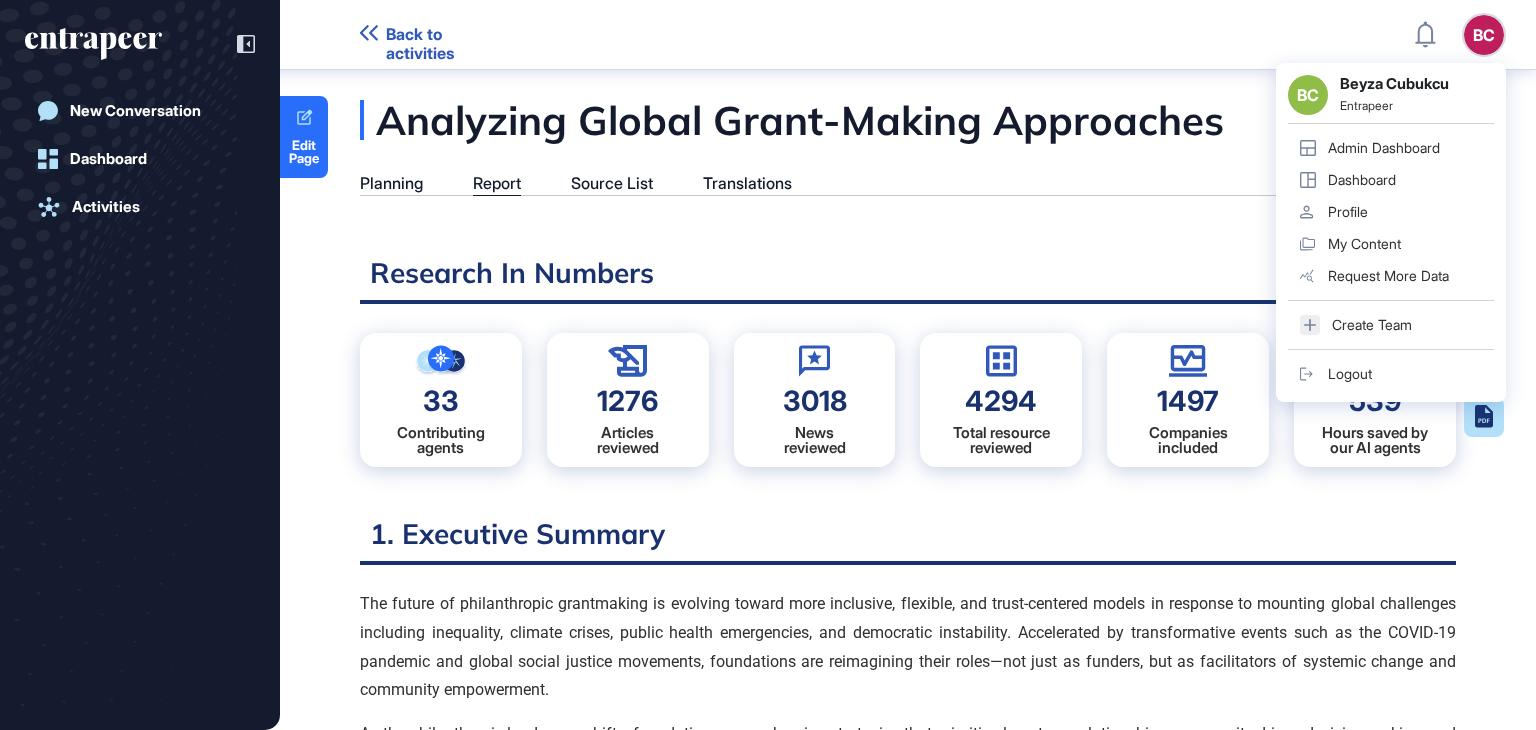 scroll, scrollTop: 0, scrollLeft: 0, axis: both 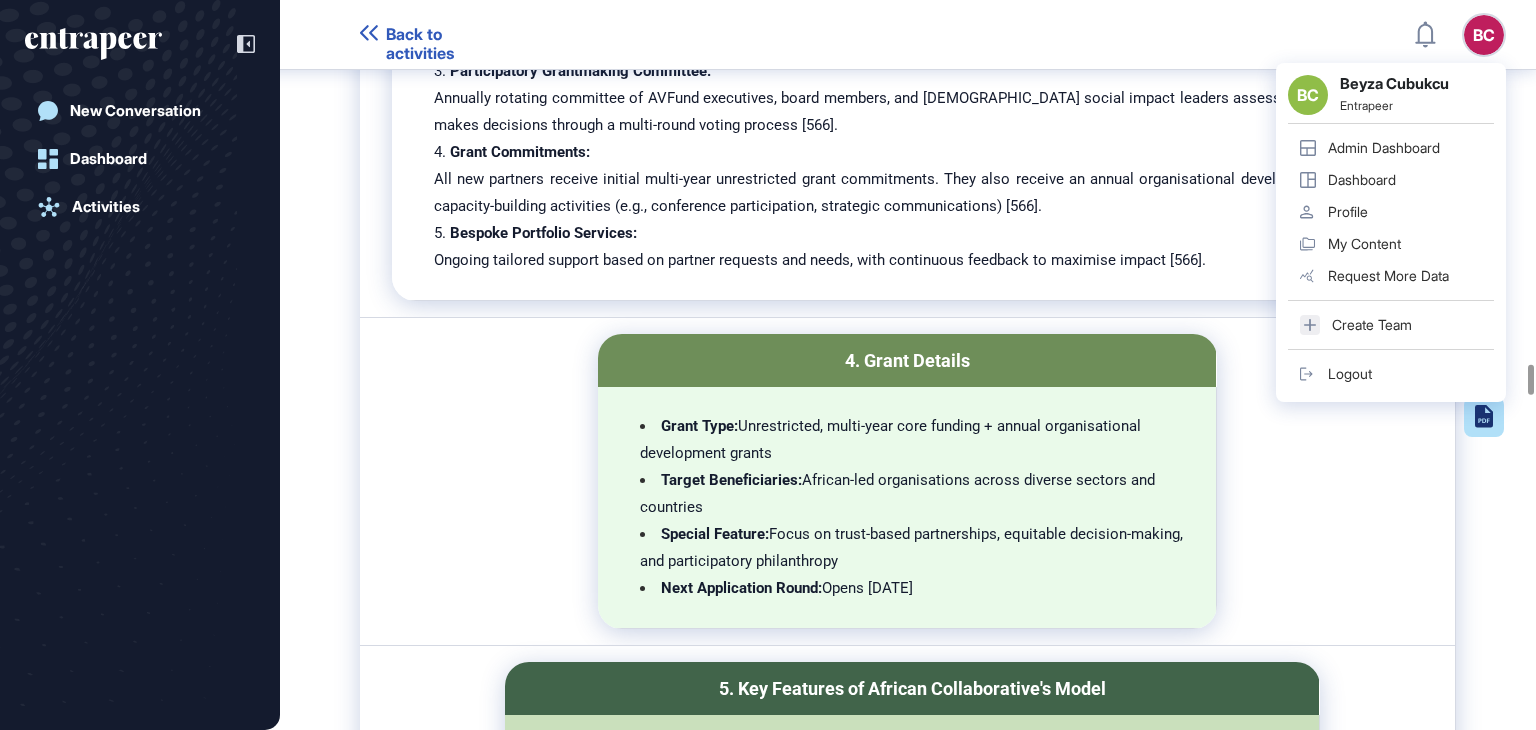 click on "Founded in 2000, the  African Women’s Development Fund (AWDF)  is a pioneering pan-African grantmaking foundation committed to advancing the rights, agency, and leadership of African women. As one of the continent’s first feminist philanthropic institutions, AWDF supports organizations led by and for African women, focusing on social justice, equality, and transformative change. Its mission is rooted in the belief that resourcing African women’s movements is key to sustainable development, gender equity, and systemic change [564]." at bounding box center (908, 1281) 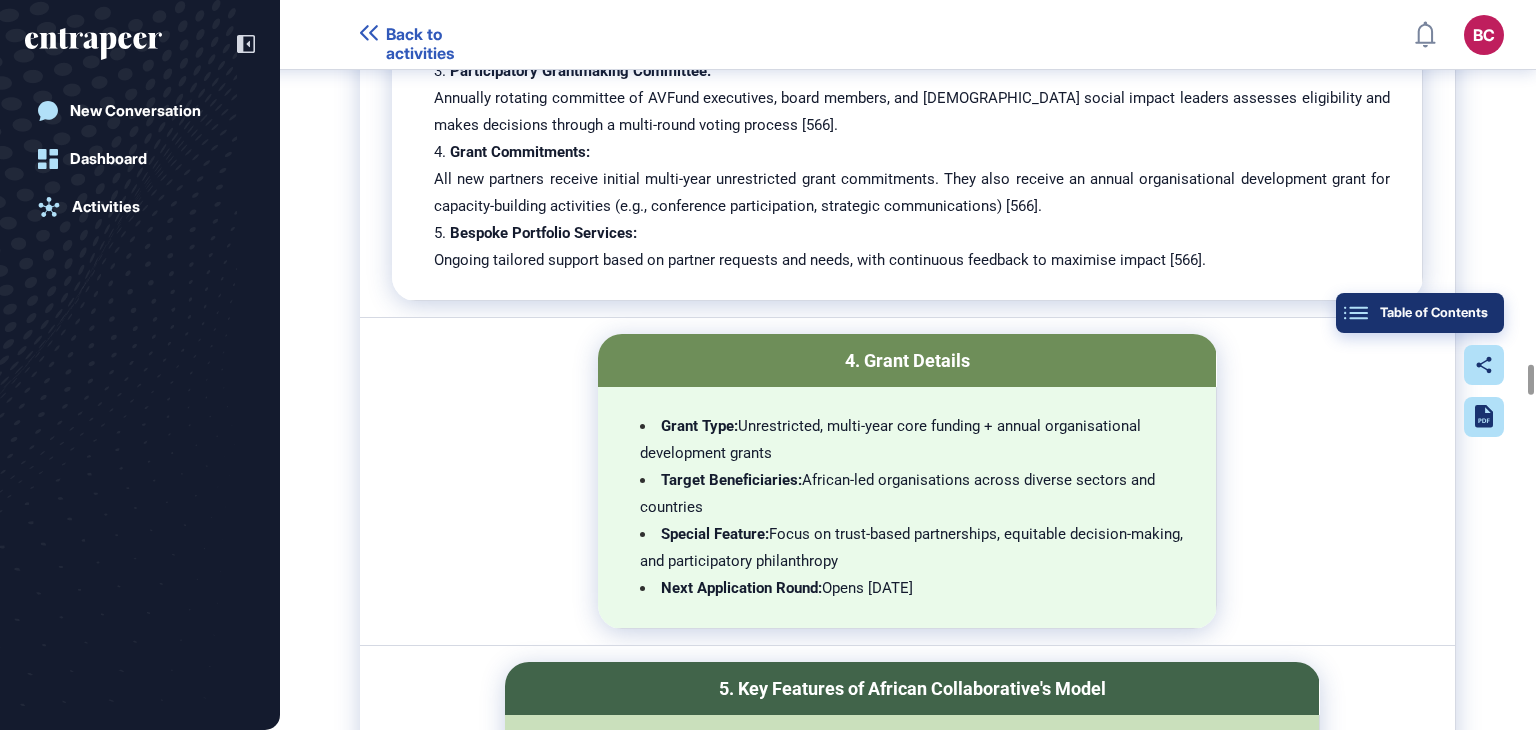click on "Table of Contents" at bounding box center (1420, 313) 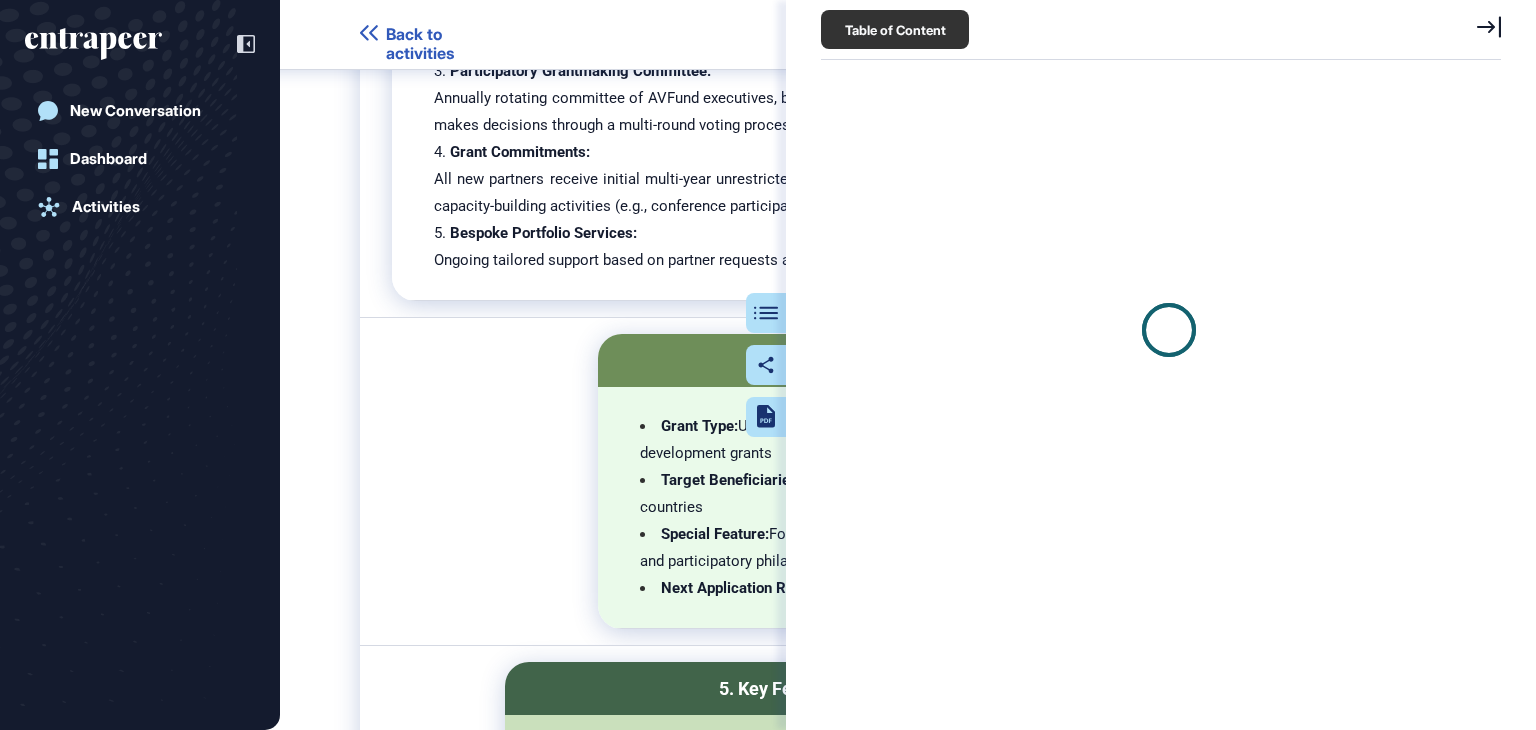 scroll, scrollTop: 629, scrollLeft: 684, axis: both 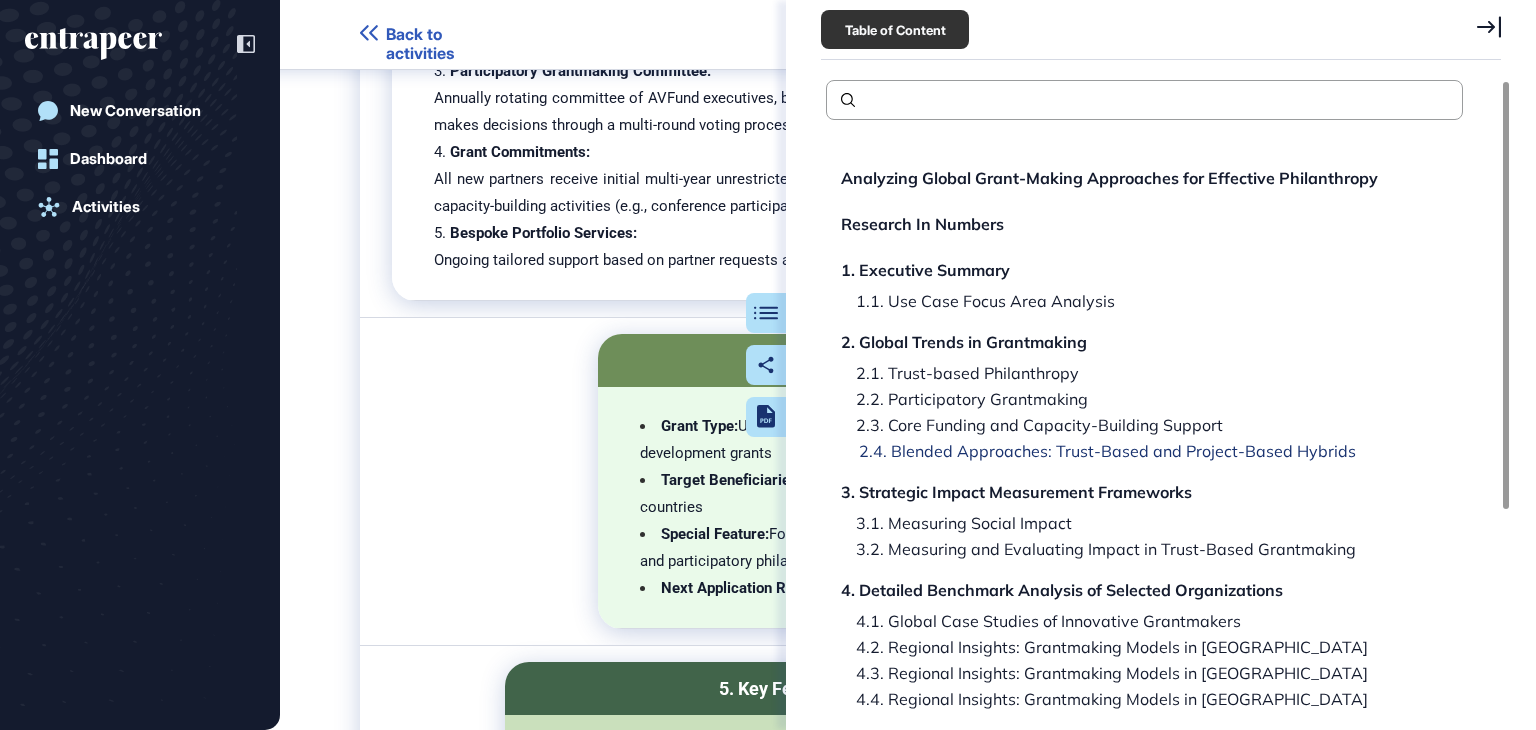 click on "2.4. Blended Approaches: Trust-Based and Project-Based Hybrids" 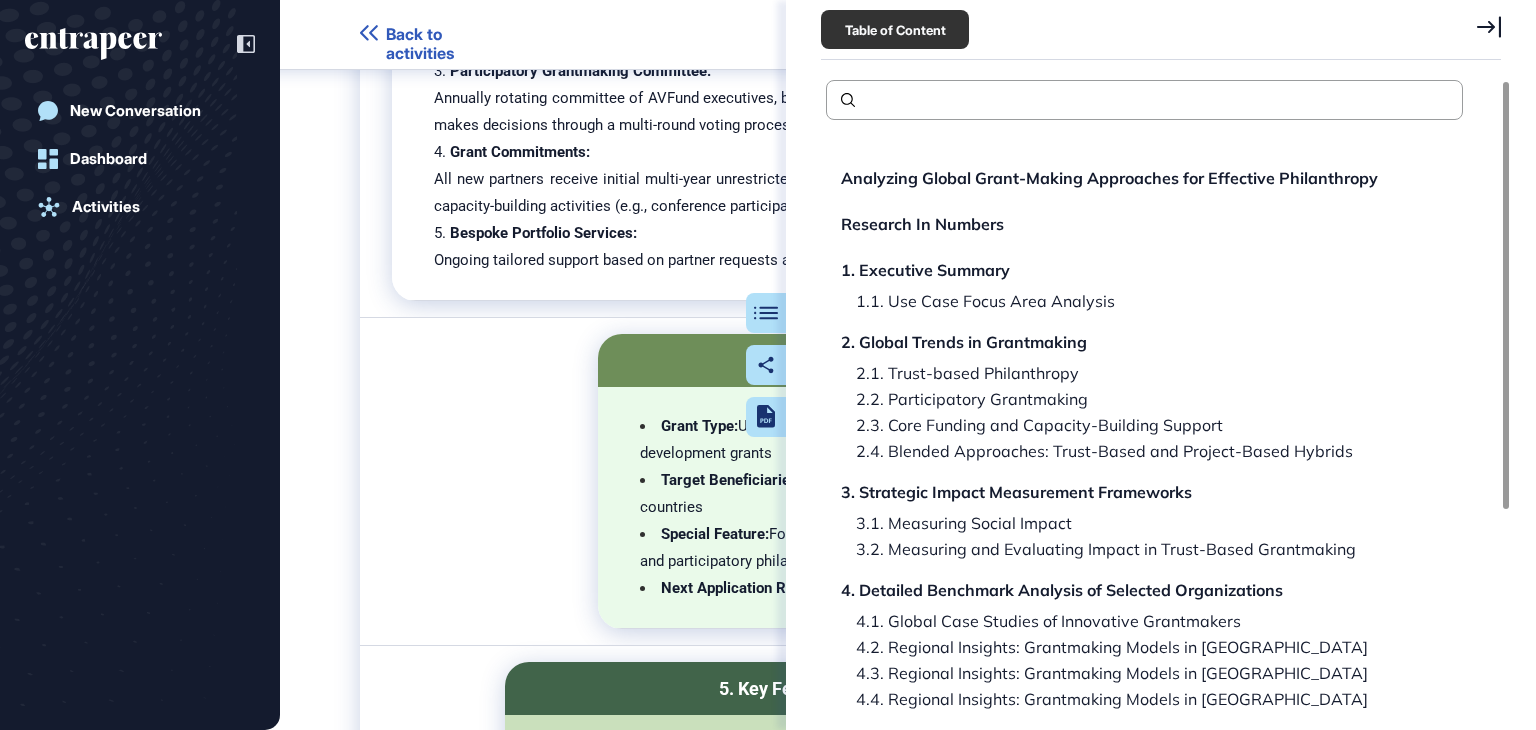 scroll, scrollTop: 20707, scrollLeft: 0, axis: vertical 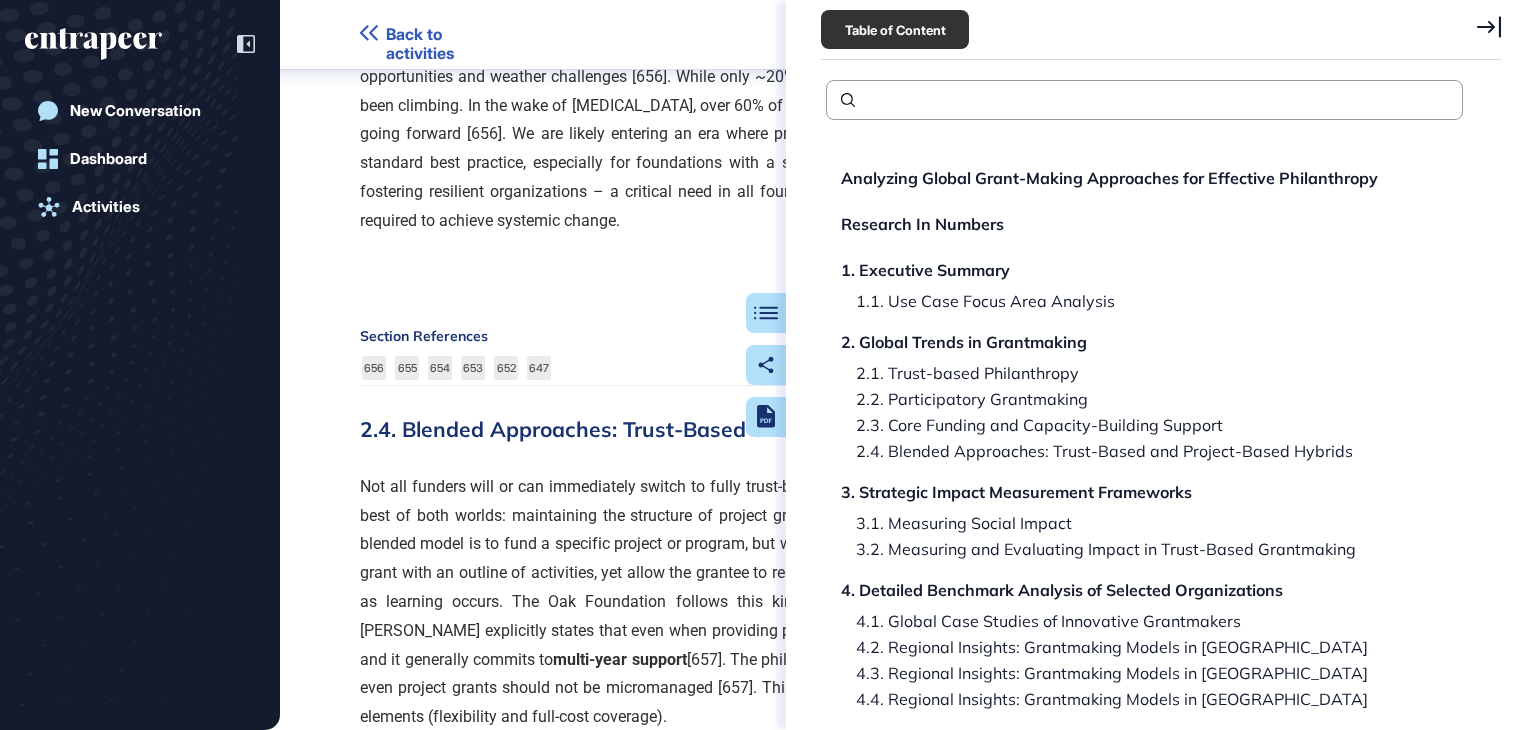 click 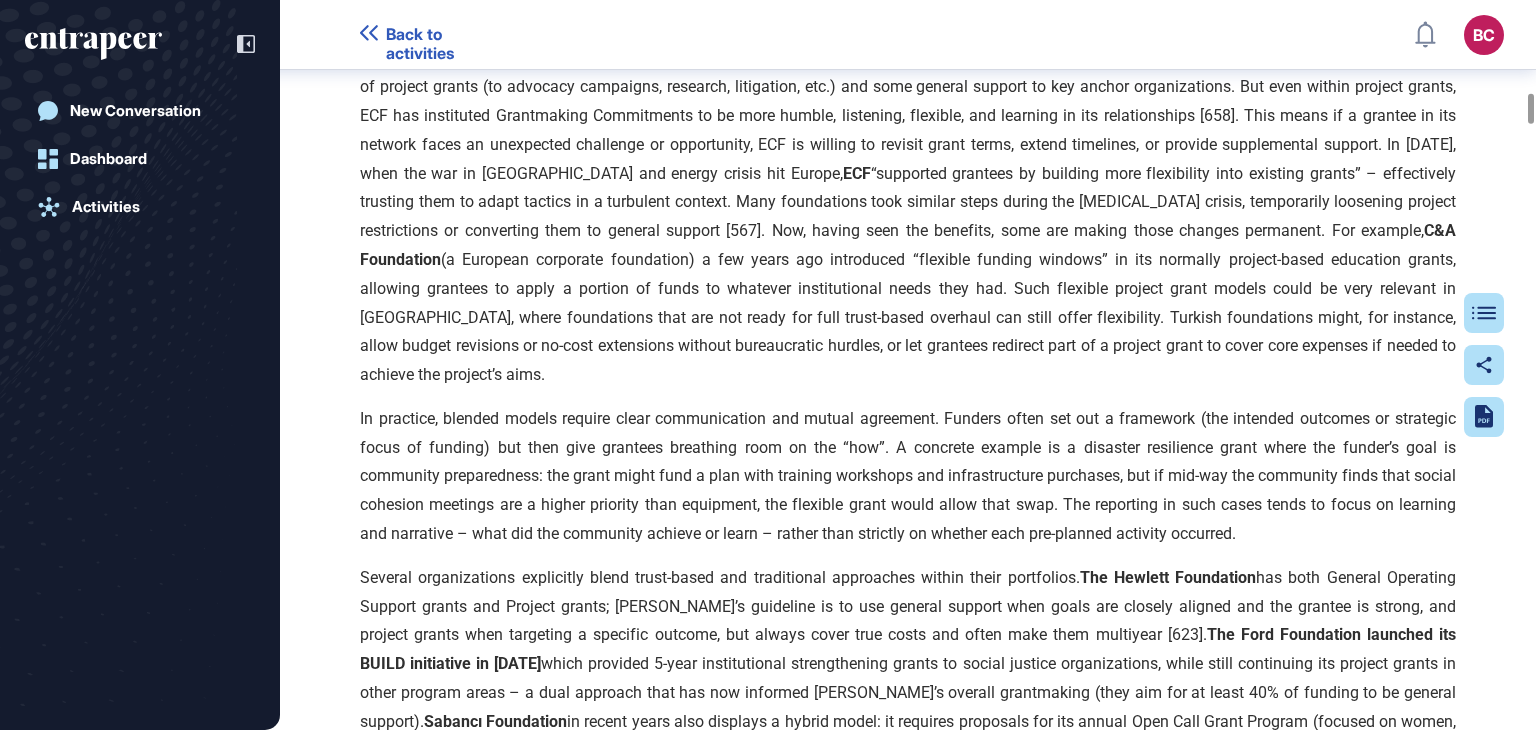scroll, scrollTop: 22307, scrollLeft: 0, axis: vertical 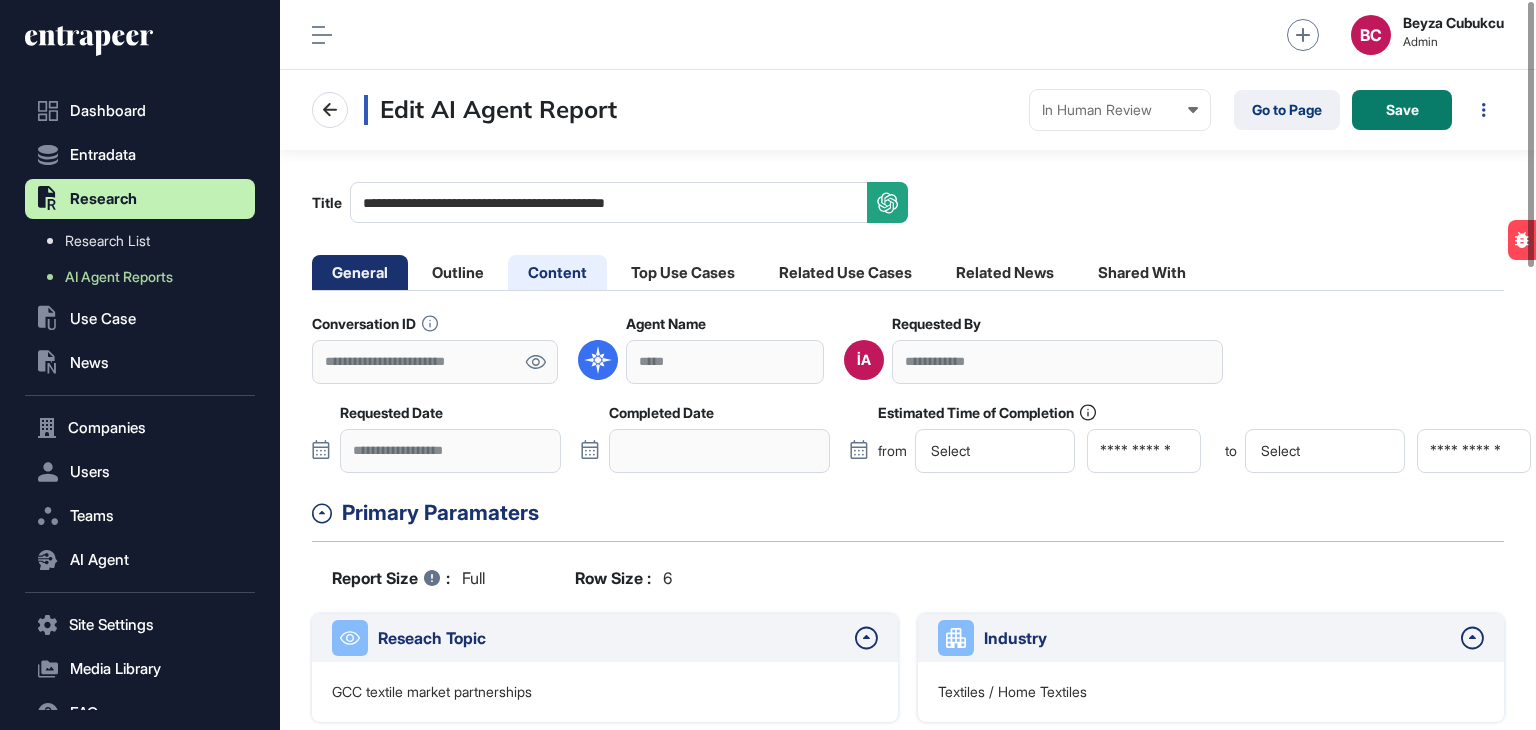 click on "Content" 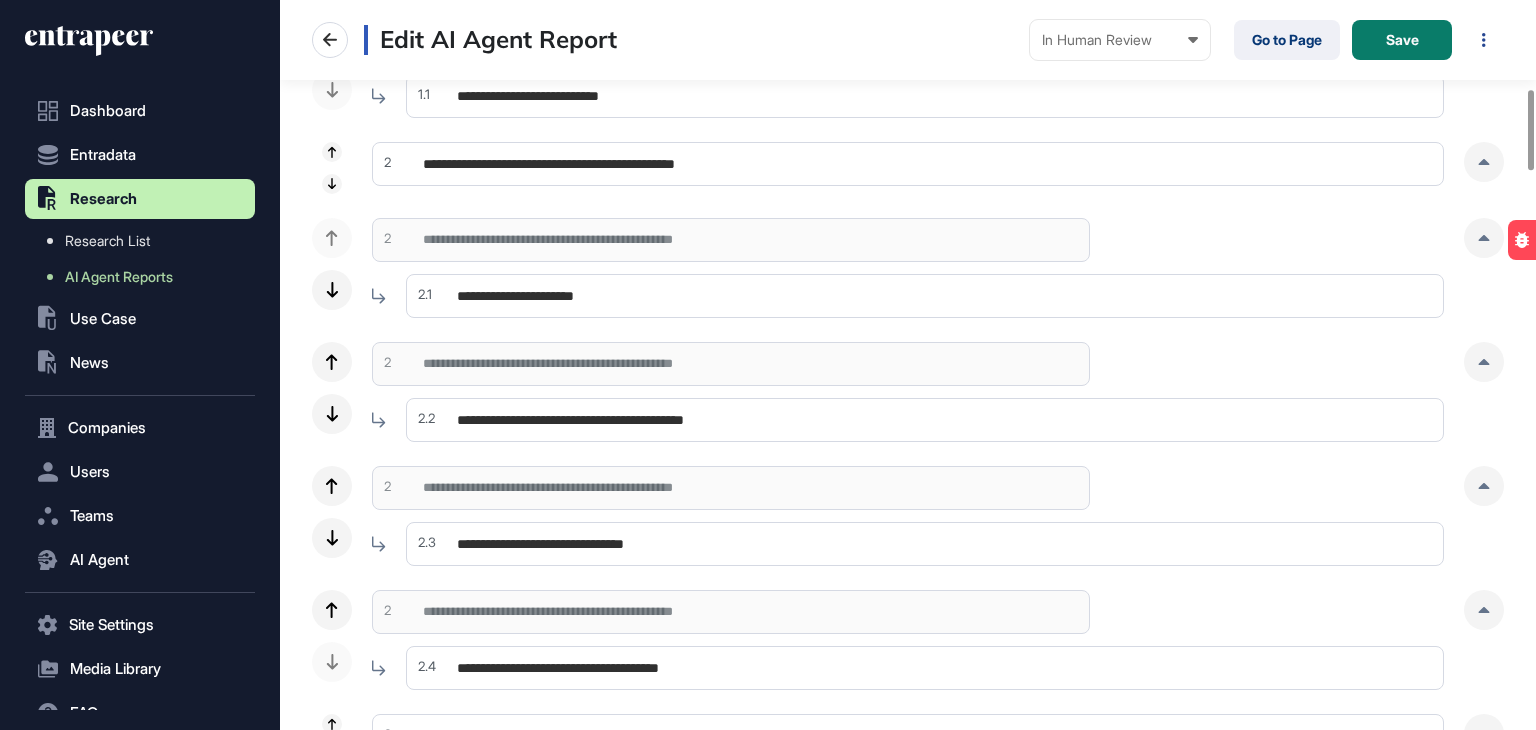 scroll, scrollTop: 800, scrollLeft: 0, axis: vertical 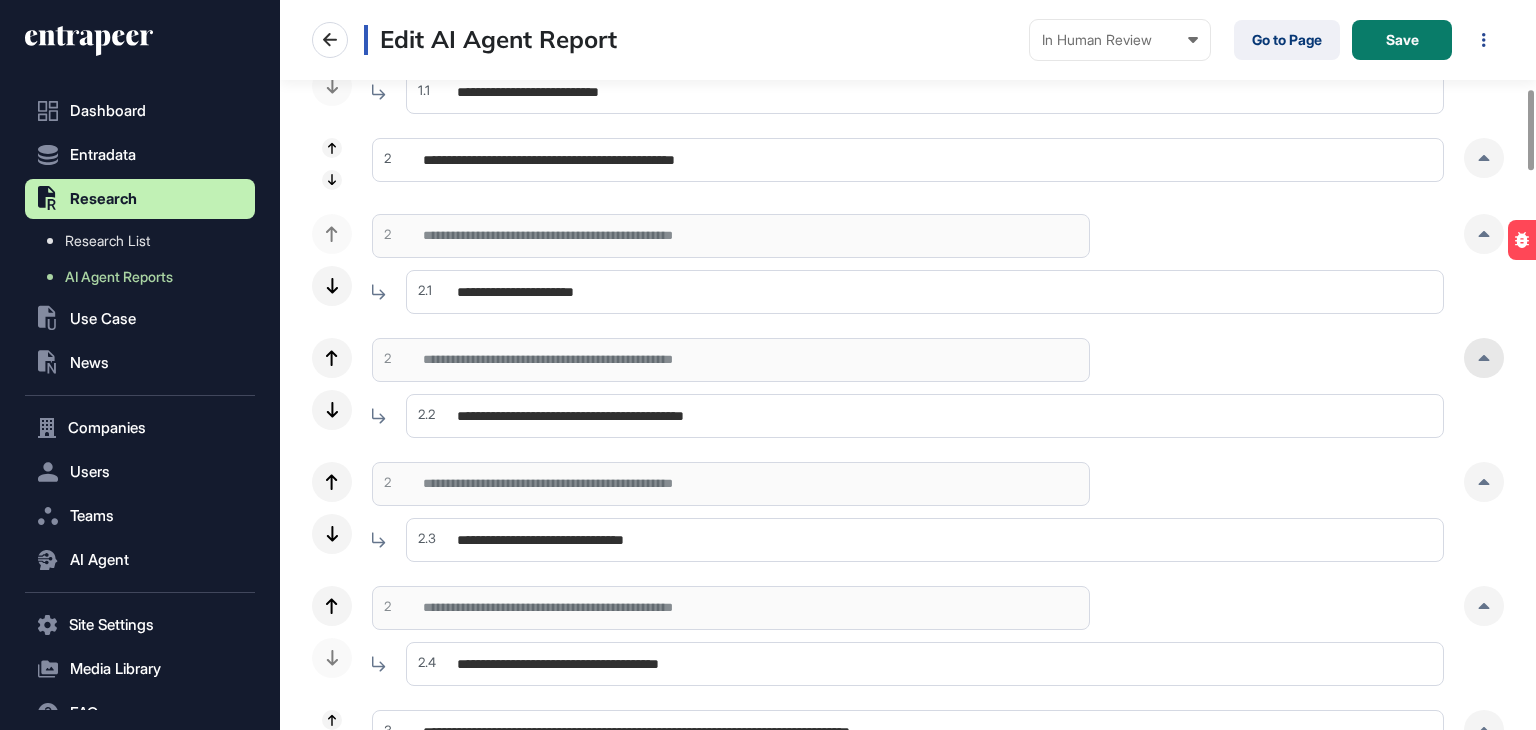 click at bounding box center [1484, 358] 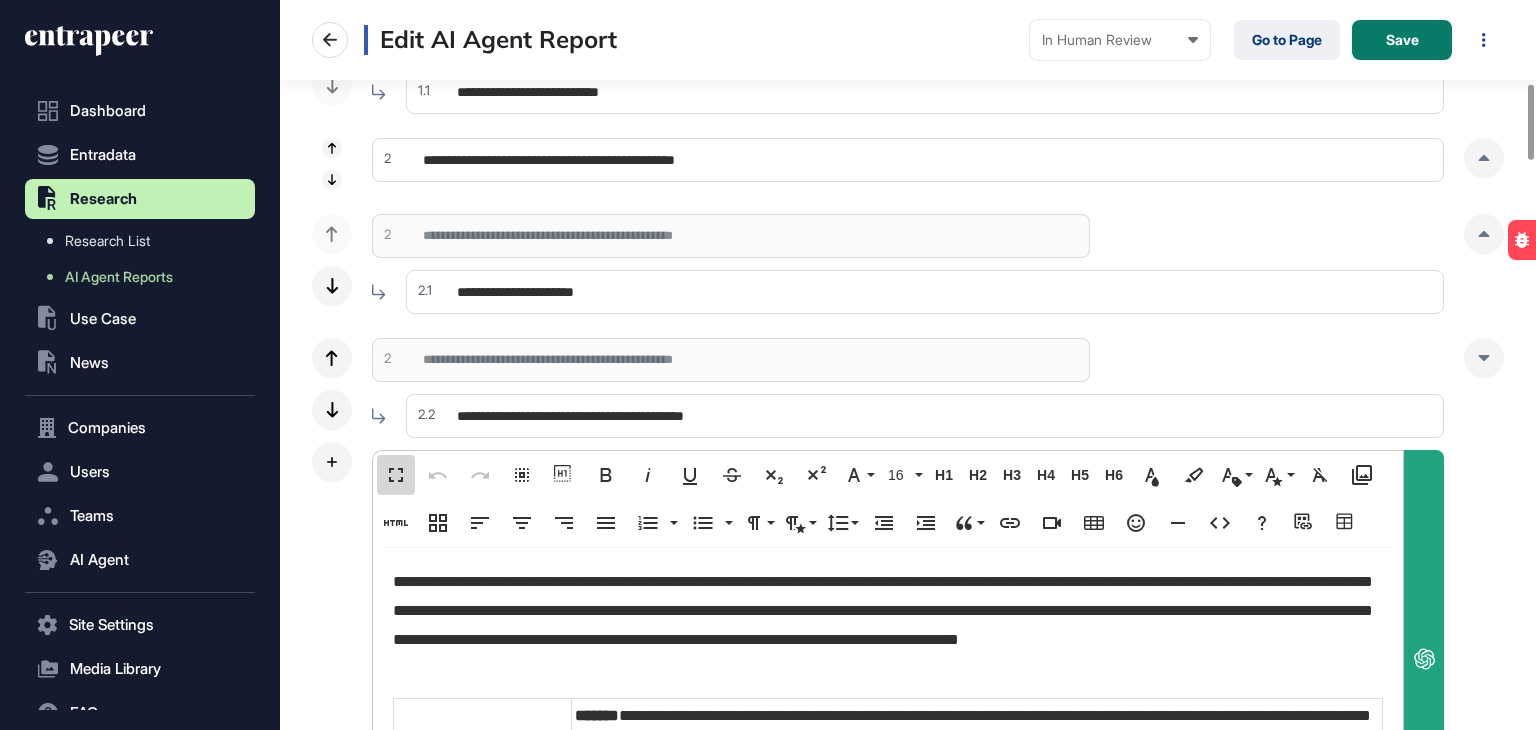 click on "Fullscreen" at bounding box center [396, 475] 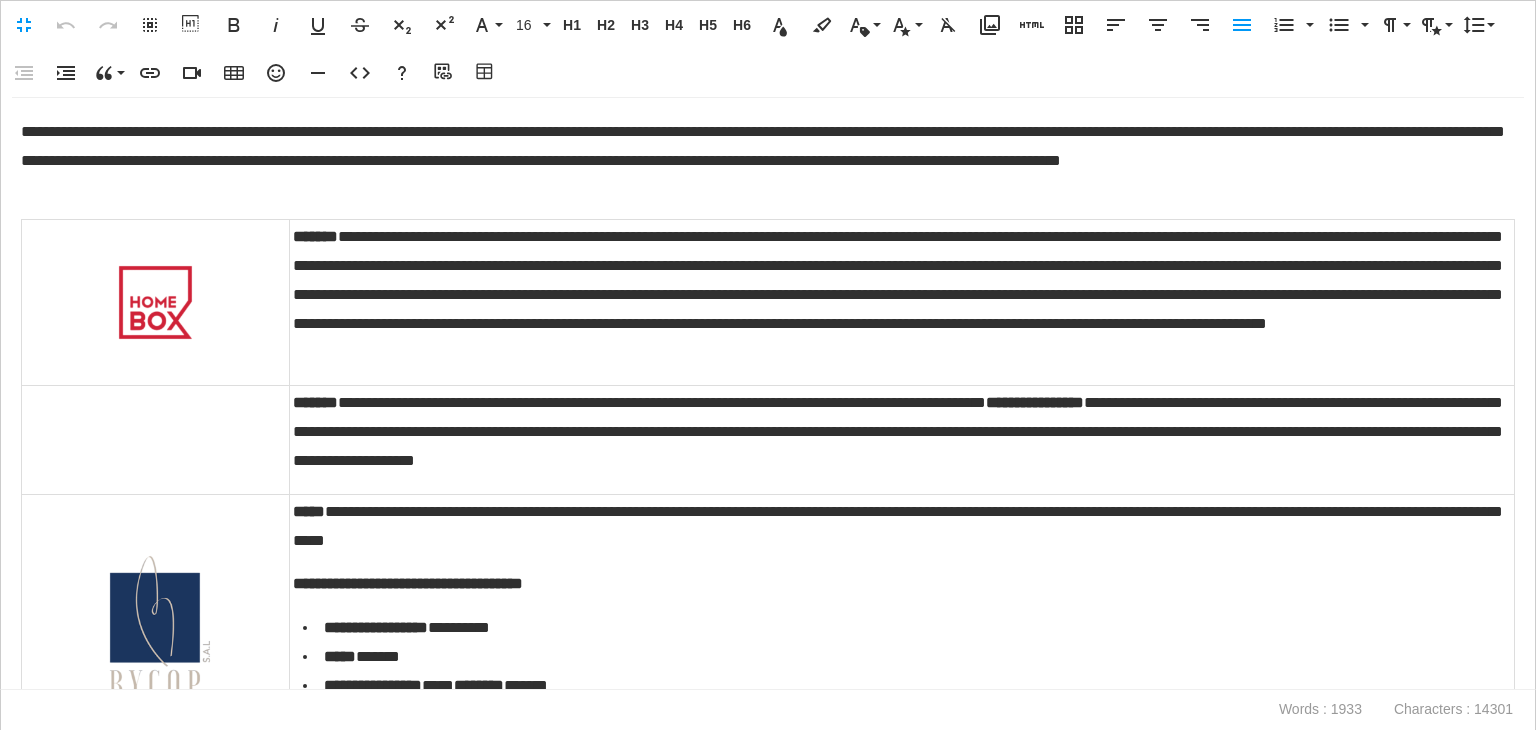 scroll, scrollTop: 0, scrollLeft: 9, axis: horizontal 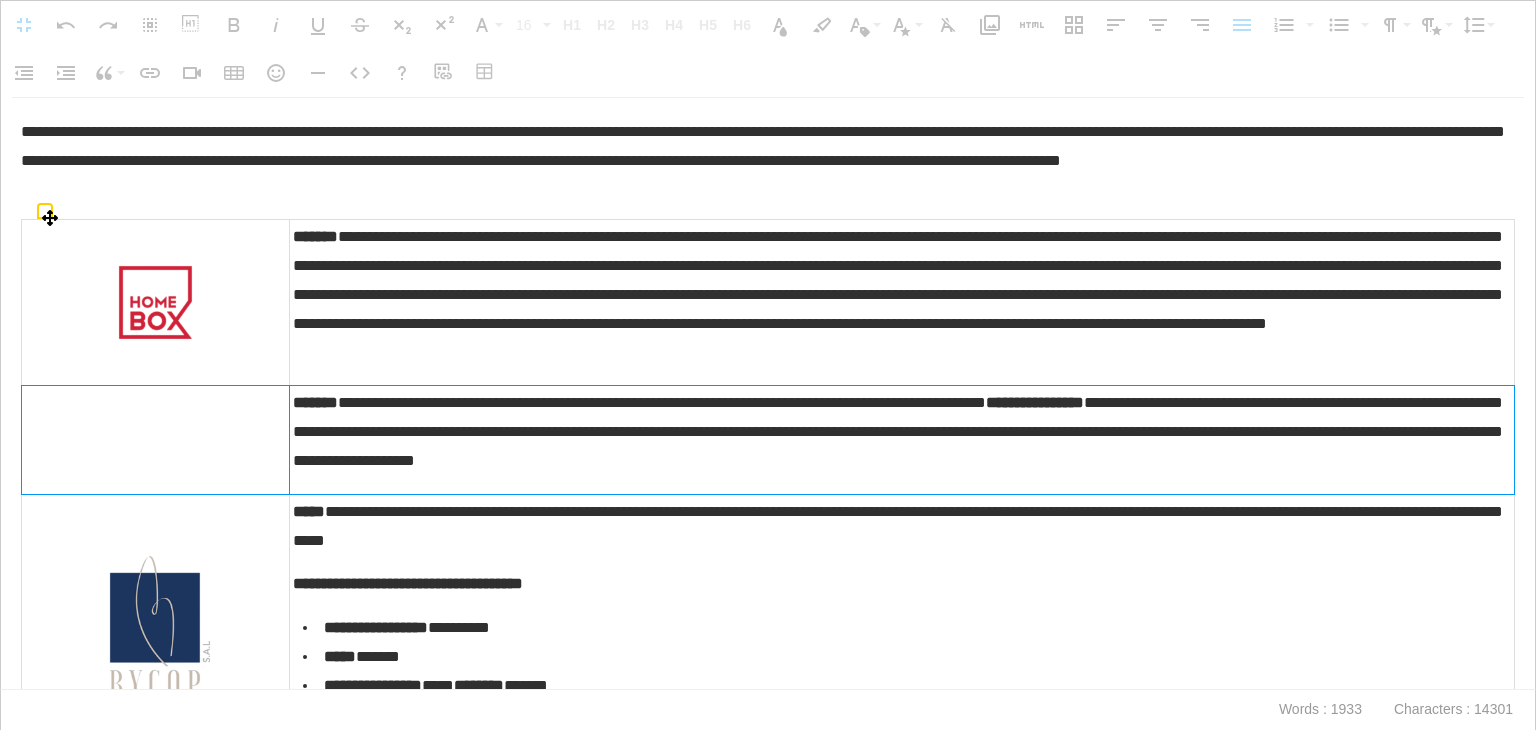drag, startPoint x: 1208, startPoint y: 469, endPoint x: 269, endPoint y: 398, distance: 941.6804 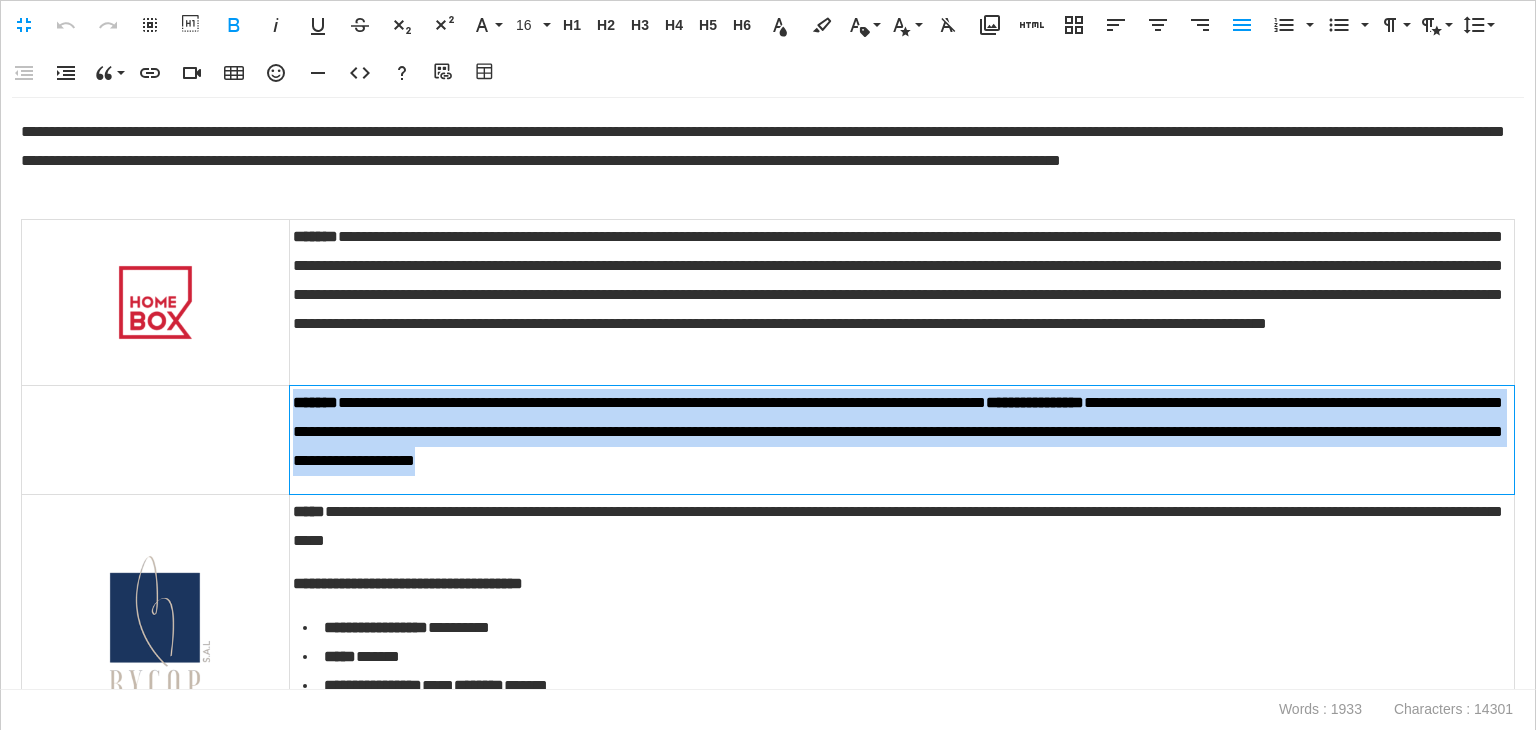 drag, startPoint x: 292, startPoint y: 402, endPoint x: 1202, endPoint y: 462, distance: 911.9759 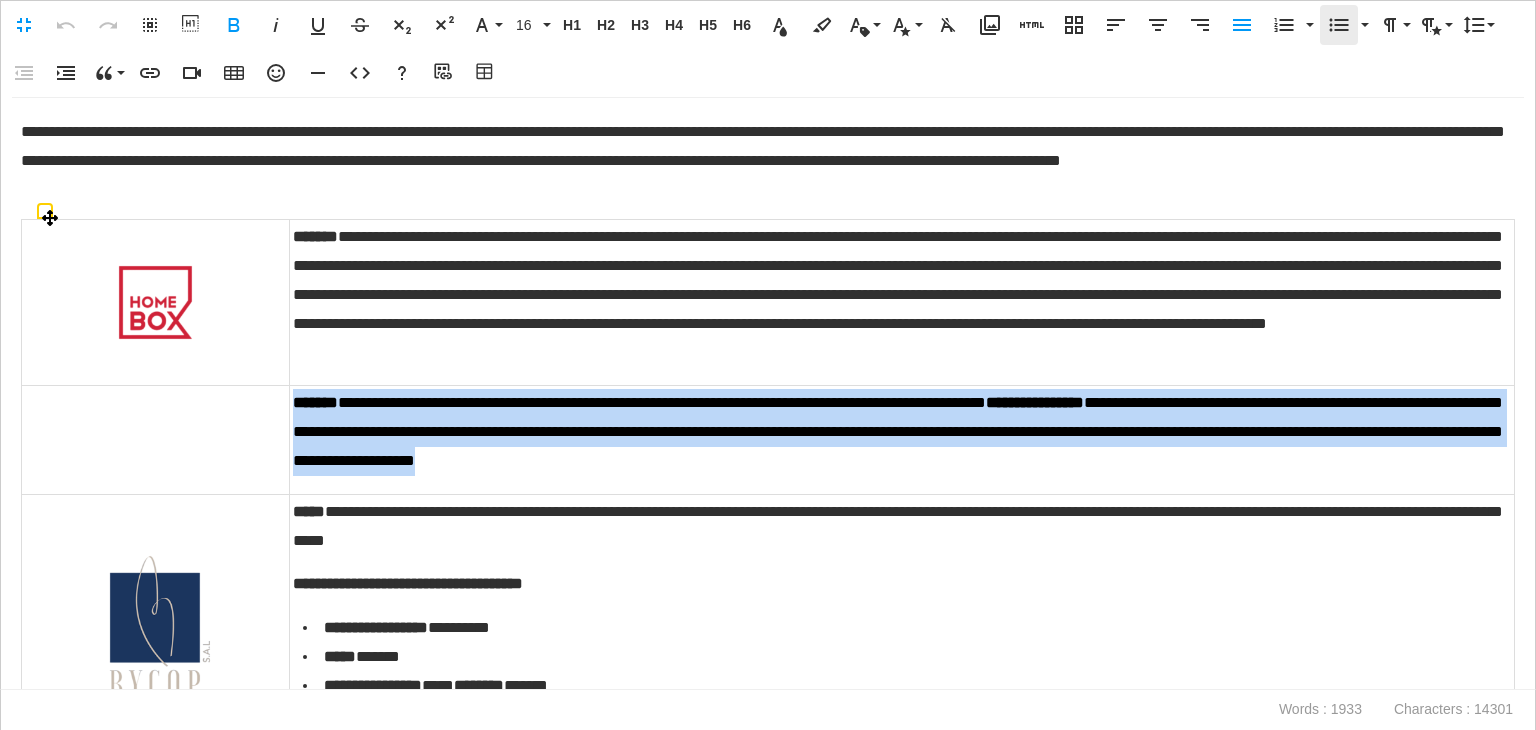copy on "**********" 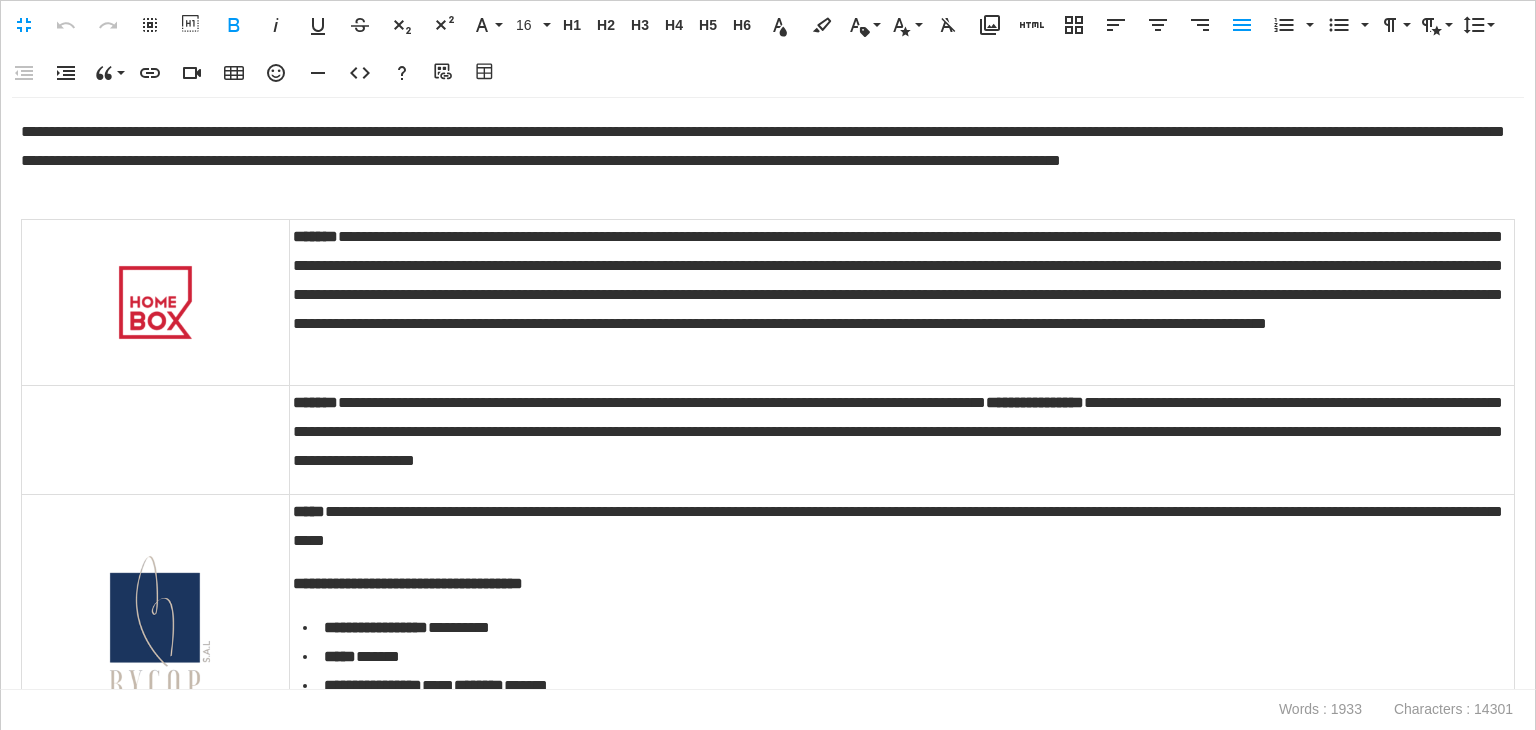 click at bounding box center [156, 440] 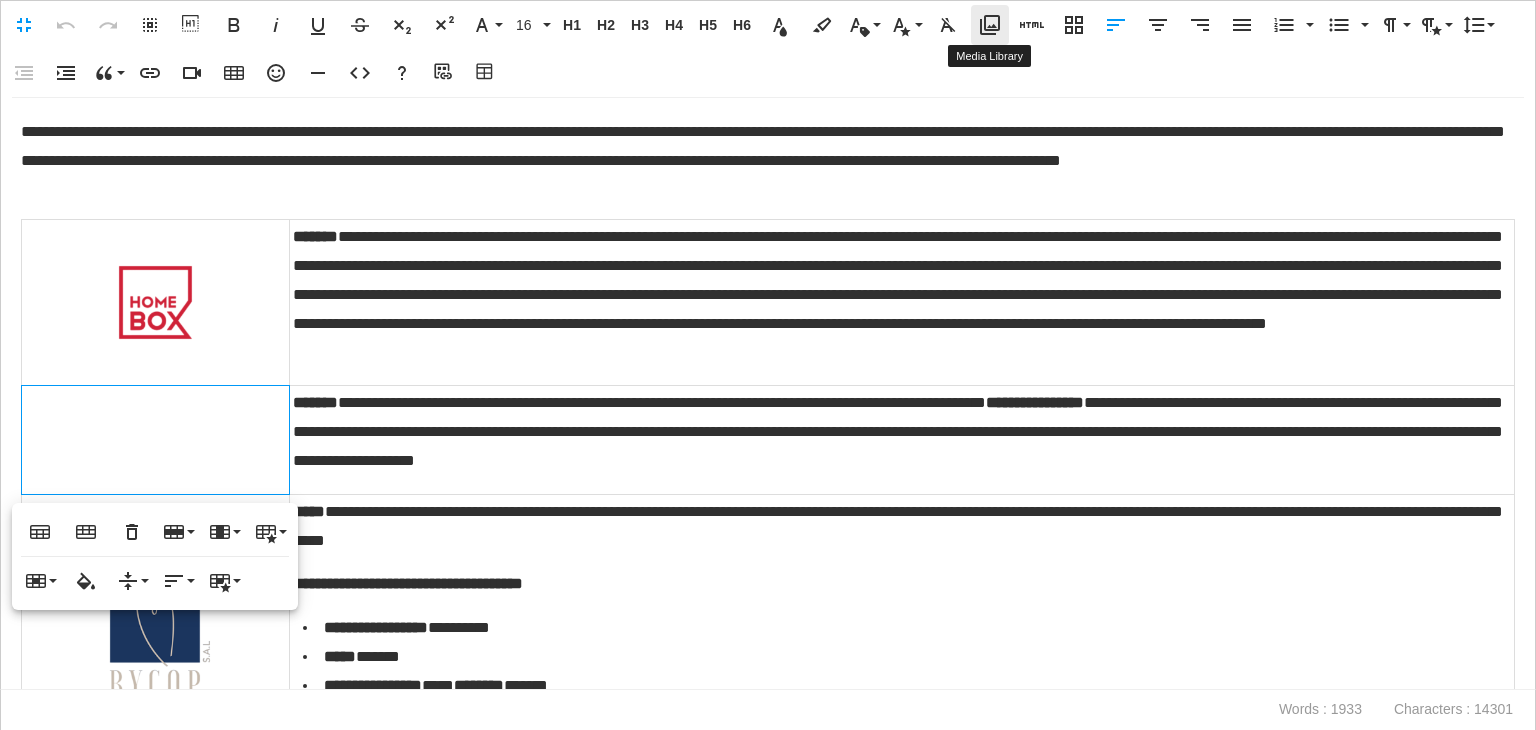 click 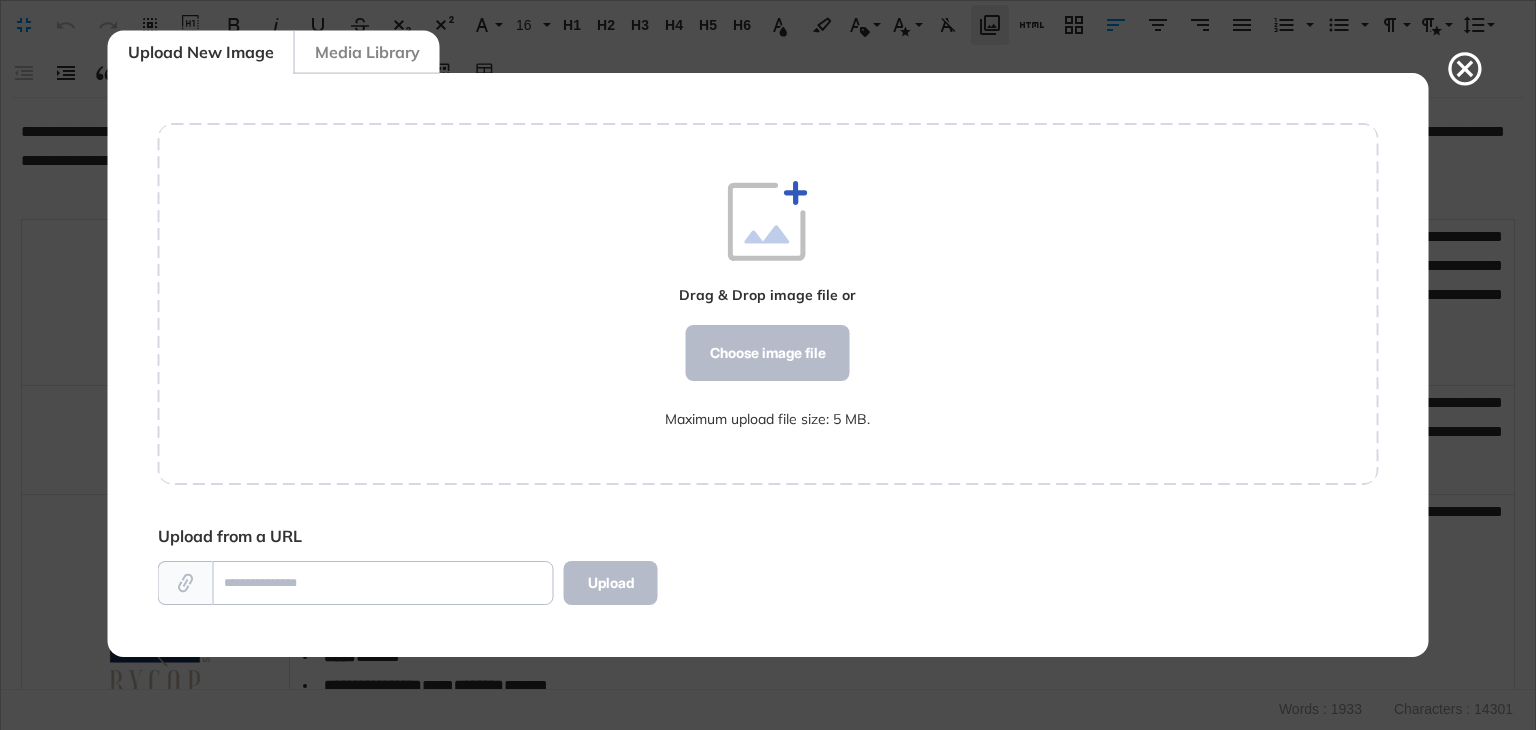 scroll, scrollTop: 583, scrollLeft: 1220, axis: both 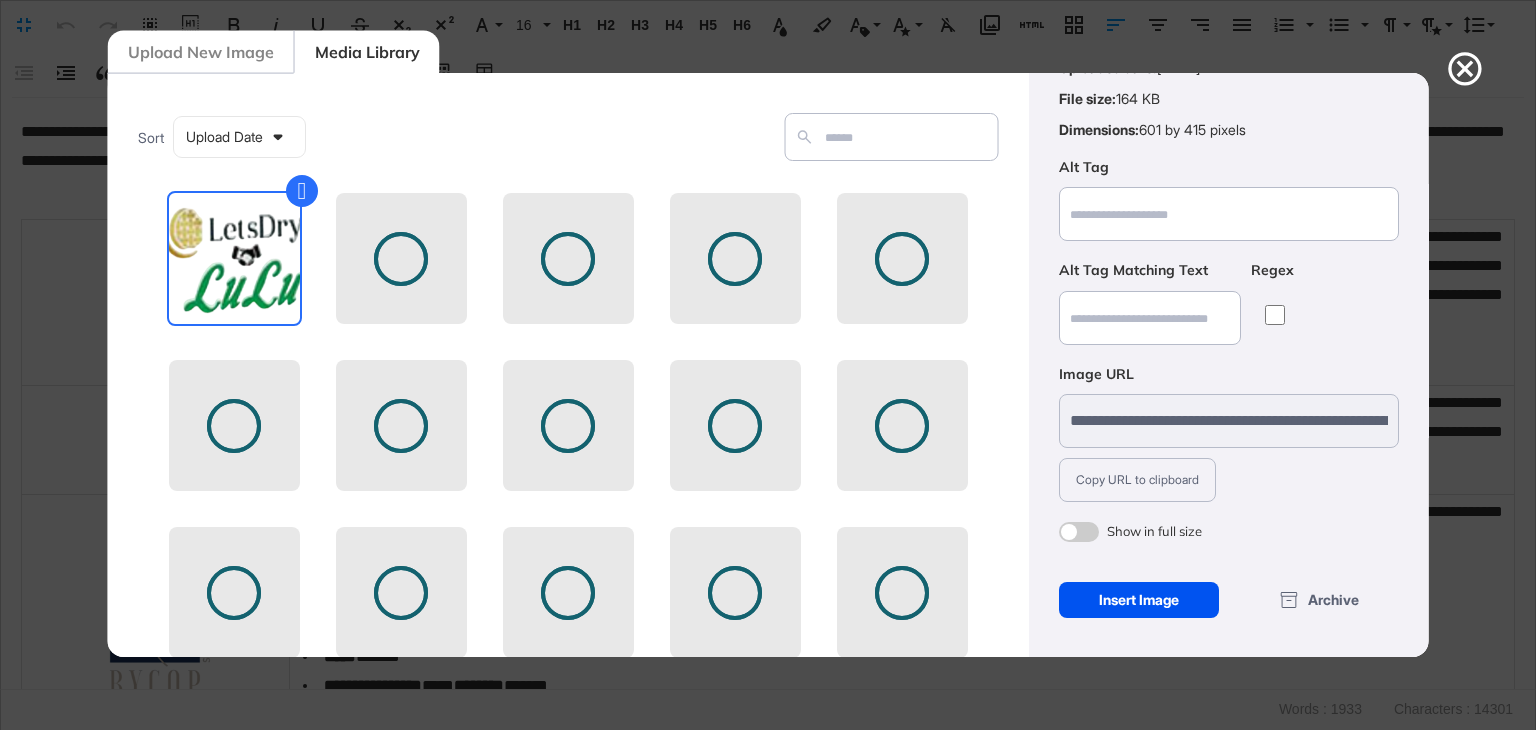 click on "Insert Image" at bounding box center (1138, 600) 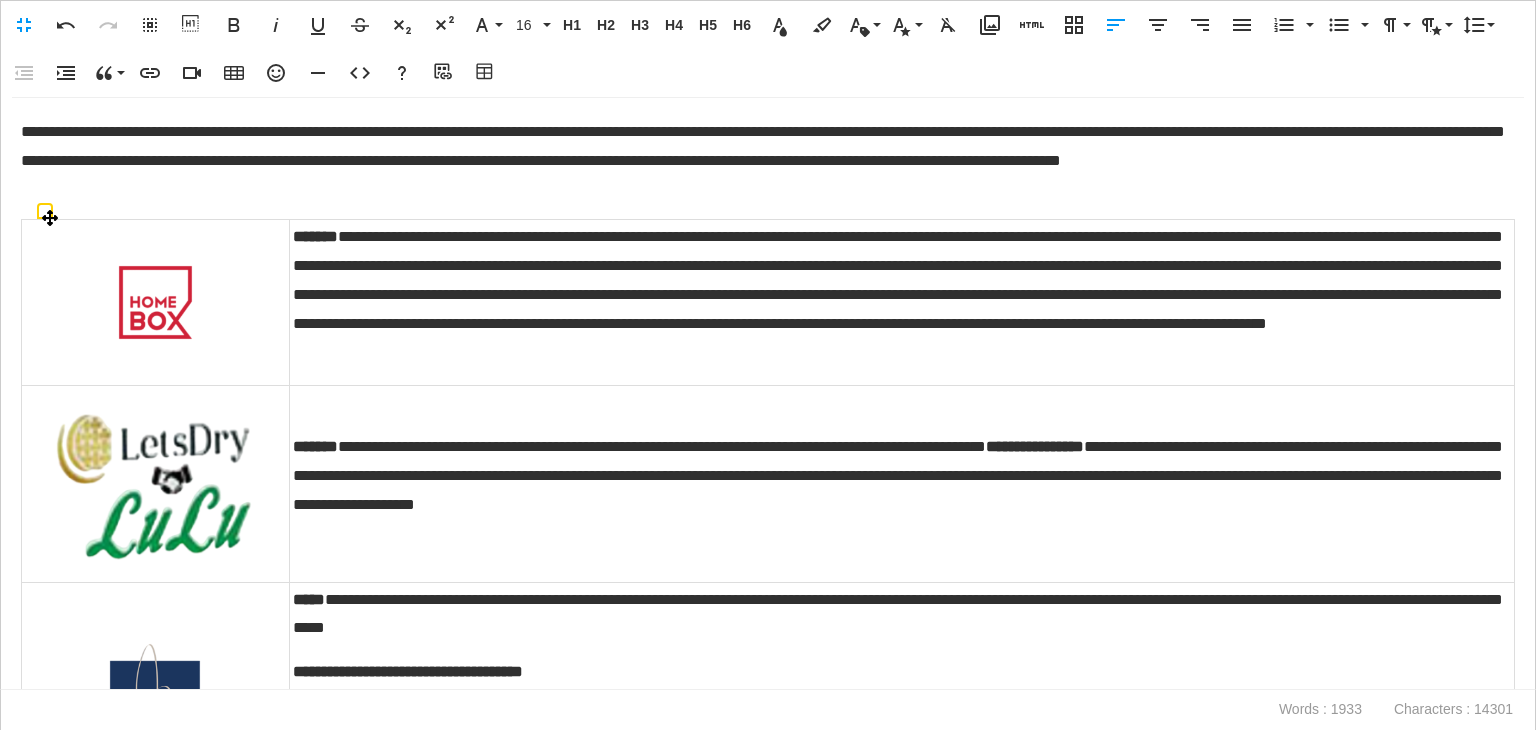 click at bounding box center [155, 483] 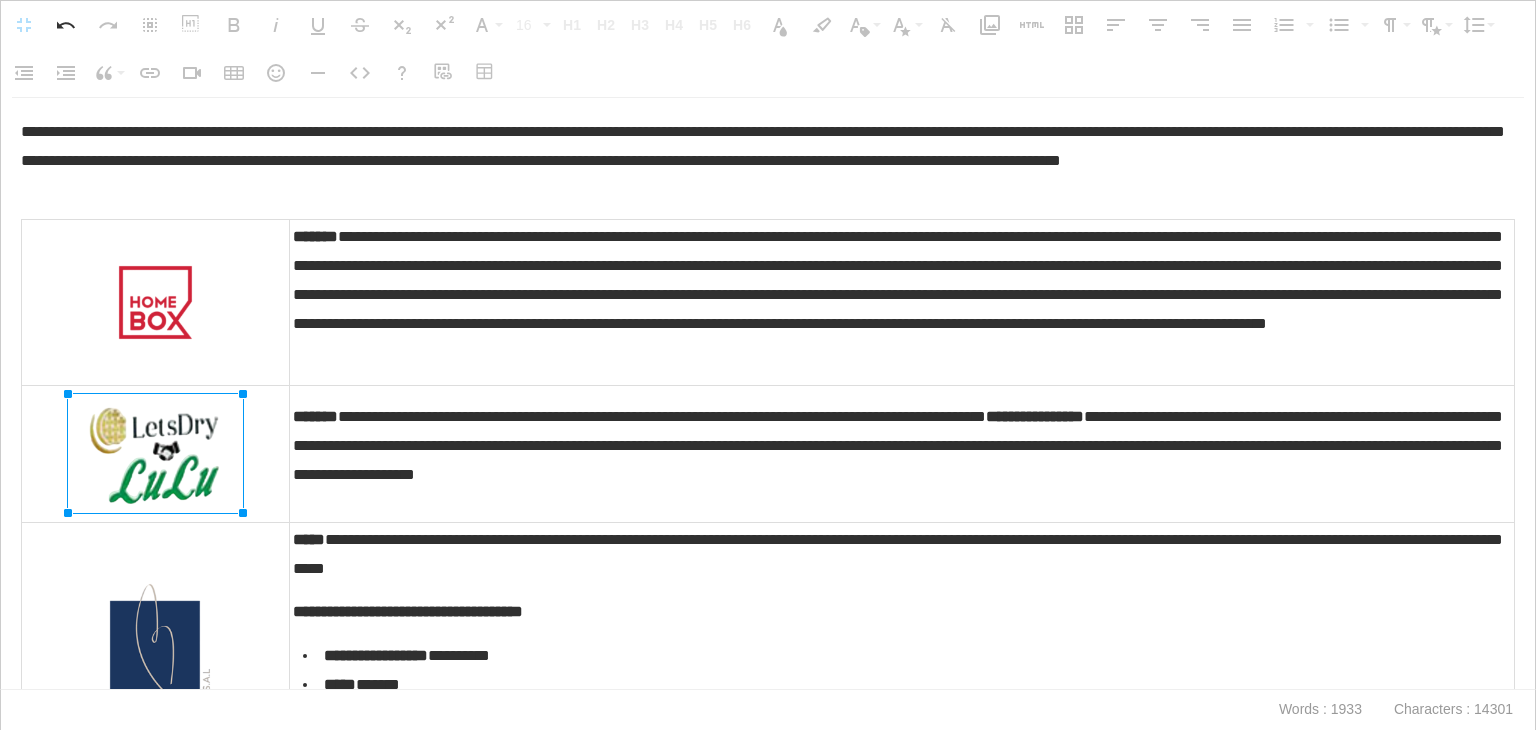 drag, startPoint x: 280, startPoint y: 569, endPoint x: 195, endPoint y: 513, distance: 101.788994 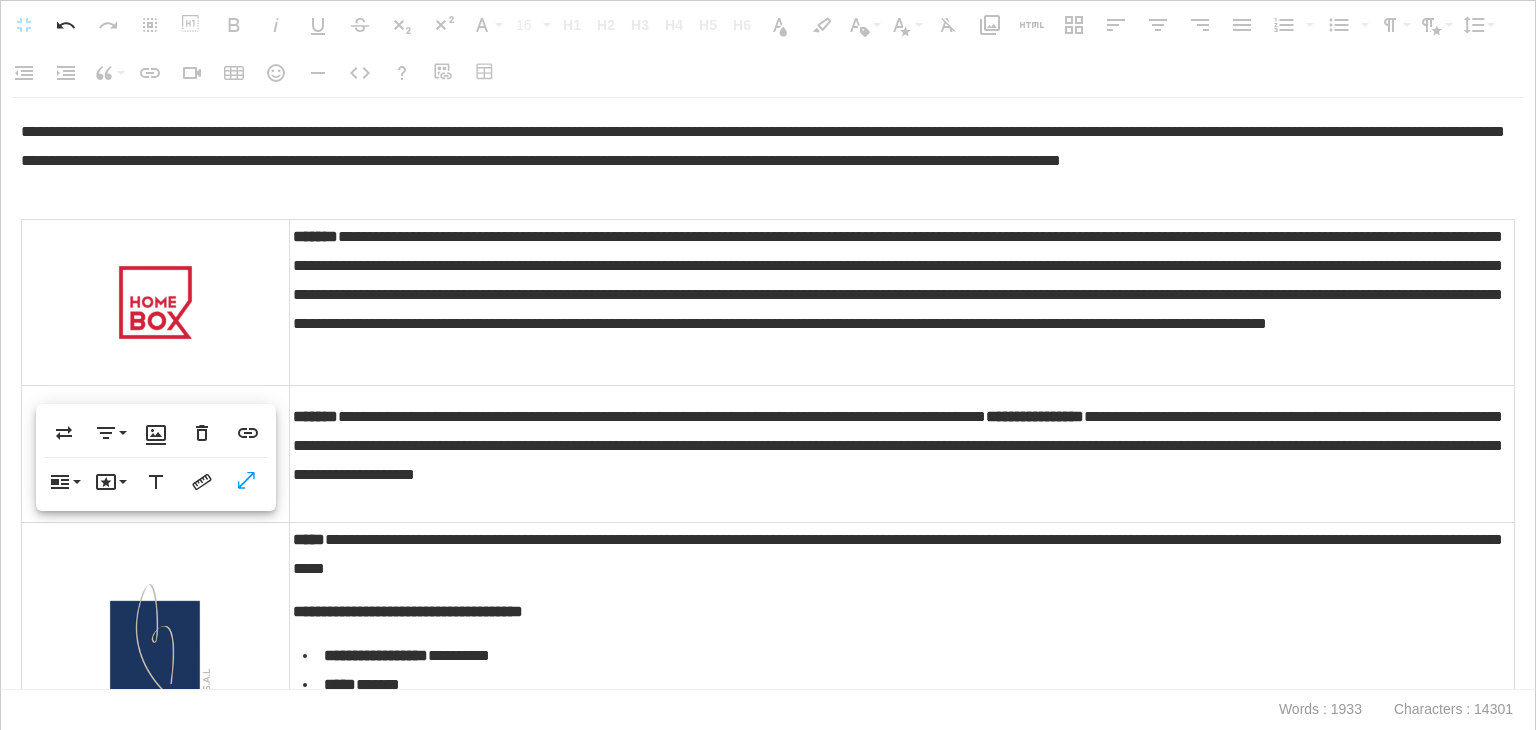 click on "**********" at bounding box center [902, 454] 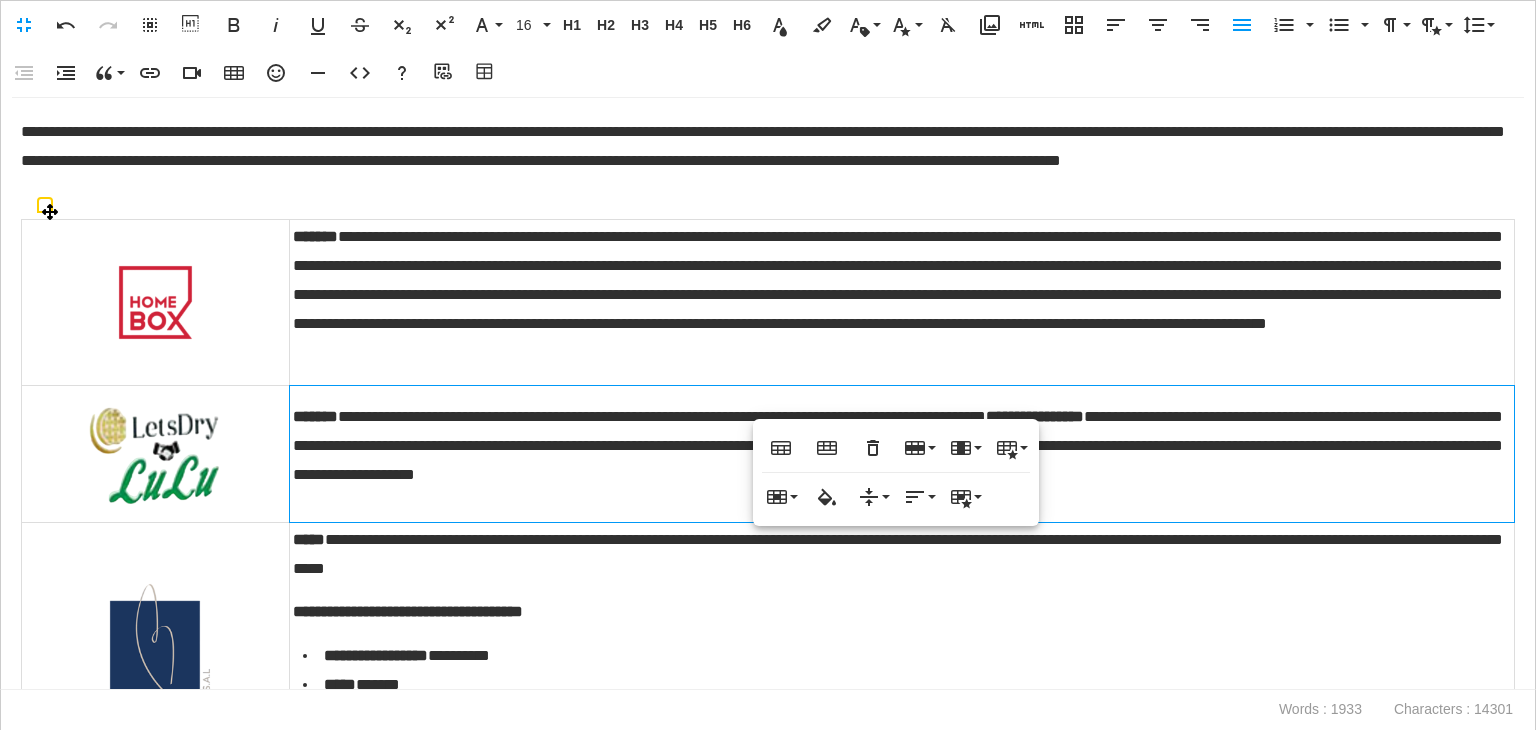 scroll, scrollTop: 200, scrollLeft: 0, axis: vertical 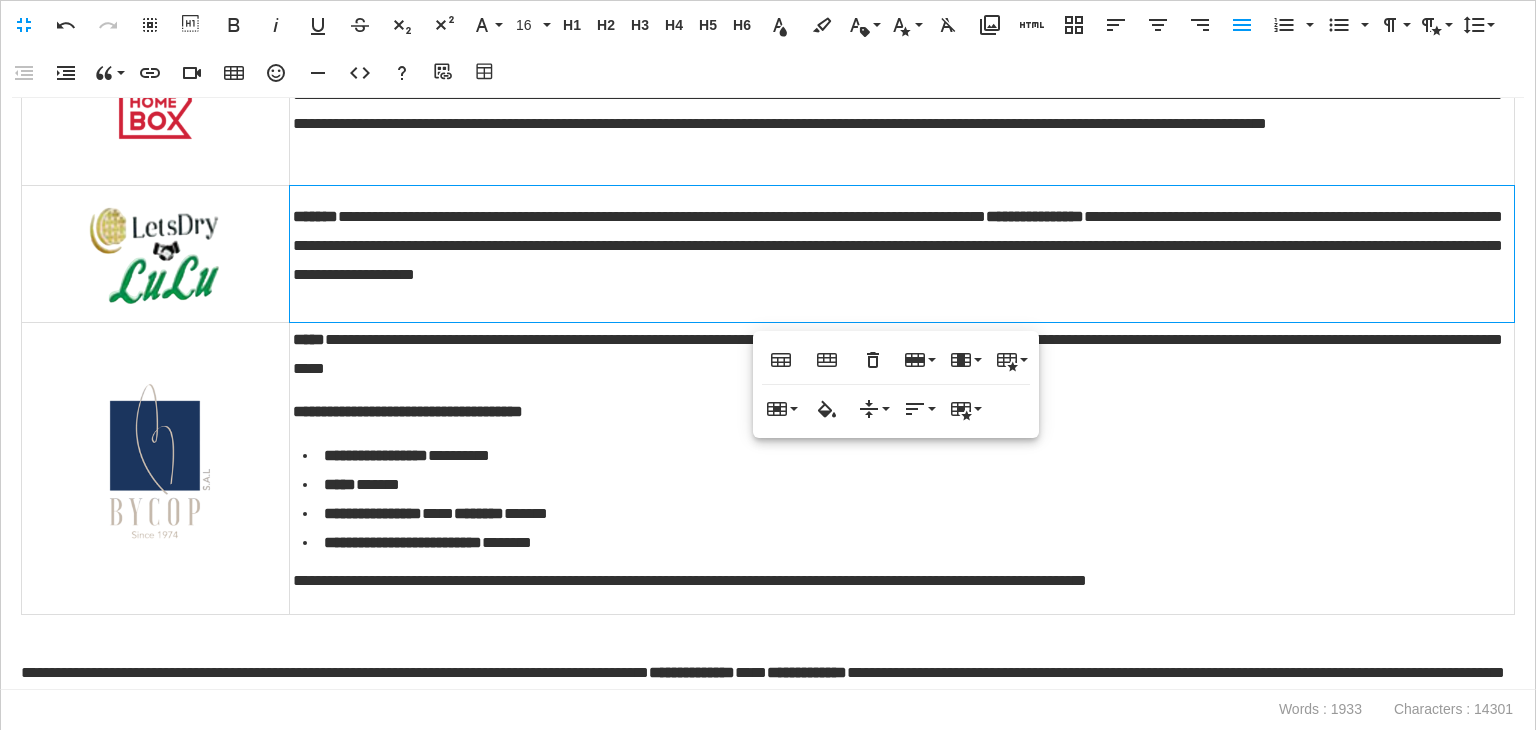 click at bounding box center [155, 253] 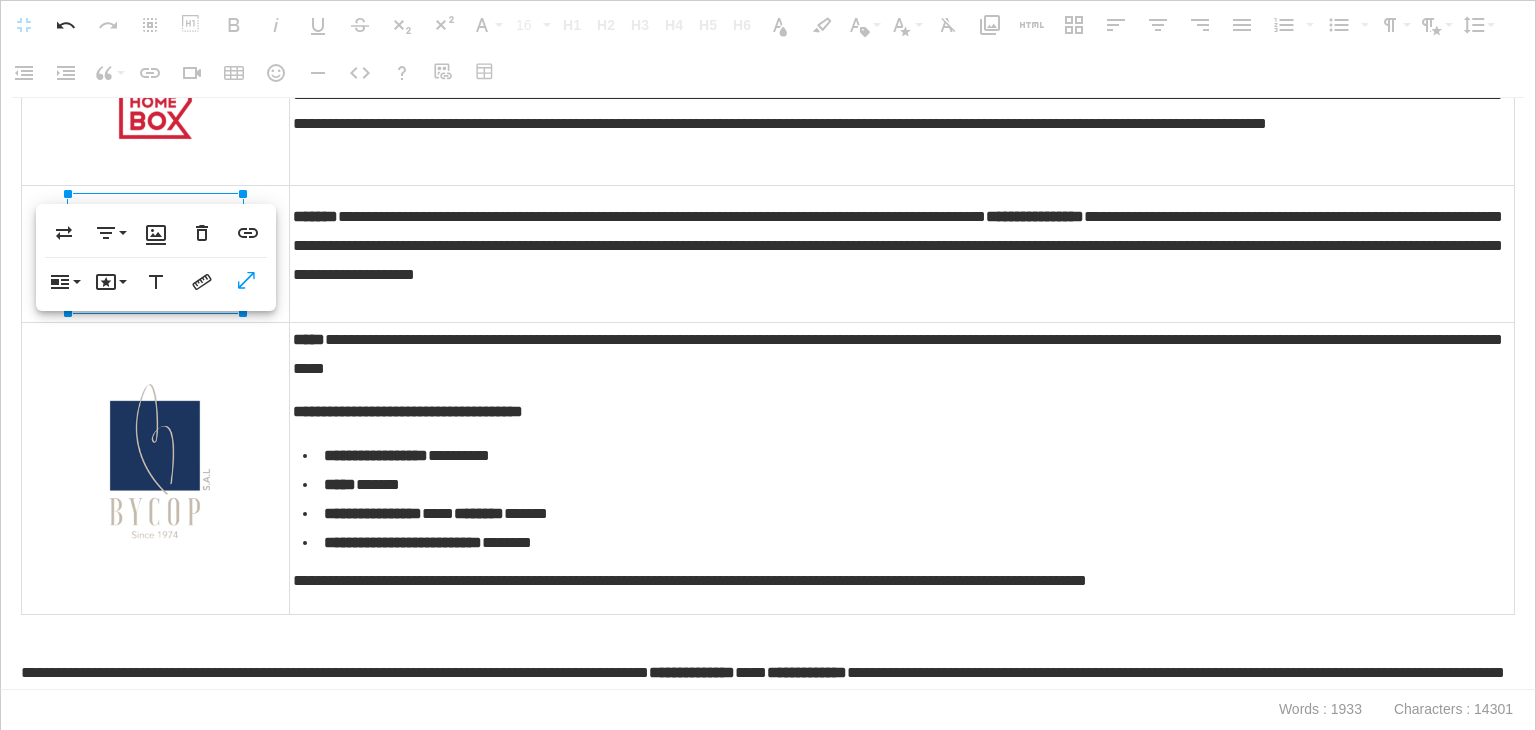 click on "**********" at bounding box center [902, 468] 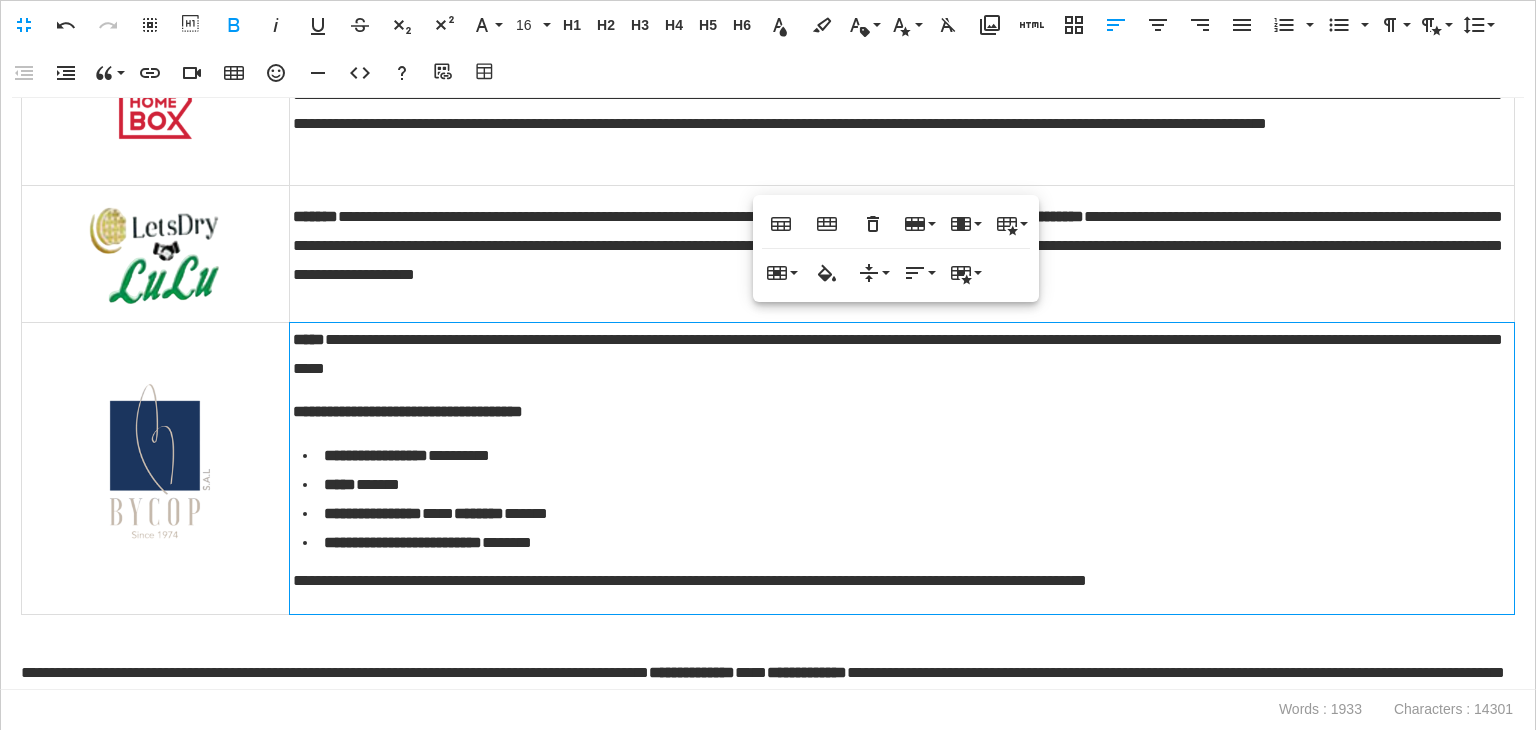 click at bounding box center (155, 253) 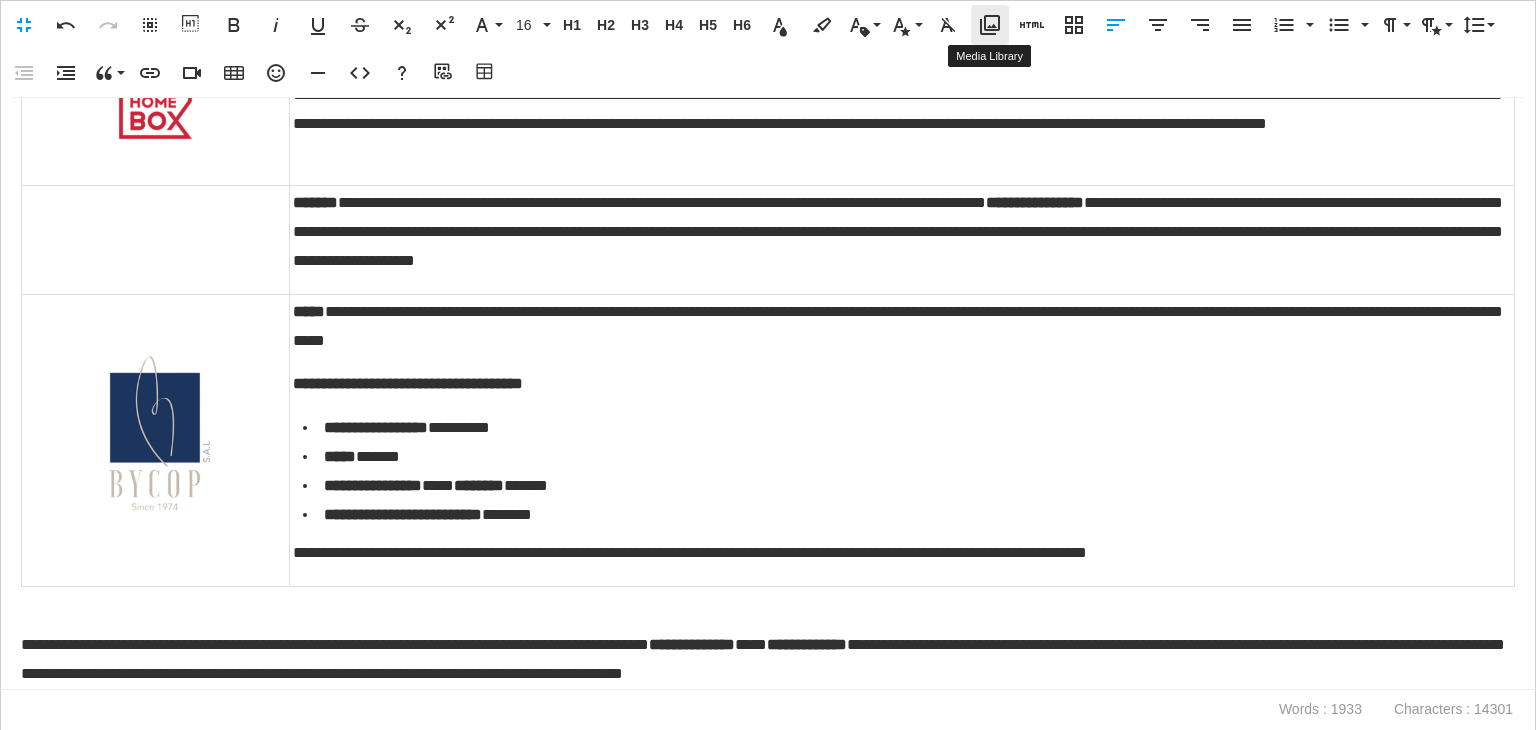 click on "Media Library" at bounding box center [990, 25] 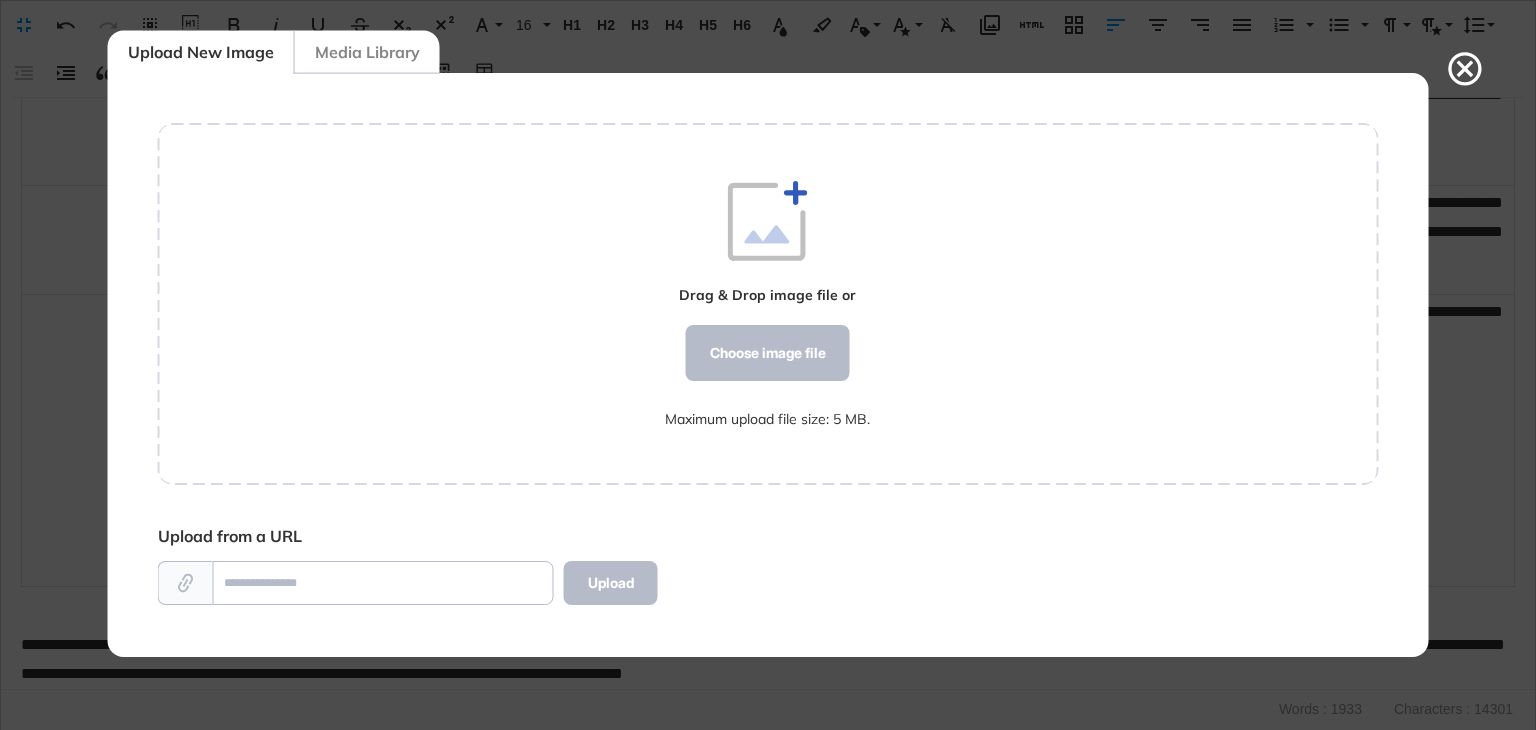 scroll, scrollTop: 583, scrollLeft: 1220, axis: both 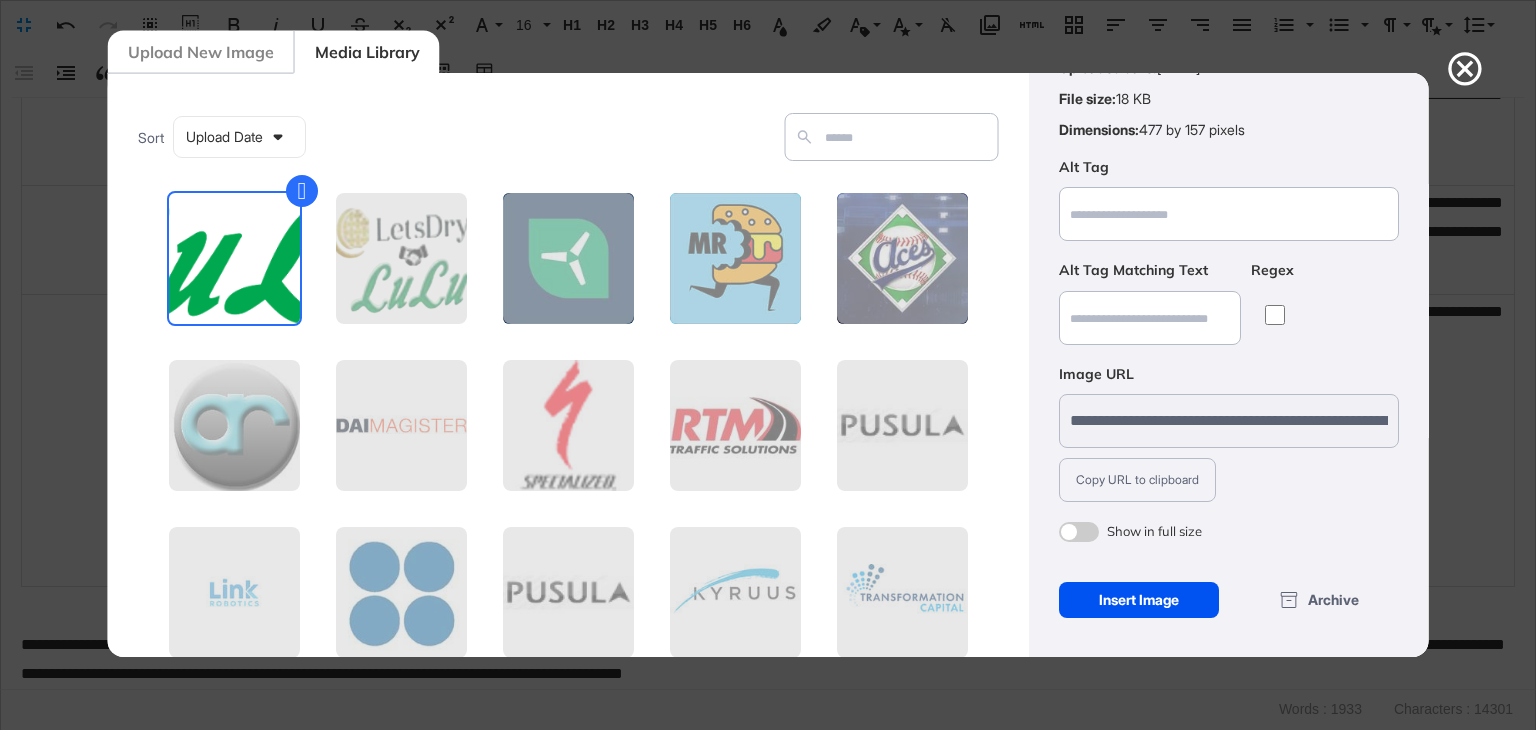 click on "Insert Image" at bounding box center (1138, 600) 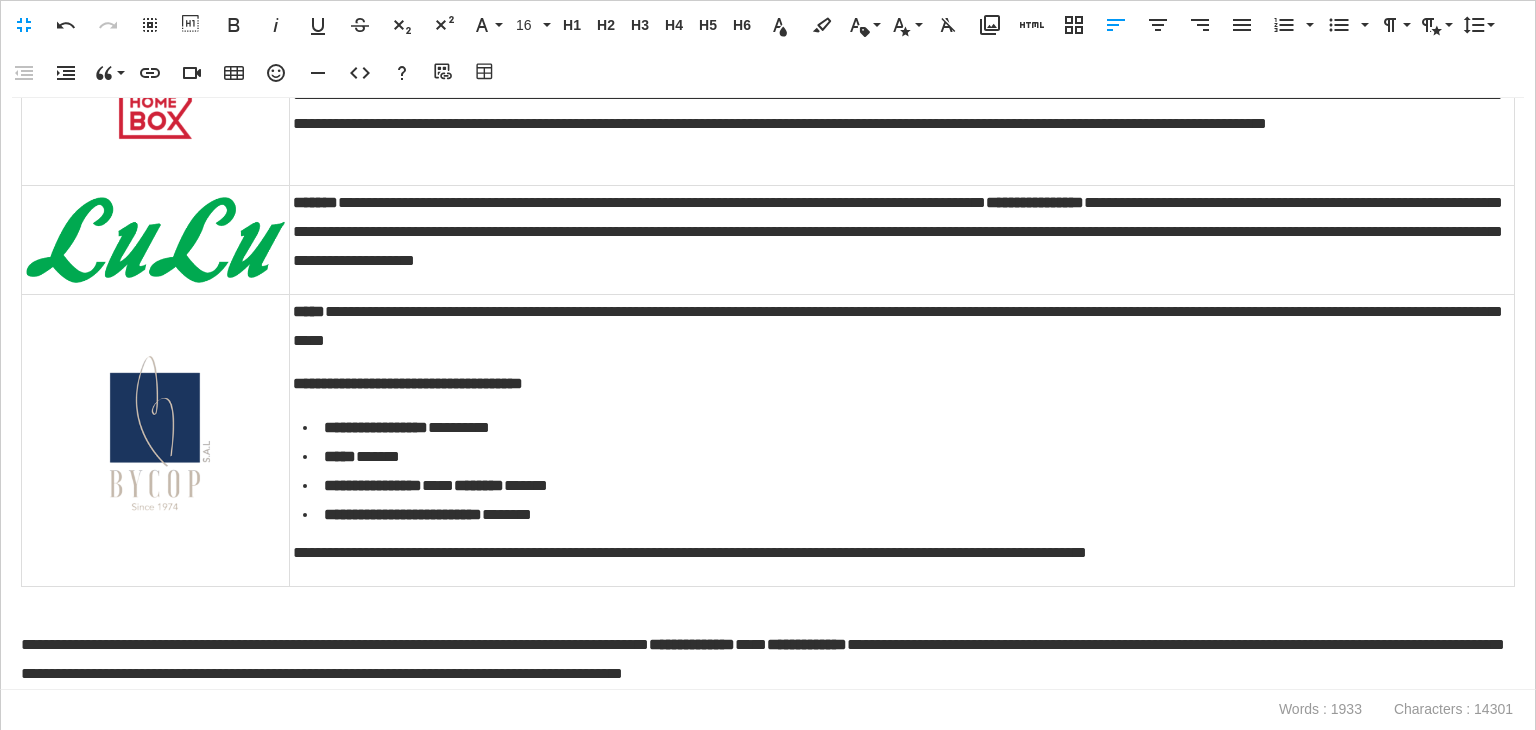 click at bounding box center [155, 239] 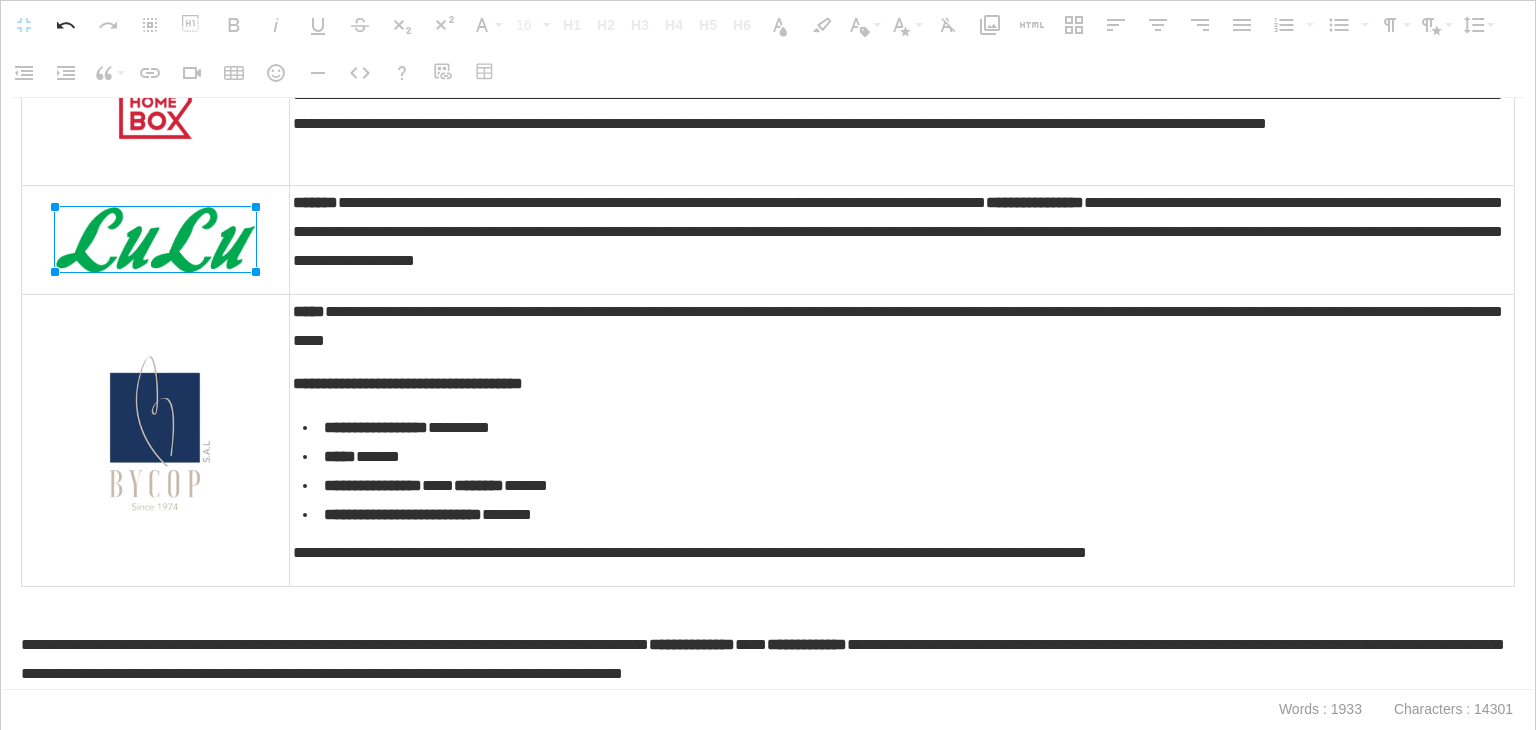 drag, startPoint x: 287, startPoint y: 277, endPoint x: 228, endPoint y: 254, distance: 63.324562 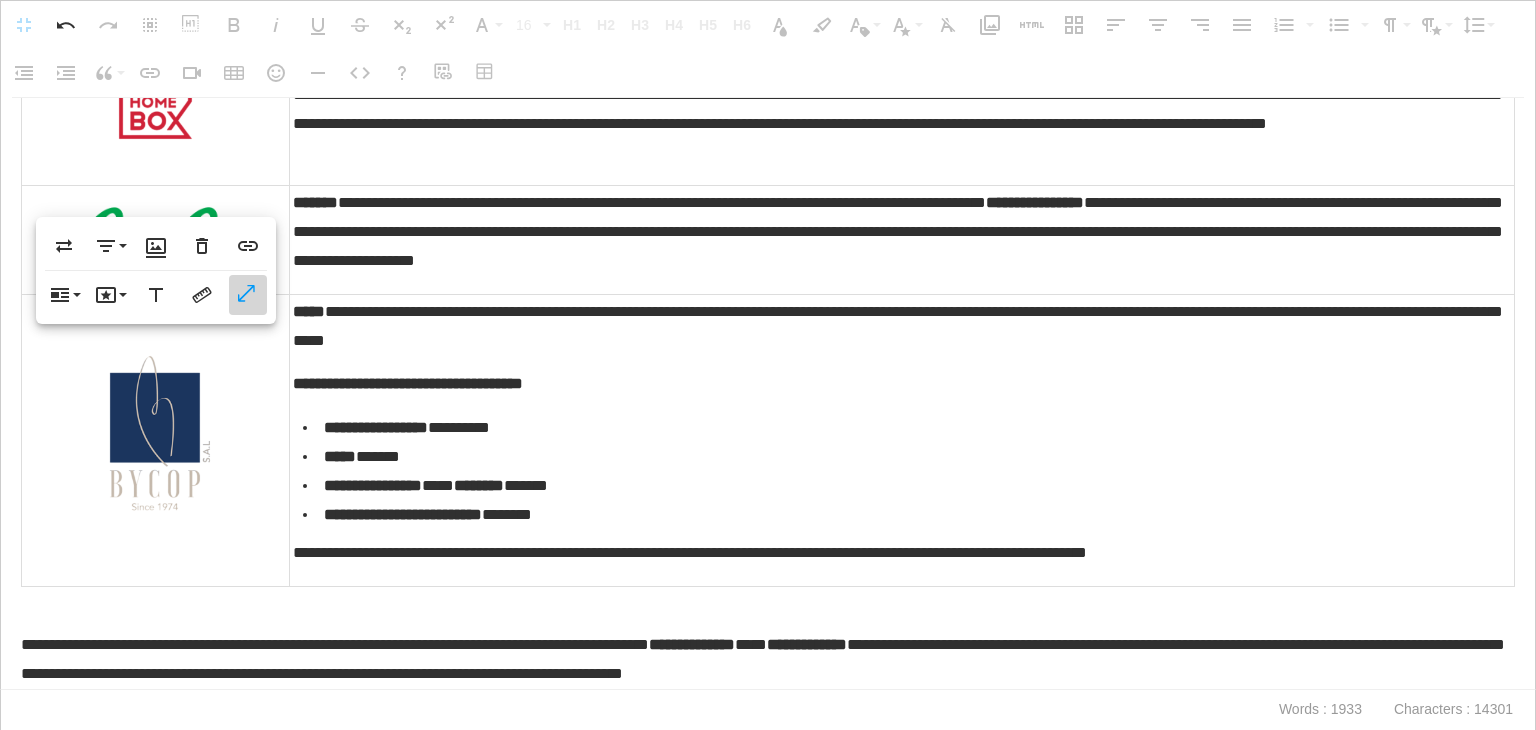 drag, startPoint x: 248, startPoint y: 285, endPoint x: 415, endPoint y: 297, distance: 167.43059 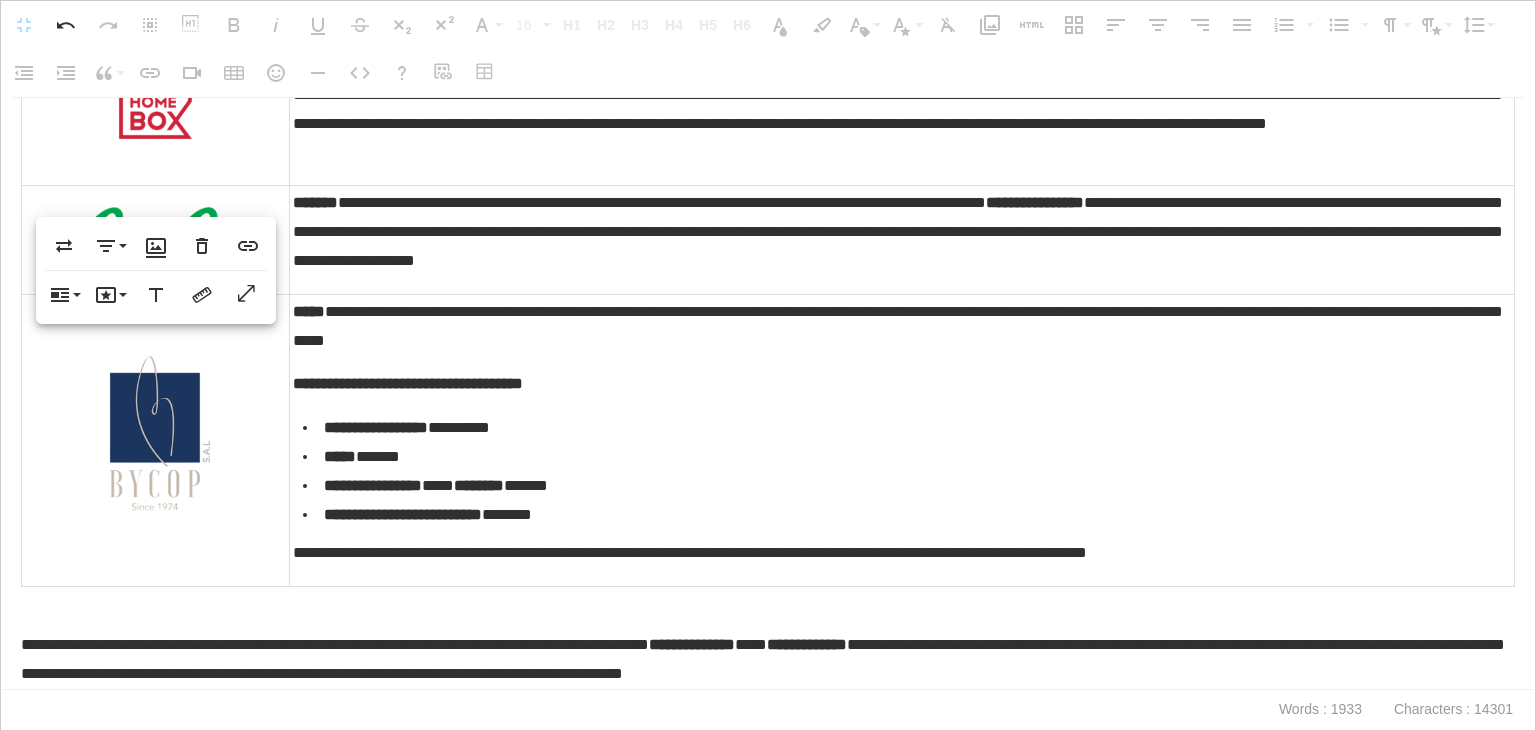 click on "**********" at bounding box center [902, 384] 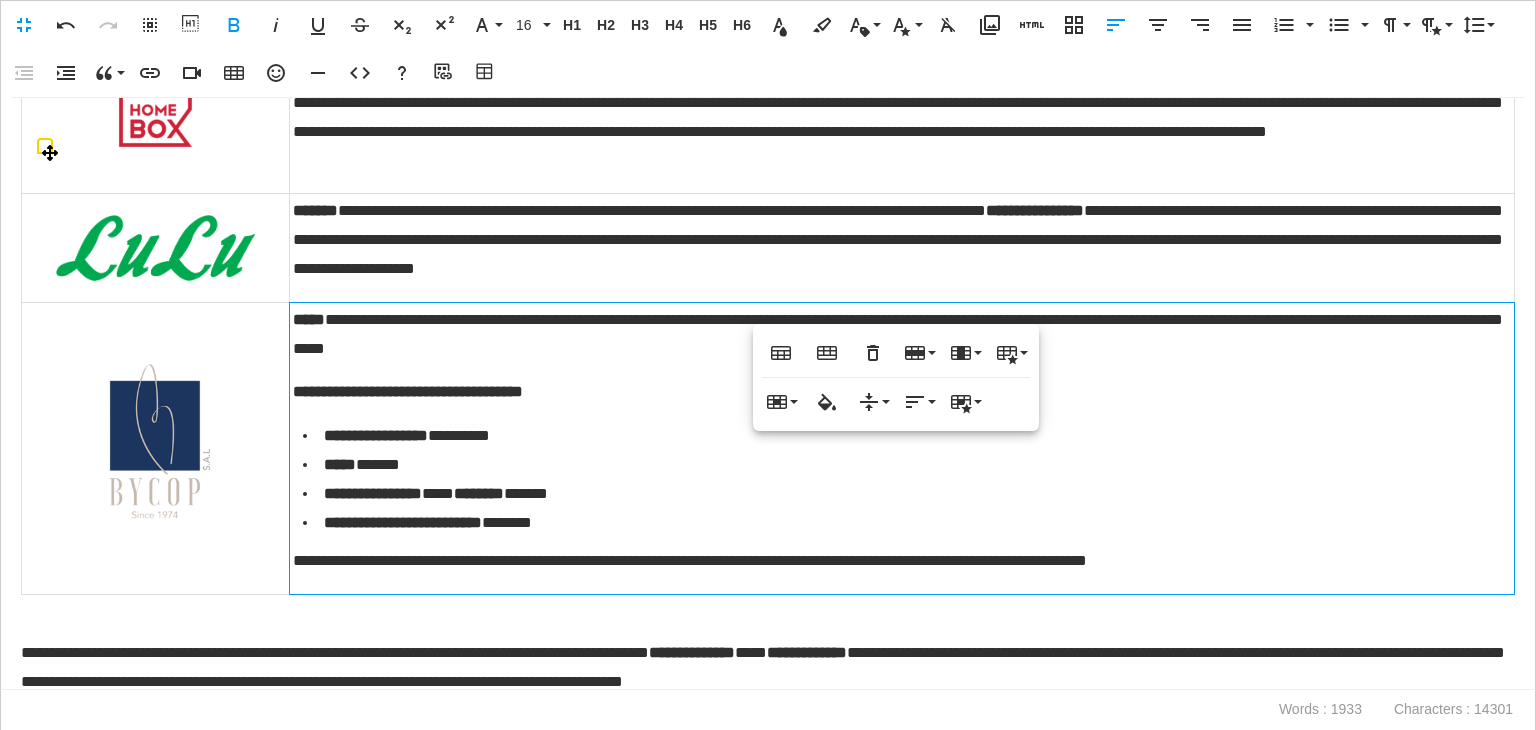 scroll, scrollTop: 200, scrollLeft: 0, axis: vertical 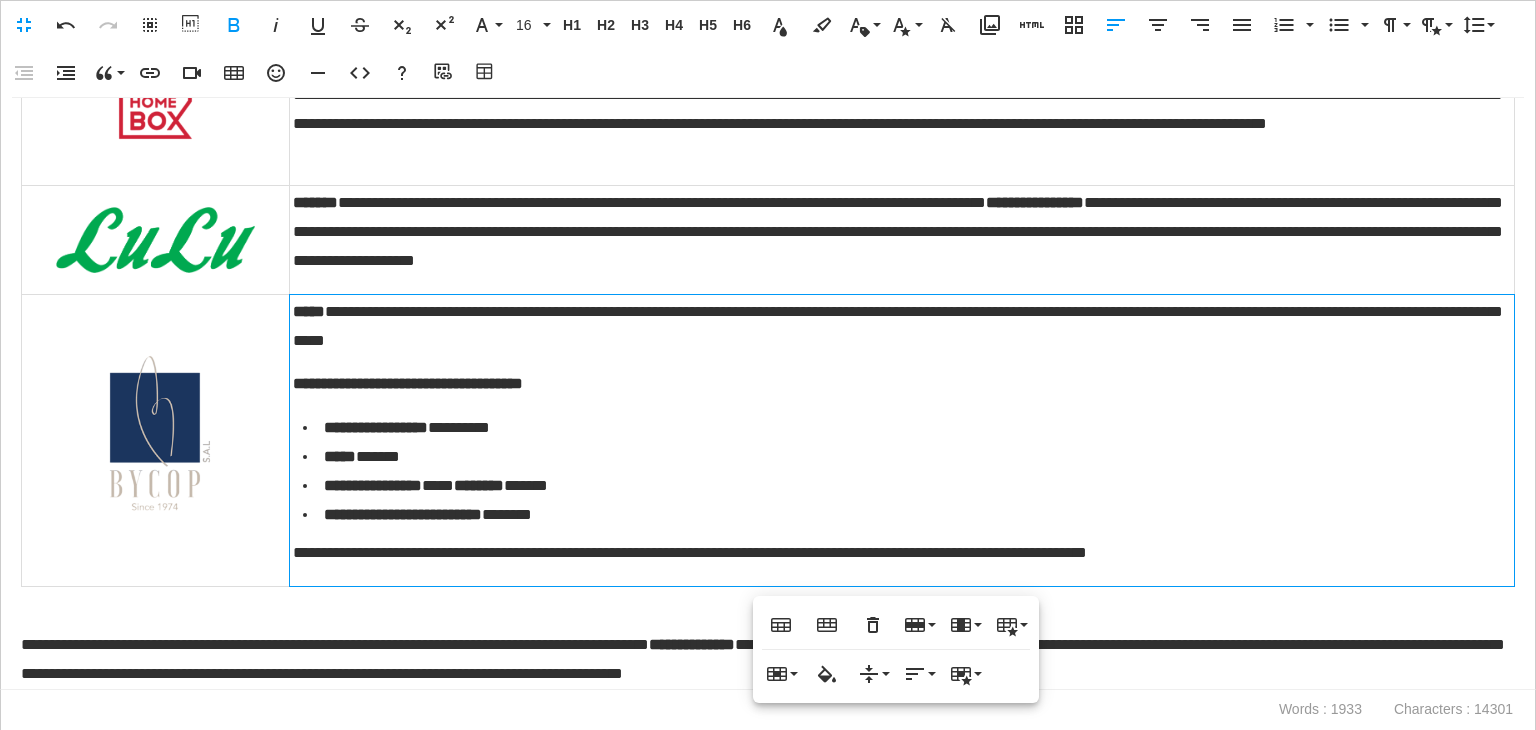 click at bounding box center (155, 440) 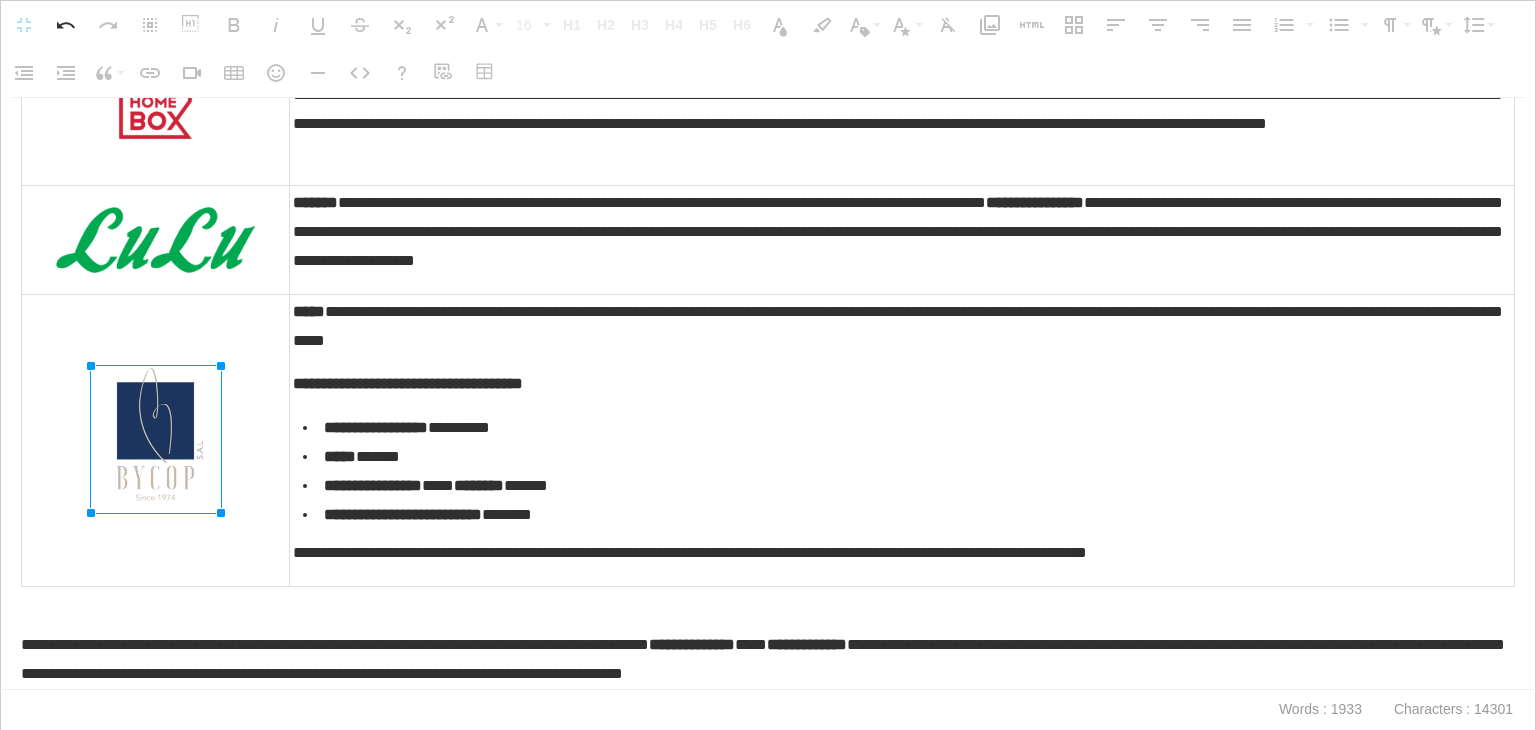 drag, startPoint x: 232, startPoint y: 519, endPoint x: 211, endPoint y: 504, distance: 25.806976 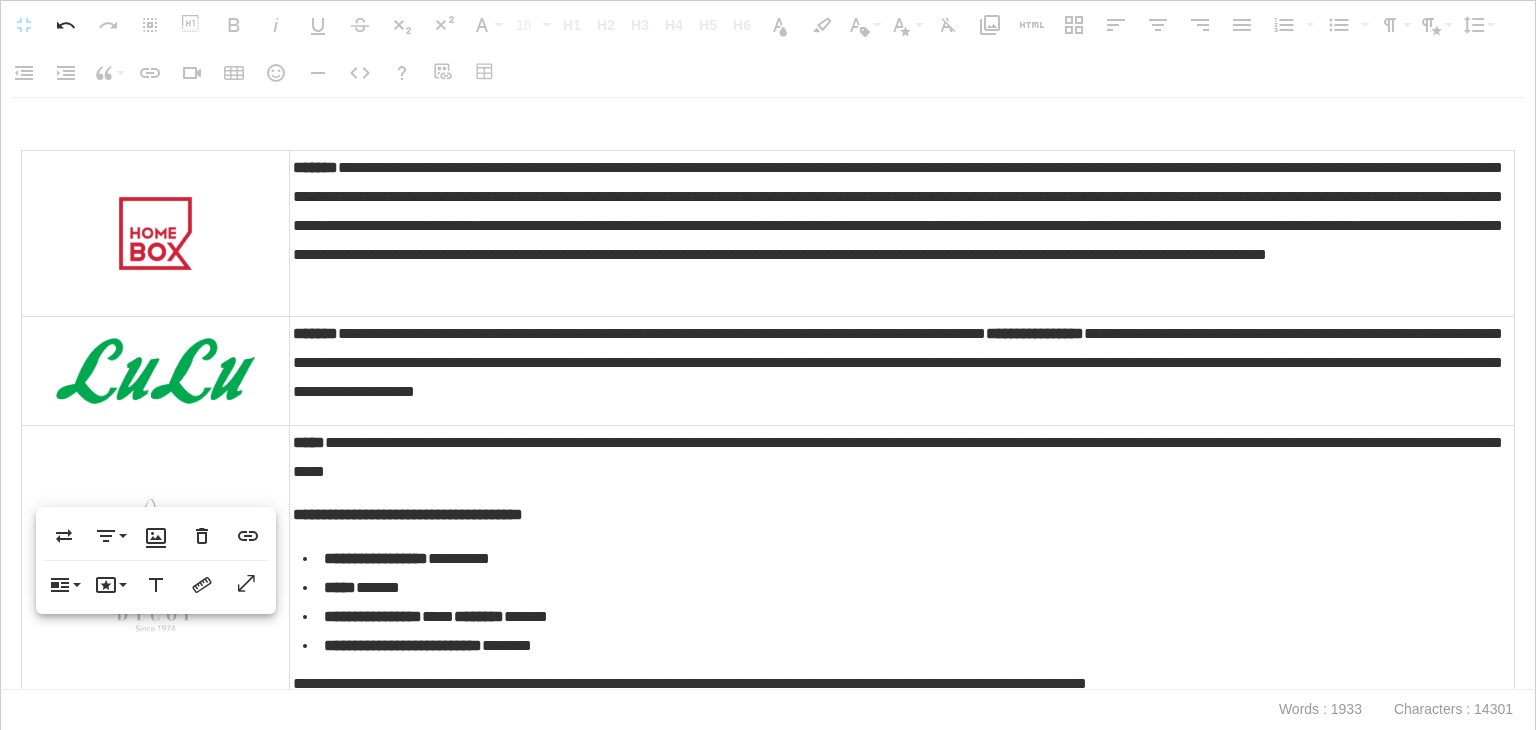 scroll, scrollTop: 0, scrollLeft: 0, axis: both 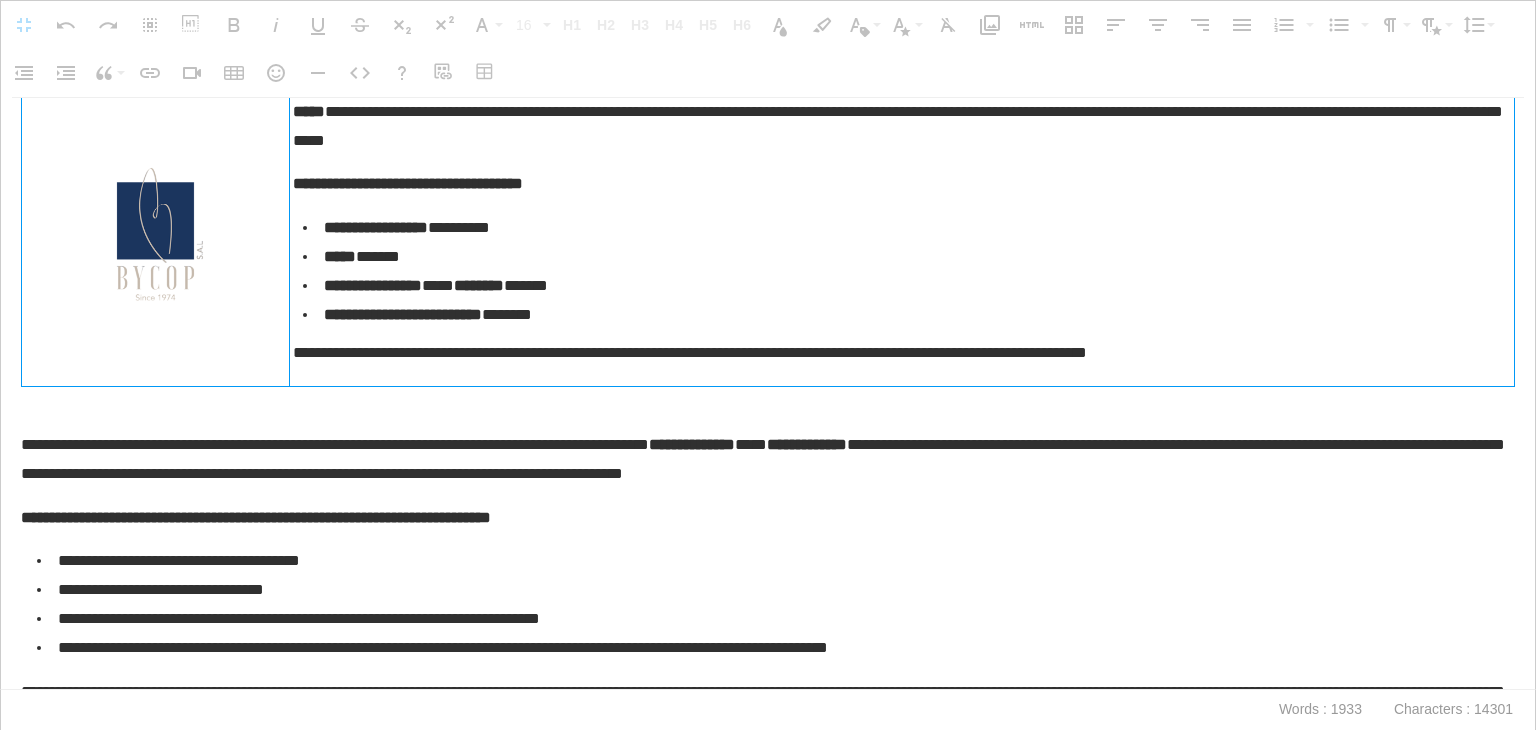 drag, startPoint x: 268, startPoint y: 232, endPoint x: 811, endPoint y: 305, distance: 547.885 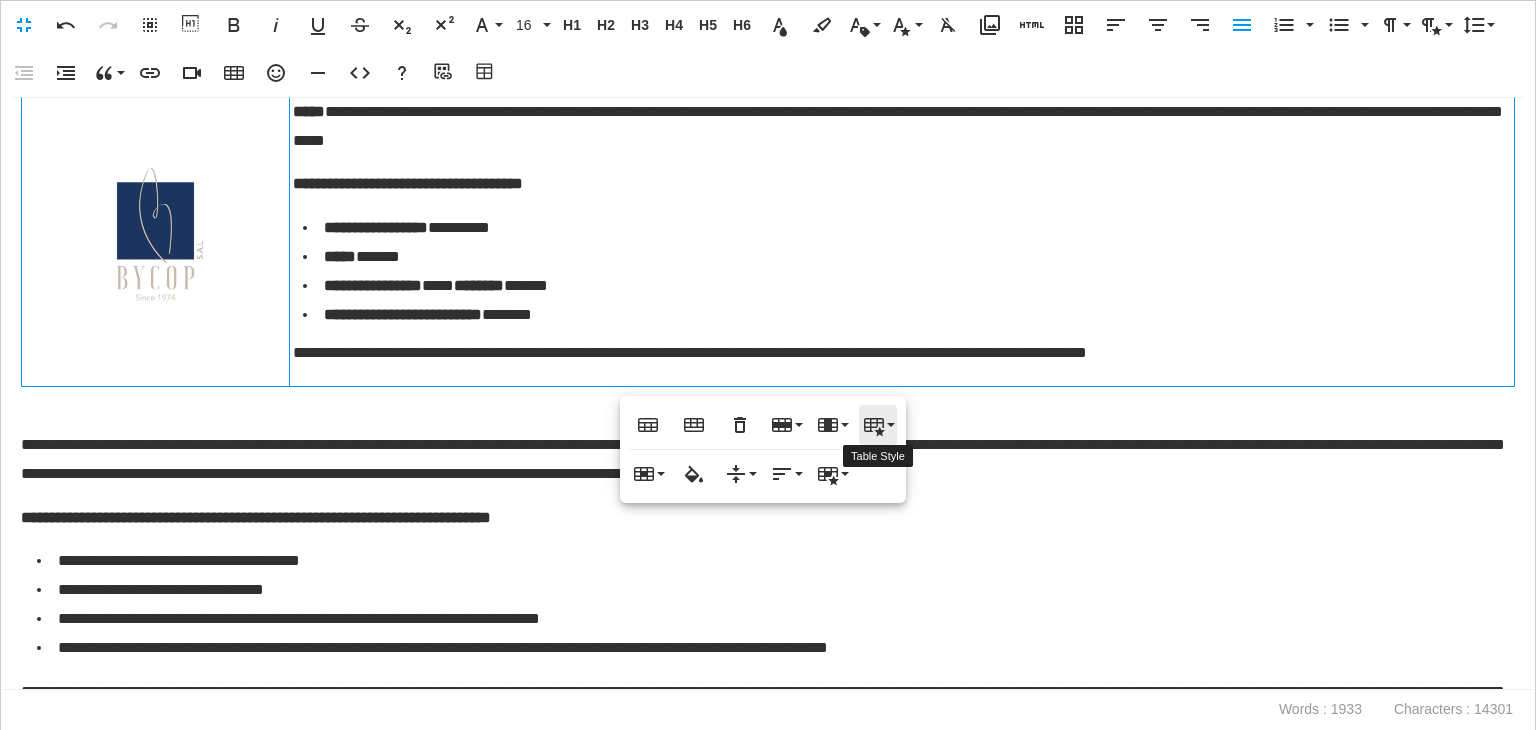 click on "Table Style" at bounding box center [878, 425] 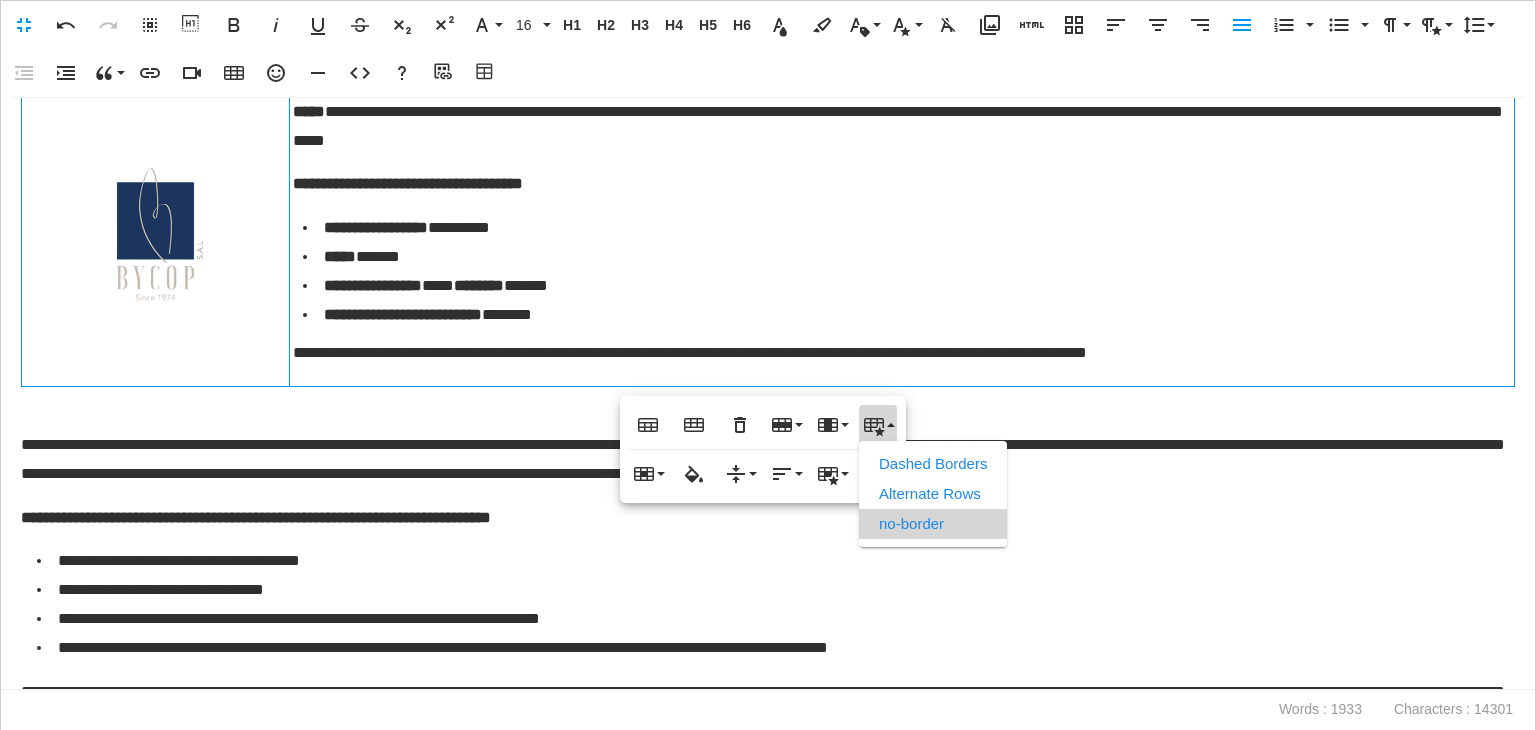 click on "no-border" at bounding box center [933, 524] 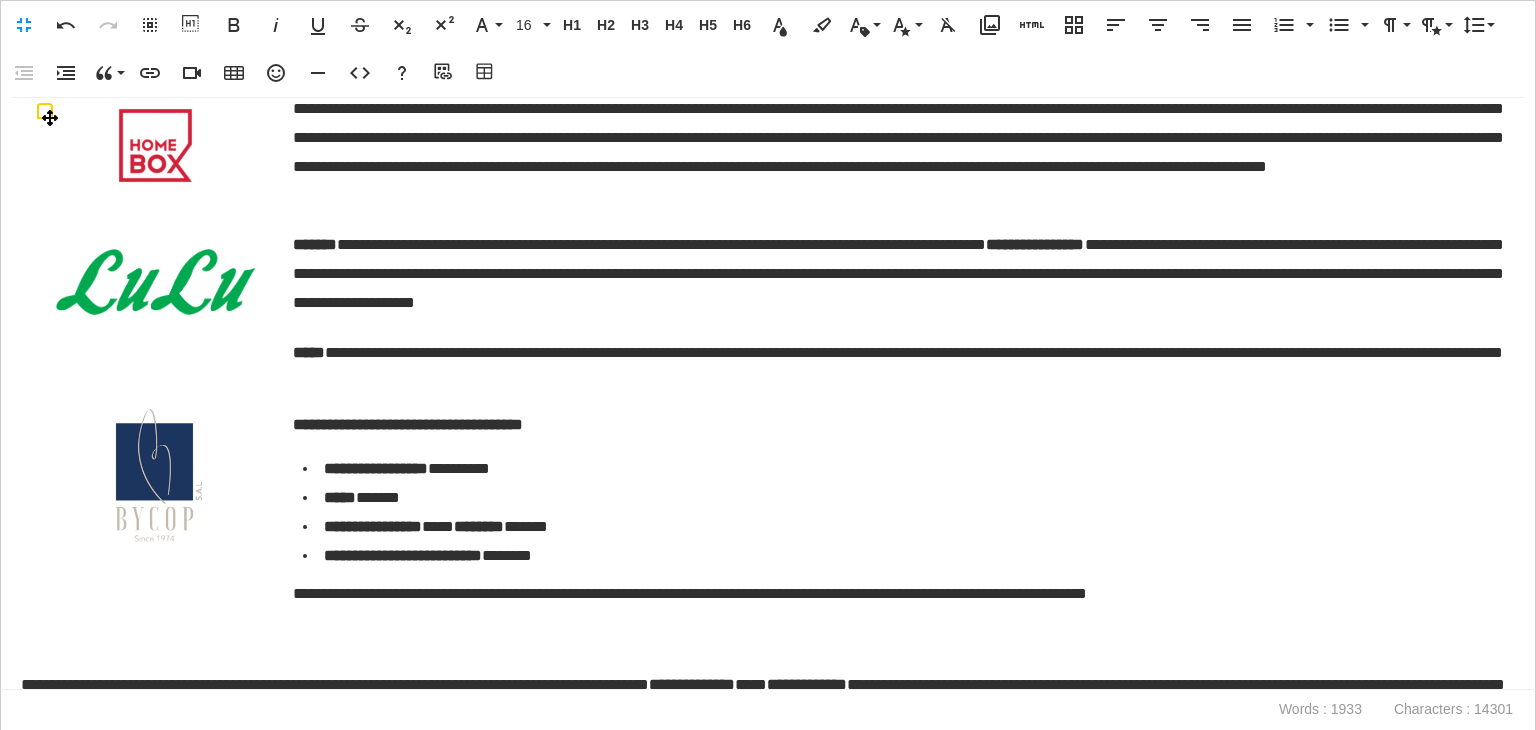 scroll, scrollTop: 300, scrollLeft: 0, axis: vertical 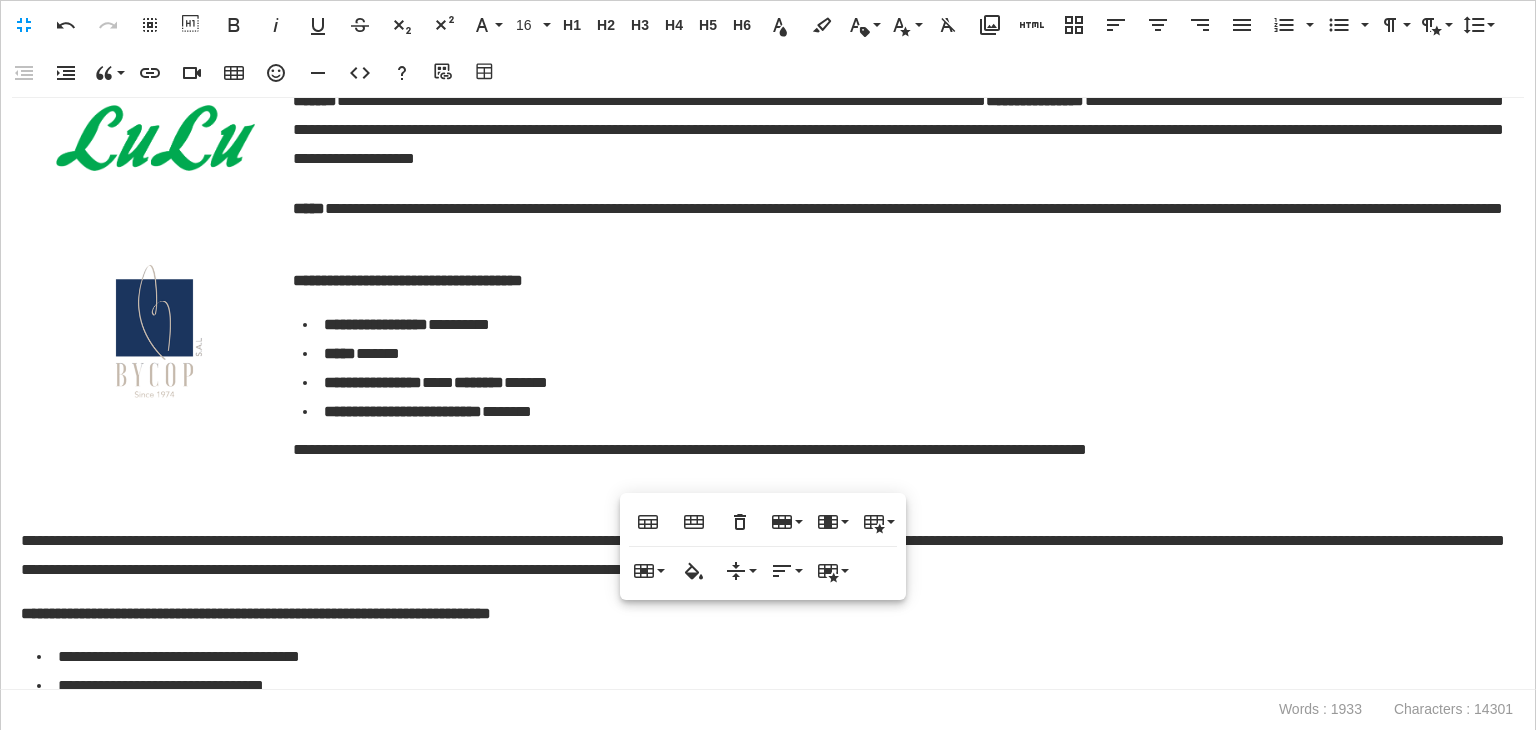 click at bounding box center [768, 497] 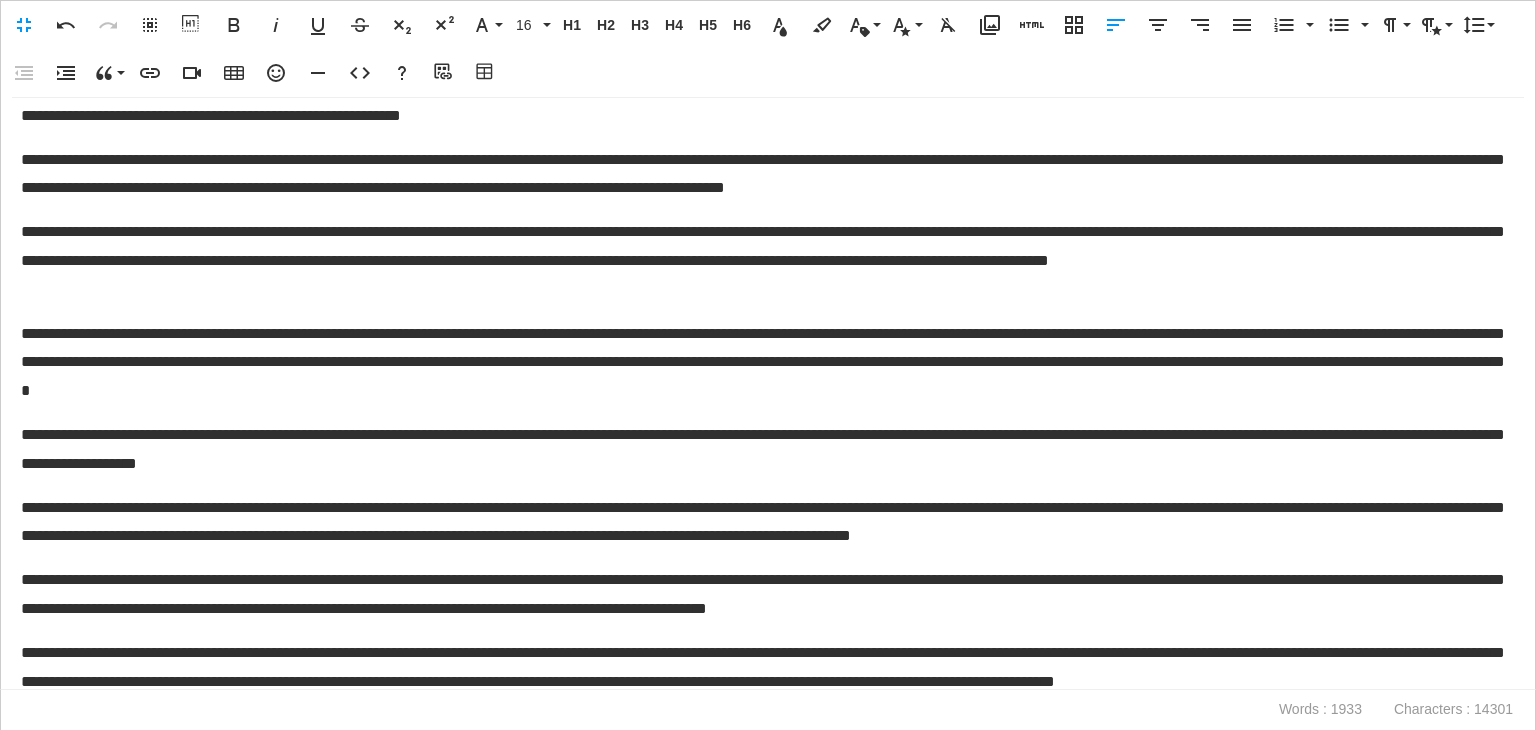 scroll, scrollTop: 2300, scrollLeft: 0, axis: vertical 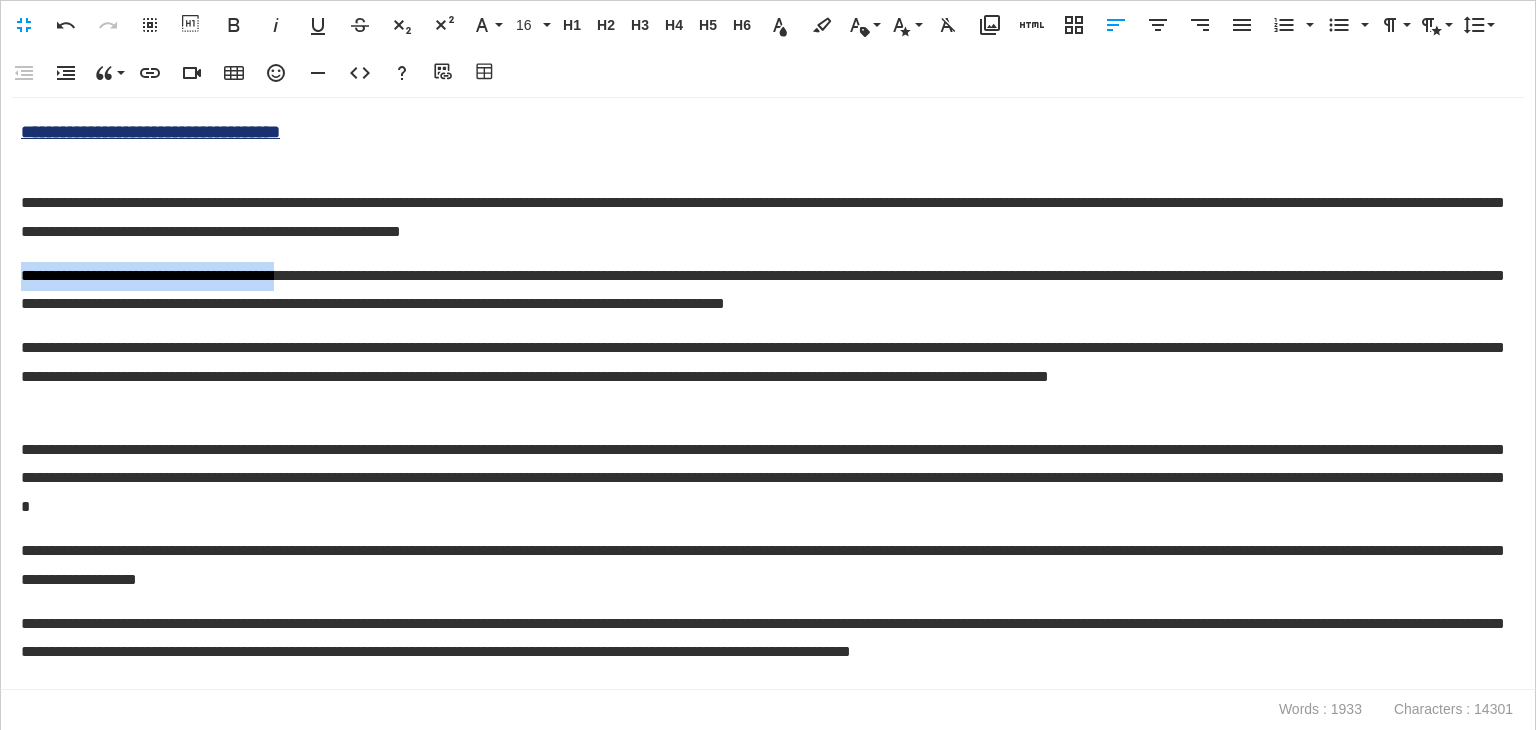 drag, startPoint x: 331, startPoint y: 279, endPoint x: 0, endPoint y: 261, distance: 331.48907 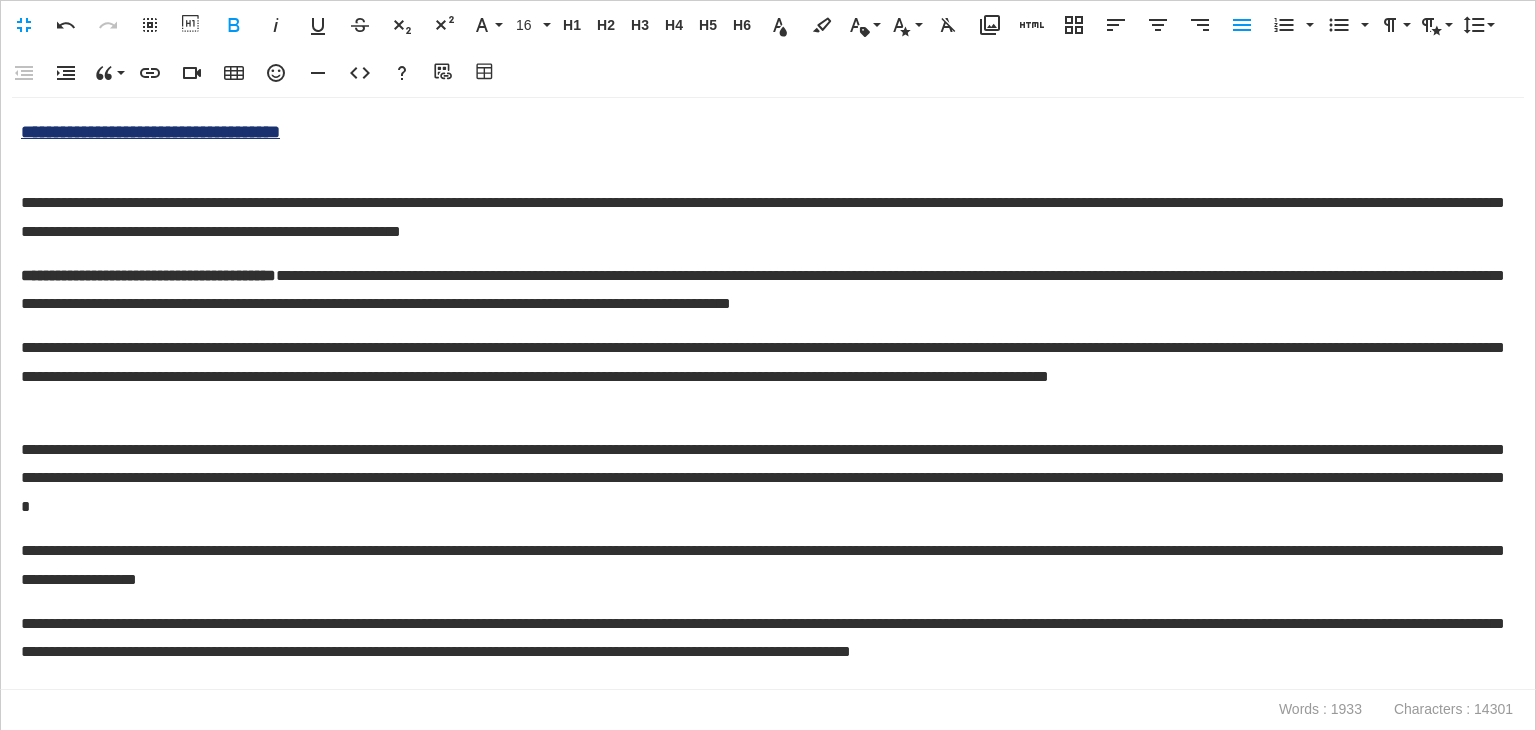 click on "**********" at bounding box center [763, 291] 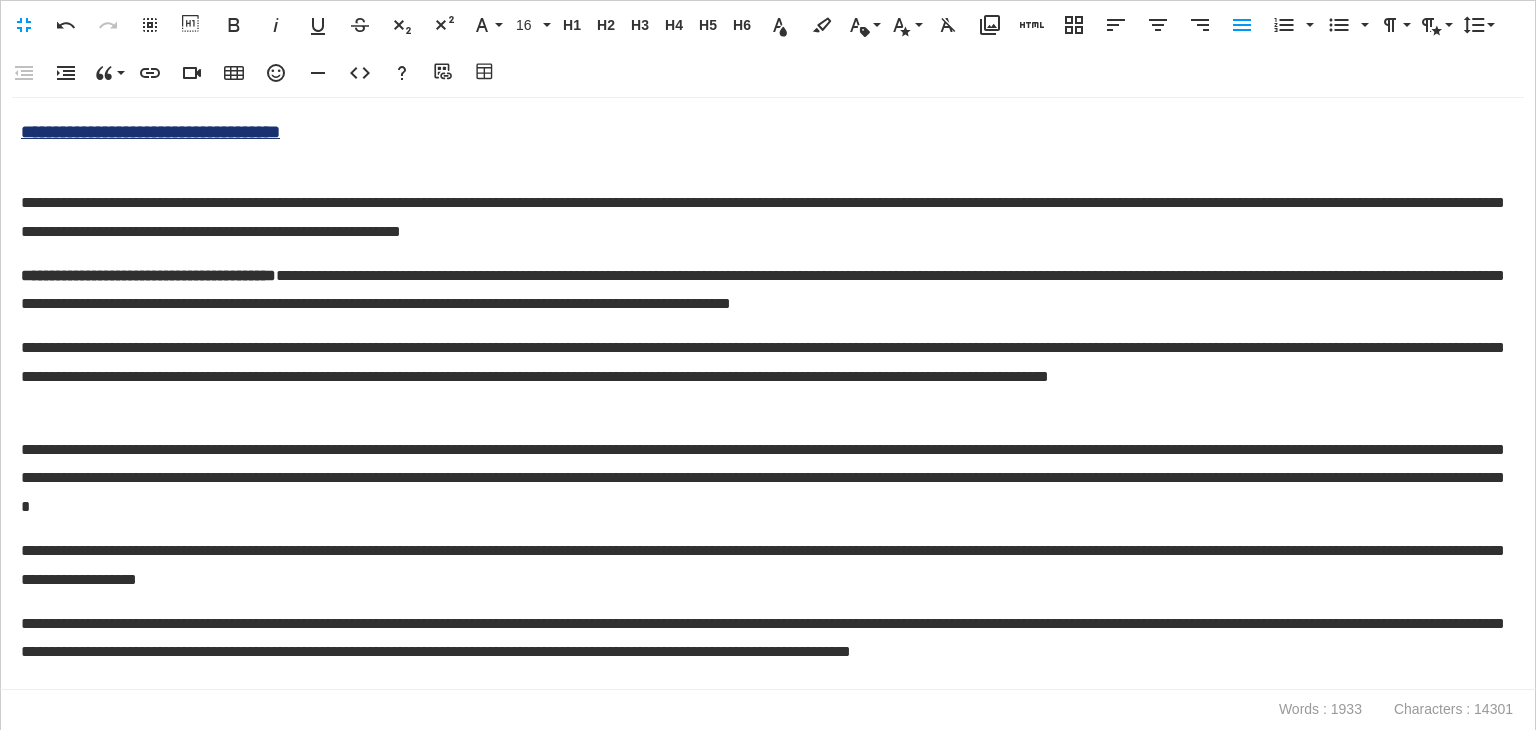 click on "**********" at bounding box center (148, 275) 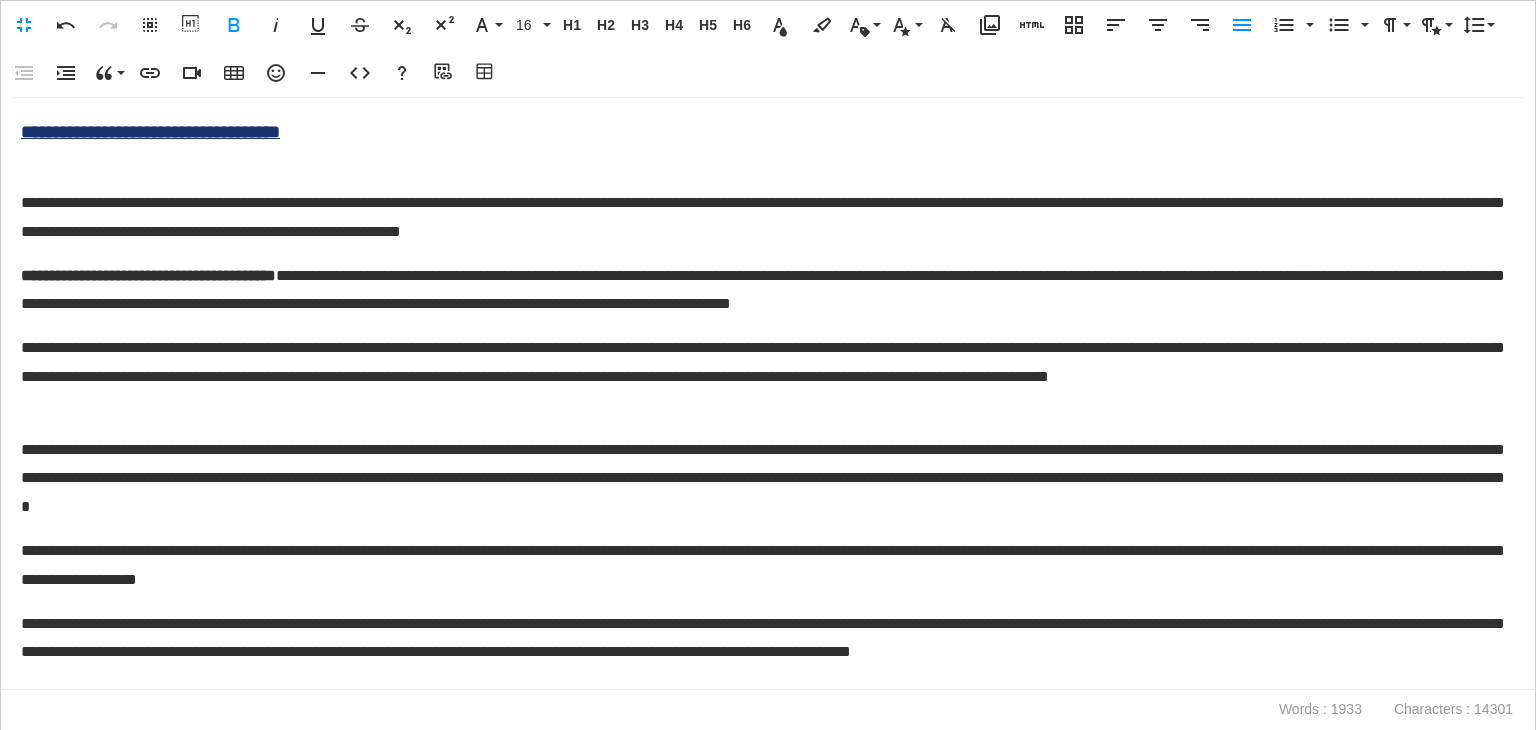 type 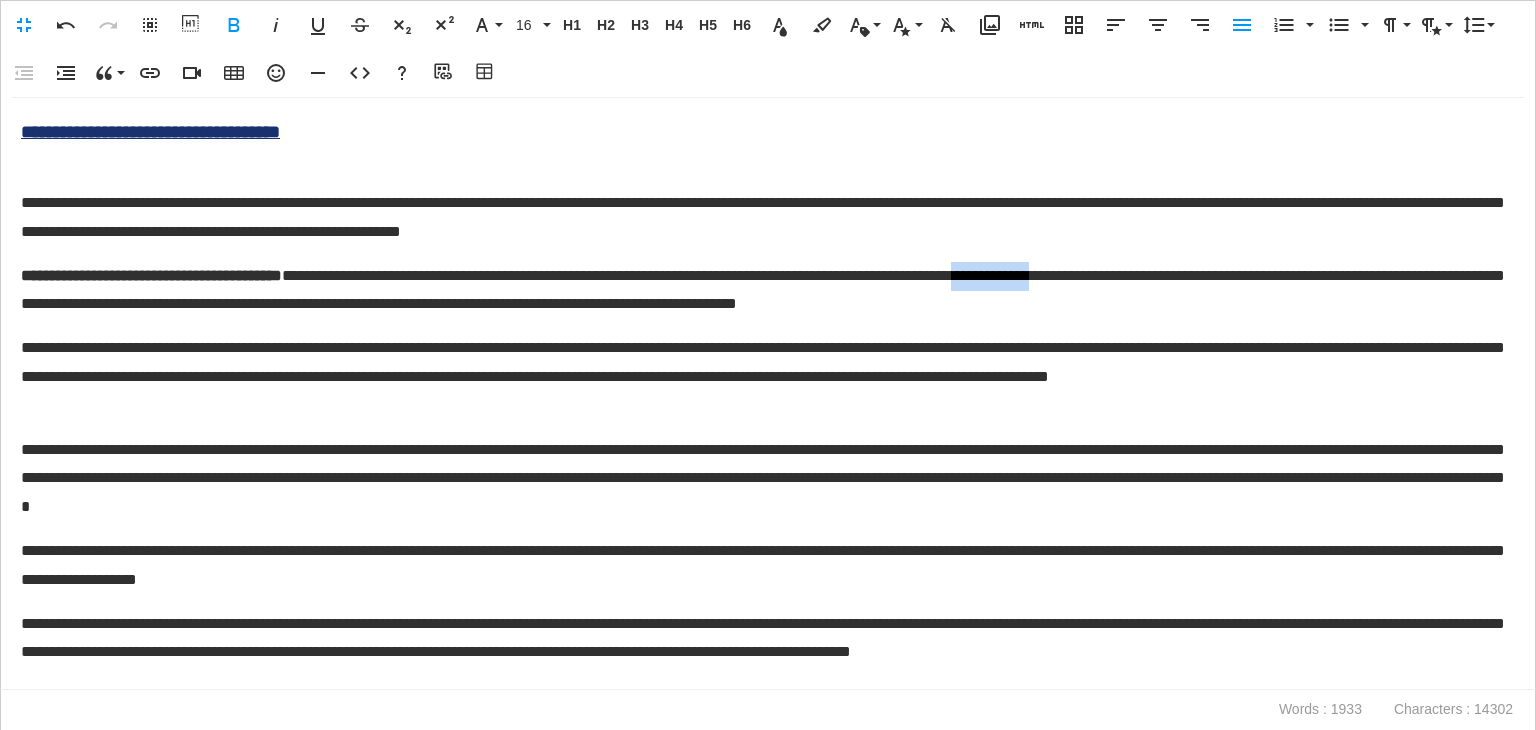 drag, startPoint x: 1177, startPoint y: 276, endPoint x: 1287, endPoint y: 281, distance: 110.11358 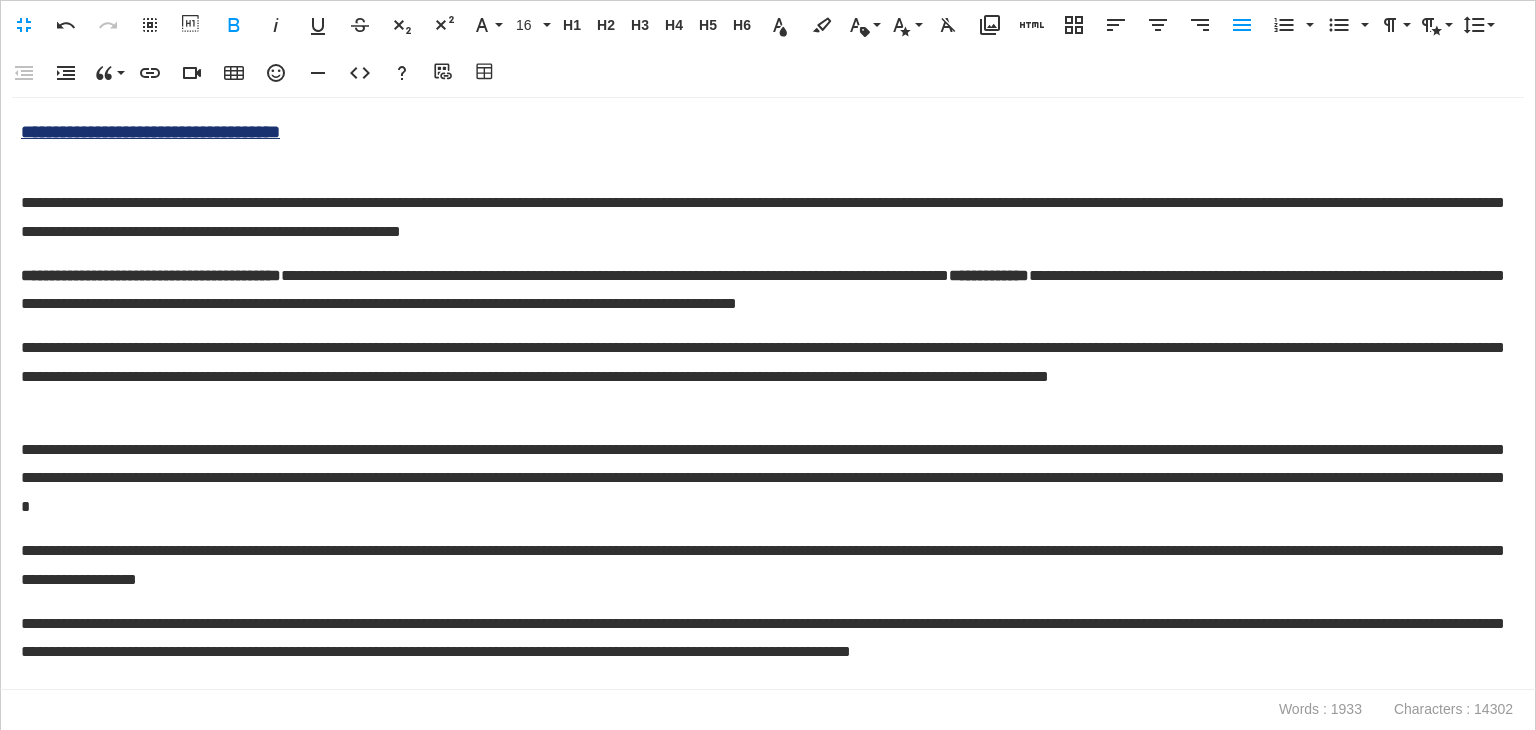 click on "**********" at bounding box center [768, 394] 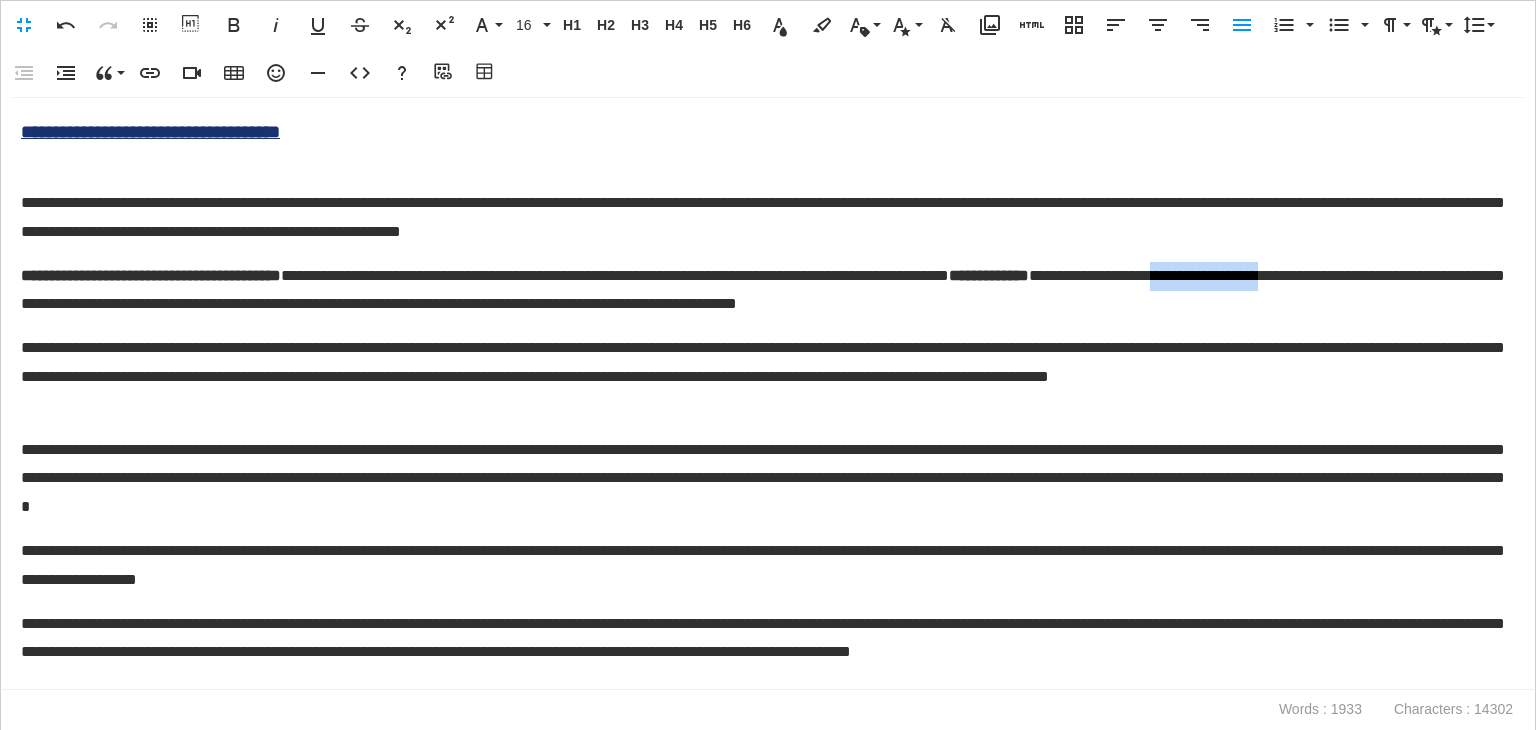 drag, startPoint x: 1446, startPoint y: 278, endPoint x: 101, endPoint y: 307, distance: 1345.3126 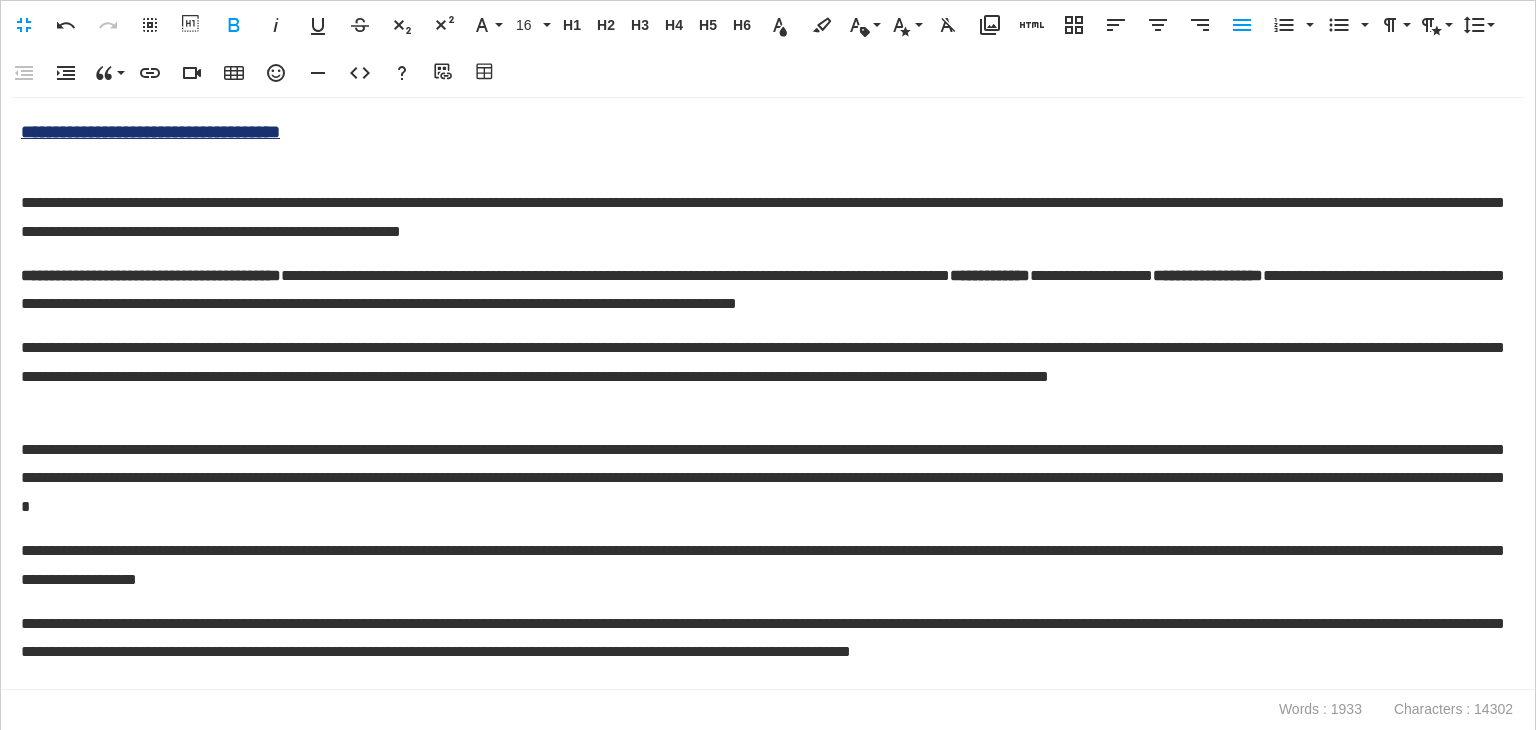 click on "**********" at bounding box center (763, 377) 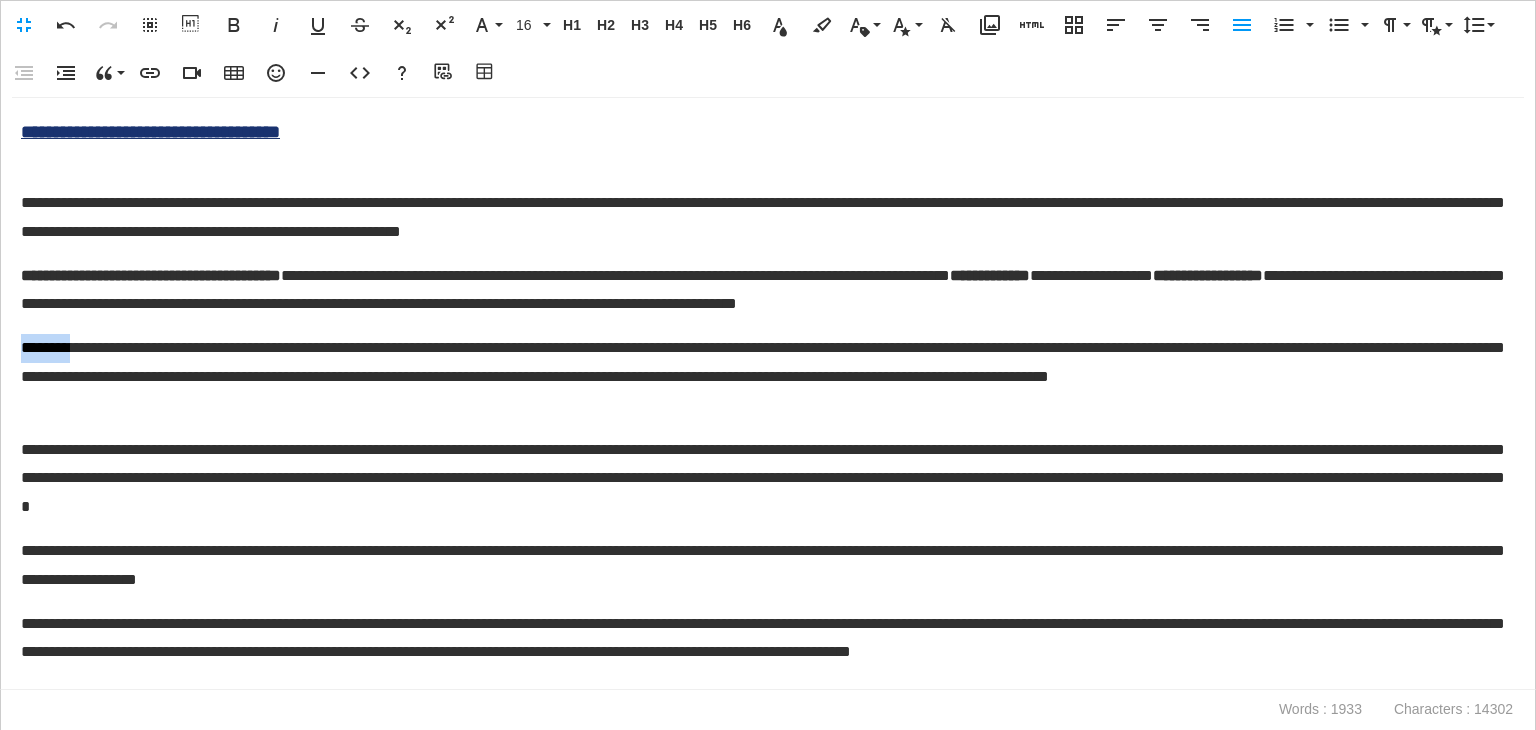 drag, startPoint x: 101, startPoint y: 349, endPoint x: 0, endPoint y: 345, distance: 101.07918 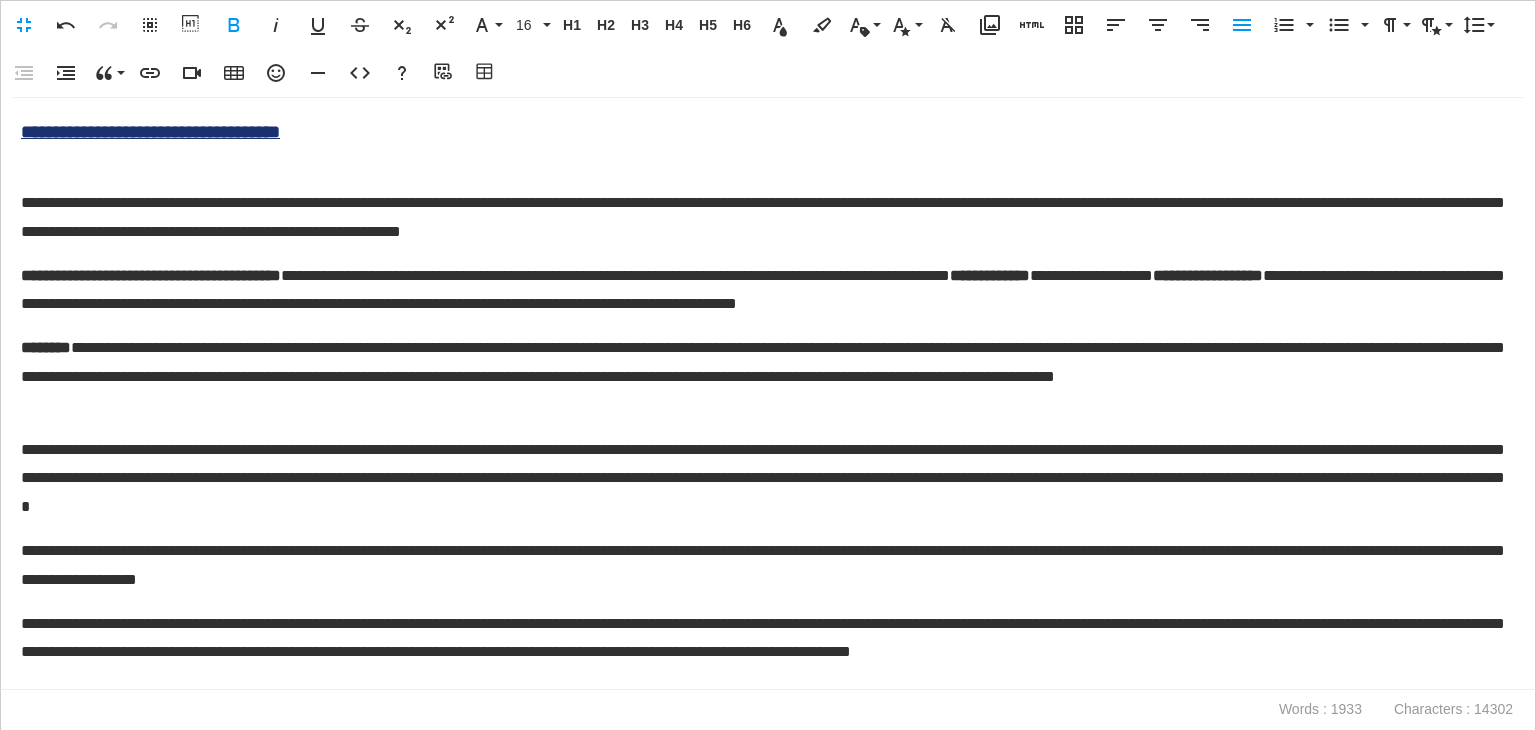 click on "**********" at bounding box center [763, 479] 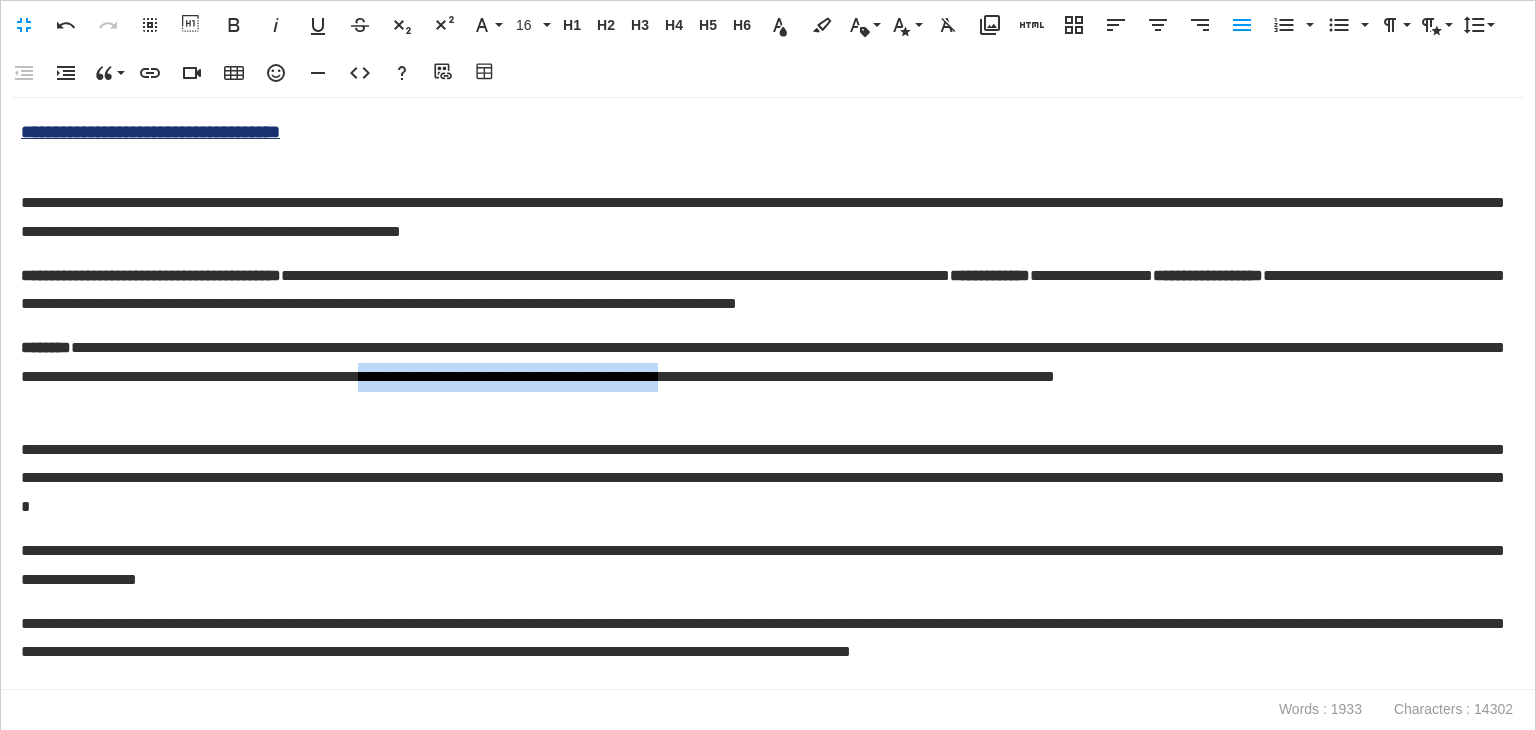 drag, startPoint x: 859, startPoint y: 382, endPoint x: 1244, endPoint y: 382, distance: 385 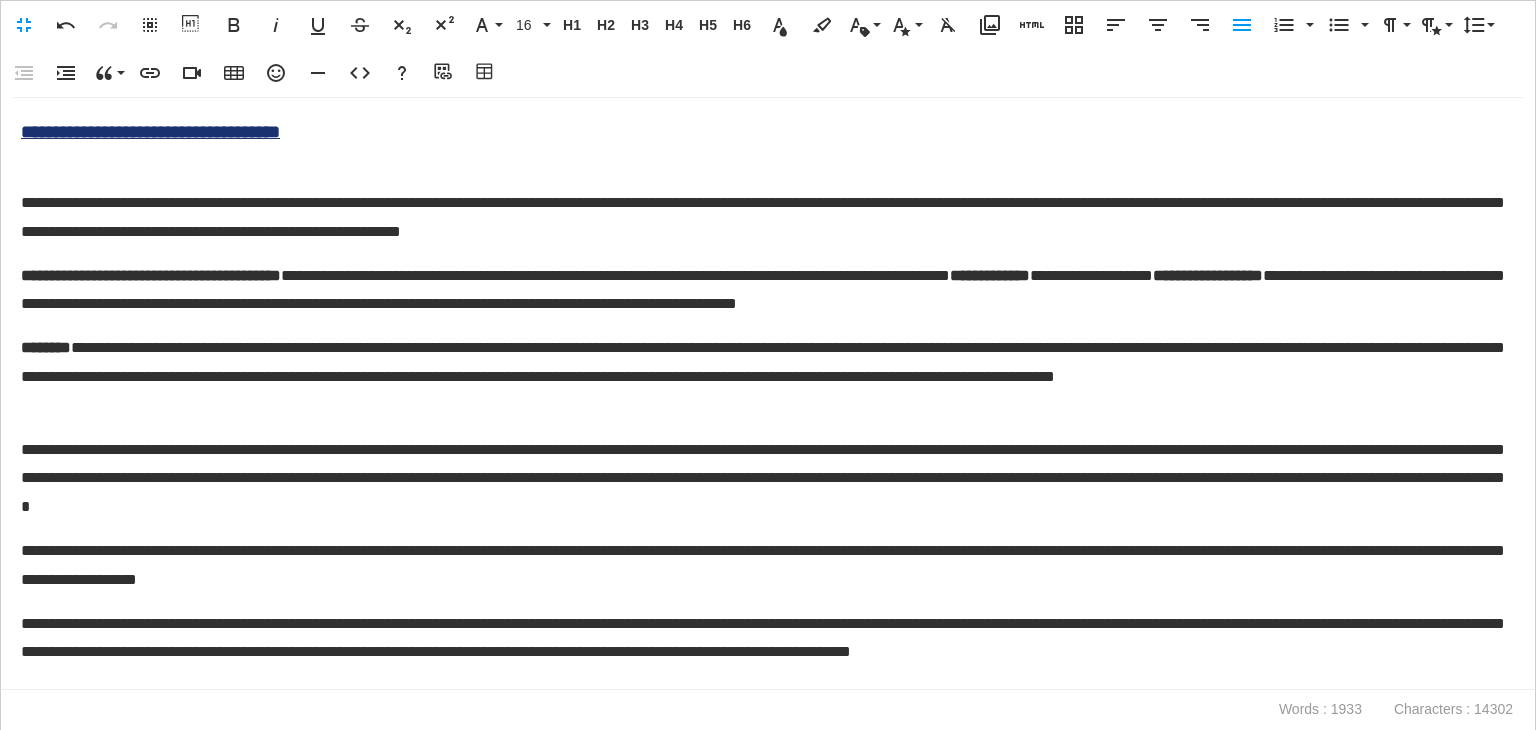 click on "**********" at bounding box center (763, 377) 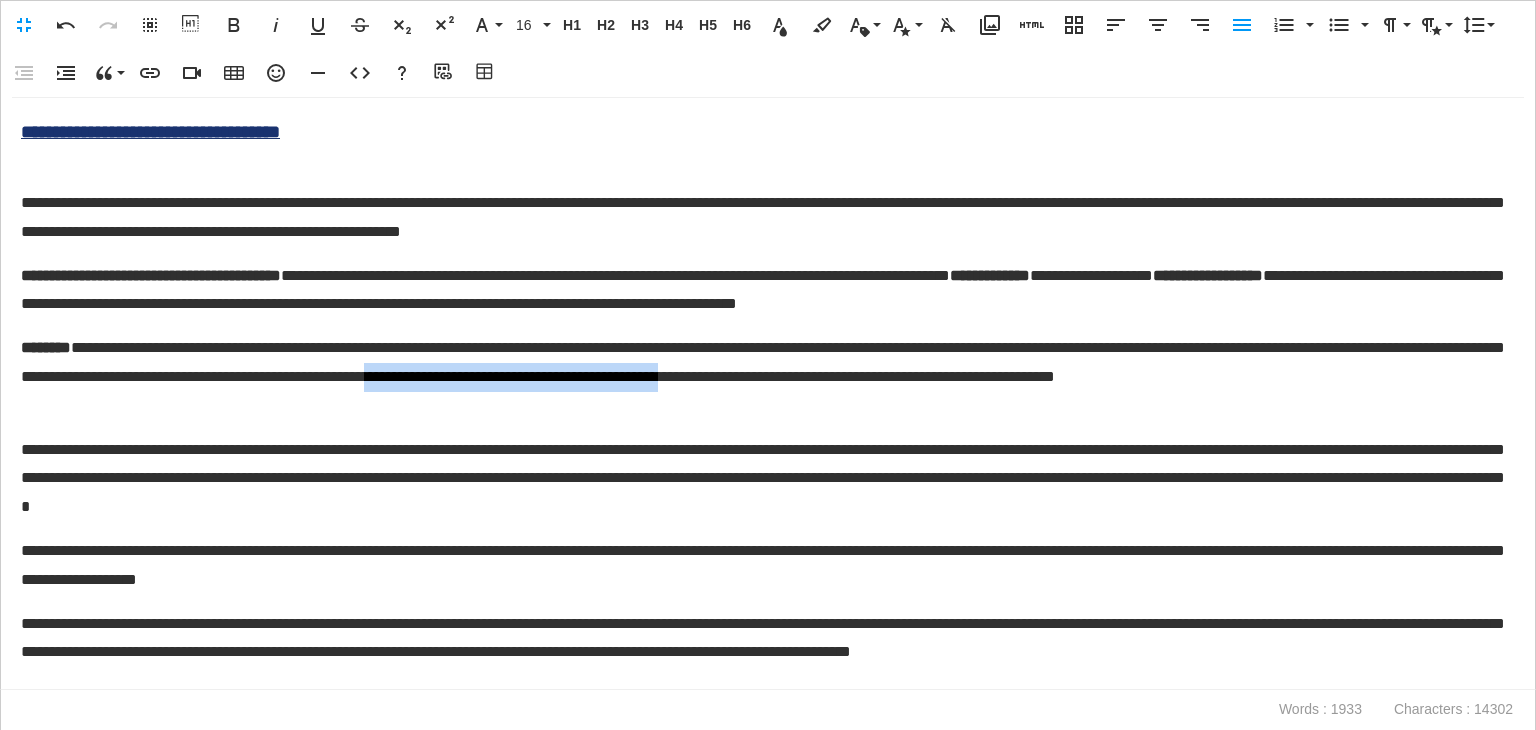 drag, startPoint x: 861, startPoint y: 378, endPoint x: 1245, endPoint y: 385, distance: 384.06378 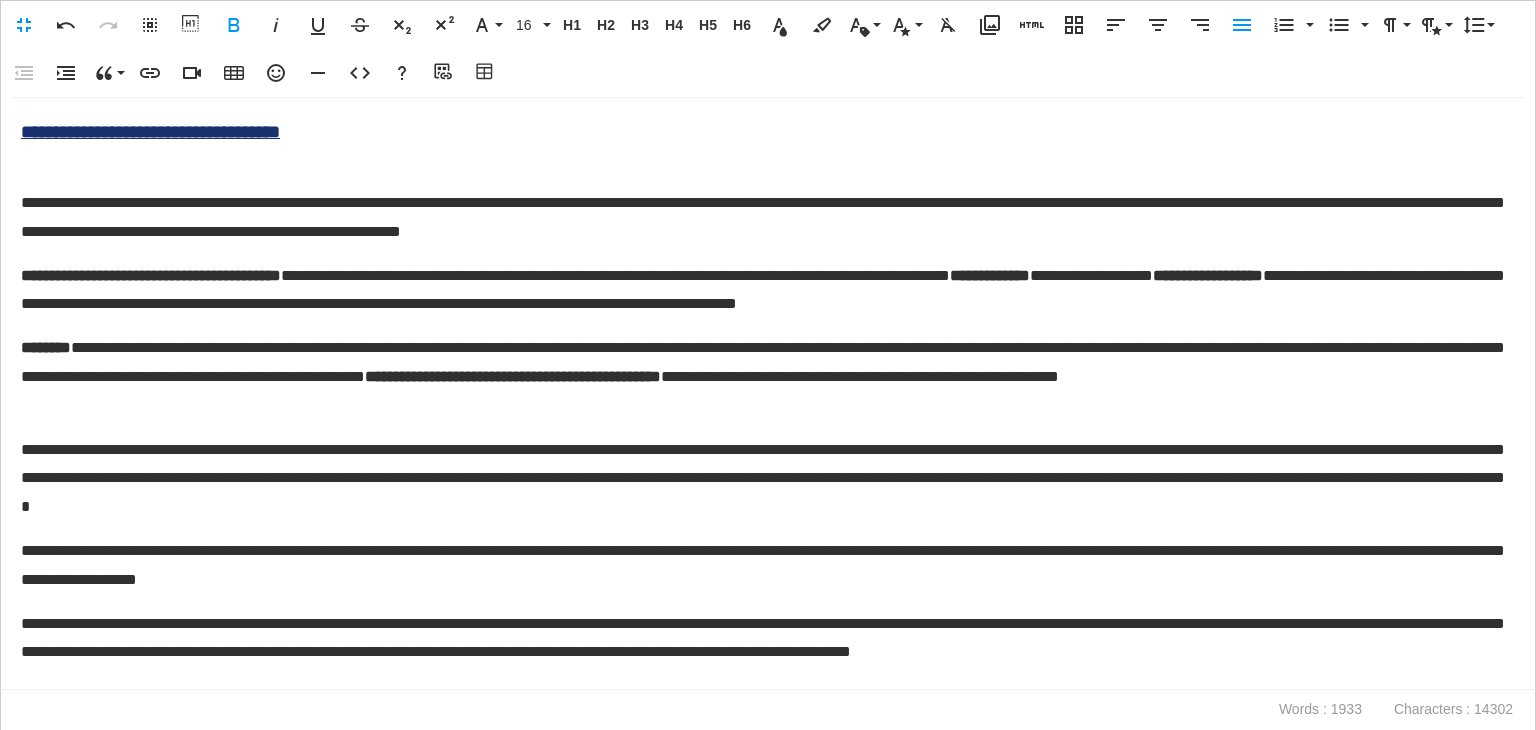 click on "**********" at bounding box center (763, 377) 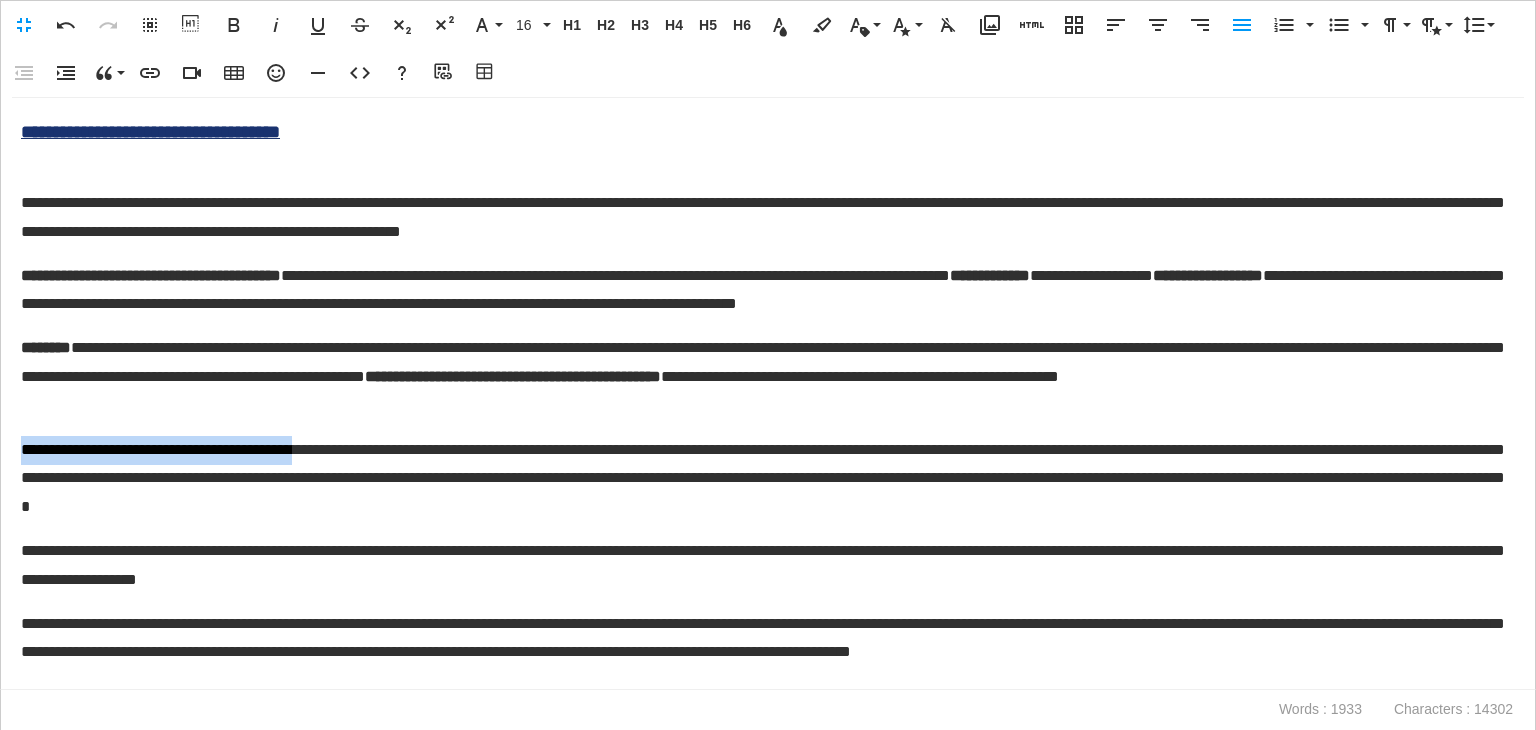 drag, startPoint x: 371, startPoint y: 448, endPoint x: 8, endPoint y: 447, distance: 363.00137 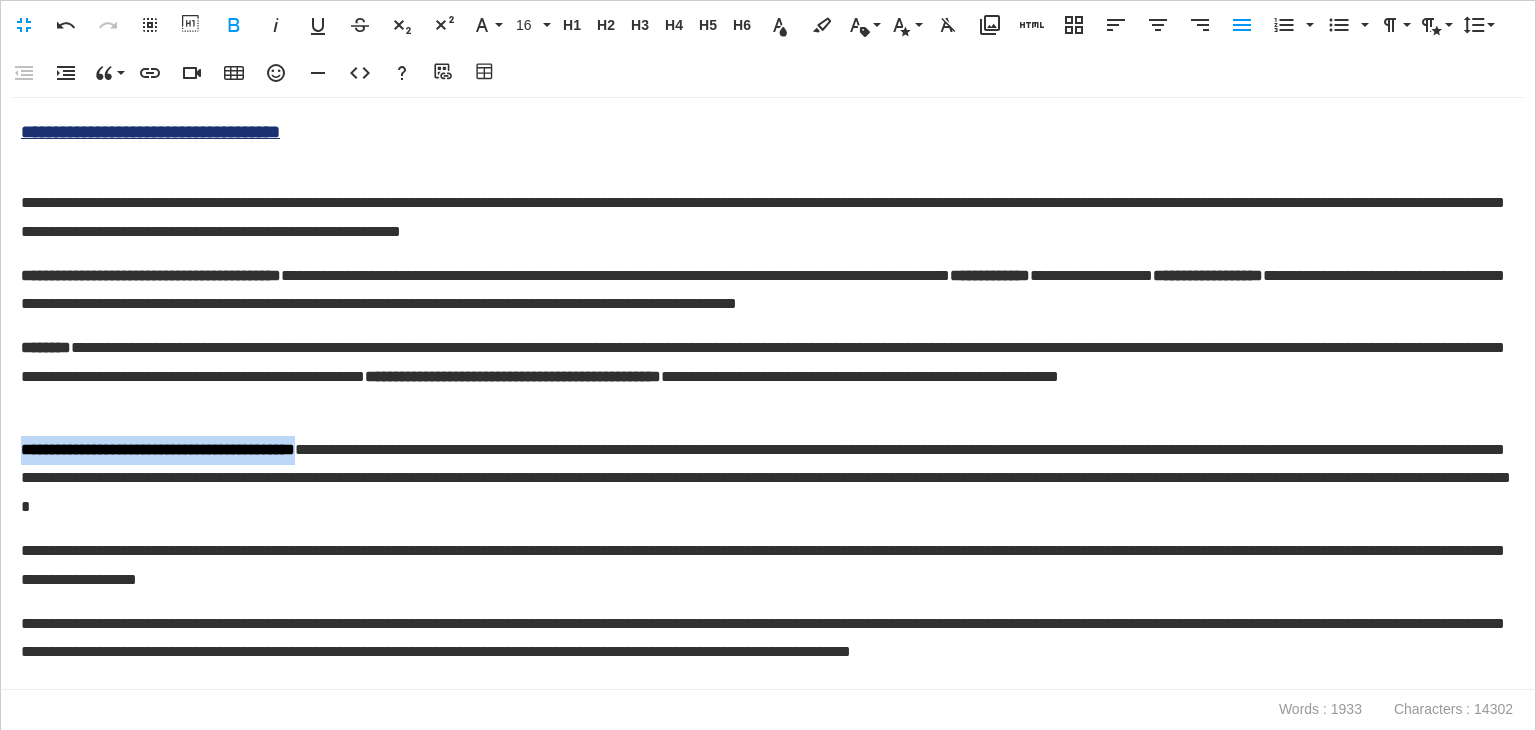 click on "**********" at bounding box center (158, 449) 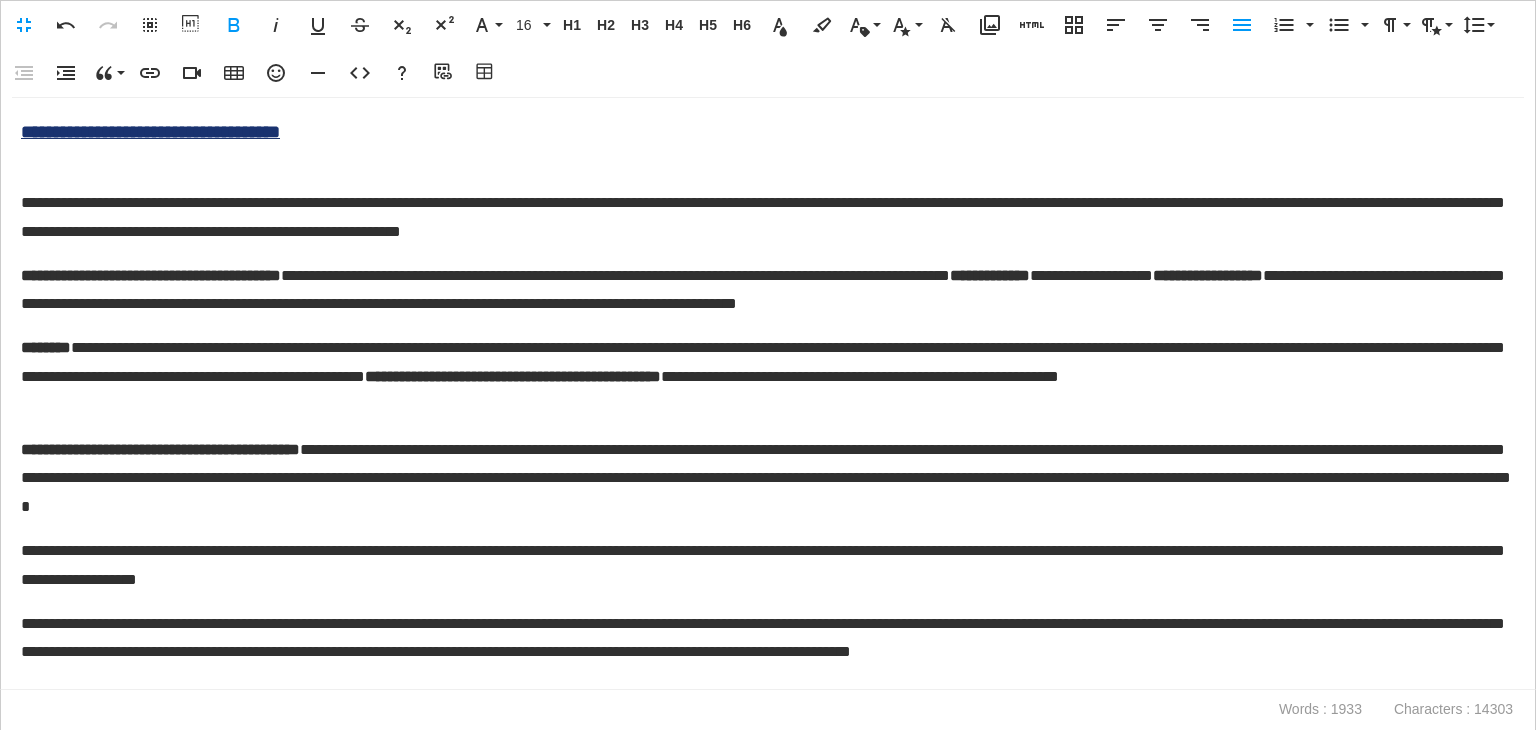 click on "**********" at bounding box center [990, 275] 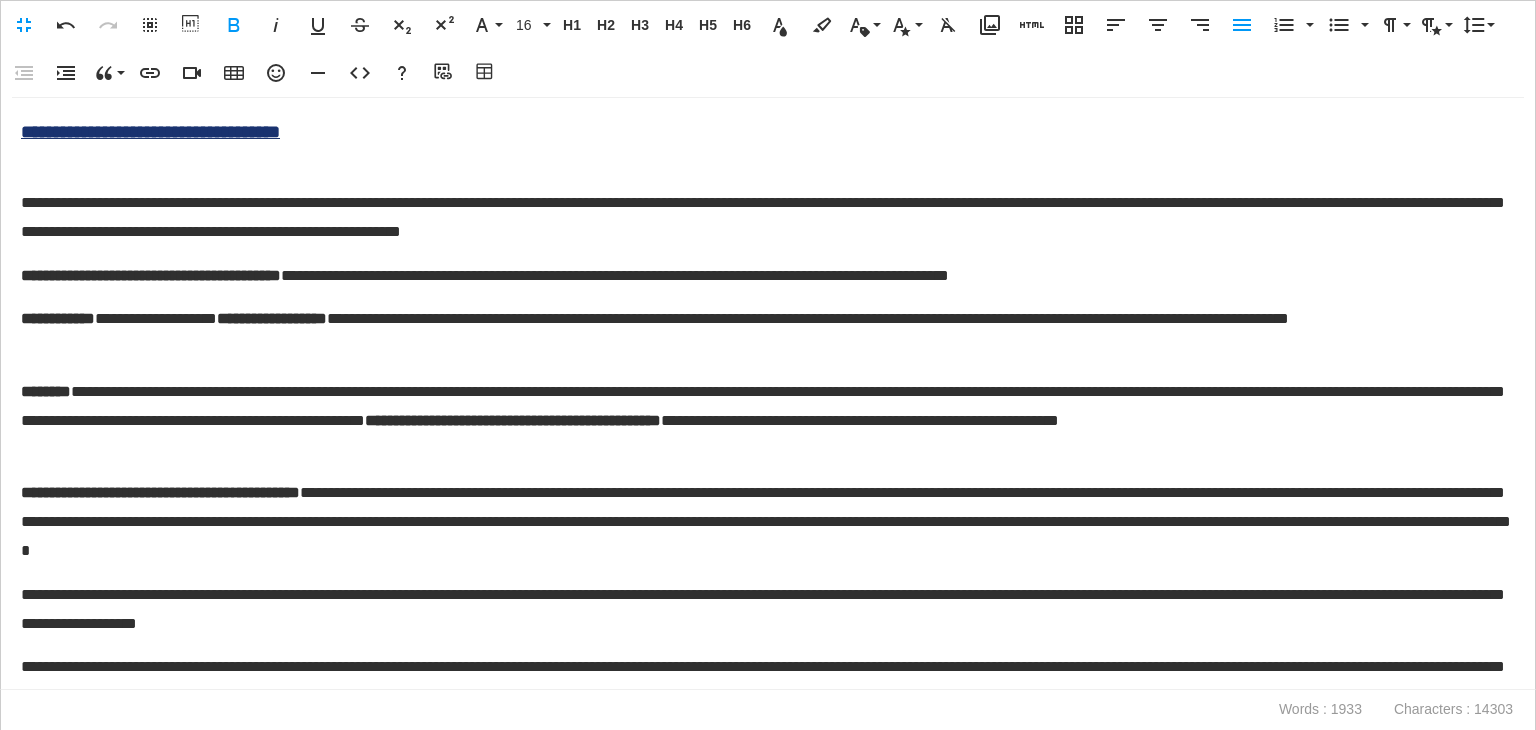 click on "**********" at bounding box center [768, 394] 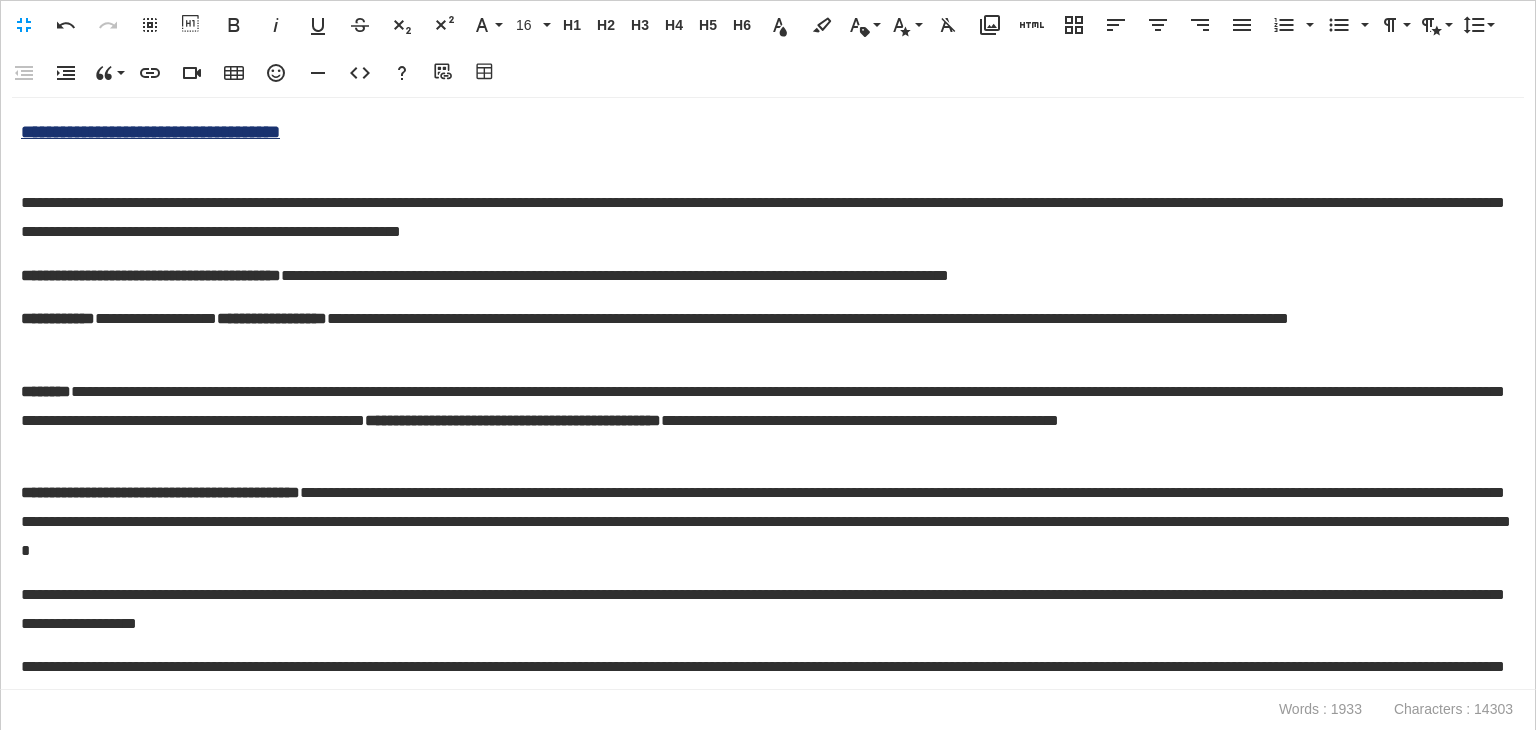 click on "**********" at bounding box center [763, 276] 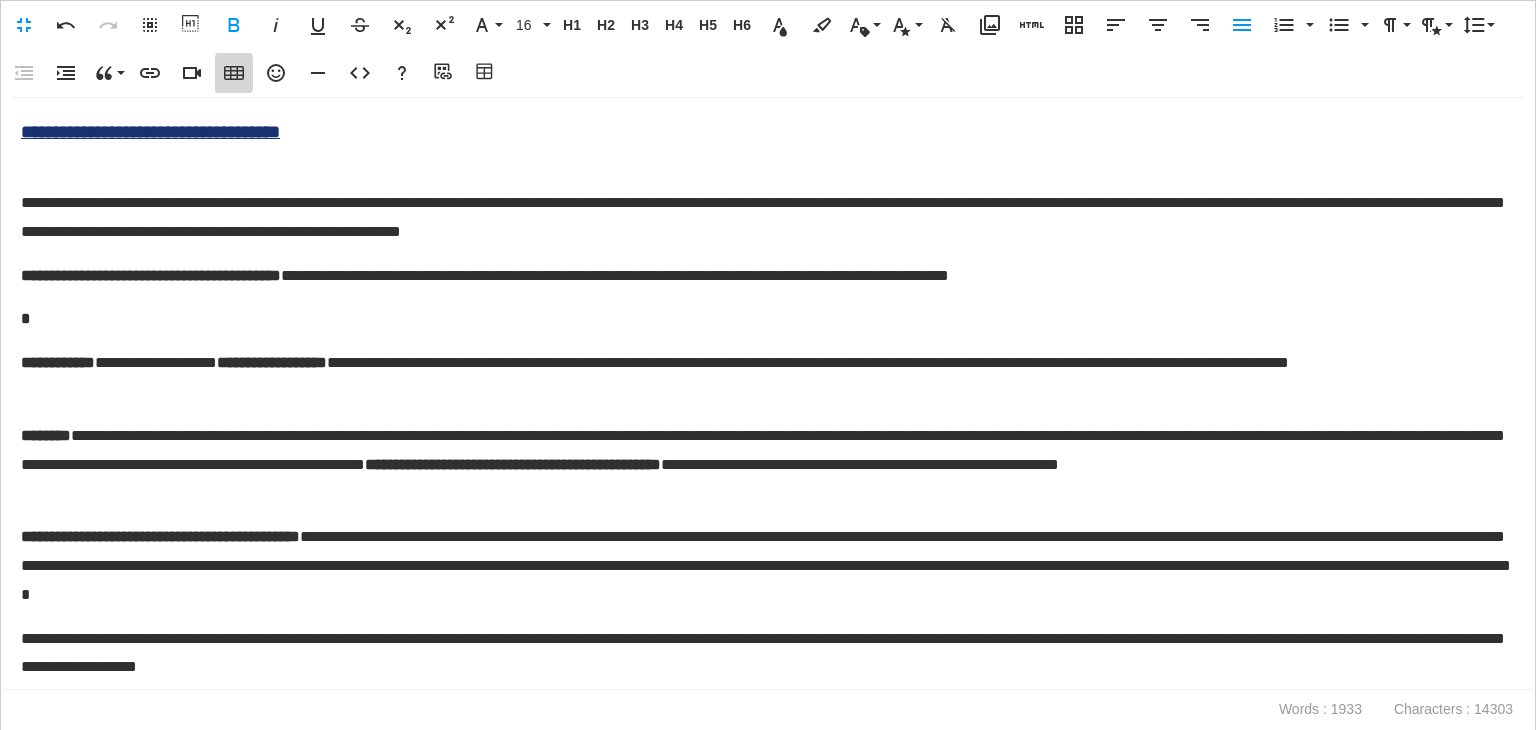 click 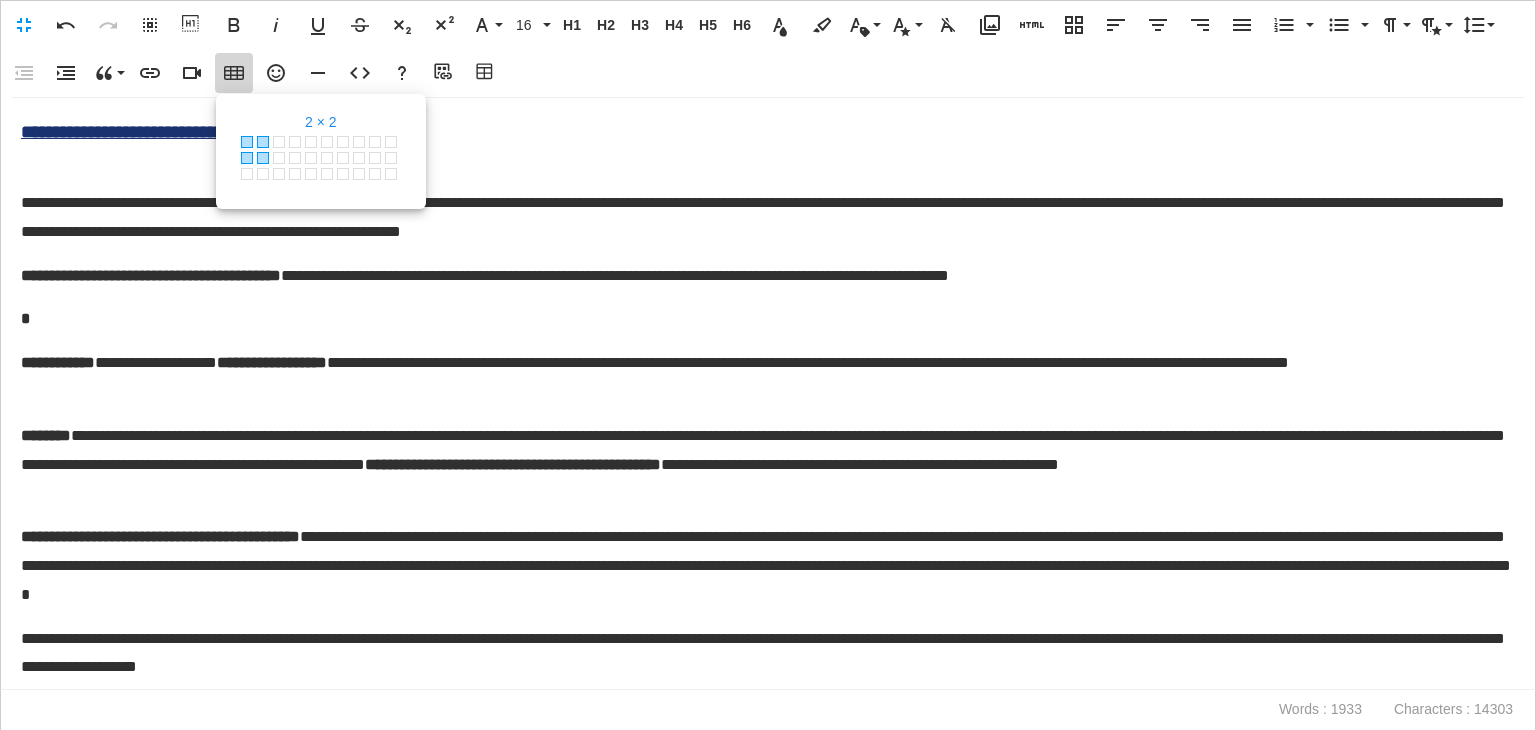 click at bounding box center (263, 158) 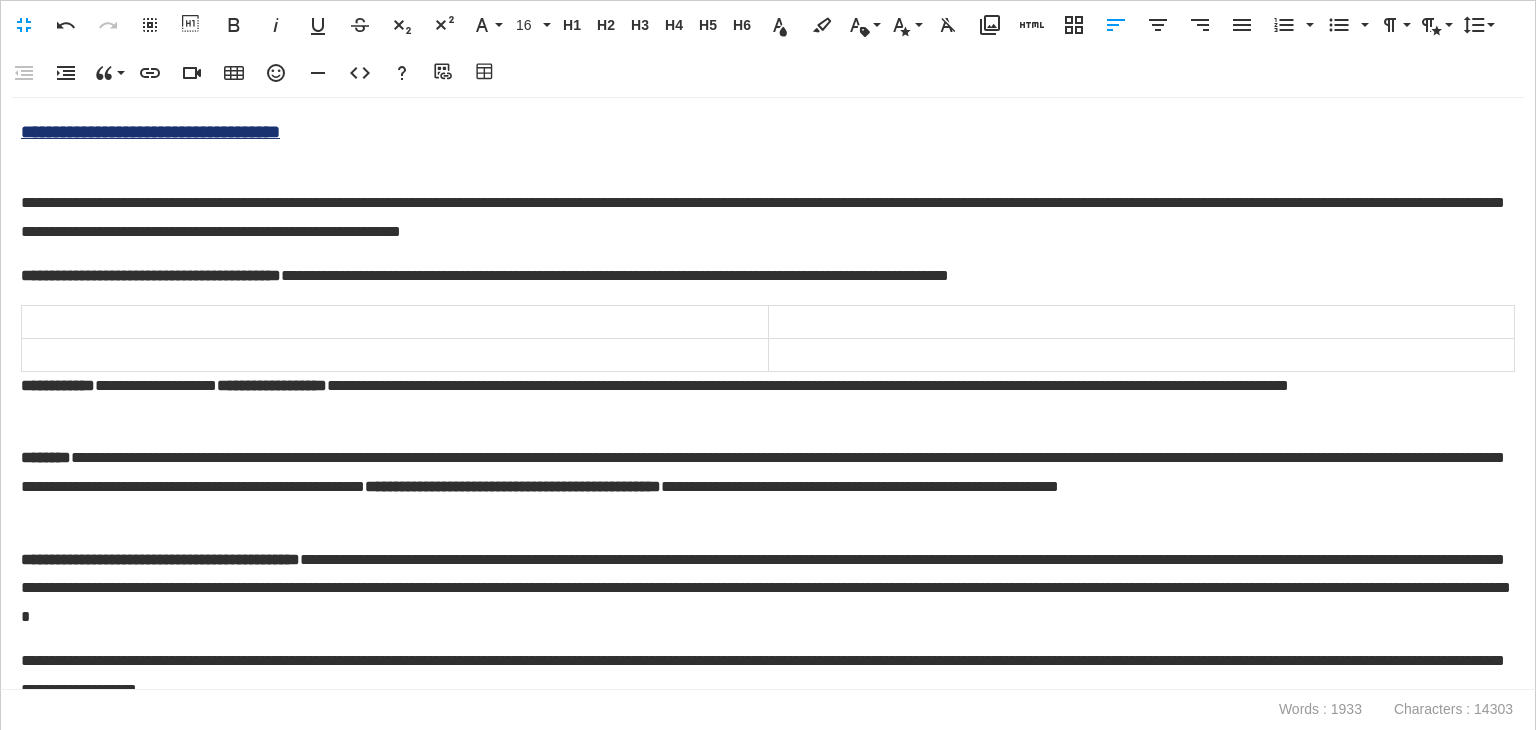 click at bounding box center [763, 337] 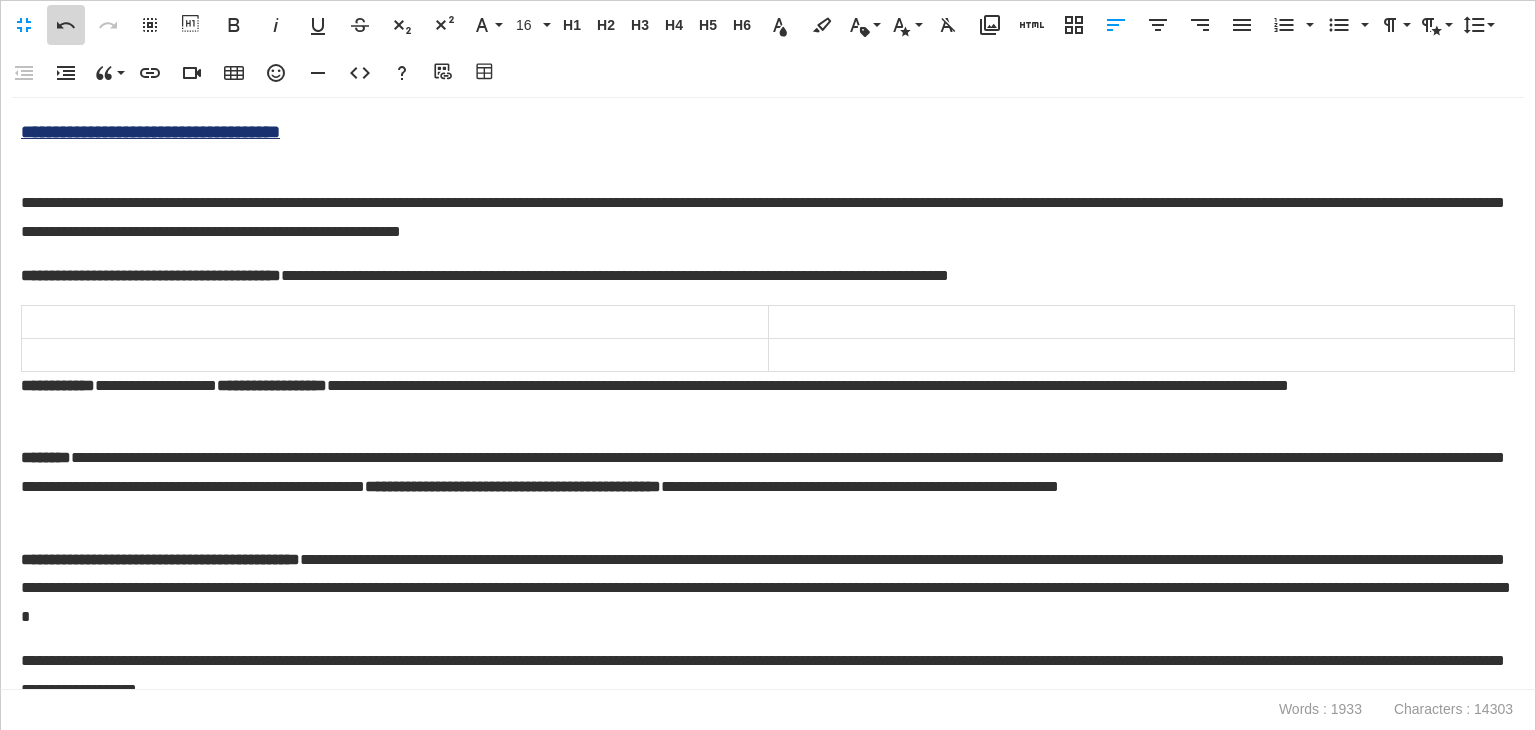 click 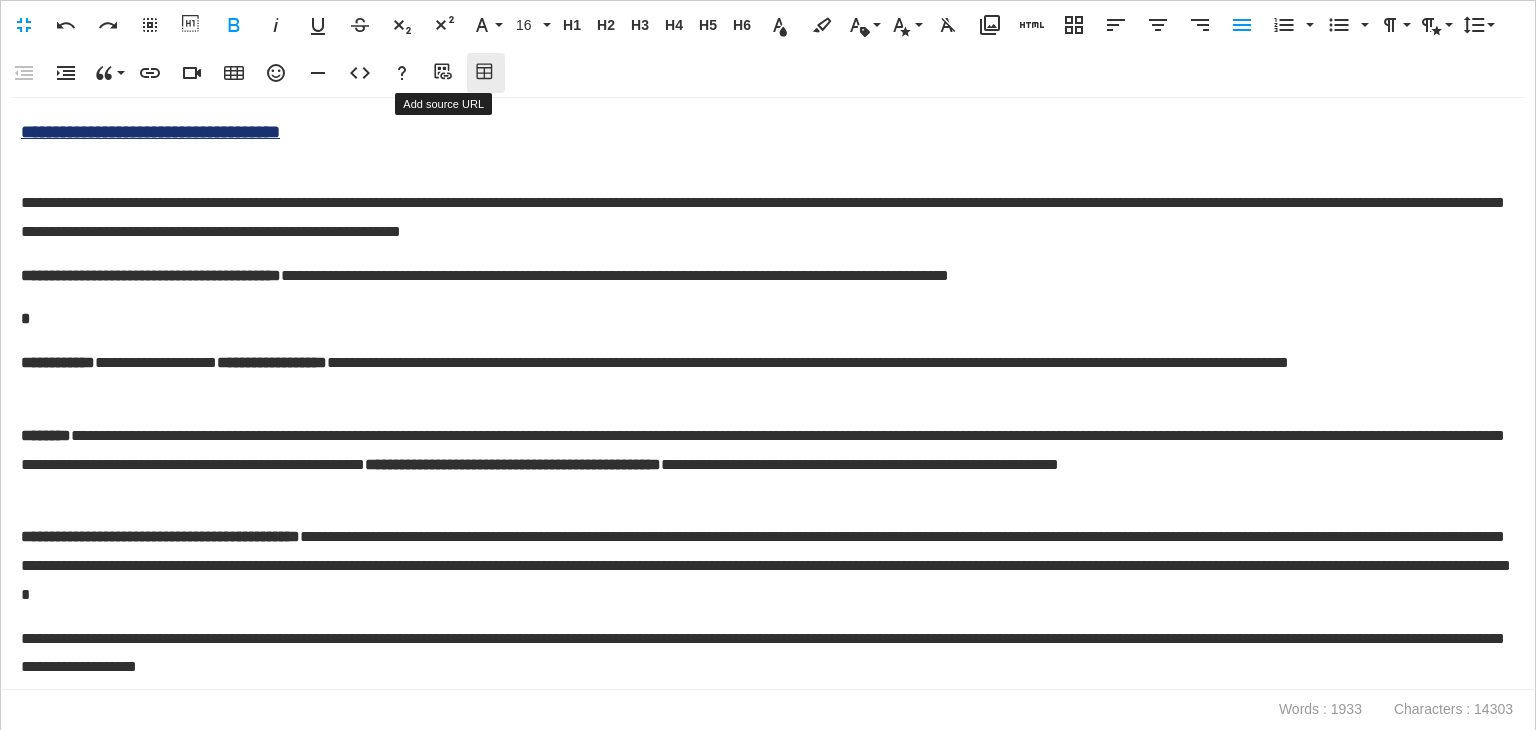 click on "Table Builder" at bounding box center [486, 73] 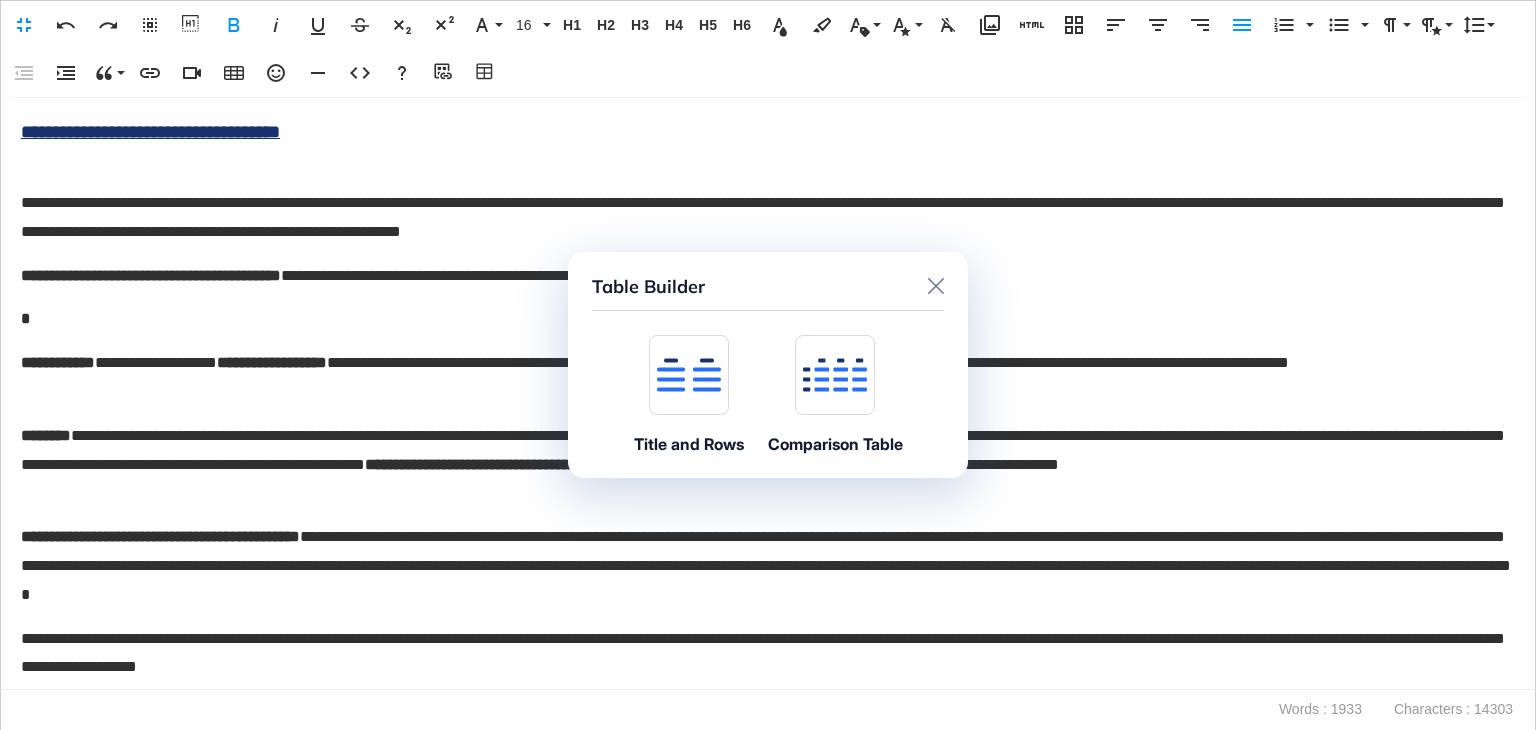 click at bounding box center (689, 375) 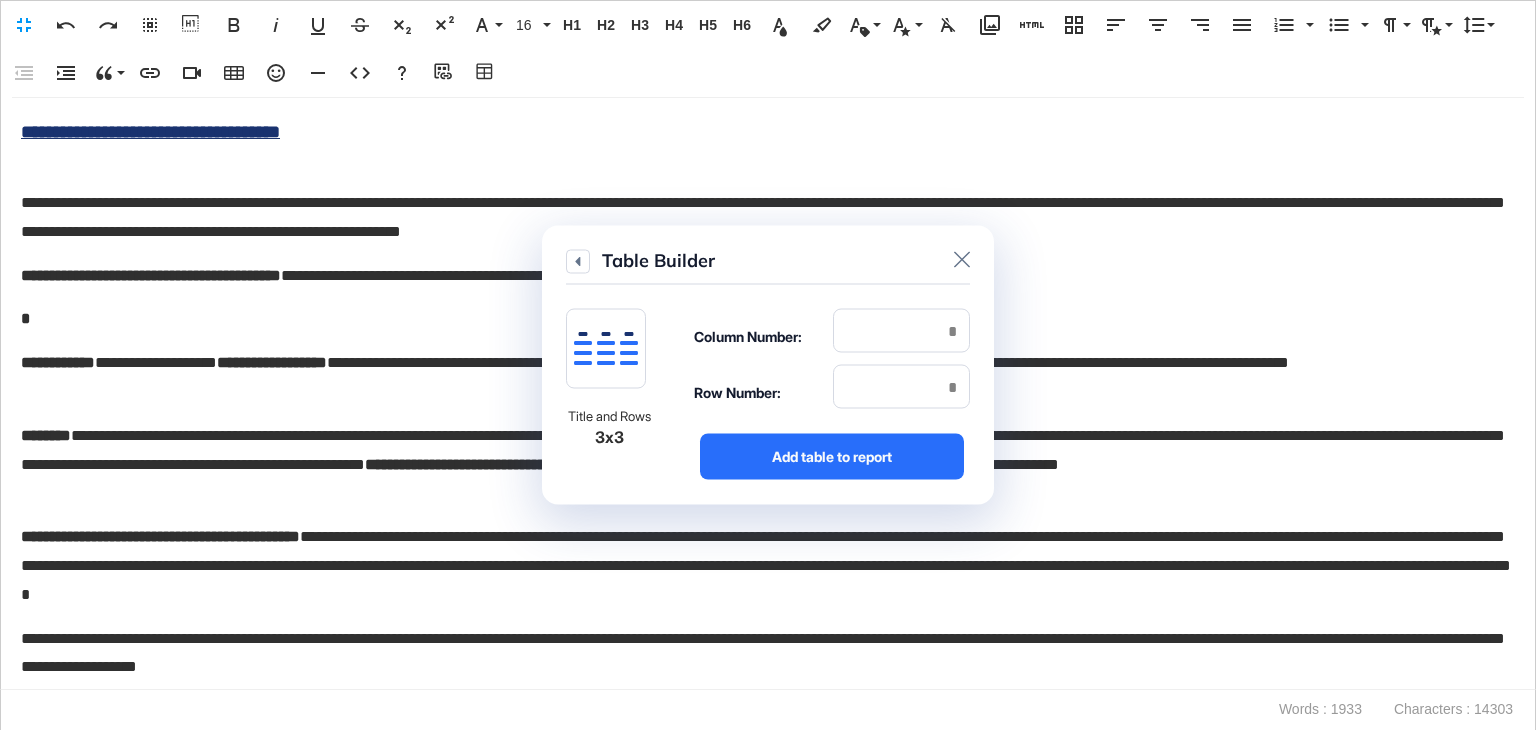 click 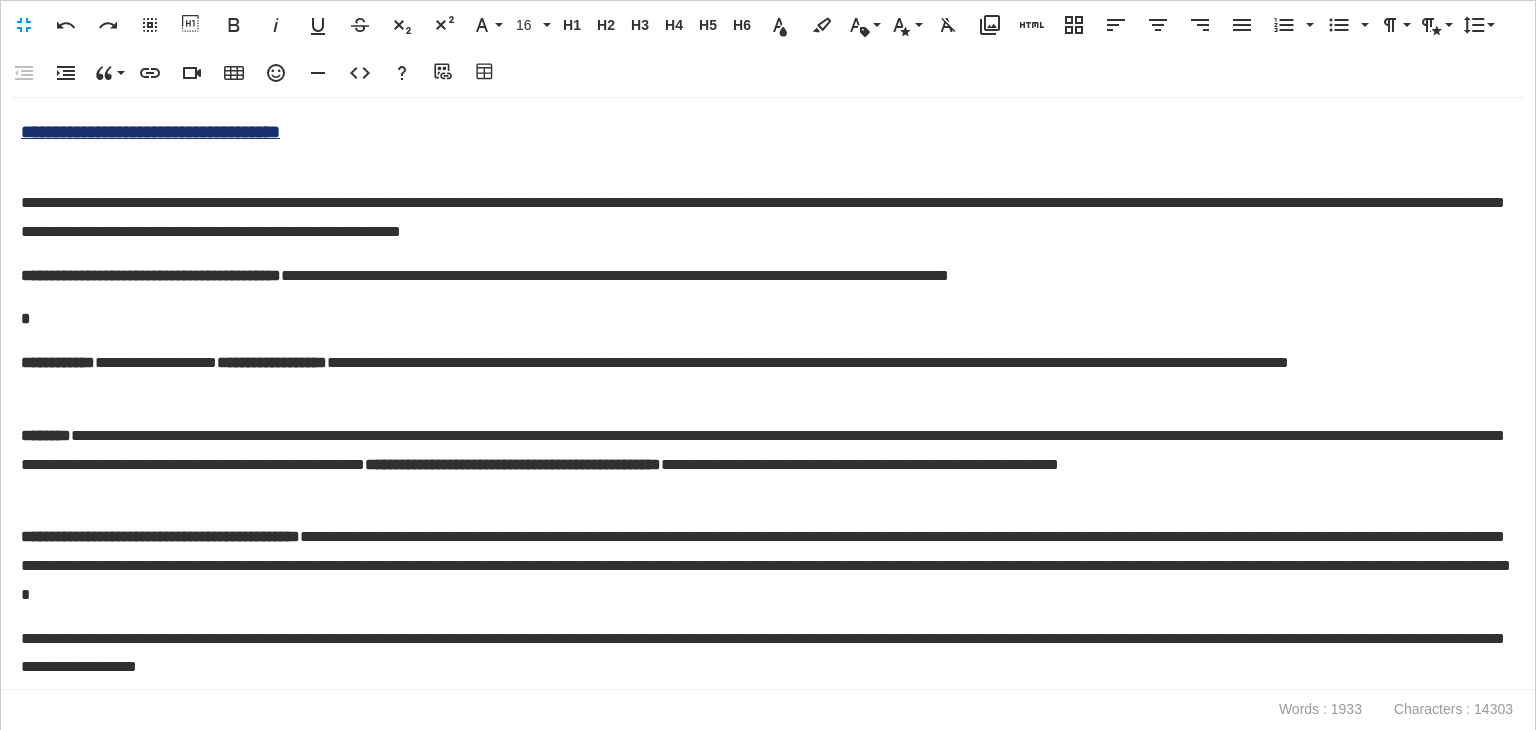 click on "**********" at bounding box center (58, 362) 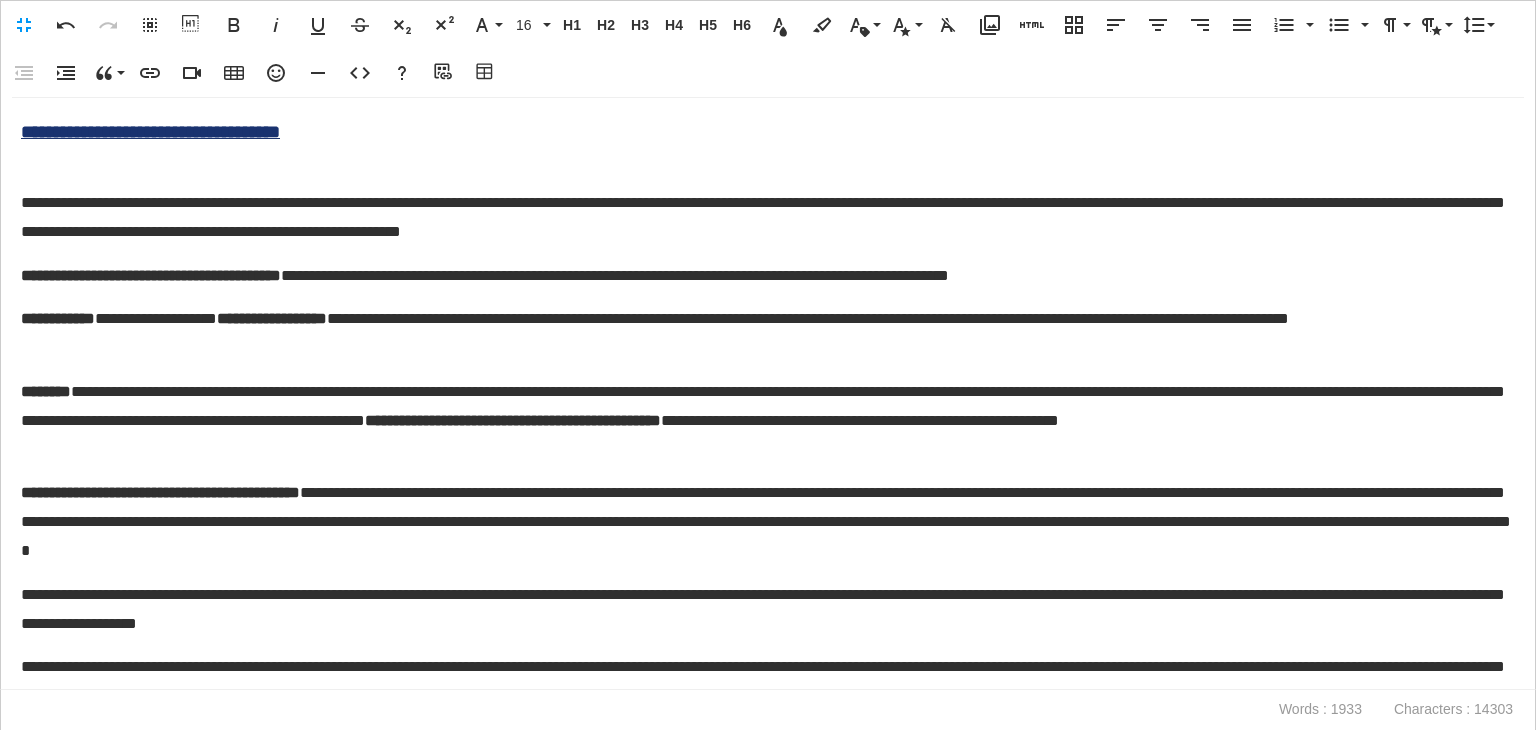 click on "**********" at bounding box center (768, 394) 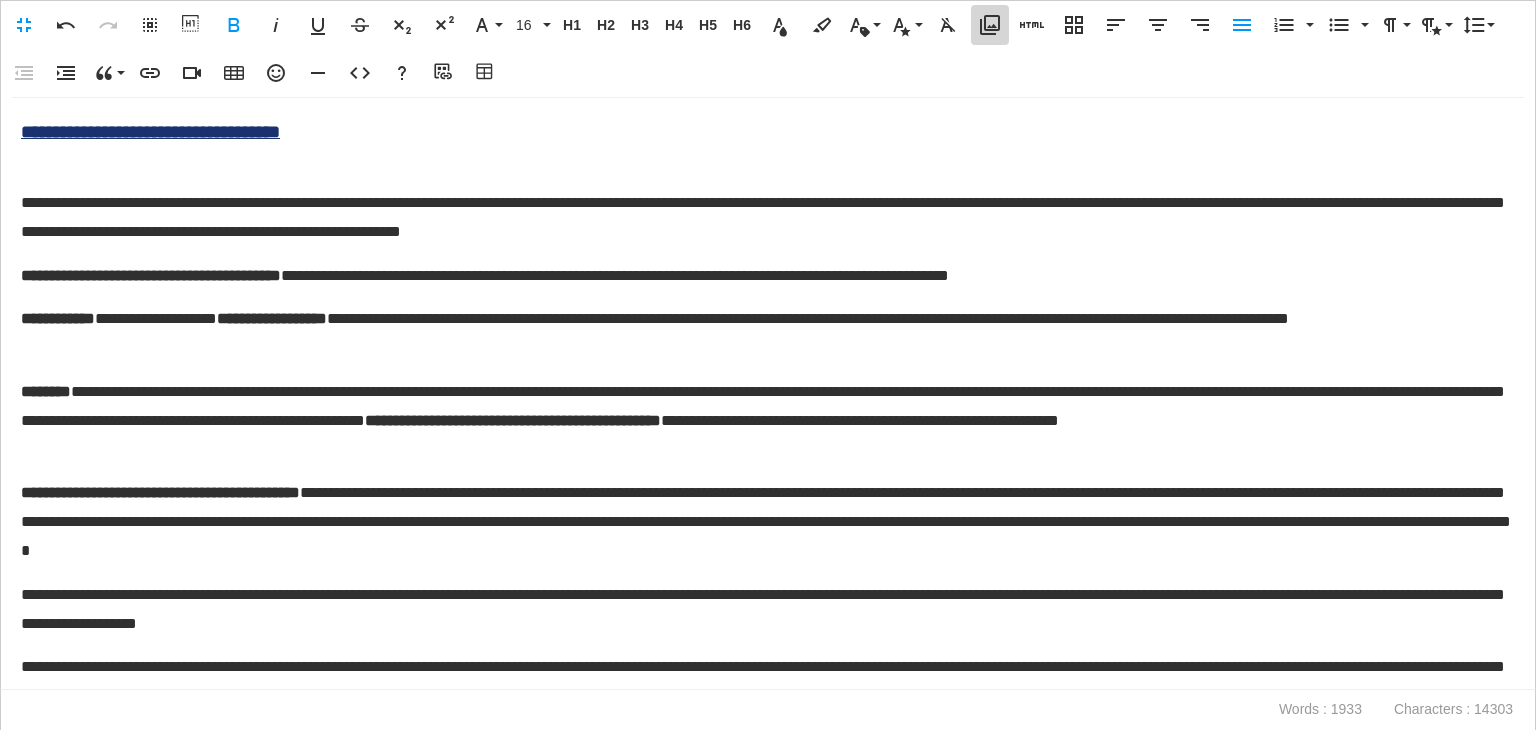 click on "Media Library" at bounding box center (990, 25) 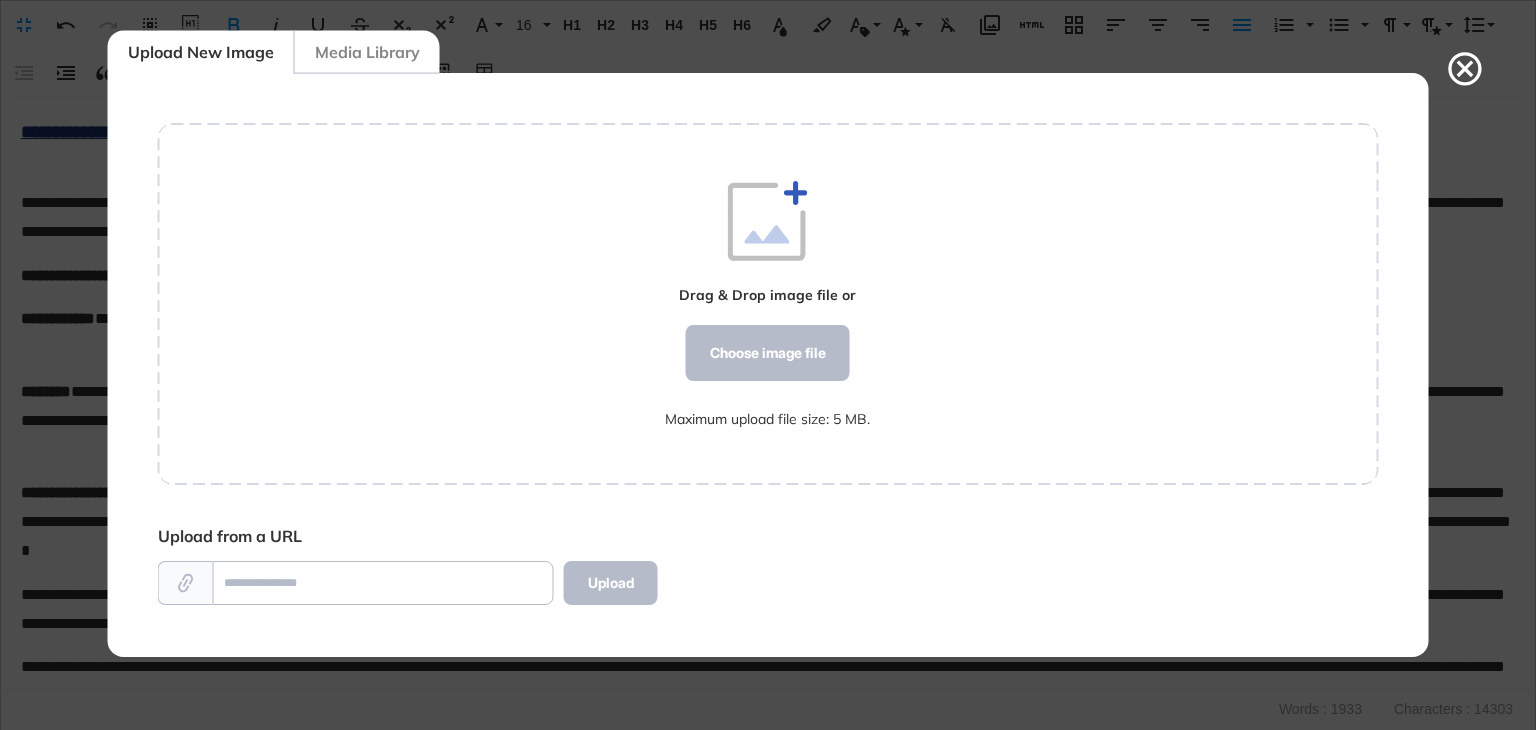scroll, scrollTop: 583, scrollLeft: 1220, axis: both 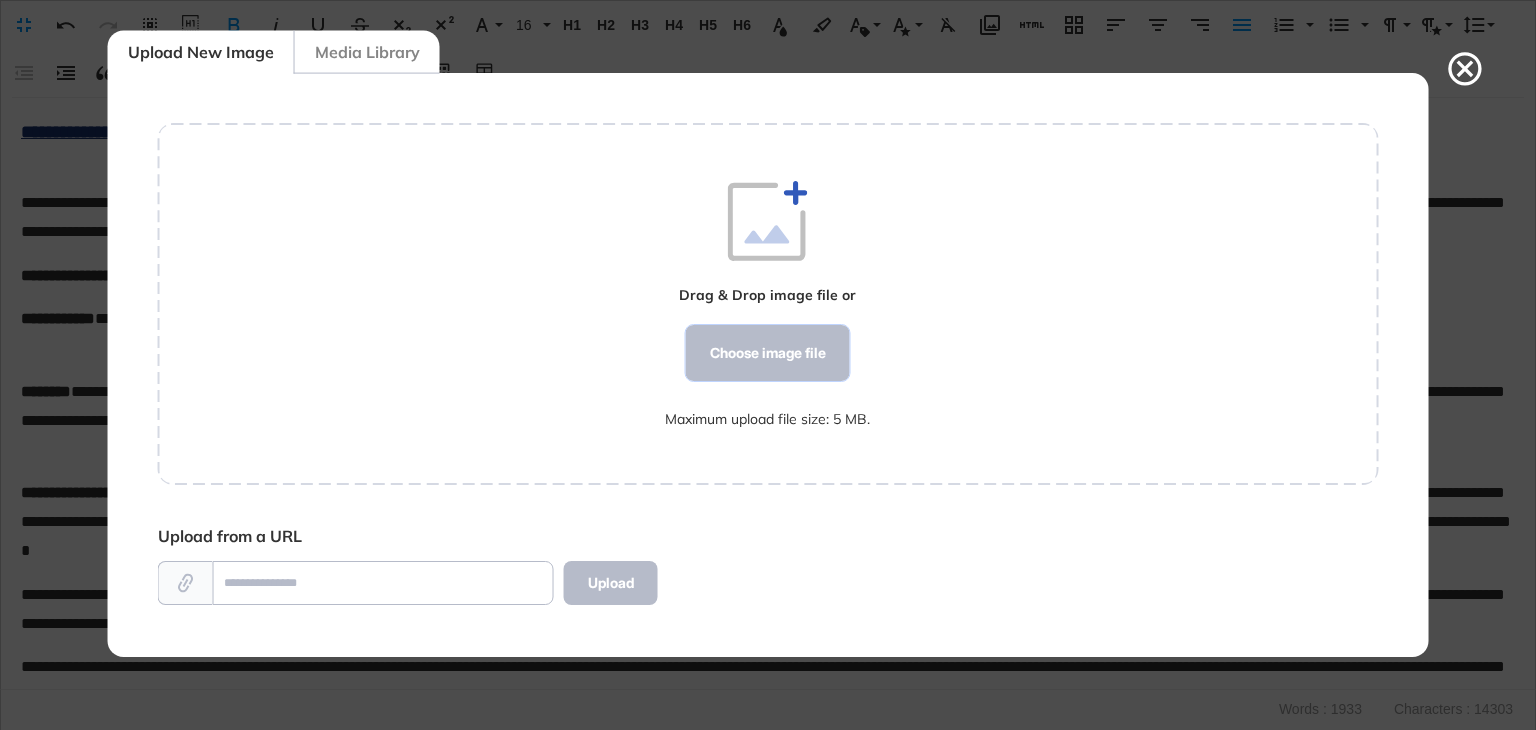 click on "Choose image file" at bounding box center (768, 353) 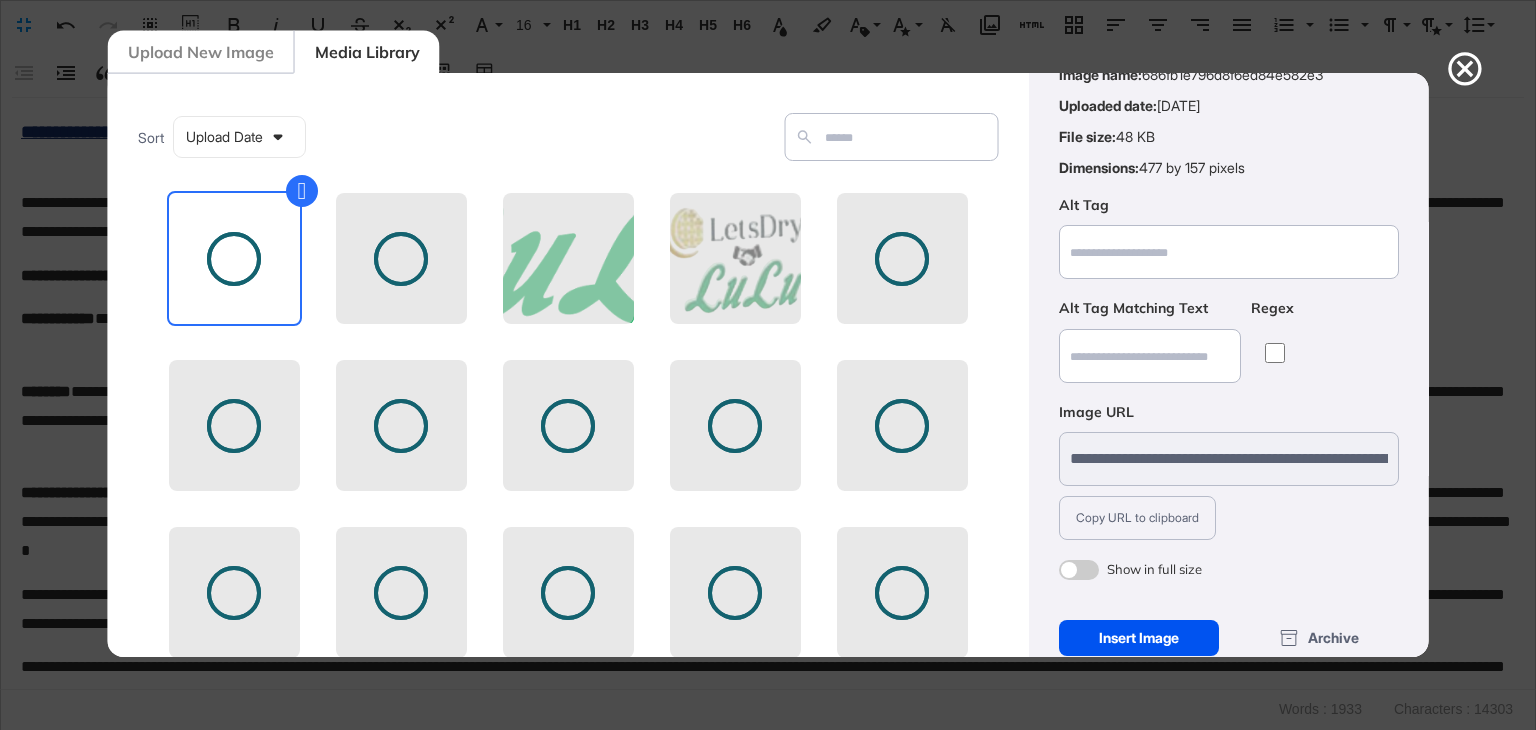 scroll, scrollTop: 144, scrollLeft: 0, axis: vertical 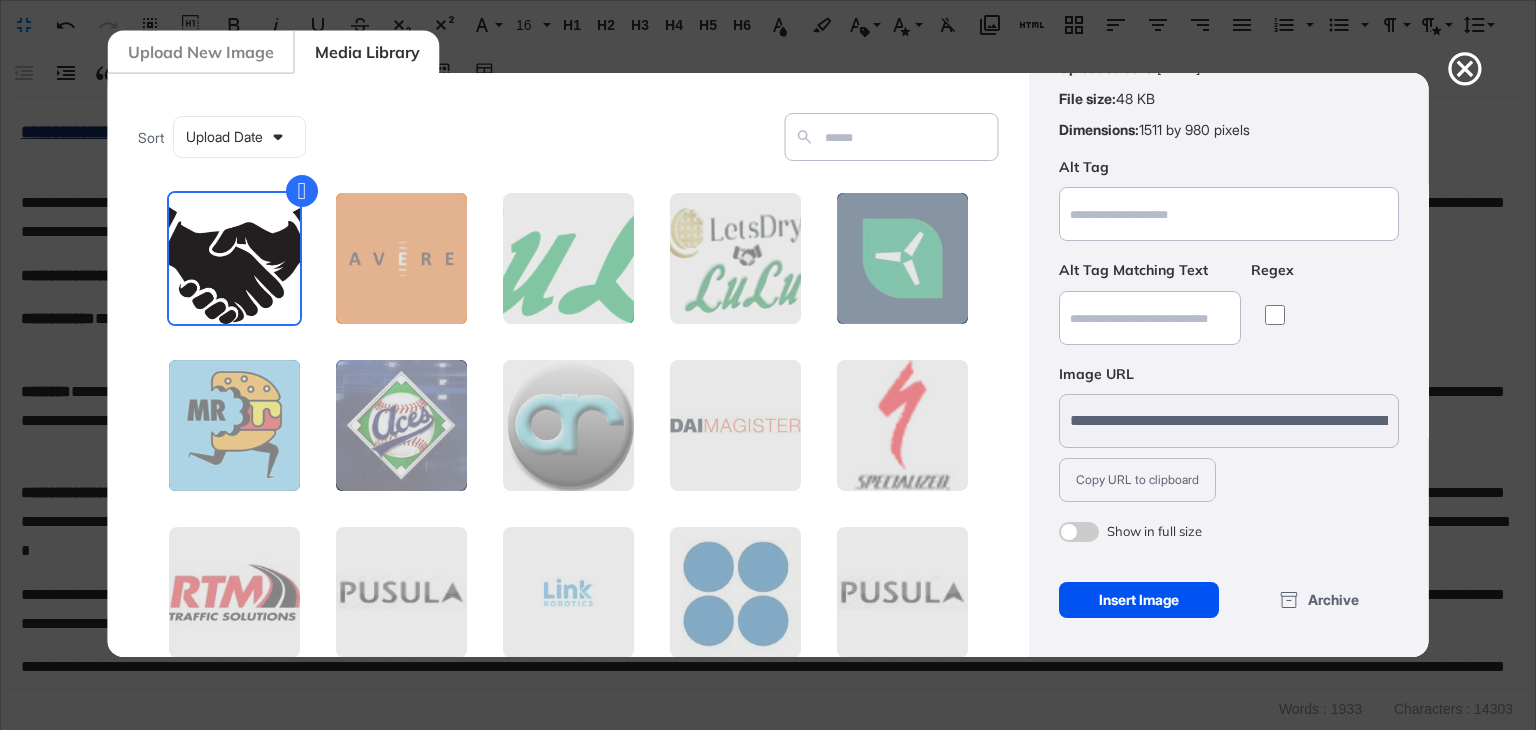 click on "Insert Image" at bounding box center (1138, 600) 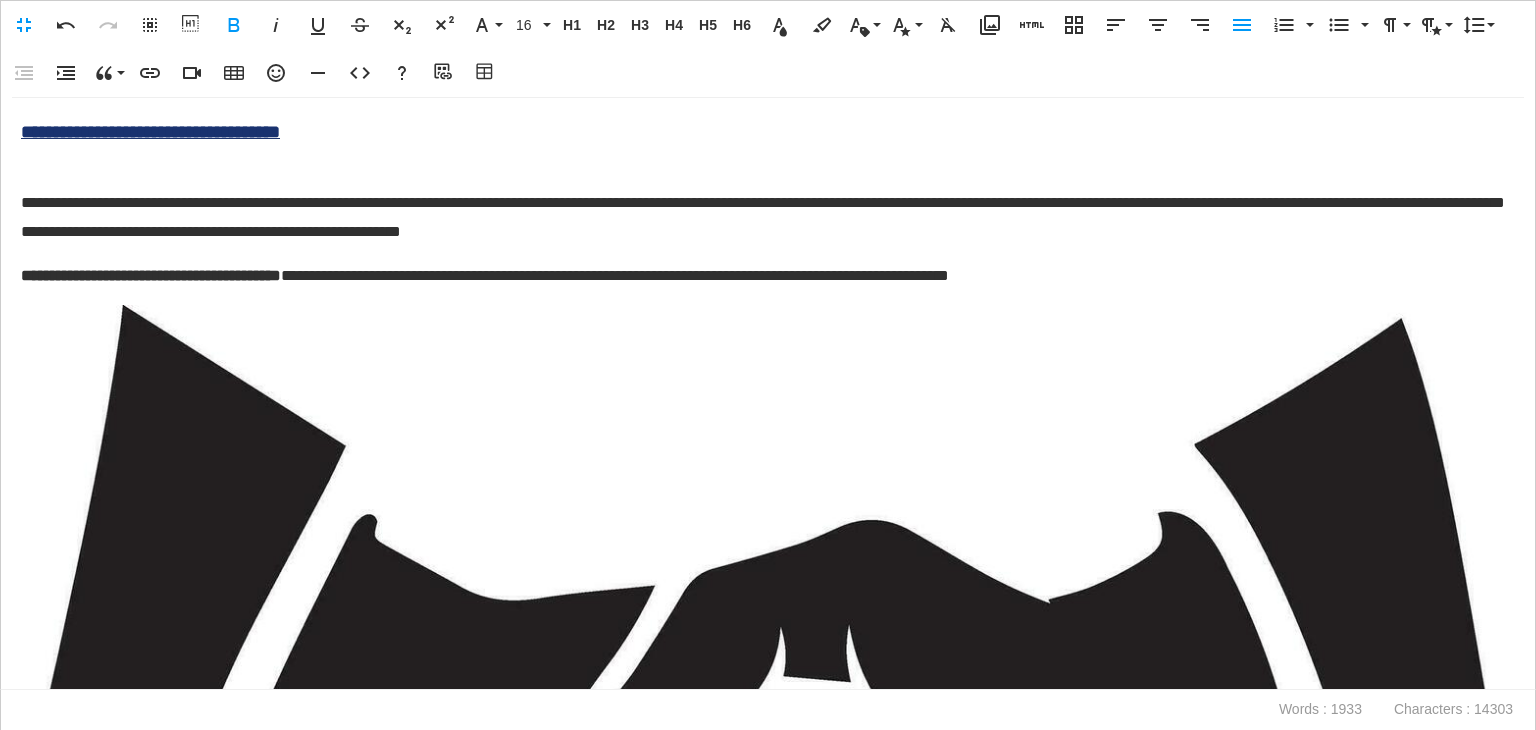 scroll, scrollTop: 2906, scrollLeft: 0, axis: vertical 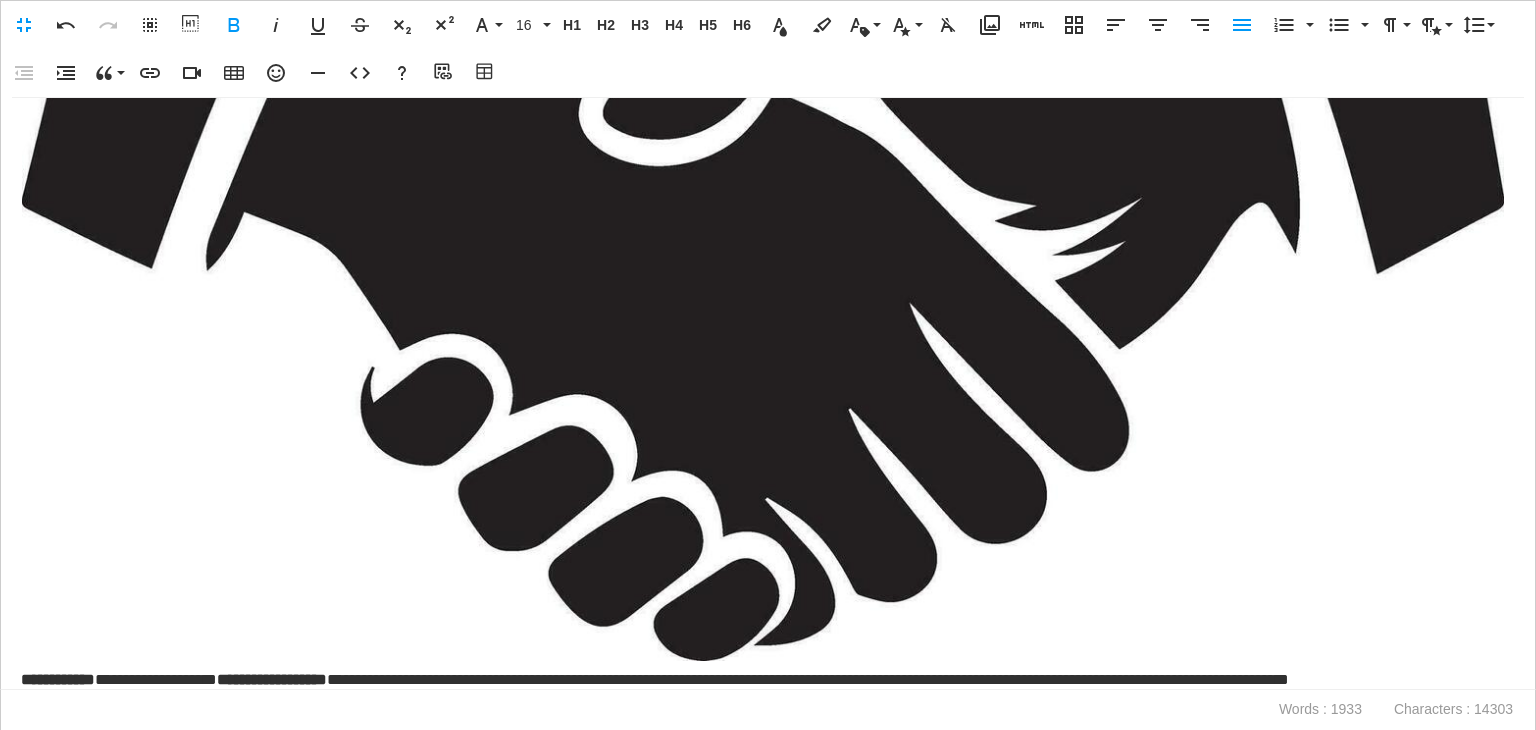 click 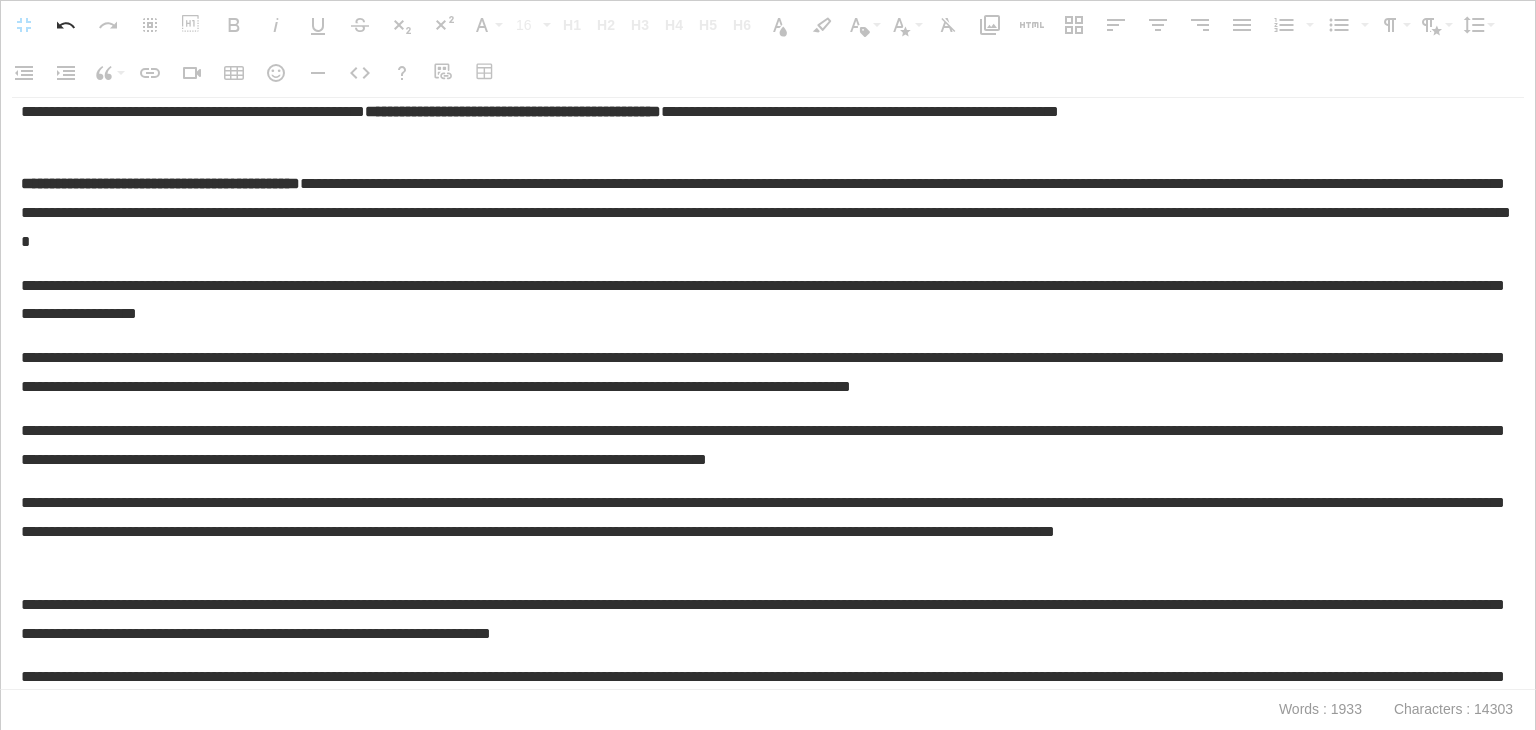 drag, startPoint x: 1504, startPoint y: 660, endPoint x: 472, endPoint y: 261, distance: 1106.447 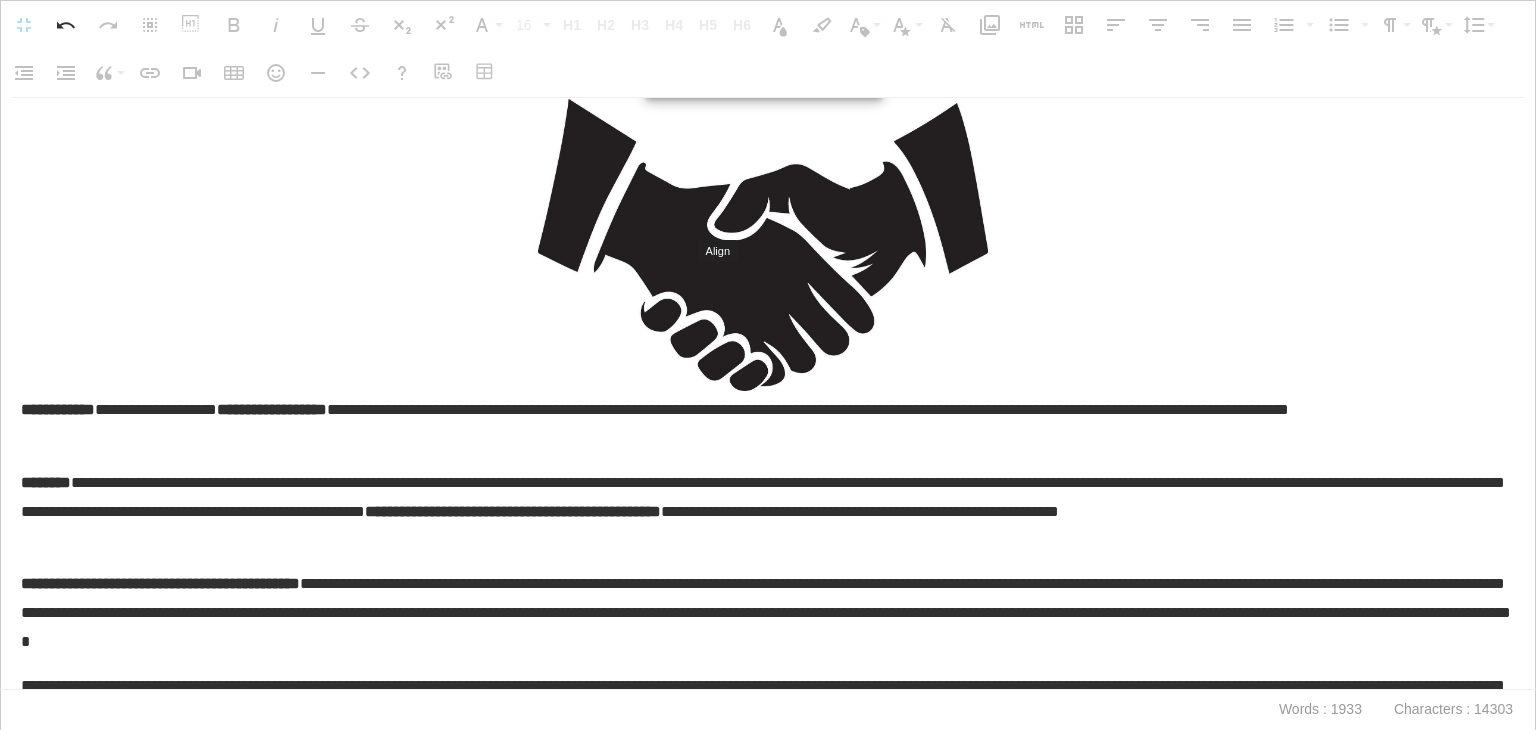 scroll, scrollTop: 2306, scrollLeft: 0, axis: vertical 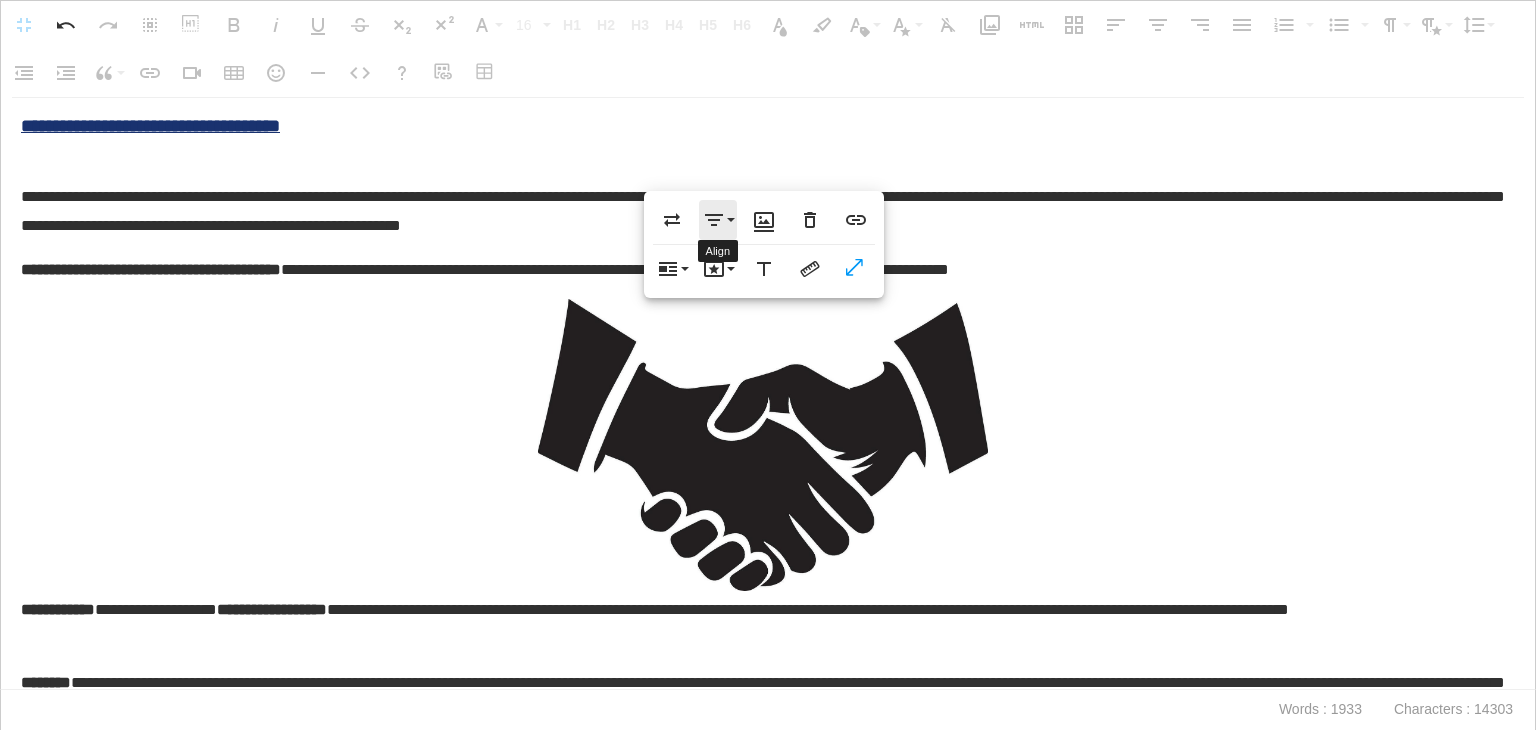 click 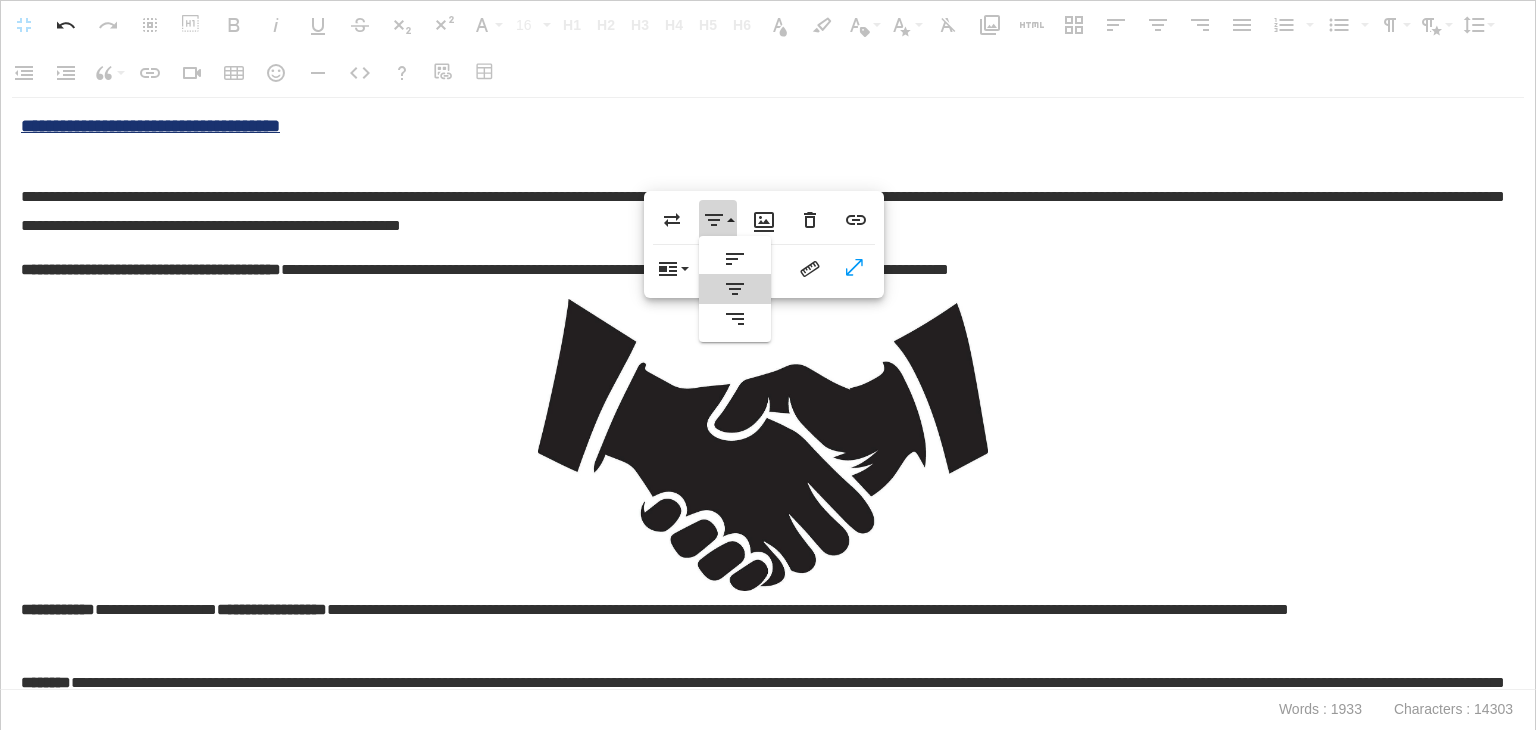 scroll, scrollTop: 0, scrollLeft: 0, axis: both 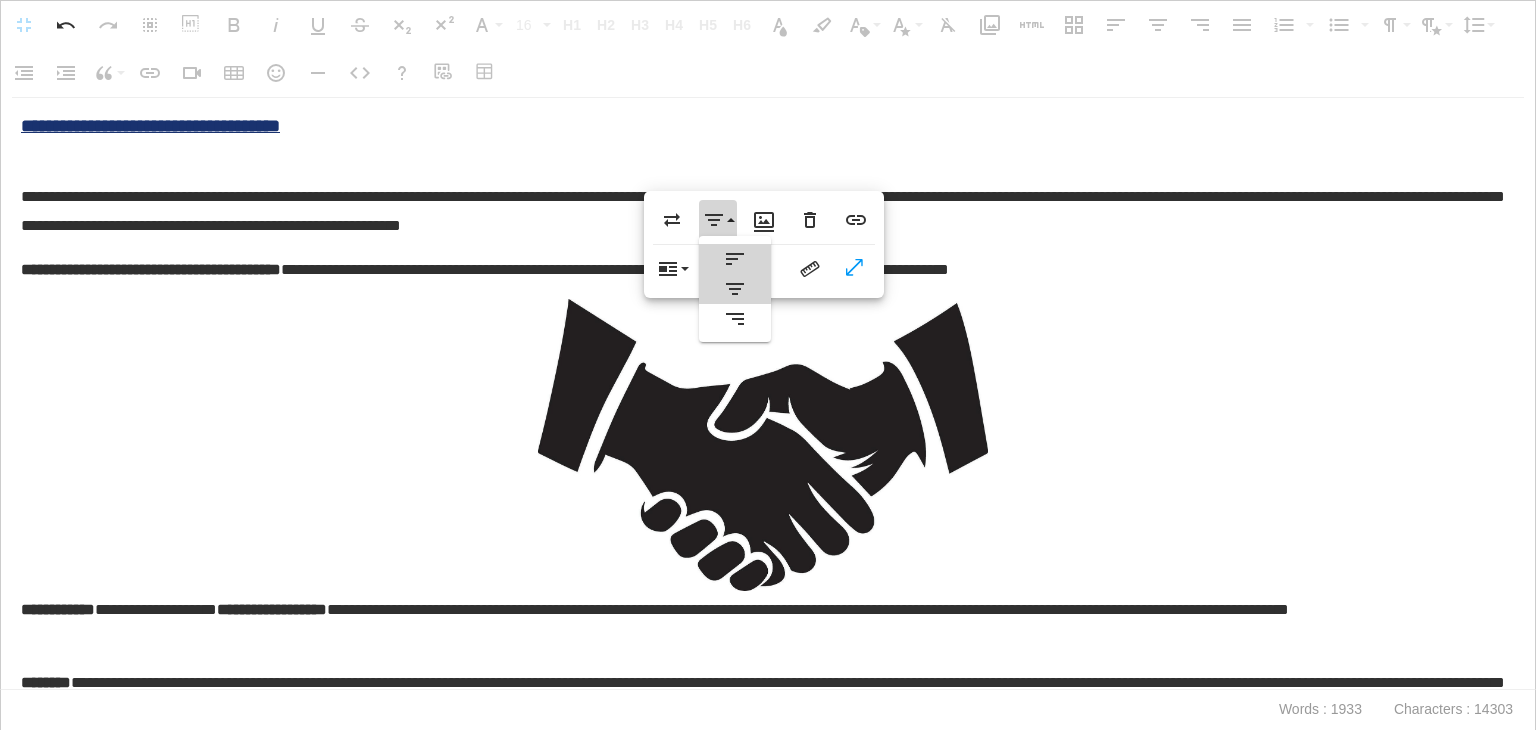 click on "Align Left" at bounding box center [735, 259] 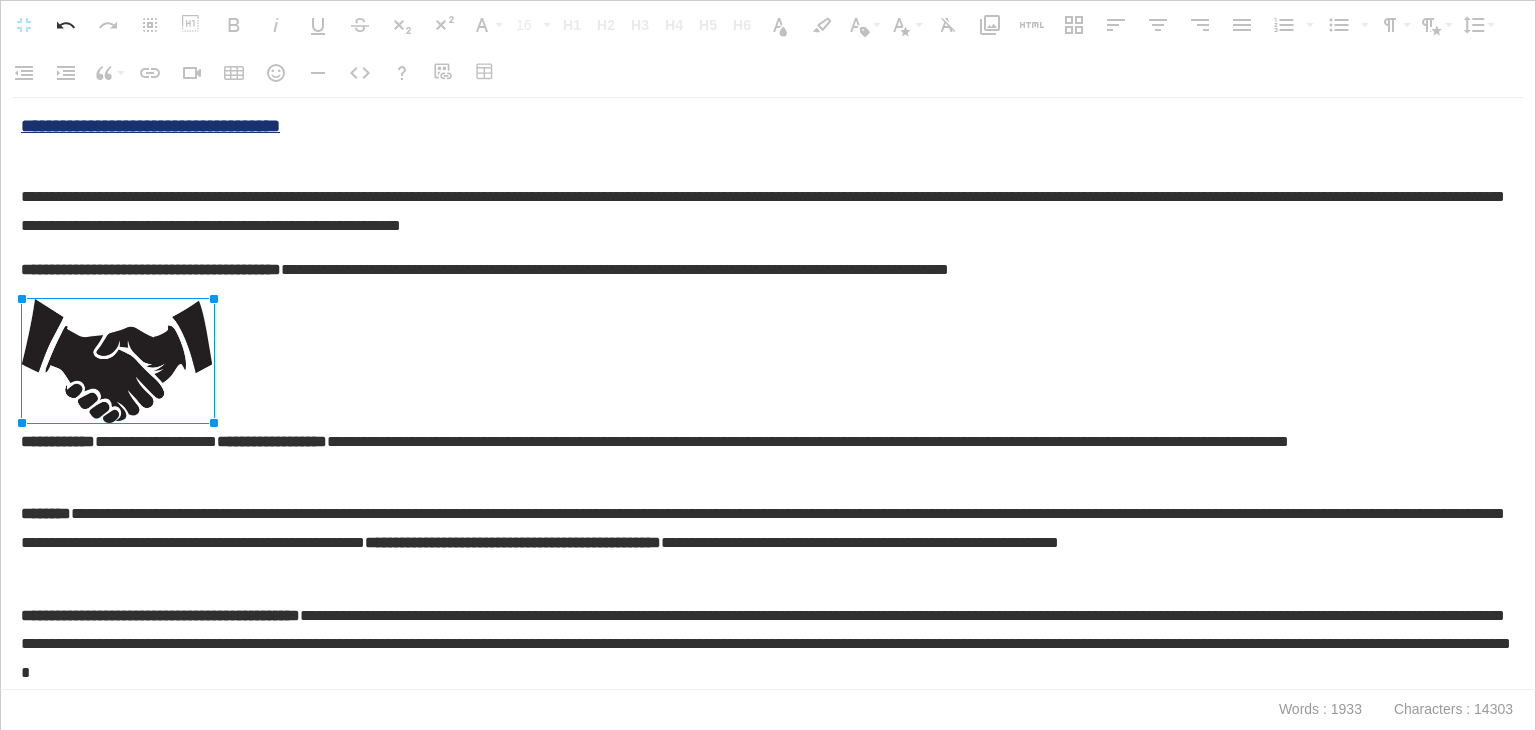 drag, startPoint x: 474, startPoint y: 593, endPoint x: 214, endPoint y: 519, distance: 270.32574 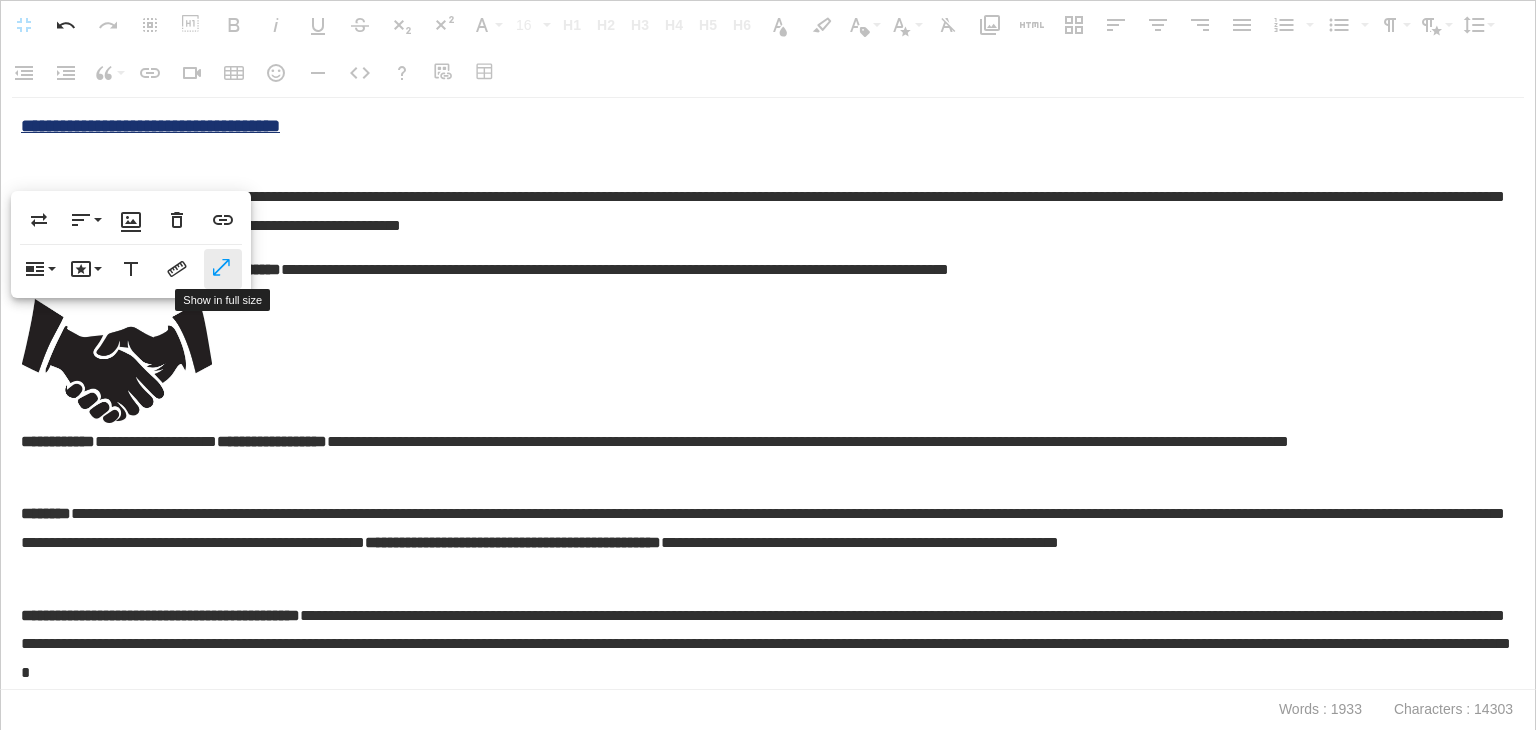 click 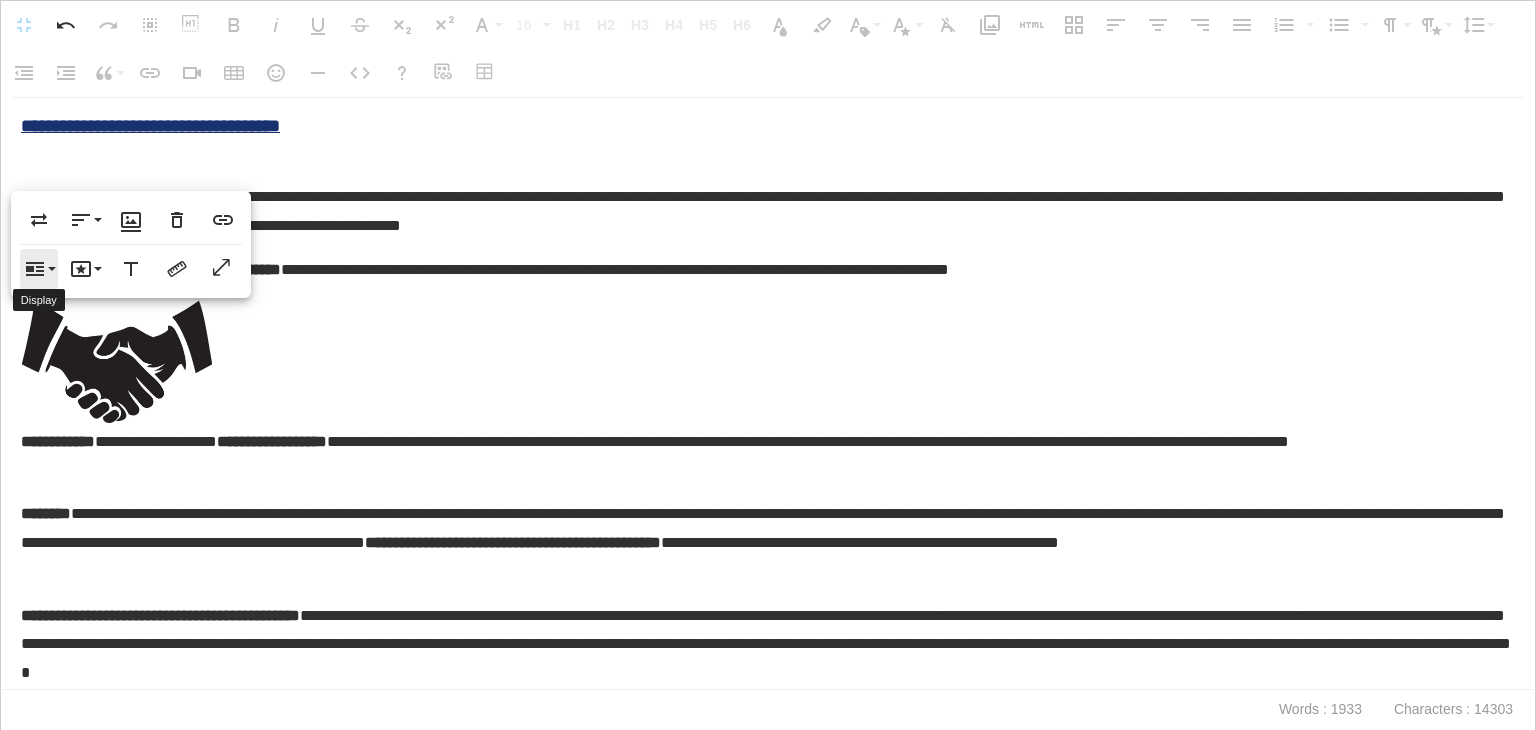 click on "Display" at bounding box center [39, 269] 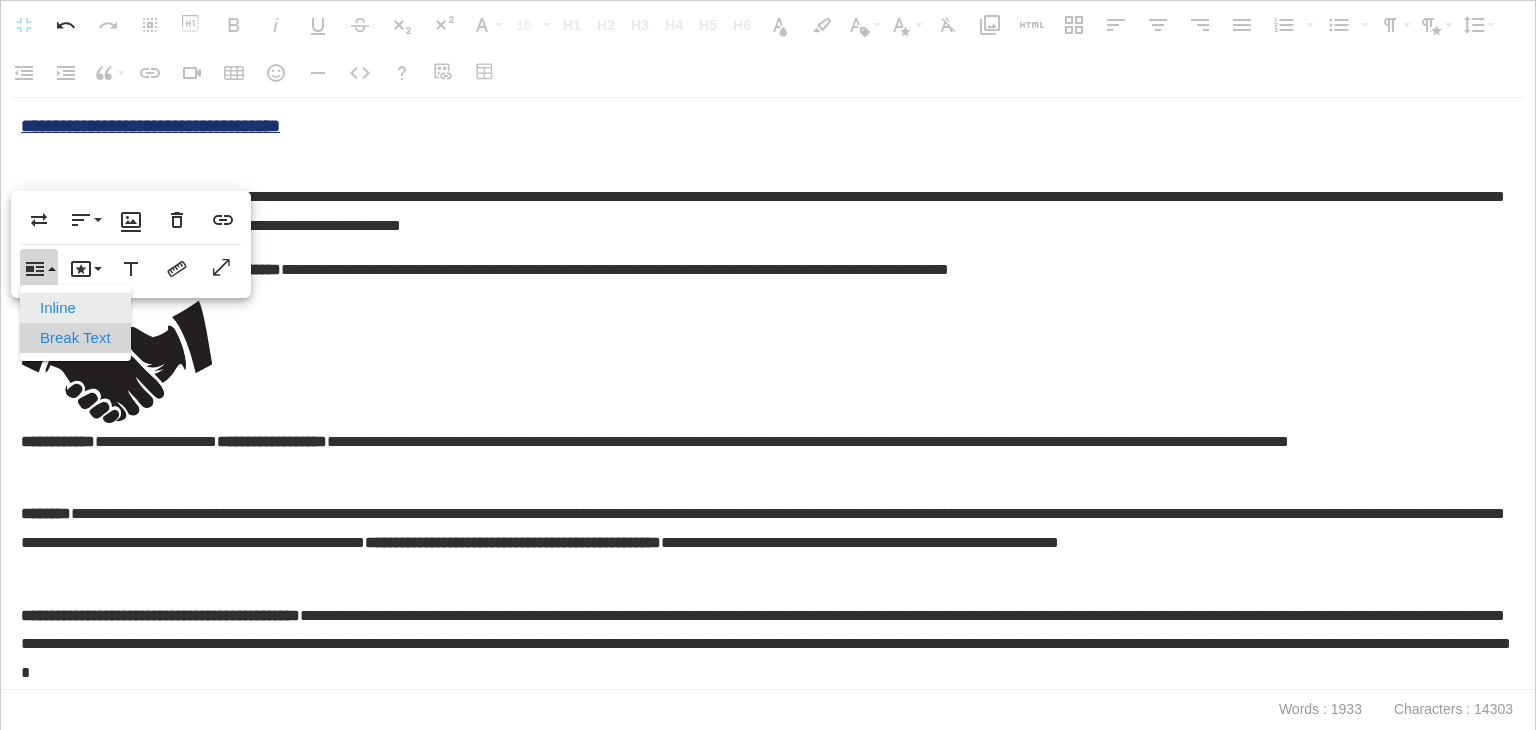 scroll, scrollTop: 0, scrollLeft: 0, axis: both 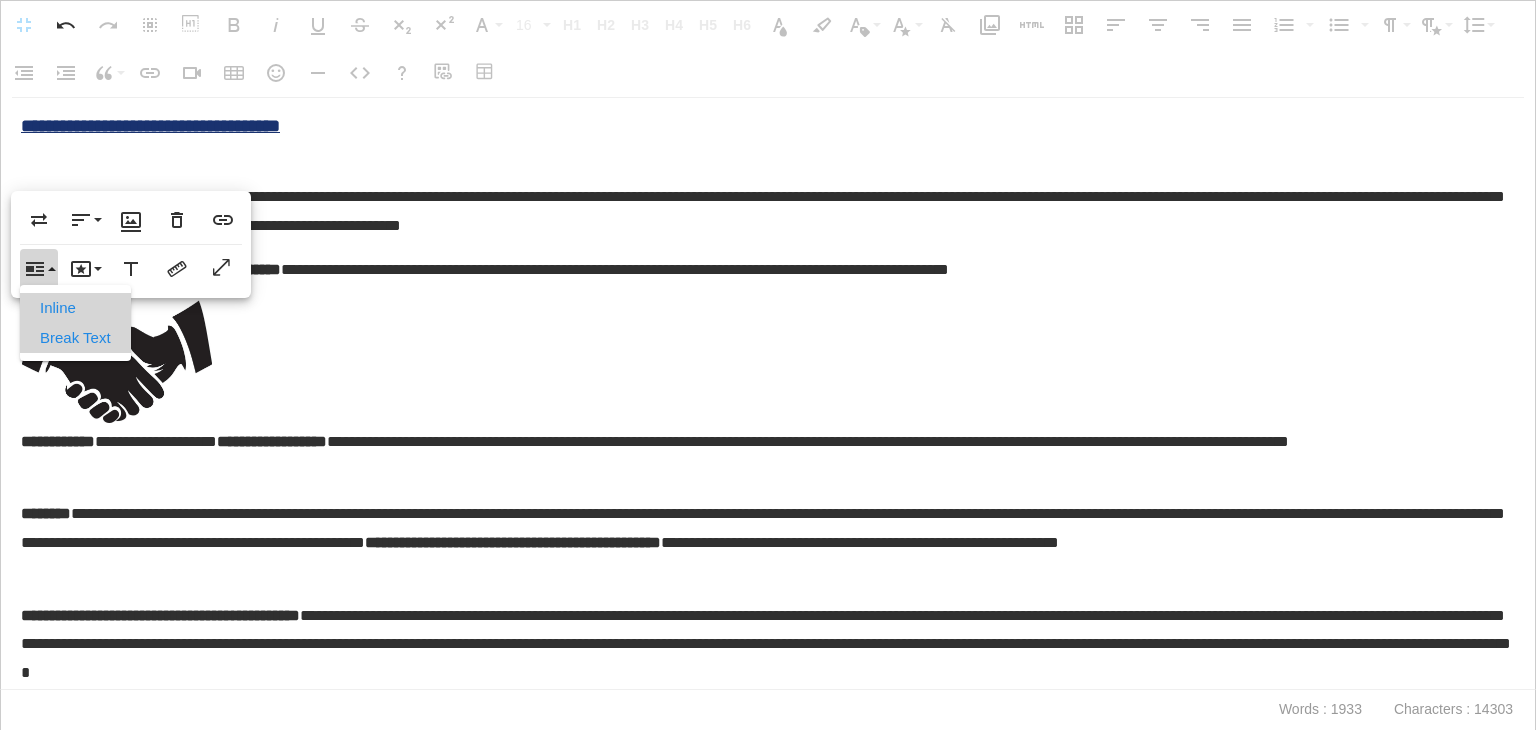 click on "Inline" at bounding box center [75, 308] 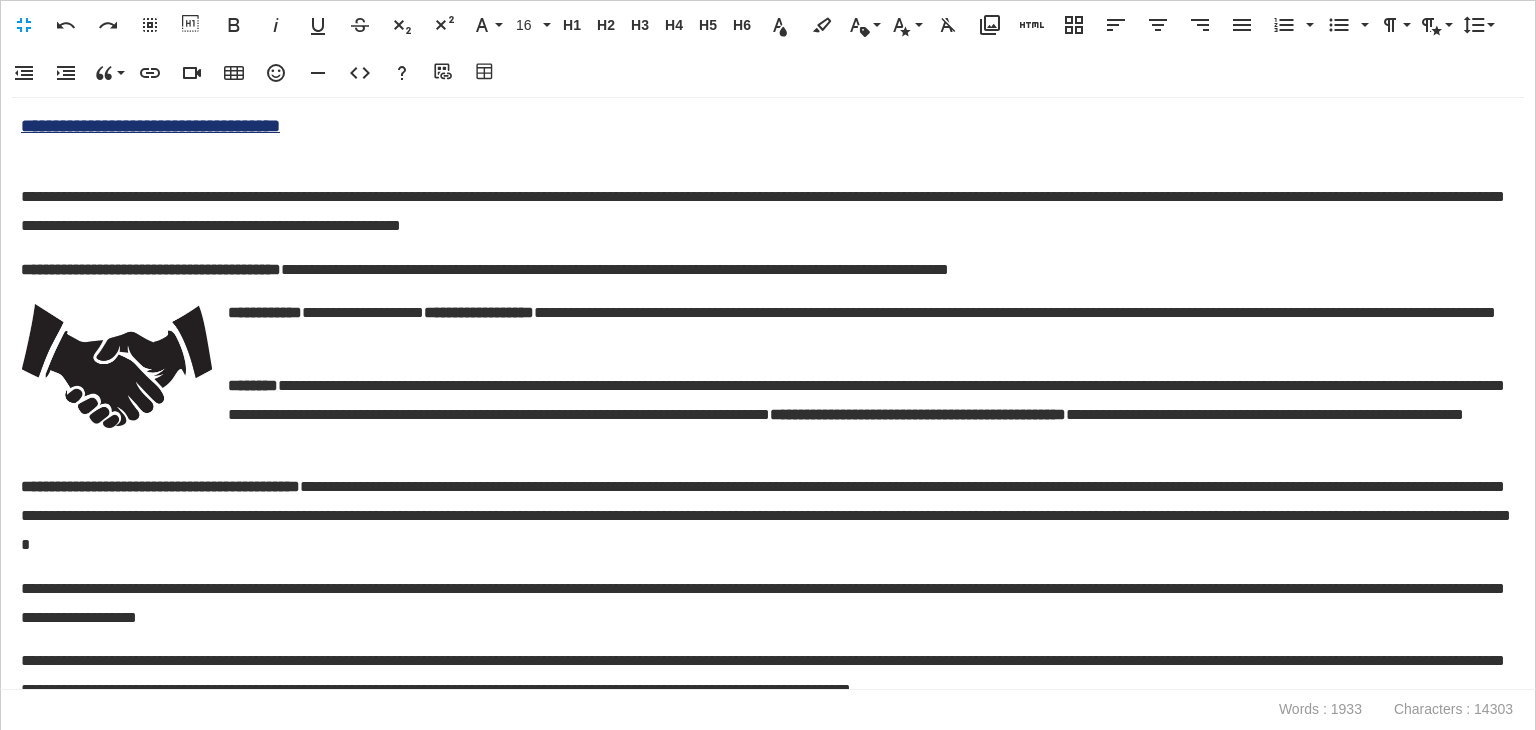 click on "**********" at bounding box center [768, 394] 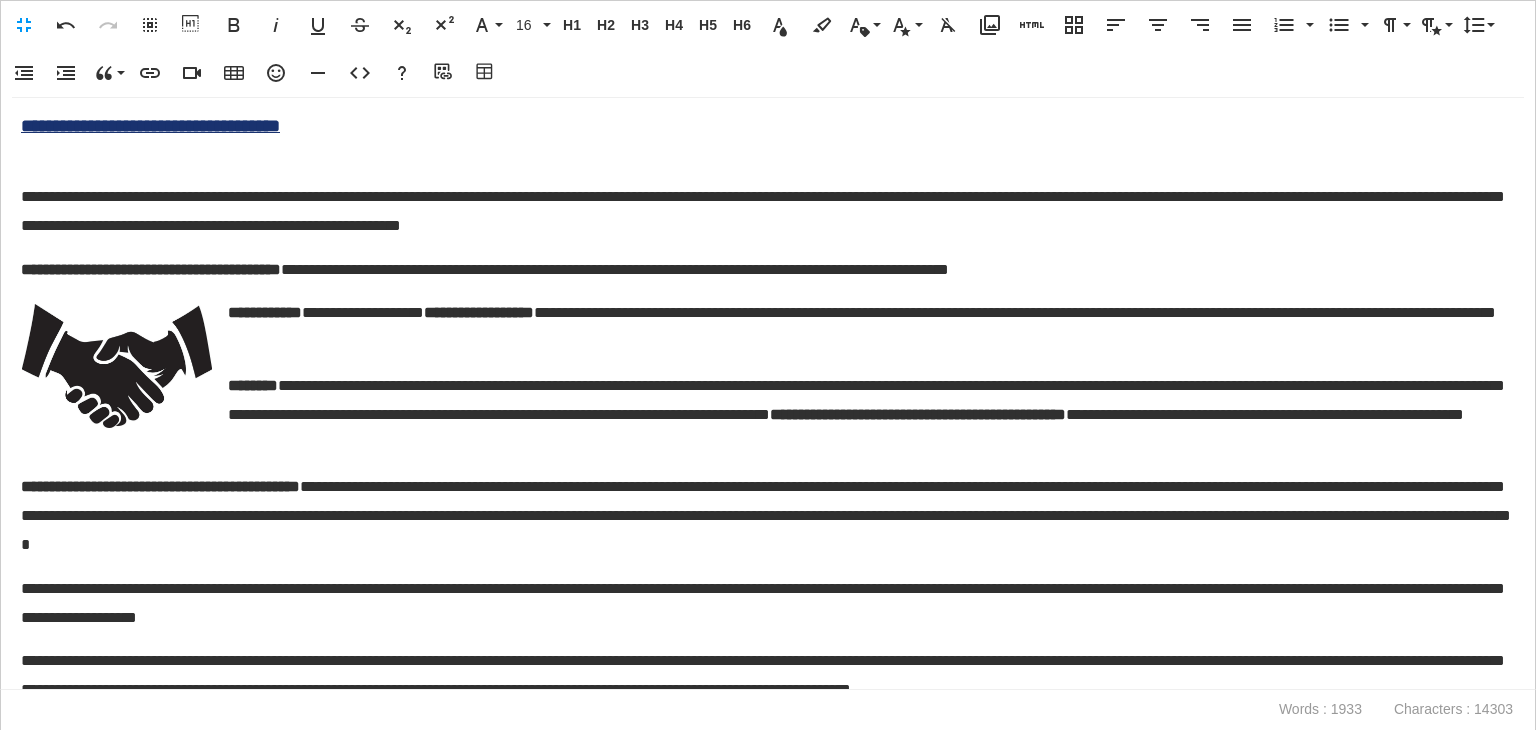 click 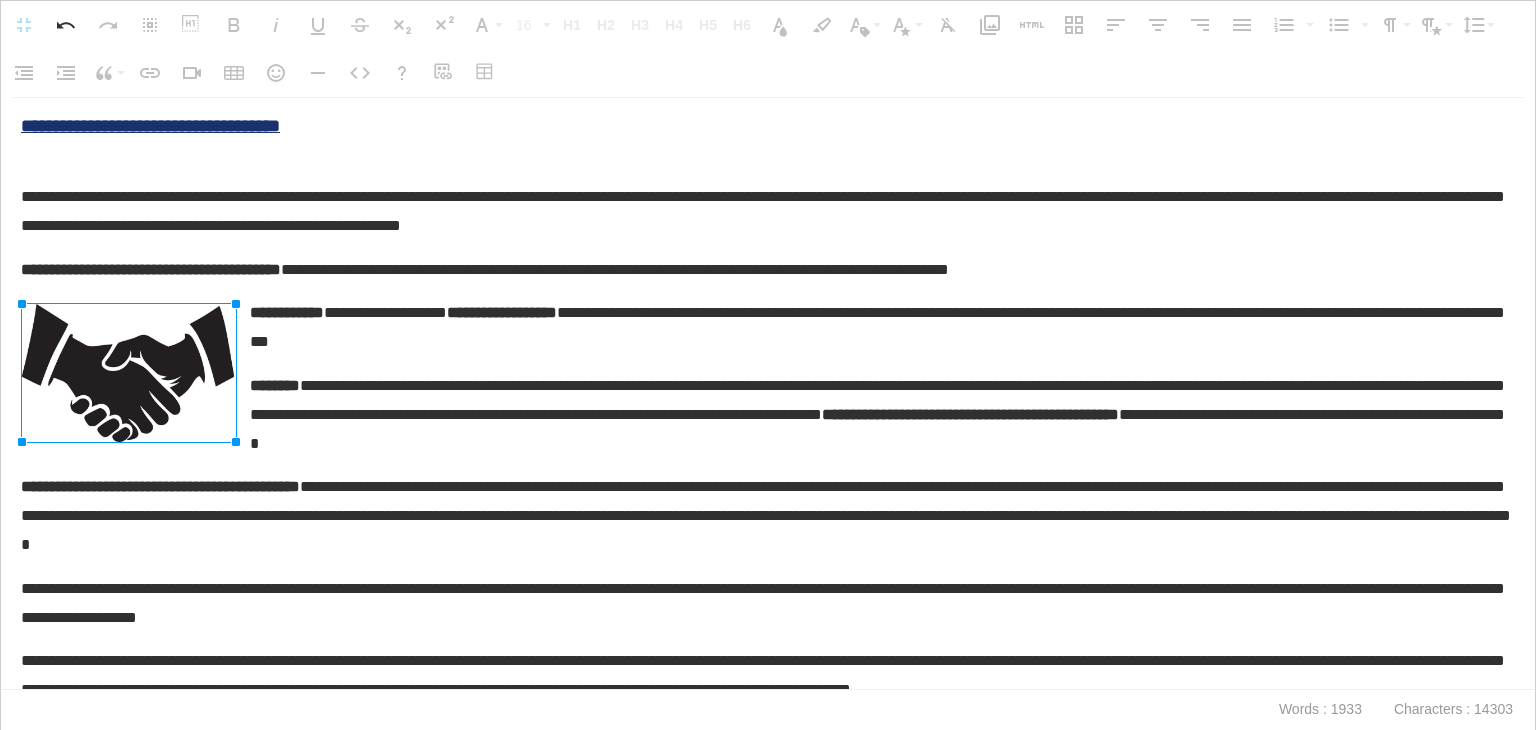 drag, startPoint x: 210, startPoint y: 425, endPoint x: 232, endPoint y: 445, distance: 29.732138 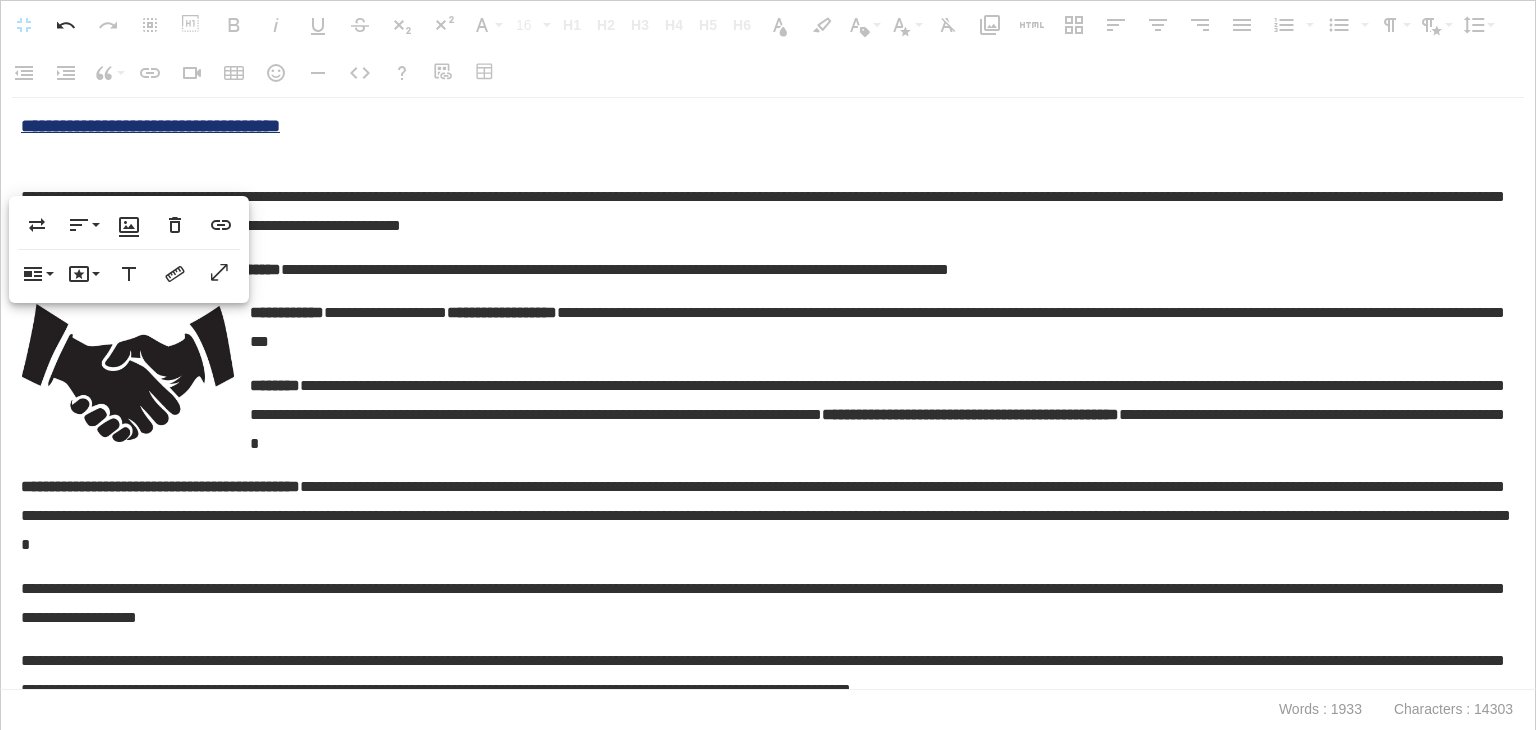 click on "**********" at bounding box center (763, 516) 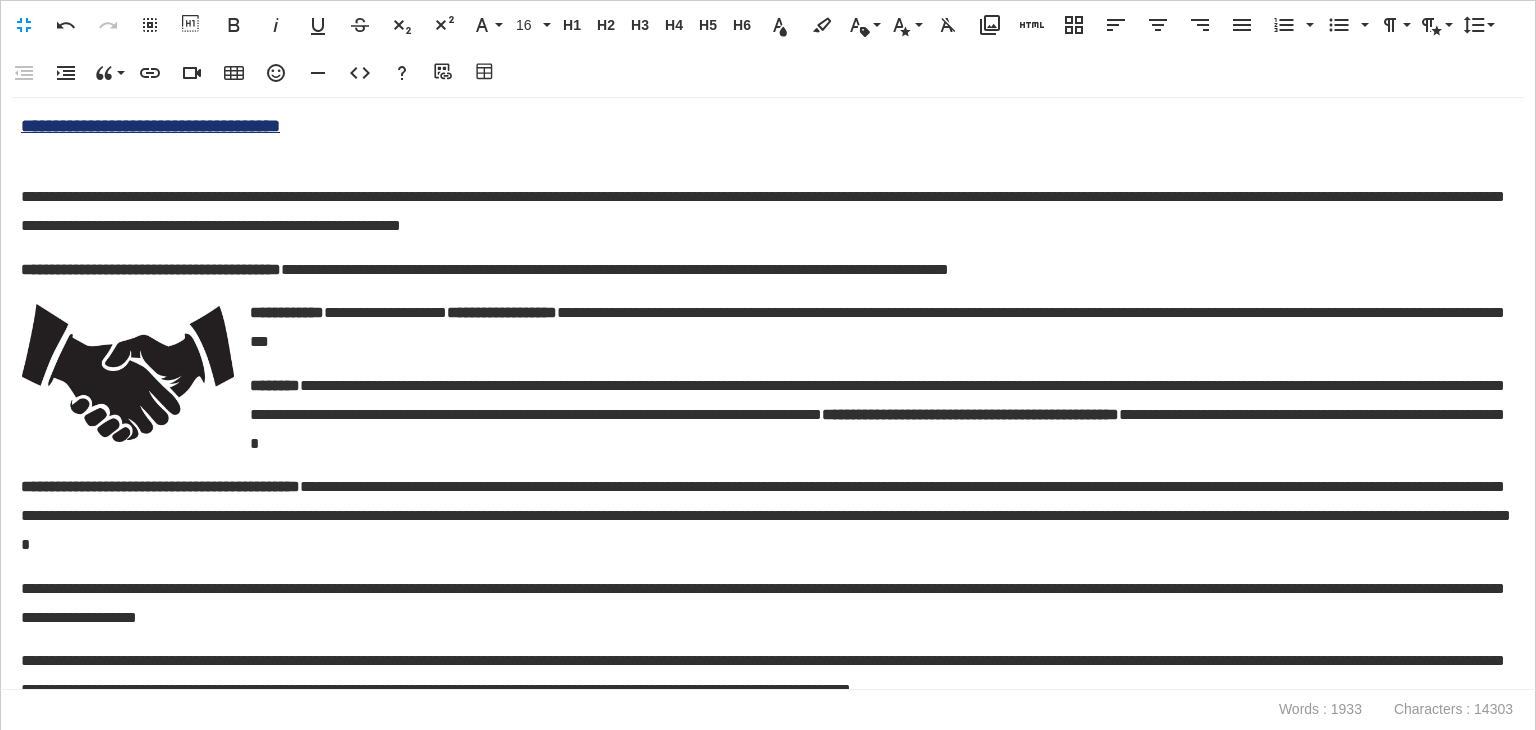 click on "**********" at bounding box center [763, 604] 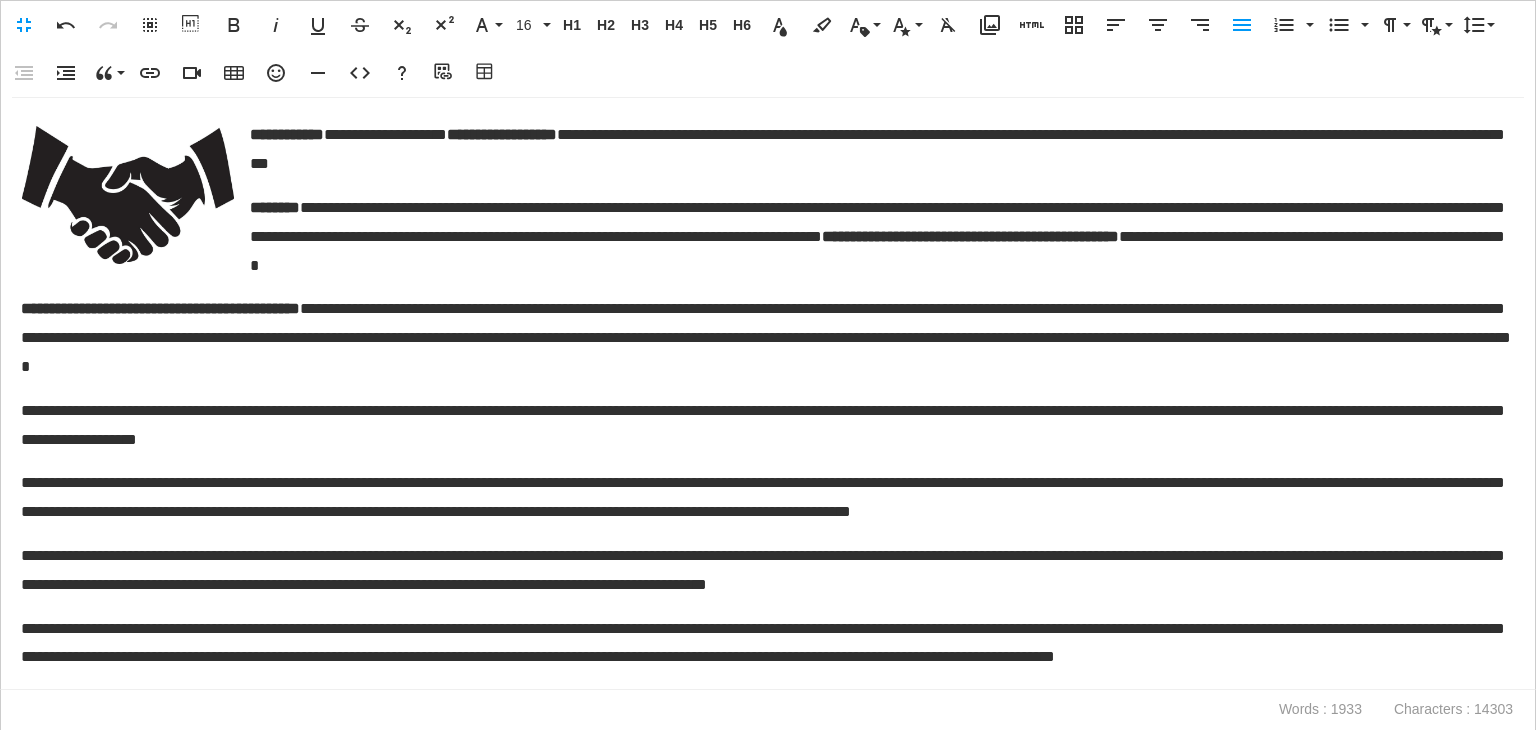 scroll, scrollTop: 2506, scrollLeft: 0, axis: vertical 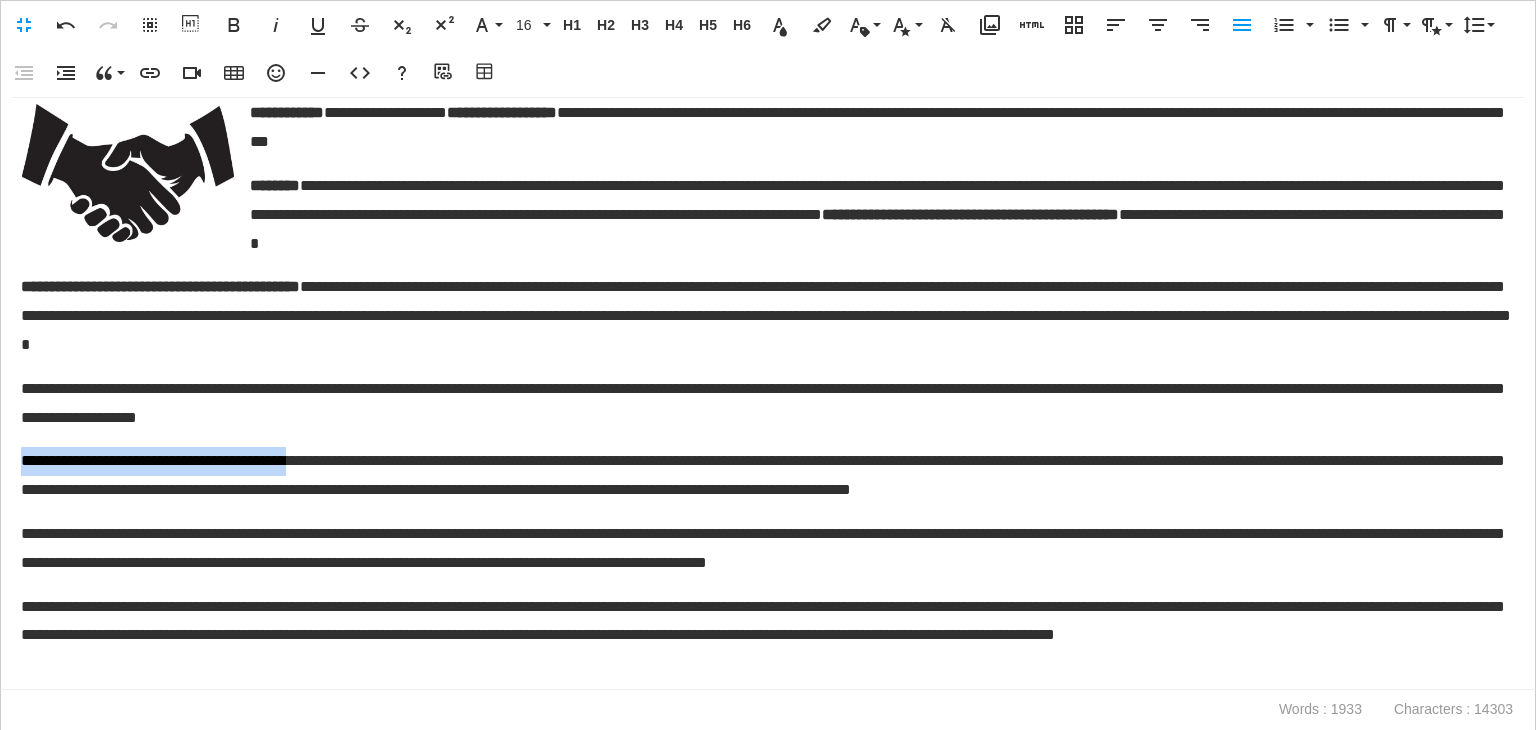 drag, startPoint x: 370, startPoint y: 462, endPoint x: 0, endPoint y: 447, distance: 370.30392 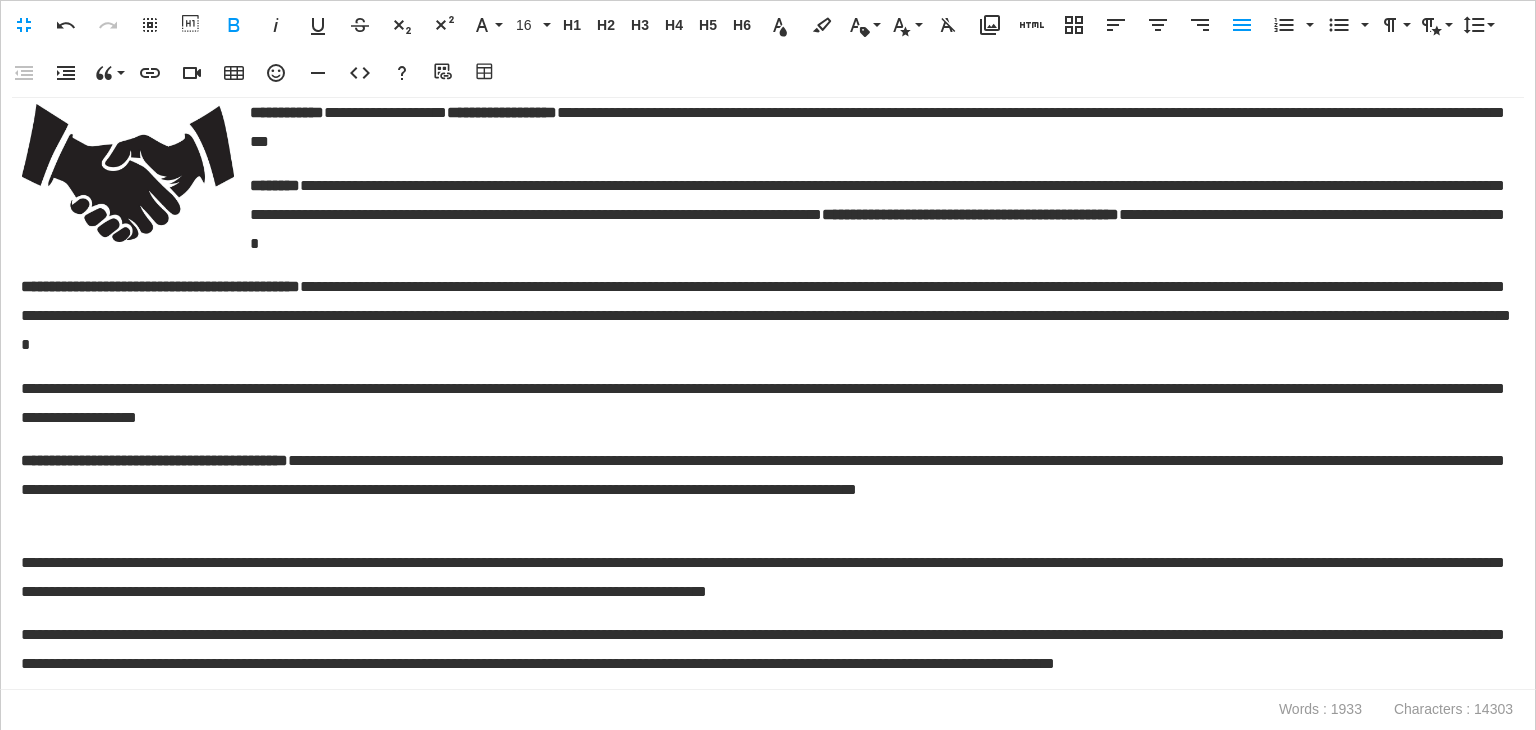 click on "**********" at bounding box center (763, 490) 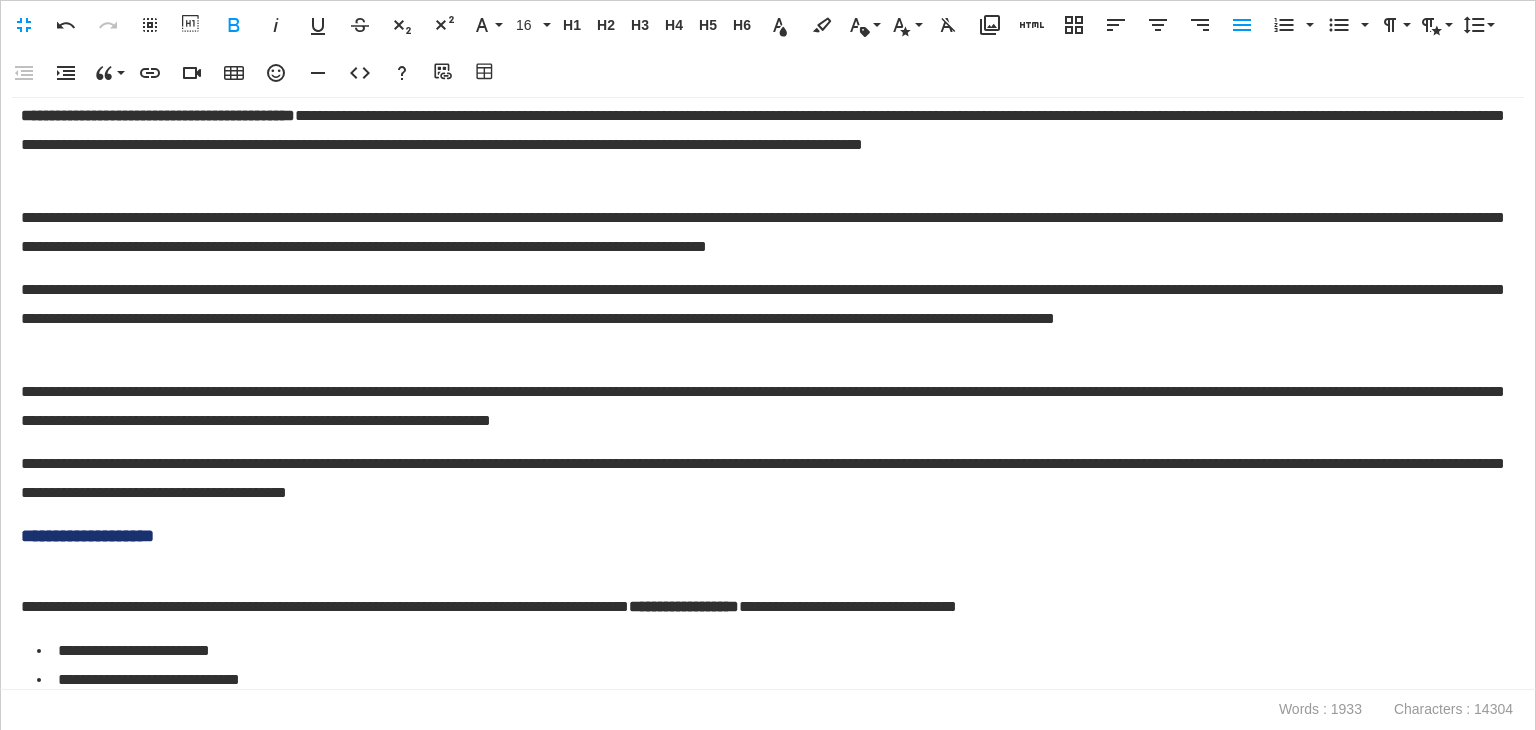 scroll, scrollTop: 2906, scrollLeft: 0, axis: vertical 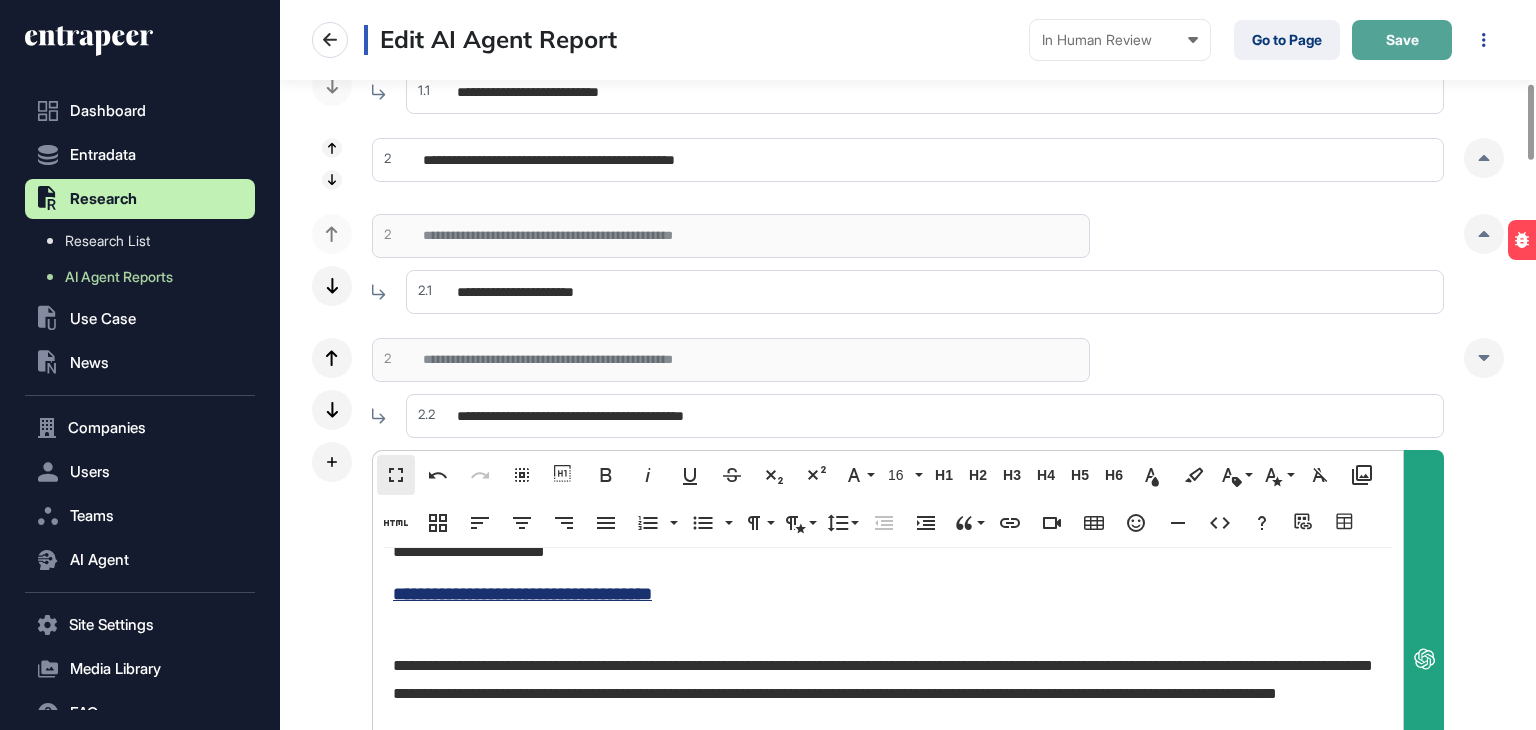 click on "Save" 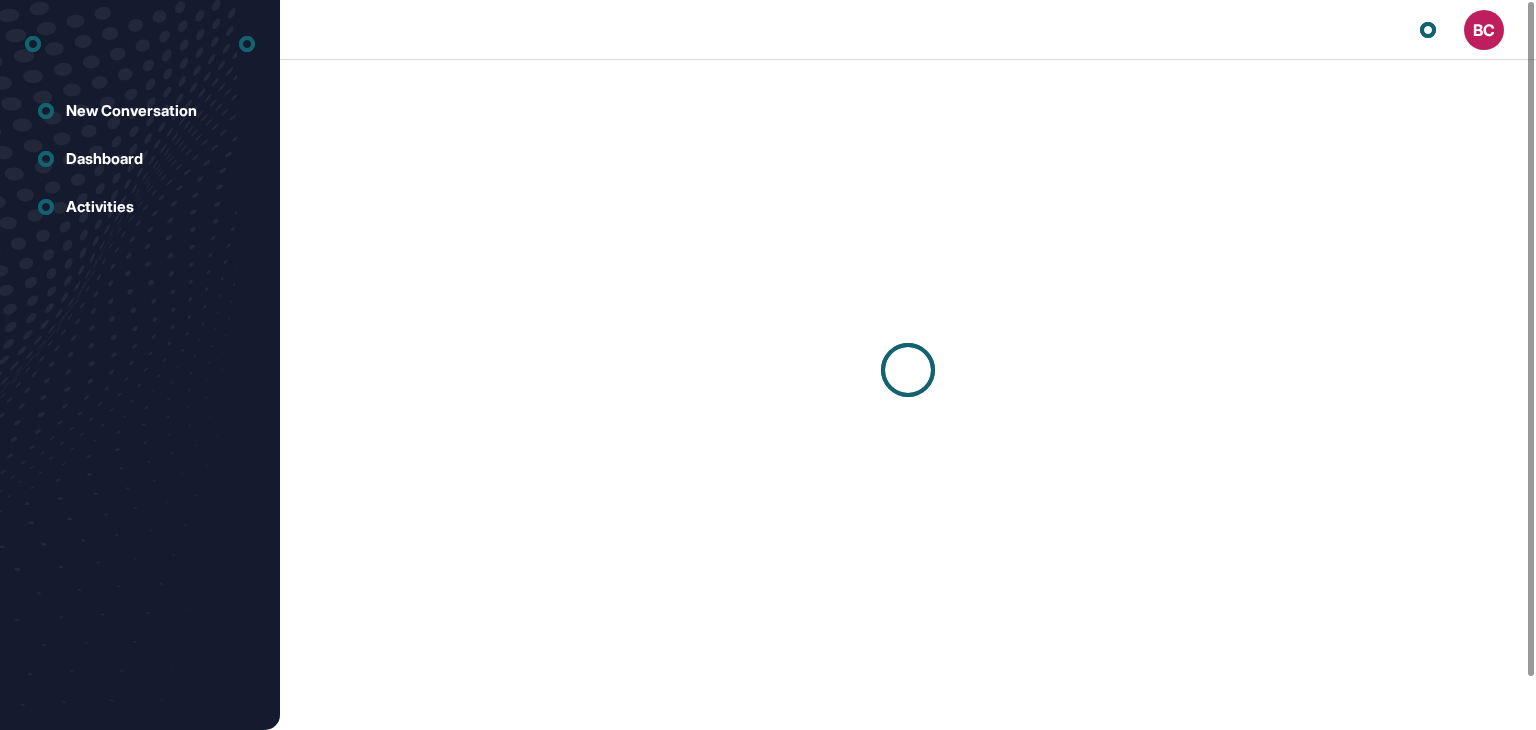 scroll, scrollTop: 0, scrollLeft: 0, axis: both 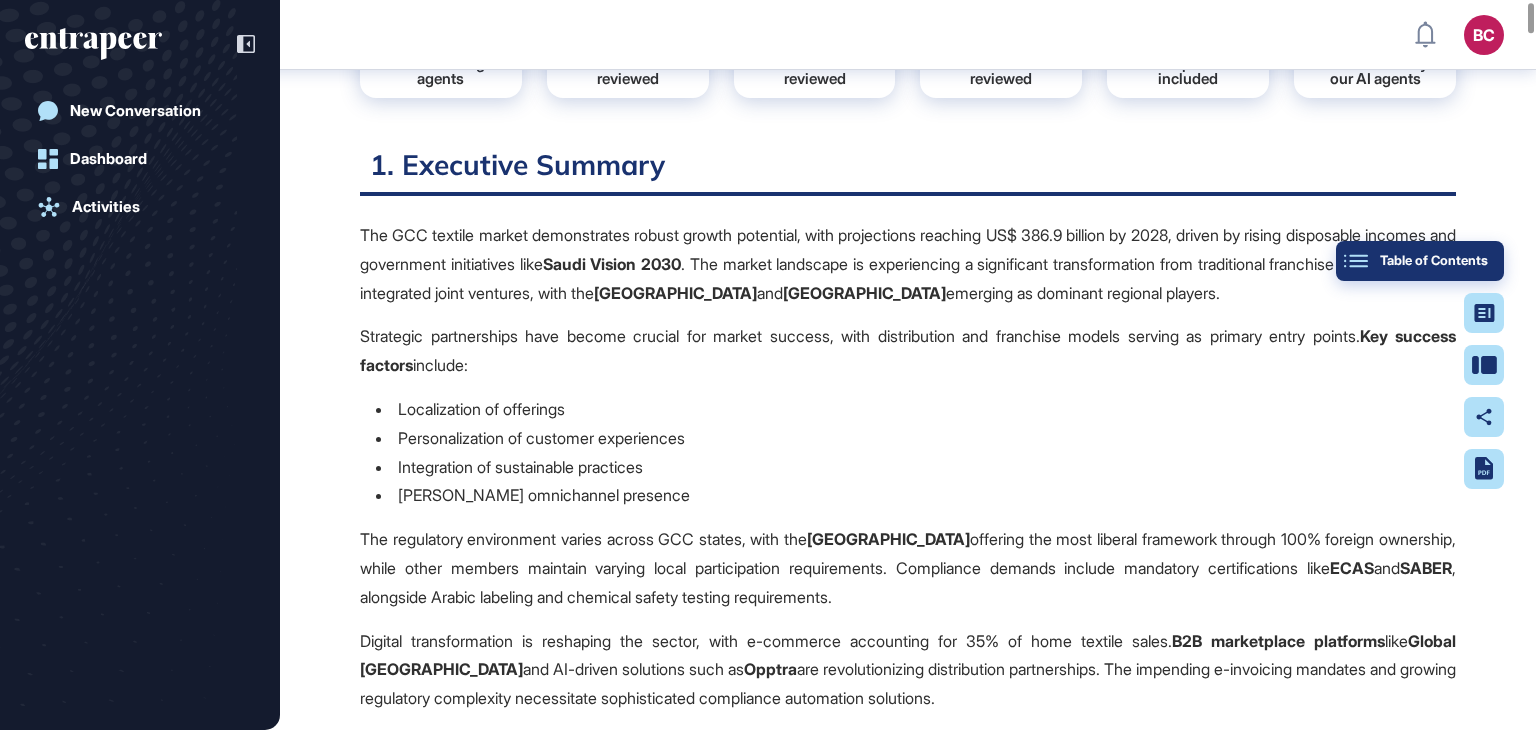 click on "Table of Contents" at bounding box center [1420, 261] 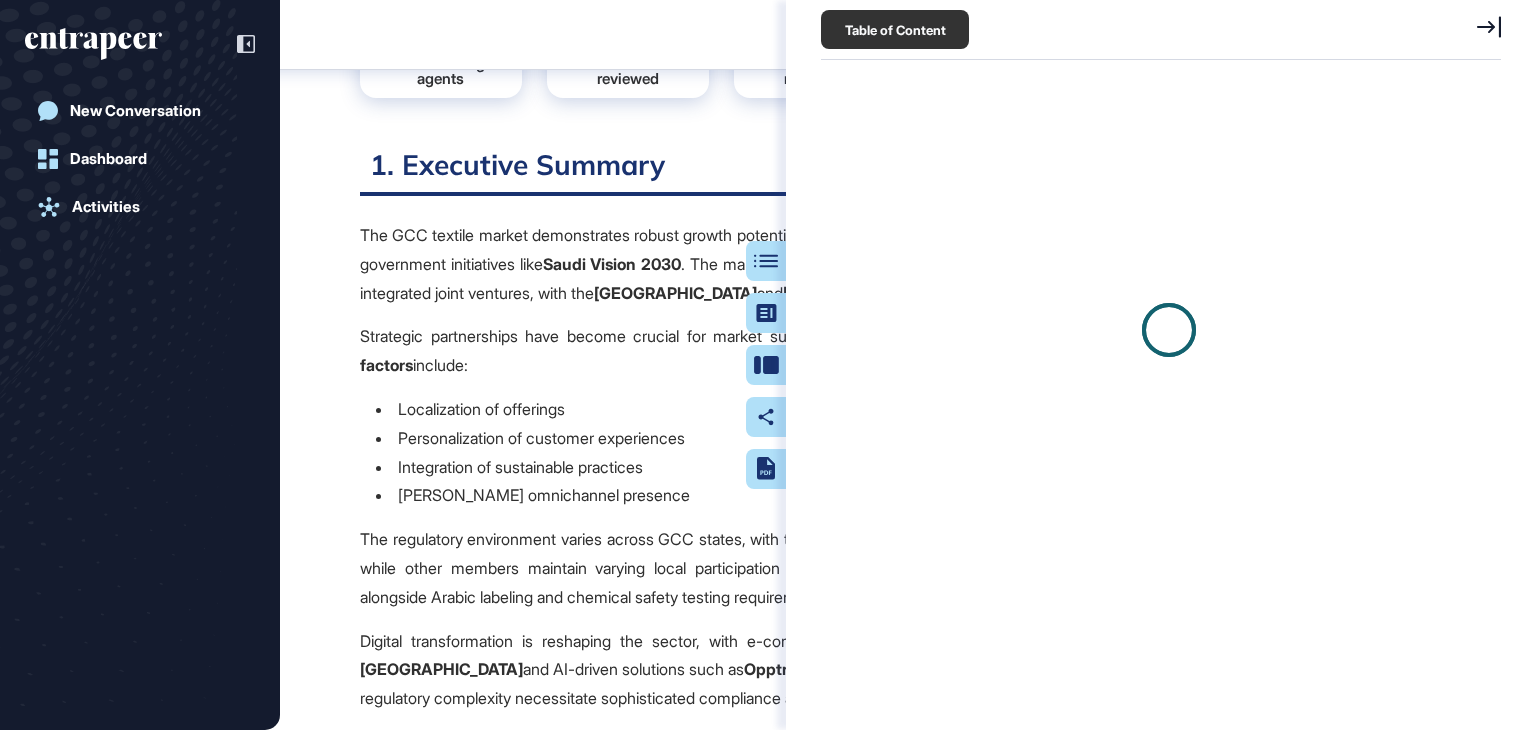 scroll, scrollTop: 629, scrollLeft: 684, axis: both 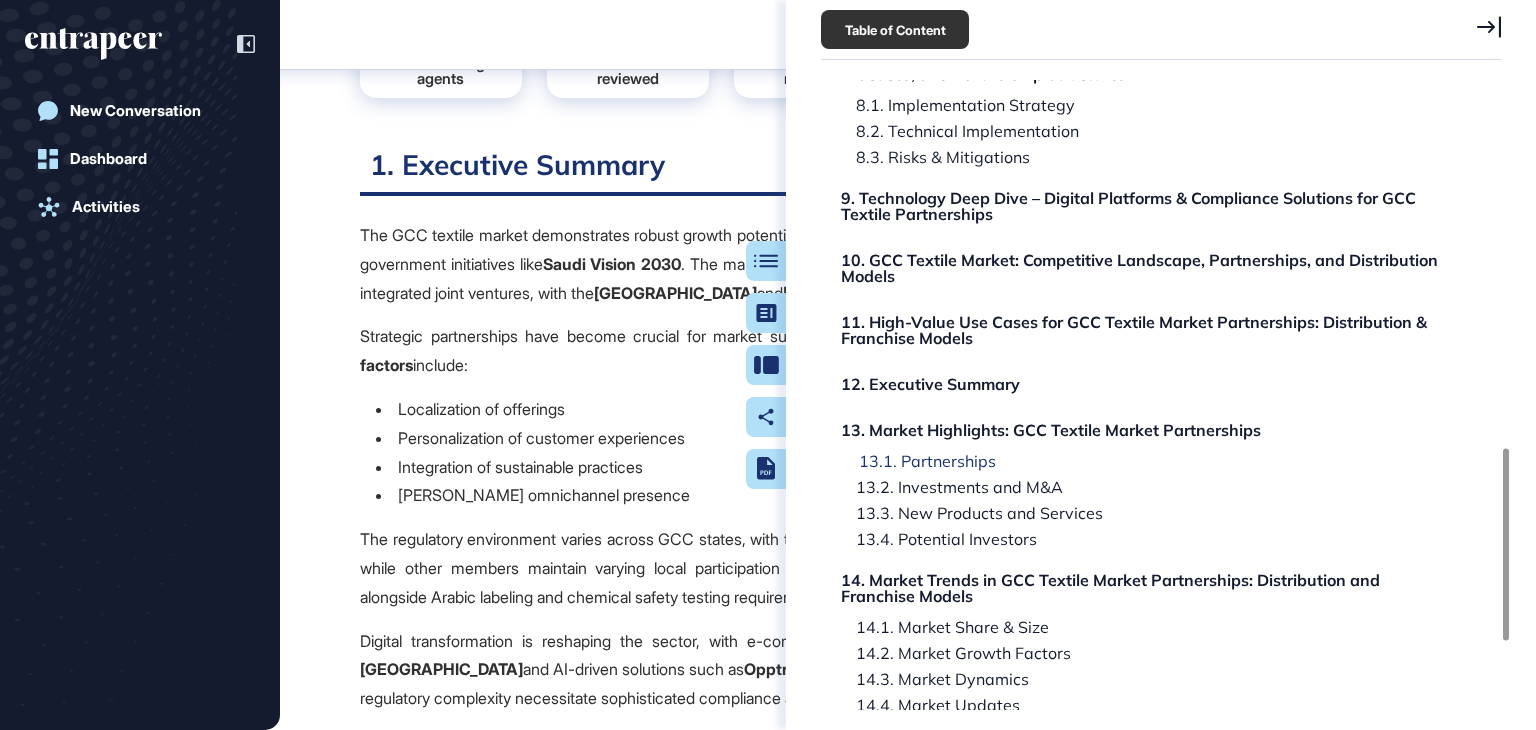 click on "13.1. Partnerships" 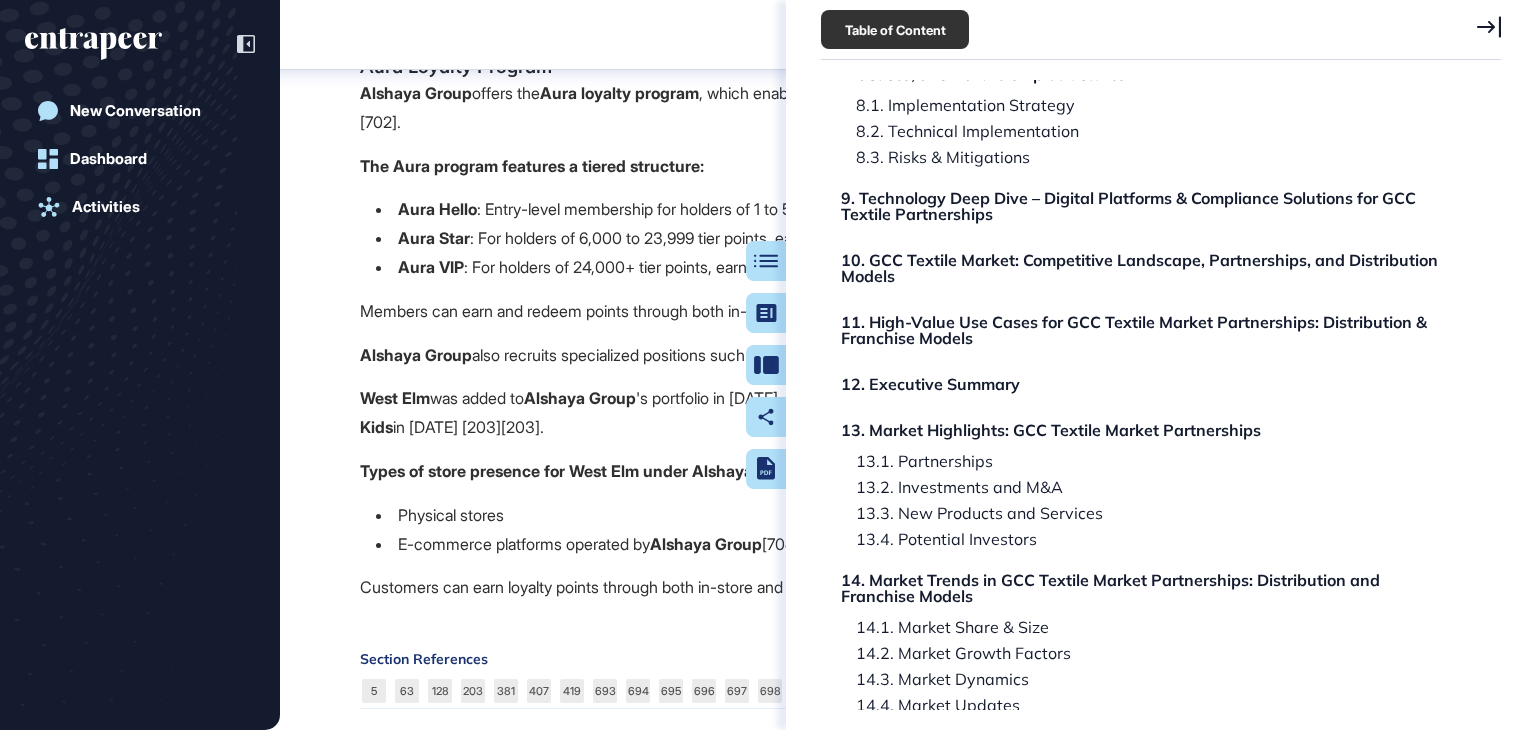 scroll, scrollTop: 171703, scrollLeft: 0, axis: vertical 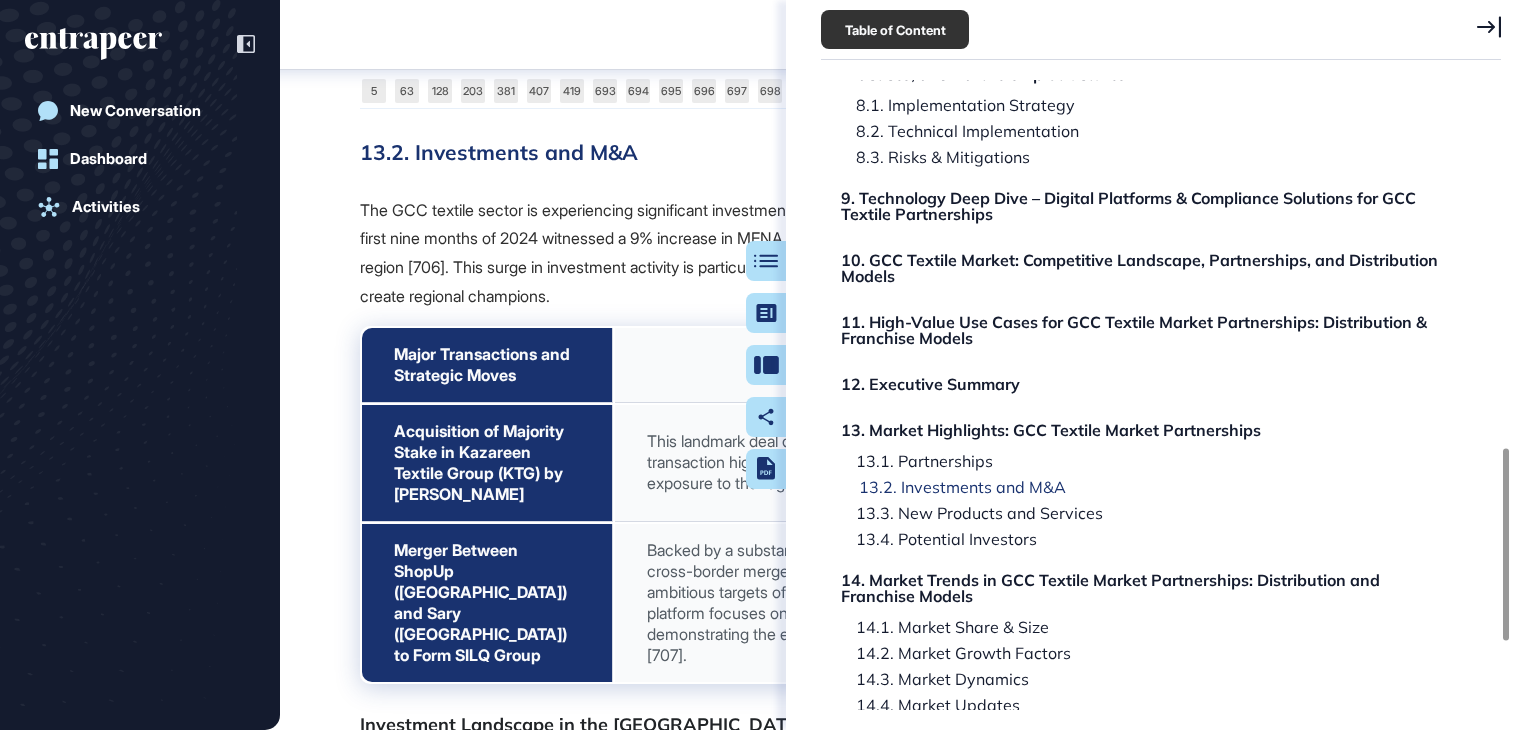 click on "13.2. Investments and M&A" 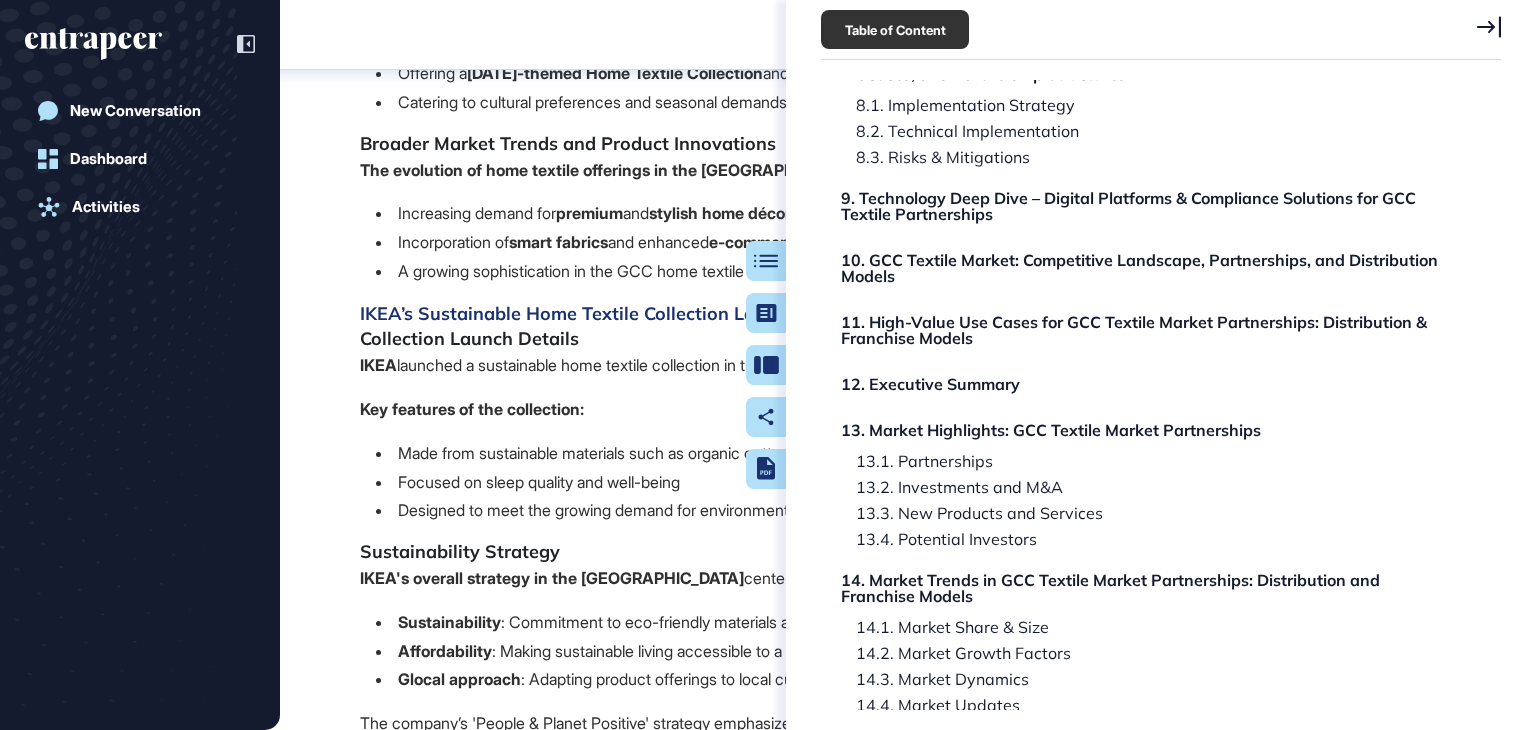 scroll, scrollTop: 175388, scrollLeft: 0, axis: vertical 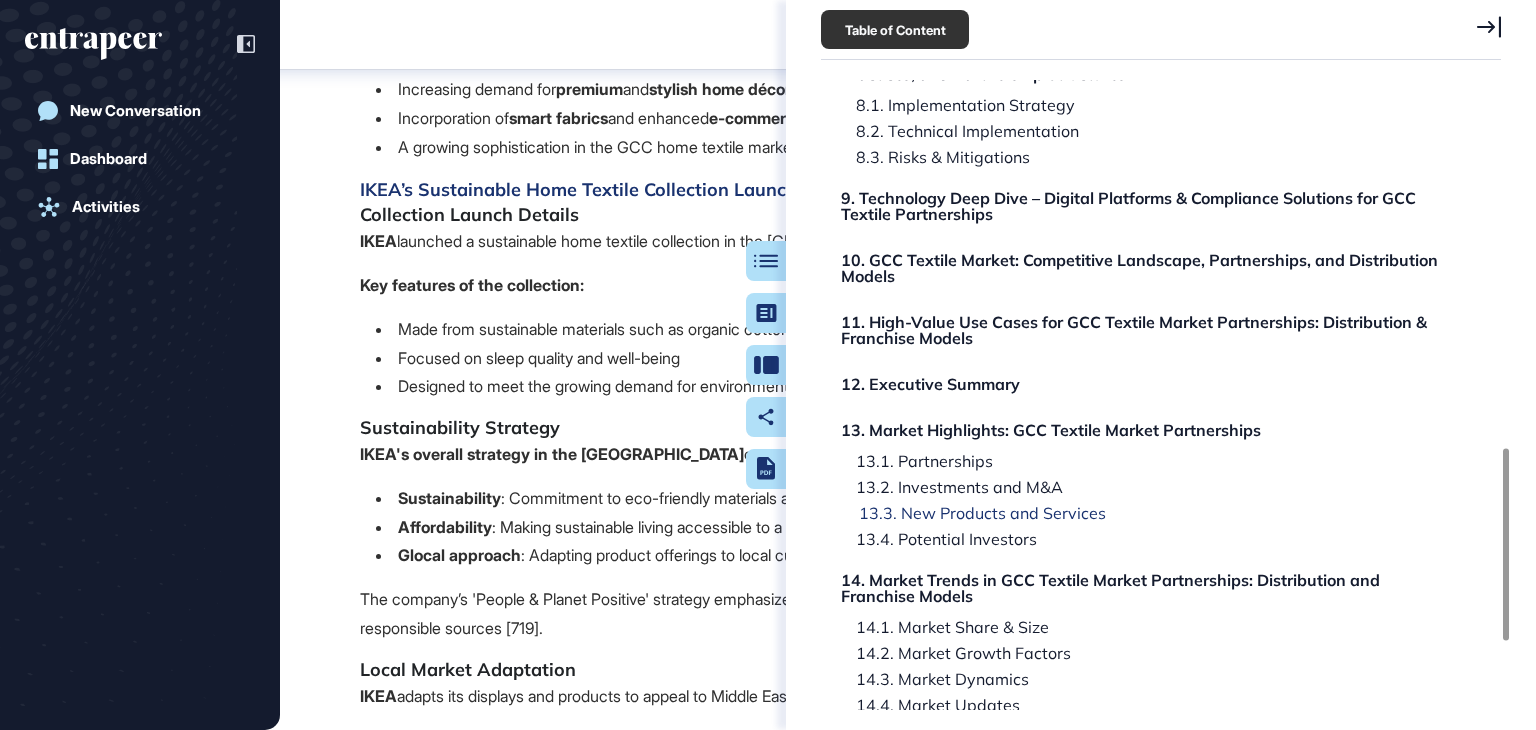 click on "13.3. New Products and Services" 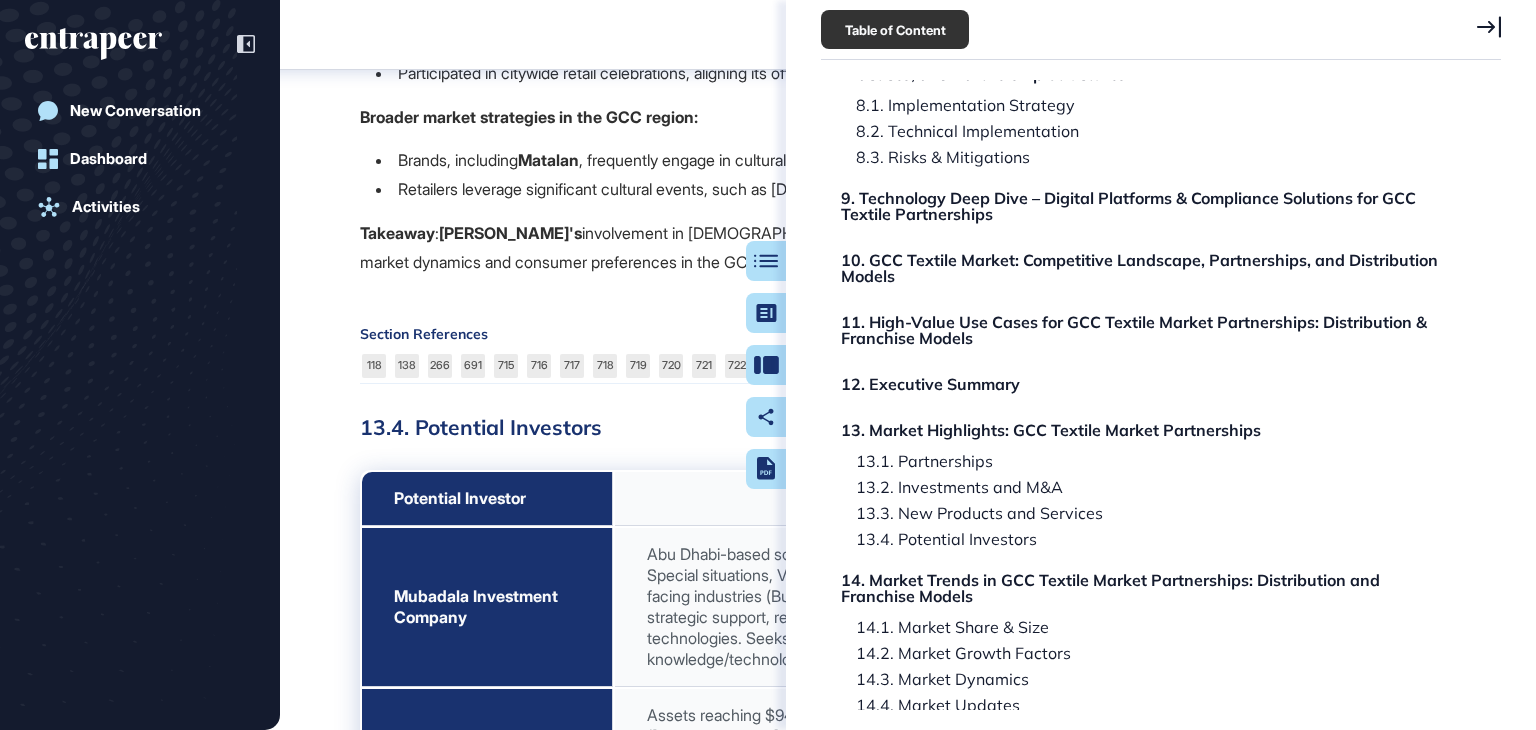 scroll, scrollTop: 178029, scrollLeft: 0, axis: vertical 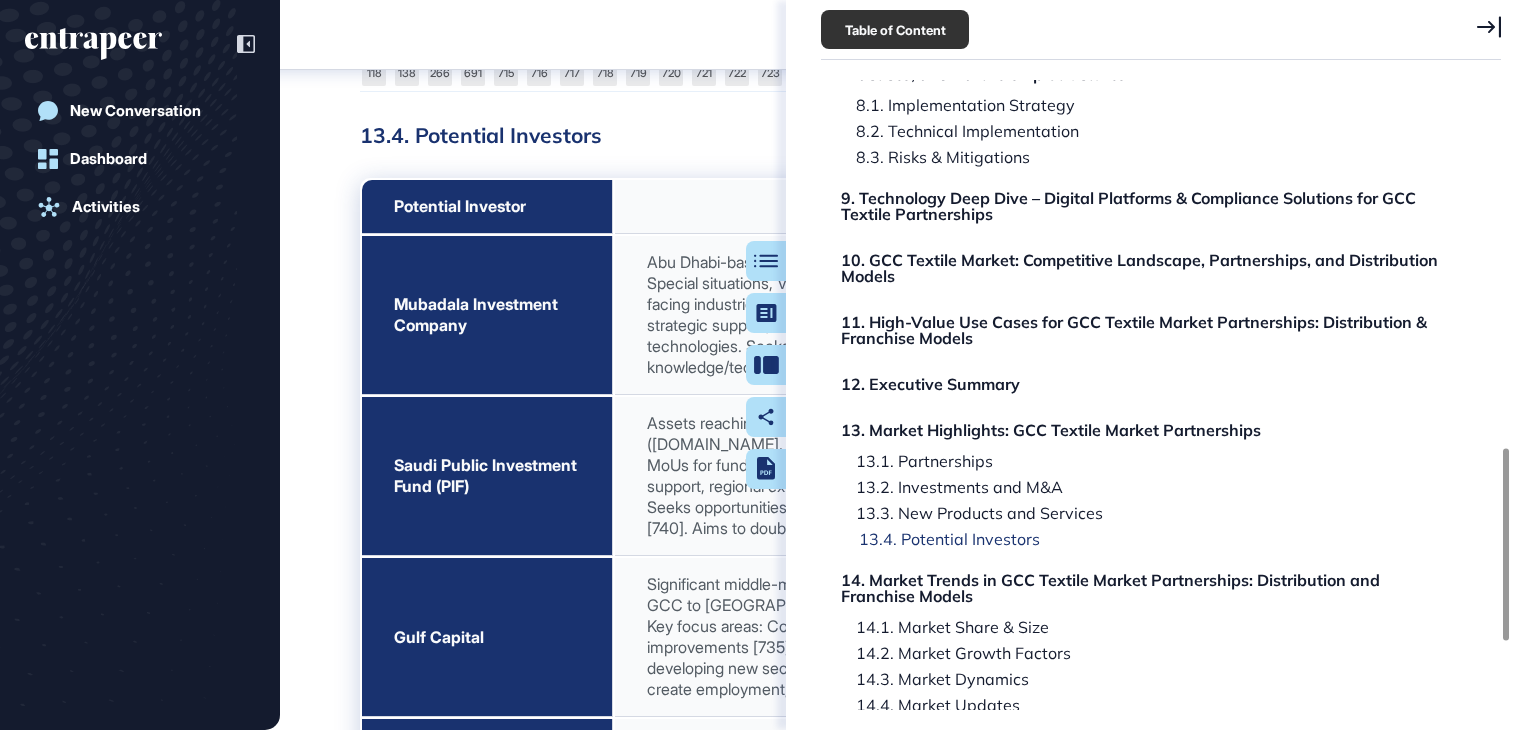 click on "13.4. Potential Investors" 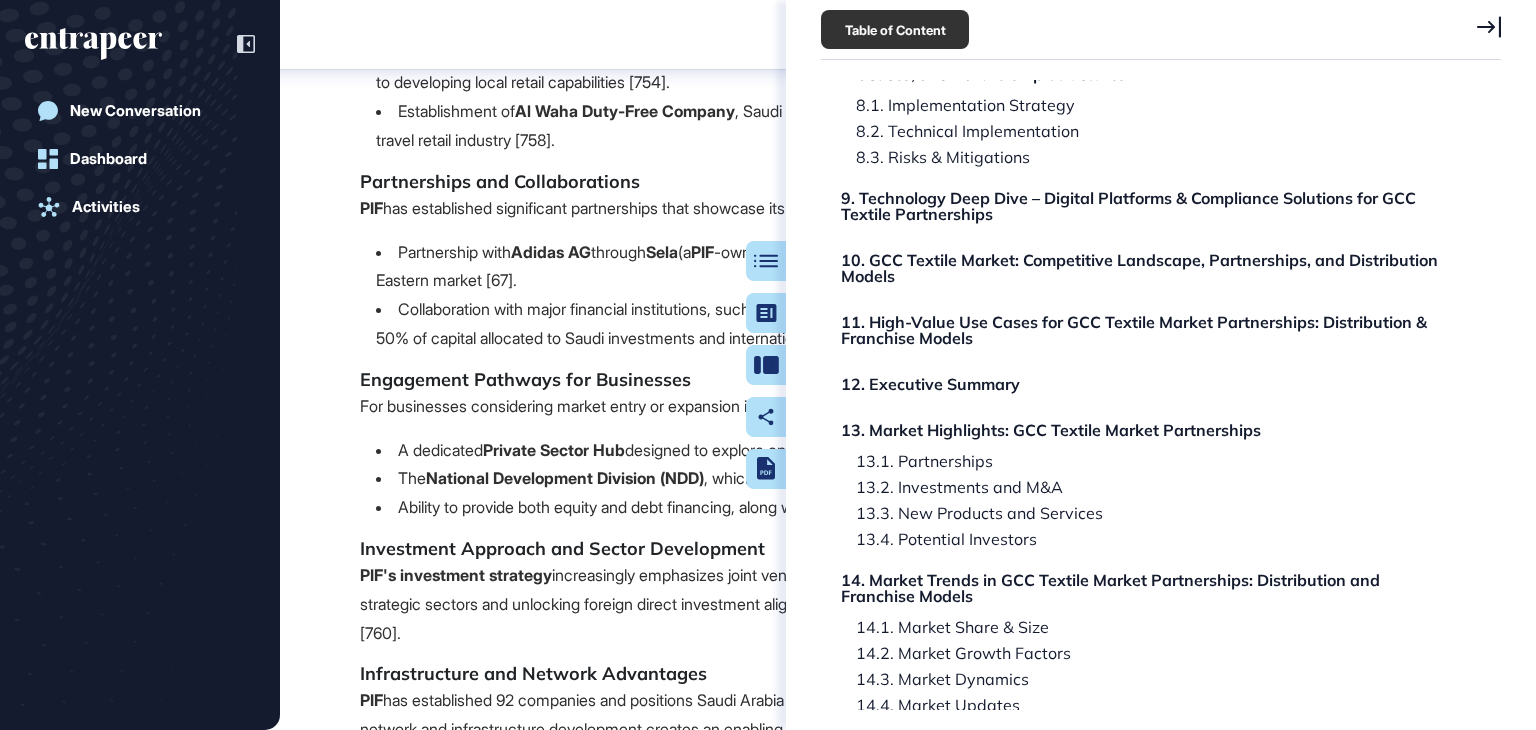 scroll, scrollTop: 180791, scrollLeft: 0, axis: vertical 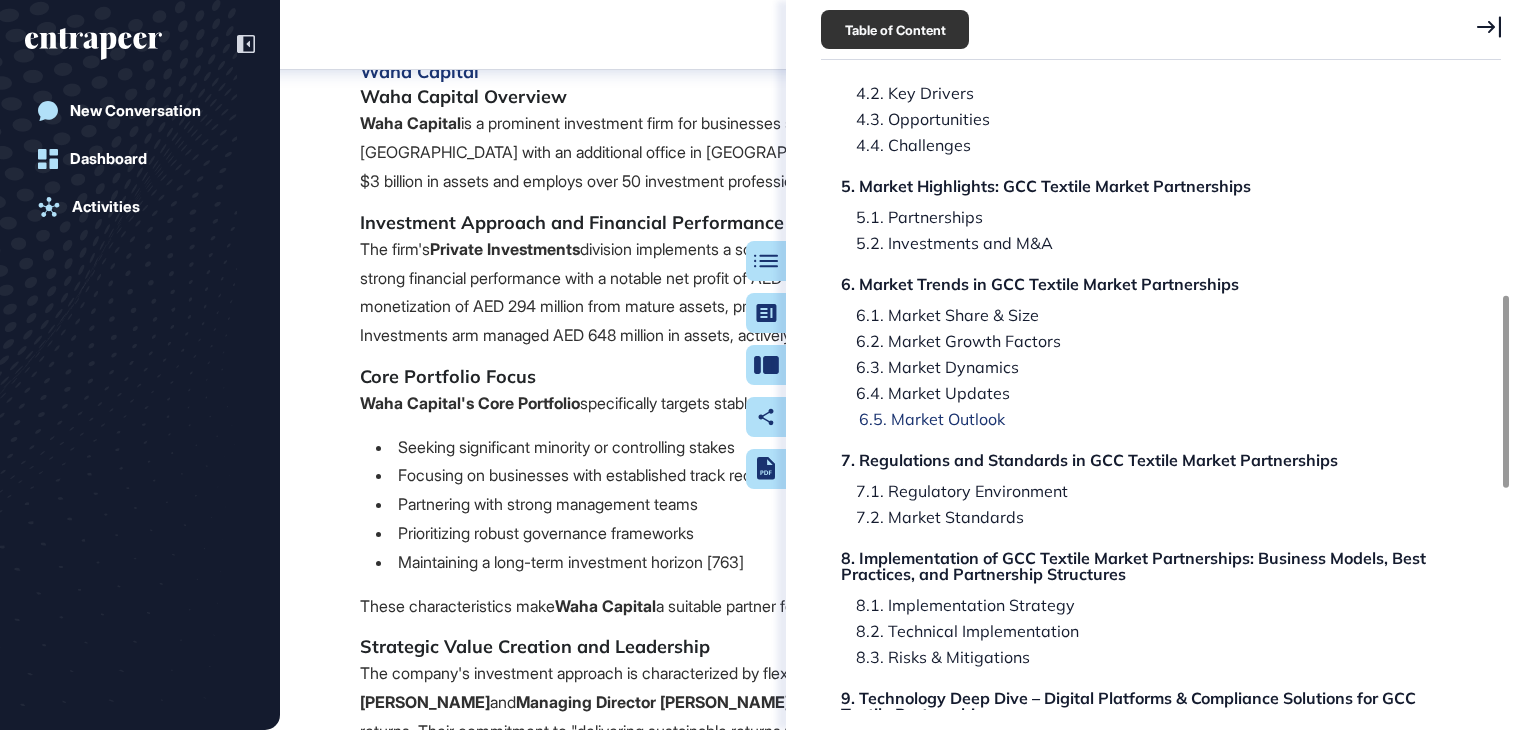 click on "6.5. Market Outlook" 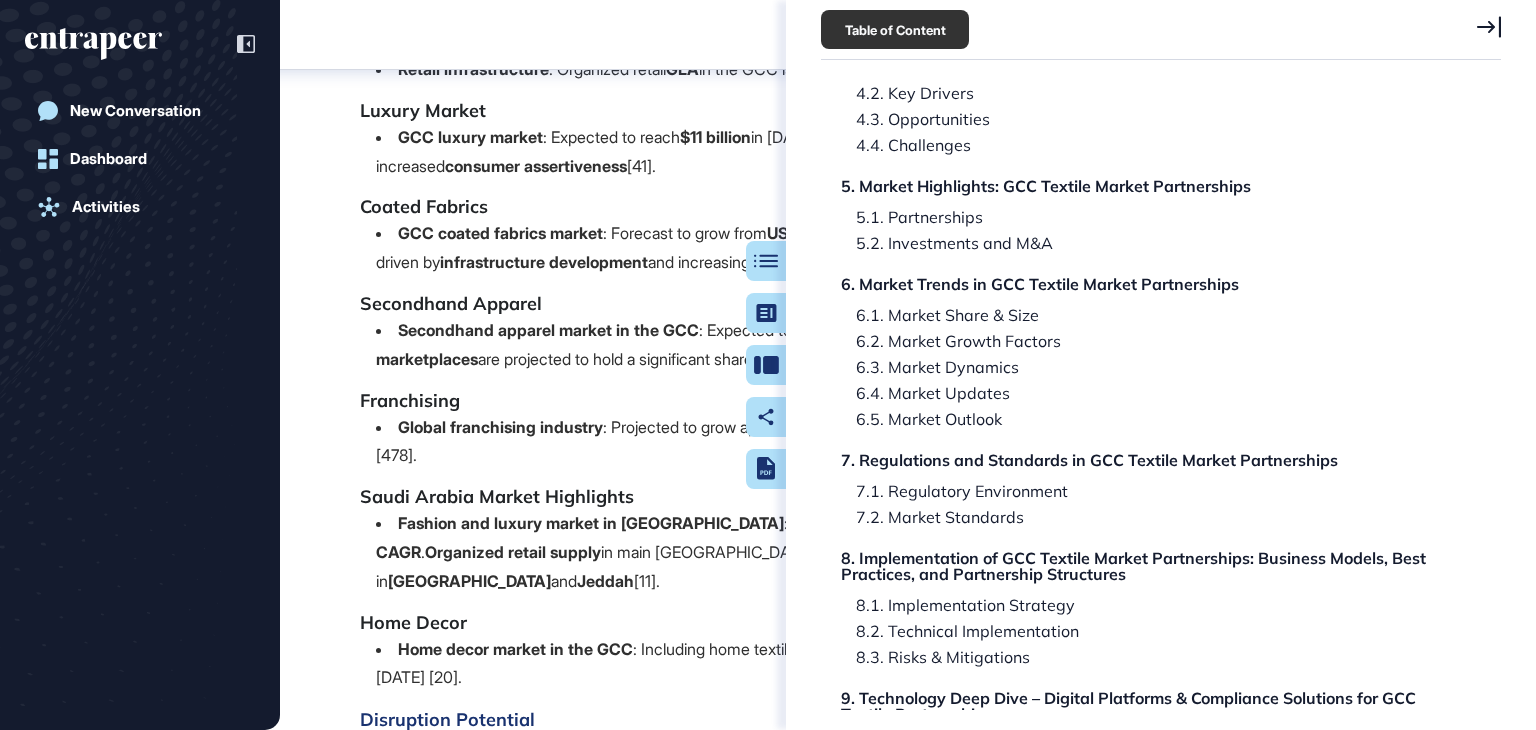 scroll, scrollTop: 113412, scrollLeft: 0, axis: vertical 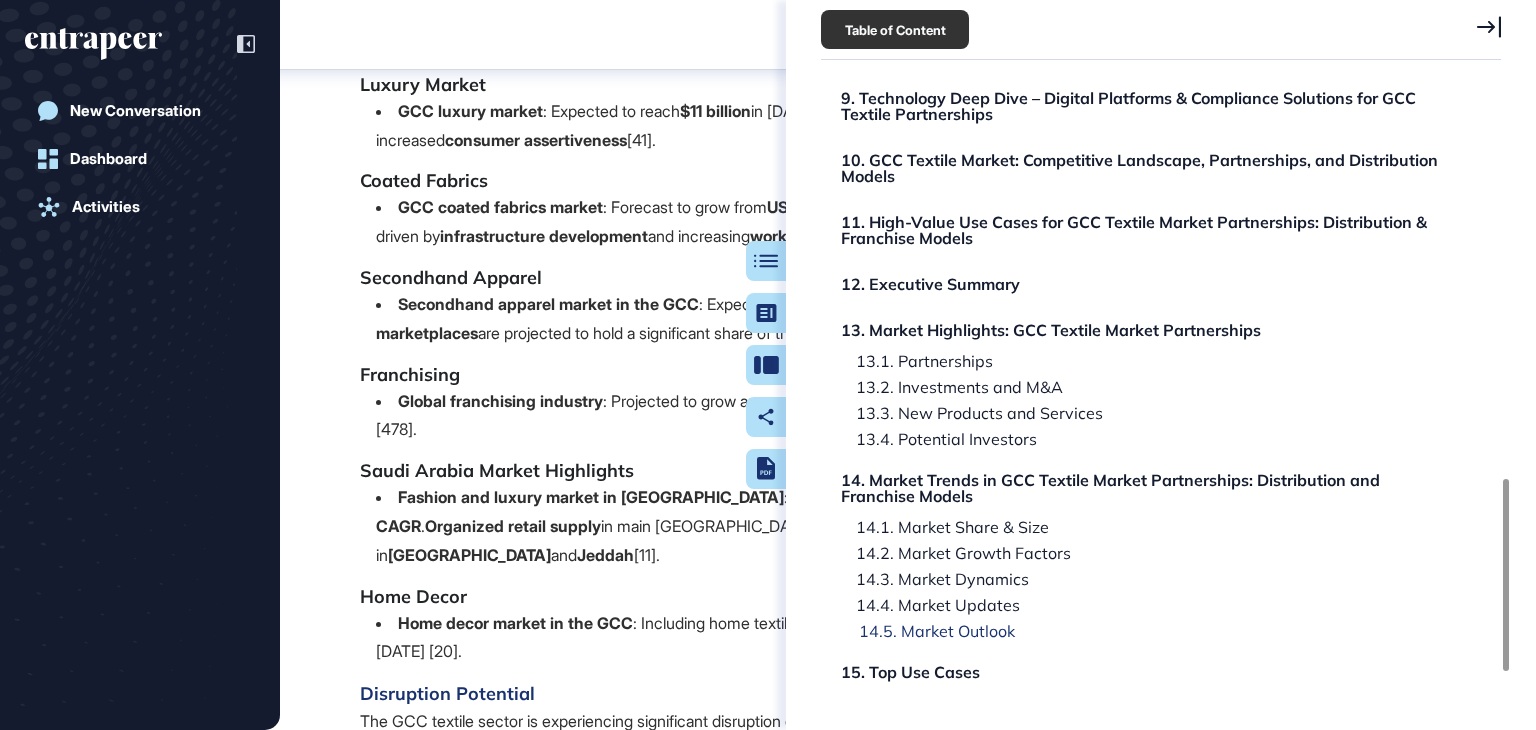 click on "14.5. Market Outlook" 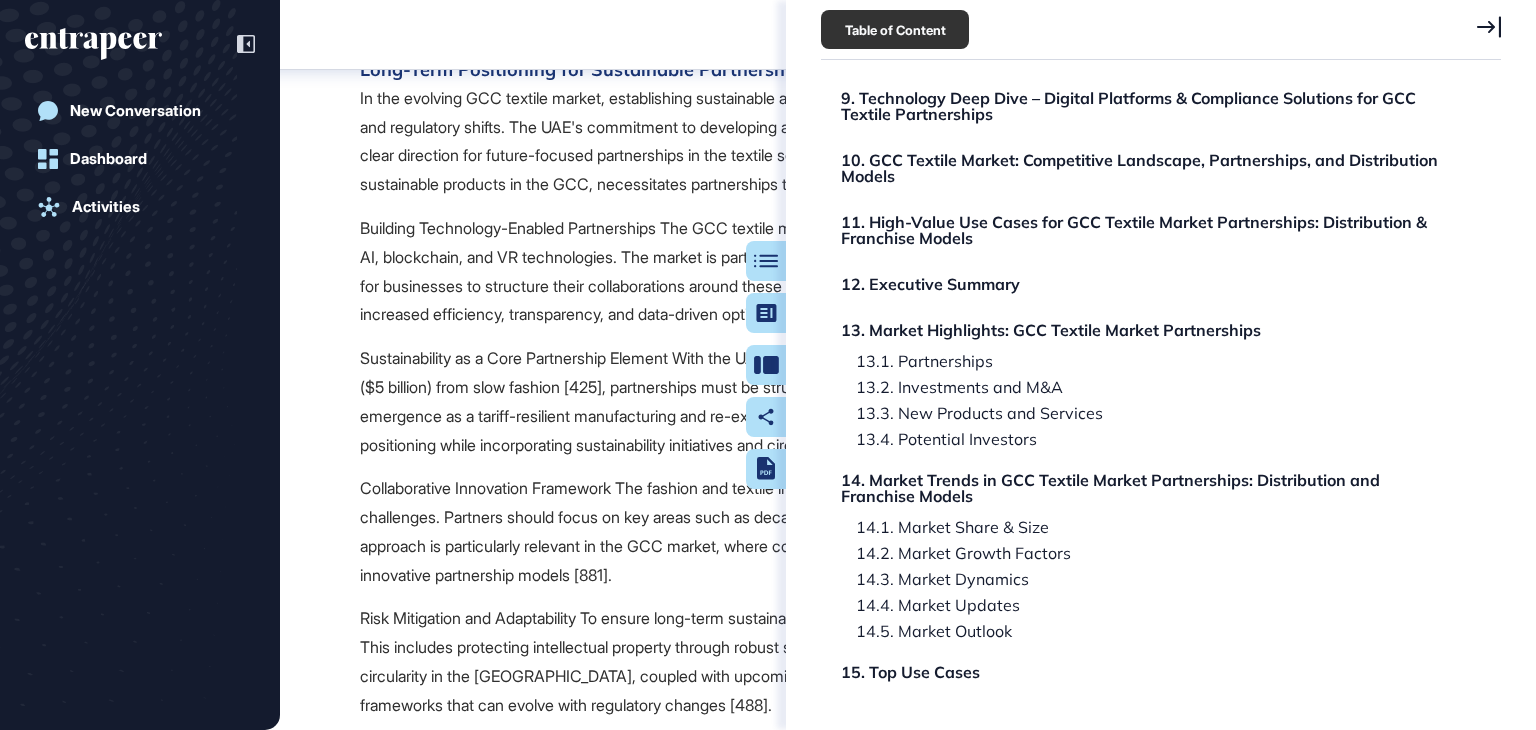 scroll 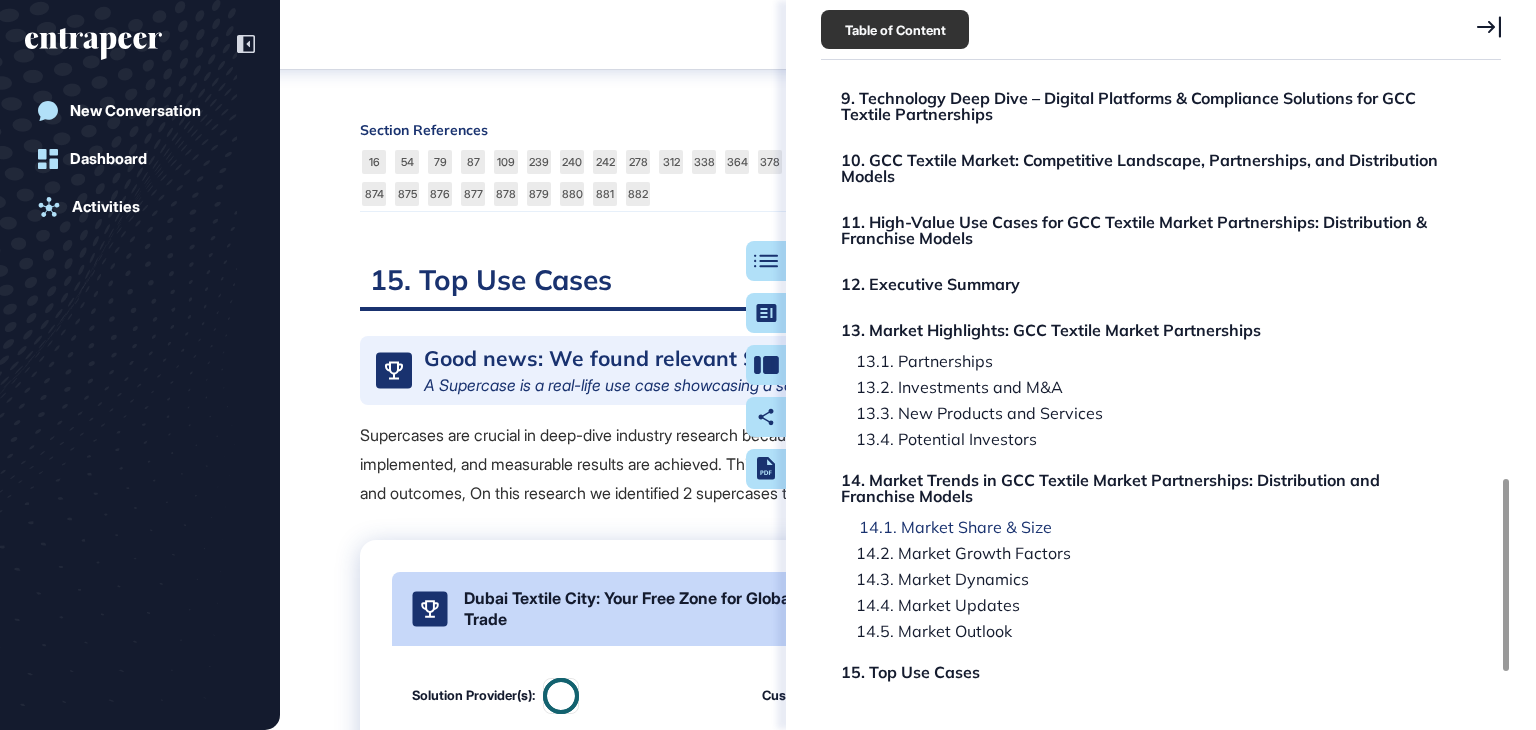 click on "14.1. Market Share & Size" 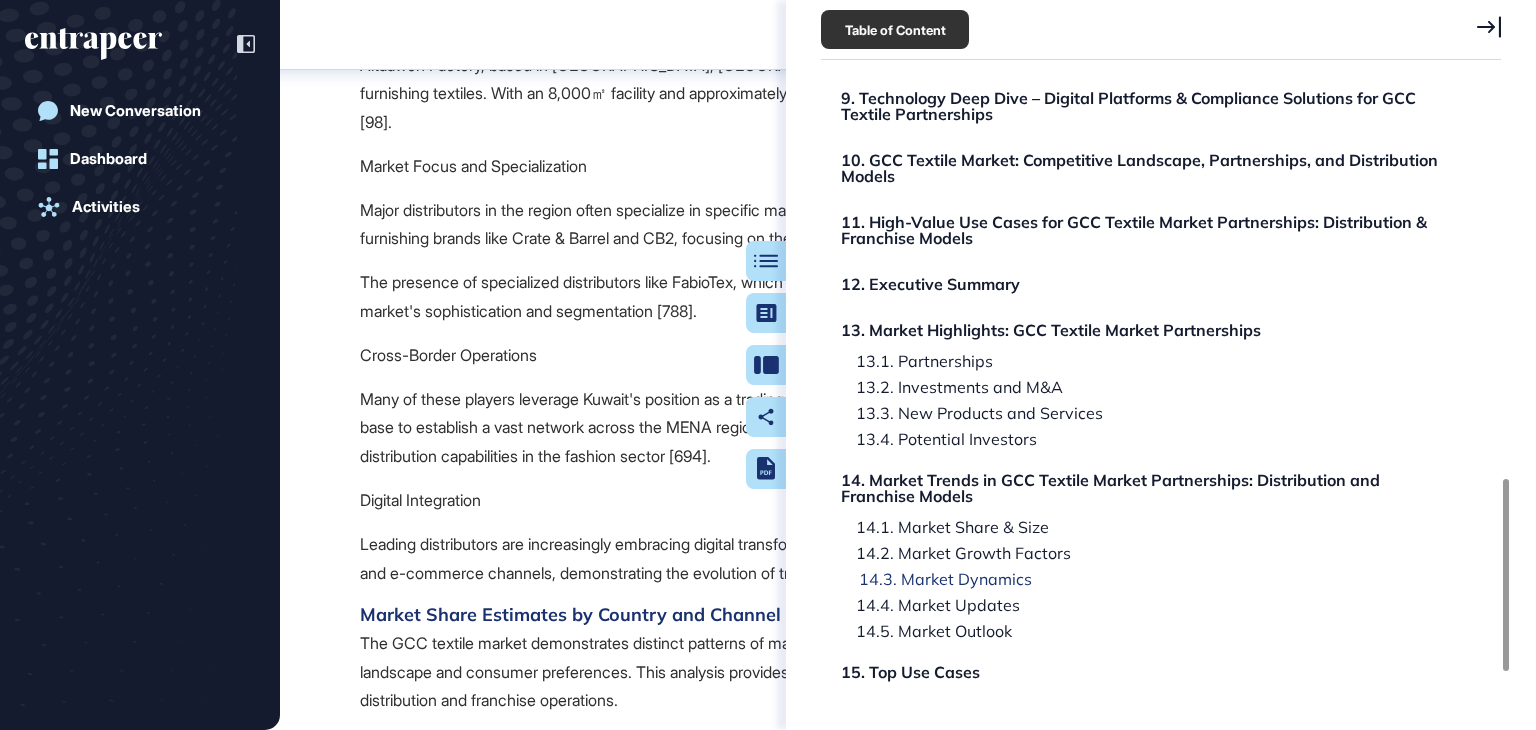 click on "14.3. Market Dynamics" 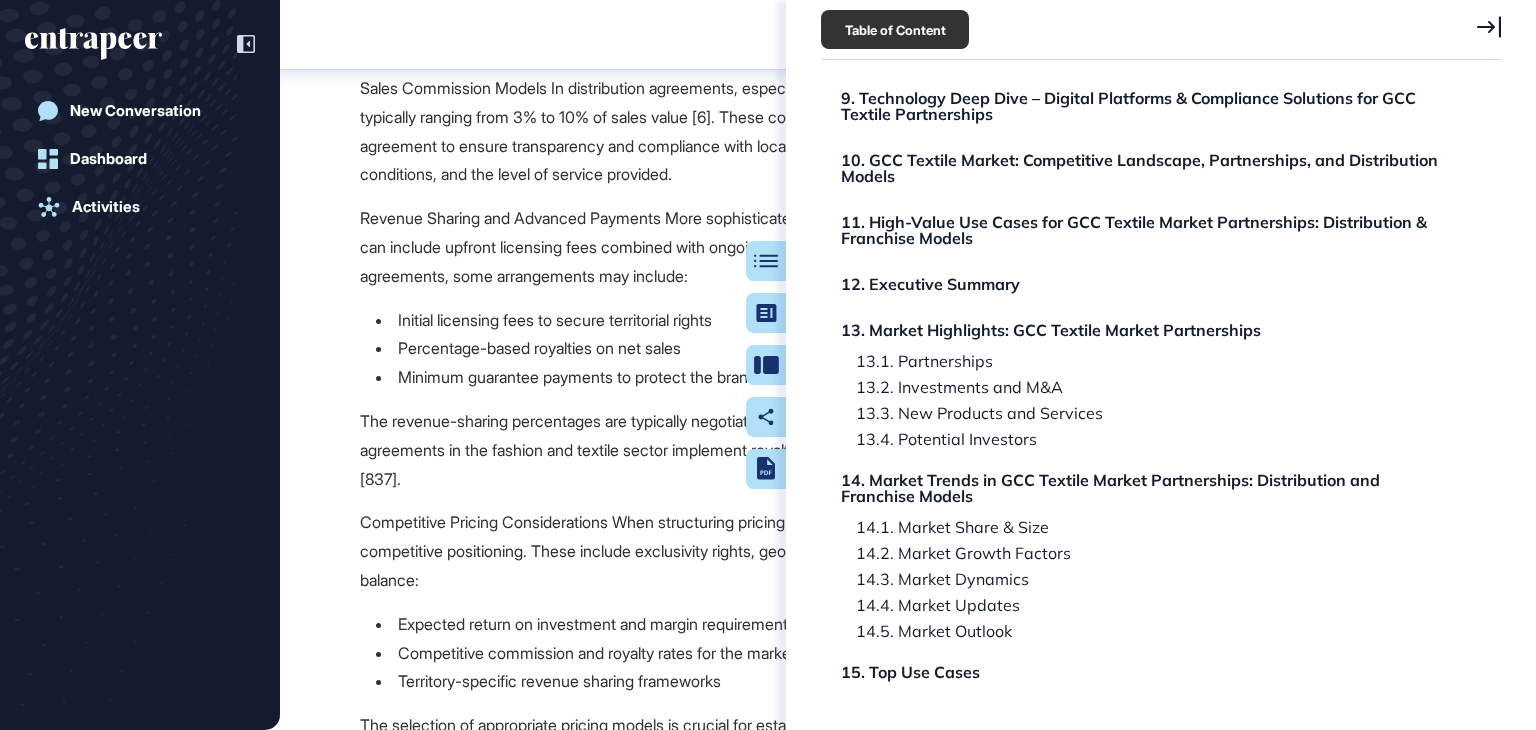 scroll, scrollTop: 201702, scrollLeft: 0, axis: vertical 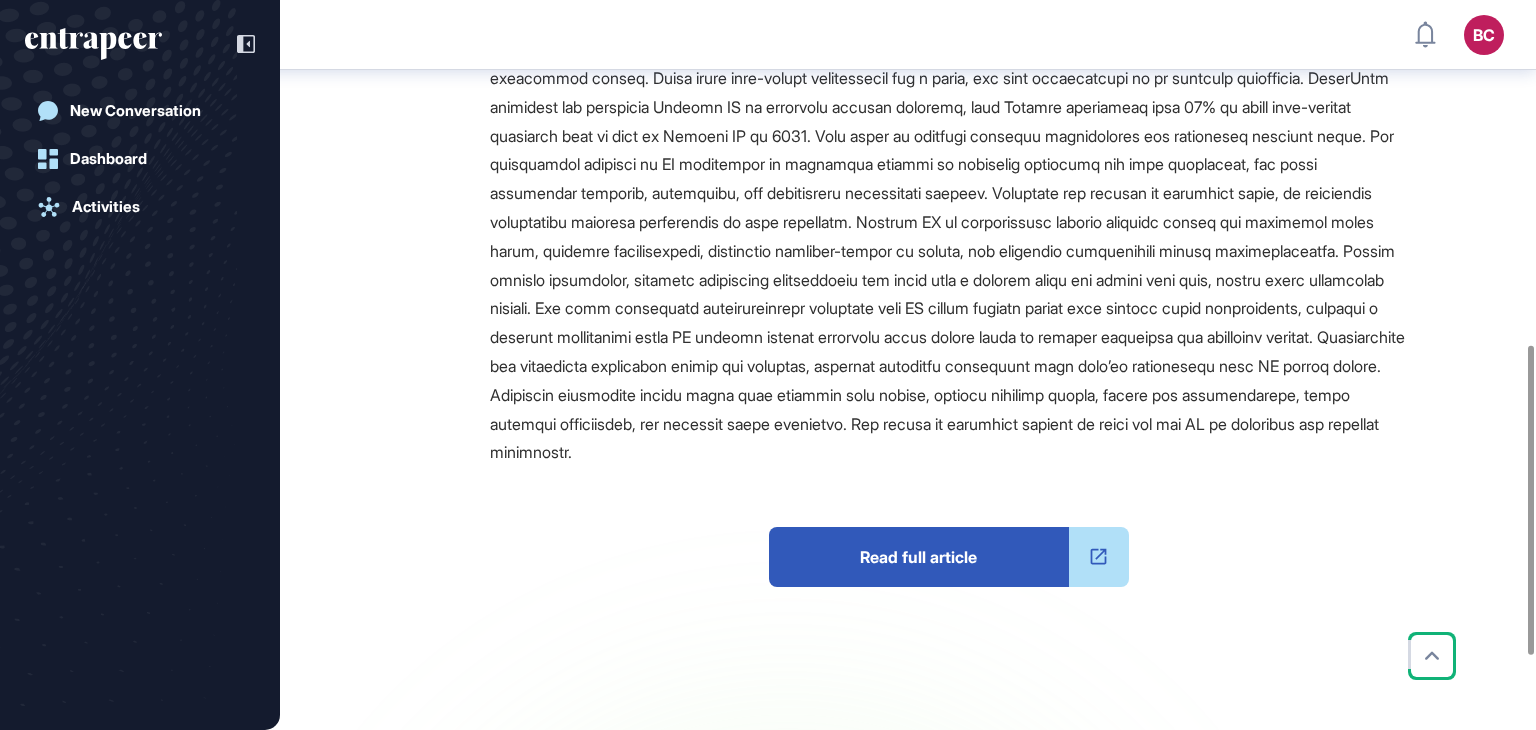 click on "Read full article" at bounding box center [919, 557] 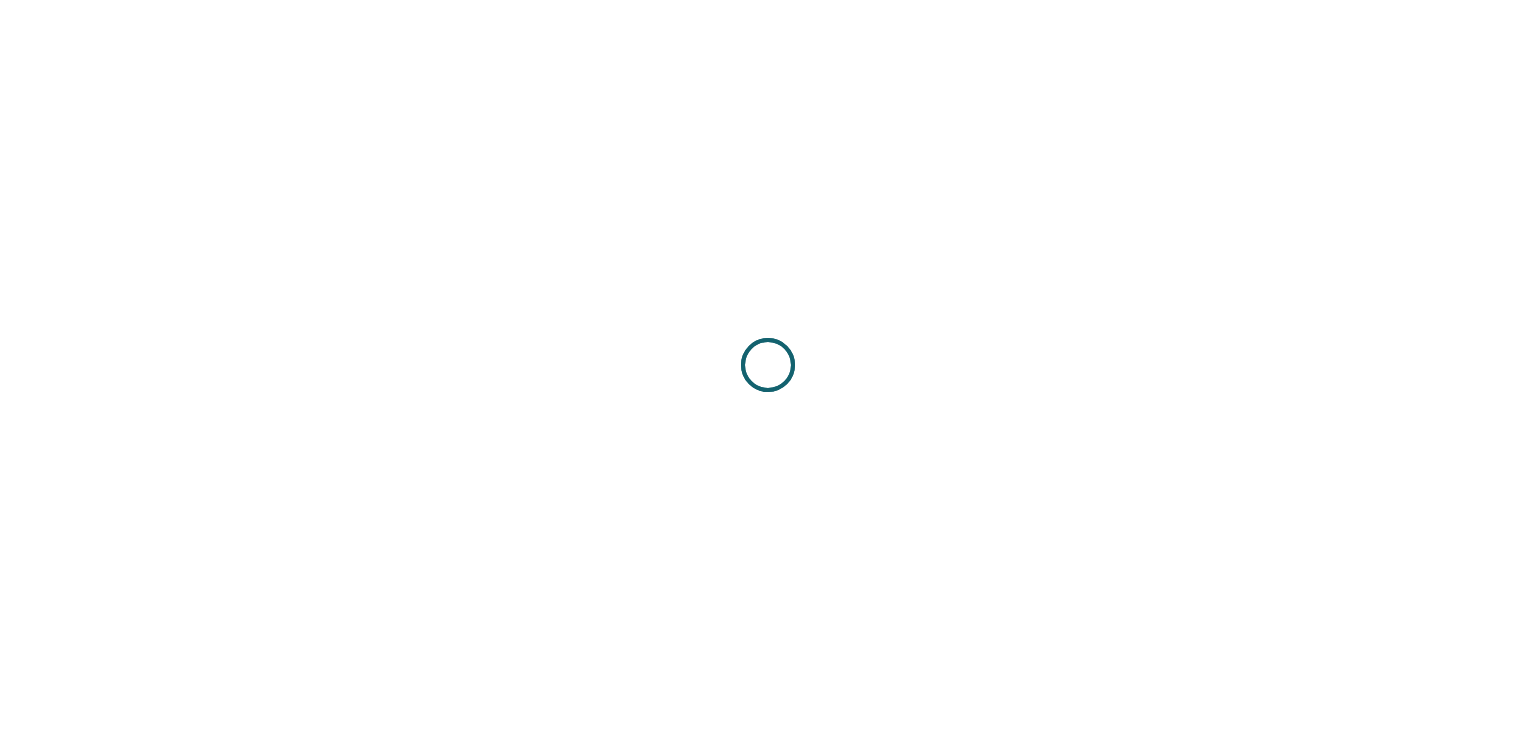 scroll, scrollTop: 0, scrollLeft: 0, axis: both 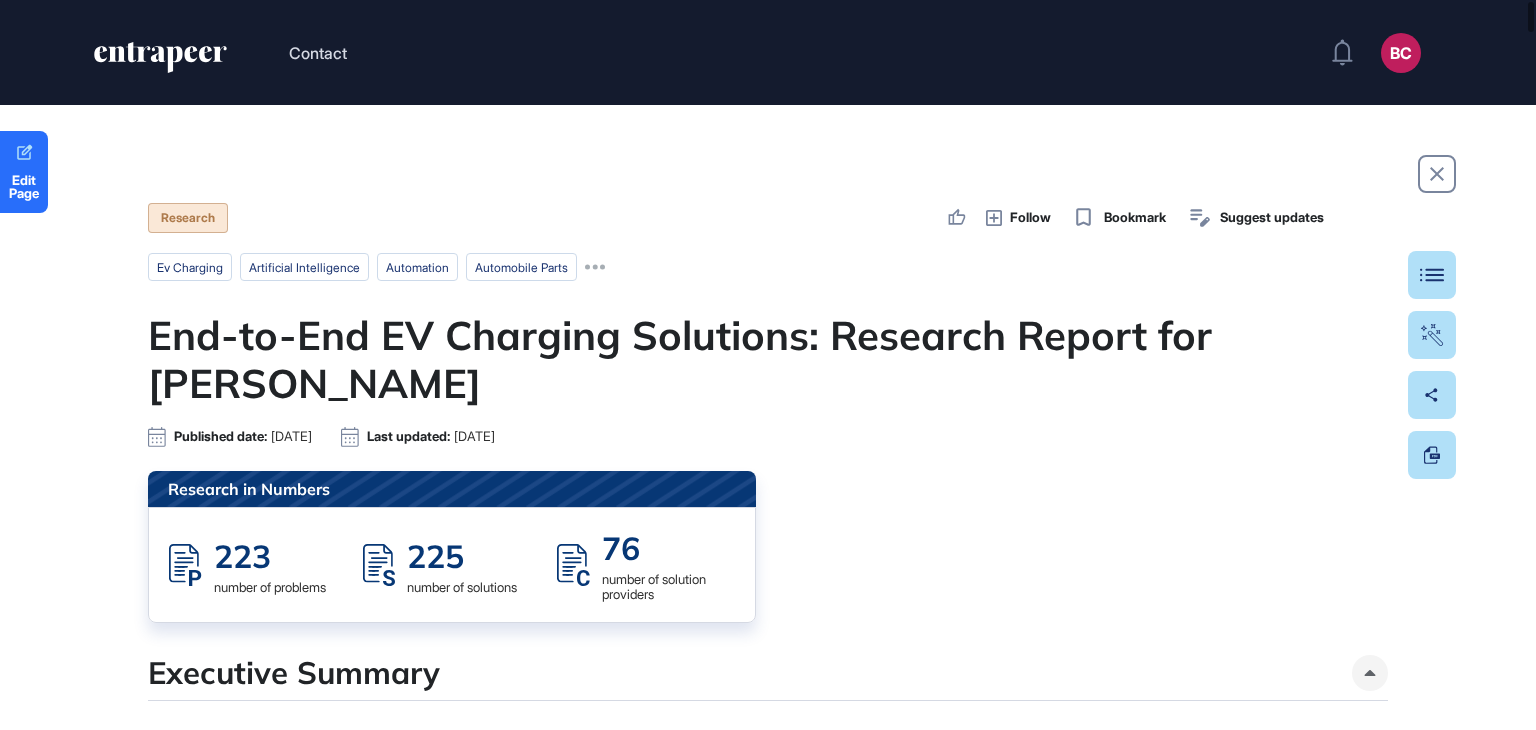 click 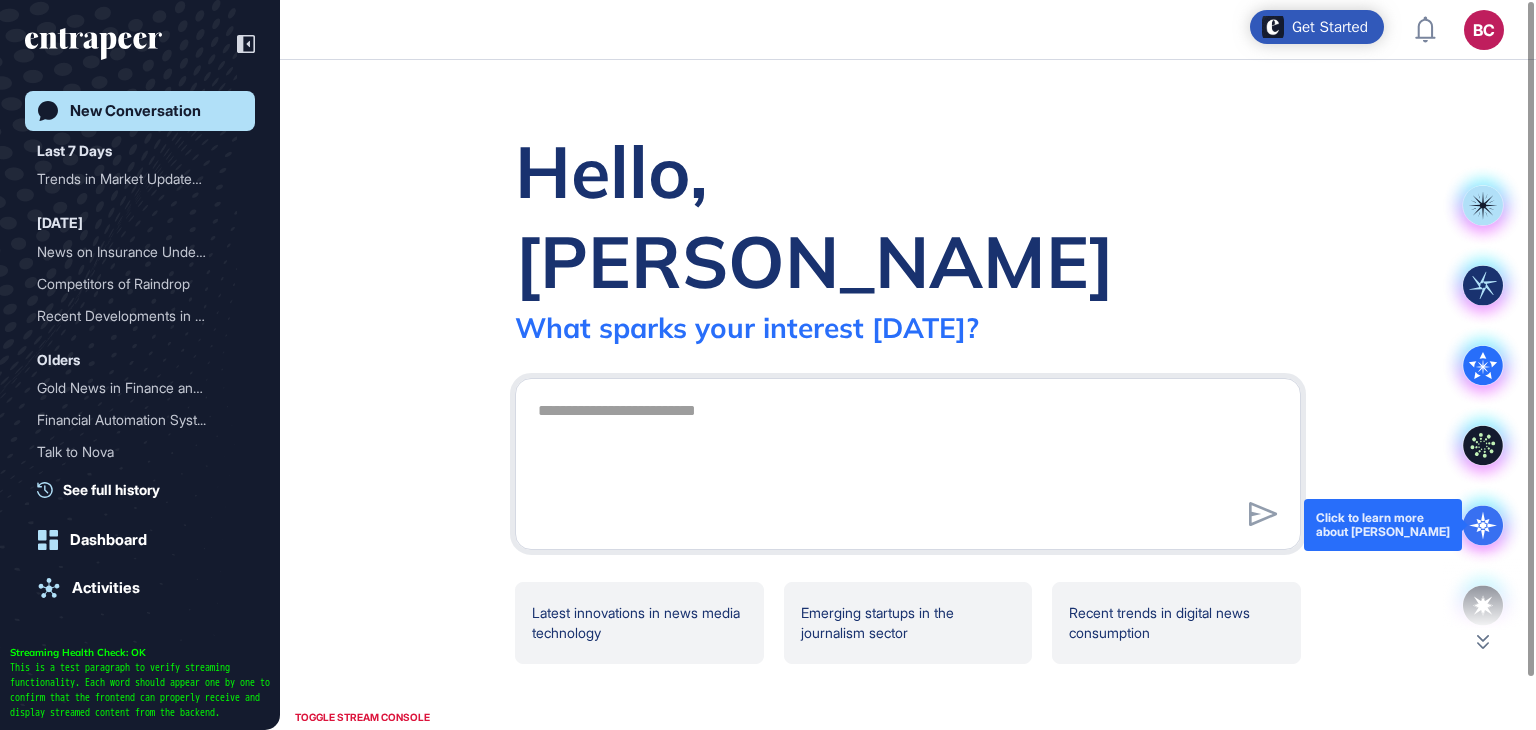 click 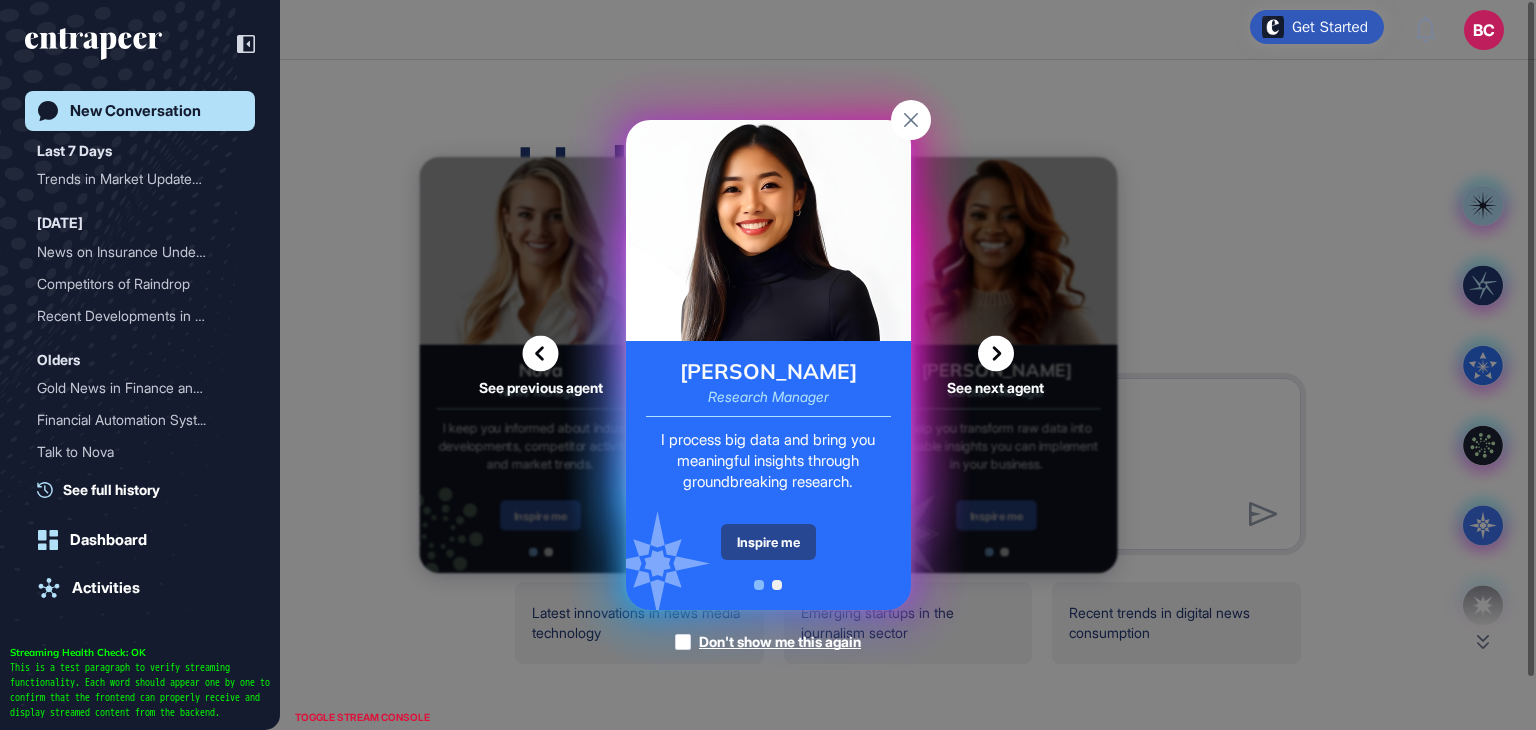 click on "Inspire me" at bounding box center [768, 542] 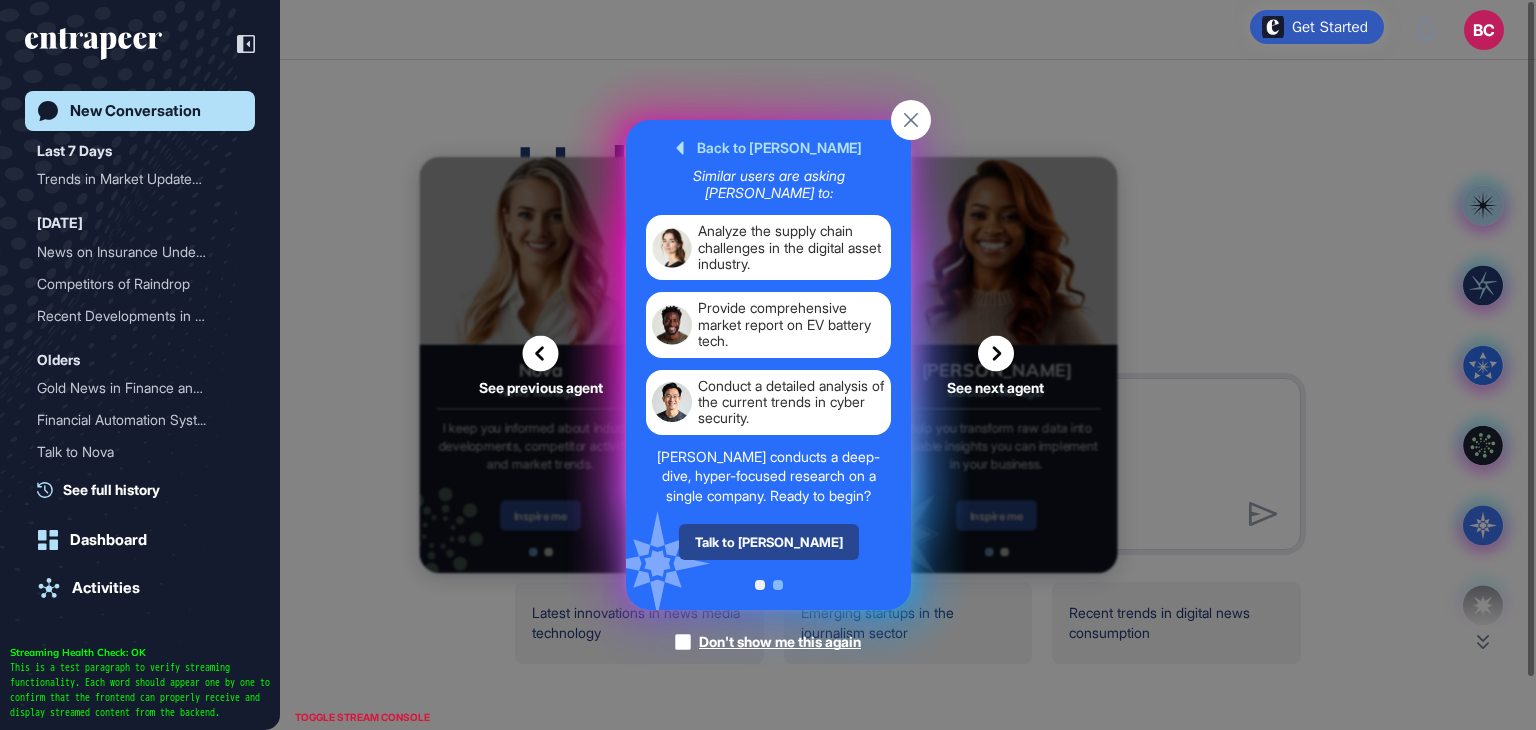 click on "Talk to [PERSON_NAME]" at bounding box center (768, 542) 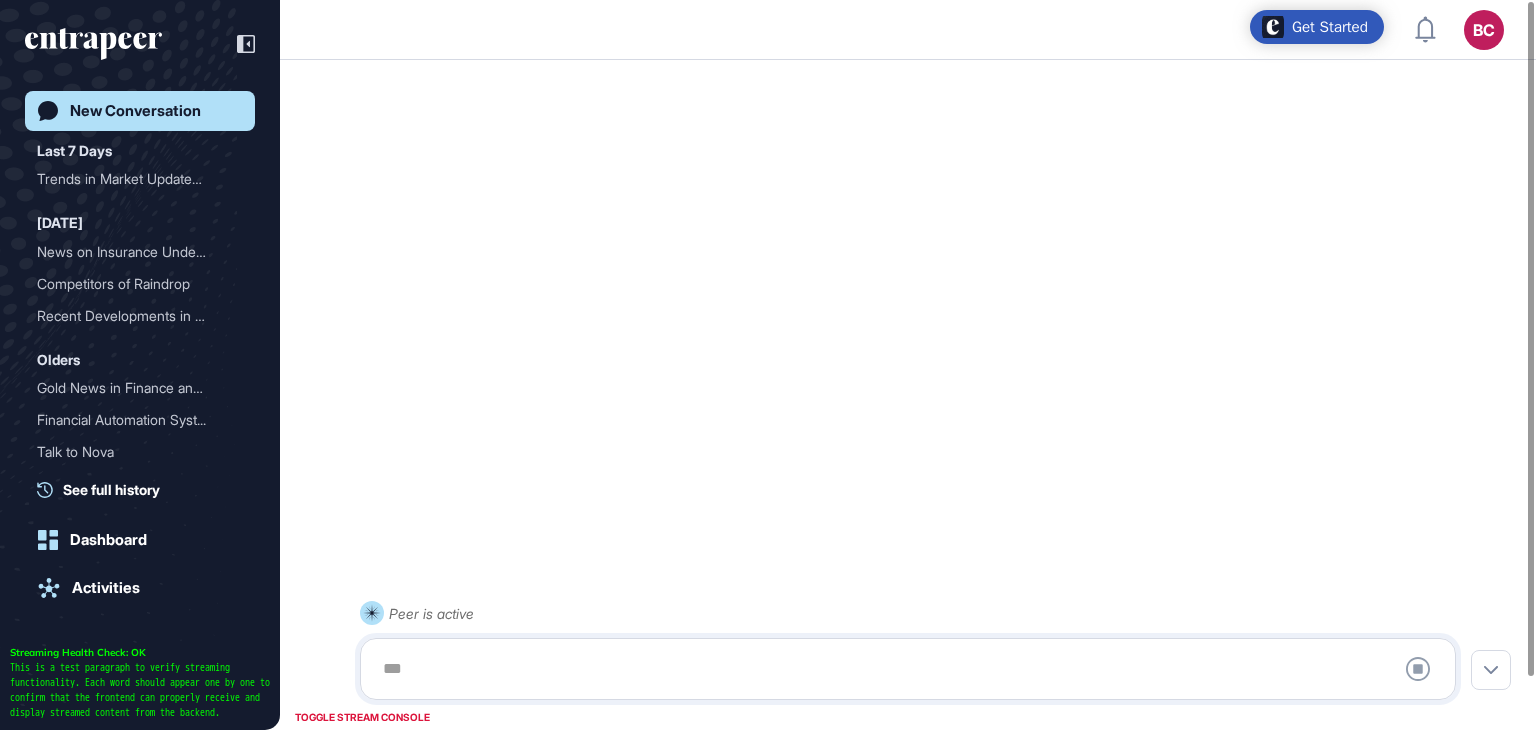 click at bounding box center [908, 669] 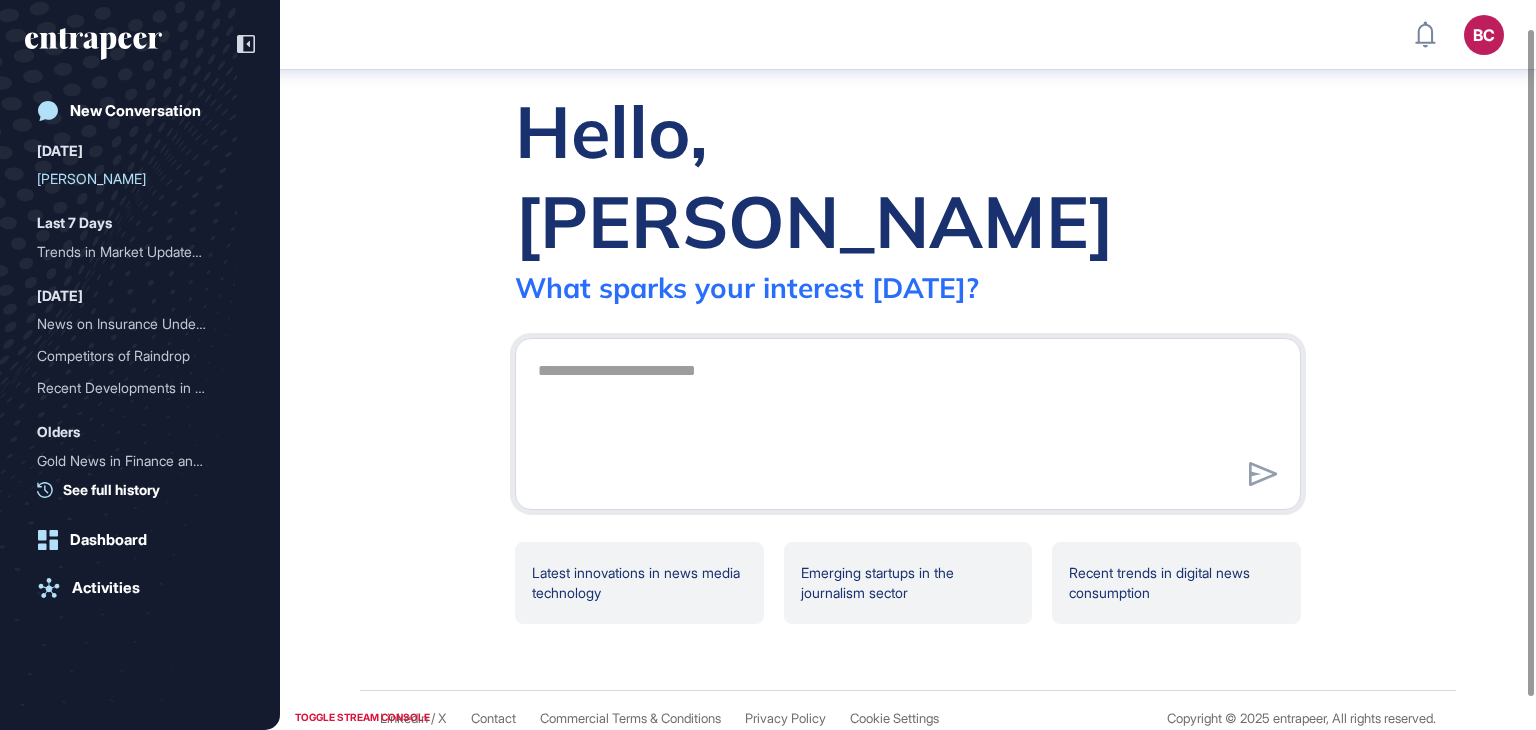 scroll, scrollTop: 0, scrollLeft: 0, axis: both 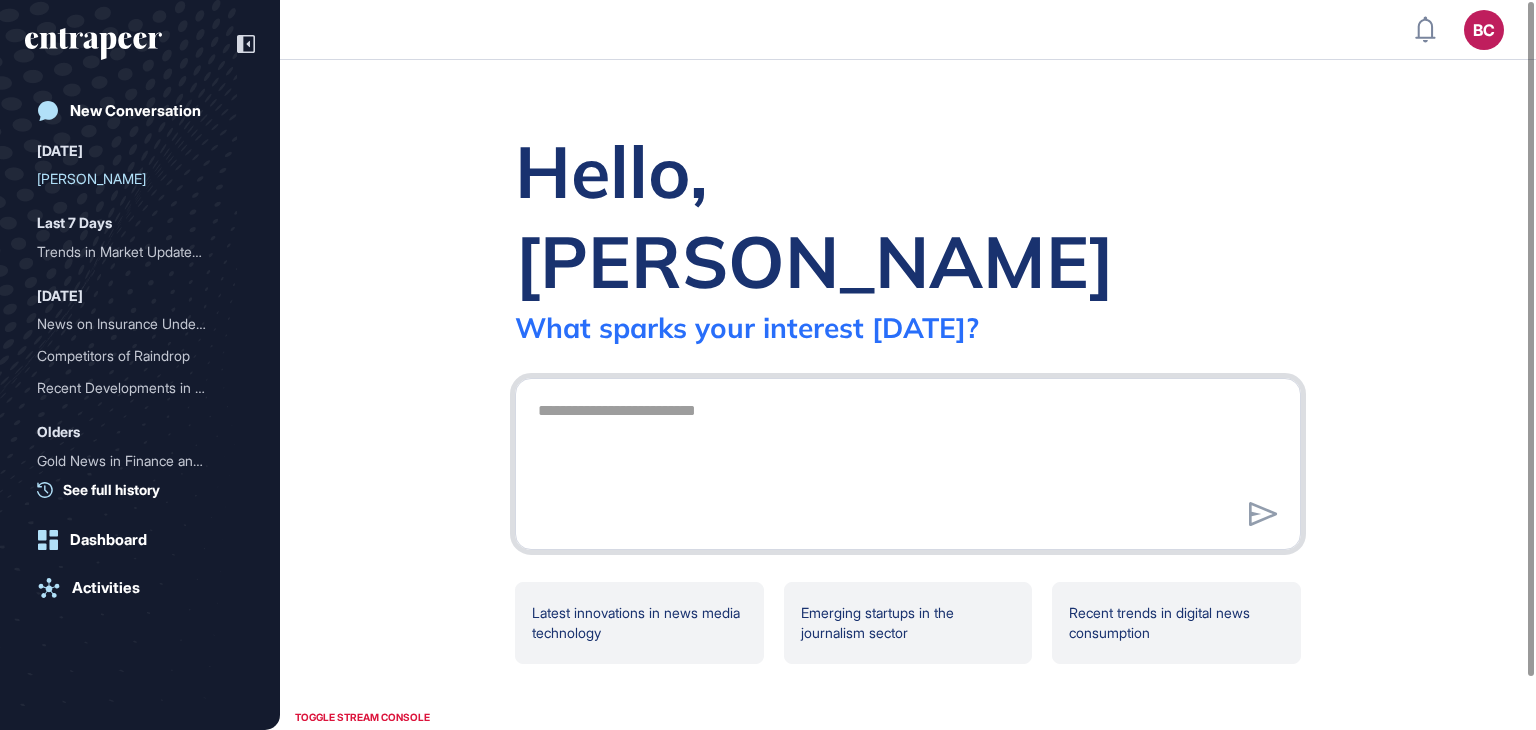 click at bounding box center [908, 461] 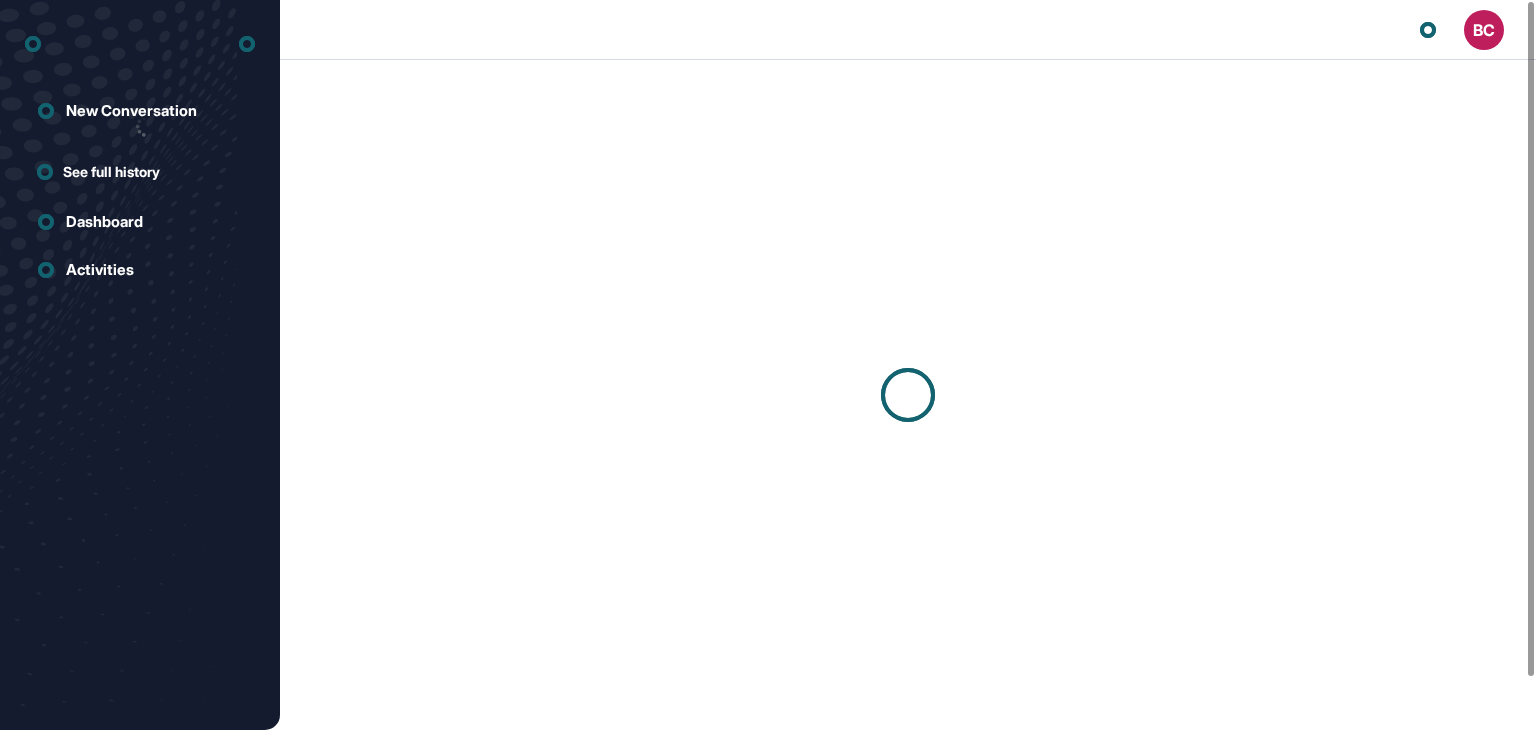 scroll, scrollTop: 0, scrollLeft: 0, axis: both 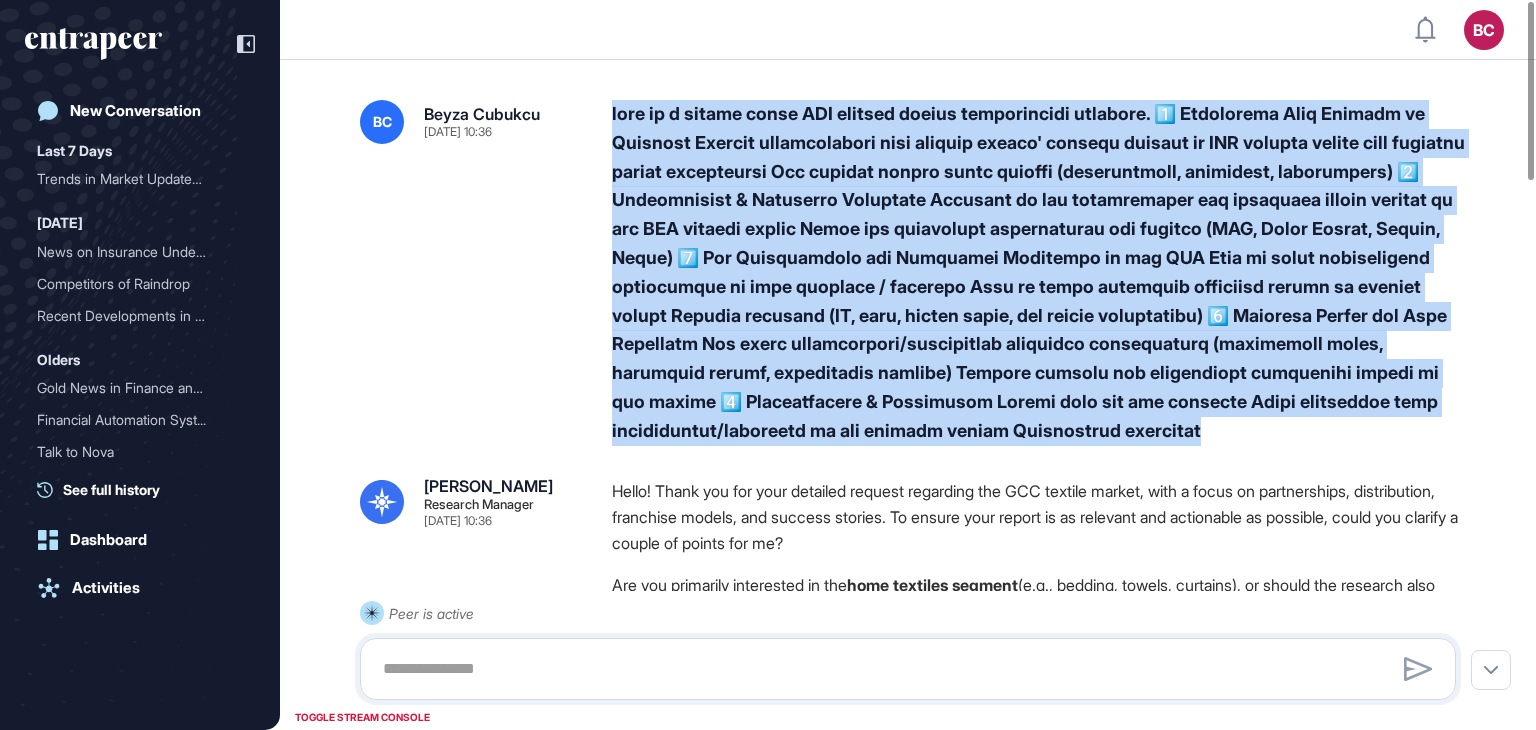 drag, startPoint x: 613, startPoint y: 116, endPoint x: 1221, endPoint y: 434, distance: 686.13995 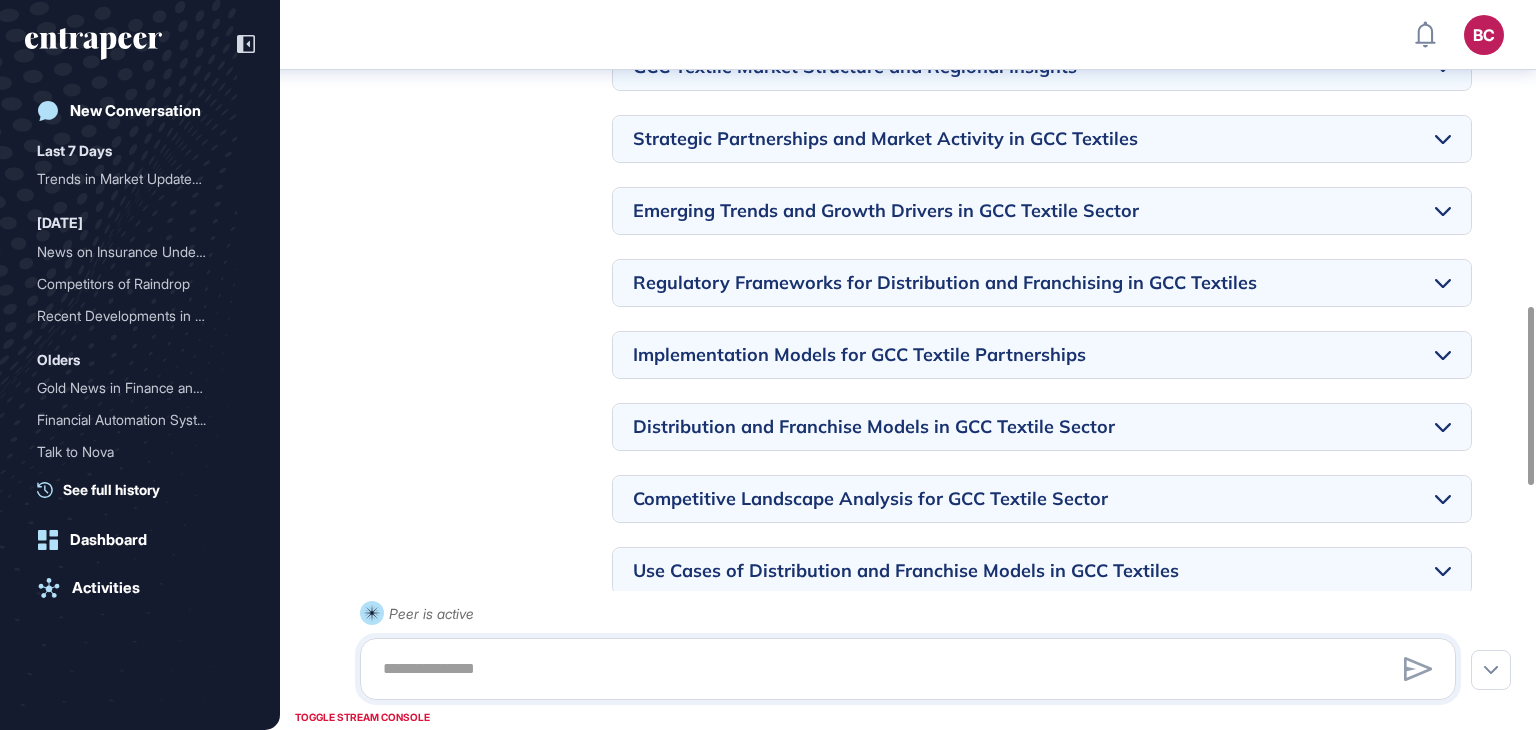 scroll, scrollTop: 1254, scrollLeft: 0, axis: vertical 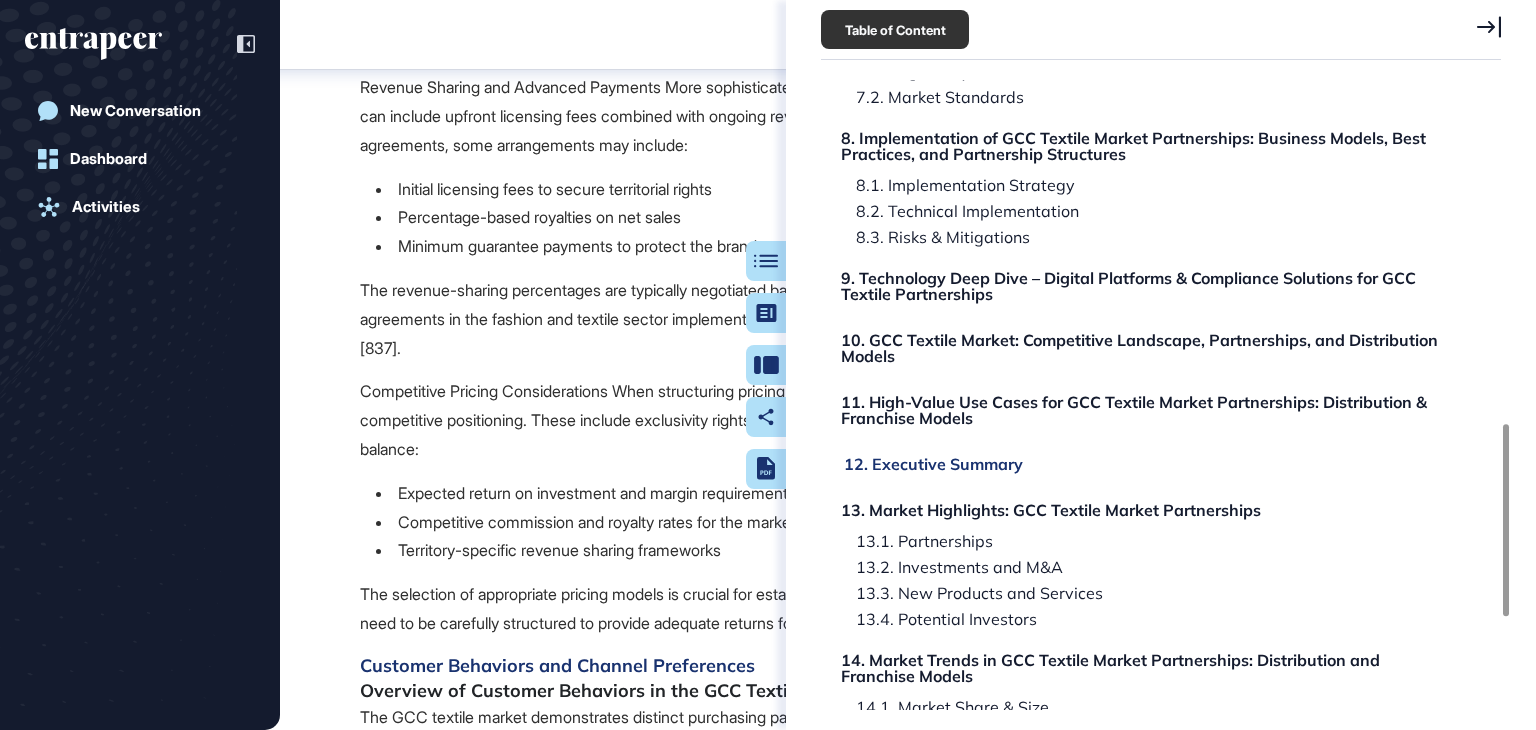 click on "12. Executive Summary" 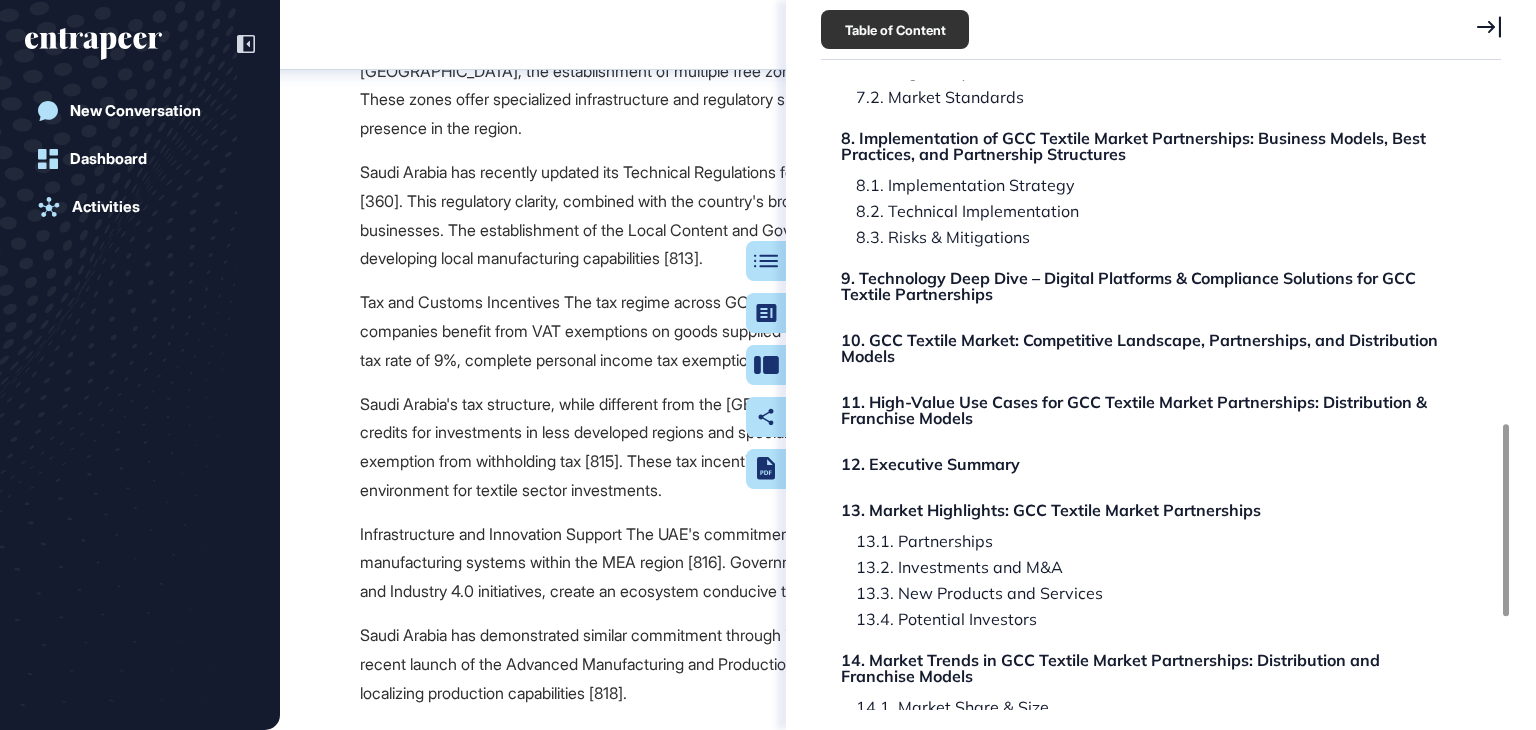 scroll, scrollTop: 165274, scrollLeft: 0, axis: vertical 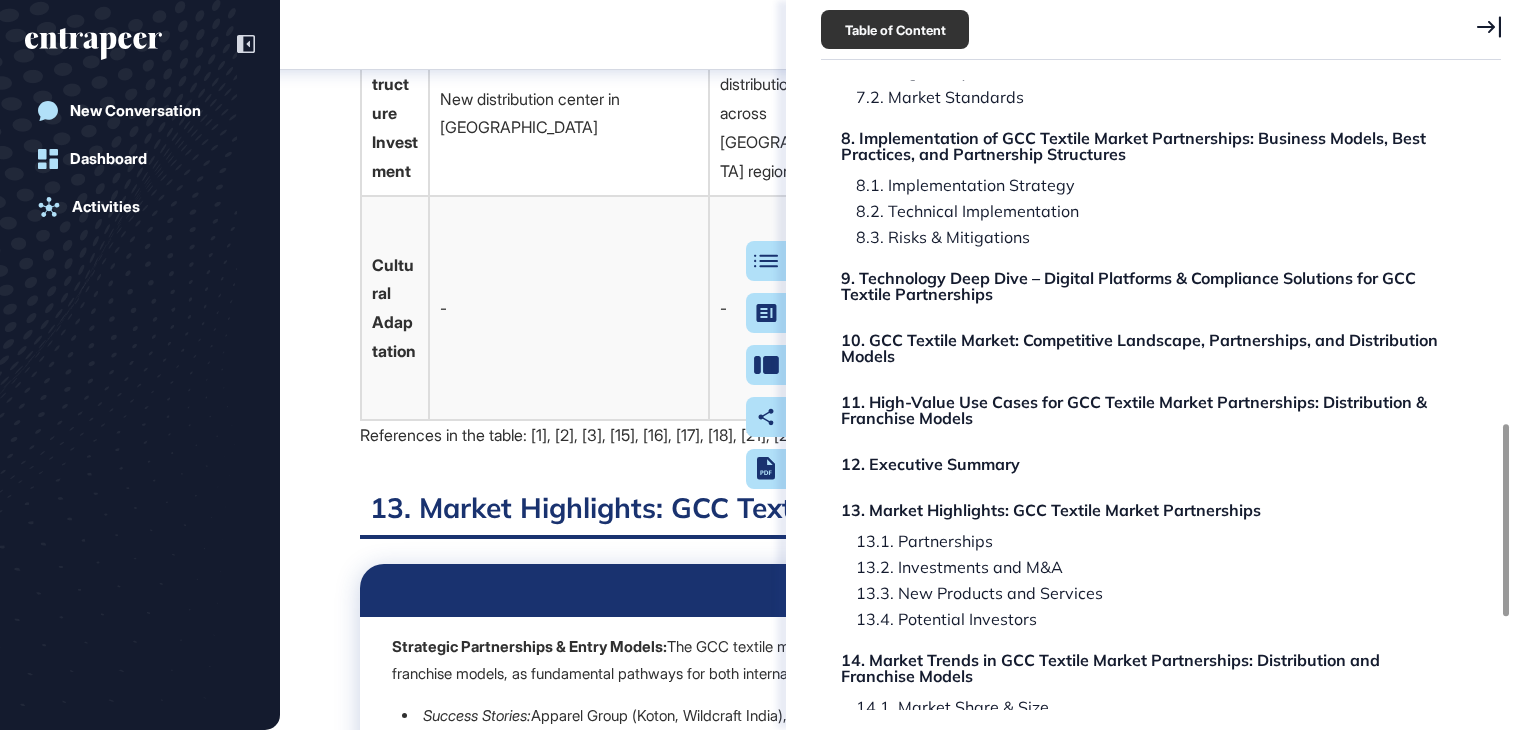 click 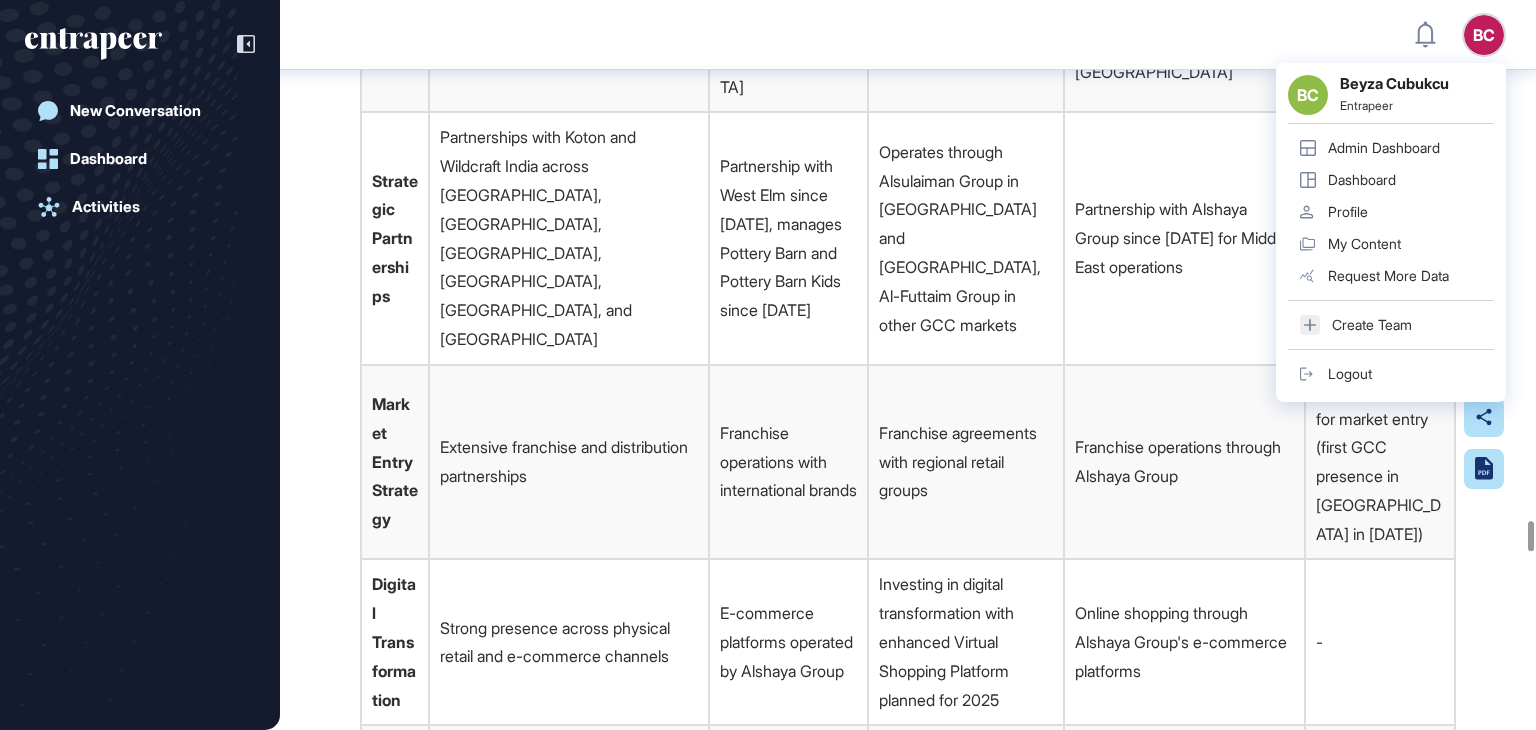 scroll, scrollTop: 164174, scrollLeft: 0, axis: vertical 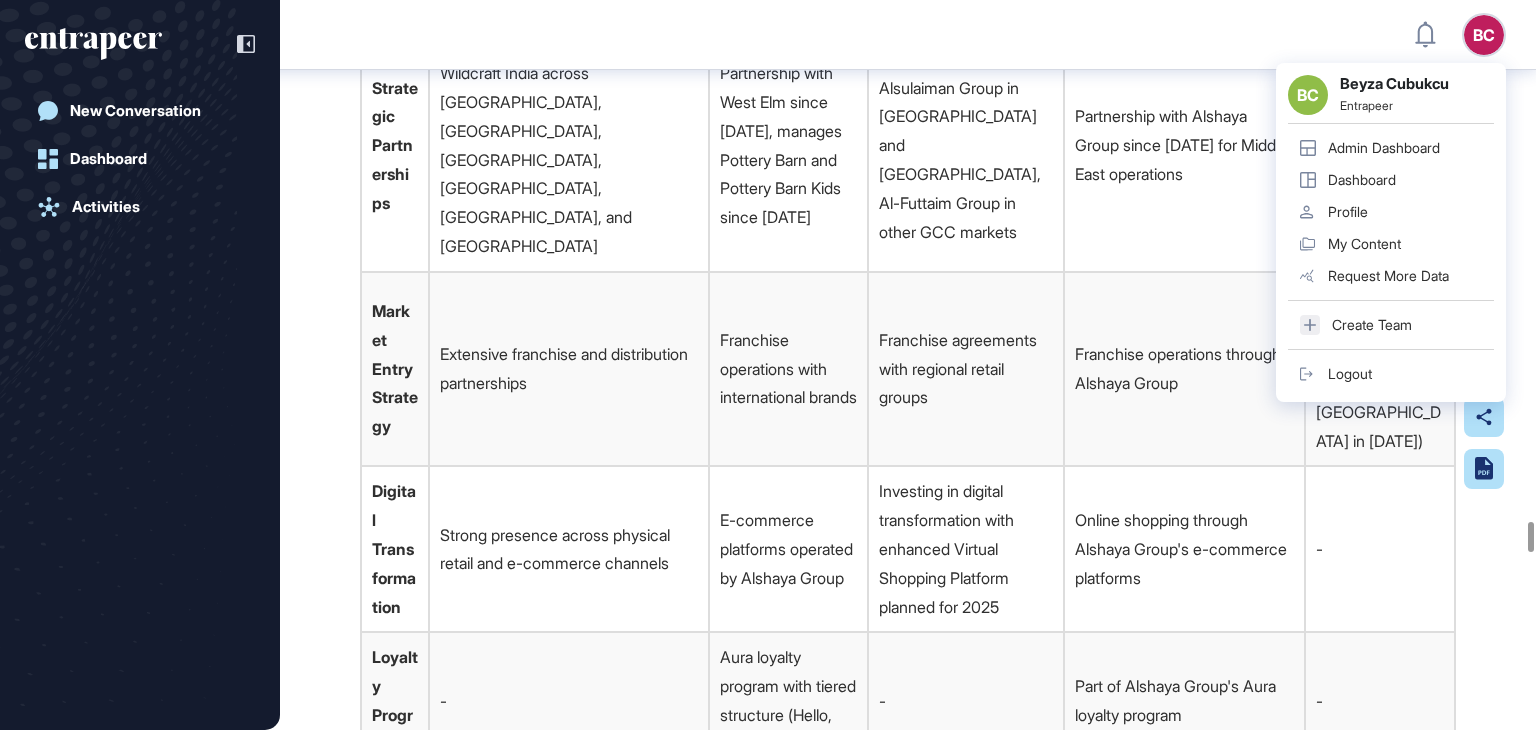 drag, startPoint x: 728, startPoint y: 267, endPoint x: 787, endPoint y: 262, distance: 59.211487 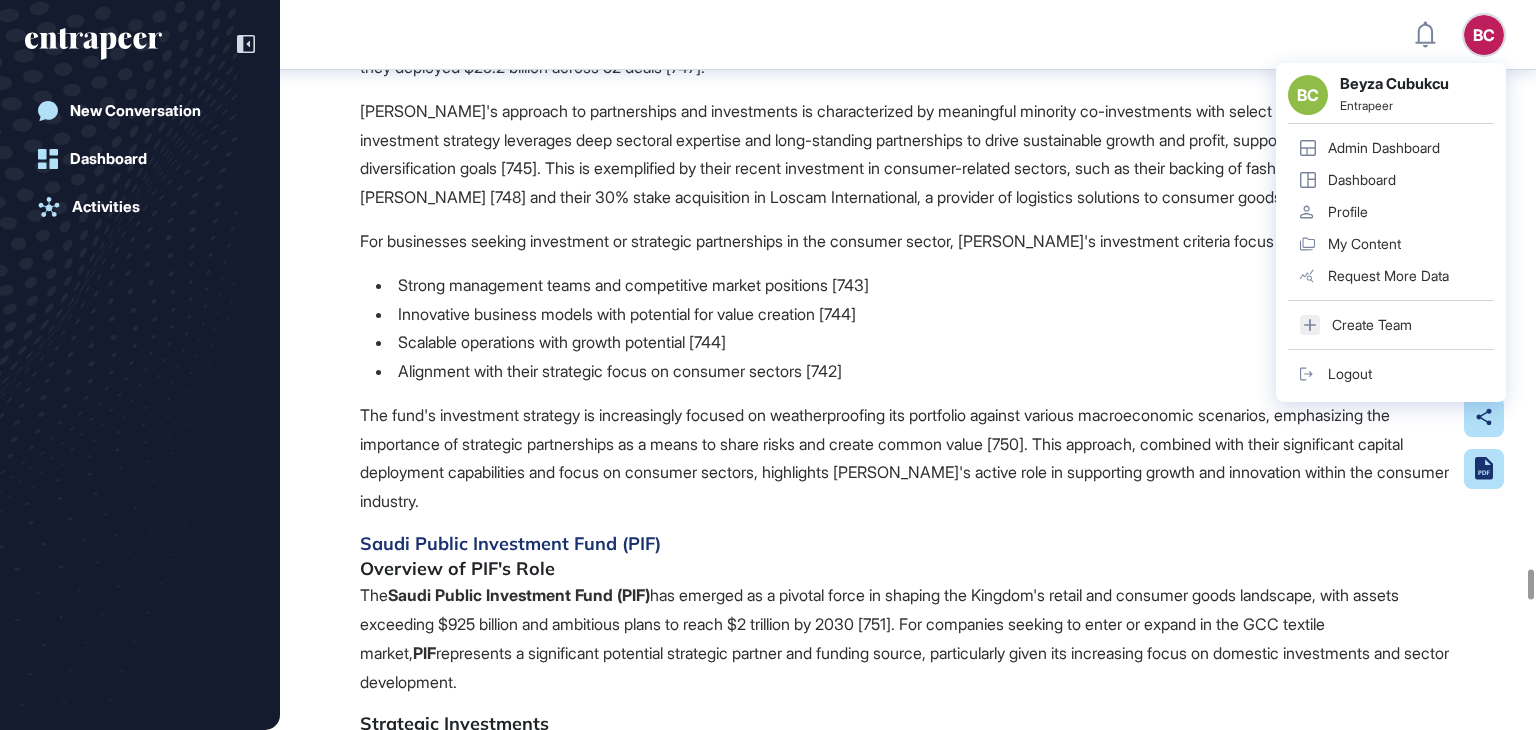 scroll, scrollTop: 179237, scrollLeft: 0, axis: vertical 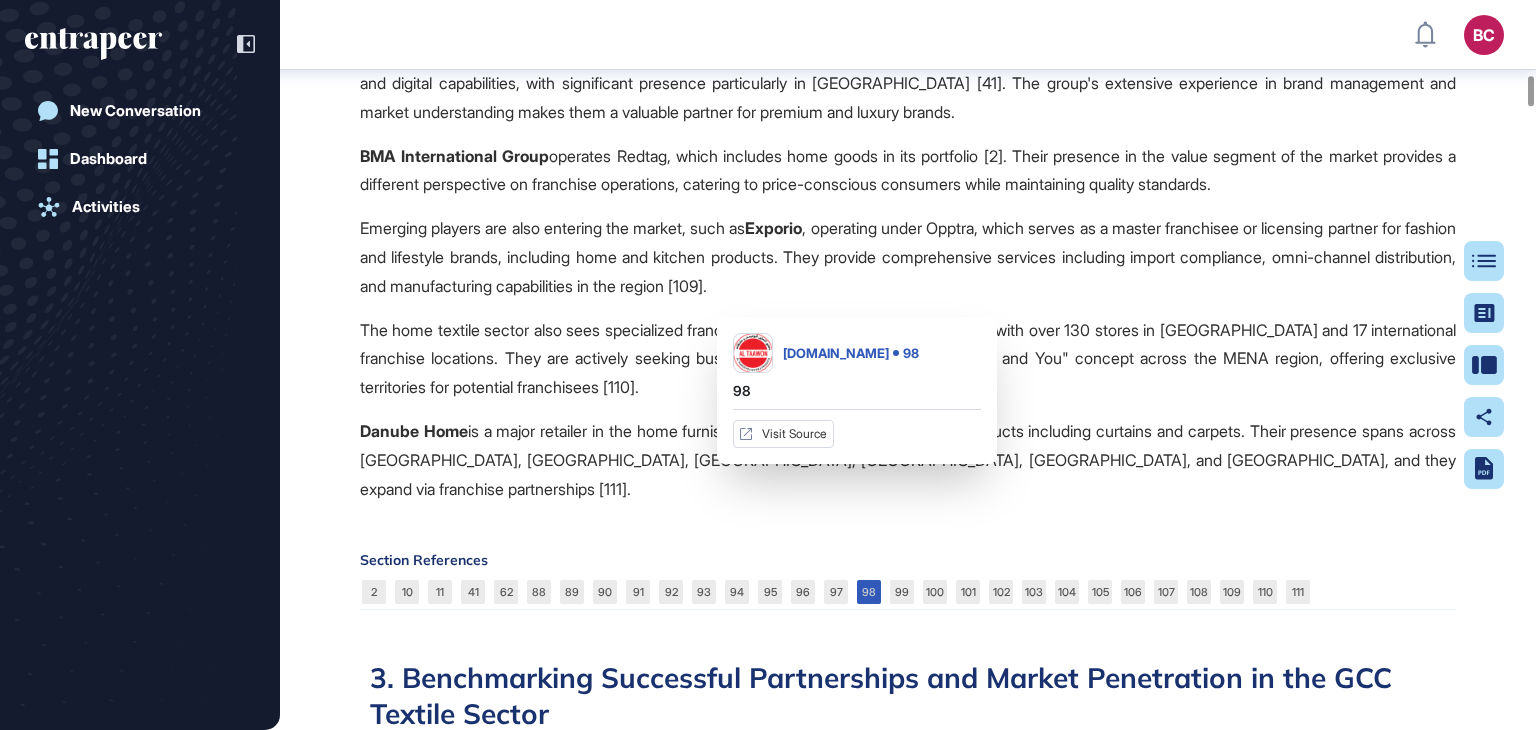 click on "98" at bounding box center [869, 592] 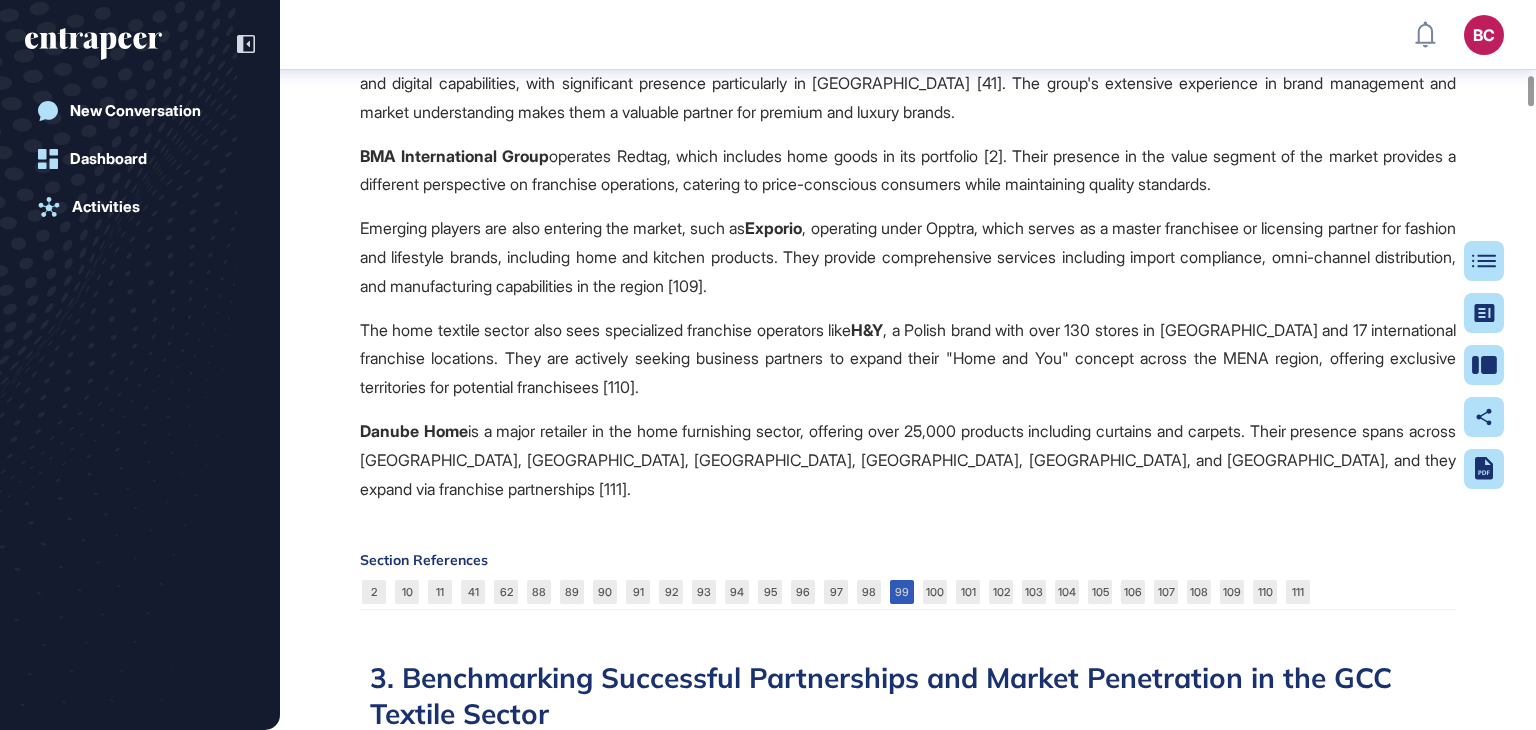 click on "99" at bounding box center (902, 592) 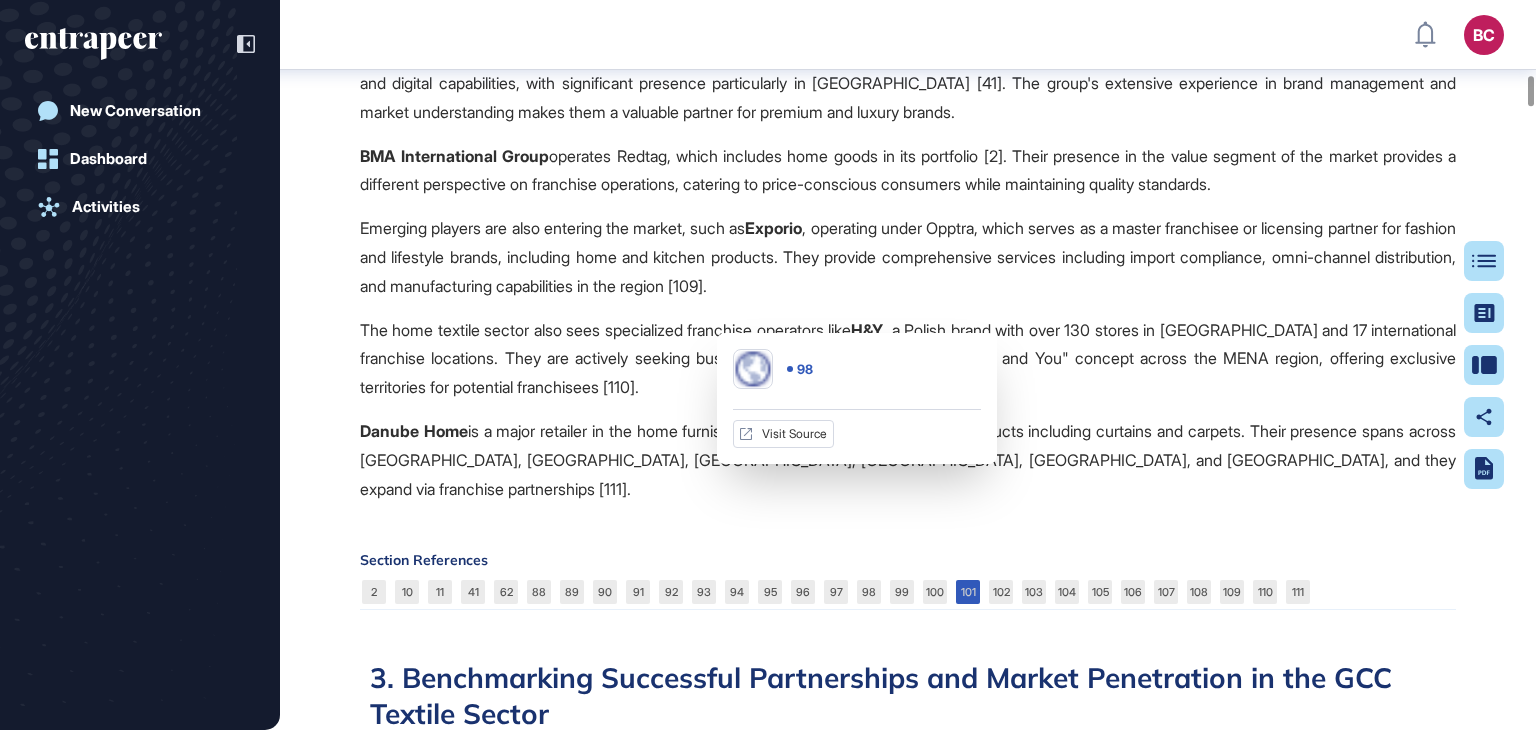 click on "101" at bounding box center [968, 592] 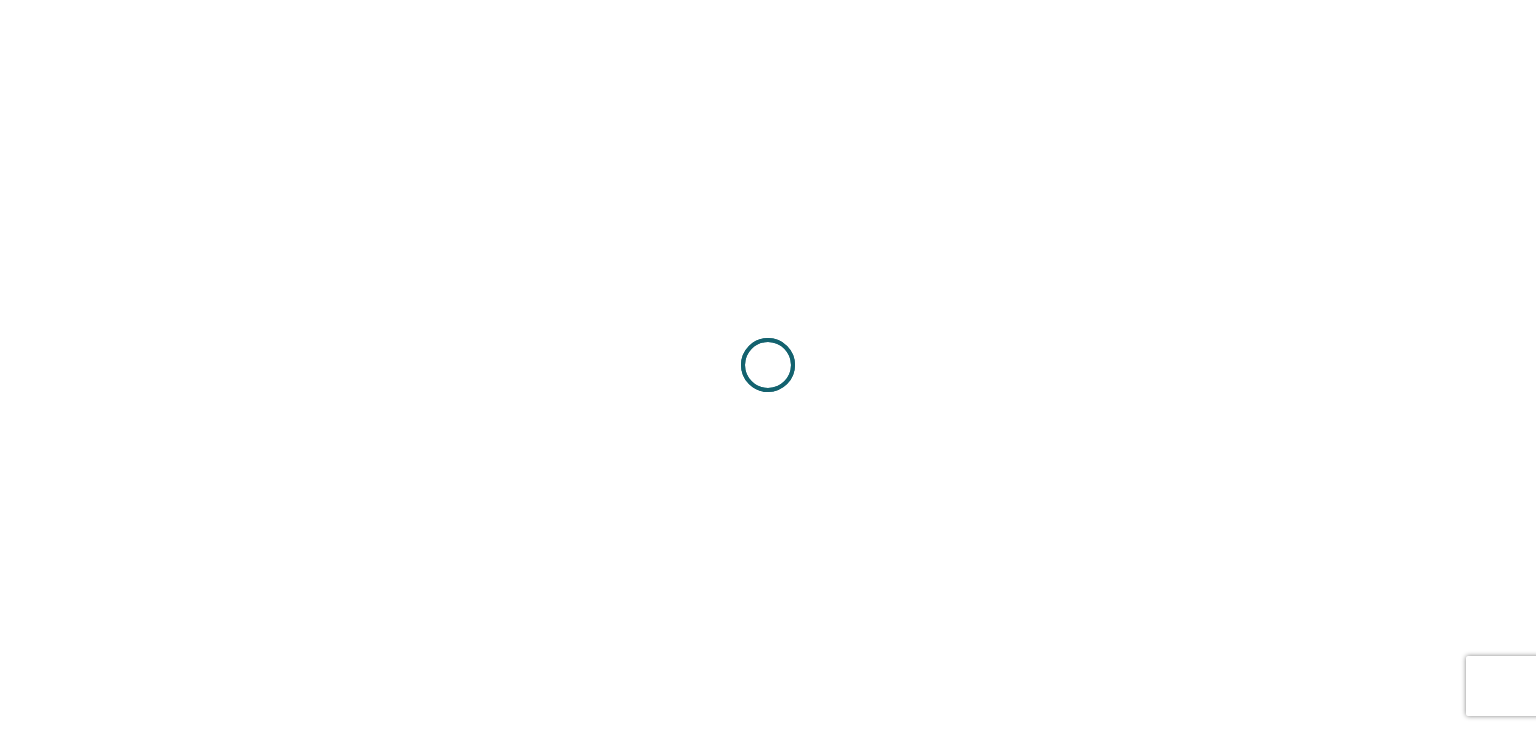 scroll, scrollTop: 0, scrollLeft: 0, axis: both 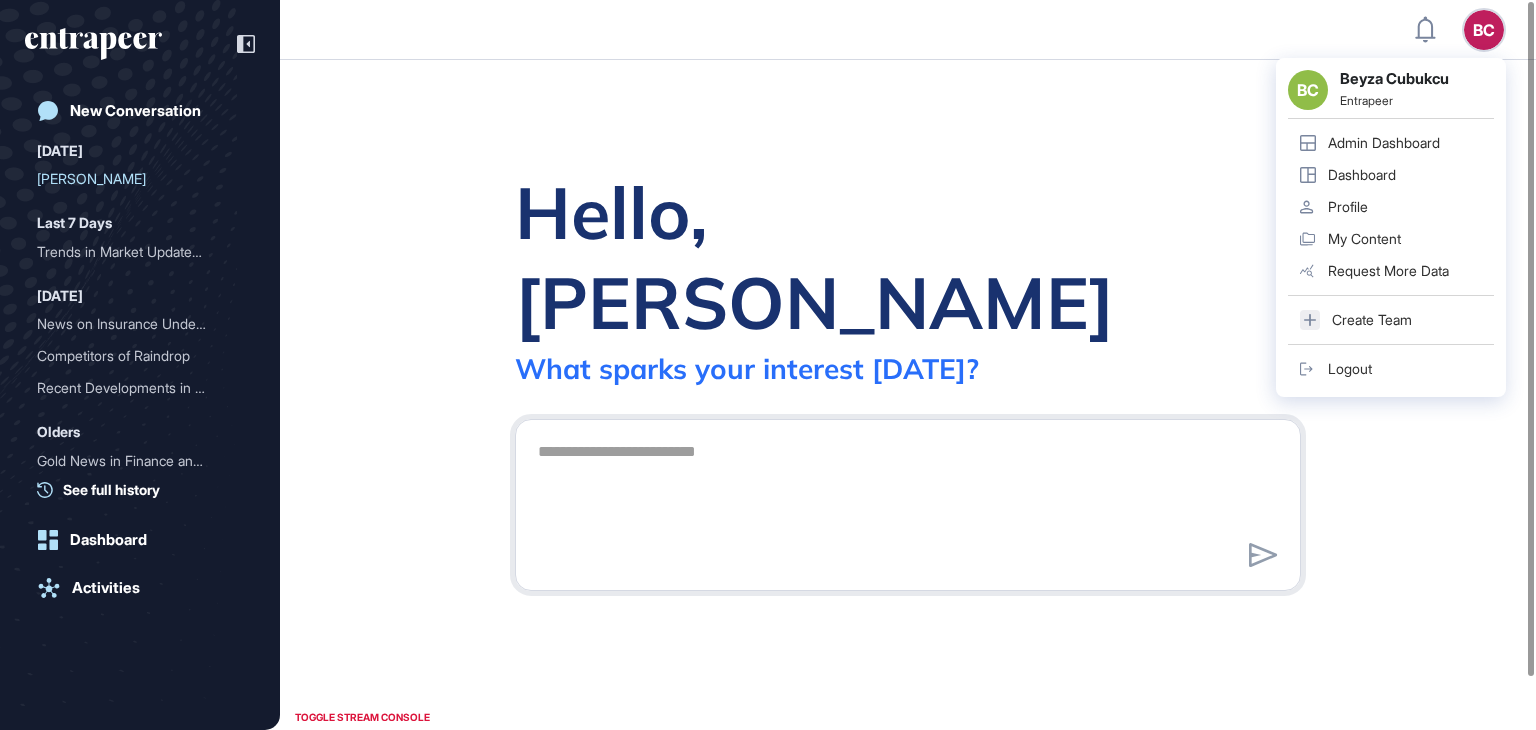 click on "BC" at bounding box center [1484, 30] 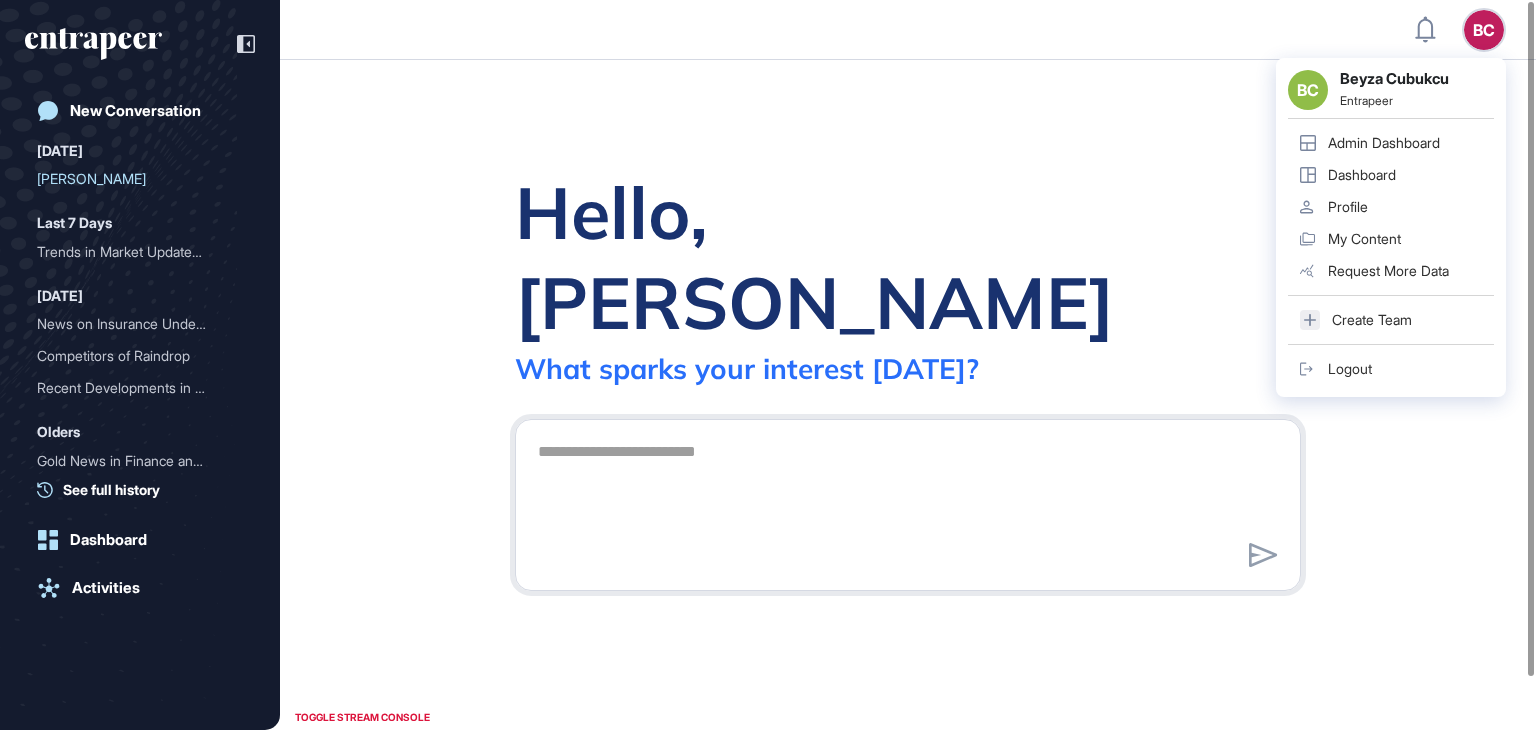 click on "Admin Dashboard" at bounding box center (1384, 143) 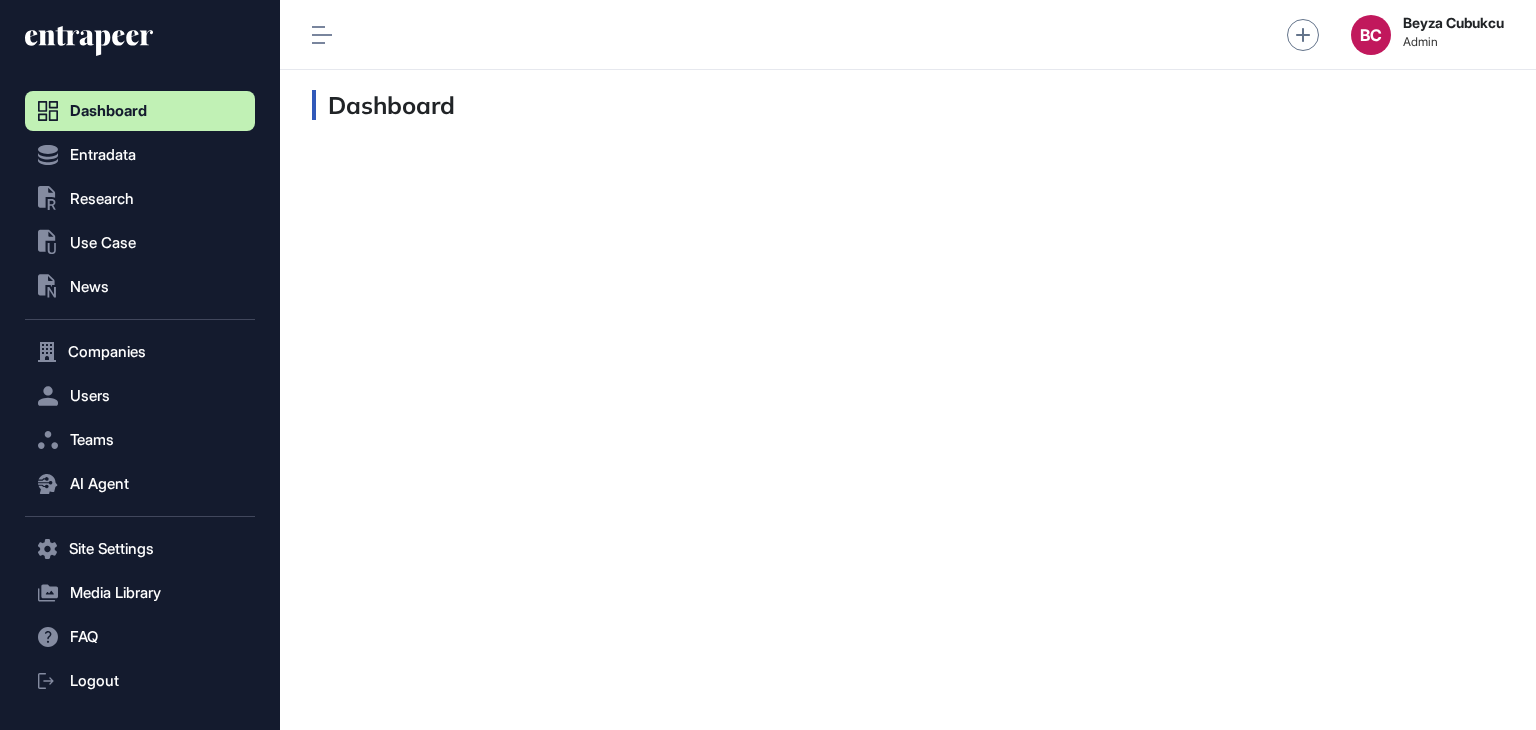 scroll, scrollTop: 689, scrollLeft: 229, axis: both 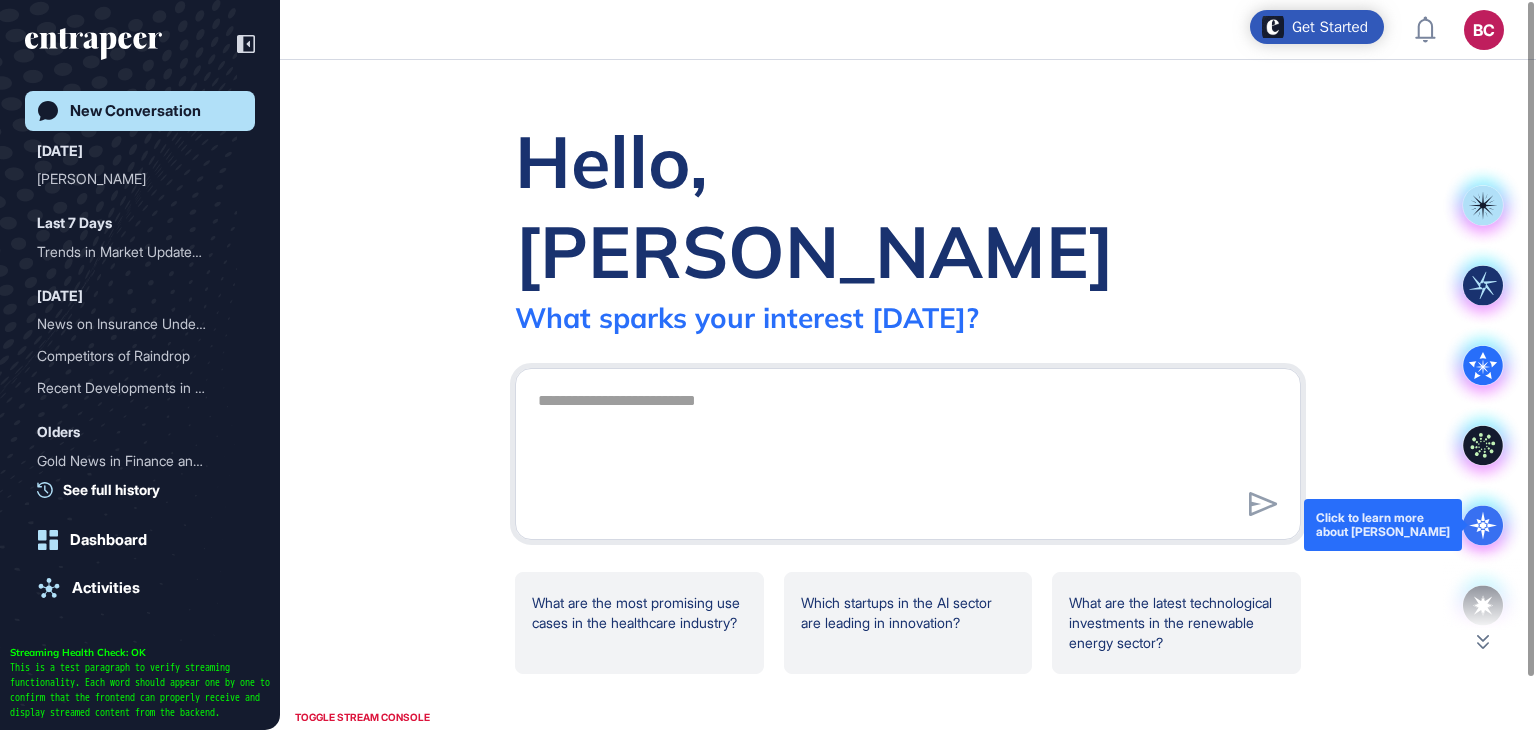 click 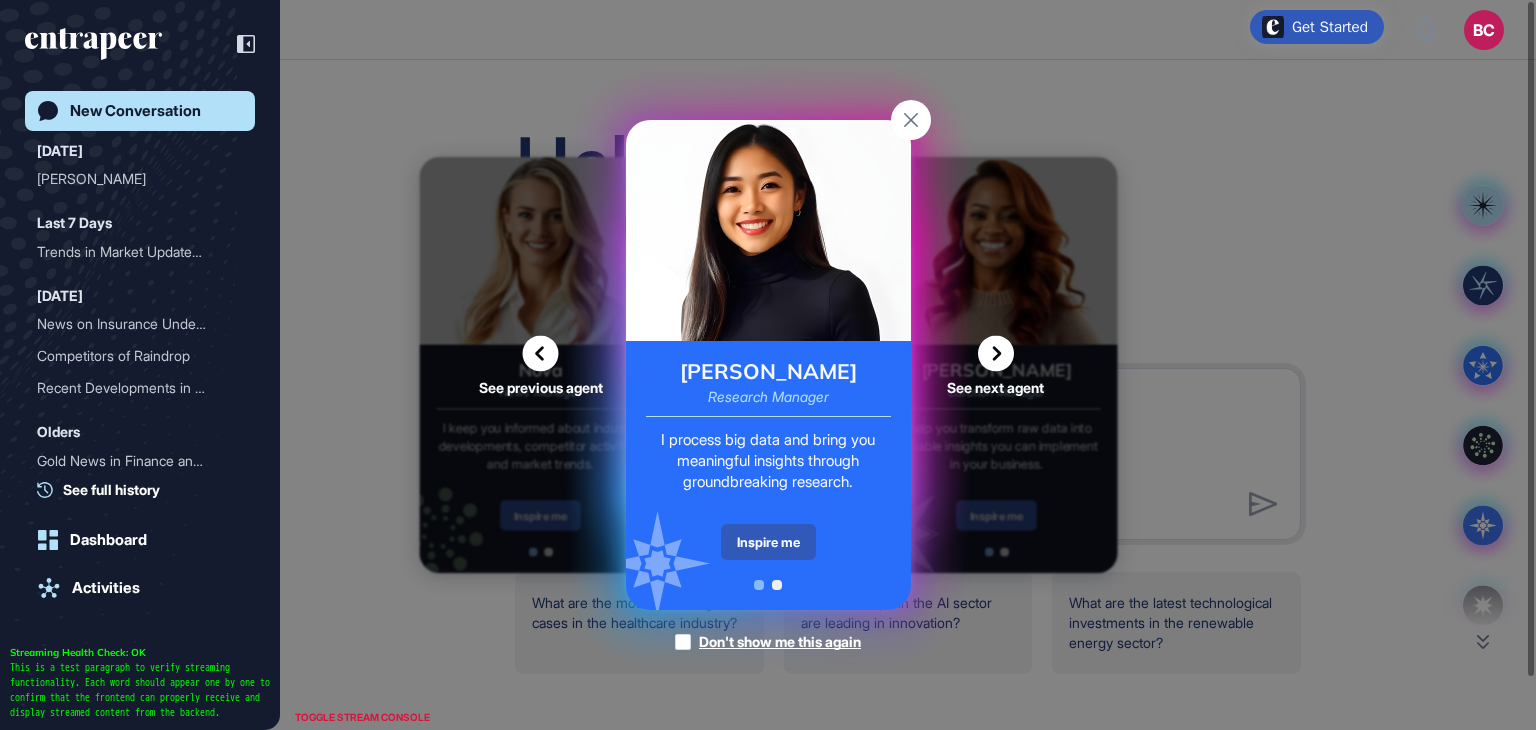 click on "Inspire me" at bounding box center [768, 542] 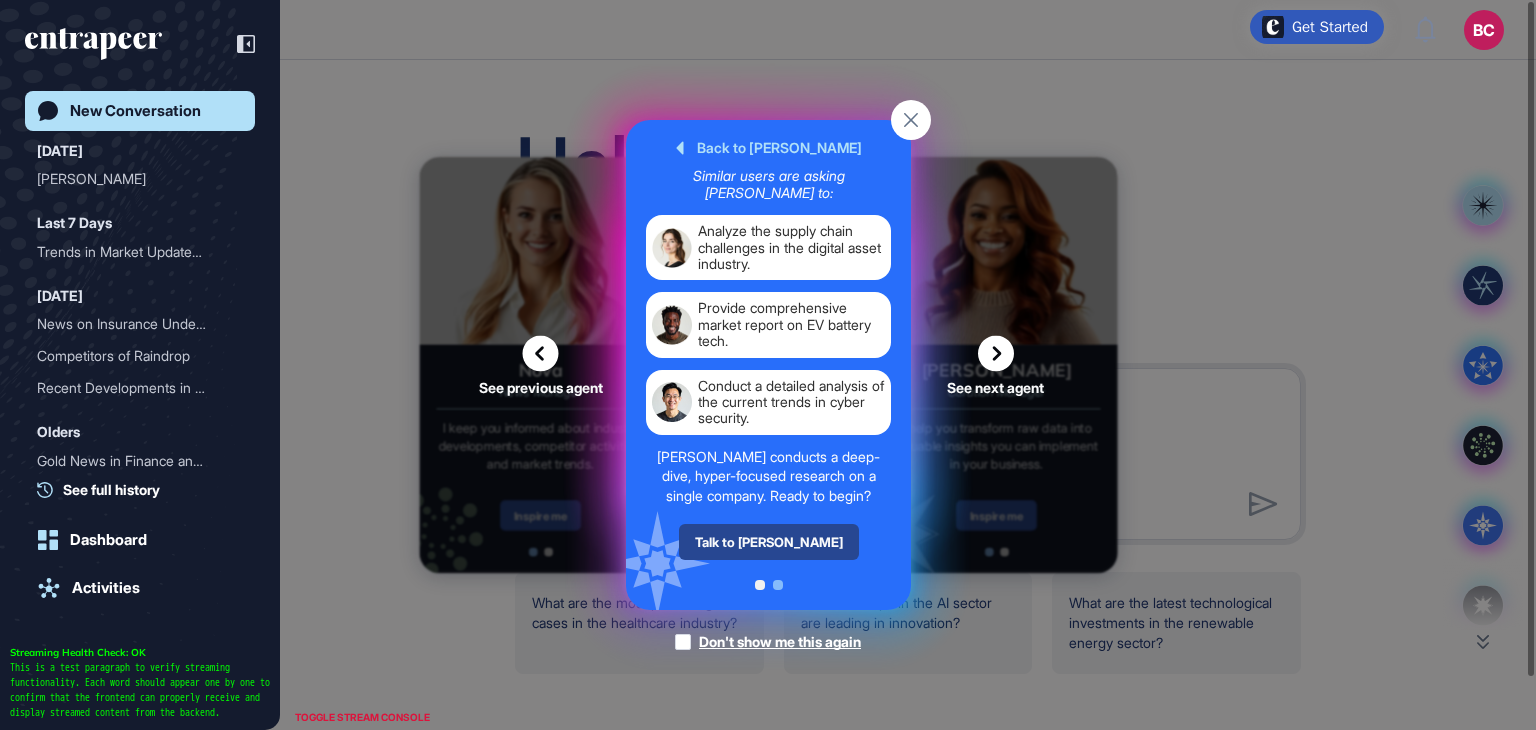 click on "Talk to [PERSON_NAME]" at bounding box center (768, 542) 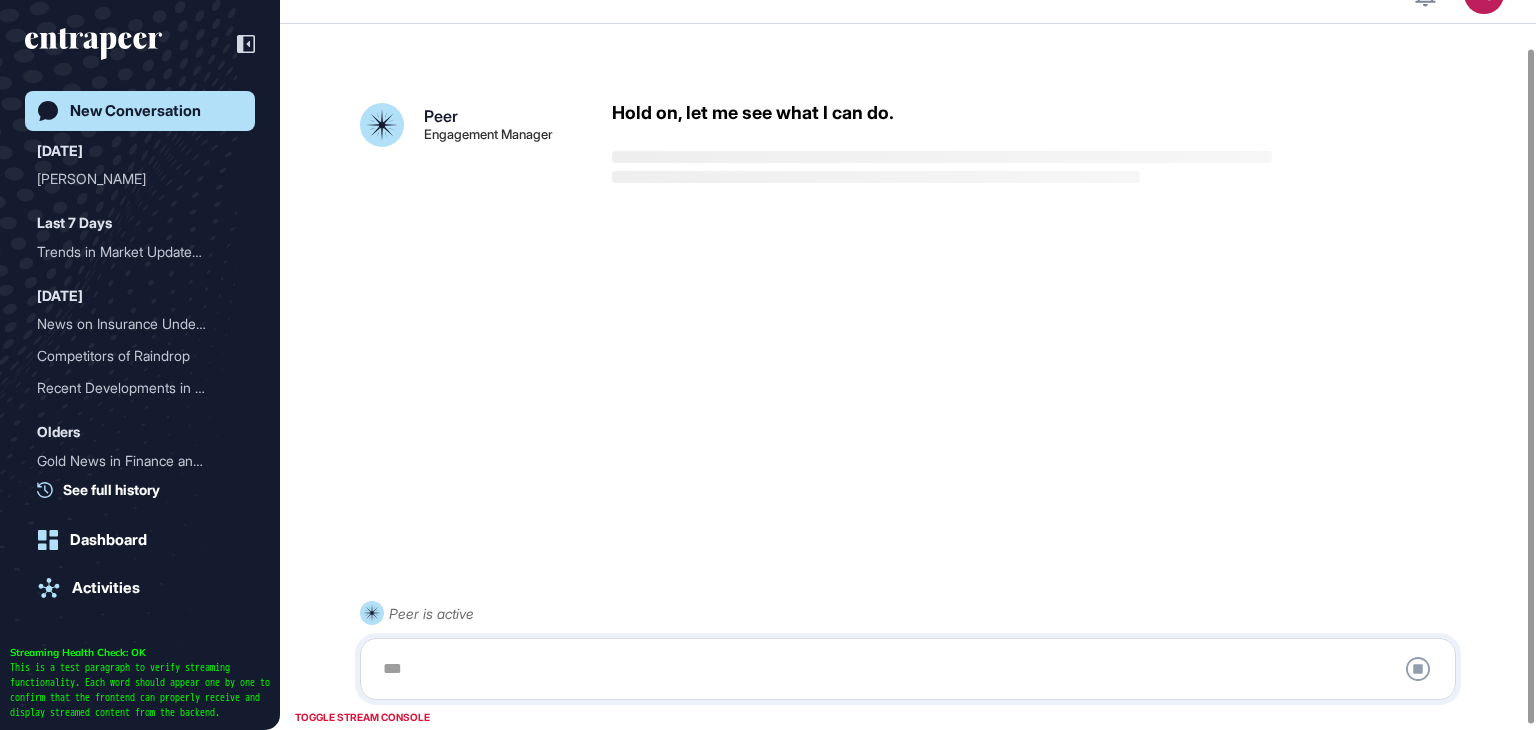 scroll, scrollTop: 56, scrollLeft: 0, axis: vertical 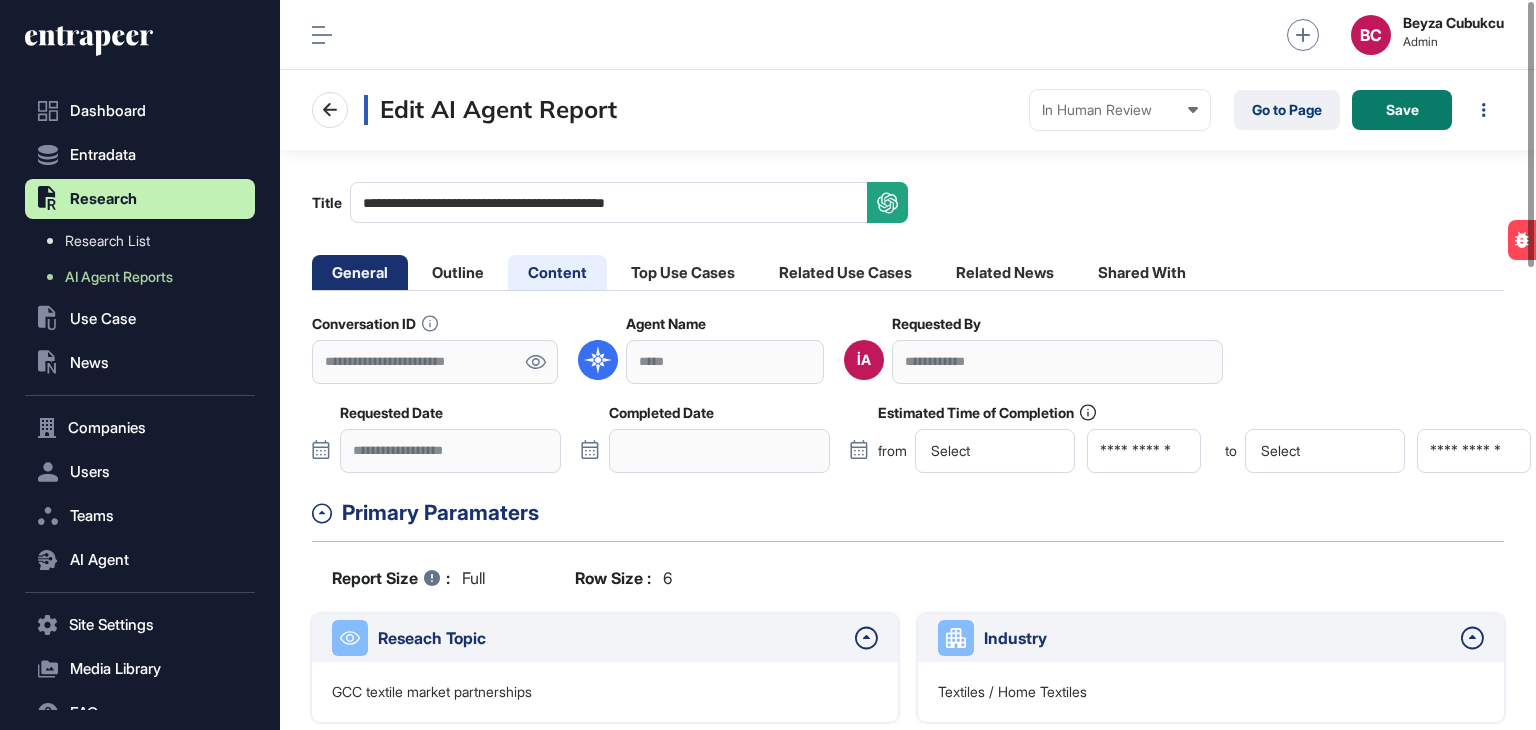 click on "Content" 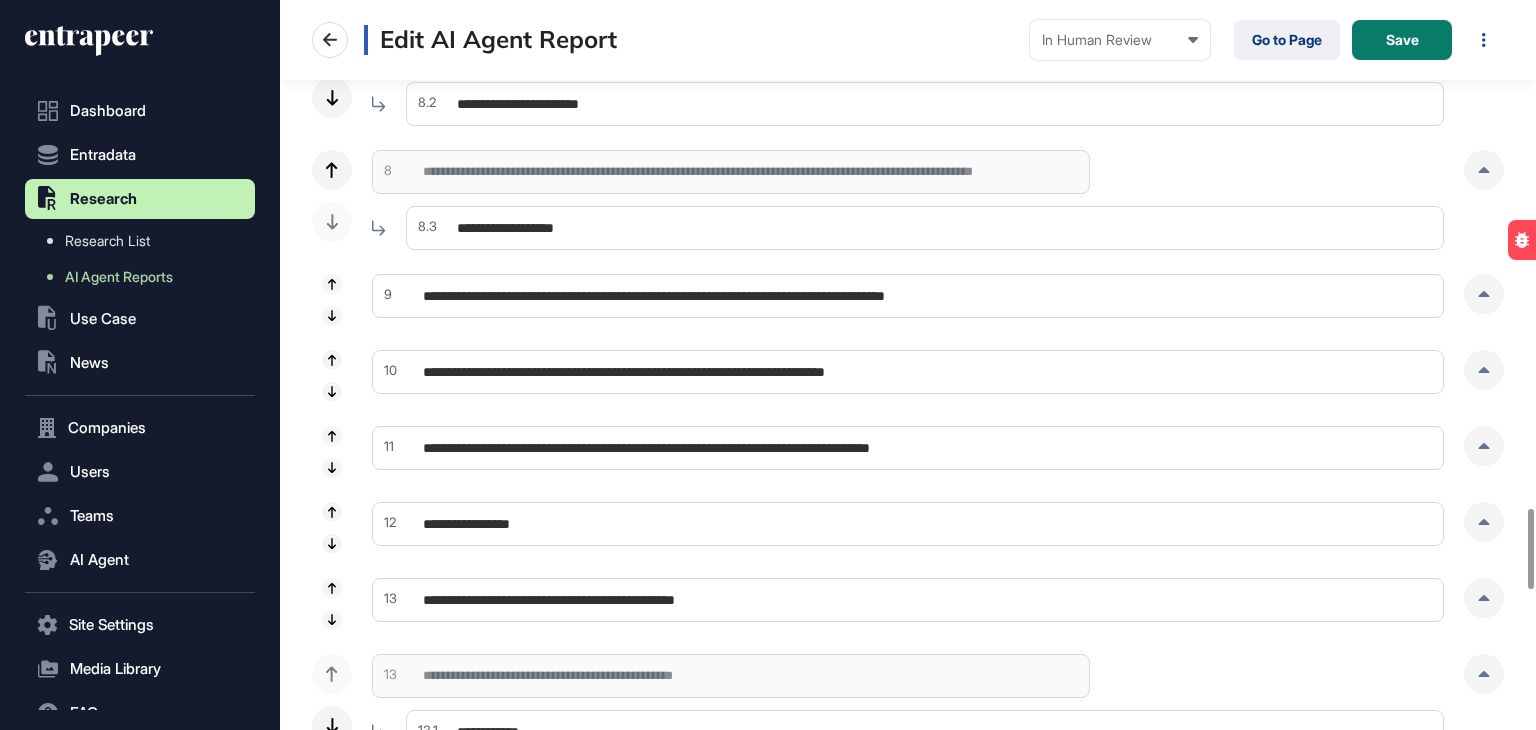 scroll, scrollTop: 4600, scrollLeft: 0, axis: vertical 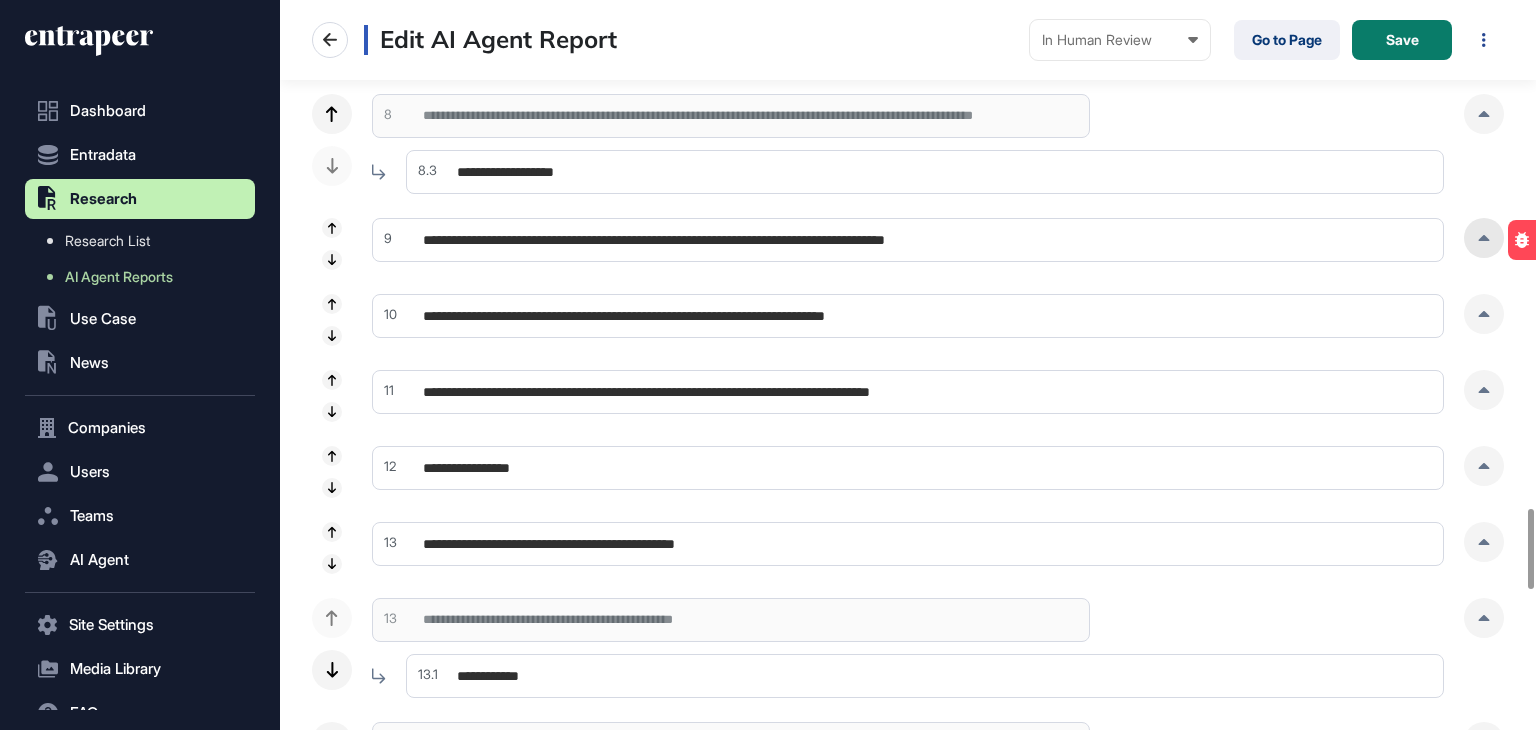 click at bounding box center (1484, 238) 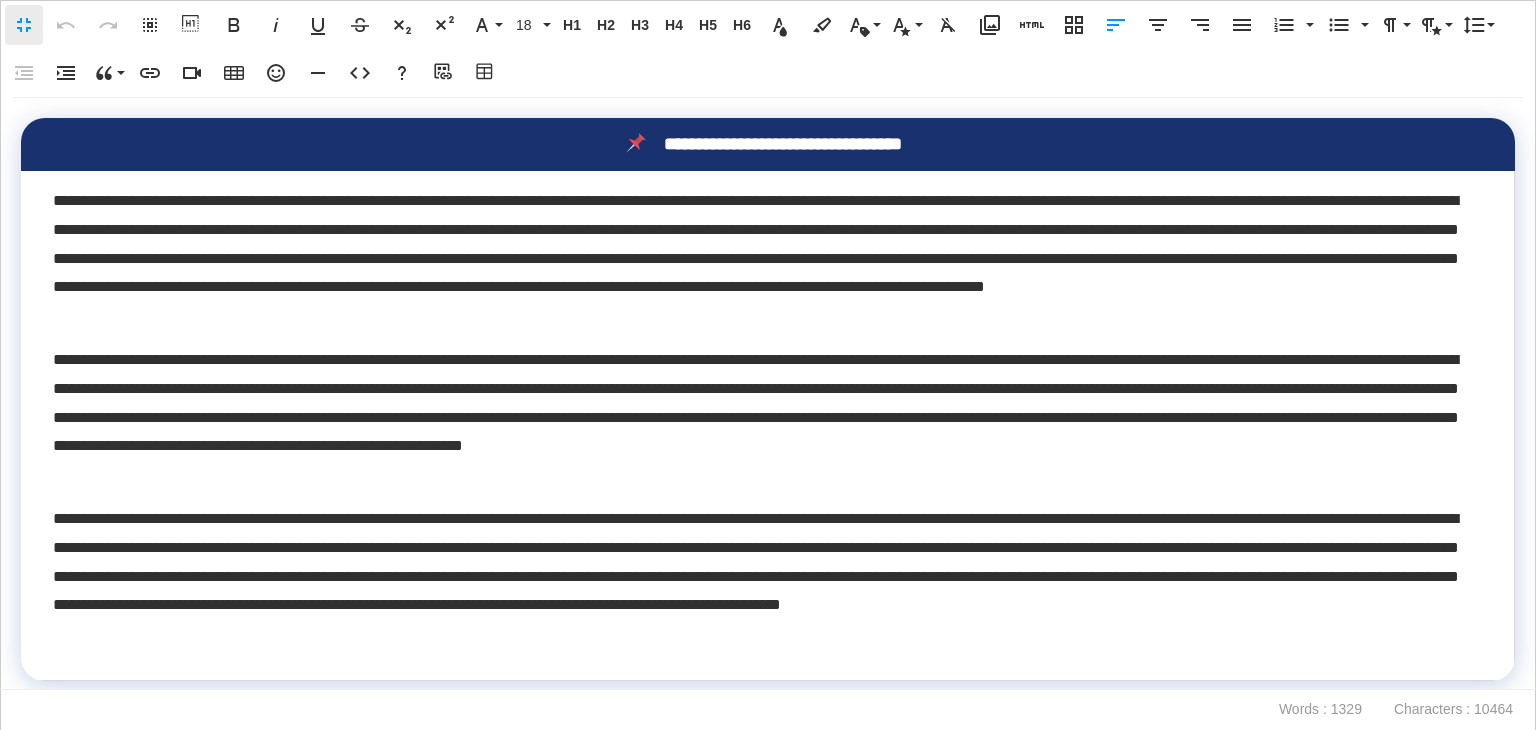 scroll, scrollTop: 0, scrollLeft: 9, axis: horizontal 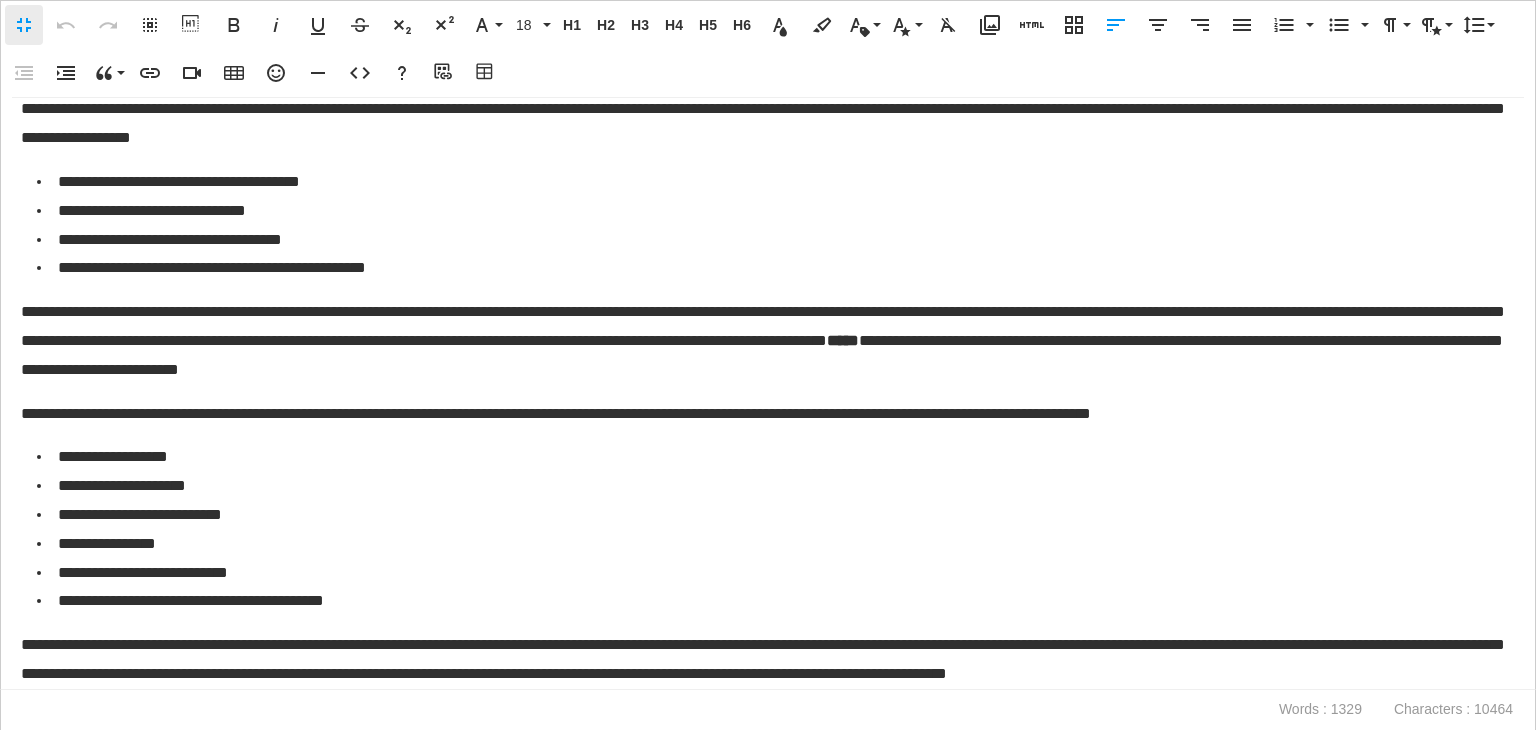click on "Fullscreen" at bounding box center (24, 25) 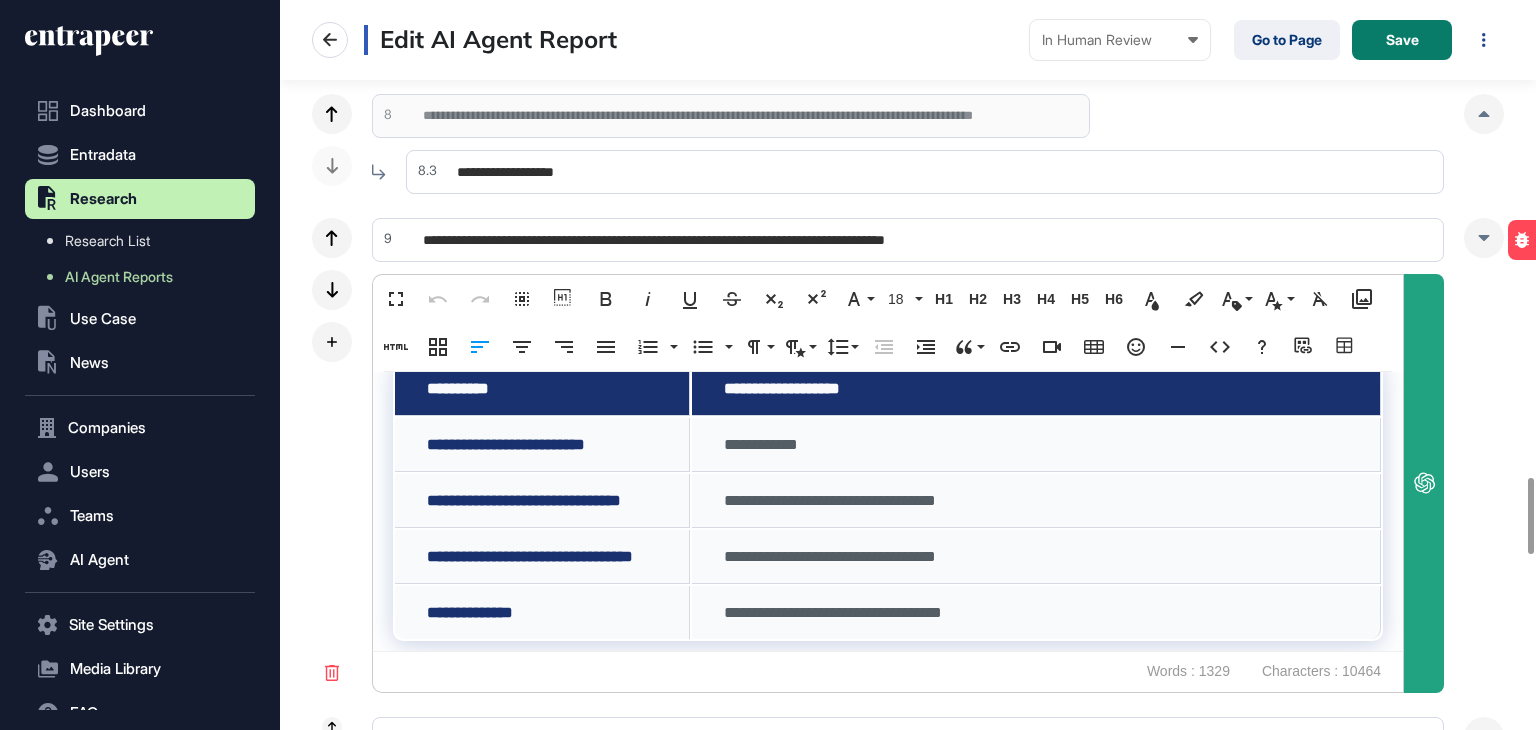 scroll, scrollTop: 2184, scrollLeft: 0, axis: vertical 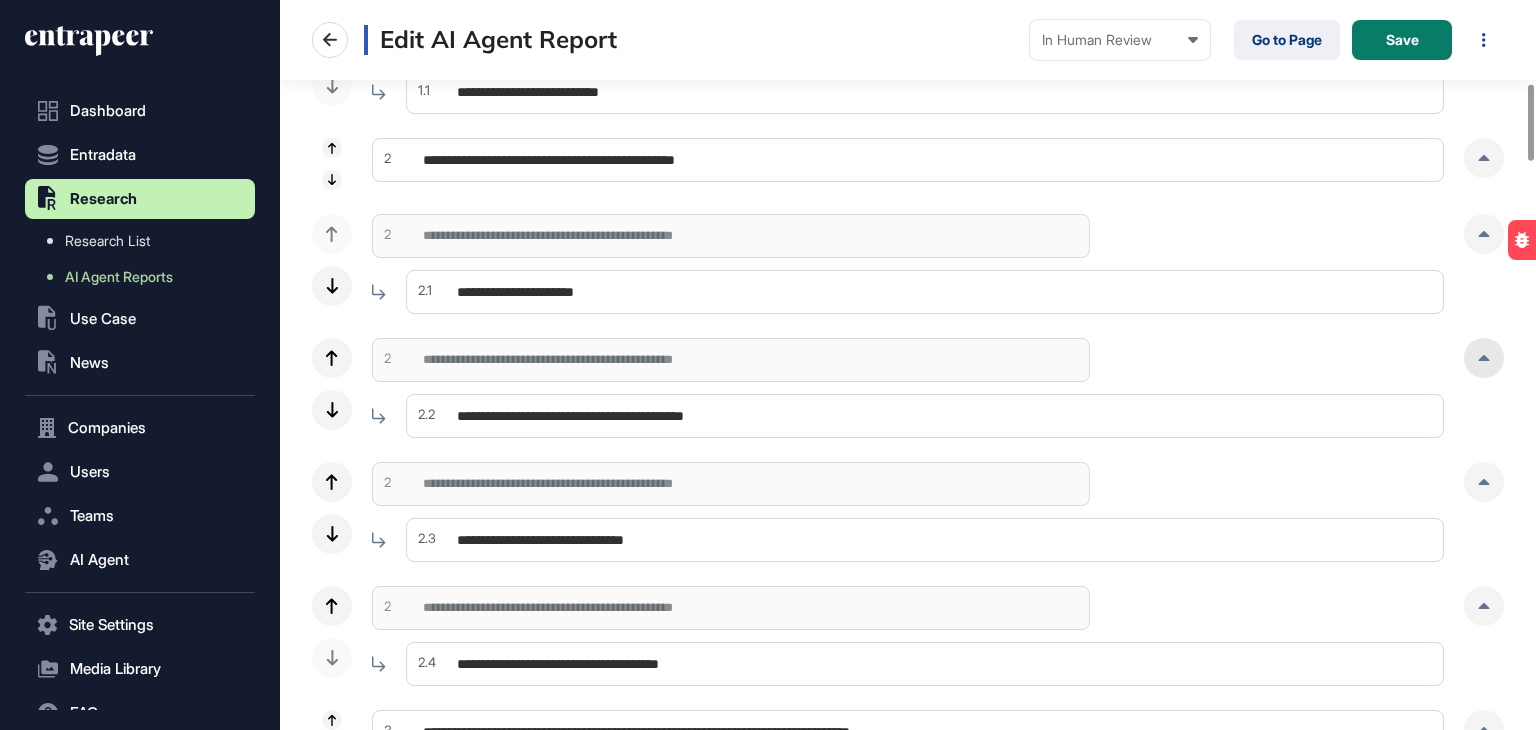 click at bounding box center (1484, 358) 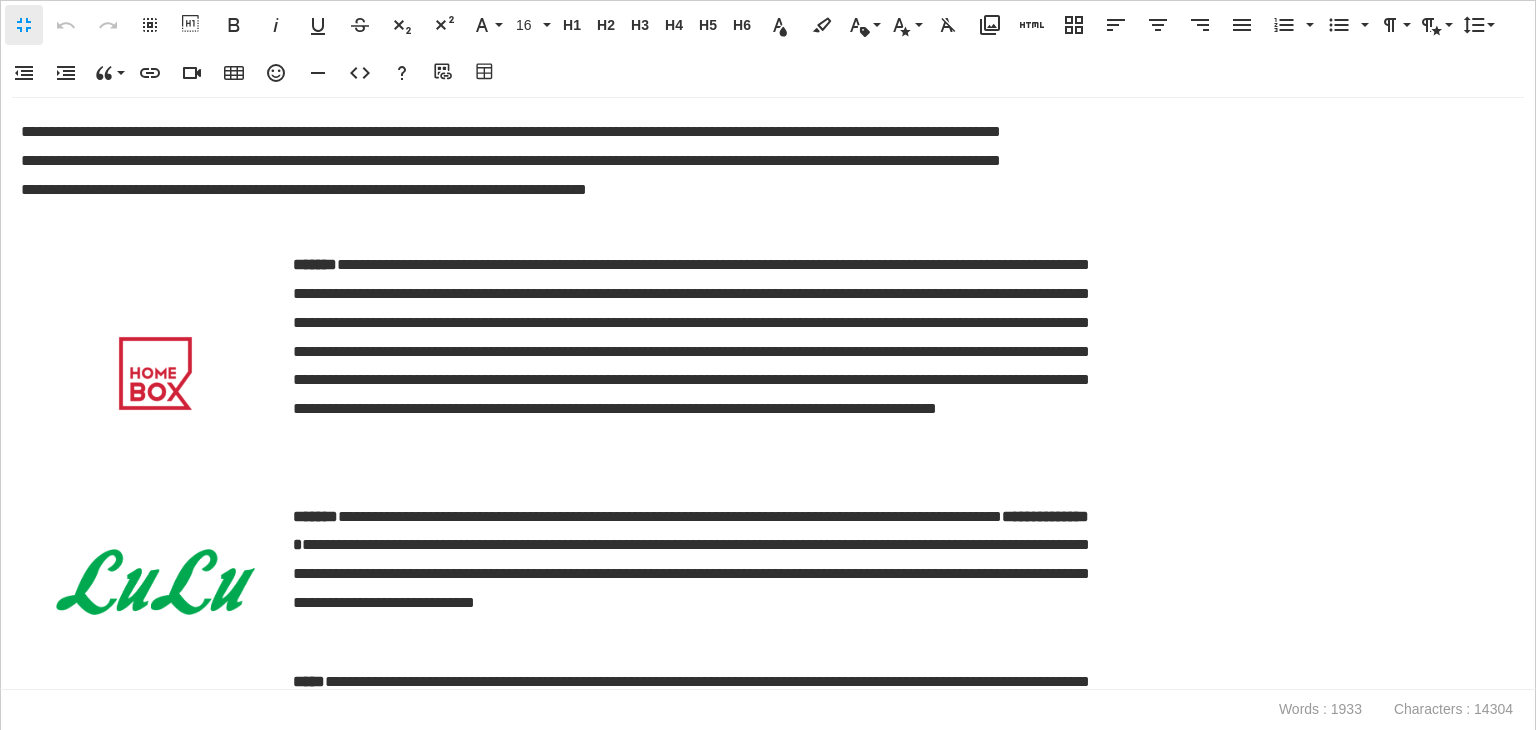 scroll, scrollTop: 0, scrollLeft: 9, axis: horizontal 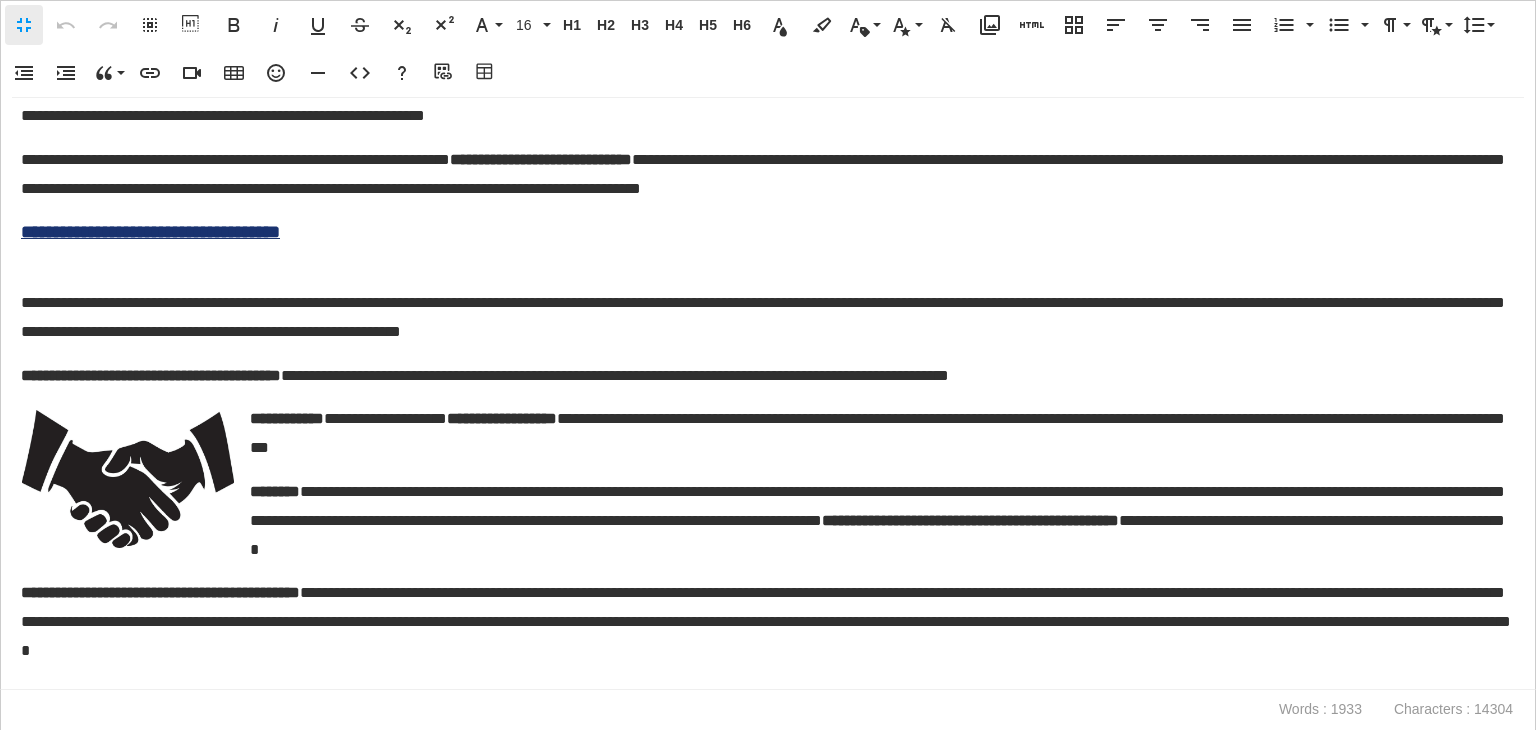 click on "**********" at bounding box center [768, 394] 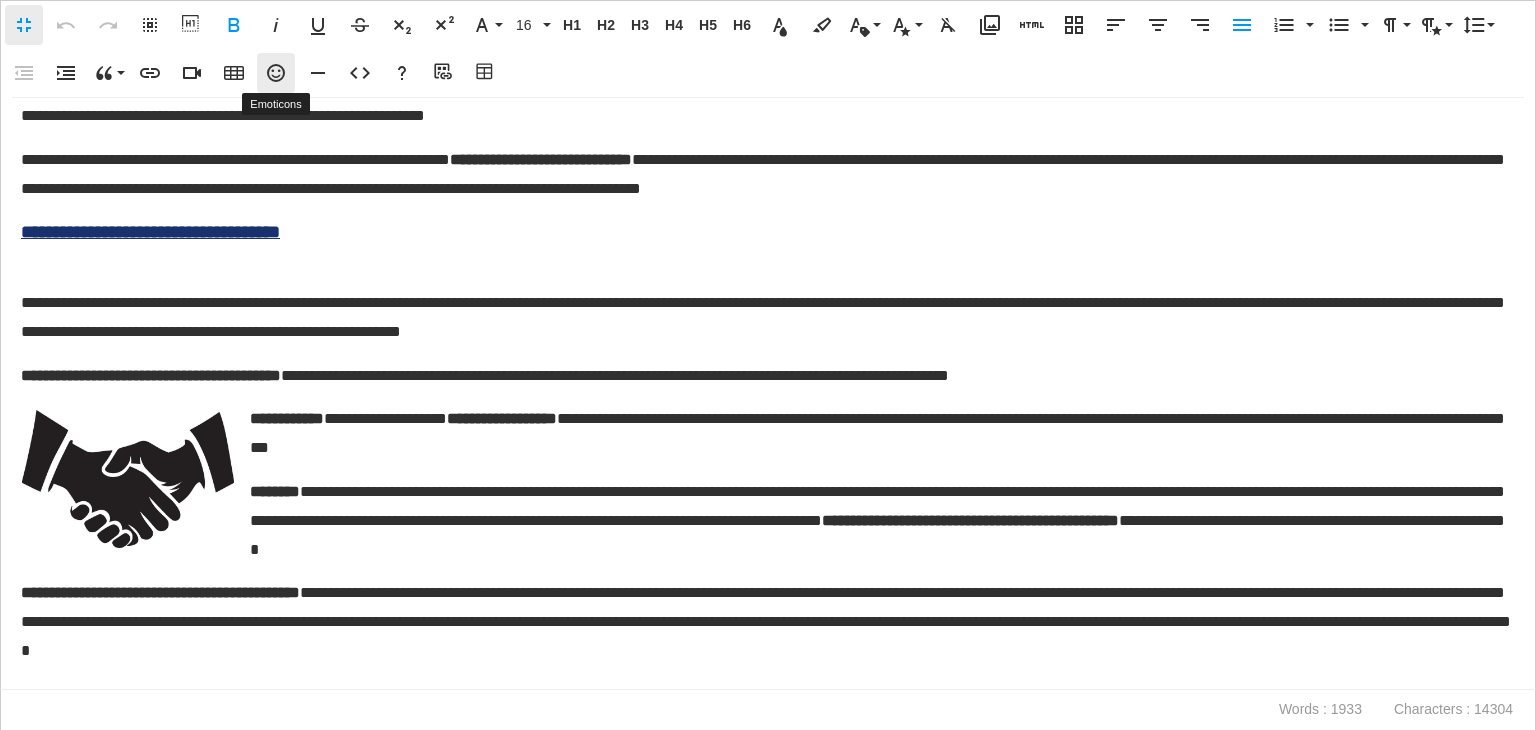 click 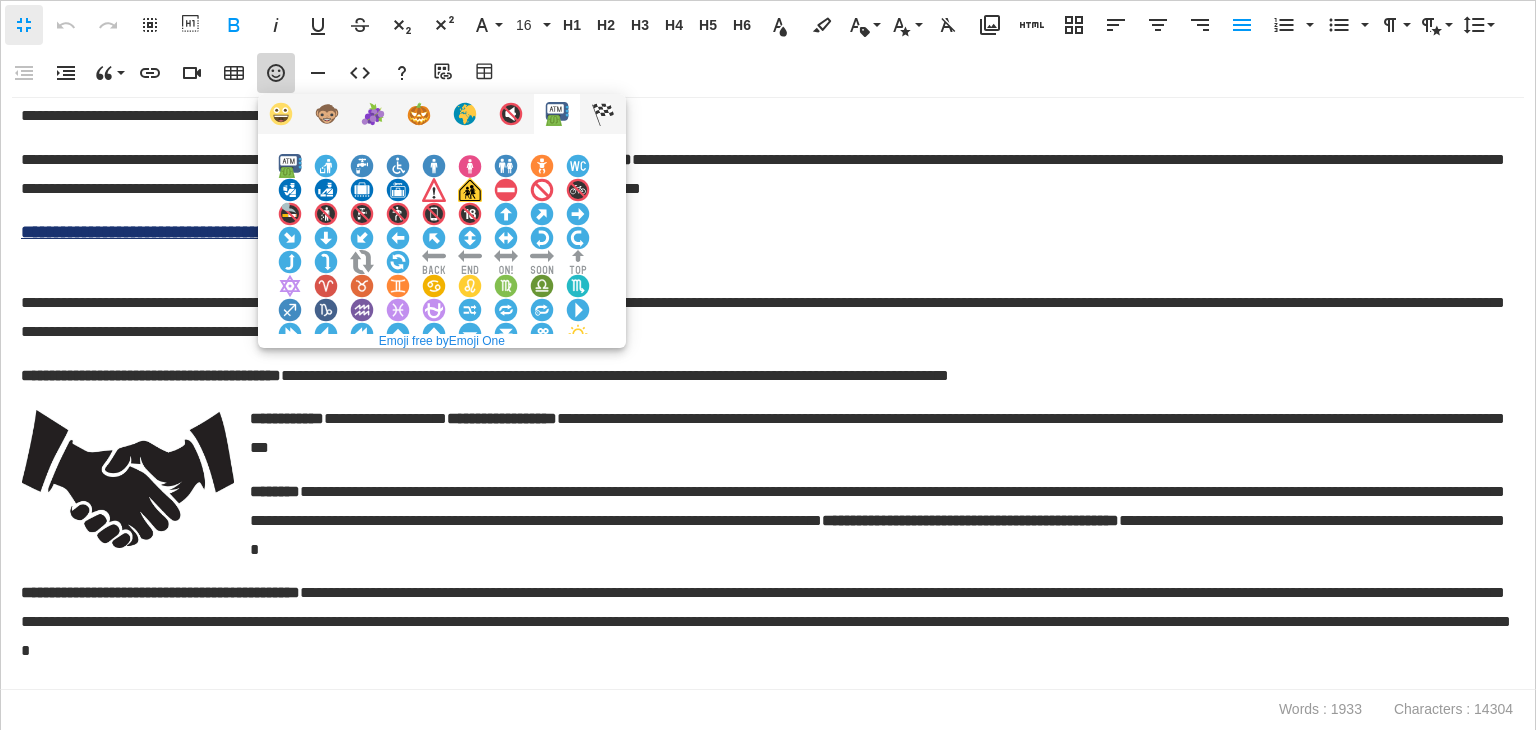 click at bounding box center [362, 574] 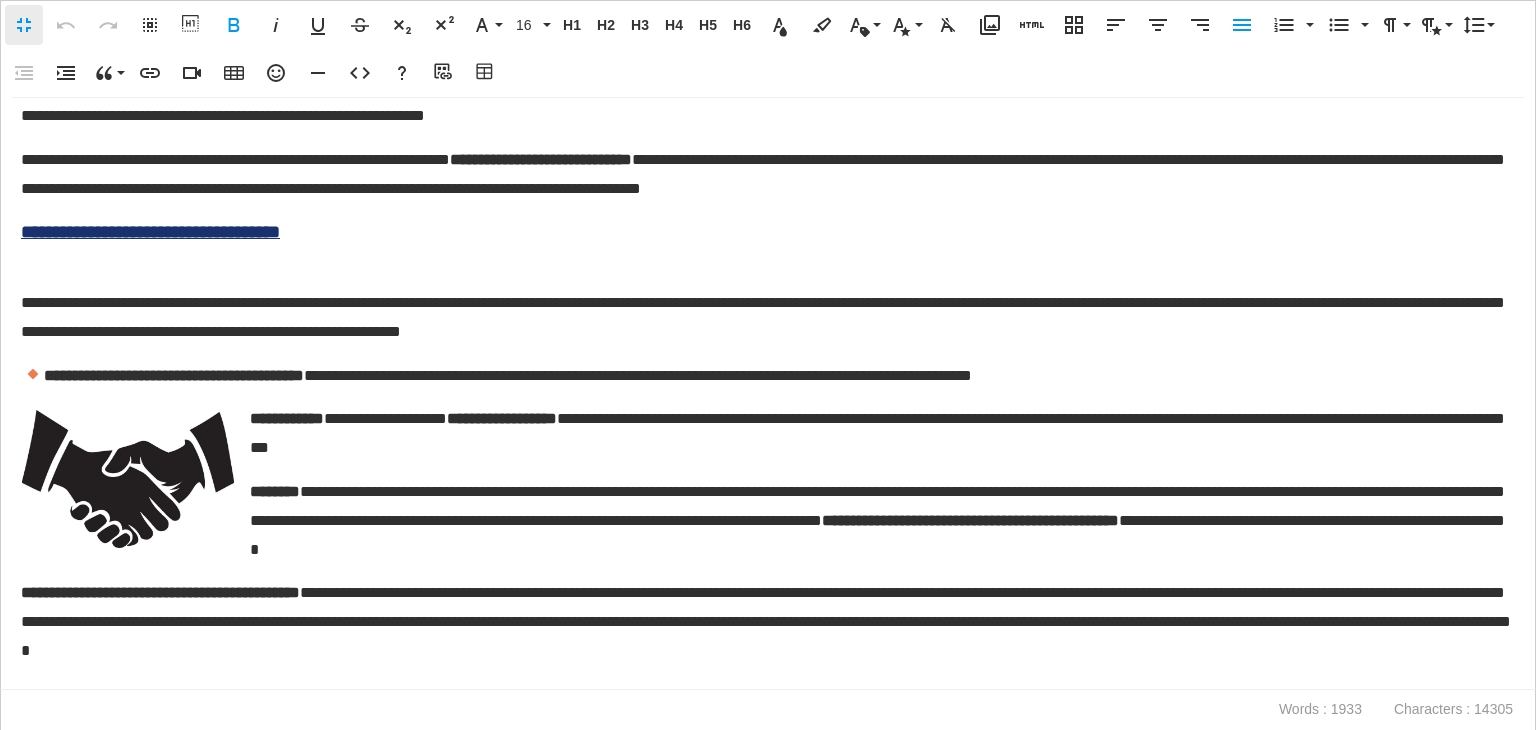 scroll, scrollTop: 2400, scrollLeft: 0, axis: vertical 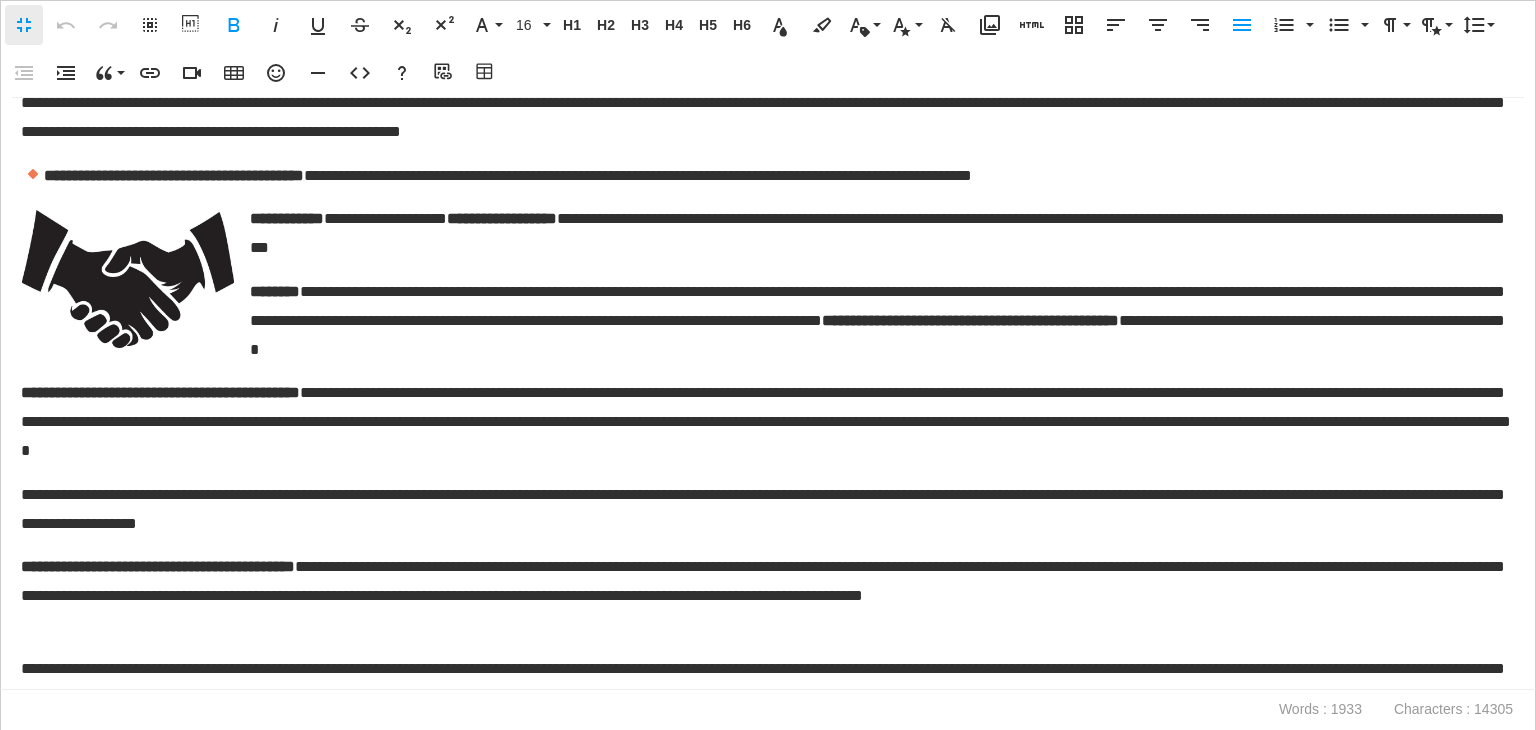 click on "**********" at bounding box center (768, 394) 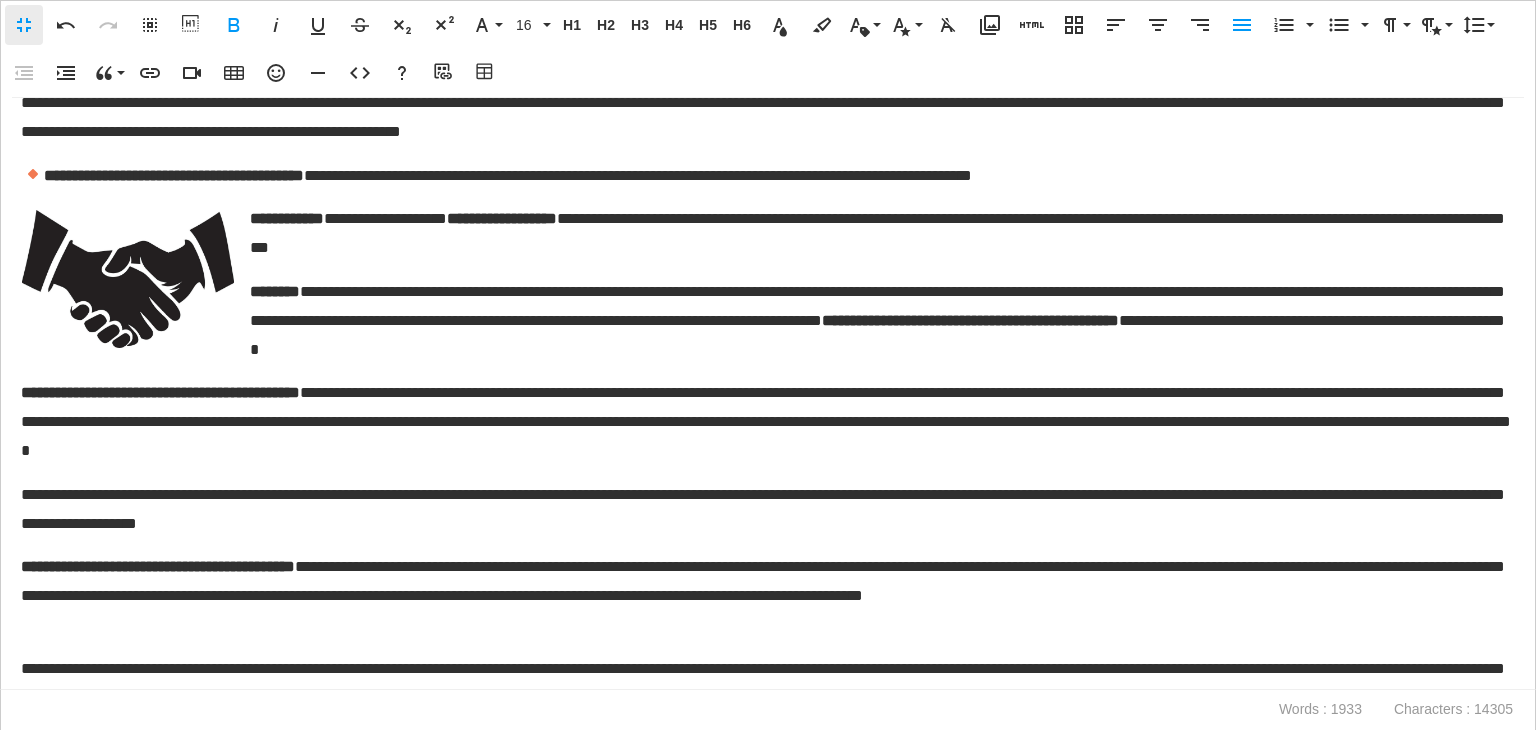 click on "**********" at bounding box center [160, 392] 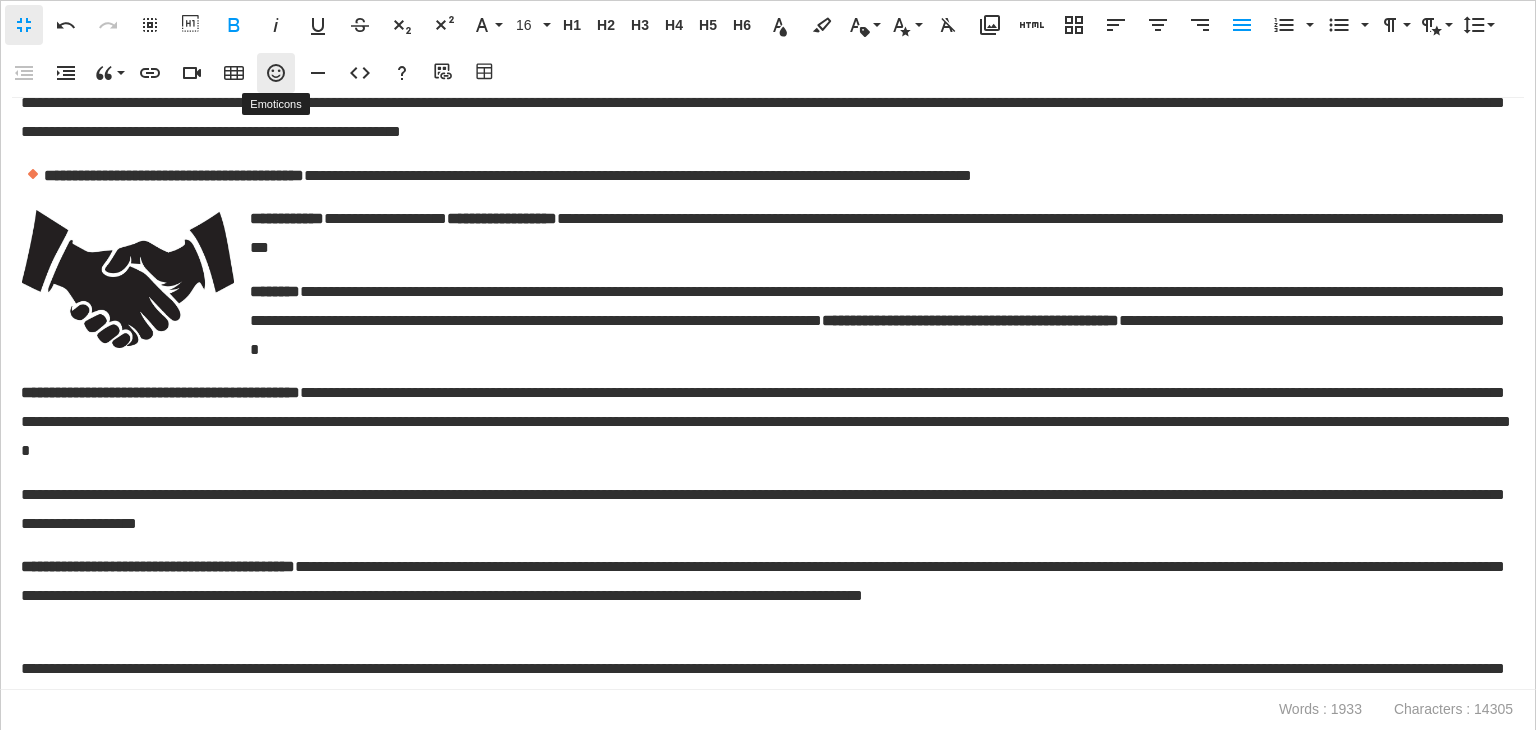 click 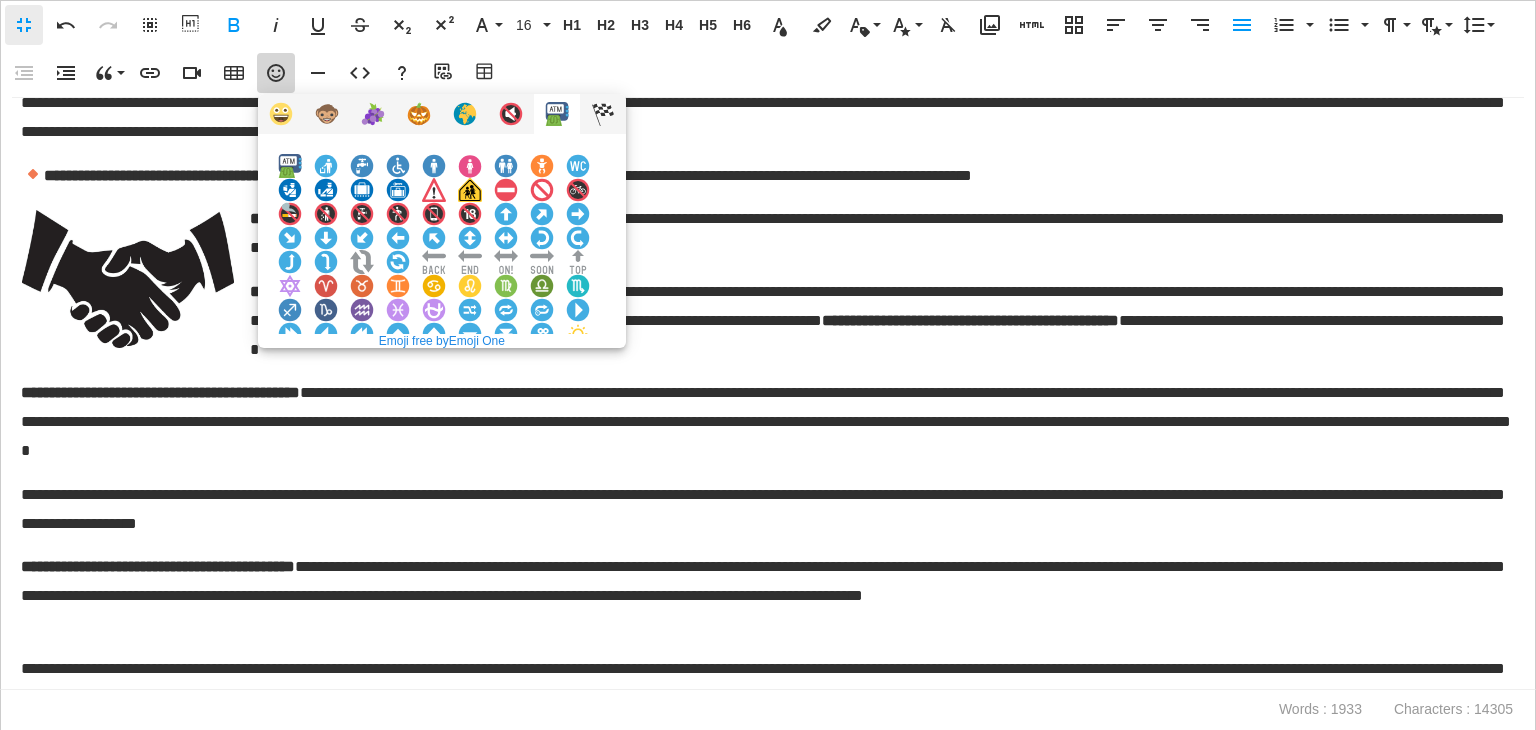 click at bounding box center [362, 574] 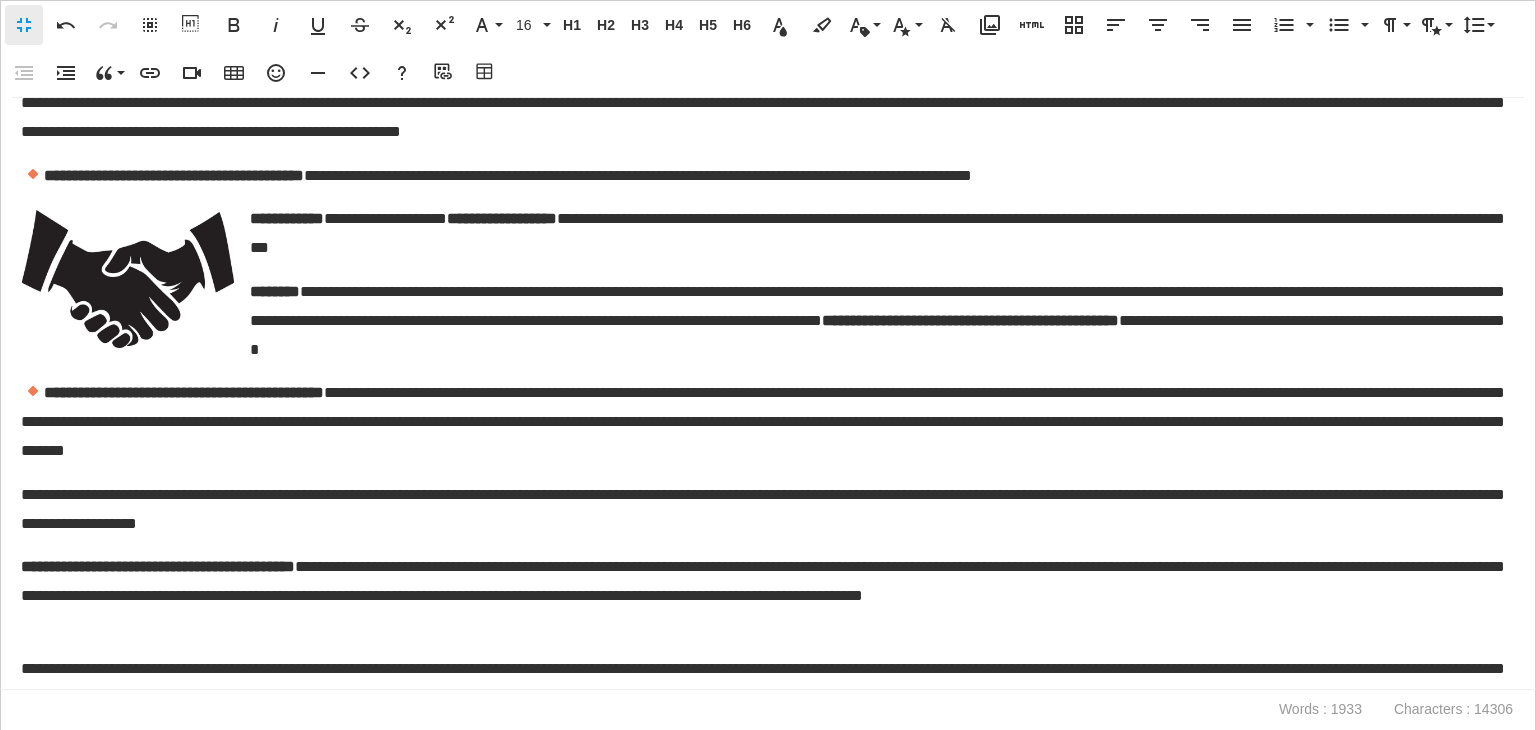 scroll, scrollTop: 0, scrollLeft: 0, axis: both 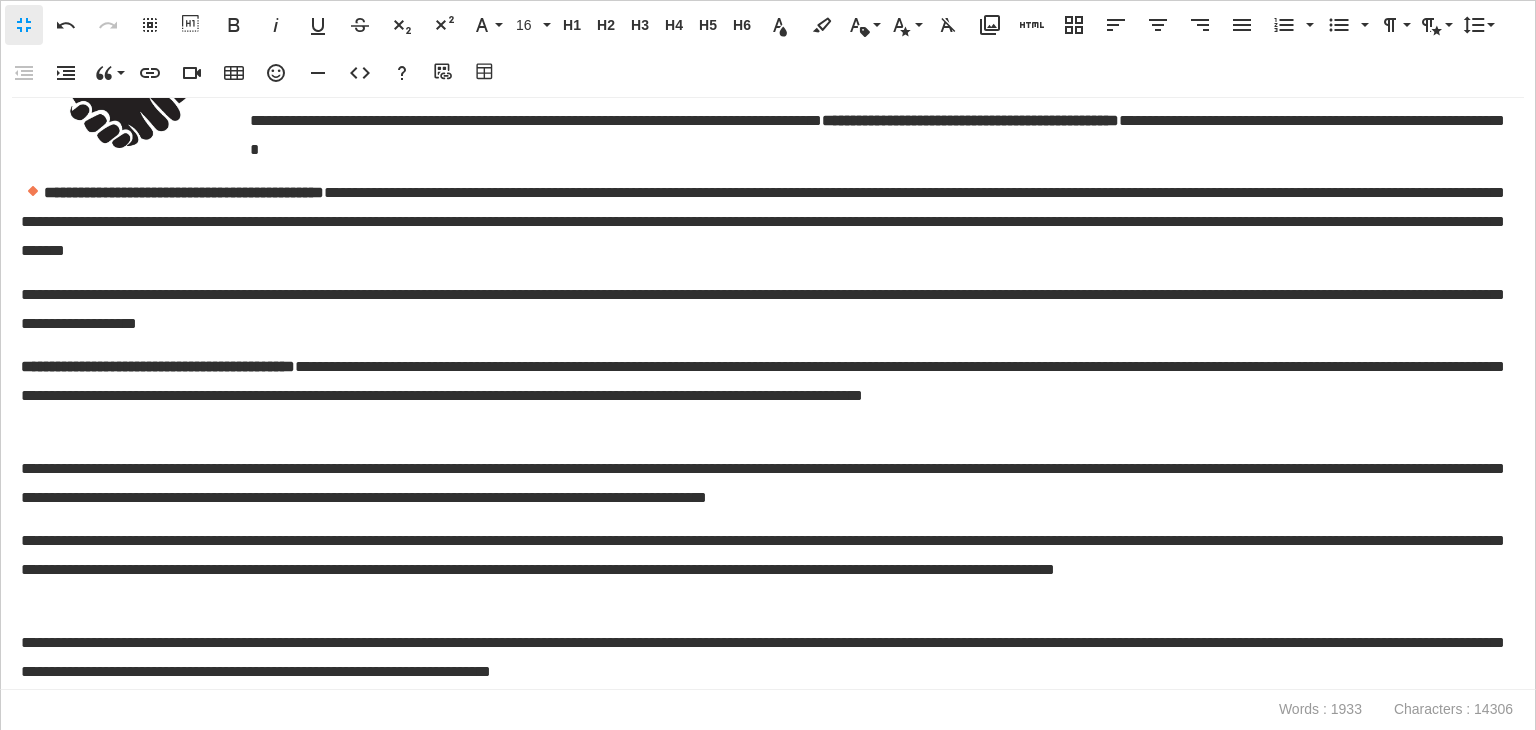 click on "**********" at bounding box center [158, 366] 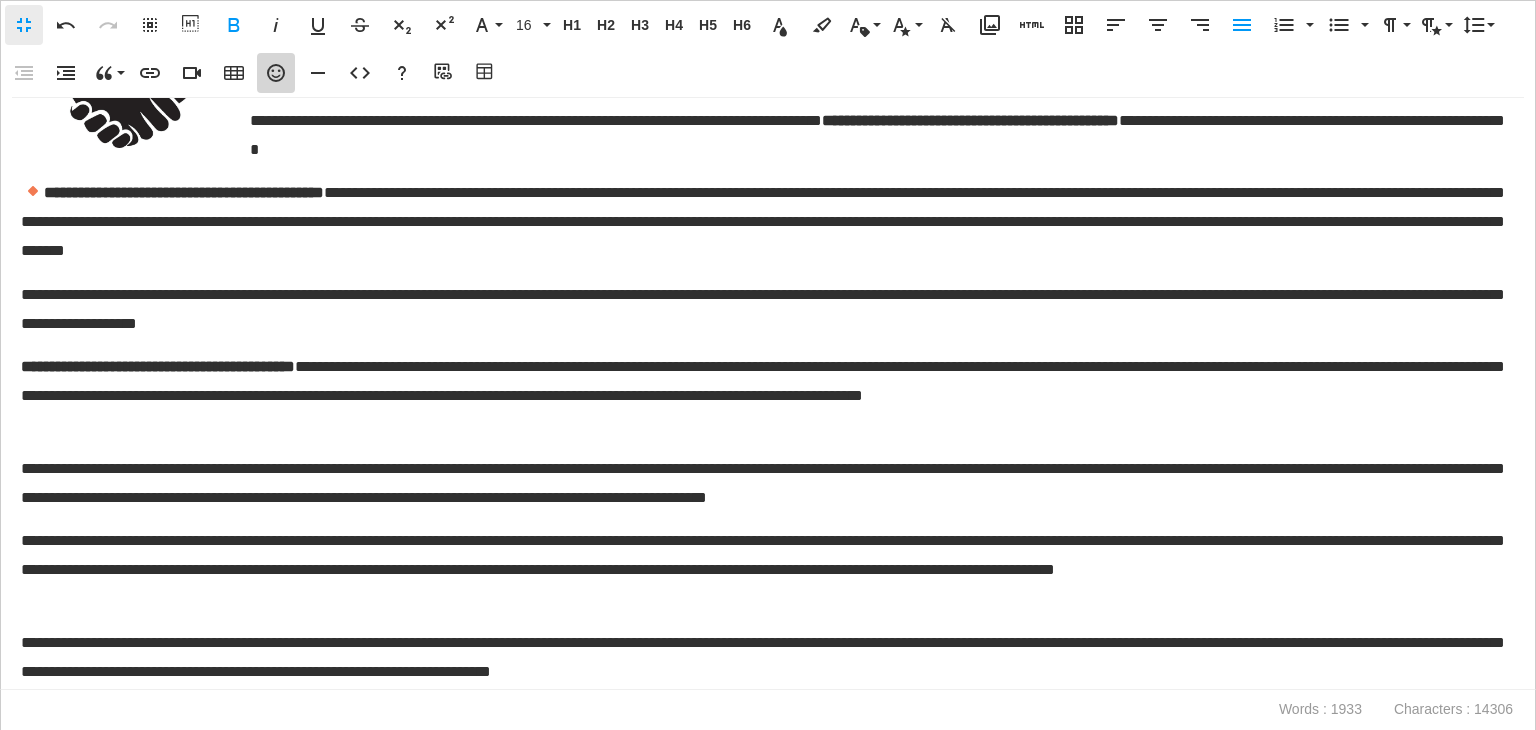 click on "Emoticons" at bounding box center [276, 73] 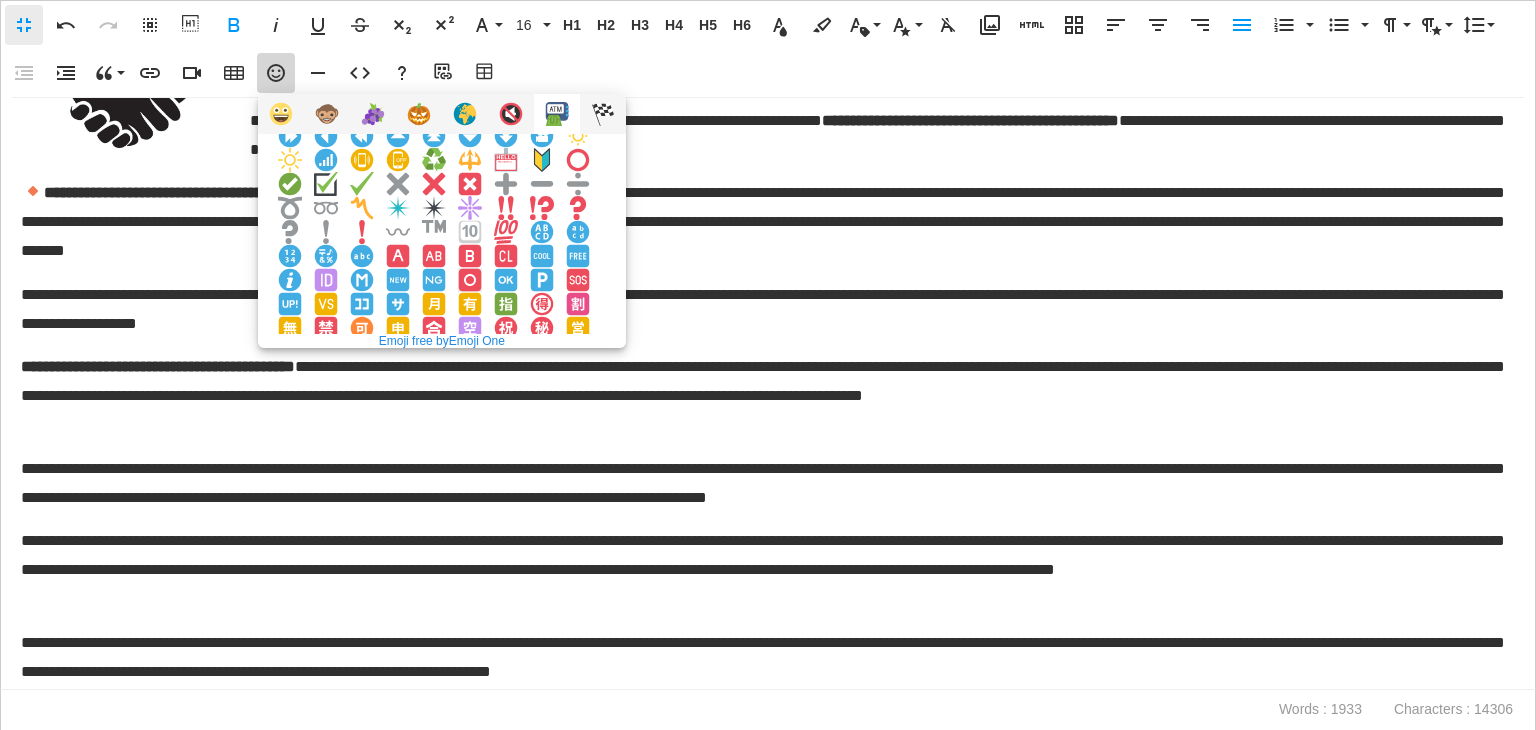 scroll, scrollTop: 300, scrollLeft: 0, axis: vertical 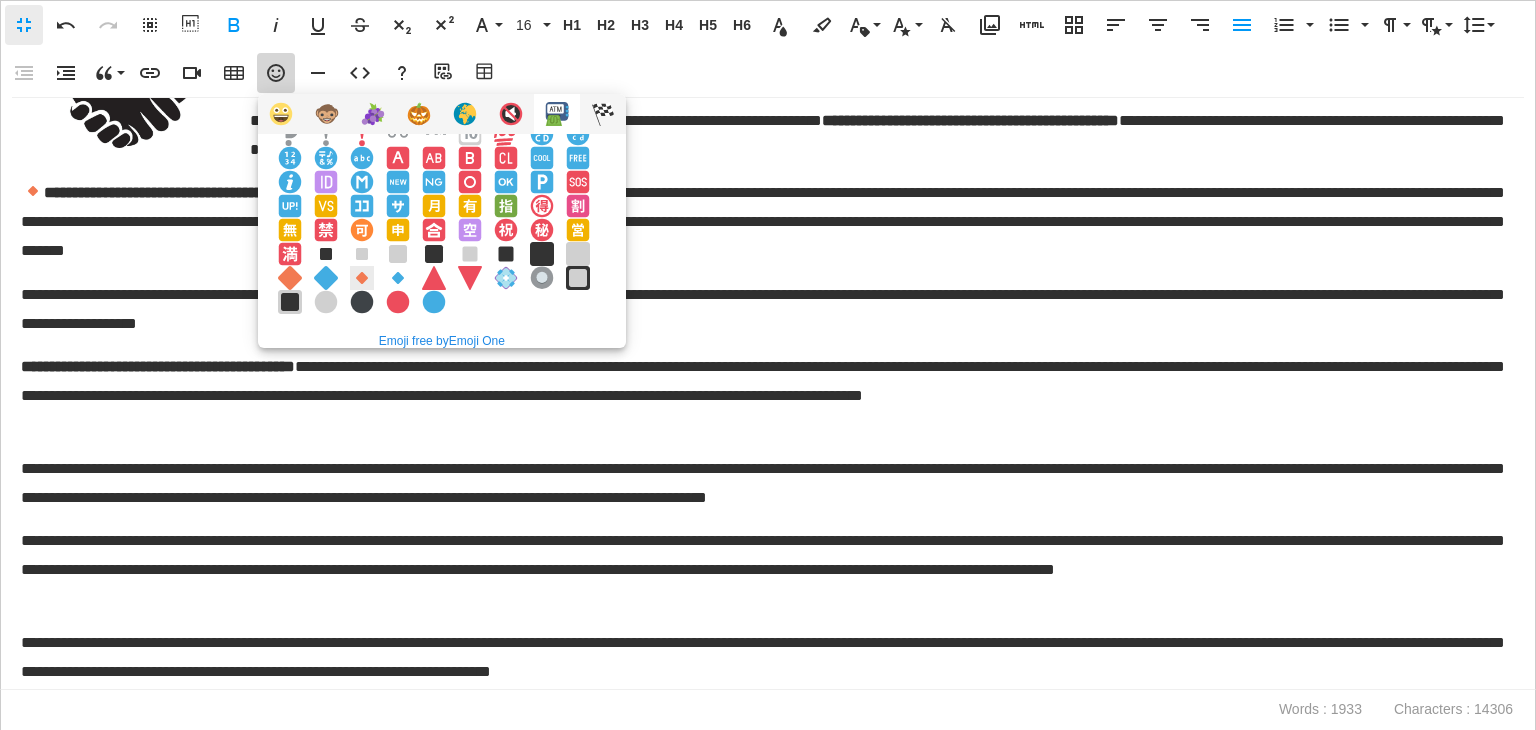 click at bounding box center [362, 278] 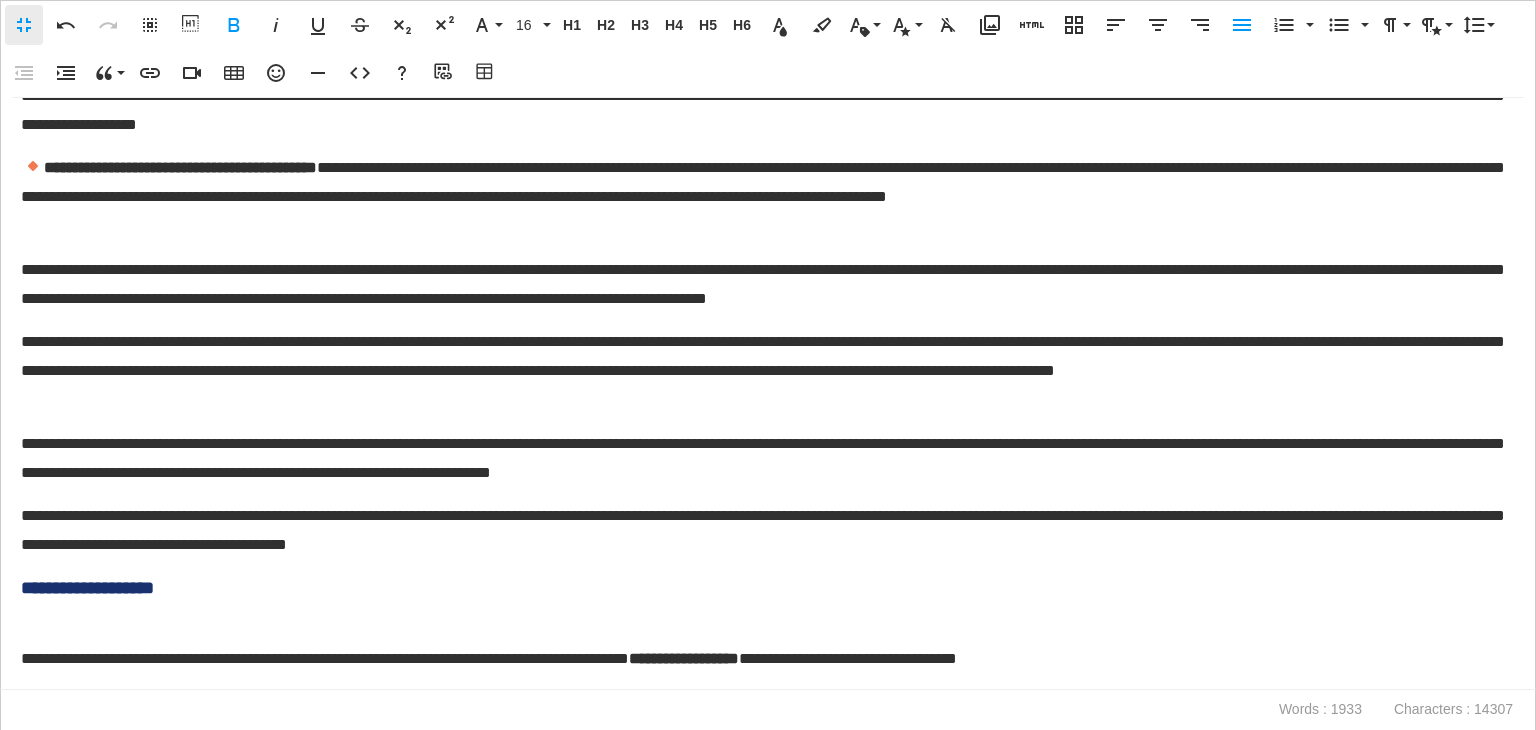 scroll, scrollTop: 2800, scrollLeft: 0, axis: vertical 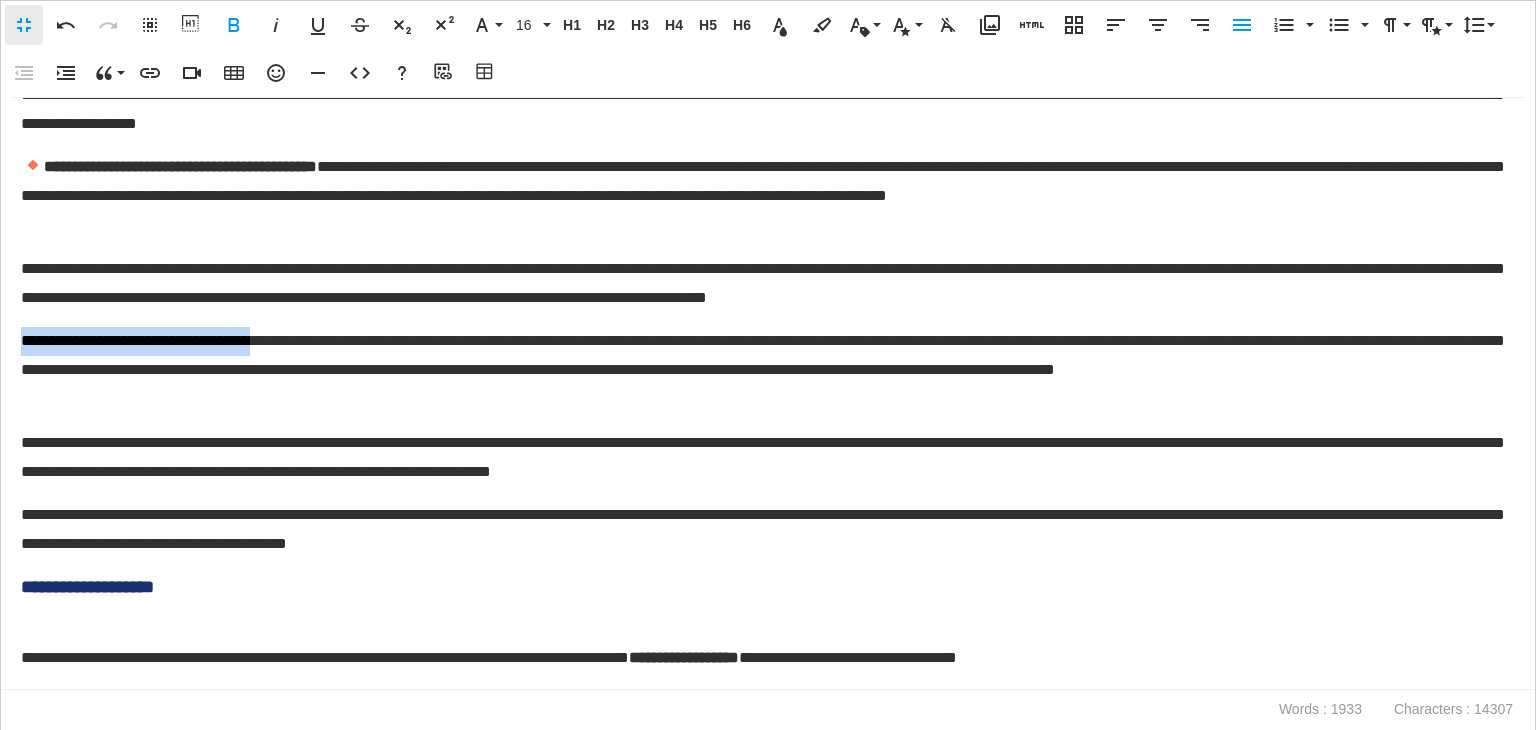 drag, startPoint x: 329, startPoint y: 344, endPoint x: 0, endPoint y: 343, distance: 329.00153 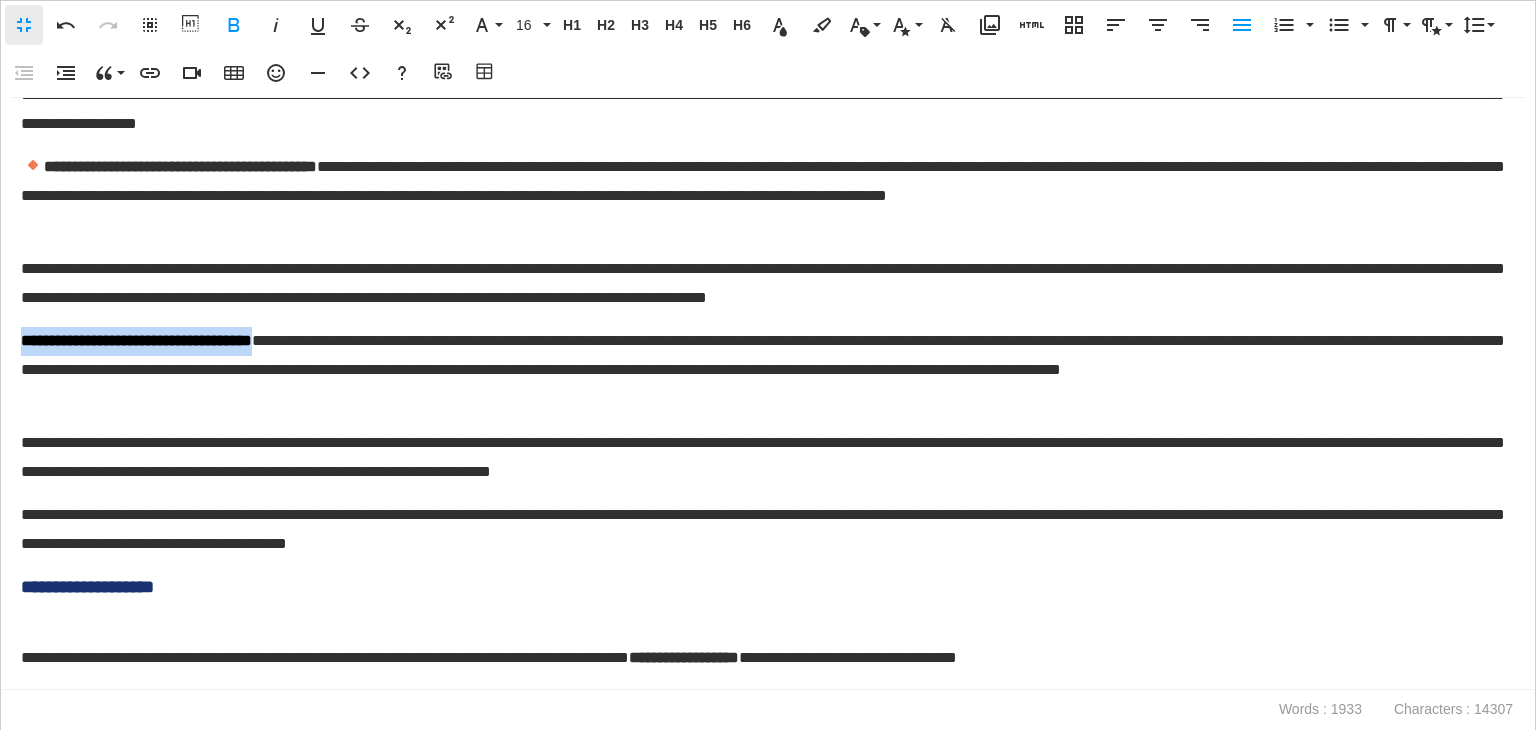 click on "**********" at bounding box center (136, 340) 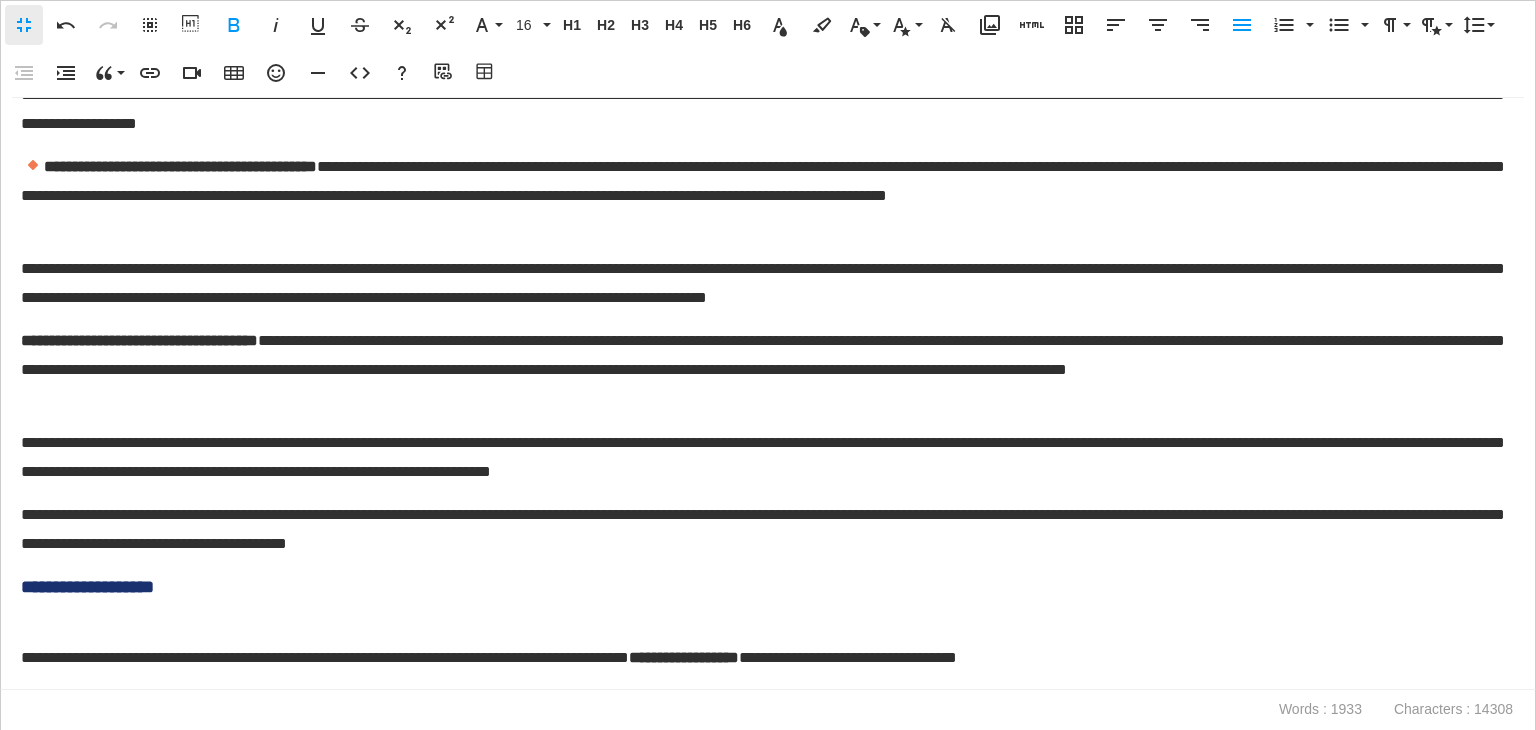 type 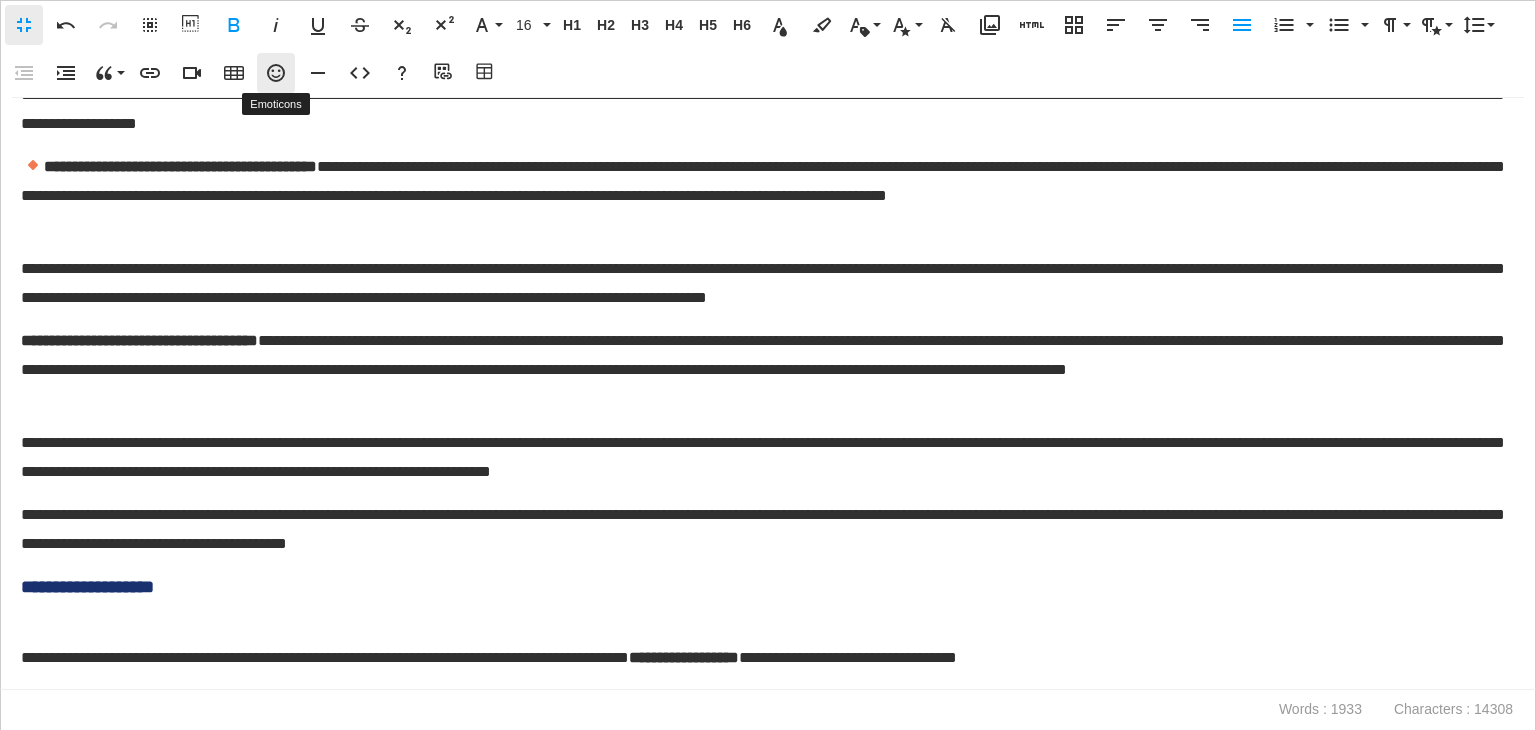 click 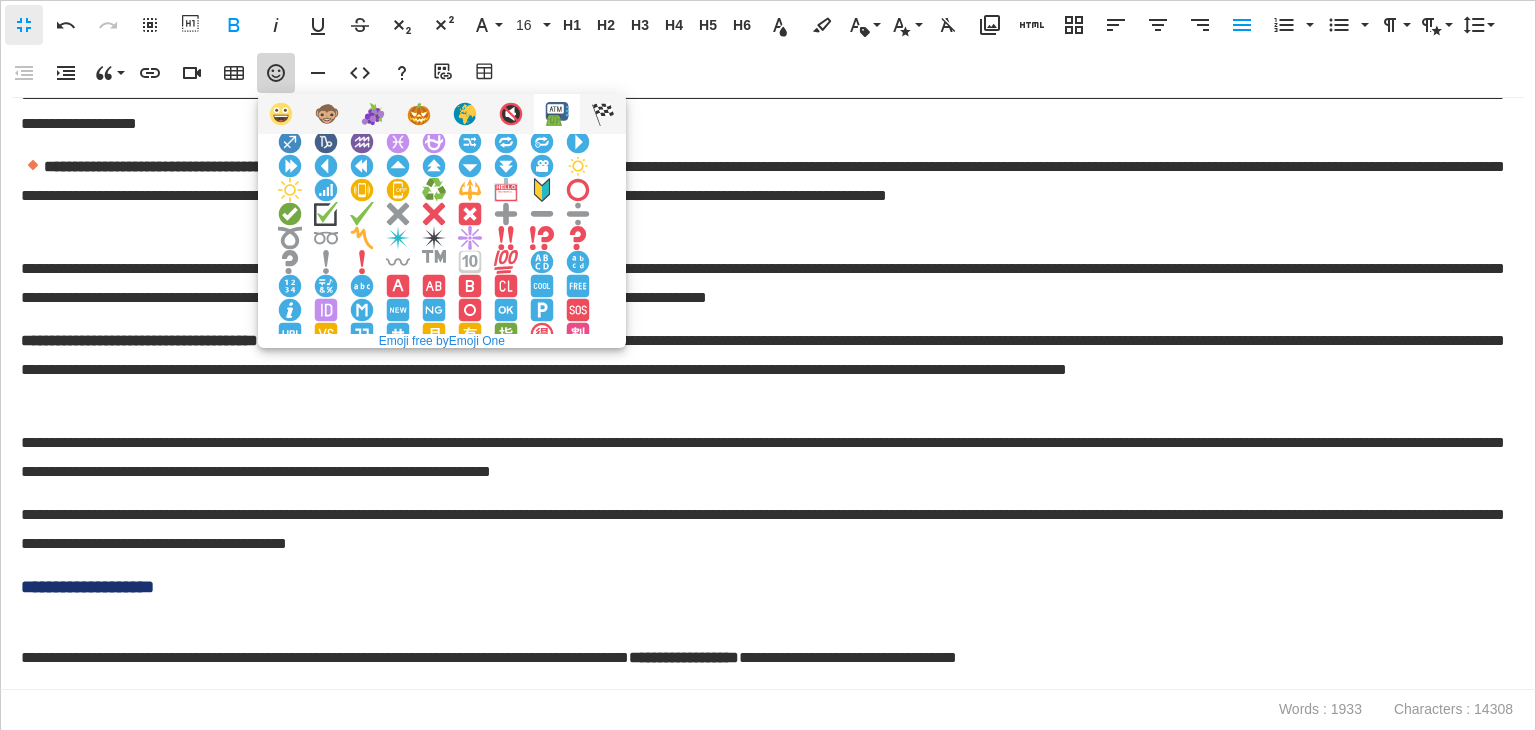 scroll, scrollTop: 344, scrollLeft: 0, axis: vertical 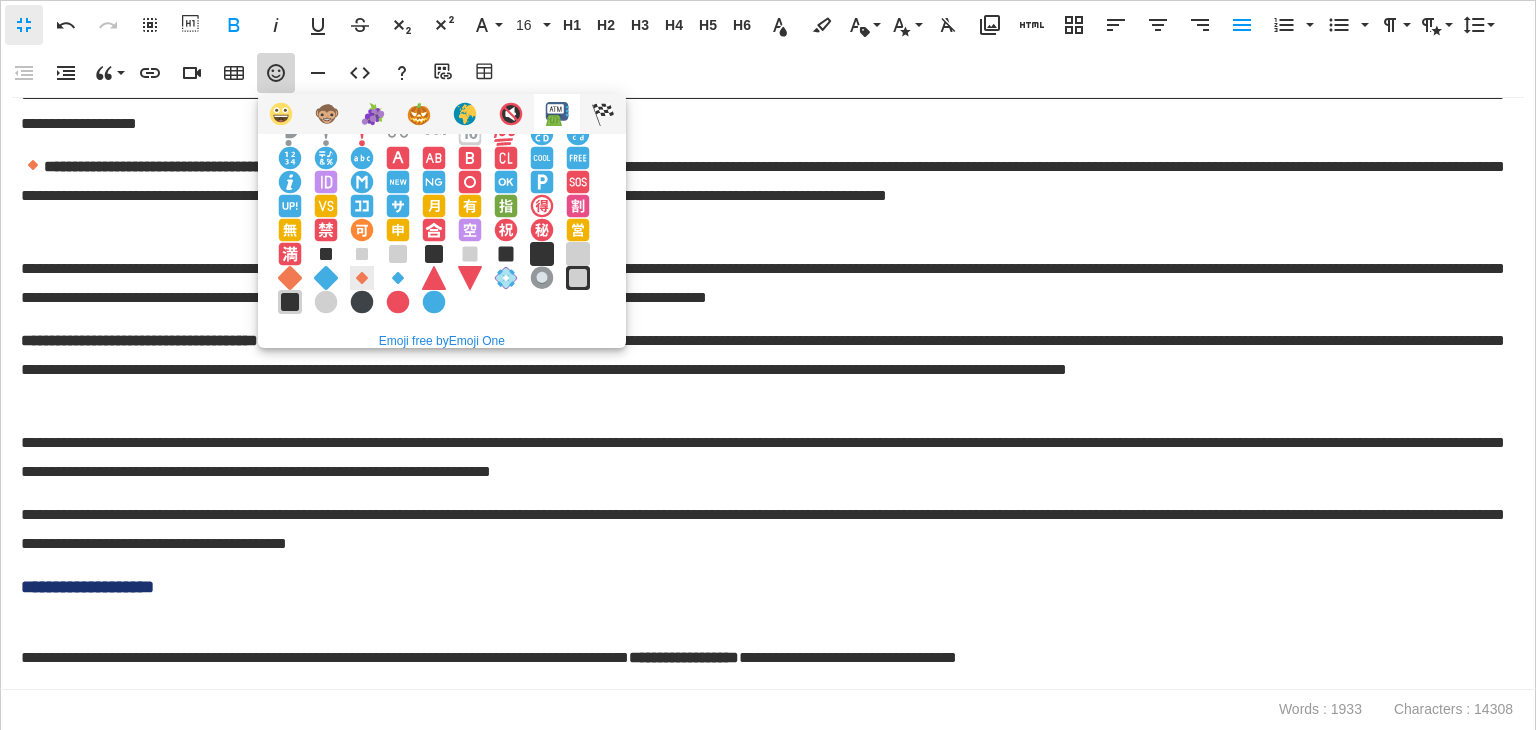 click at bounding box center (362, 278) 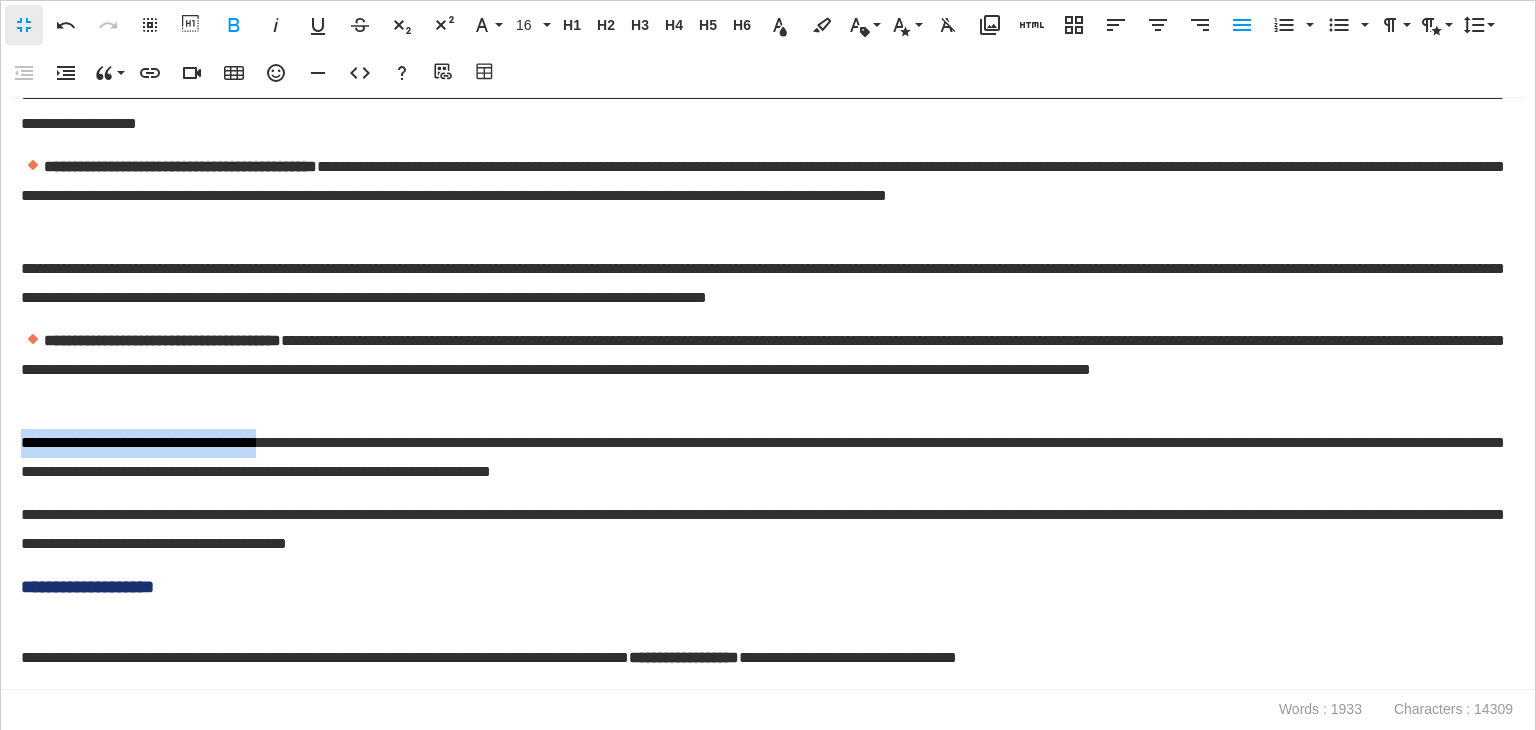 drag, startPoint x: 311, startPoint y: 445, endPoint x: 0, endPoint y: 428, distance: 311.4643 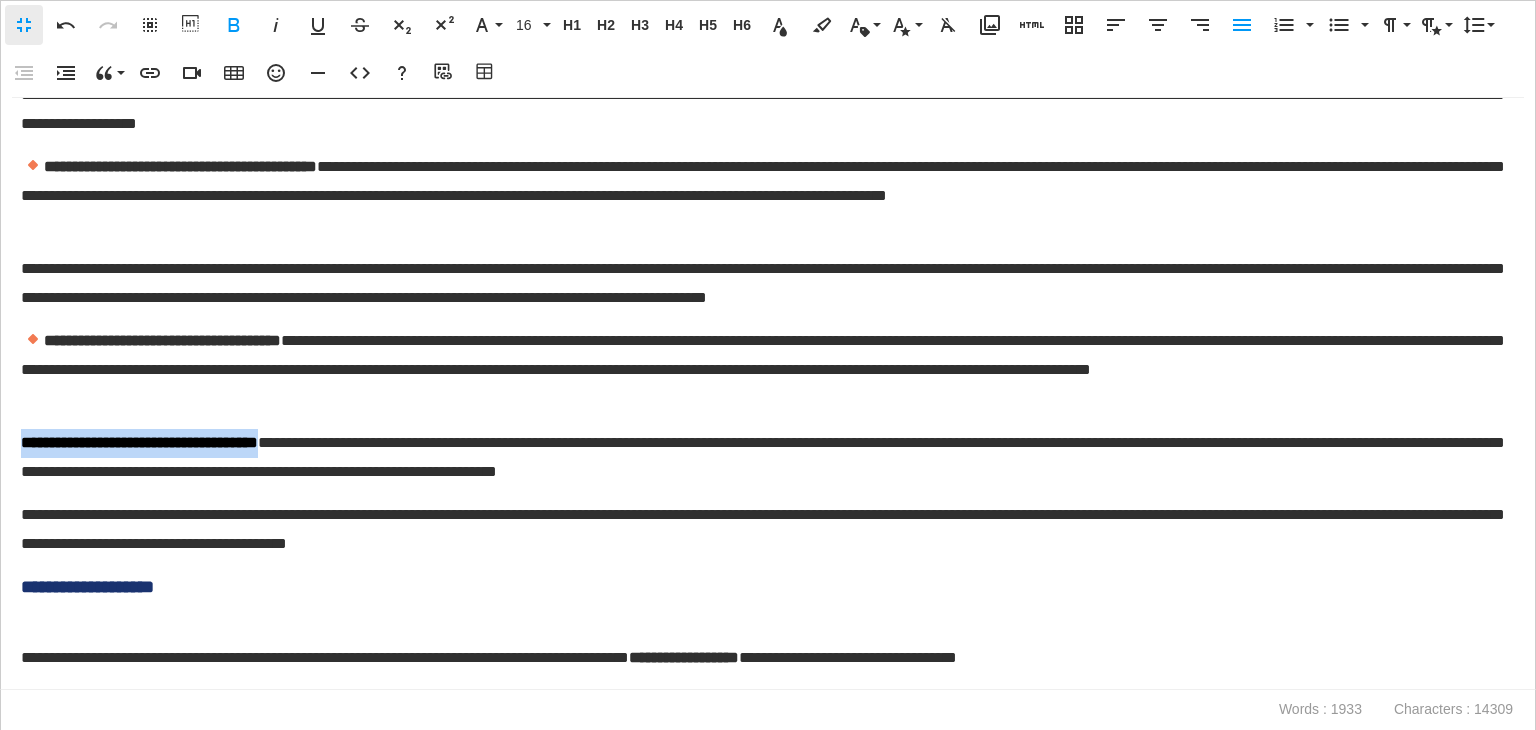 click on "**********" at bounding box center [763, 458] 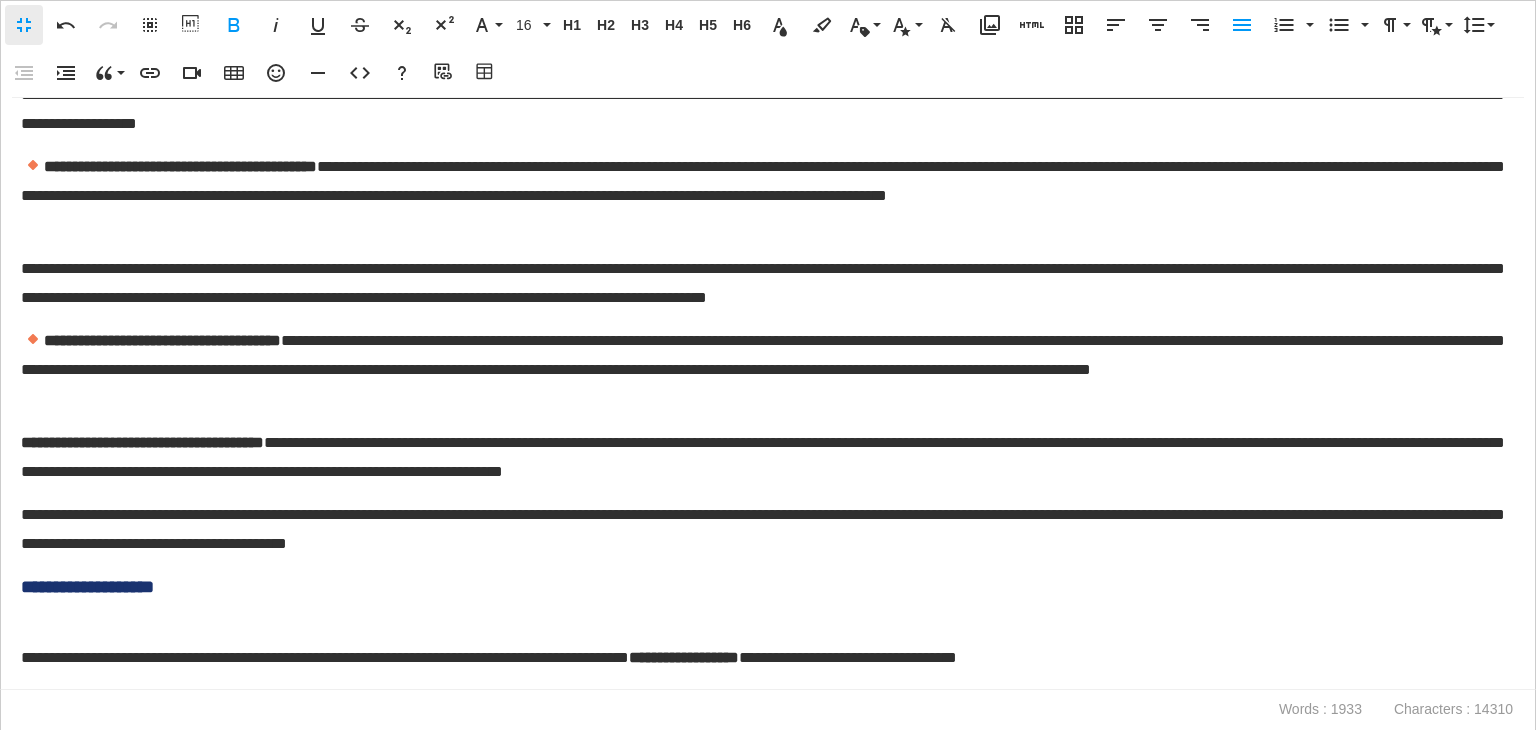 click on "**********" at bounding box center (142, 442) 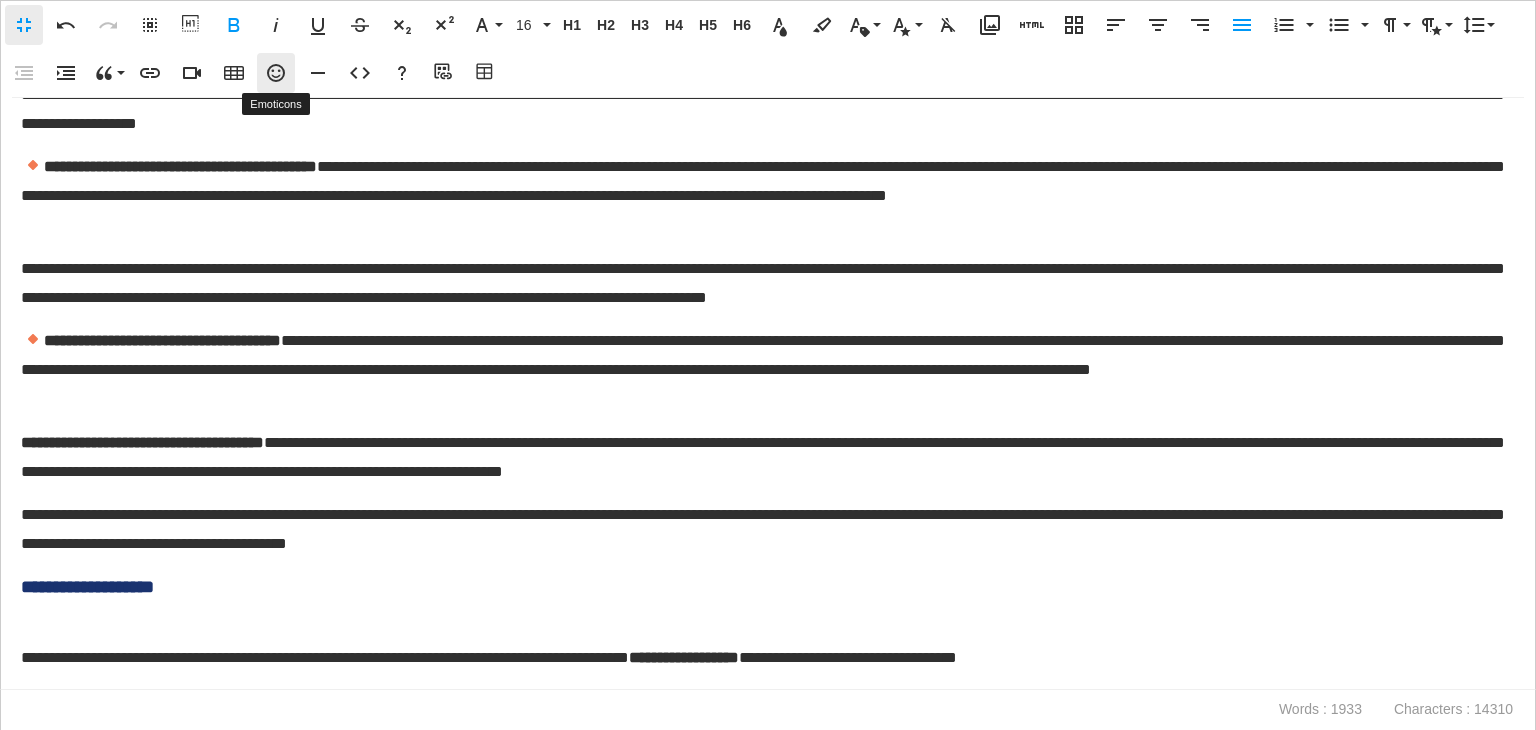 click 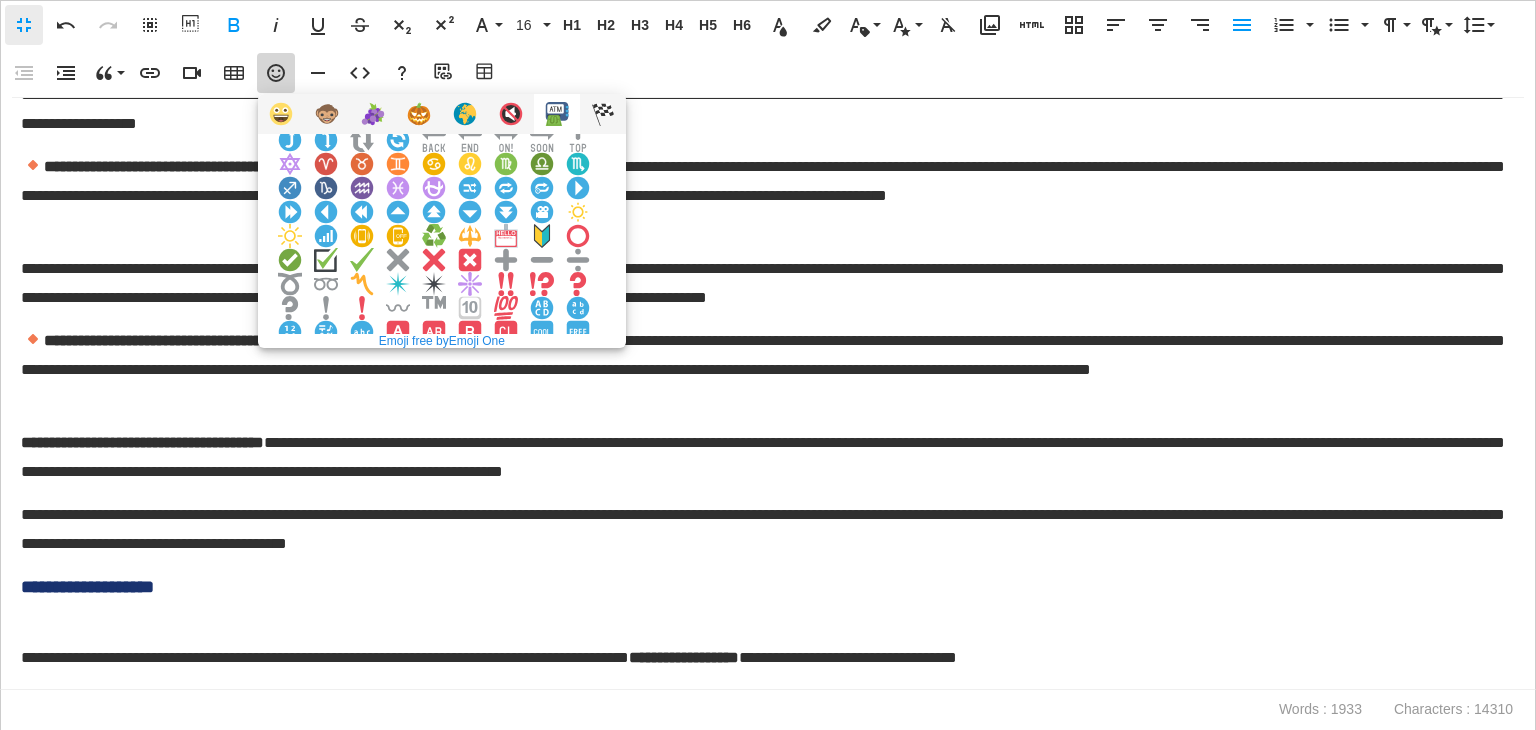 scroll, scrollTop: 344, scrollLeft: 0, axis: vertical 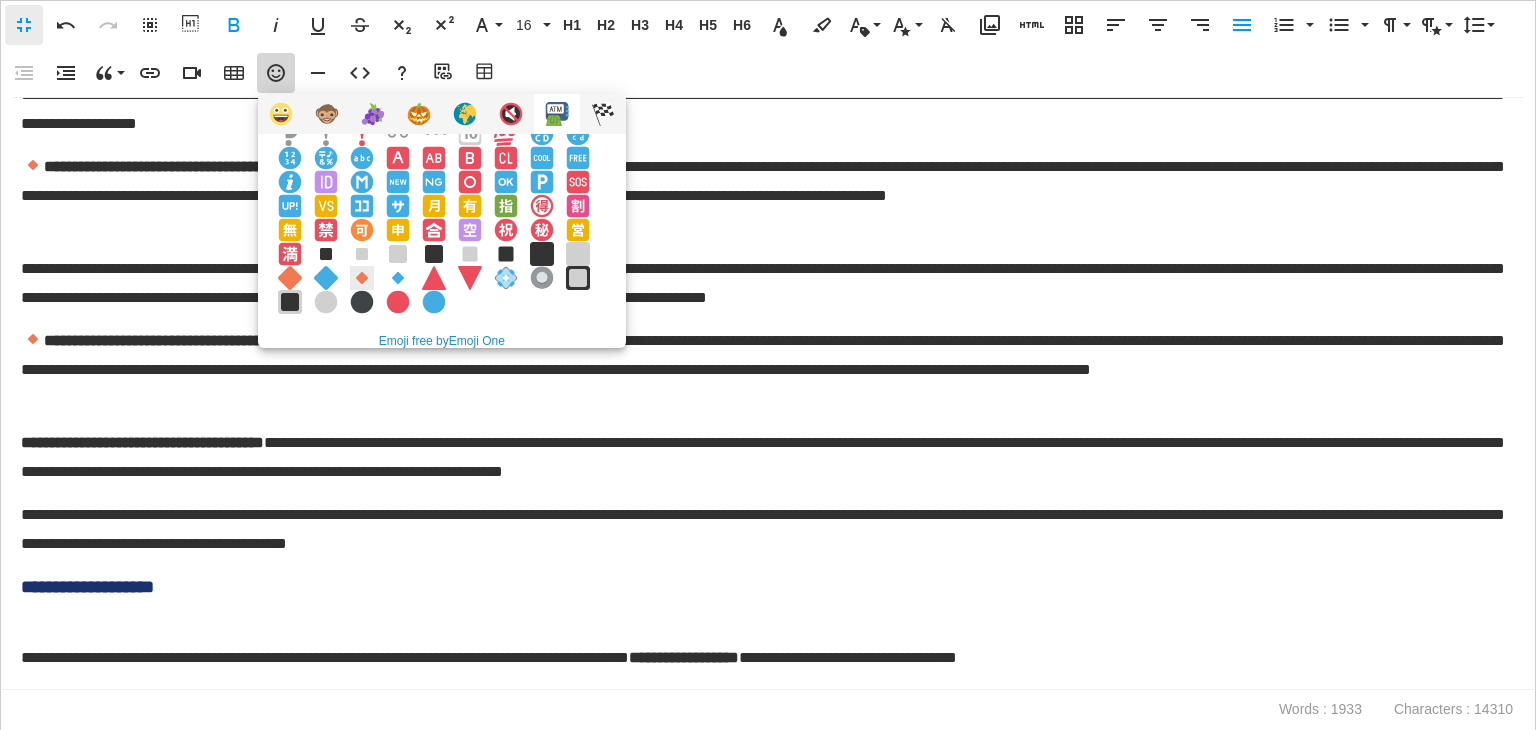 click at bounding box center [362, 278] 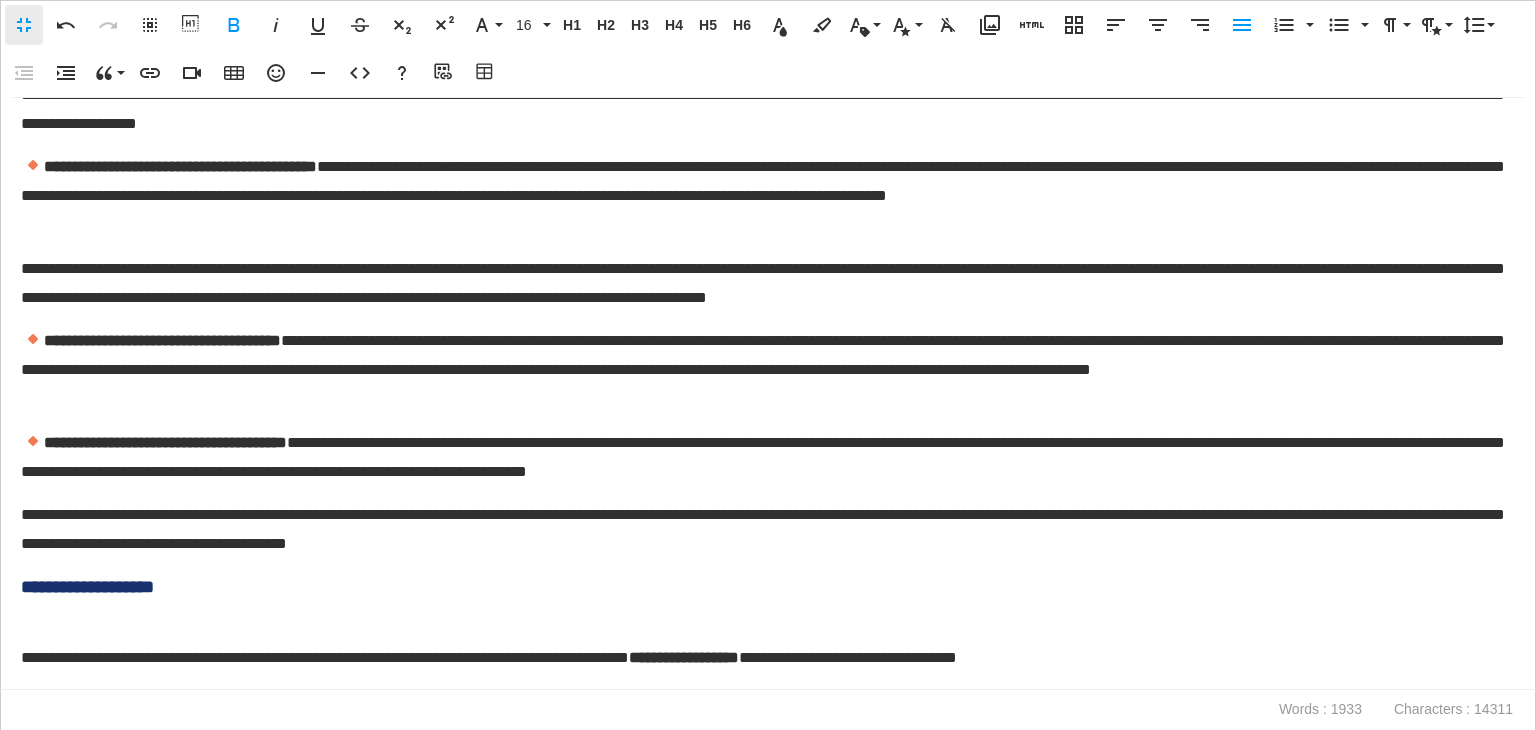 click on "**********" at bounding box center (763, 530) 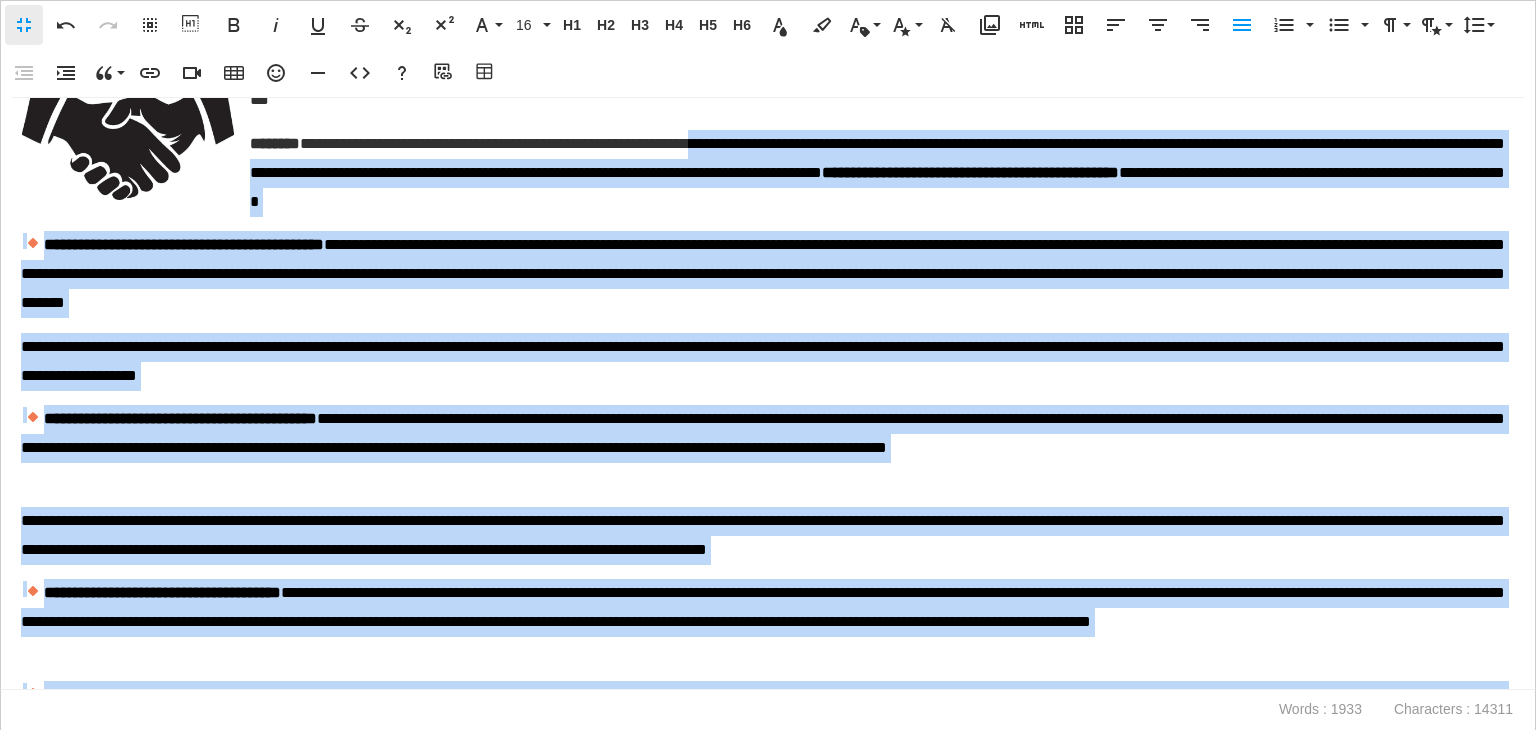 scroll, scrollTop: 2400, scrollLeft: 0, axis: vertical 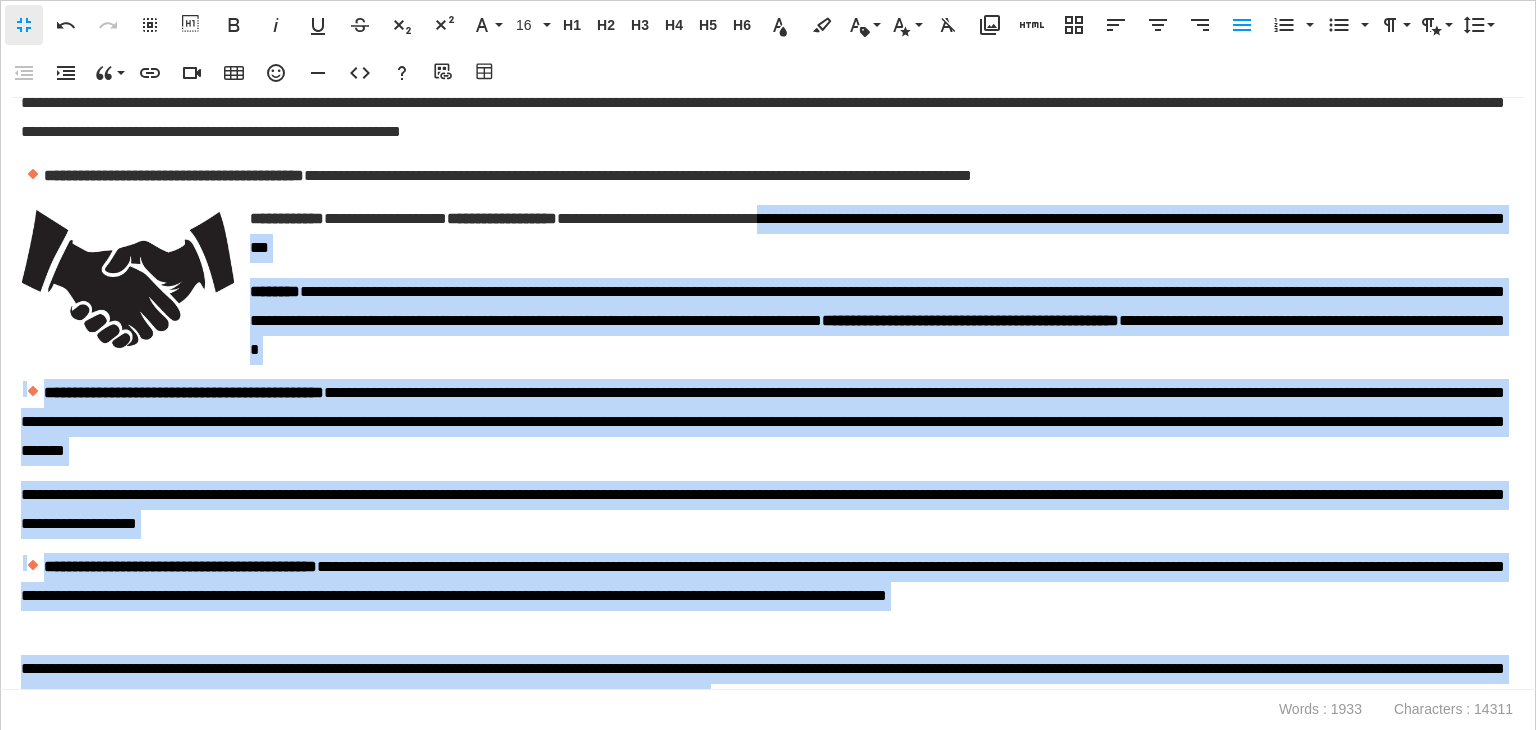 drag, startPoint x: 796, startPoint y: 337, endPoint x: 872, endPoint y: 227, distance: 133.70116 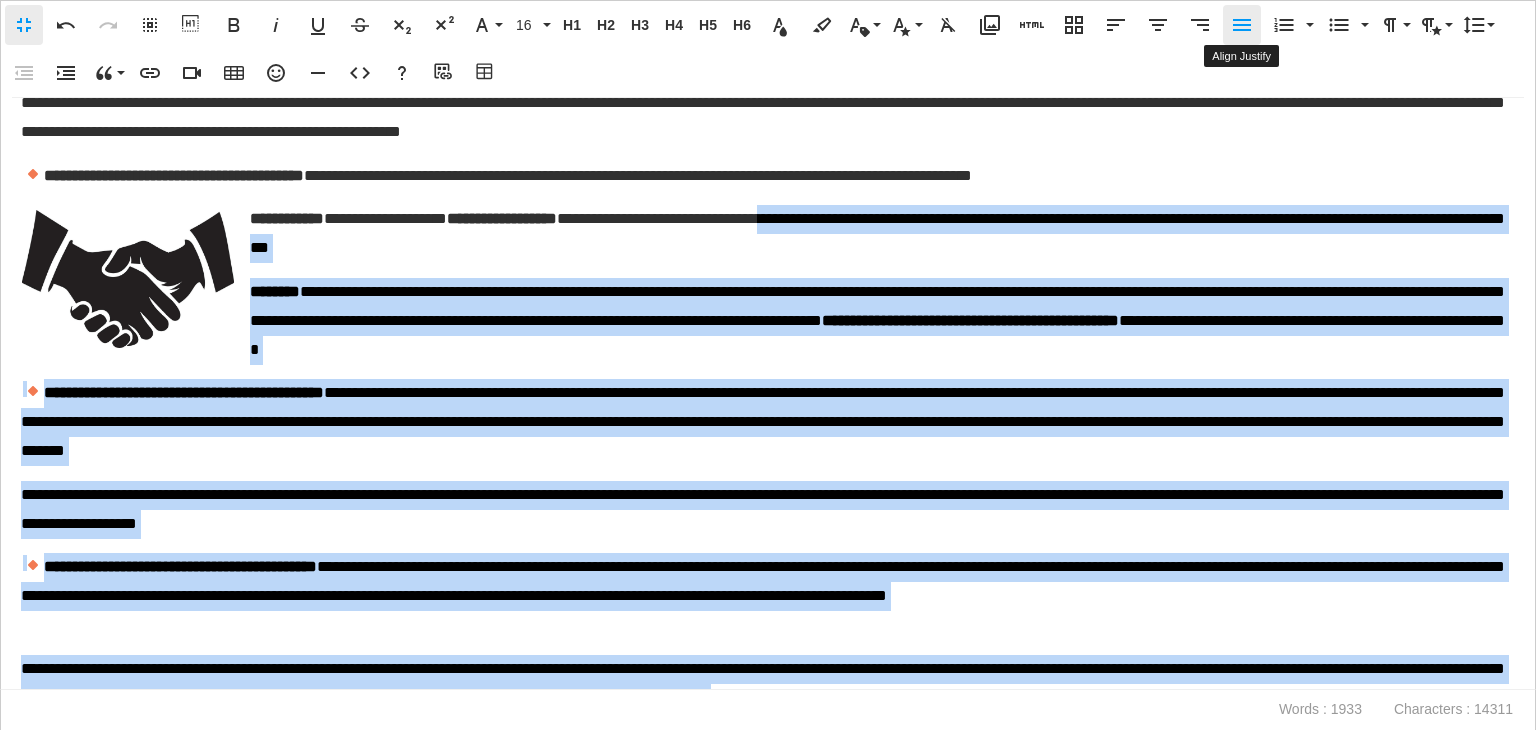 click 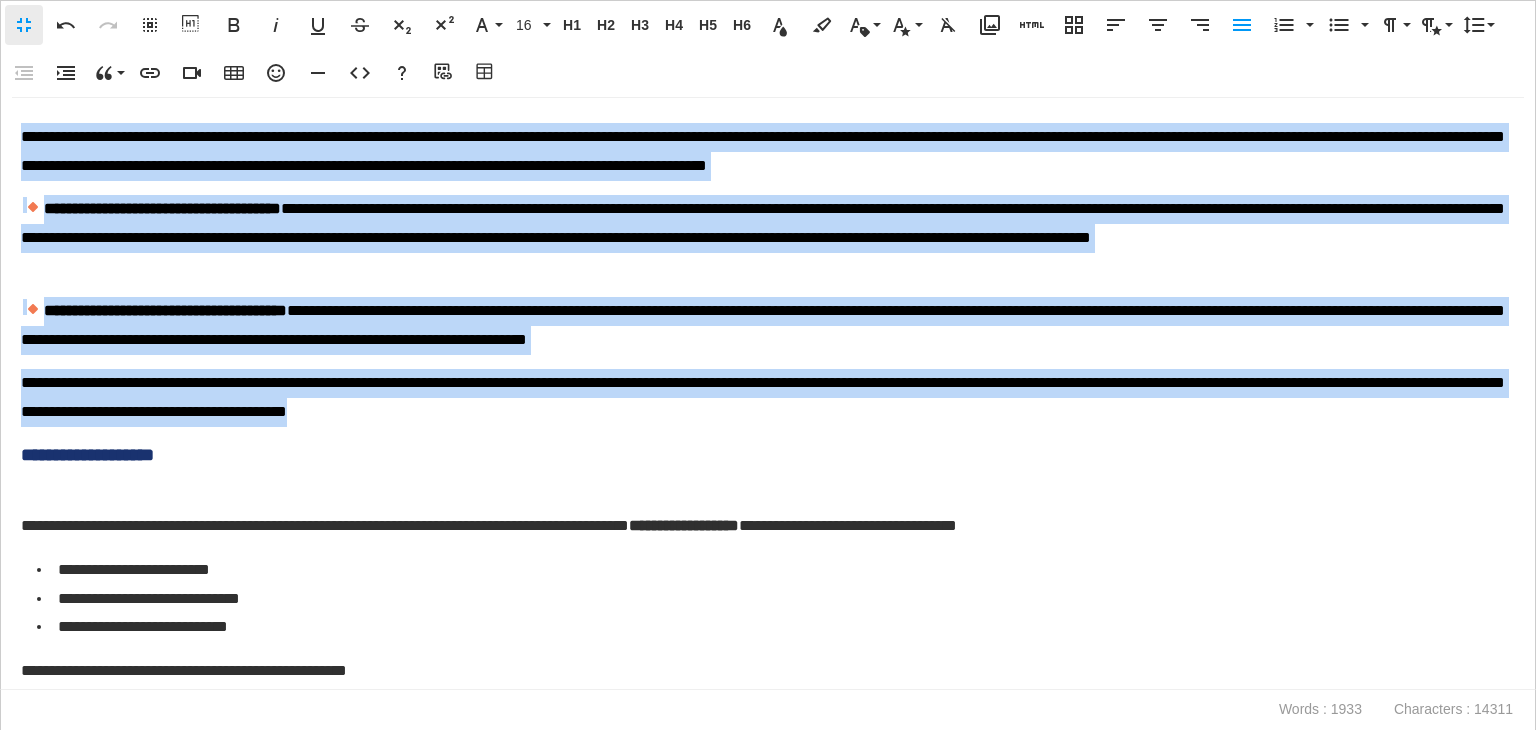 scroll, scrollTop: 3100, scrollLeft: 0, axis: vertical 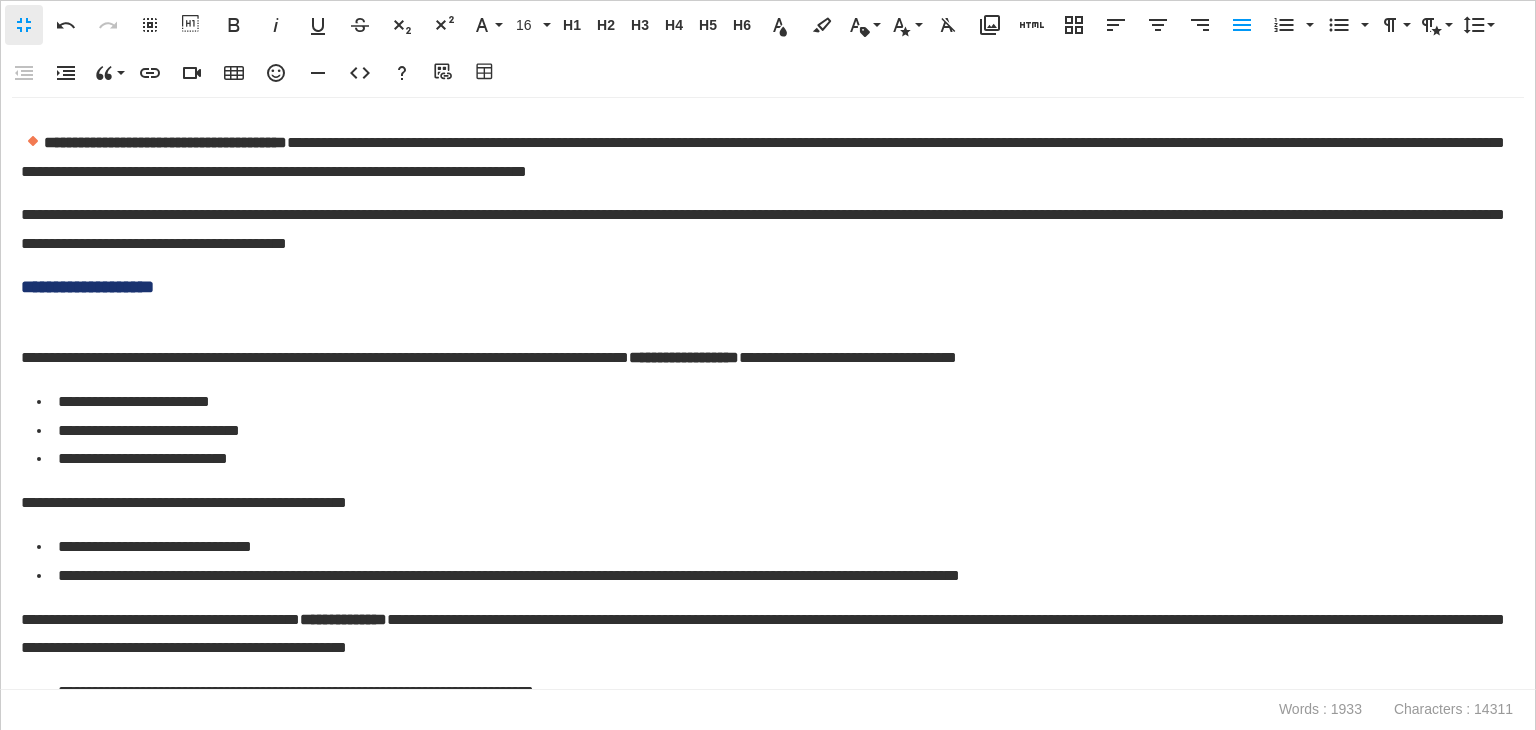 click on "**********" at bounding box center [763, 358] 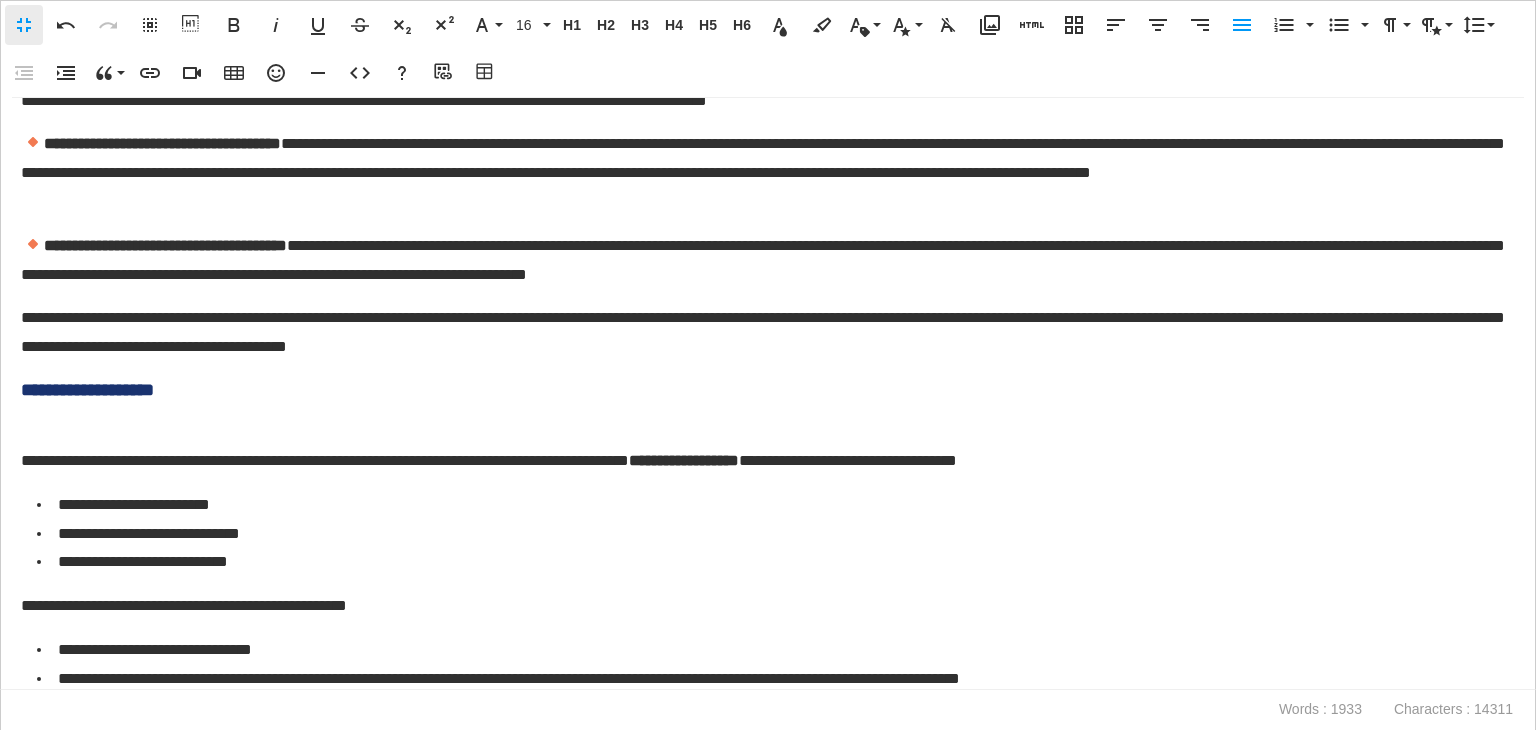 scroll, scrollTop: 3000, scrollLeft: 0, axis: vertical 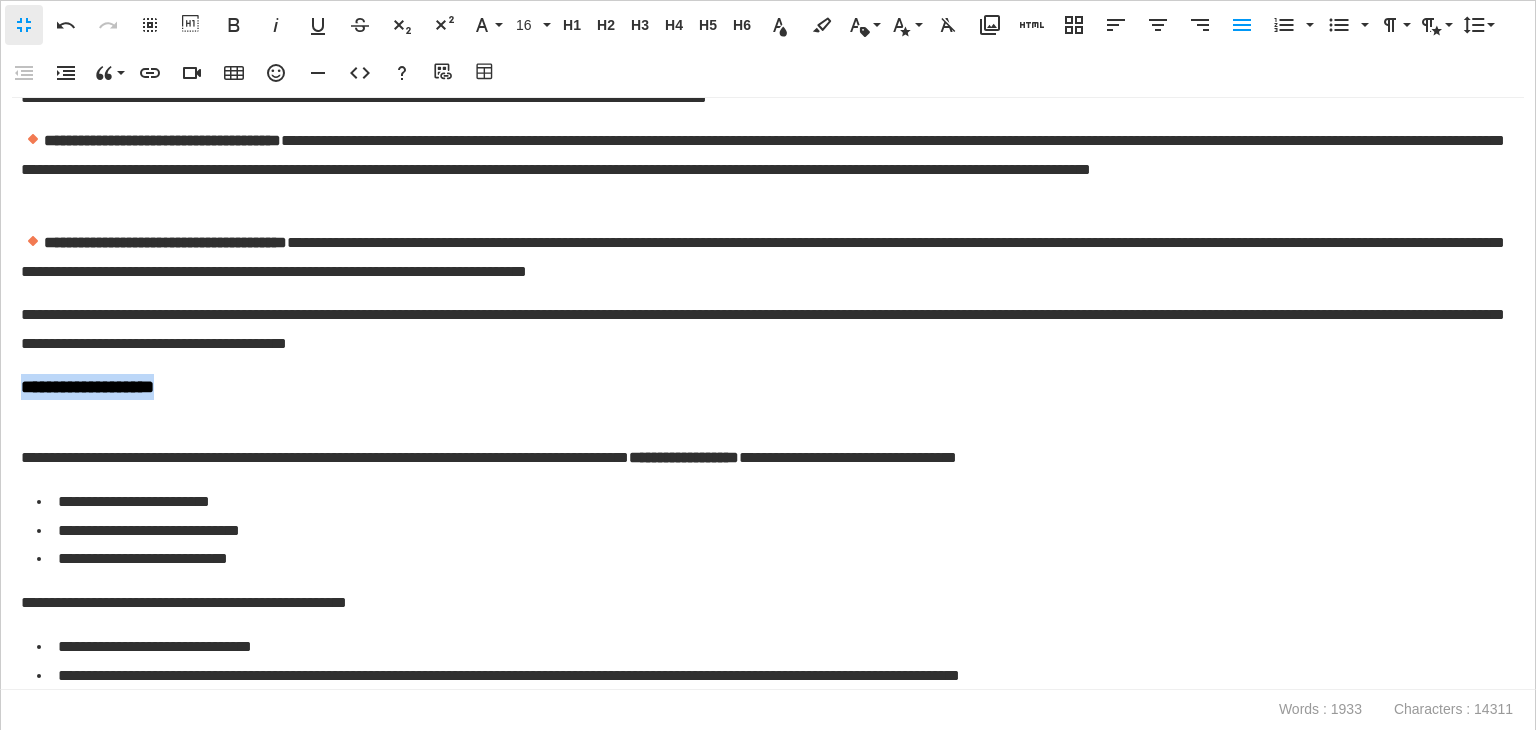 drag, startPoint x: 167, startPoint y: 391, endPoint x: 100, endPoint y: 328, distance: 91.967384 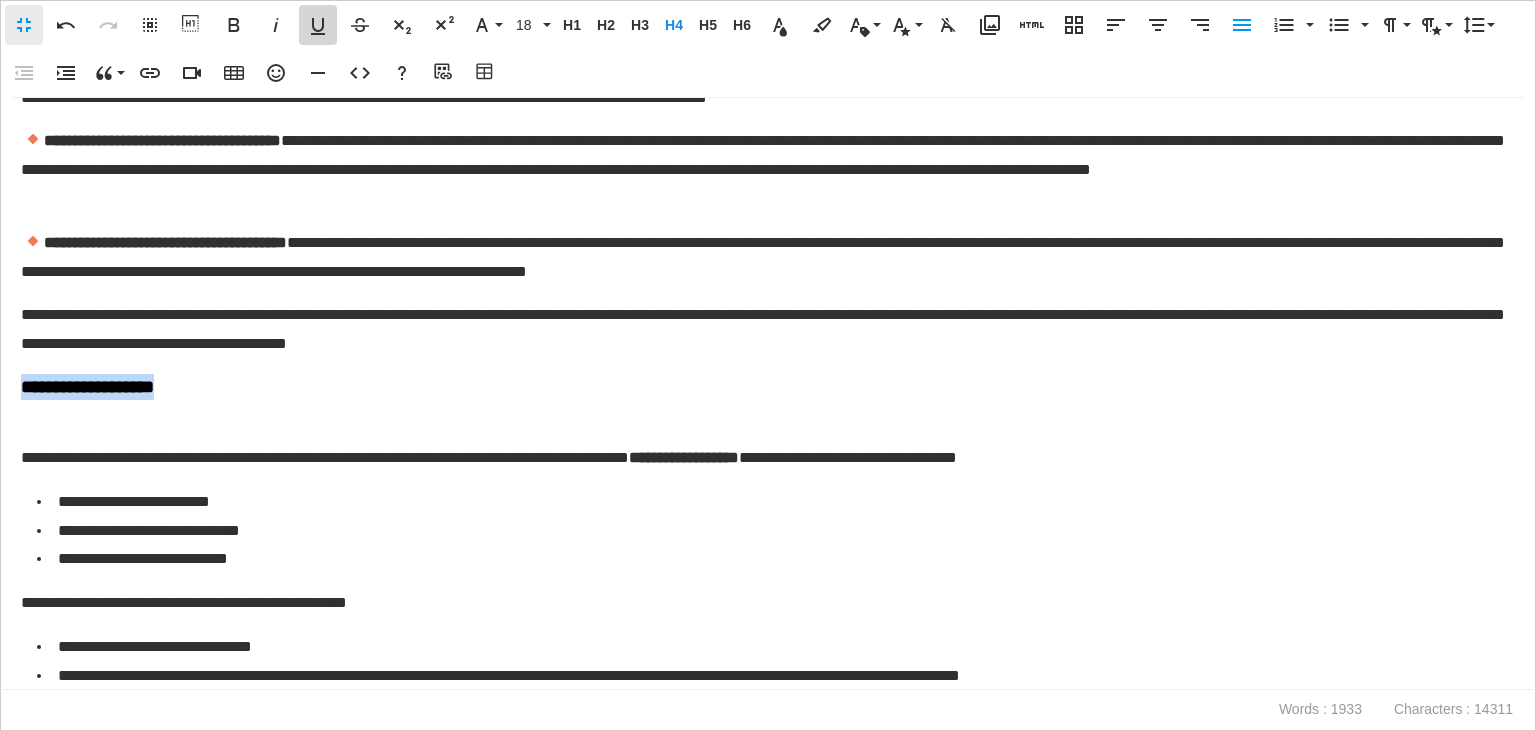 click 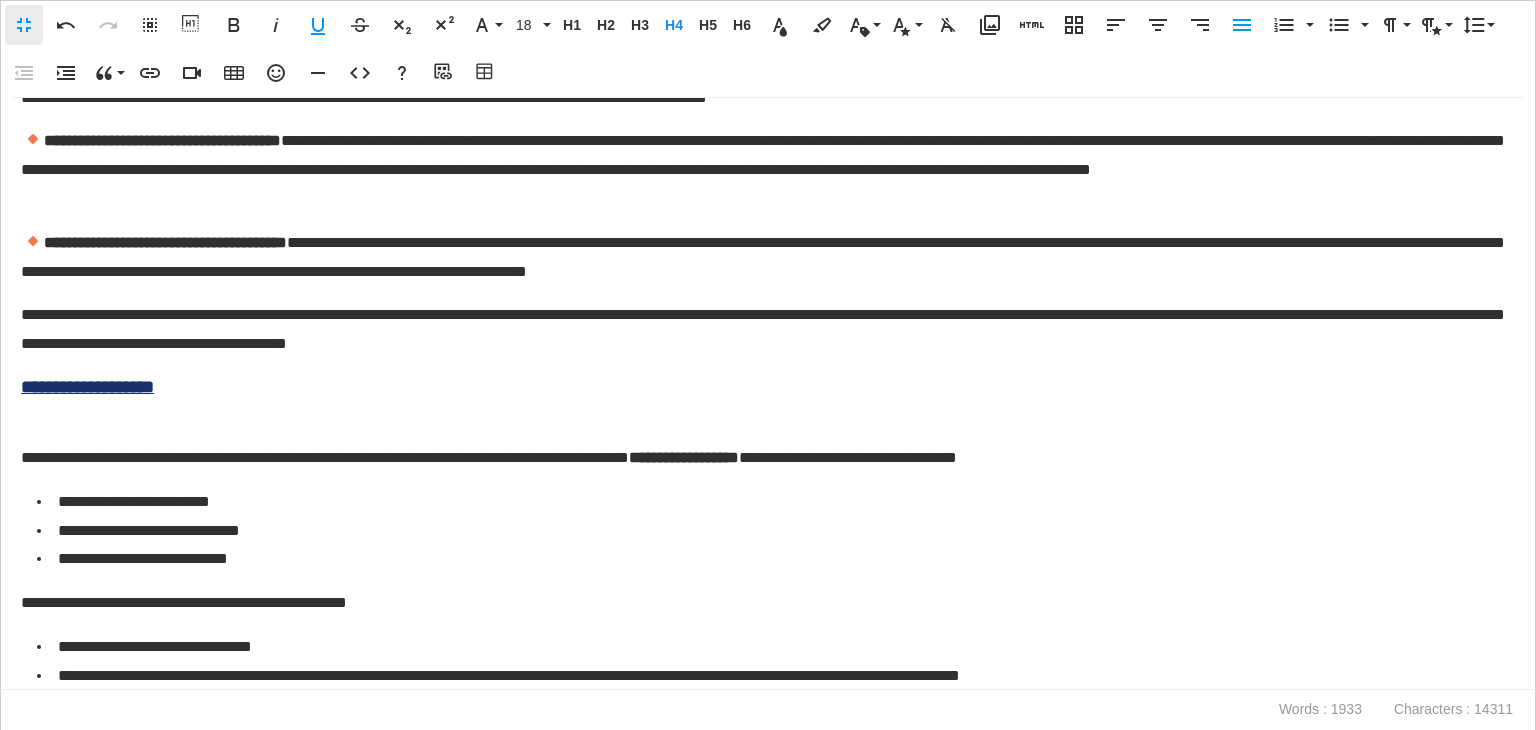 click at bounding box center [768, 414] 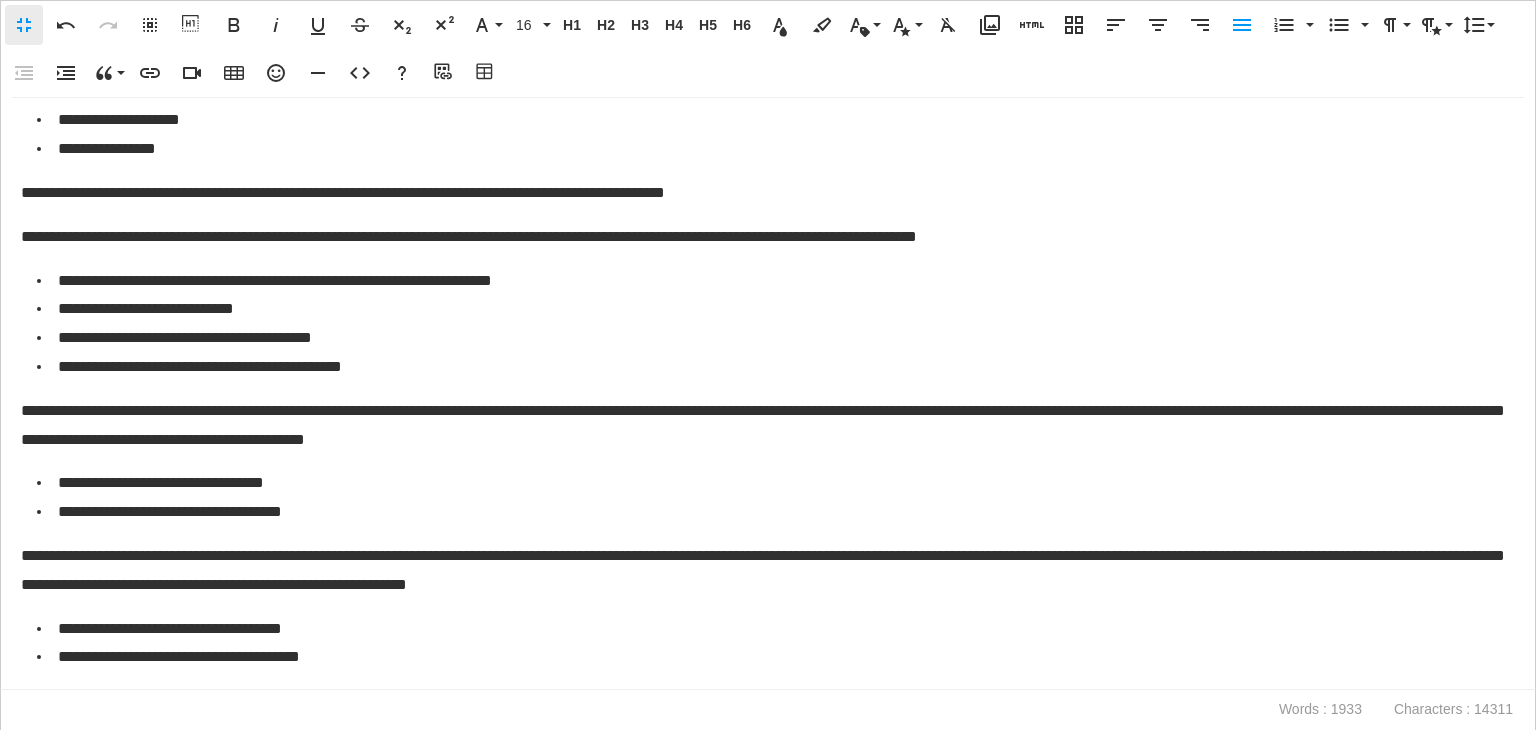 scroll, scrollTop: 4279, scrollLeft: 0, axis: vertical 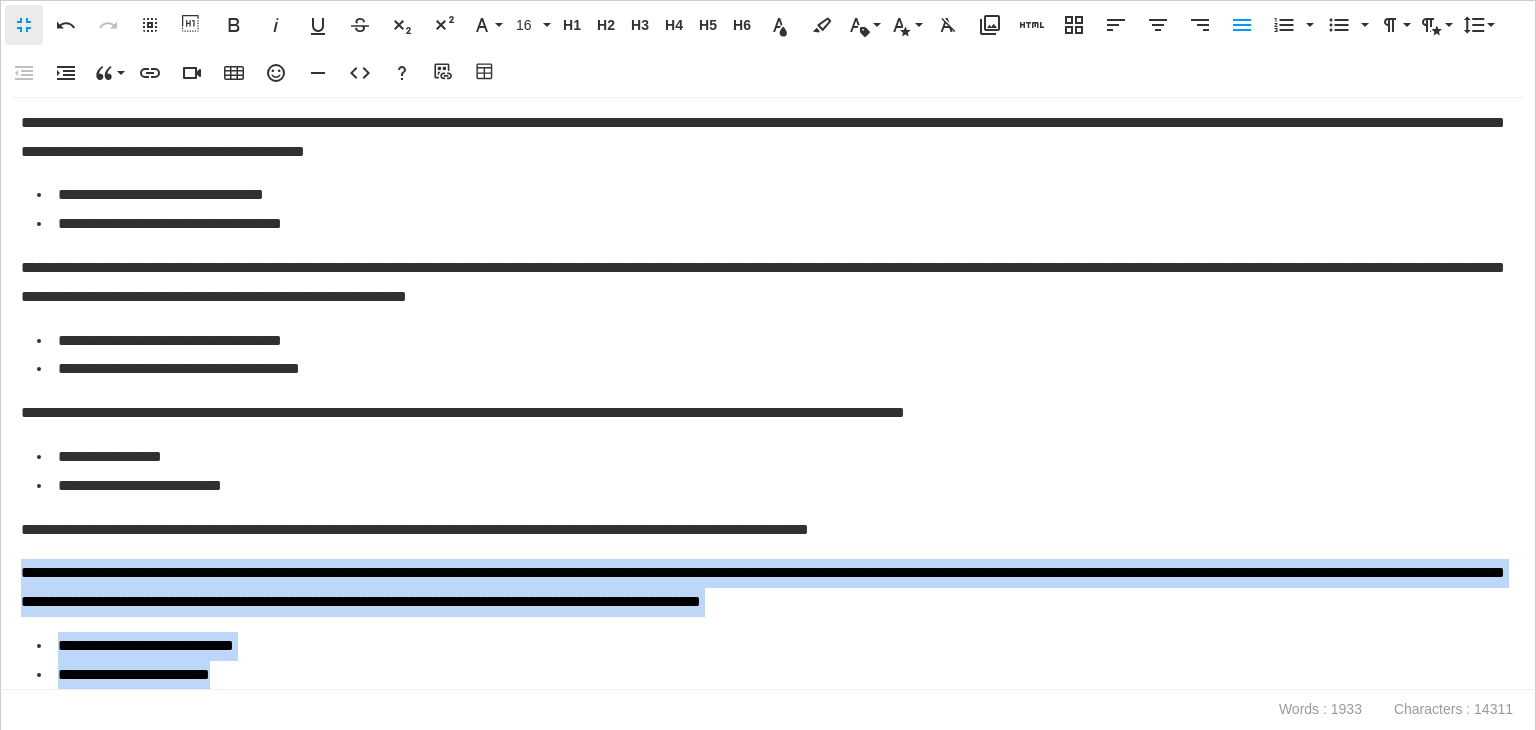 drag, startPoint x: 300, startPoint y: 635, endPoint x: 7, endPoint y: 582, distance: 297.75494 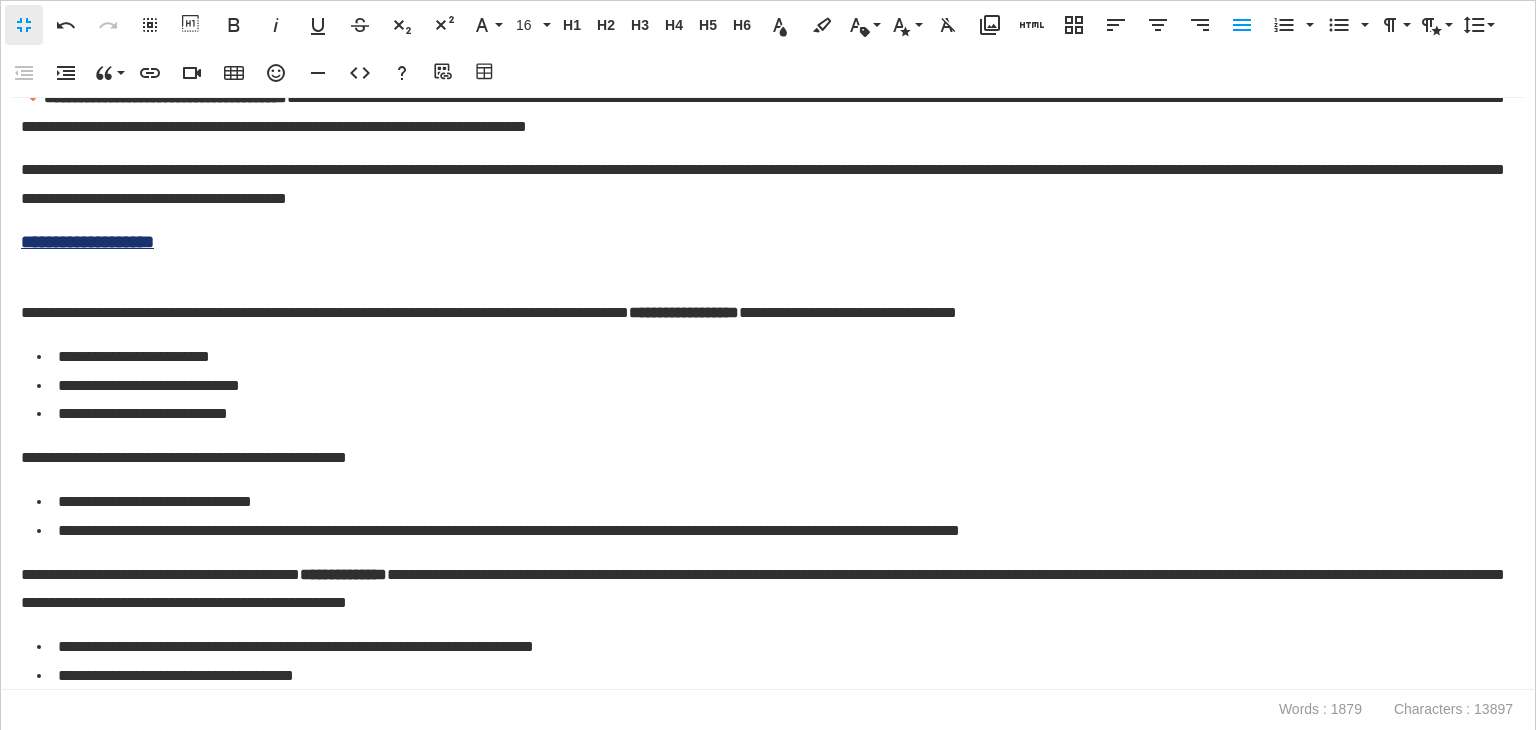 scroll, scrollTop: 3134, scrollLeft: 0, axis: vertical 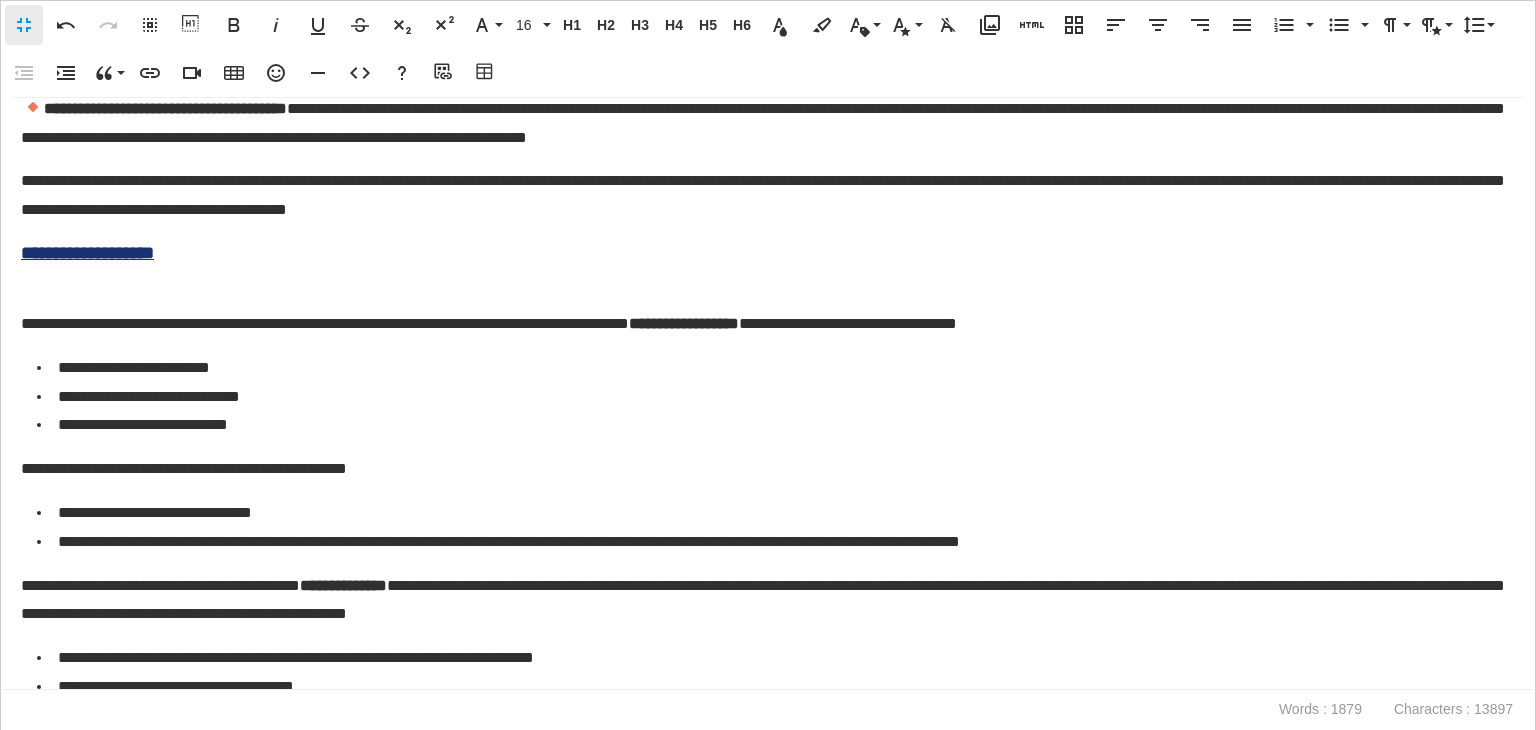 drag, startPoint x: 357, startPoint y: 444, endPoint x: 52, endPoint y: 373, distance: 313.1549 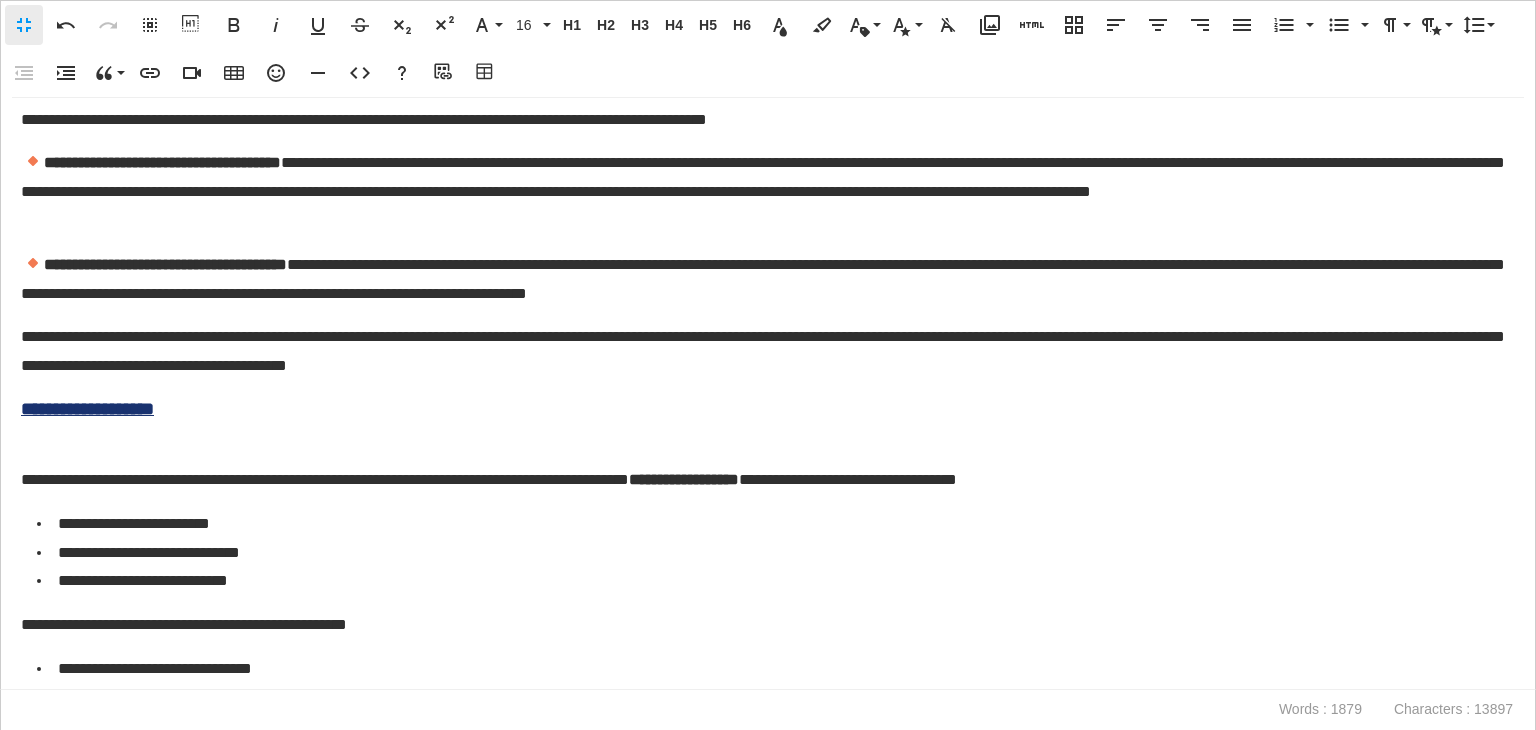 scroll, scrollTop: 2934, scrollLeft: 0, axis: vertical 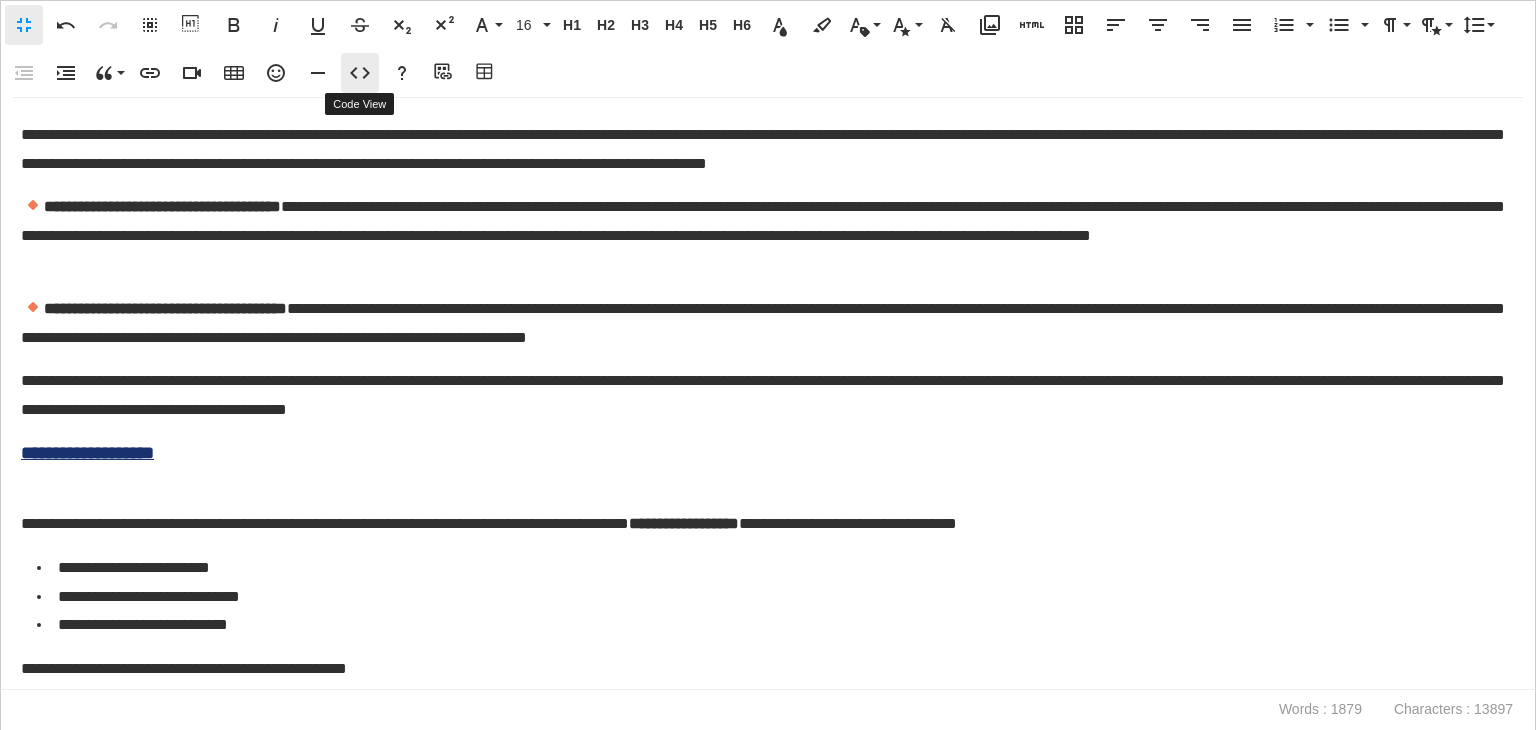 click on "Code View" at bounding box center (360, 73) 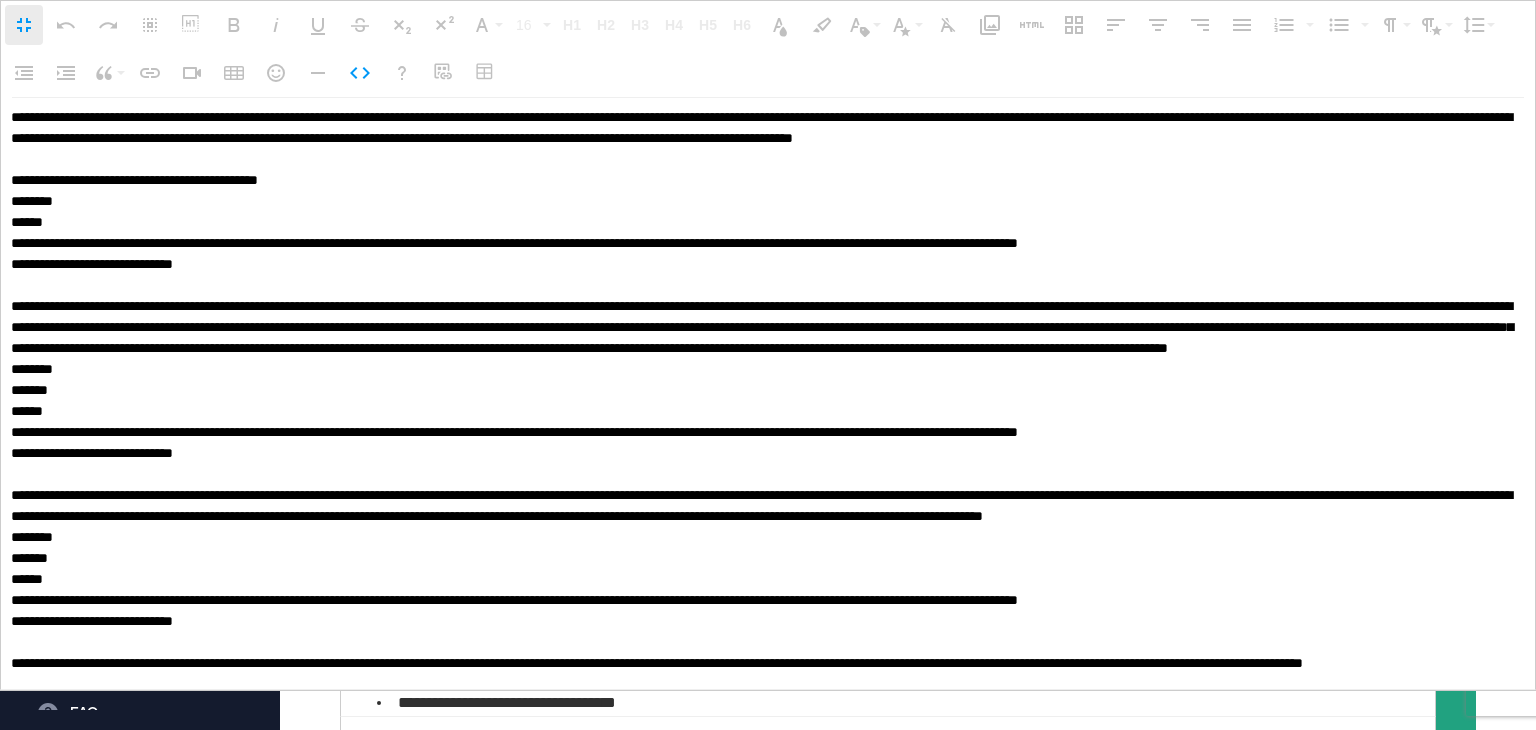 scroll, scrollTop: 0, scrollLeft: 0, axis: both 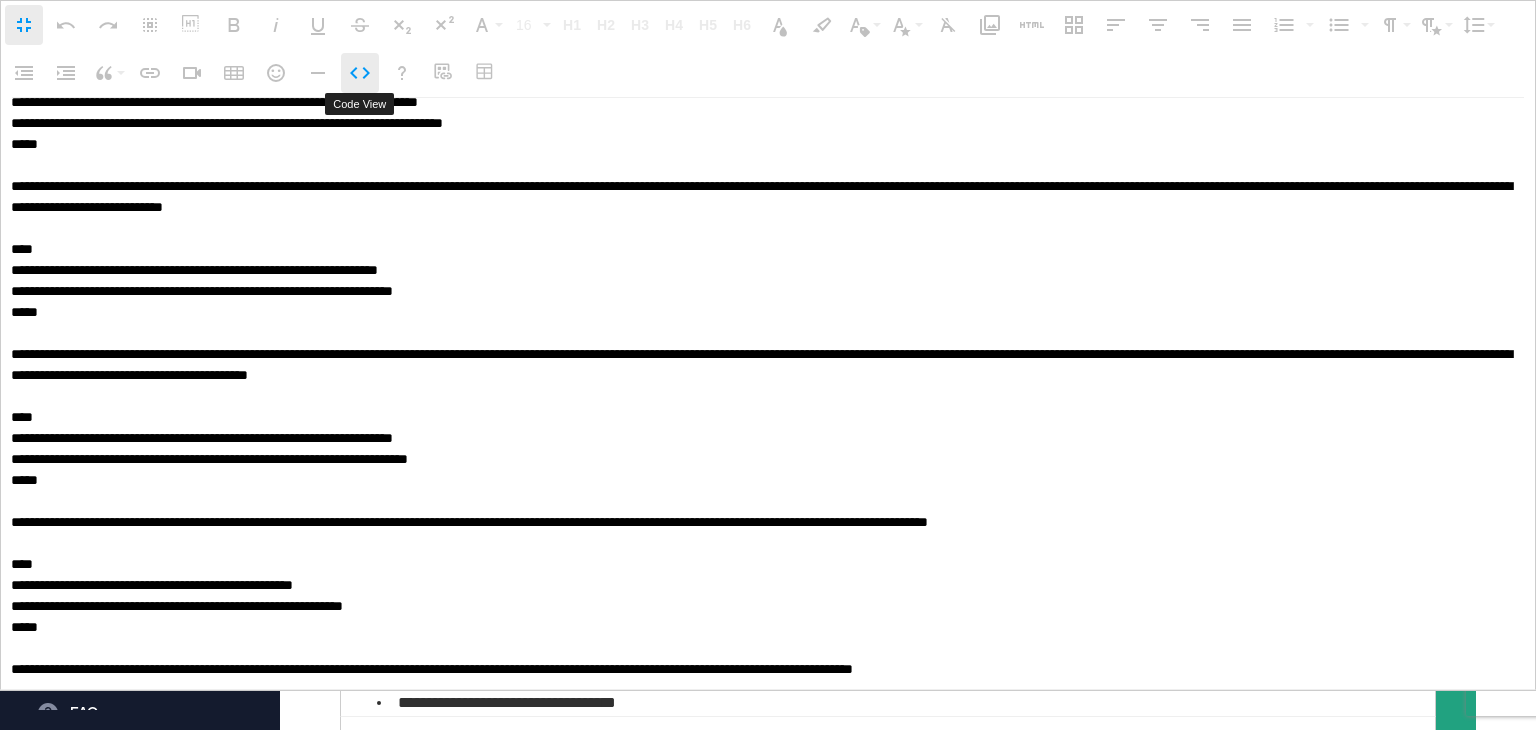 click 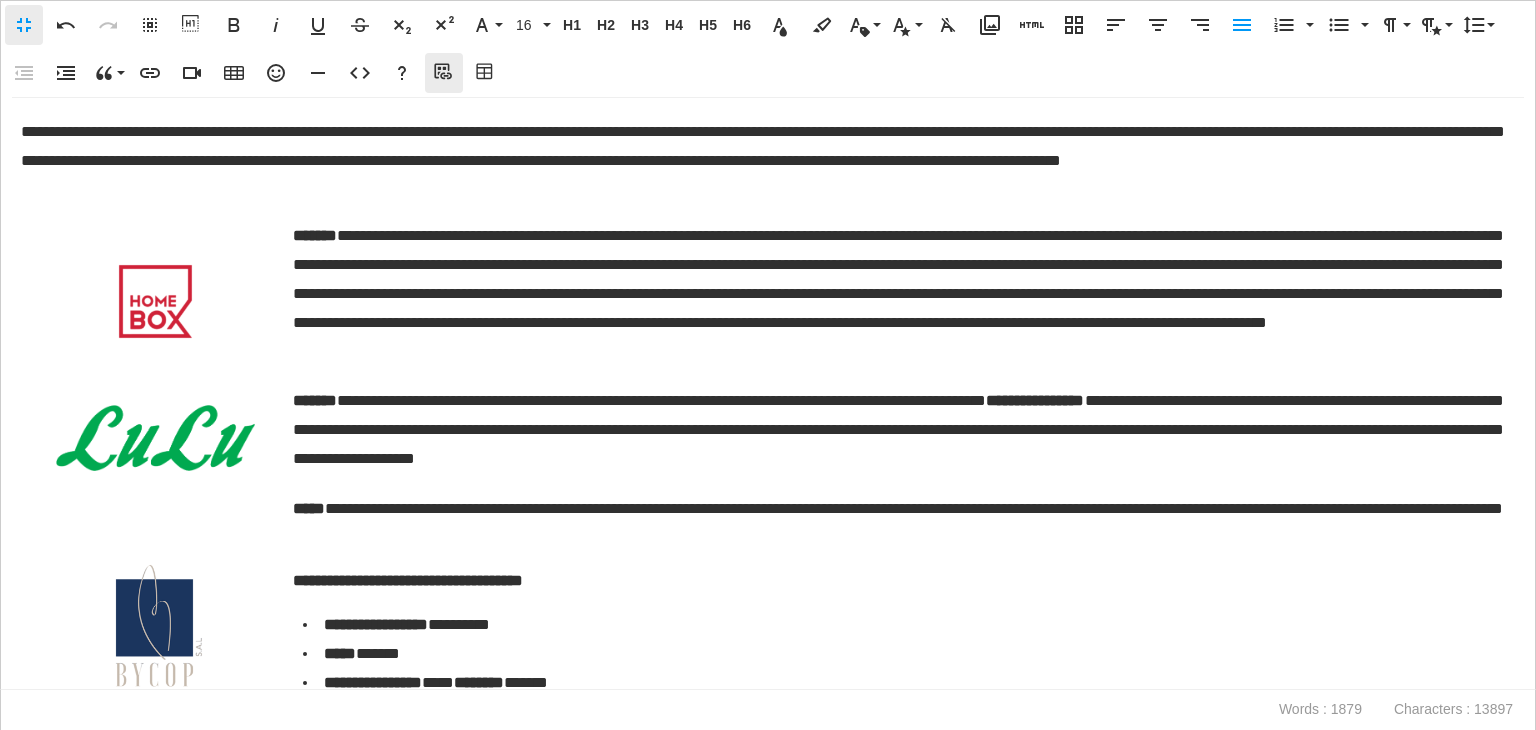 click 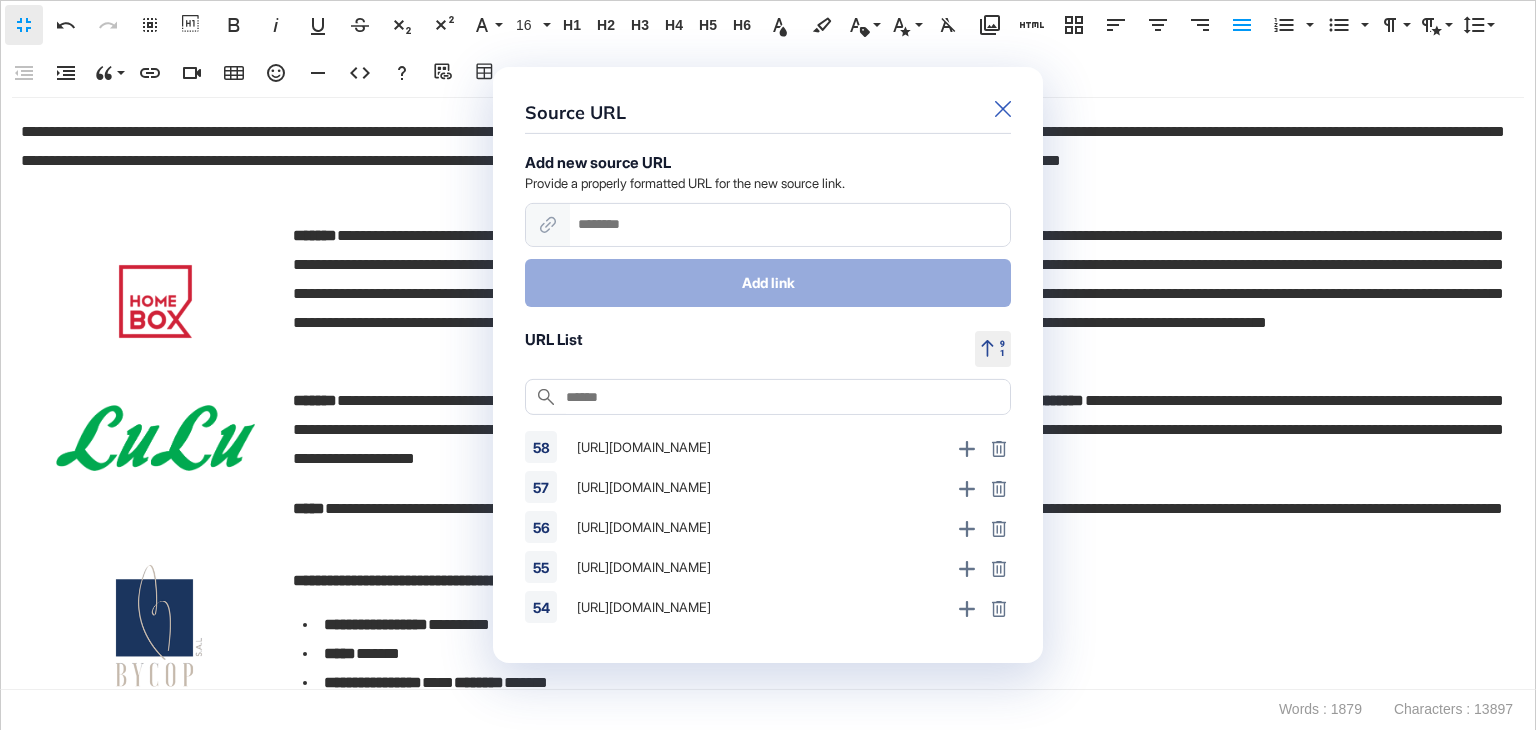 click 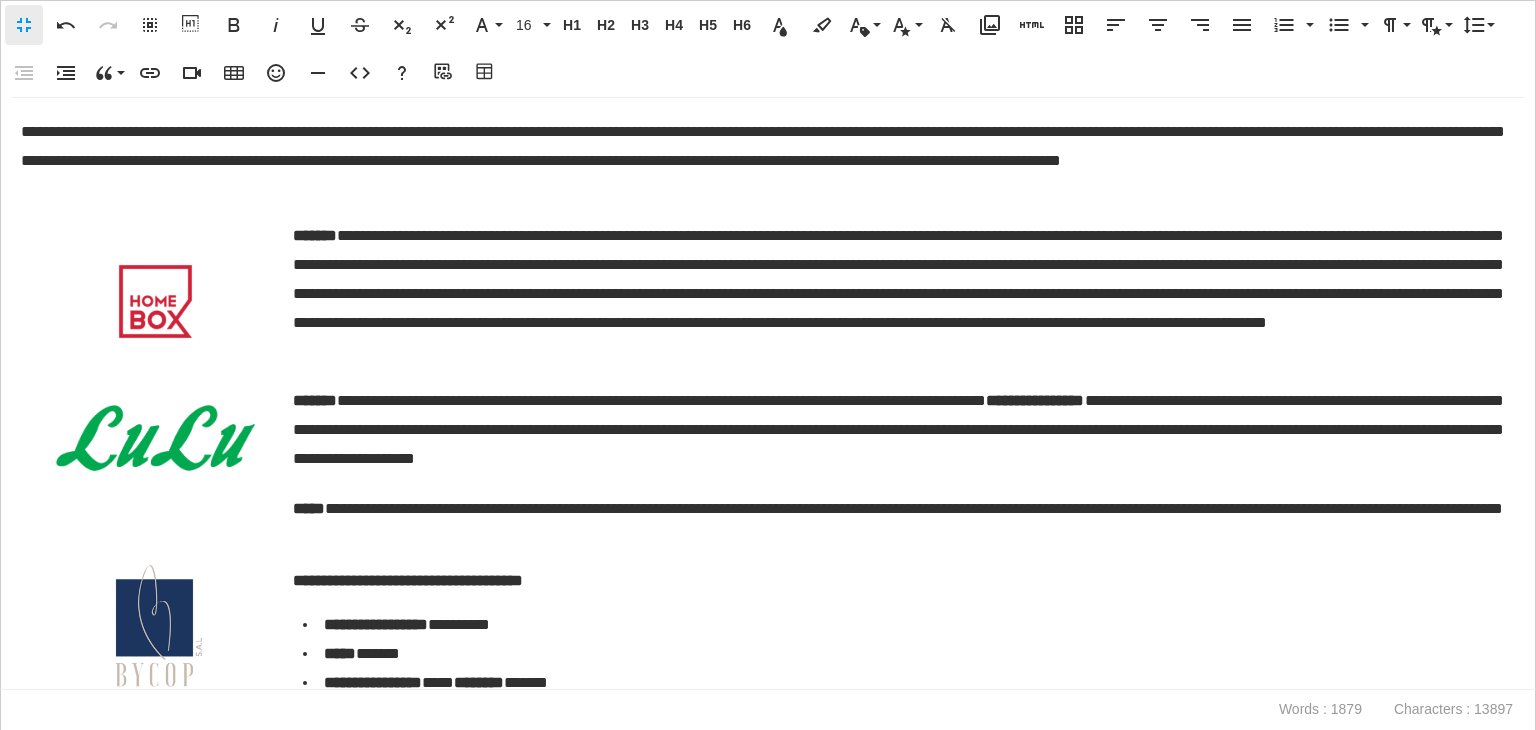scroll, scrollTop: 1312, scrollLeft: 0, axis: vertical 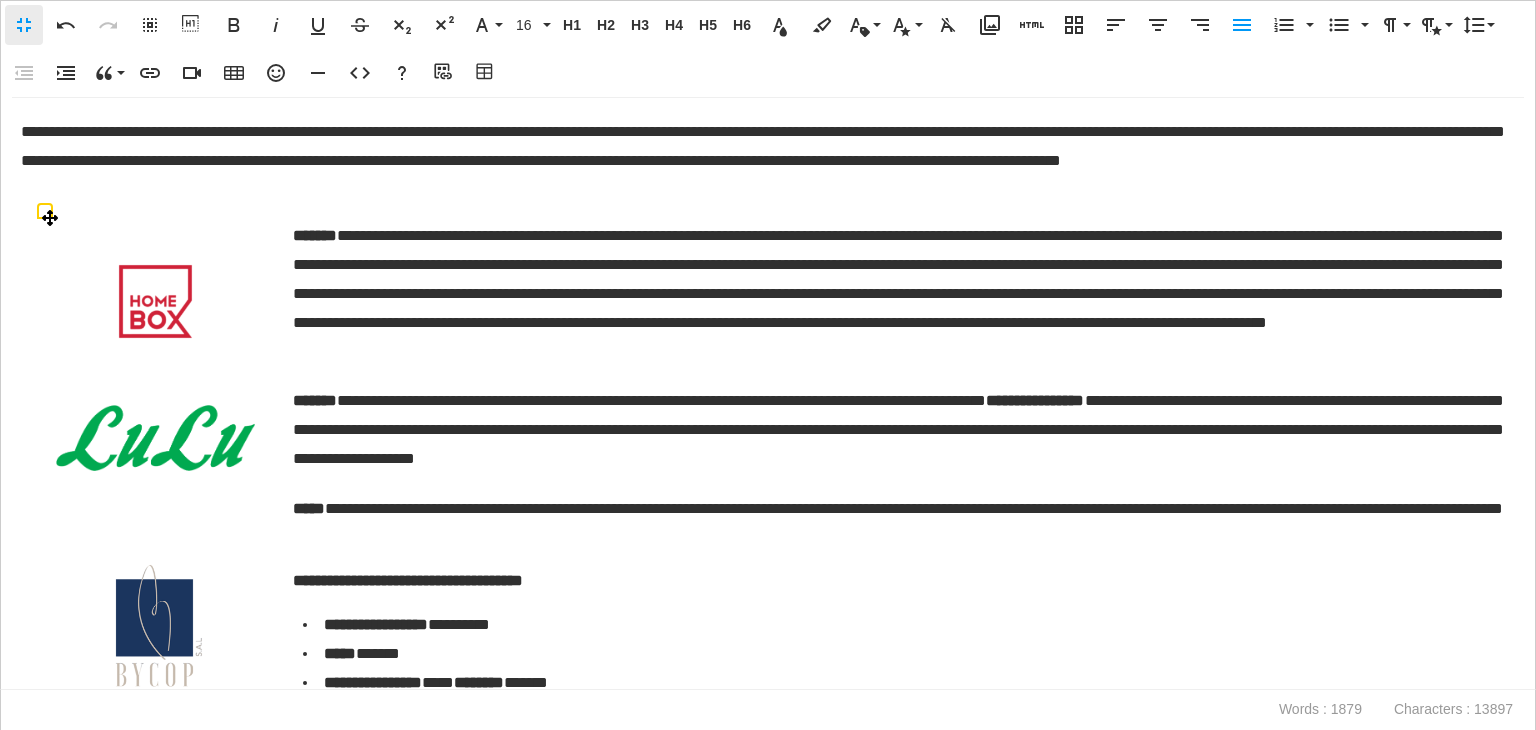 click at bounding box center (155, 301) 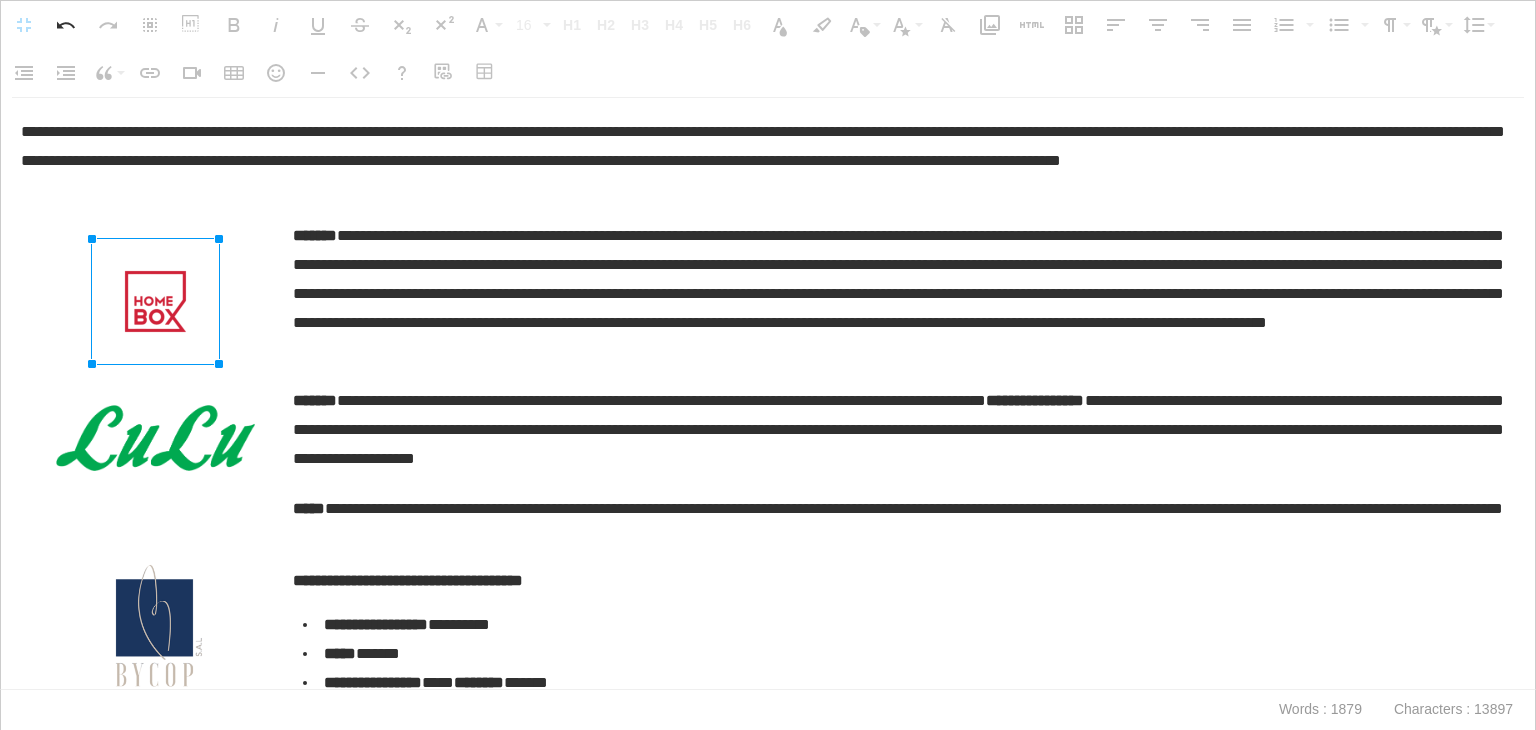 drag, startPoint x: 225, startPoint y: 380, endPoint x: 201, endPoint y: 366, distance: 27.784887 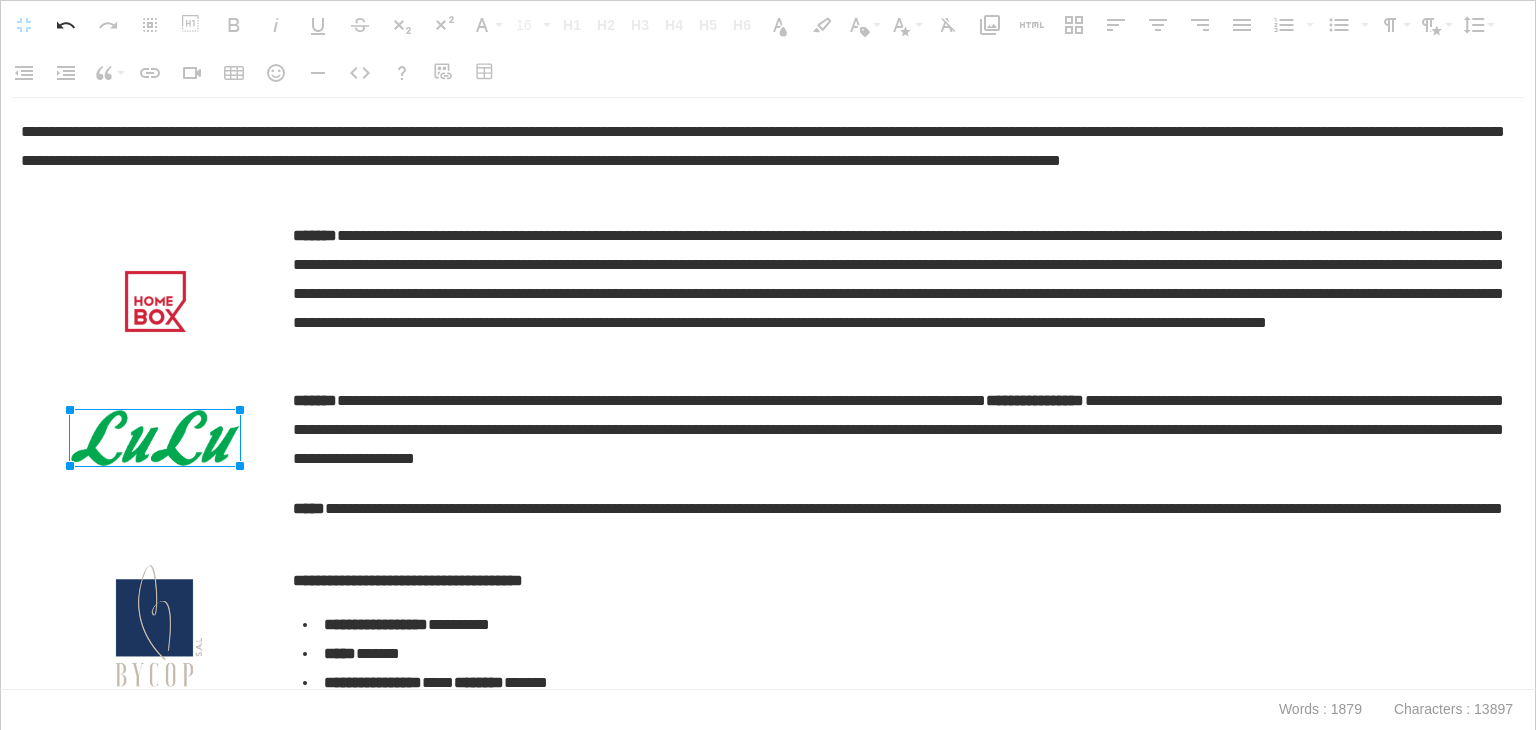 drag, startPoint x: 240, startPoint y: 403, endPoint x: 220, endPoint y: 411, distance: 21.540659 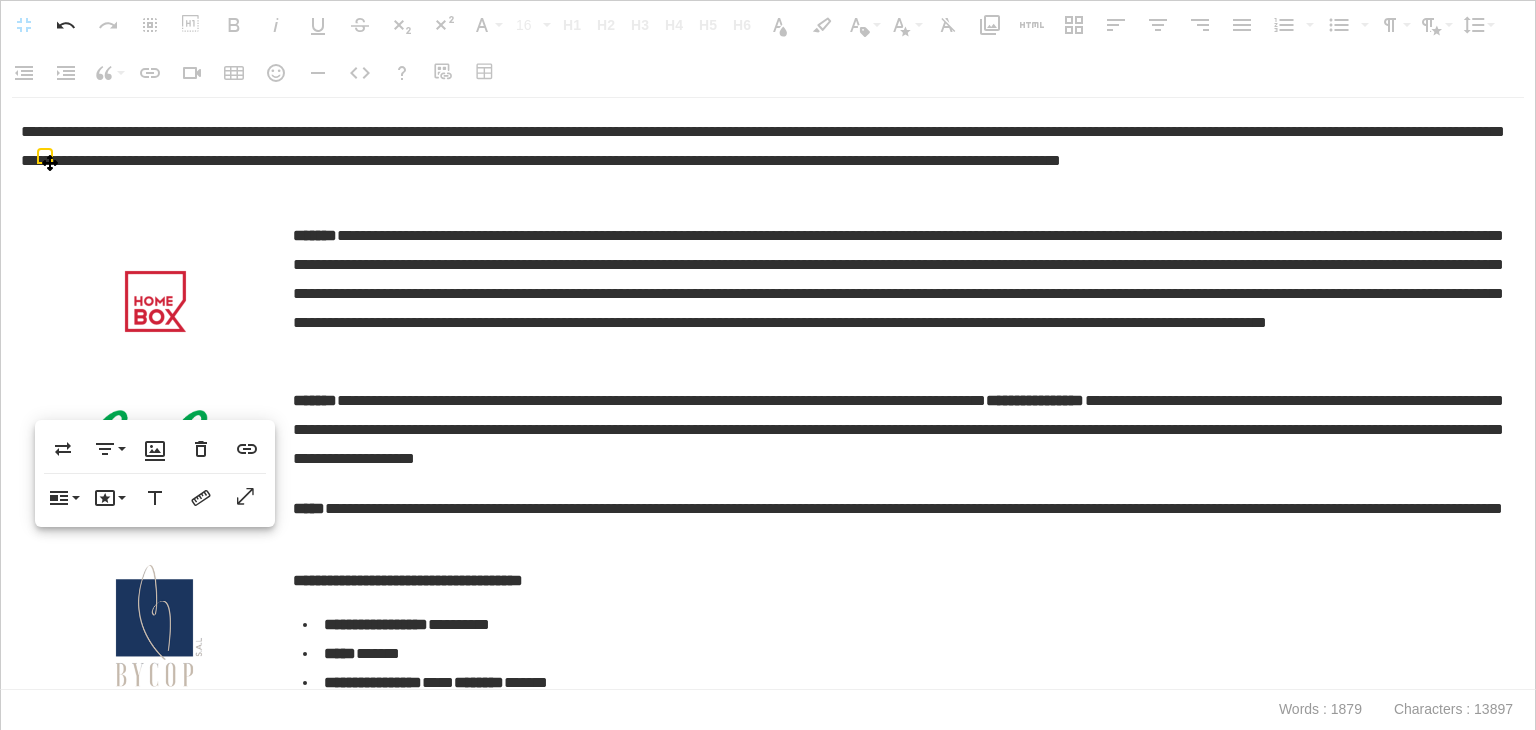 scroll, scrollTop: 100, scrollLeft: 0, axis: vertical 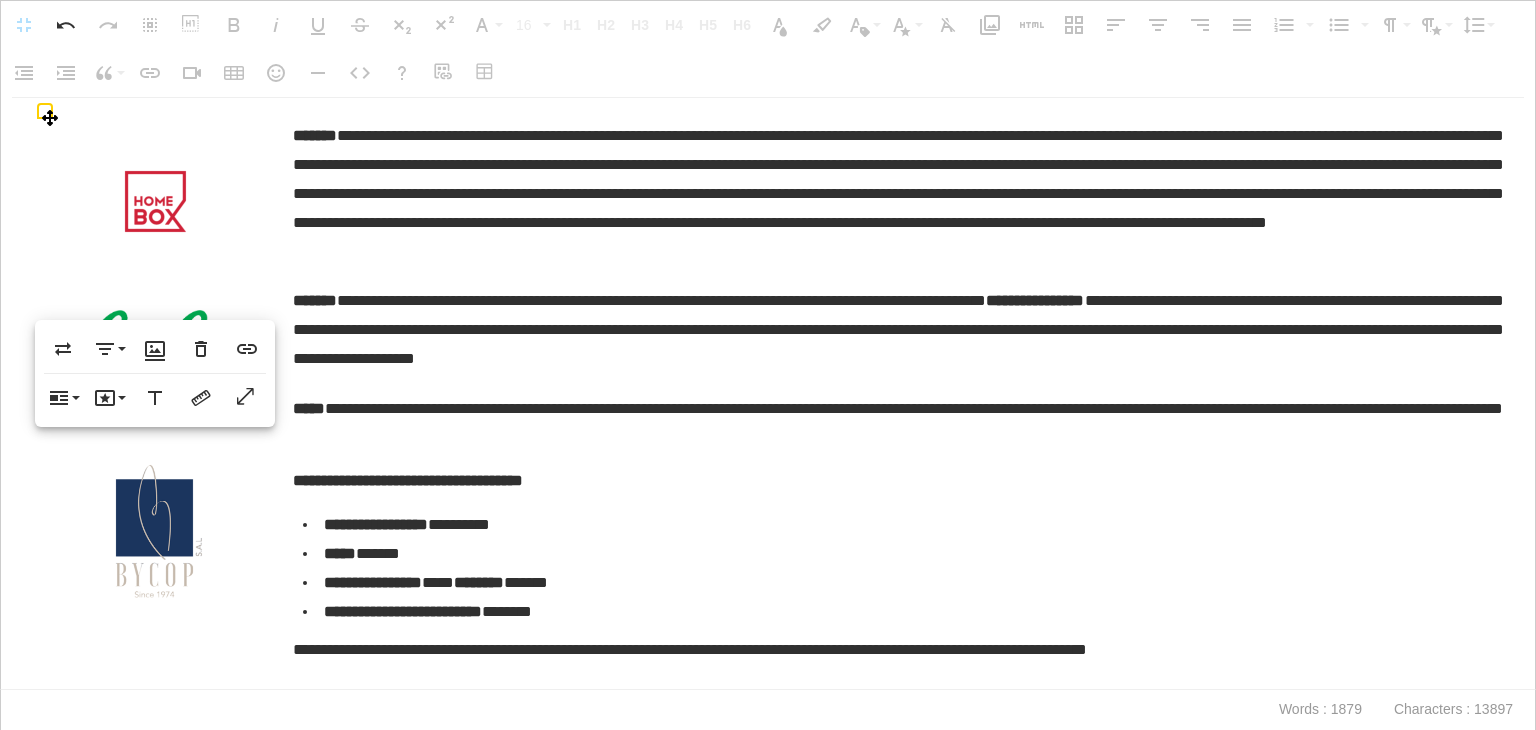 click at bounding box center [155, 537] 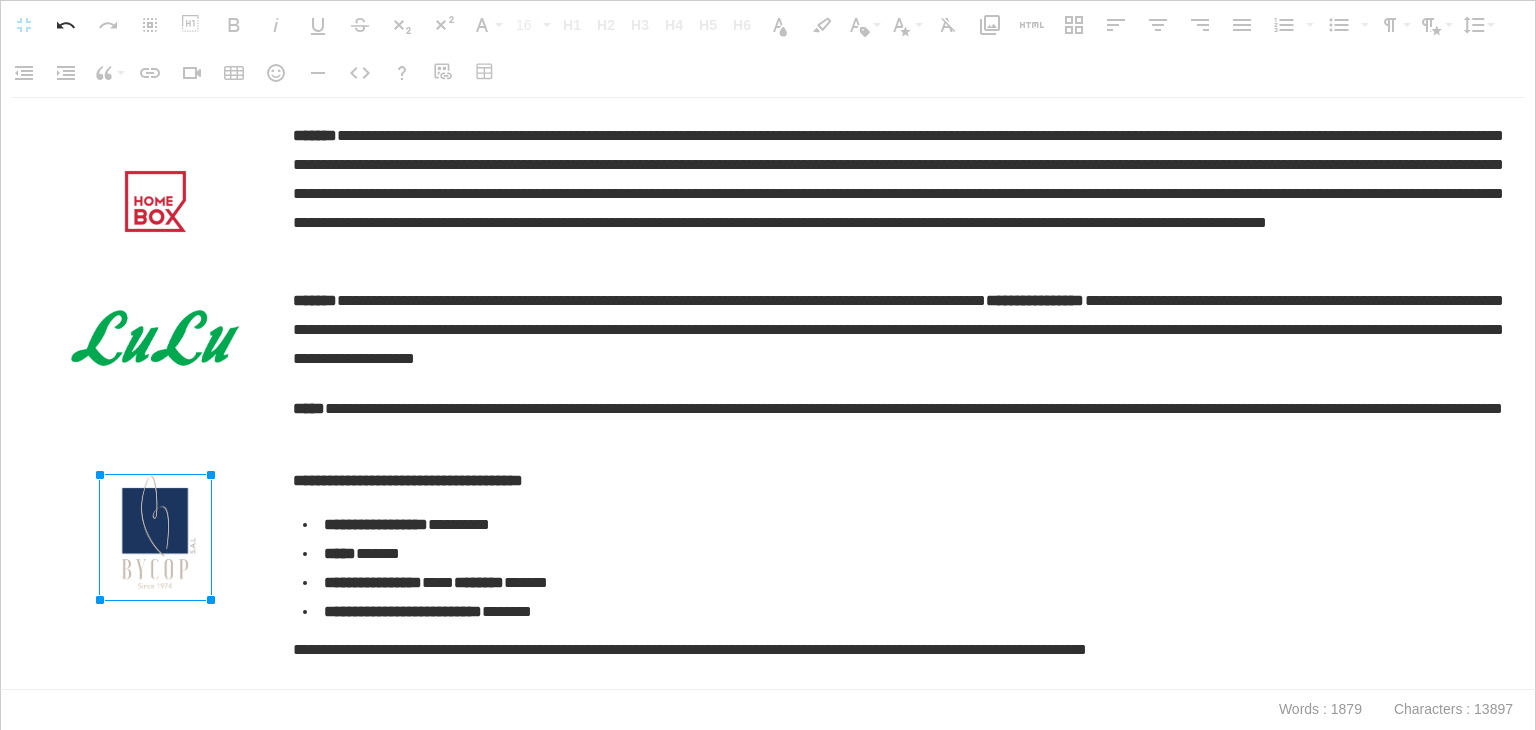 drag, startPoint x: 219, startPoint y: 609, endPoint x: 776, endPoint y: 585, distance: 557.51685 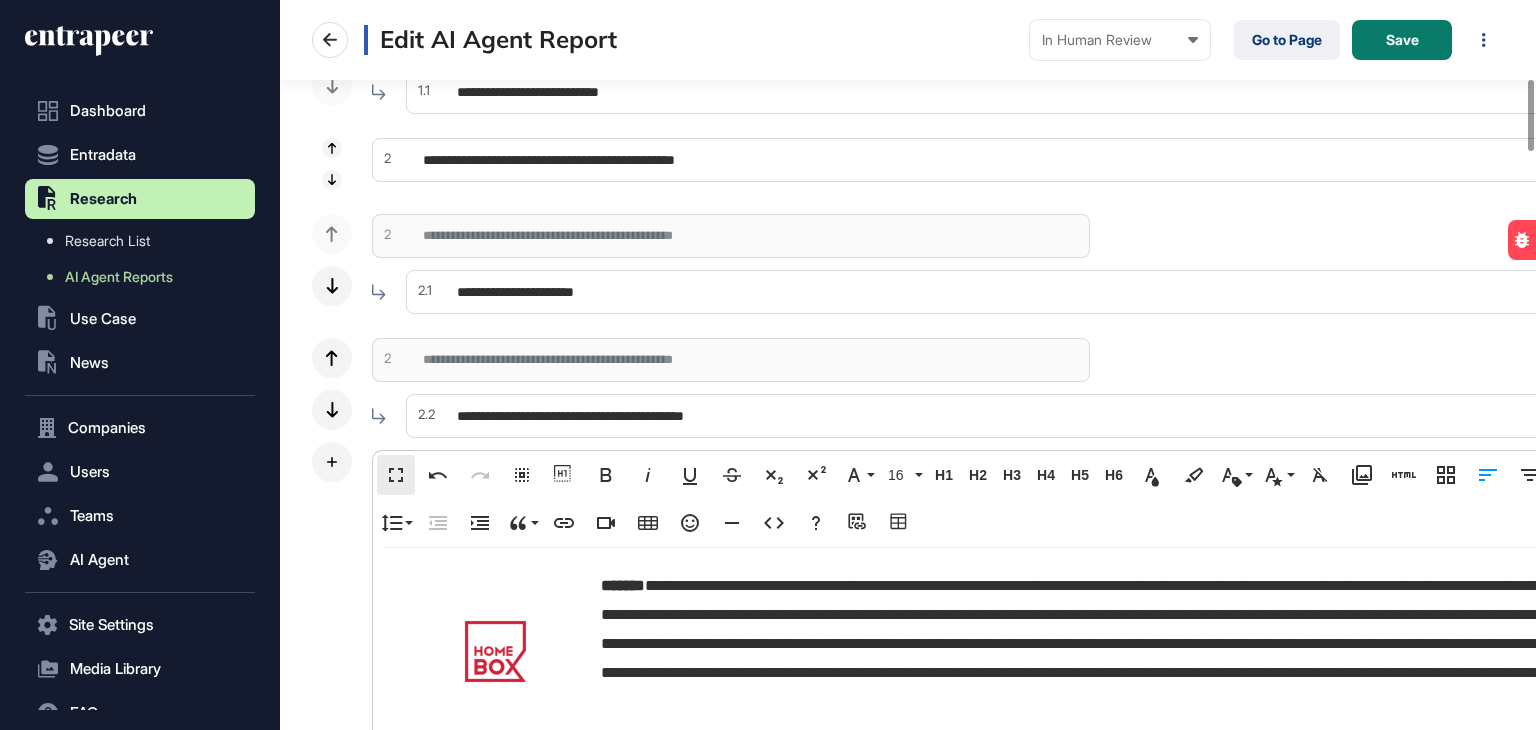 scroll, scrollTop: 0, scrollLeft: 0, axis: both 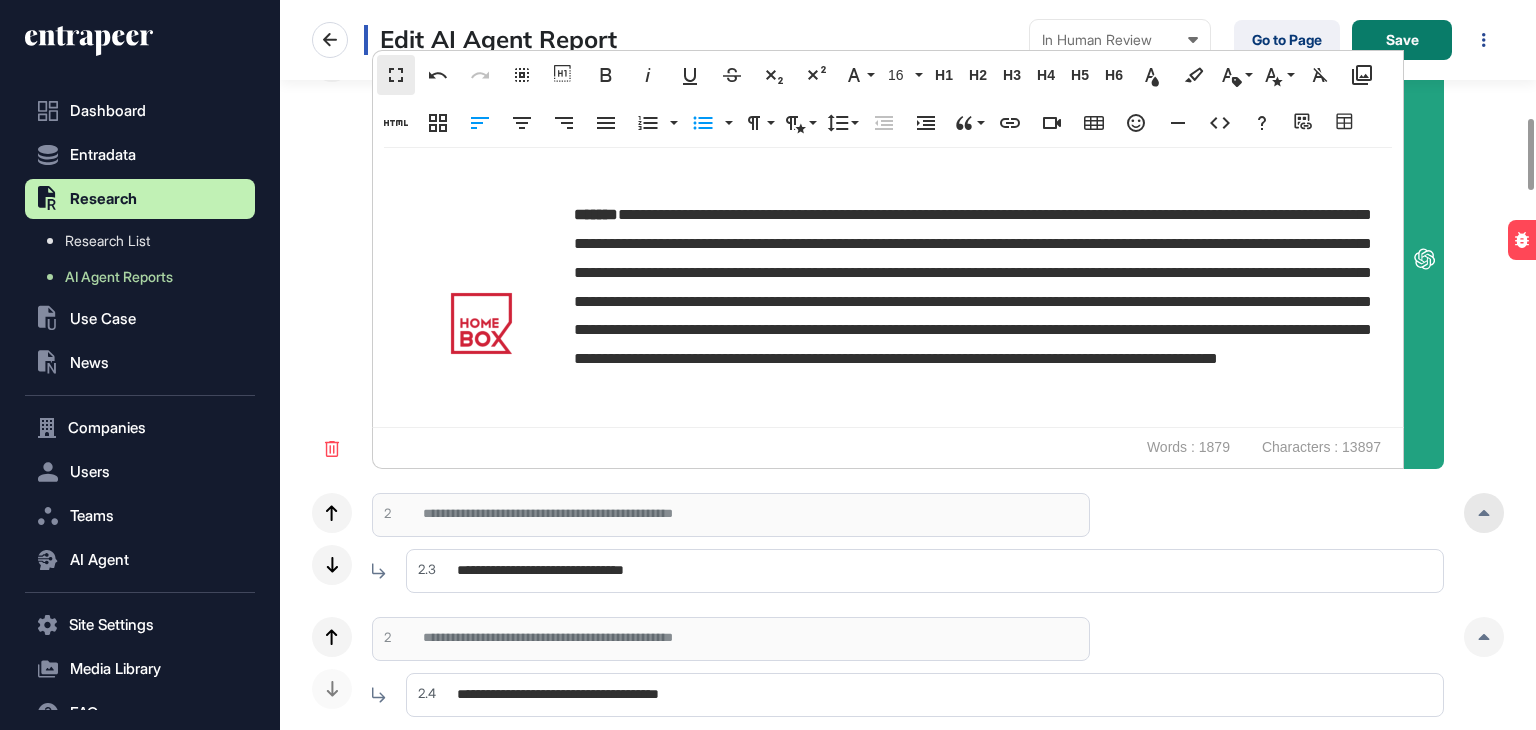 click 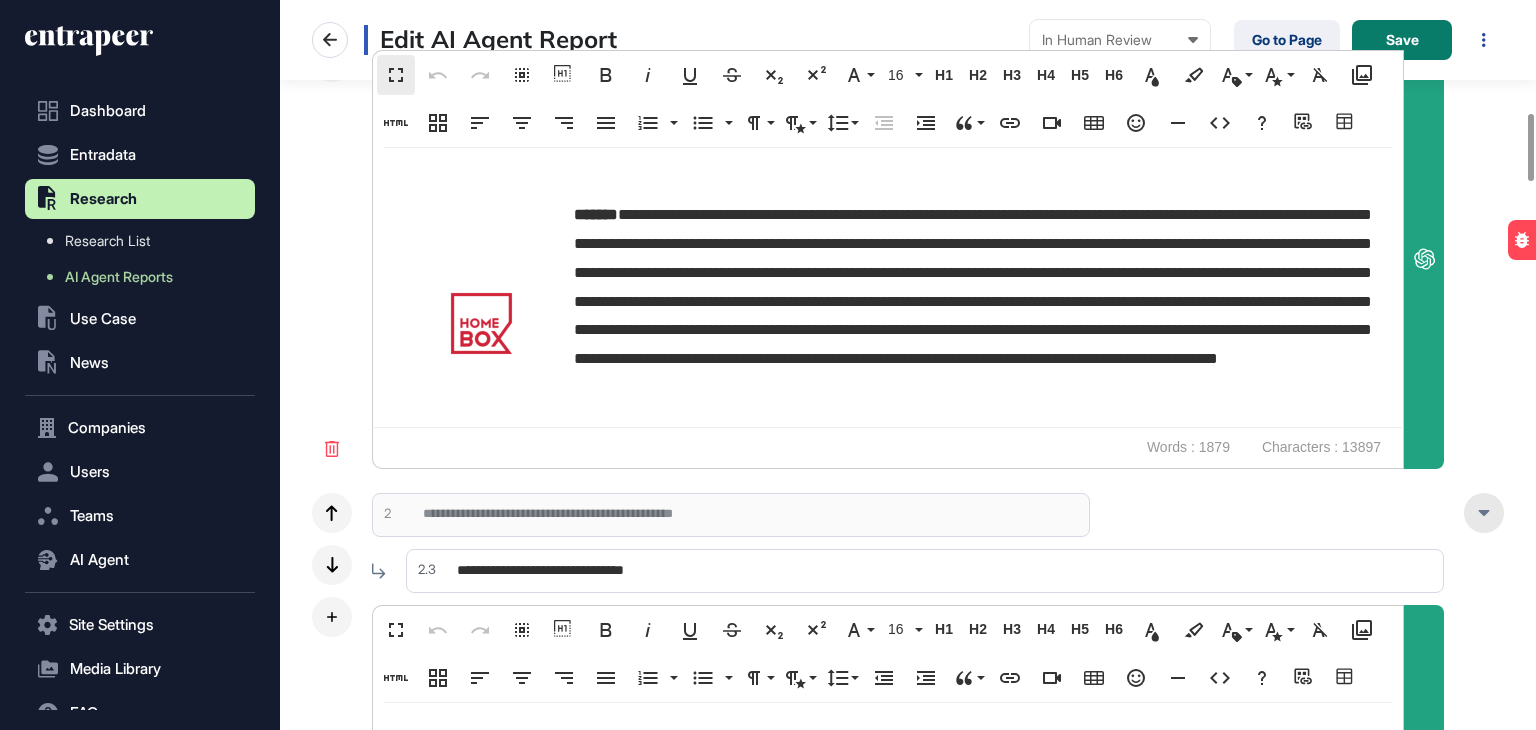 scroll, scrollTop: 1400, scrollLeft: 0, axis: vertical 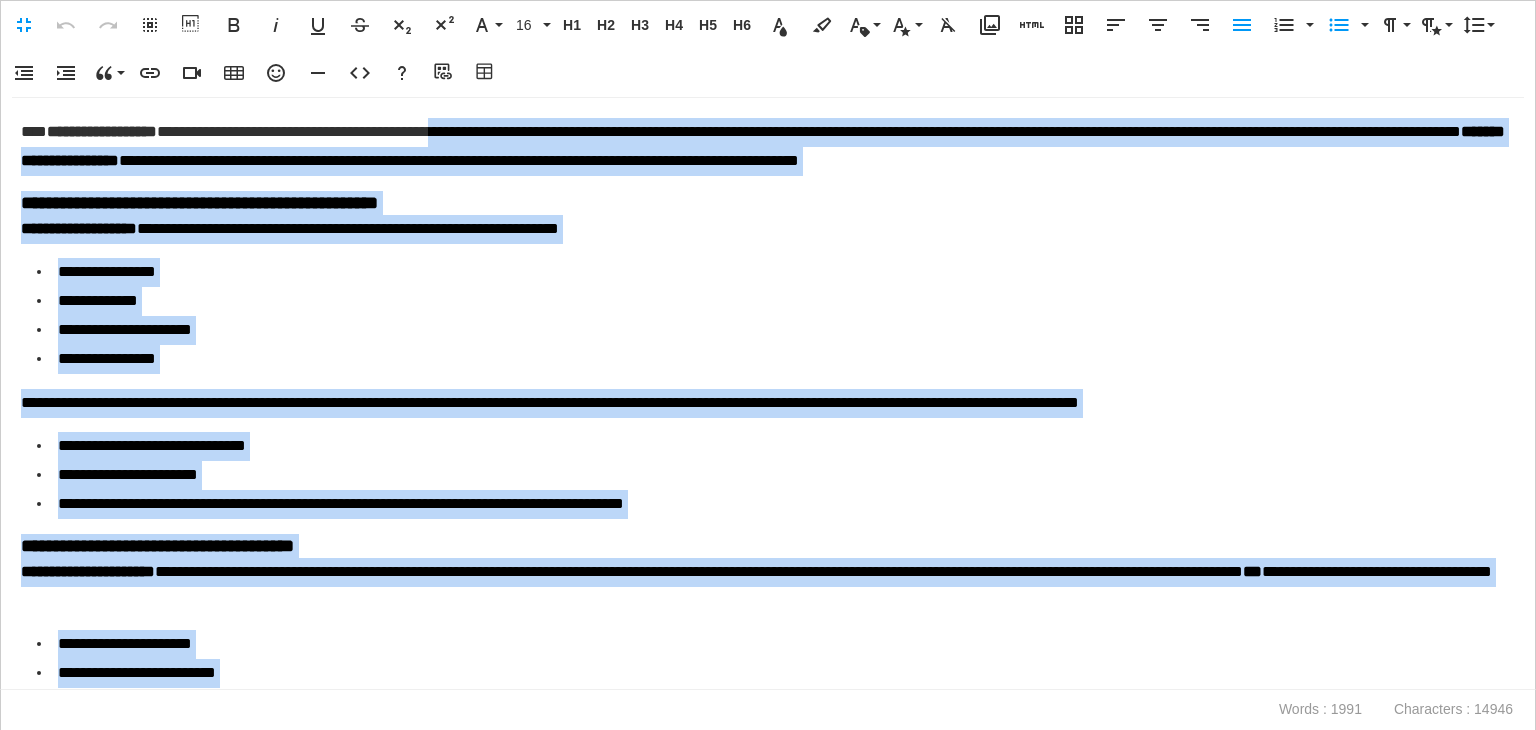 drag, startPoint x: 1252, startPoint y: 423, endPoint x: 502, endPoint y: -62, distance: 893.15454 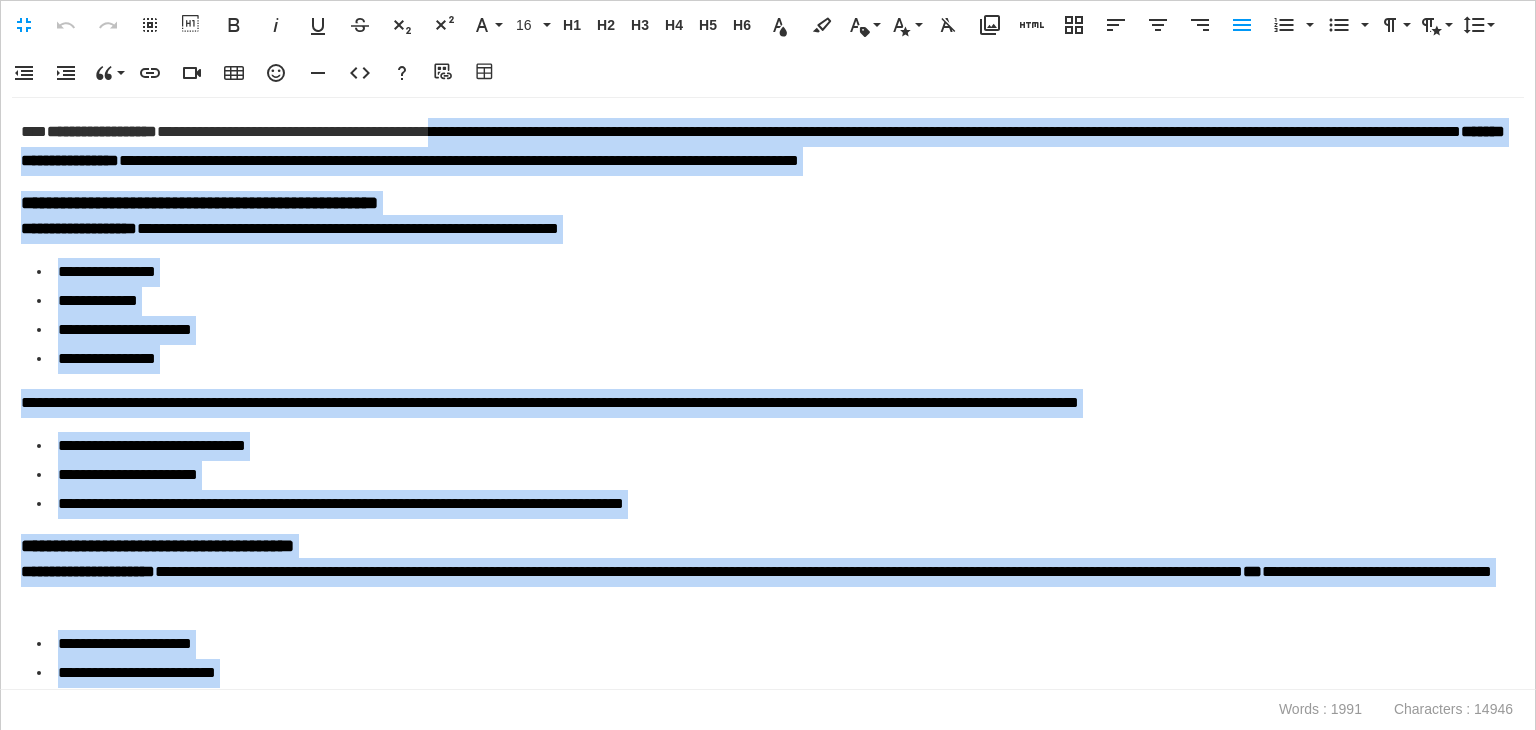 click on "**********" at bounding box center [763, 147] 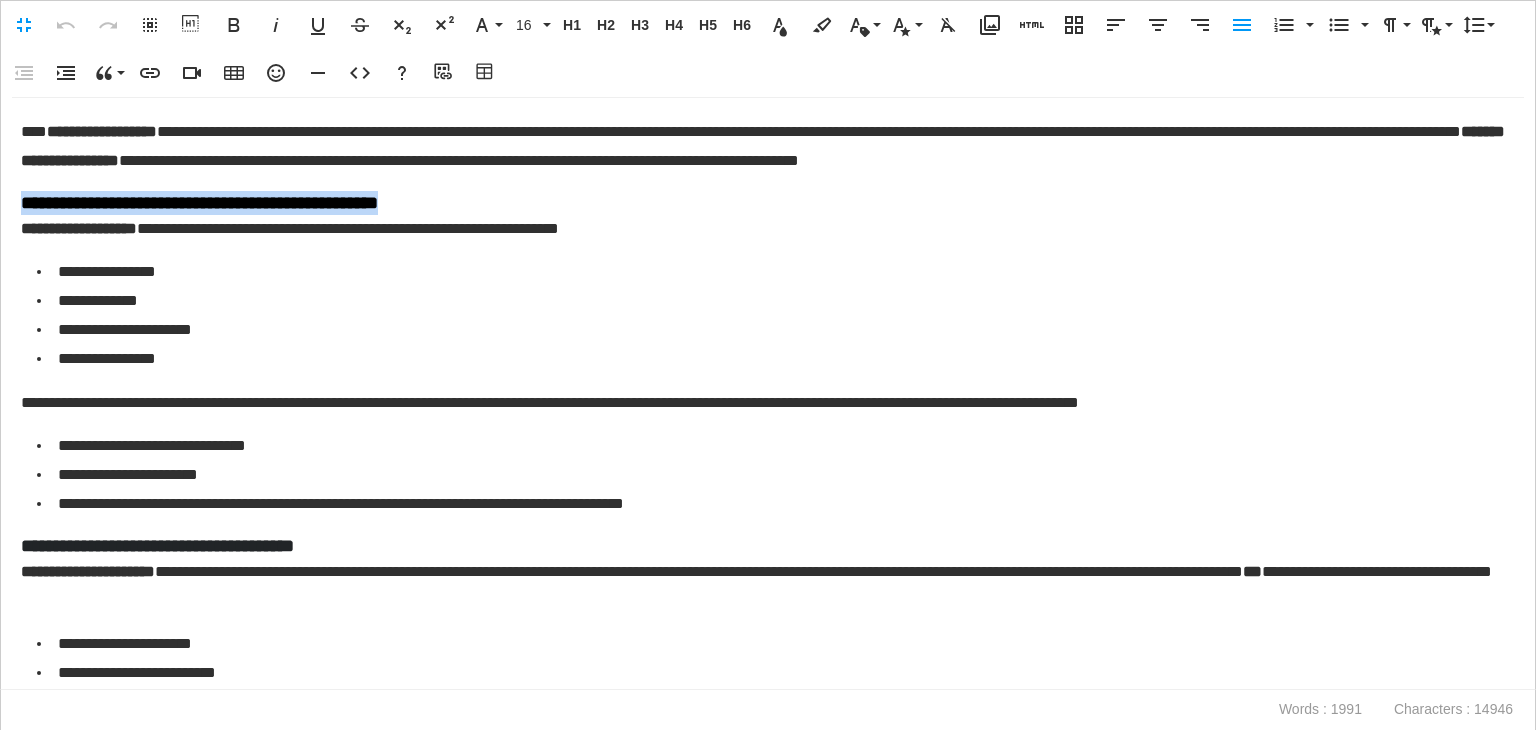 drag, startPoint x: 480, startPoint y: 205, endPoint x: 0, endPoint y: 203, distance: 480.00418 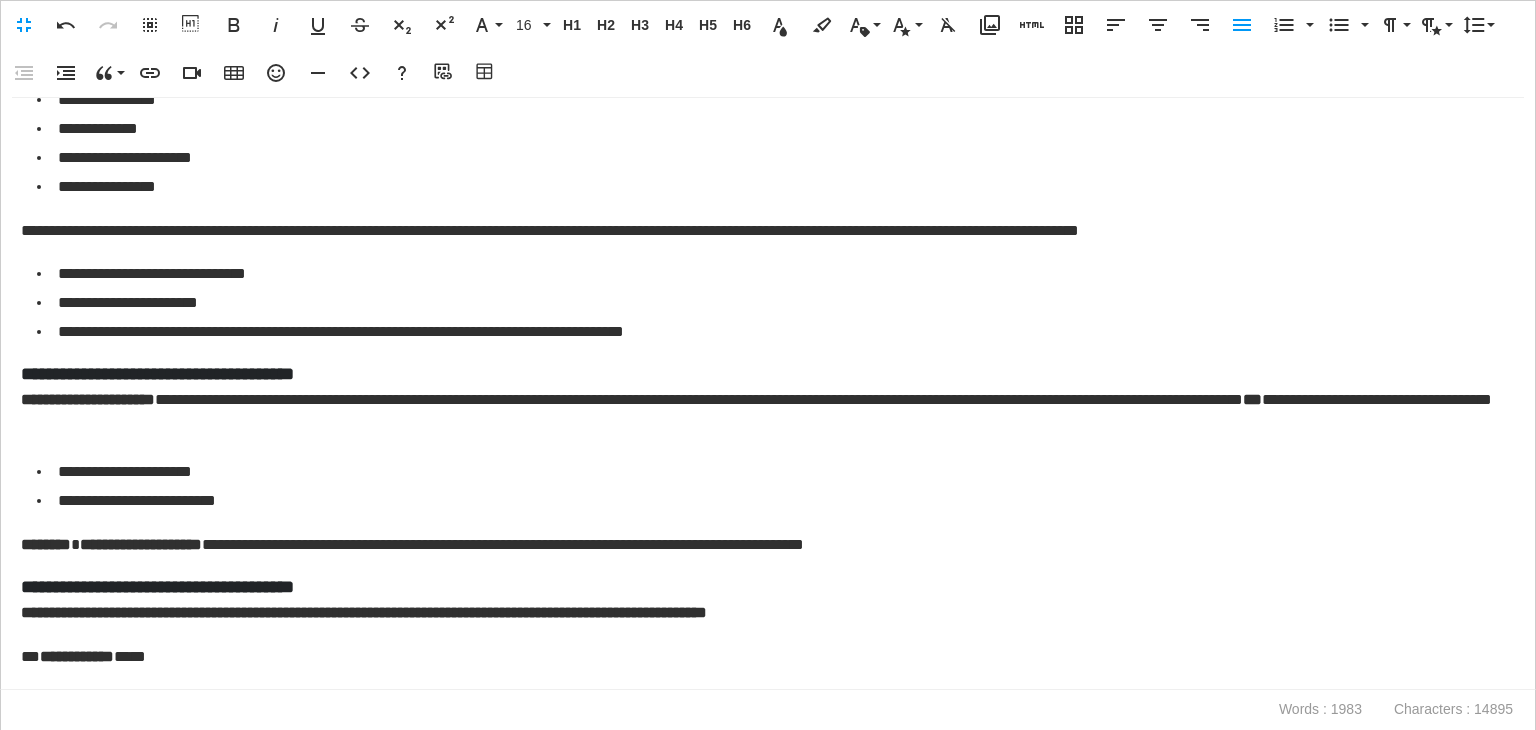 scroll, scrollTop: 200, scrollLeft: 0, axis: vertical 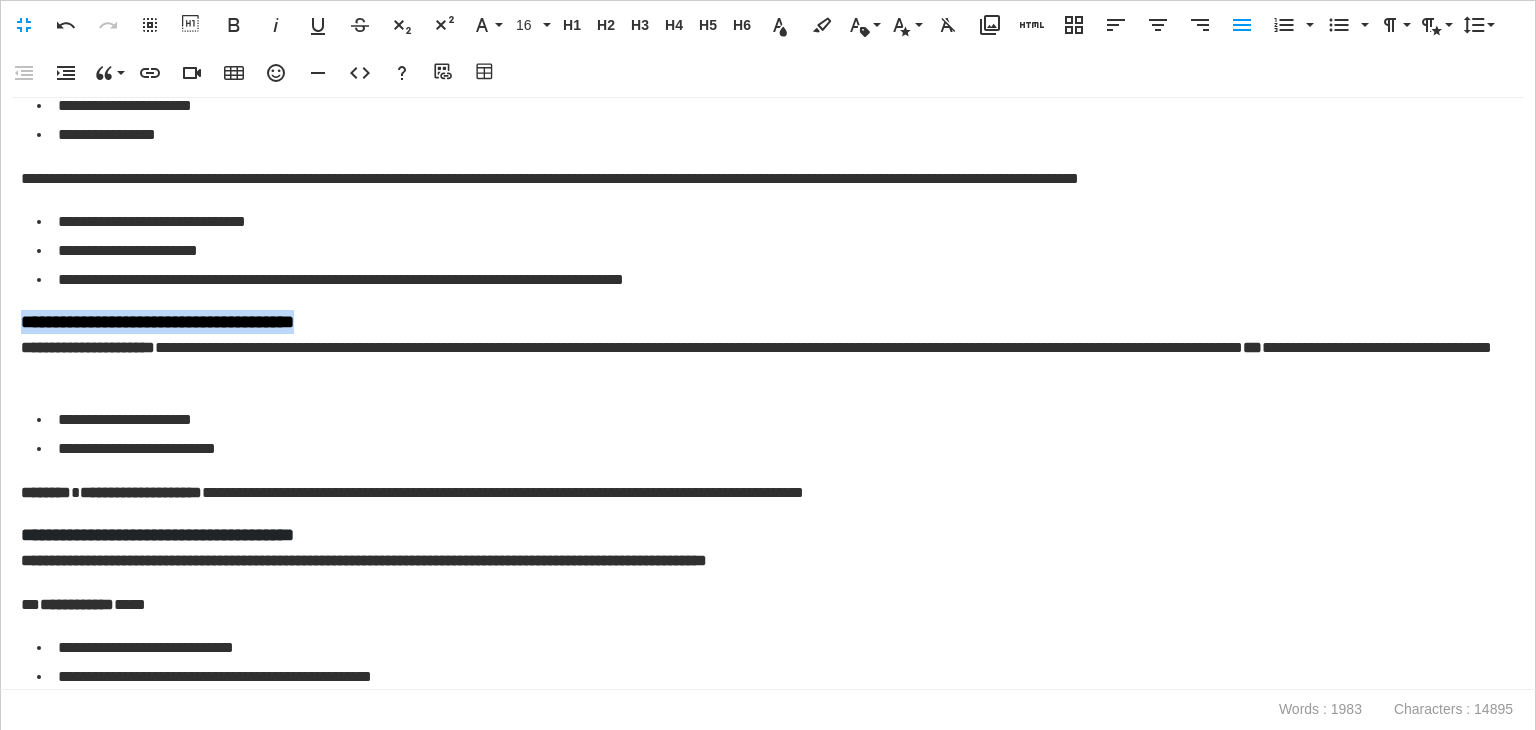 drag, startPoint x: 396, startPoint y: 330, endPoint x: 0, endPoint y: 306, distance: 396.7266 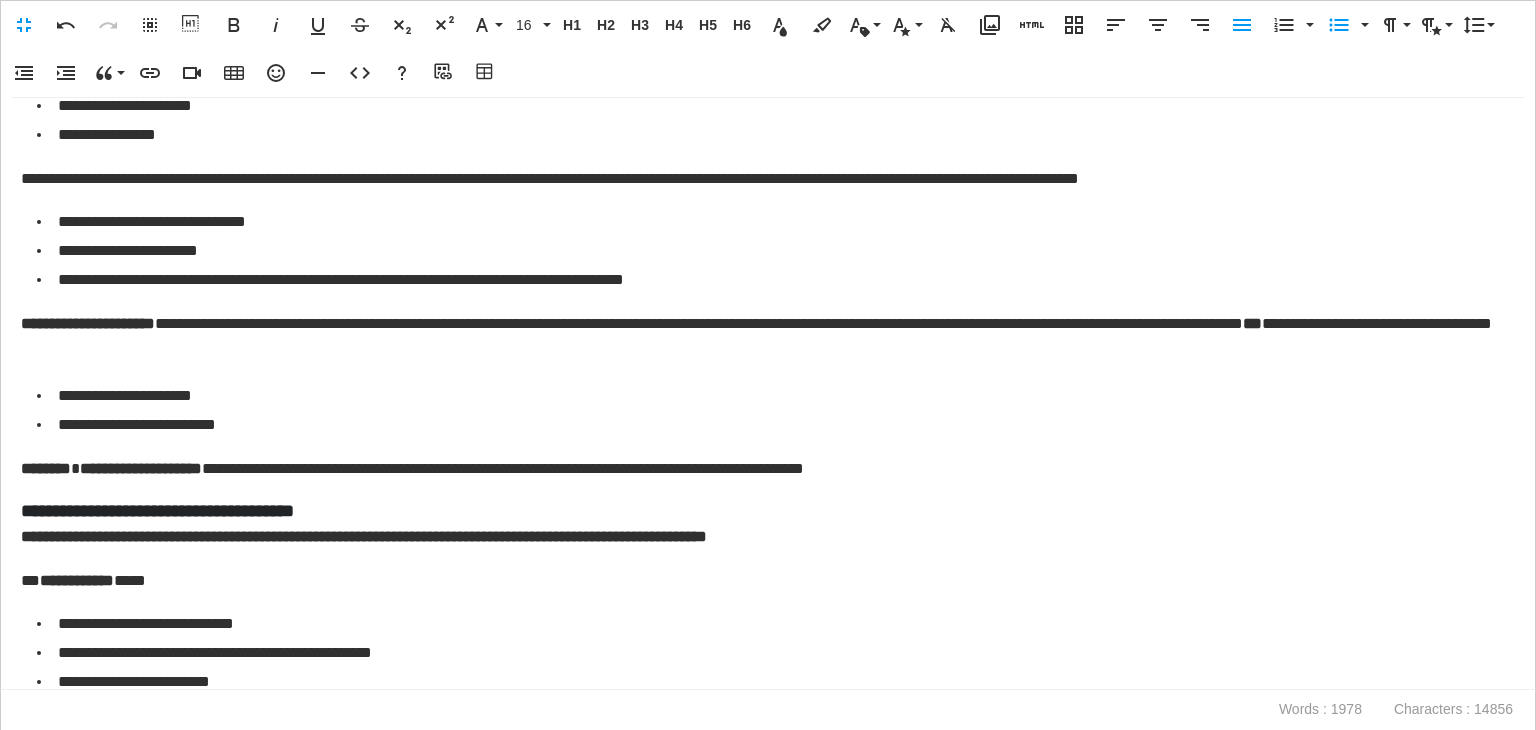 scroll, scrollTop: 400, scrollLeft: 0, axis: vertical 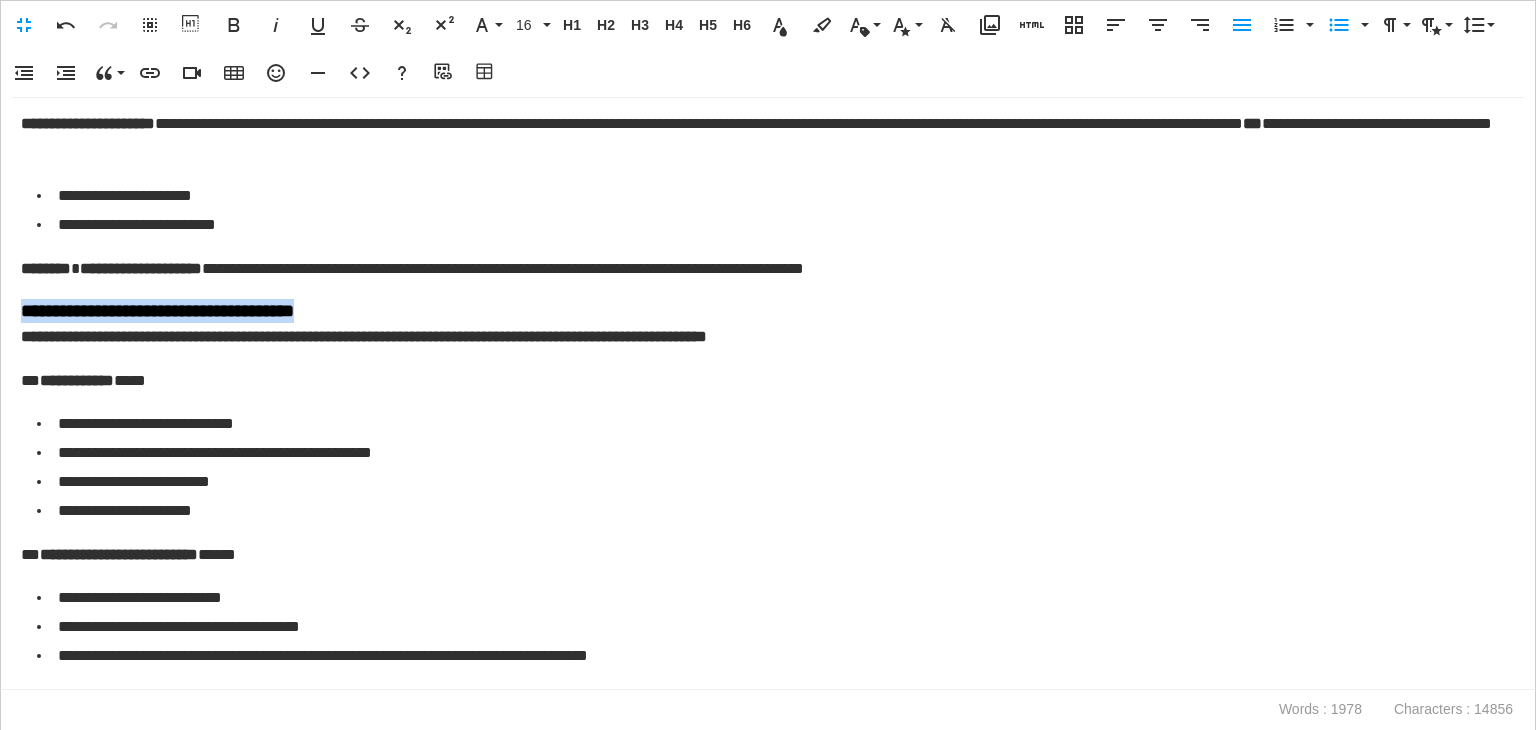 drag, startPoint x: 308, startPoint y: 305, endPoint x: 3, endPoint y: 295, distance: 305.16388 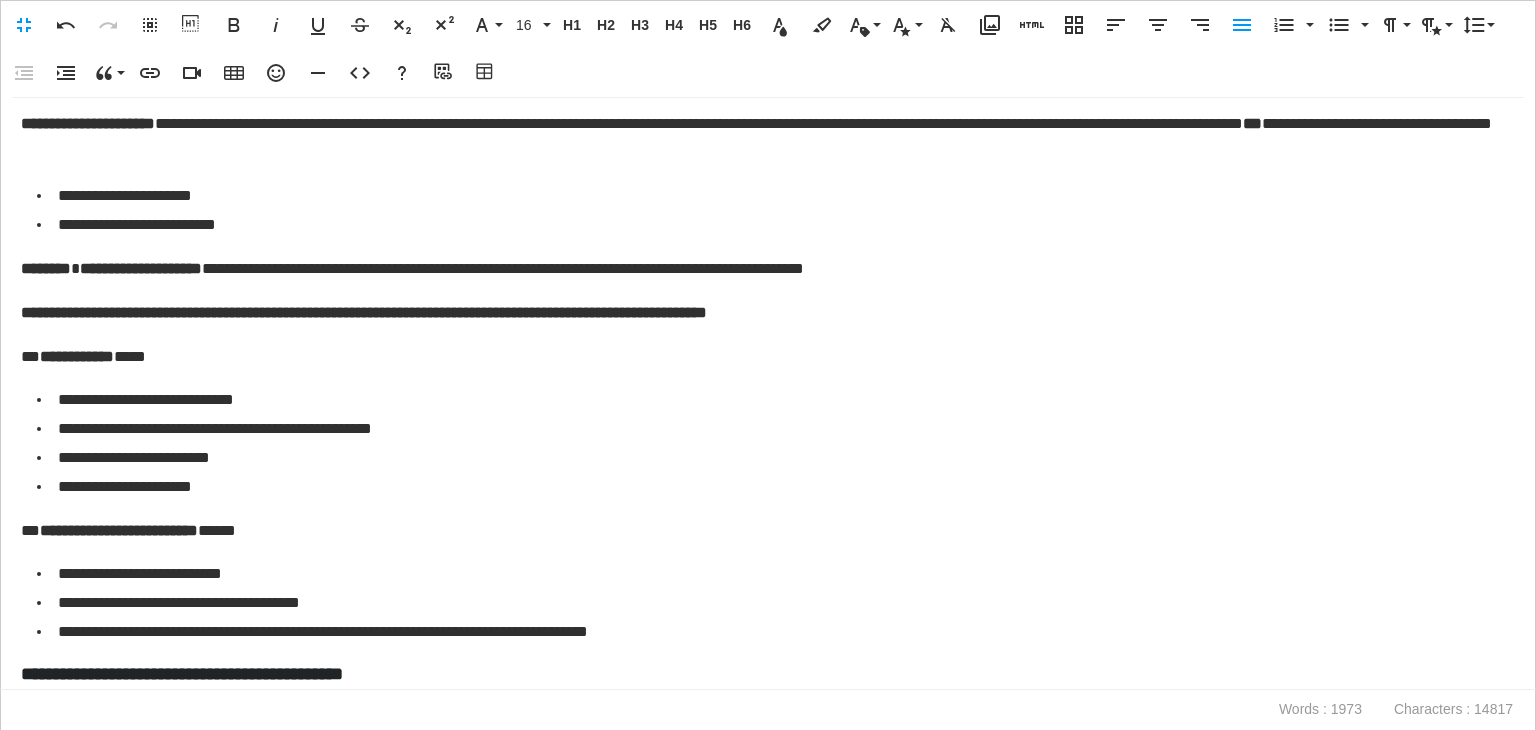 click on "**********" at bounding box center [768, 313] 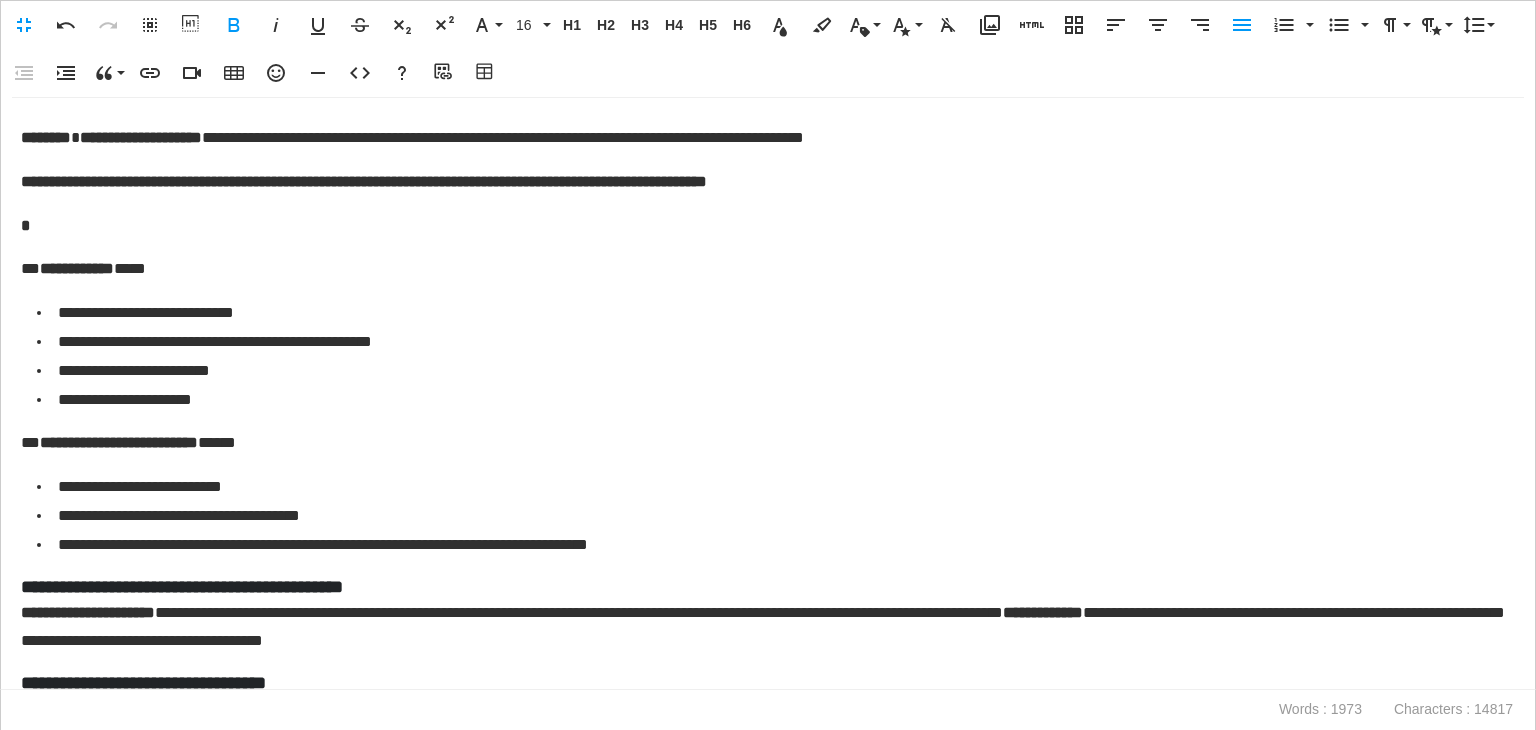 scroll, scrollTop: 500, scrollLeft: 0, axis: vertical 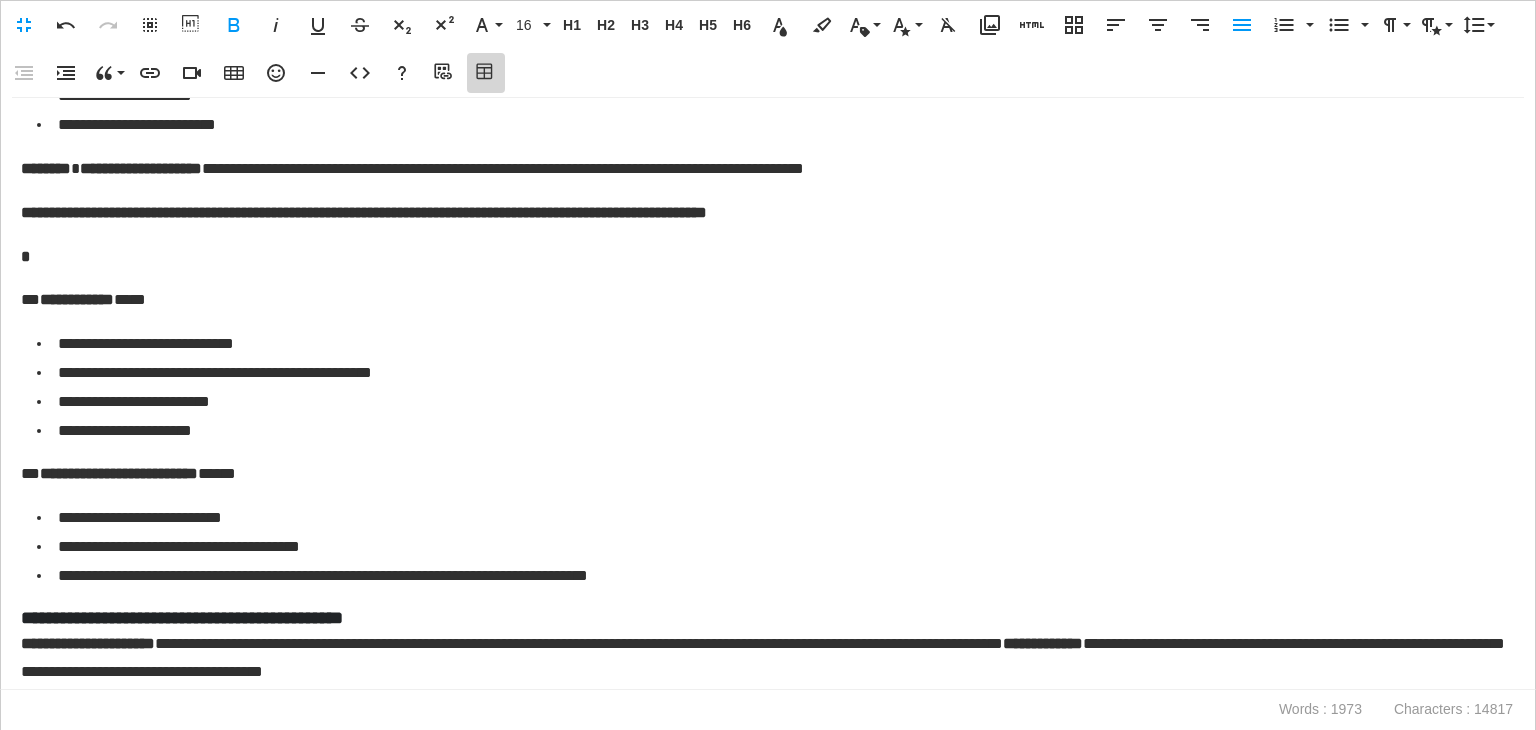 click 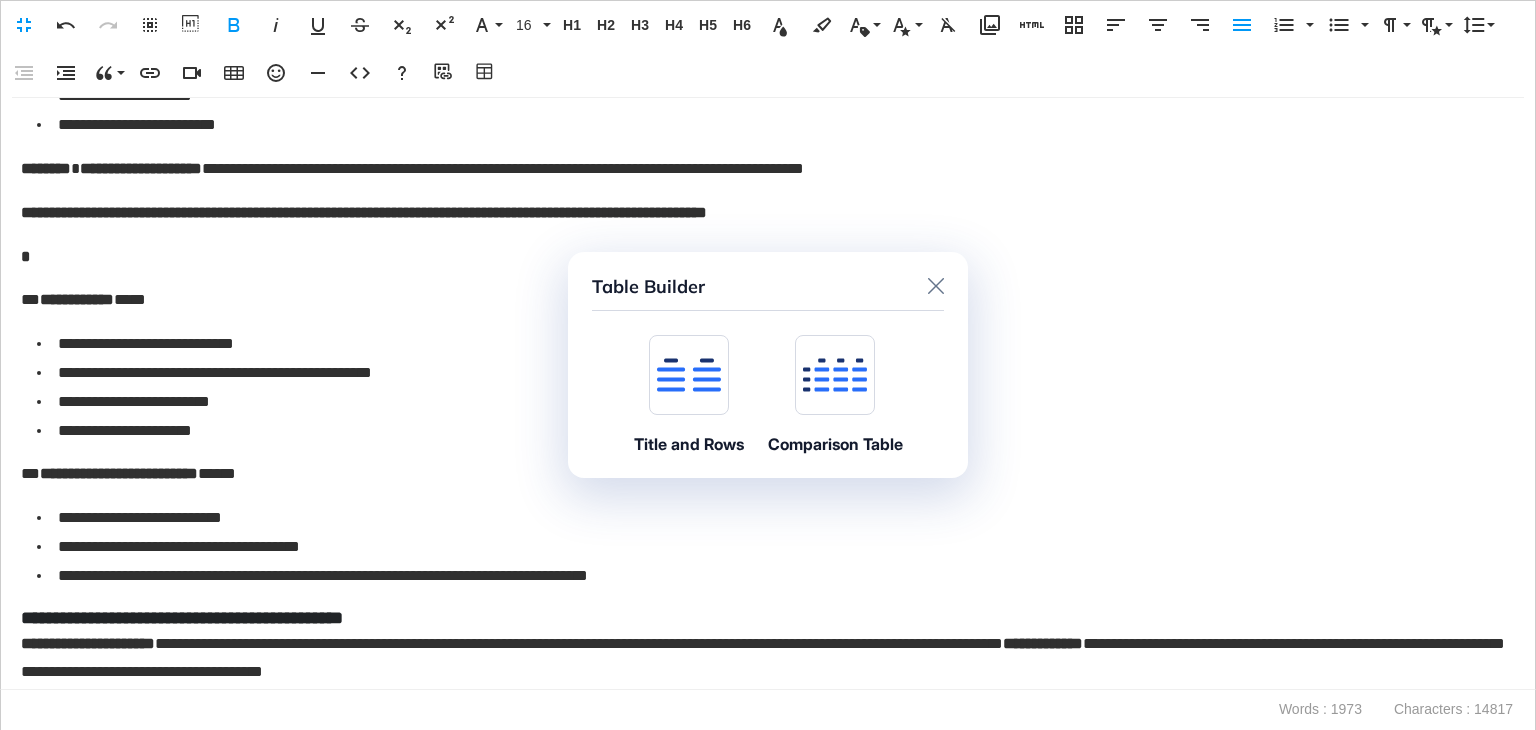 click at bounding box center [689, 375] 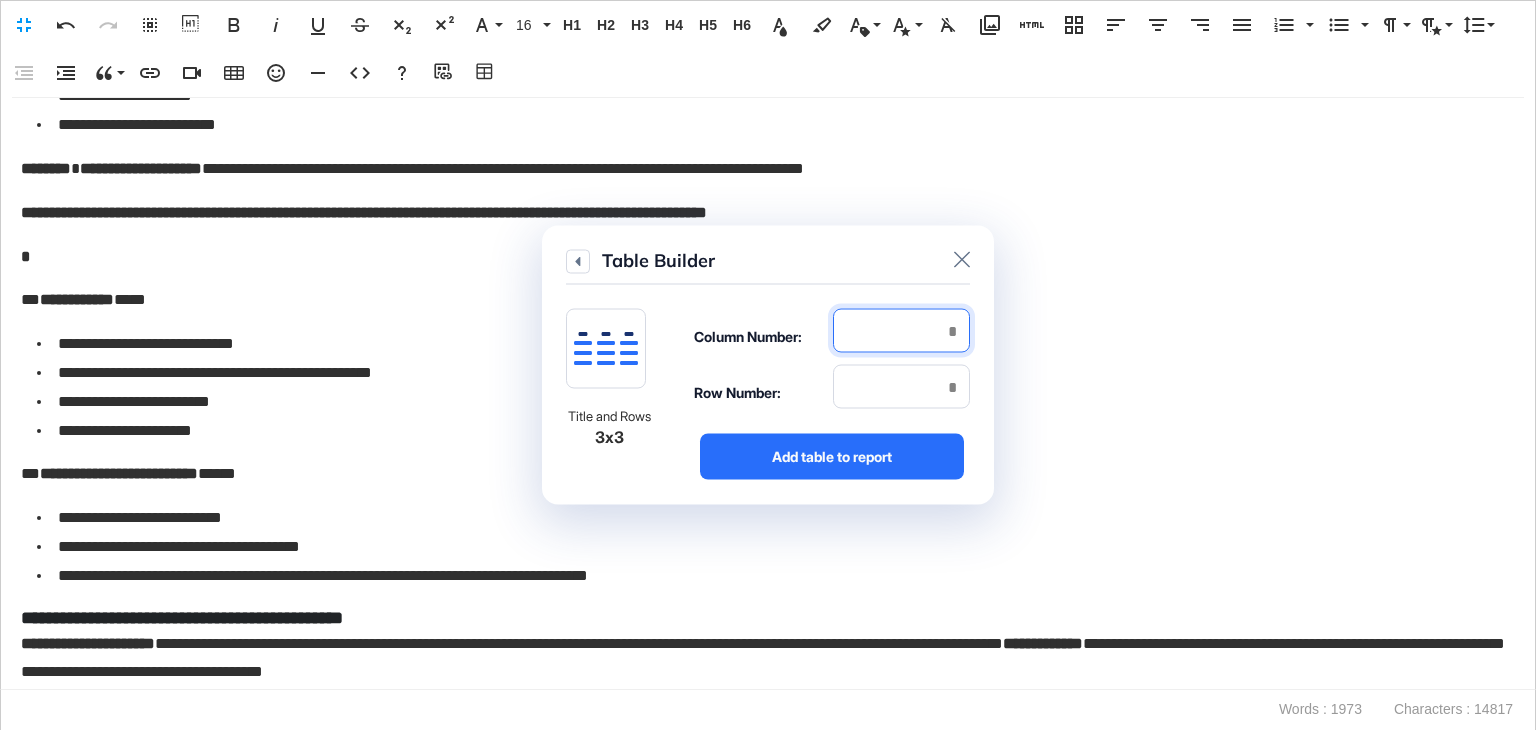 click at bounding box center [901, 331] 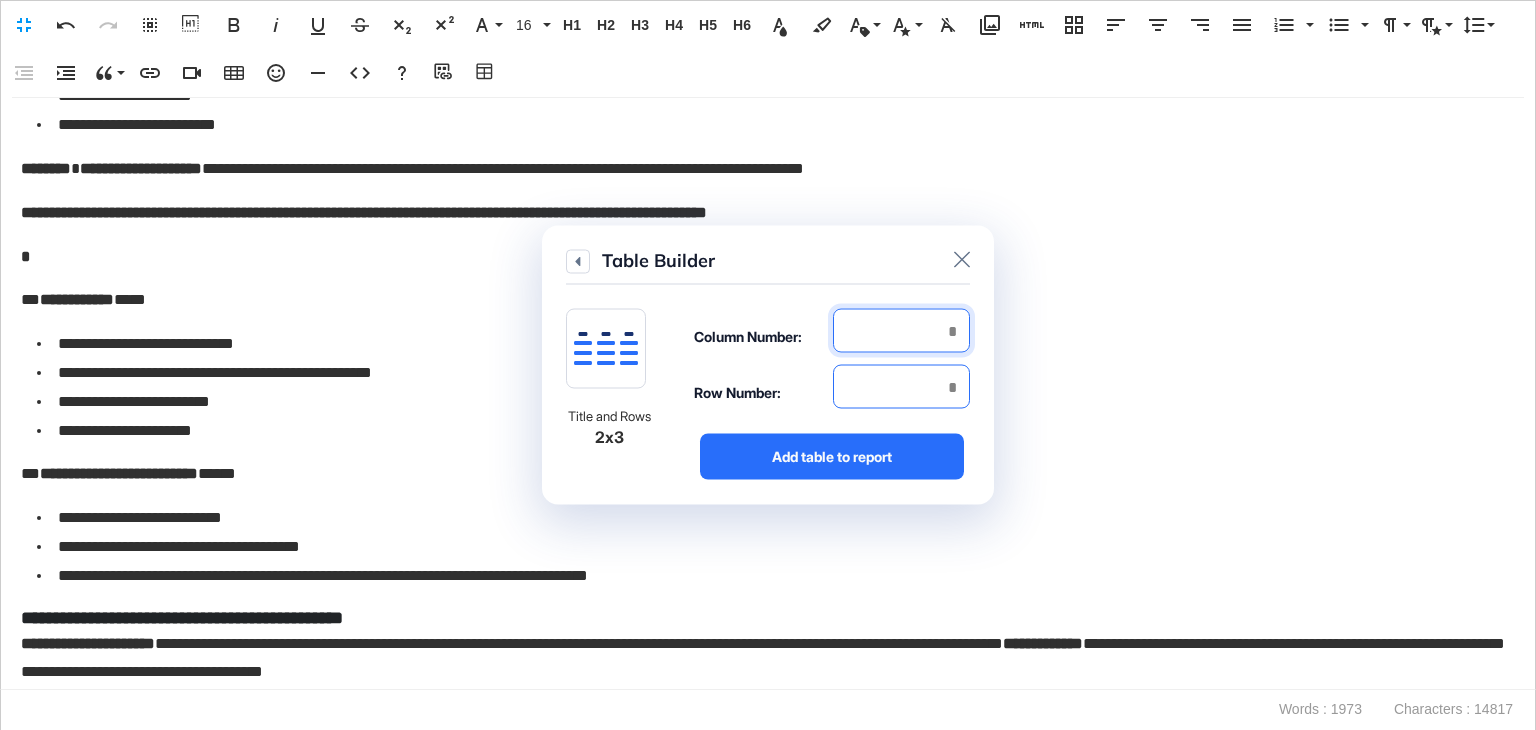 type on "*" 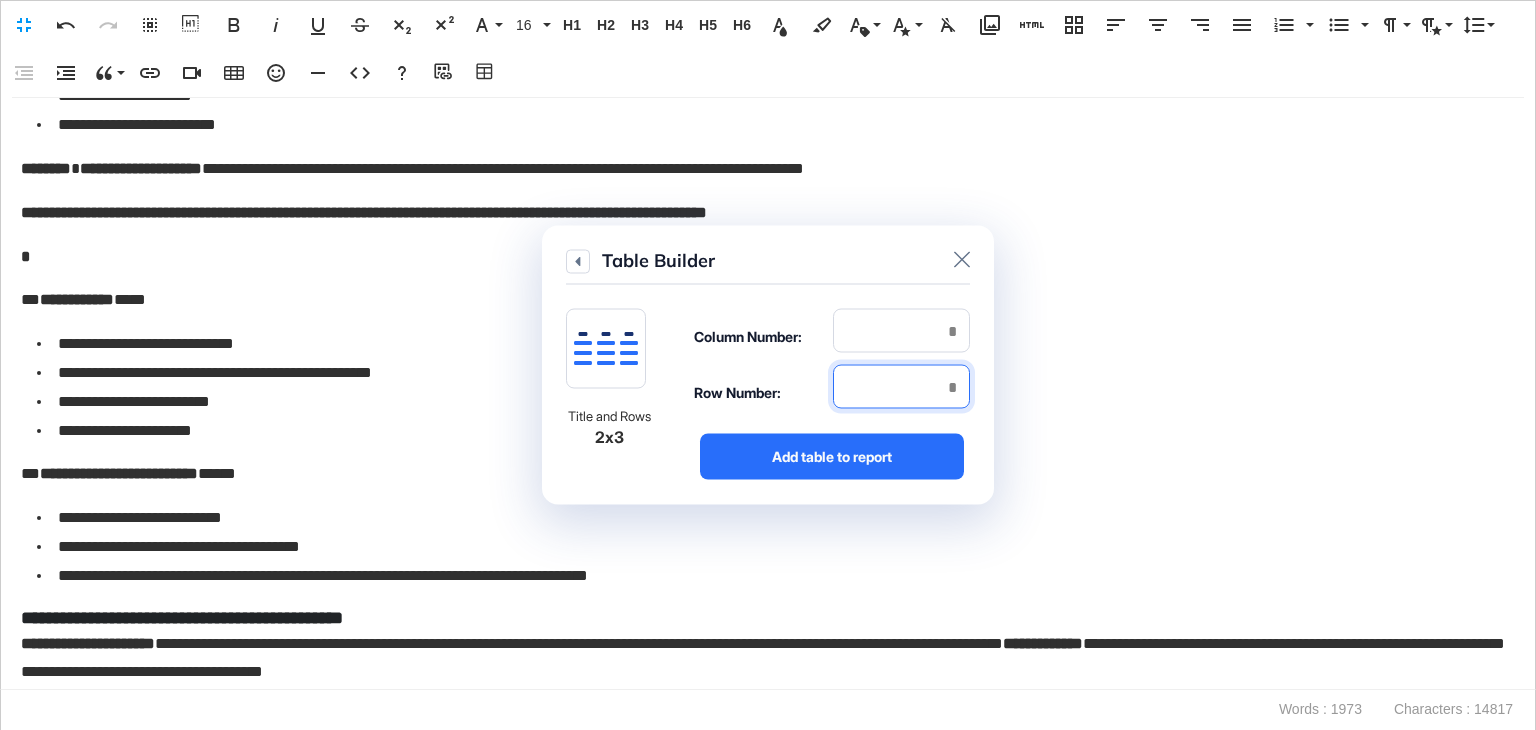 click at bounding box center [901, 387] 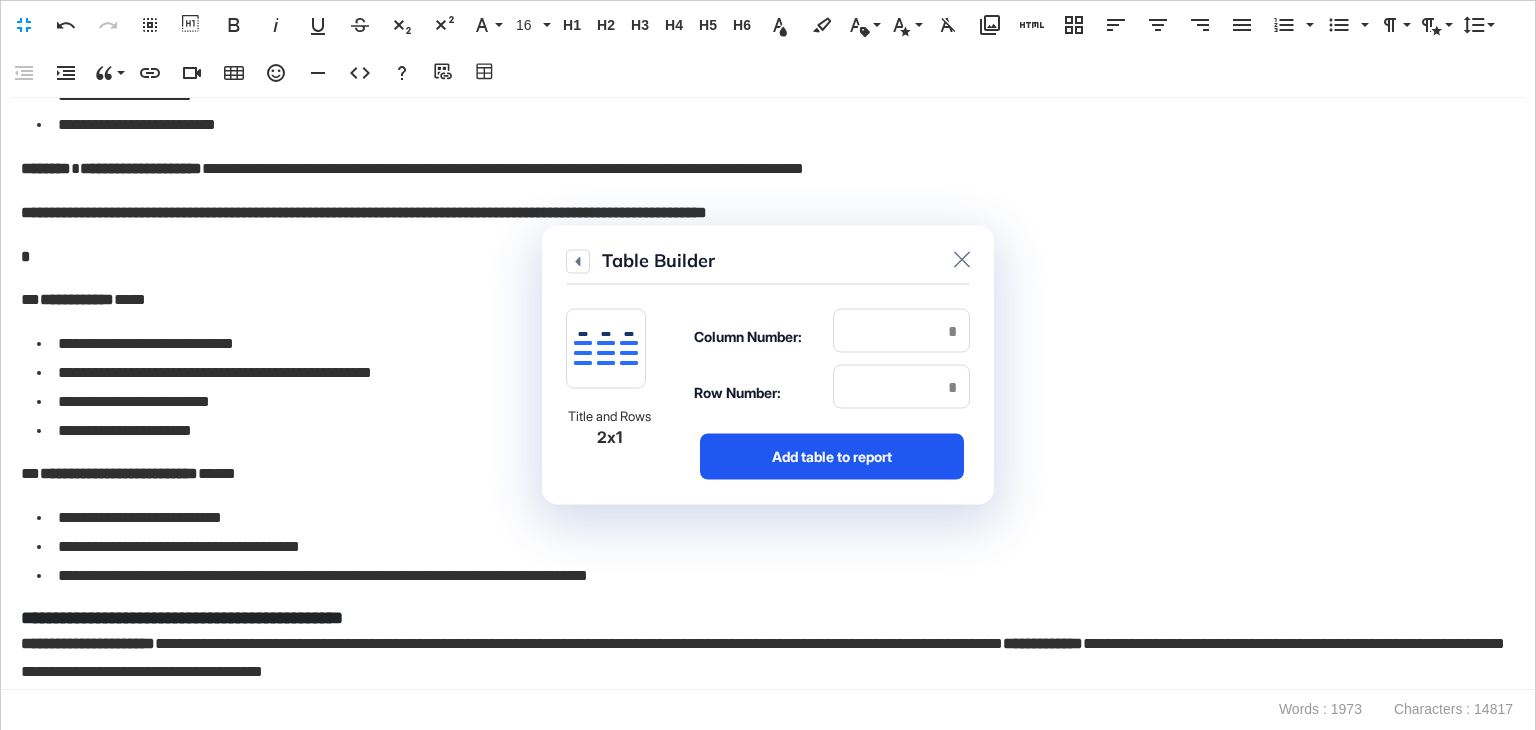 click on "Add table to report" at bounding box center [832, 457] 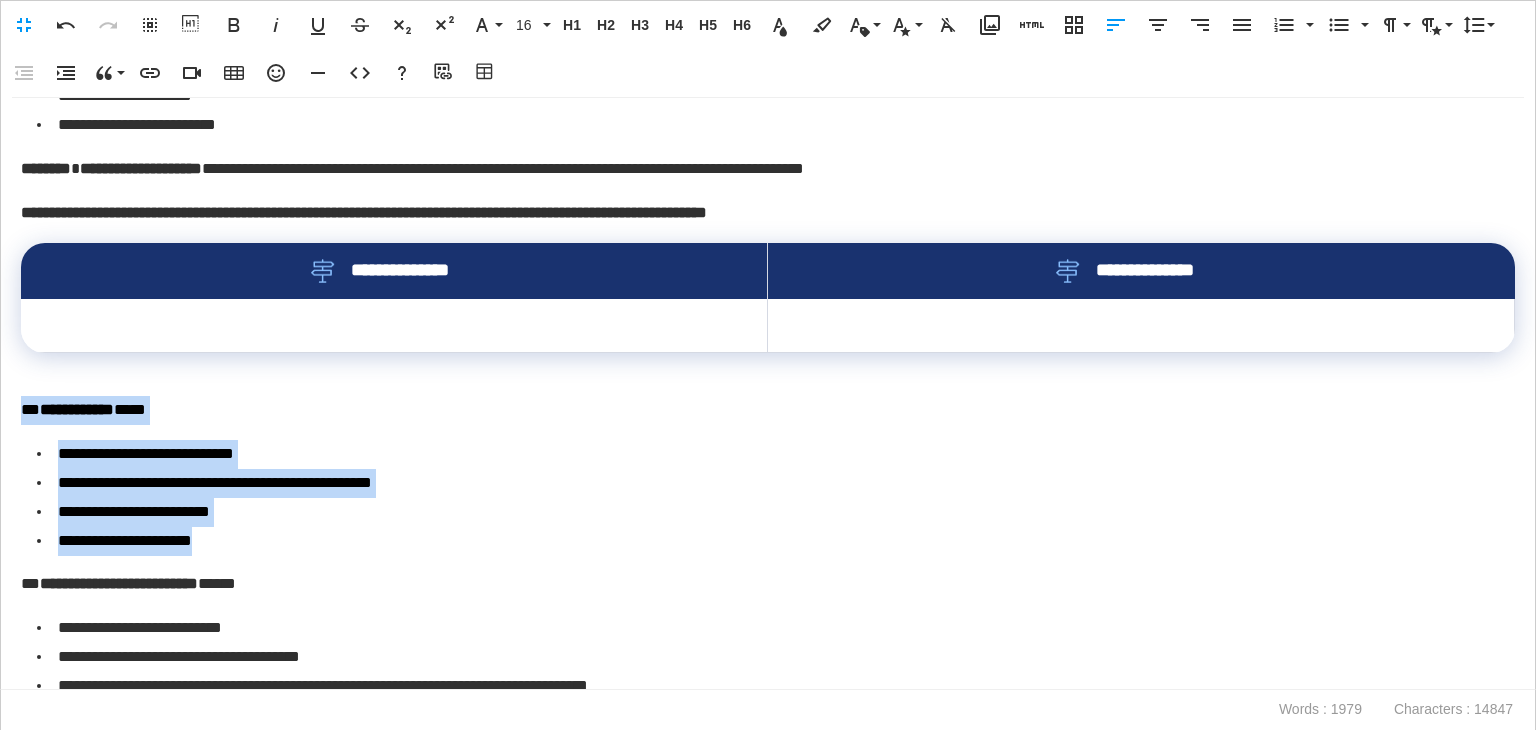 drag, startPoint x: 243, startPoint y: 538, endPoint x: 0, endPoint y: 412, distance: 273.7243 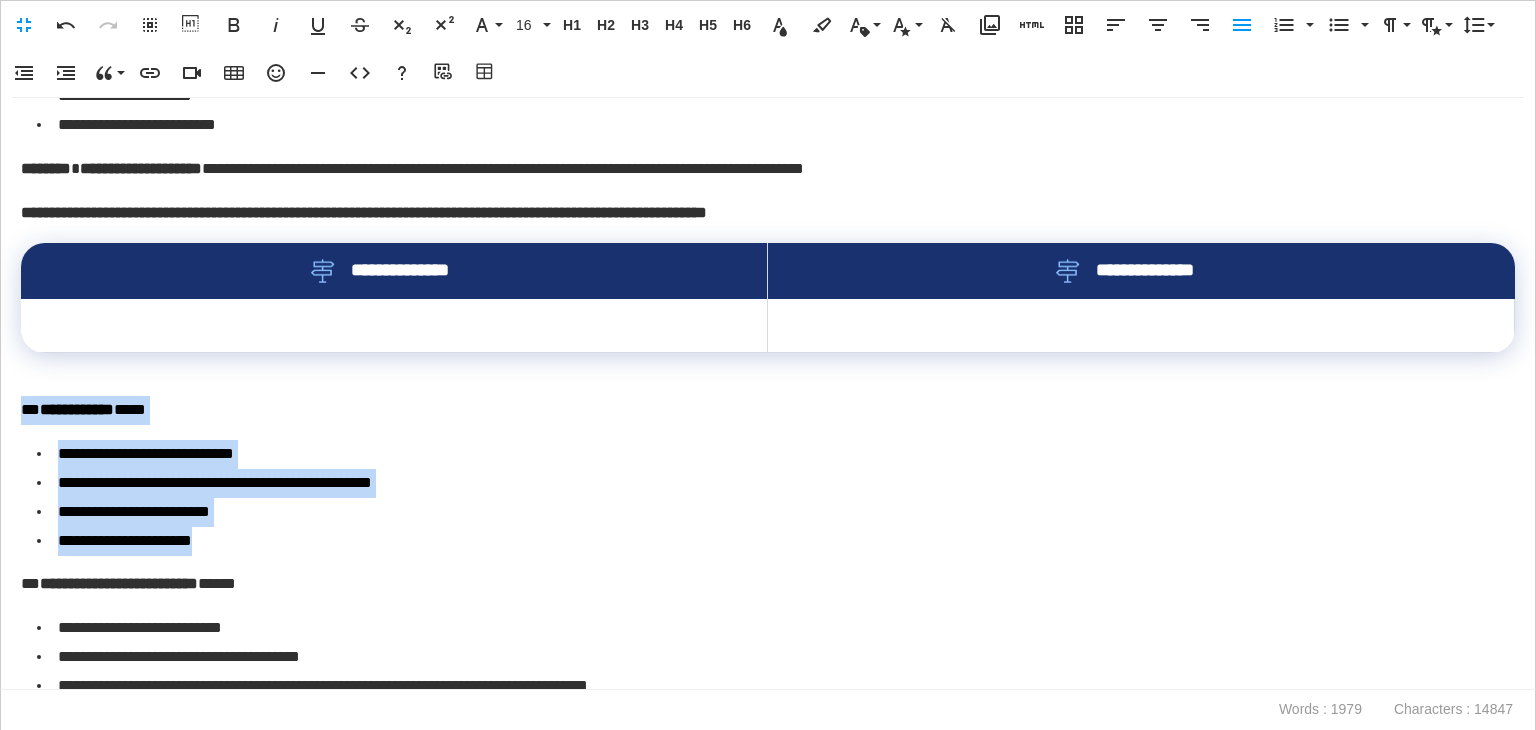 type 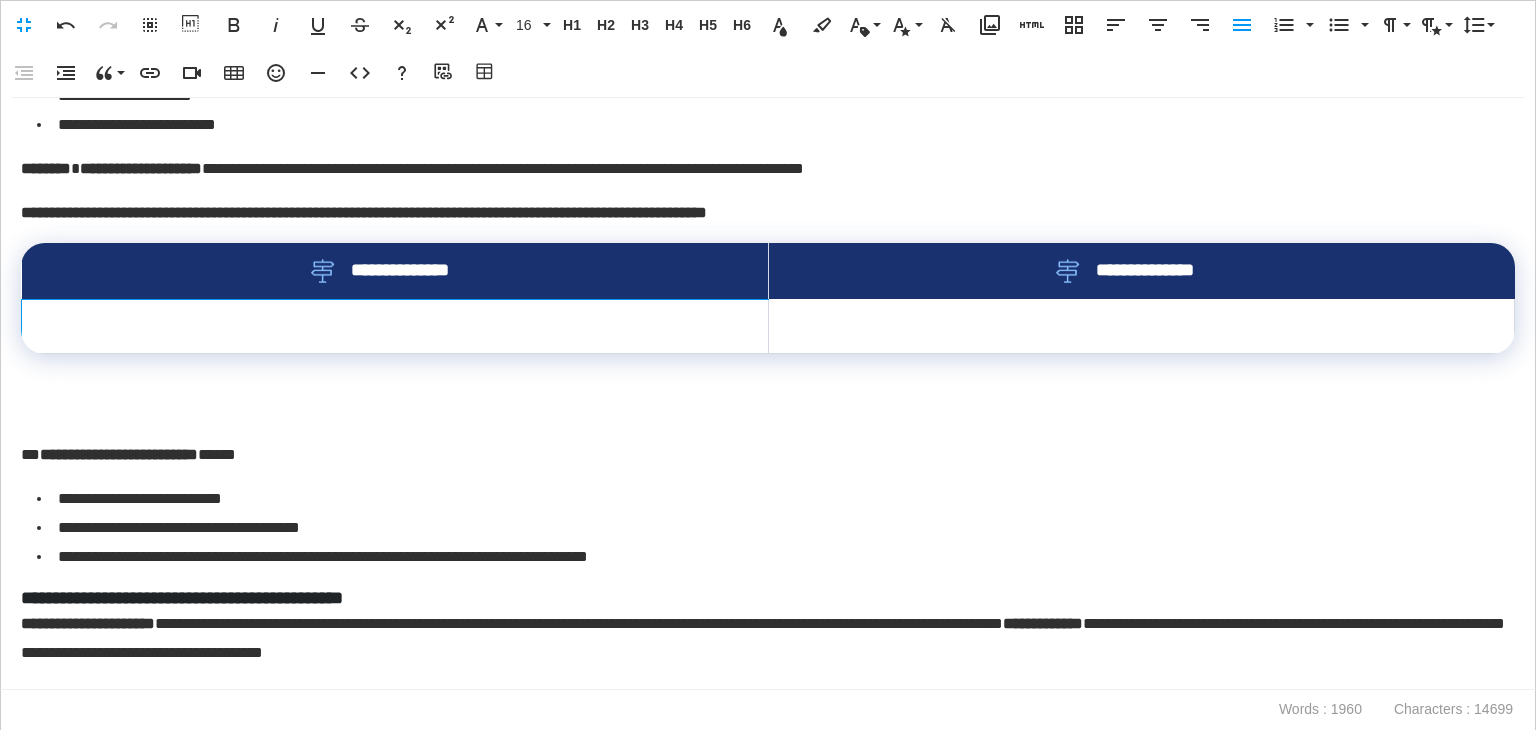 click at bounding box center (395, 326) 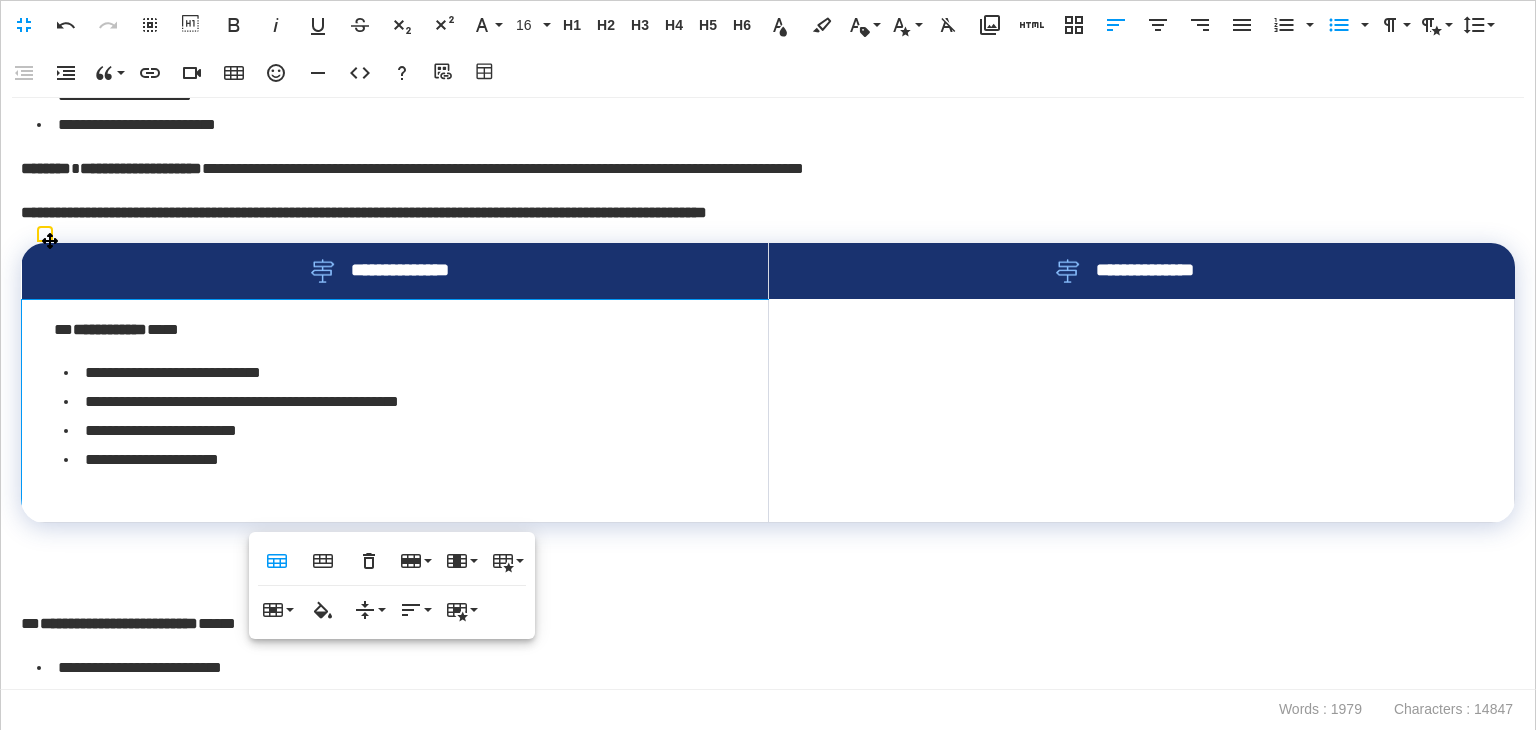 click on "**********" at bounding box center [395, 410] 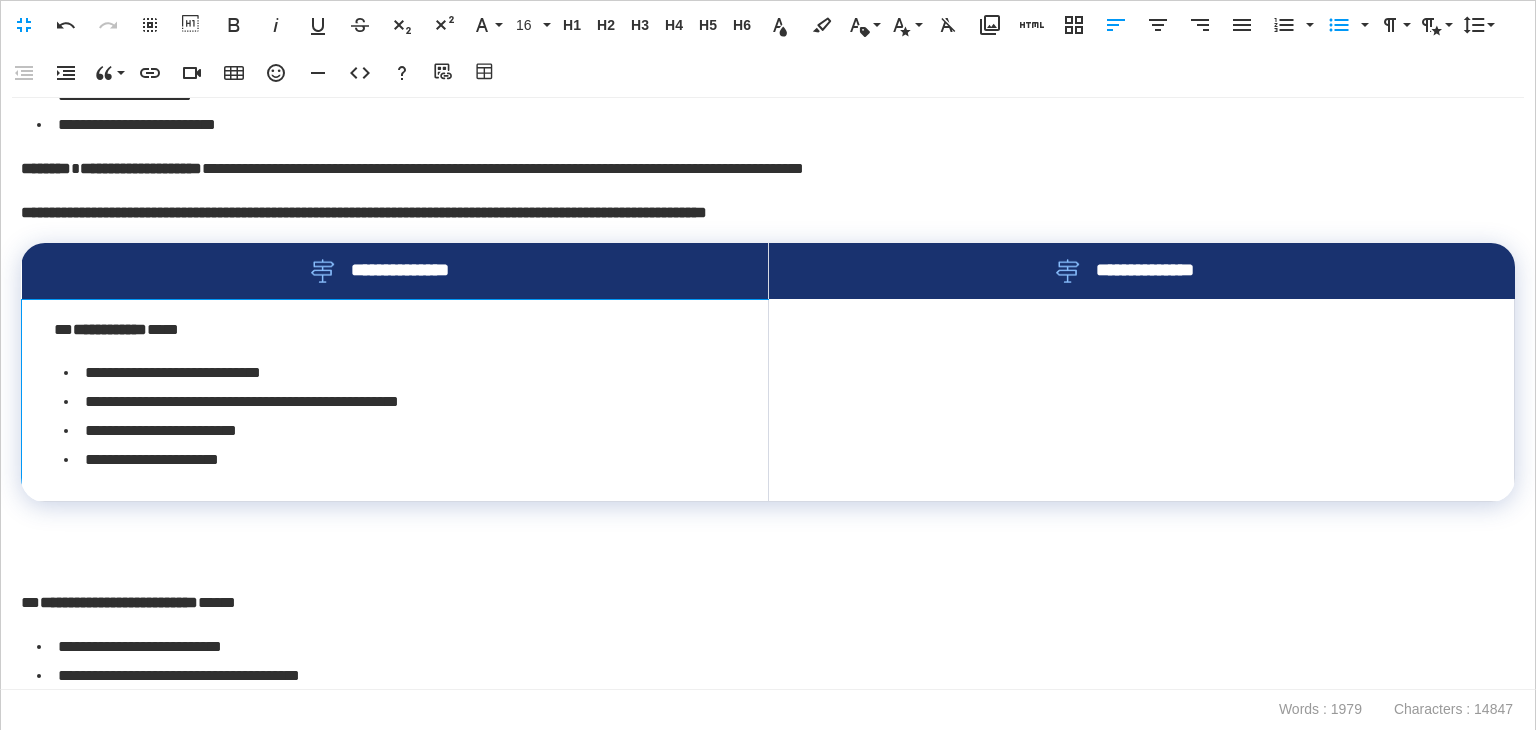 scroll, scrollTop: 700, scrollLeft: 0, axis: vertical 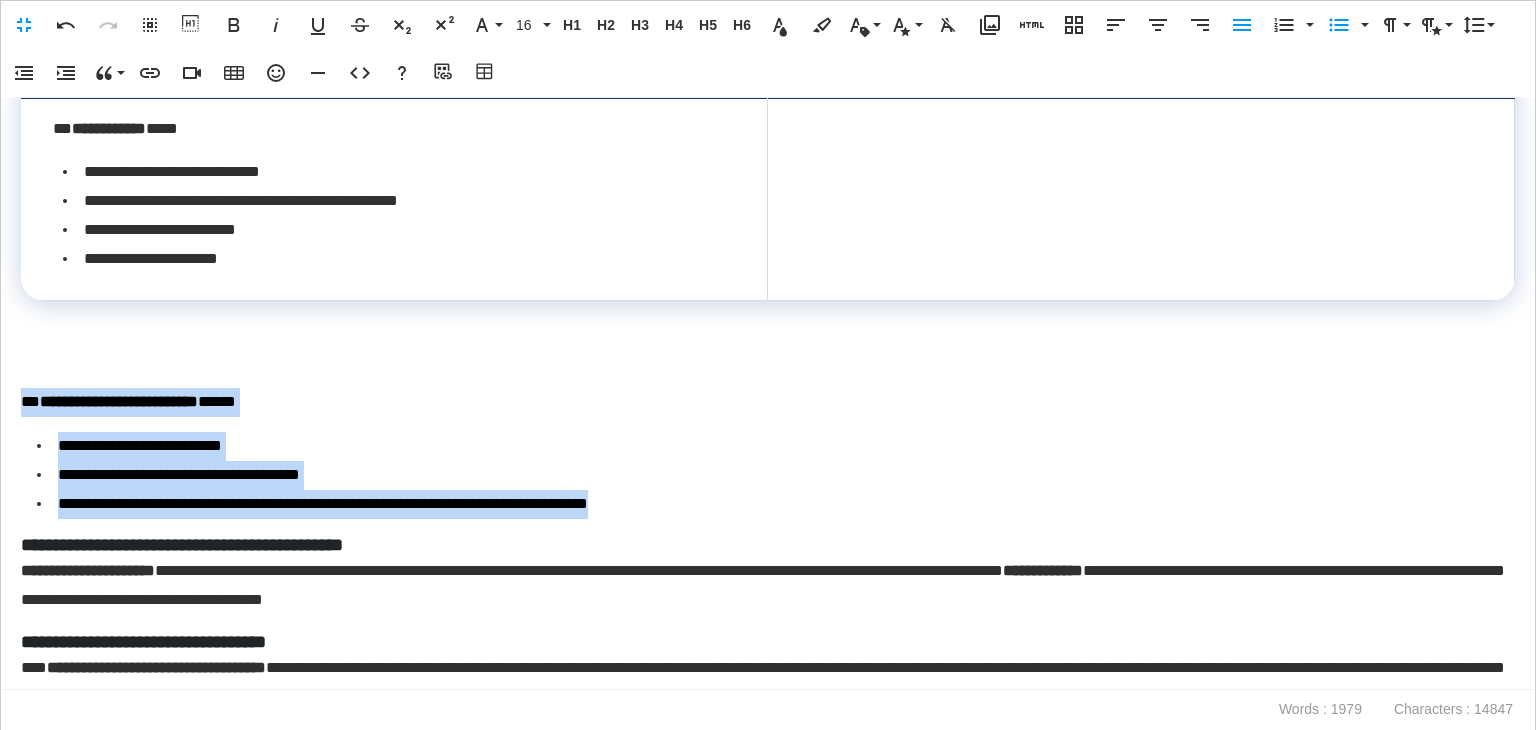 drag, startPoint x: 710, startPoint y: 507, endPoint x: 0, endPoint y: 384, distance: 720.57544 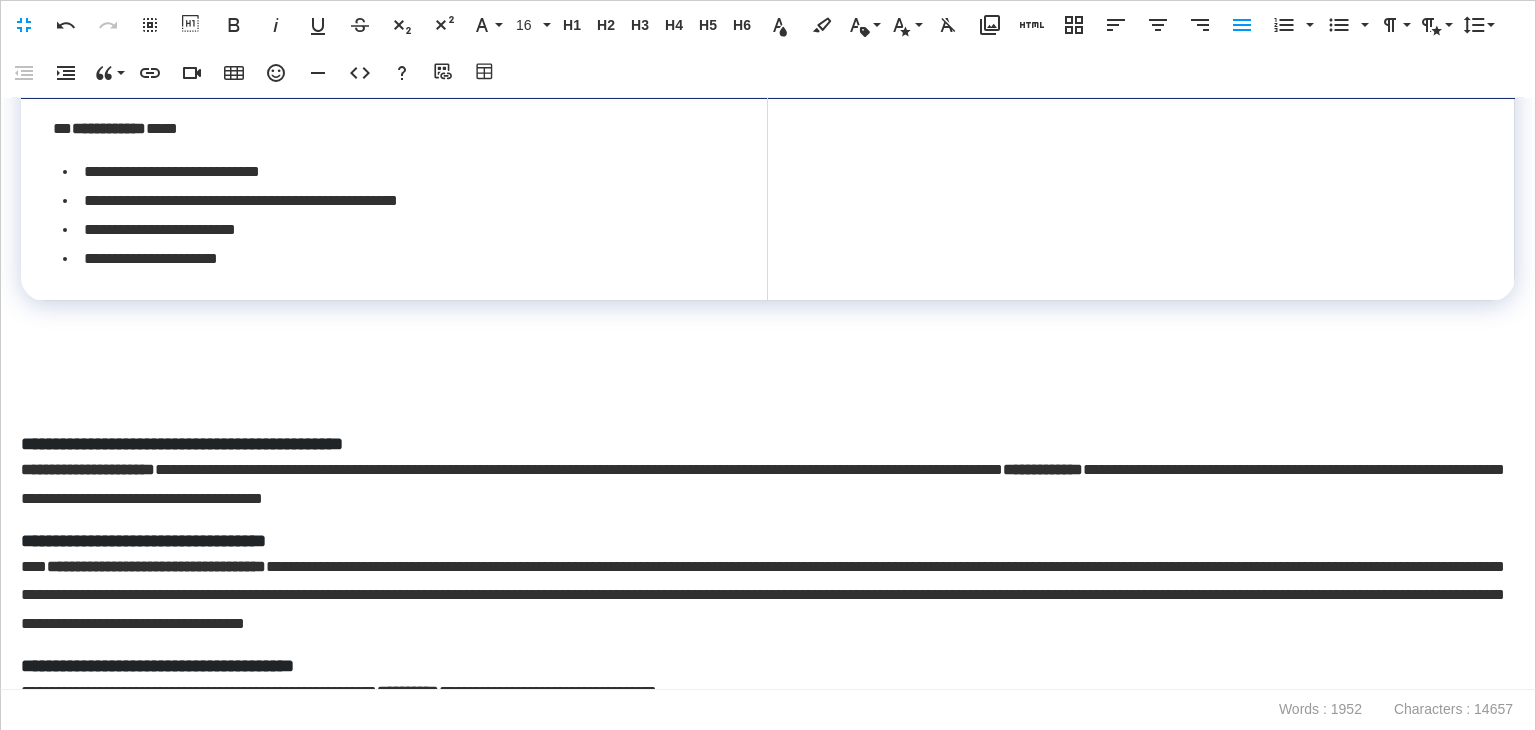 click at bounding box center (1141, 199) 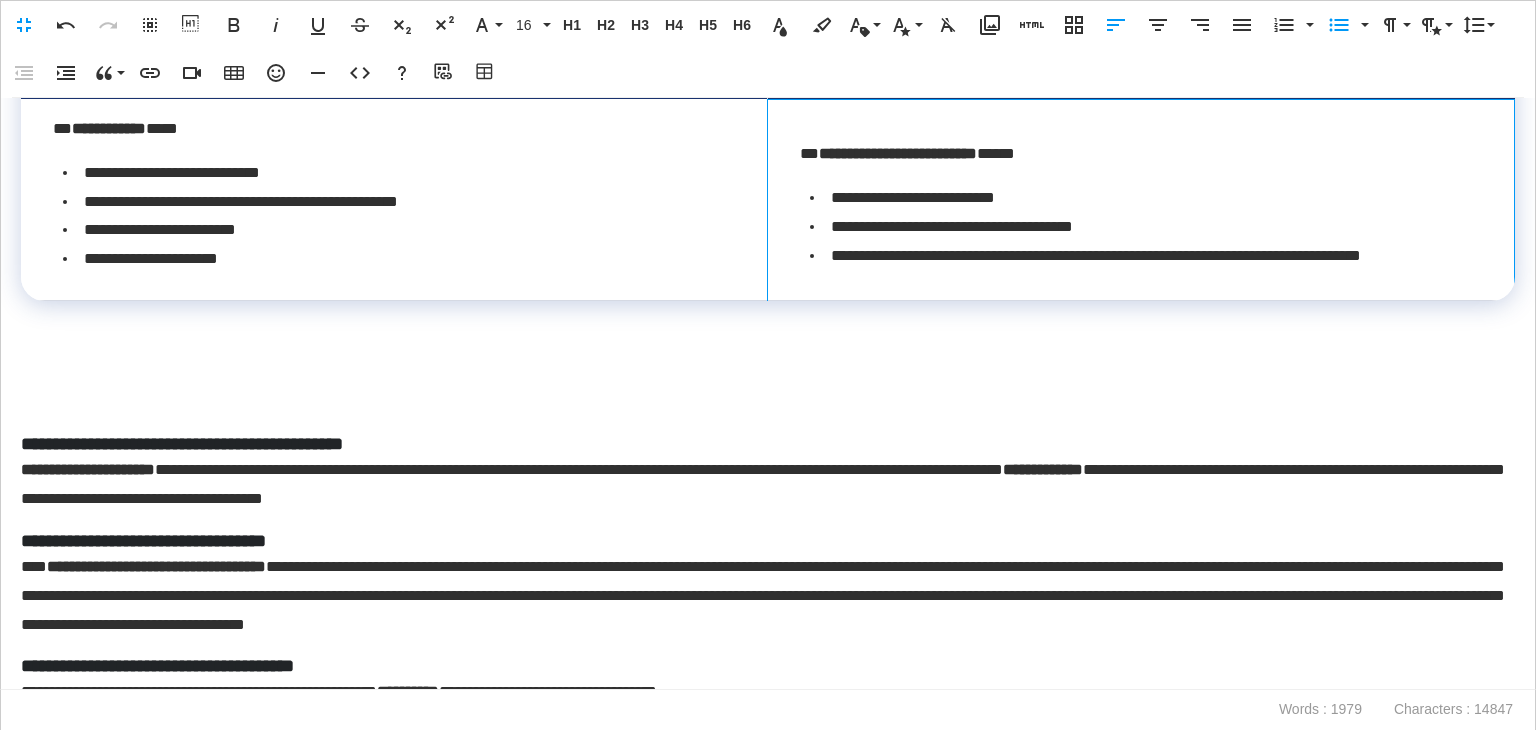click on "**********" at bounding box center [1141, 199] 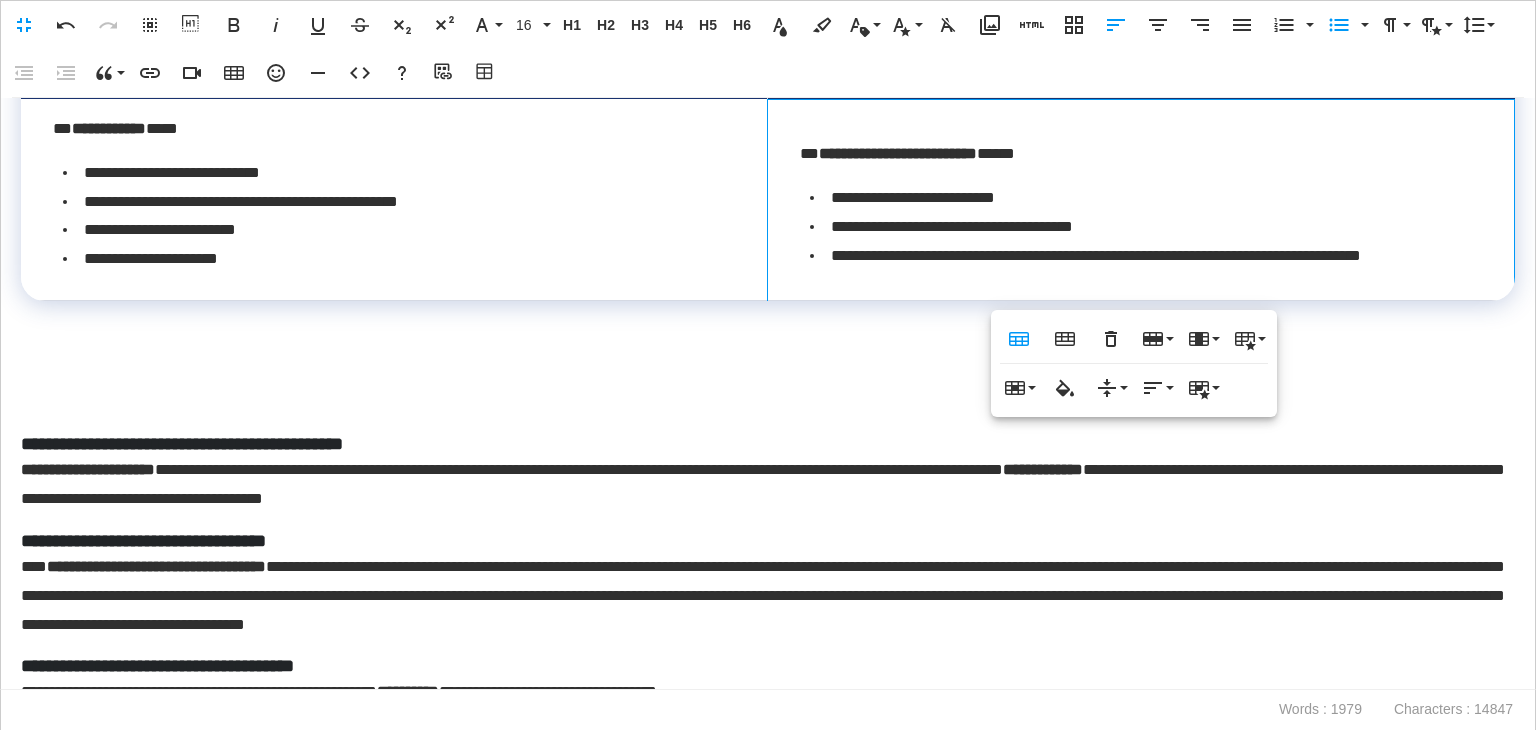 click on "**********" at bounding box center [1141, 199] 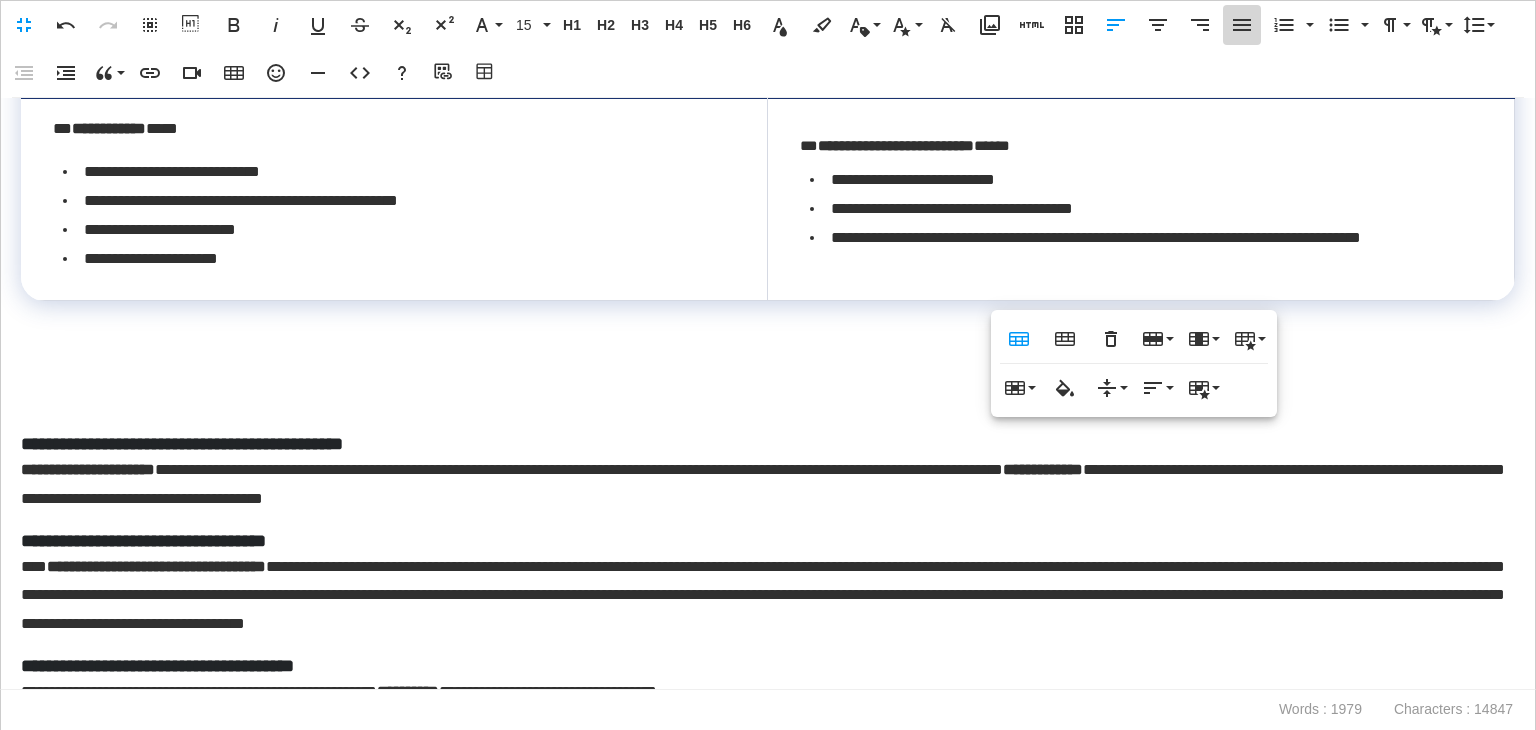 click 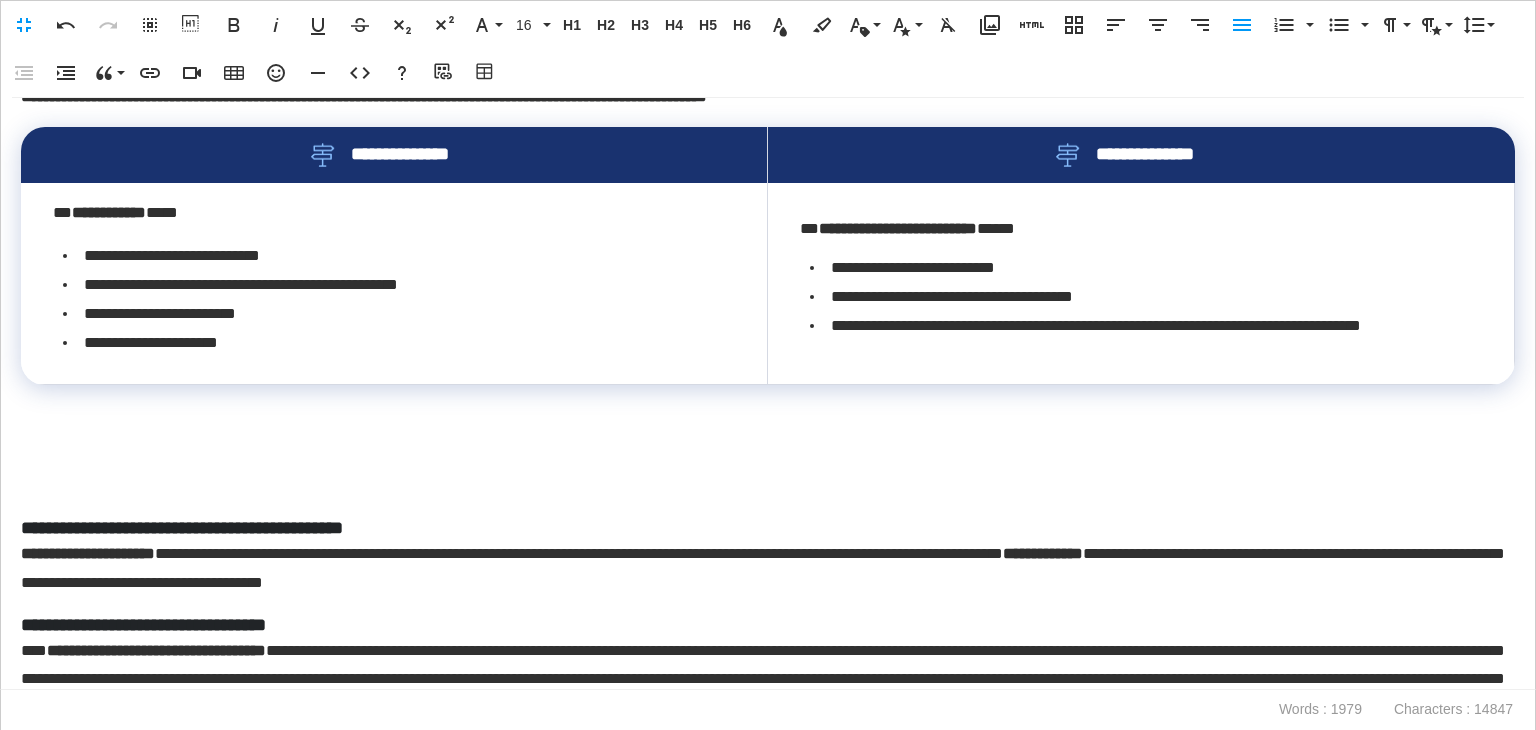 scroll, scrollTop: 600, scrollLeft: 0, axis: vertical 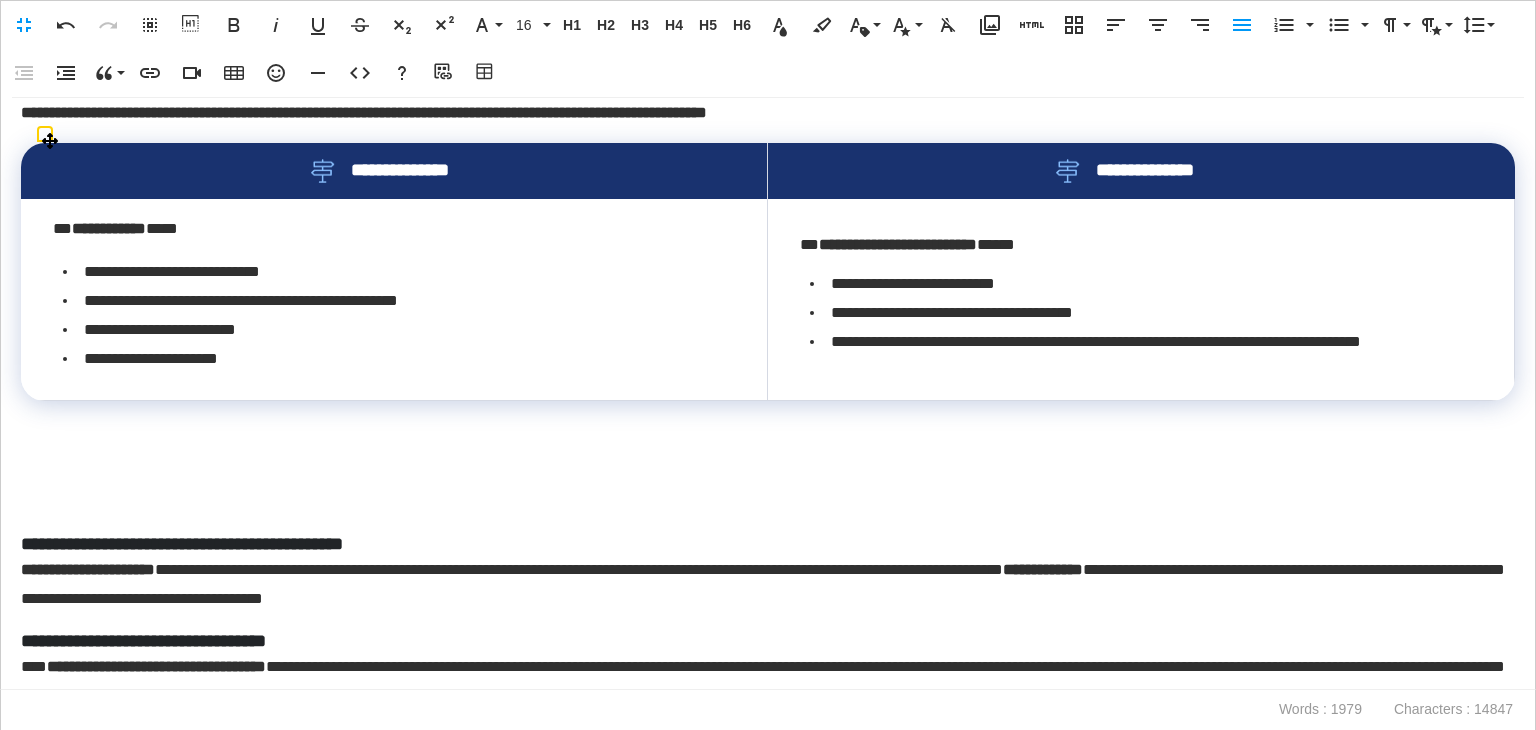 click at bounding box center (763, 458) 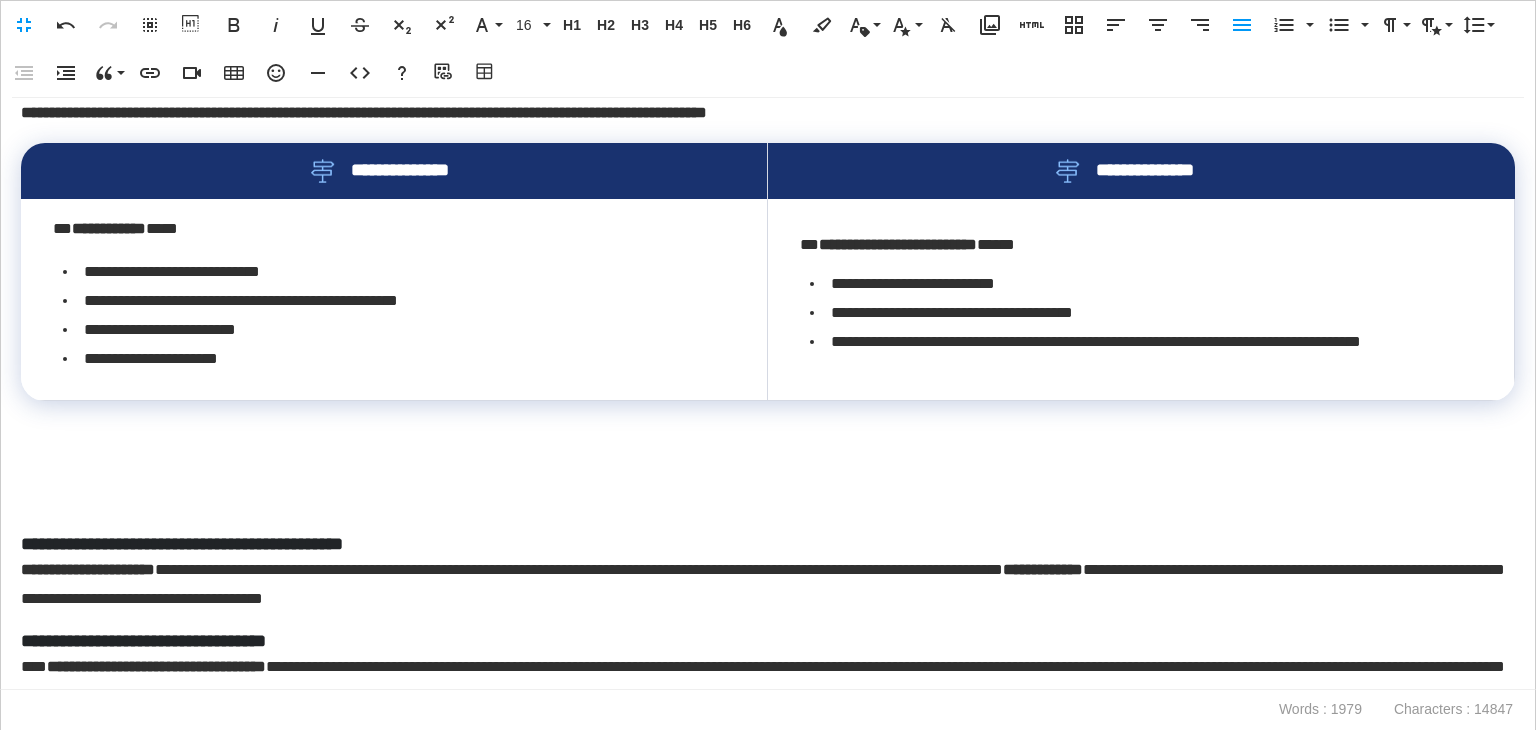 click at bounding box center (763, 502) 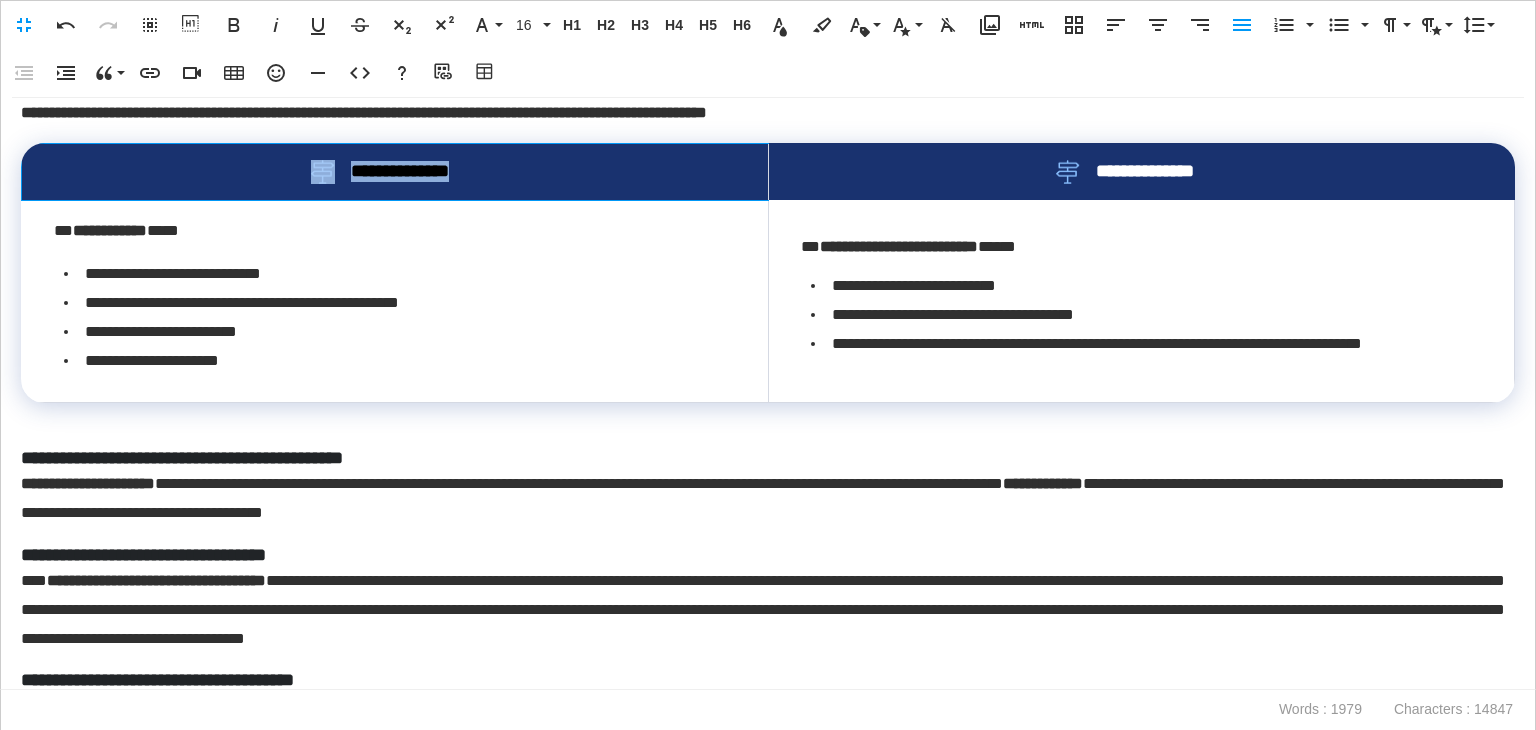 drag, startPoint x: 482, startPoint y: 169, endPoint x: 296, endPoint y: 154, distance: 186.60385 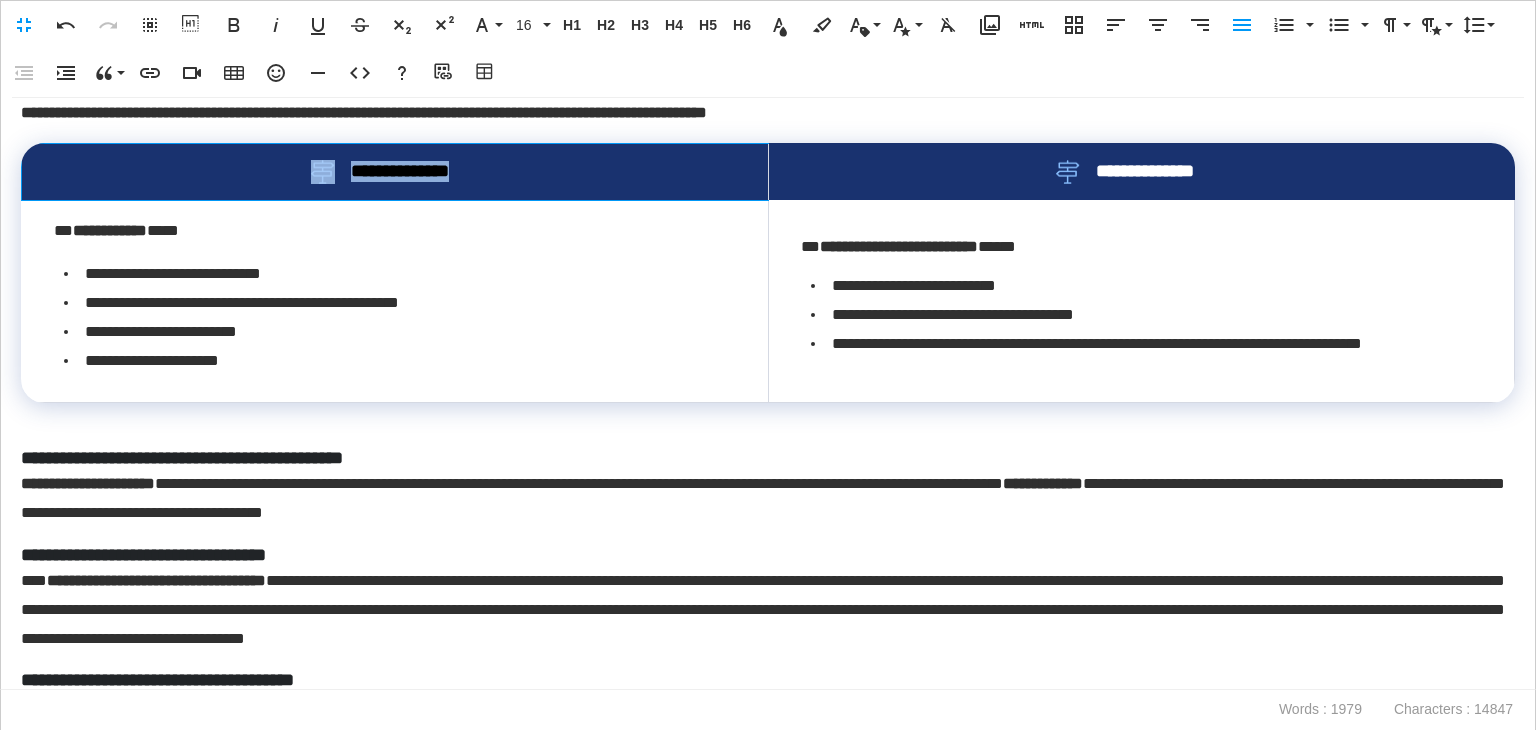 click on "**********" at bounding box center [395, 171] 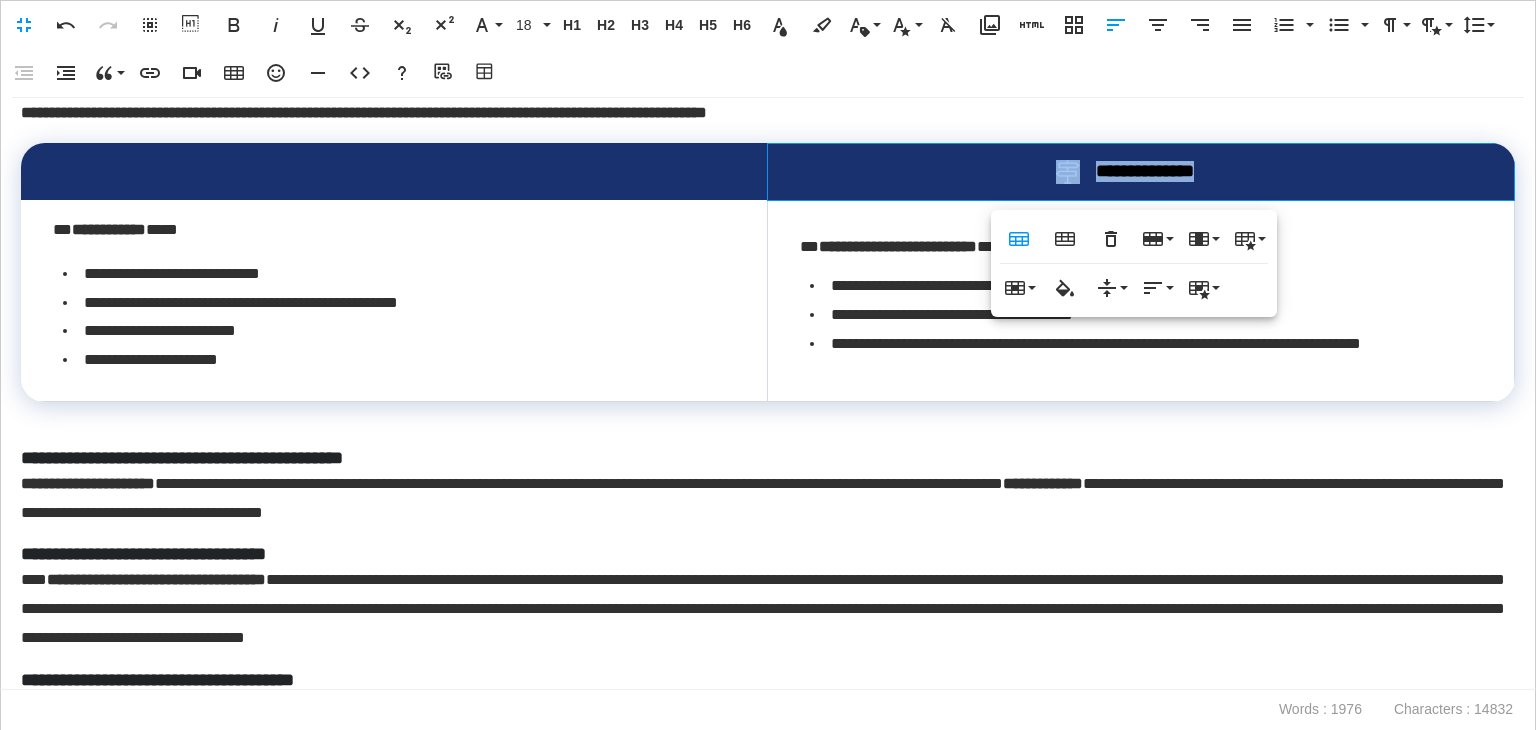 drag, startPoint x: 1220, startPoint y: 166, endPoint x: 888, endPoint y: 151, distance: 332.33868 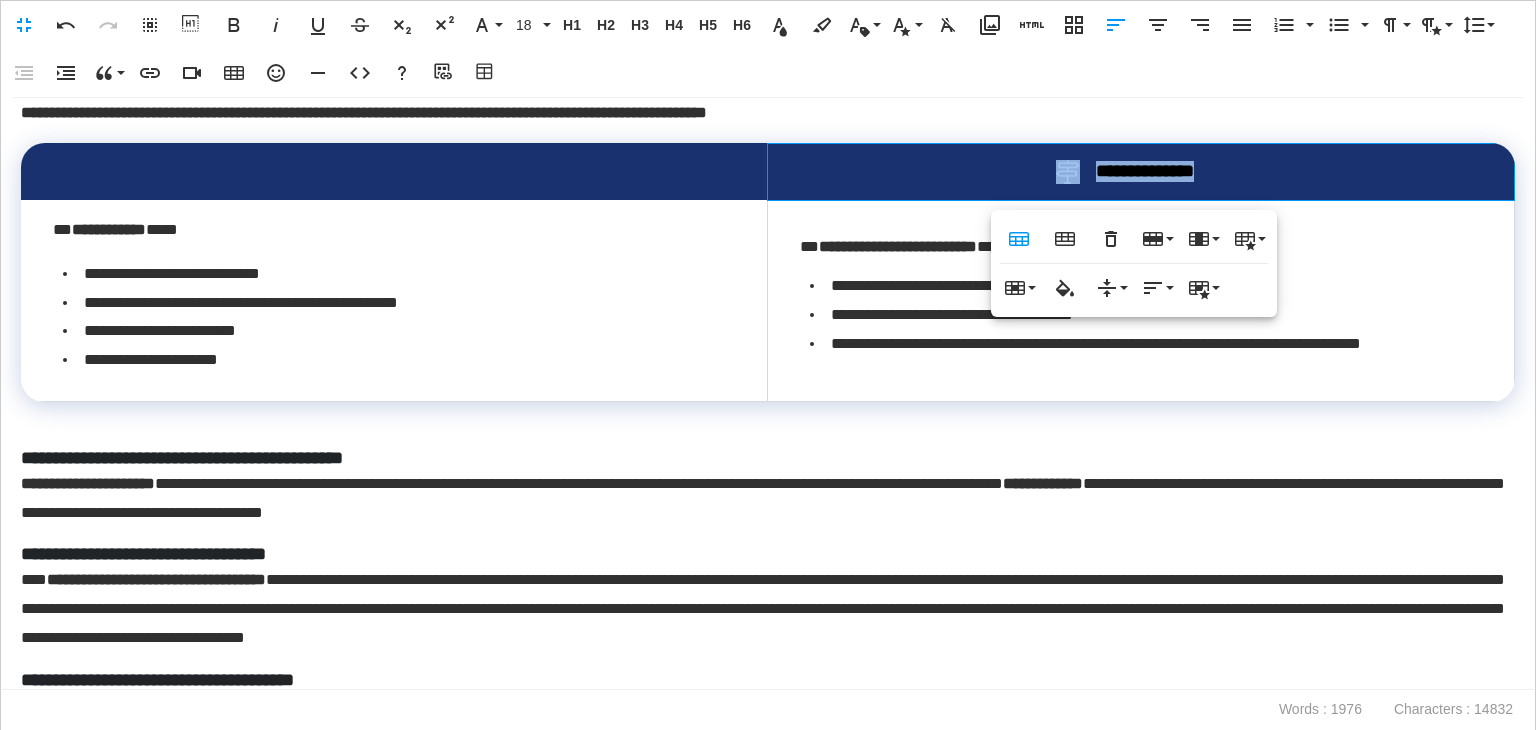 click on "**********" at bounding box center (1141, 171) 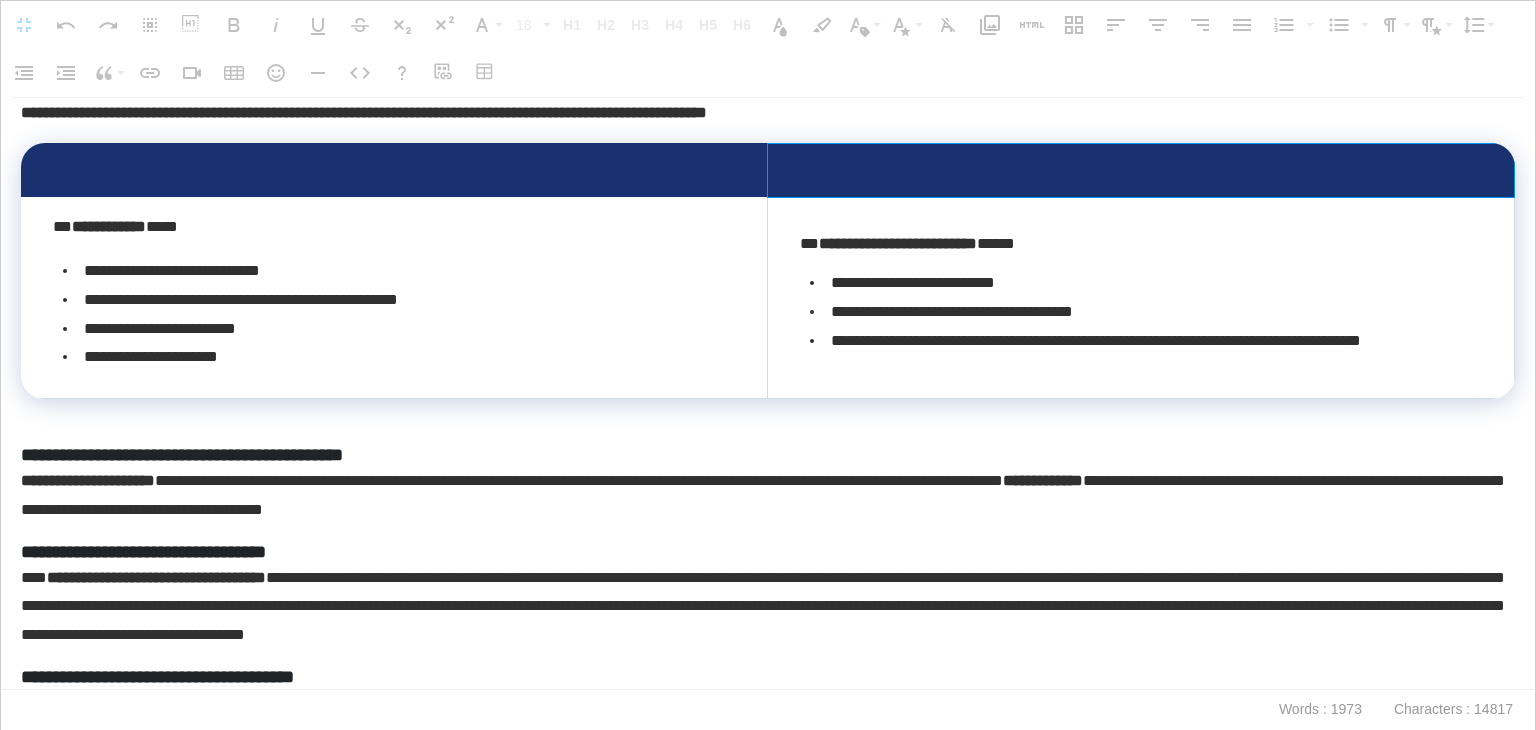 drag, startPoint x: 460, startPoint y: 170, endPoint x: 791, endPoint y: 168, distance: 331.00604 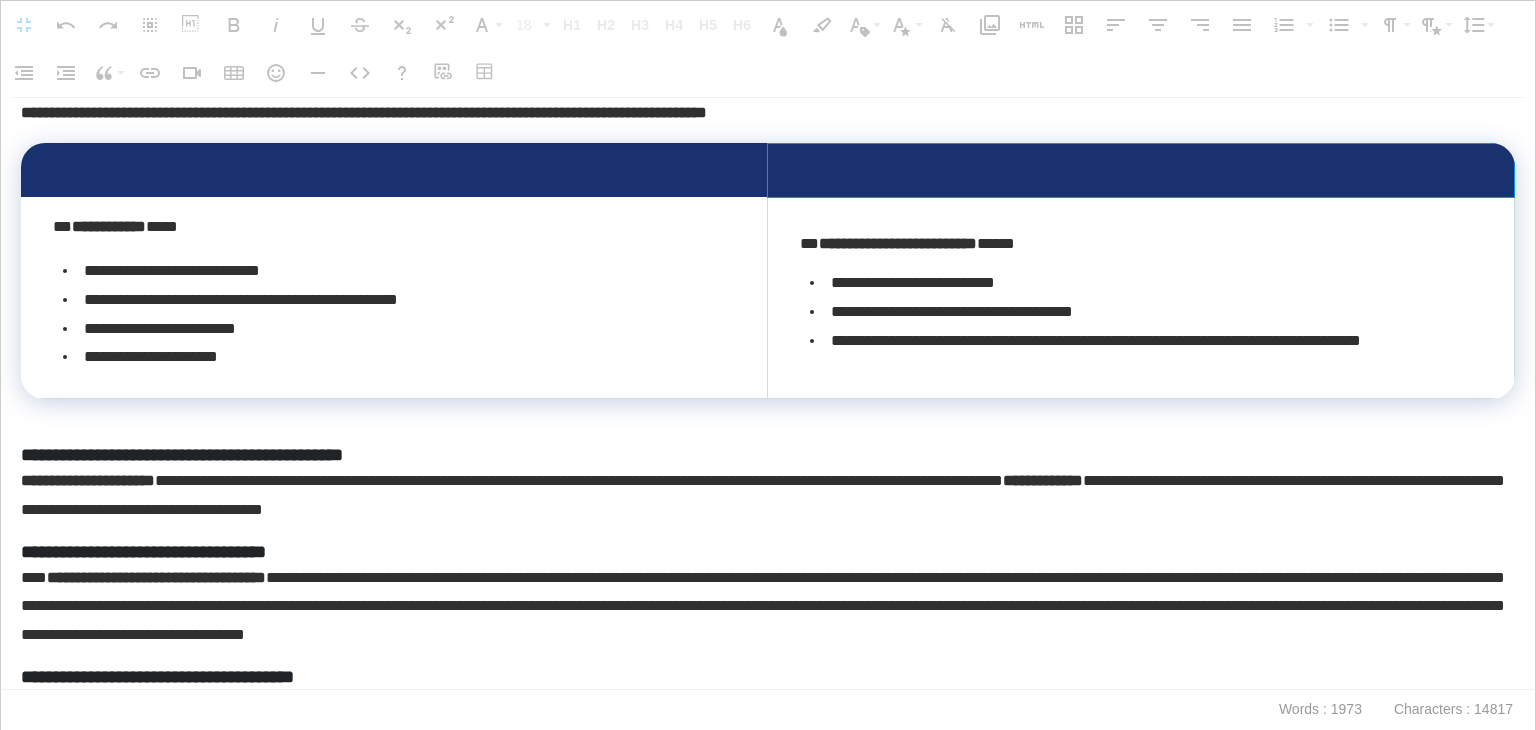 click at bounding box center [768, 170] 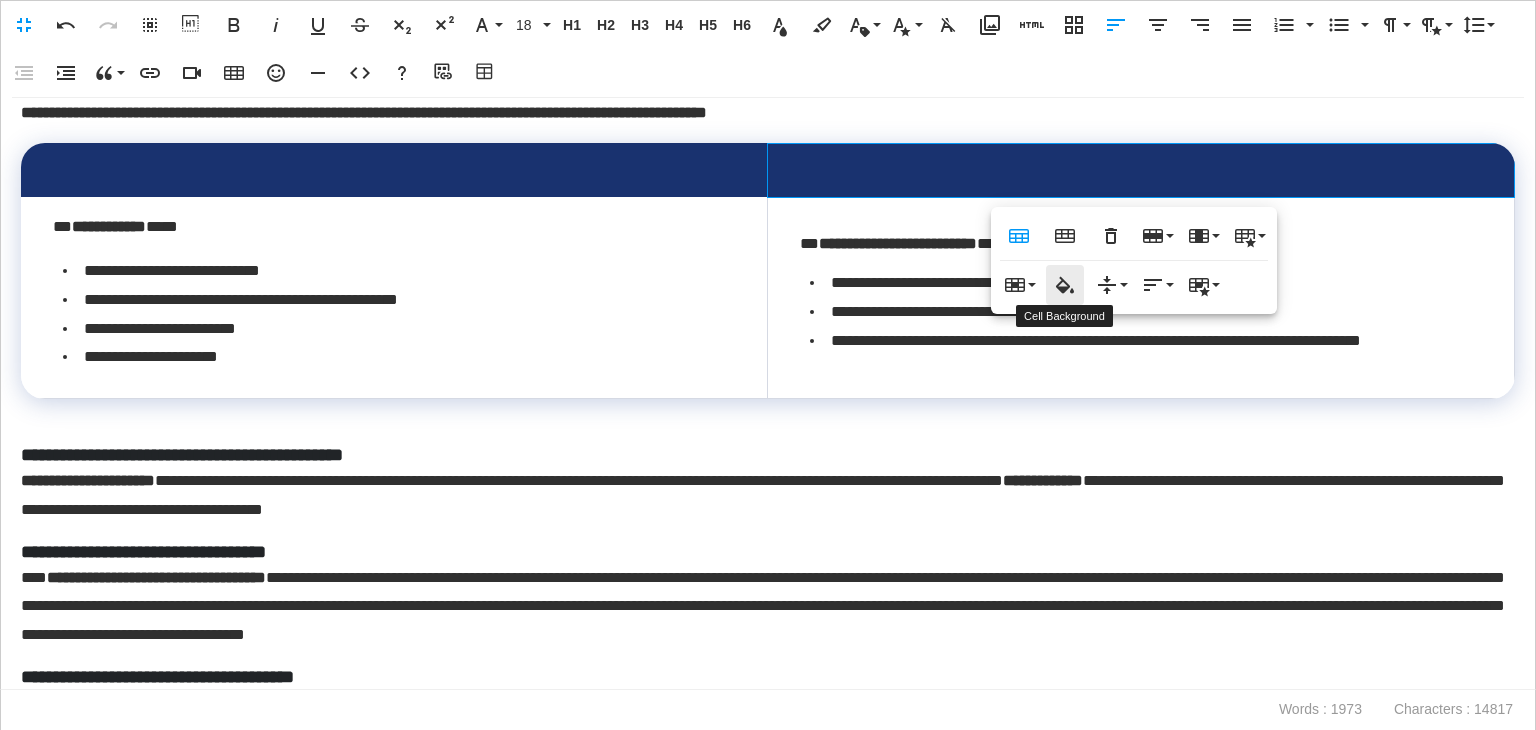 click 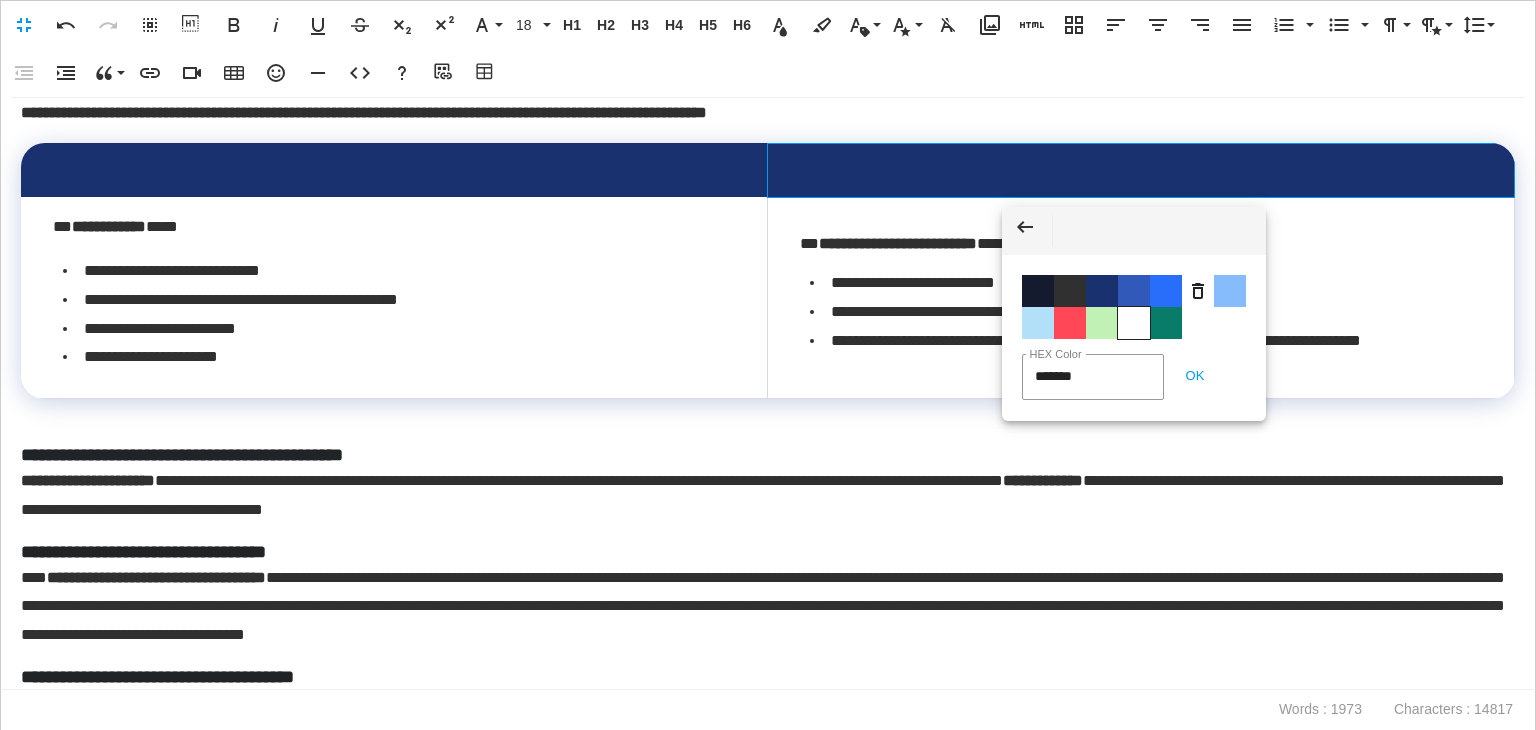 click on "Color #FFFFFF" at bounding box center [1134, 323] 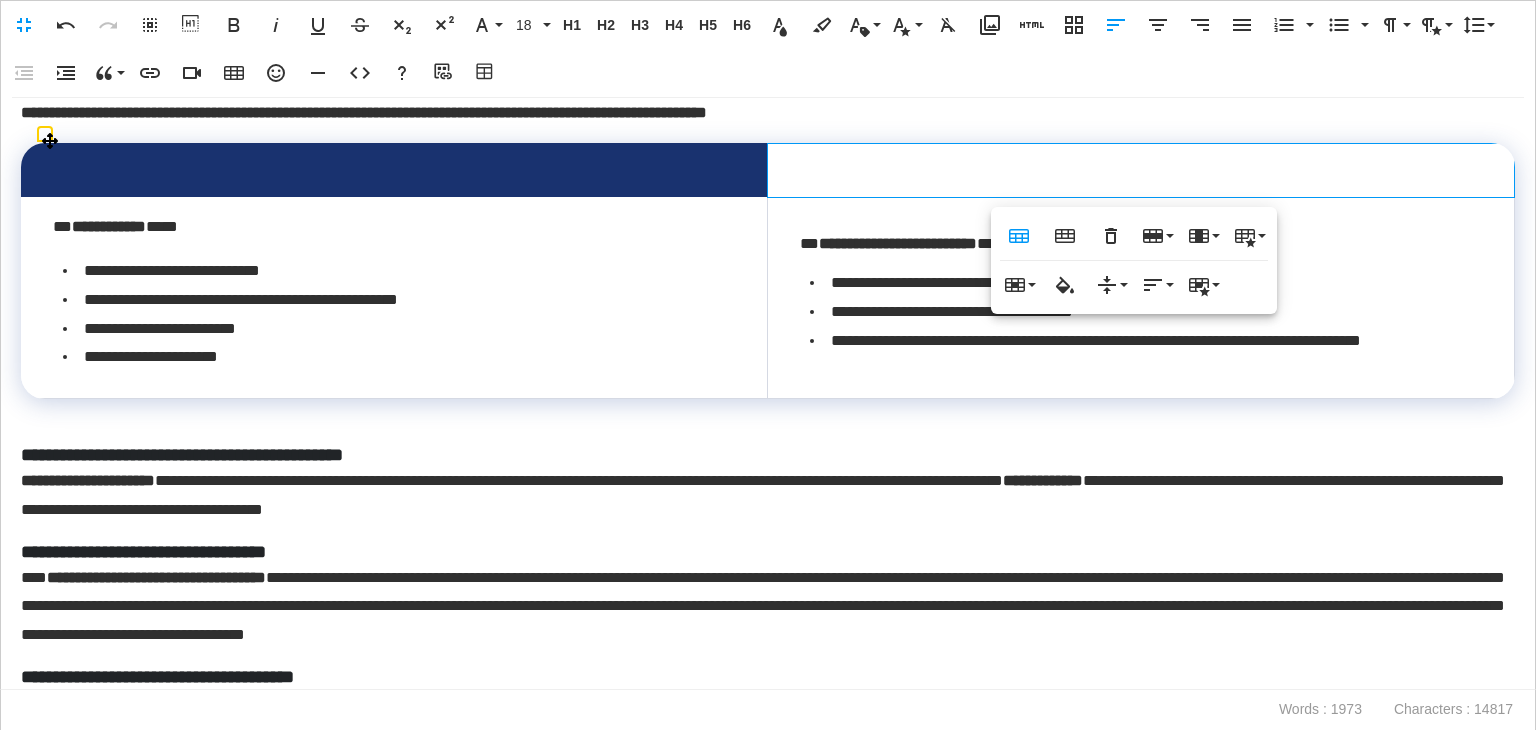 click at bounding box center (394, 170) 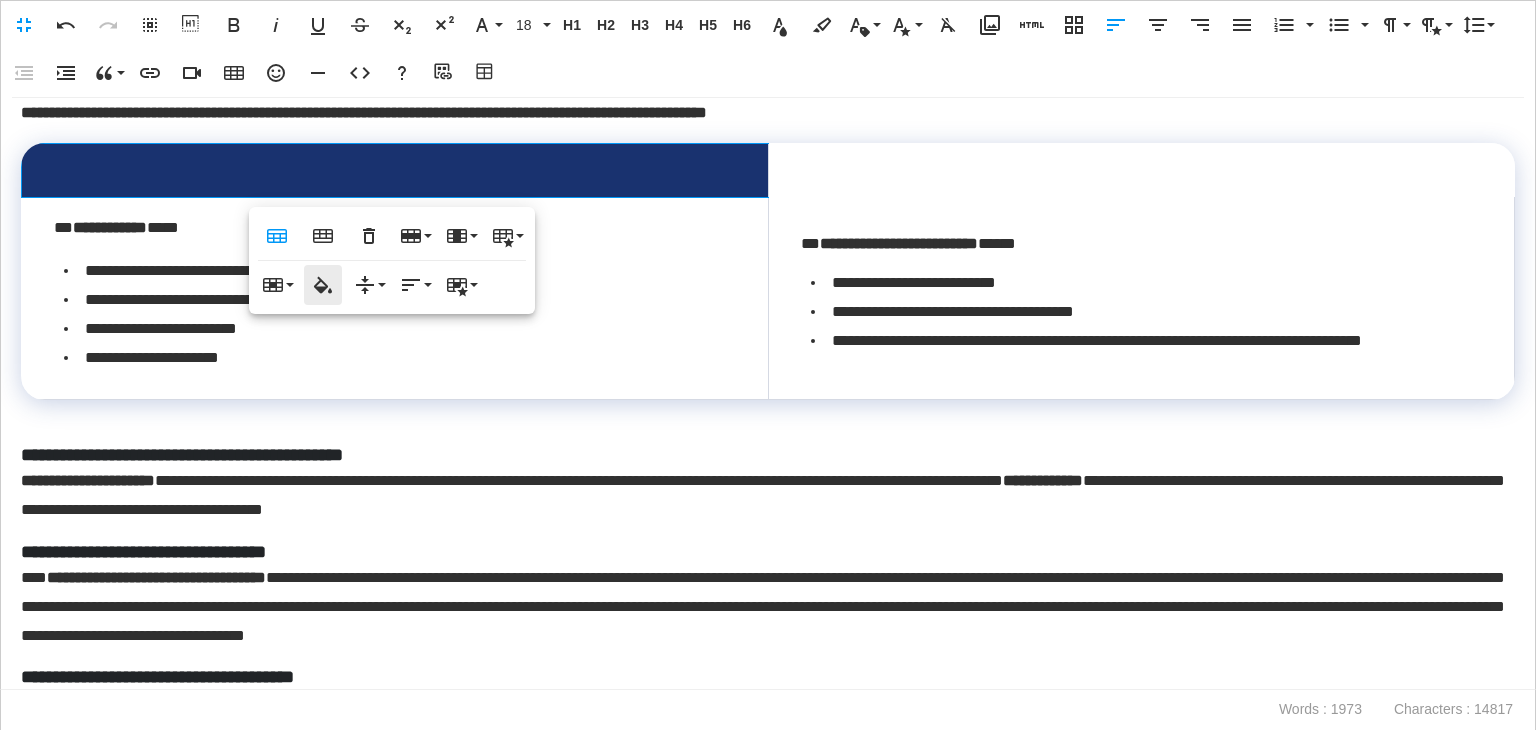 click on "Cell Background" at bounding box center (323, 285) 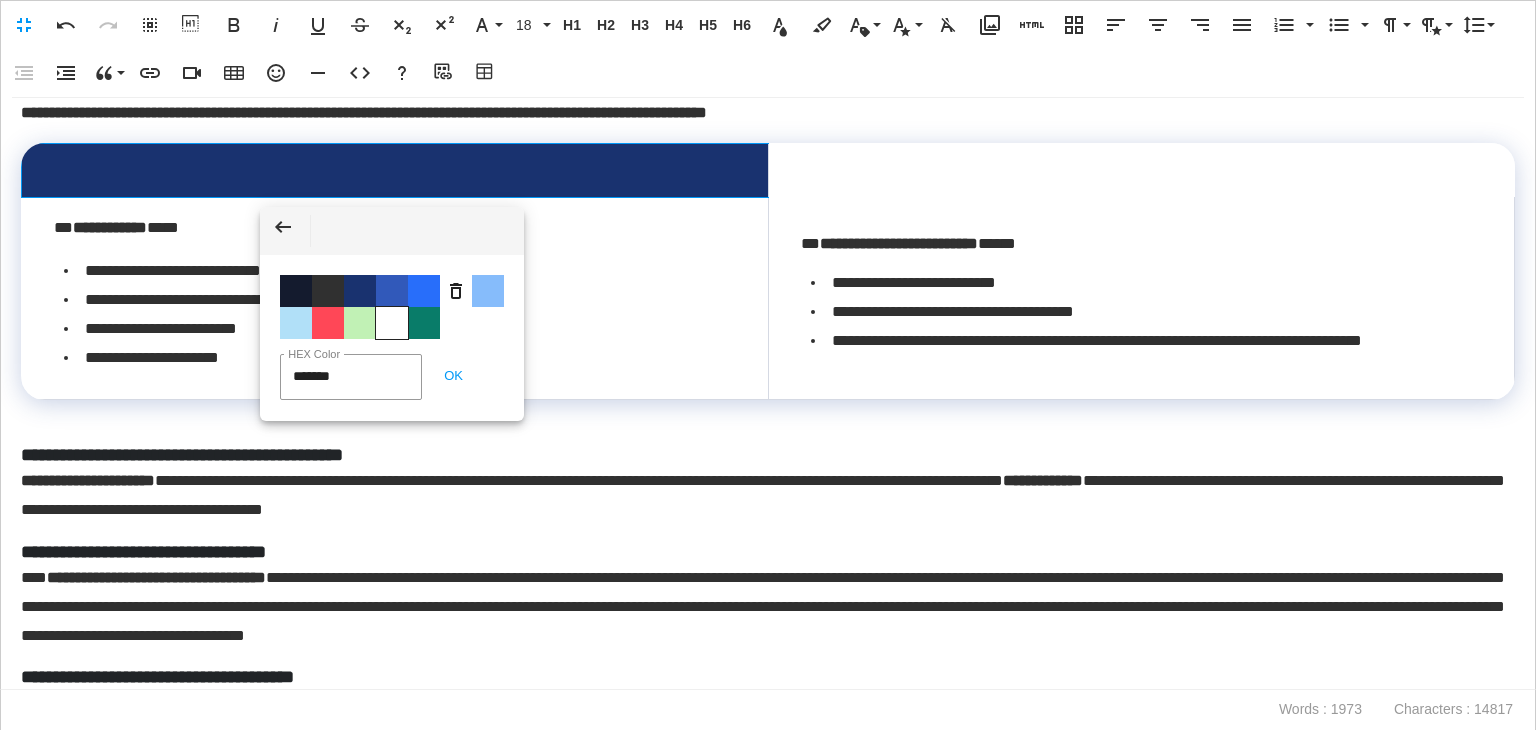 click on "Color #FFFFFF" at bounding box center [392, 323] 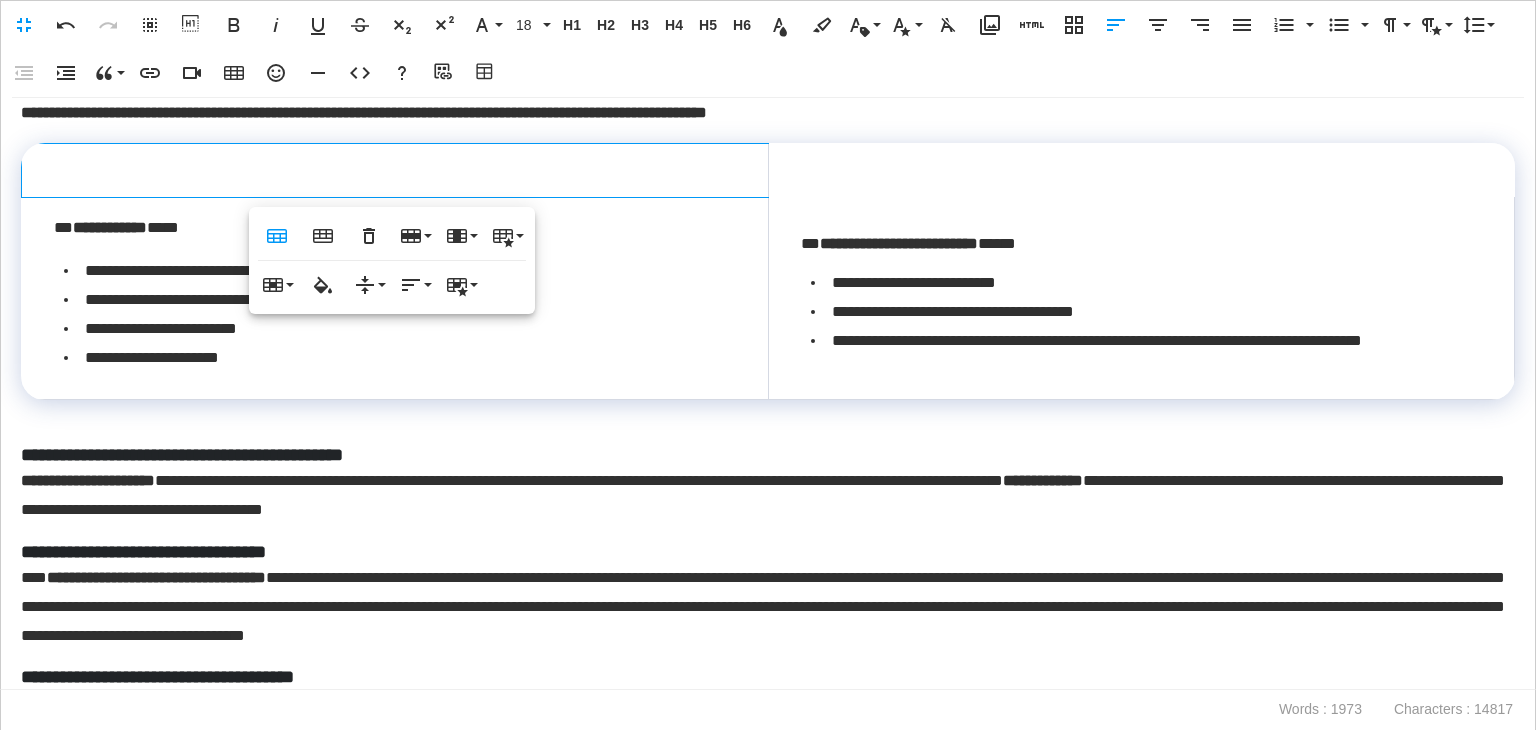 click at bounding box center (395, 170) 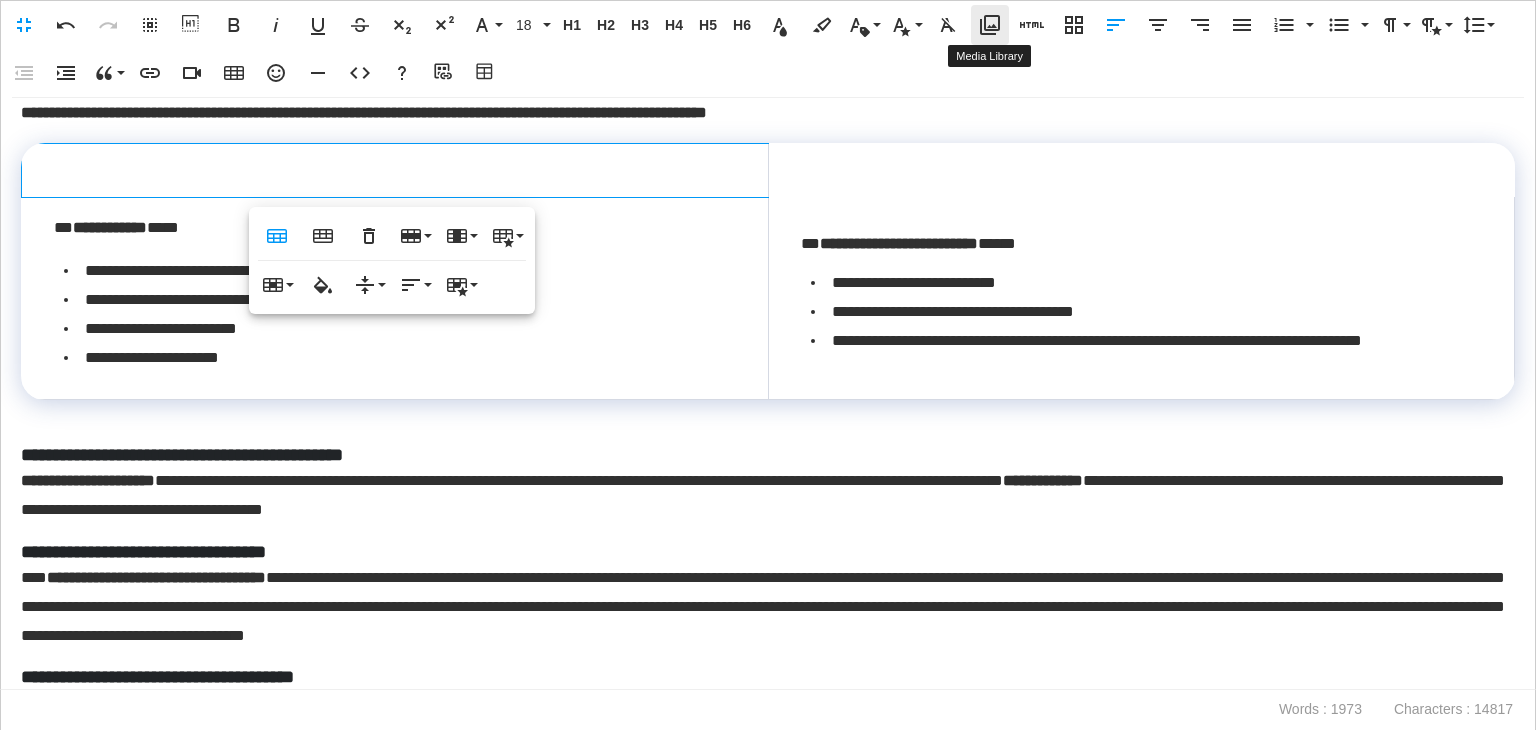 click 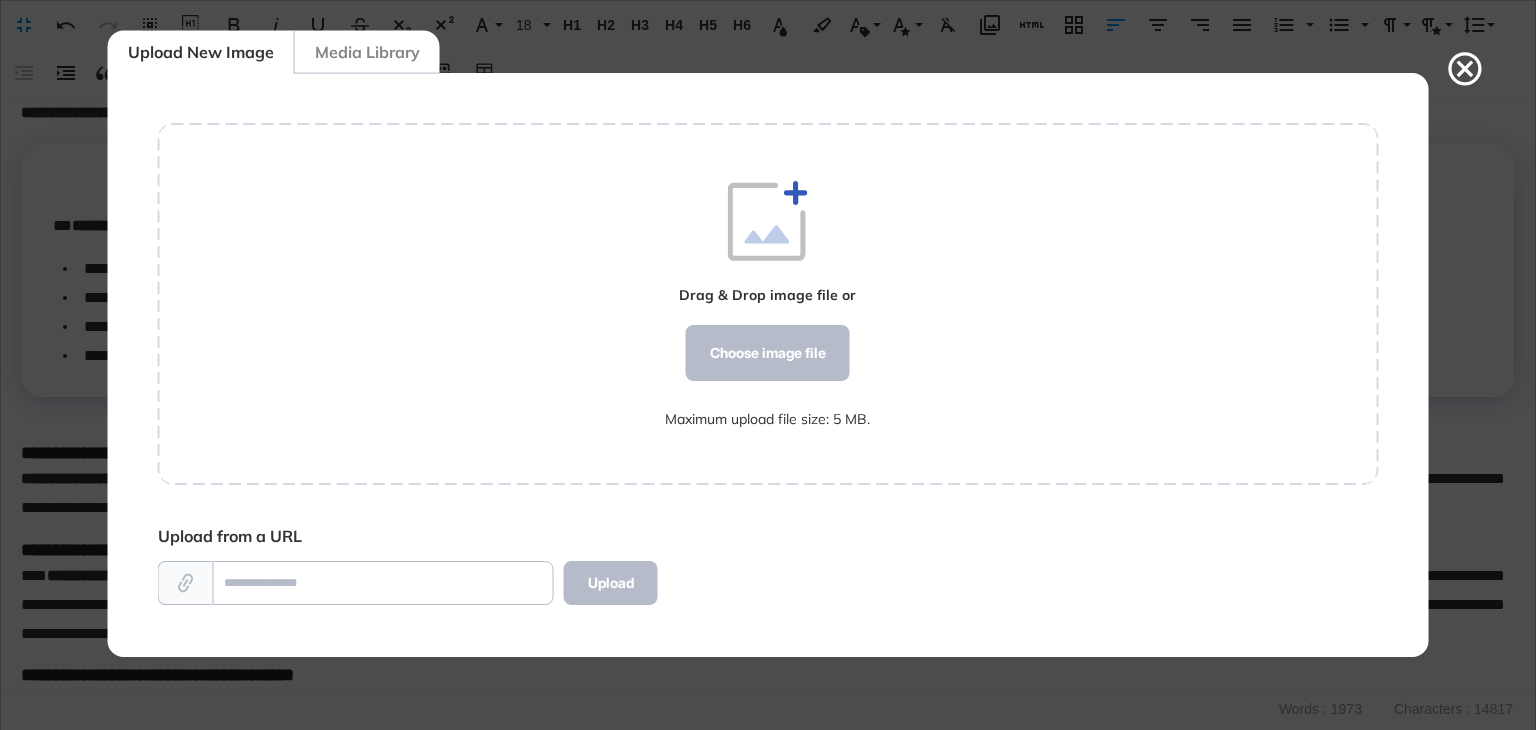 scroll, scrollTop: 9, scrollLeft: 0, axis: vertical 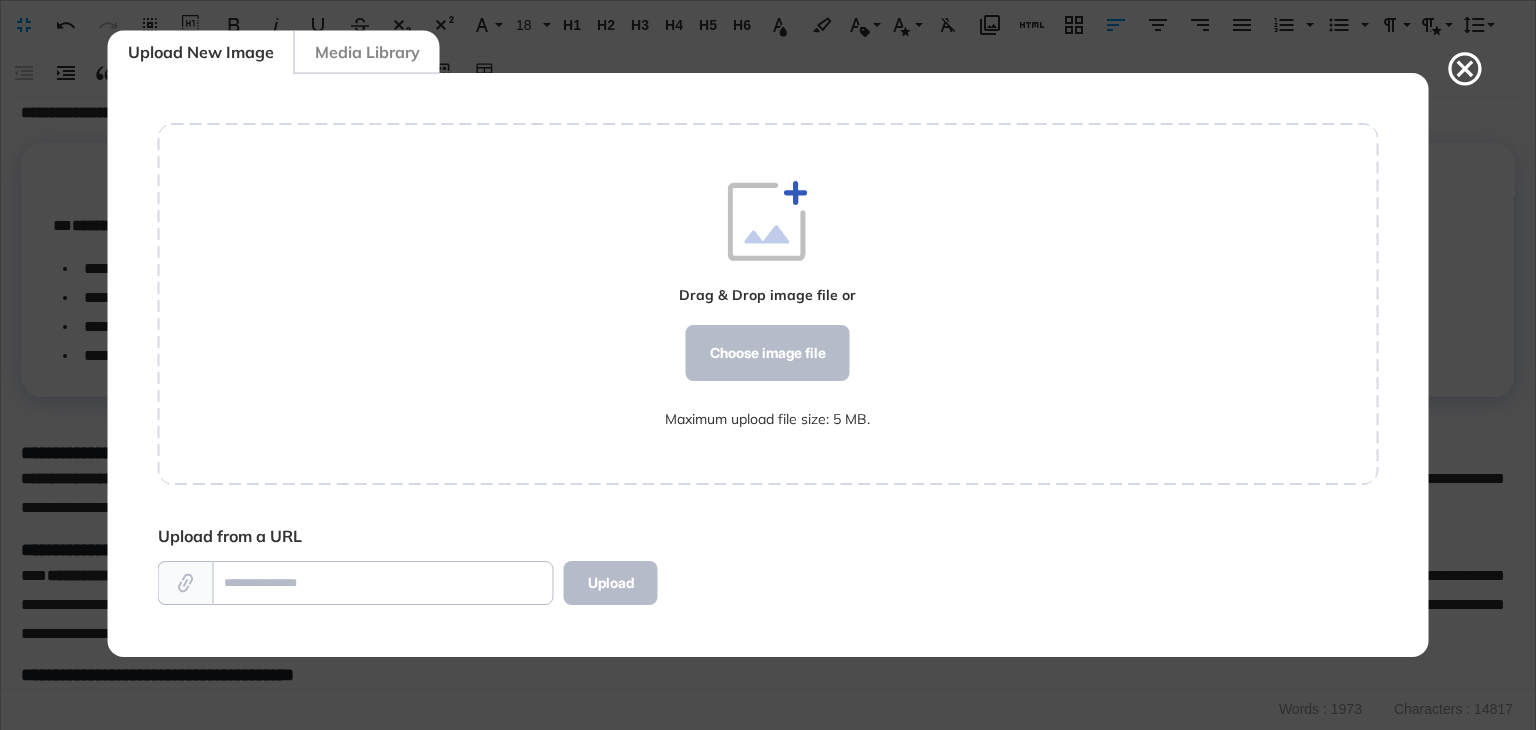 click on "Drag & Drop image file or Choose image file Maximum upload file size: 5 MB." 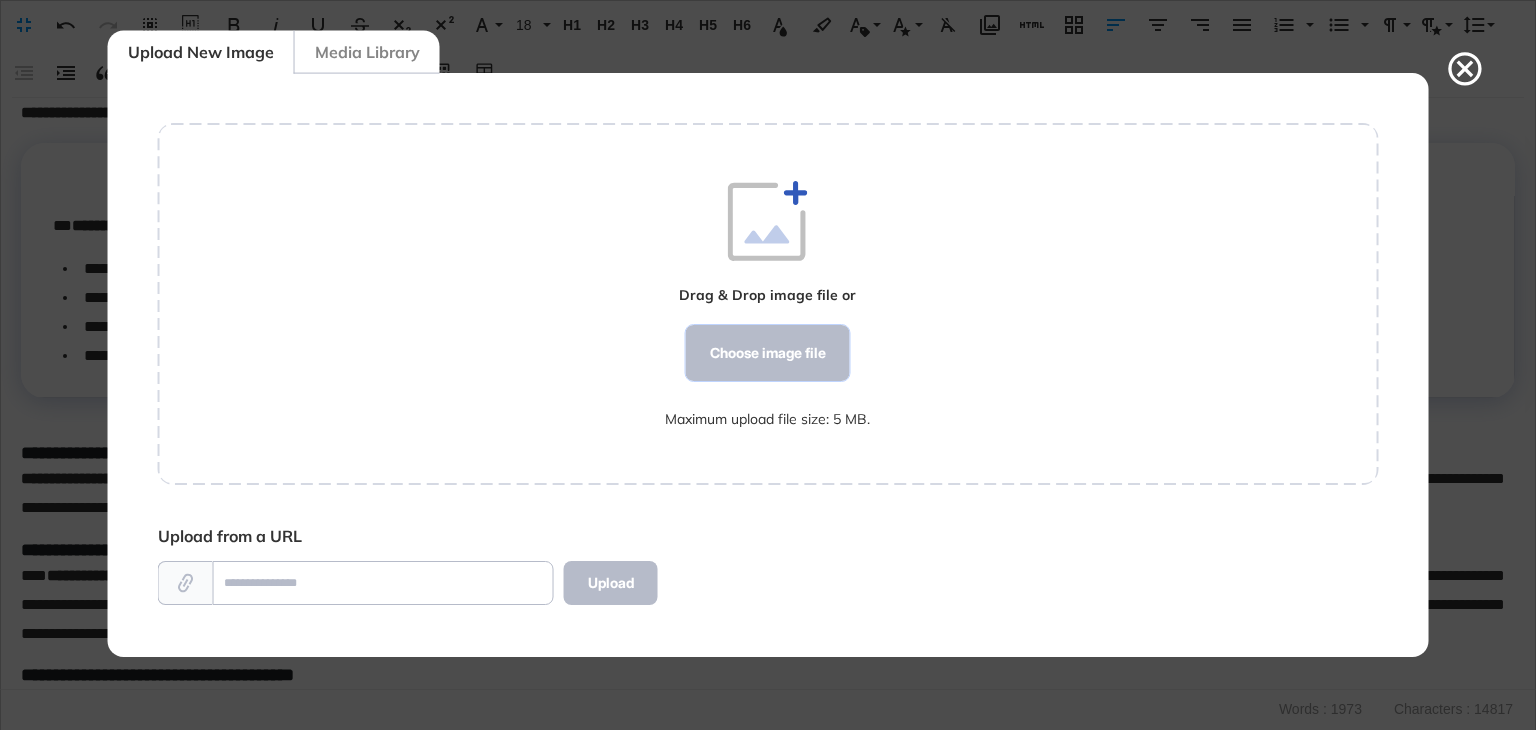 click on "Choose image file" at bounding box center (768, 353) 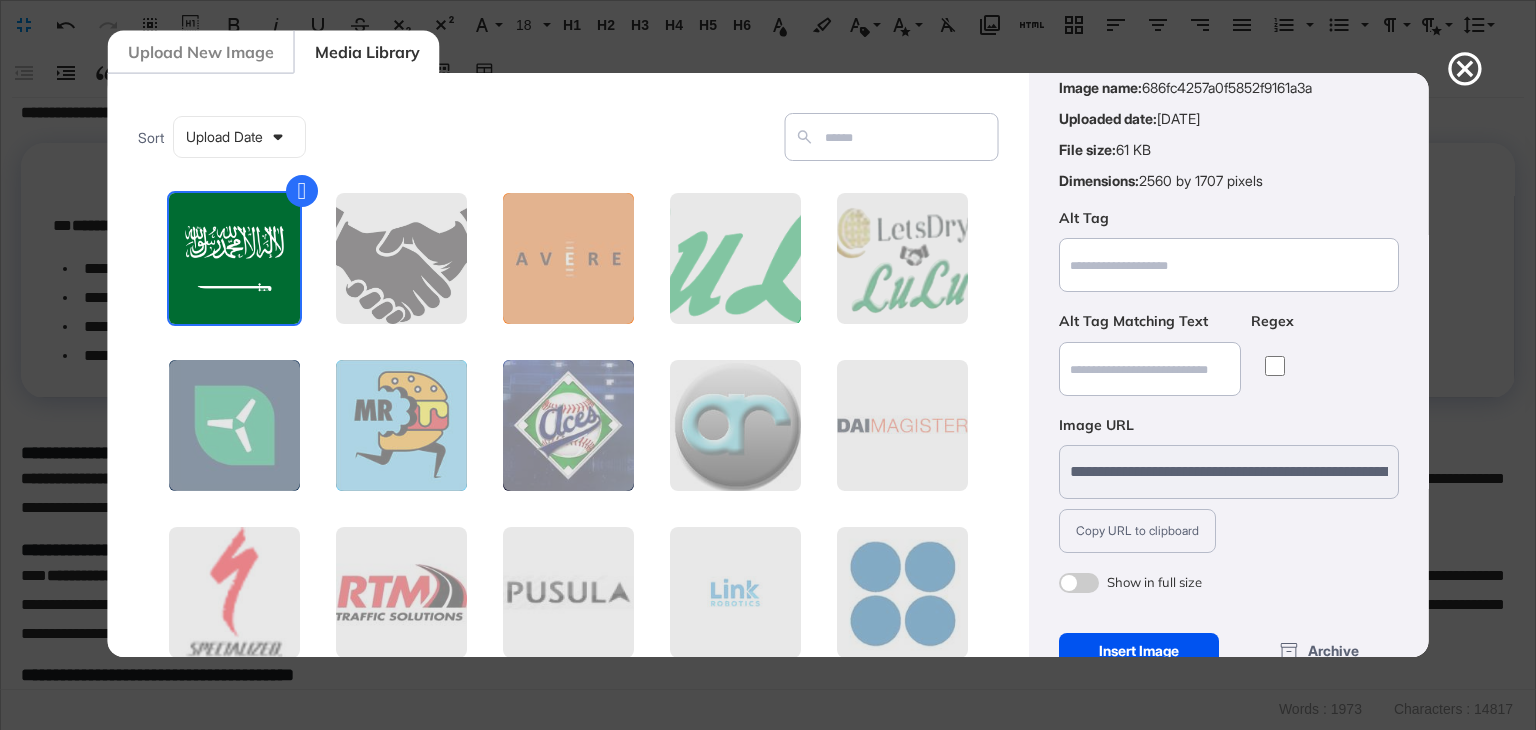 scroll, scrollTop: 144, scrollLeft: 0, axis: vertical 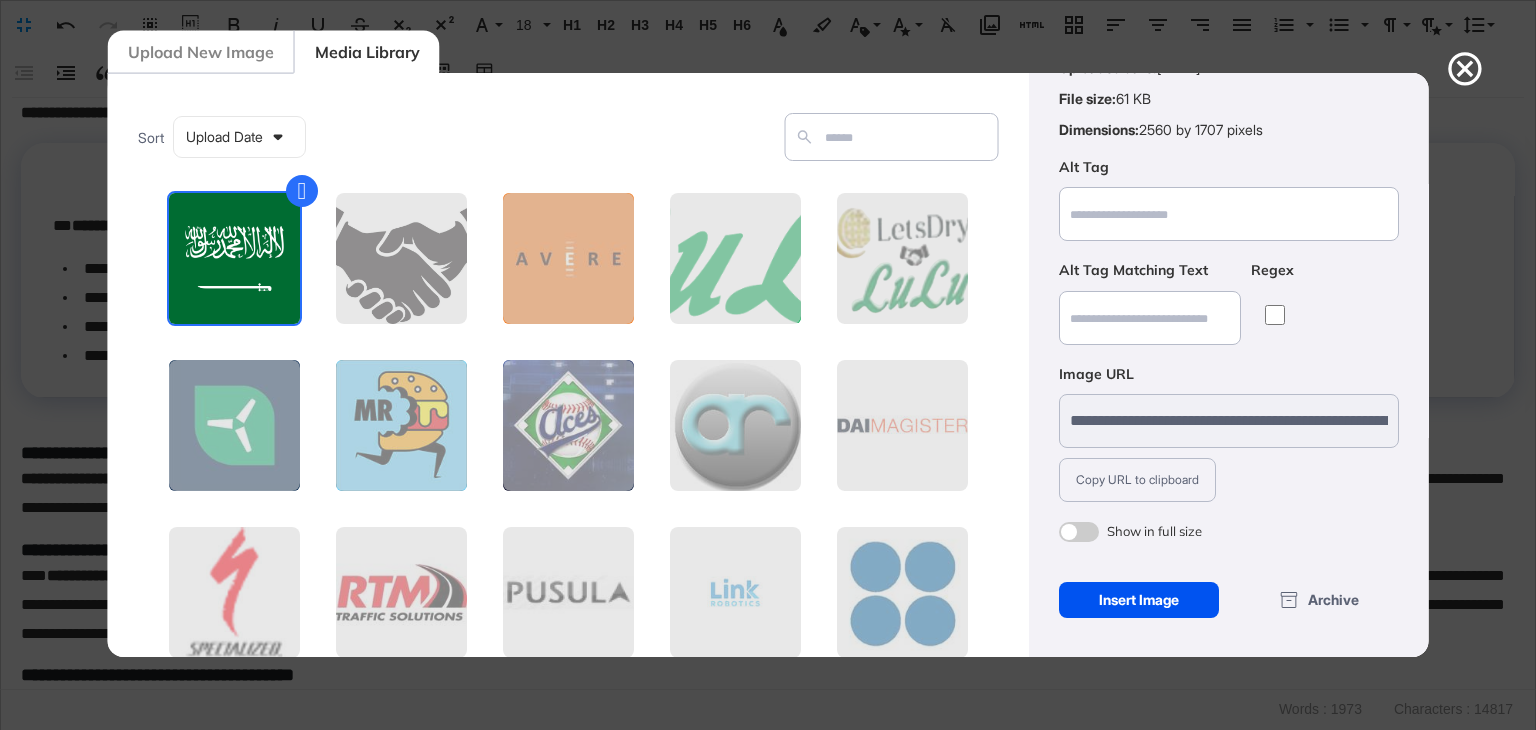 click on "Insert Image" at bounding box center [1138, 600] 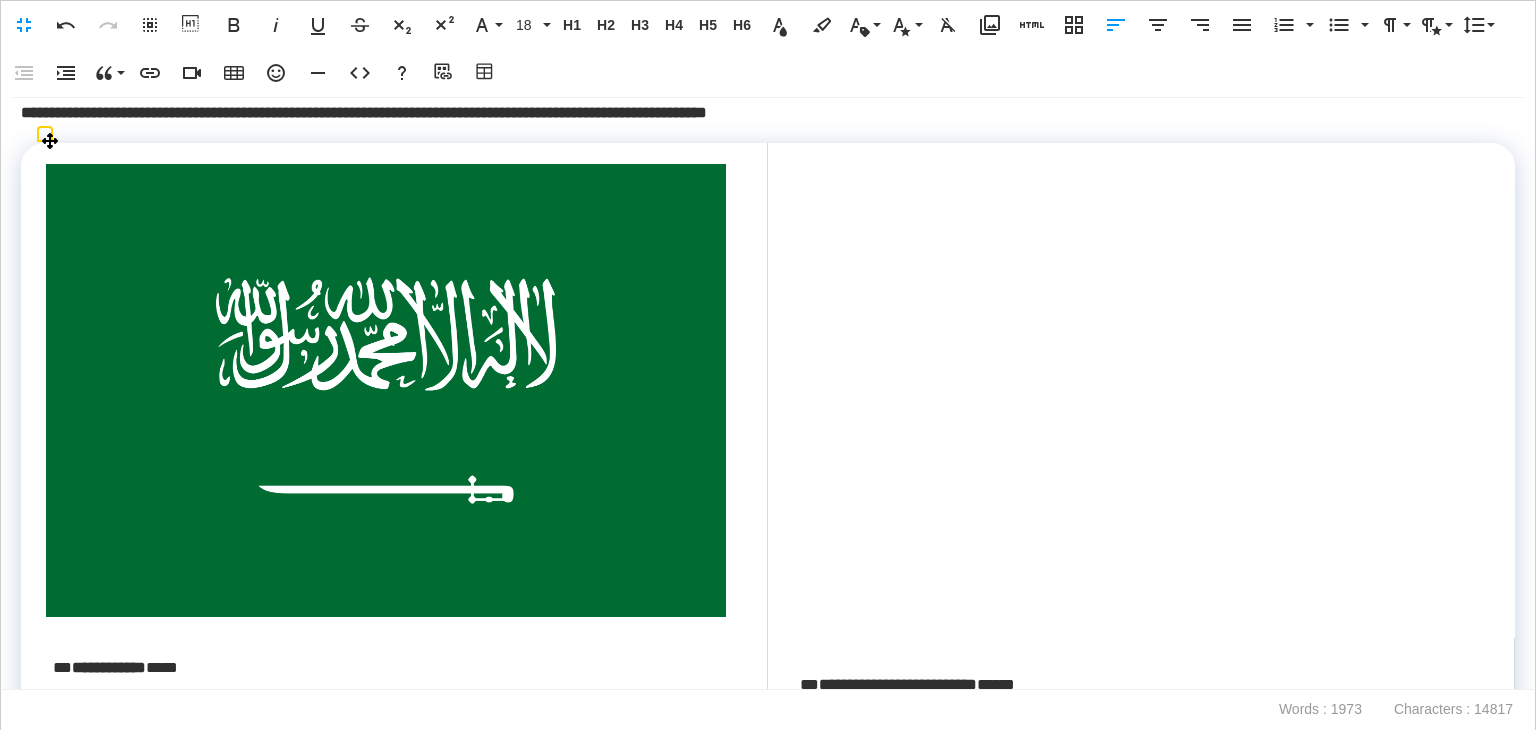 click at bounding box center [386, 391] 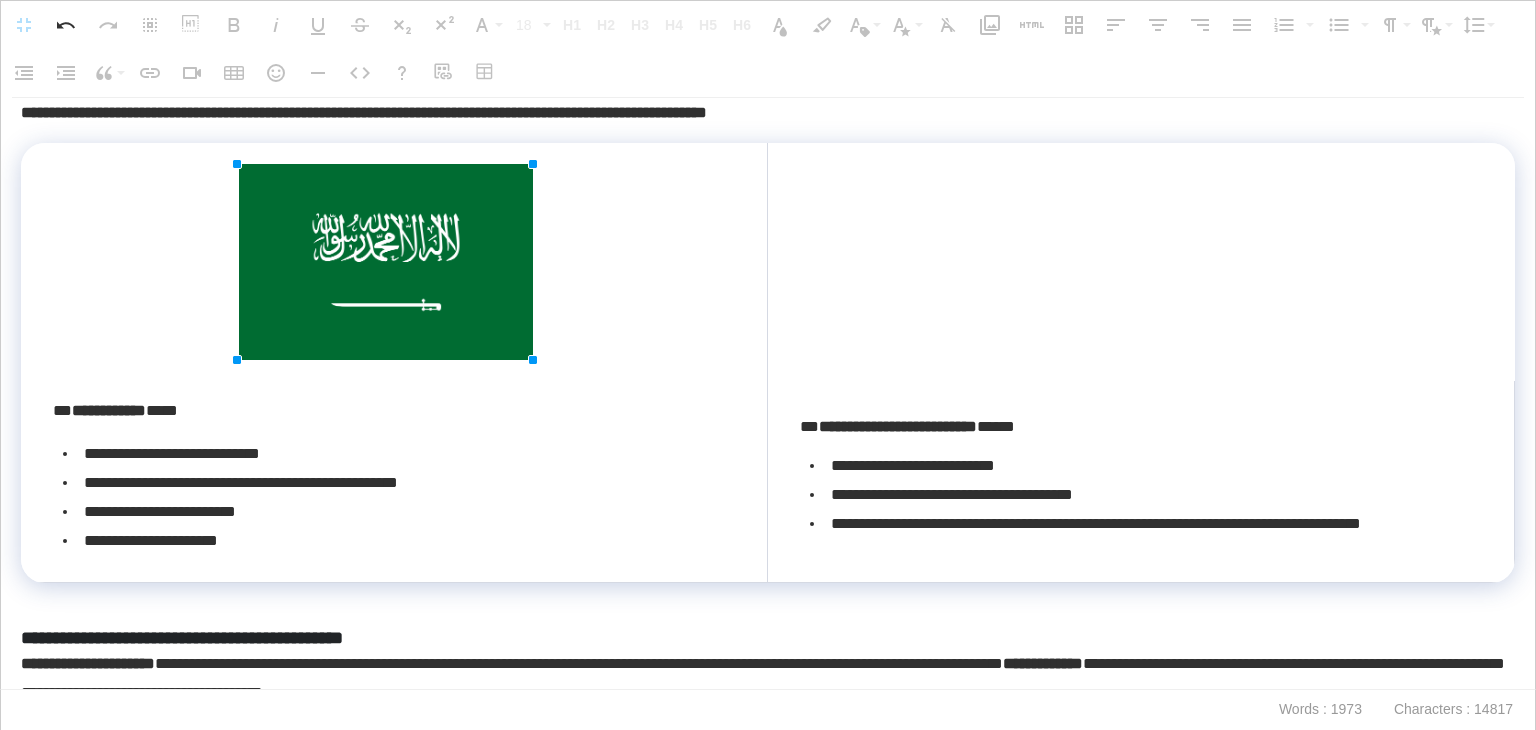 drag, startPoint x: 723, startPoint y: 608, endPoint x: 408, endPoint y: 329, distance: 420.7921 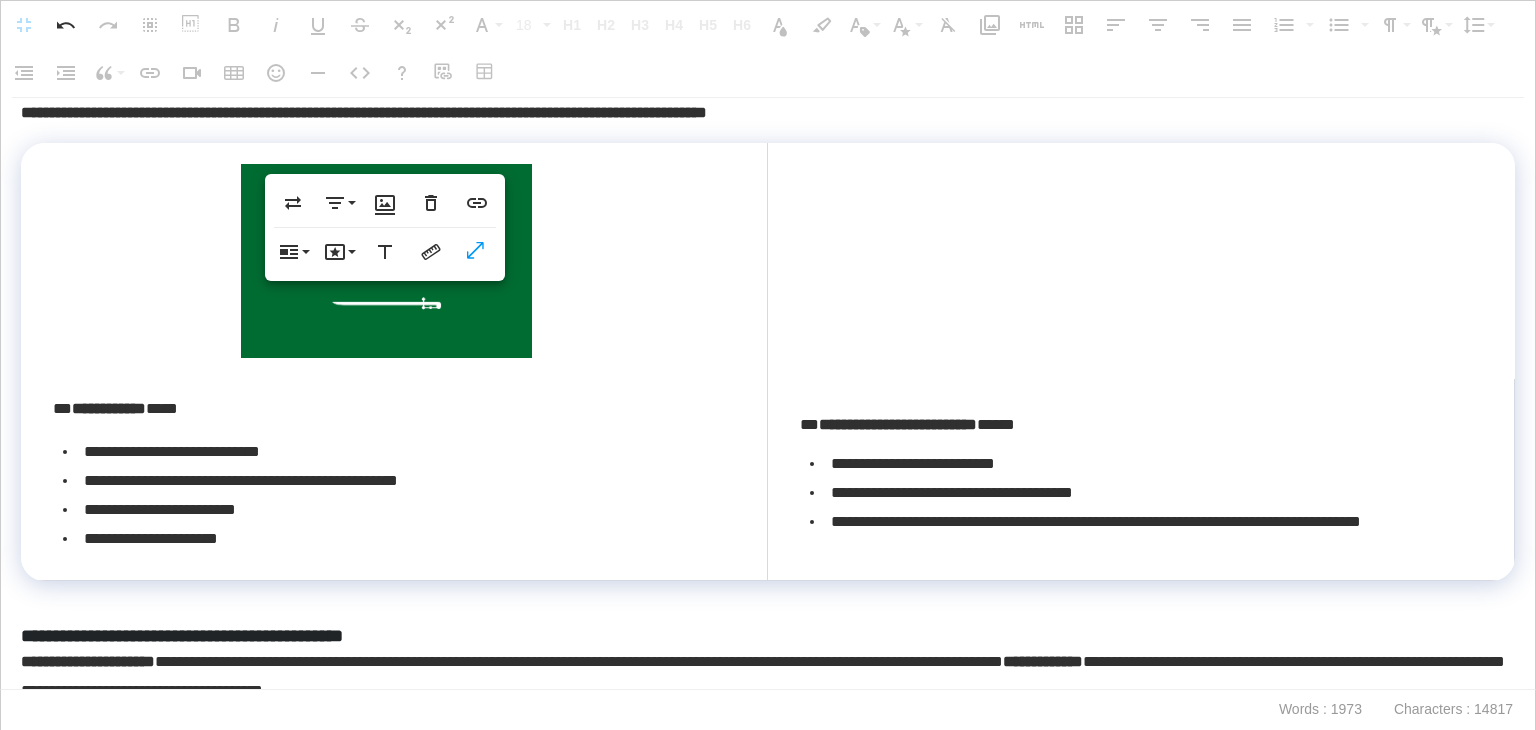 click at bounding box center (386, 261) 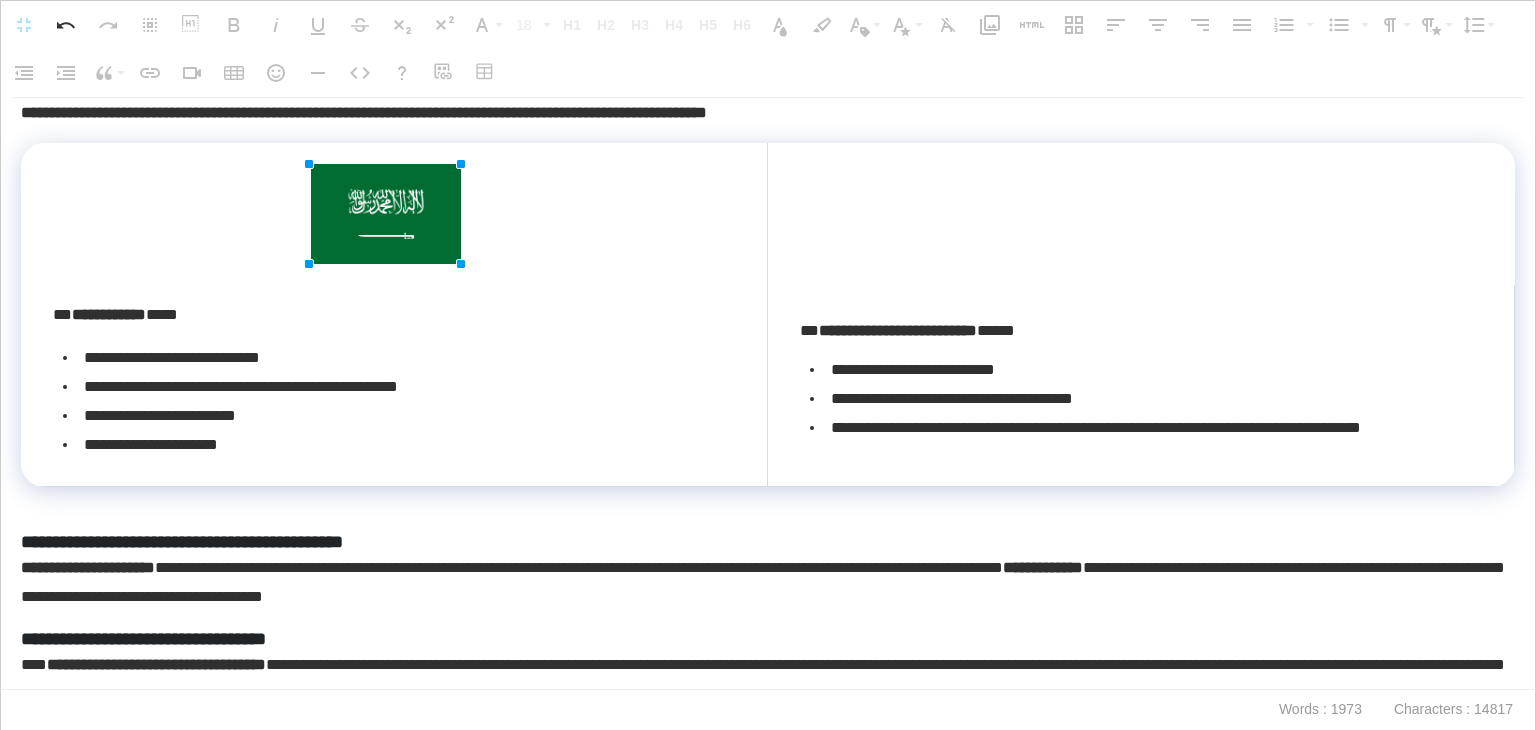 drag, startPoint x: 526, startPoint y: 353, endPoint x: 385, endPoint y: 258, distance: 170.01764 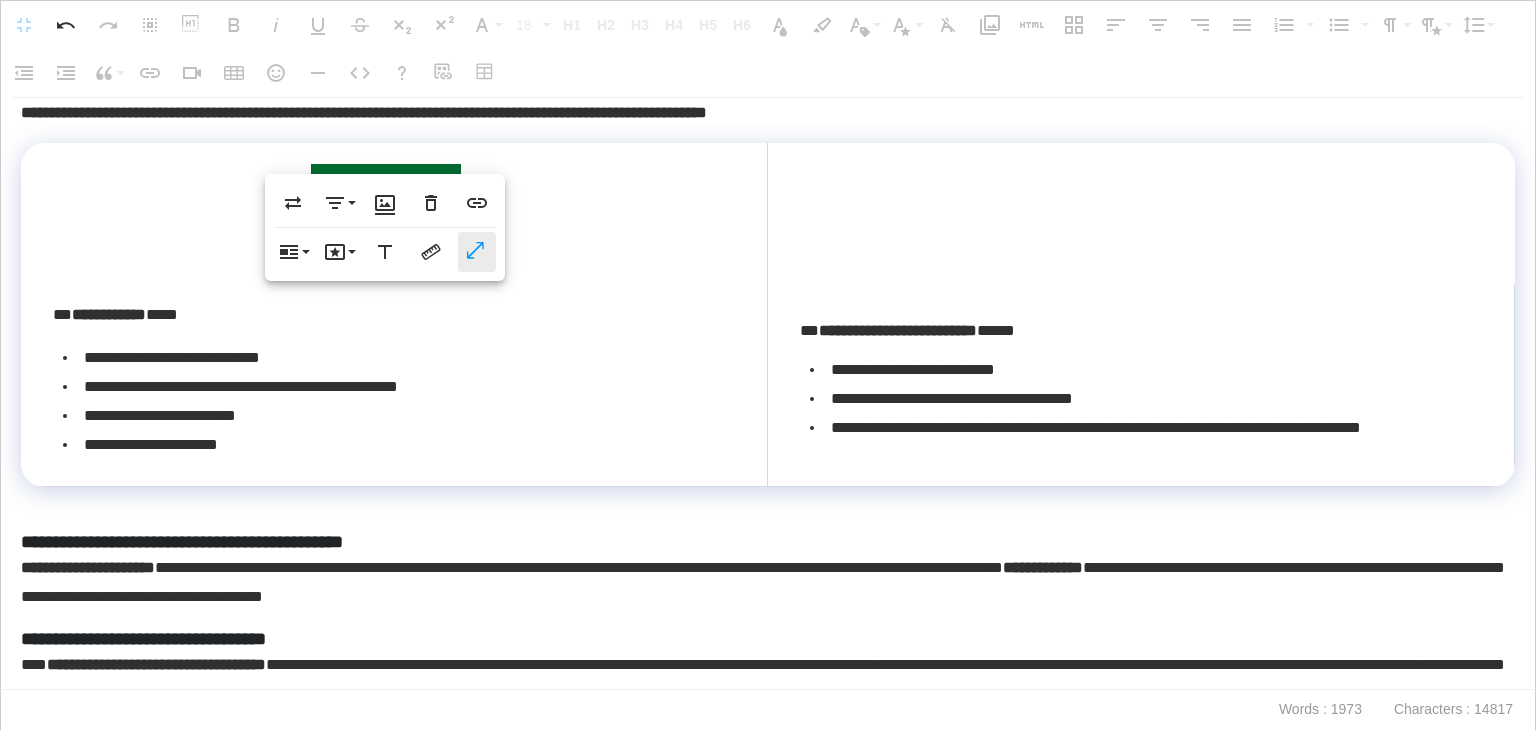 click 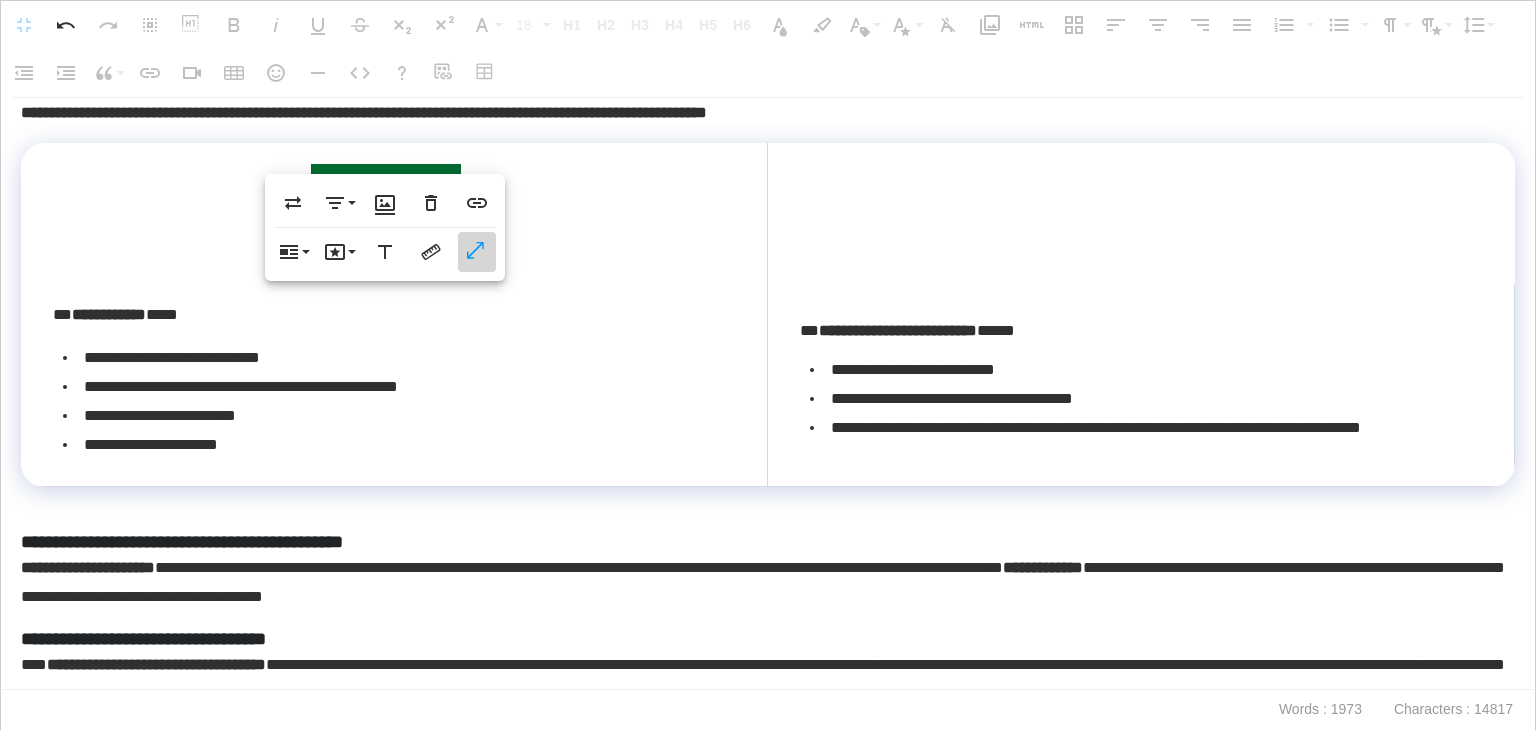 click on "**********" at bounding box center [396, 416] 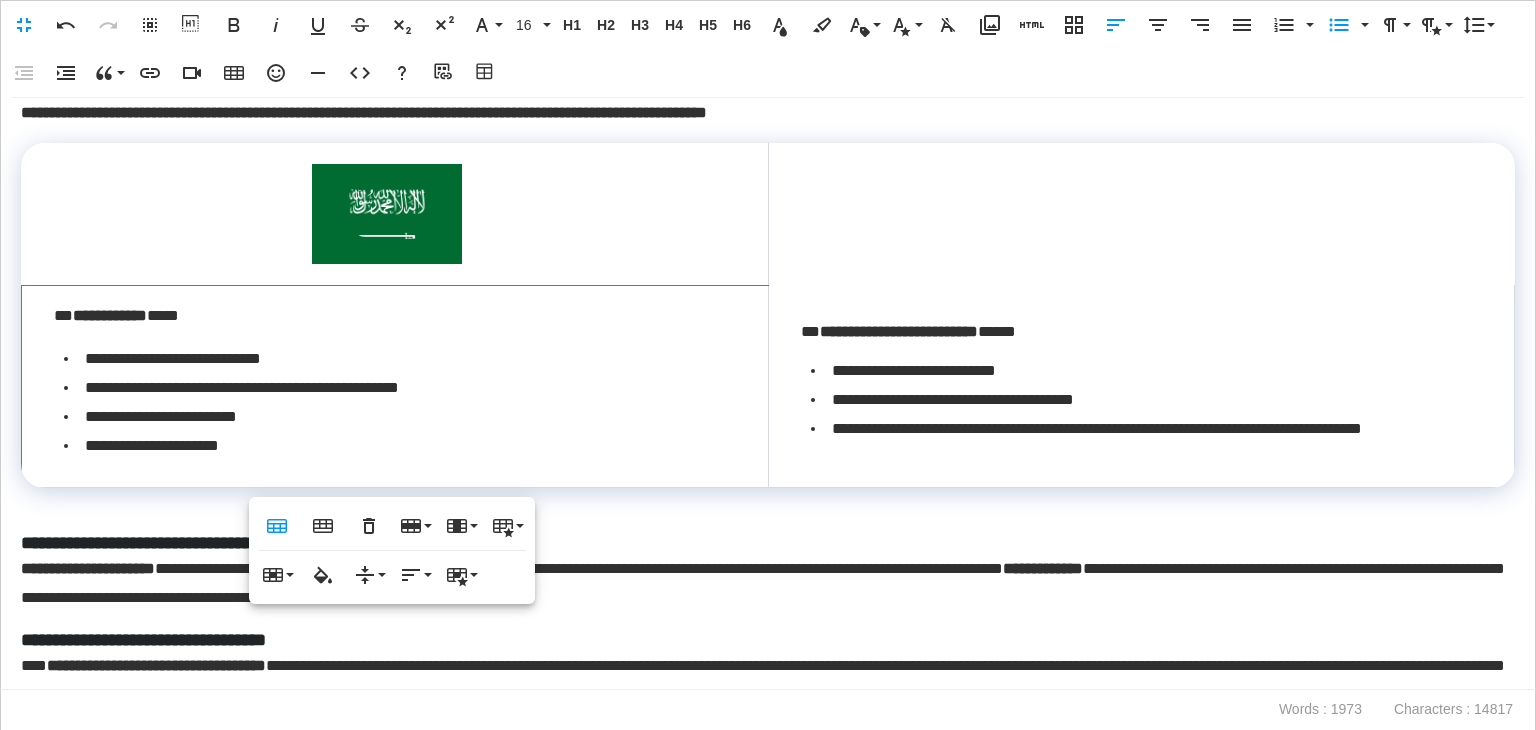 click on "**********" at bounding box center [763, 584] 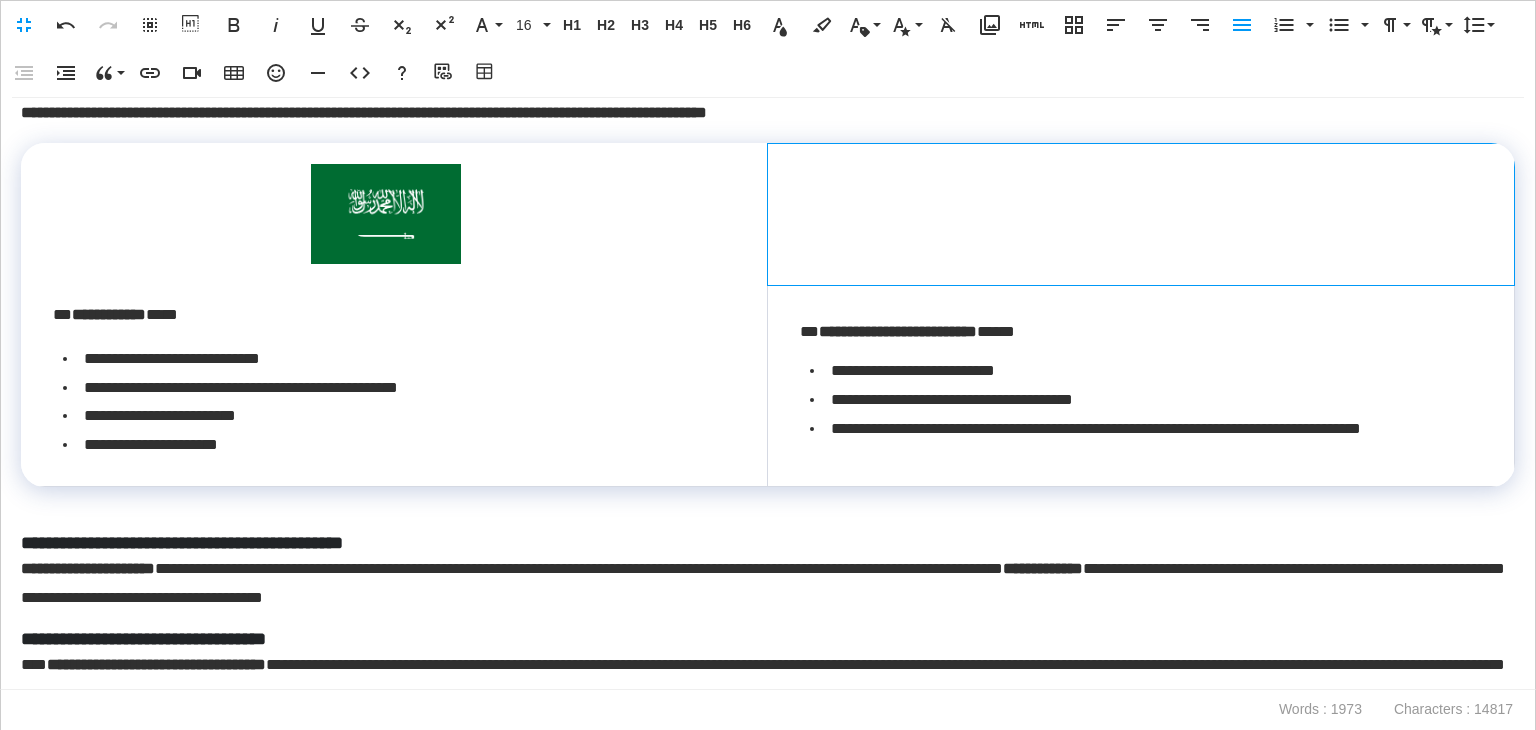 click at bounding box center (1141, 214) 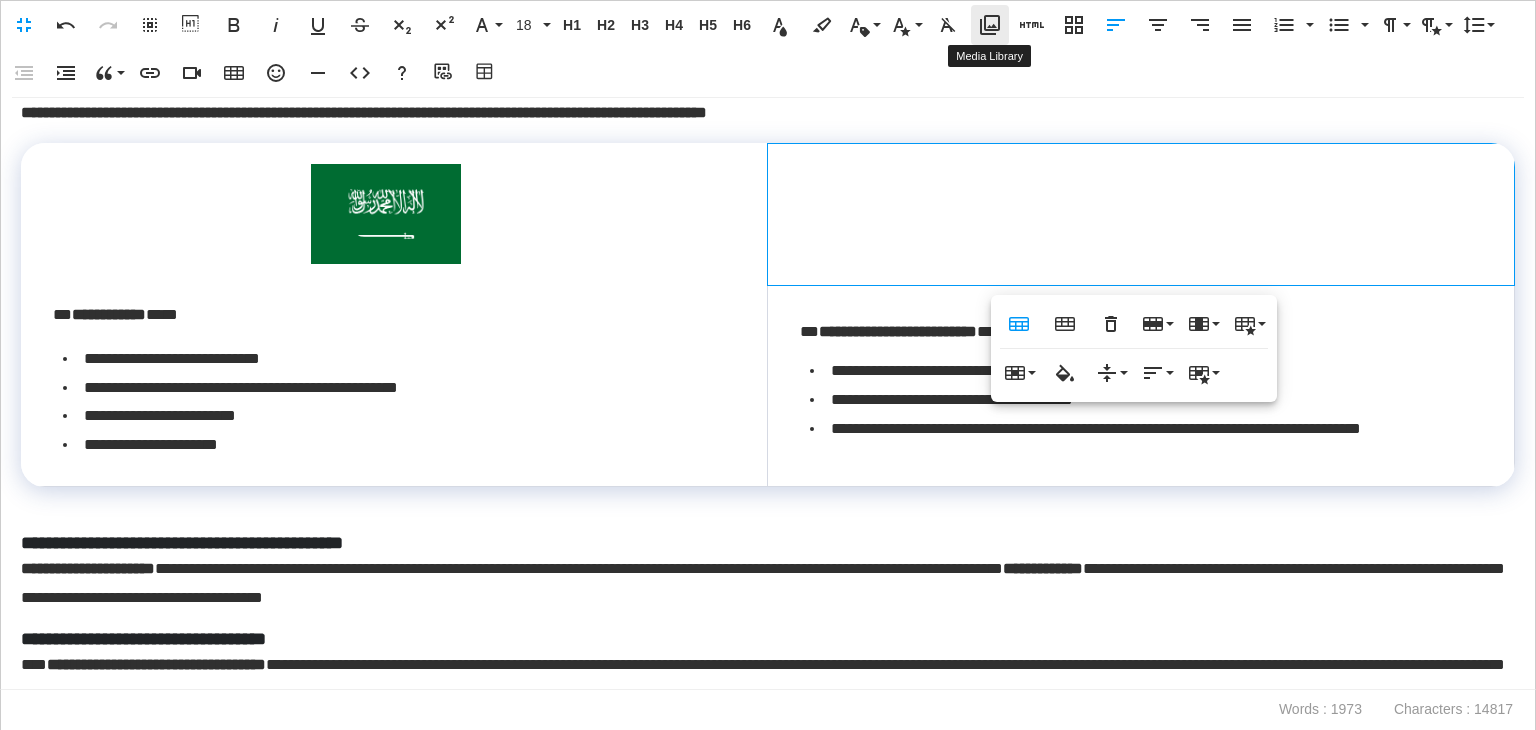click 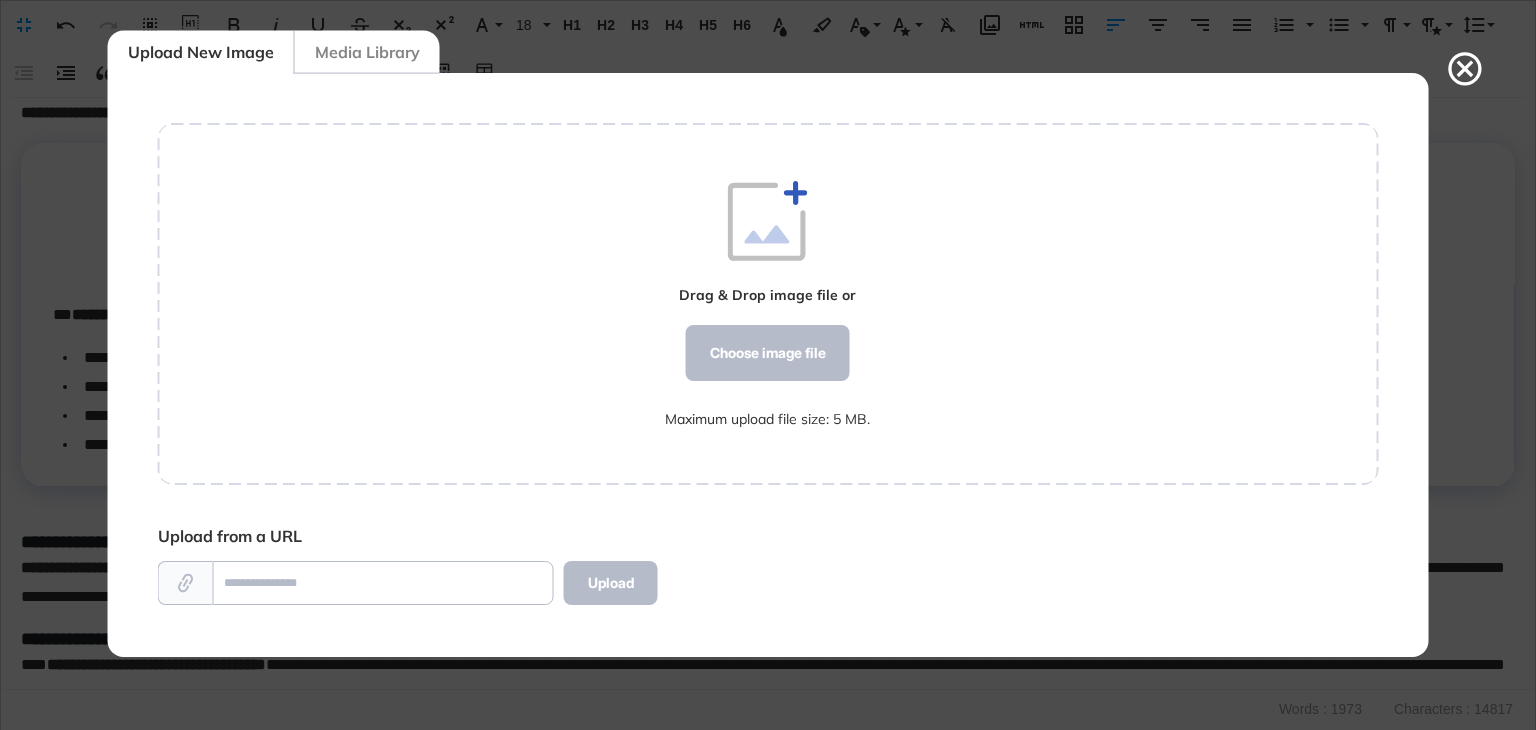 scroll, scrollTop: 9, scrollLeft: 0, axis: vertical 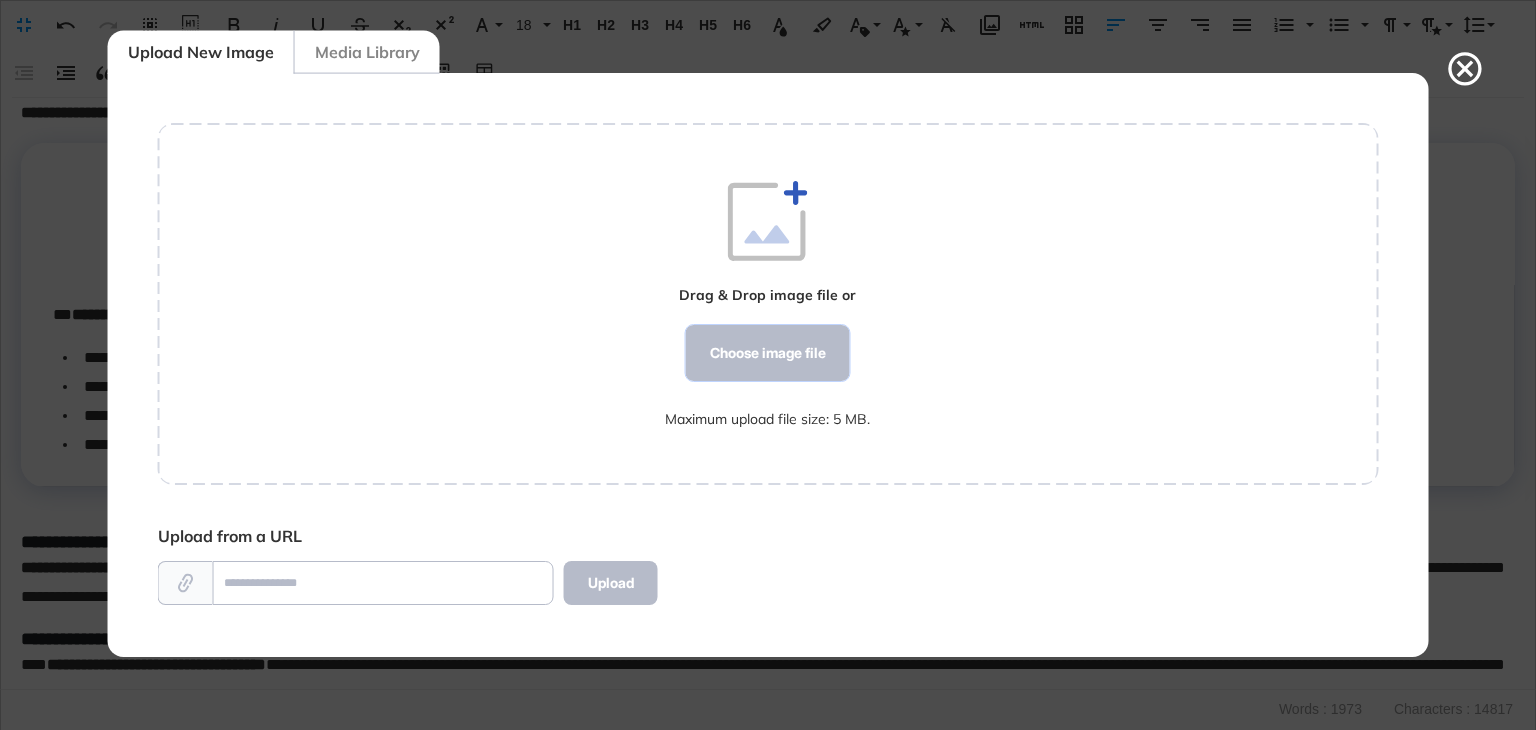 click on "Choose image file" at bounding box center [768, 353] 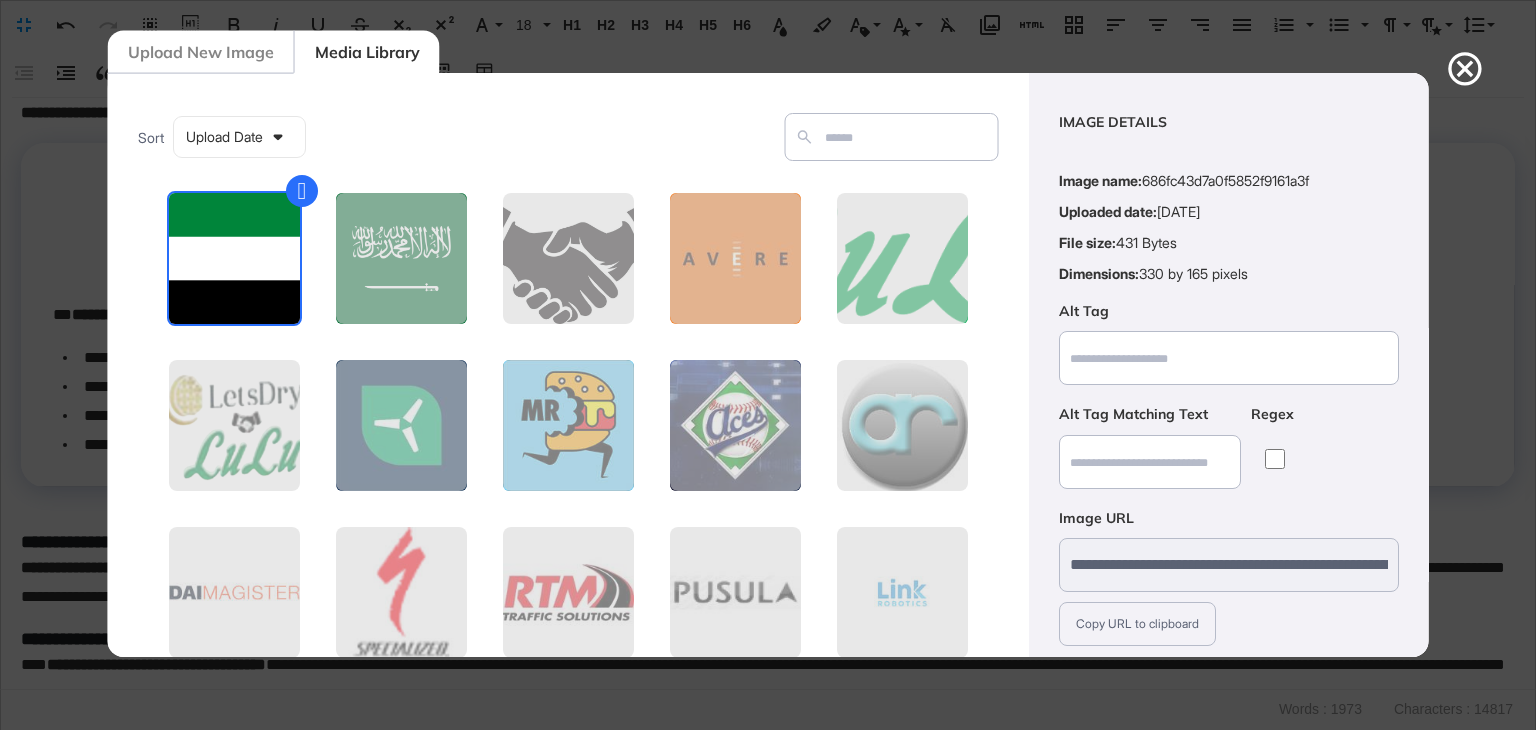 scroll, scrollTop: 144, scrollLeft: 0, axis: vertical 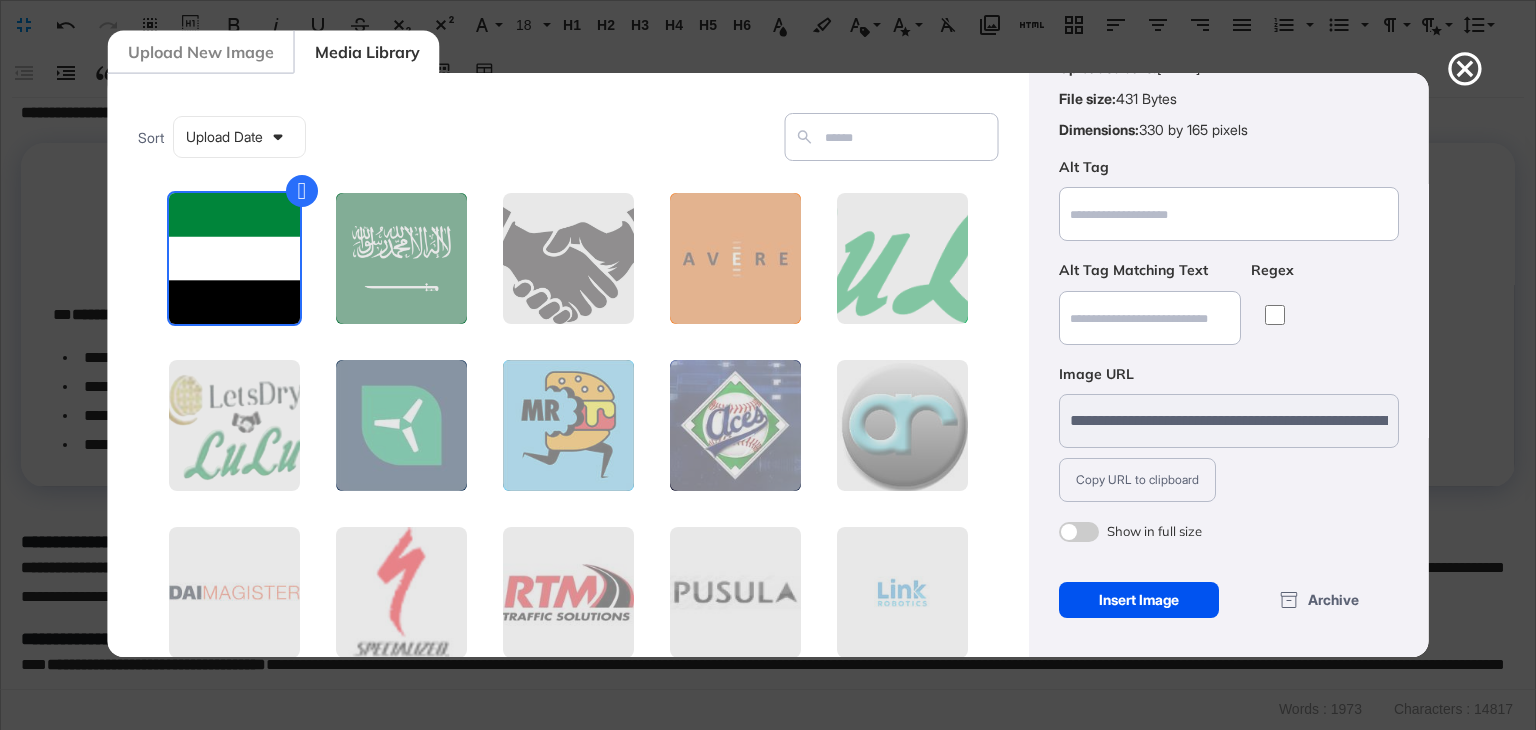 click on "Insert Image" at bounding box center (1138, 600) 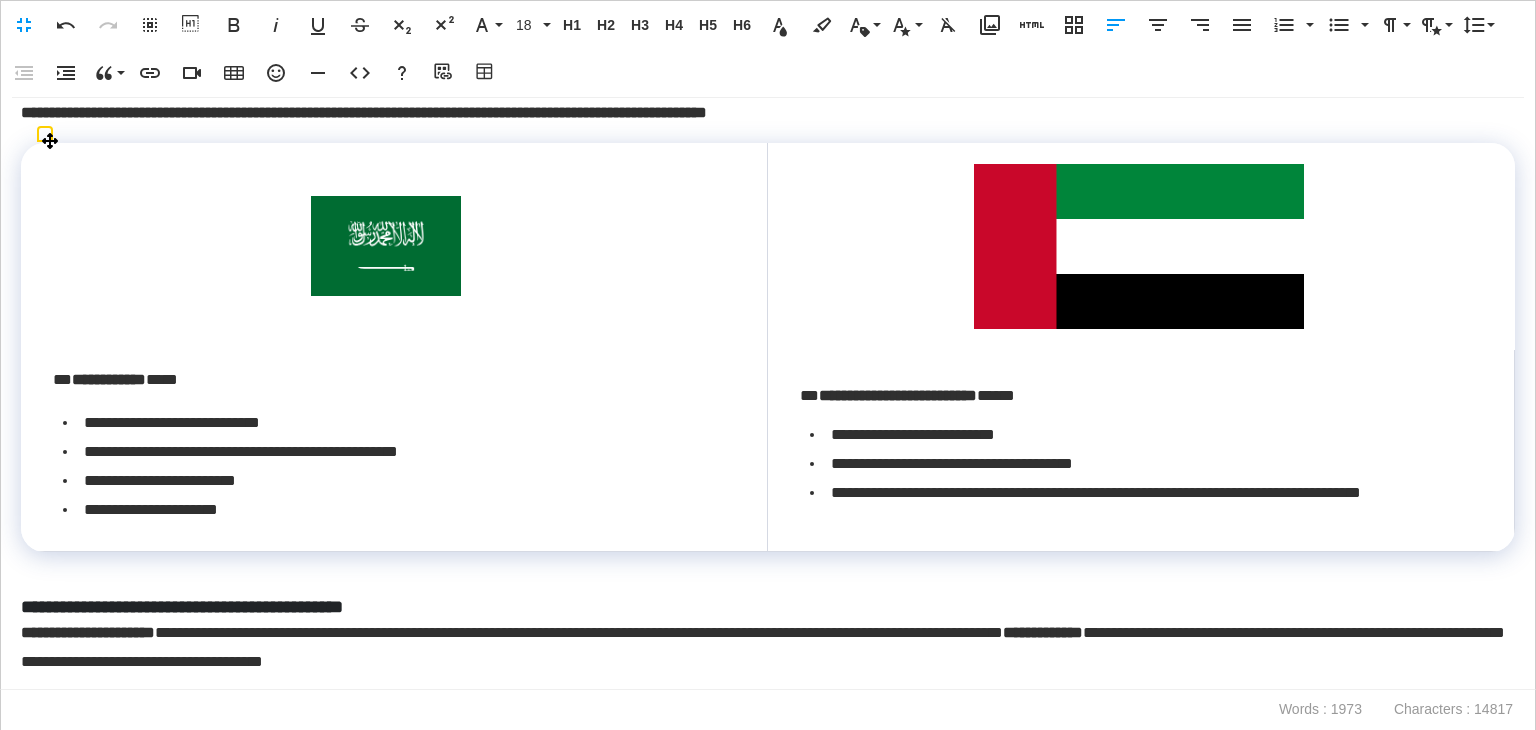 click at bounding box center (1139, 246) 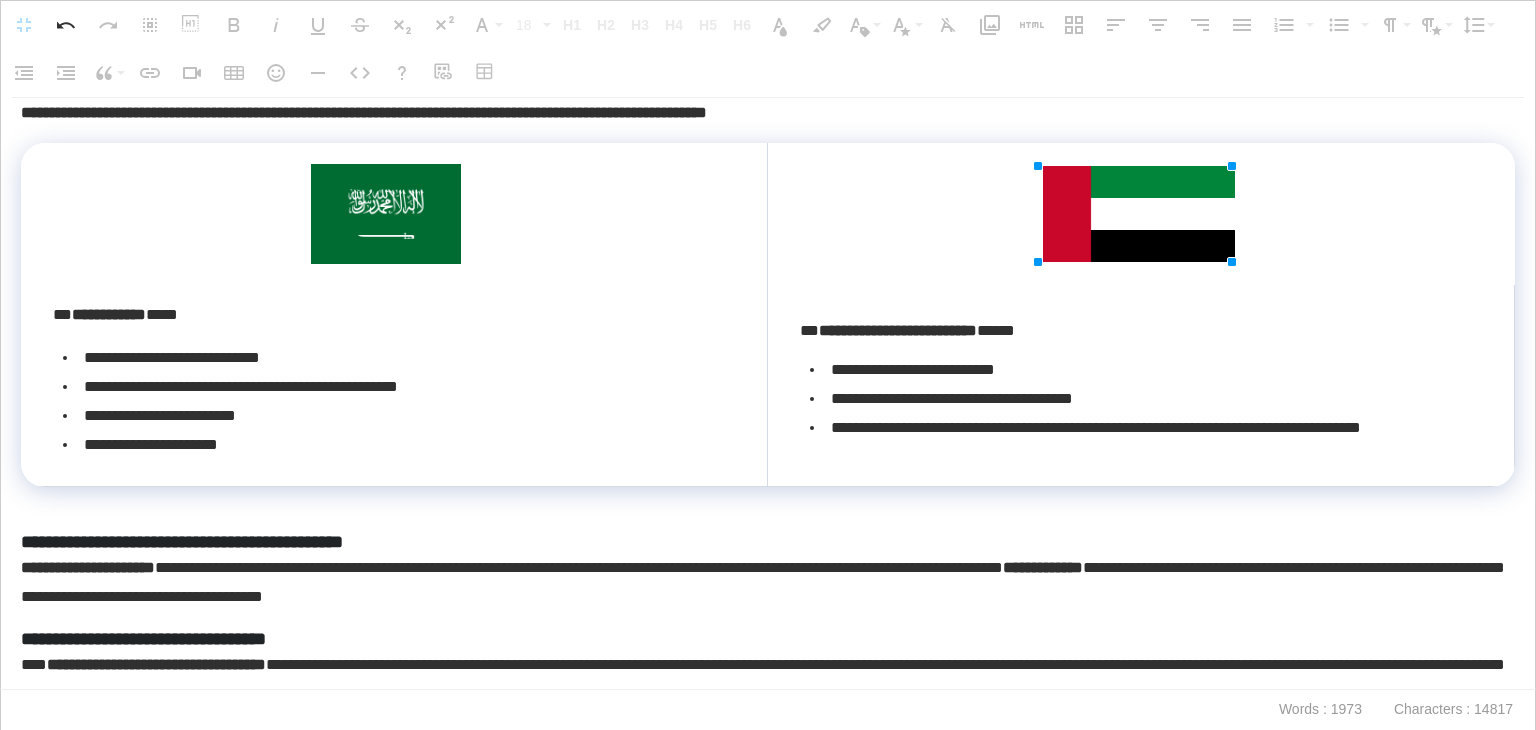 drag, startPoint x: 1300, startPoint y: 329, endPoint x: 1162, endPoint y: 253, distance: 157.54364 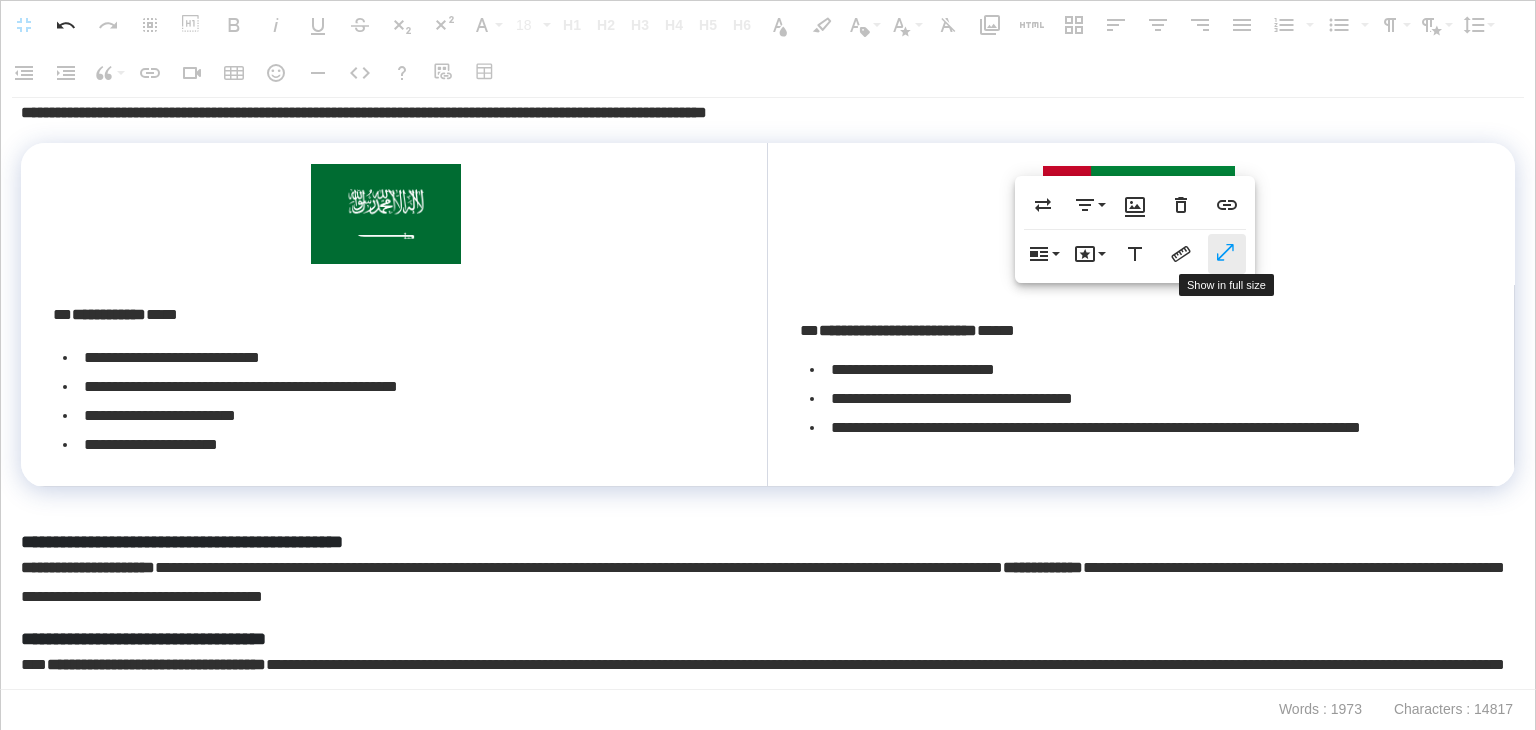 click 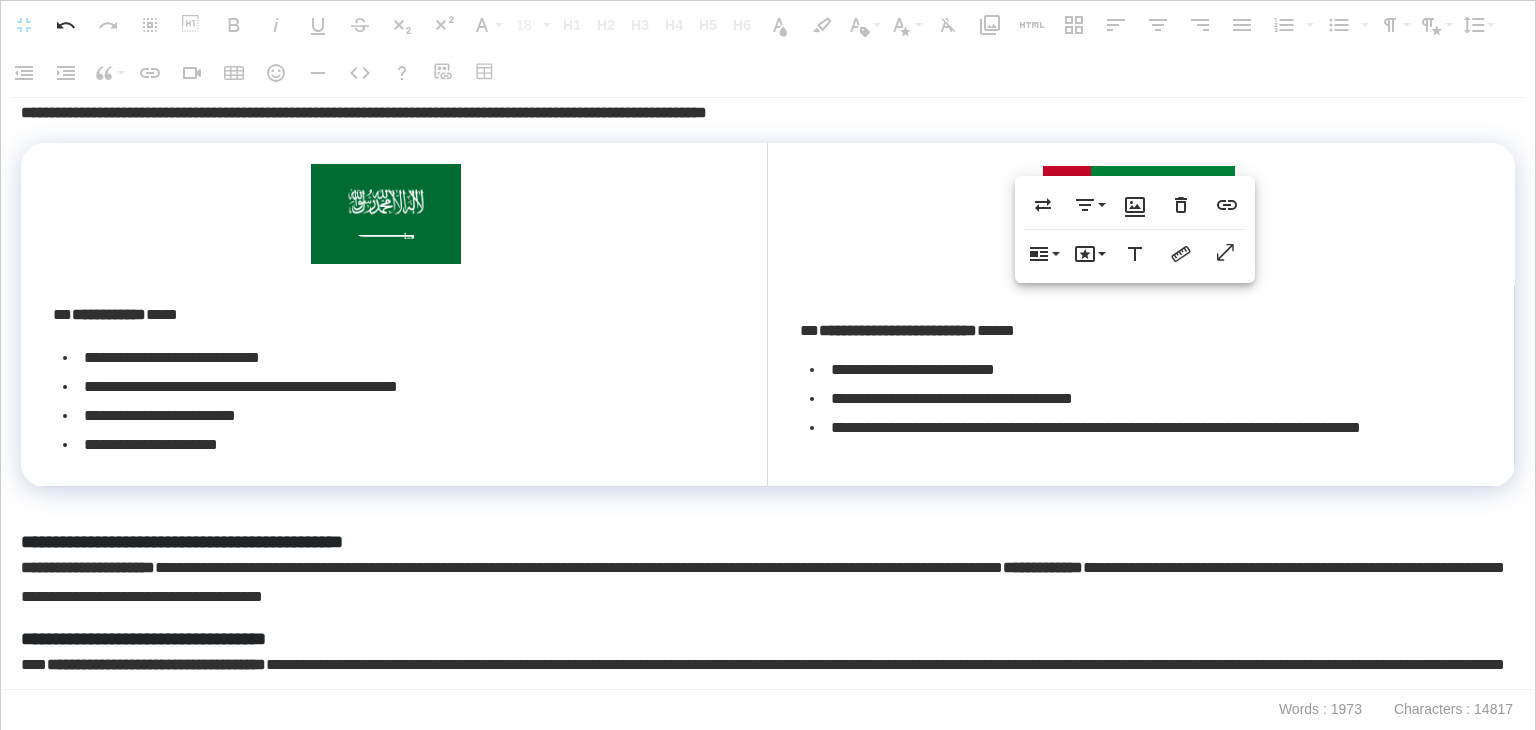 click on "**********" at bounding box center (1141, 385) 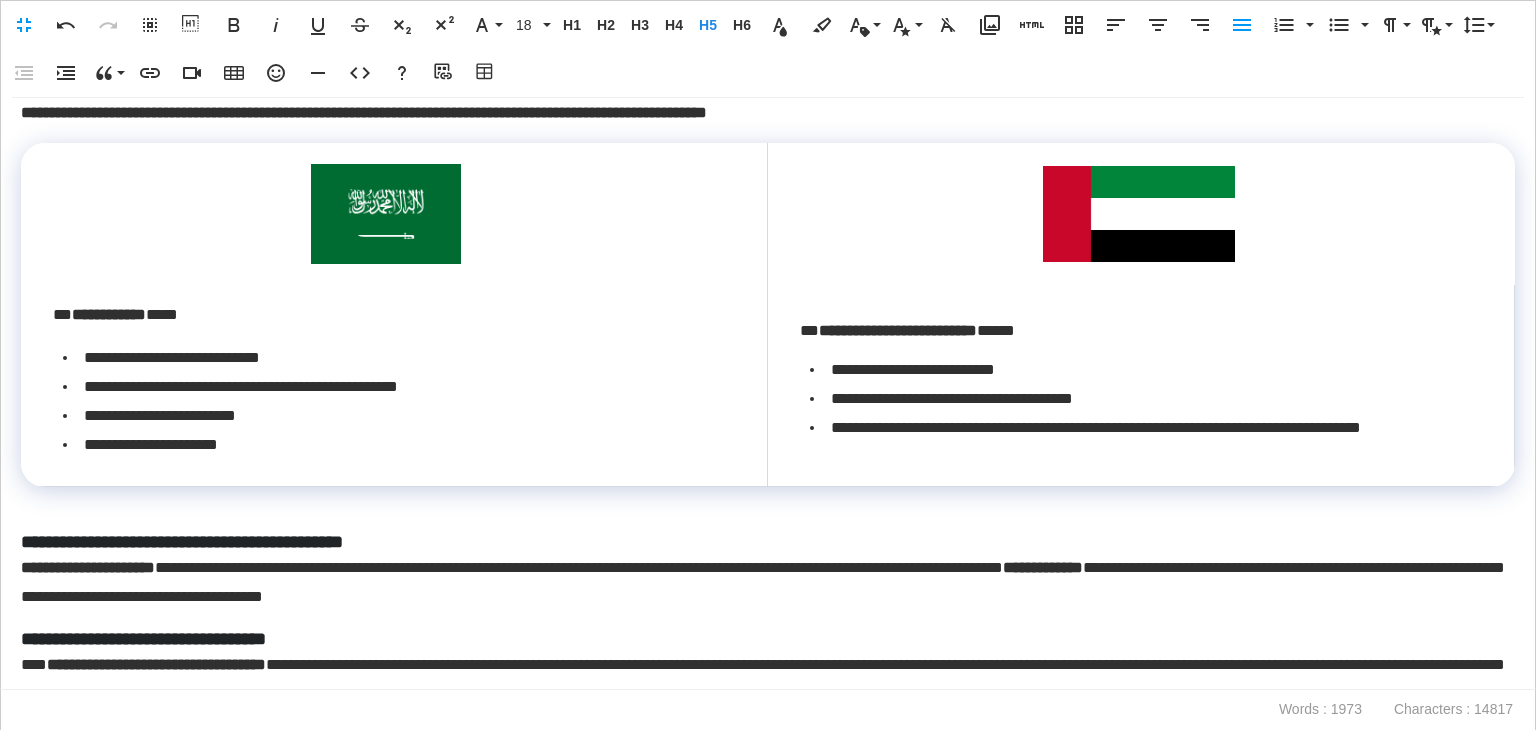 click on "**********" at bounding box center (763, 542) 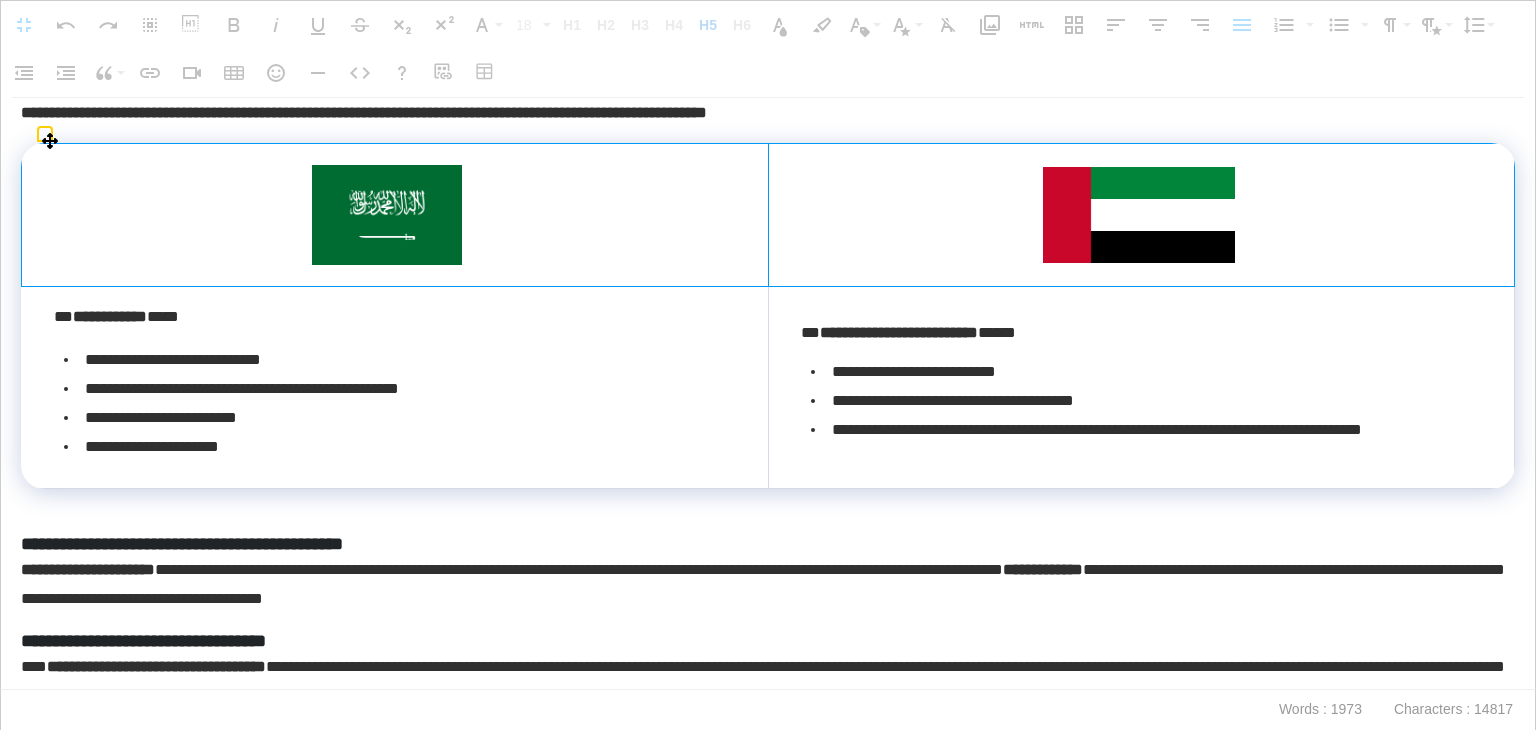 drag, startPoint x: 682, startPoint y: 205, endPoint x: 784, endPoint y: 216, distance: 102.59142 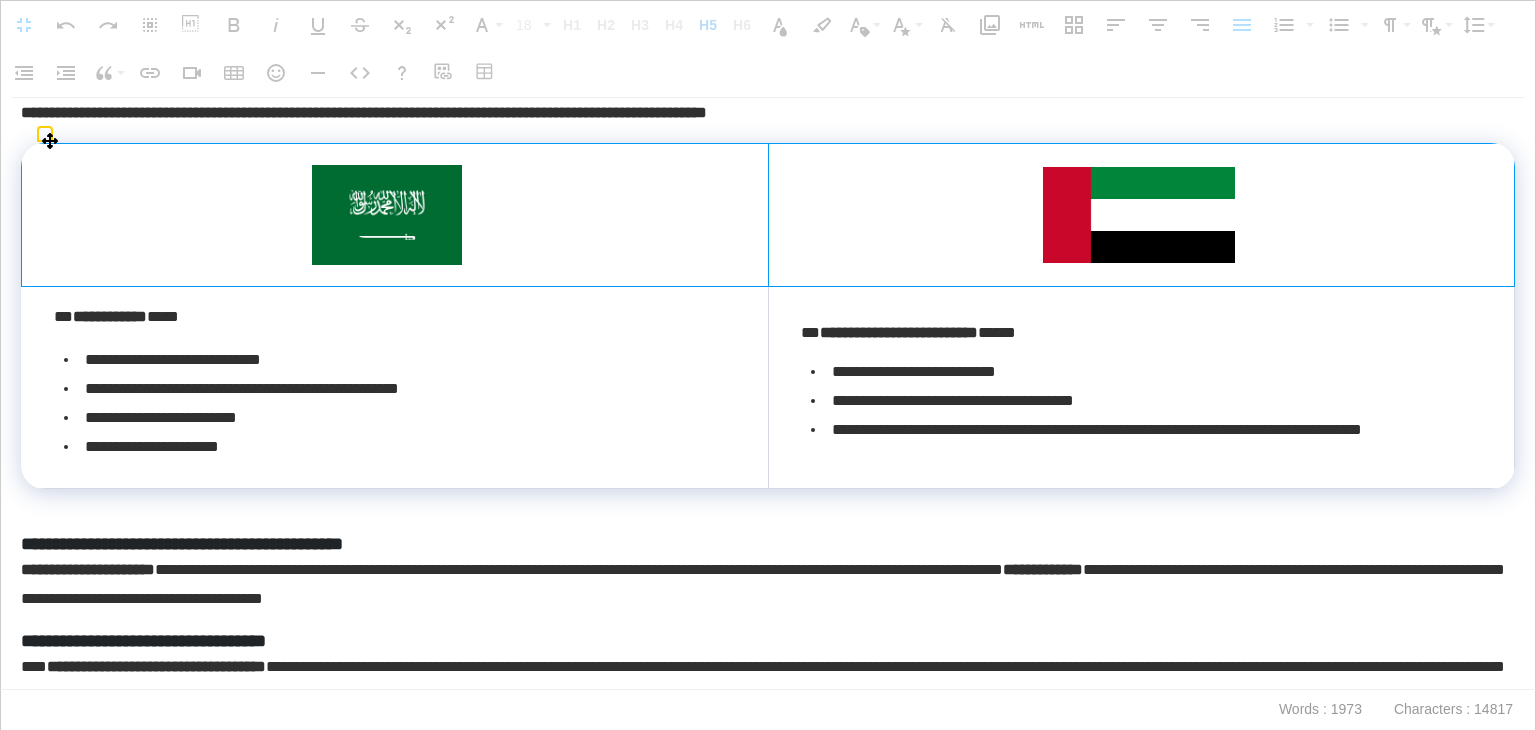 click at bounding box center (768, 214) 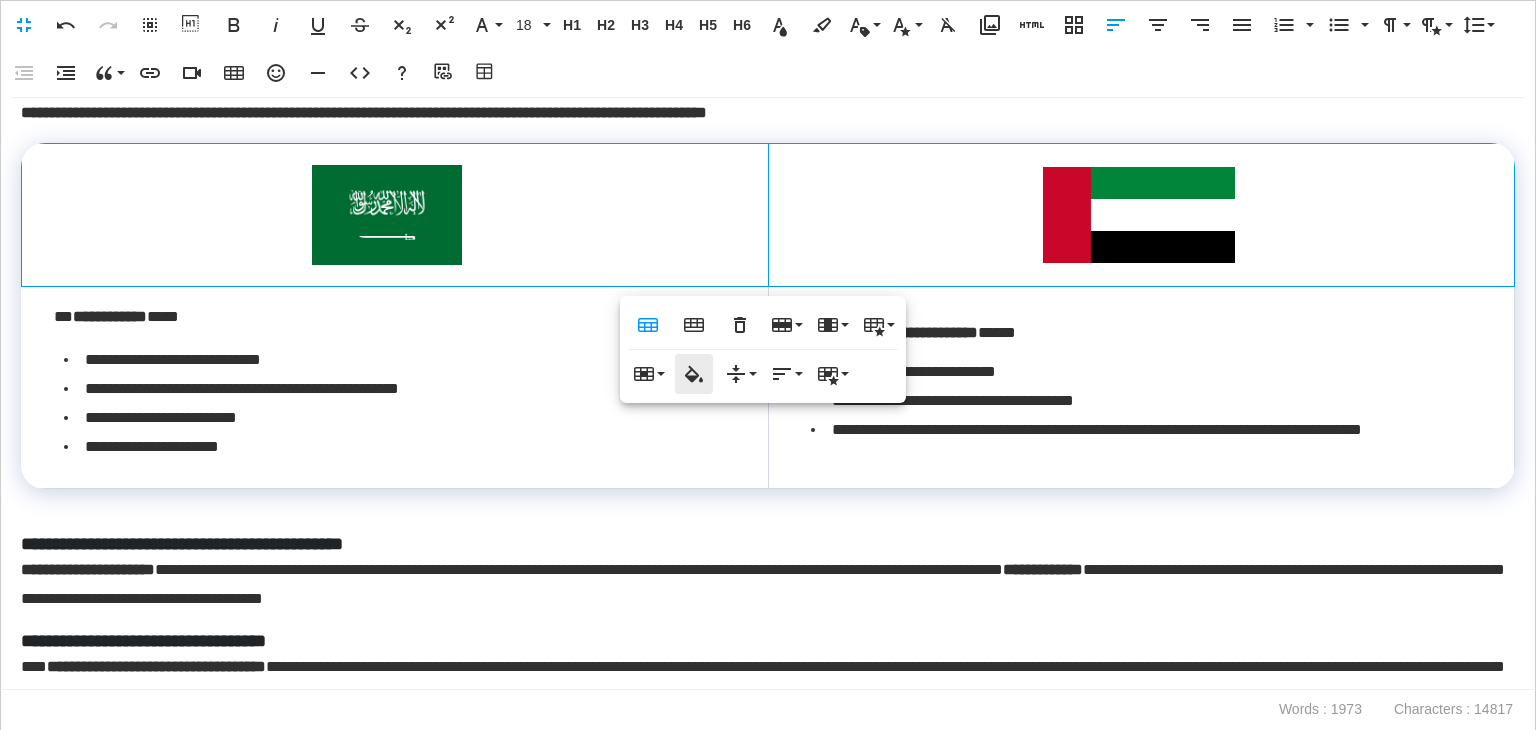 click on "Cell Background" at bounding box center [694, 374] 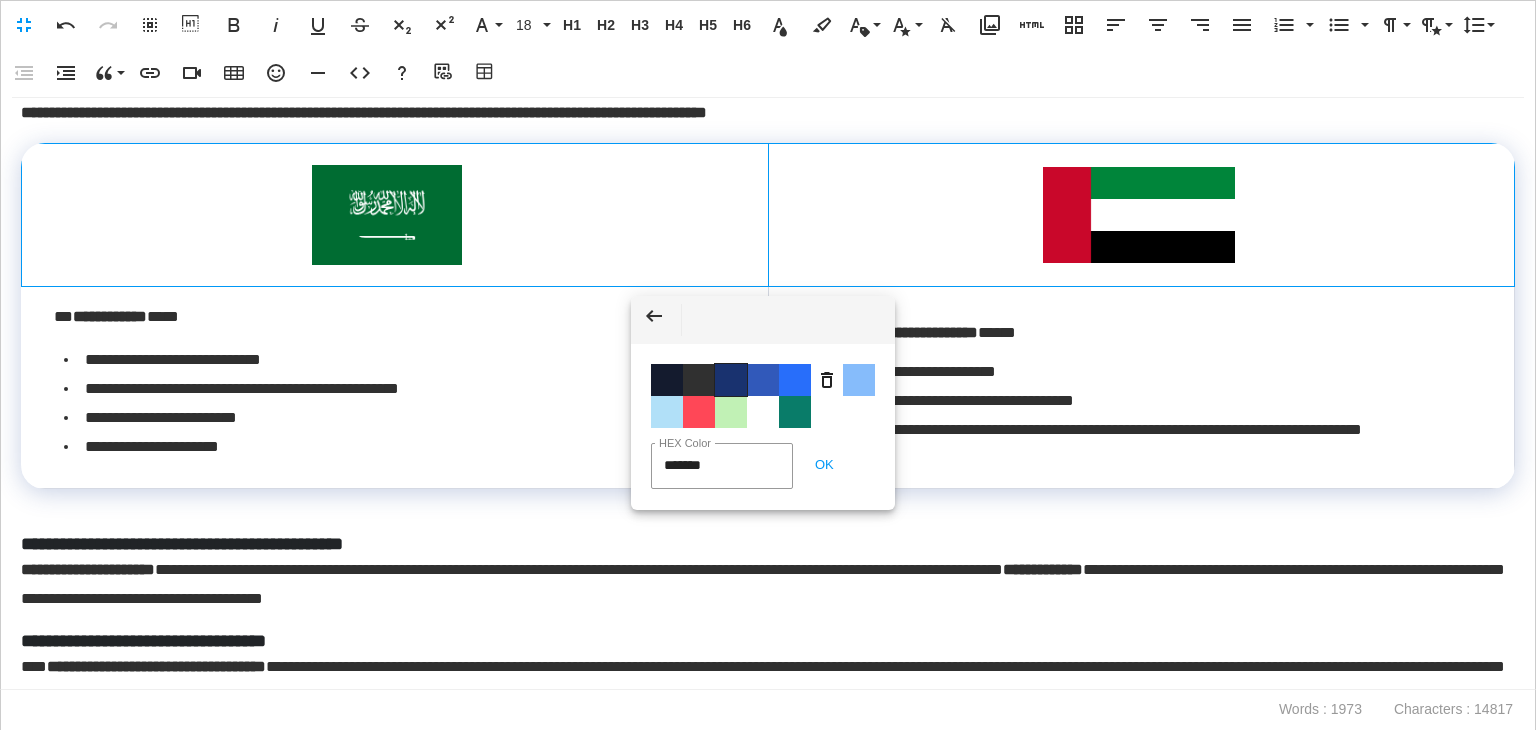 click on "Color #19326F" at bounding box center [731, 380] 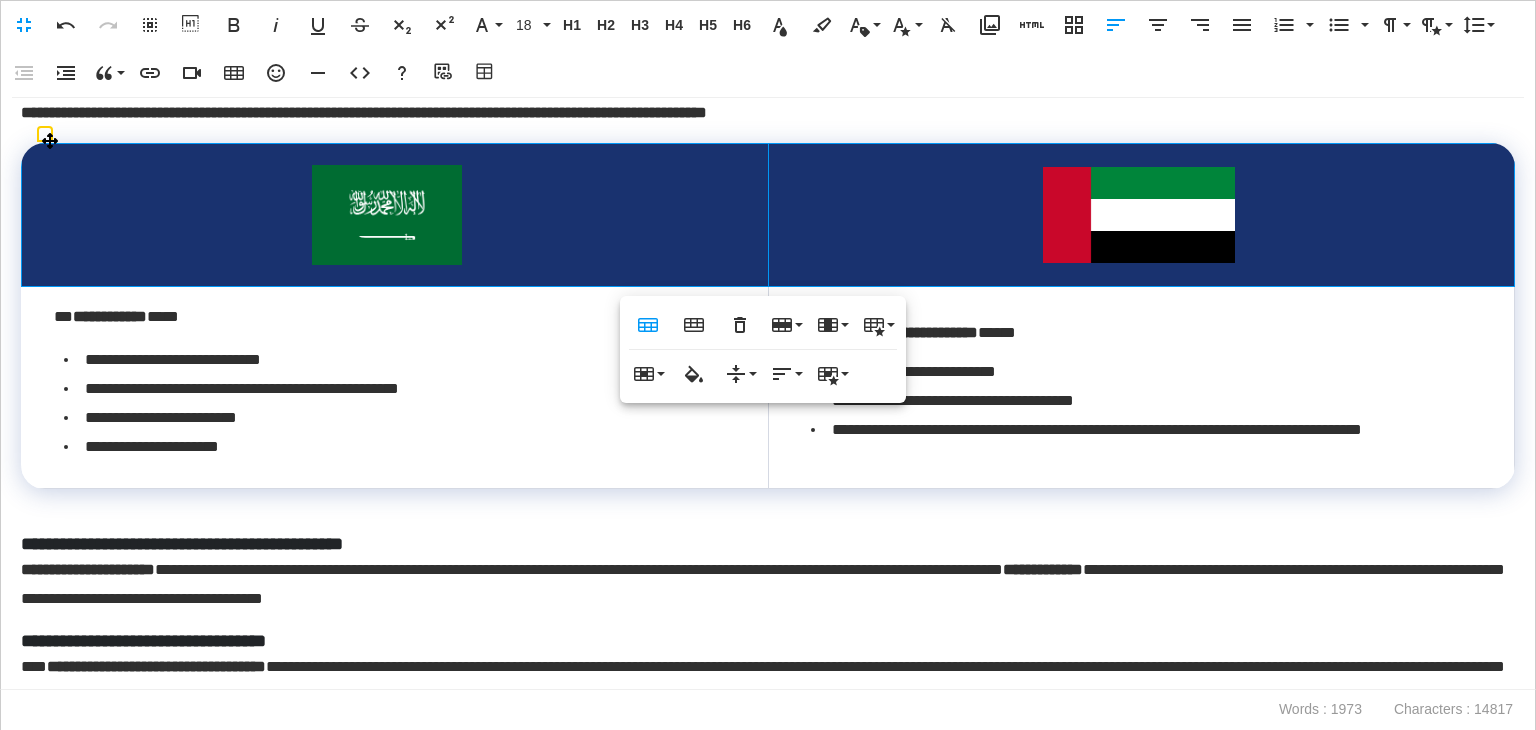 click at bounding box center (387, 215) 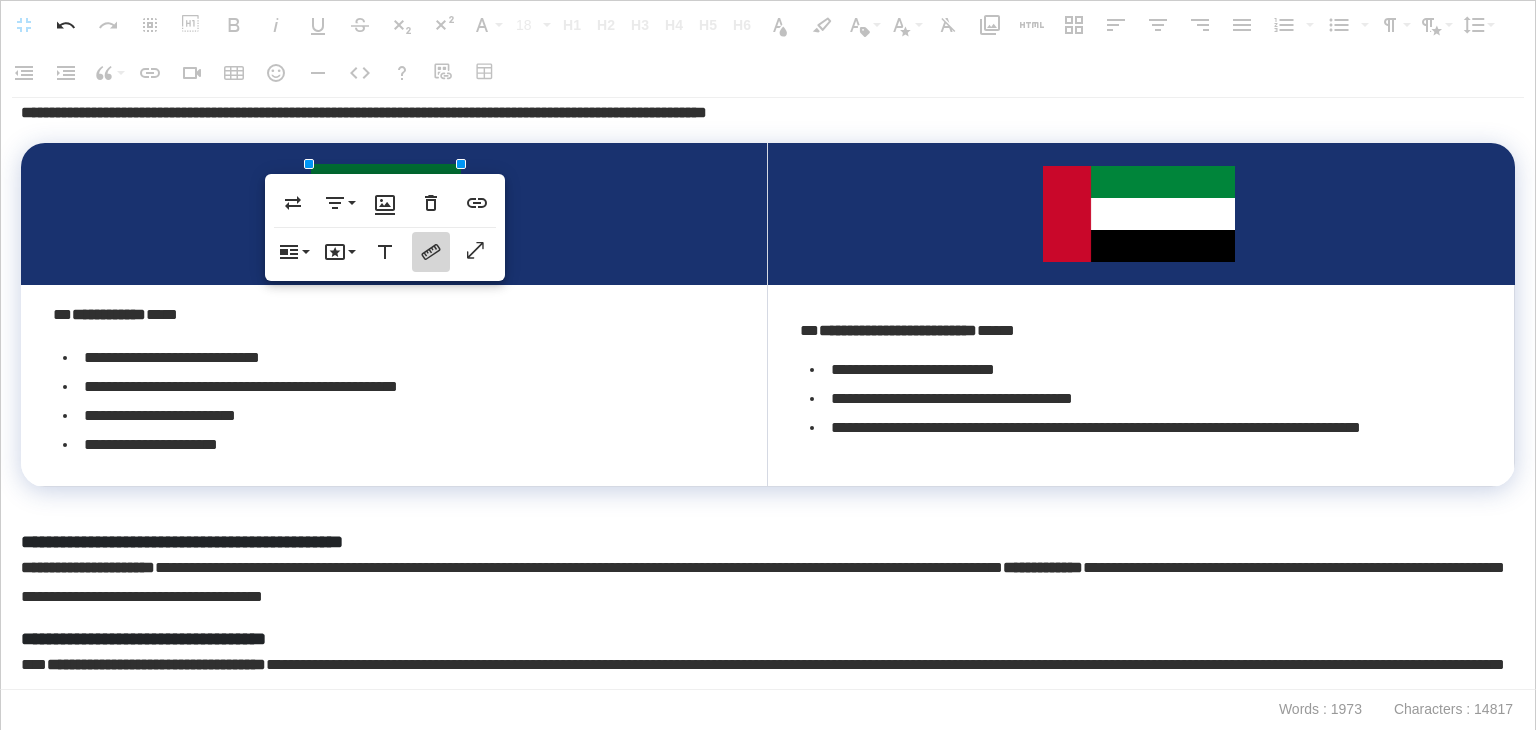 click on "Change Size" at bounding box center [431, 252] 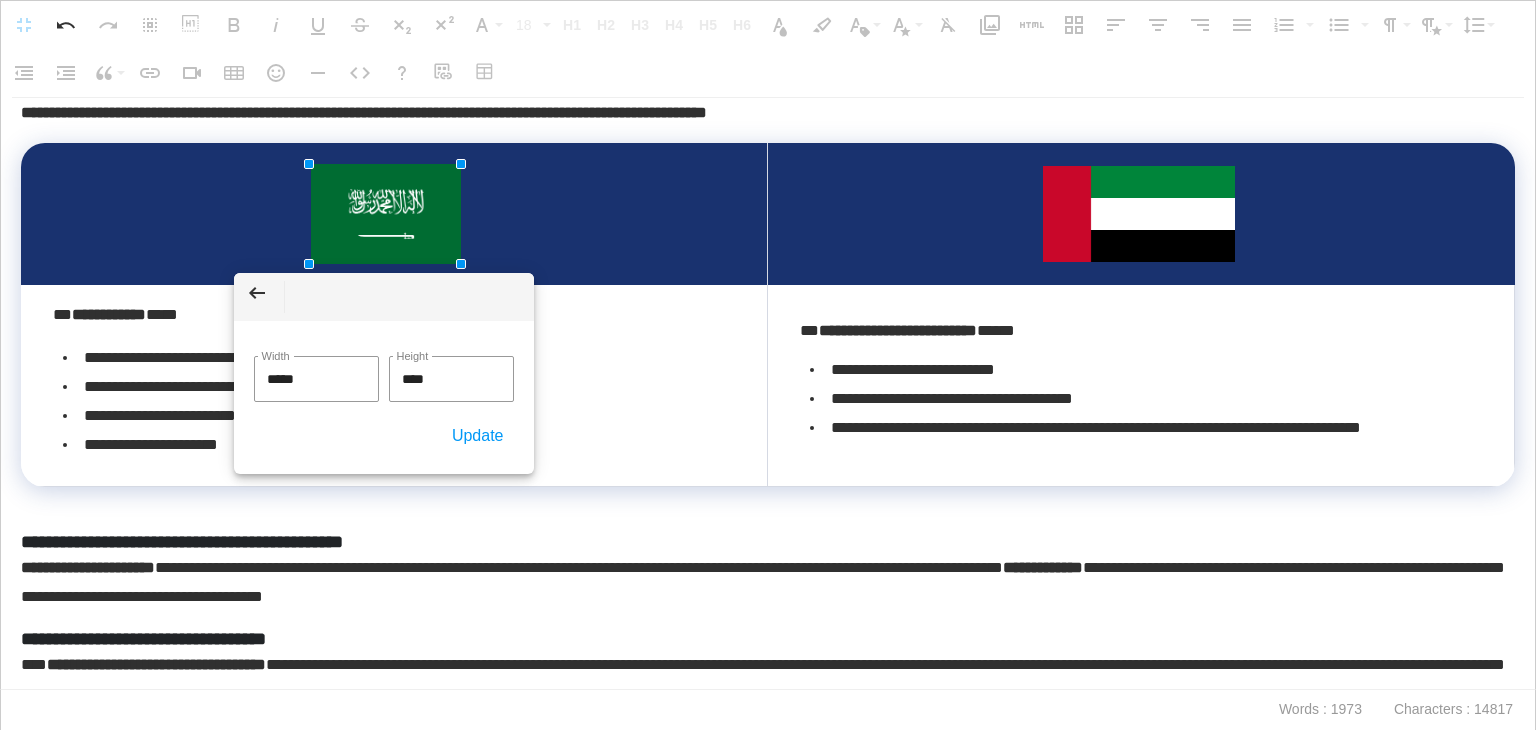 drag, startPoint x: 356, startPoint y: 385, endPoint x: 193, endPoint y: 373, distance: 163.44112 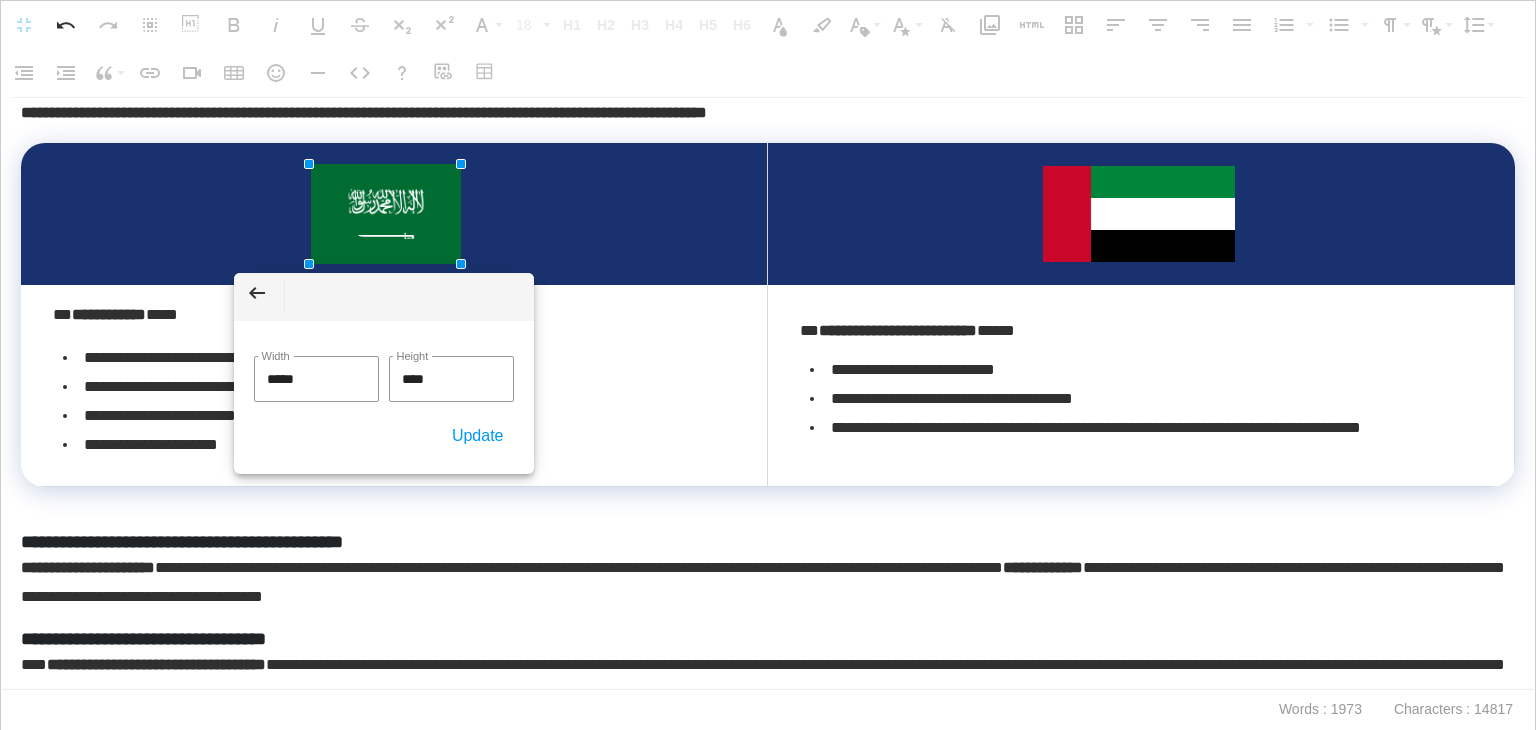 click on "**********" at bounding box center [768, 365] 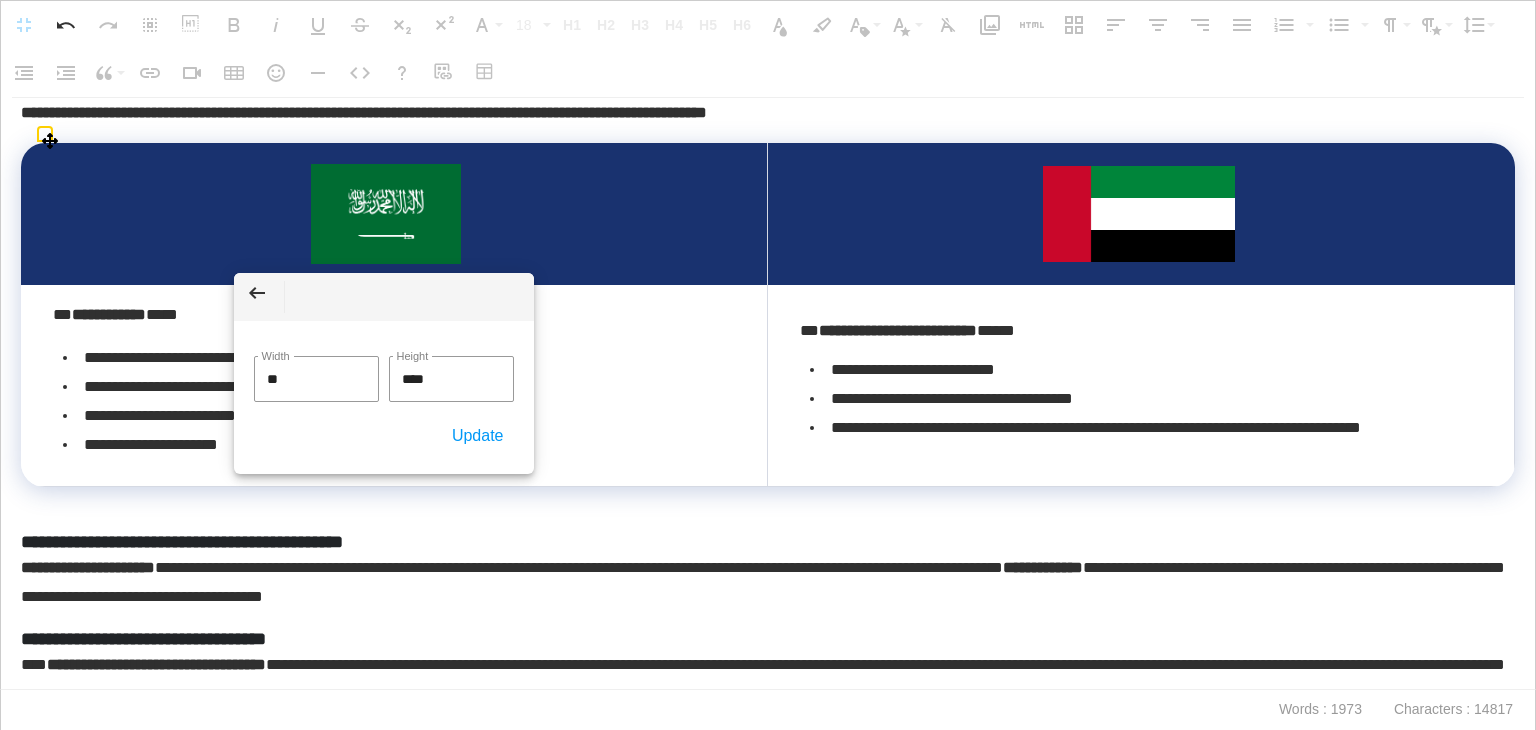 type on "***" 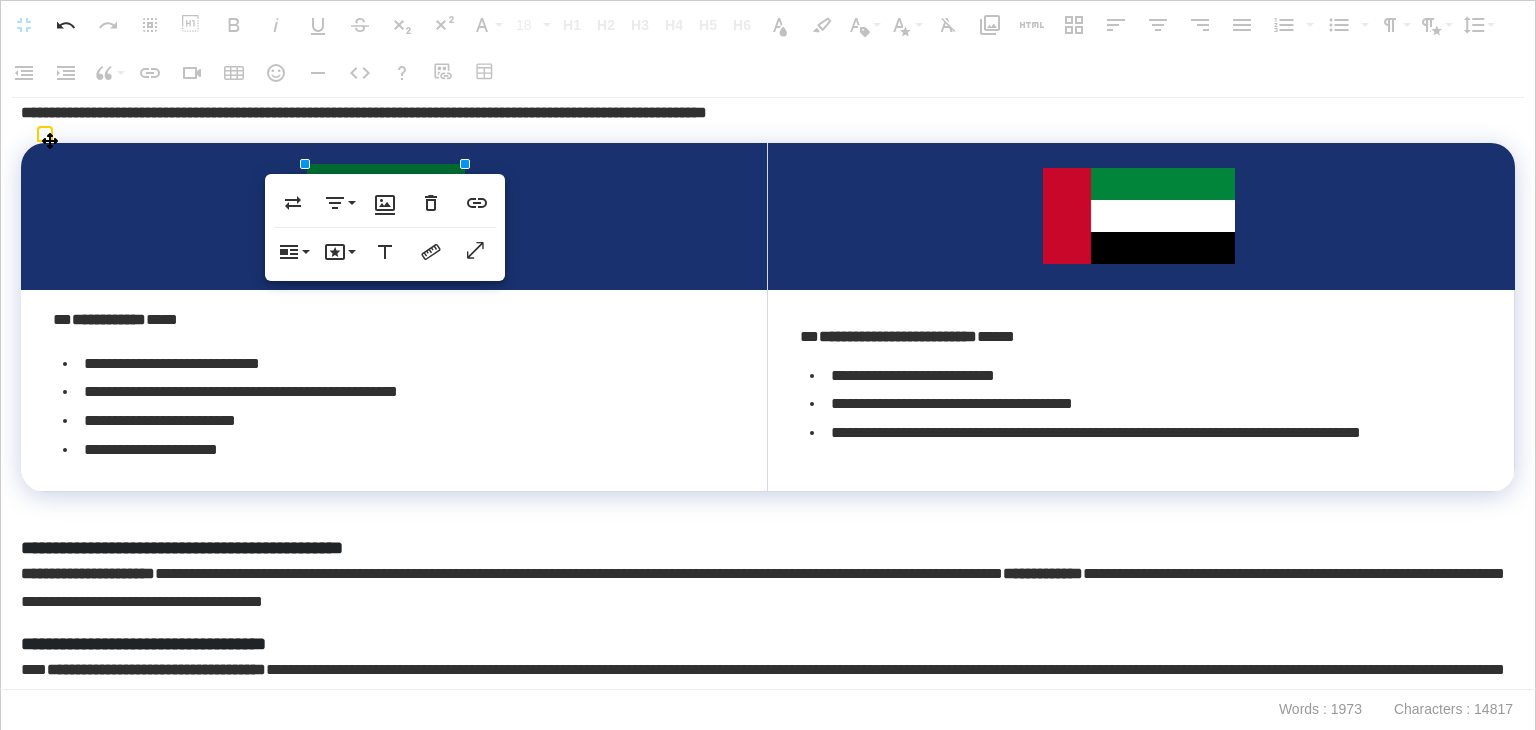 click at bounding box center (1139, 216) 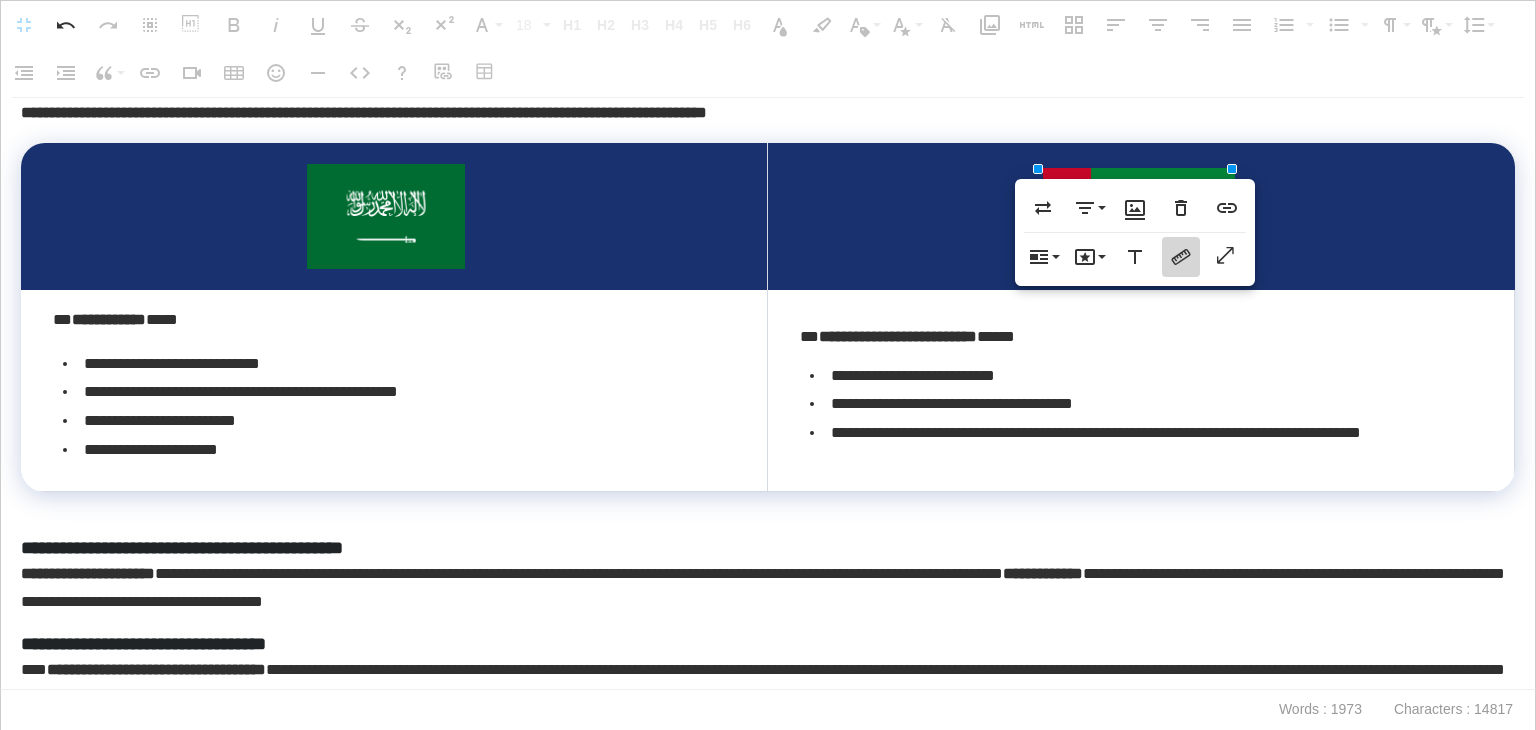 click on "Change Size" at bounding box center (1181, 257) 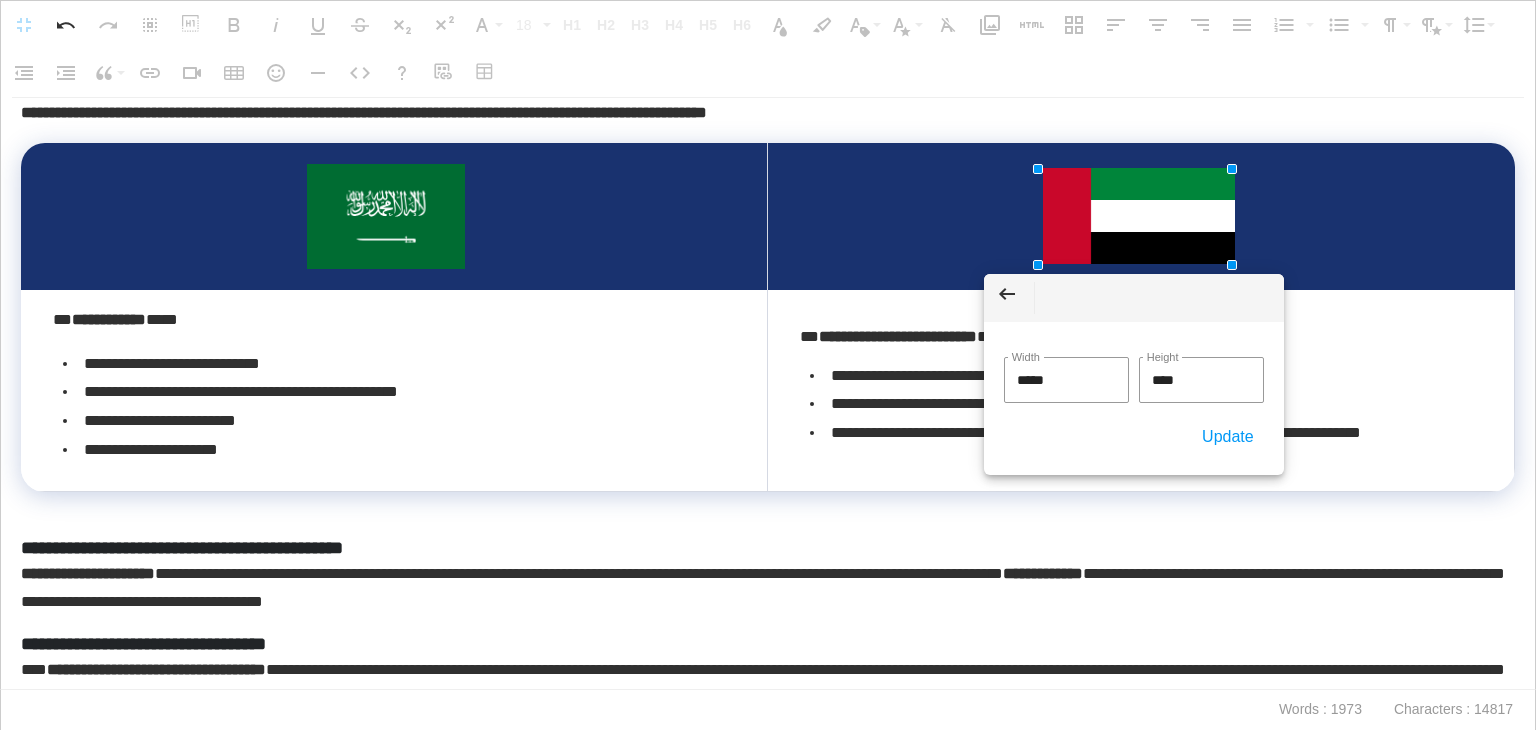 click on "**********" at bounding box center (768, 365) 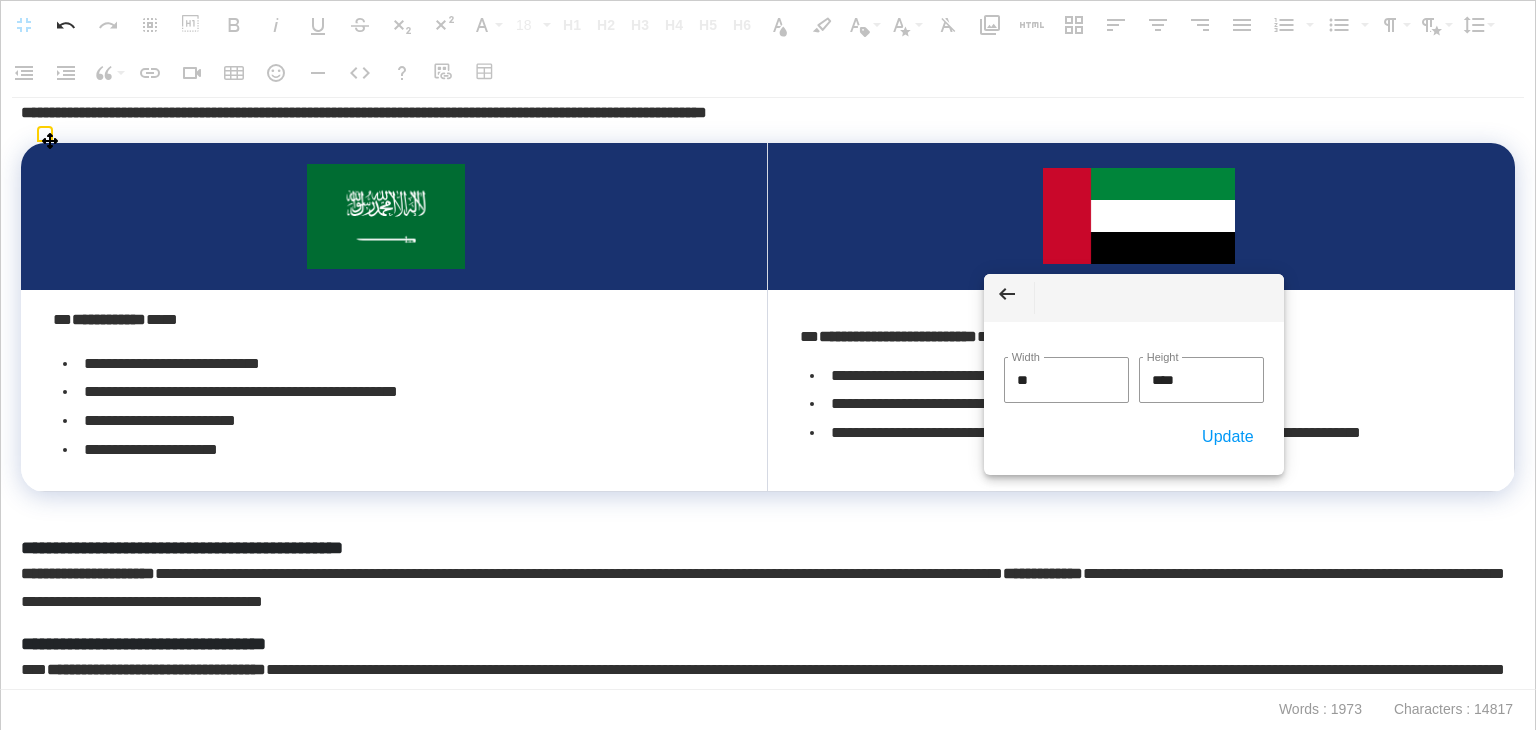 type on "***" 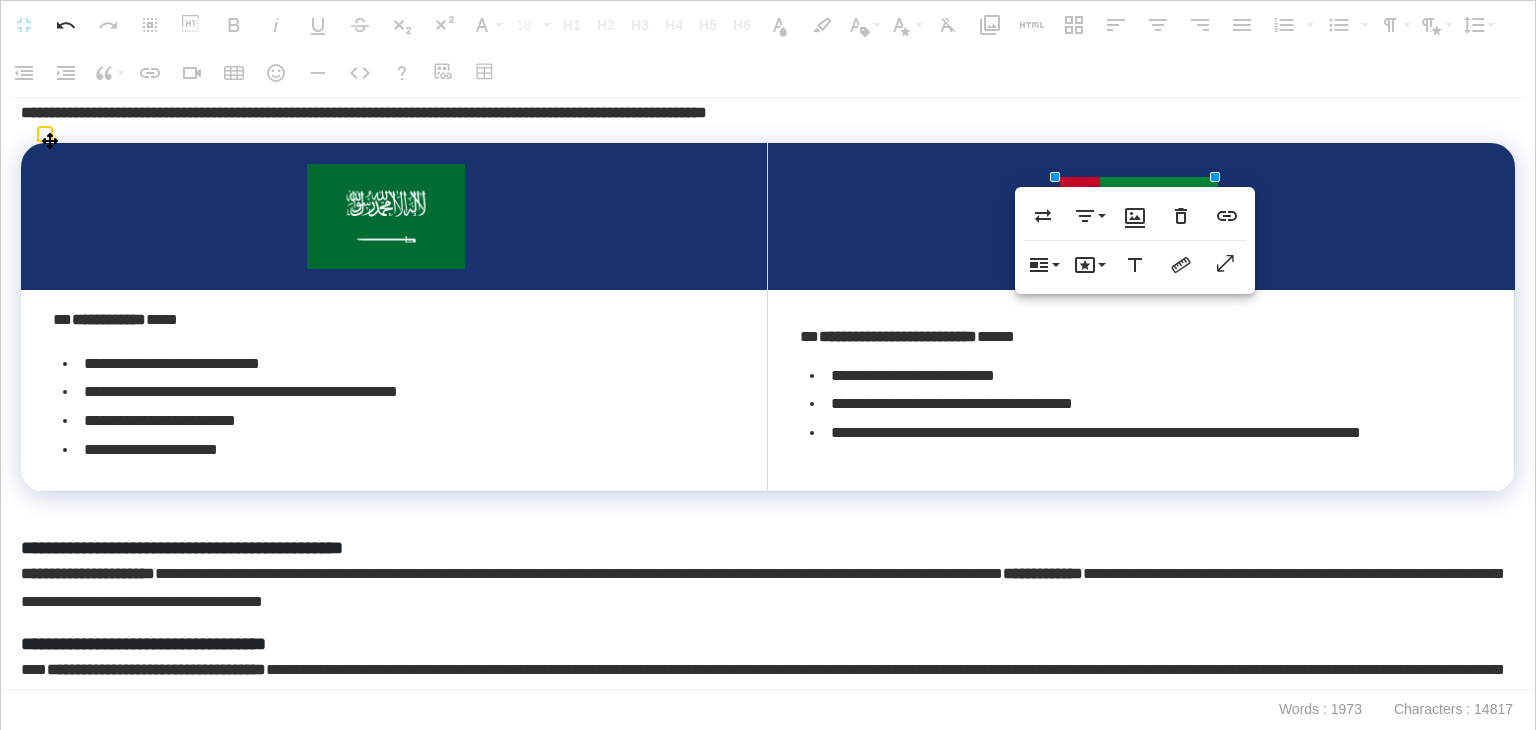 click on "**********" at bounding box center [1143, 433] 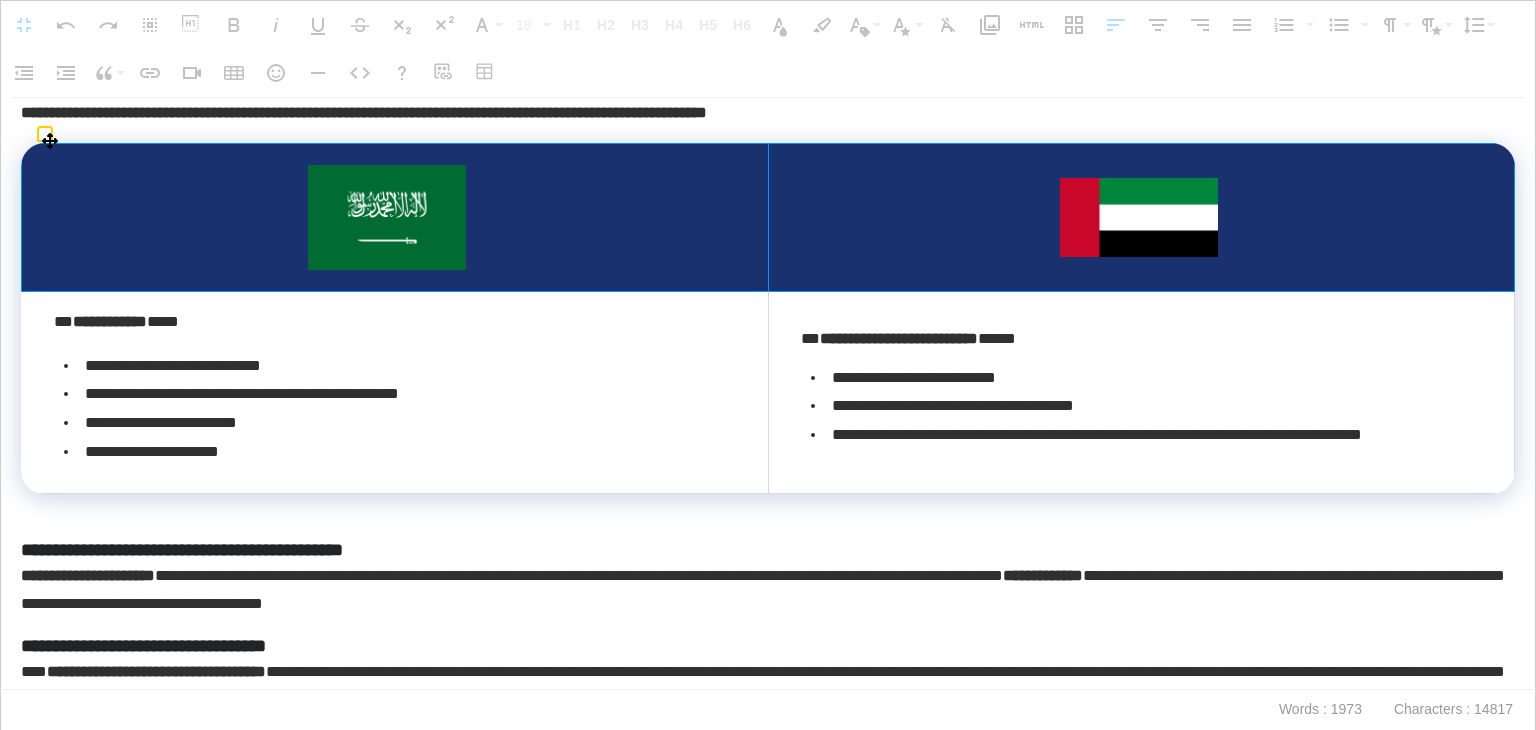 drag, startPoint x: 748, startPoint y: 212, endPoint x: 852, endPoint y: 217, distance: 104.120125 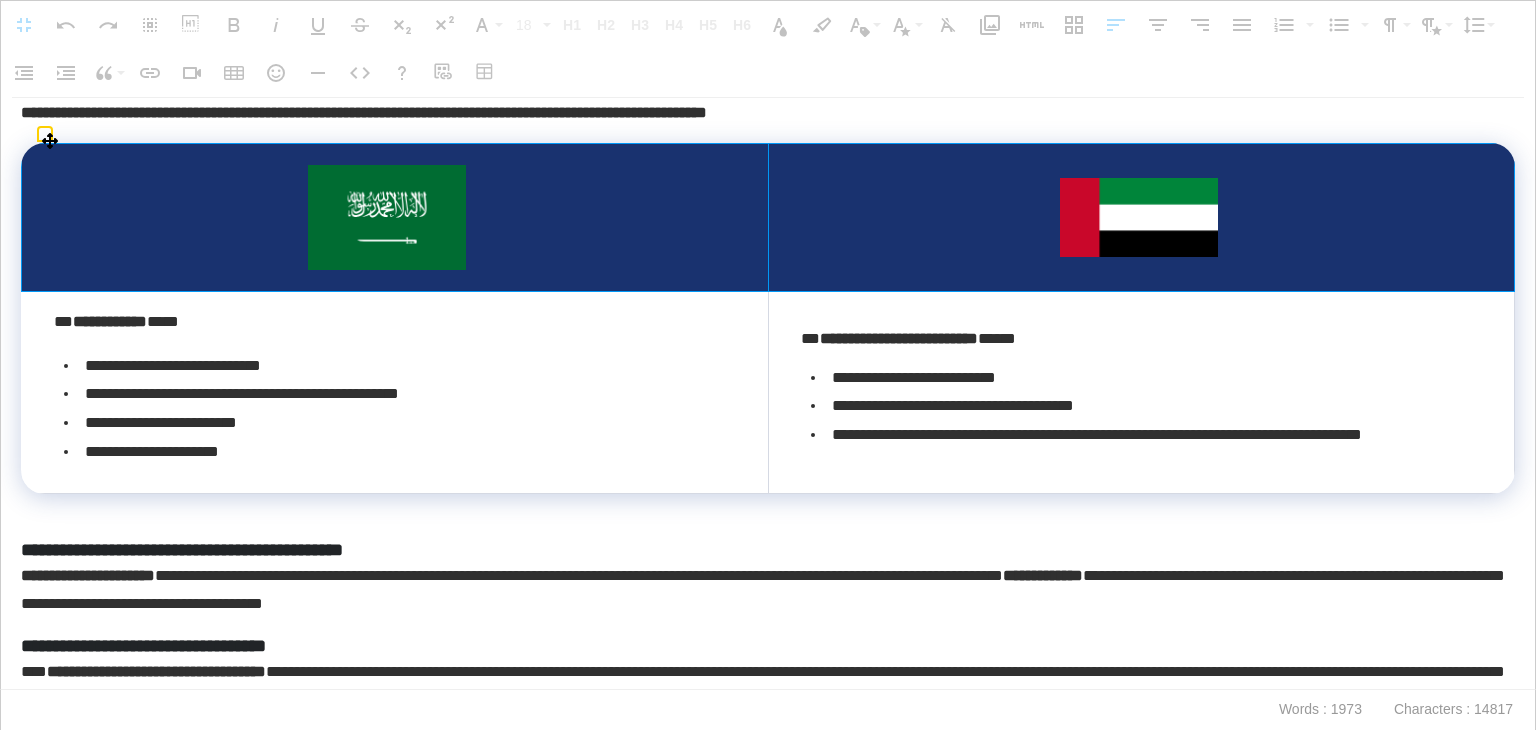 click at bounding box center [768, 217] 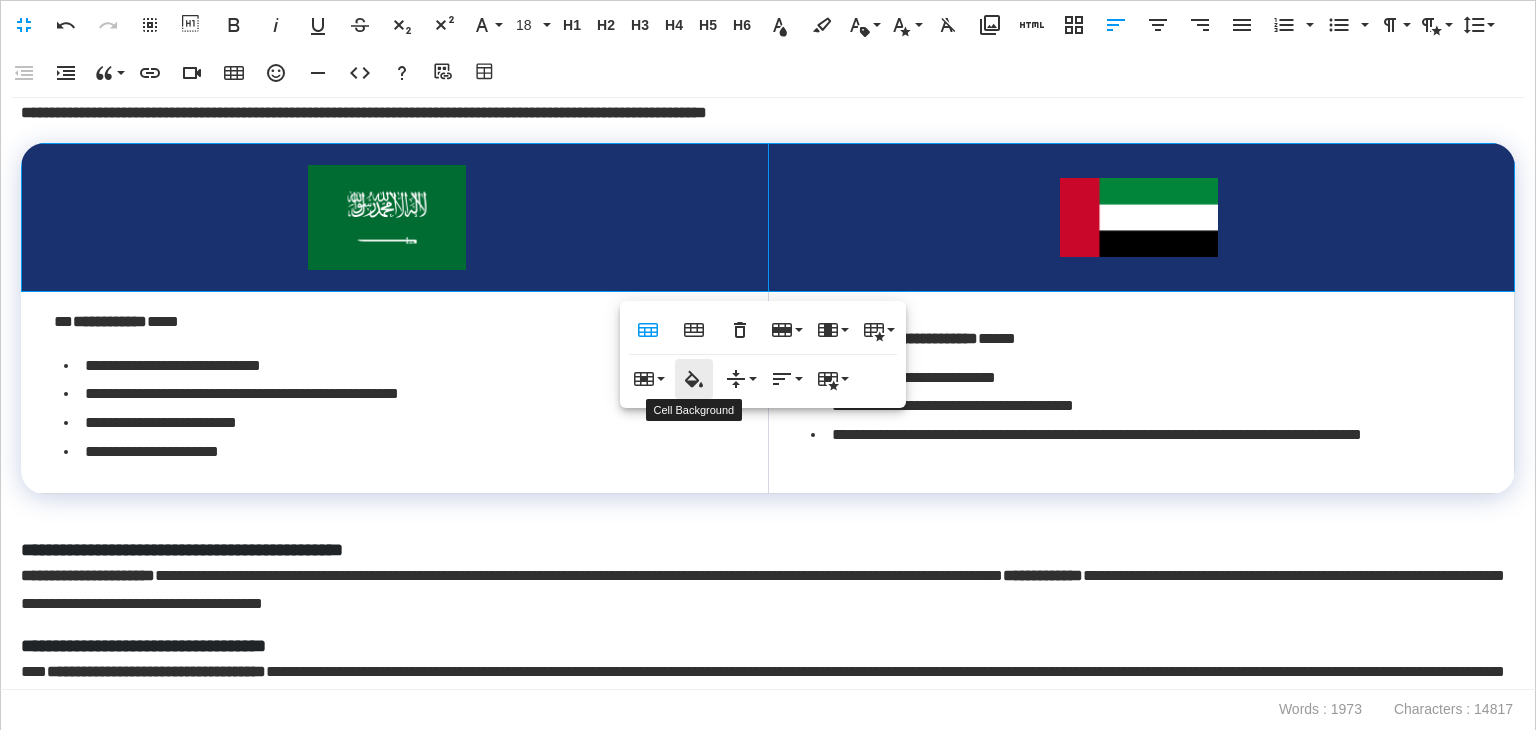 click 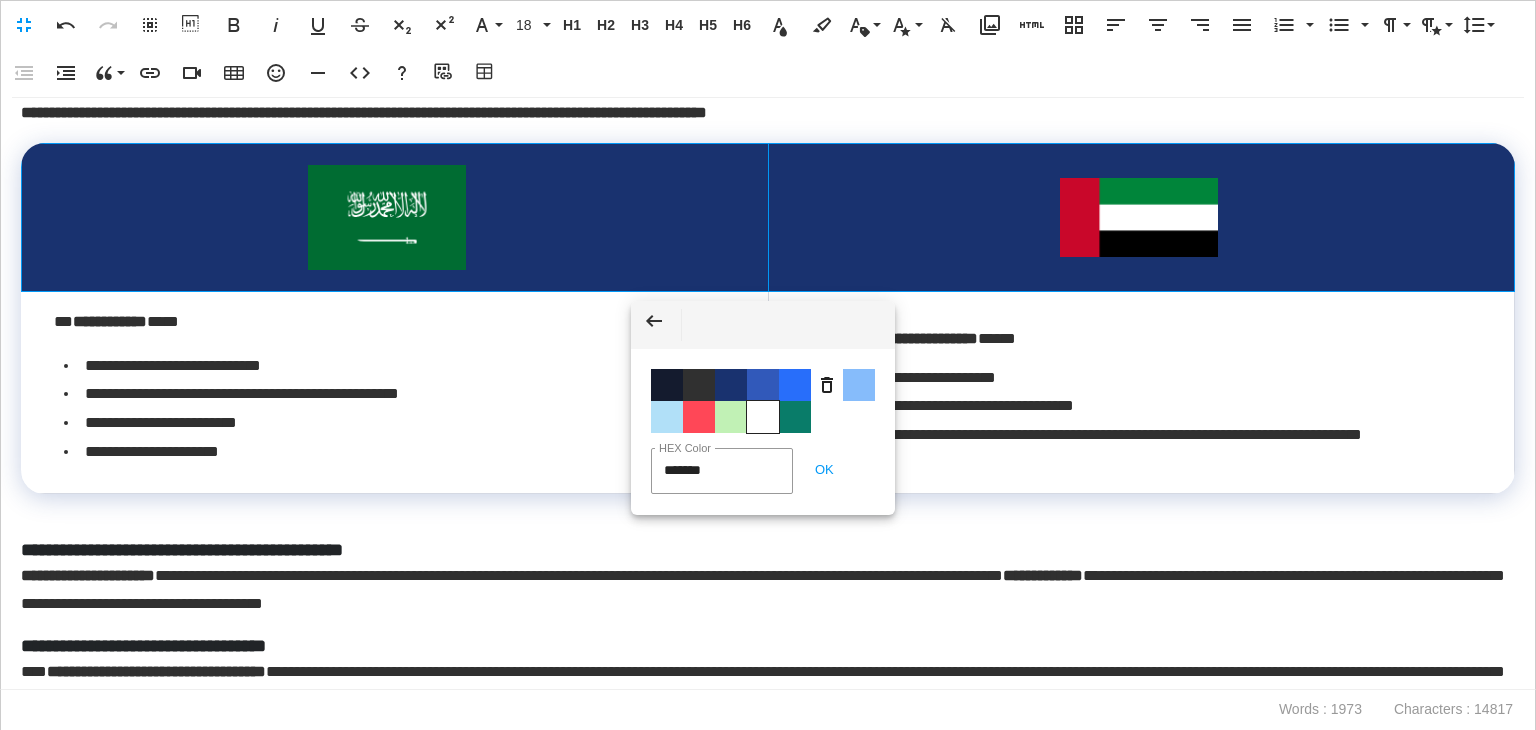 click on "Color #FFFFFF" at bounding box center (763, 417) 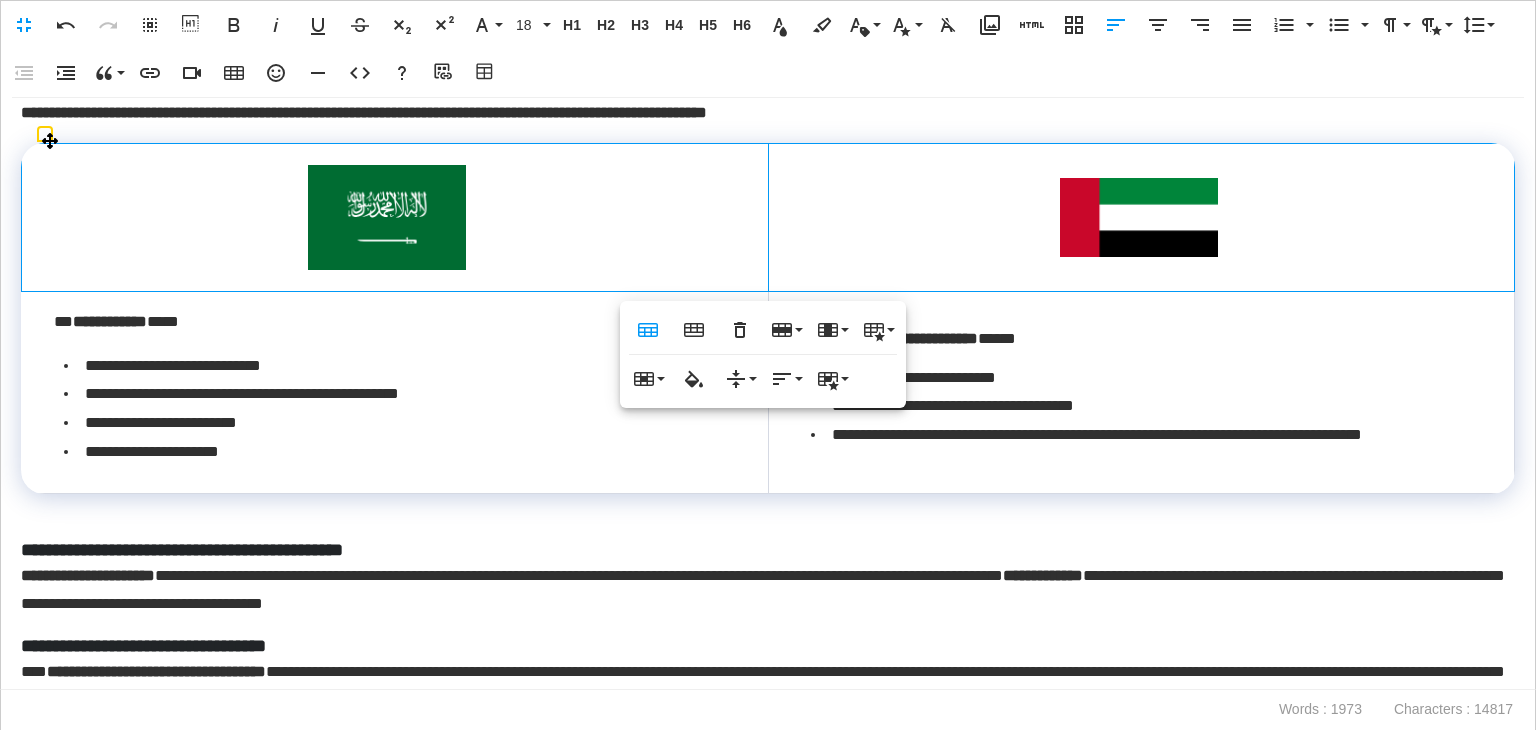 click on "**********" at bounding box center (397, 394) 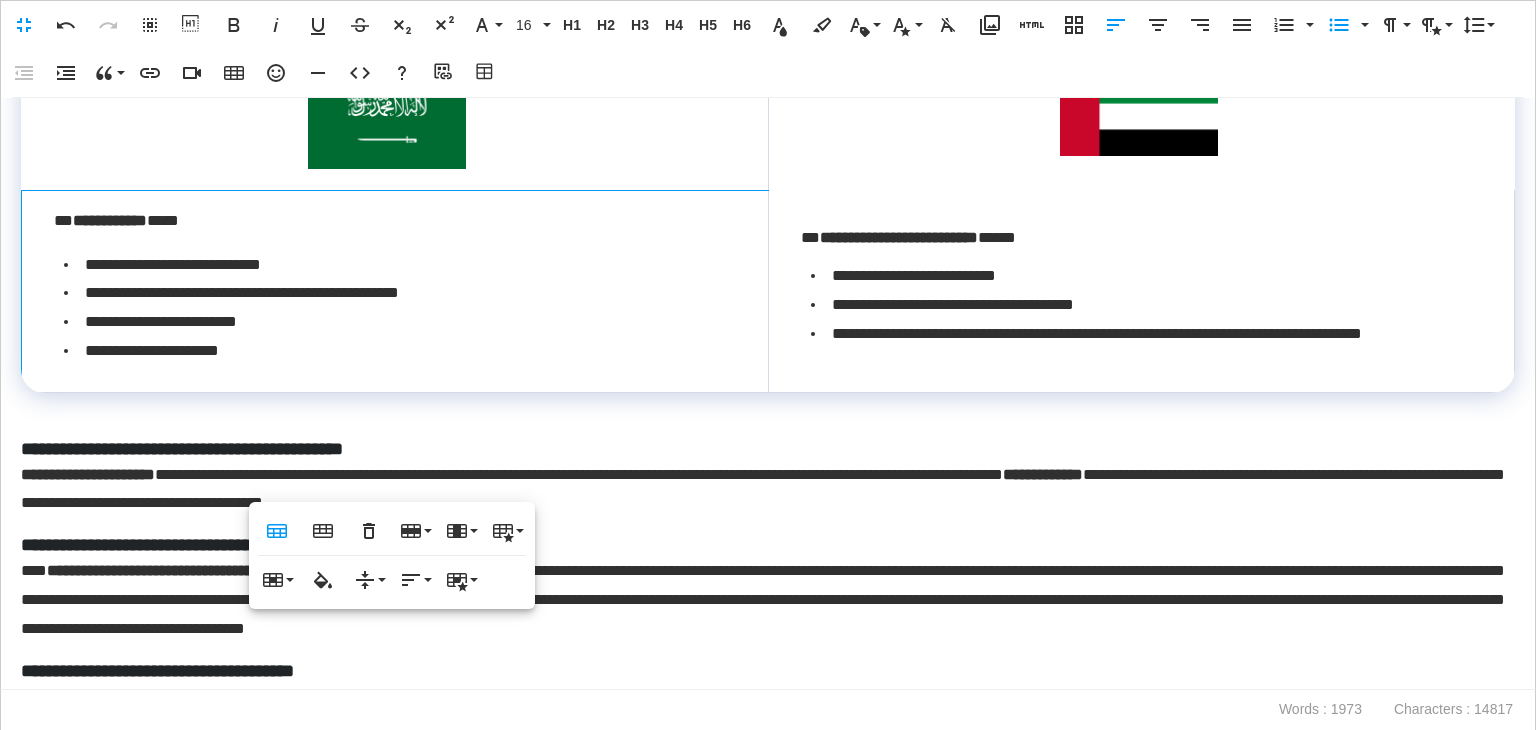 click on "**********" at bounding box center (763, 449) 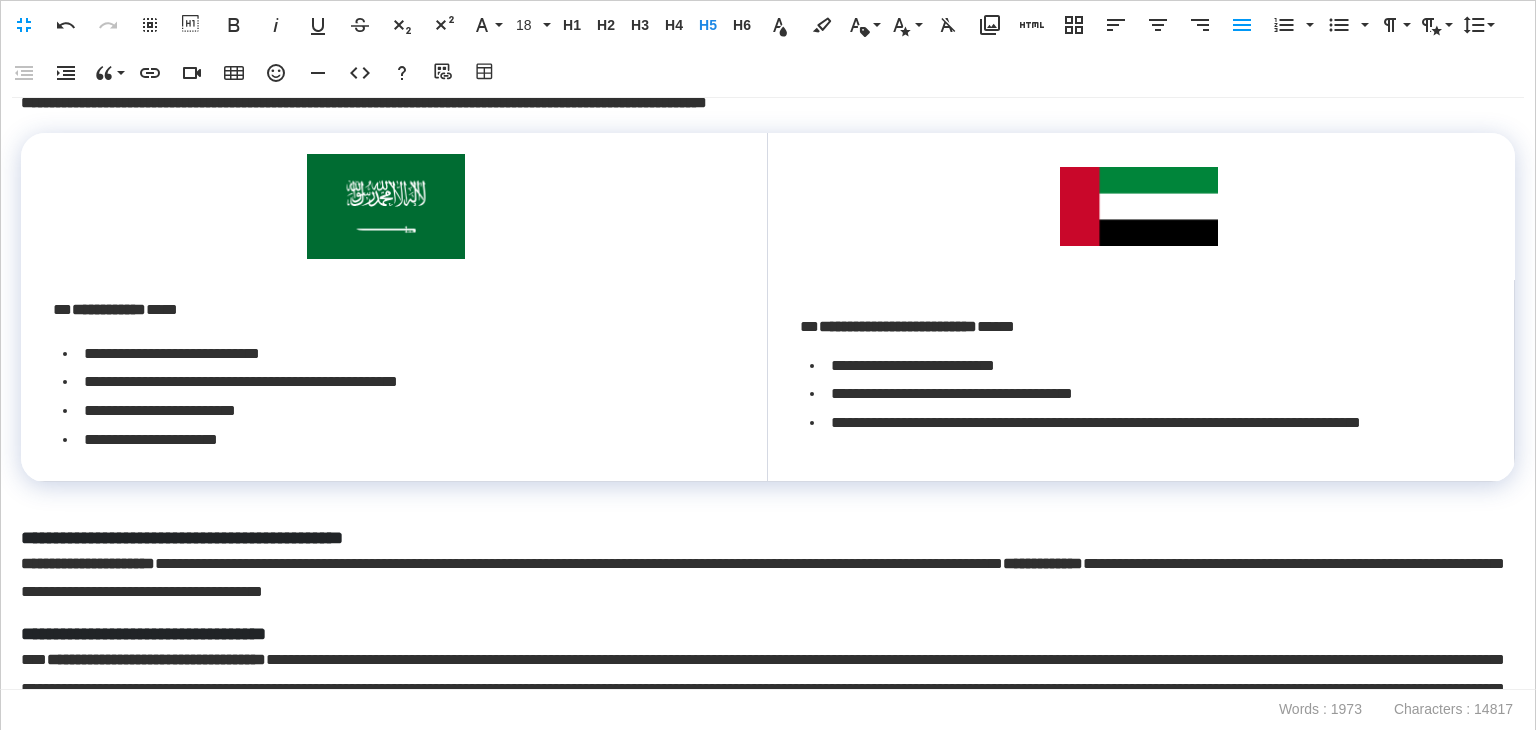 scroll, scrollTop: 500, scrollLeft: 0, axis: vertical 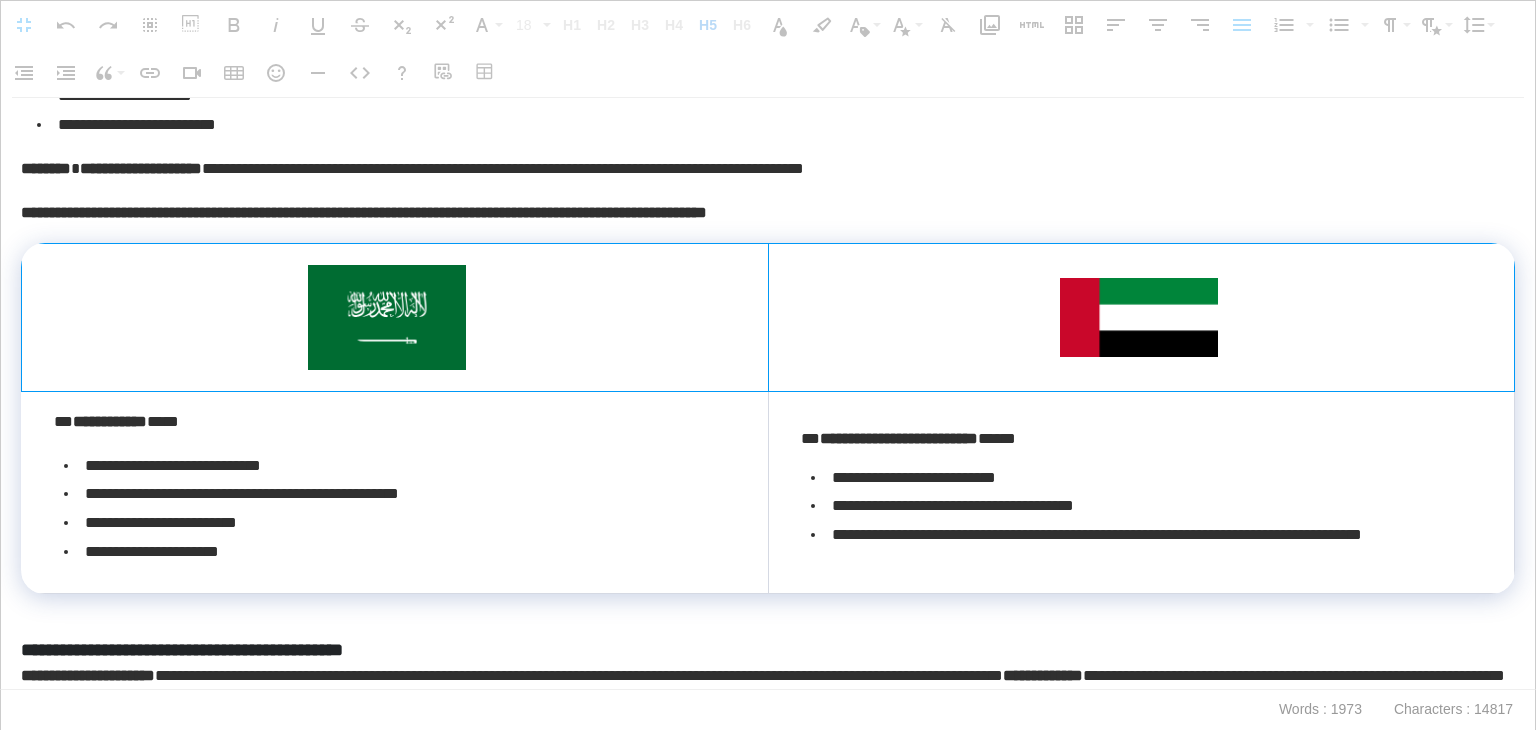 click at bounding box center [768, 317] 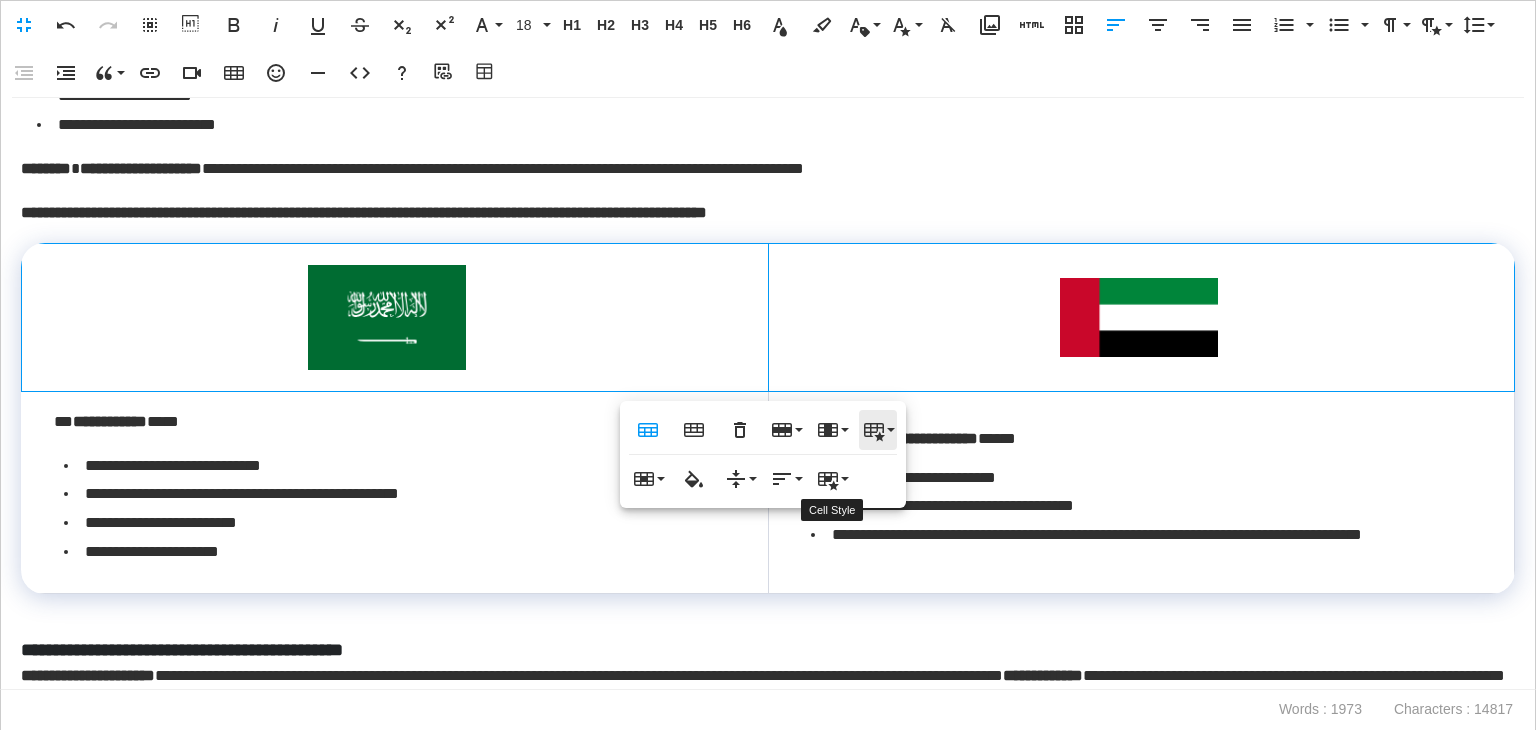click on "Table Style" at bounding box center (878, 430) 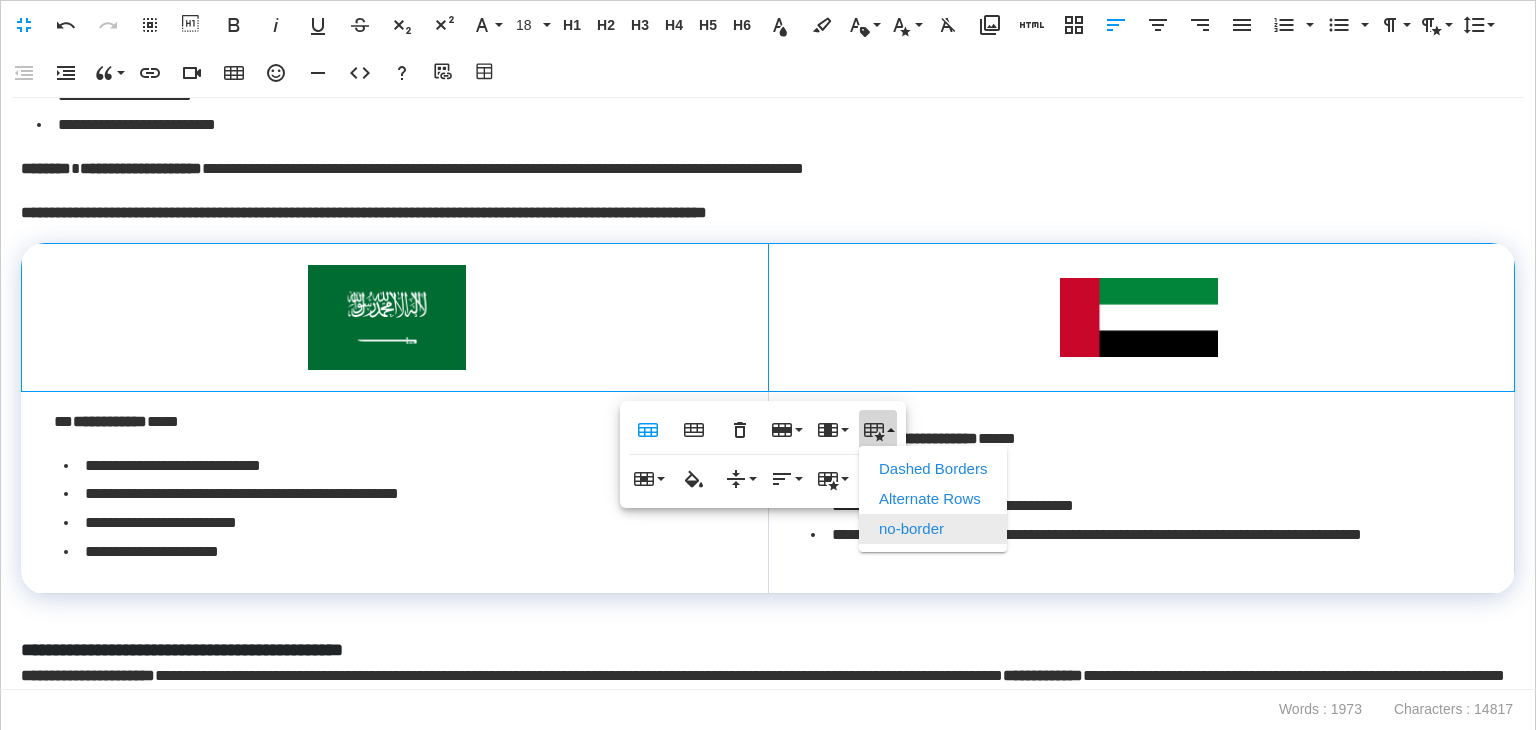 click on "no-border" at bounding box center [933, 529] 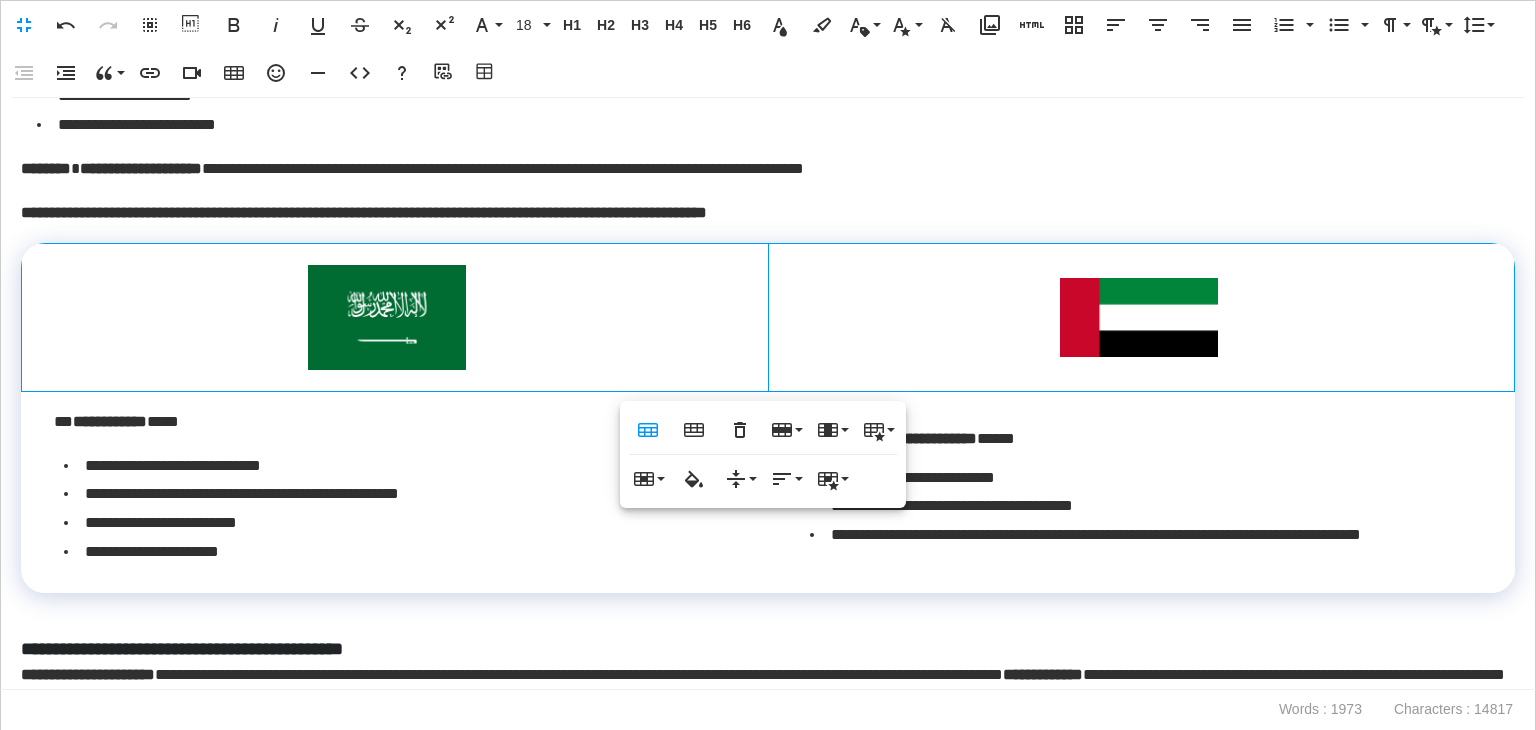 click on "**********" at bounding box center (768, 394) 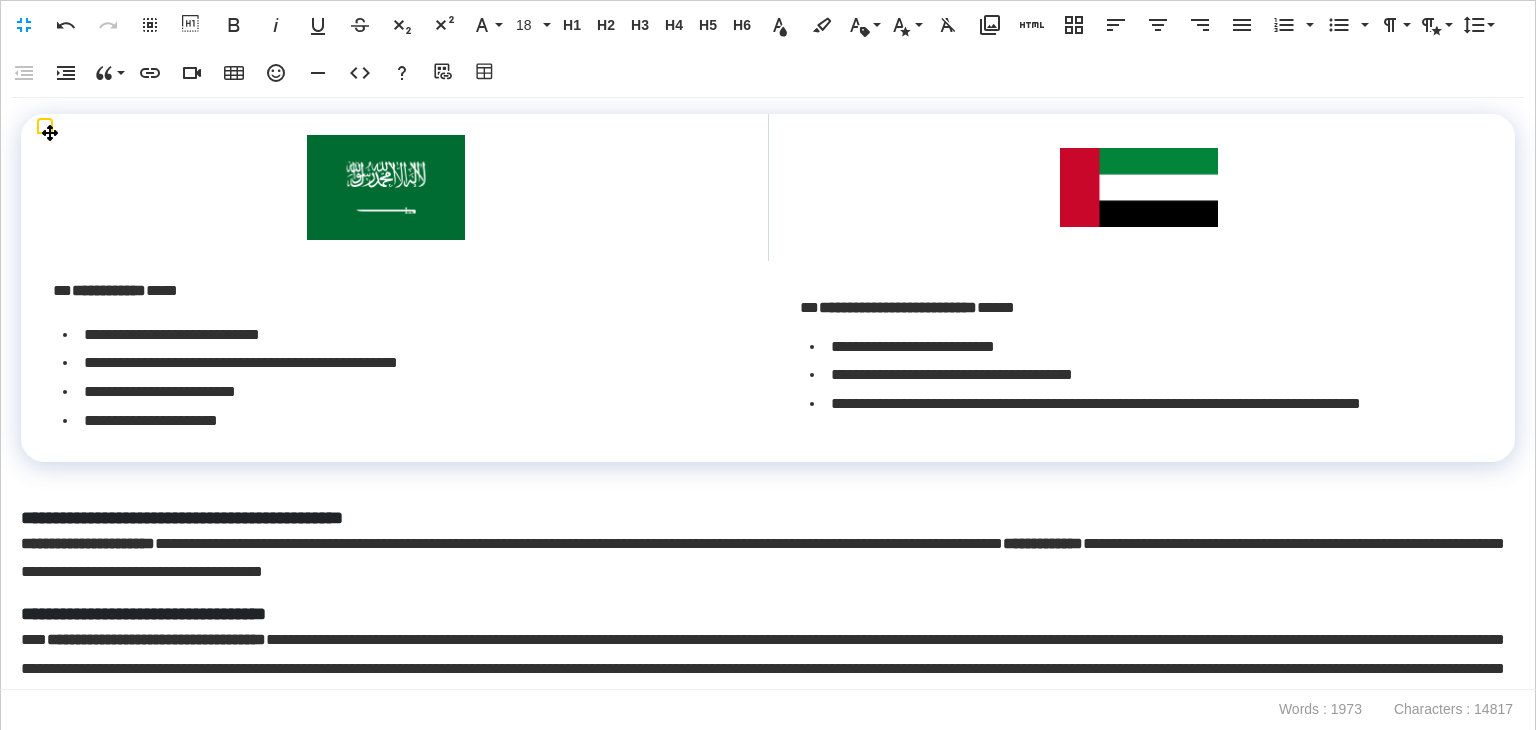 scroll, scrollTop: 600, scrollLeft: 0, axis: vertical 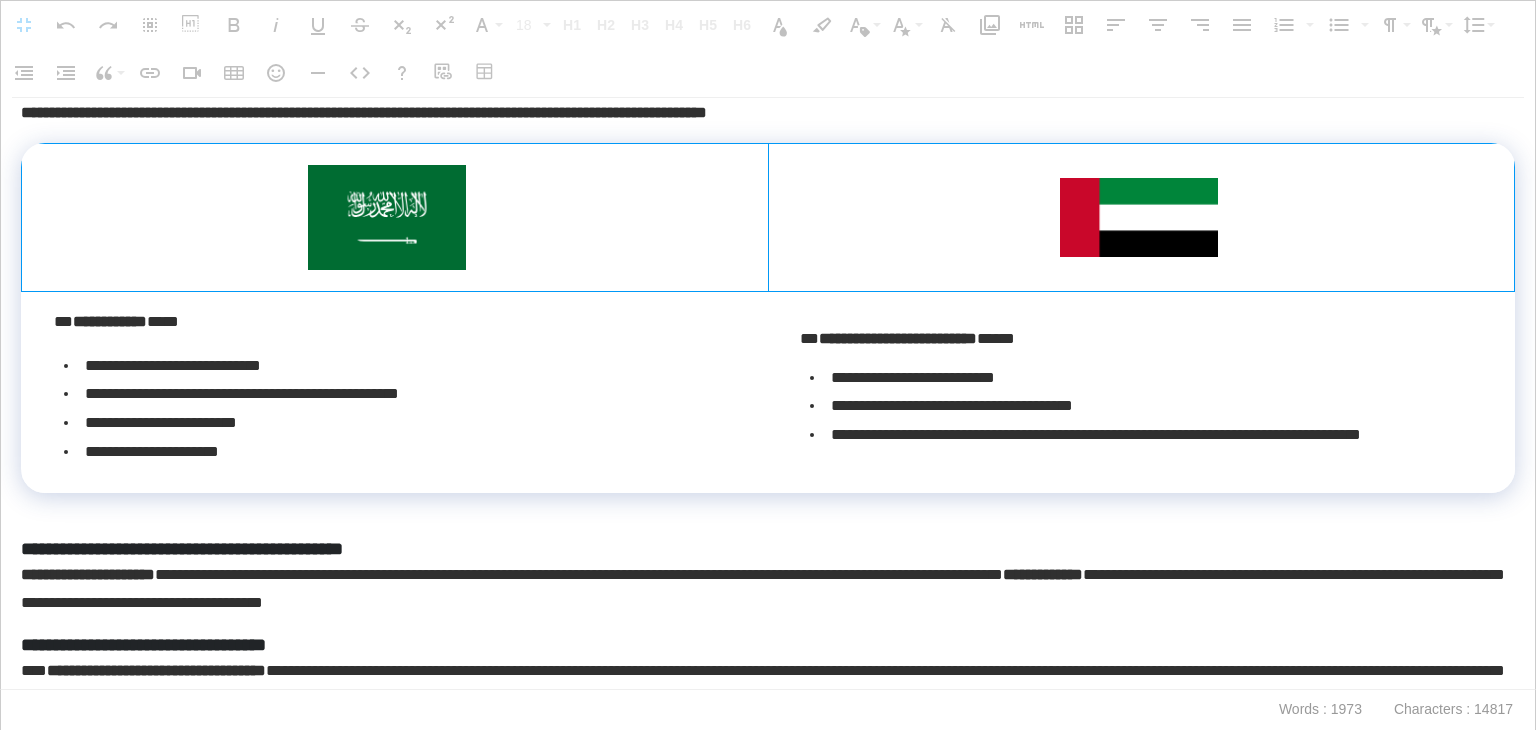 drag, startPoint x: 726, startPoint y: 219, endPoint x: 796, endPoint y: 226, distance: 70.34913 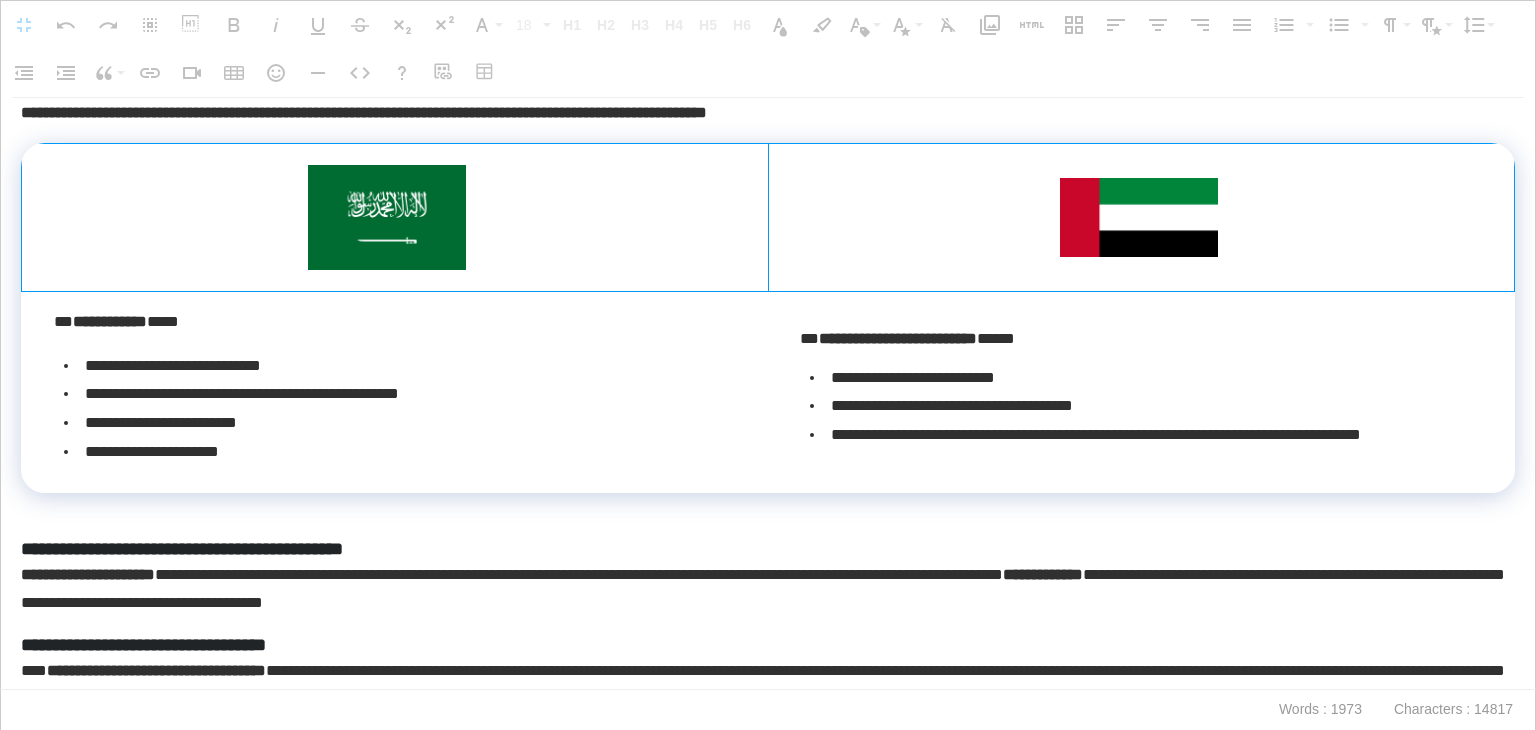 click at bounding box center [768, 217] 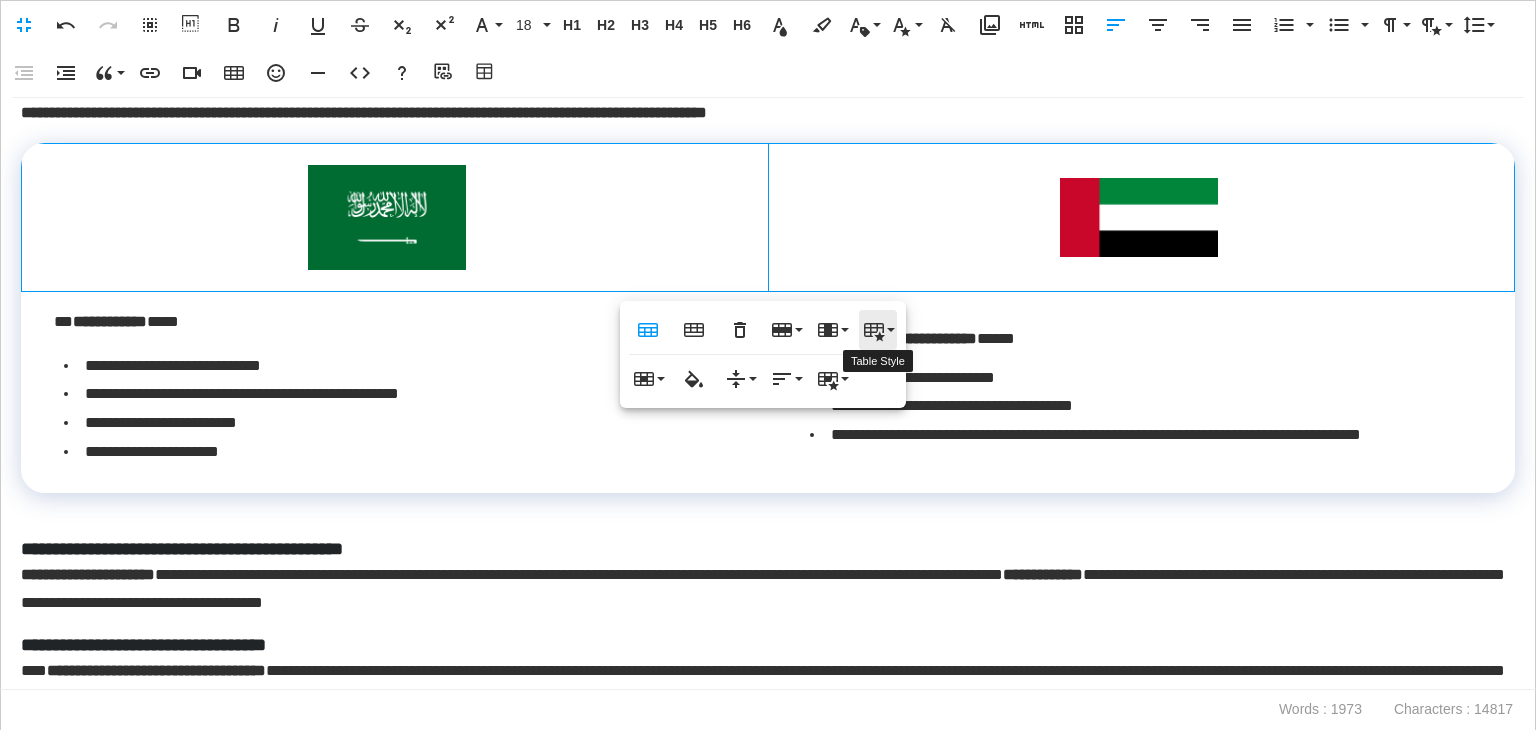 click 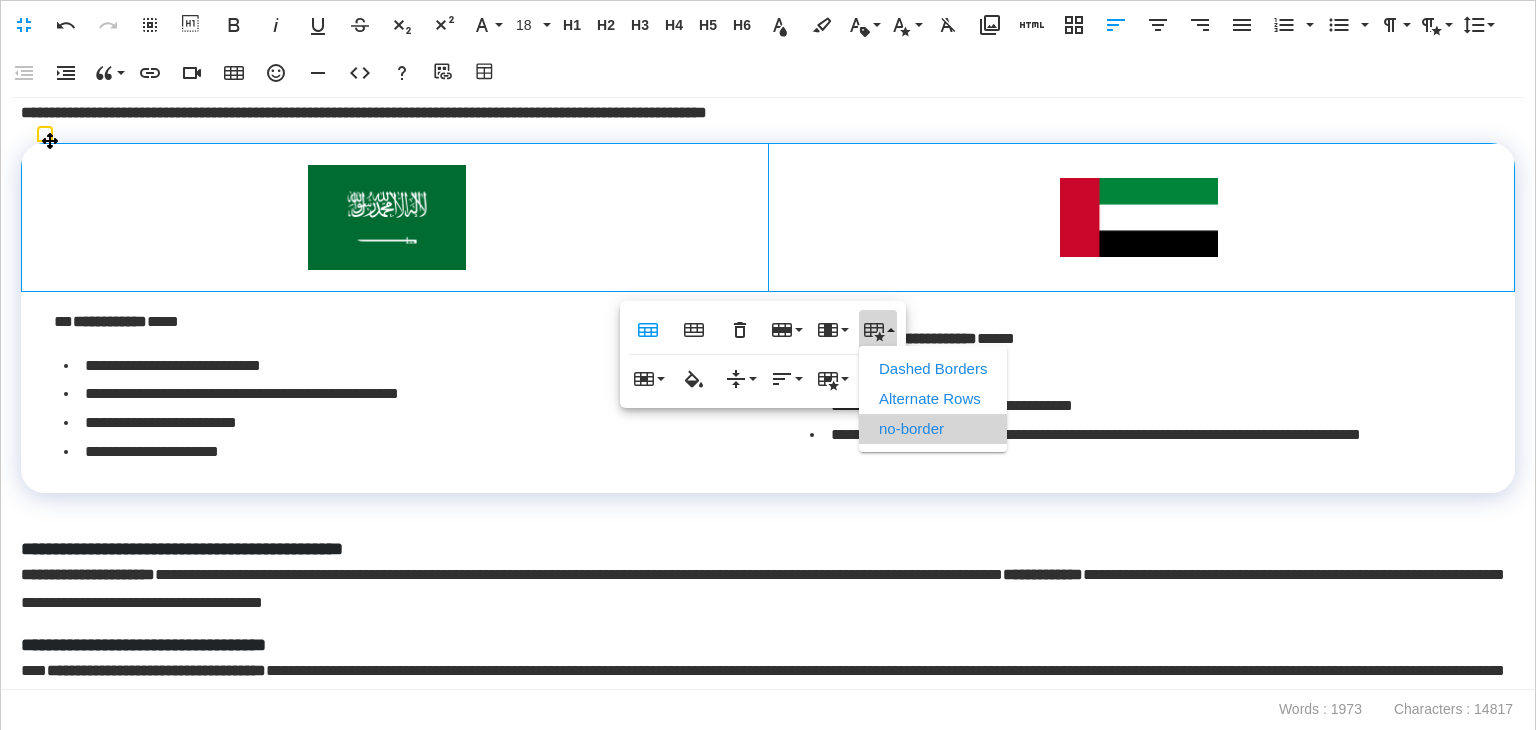 scroll, scrollTop: 0, scrollLeft: 0, axis: both 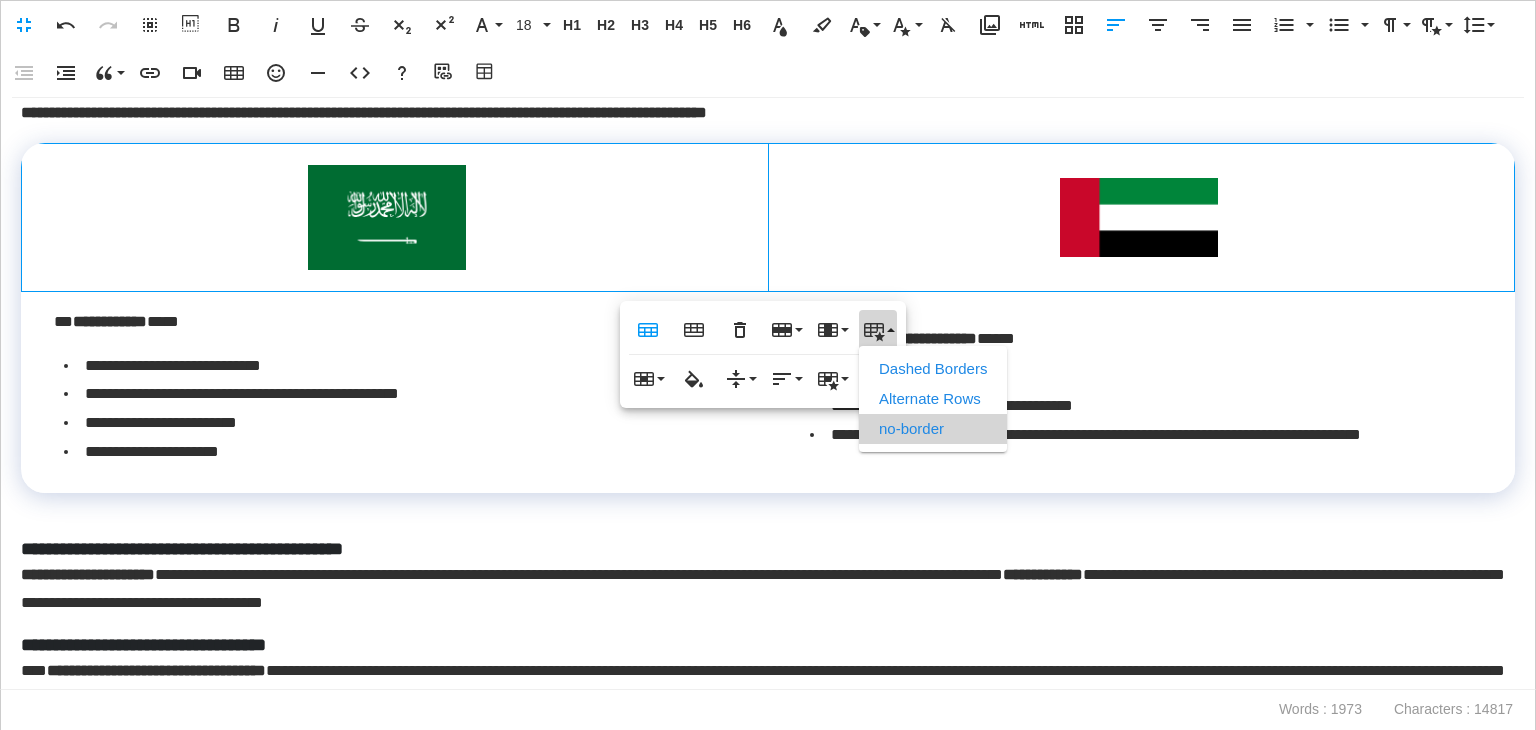 click on "no-border" at bounding box center [933, 429] 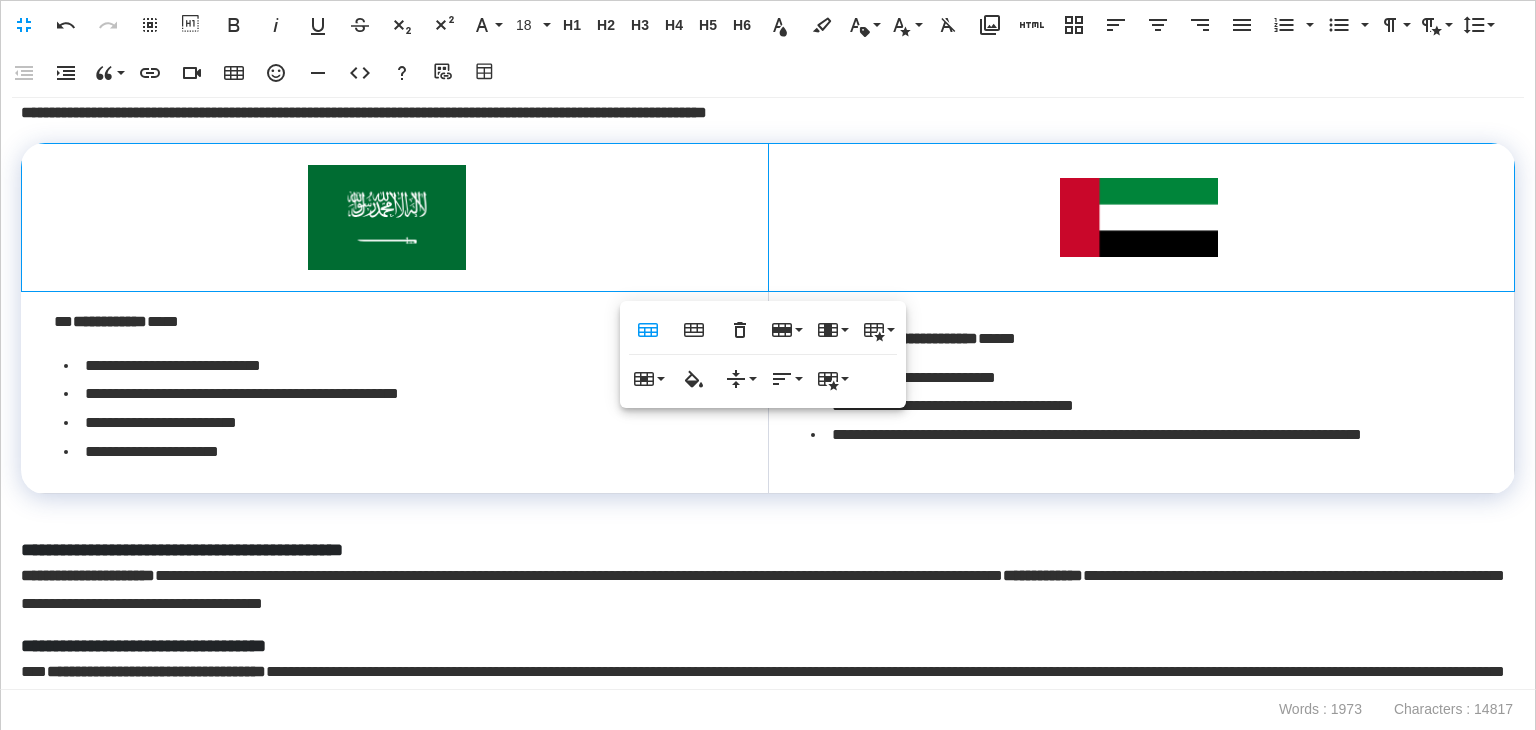 click on "**********" at bounding box center (763, 591) 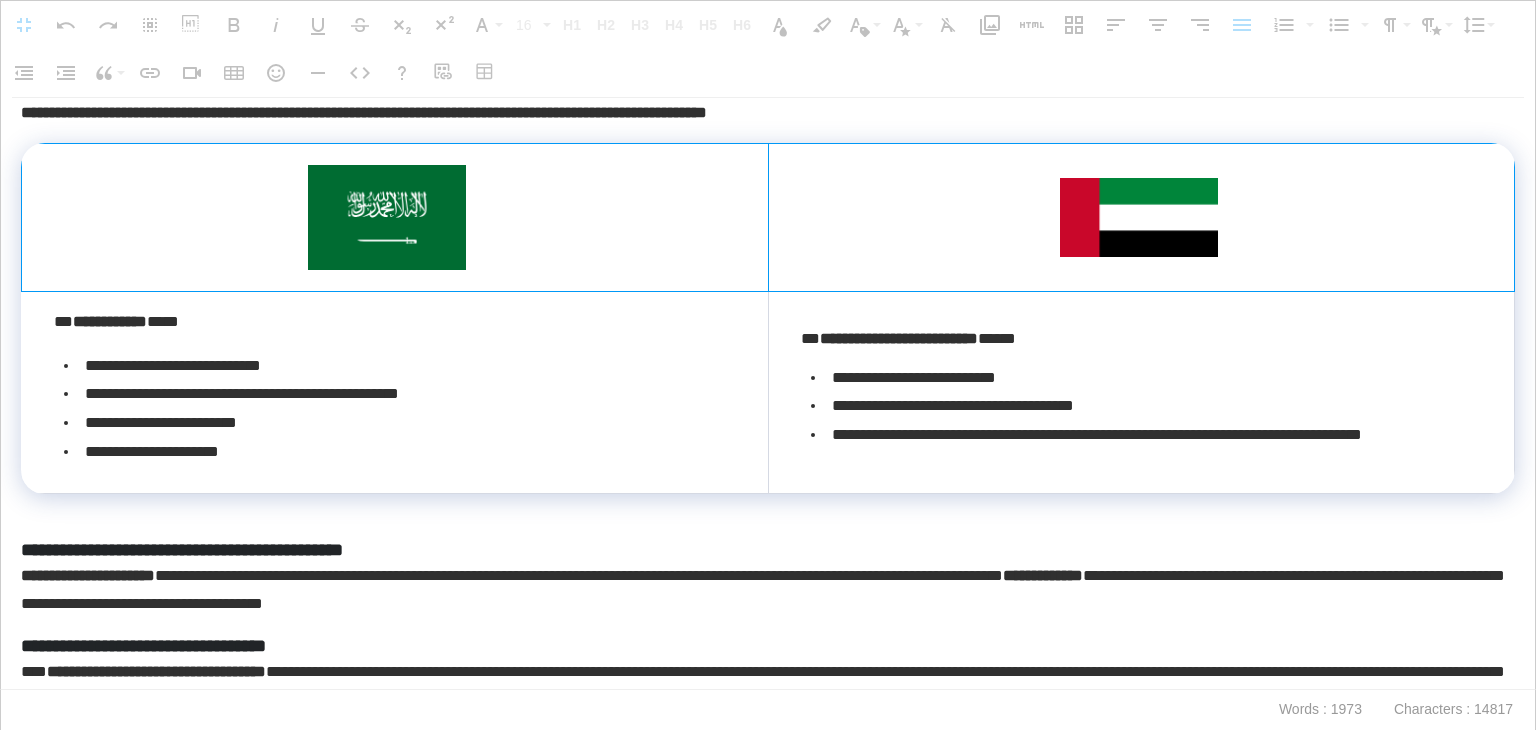 drag, startPoint x: 715, startPoint y: 195, endPoint x: 828, endPoint y: 412, distance: 244.65895 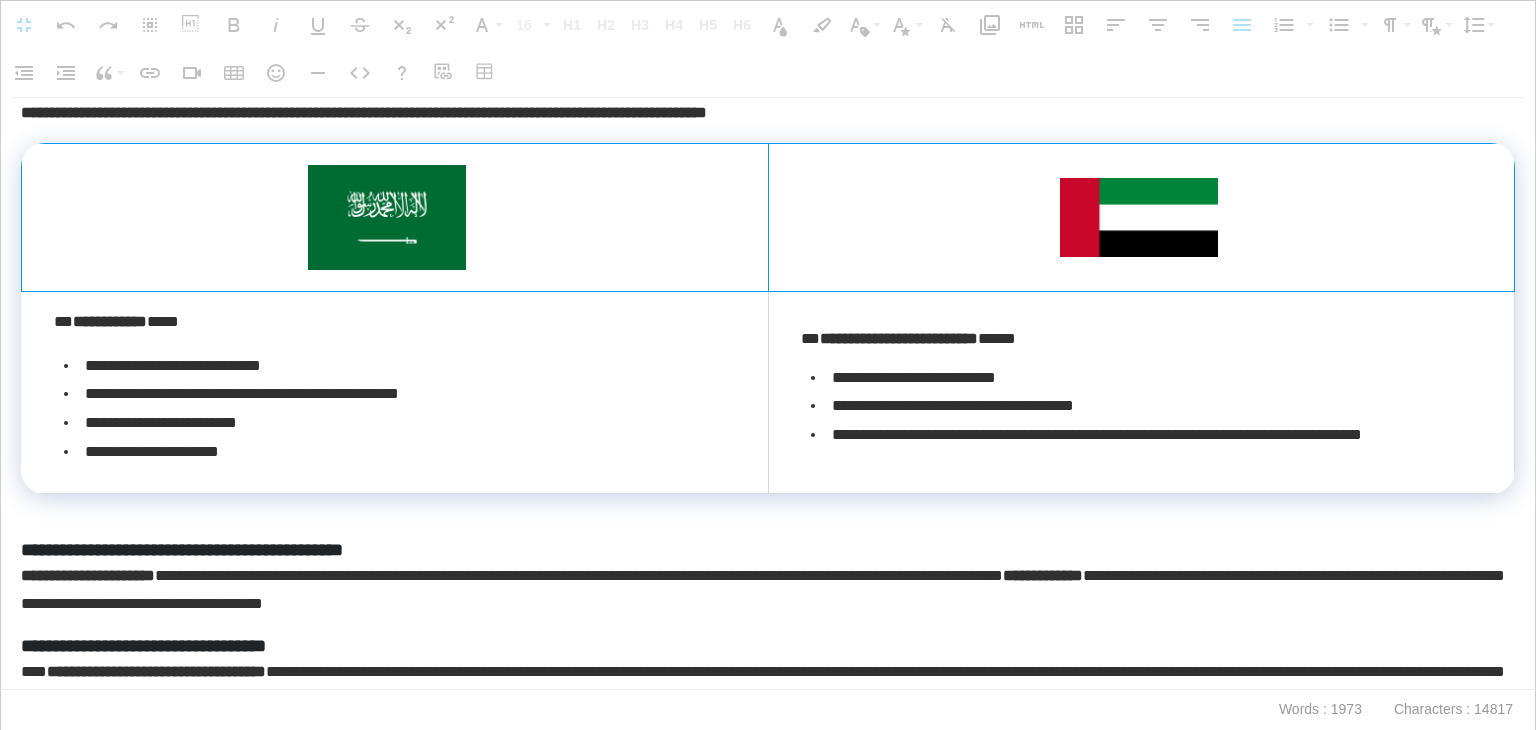 click on "**********" at bounding box center [768, 318] 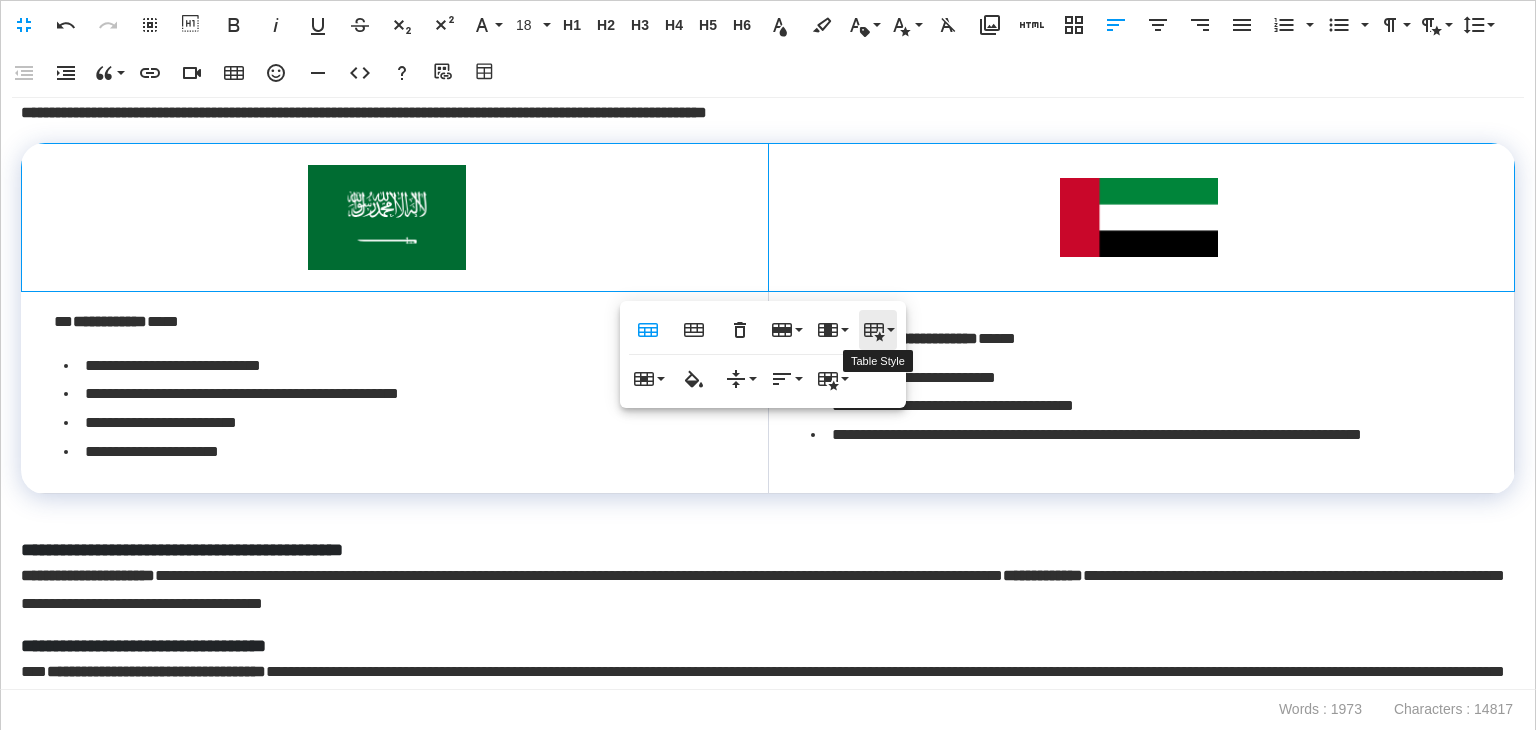click 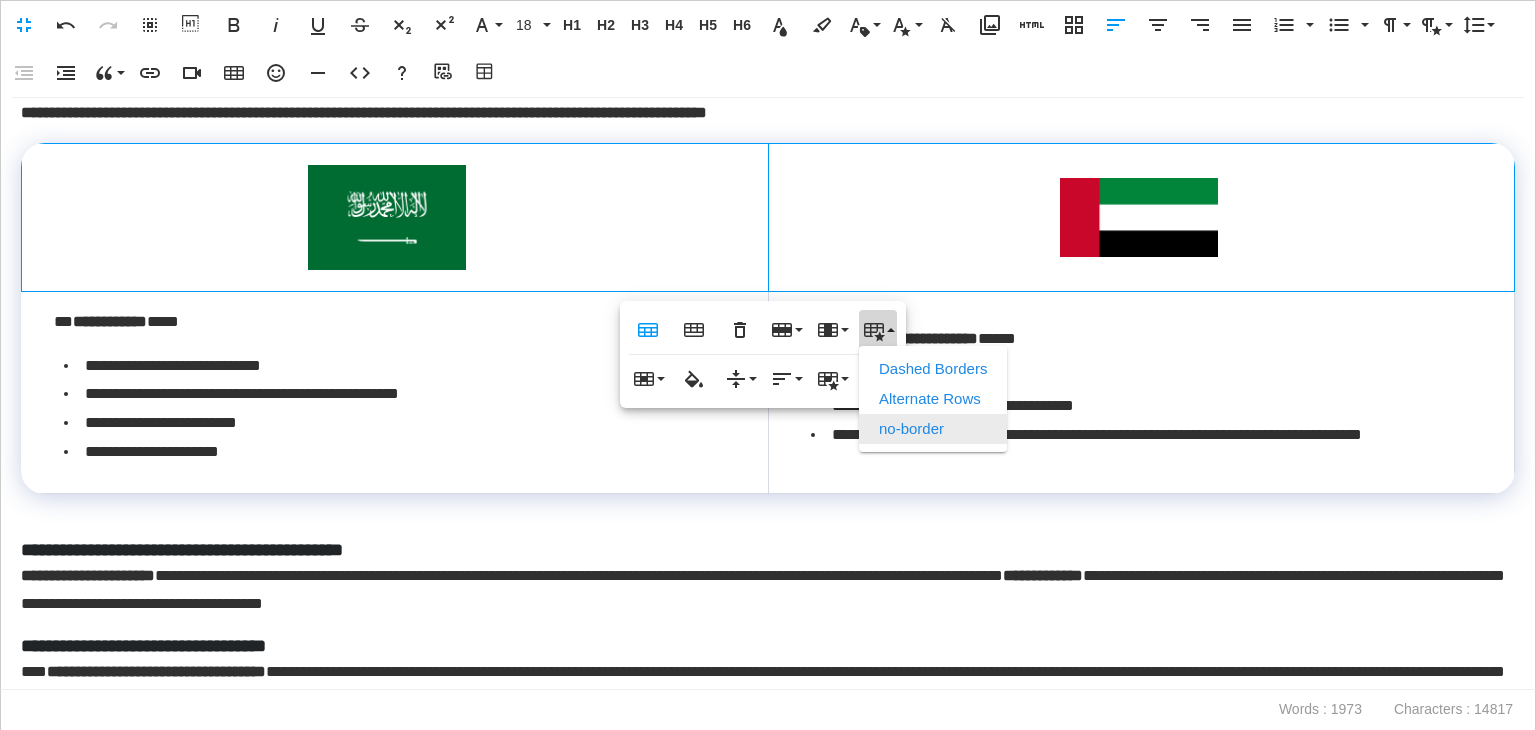 click on "no-border" at bounding box center (933, 429) 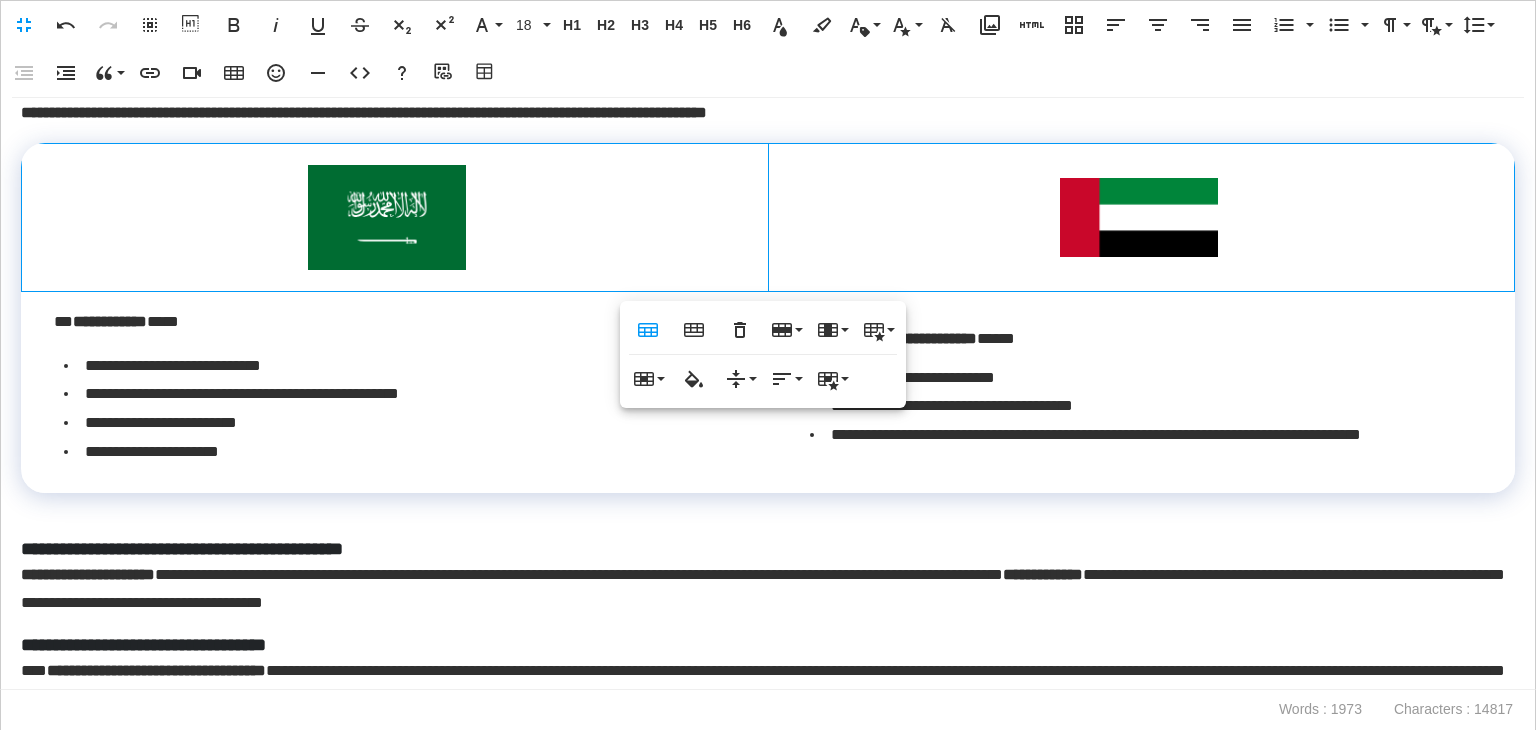 click on "**********" at bounding box center [768, 394] 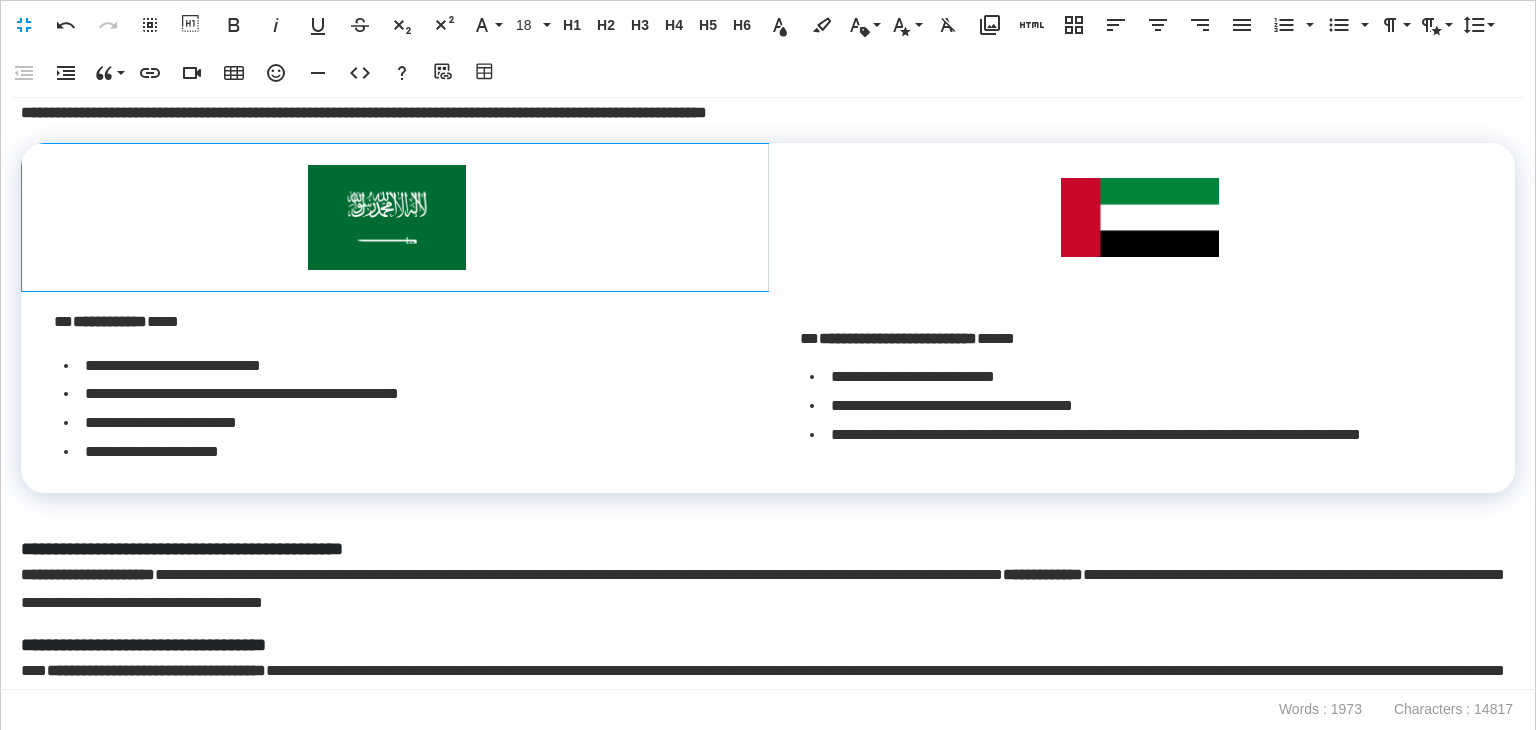 click at bounding box center [395, 217] 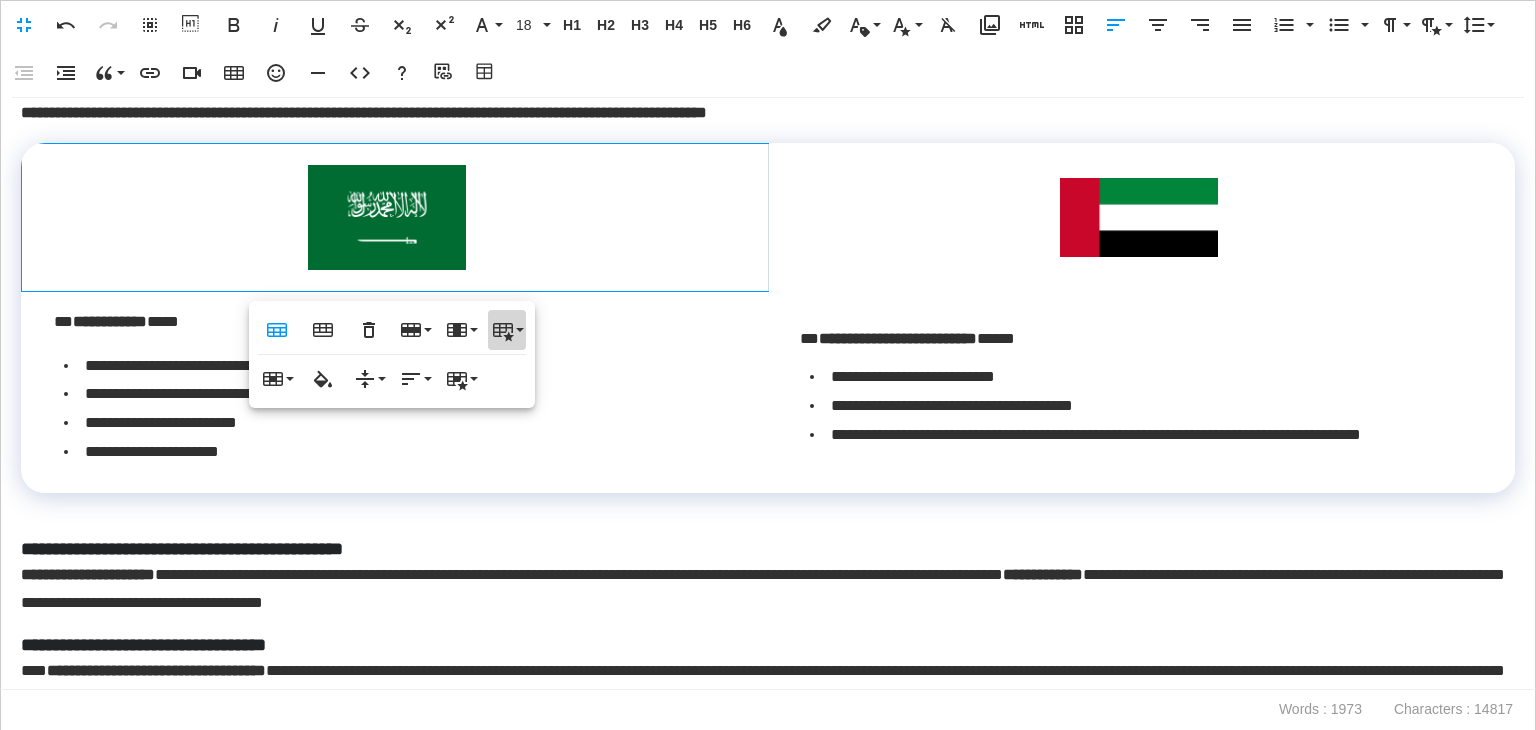 click on "Table Style" at bounding box center (507, 330) 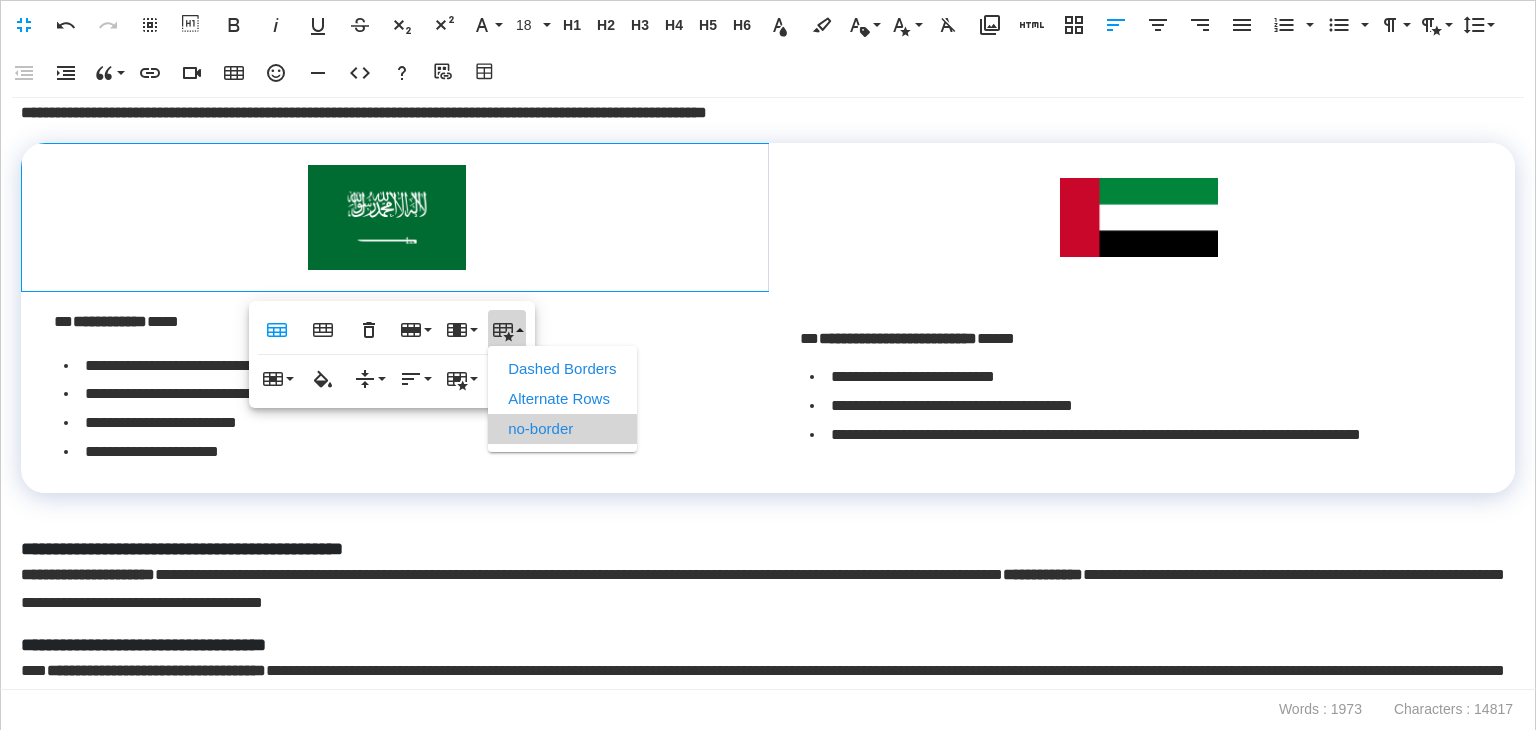 scroll, scrollTop: 0, scrollLeft: 0, axis: both 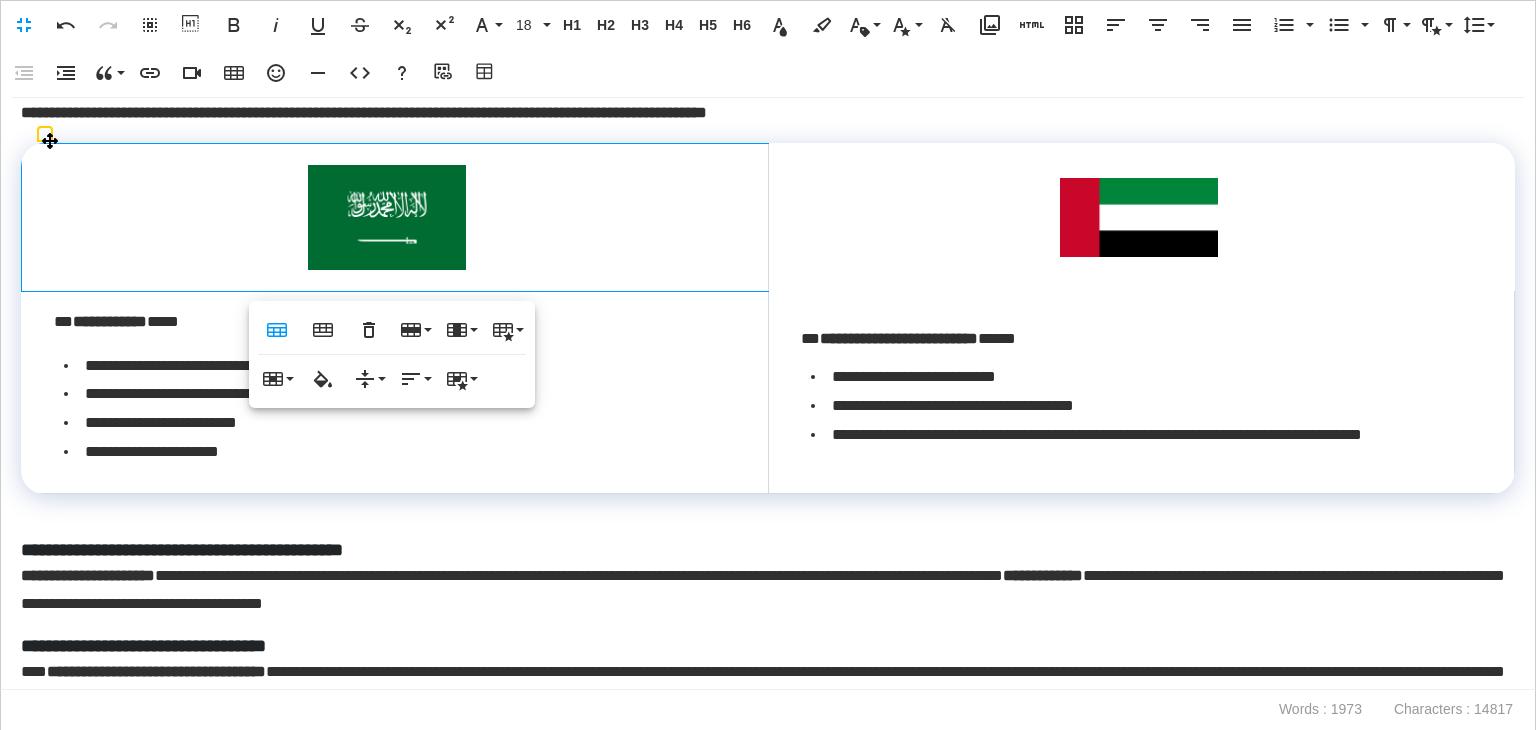 click on "**********" at bounding box center (397, 394) 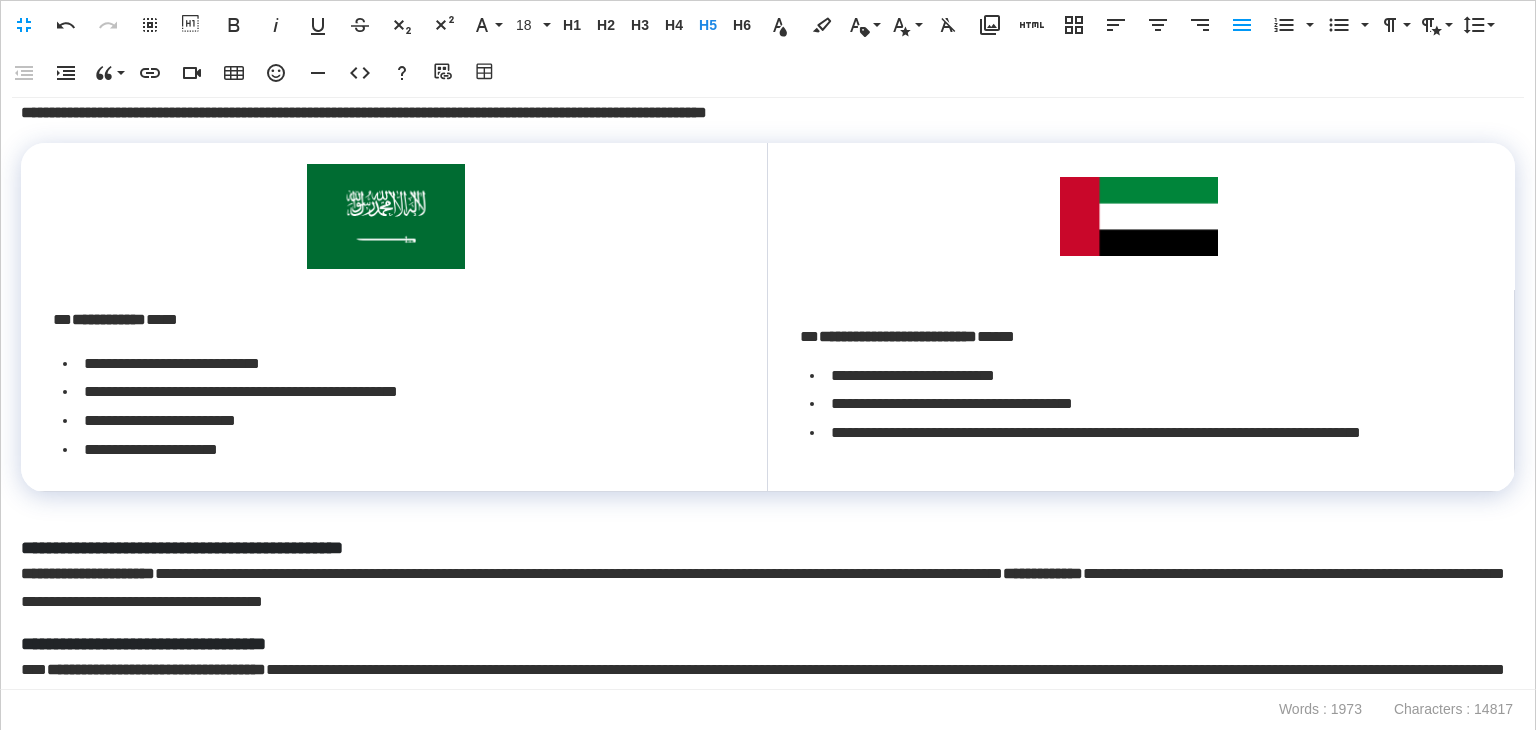 click on "**********" at bounding box center (763, 548) 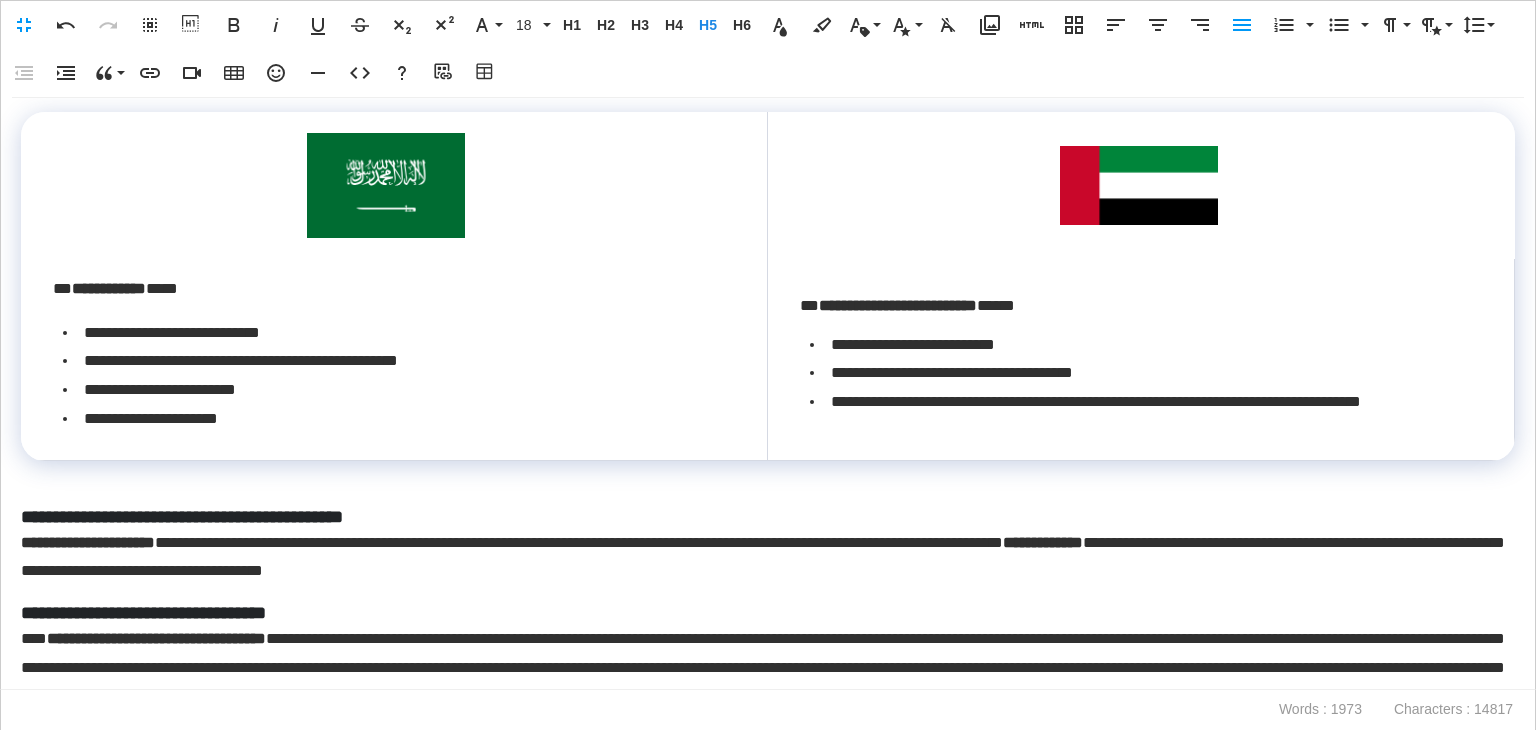scroll, scrollTop: 700, scrollLeft: 0, axis: vertical 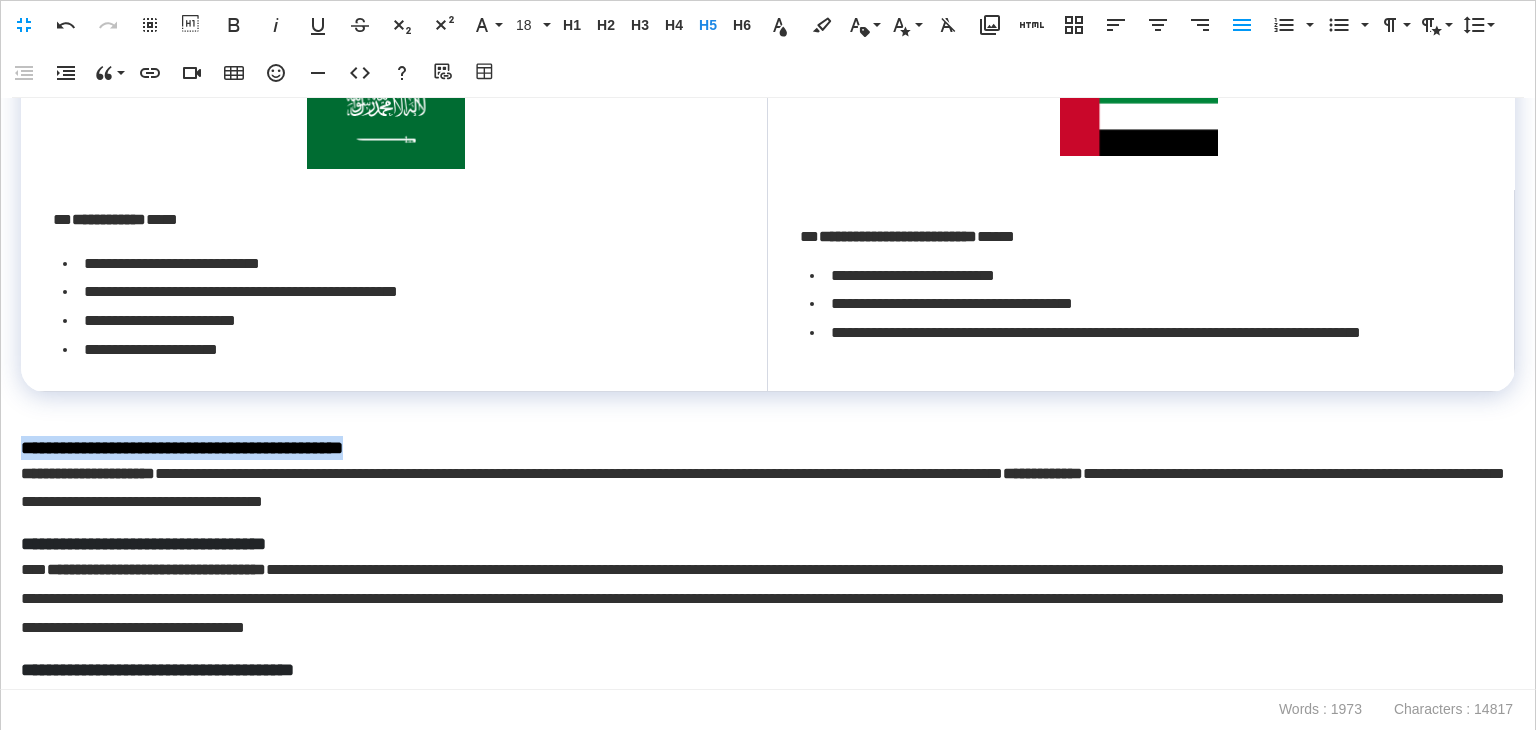 drag, startPoint x: 478, startPoint y: 443, endPoint x: 0, endPoint y: 443, distance: 478 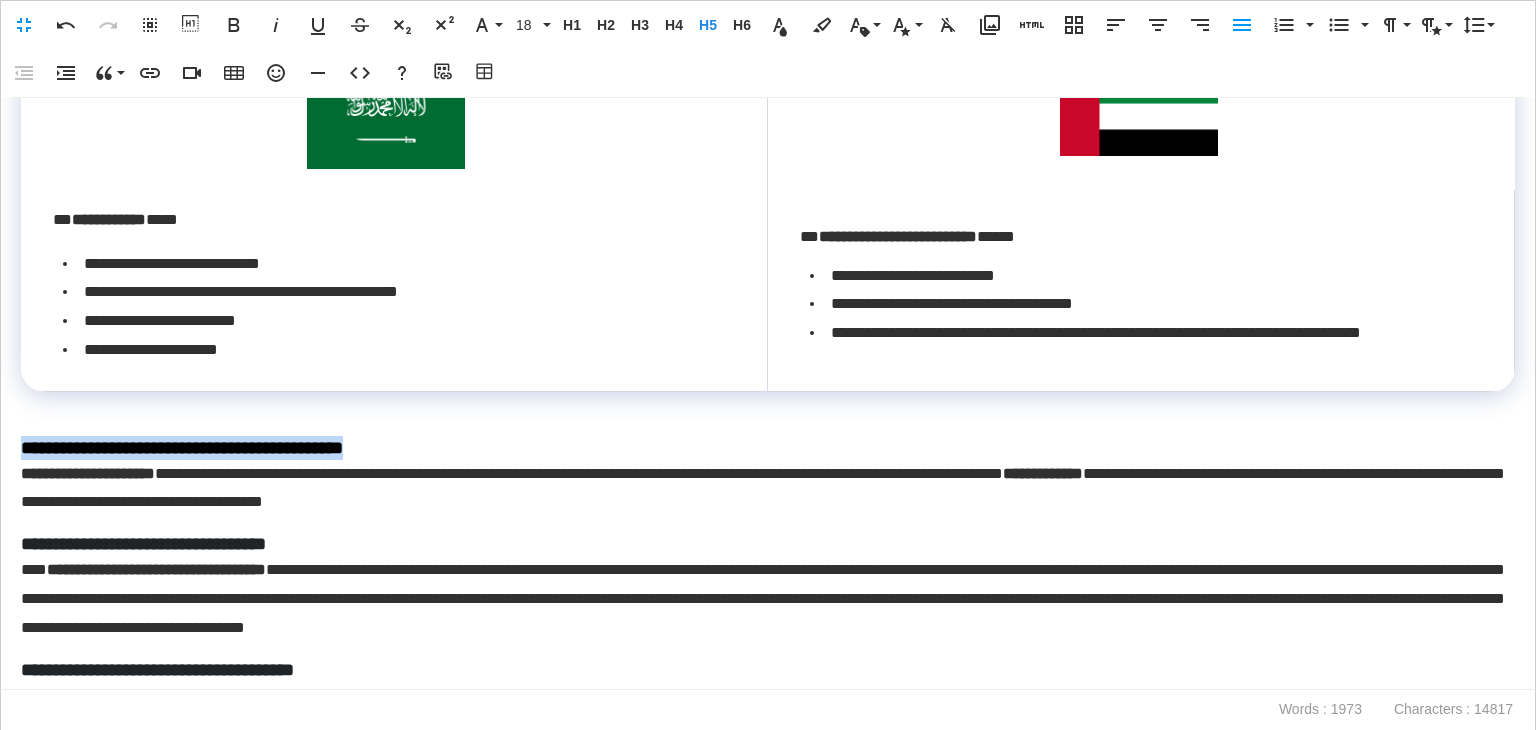 click on "**********" at bounding box center (768, 394) 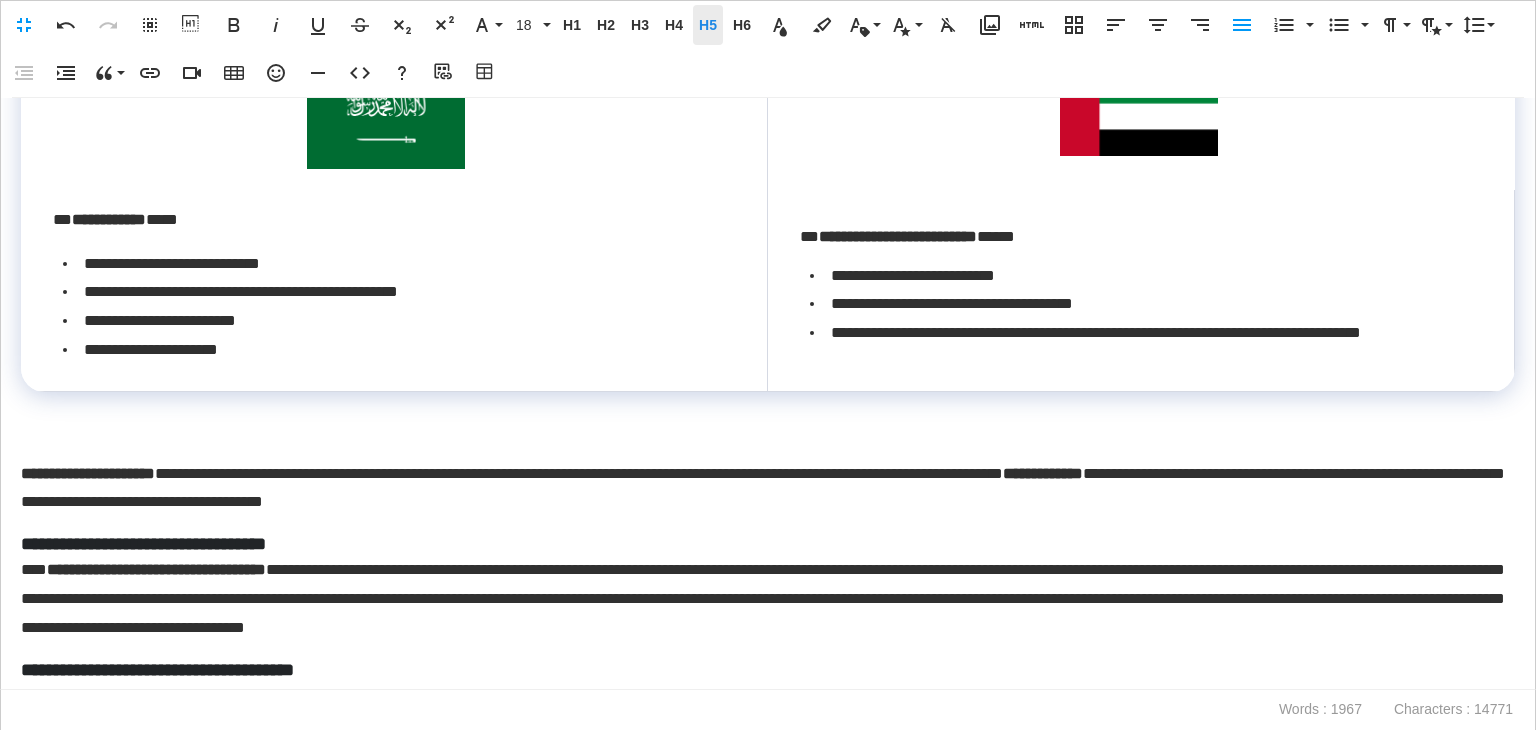click on "H5 Heading 5" at bounding box center (708, 25) 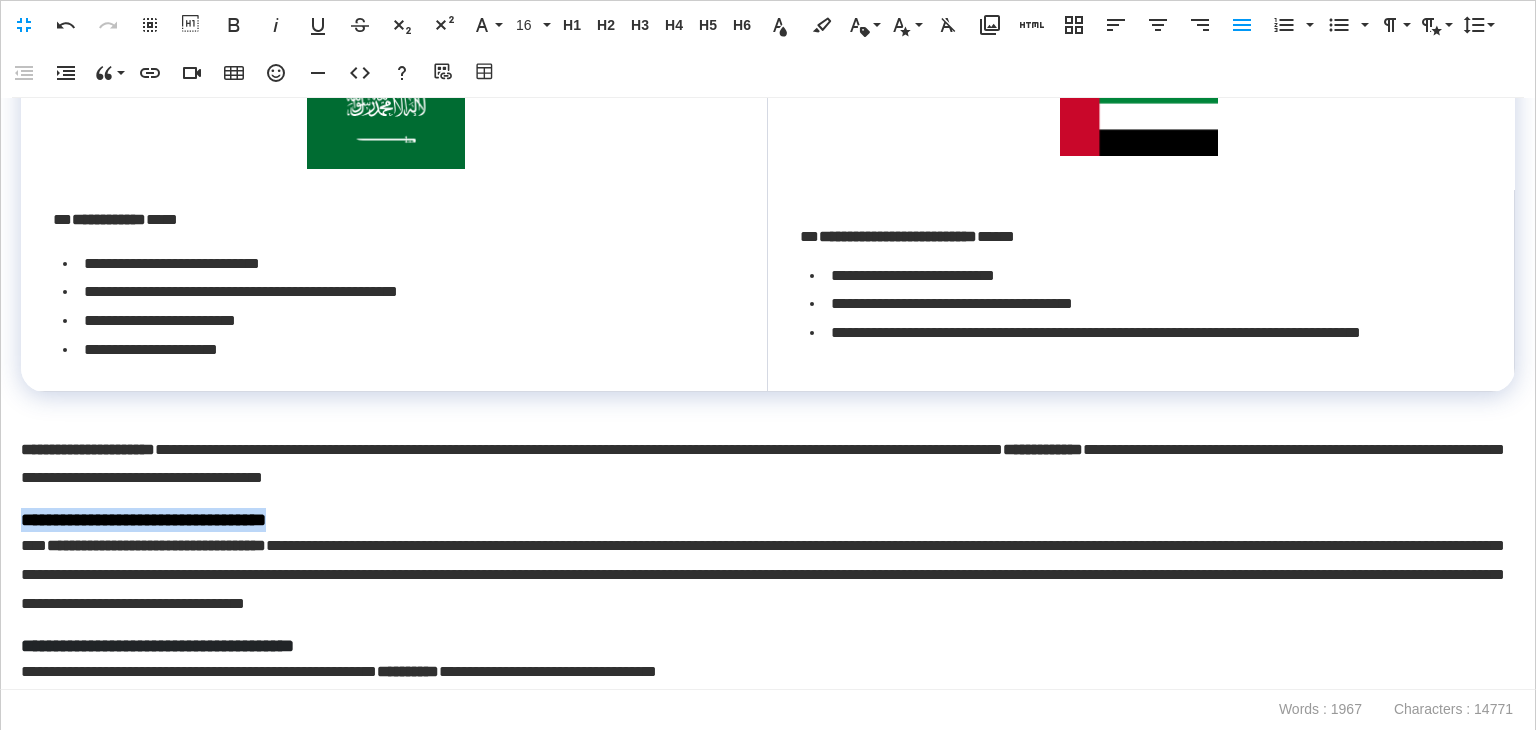 drag, startPoint x: 340, startPoint y: 512, endPoint x: 0, endPoint y: 517, distance: 340.03677 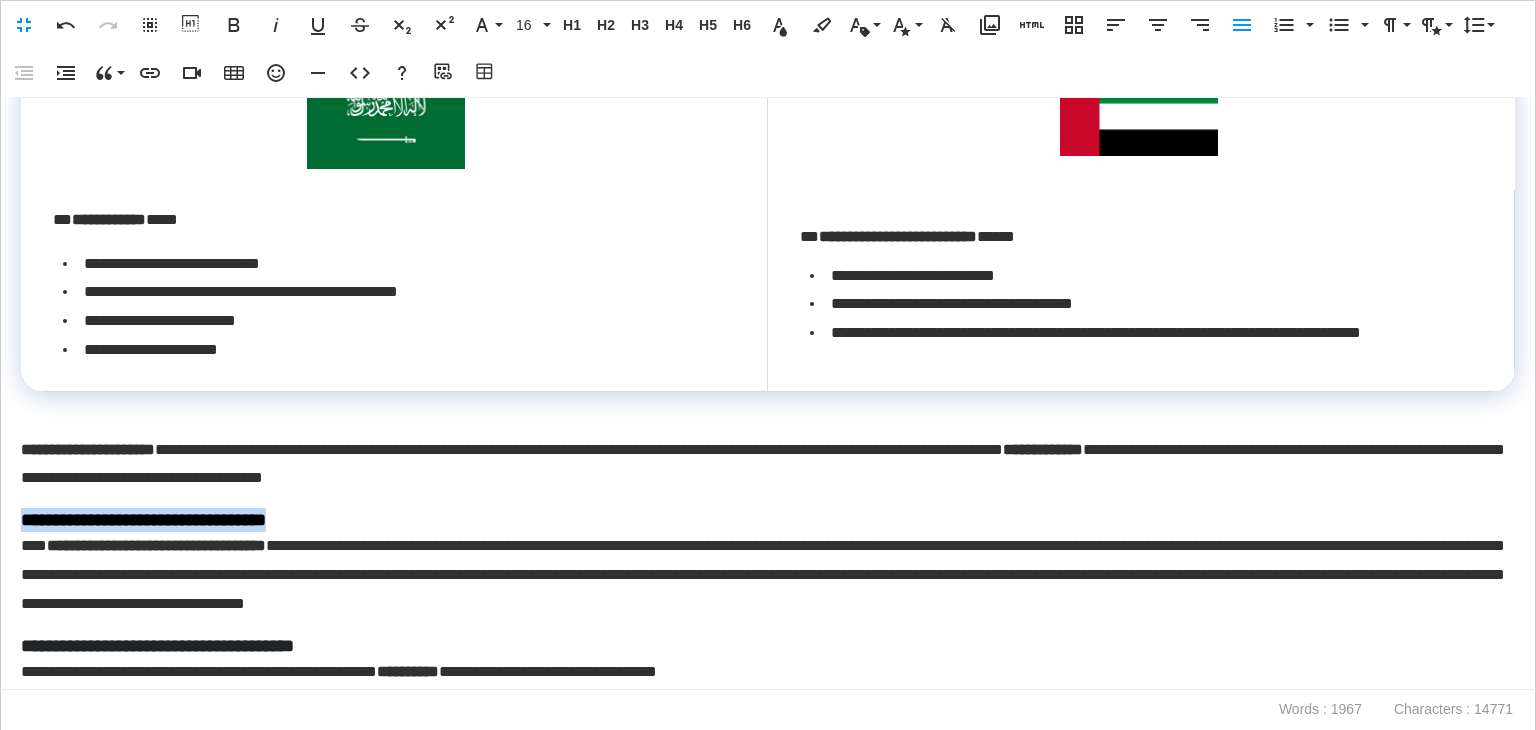 click on "**********" at bounding box center [768, 394] 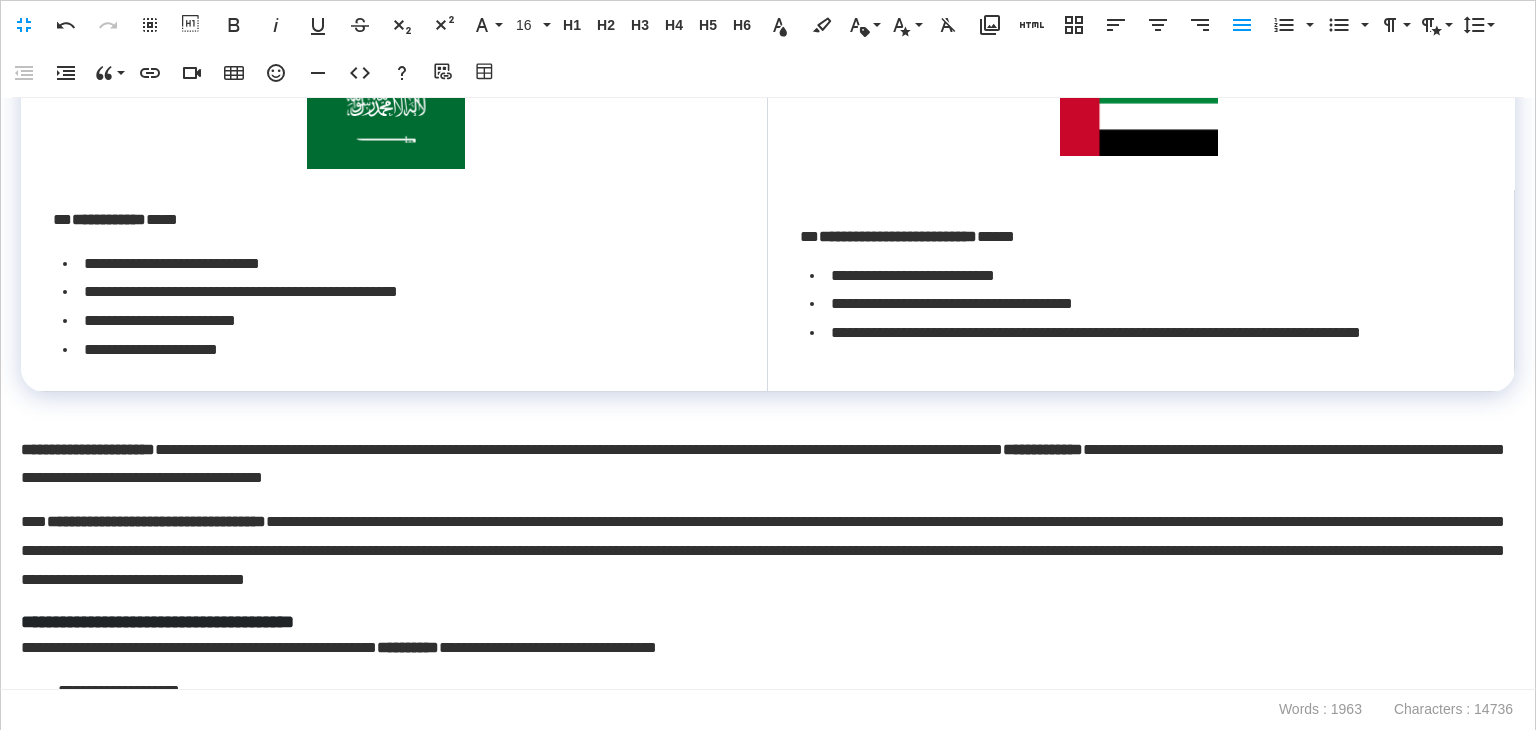 scroll, scrollTop: 1000, scrollLeft: 0, axis: vertical 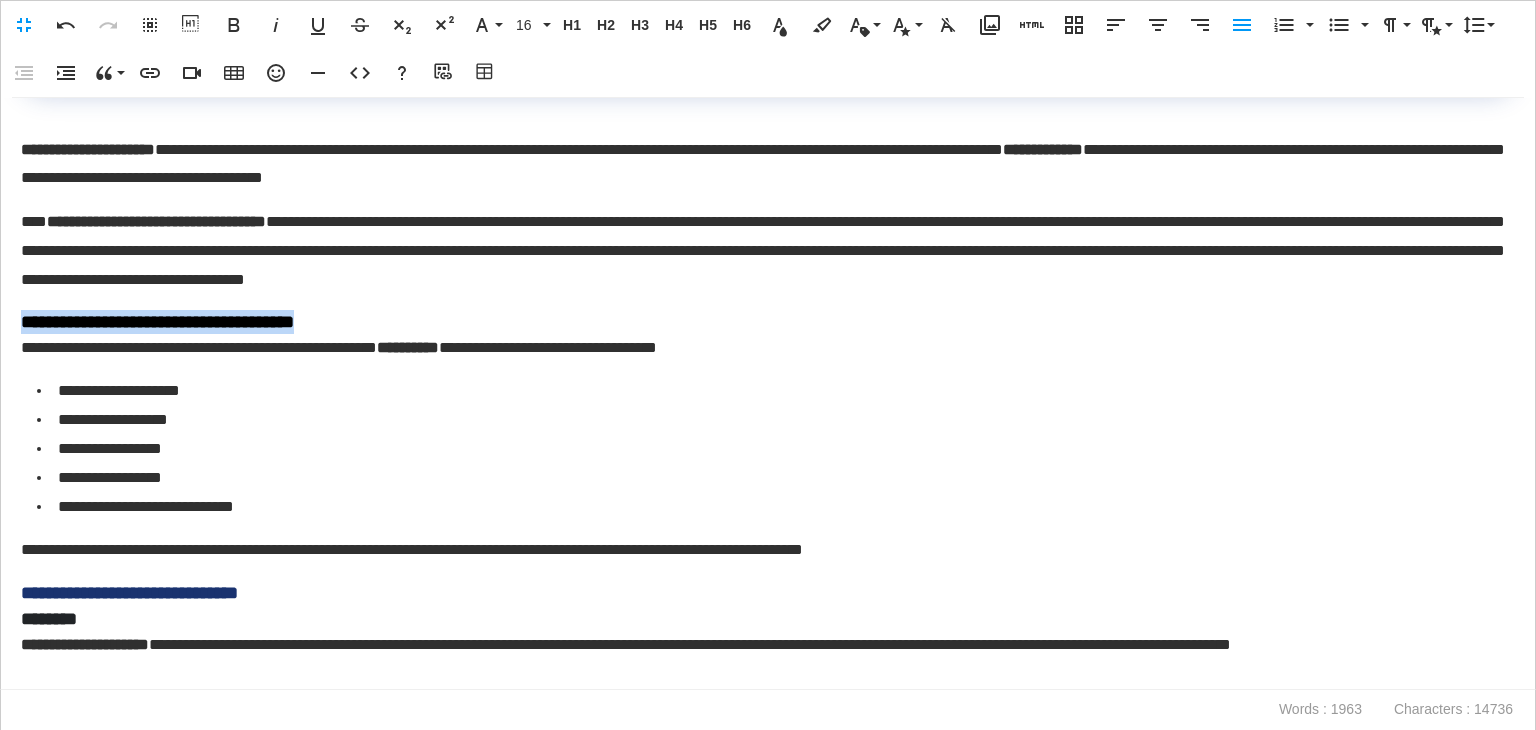 drag, startPoint x: 194, startPoint y: 325, endPoint x: 0, endPoint y: 312, distance: 194.43507 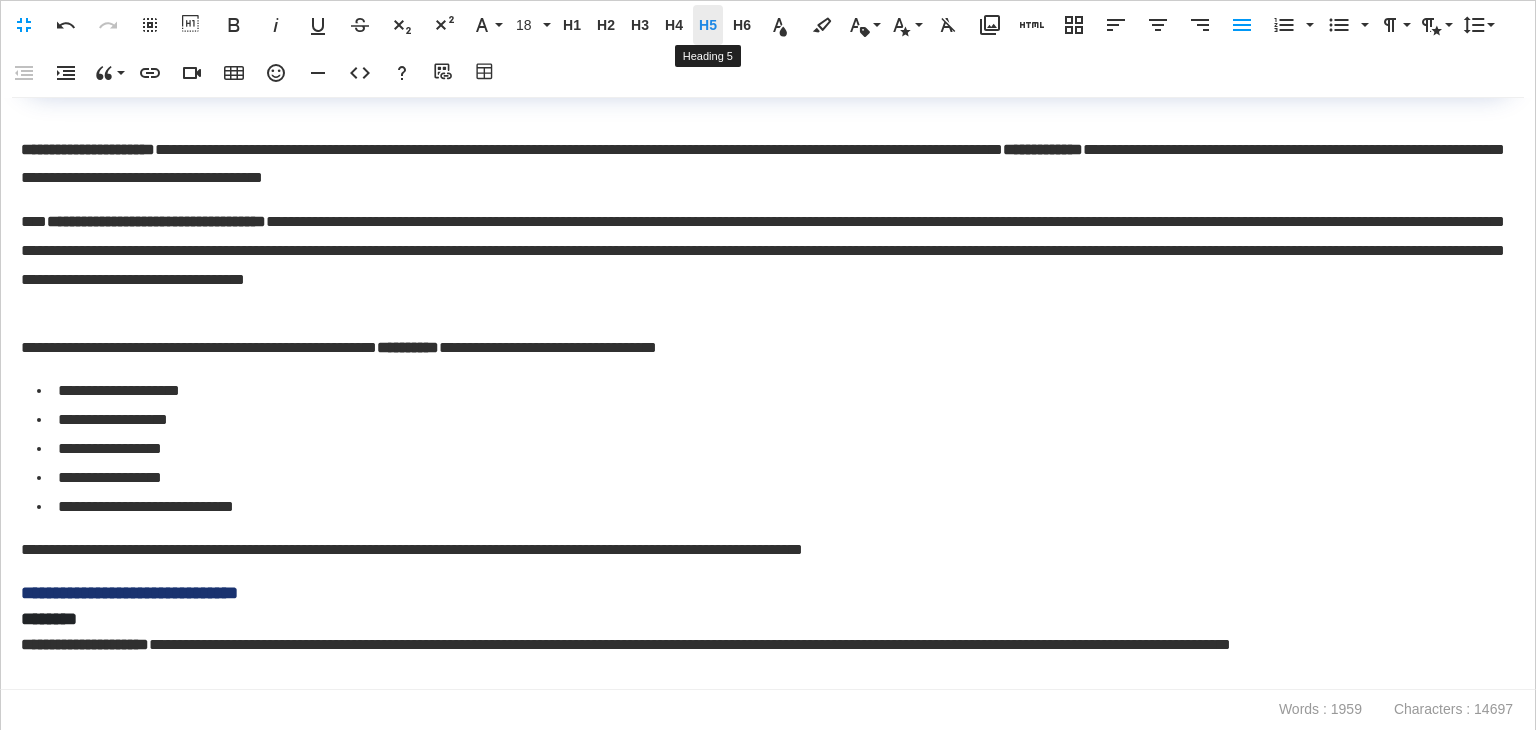 click on "H5" at bounding box center [708, 25] 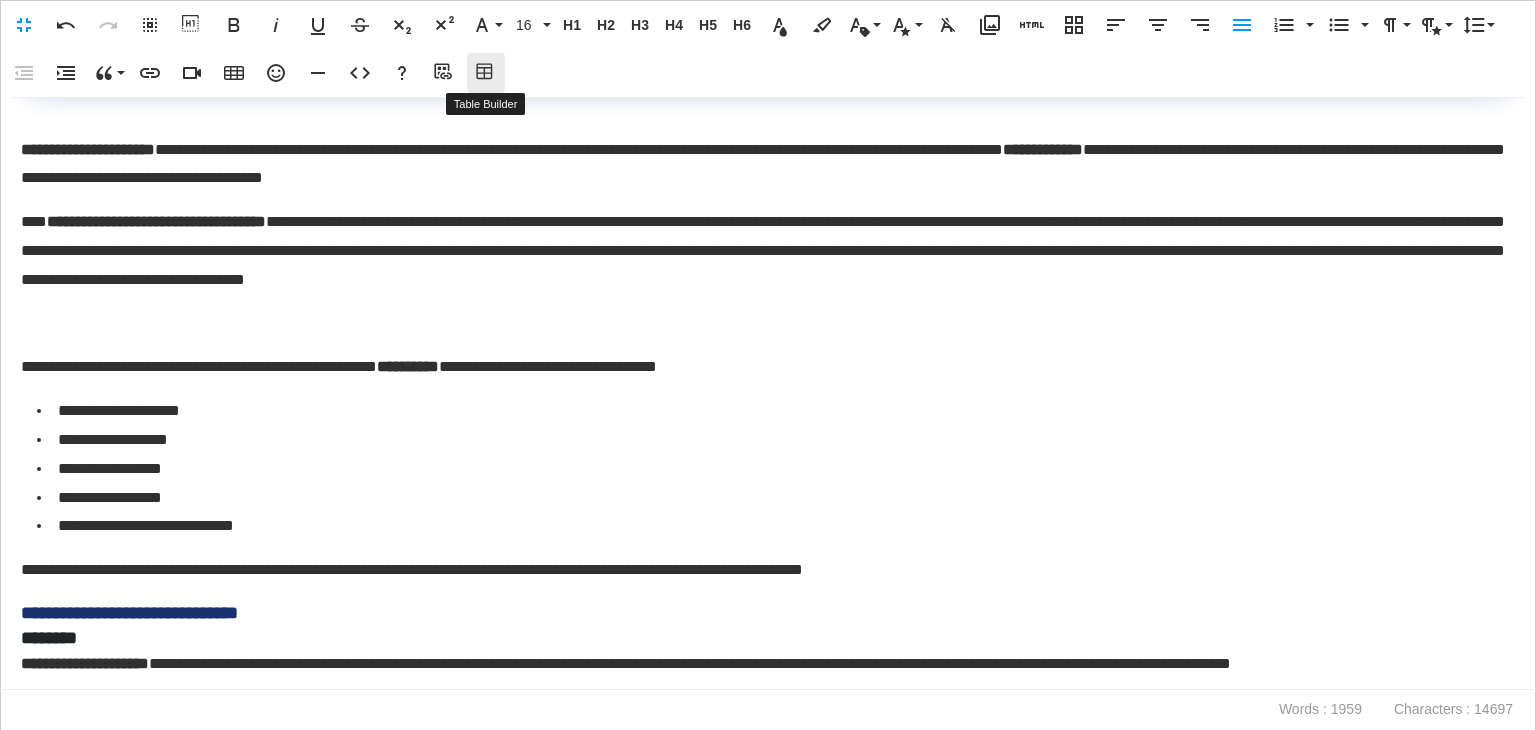 click 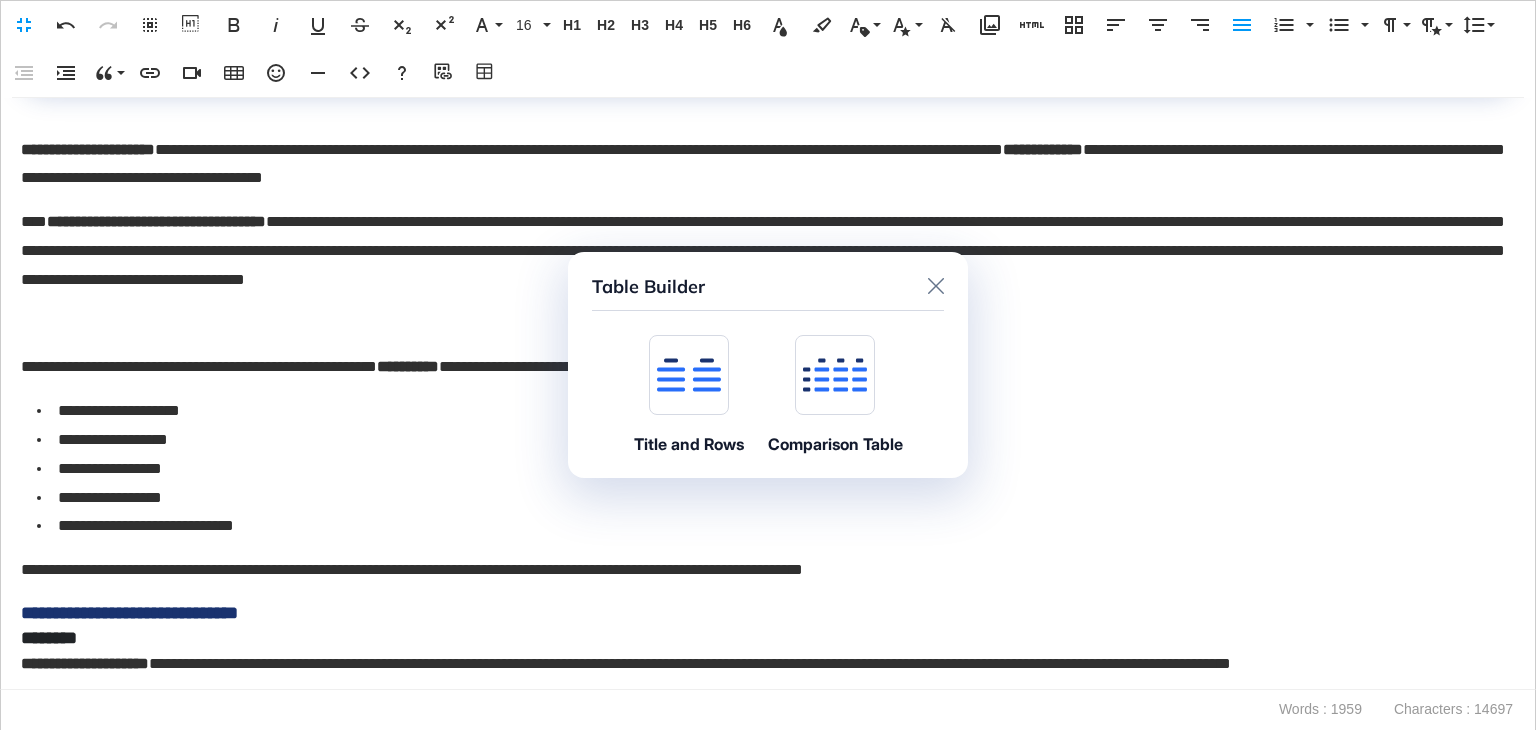 click 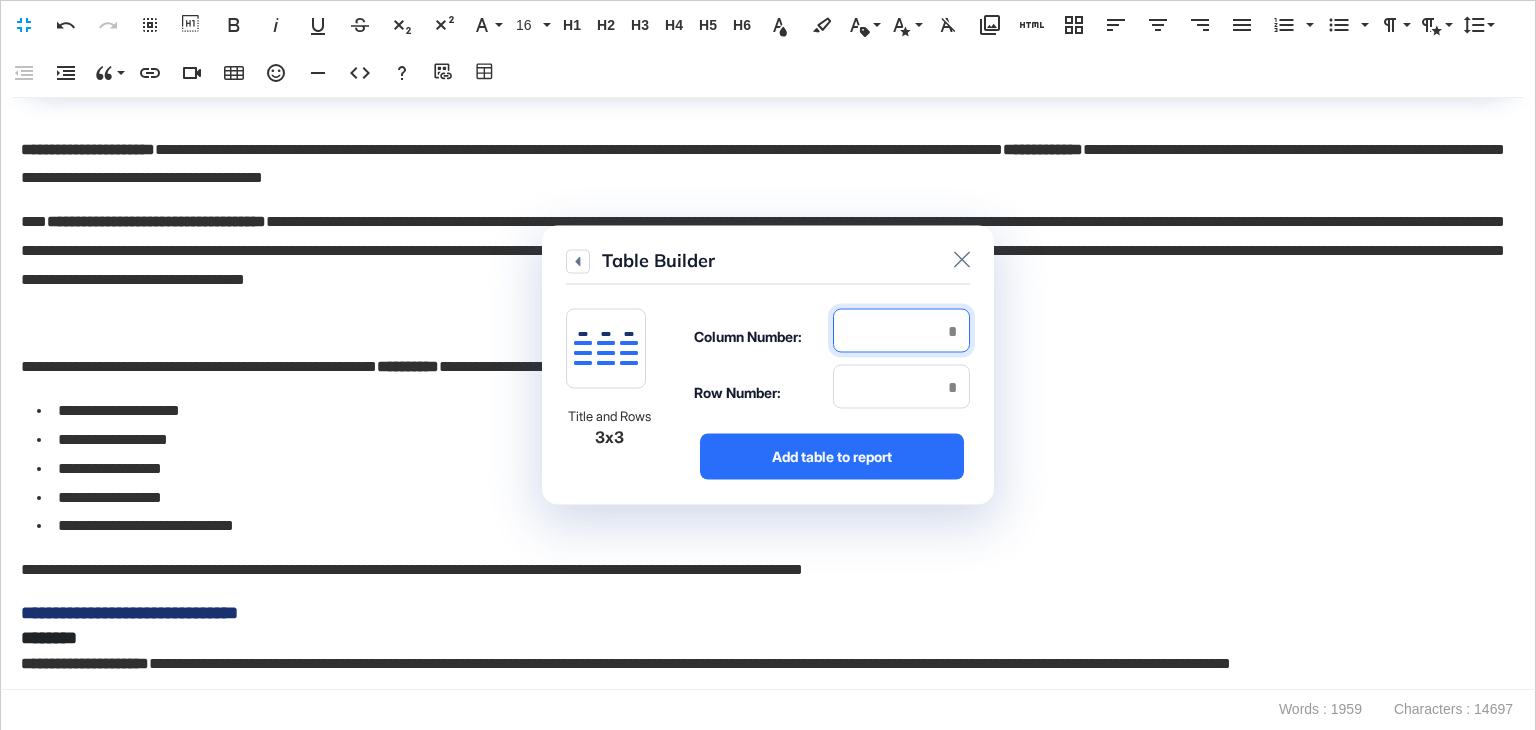 click at bounding box center [901, 331] 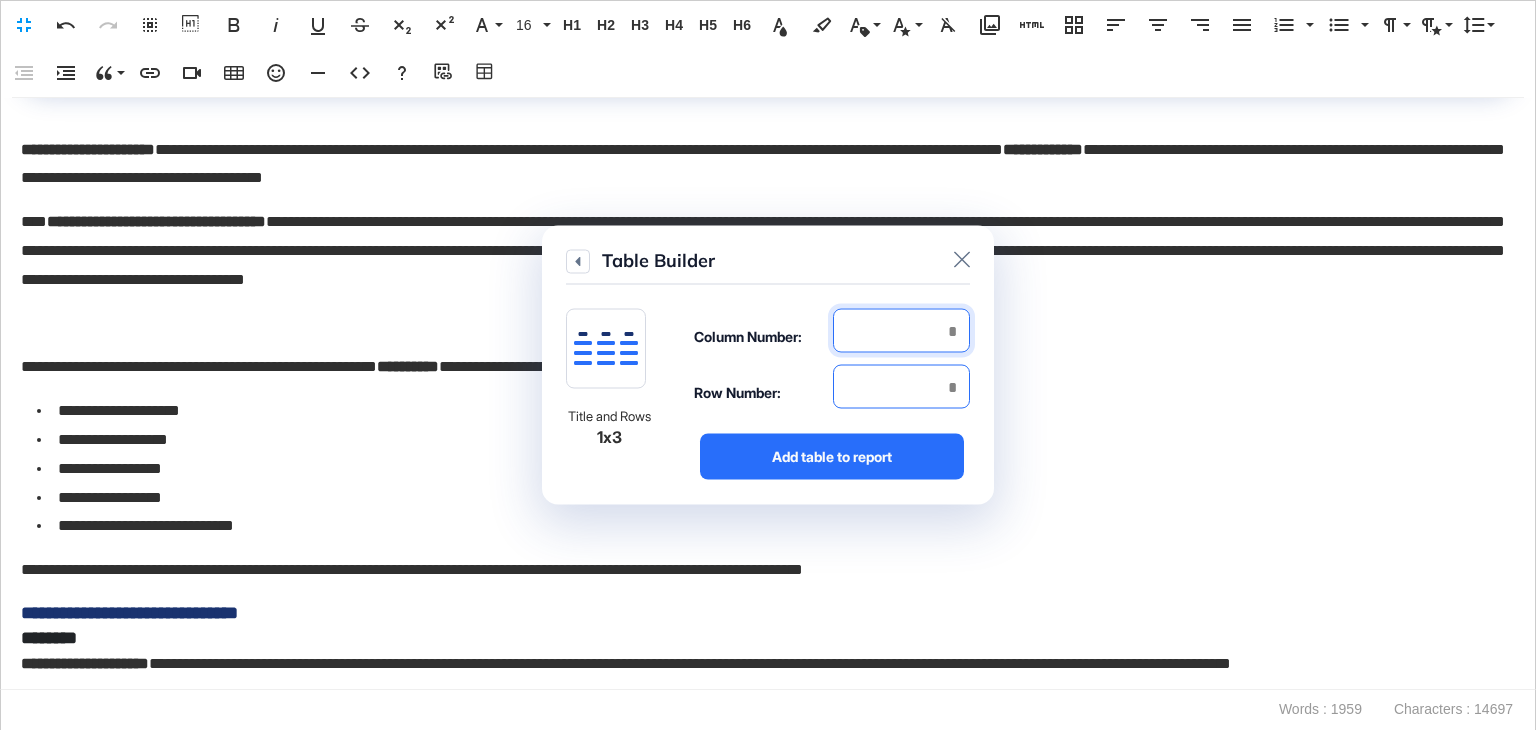 type on "*" 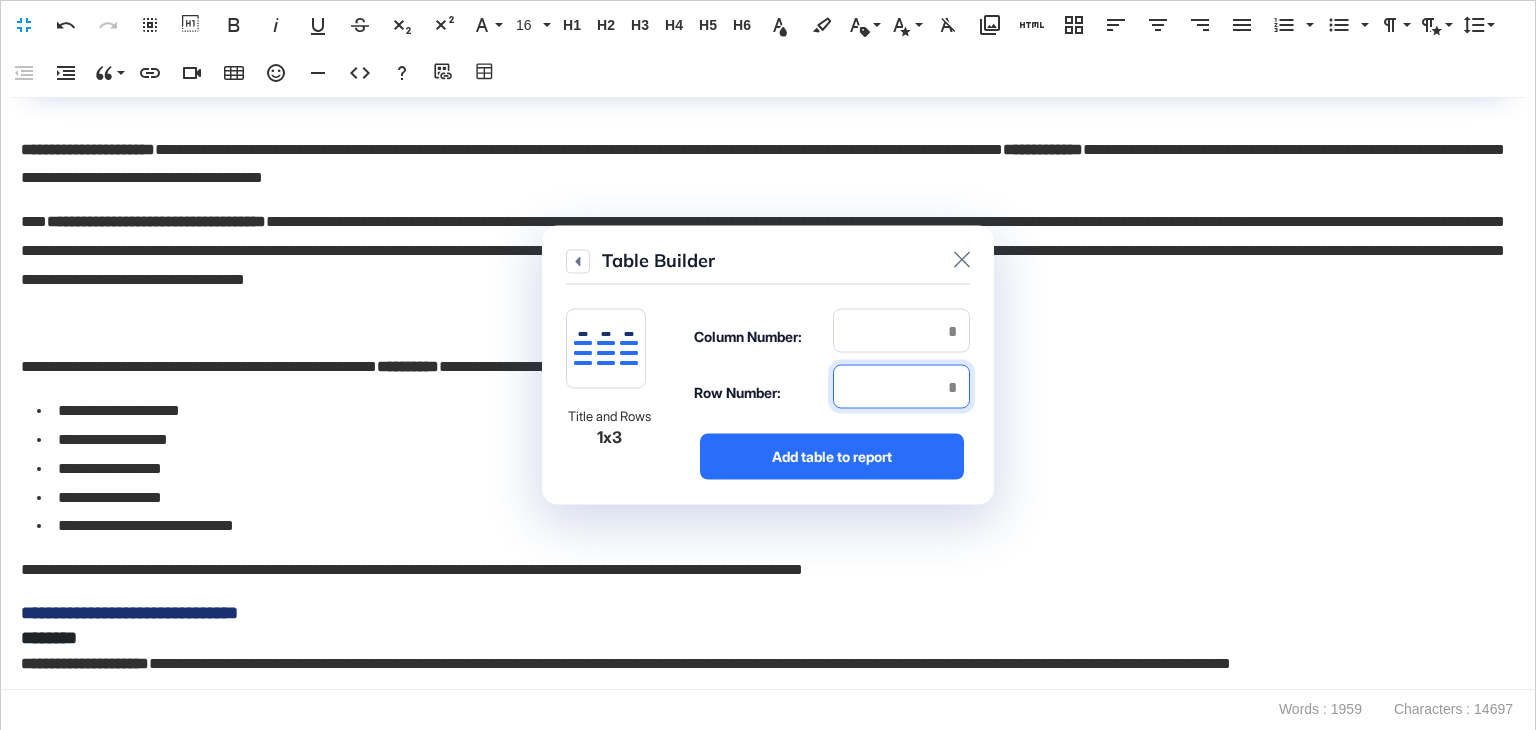 click at bounding box center [901, 387] 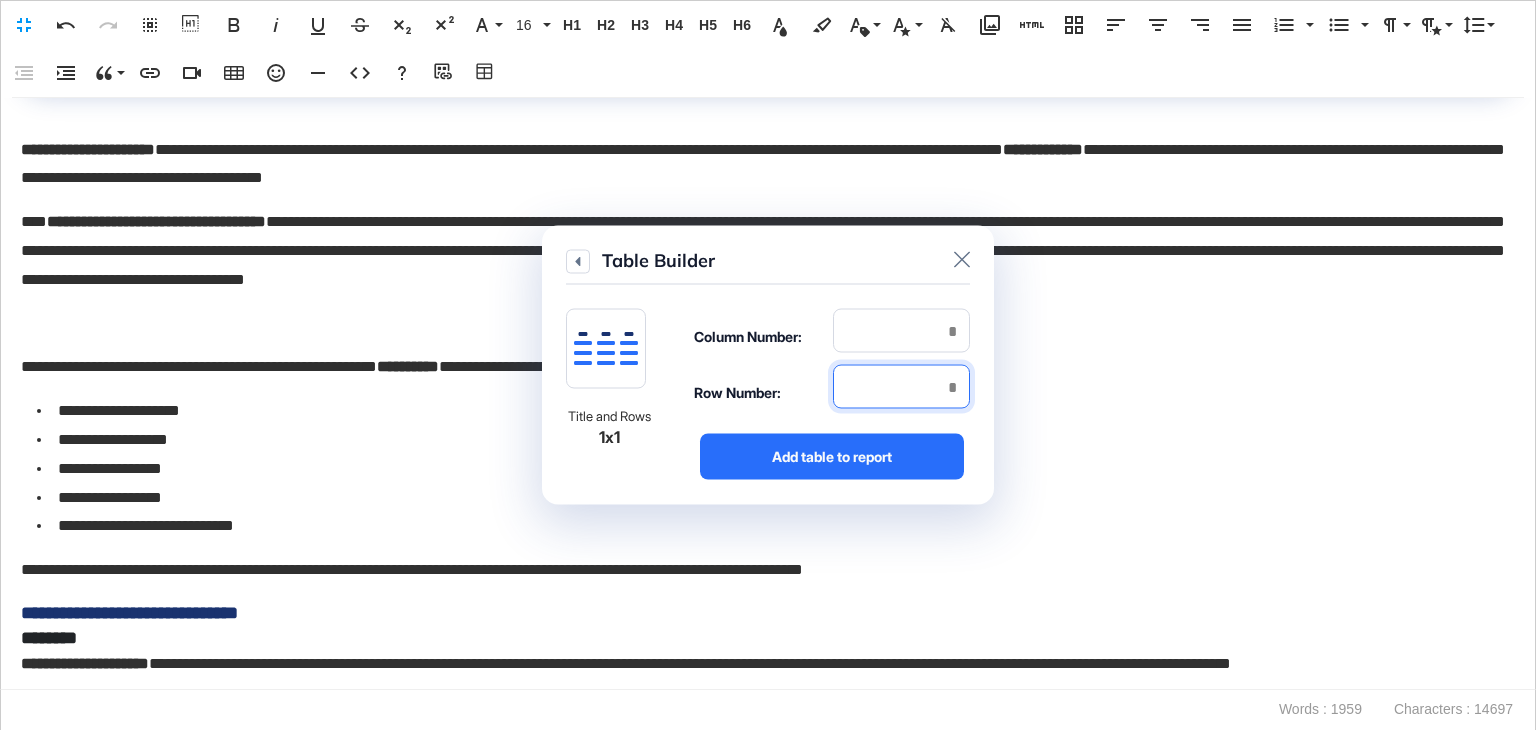 type on "*" 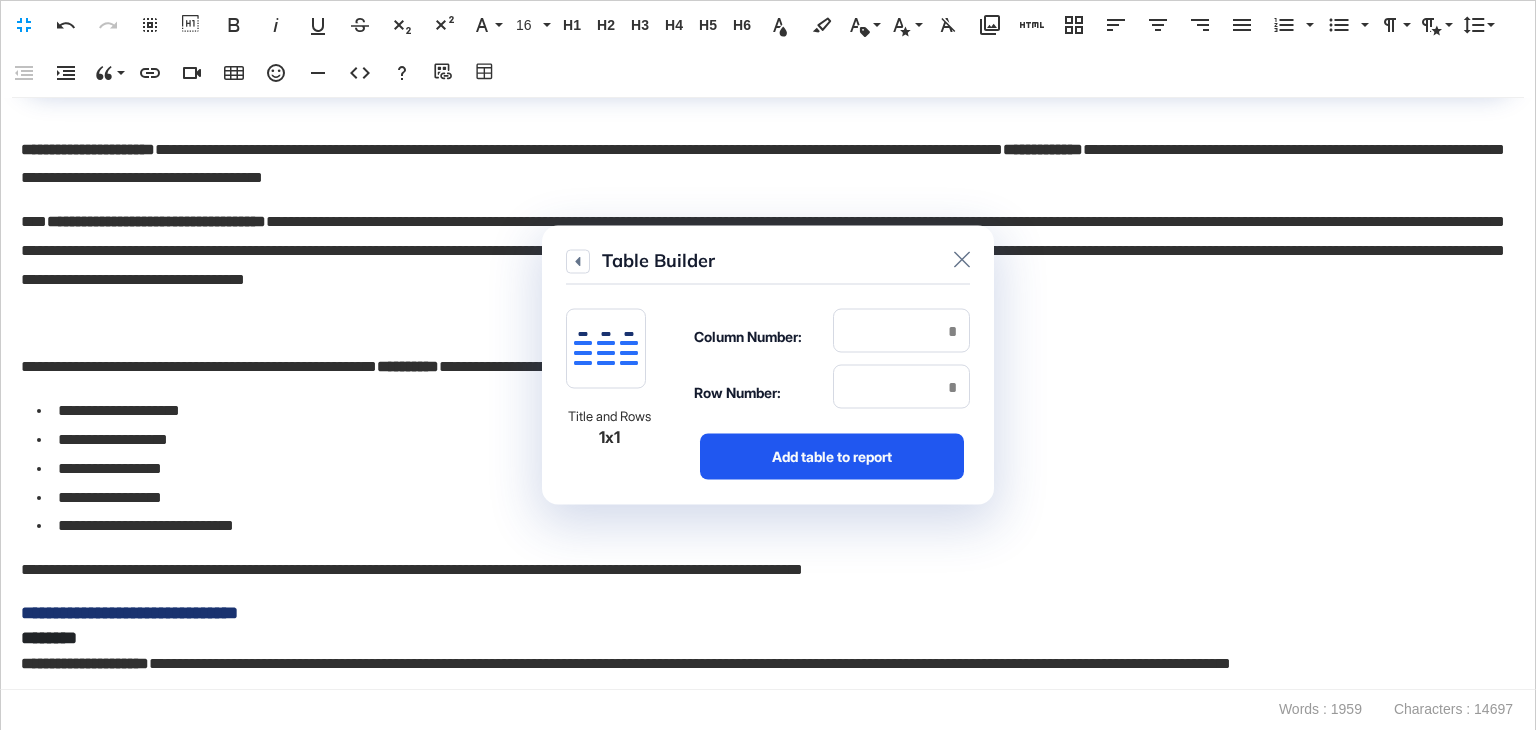 click on "Add table to report" at bounding box center (832, 457) 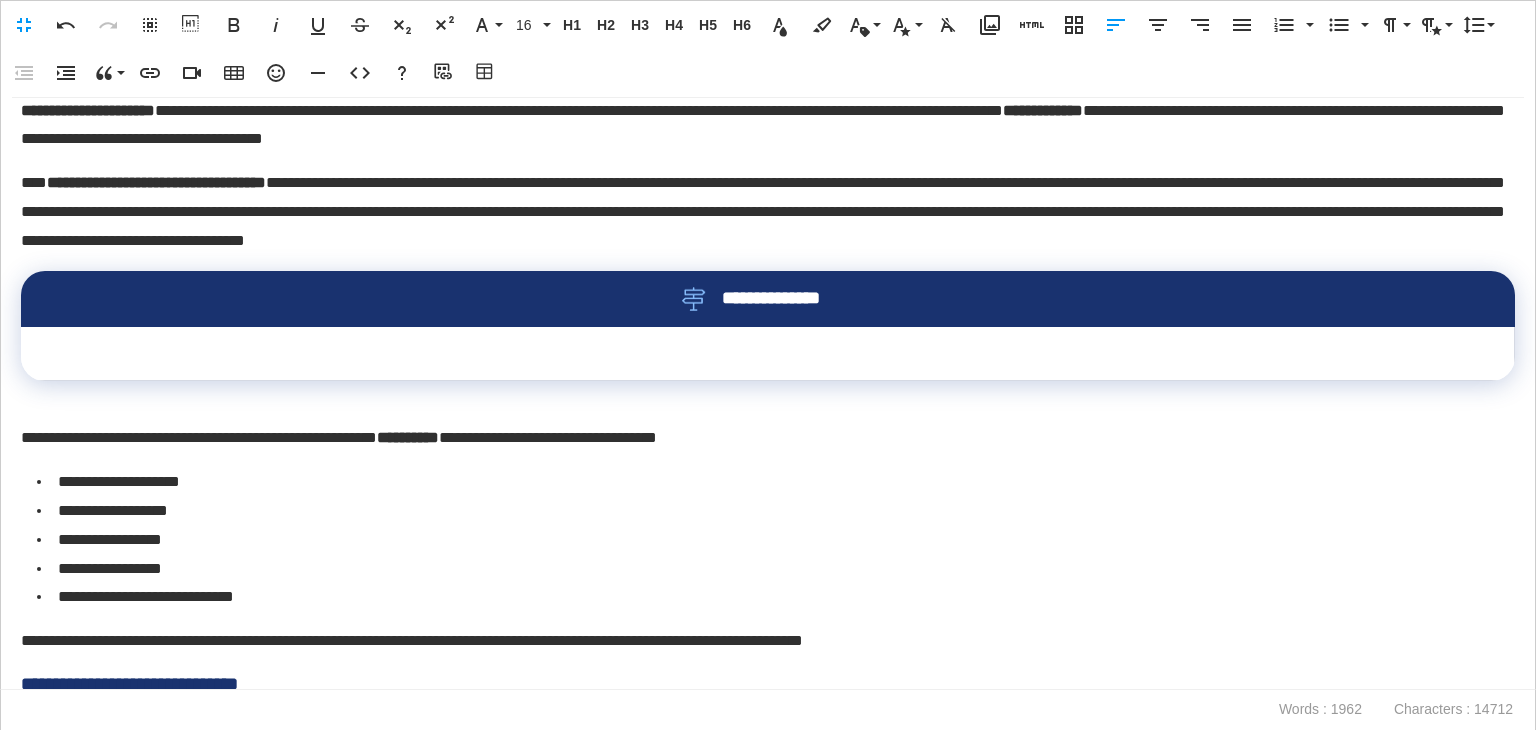 scroll, scrollTop: 1100, scrollLeft: 0, axis: vertical 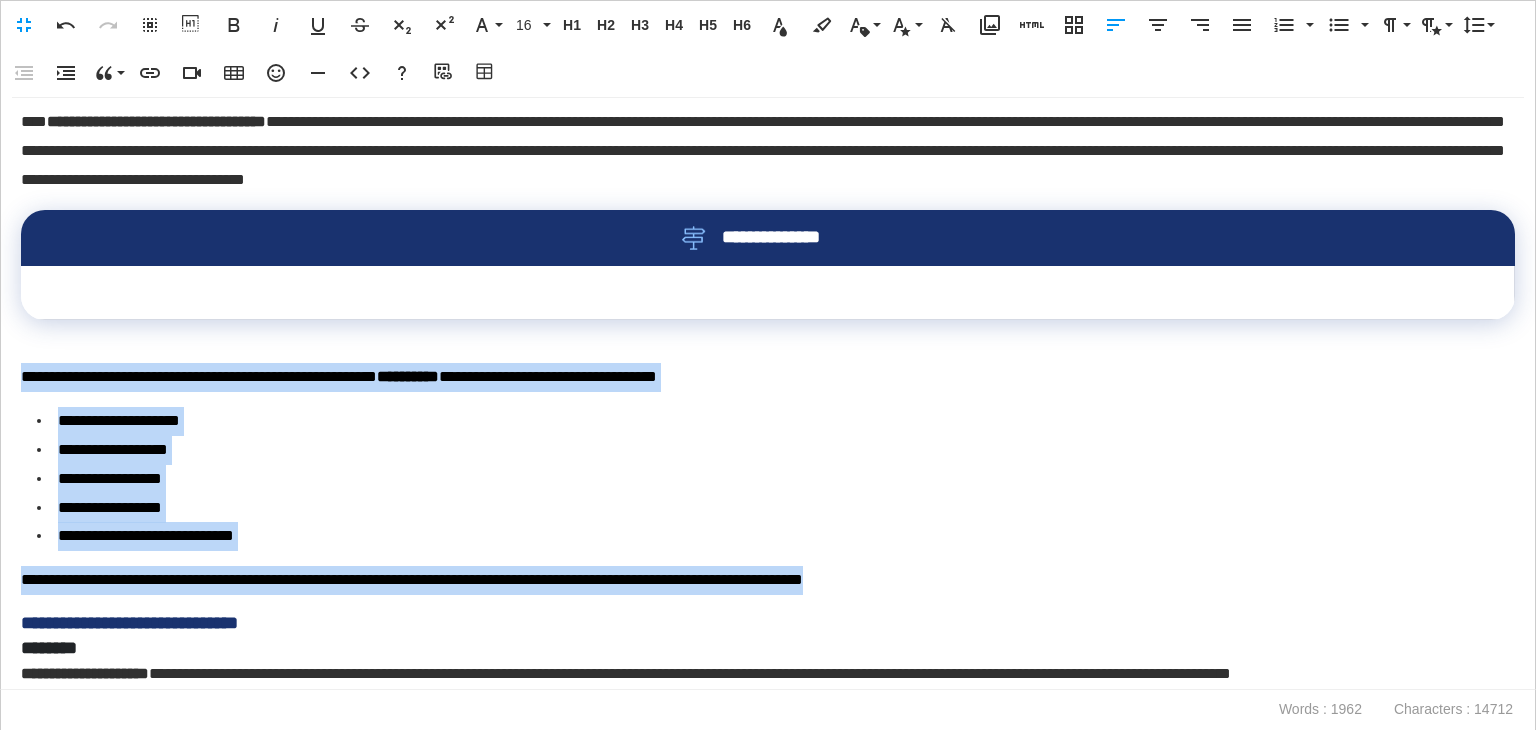 drag, startPoint x: 1021, startPoint y: 581, endPoint x: 7, endPoint y: 374, distance: 1034.9131 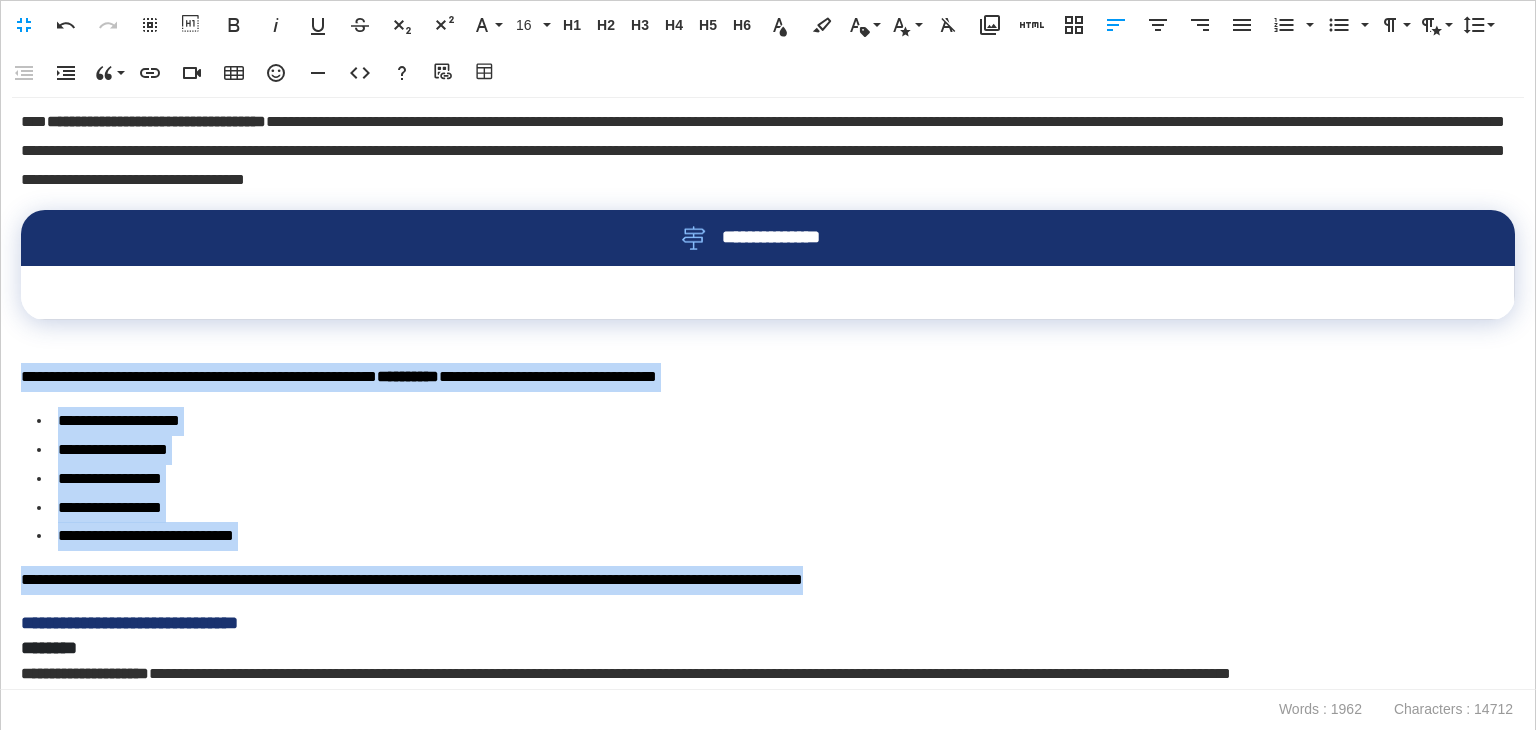 click on "**********" at bounding box center [768, 394] 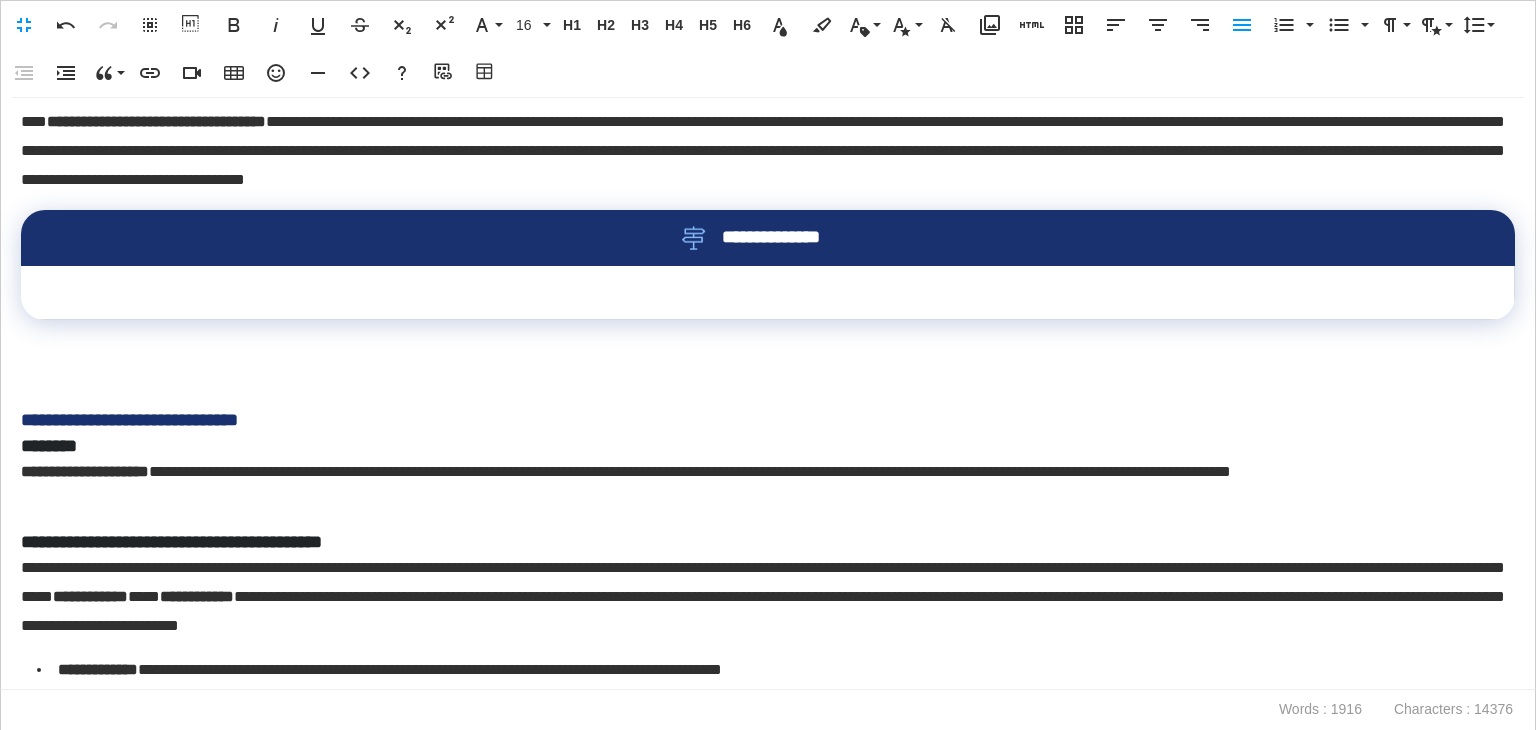 click at bounding box center [768, 293] 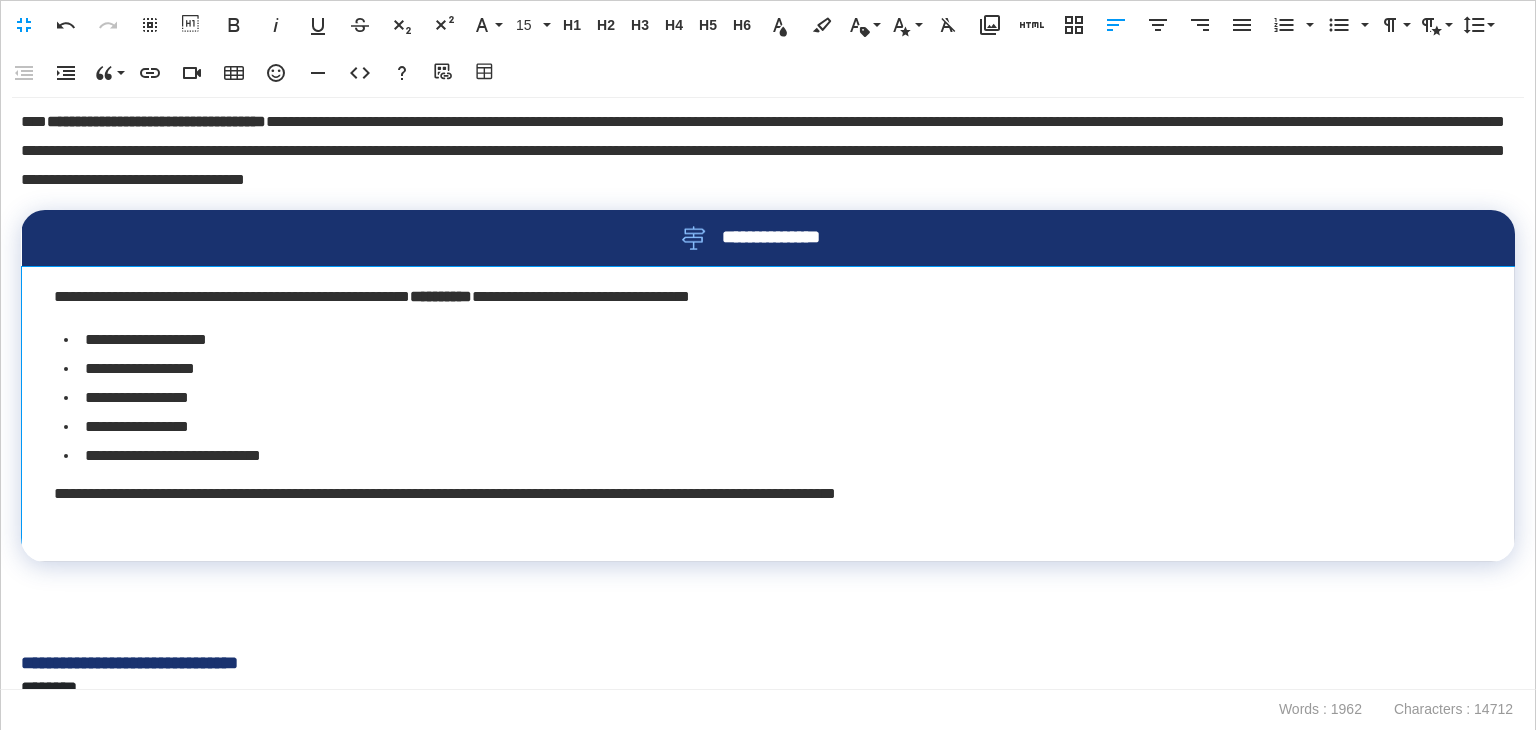 click on "**********" at bounding box center (768, 414) 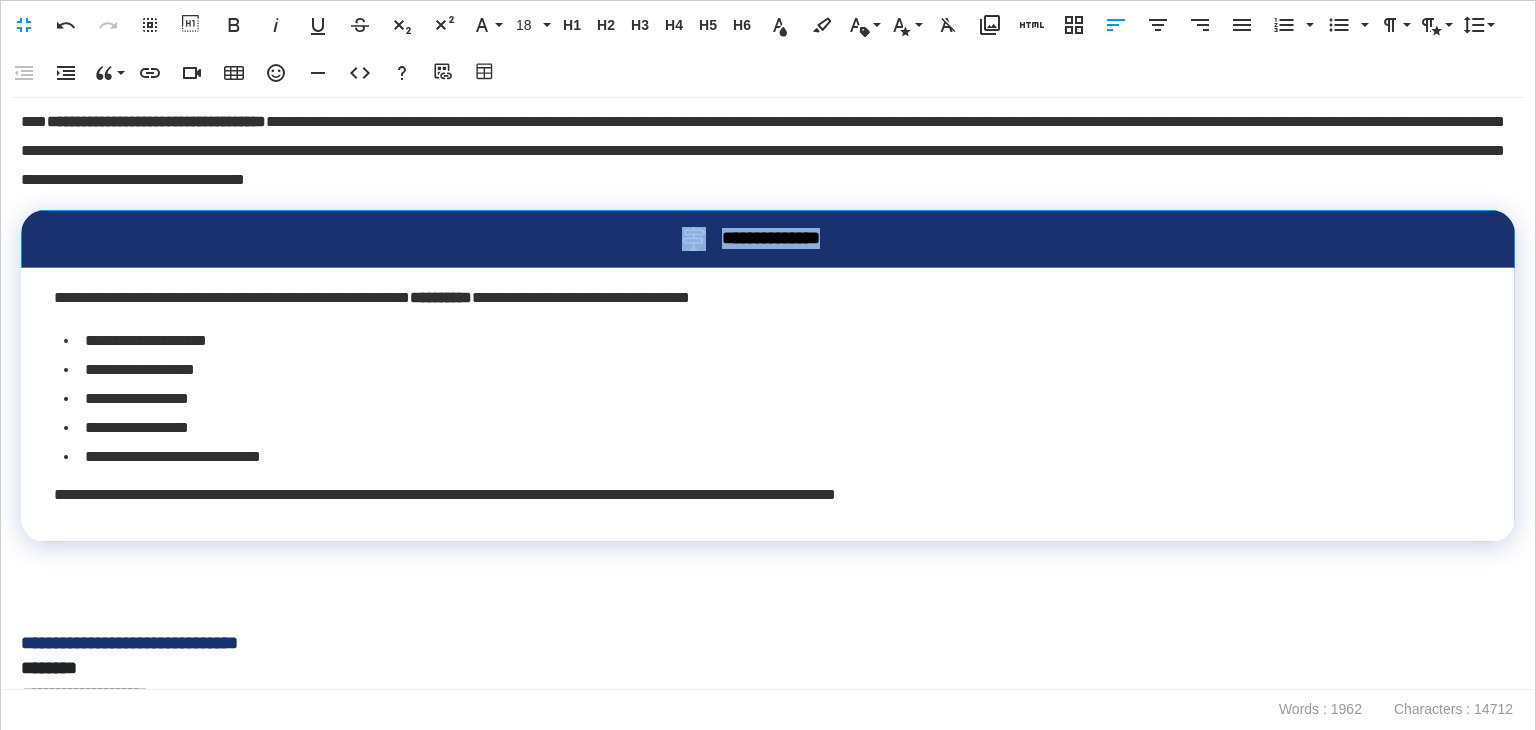 drag, startPoint x: 860, startPoint y: 233, endPoint x: 857, endPoint y: 277, distance: 44.102154 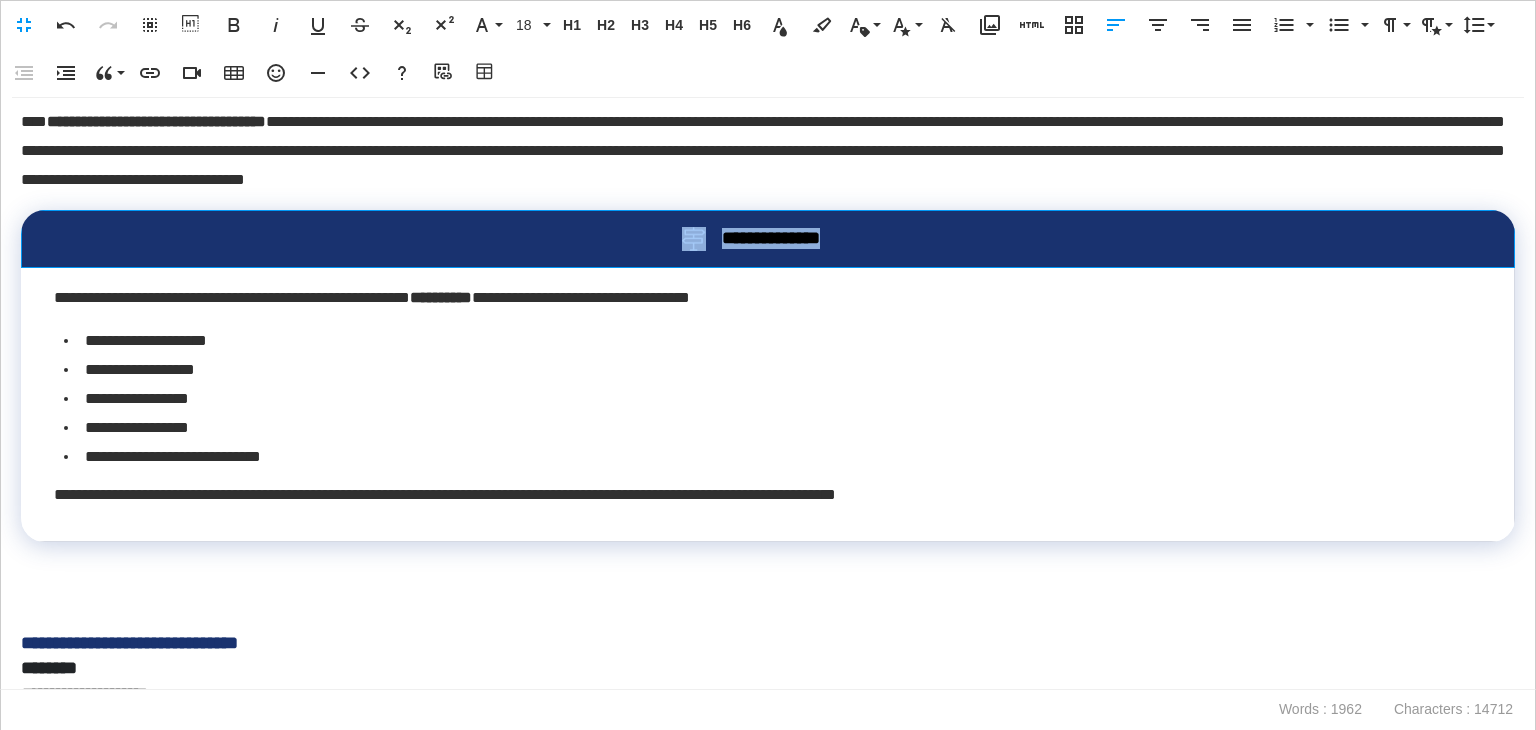 click on "**********" at bounding box center [763, 239] 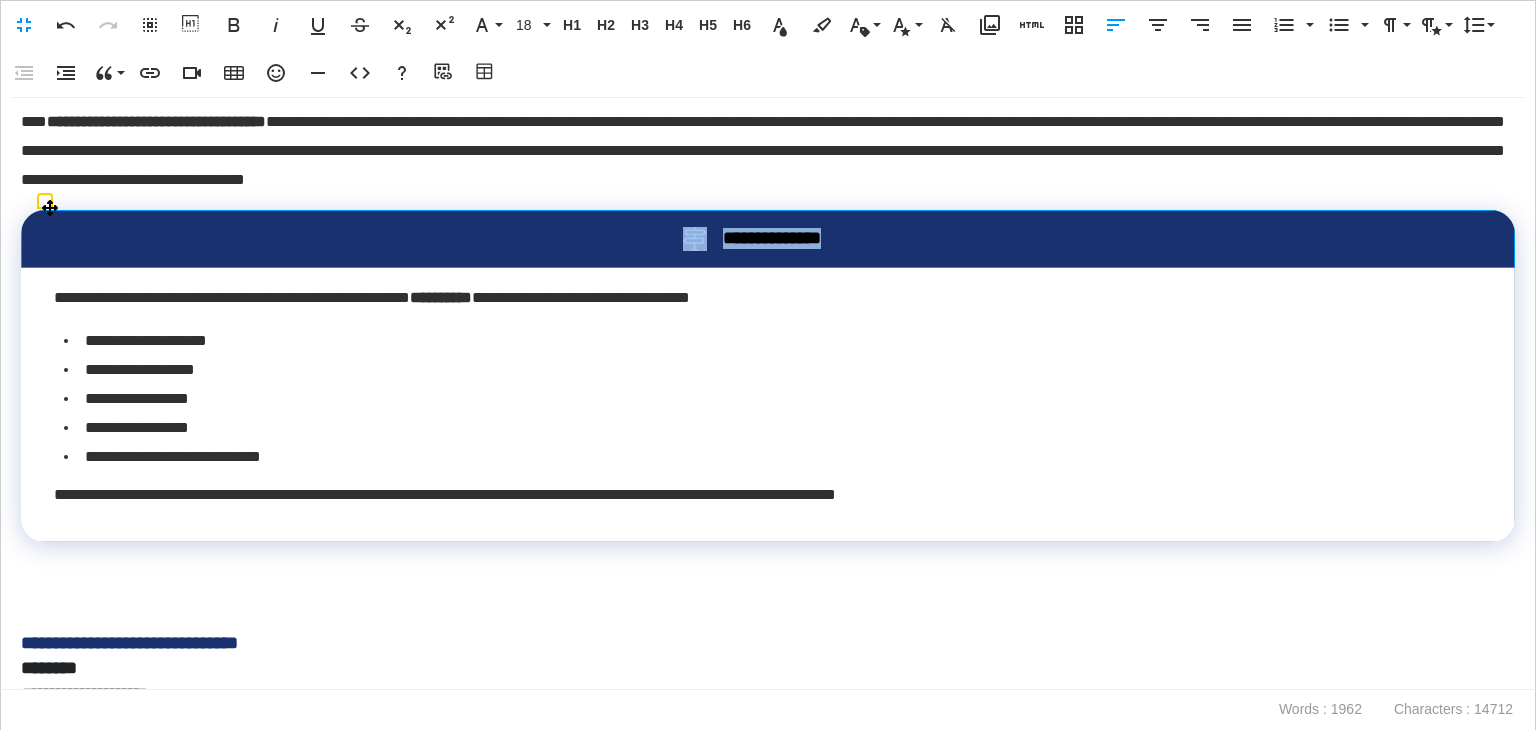 click on "**********" at bounding box center [768, 238] 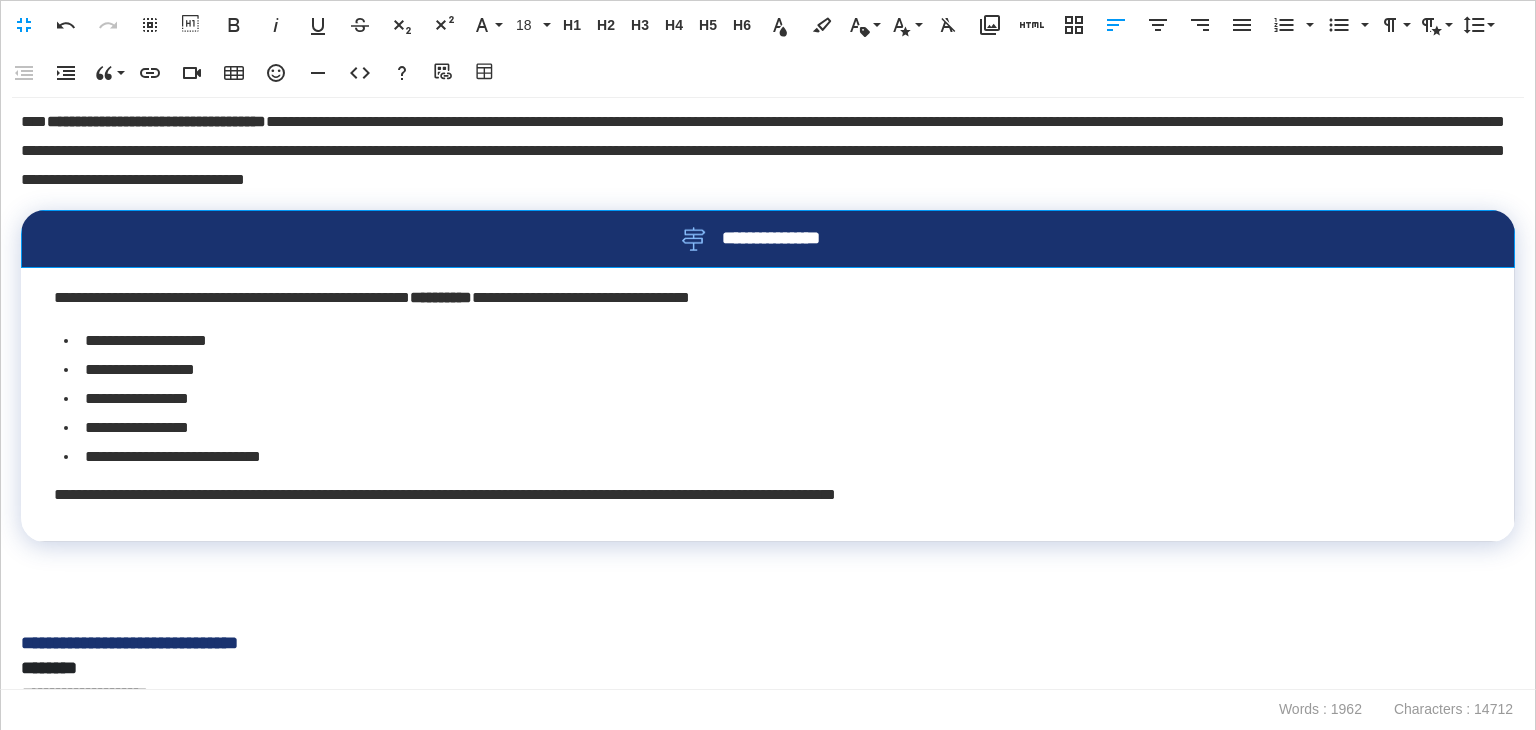 click on "**********" at bounding box center (763, 239) 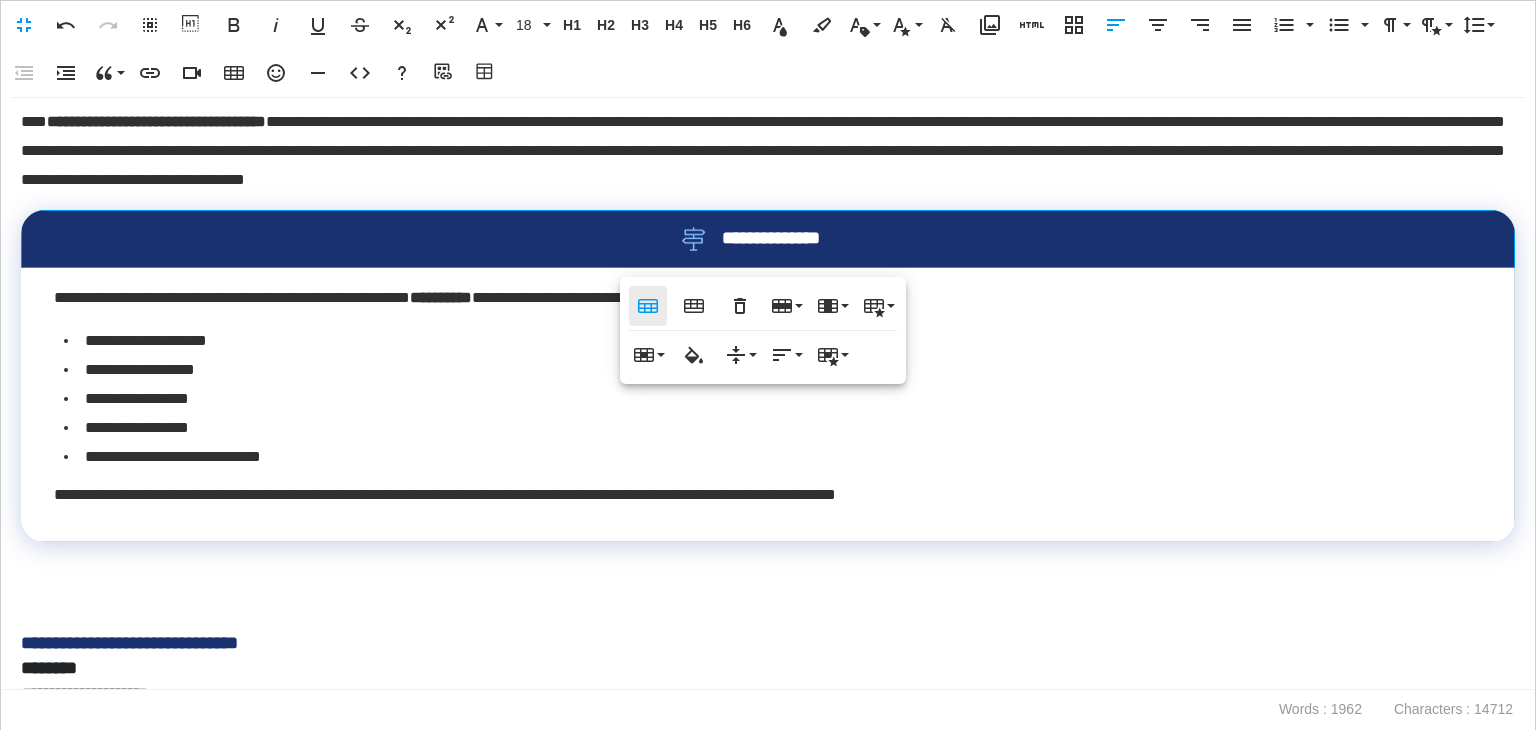 click 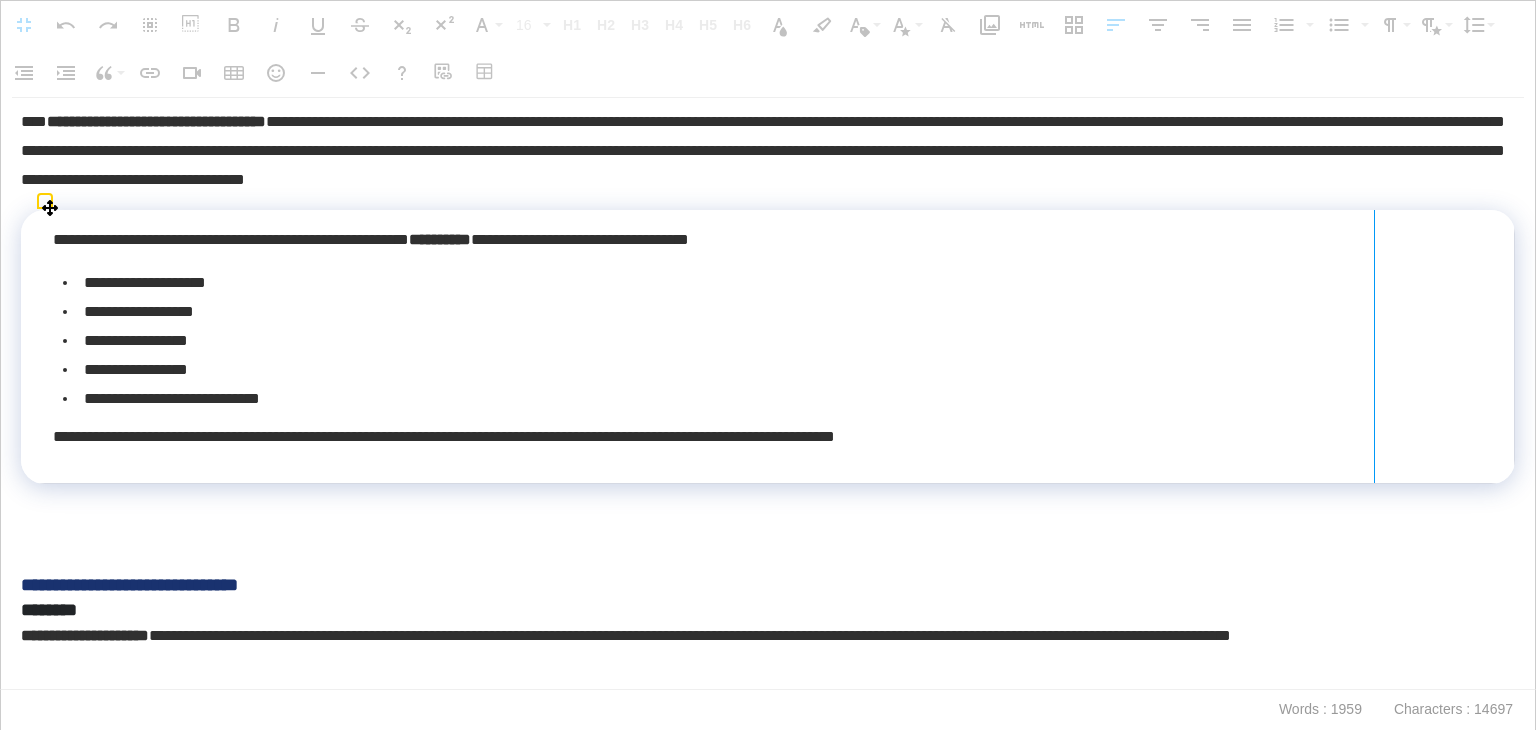 drag, startPoint x: 1500, startPoint y: 343, endPoint x: 1373, endPoint y: 343, distance: 127 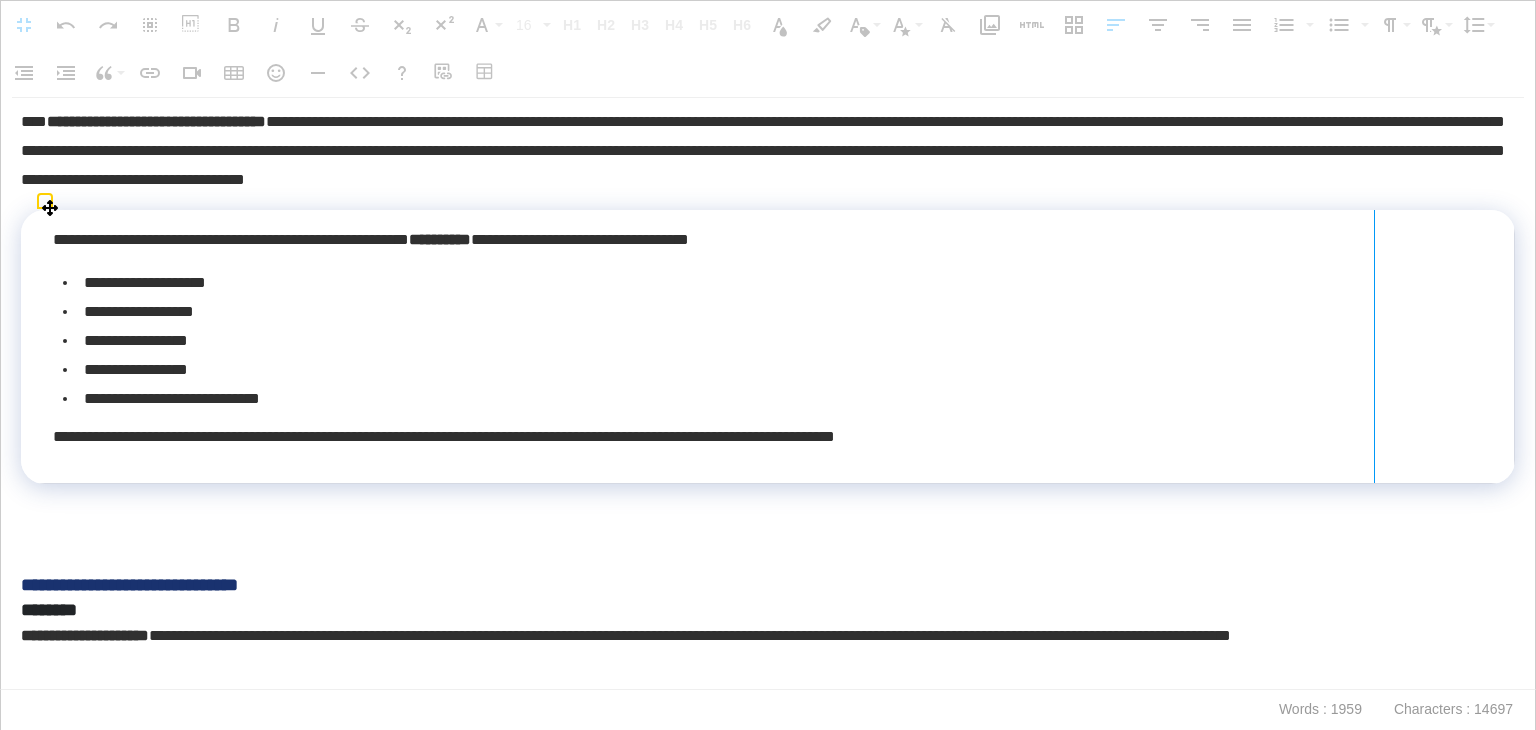 click at bounding box center (1374, 346) 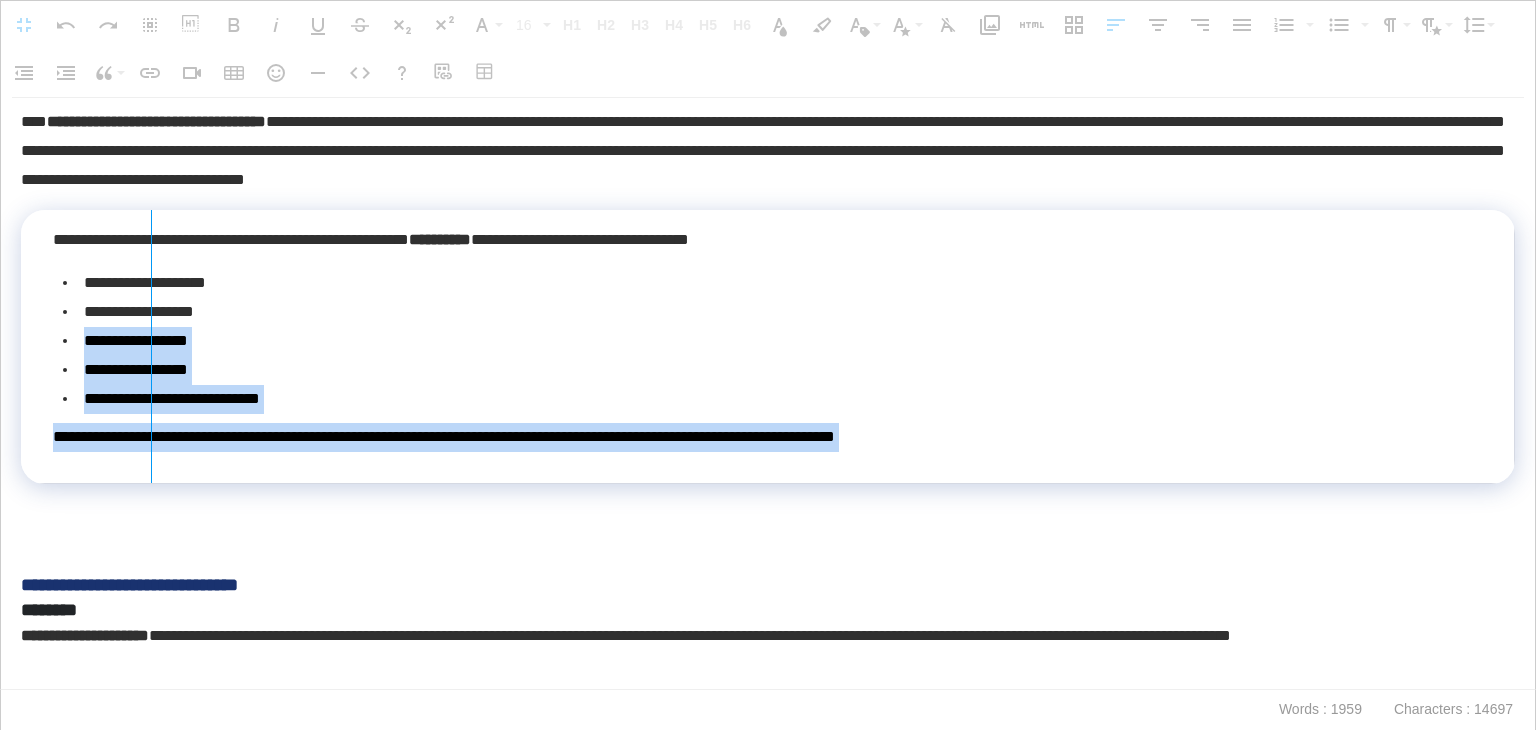 drag, startPoint x: 22, startPoint y: 346, endPoint x: 150, endPoint y: 341, distance: 128.09763 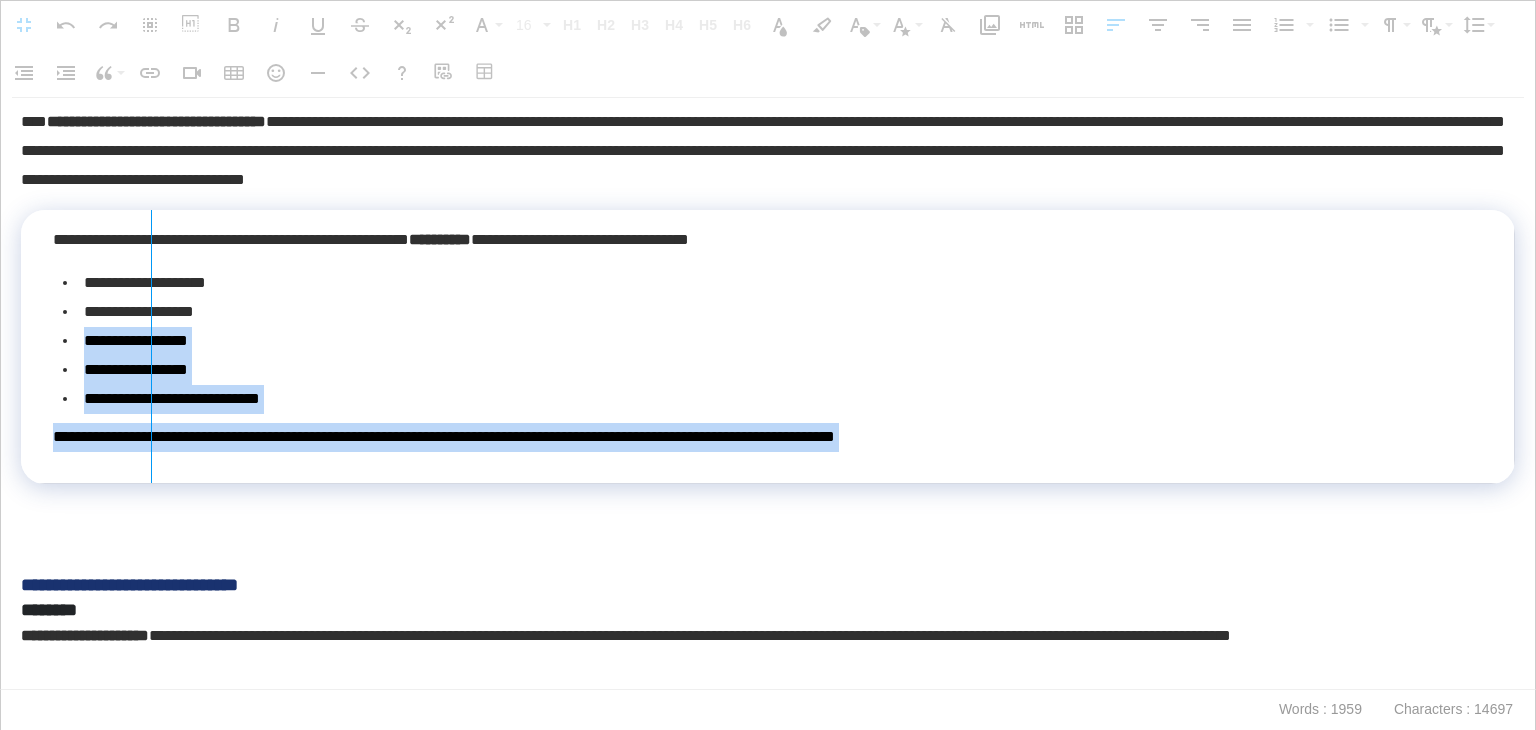 click at bounding box center [151, 346] 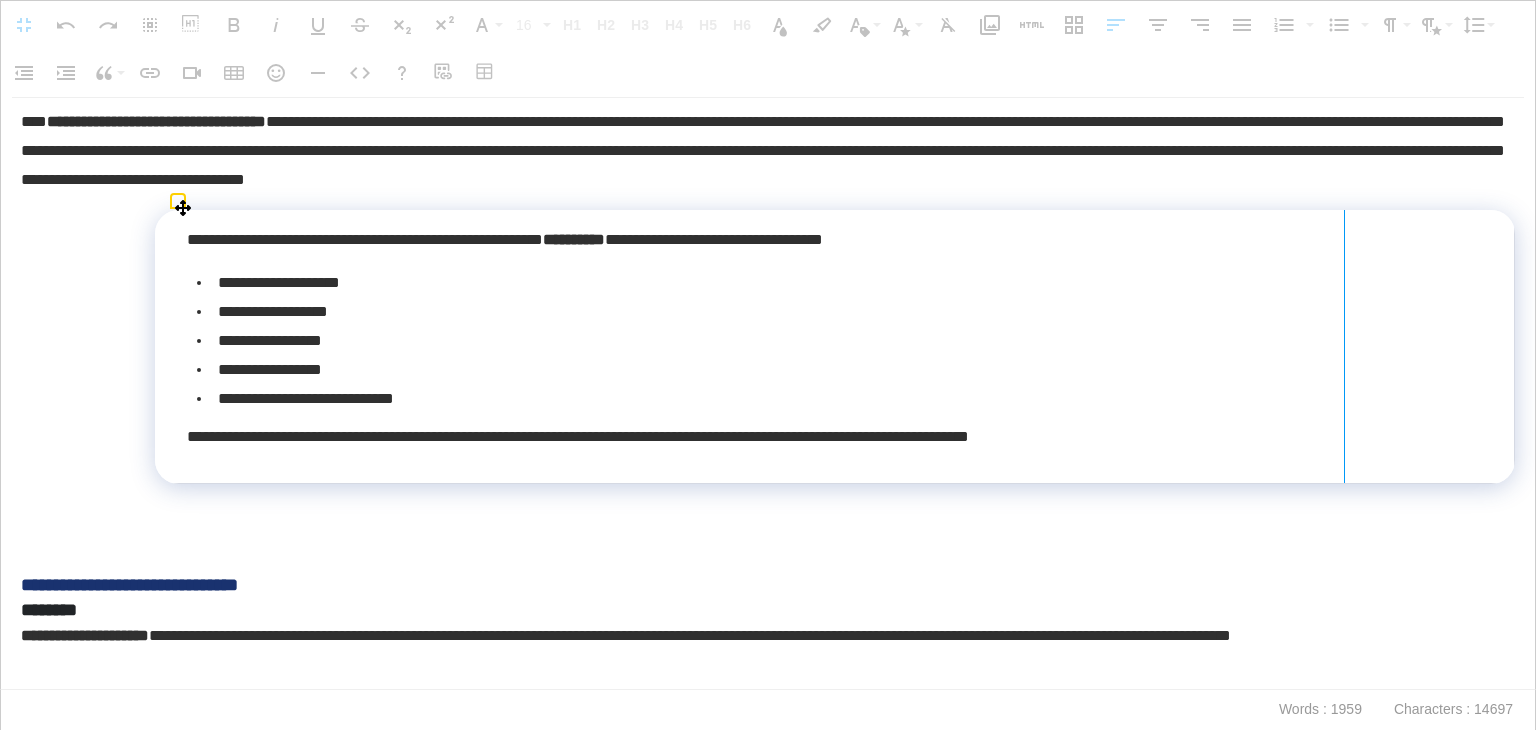 drag, startPoint x: 1504, startPoint y: 327, endPoint x: 1343, endPoint y: 317, distance: 161.31026 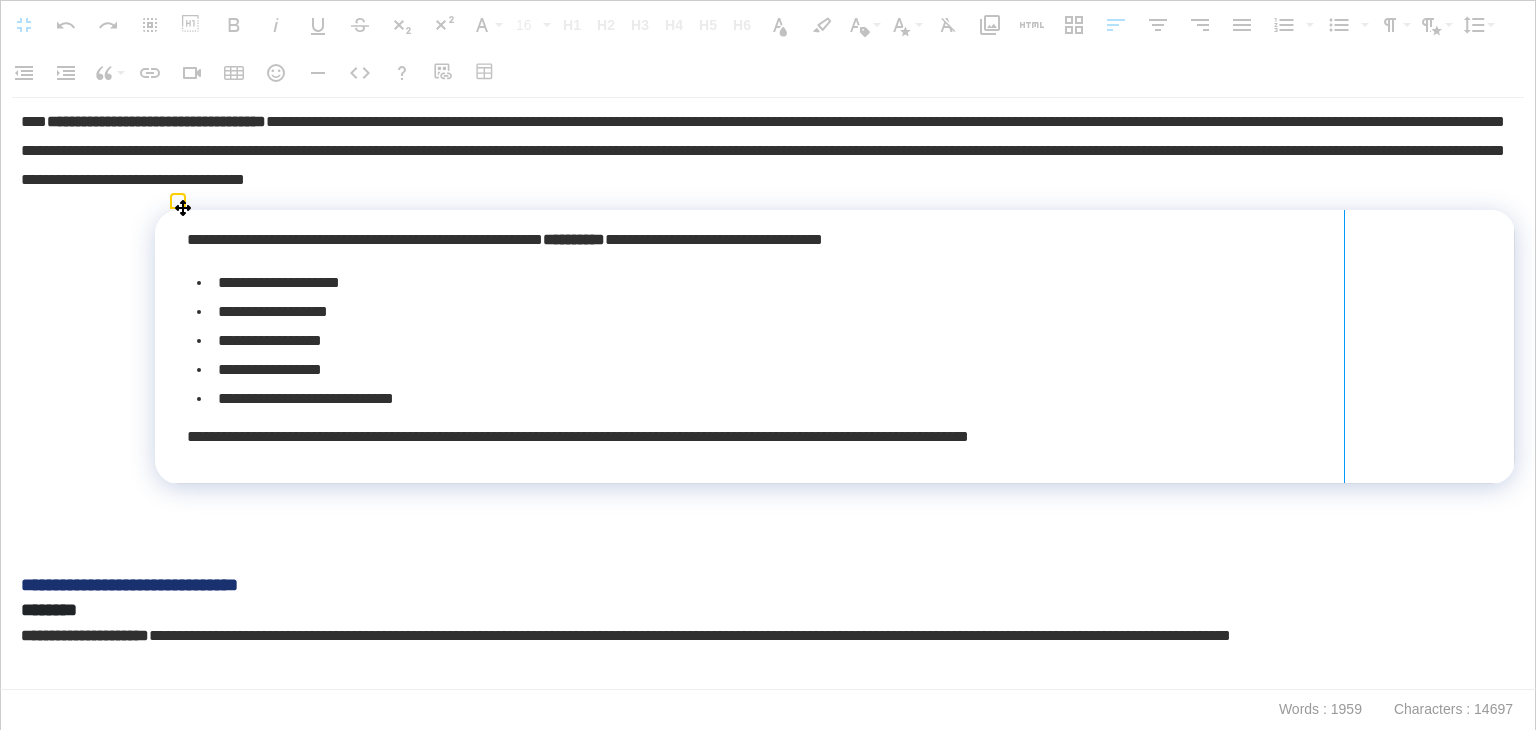 click at bounding box center [1344, 346] 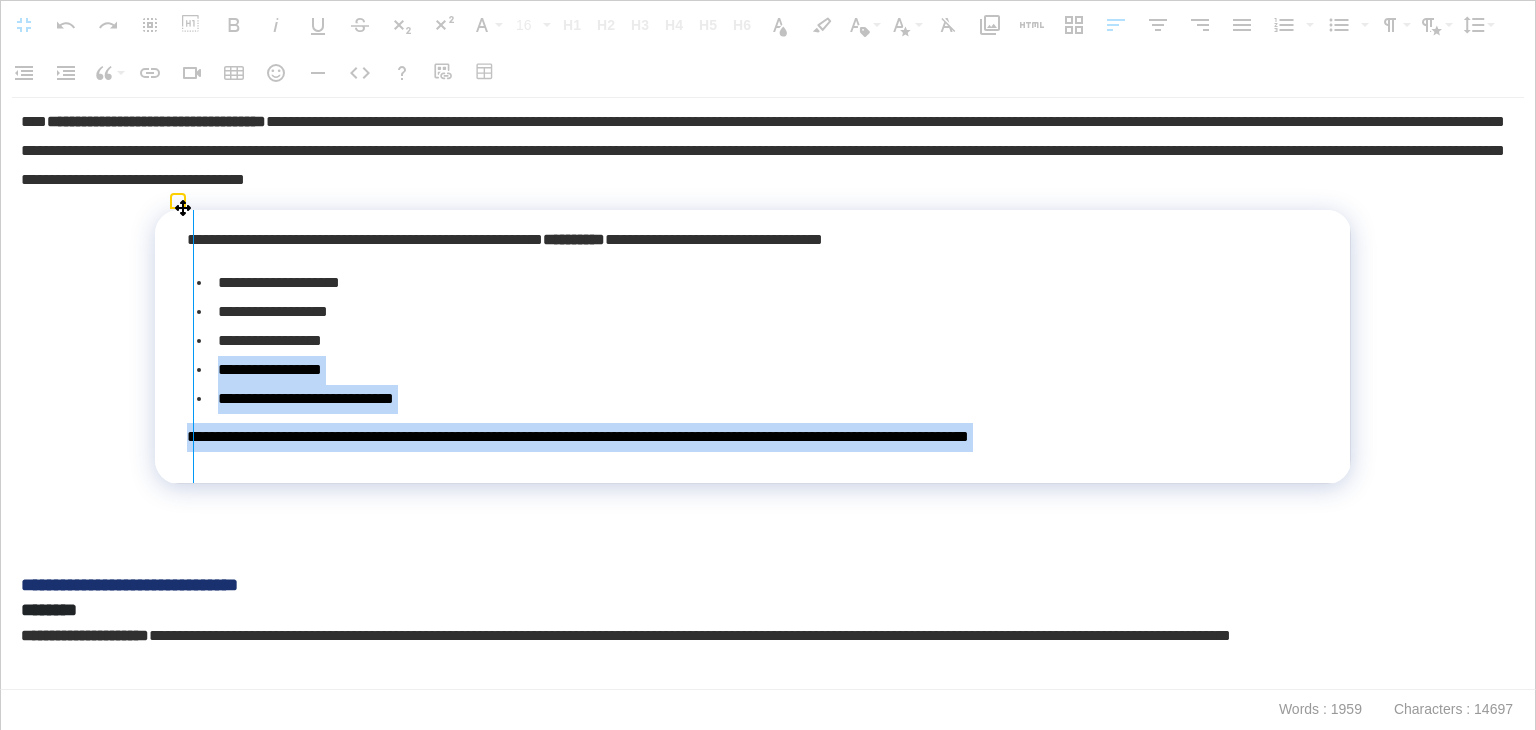 drag, startPoint x: 156, startPoint y: 363, endPoint x: 192, endPoint y: 362, distance: 36.013885 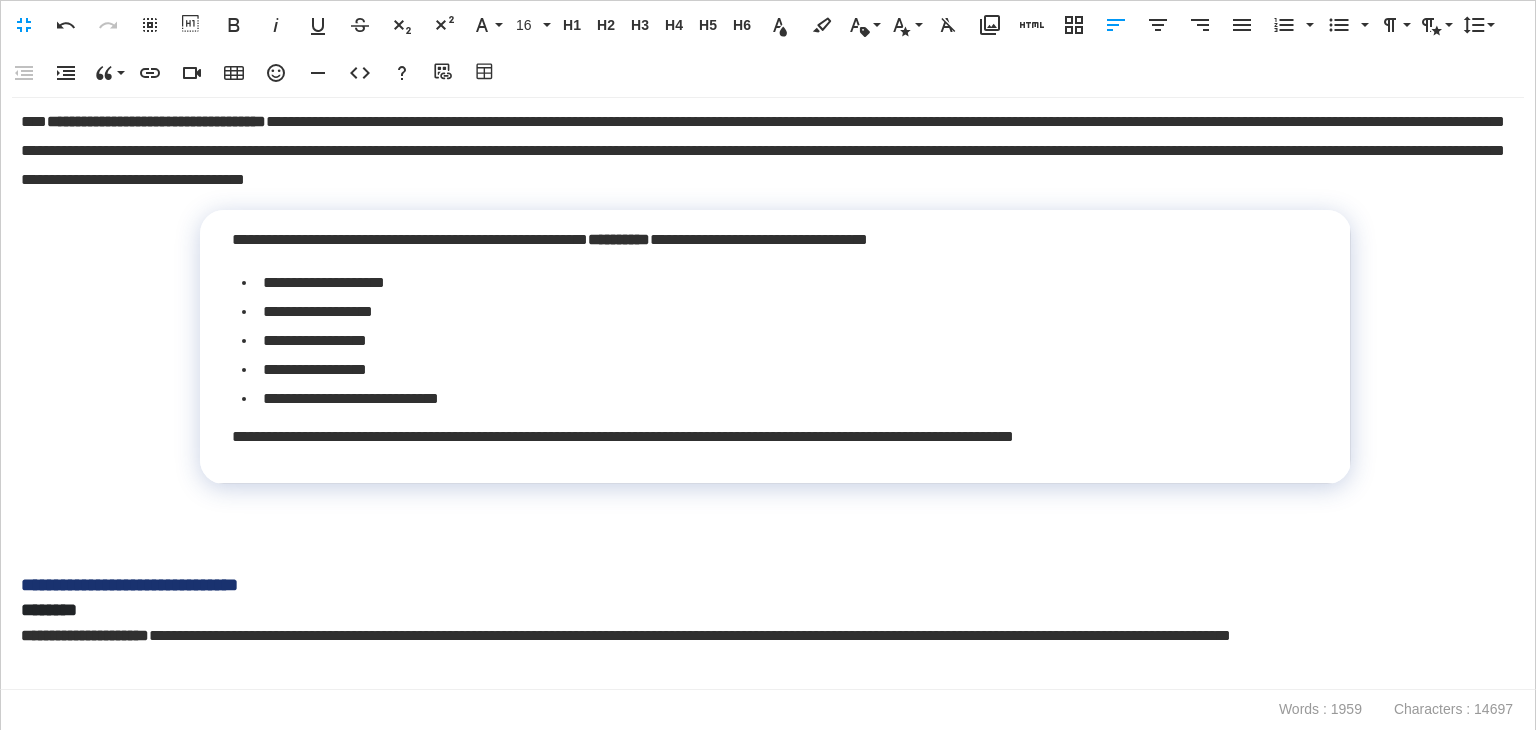 click at bounding box center (763, 542) 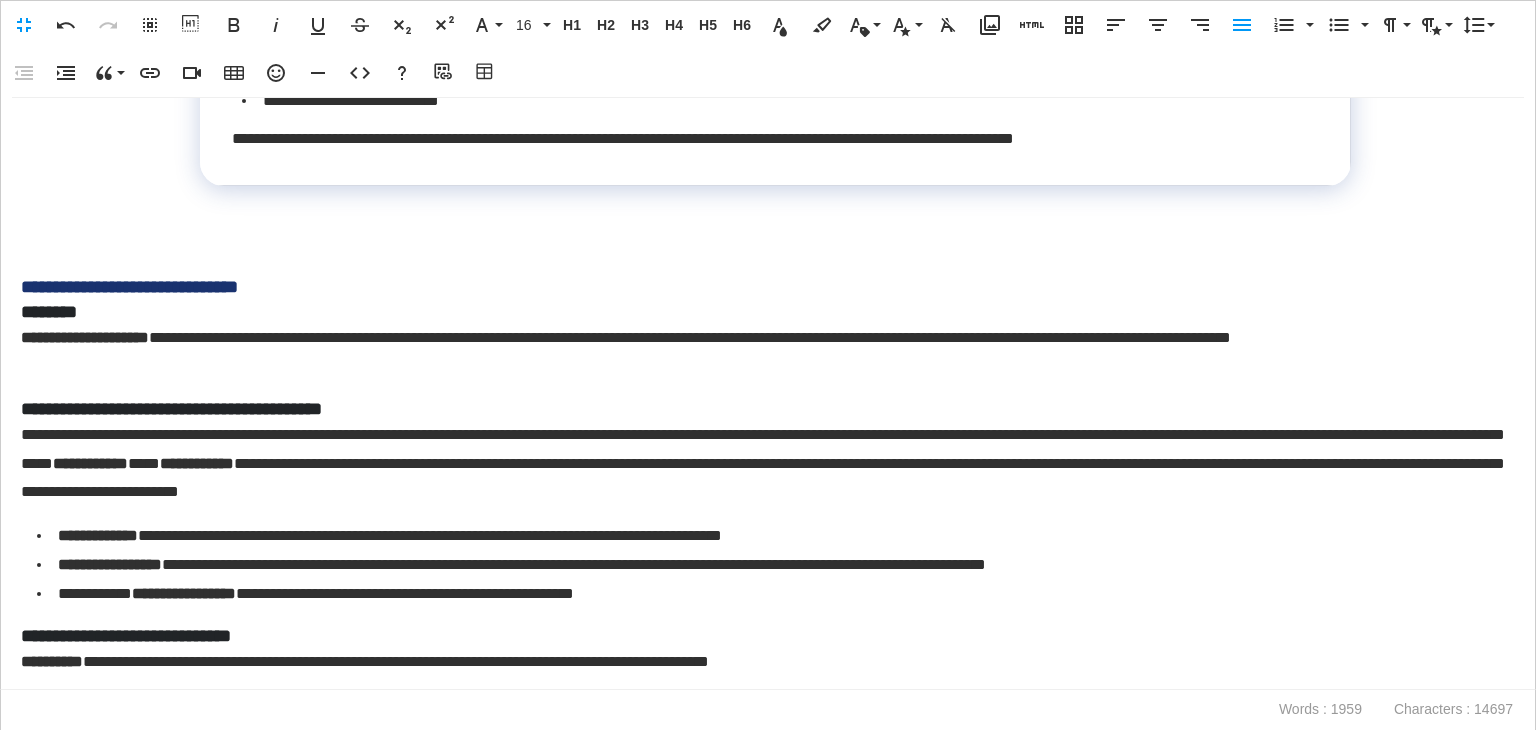 scroll, scrollTop: 1400, scrollLeft: 0, axis: vertical 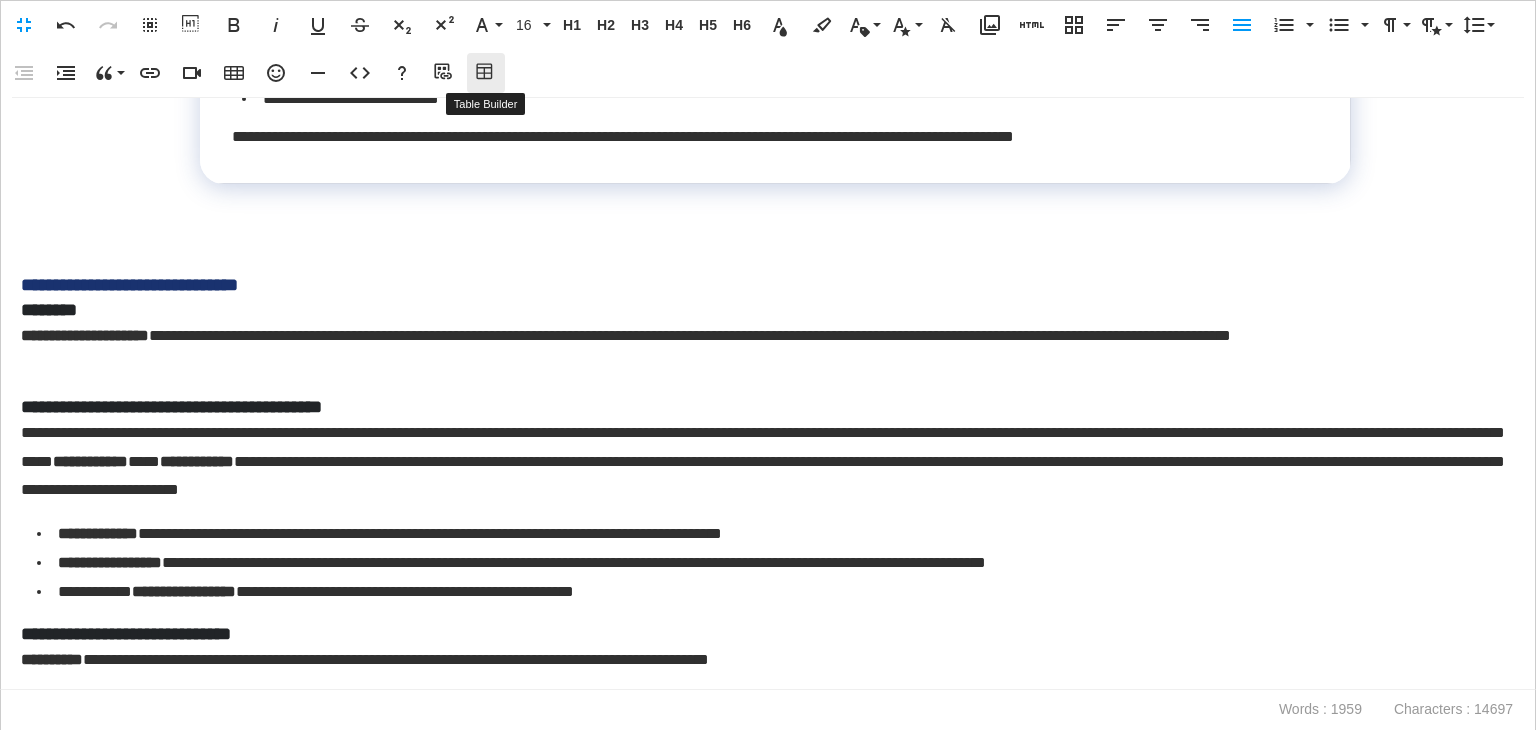 click 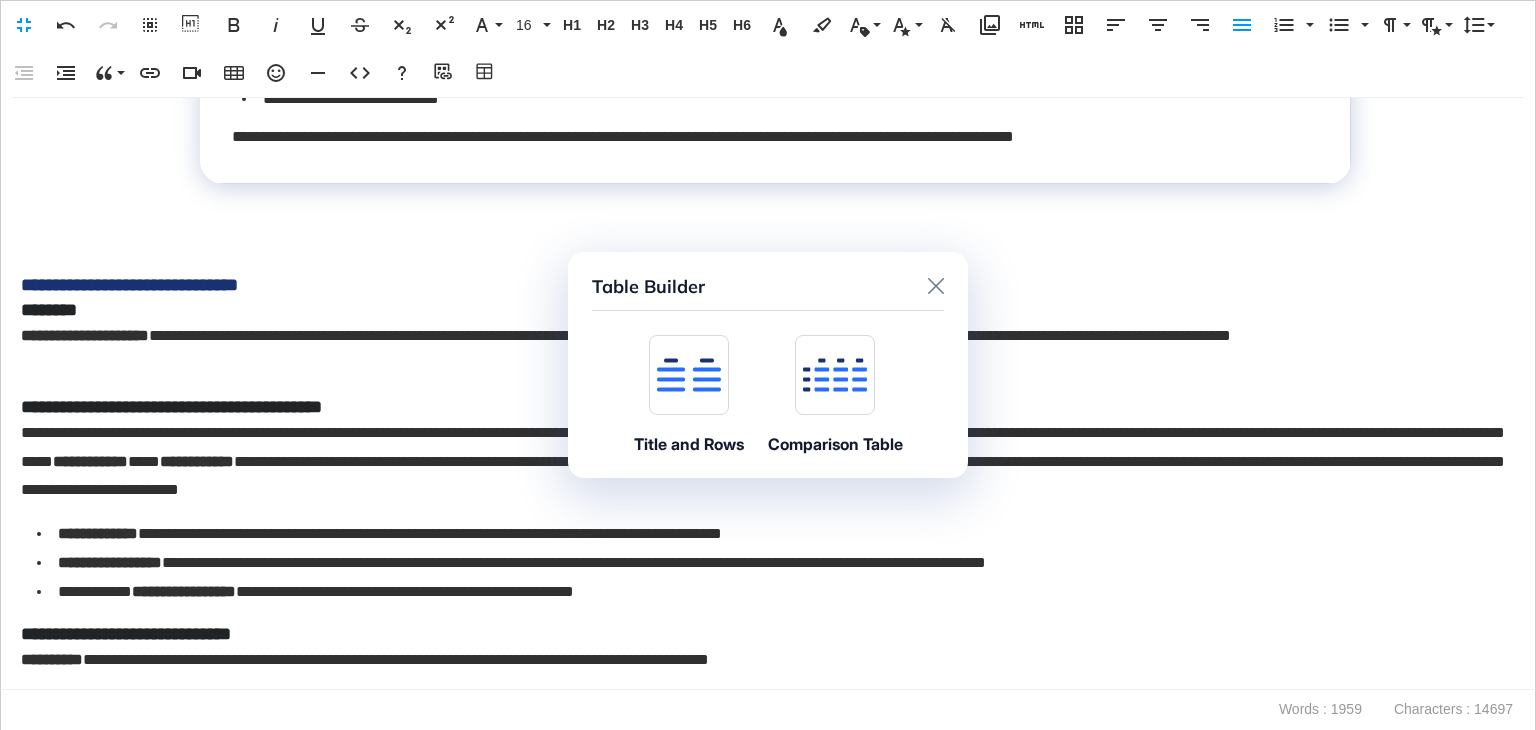 click 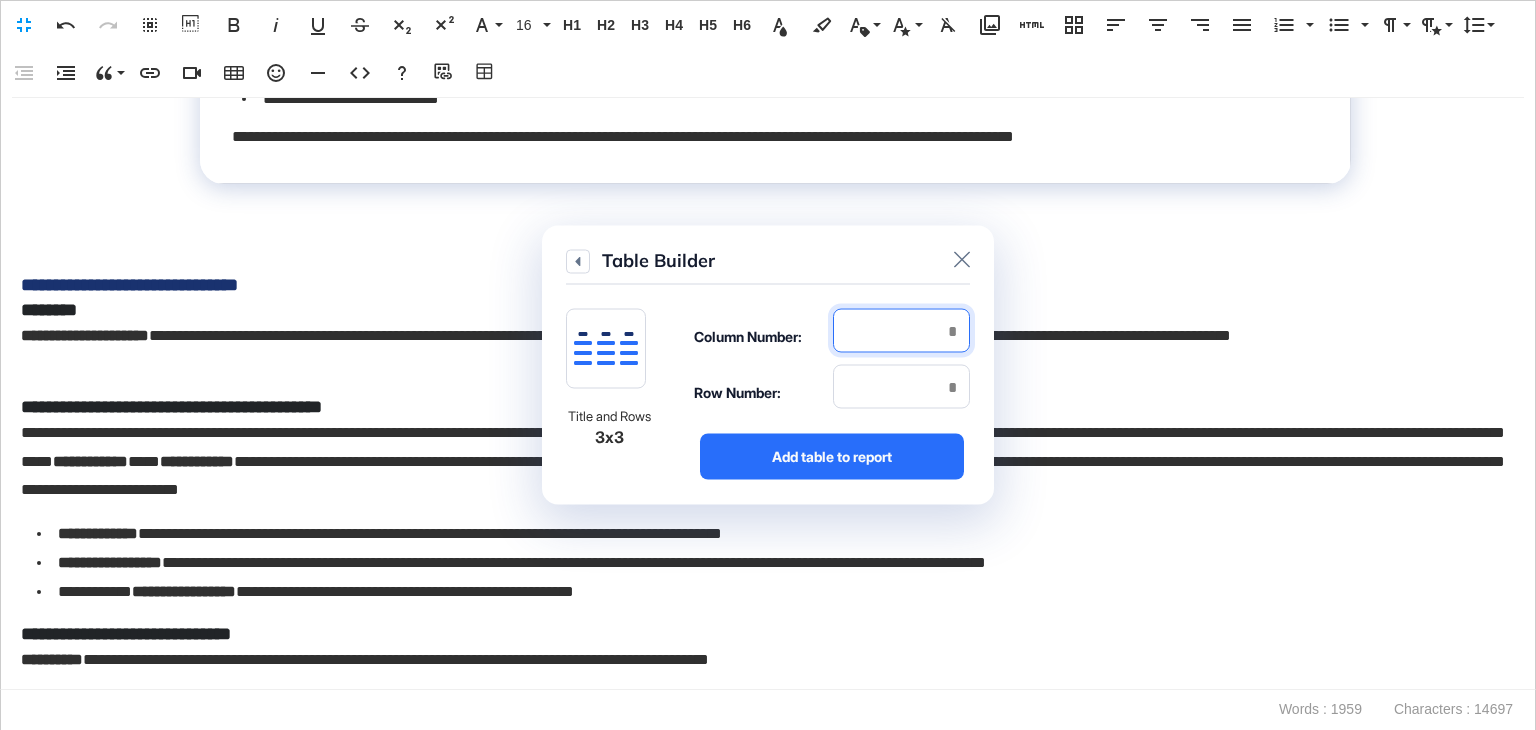 click at bounding box center [901, 331] 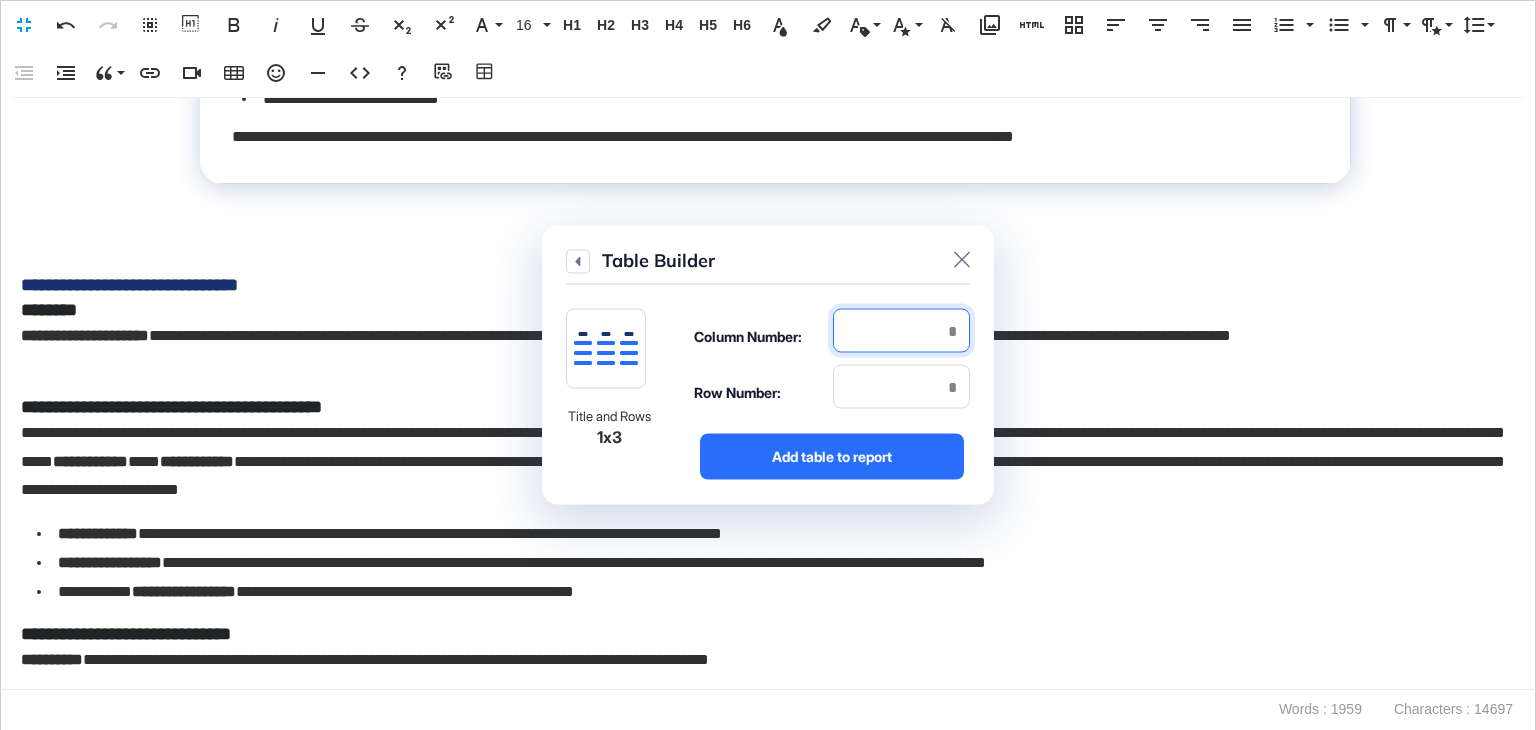 type on "*" 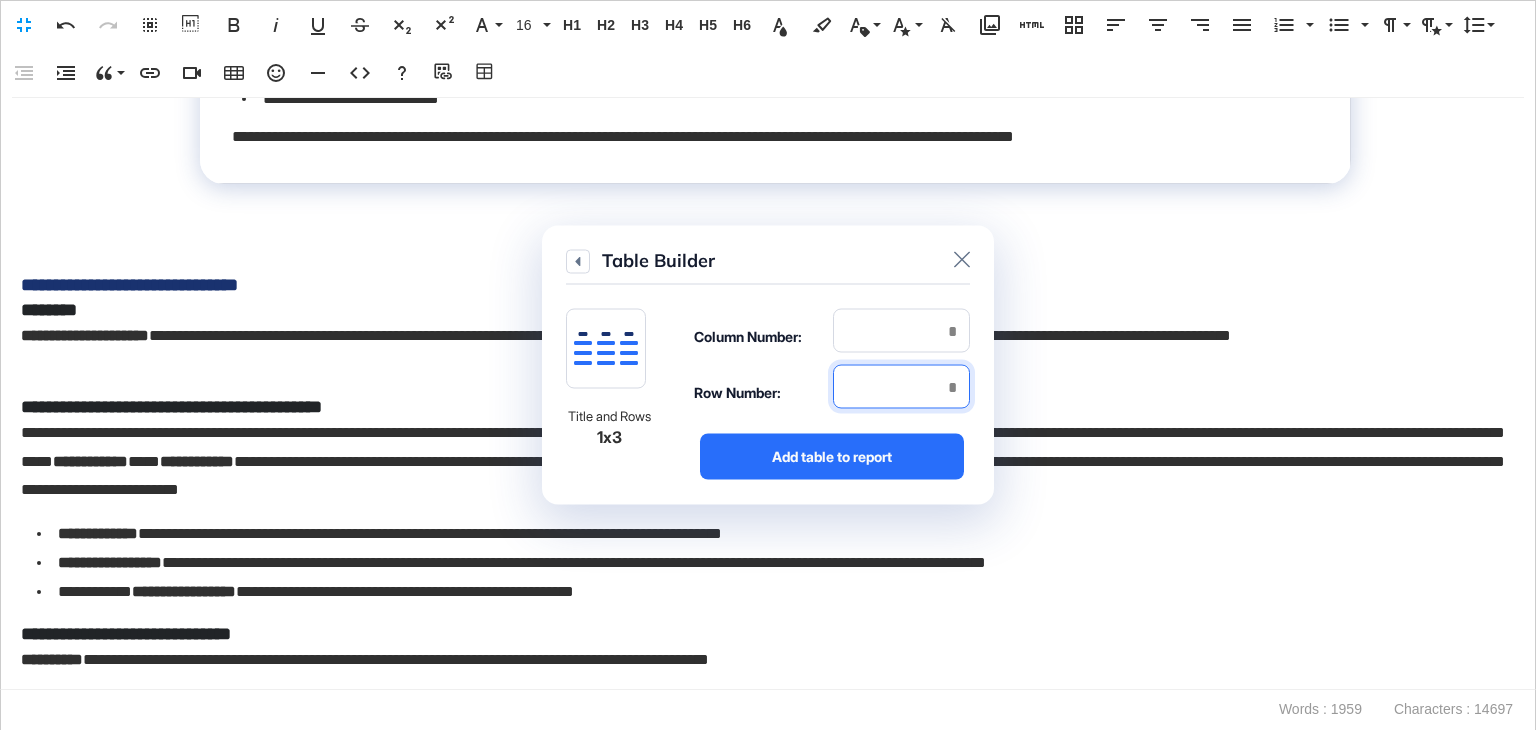 click at bounding box center (901, 387) 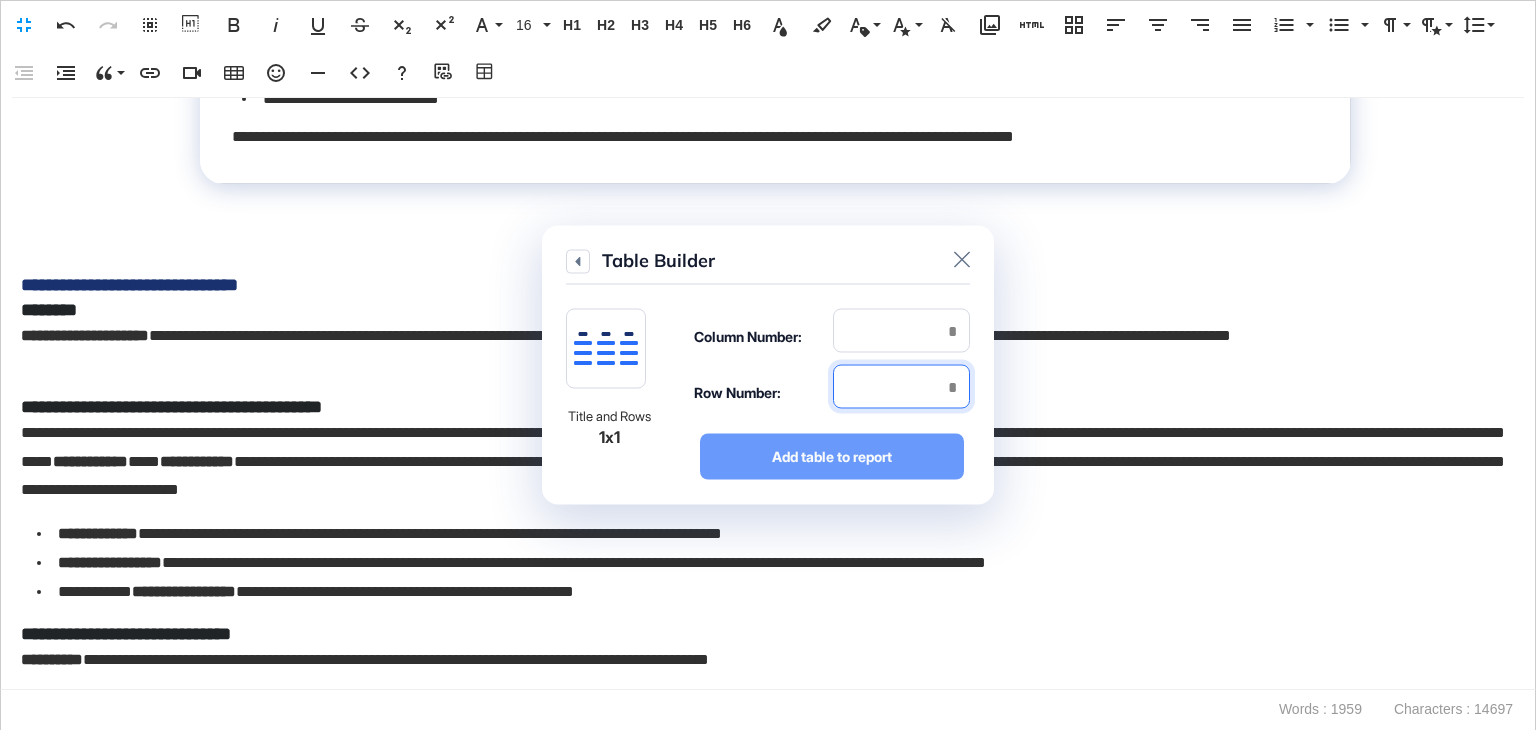 type on "*" 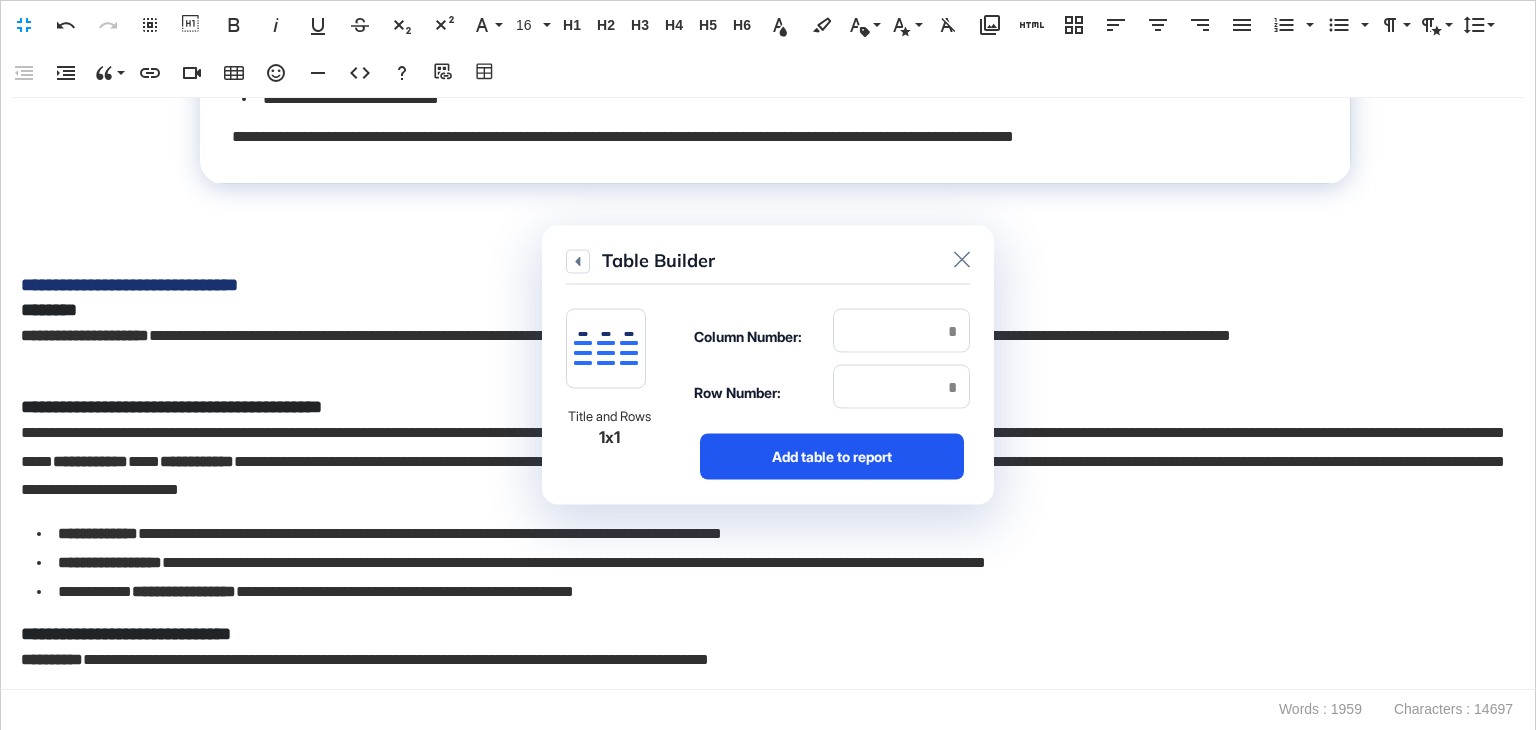 click on "Add table to report" at bounding box center (832, 457) 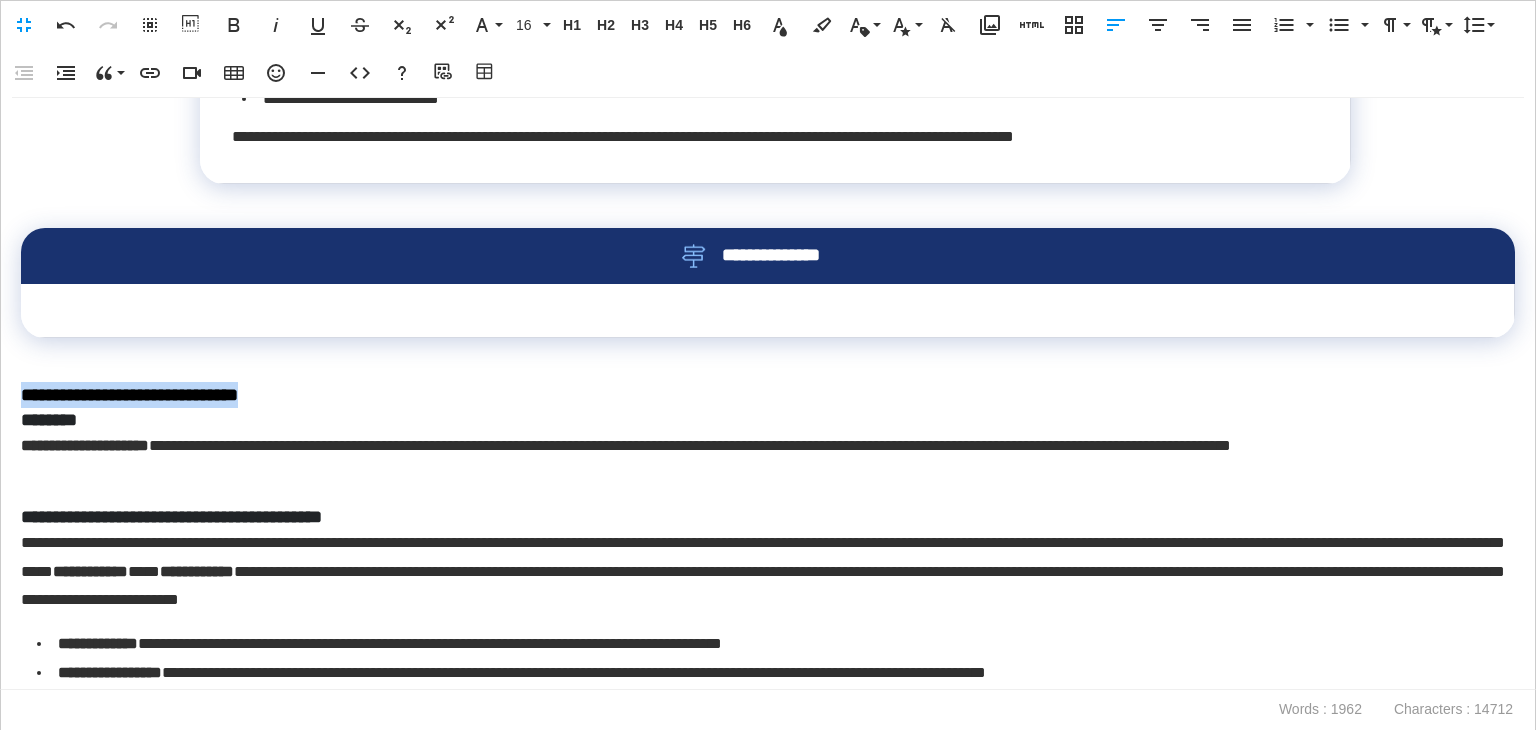 drag, startPoint x: 295, startPoint y: 397, endPoint x: 0, endPoint y: 393, distance: 295.02713 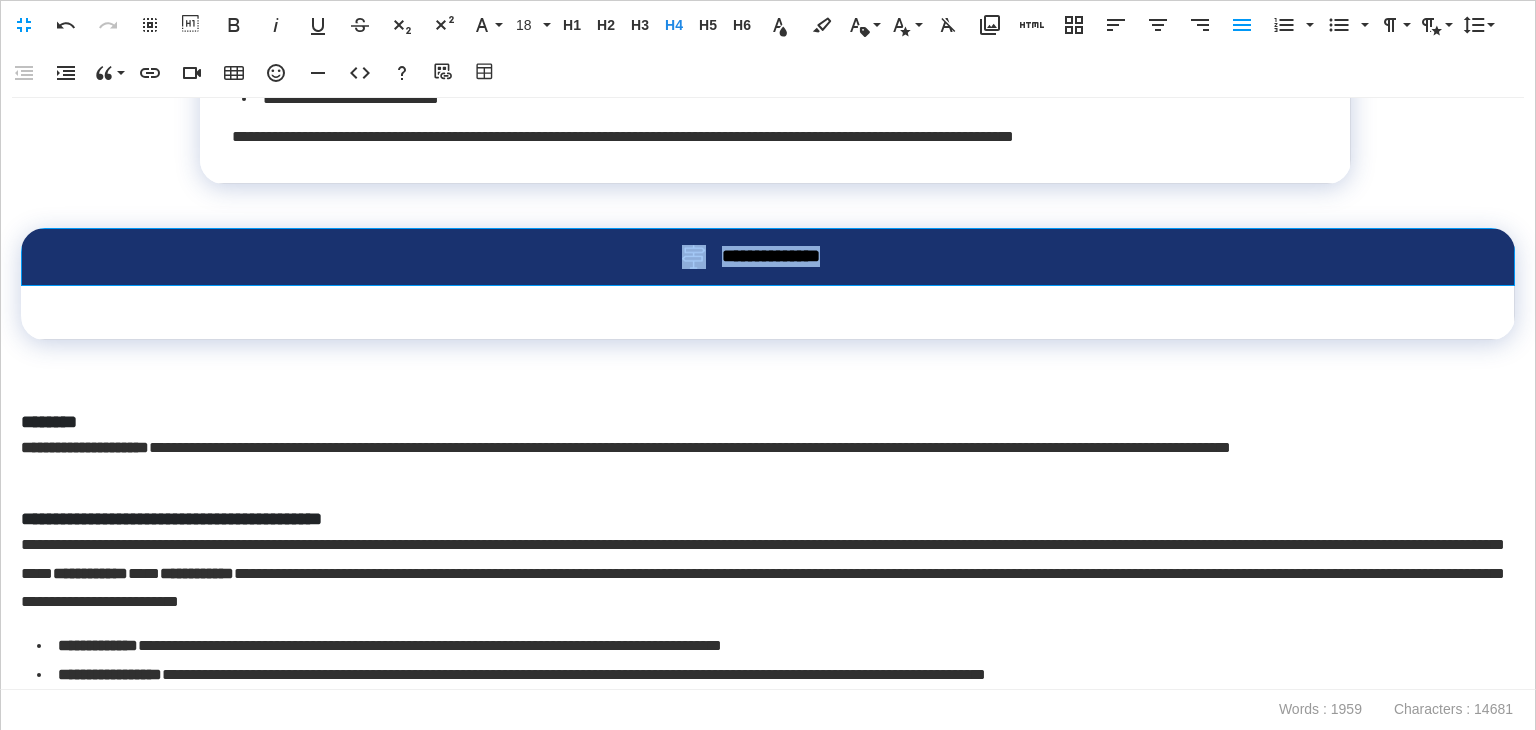 drag, startPoint x: 880, startPoint y: 241, endPoint x: 676, endPoint y: 243, distance: 204.0098 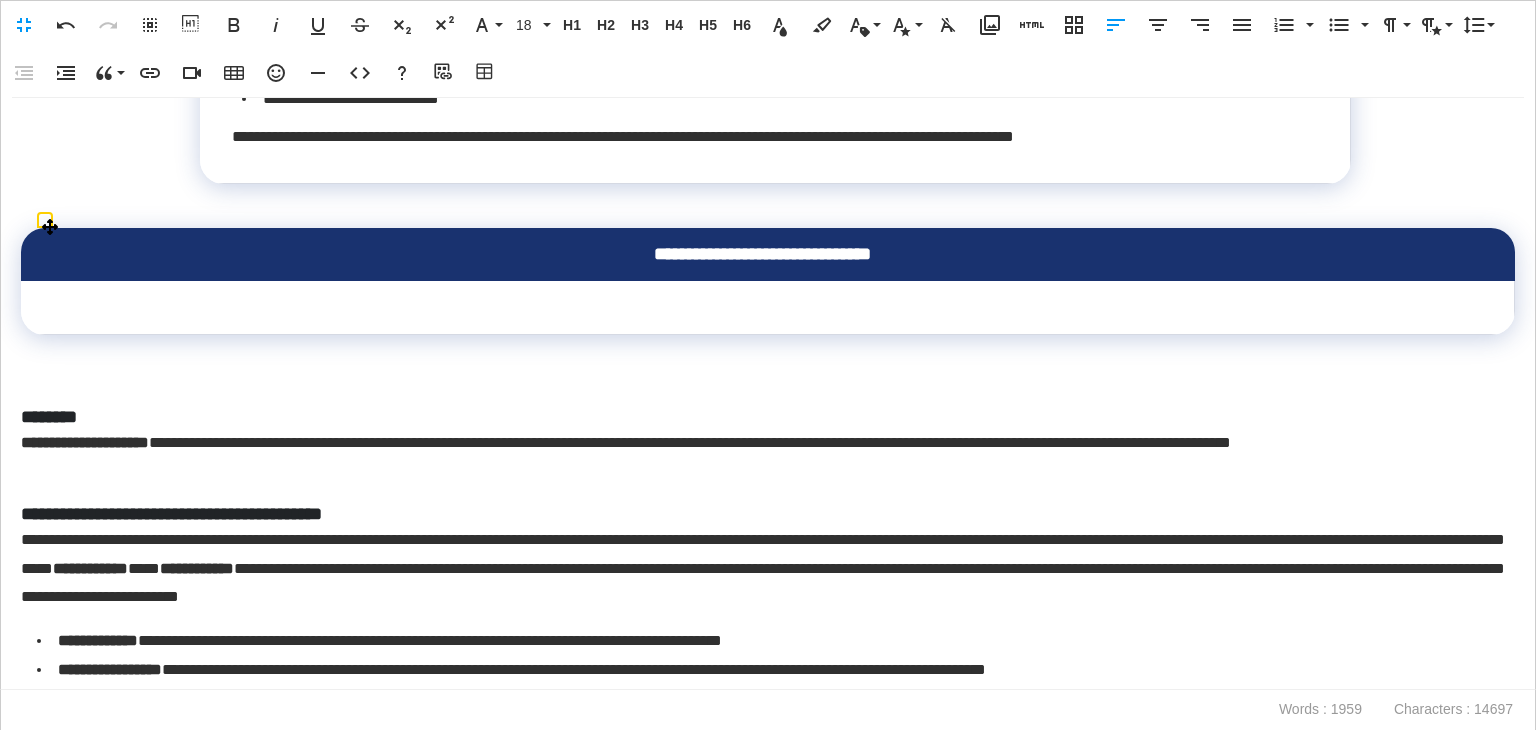 scroll, scrollTop: 0, scrollLeft: 7, axis: horizontal 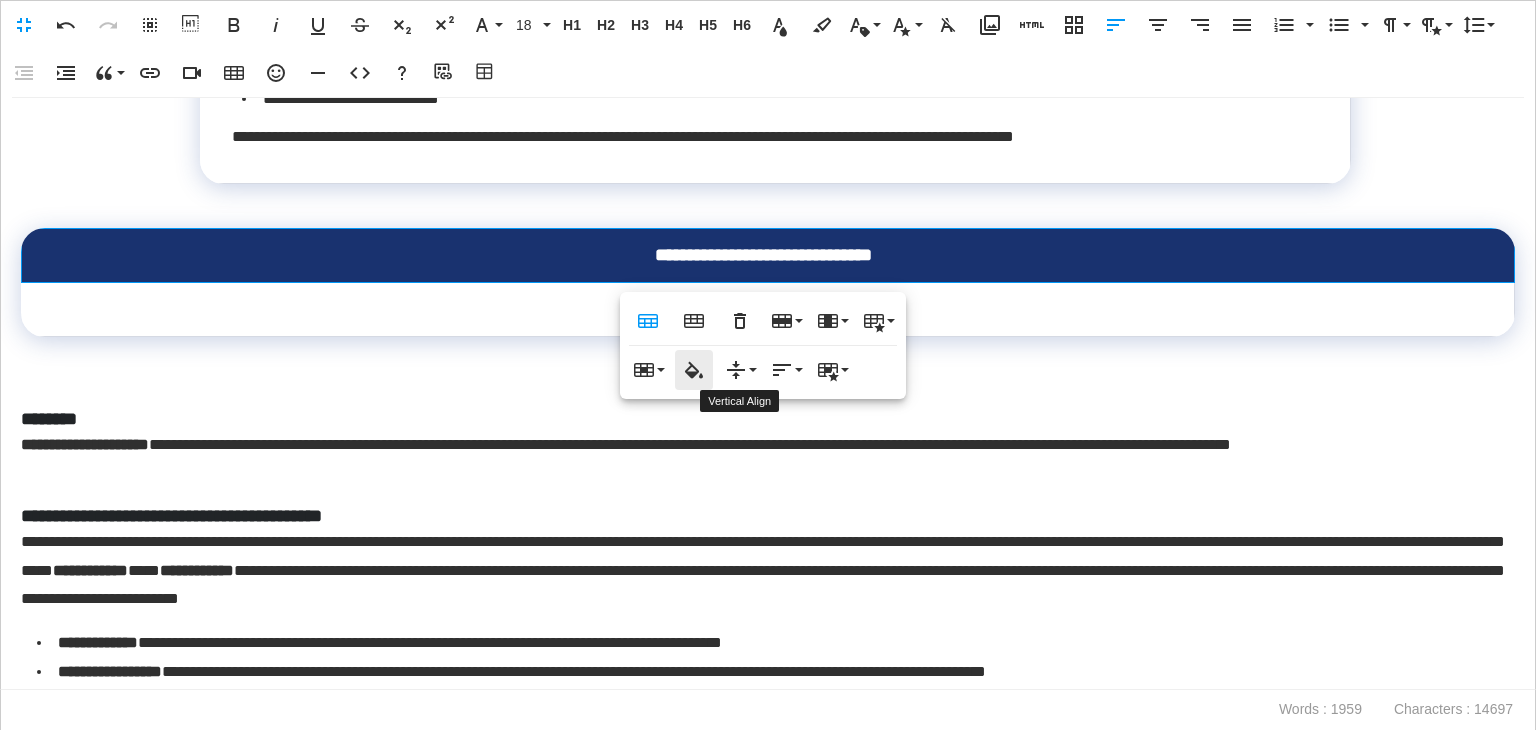 click 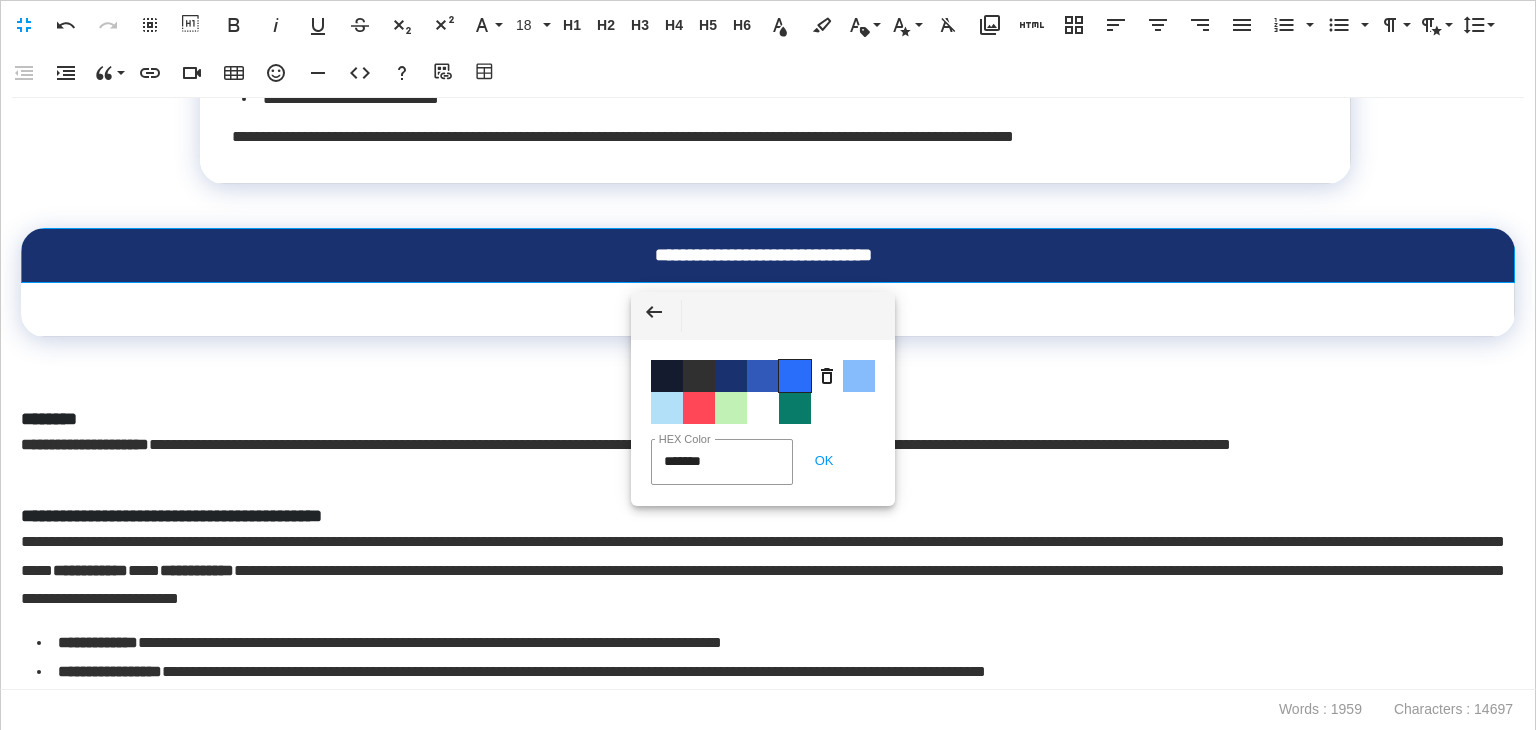 click on "Color #286EFA" at bounding box center (795, 376) 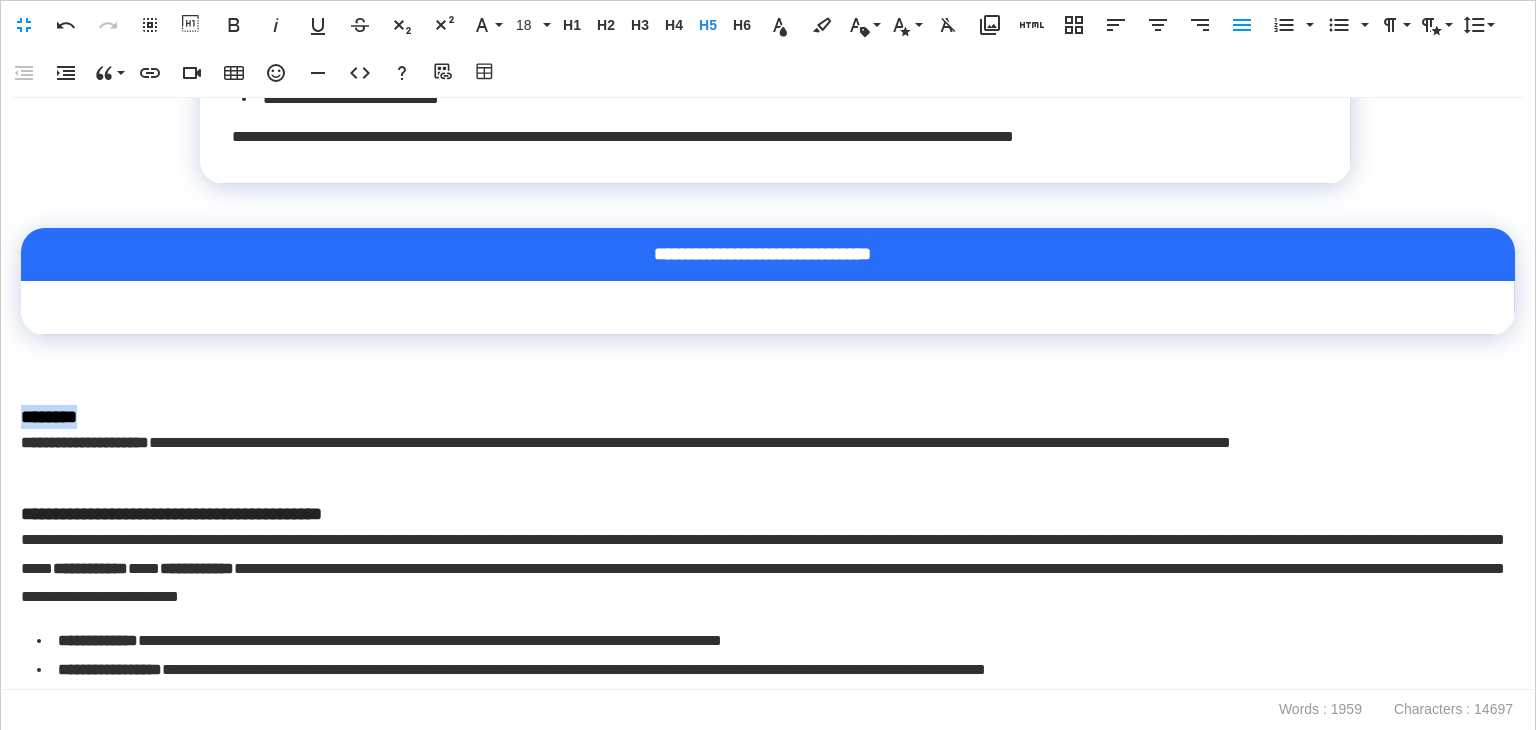 click on "**********" at bounding box center (768, 394) 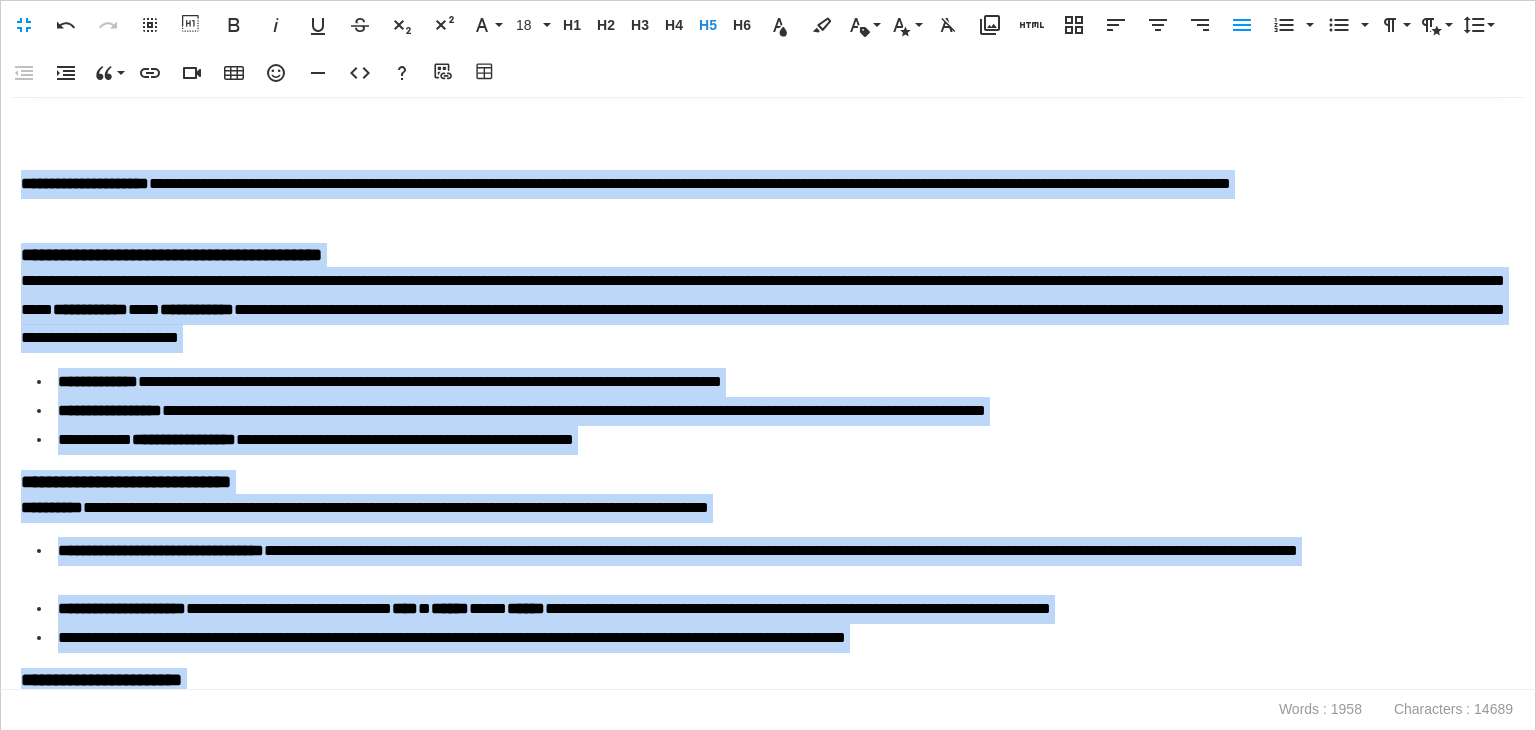 scroll, scrollTop: 1600, scrollLeft: 0, axis: vertical 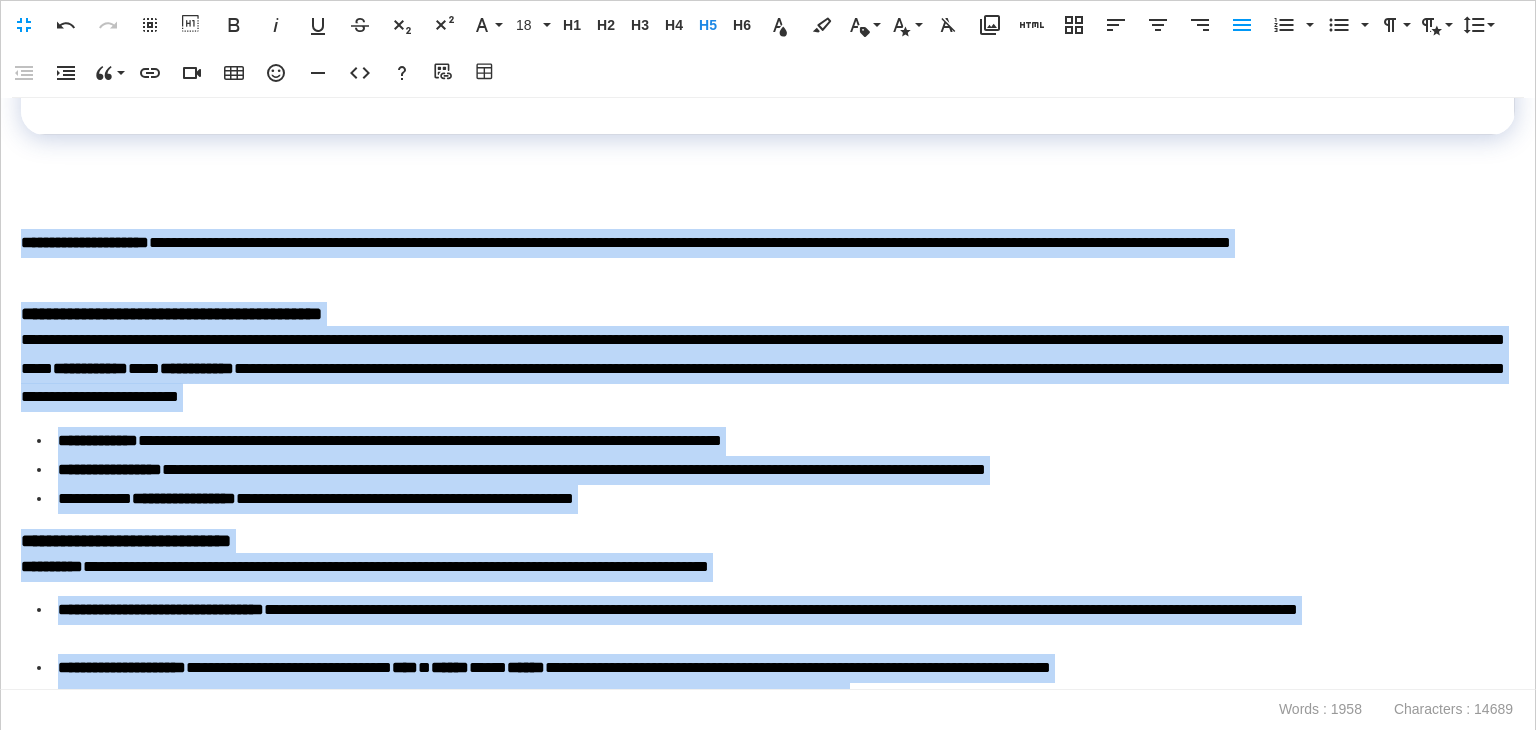 drag, startPoint x: 1267, startPoint y: 427, endPoint x: 19, endPoint y: 240, distance: 1261.9323 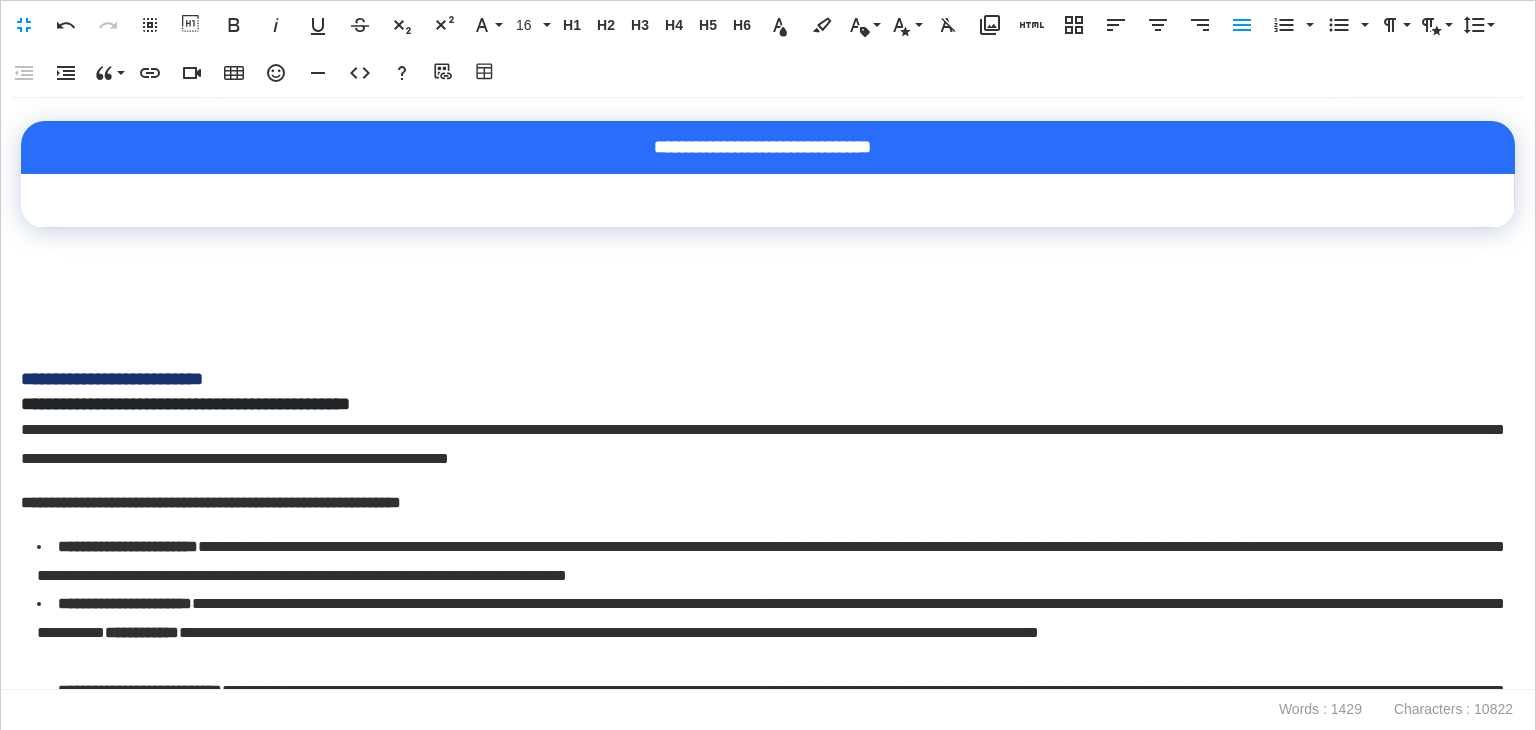 scroll, scrollTop: 1400, scrollLeft: 0, axis: vertical 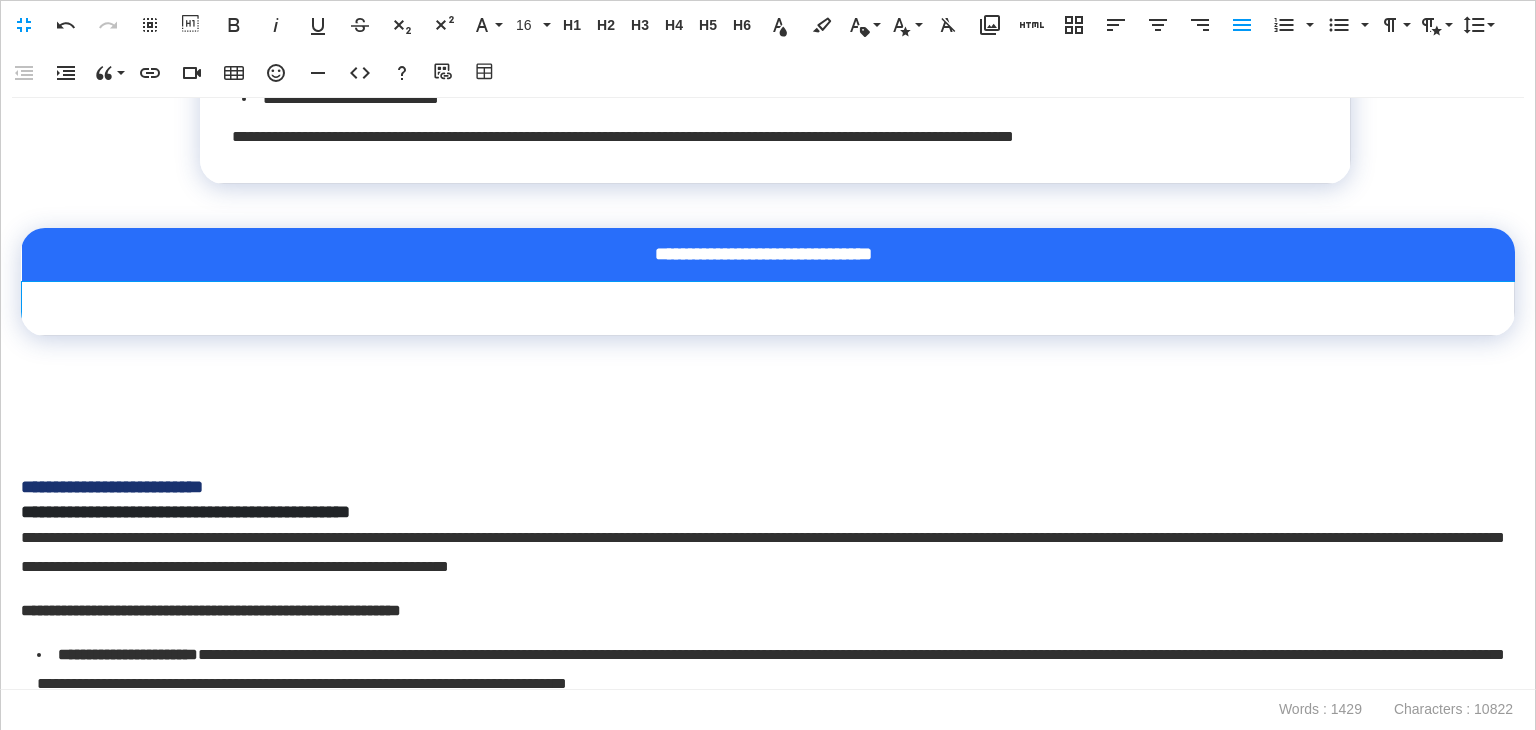 click at bounding box center (768, 309) 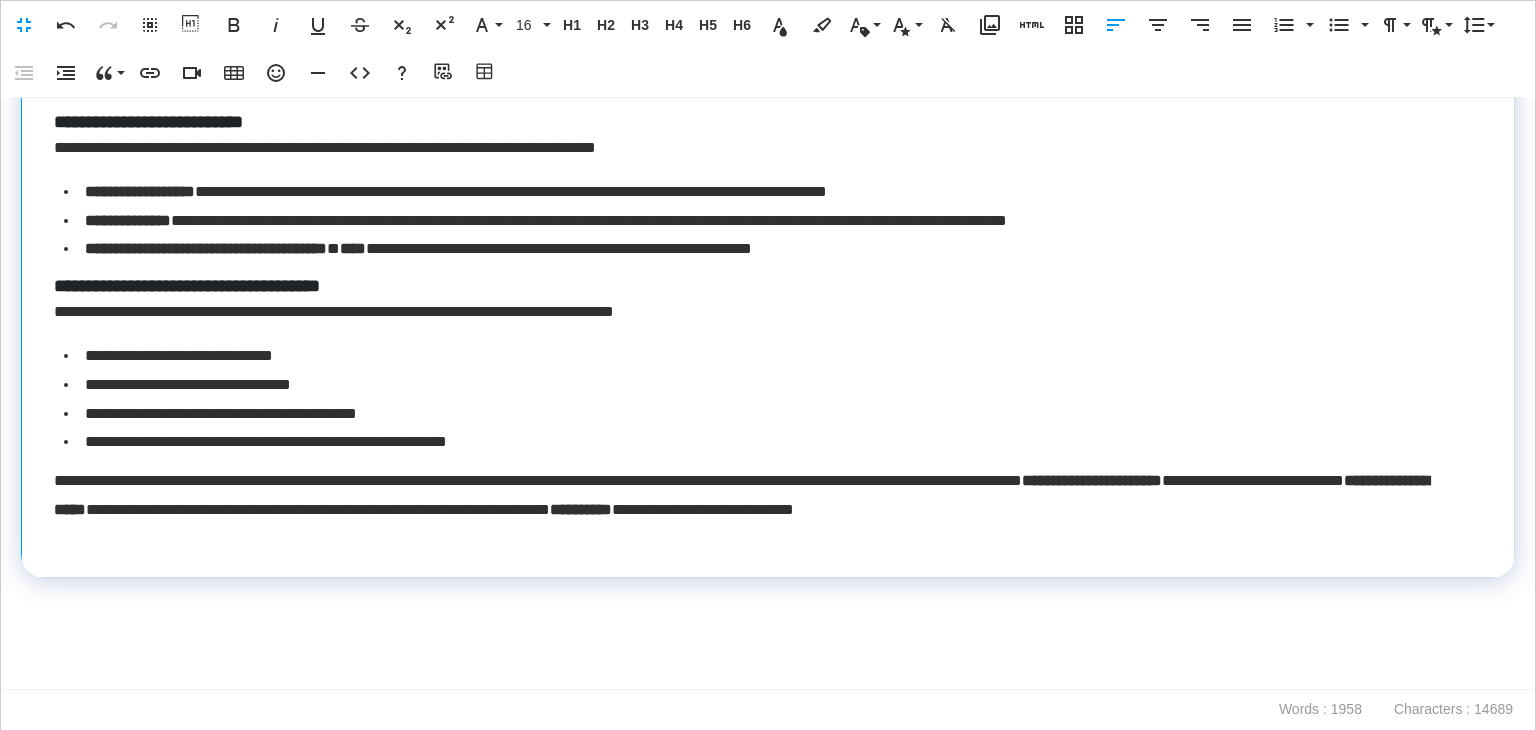 scroll, scrollTop: 2495, scrollLeft: 0, axis: vertical 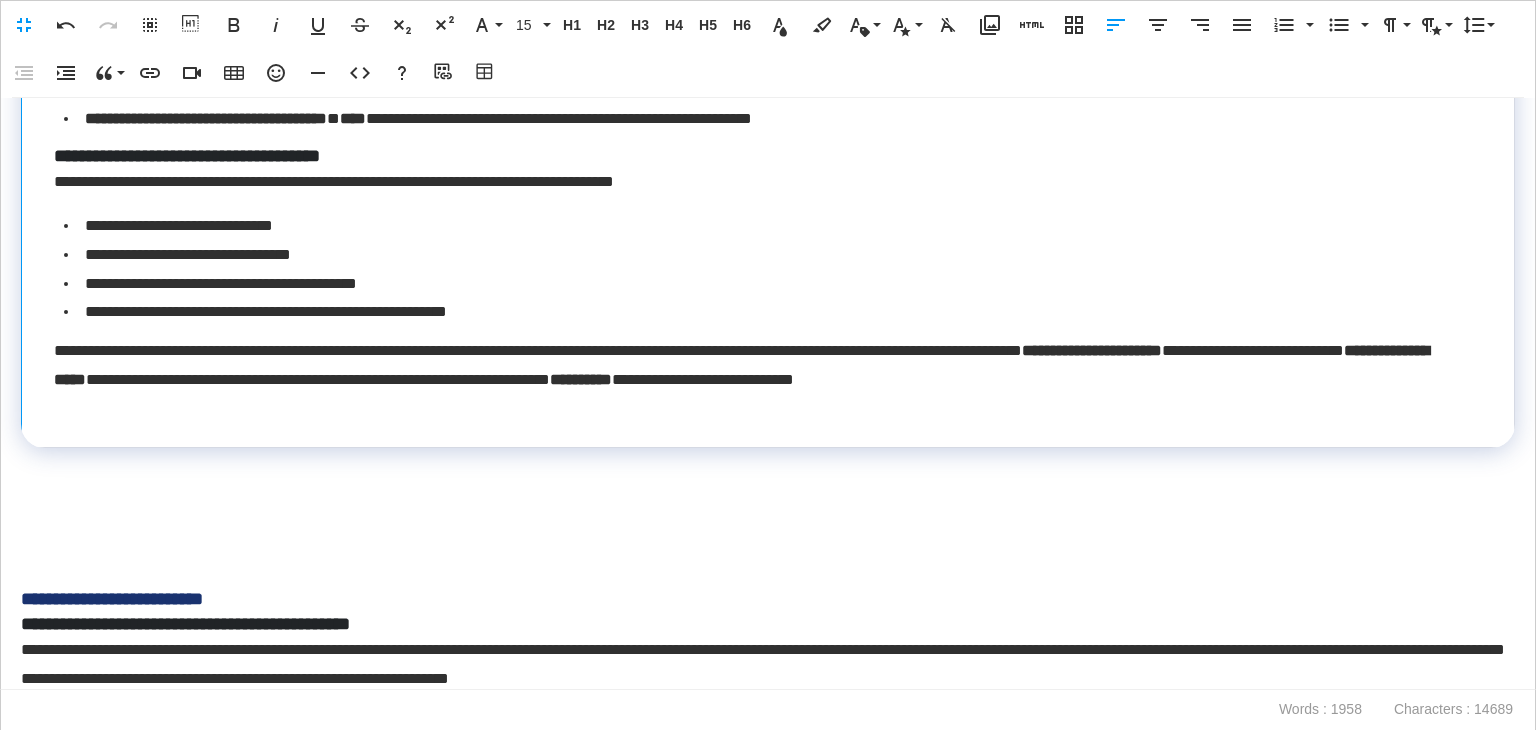click on "**********" at bounding box center (768, -183) 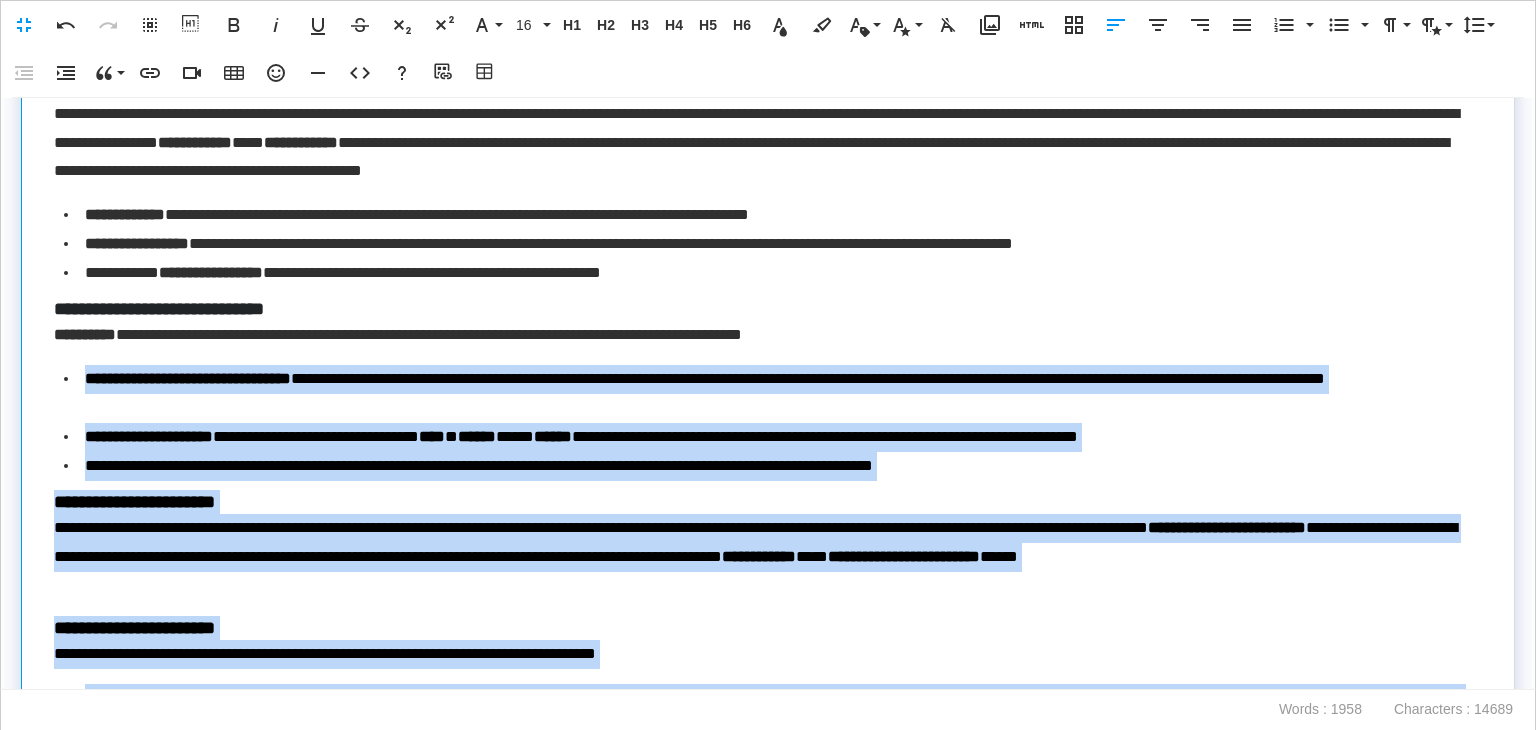 scroll, scrollTop: 1495, scrollLeft: 0, axis: vertical 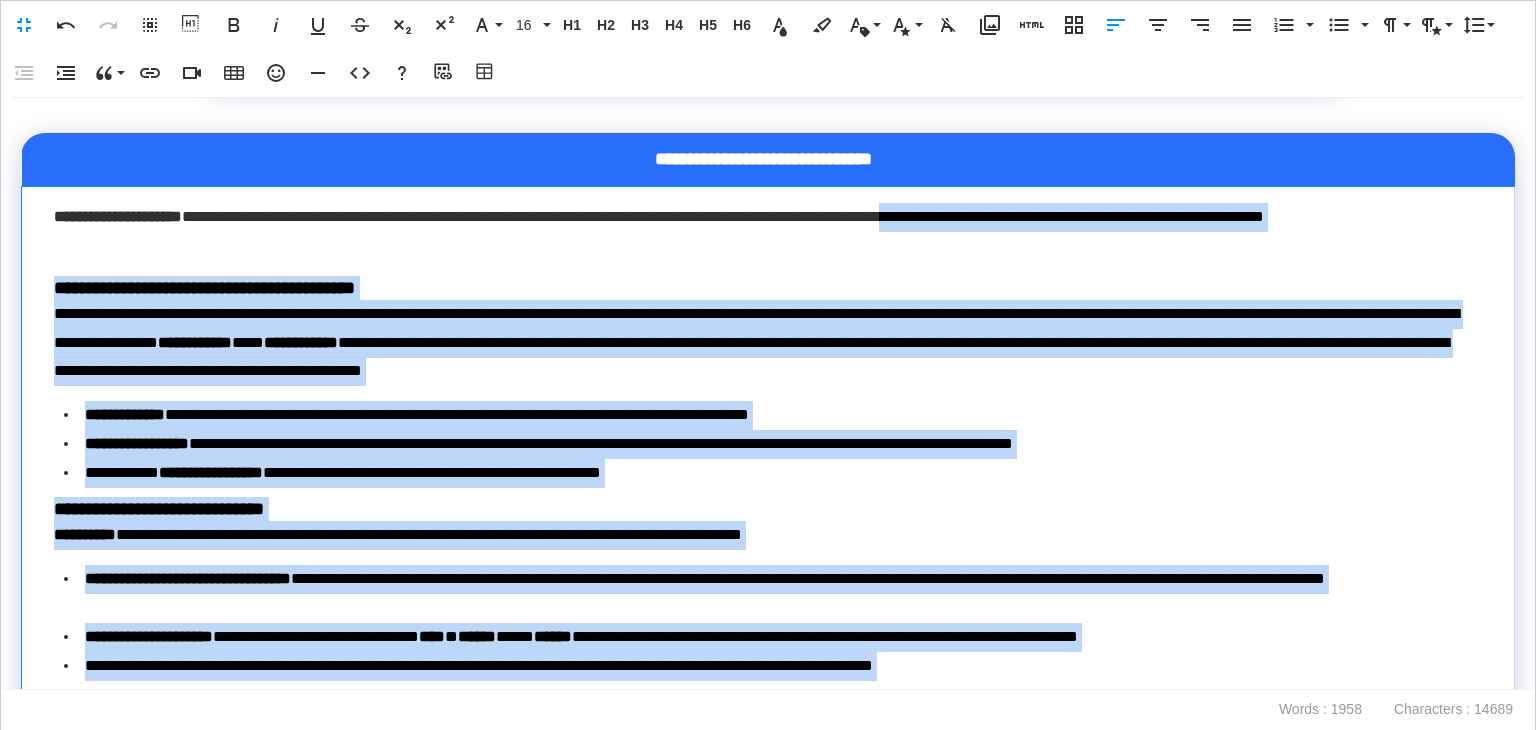 drag, startPoint x: 1335, startPoint y: 576, endPoint x: 1115, endPoint y: 211, distance: 426.17484 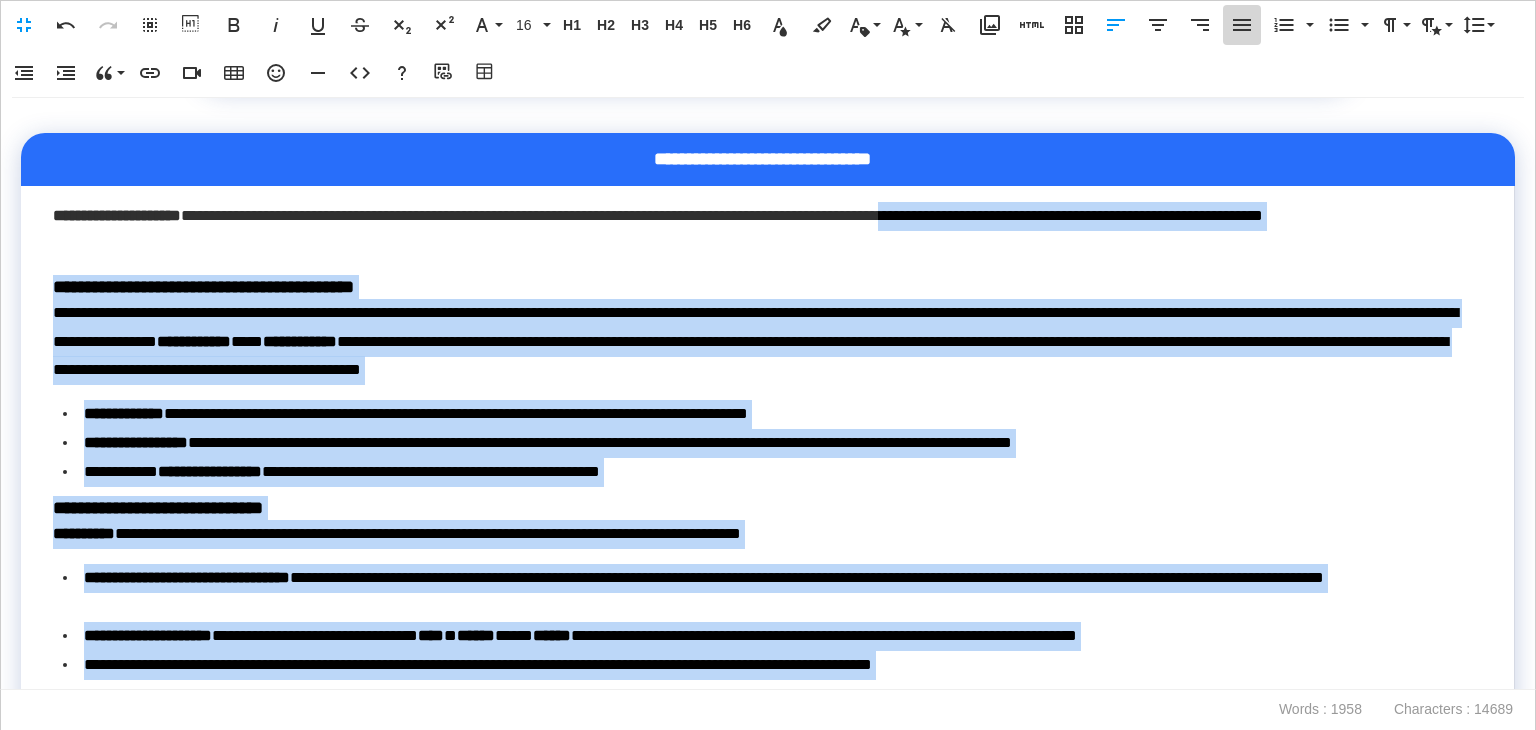 click 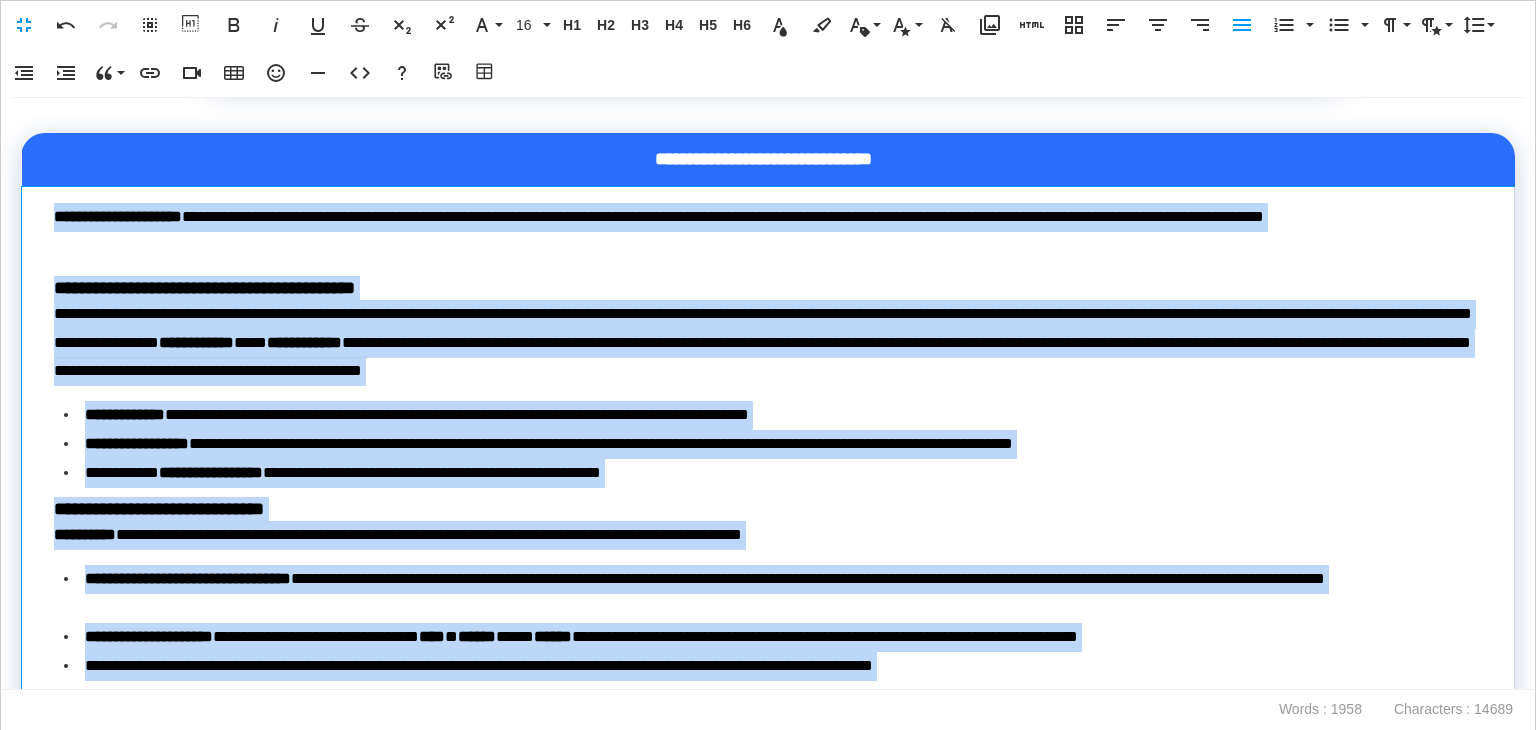click on "**********" at bounding box center [768, 807] 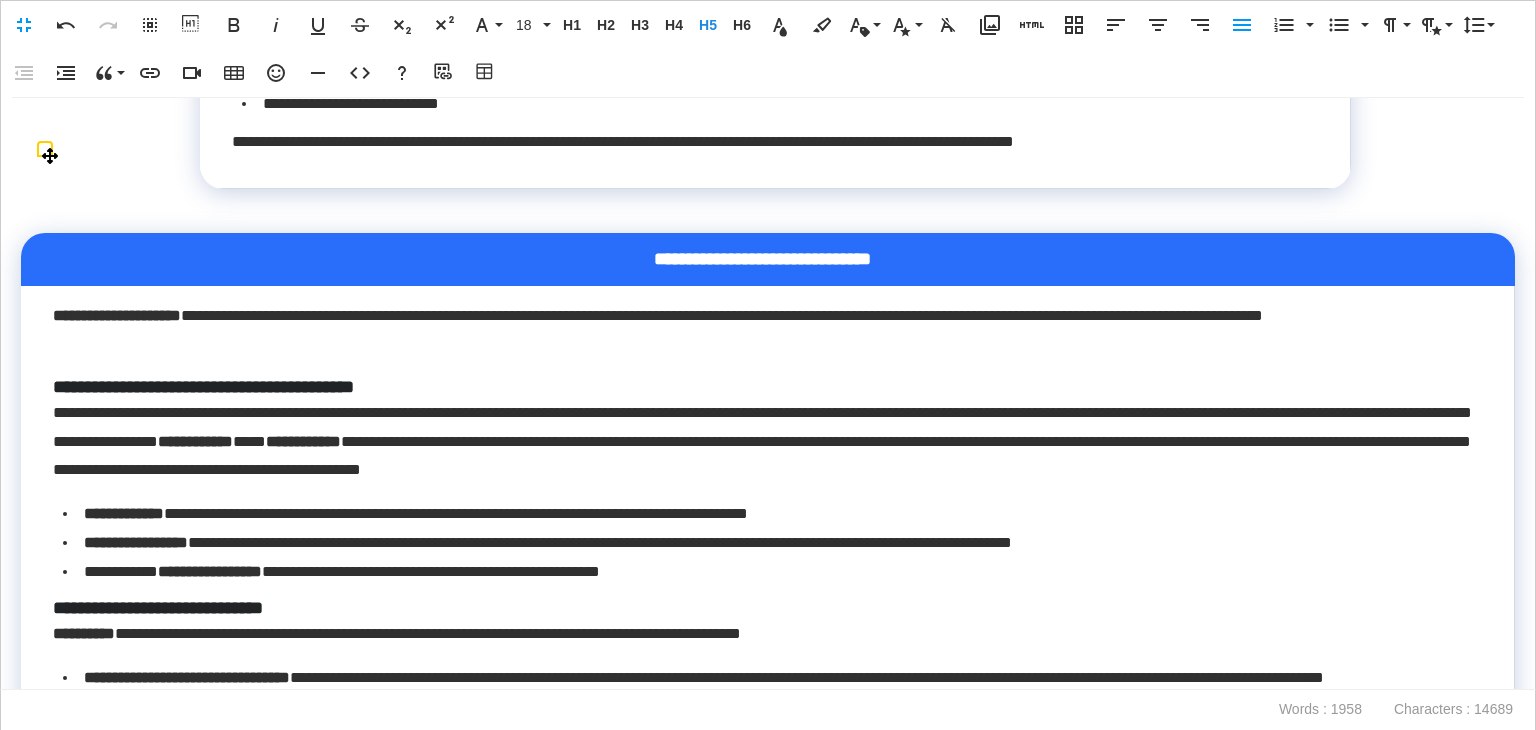 scroll, scrollTop: 1595, scrollLeft: 0, axis: vertical 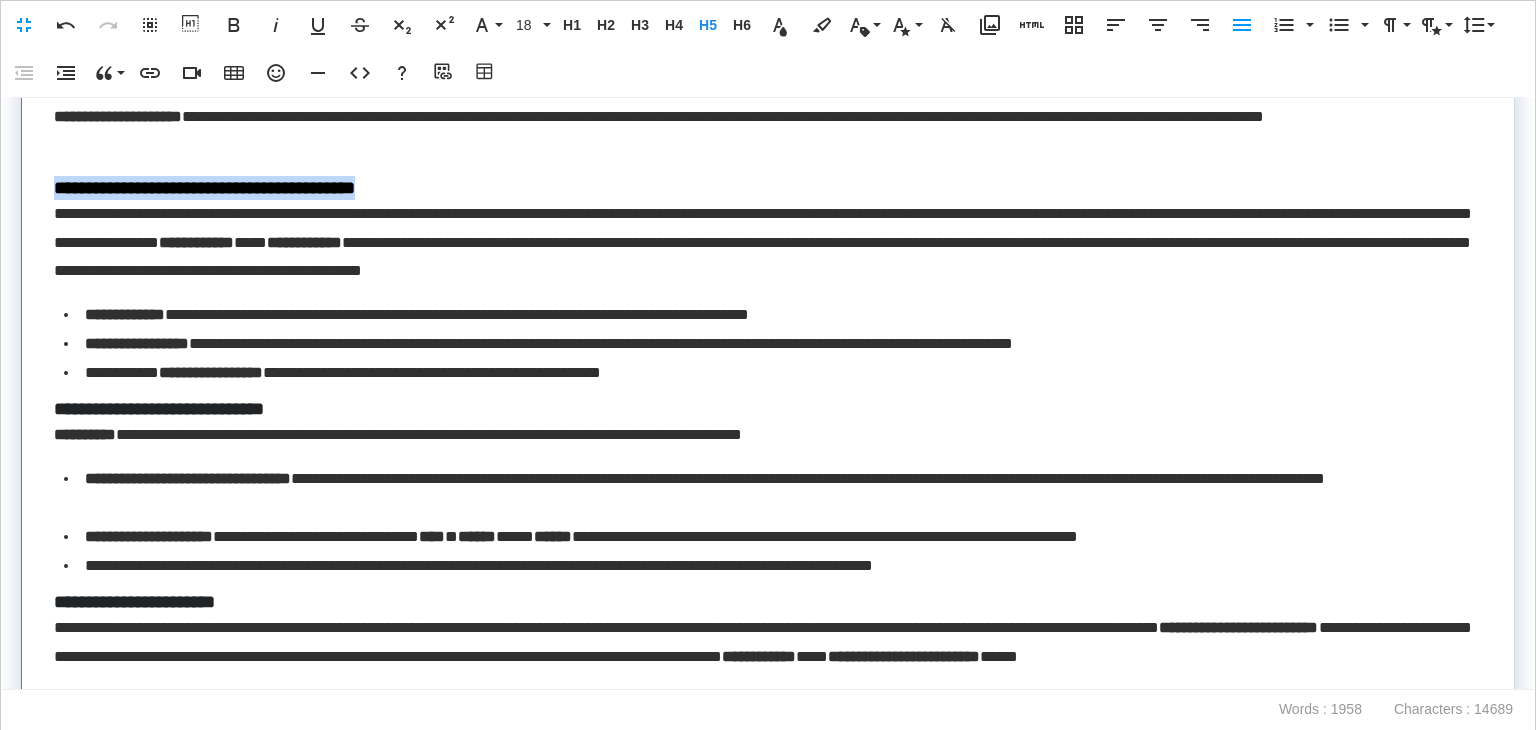 drag, startPoint x: 452, startPoint y: 189, endPoint x: 36, endPoint y: 181, distance: 416.0769 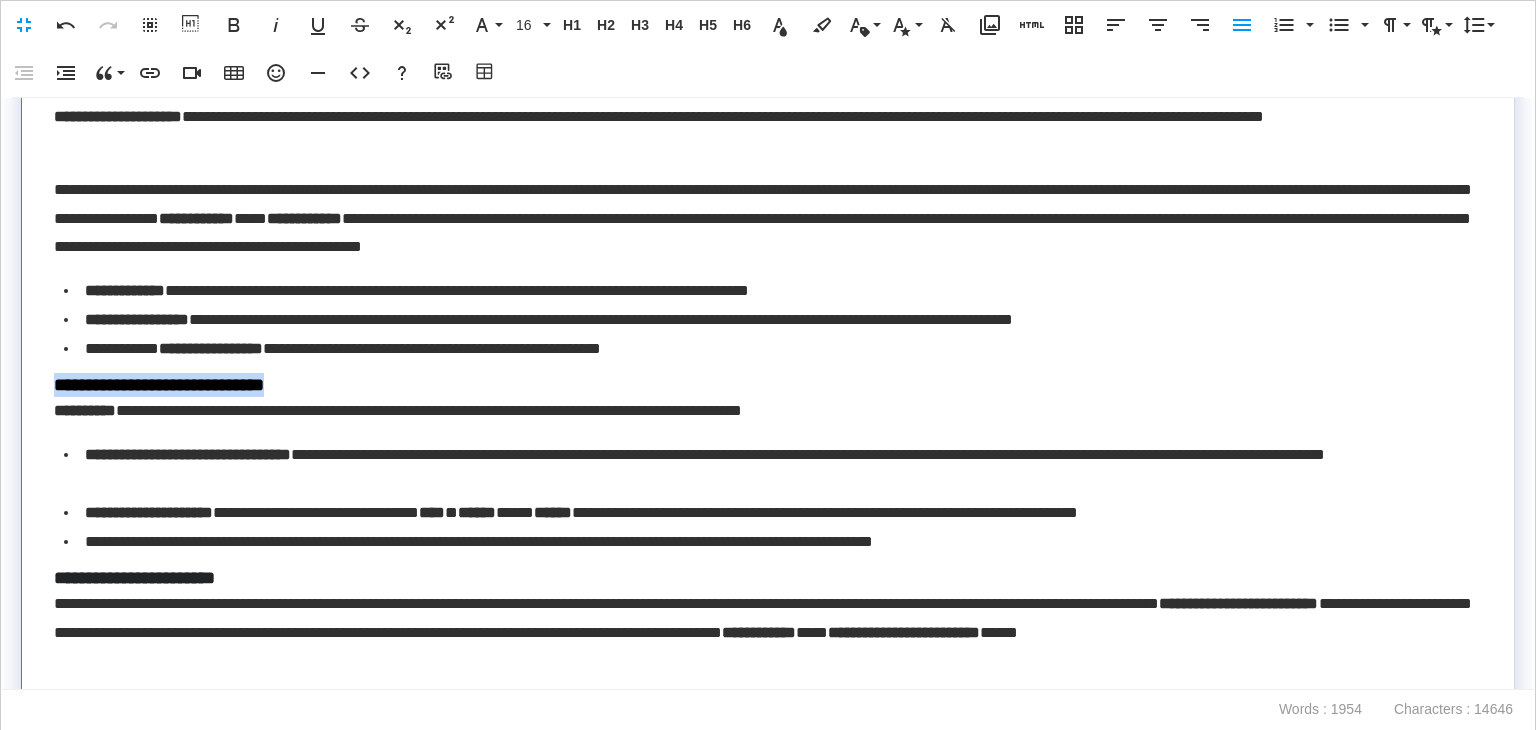 drag, startPoint x: 319, startPoint y: 384, endPoint x: 54, endPoint y: 387, distance: 265.01697 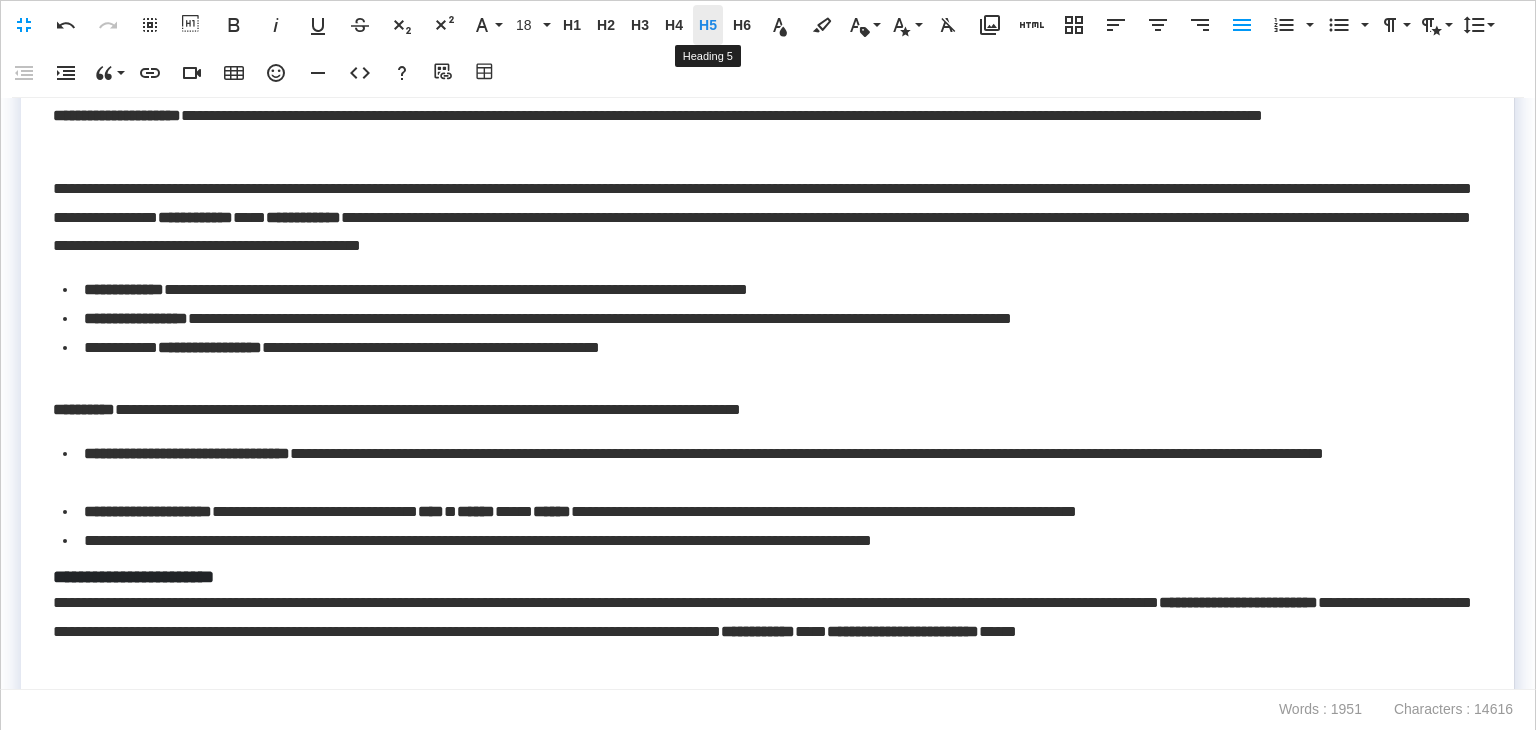 click on "H5" at bounding box center [708, 25] 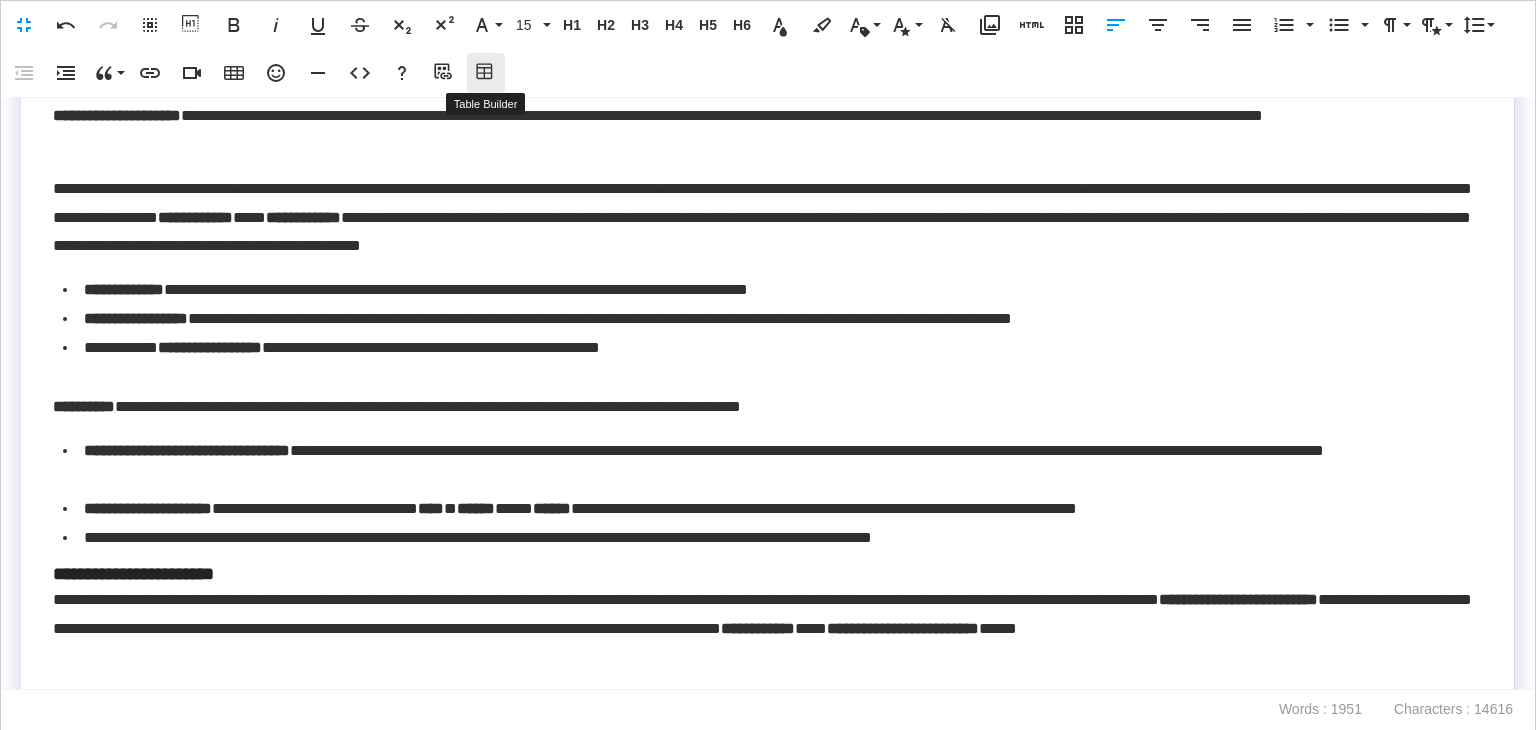 click on "Table Builder" at bounding box center [486, 73] 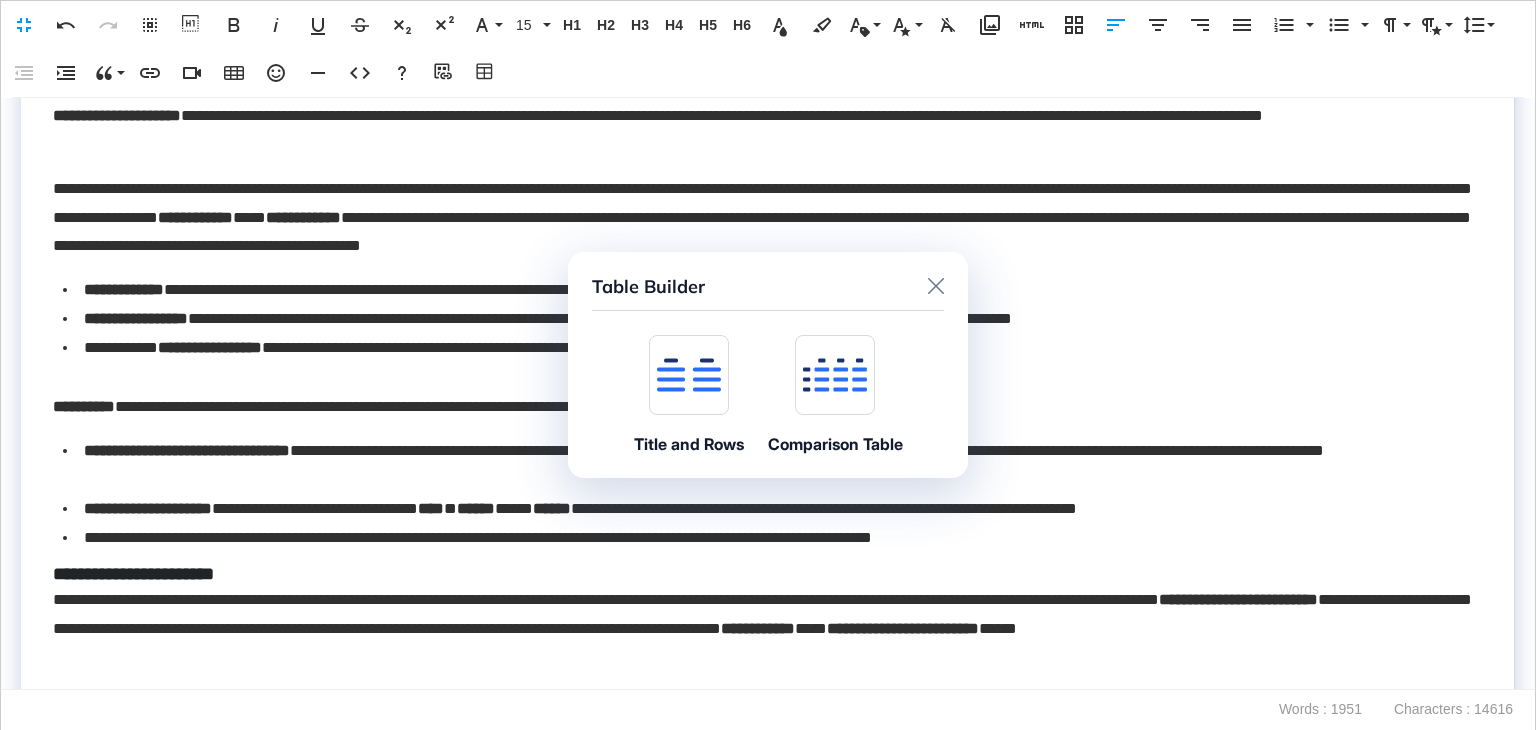 click 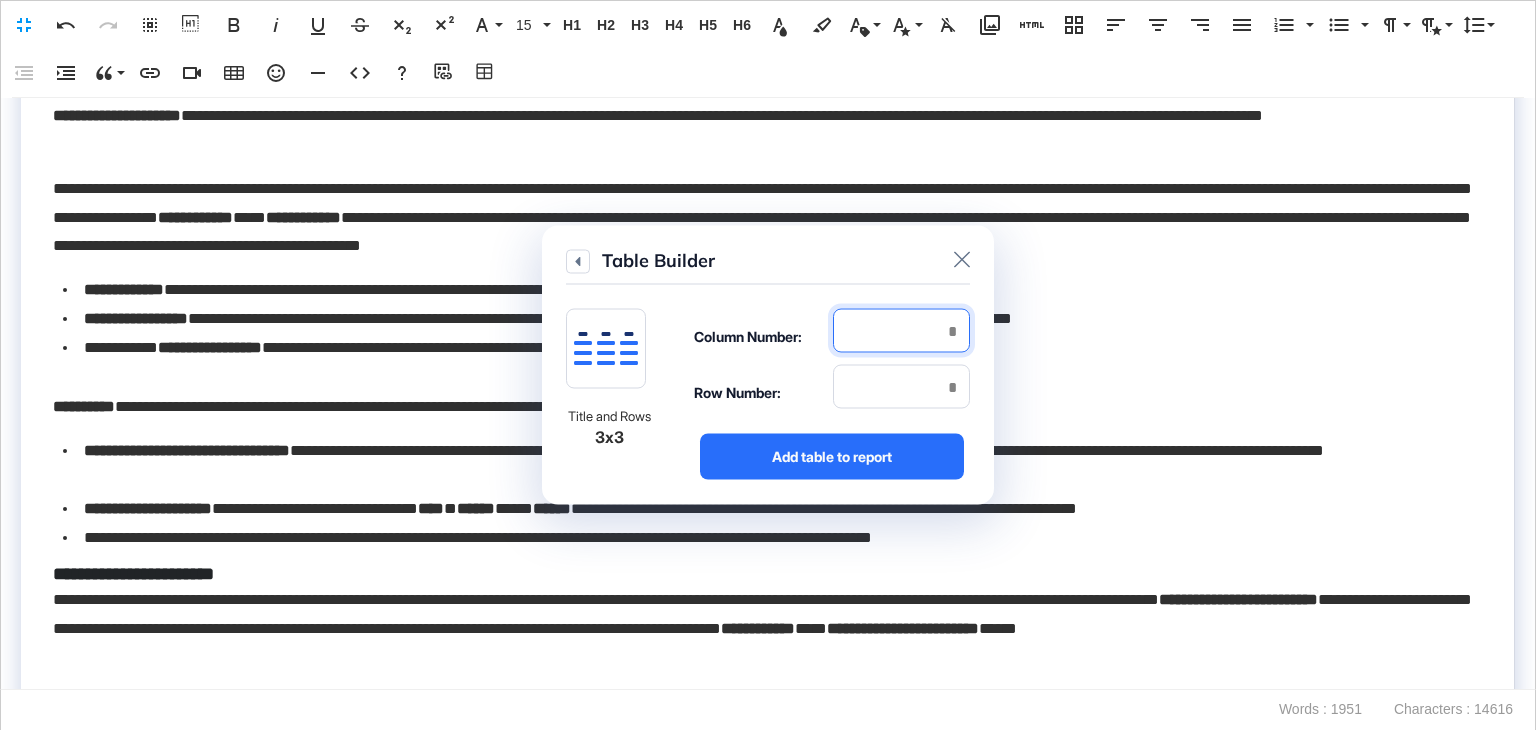 click at bounding box center [901, 331] 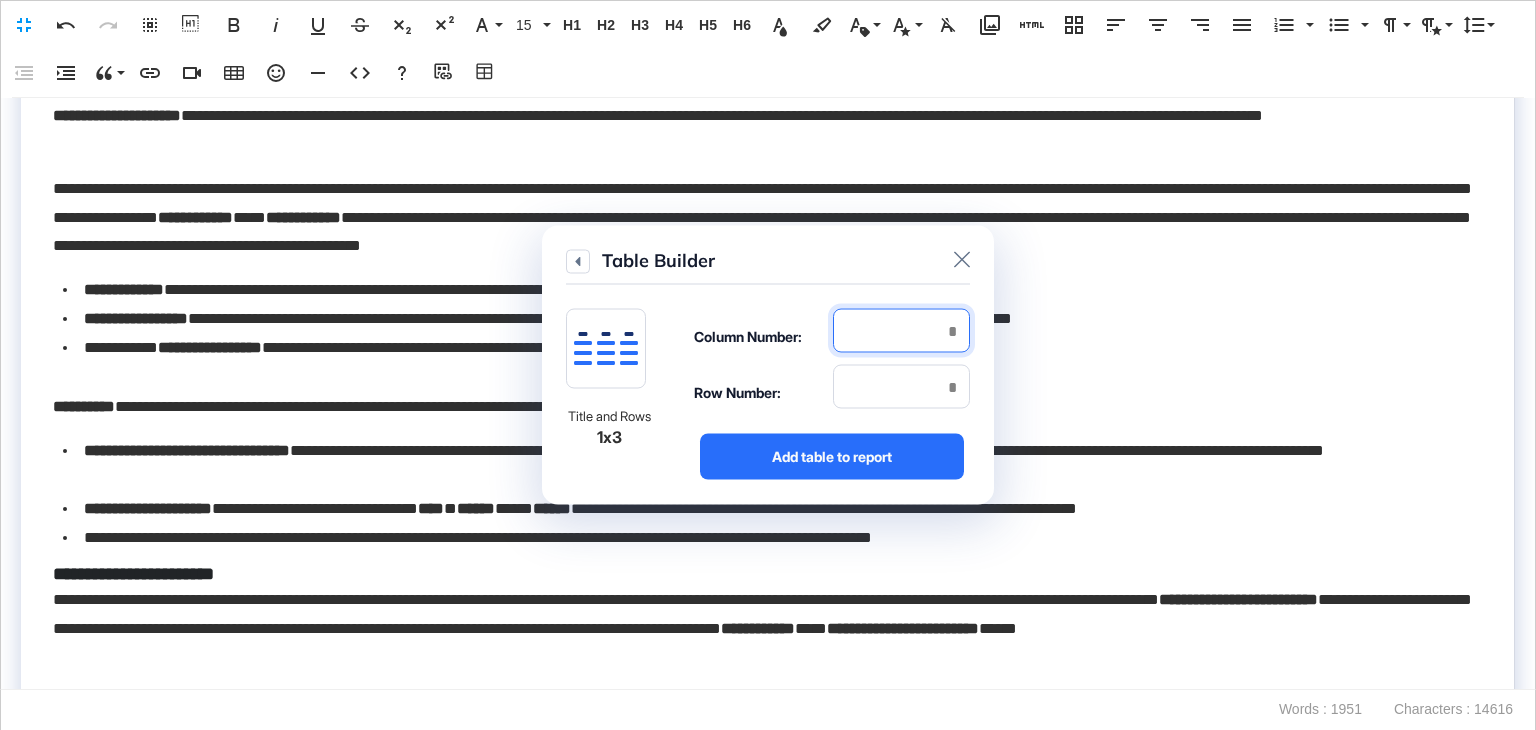 type on "*" 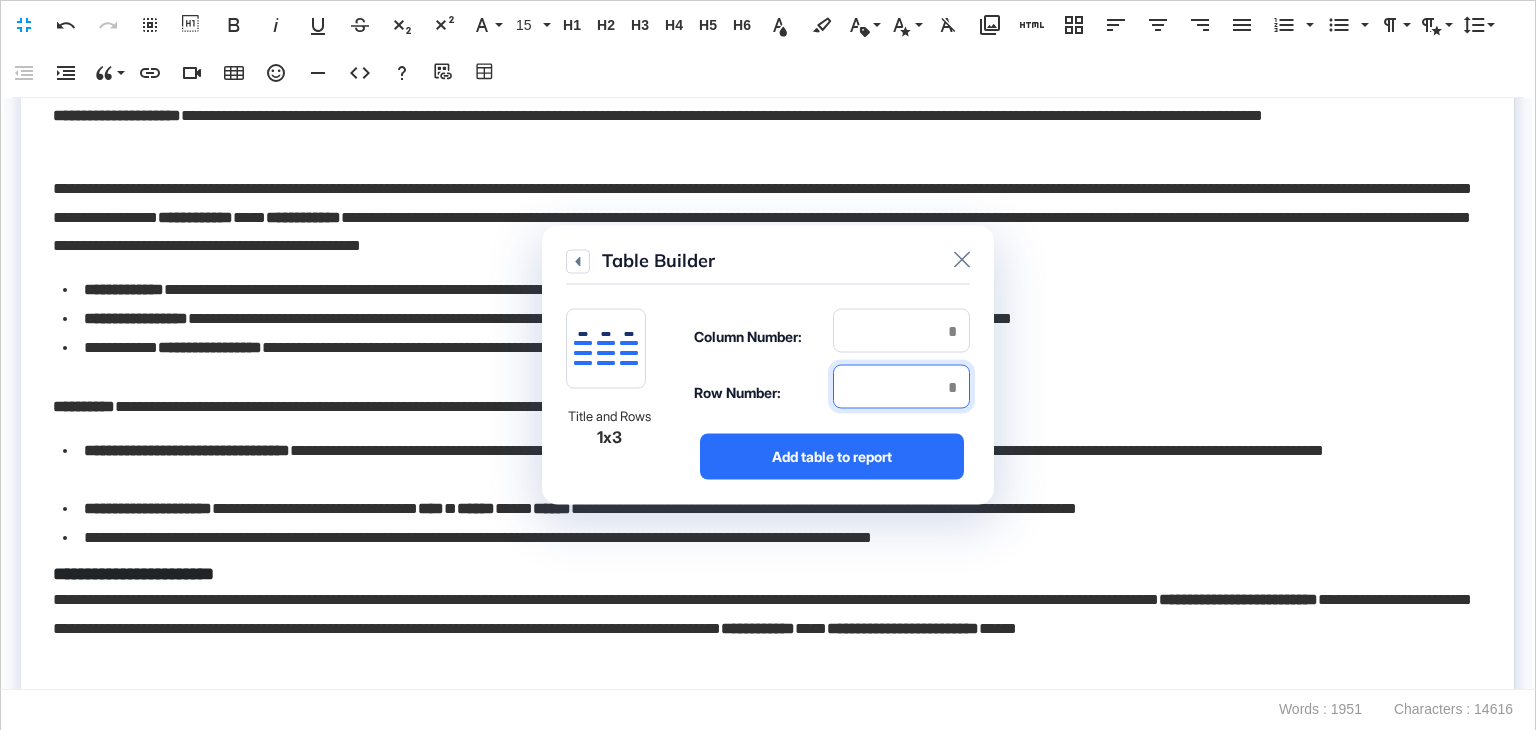 click at bounding box center (901, 387) 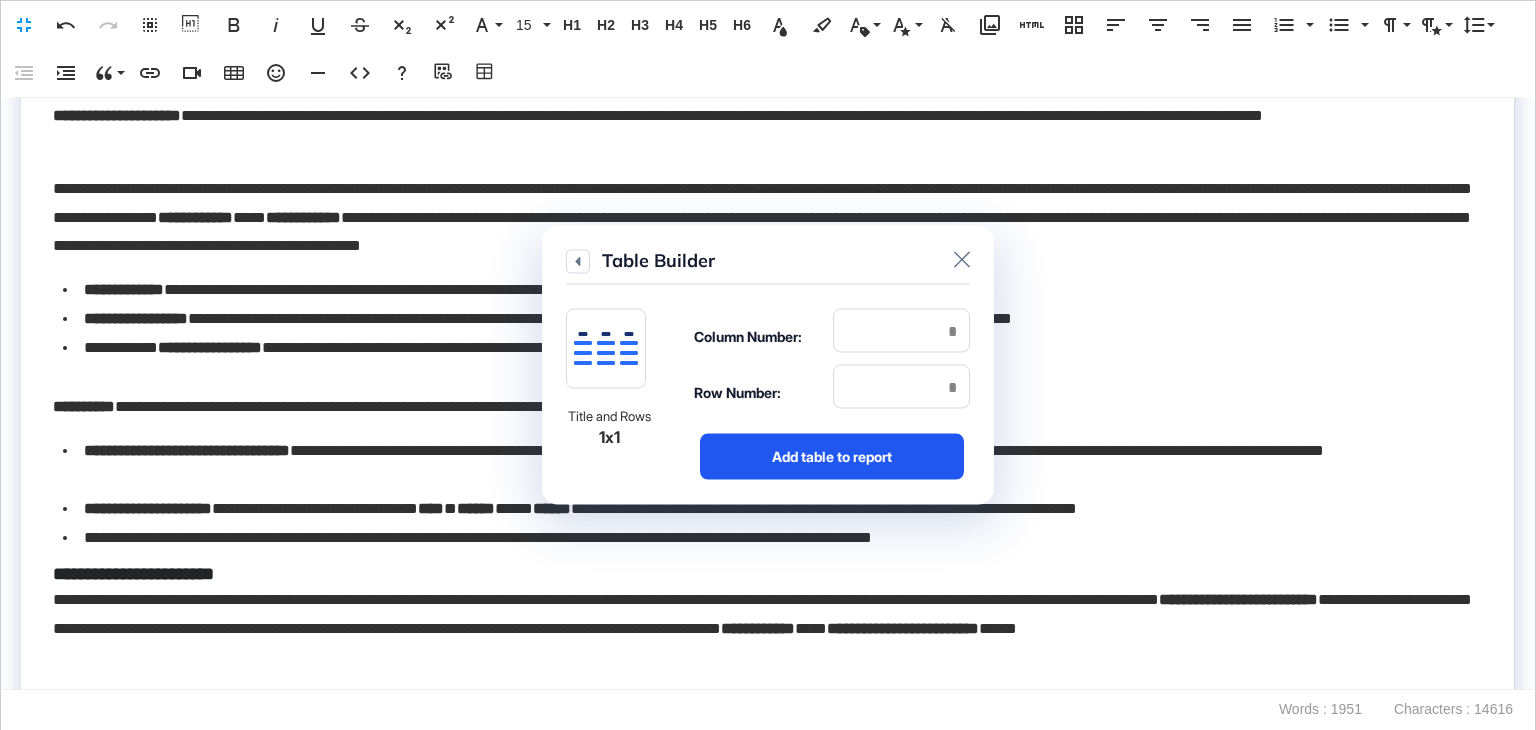 click on "Add table to report" at bounding box center (832, 457) 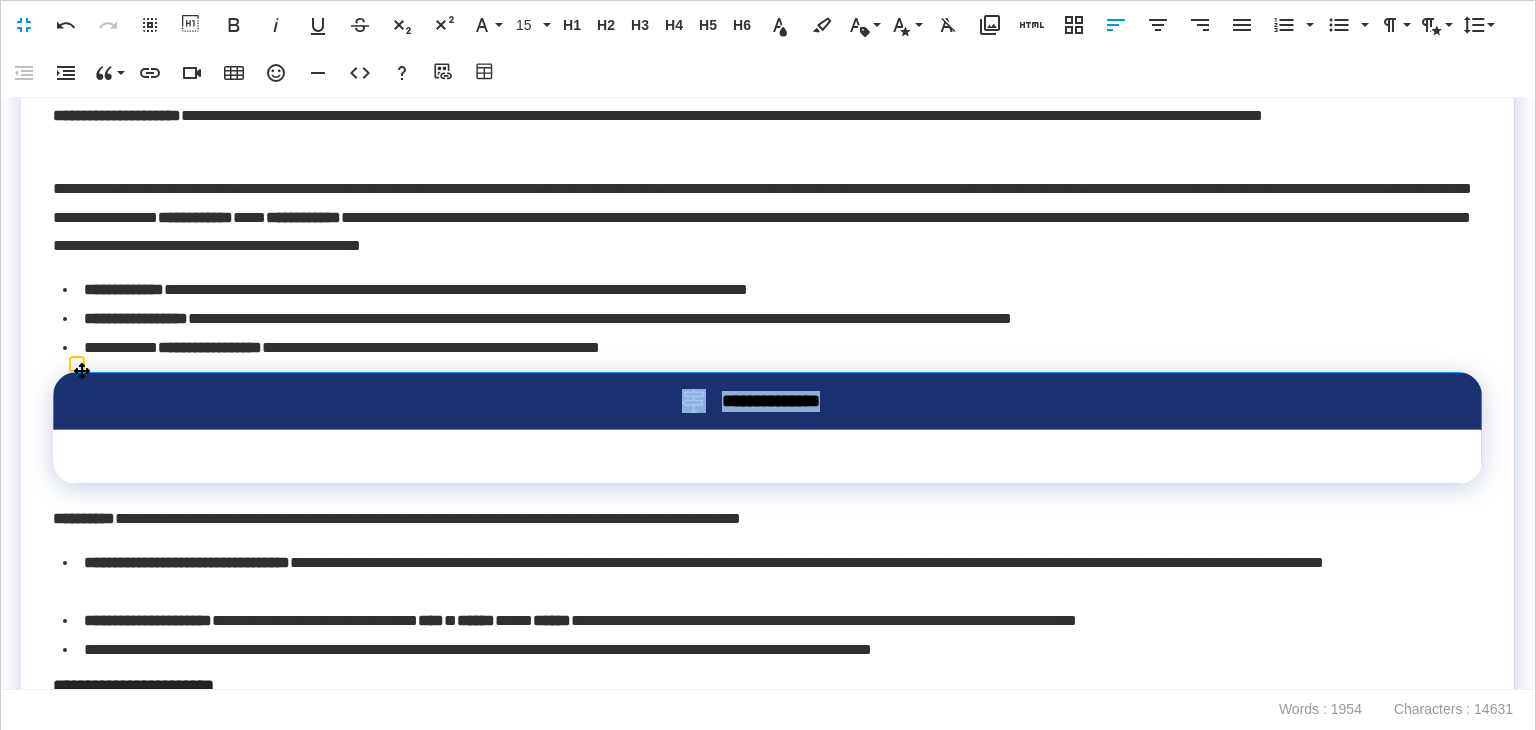 drag, startPoint x: 791, startPoint y: 412, endPoint x: 661, endPoint y: 413, distance: 130.00385 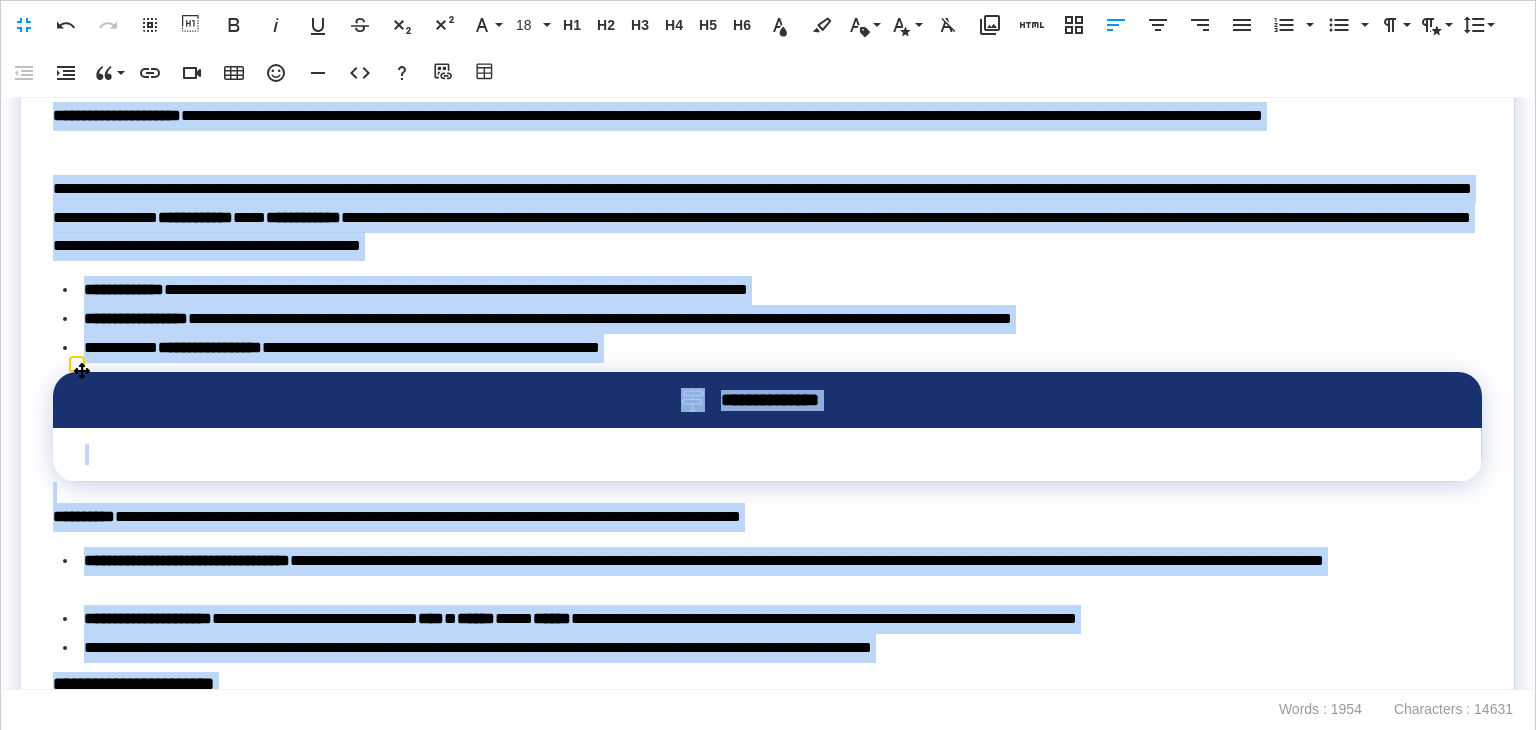 click on "**********" at bounding box center (782, 400) 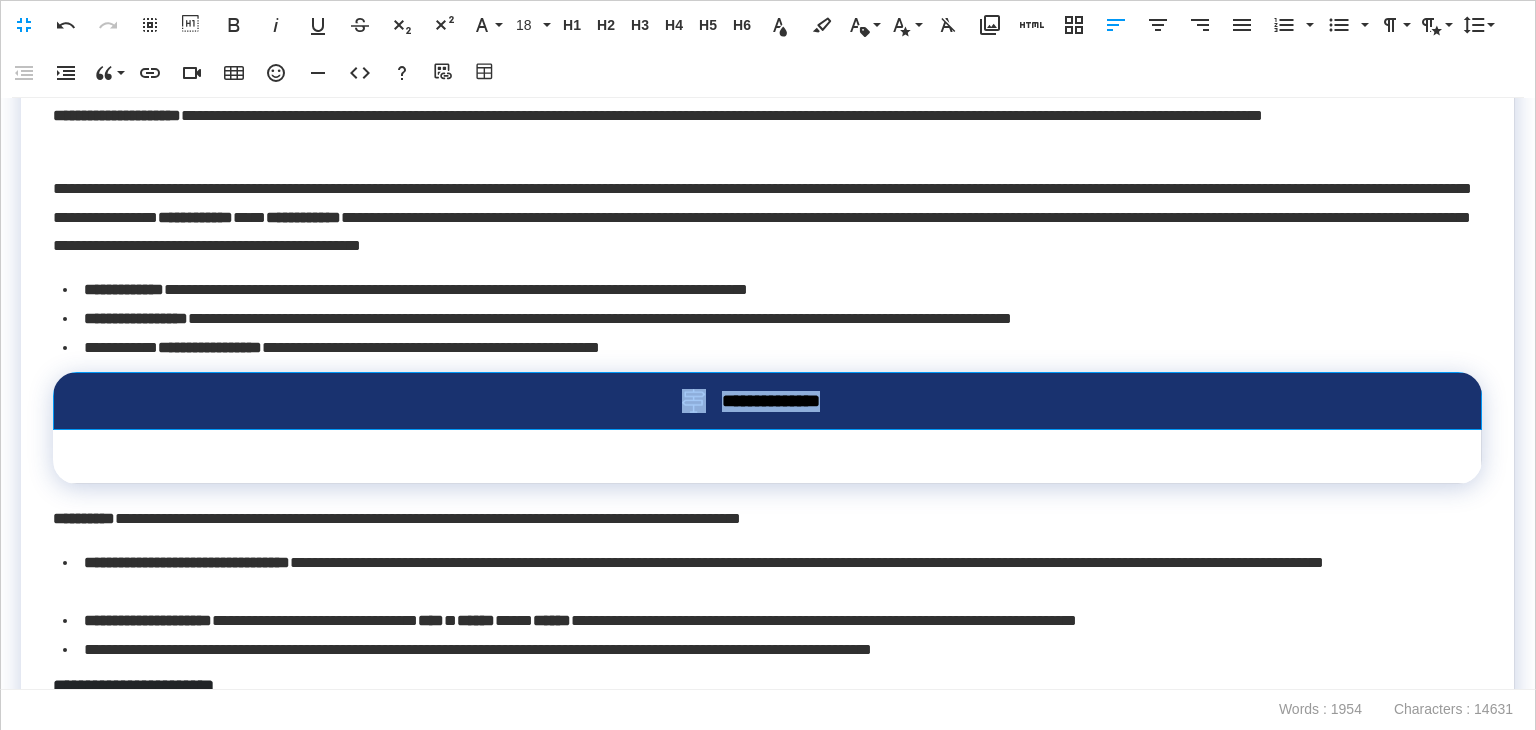 drag, startPoint x: 885, startPoint y: 397, endPoint x: 636, endPoint y: 388, distance: 249.1626 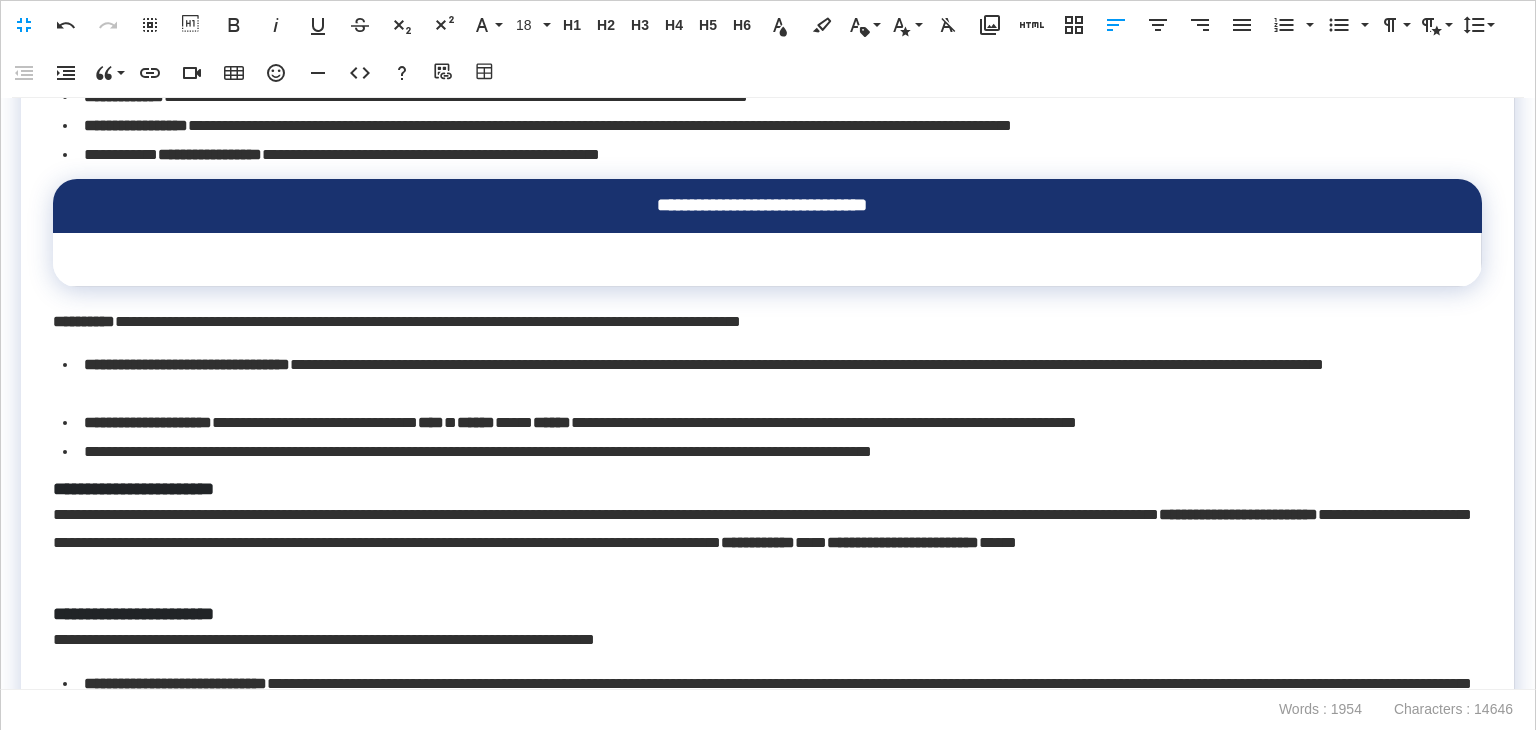 scroll, scrollTop: 1795, scrollLeft: 0, axis: vertical 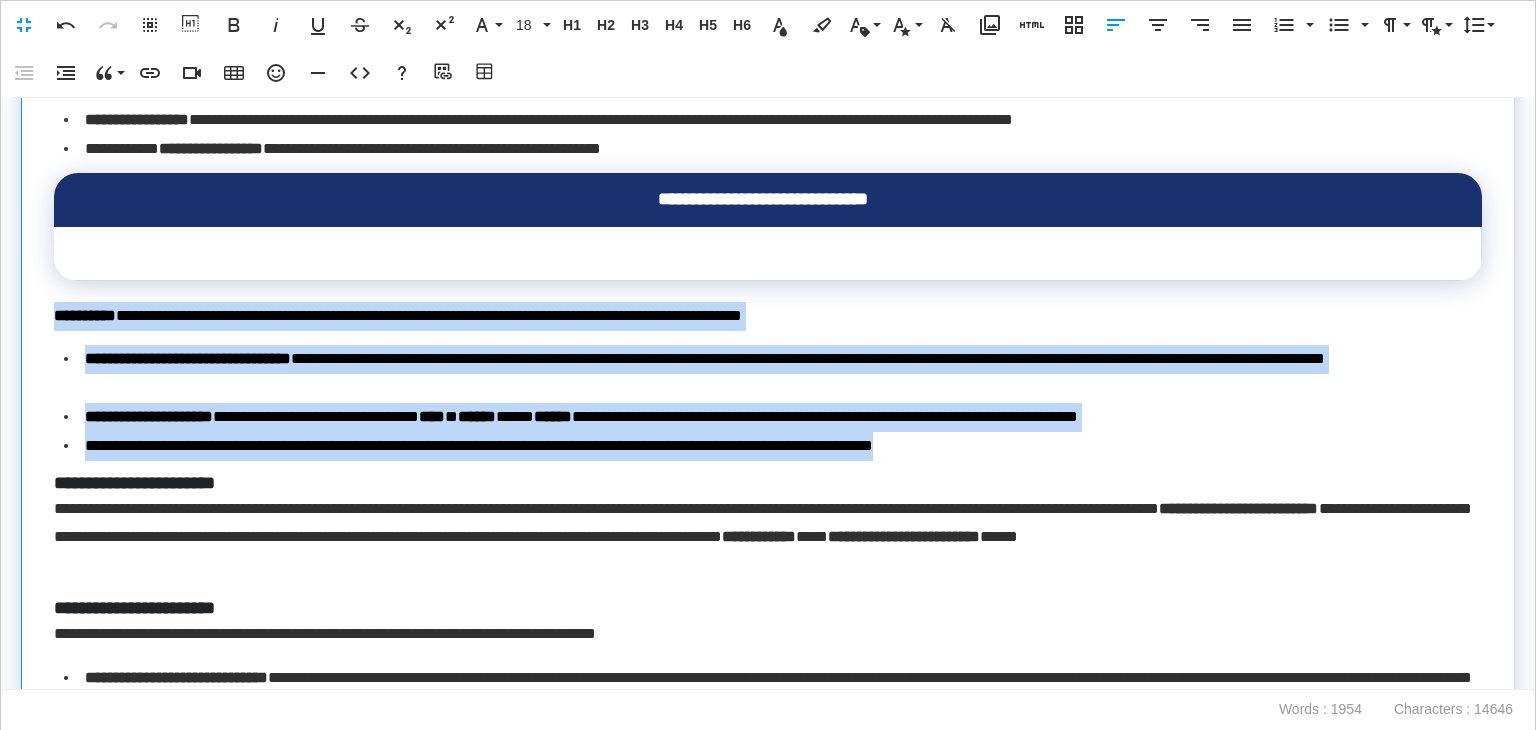 drag, startPoint x: 1132, startPoint y: 455, endPoint x: 49, endPoint y: 311, distance: 1092.5315 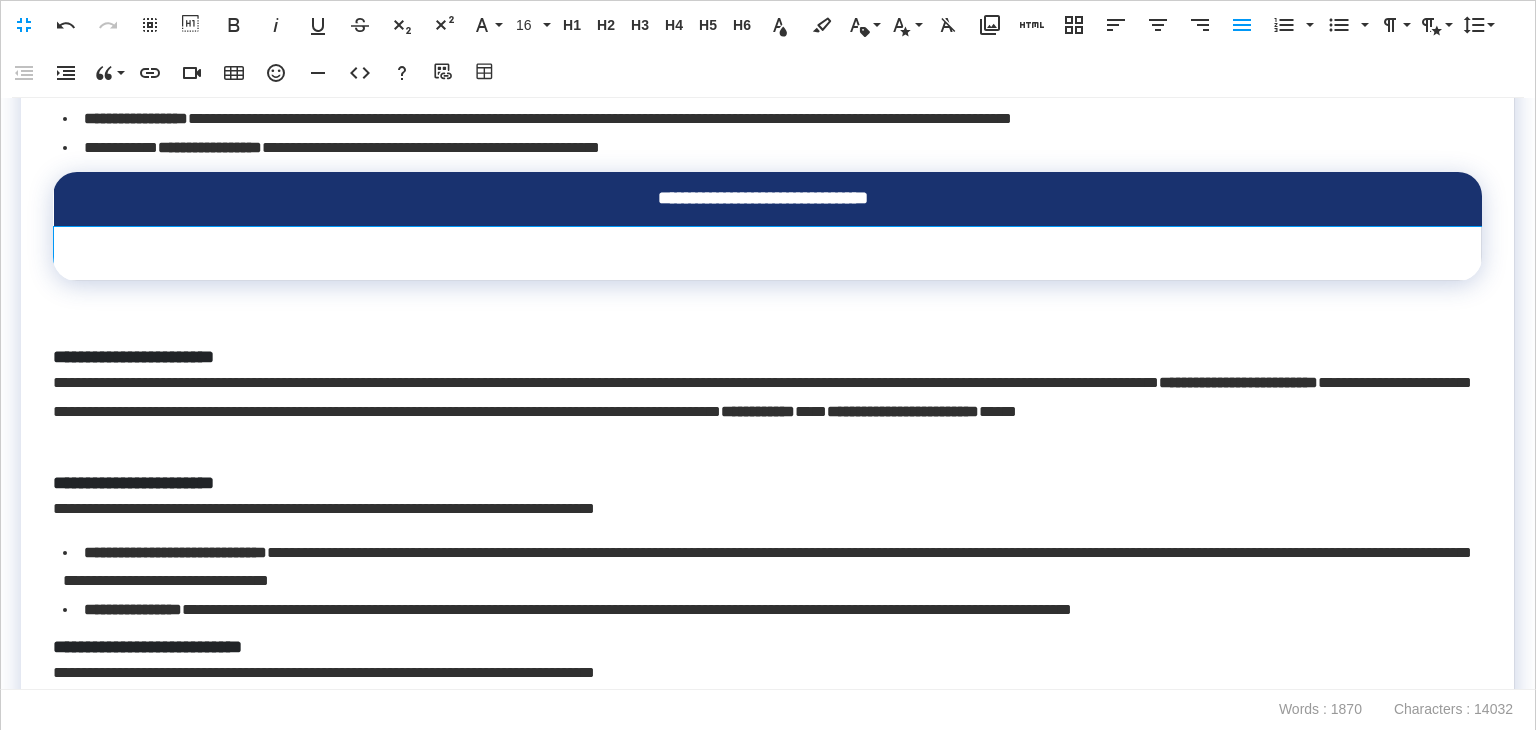 click at bounding box center [768, 253] 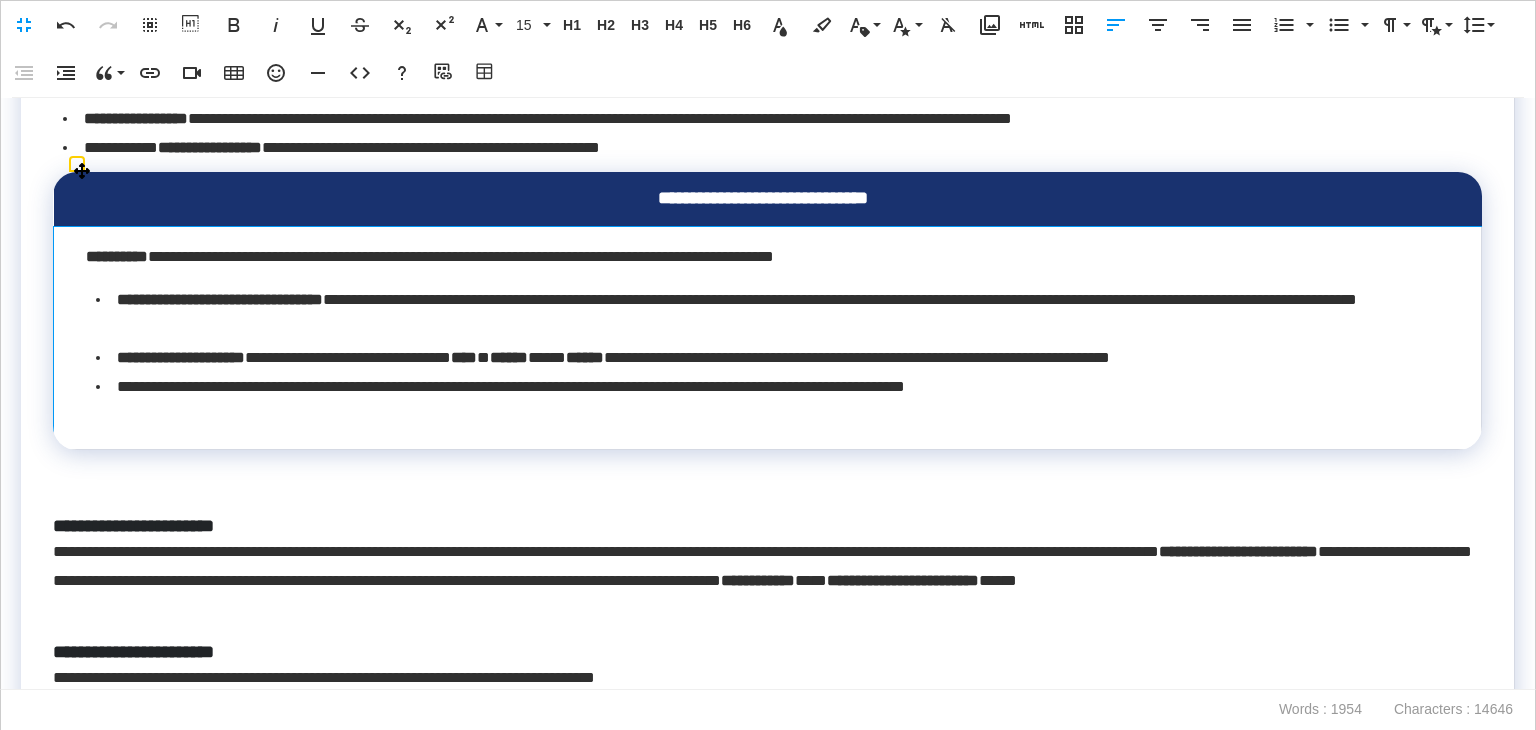 click on "**********" at bounding box center (768, 337) 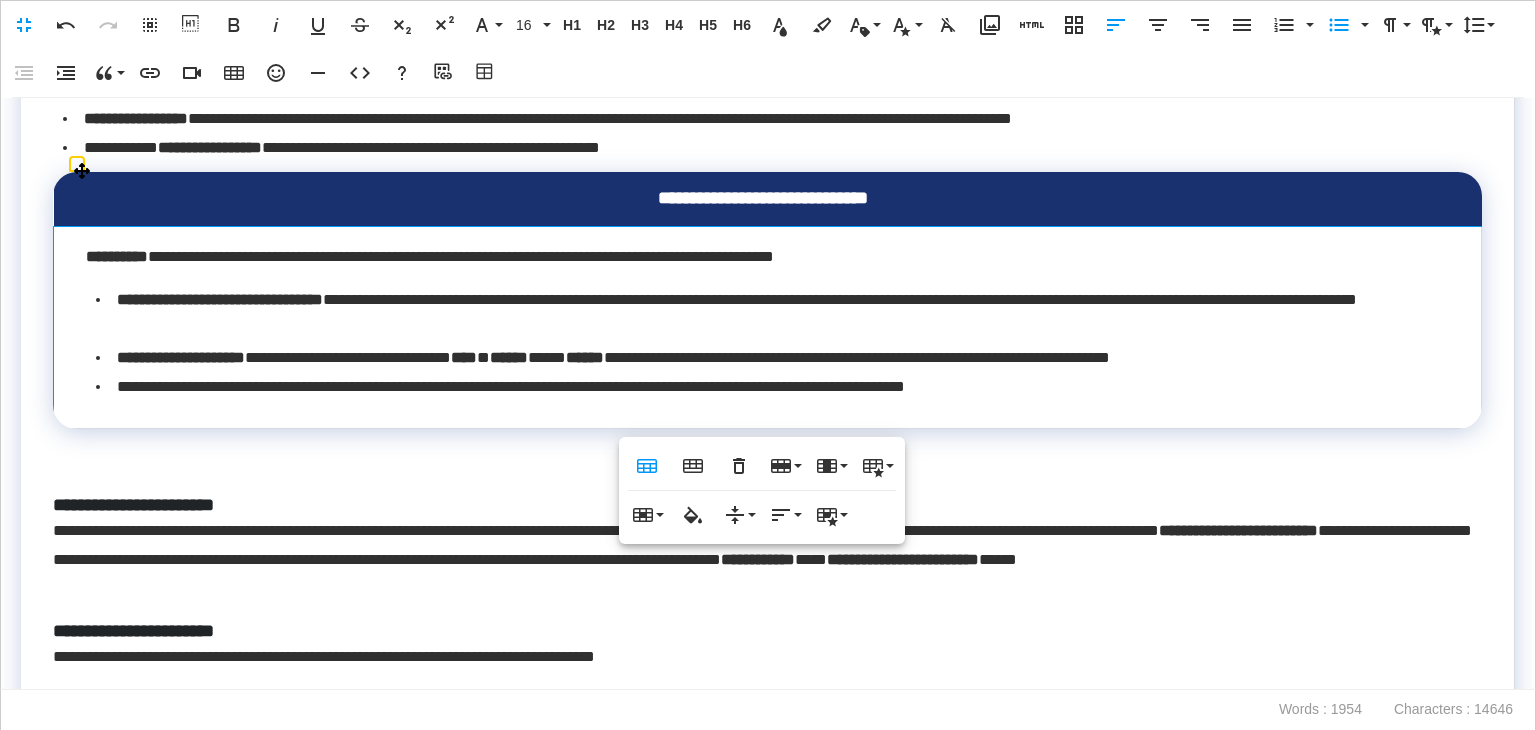 scroll, scrollTop: 1695, scrollLeft: 0, axis: vertical 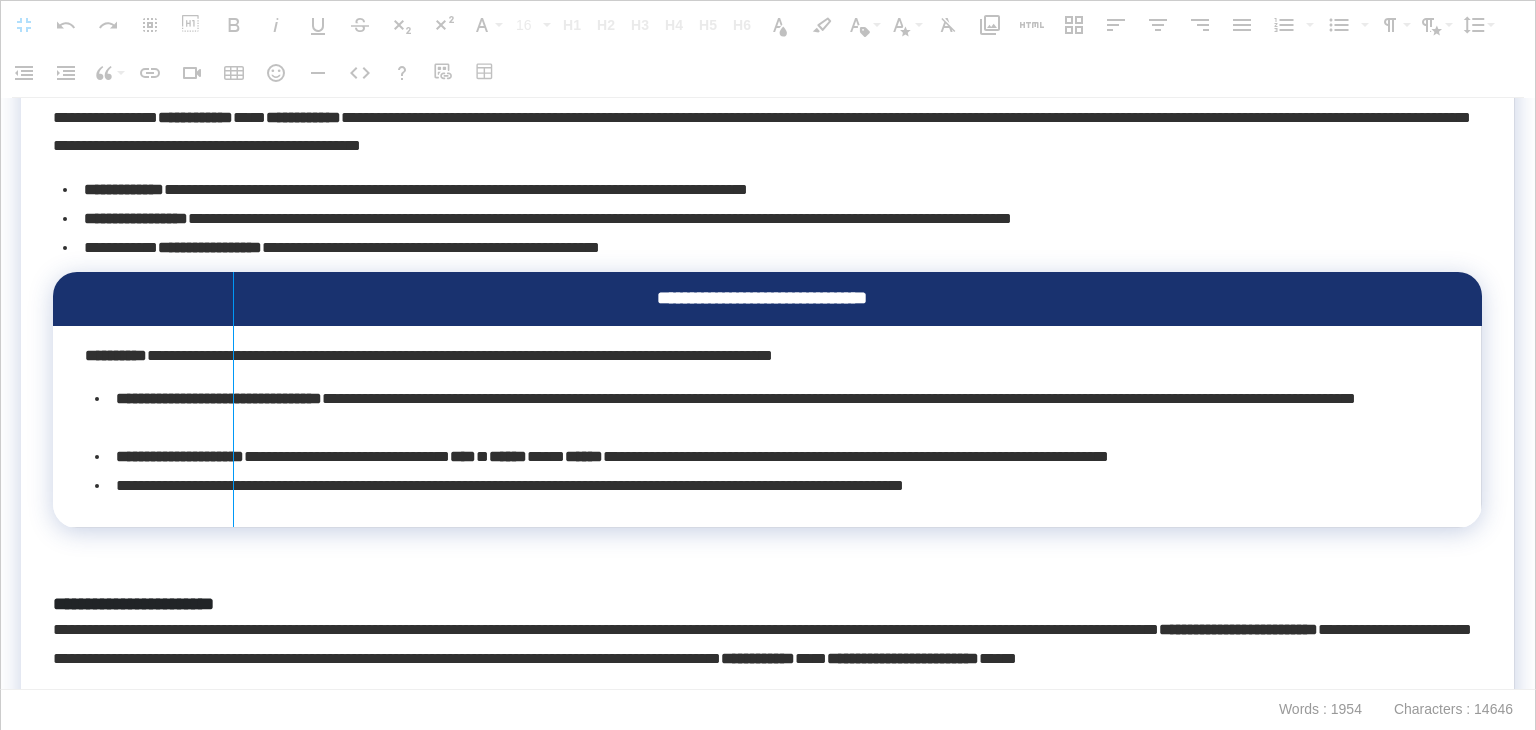 drag, startPoint x: 54, startPoint y: 410, endPoint x: 232, endPoint y: 409, distance: 178.0028 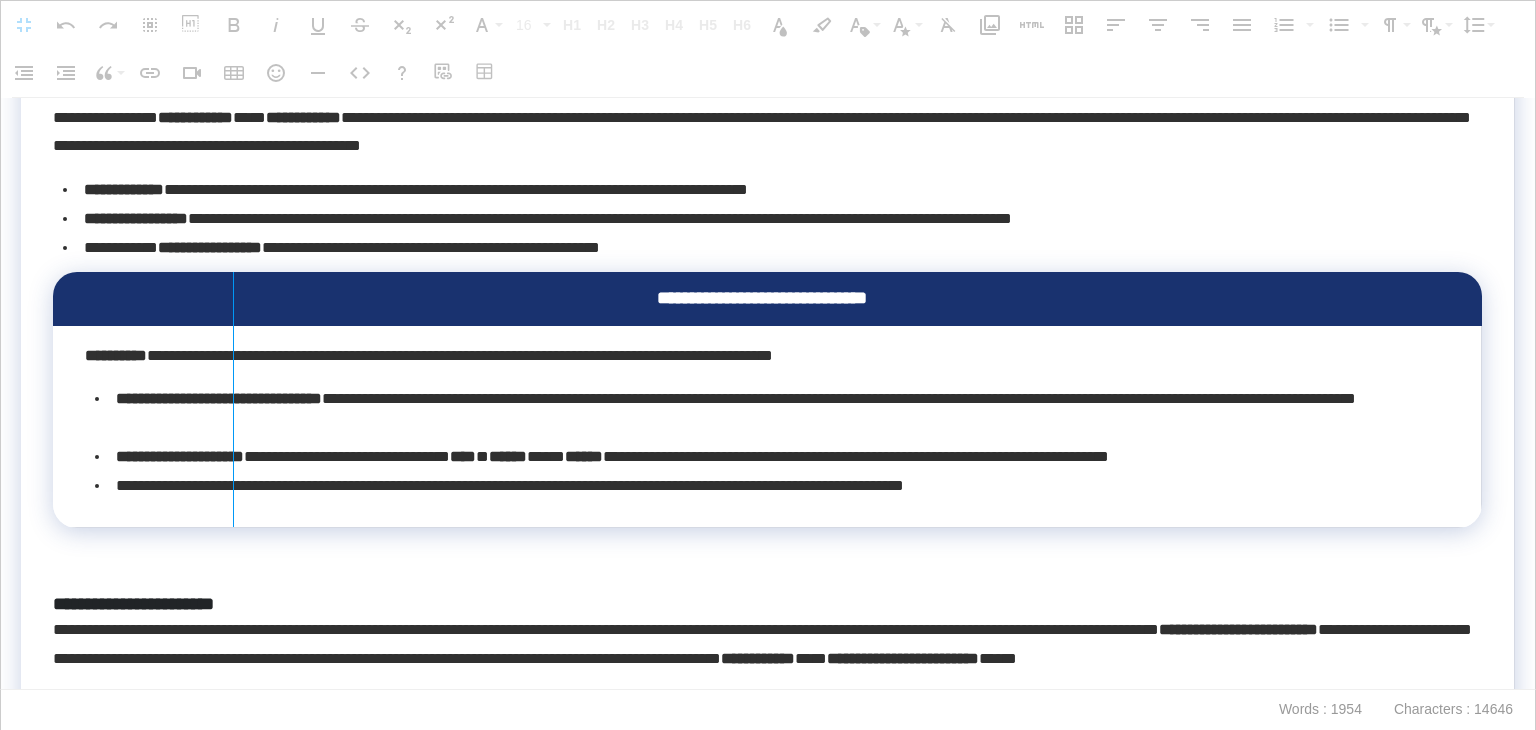 click at bounding box center [233, 399] 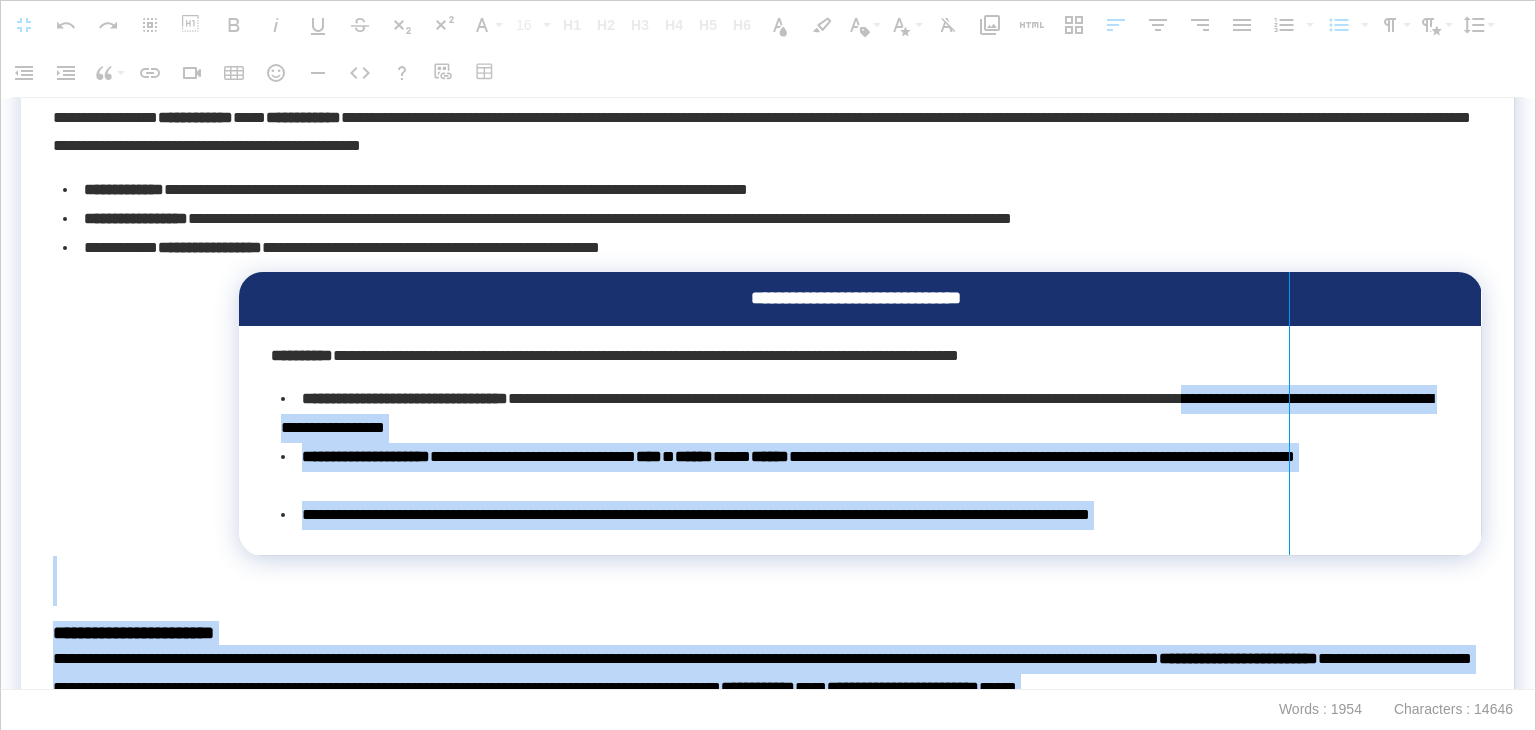 drag, startPoint x: 1468, startPoint y: 397, endPoint x: 1288, endPoint y: 408, distance: 180.3358 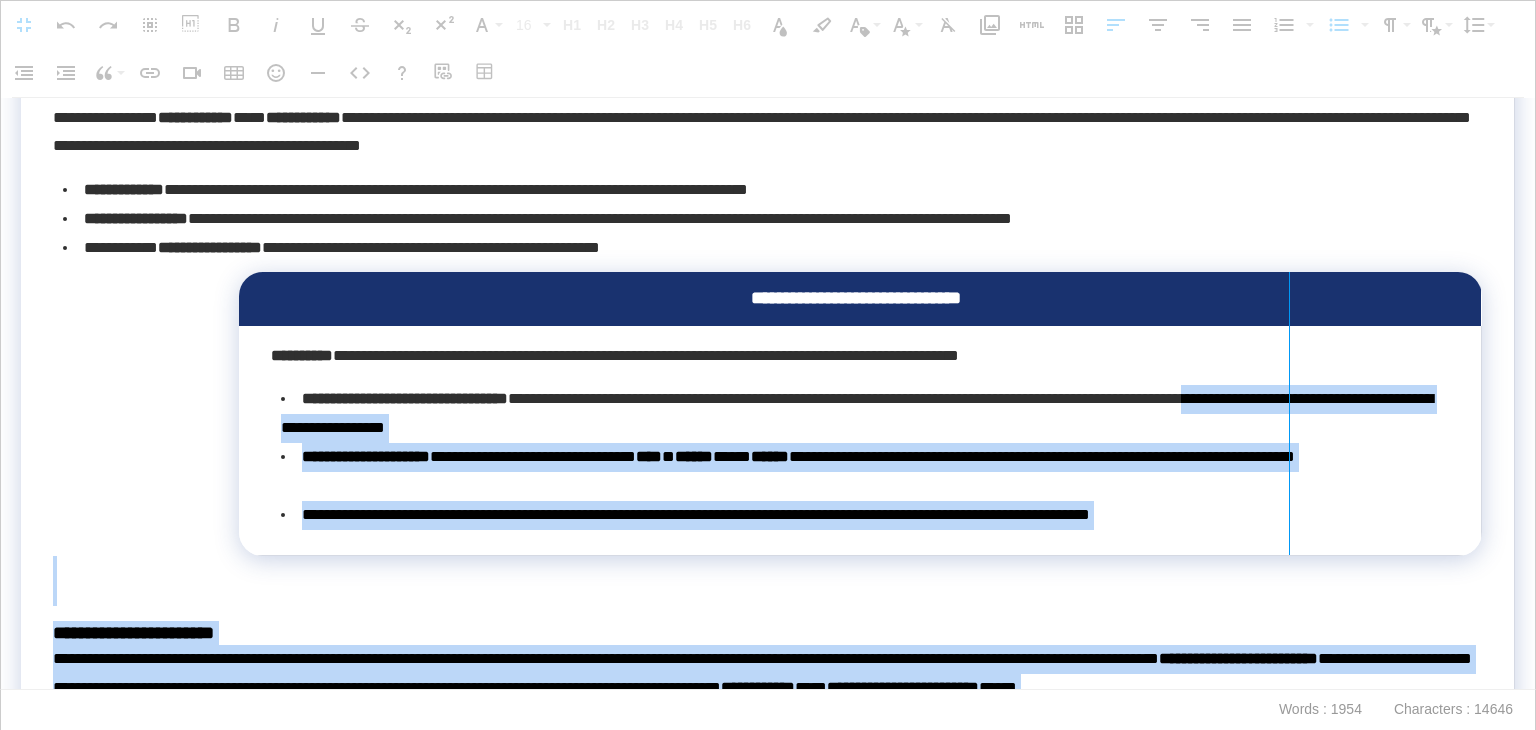 click at bounding box center (1289, 413) 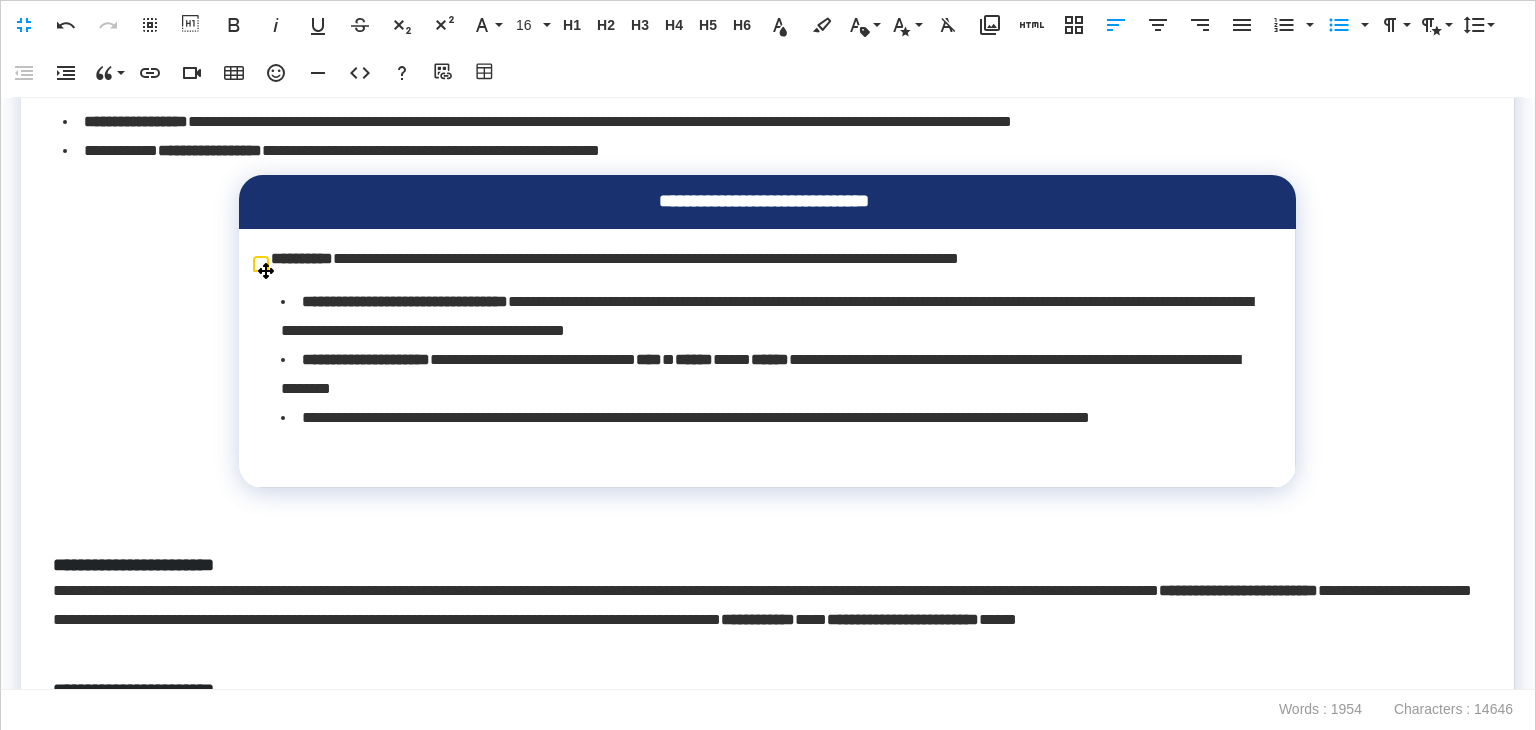 scroll, scrollTop: 1795, scrollLeft: 0, axis: vertical 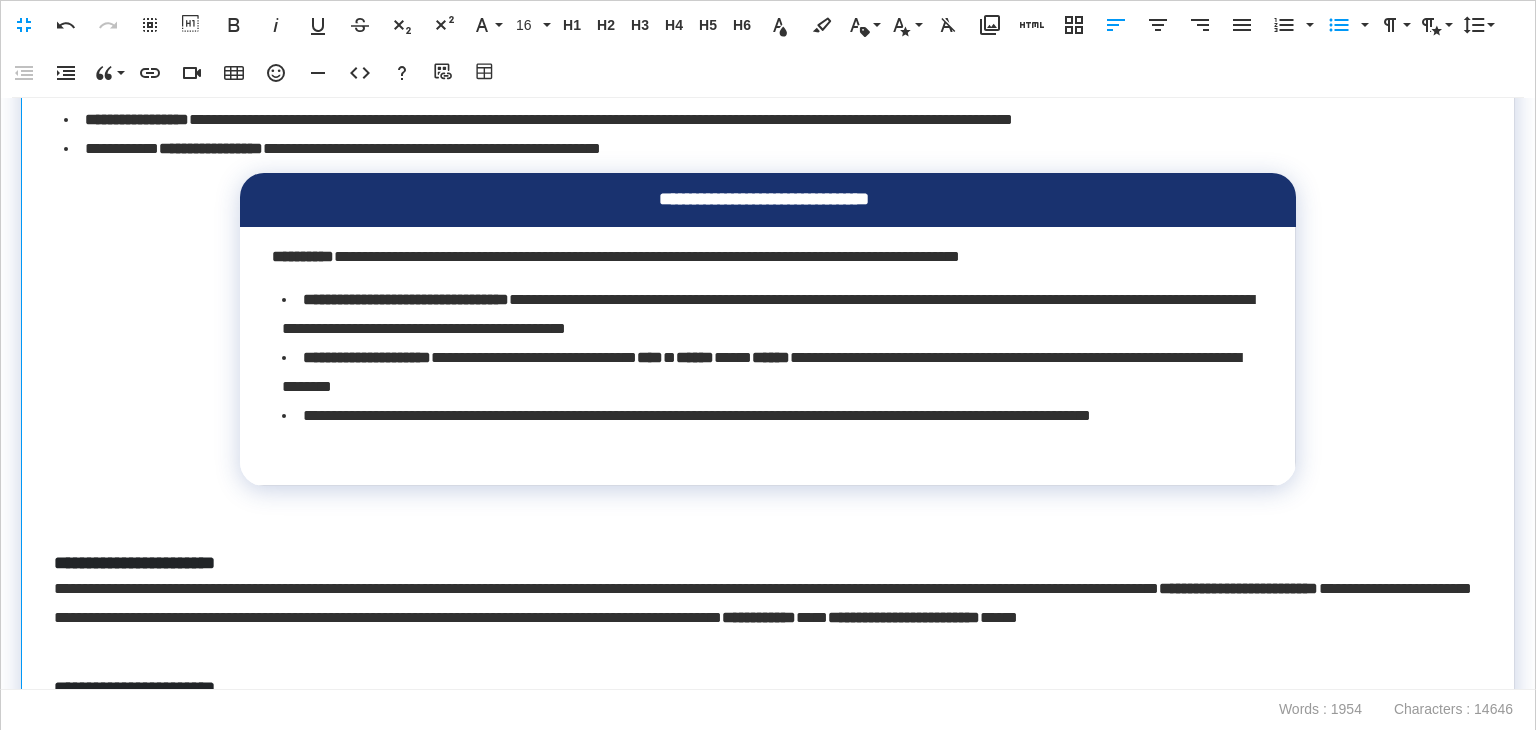 click at bounding box center (763, 521) 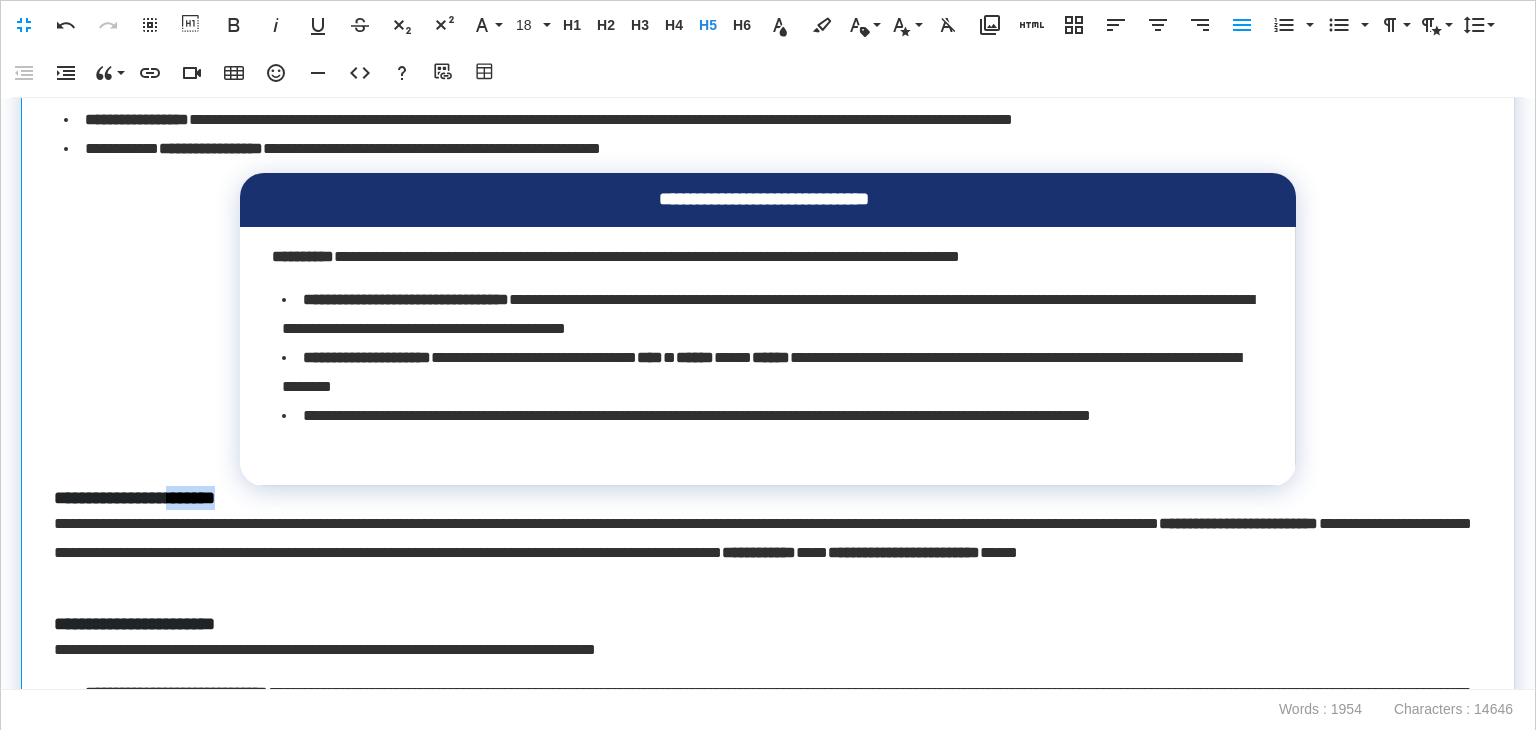 drag, startPoint x: 274, startPoint y: 501, endPoint x: 49, endPoint y: 497, distance: 225.03555 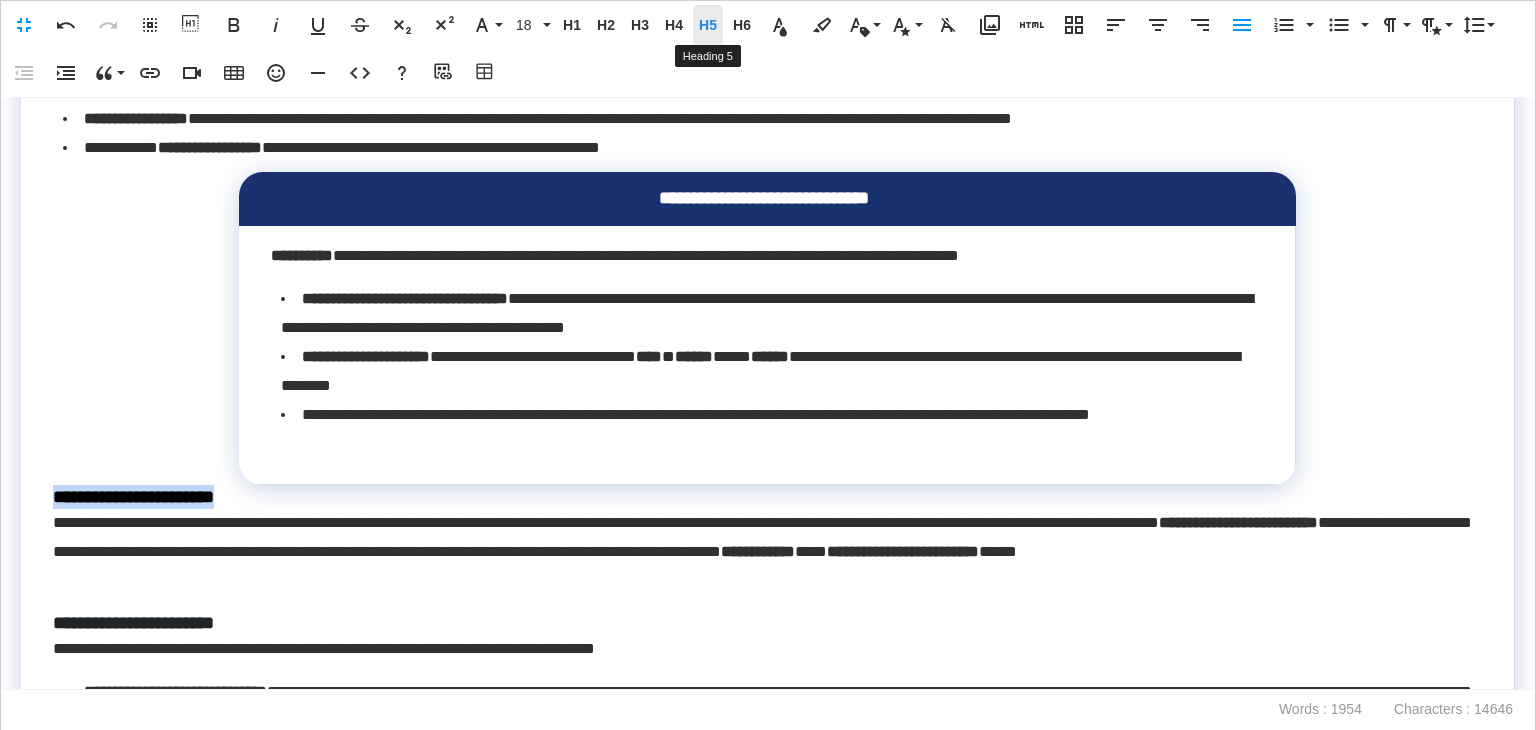 click on "H5 Heading 5" at bounding box center [708, 25] 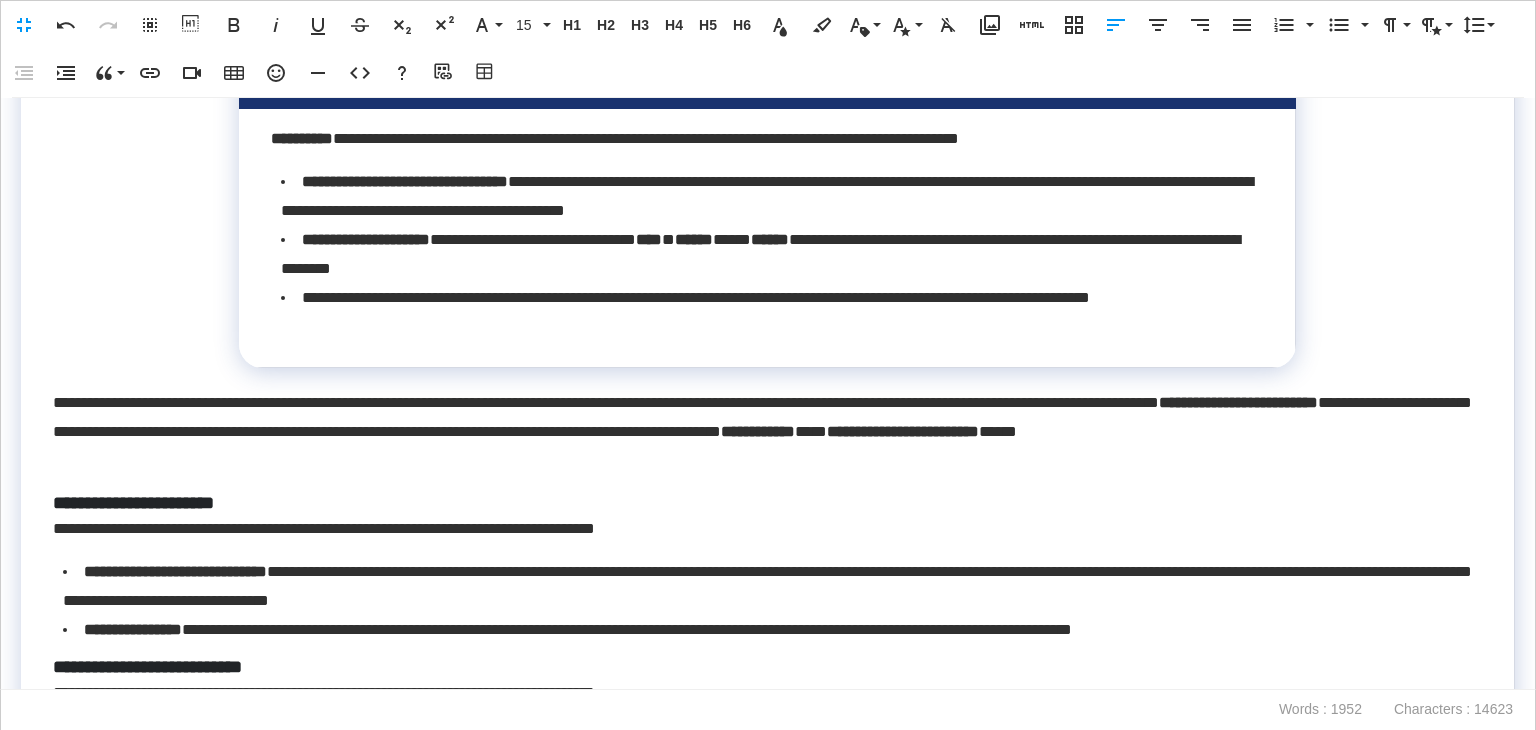 scroll, scrollTop: 1995, scrollLeft: 0, axis: vertical 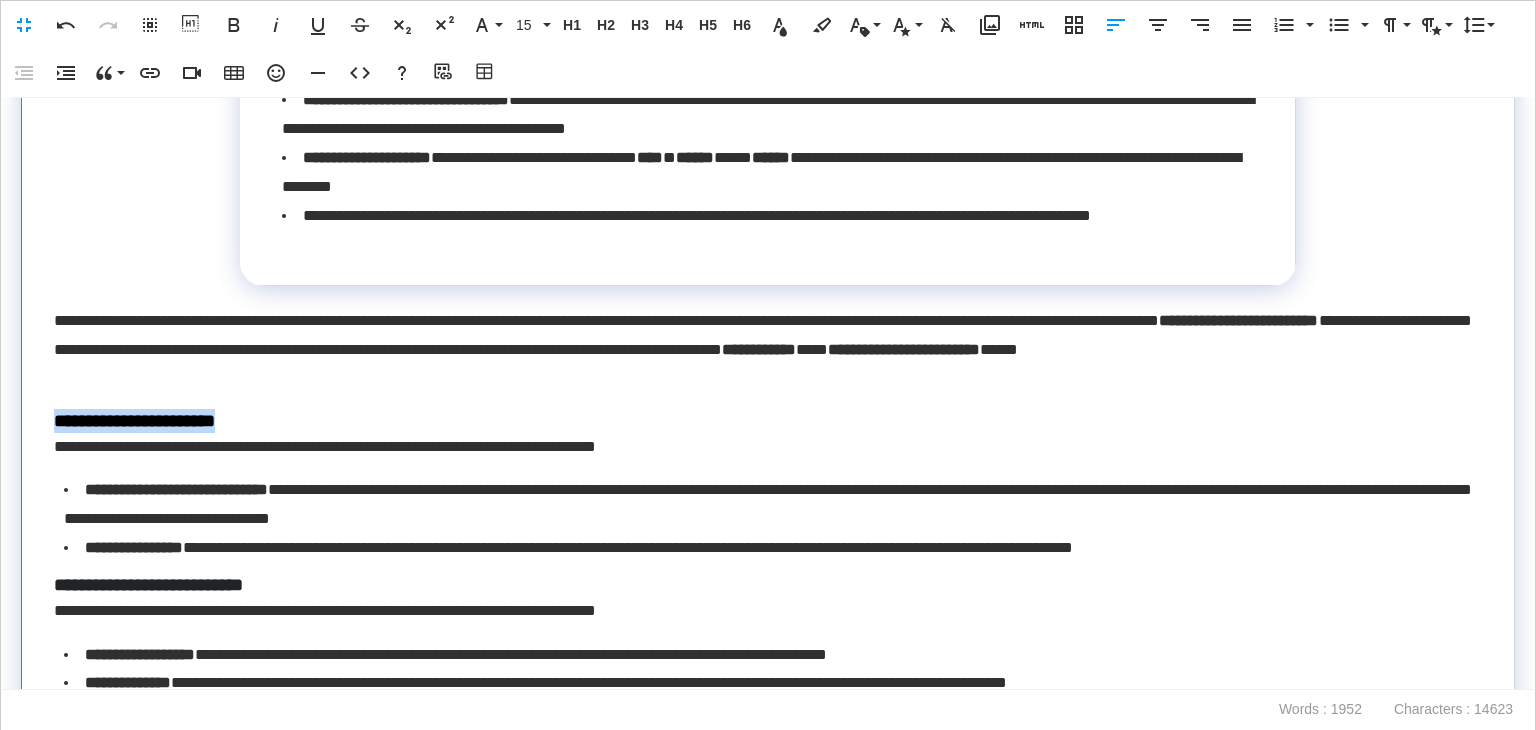 drag, startPoint x: 280, startPoint y: 413, endPoint x: 33, endPoint y: 413, distance: 247 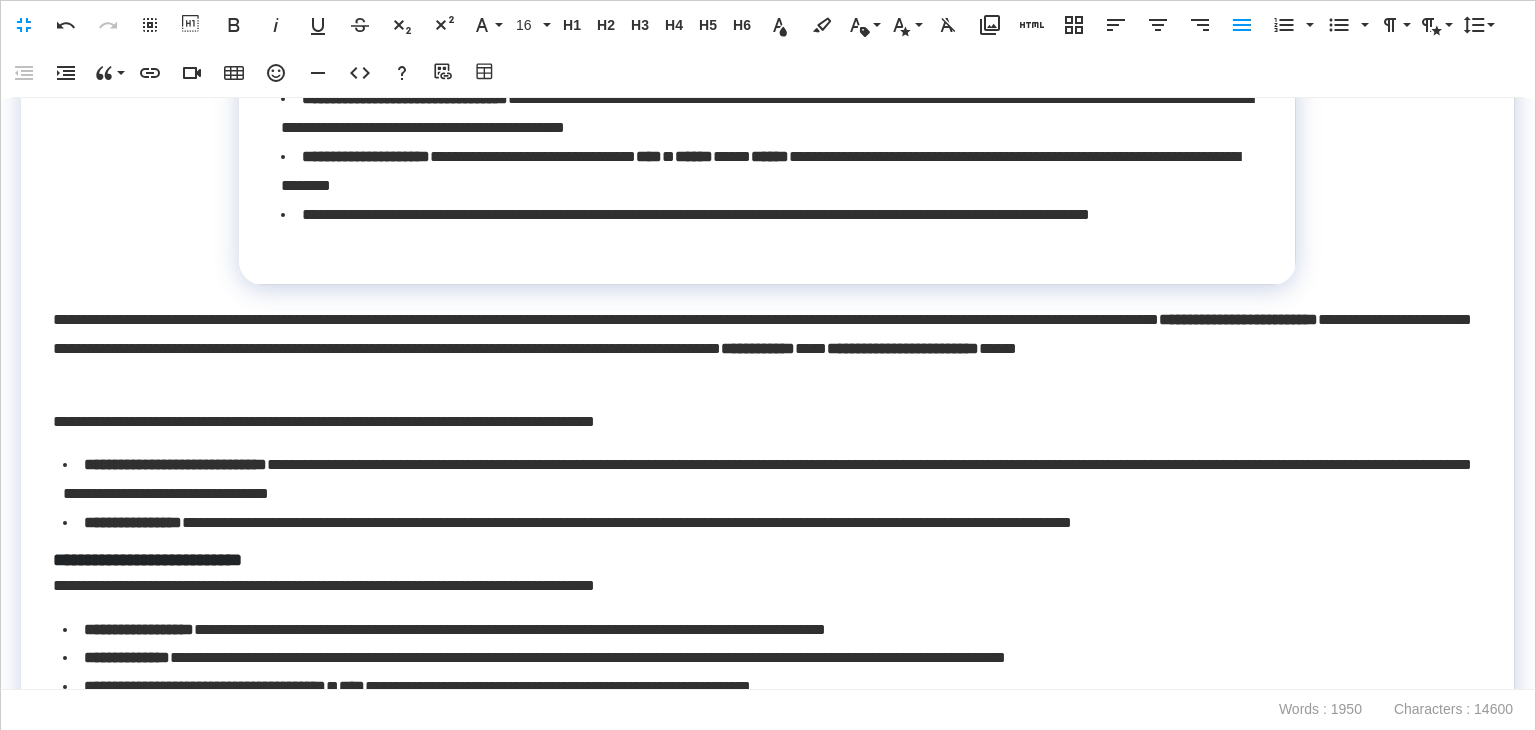 click on "**********" at bounding box center [762, 422] 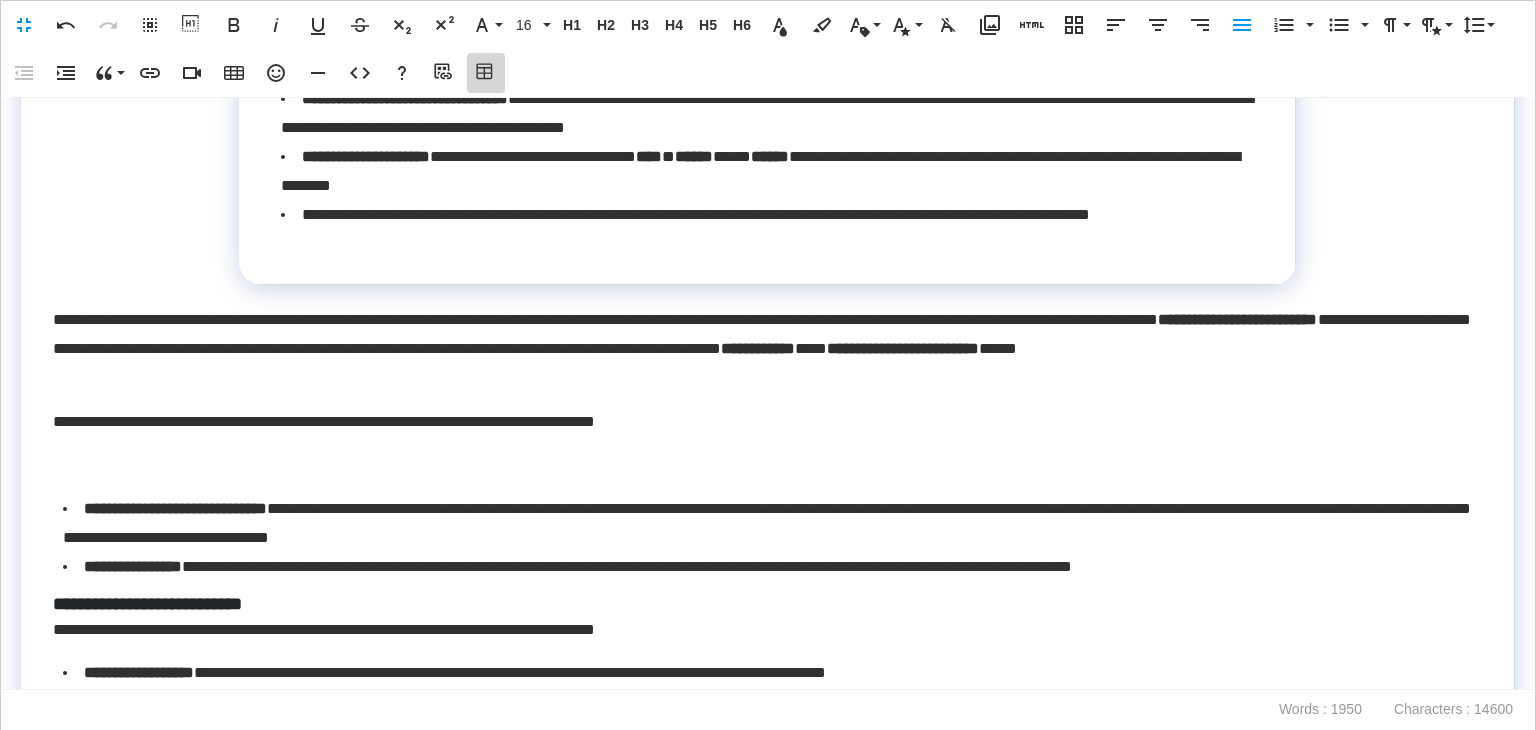 click on "Table Builder" at bounding box center (486, 73) 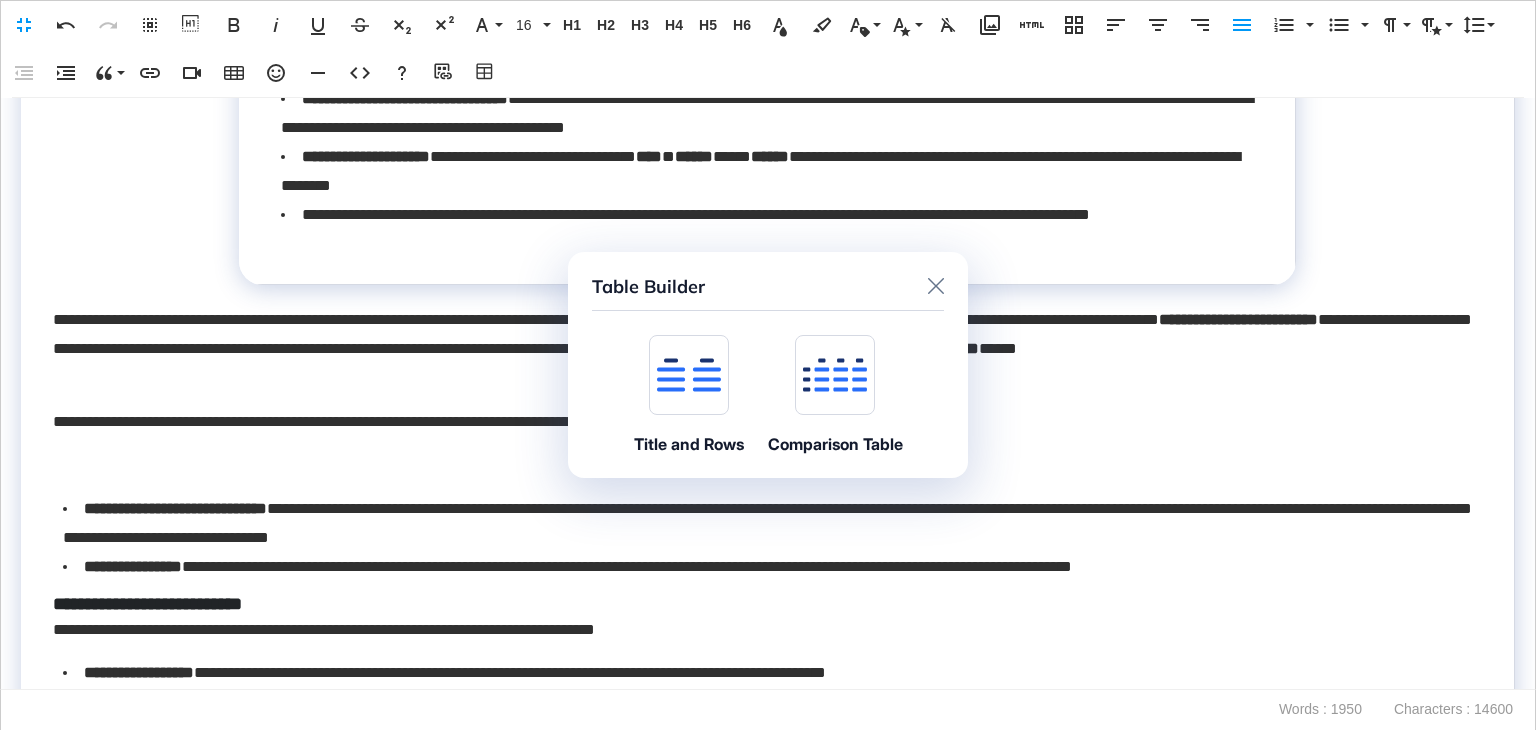 click at bounding box center (689, 375) 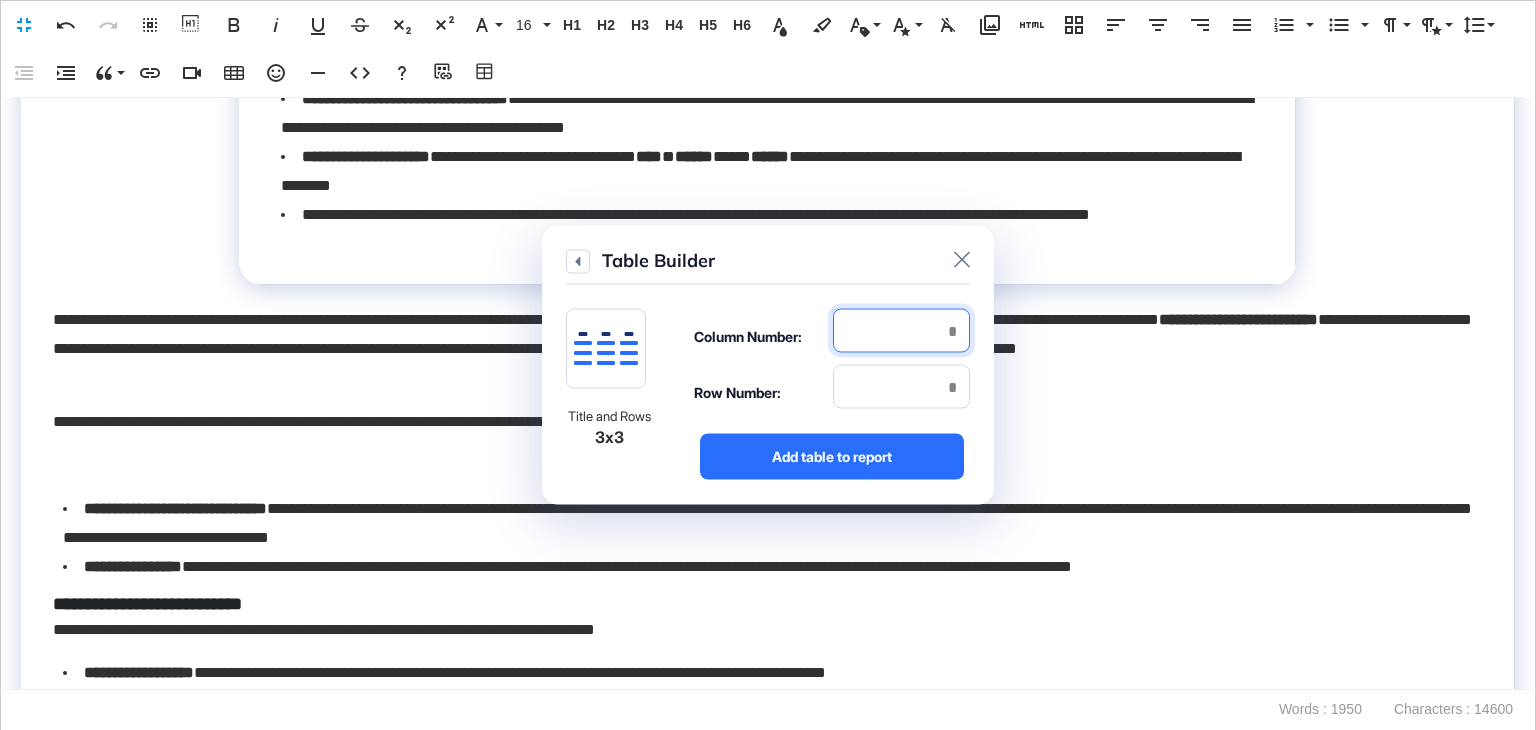 click at bounding box center [901, 331] 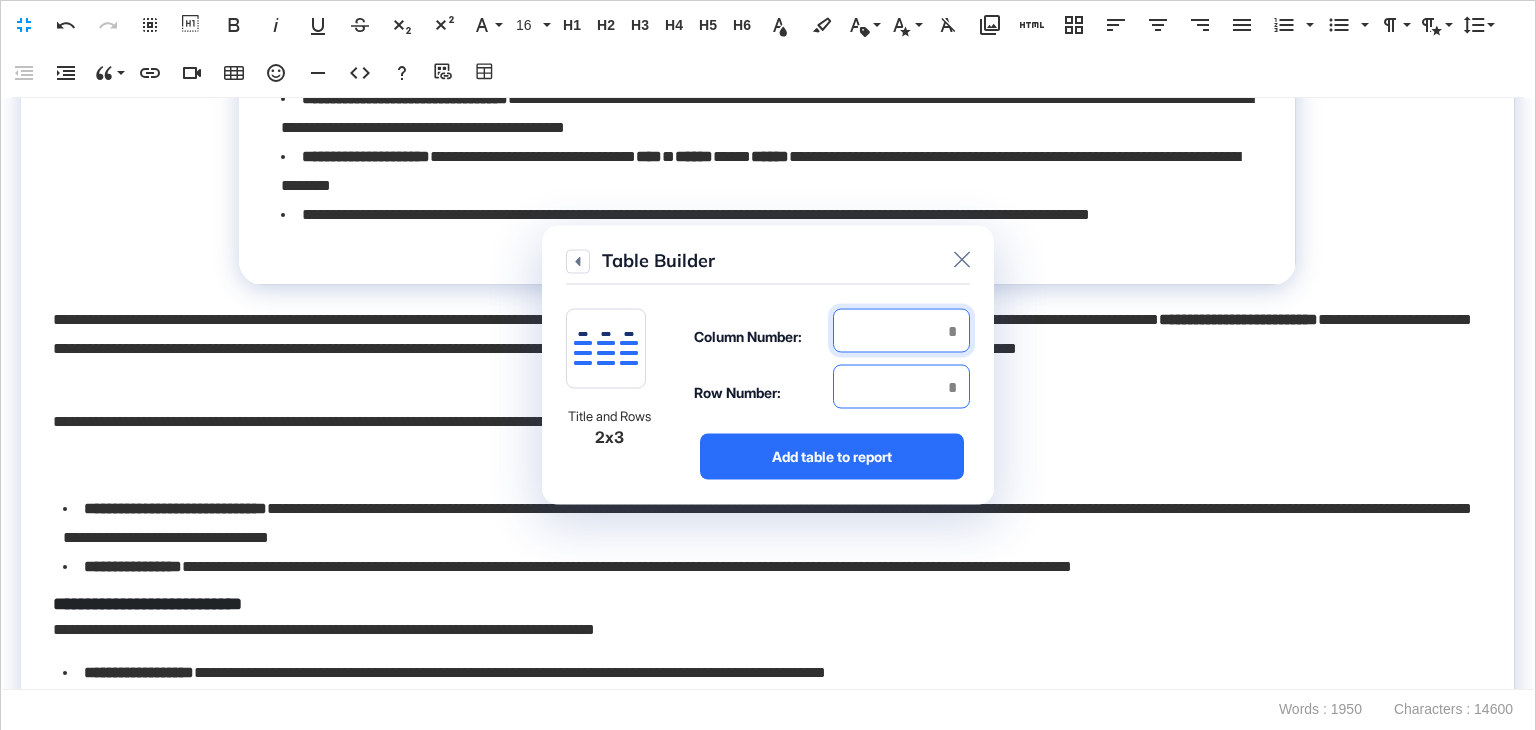 type on "*" 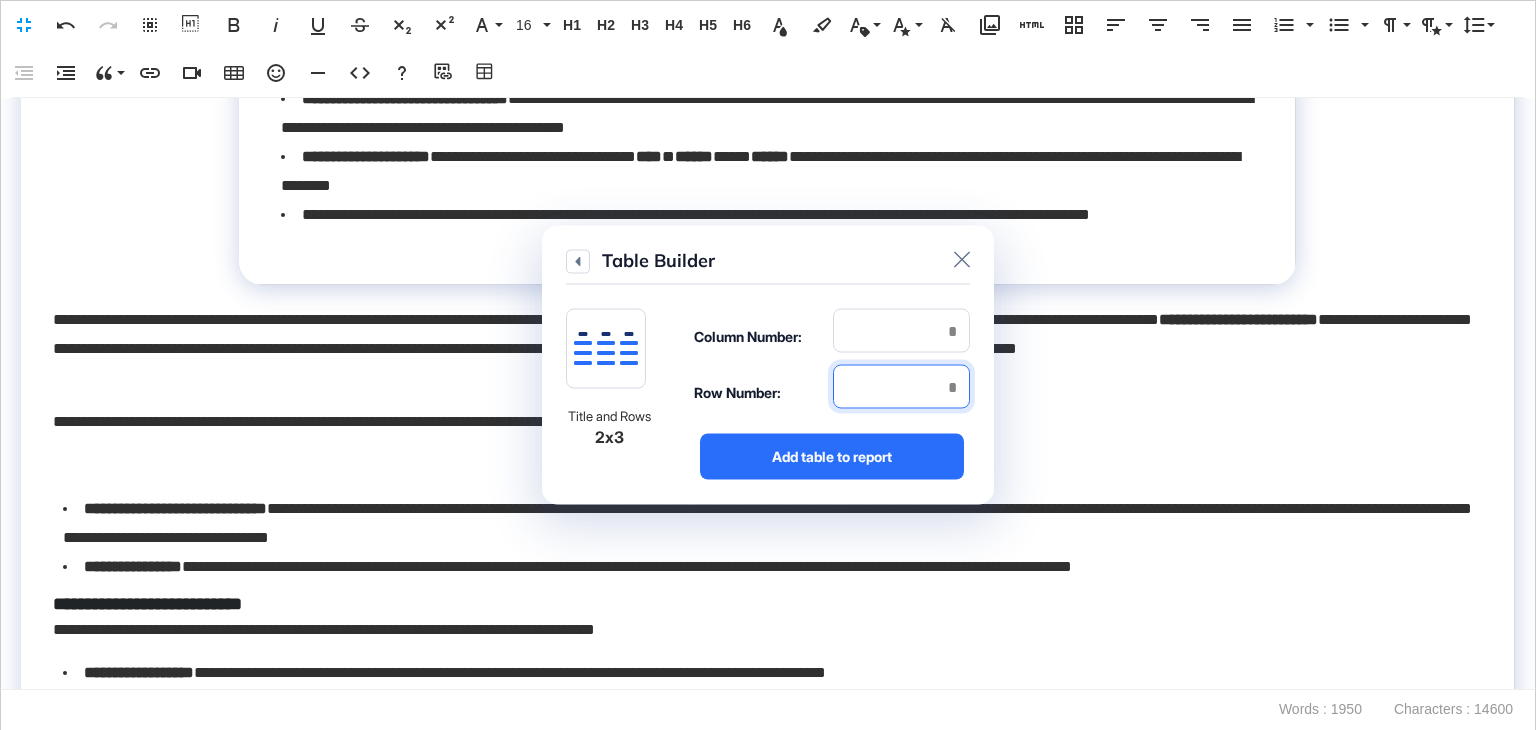 click at bounding box center [901, 387] 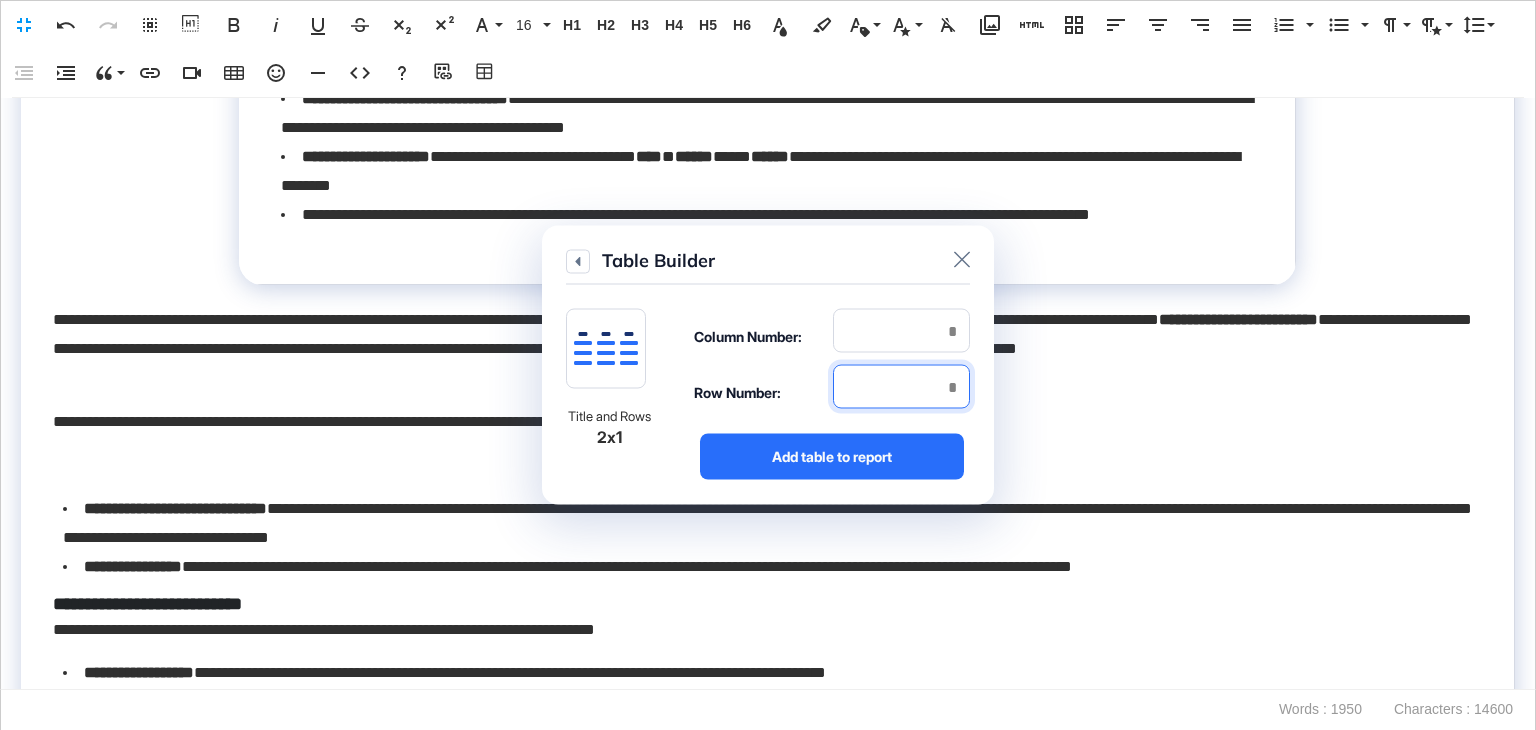 type on "*" 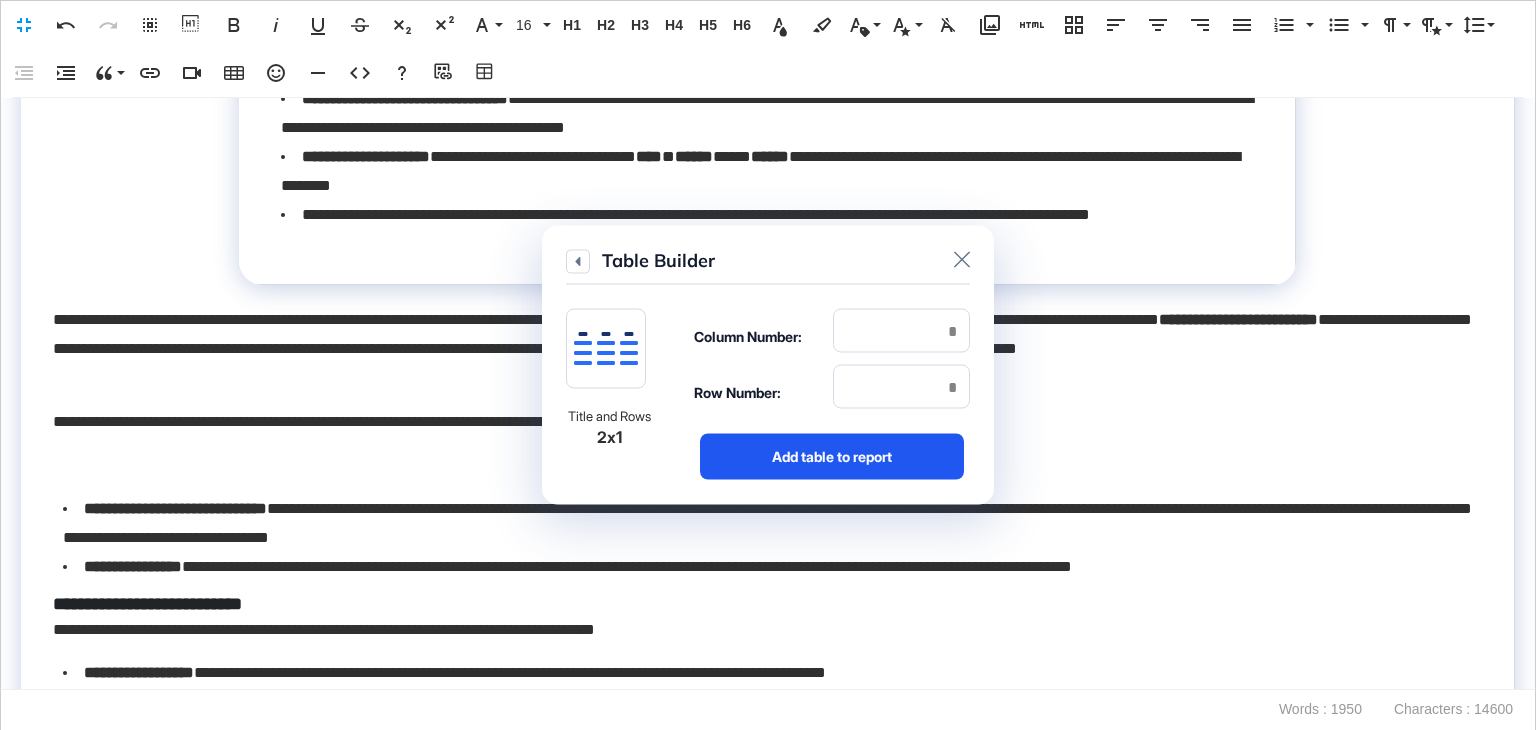 click on "Add table to report" at bounding box center [832, 457] 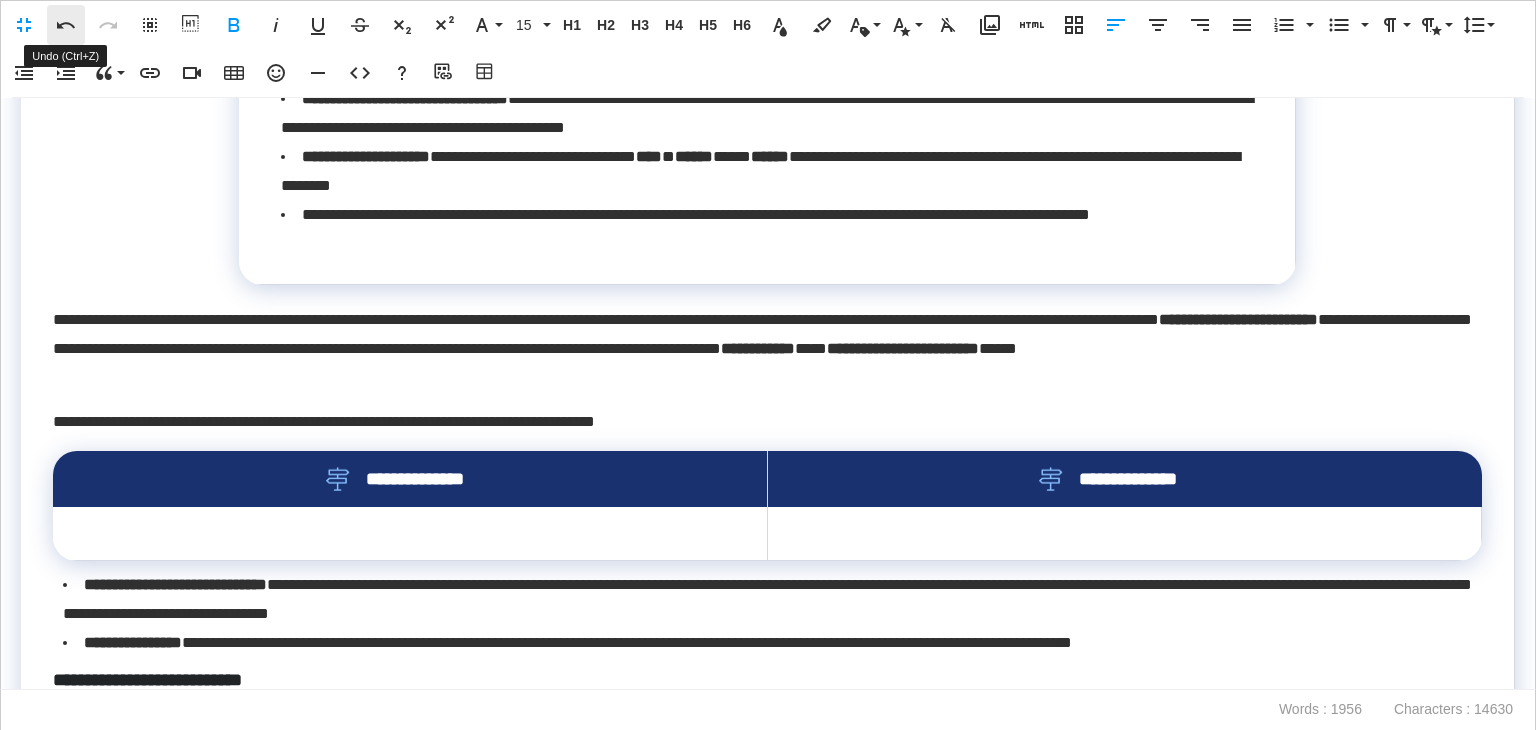 click 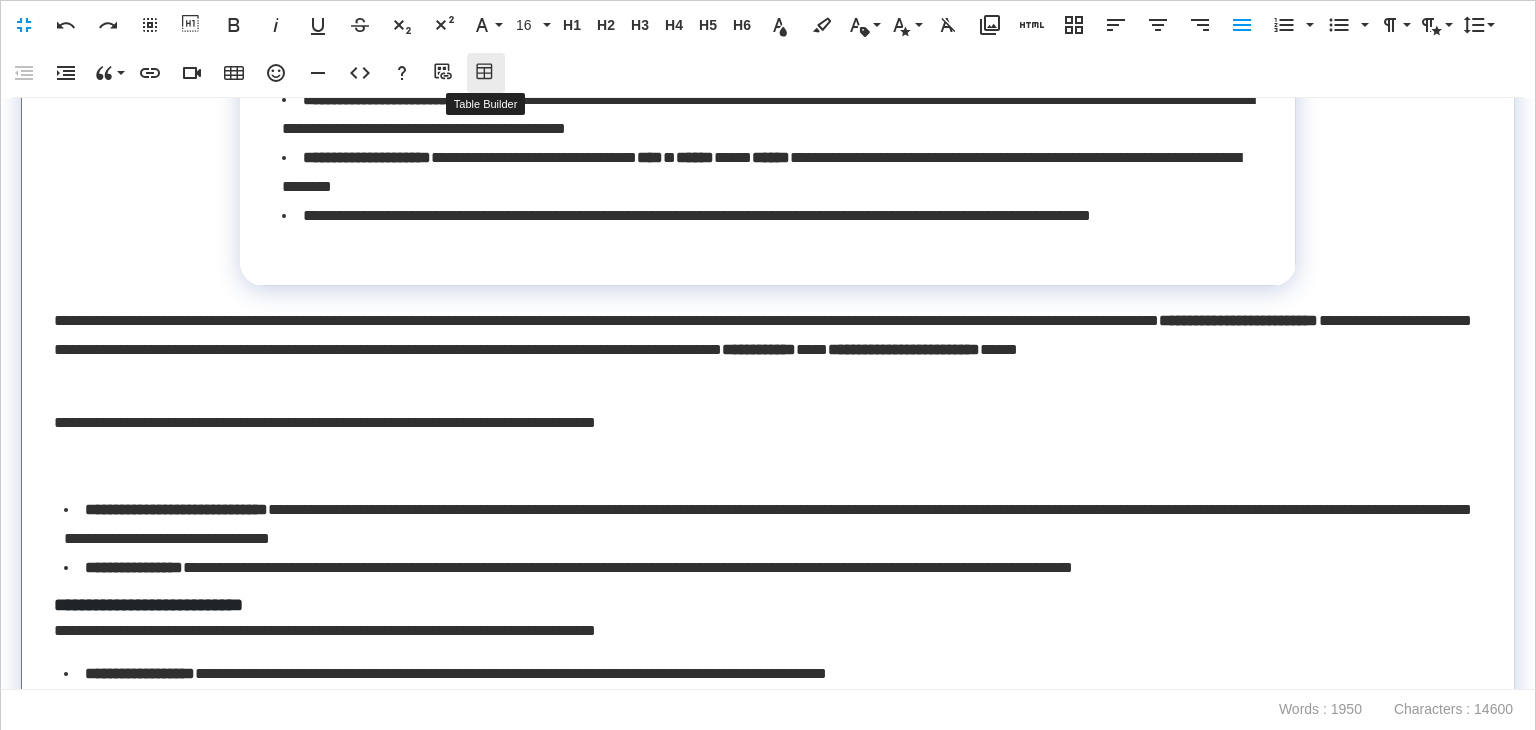 click on "Table Builder" at bounding box center [486, 73] 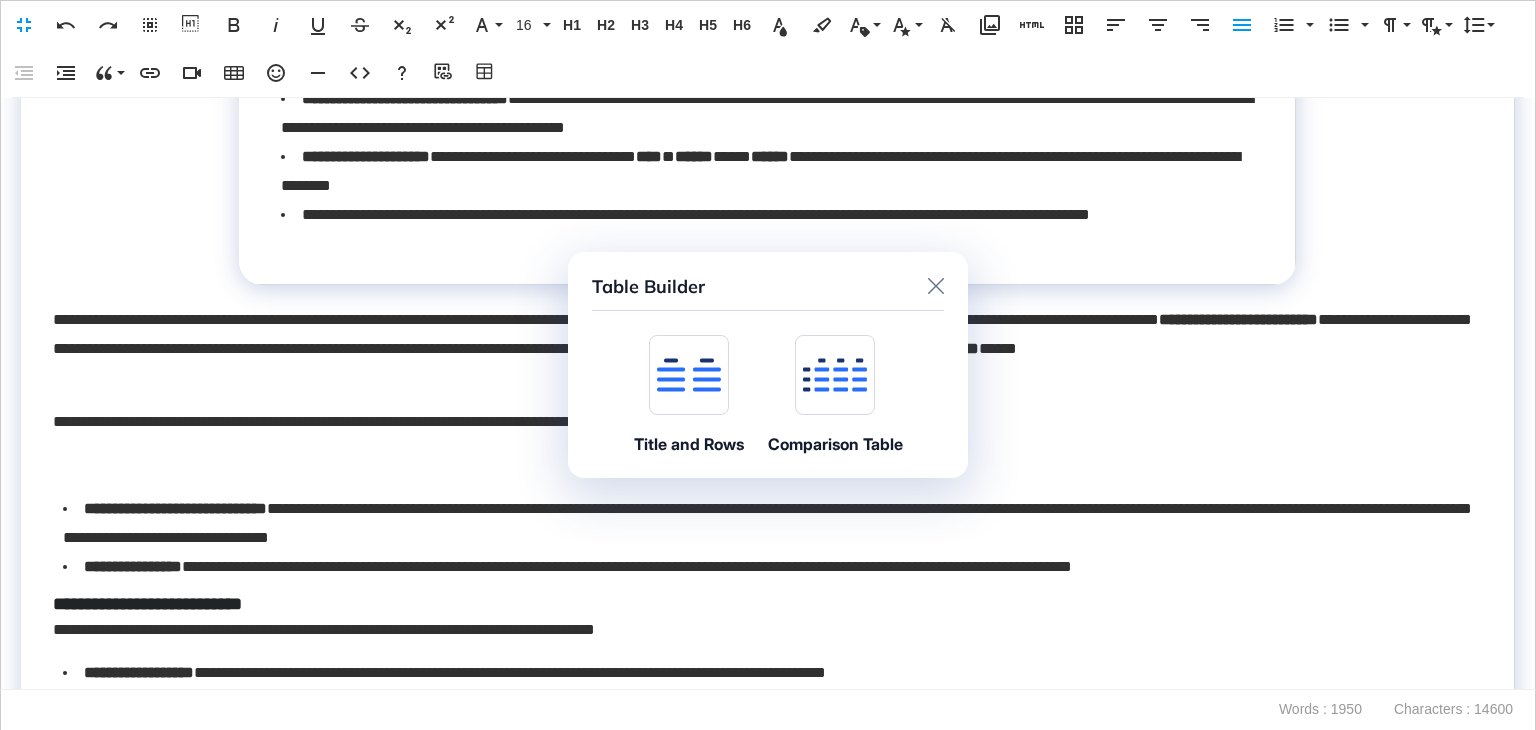 click 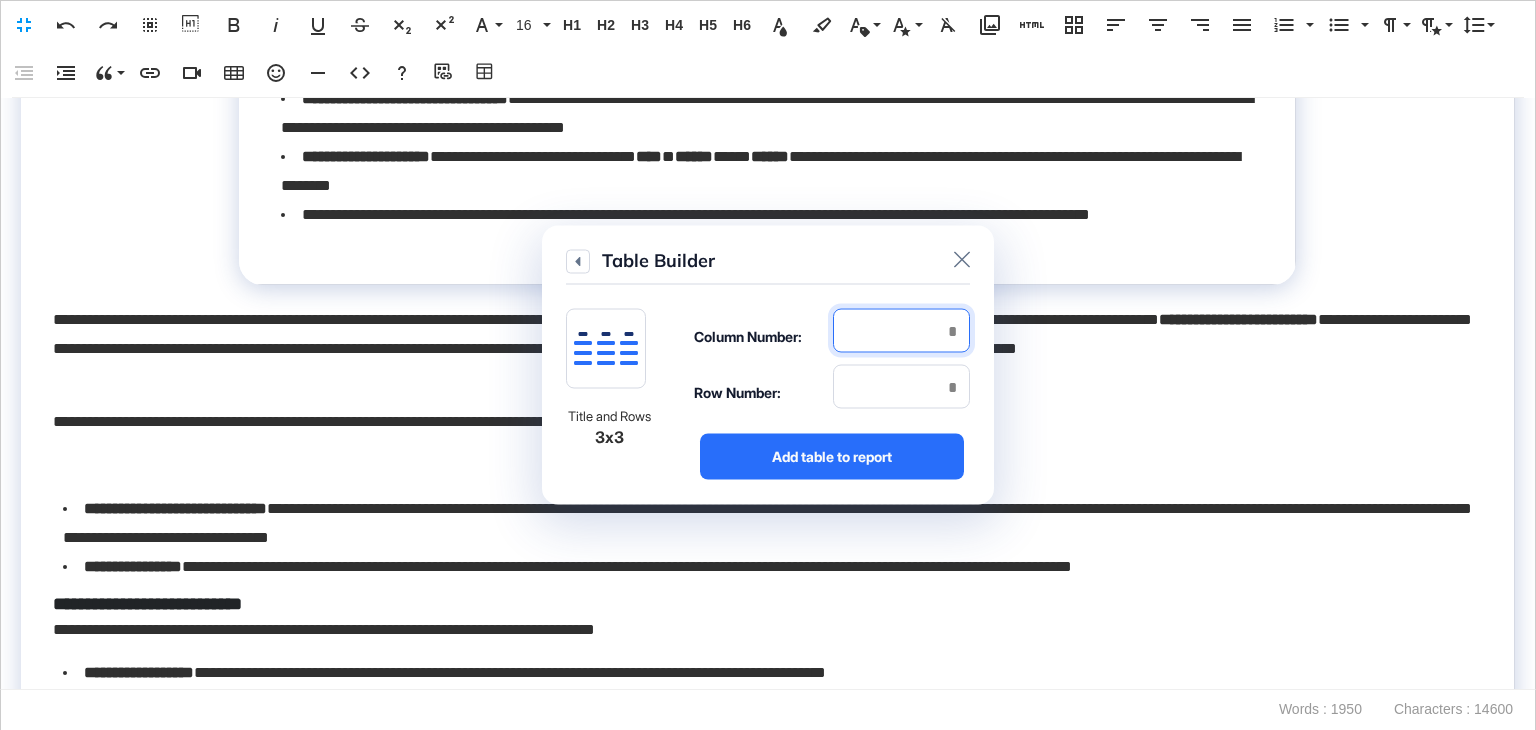 click at bounding box center (901, 331) 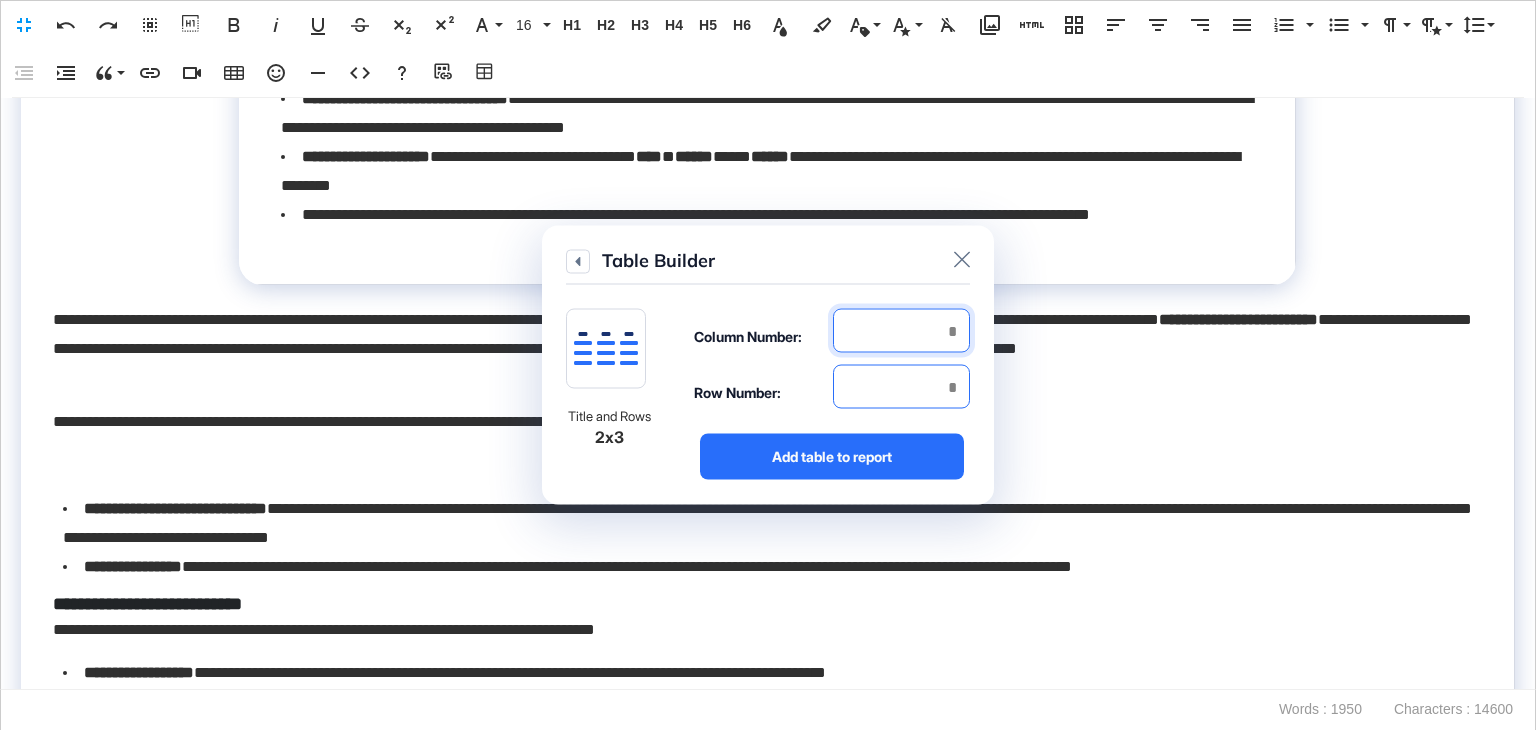 type on "*" 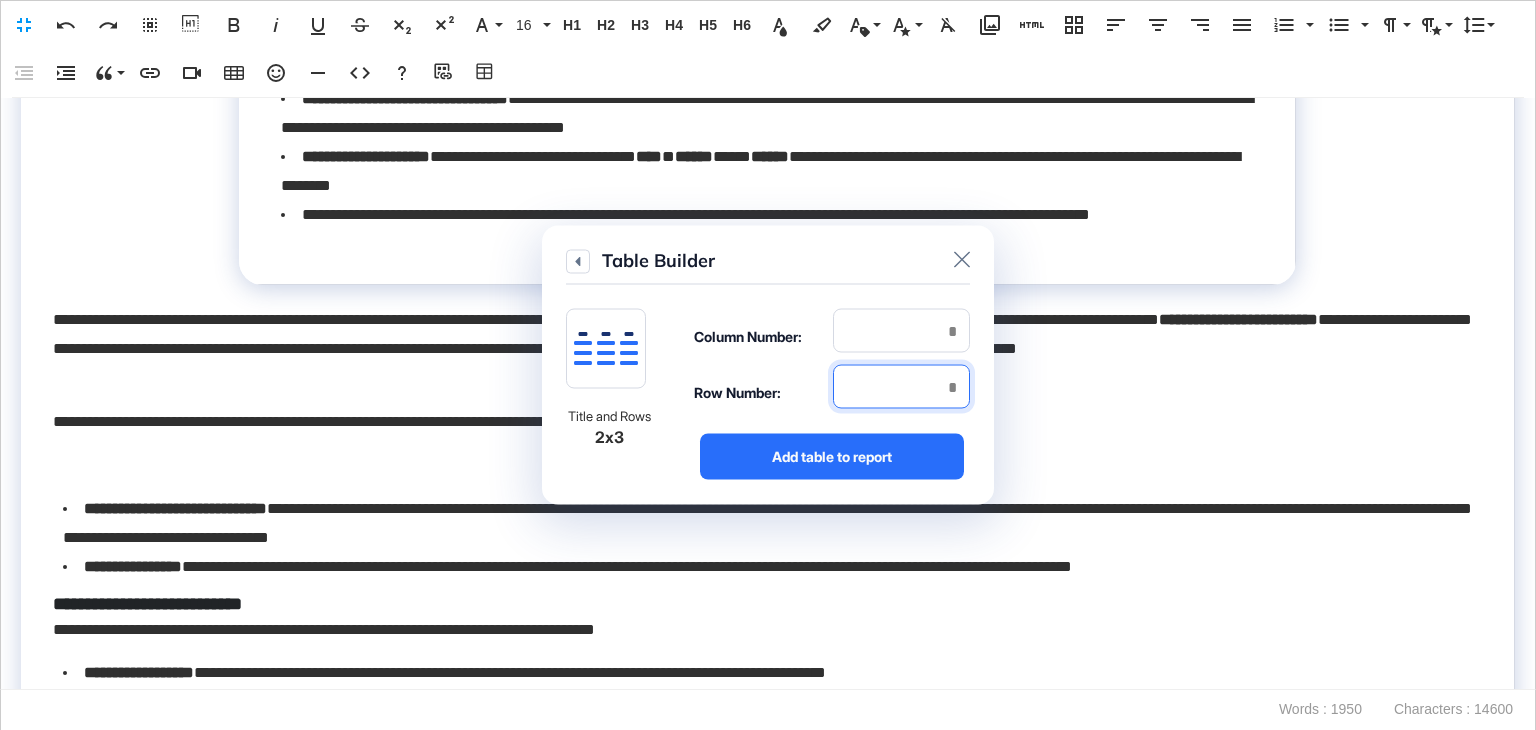 click at bounding box center (901, 387) 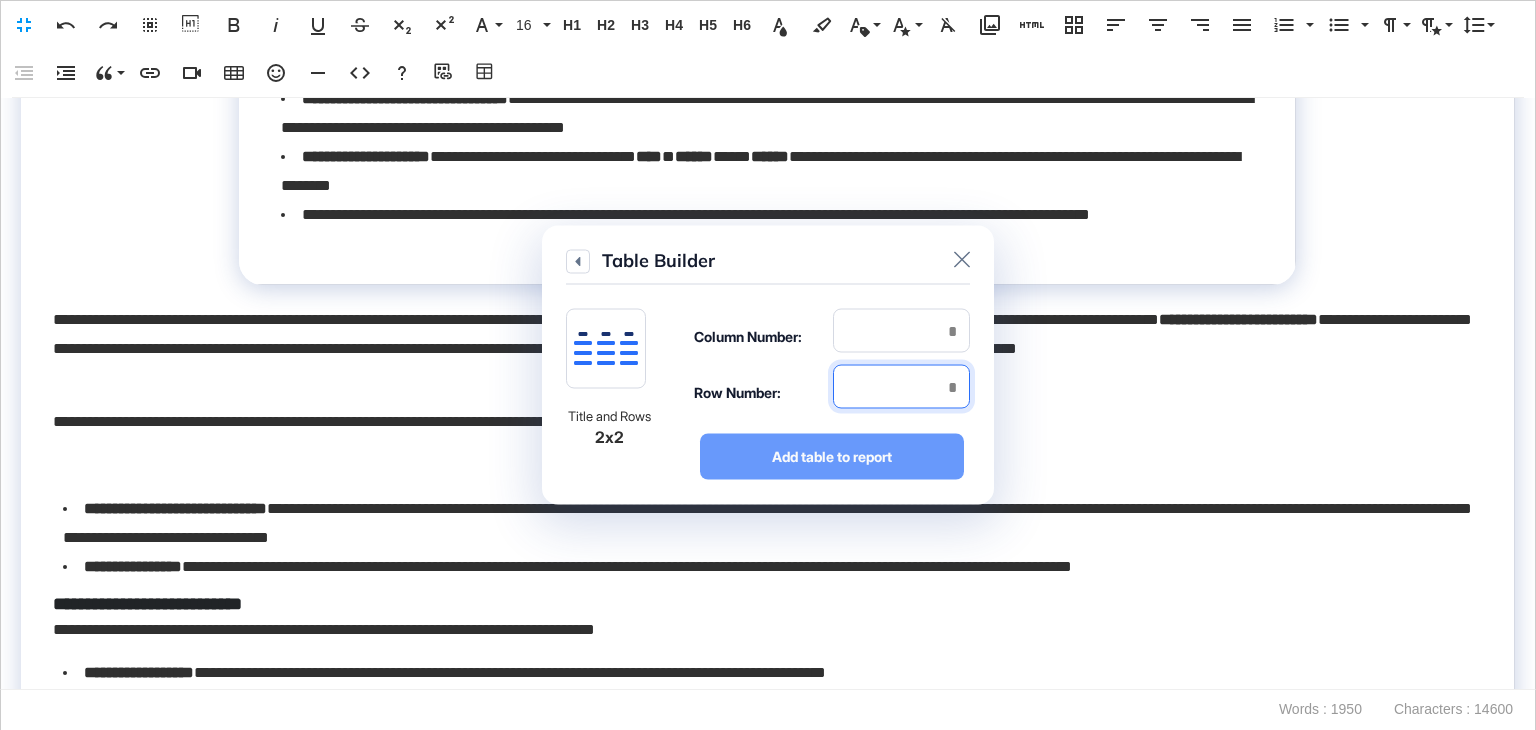 type on "*" 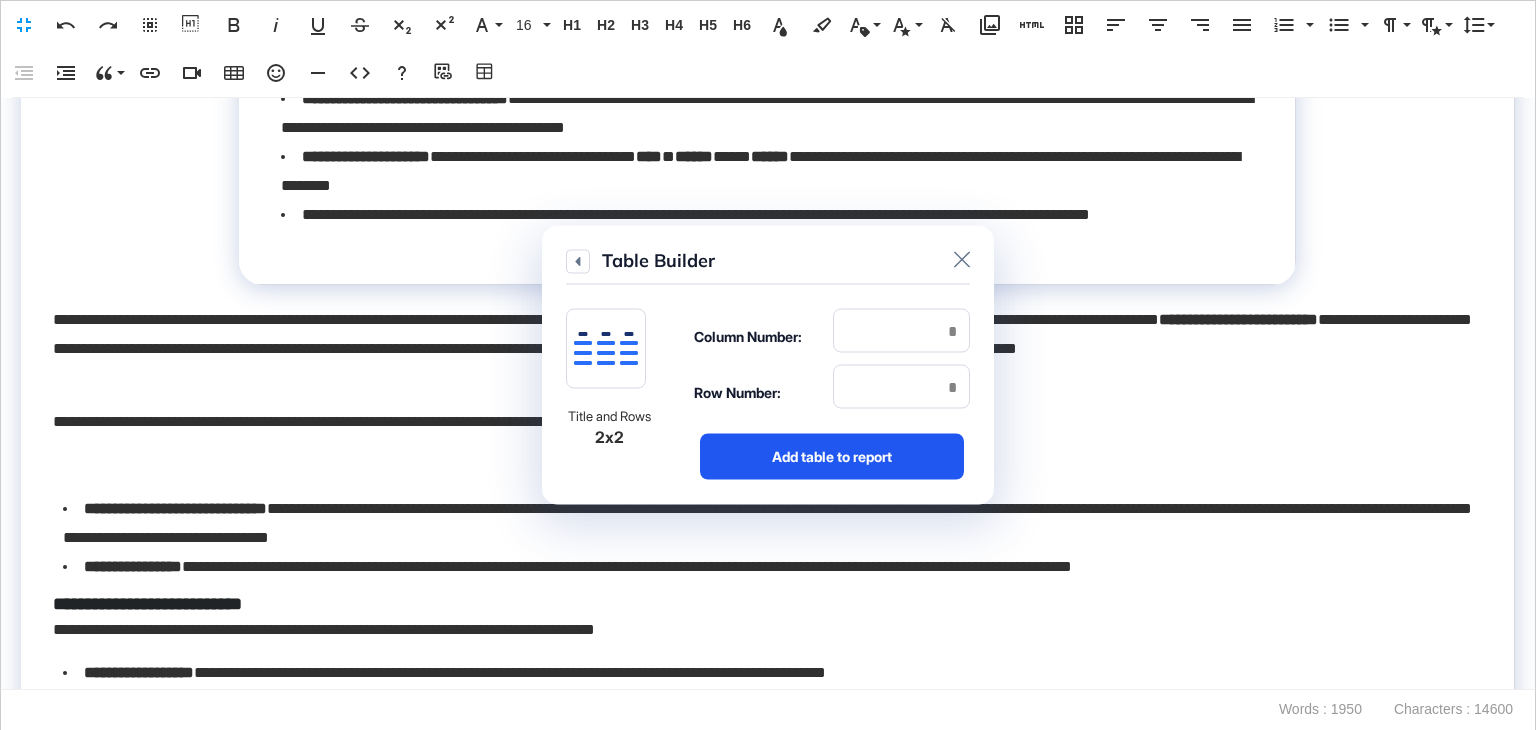 click on "Add table to report" at bounding box center [832, 457] 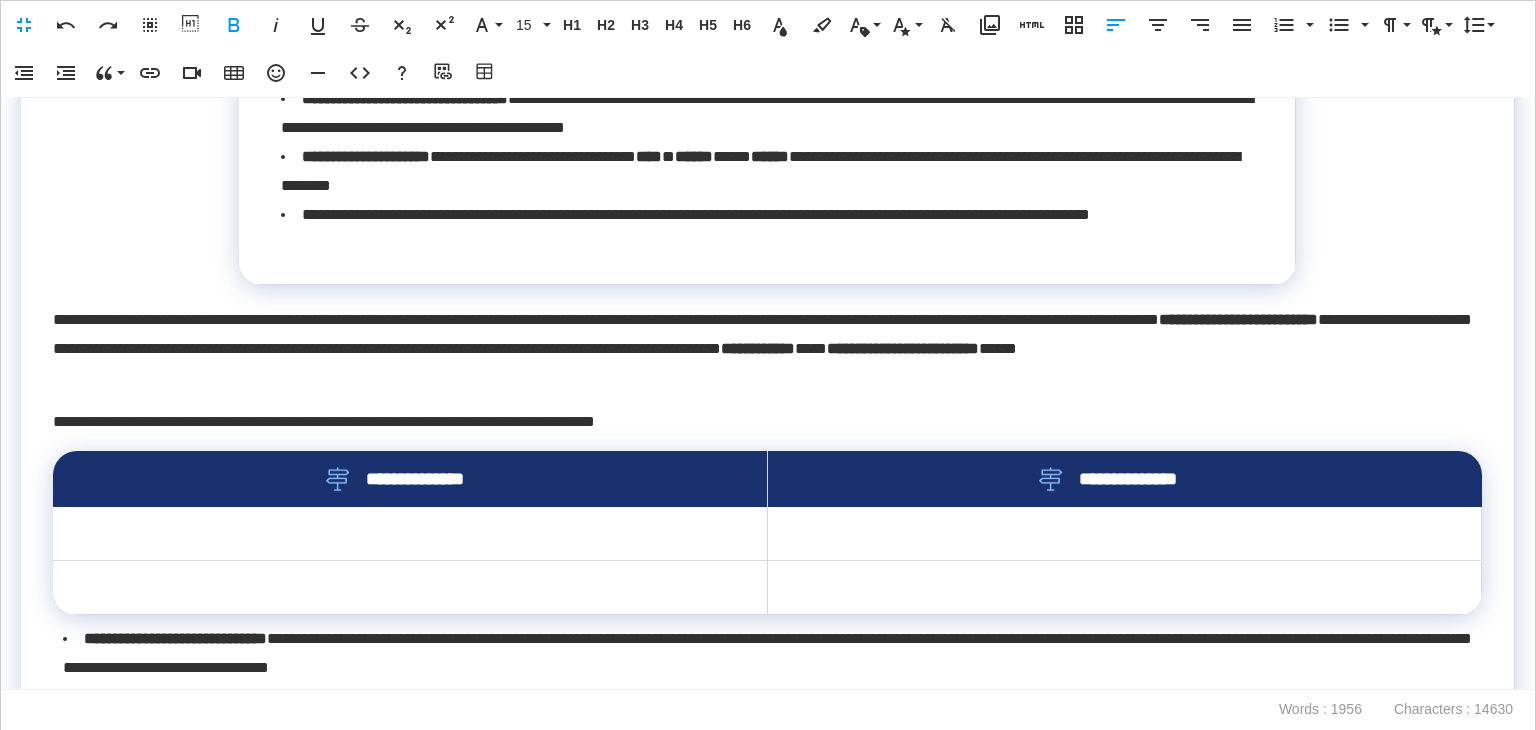scroll, scrollTop: 2195, scrollLeft: 0, axis: vertical 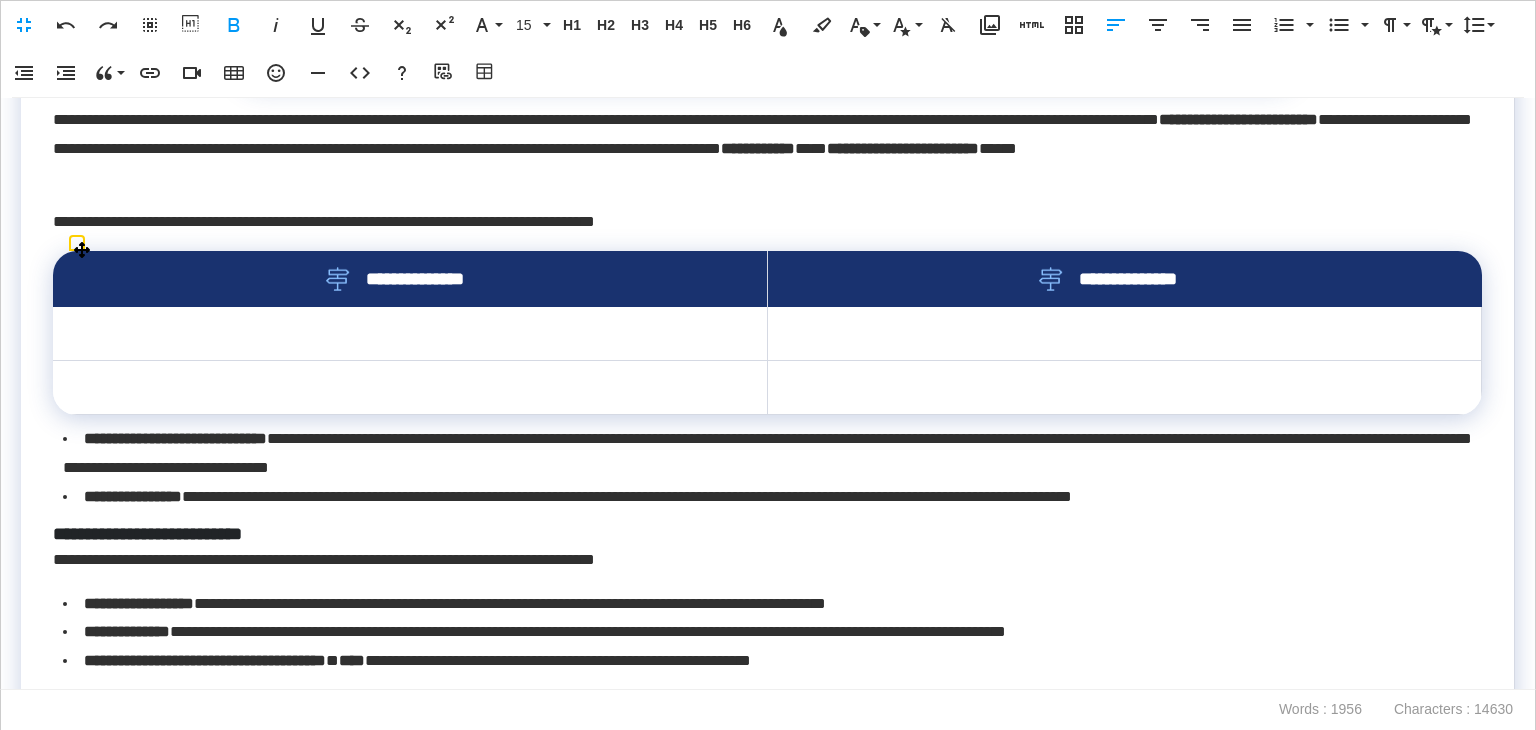 click at bounding box center (410, 334) 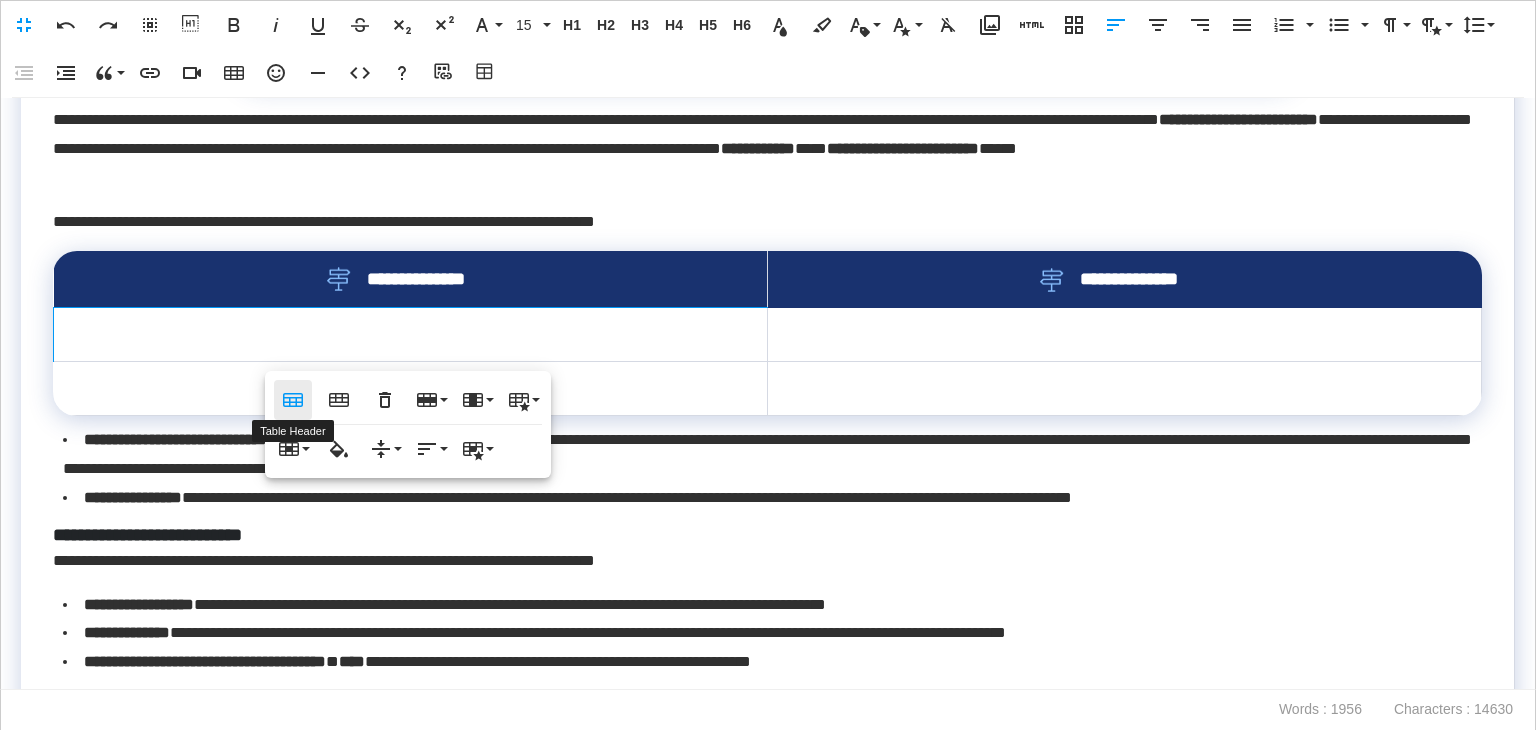click 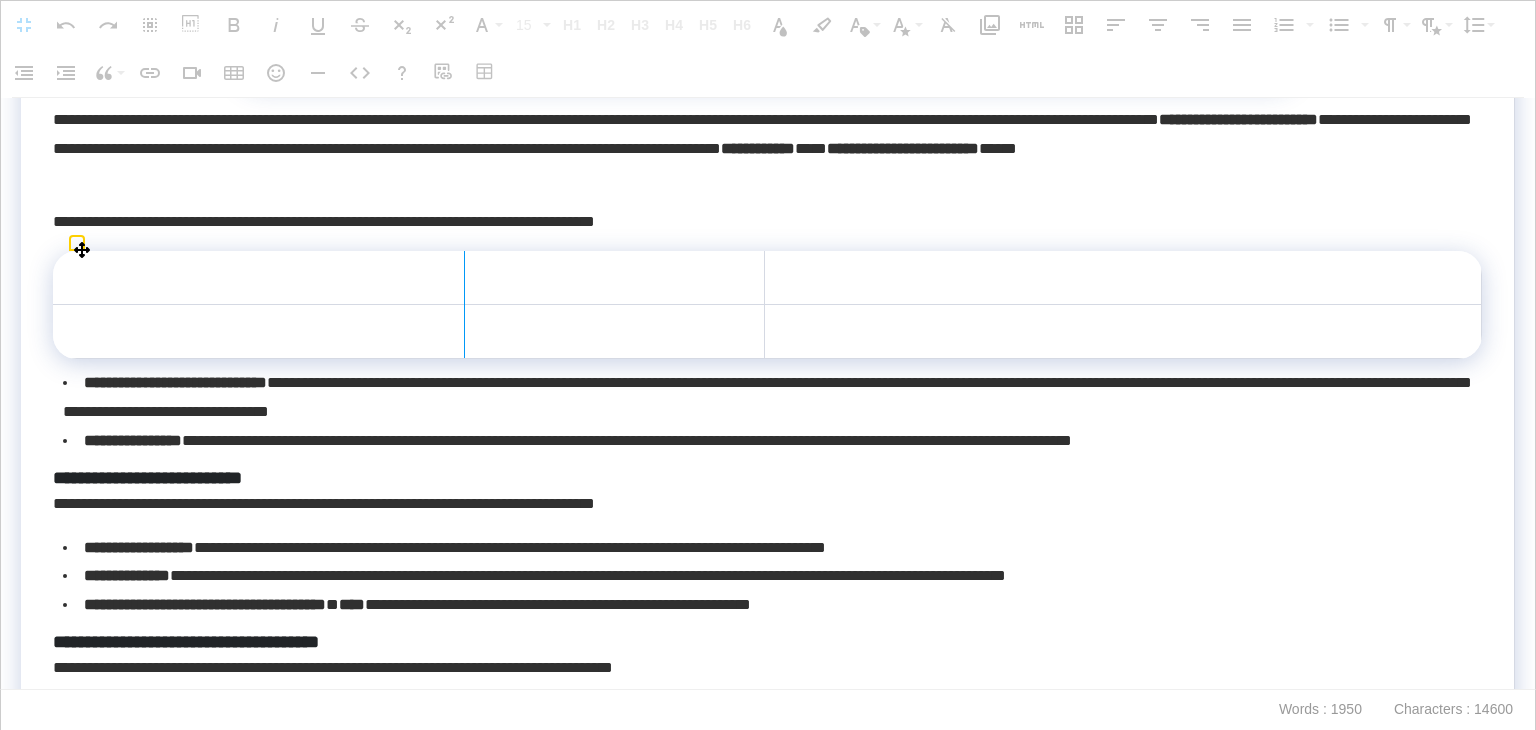drag, startPoint x: 763, startPoint y: 281, endPoint x: 463, endPoint y: 285, distance: 300.02667 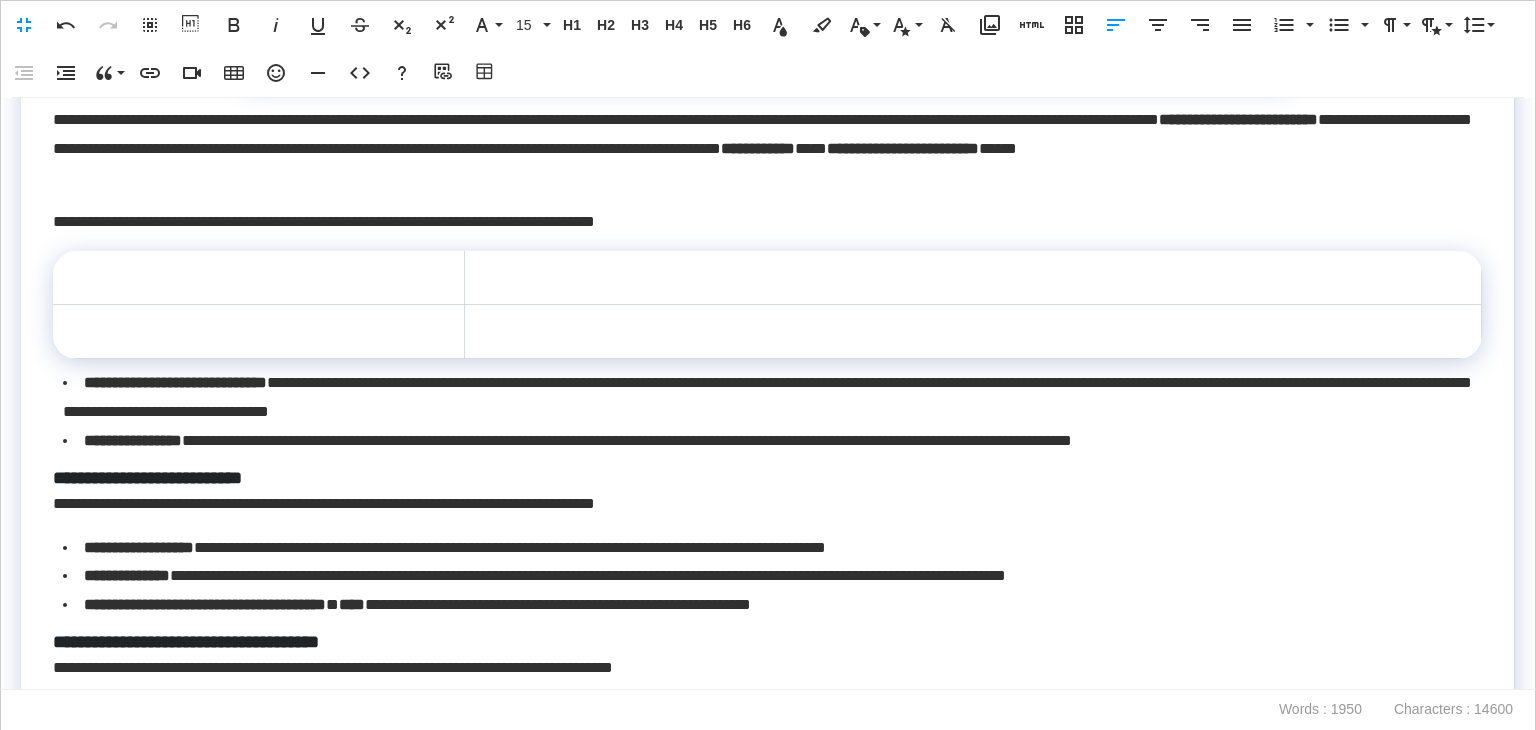 click on "**********" at bounding box center (767, 398) 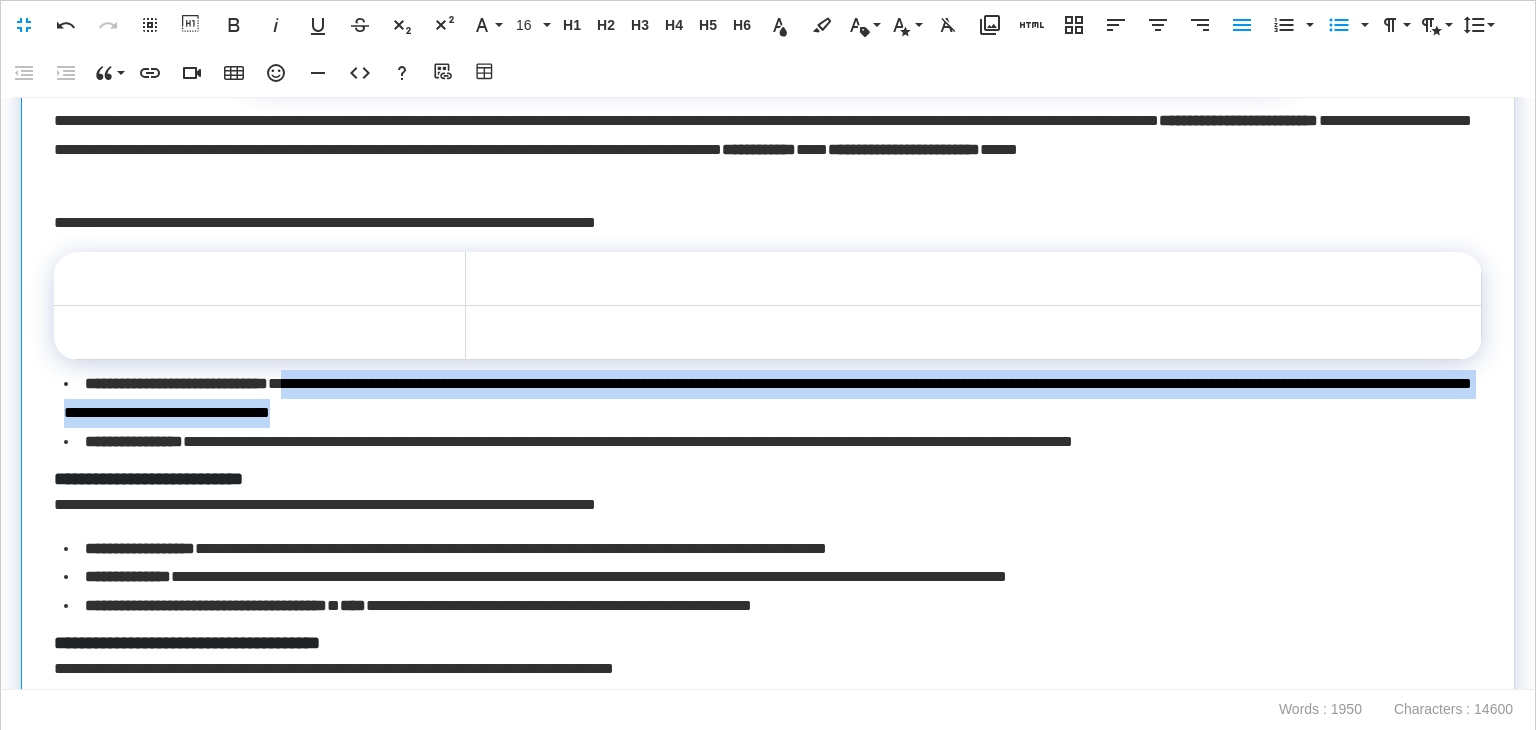 drag, startPoint x: 711, startPoint y: 405, endPoint x: 350, endPoint y: 389, distance: 361.3544 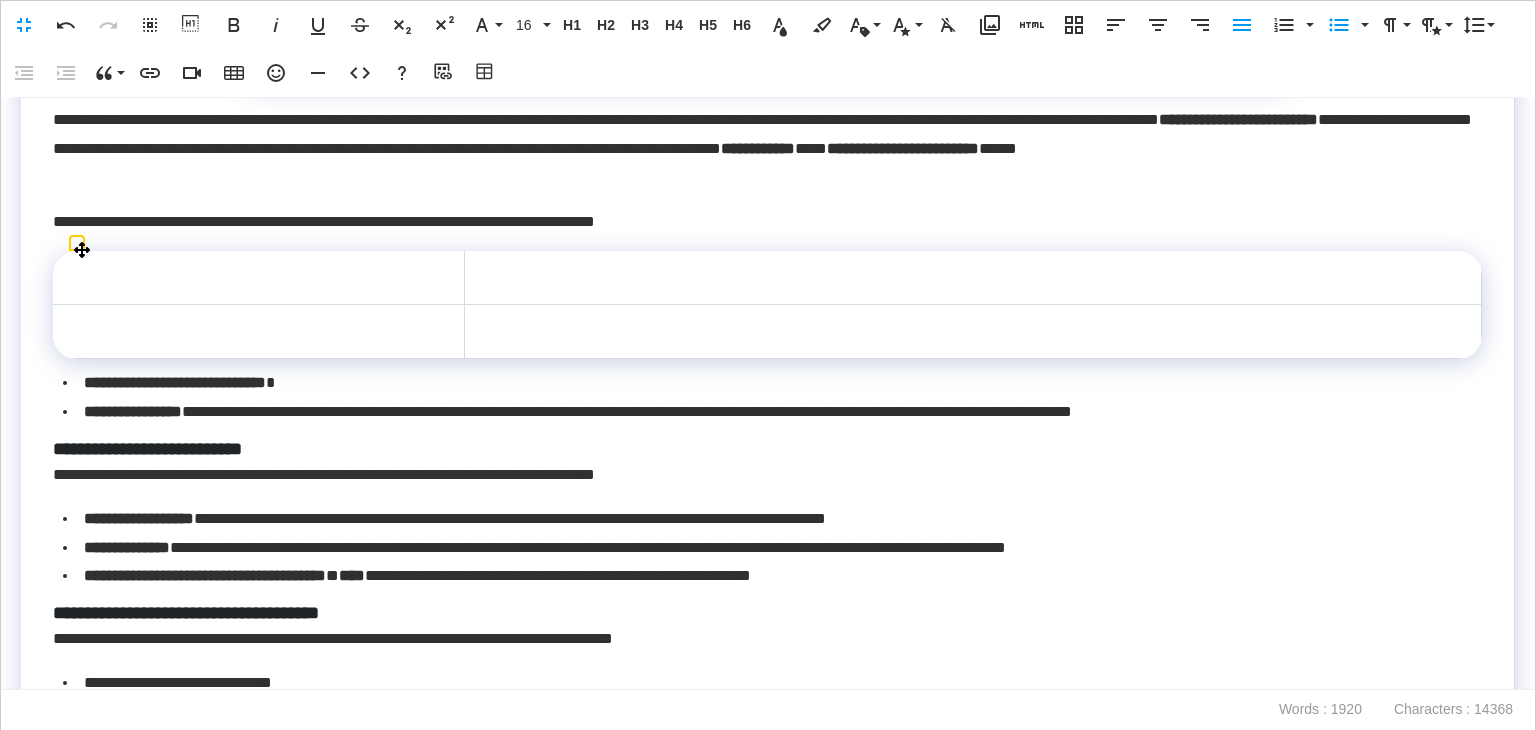 click at bounding box center [972, 278] 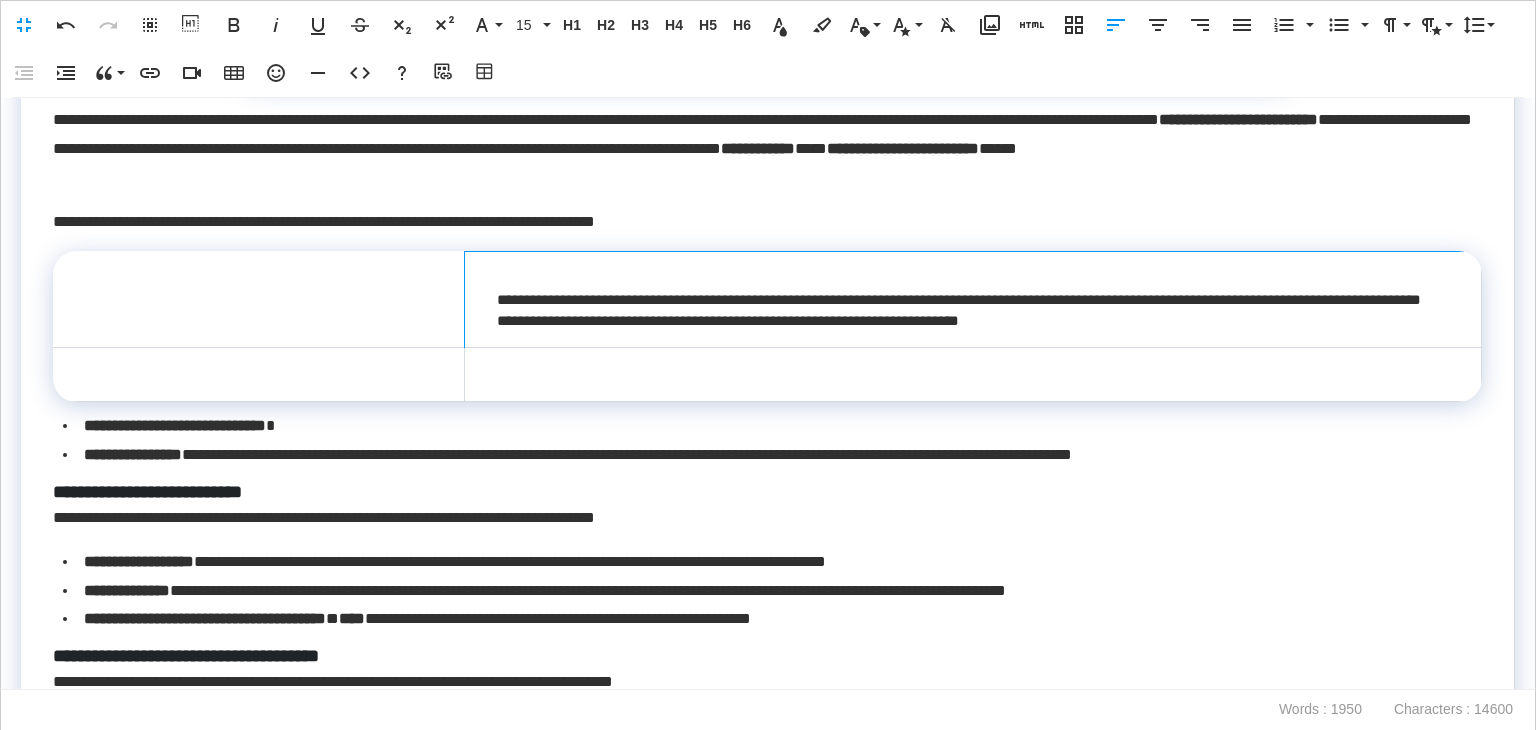 click on "**********" at bounding box center [972, 300] 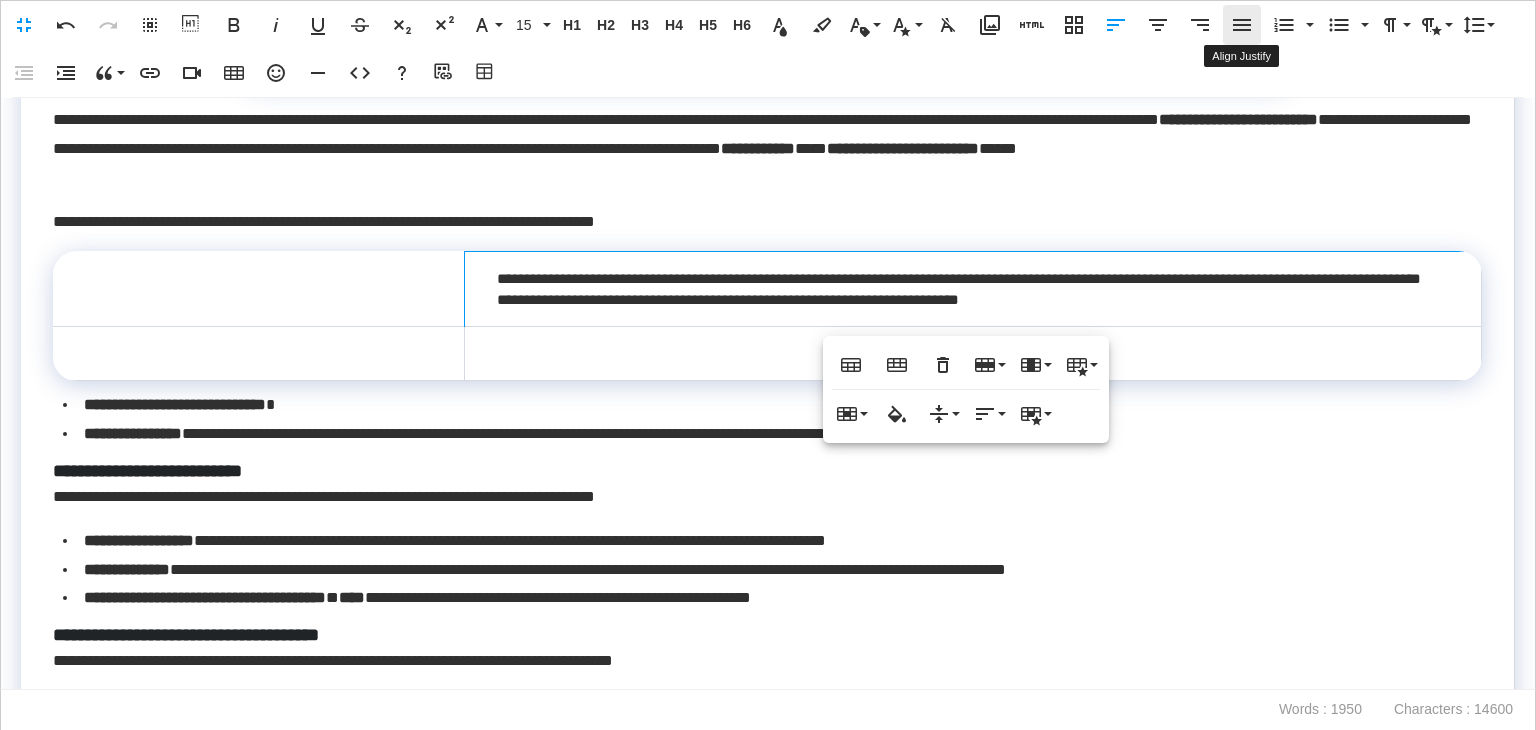 click 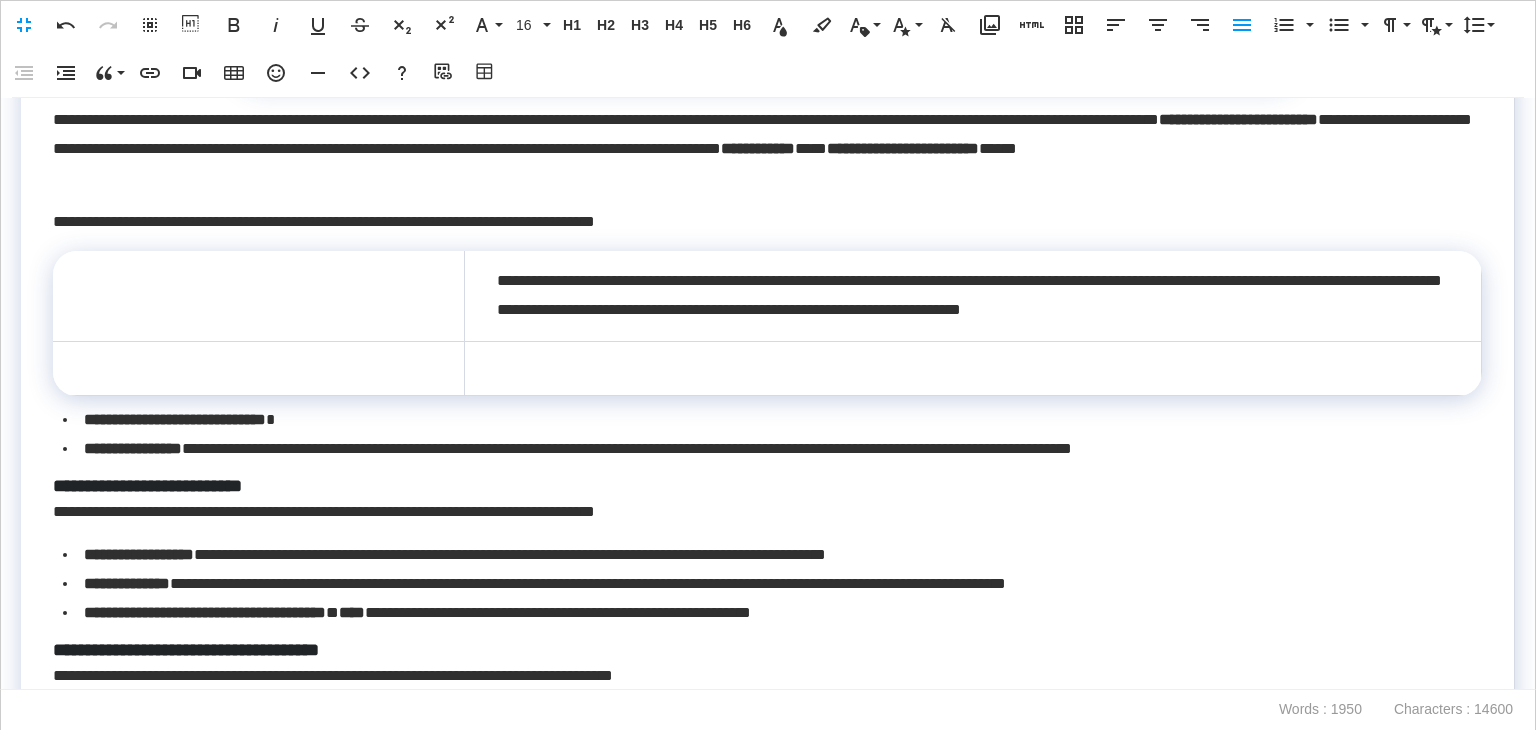 click on "**********" at bounding box center (175, 419) 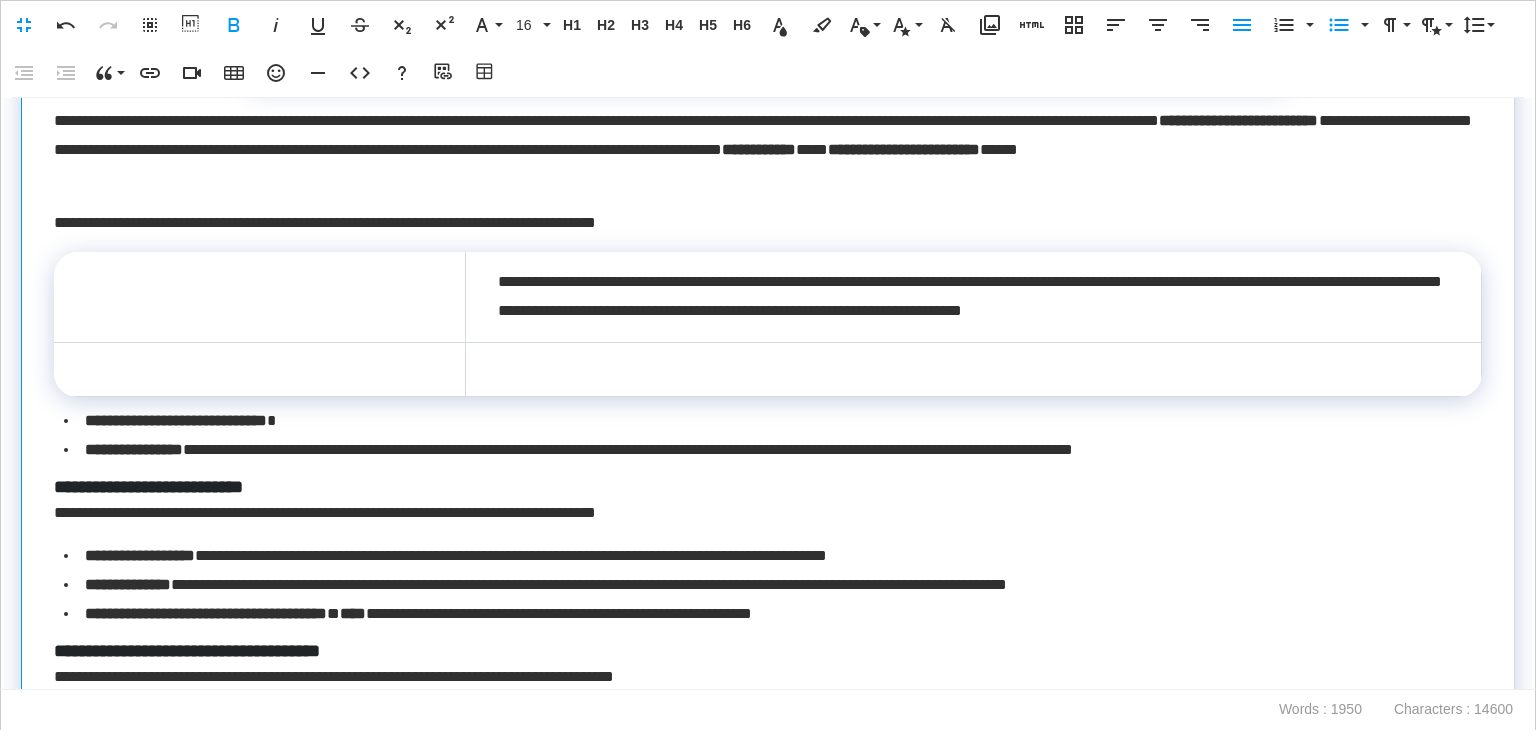 click on "**********" at bounding box center [768, 421] 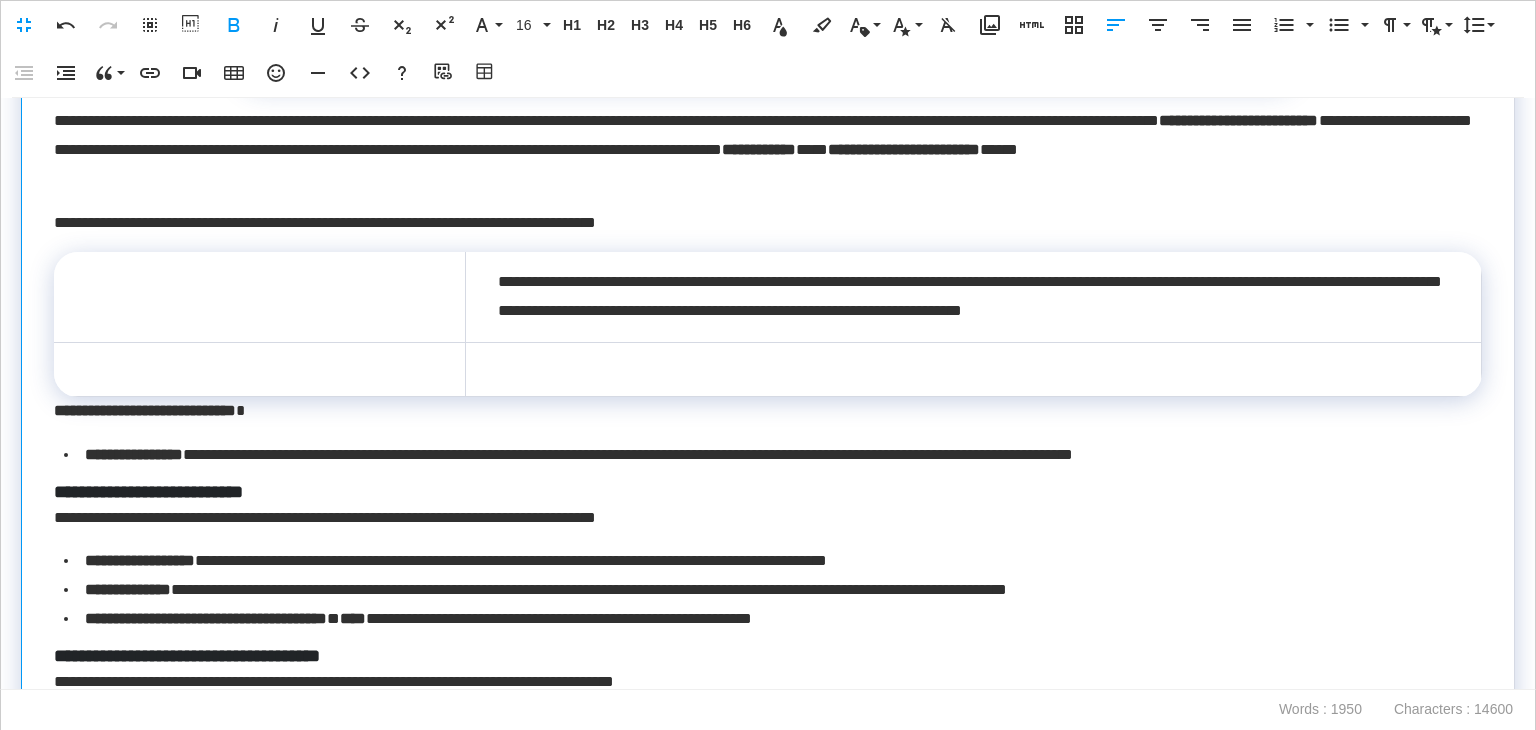 click on "**********" at bounding box center (763, 411) 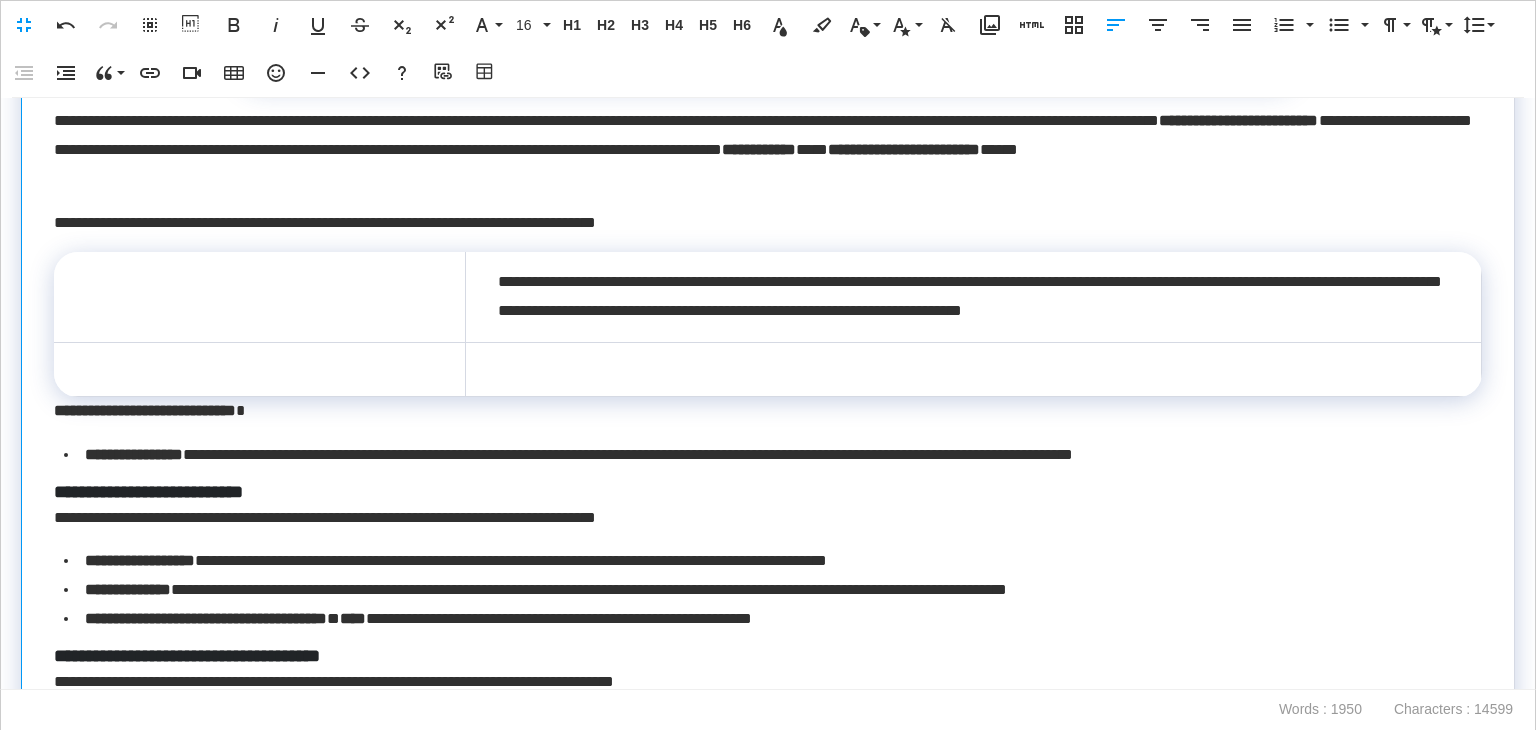 click on "**********" at bounding box center [763, 411] 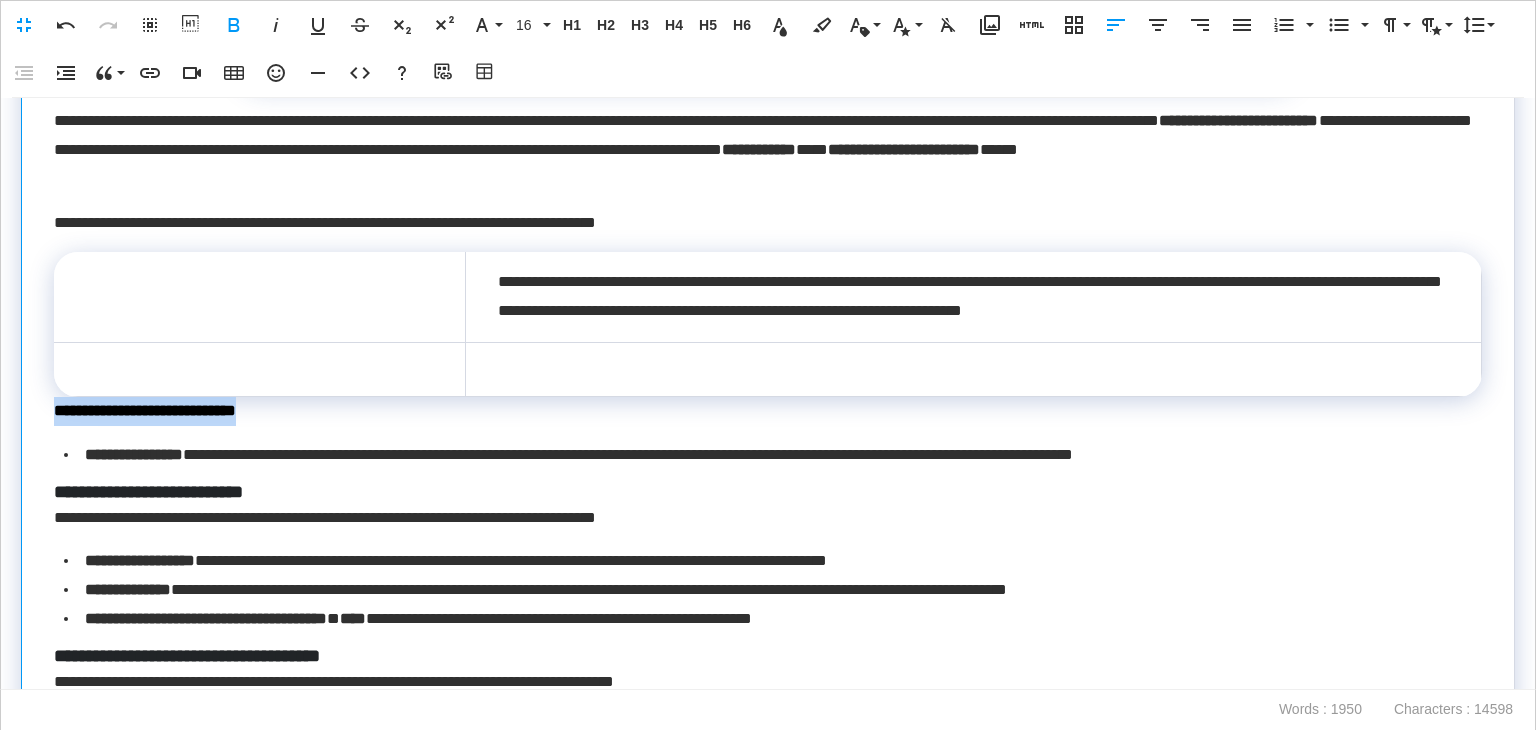 drag, startPoint x: 326, startPoint y: 414, endPoint x: 53, endPoint y: 400, distance: 273.35873 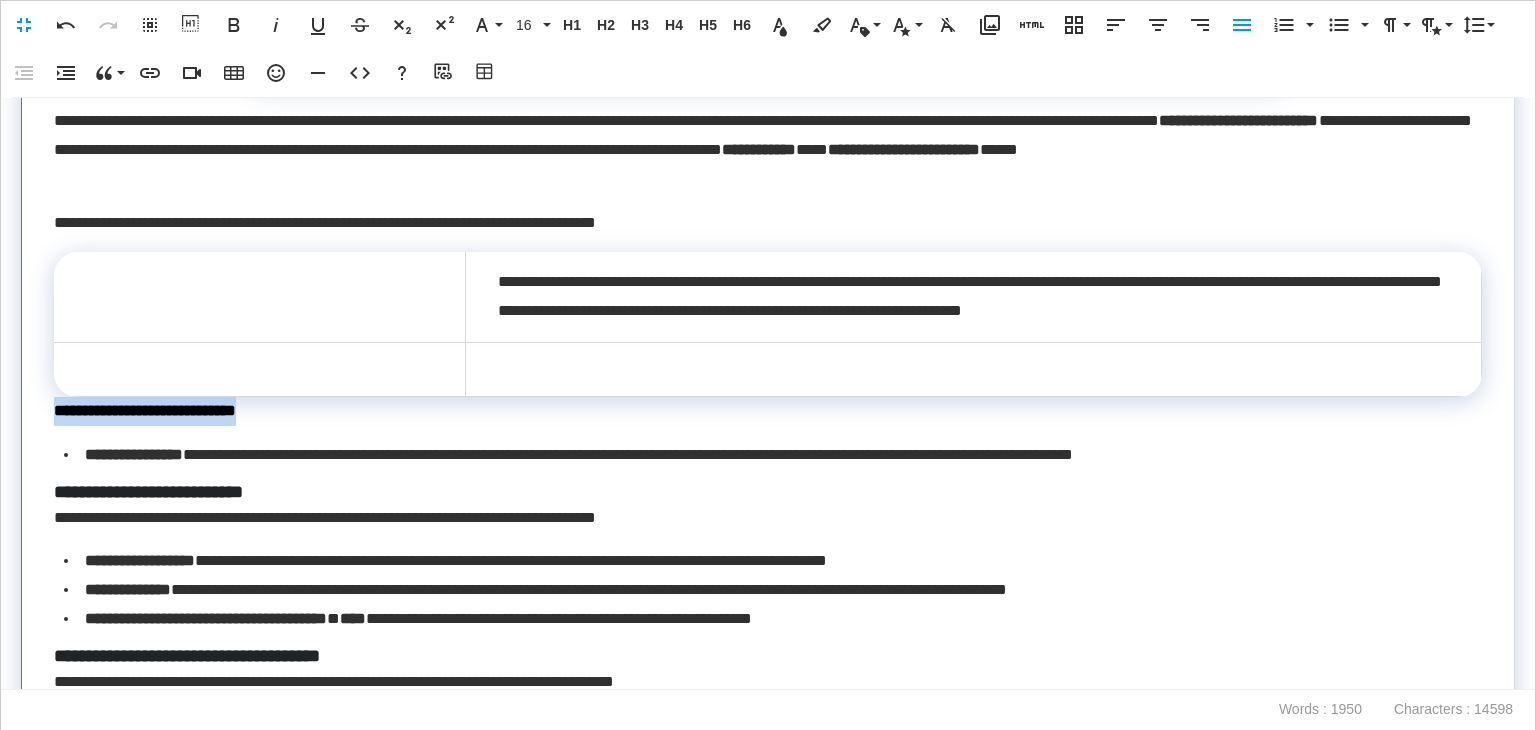 drag, startPoint x: 320, startPoint y: 408, endPoint x: 56, endPoint y: 407, distance: 264.0019 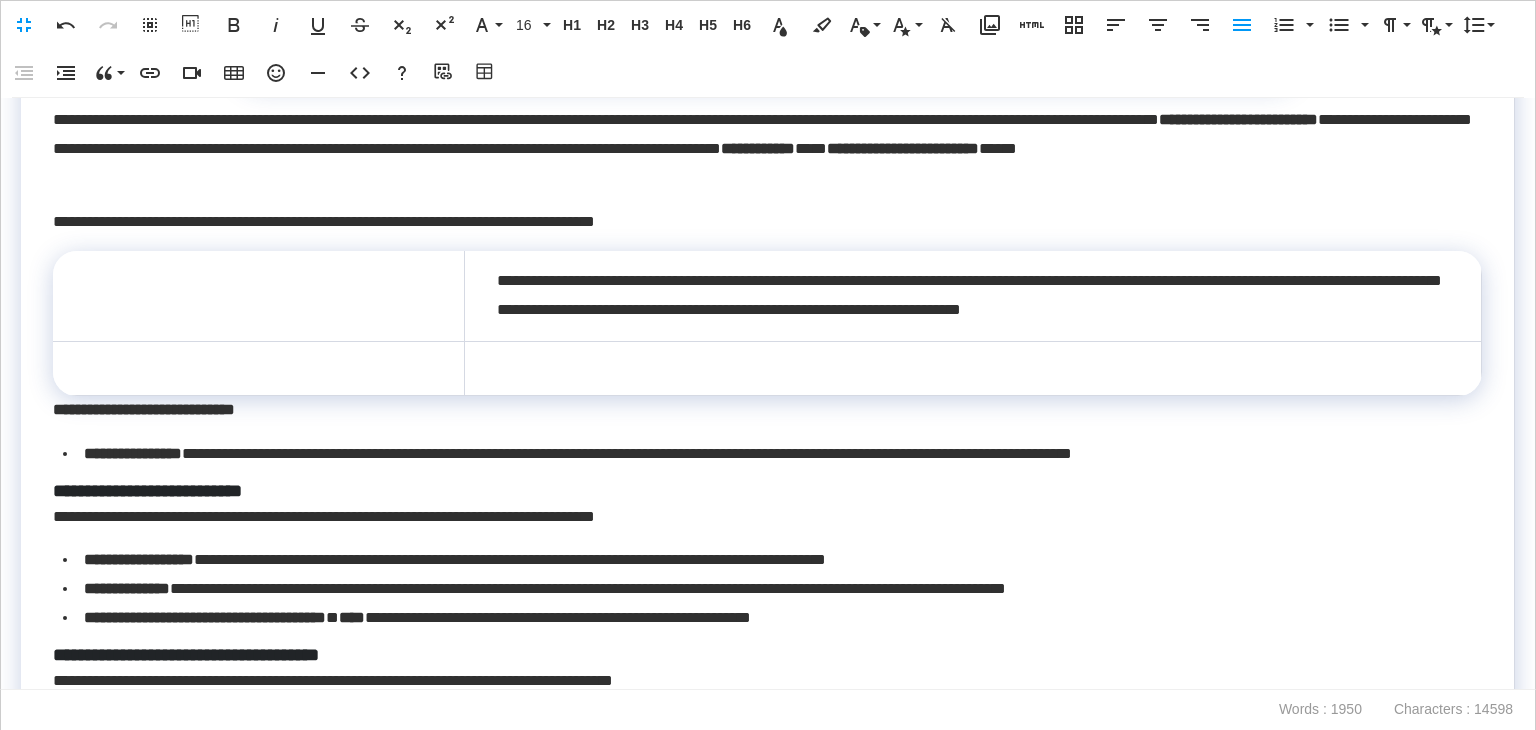 click on "**********" at bounding box center [768, 205] 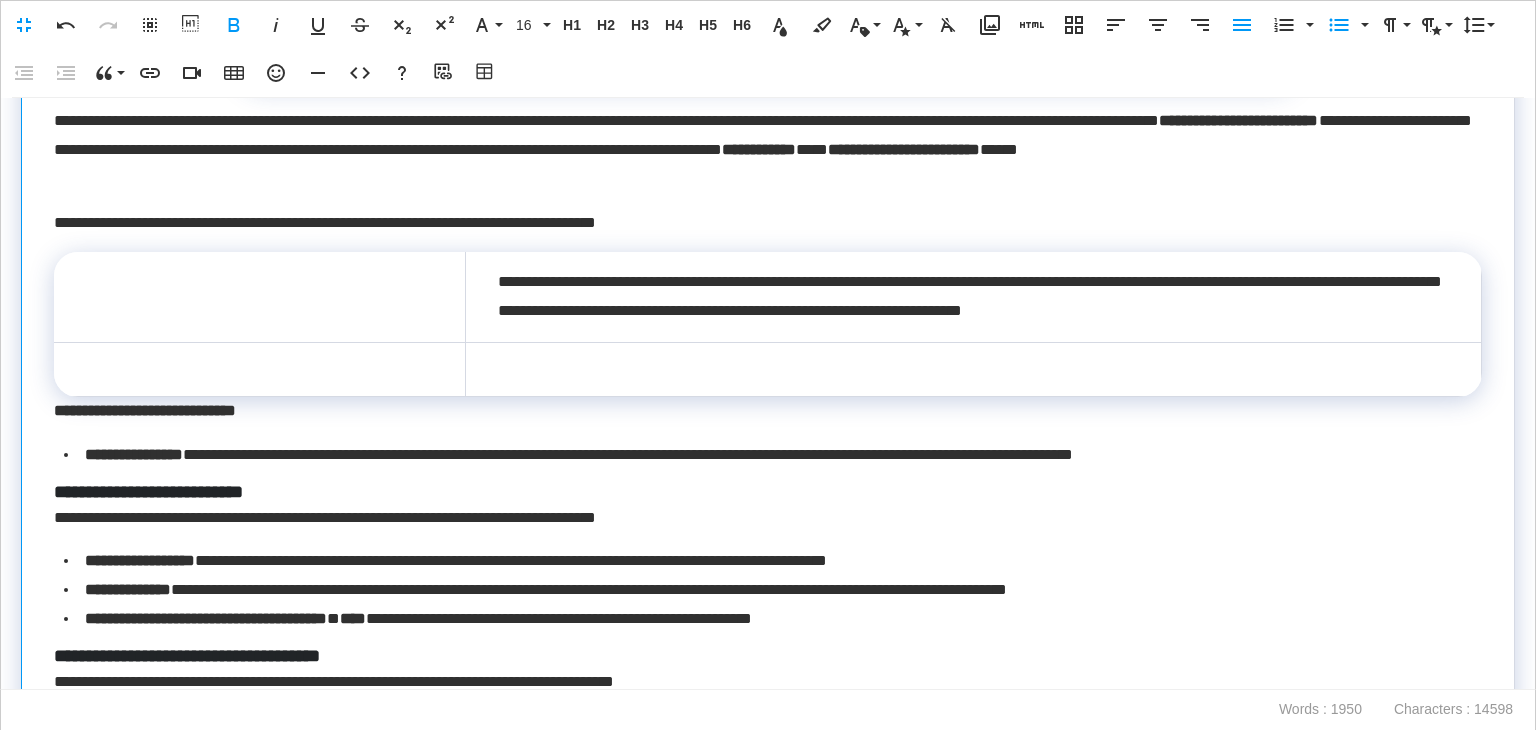 click on "**********" at bounding box center (145, 410) 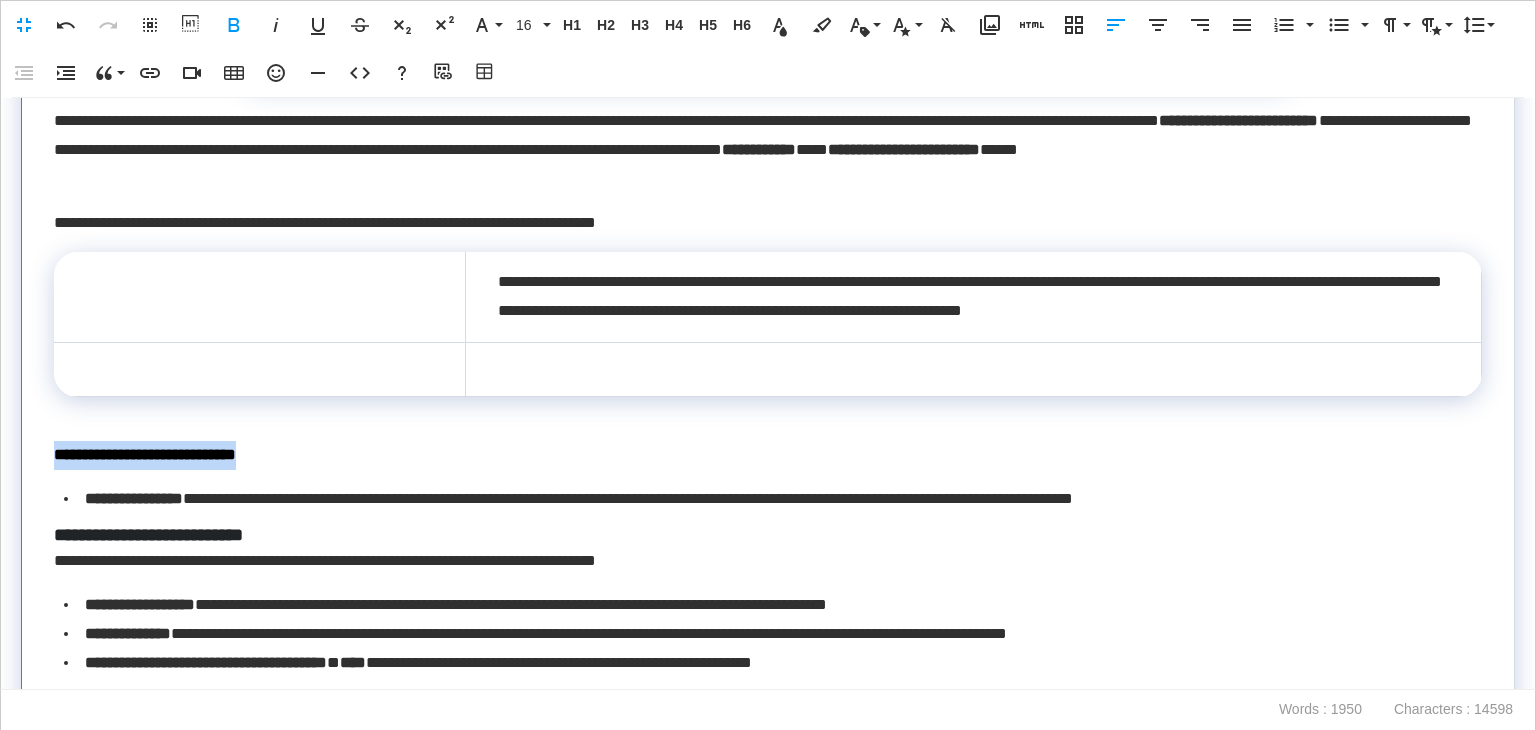 drag, startPoint x: 266, startPoint y: 458, endPoint x: 49, endPoint y: 443, distance: 217.51782 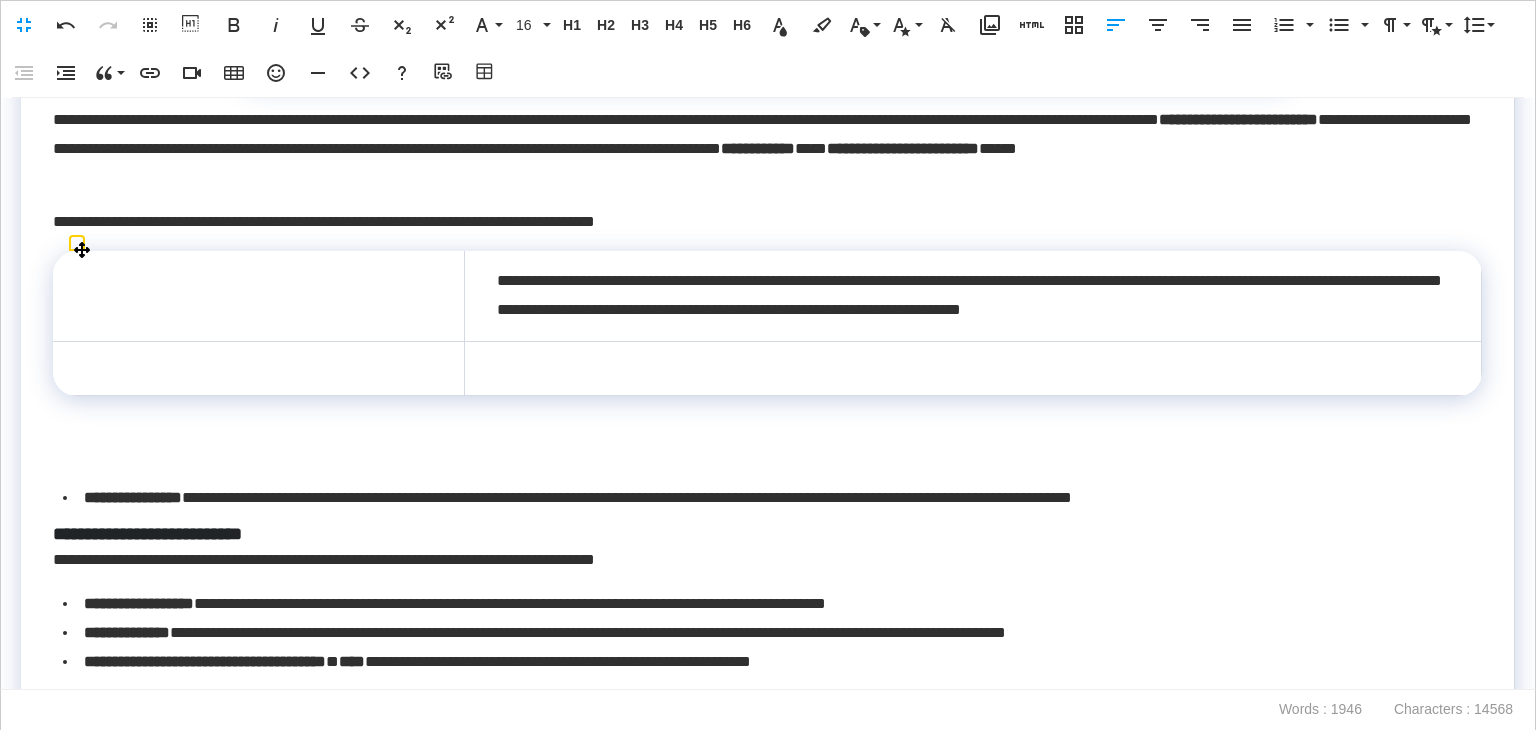 click at bounding box center (258, 296) 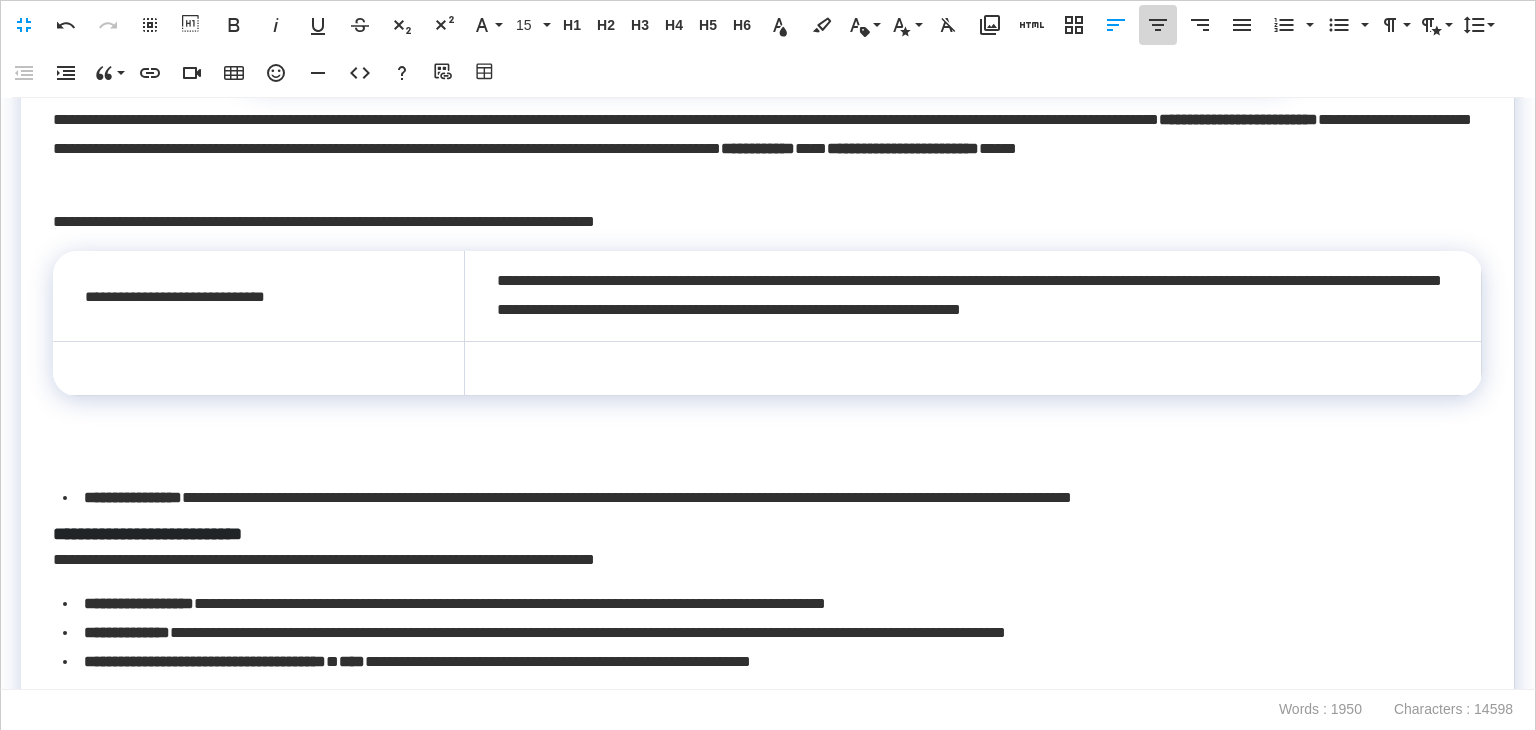 click 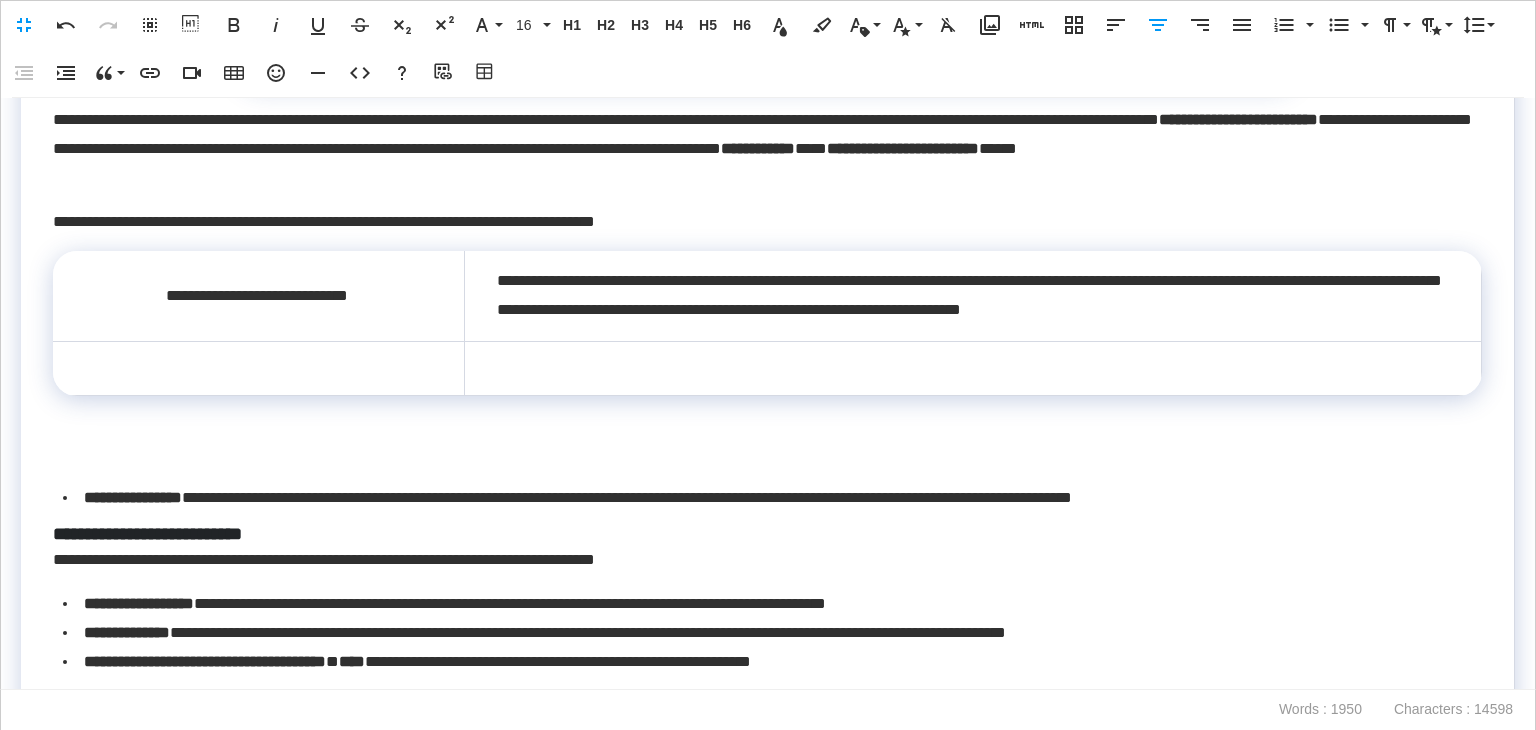 click on "**********" at bounding box center [767, 498] 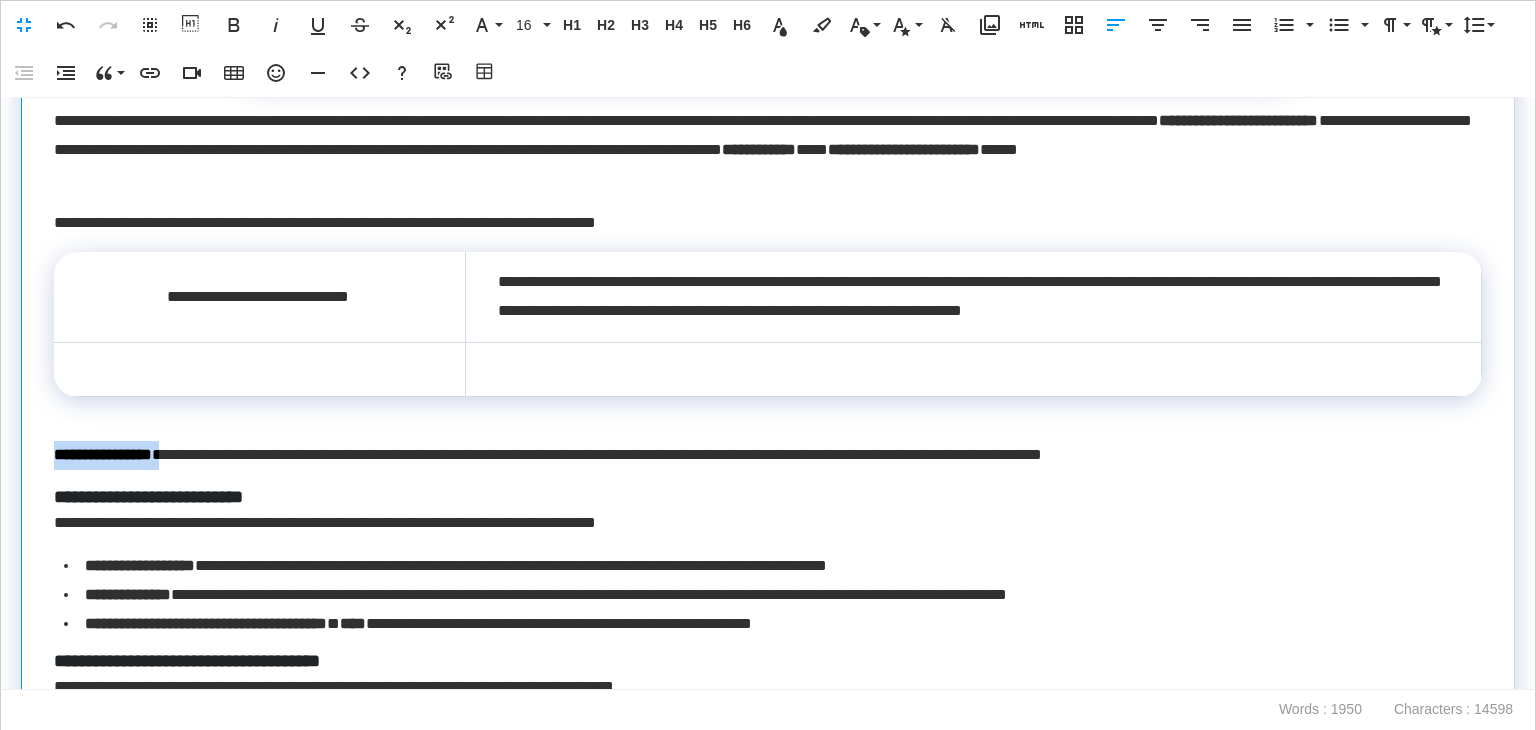 drag, startPoint x: 196, startPoint y: 456, endPoint x: 44, endPoint y: 457, distance: 152.0033 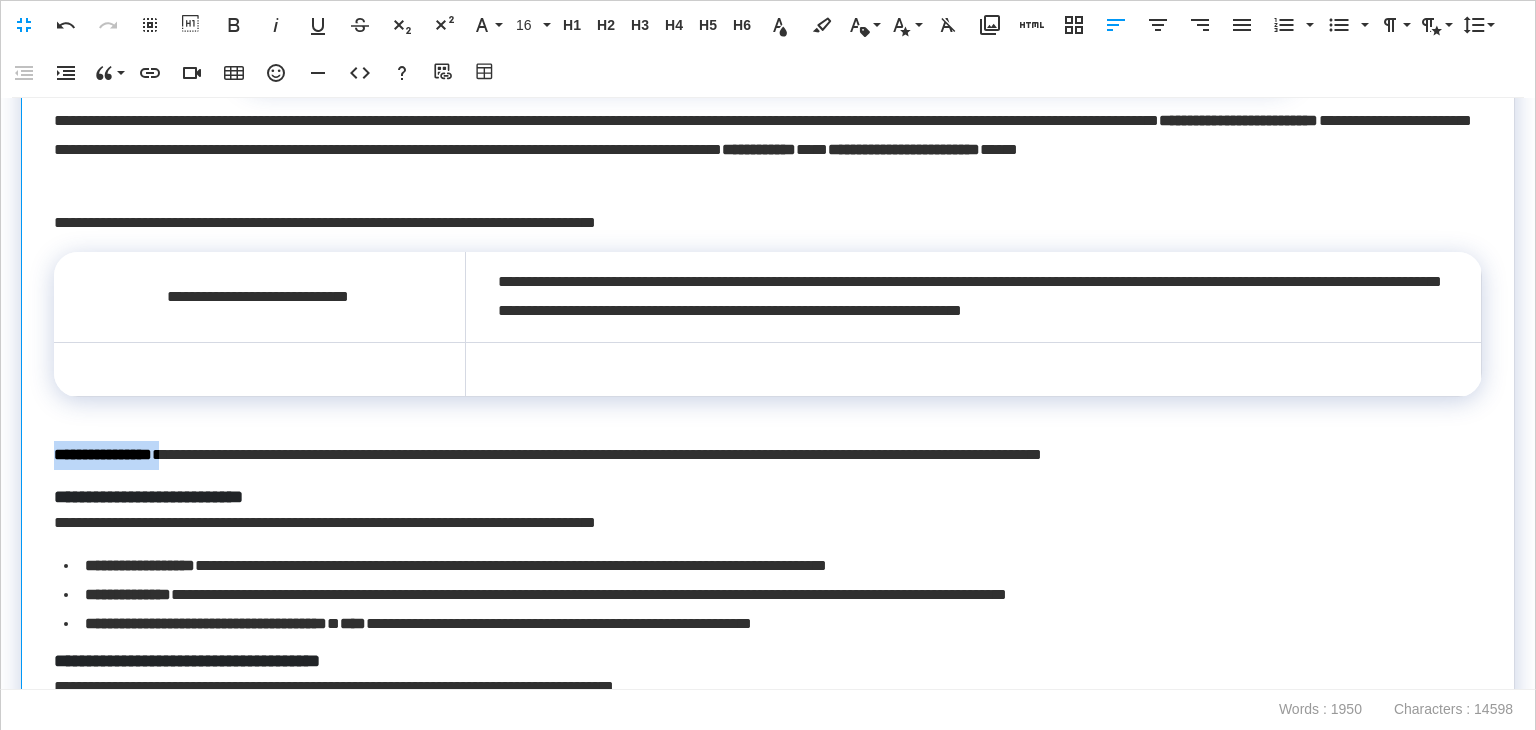 click on "**********" at bounding box center (768, 209) 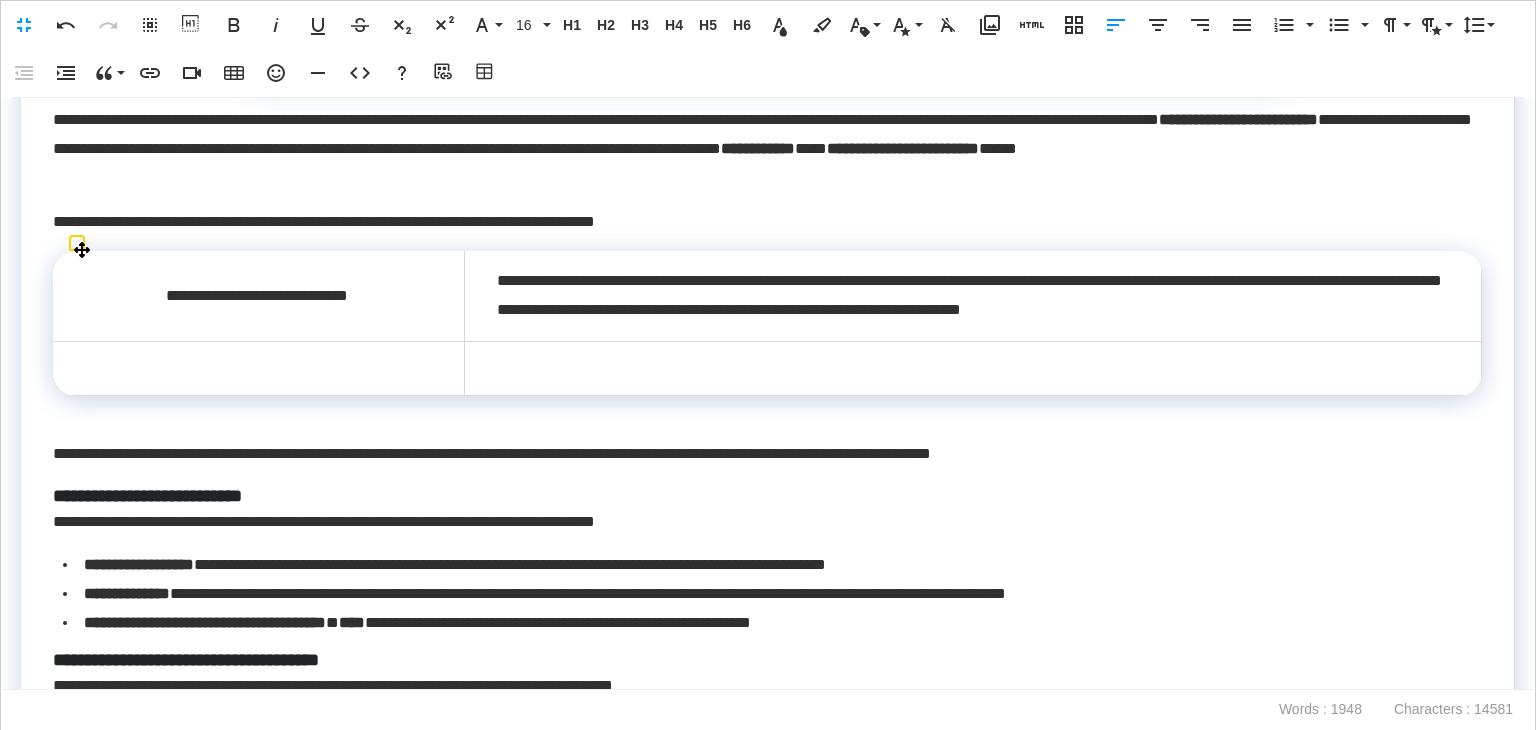 click at bounding box center (258, 368) 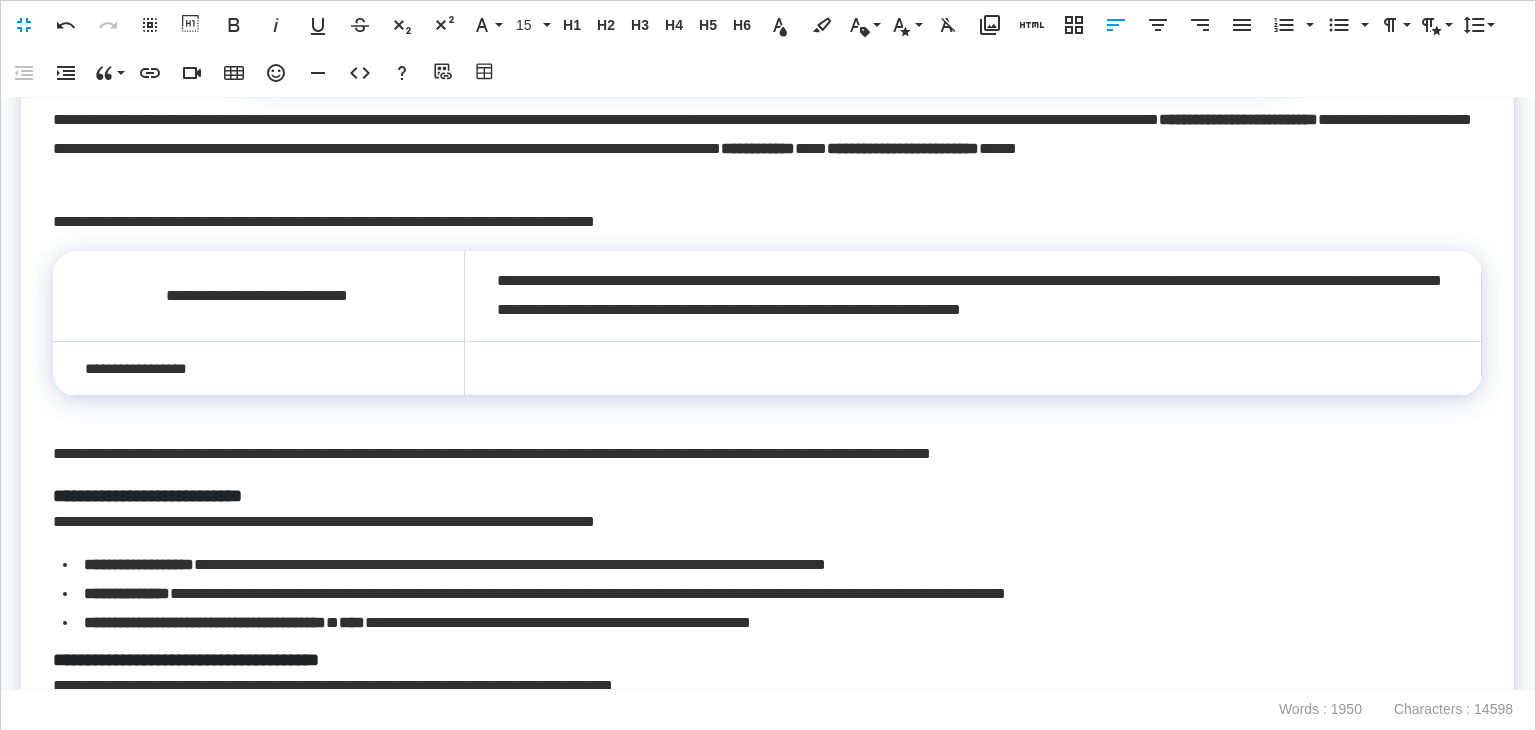 scroll, scrollTop: 0, scrollLeft: 3, axis: horizontal 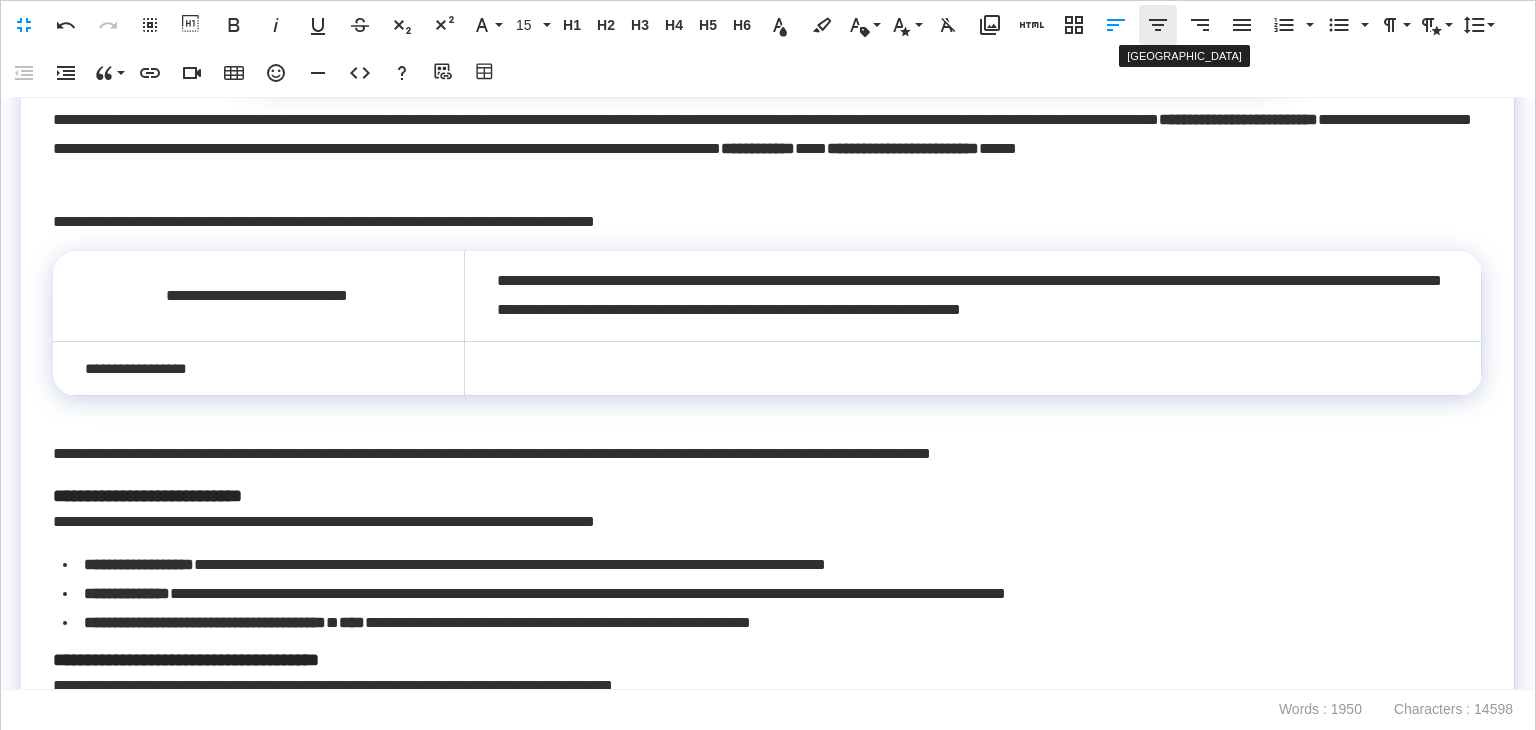 click 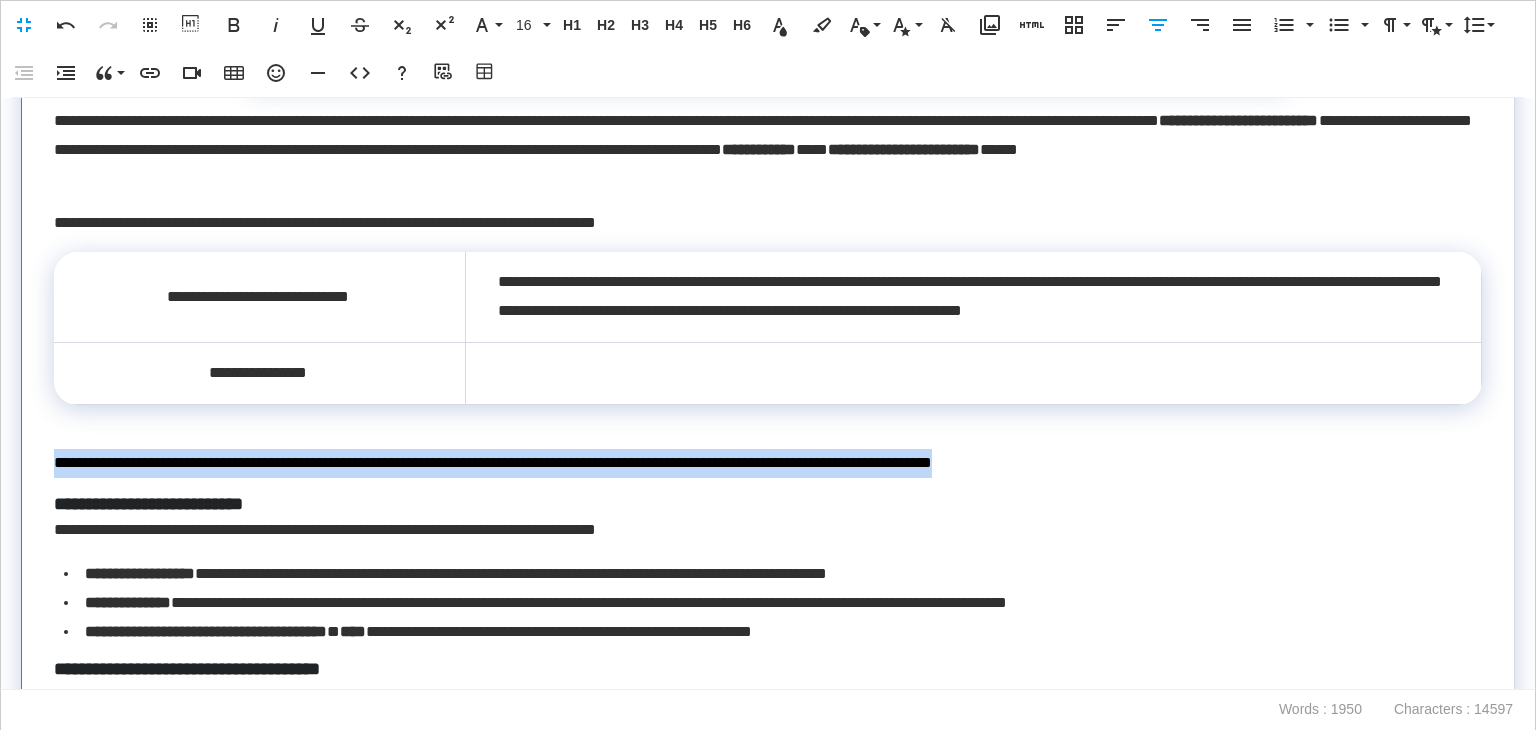 drag, startPoint x: 1160, startPoint y: 465, endPoint x: 59, endPoint y: 462, distance: 1101.004 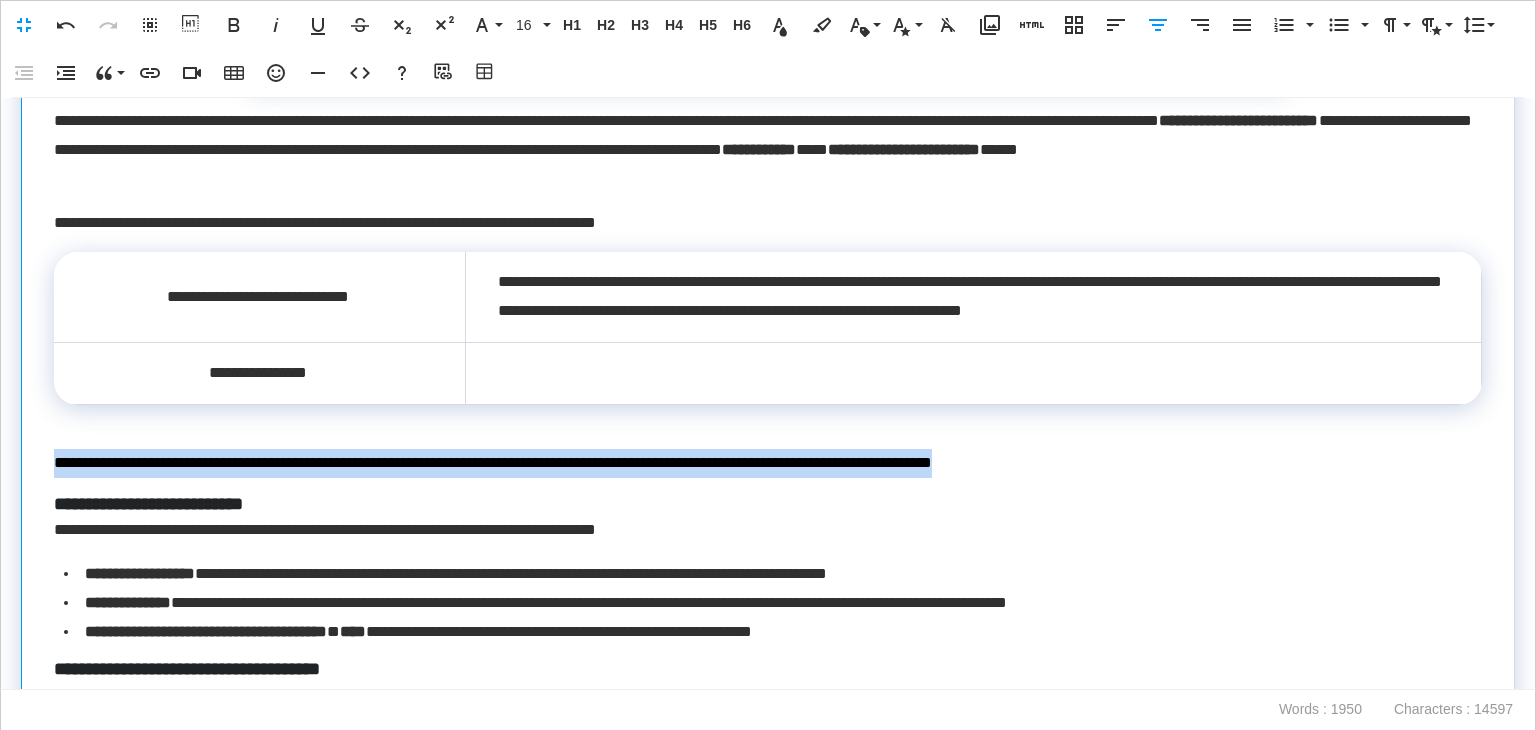 click on "**********" at bounding box center (763, 463) 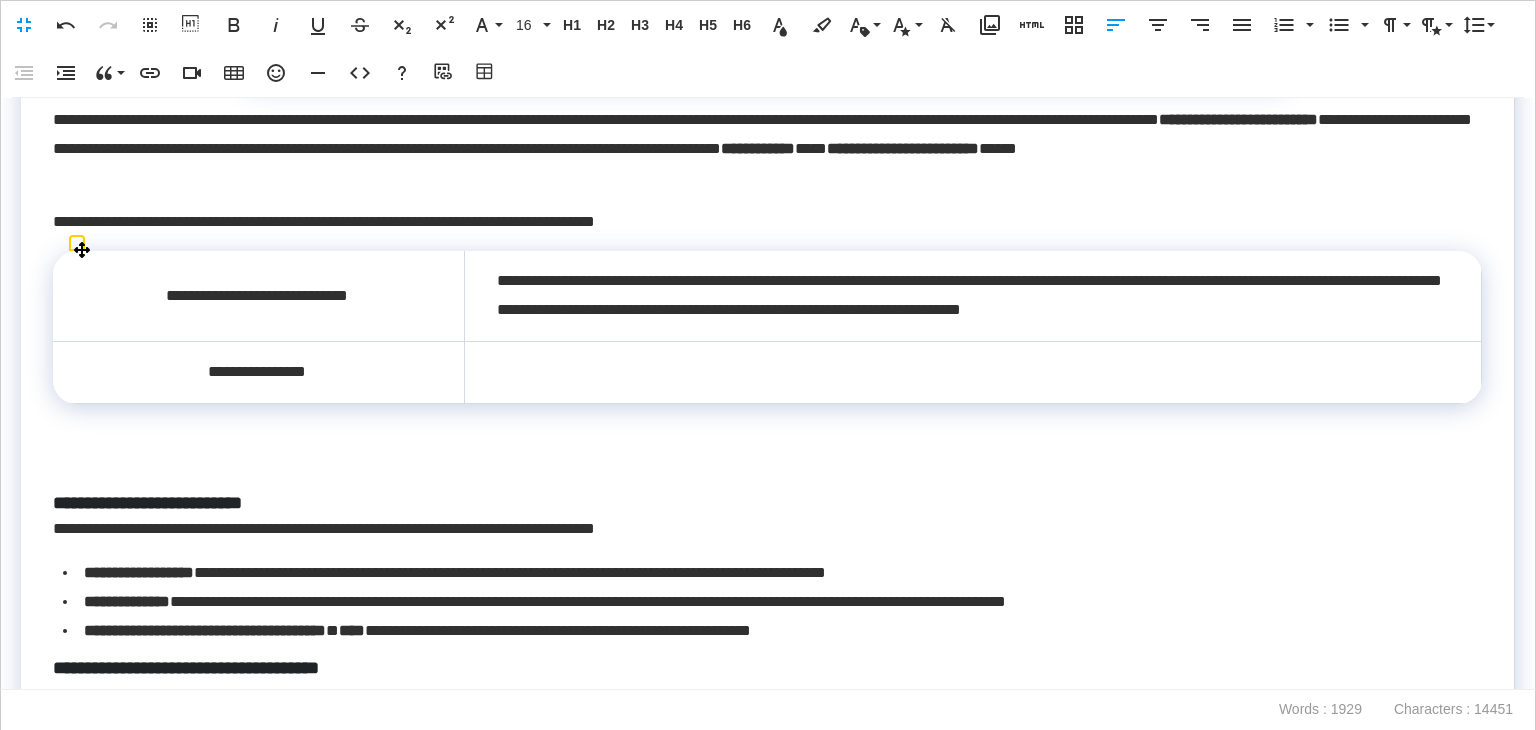 click at bounding box center [972, 372] 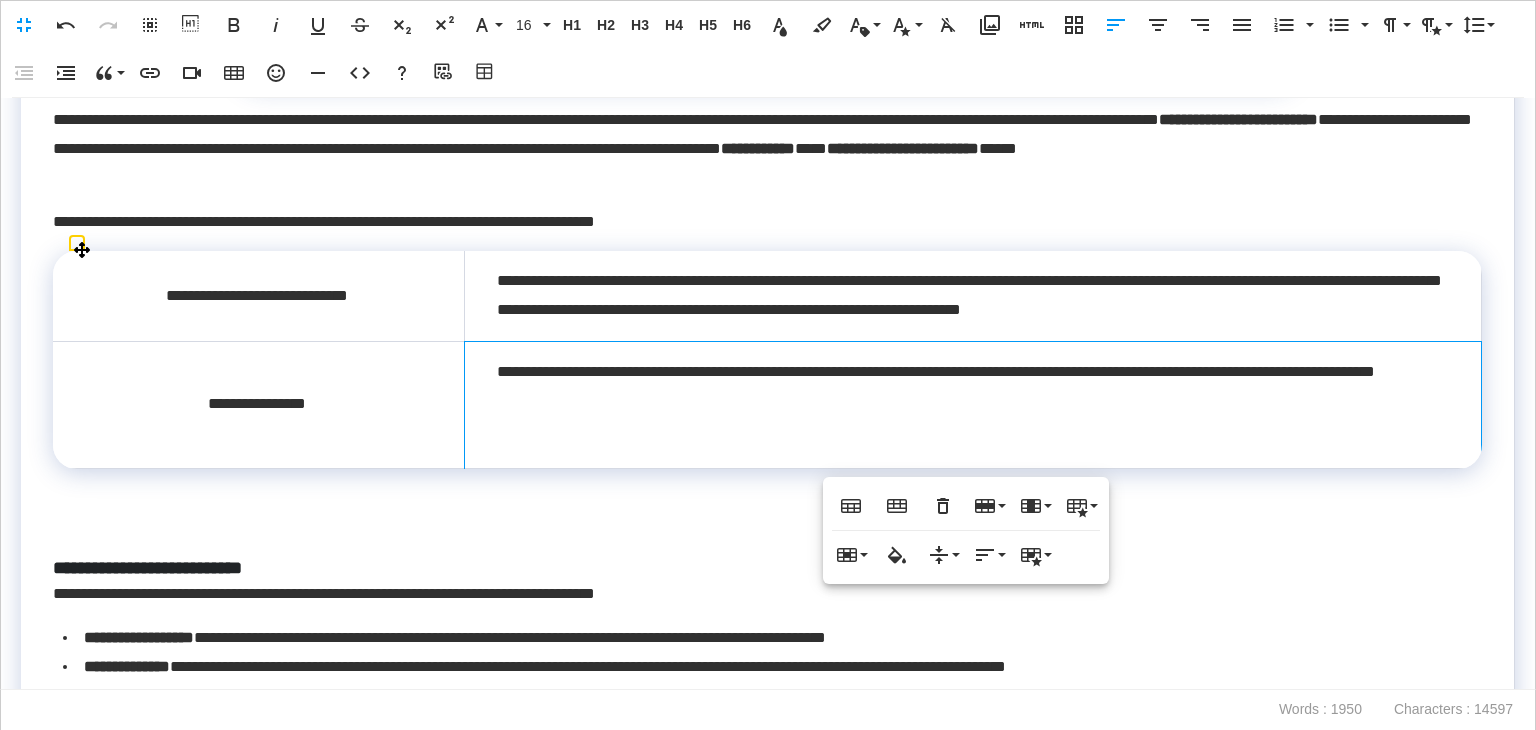 click on "**********" at bounding box center [972, 404] 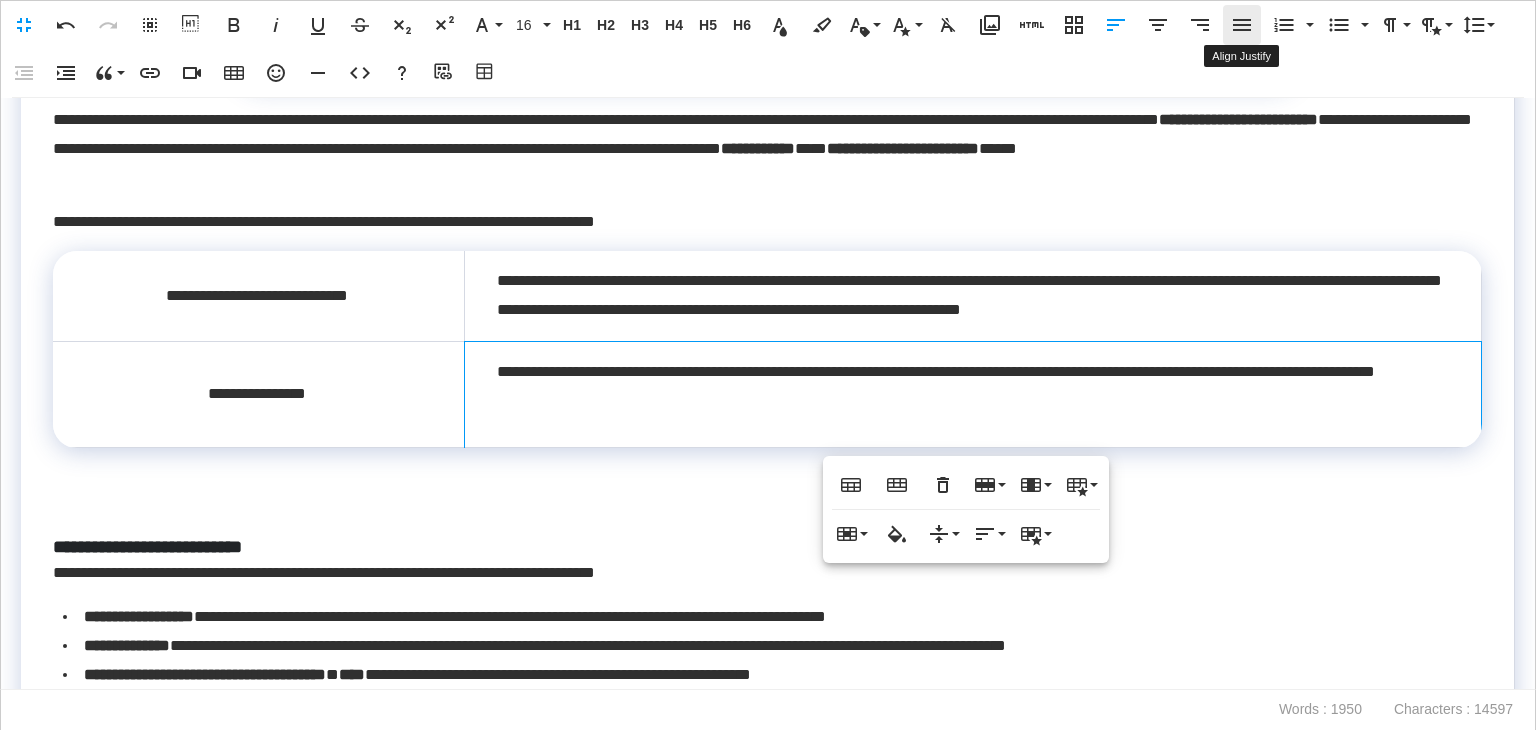 click 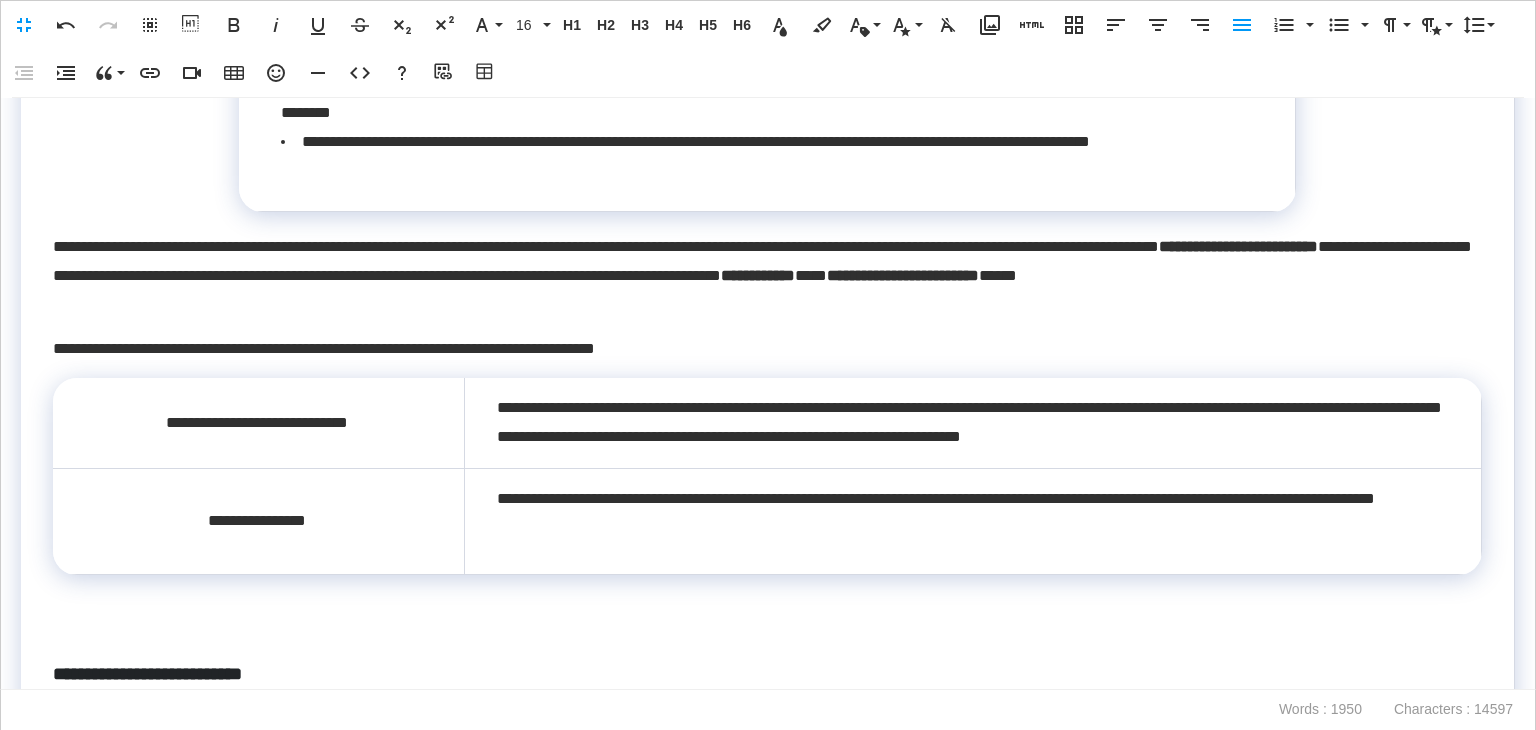 scroll, scrollTop: 2195, scrollLeft: 0, axis: vertical 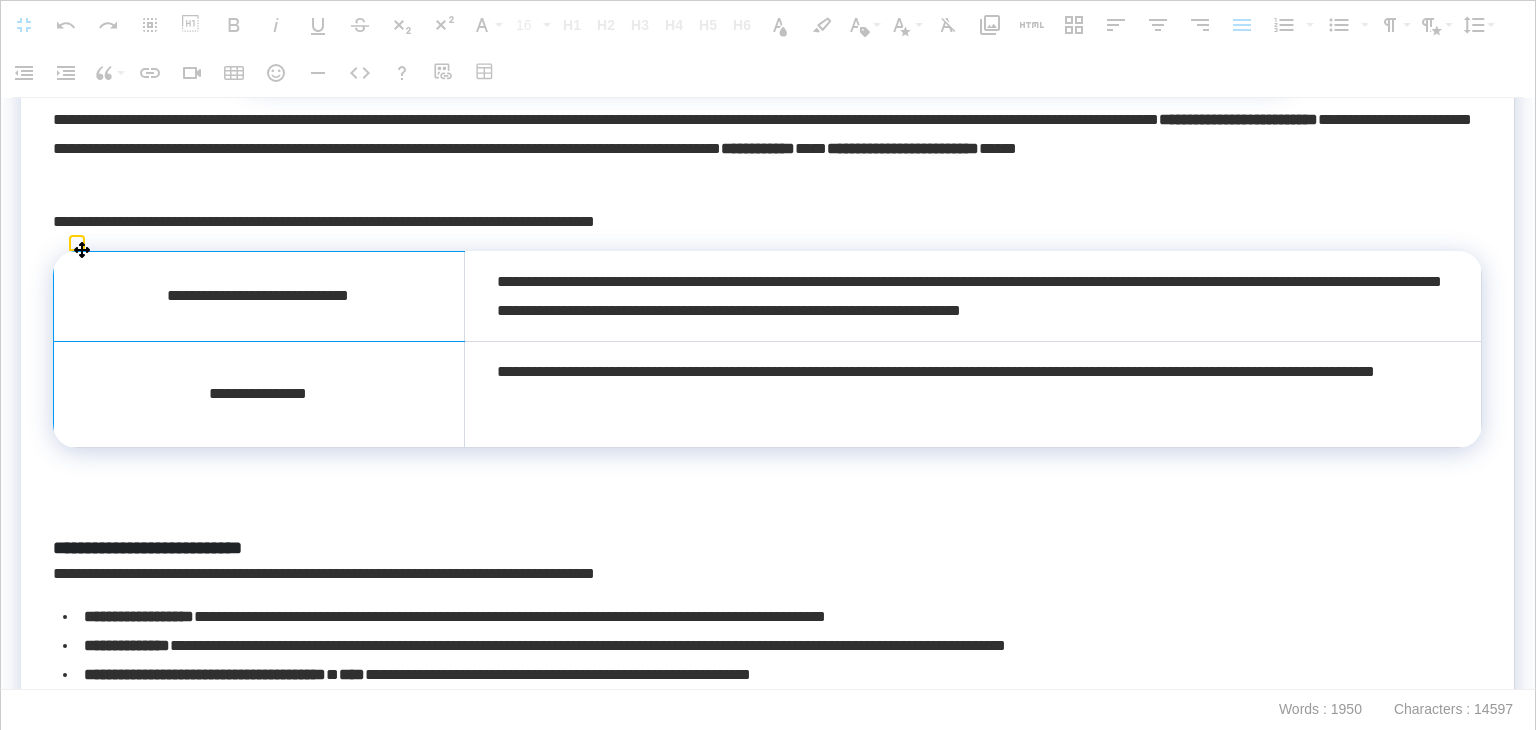 drag, startPoint x: 401, startPoint y: 292, endPoint x: 401, endPoint y: 413, distance: 121 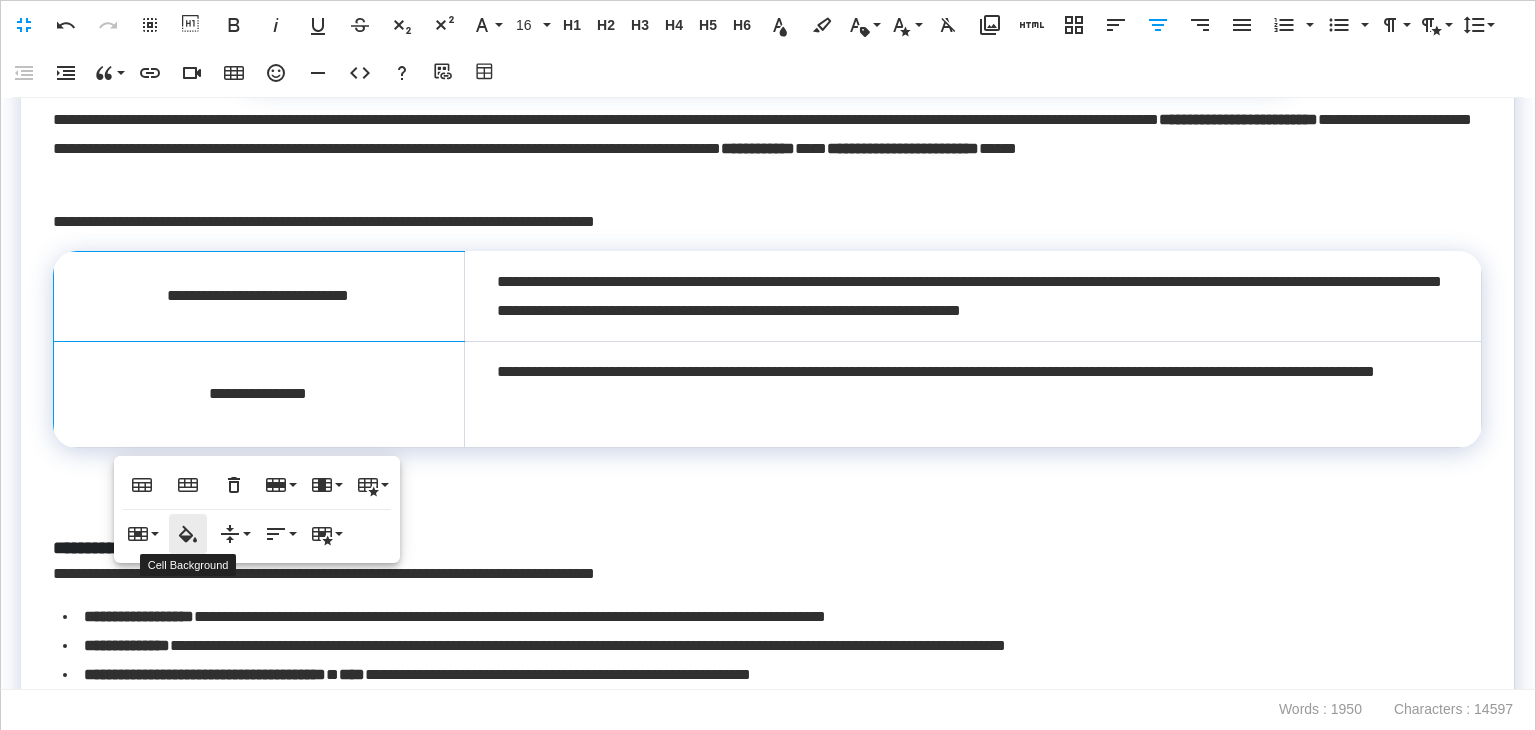 type on "*******" 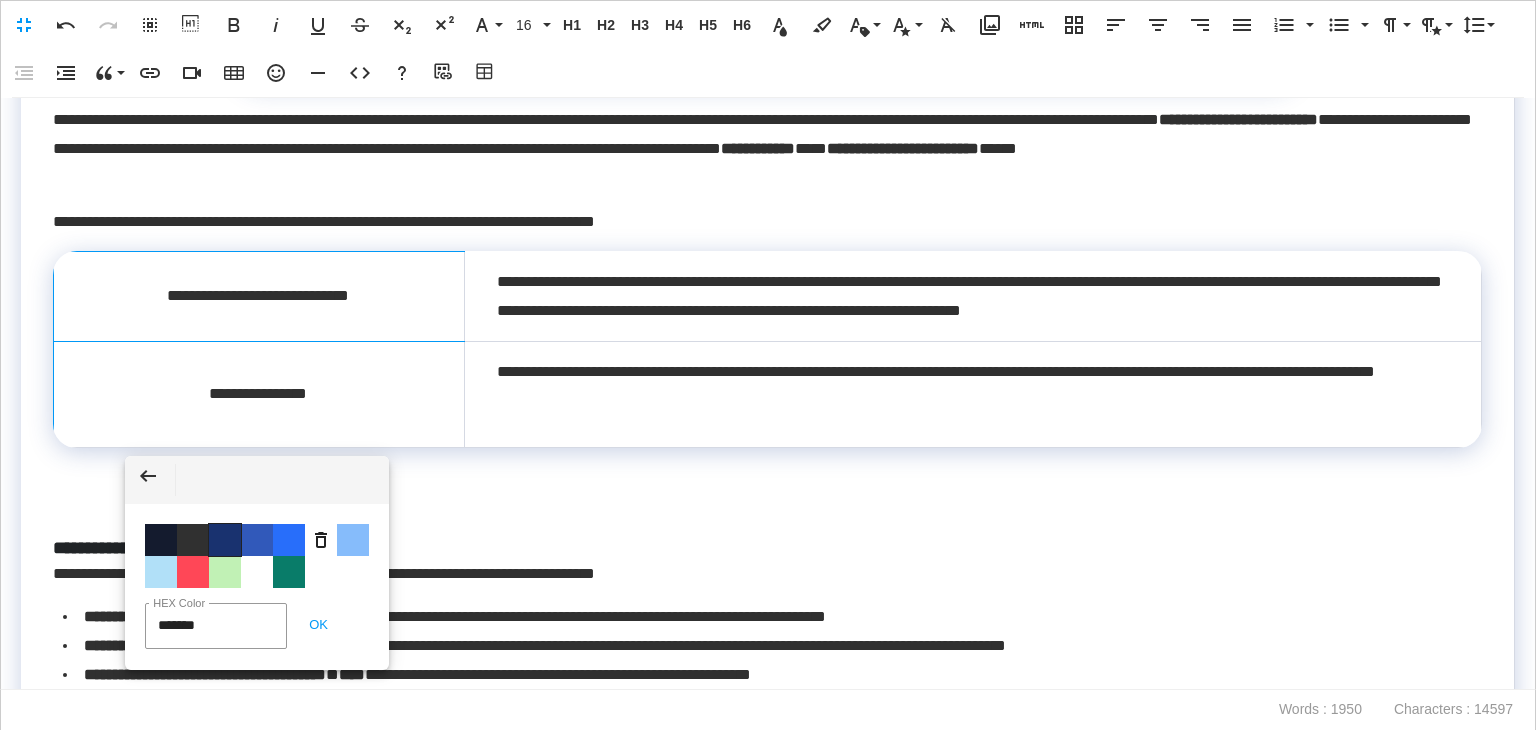 click on "Color #19326F" at bounding box center [225, 540] 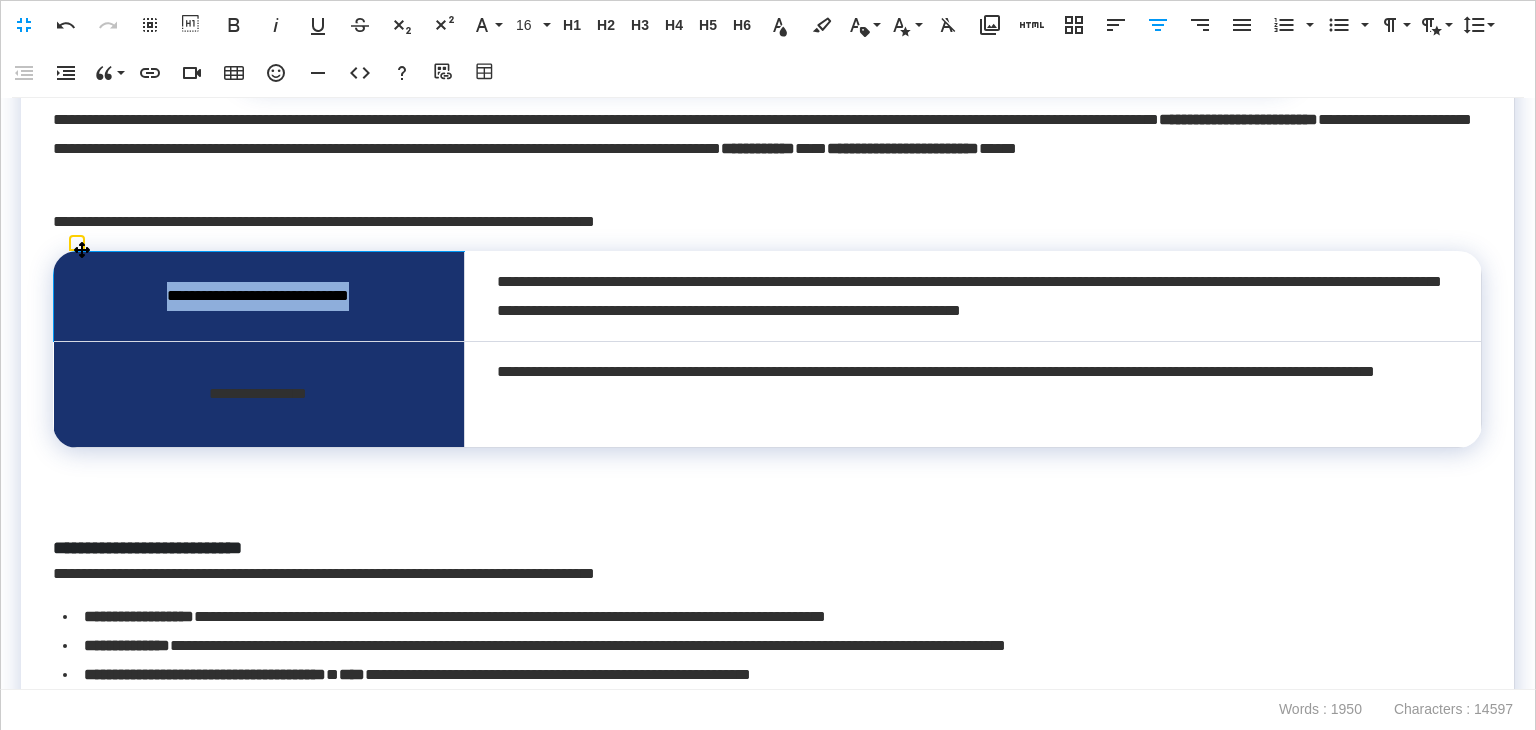 drag, startPoint x: 339, startPoint y: 285, endPoint x: 108, endPoint y: 293, distance: 231.13849 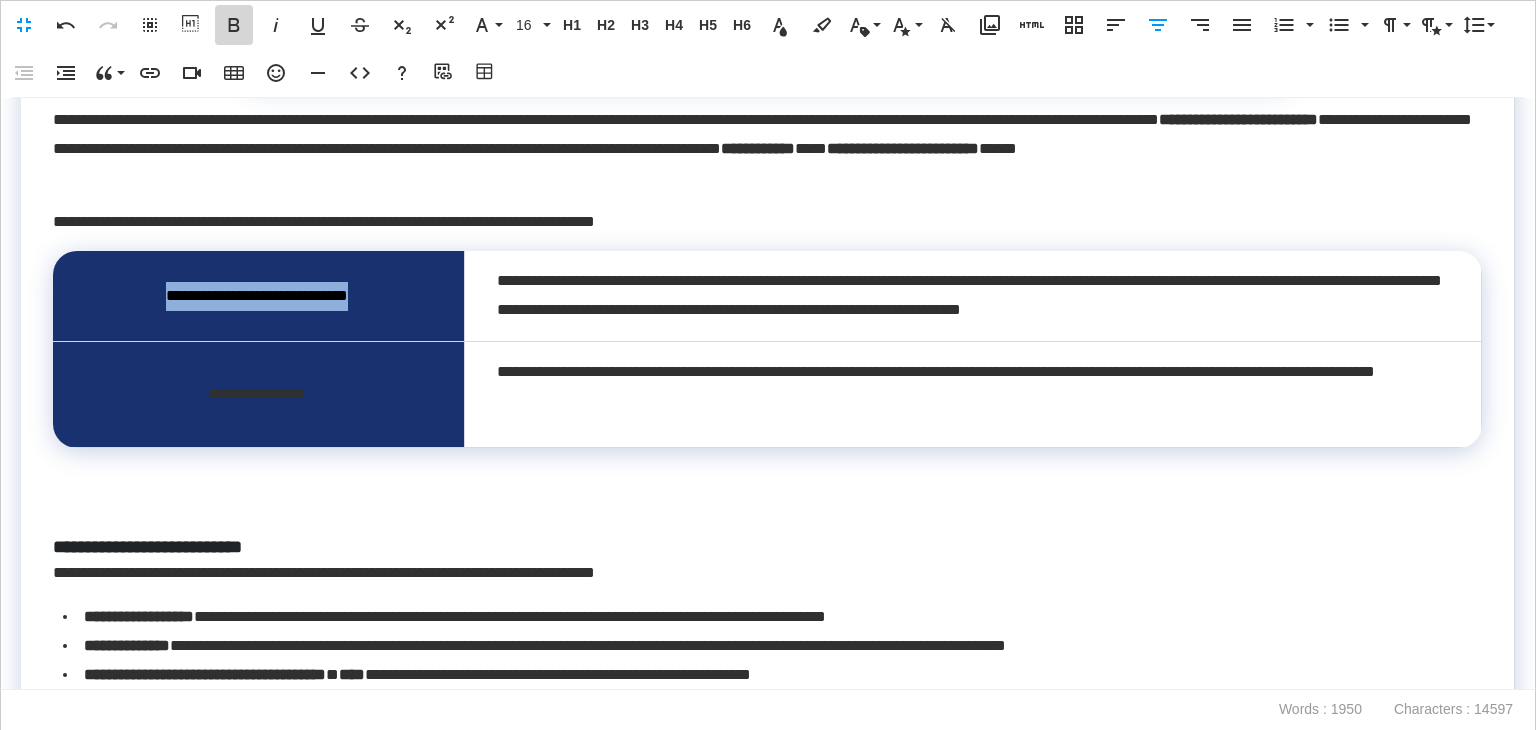 click 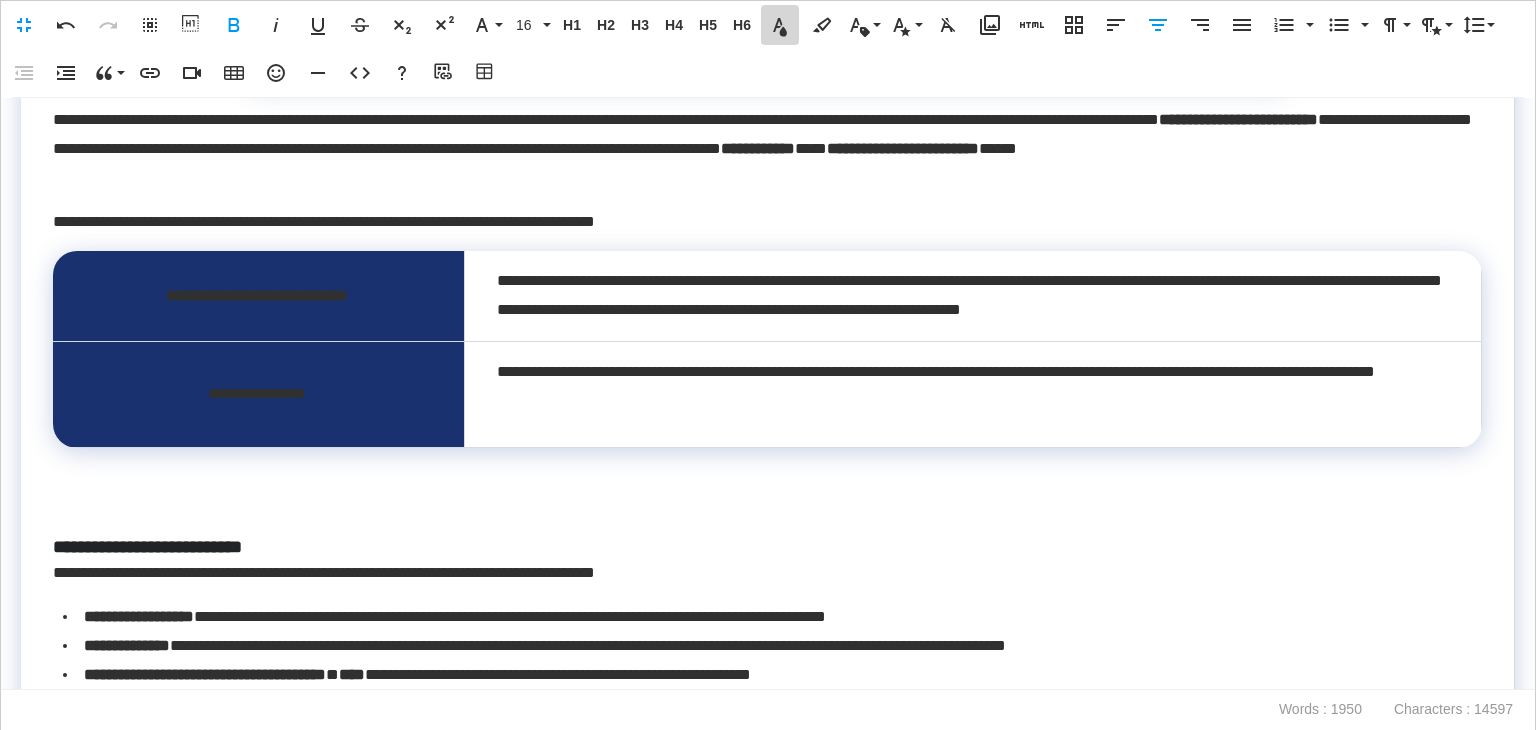 click 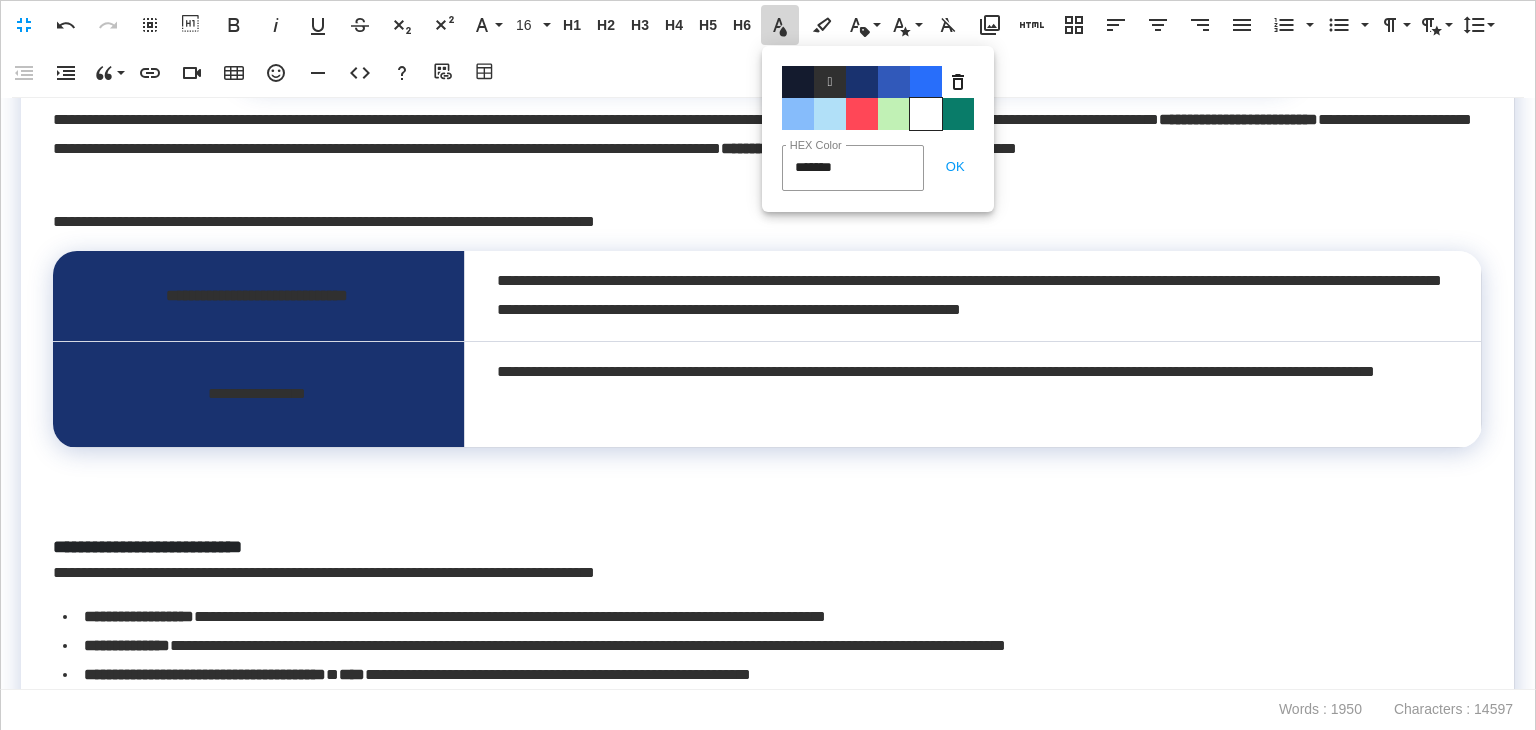 click on "Color#FFFFFF" at bounding box center (926, 114) 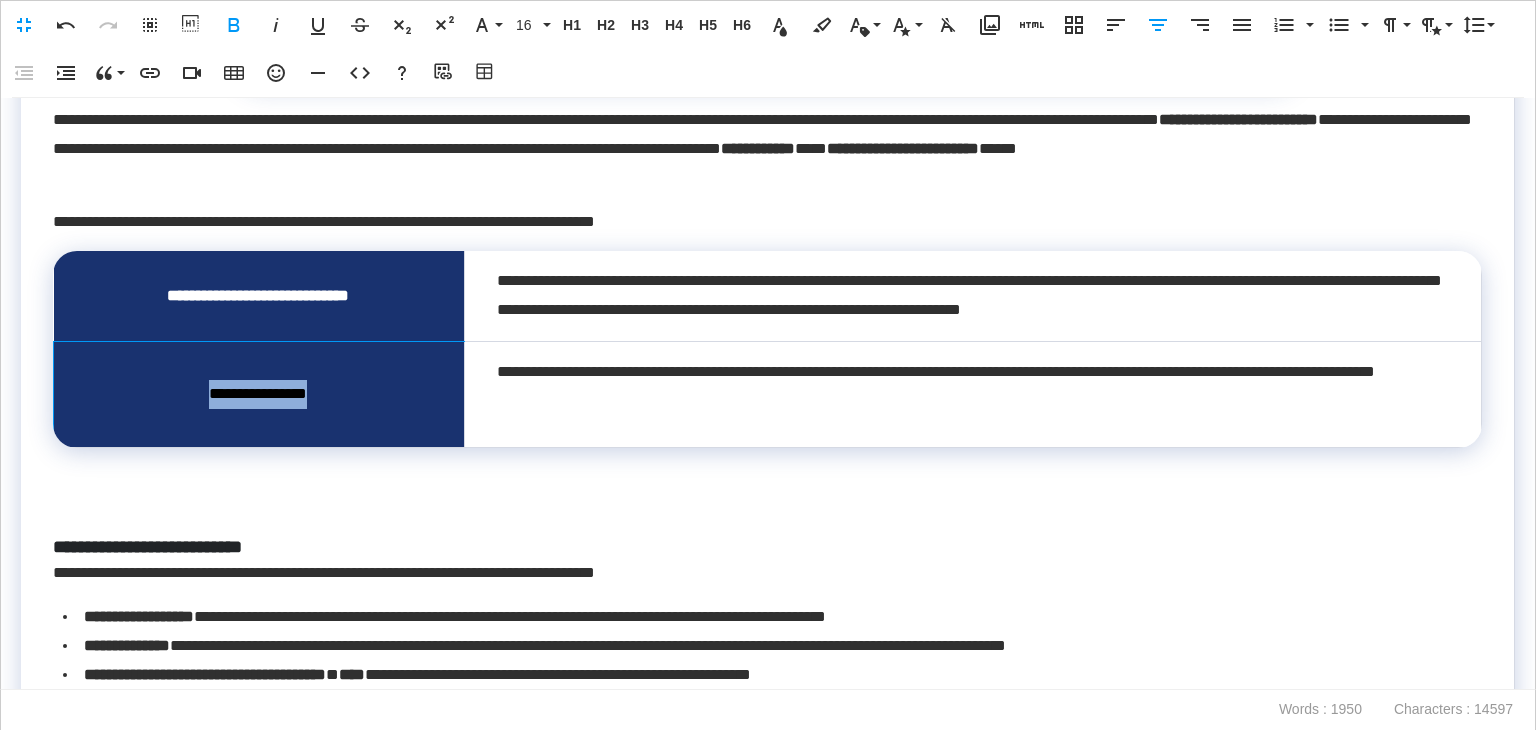 drag, startPoint x: 419, startPoint y: 391, endPoint x: 159, endPoint y: 379, distance: 260.27676 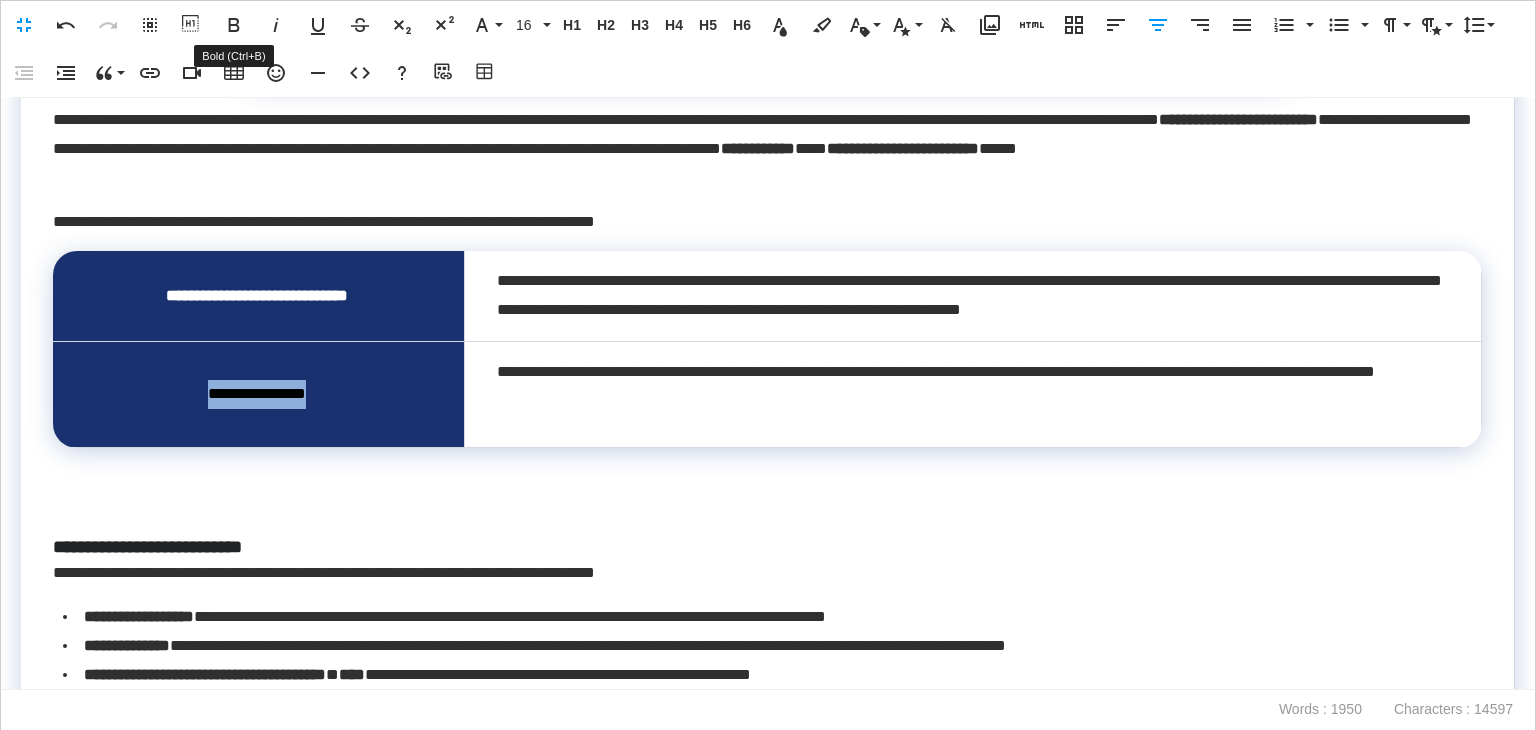 click 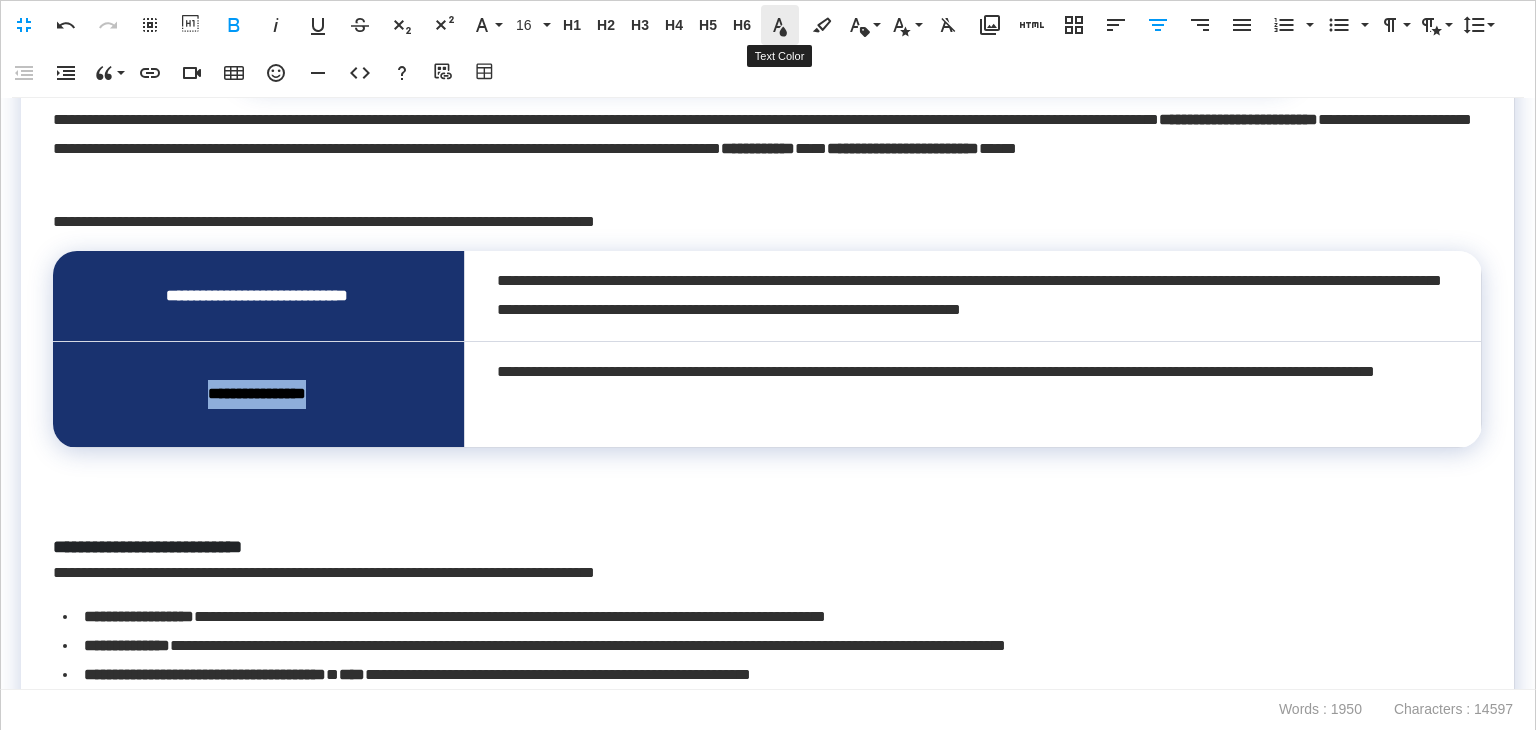 click 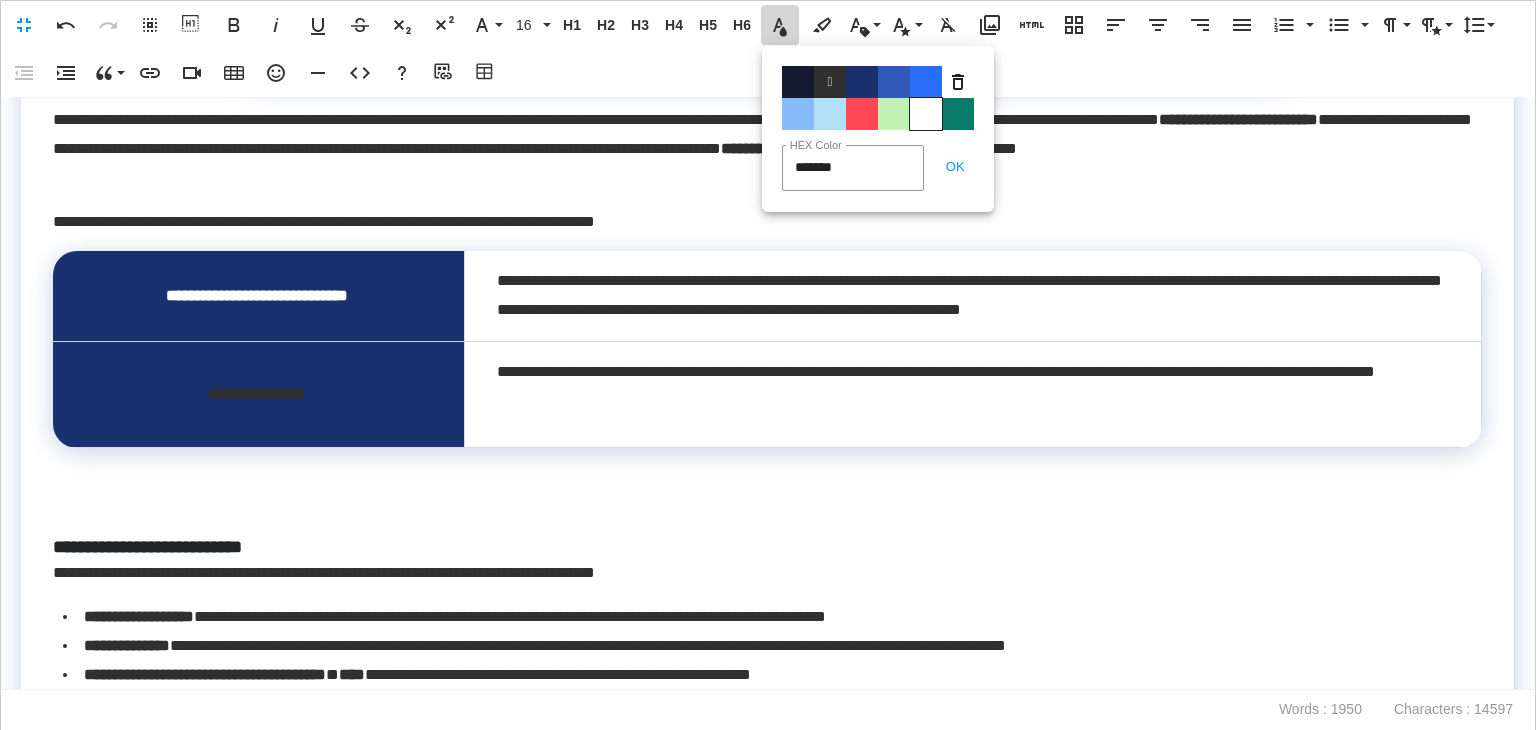 click on "Color#FFFFFF" at bounding box center (926, 114) 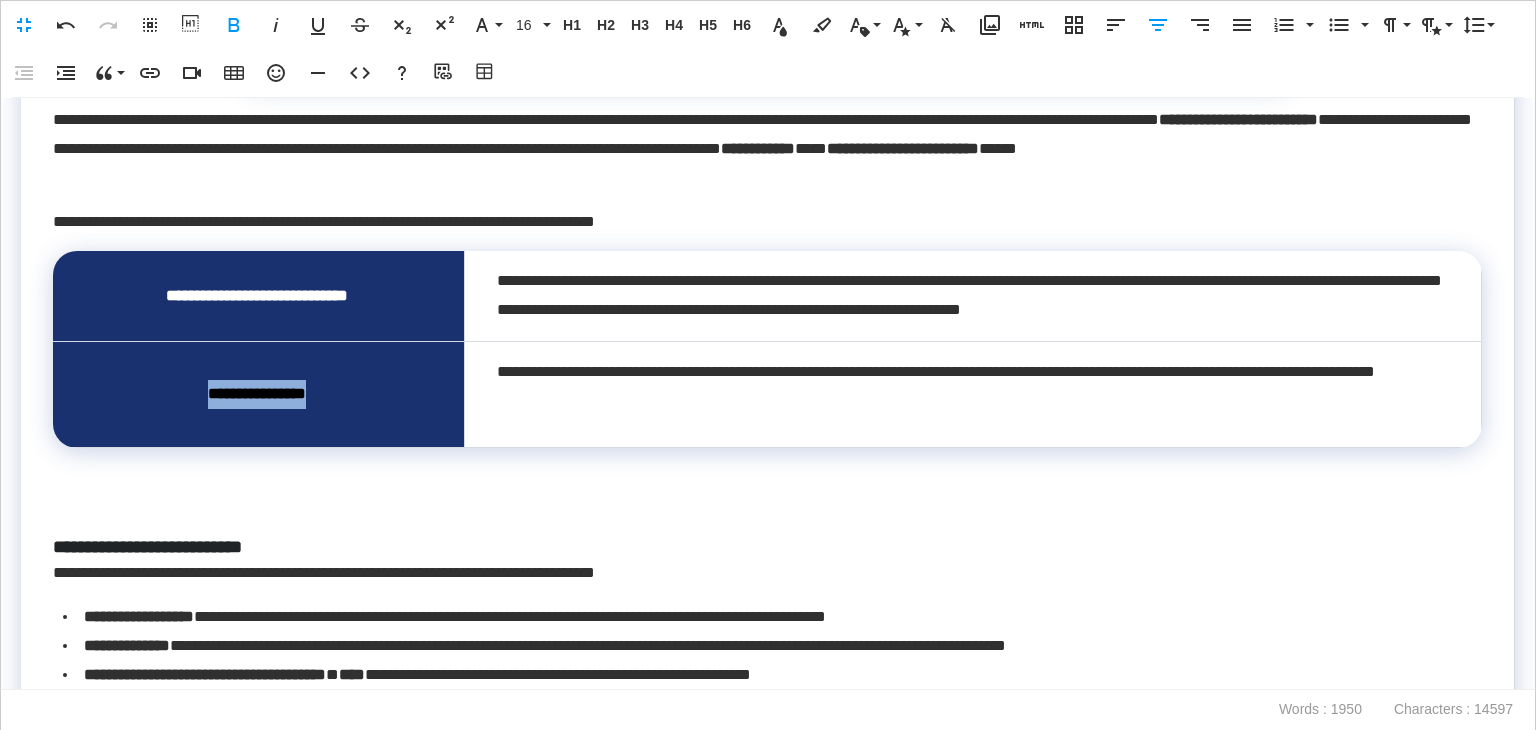 click at bounding box center [767, 462] 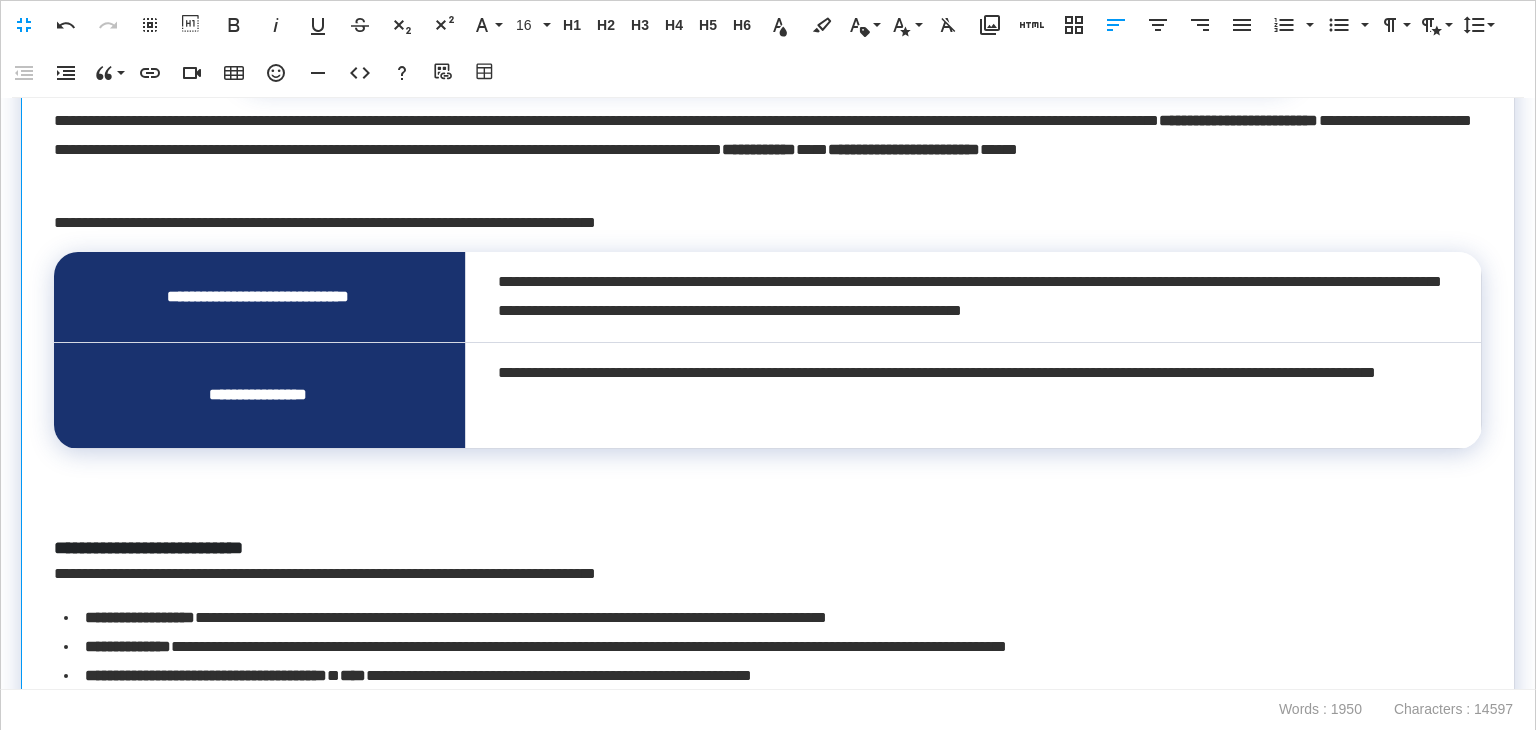 click on "**********" at bounding box center [768, 235] 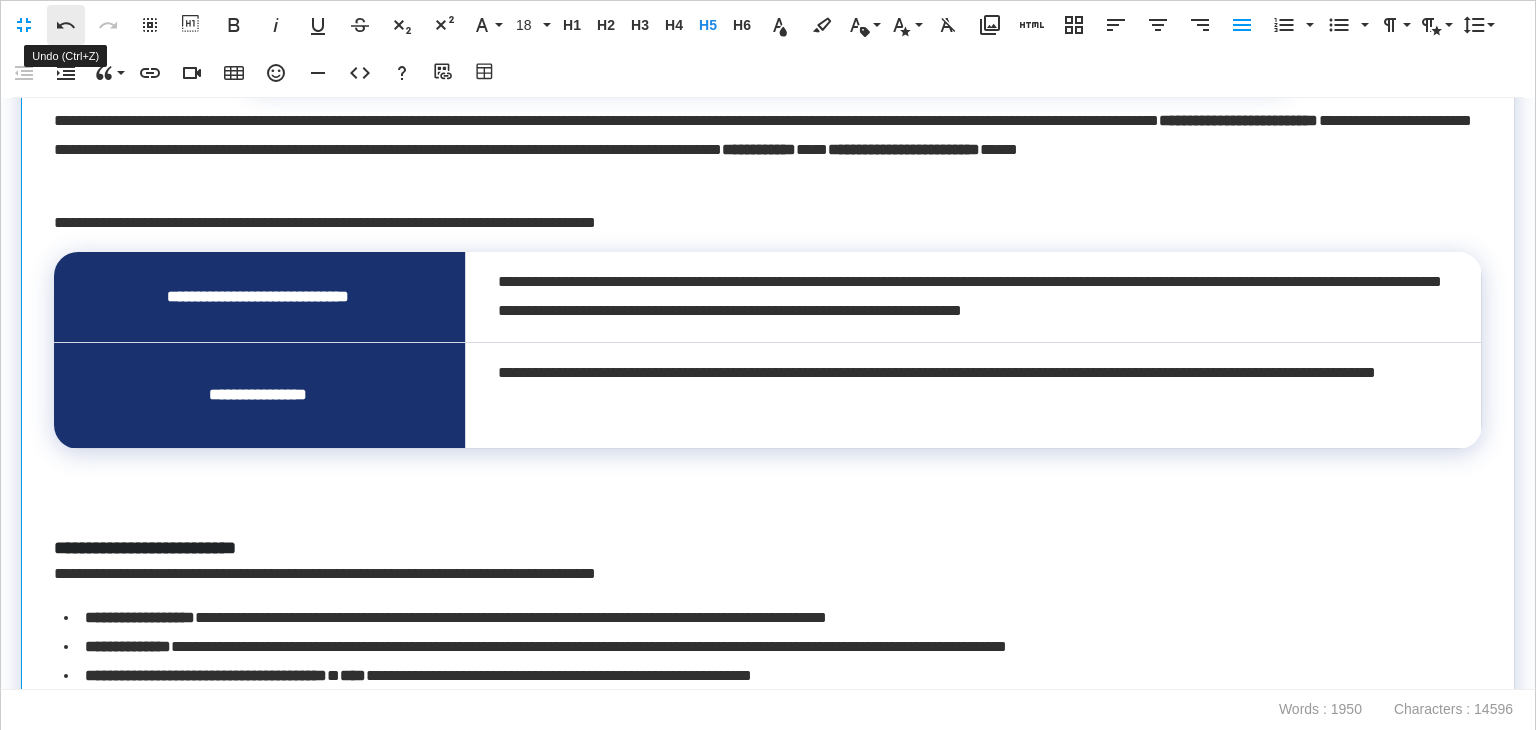 click 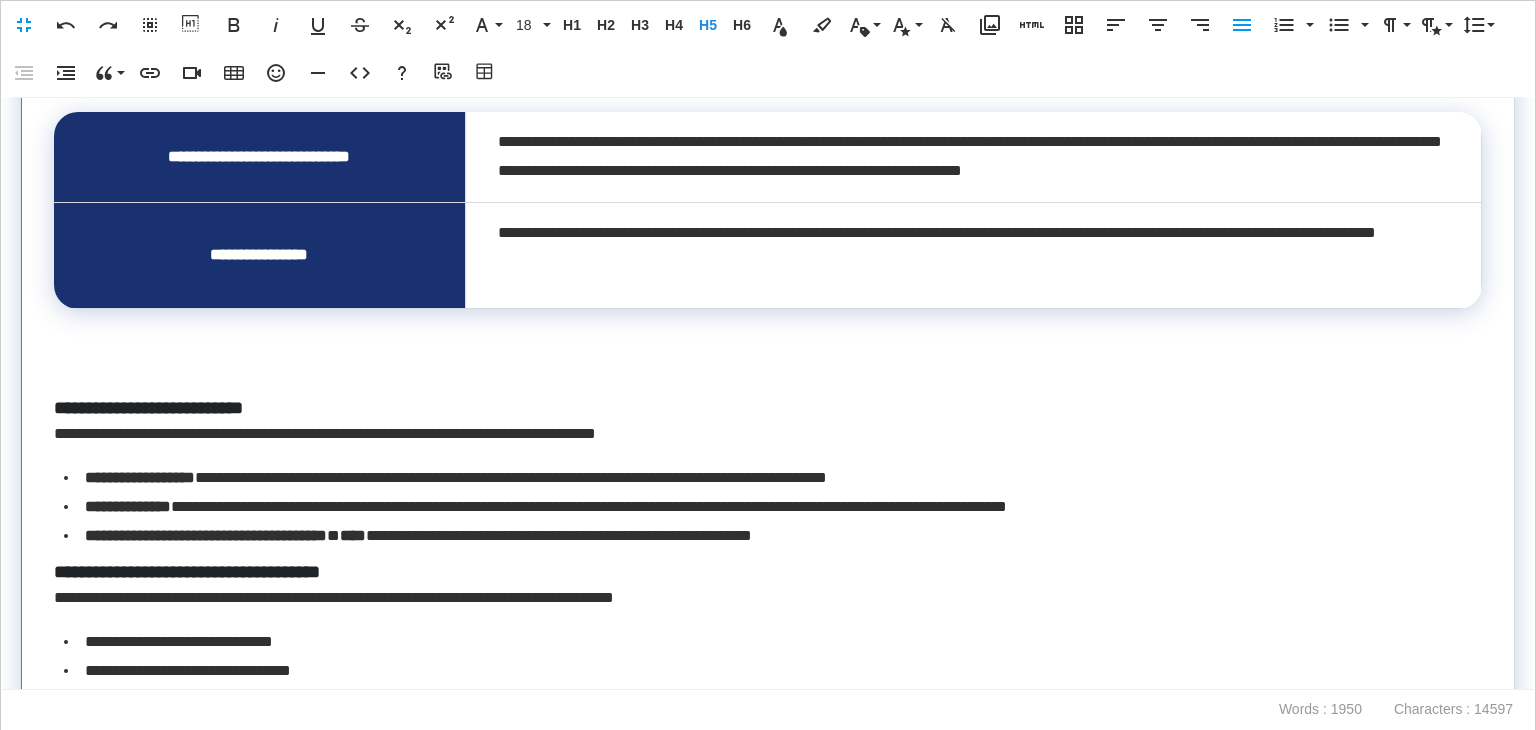 scroll, scrollTop: 2295, scrollLeft: 0, axis: vertical 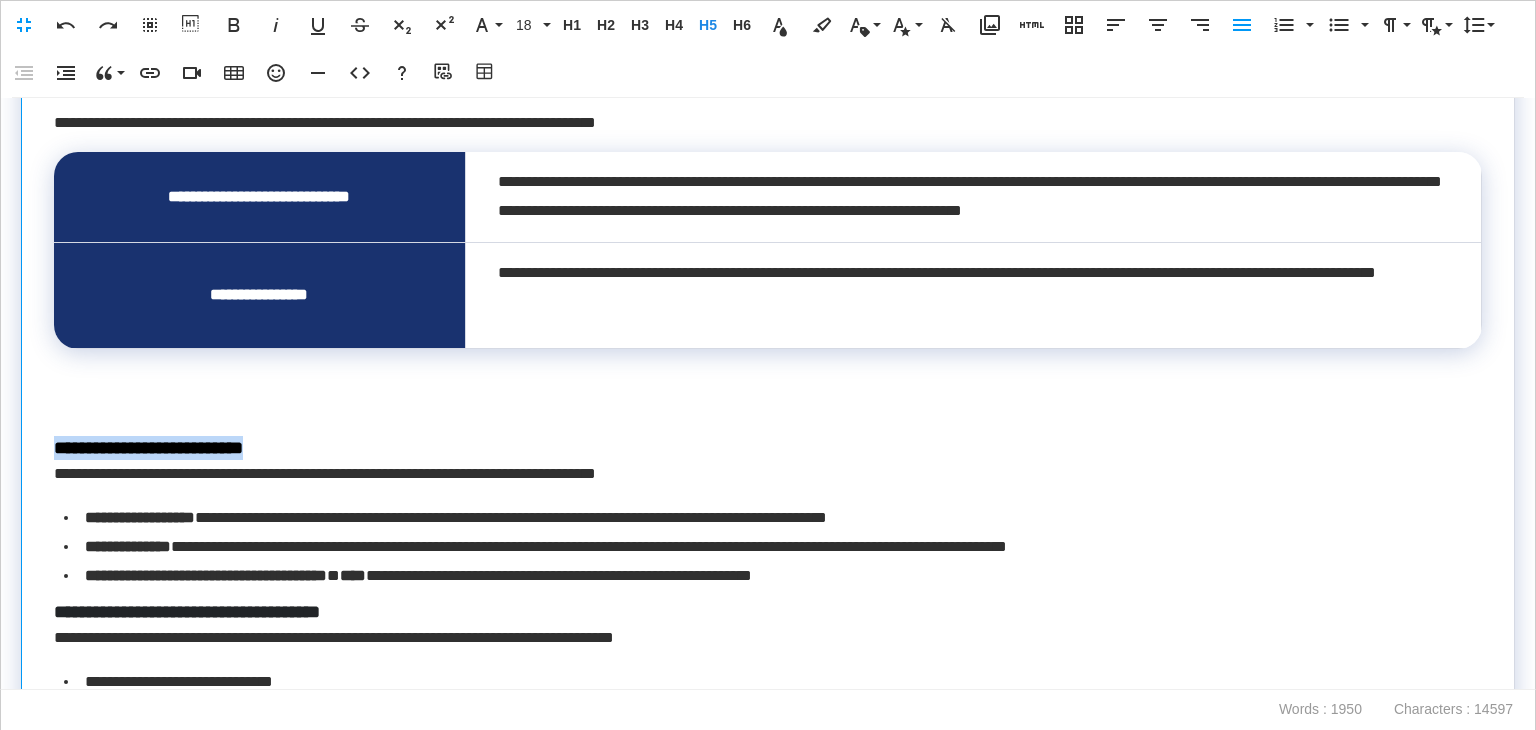 drag, startPoint x: 291, startPoint y: 436, endPoint x: 55, endPoint y: 450, distance: 236.41489 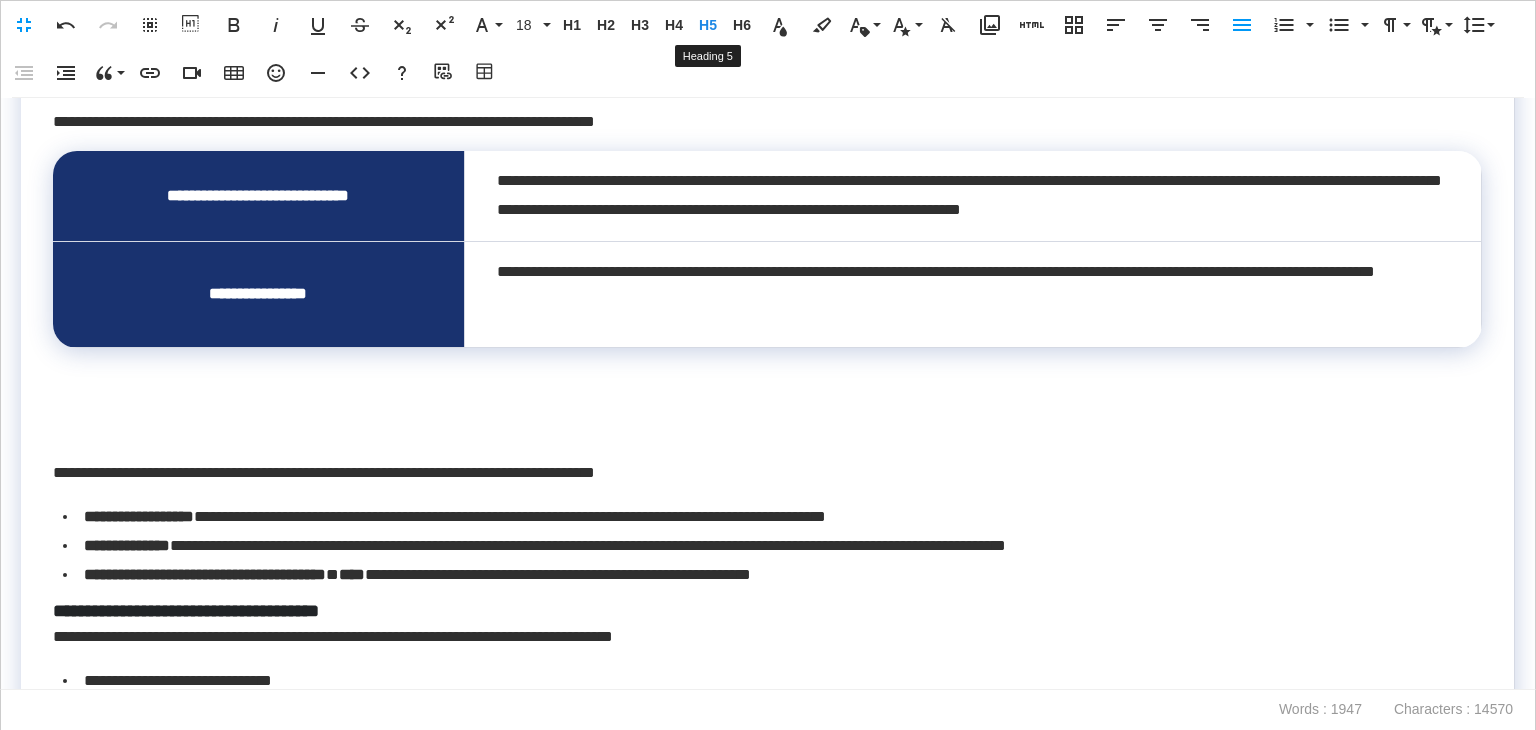 click on "H5 Heading 5" at bounding box center (708, 25) 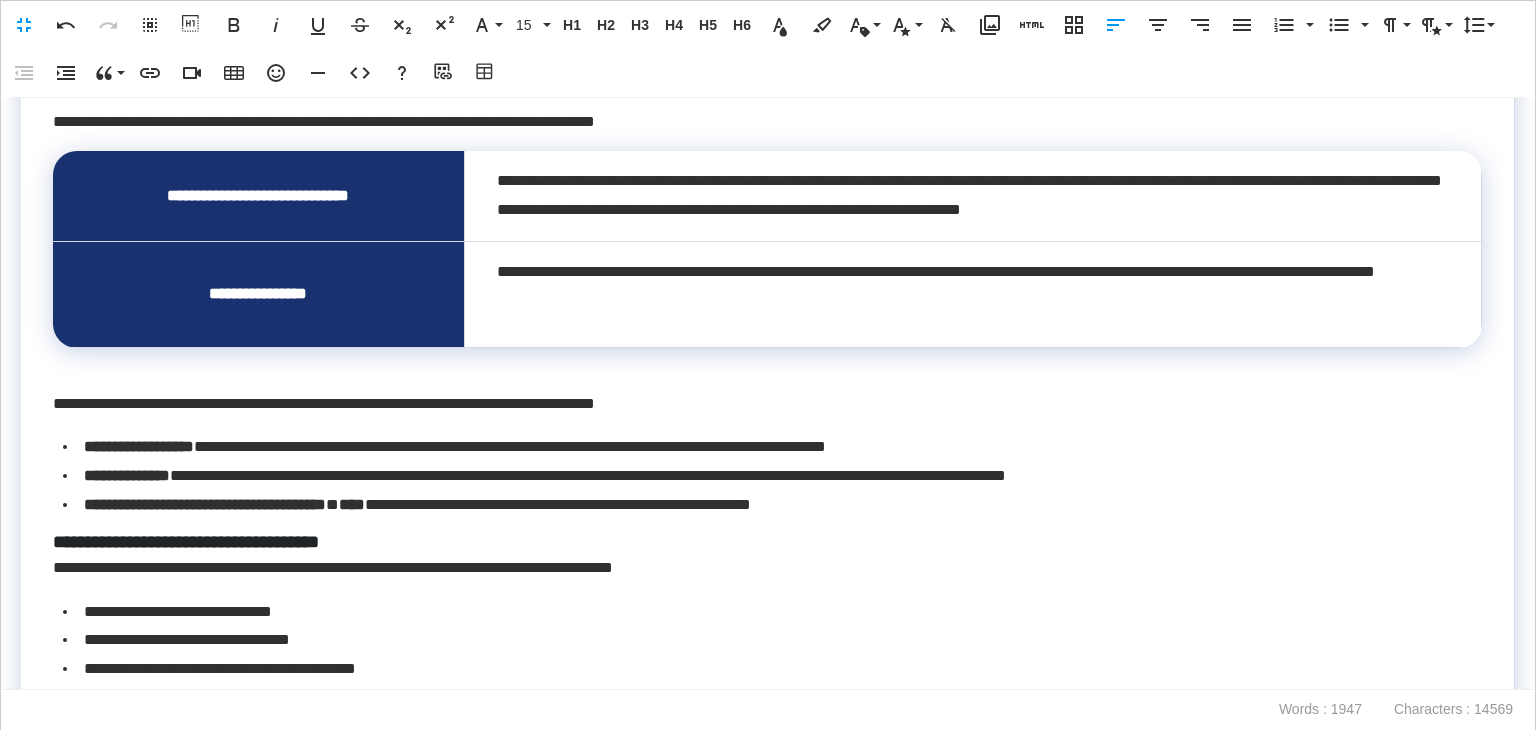 click on "**********" at bounding box center [762, 404] 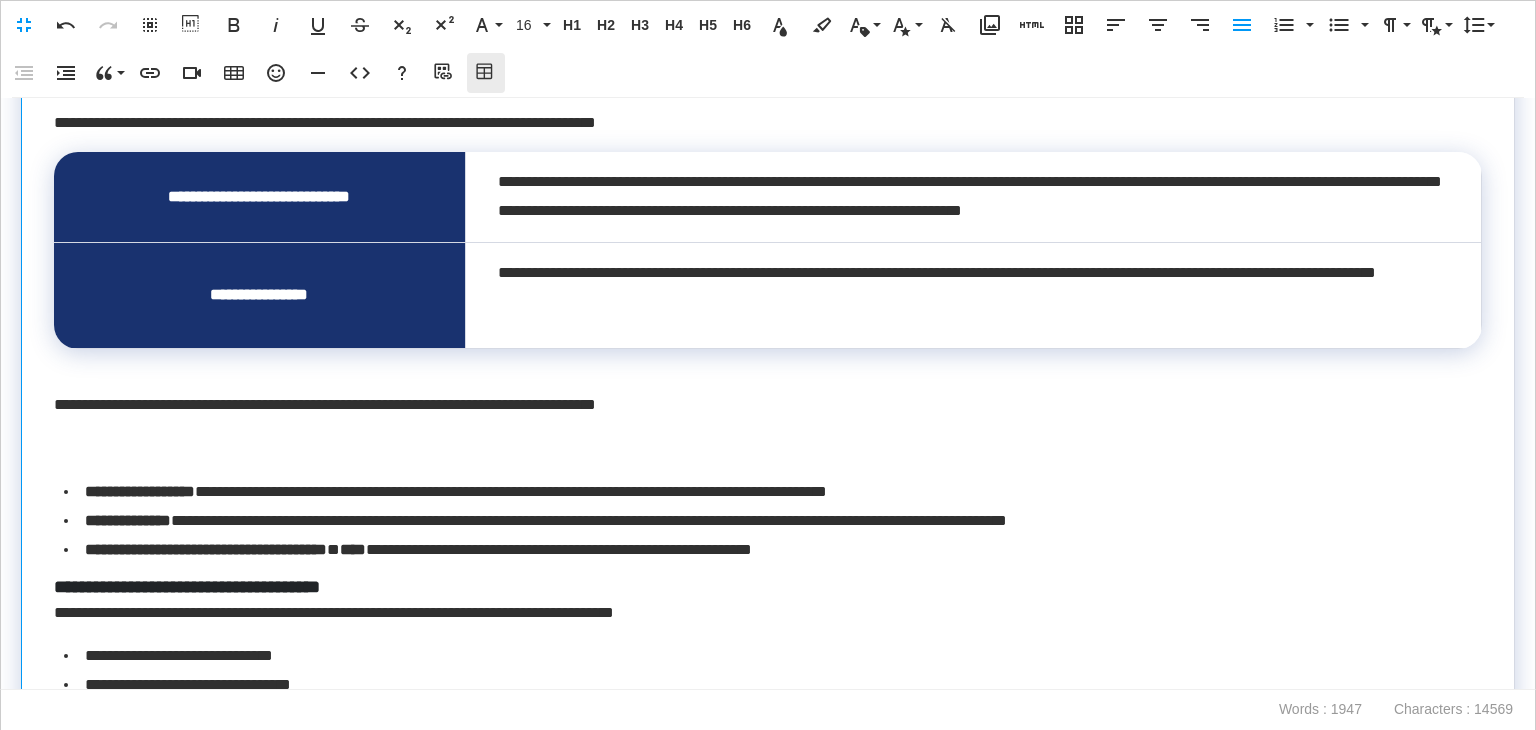 click 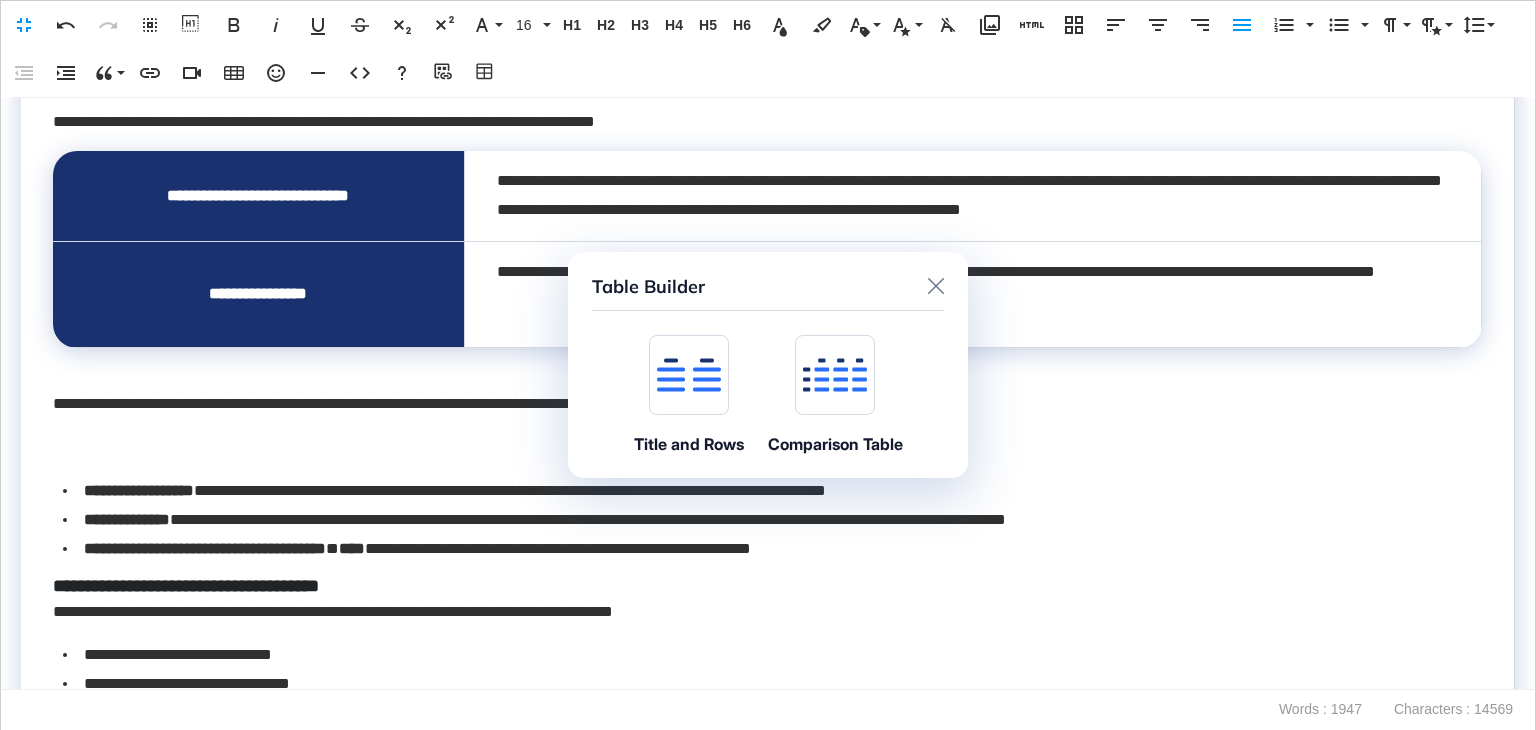click 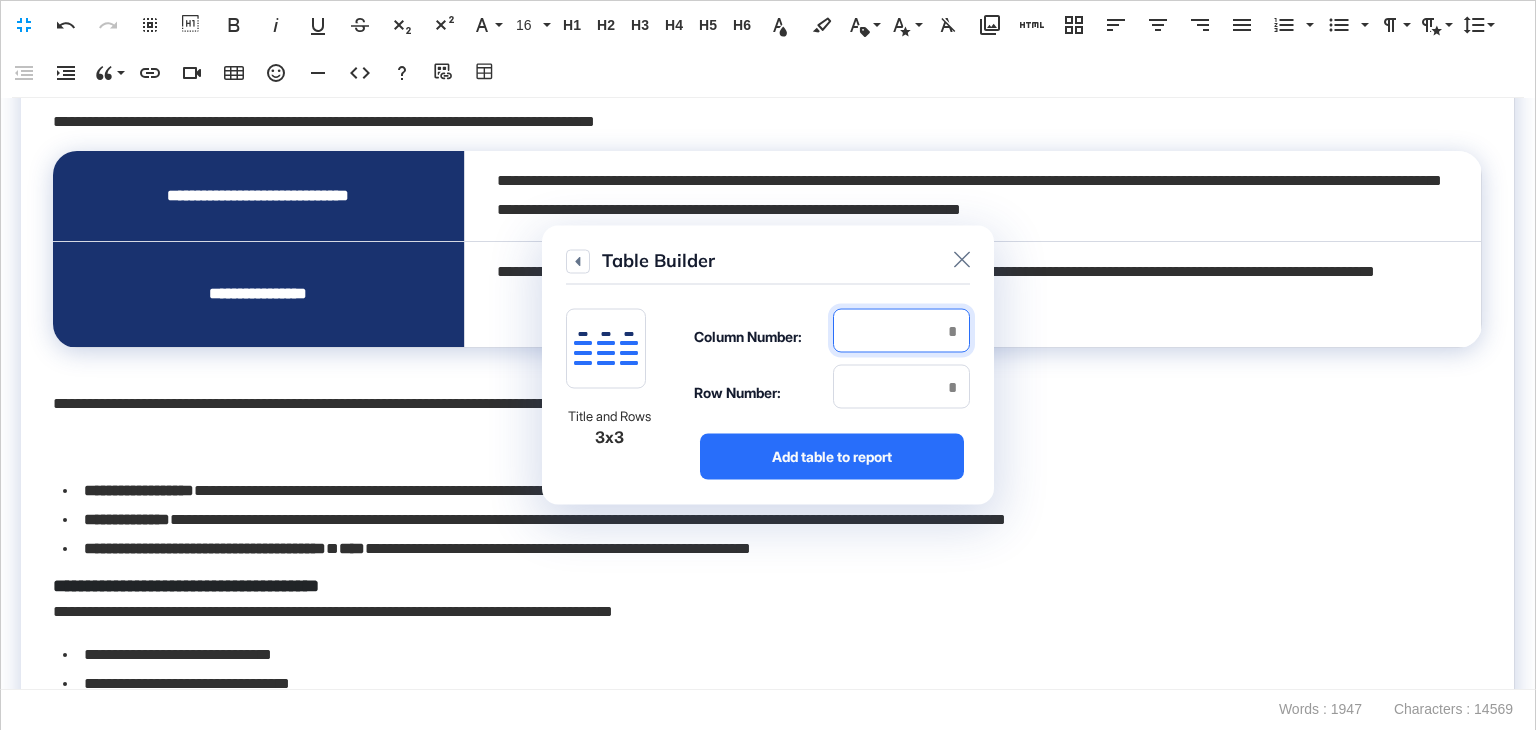 click at bounding box center [901, 331] 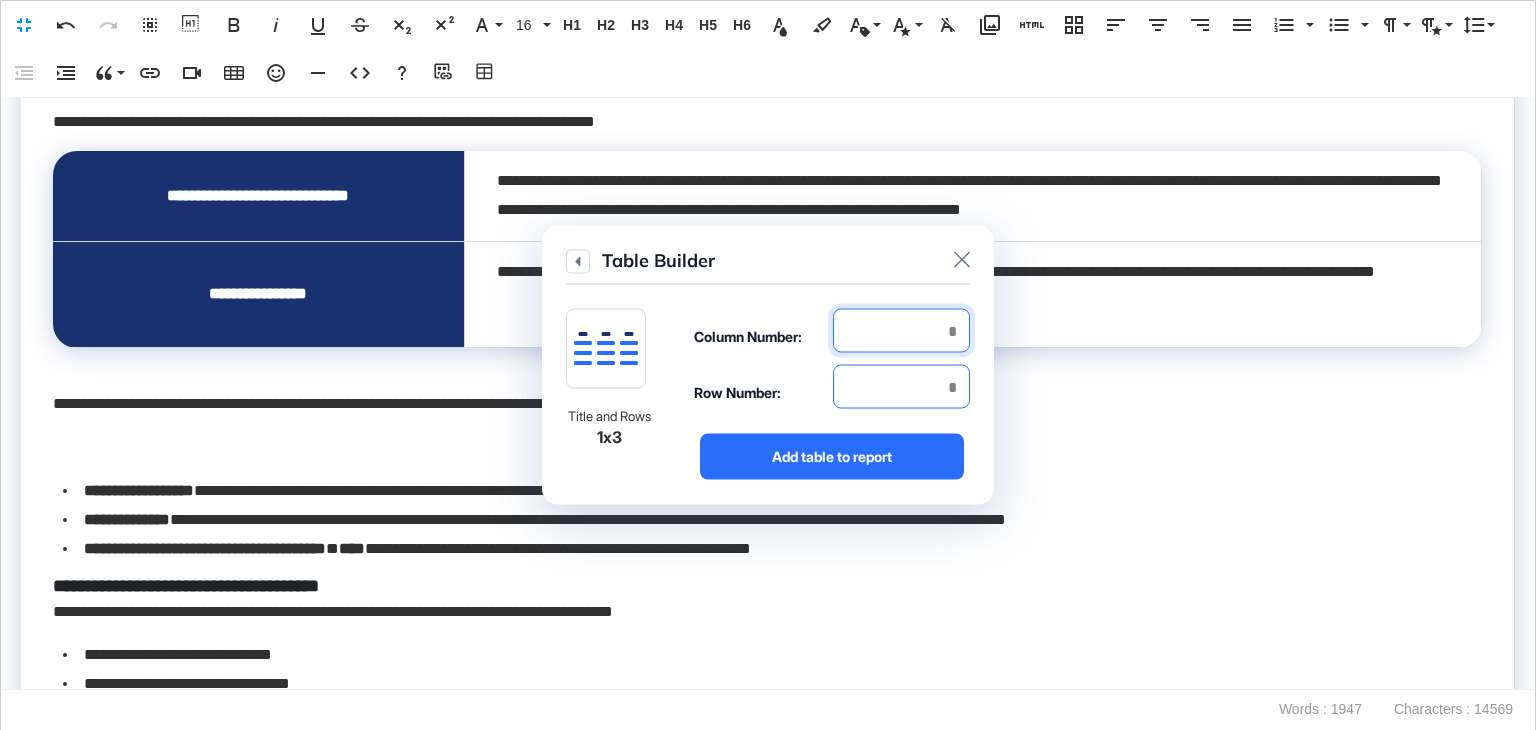 type on "*" 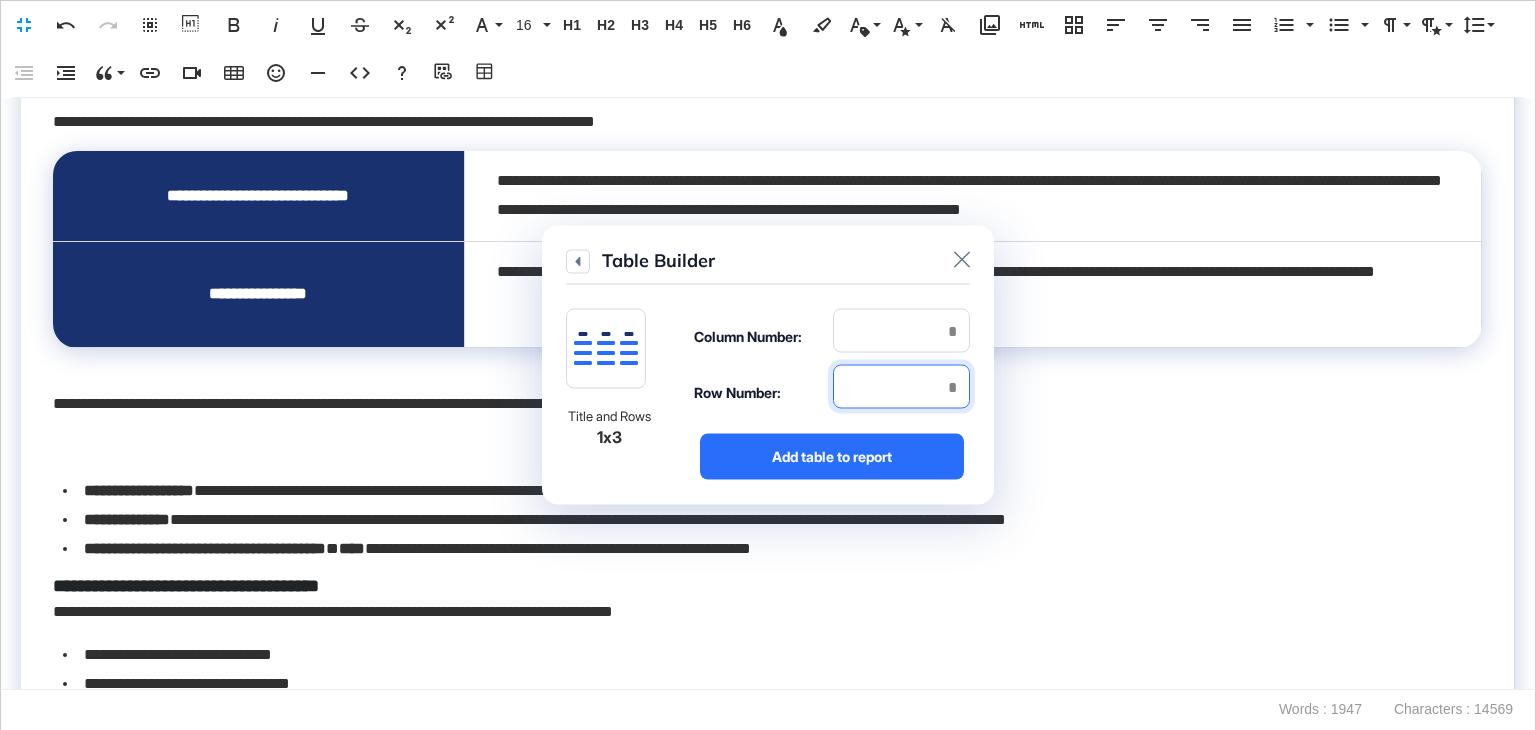 click at bounding box center [901, 387] 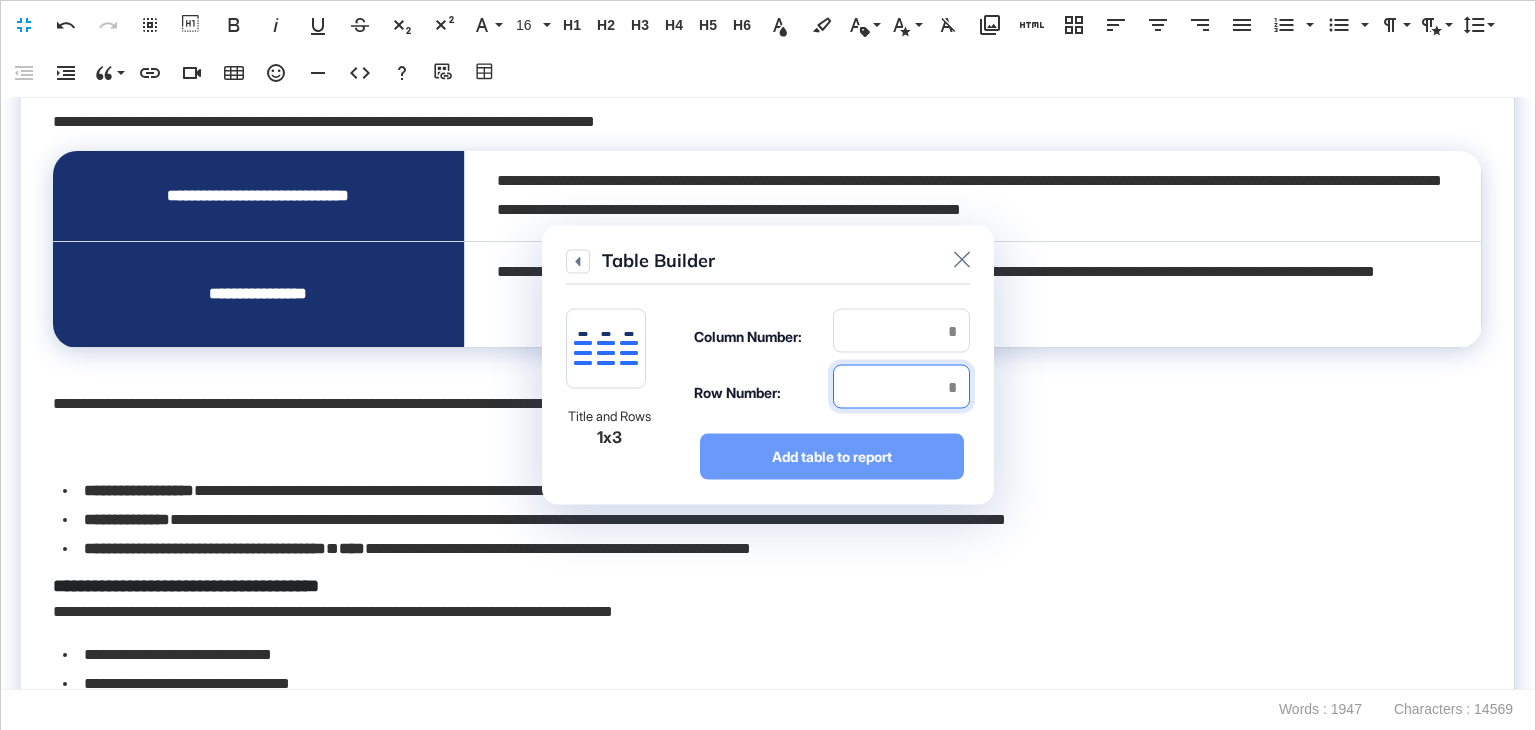 type on "*" 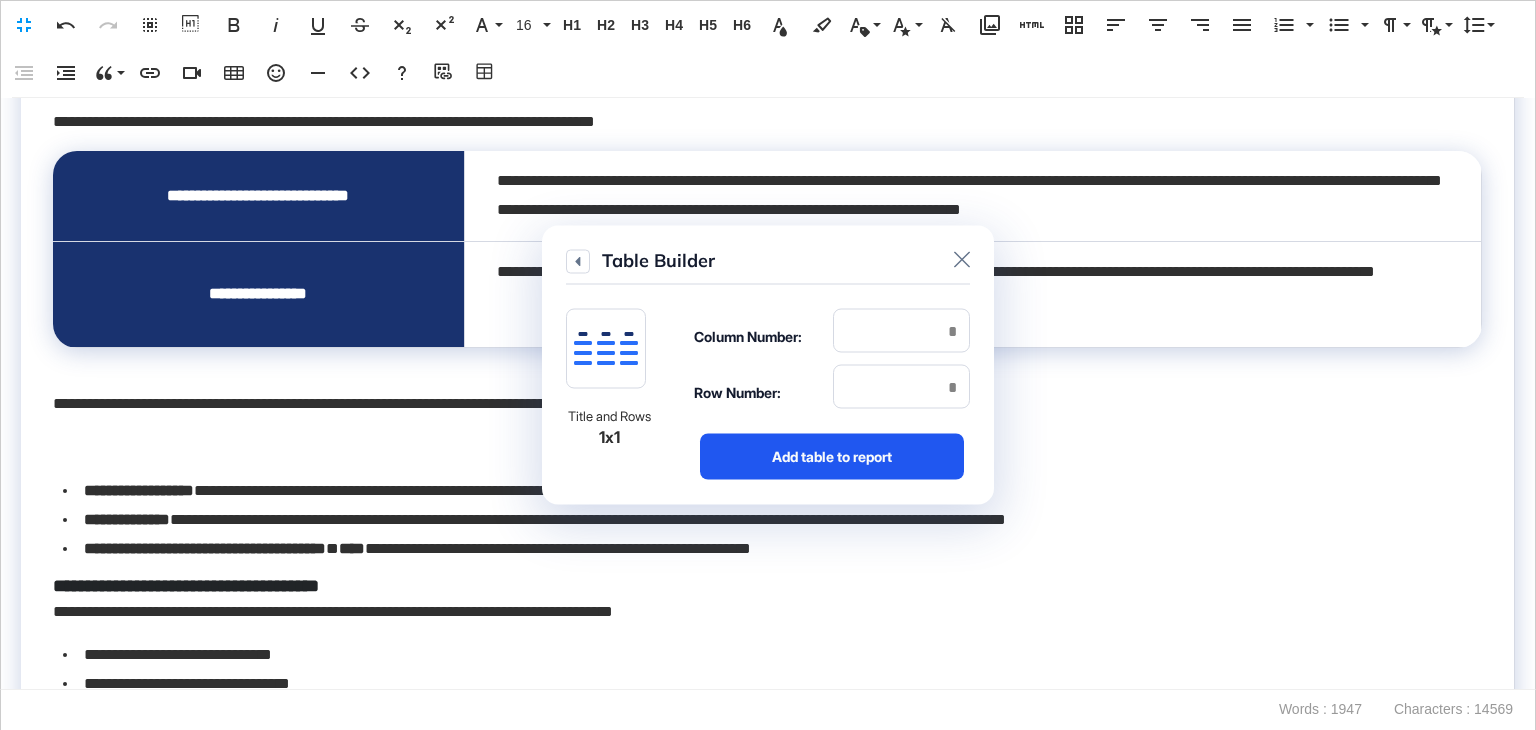 click on "Add table to report" at bounding box center [832, 457] 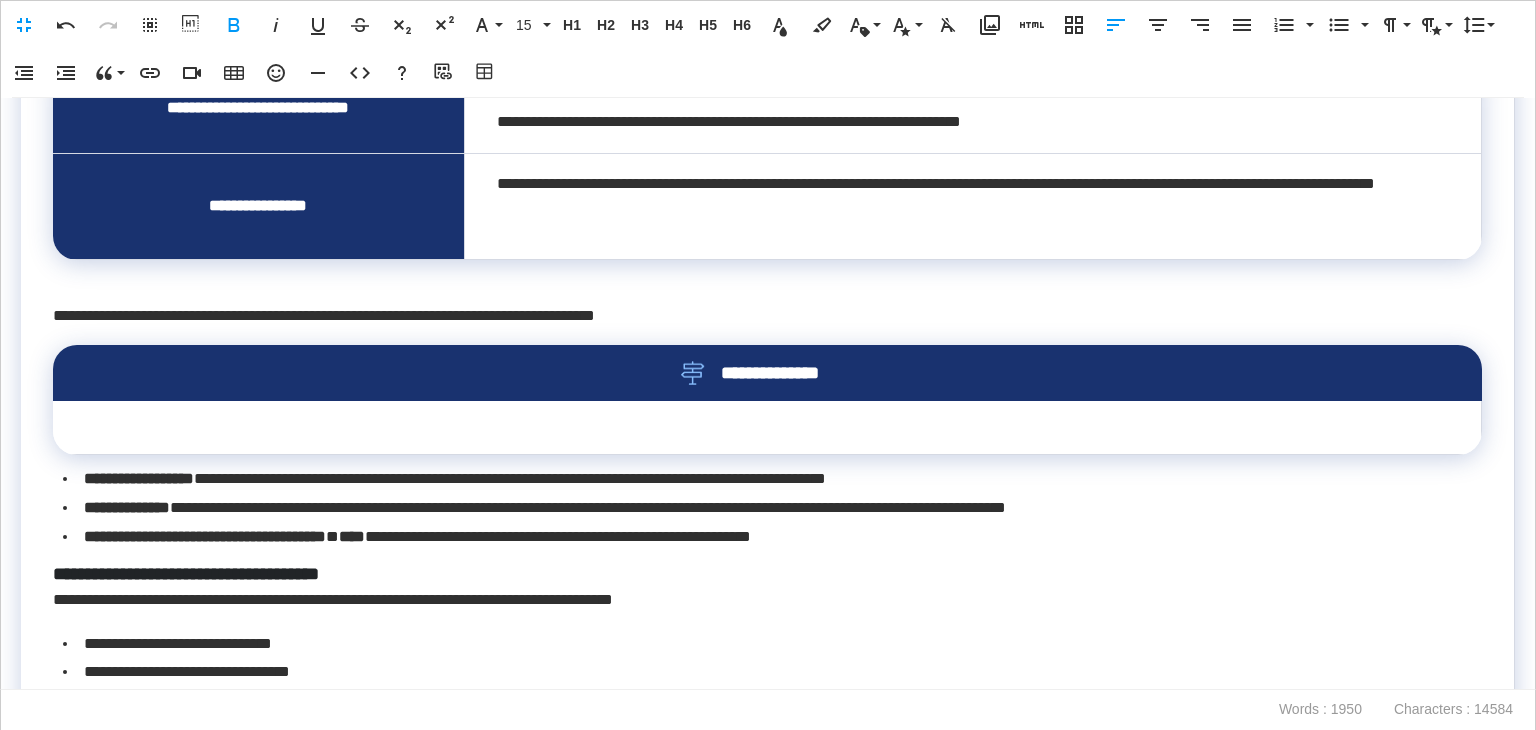 scroll, scrollTop: 2395, scrollLeft: 0, axis: vertical 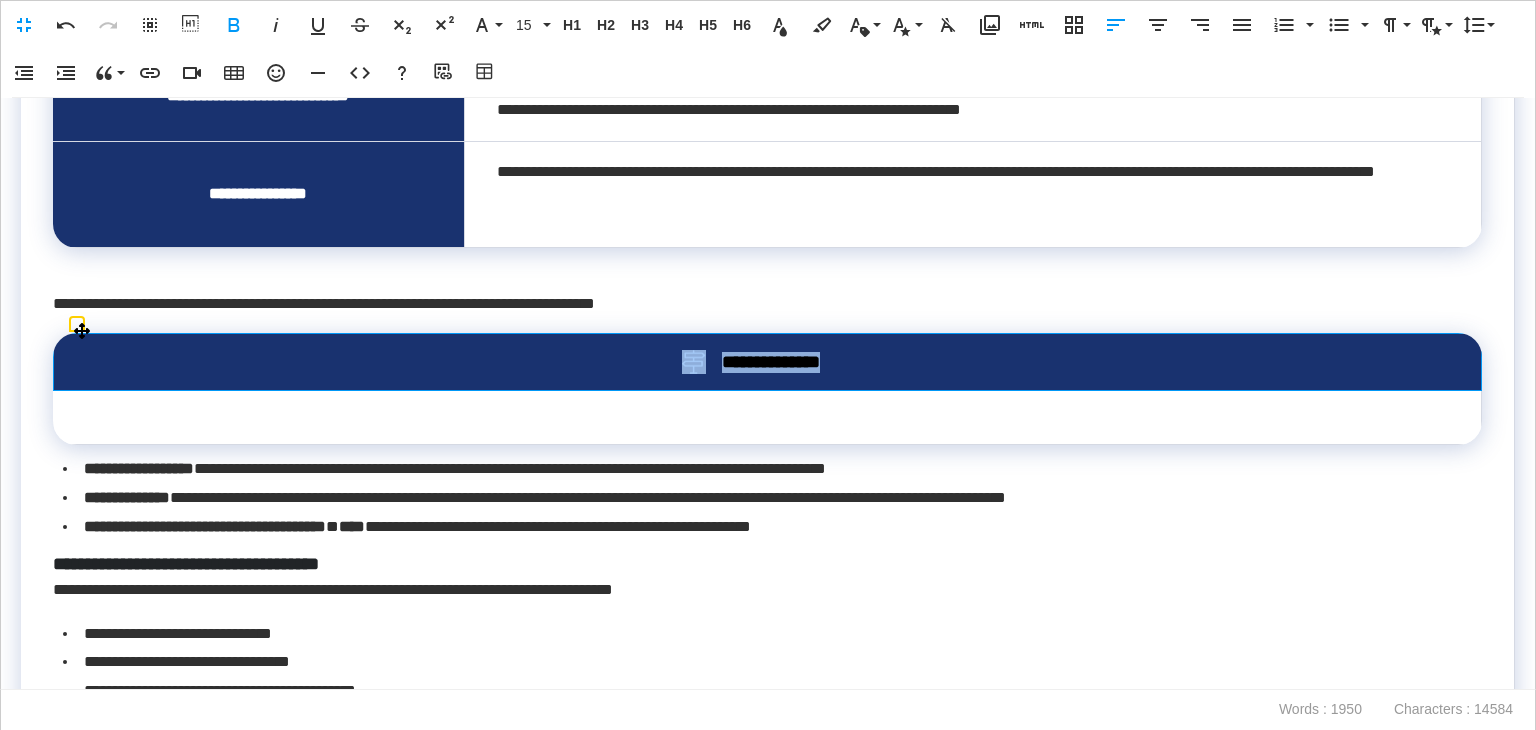 drag, startPoint x: 852, startPoint y: 365, endPoint x: 640, endPoint y: 350, distance: 212.53 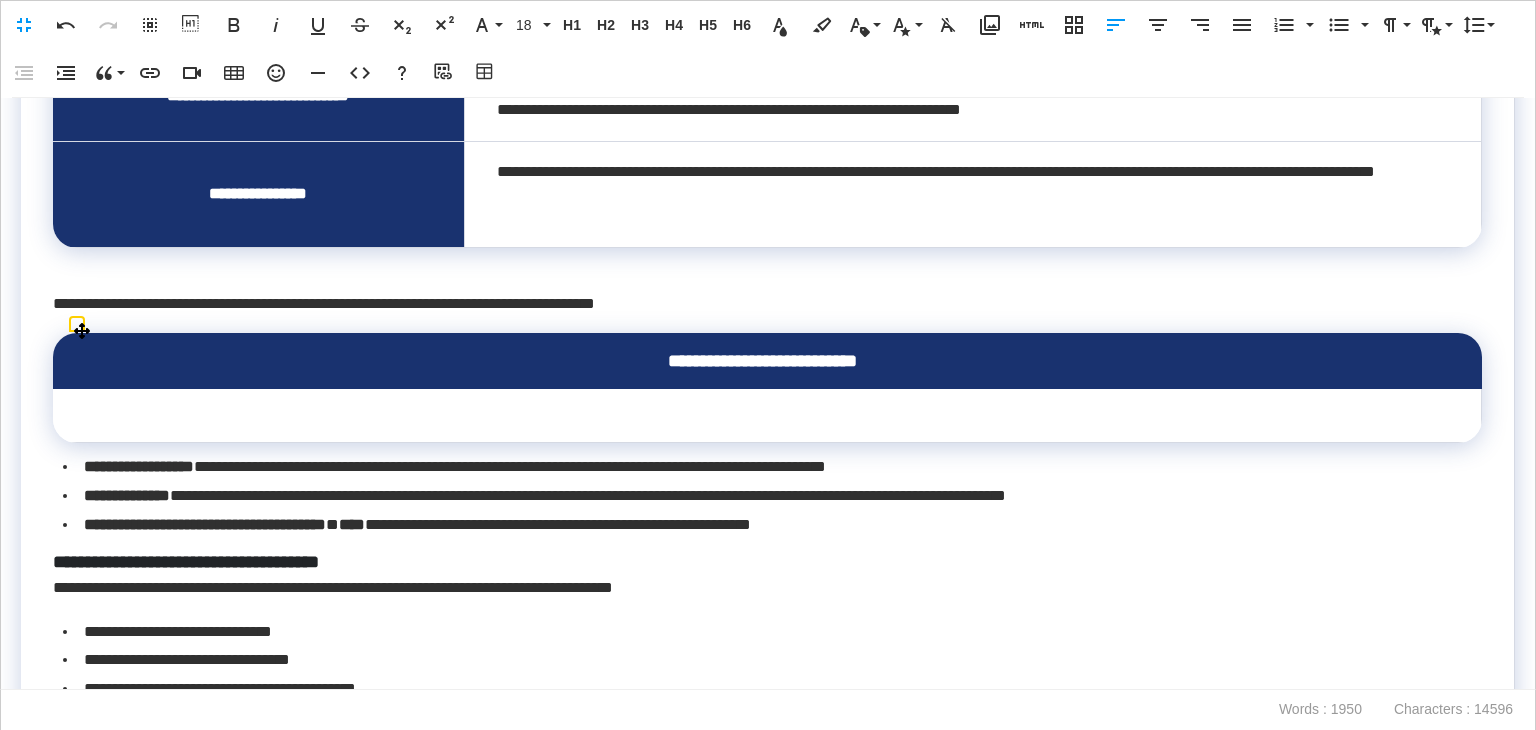 scroll, scrollTop: 0, scrollLeft: 7, axis: horizontal 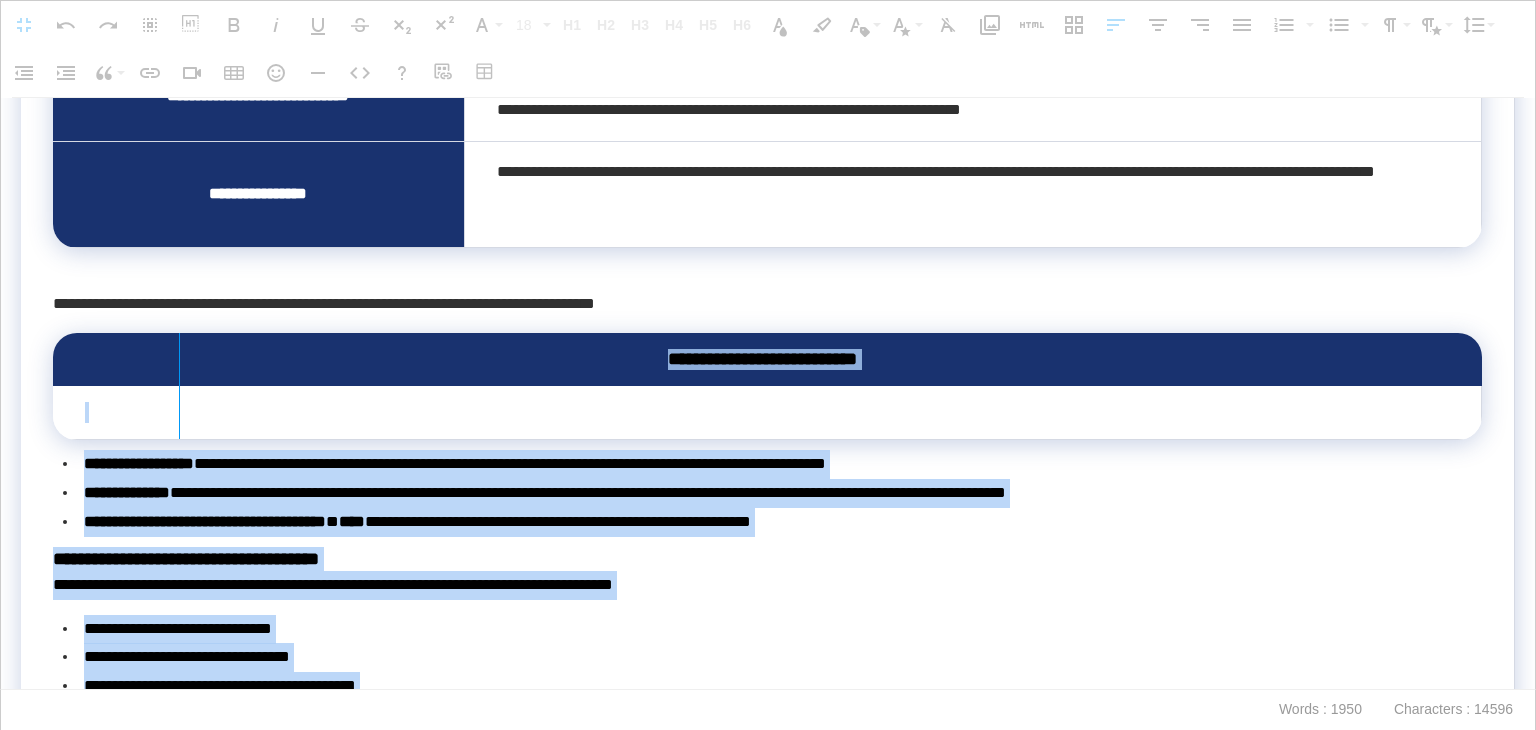 drag, startPoint x: 56, startPoint y: 373, endPoint x: 178, endPoint y: 370, distance: 122.03688 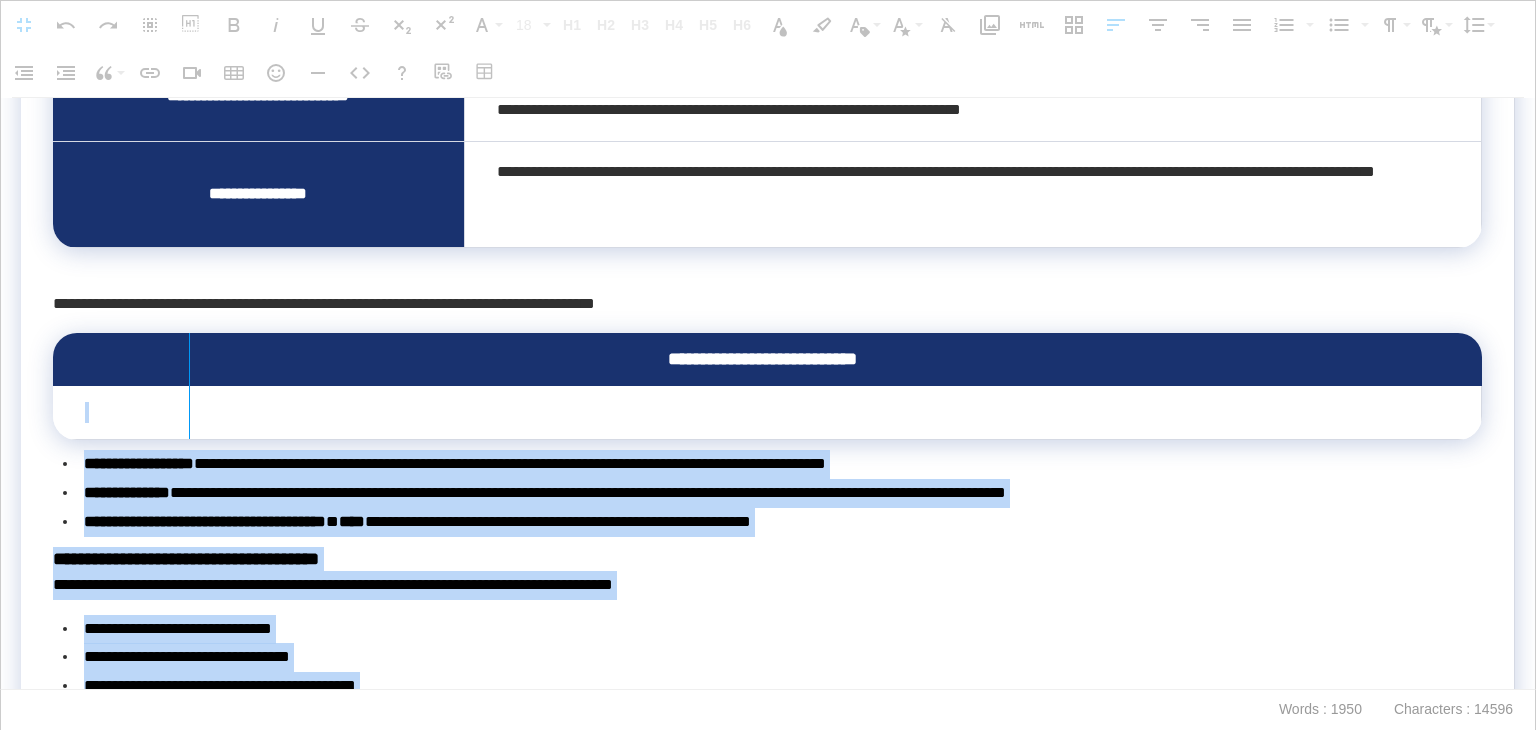 drag, startPoint x: 56, startPoint y: 389, endPoint x: 188, endPoint y: 391, distance: 132.01515 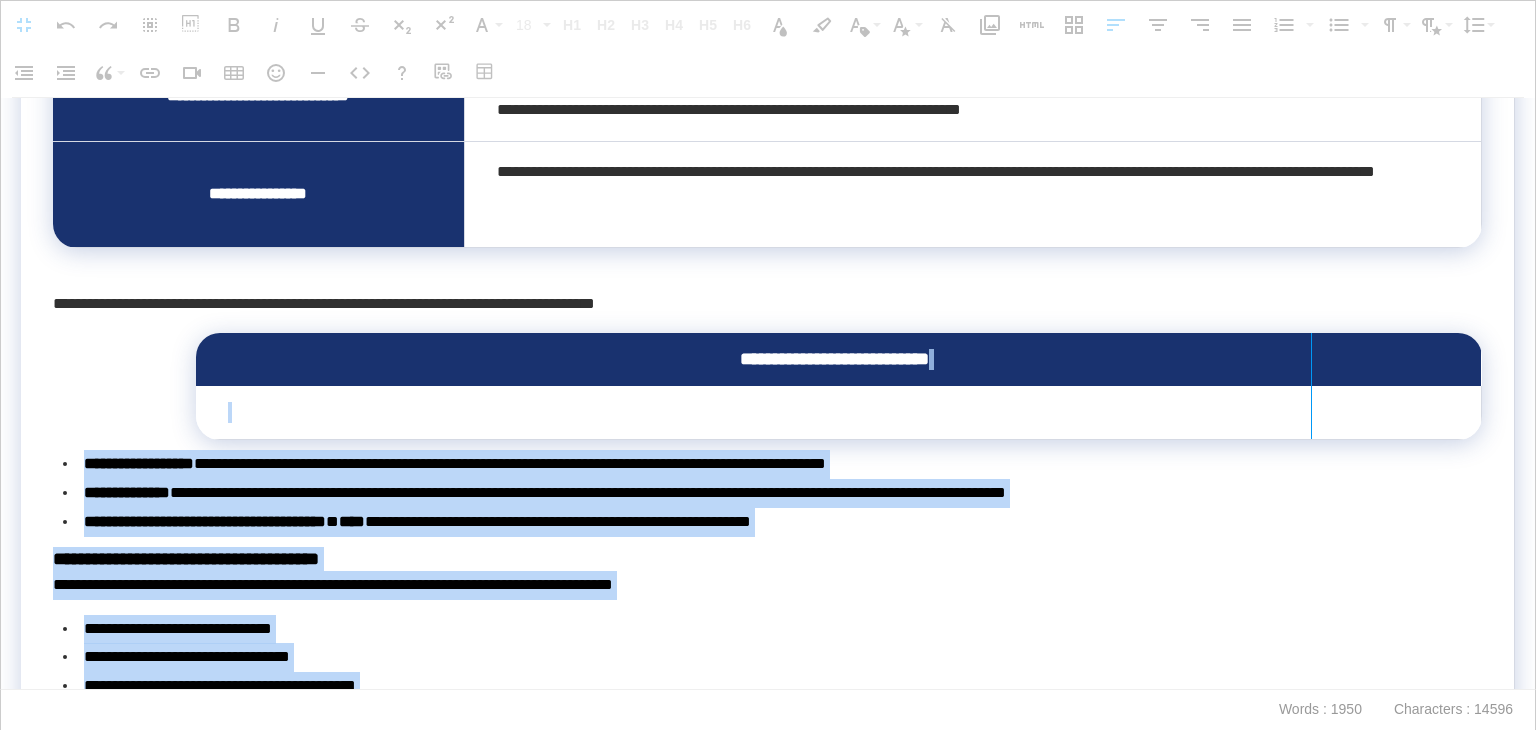 drag, startPoint x: 1467, startPoint y: 360, endPoint x: 1310, endPoint y: 400, distance: 162.01543 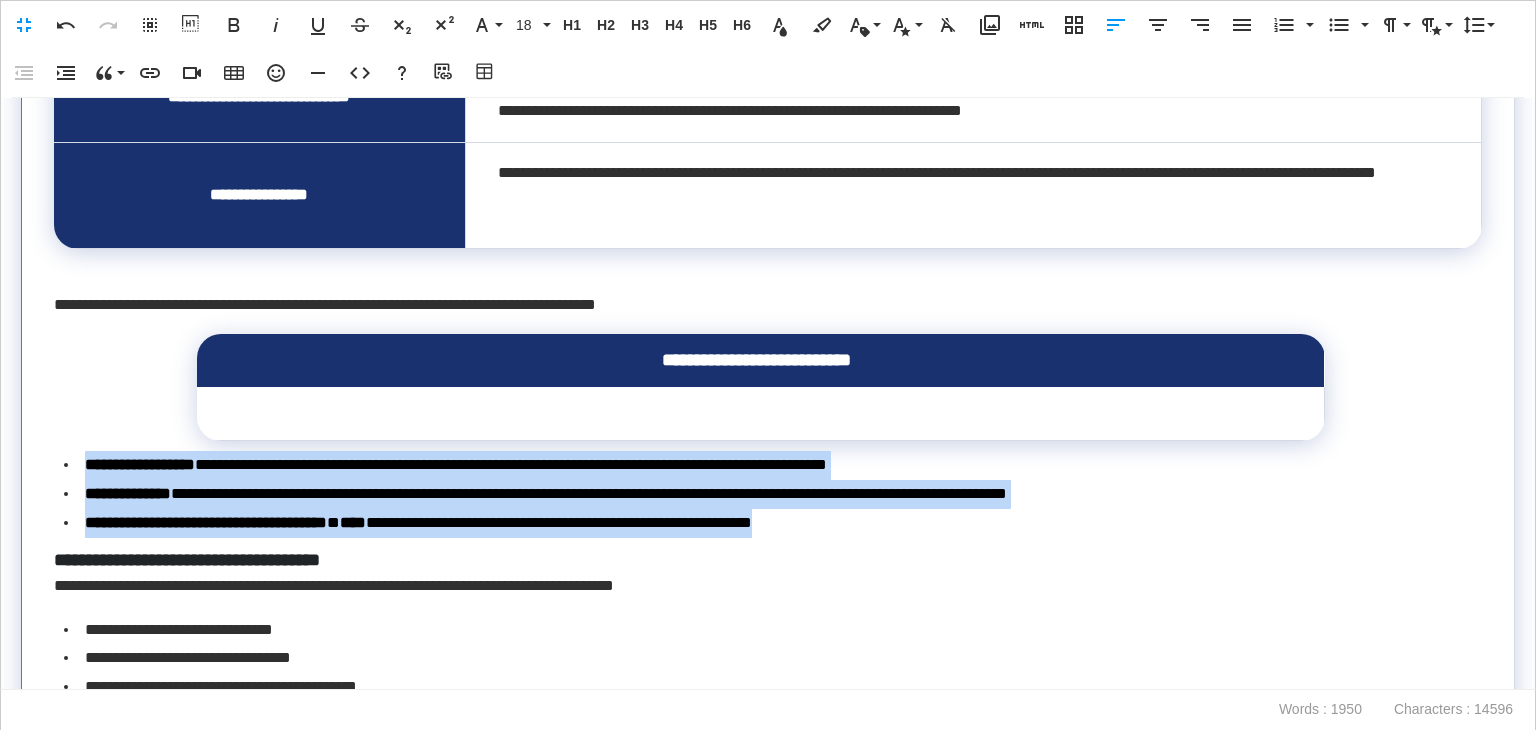 drag, startPoint x: 940, startPoint y: 522, endPoint x: 81, endPoint y: 457, distance: 861.45575 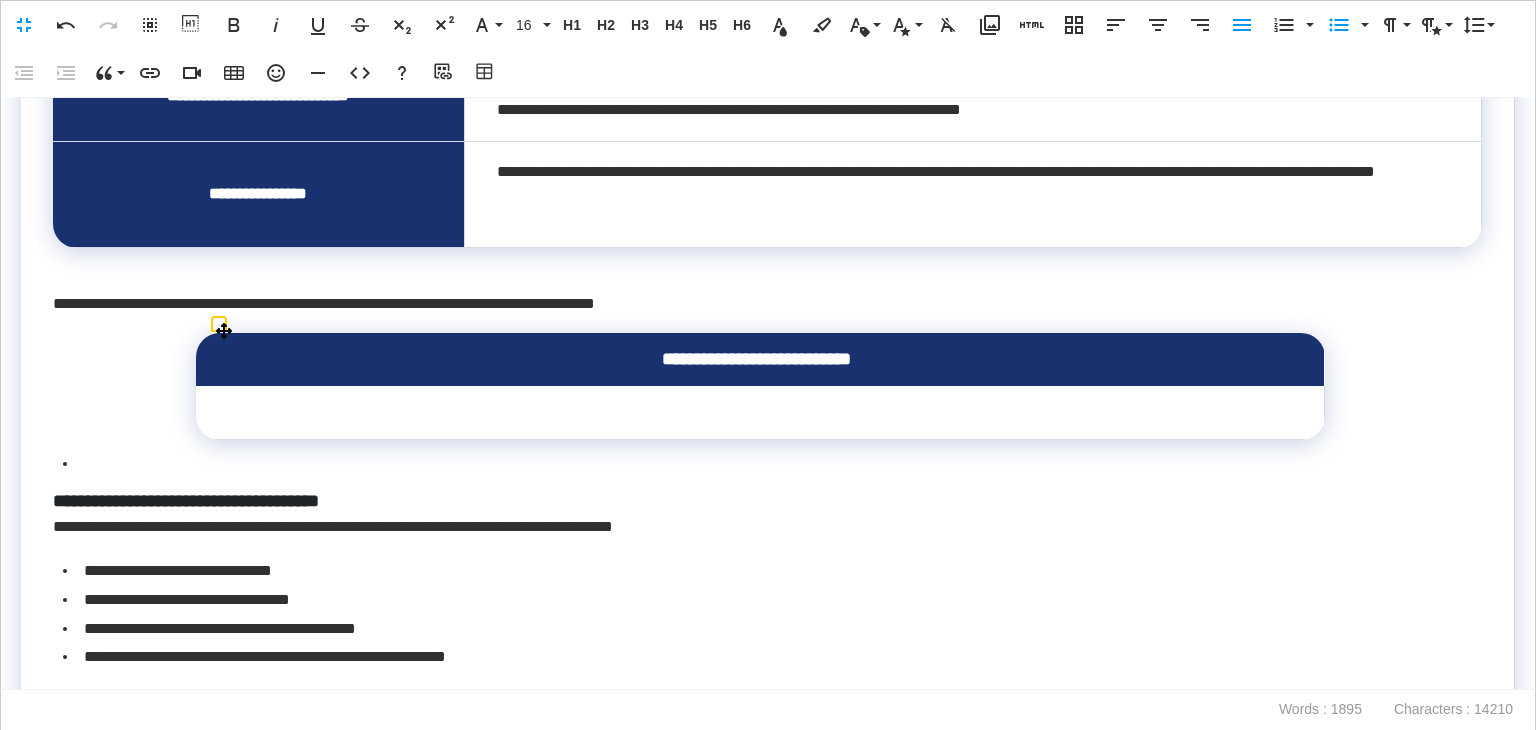 click at bounding box center [760, 413] 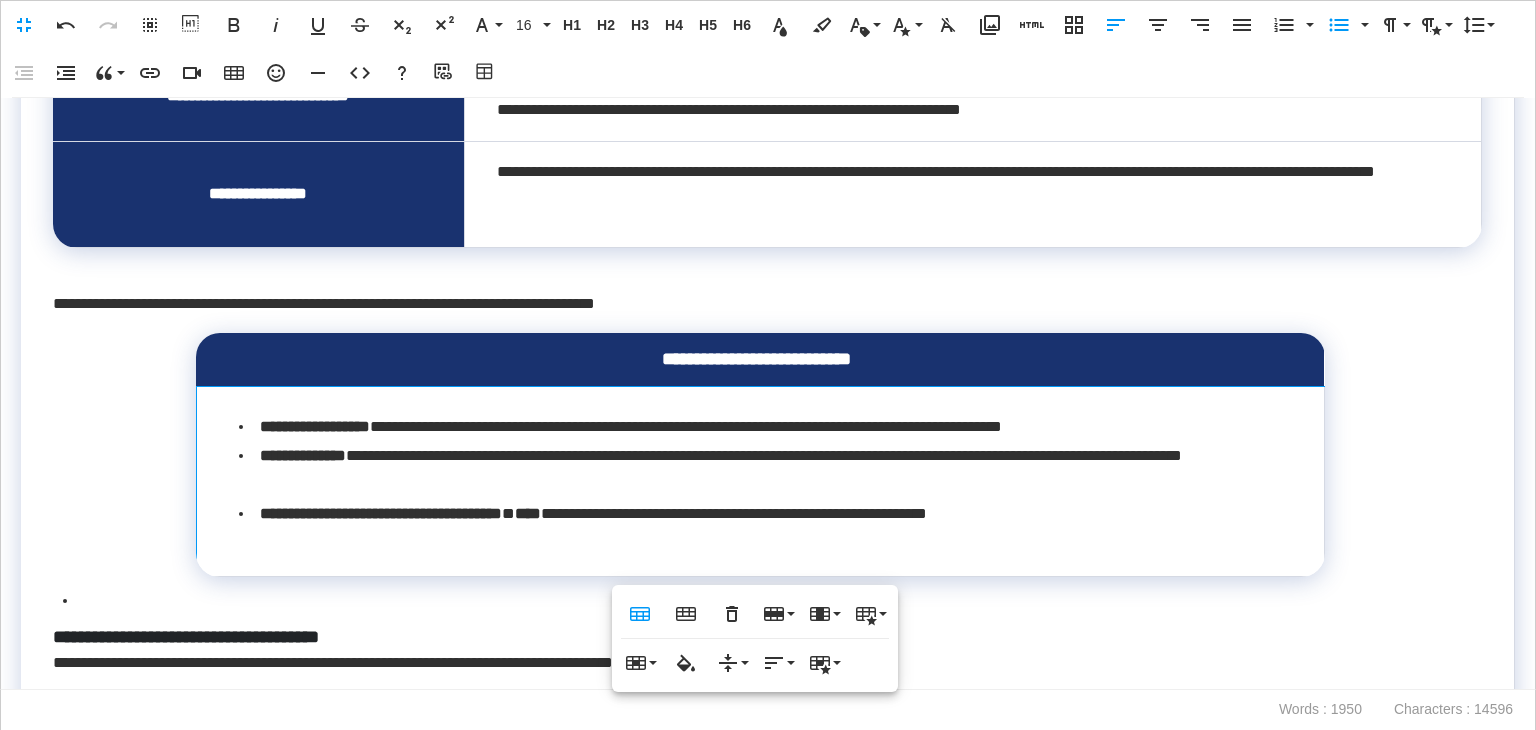 click on "**********" at bounding box center (760, 481) 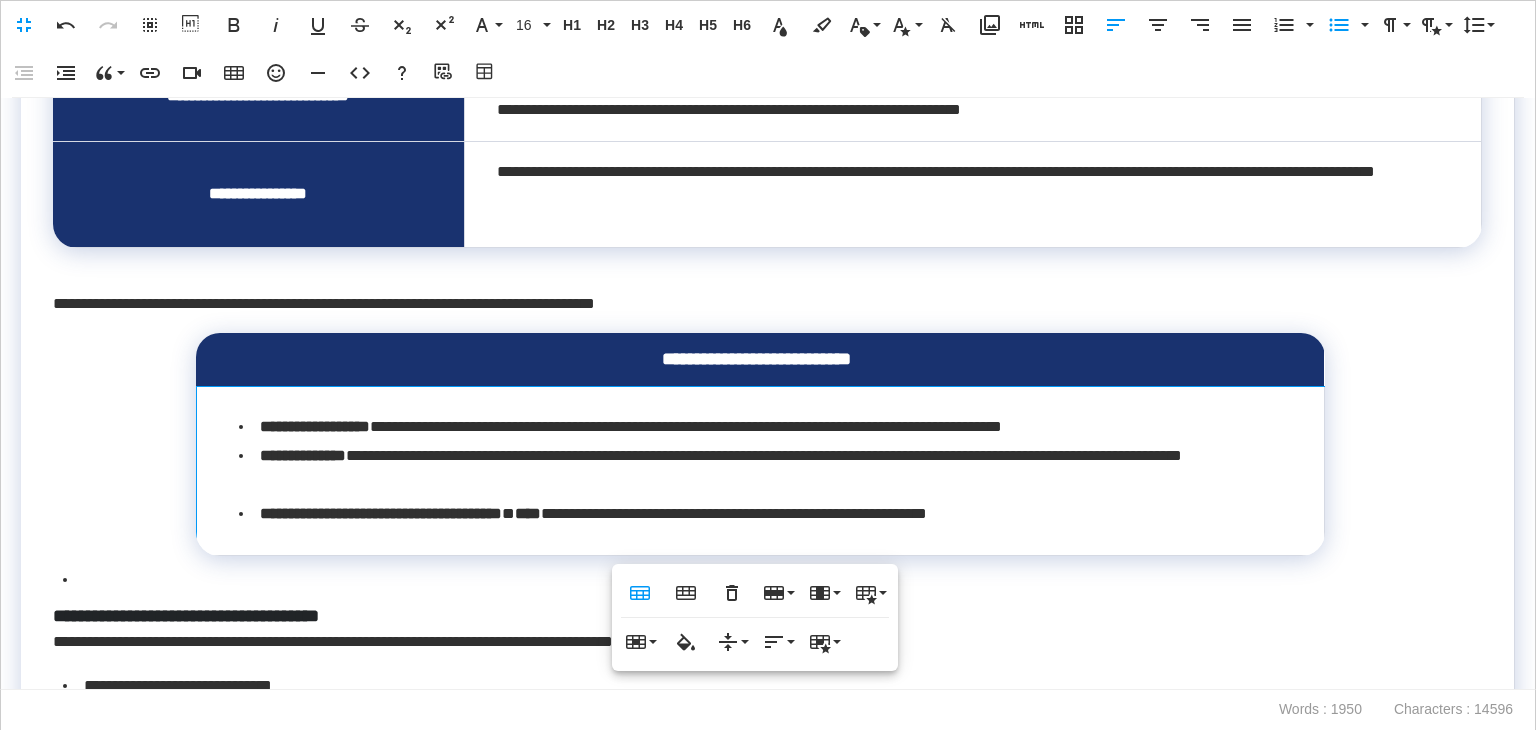 click at bounding box center [767, 580] 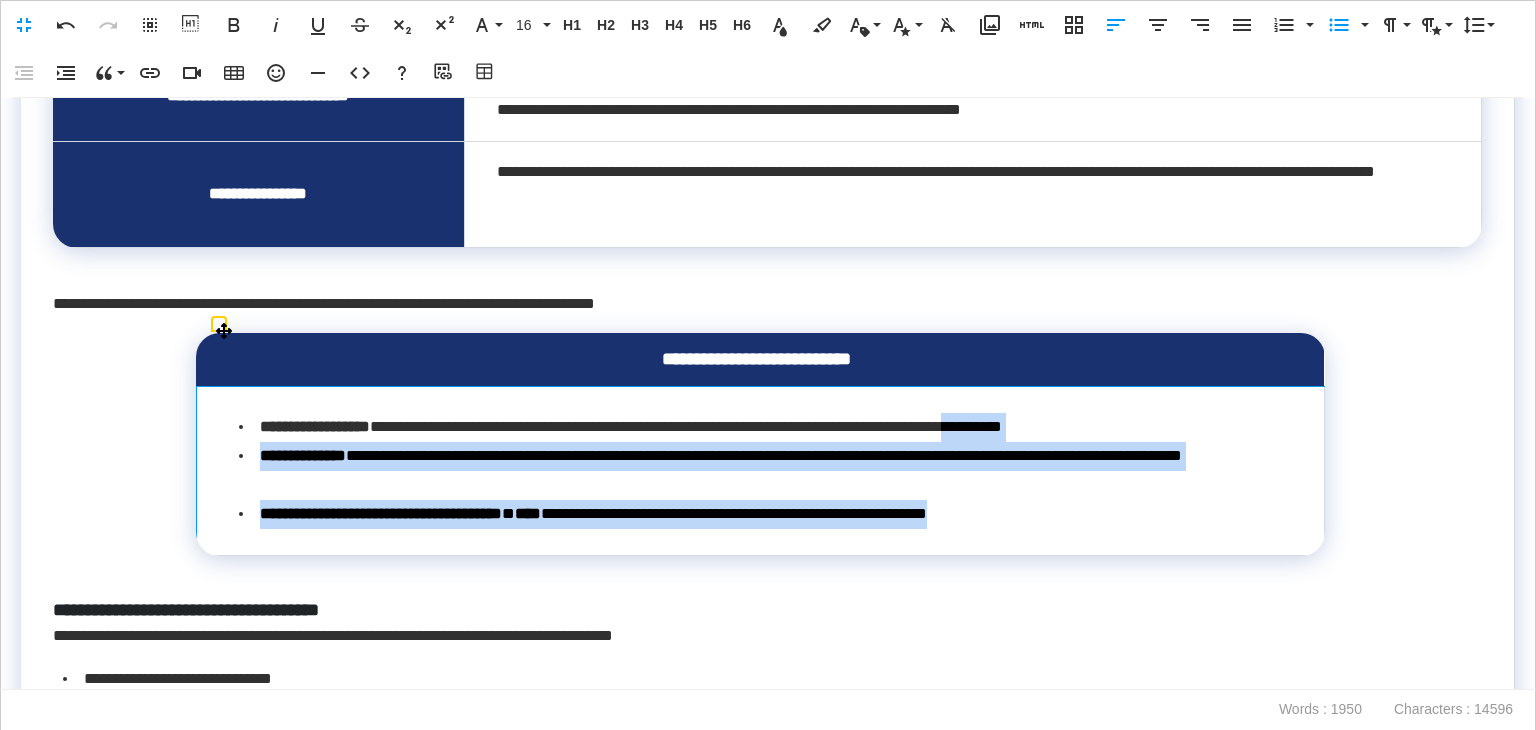 drag, startPoint x: 1120, startPoint y: 510, endPoint x: 1095, endPoint y: 422, distance: 91.48224 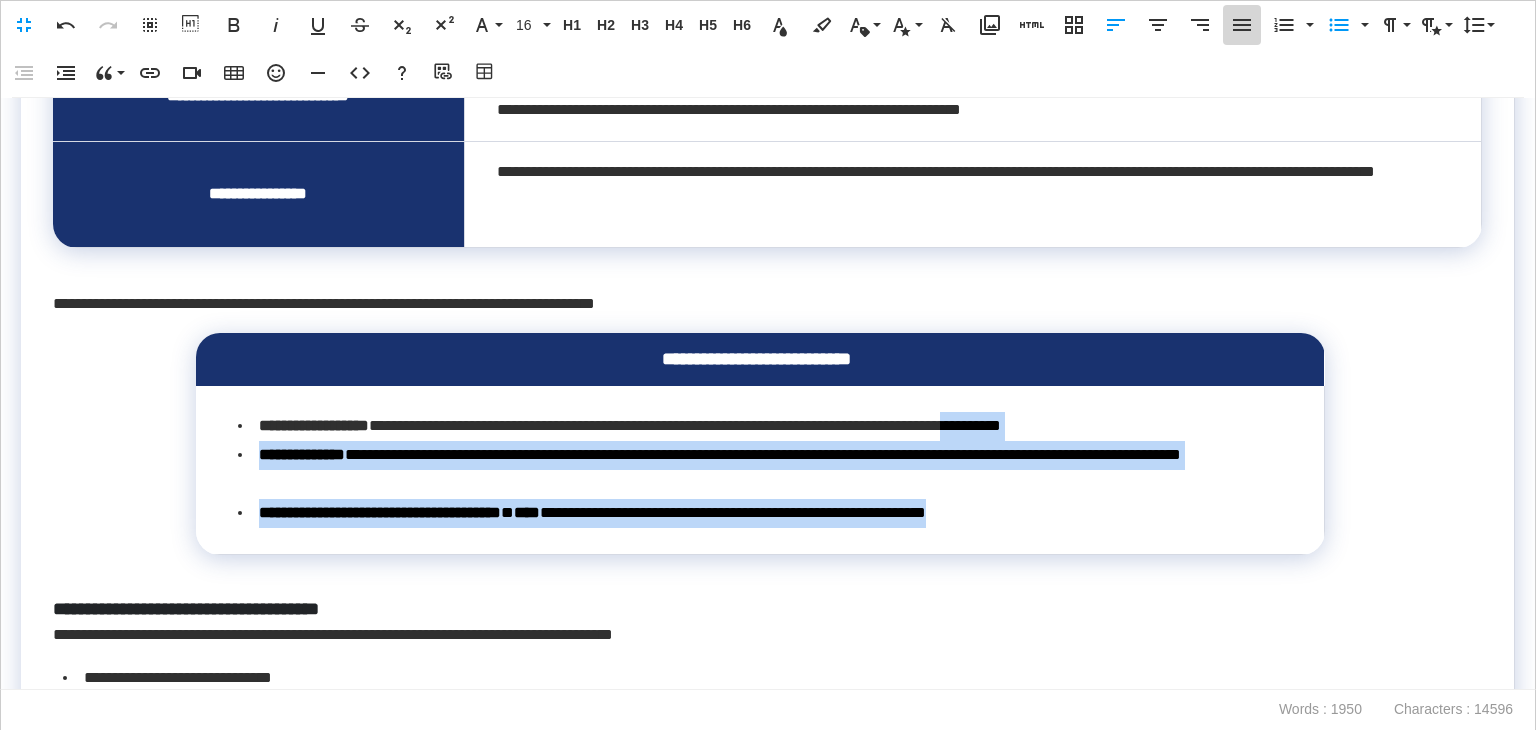 click 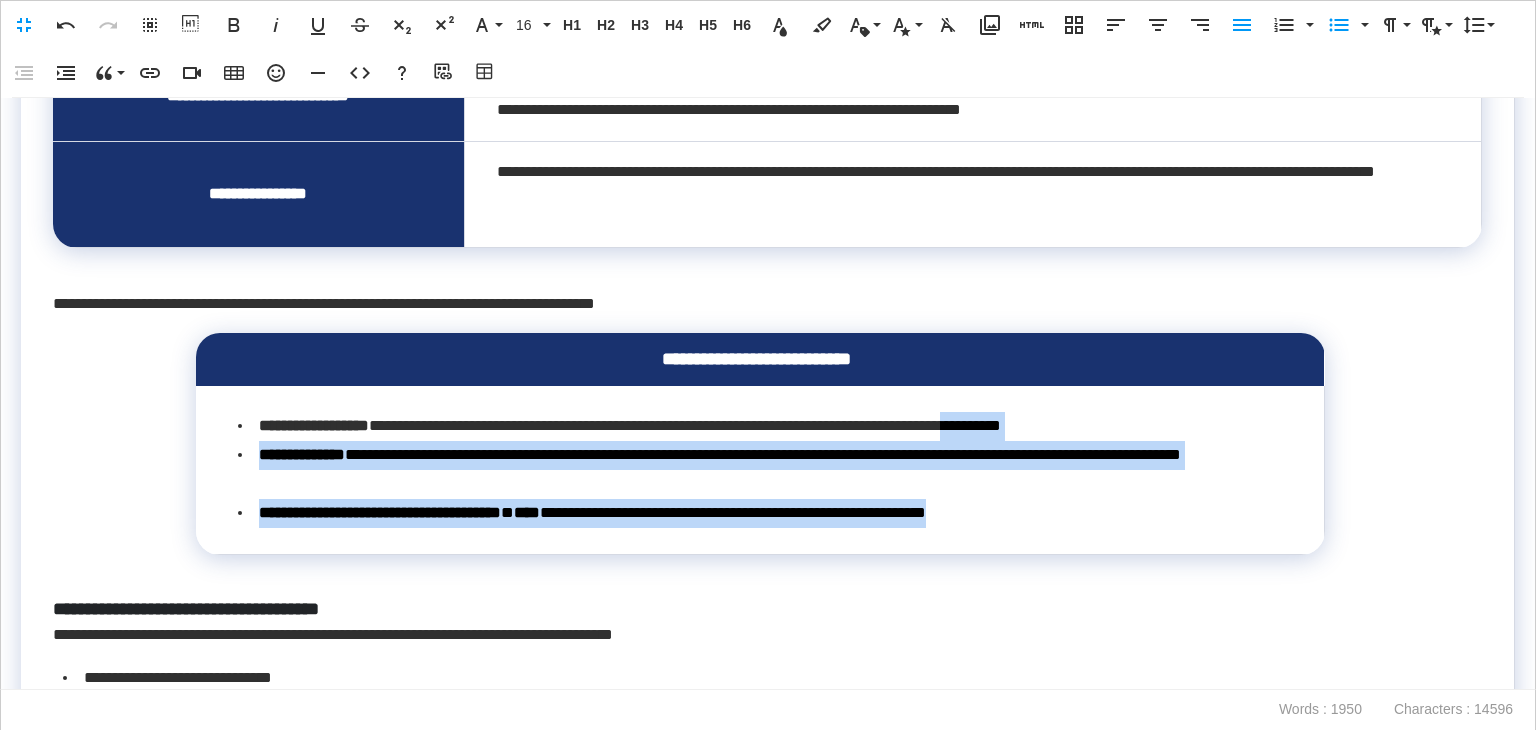 scroll, scrollTop: 2595, scrollLeft: 0, axis: vertical 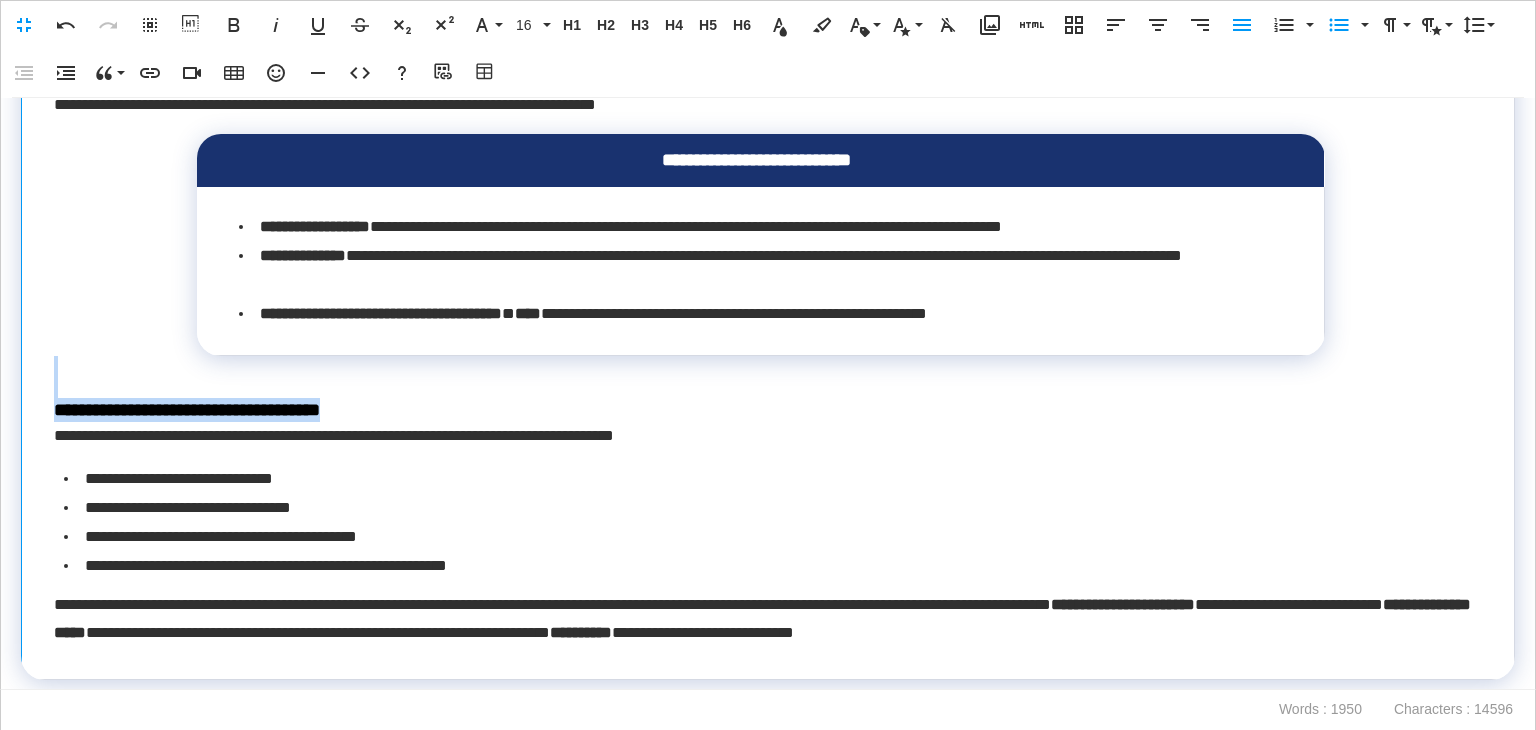 drag, startPoint x: 404, startPoint y: 399, endPoint x: 26, endPoint y: 389, distance: 378.13226 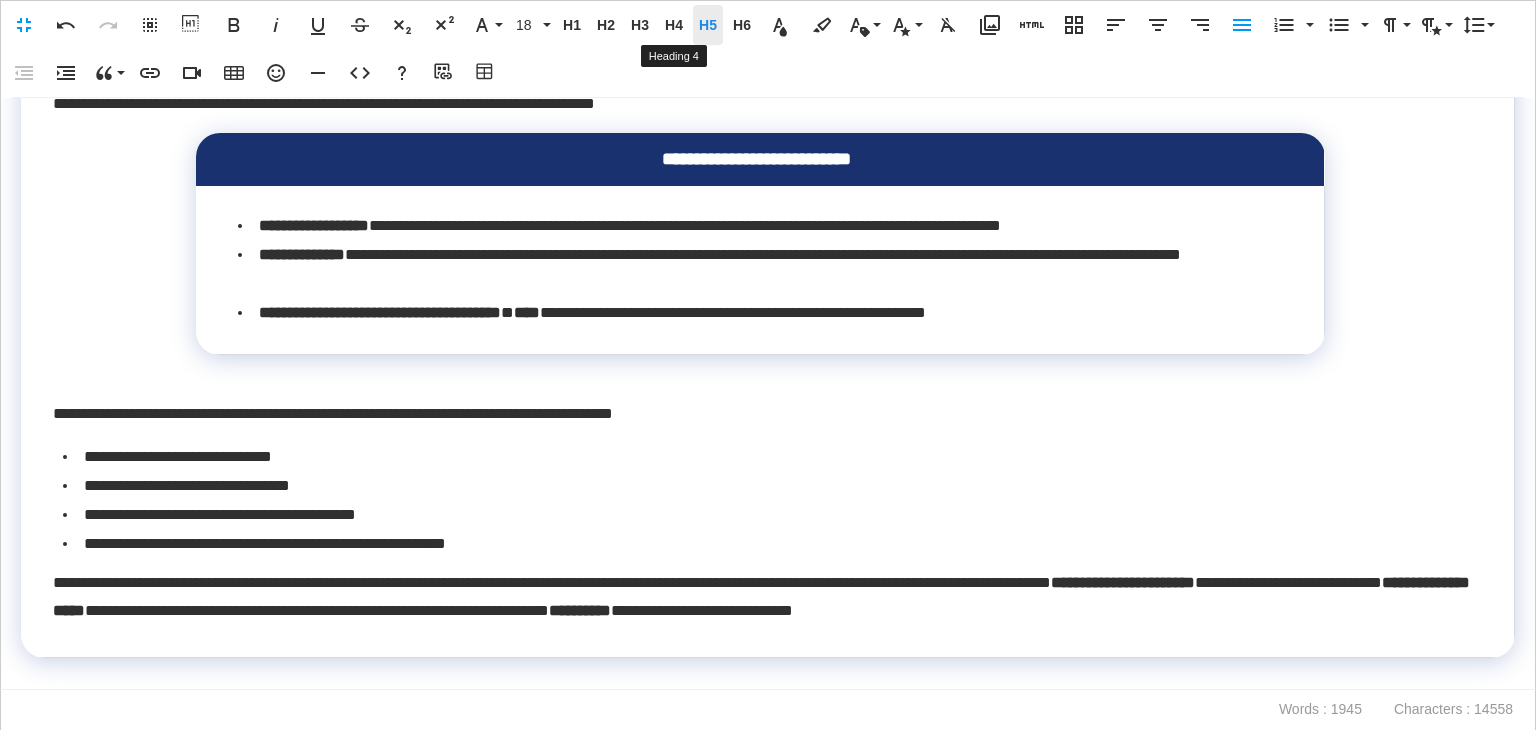 click on "H5" at bounding box center (708, 25) 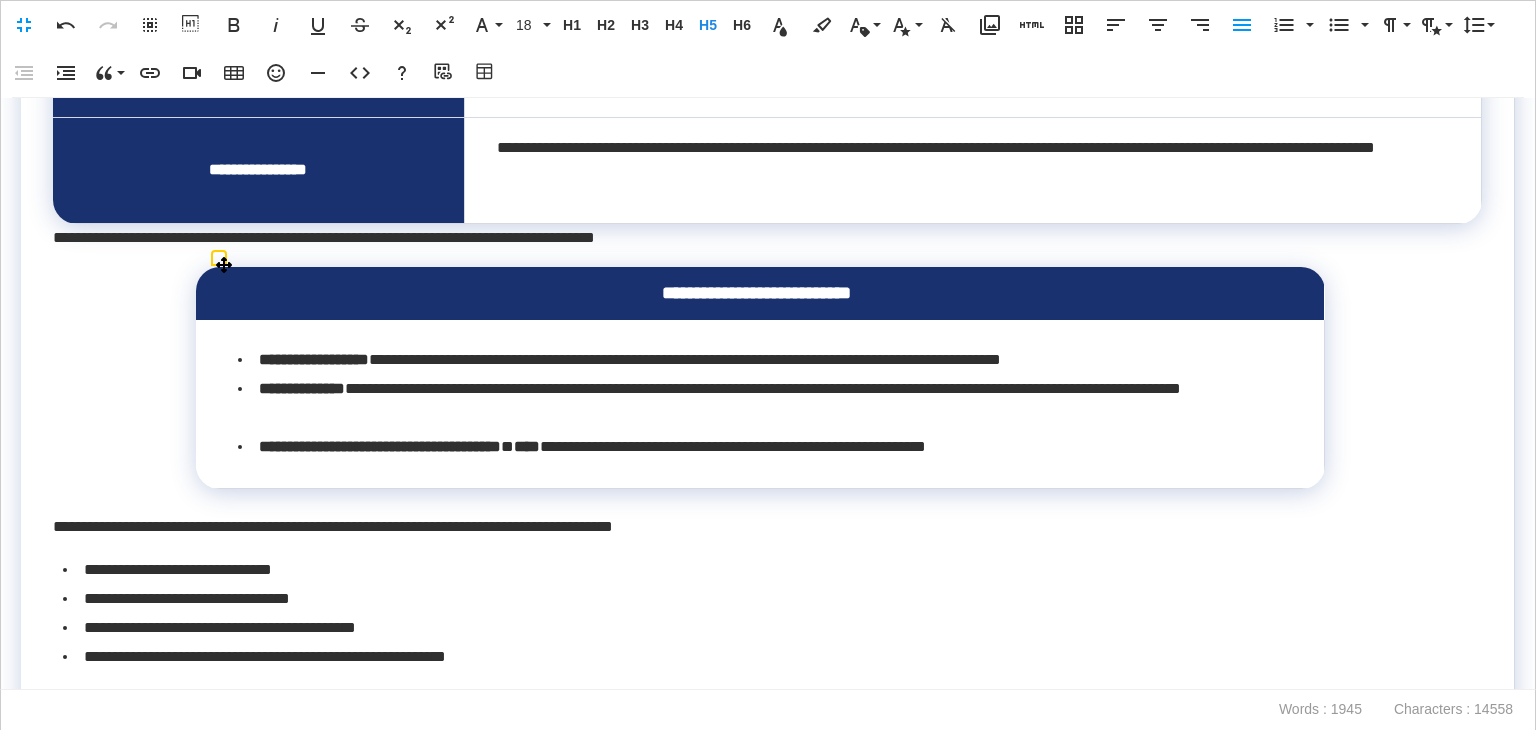 scroll, scrollTop: 2395, scrollLeft: 0, axis: vertical 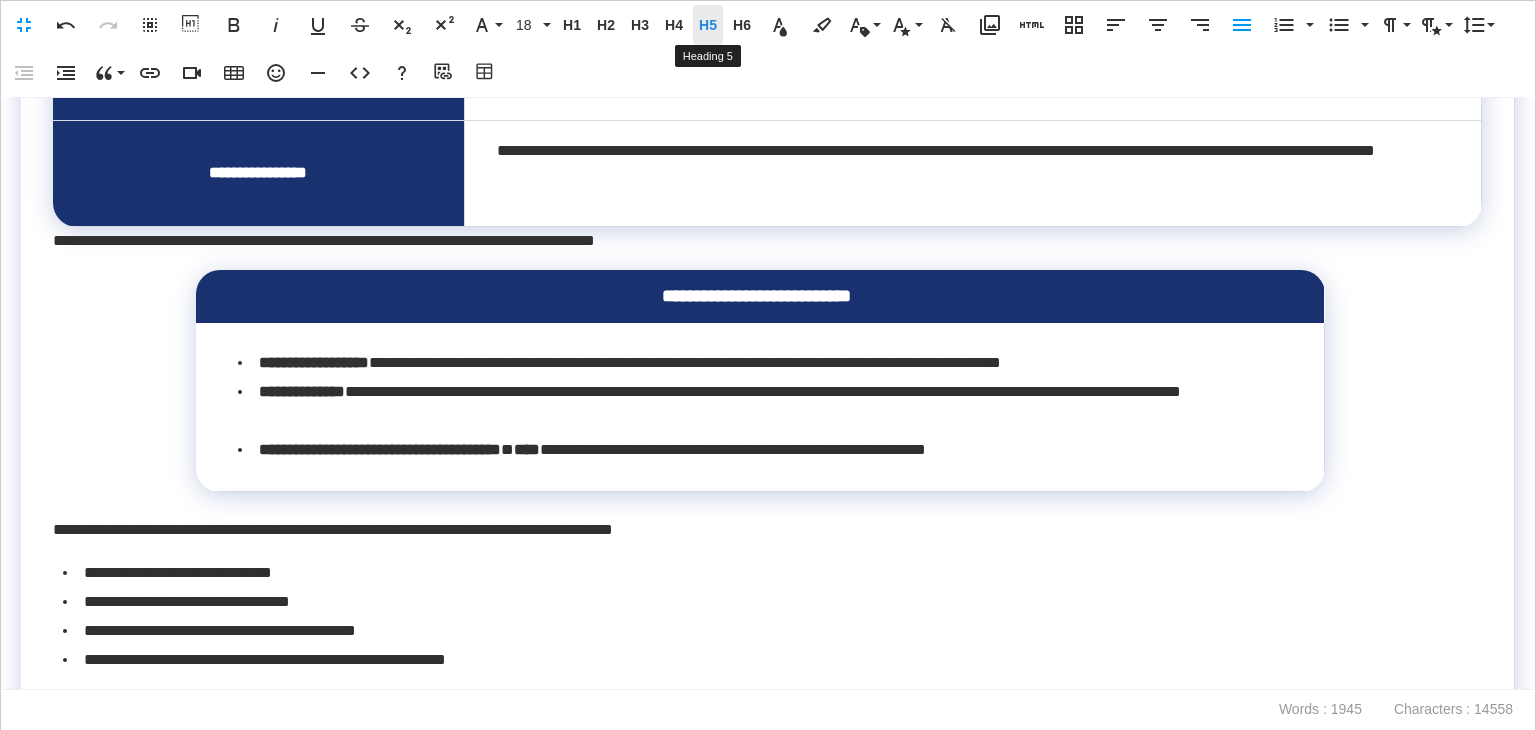 click on "H5" at bounding box center [708, 25] 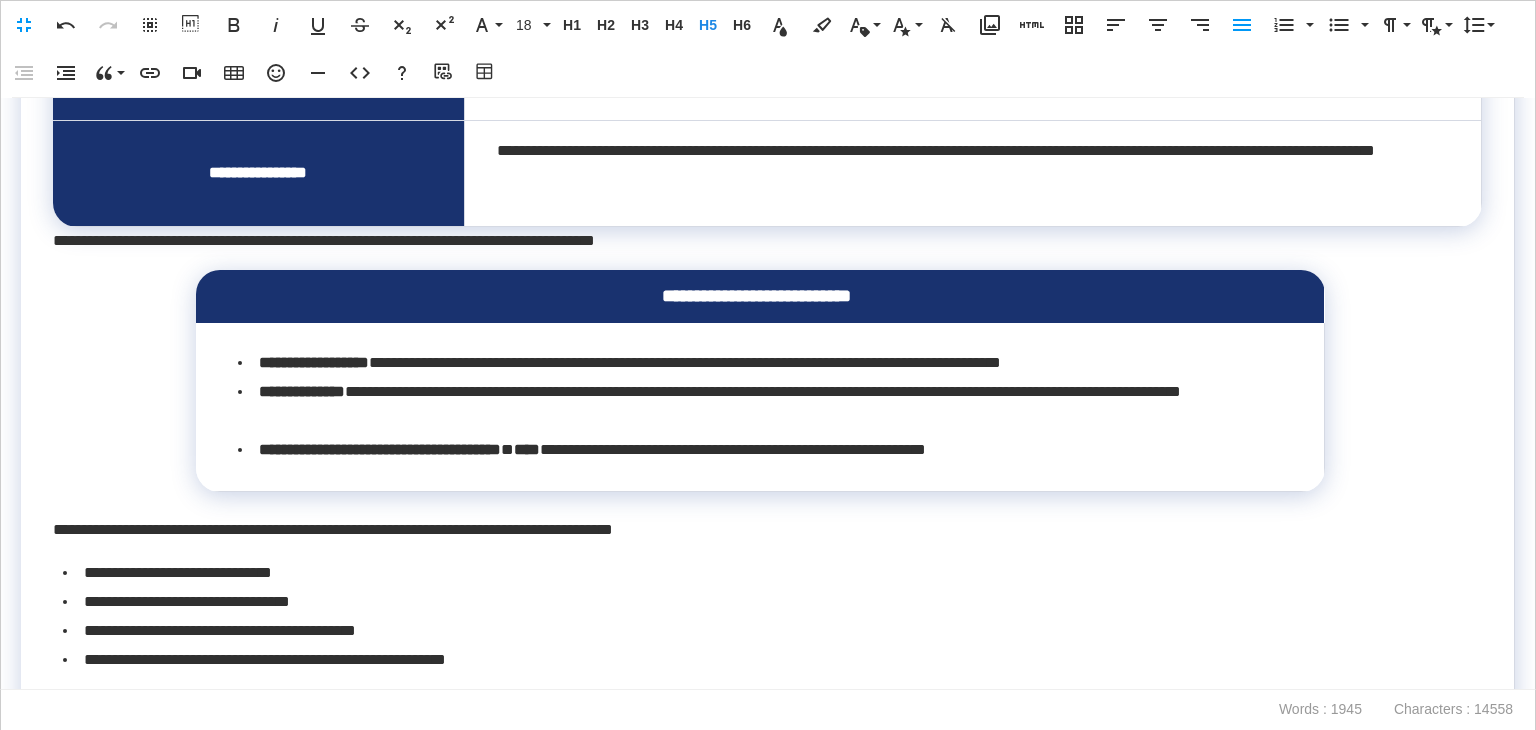 click on "**********" at bounding box center (768, 30) 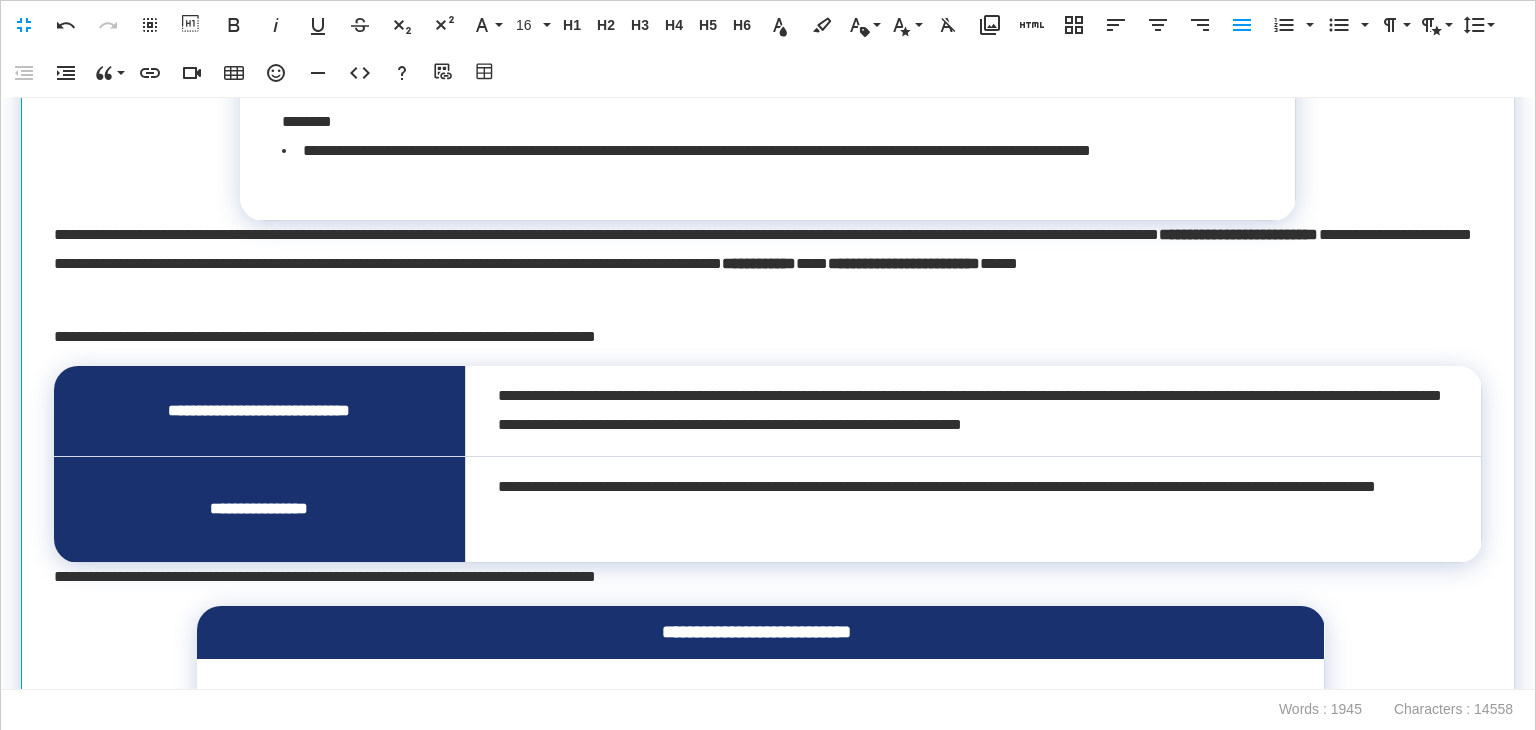scroll, scrollTop: 2095, scrollLeft: 0, axis: vertical 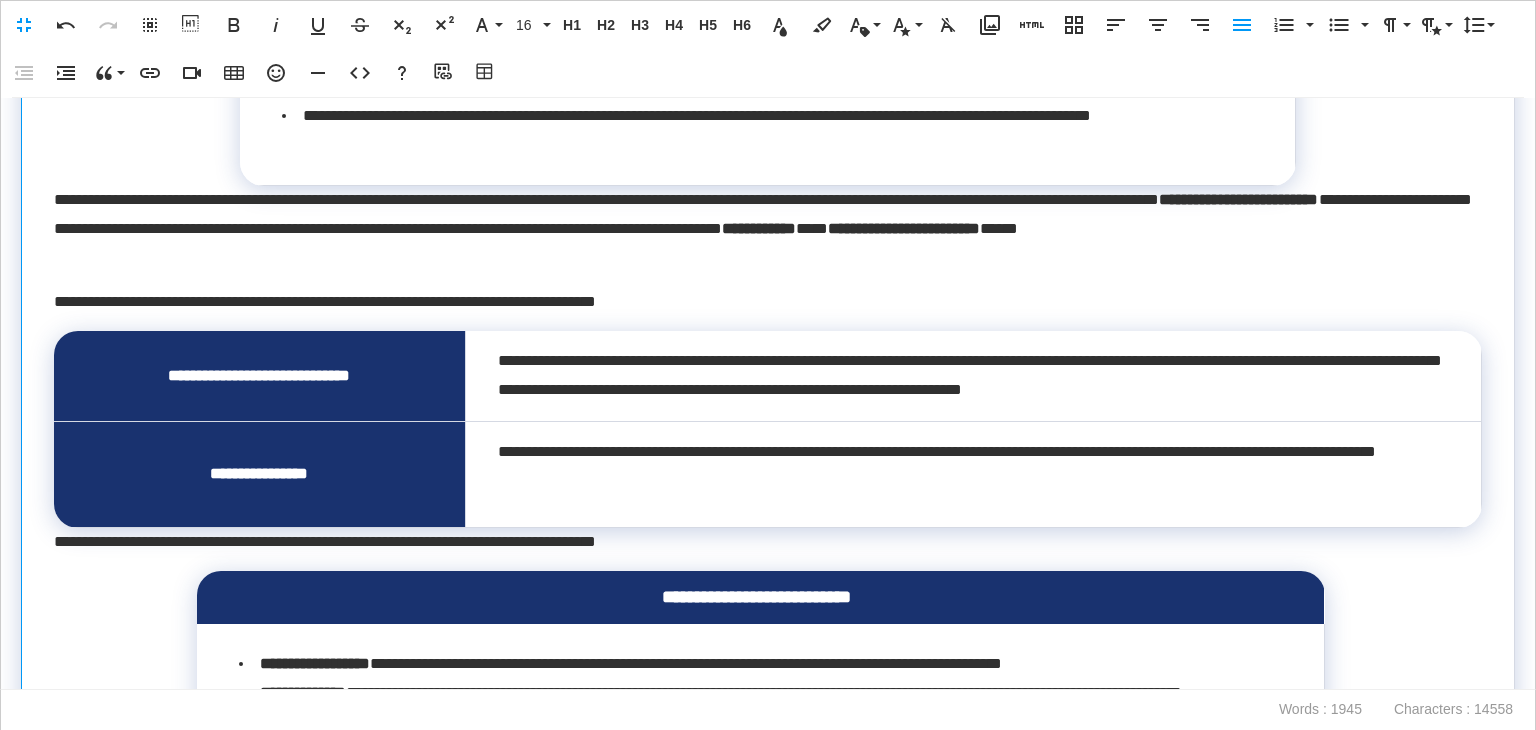 click on "**********" at bounding box center [763, 542] 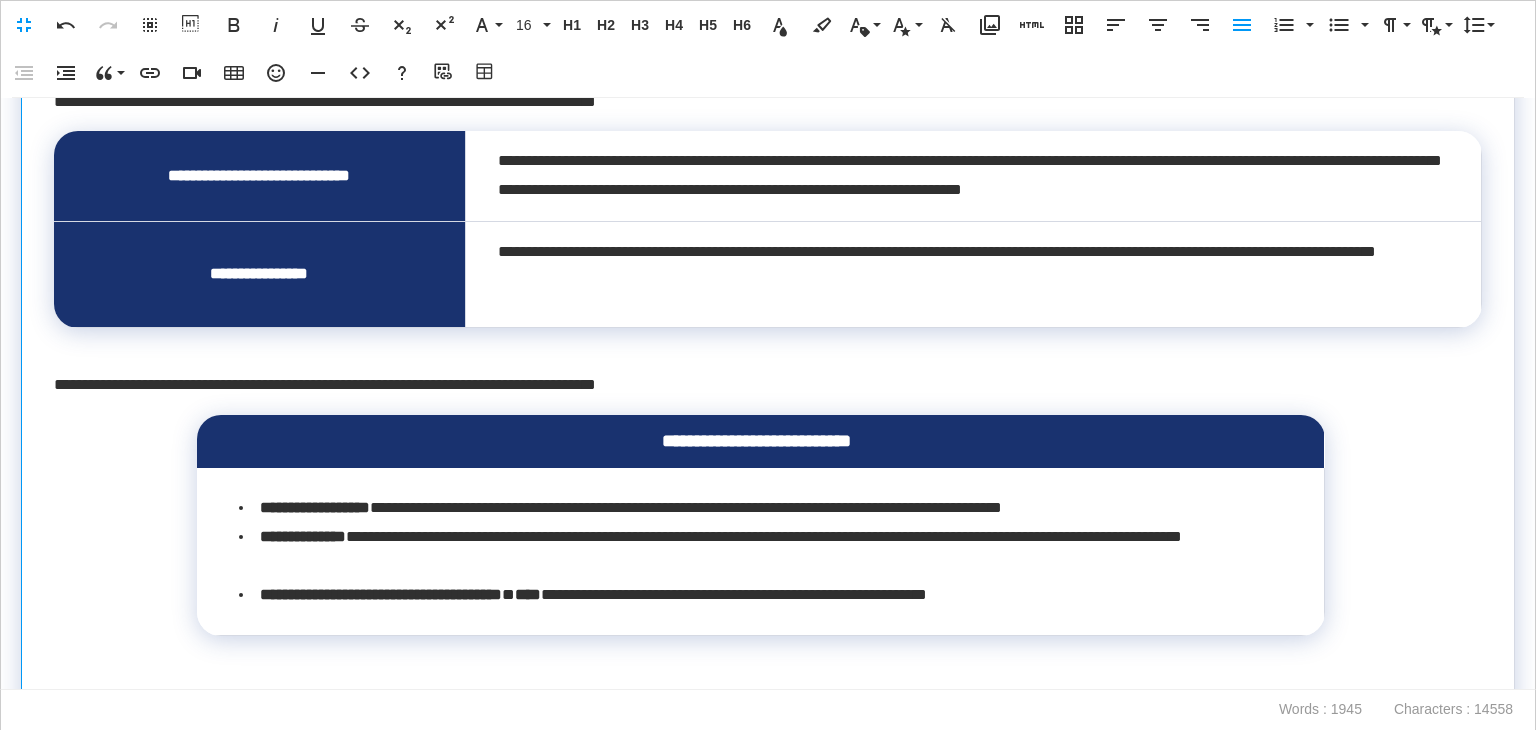 scroll, scrollTop: 1995, scrollLeft: 0, axis: vertical 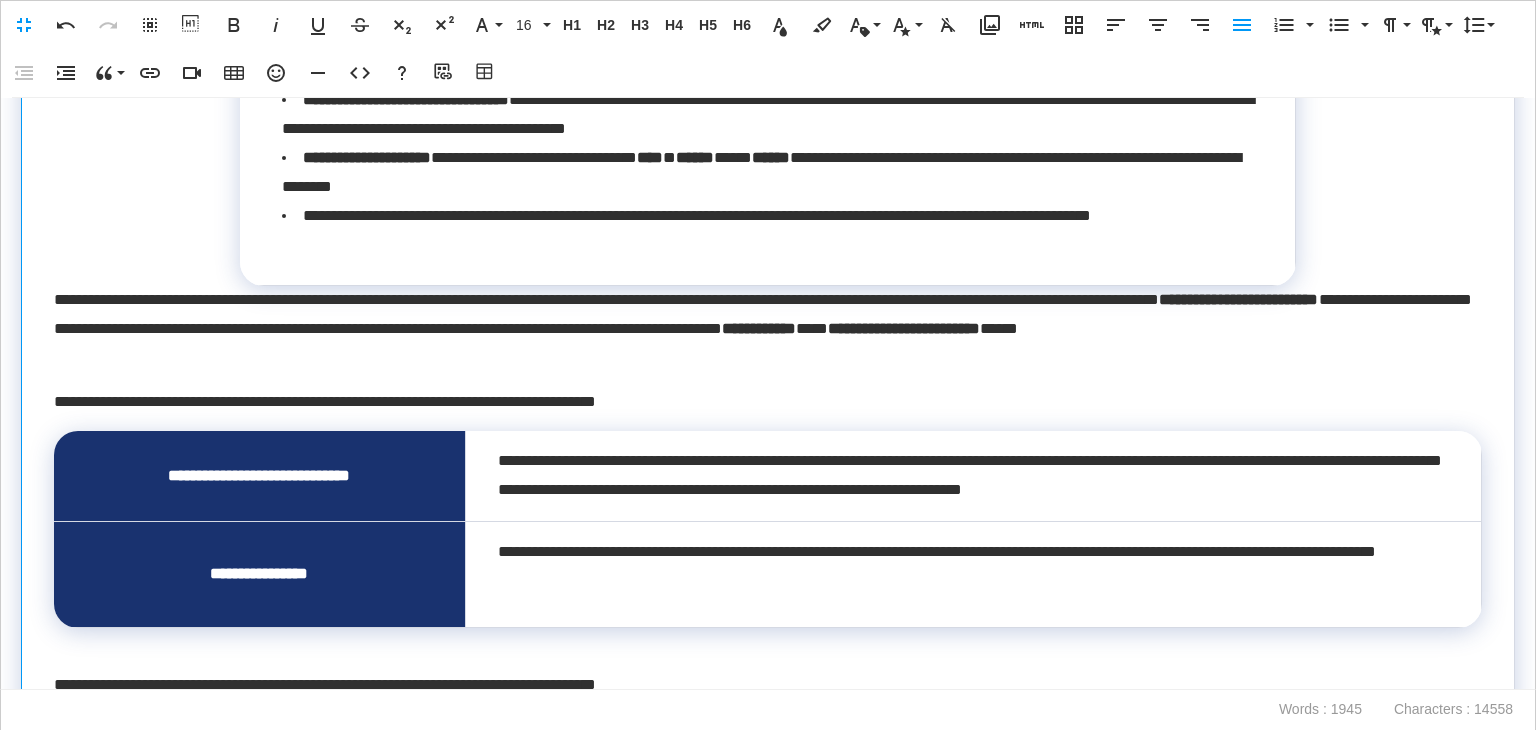 click on "**********" at bounding box center [763, 329] 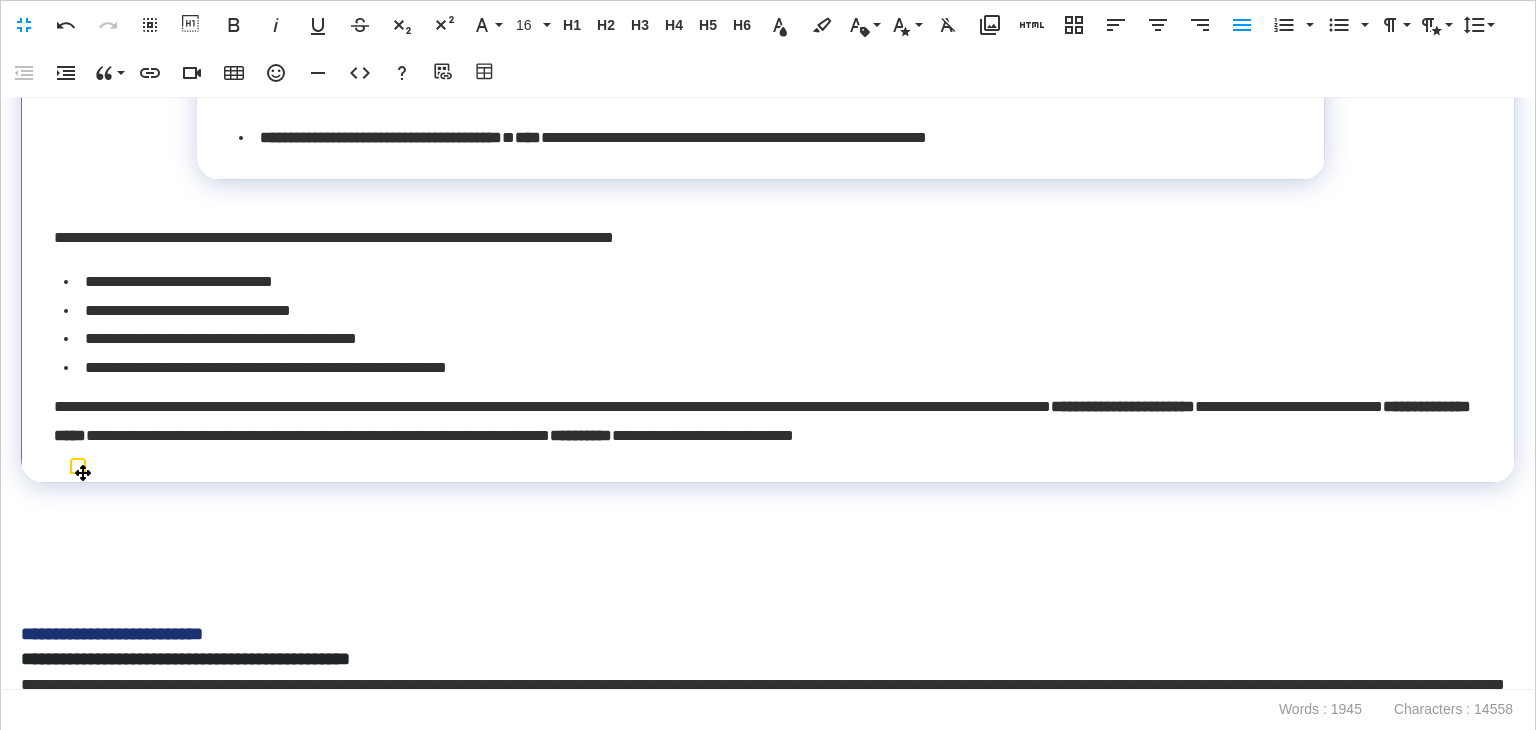 scroll, scrollTop: 3095, scrollLeft: 0, axis: vertical 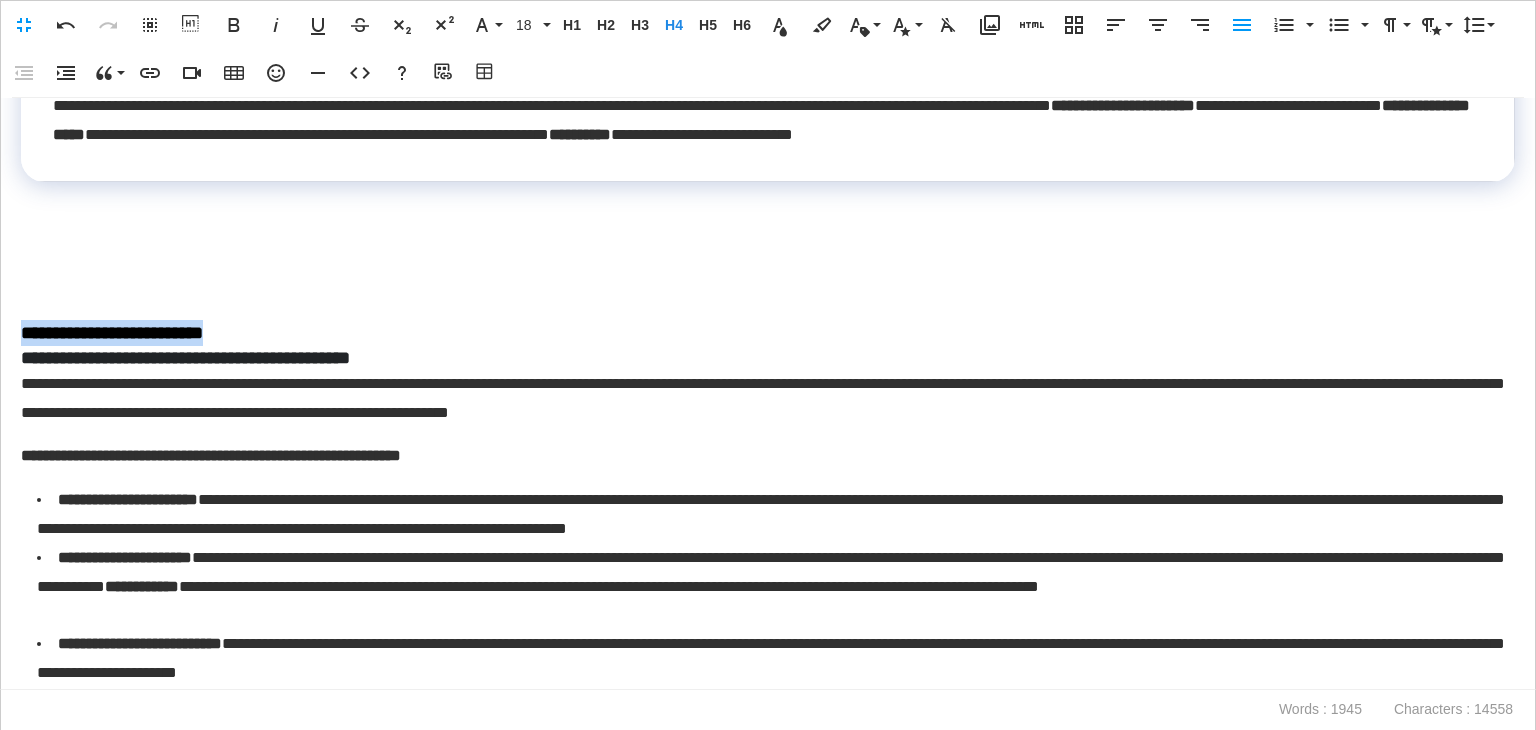 drag, startPoint x: 284, startPoint y: 331, endPoint x: 5, endPoint y: 333, distance: 279.00717 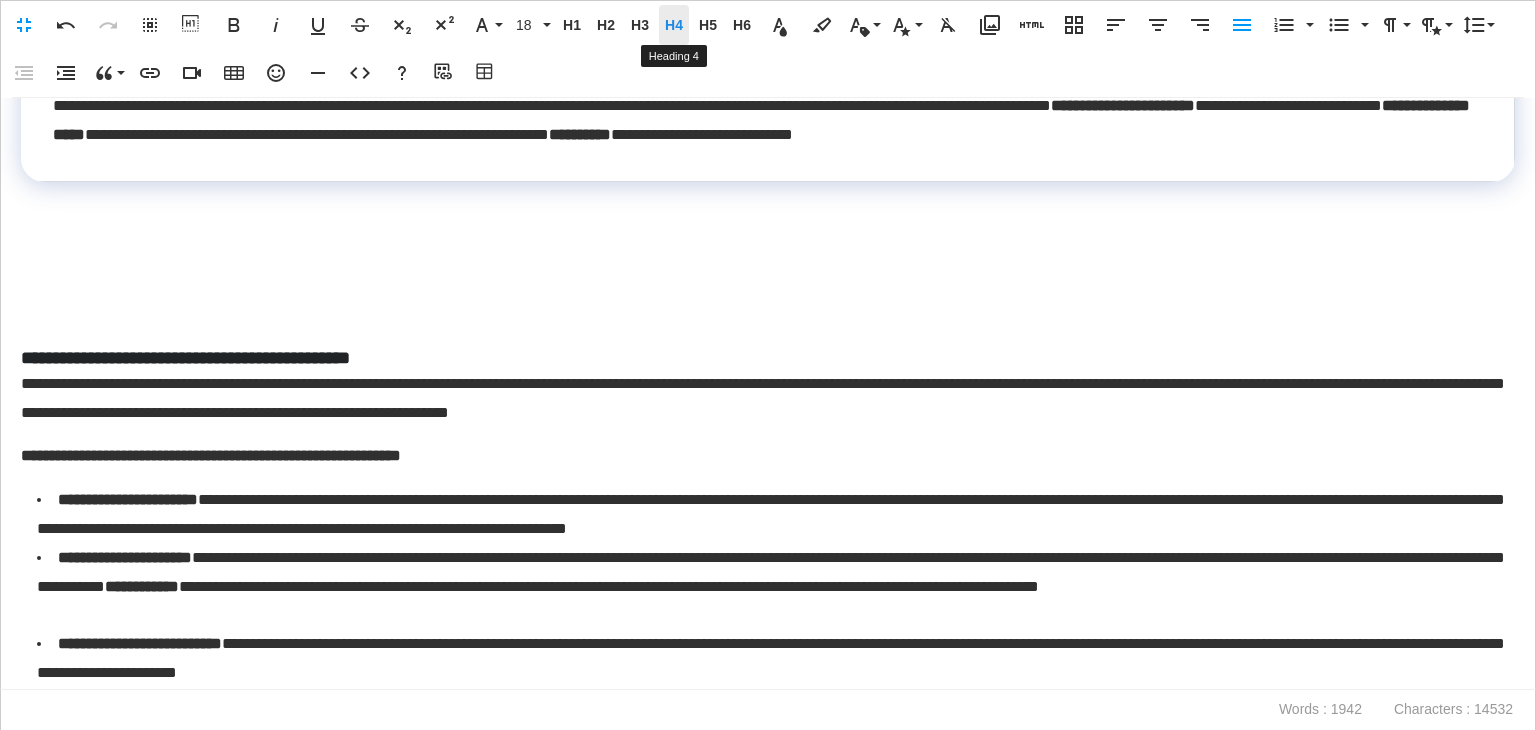 click on "H4" at bounding box center (674, 25) 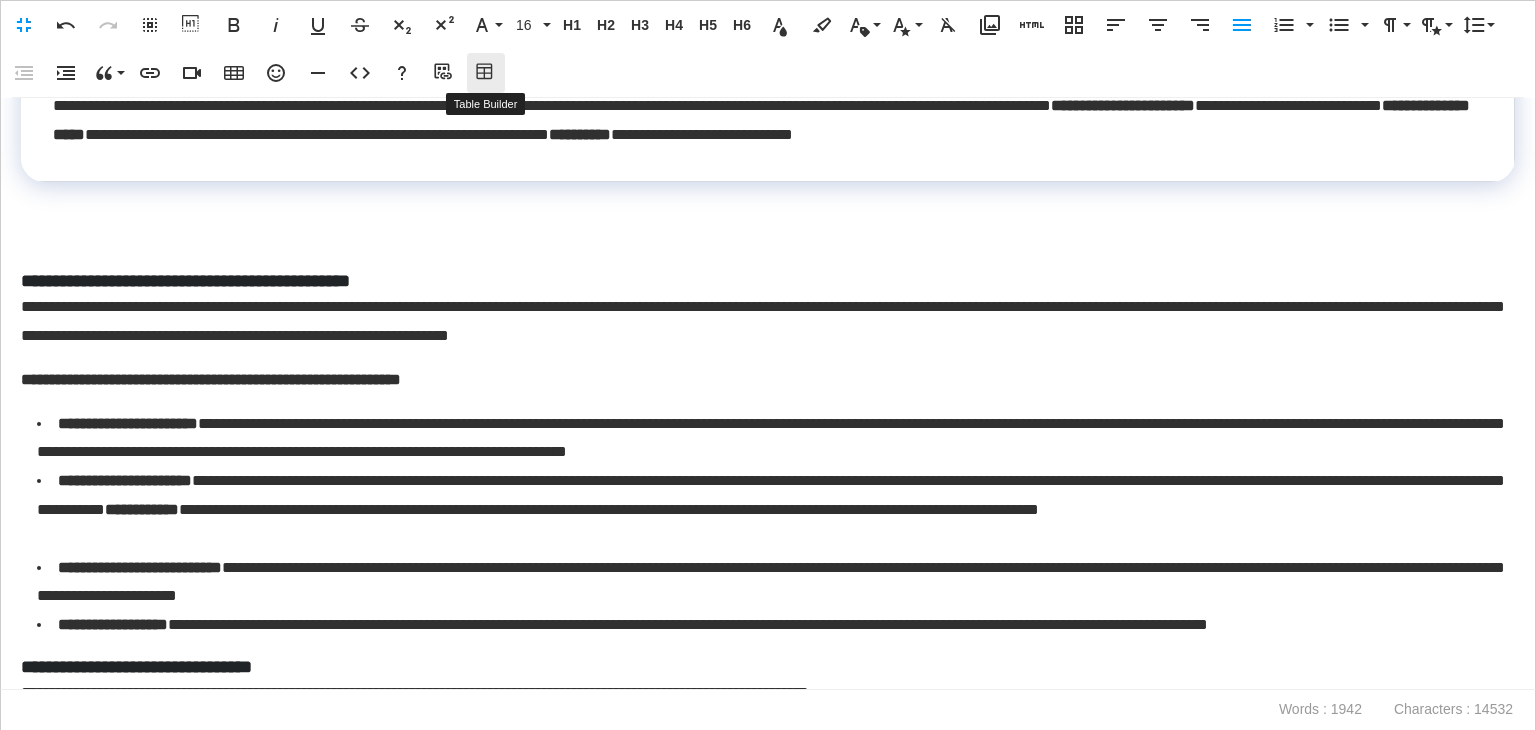 click on "Table Builder" at bounding box center (486, 73) 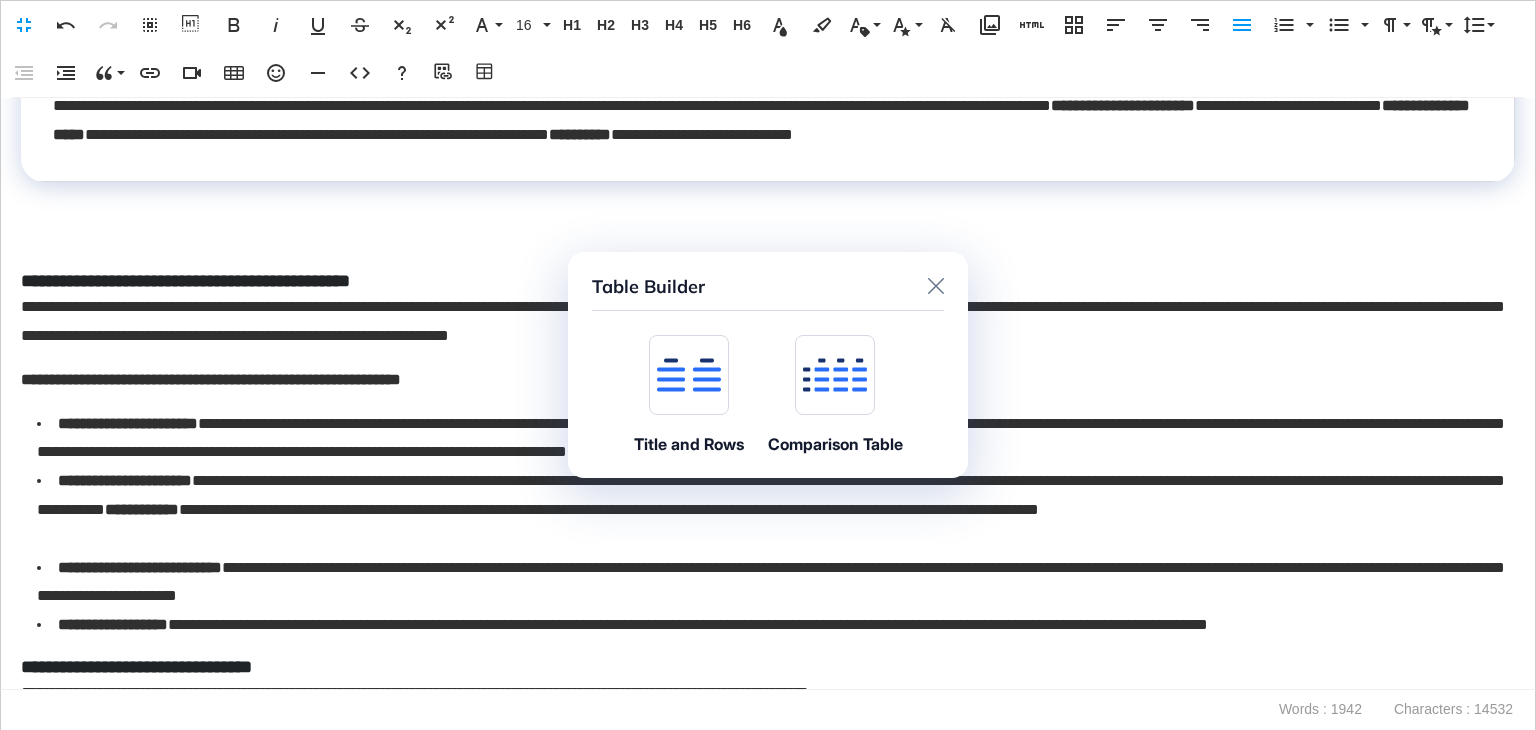 click 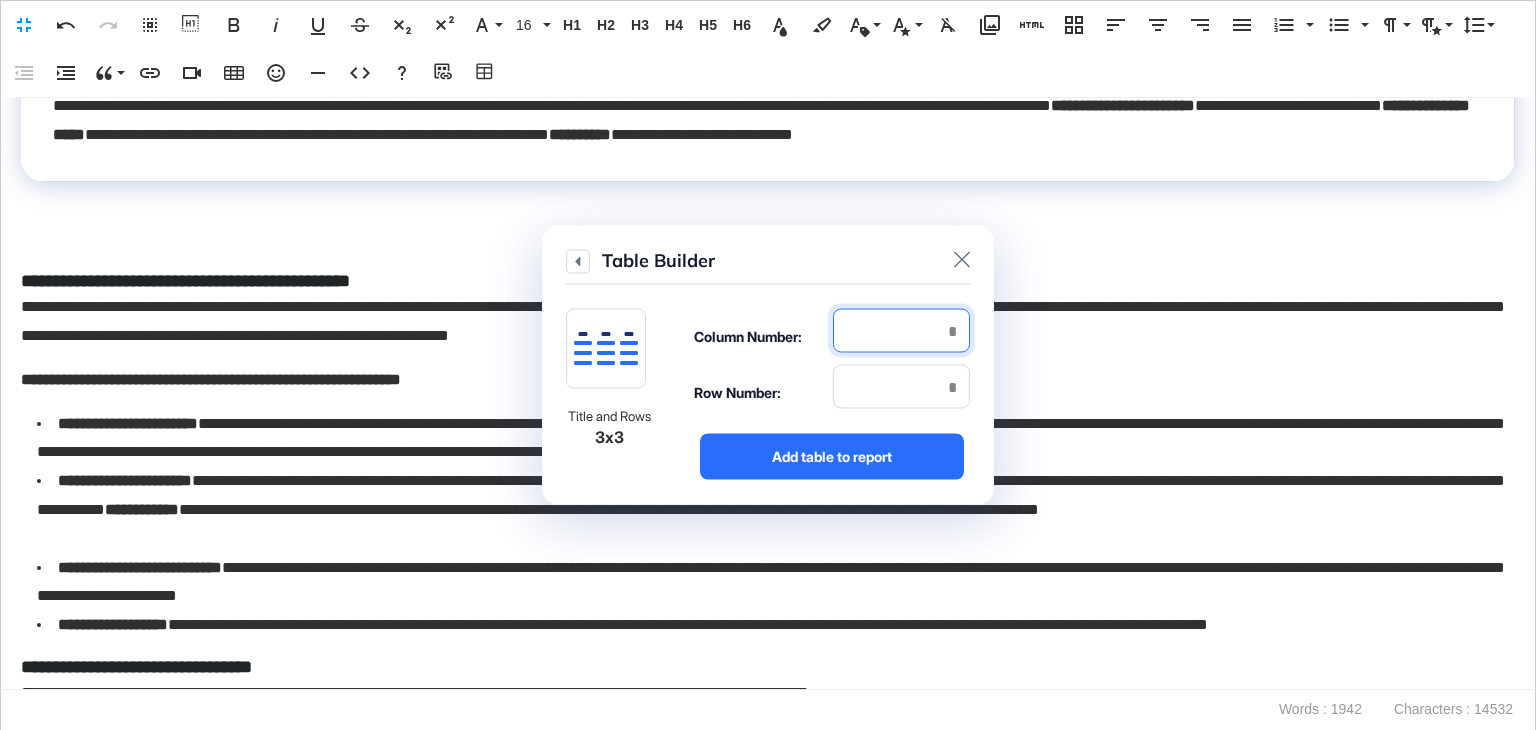 click at bounding box center [901, 331] 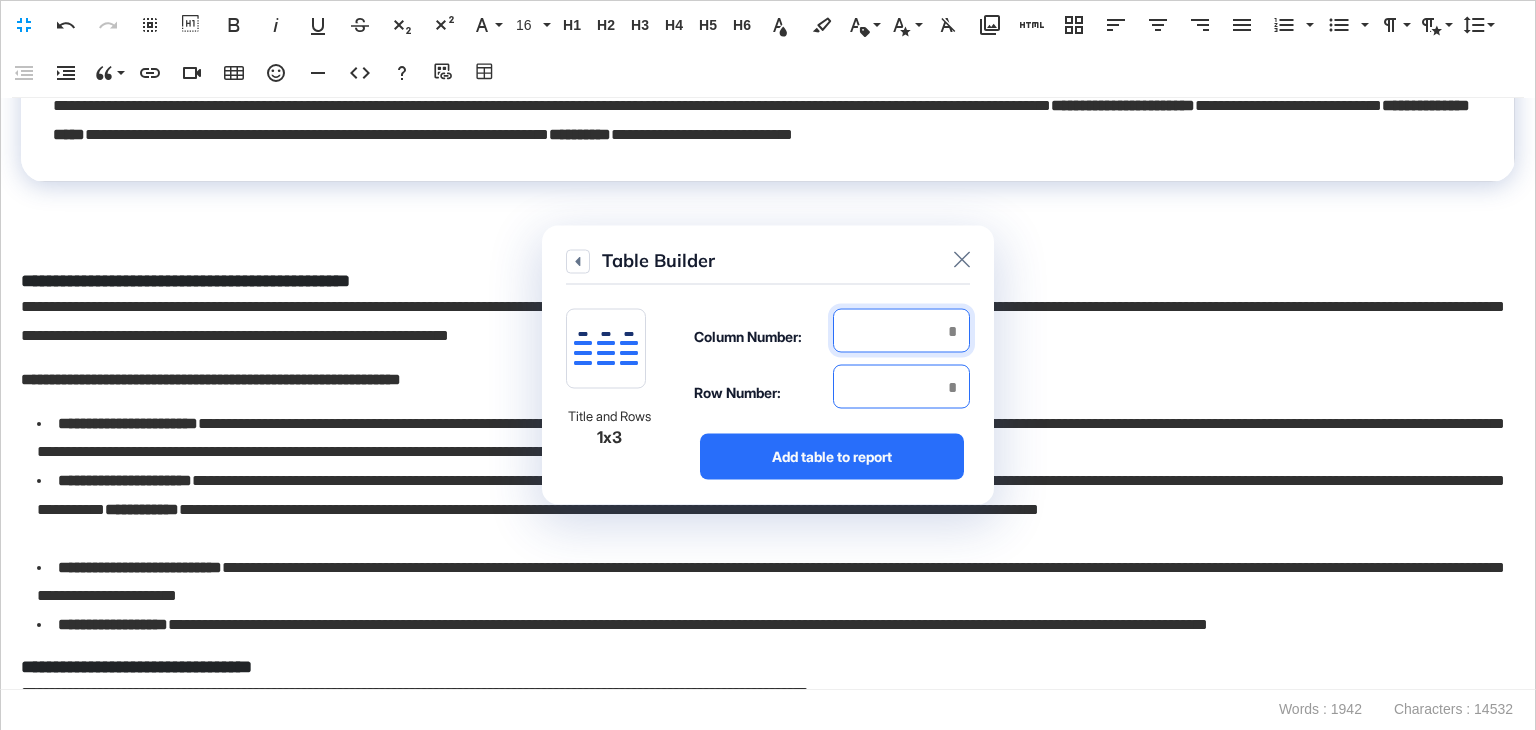 type on "*" 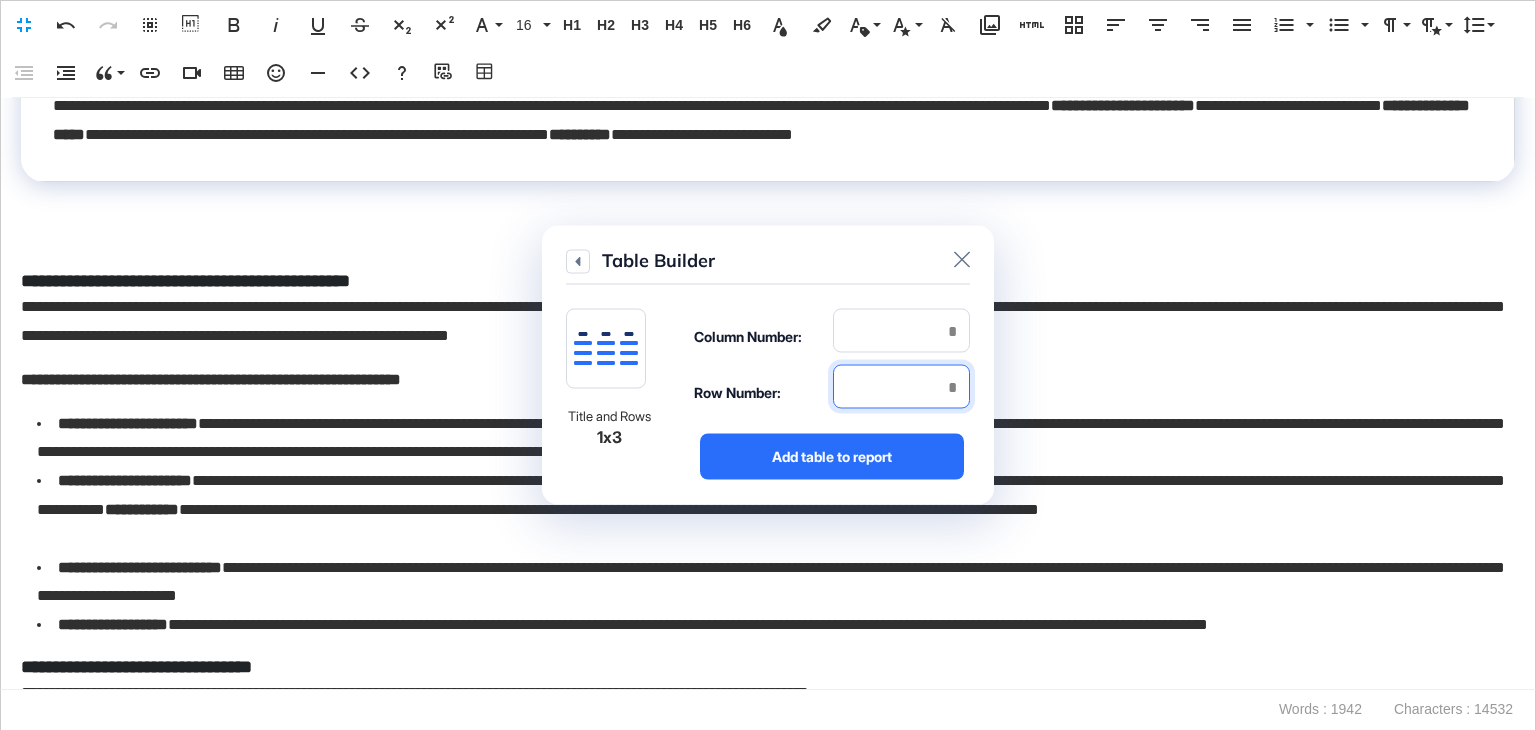 click at bounding box center (901, 387) 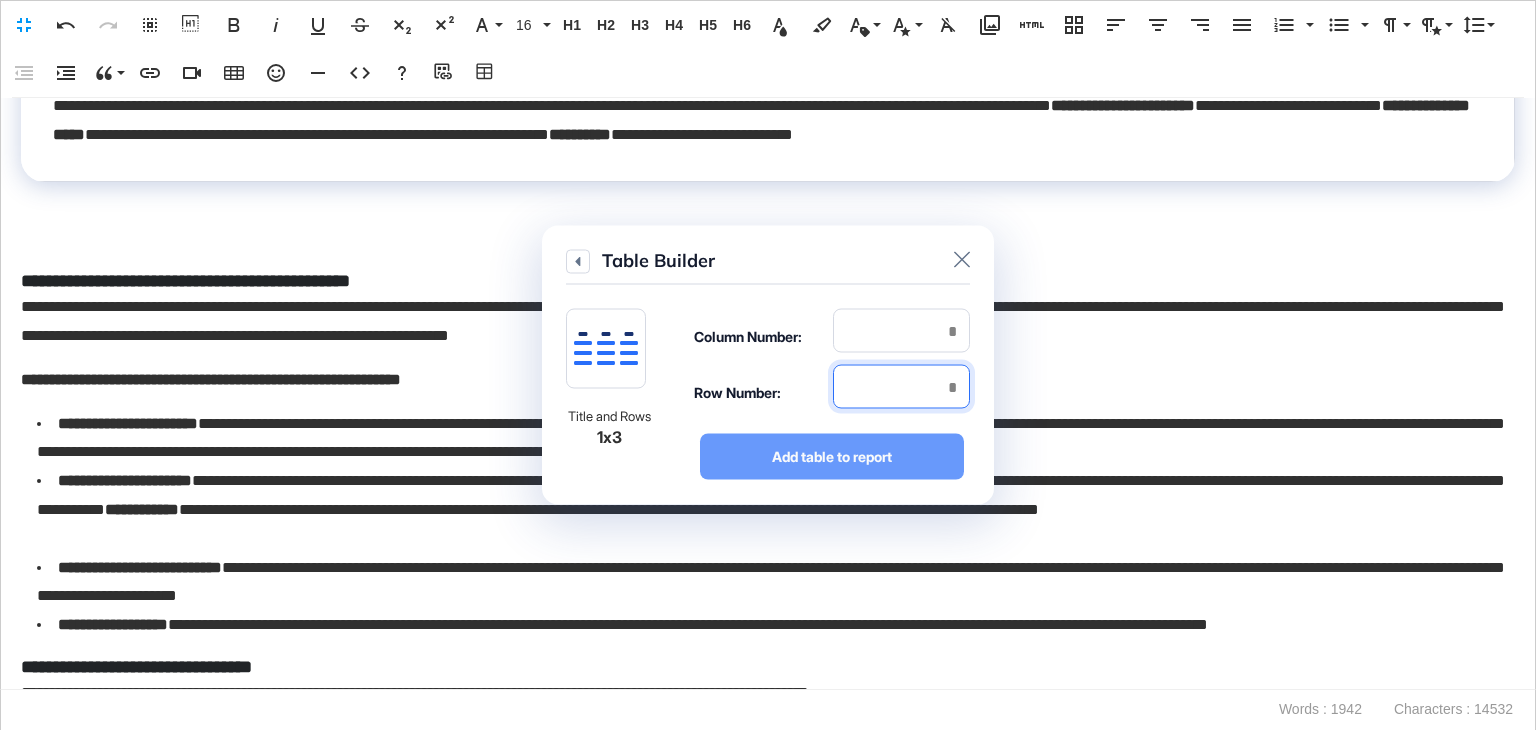 type on "*" 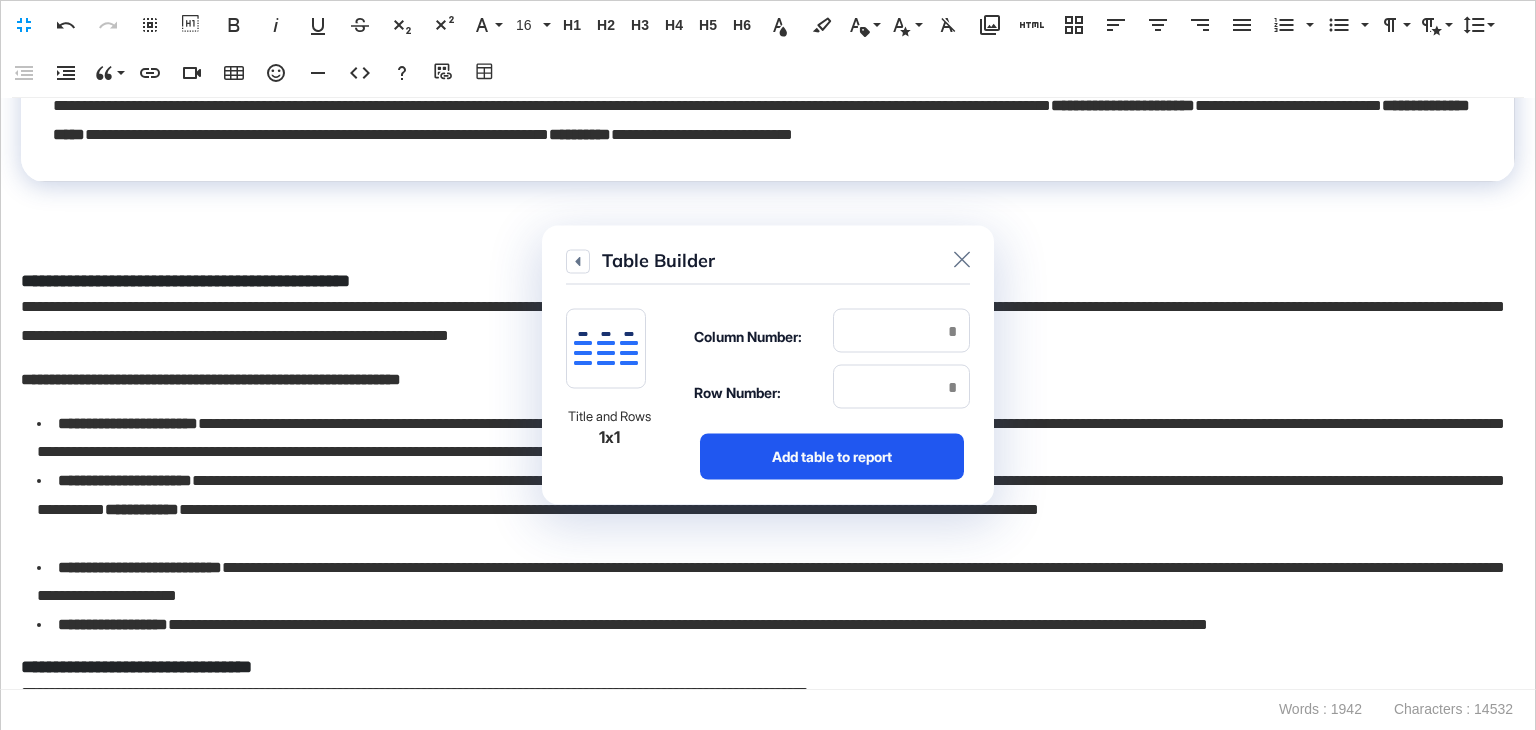 click on "Add table to report" at bounding box center [832, 457] 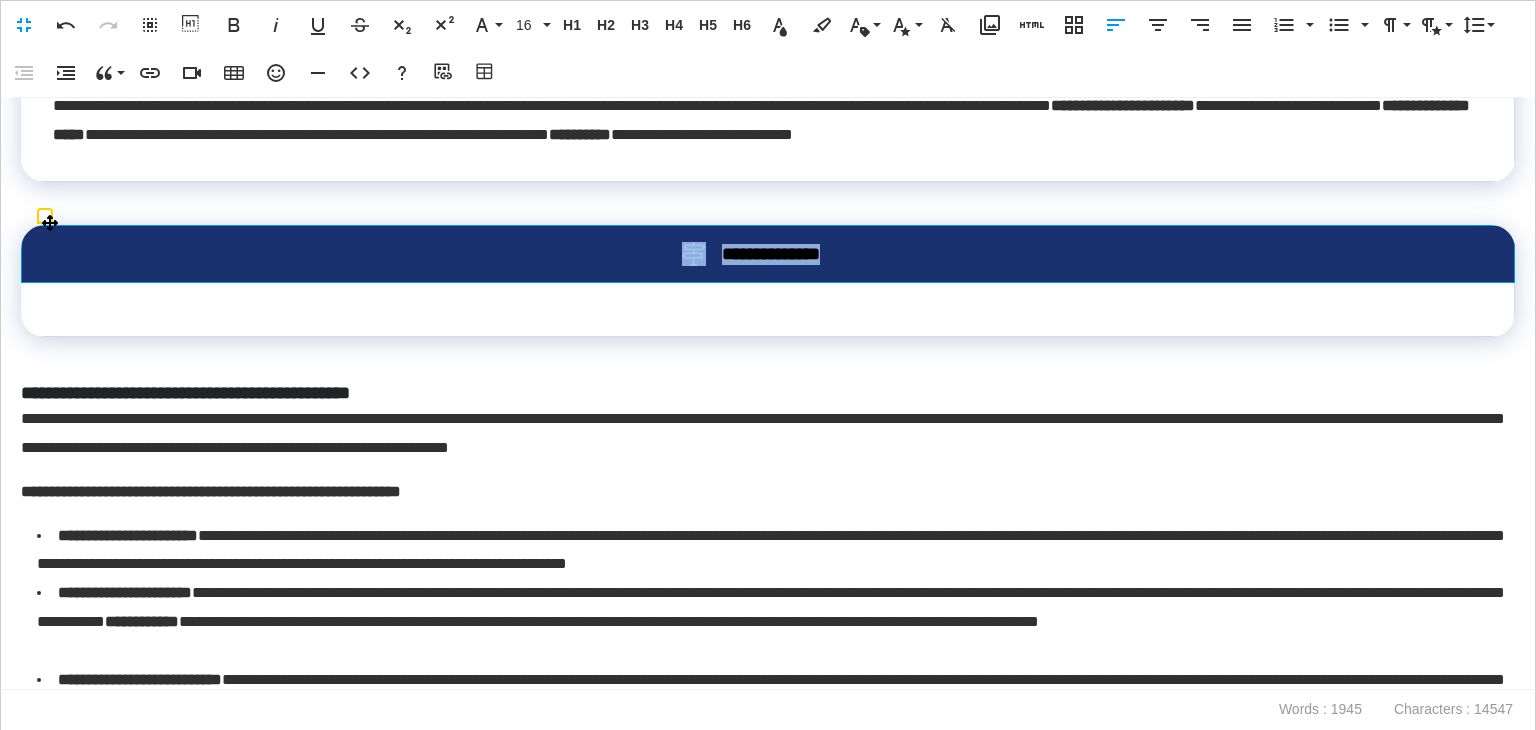 drag, startPoint x: 805, startPoint y: 249, endPoint x: 639, endPoint y: 249, distance: 166 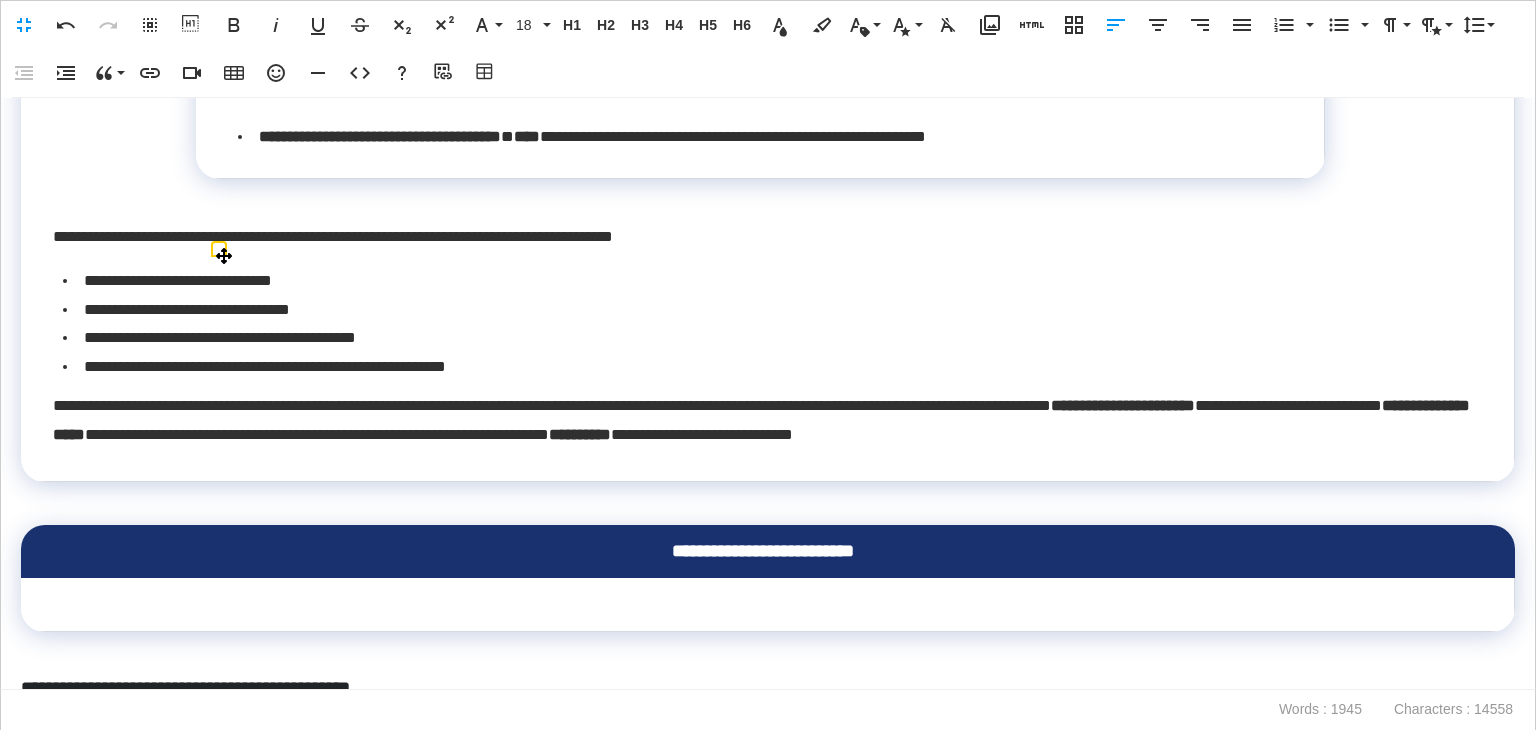 scroll, scrollTop: 3095, scrollLeft: 0, axis: vertical 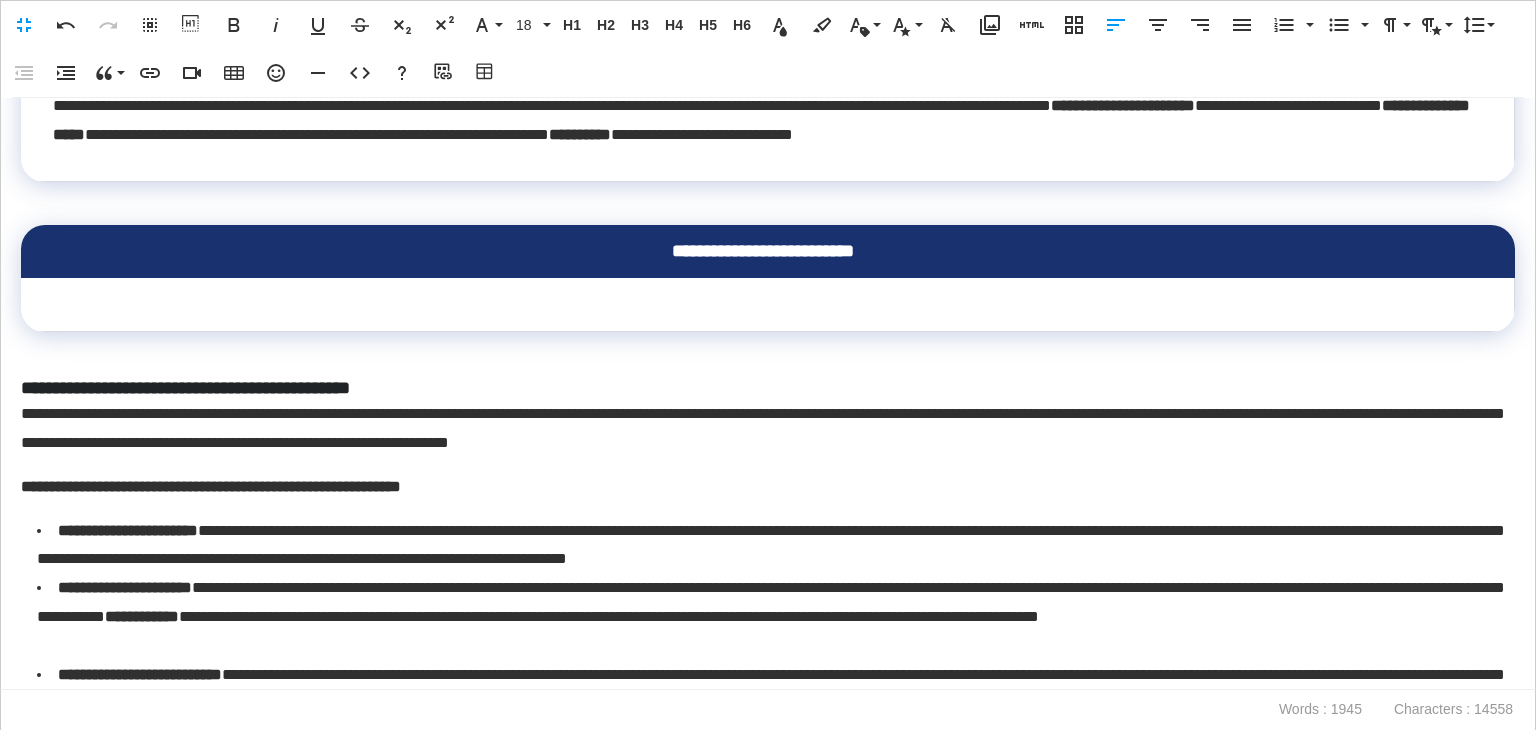 click at bounding box center (768, 305) 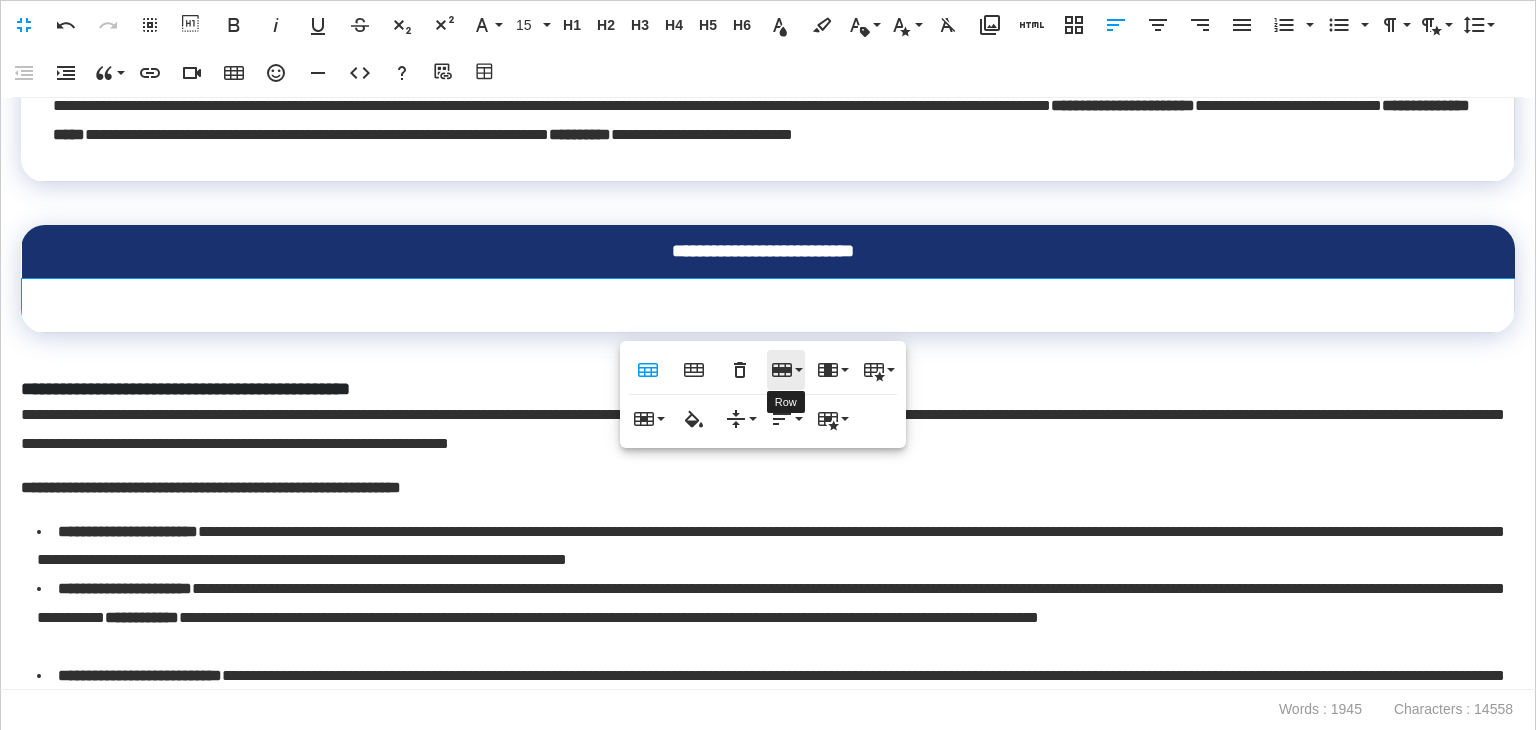 click on "Row" at bounding box center [786, 370] 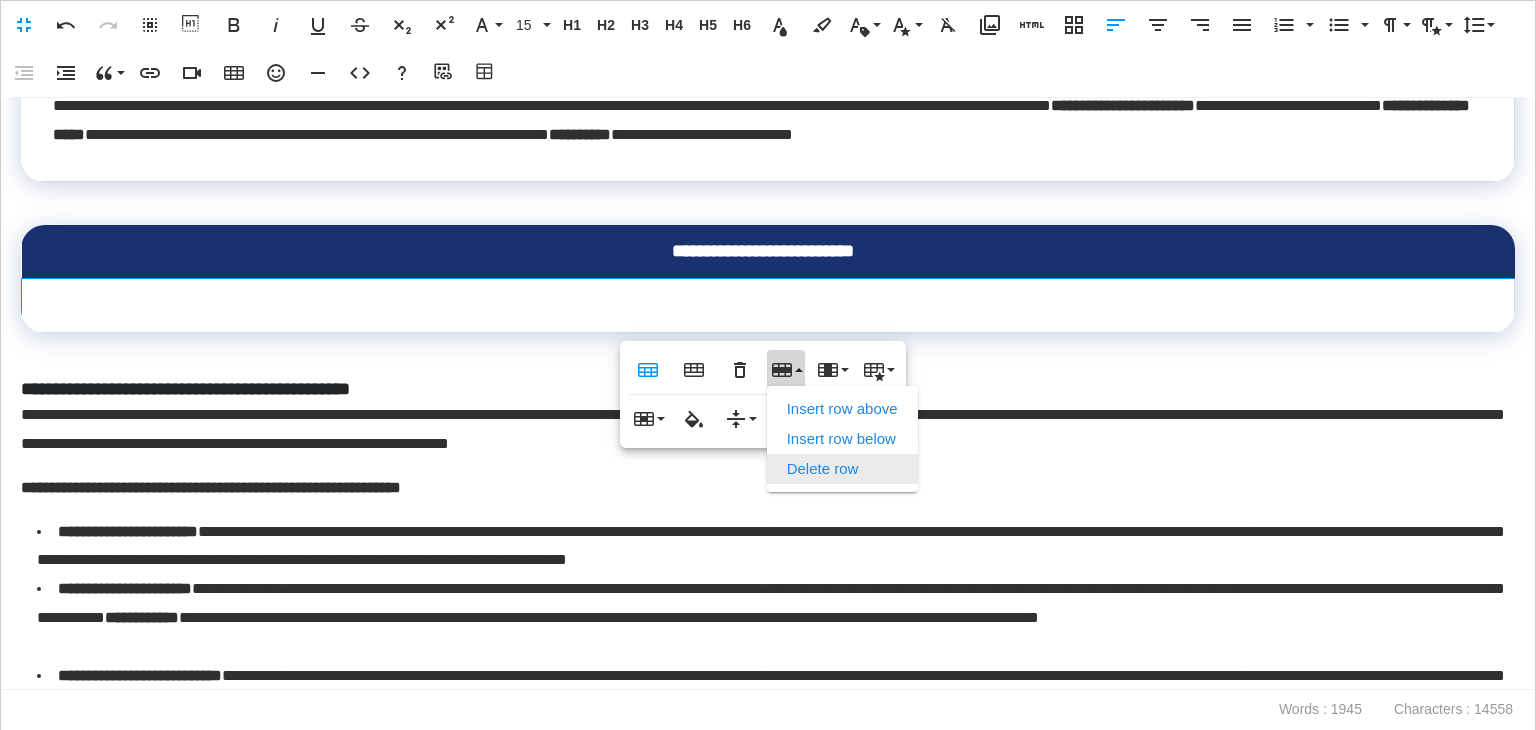 click on "Delete row" at bounding box center (842, 469) 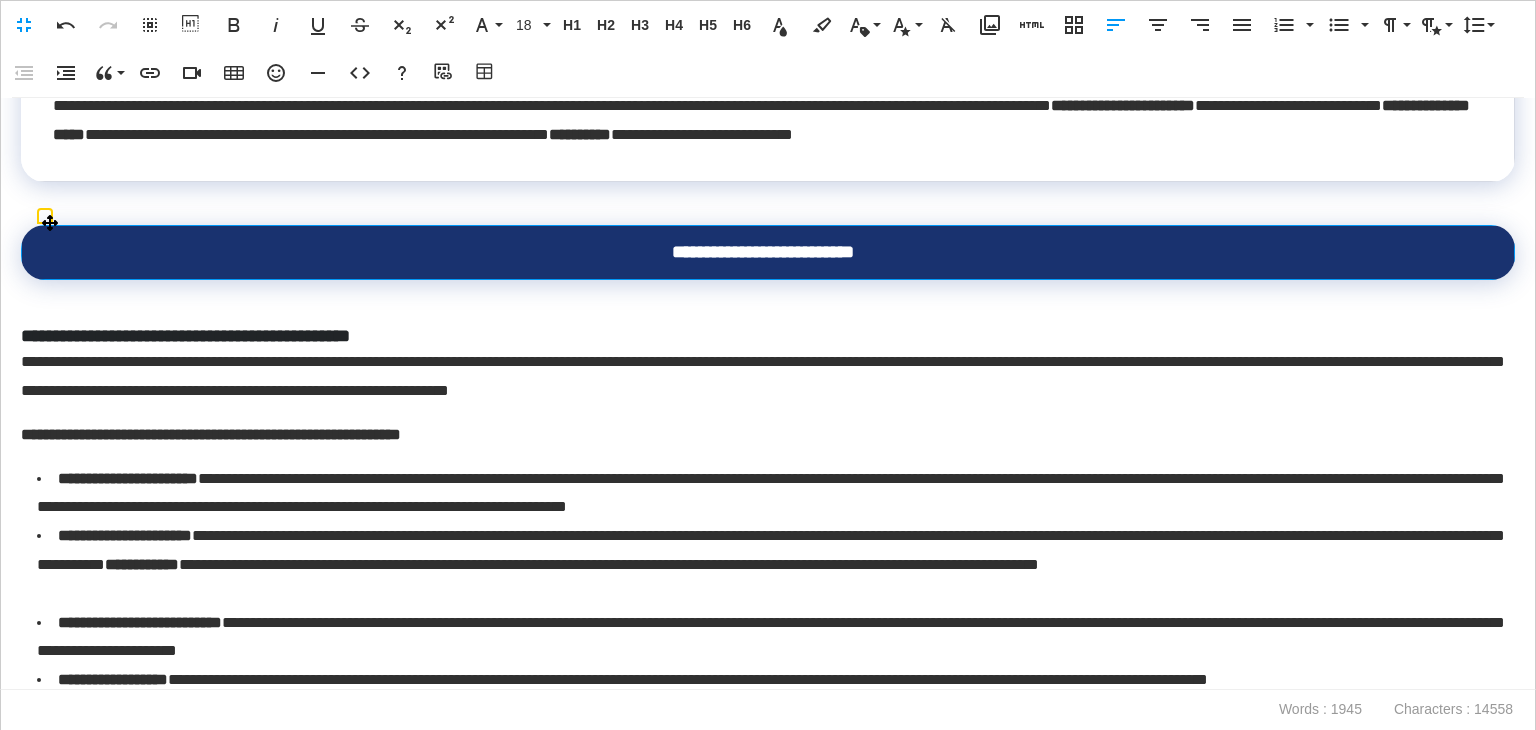 click on "**********" at bounding box center [768, 253] 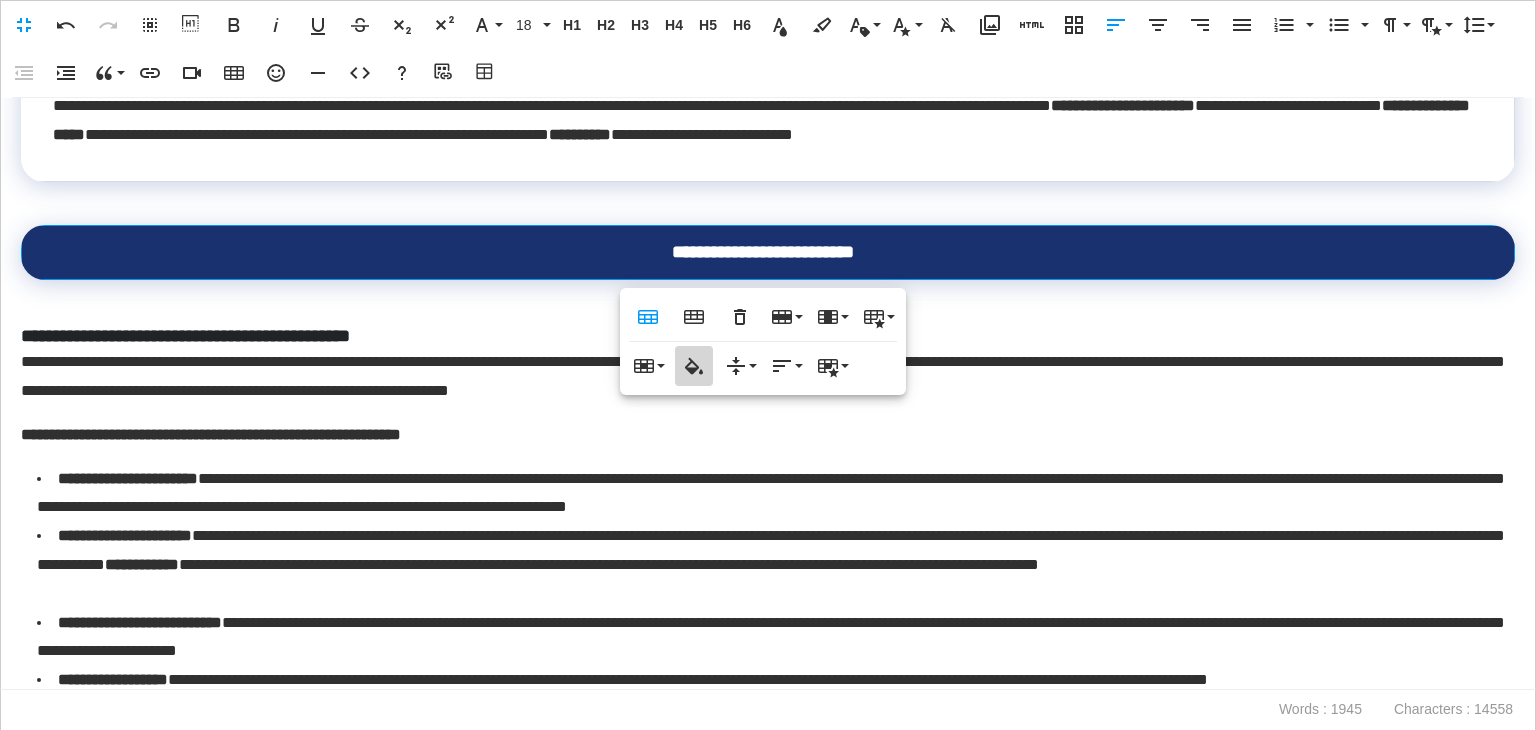type on "*******" 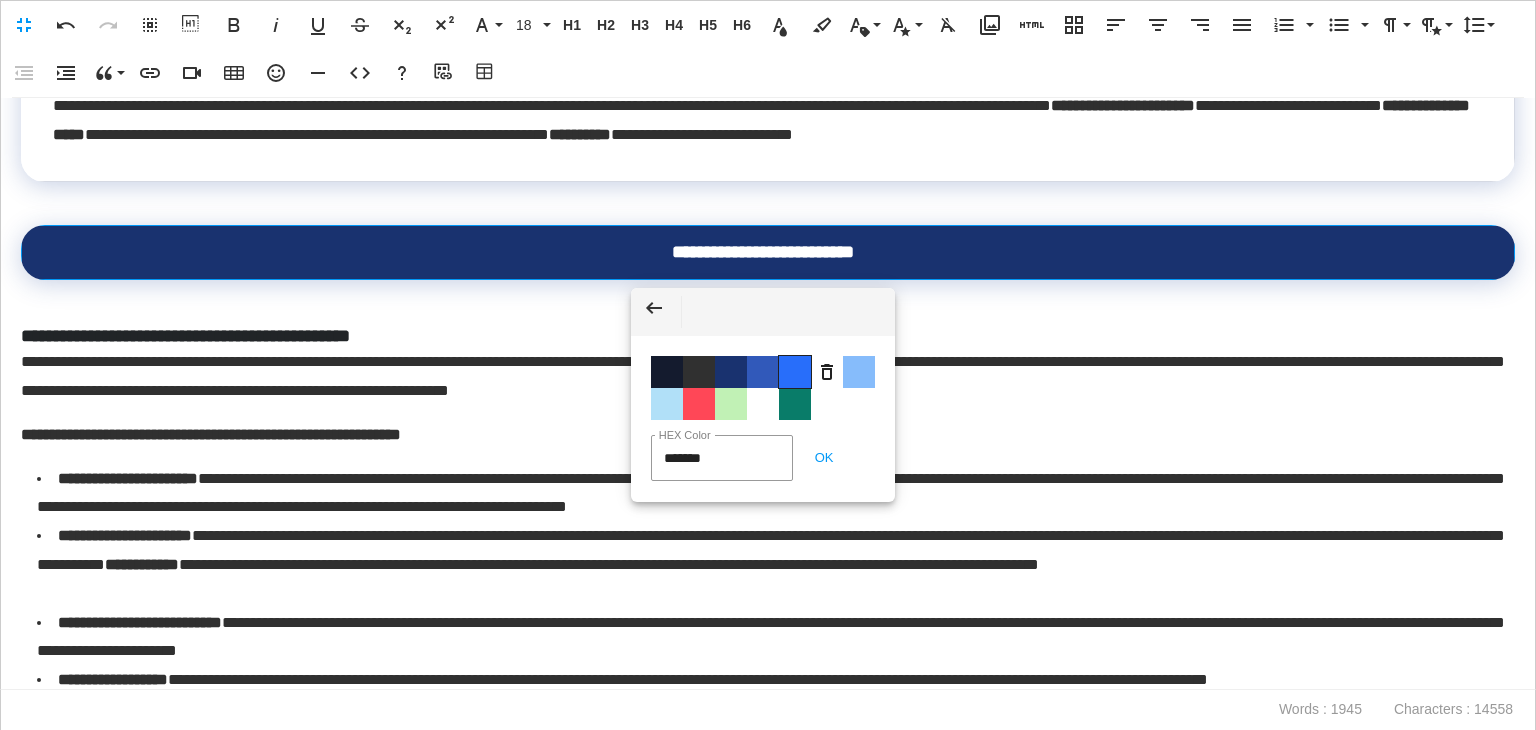 click on "Color #286EFA" at bounding box center [795, 372] 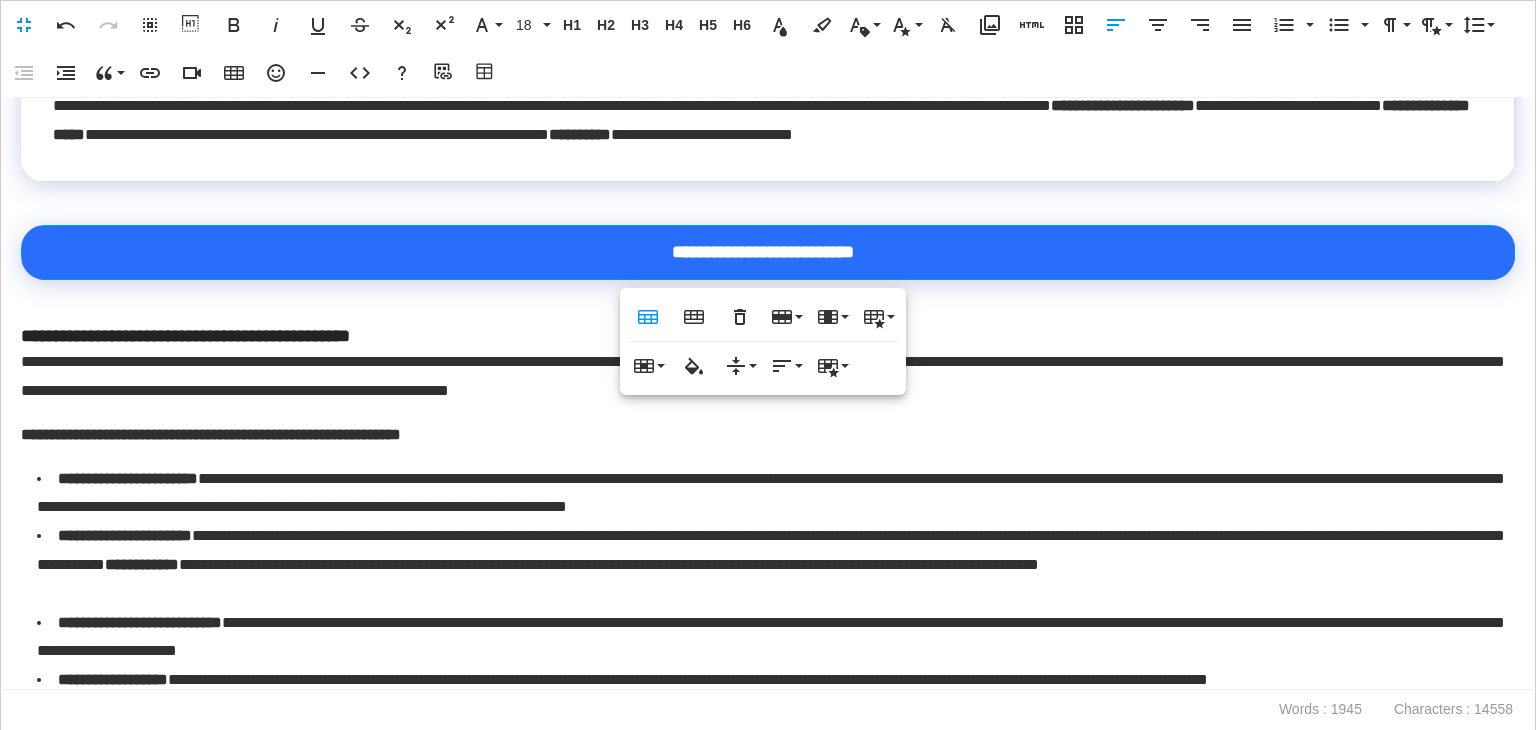 click on "**********" at bounding box center (763, 336) 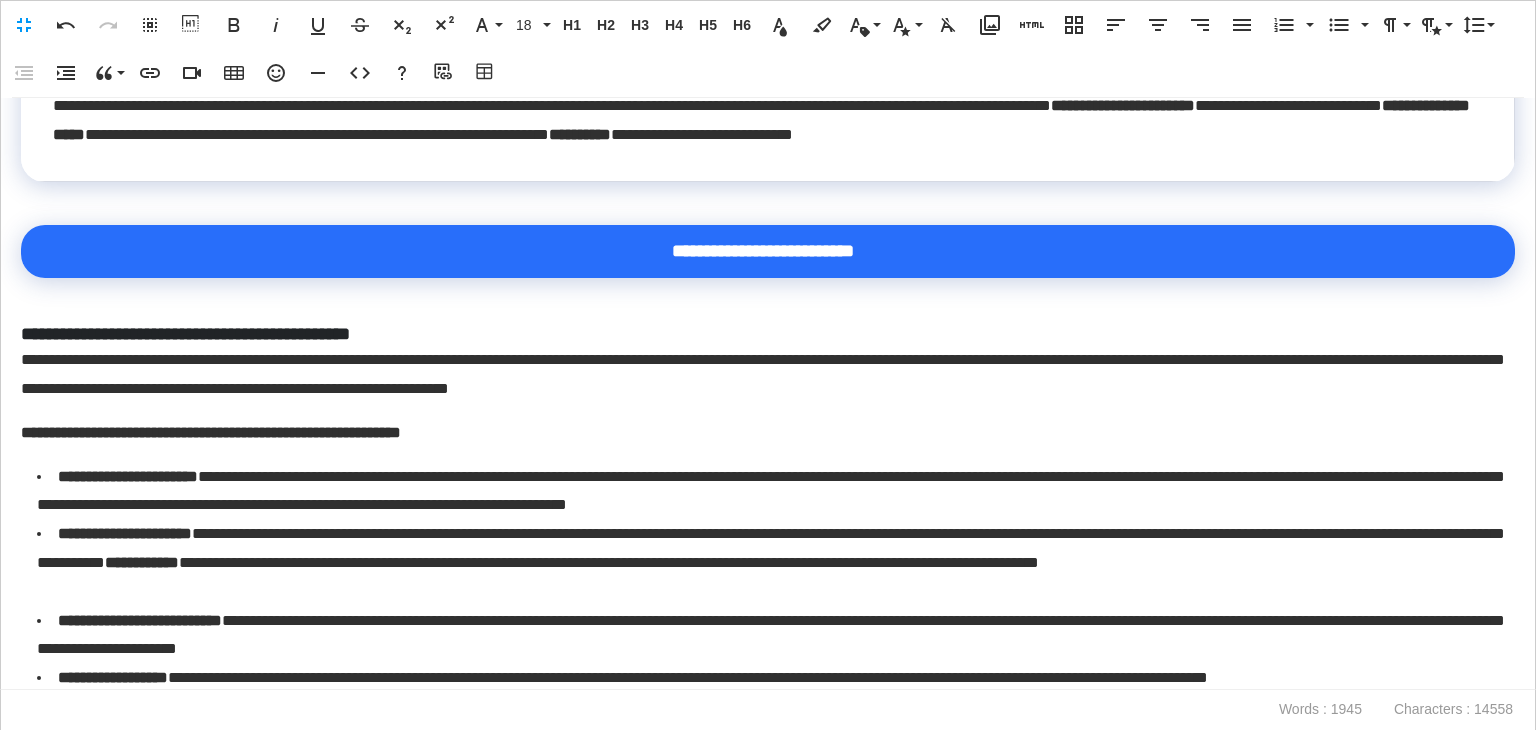 drag, startPoint x: 435, startPoint y: 315, endPoint x: 132, endPoint y: 323, distance: 303.1056 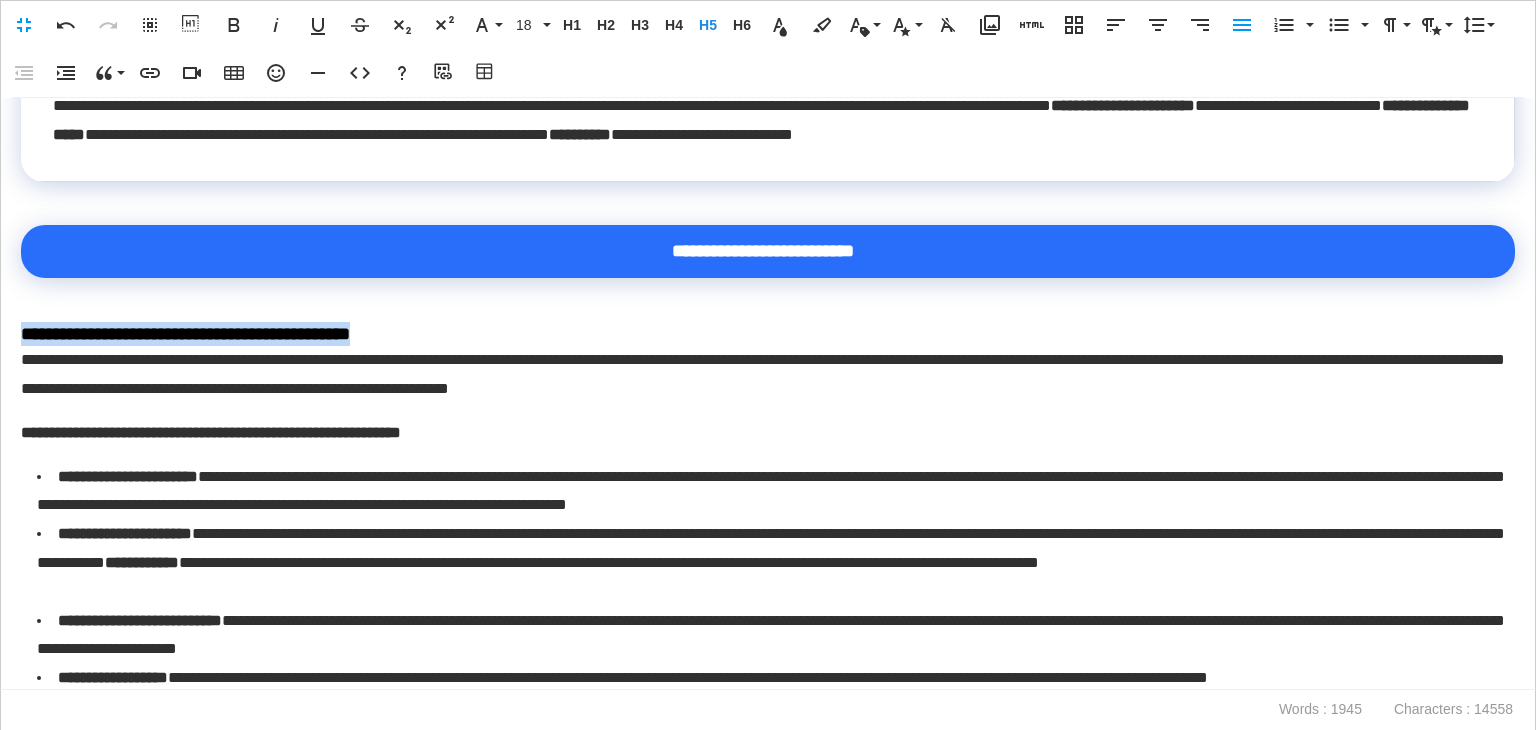 drag, startPoint x: 461, startPoint y: 332, endPoint x: 0, endPoint y: 313, distance: 461.3914 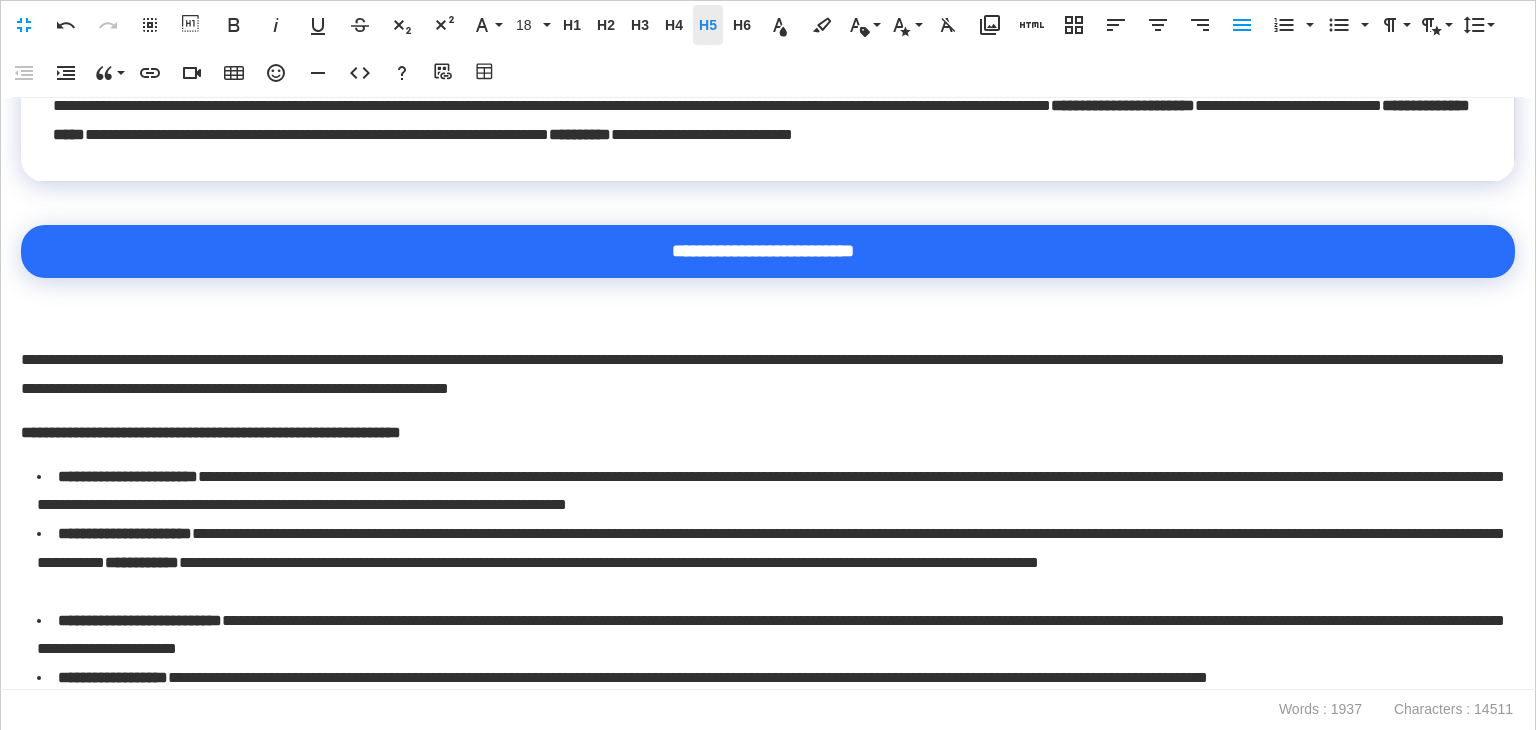 click on "H5" at bounding box center [708, 25] 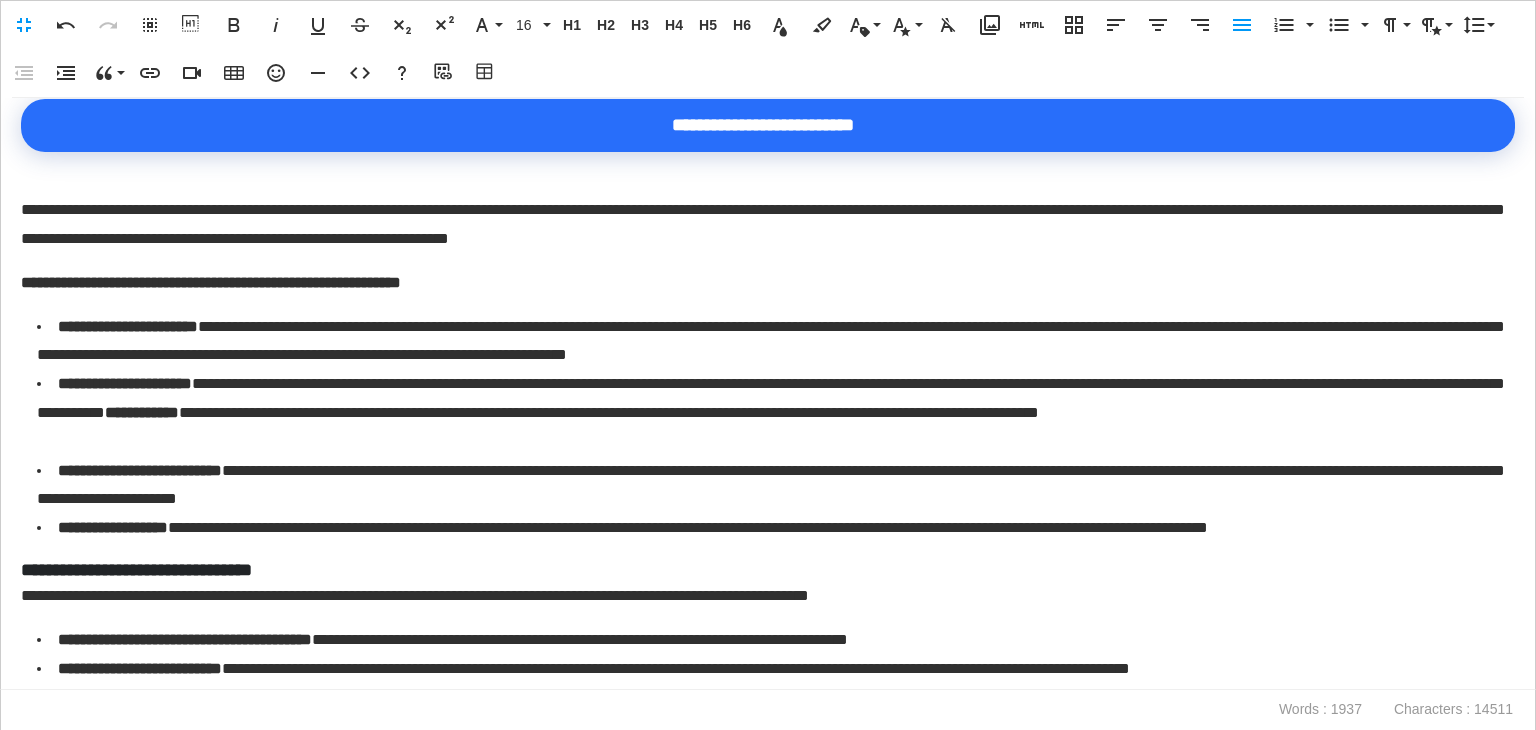 scroll, scrollTop: 3295, scrollLeft: 0, axis: vertical 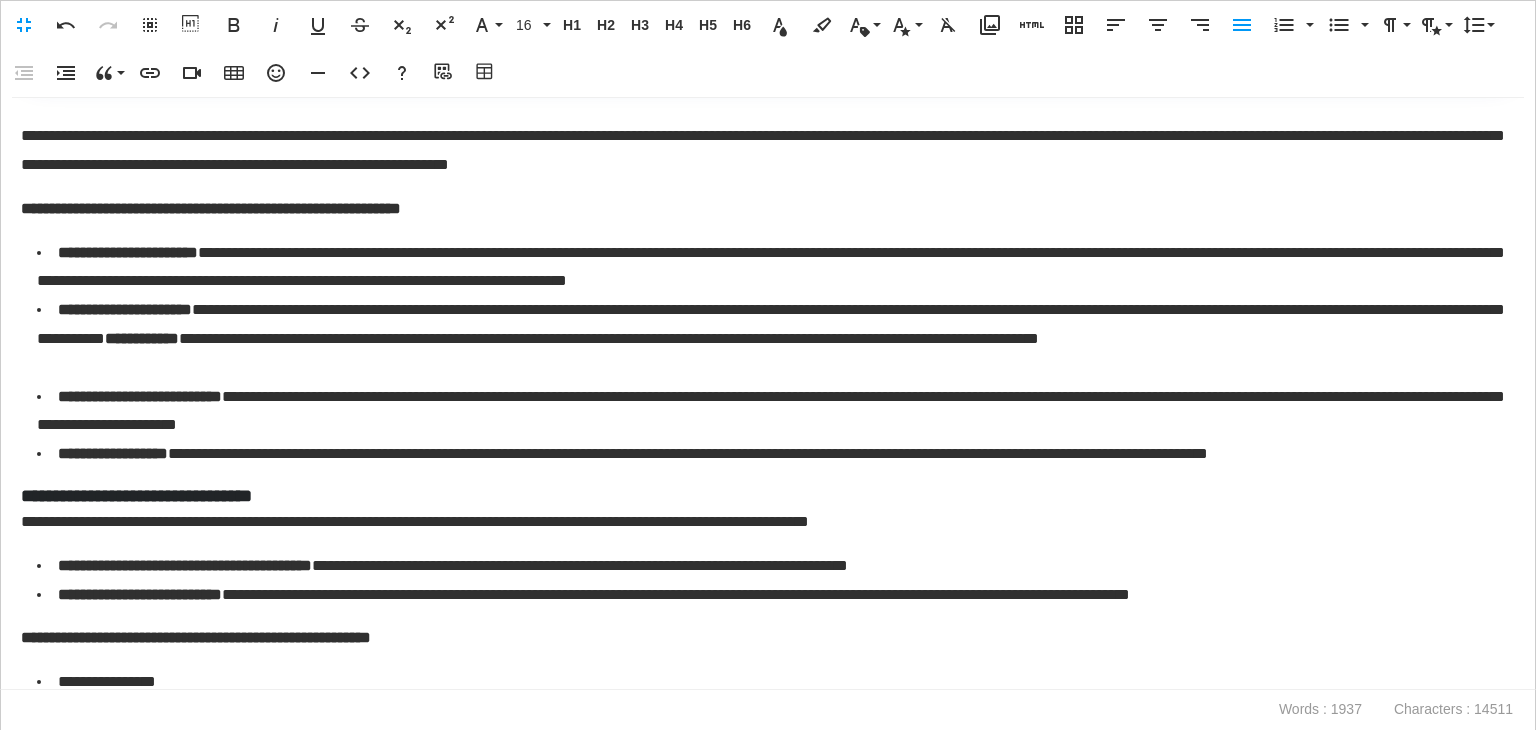 click on "**********" at bounding box center [763, 151] 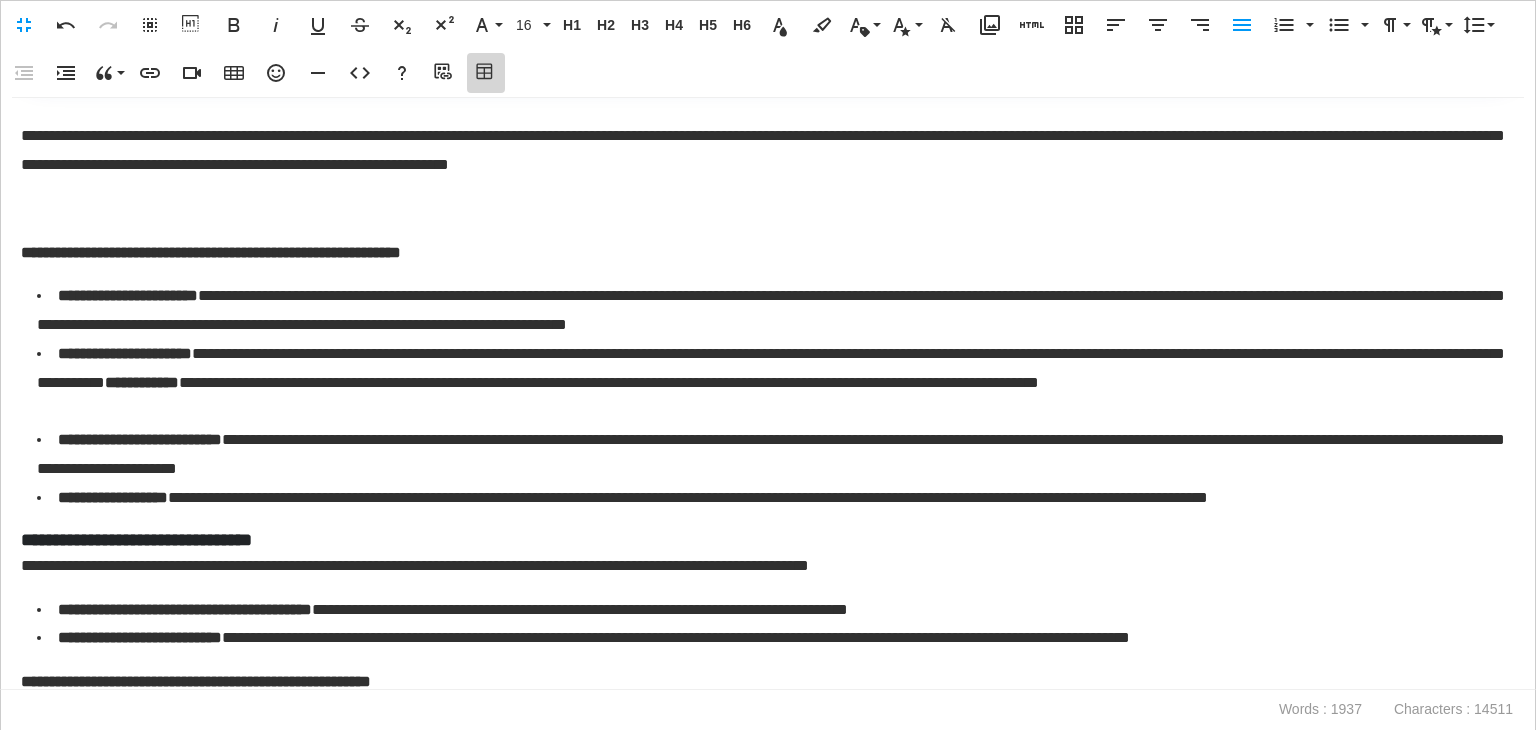 click on "Table Builder" at bounding box center (486, 73) 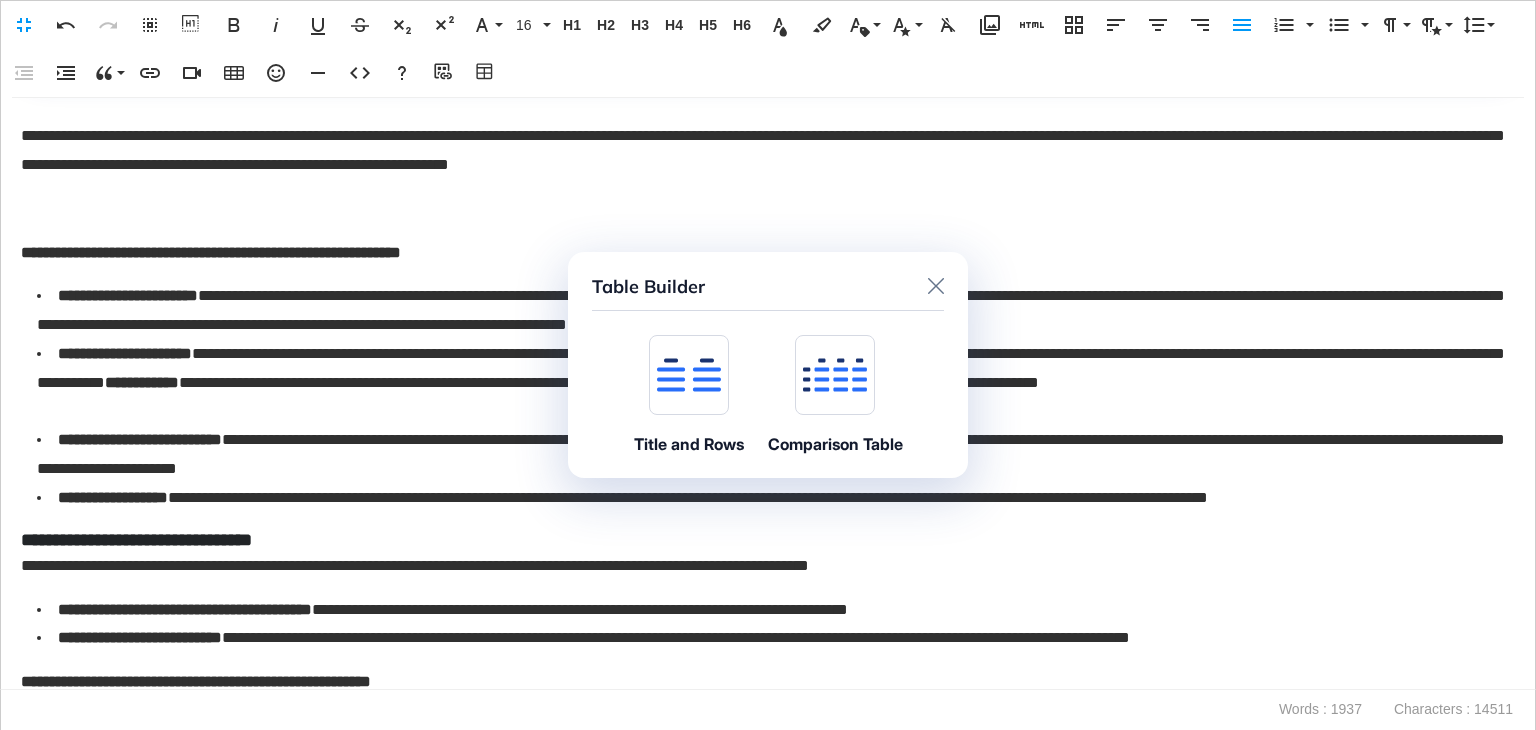 click at bounding box center (689, 375) 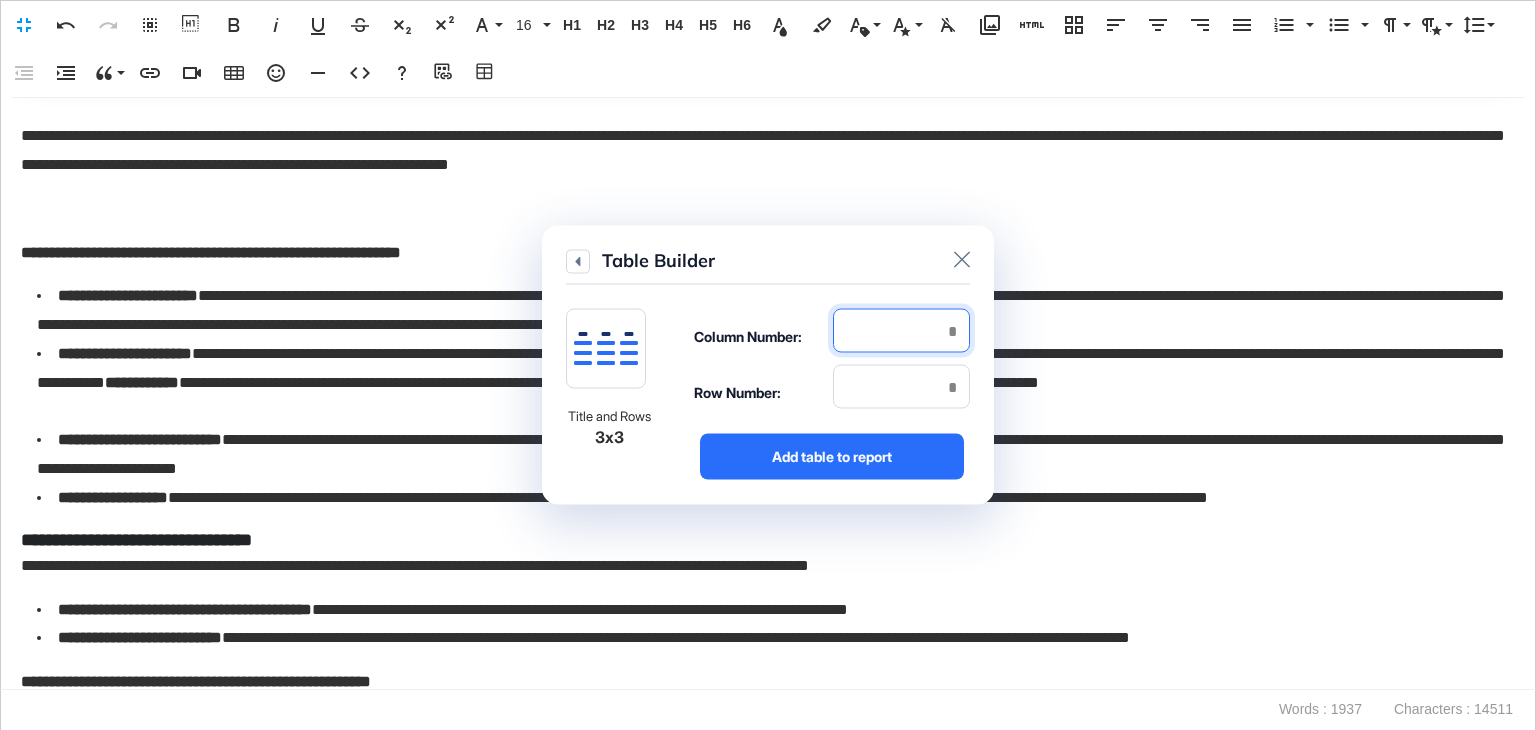 click at bounding box center (901, 331) 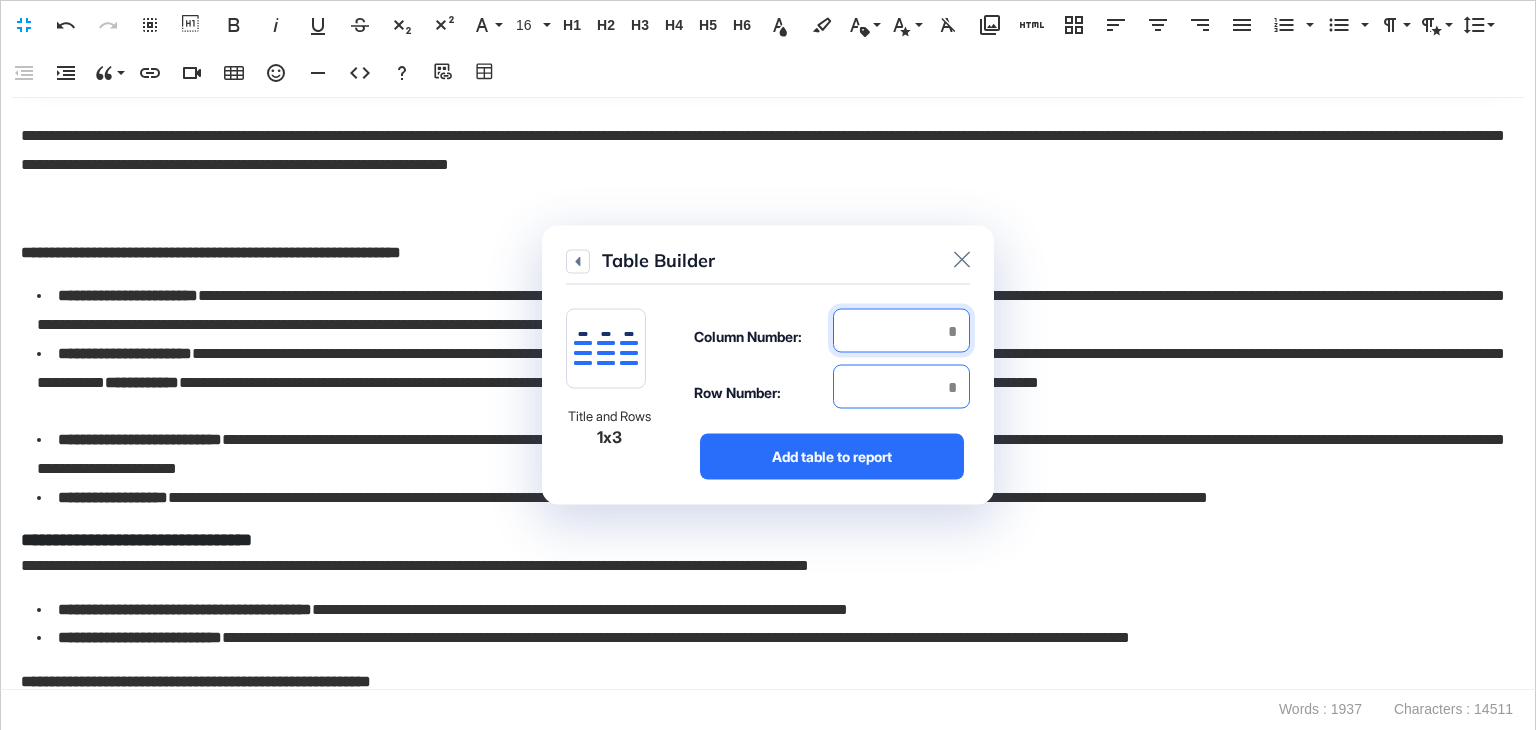 type on "*" 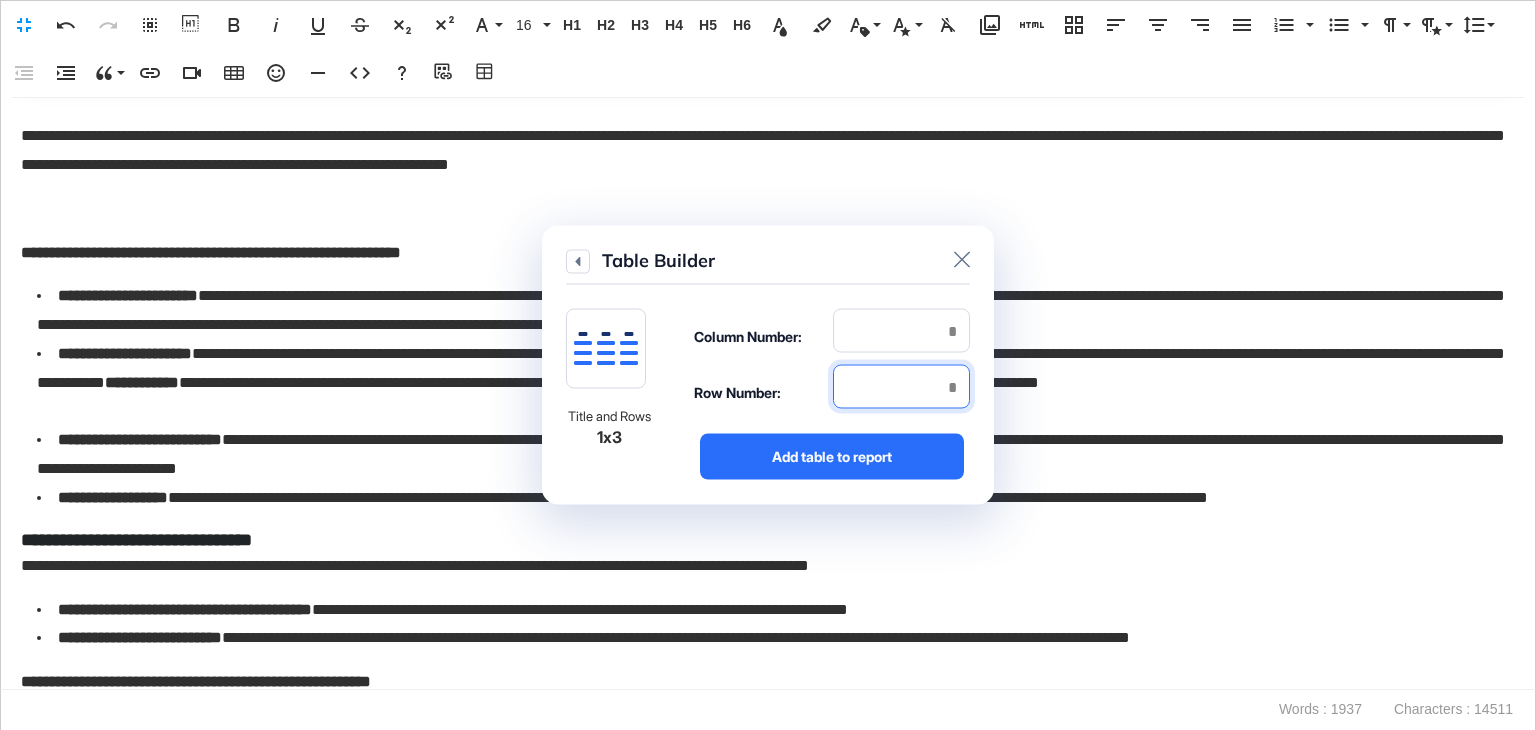 click at bounding box center (901, 387) 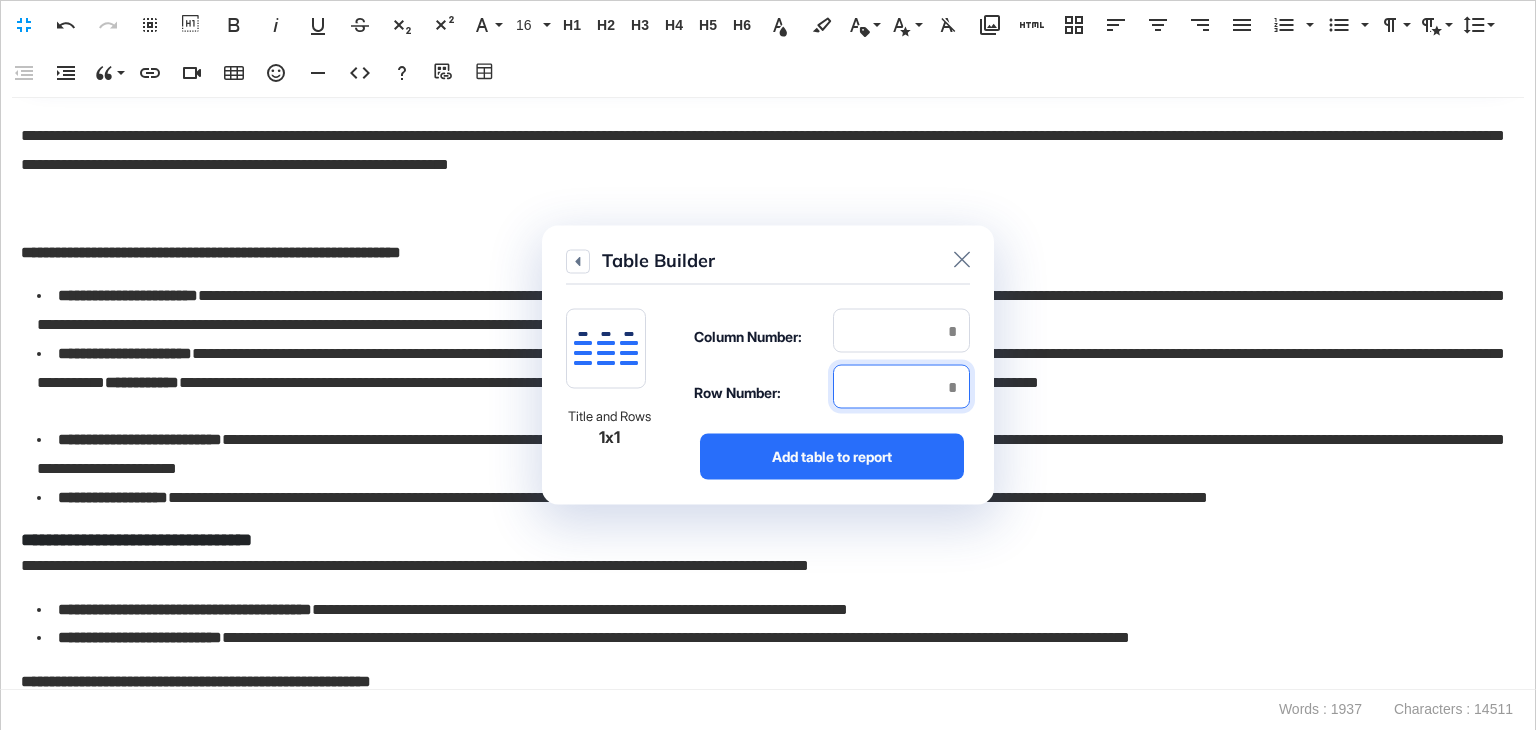 type on "*" 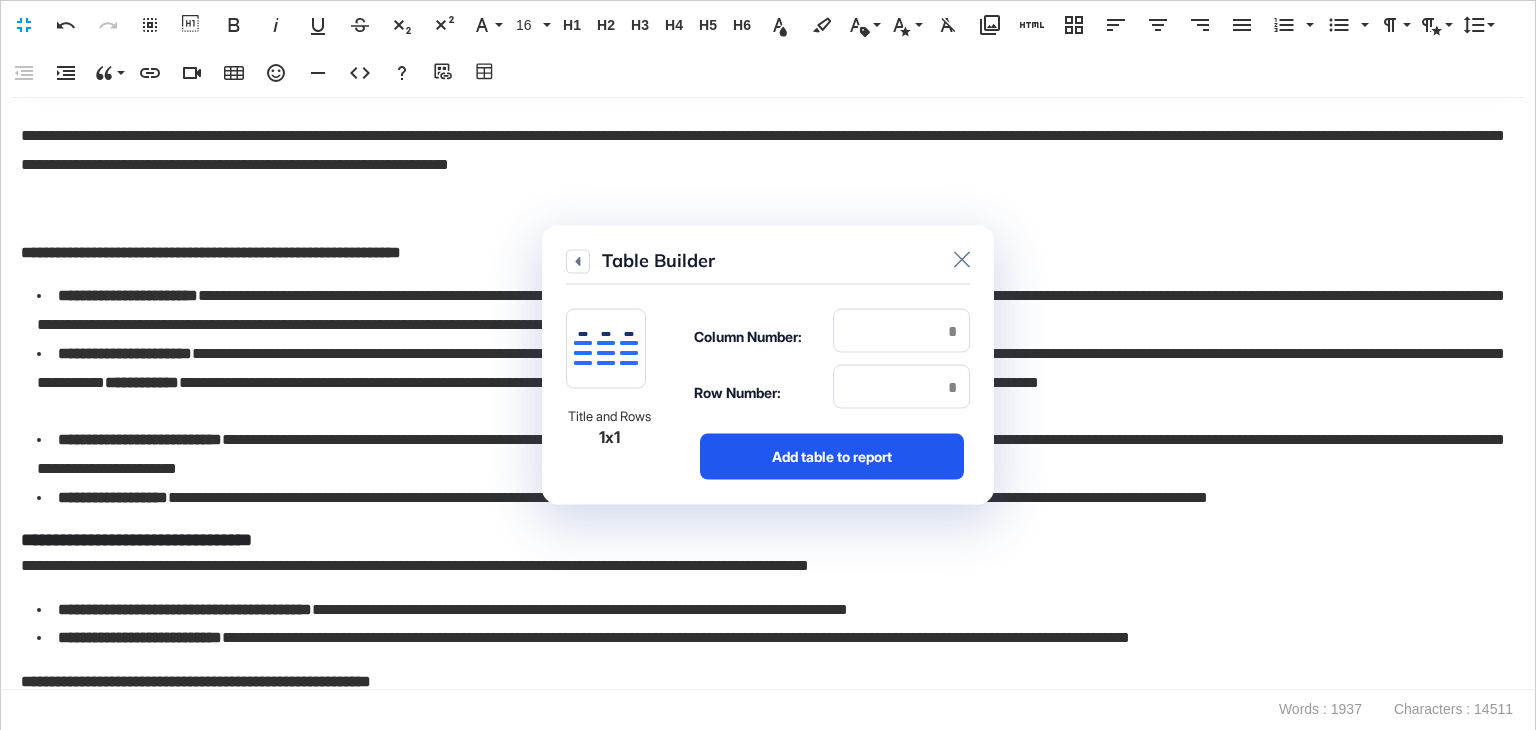click on "Add table to report" at bounding box center (832, 457) 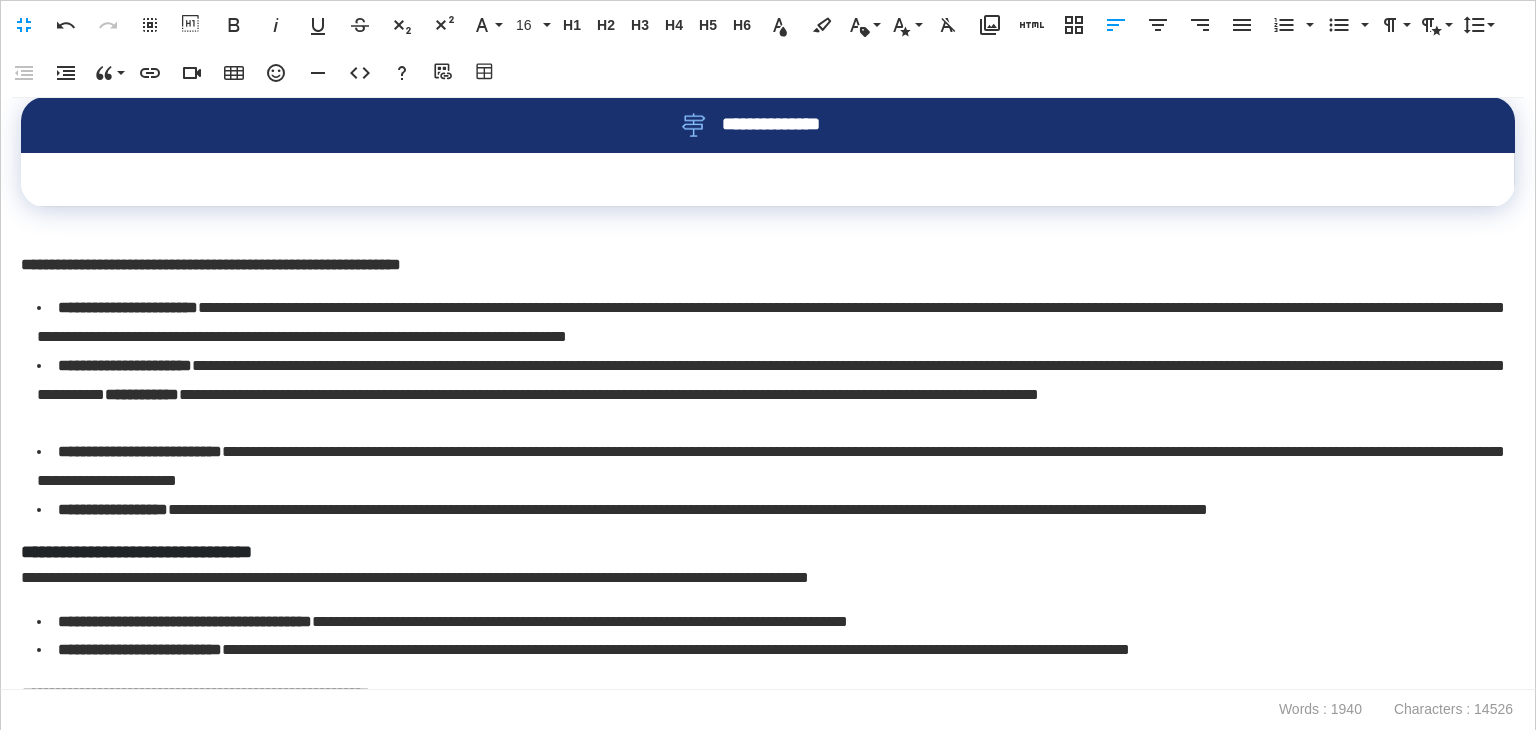 scroll, scrollTop: 3395, scrollLeft: 0, axis: vertical 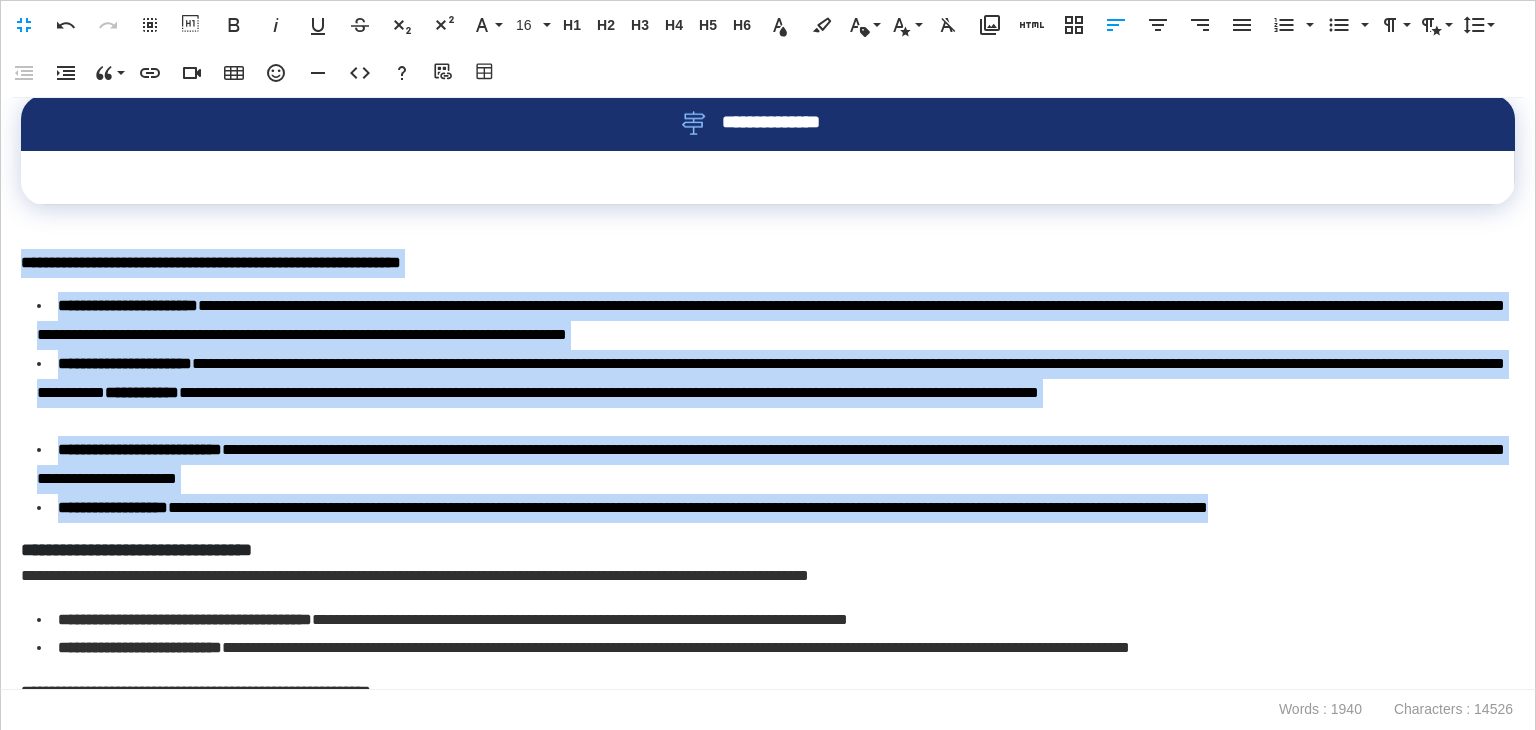 drag, startPoint x: 1496, startPoint y: 505, endPoint x: 0, endPoint y: 273, distance: 1513.8824 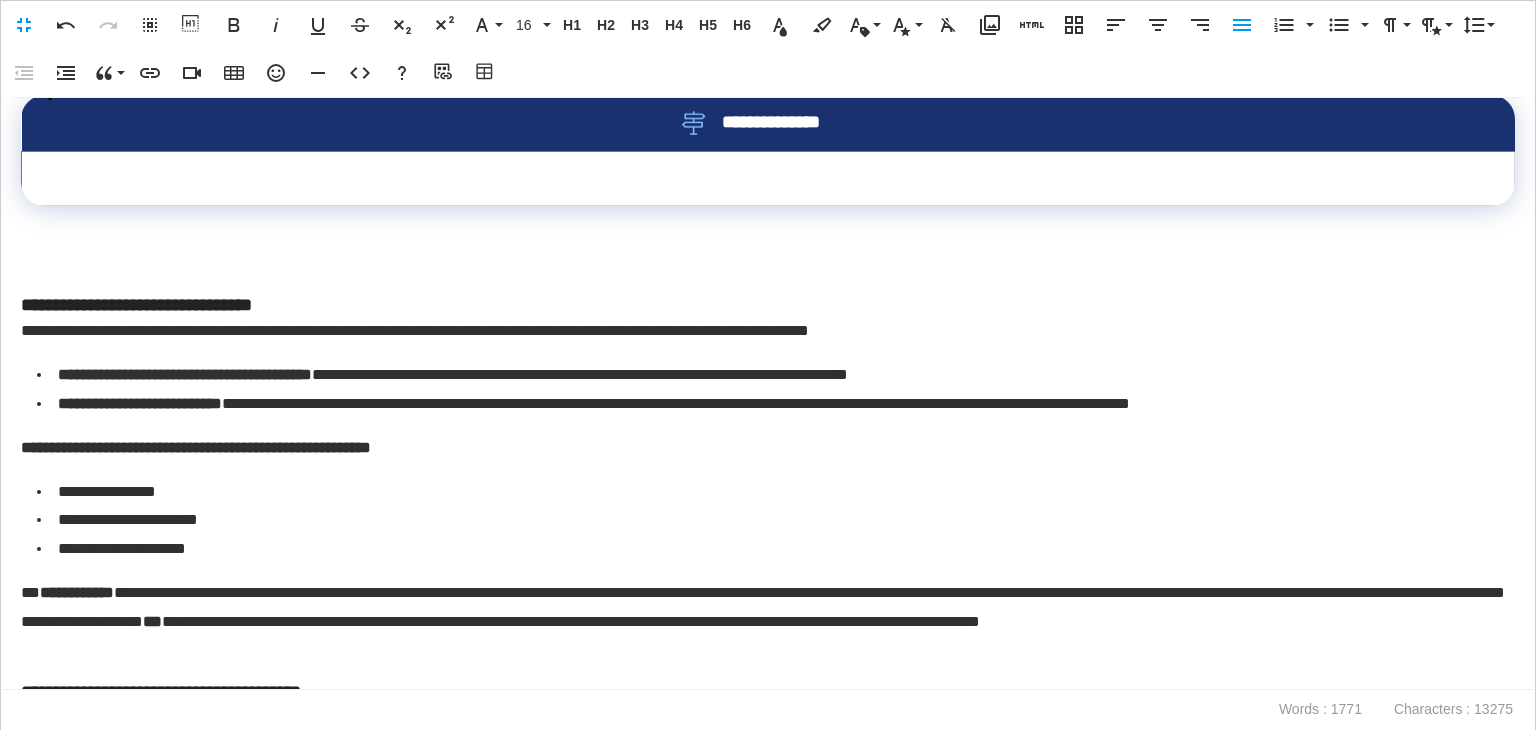 click at bounding box center (768, 178) 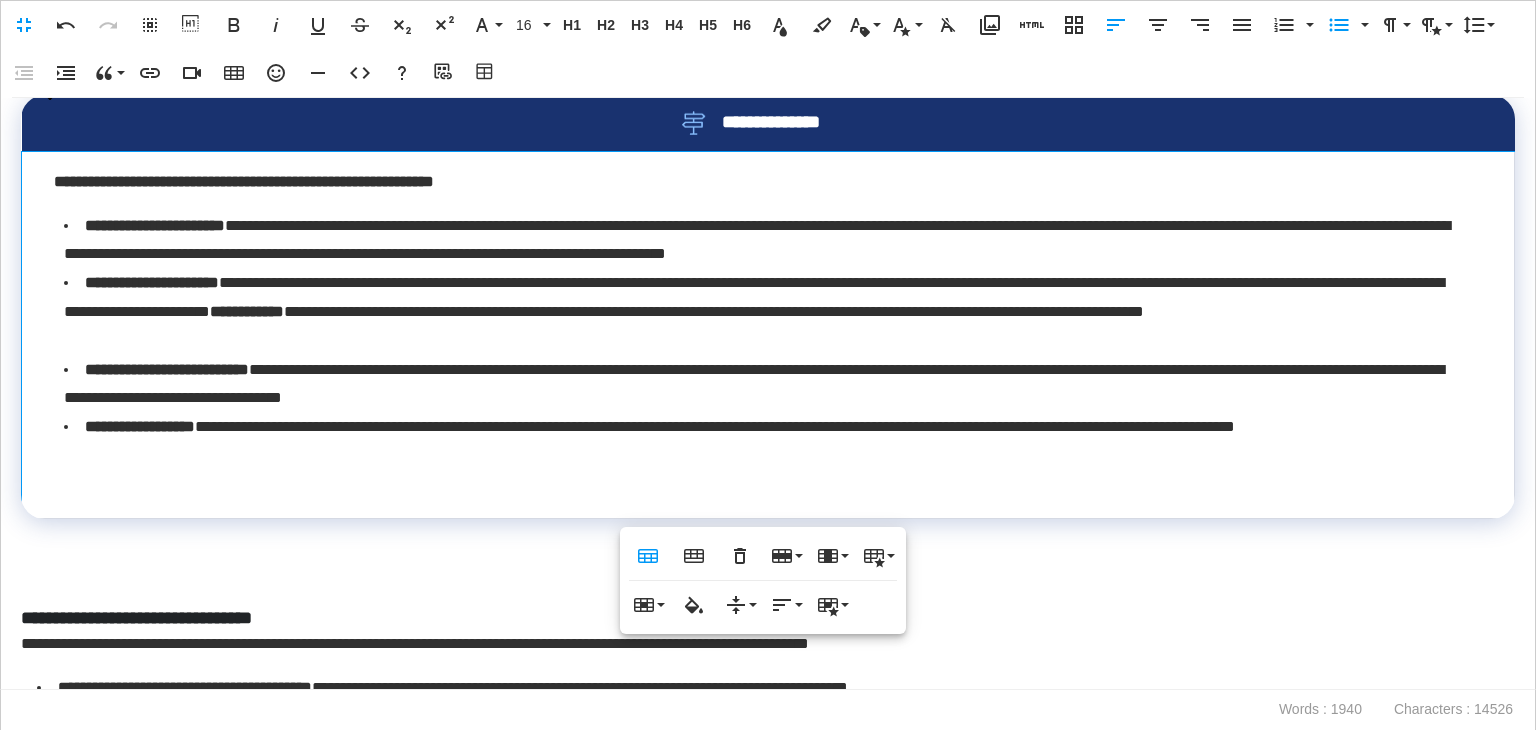 click on "**********" at bounding box center [768, 334] 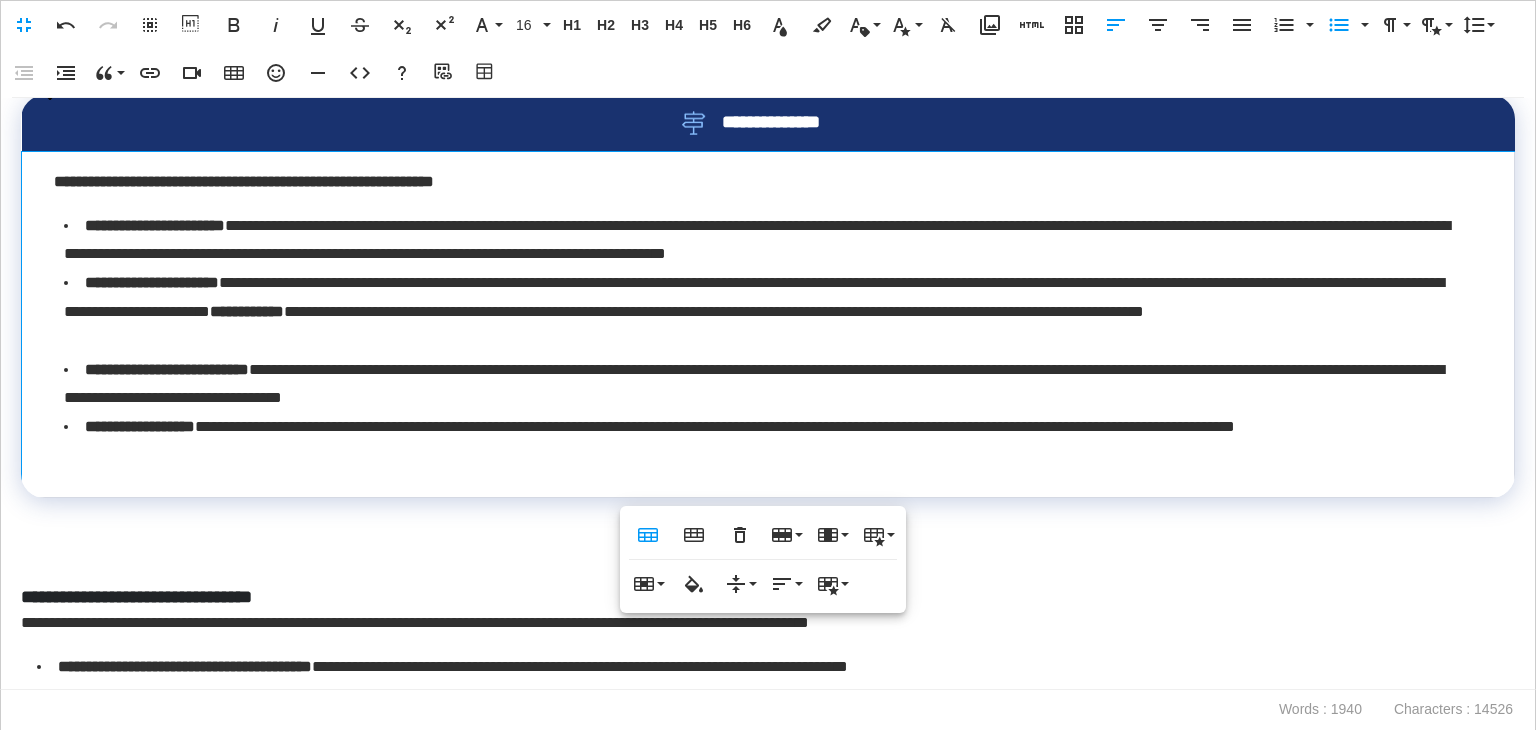 click on "**********" at bounding box center [768, 182] 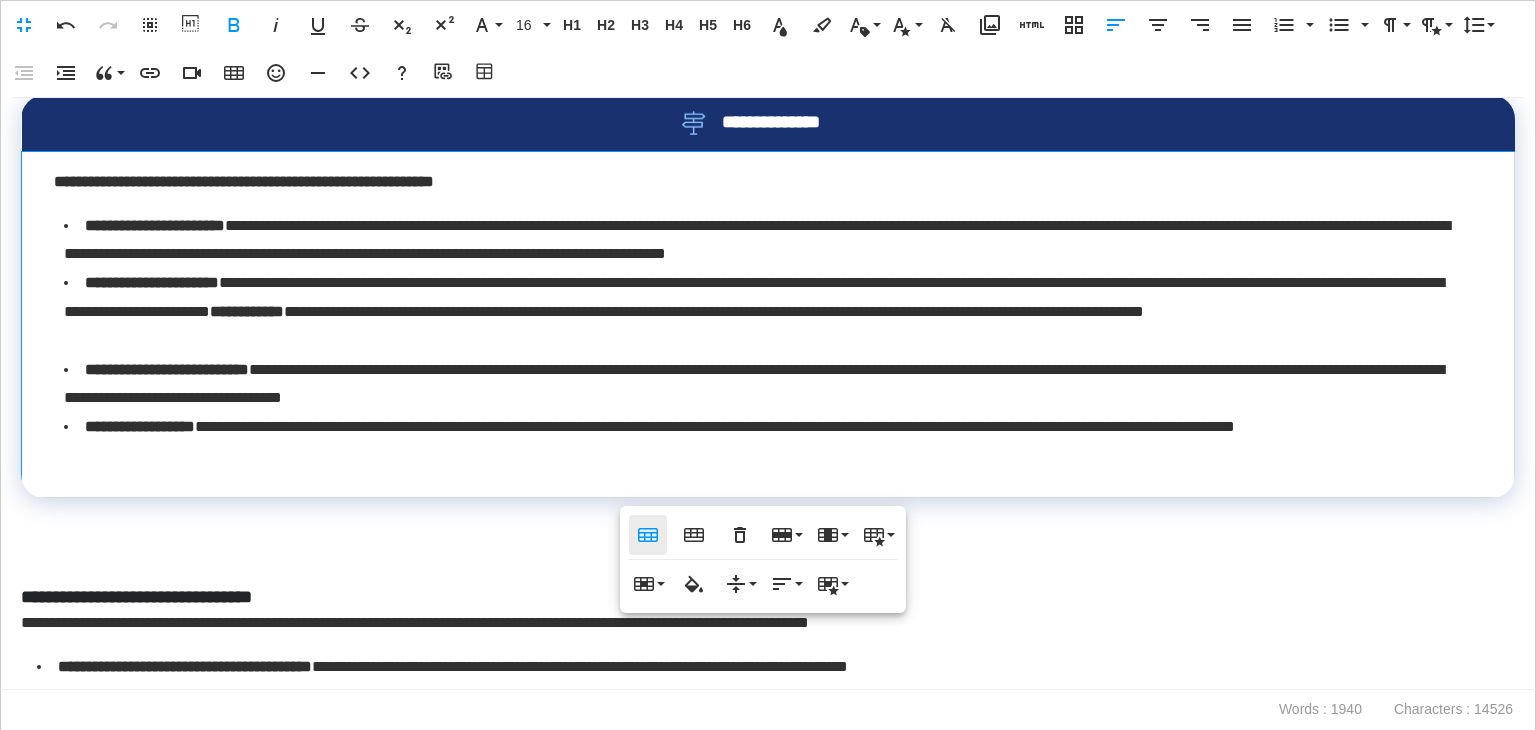 click 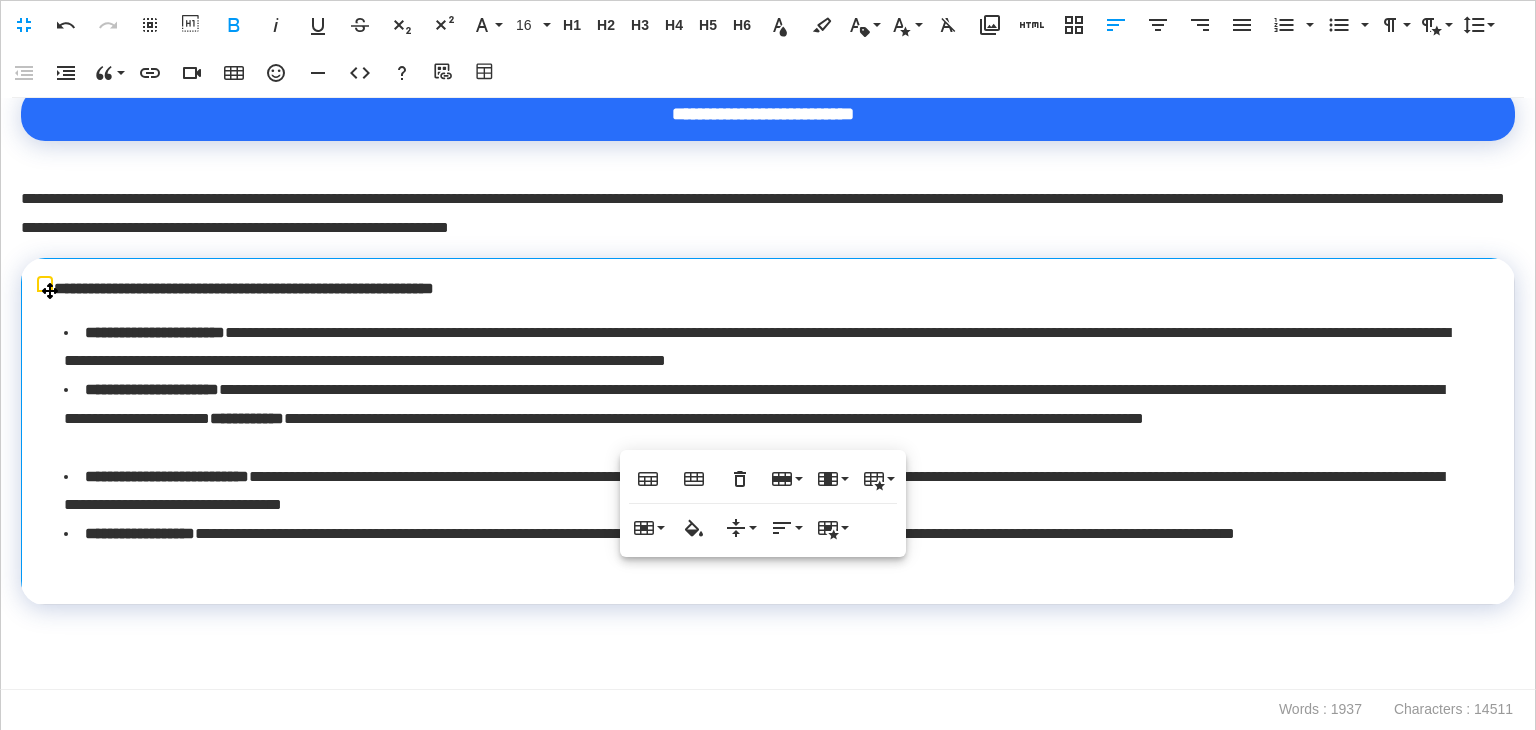 scroll, scrollTop: 3395, scrollLeft: 0, axis: vertical 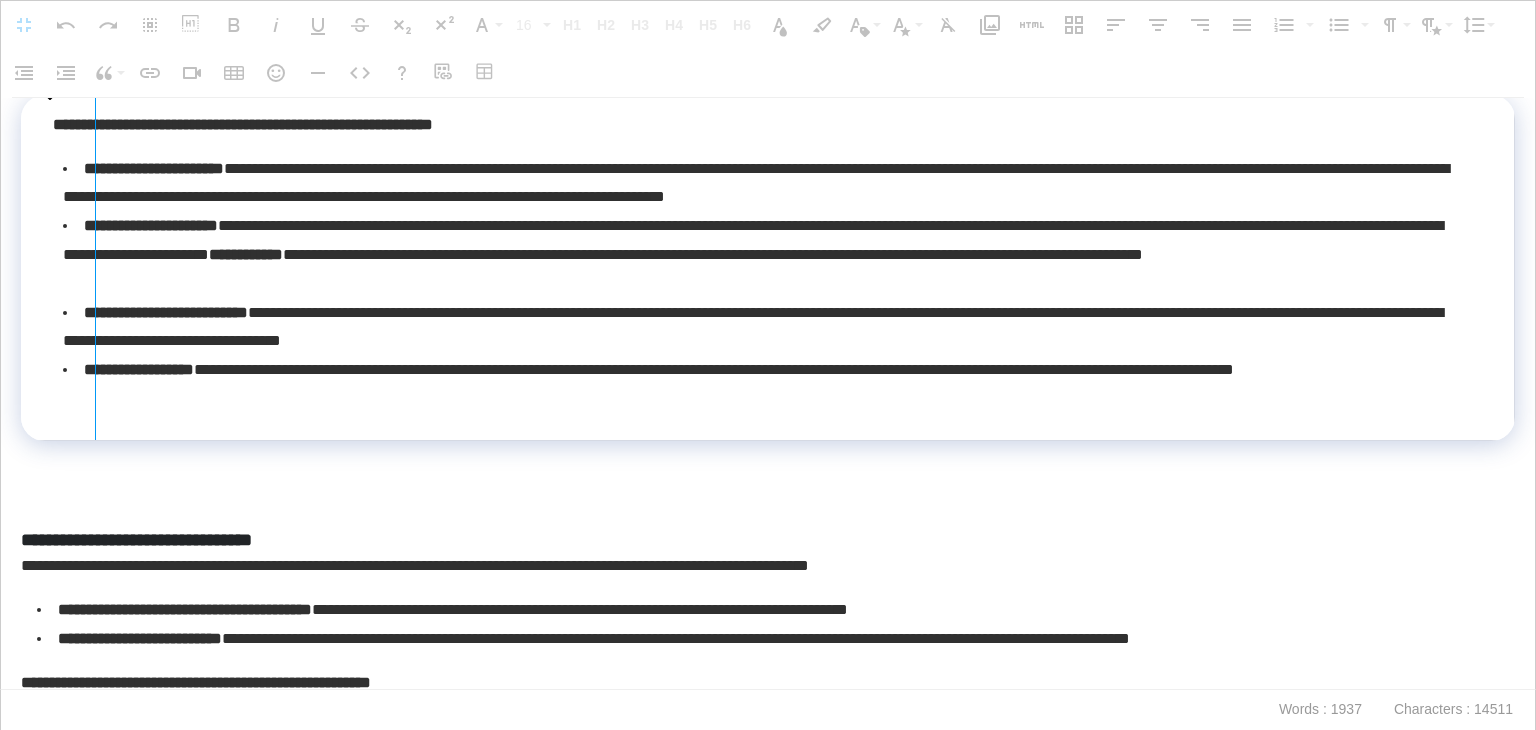 drag, startPoint x: 22, startPoint y: 321, endPoint x: 94, endPoint y: 330, distance: 72.56032 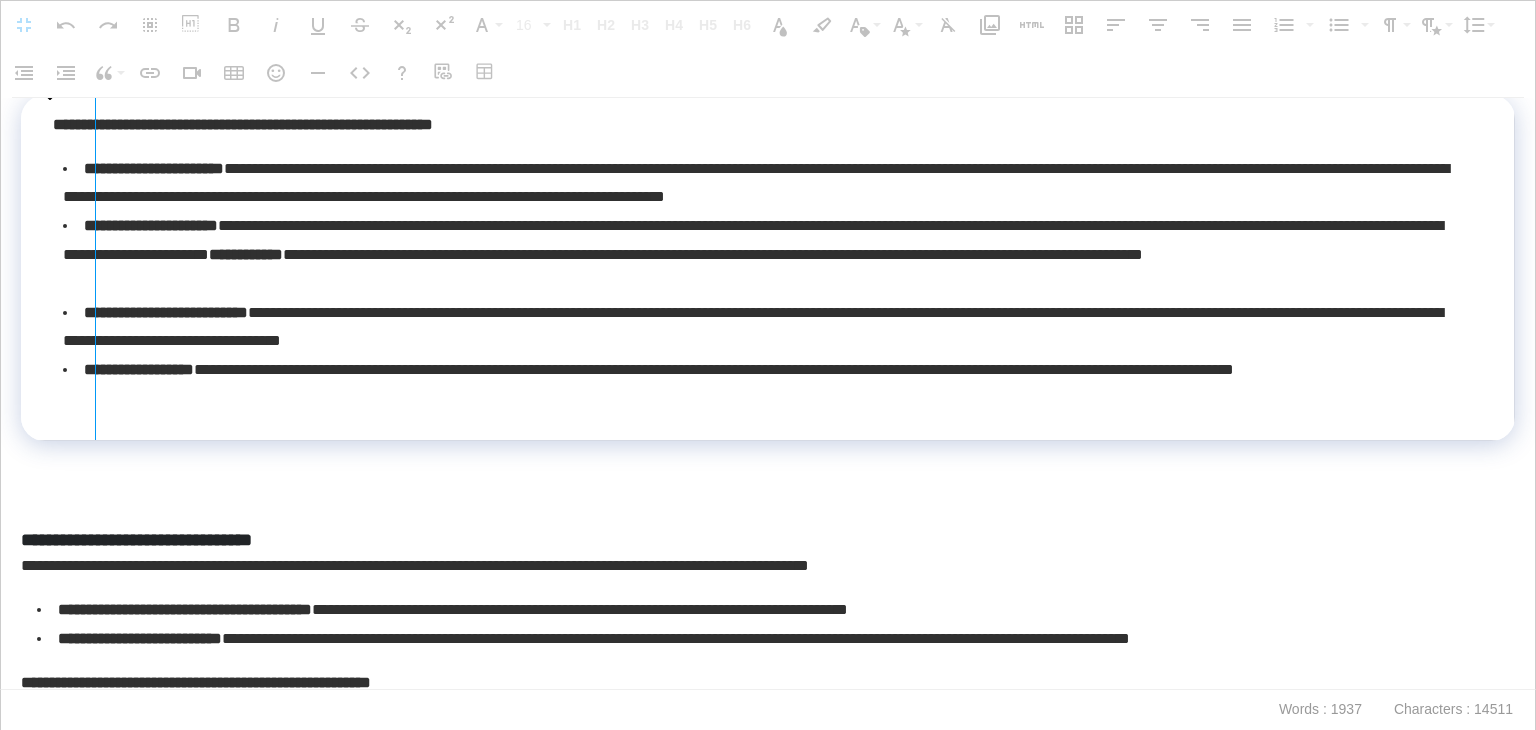 click at bounding box center (95, 267) 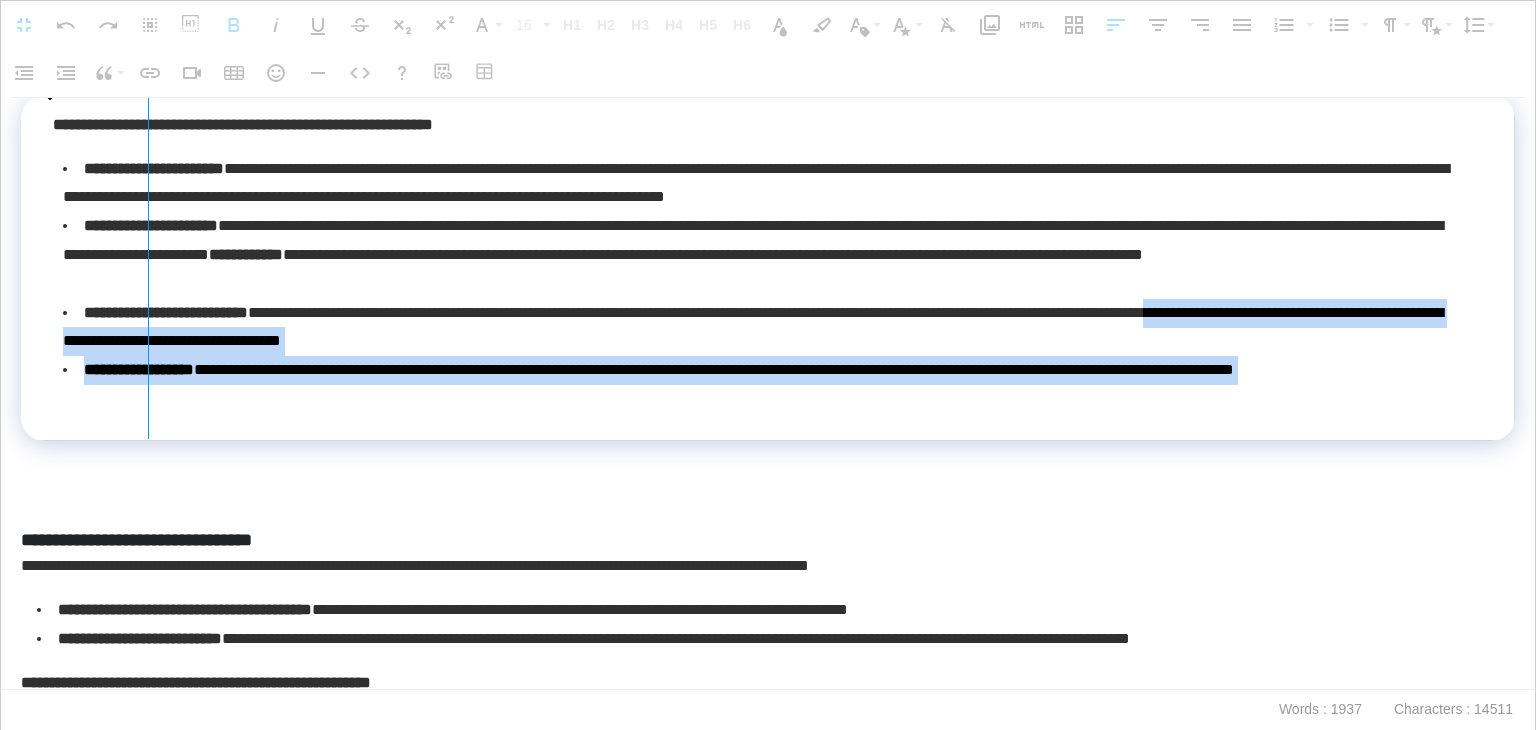 drag, startPoint x: 23, startPoint y: 328, endPoint x: 147, endPoint y: 323, distance: 124.10077 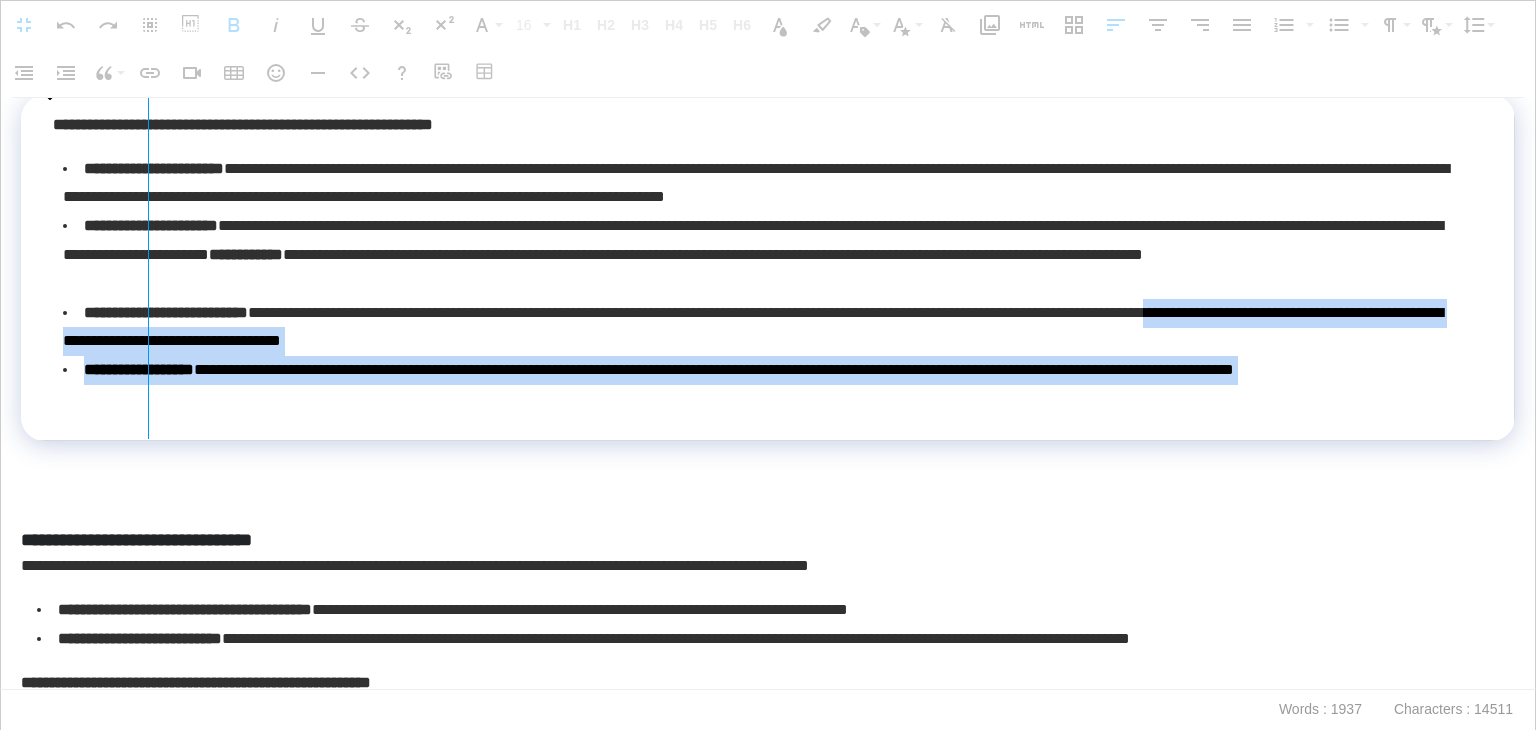 click at bounding box center (148, 266) 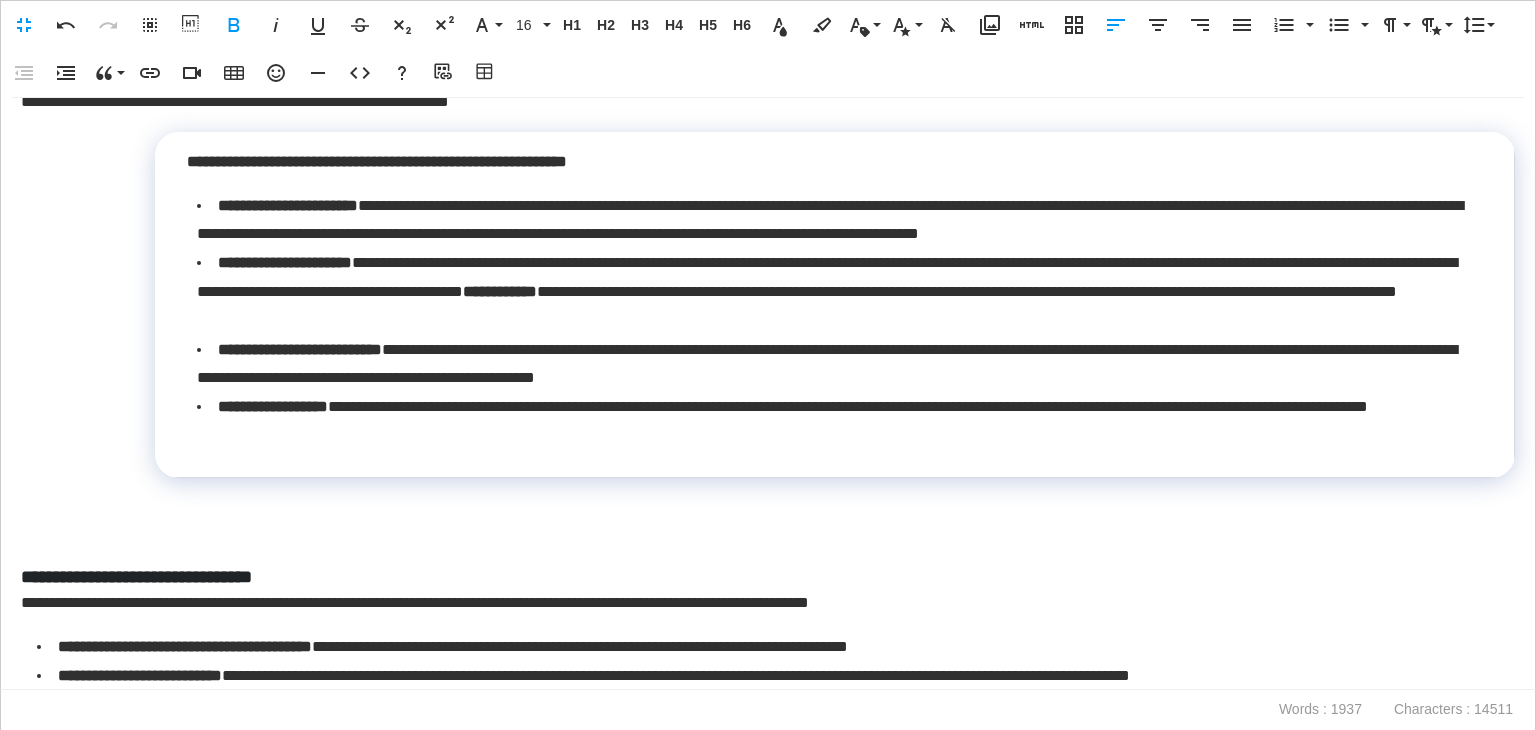 scroll, scrollTop: 3295, scrollLeft: 0, axis: vertical 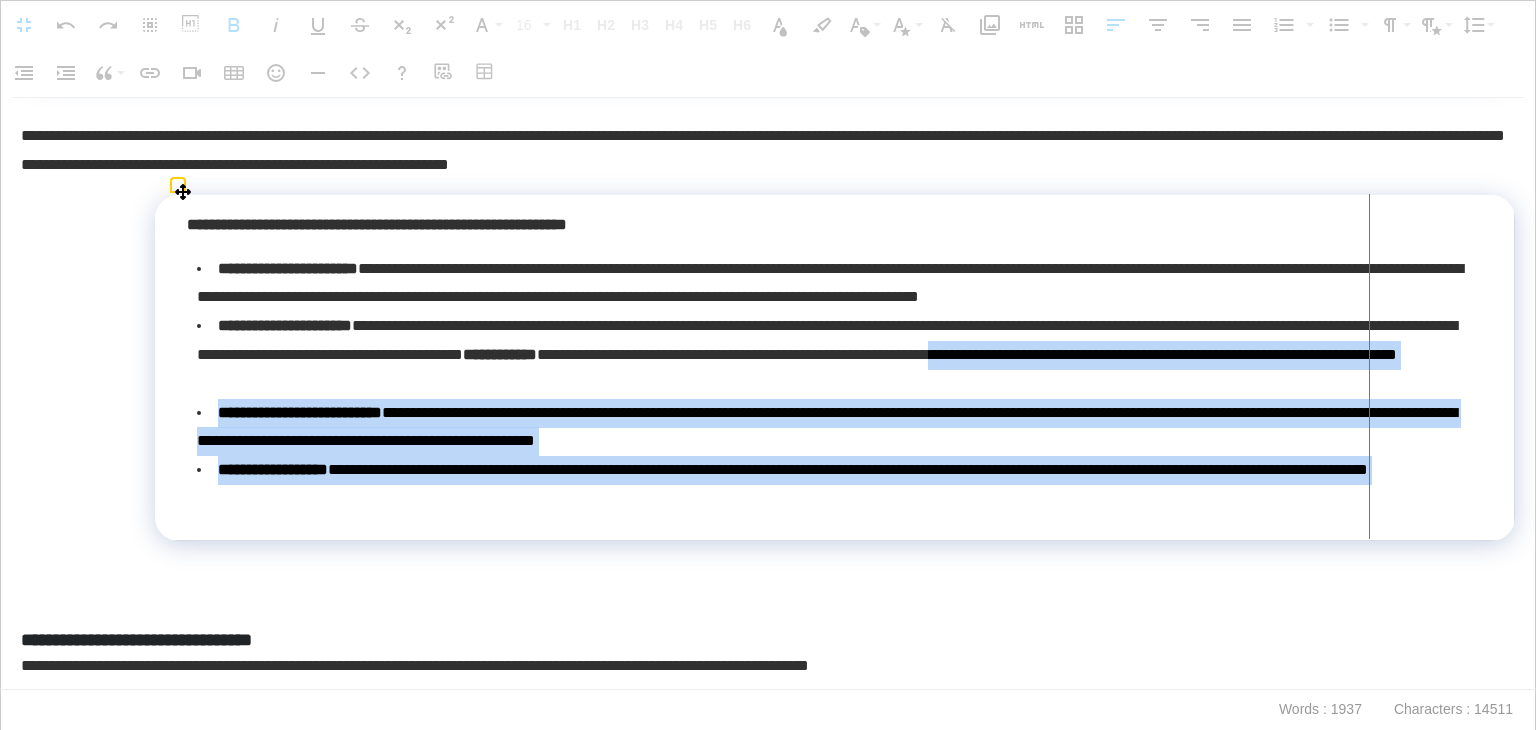 drag, startPoint x: 1500, startPoint y: 367, endPoint x: 1368, endPoint y: 363, distance: 132.0606 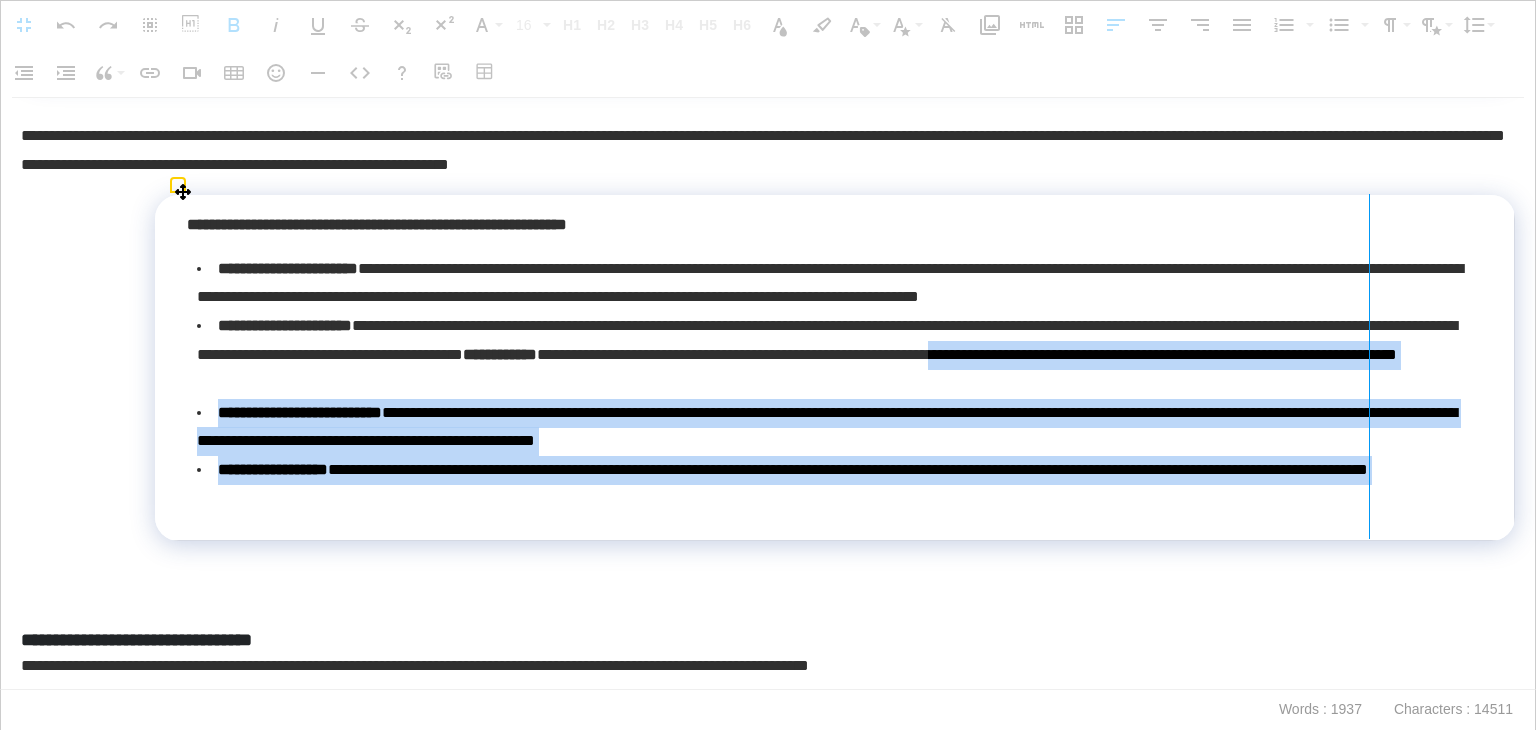click at bounding box center [1369, 366] 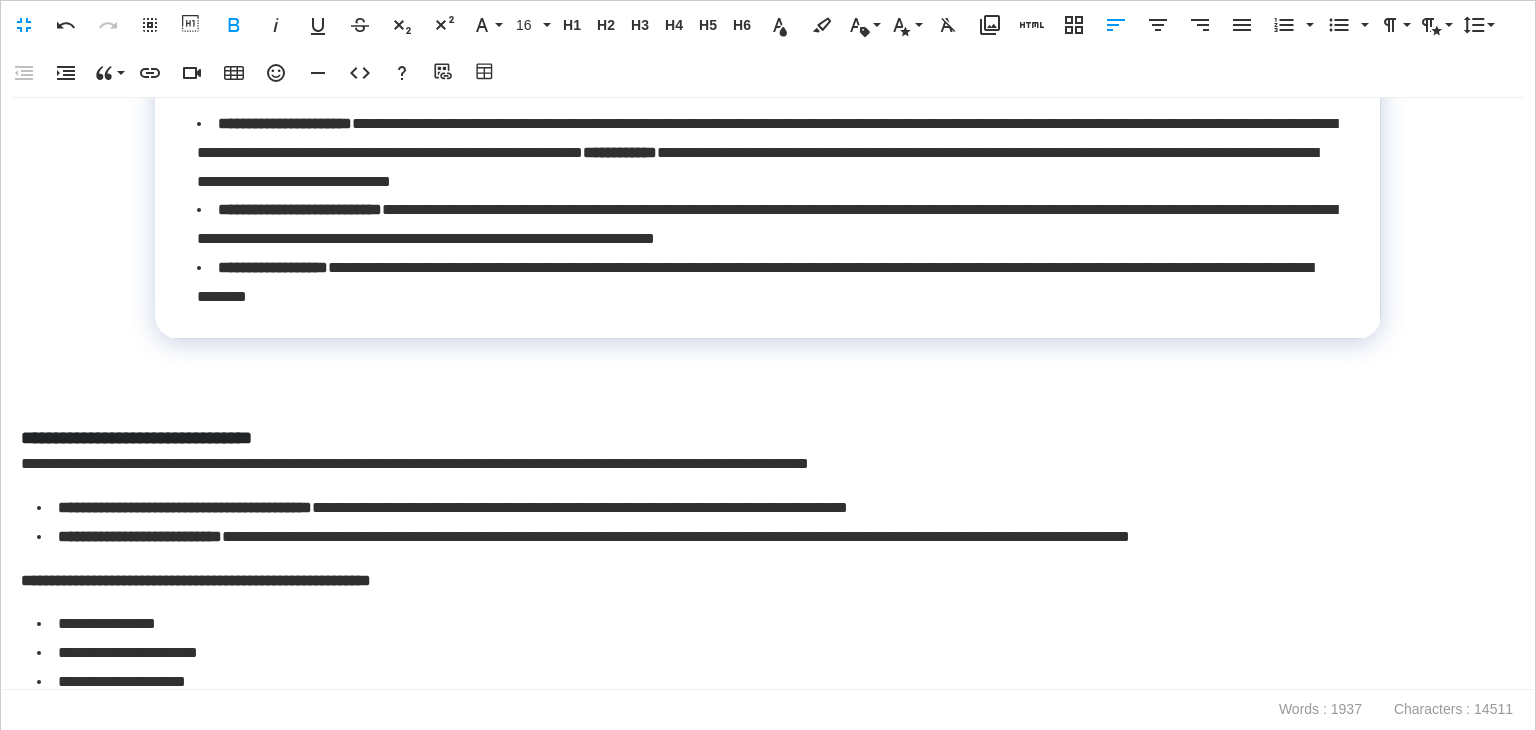 scroll, scrollTop: 3595, scrollLeft: 0, axis: vertical 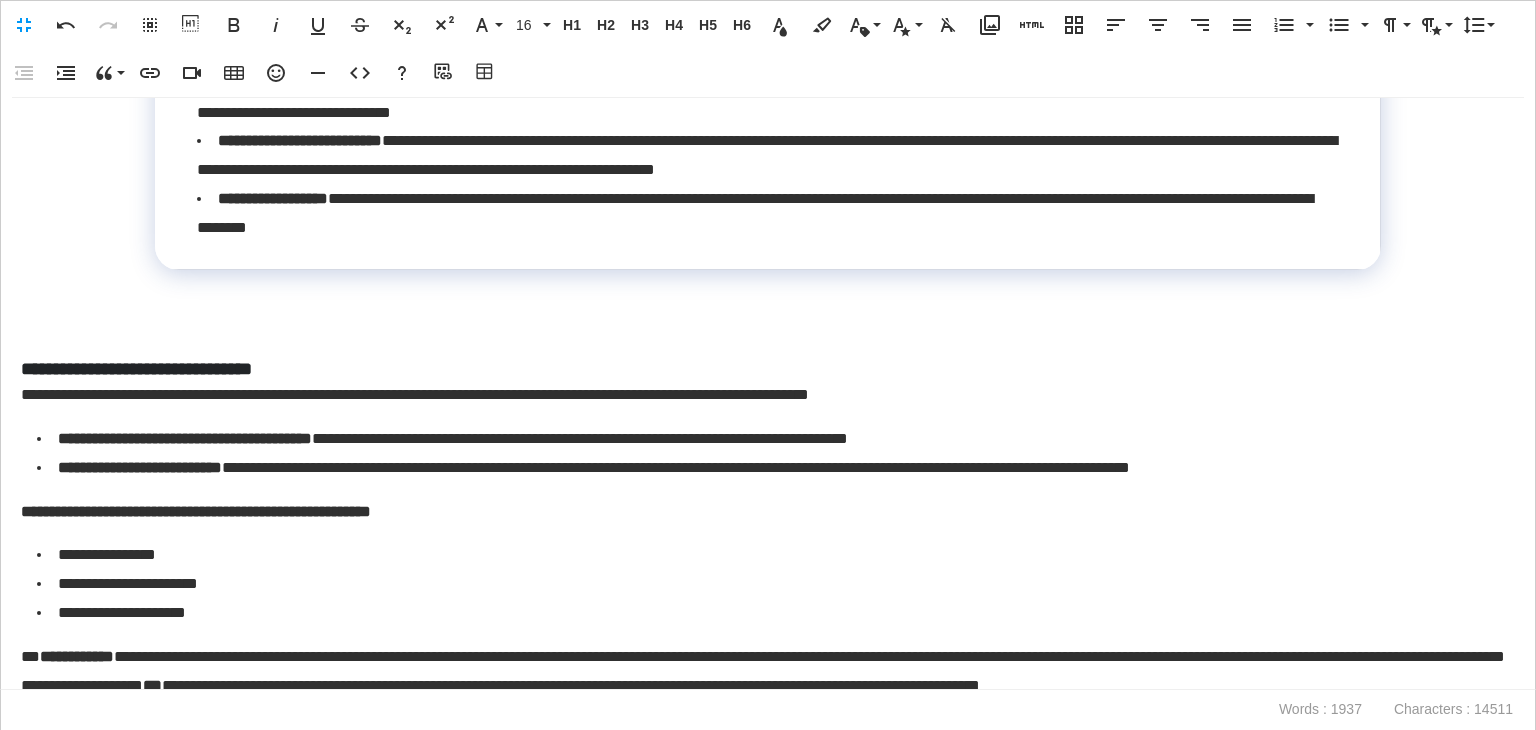 drag, startPoint x: 328, startPoint y: 351, endPoint x: 72, endPoint y: 343, distance: 256.12497 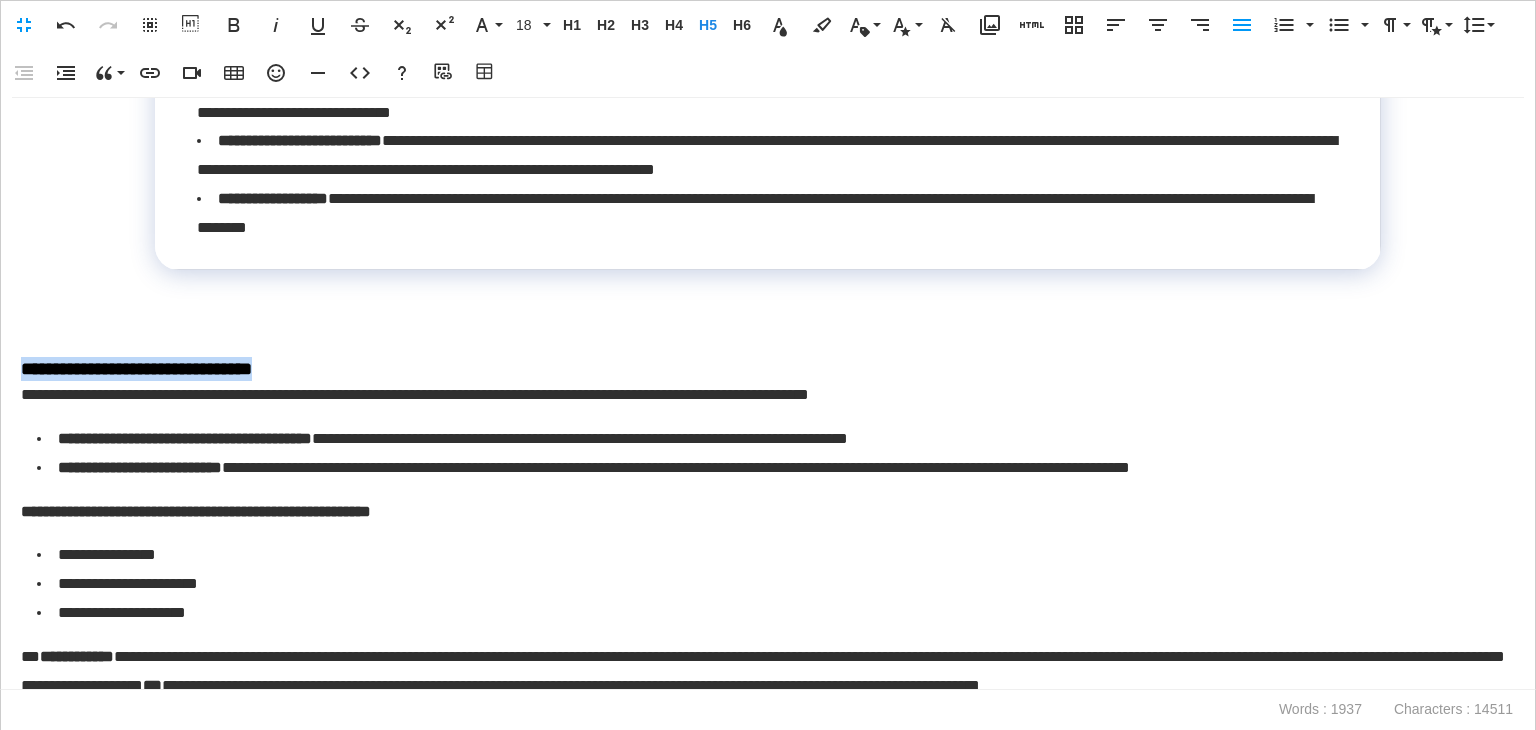 drag, startPoint x: 325, startPoint y: 367, endPoint x: 0, endPoint y: 343, distance: 325.88495 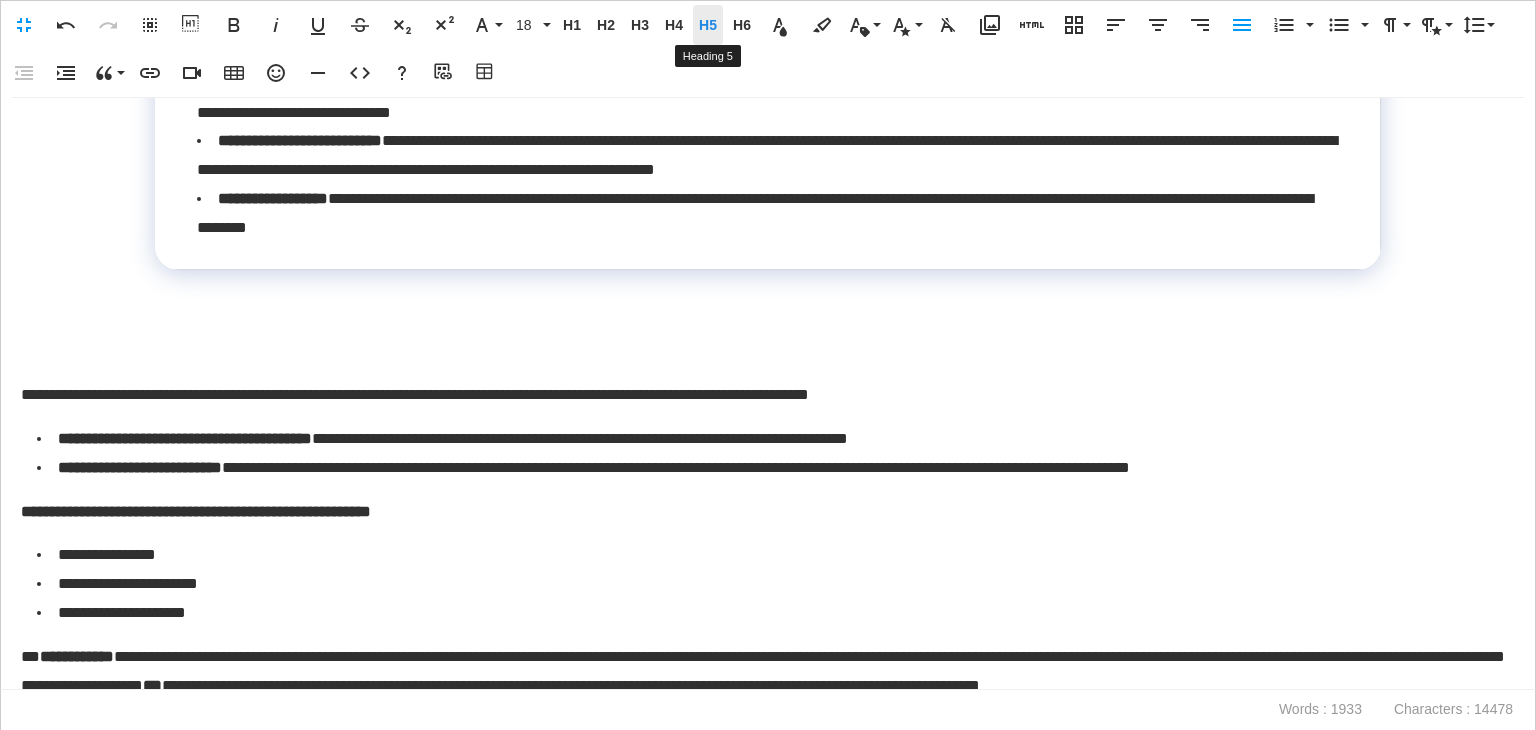 click on "H5" at bounding box center [708, 25] 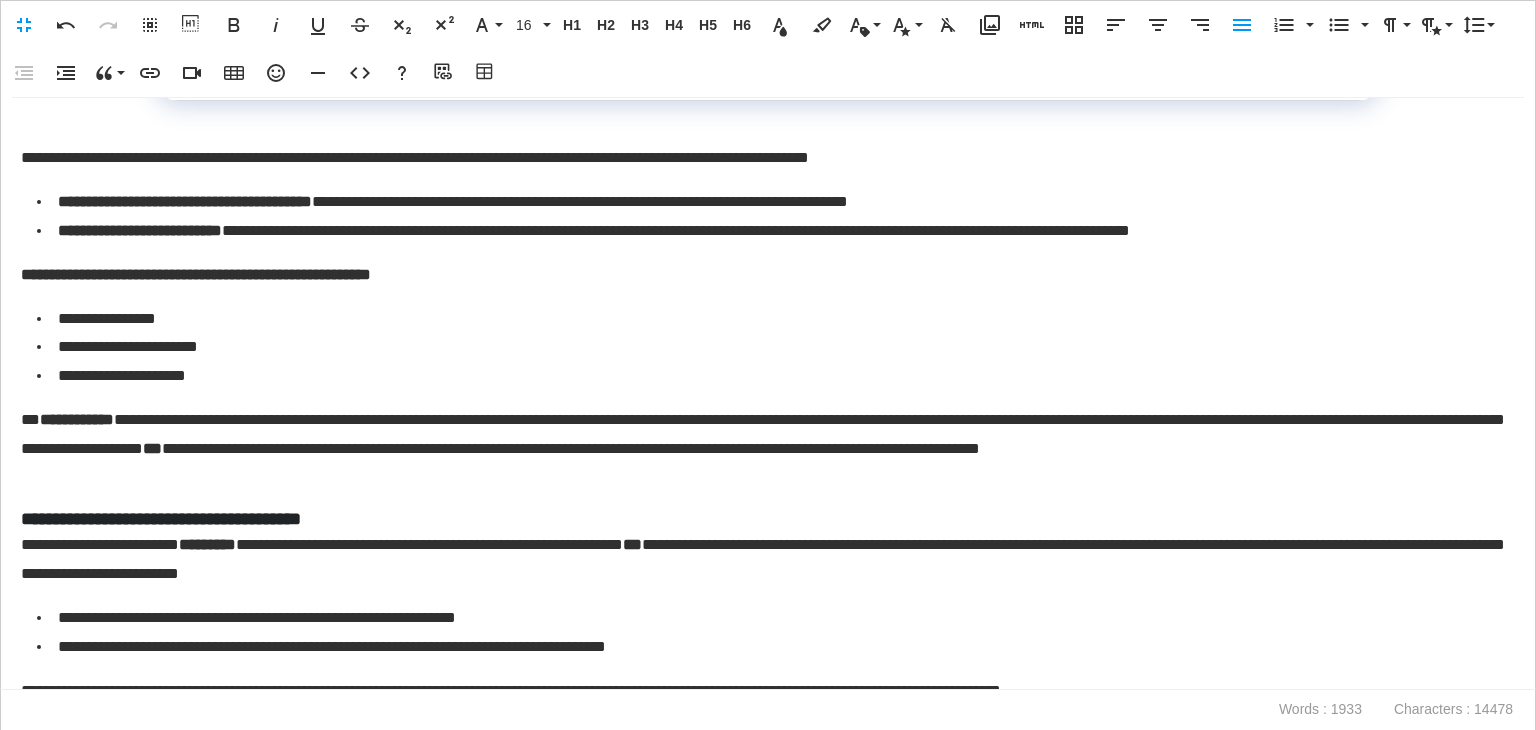 scroll, scrollTop: 3795, scrollLeft: 0, axis: vertical 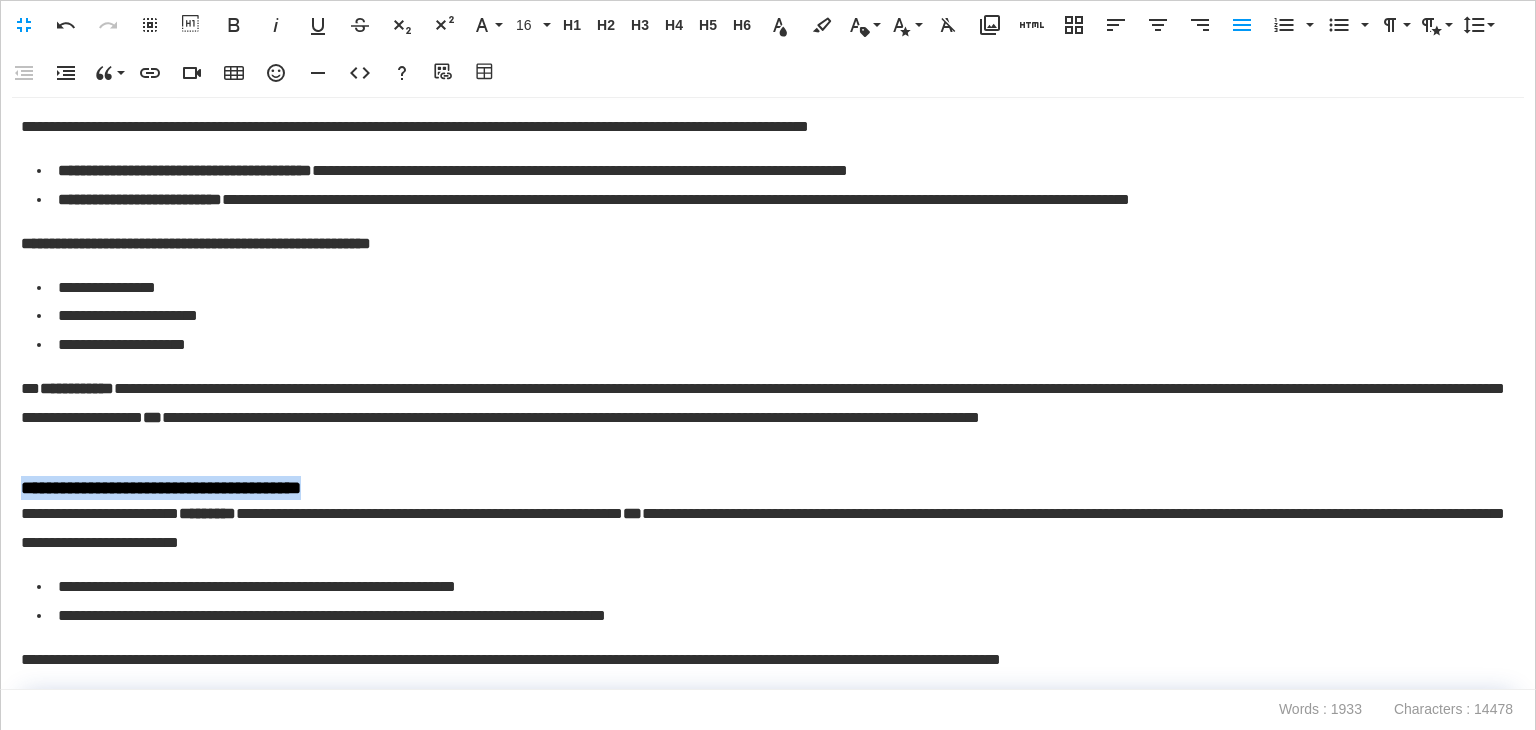 drag, startPoint x: 396, startPoint y: 487, endPoint x: 0, endPoint y: 473, distance: 396.2474 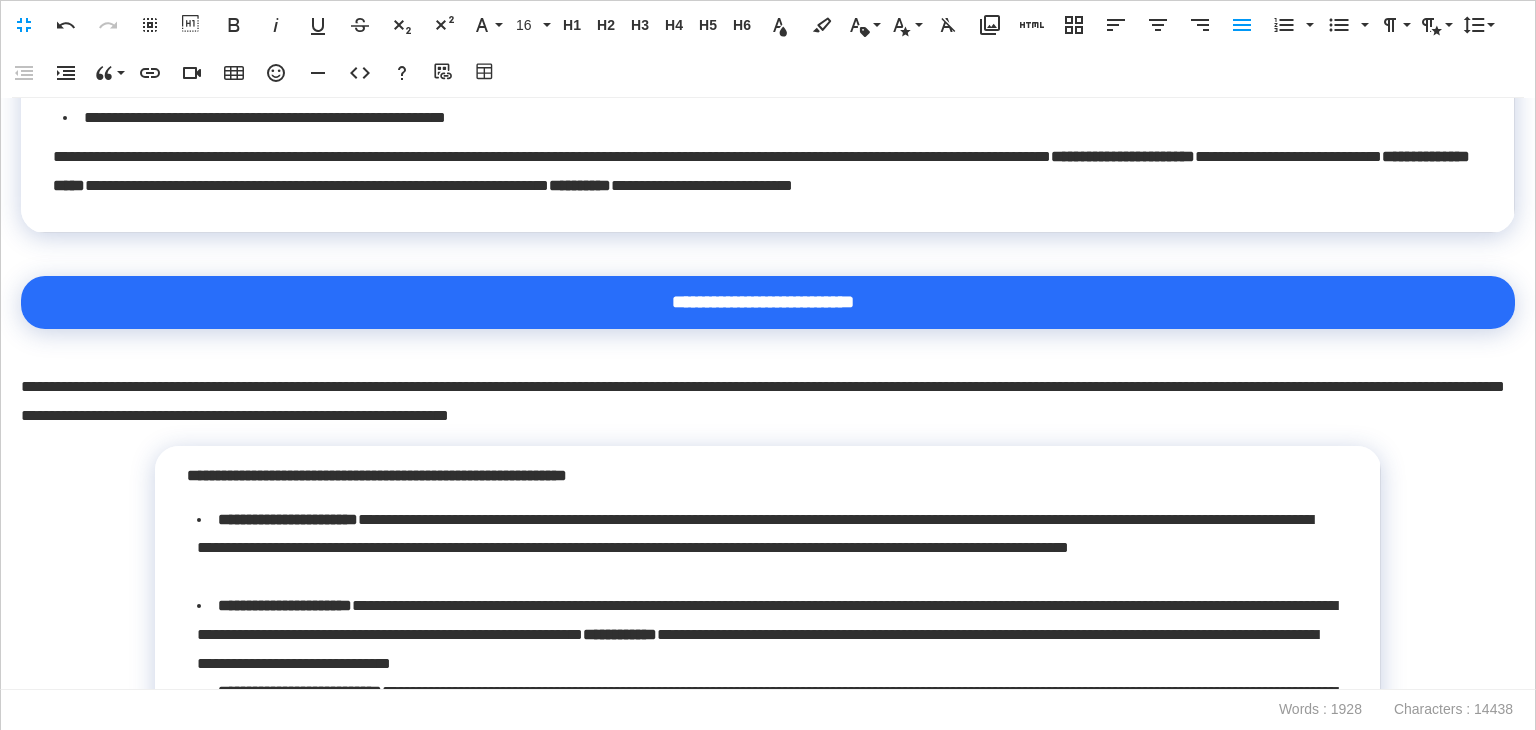 scroll, scrollTop: 3000, scrollLeft: 0, axis: vertical 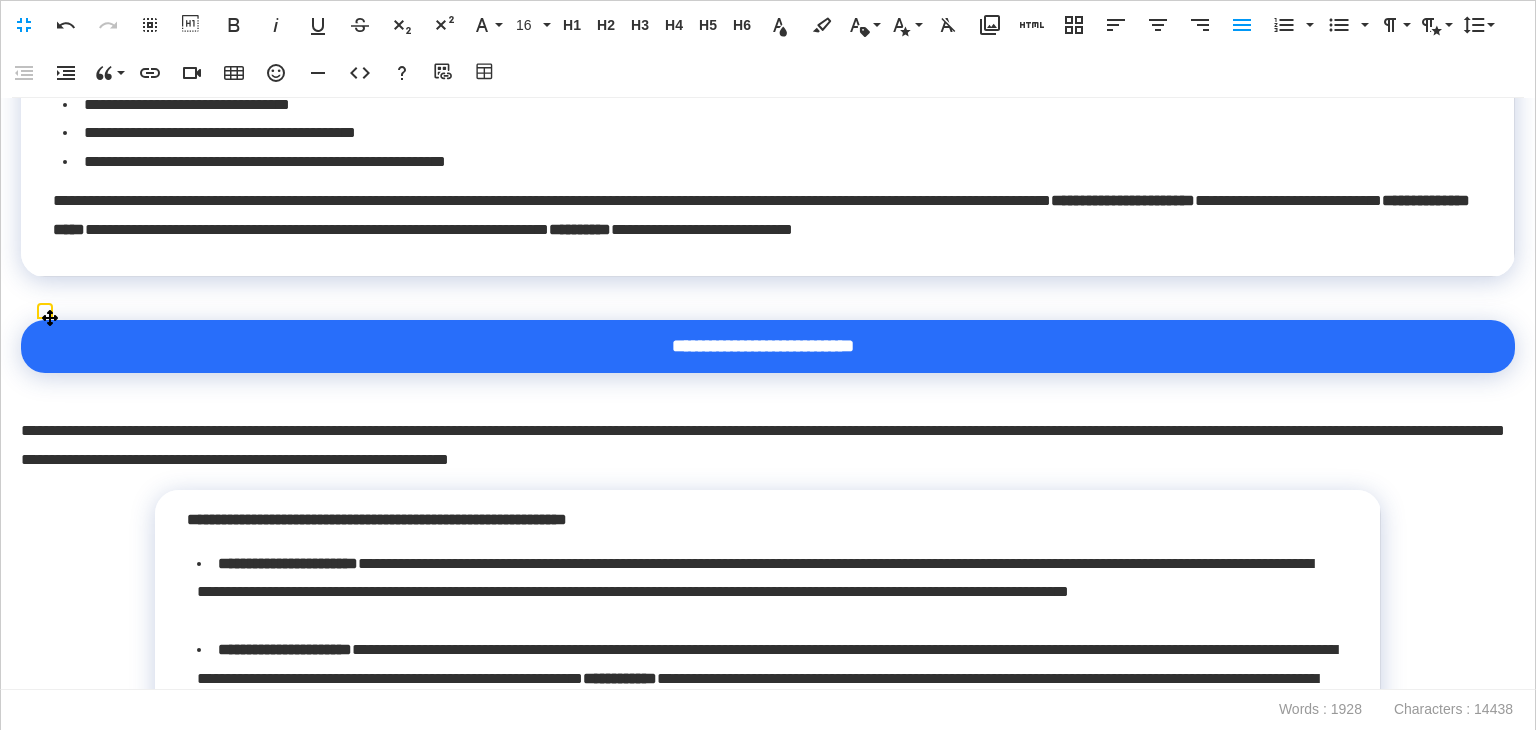 click on "**********" at bounding box center (768, 346) 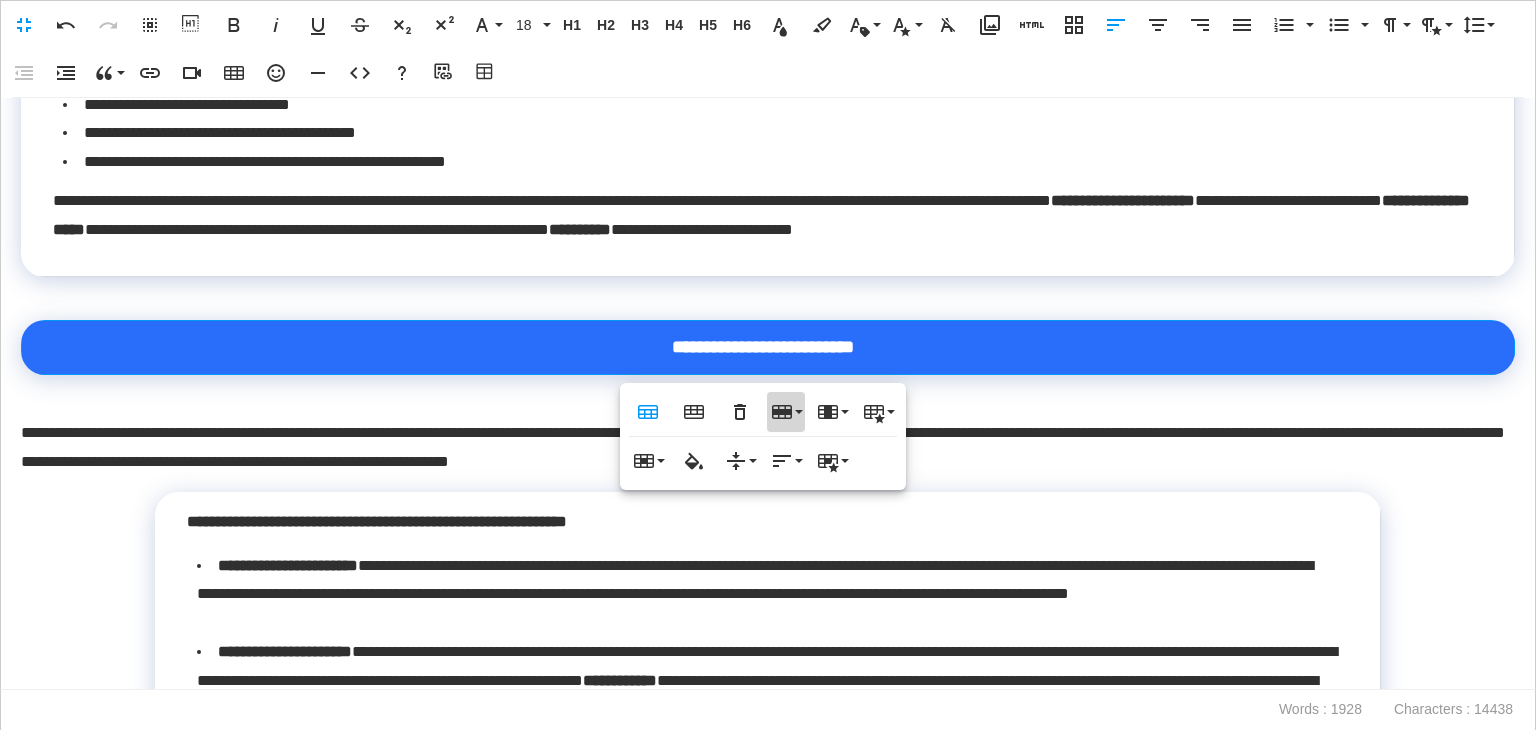 click 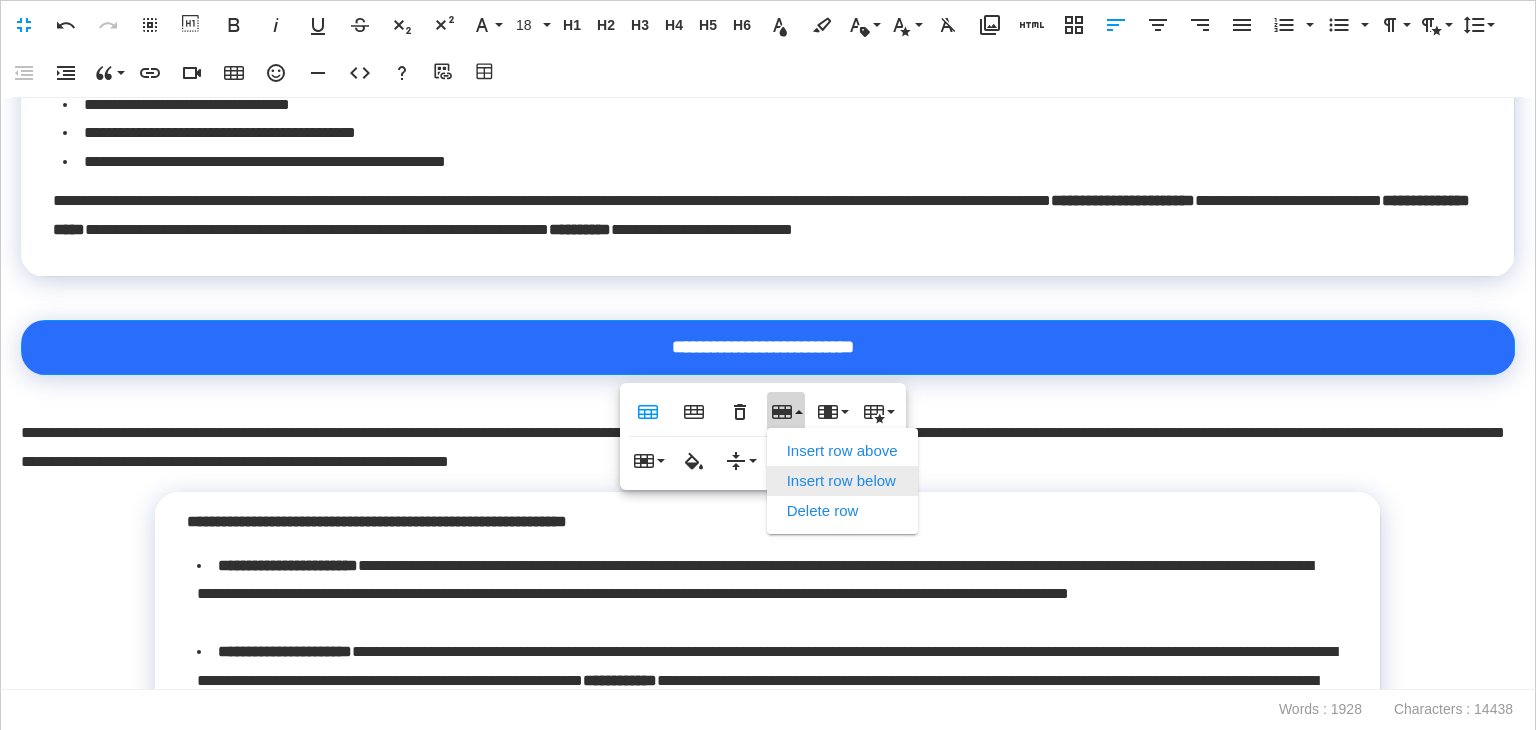 click on "Insert row below" at bounding box center [842, 481] 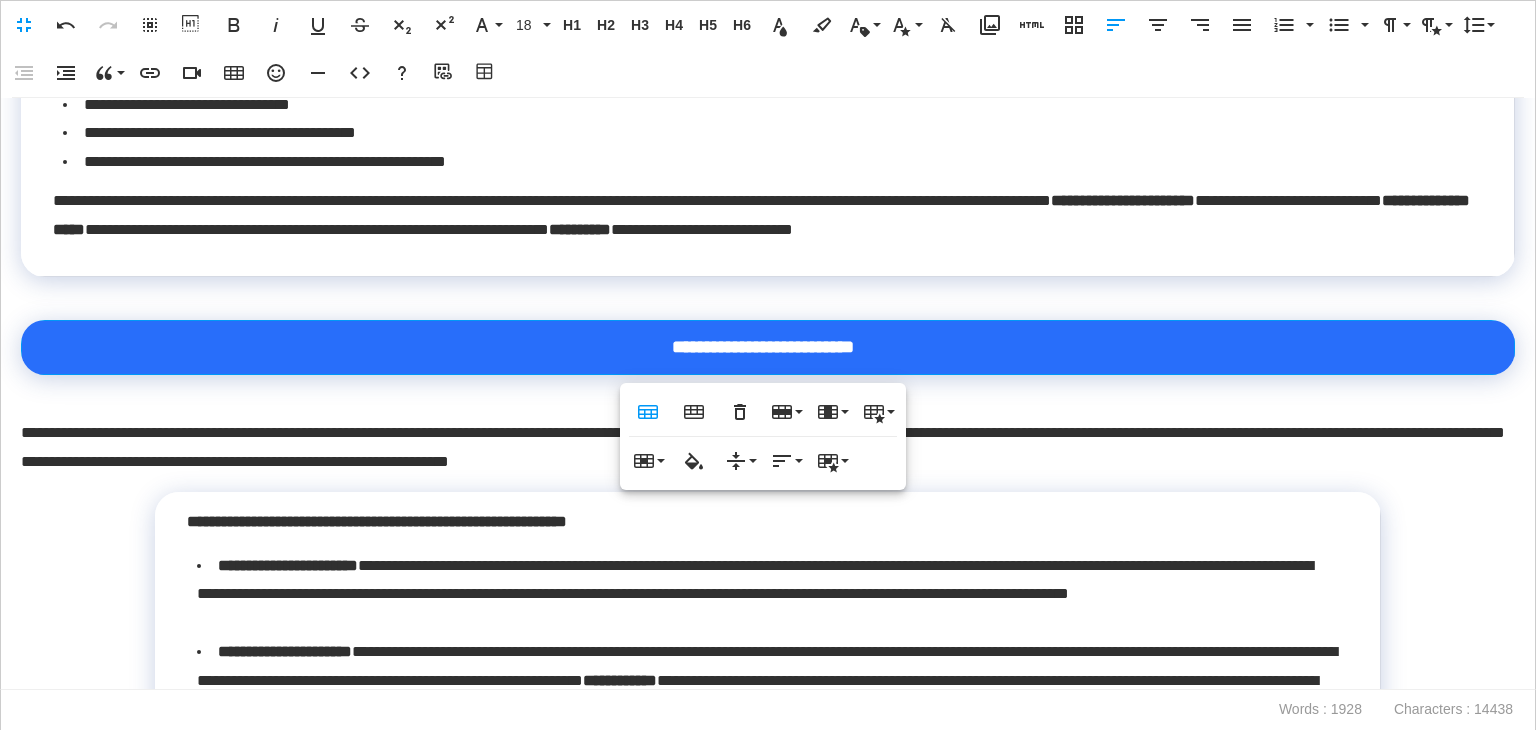 click on "Table Header Table Footer Remove Table Row Insert row above Insert row below Delete row Column Insert column before Insert column after Delete column Table Style Dashed Borders Alternate Rows no-border Cell Merge cells Vertical split Horizontal split Cell Background Vertical Align Top Middle Bottom Horizontal Align Align Left Align Center Align Right Align Justify Cell Style Highlighted Thick" at bounding box center (763, 436) 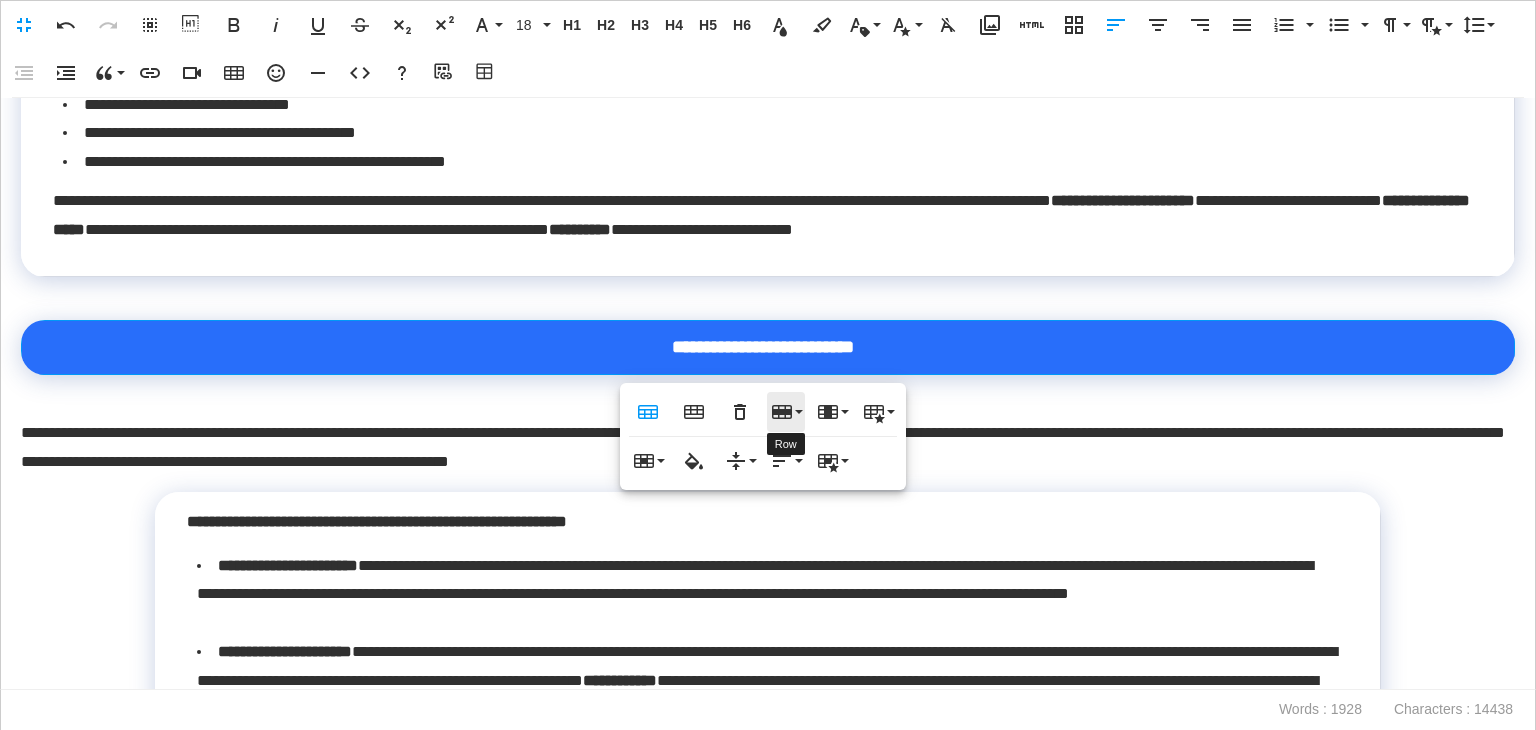 click on "Row" at bounding box center [786, 412] 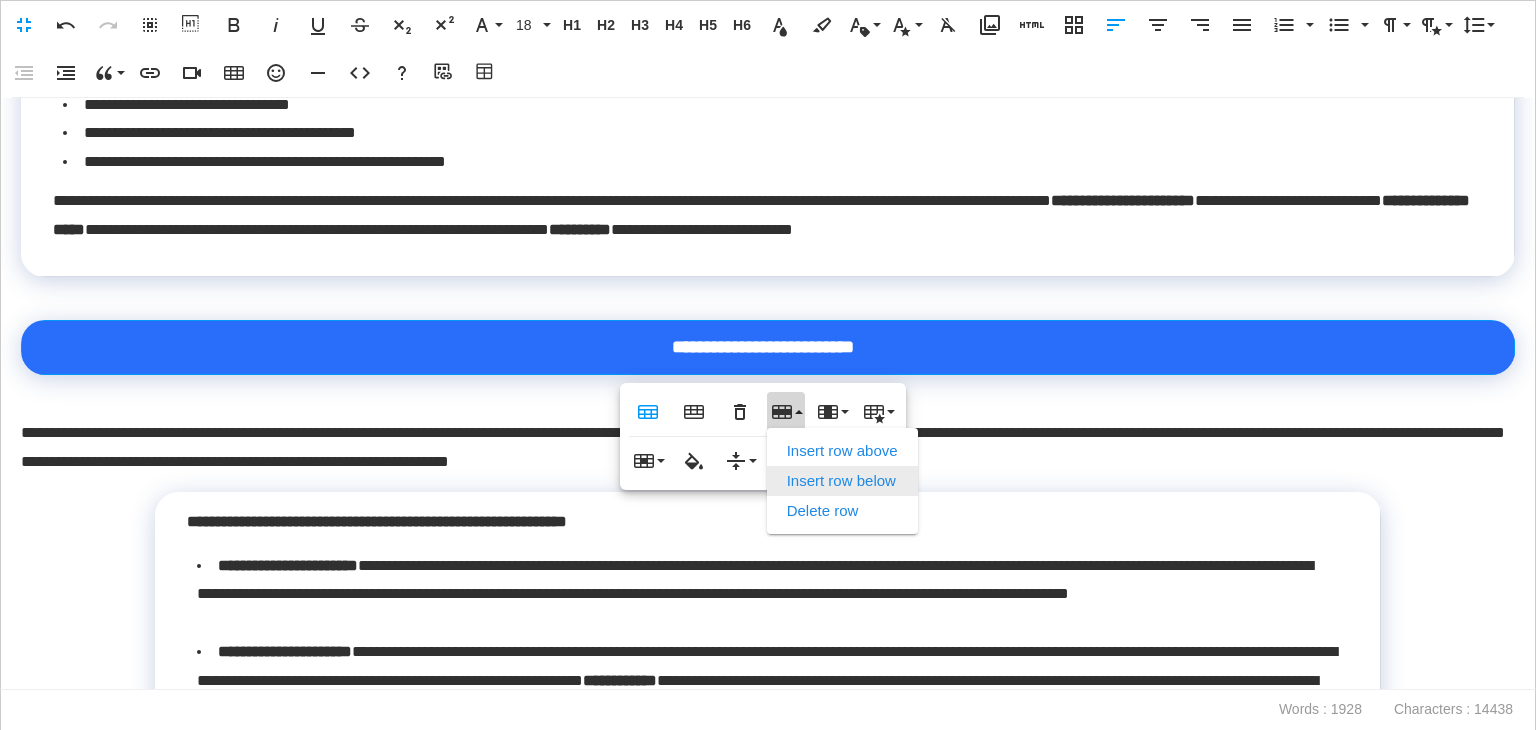 click on "Insert row below" at bounding box center (842, 481) 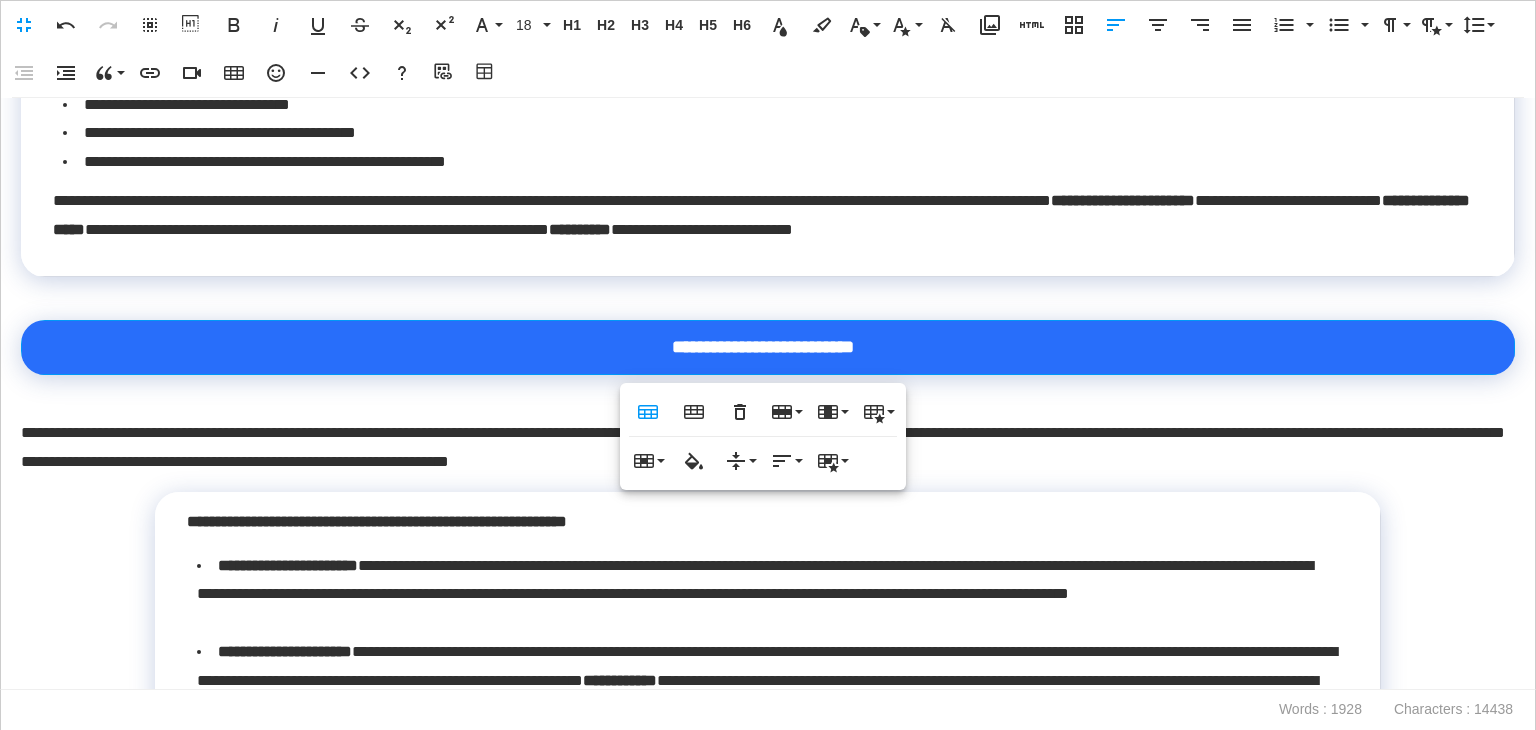 click on "**********" at bounding box center (768, 394) 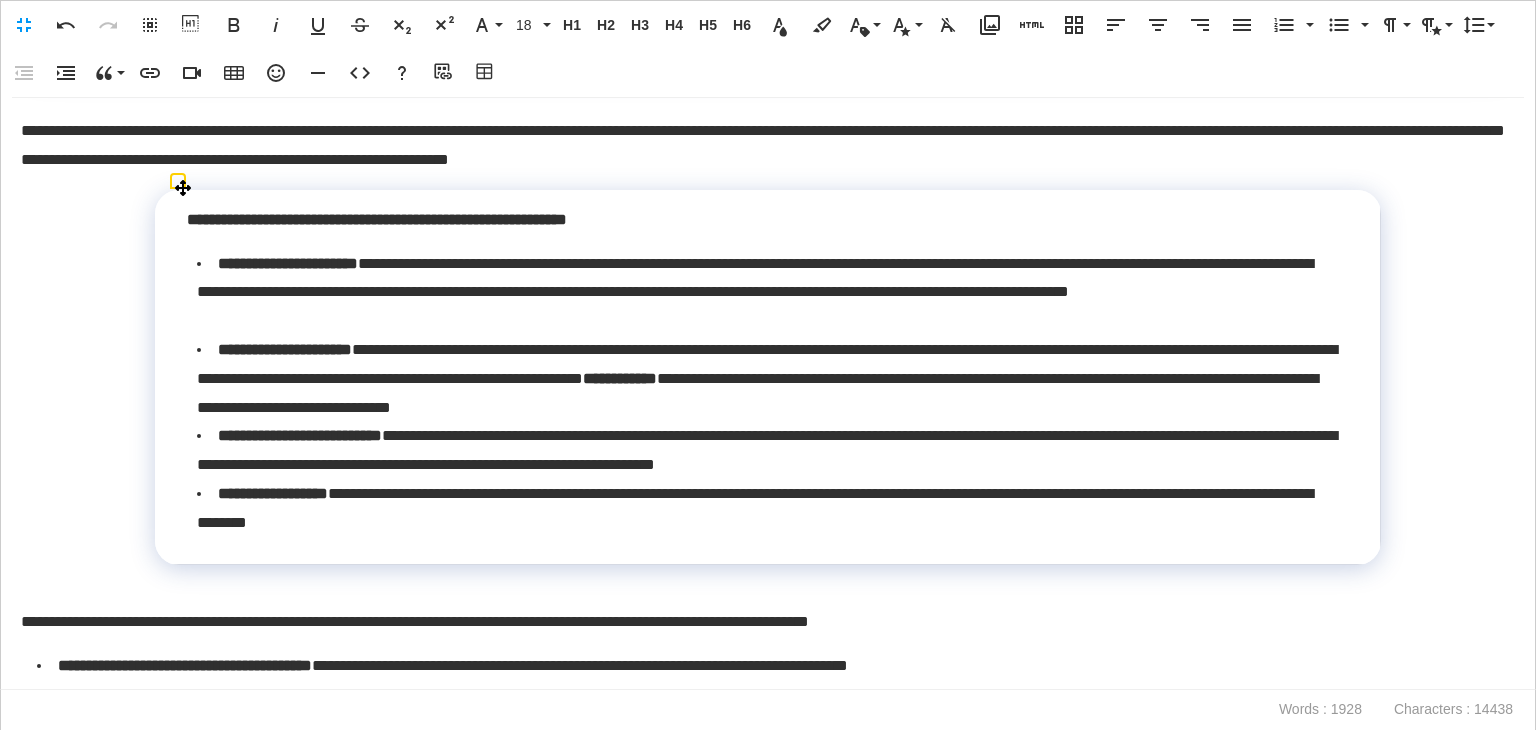 scroll, scrollTop: 3000, scrollLeft: 0, axis: vertical 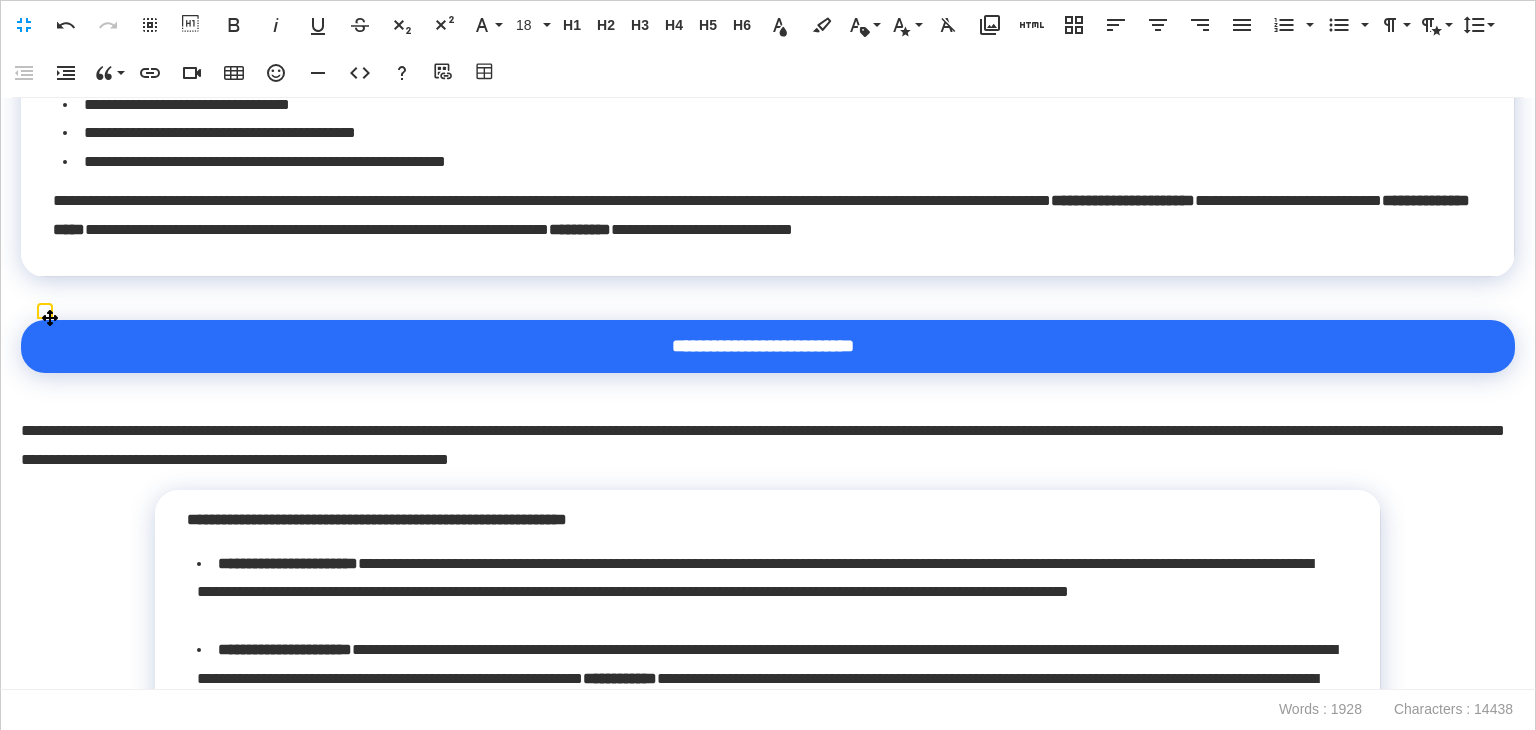 click on "**********" at bounding box center [763, 346] 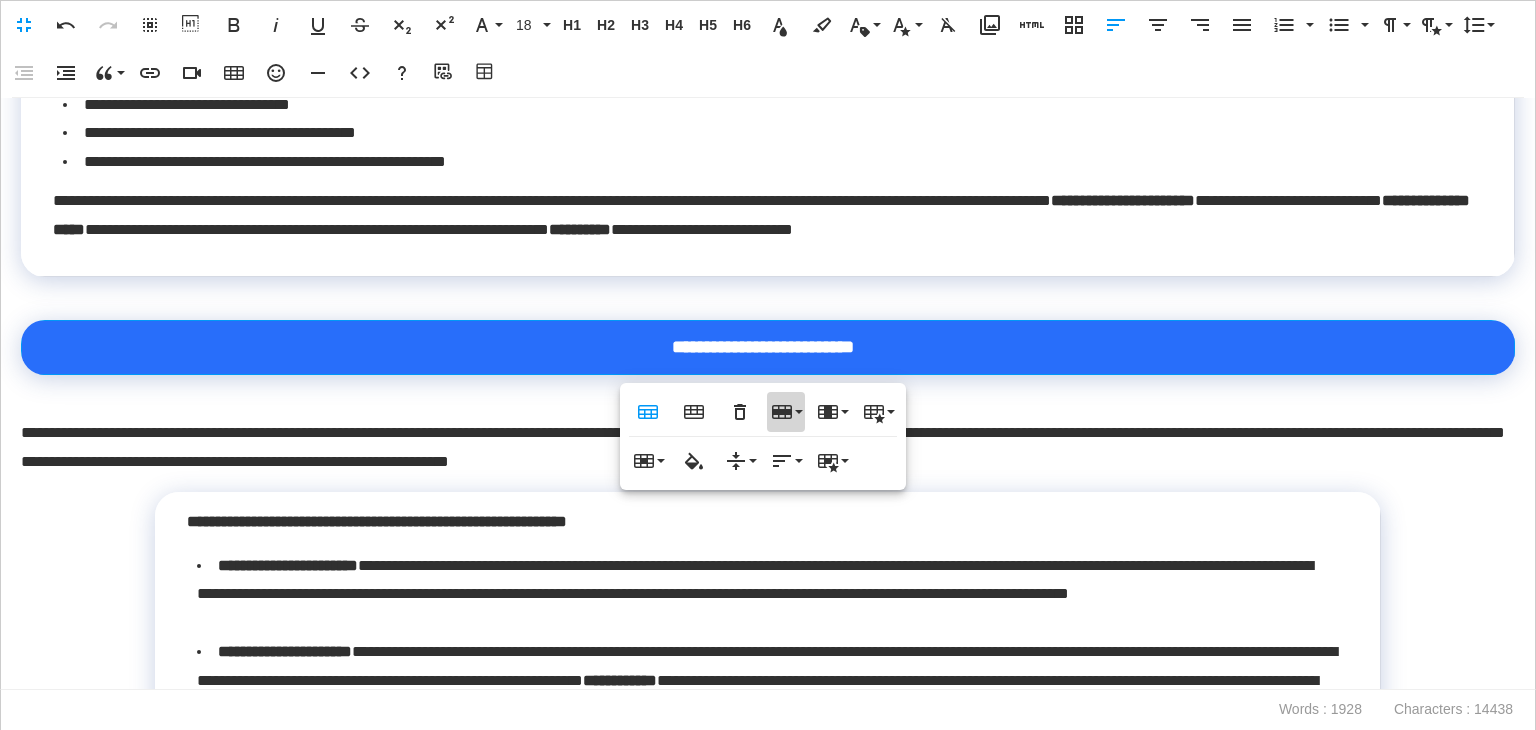 click 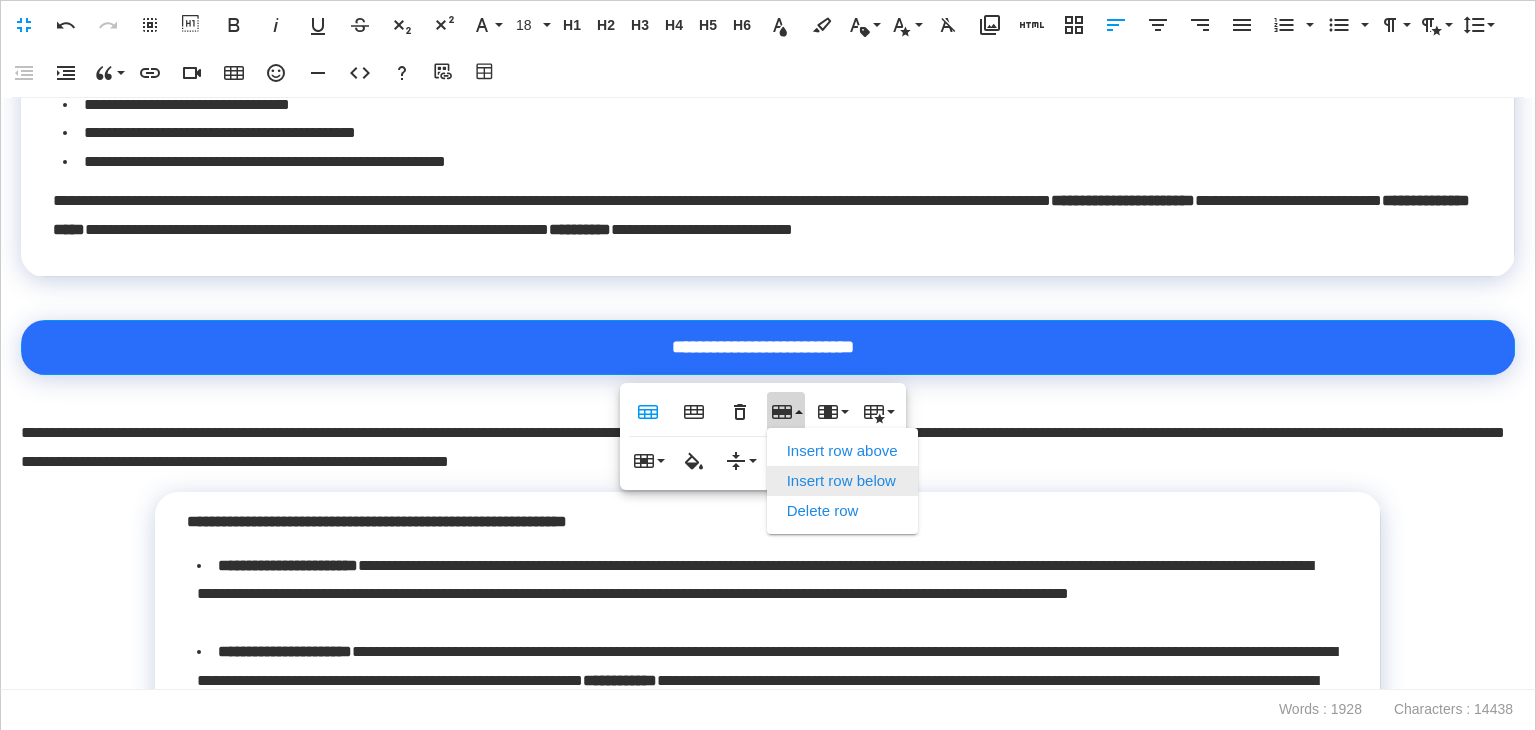 click on "Insert row below" at bounding box center [842, 481] 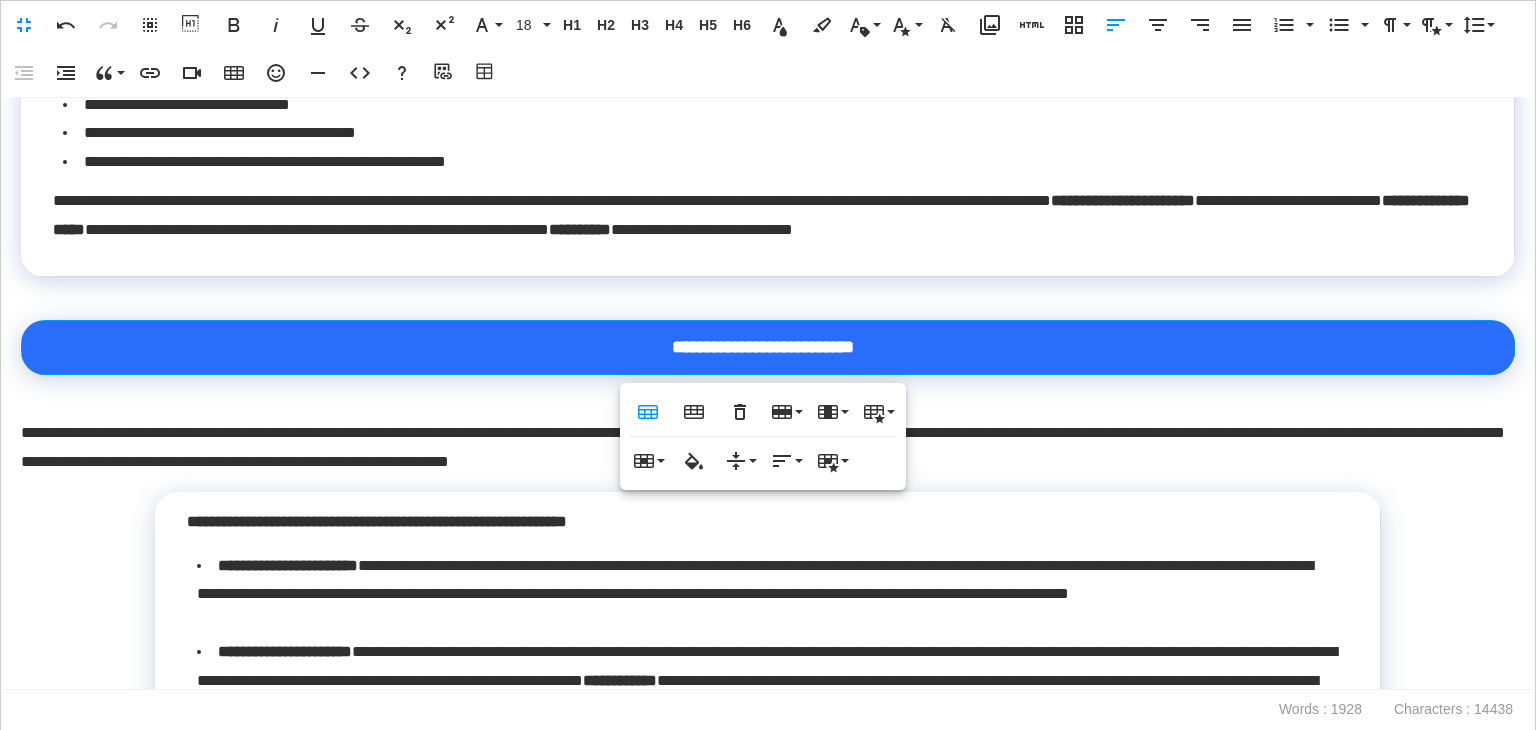 click at bounding box center [768, 389] 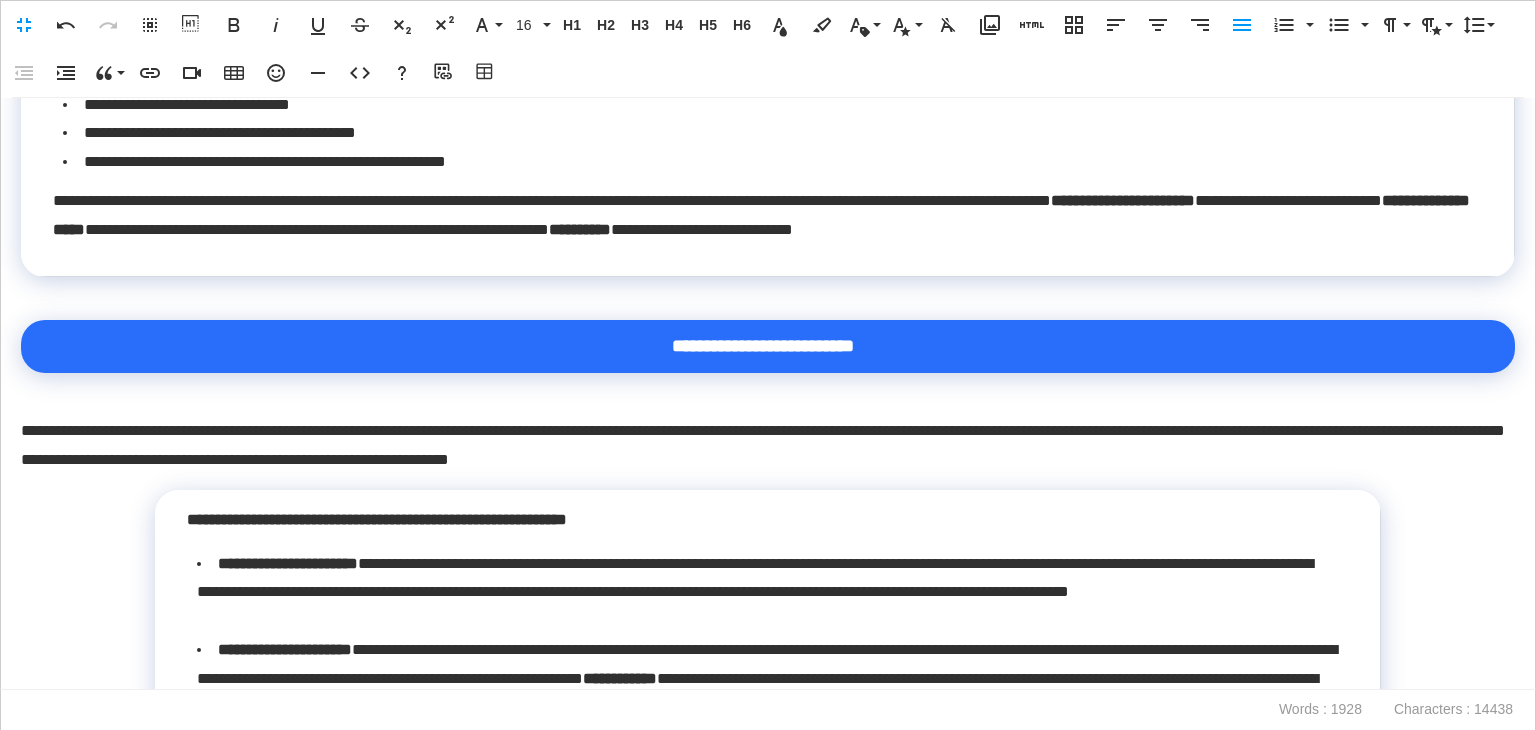 click at bounding box center [768, 387] 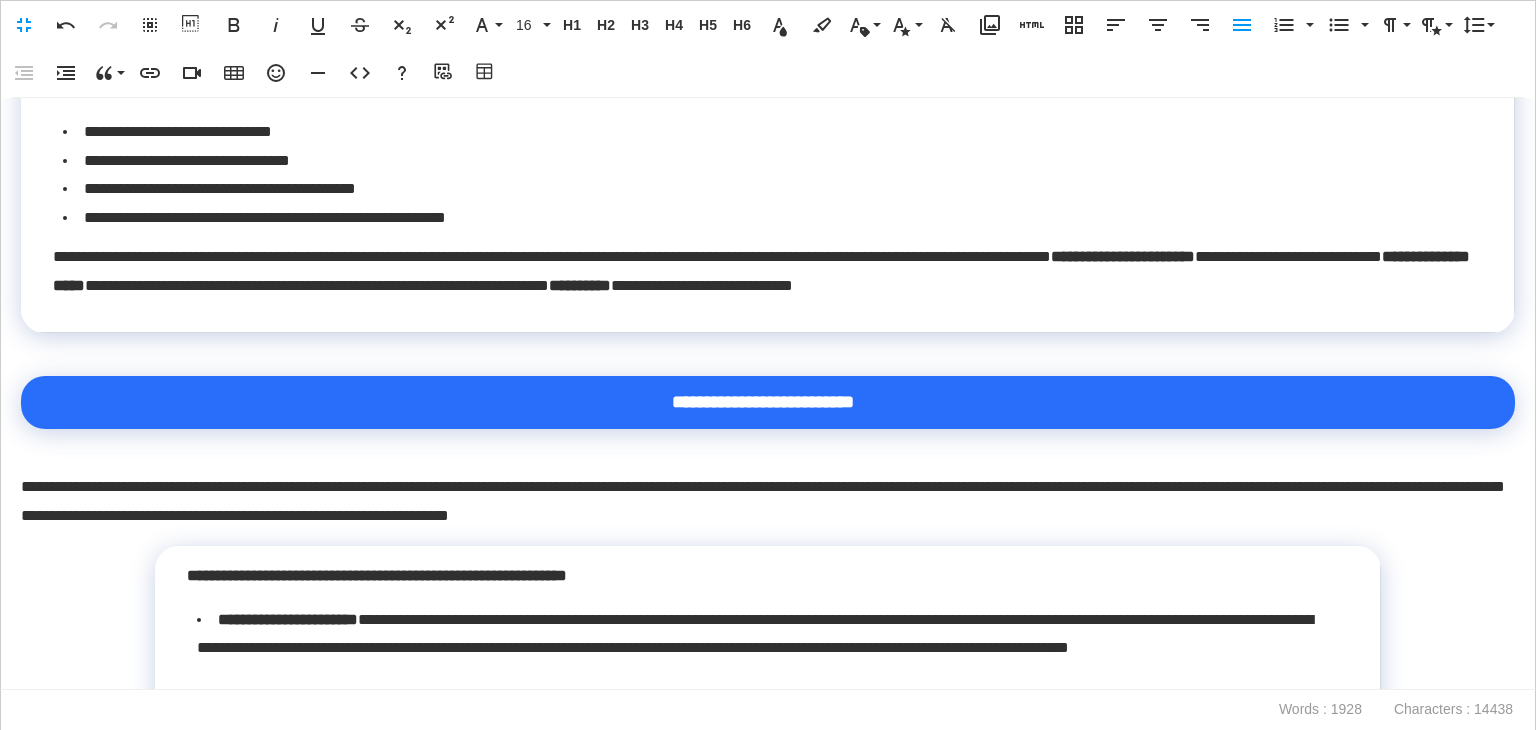 scroll, scrollTop: 3000, scrollLeft: 0, axis: vertical 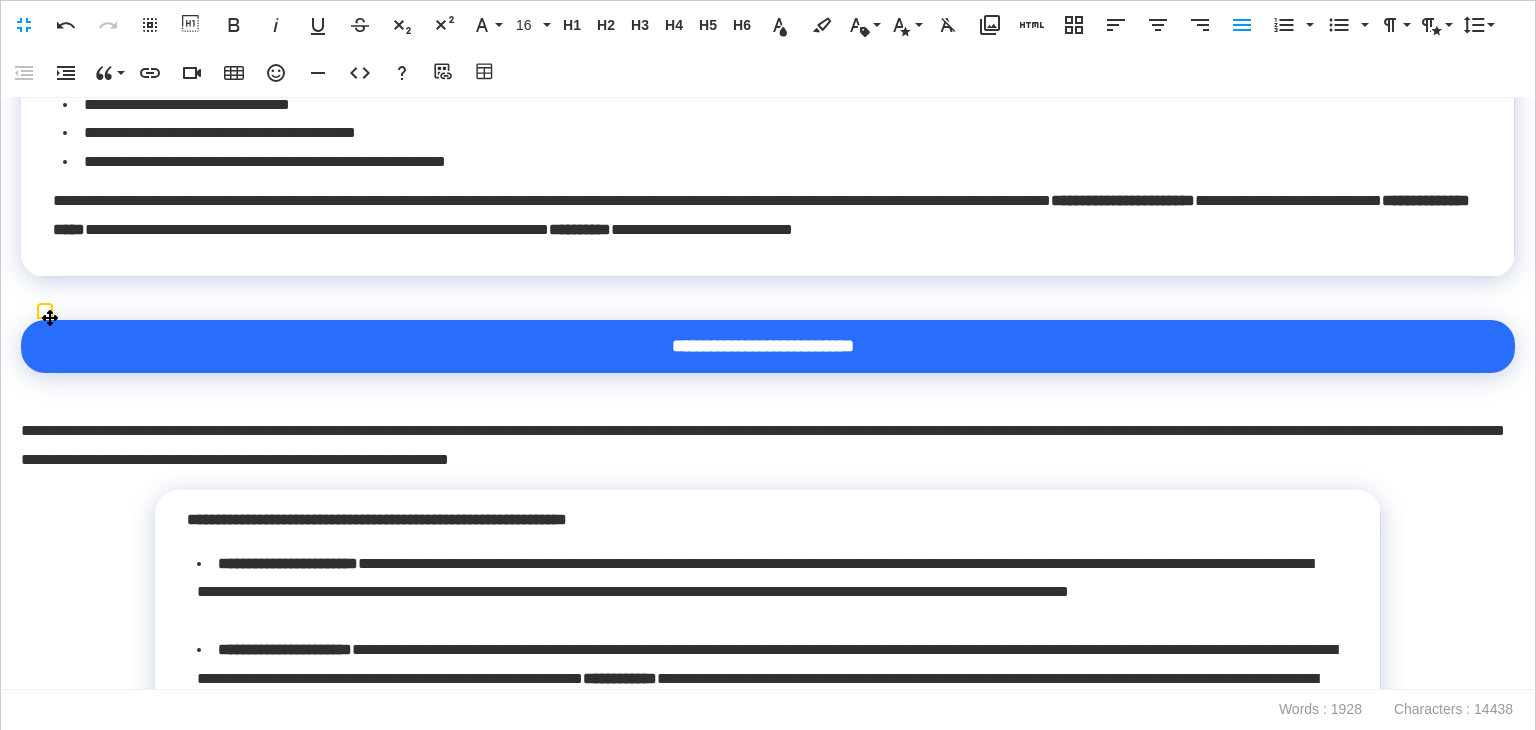 click on "**********" at bounding box center [763, 346] 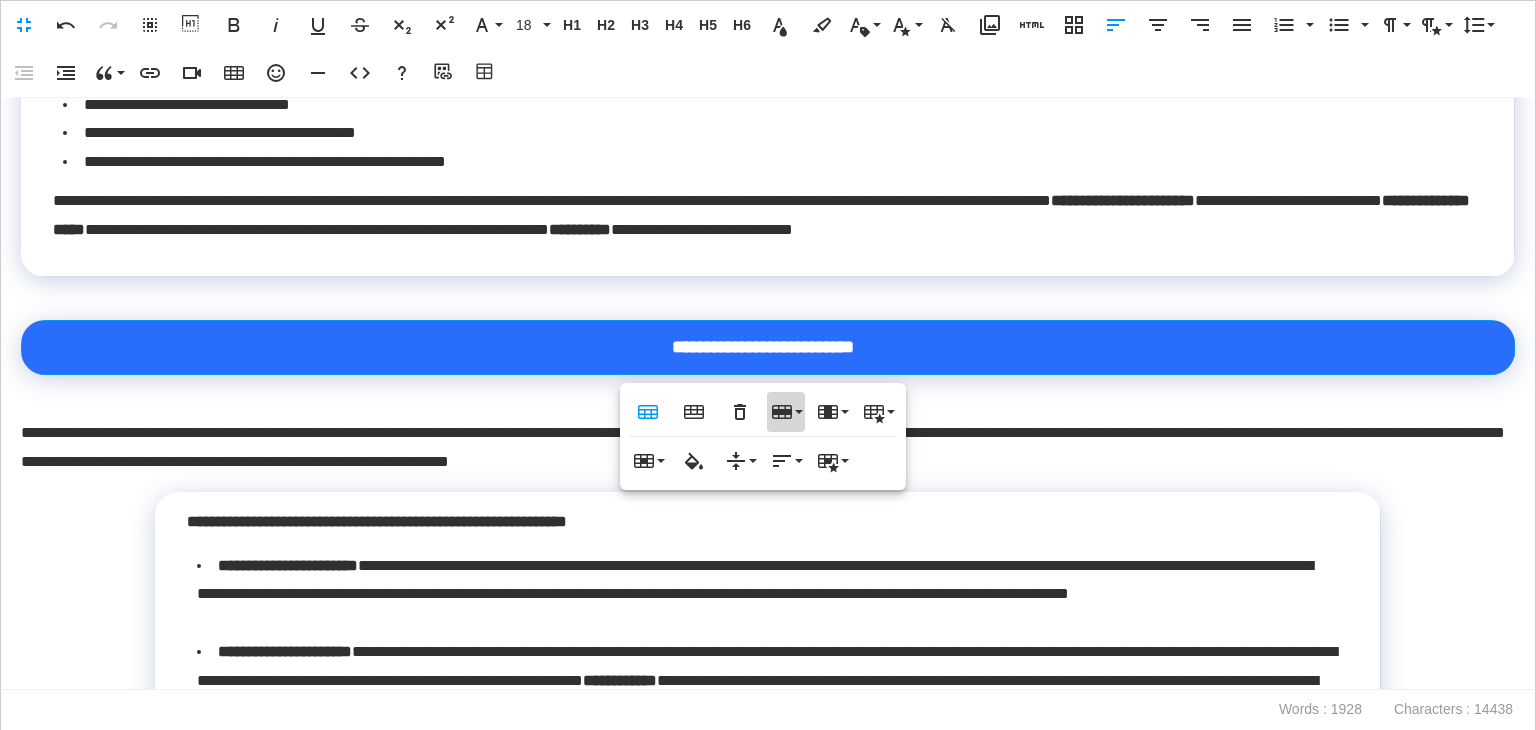 click 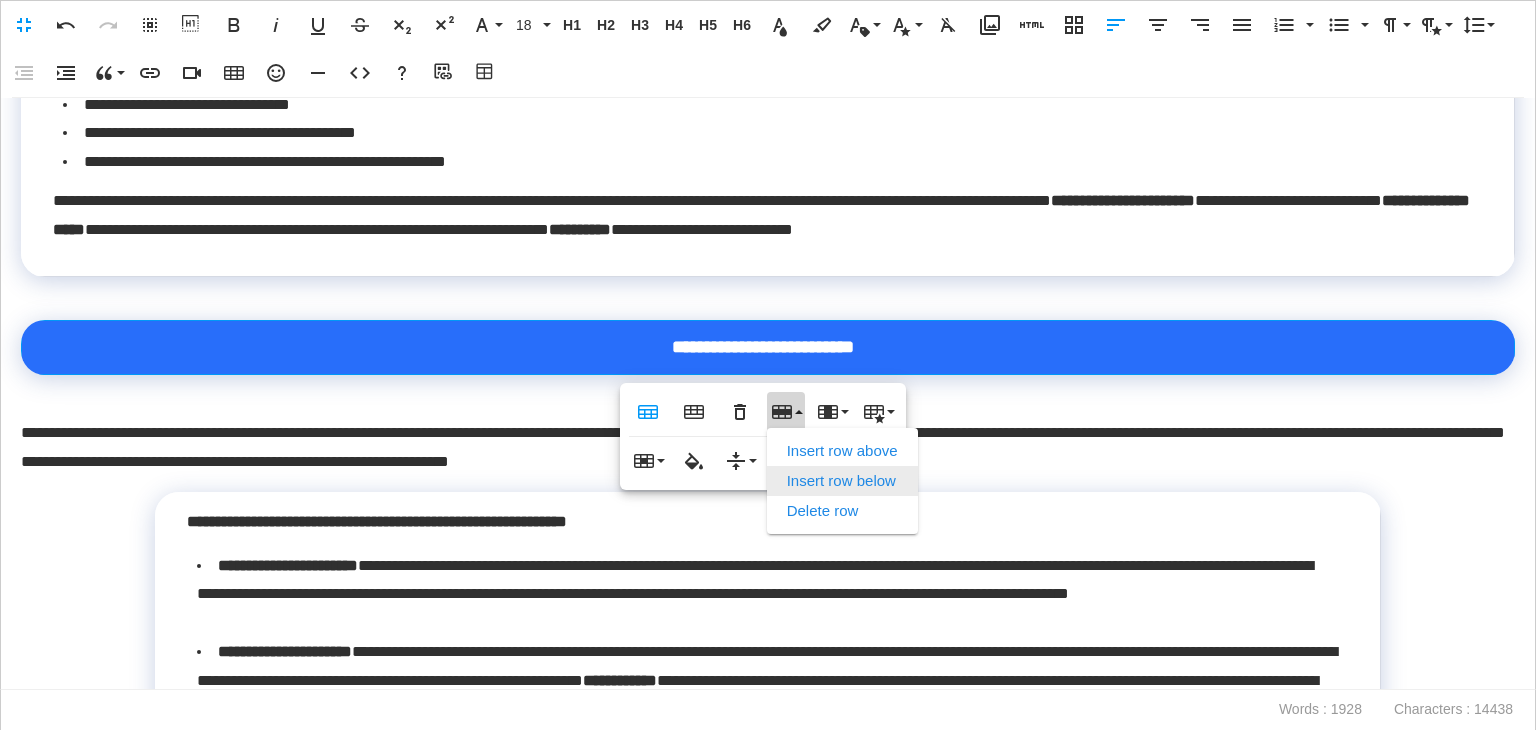 click on "Insert row below" at bounding box center [842, 481] 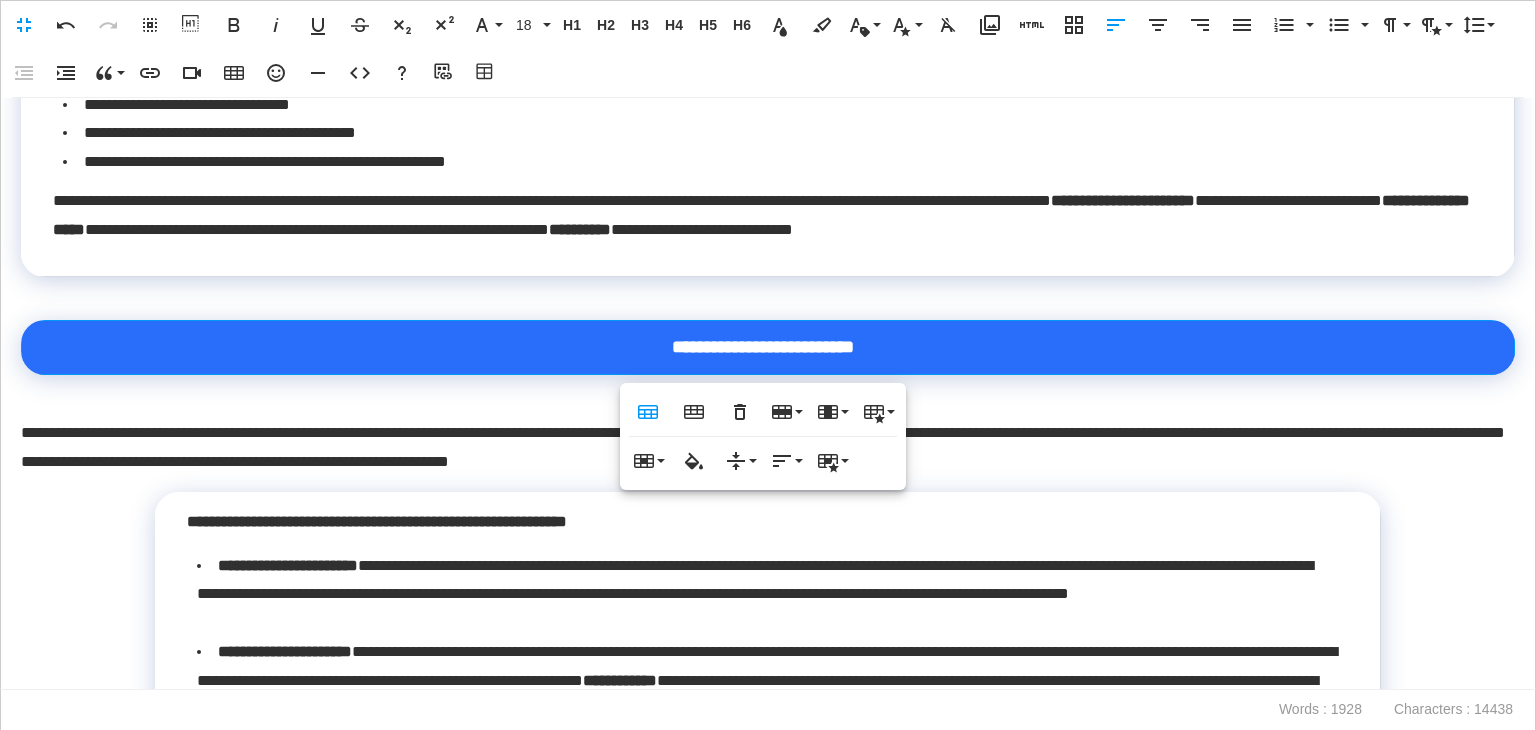 click on "**********" at bounding box center (768, 394) 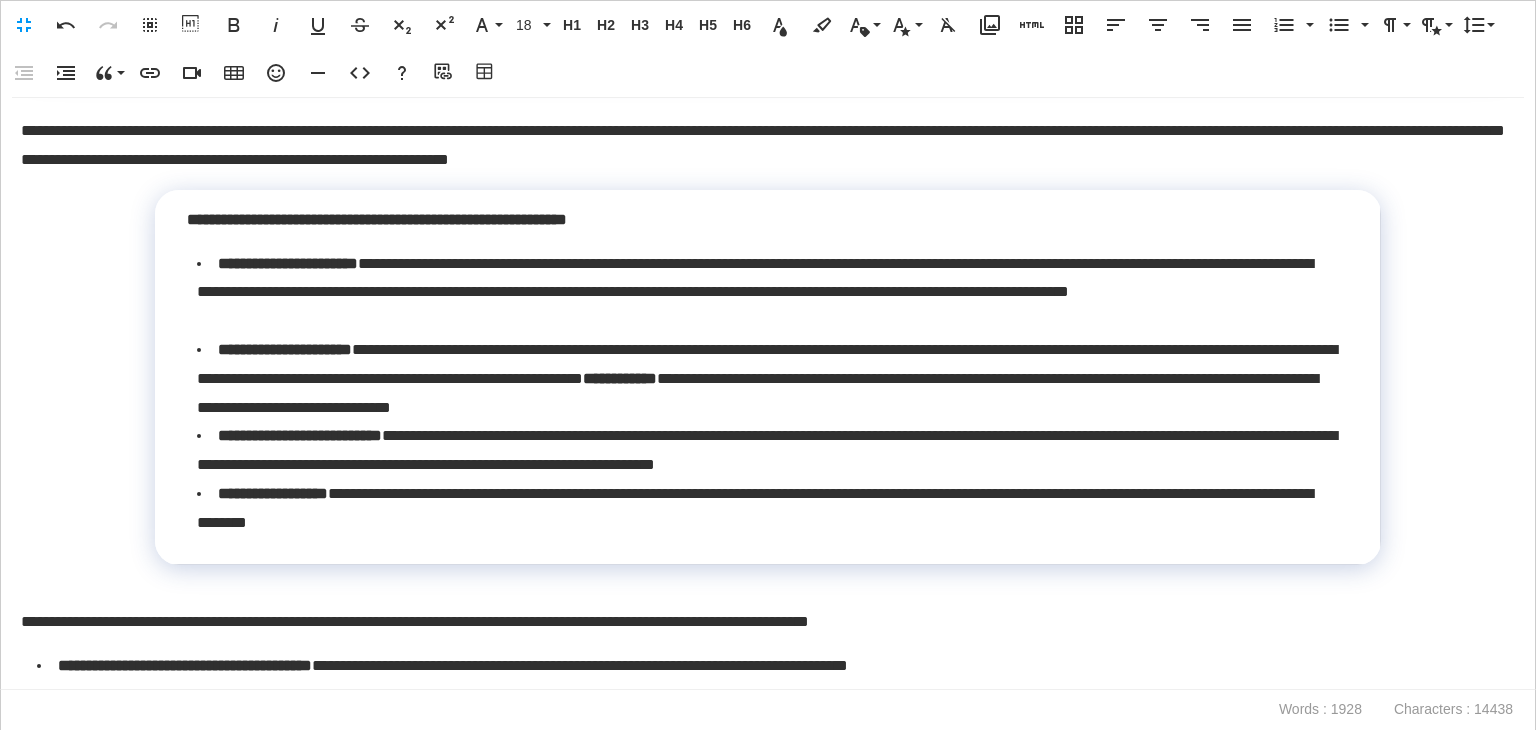 scroll, scrollTop: 3100, scrollLeft: 0, axis: vertical 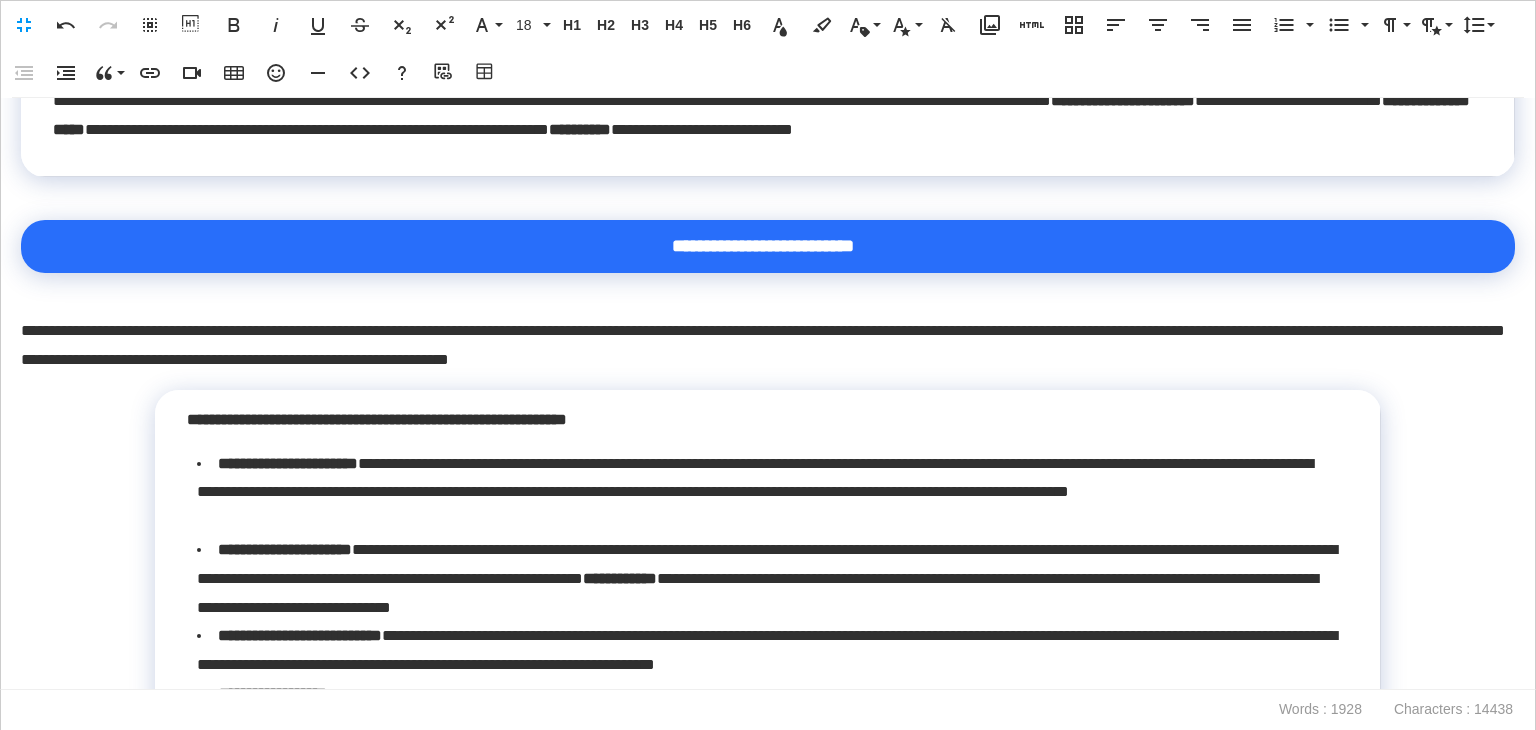 click on "**********" at bounding box center (763, 246) 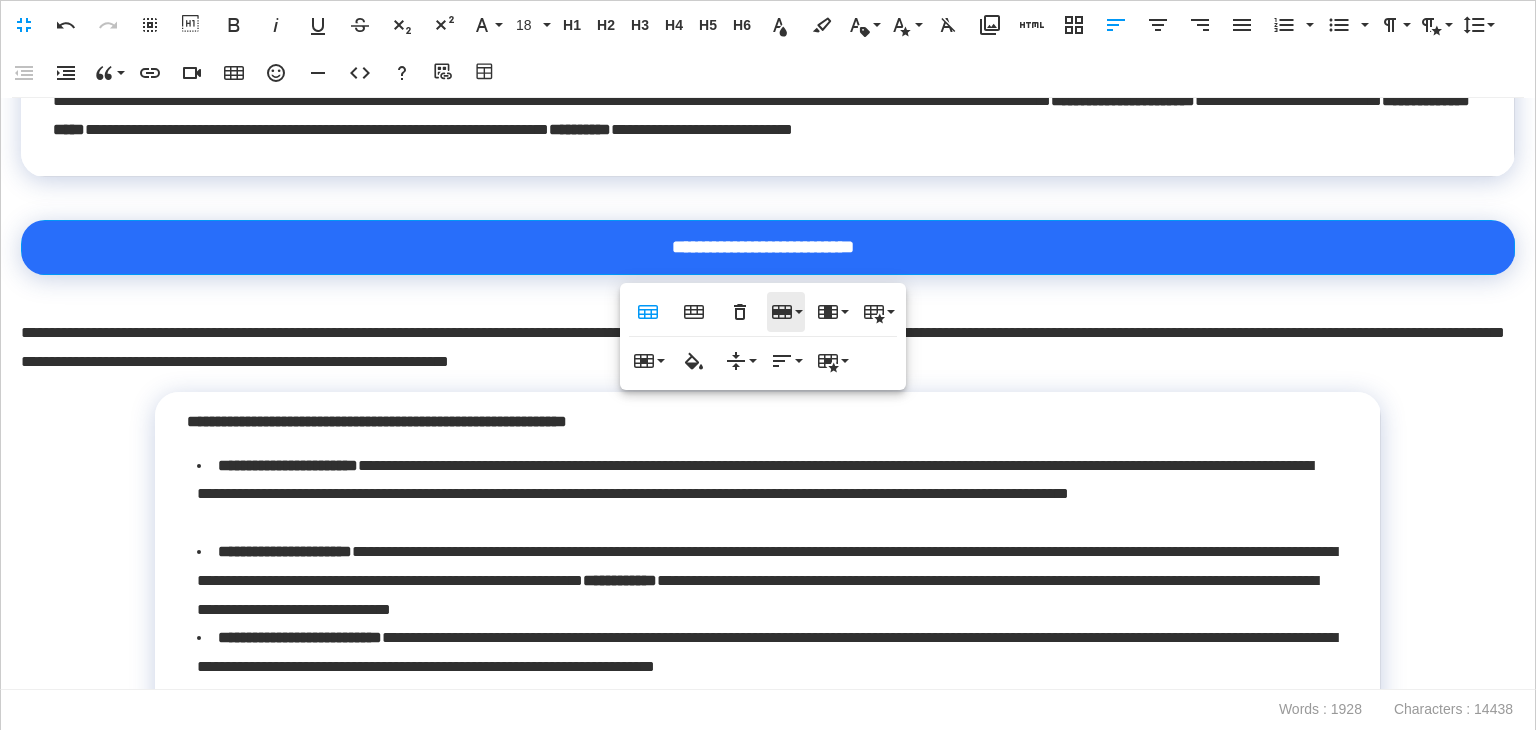 click 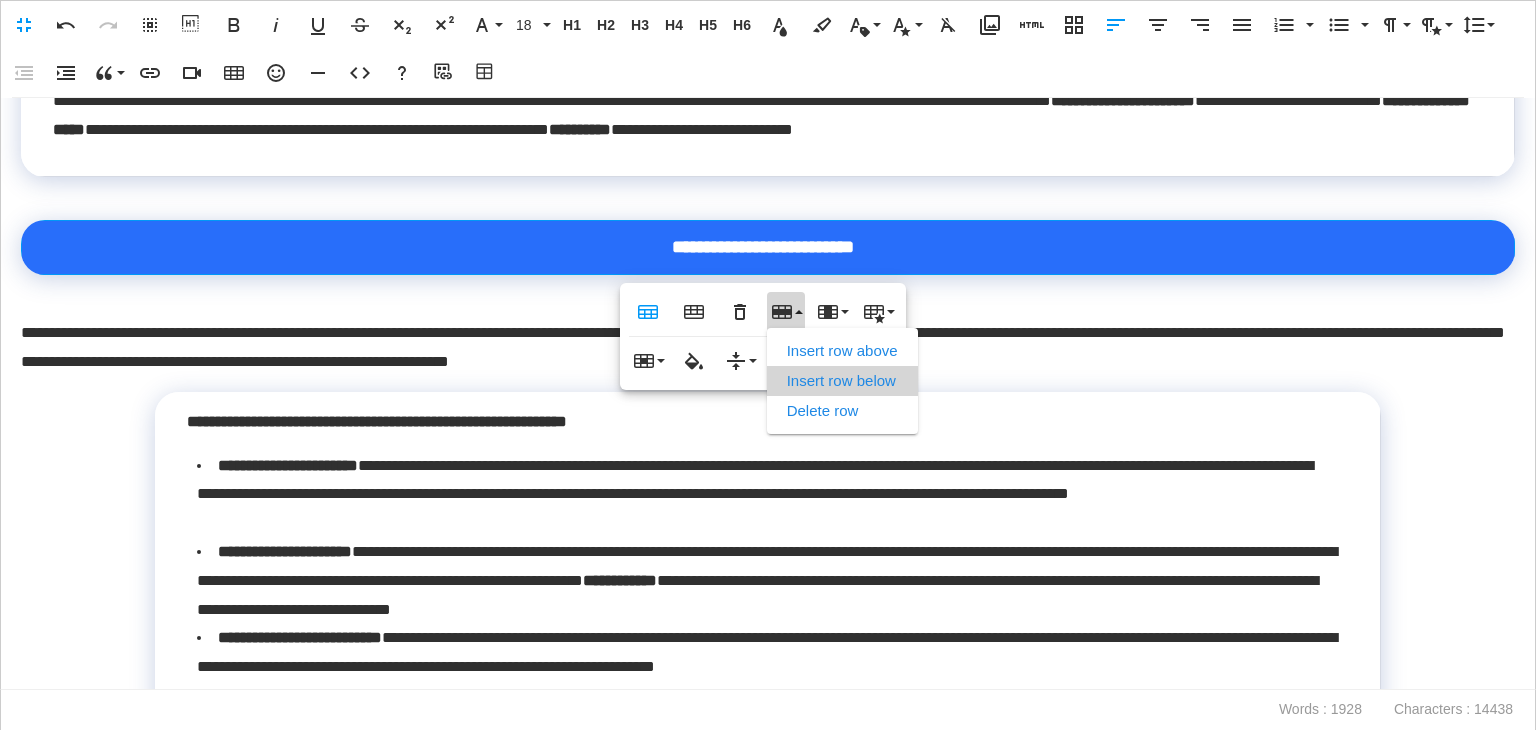 click on "Insert row below" at bounding box center [842, 381] 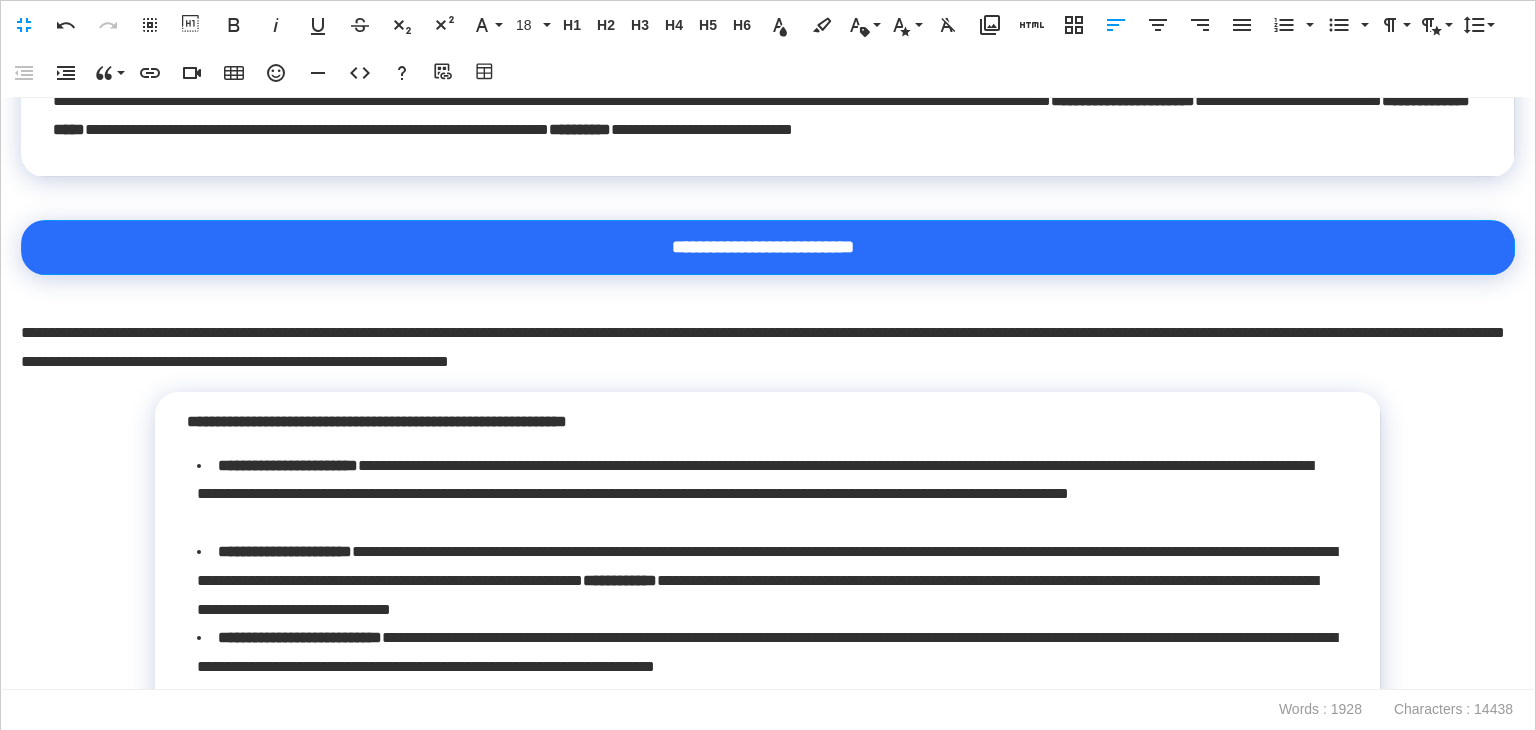 click on "**********" at bounding box center [768, 248] 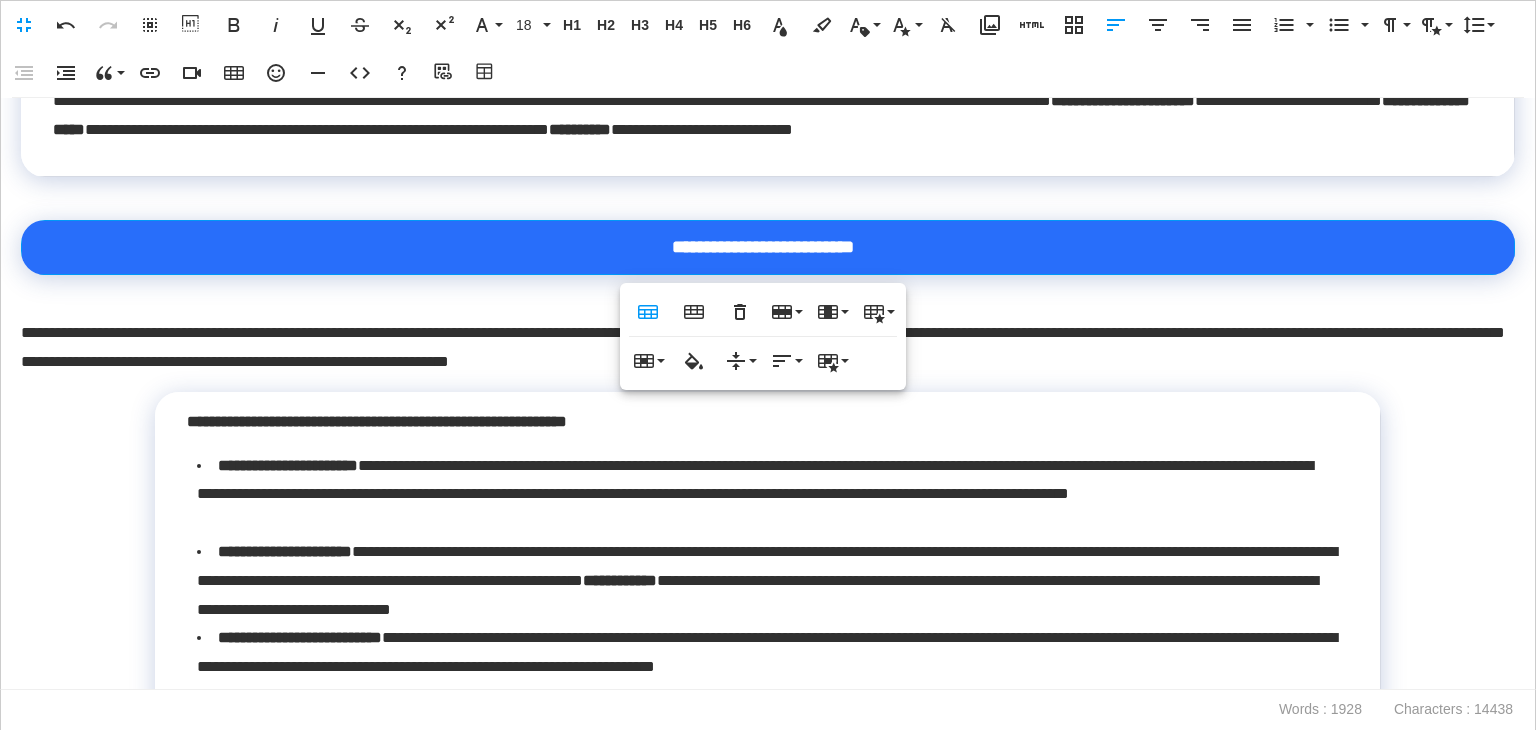 click on "**********" at bounding box center [768, 394] 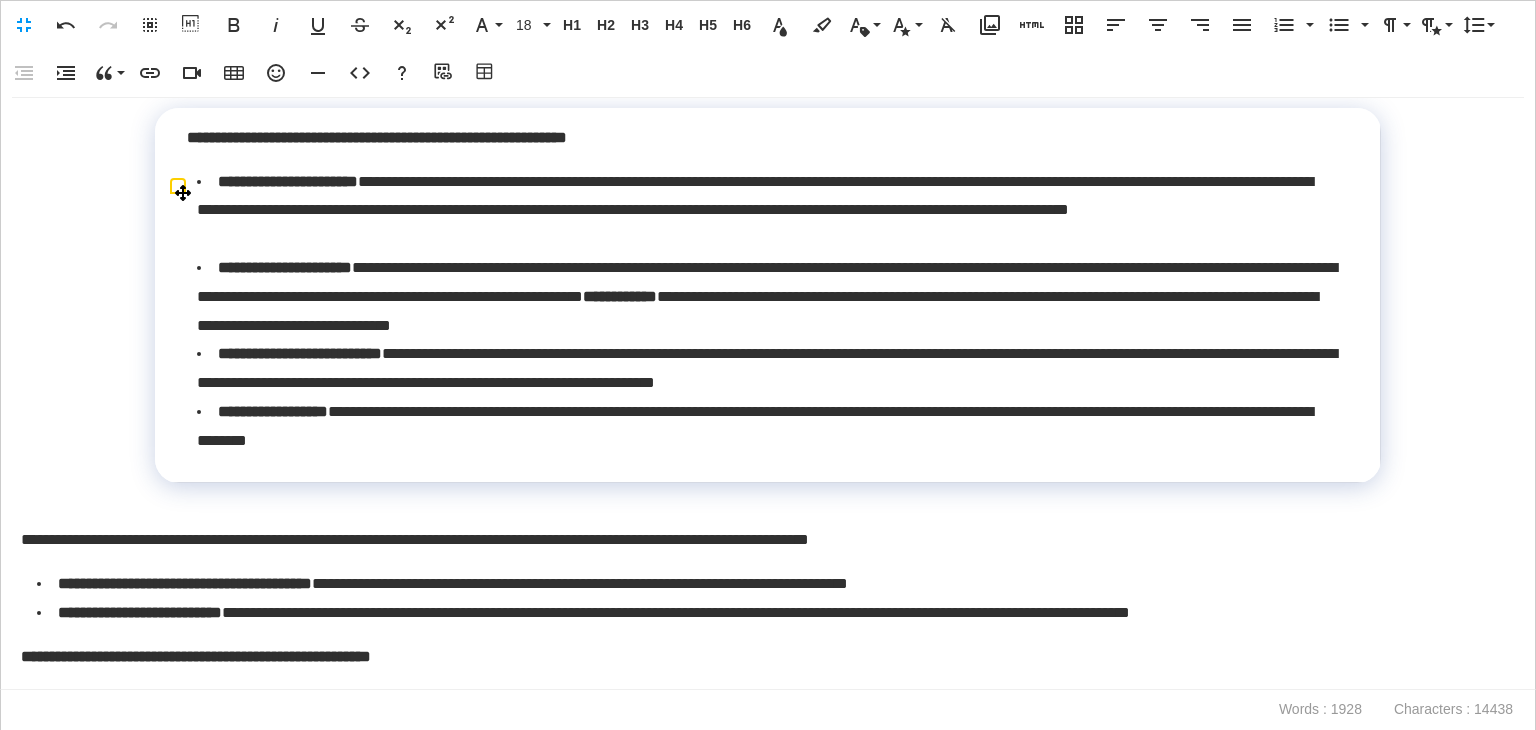 scroll, scrollTop: 3100, scrollLeft: 0, axis: vertical 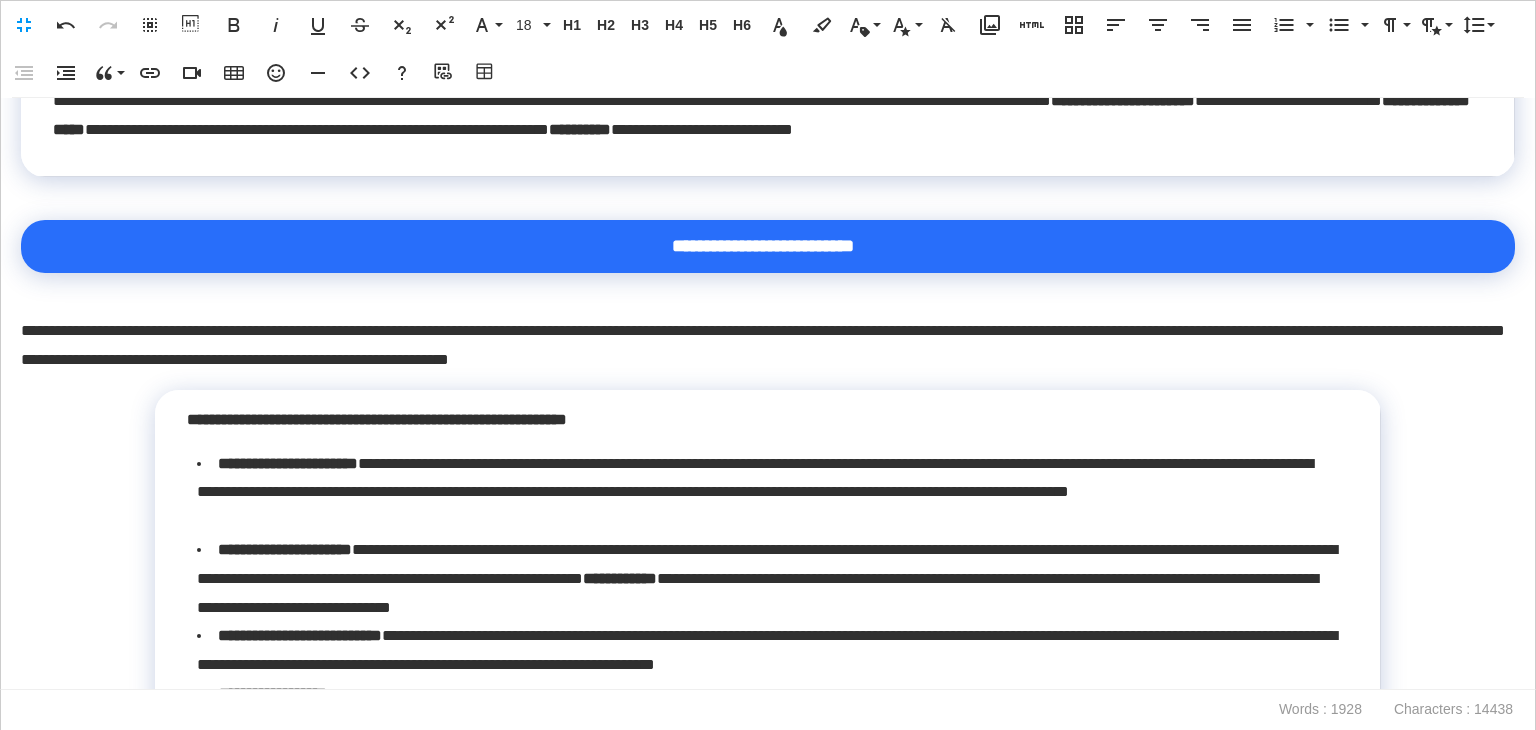 click on "**********" at bounding box center (768, 394) 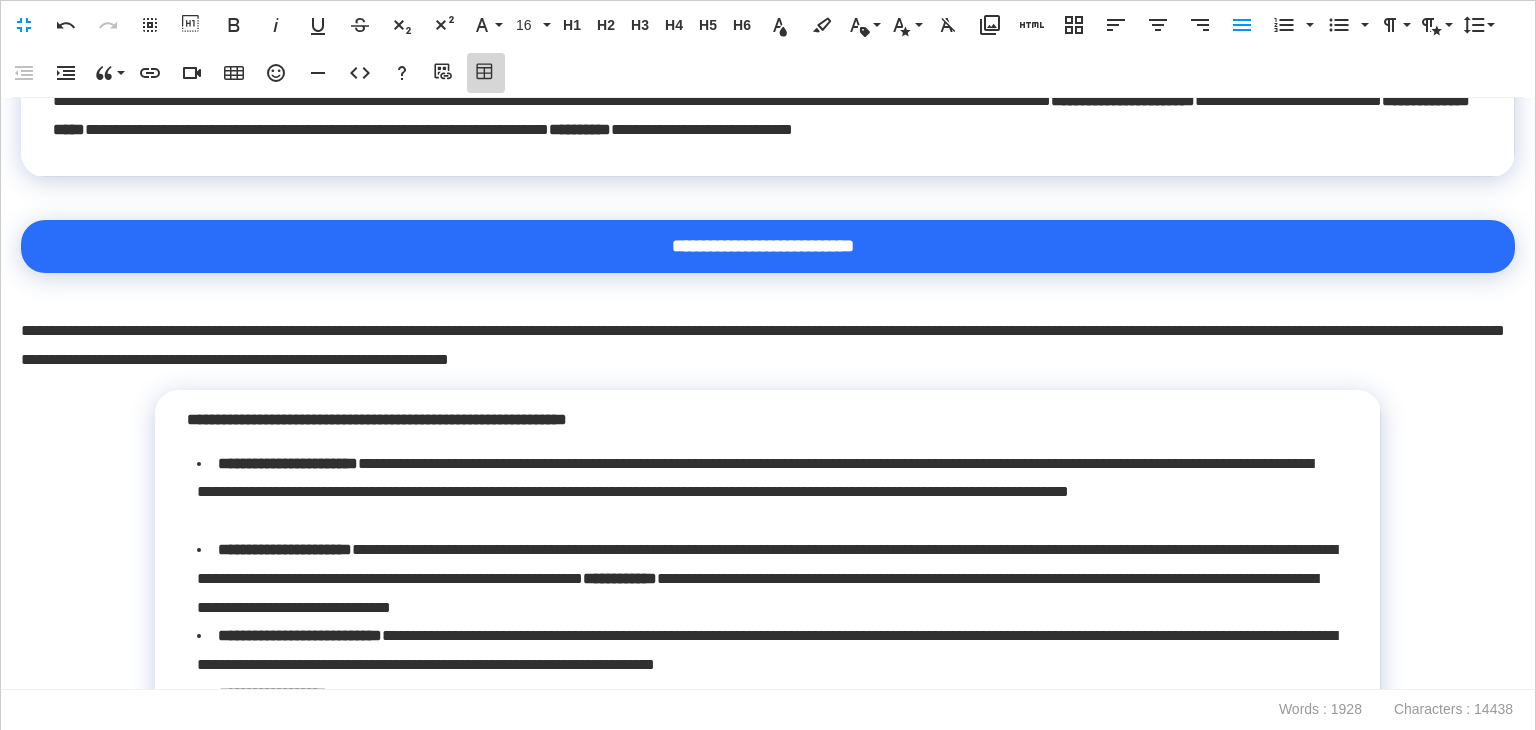 click 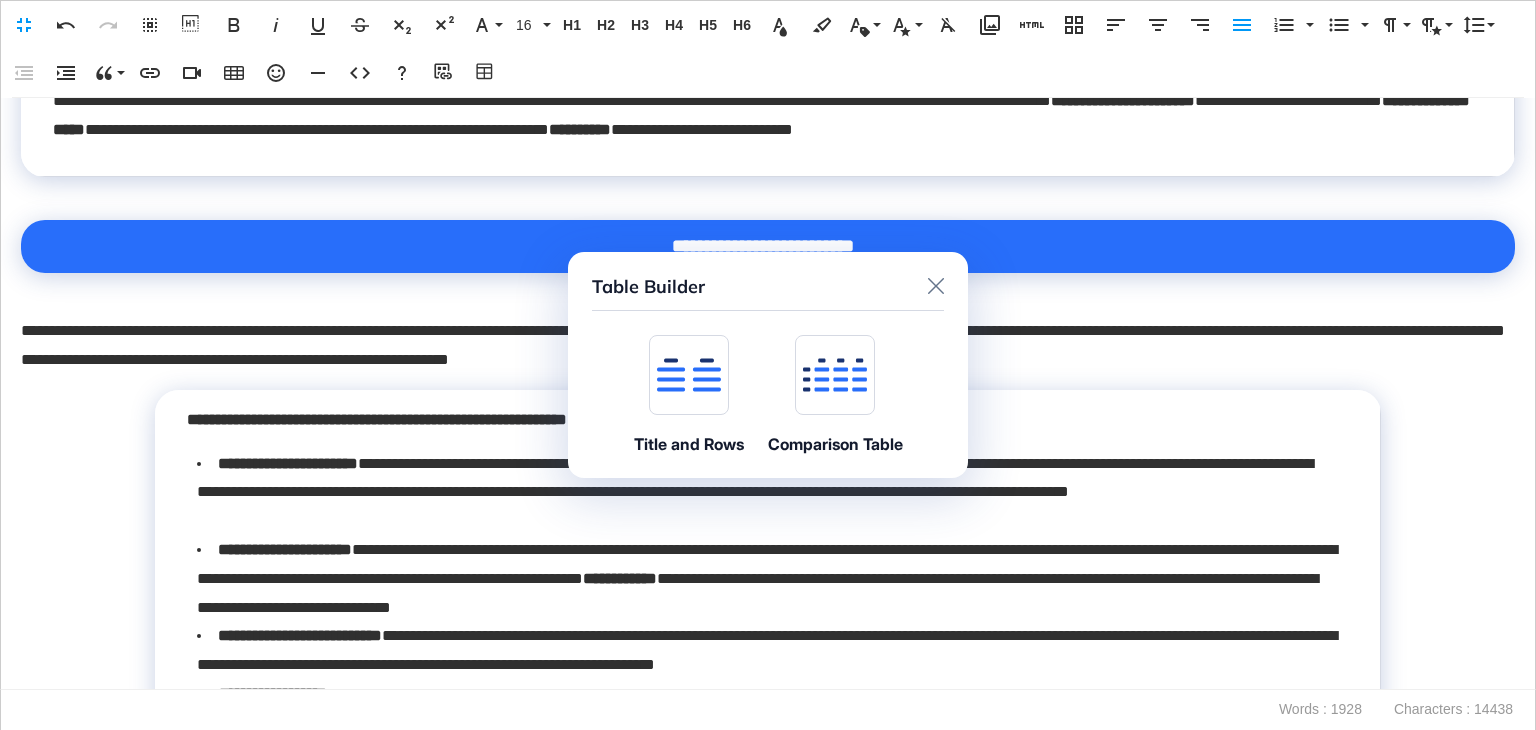 click 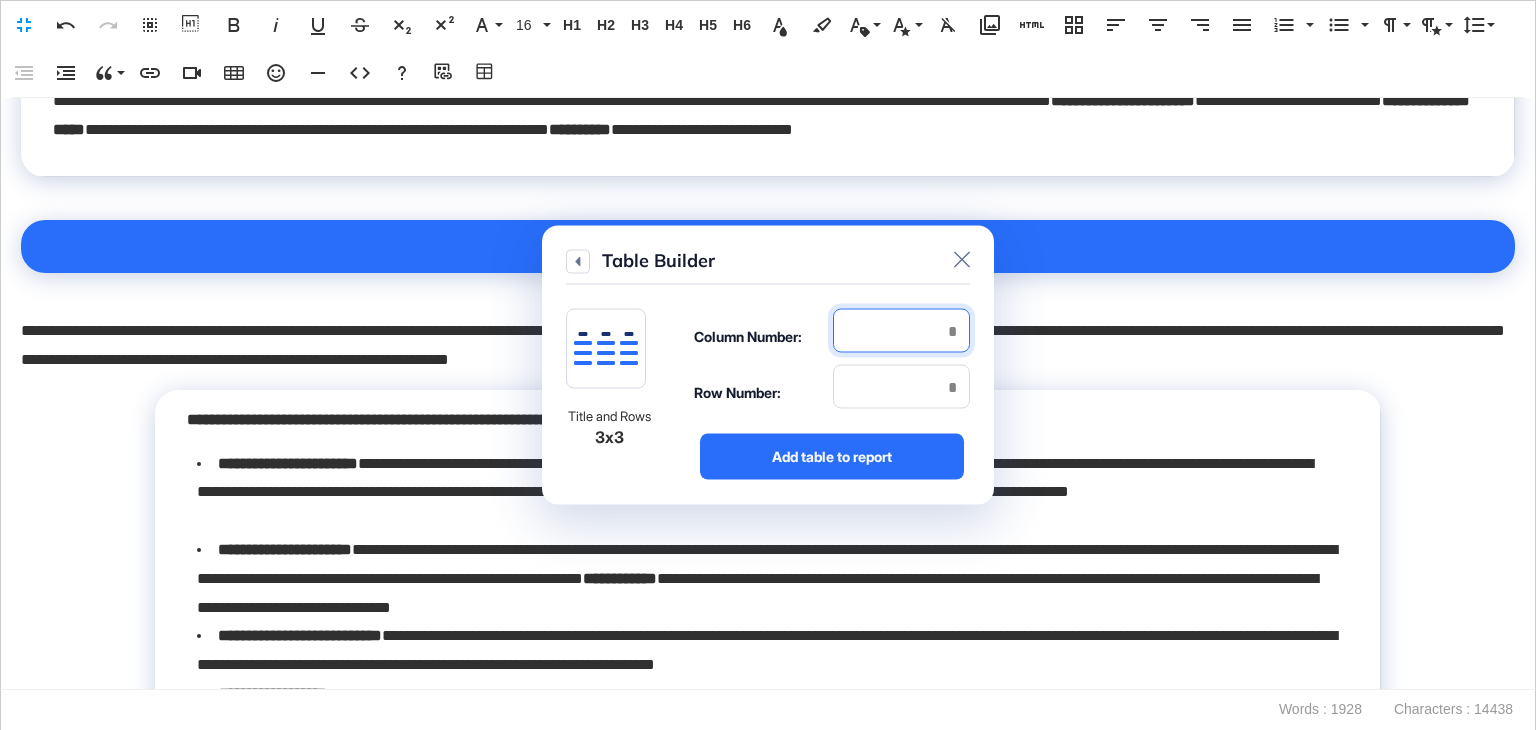 click at bounding box center (901, 331) 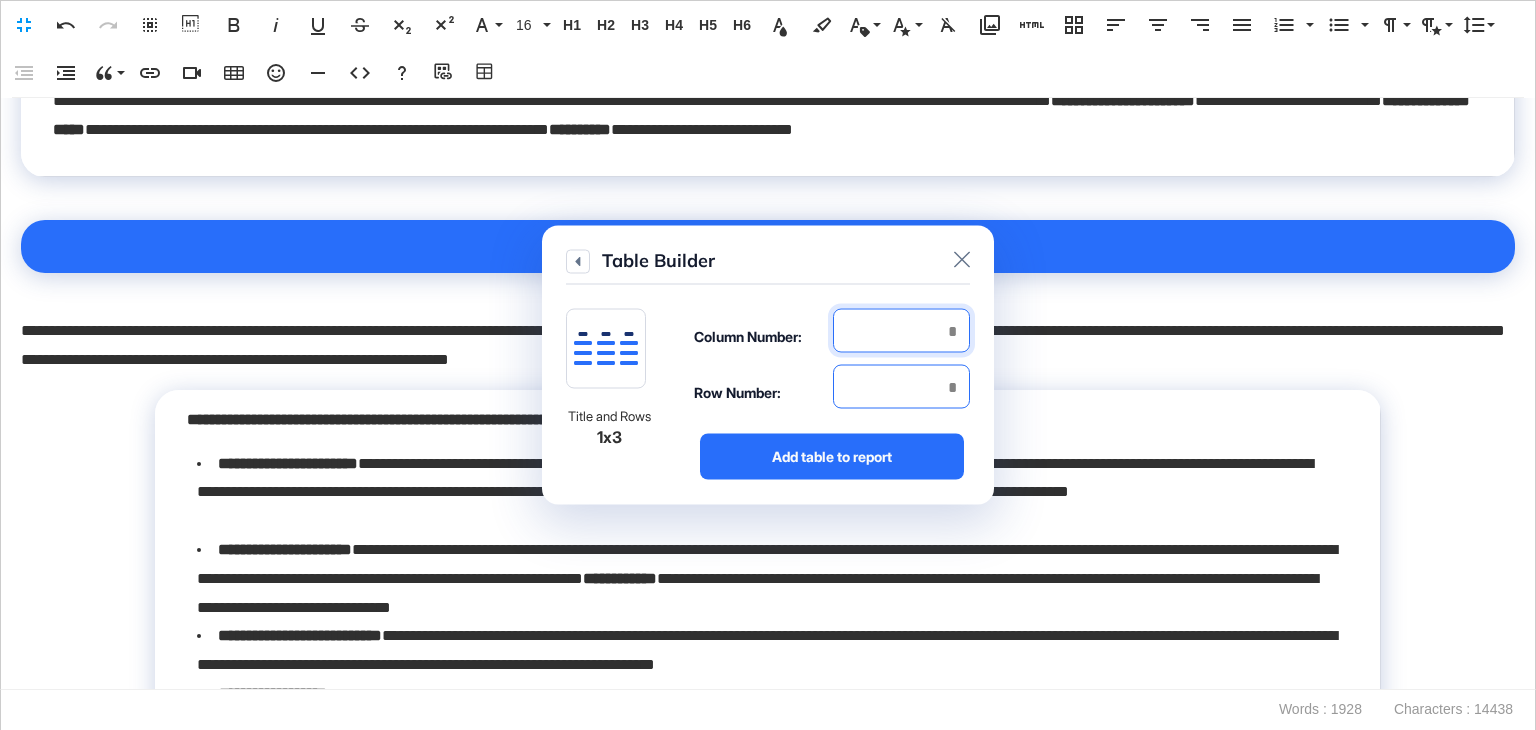 type on "*" 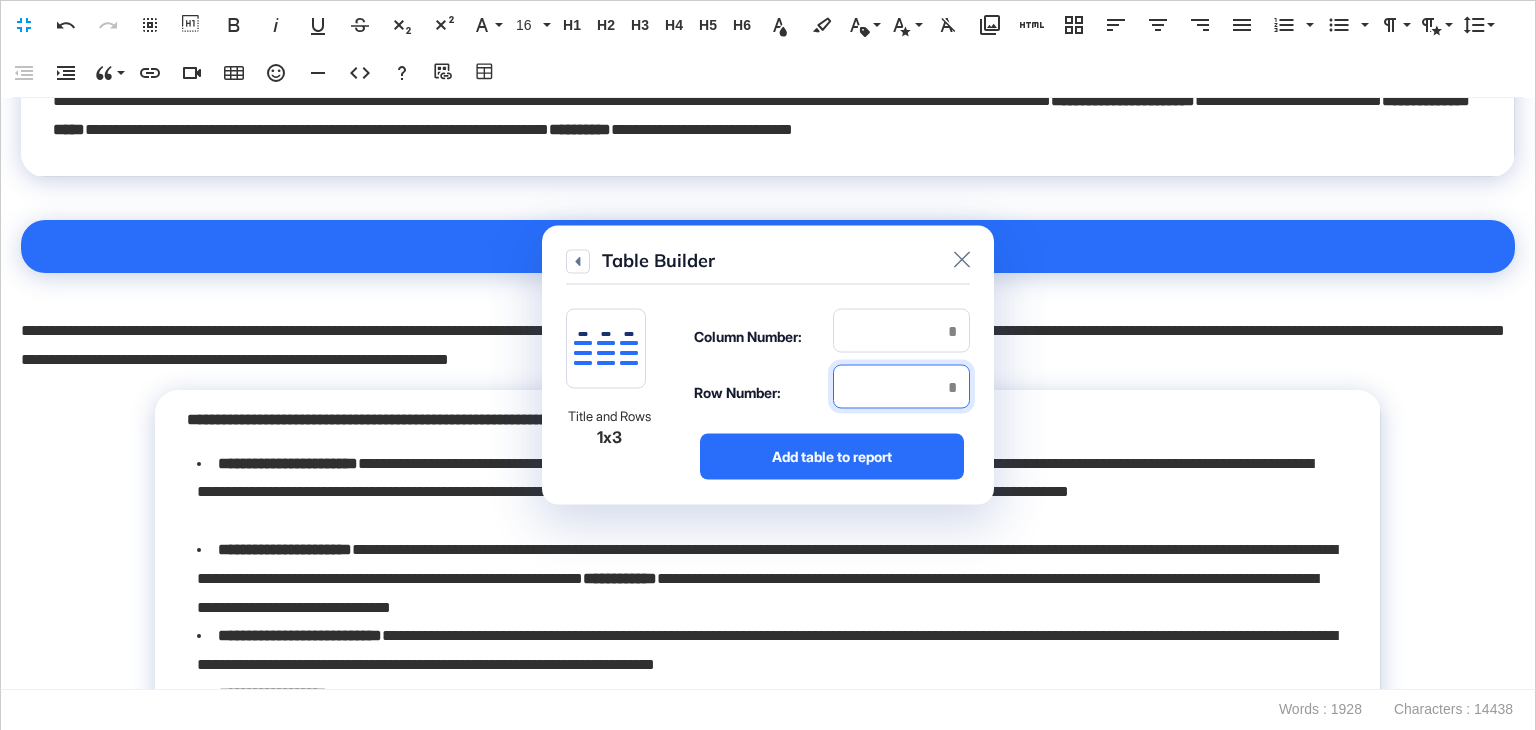 click at bounding box center (901, 387) 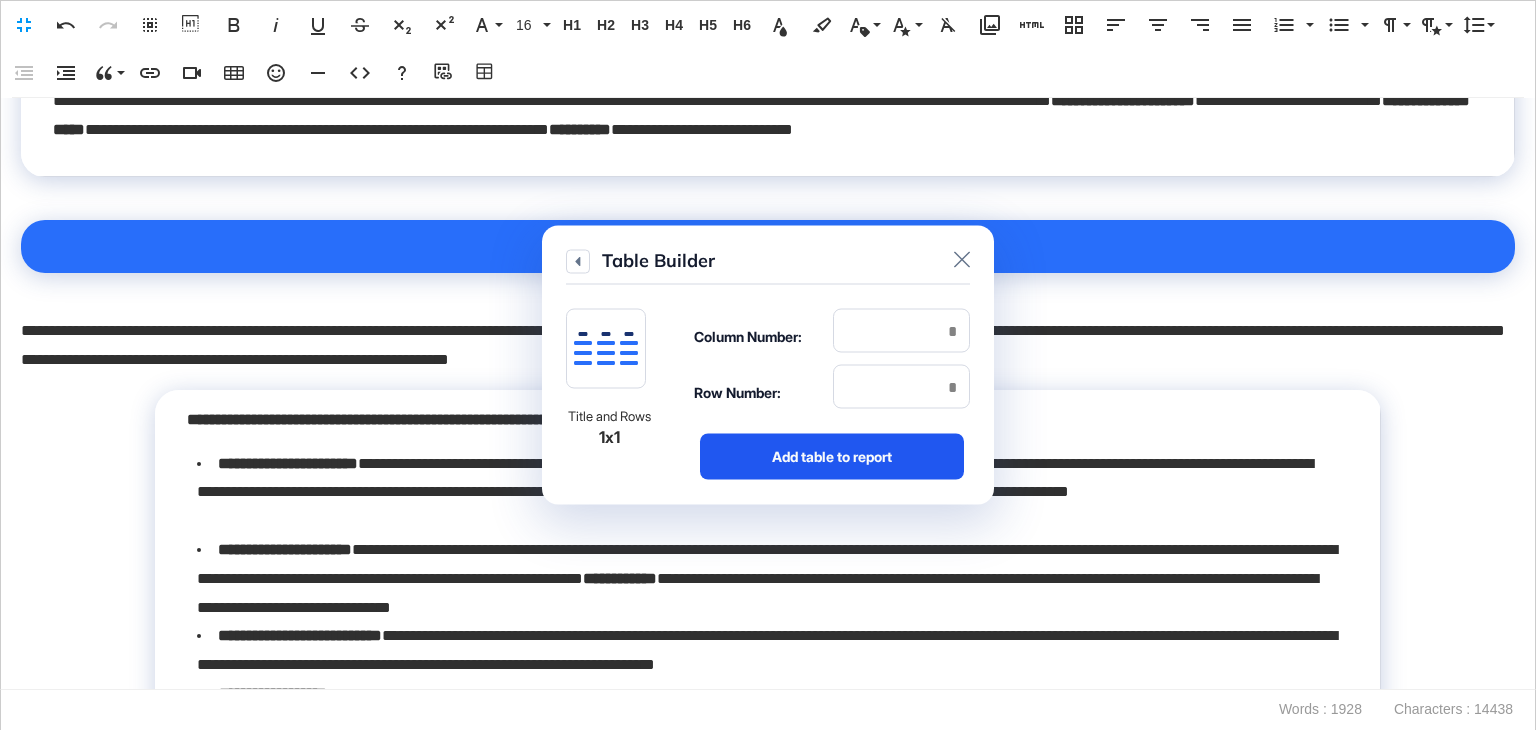 click on "Add table to report" at bounding box center [832, 457] 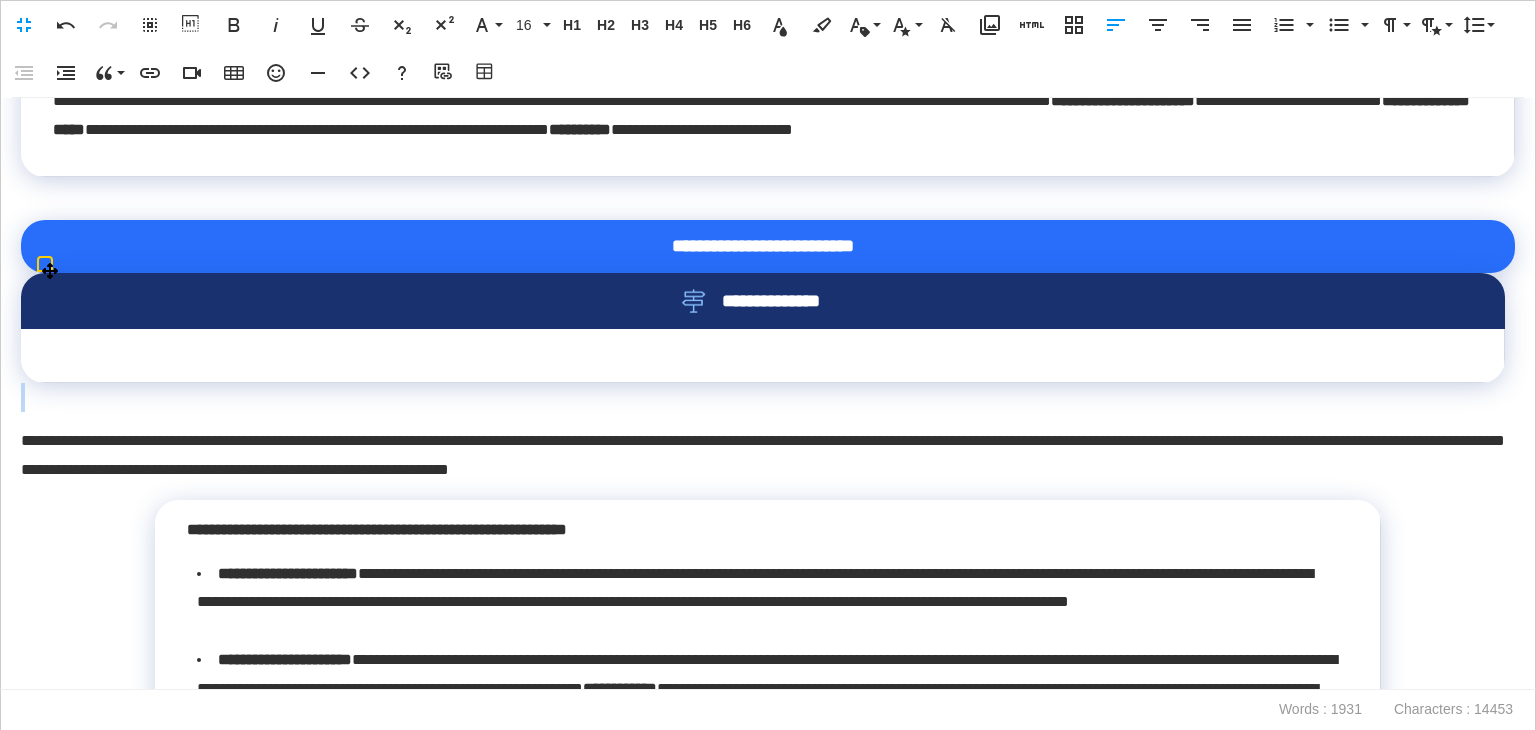 click at bounding box center (763, 356) 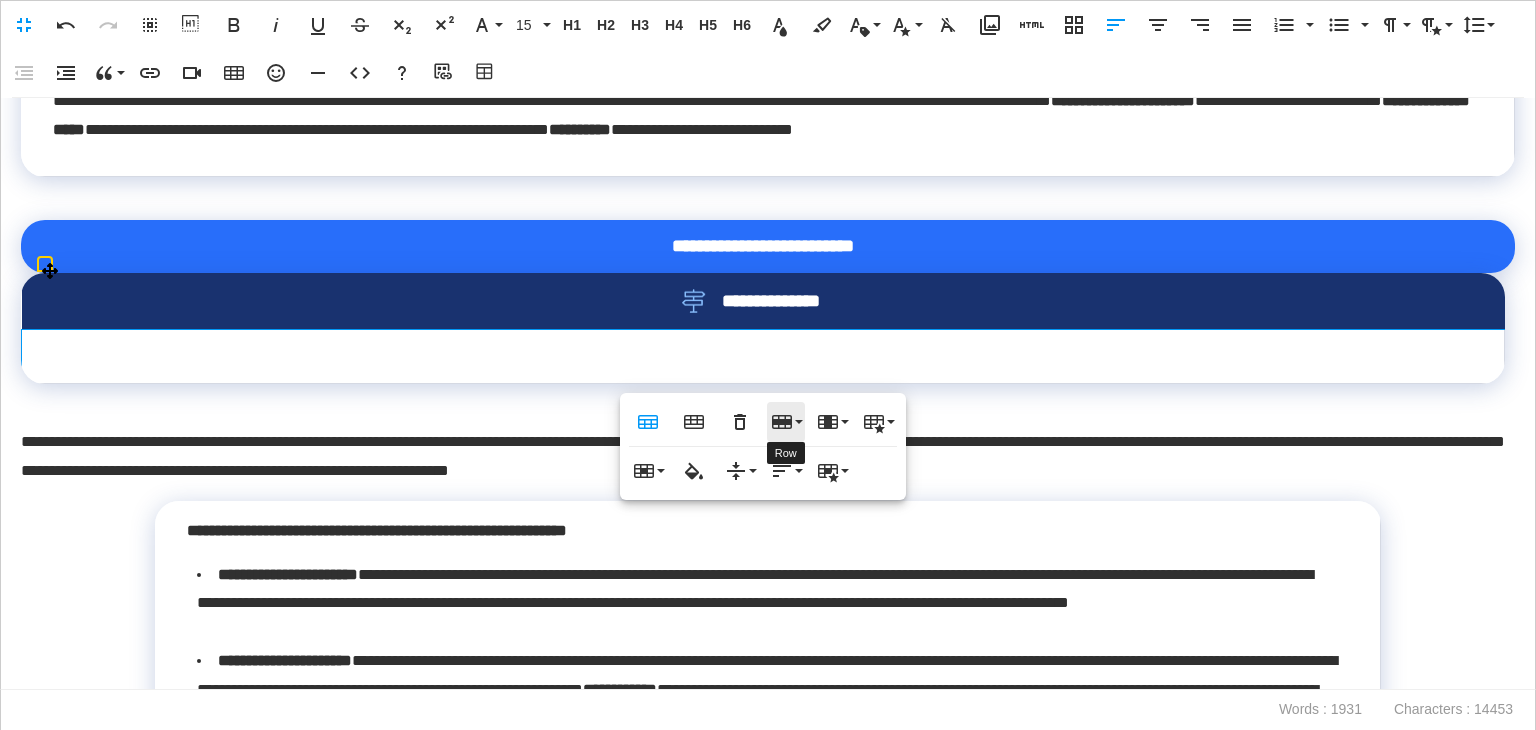 click 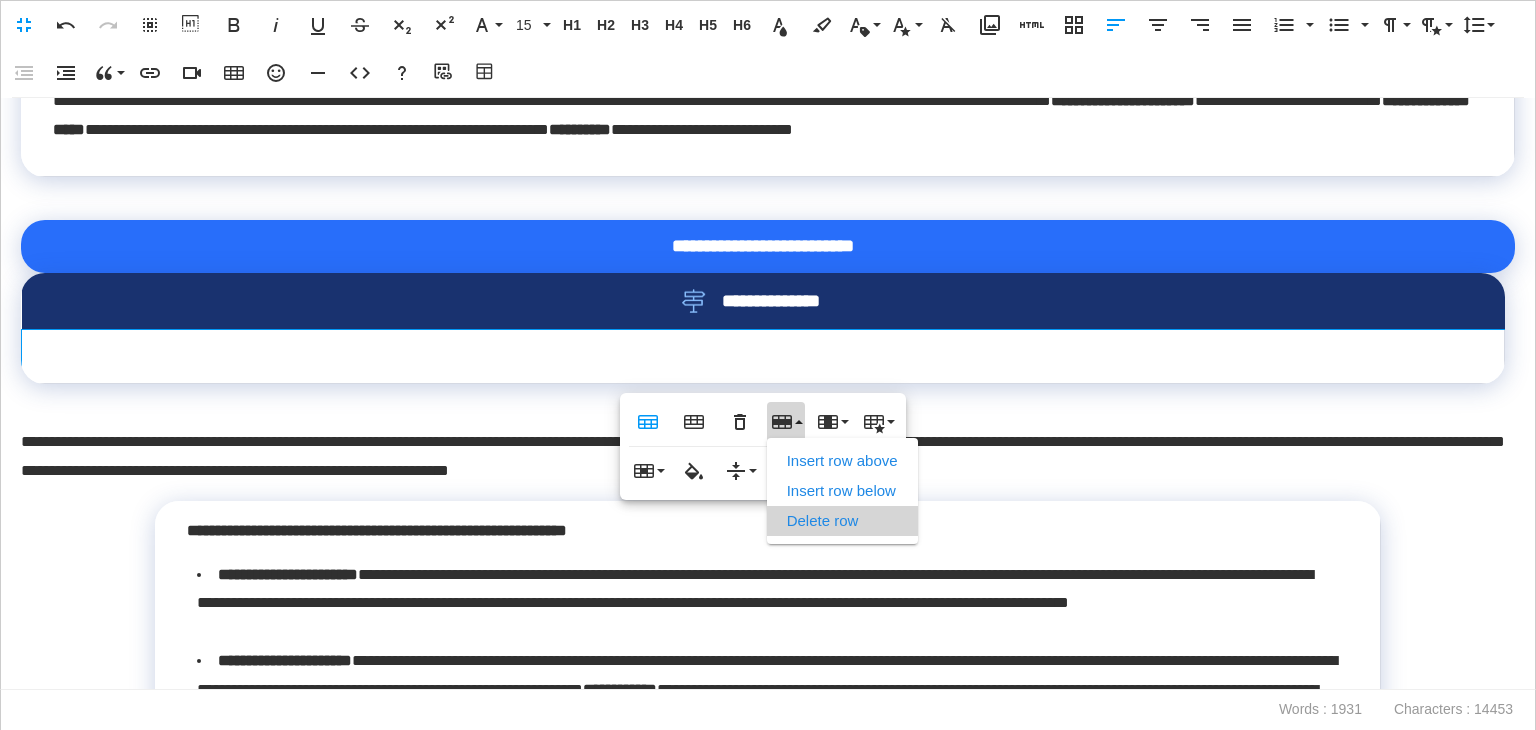 click on "Delete row" at bounding box center [842, 521] 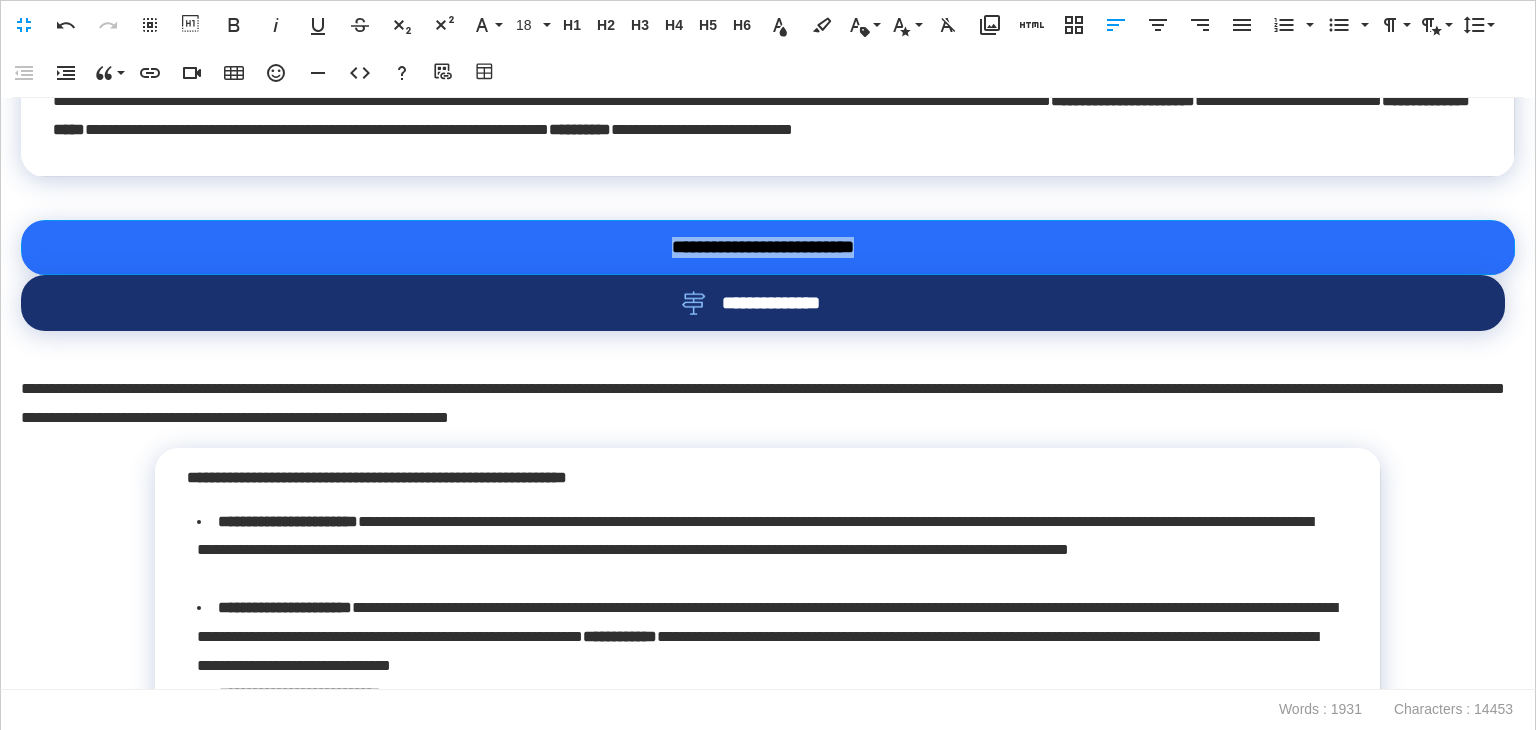 drag, startPoint x: 815, startPoint y: 253, endPoint x: 637, endPoint y: 250, distance: 178.02528 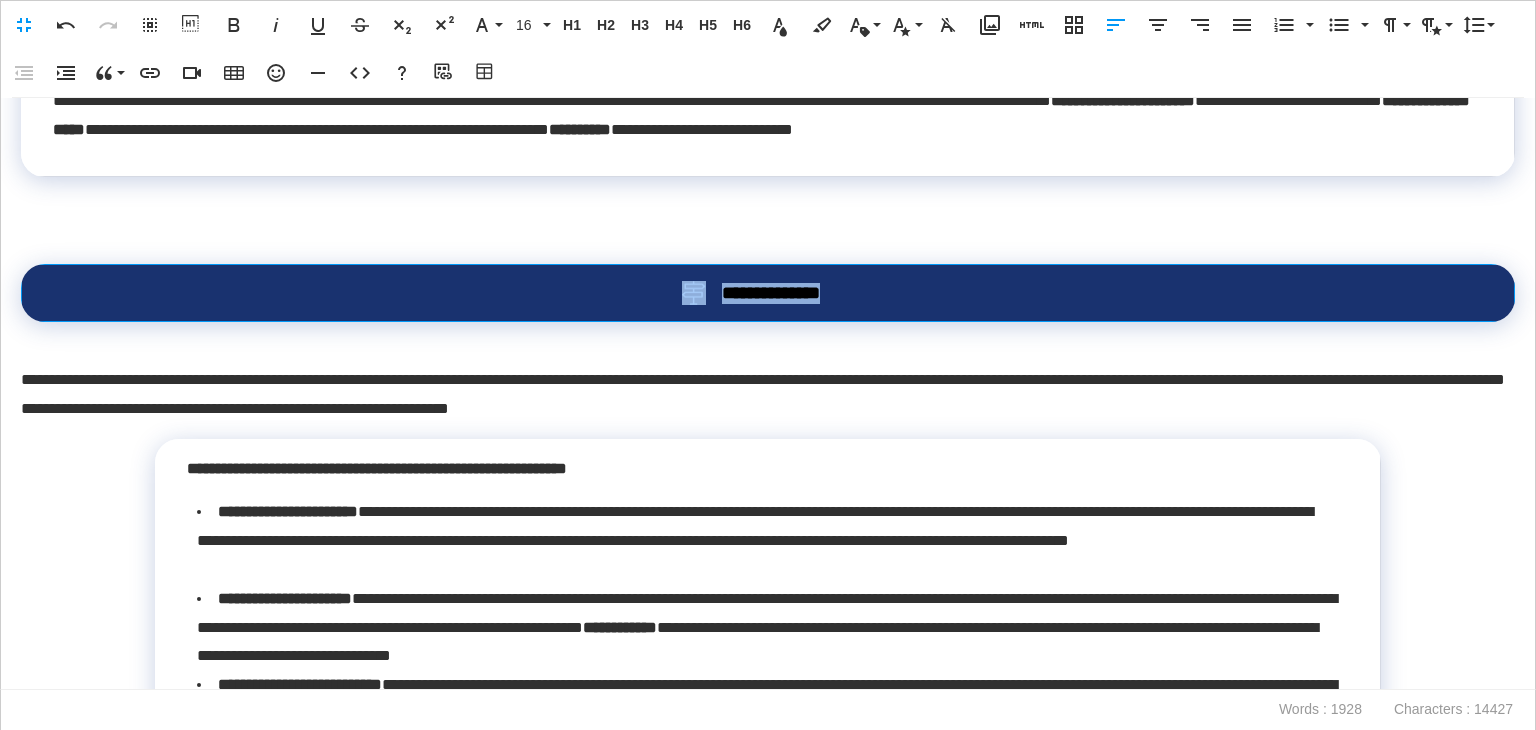drag, startPoint x: 734, startPoint y: 287, endPoint x: 690, endPoint y: 286, distance: 44.011364 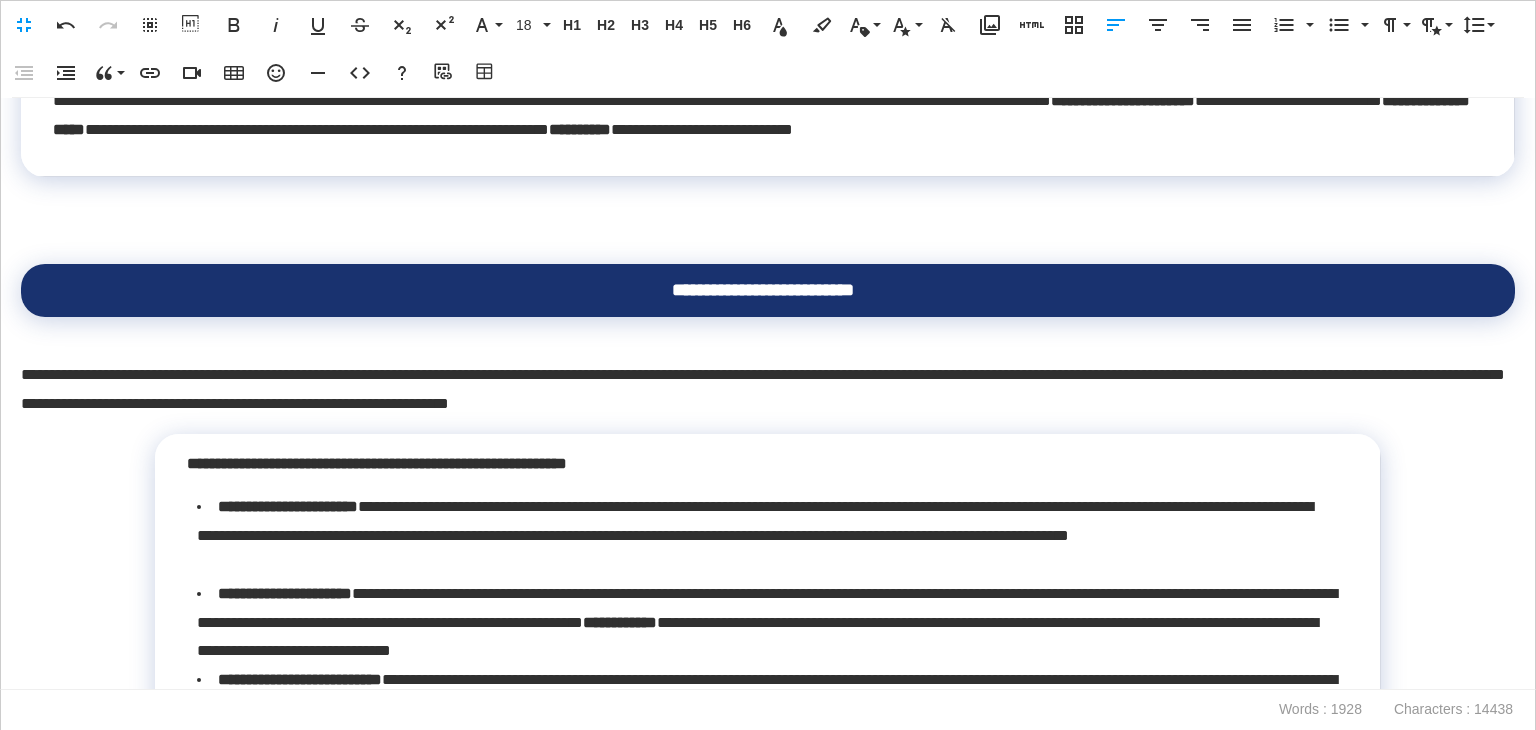 click at bounding box center (768, 234) 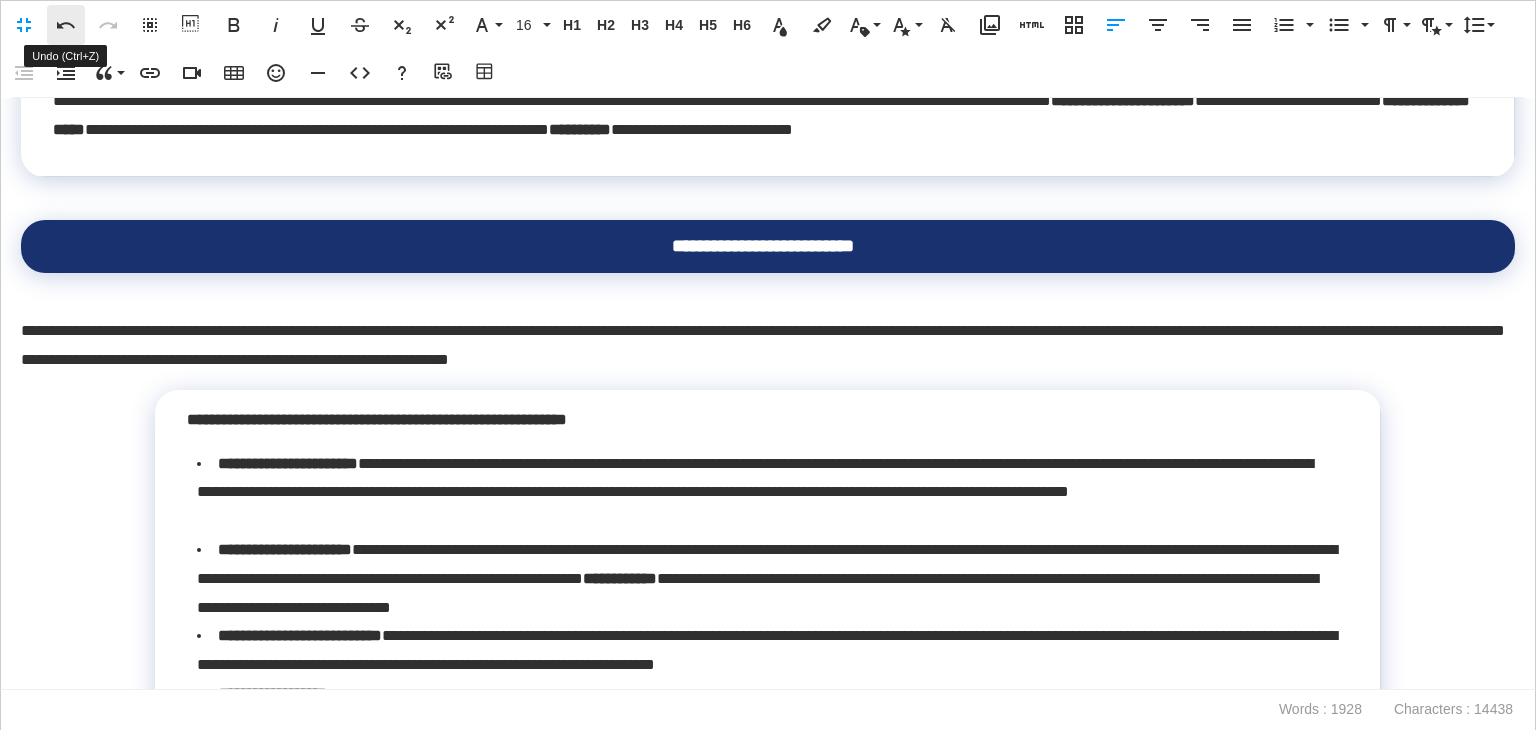 click 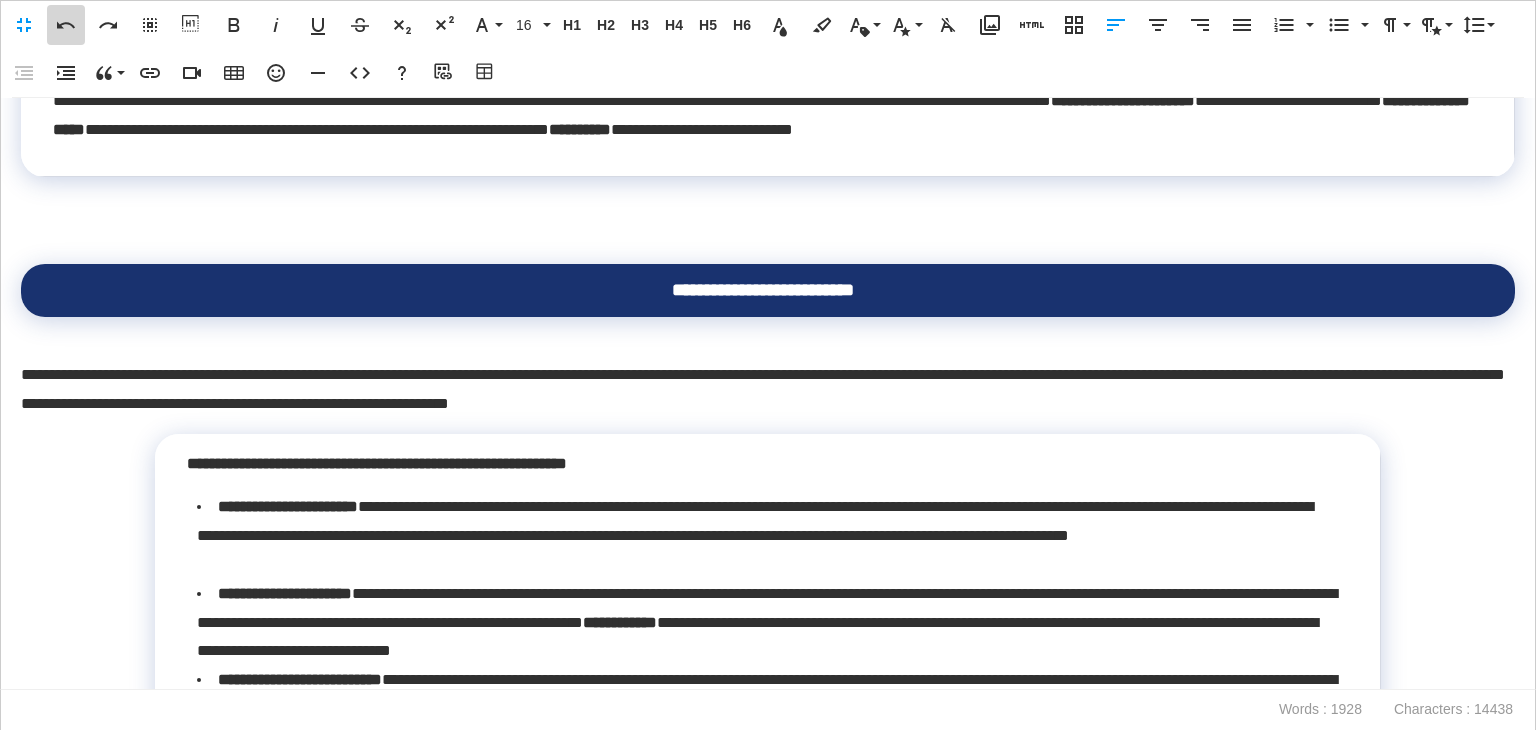 click 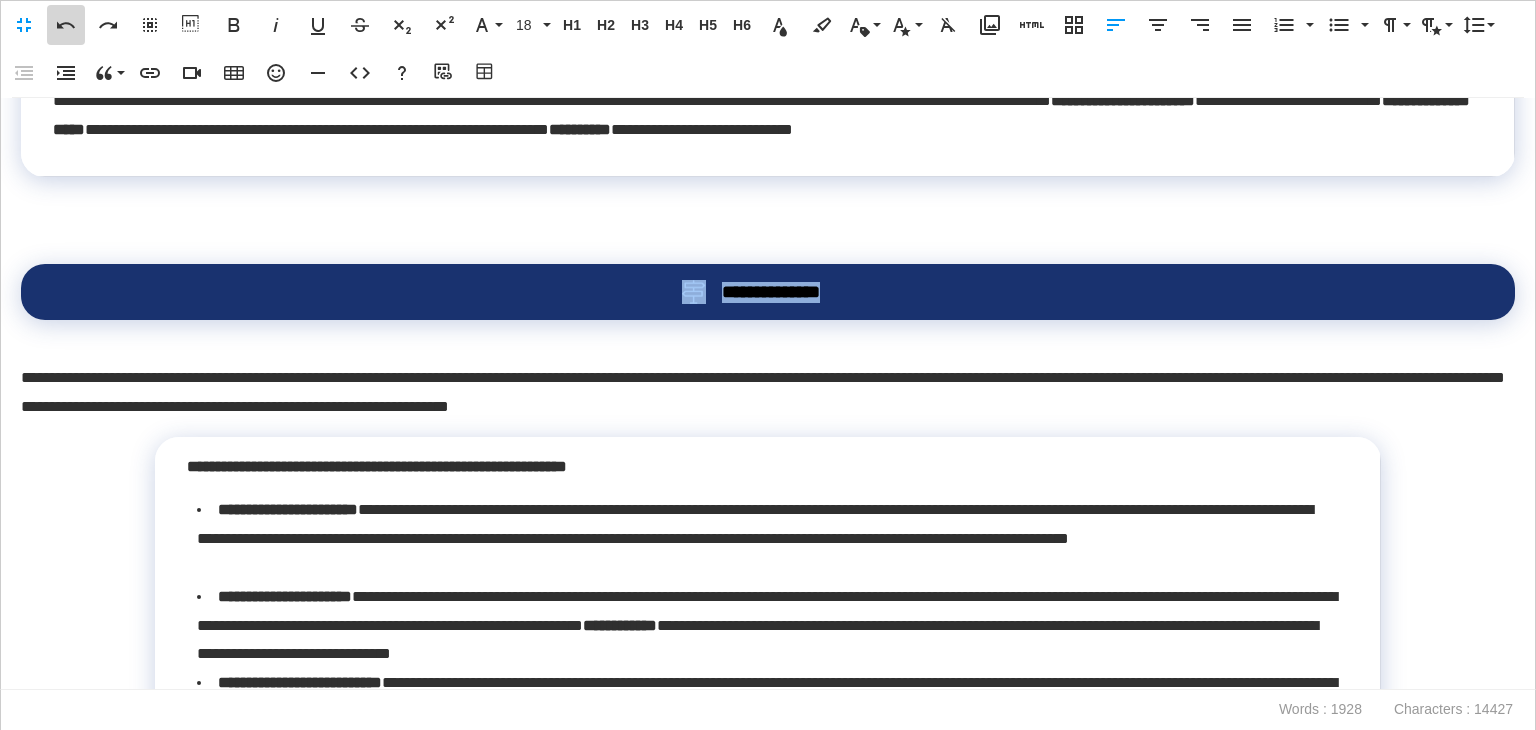 click 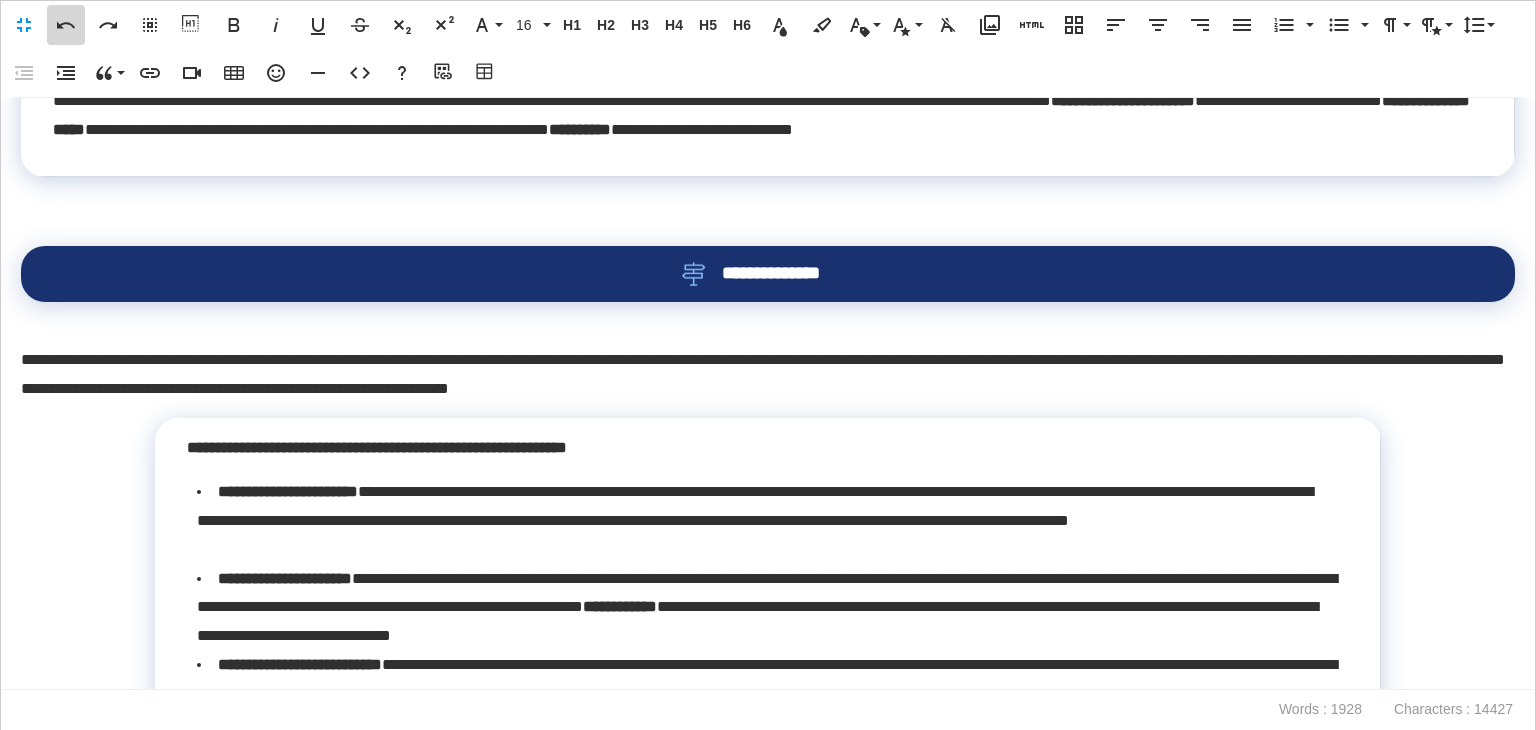 click 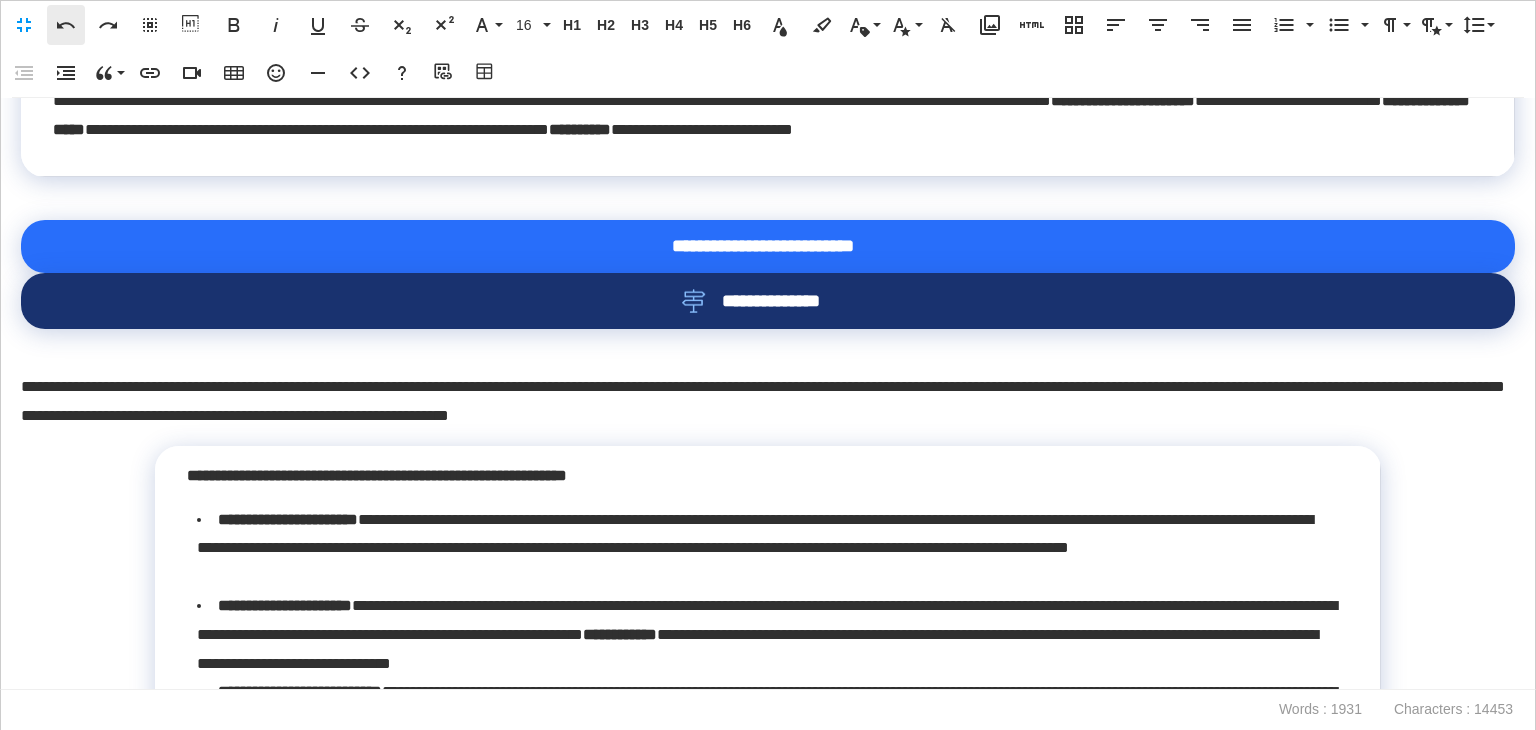 click 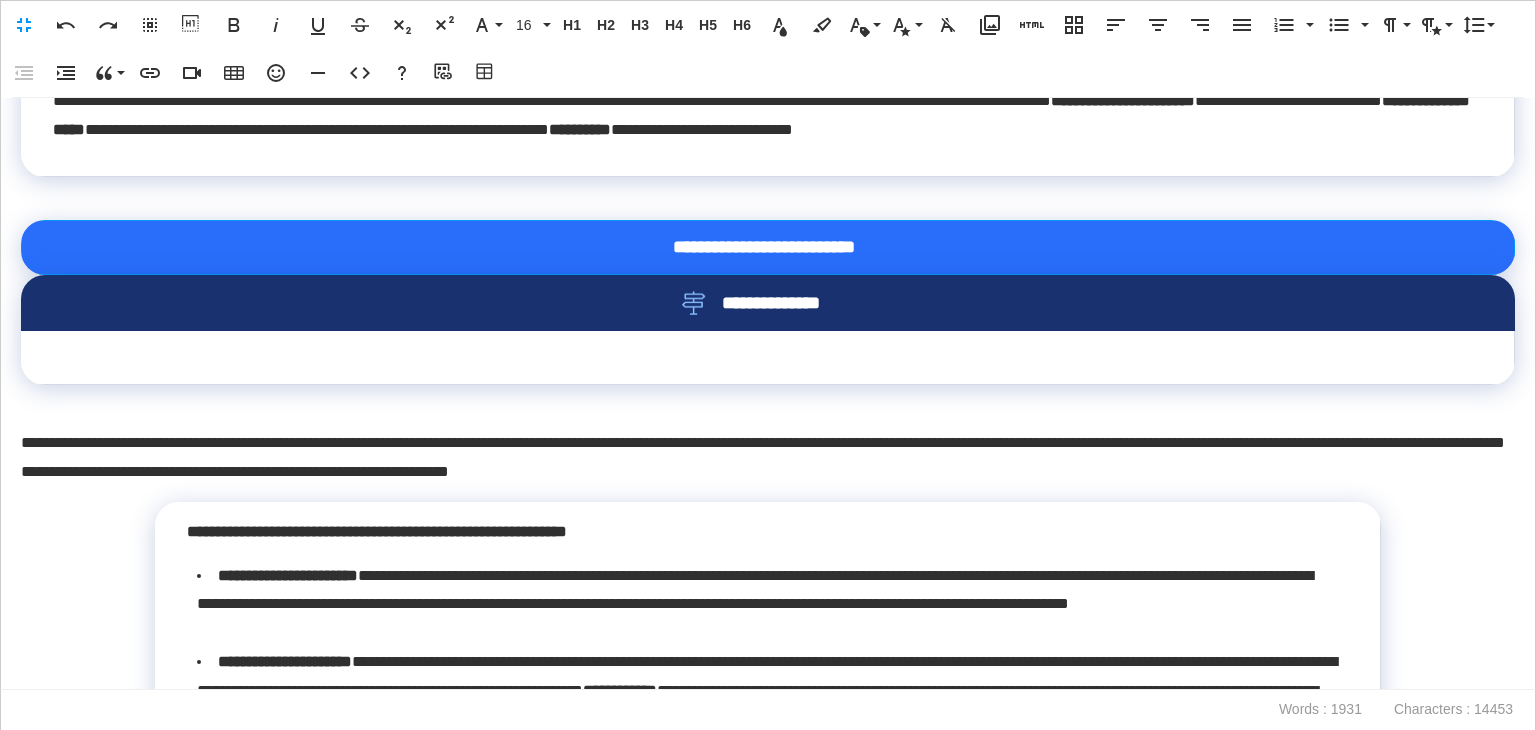 click on "**********" at bounding box center (768, 248) 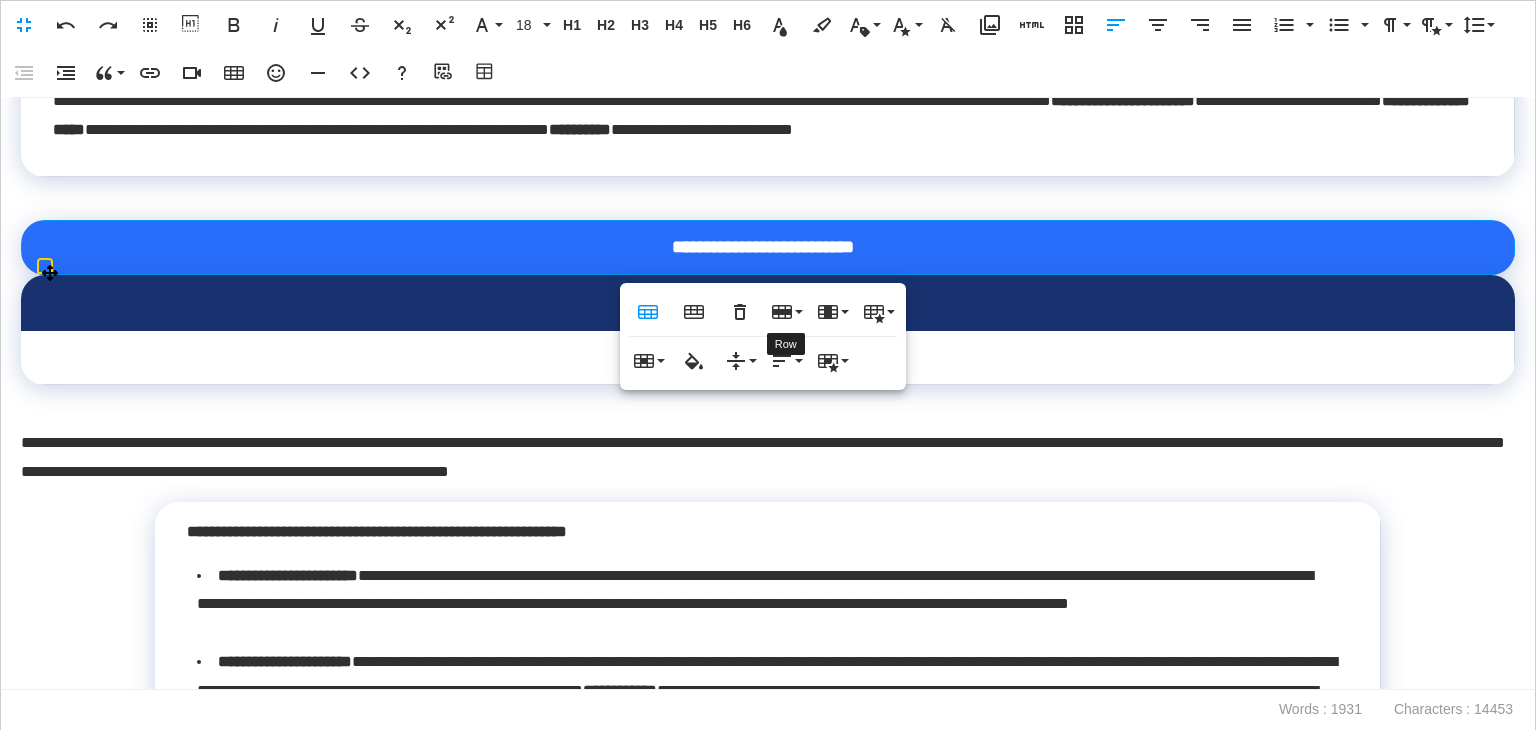 click 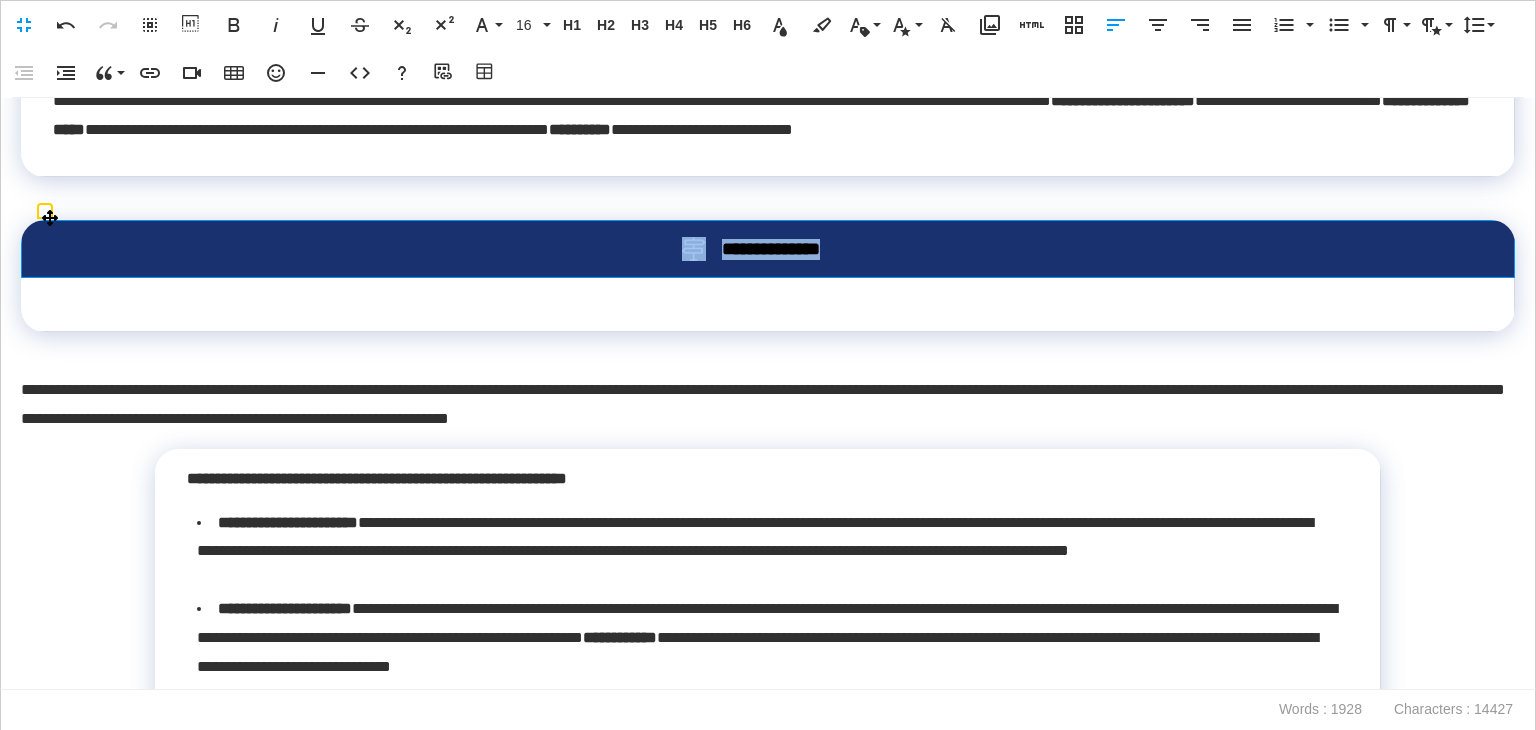 drag, startPoint x: 860, startPoint y: 241, endPoint x: 641, endPoint y: 244, distance: 219.02055 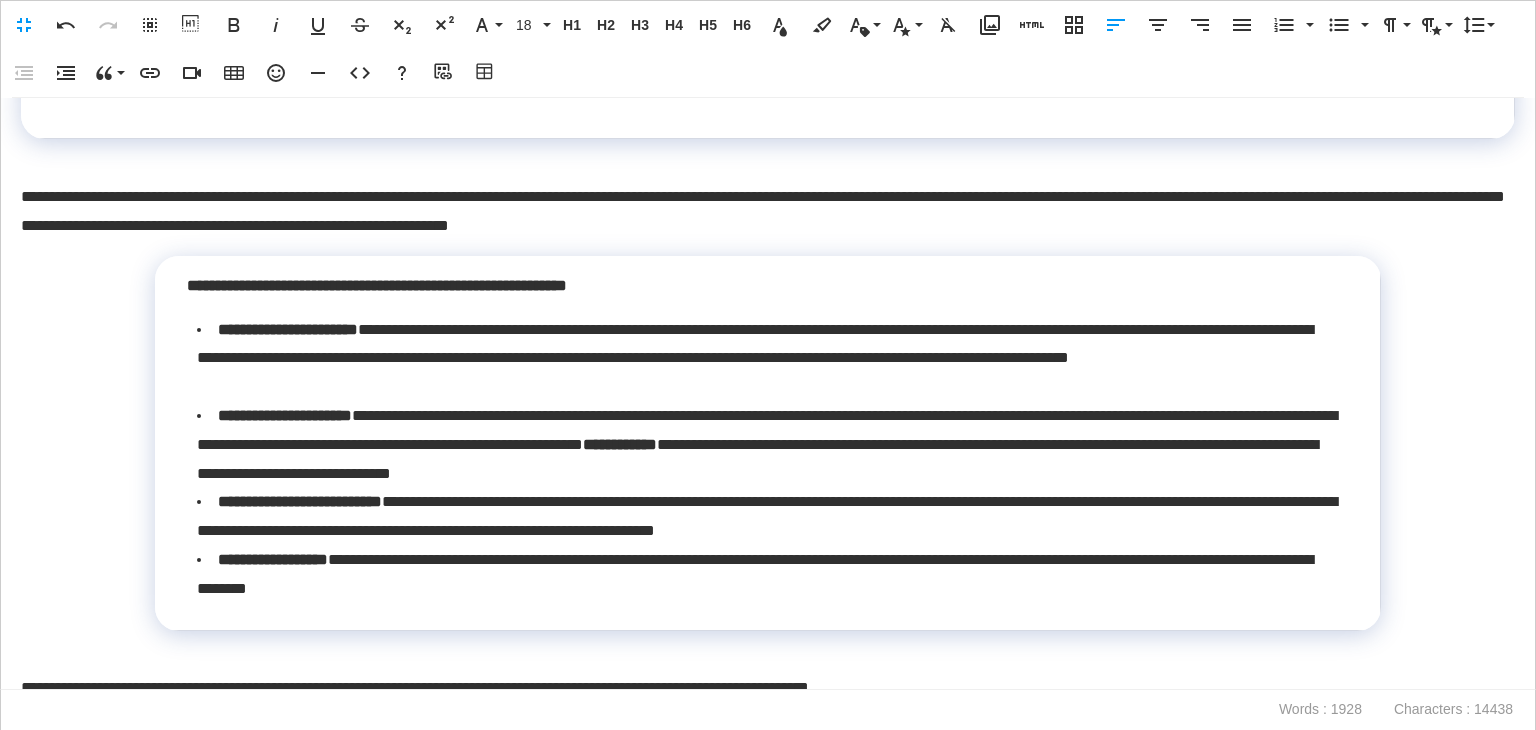scroll, scrollTop: 3300, scrollLeft: 0, axis: vertical 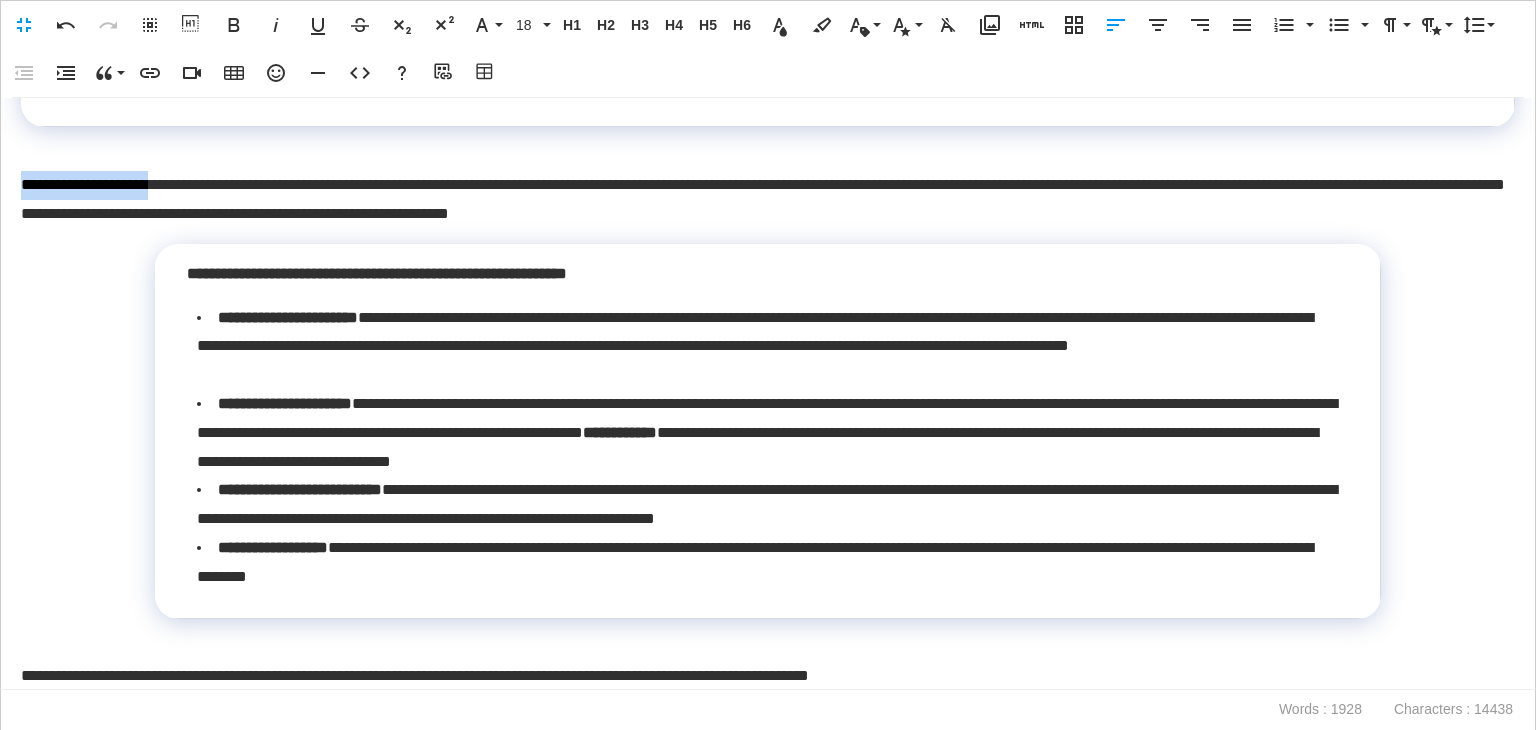 drag, startPoint x: 180, startPoint y: 186, endPoint x: 20, endPoint y: 187, distance: 160.00313 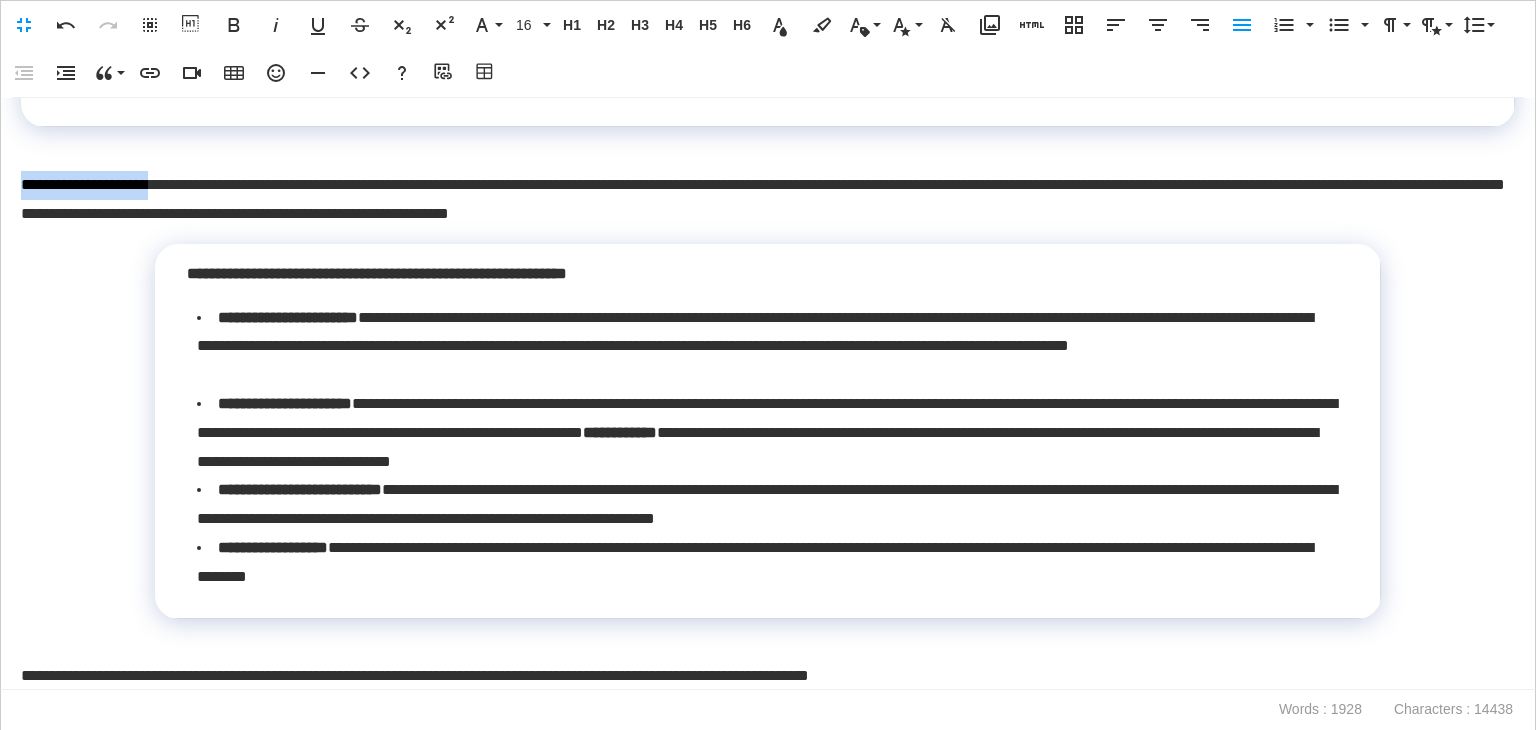 copy on "**********" 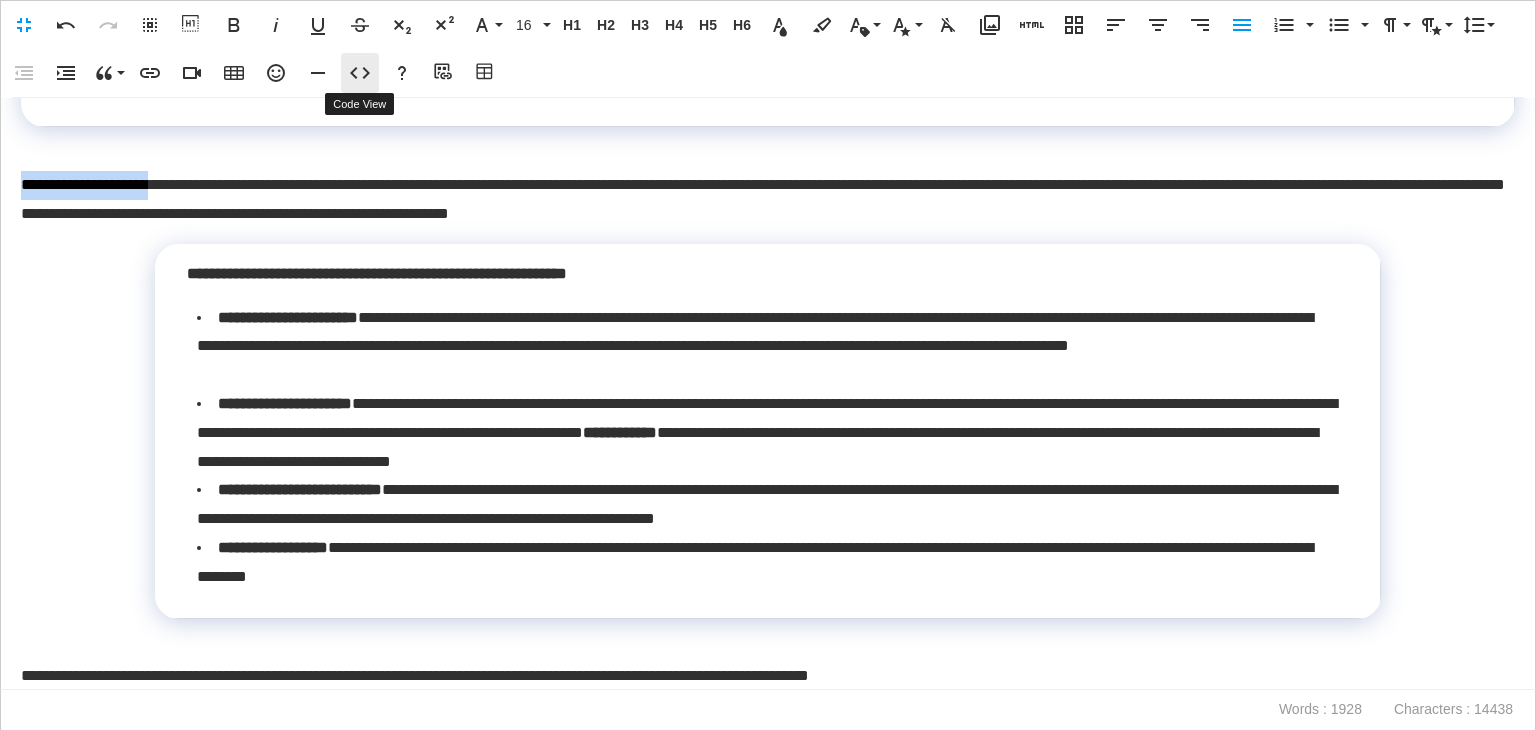 click 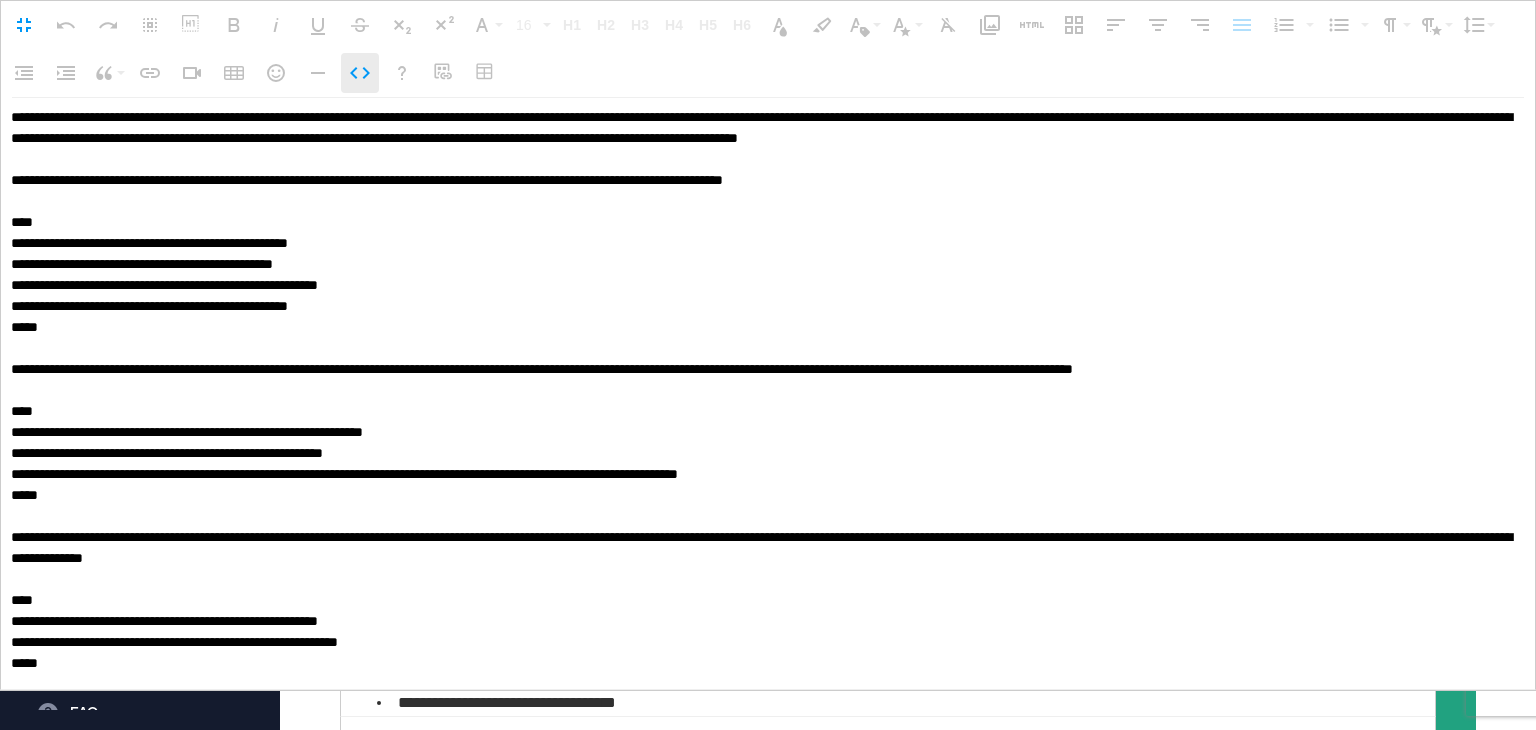 scroll, scrollTop: 0, scrollLeft: 0, axis: both 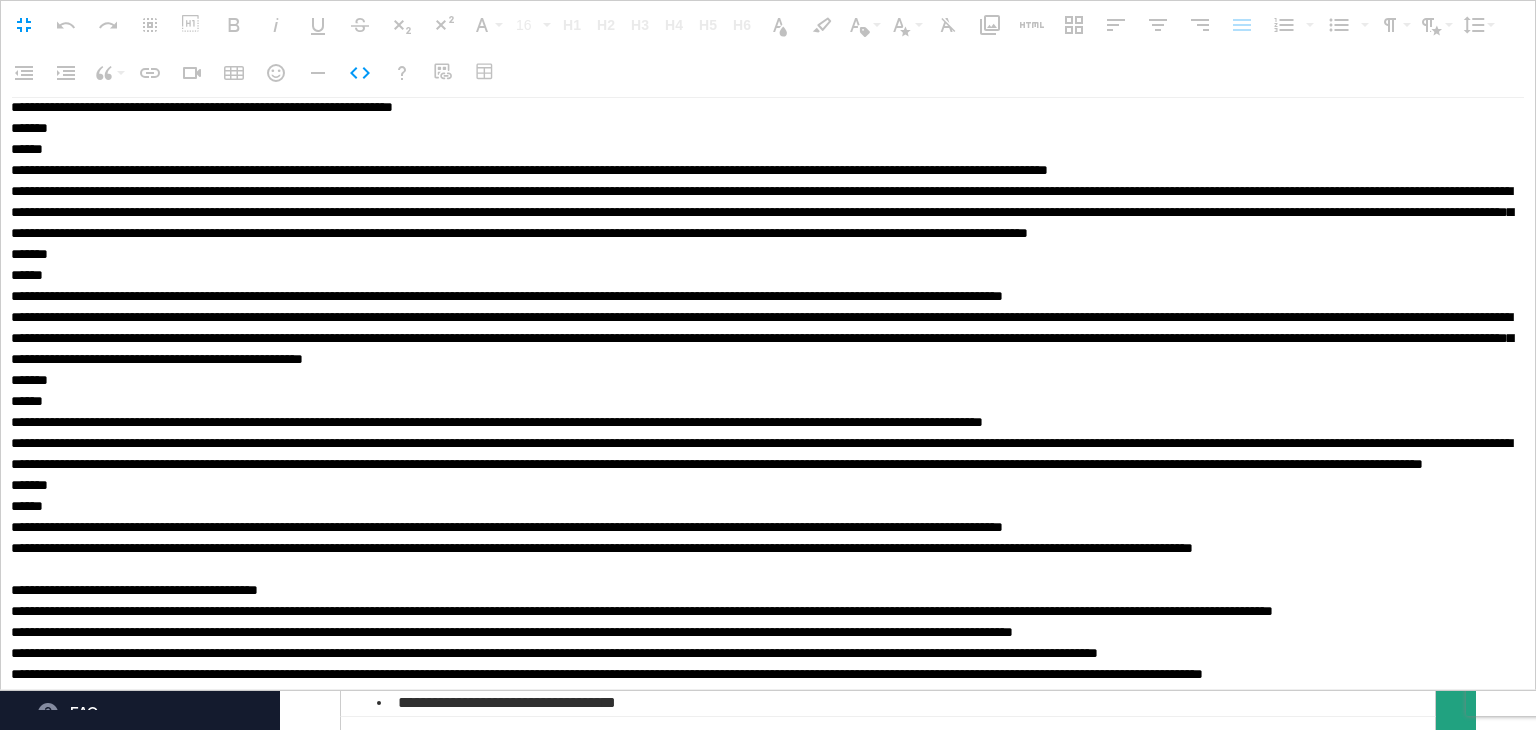 drag, startPoint x: 14, startPoint y: 398, endPoint x: 240, endPoint y: 301, distance: 245.93698 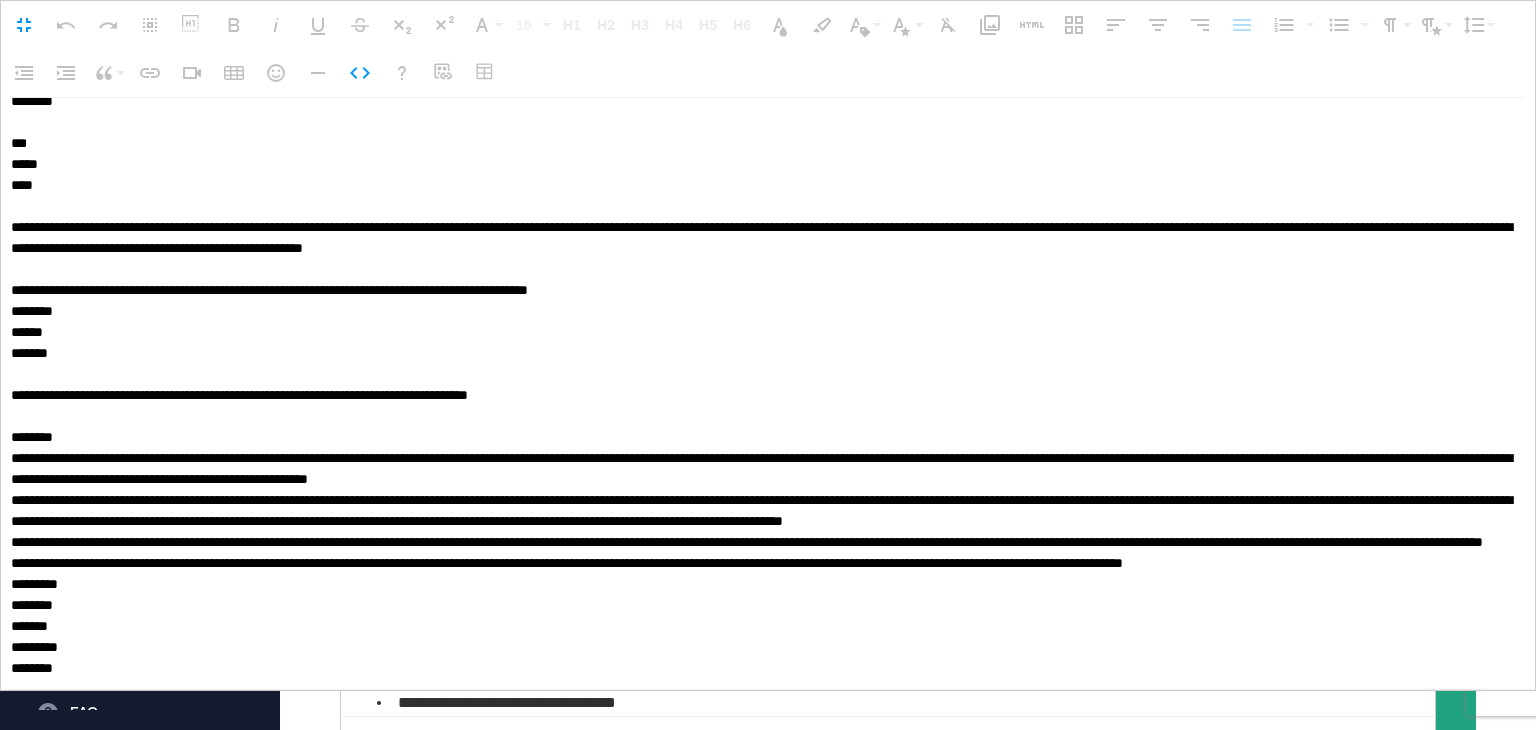 scroll, scrollTop: 5283, scrollLeft: 0, axis: vertical 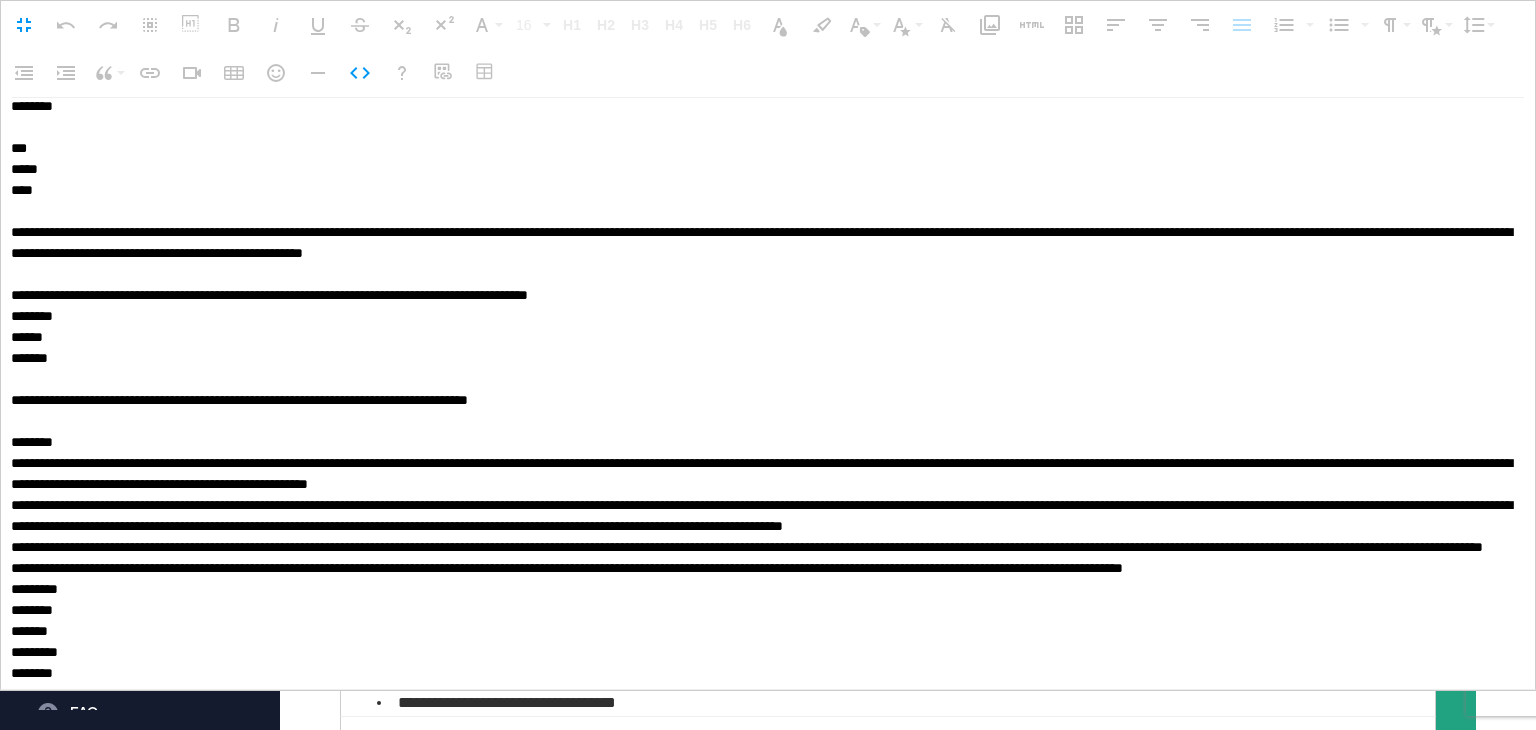 click at bounding box center (763, 394) 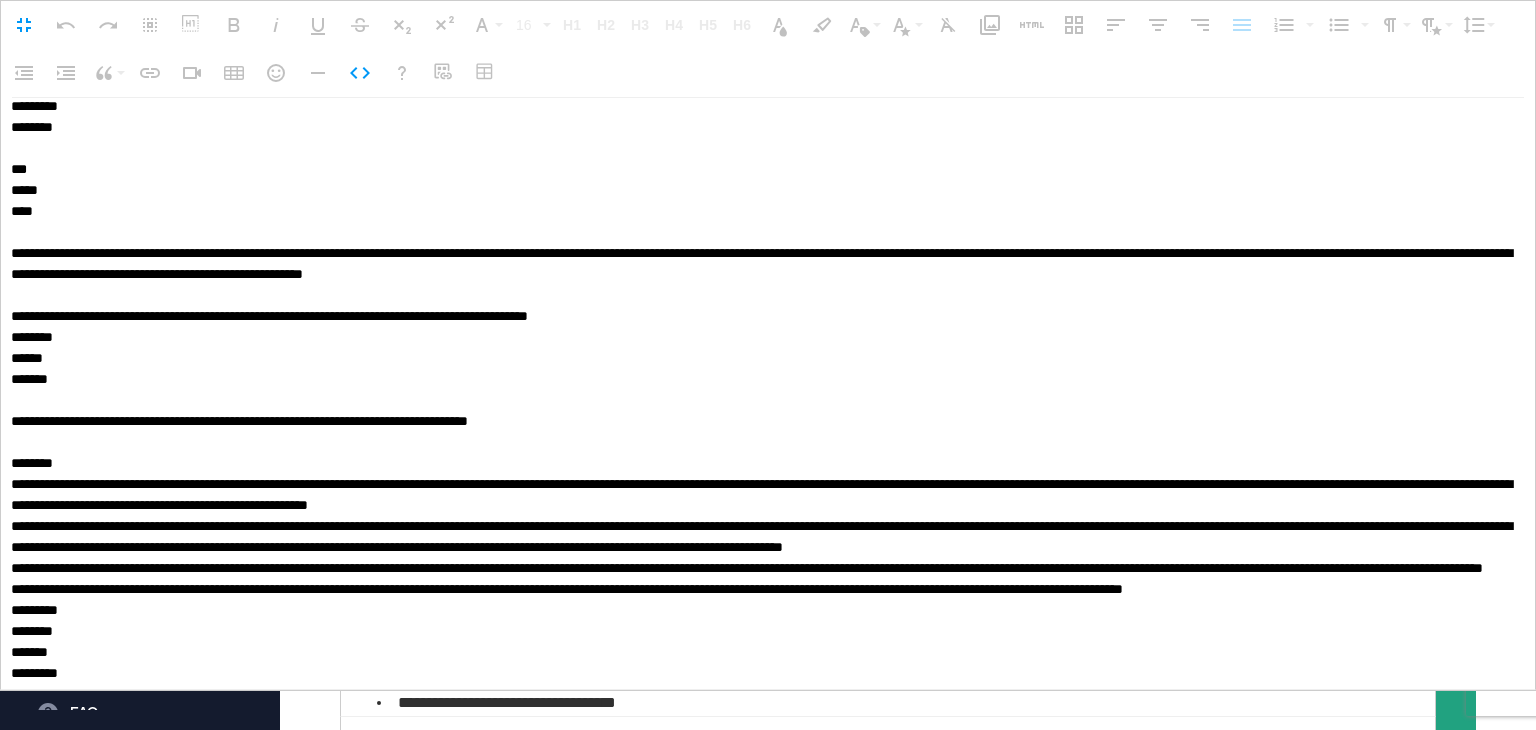 paste on "**********" 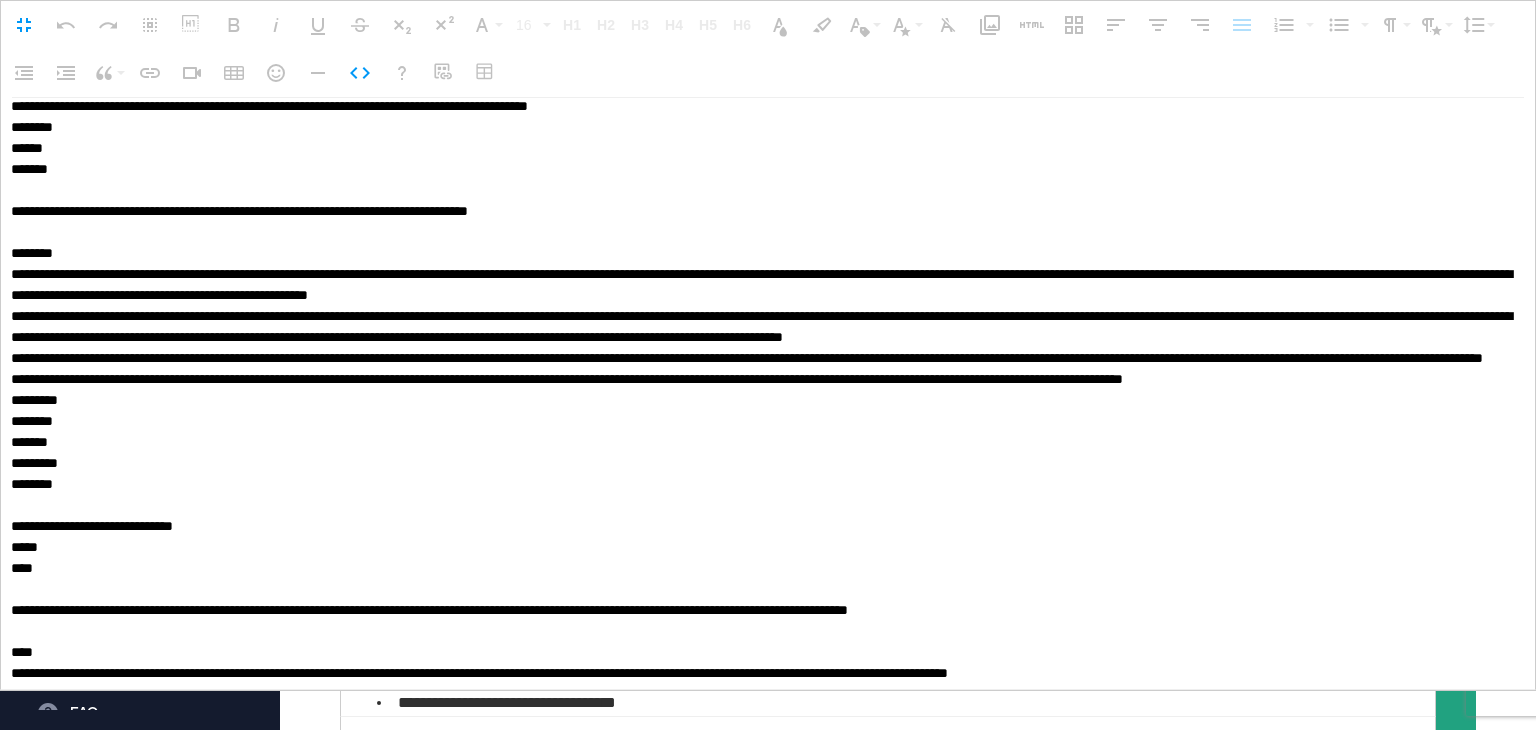 scroll, scrollTop: 6408, scrollLeft: 0, axis: vertical 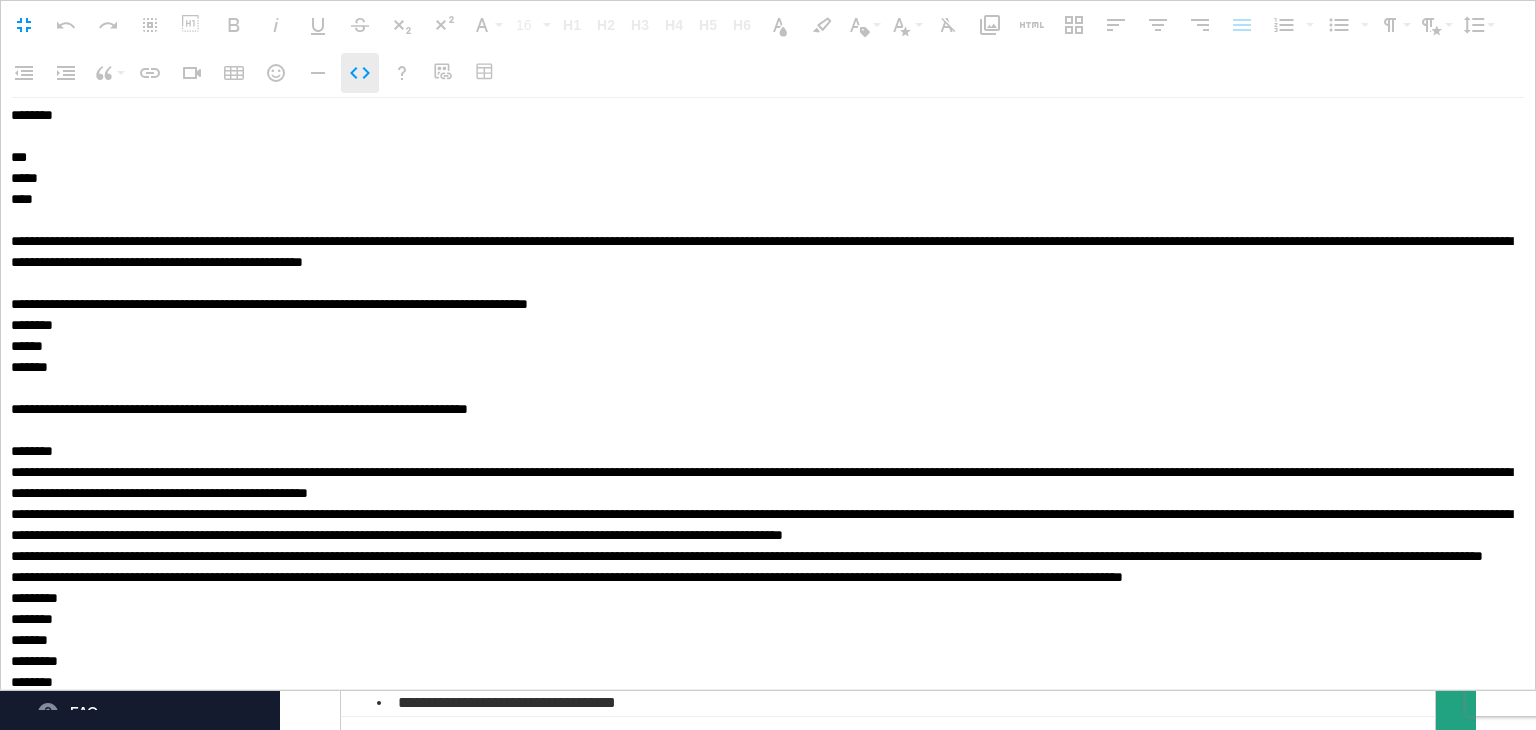 click 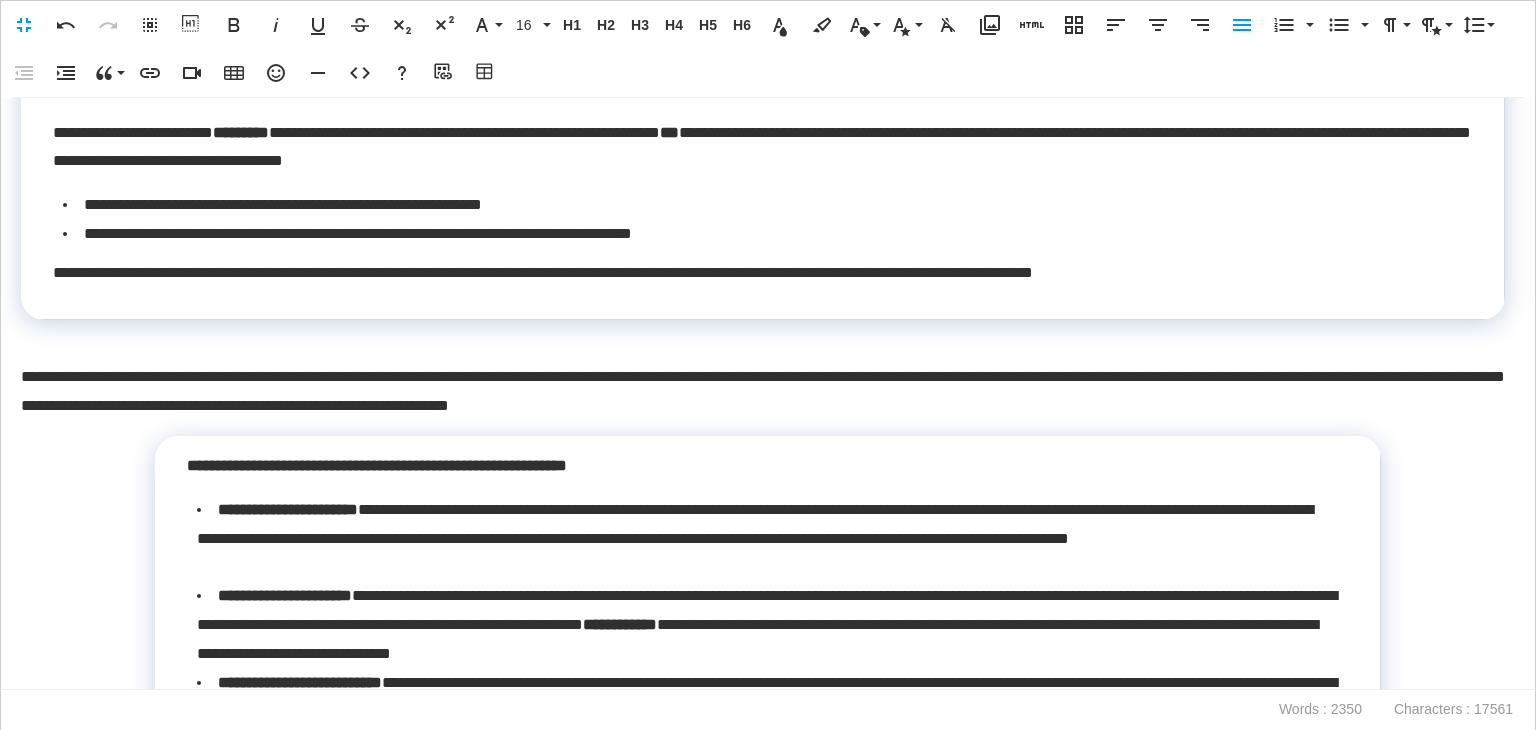 scroll, scrollTop: 4200, scrollLeft: 0, axis: vertical 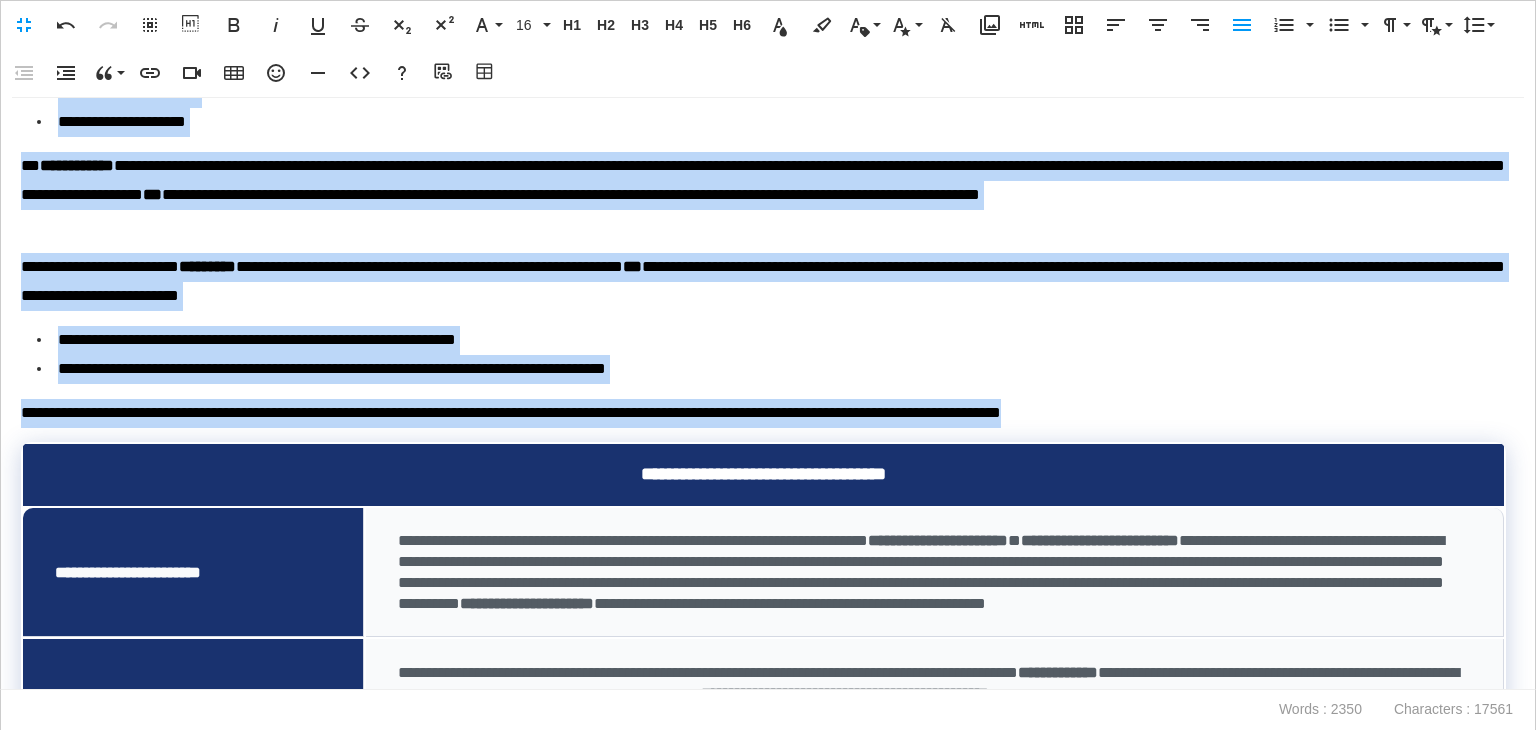 drag, startPoint x: 21, startPoint y: 313, endPoint x: 1305, endPoint y: 403, distance: 1287.1504 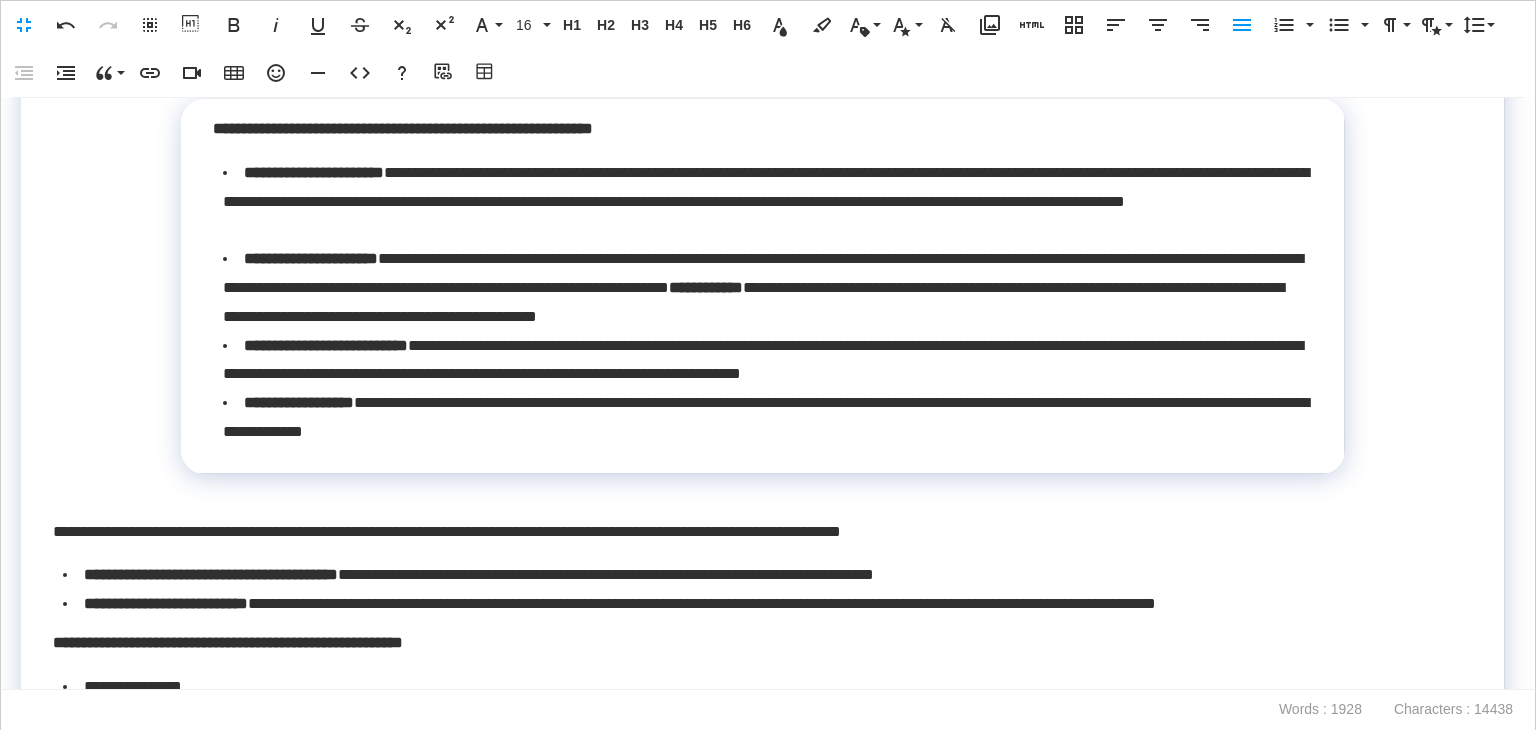 scroll, scrollTop: 3182, scrollLeft: 0, axis: vertical 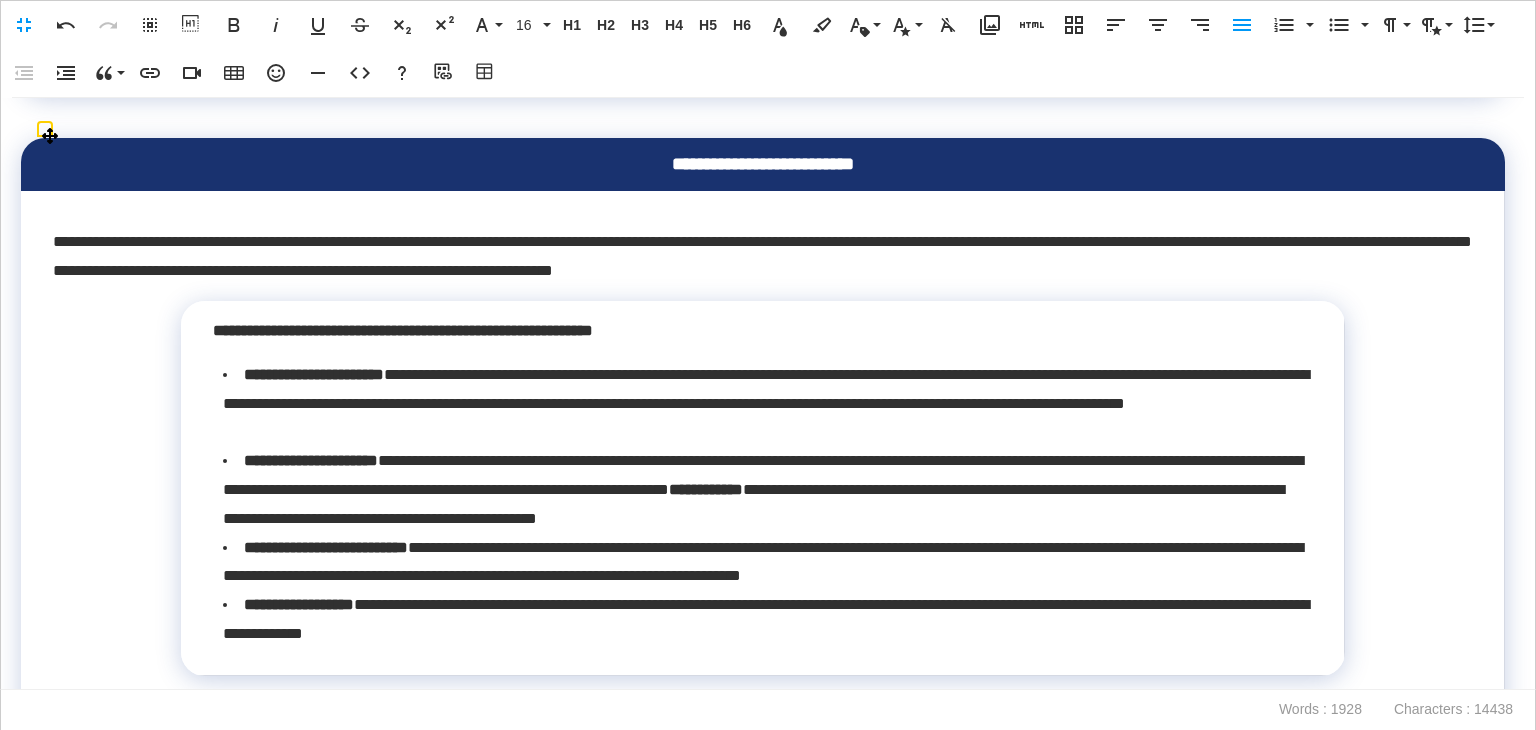 click on "**********" at bounding box center [763, 164] 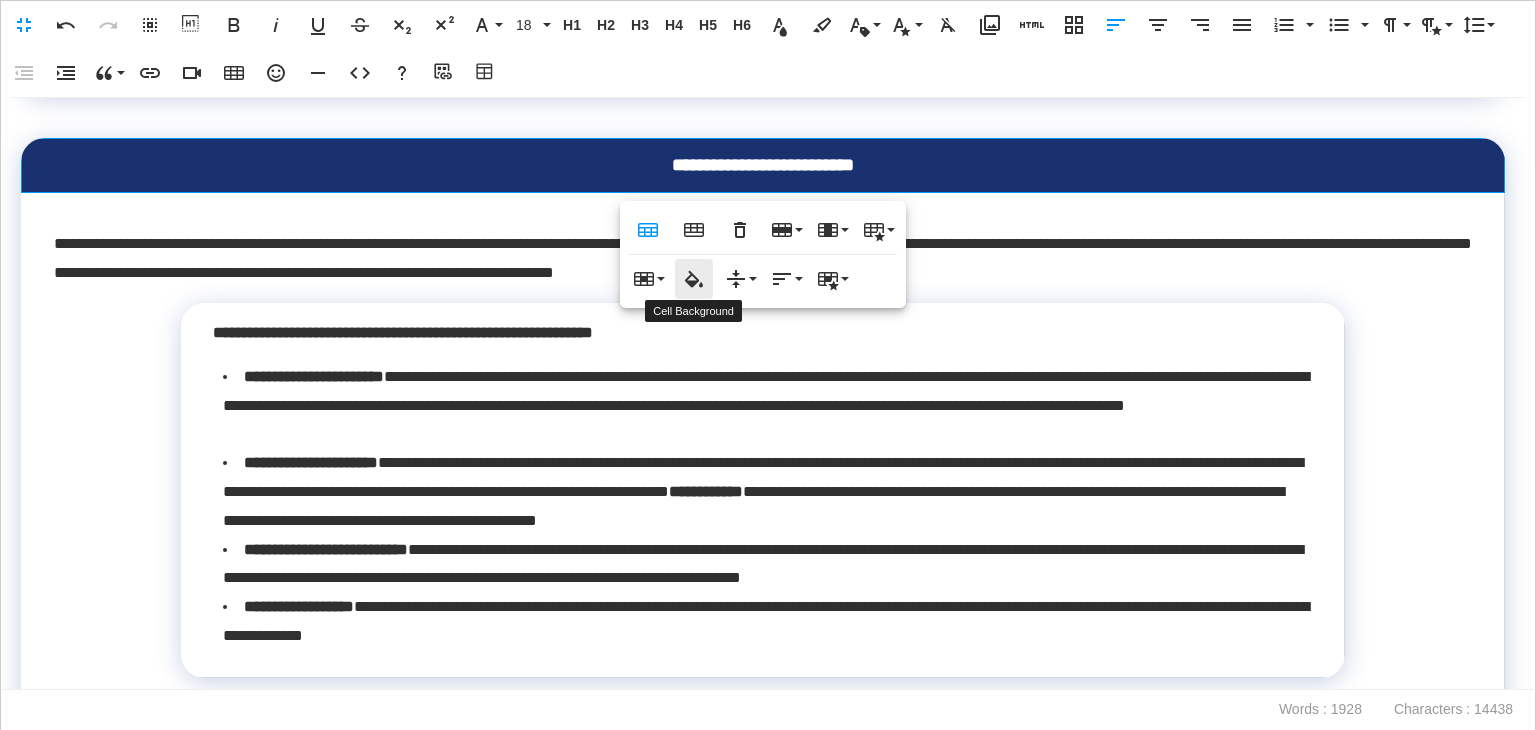 click on "Cell Background" at bounding box center [694, 279] 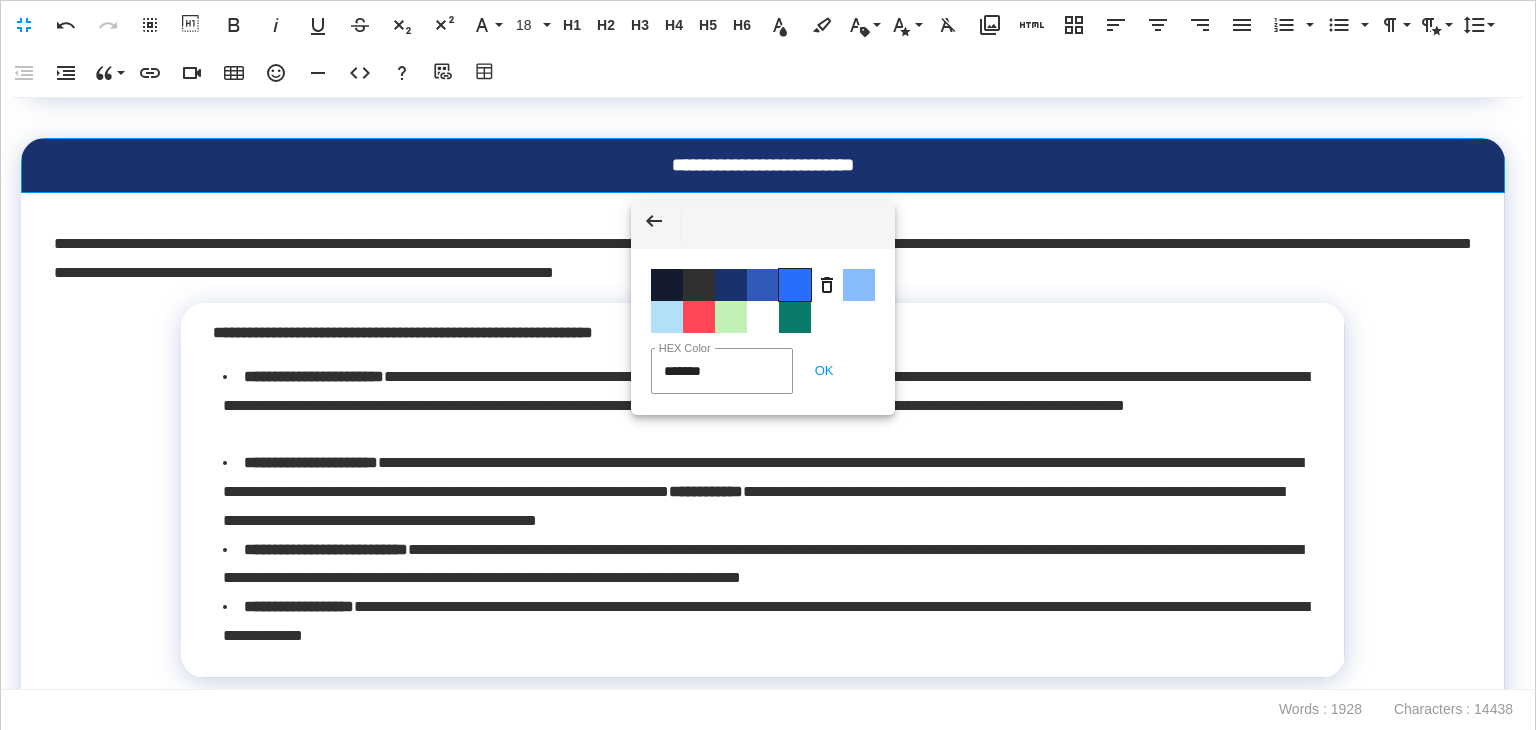 click on "Color #286EFA" at bounding box center (795, 285) 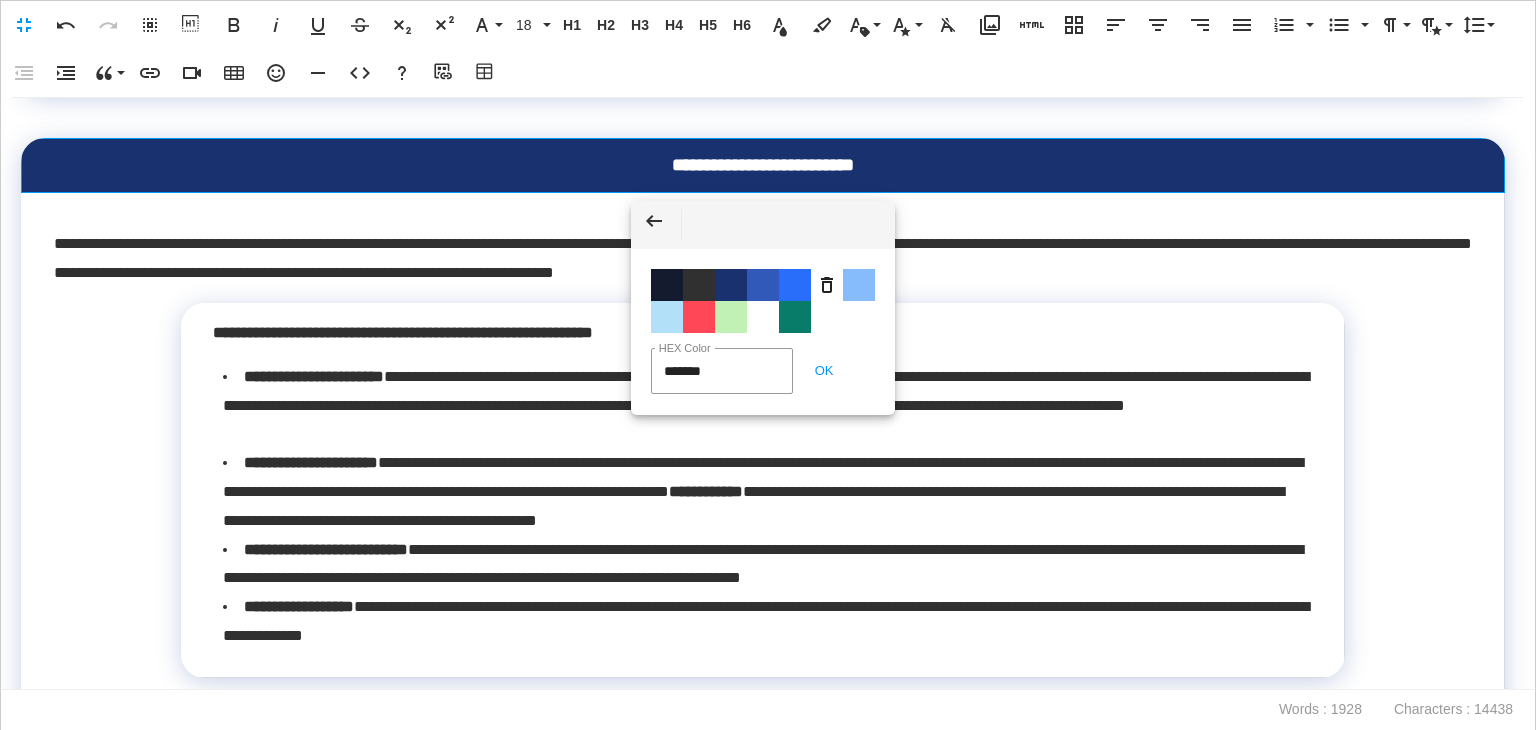 click on "**********" at bounding box center [763, 734] 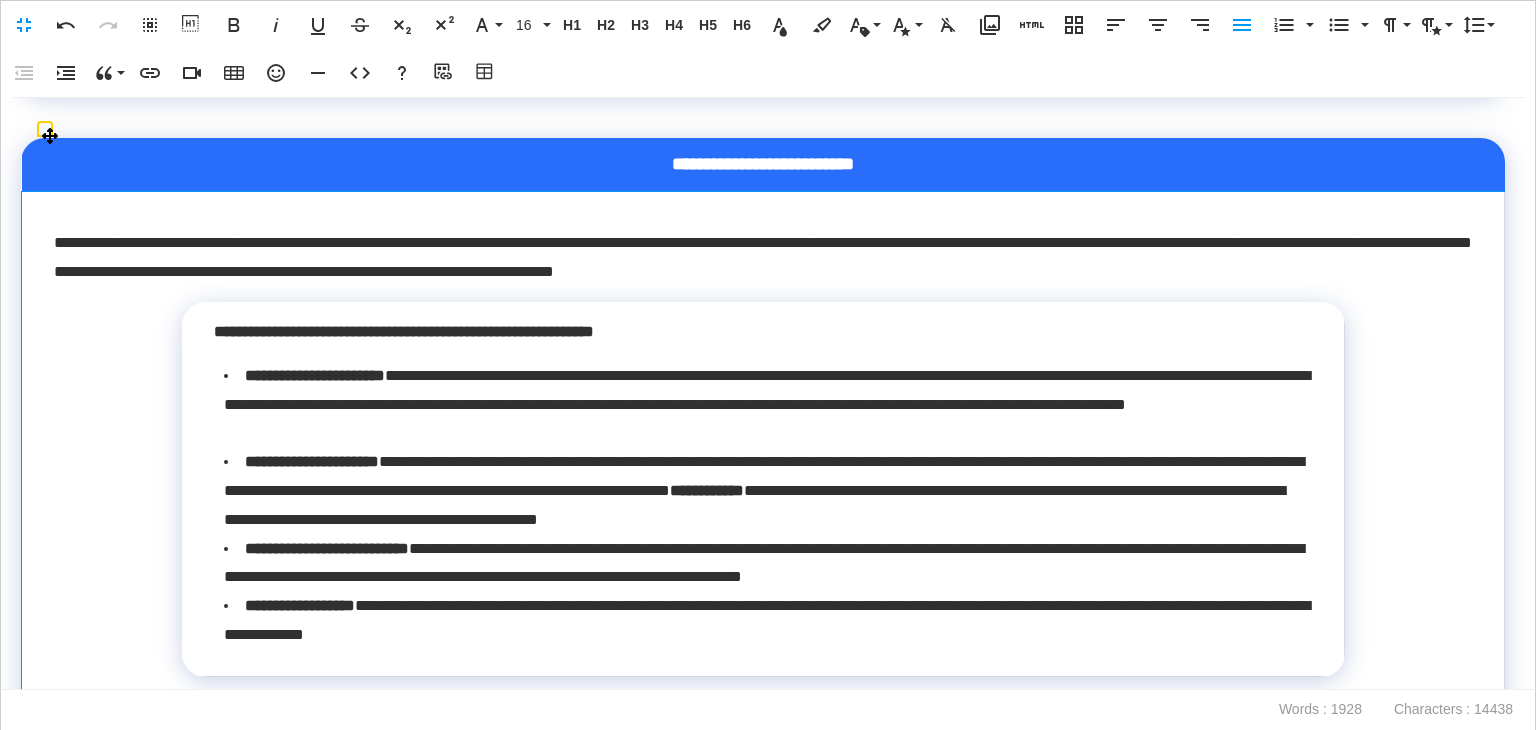 scroll, scrollTop: 2882, scrollLeft: 0, axis: vertical 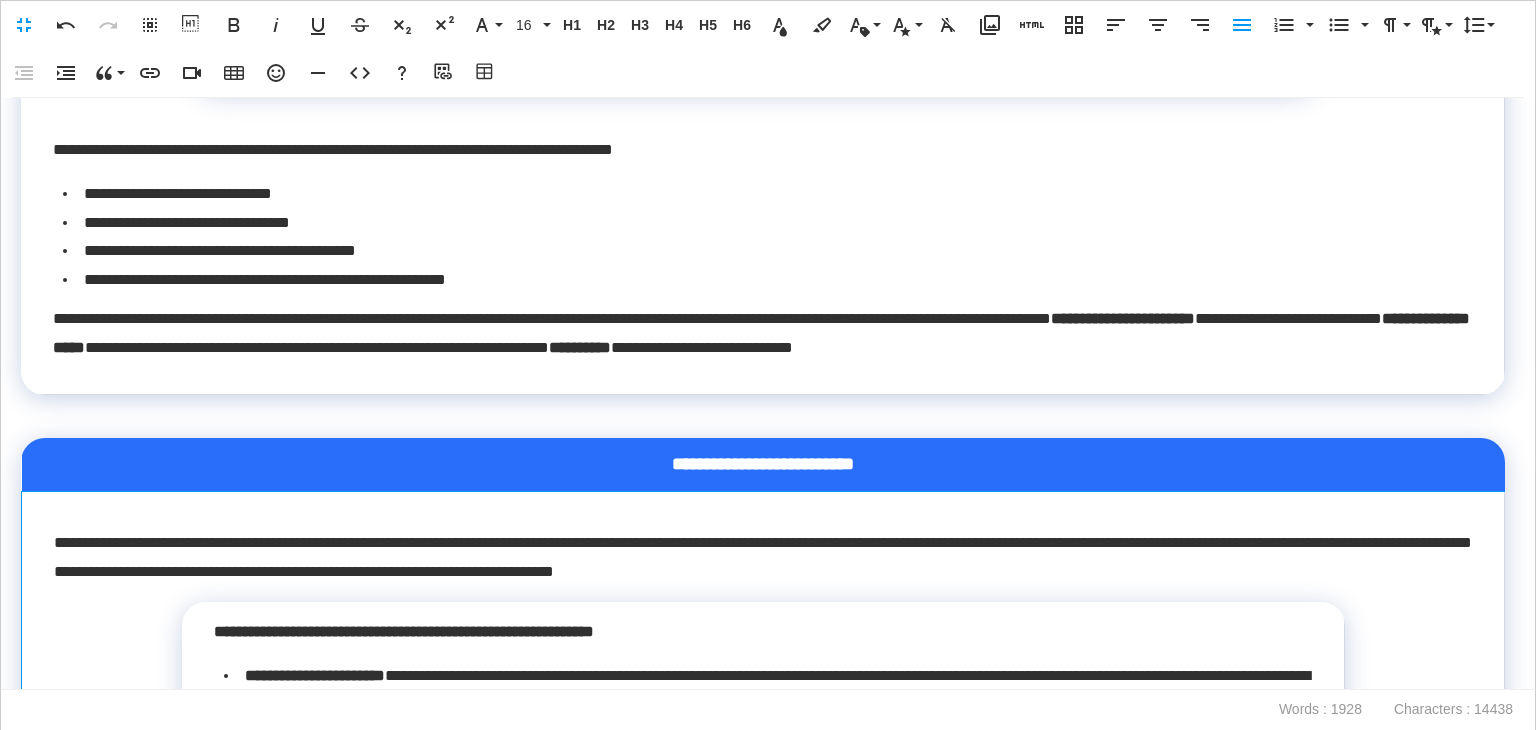 click at bounding box center [763, 409] 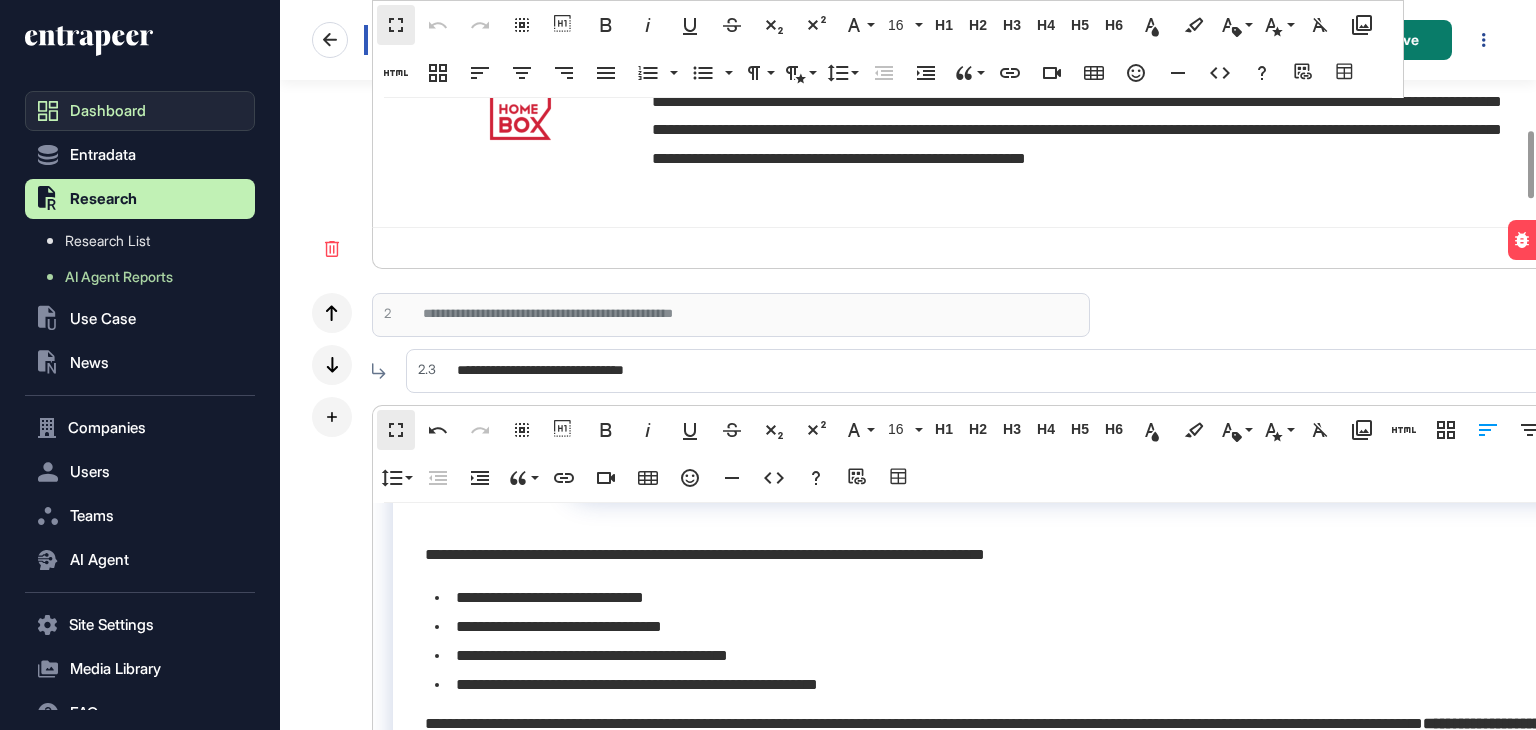 scroll, scrollTop: 0, scrollLeft: 0, axis: both 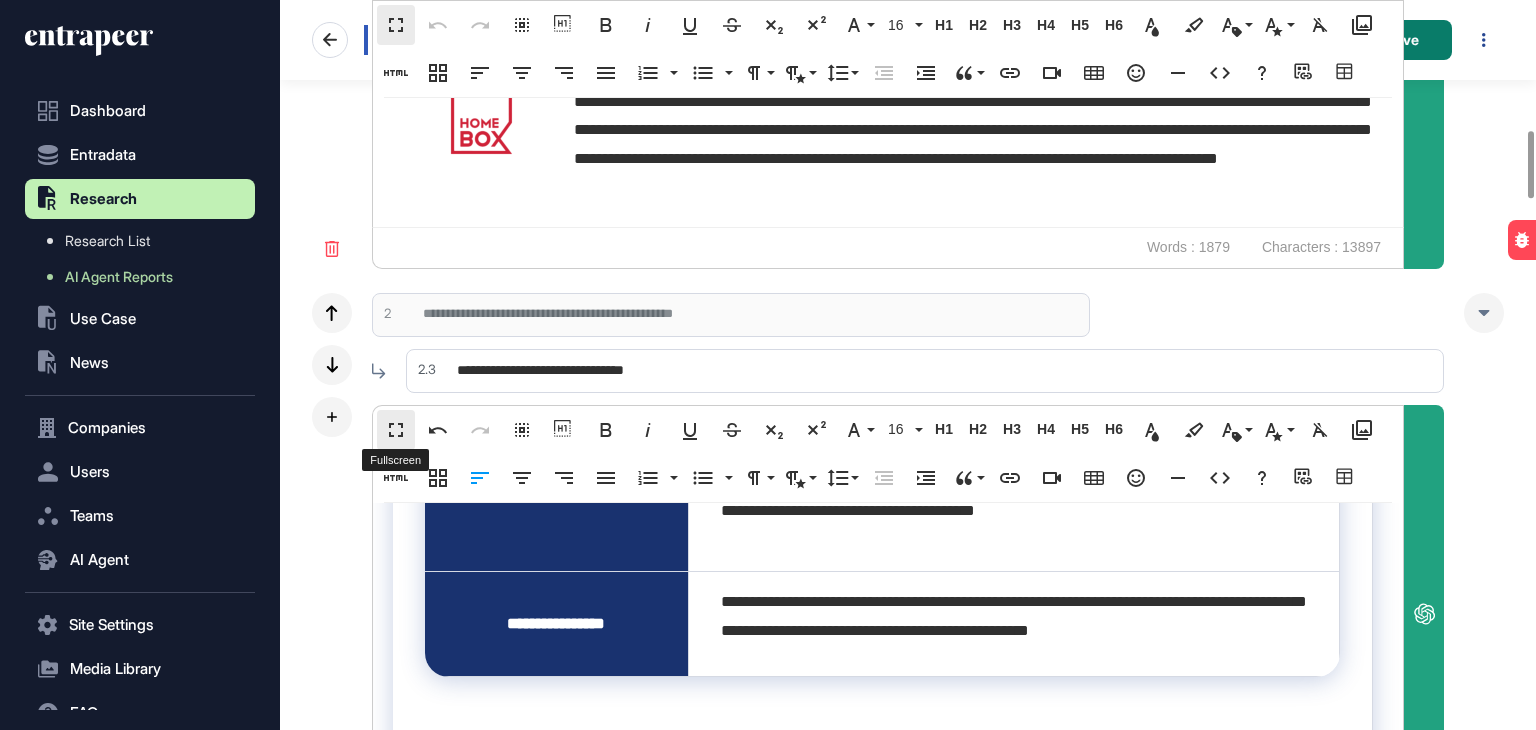 click on "Fullscreen" at bounding box center (396, 430) 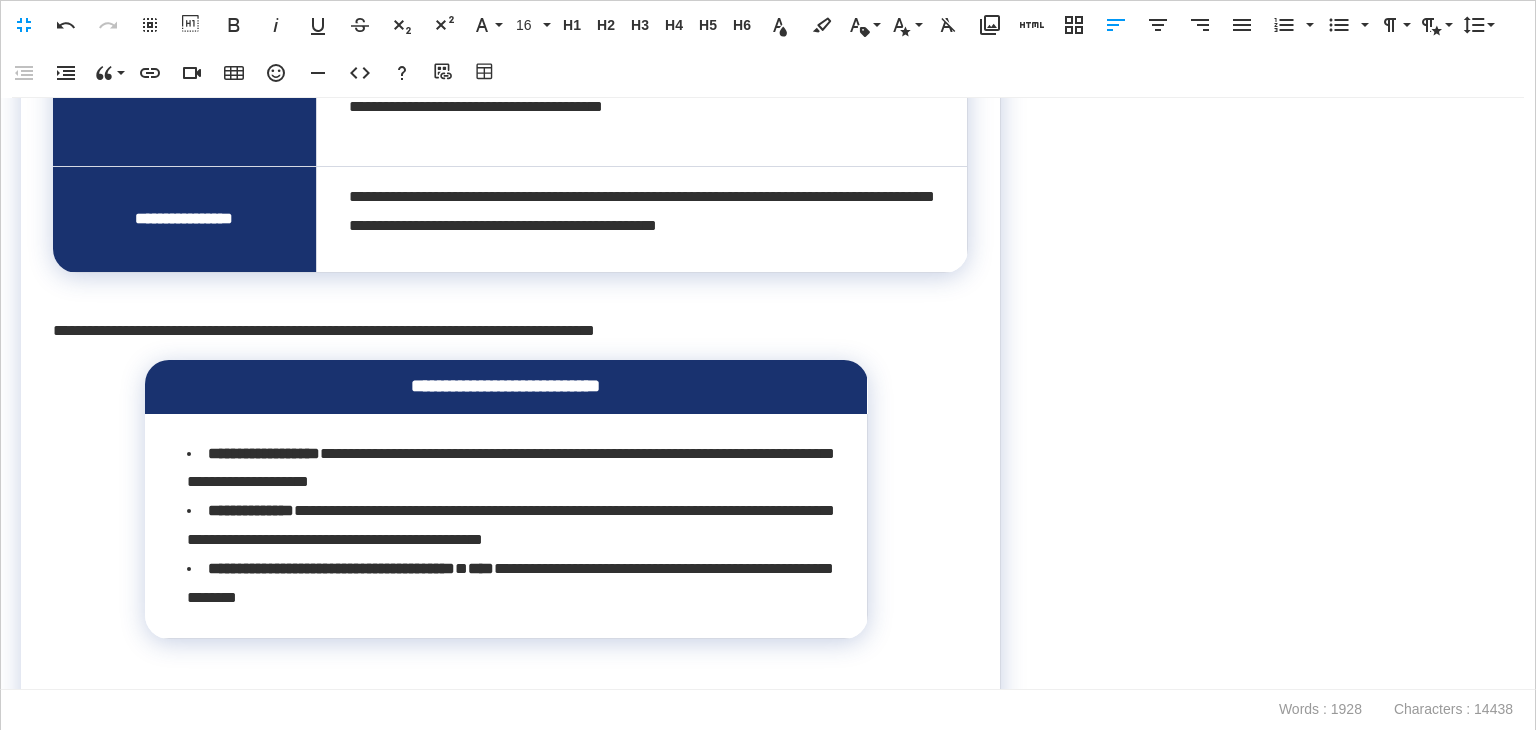 scroll, scrollTop: 0, scrollLeft: 9, axis: horizontal 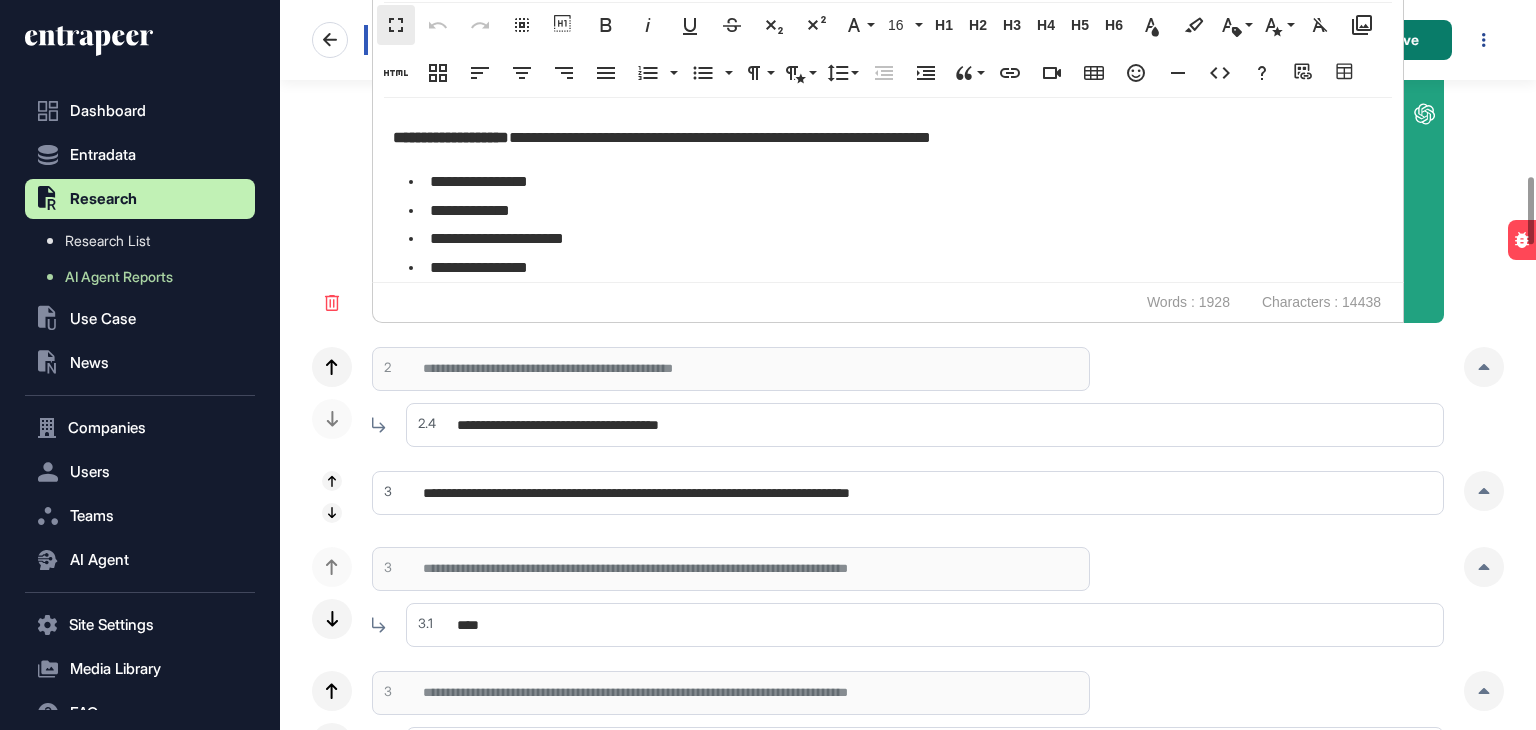 click at bounding box center [1484, 367] 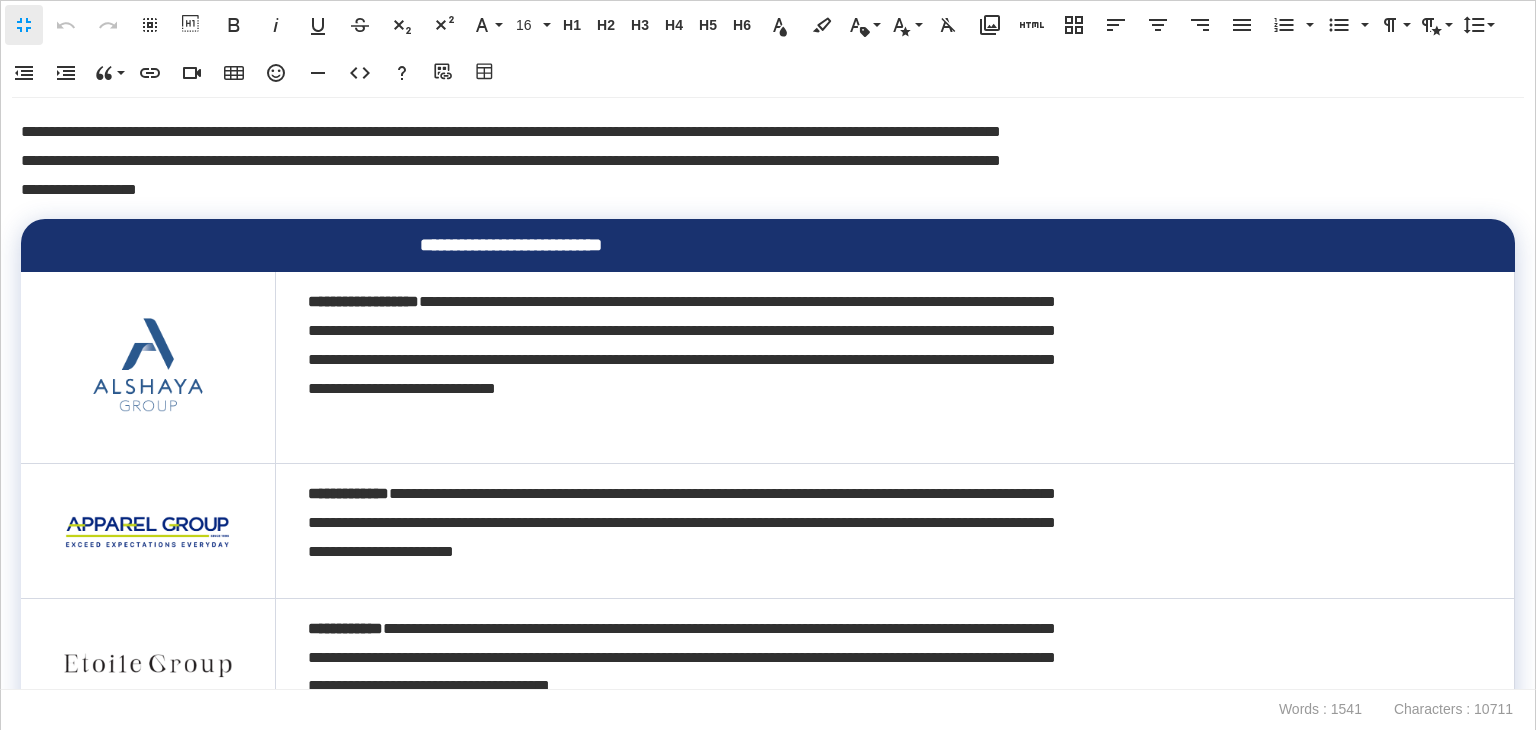 scroll, scrollTop: 0, scrollLeft: 9, axis: horizontal 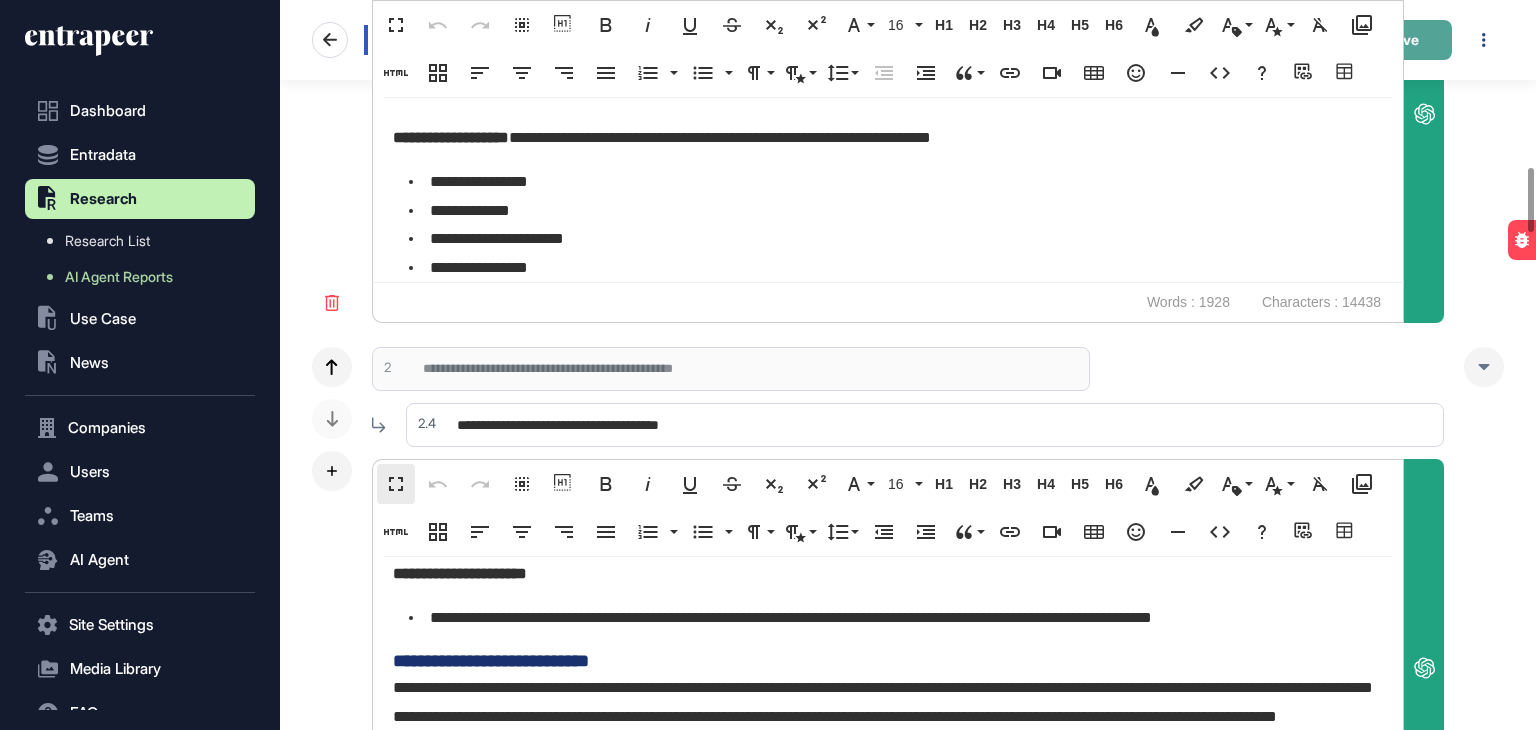 click on "Save" at bounding box center (1402, 40) 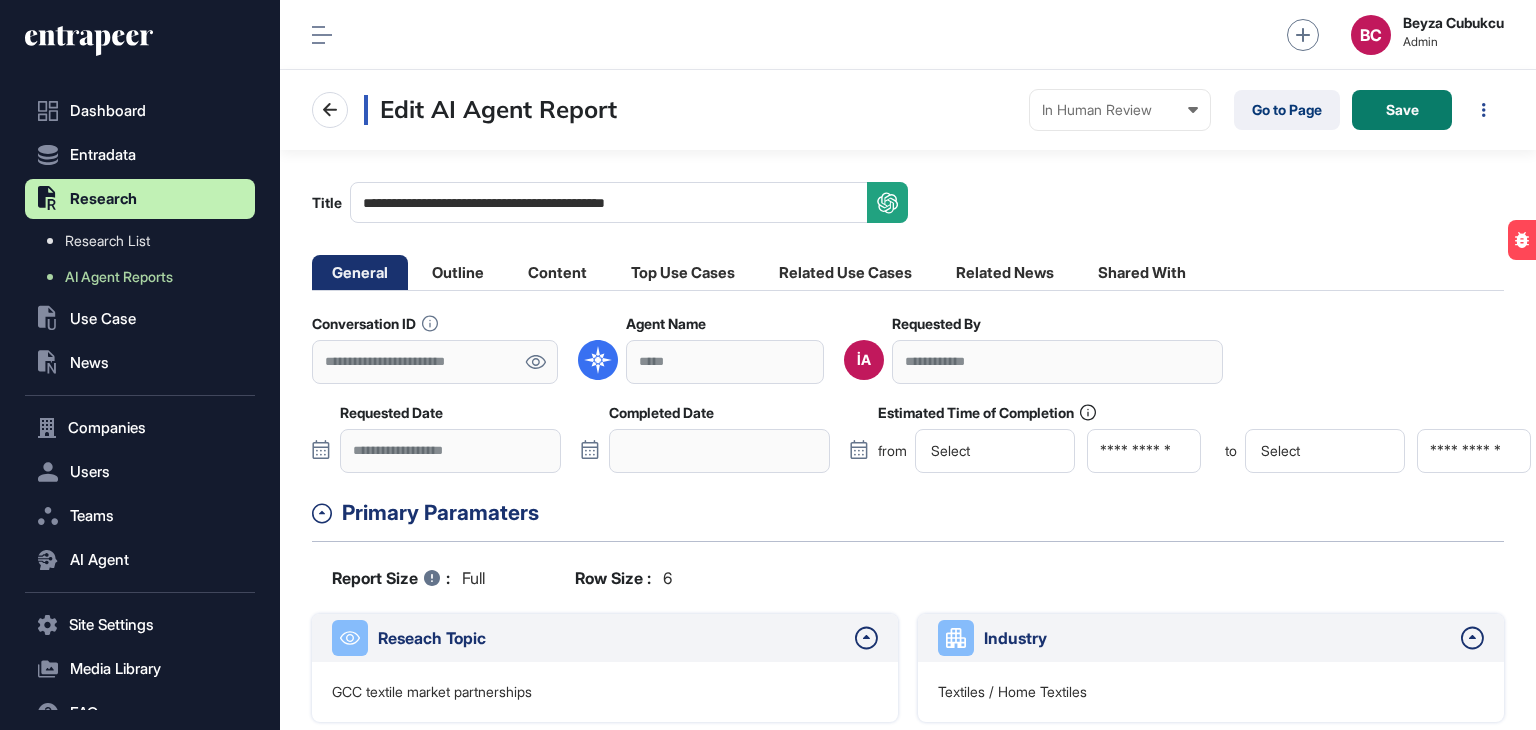scroll, scrollTop: 0, scrollLeft: 0, axis: both 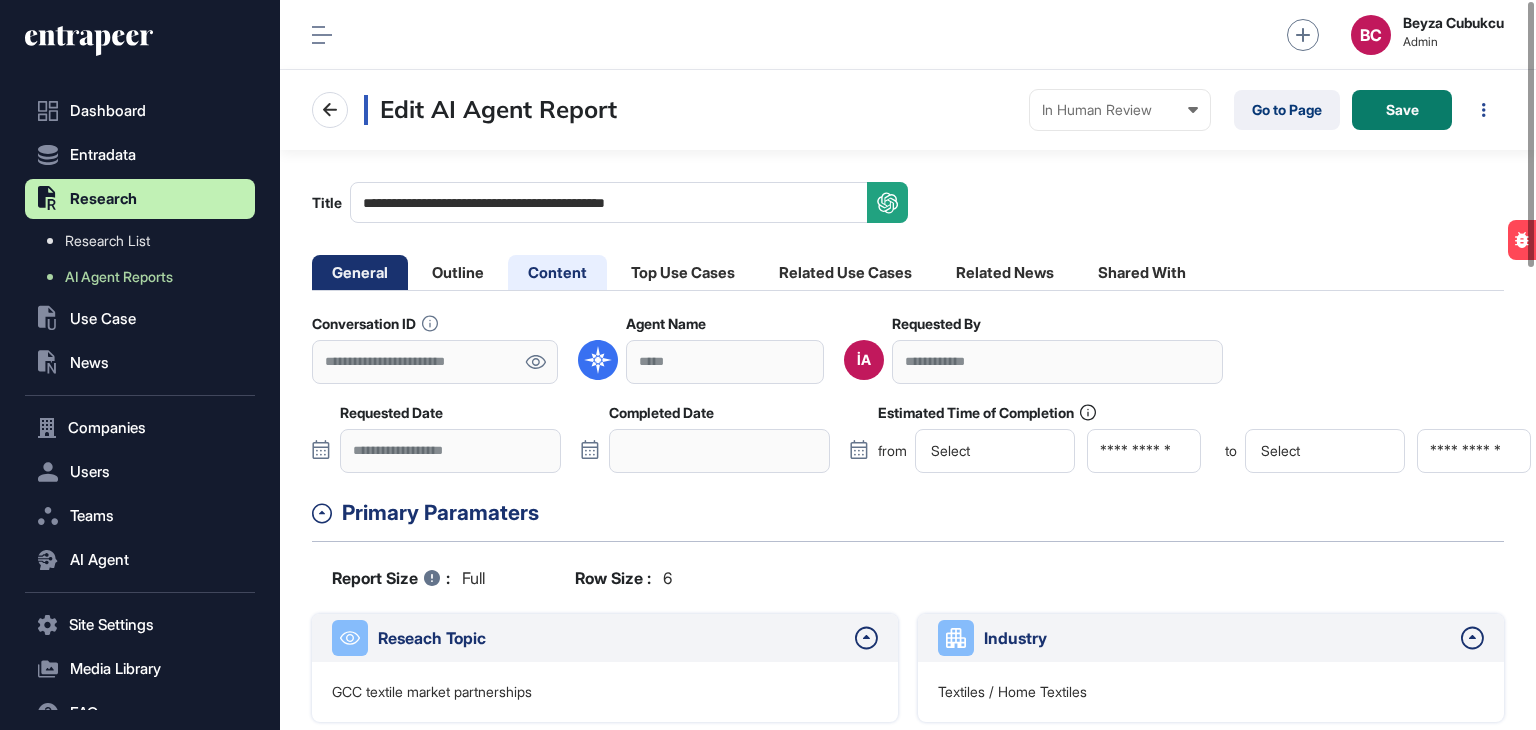 click on "Content" 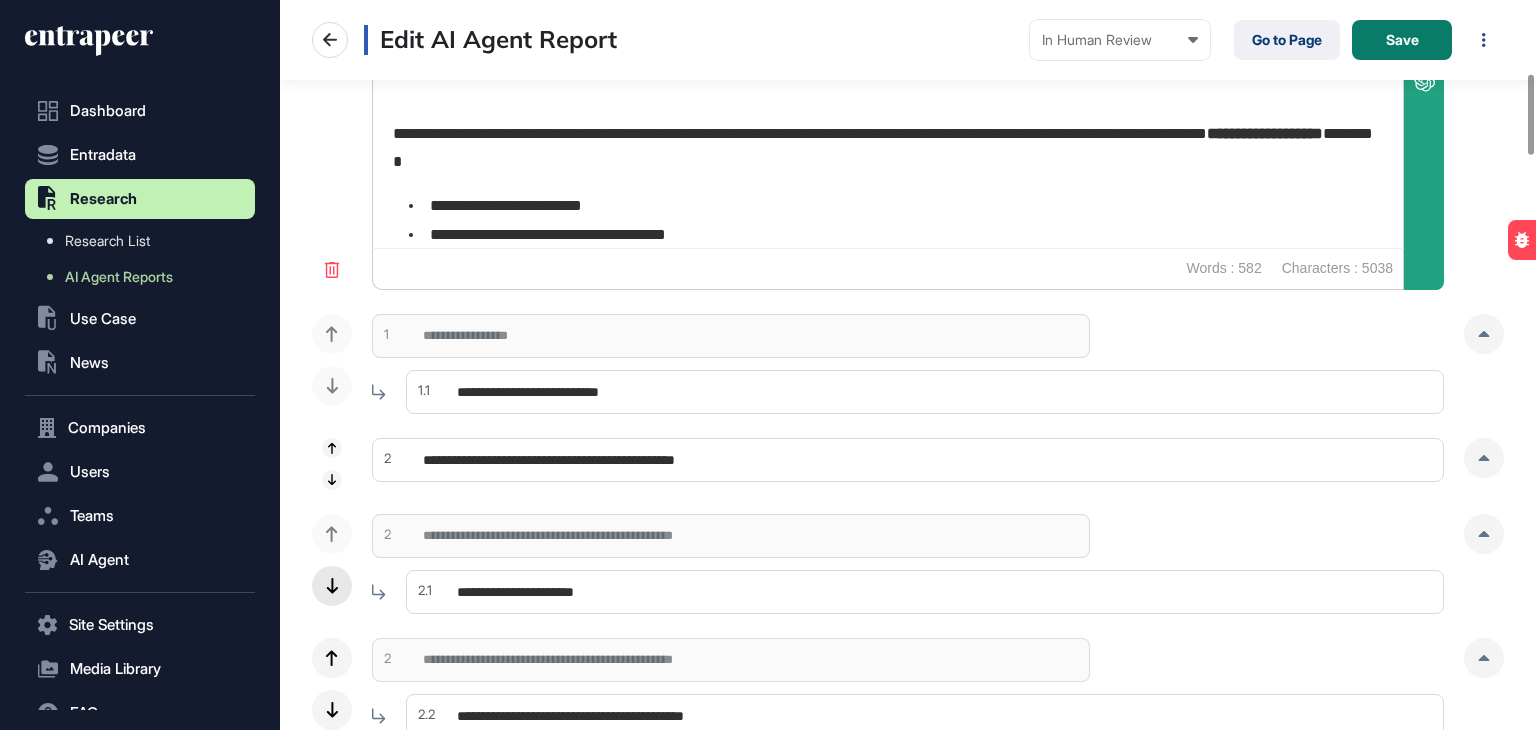 scroll, scrollTop: 1000, scrollLeft: 0, axis: vertical 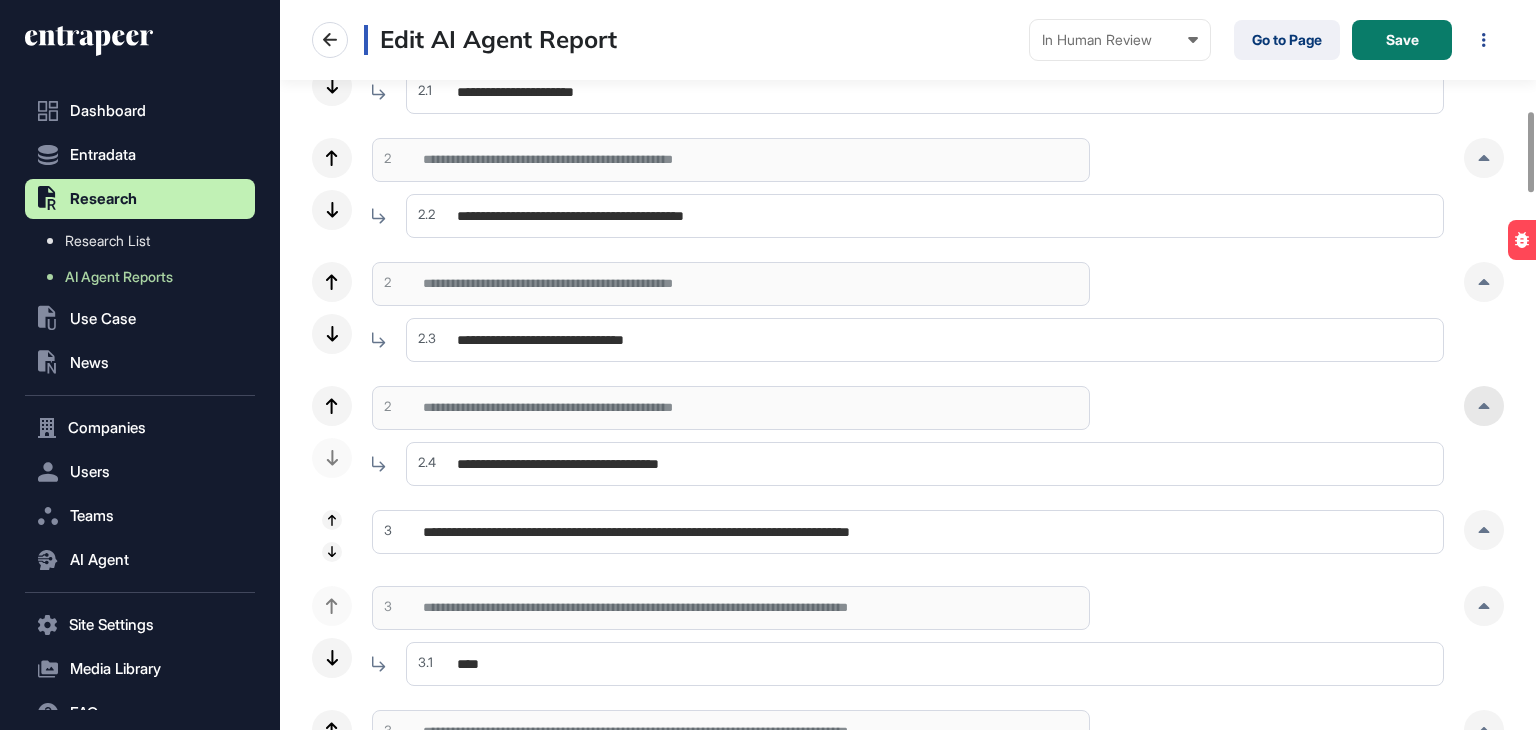 click at bounding box center [1484, 406] 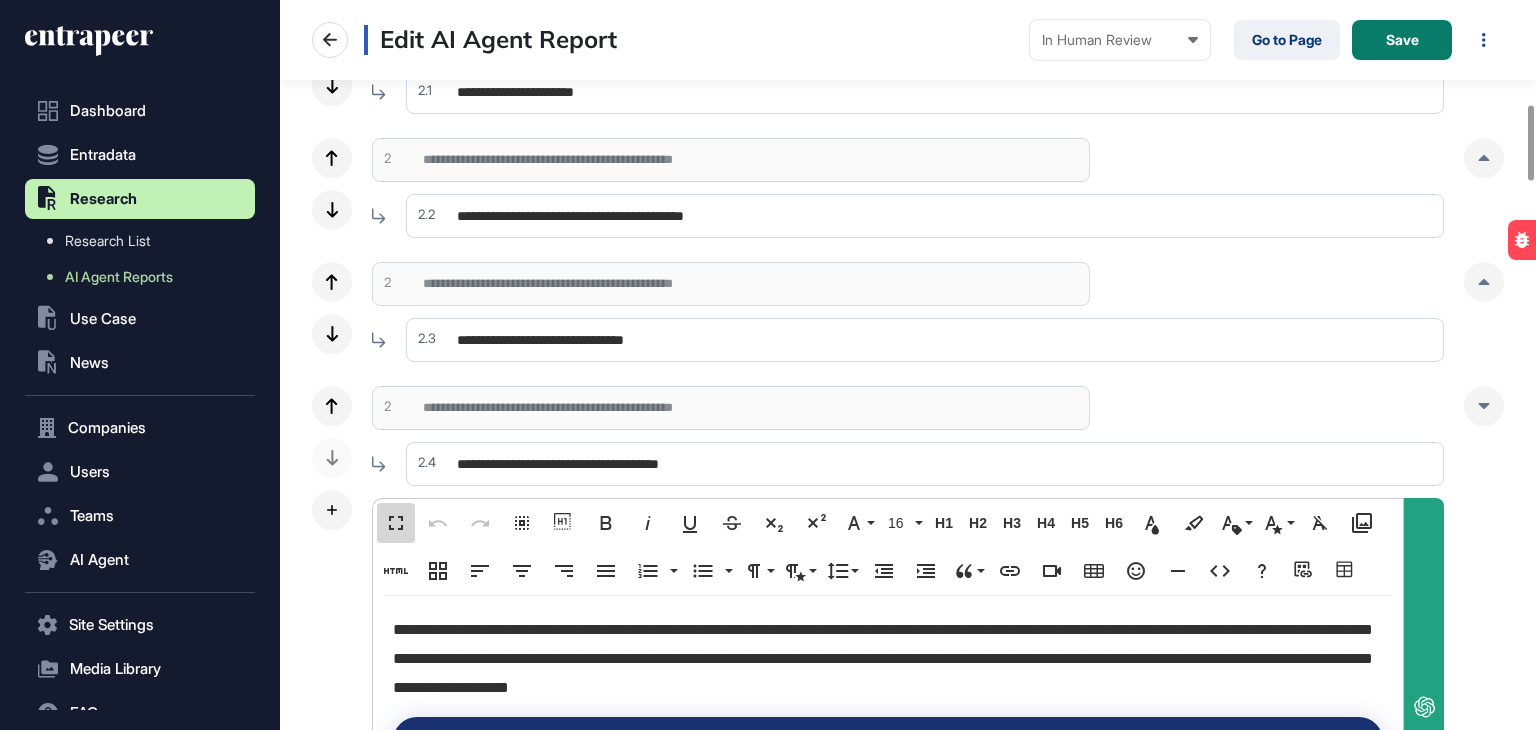 click on "Fullscreen" at bounding box center (396, 523) 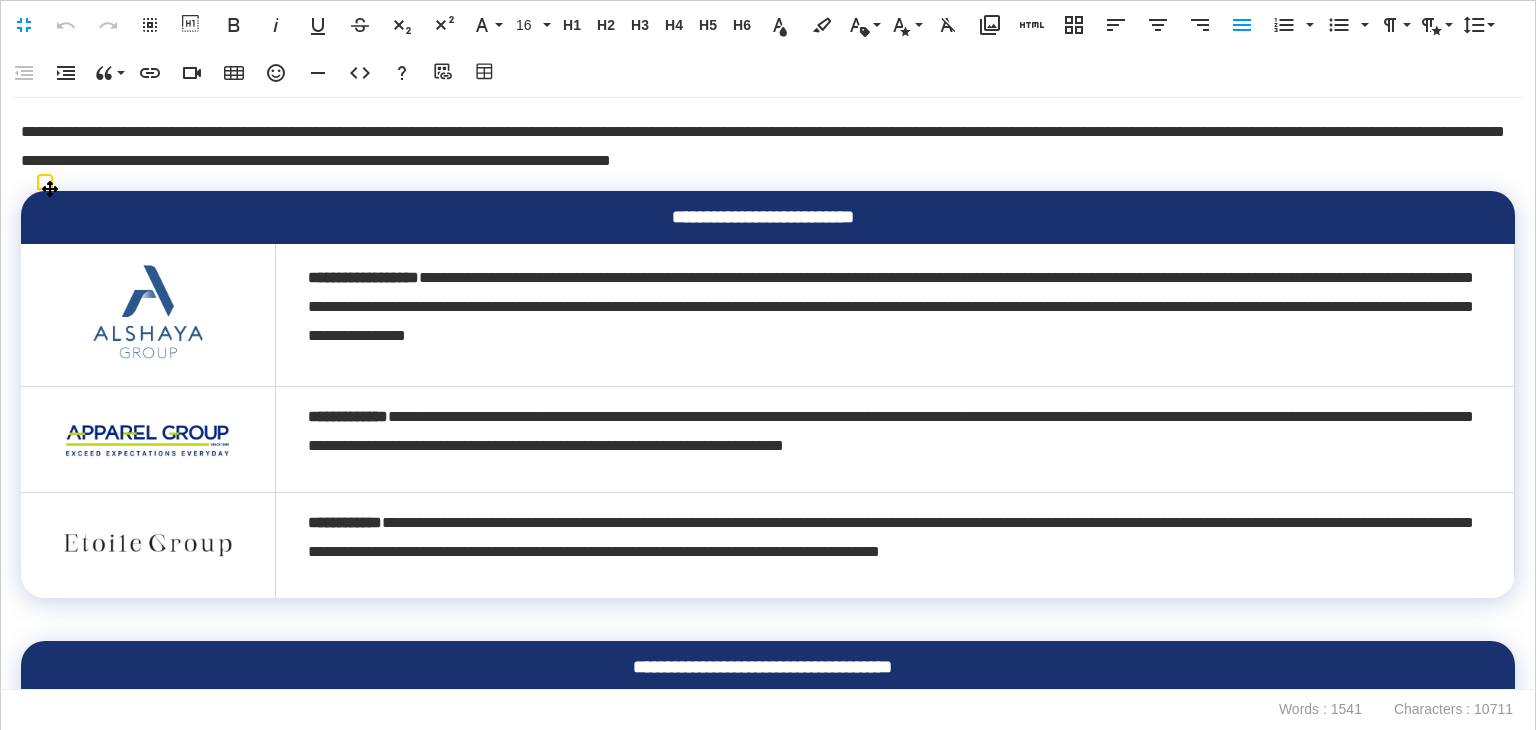 scroll, scrollTop: 0, scrollLeft: 9, axis: horizontal 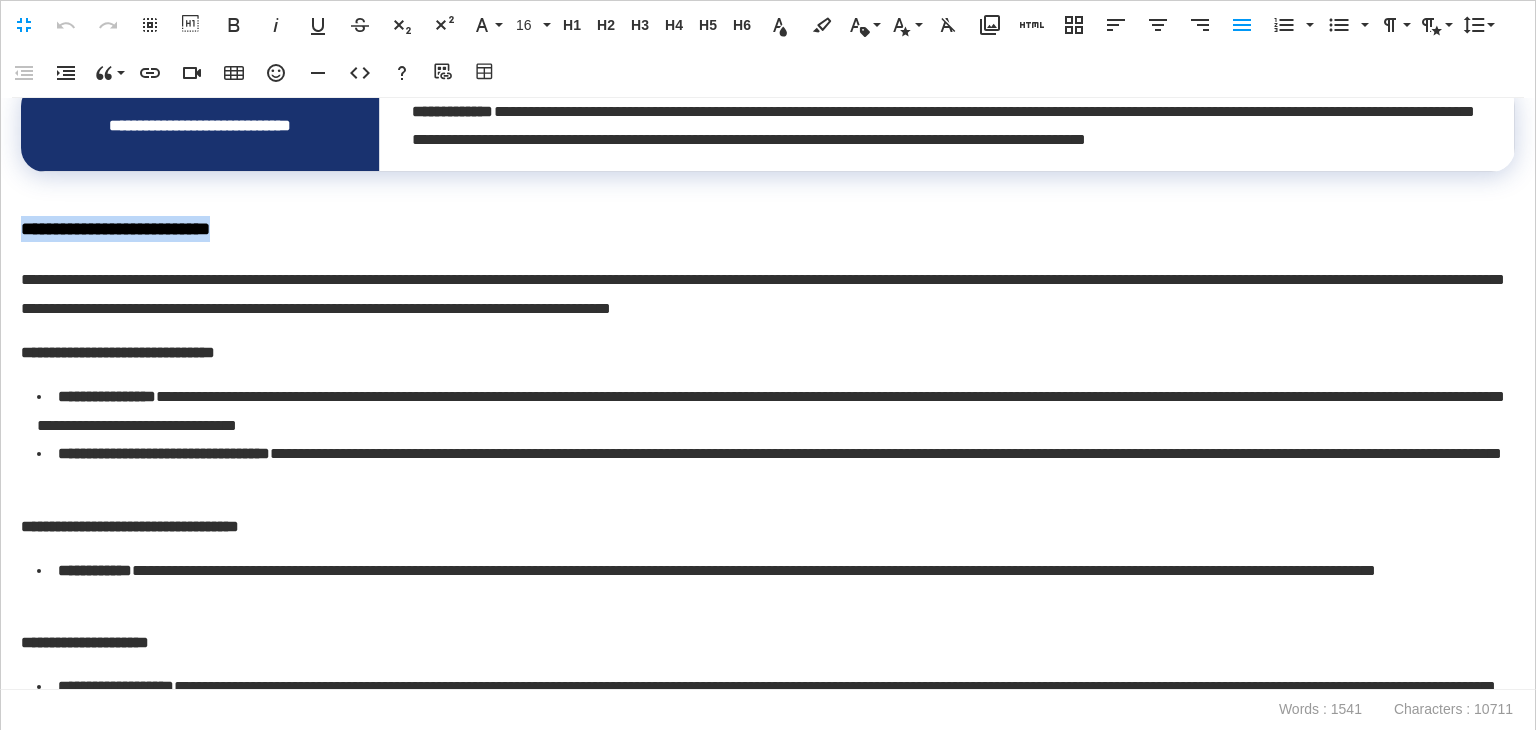 drag, startPoint x: 288, startPoint y: 233, endPoint x: 0, endPoint y: 223, distance: 288.17355 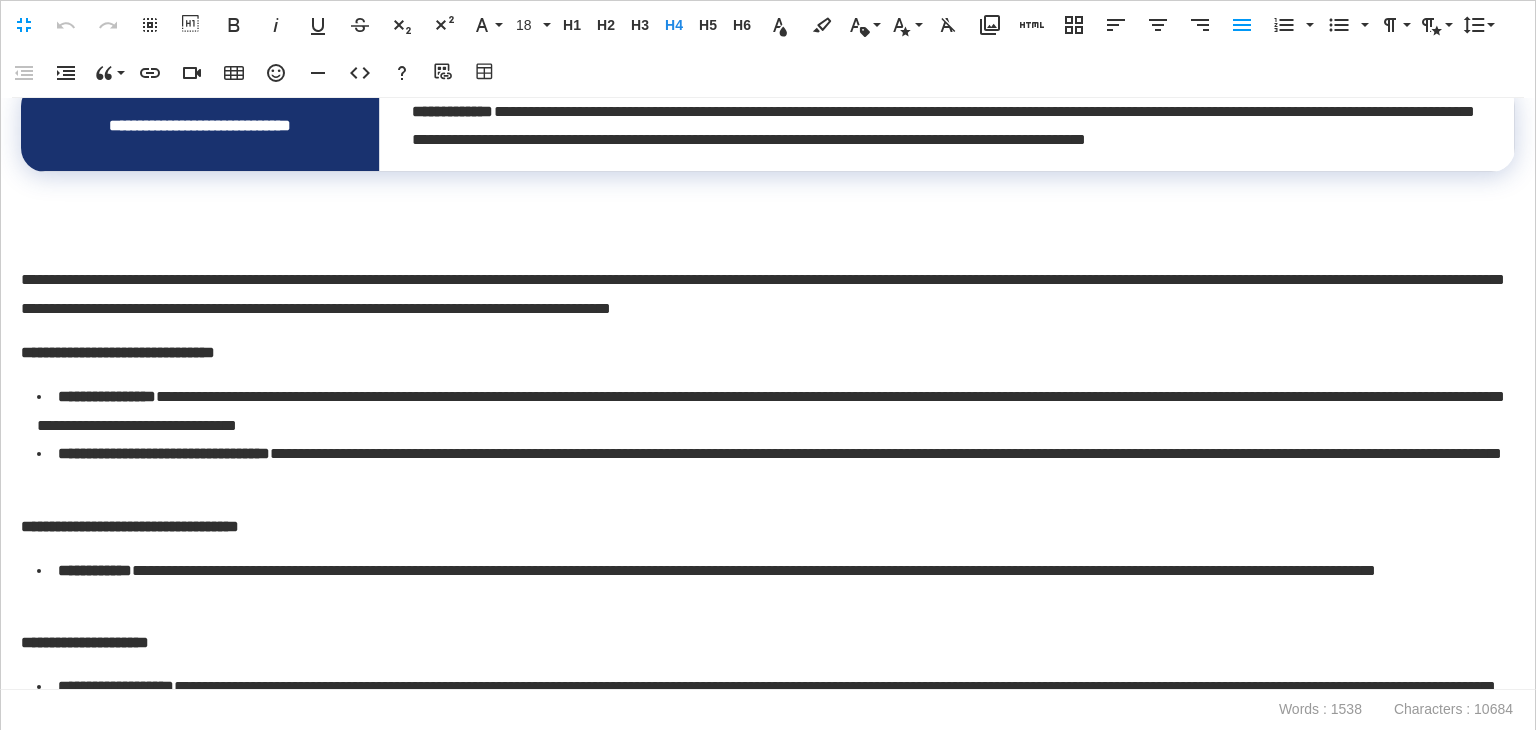 type 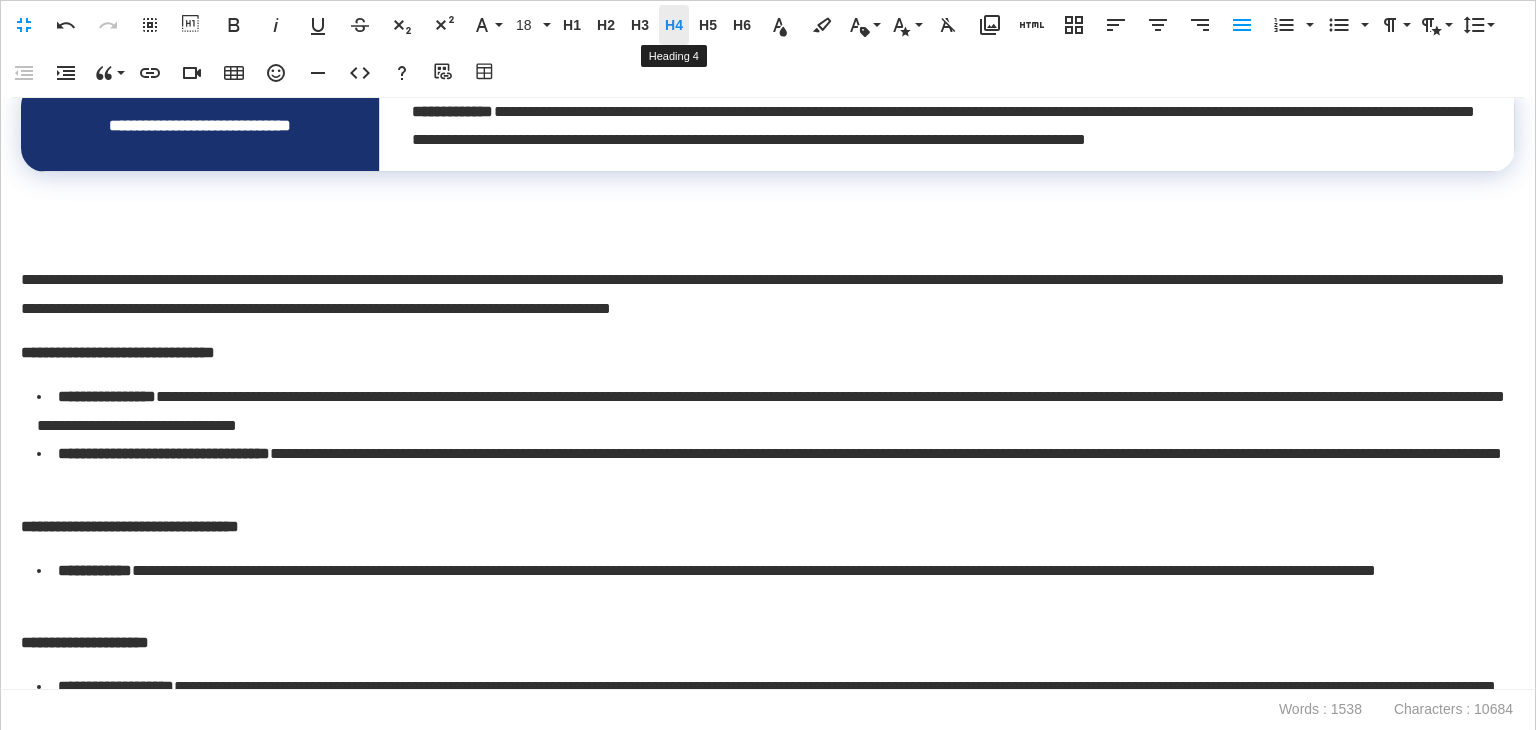 click on "H4" at bounding box center (674, 25) 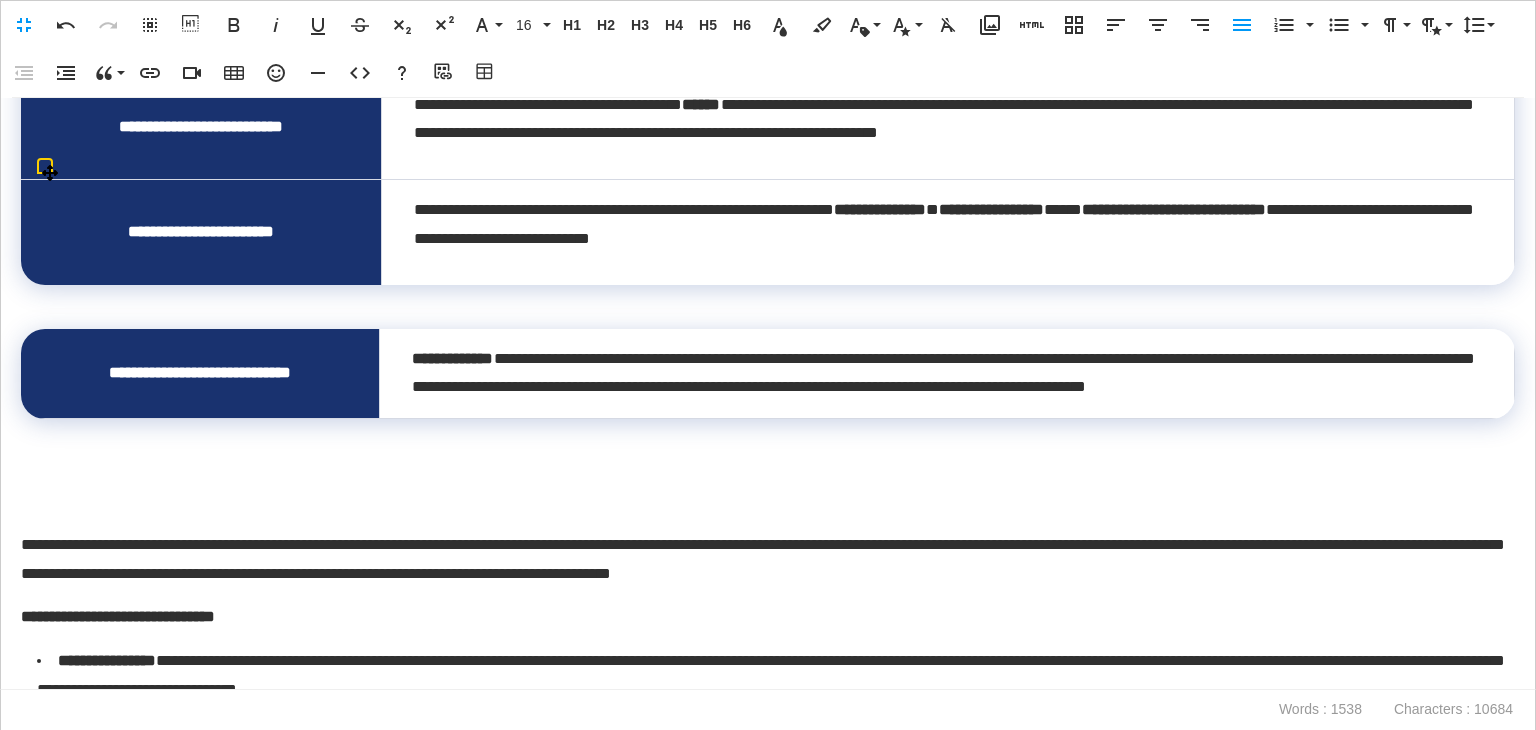 scroll, scrollTop: 1600, scrollLeft: 0, axis: vertical 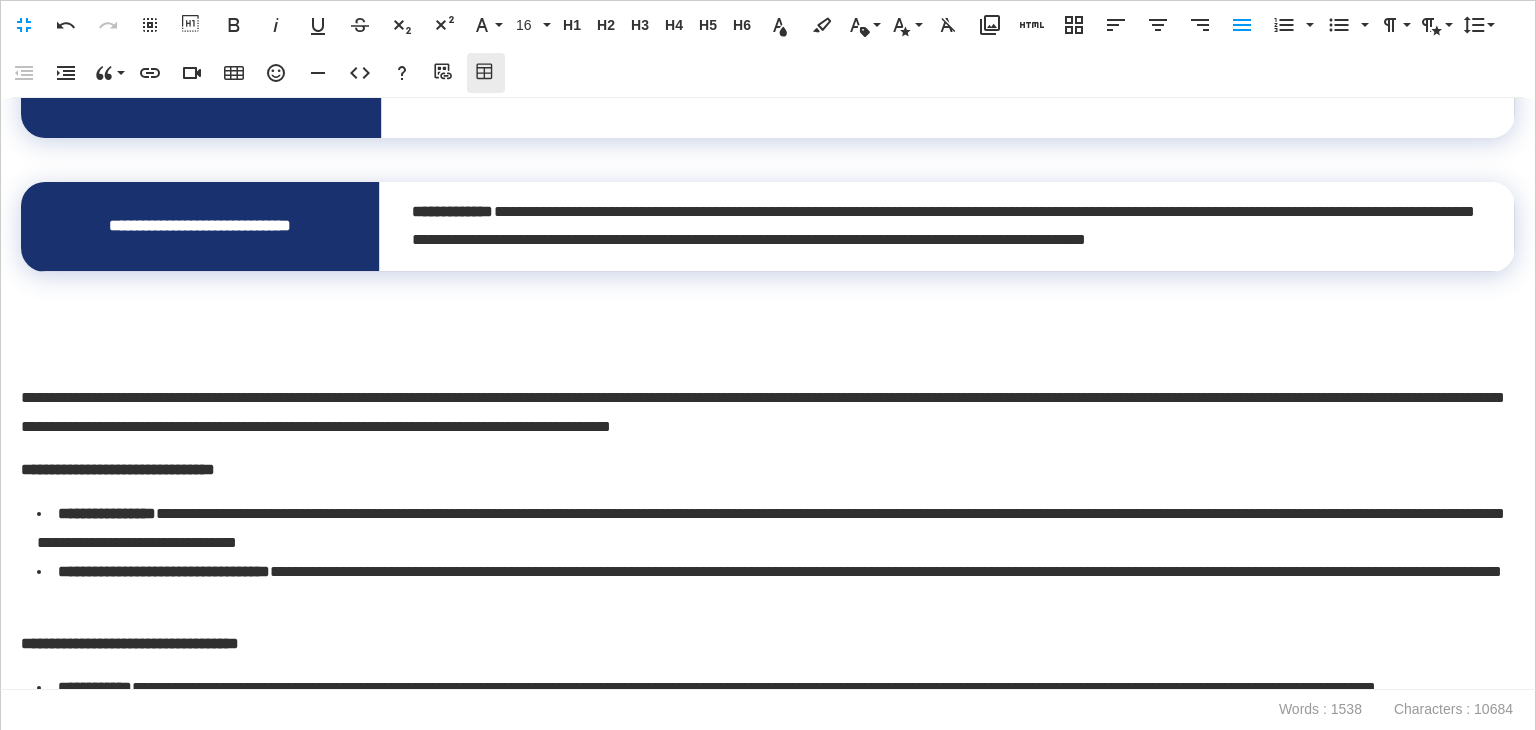 click 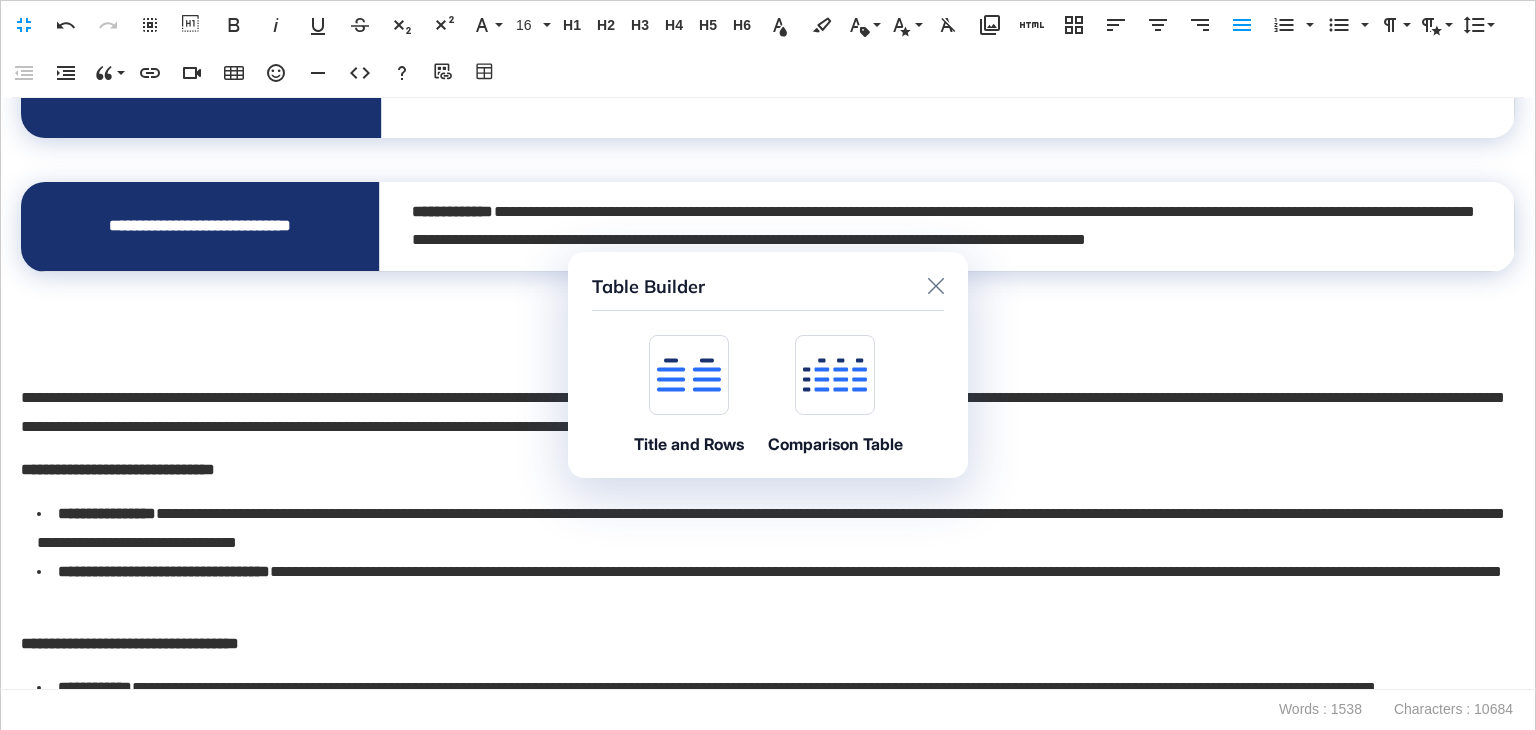 click at bounding box center [689, 375] 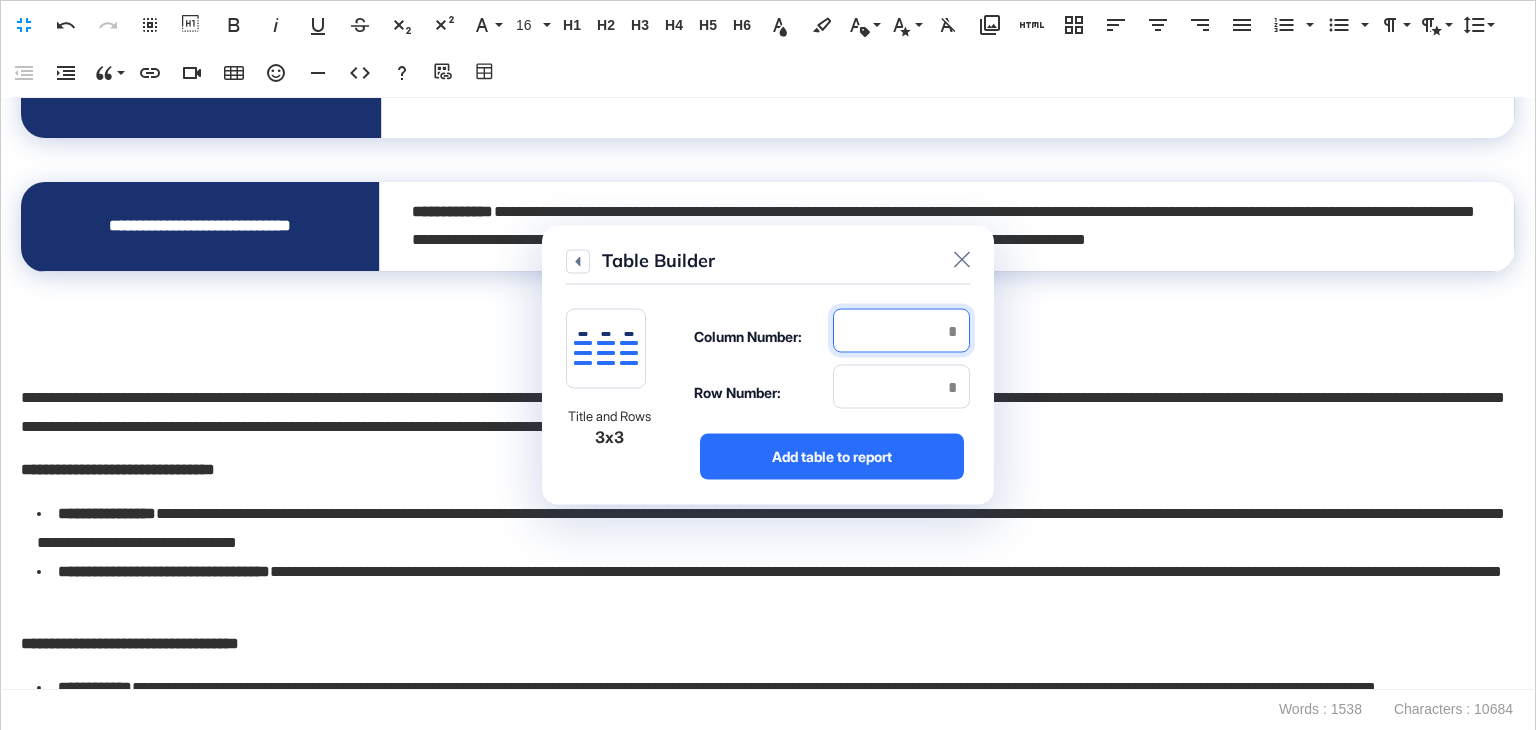 click at bounding box center [901, 331] 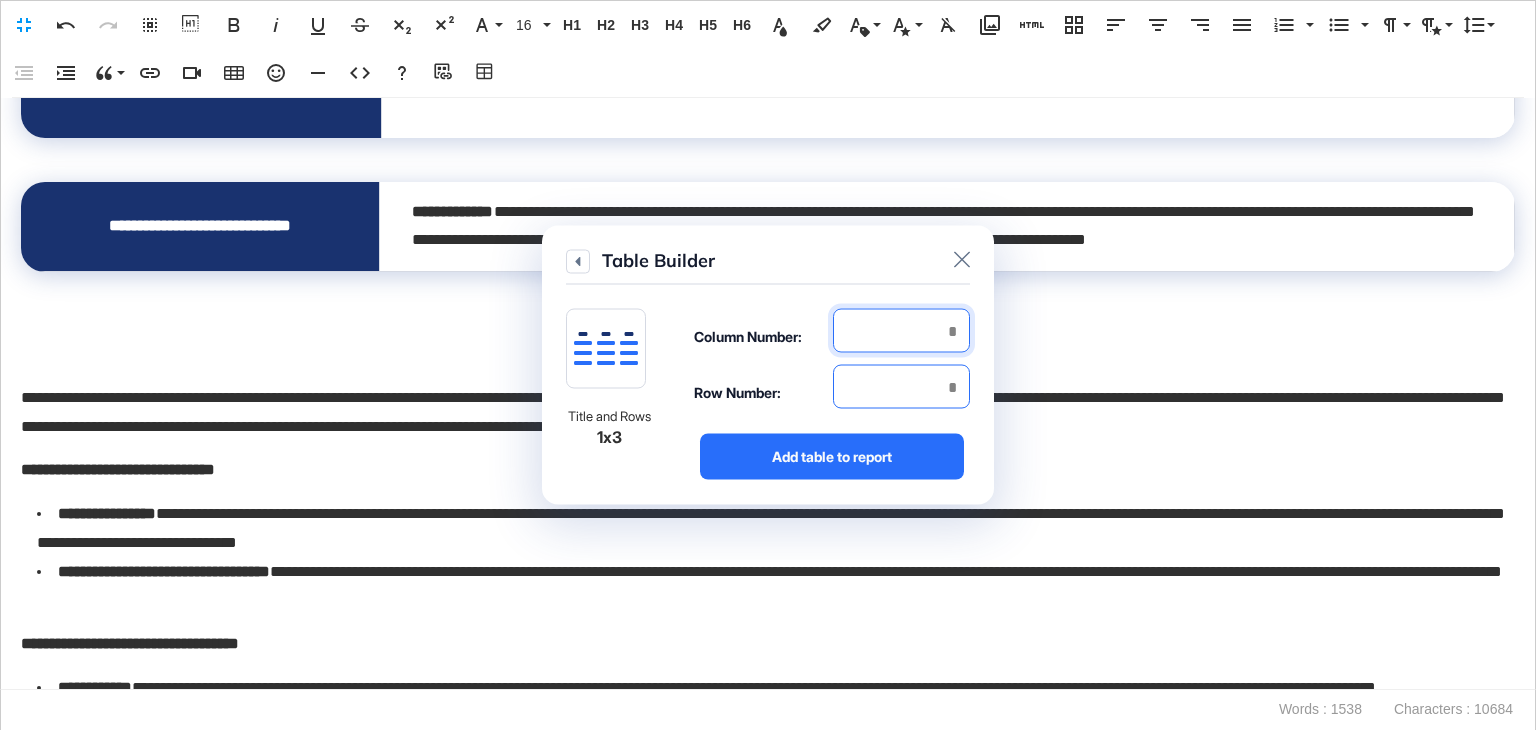 type on "*" 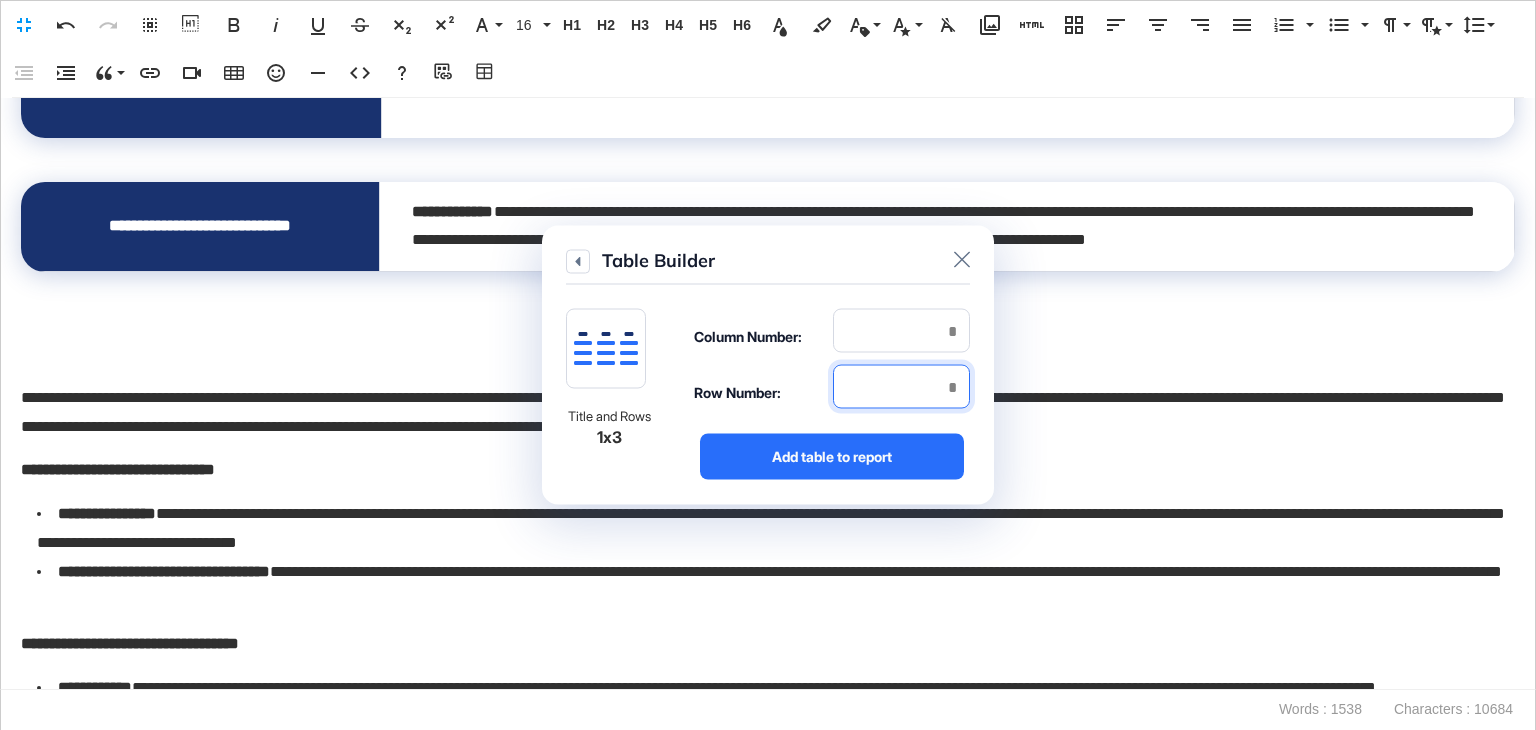 click at bounding box center (901, 387) 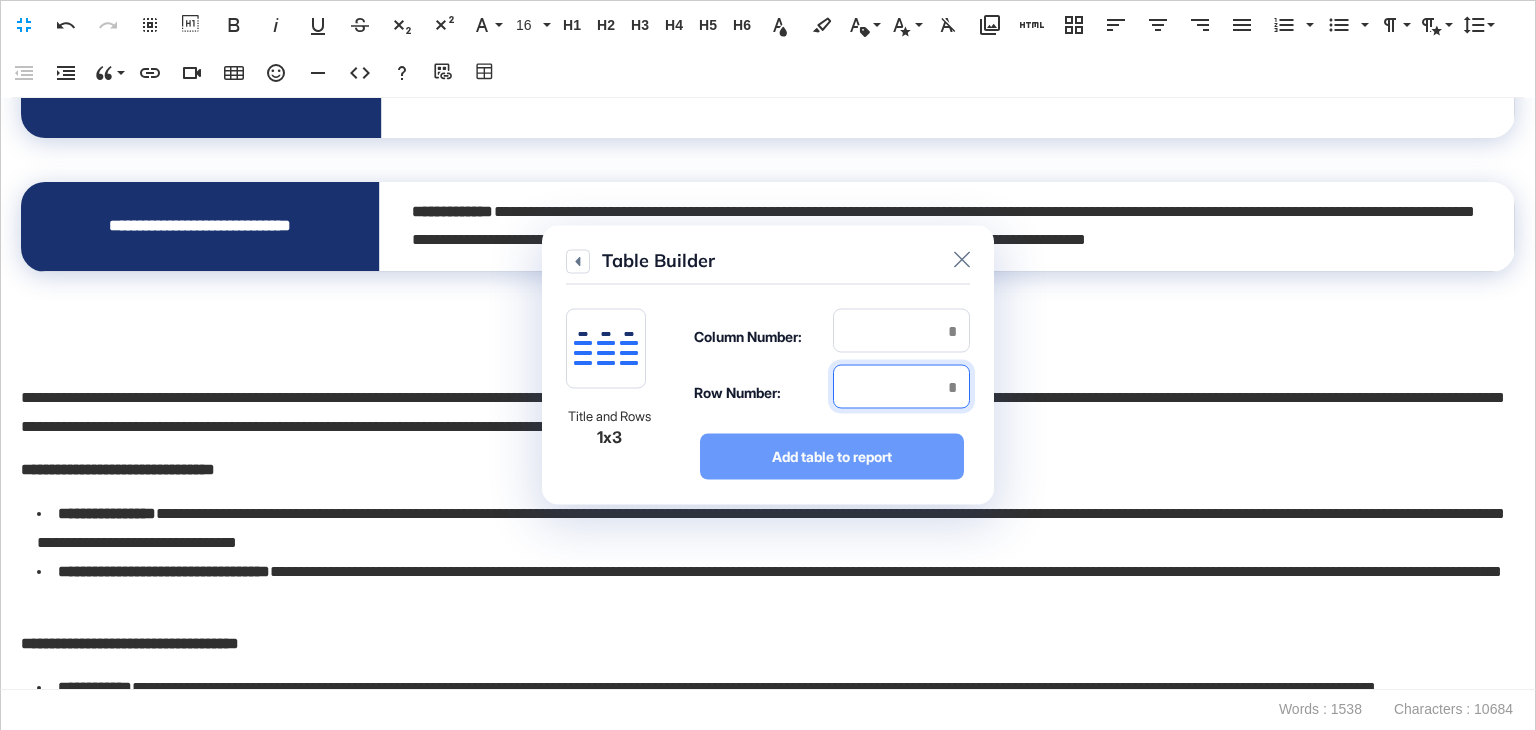 type on "*" 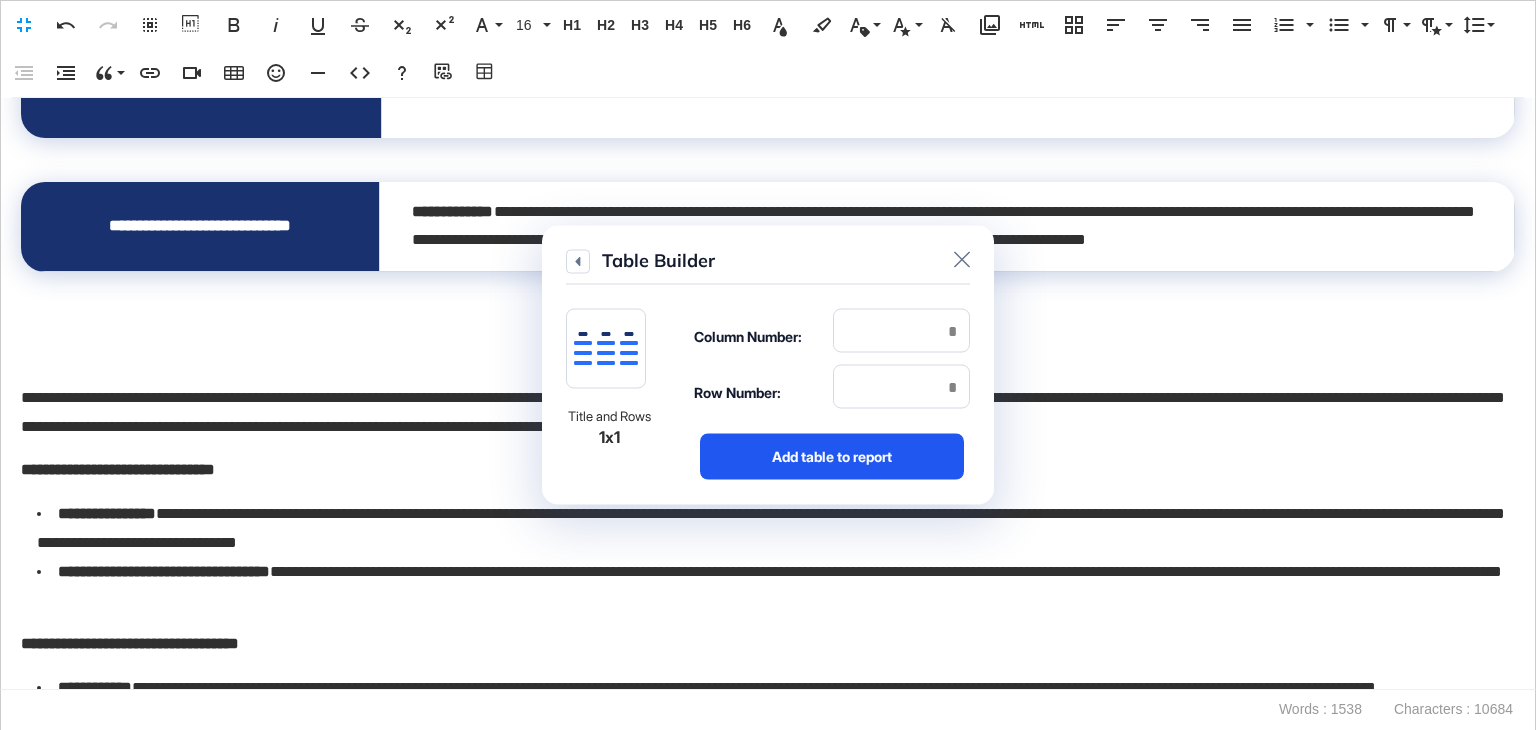 click on "Add table to report" at bounding box center (832, 457) 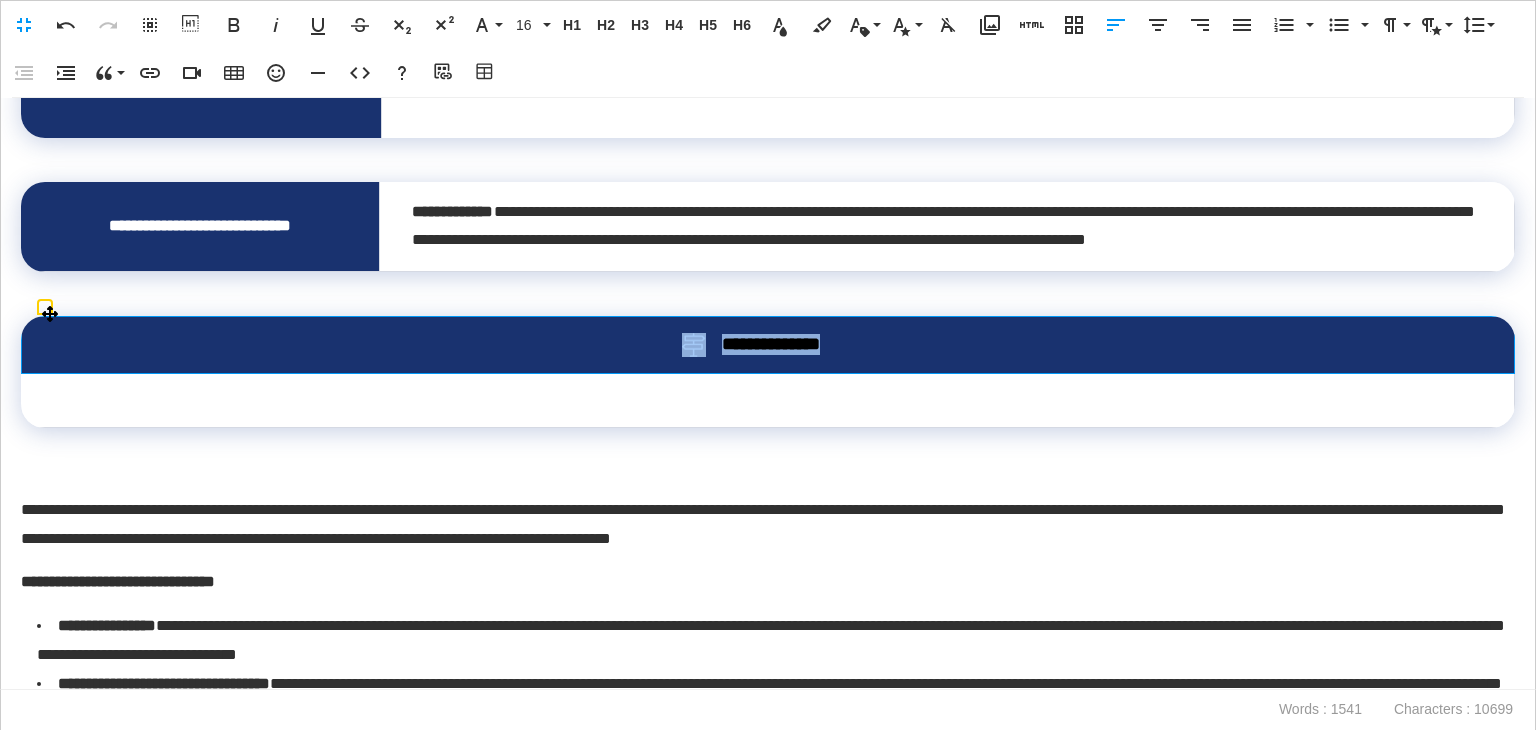 drag, startPoint x: 871, startPoint y: 337, endPoint x: 656, endPoint y: 336, distance: 215.00232 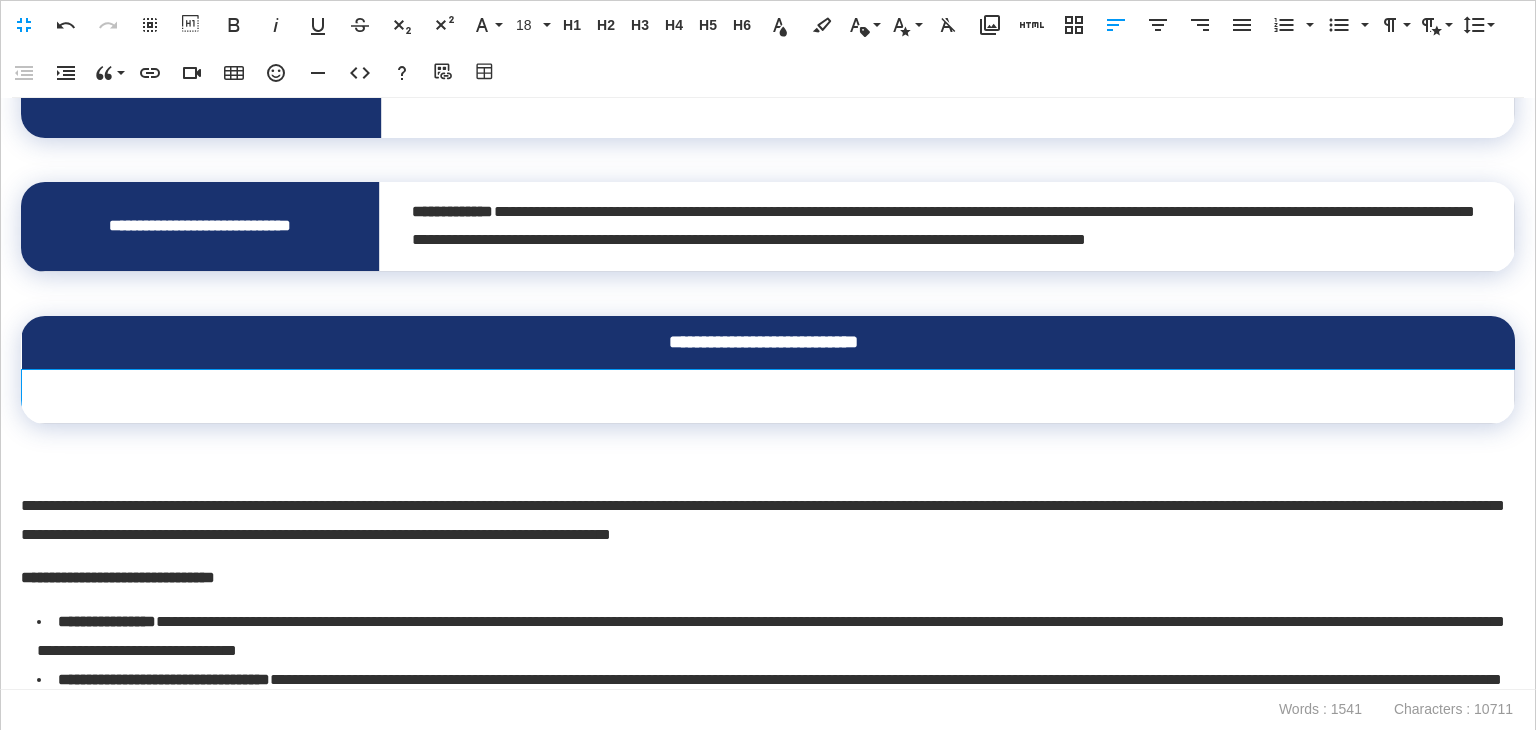 scroll, scrollTop: 0, scrollLeft: 11, axis: horizontal 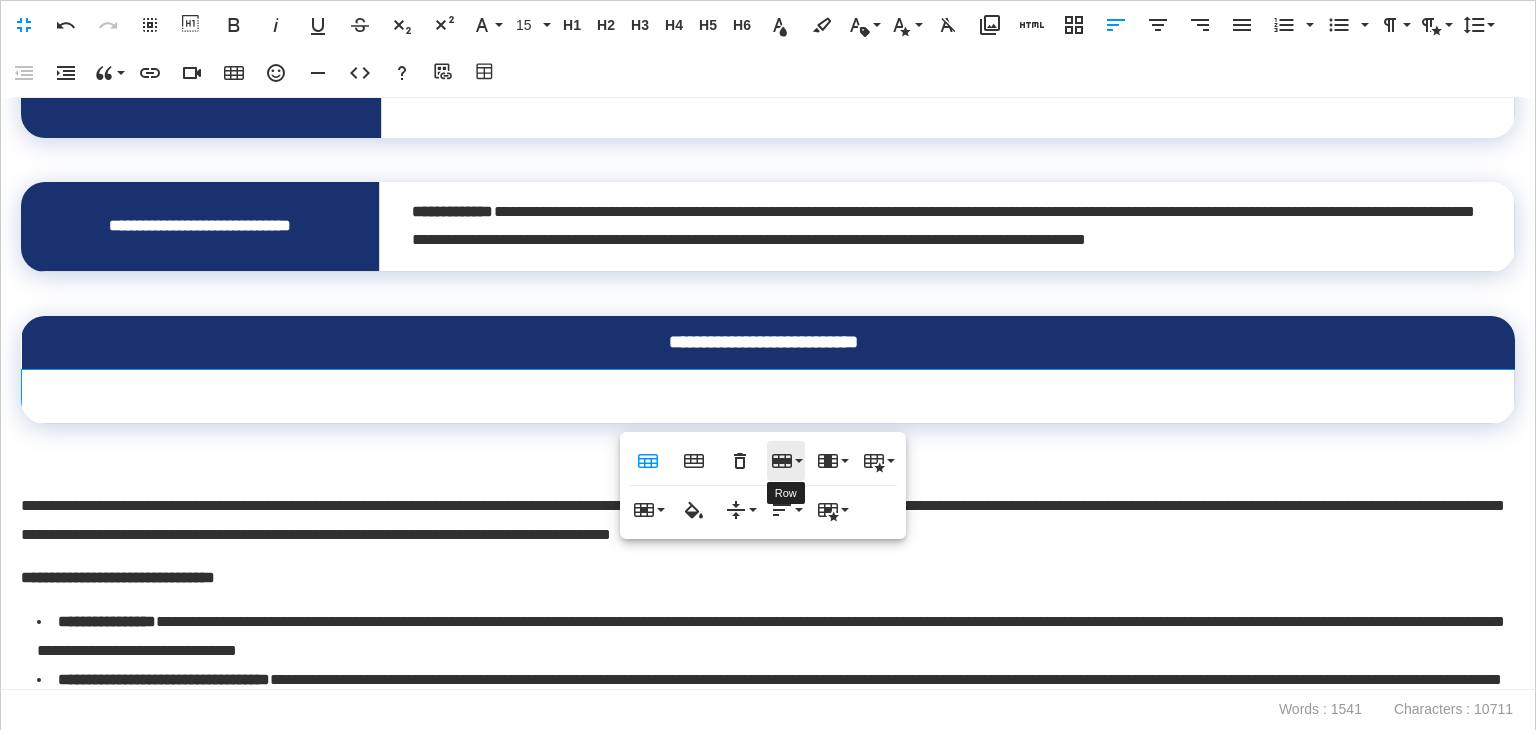 click 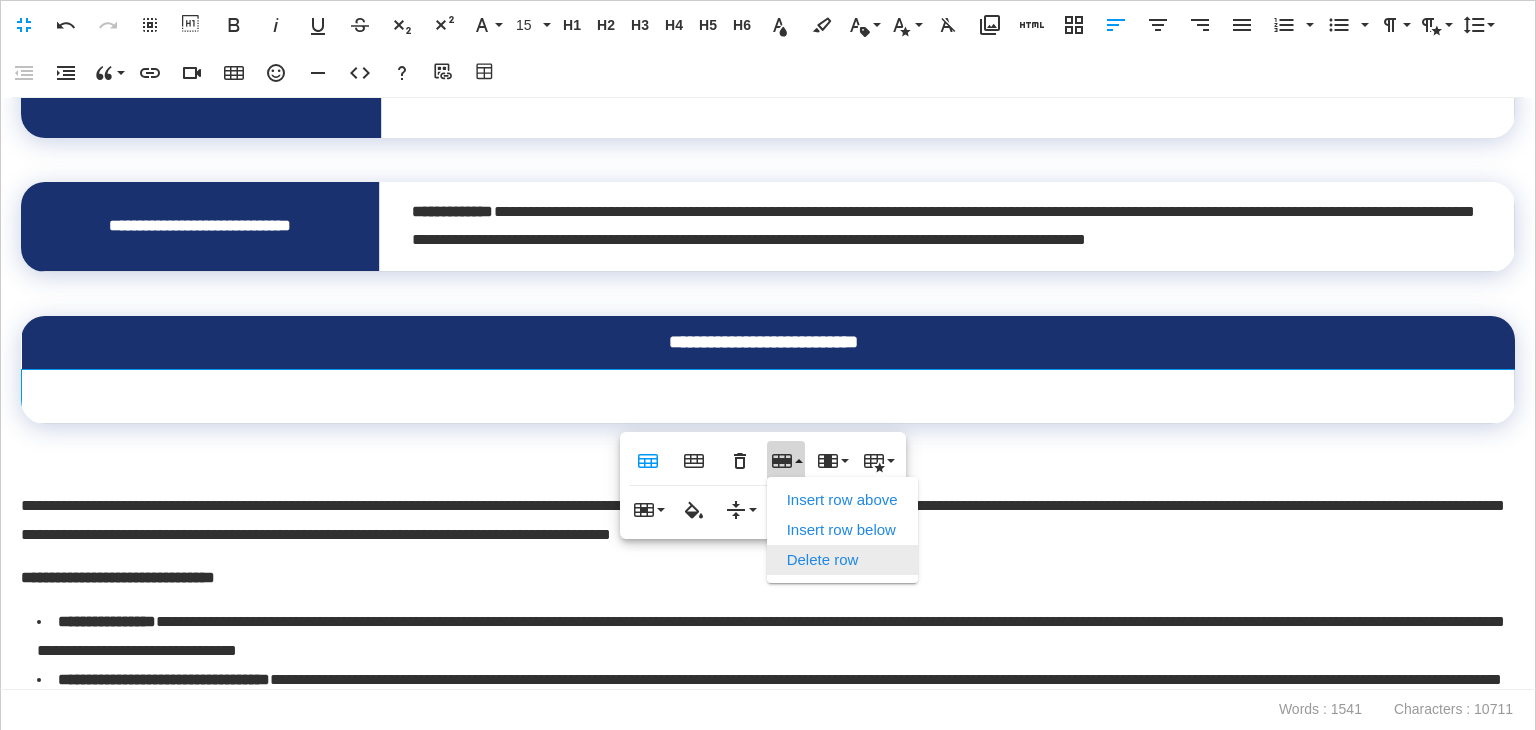 click on "Delete row" at bounding box center [842, 560] 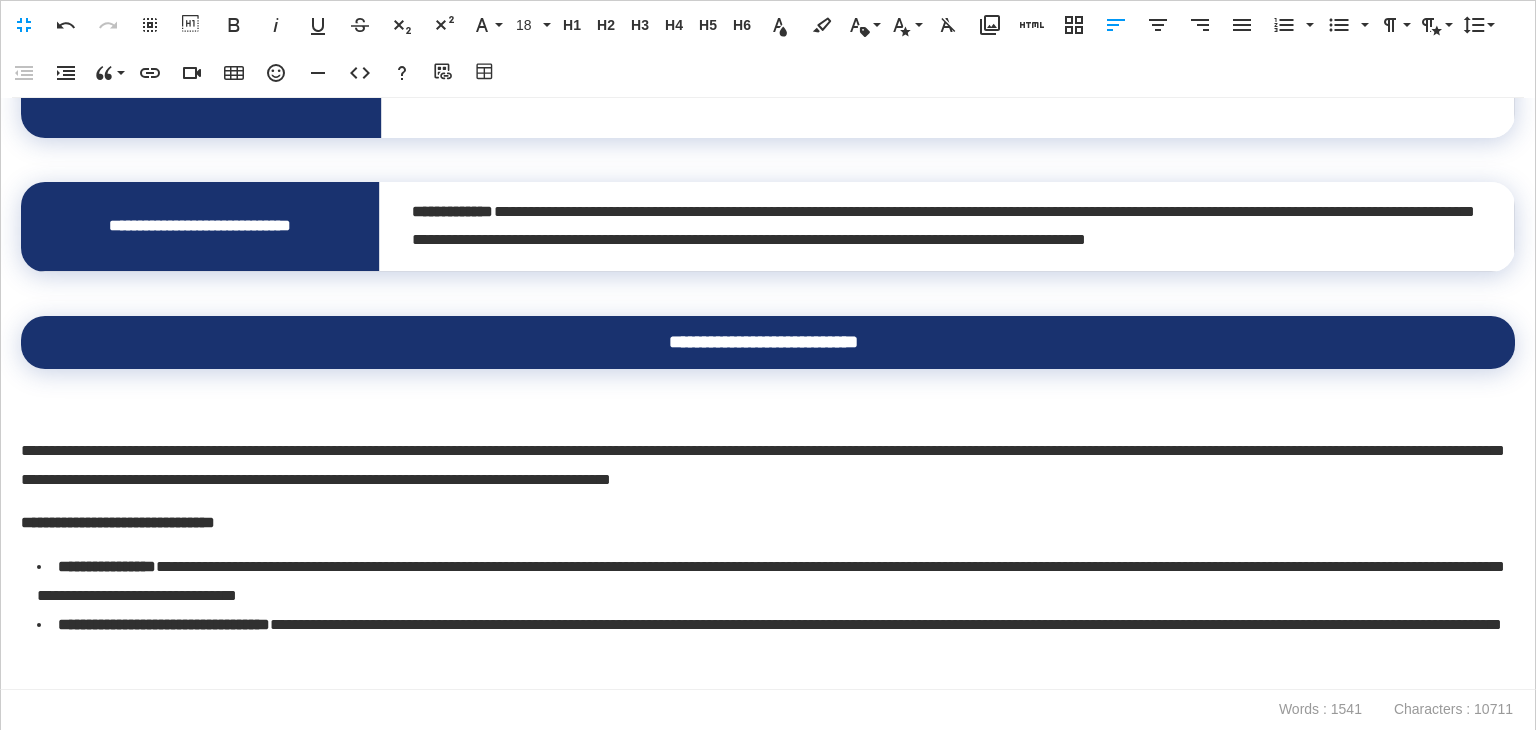 click on "**********" at bounding box center [763, 342] 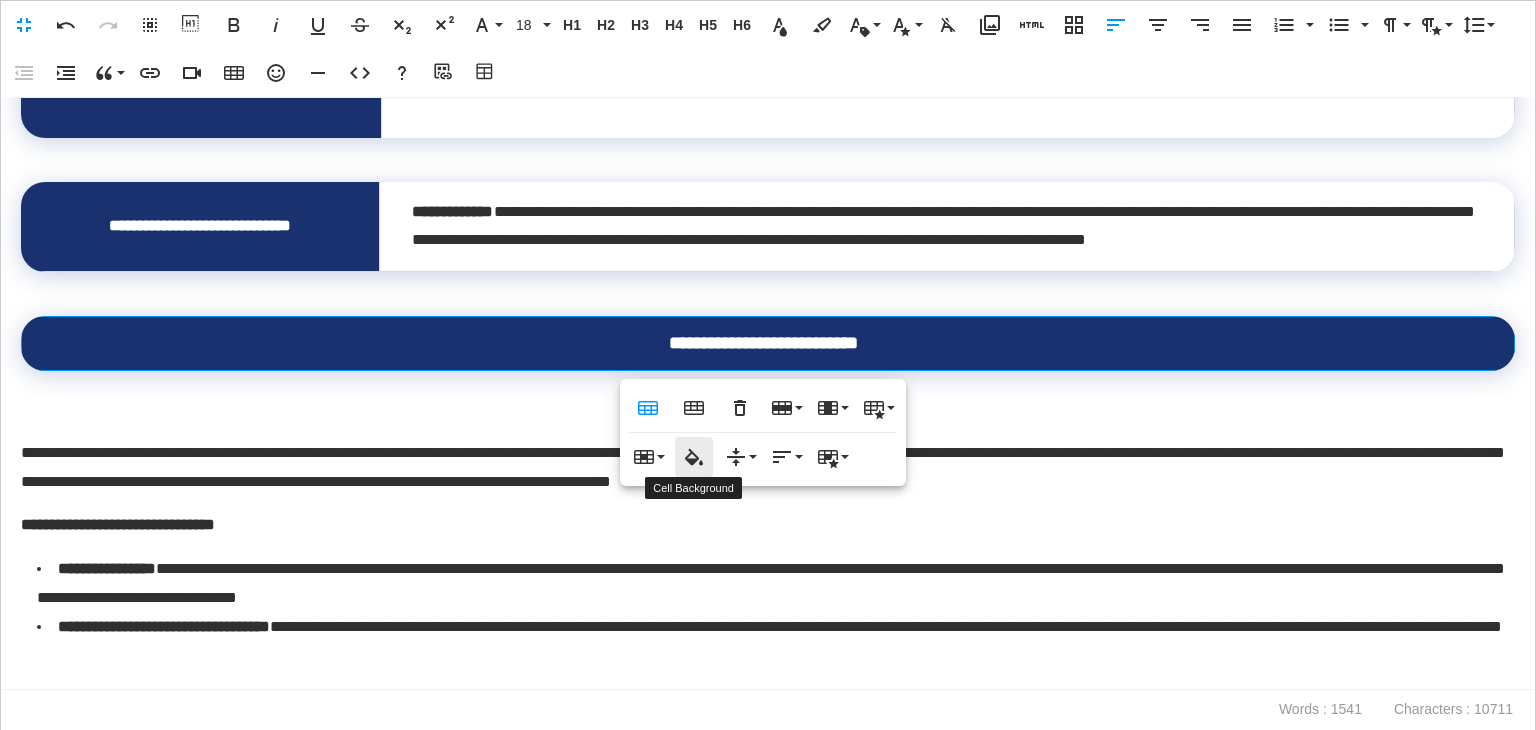 click 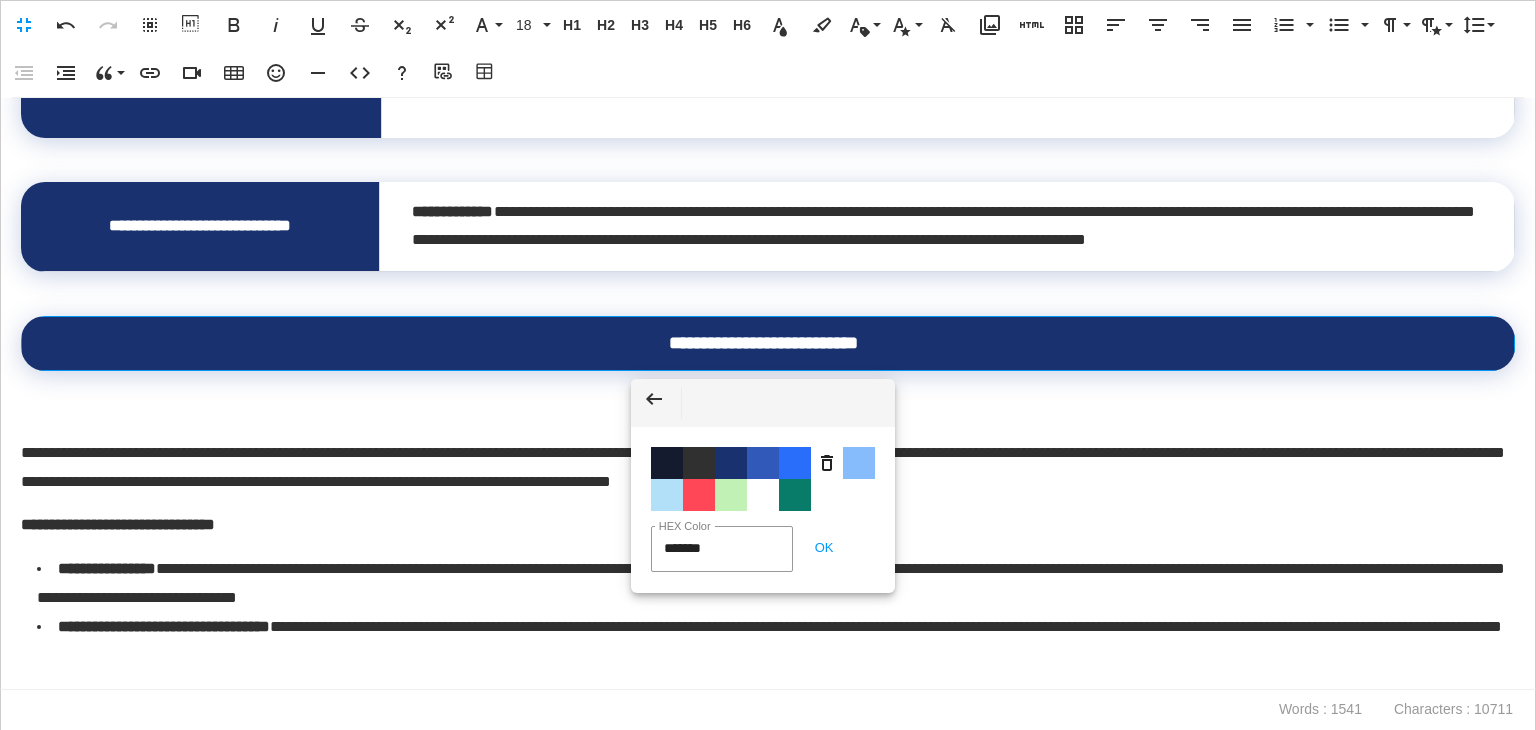 click on "Color #286EFA" at bounding box center [795, 463] 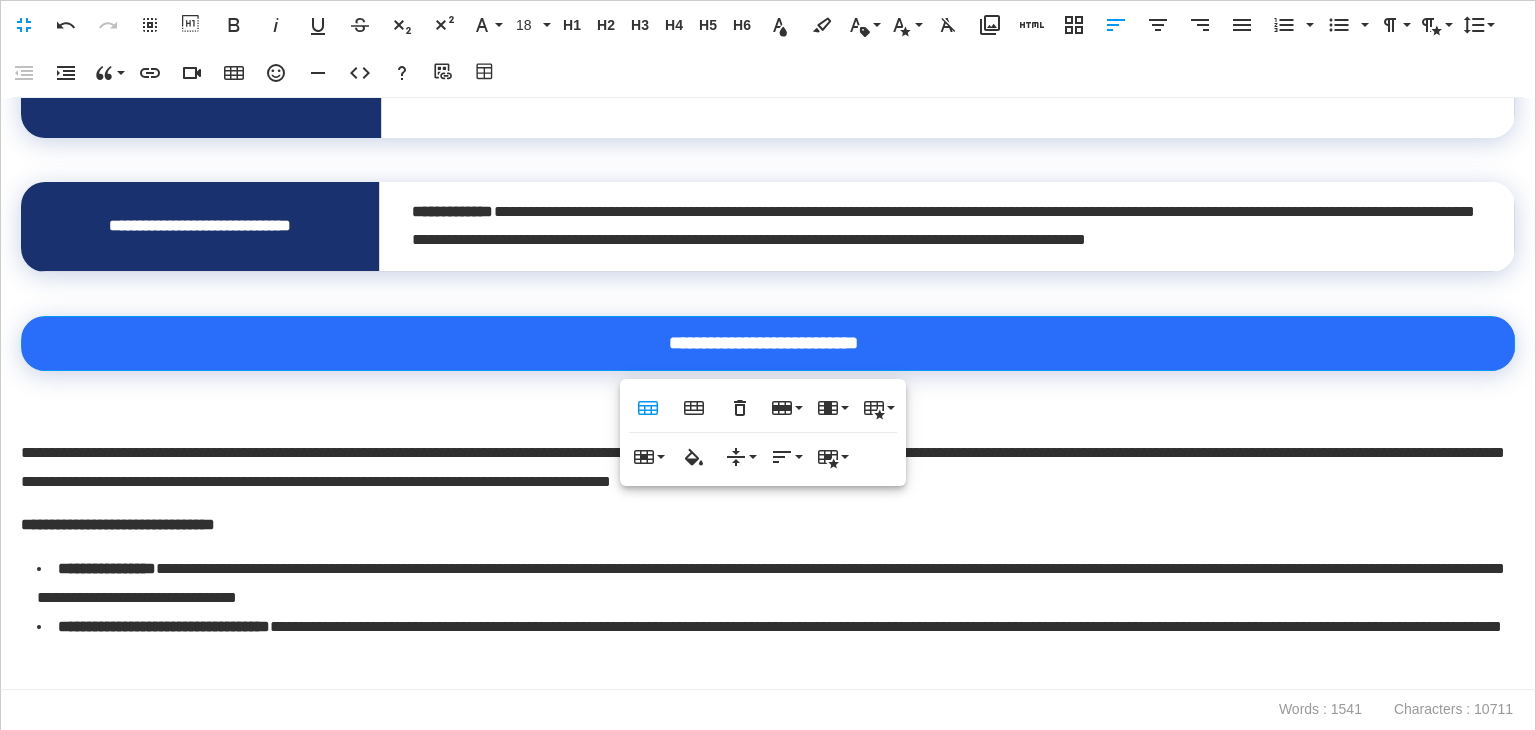 click at bounding box center (768, 385) 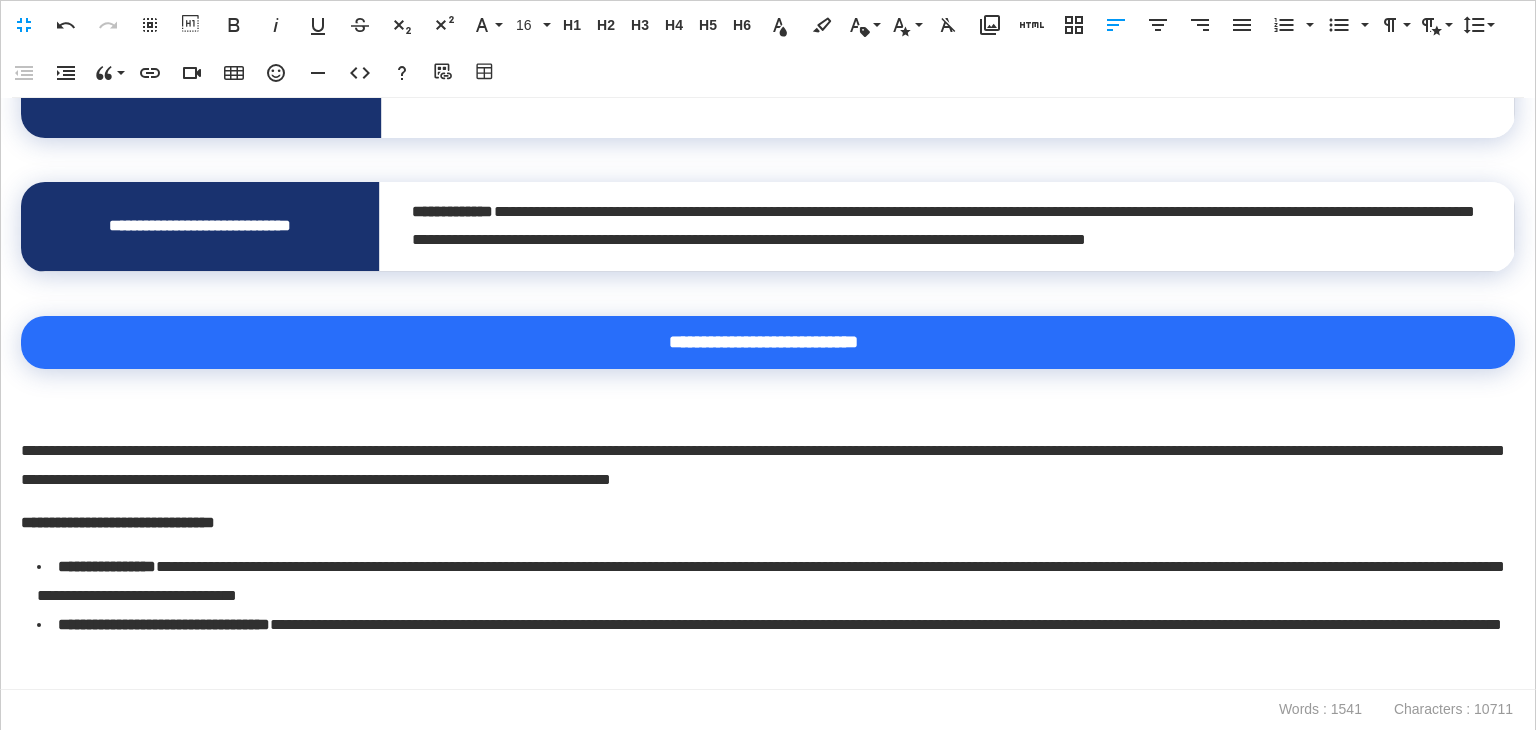 click at bounding box center [768, 425] 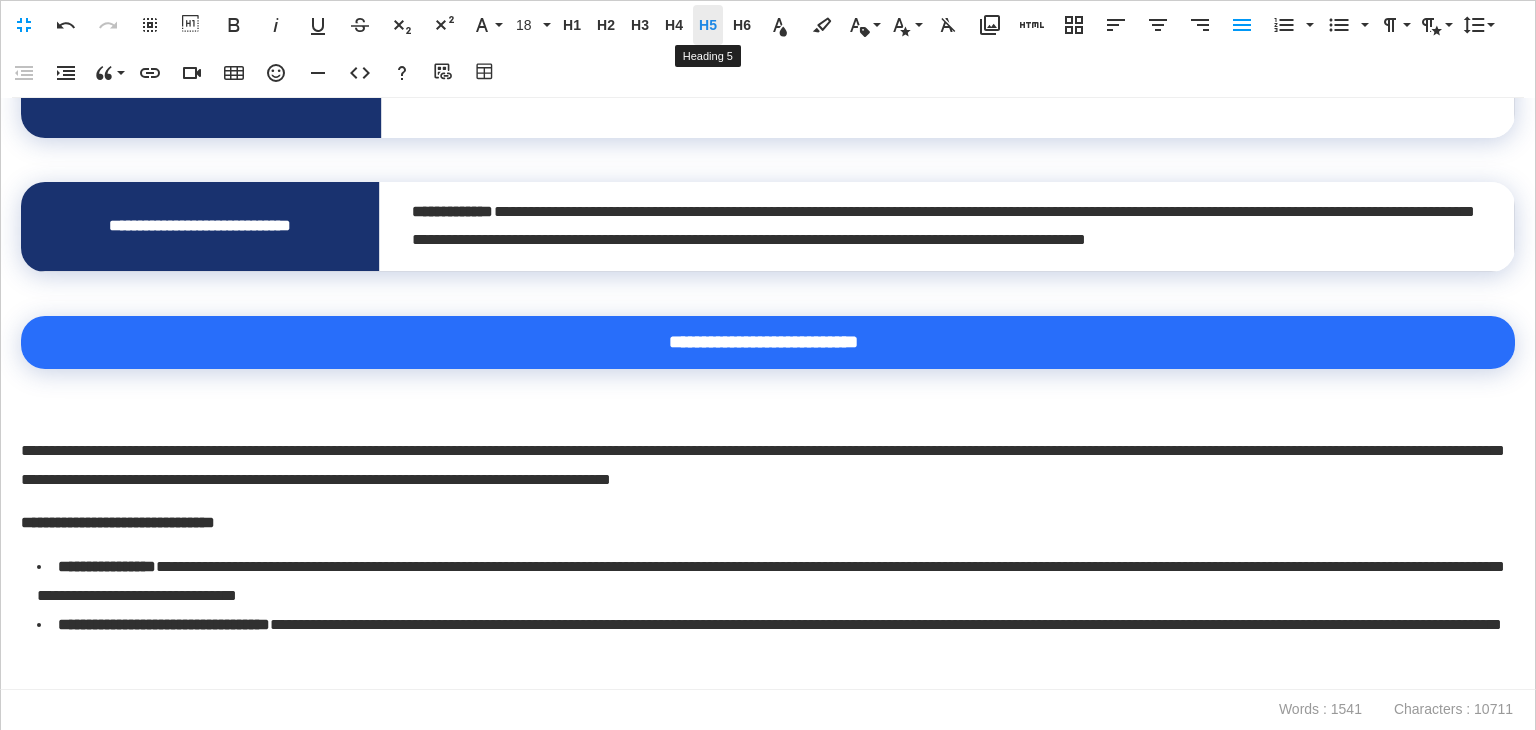 click on "H5" at bounding box center (708, 25) 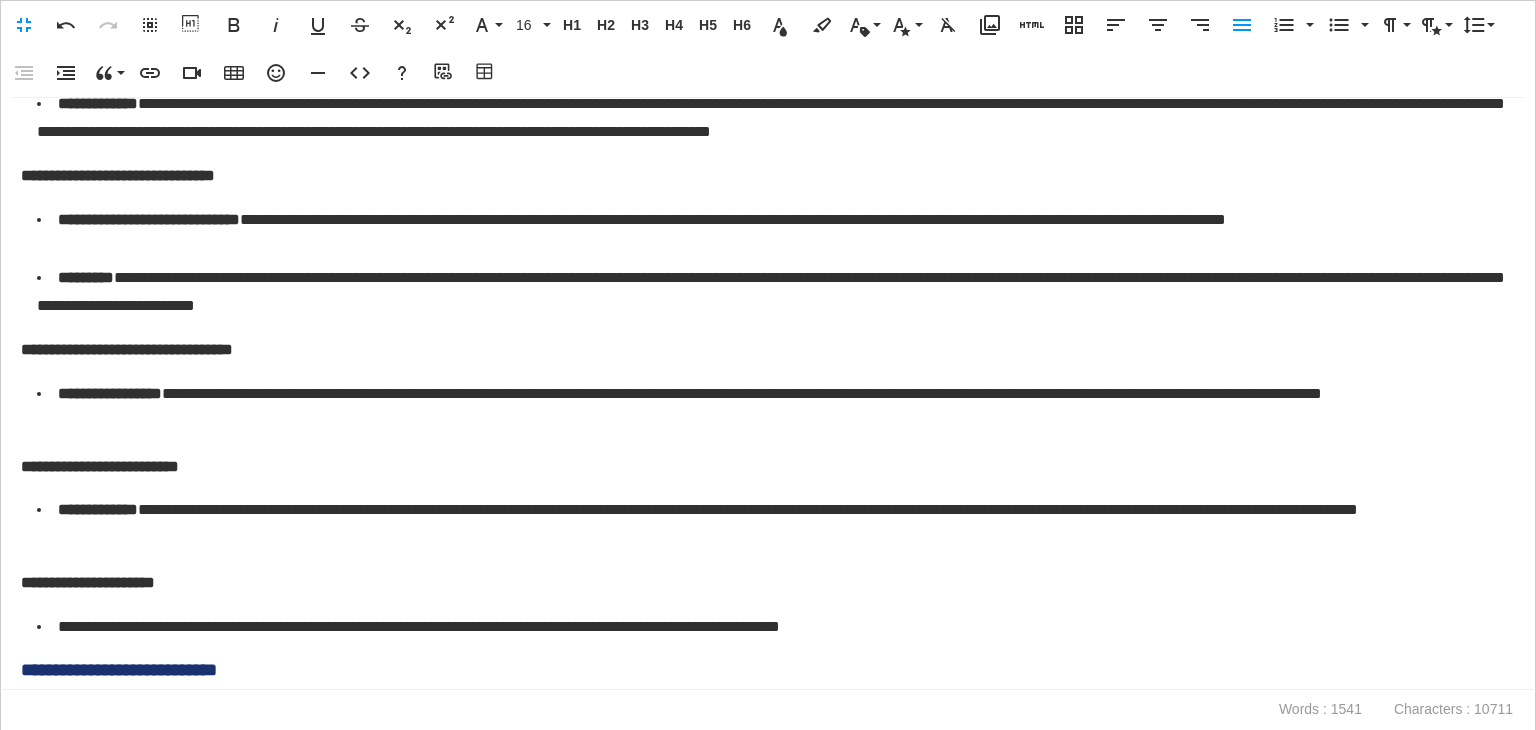 scroll, scrollTop: 2500, scrollLeft: 0, axis: vertical 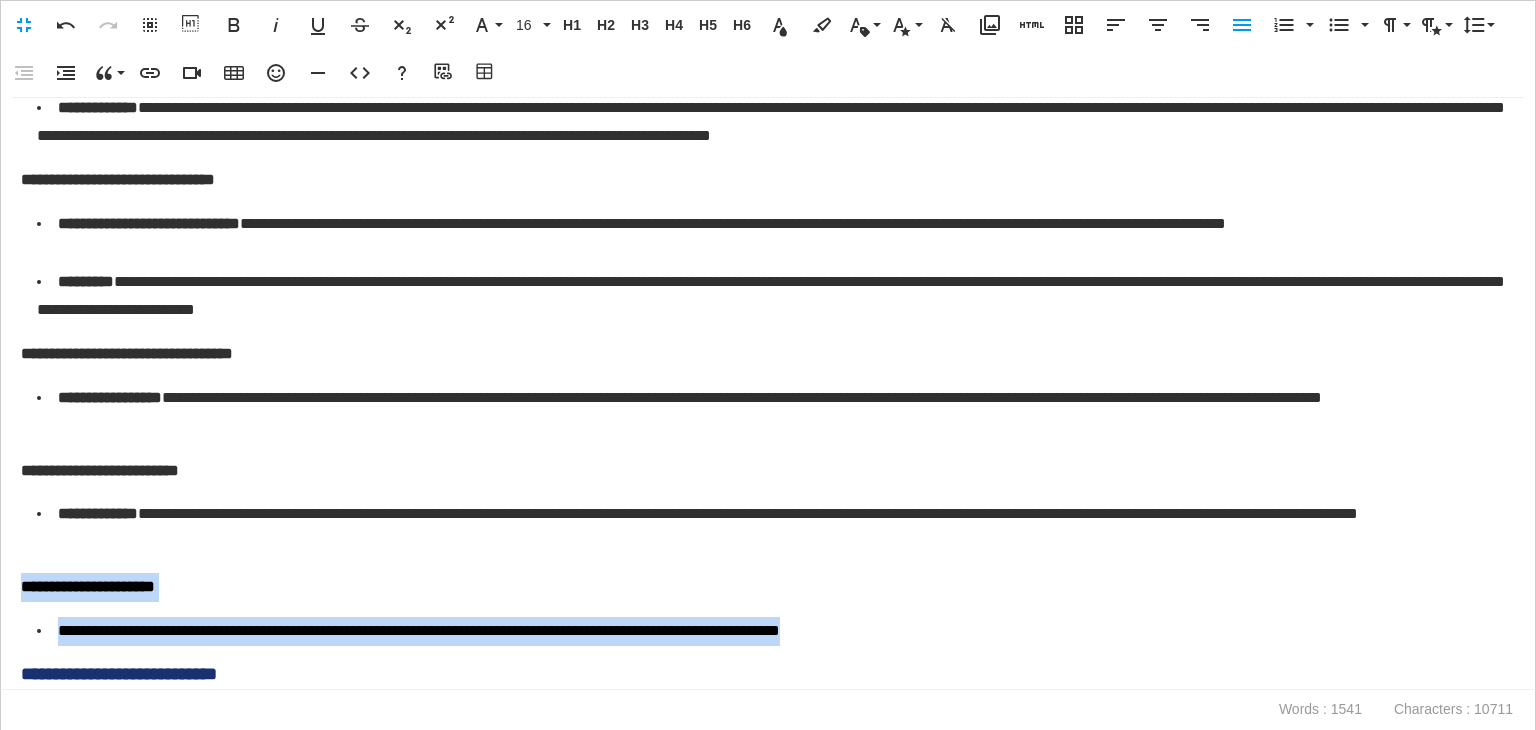 drag, startPoint x: 994, startPoint y: 629, endPoint x: 0, endPoint y: 579, distance: 995.2568 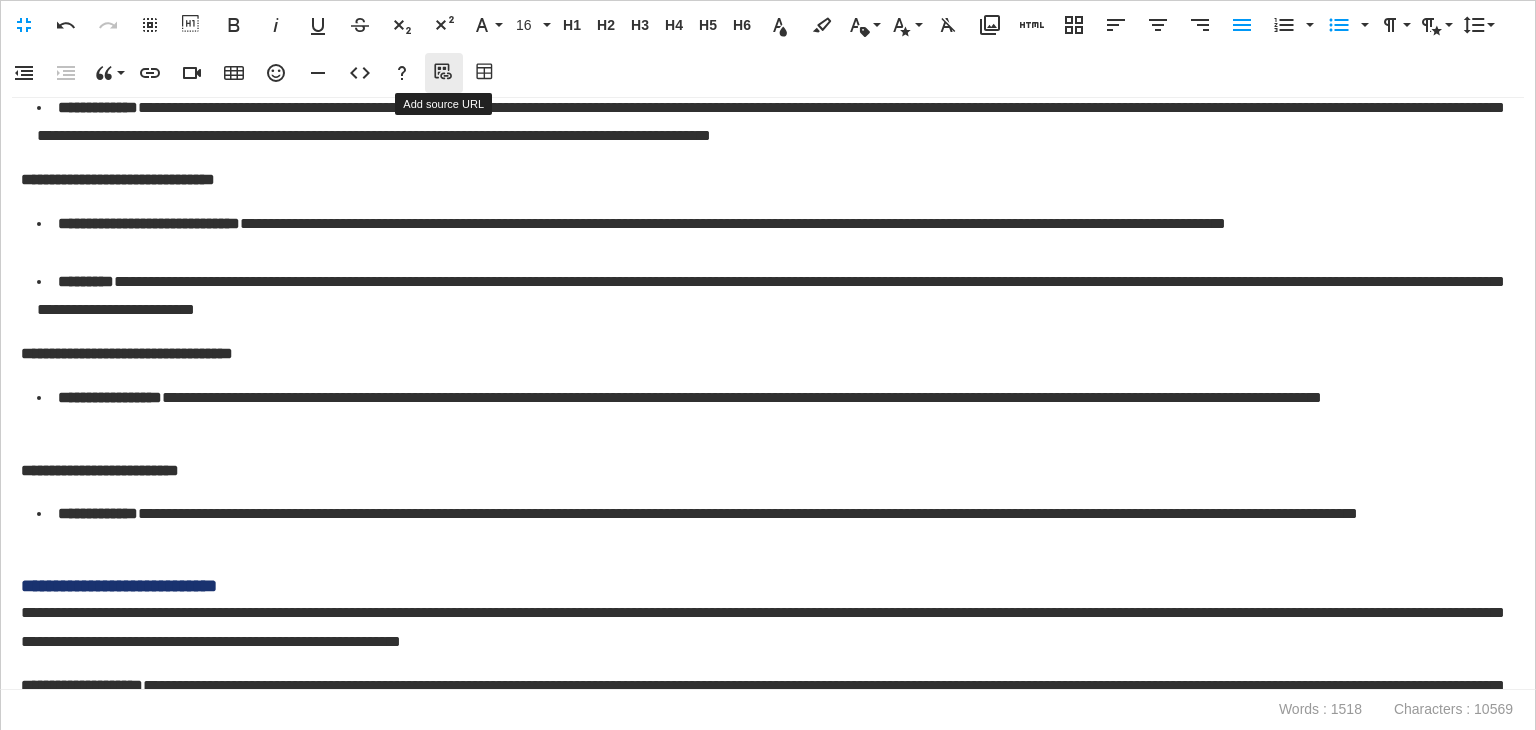 click 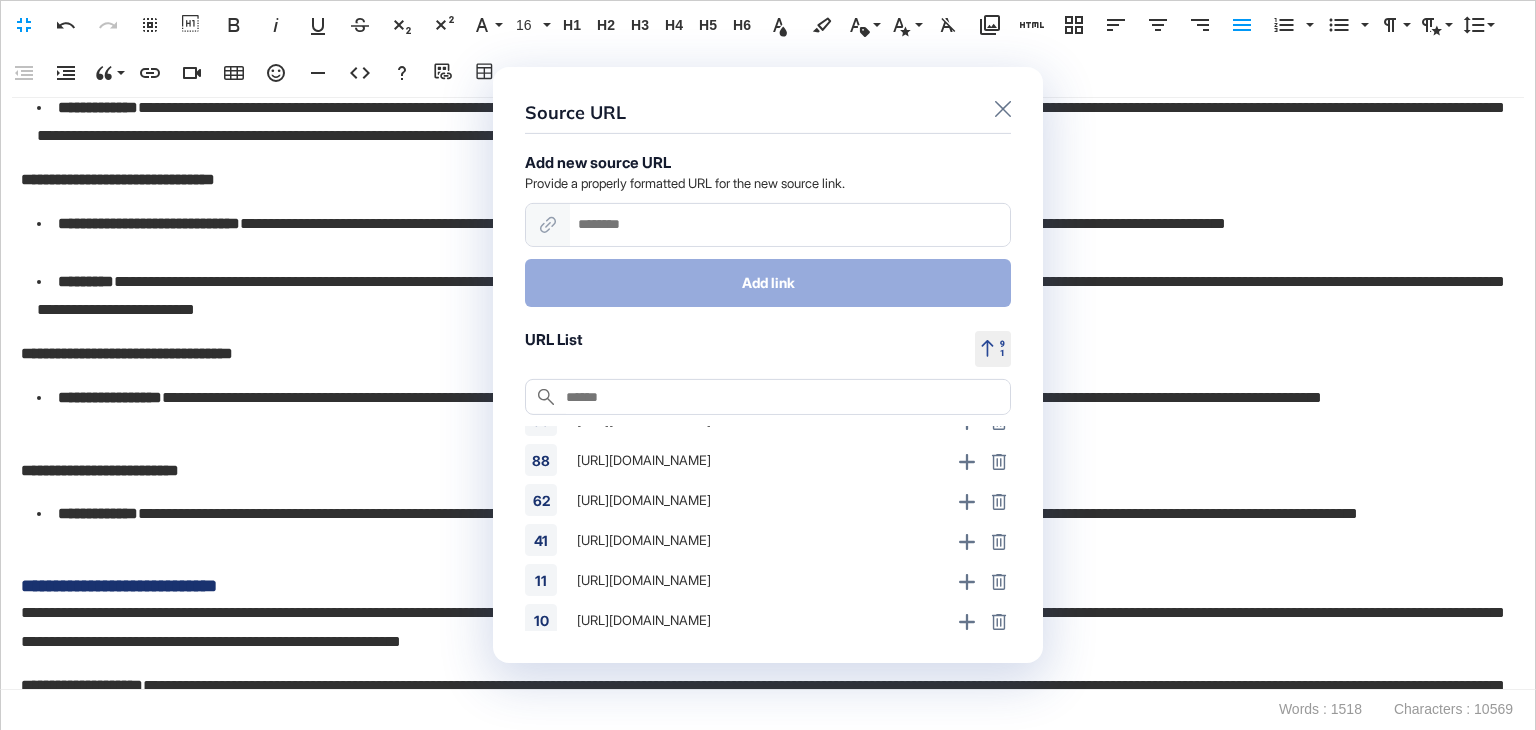 scroll, scrollTop: 956, scrollLeft: 0, axis: vertical 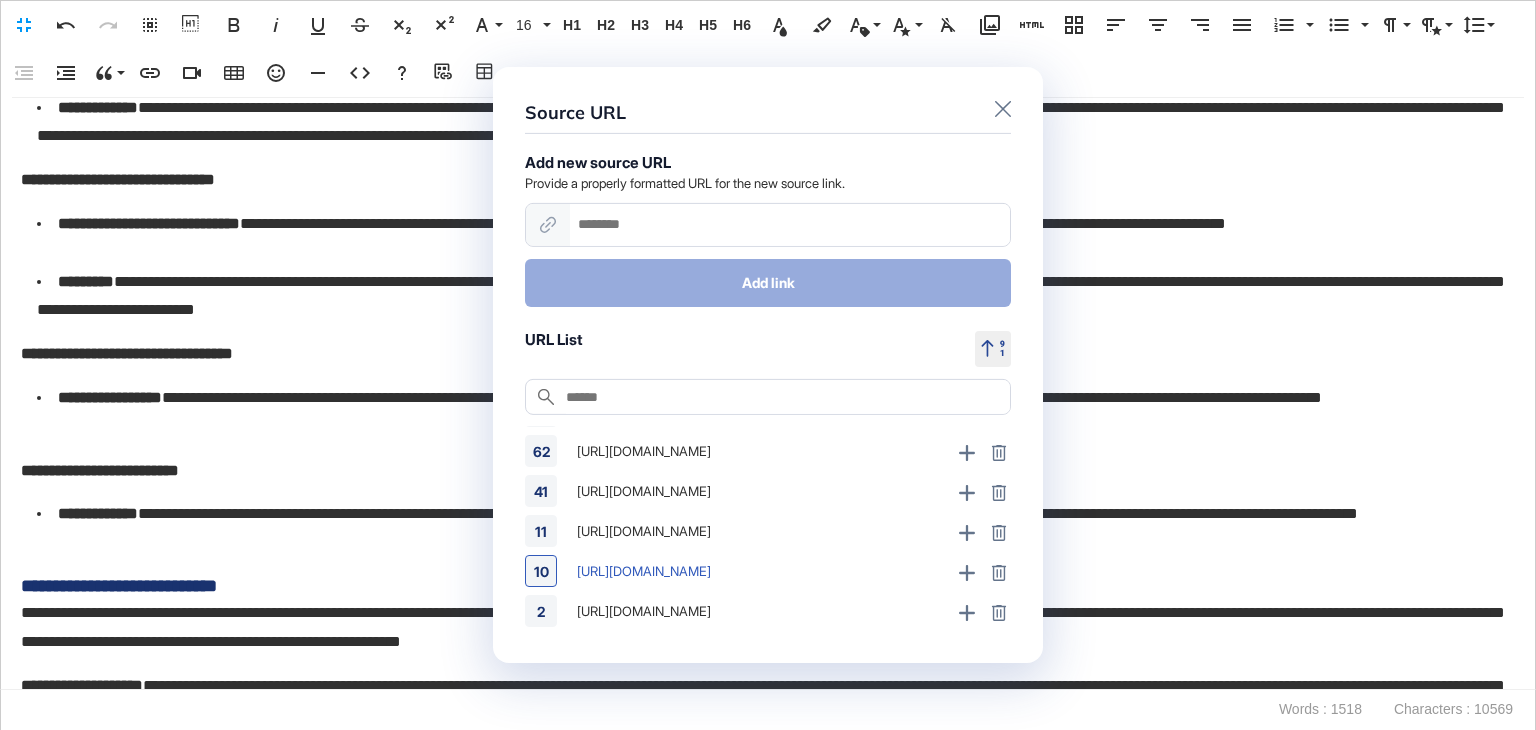 click on "Cancel Remove" at bounding box center [983, 571] 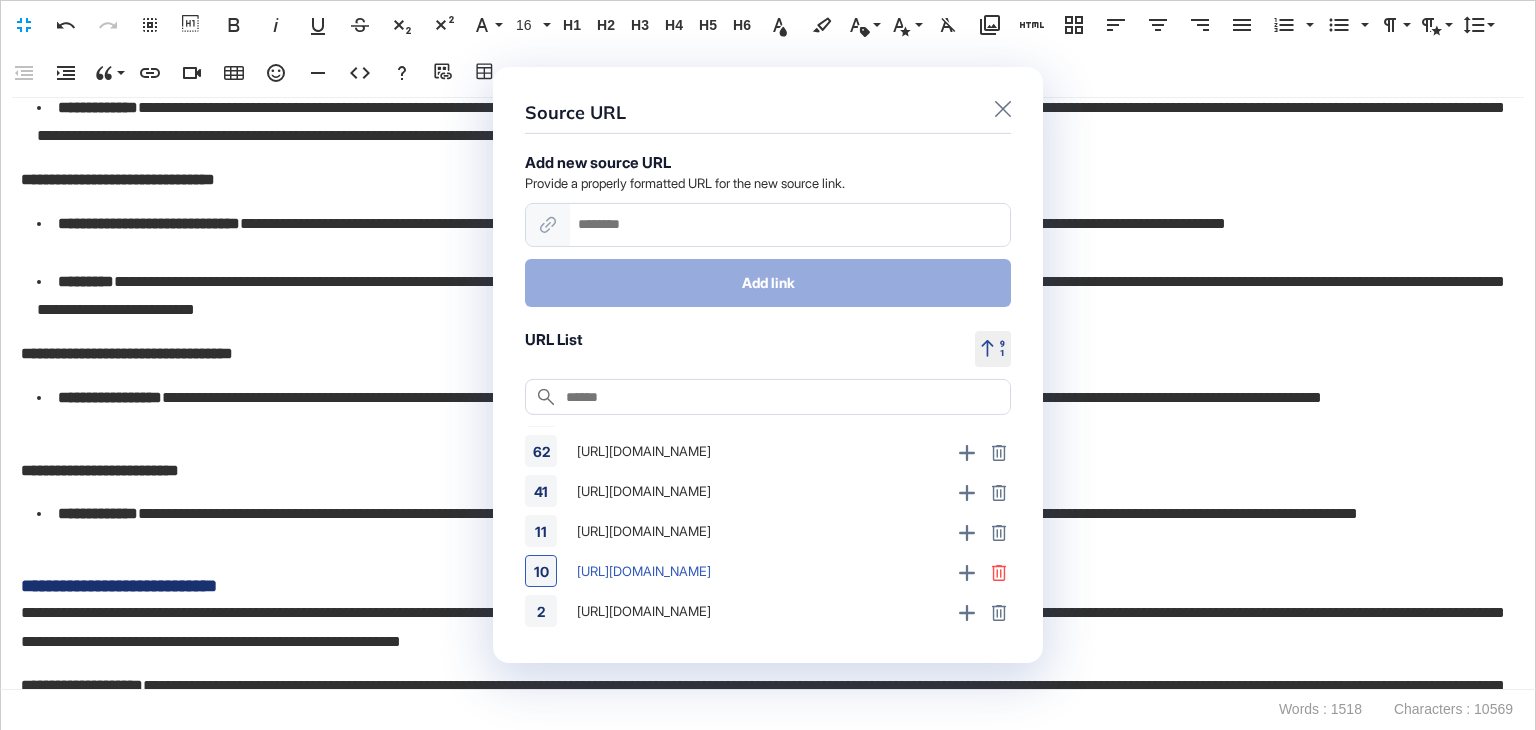 click 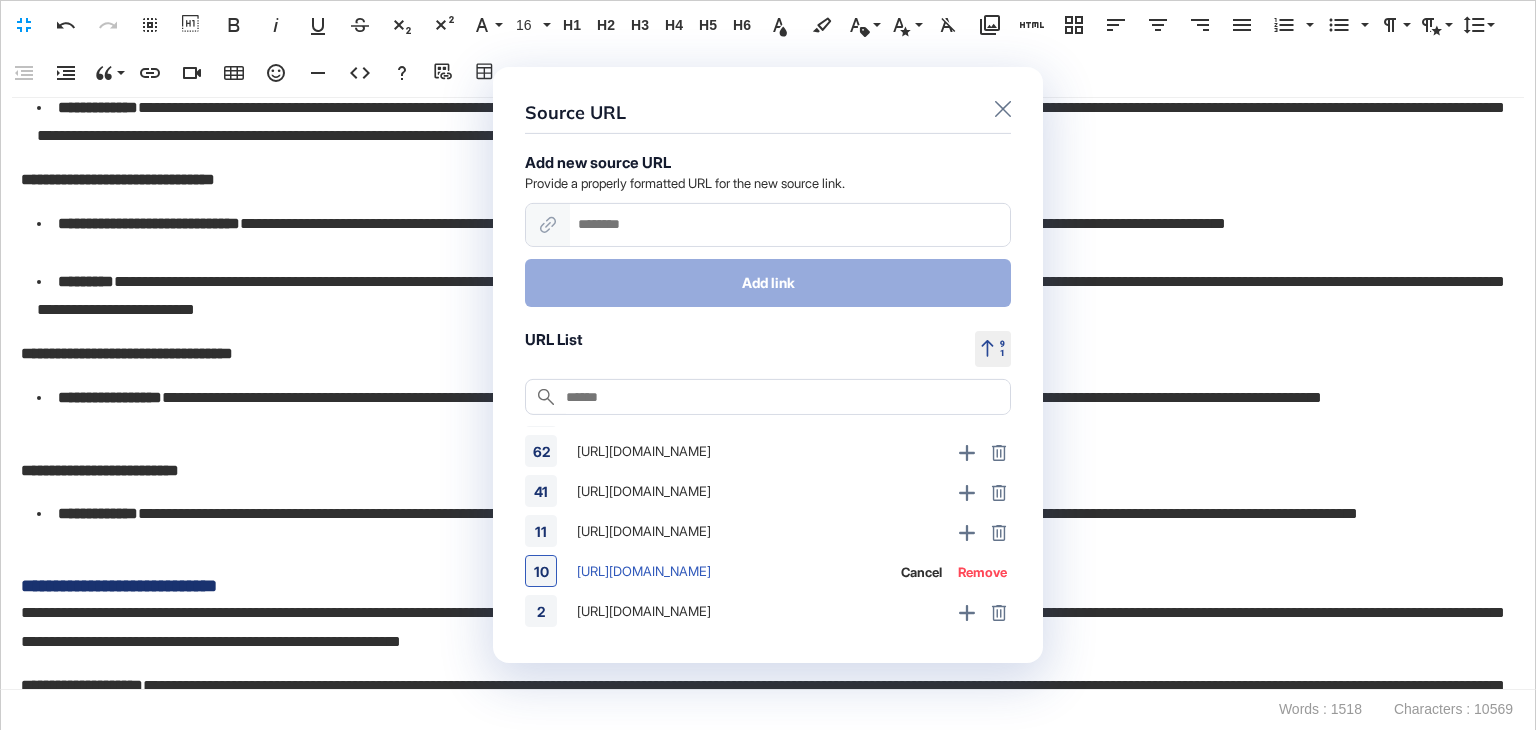 click on "Remove" at bounding box center [982, 571] 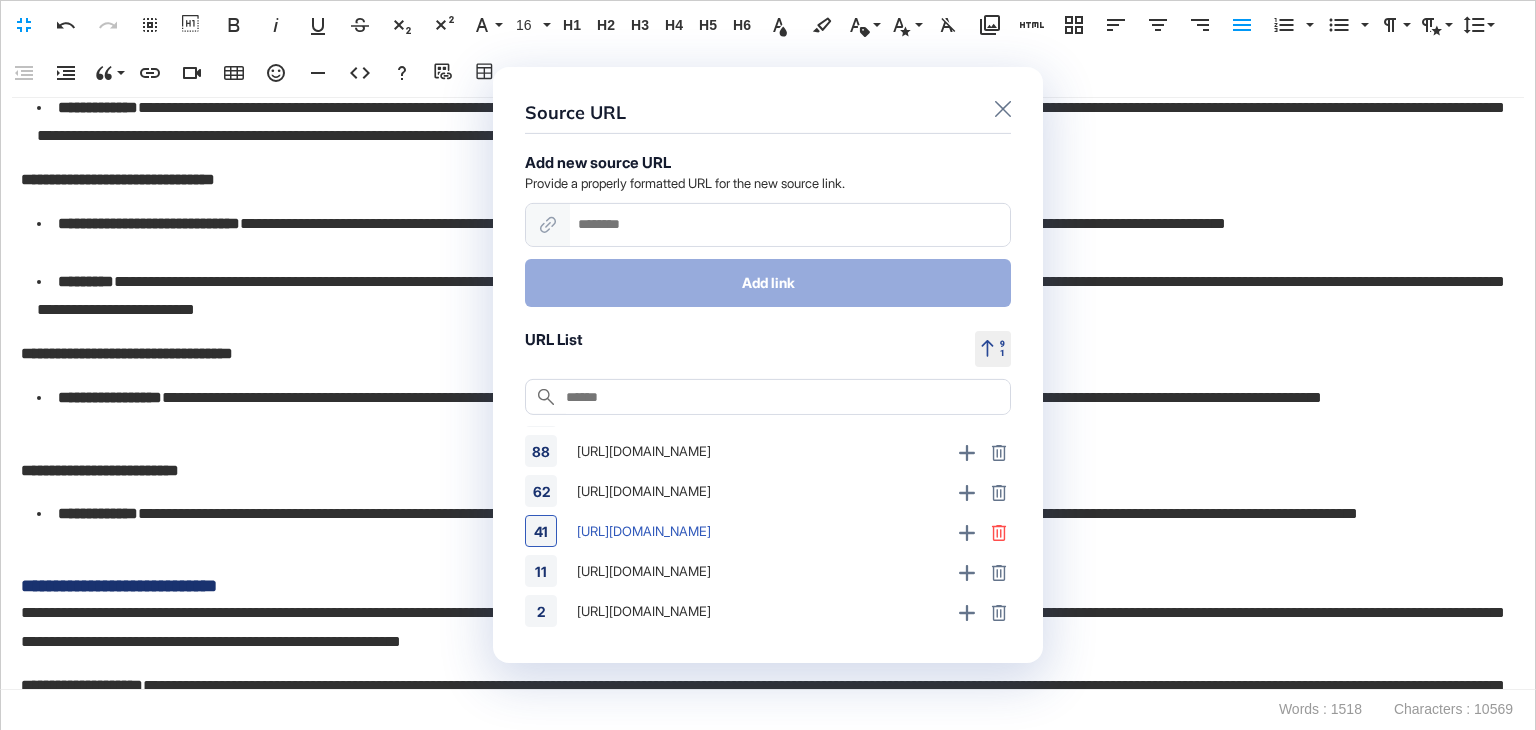 scroll, scrollTop: 916, scrollLeft: 0, axis: vertical 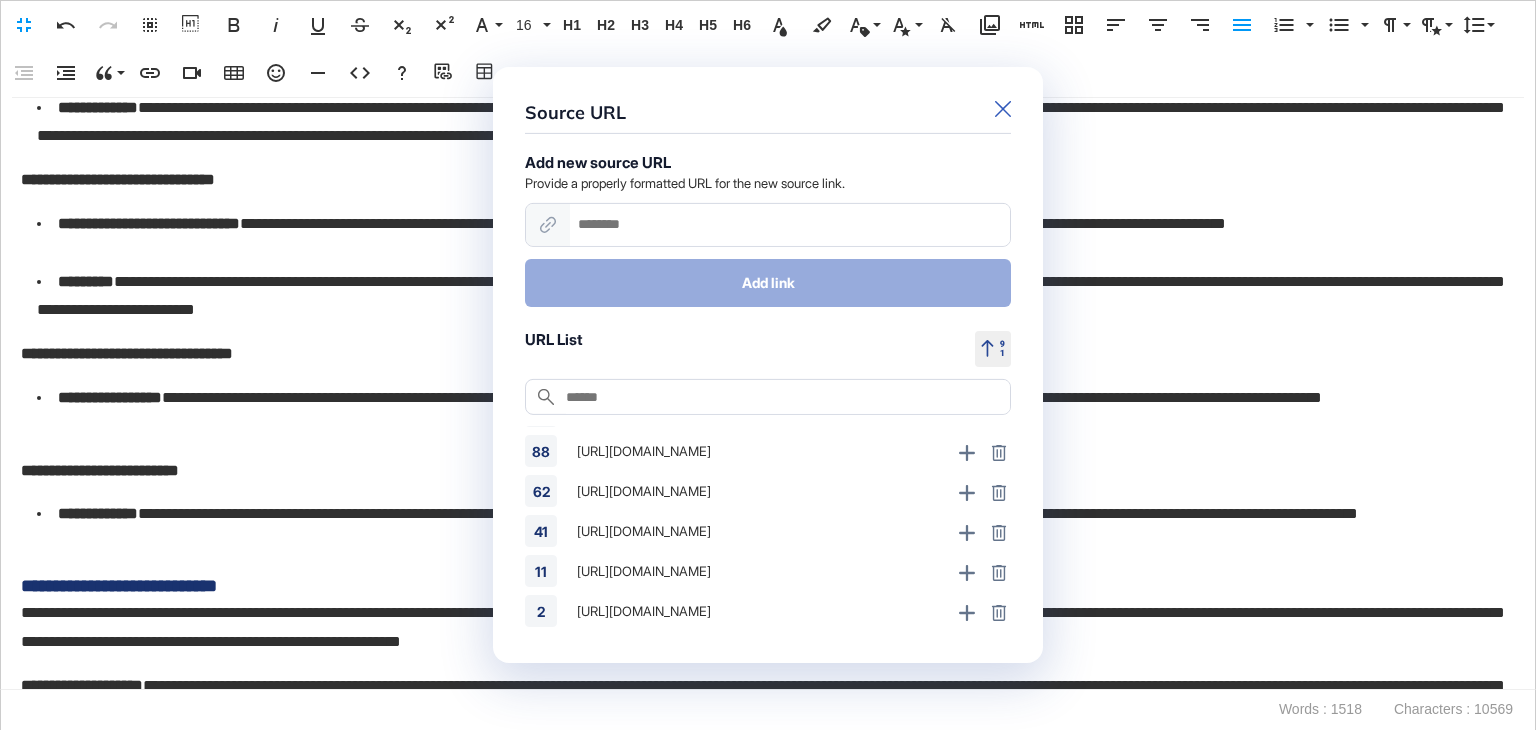 click 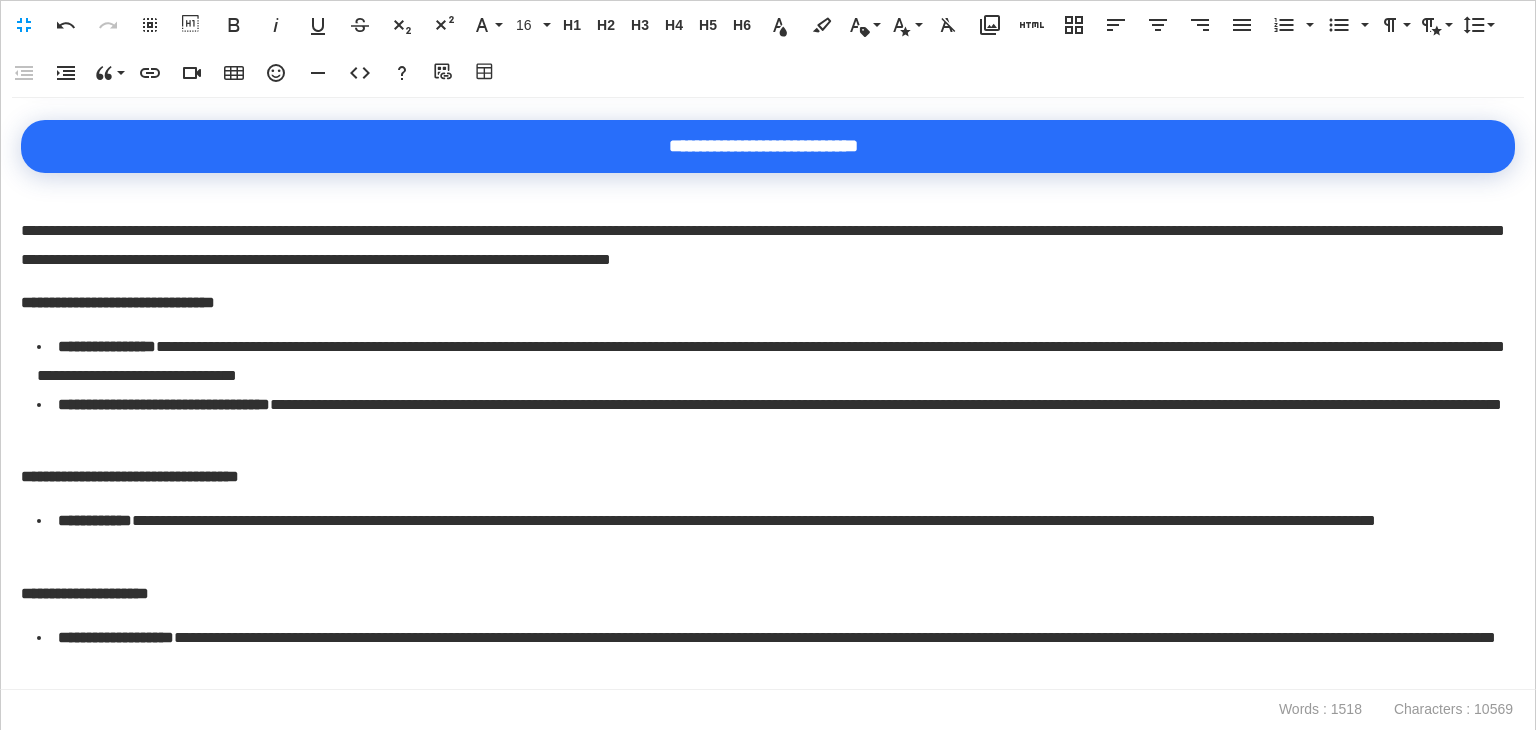 scroll, scrollTop: 1900, scrollLeft: 0, axis: vertical 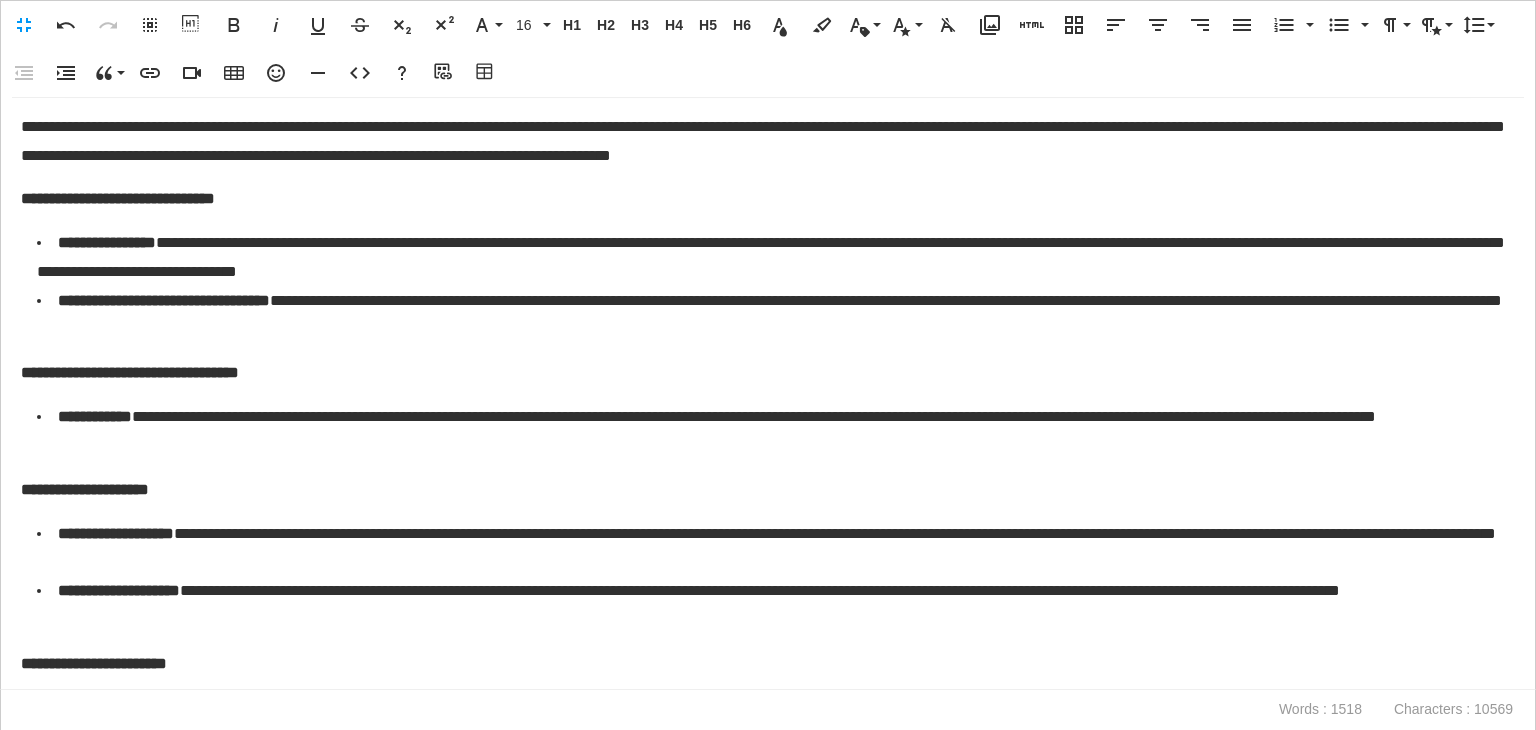 click on "**********" at bounding box center [763, 142] 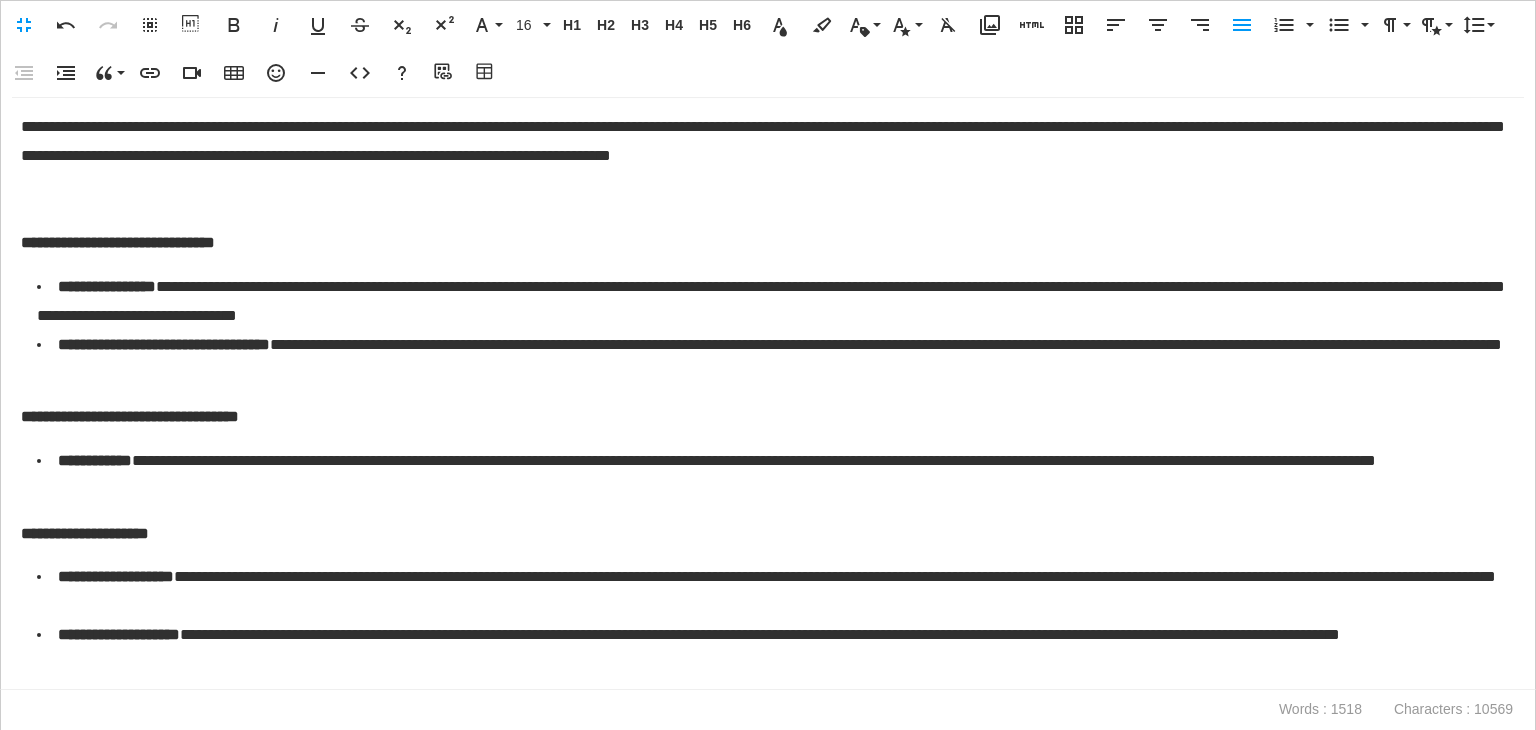 scroll, scrollTop: 1800, scrollLeft: 0, axis: vertical 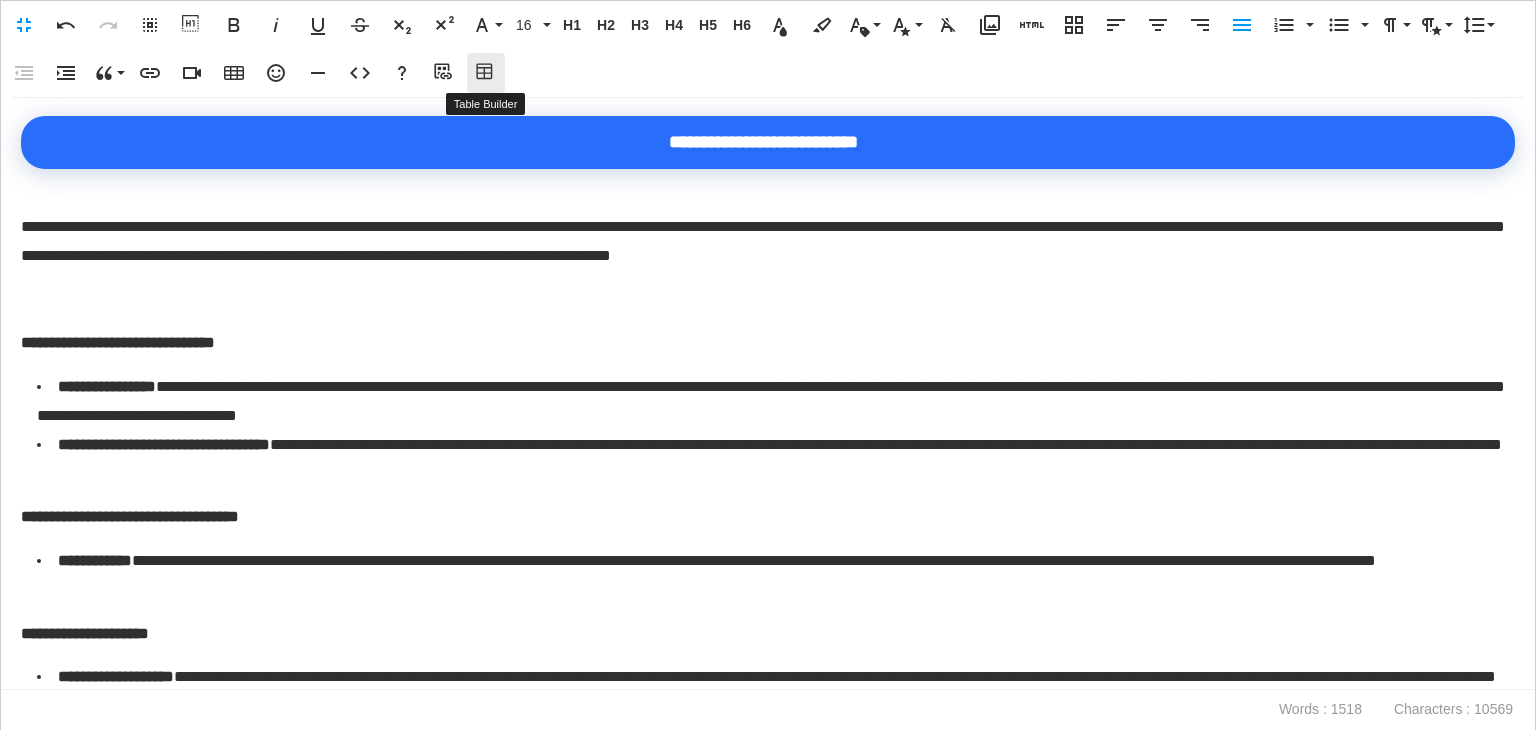 click on "Table Builder" at bounding box center (486, 73) 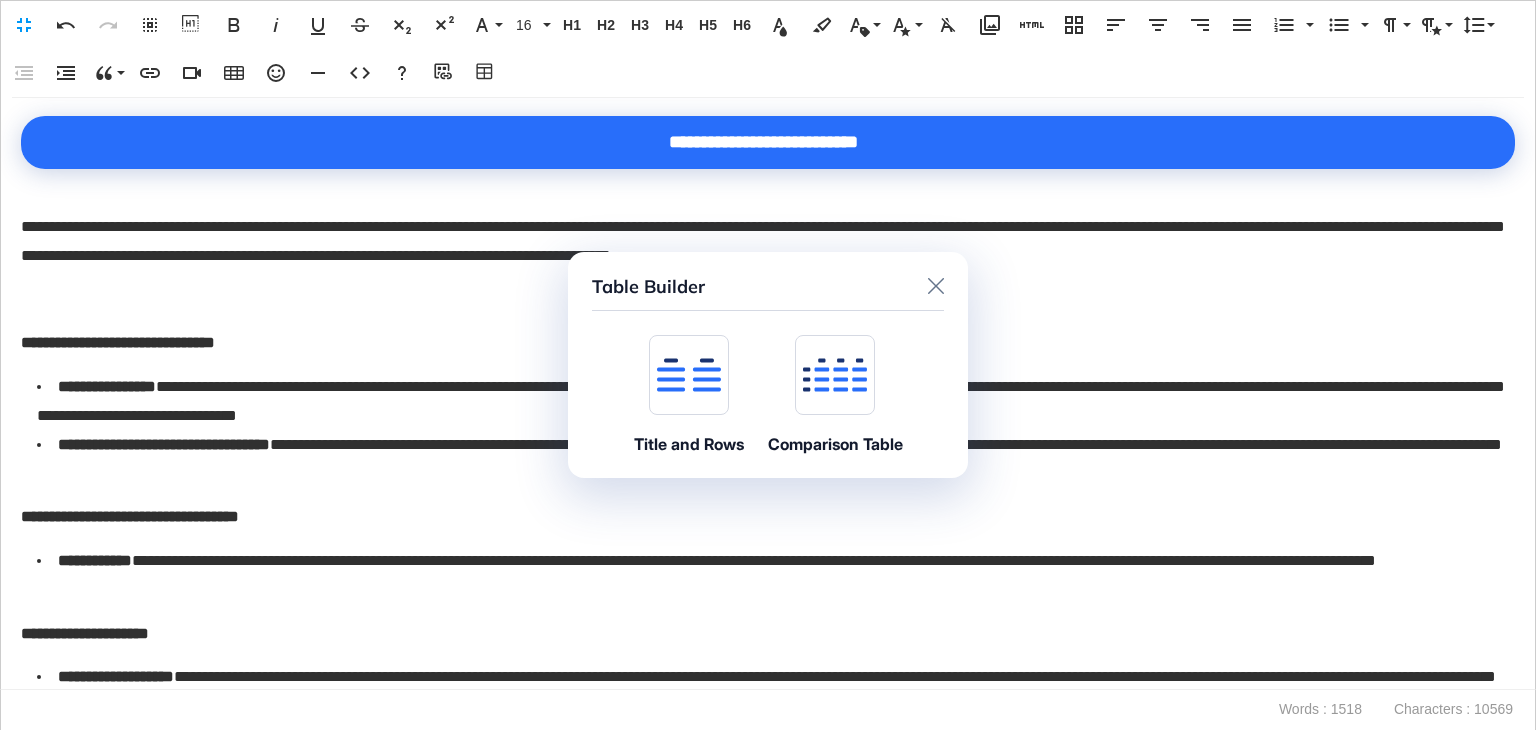 click at bounding box center (689, 375) 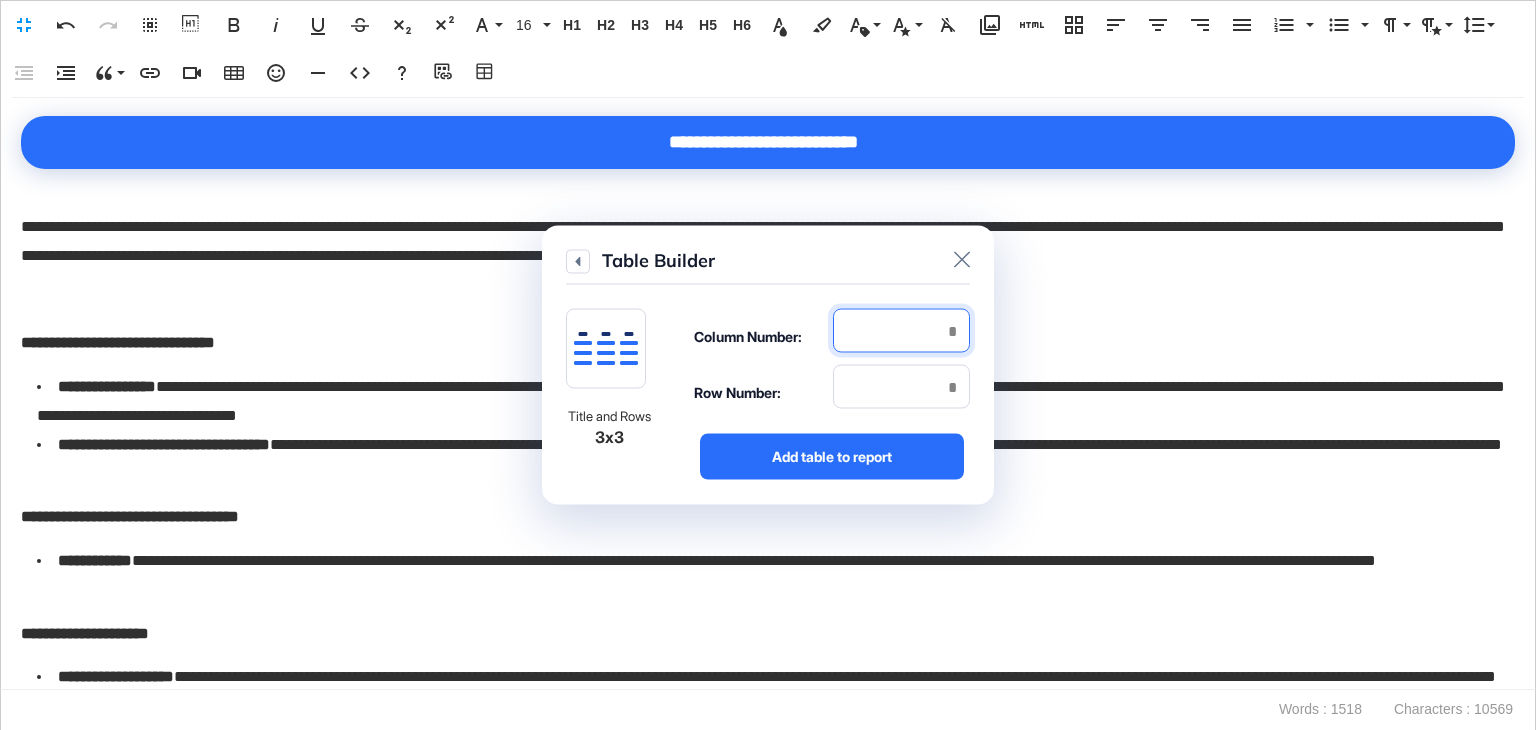 drag, startPoint x: 877, startPoint y: 325, endPoint x: 950, endPoint y: 325, distance: 73 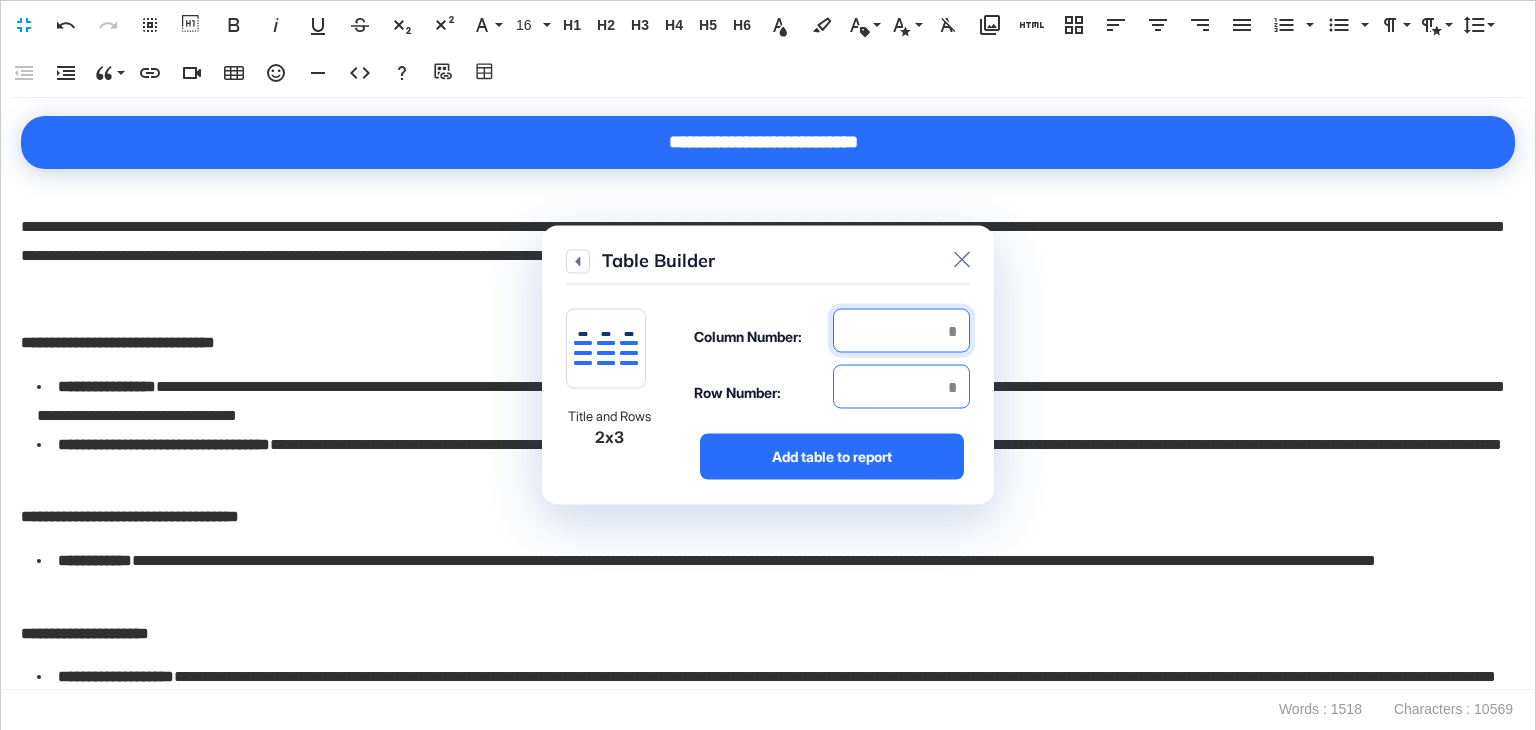 type on "*" 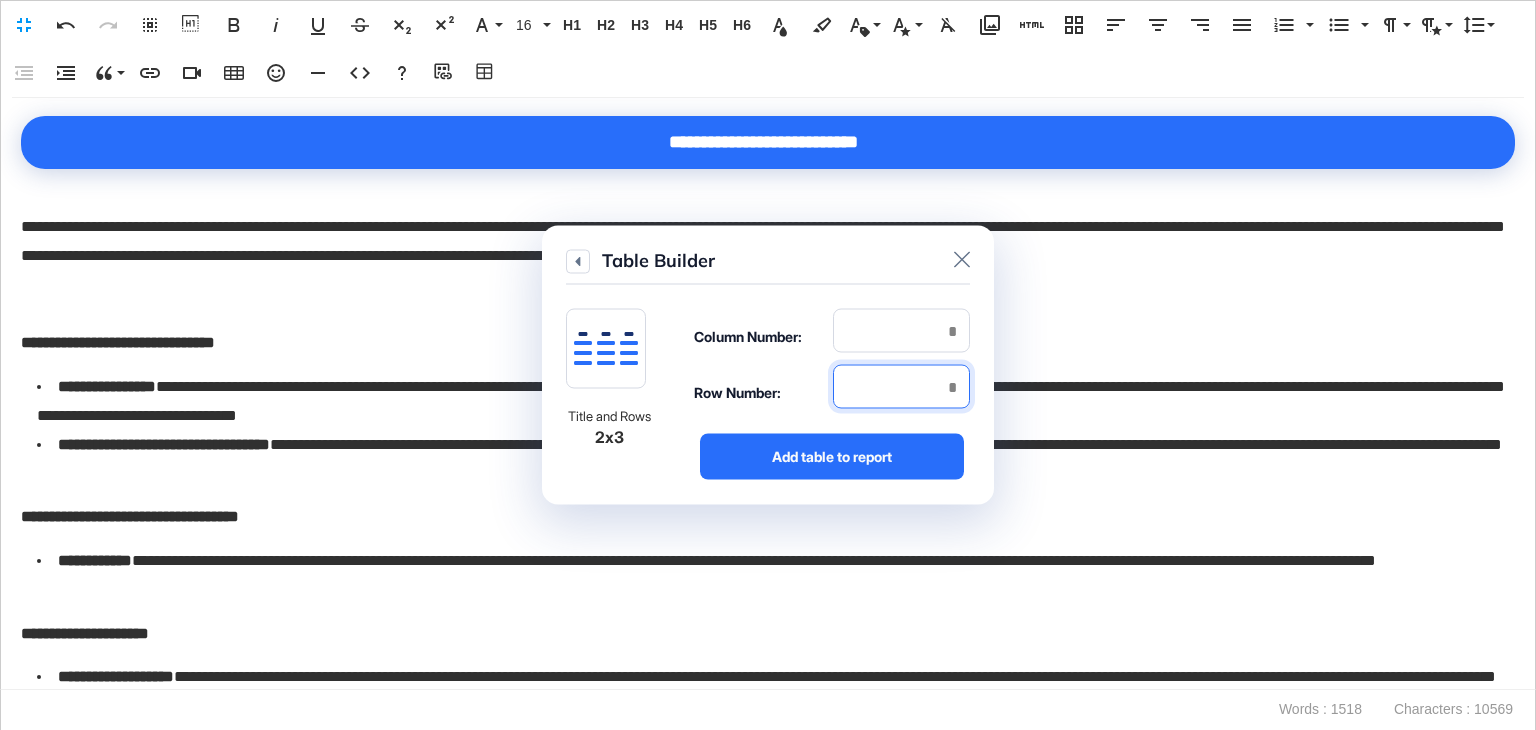 click at bounding box center [901, 387] 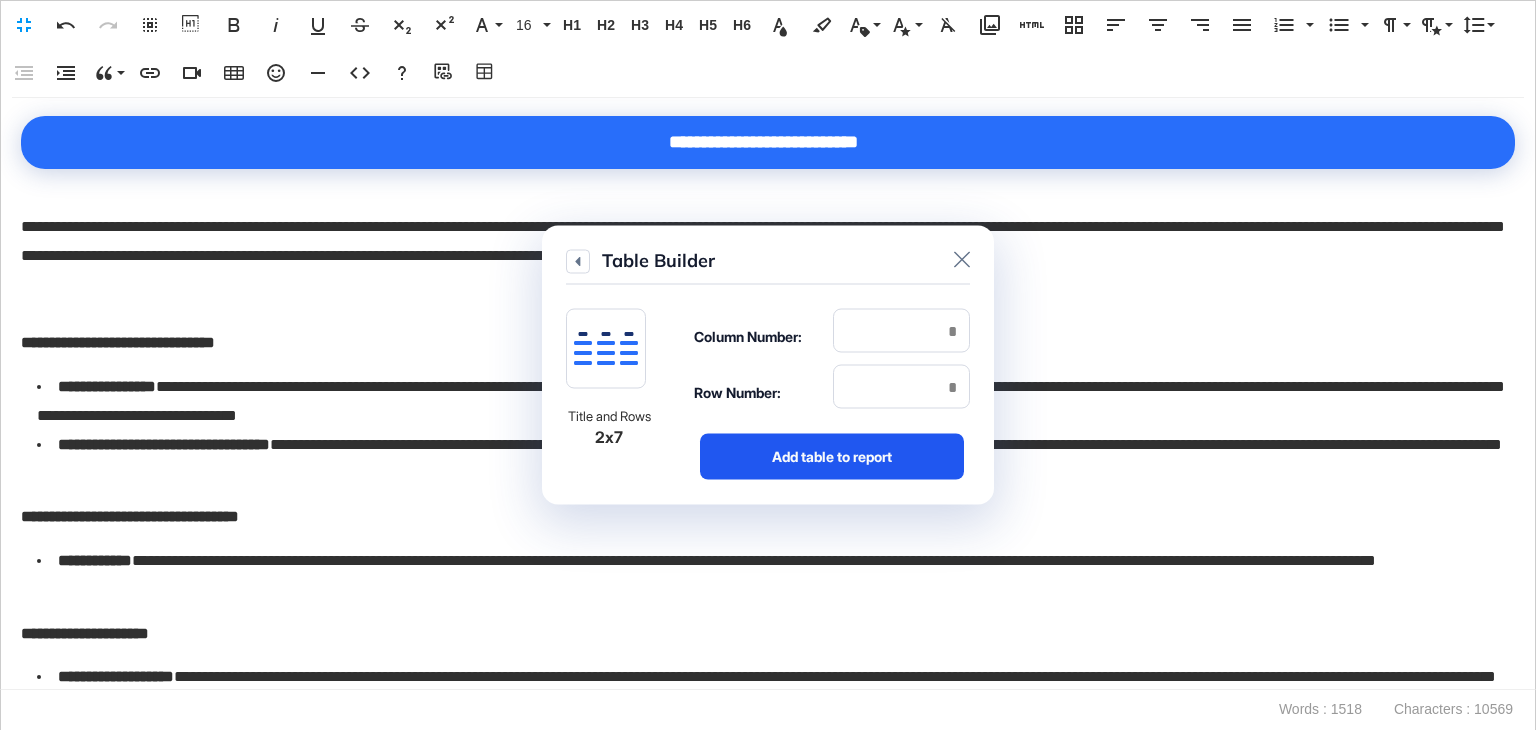 click on "Add table to report" at bounding box center (832, 457) 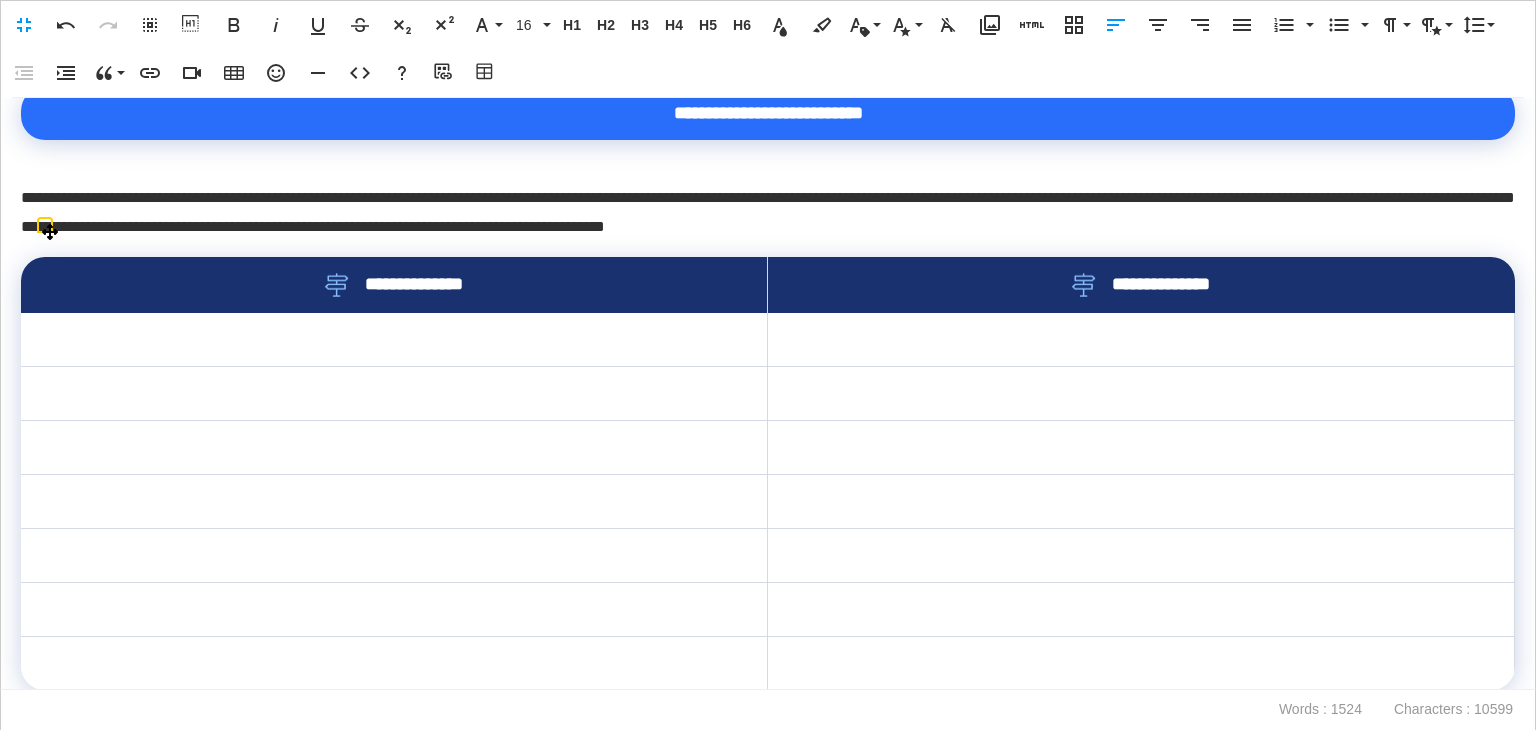 scroll, scrollTop: 1851, scrollLeft: 0, axis: vertical 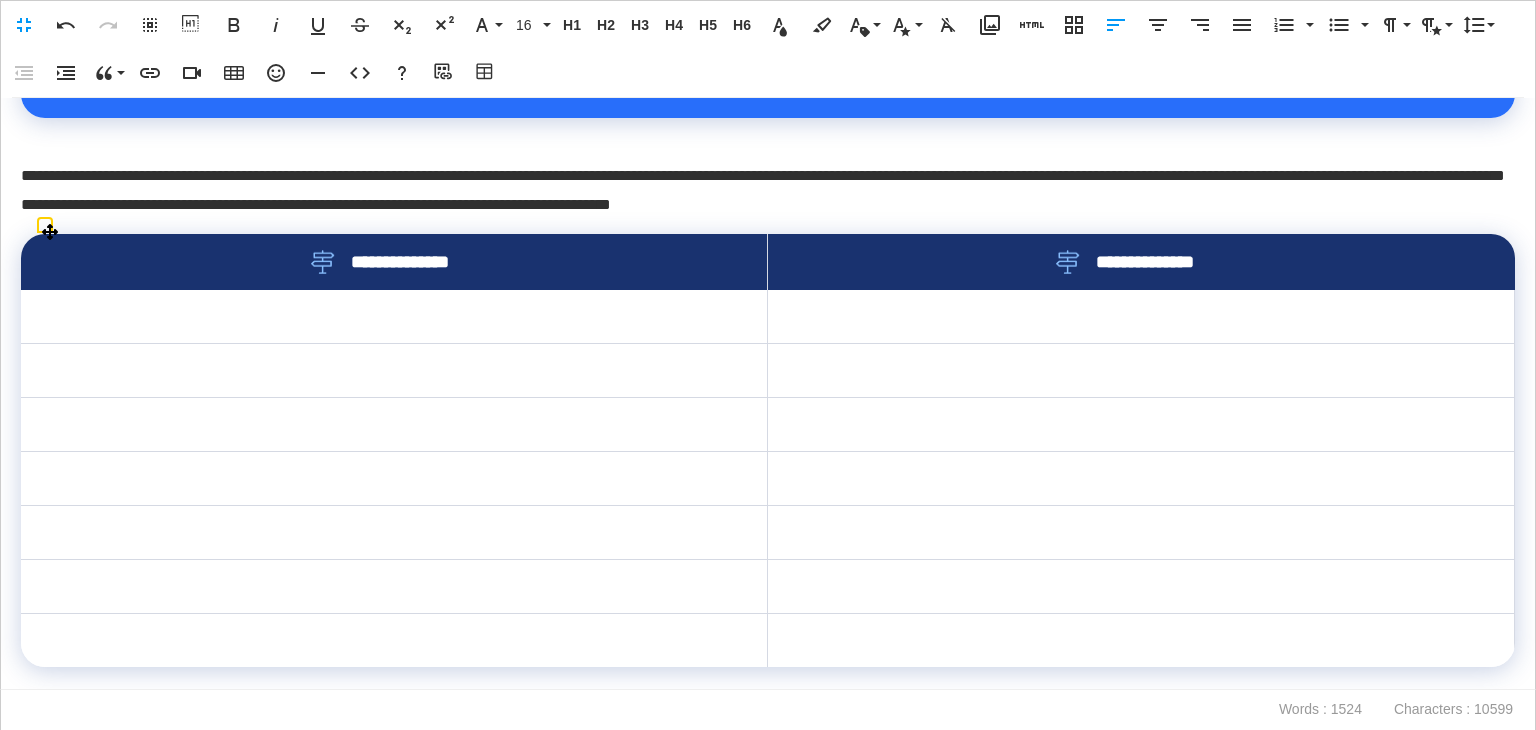 click on "**********" at bounding box center (391, 262) 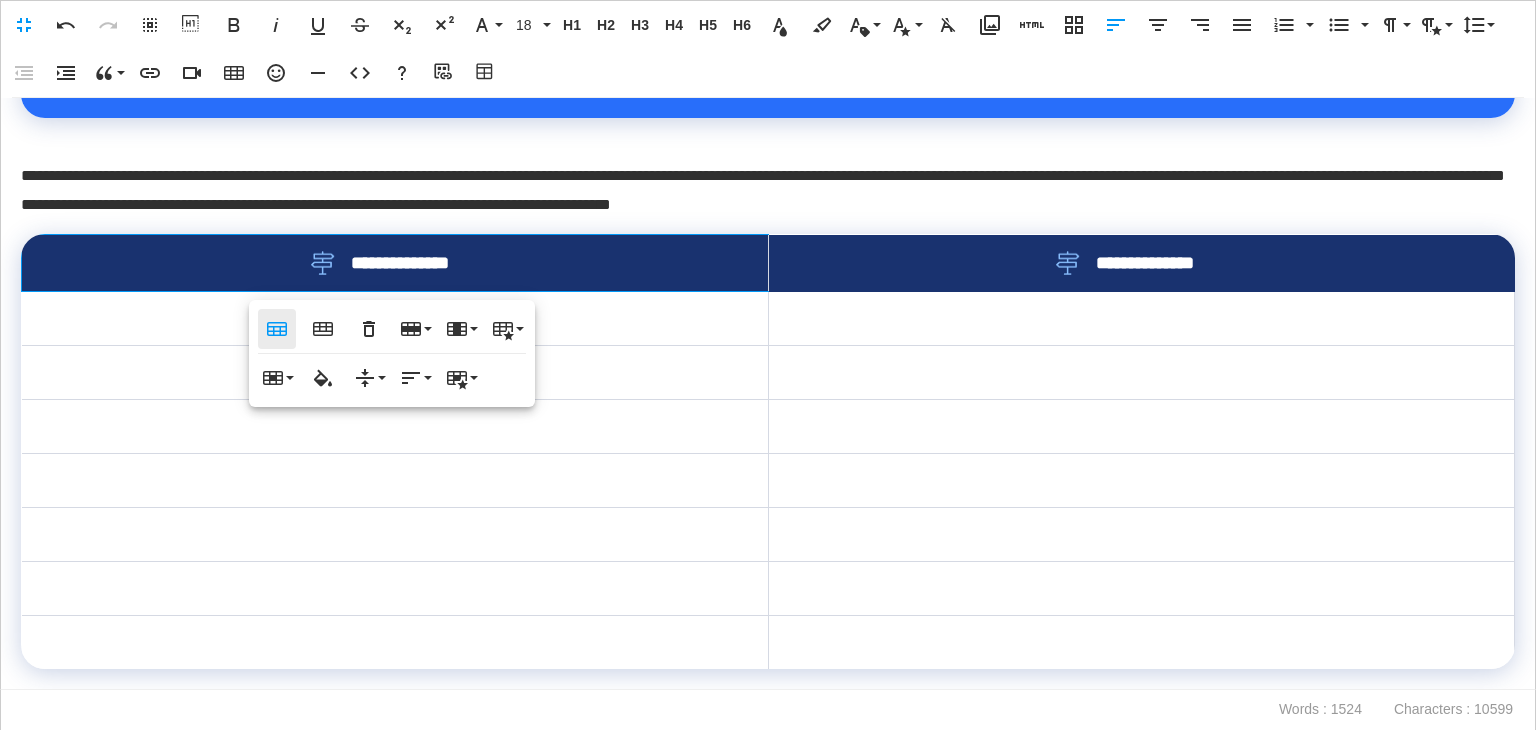 click 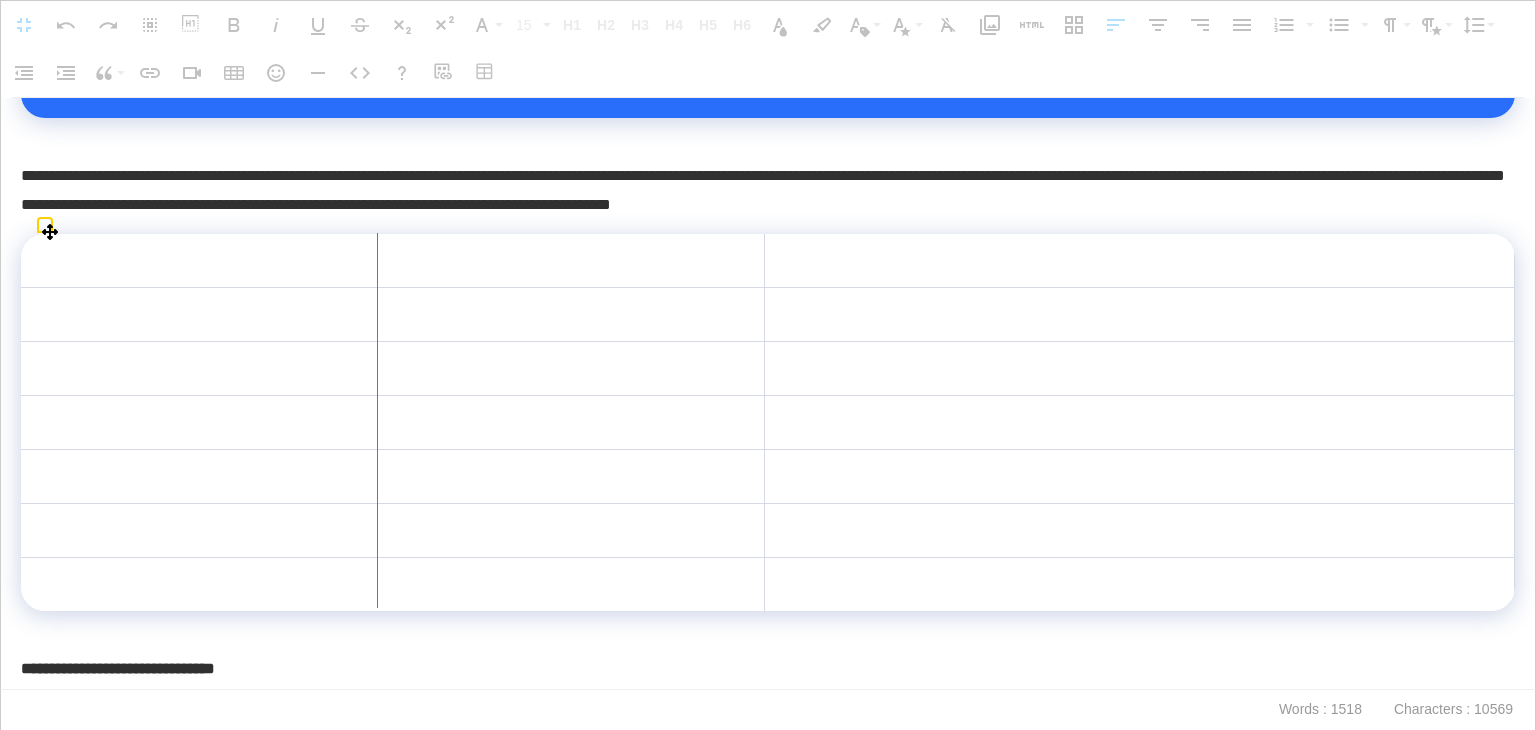 drag, startPoint x: 761, startPoint y: 268, endPoint x: 376, endPoint y: 288, distance: 385.51913 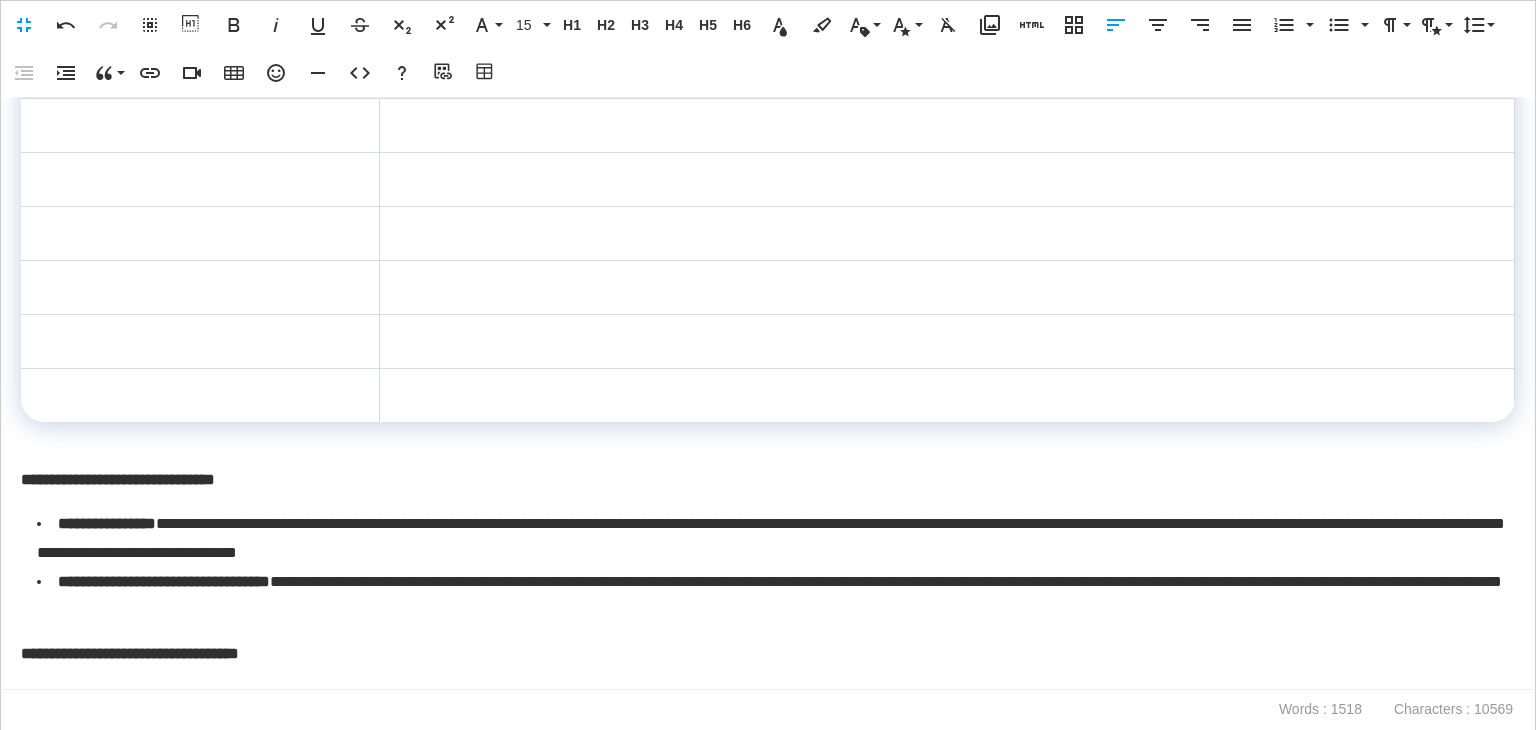 scroll, scrollTop: 2051, scrollLeft: 0, axis: vertical 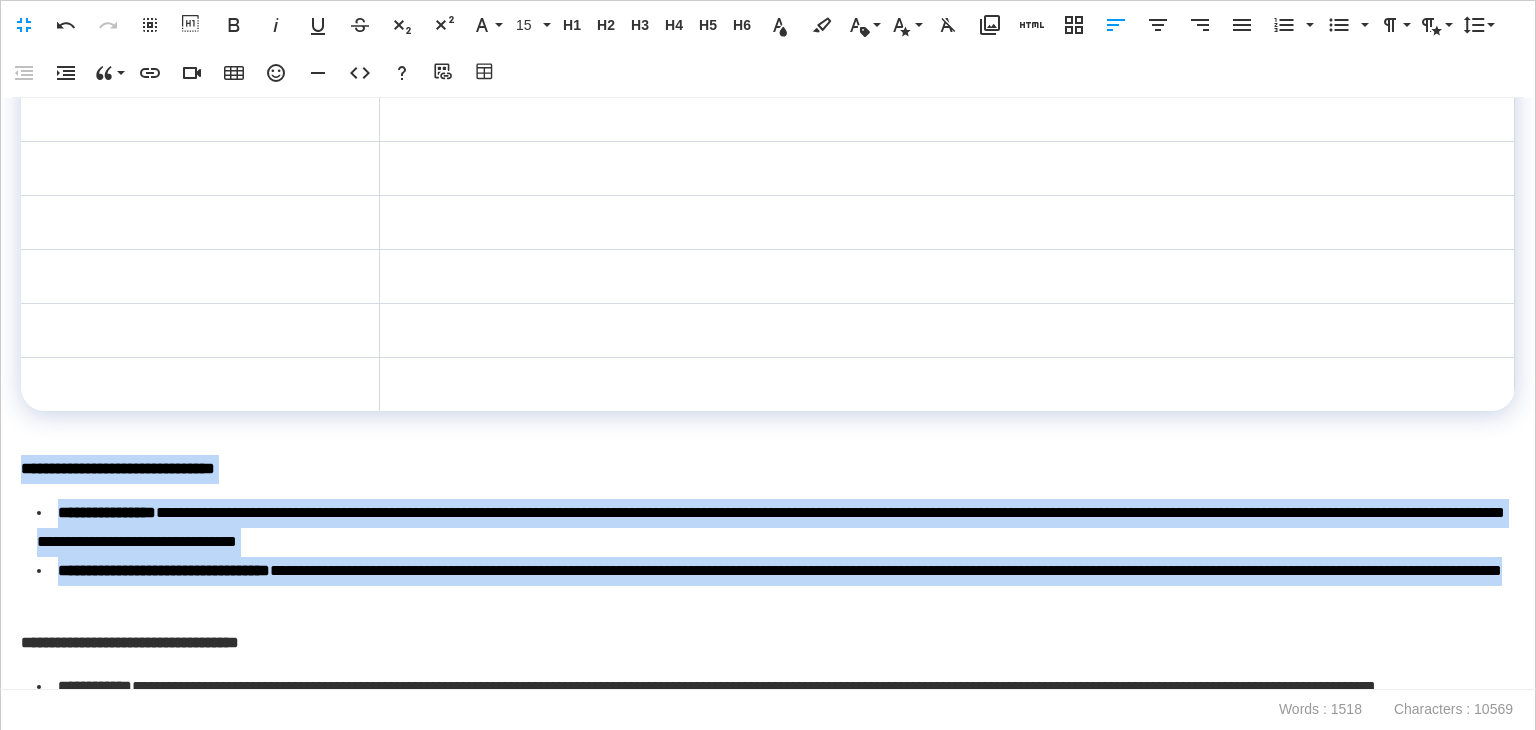 drag, startPoint x: 500, startPoint y: 601, endPoint x: 0, endPoint y: 469, distance: 517.13055 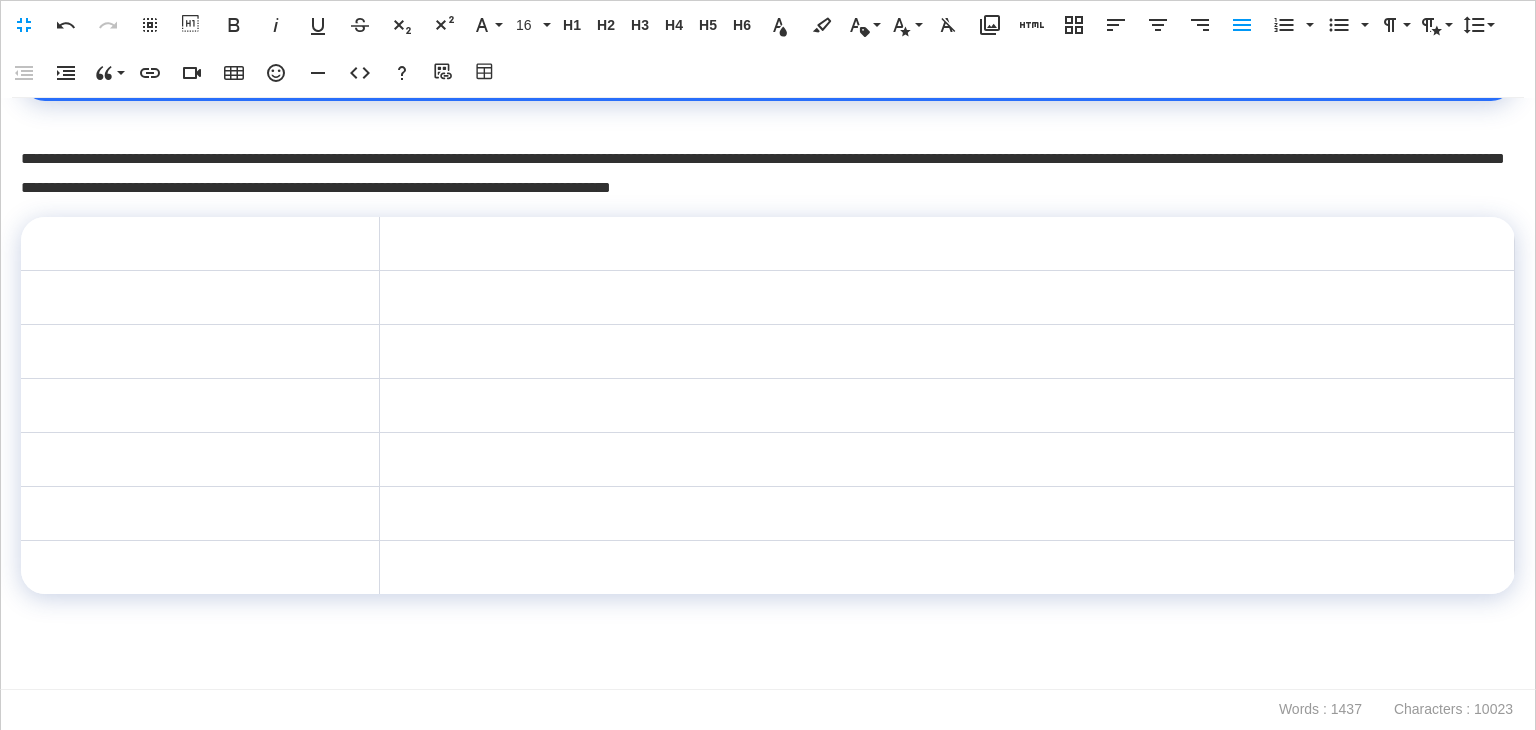 scroll, scrollTop: 1751, scrollLeft: 0, axis: vertical 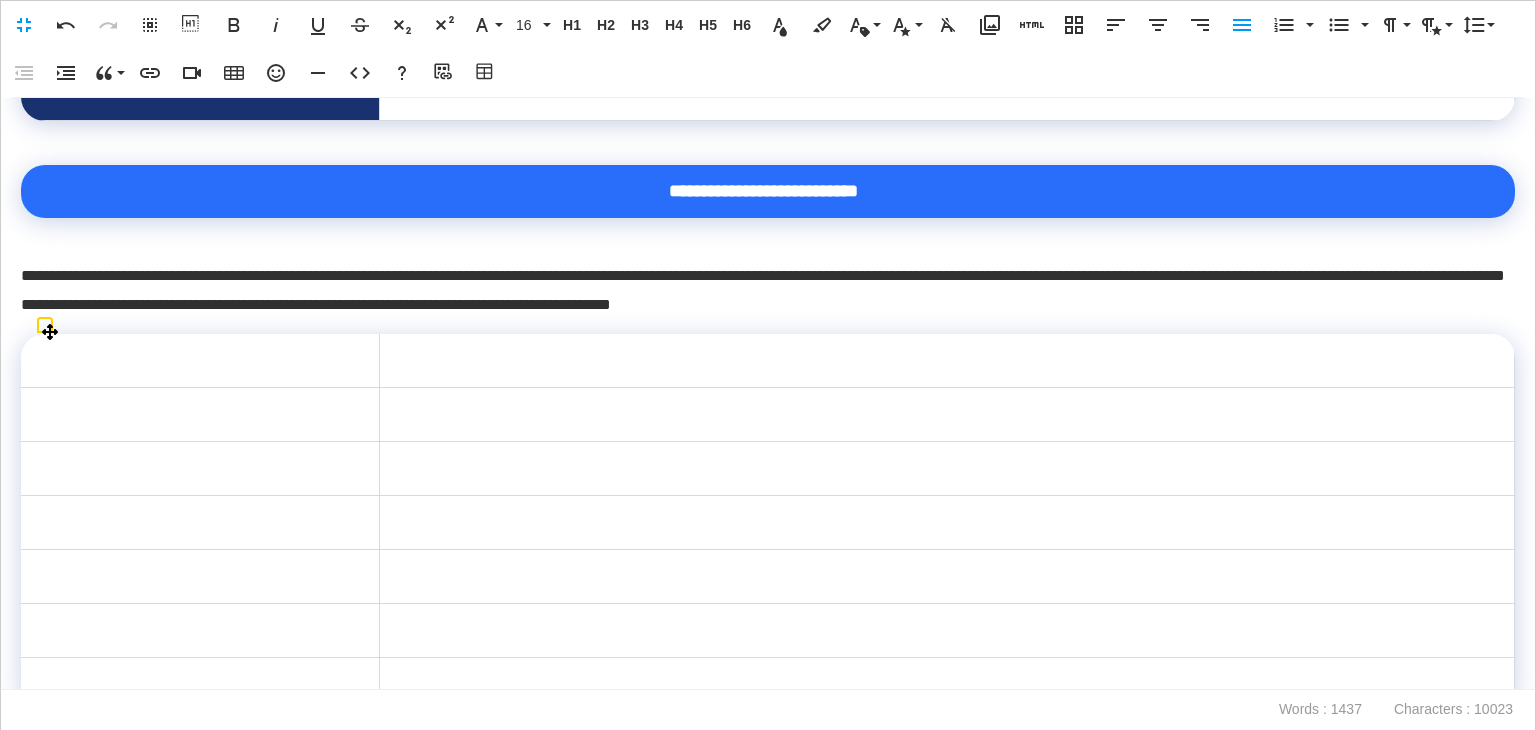 click at bounding box center [947, 361] 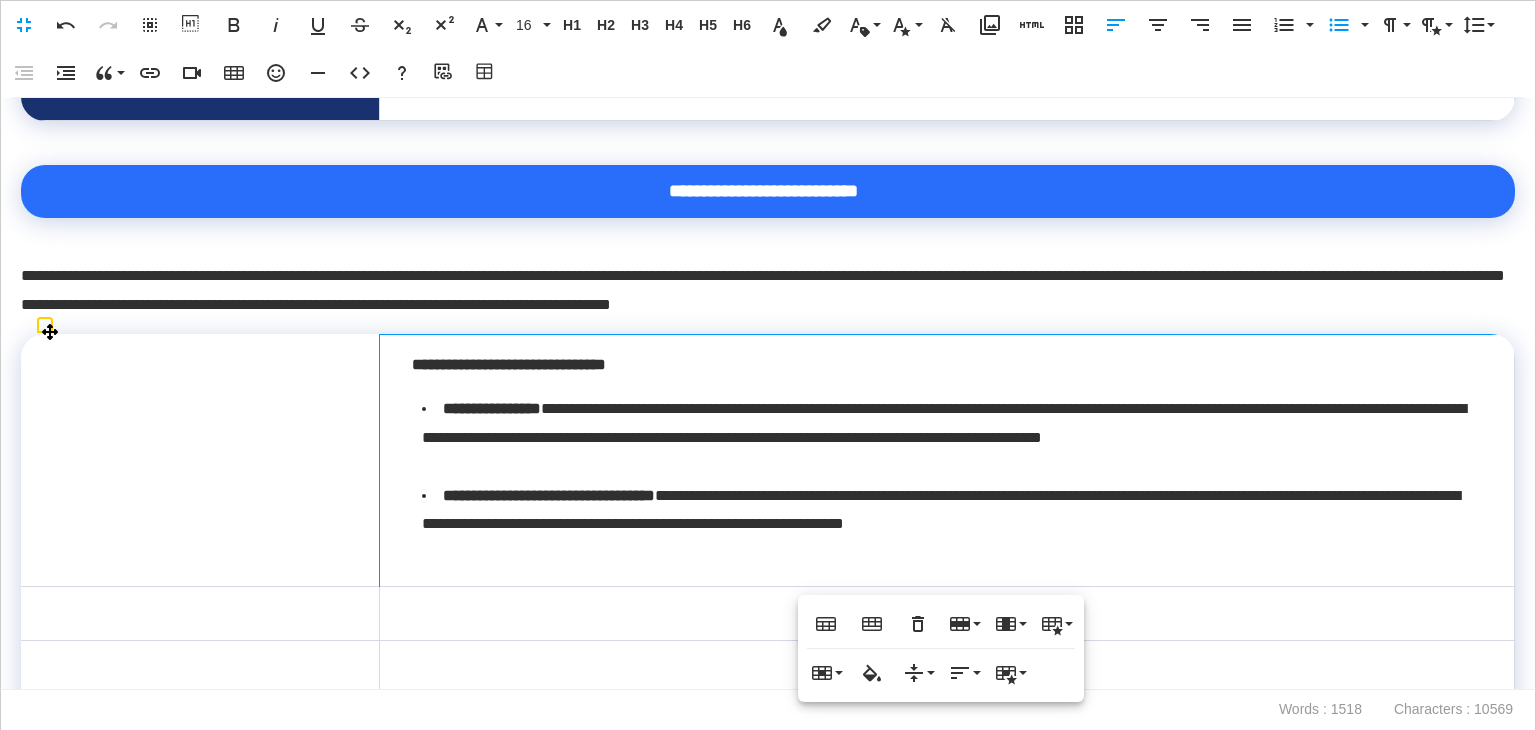 click on "**********" at bounding box center (947, 461) 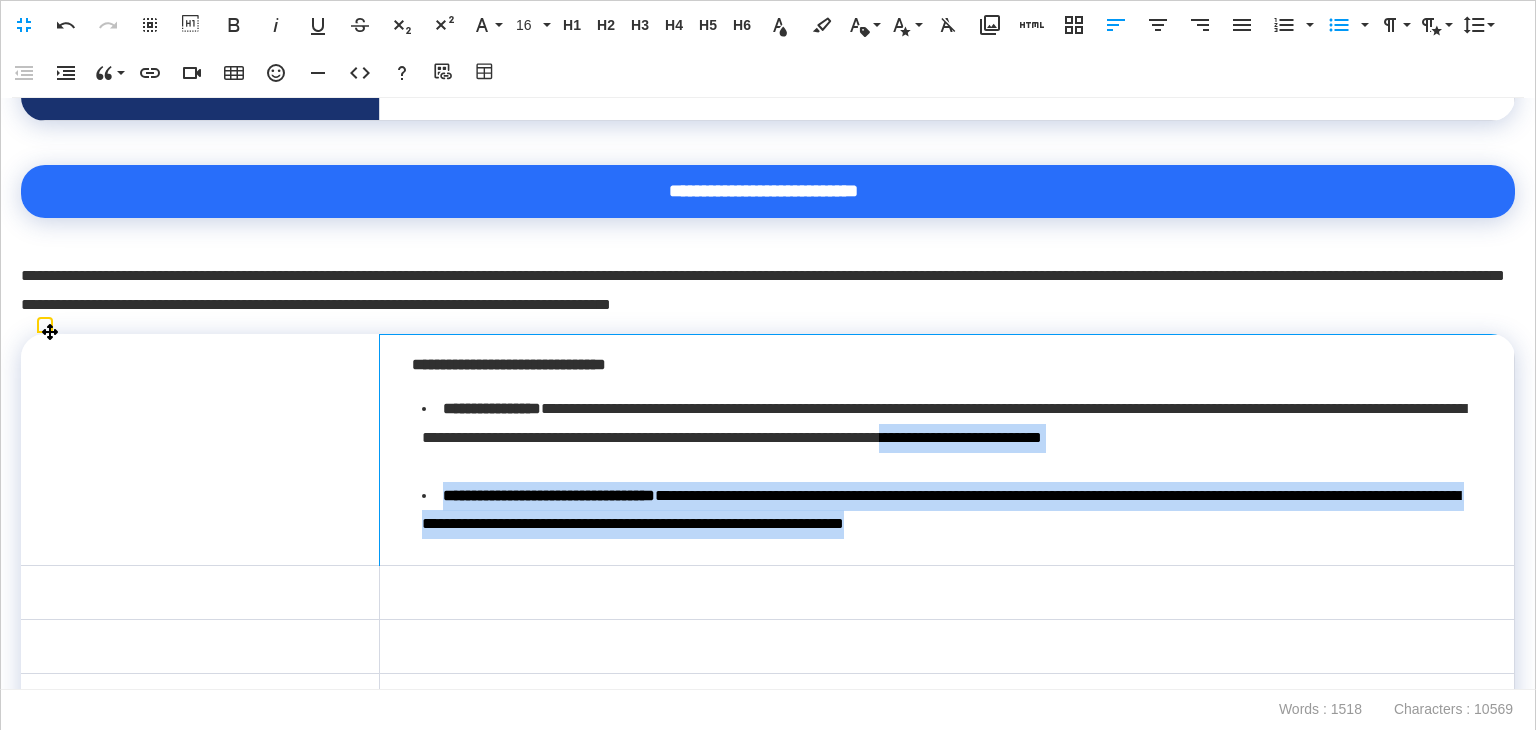 drag, startPoint x: 1339, startPoint y: 529, endPoint x: 1297, endPoint y: 417, distance: 119.61605 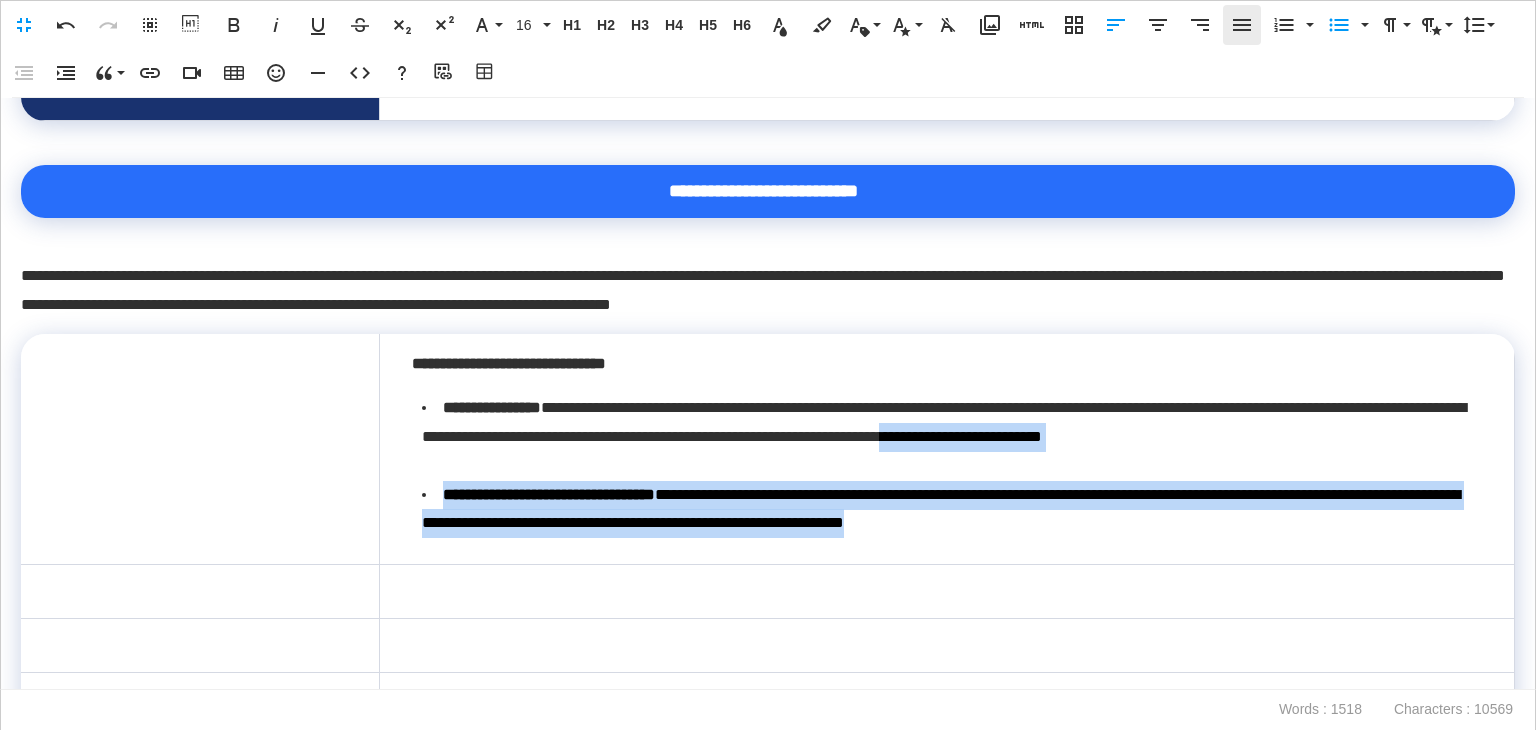 click 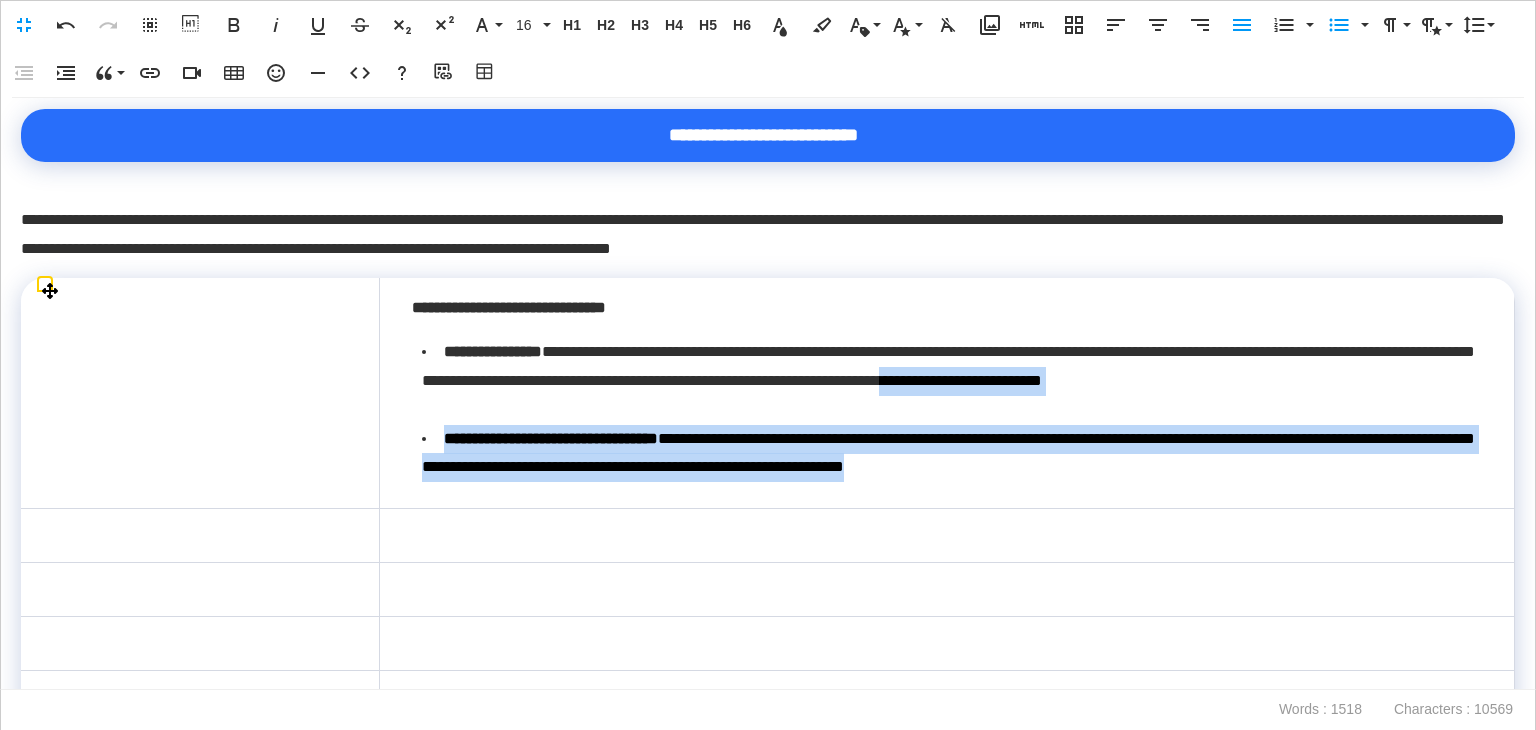scroll, scrollTop: 1851, scrollLeft: 0, axis: vertical 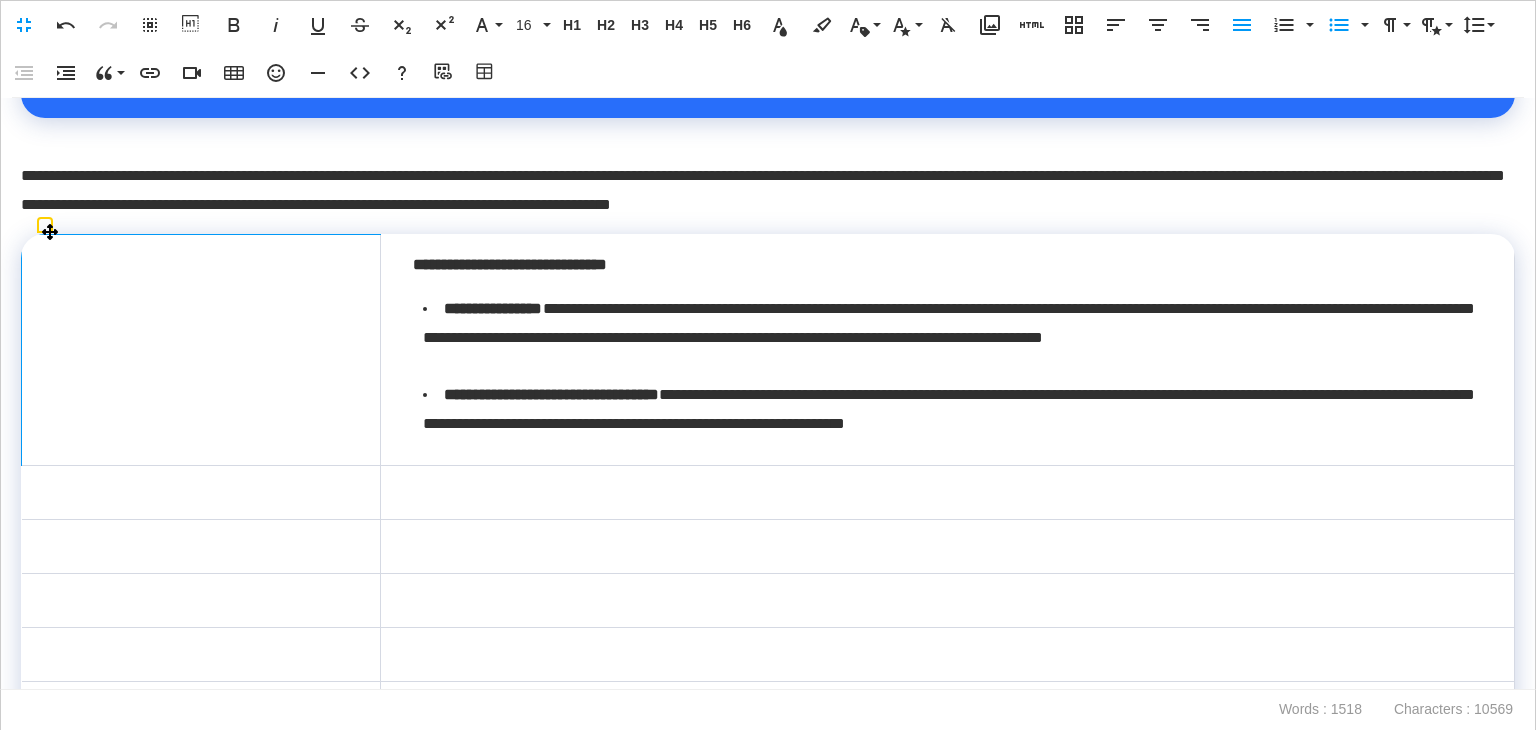 click at bounding box center [201, 350] 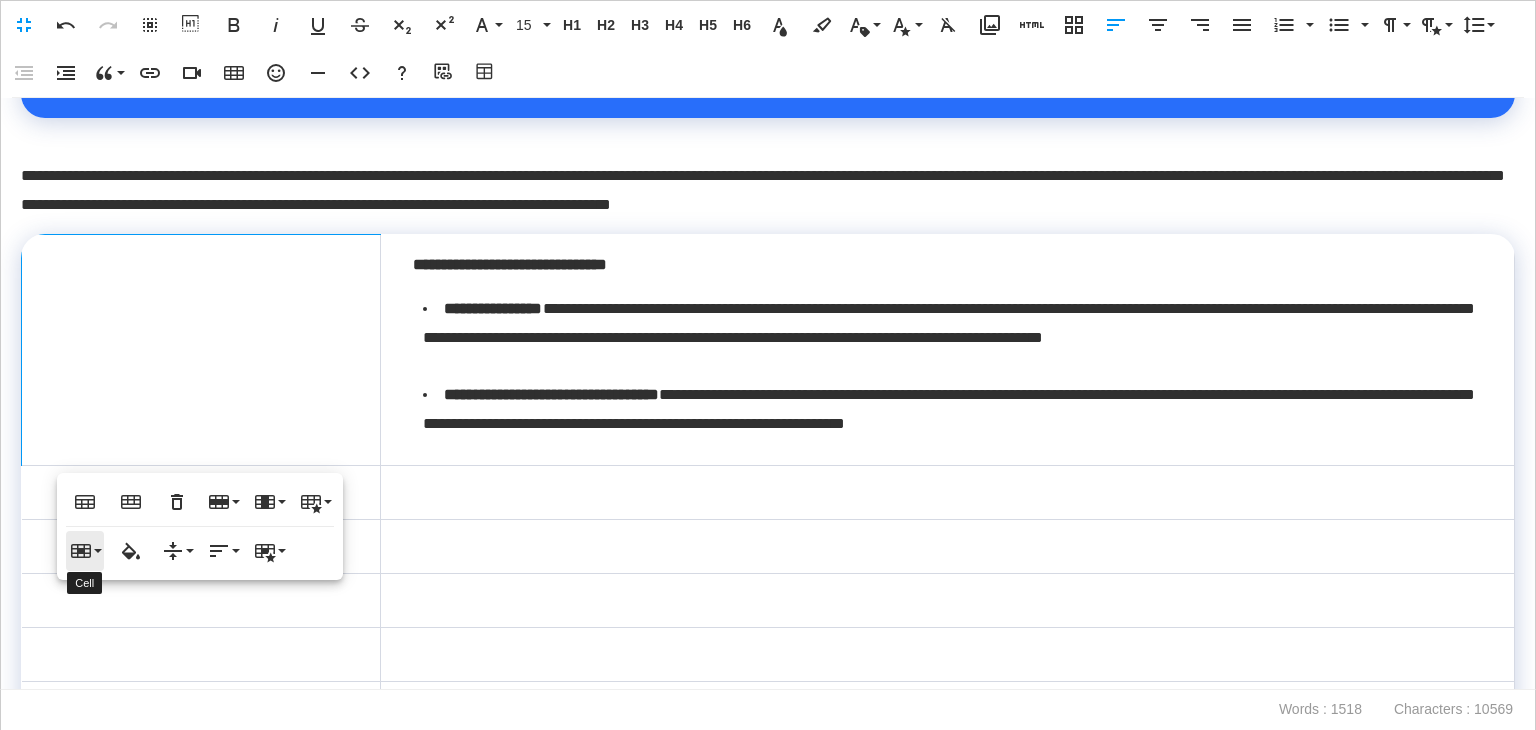 click 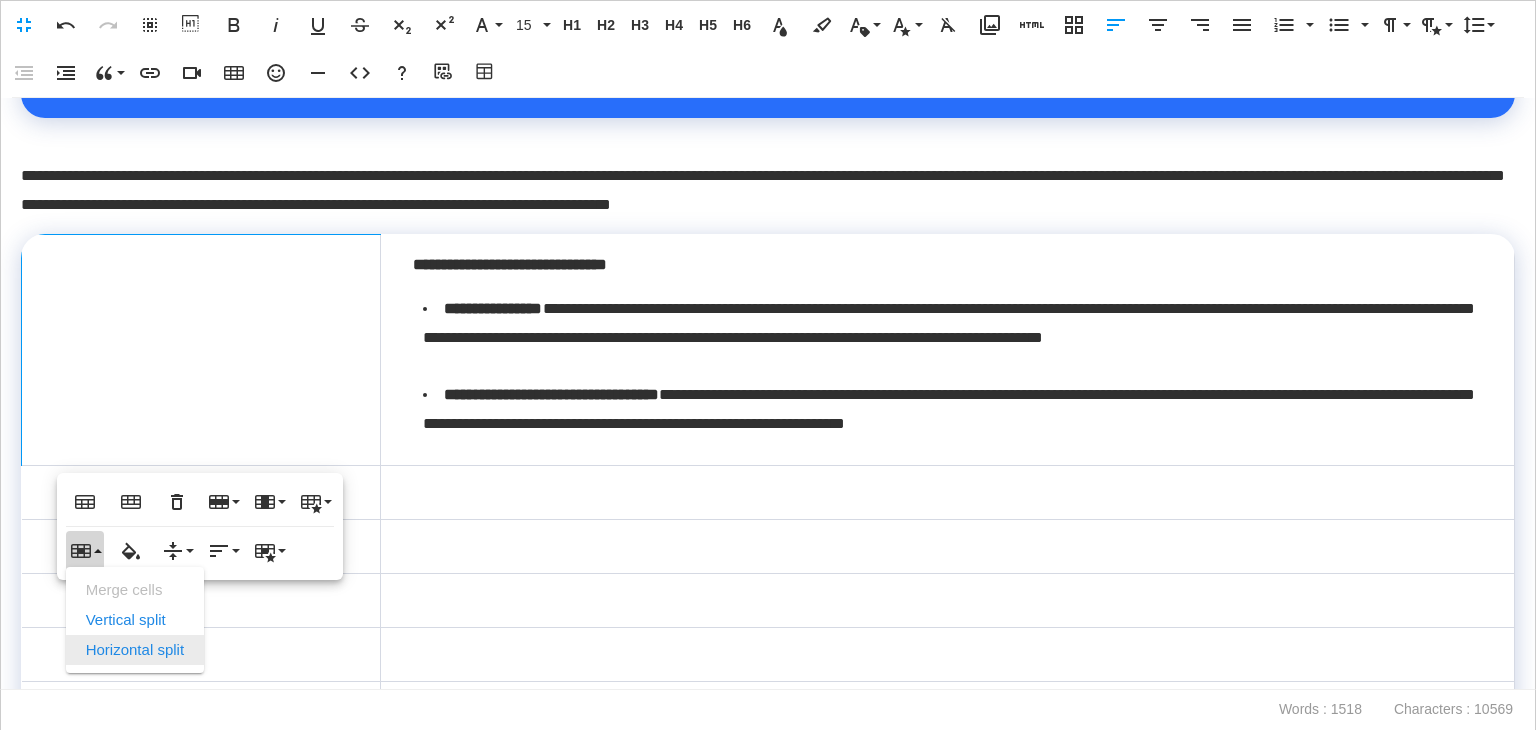 click on "Horizontal split" at bounding box center (135, 650) 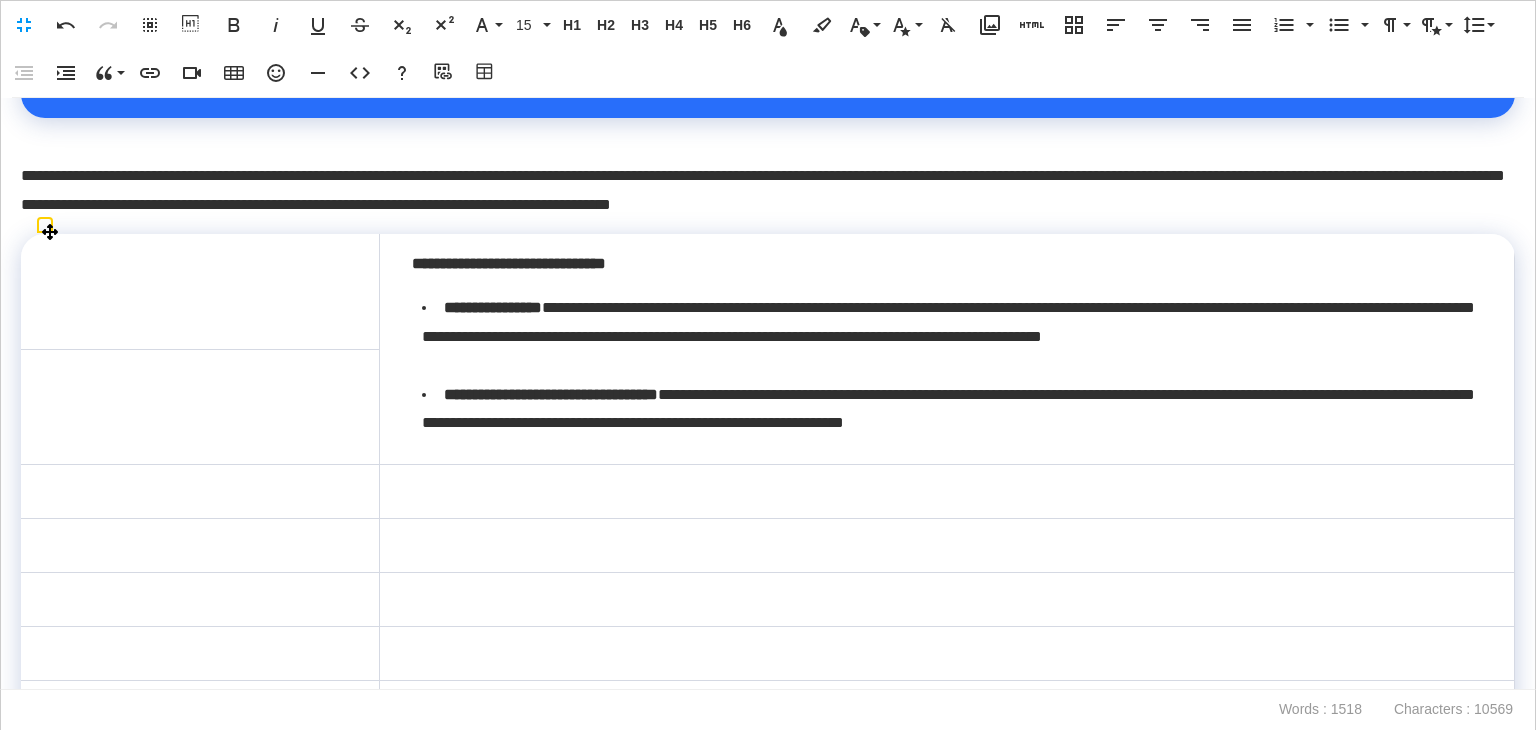 click at bounding box center (200, 291) 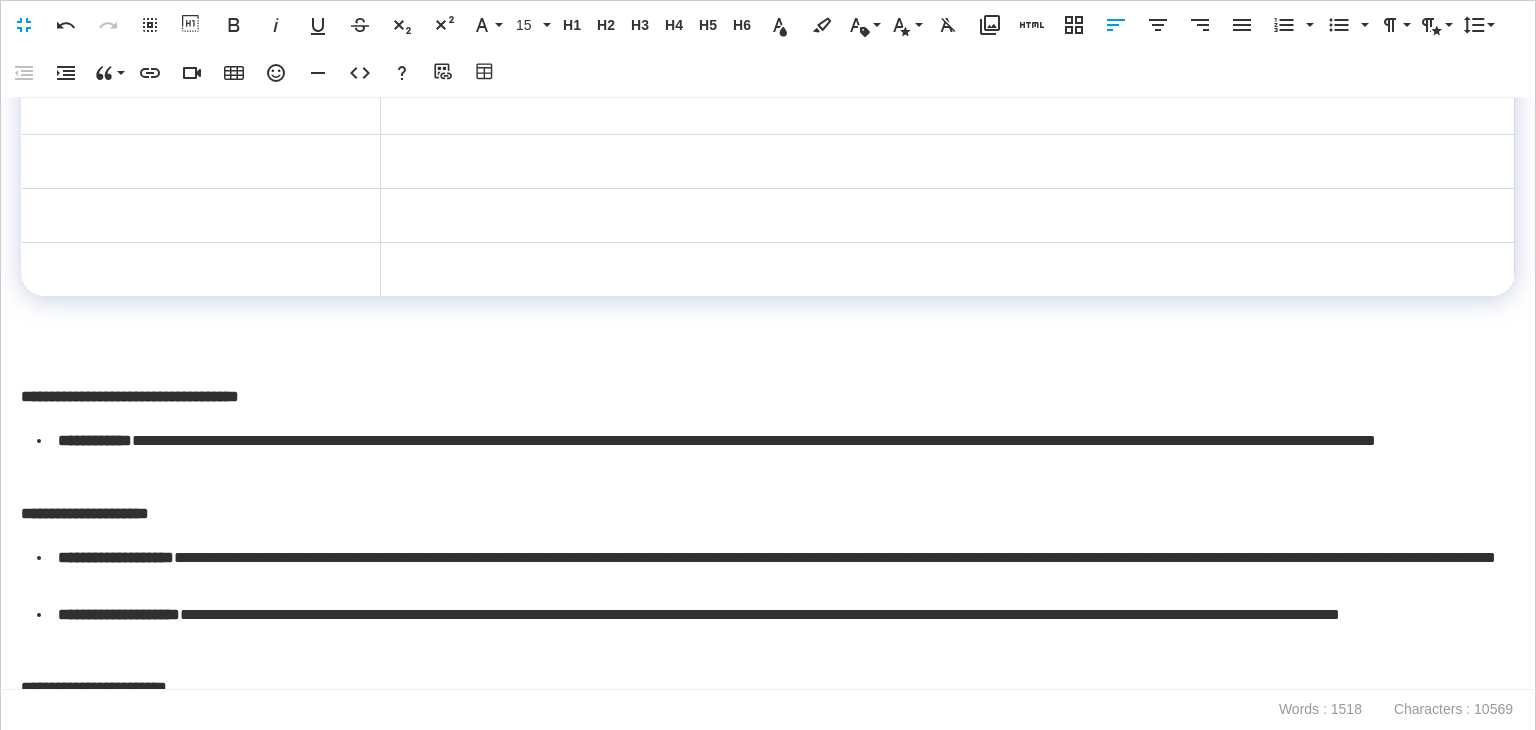 scroll, scrollTop: 2351, scrollLeft: 0, axis: vertical 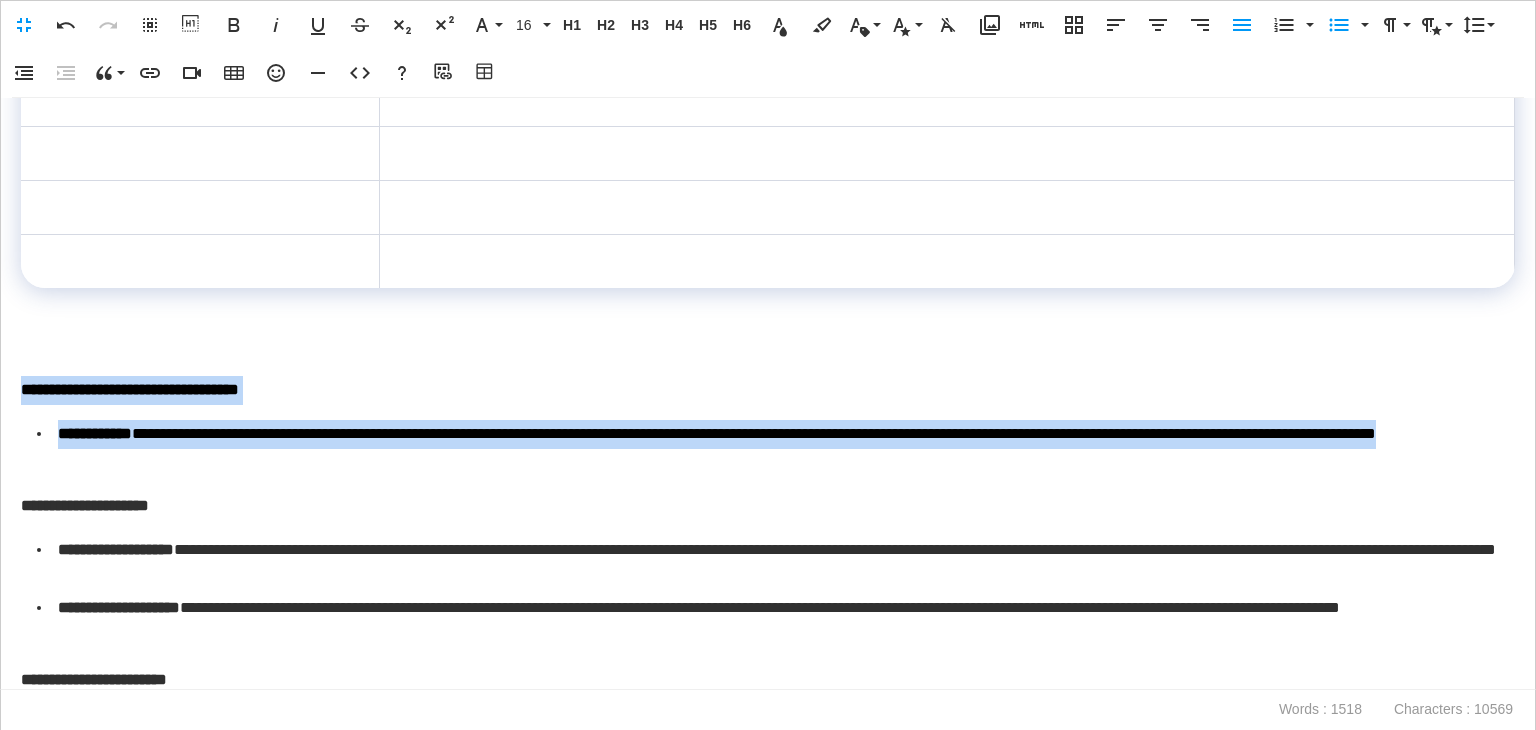 drag, startPoint x: 234, startPoint y: 460, endPoint x: 13, endPoint y: 393, distance: 230.93289 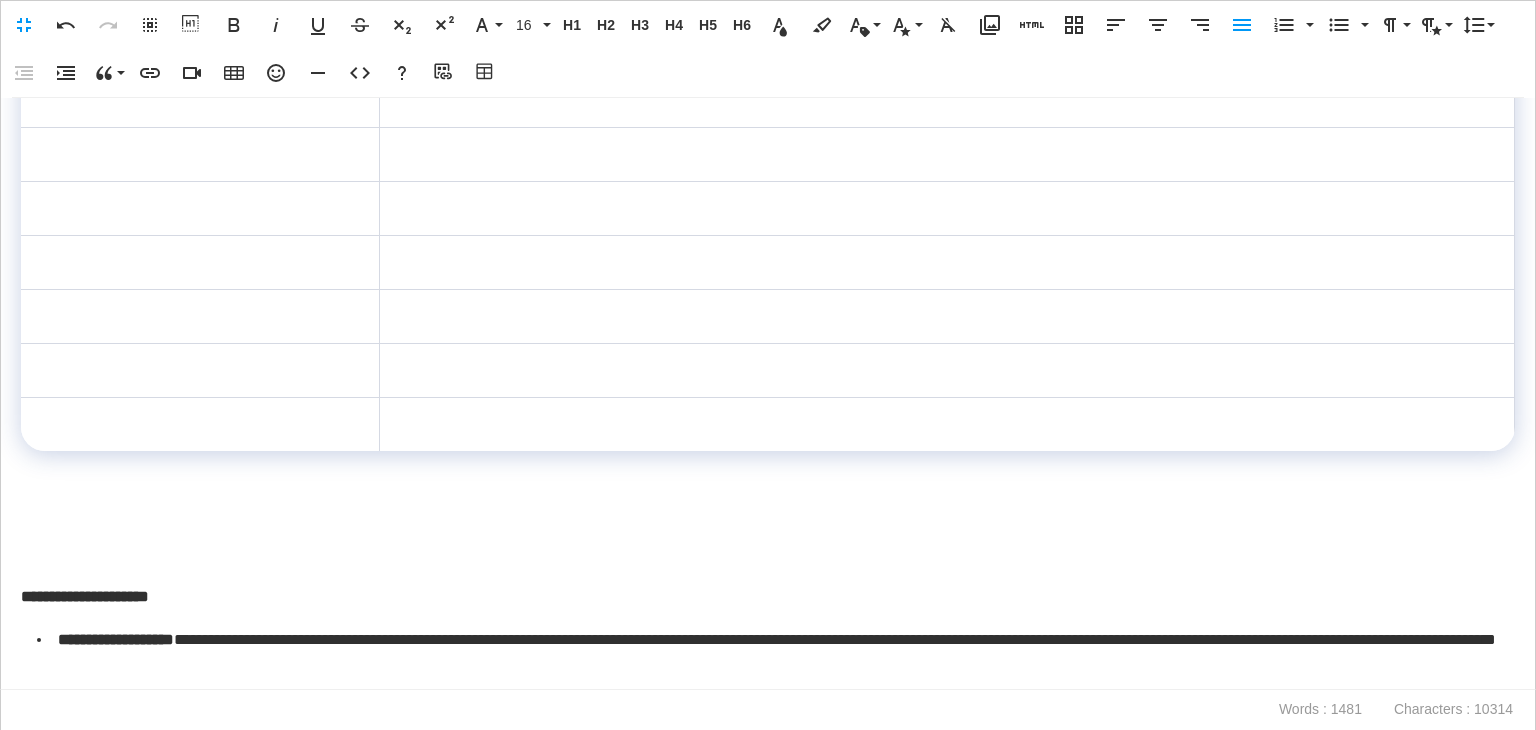 scroll, scrollTop: 2151, scrollLeft: 0, axis: vertical 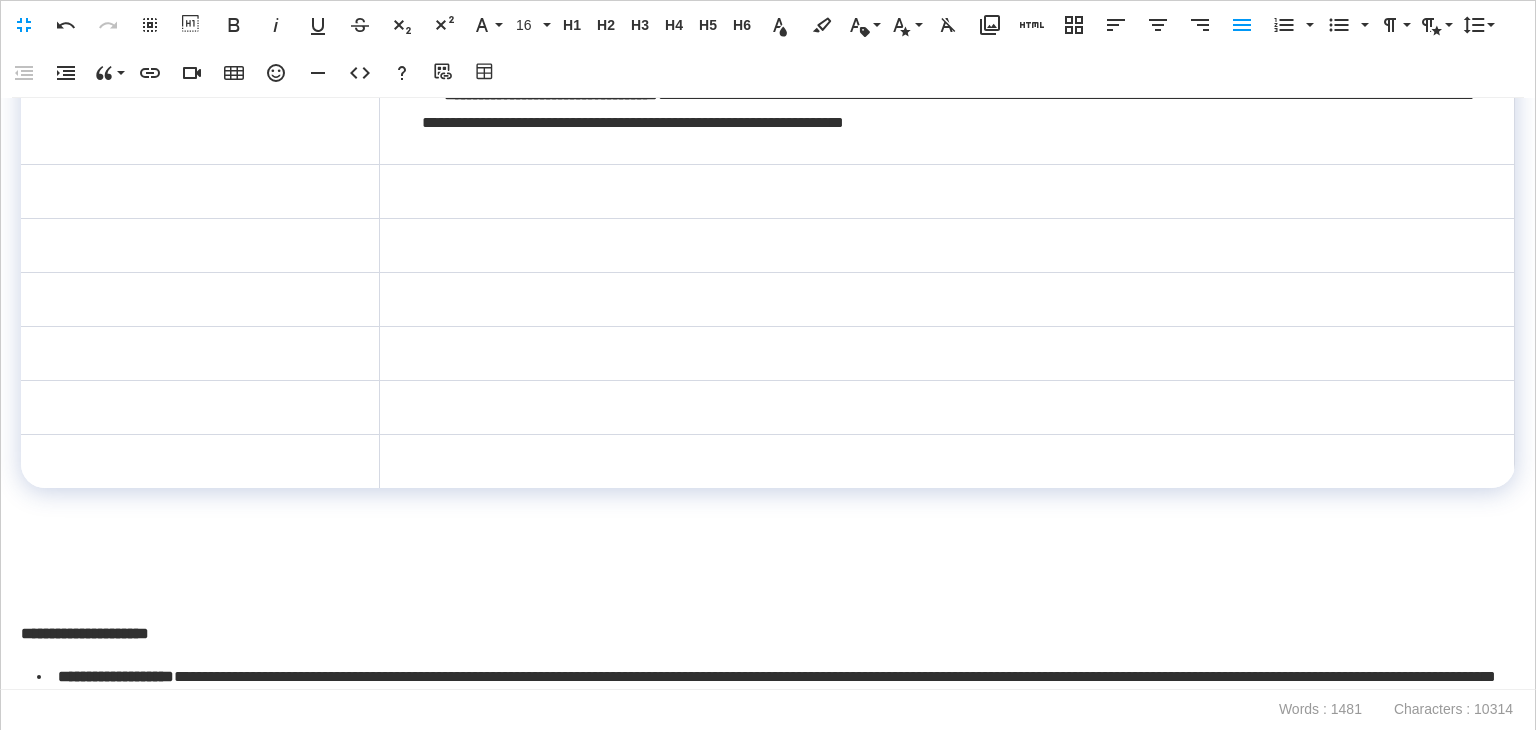 click at bounding box center [947, 192] 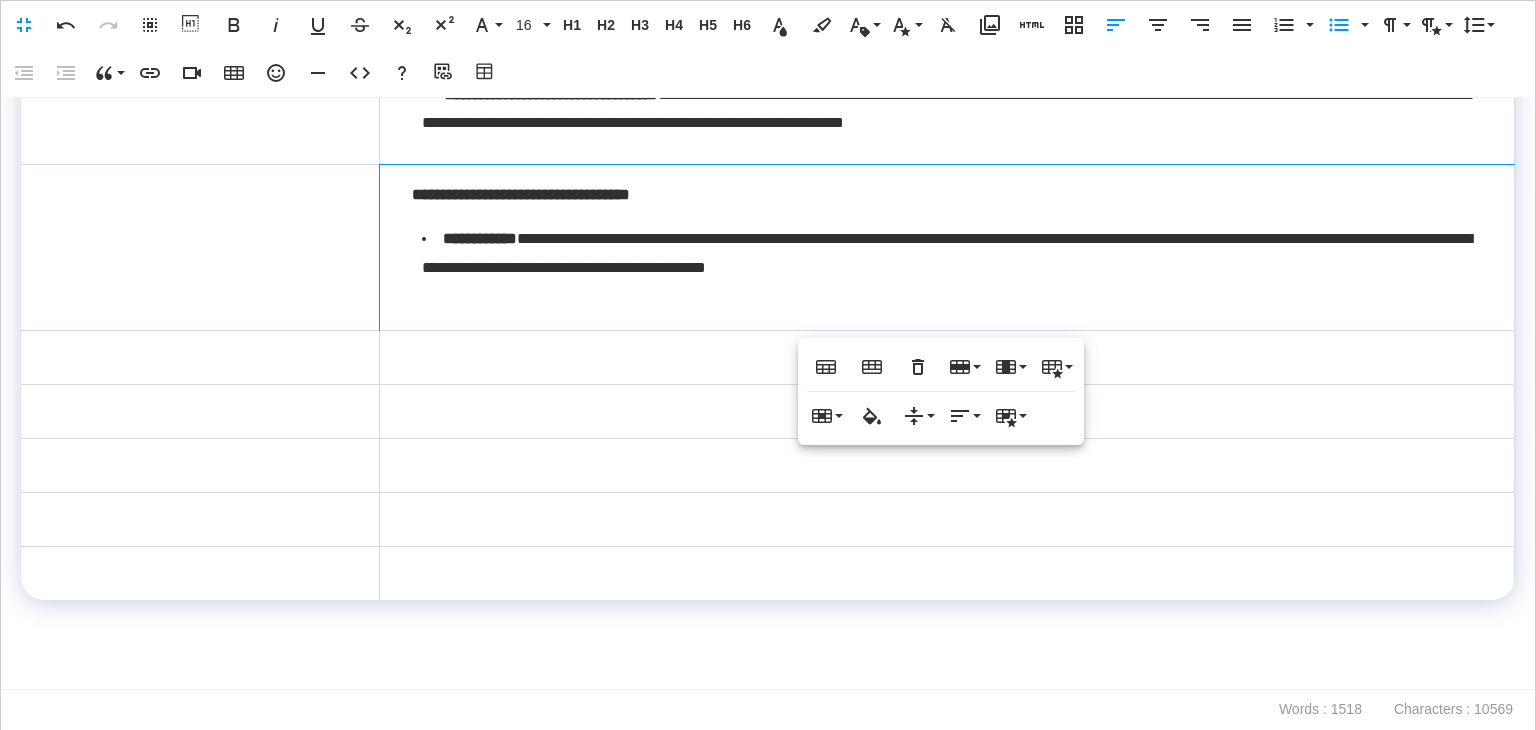 click on "**********" at bounding box center (947, 247) 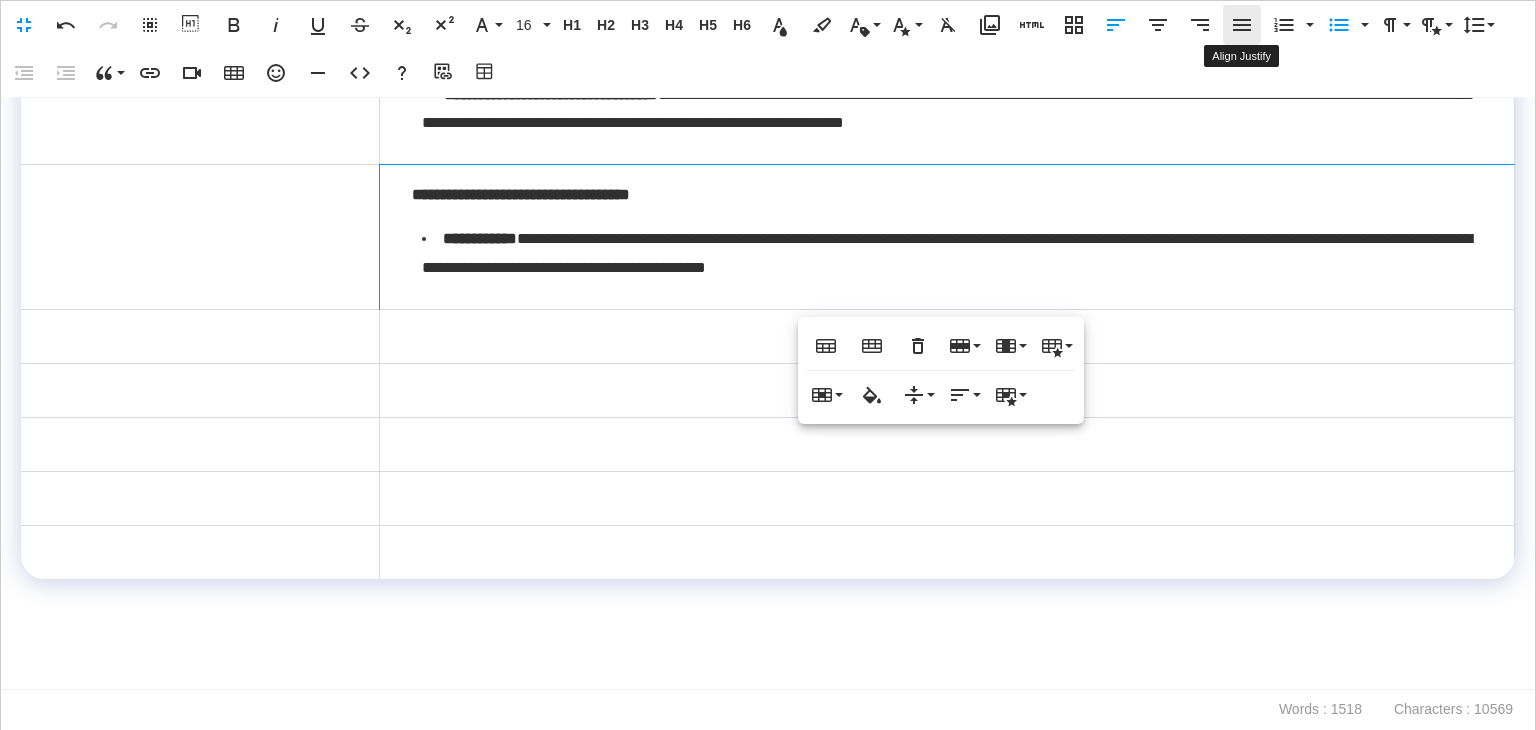 click on "Align Justify" at bounding box center [1242, 25] 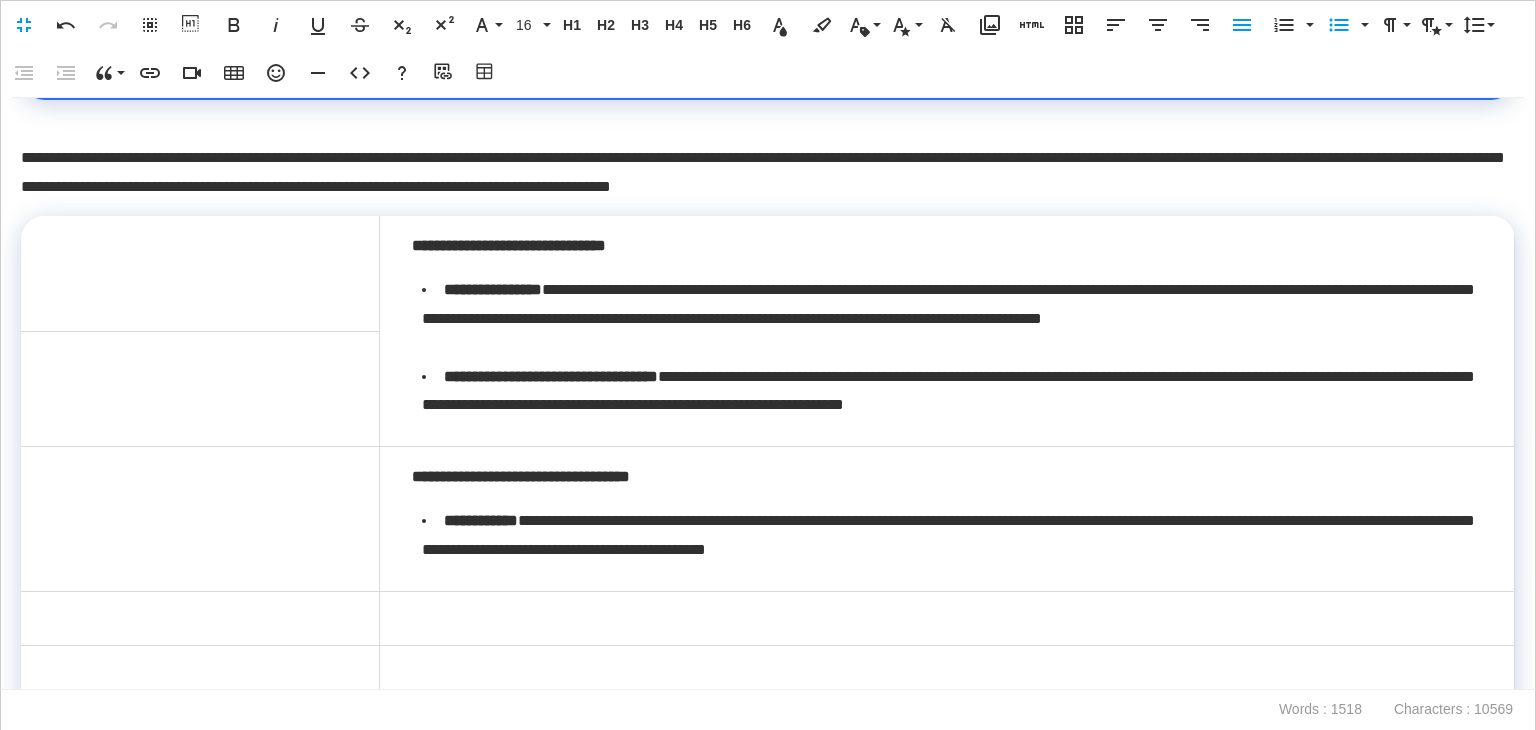 scroll, scrollTop: 1851, scrollLeft: 0, axis: vertical 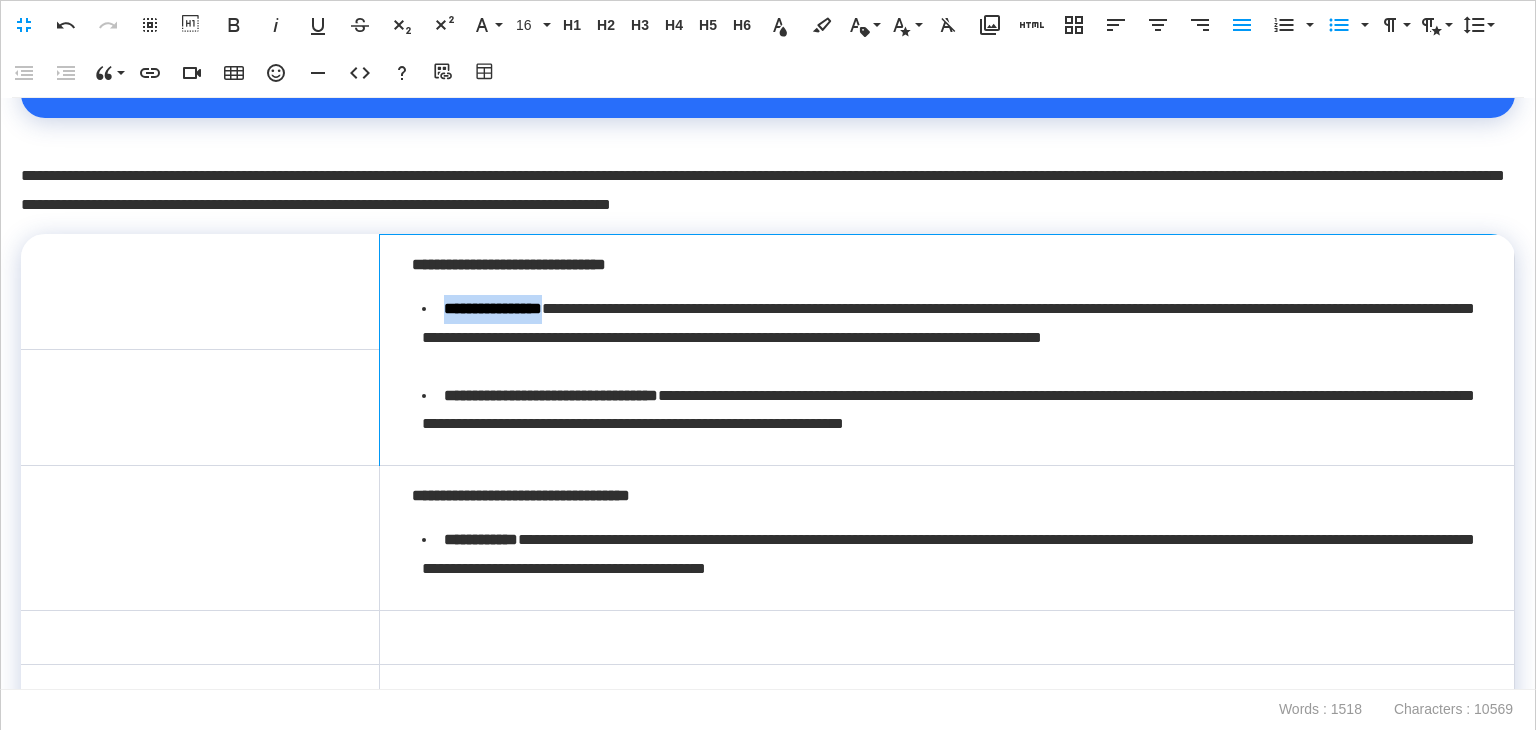 drag, startPoint x: 580, startPoint y: 311, endPoint x: 439, endPoint y: 315, distance: 141.05673 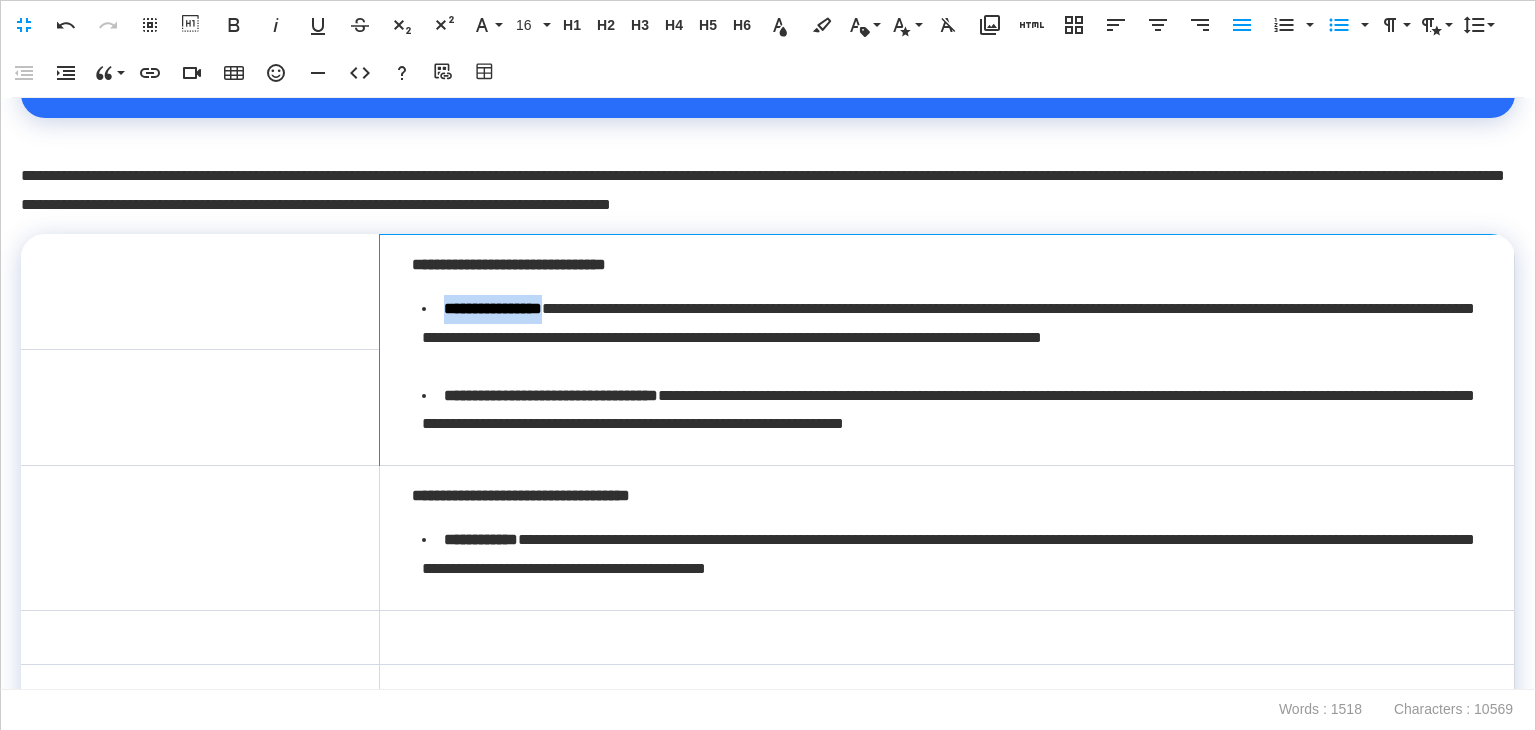 drag, startPoint x: 444, startPoint y: 310, endPoint x: 576, endPoint y: 316, distance: 132.13629 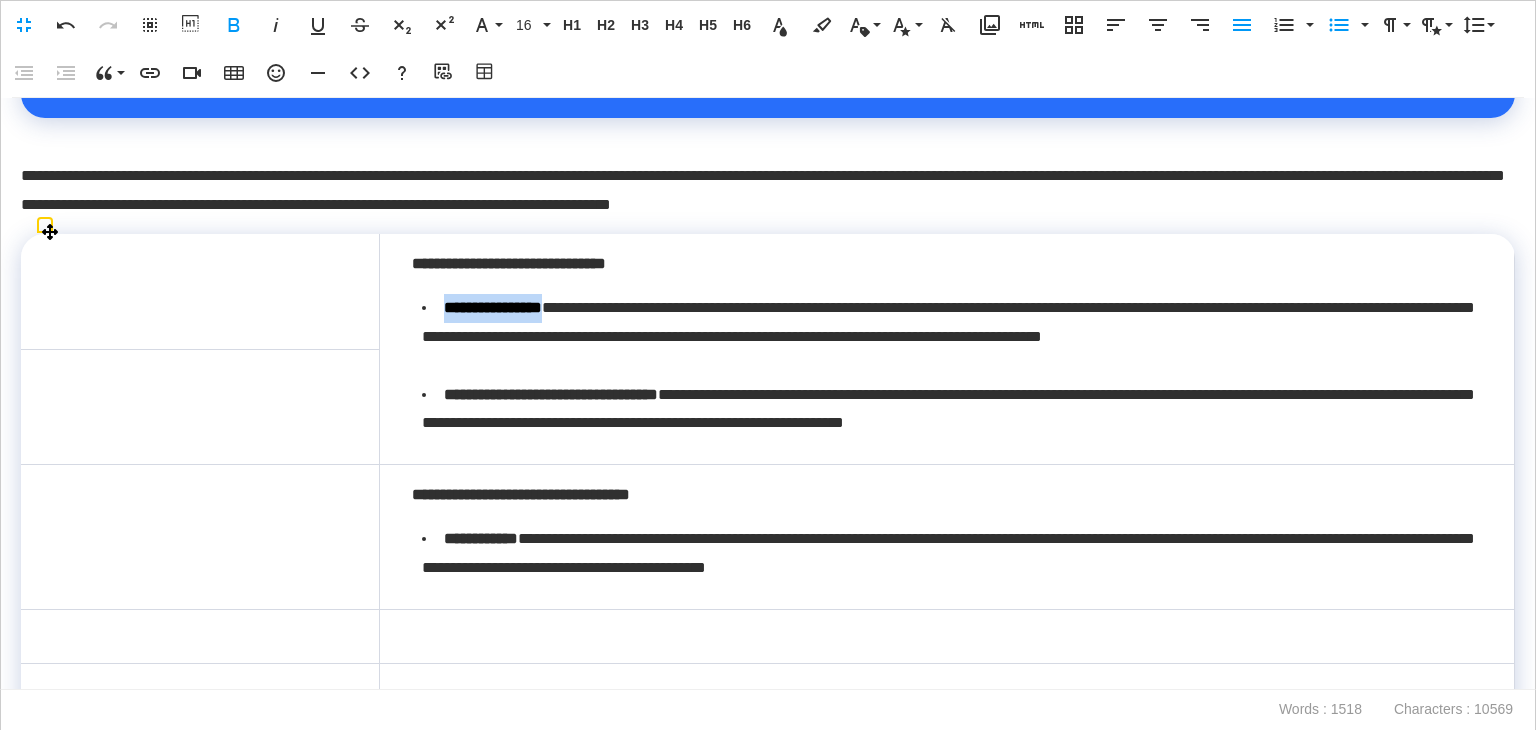 copy on "**********" 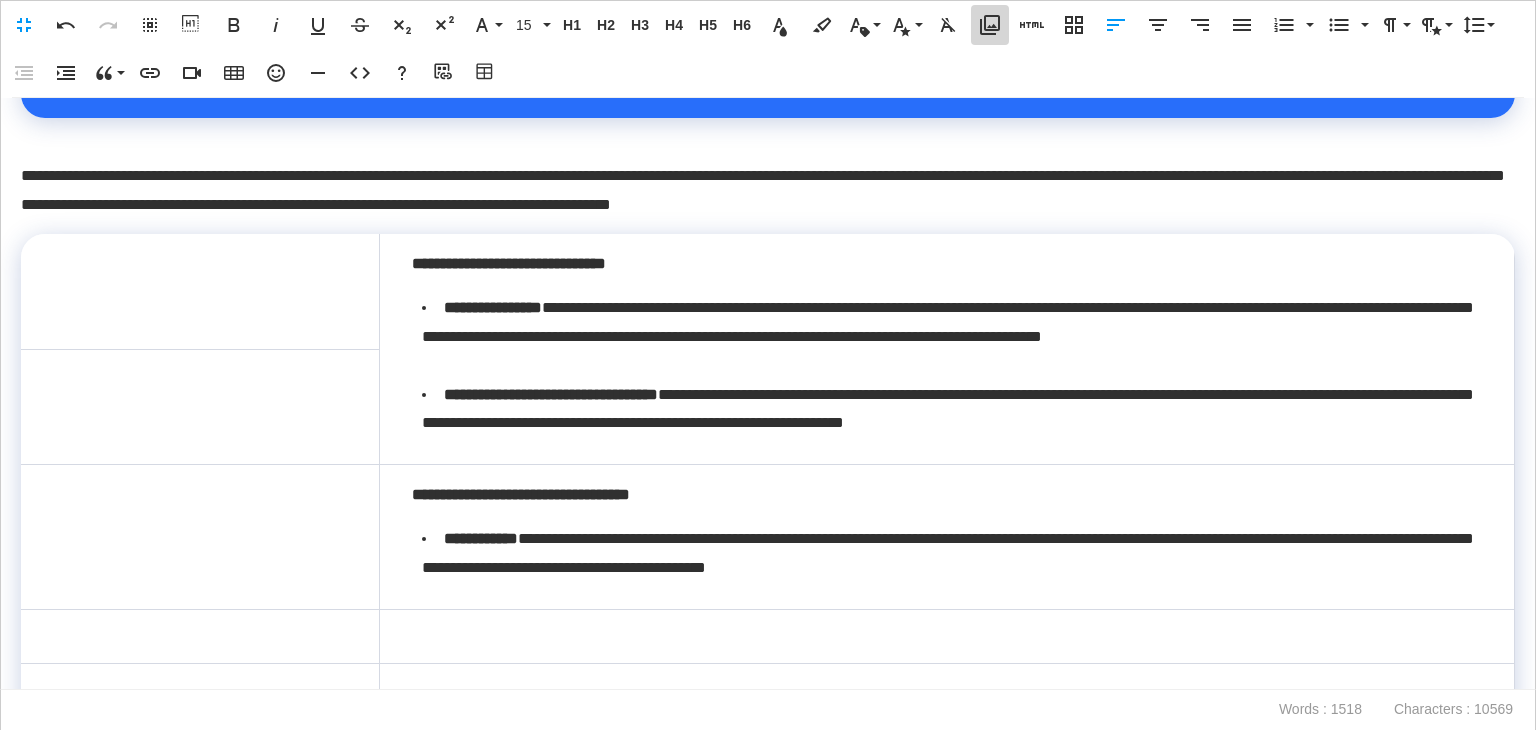 click 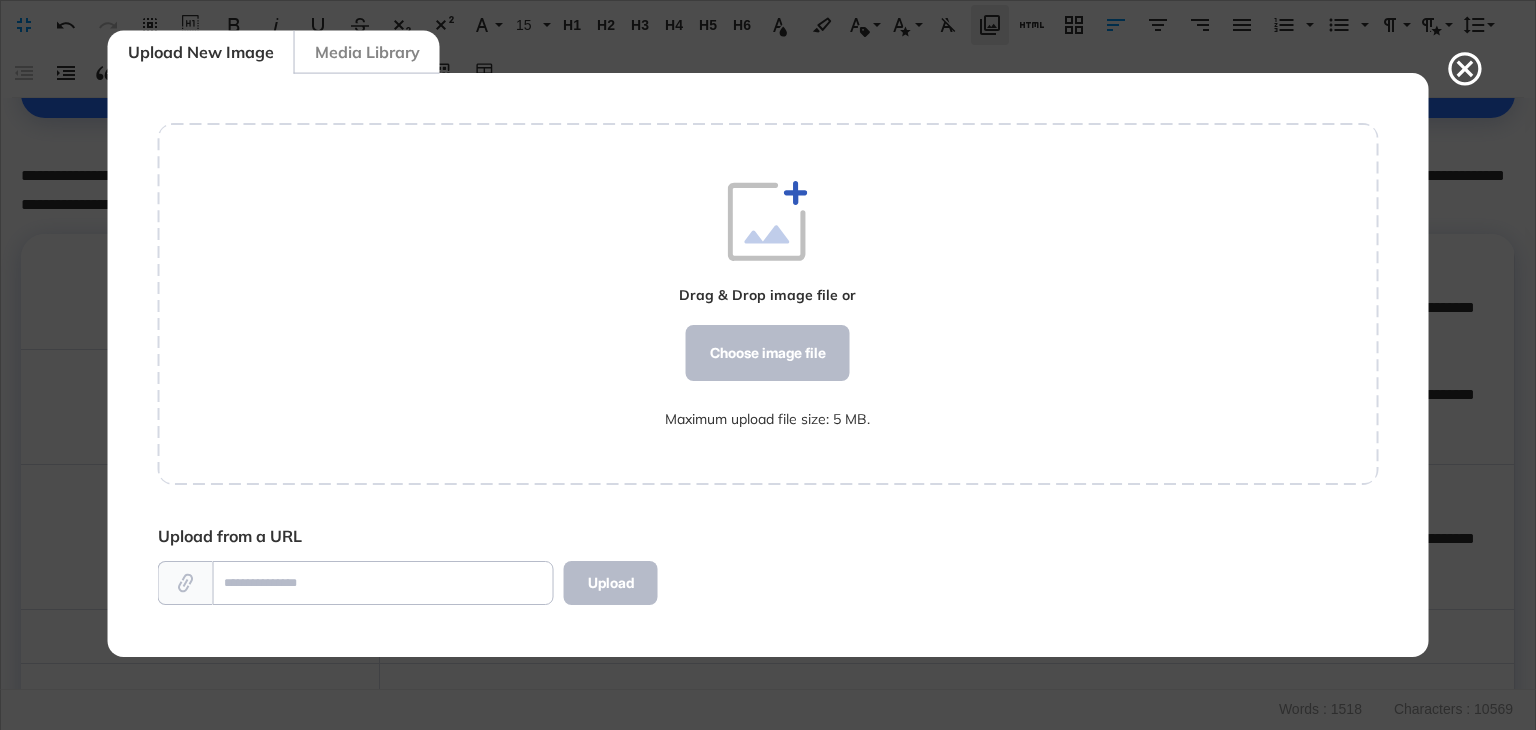 scroll, scrollTop: 583, scrollLeft: 1220, axis: both 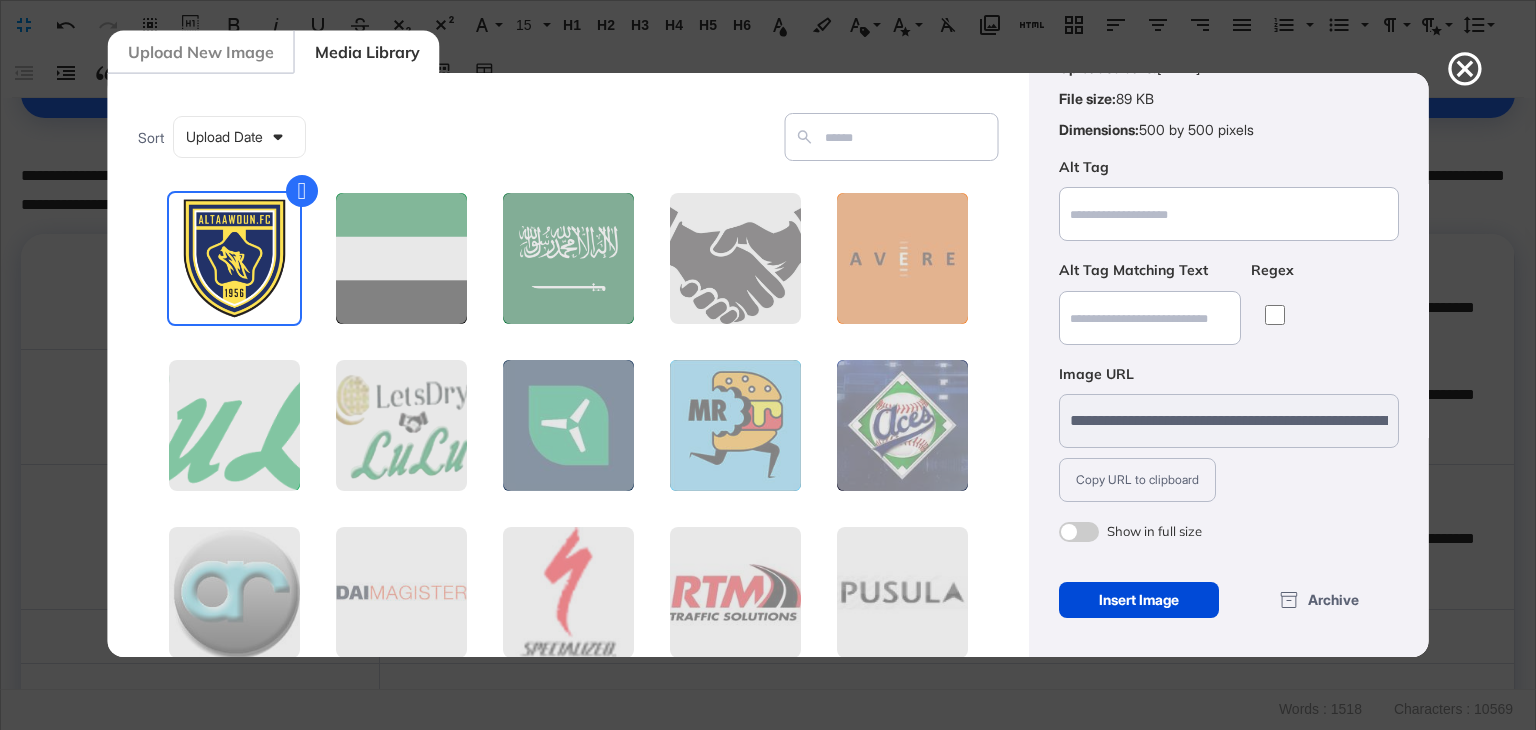 click on "Insert Image" at bounding box center [1138, 600] 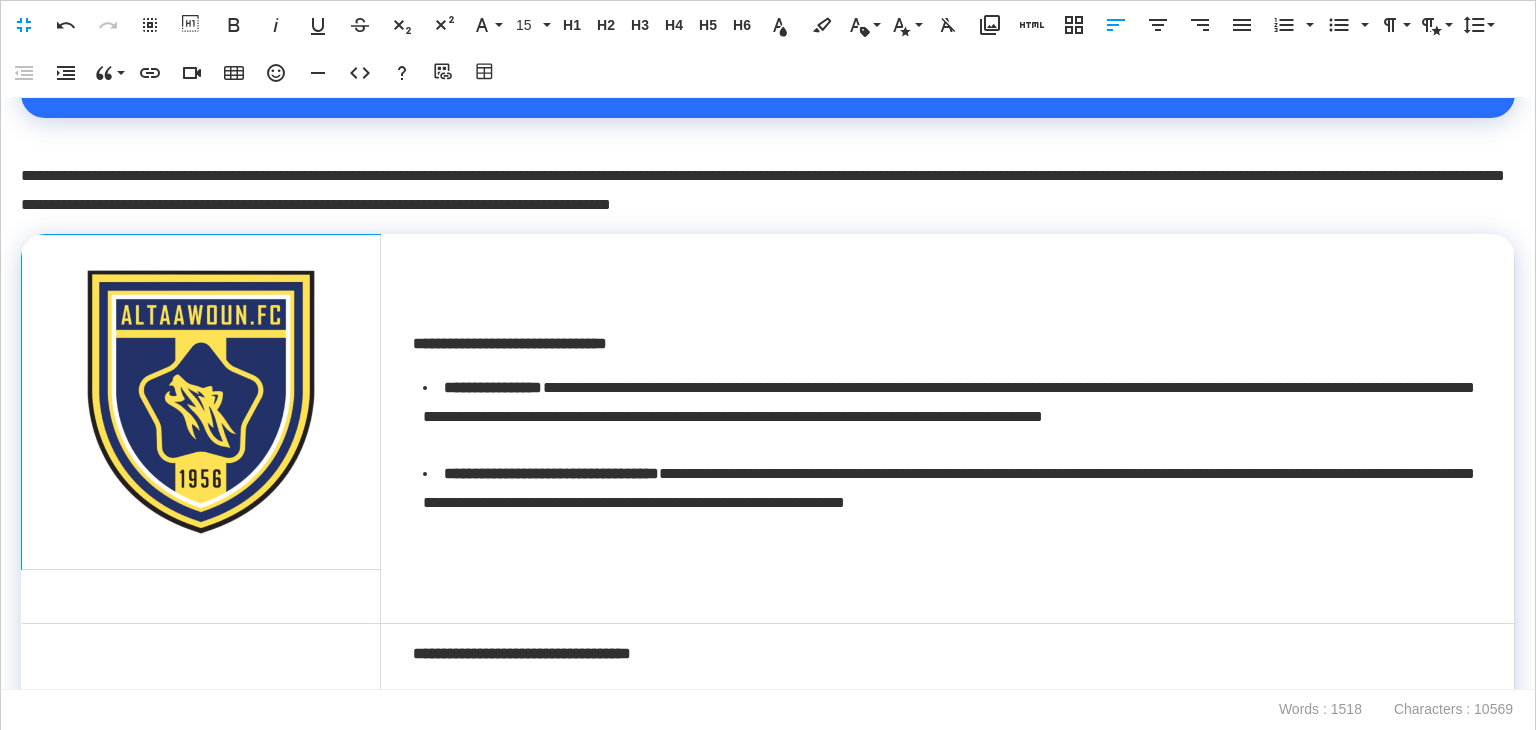 click at bounding box center [201, 402] 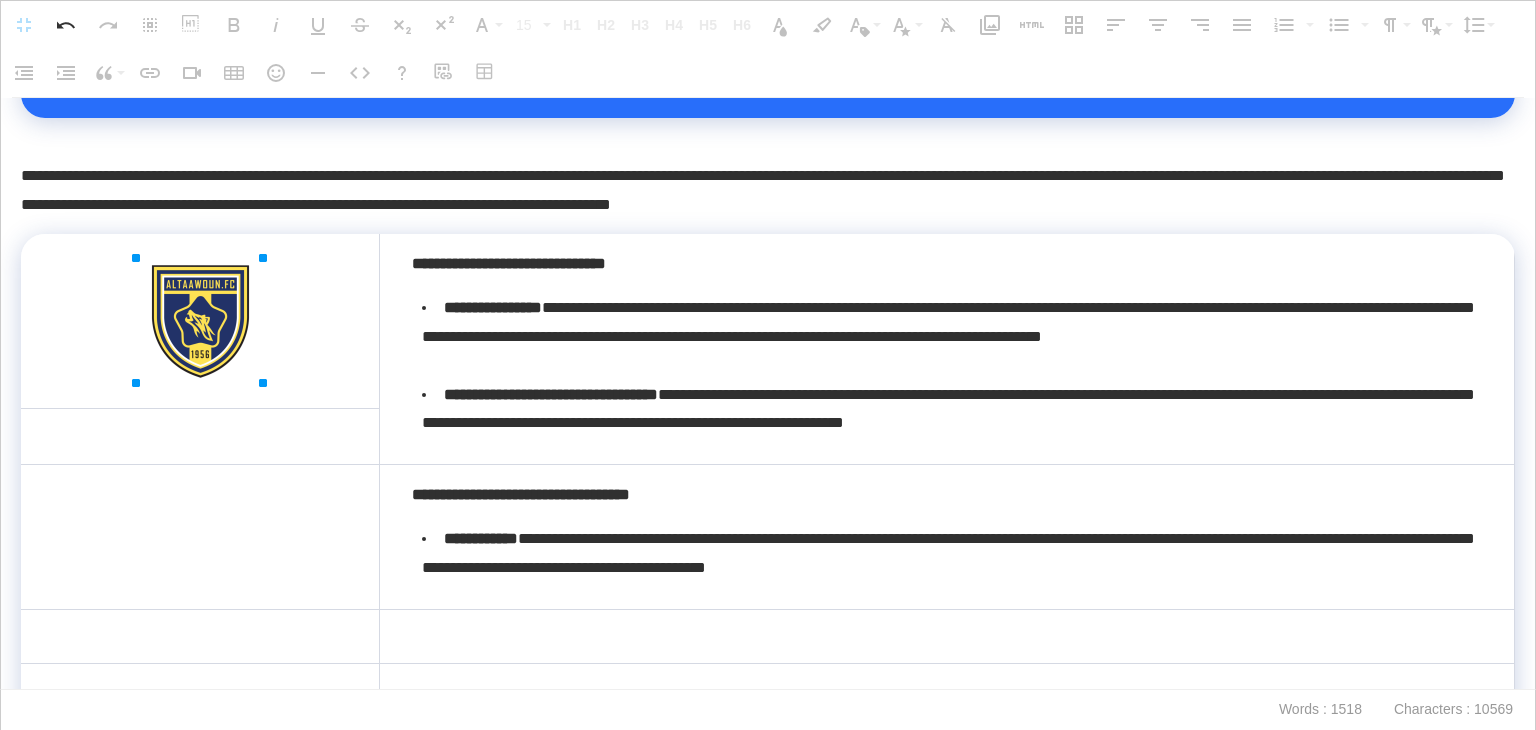 drag, startPoint x: 349, startPoint y: 546, endPoint x: 184, endPoint y: 367, distance: 243.44609 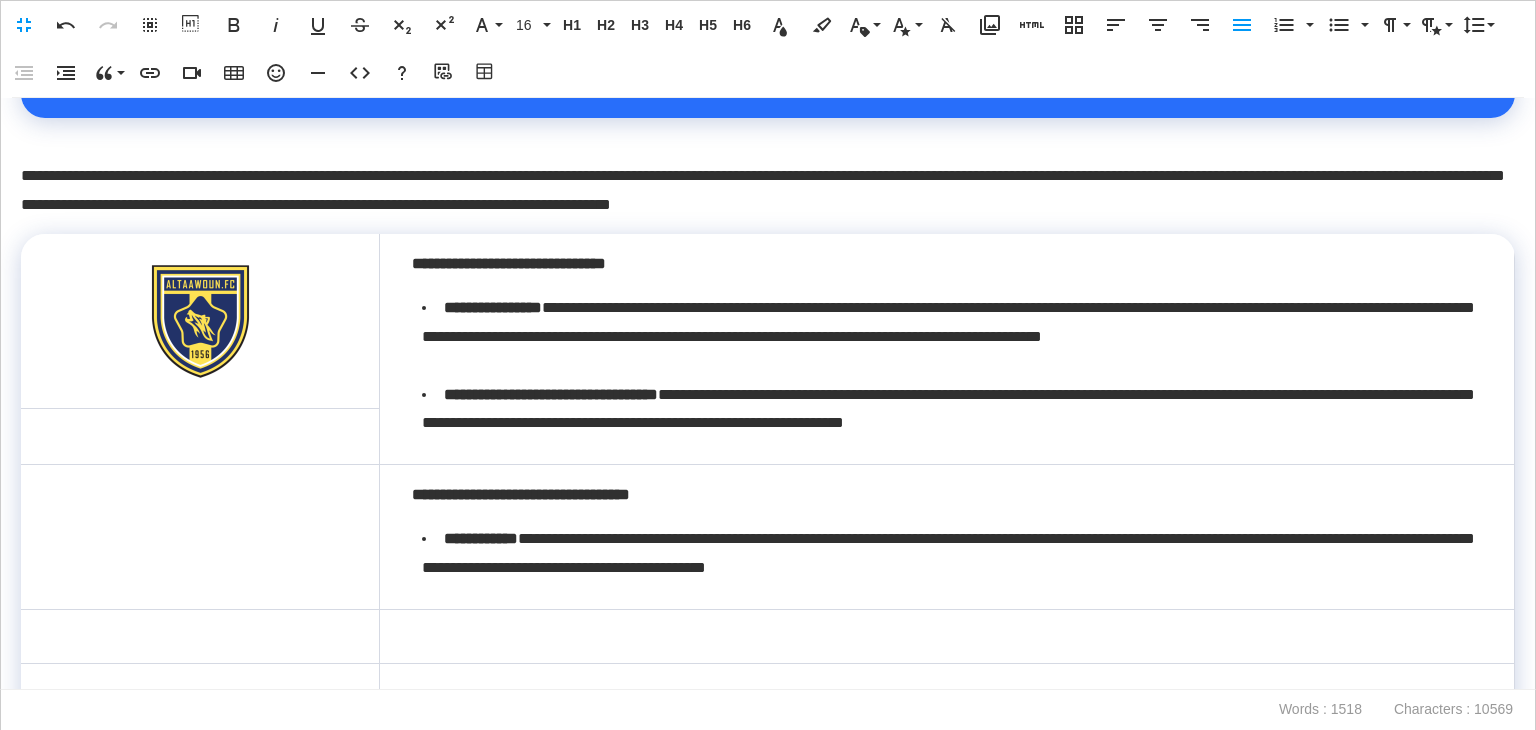 click at bounding box center [200, 321] 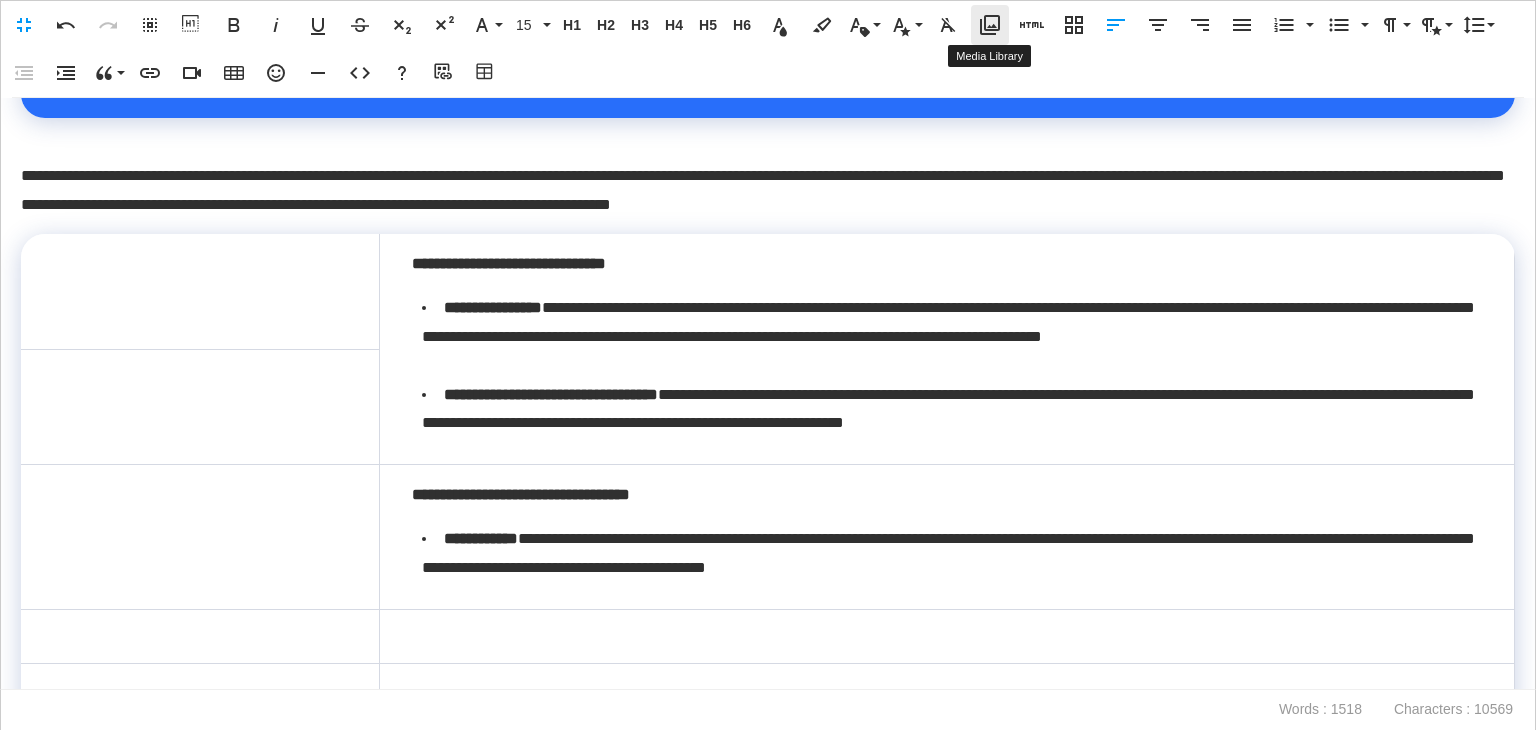 click 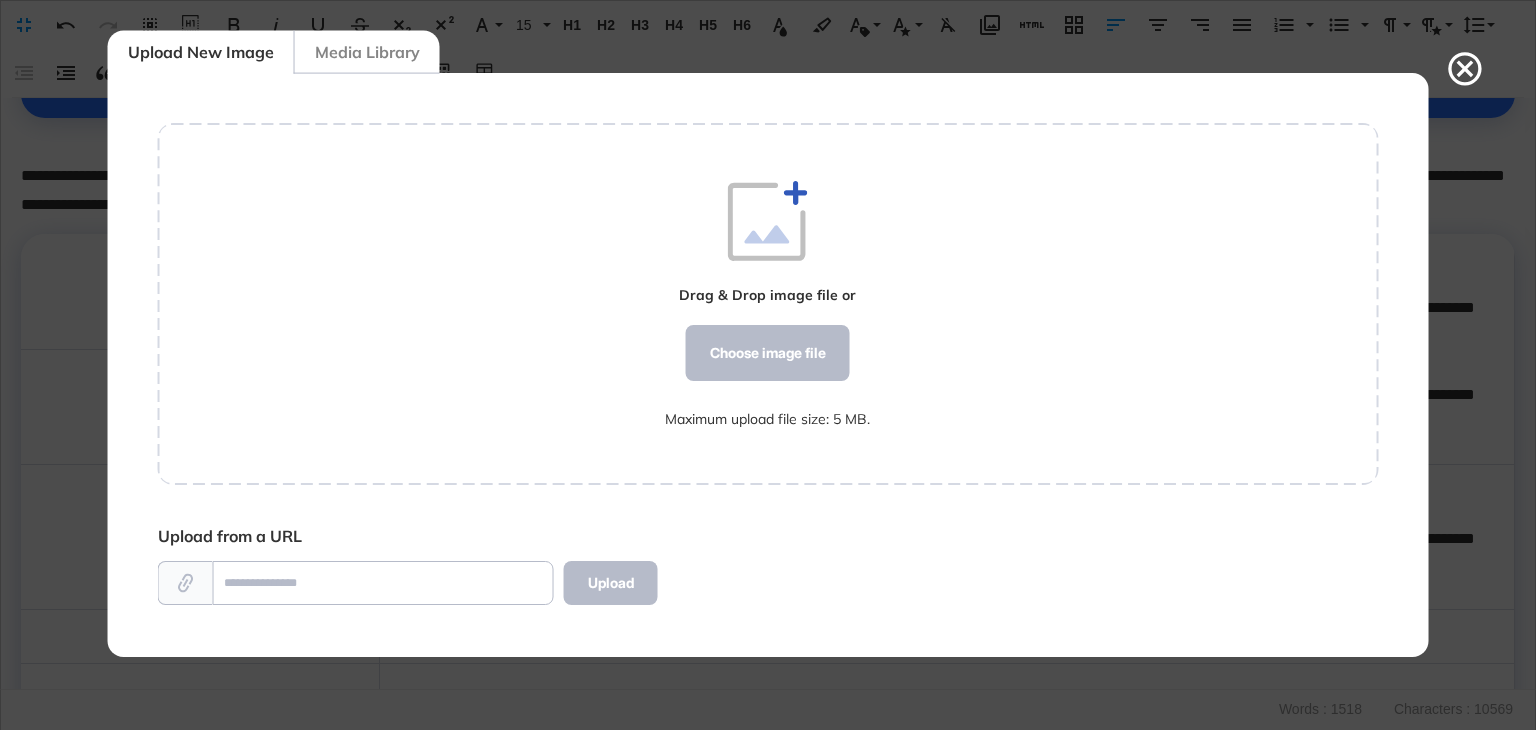 scroll, scrollTop: 583, scrollLeft: 1220, axis: both 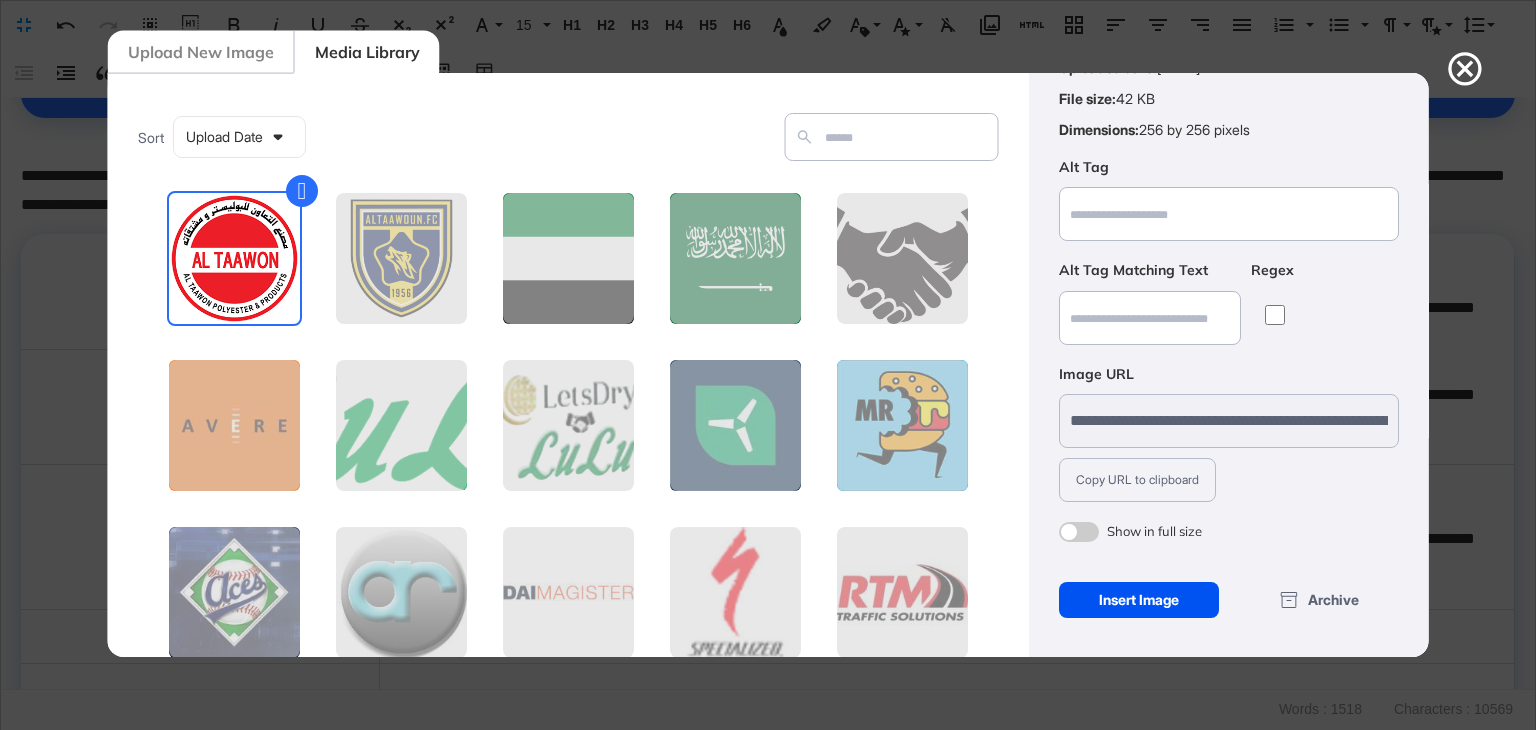 click on "Insert Image" at bounding box center (1138, 600) 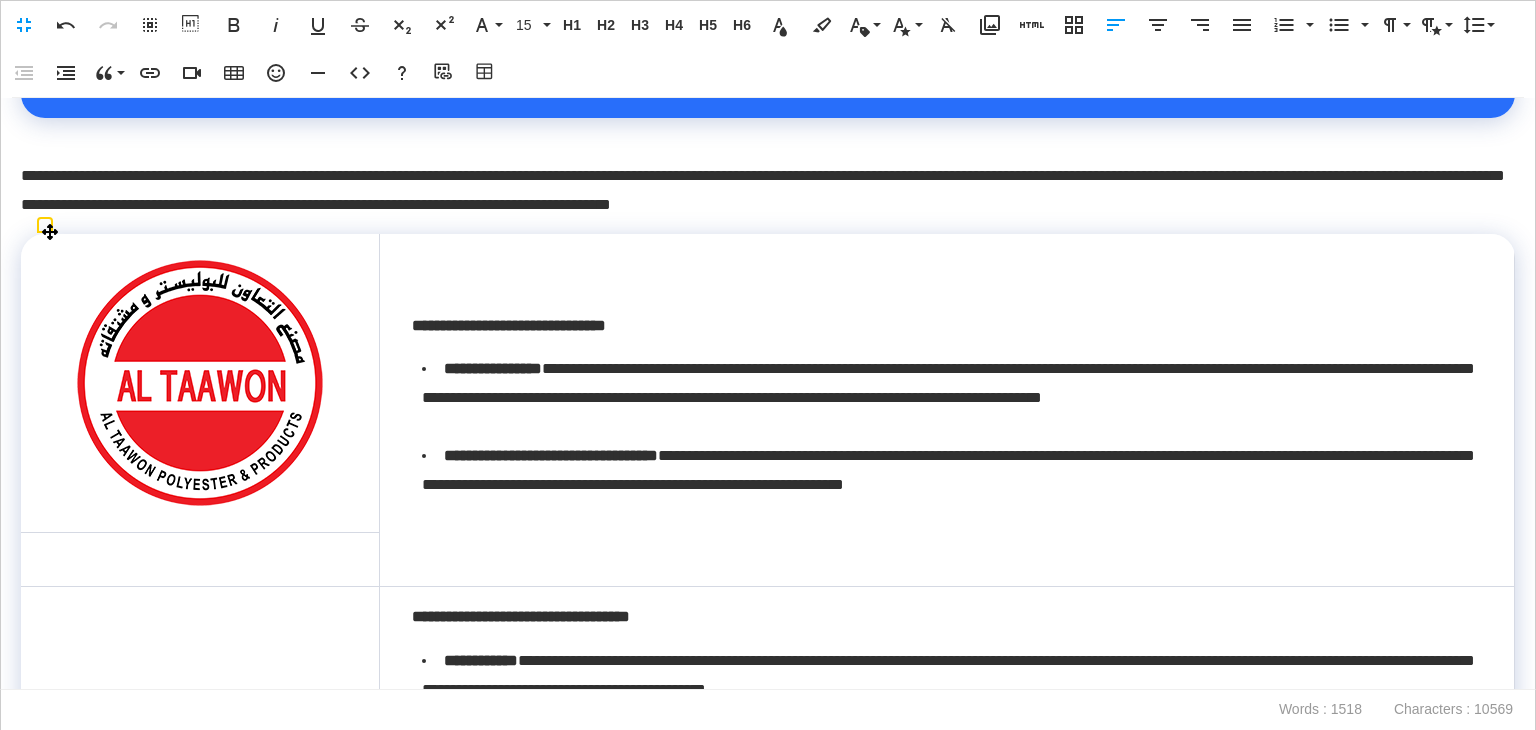 click at bounding box center (200, 383) 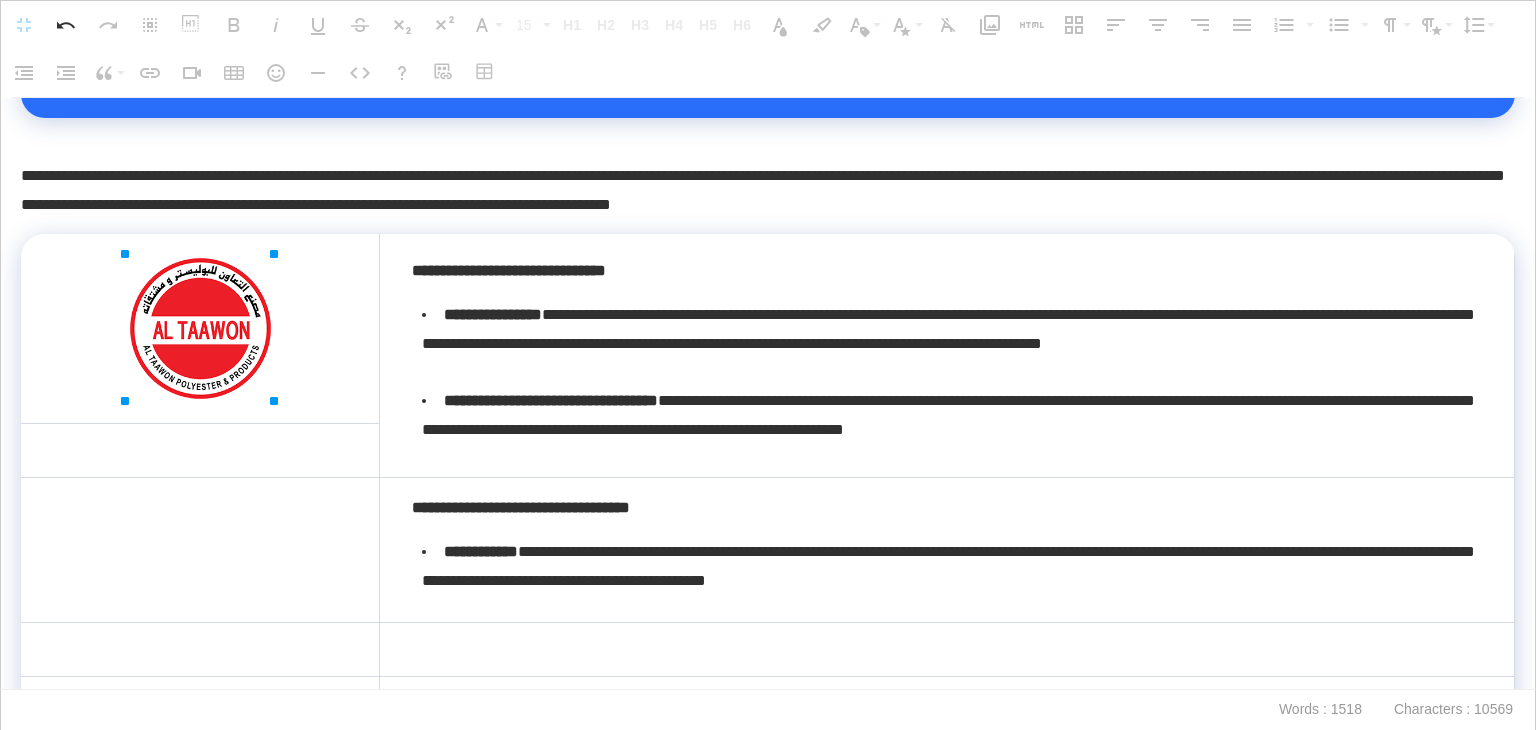 drag, startPoint x: 329, startPoint y: 509, endPoint x: 220, endPoint y: 363, distance: 182.20044 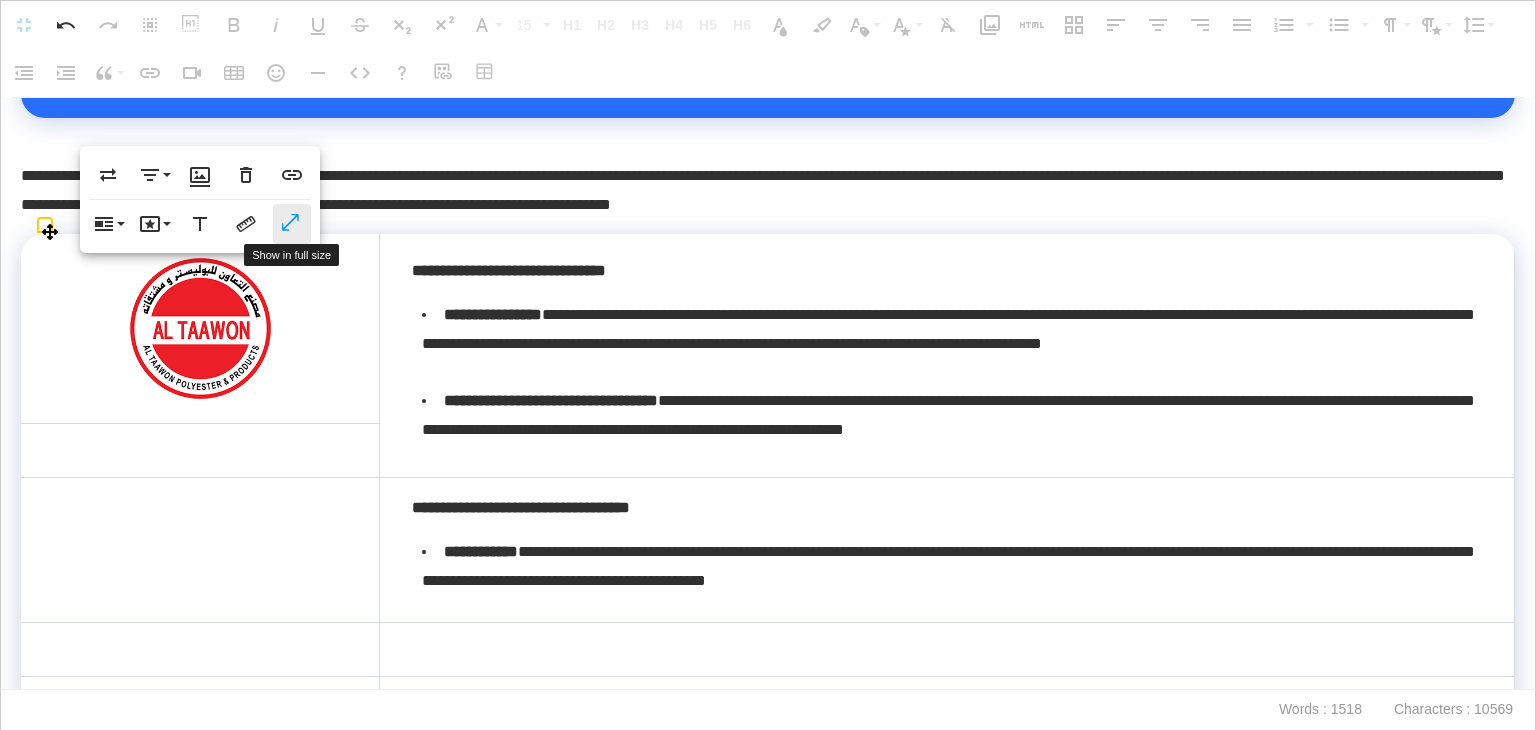 click 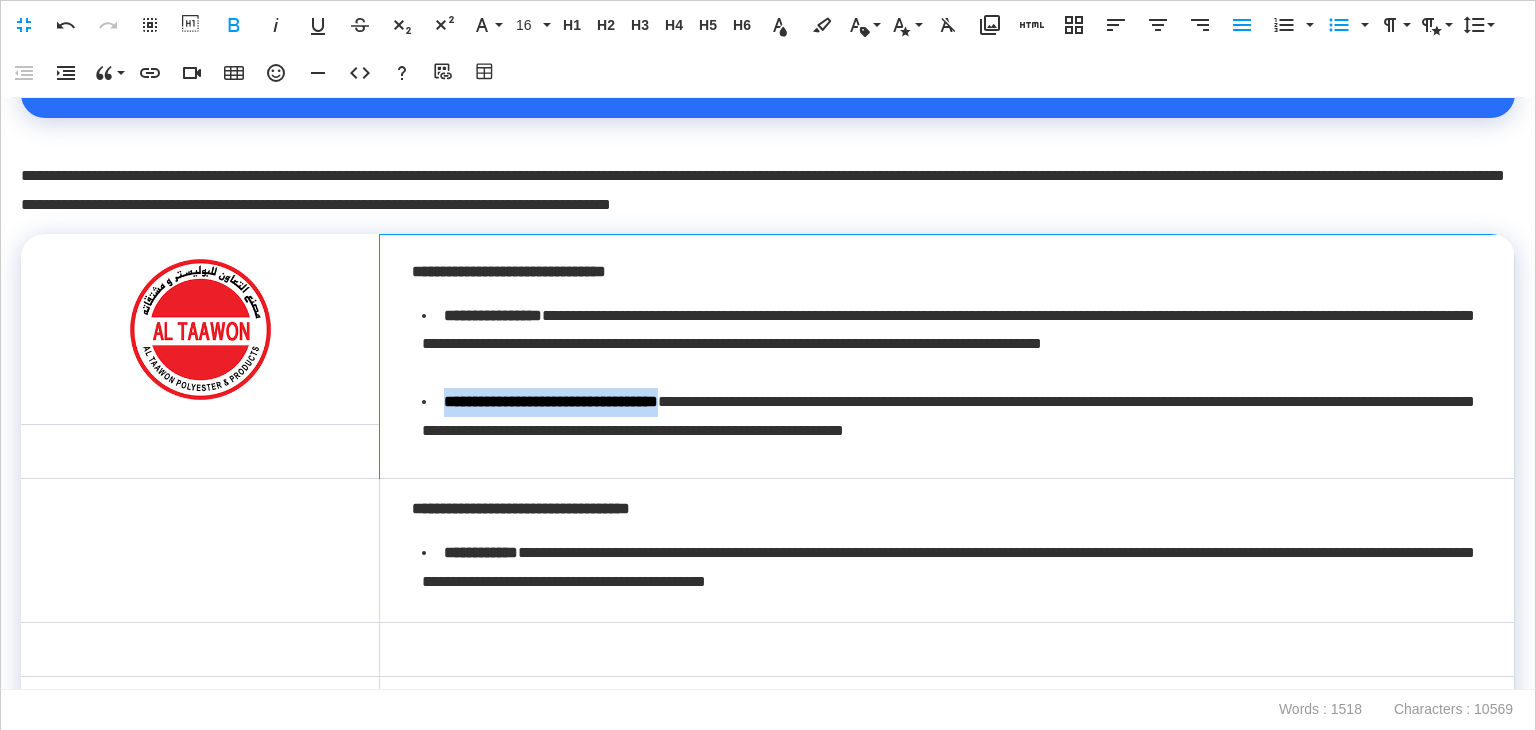 drag, startPoint x: 780, startPoint y: 392, endPoint x: 443, endPoint y: 406, distance: 337.29068 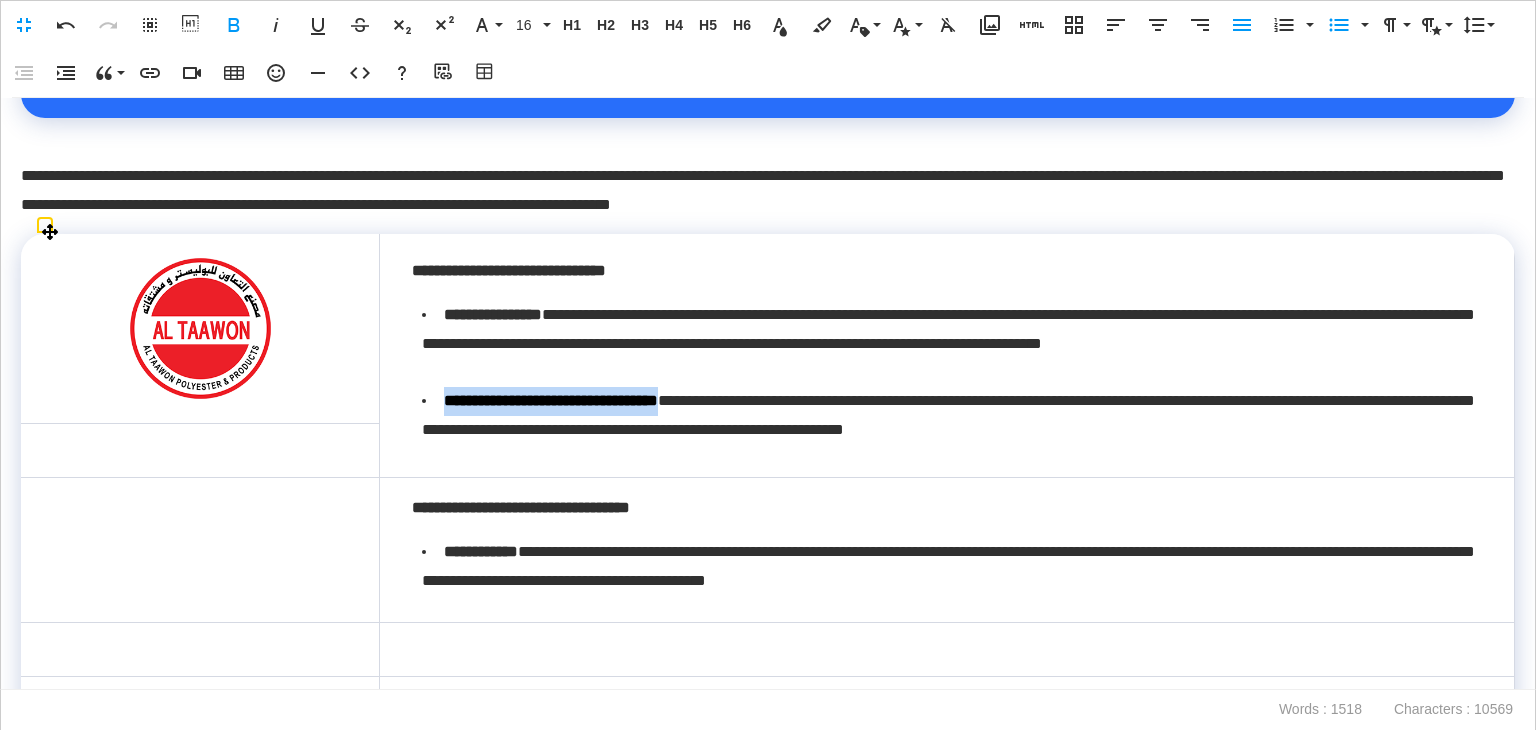 click at bounding box center [200, 451] 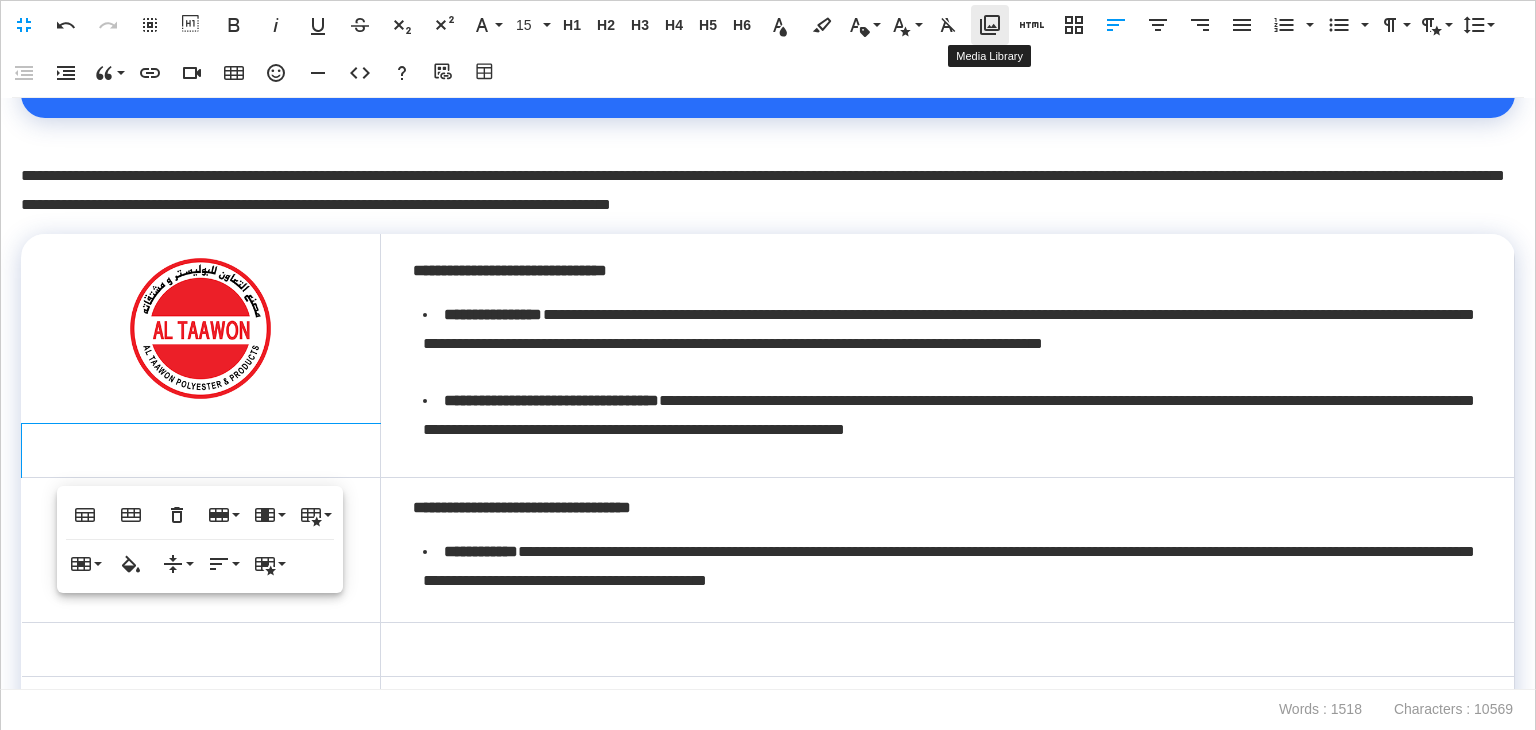 click 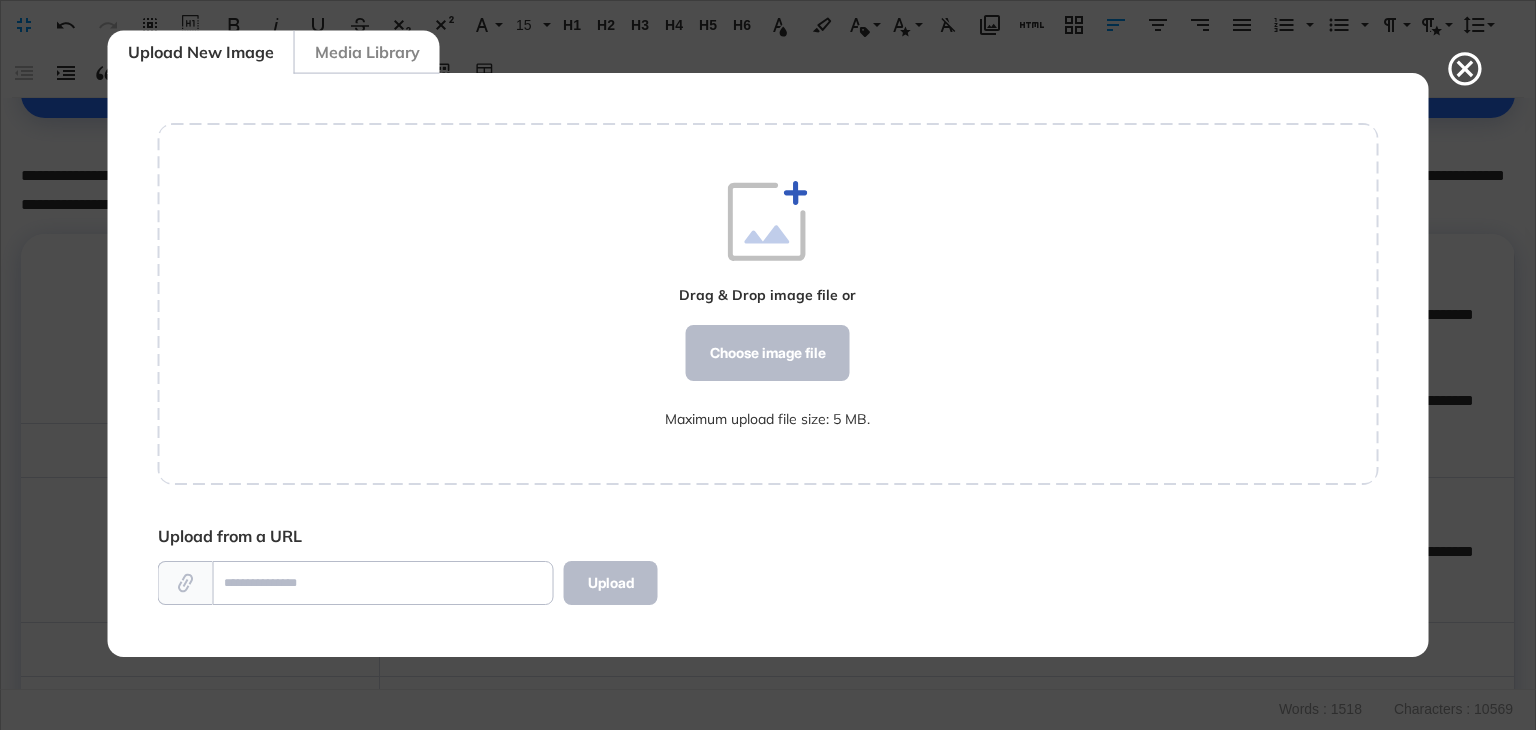 scroll, scrollTop: 9, scrollLeft: 0, axis: vertical 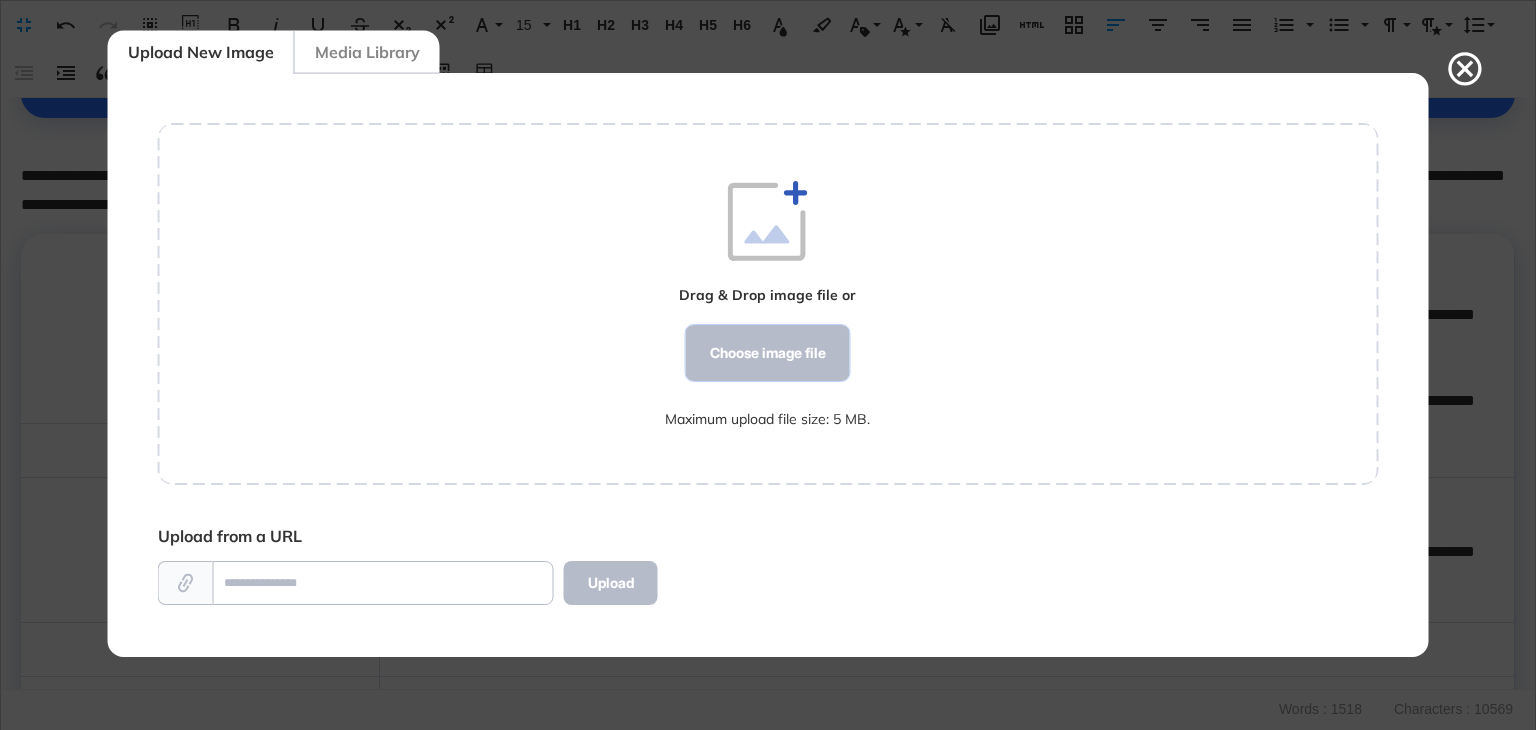 click on "Choose image file" at bounding box center (768, 353) 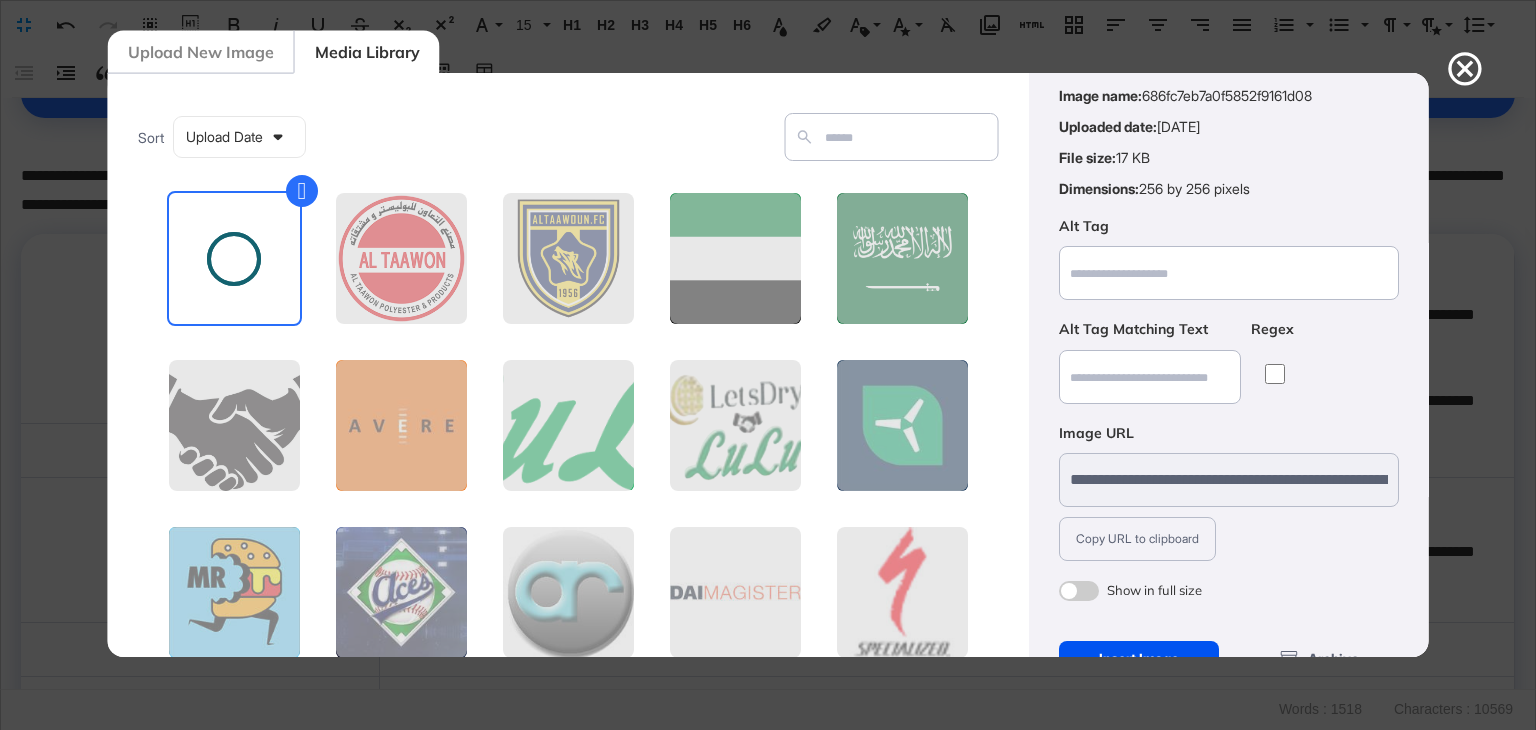 scroll, scrollTop: 144, scrollLeft: 0, axis: vertical 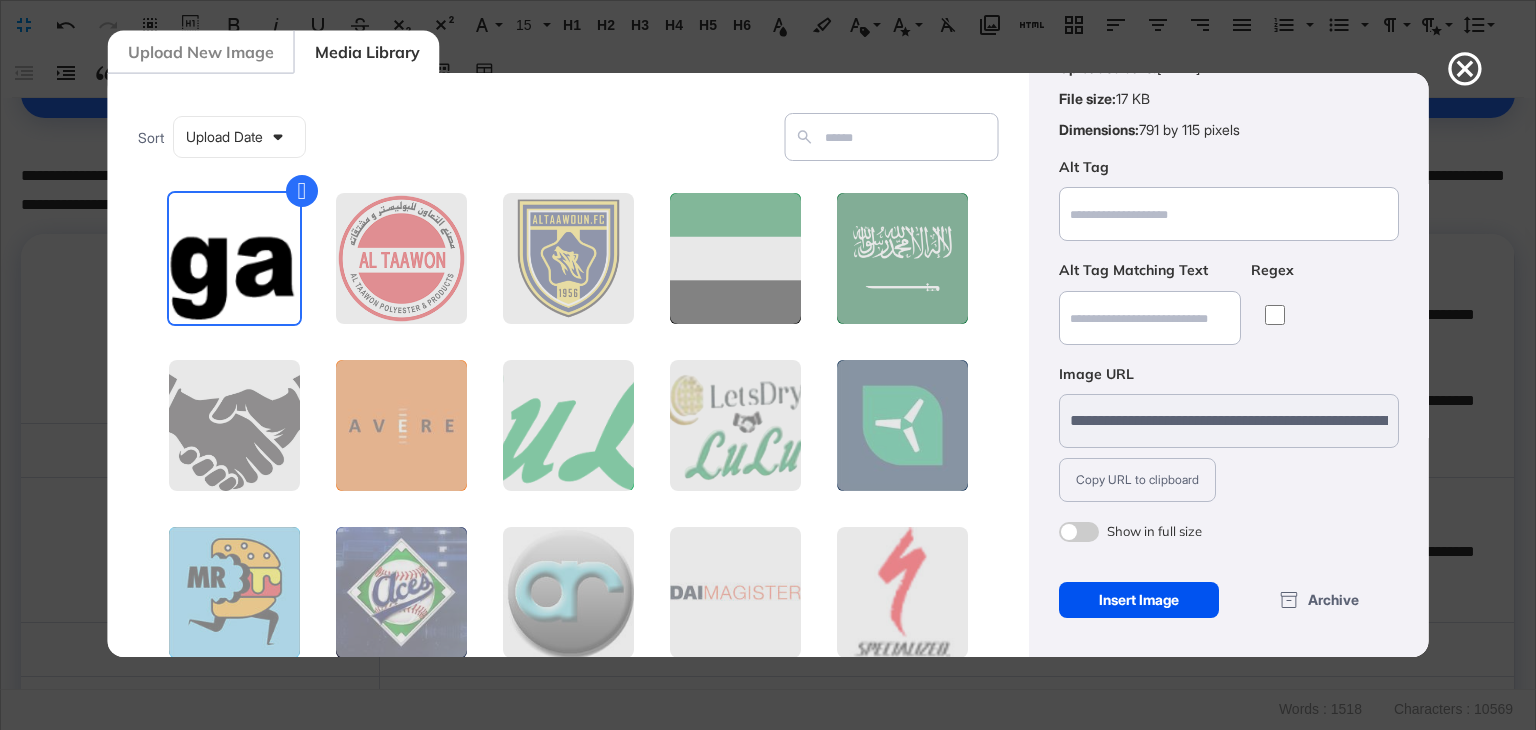 click on "Insert Image" at bounding box center [1138, 600] 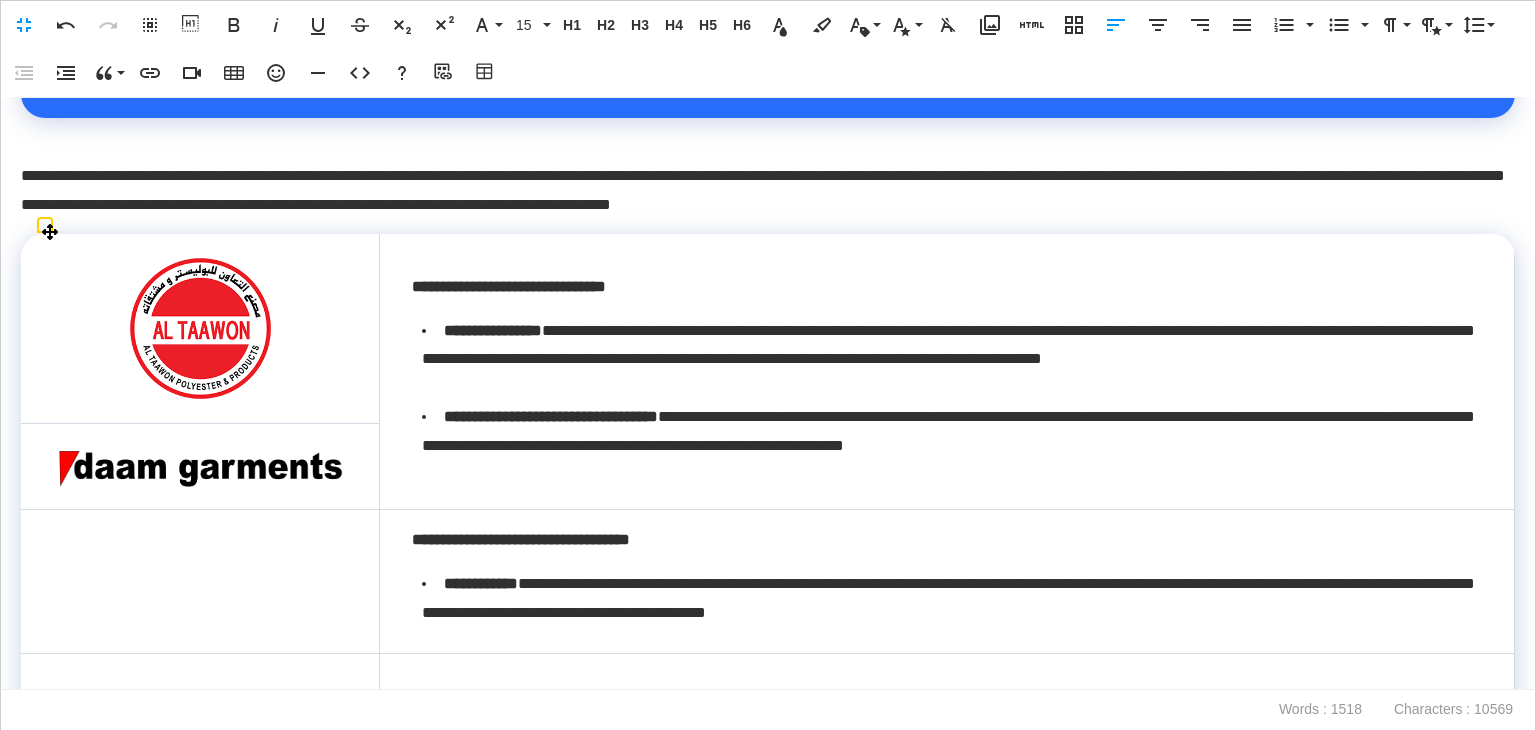 click at bounding box center [200, 466] 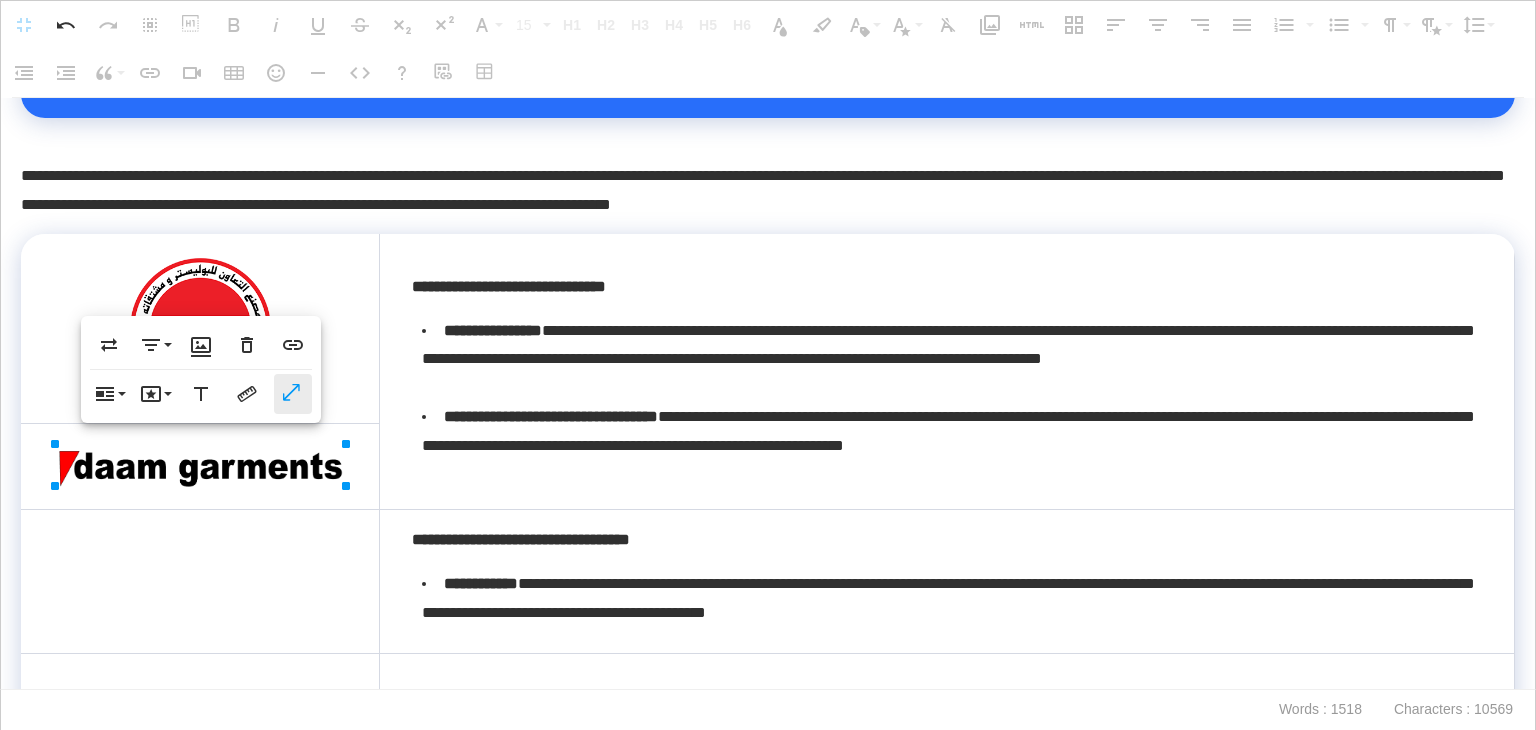 click 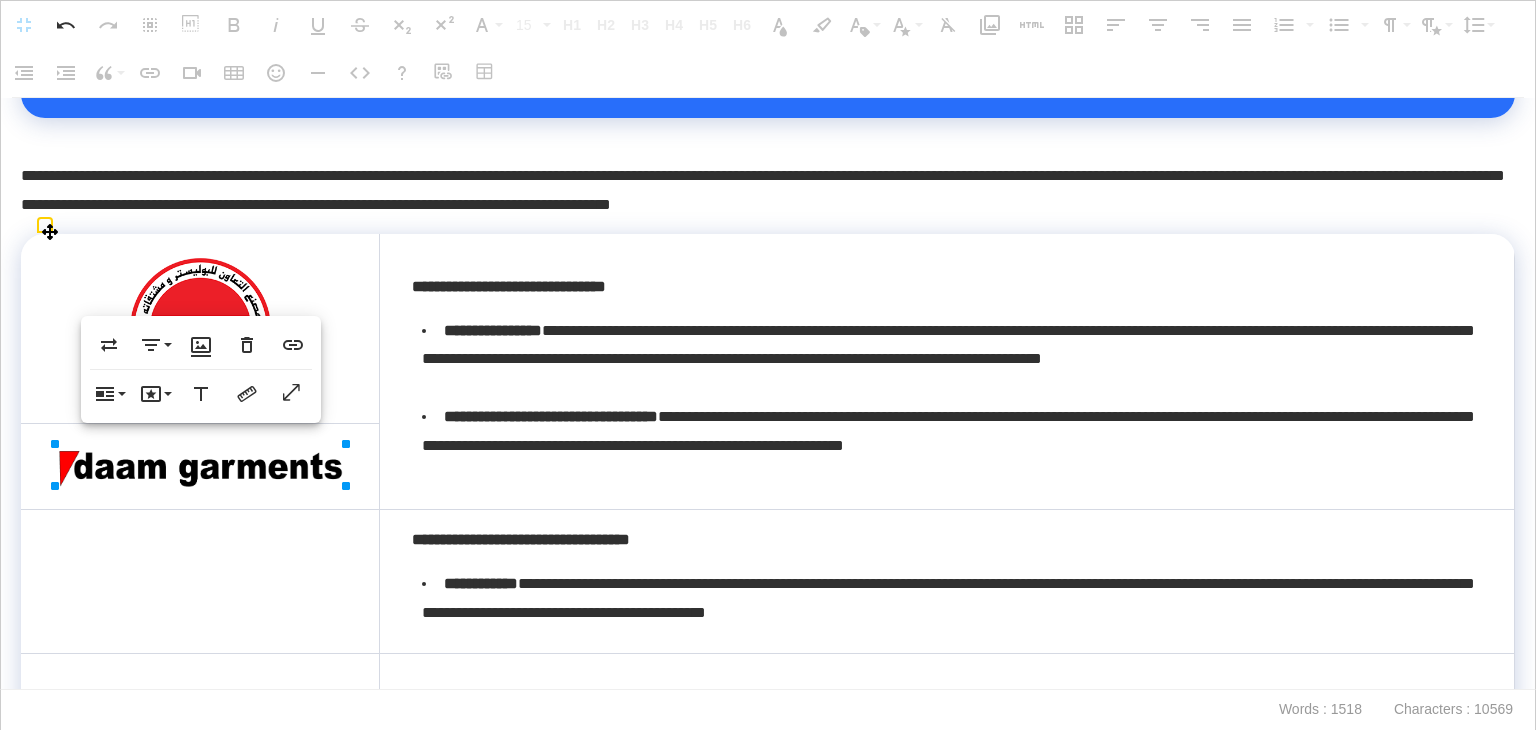 click on "**********" at bounding box center (947, 371) 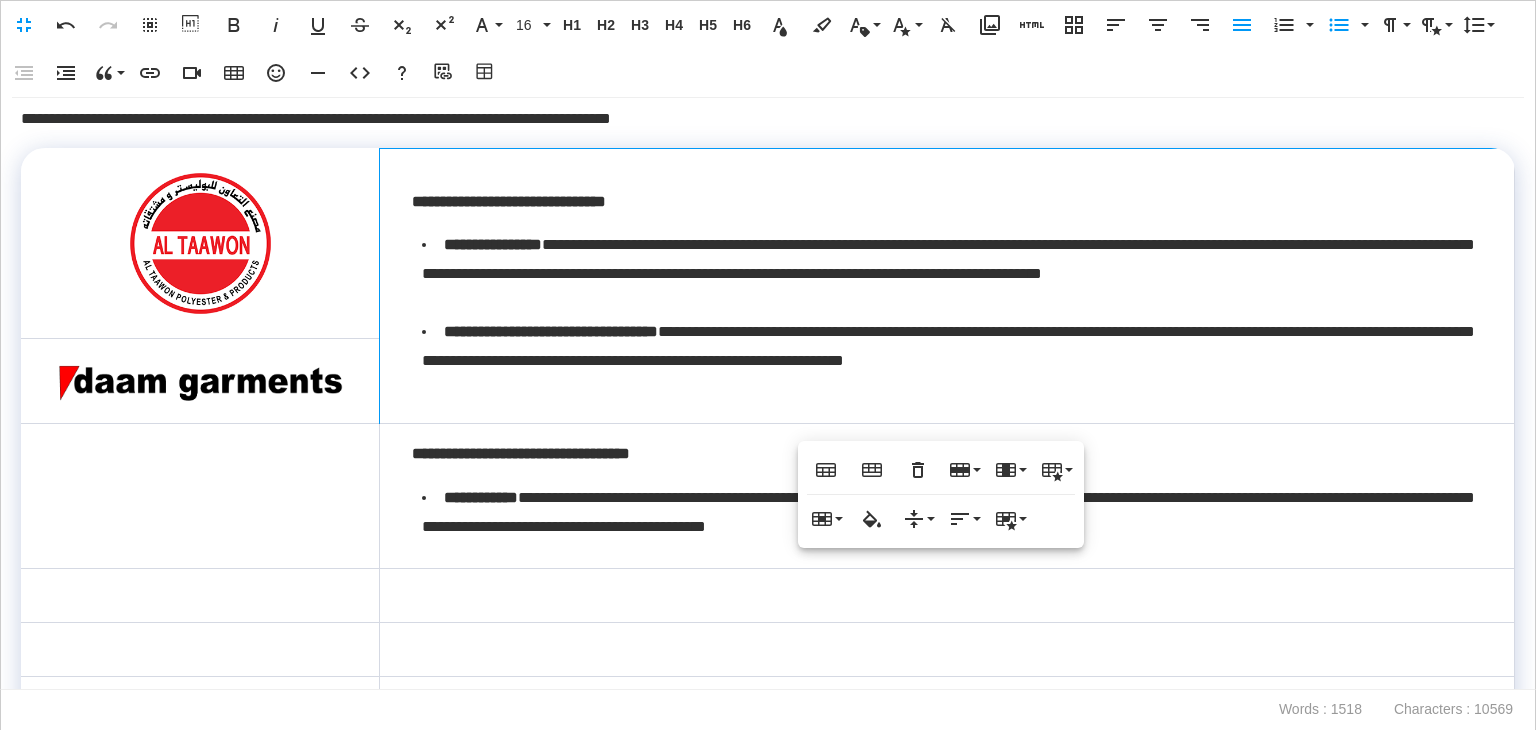scroll, scrollTop: 1851, scrollLeft: 0, axis: vertical 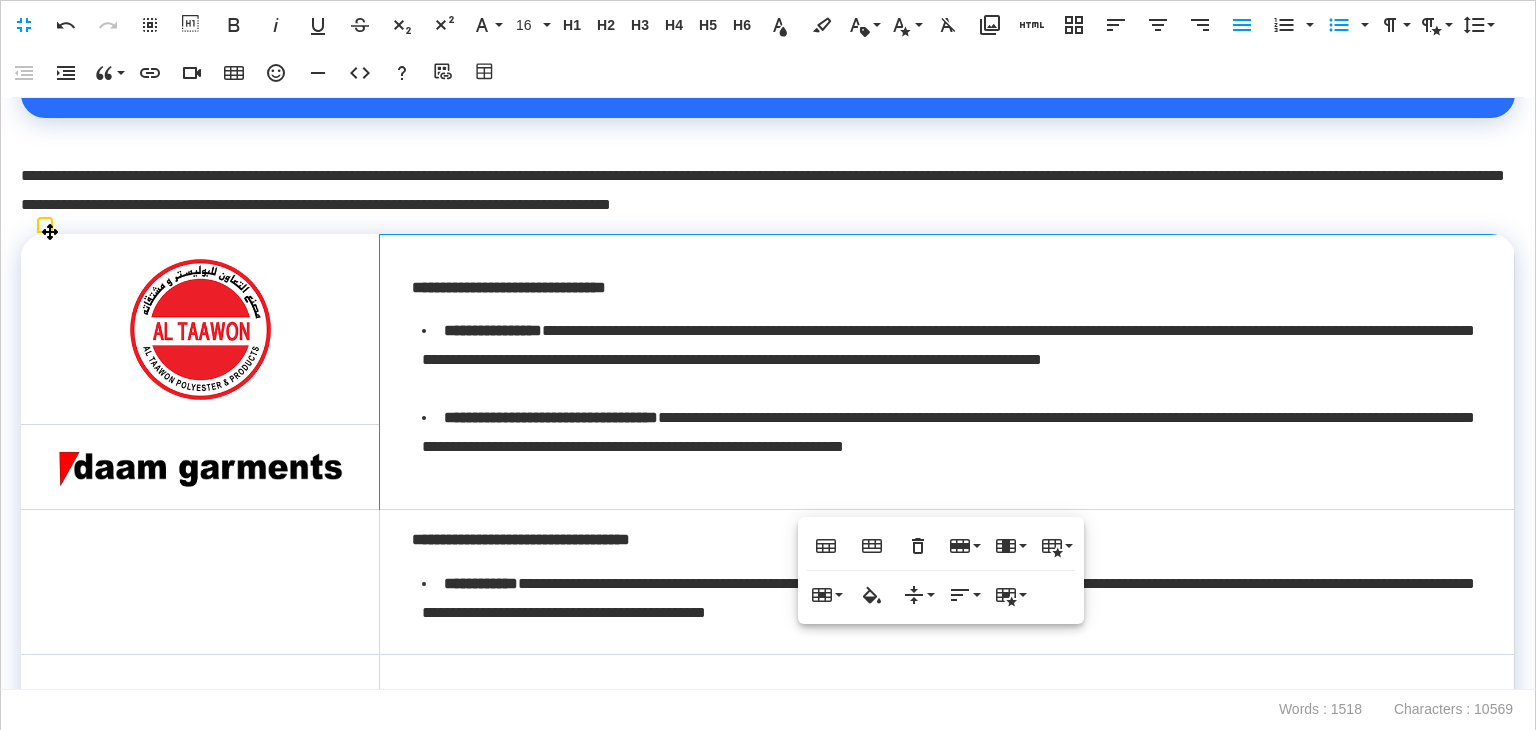 click on "**********" at bounding box center (947, 372) 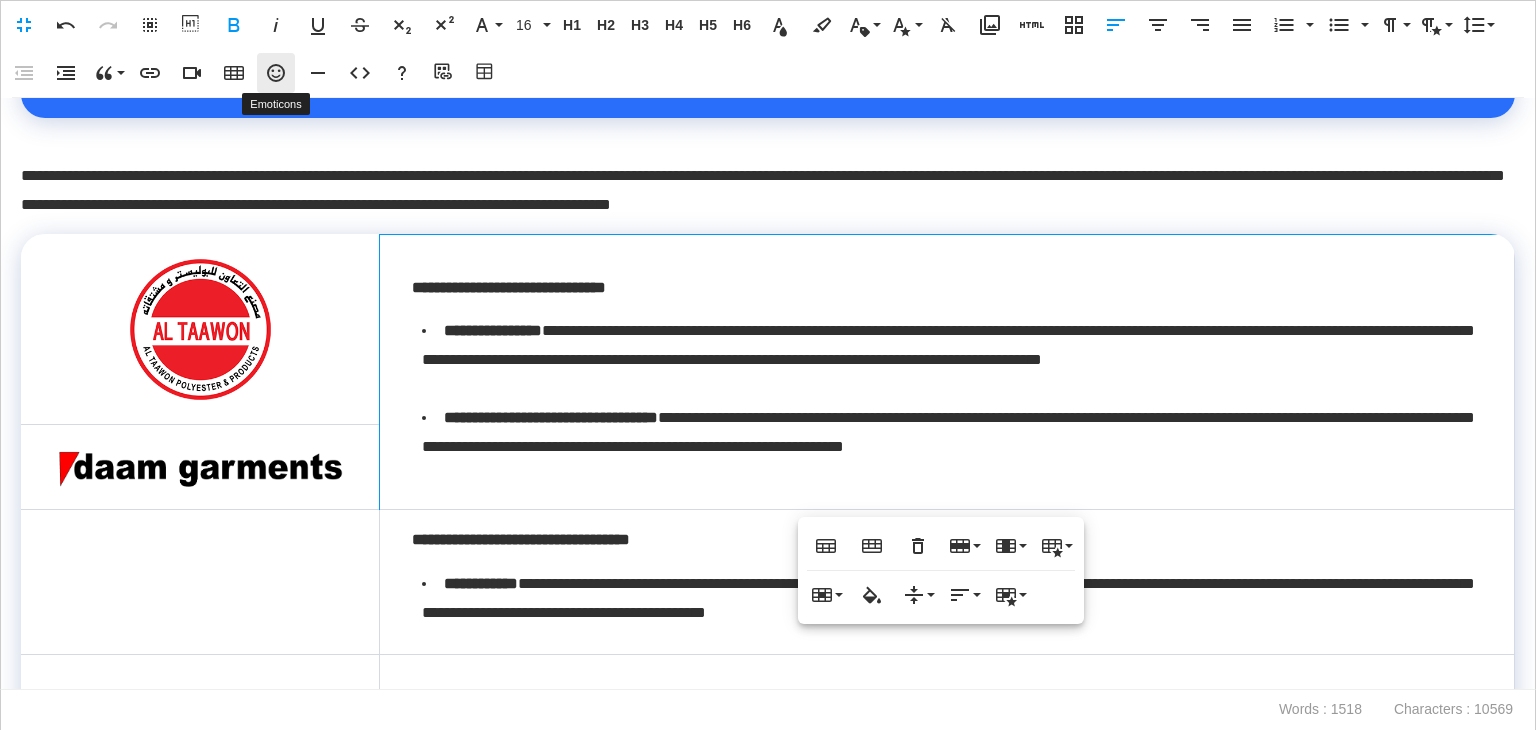 click 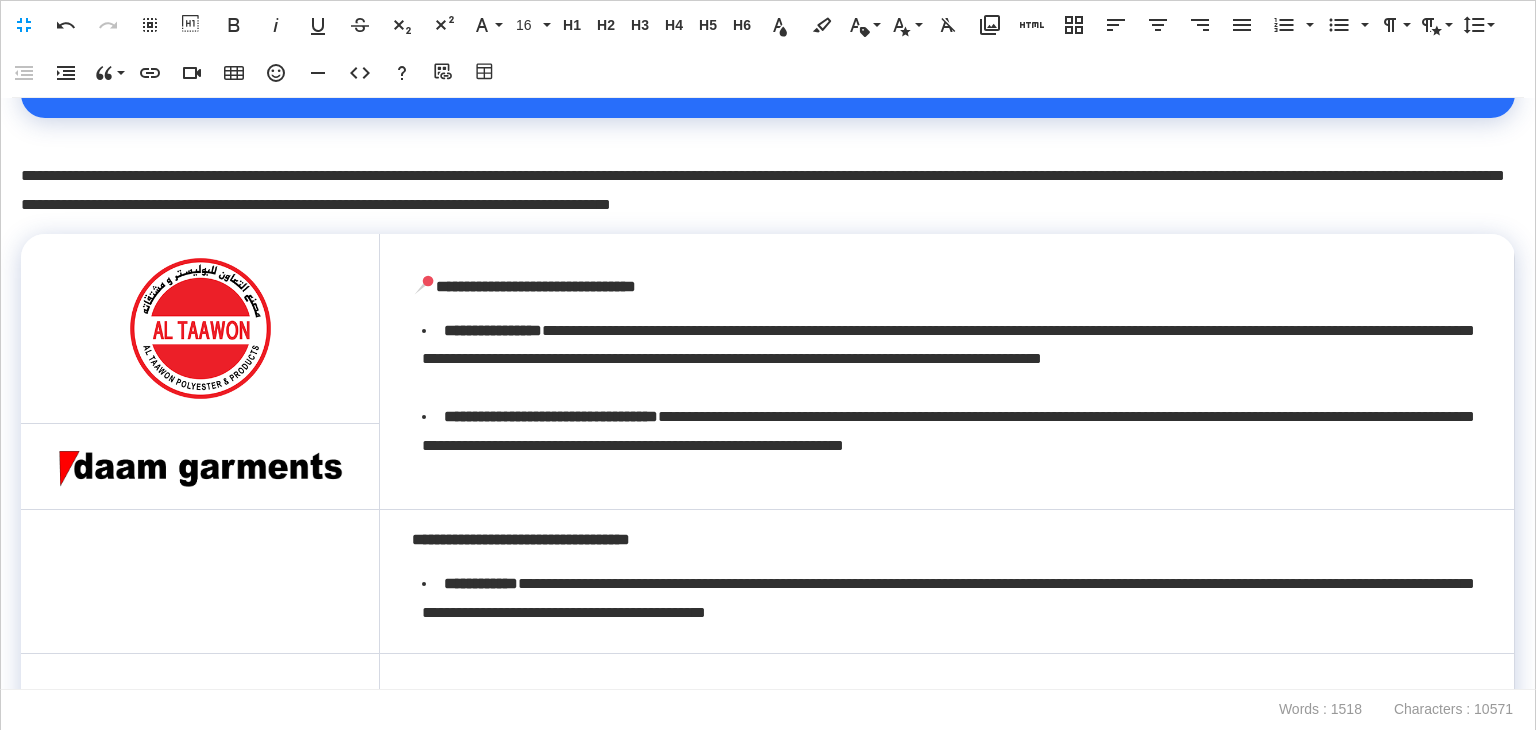 click on "**********" at bounding box center [947, 581] 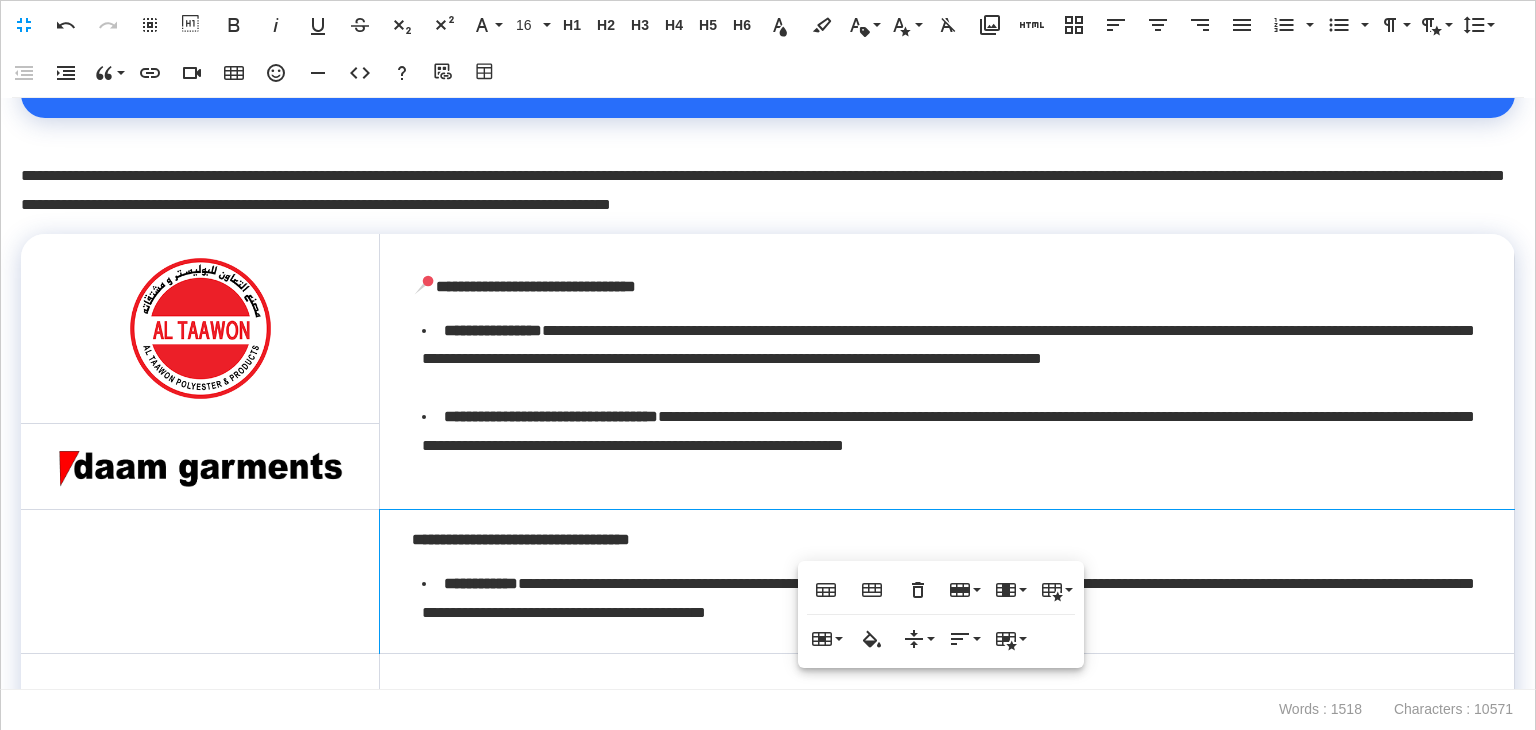 scroll, scrollTop: 1951, scrollLeft: 0, axis: vertical 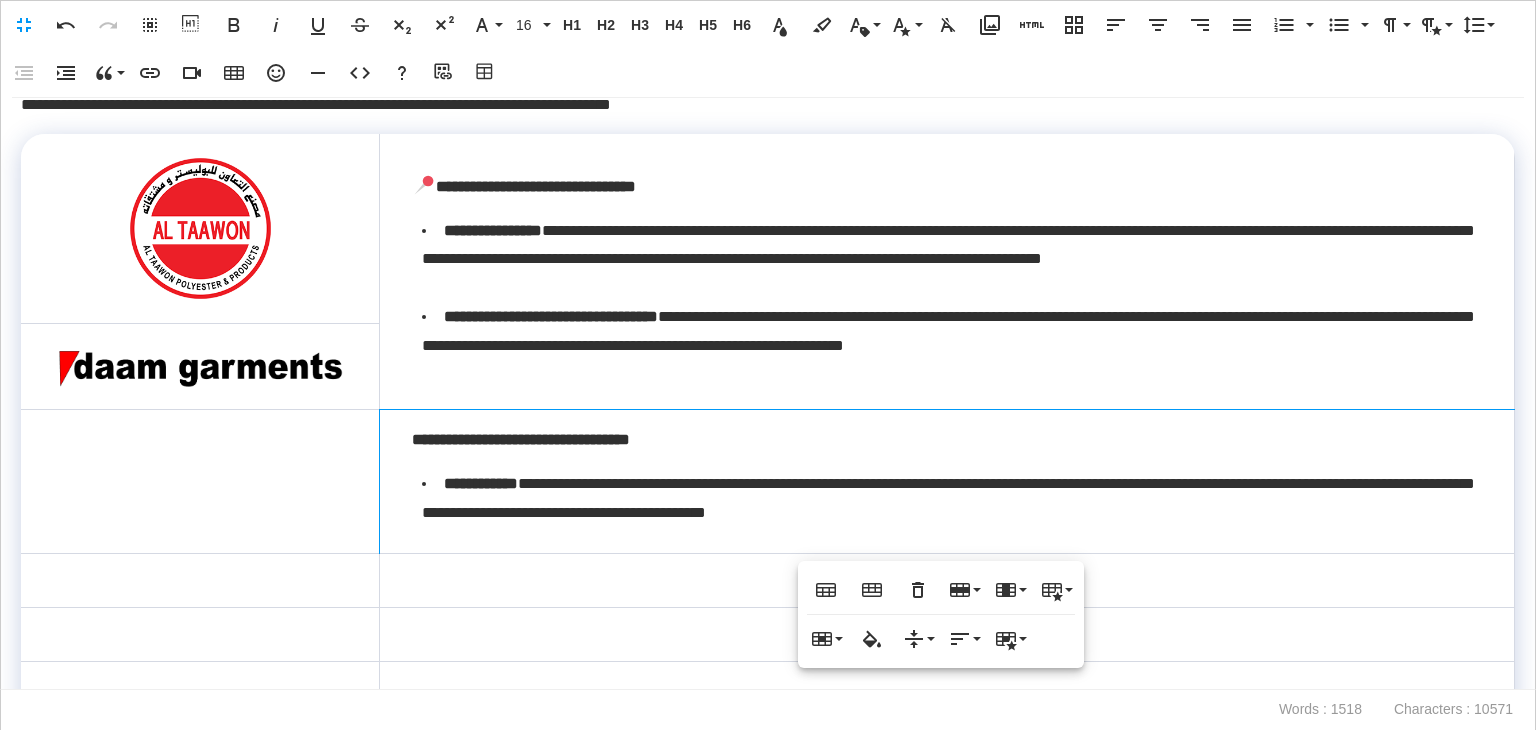 click 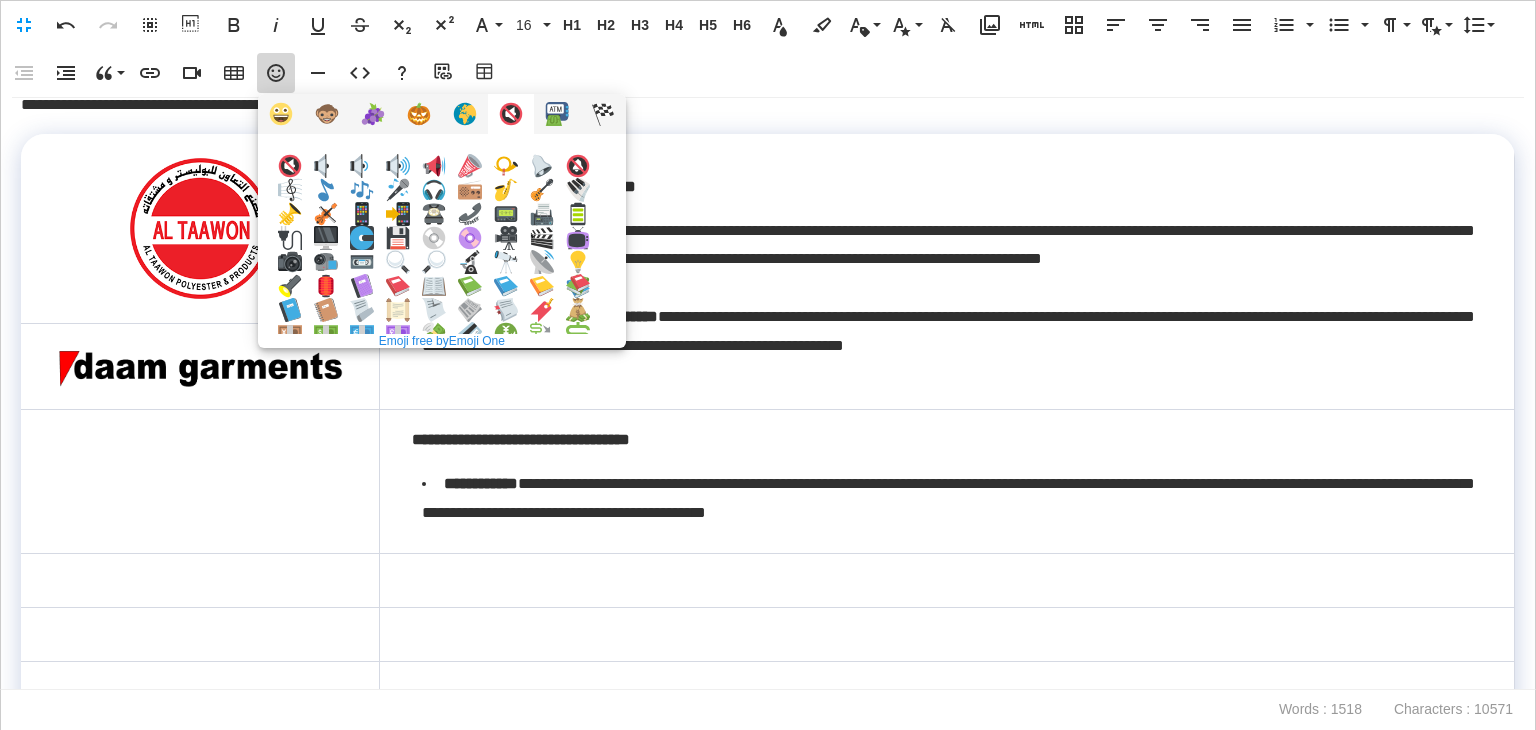click at bounding box center (578, 406) 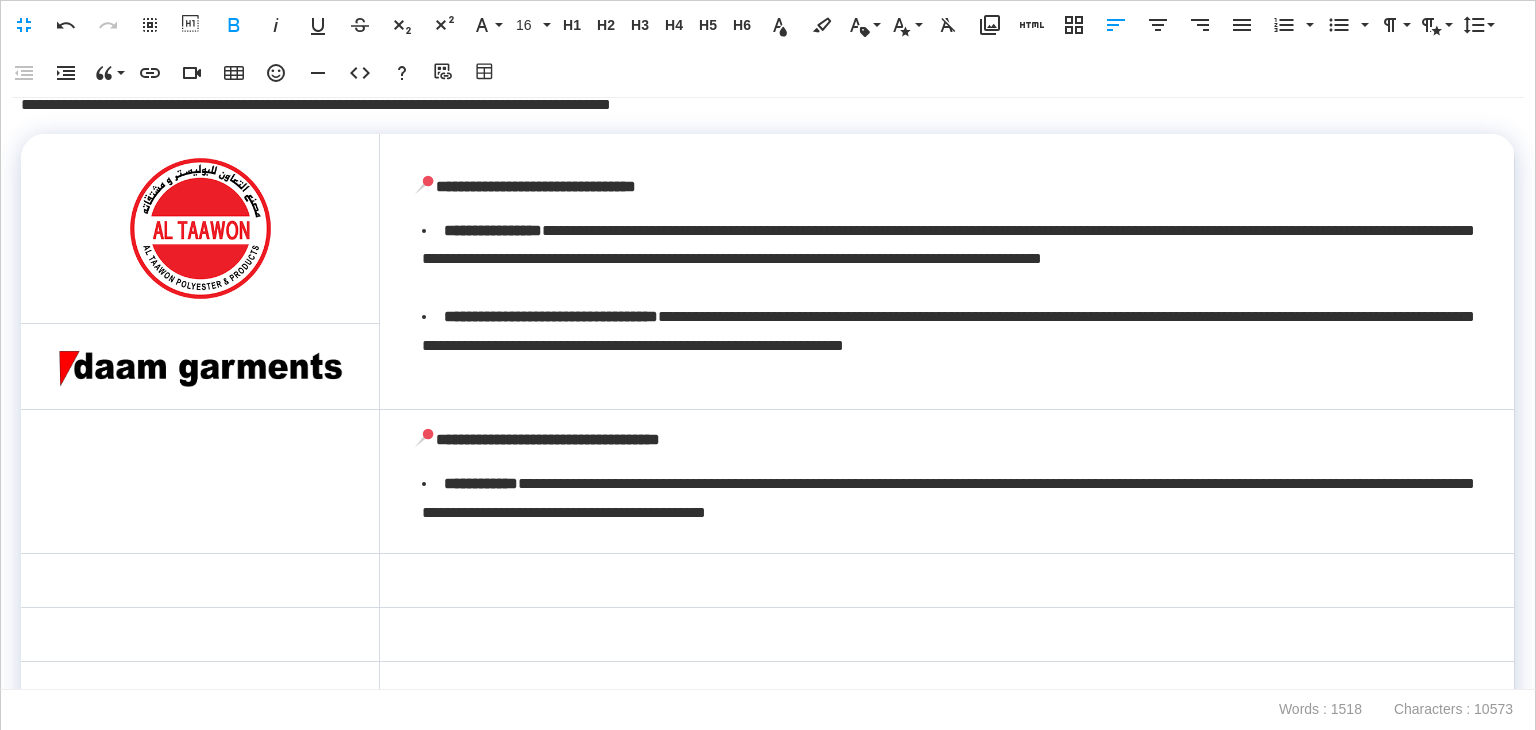 scroll, scrollTop: 0, scrollLeft: 0, axis: both 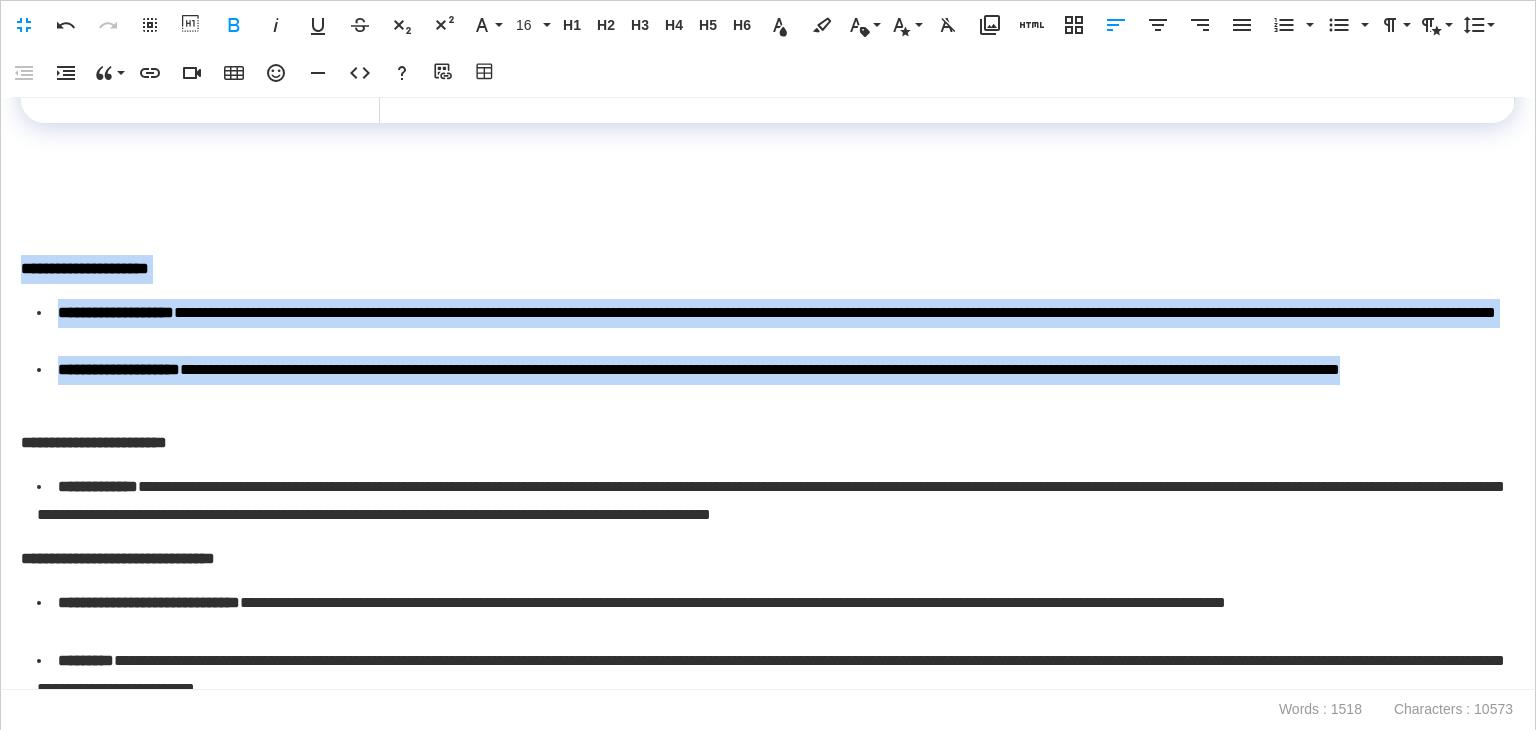 drag, startPoint x: 244, startPoint y: 400, endPoint x: 0, endPoint y: 270, distance: 276.4706 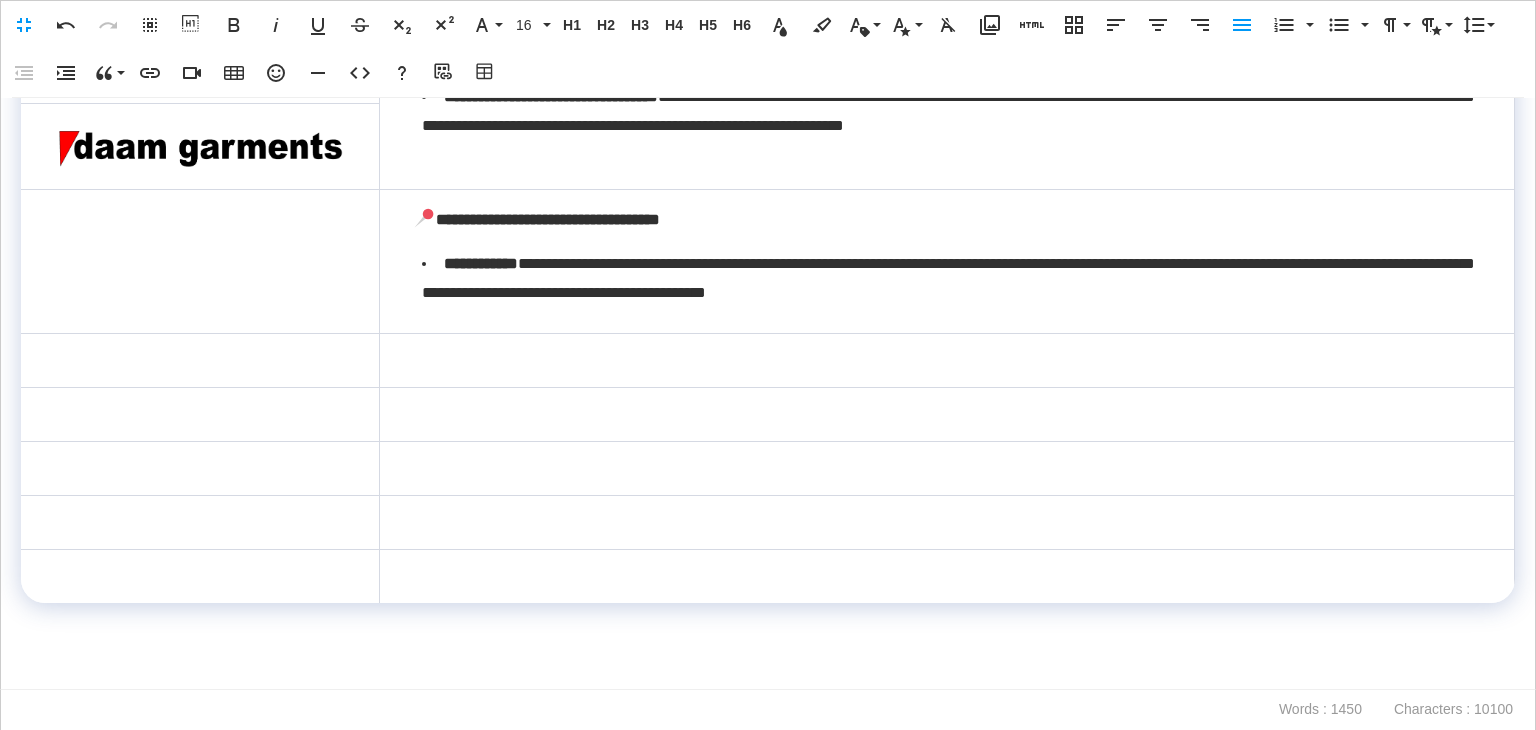 scroll, scrollTop: 2151, scrollLeft: 0, axis: vertical 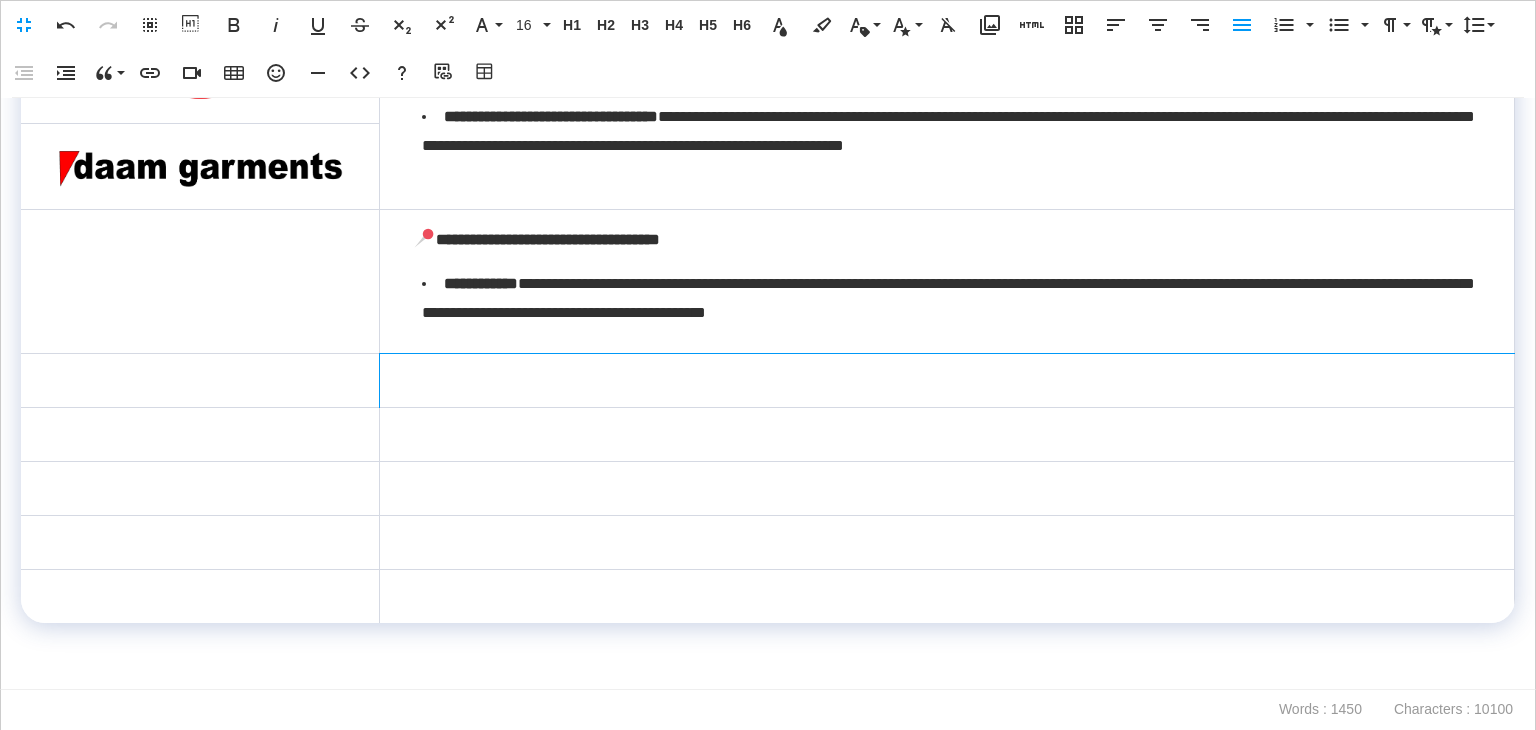 click at bounding box center [947, 381] 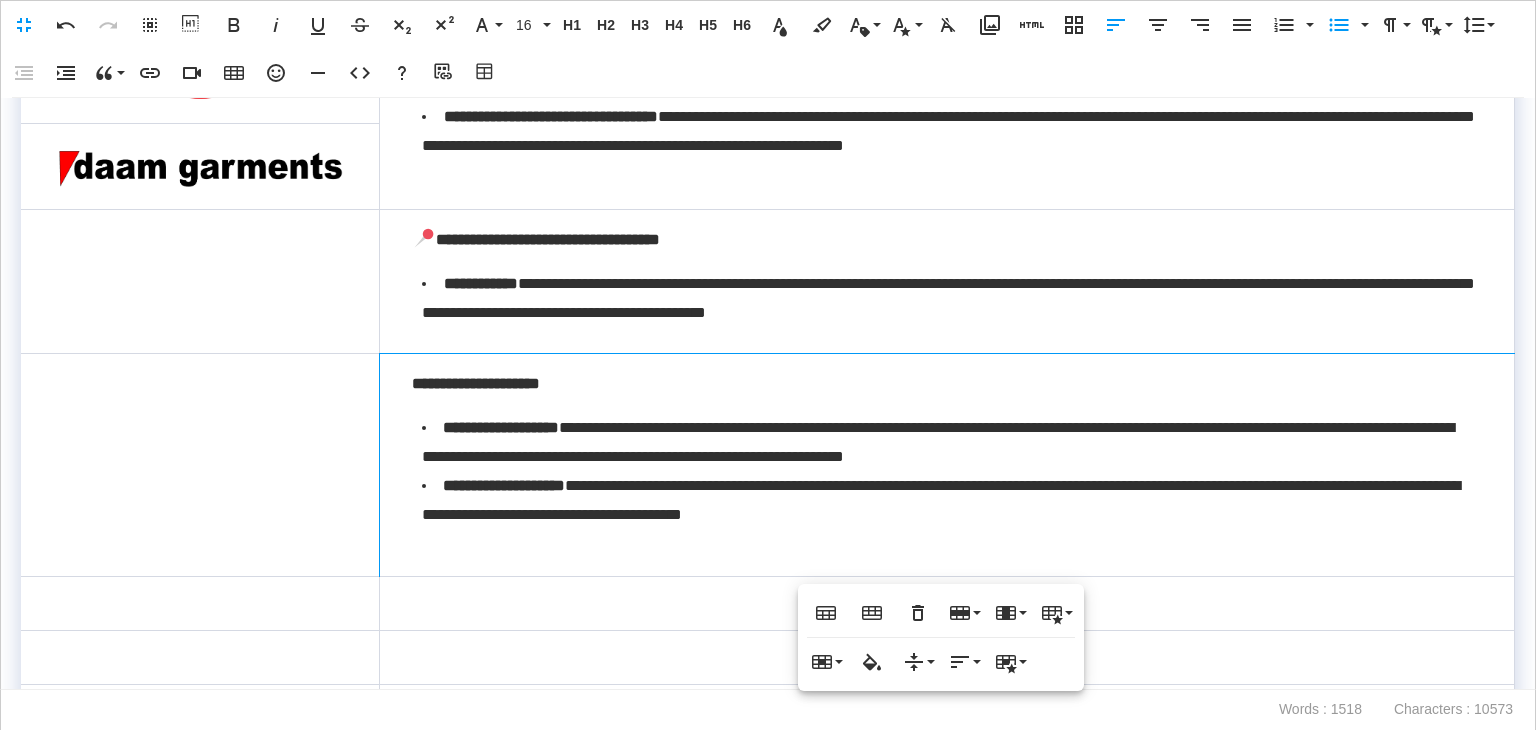 click on "**********" at bounding box center (947, 465) 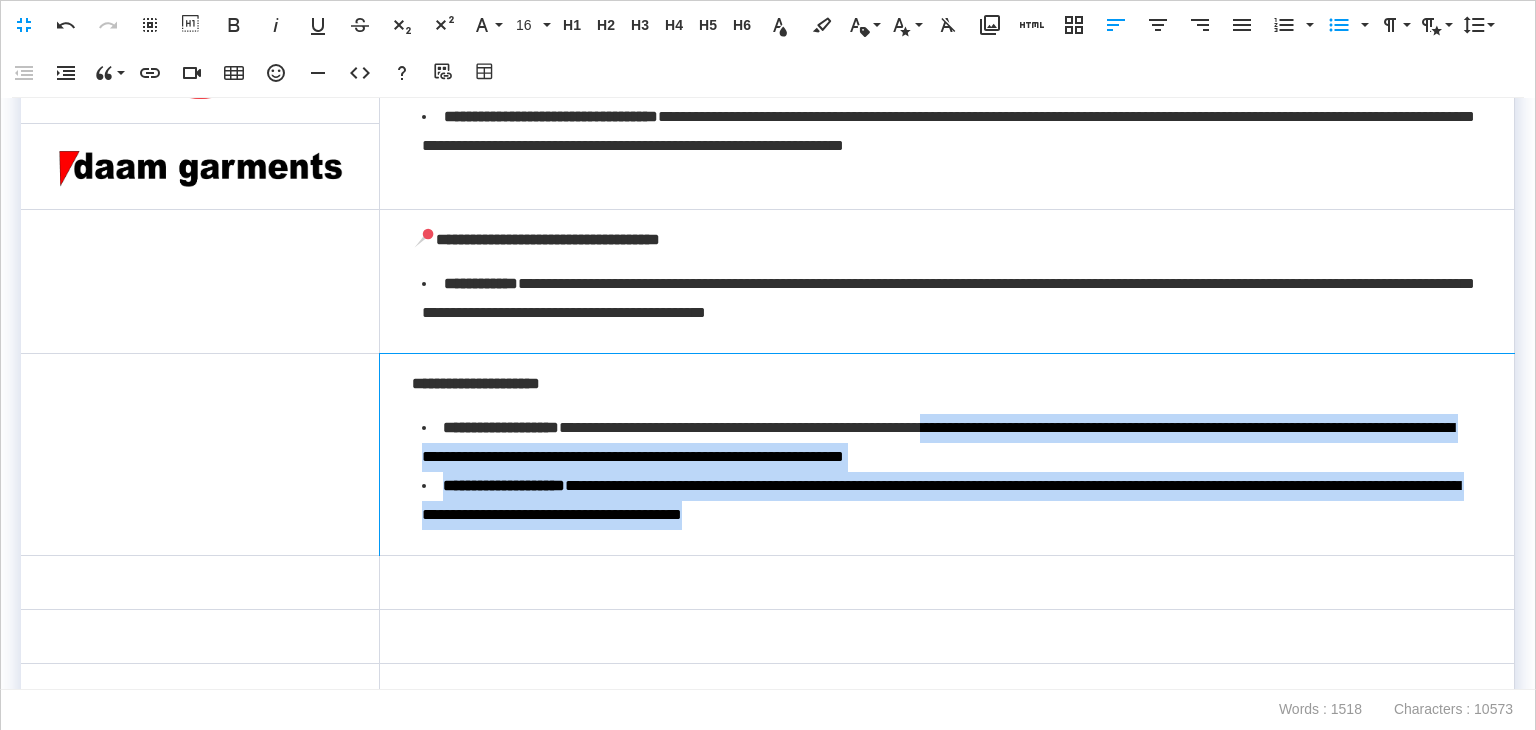 drag, startPoint x: 1085, startPoint y: 514, endPoint x: 1054, endPoint y: 423, distance: 96.13532 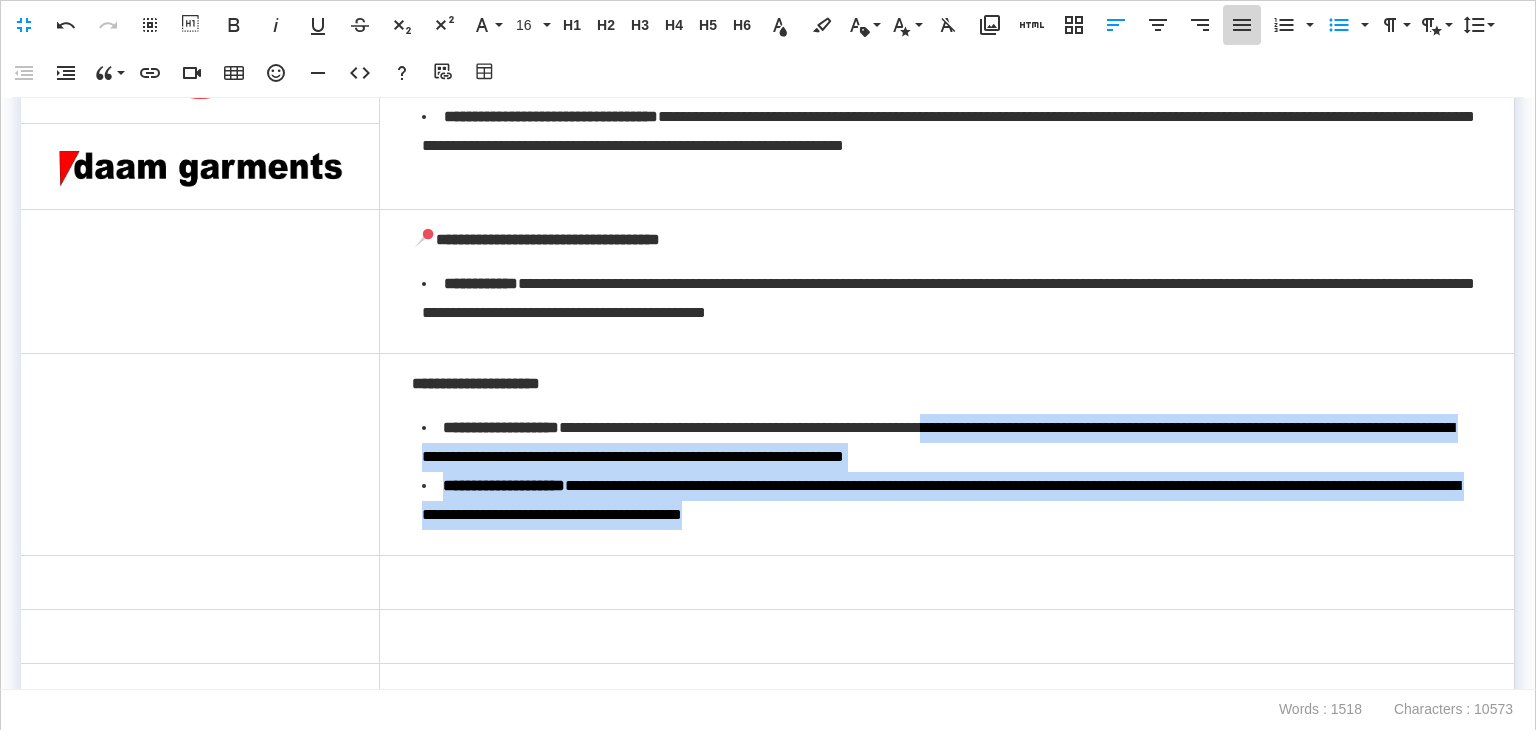 click 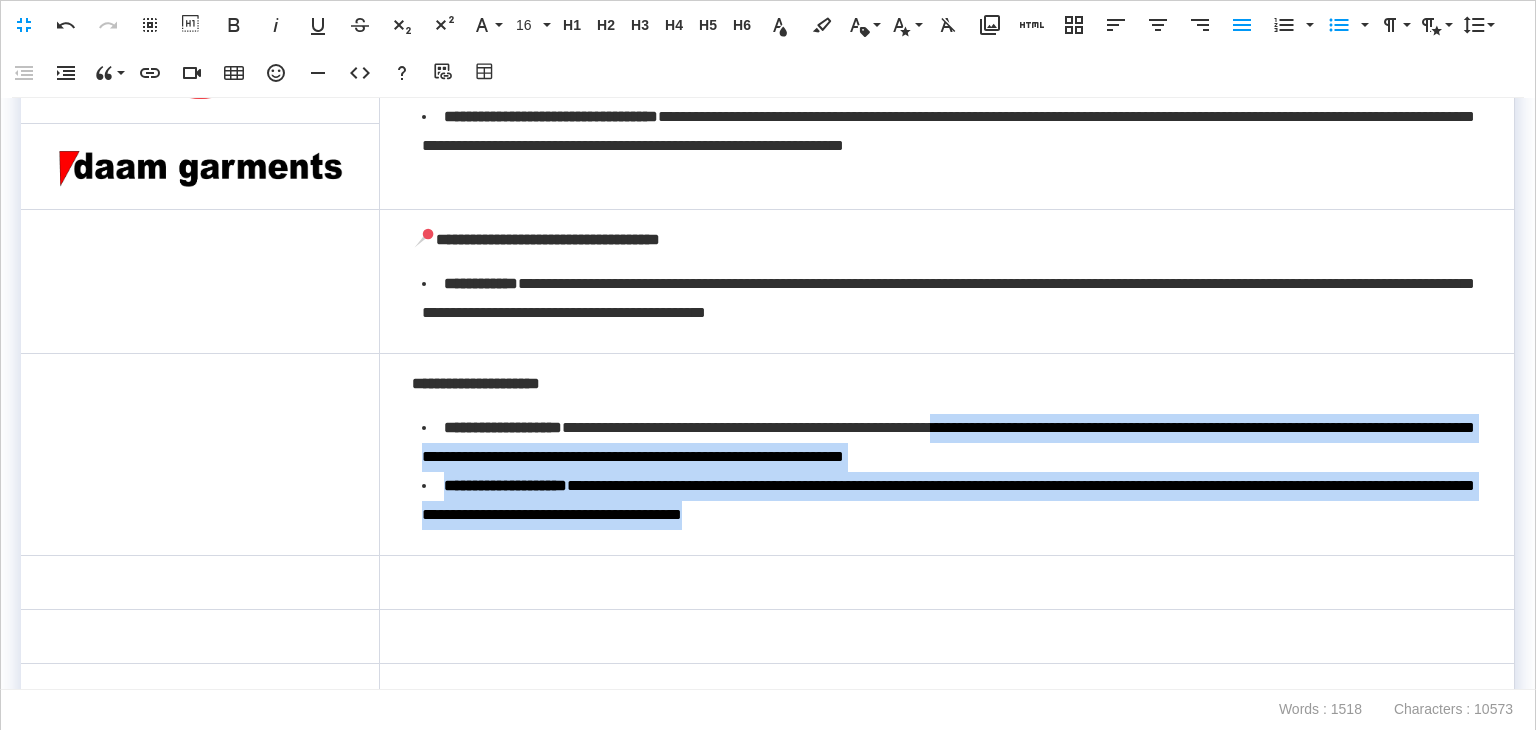 click on "**********" at bounding box center [948, 443] 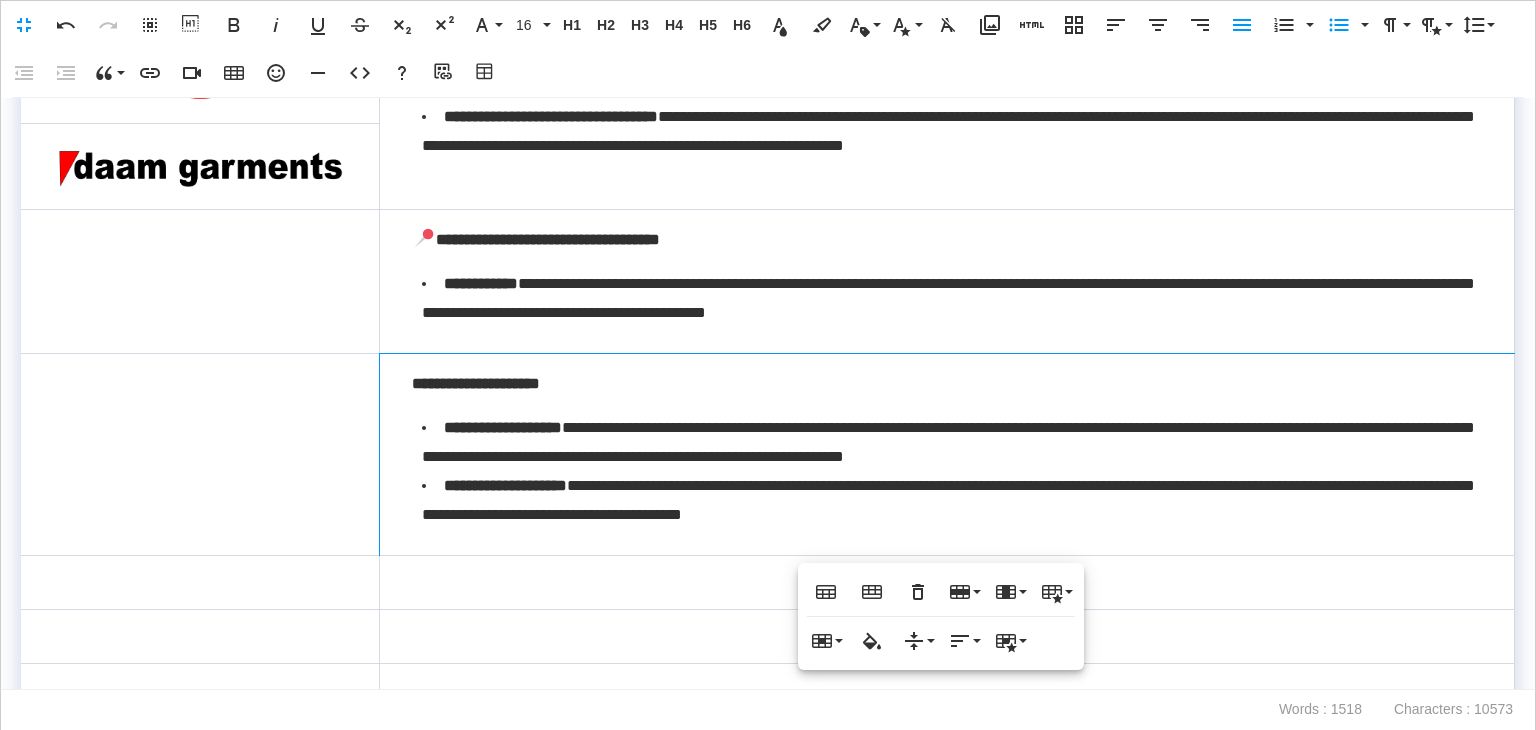 click on "**********" at bounding box center (947, 455) 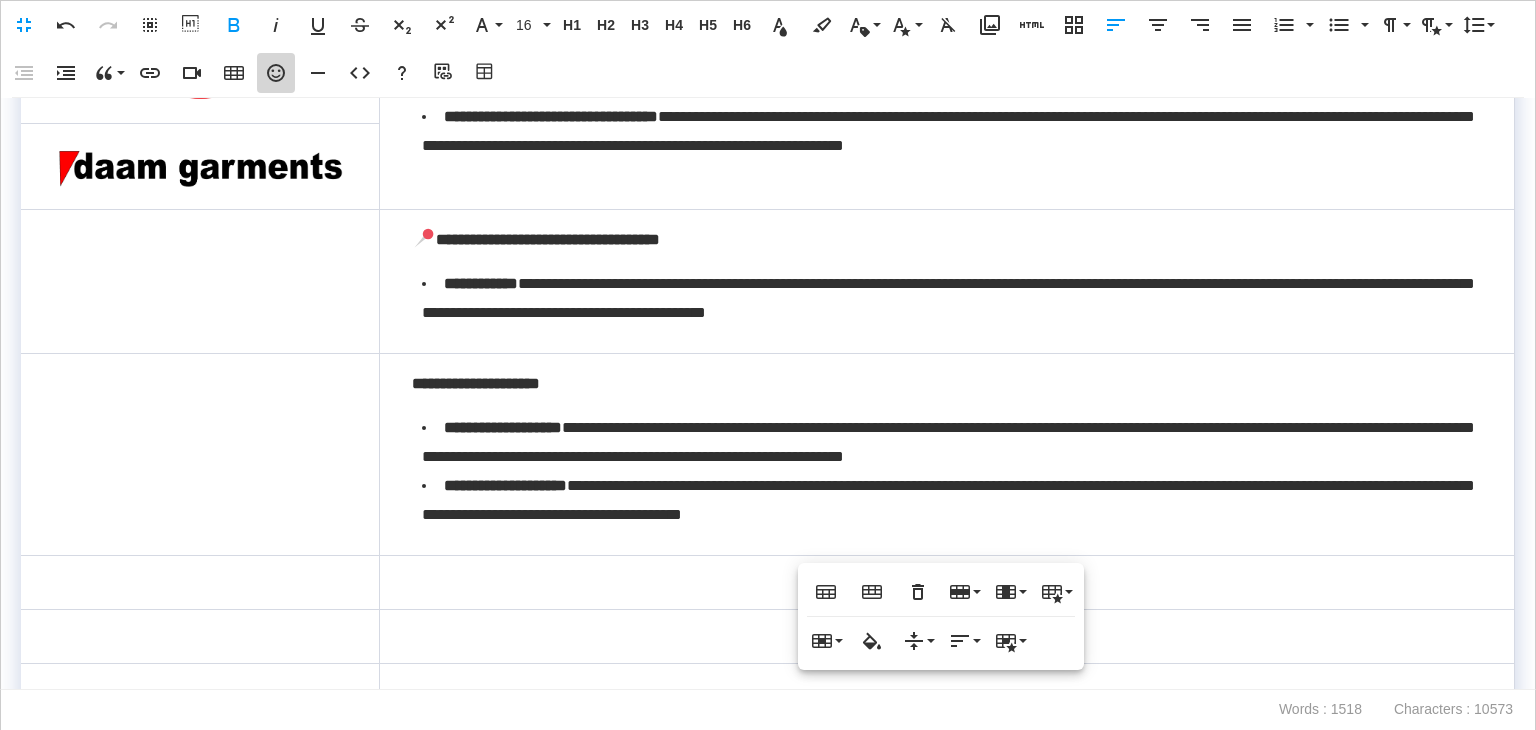 click 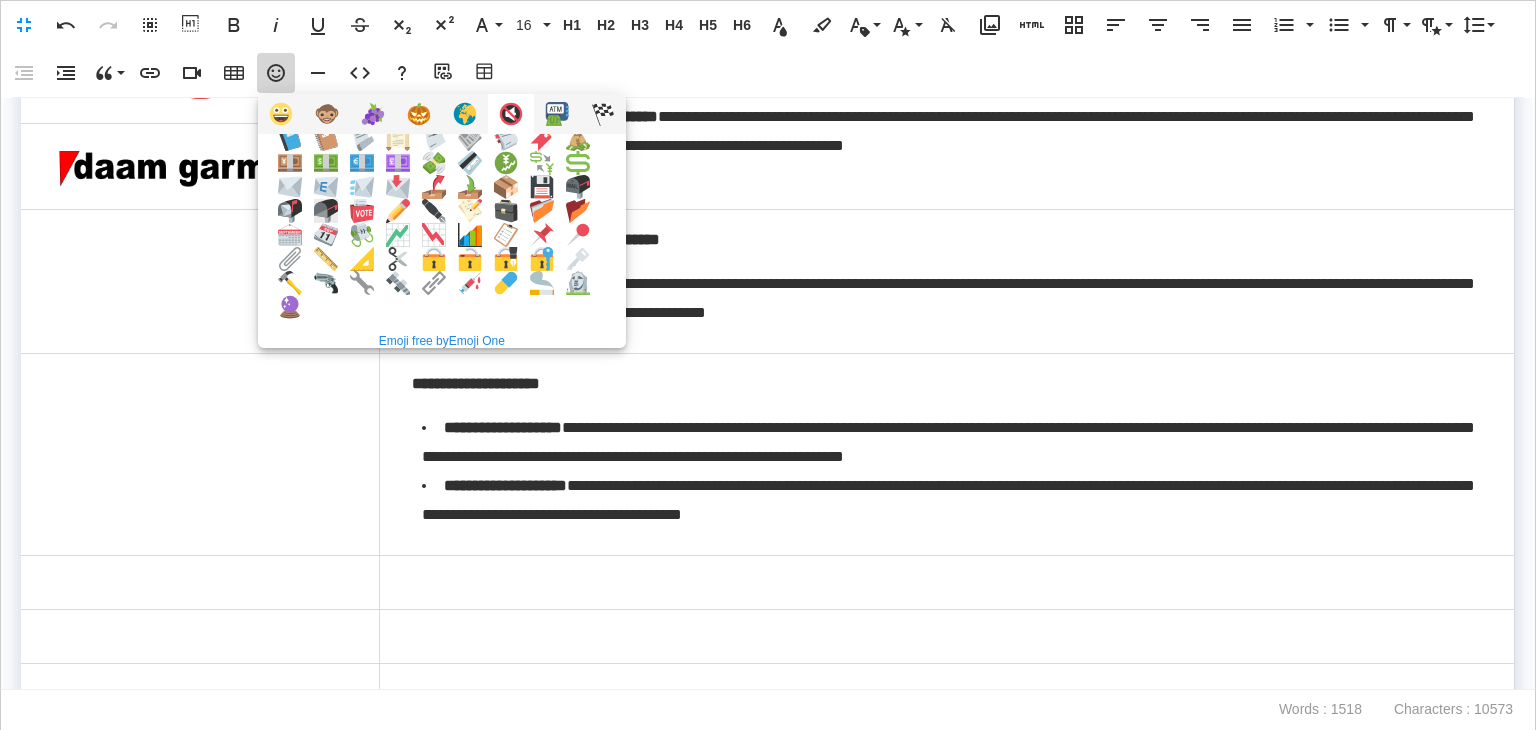 scroll, scrollTop: 200, scrollLeft: 0, axis: vertical 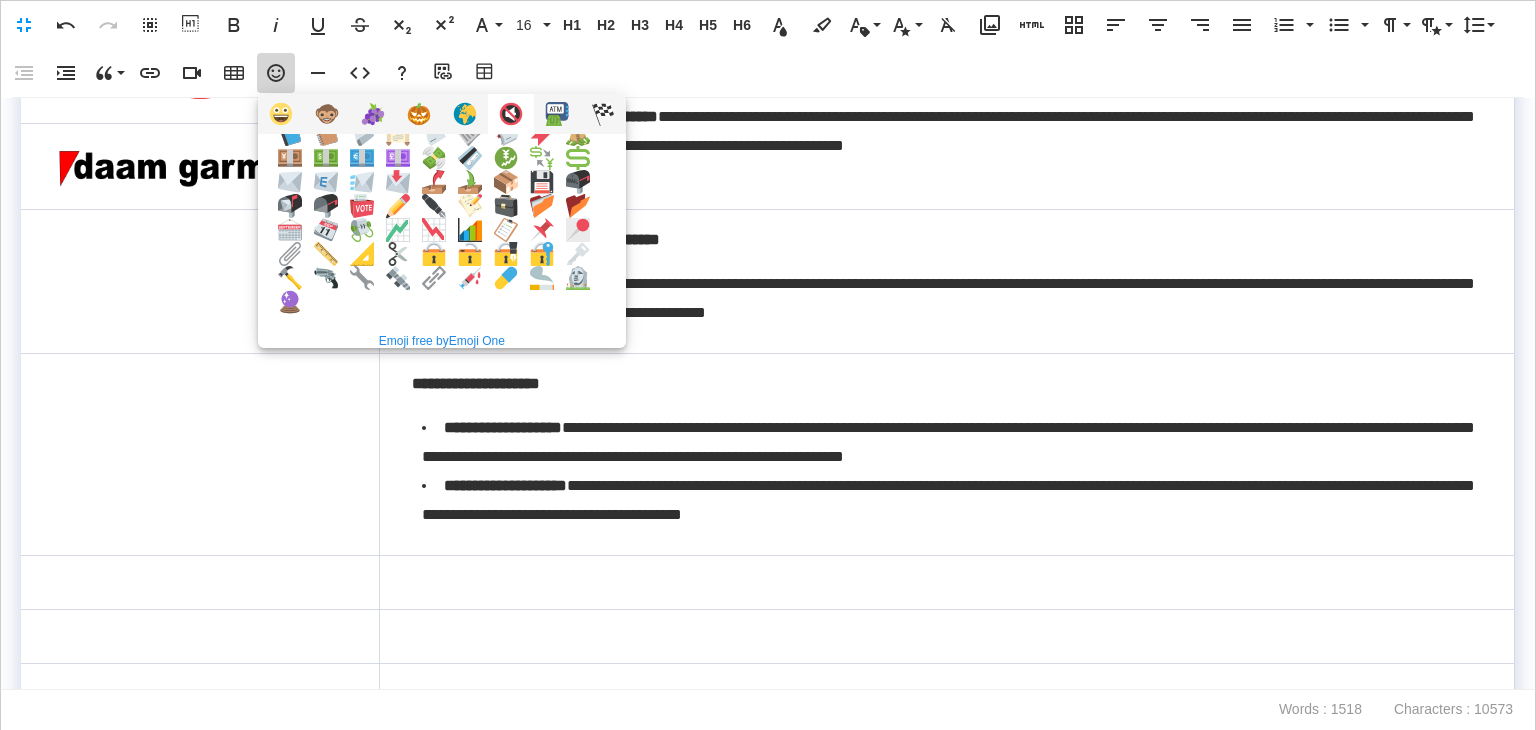 click at bounding box center (578, 230) 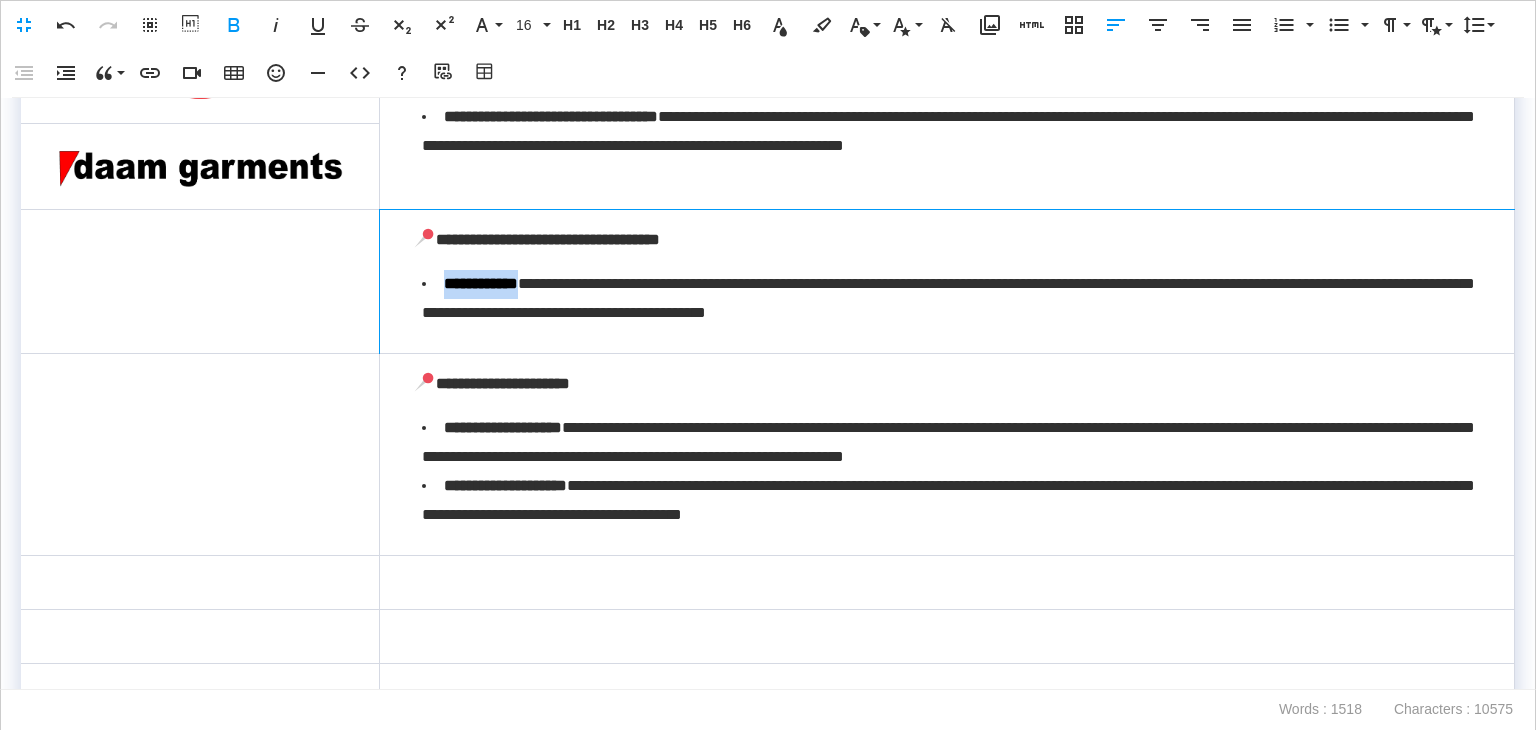 drag, startPoint x: 537, startPoint y: 286, endPoint x: 445, endPoint y: 296, distance: 92.541885 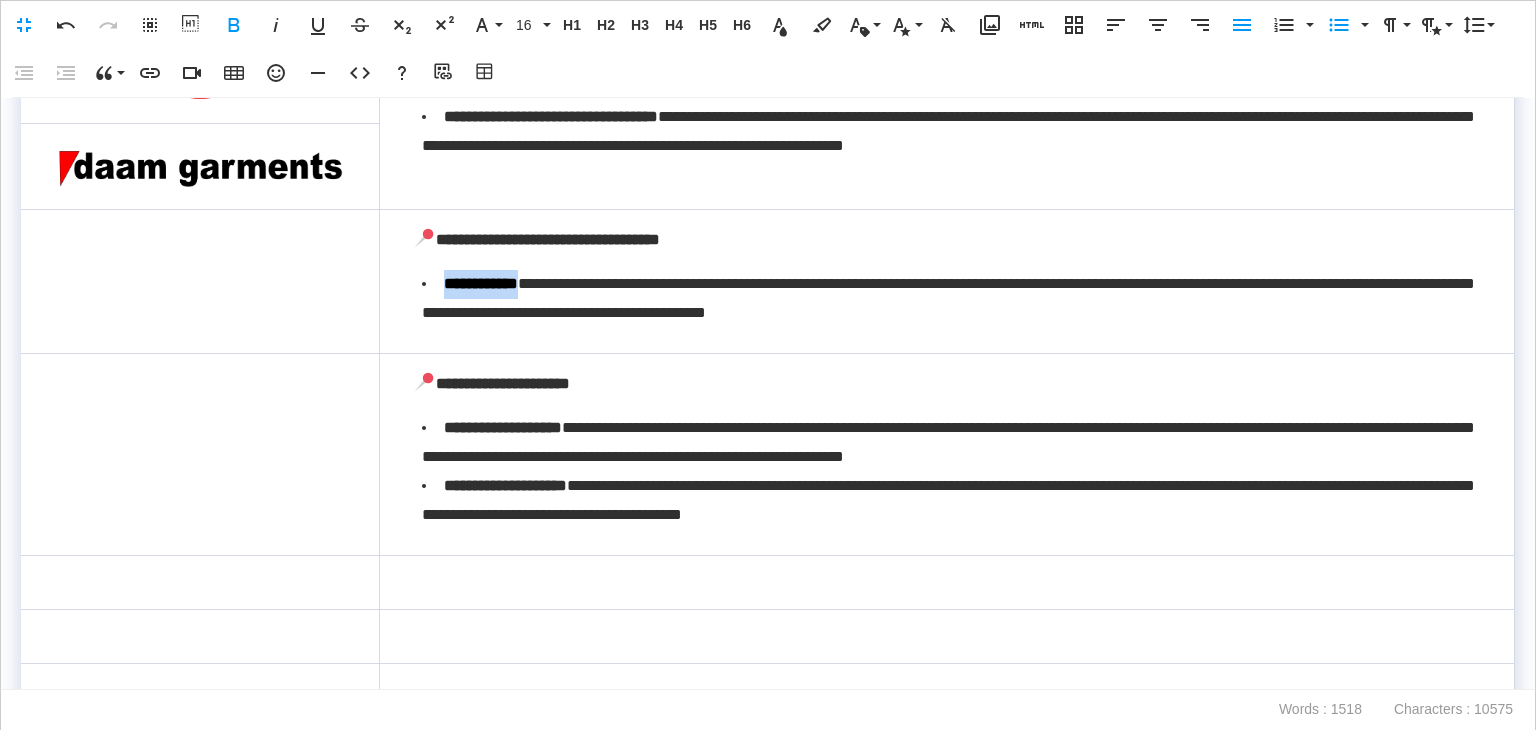 copy on "**********" 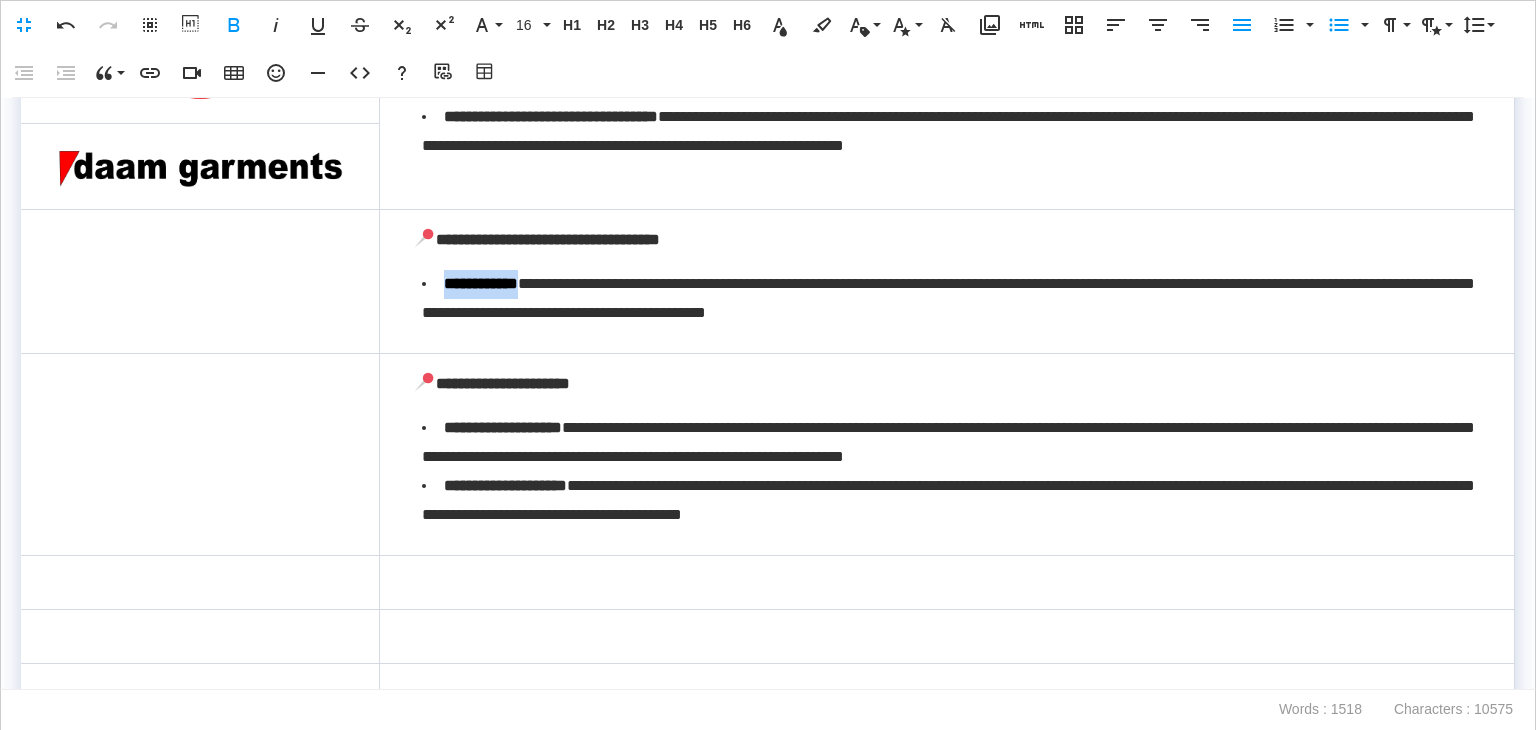 click at bounding box center (200, 281) 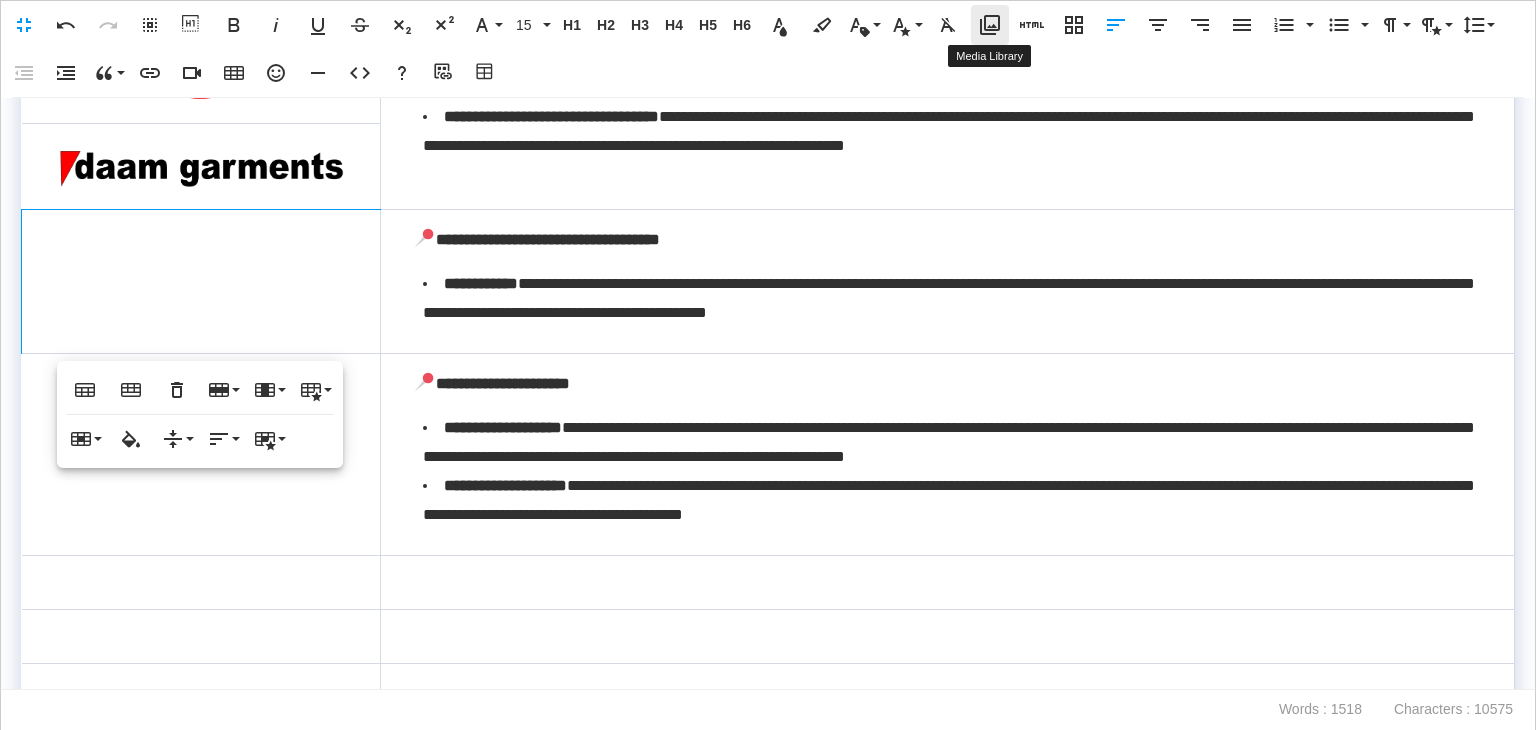 click on "Media Library" at bounding box center (990, 25) 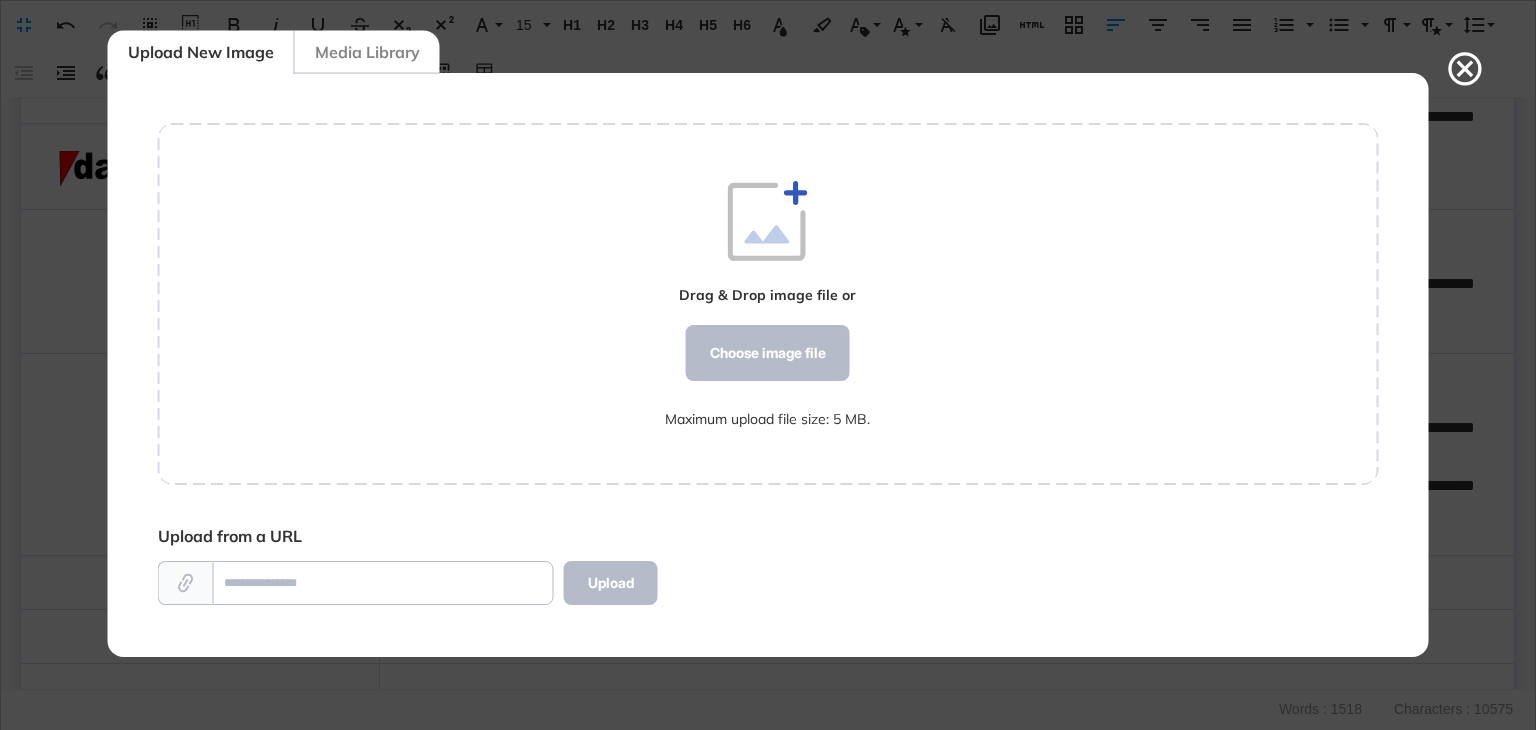 scroll, scrollTop: 9, scrollLeft: 0, axis: vertical 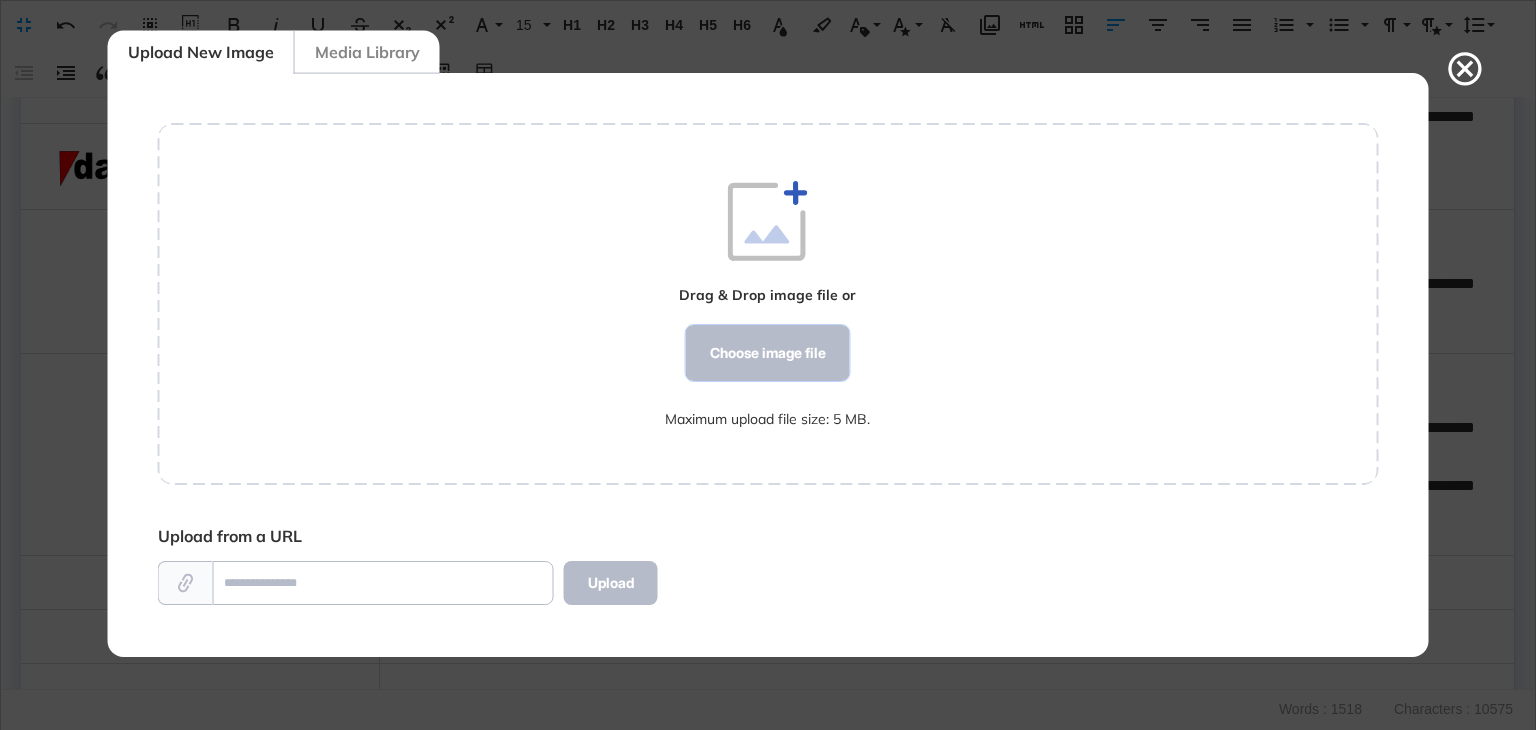 click on "Choose image file" at bounding box center (768, 353) 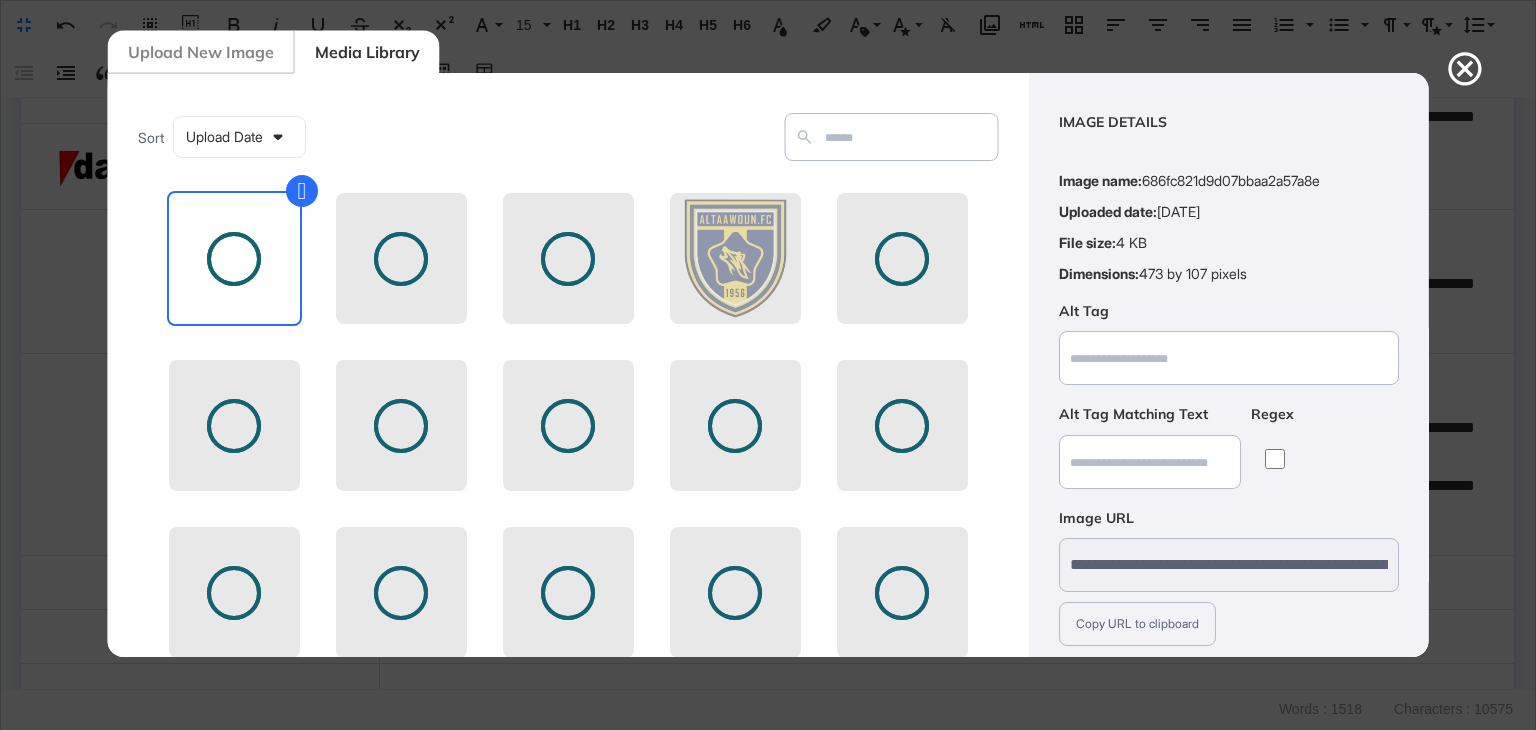 scroll, scrollTop: 144, scrollLeft: 0, axis: vertical 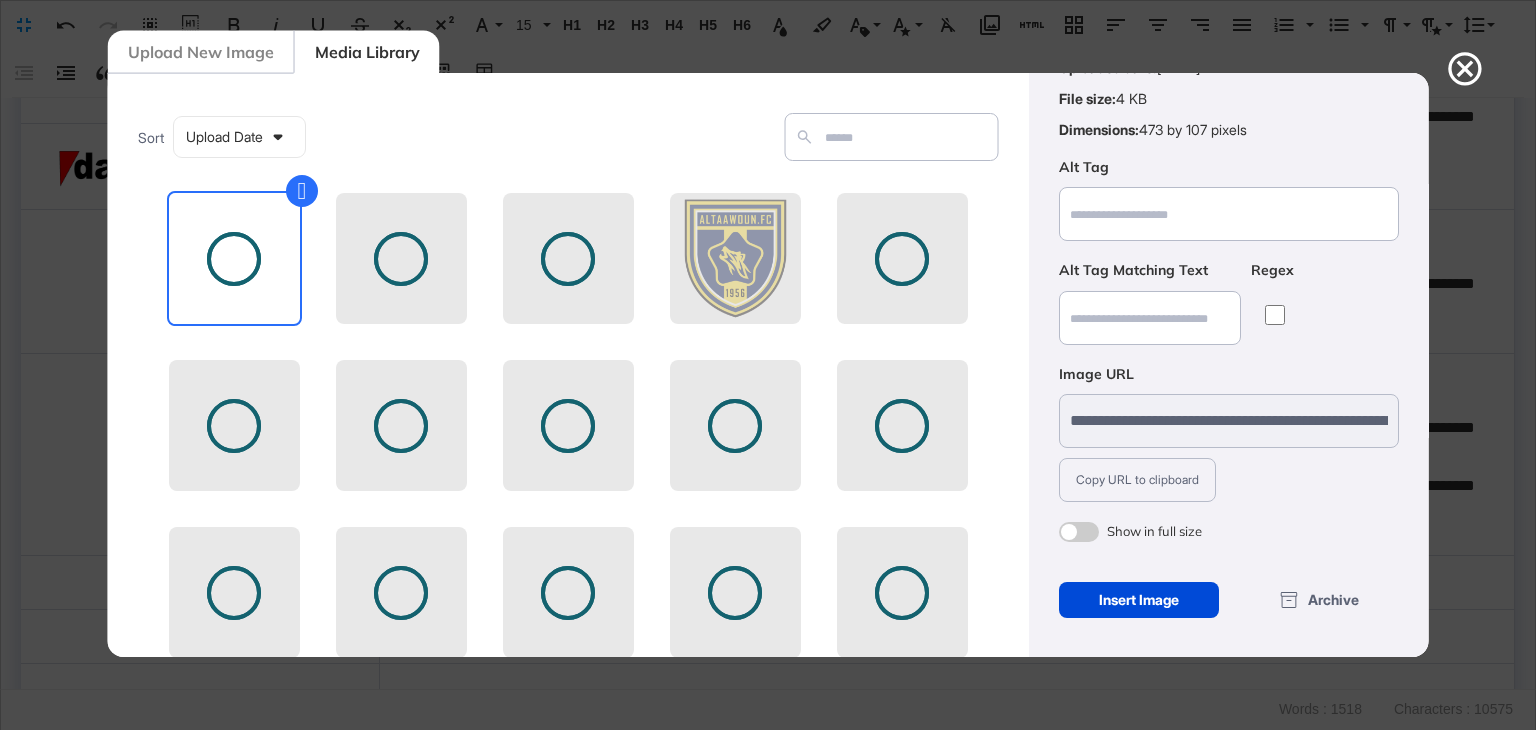 click on "Insert Image" at bounding box center [1138, 600] 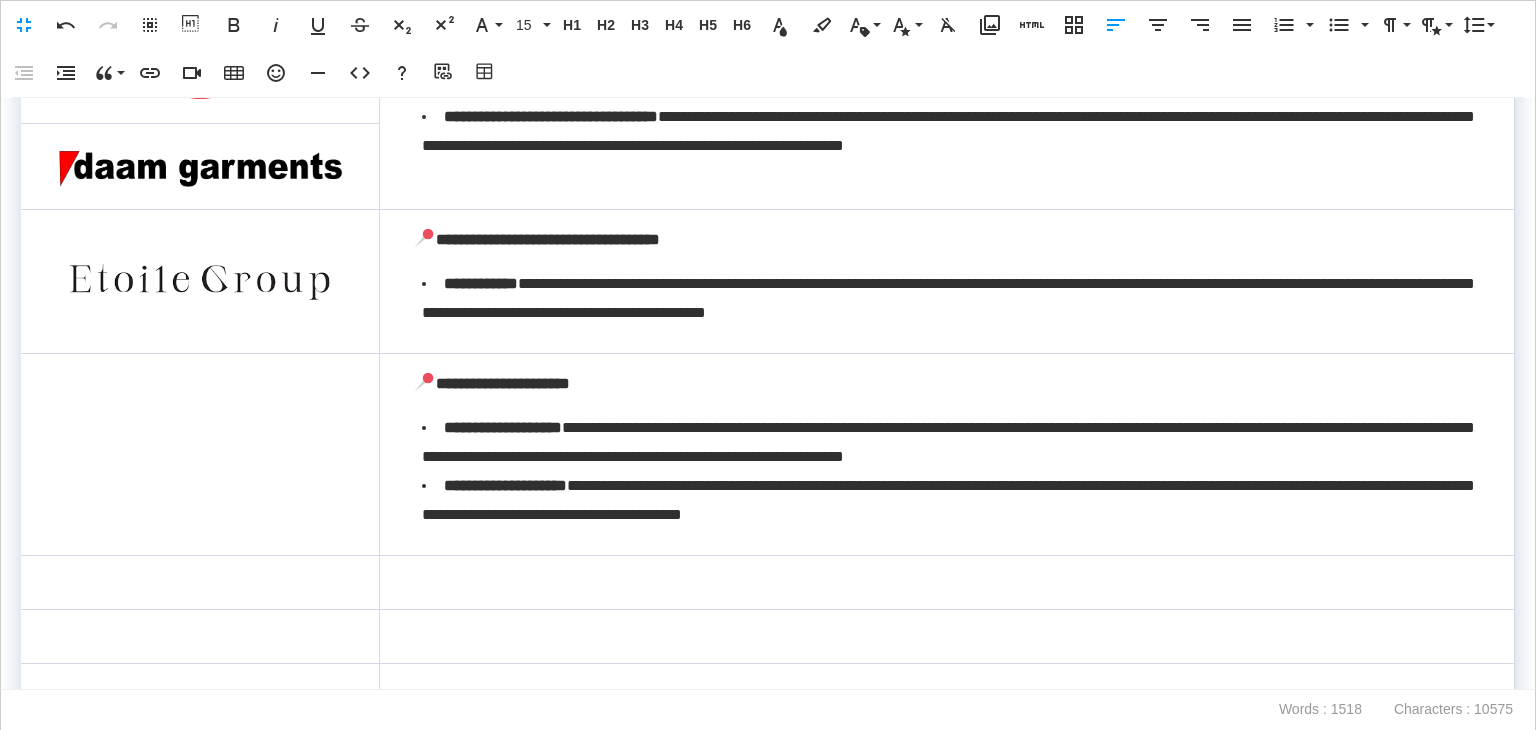 click at bounding box center [200, 282] 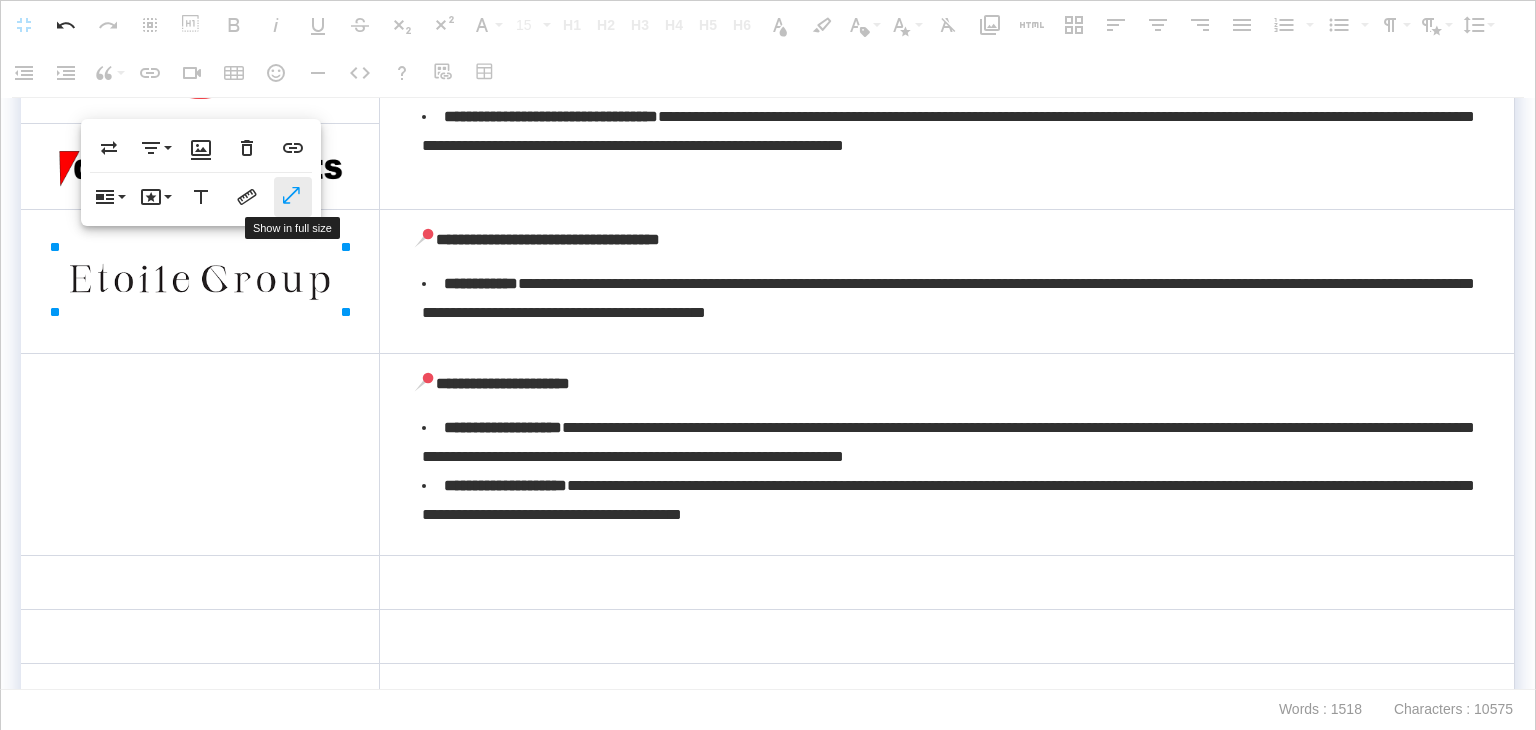 click on "Show in full size" at bounding box center (293, 197) 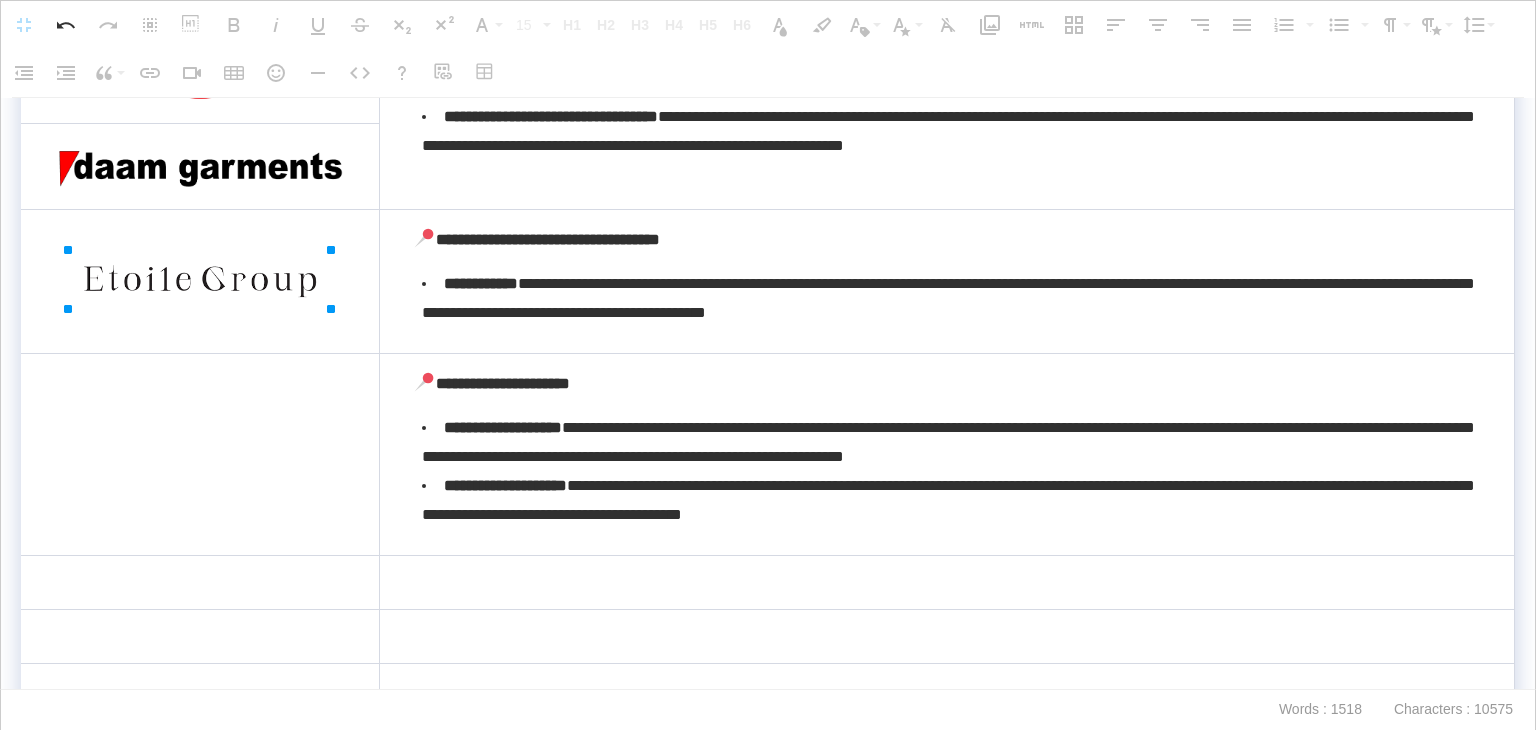 drag, startPoint x: 343, startPoint y: 309, endPoint x: 307, endPoint y: 285, distance: 43.266617 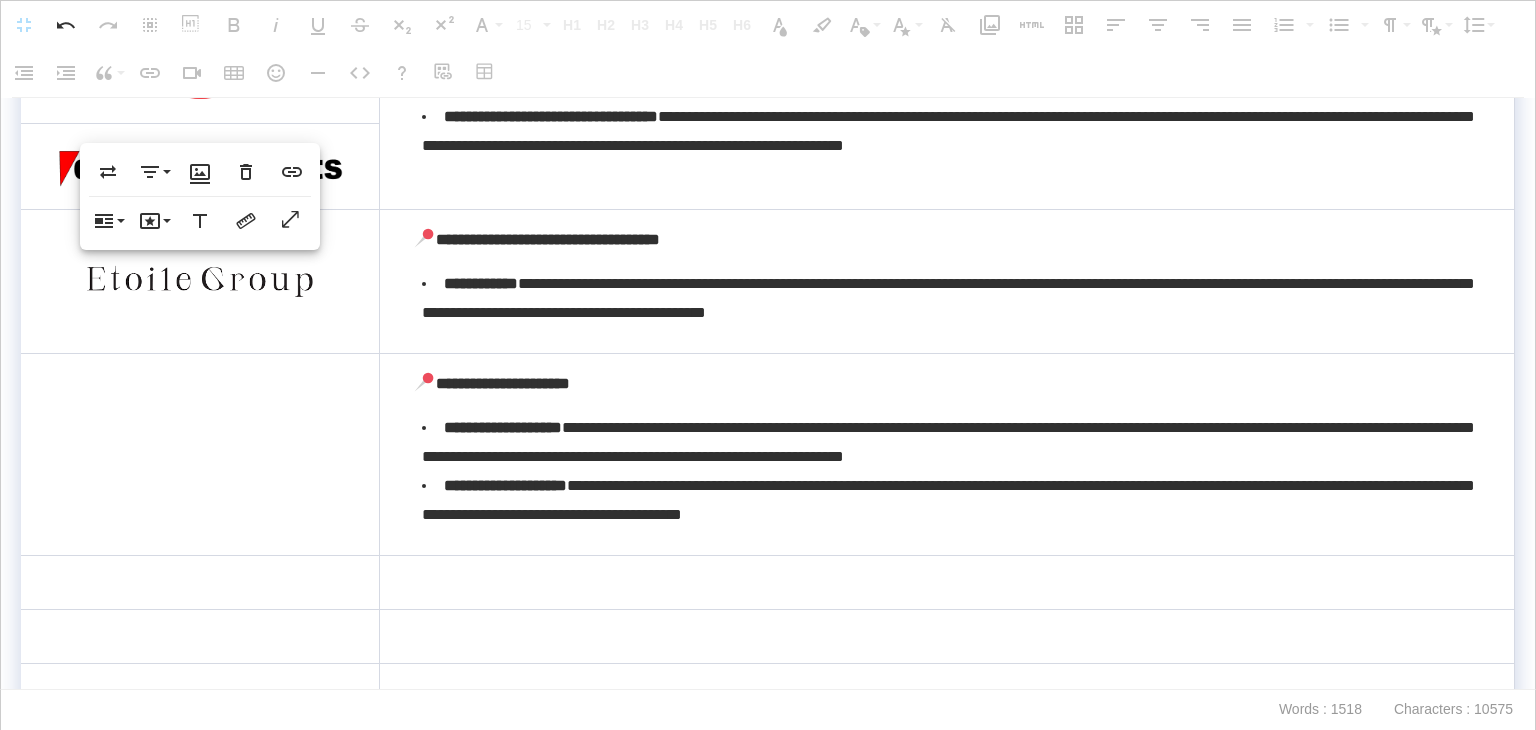 click at bounding box center (200, 455) 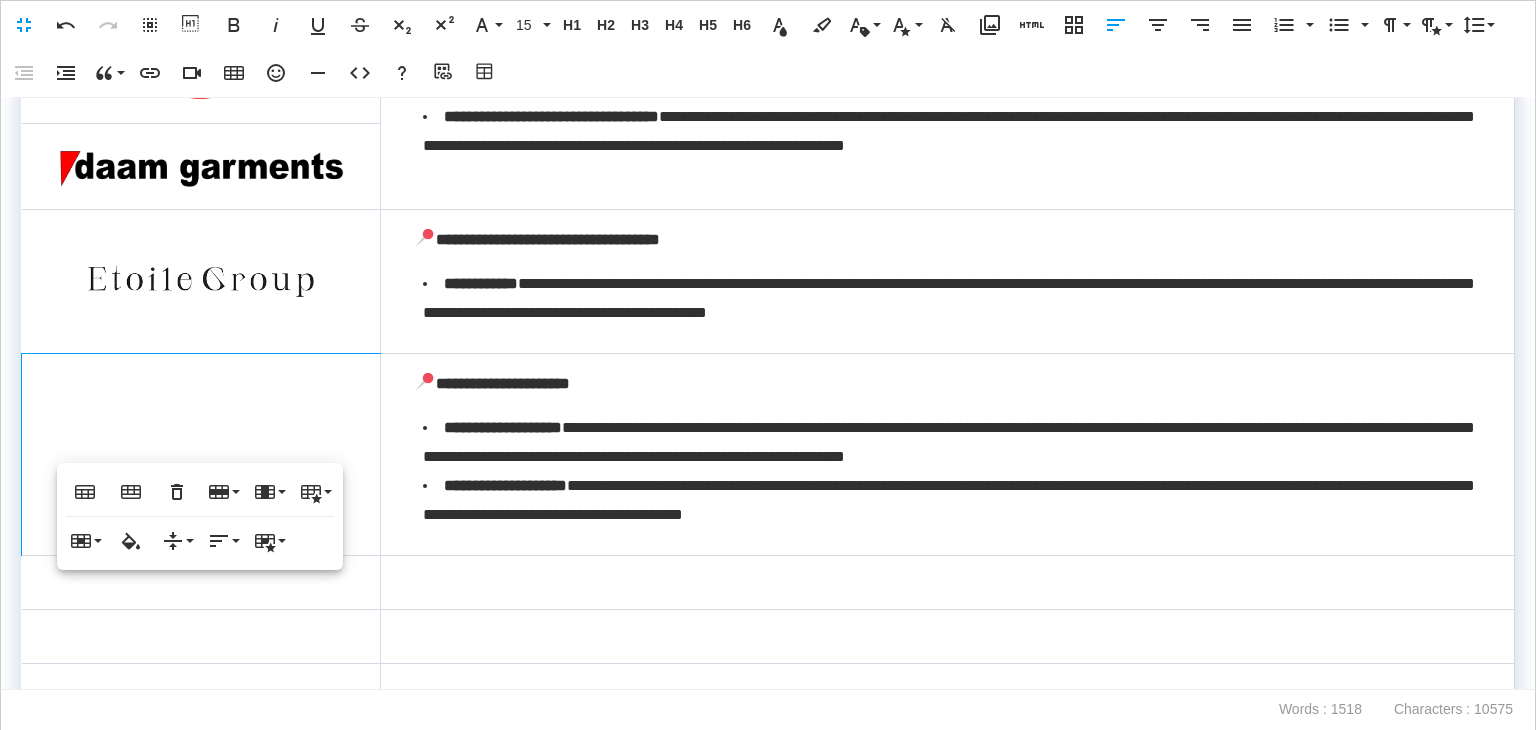scroll, scrollTop: 2251, scrollLeft: 0, axis: vertical 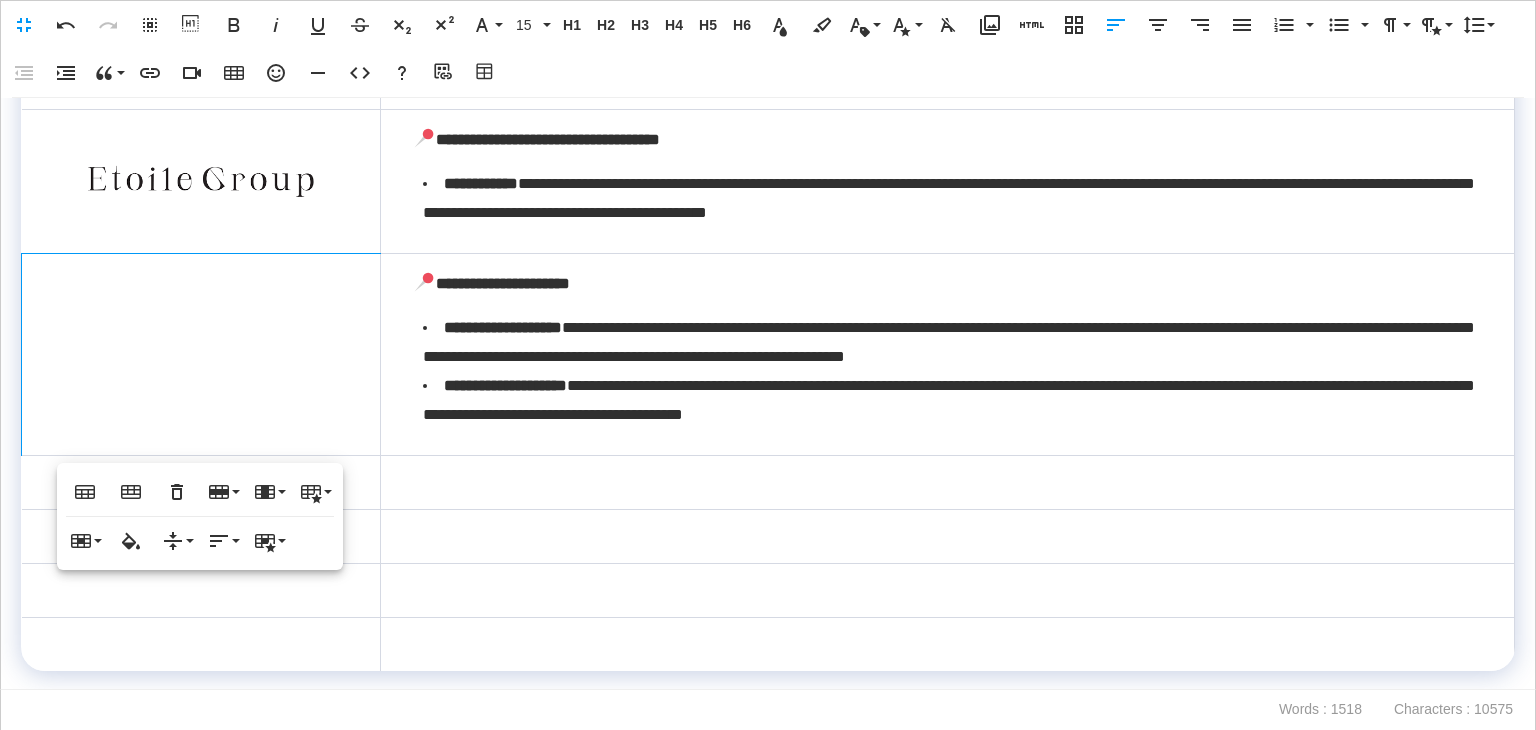 click on "Table Header Table Footer Remove Table Row Insert row above Insert row below Delete row Column Insert column before Insert column after Delete column Table Style Dashed Borders Alternate Rows no-border Cell Merge cells Vertical split Horizontal split Cell Background Vertical Align Top Middle Bottom Horizontal Align Align Left Align Center Align Right Align Justify Cell Style Highlighted Thick" at bounding box center [200, 516] 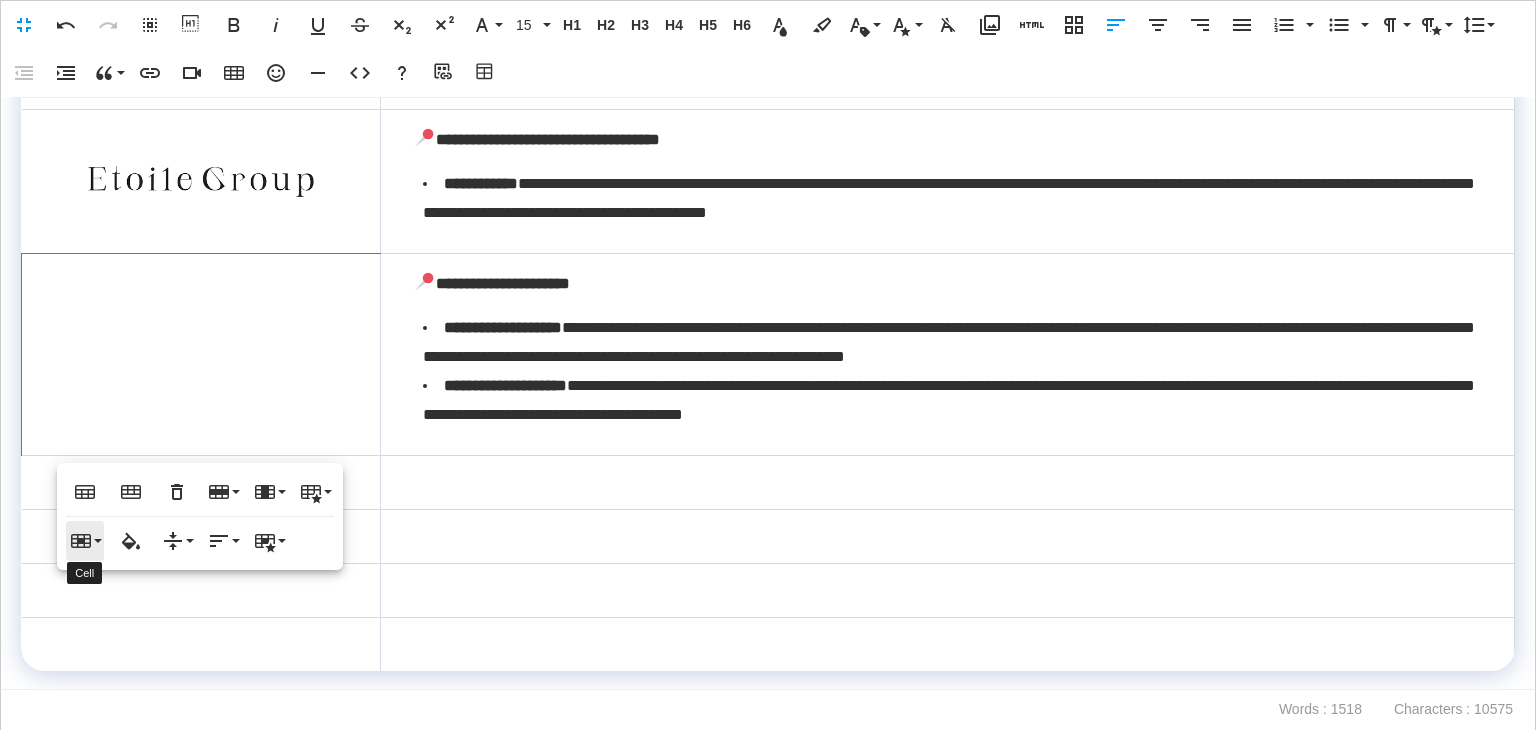click 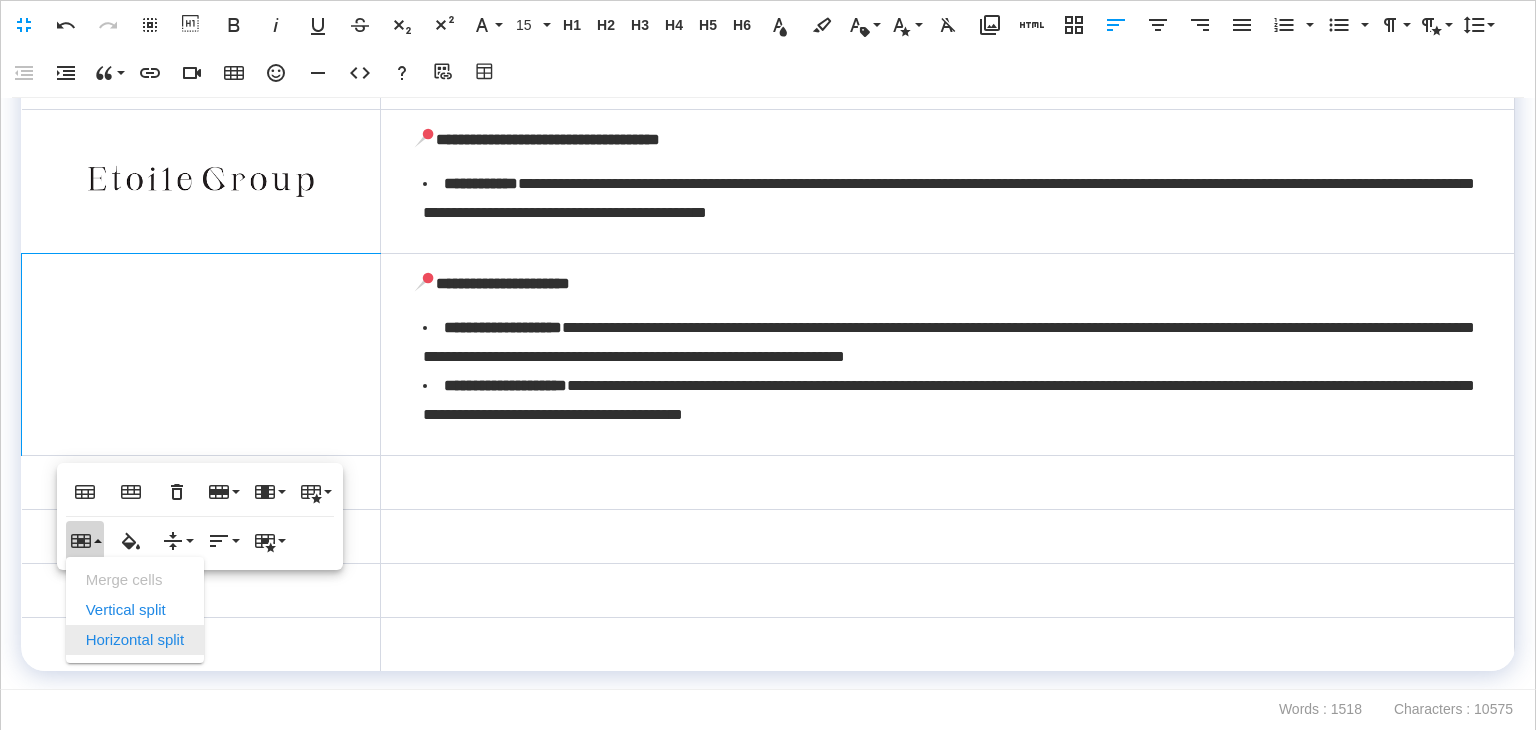 click on "Horizontal split" at bounding box center [135, 640] 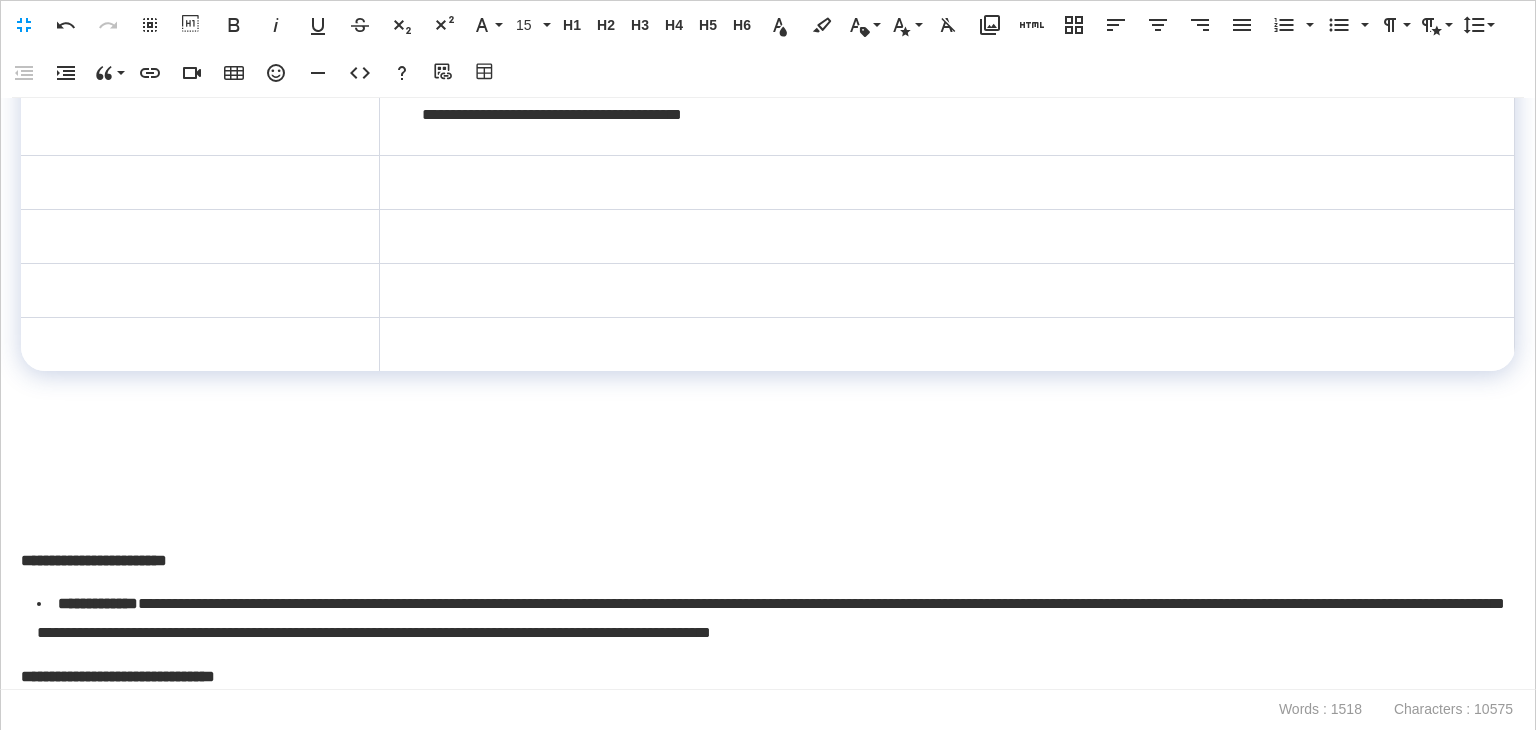 scroll, scrollTop: 2651, scrollLeft: 0, axis: vertical 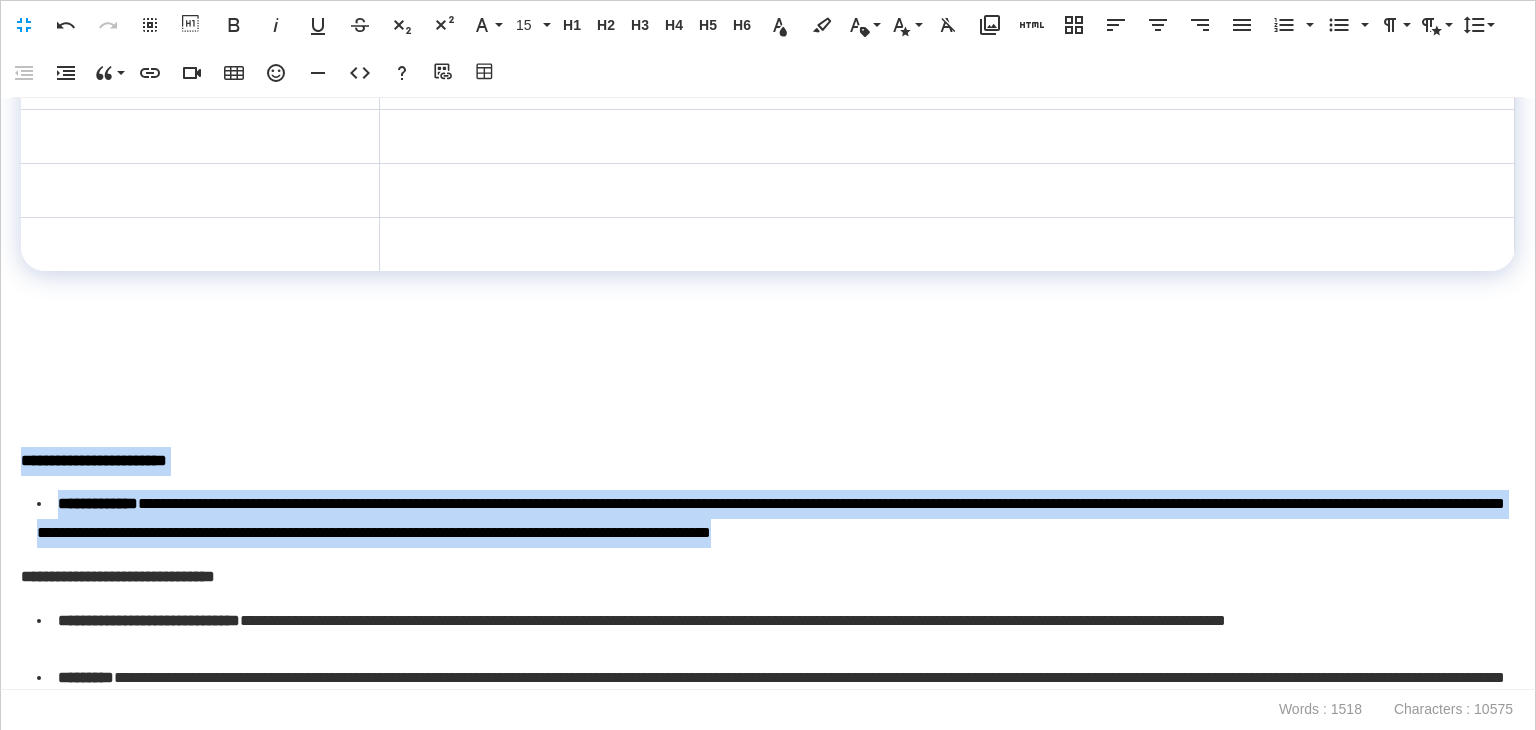 drag, startPoint x: 1216, startPoint y: 531, endPoint x: 0, endPoint y: 439, distance: 1219.4753 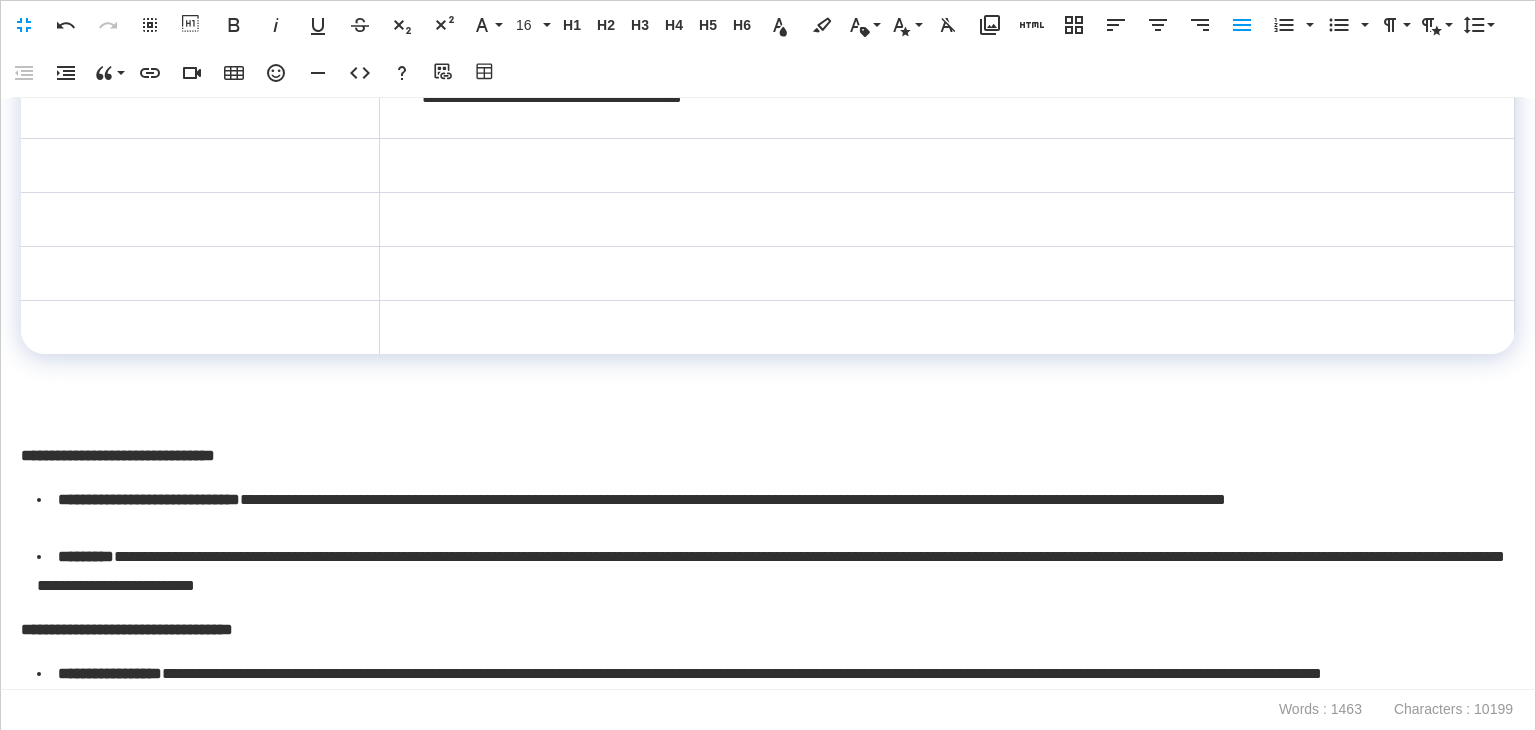 scroll, scrollTop: 2451, scrollLeft: 0, axis: vertical 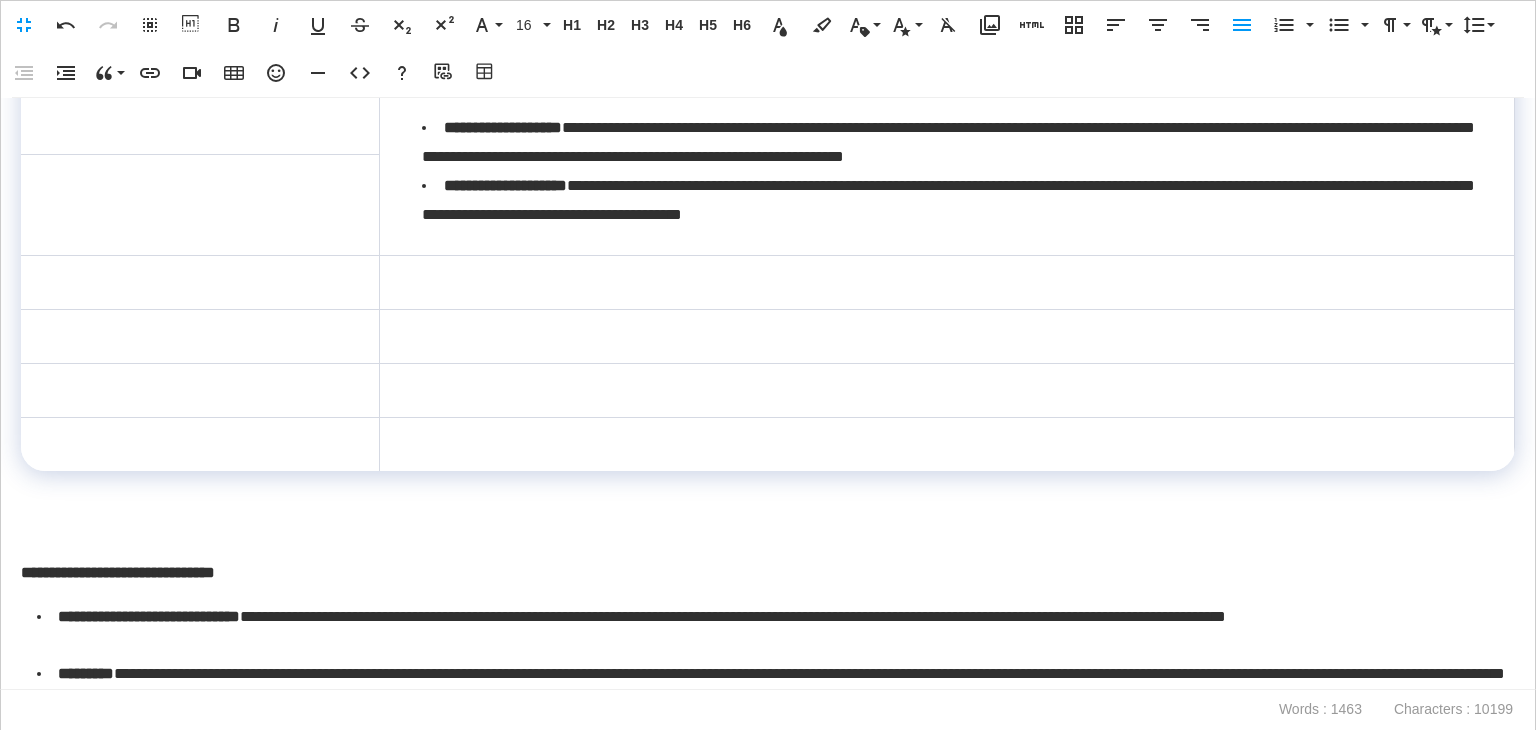 click at bounding box center [947, 283] 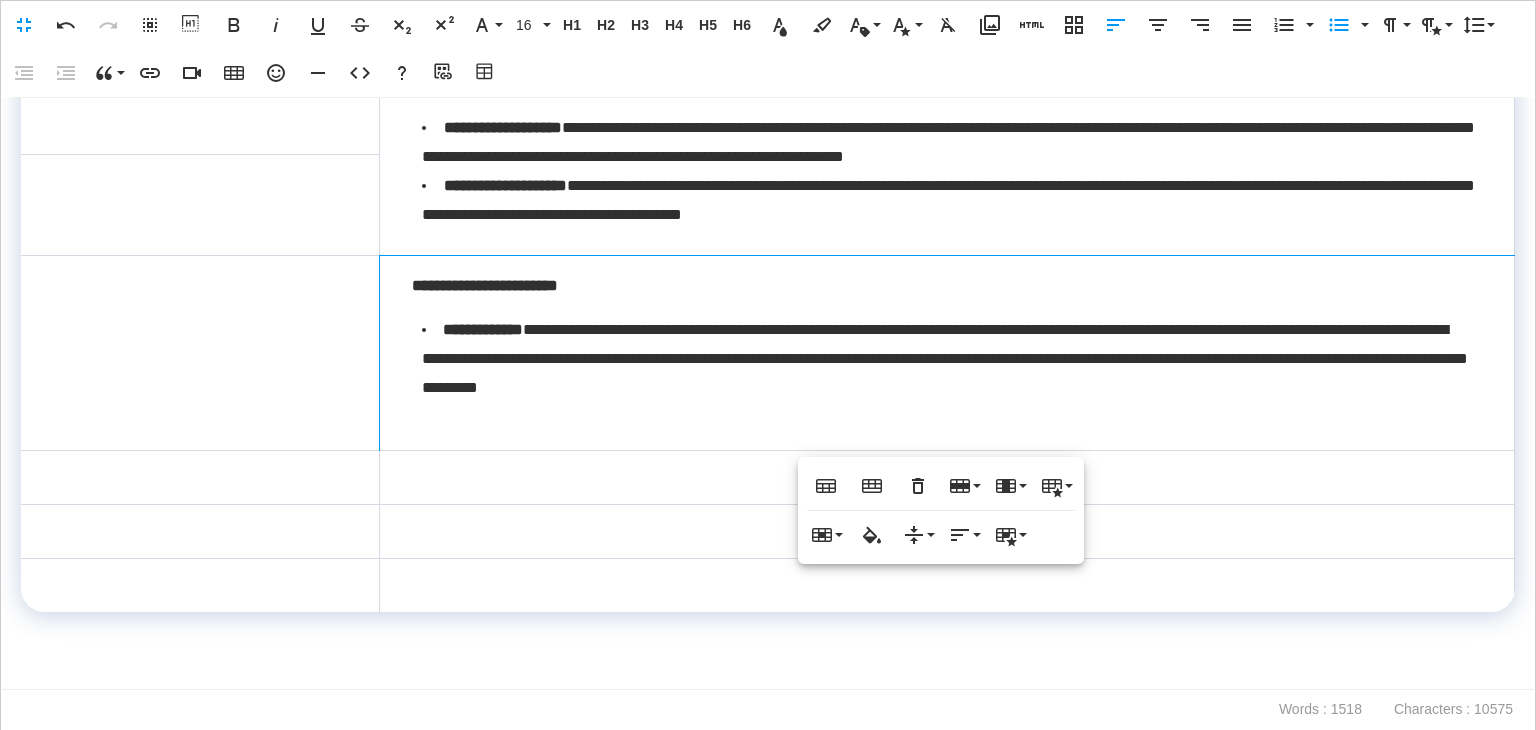 click on "**********" at bounding box center (947, 353) 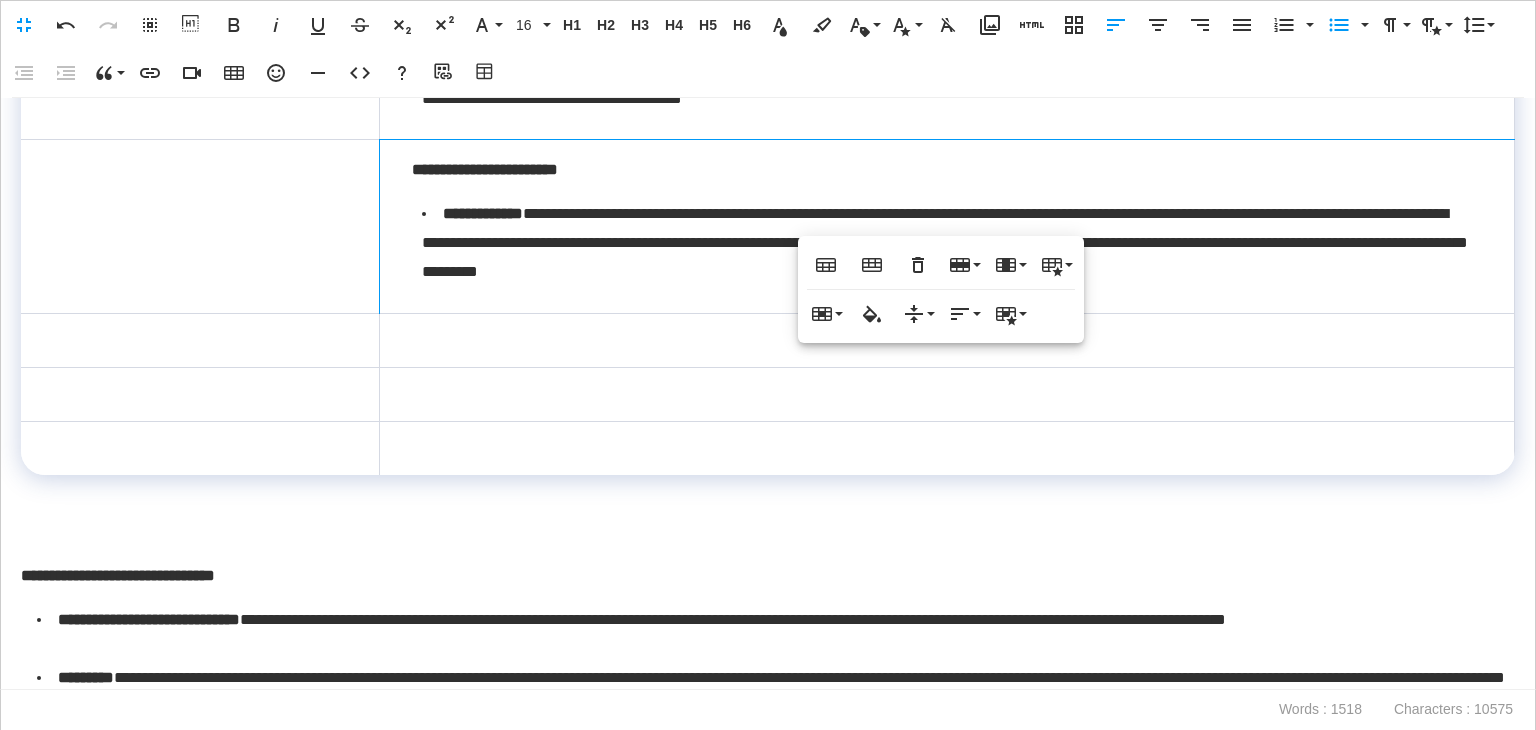 scroll, scrollTop: 2651, scrollLeft: 0, axis: vertical 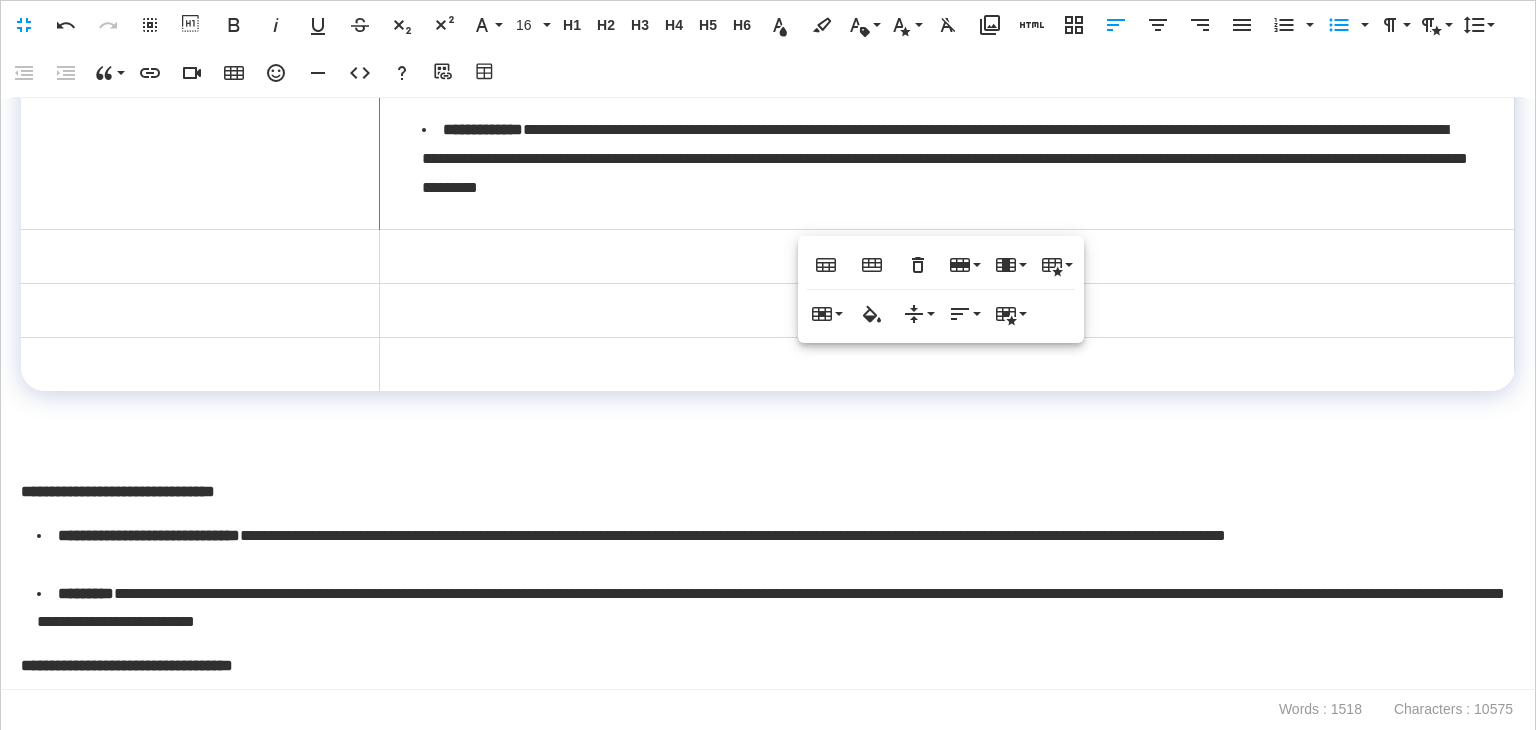 click on "**********" at bounding box center (948, 159) 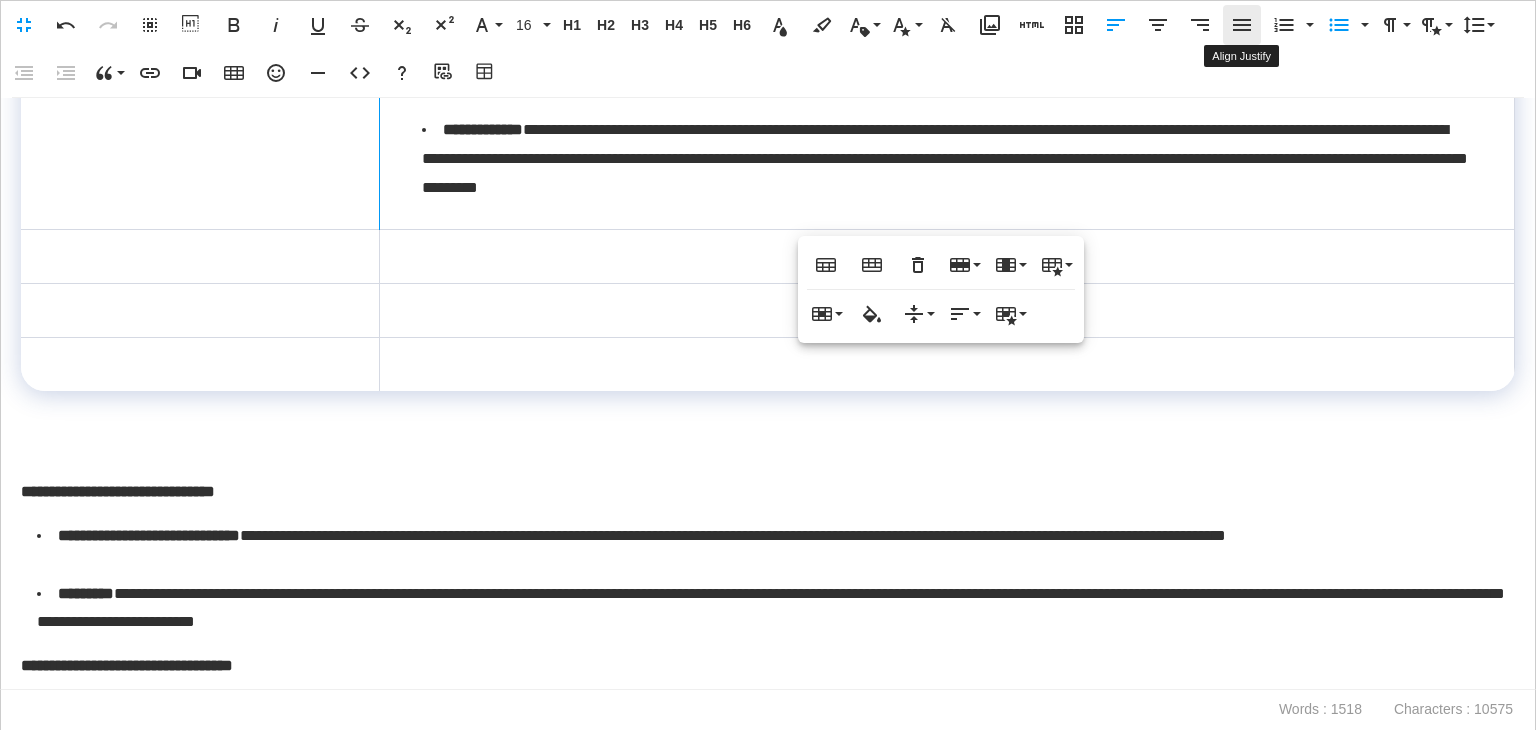 click on "Align Justify" at bounding box center [1242, 25] 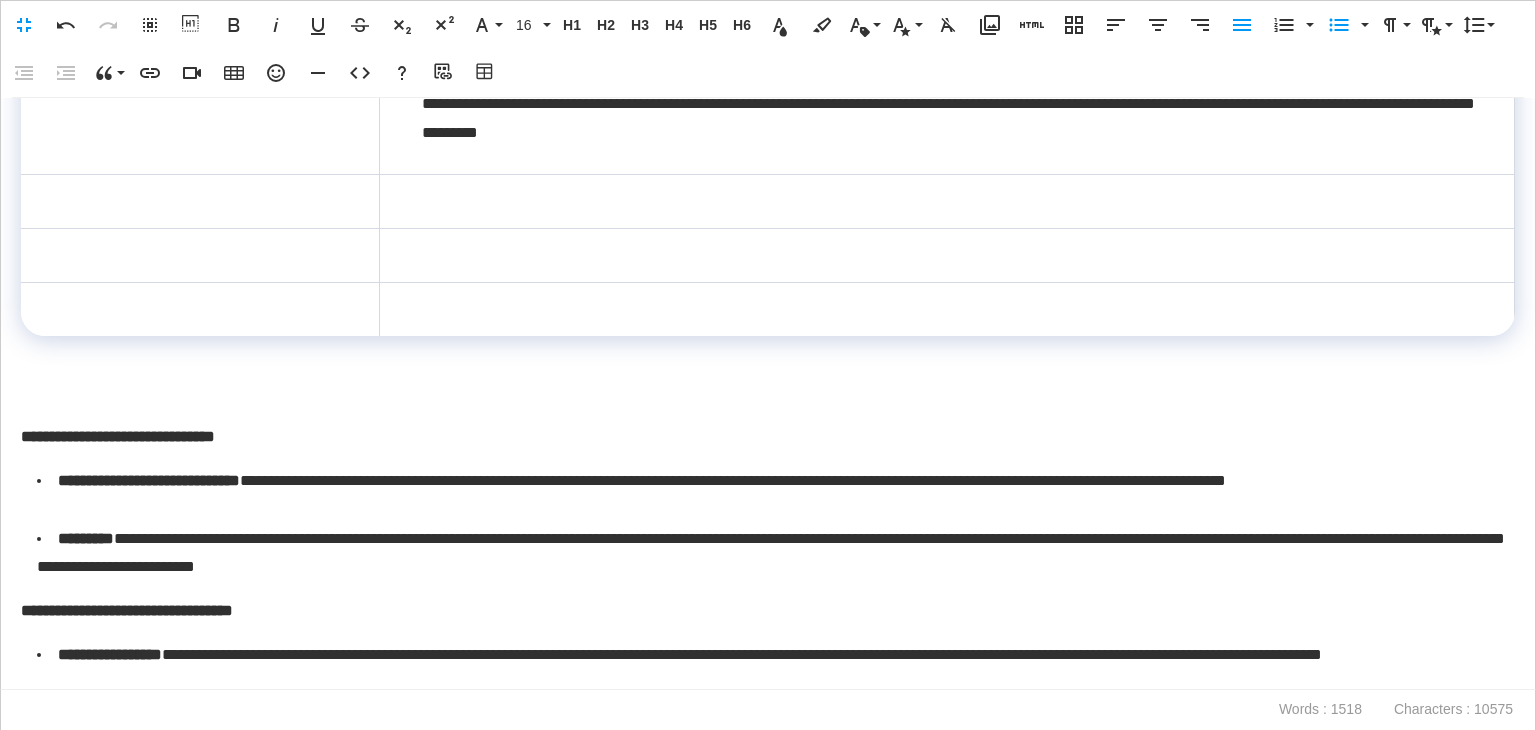 scroll, scrollTop: 2751, scrollLeft: 0, axis: vertical 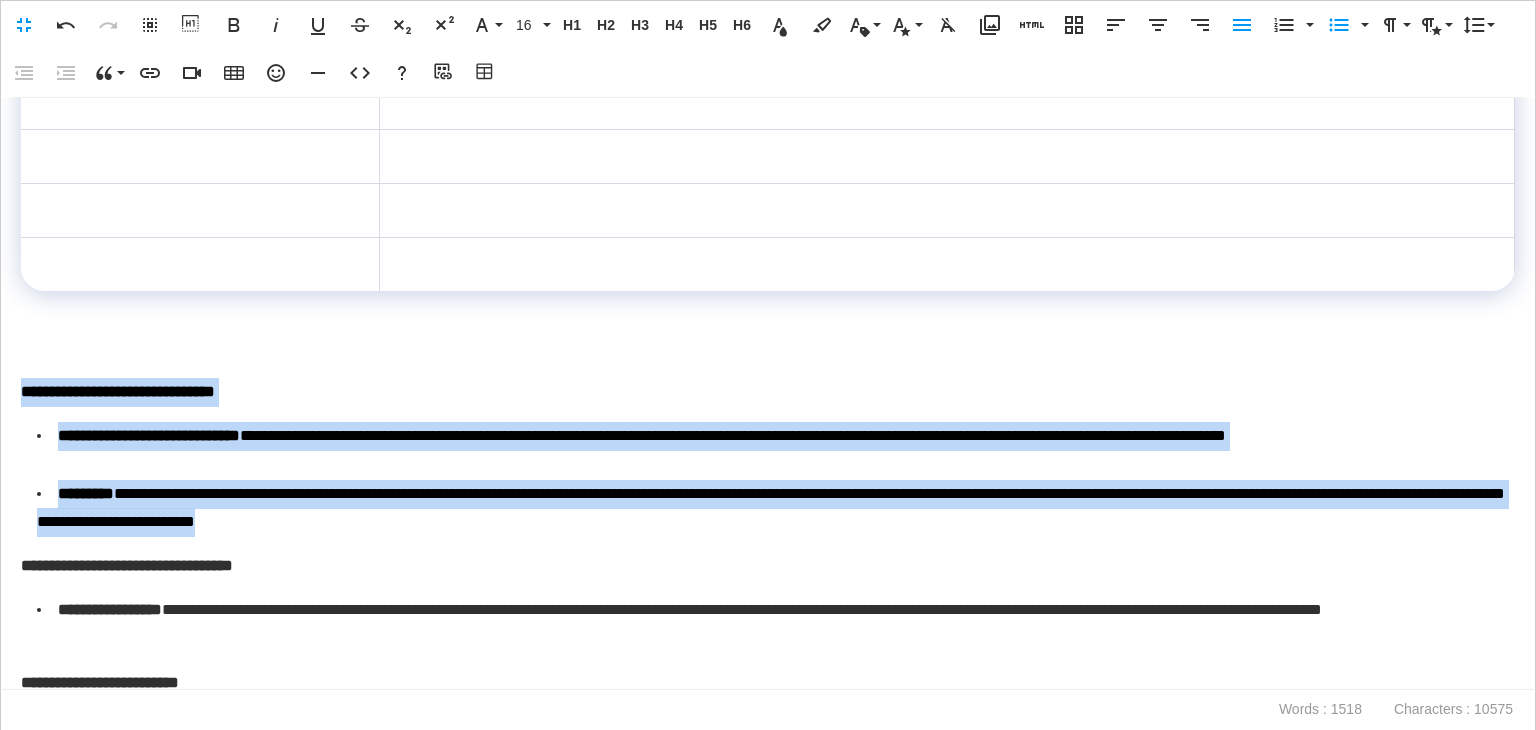 drag, startPoint x: 372, startPoint y: 488, endPoint x: 0, endPoint y: 388, distance: 385.20645 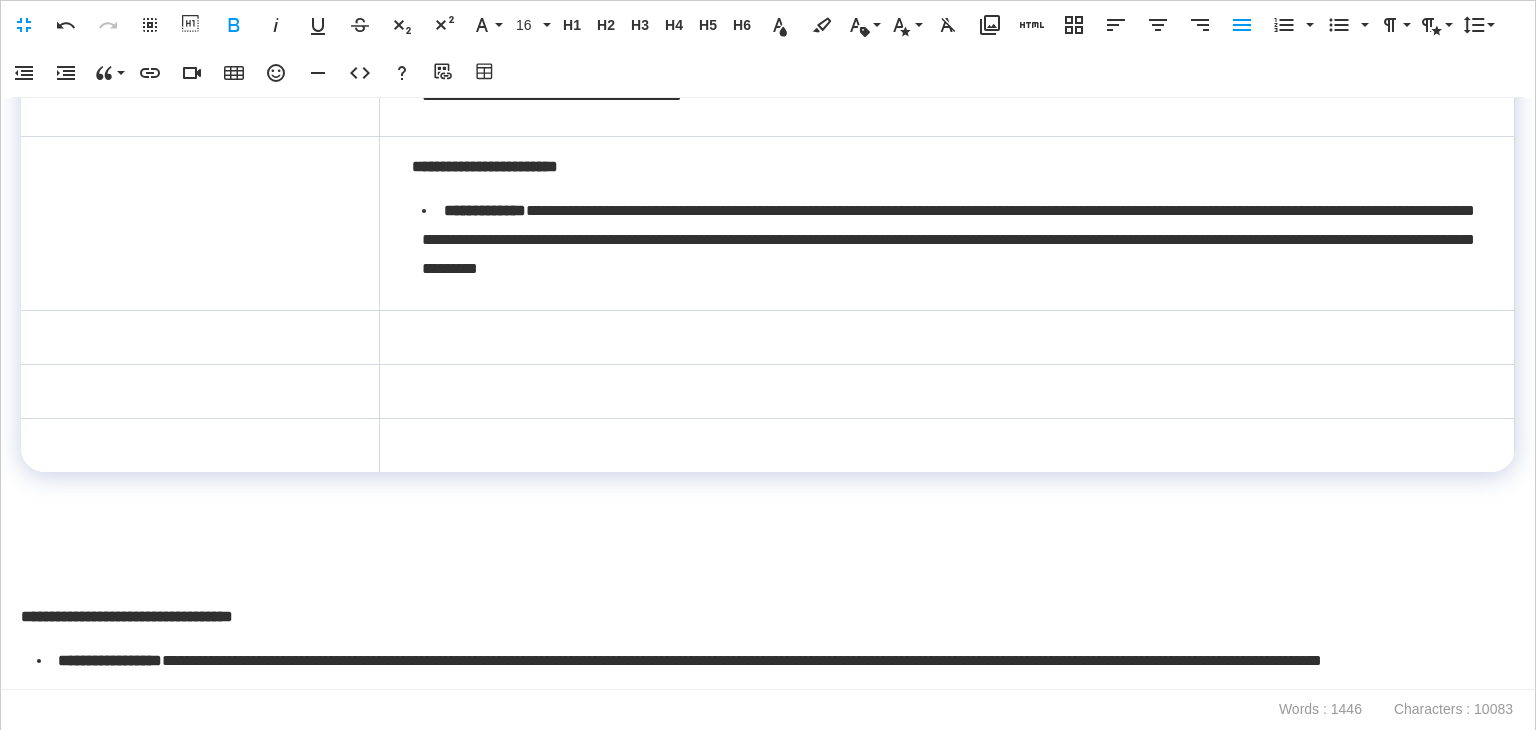 scroll, scrollTop: 2551, scrollLeft: 0, axis: vertical 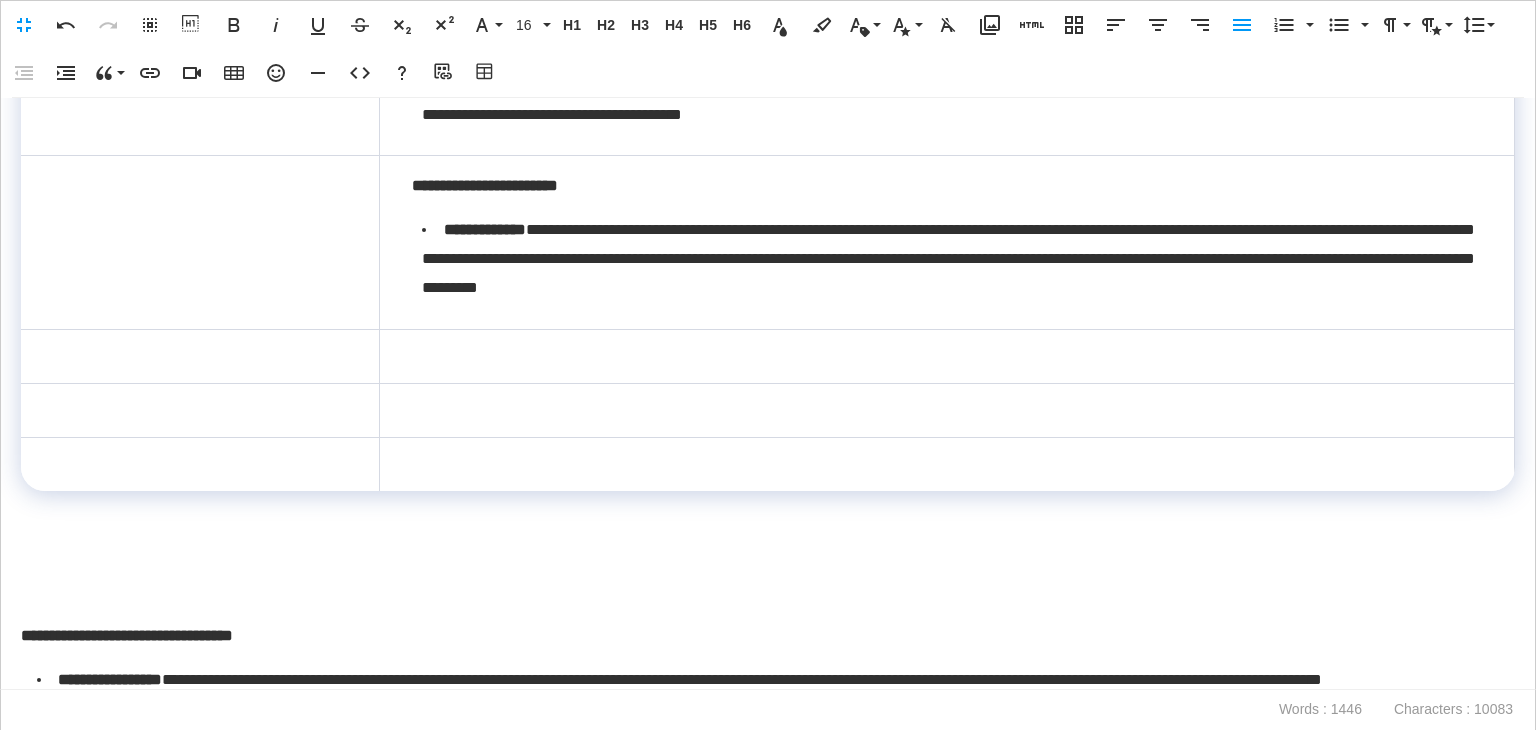 click at bounding box center (947, 356) 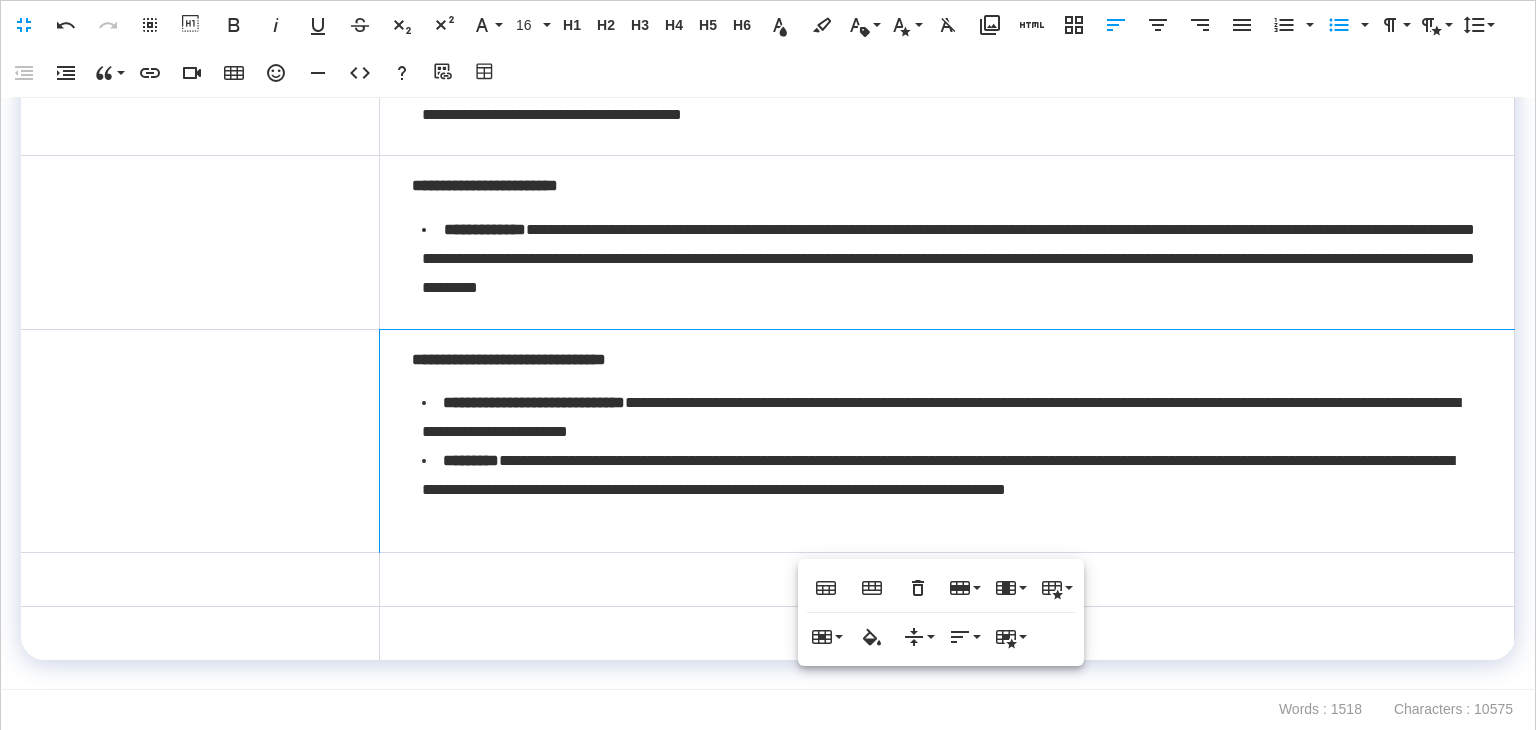 click on "**********" at bounding box center [947, 440] 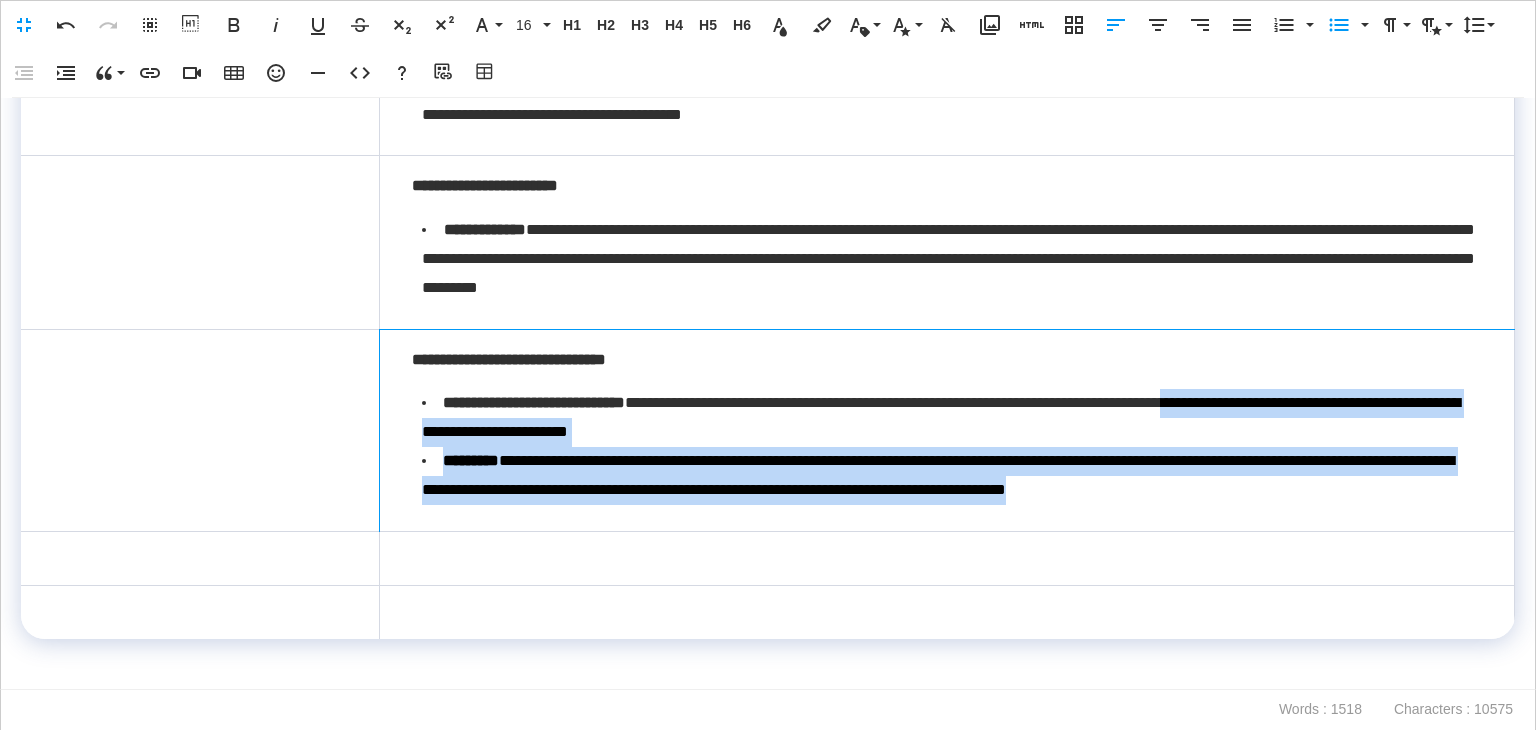 drag, startPoint x: 1414, startPoint y: 485, endPoint x: 1380, endPoint y: 373, distance: 117.047 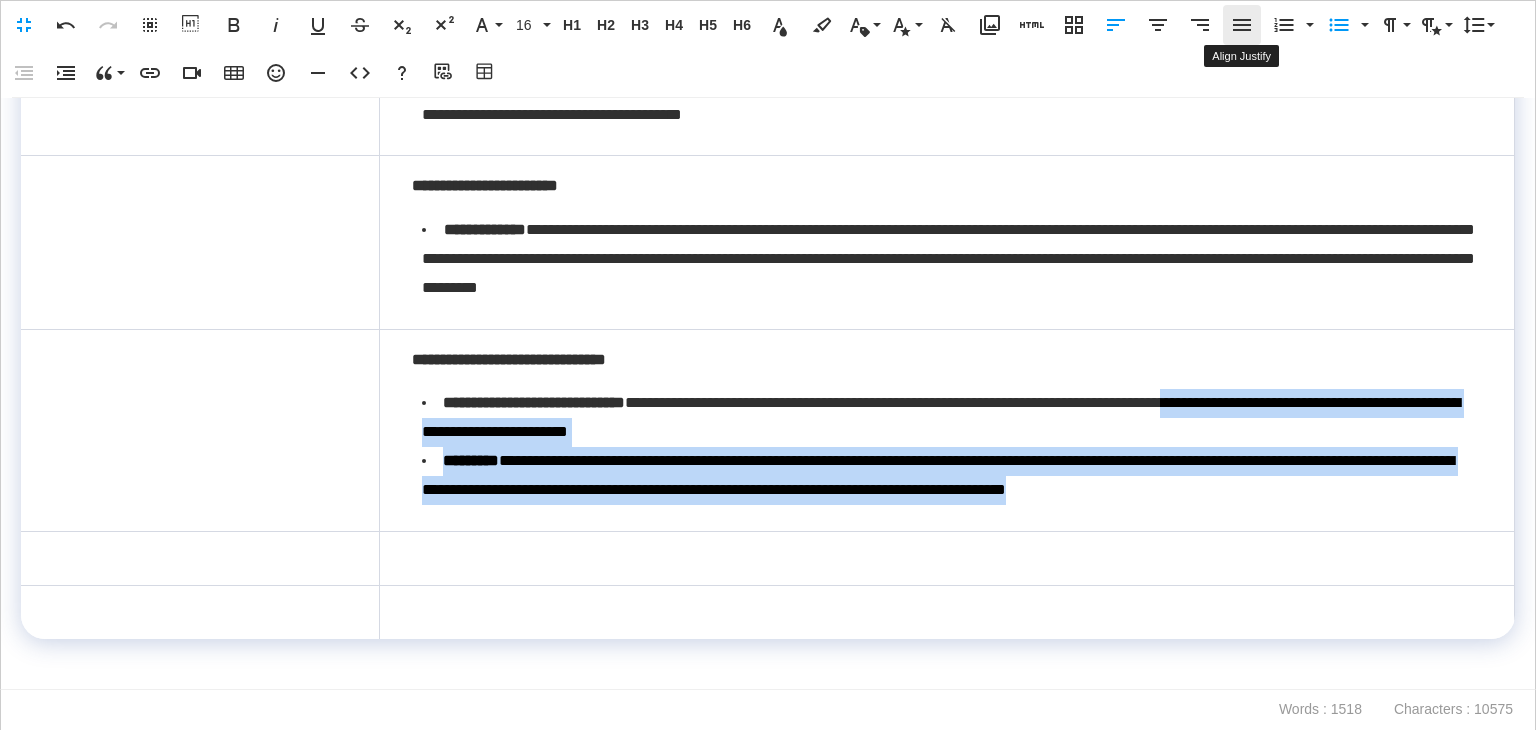 click 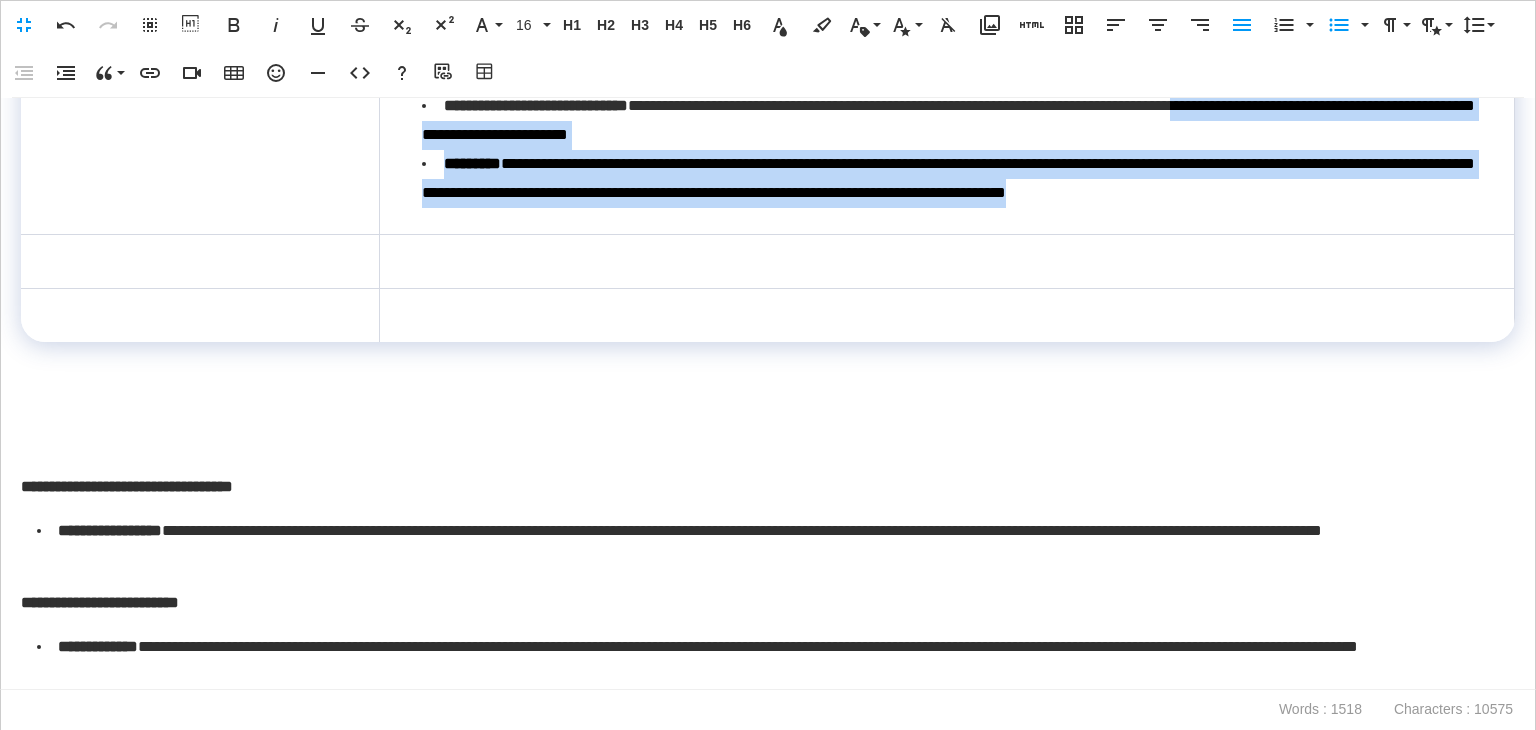 scroll, scrollTop: 2851, scrollLeft: 0, axis: vertical 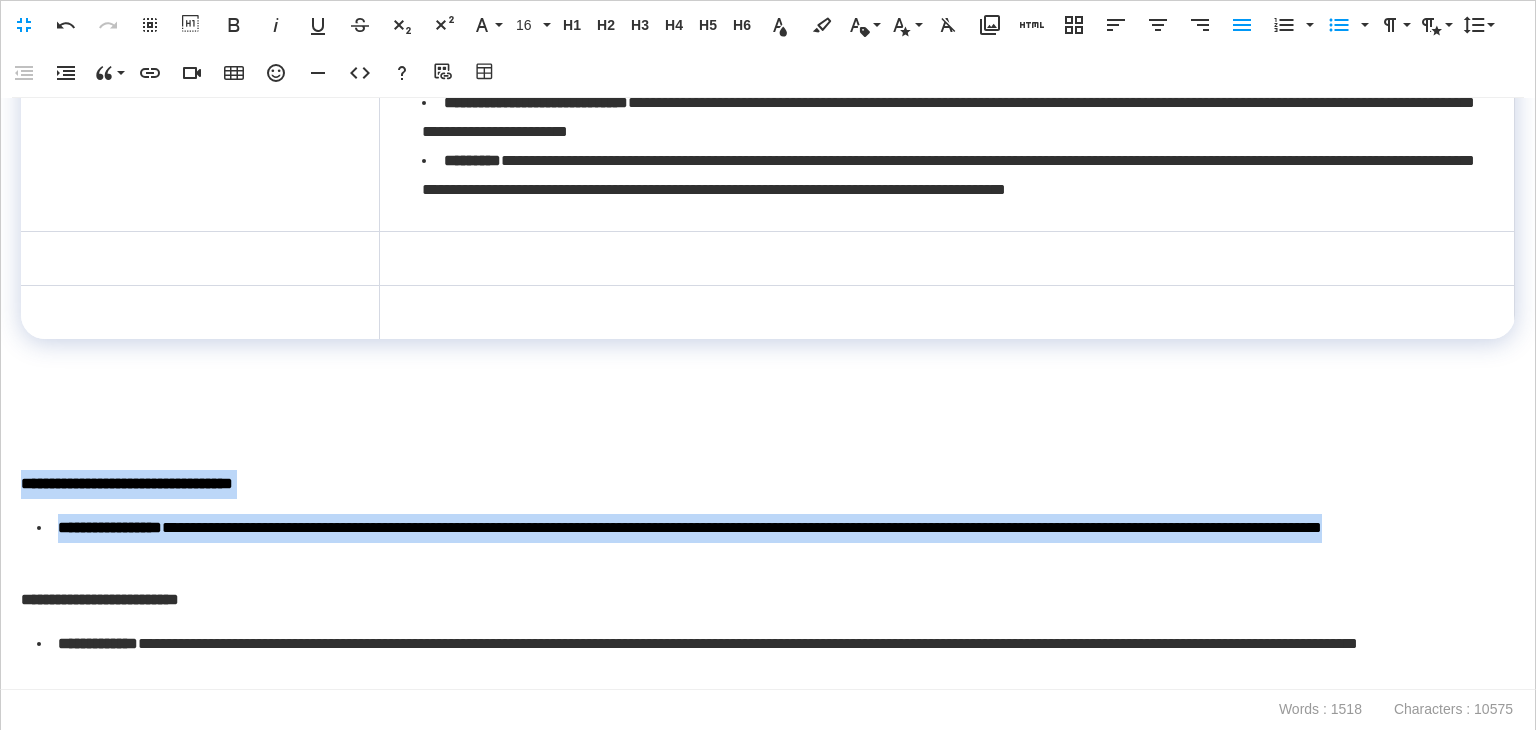 drag, startPoint x: 188, startPoint y: 553, endPoint x: 0, endPoint y: 480, distance: 201.67548 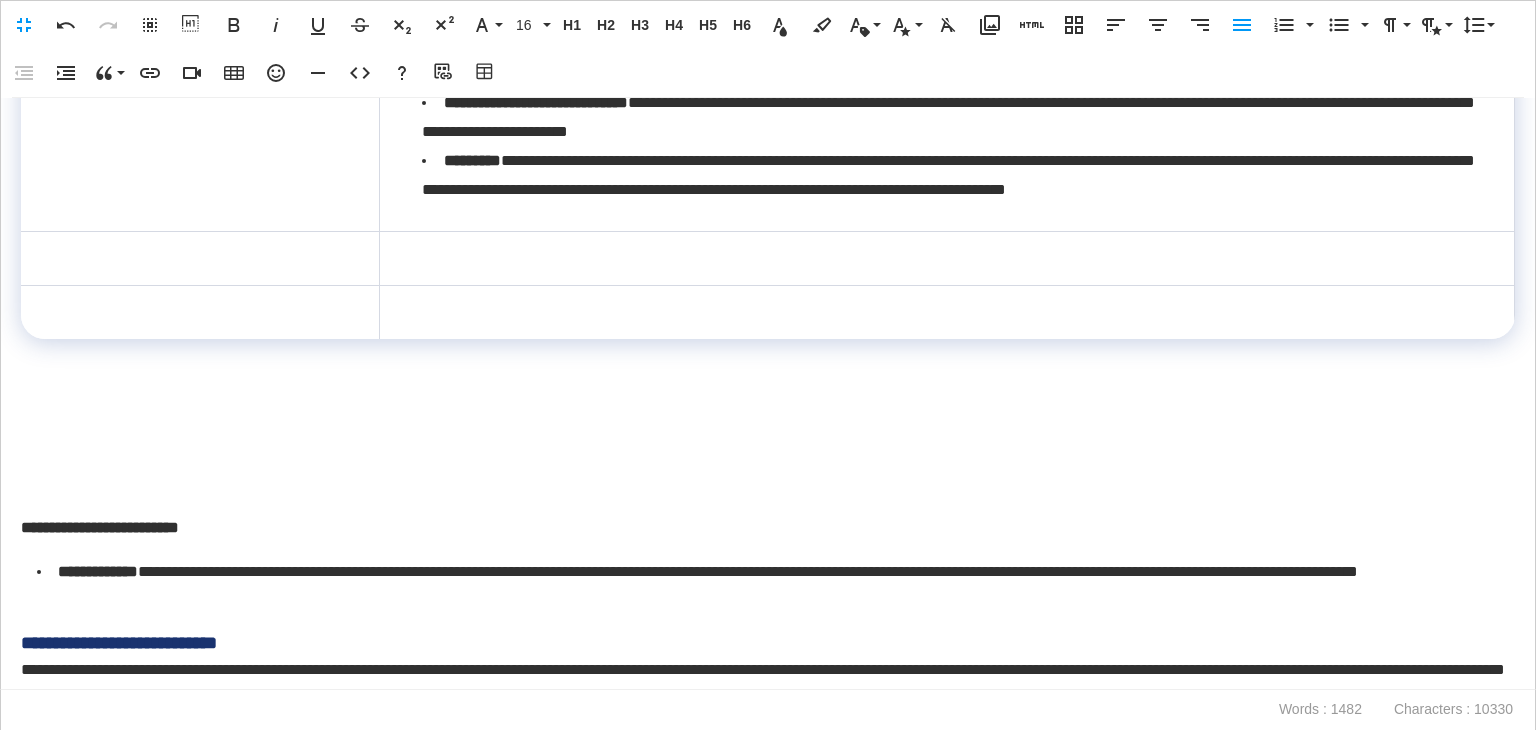 click at bounding box center (947, 258) 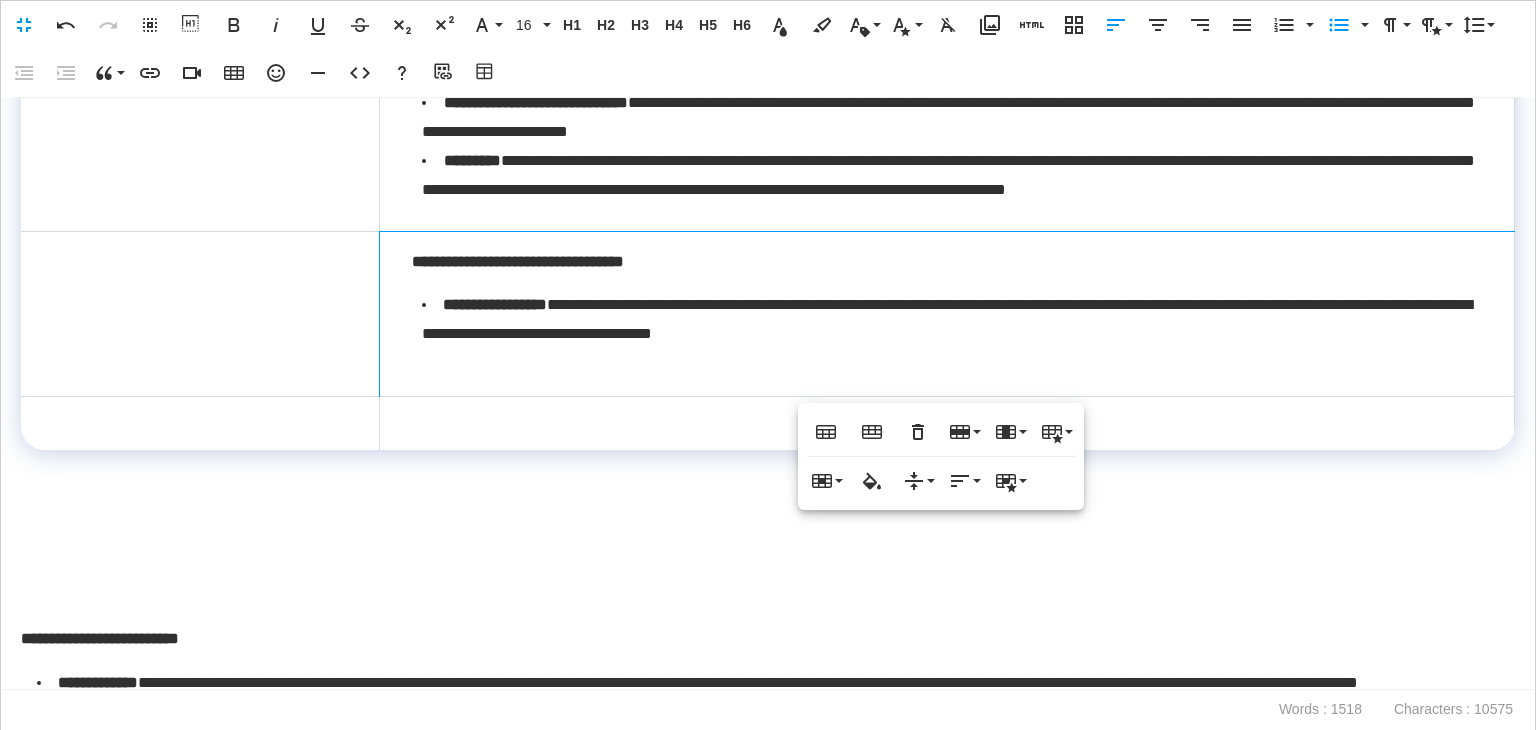 click on "**********" at bounding box center [947, 313] 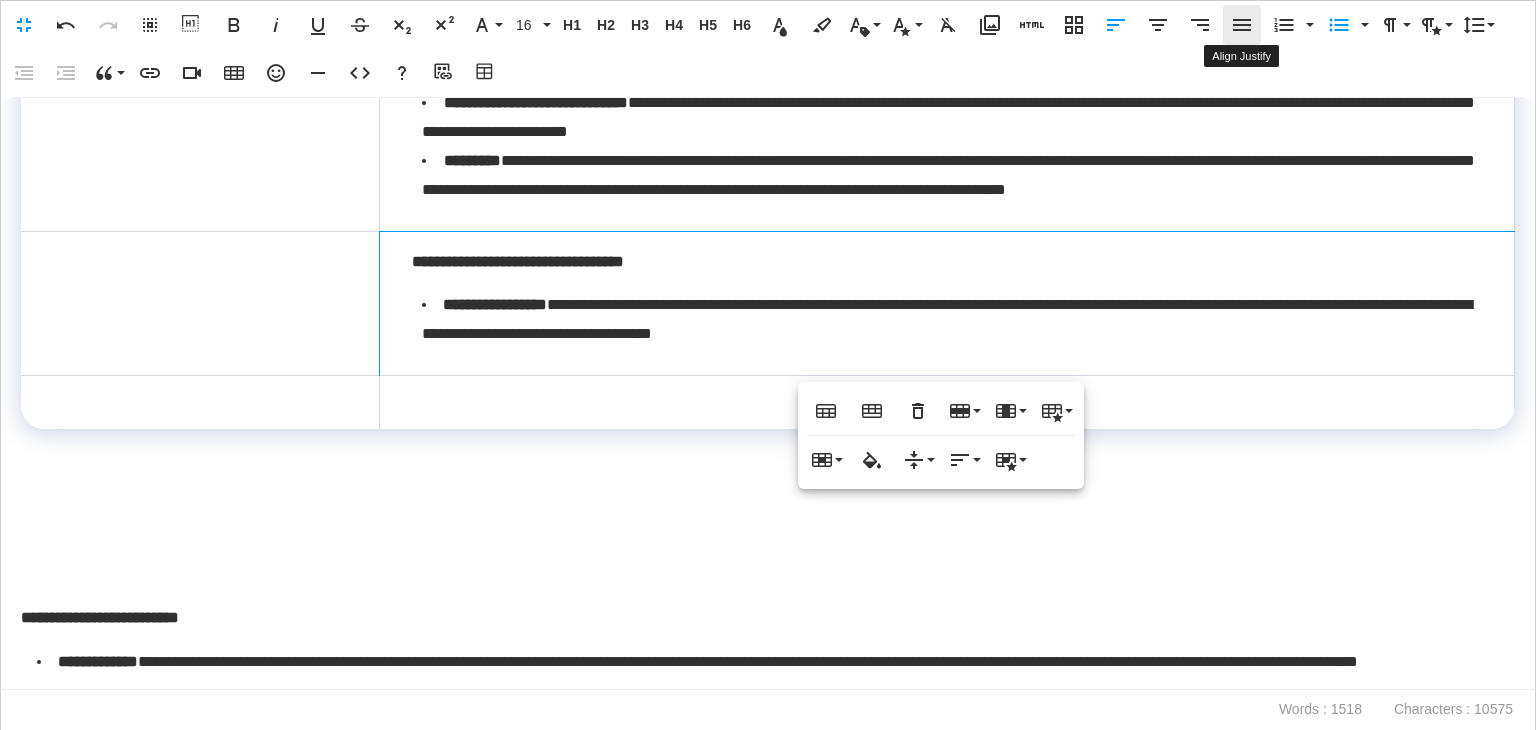 click 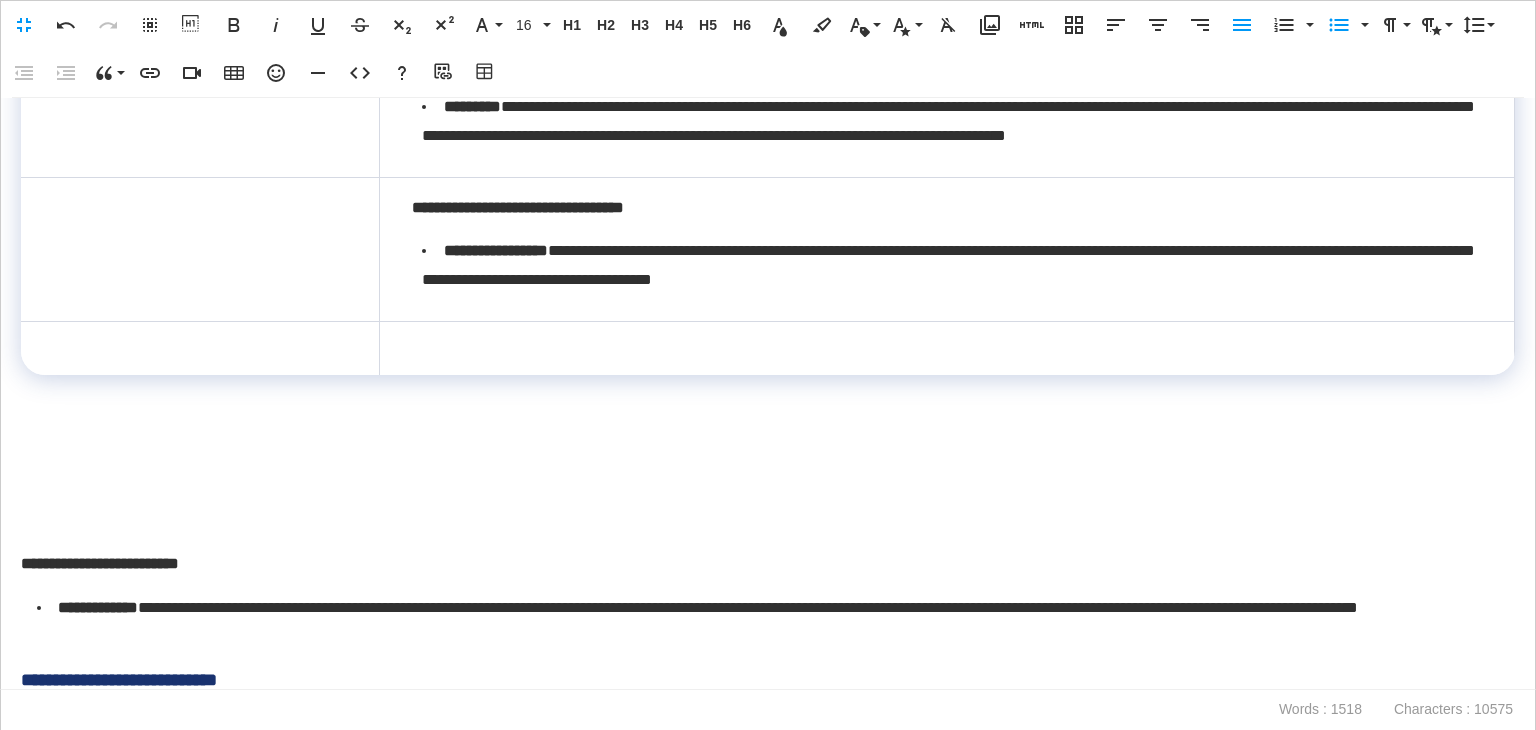 scroll, scrollTop: 2951, scrollLeft: 0, axis: vertical 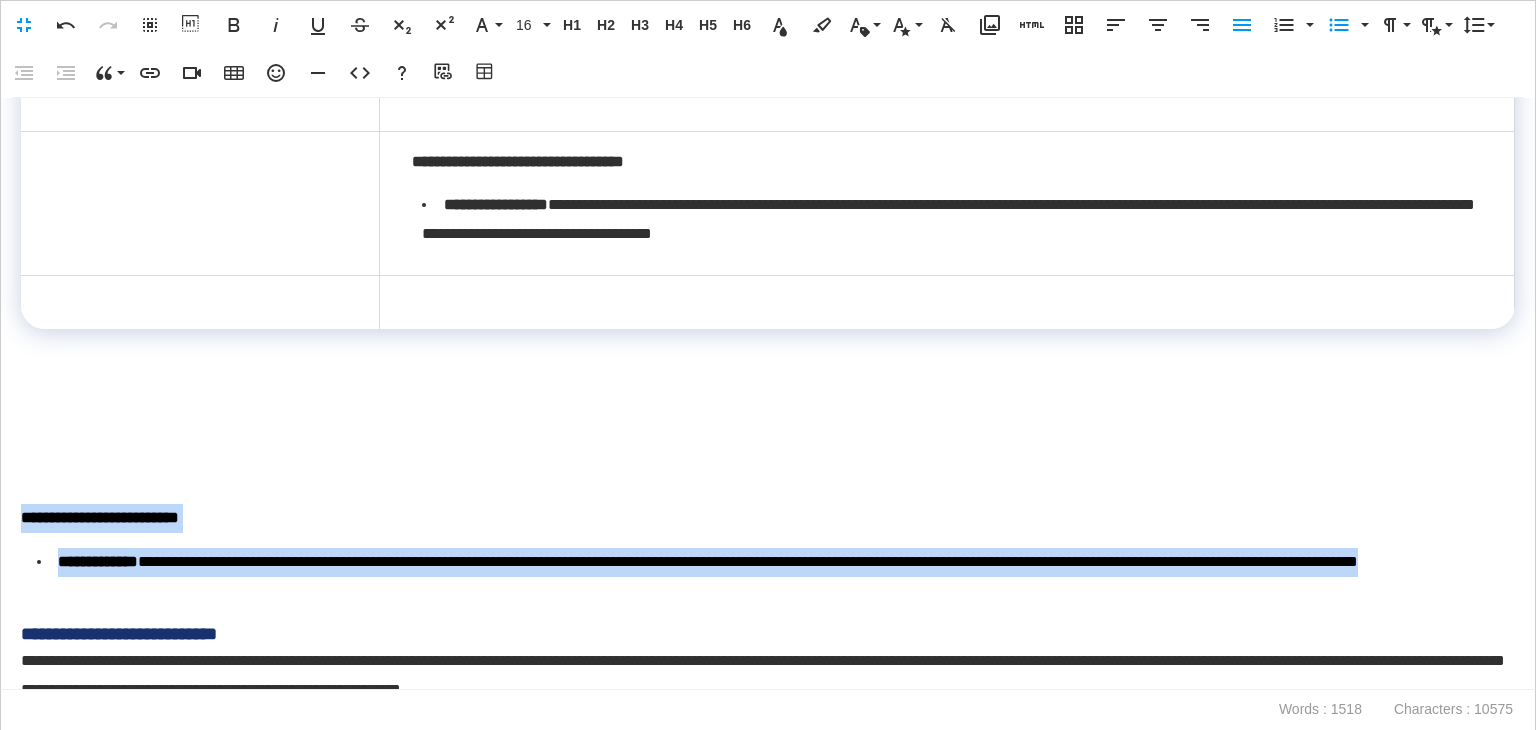drag, startPoint x: 237, startPoint y: 589, endPoint x: 8, endPoint y: 521, distance: 238.88281 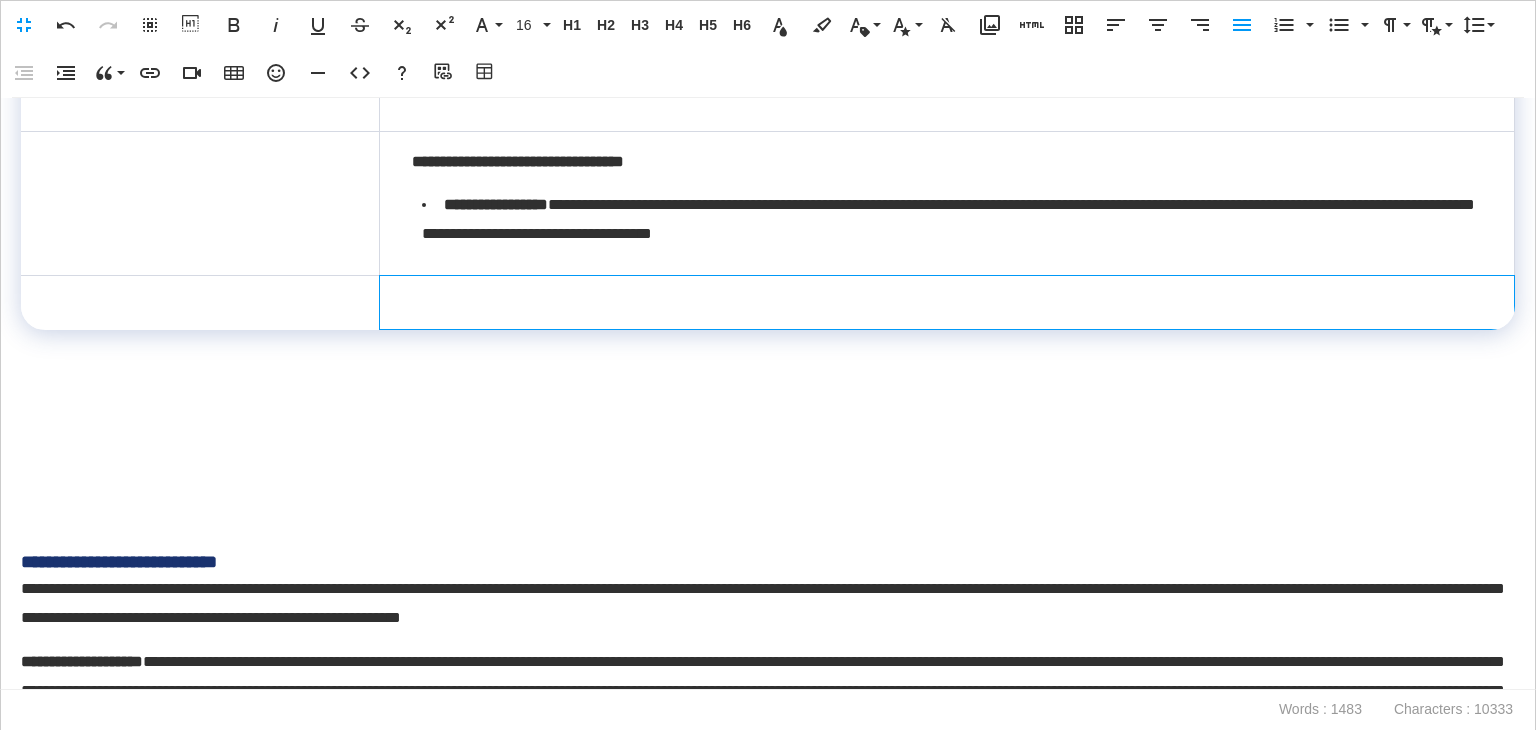 click at bounding box center [947, 302] 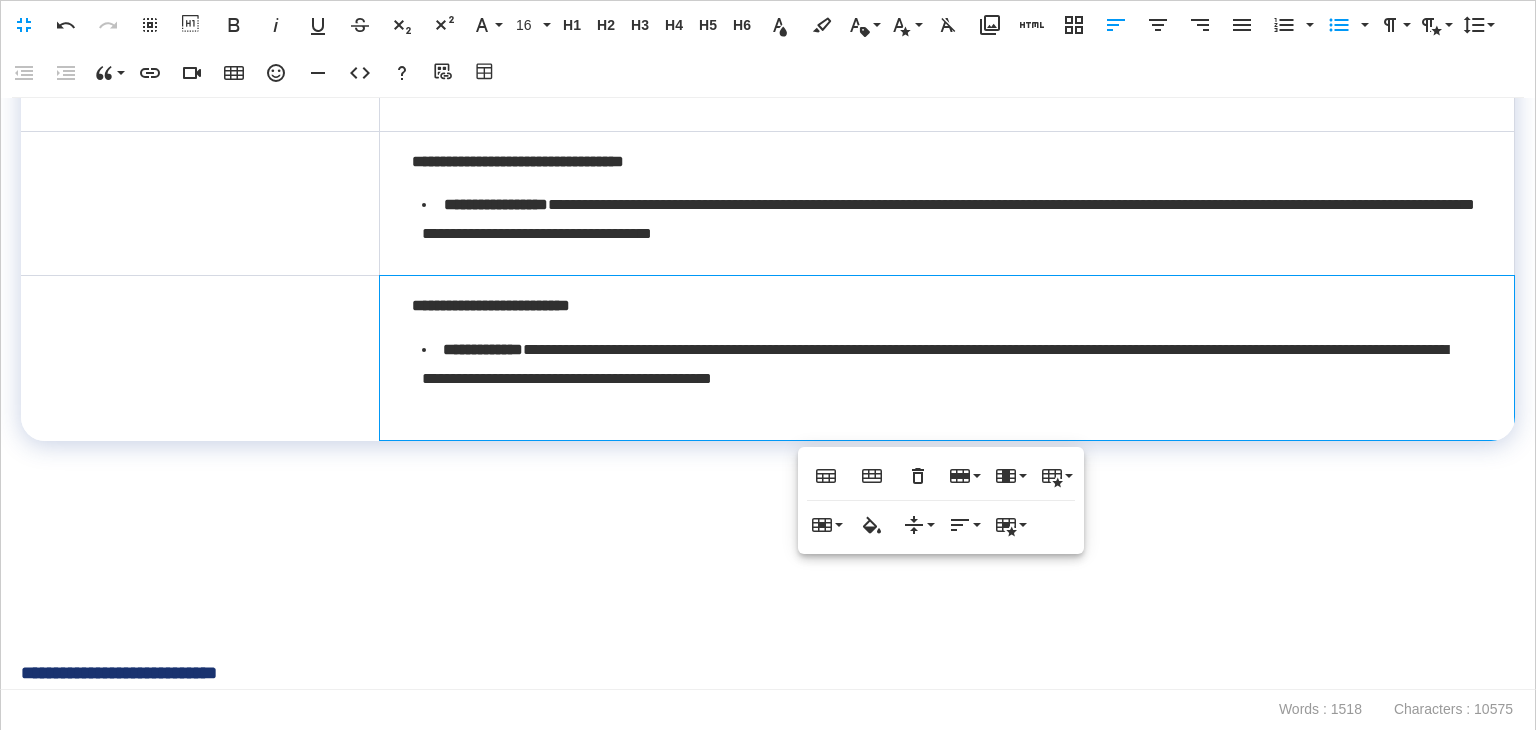 click on "**********" at bounding box center [947, 357] 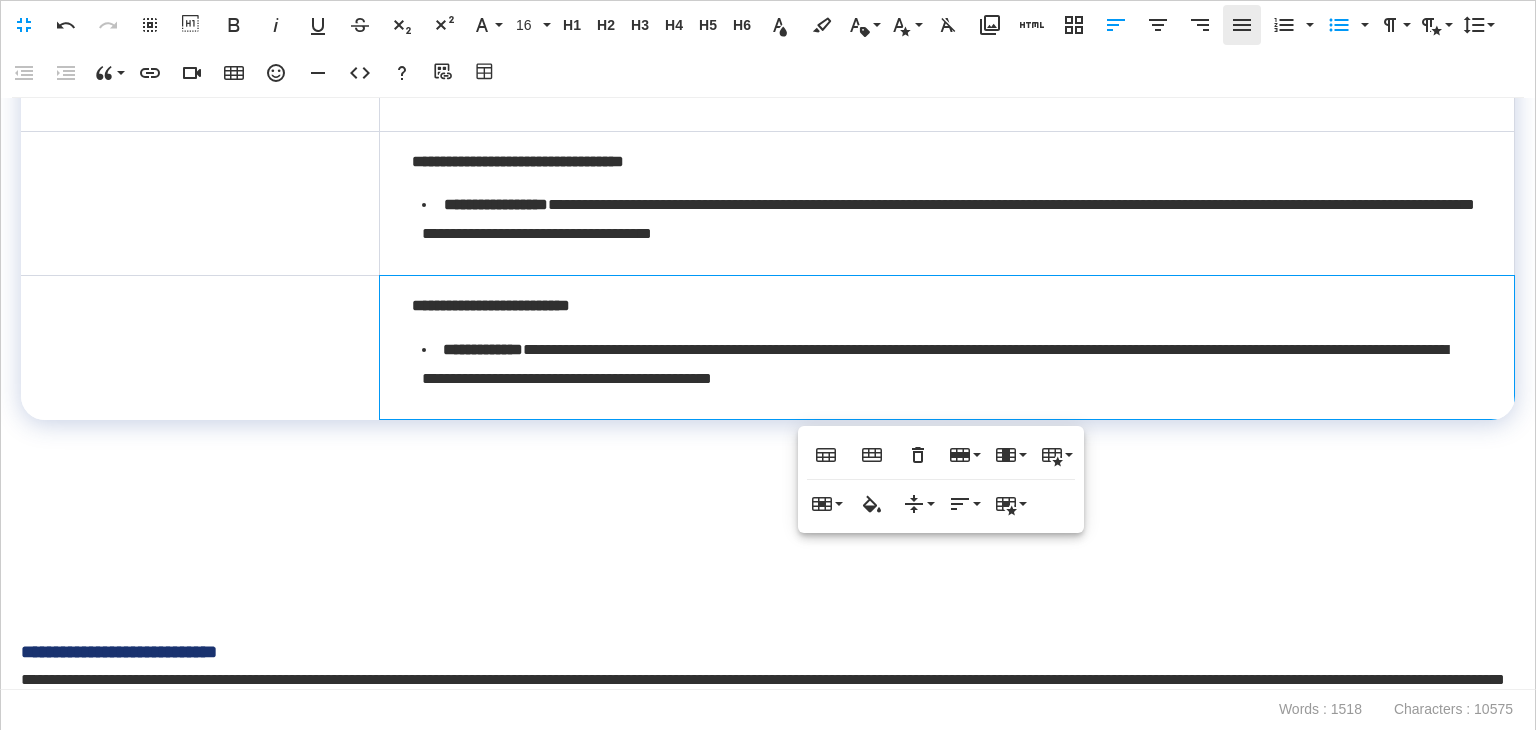 click on "Align Justify" at bounding box center (1242, 25) 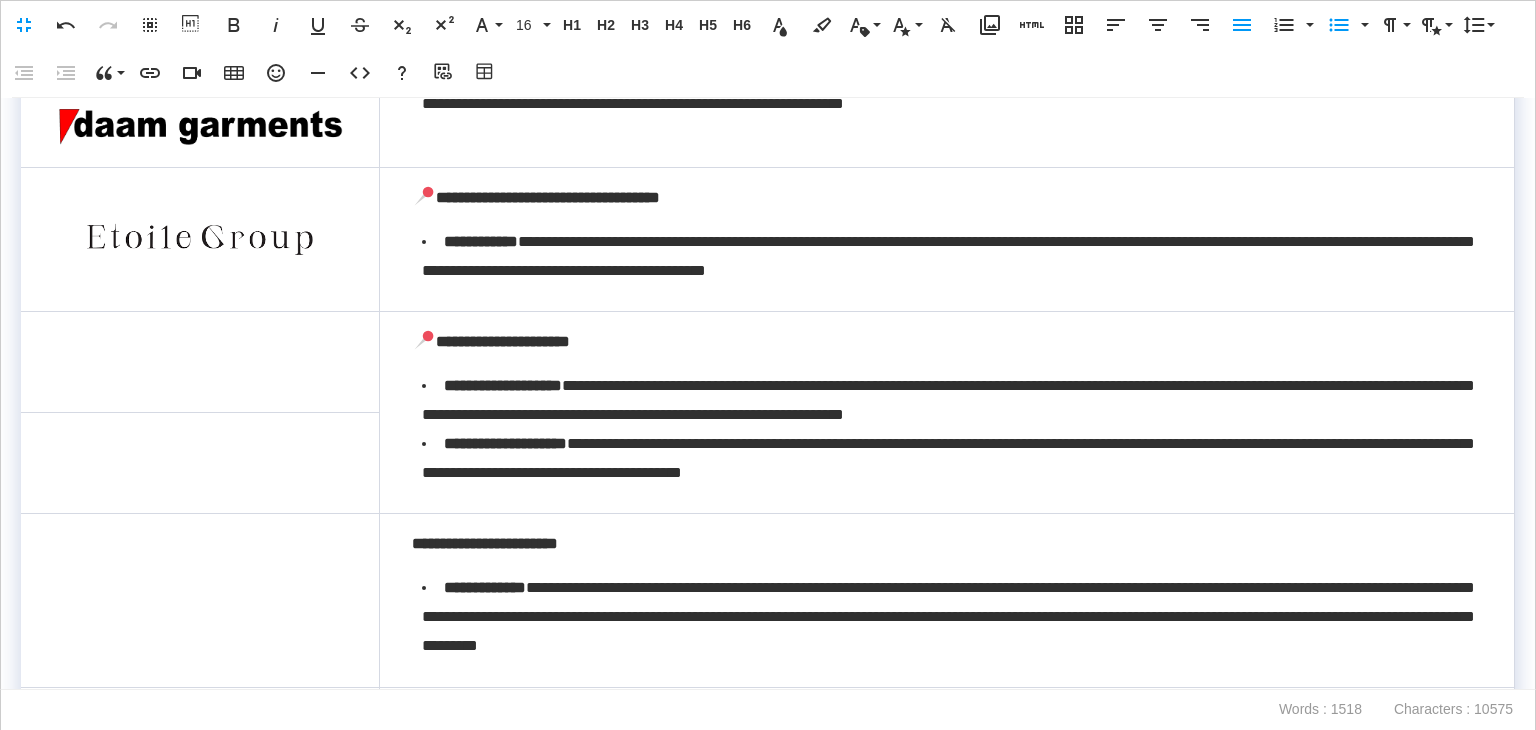 scroll, scrollTop: 2251, scrollLeft: 0, axis: vertical 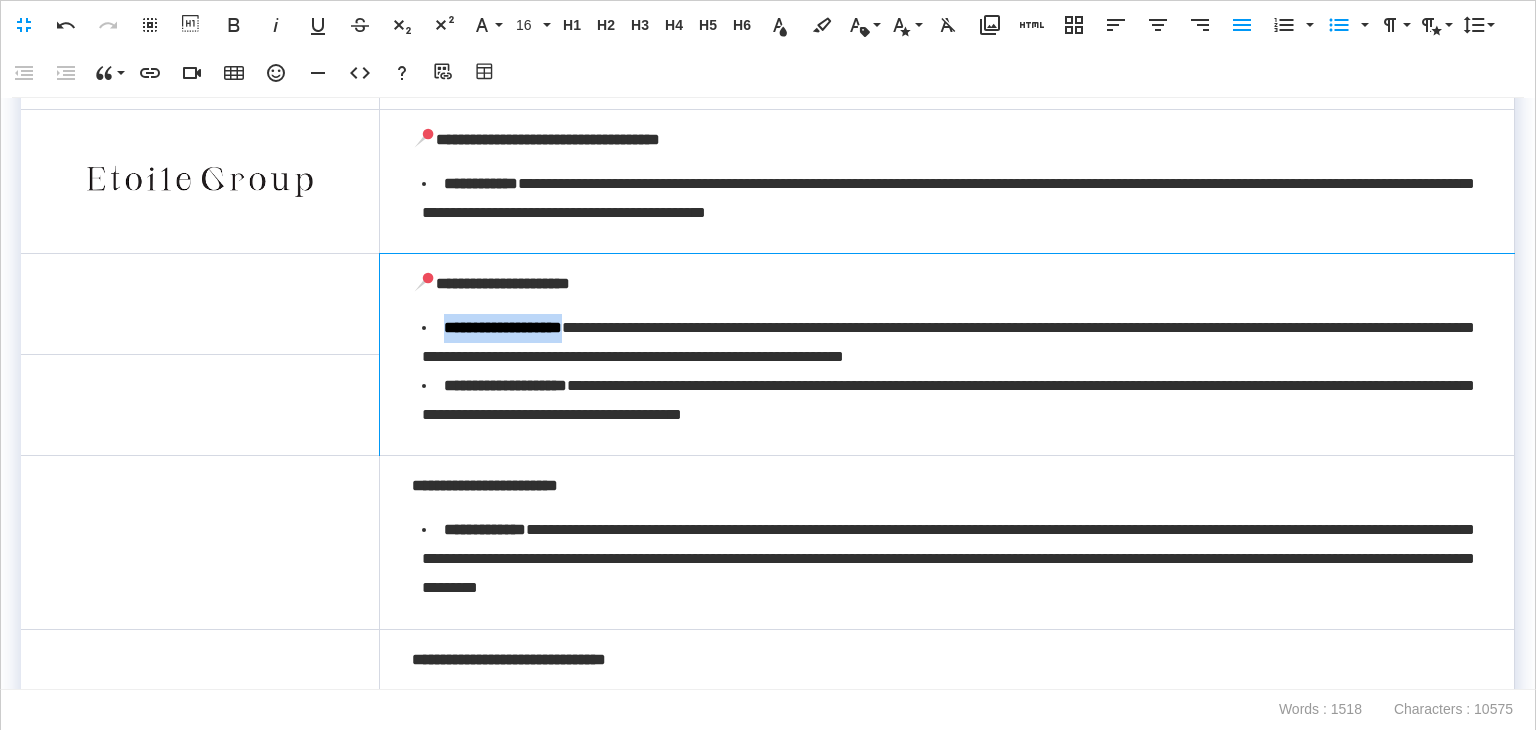 drag, startPoint x: 599, startPoint y: 326, endPoint x: 444, endPoint y: 332, distance: 155.11609 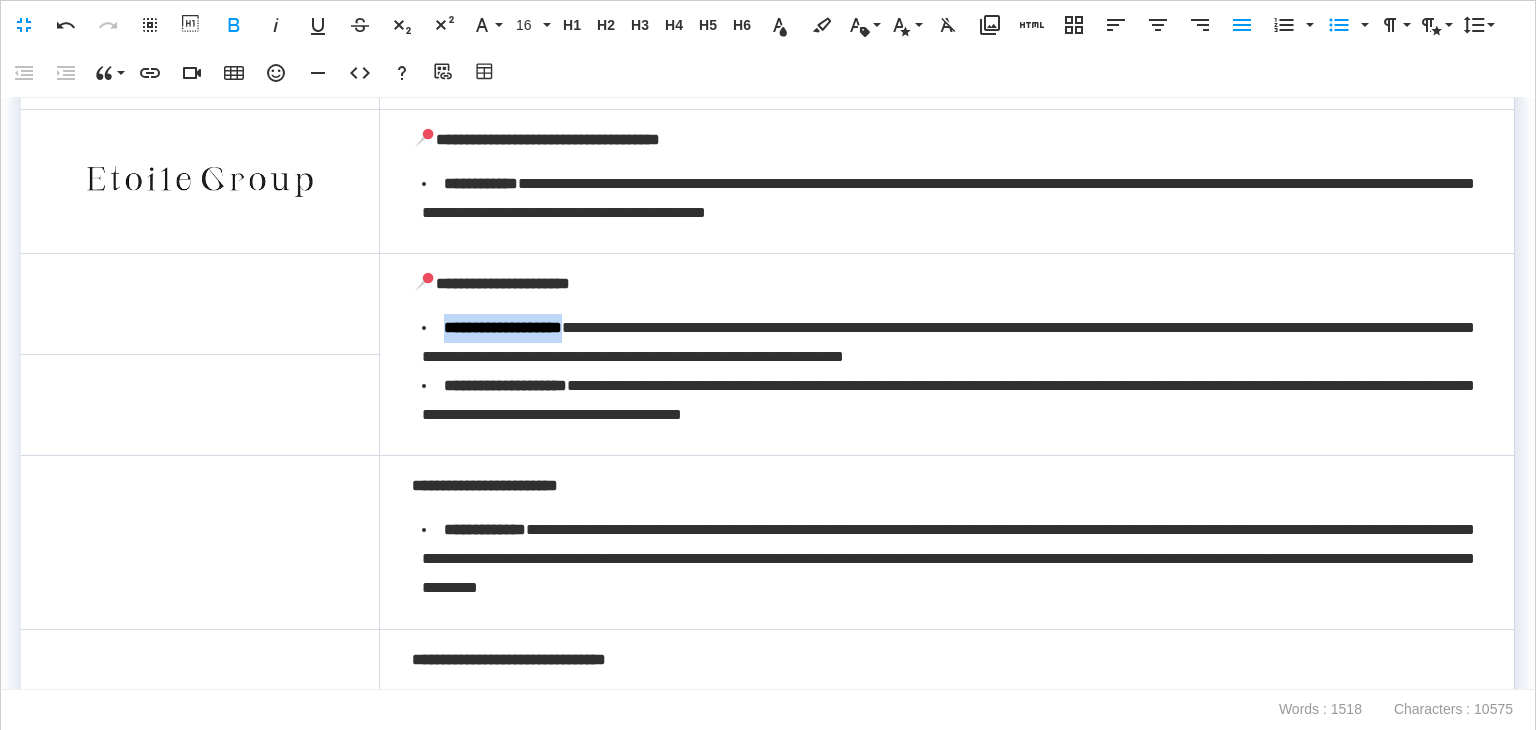 copy on "**********" 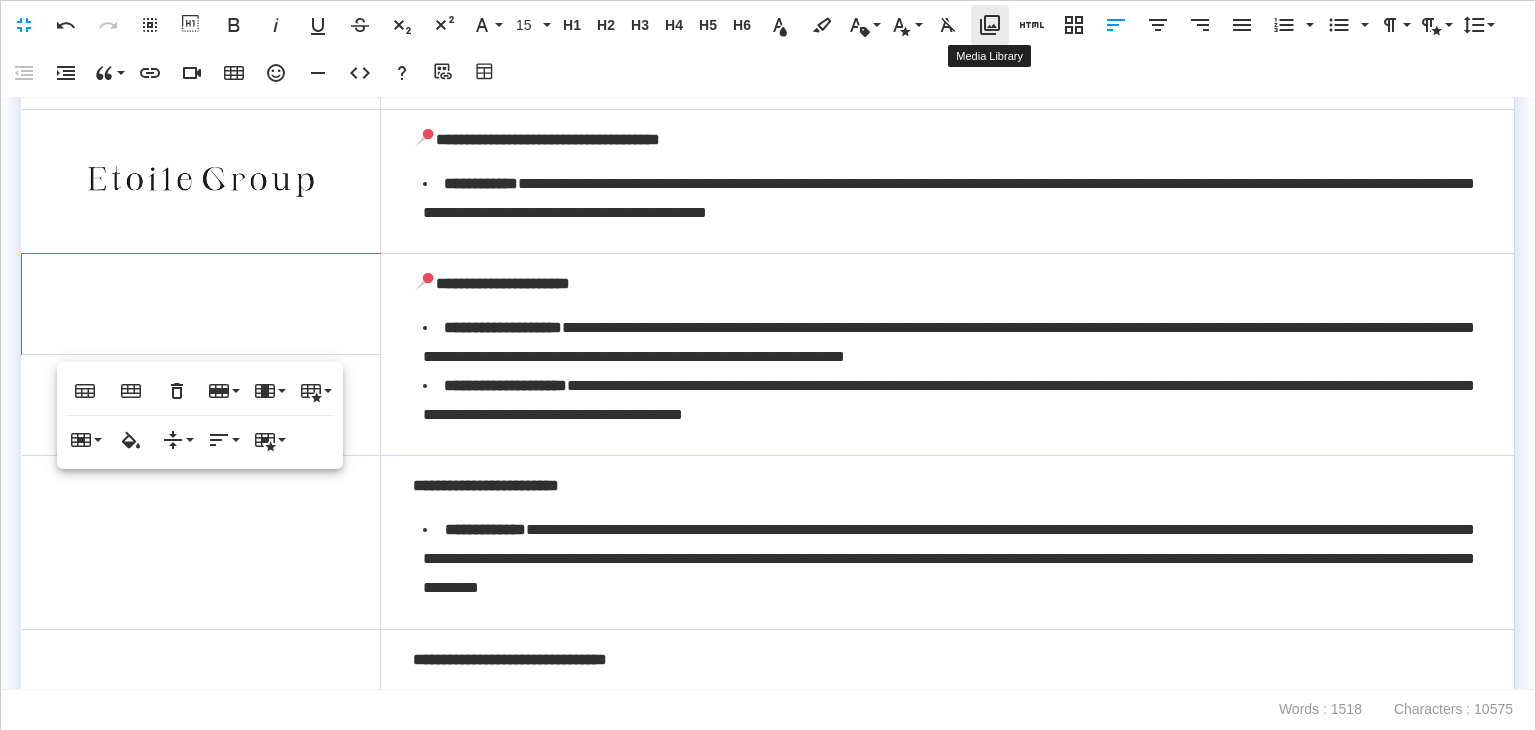click 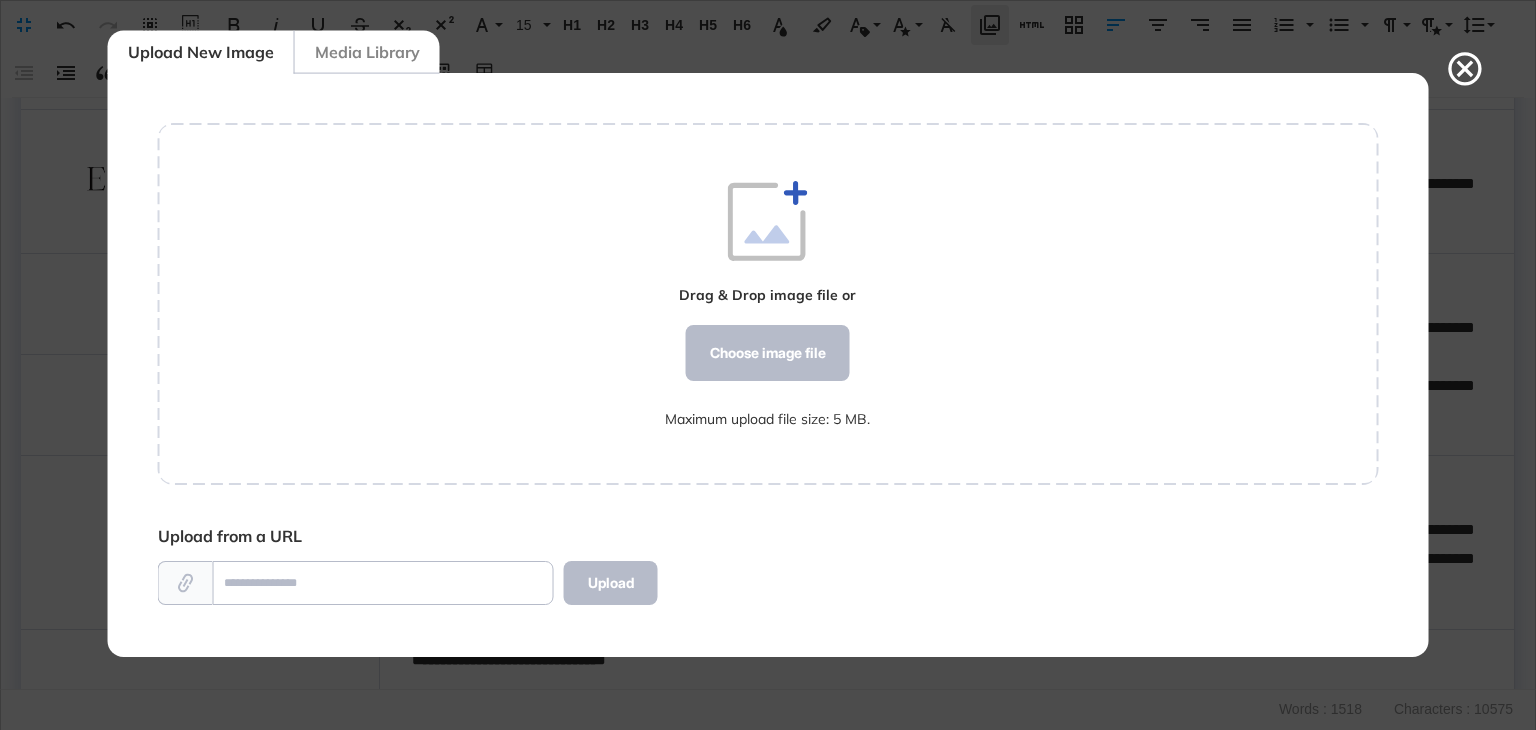 scroll, scrollTop: 583, scrollLeft: 1220, axis: both 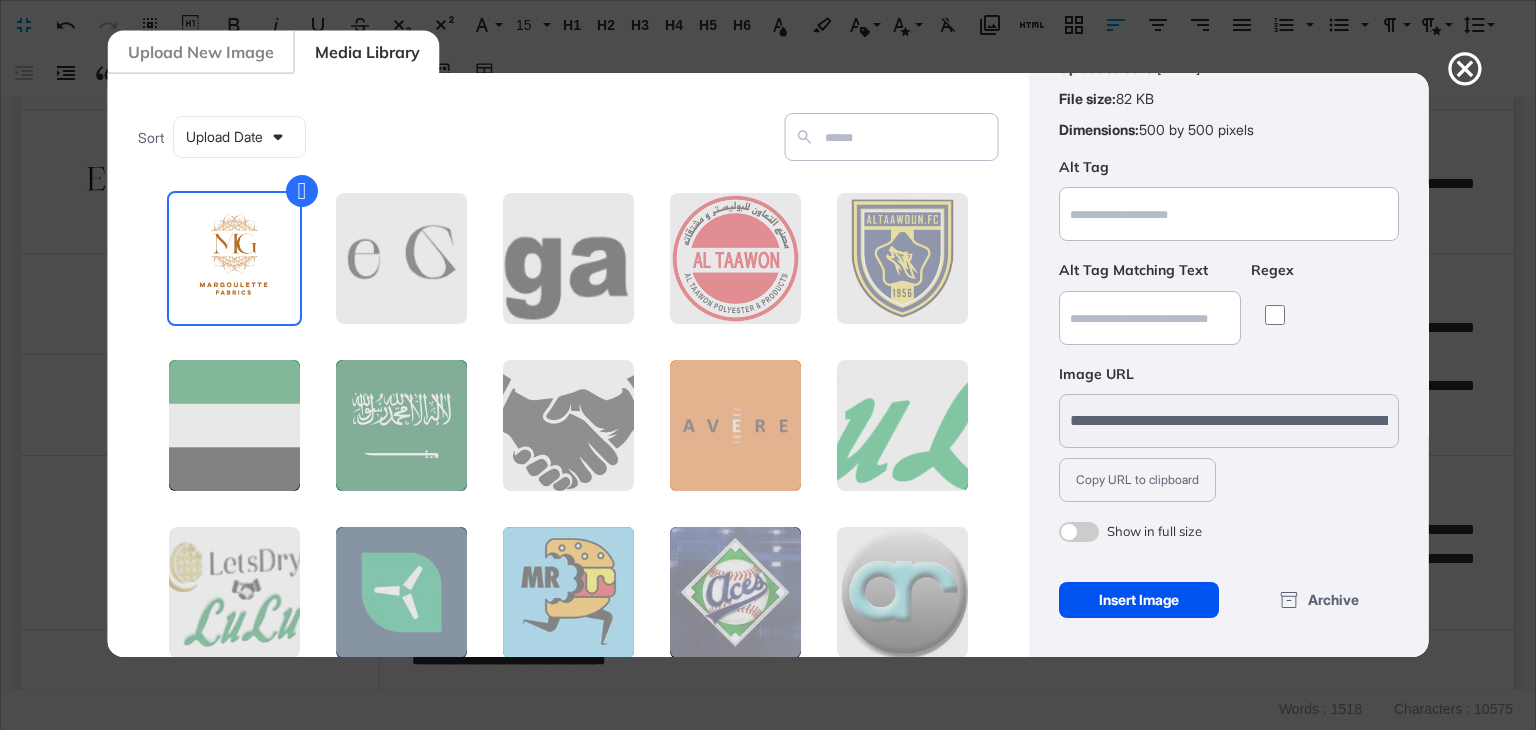 click on "Insert Image" at bounding box center [1138, 600] 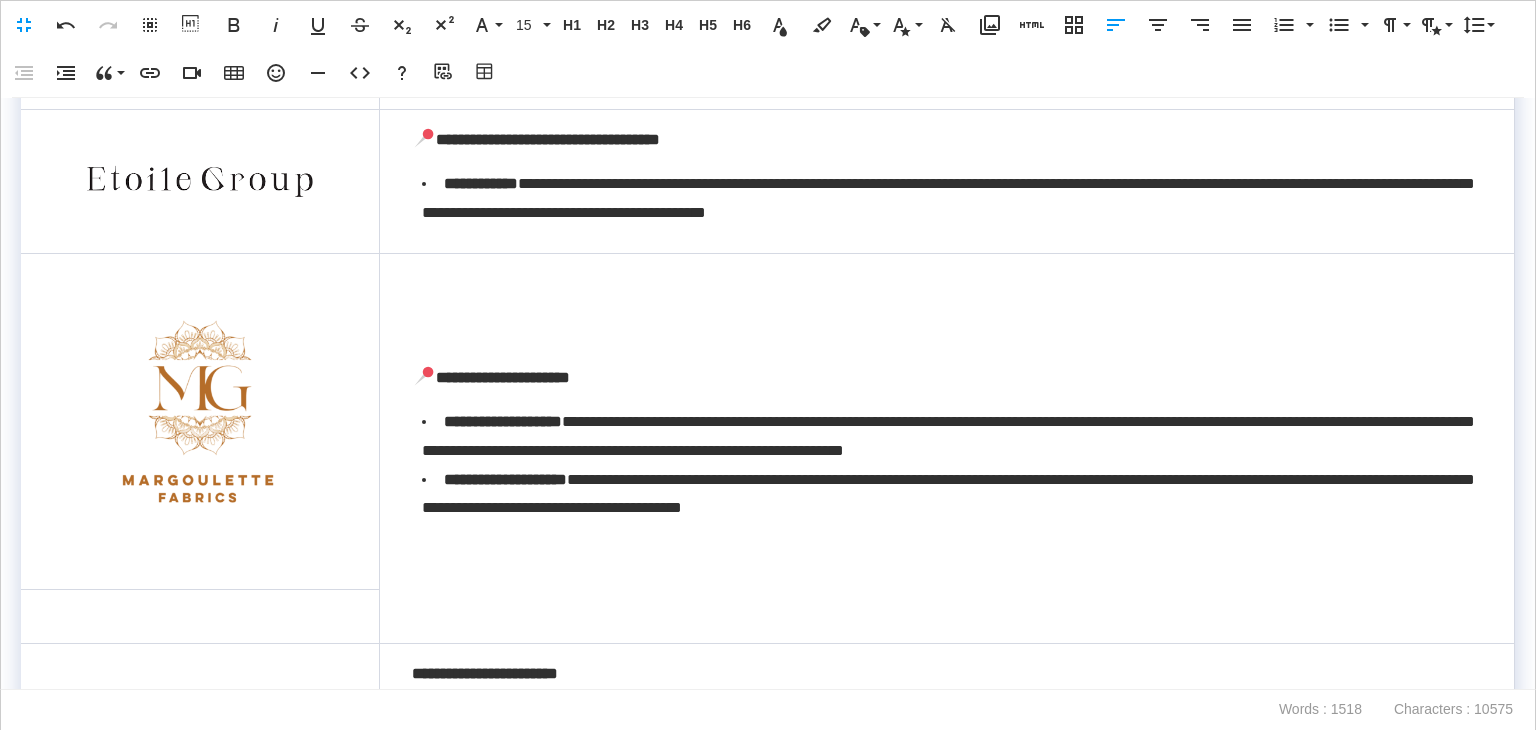 click at bounding box center [200, 421] 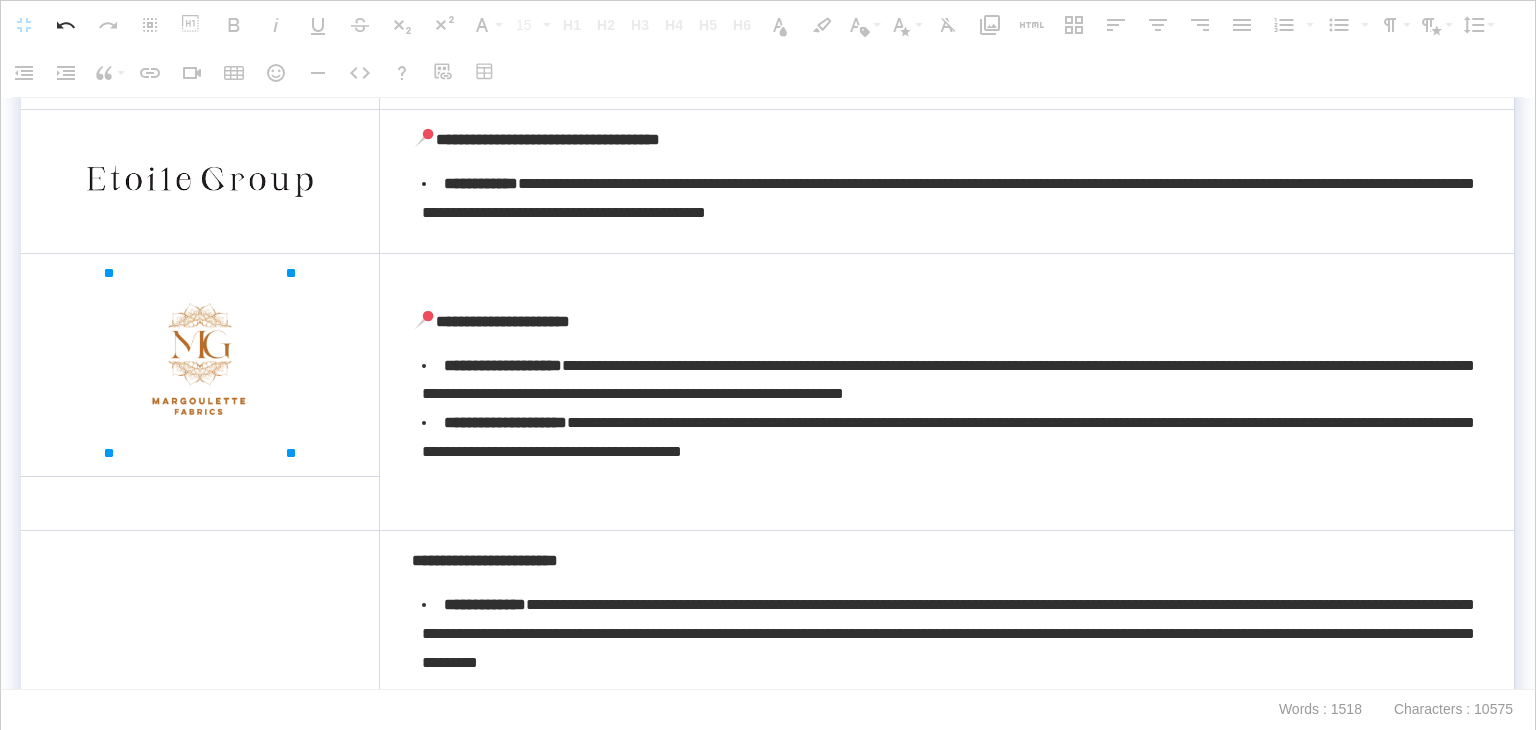 drag, startPoint x: 342, startPoint y: 560, endPoint x: 232, endPoint y: 401, distance: 193.34166 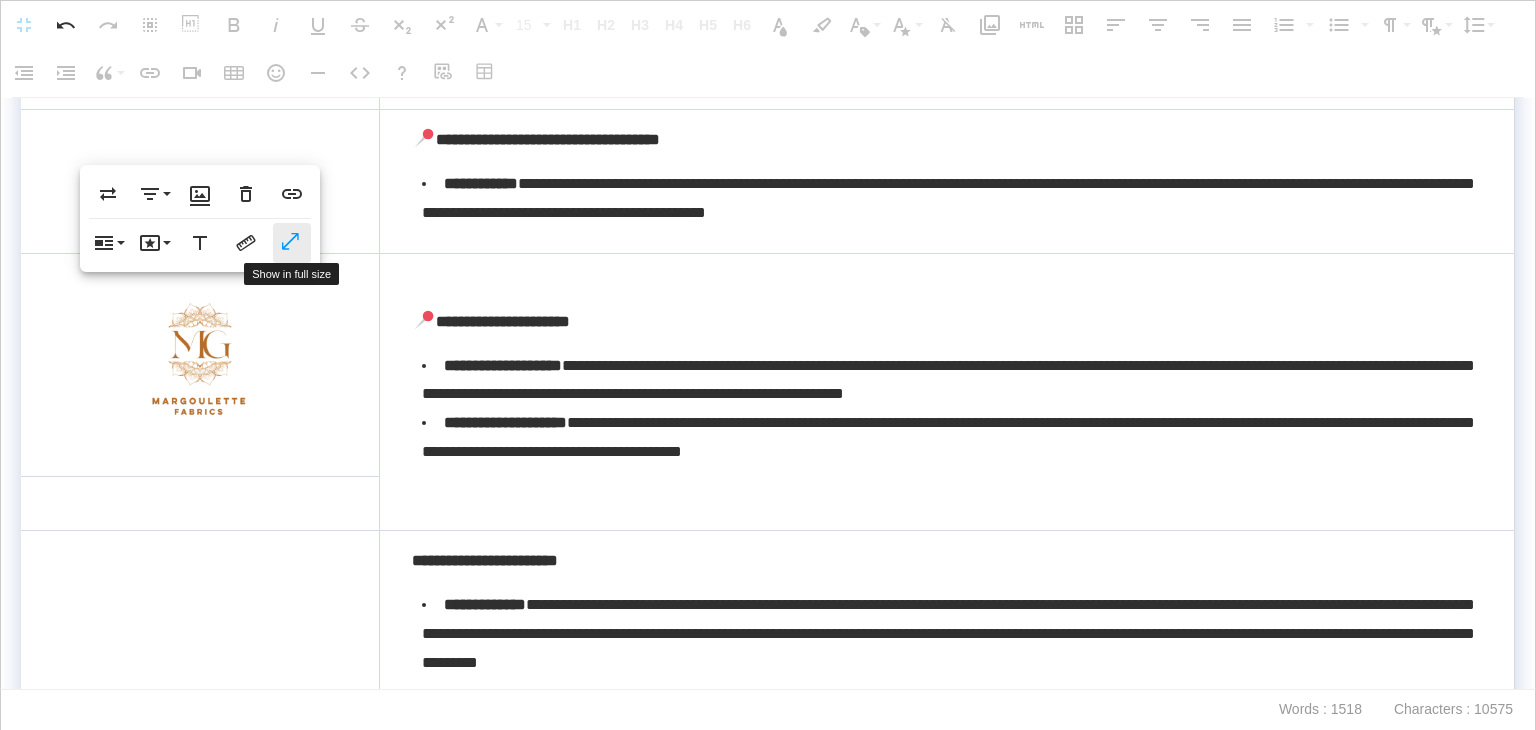 click 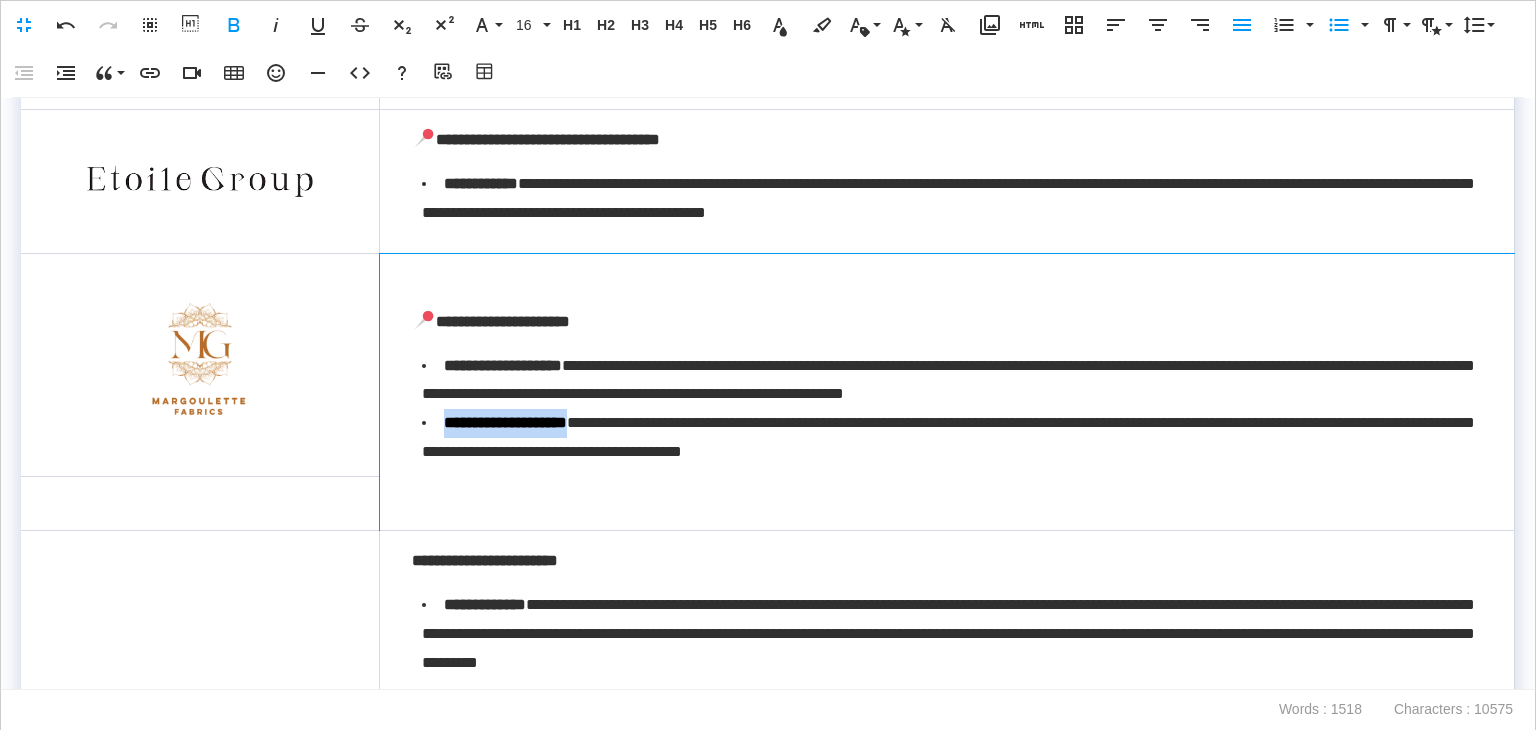 drag, startPoint x: 603, startPoint y: 423, endPoint x: 441, endPoint y: 421, distance: 162.01234 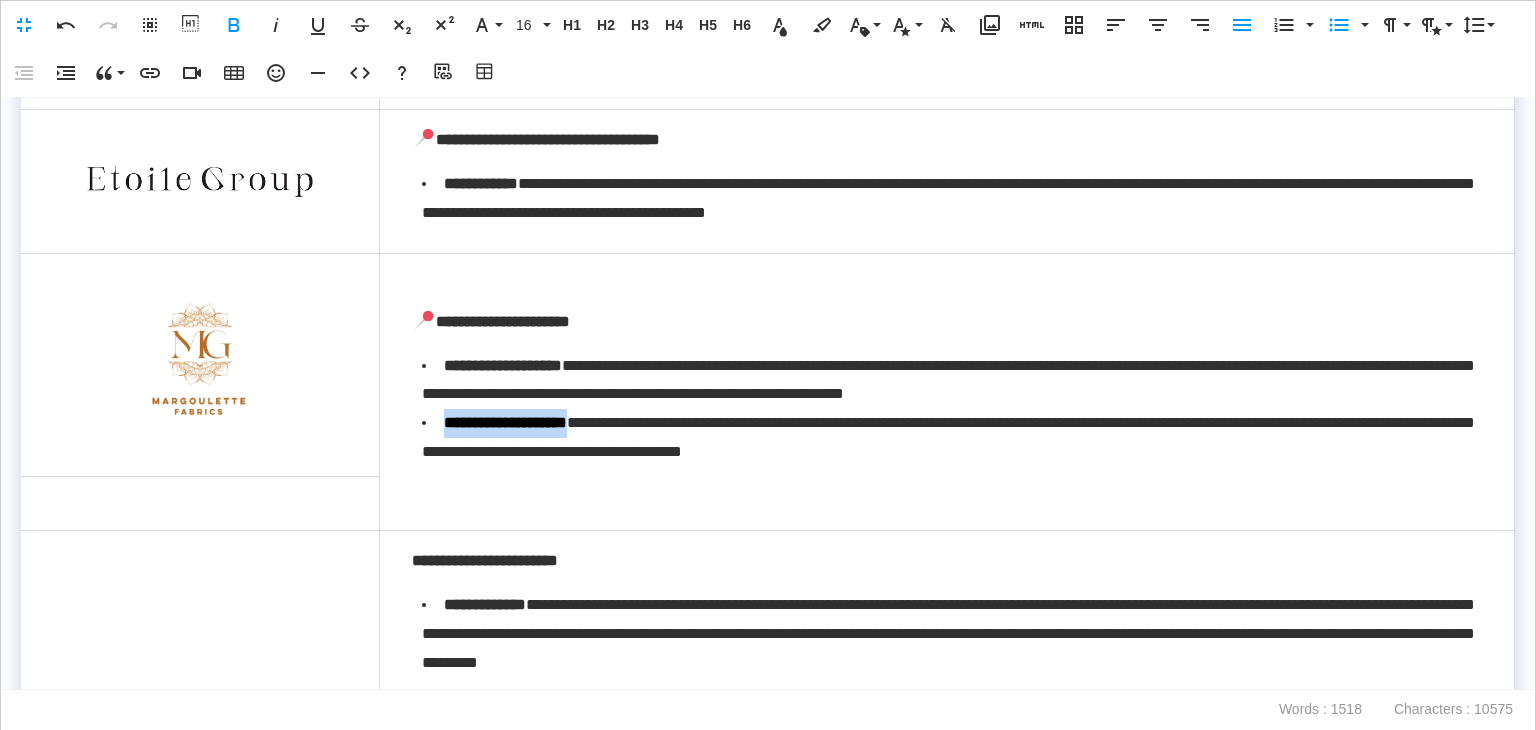 click at bounding box center [200, 504] 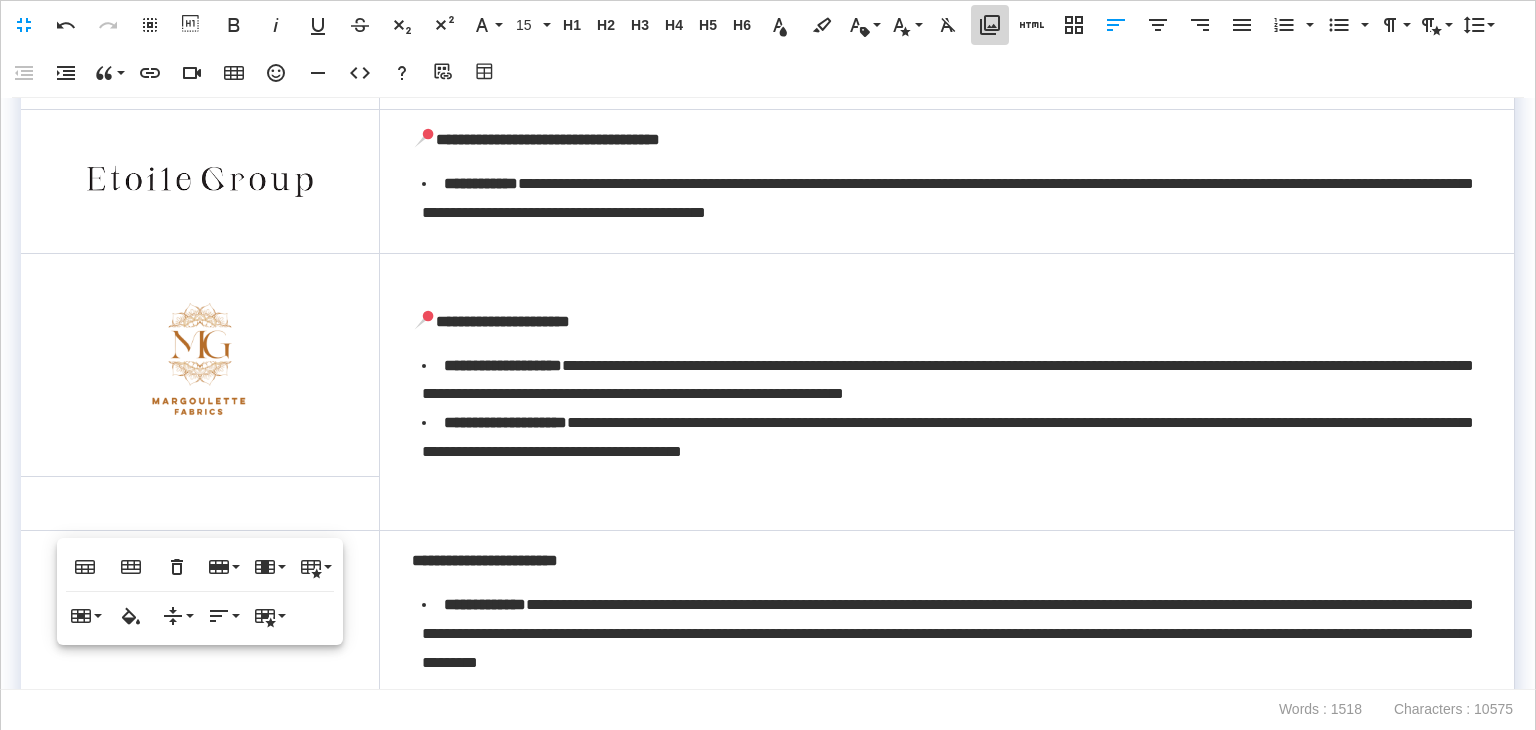 click 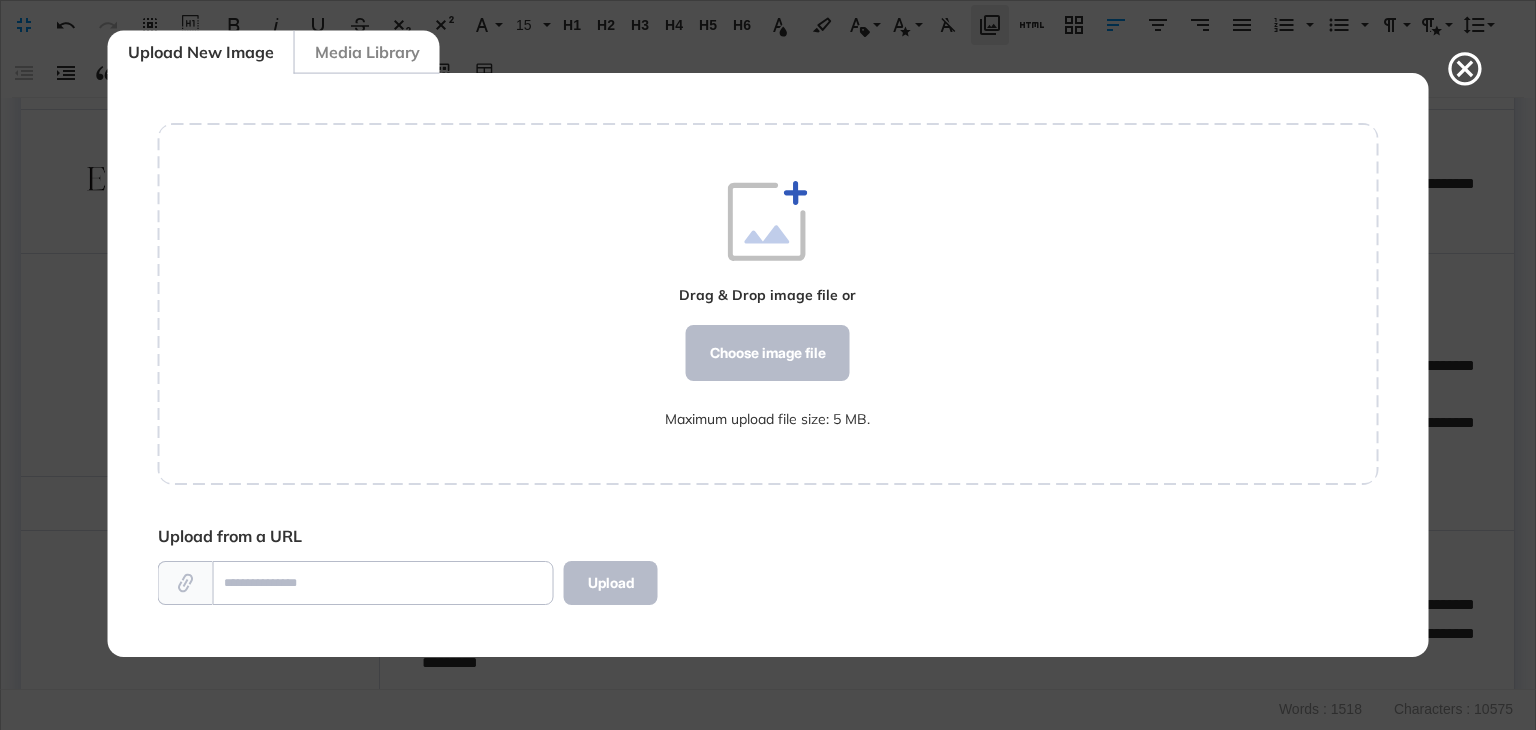 scroll, scrollTop: 583, scrollLeft: 1220, axis: both 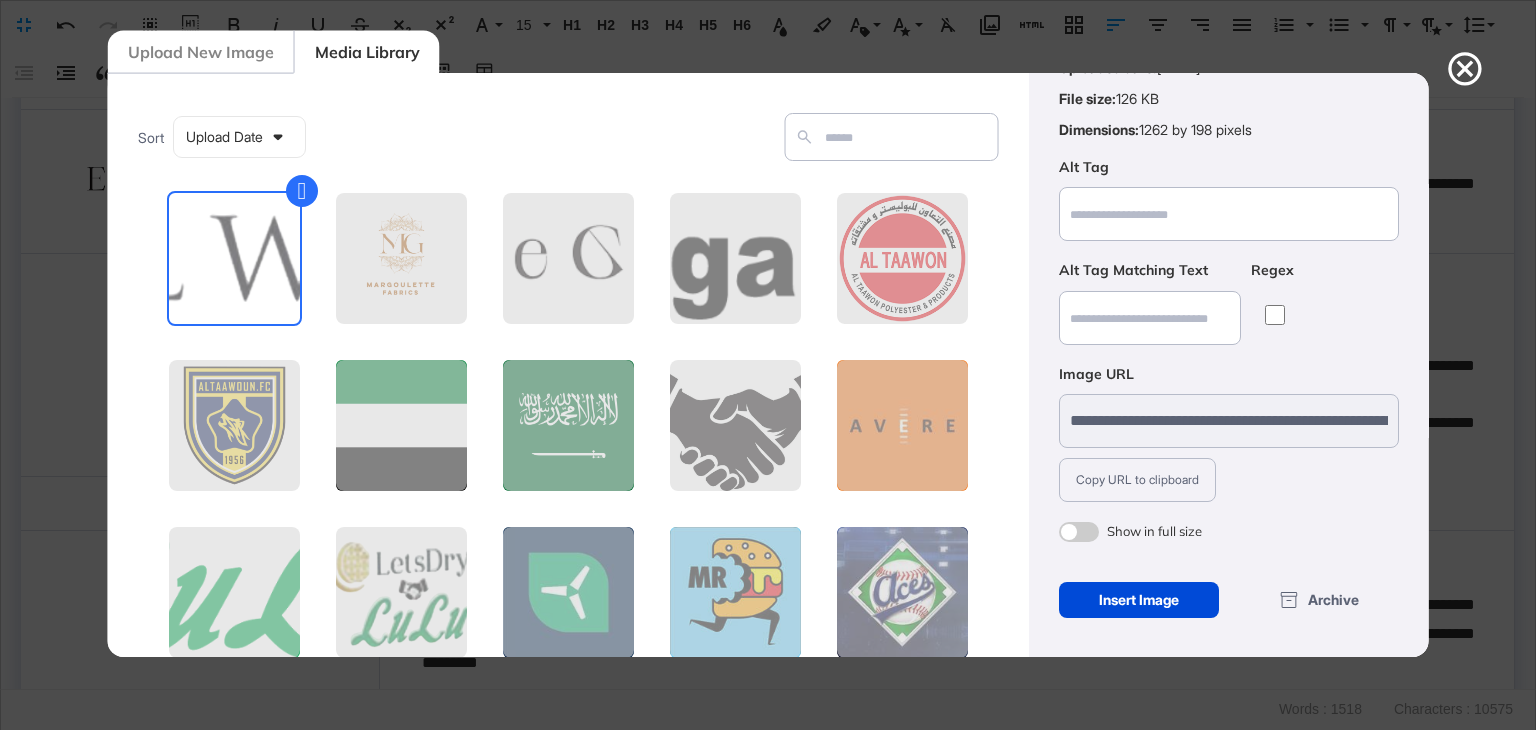 click on "Insert Image" at bounding box center [1138, 600] 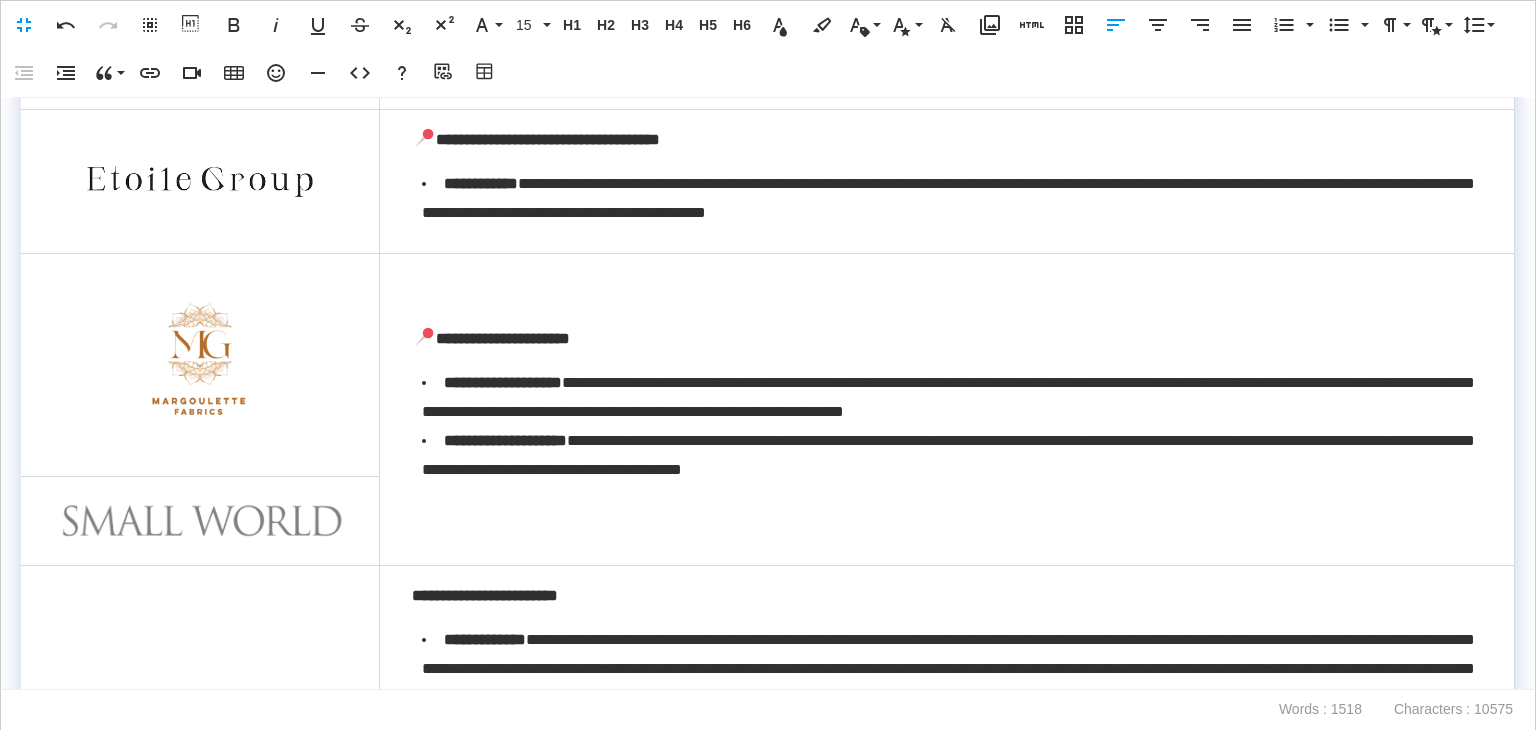 click at bounding box center [200, 521] 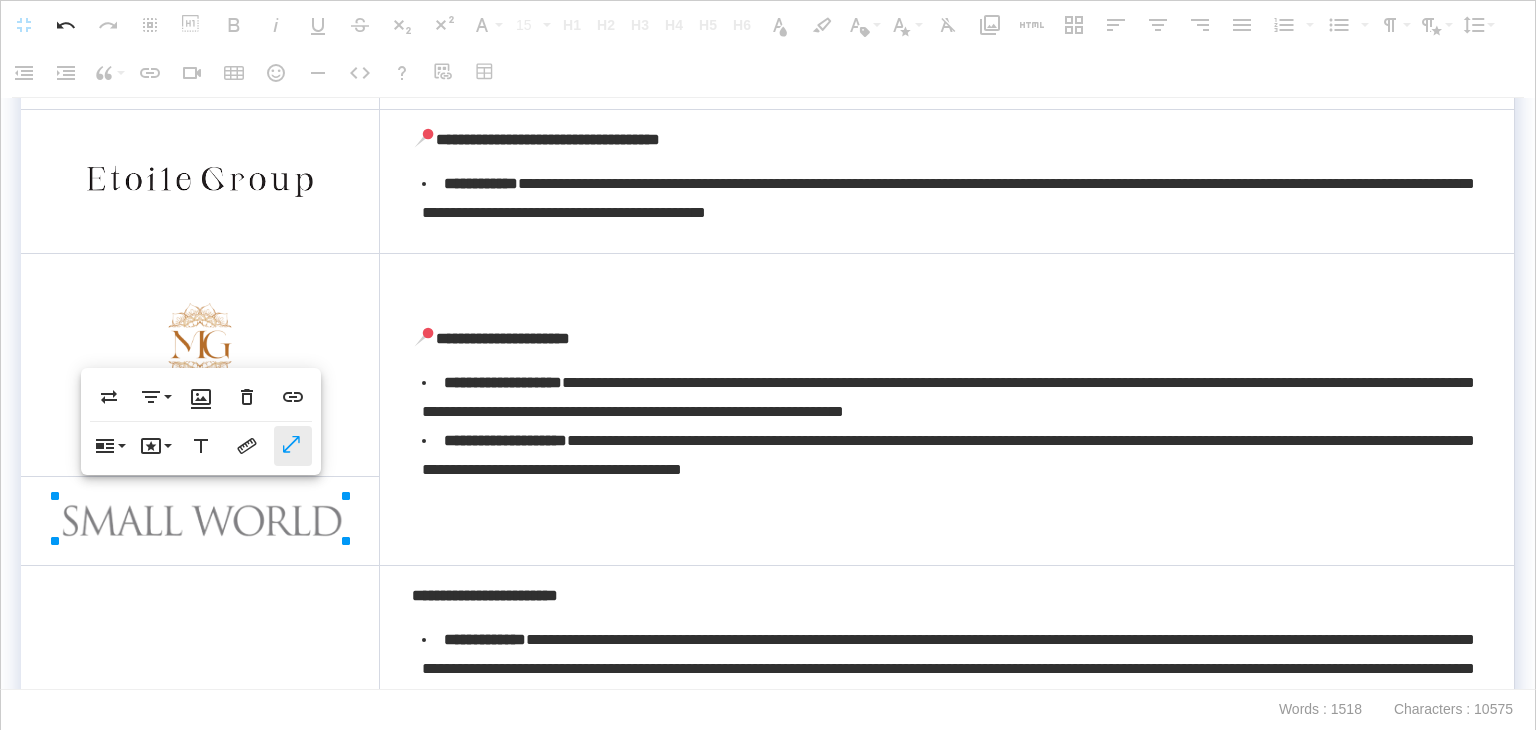 click on "Show in full size" at bounding box center [293, 446] 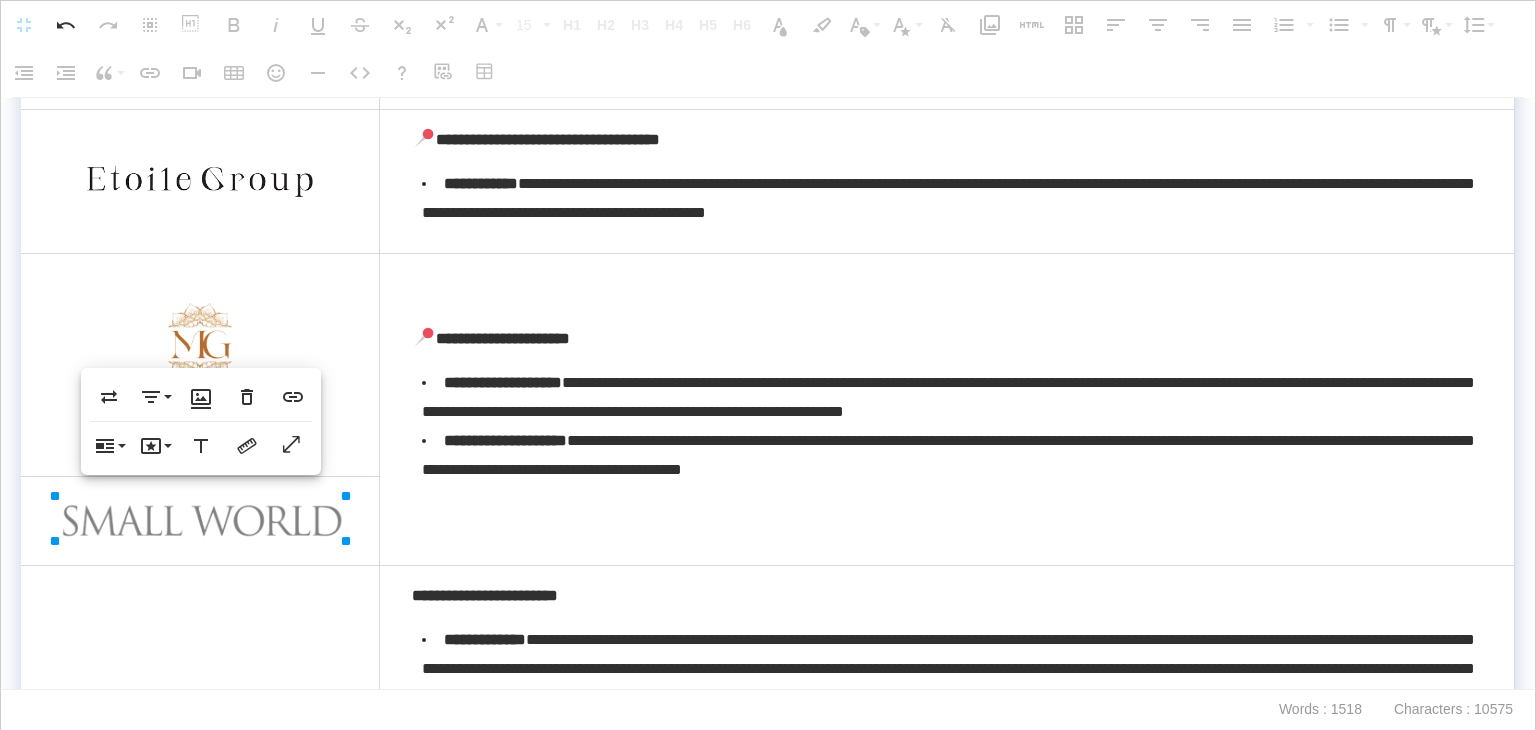 click at bounding box center (200, 365) 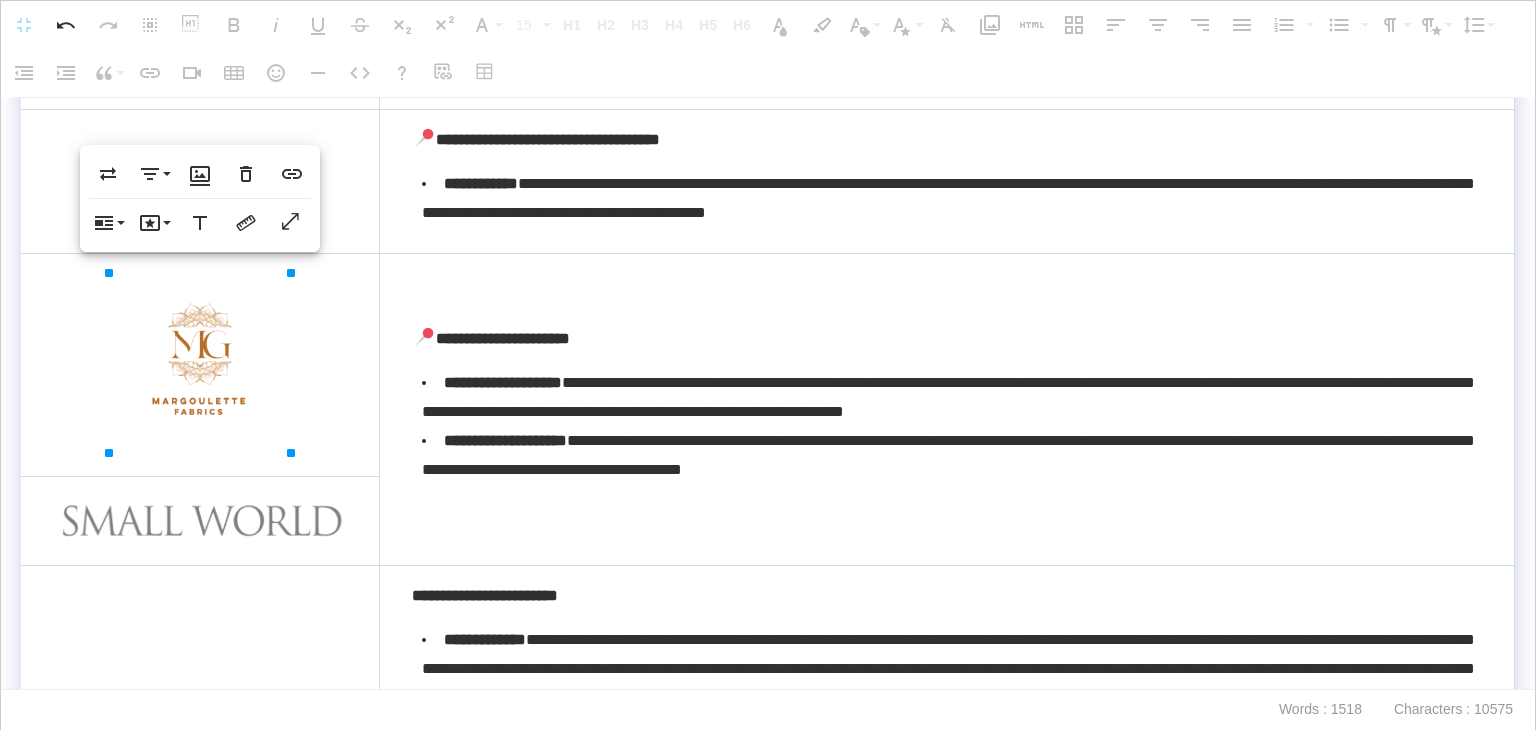 click on "**********" at bounding box center [948, 398] 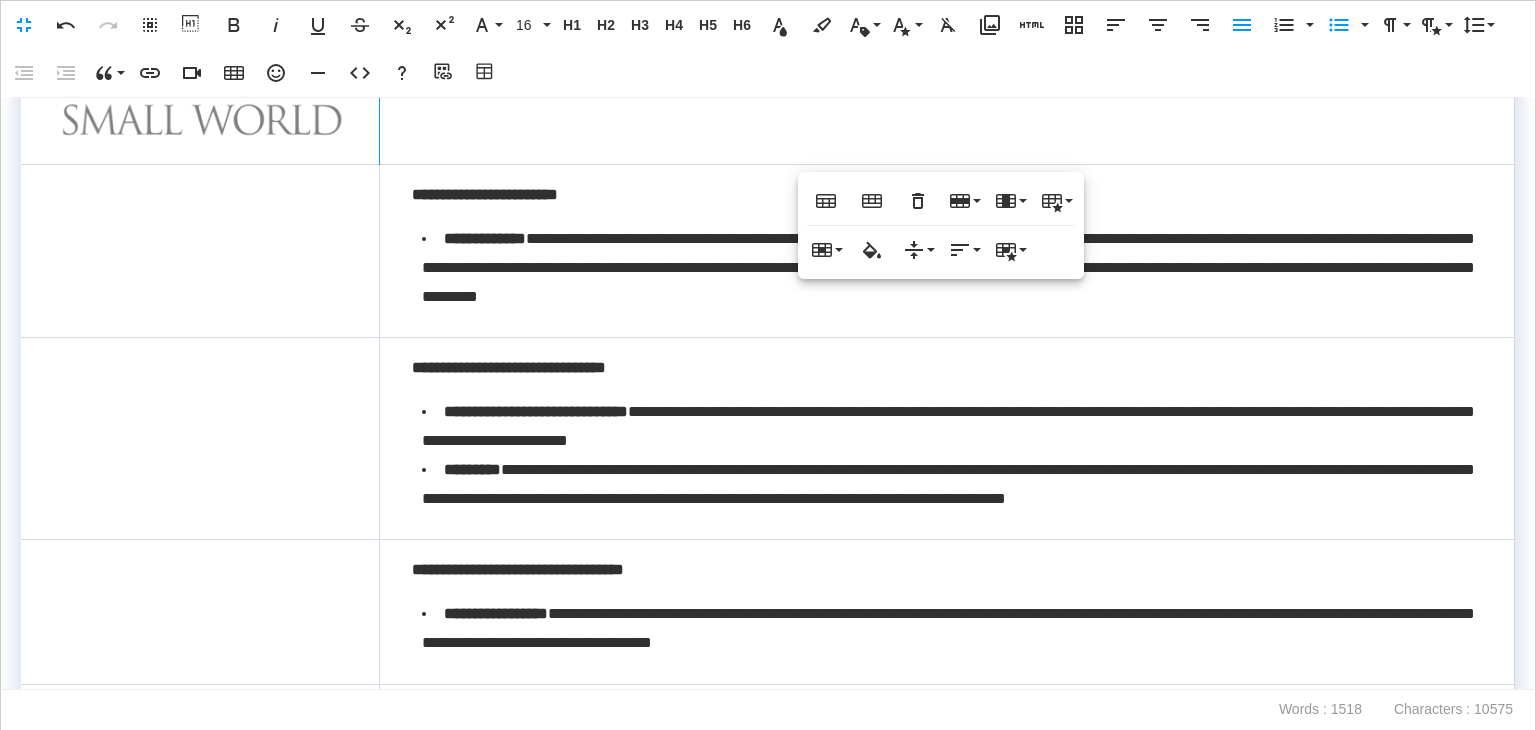 scroll, scrollTop: 2651, scrollLeft: 0, axis: vertical 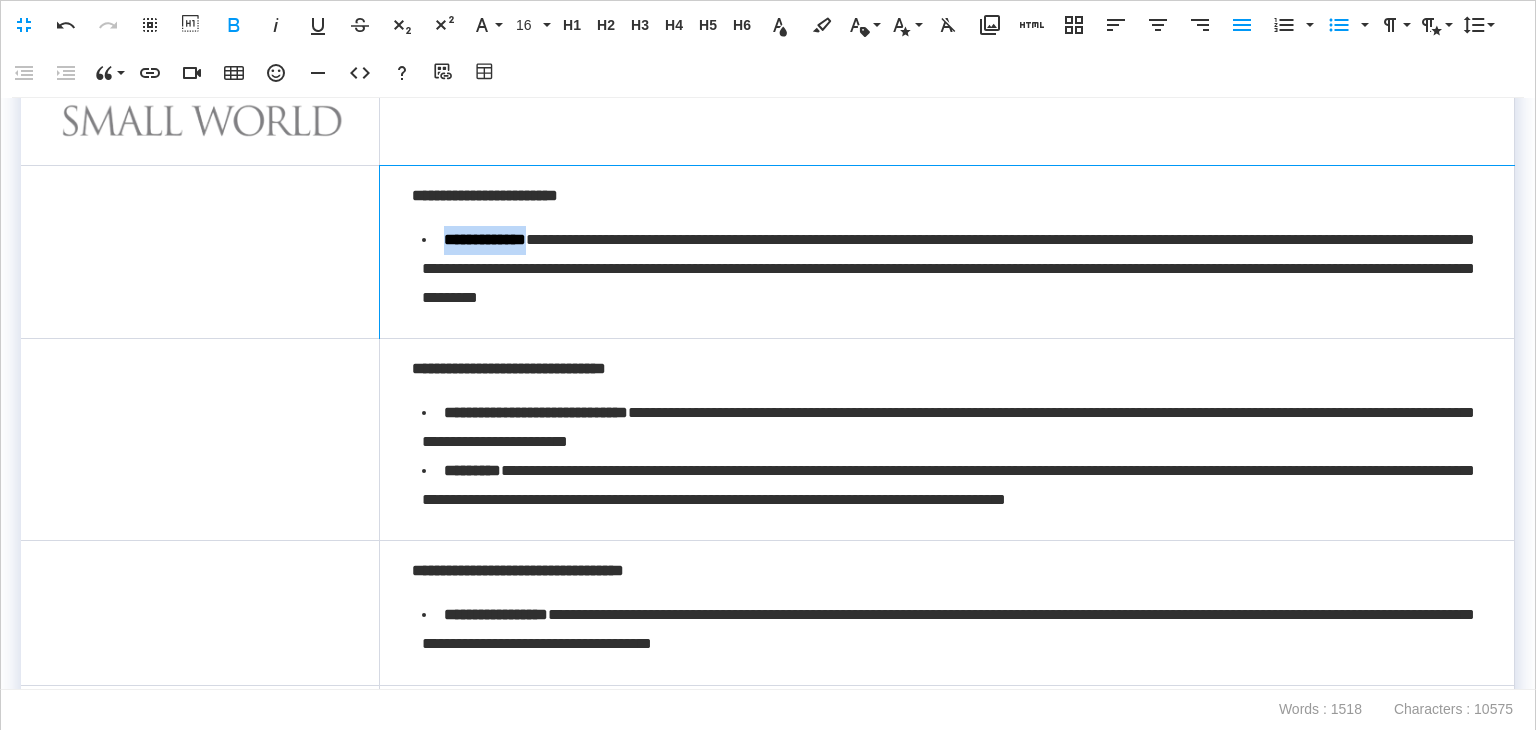 drag, startPoint x: 551, startPoint y: 237, endPoint x: 441, endPoint y: 240, distance: 110.0409 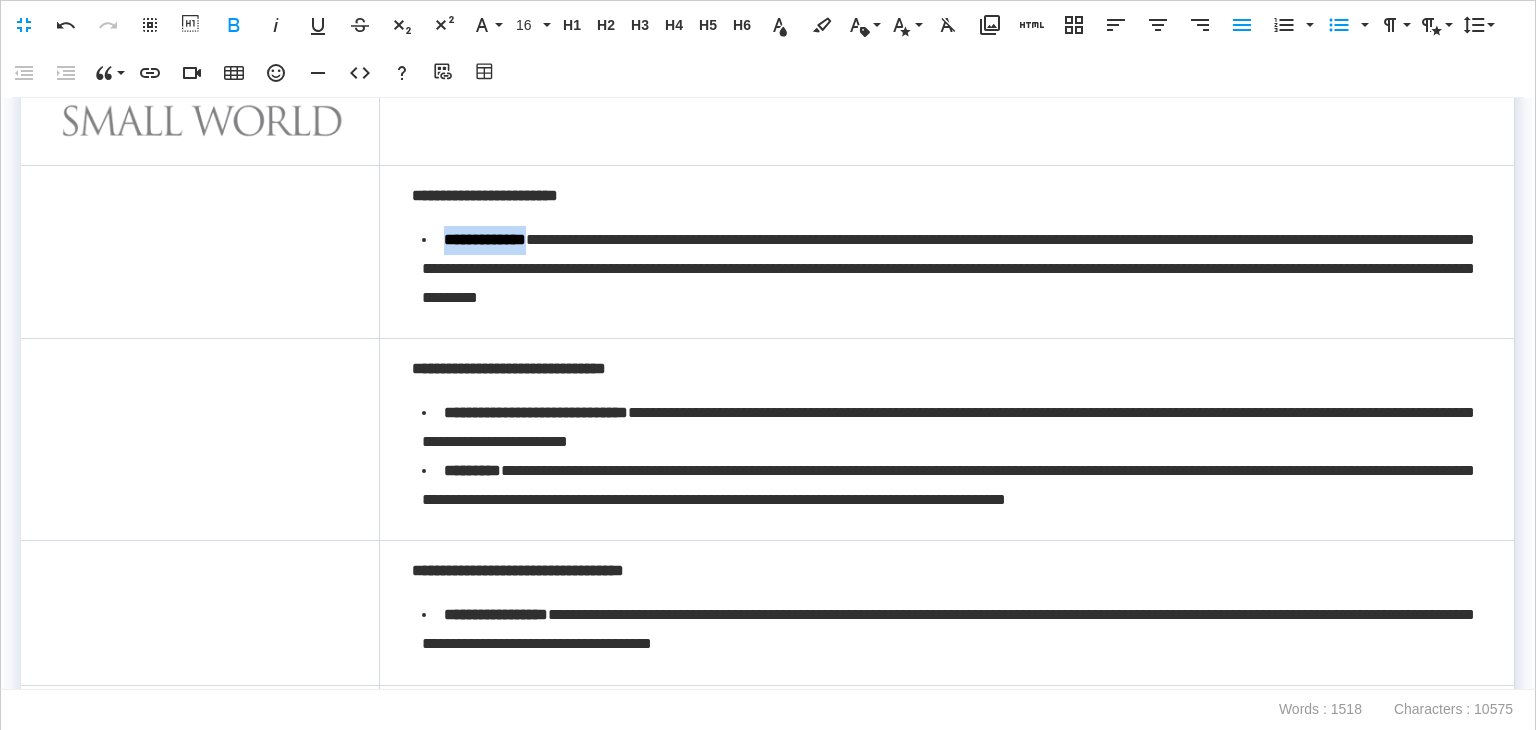 copy on "**********" 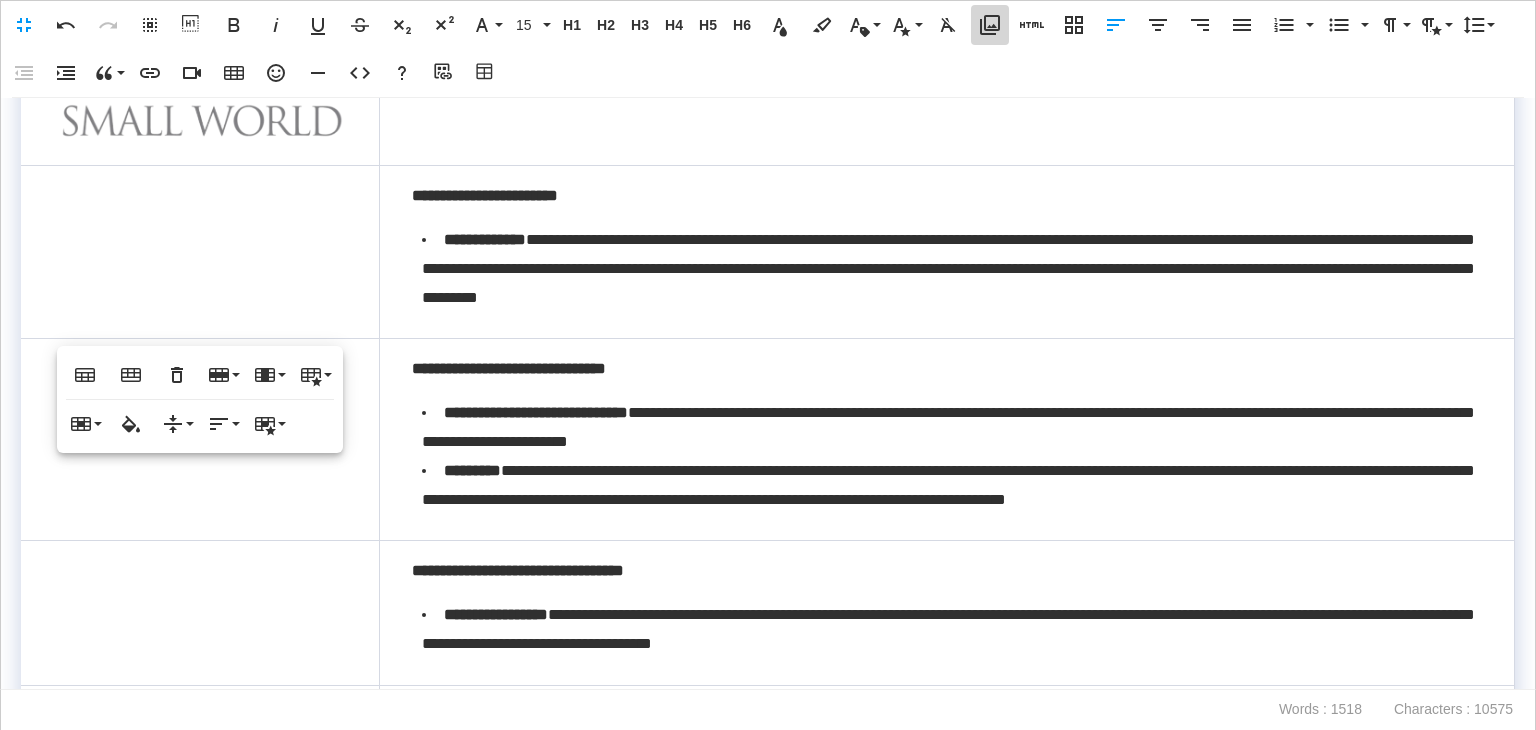 click 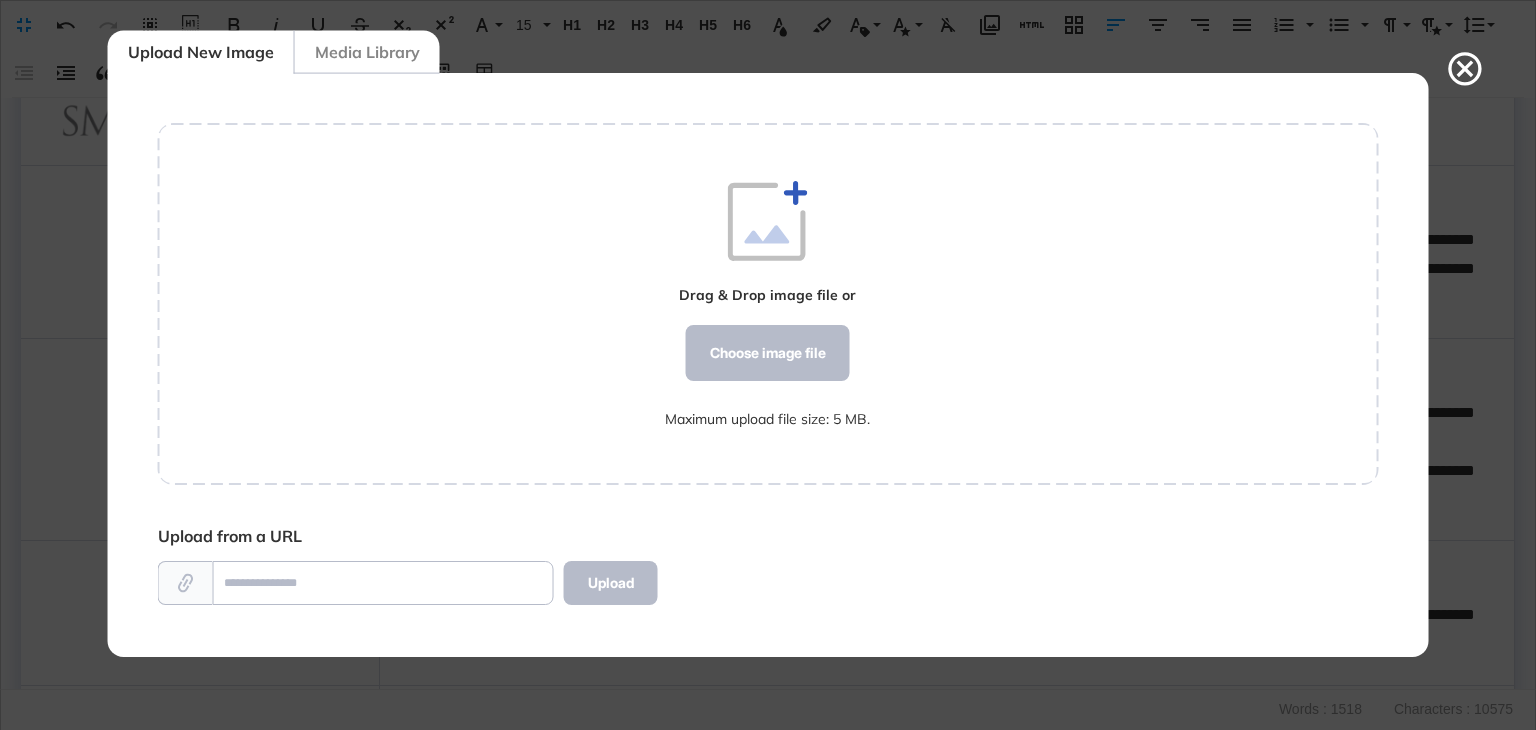 scroll, scrollTop: 583, scrollLeft: 1220, axis: both 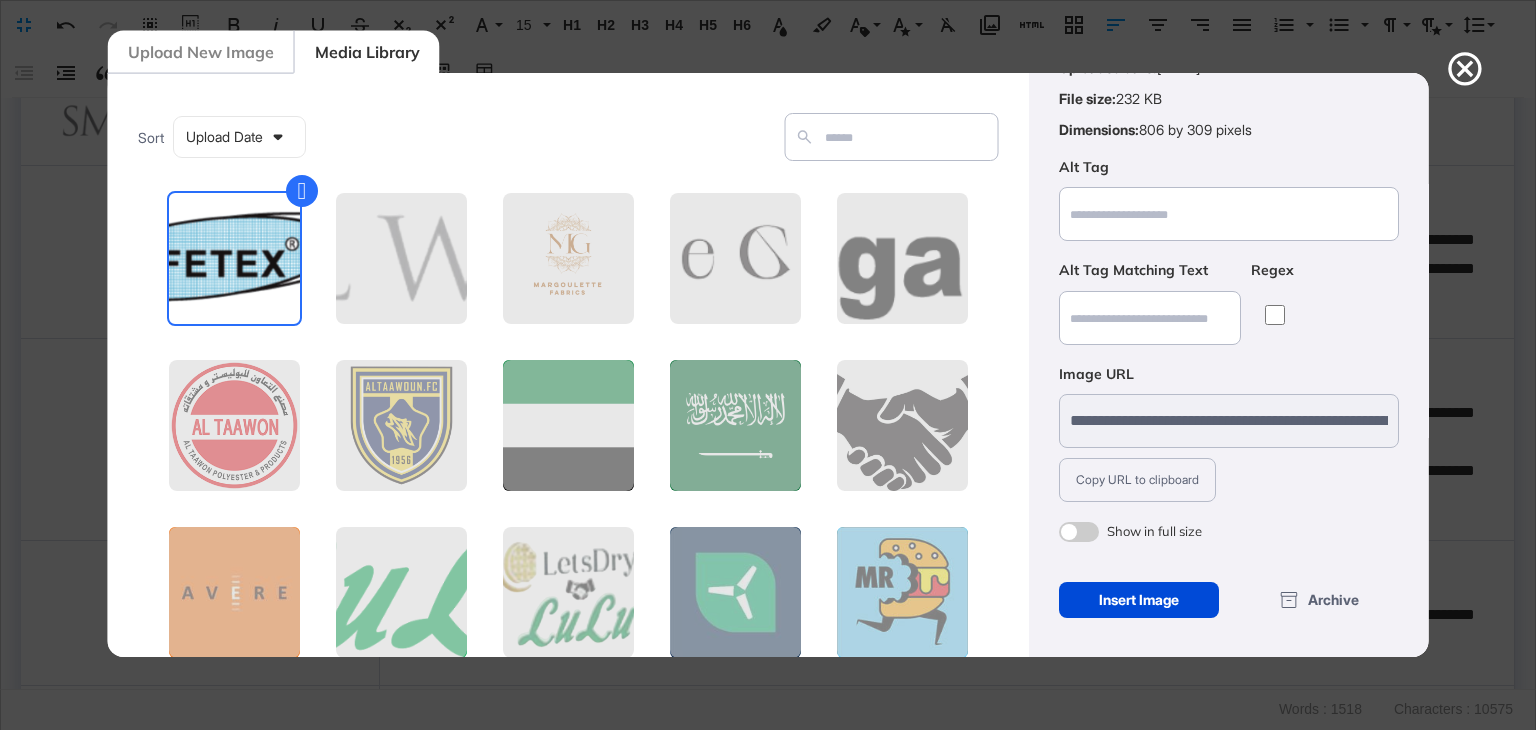 drag, startPoint x: 1170, startPoint y: 613, endPoint x: 912, endPoint y: 588, distance: 259.2084 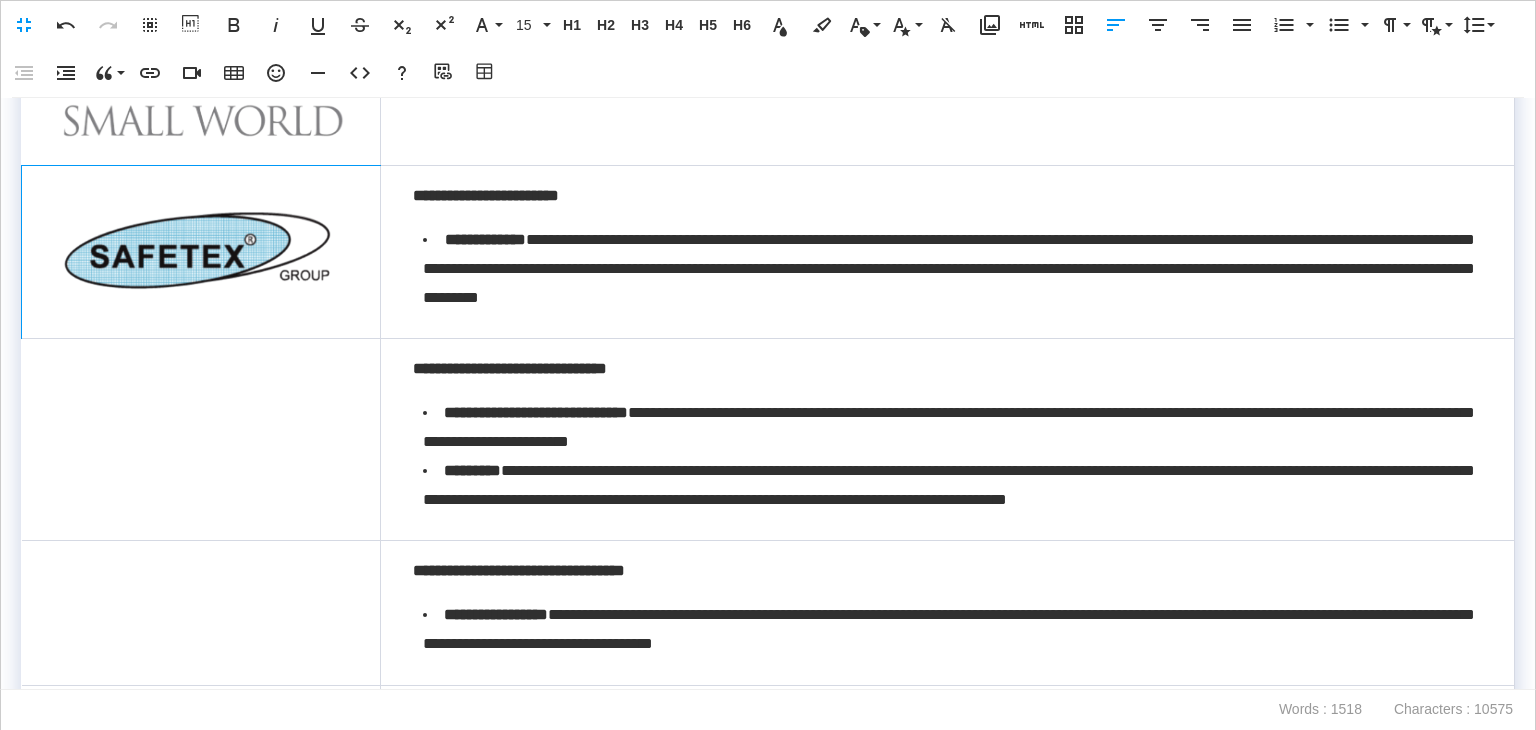 click at bounding box center (201, 252) 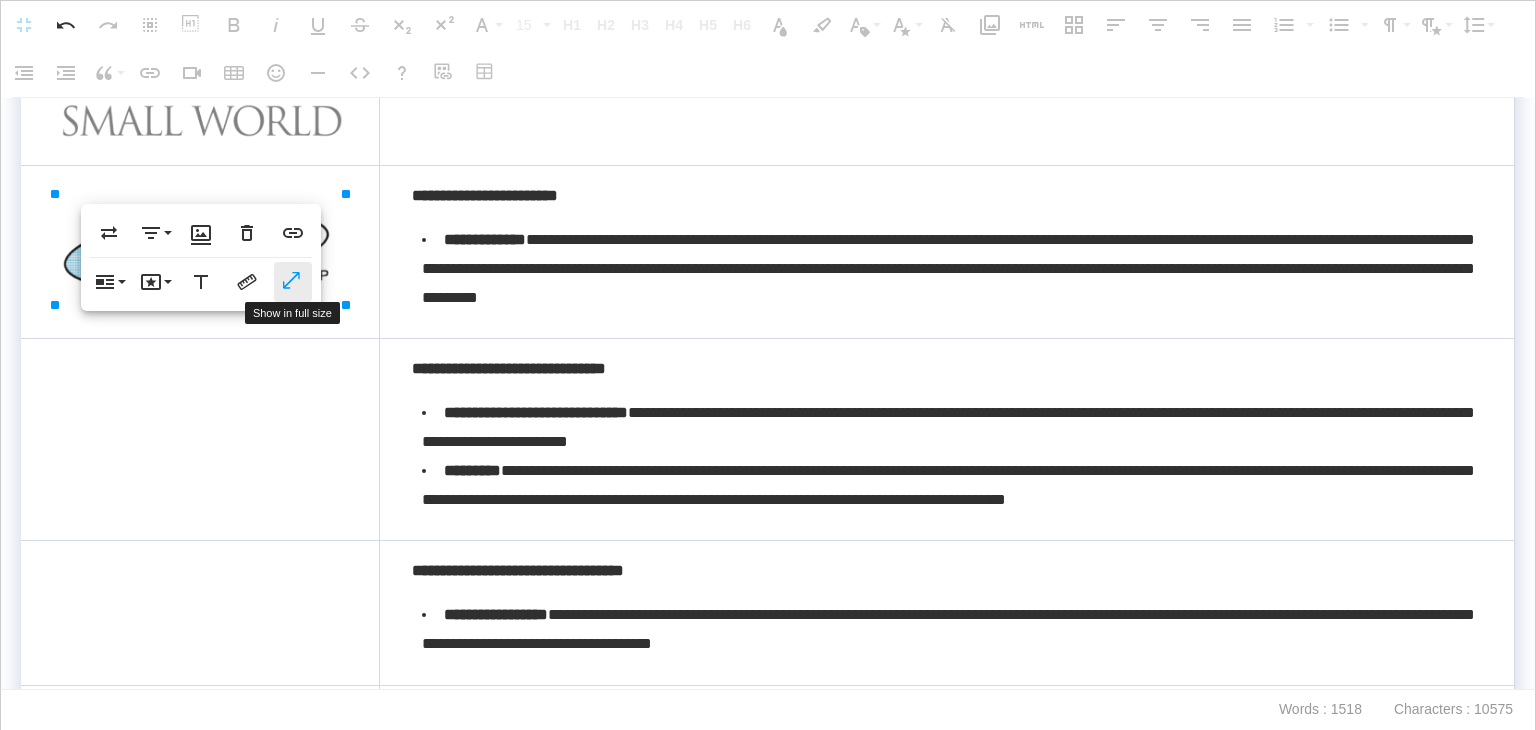 click 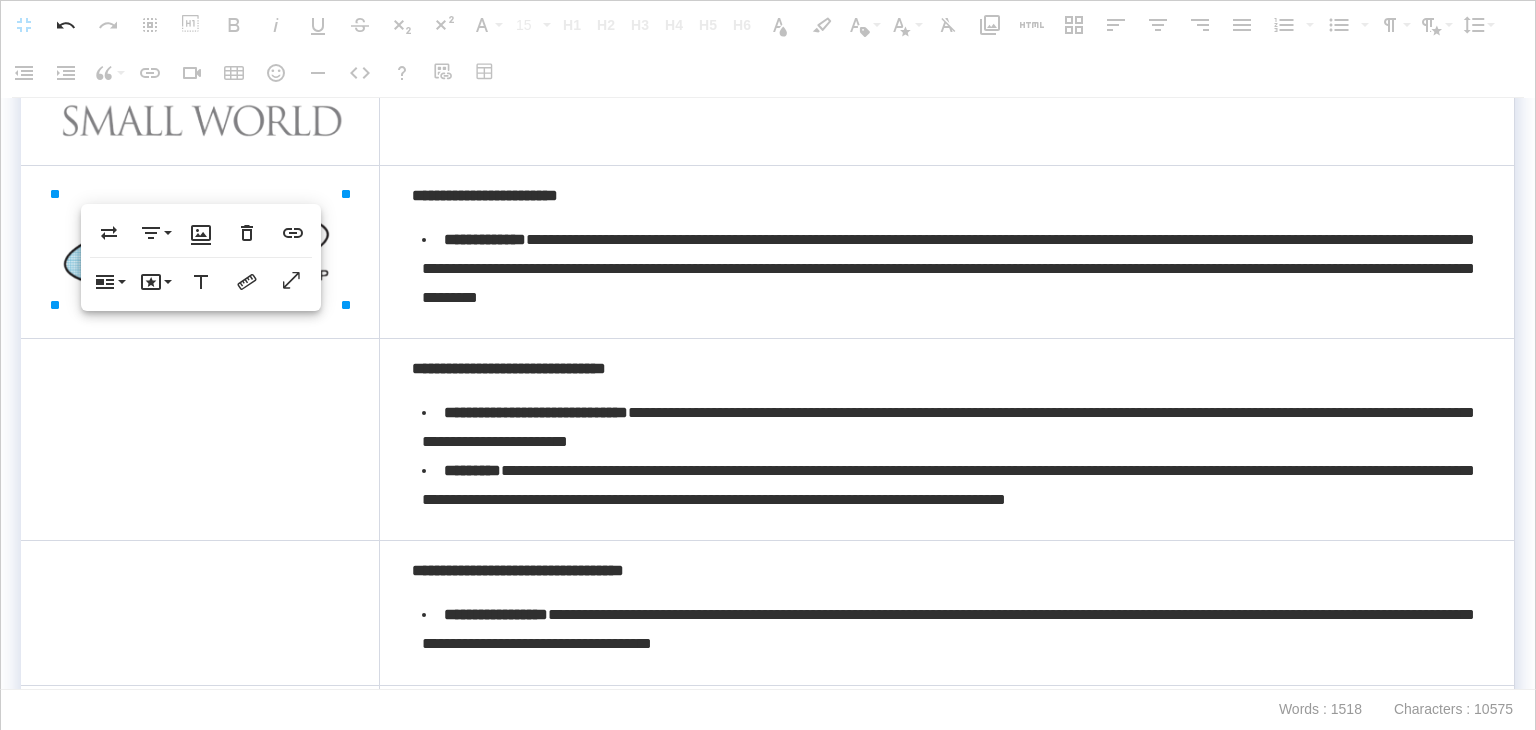 click on "**********" at bounding box center (536, 412) 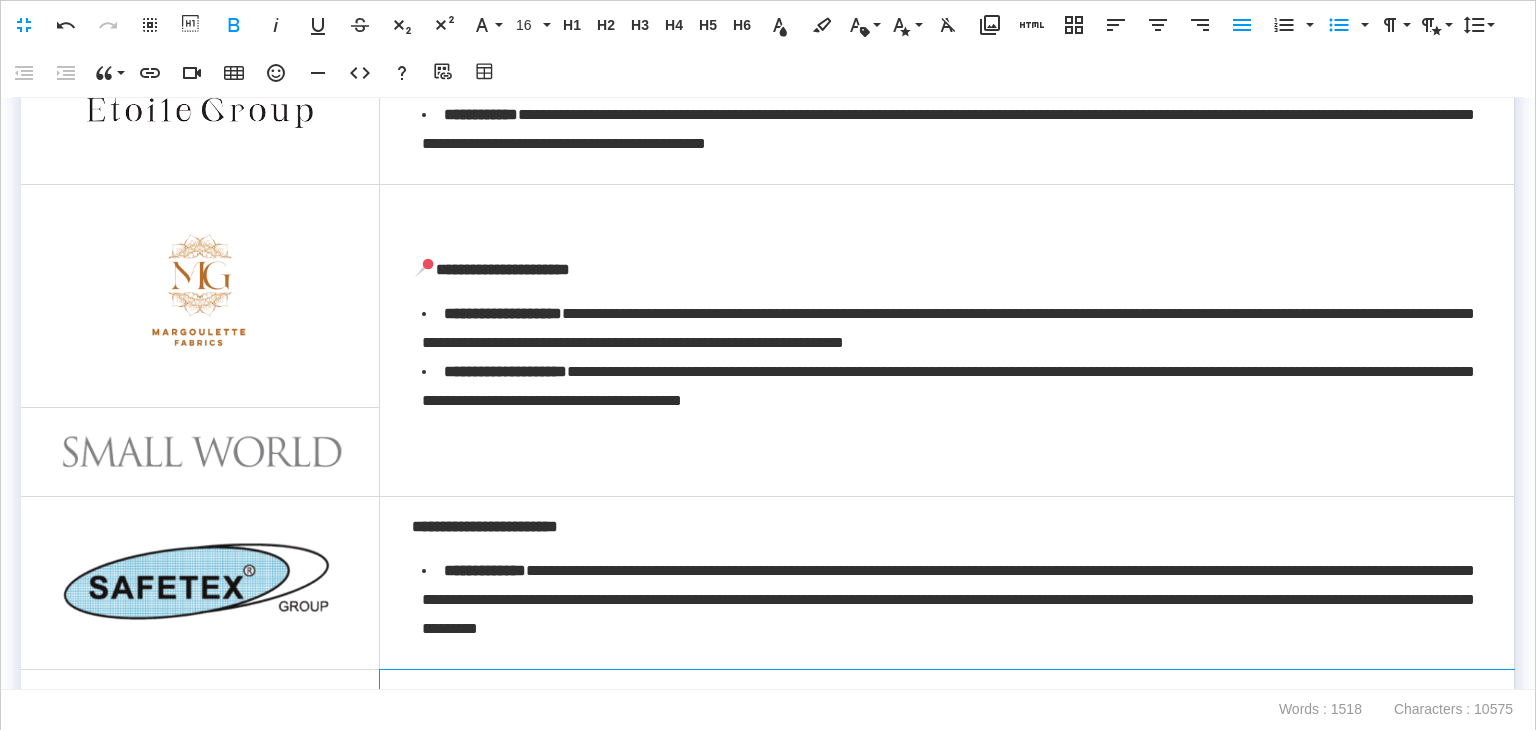 scroll, scrollTop: 2451, scrollLeft: 0, axis: vertical 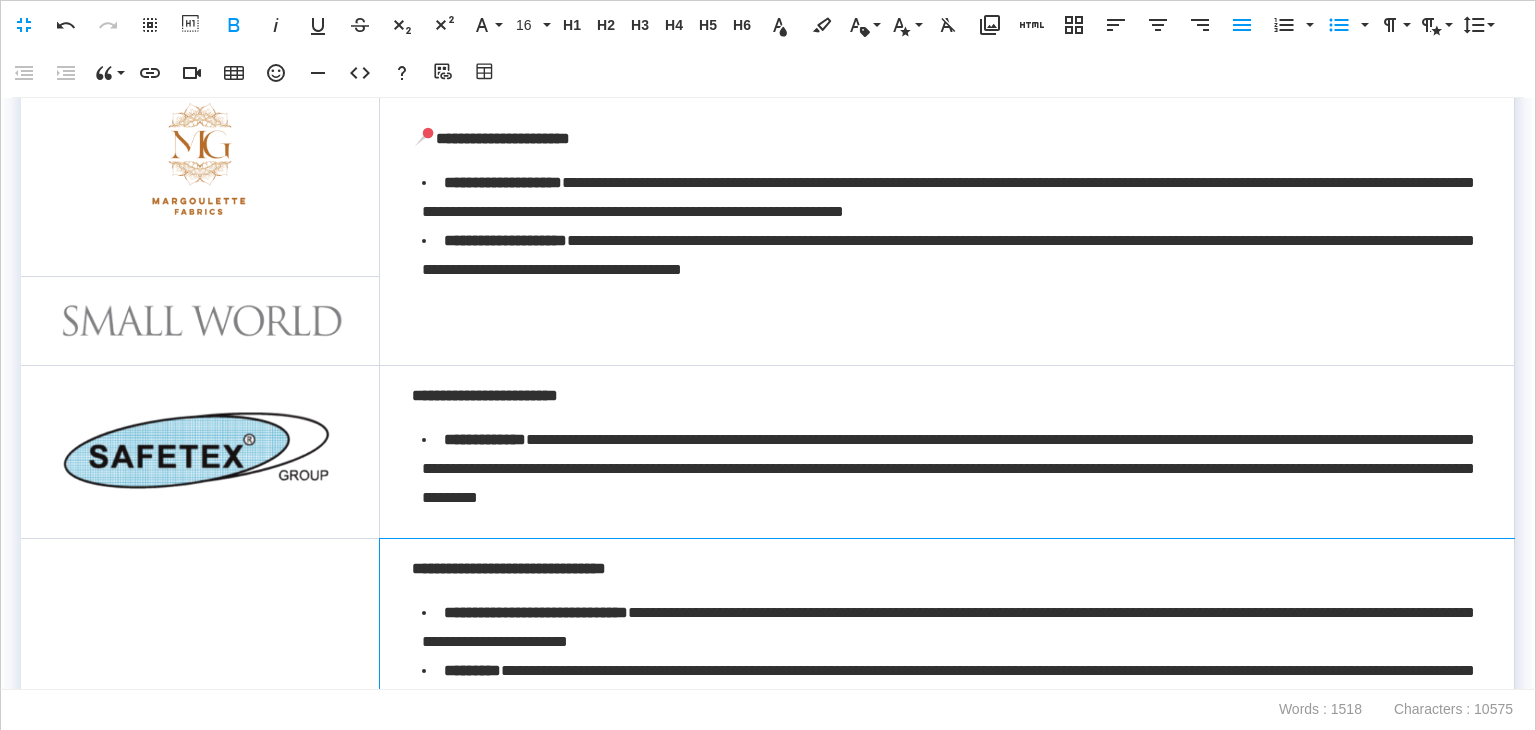 click at bounding box center [200, 452] 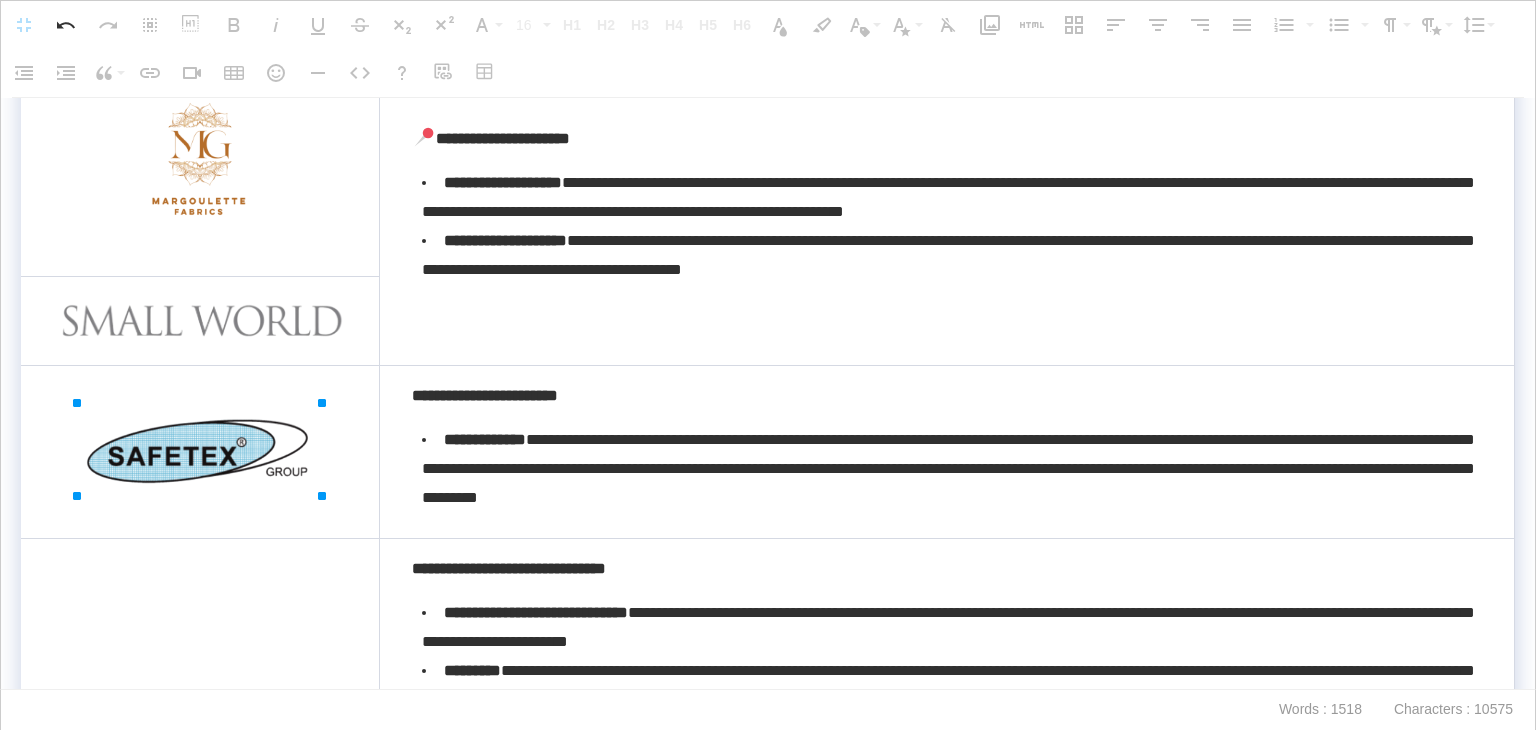 drag, startPoint x: 348, startPoint y: 505, endPoint x: 301, endPoint y: 489, distance: 49.648766 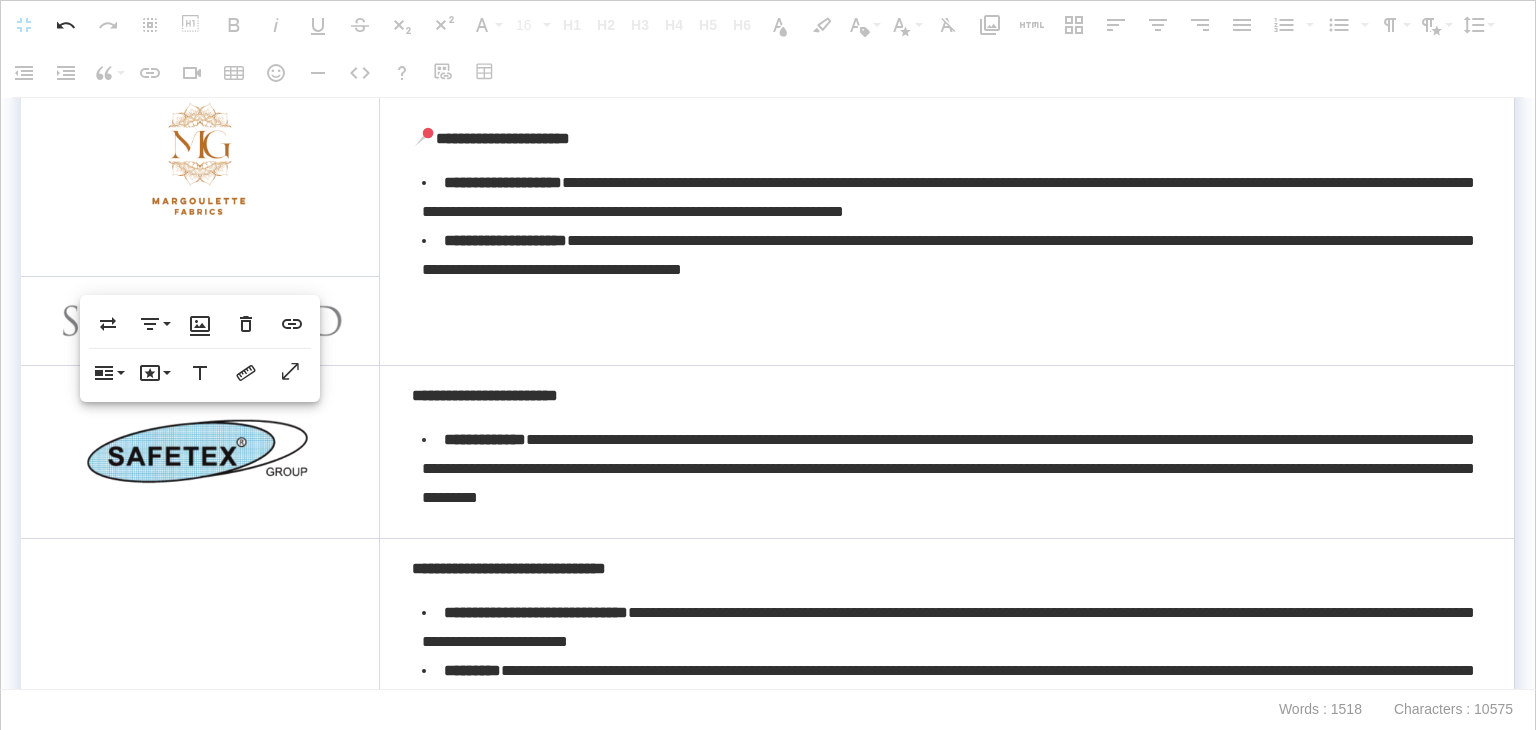 click at bounding box center (200, 321) 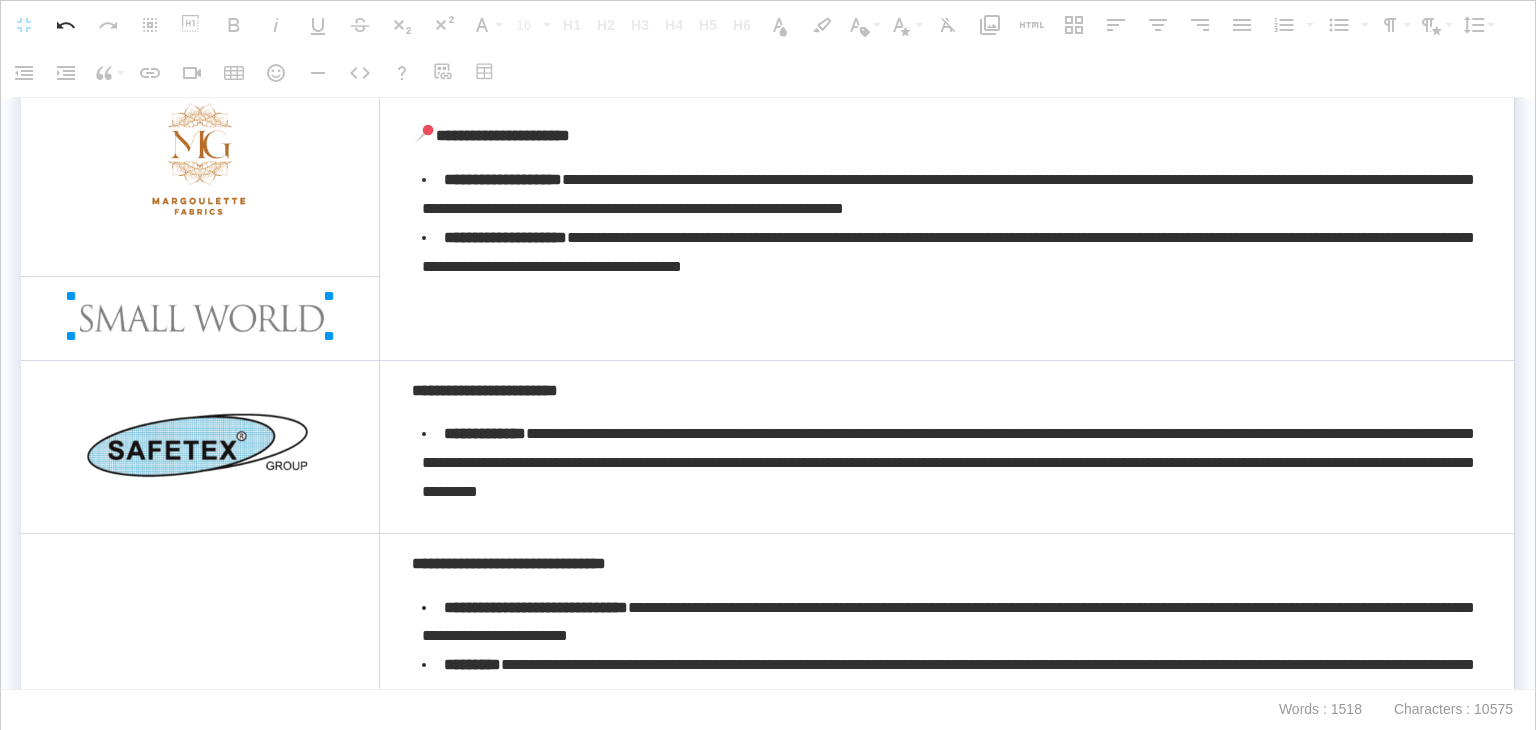 drag, startPoint x: 342, startPoint y: 340, endPoint x: 308, endPoint y: 334, distance: 34.525352 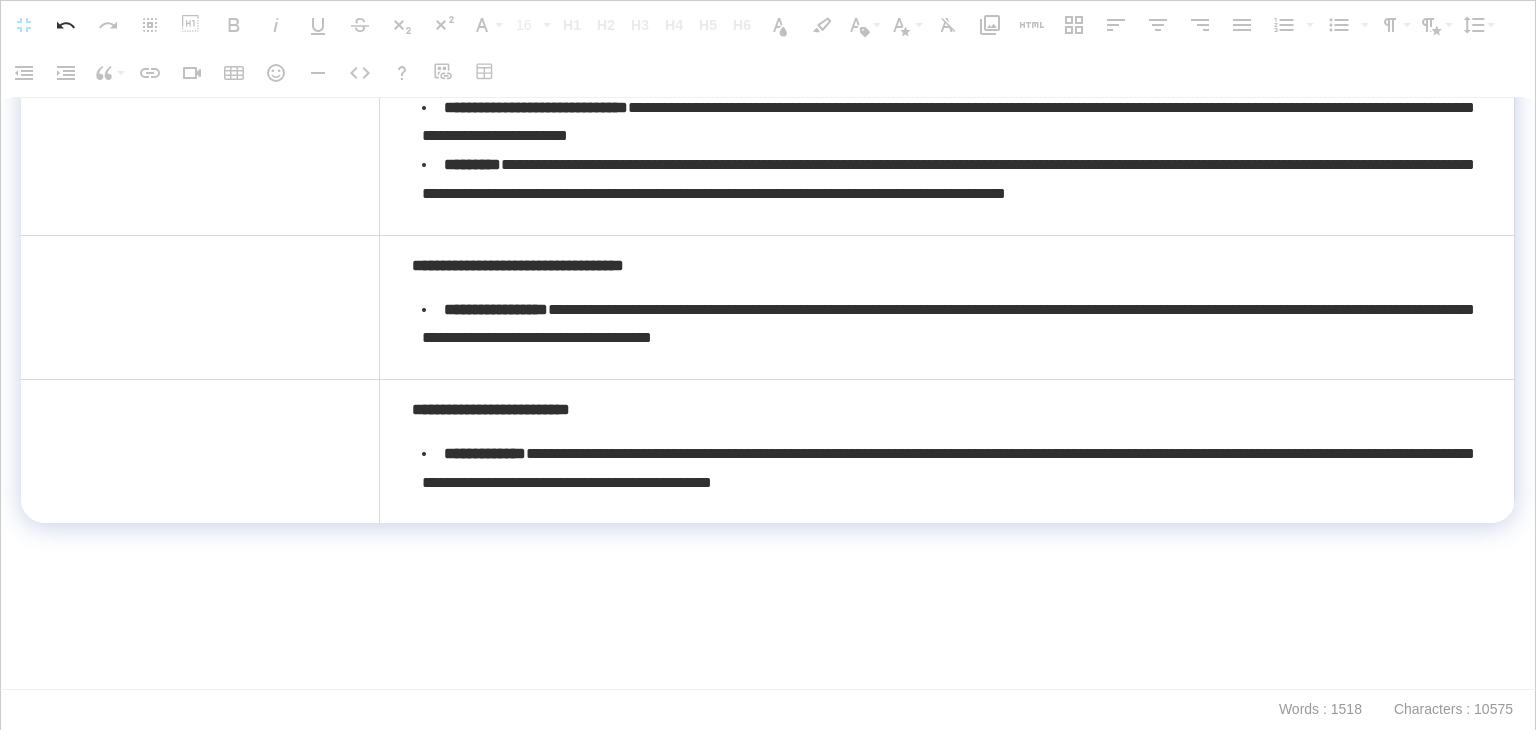 scroll, scrollTop: 3451, scrollLeft: 0, axis: vertical 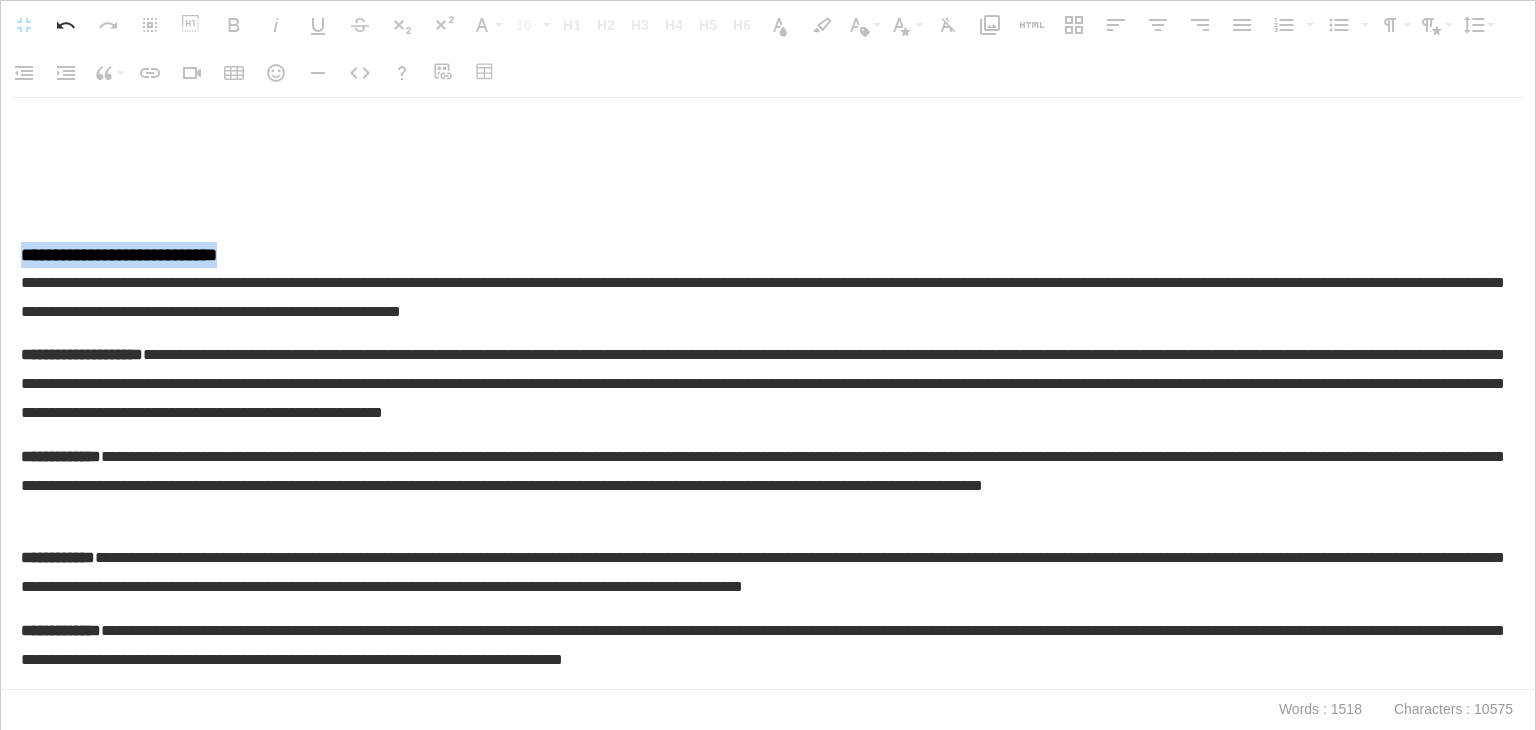 drag, startPoint x: 180, startPoint y: 250, endPoint x: 0, endPoint y: 246, distance: 180.04443 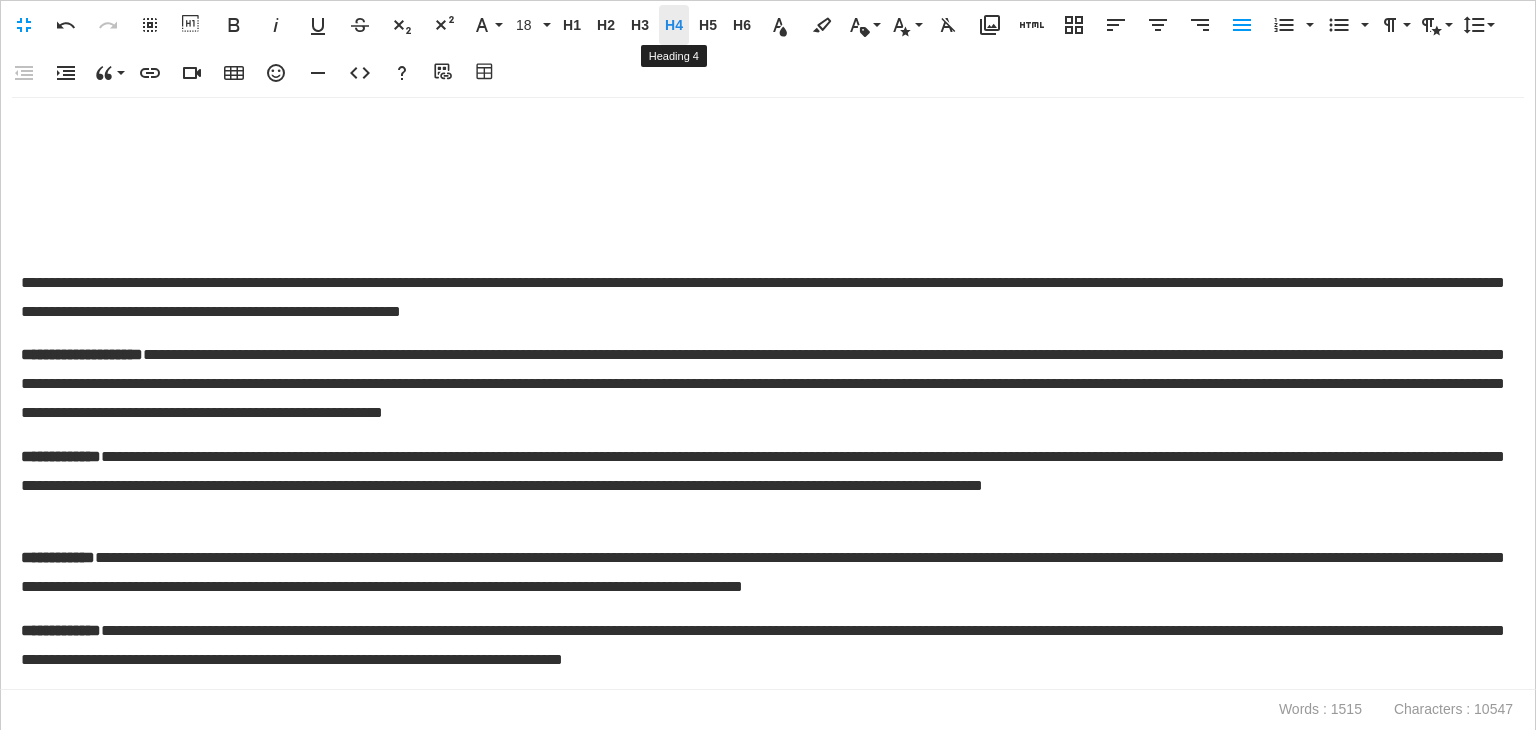 click on "H4" at bounding box center (674, 25) 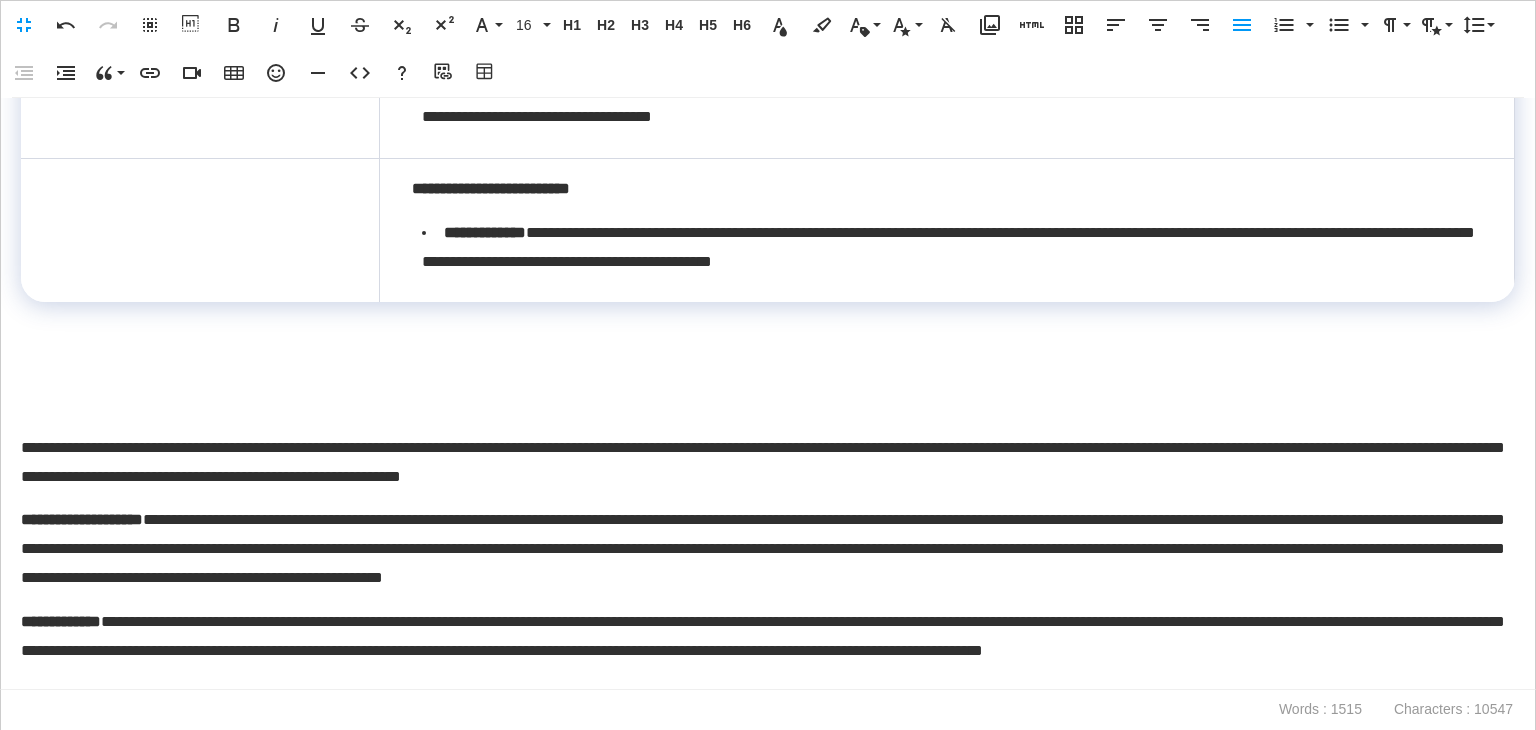 scroll, scrollTop: 3151, scrollLeft: 0, axis: vertical 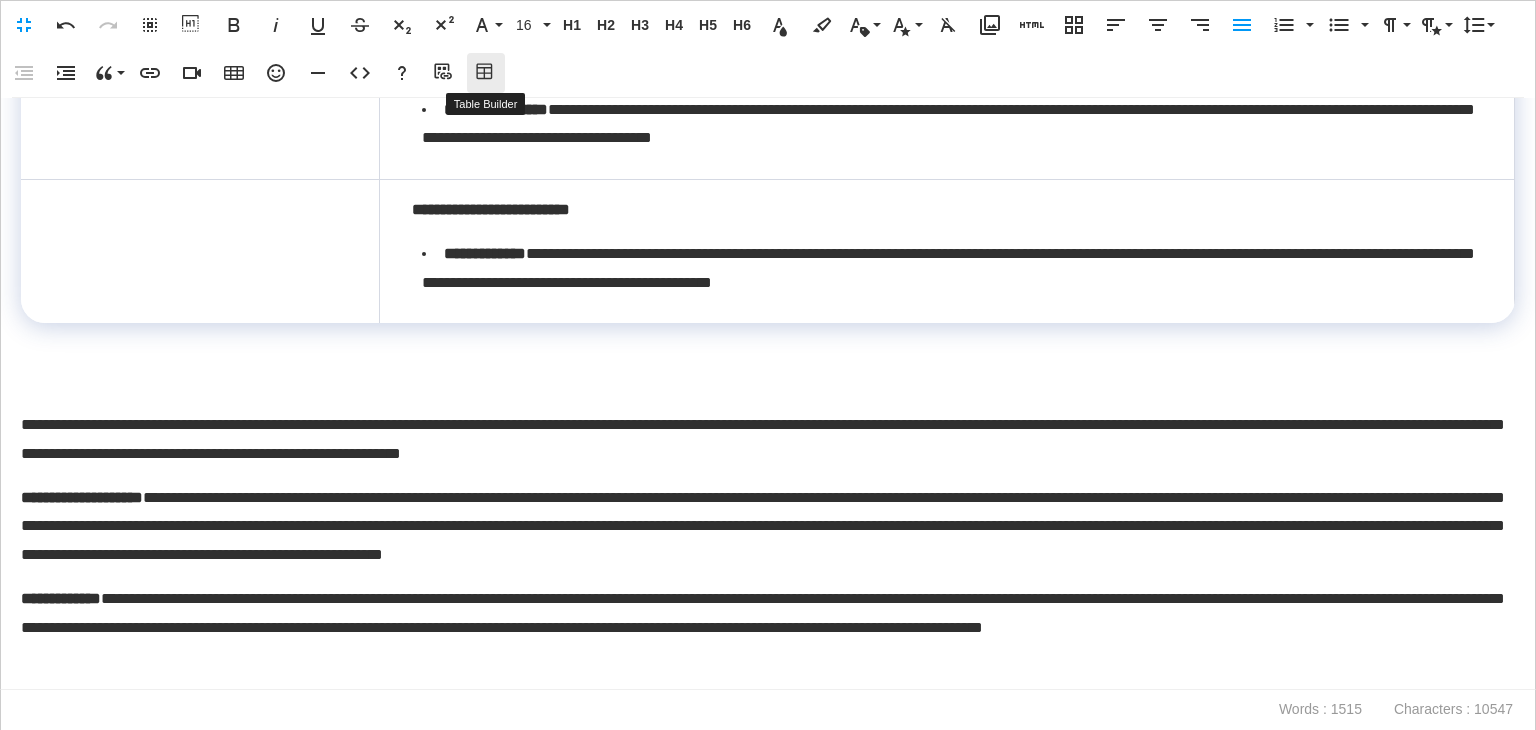 click on "Table Builder" at bounding box center (486, 73) 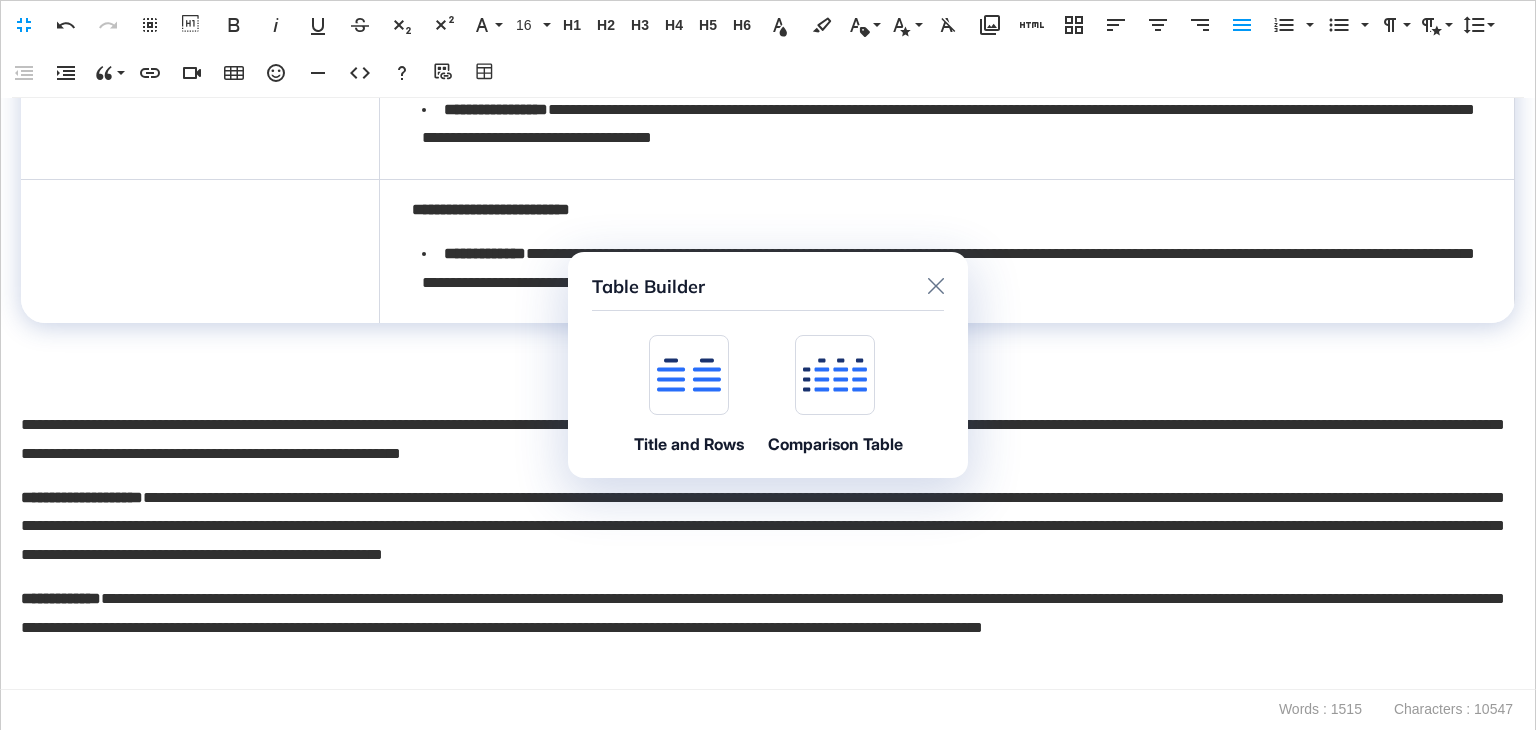 click 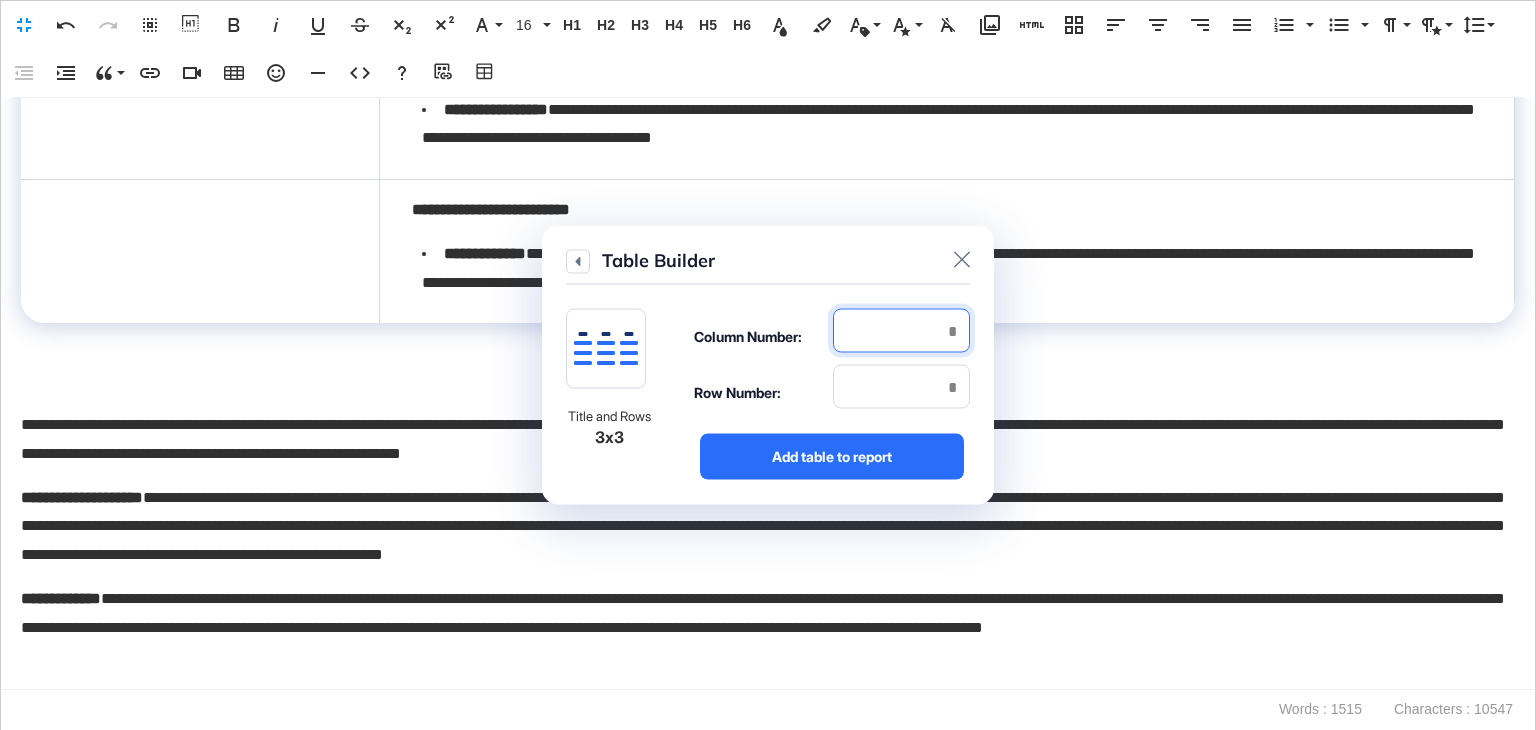 click at bounding box center (901, 331) 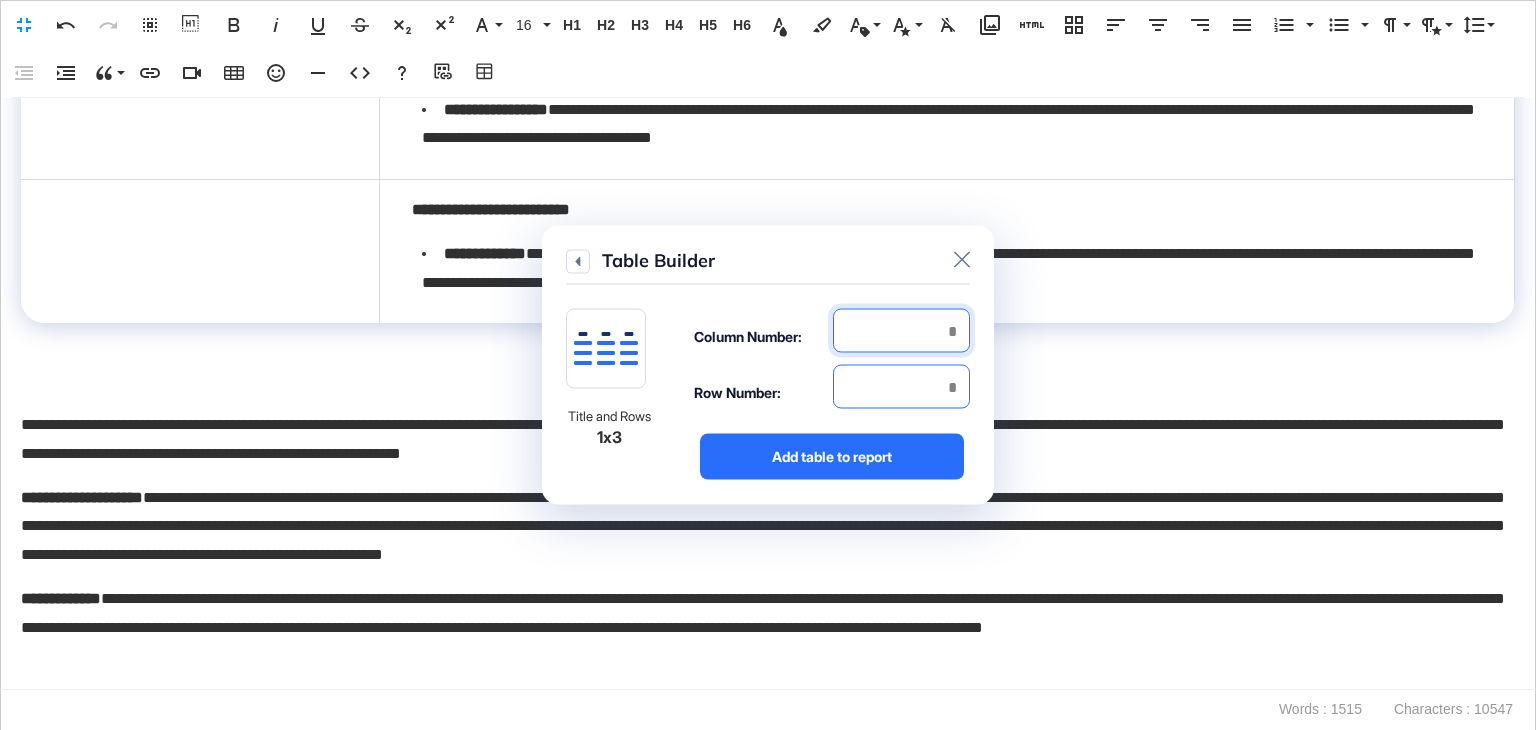 type on "*" 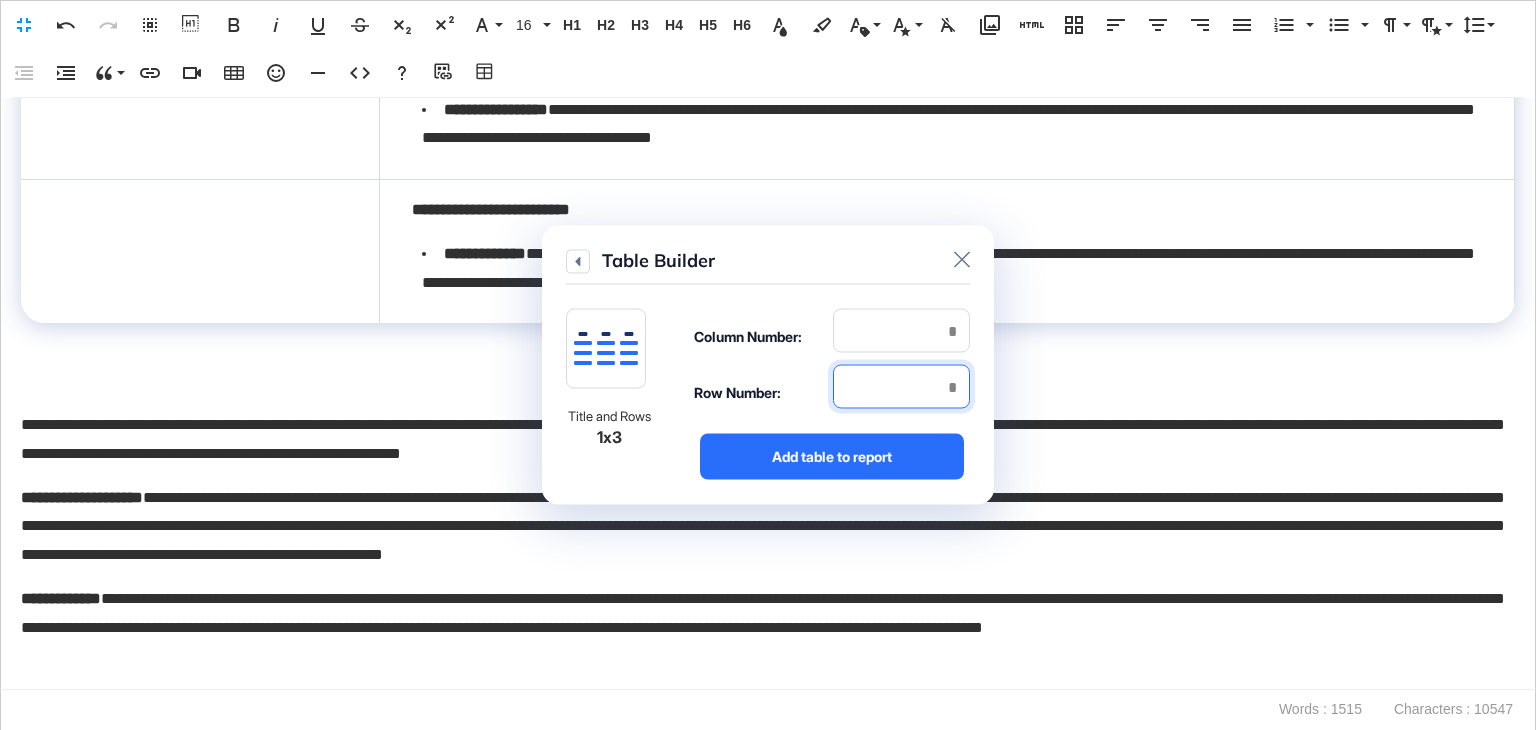 click at bounding box center (901, 387) 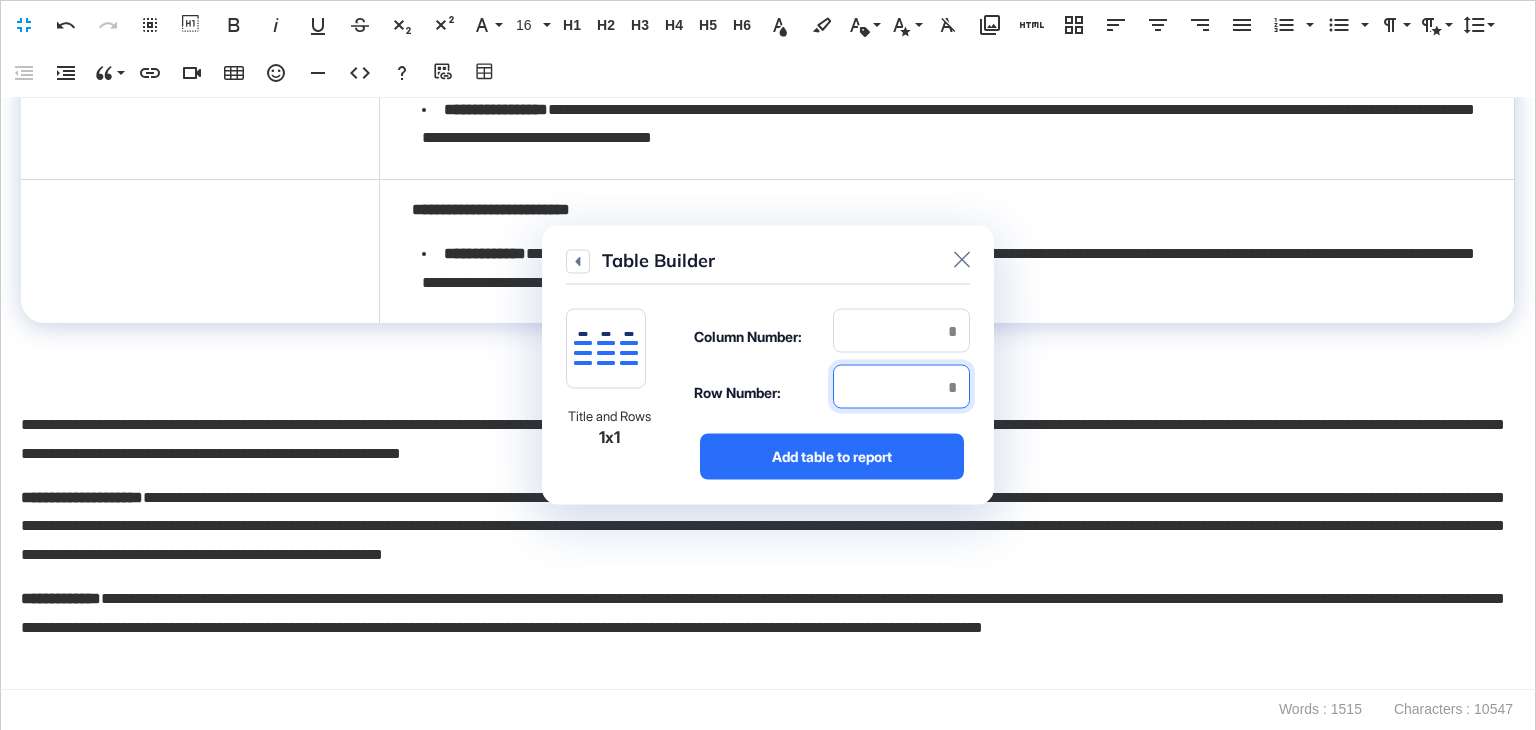 type on "*" 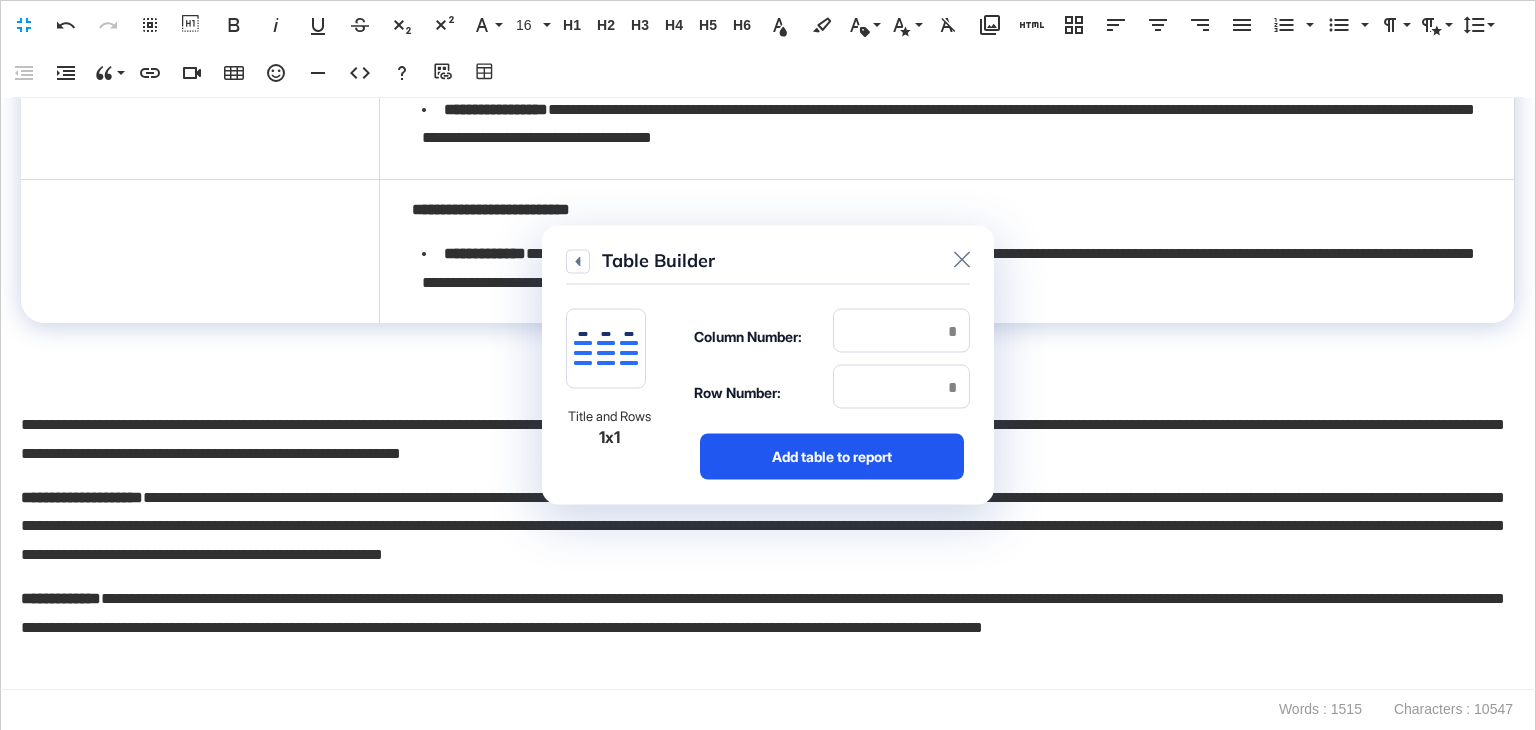 click on "Add table to report" at bounding box center (832, 457) 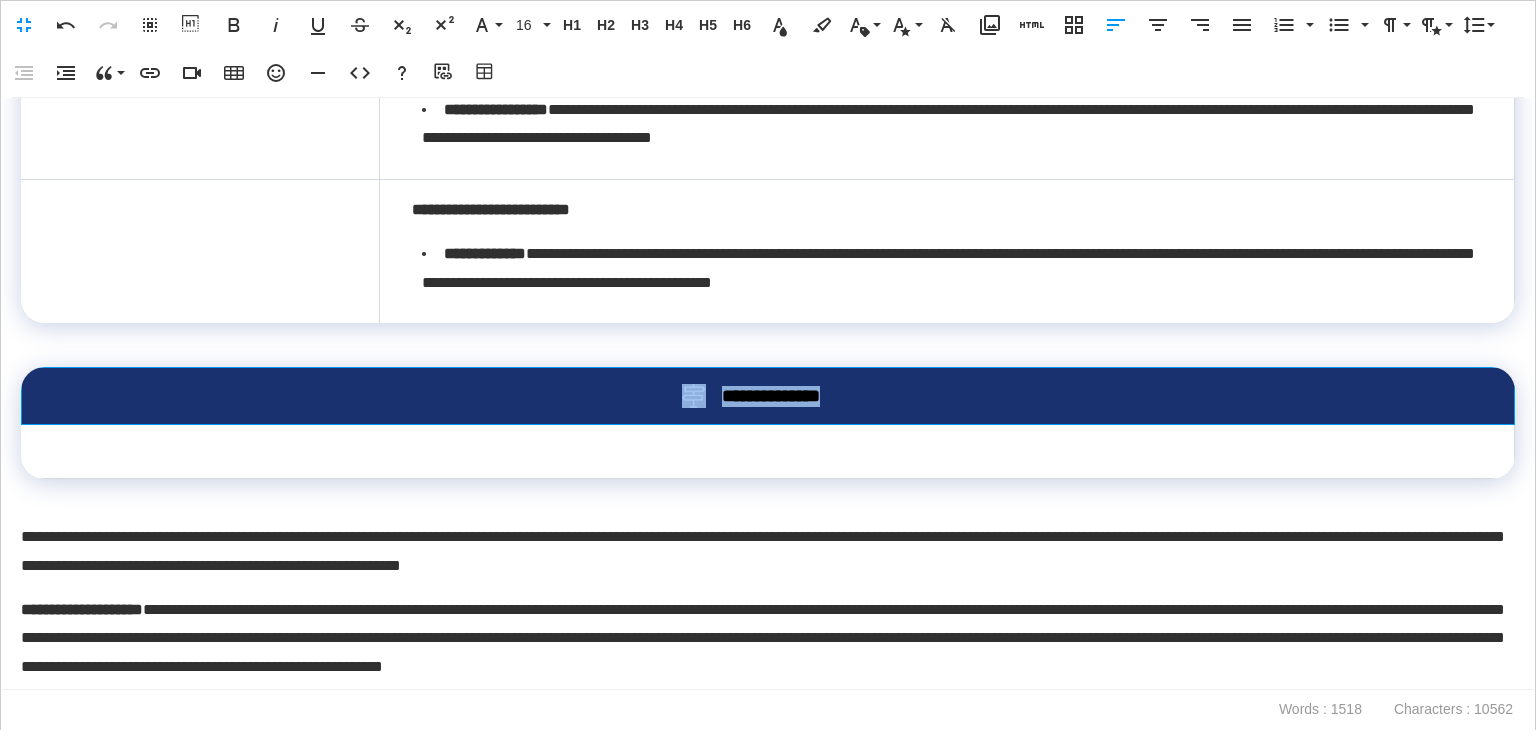 drag, startPoint x: 888, startPoint y: 400, endPoint x: 664, endPoint y: 397, distance: 224.0201 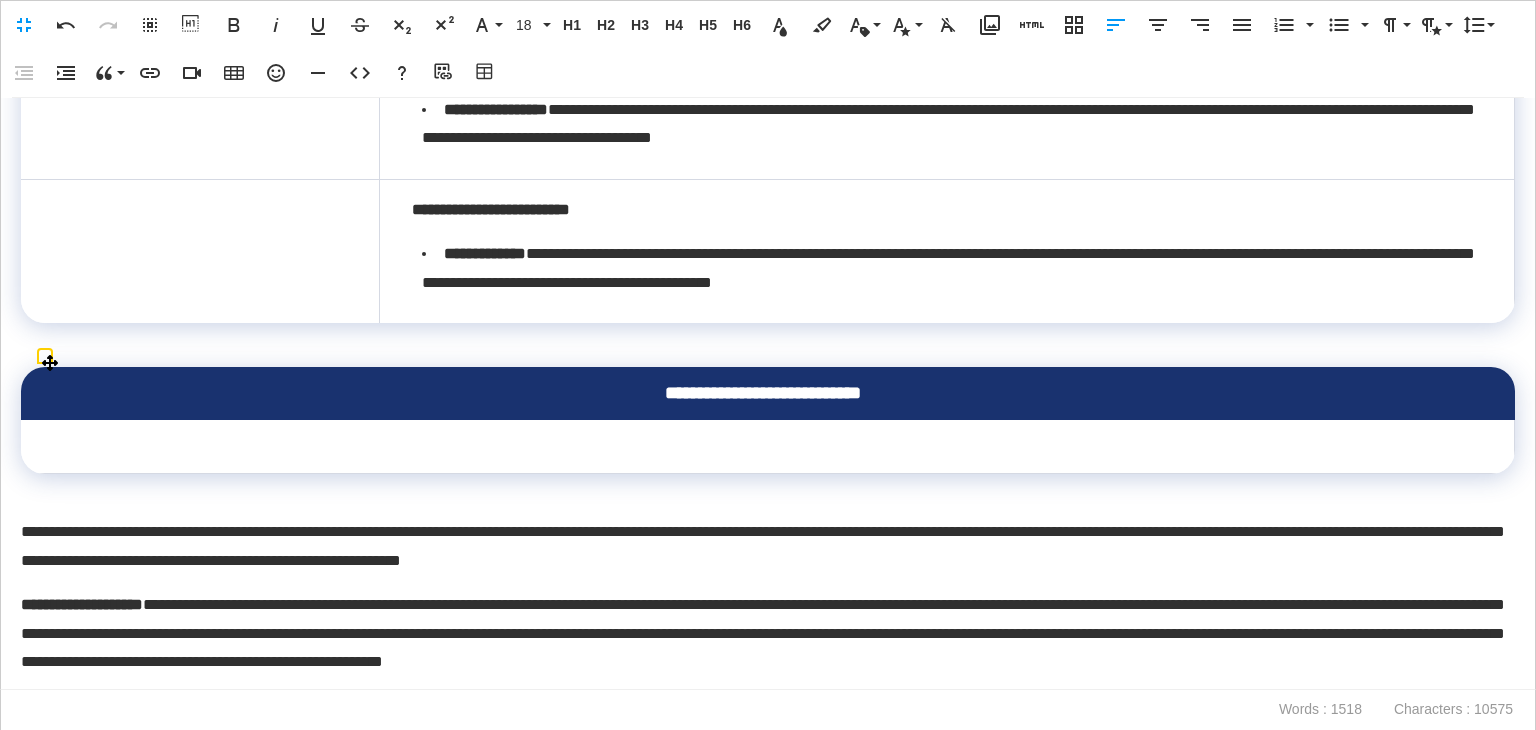 scroll, scrollTop: 0, scrollLeft: 7, axis: horizontal 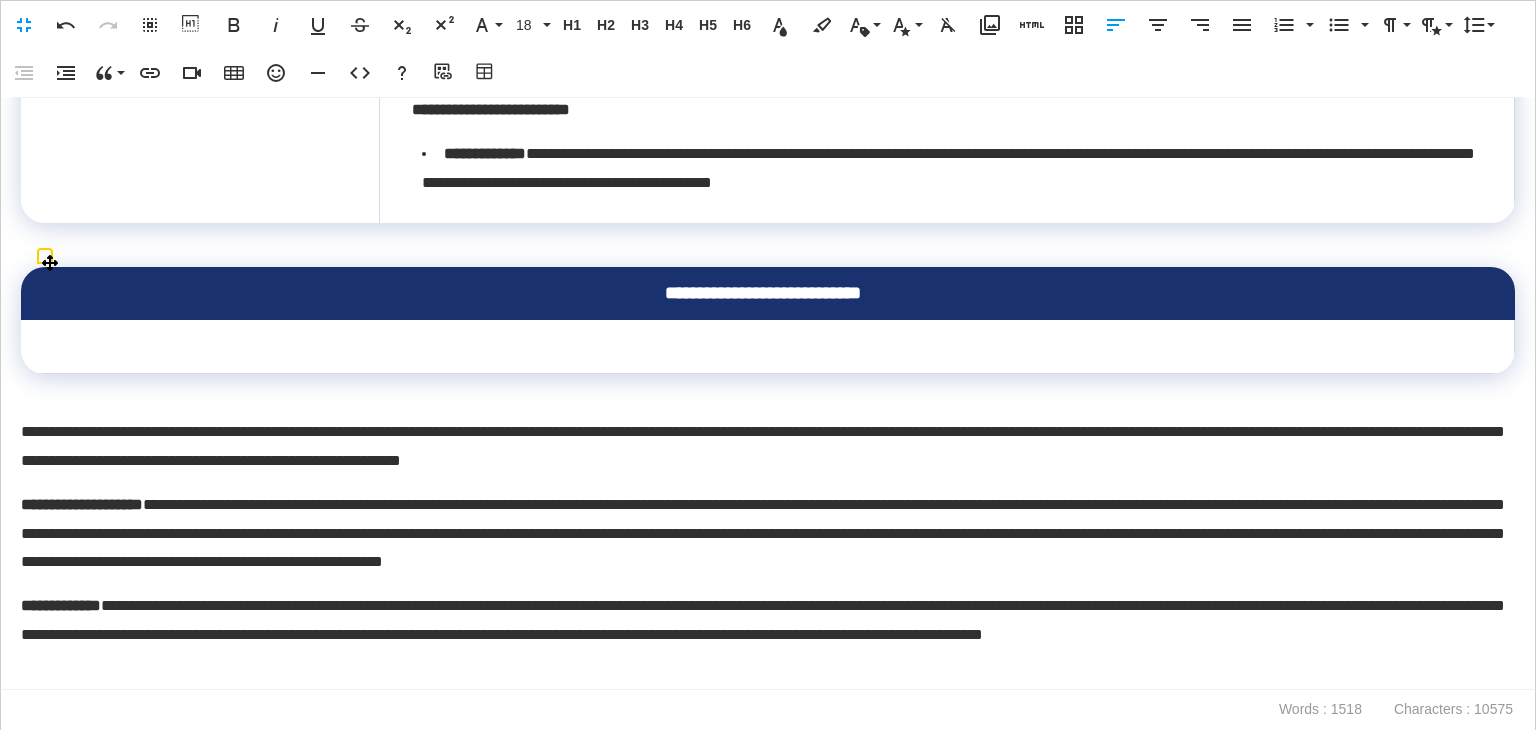 click at bounding box center (768, 347) 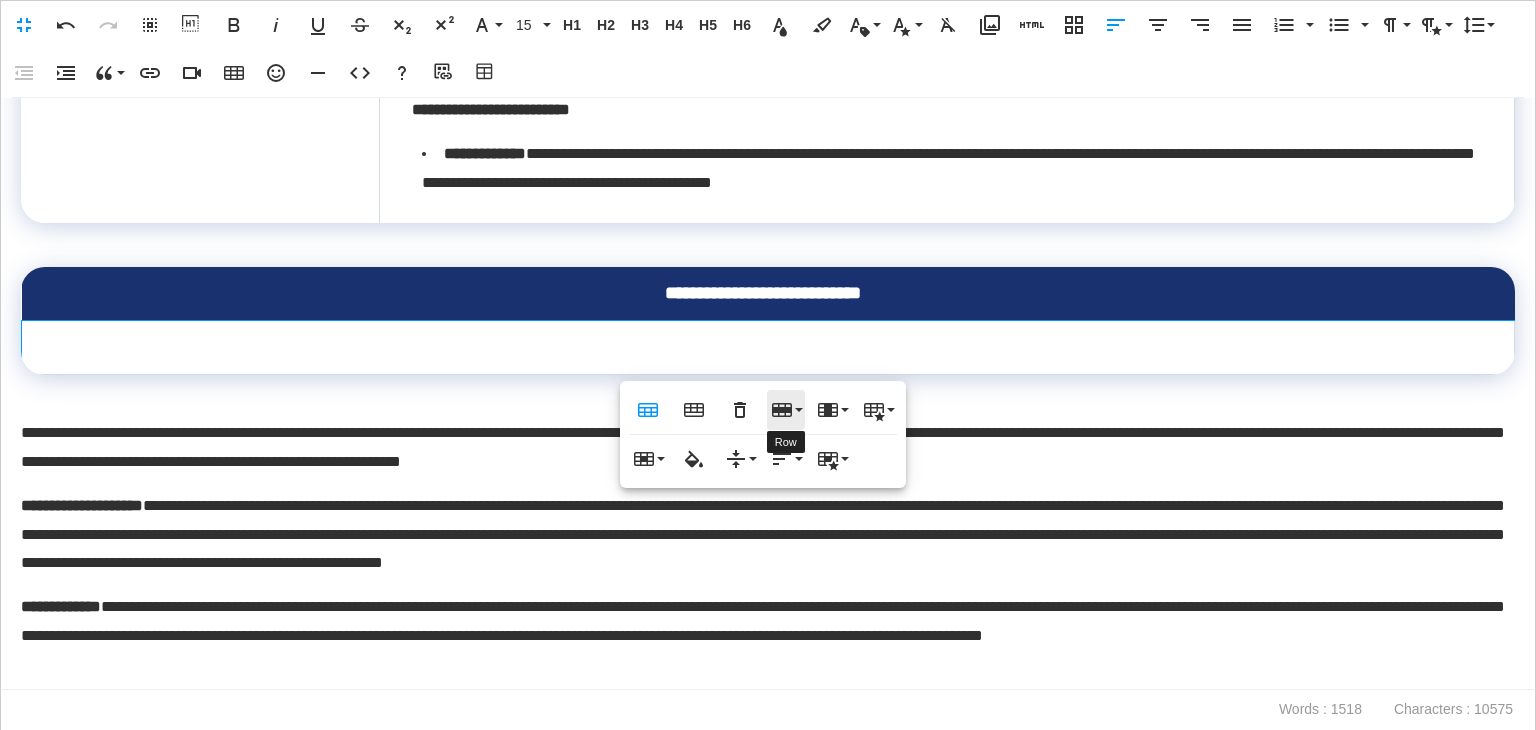 click 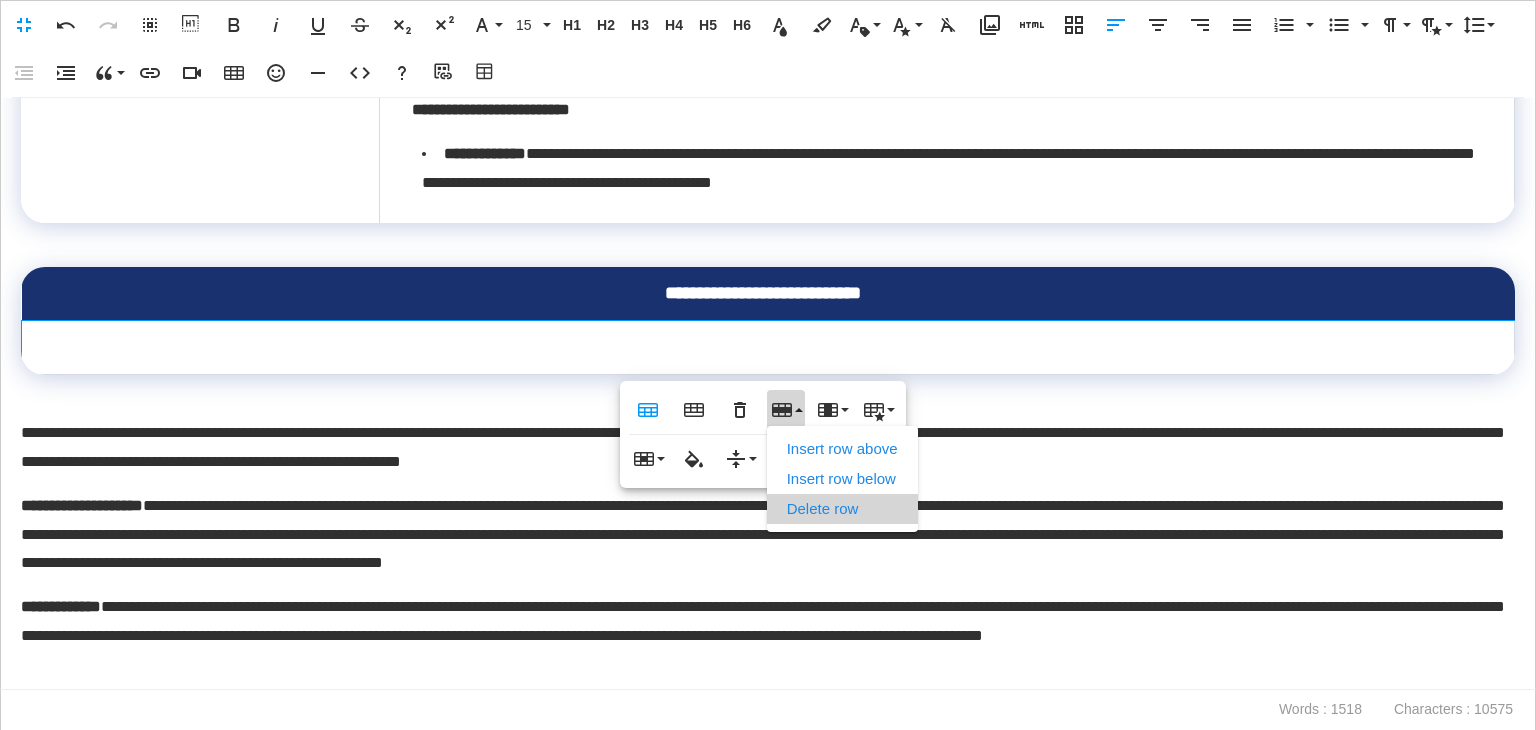 click on "Delete row" at bounding box center [842, 509] 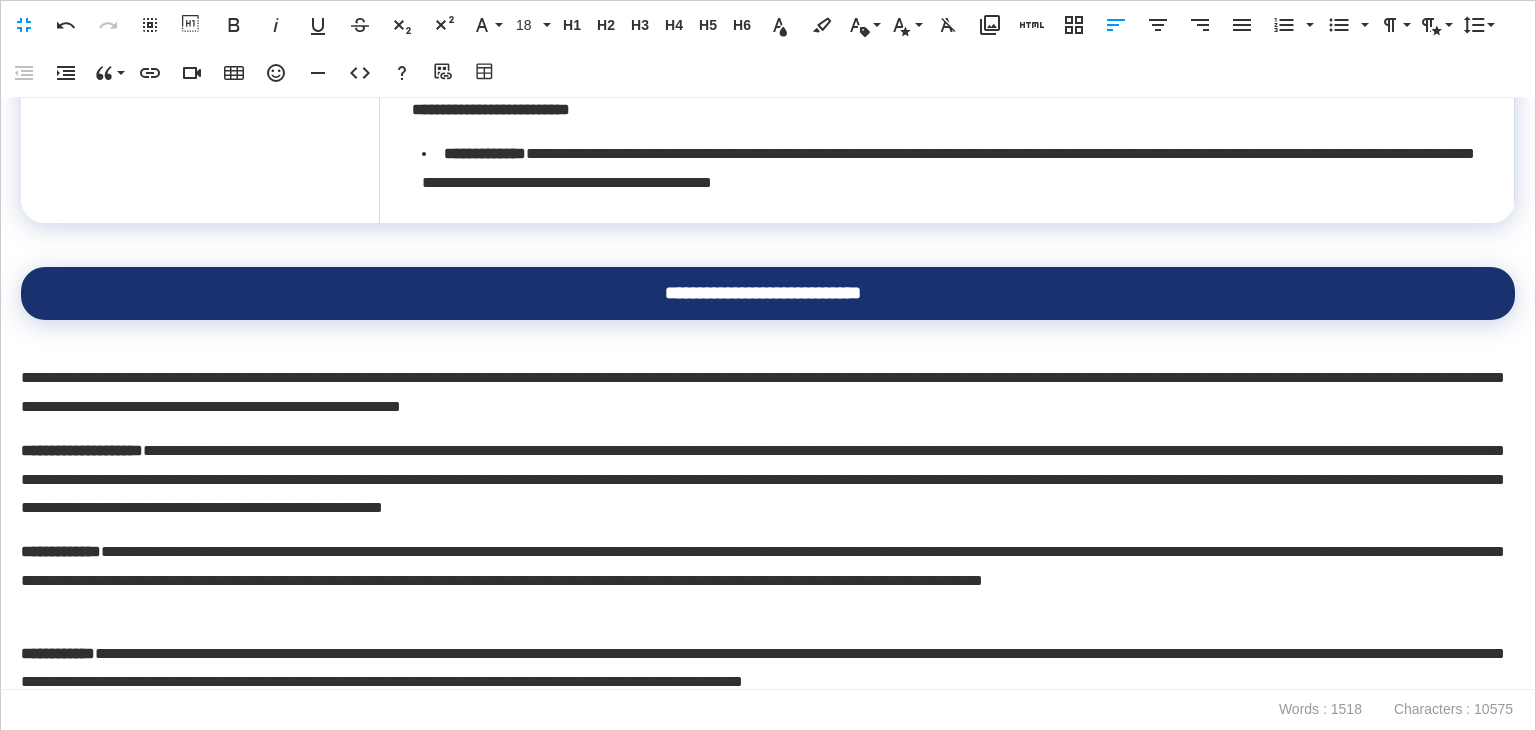 click on "**********" at bounding box center (768, 293) 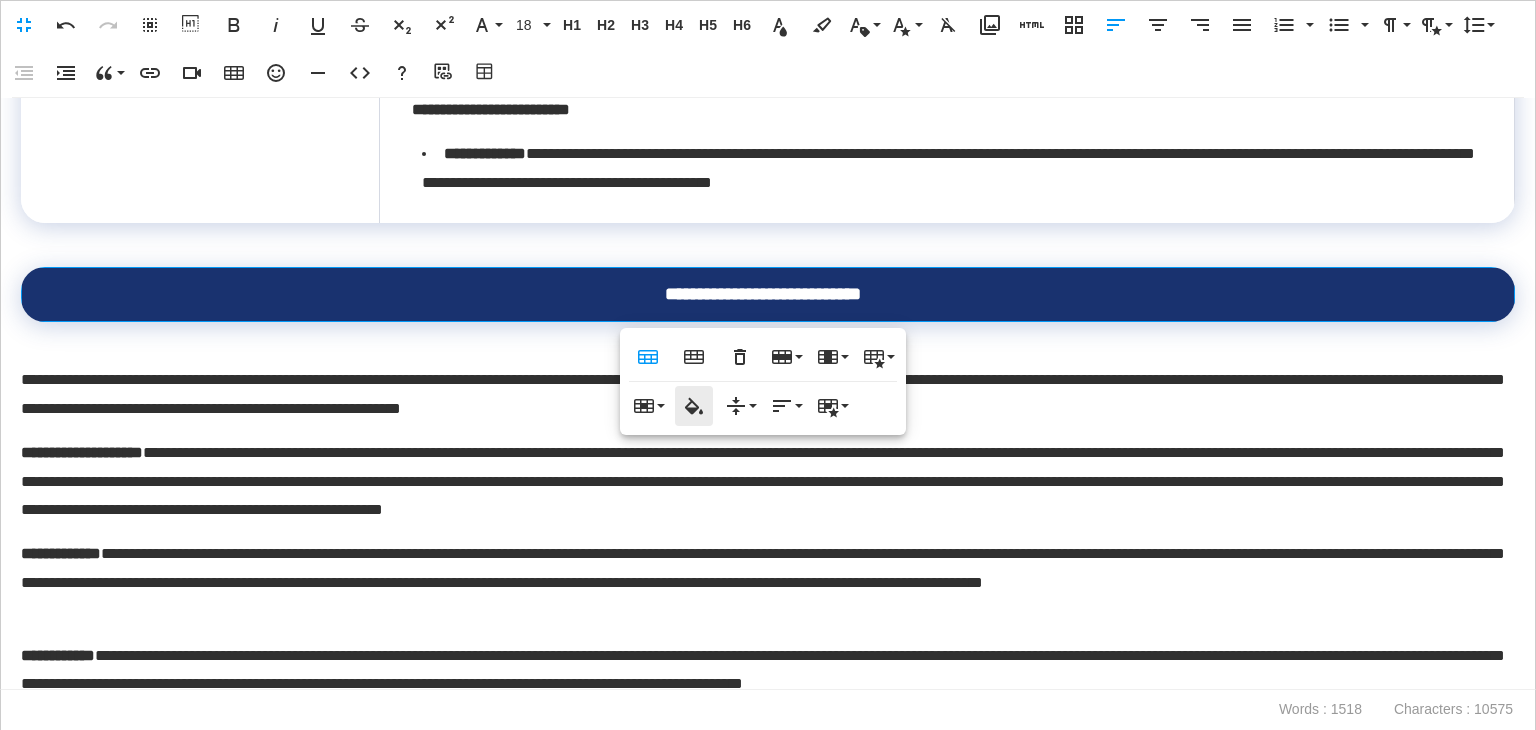 click 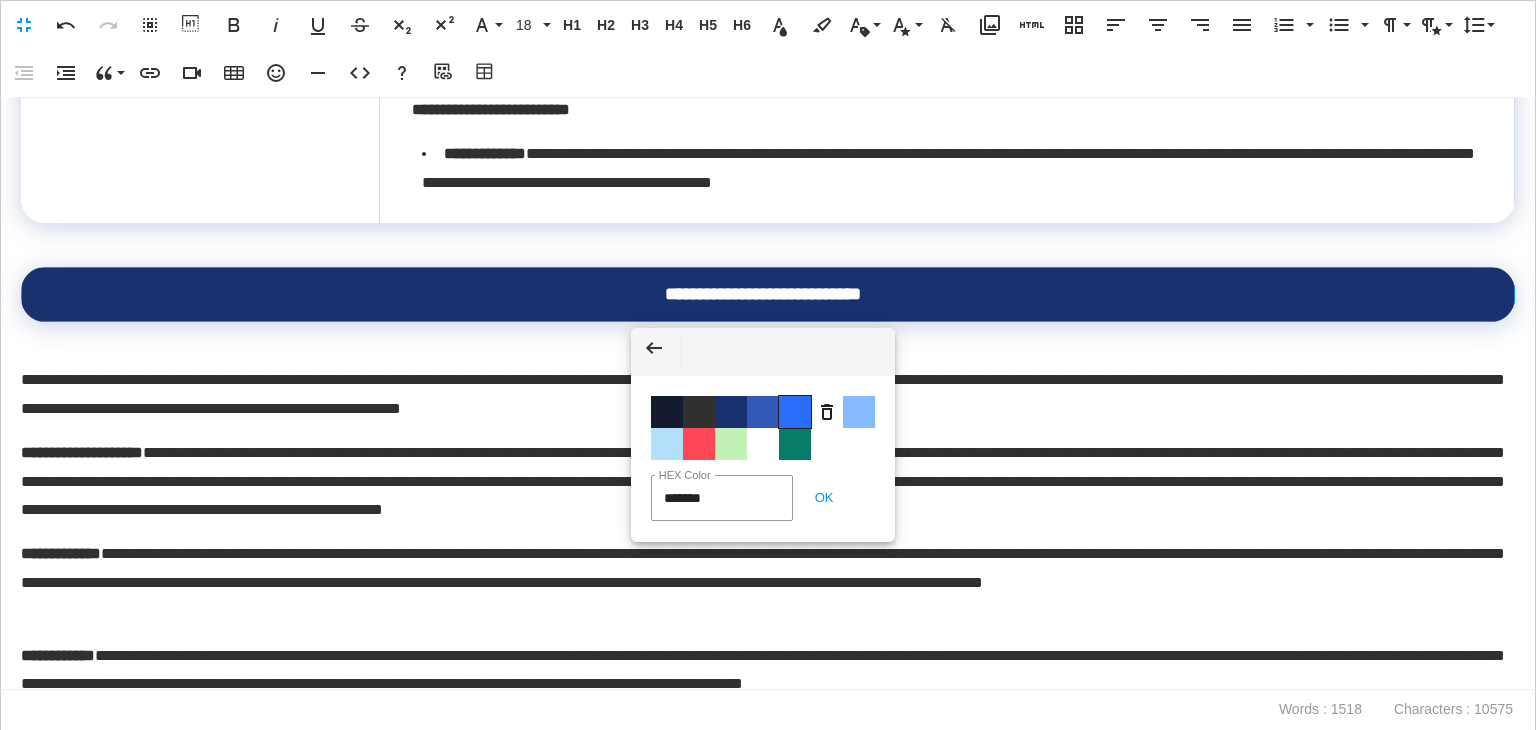click on "Color #286EFA" at bounding box center [795, 412] 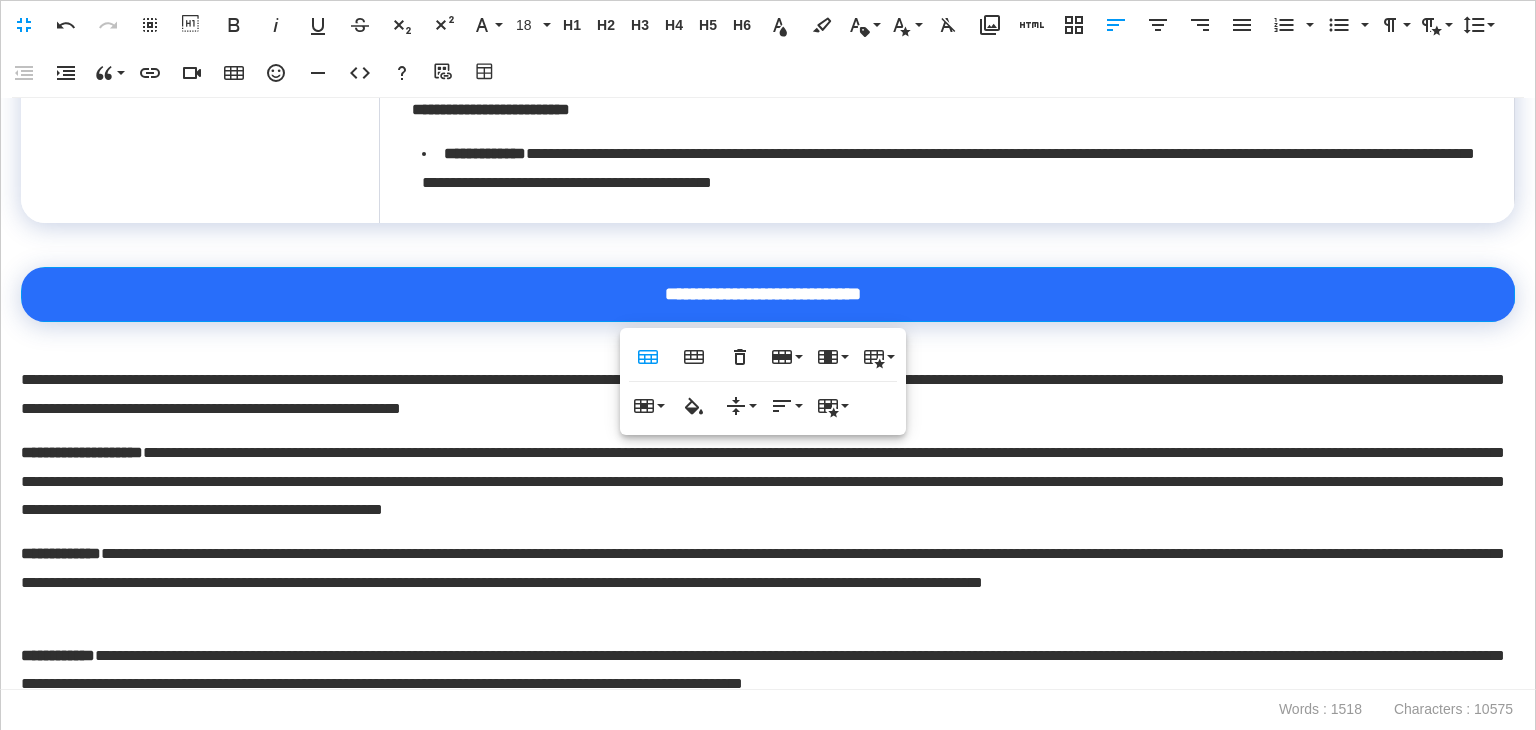 click on "**********" at bounding box center (768, 394) 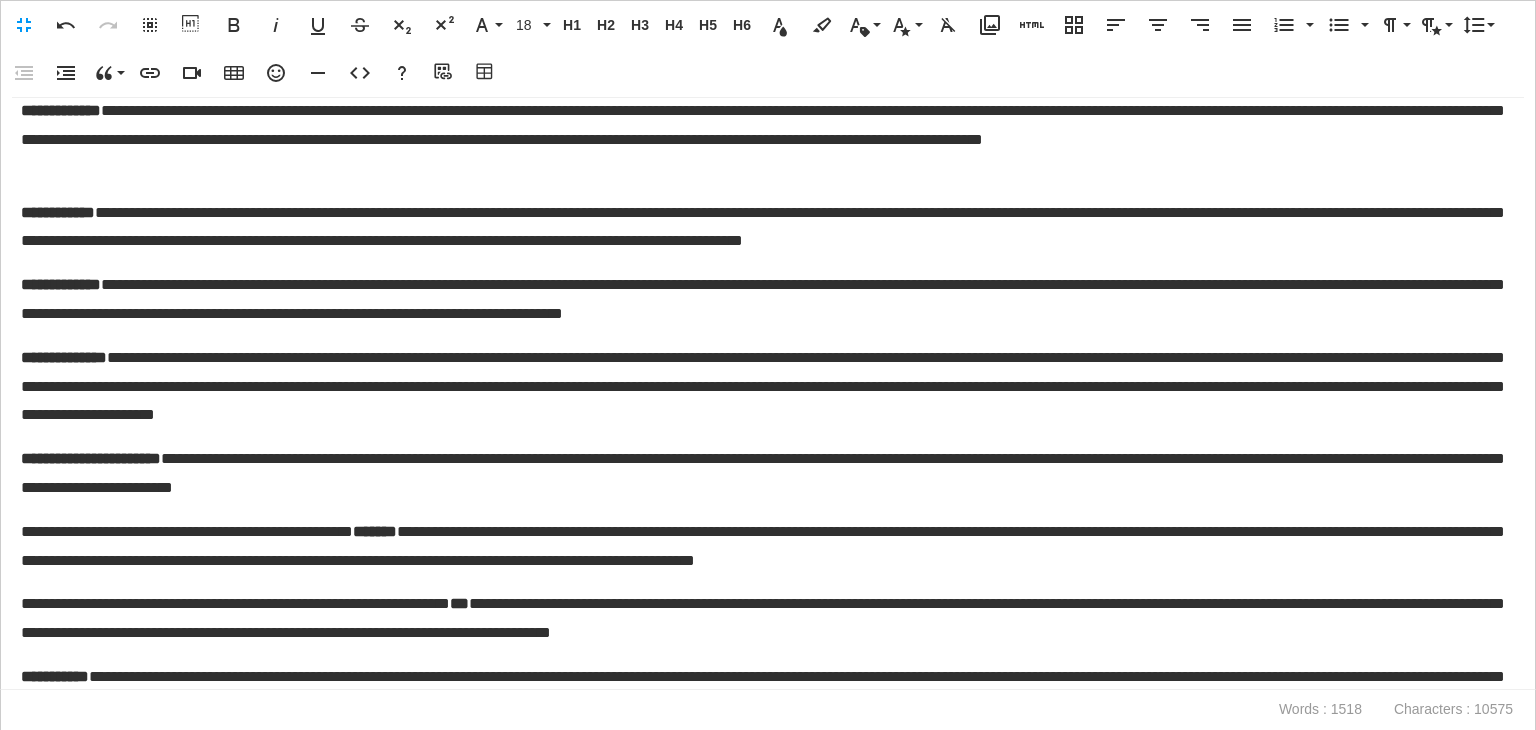 scroll, scrollTop: 3720, scrollLeft: 0, axis: vertical 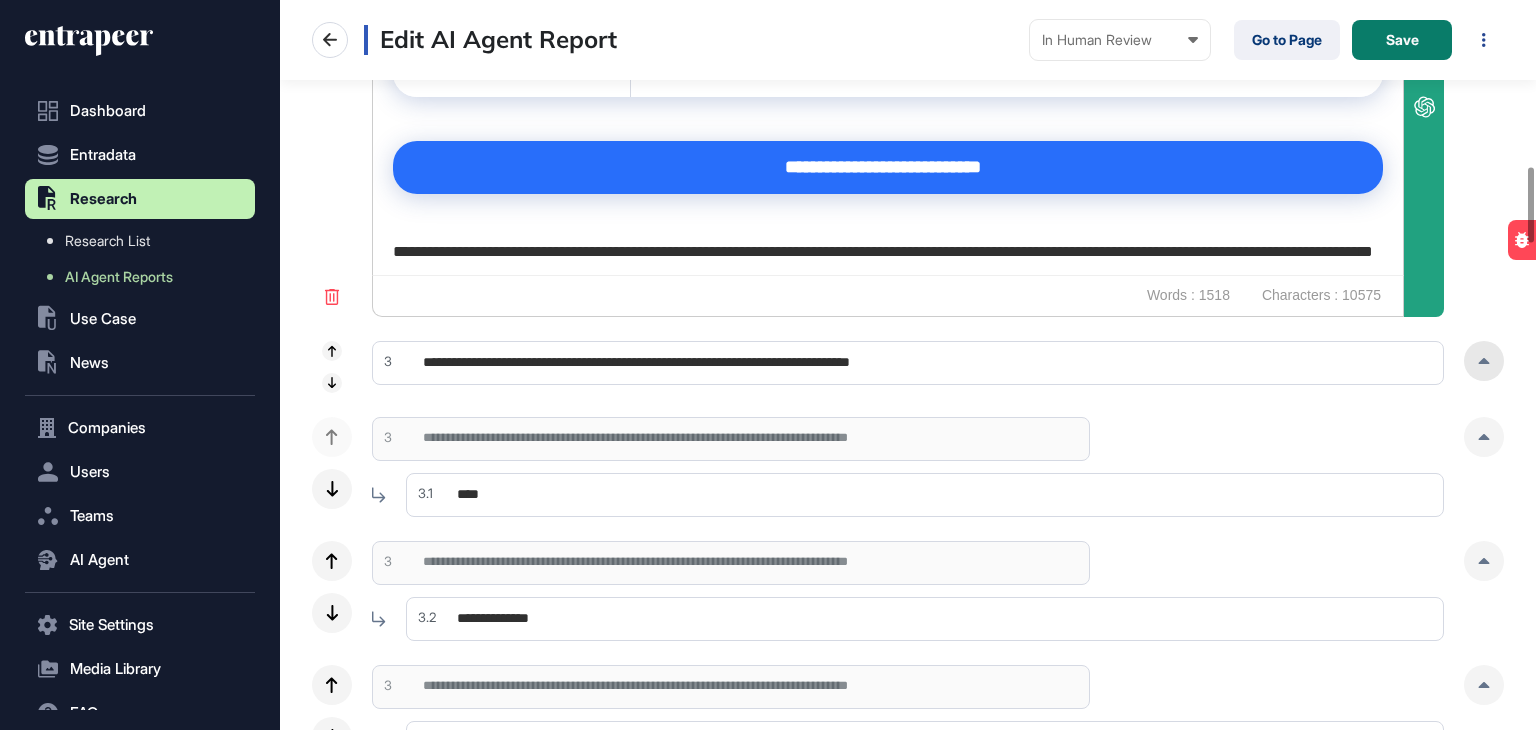 click at bounding box center (1484, 361) 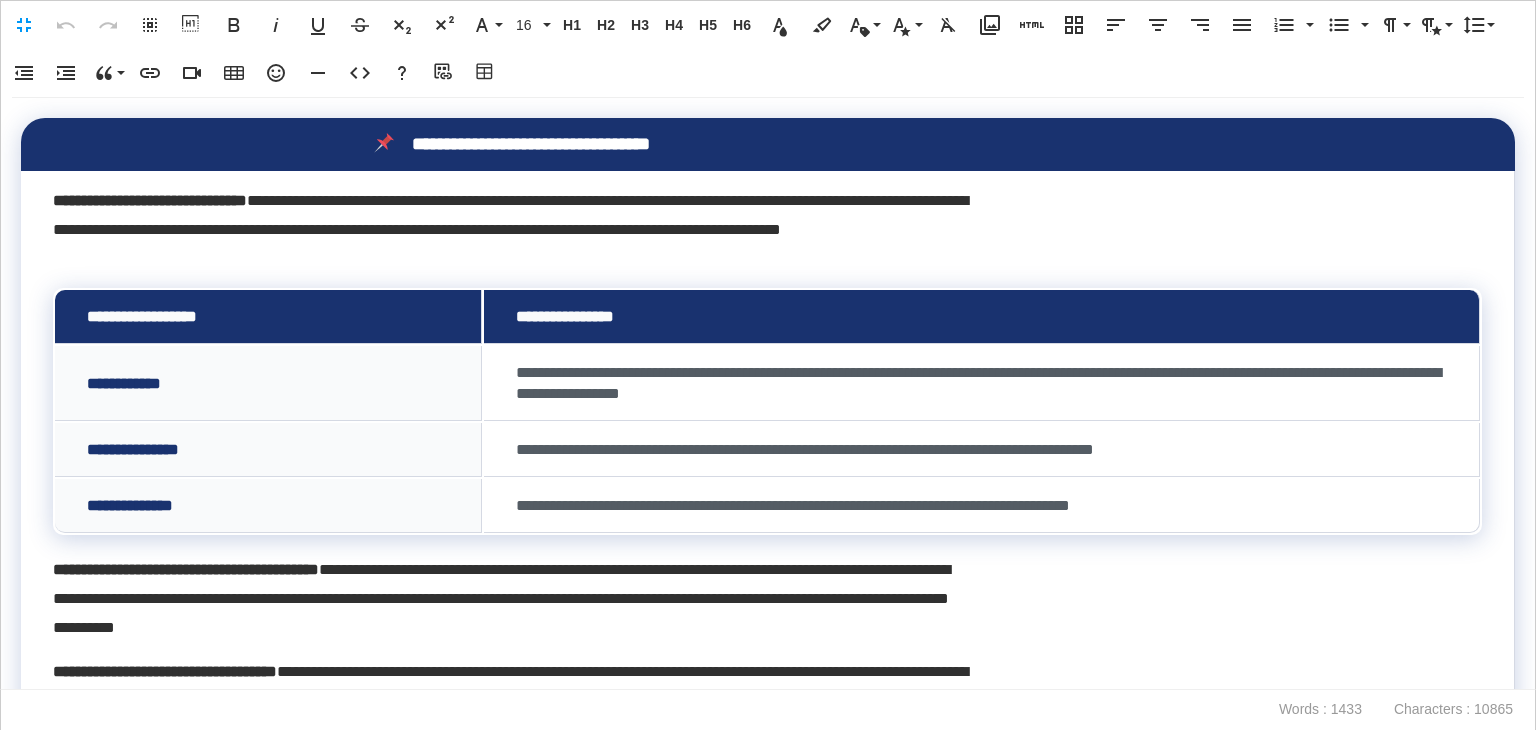 scroll, scrollTop: 0, scrollLeft: 9, axis: horizontal 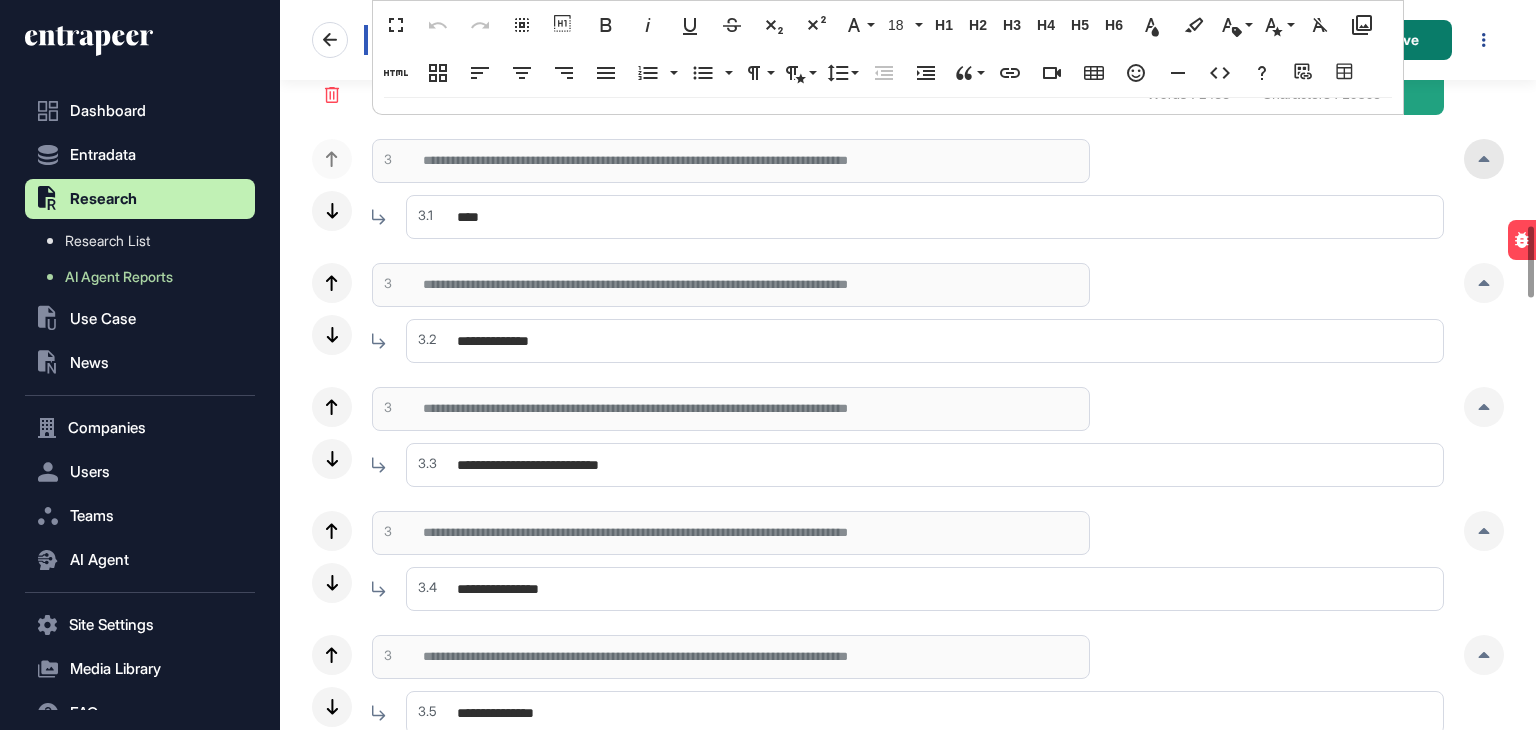 click at bounding box center [1484, 159] 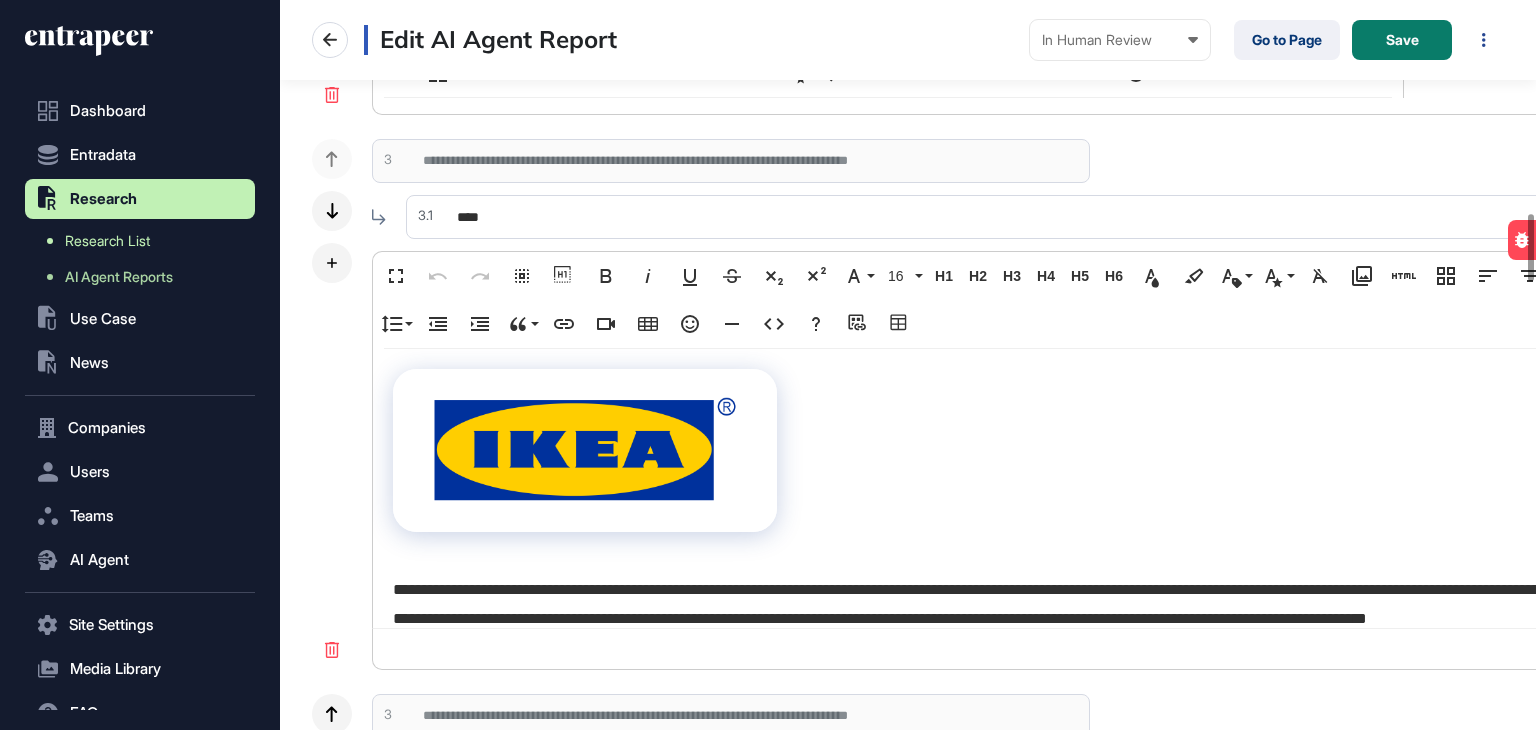 scroll, scrollTop: 0, scrollLeft: 0, axis: both 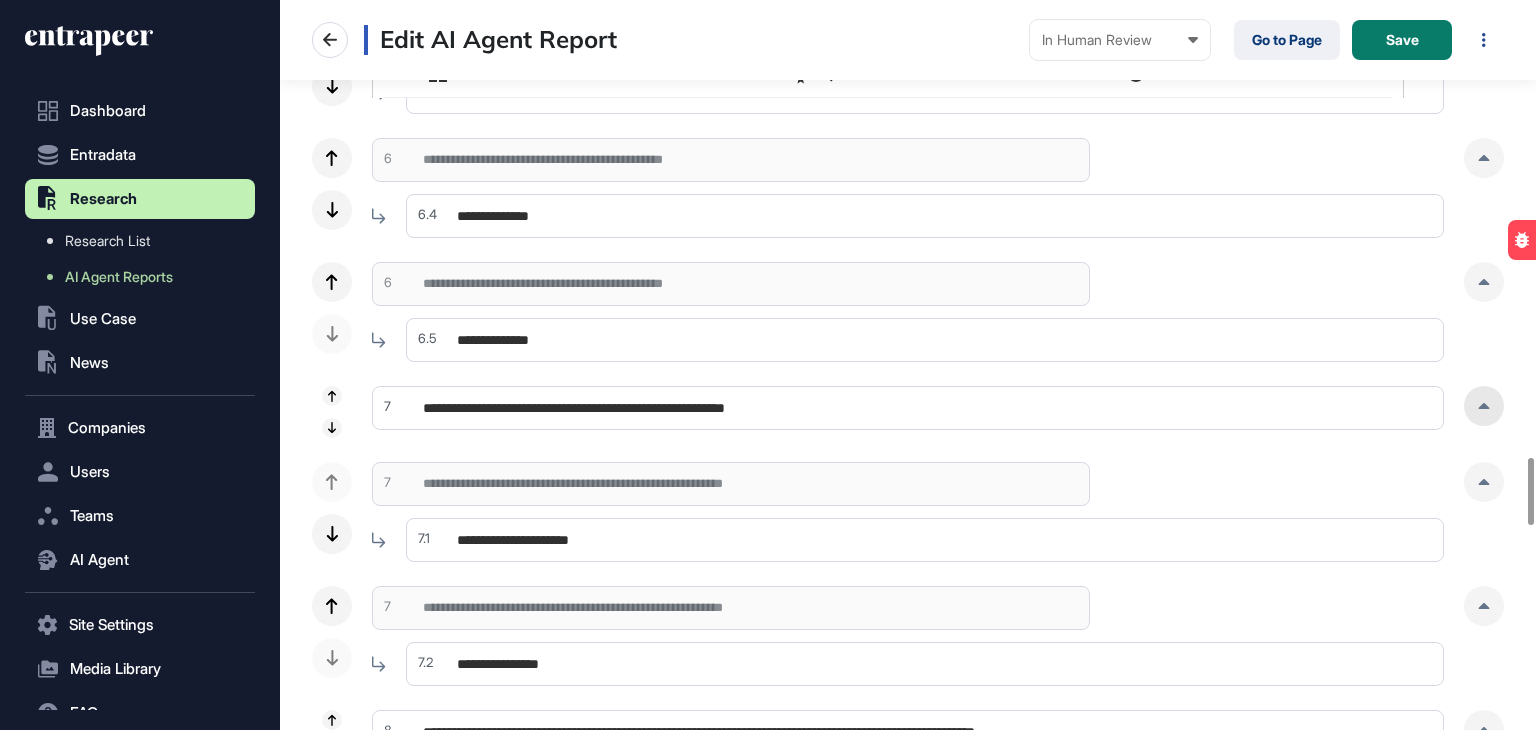 click at bounding box center [1484, 406] 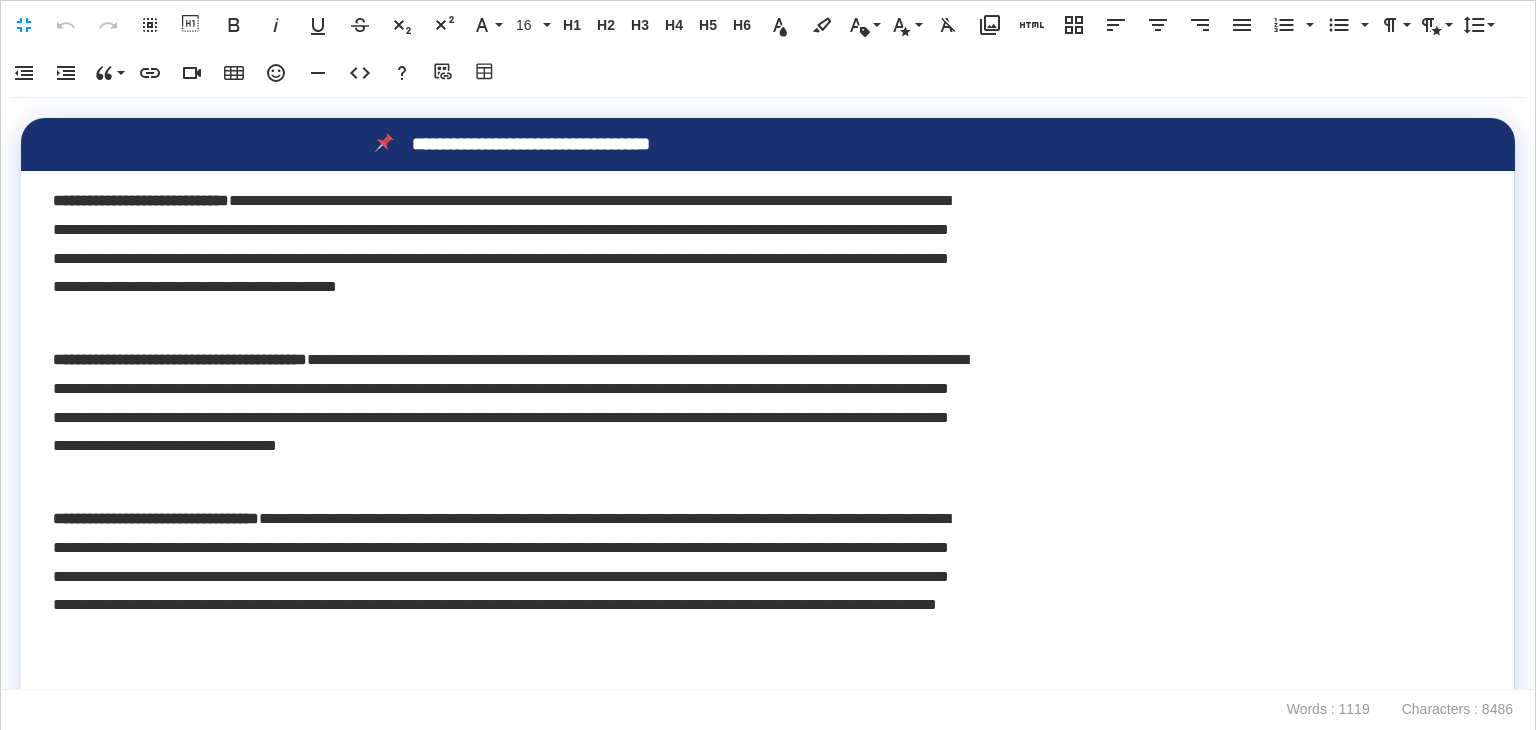 scroll, scrollTop: 0, scrollLeft: 9, axis: horizontal 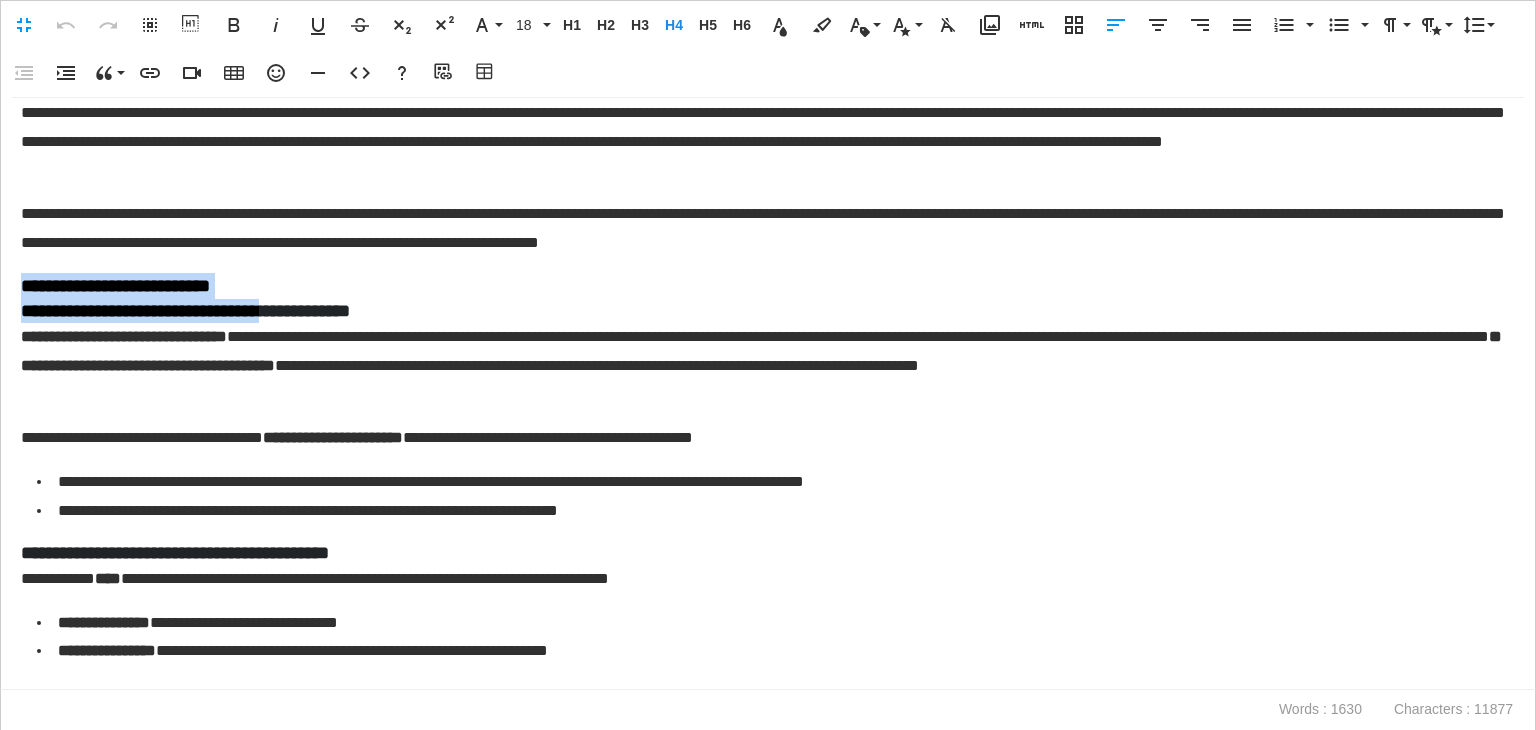 drag, startPoint x: 316, startPoint y: 298, endPoint x: 0, endPoint y: 271, distance: 317.1514 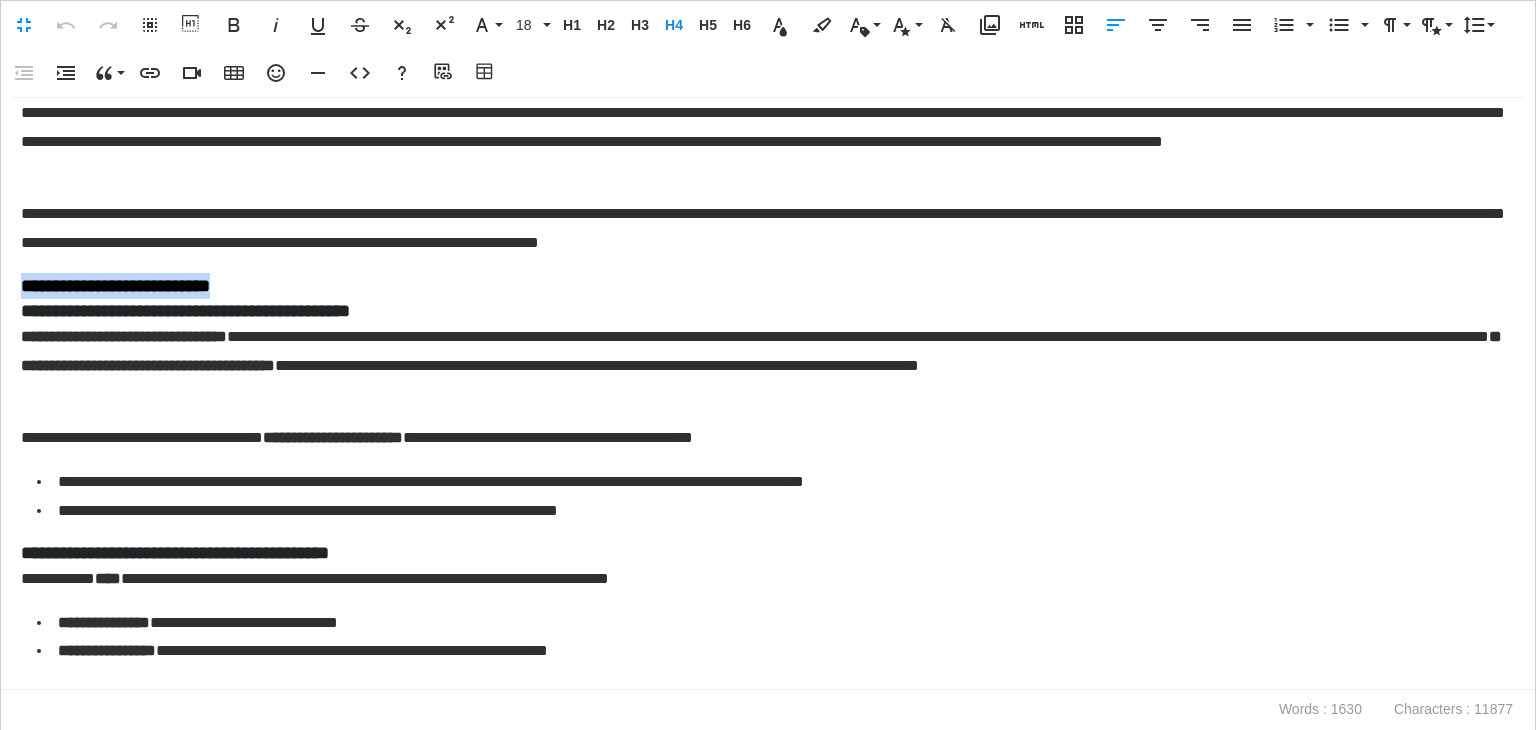 drag, startPoint x: 297, startPoint y: 277, endPoint x: 0, endPoint y: 261, distance: 297.43066 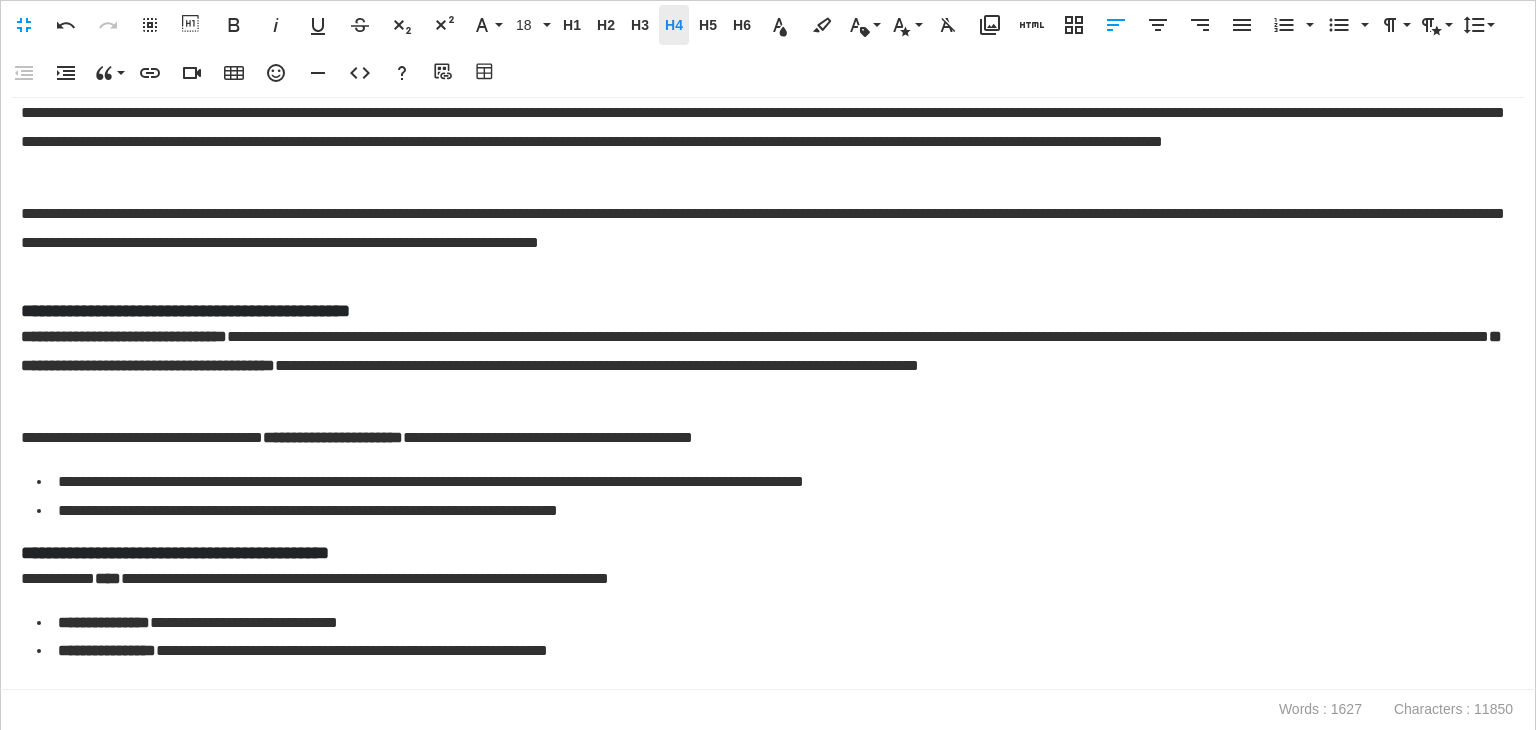 click on "H4" at bounding box center [674, 25] 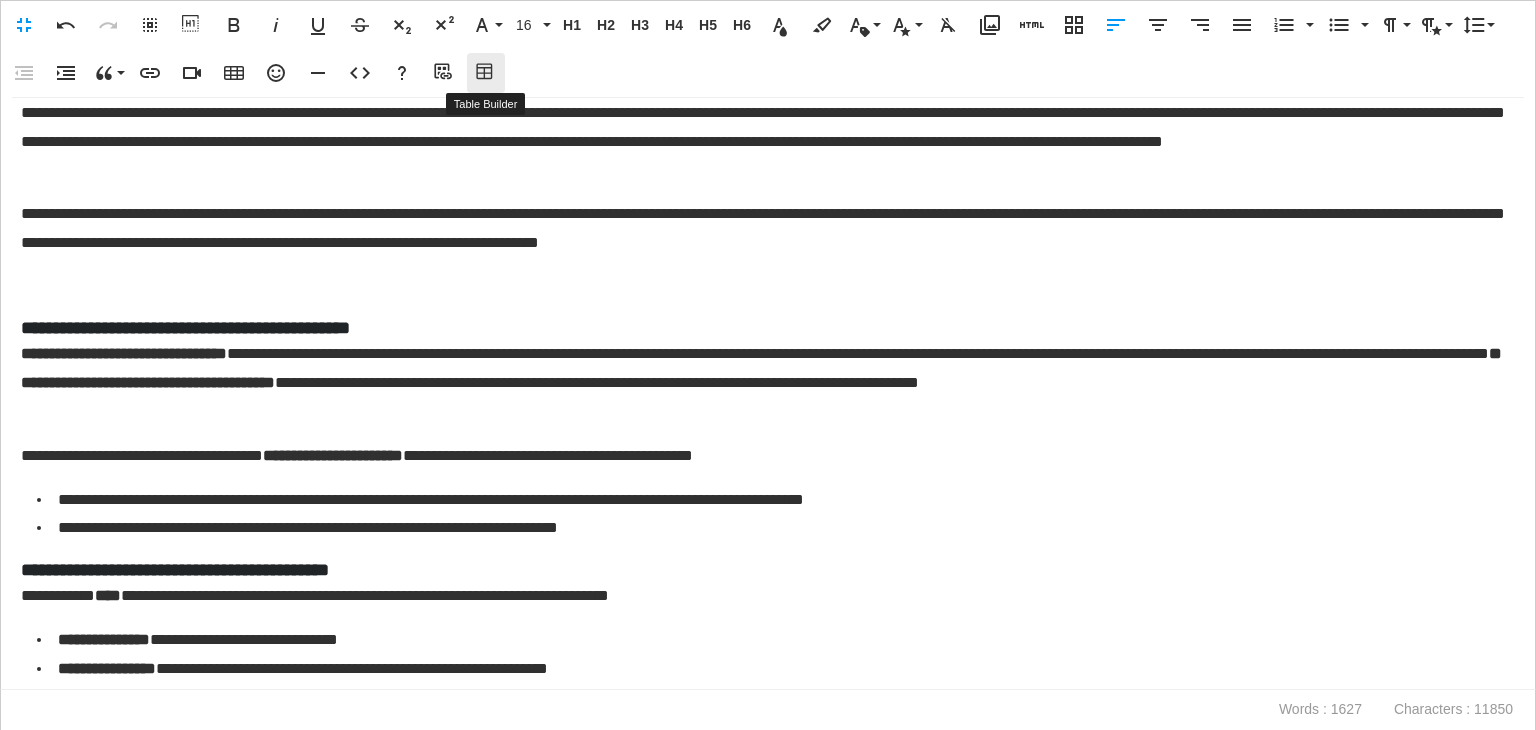 click on "Table Builder" at bounding box center (486, 73) 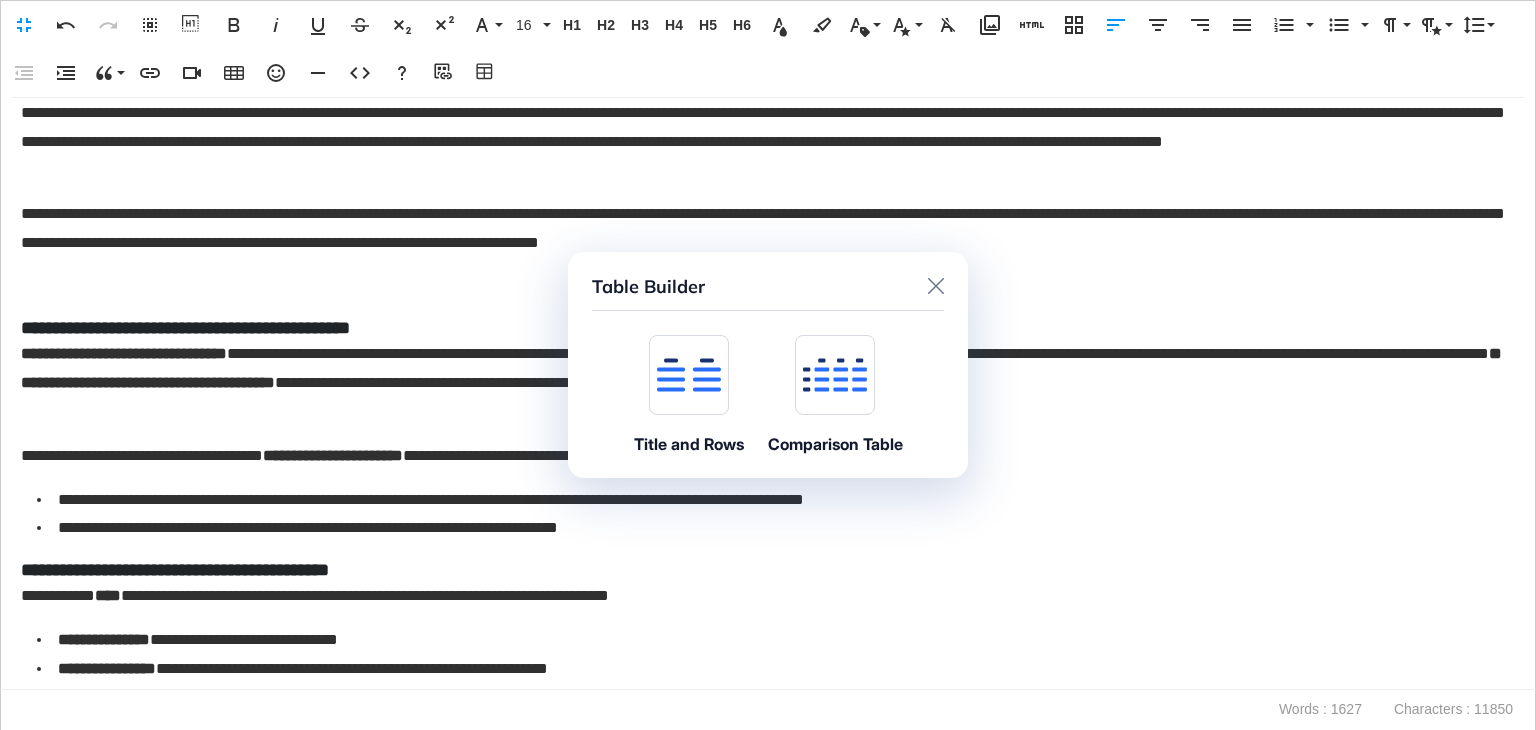click 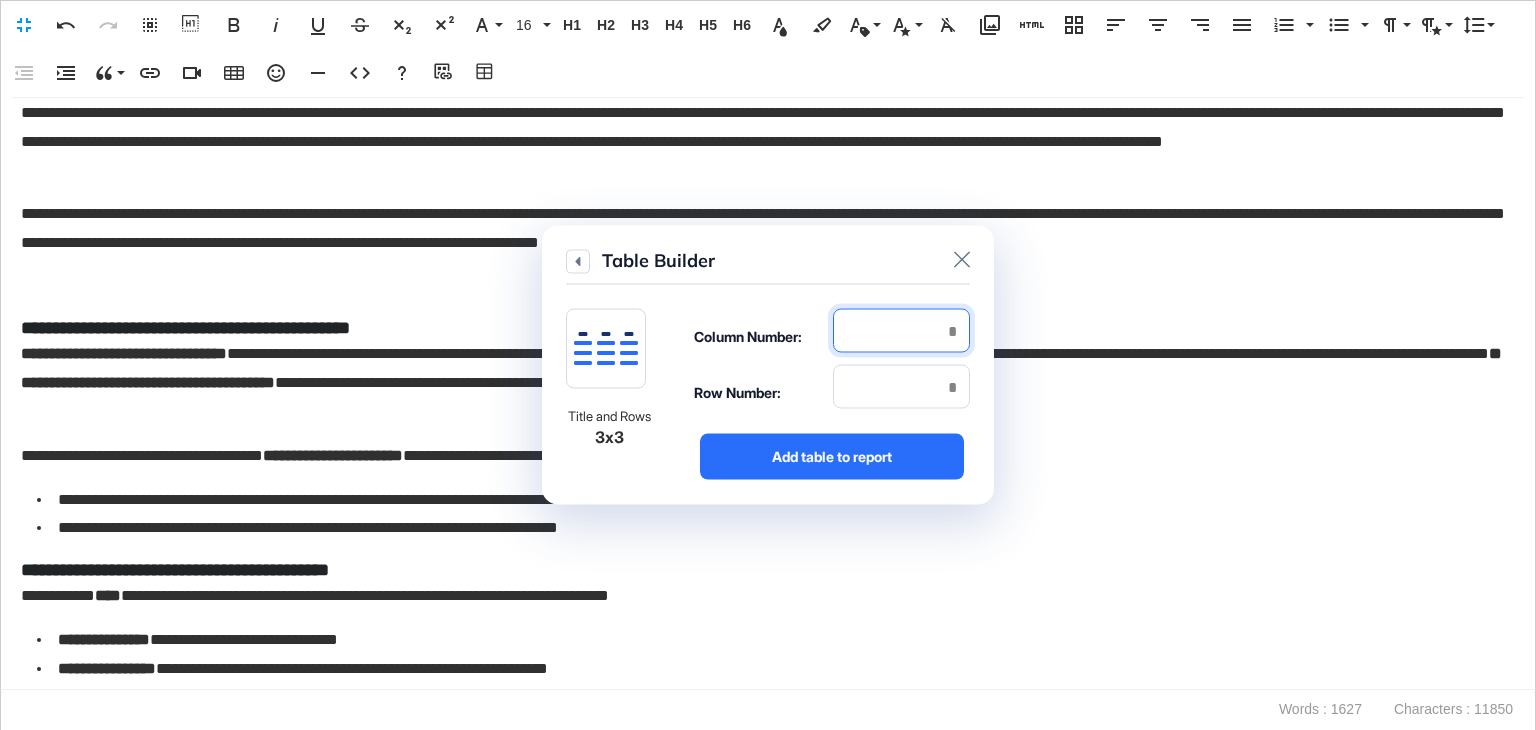 click at bounding box center [901, 331] 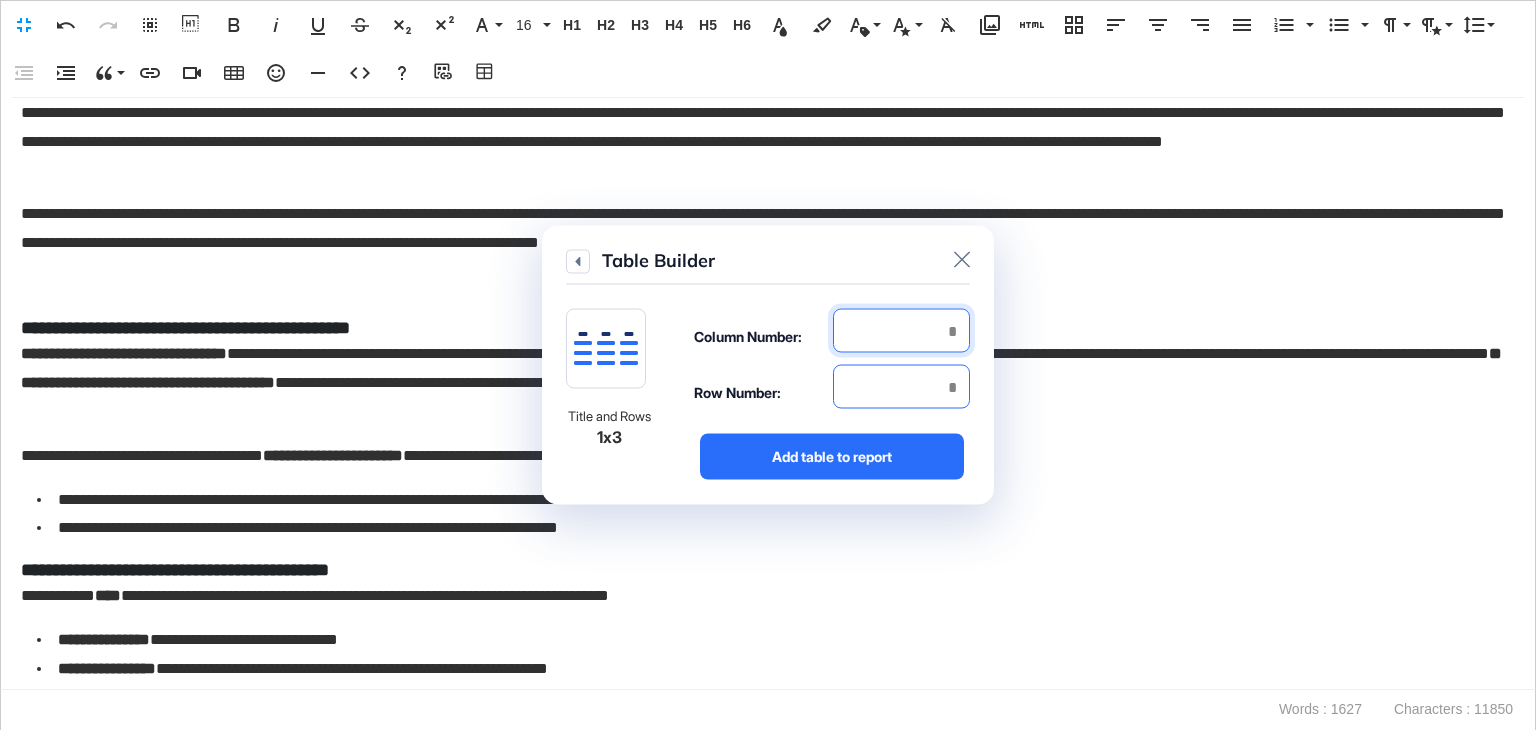 type on "*" 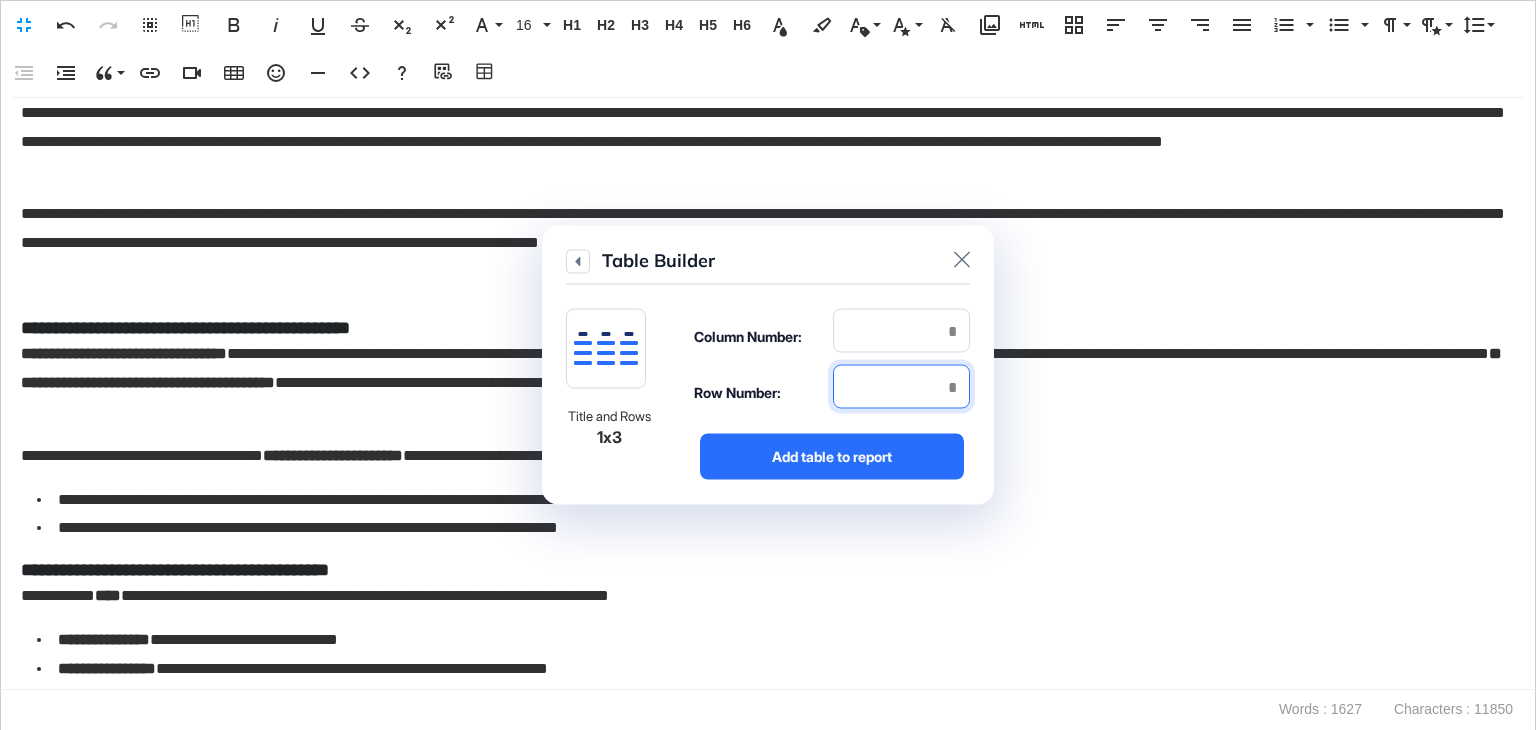 click at bounding box center (901, 387) 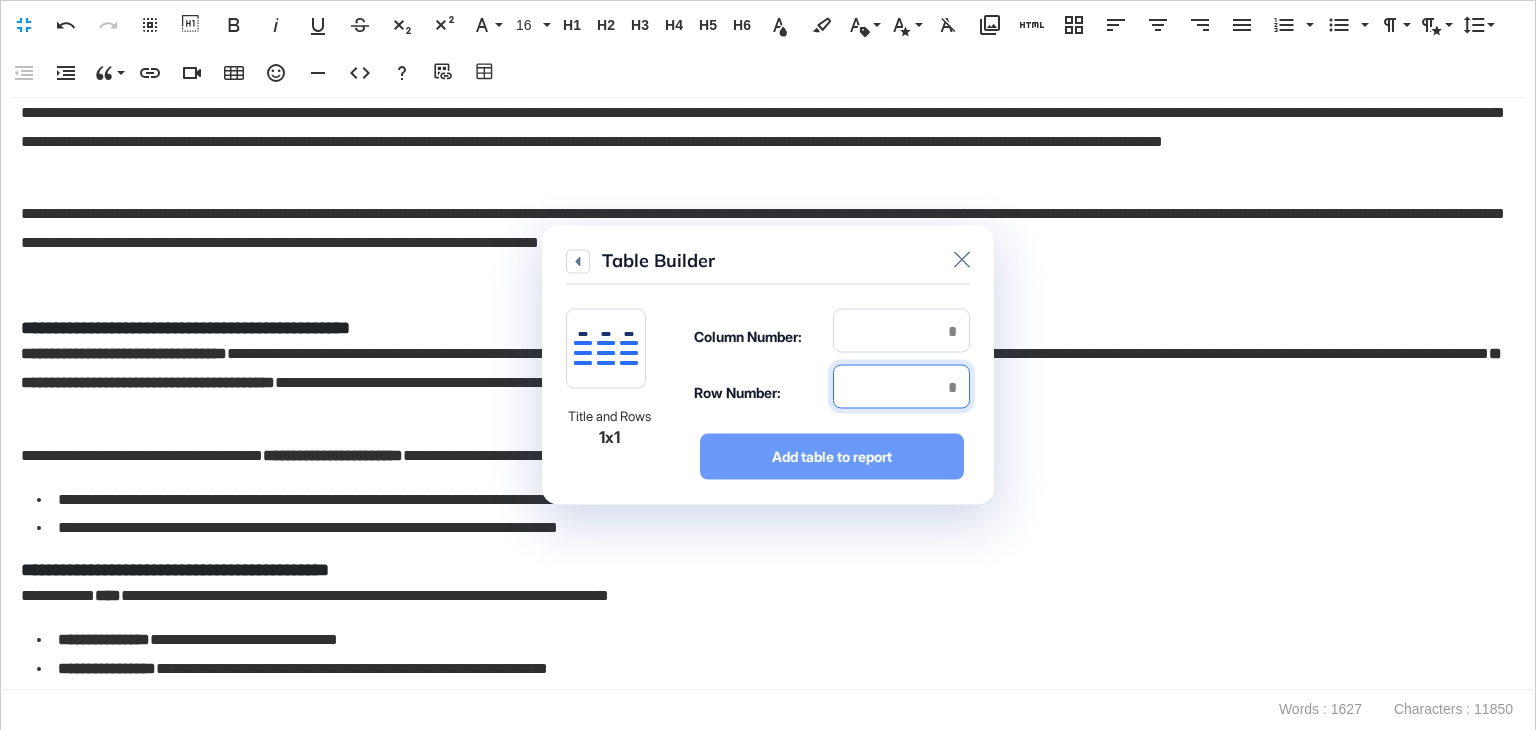 type on "*" 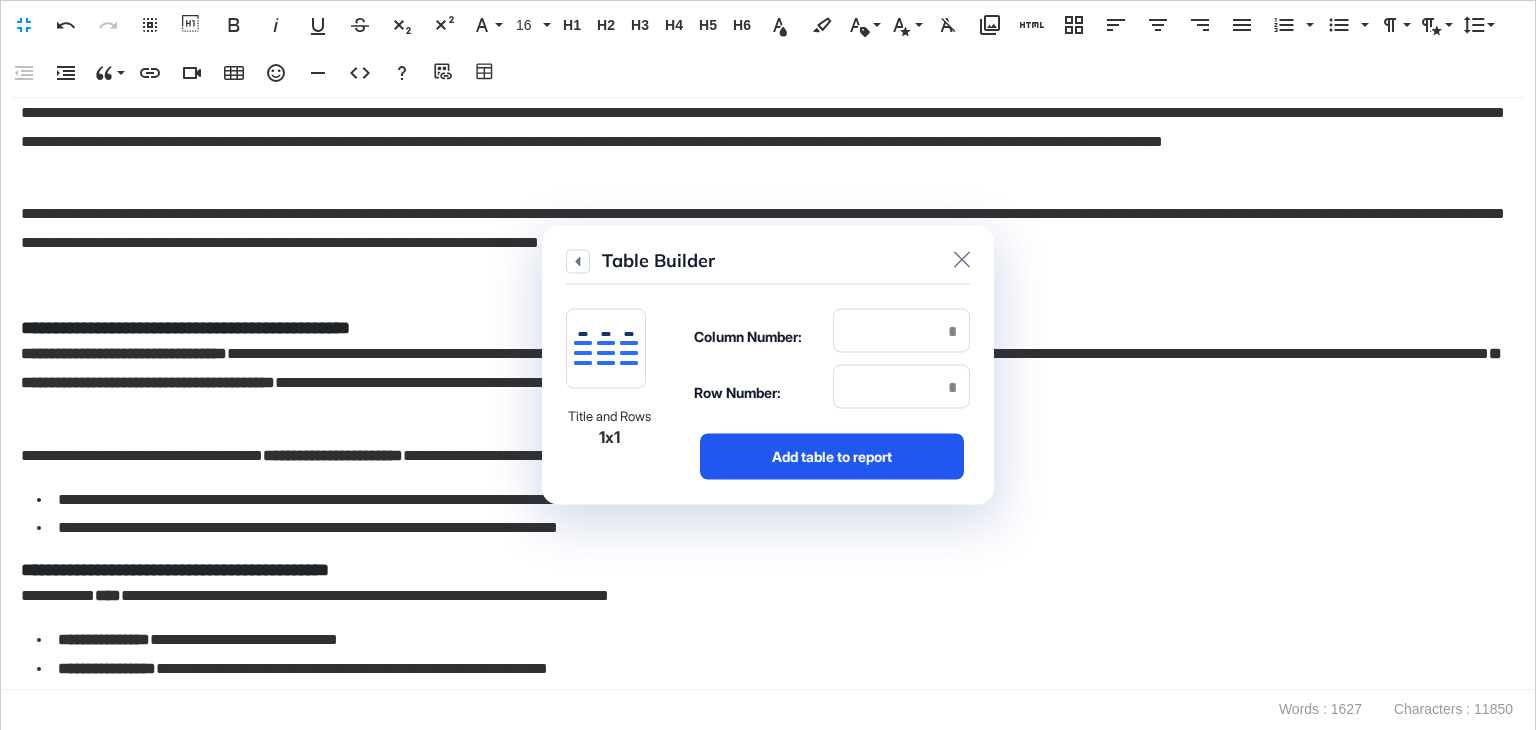 click on "Add table to report" at bounding box center [832, 457] 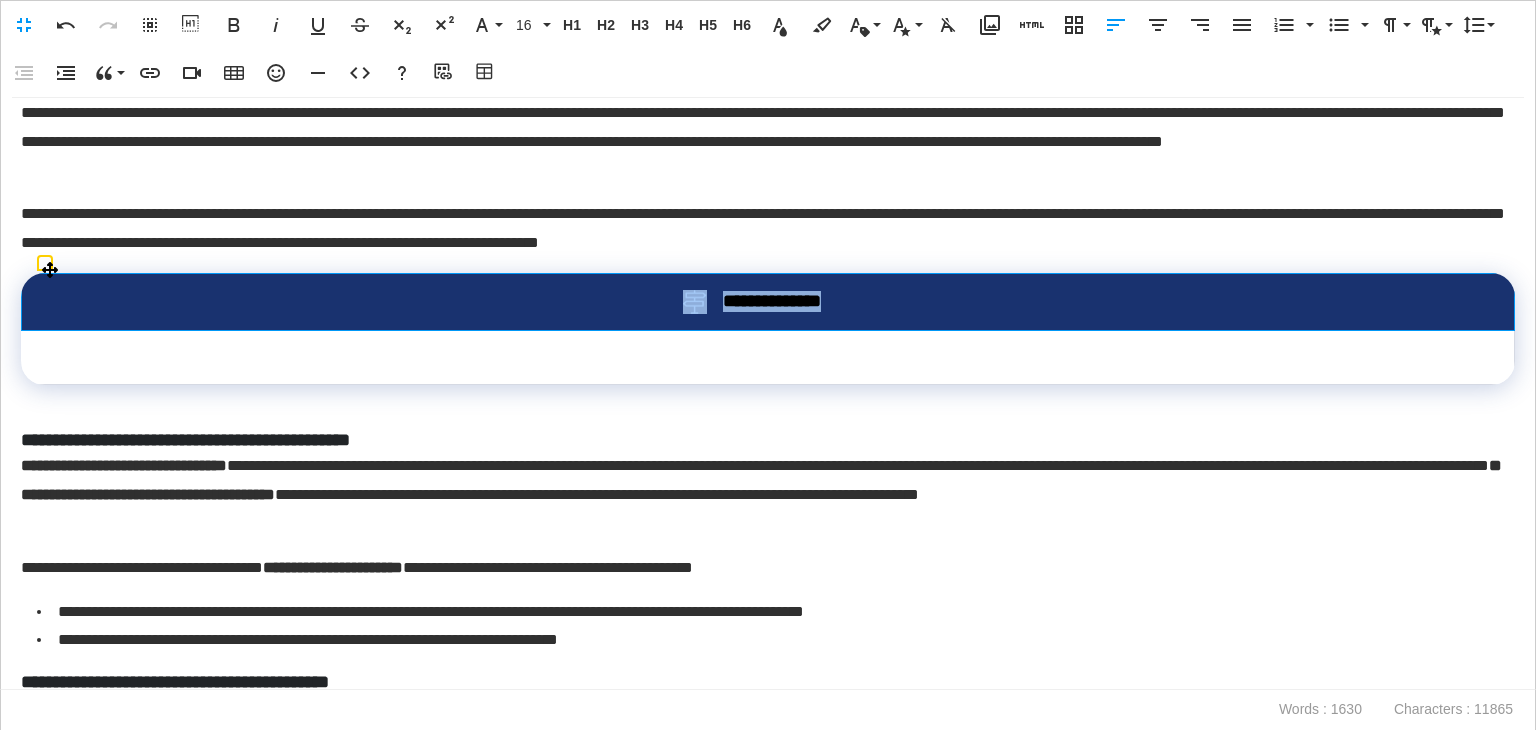 drag, startPoint x: 676, startPoint y: 291, endPoint x: 647, endPoint y: 276, distance: 32.649654 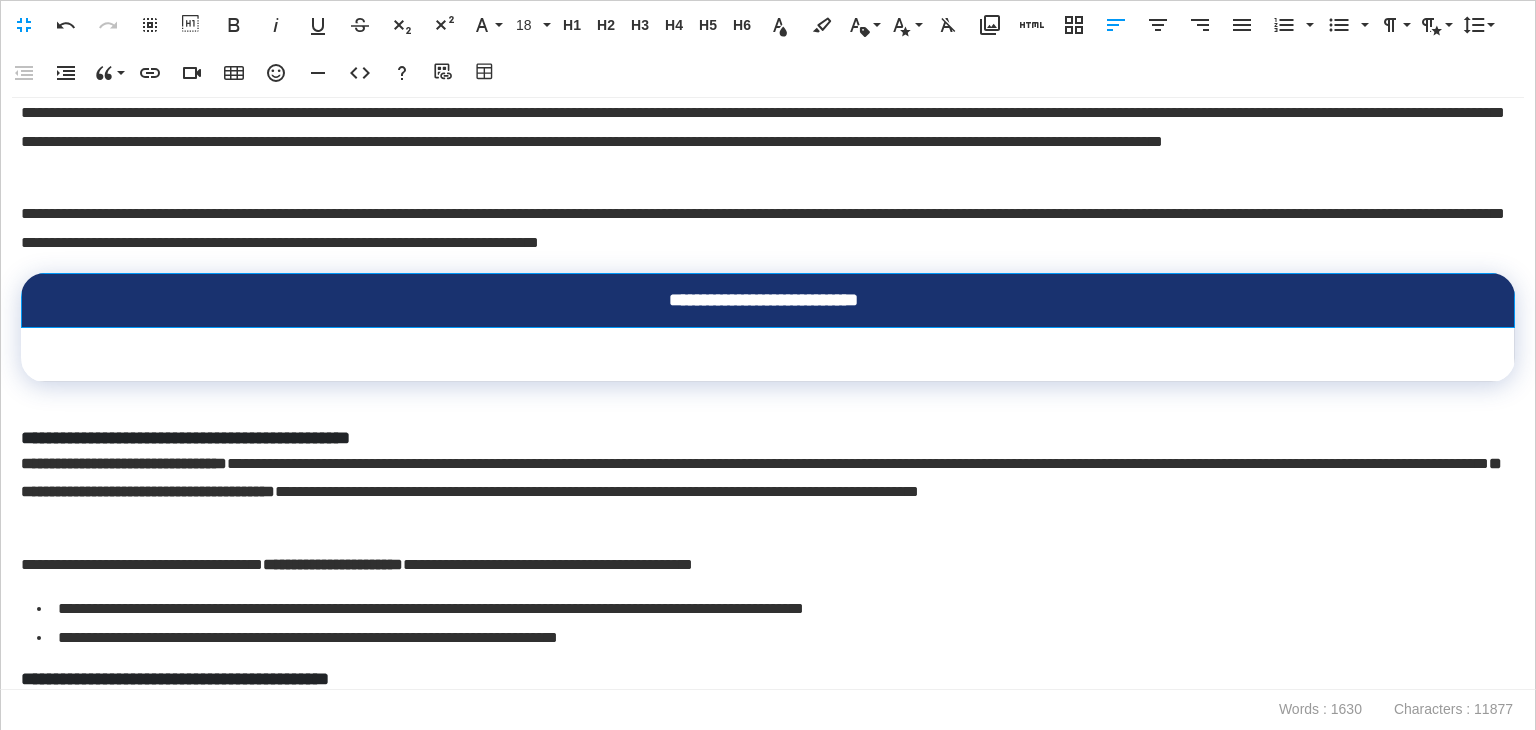 scroll, scrollTop: 0, scrollLeft: 2, axis: horizontal 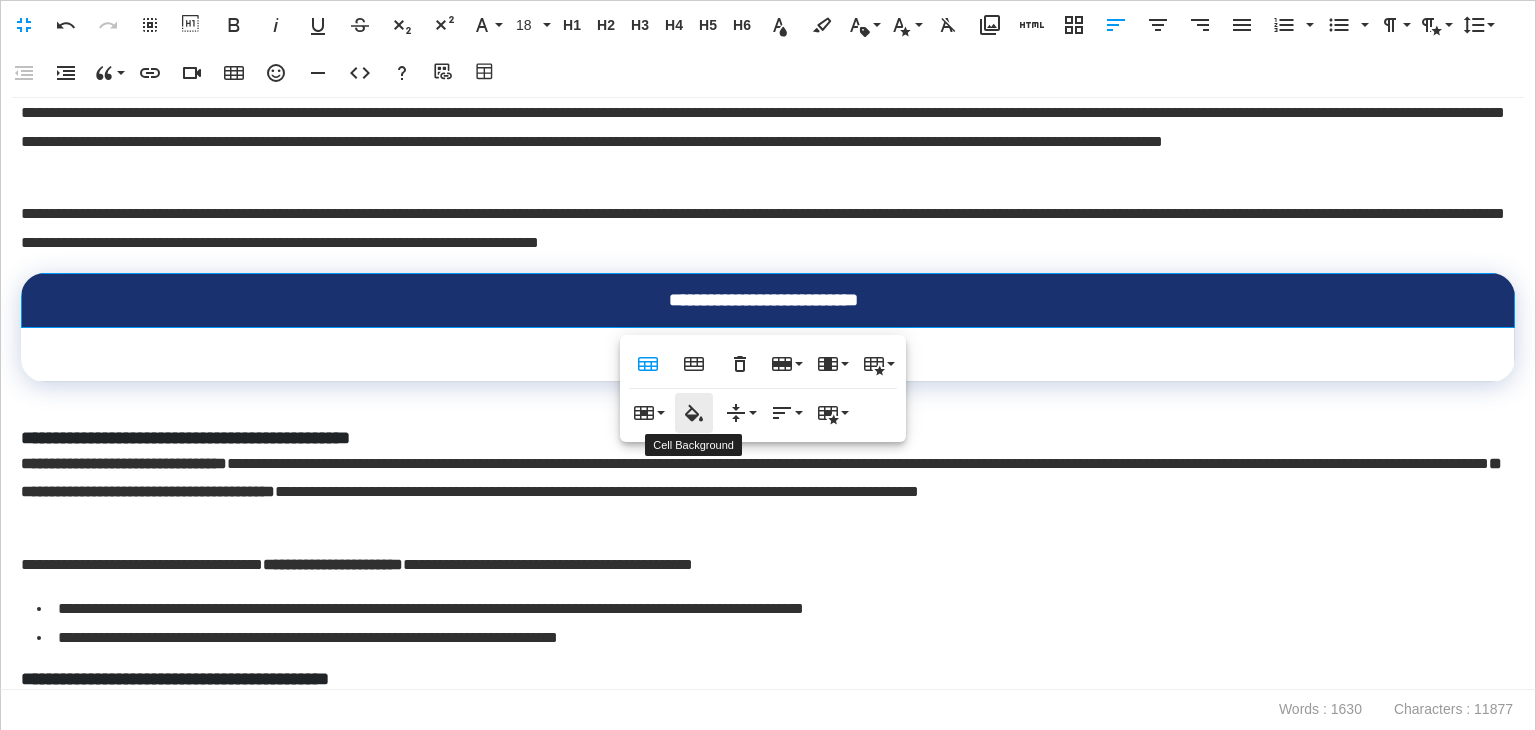 click 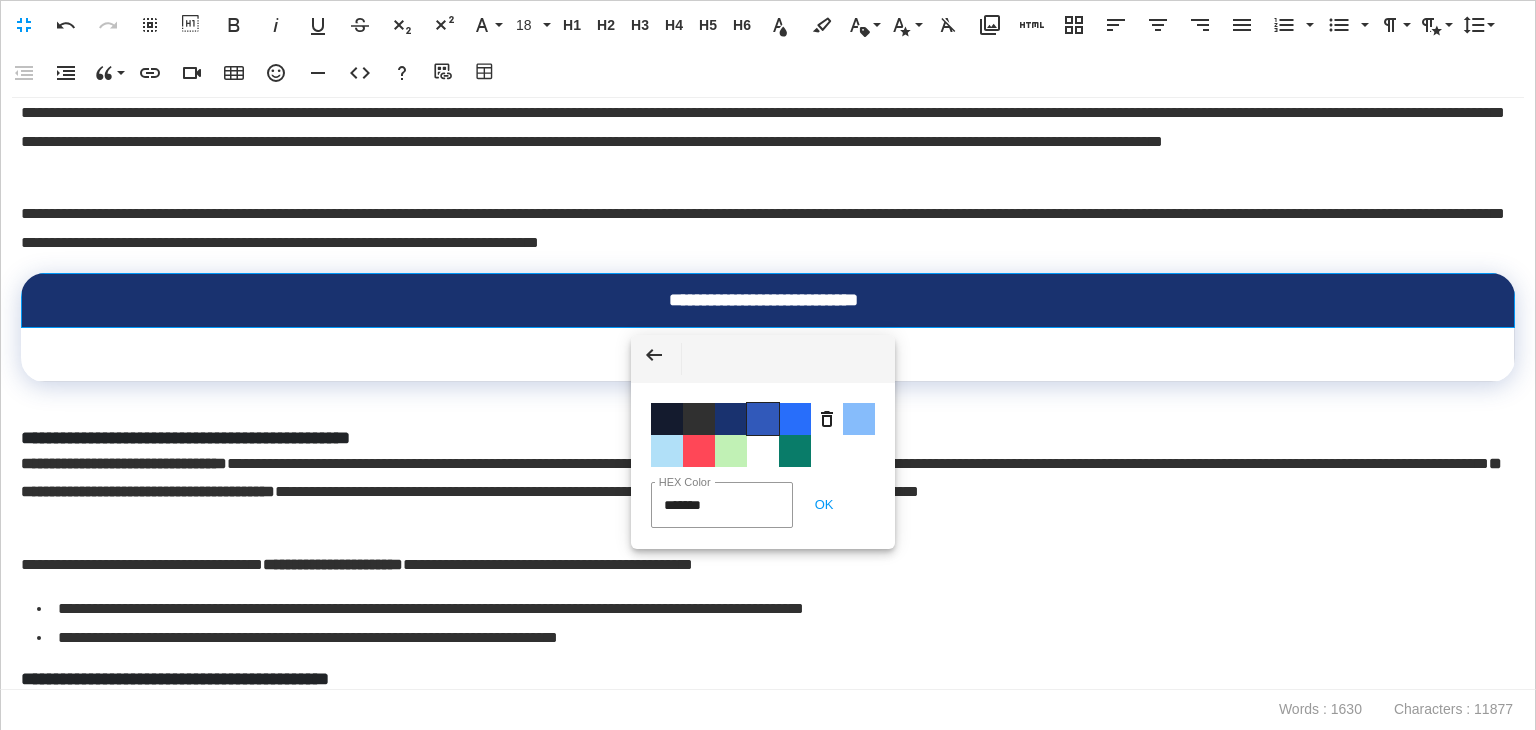 click on "Color #3159BA" at bounding box center [763, 419] 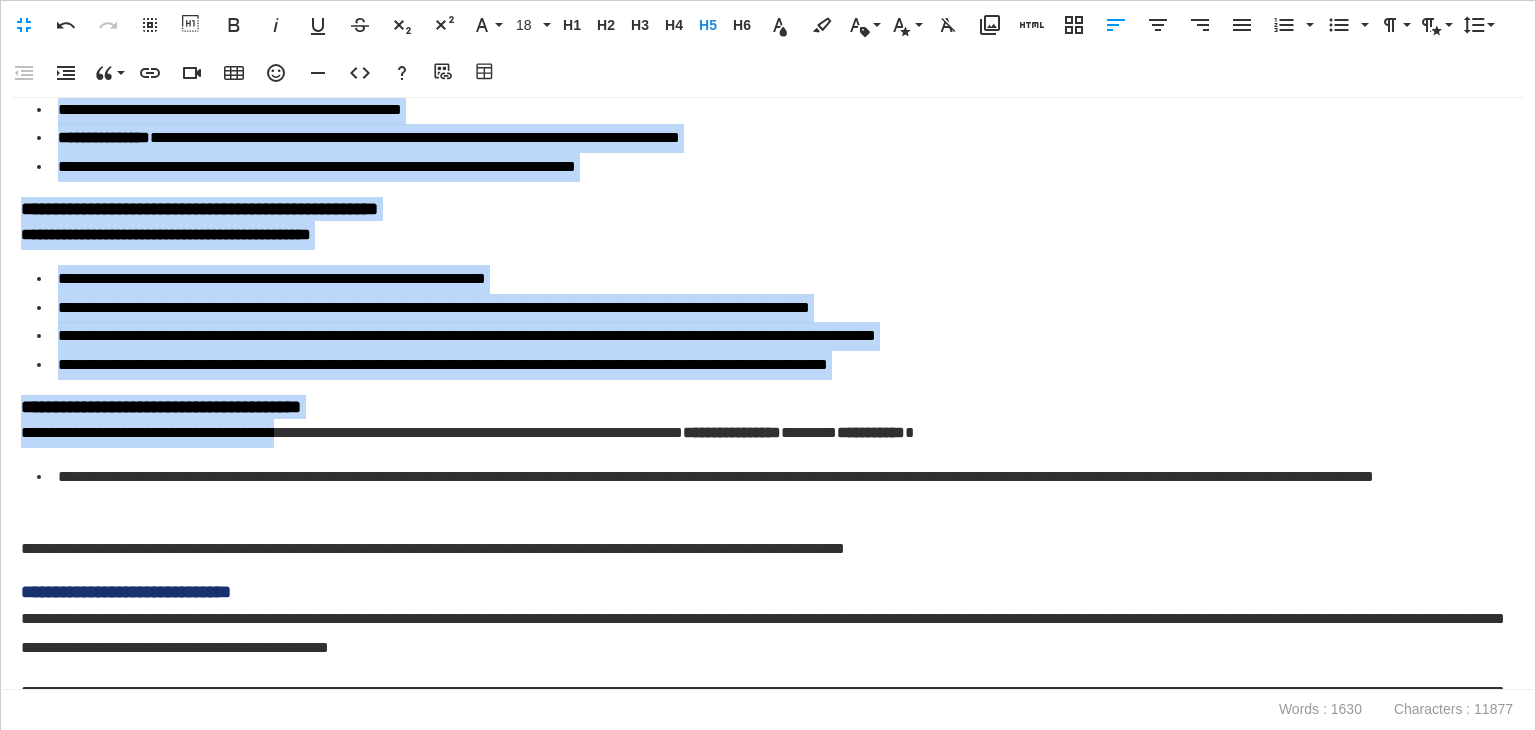 scroll, scrollTop: 2125, scrollLeft: 0, axis: vertical 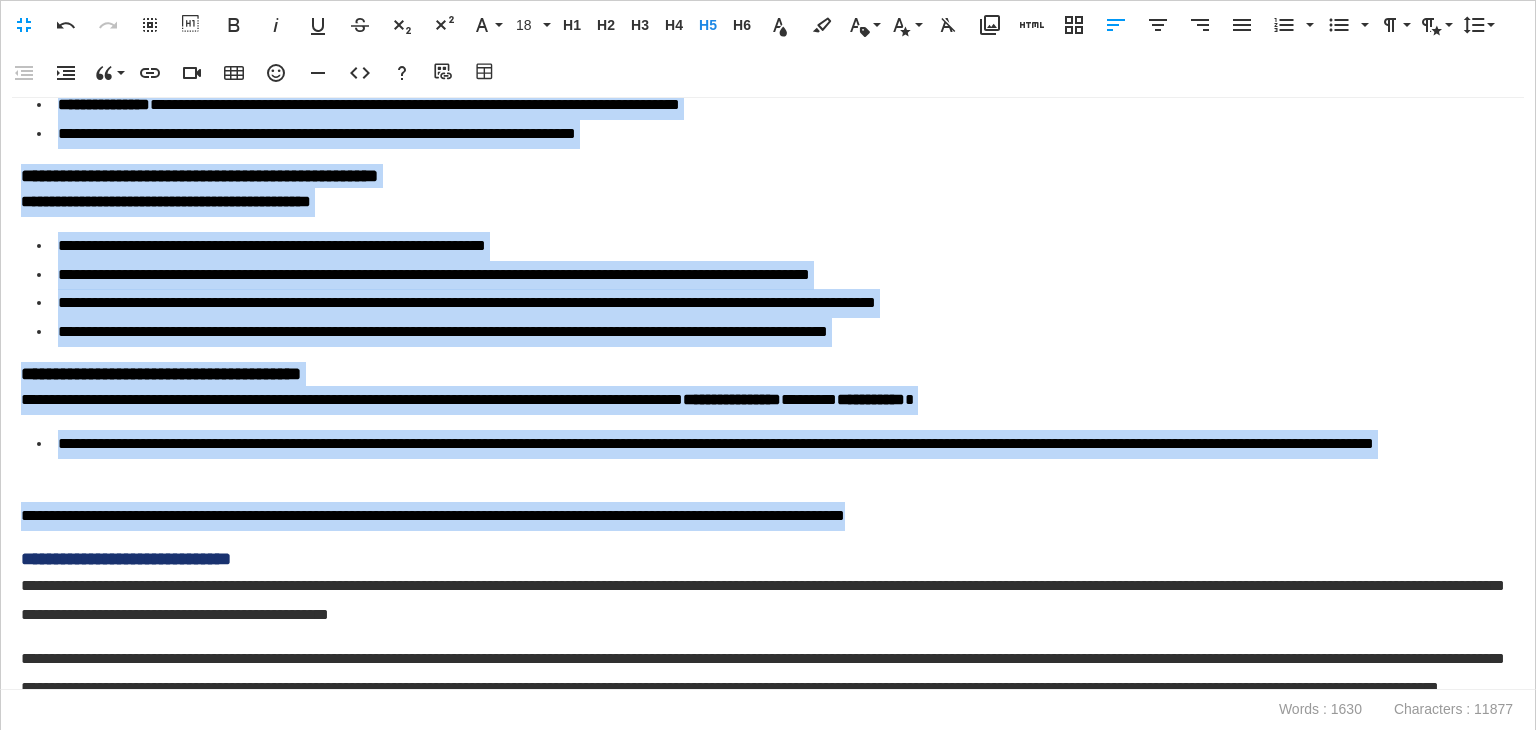 drag, startPoint x: 22, startPoint y: 437, endPoint x: 1161, endPoint y: 511, distance: 1141.4014 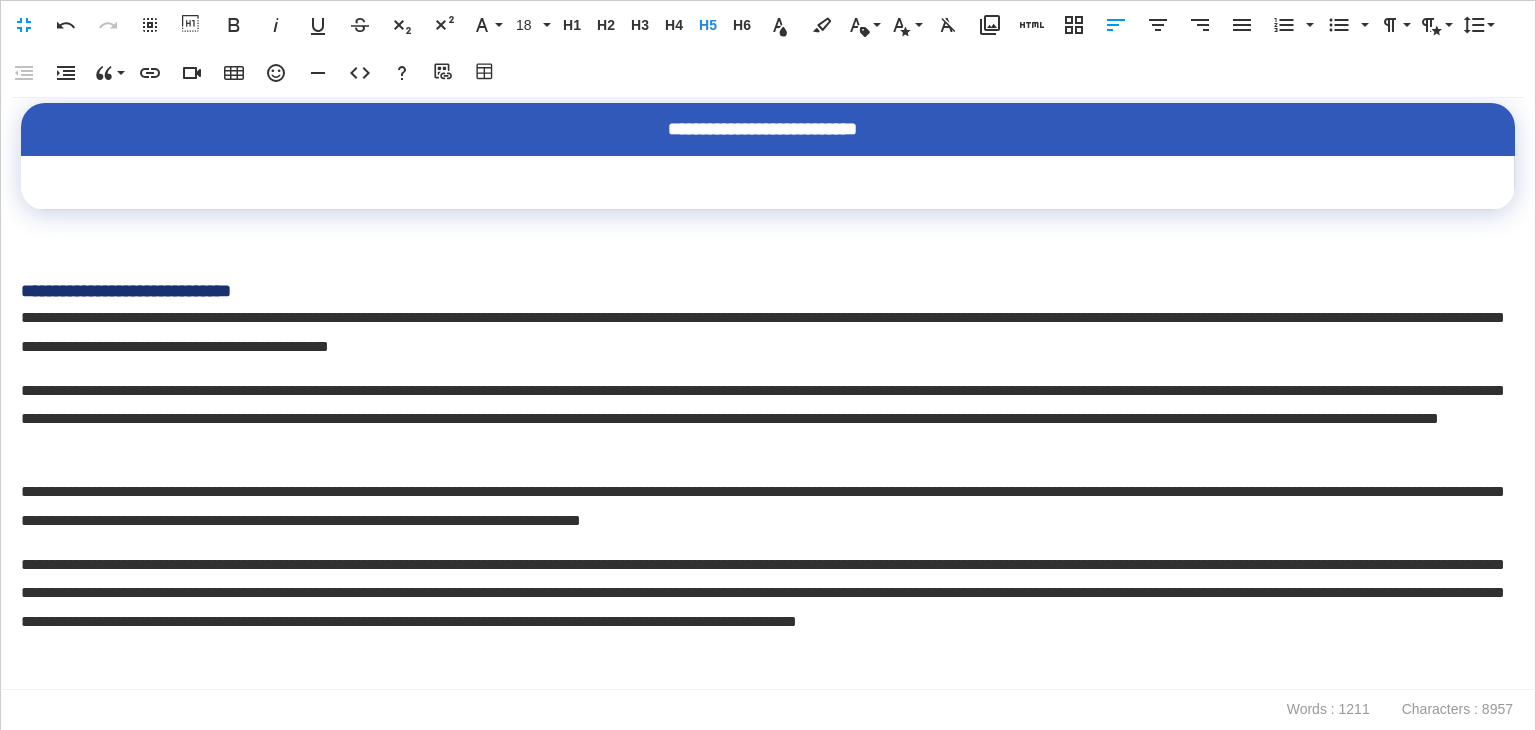 scroll, scrollTop: 1151, scrollLeft: 0, axis: vertical 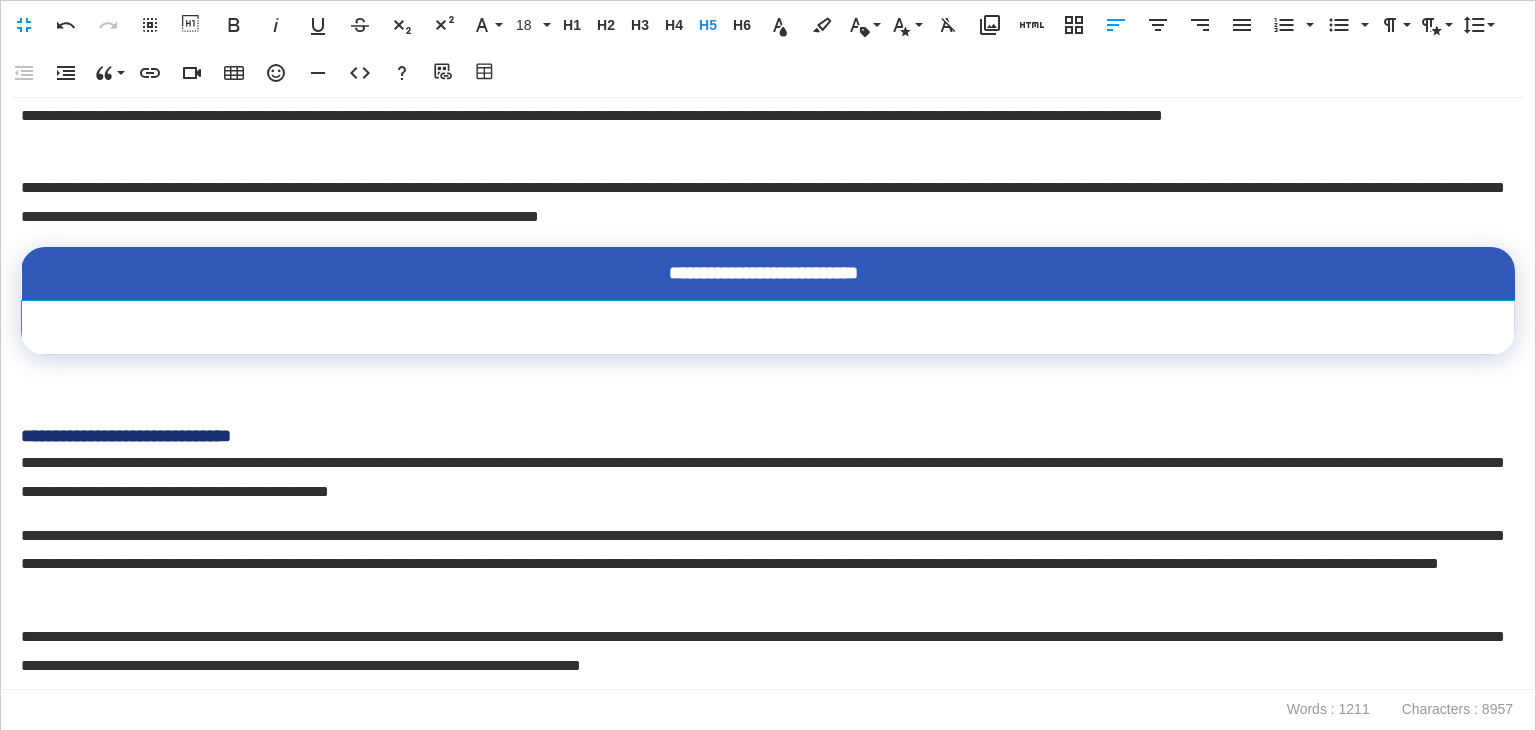 click at bounding box center [768, 327] 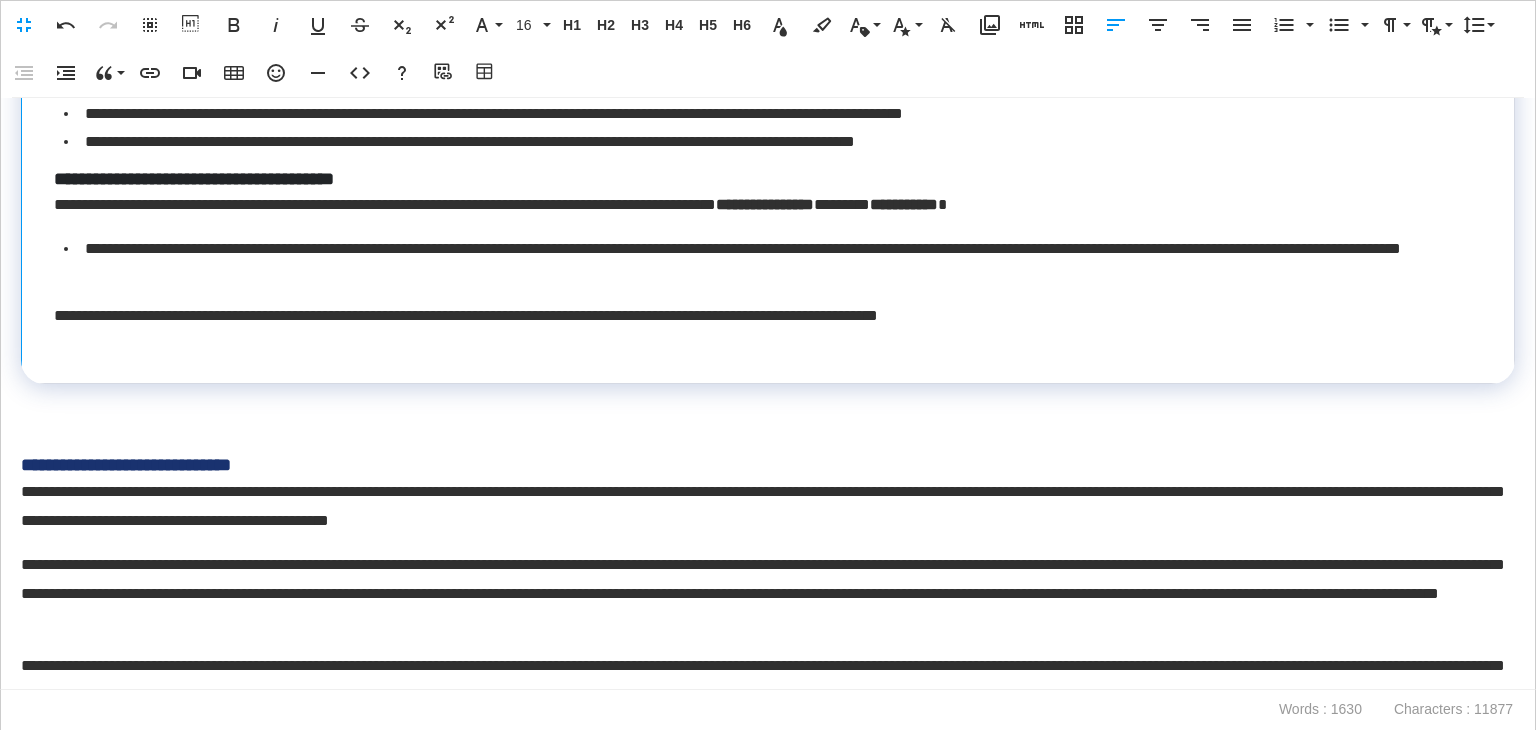 scroll, scrollTop: 2250, scrollLeft: 0, axis: vertical 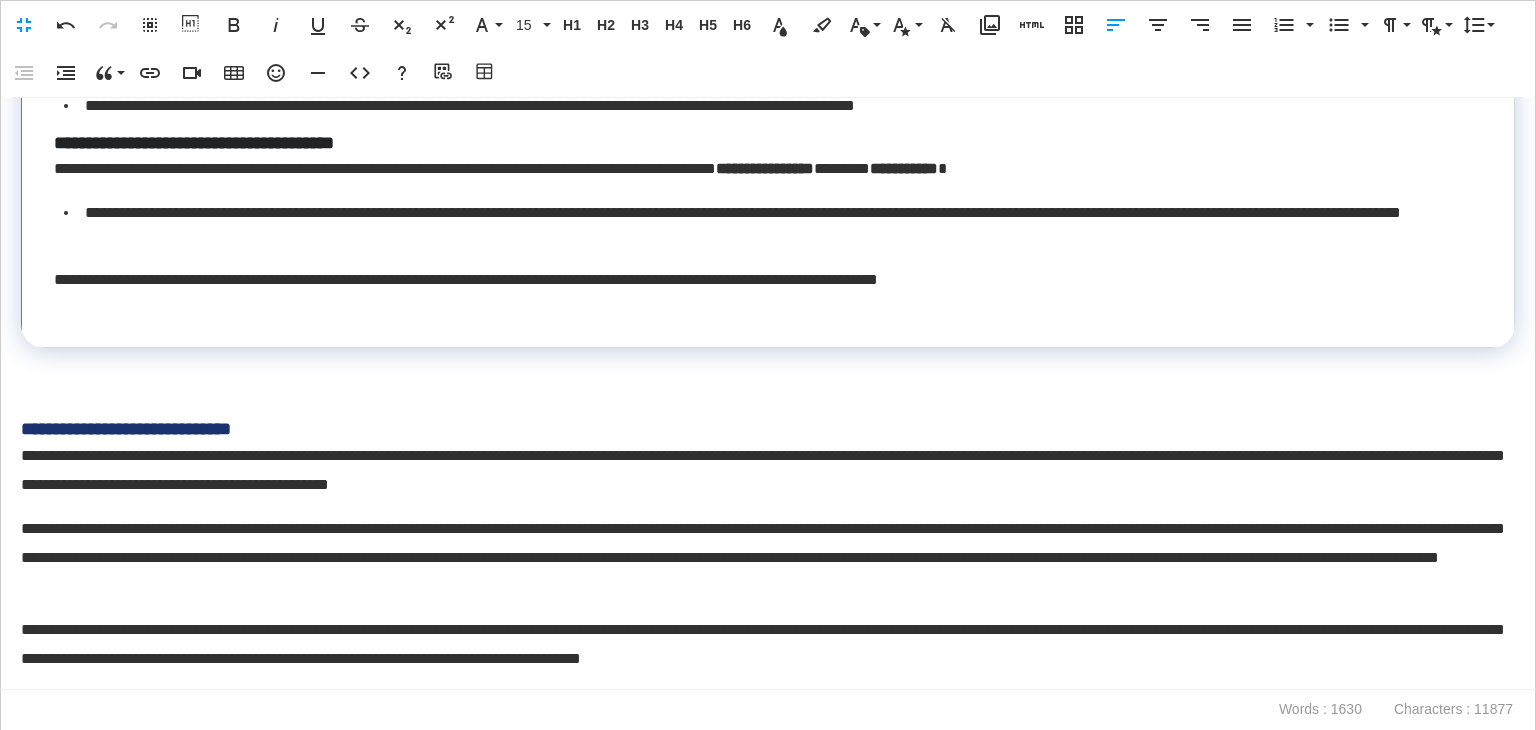 click on "**********" at bounding box center [768, -226] 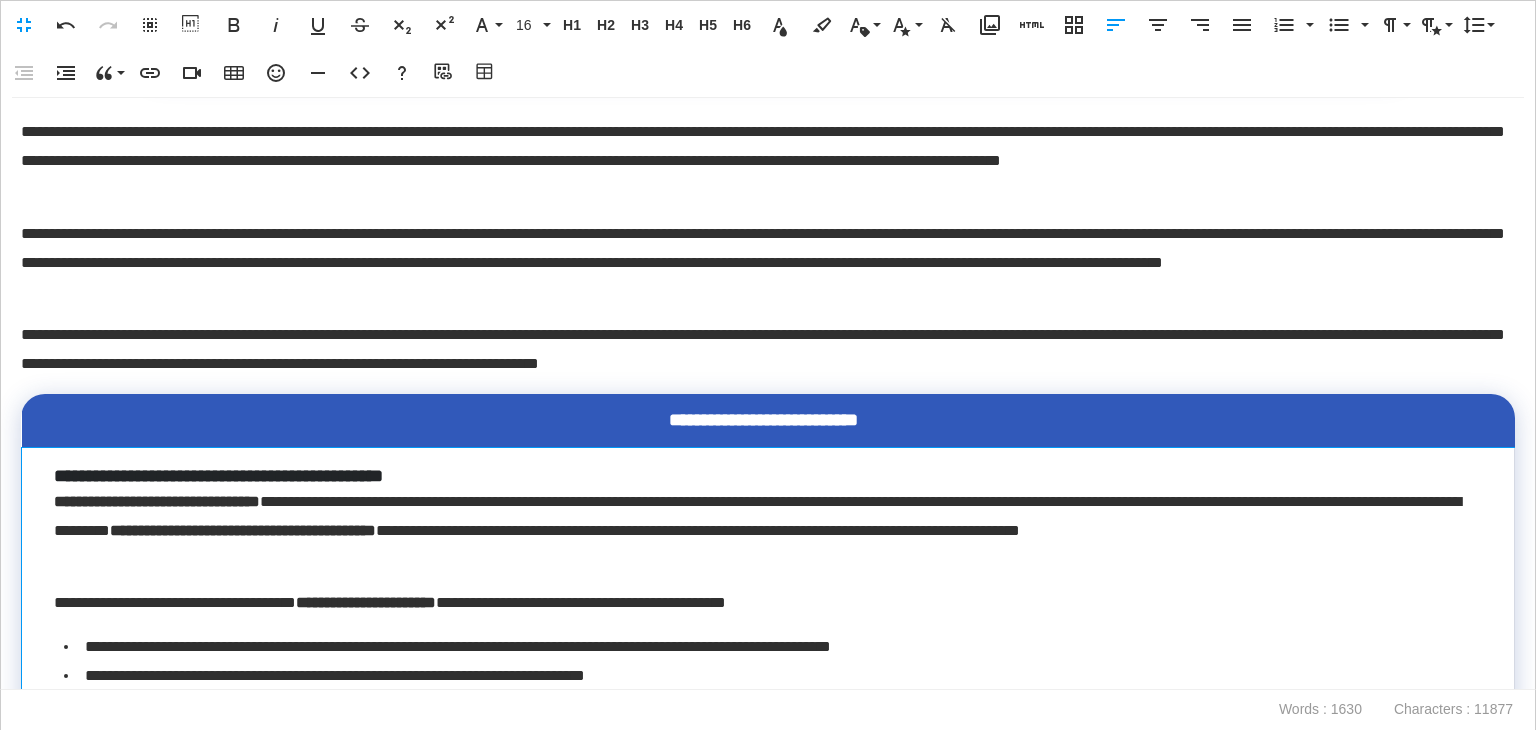 scroll, scrollTop: 1150, scrollLeft: 0, axis: vertical 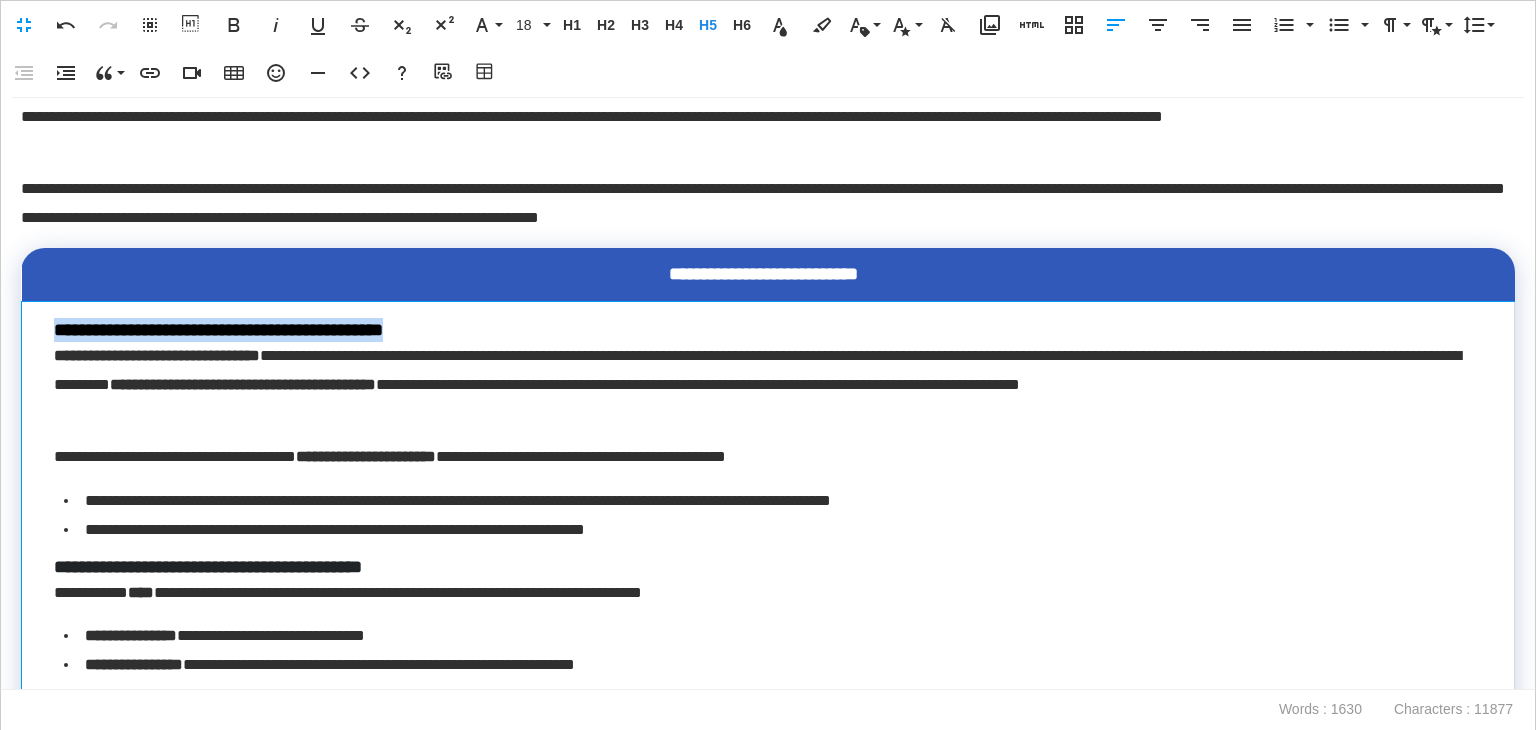 drag, startPoint x: 442, startPoint y: 323, endPoint x: 58, endPoint y: 329, distance: 384.04688 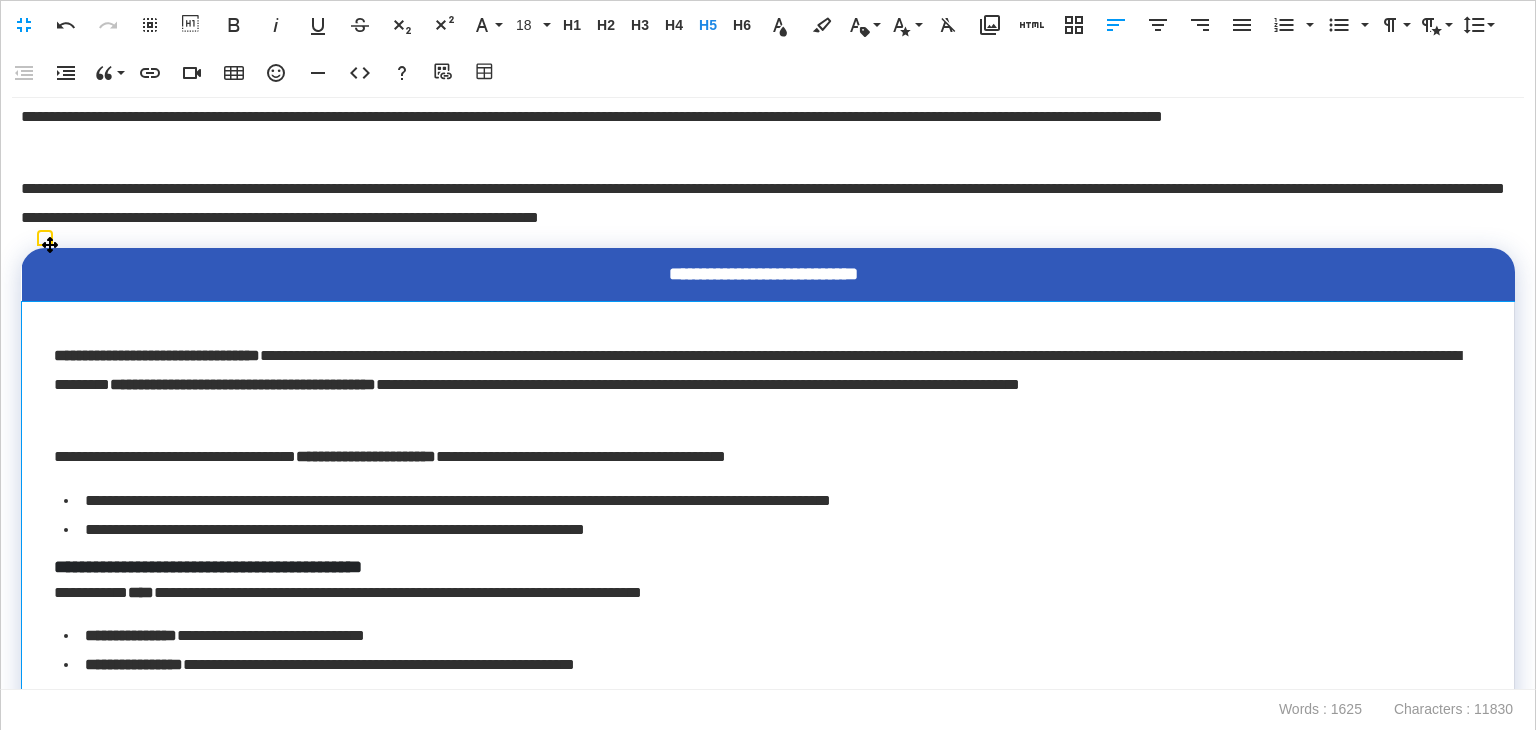 click on "**********" at bounding box center [768, 864] 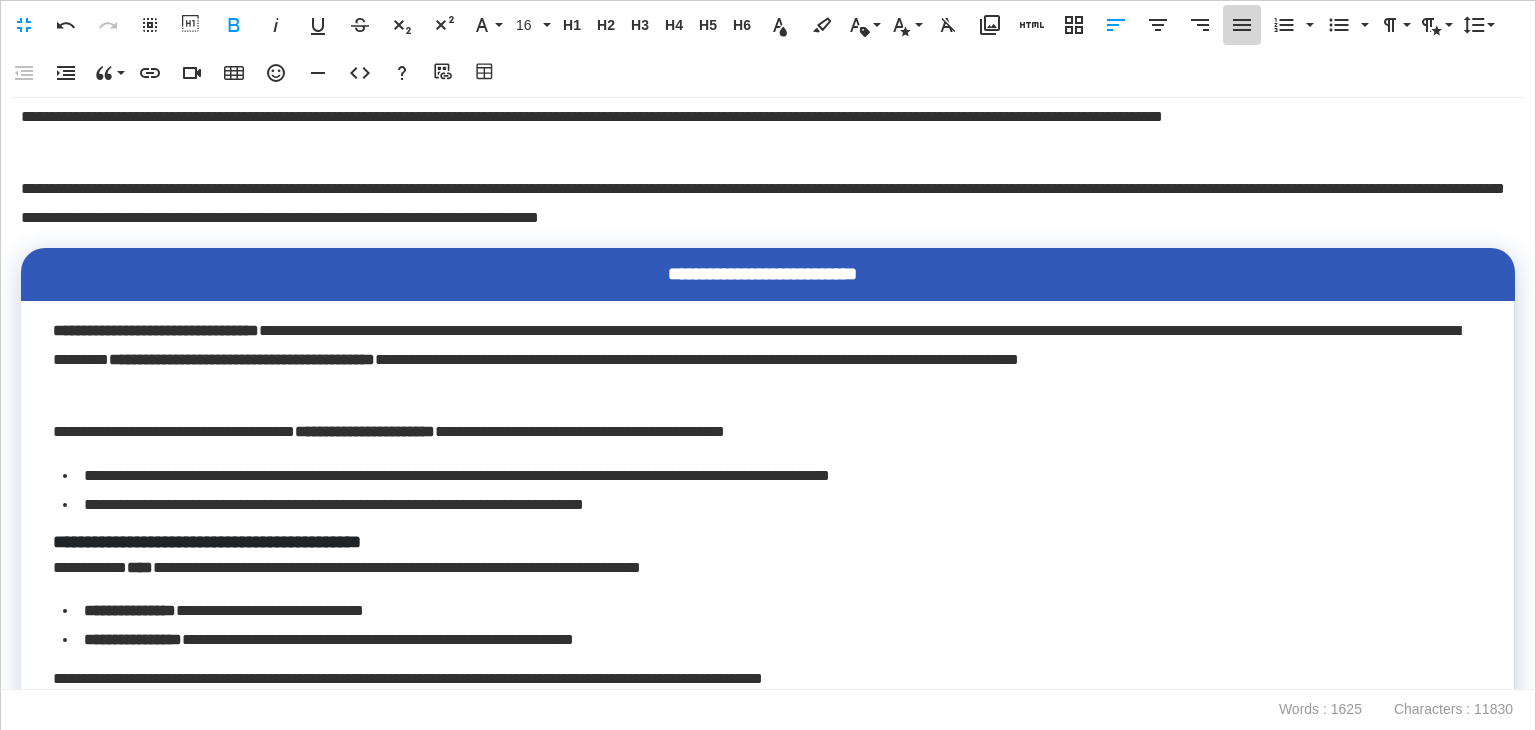 click 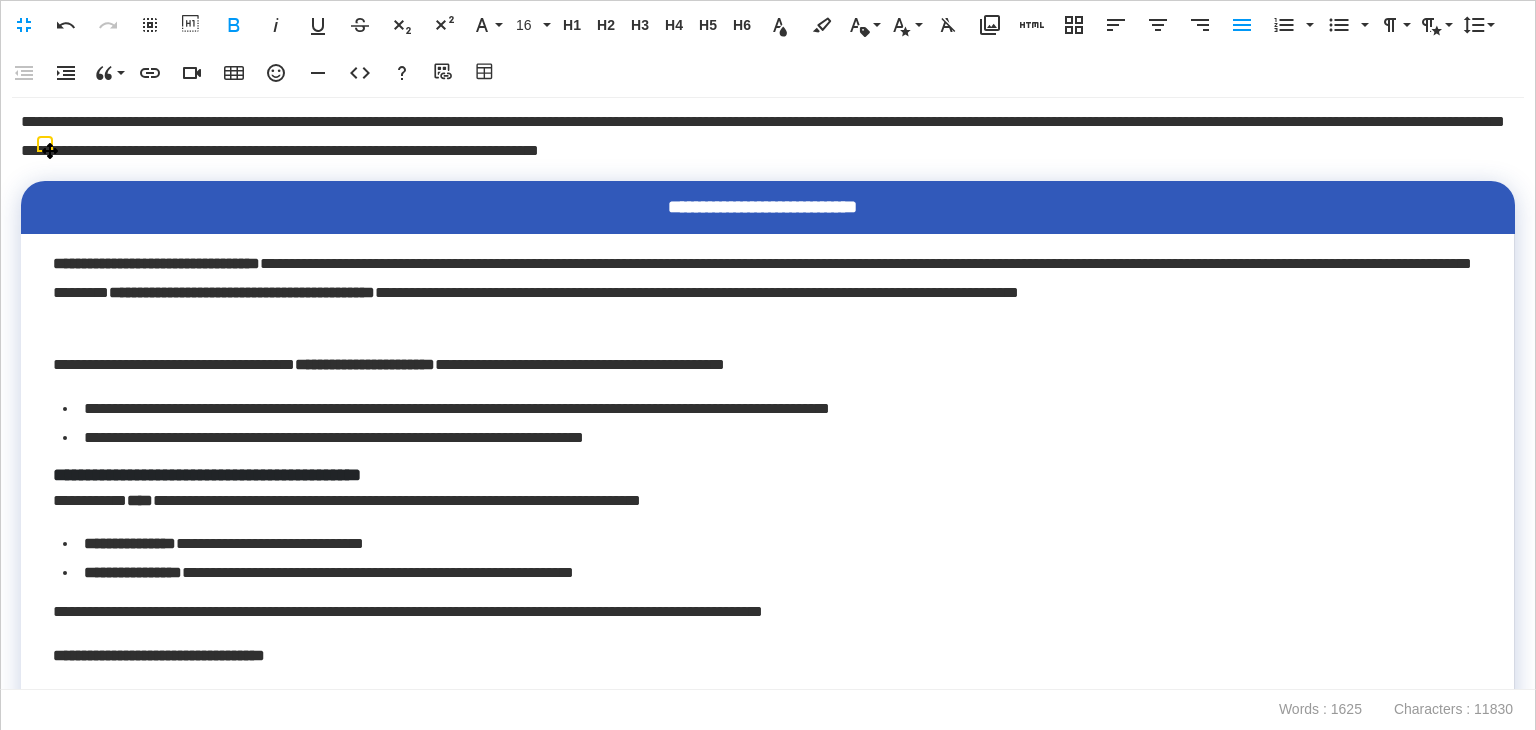 scroll, scrollTop: 1350, scrollLeft: 0, axis: vertical 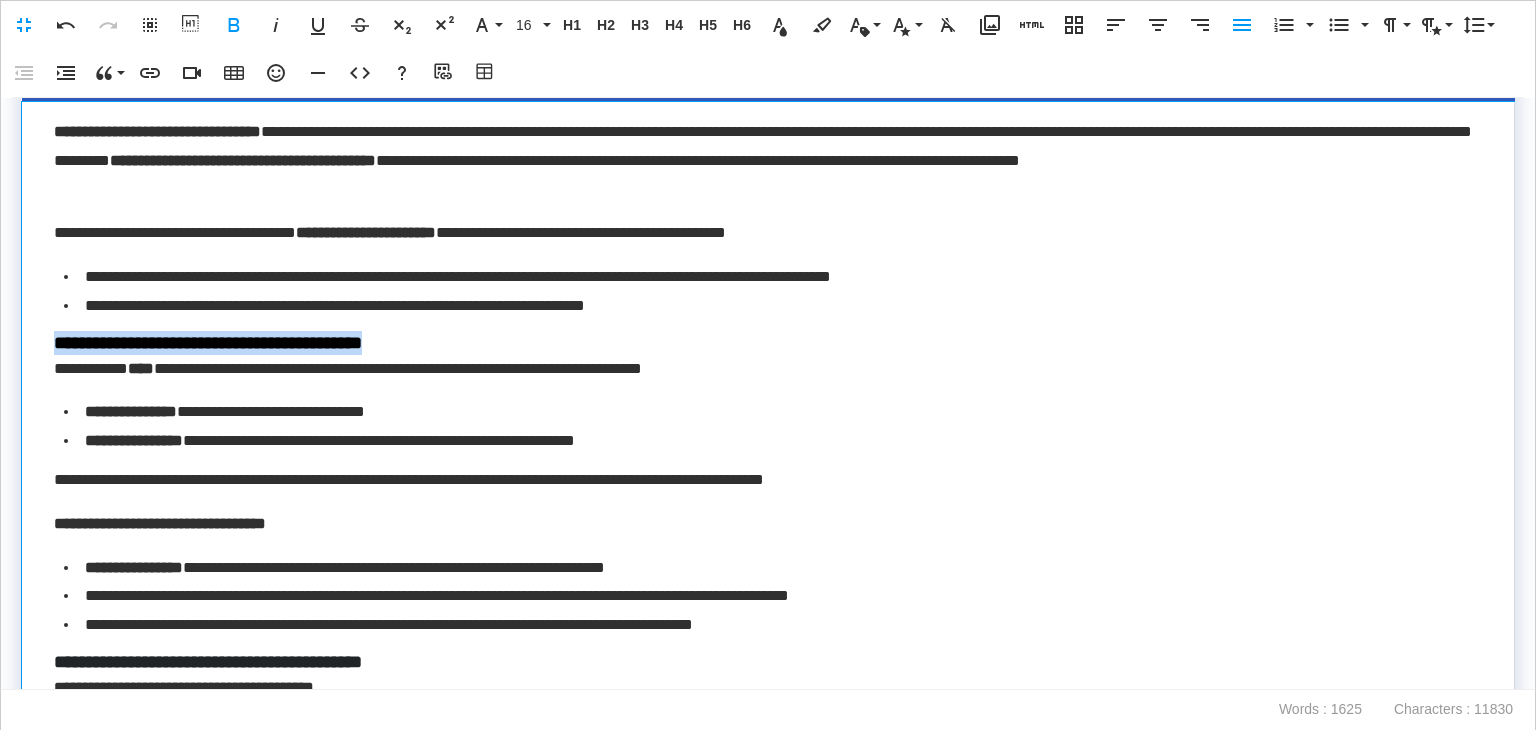 drag, startPoint x: 480, startPoint y: 337, endPoint x: 44, endPoint y: 341, distance: 436.01834 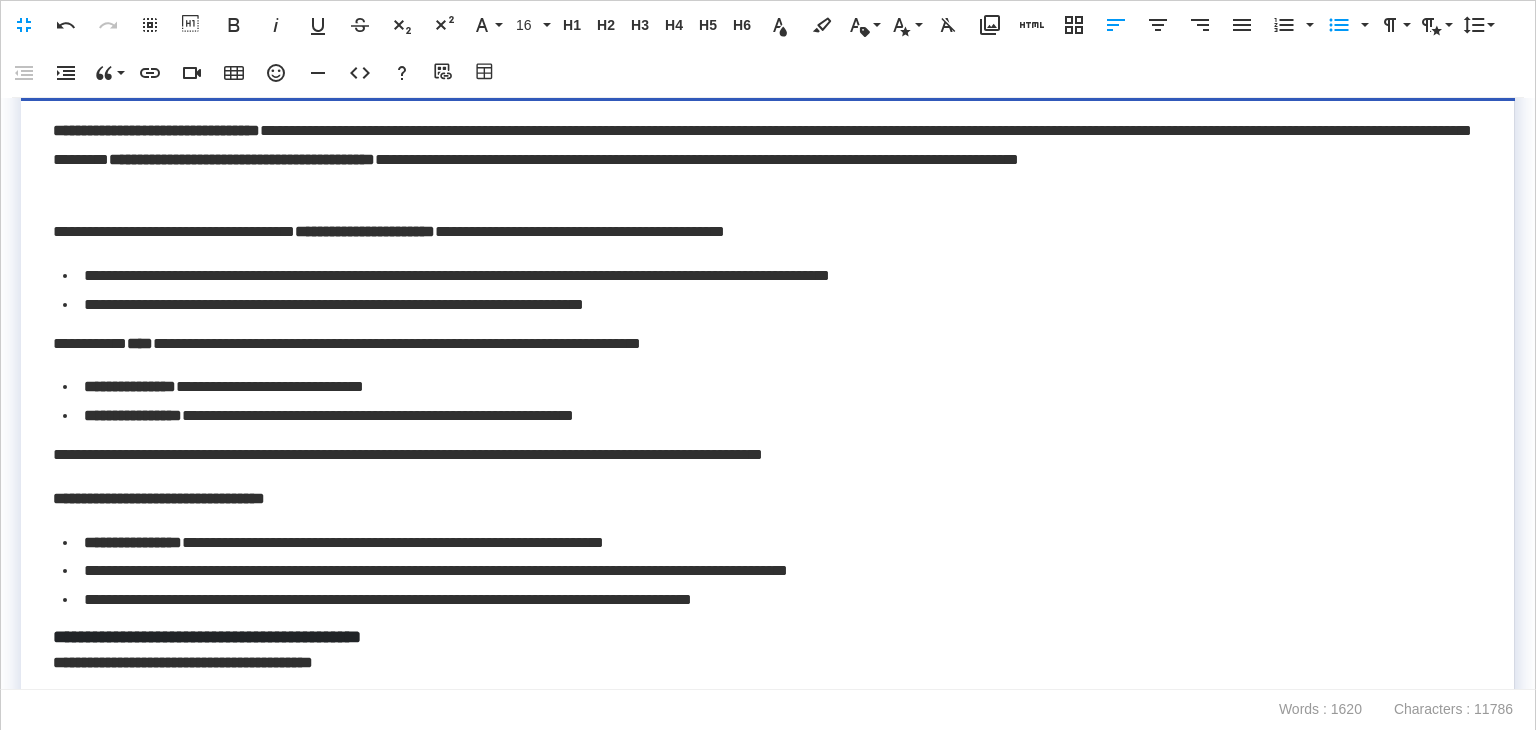 click on "**********" at bounding box center [768, 639] 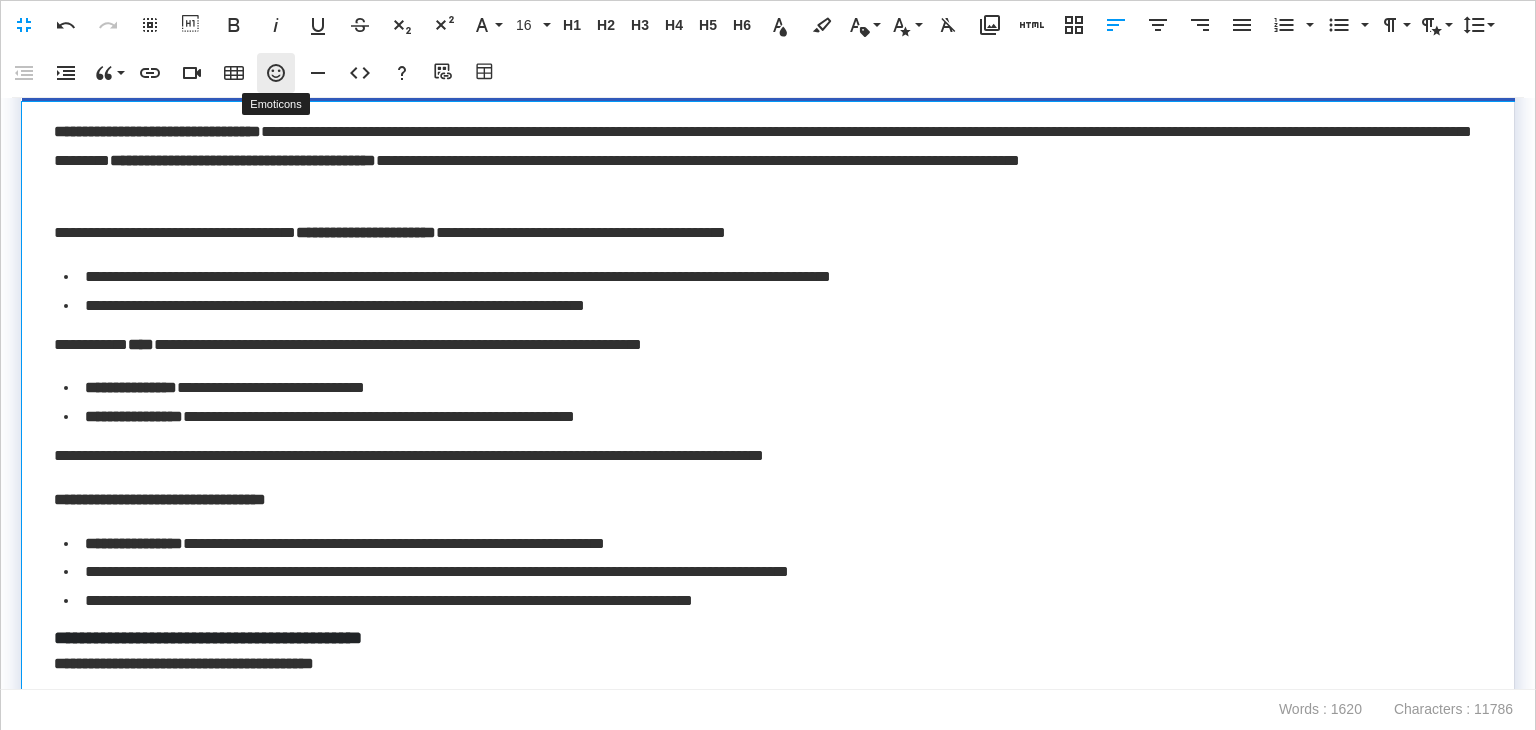 click 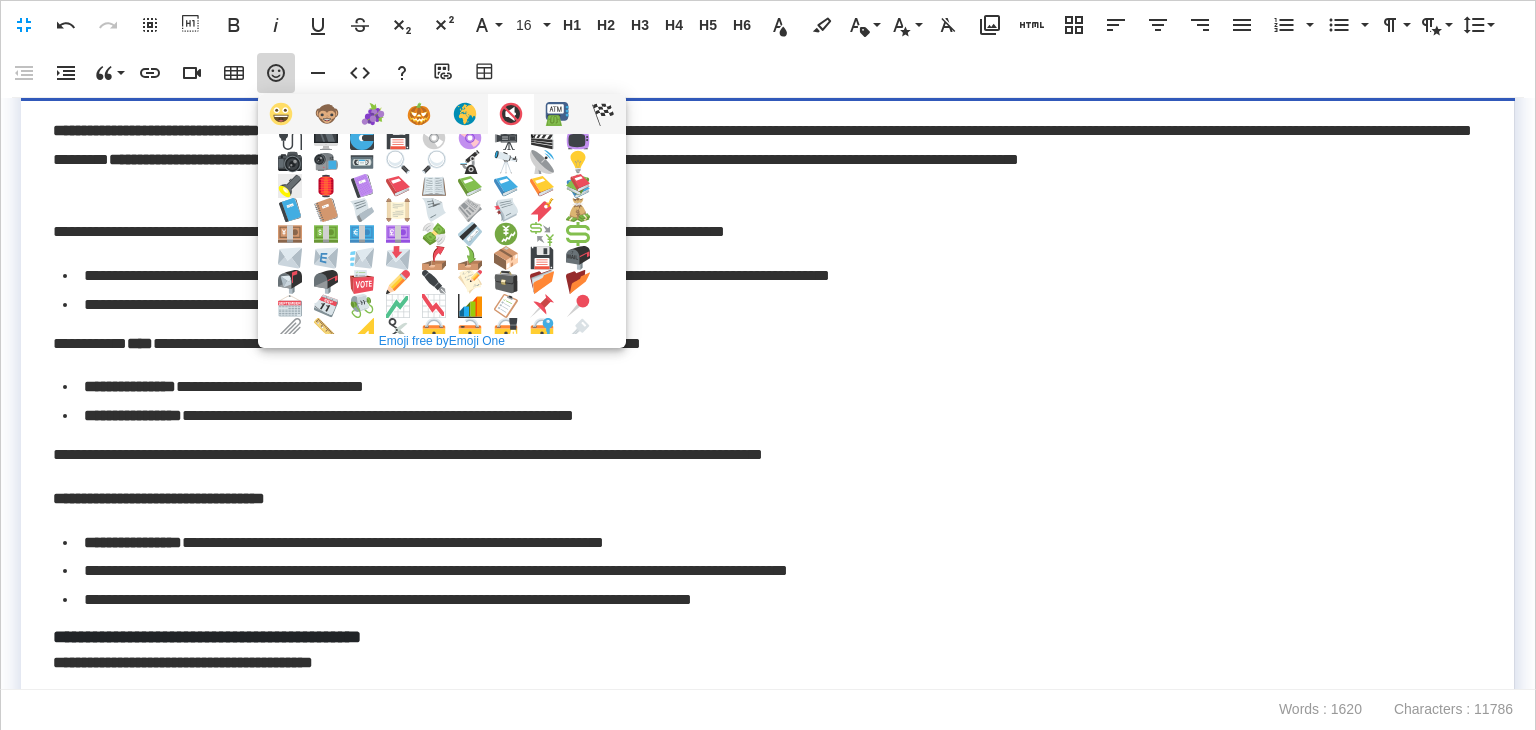 scroll, scrollTop: 200, scrollLeft: 0, axis: vertical 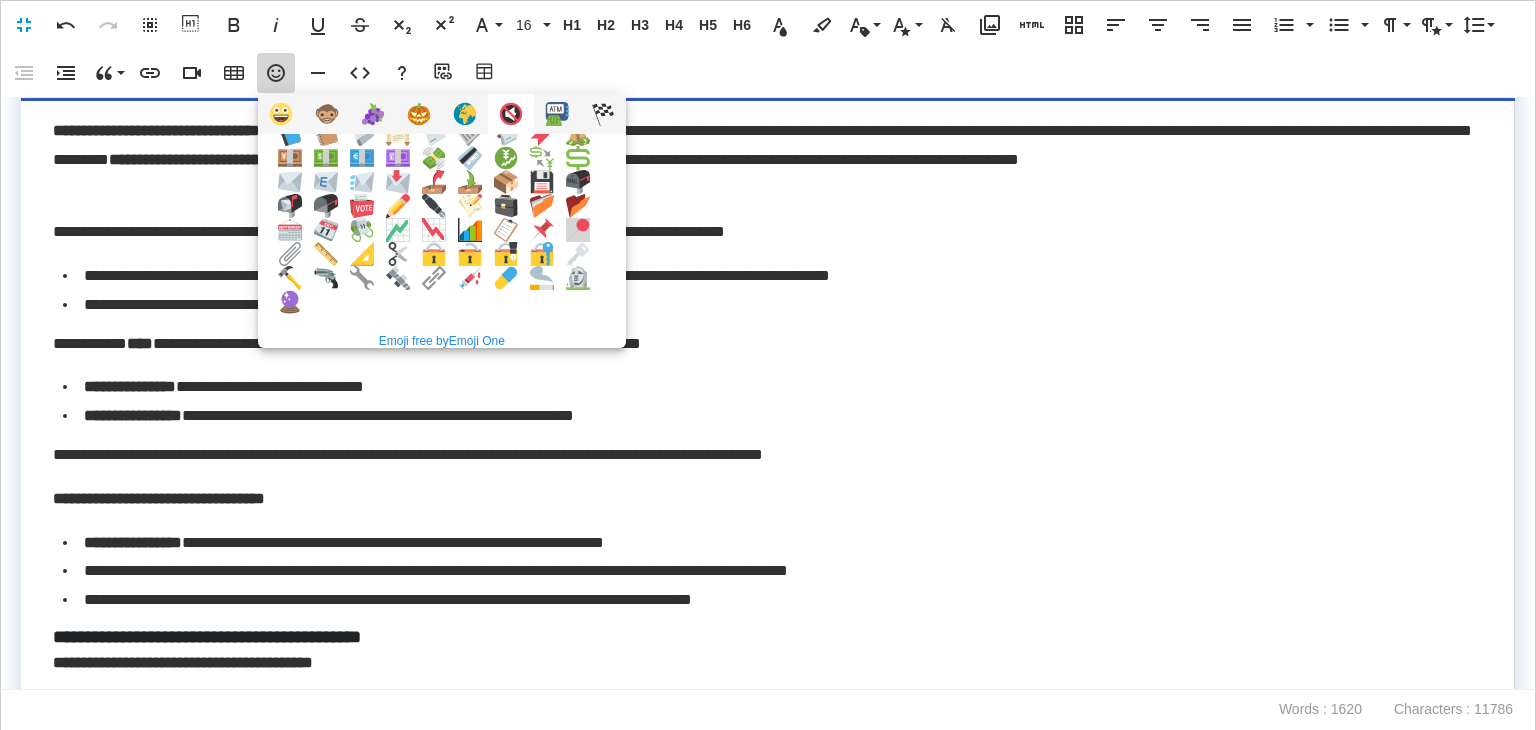 click at bounding box center (578, 230) 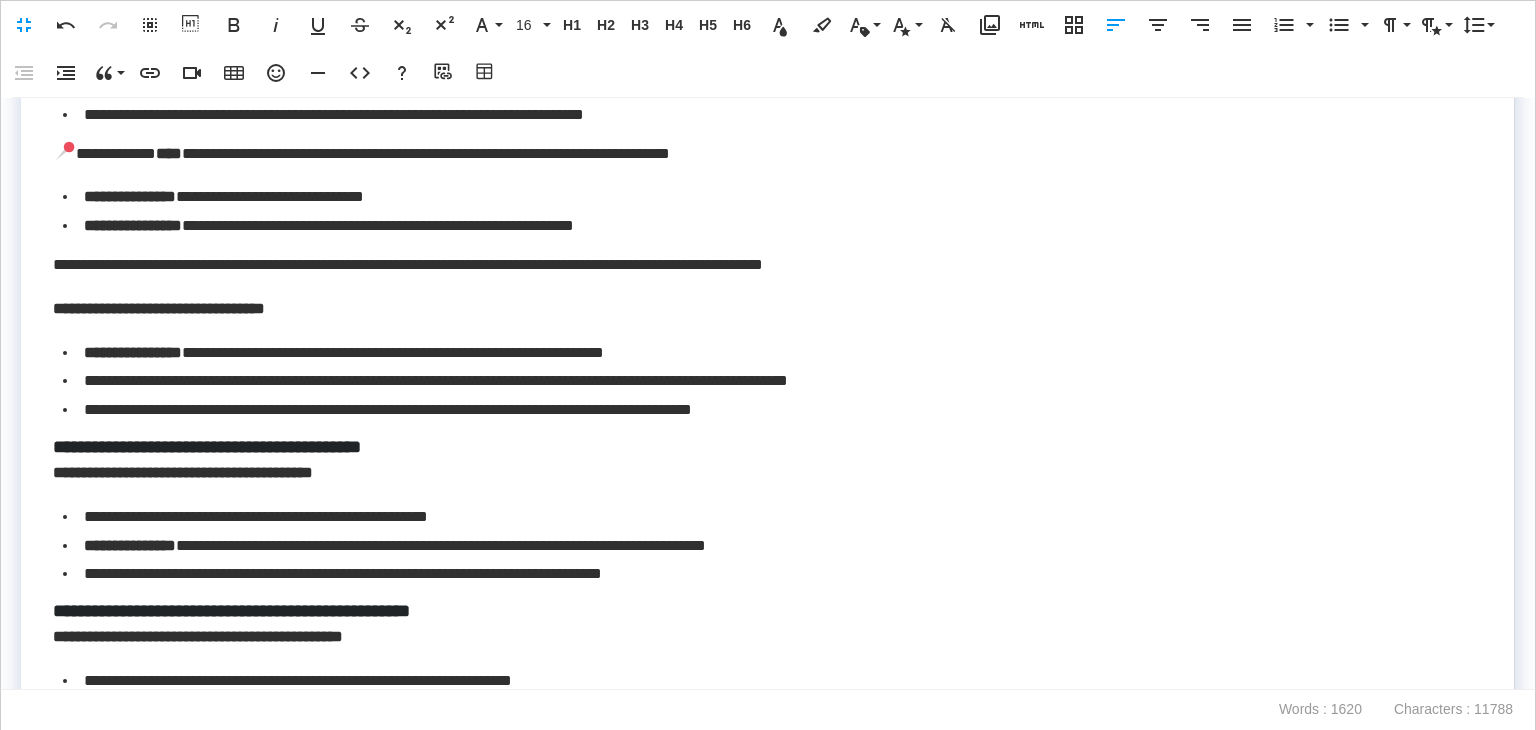 scroll, scrollTop: 1550, scrollLeft: 0, axis: vertical 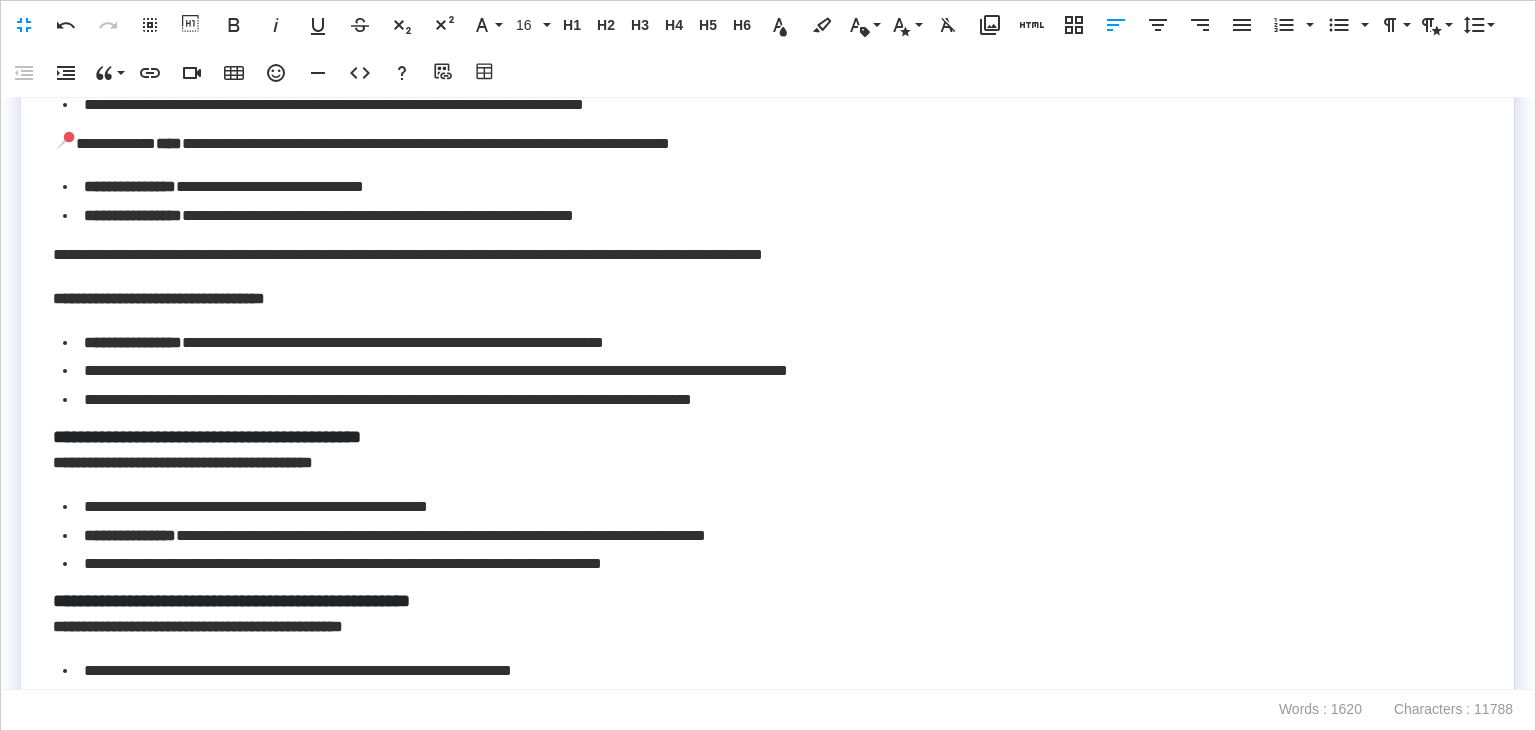click on "**********" at bounding box center (768, 439) 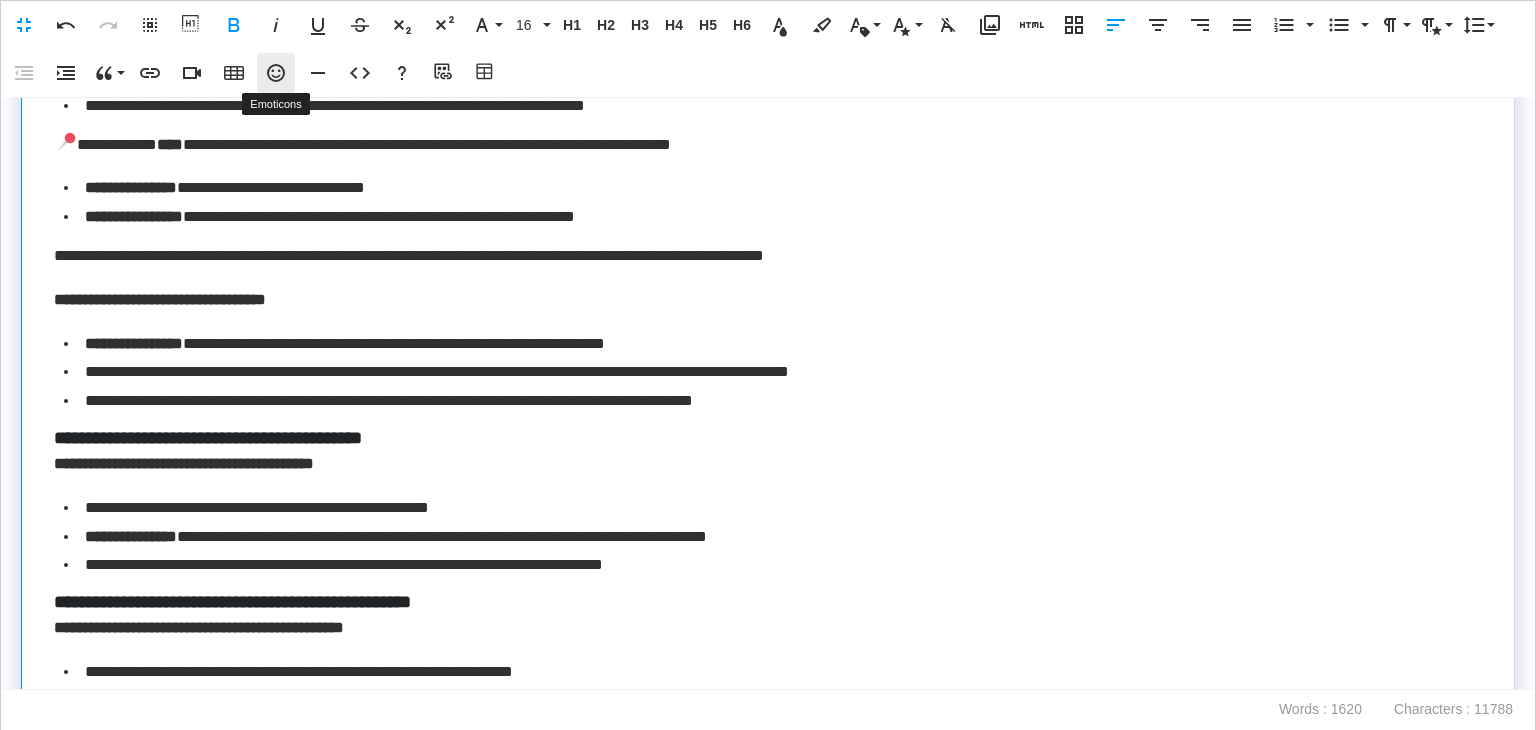 click 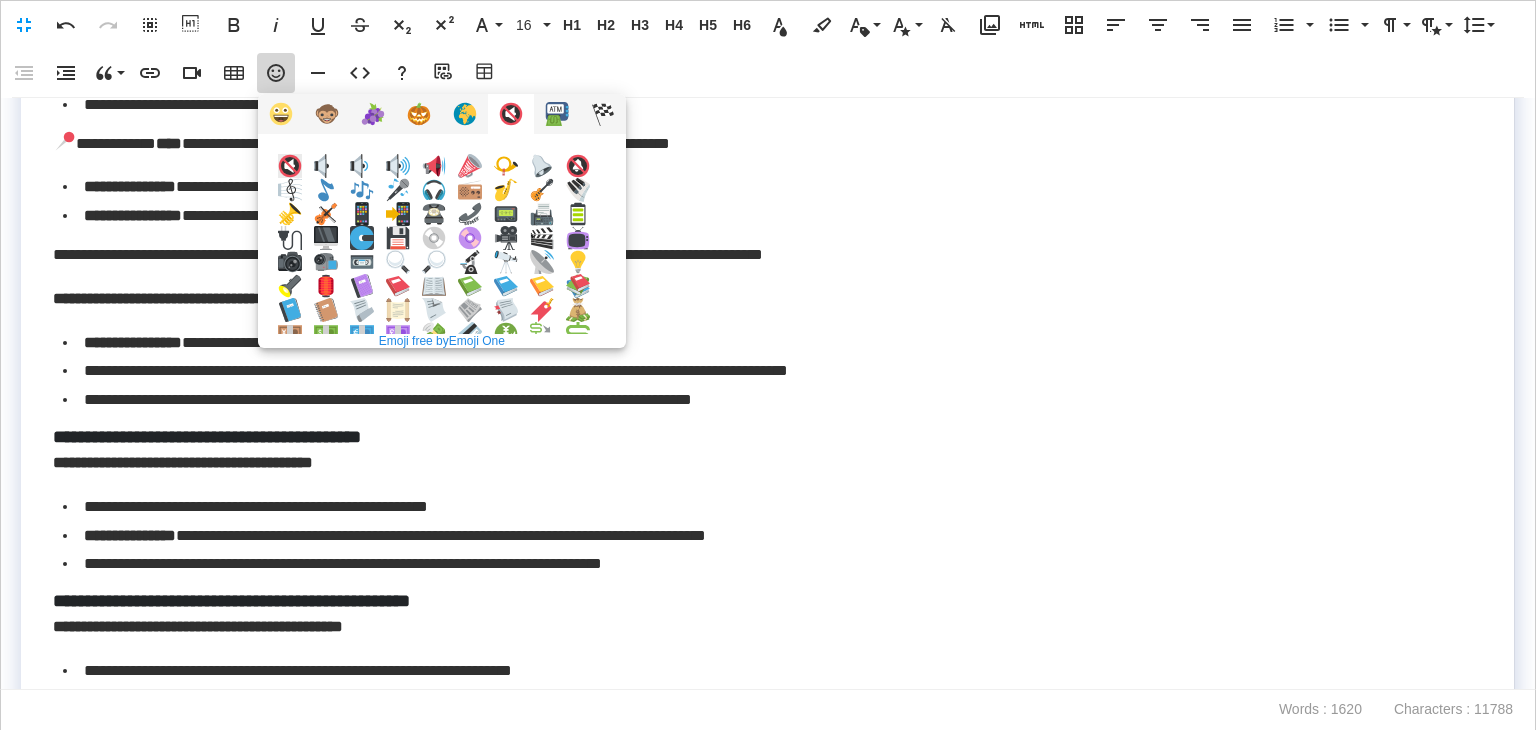 scroll, scrollTop: 200, scrollLeft: 0, axis: vertical 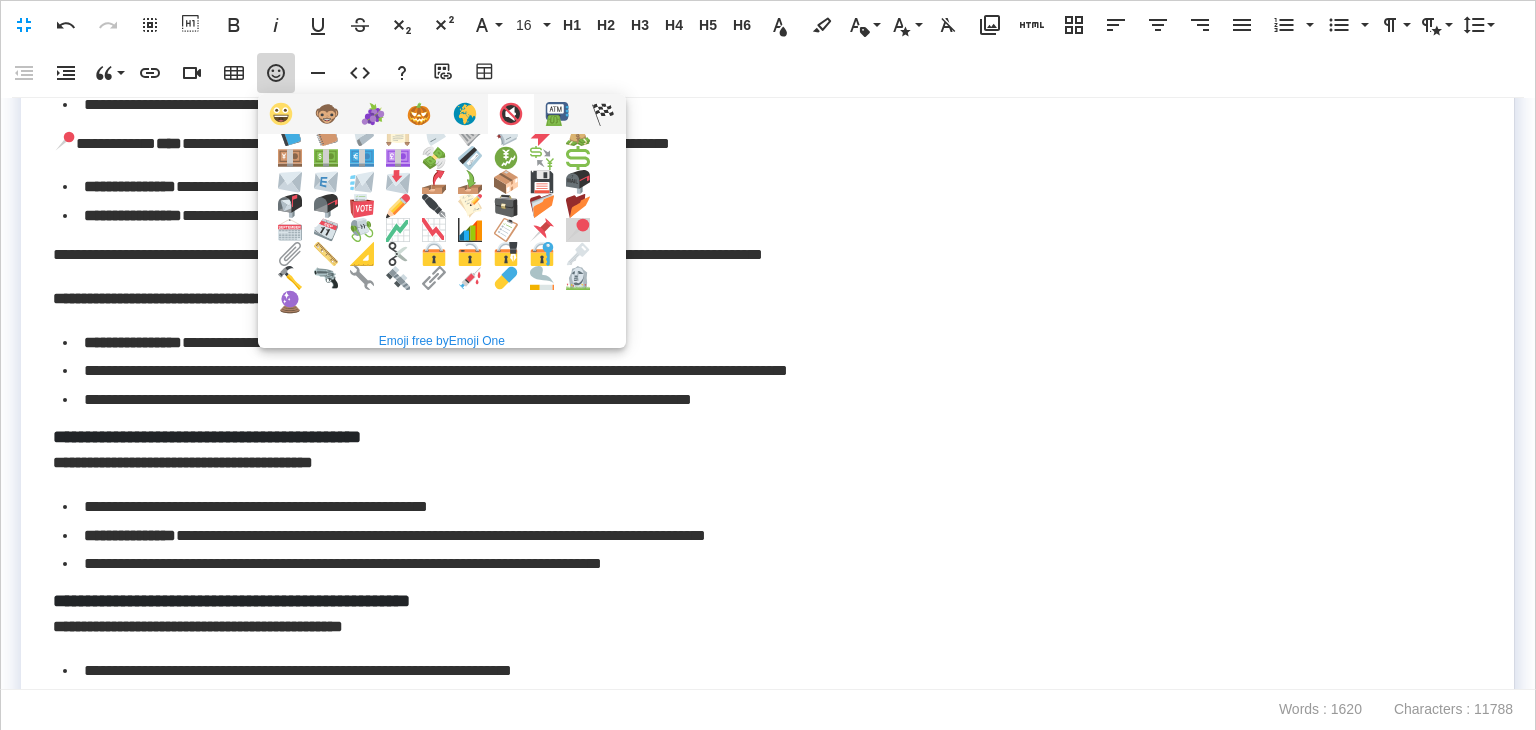 click at bounding box center (578, 230) 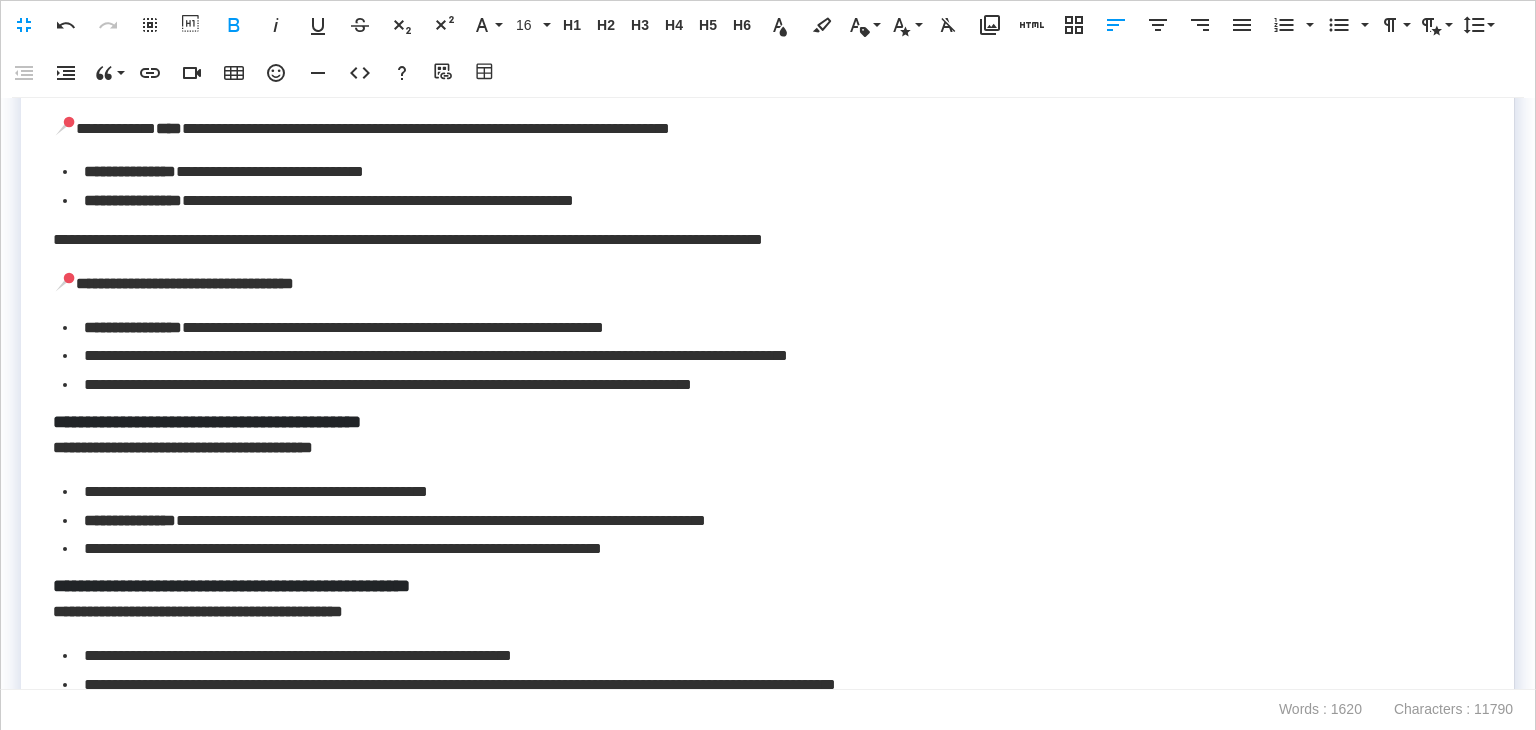 scroll, scrollTop: 1650, scrollLeft: 0, axis: vertical 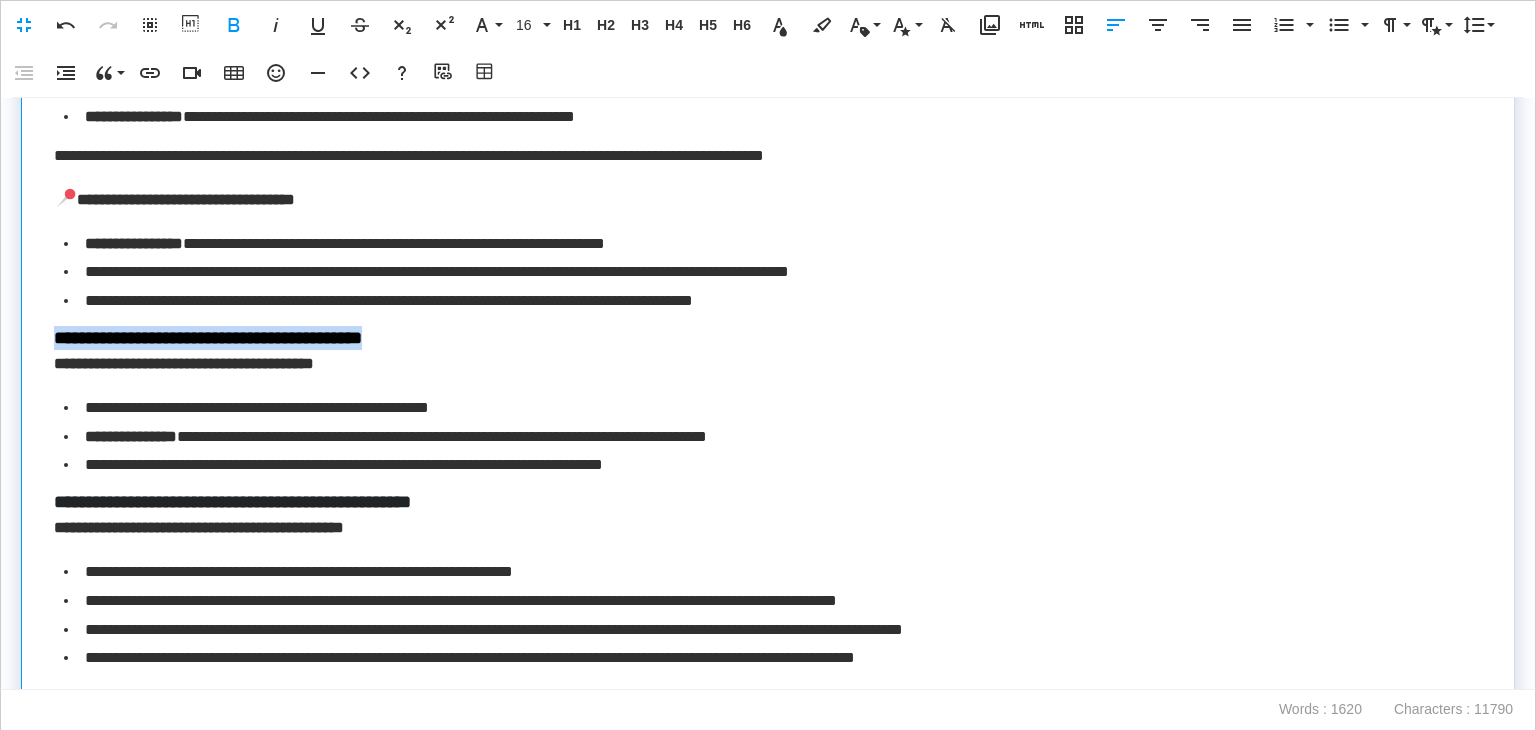 drag, startPoint x: 462, startPoint y: 331, endPoint x: 40, endPoint y: 333, distance: 422.00473 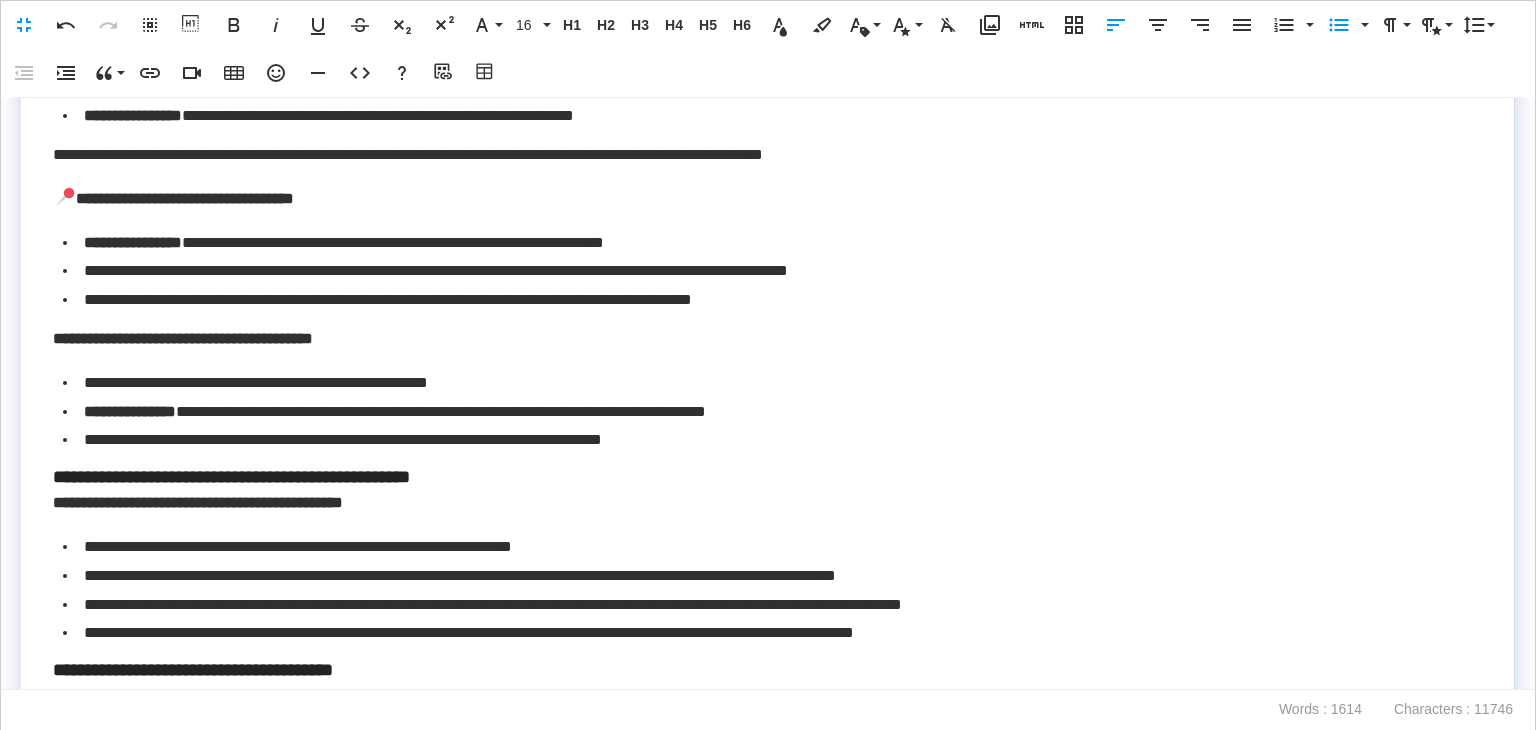 click on "**********" at bounding box center (183, 338) 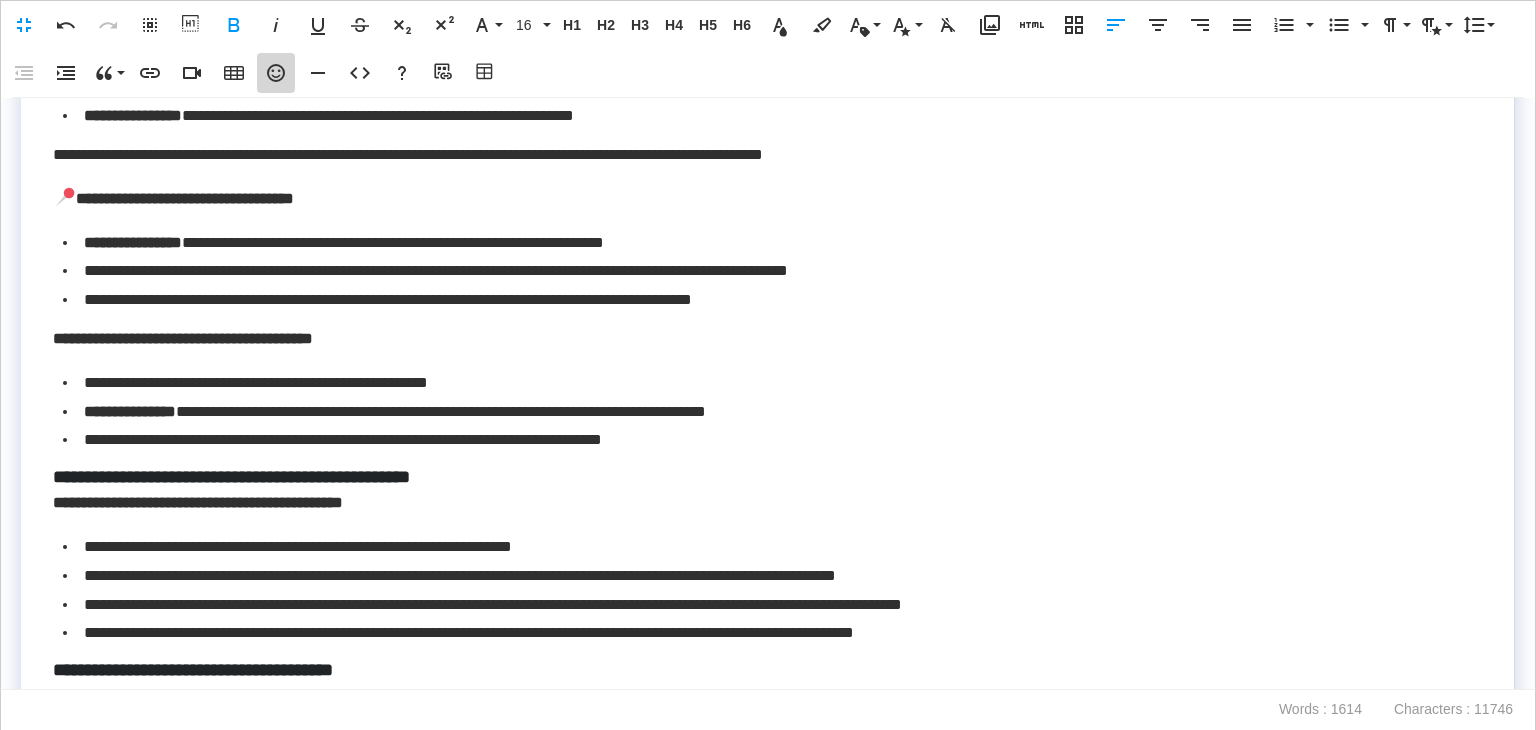 click 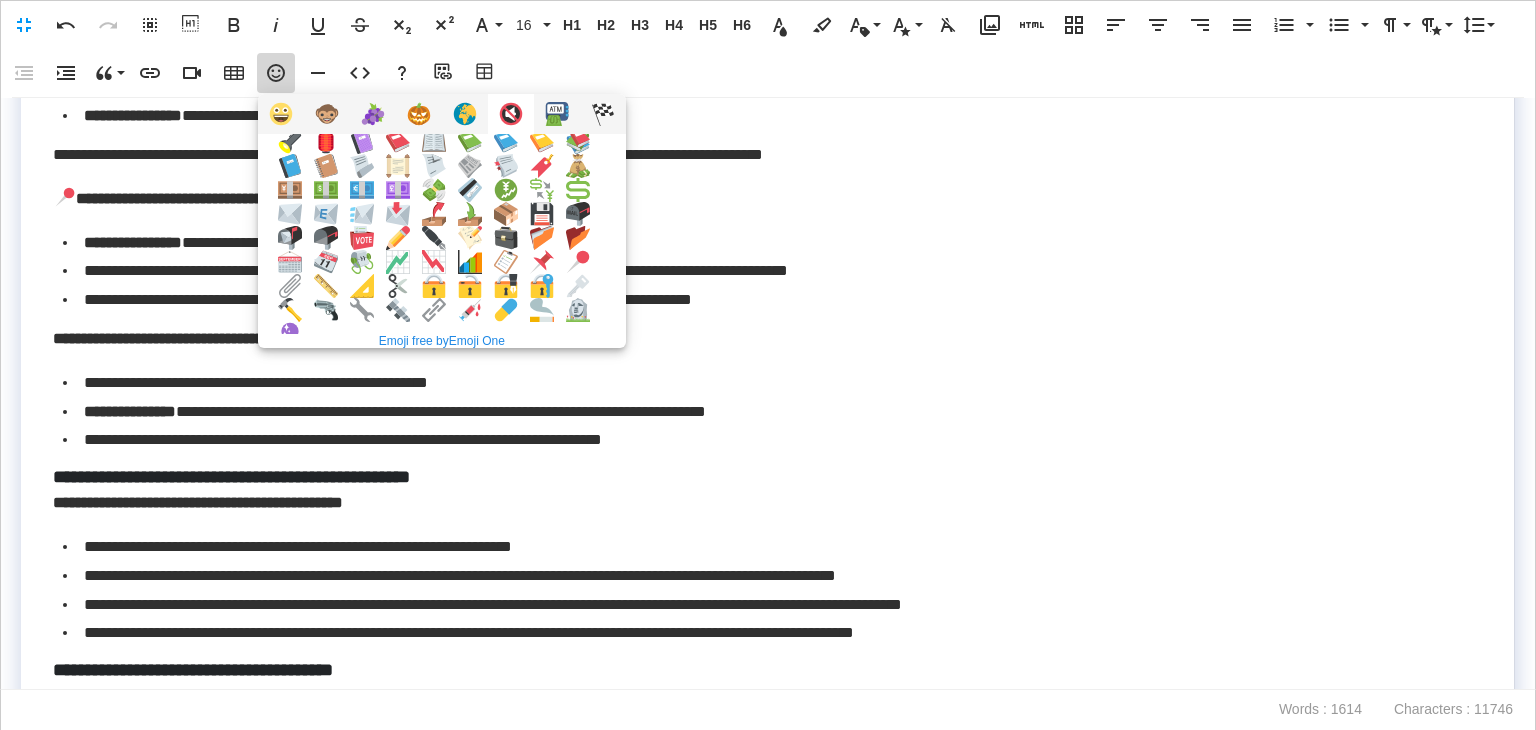 scroll, scrollTop: 200, scrollLeft: 0, axis: vertical 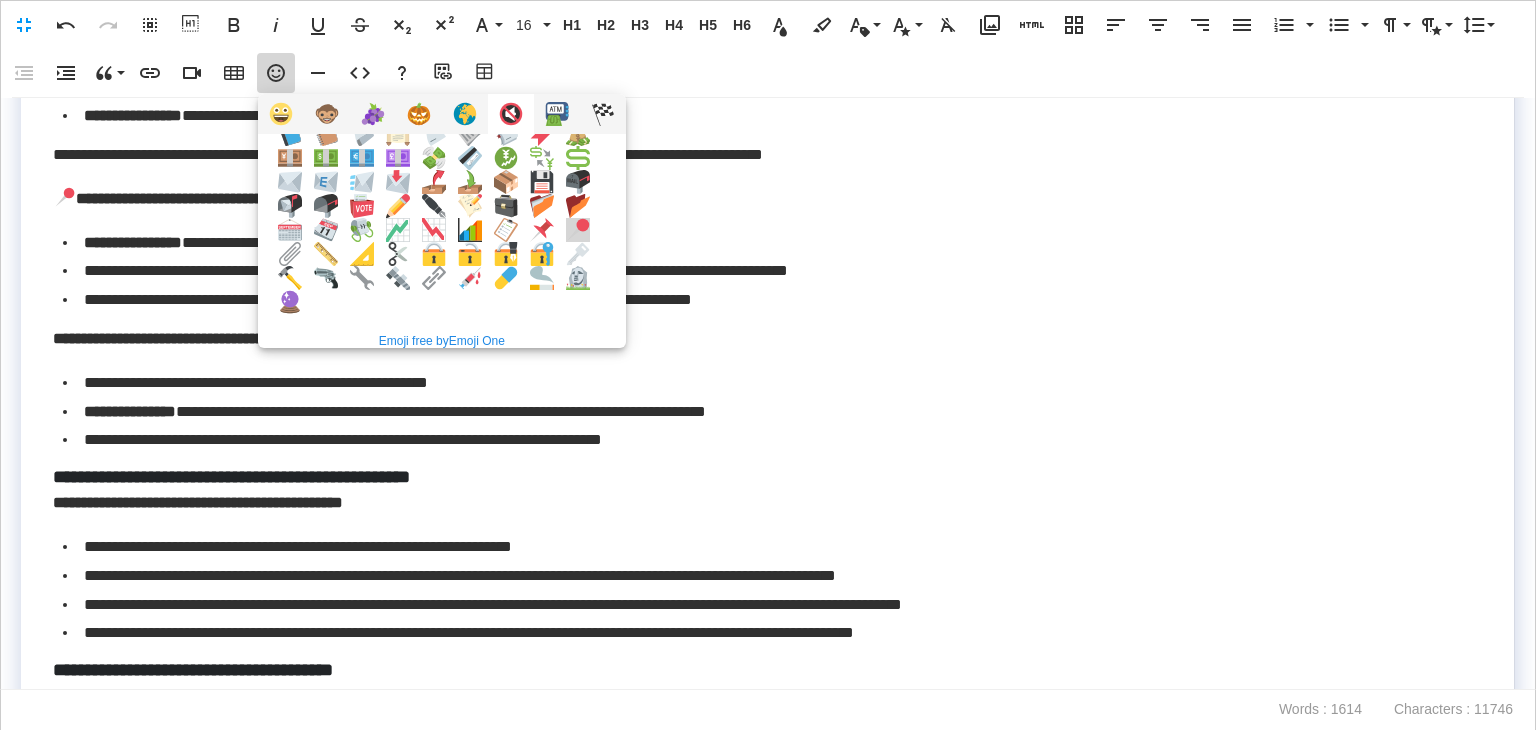 click at bounding box center [578, 230] 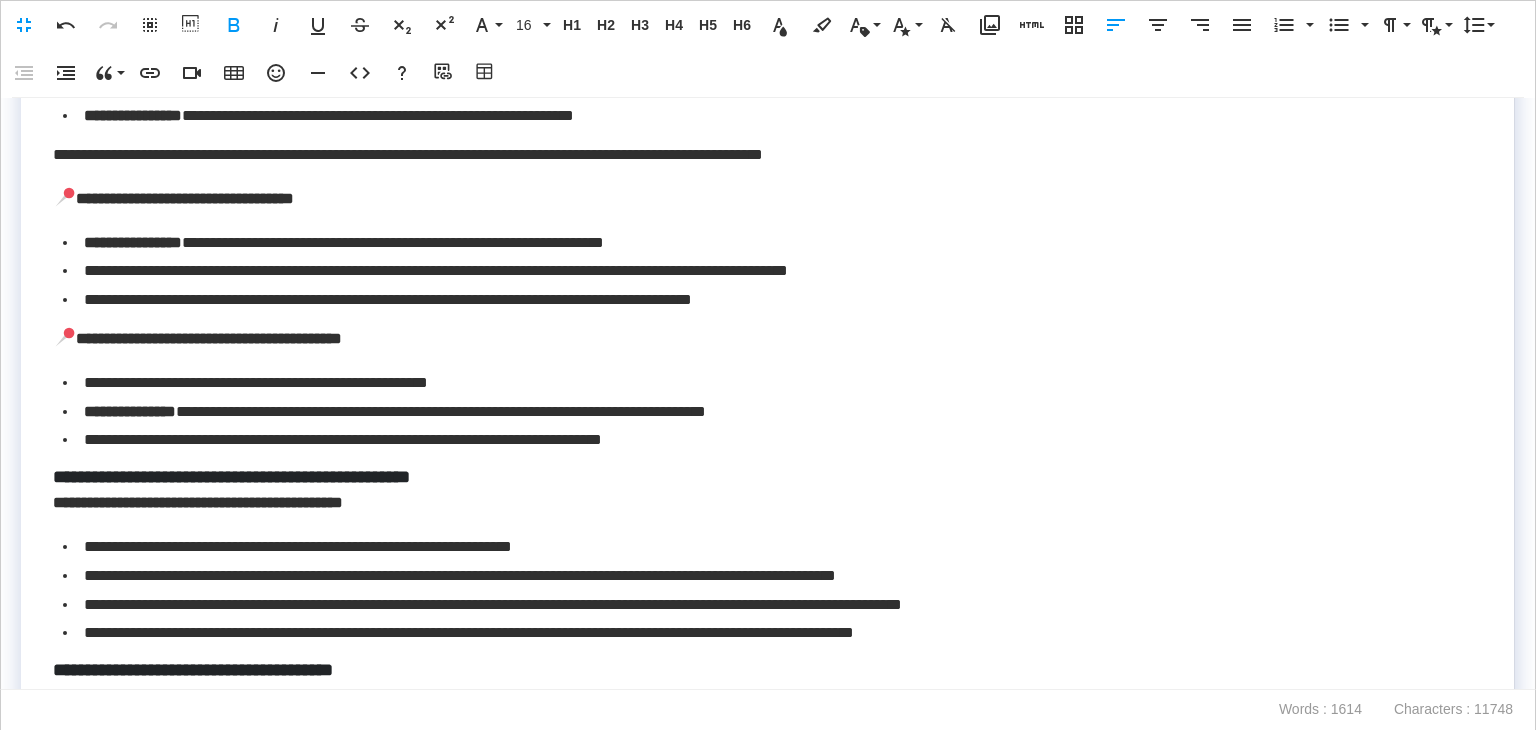 scroll, scrollTop: 1750, scrollLeft: 0, axis: vertical 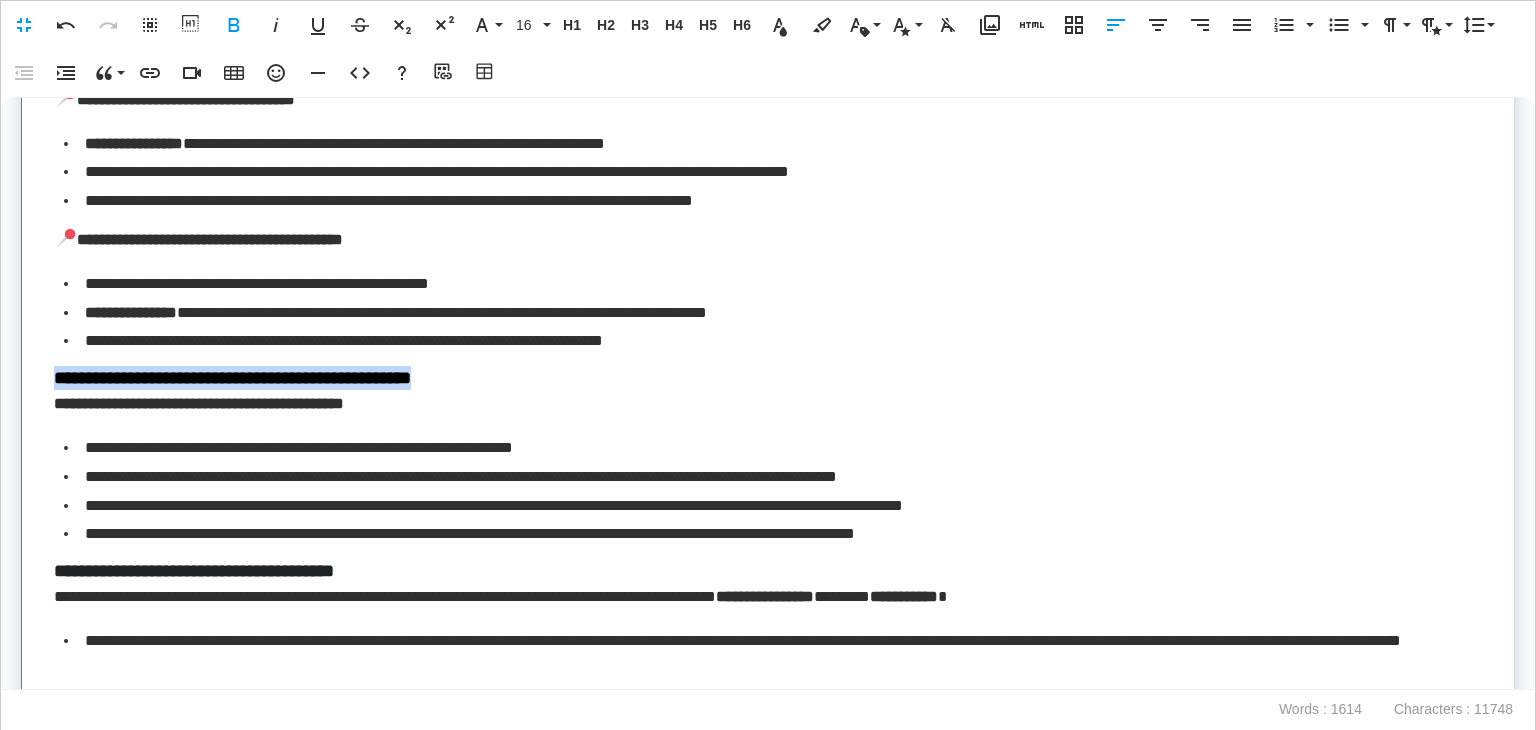 drag, startPoint x: 532, startPoint y: 366, endPoint x: 43, endPoint y: 364, distance: 489.0041 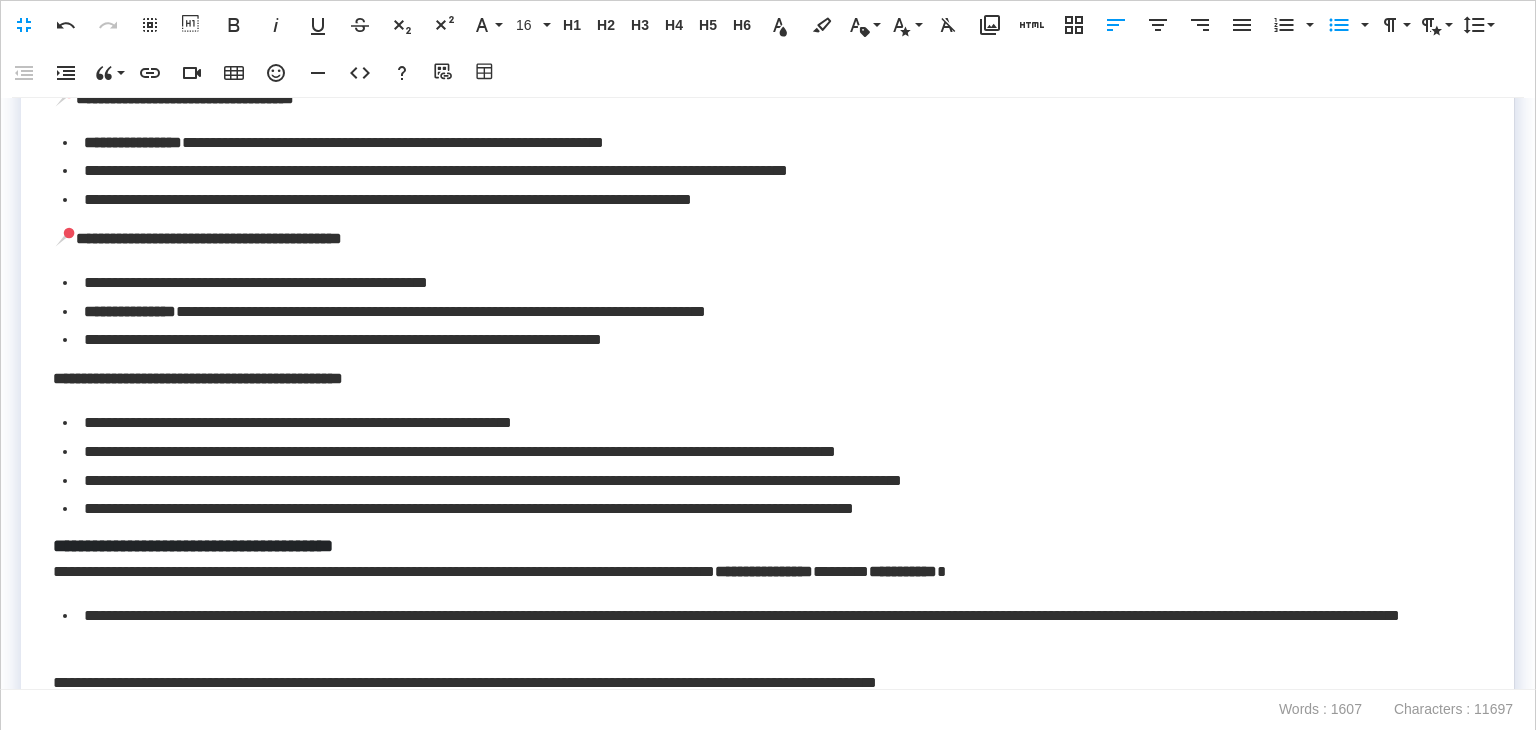 click on "**********" at bounding box center (198, 378) 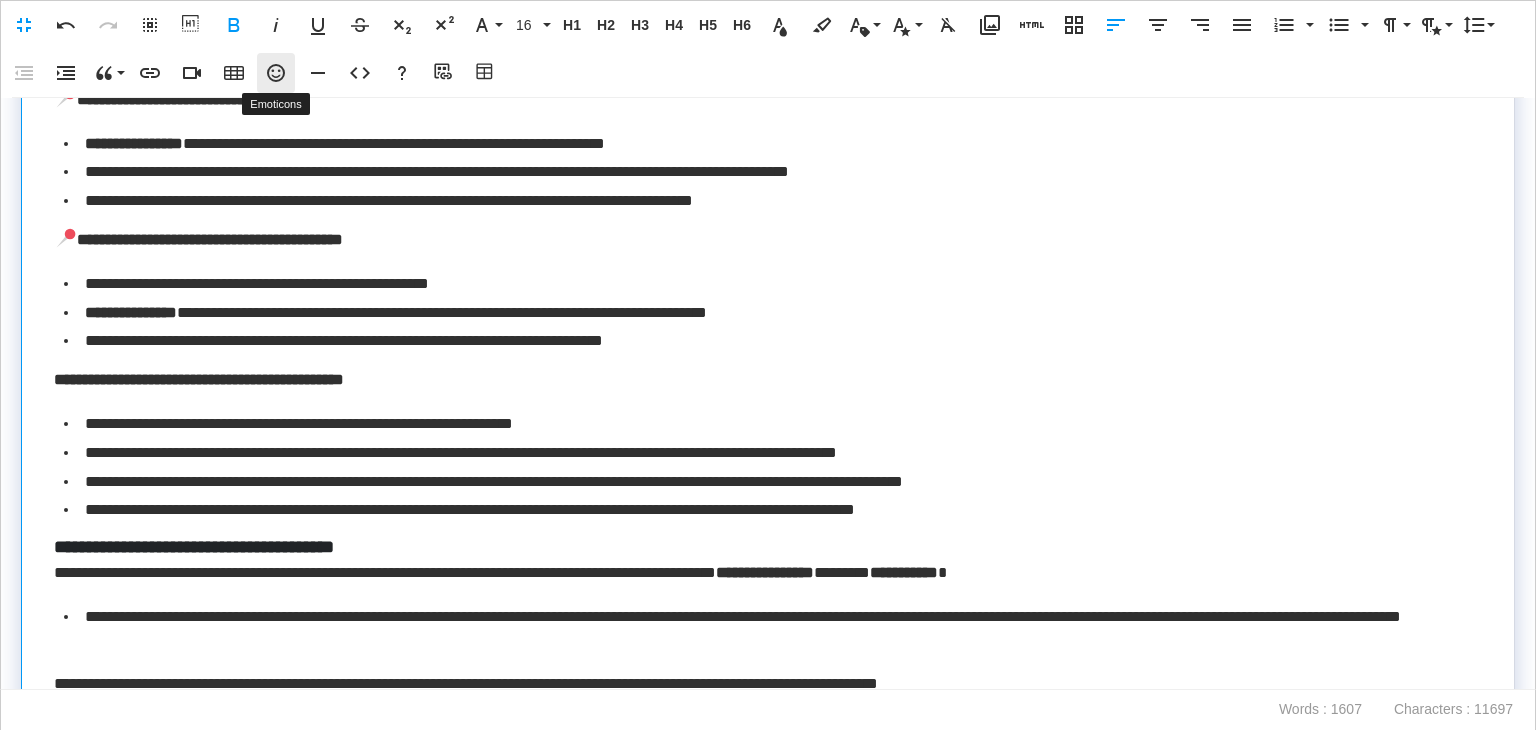 click on "Emoticons" at bounding box center [276, 73] 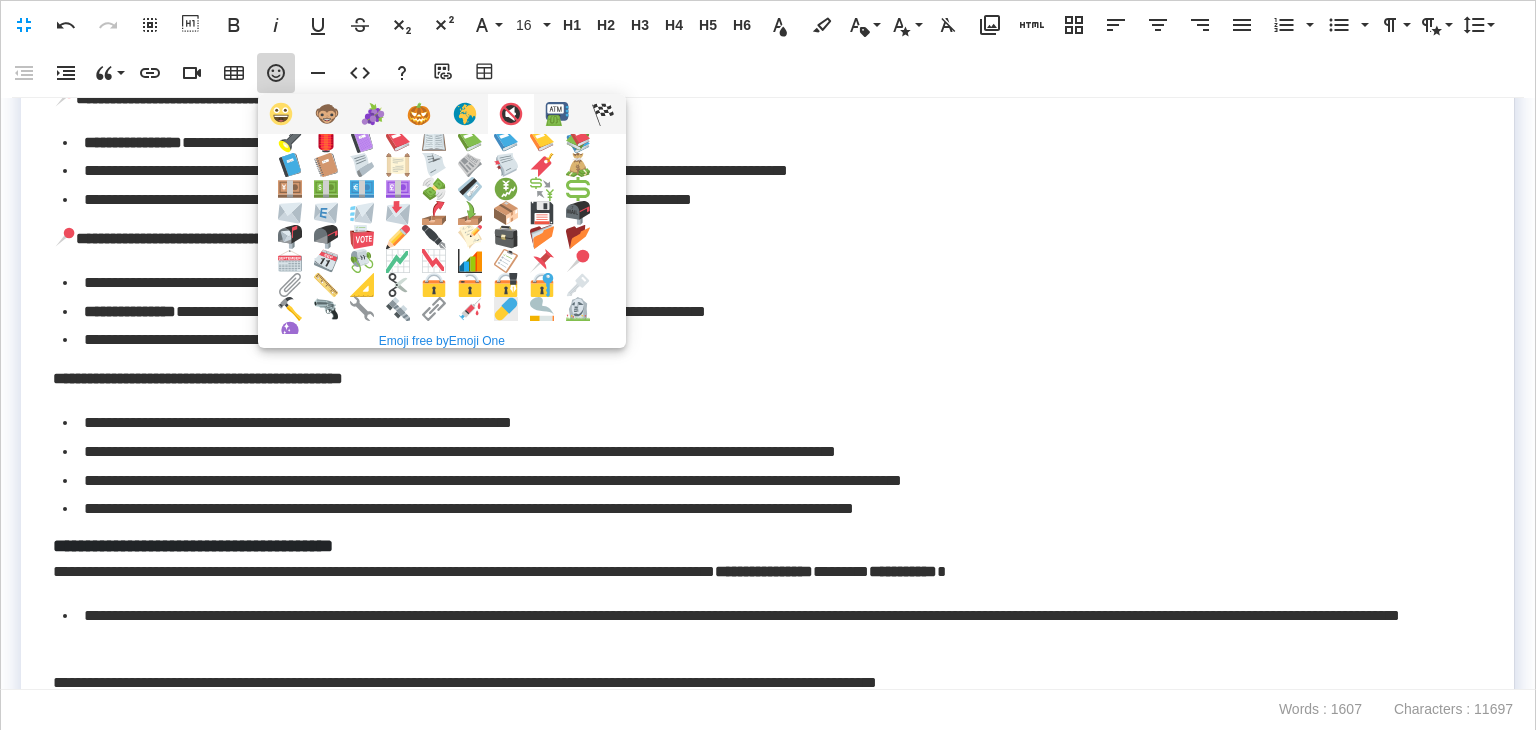 scroll, scrollTop: 200, scrollLeft: 0, axis: vertical 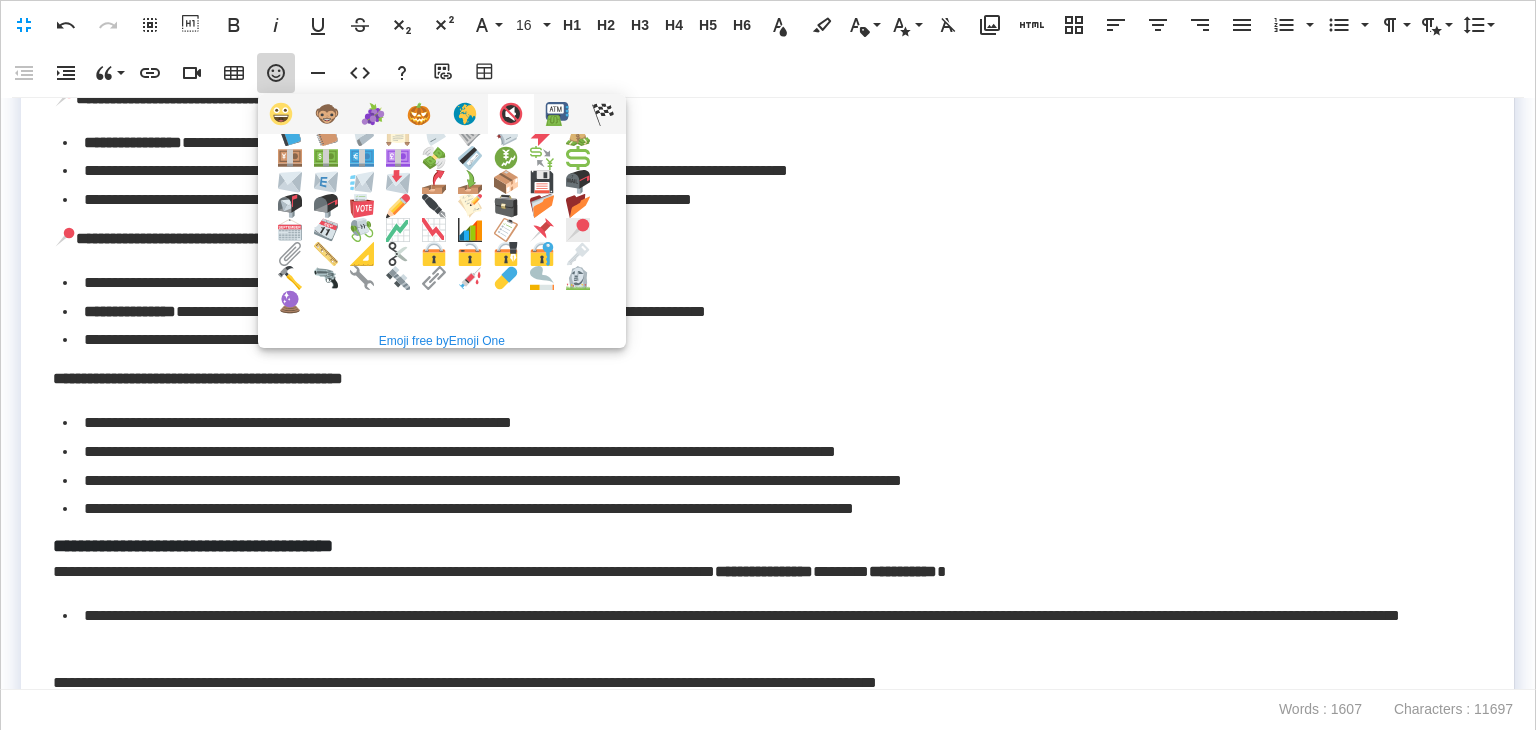 click at bounding box center [578, 230] 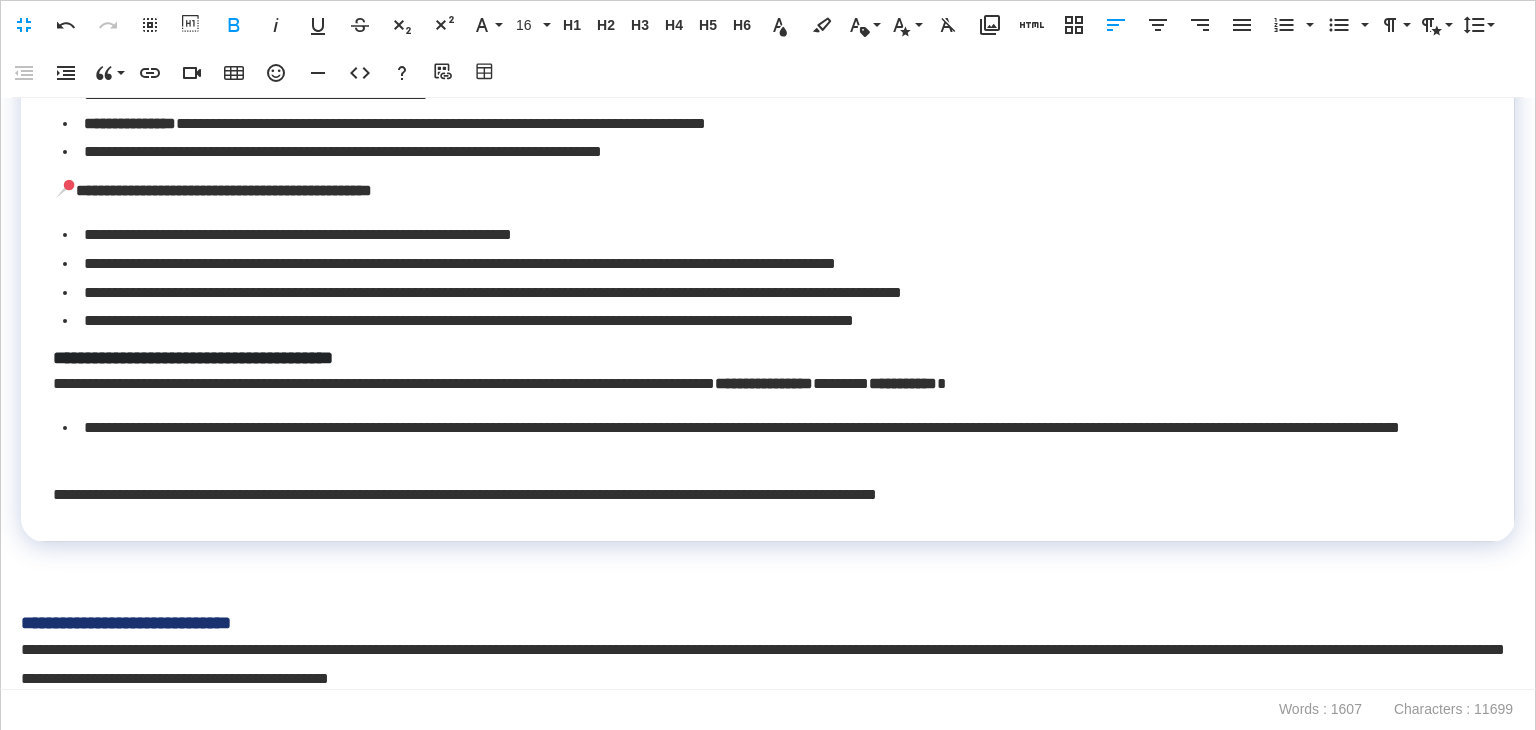scroll, scrollTop: 1950, scrollLeft: 0, axis: vertical 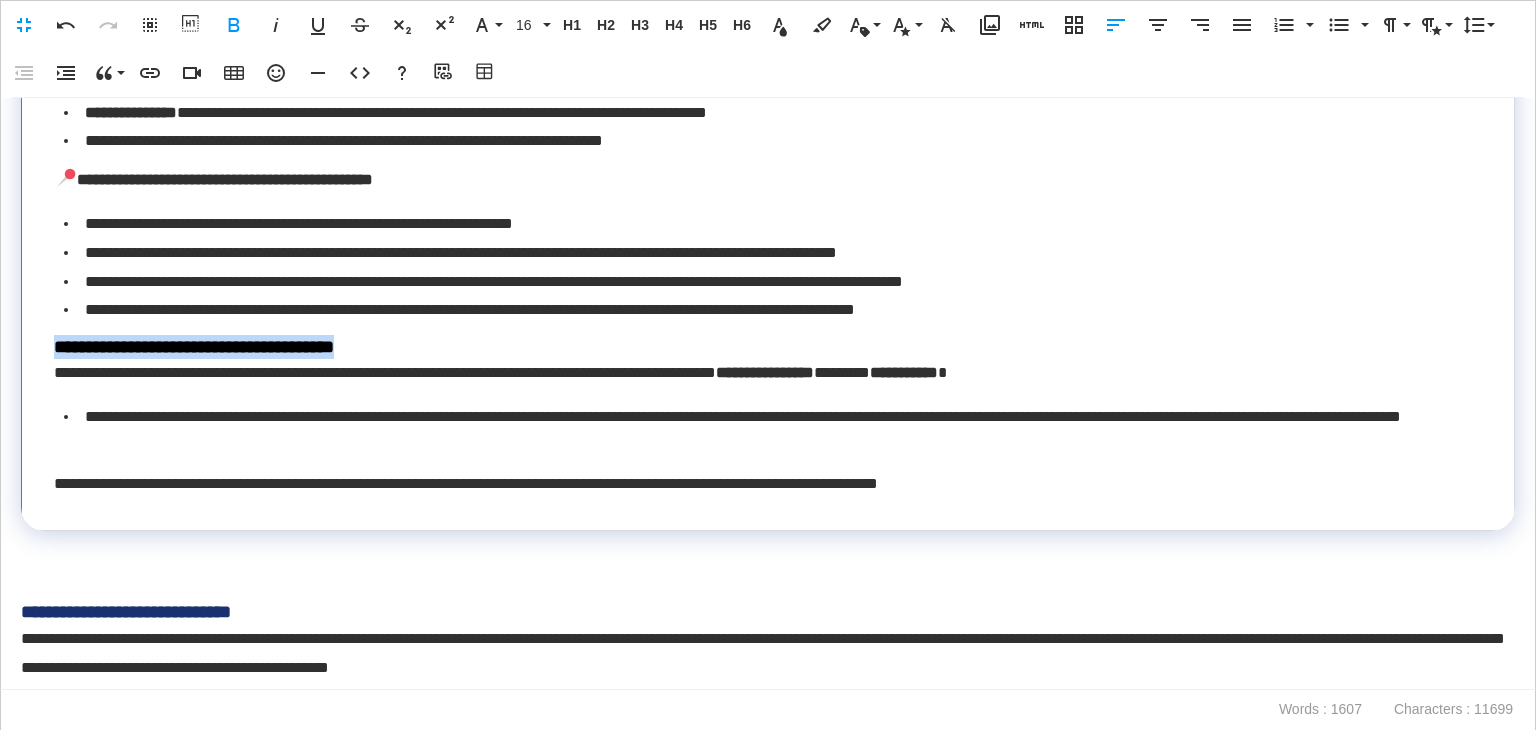 drag, startPoint x: 104, startPoint y: 331, endPoint x: 56, endPoint y: 327, distance: 48.166378 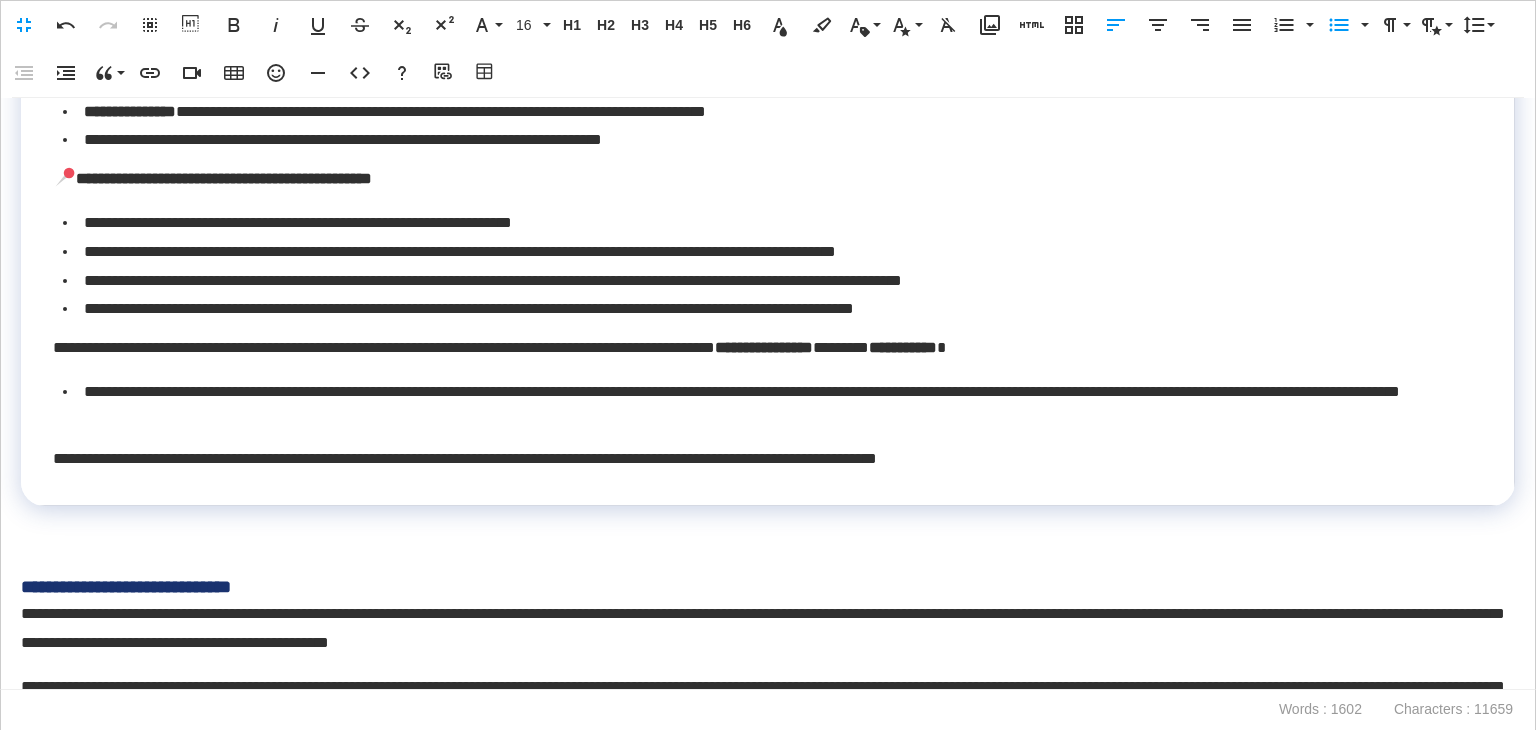 click on "**********" at bounding box center [768, 3] 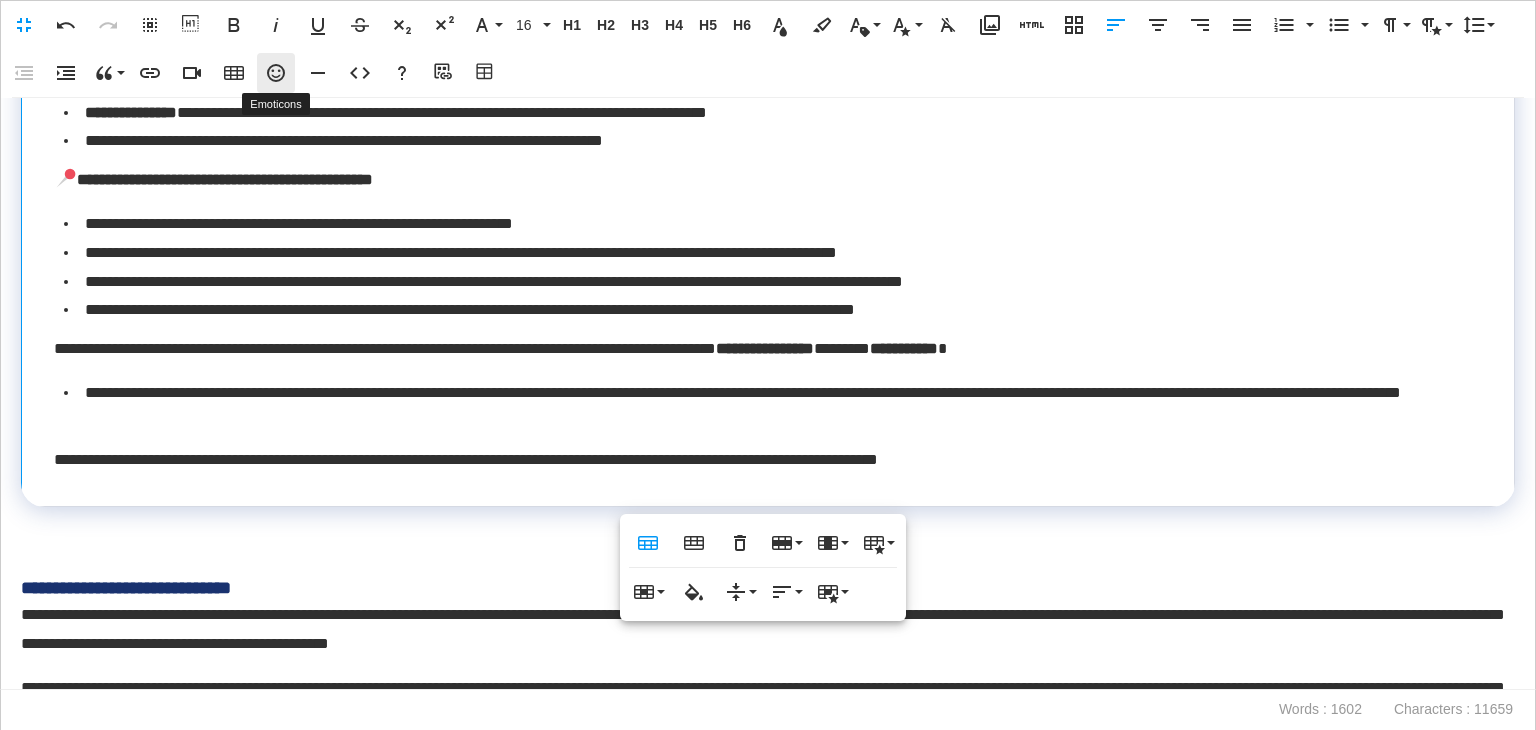 click 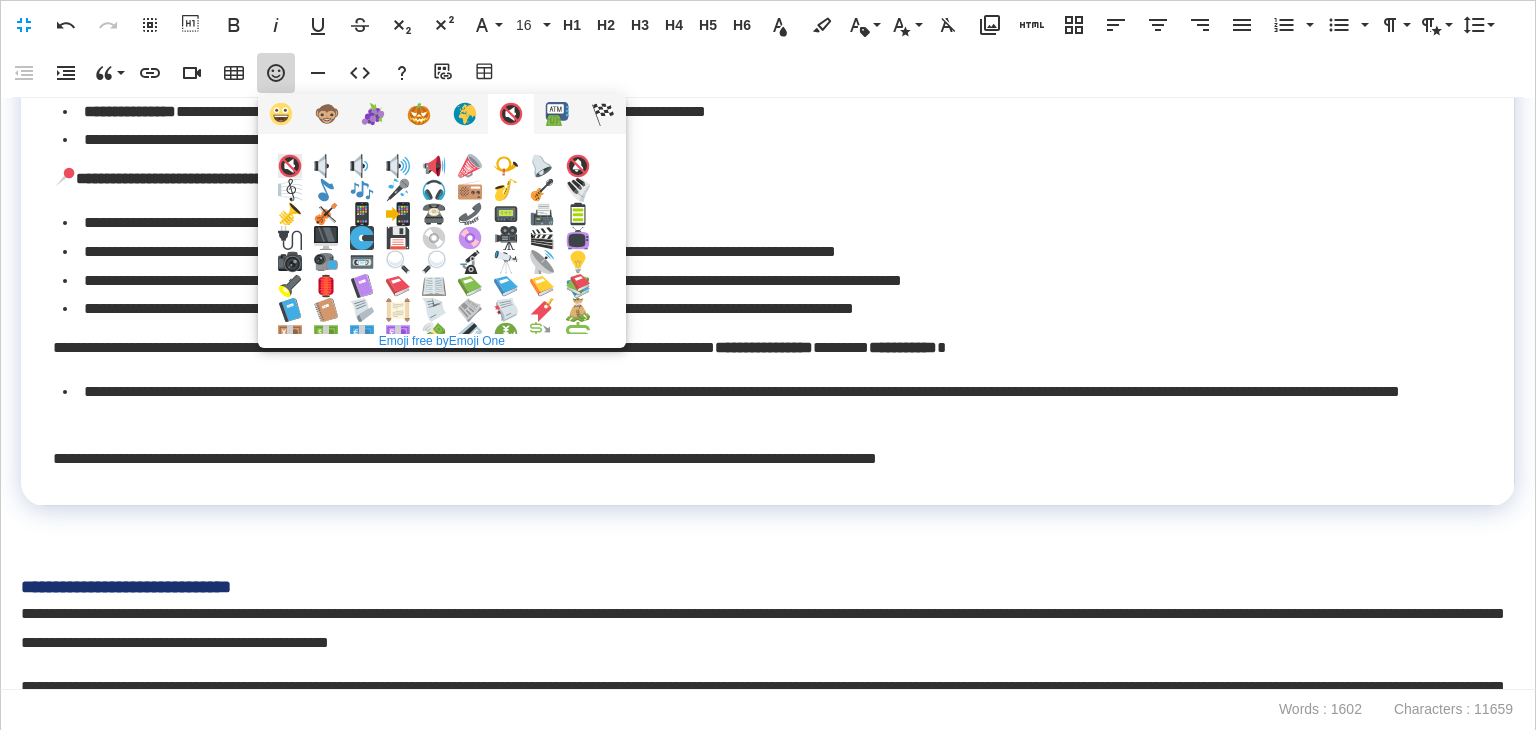 scroll, scrollTop: 200, scrollLeft: 0, axis: vertical 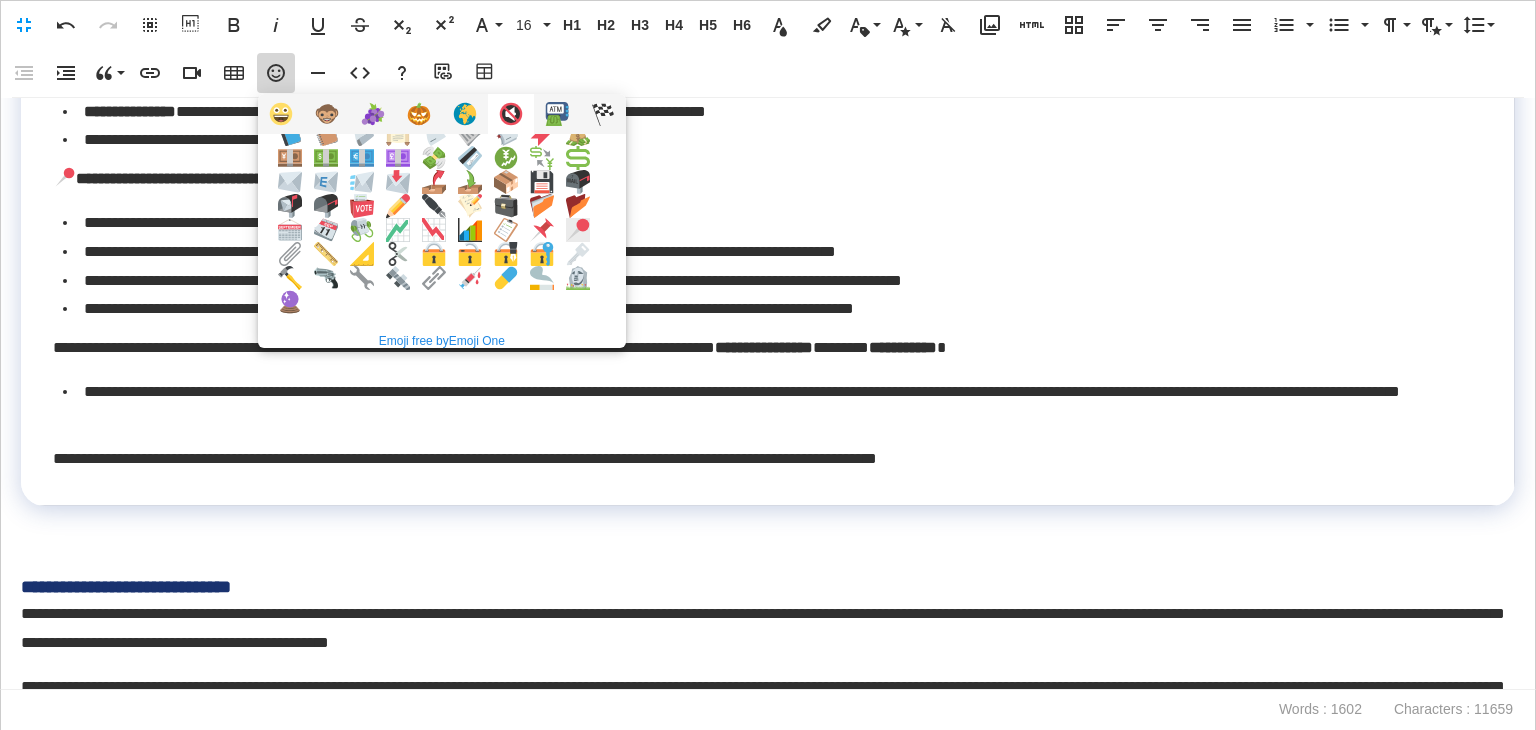 click at bounding box center [578, 230] 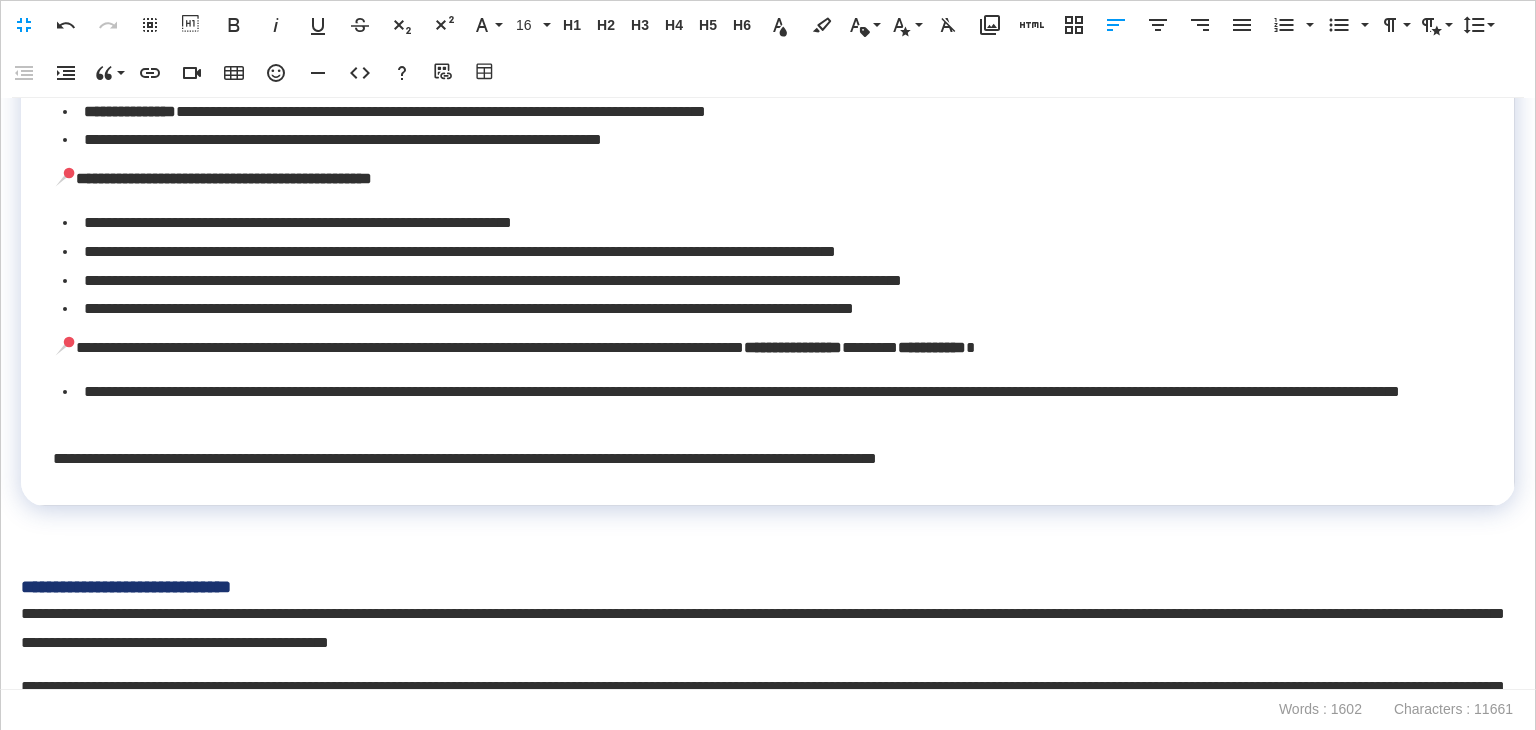 click on "**********" at bounding box center [762, 459] 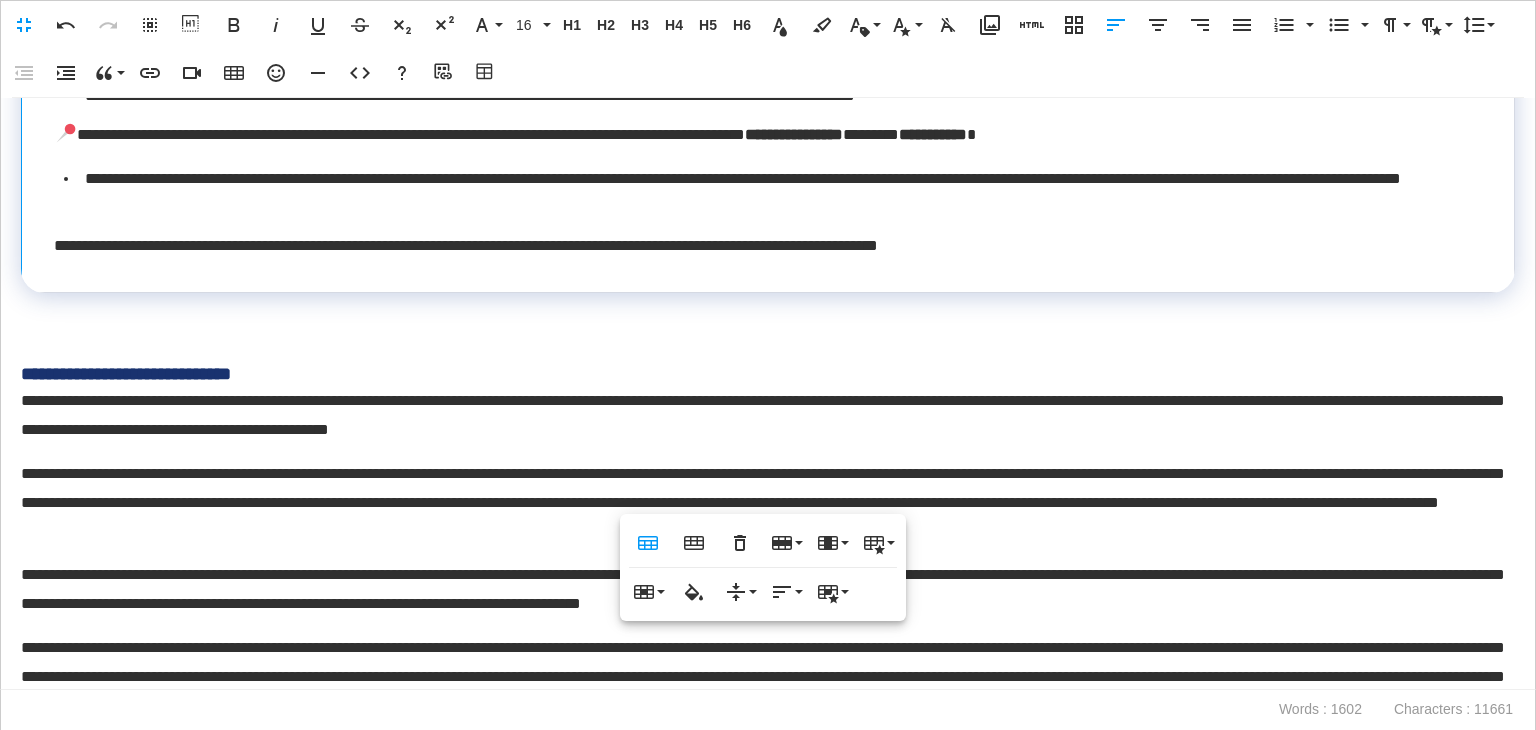 scroll, scrollTop: 2250, scrollLeft: 0, axis: vertical 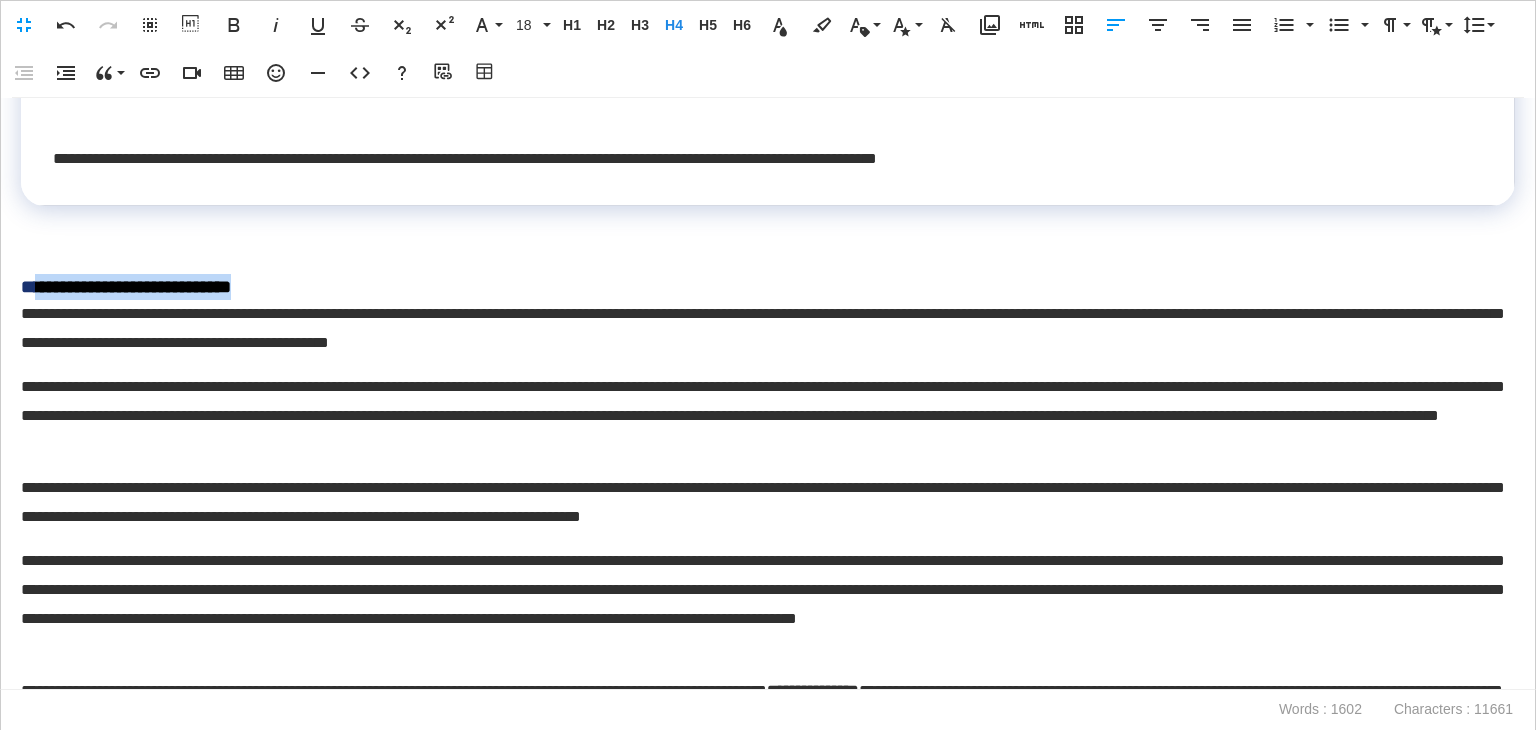drag, startPoint x: 40, startPoint y: 281, endPoint x: 0, endPoint y: 281, distance: 40 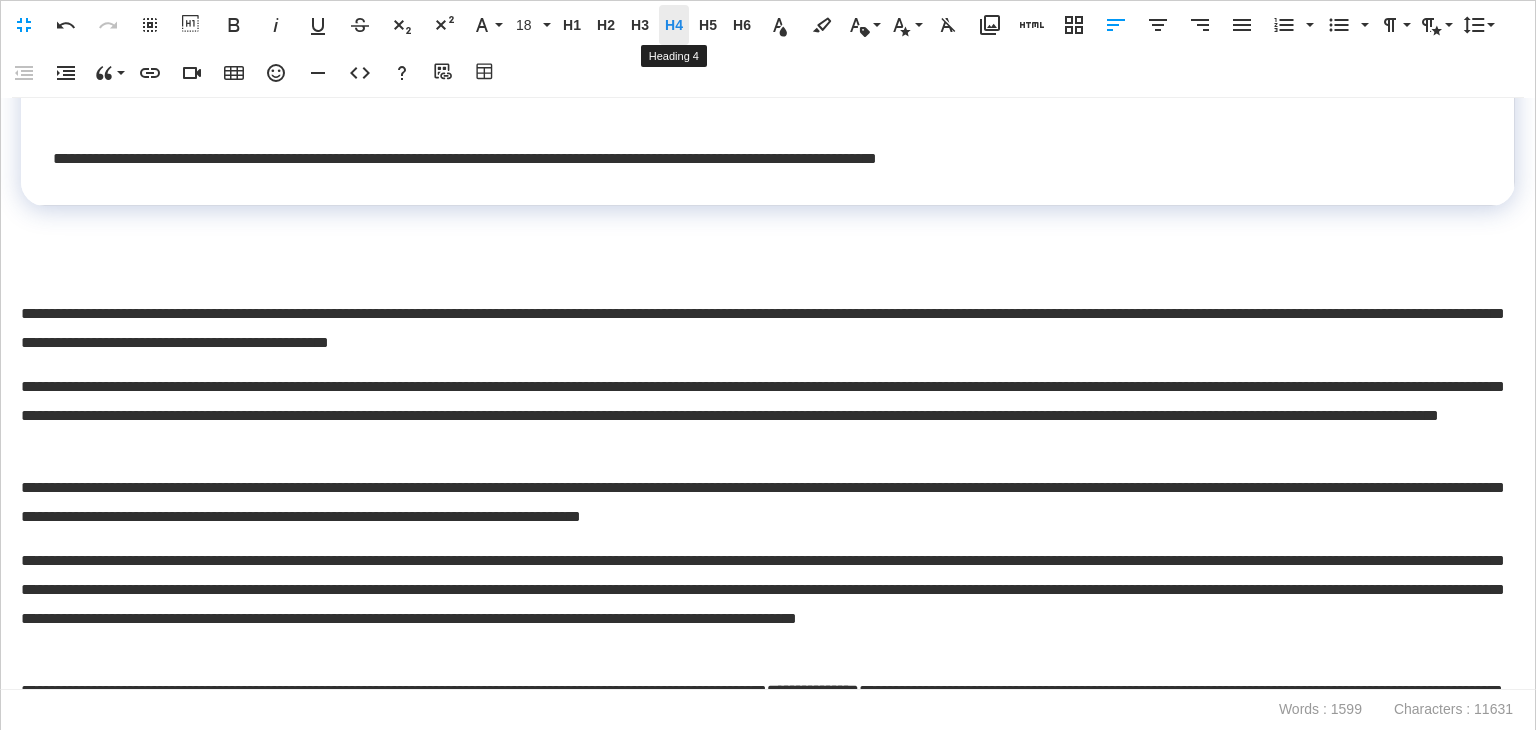 click on "H4" at bounding box center (674, 25) 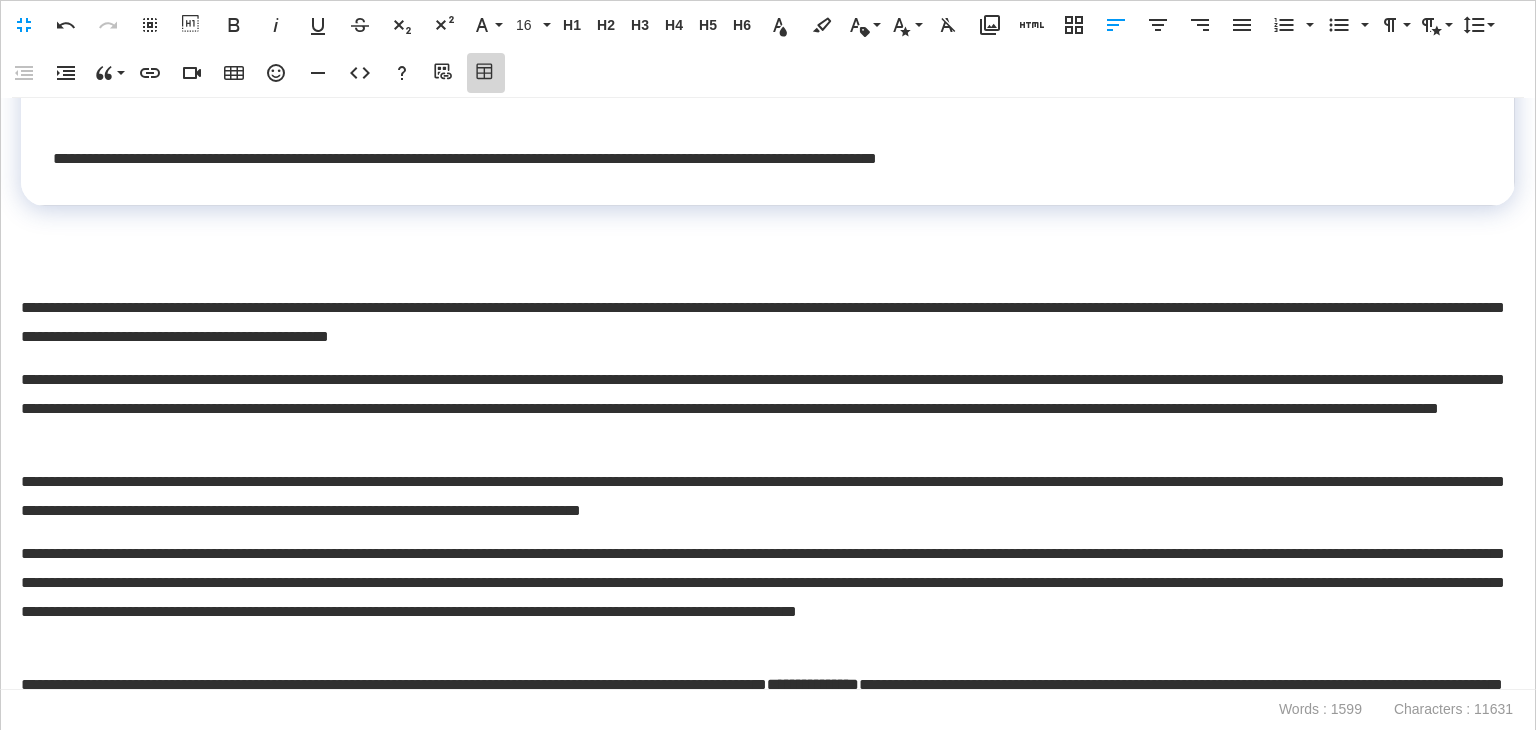 click 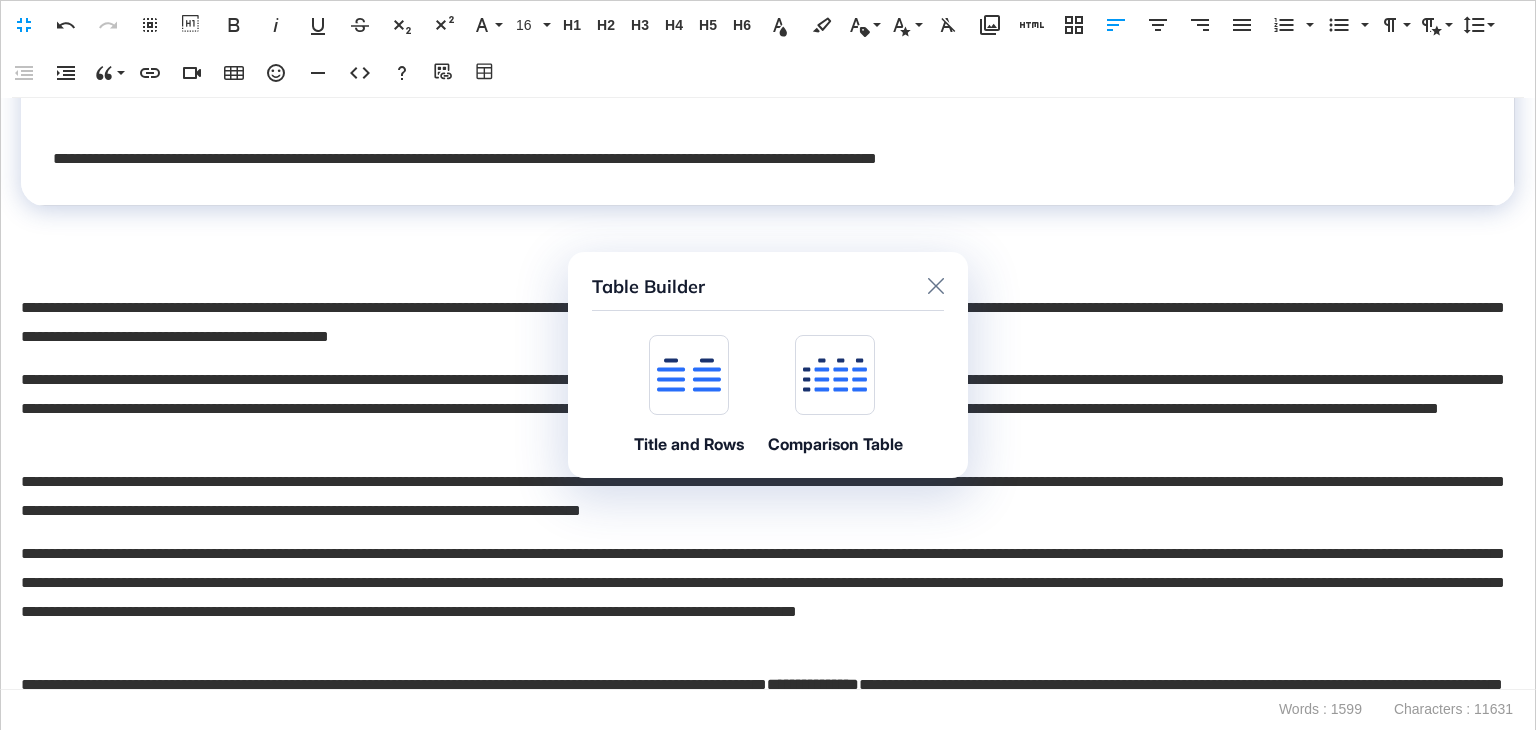click 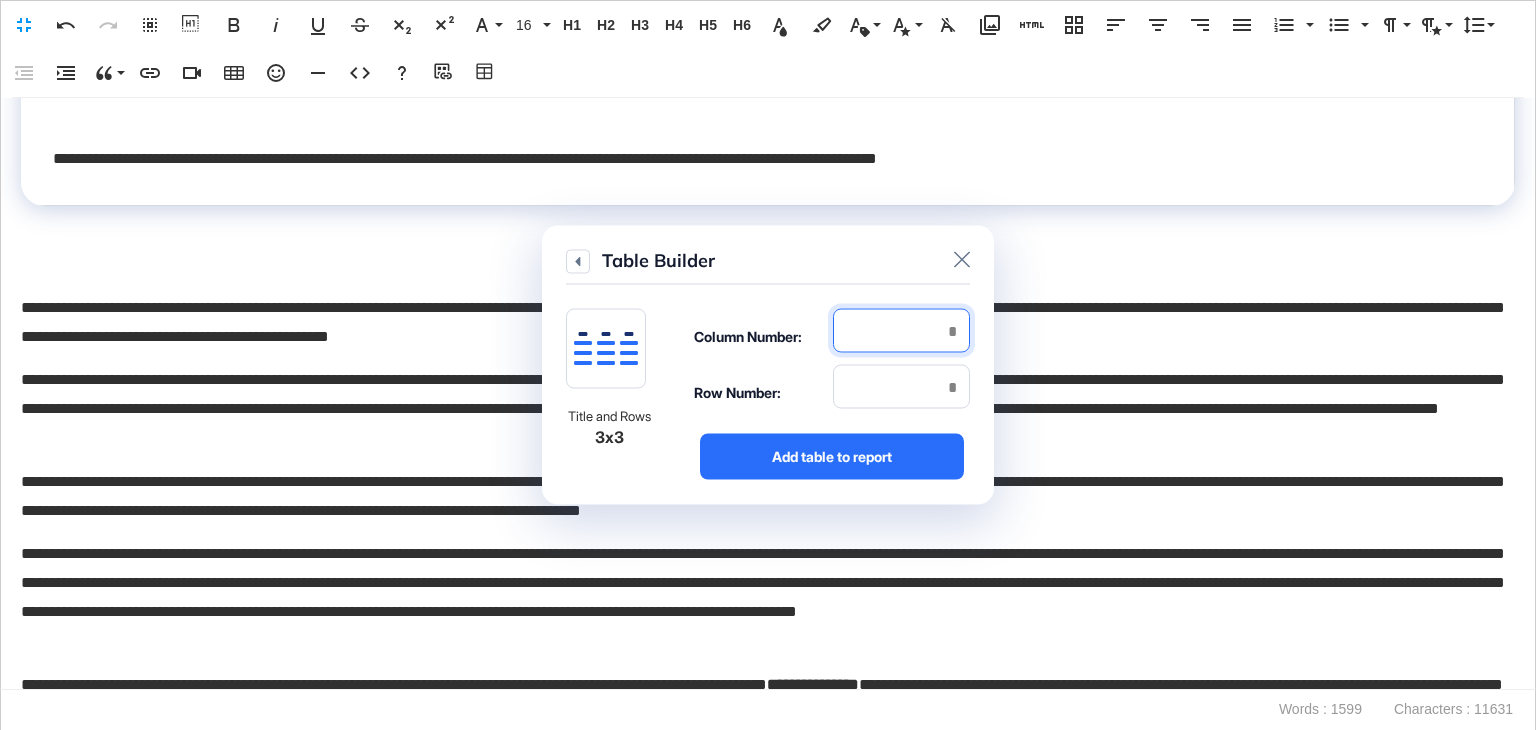 click at bounding box center (901, 331) 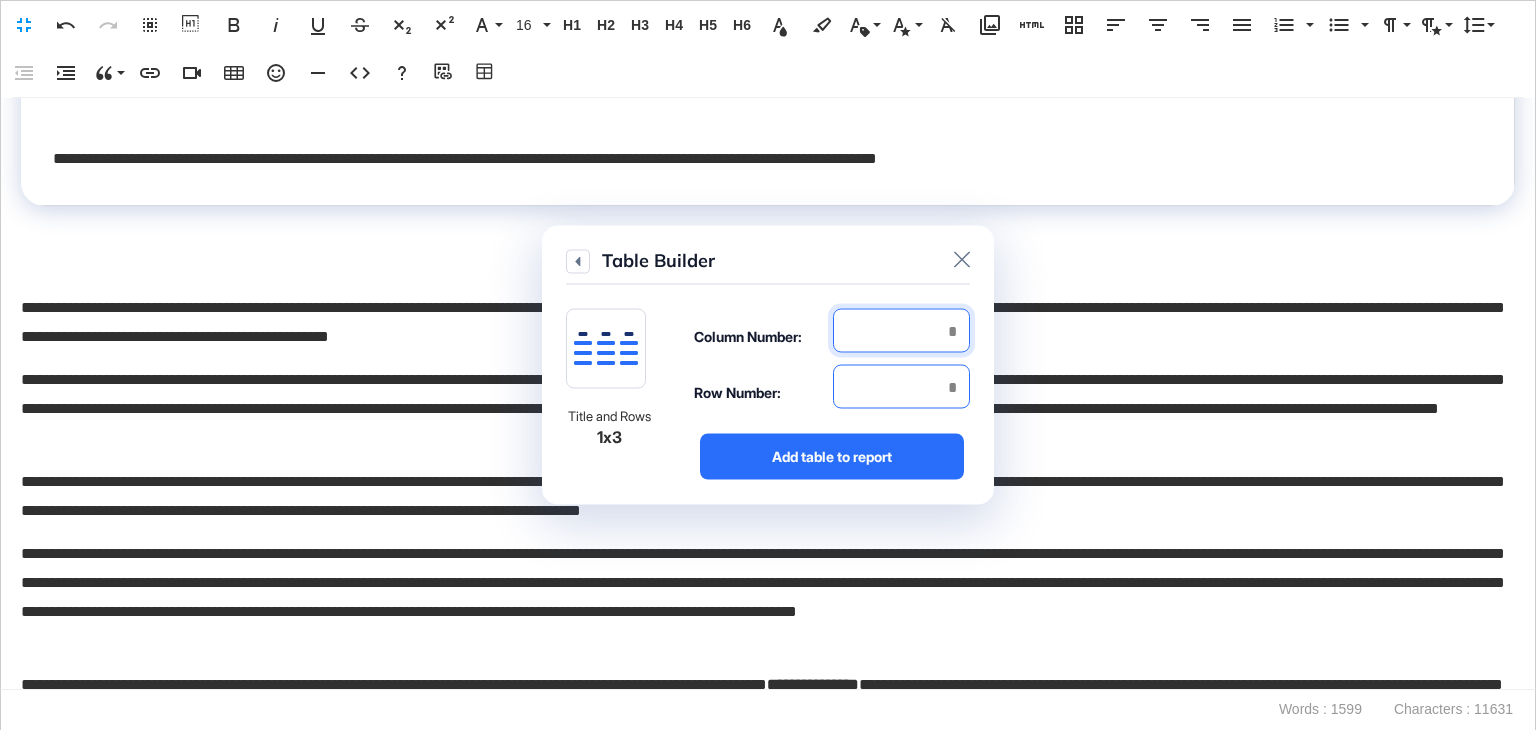 type on "*" 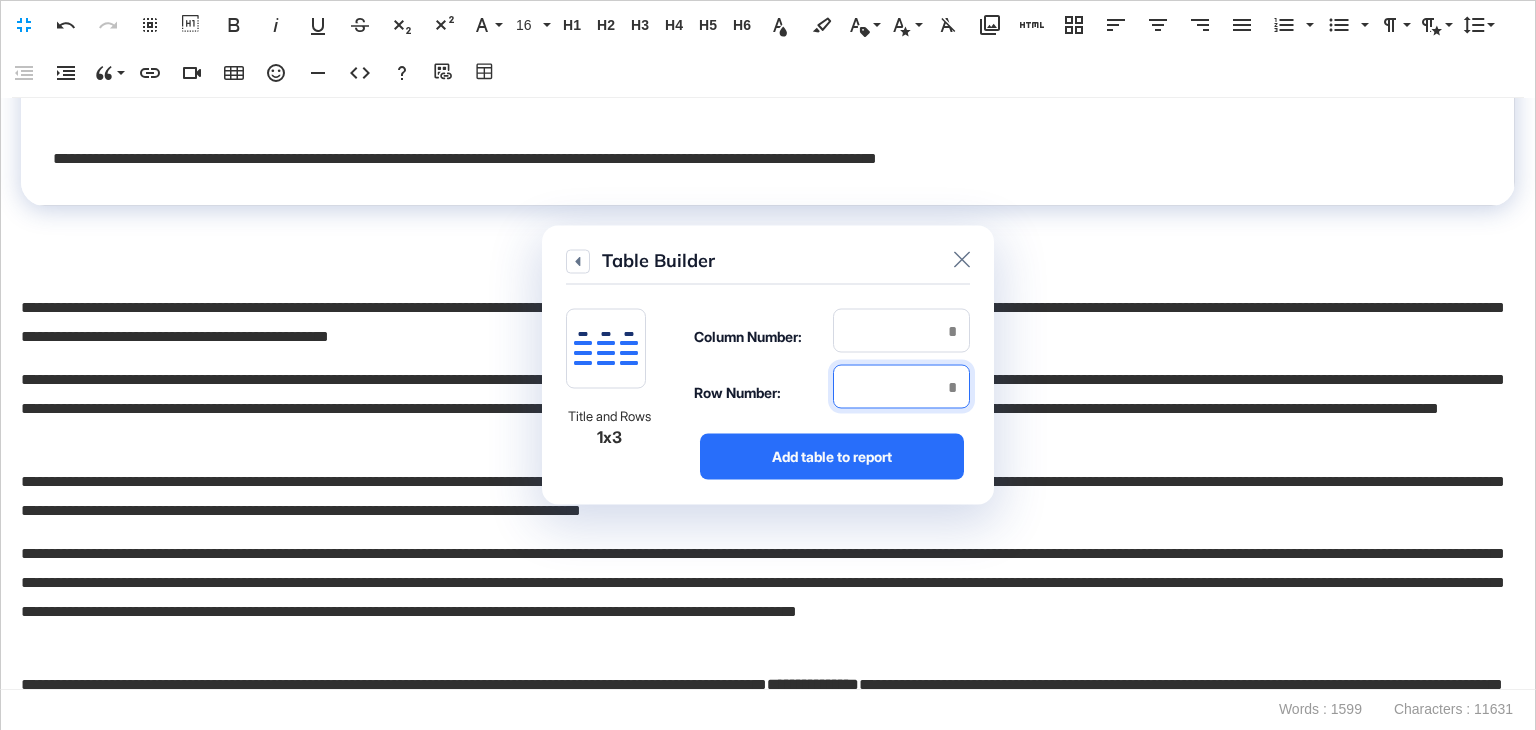 click at bounding box center [901, 387] 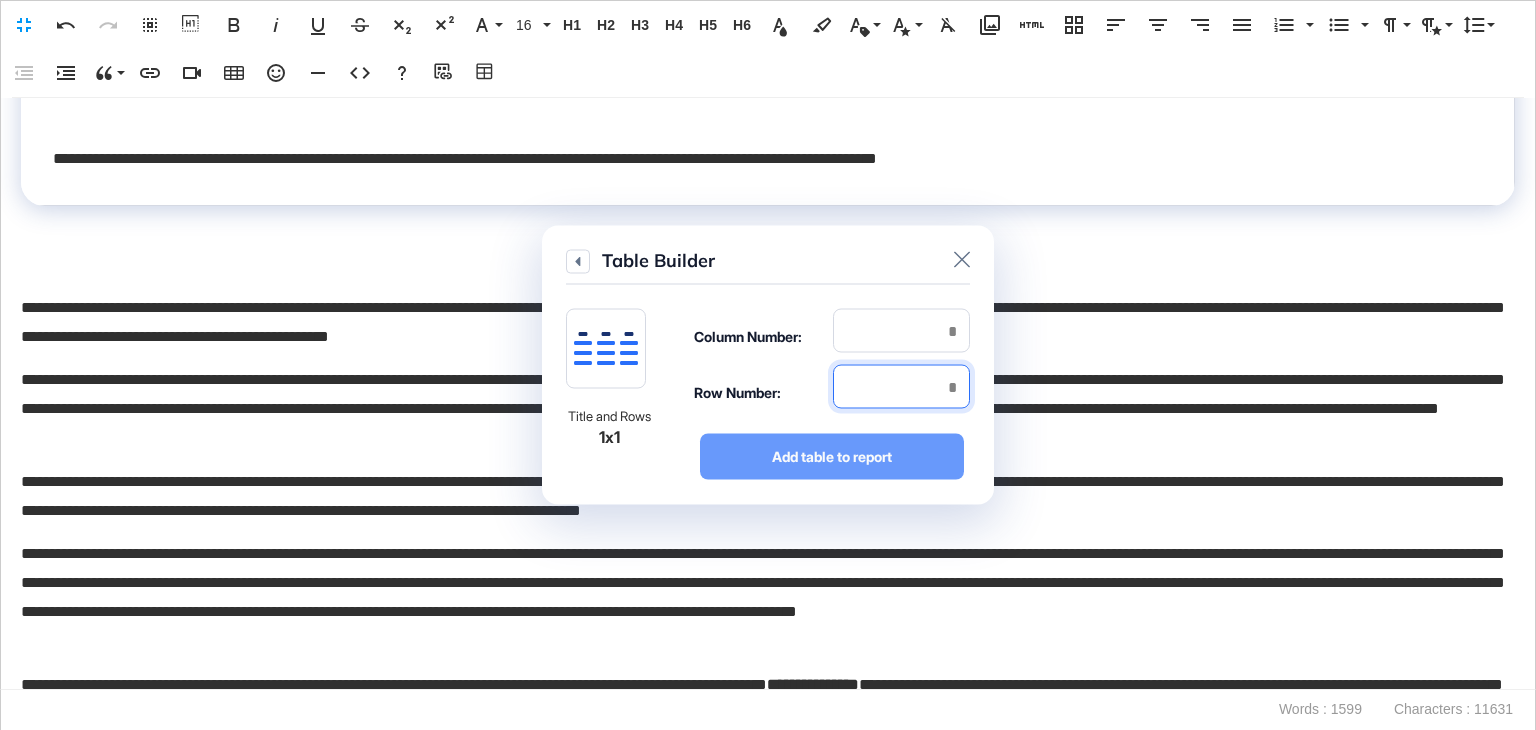 type on "*" 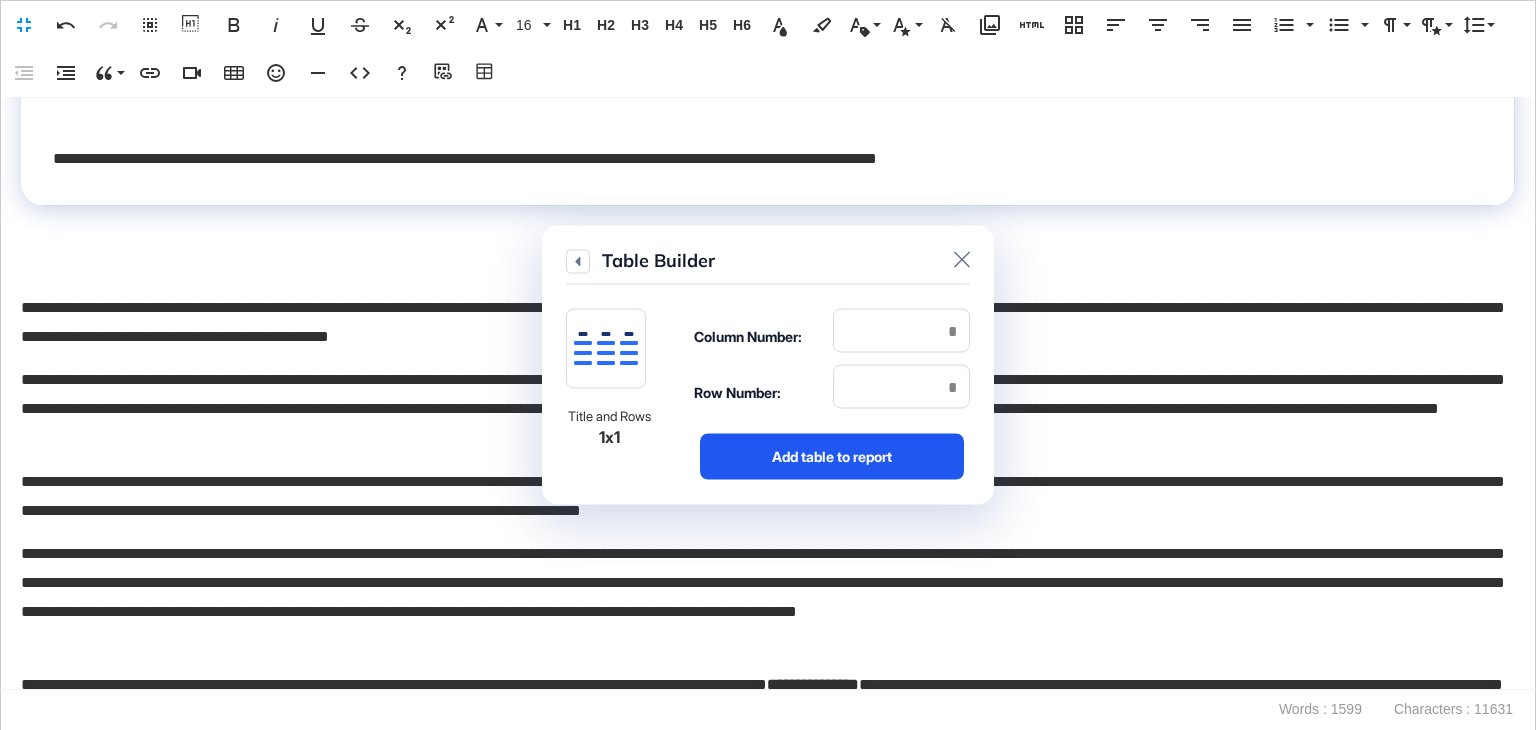 click on "Add table to report" at bounding box center [832, 457] 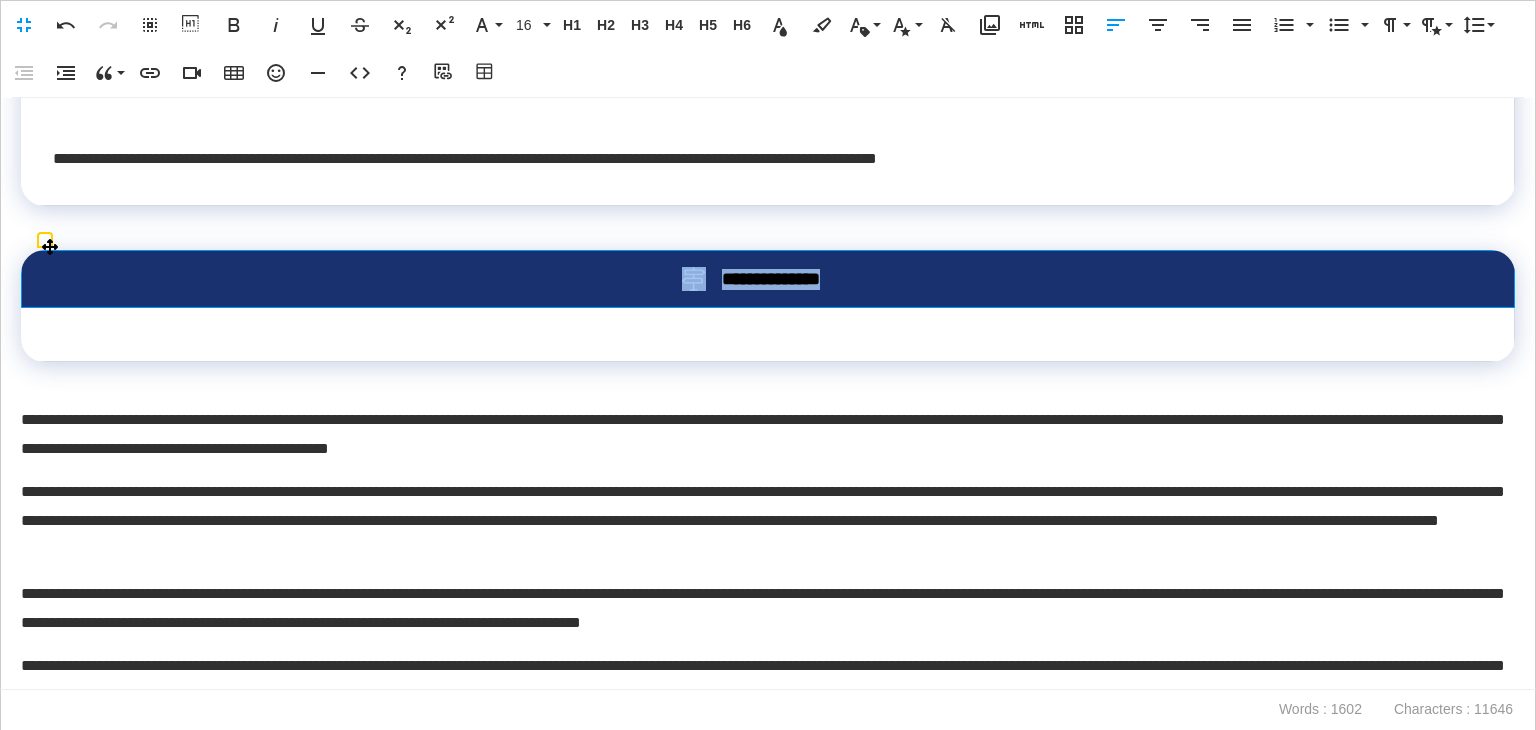 drag, startPoint x: 704, startPoint y: 269, endPoint x: 626, endPoint y: 266, distance: 78.05767 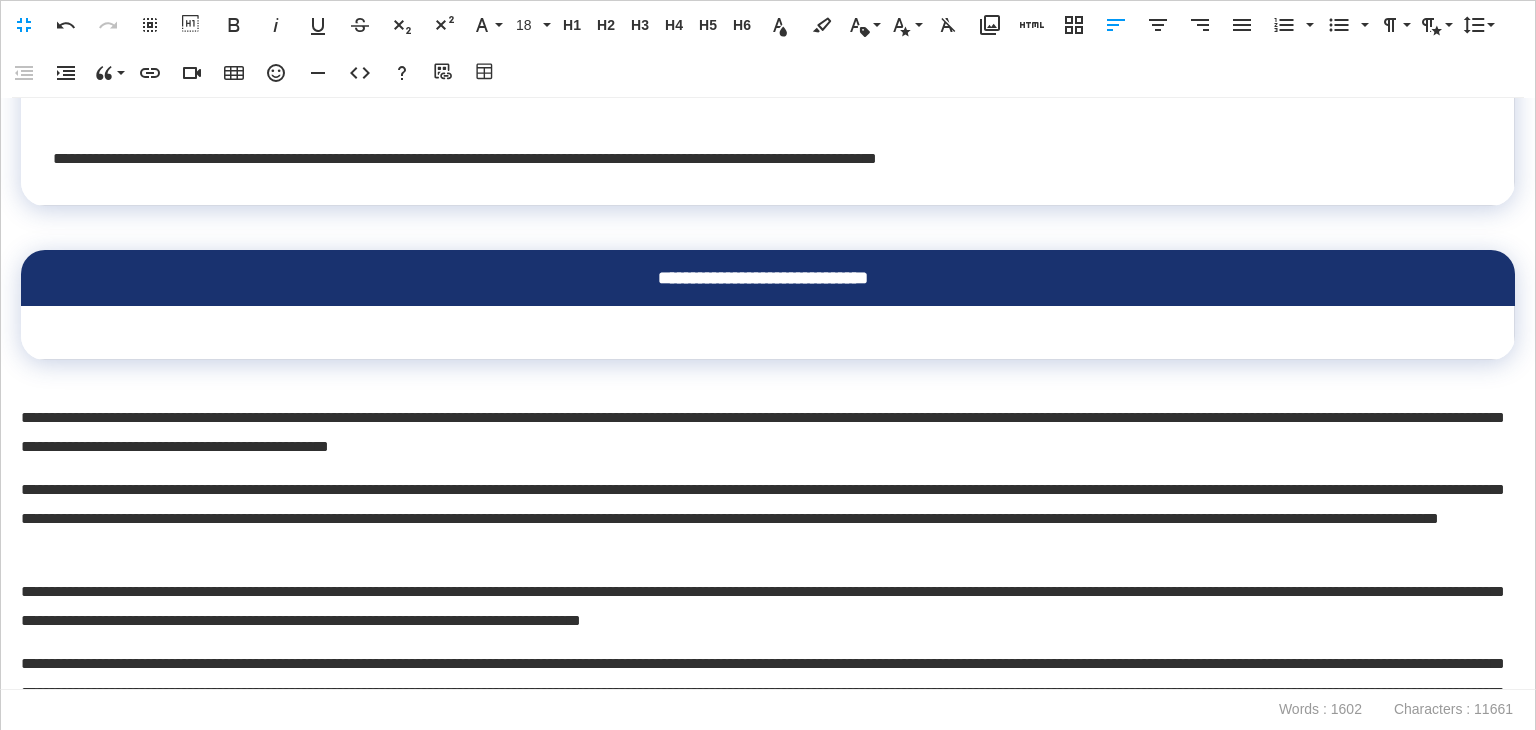 scroll, scrollTop: 0, scrollLeft: 7, axis: horizontal 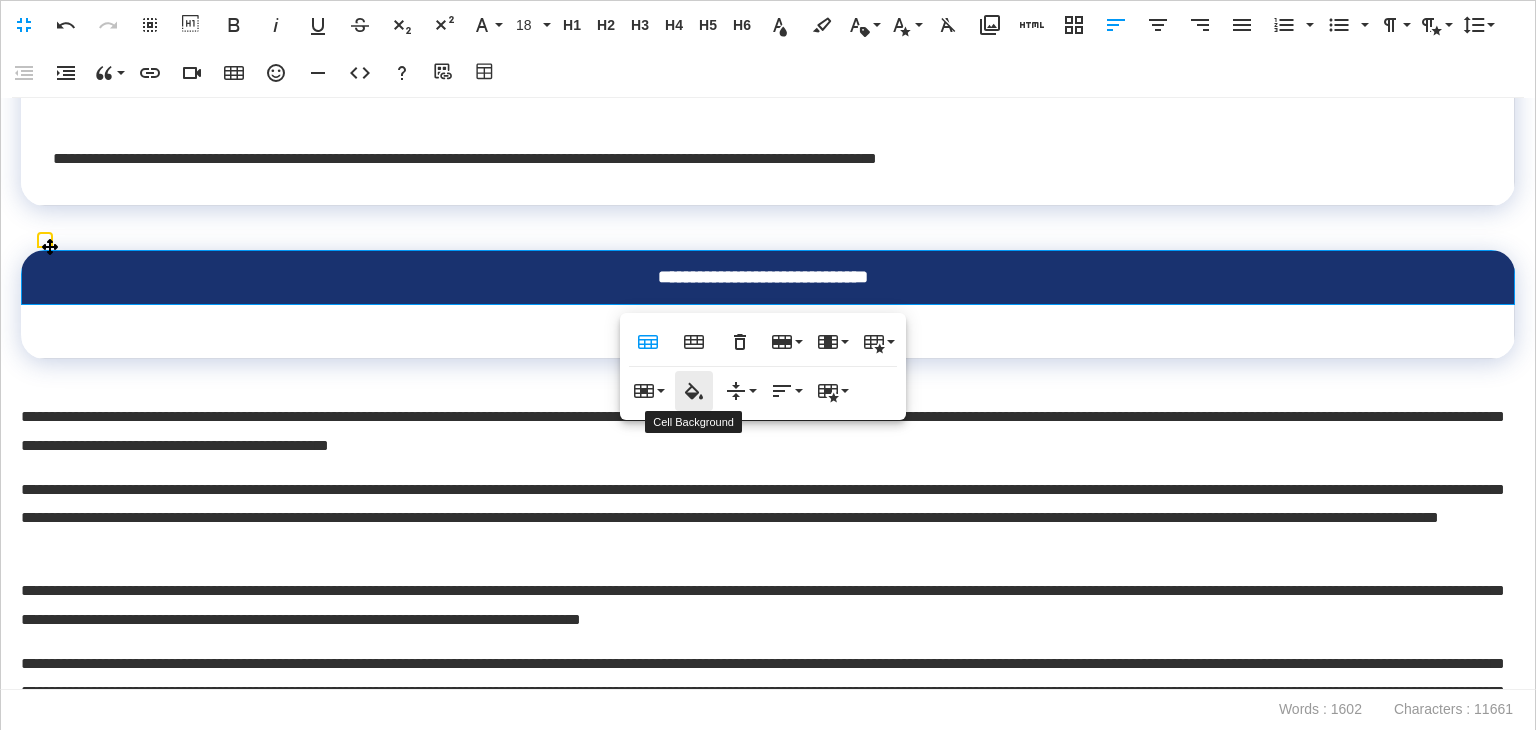click on "Cell Background" at bounding box center [694, 391] 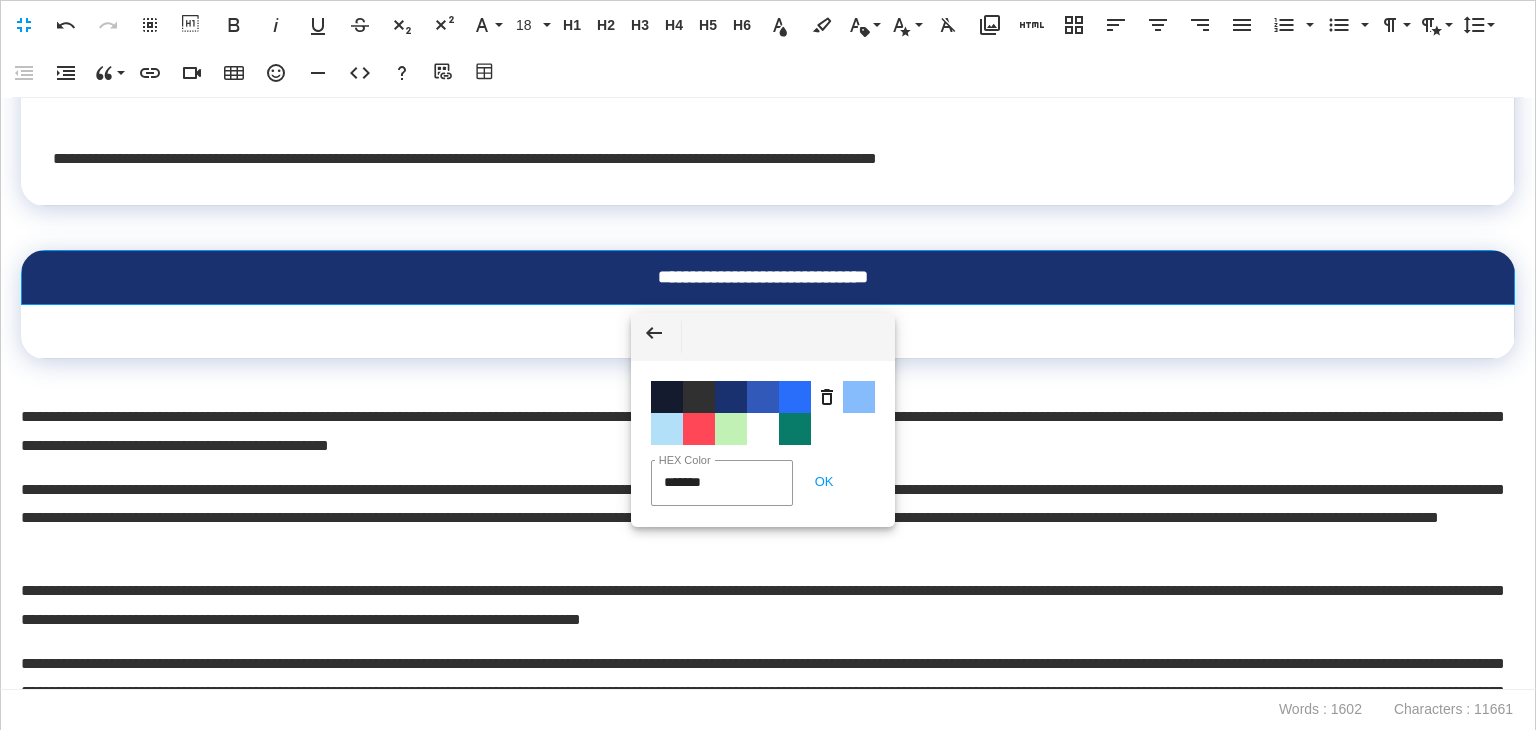 click on "Color #3159BA" at bounding box center [763, 397] 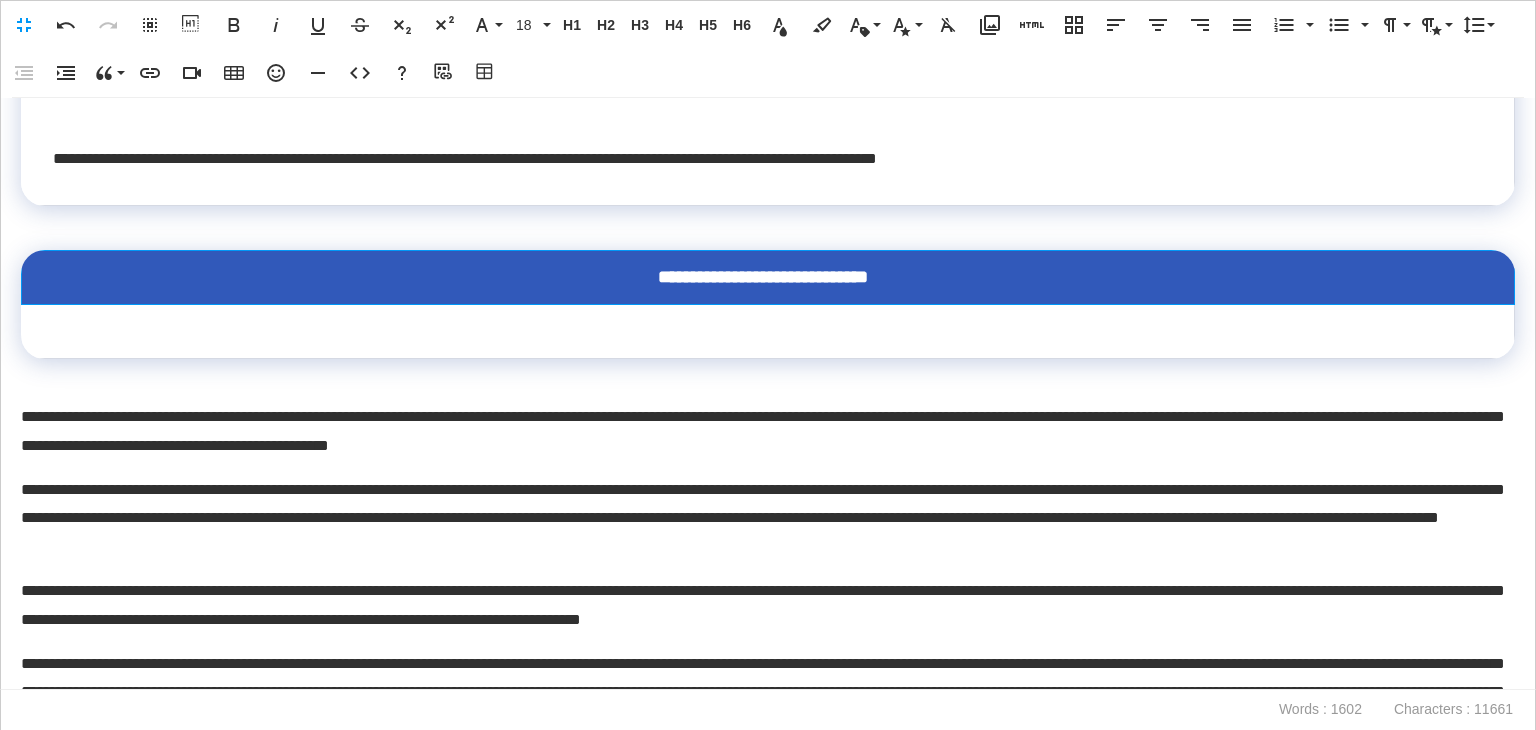 click on "**********" at bounding box center [768, 394] 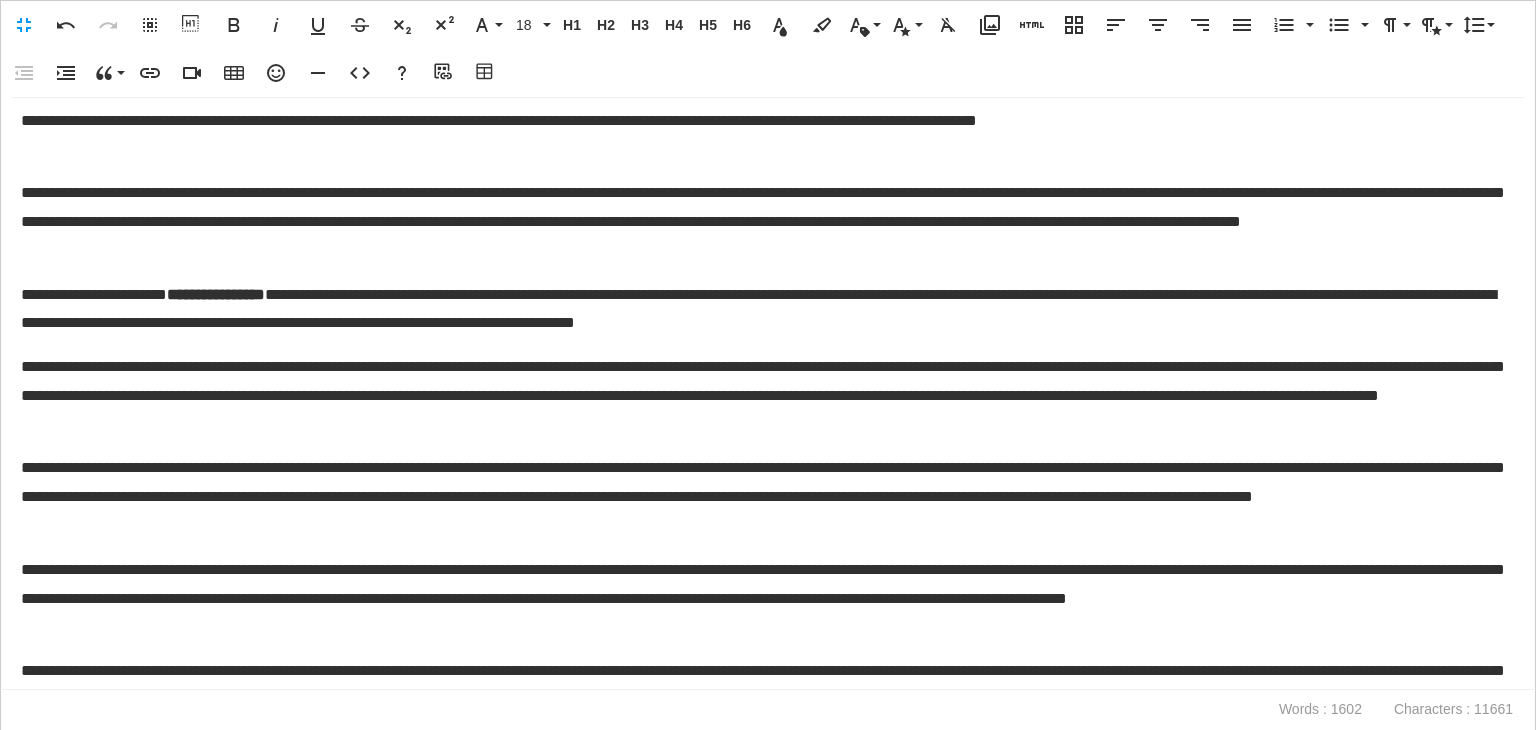 scroll, scrollTop: 3003, scrollLeft: 0, axis: vertical 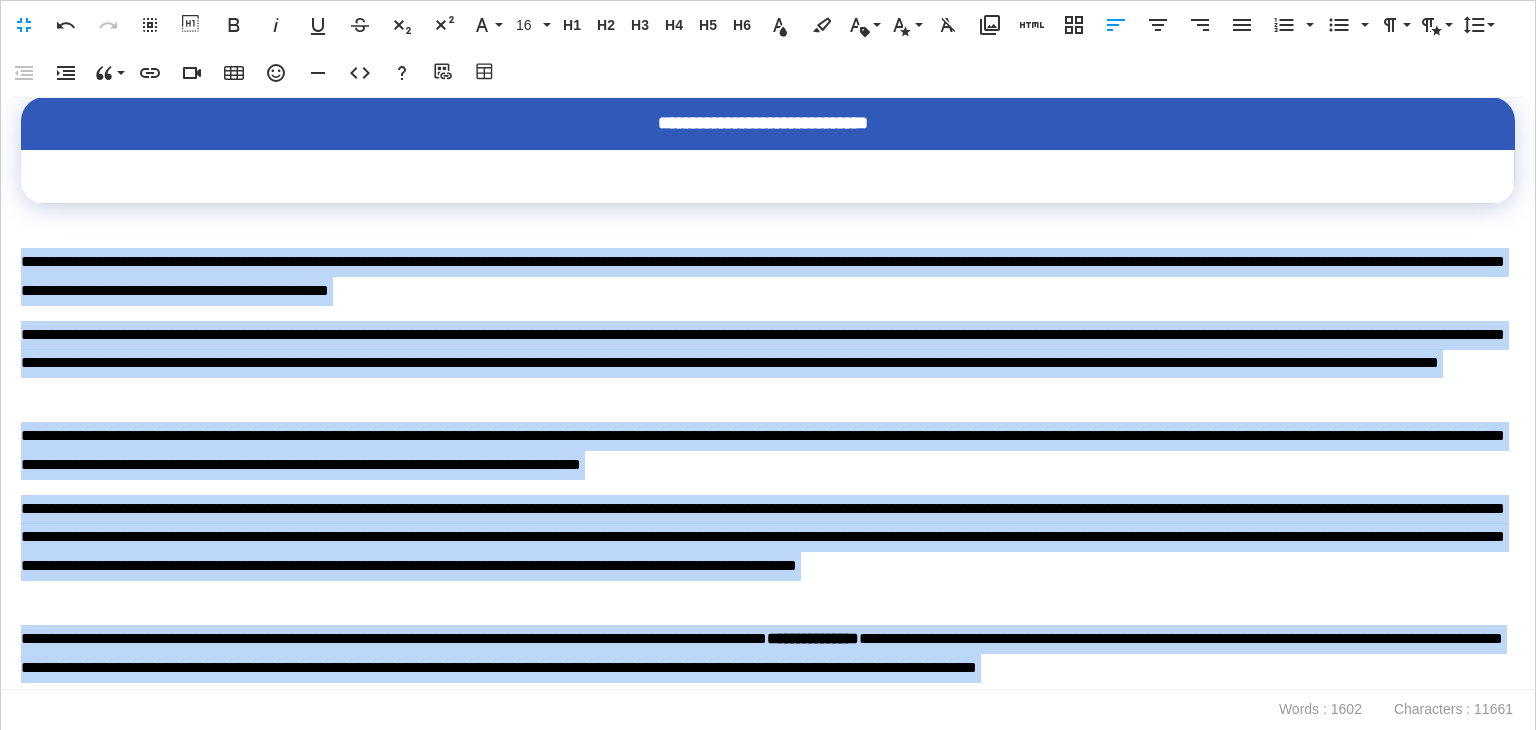 drag, startPoint x: 668, startPoint y: 671, endPoint x: 8, endPoint y: 257, distance: 779.0995 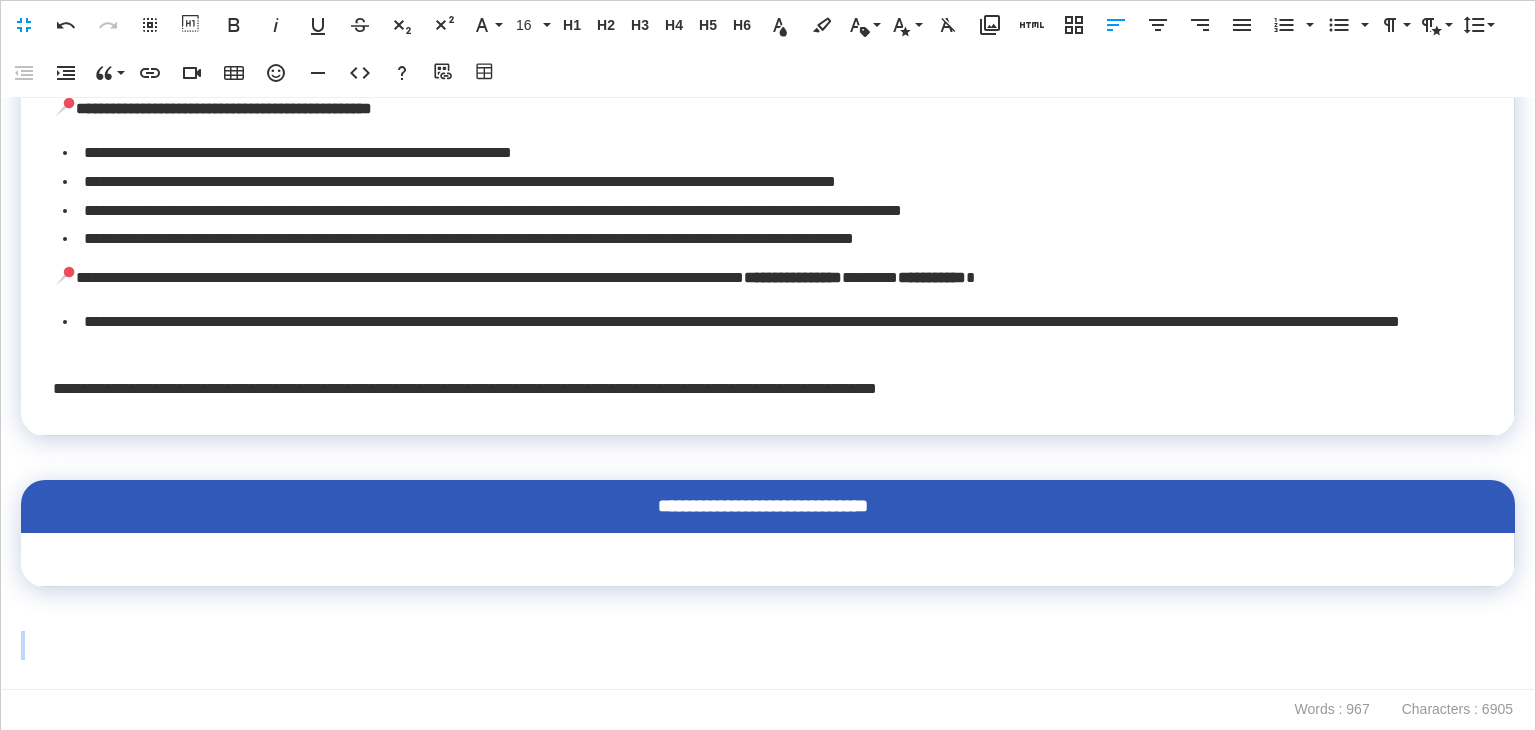 scroll, scrollTop: 1988, scrollLeft: 0, axis: vertical 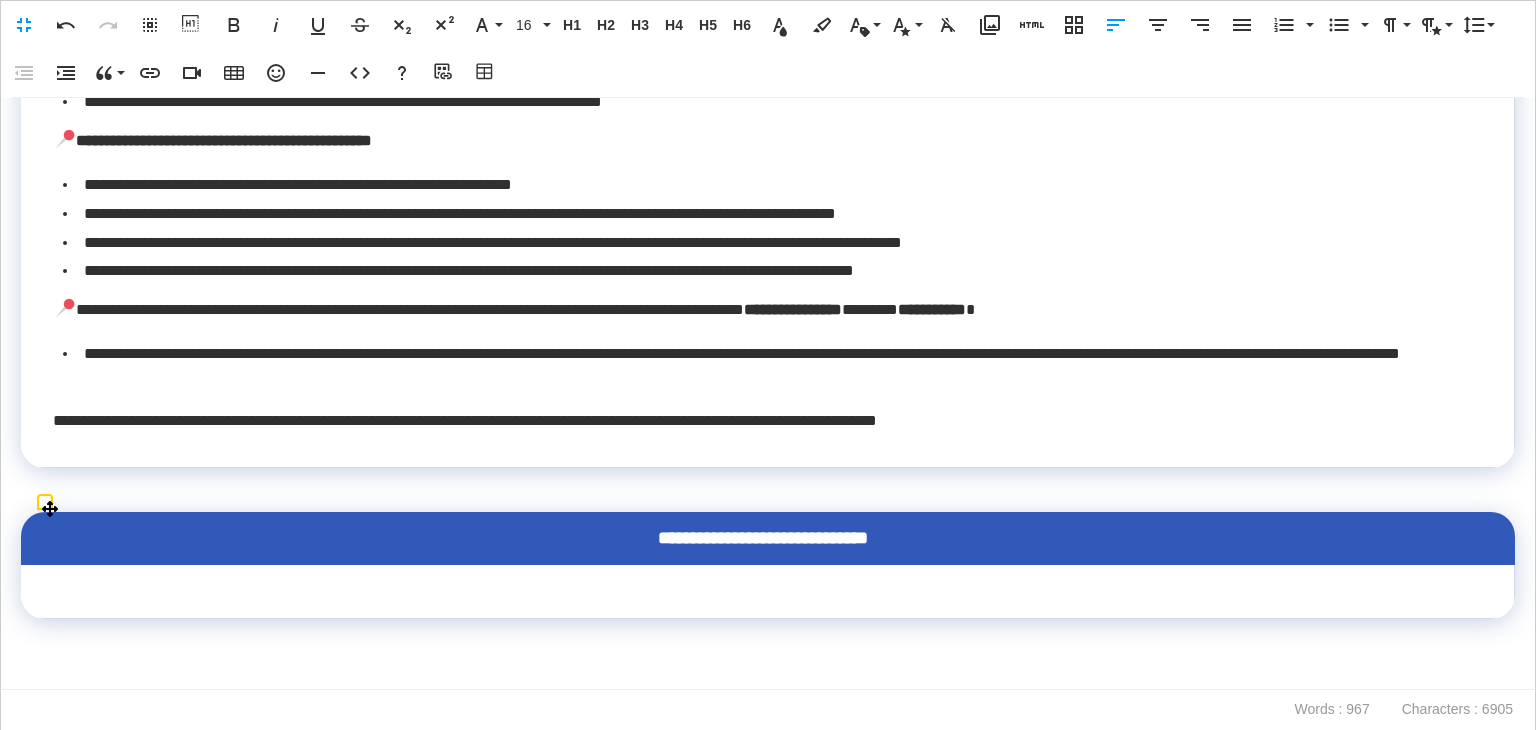 click at bounding box center (768, 592) 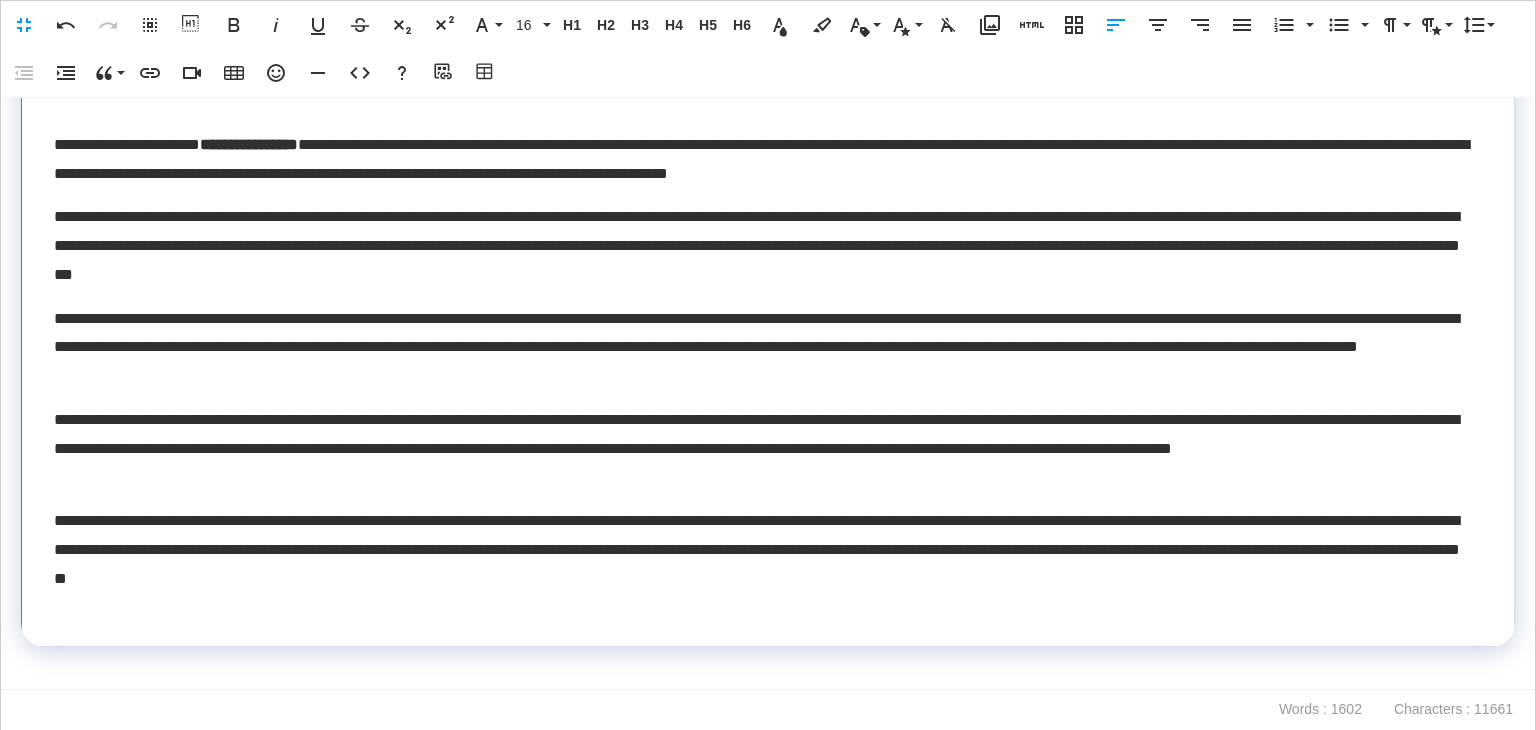scroll, scrollTop: 3048, scrollLeft: 0, axis: vertical 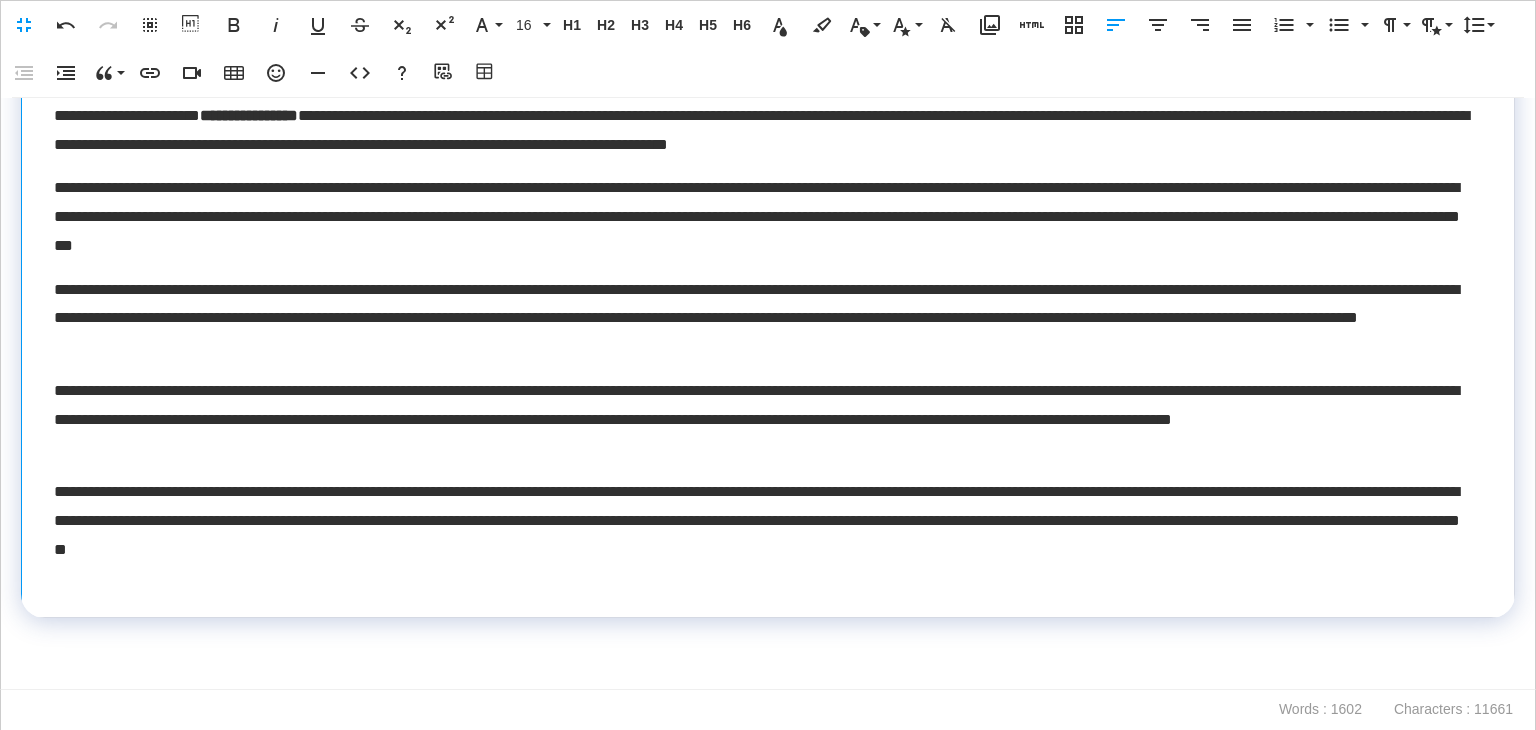 click on "**********" at bounding box center (768, 62) 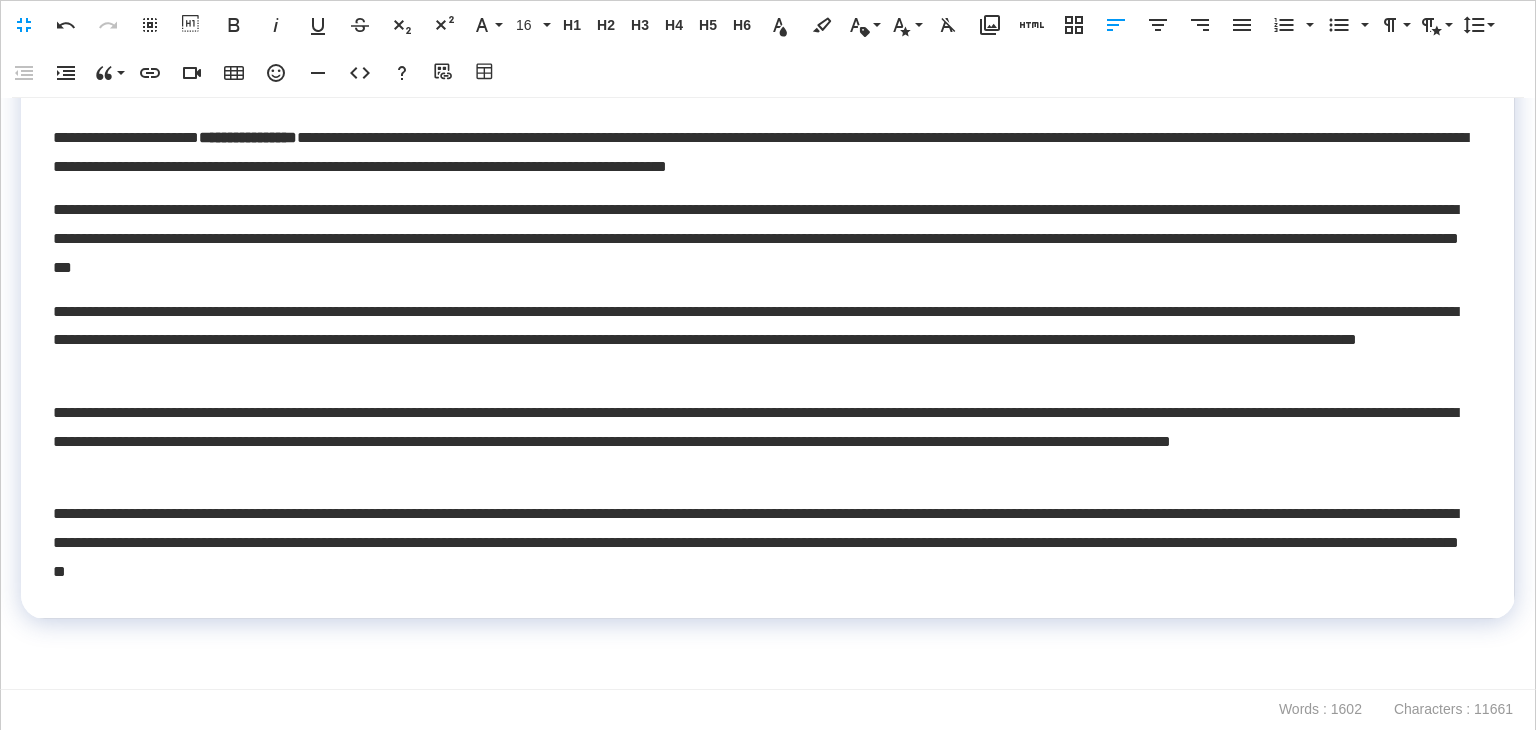 click at bounding box center (763, 677) 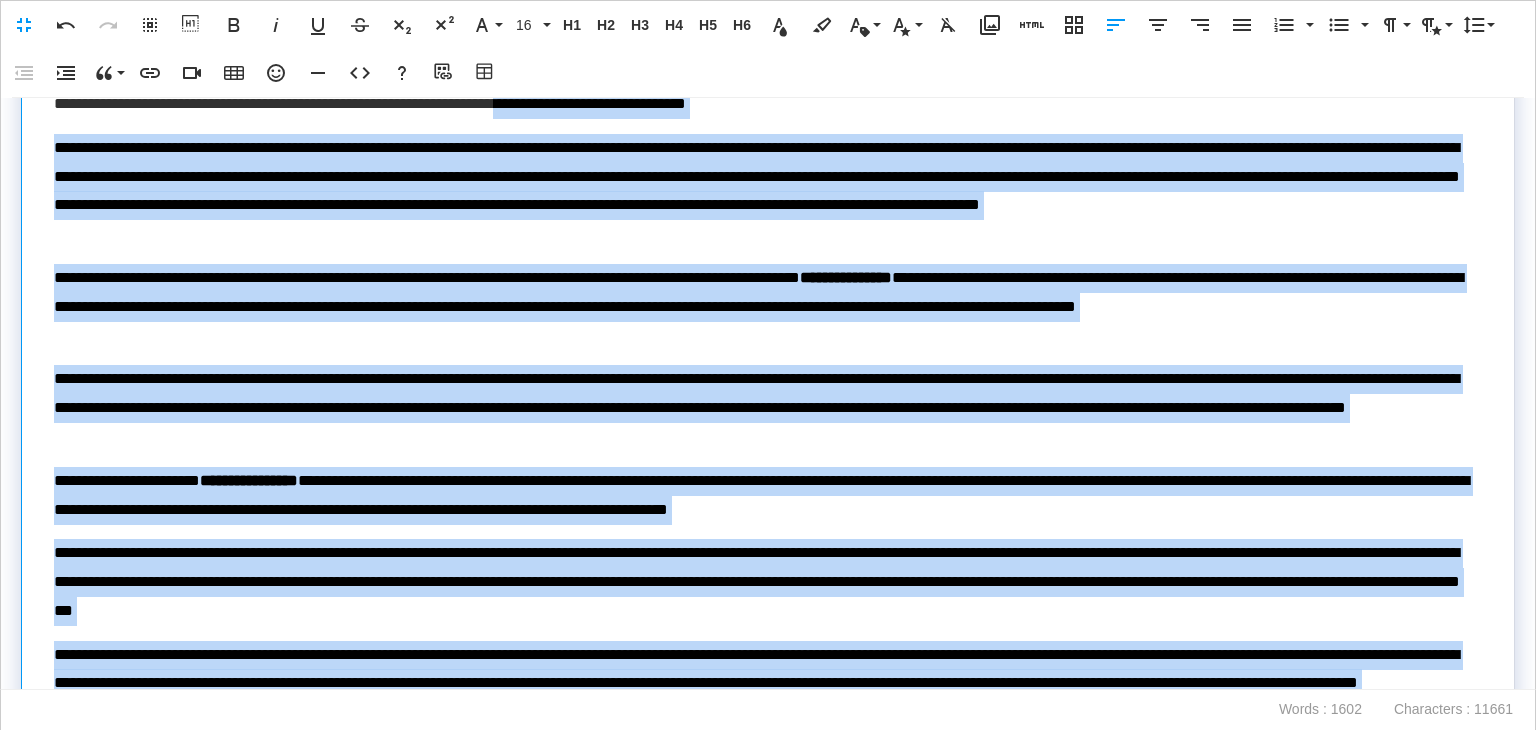 scroll, scrollTop: 2383, scrollLeft: 0, axis: vertical 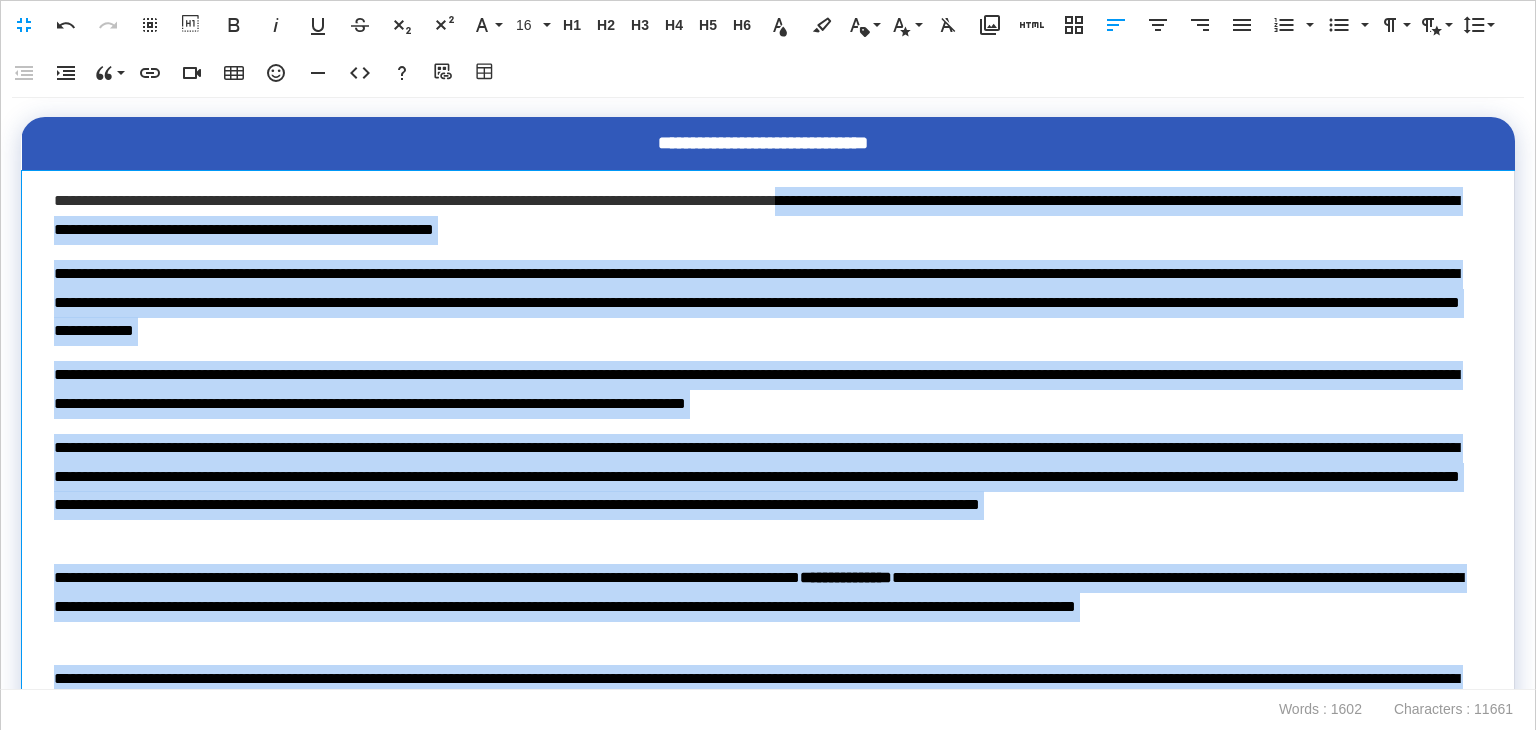 drag, startPoint x: 957, startPoint y: 614, endPoint x: 972, endPoint y: 201, distance: 413.2723 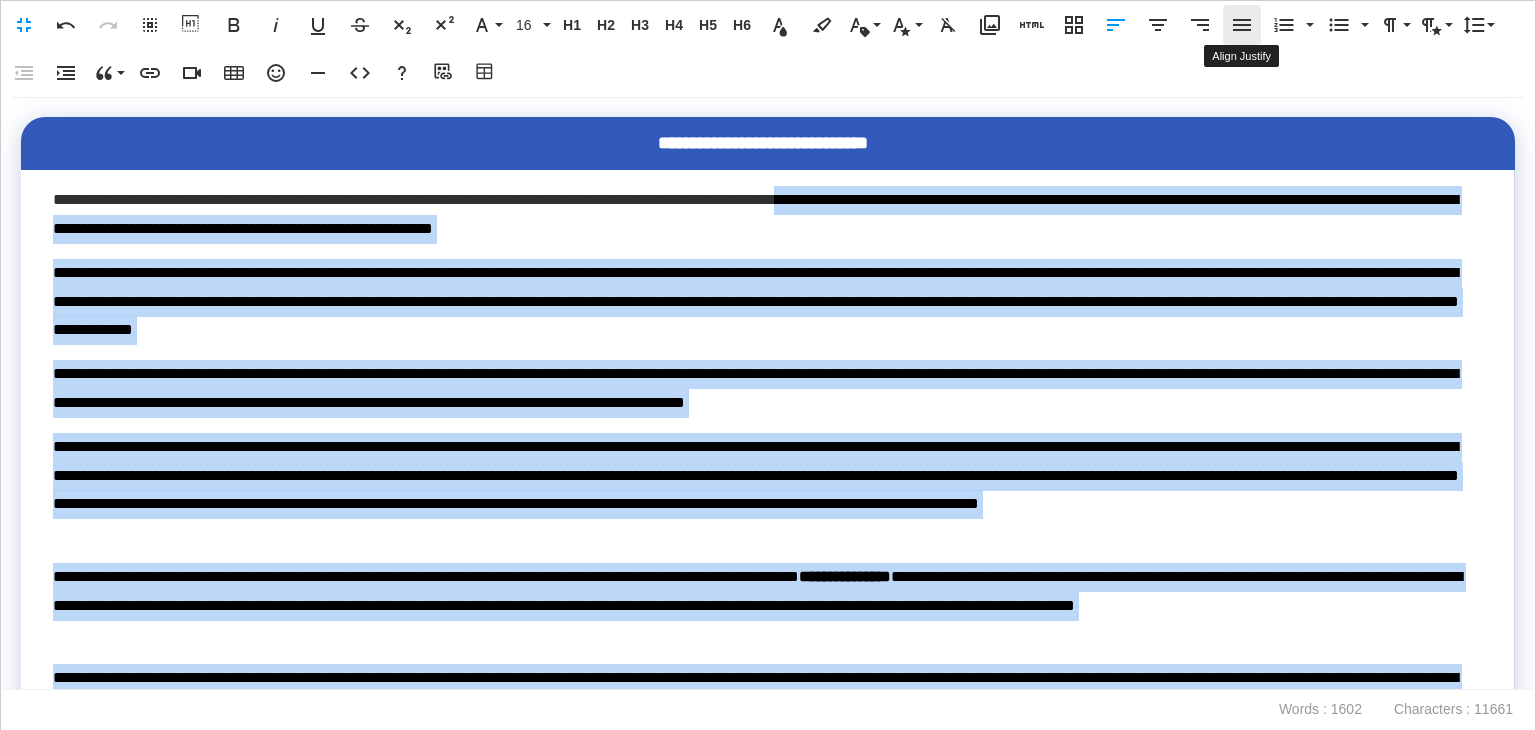 click 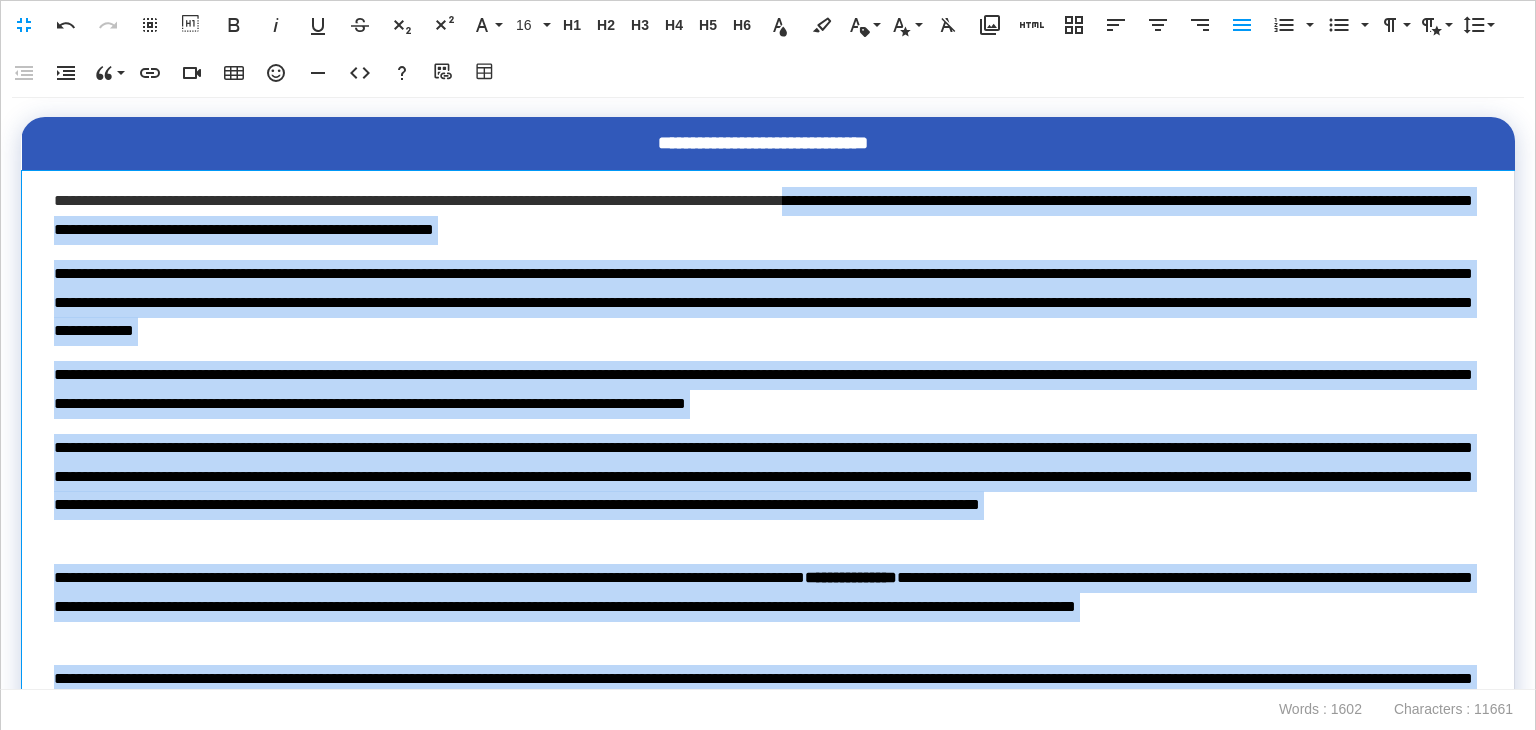 click on "**********" at bounding box center [763, 390] 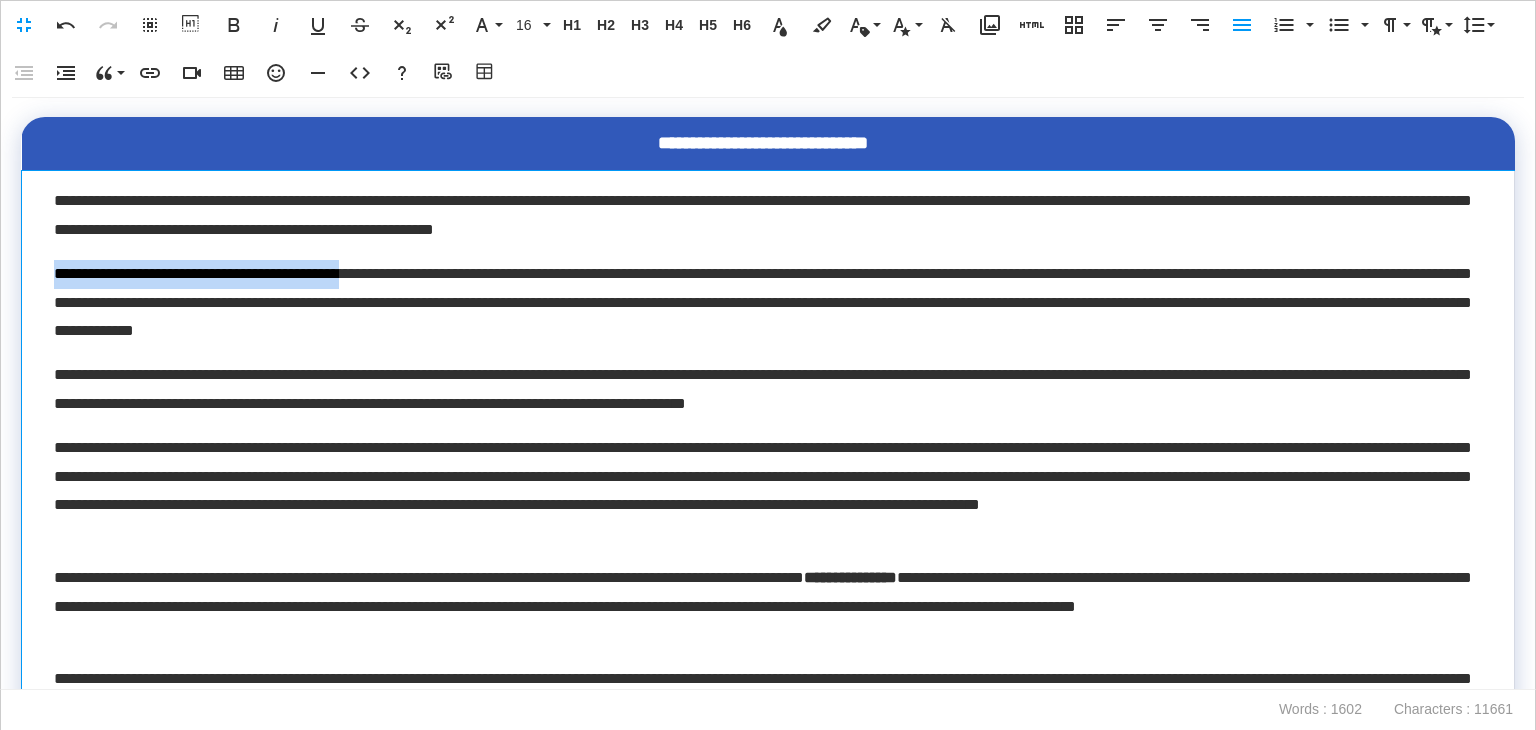 drag, startPoint x: 439, startPoint y: 272, endPoint x: 34, endPoint y: 275, distance: 405.0111 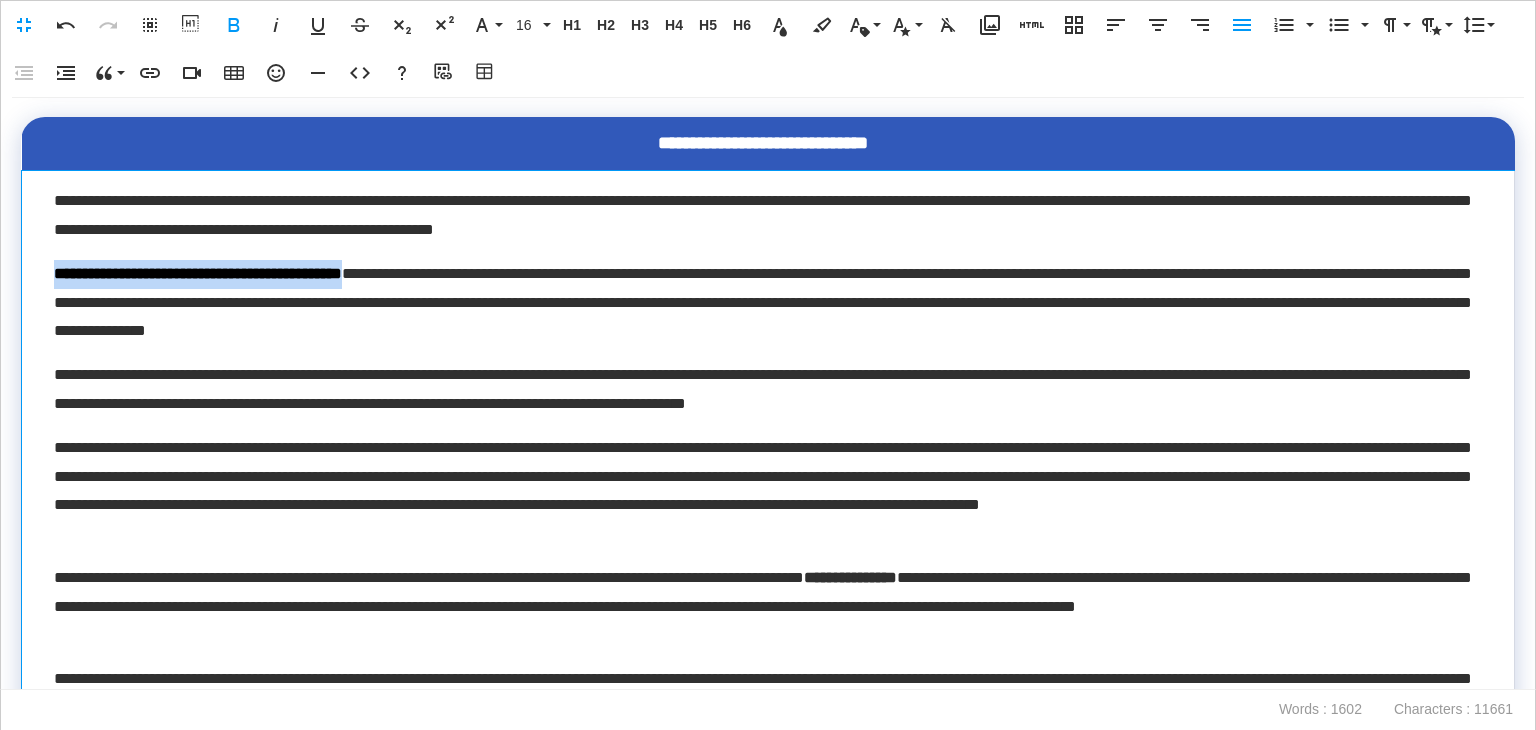 click on "**********" at bounding box center (198, 273) 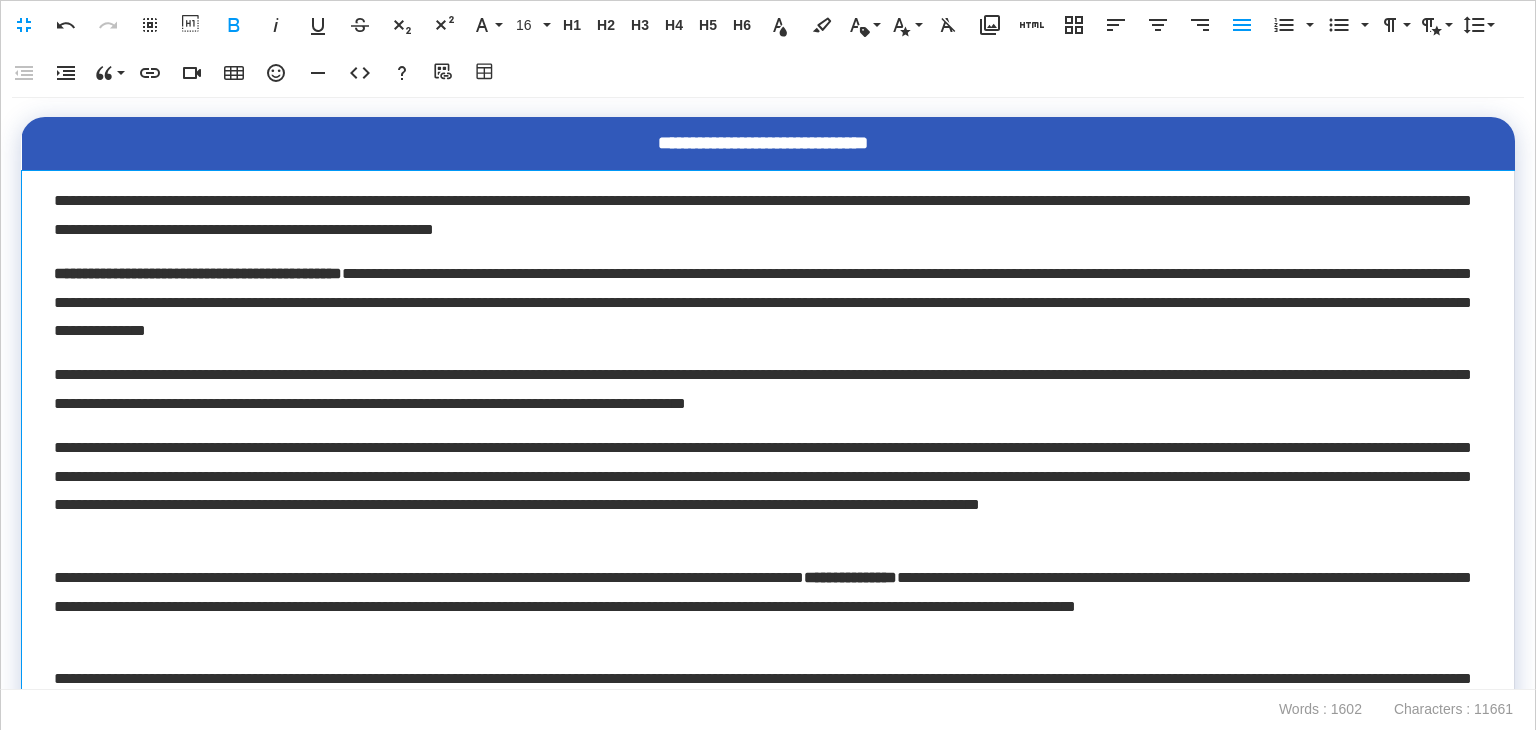 click on "**********" at bounding box center (198, 273) 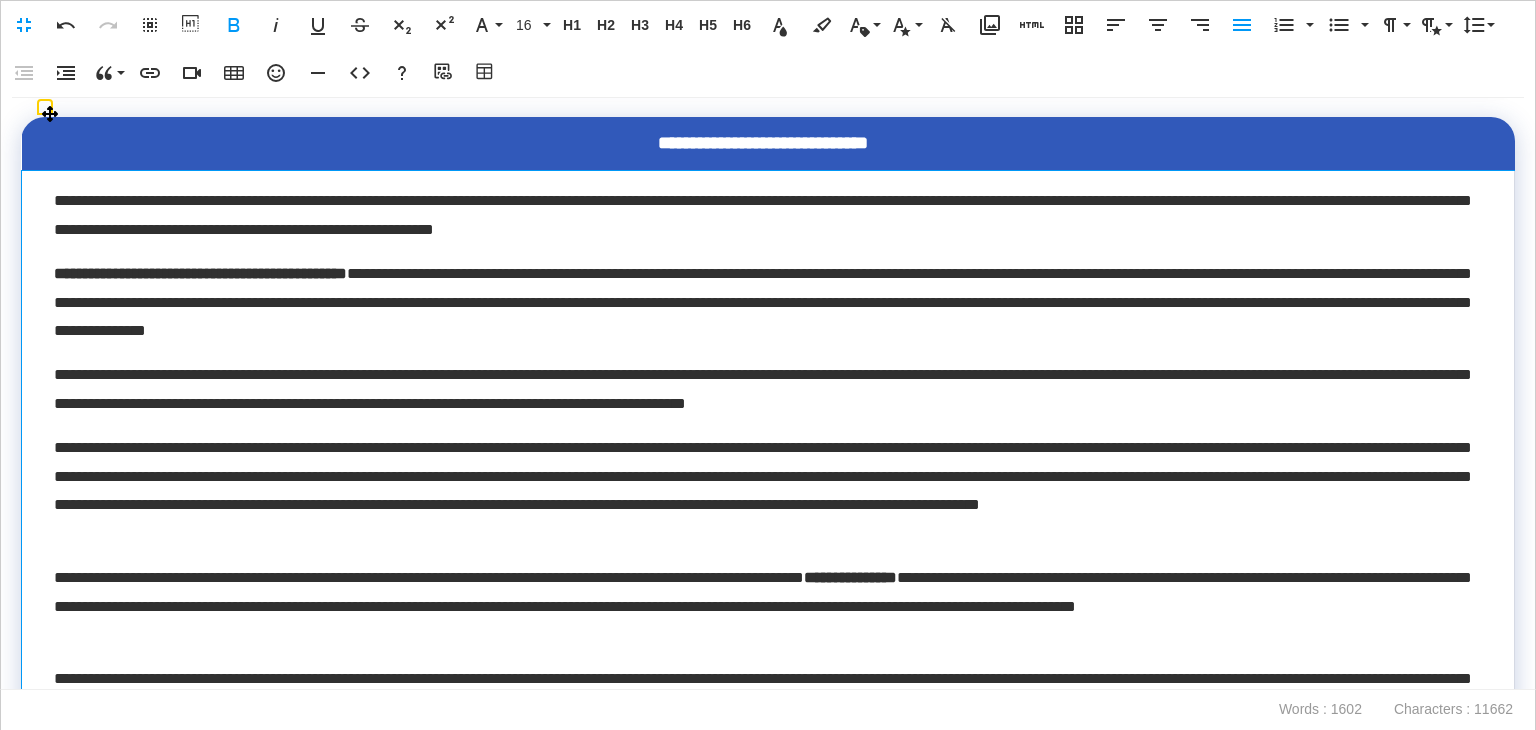 click on "**********" at bounding box center (200, 273) 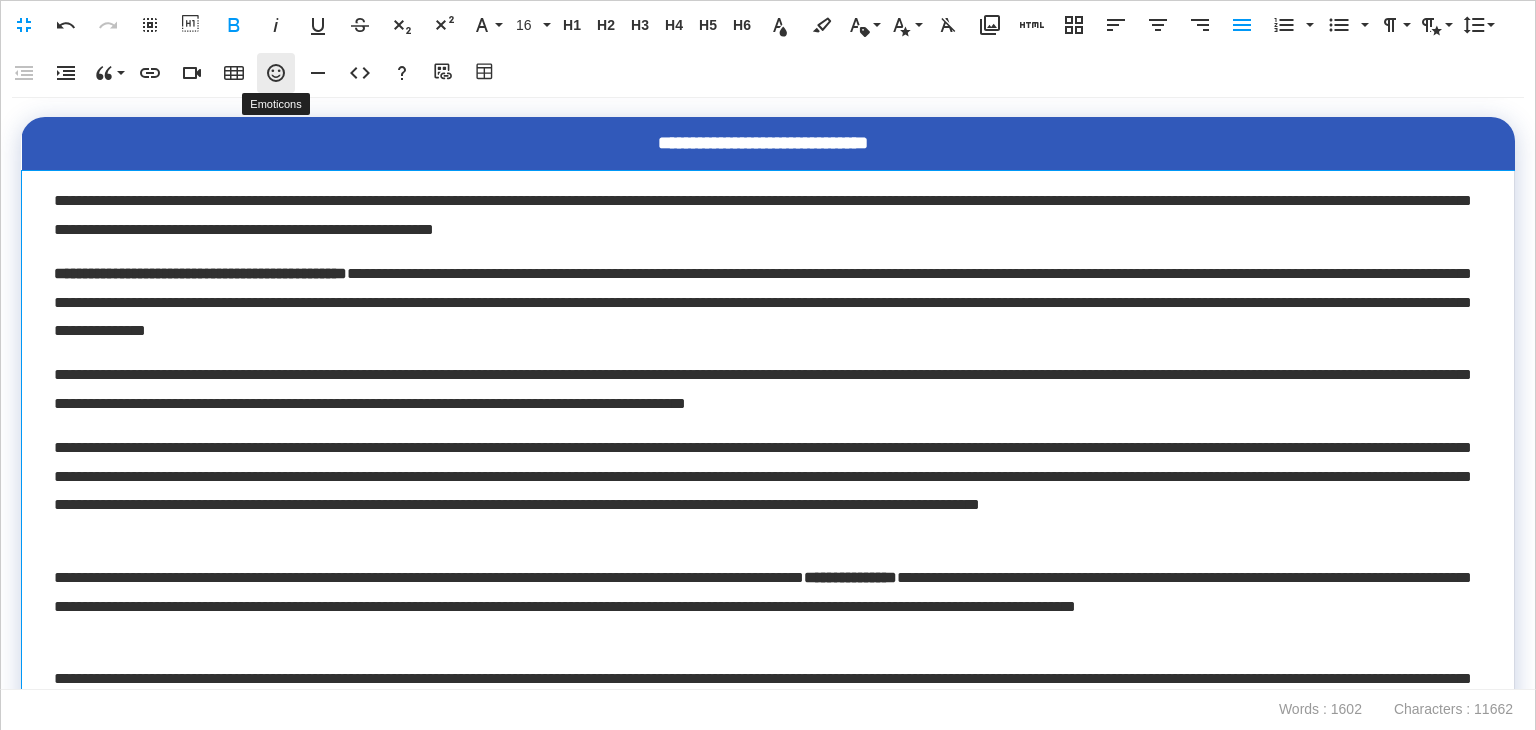 click 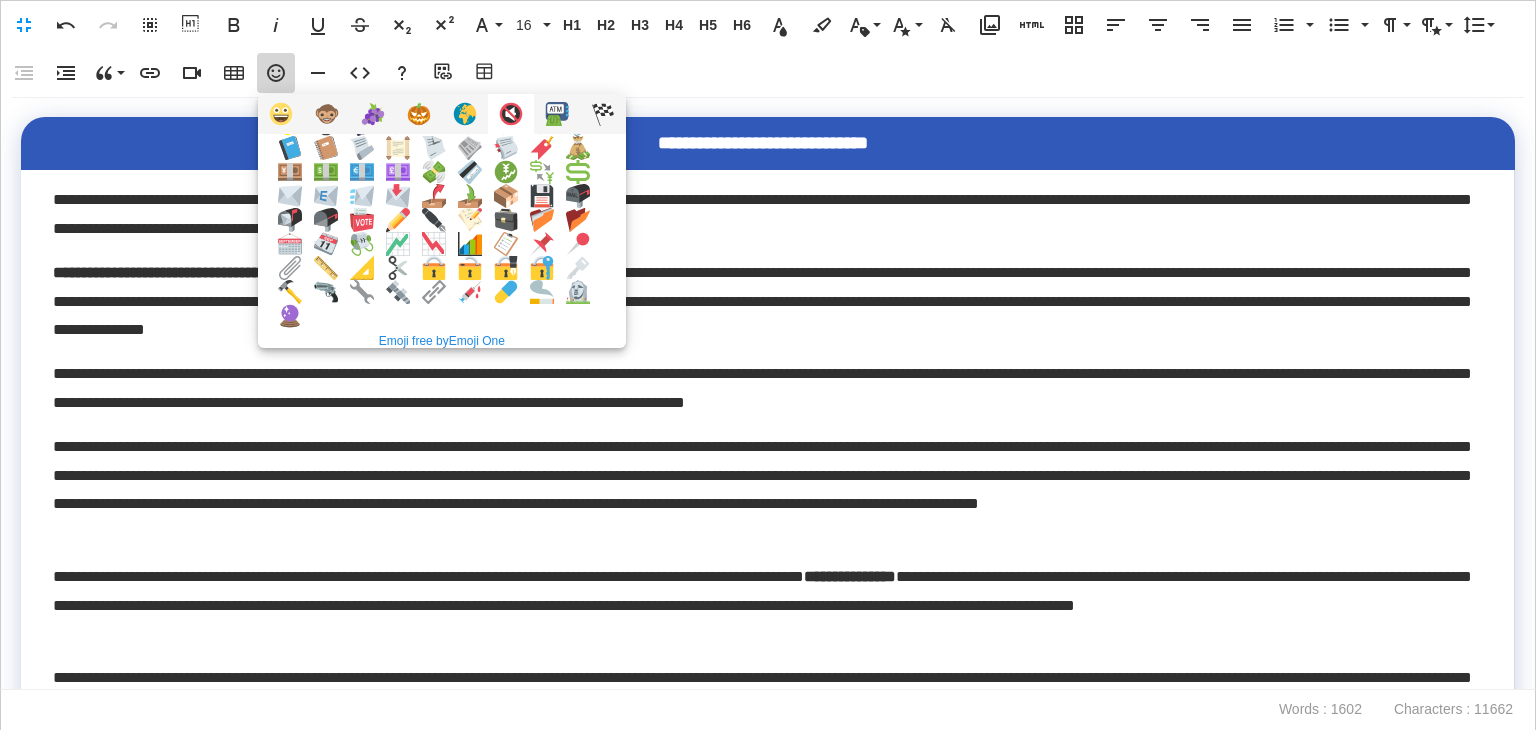 scroll, scrollTop: 200, scrollLeft: 0, axis: vertical 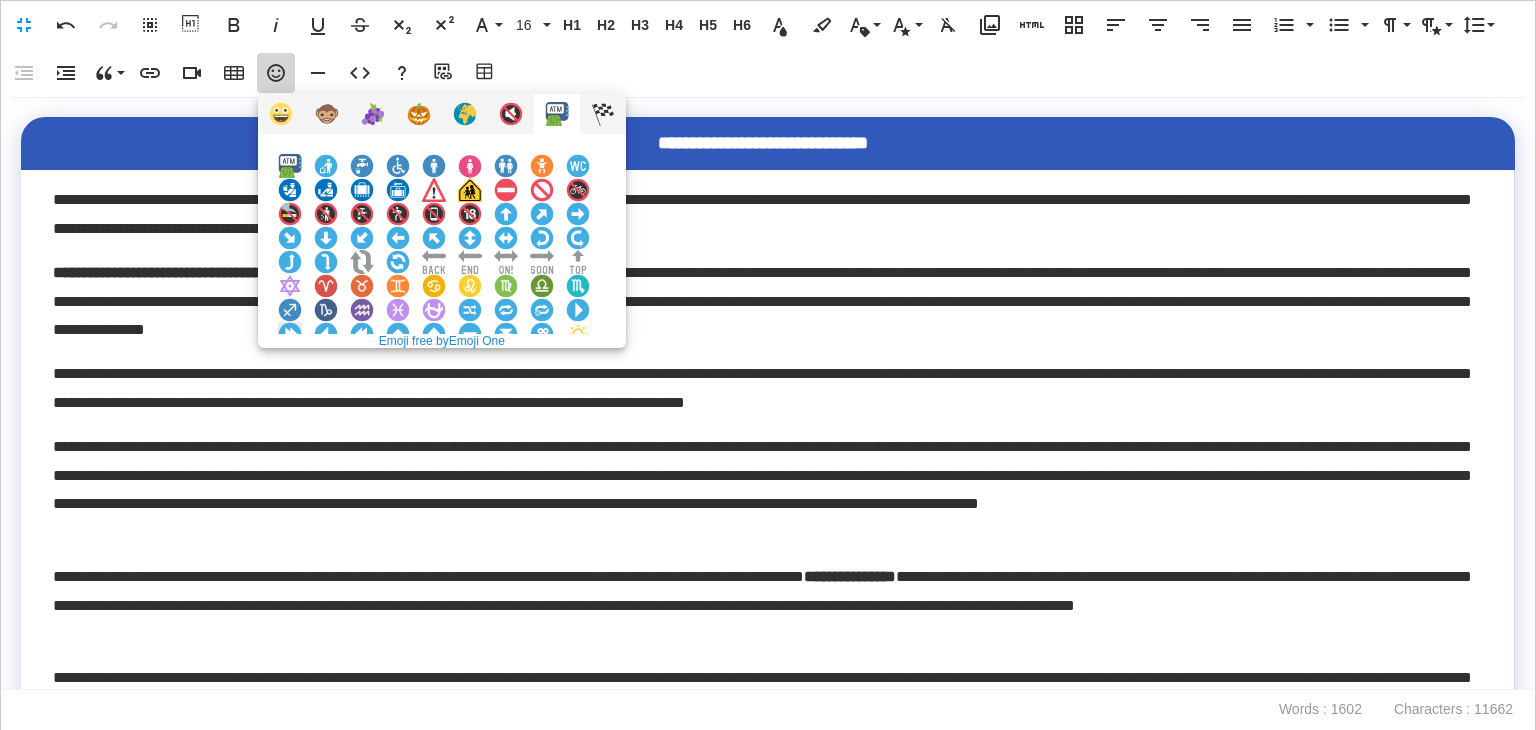 click at bounding box center [290, 334] 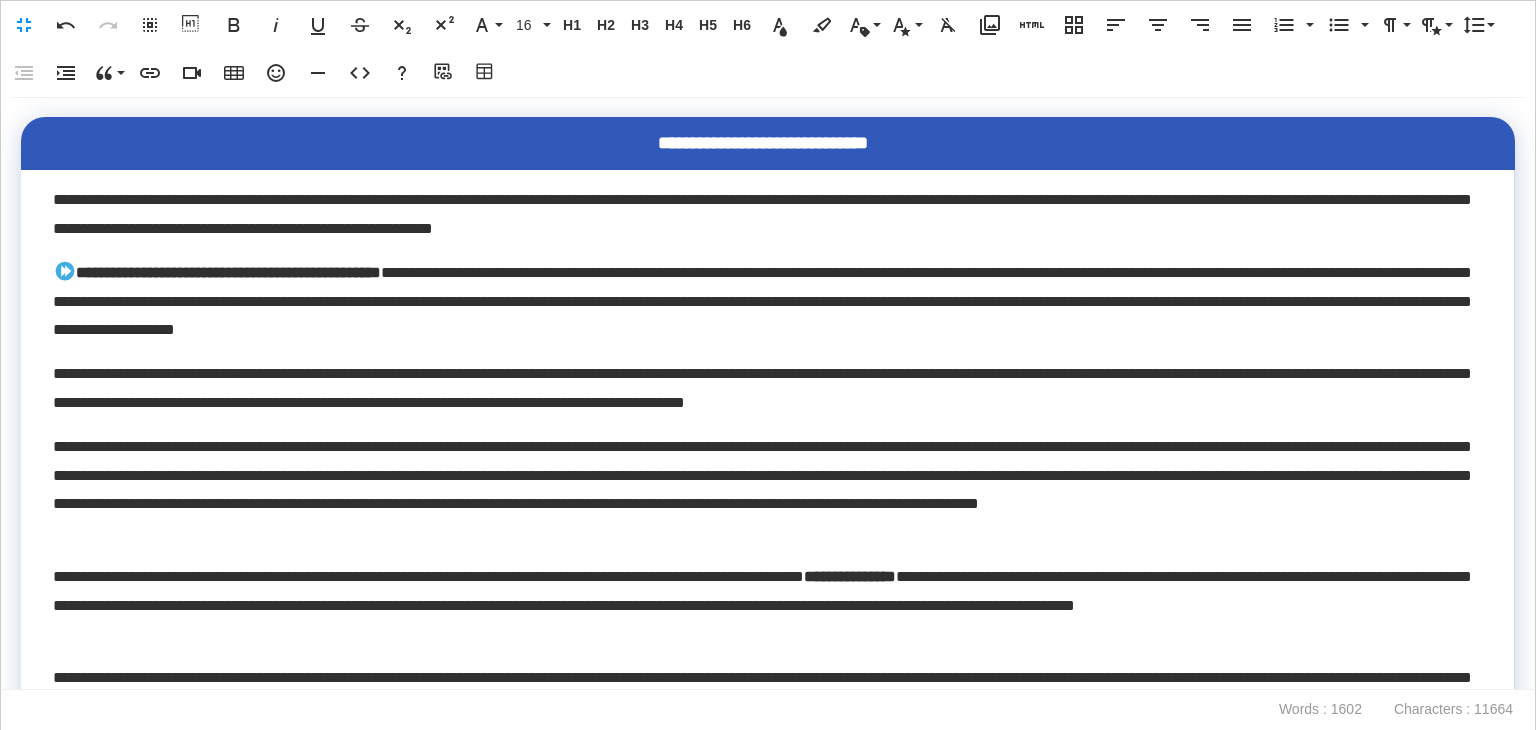 scroll, scrollTop: 0, scrollLeft: 0, axis: both 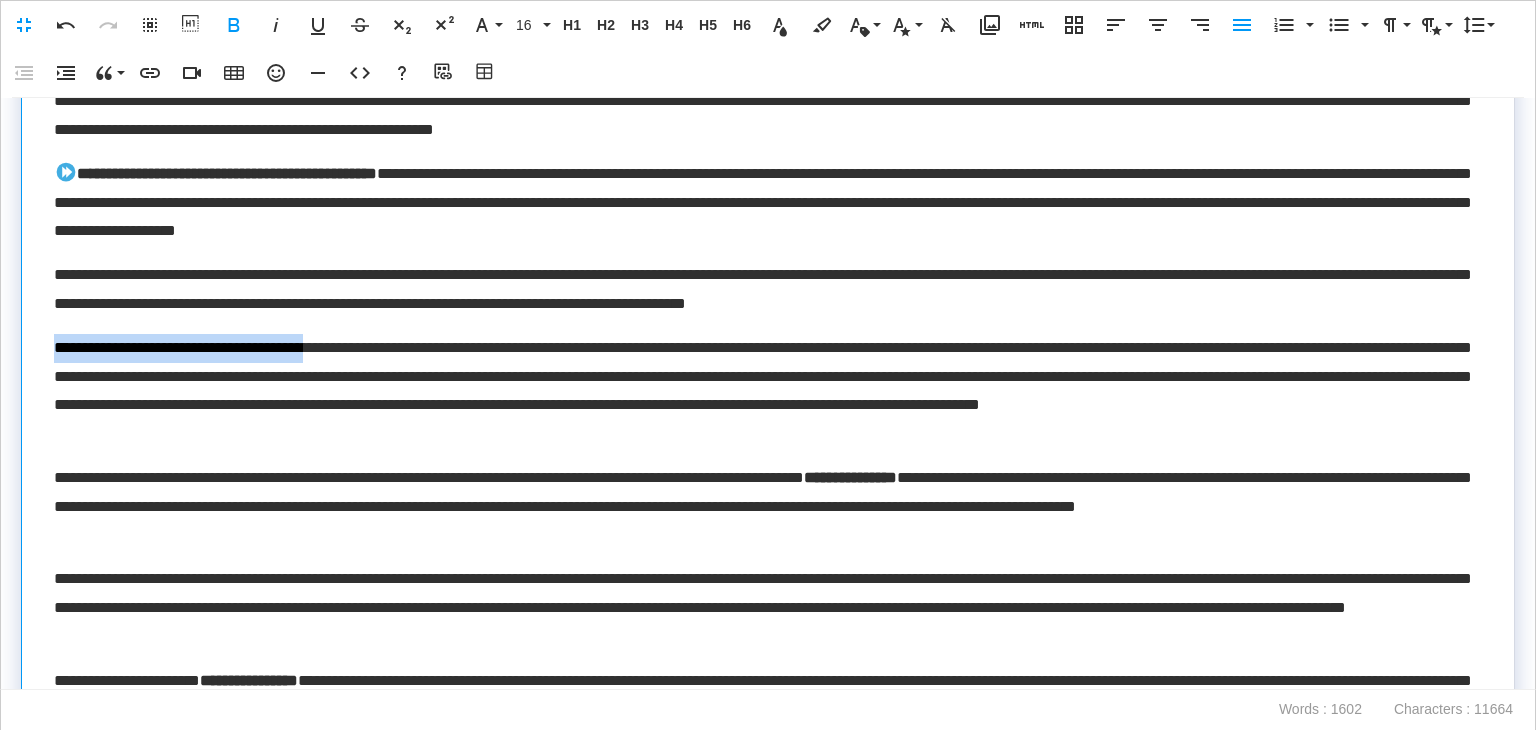 drag, startPoint x: 385, startPoint y: 345, endPoint x: 15, endPoint y: 345, distance: 370 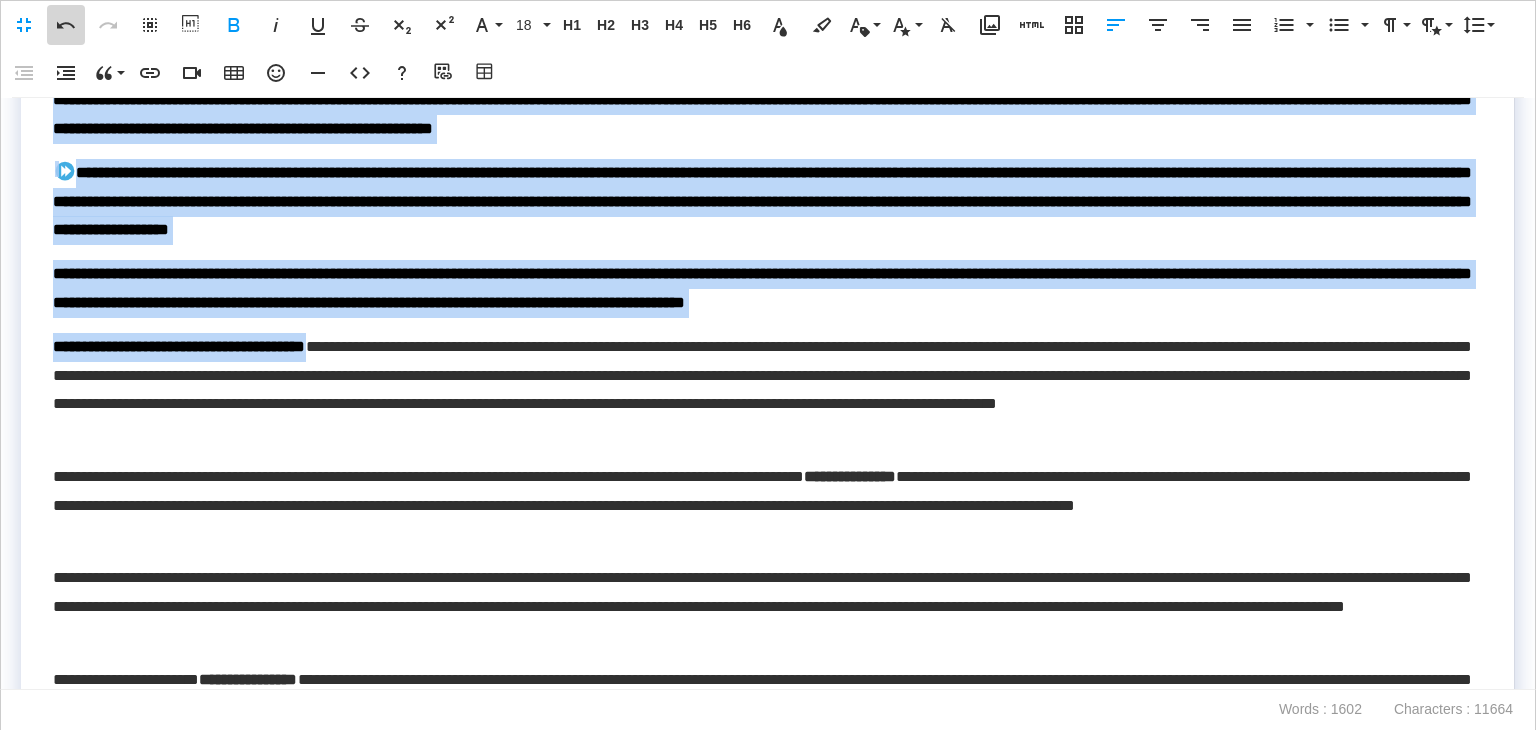 click on "Undo" at bounding box center (66, 25) 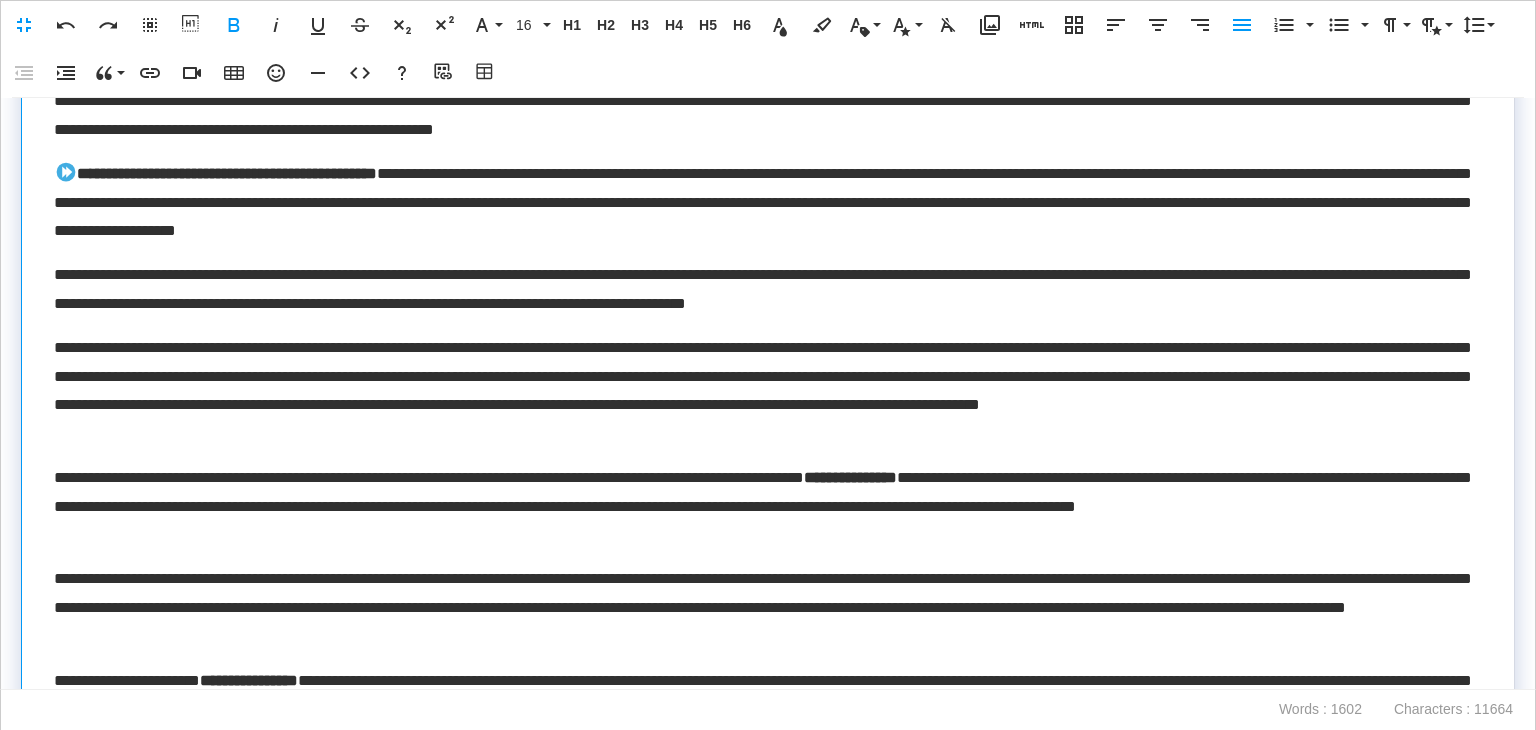 drag, startPoint x: 382, startPoint y: 349, endPoint x: 52, endPoint y: 344, distance: 330.03787 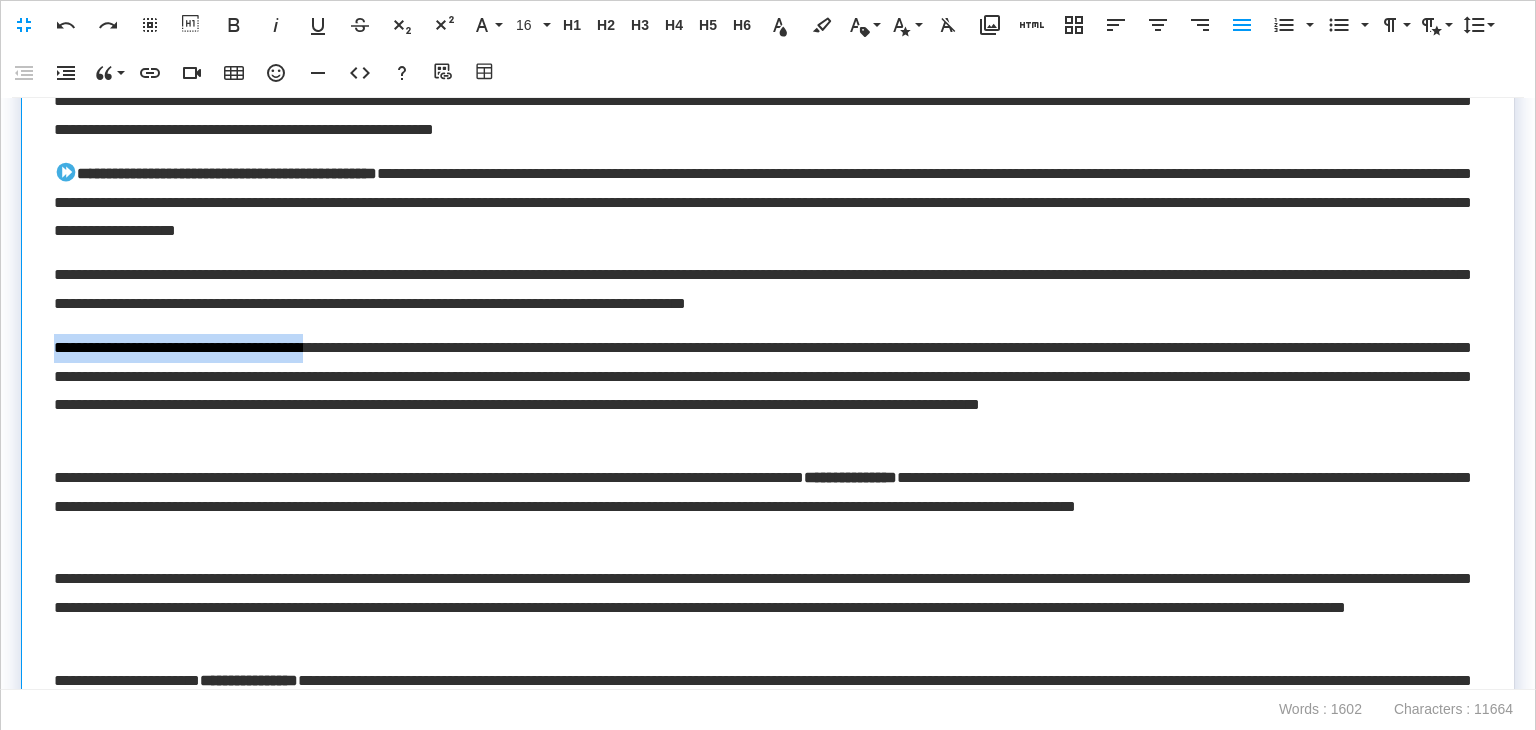 drag, startPoint x: 387, startPoint y: 349, endPoint x: 45, endPoint y: 340, distance: 342.1184 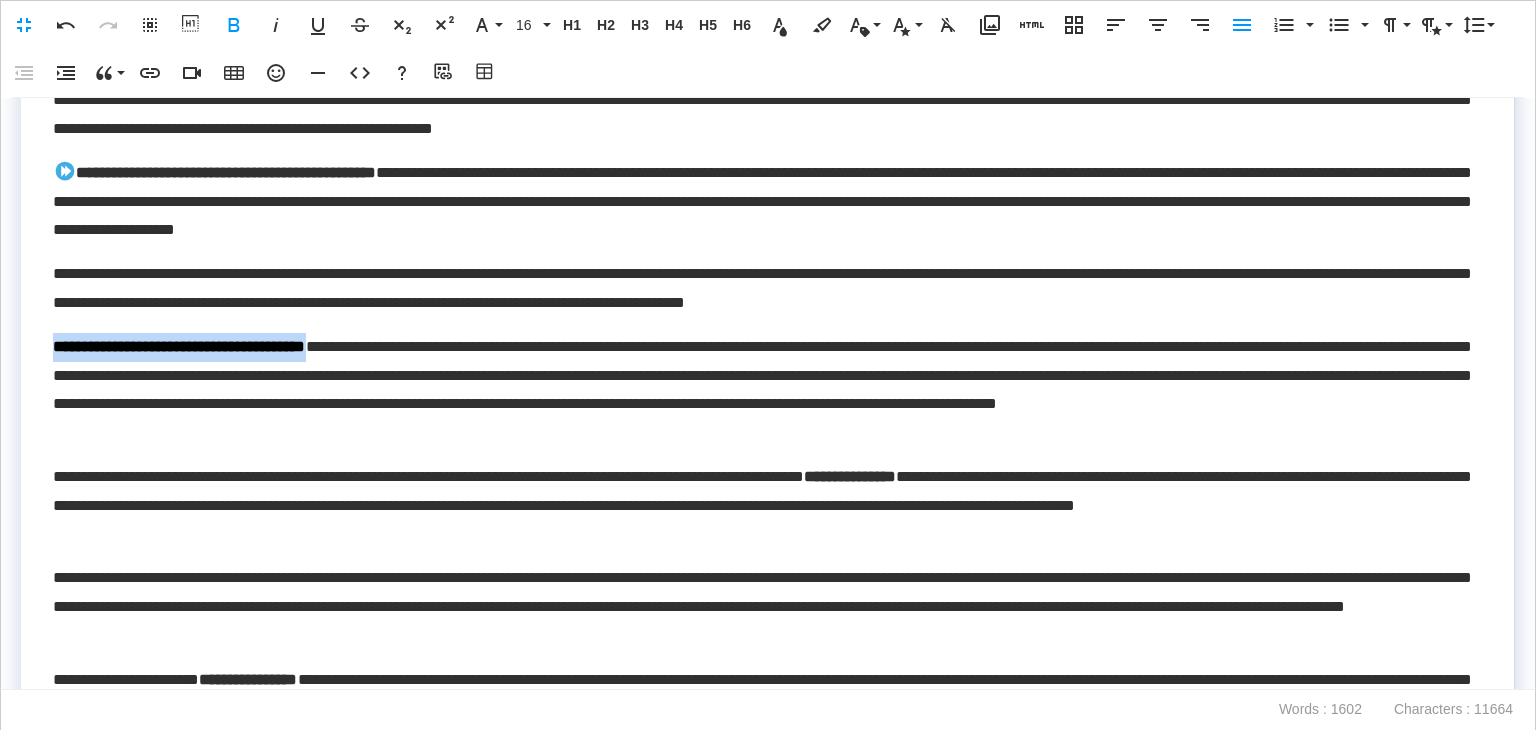 click on "**********" at bounding box center [762, 390] 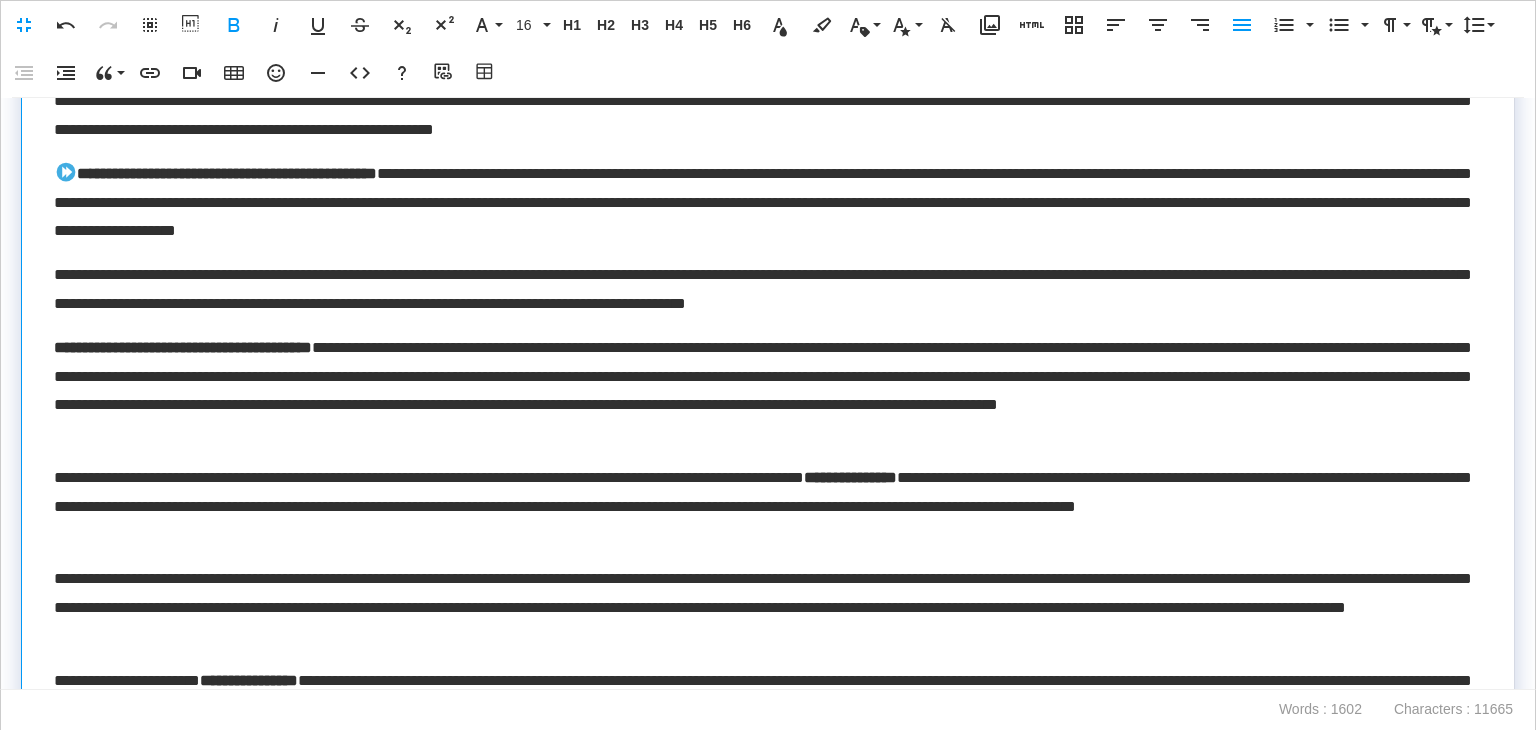 click on "**********" at bounding box center [183, 347] 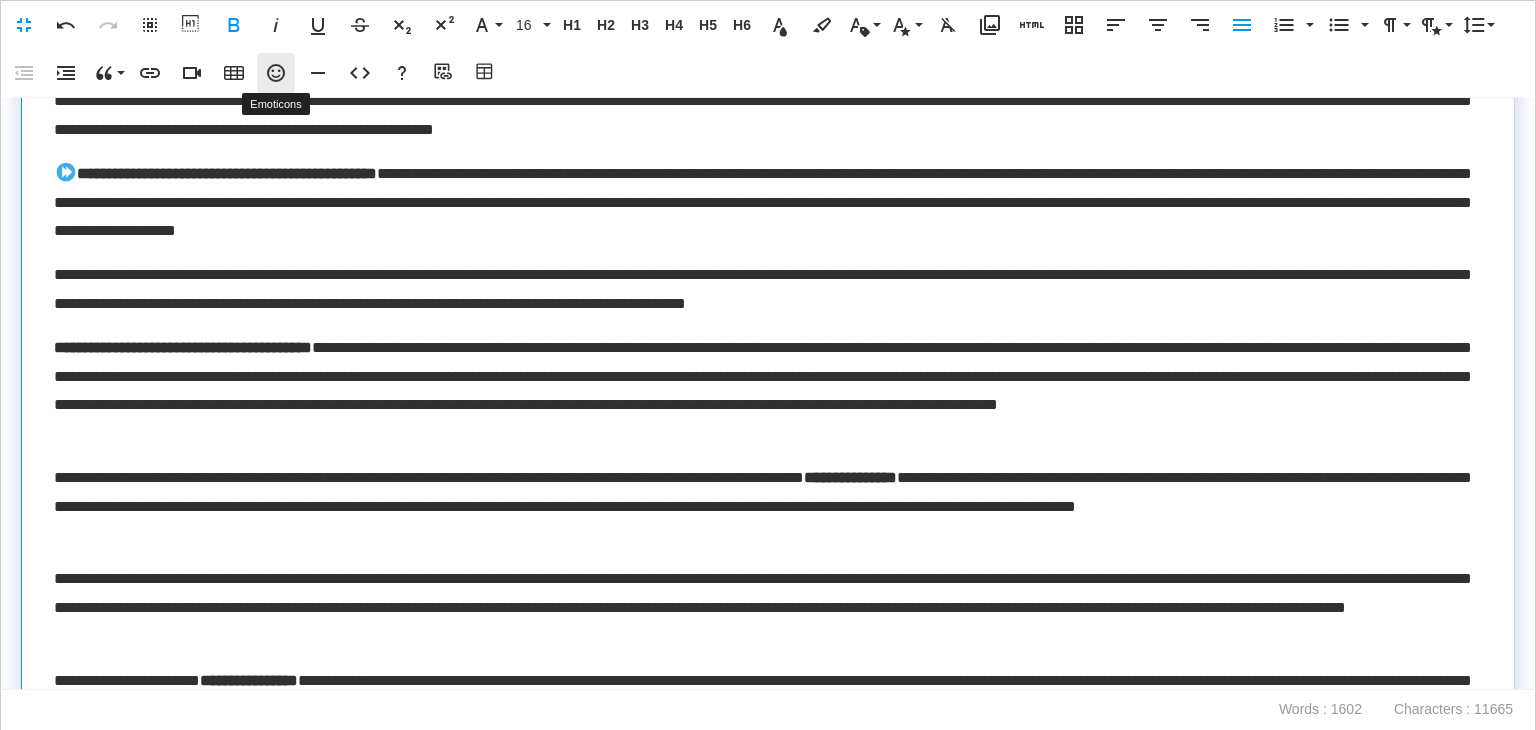 click 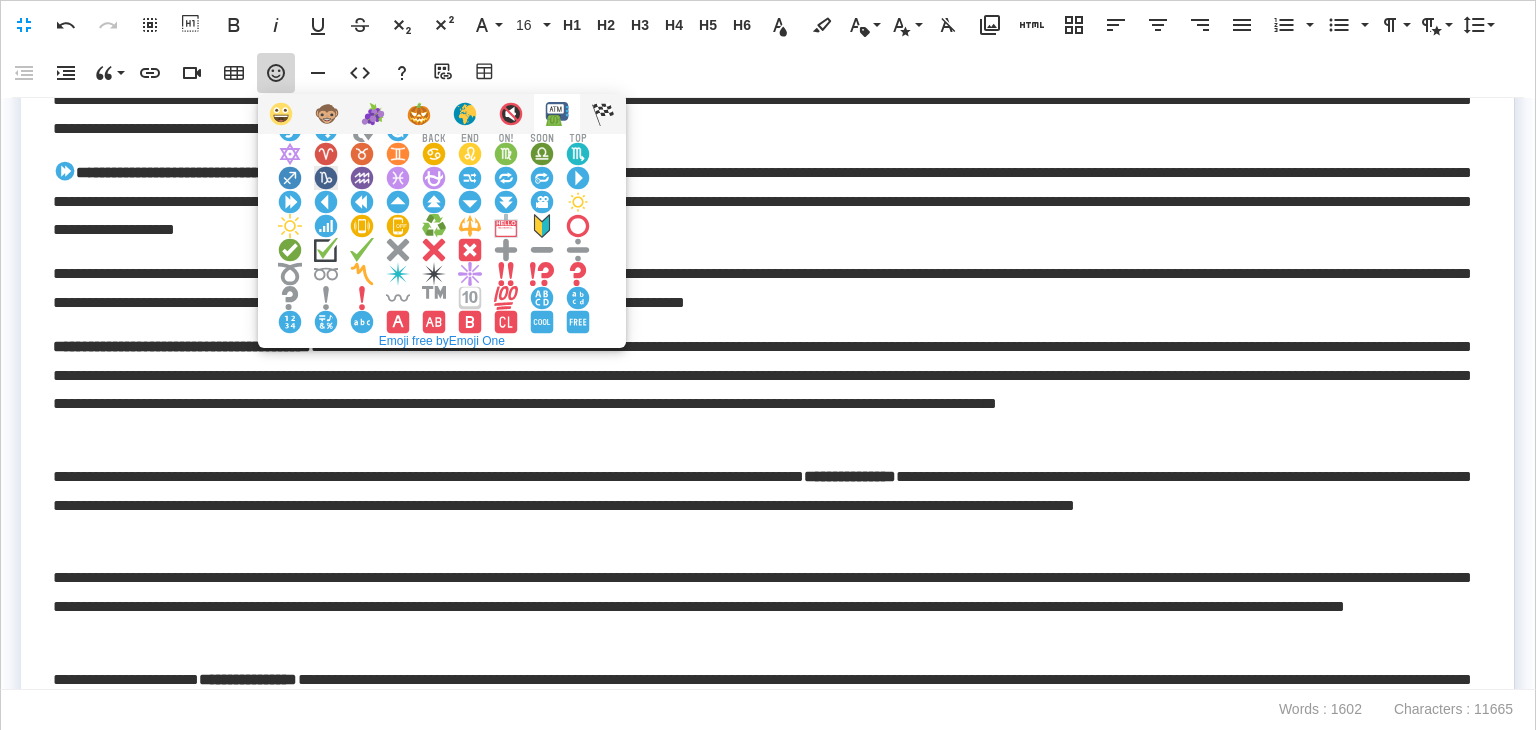 scroll, scrollTop: 100, scrollLeft: 0, axis: vertical 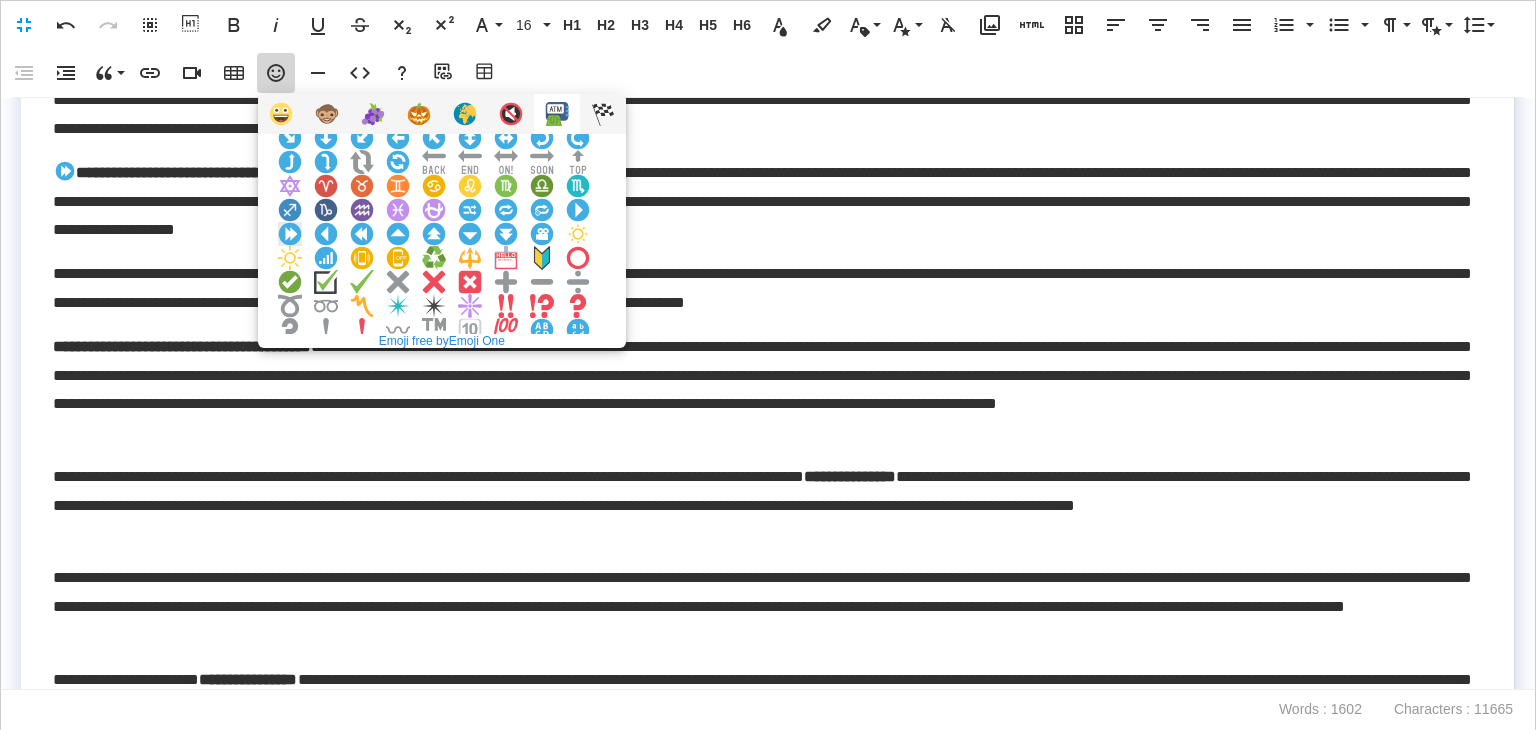 click at bounding box center [290, 234] 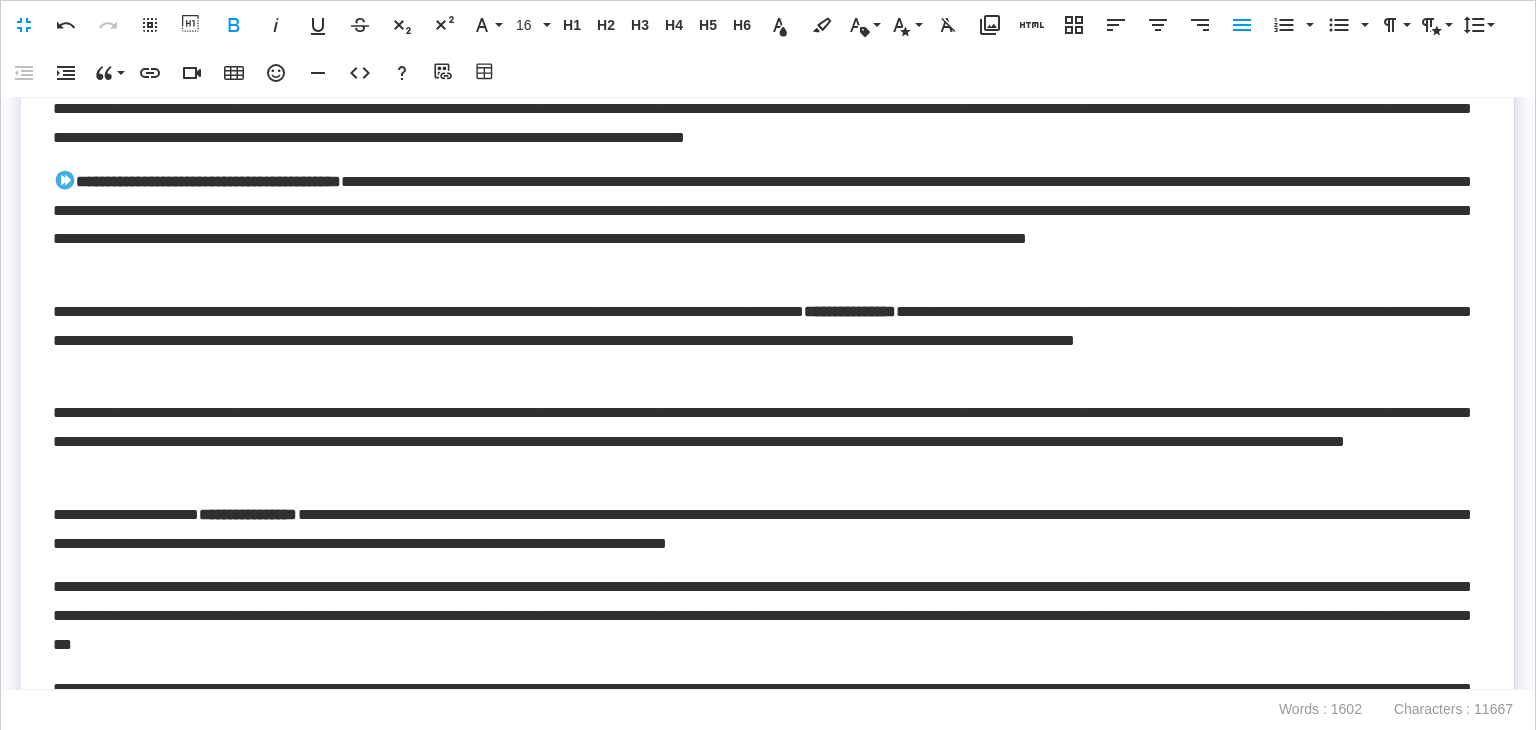 scroll, scrollTop: 2683, scrollLeft: 0, axis: vertical 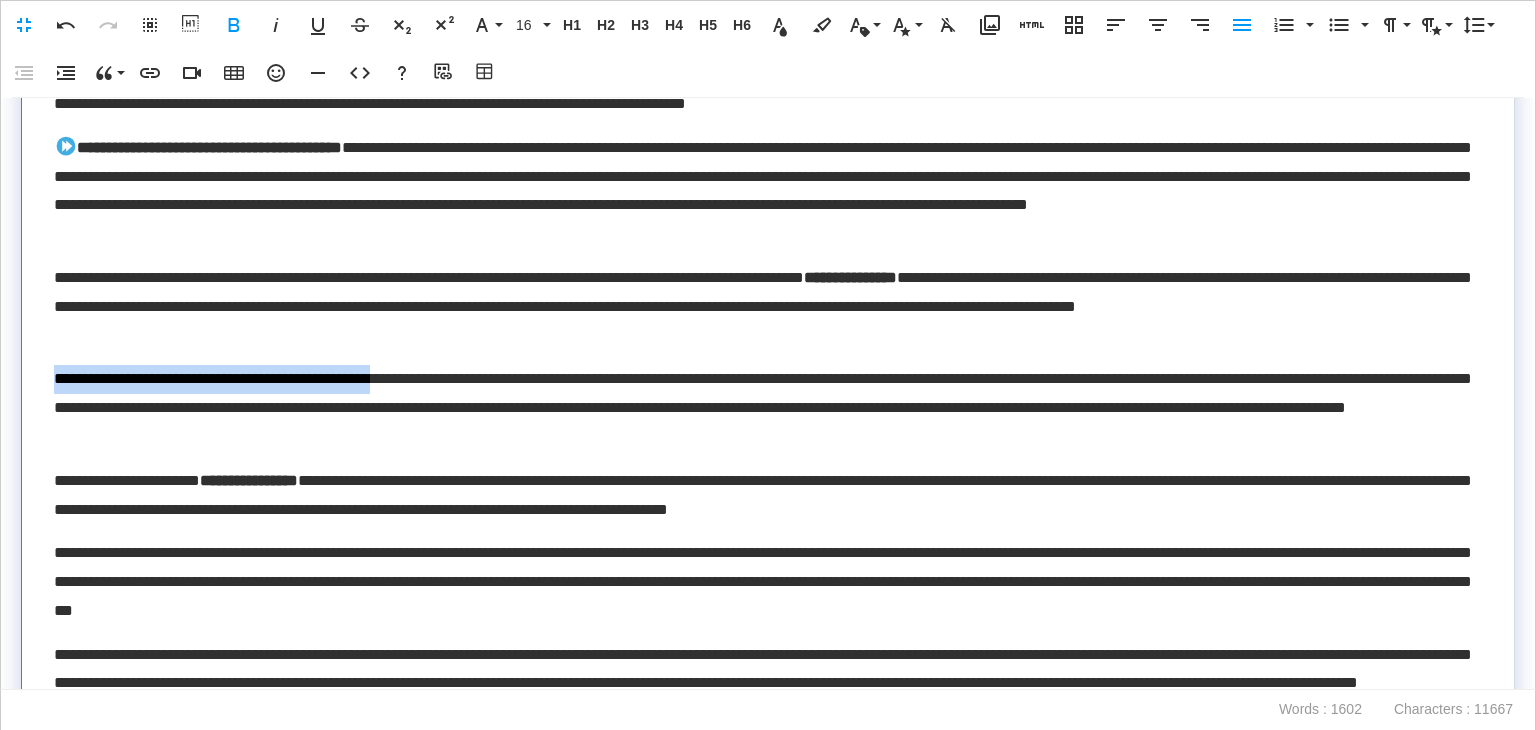 drag, startPoint x: 478, startPoint y: 379, endPoint x: 25, endPoint y: 360, distance: 453.3983 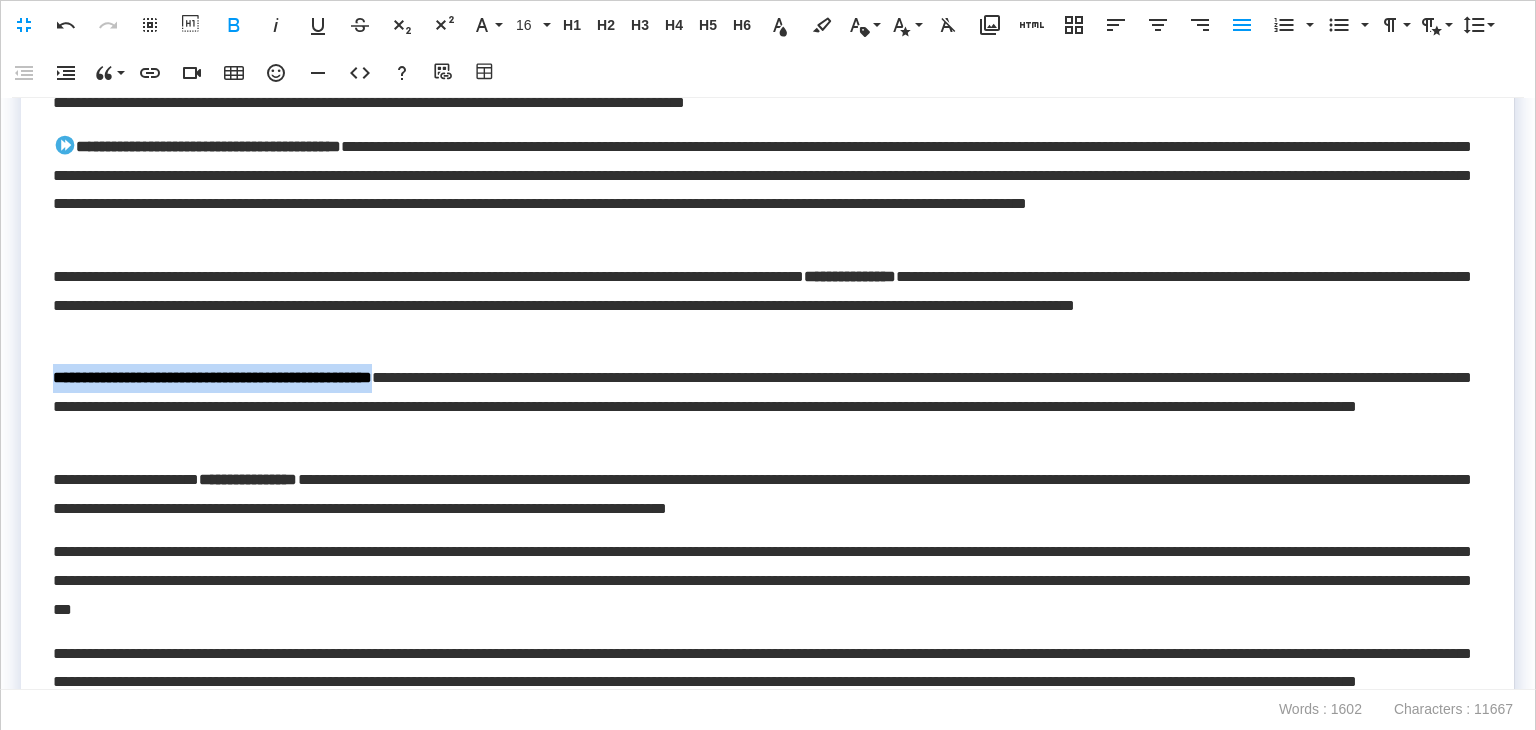 click on "**********" at bounding box center (212, 377) 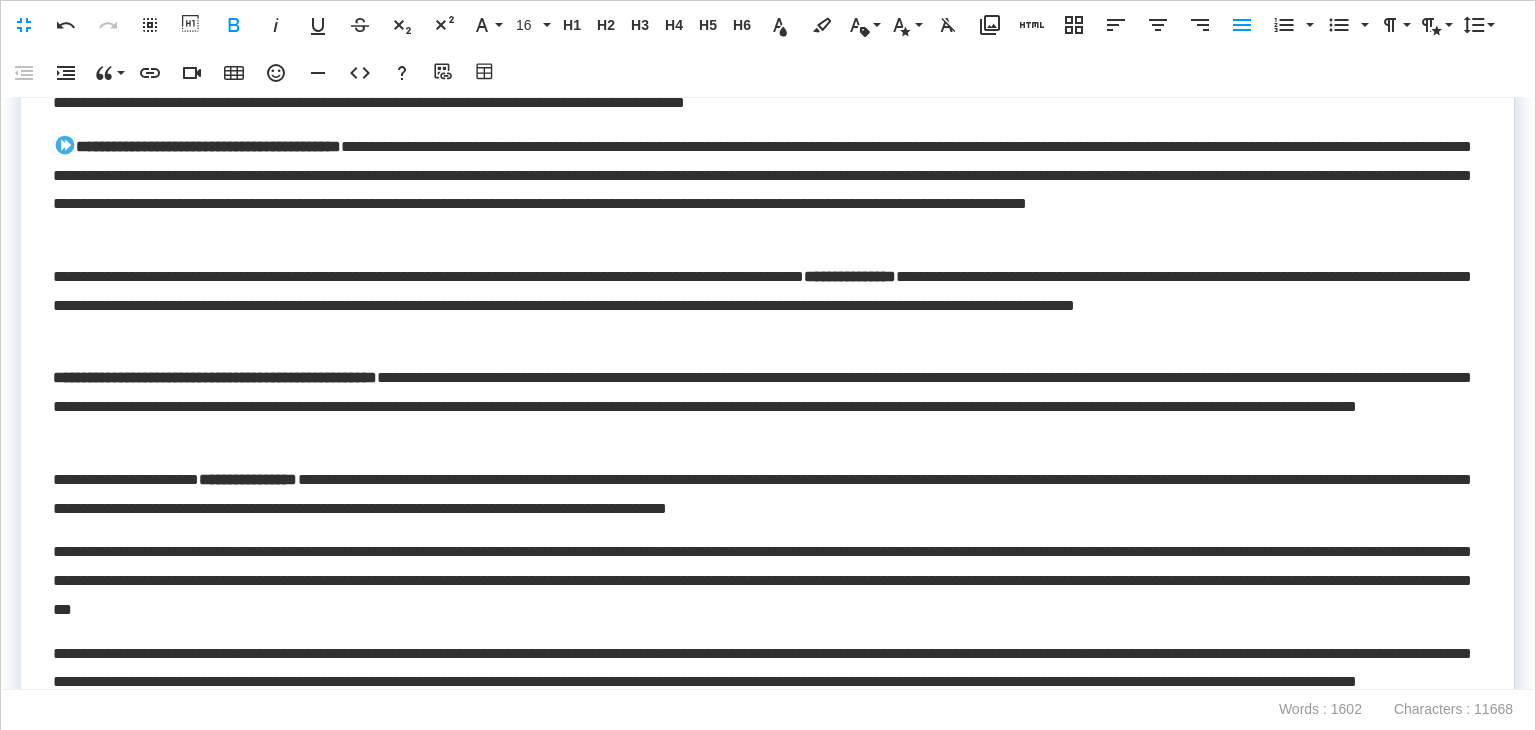 click on "**********" at bounding box center (215, 377) 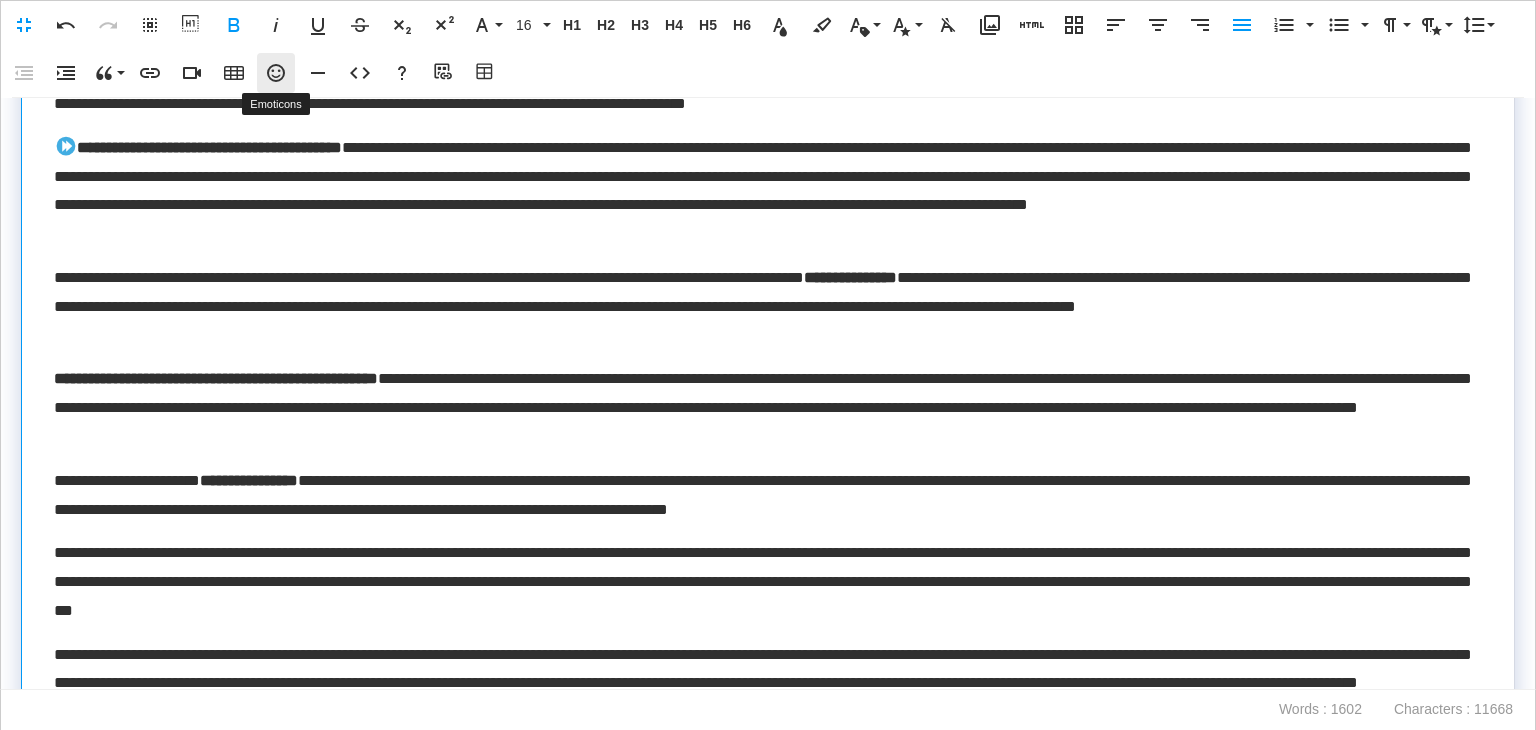 click on "Emoticons" at bounding box center [276, 73] 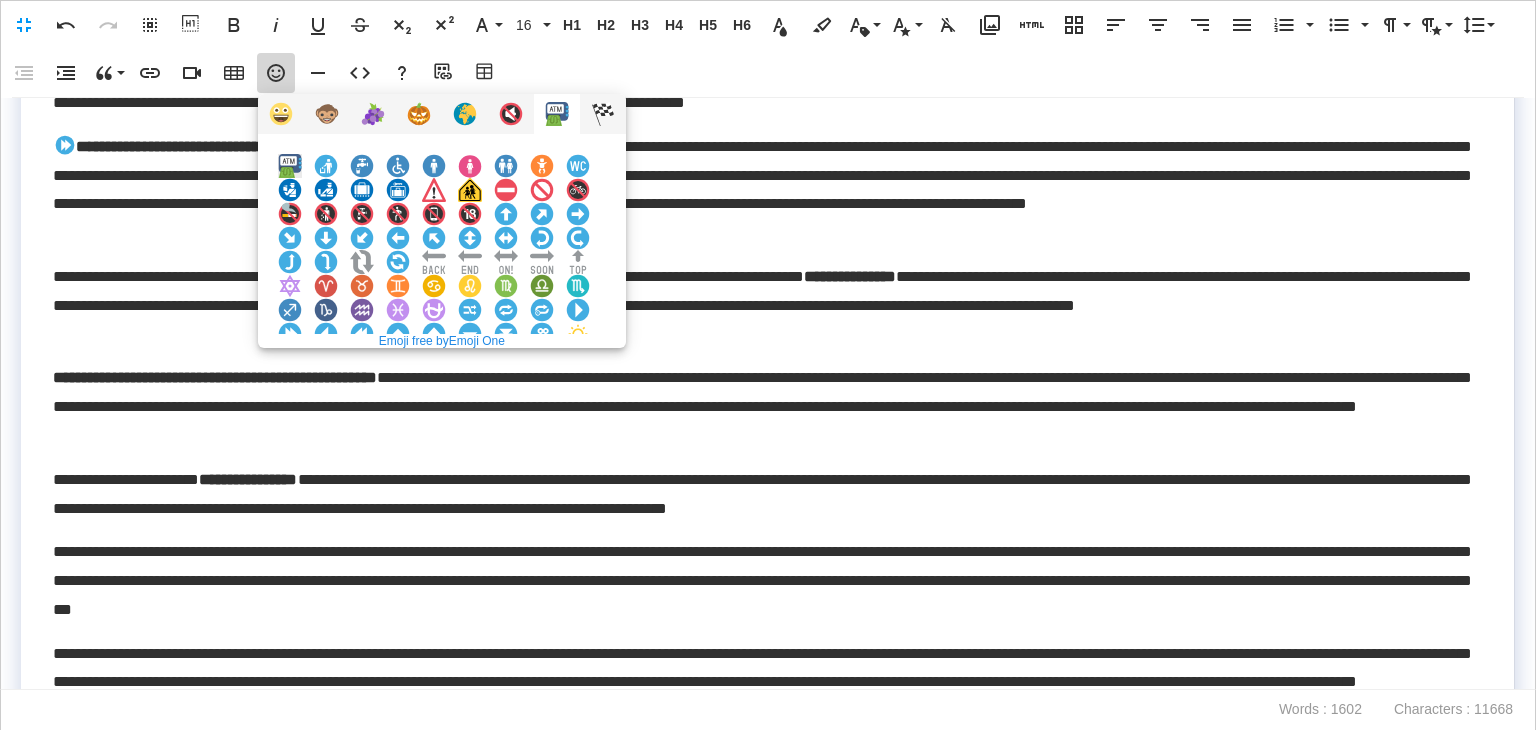 scroll, scrollTop: 100, scrollLeft: 0, axis: vertical 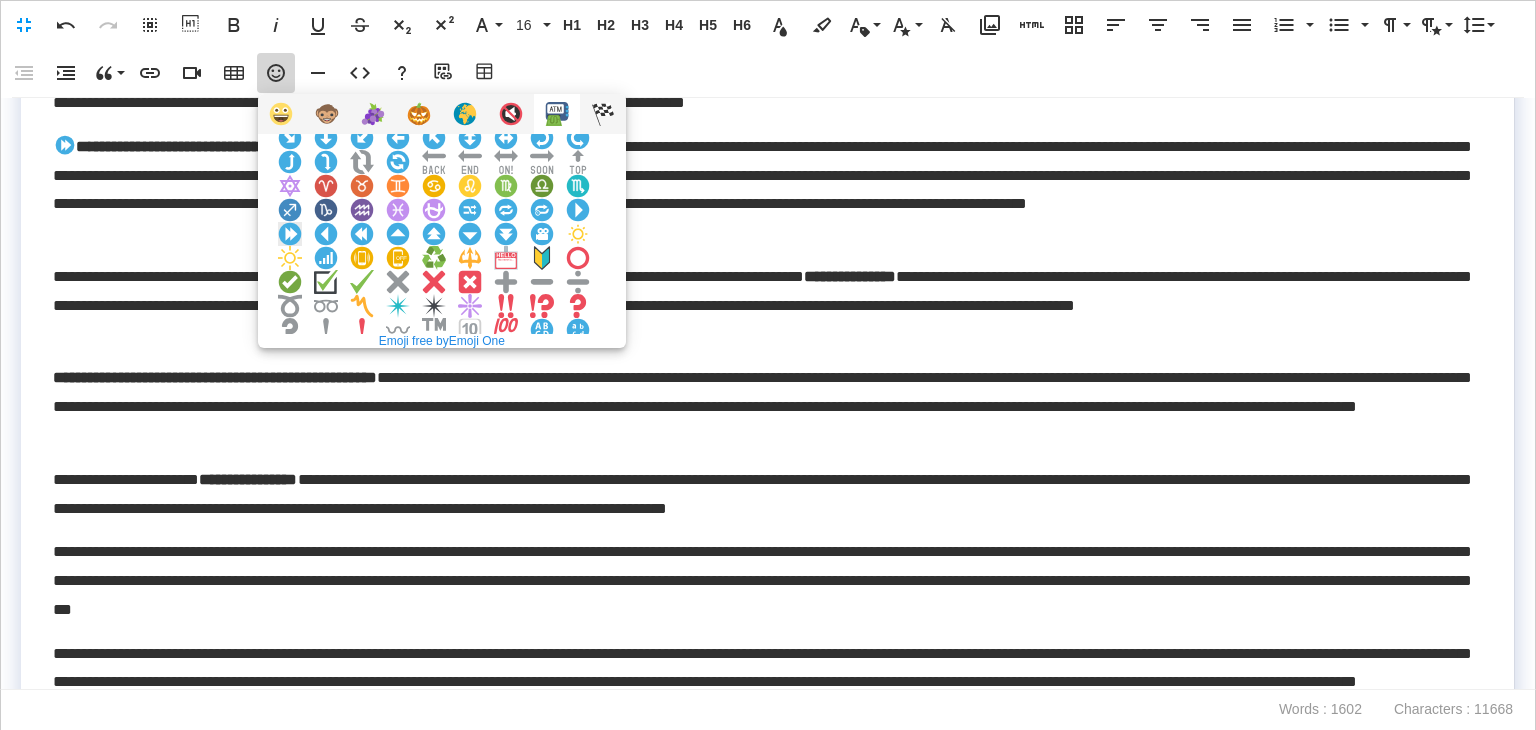 click at bounding box center [290, 234] 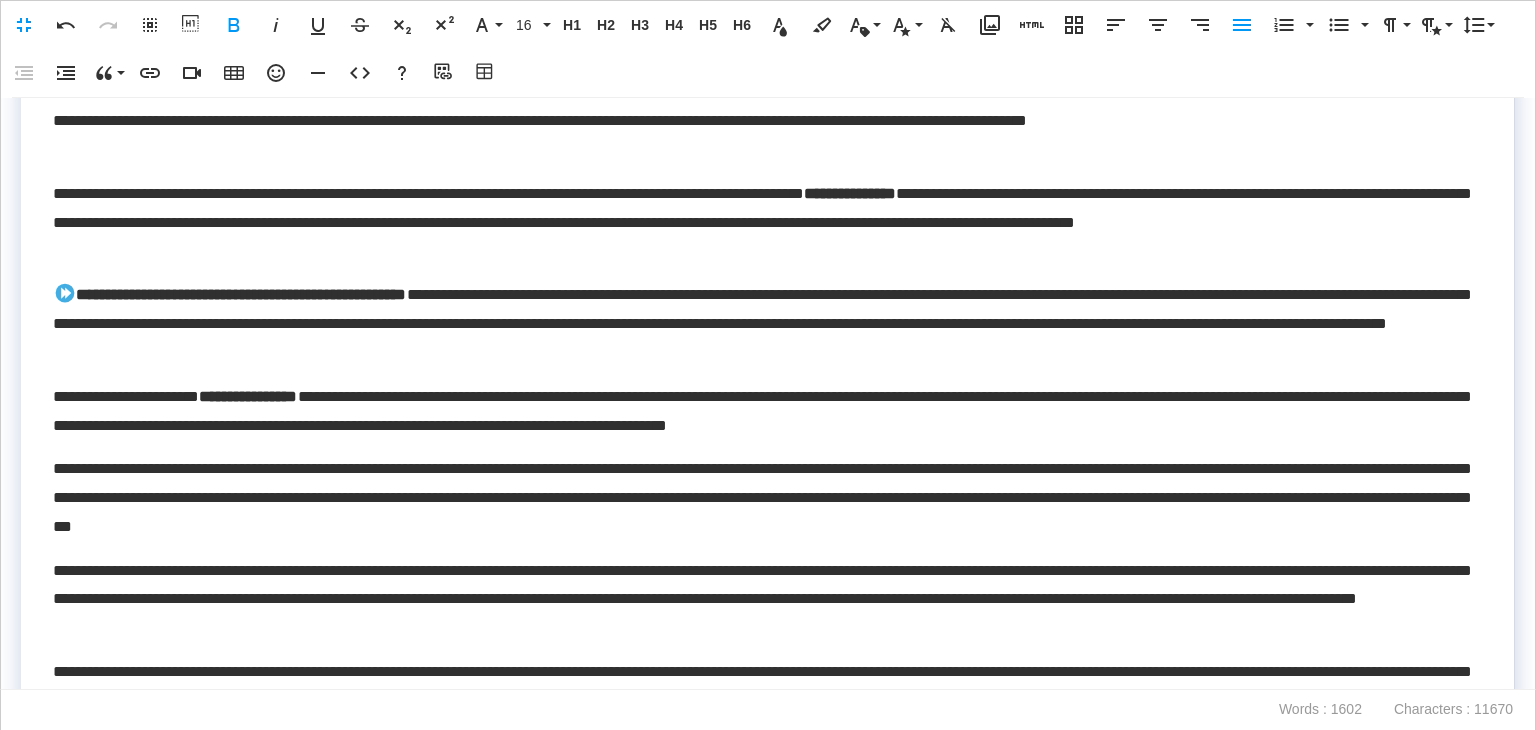 scroll, scrollTop: 2883, scrollLeft: 0, axis: vertical 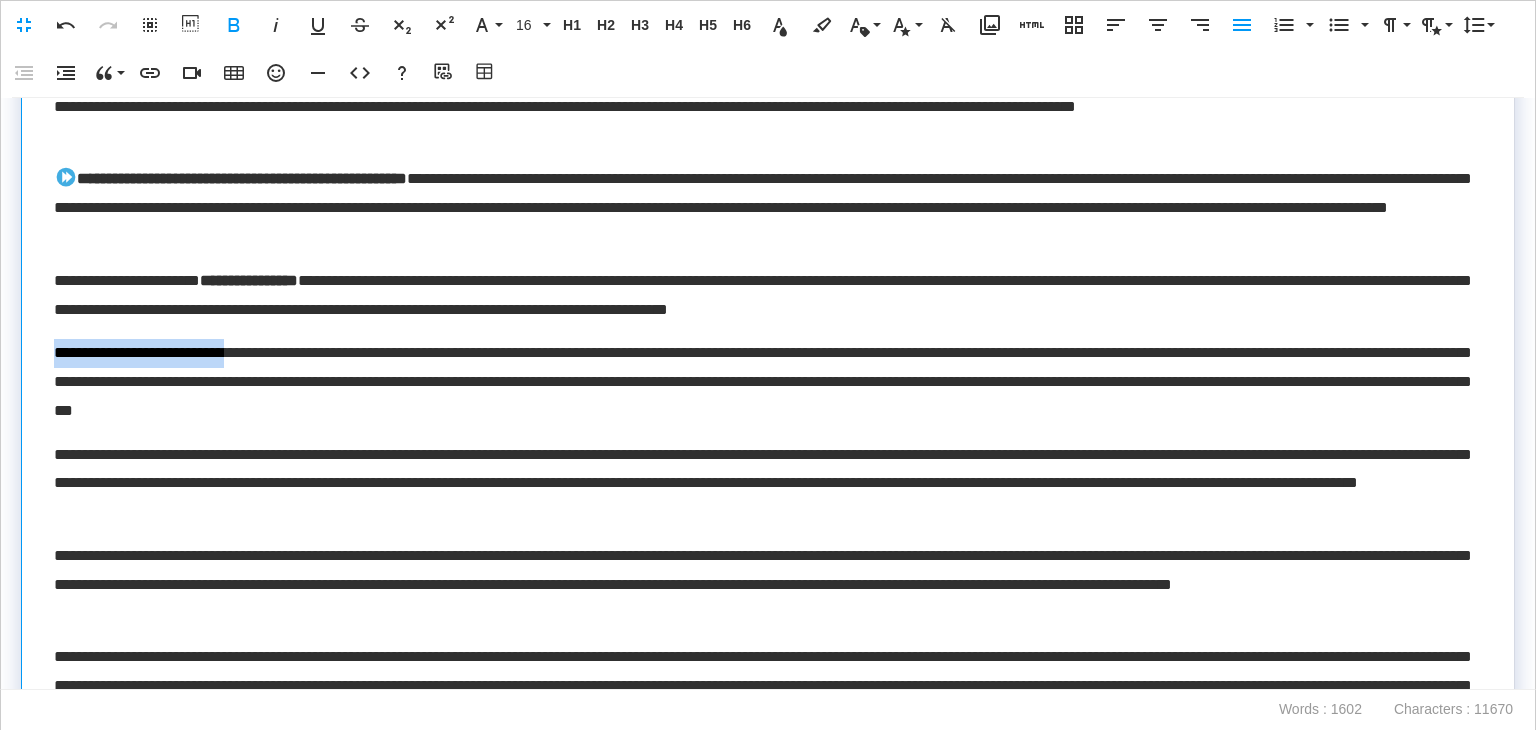 drag, startPoint x: 280, startPoint y: 357, endPoint x: 55, endPoint y: 353, distance: 225.03555 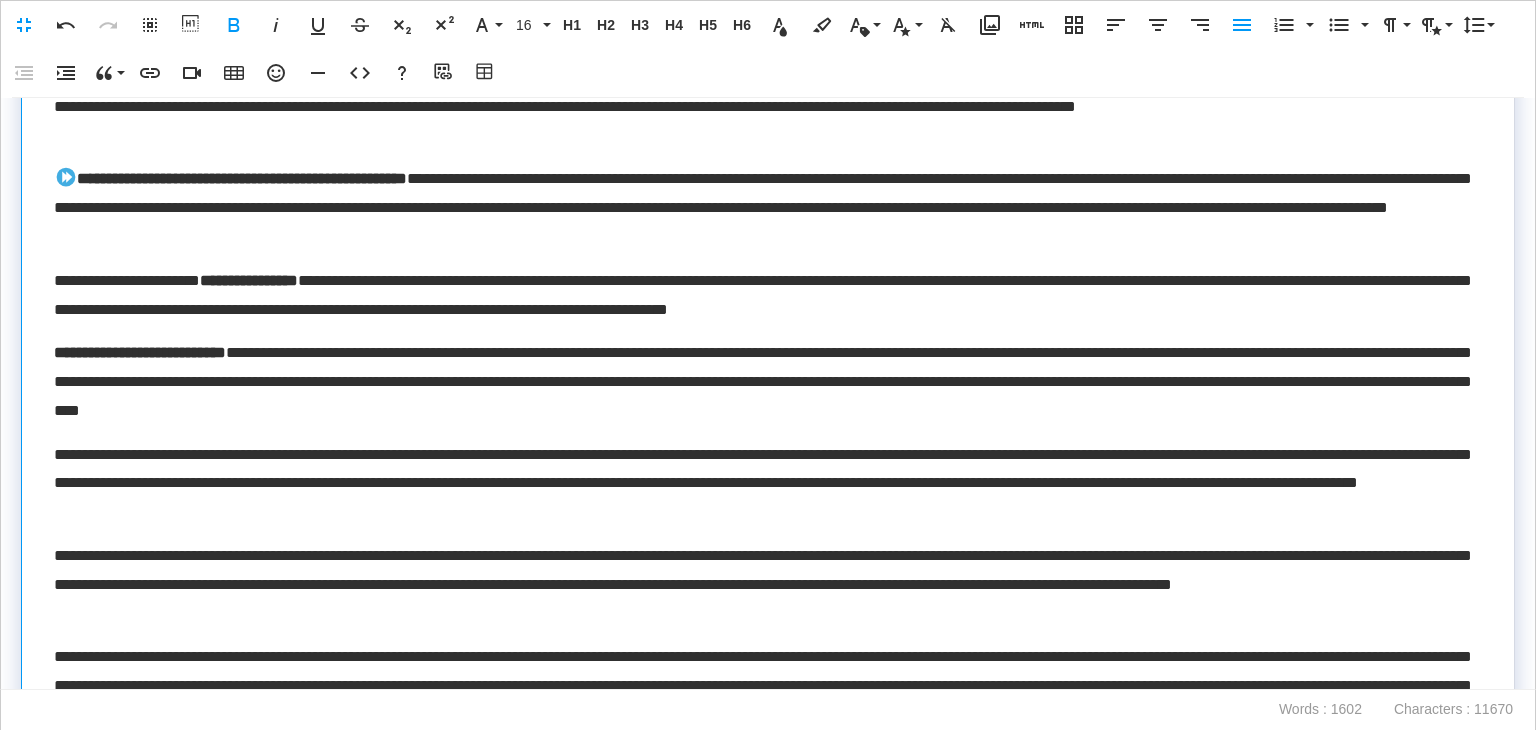 click on "**********" at bounding box center [140, 352] 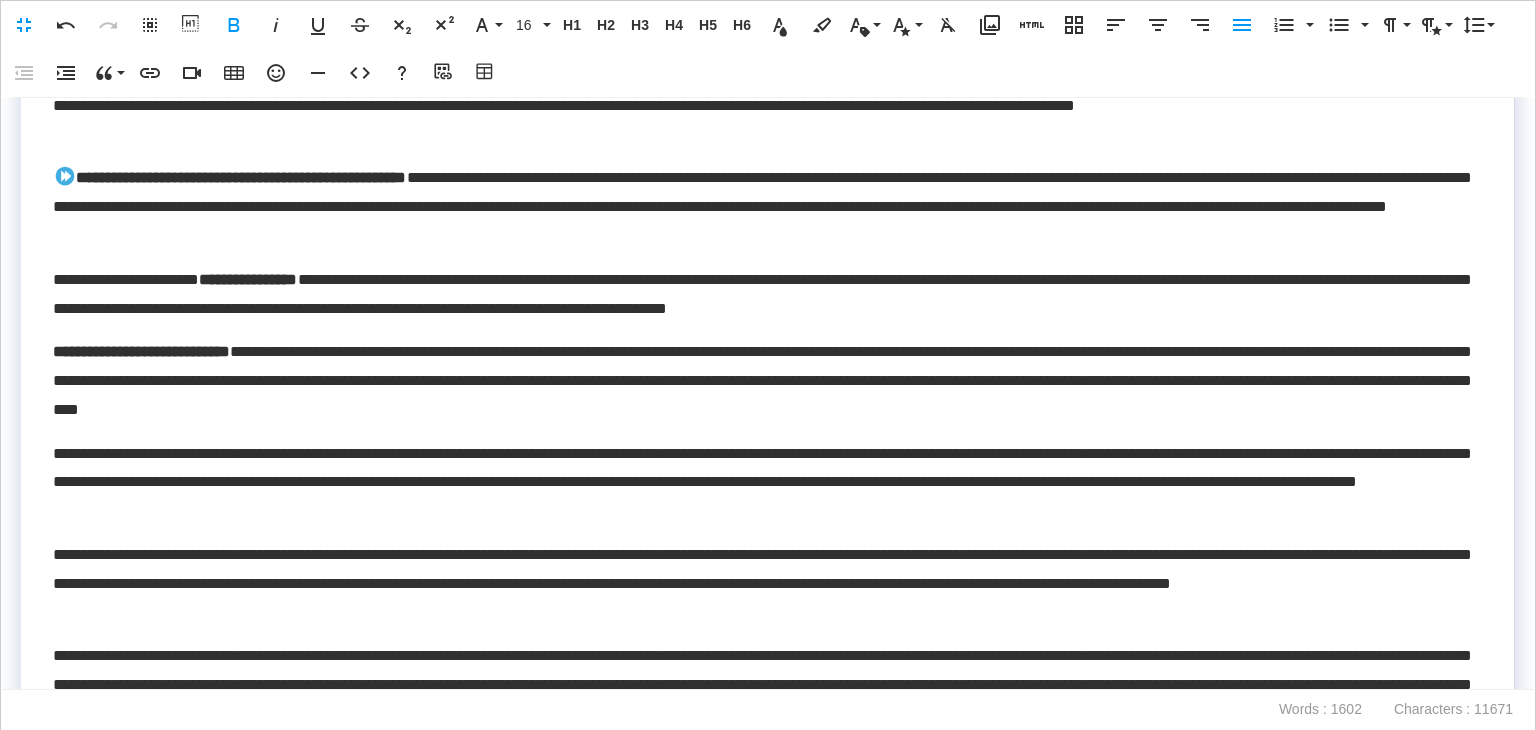 click on "**********" at bounding box center [141, 351] 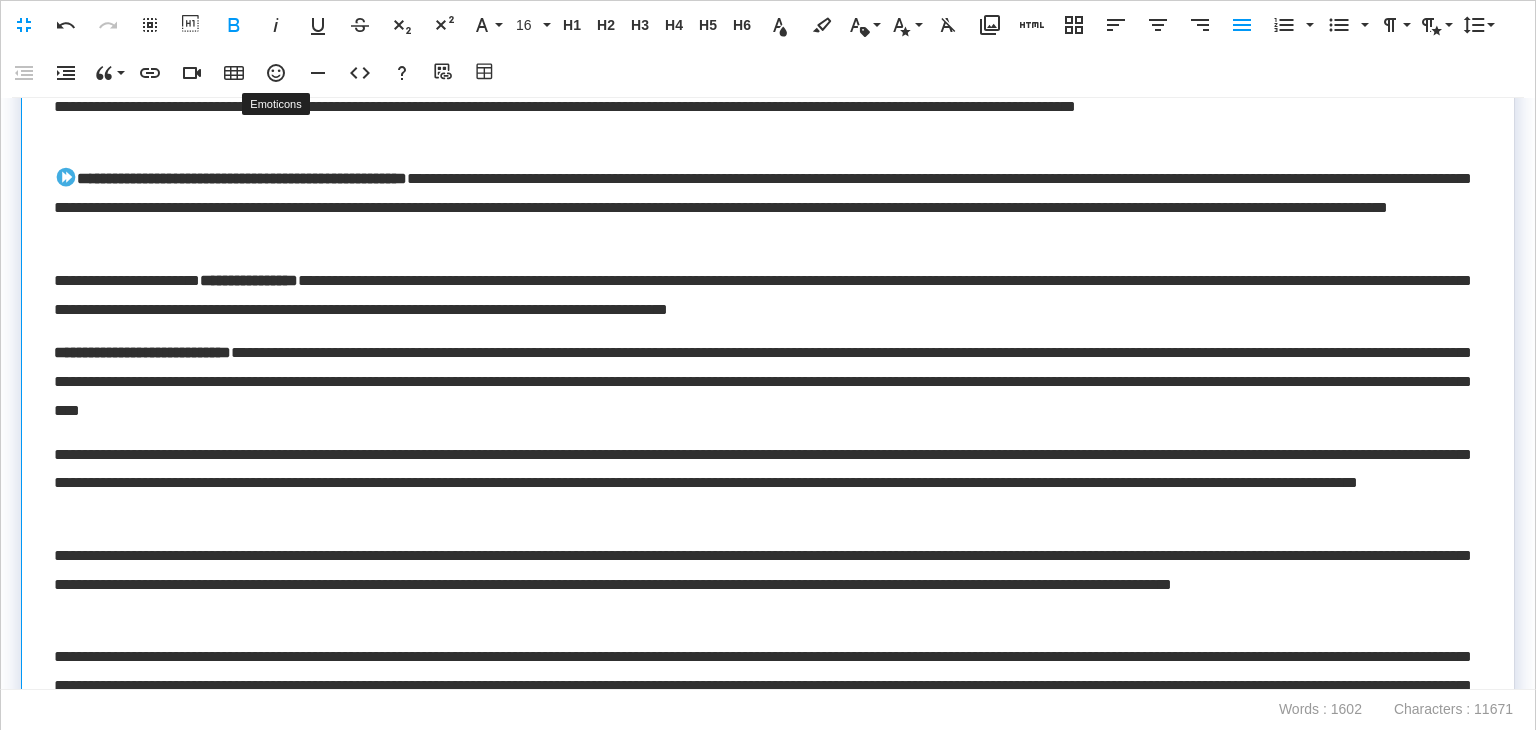 click 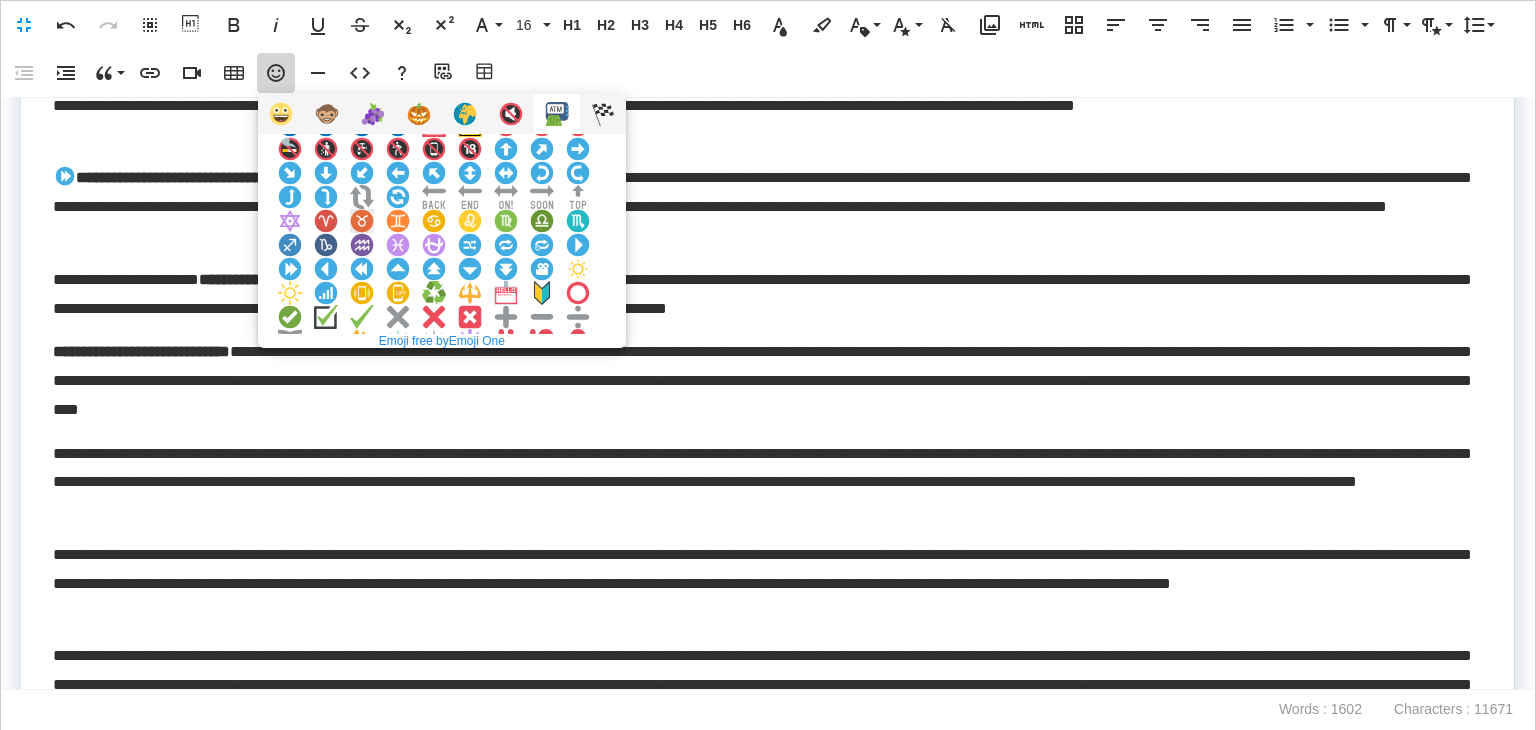 scroll, scrollTop: 100, scrollLeft: 0, axis: vertical 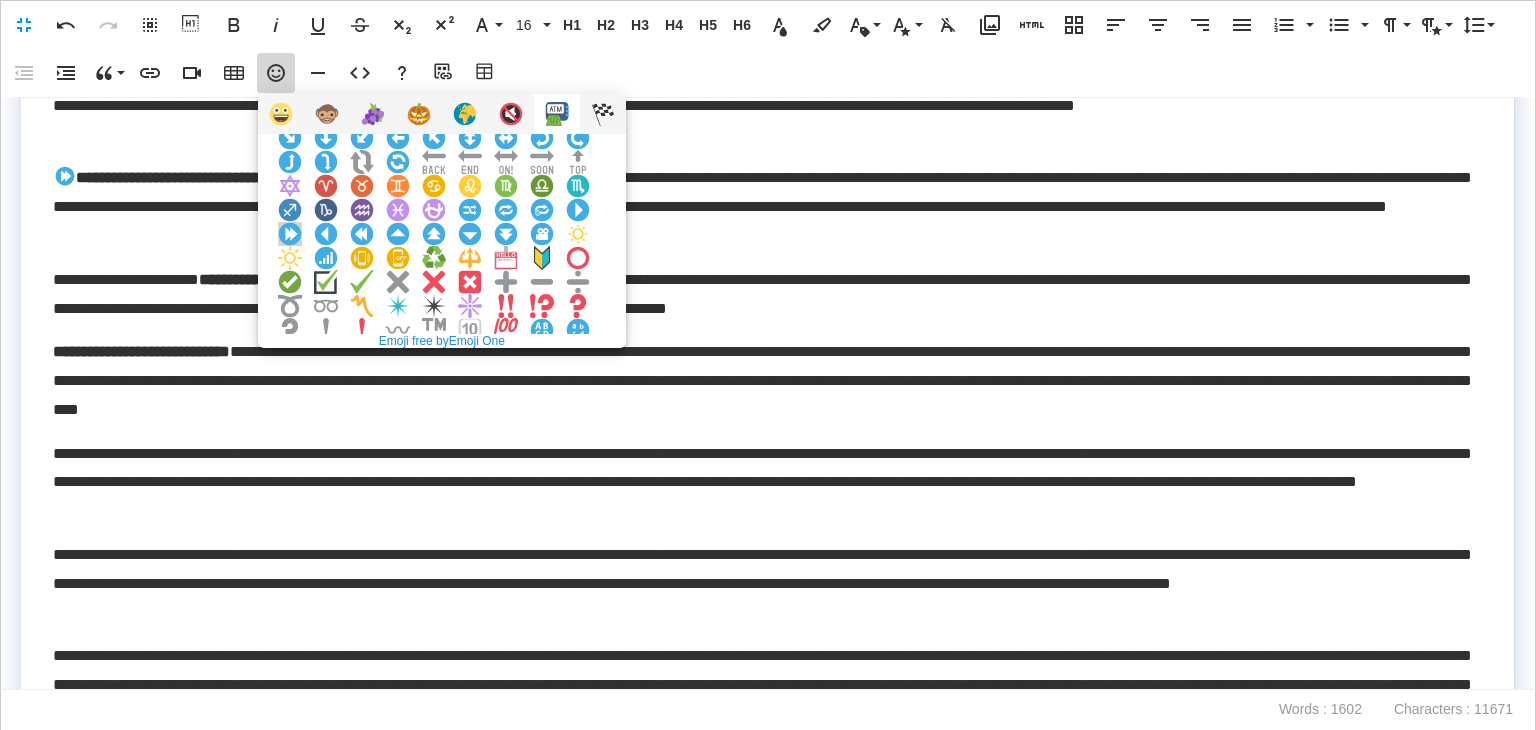 click at bounding box center [290, 234] 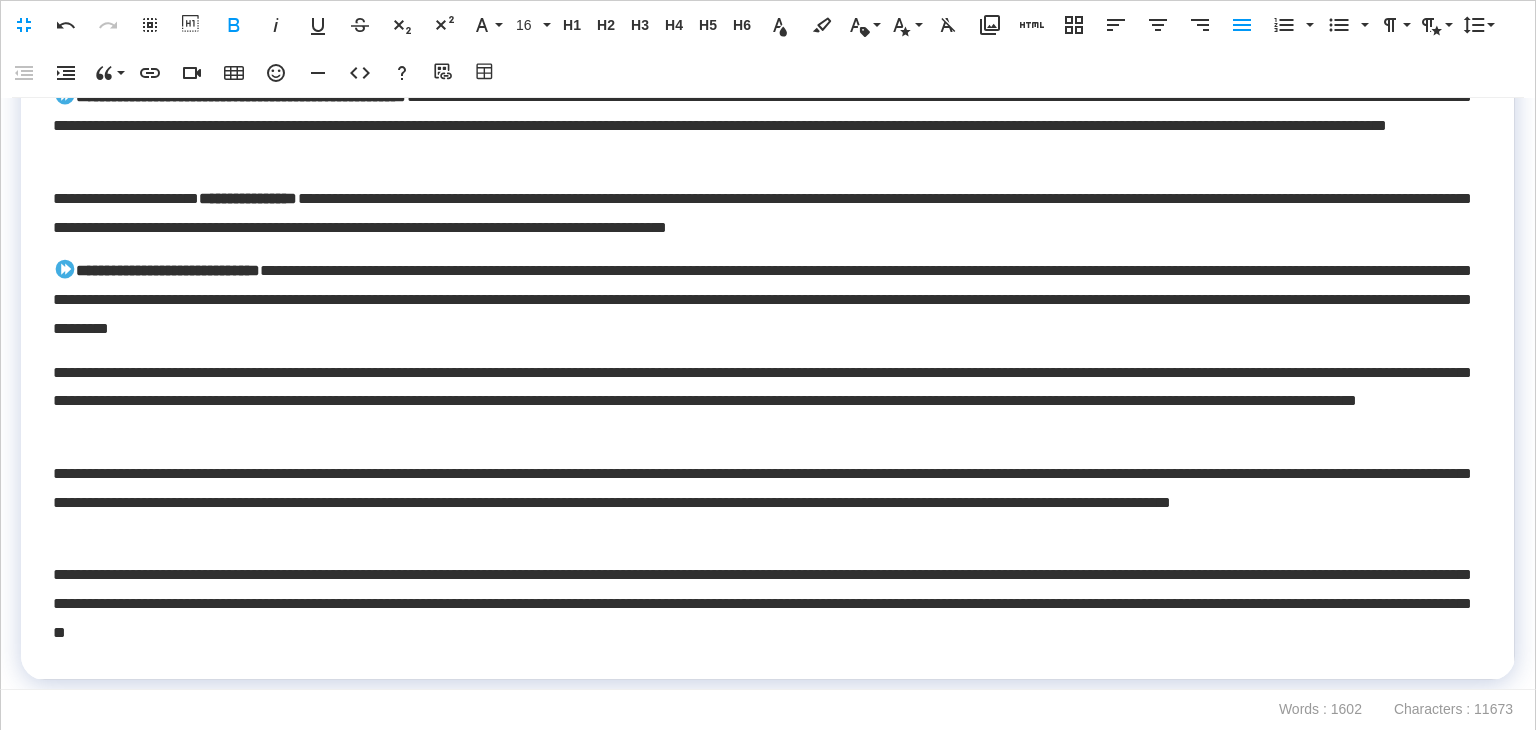 scroll, scrollTop: 2982, scrollLeft: 0, axis: vertical 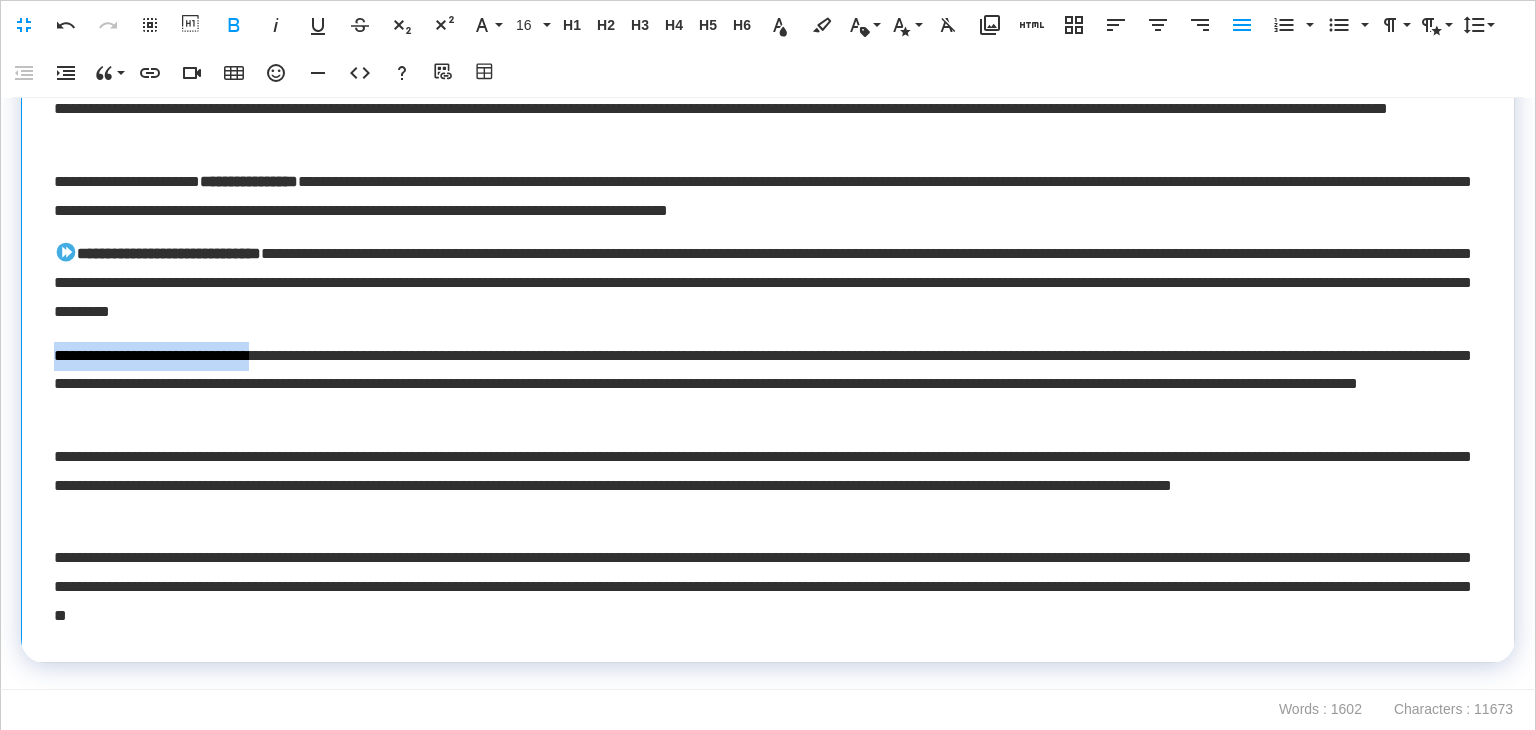 drag, startPoint x: 312, startPoint y: 351, endPoint x: 42, endPoint y: 344, distance: 270.09073 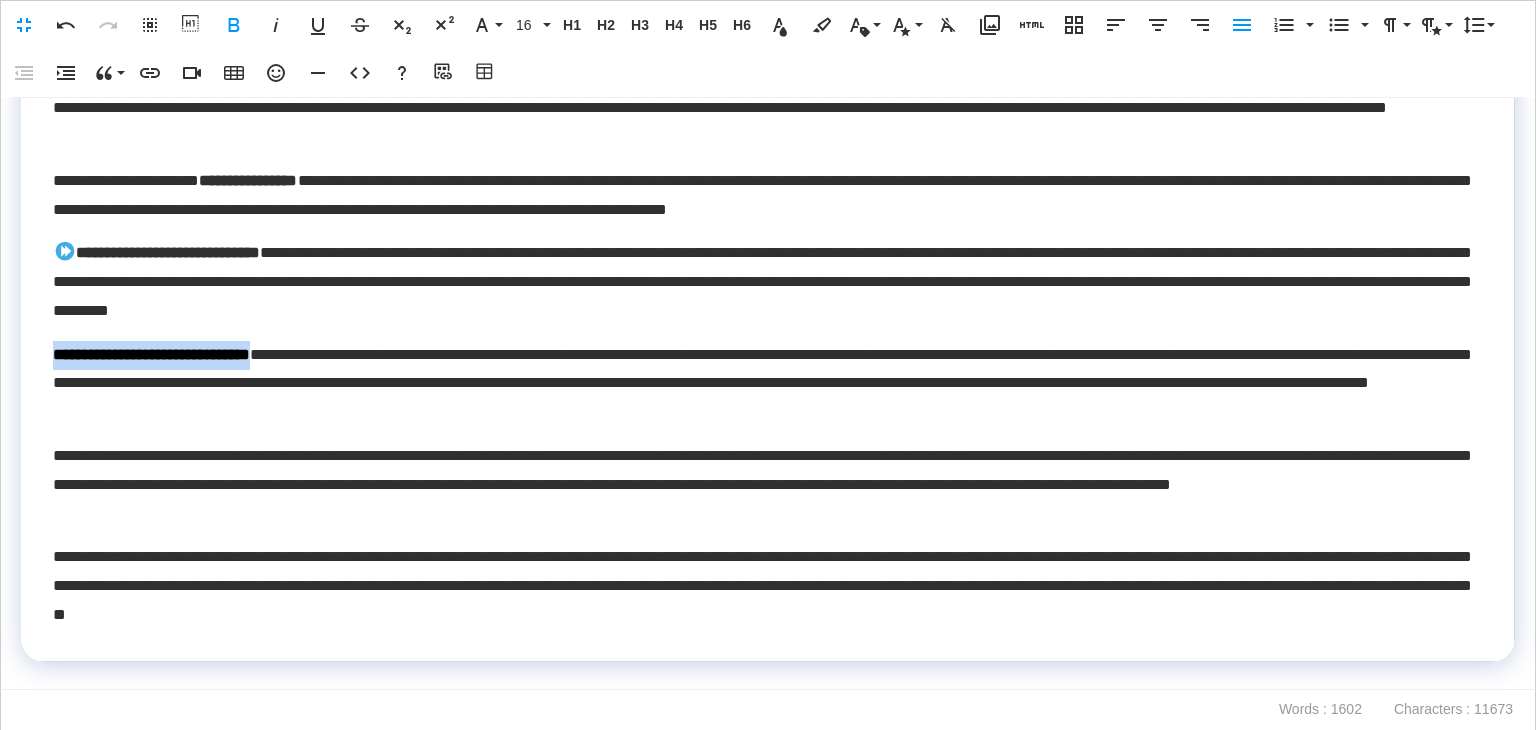 click on "**********" at bounding box center (151, 354) 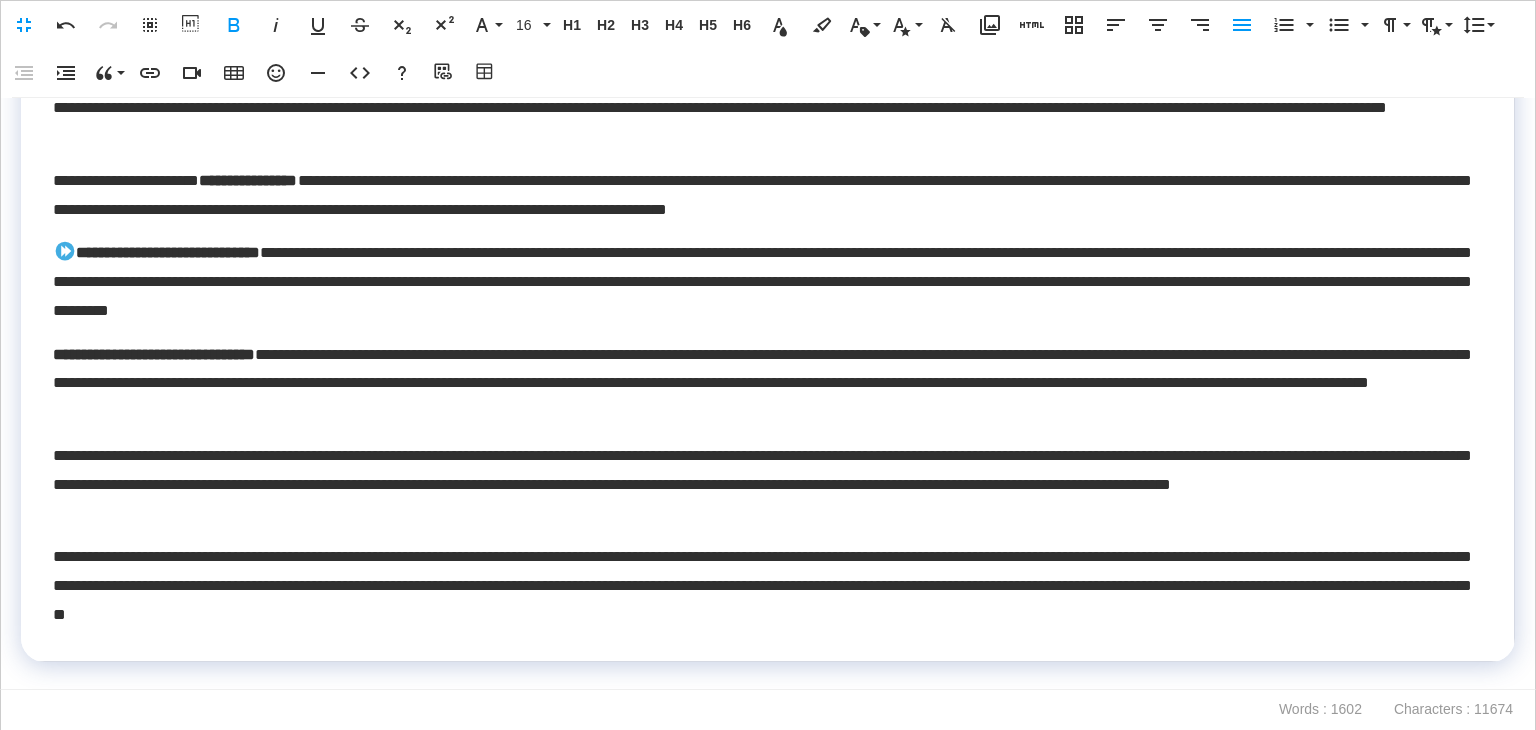 click on "**********" at bounding box center [154, 354] 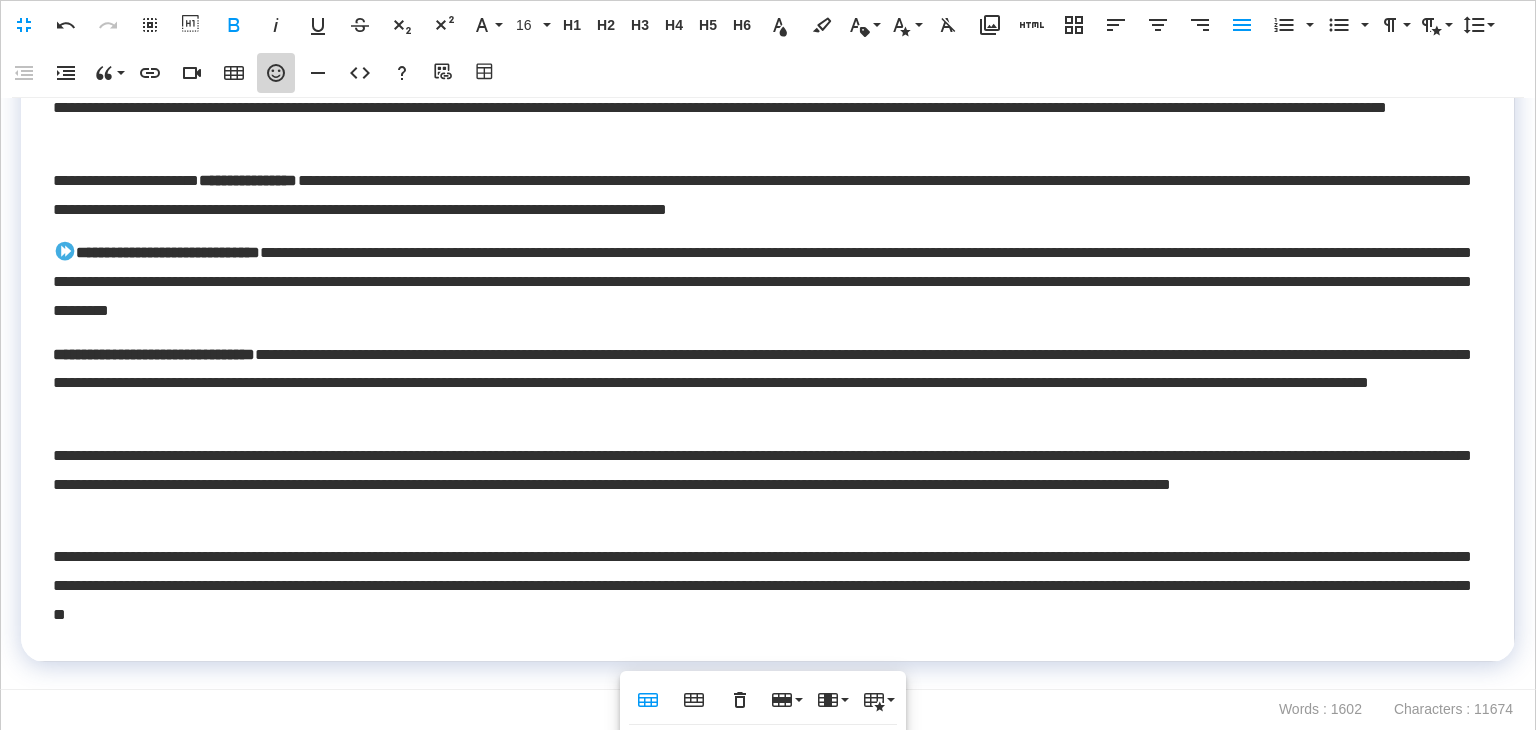 click 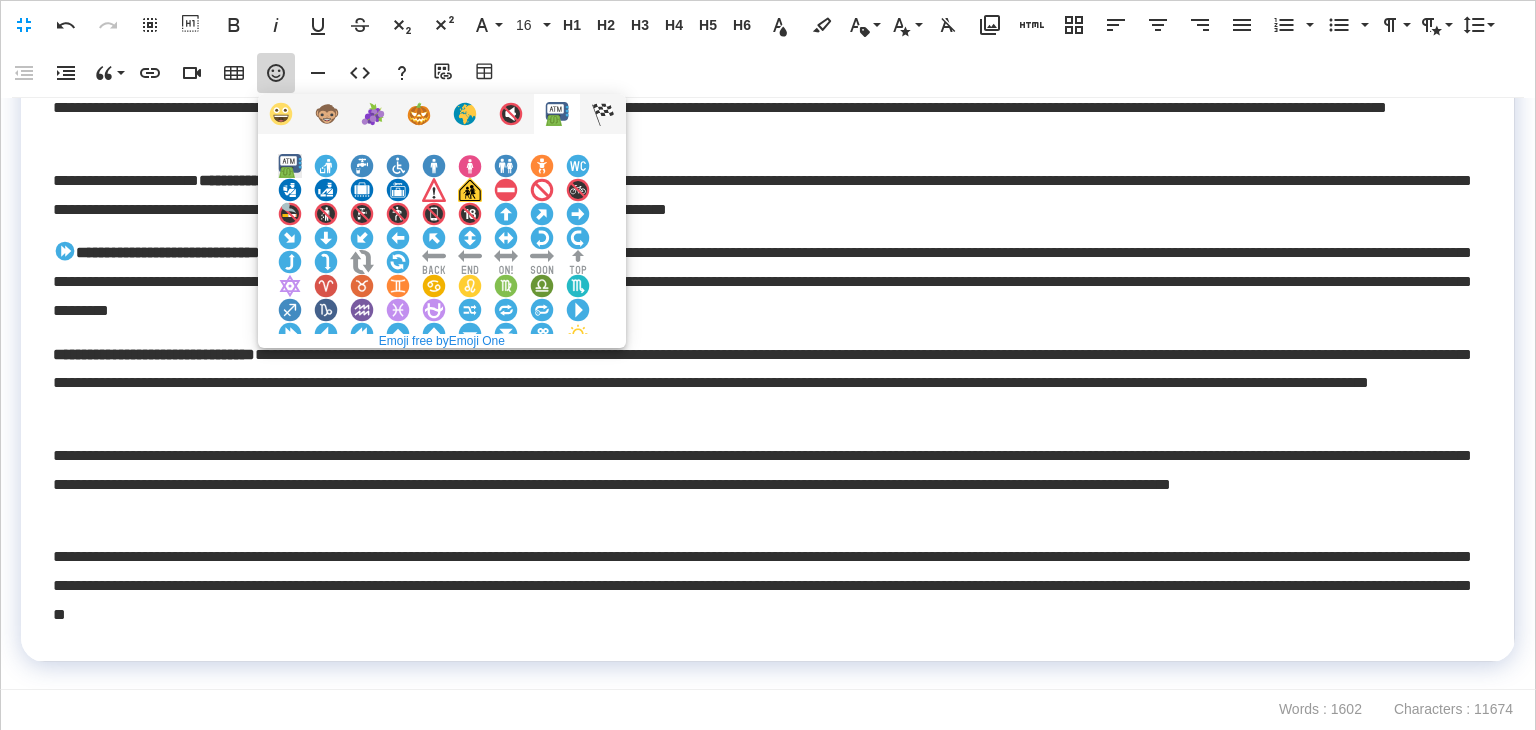 scroll, scrollTop: 100, scrollLeft: 0, axis: vertical 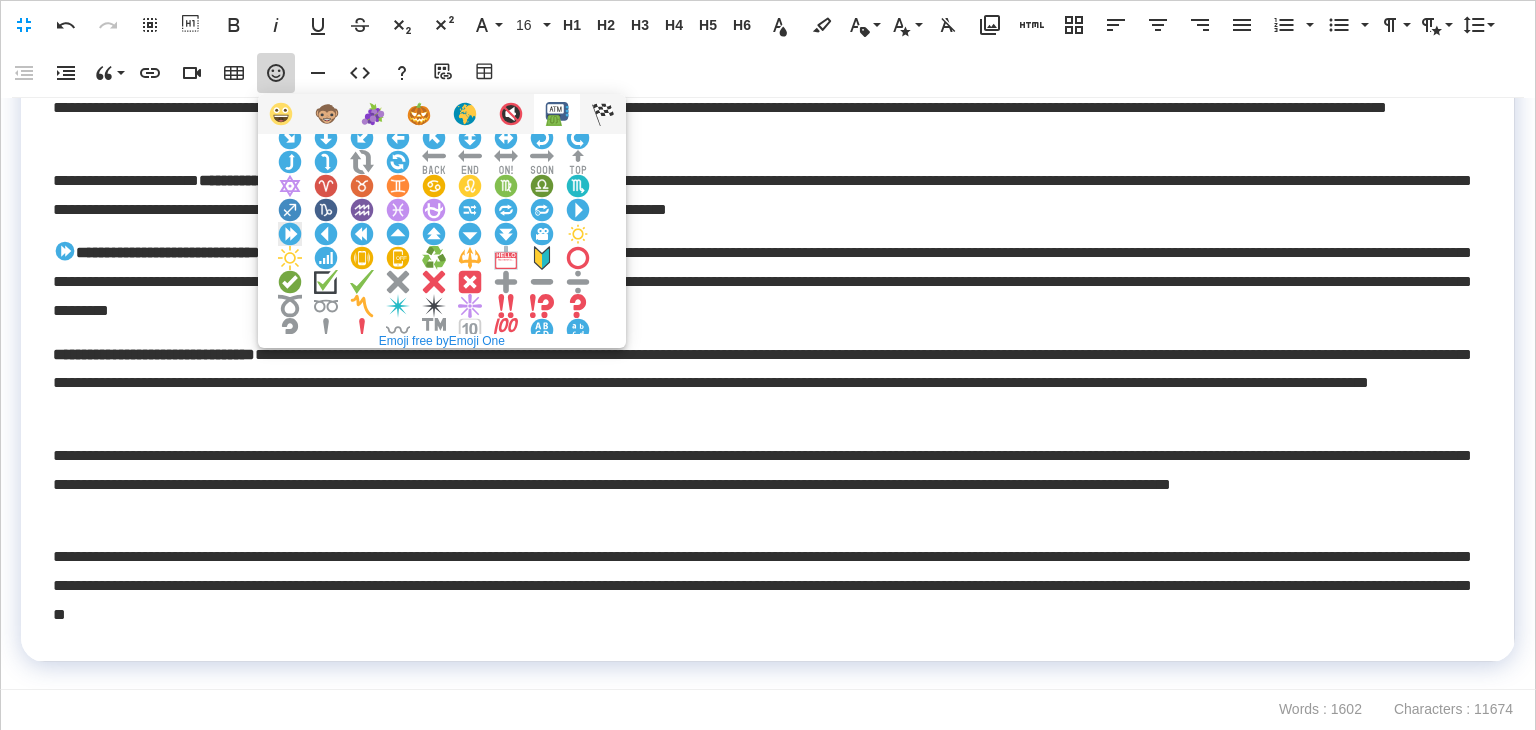 click at bounding box center (290, 234) 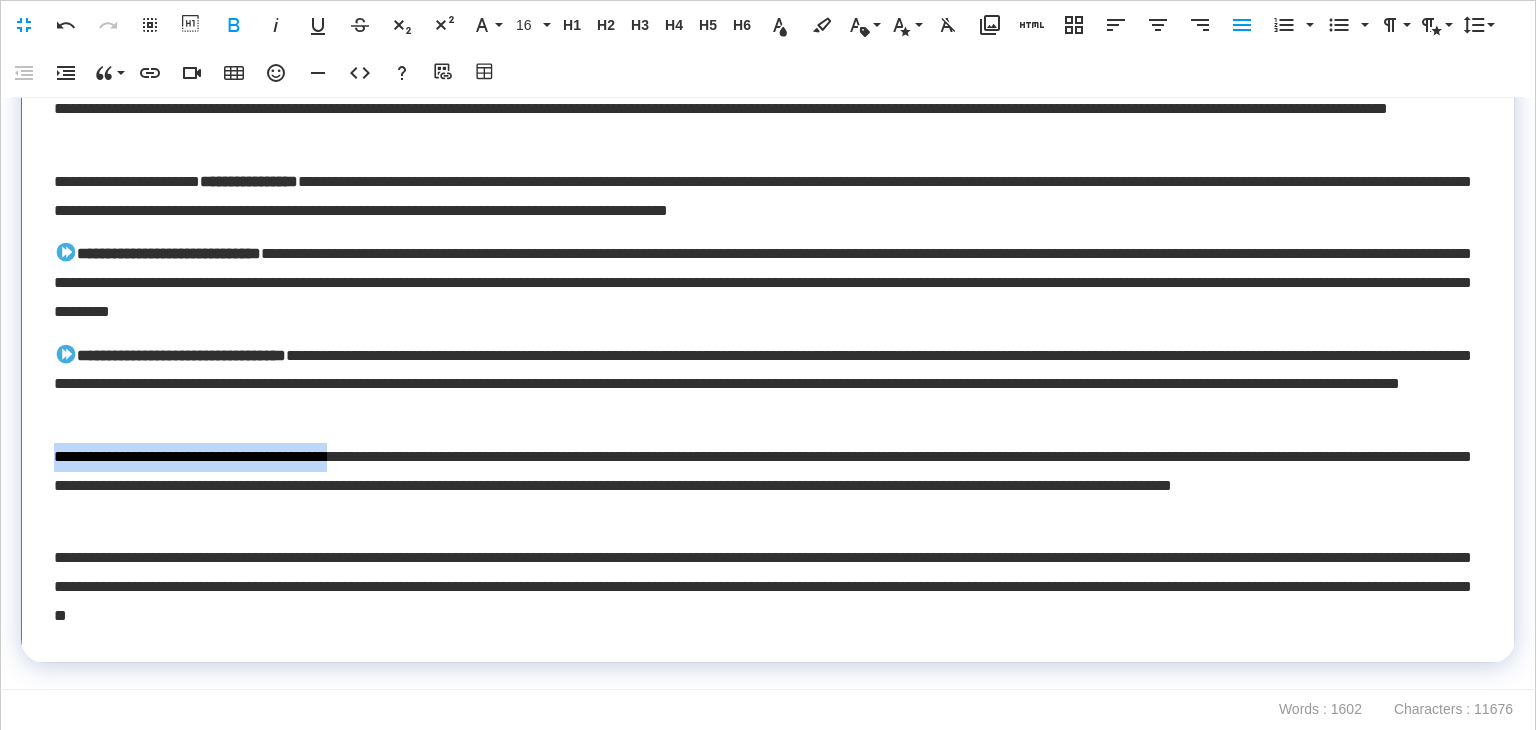 drag, startPoint x: 411, startPoint y: 457, endPoint x: 44, endPoint y: 458, distance: 367.00137 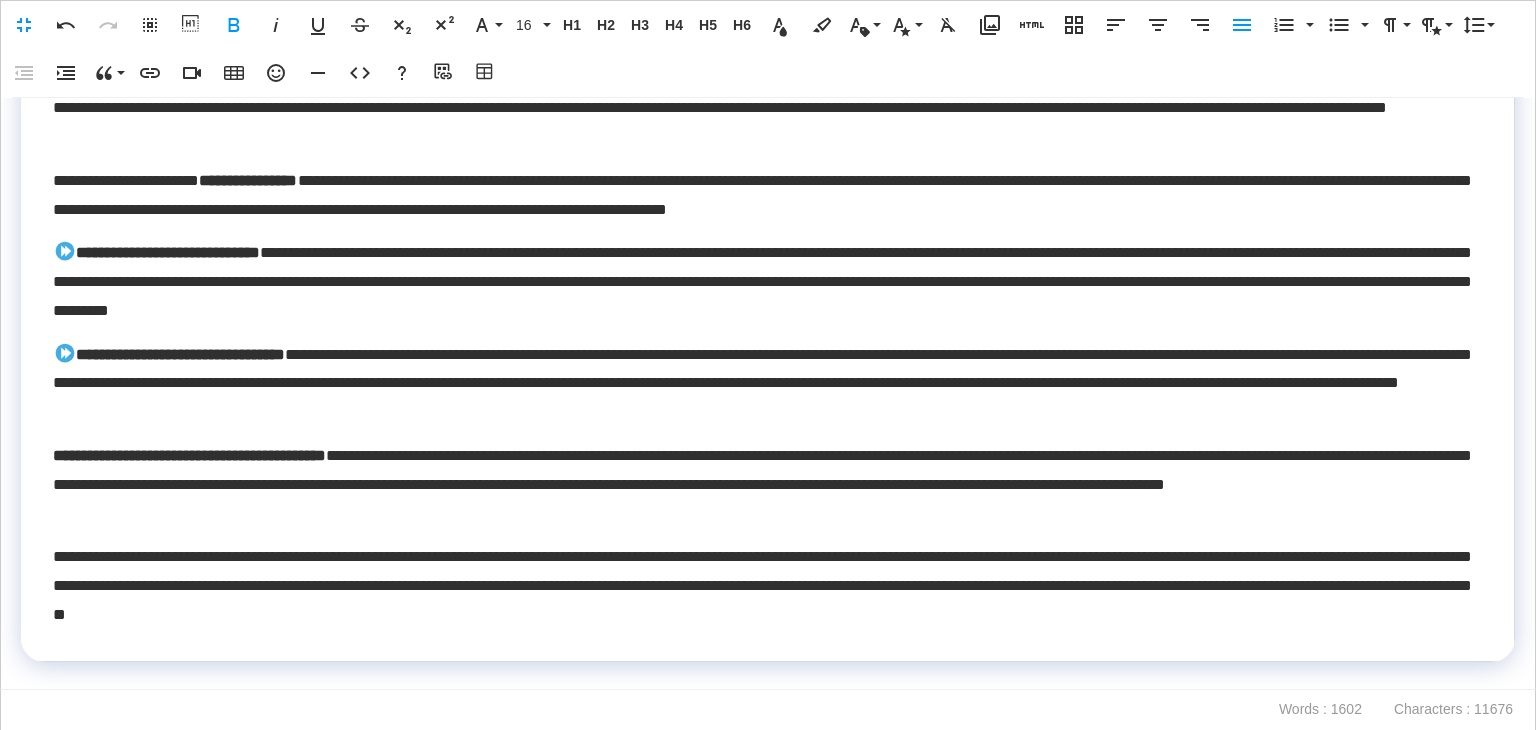 click on "**********" at bounding box center [762, 485] 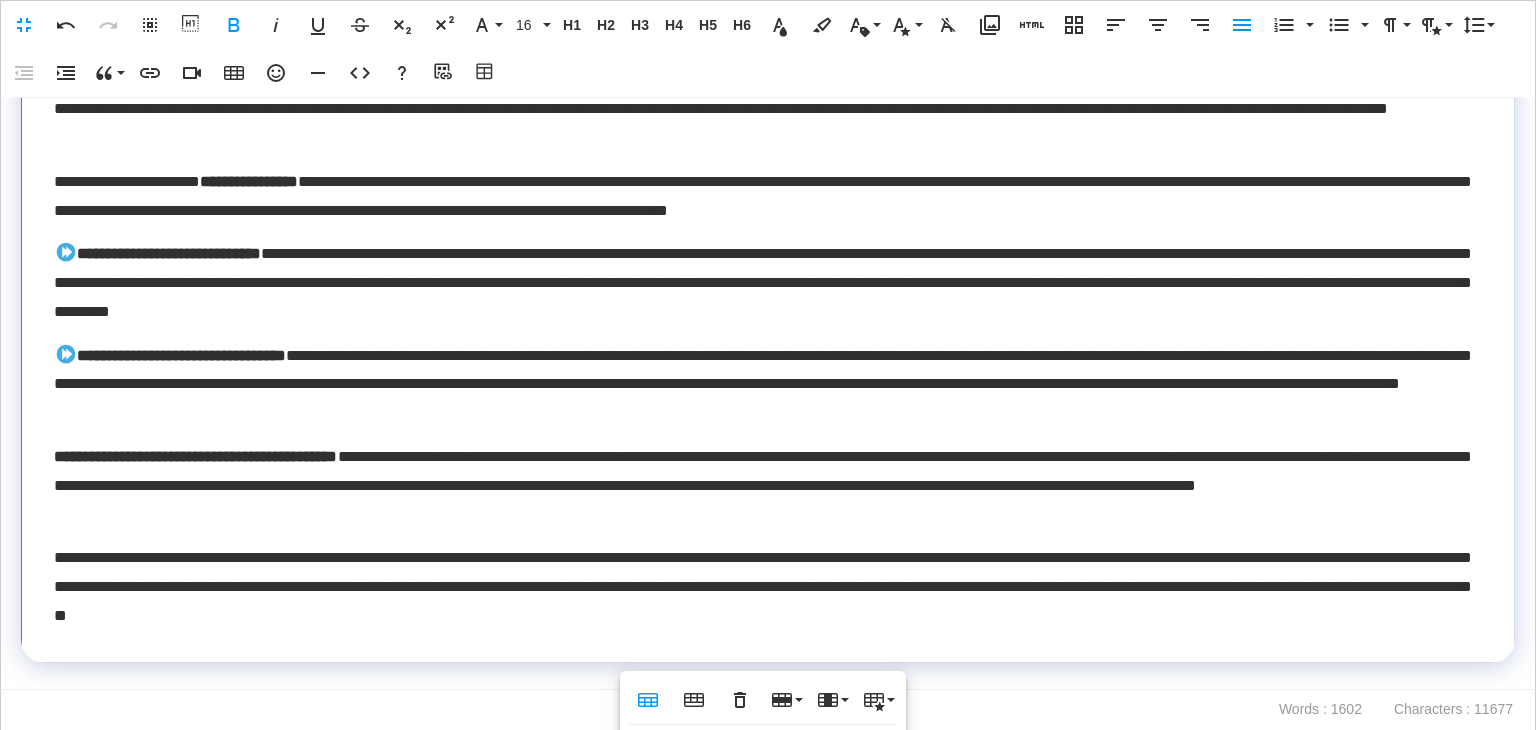 click on "**********" at bounding box center [196, 456] 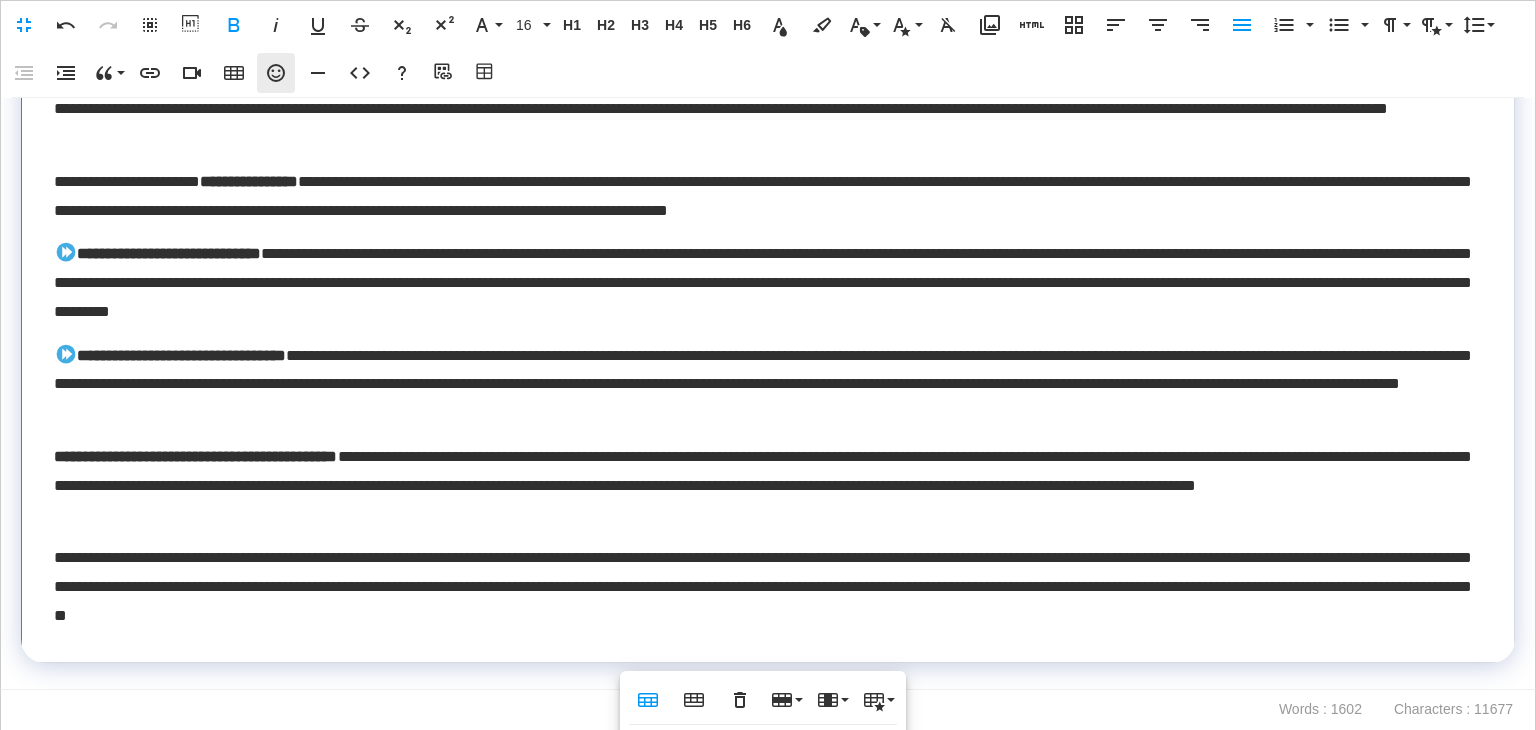 click 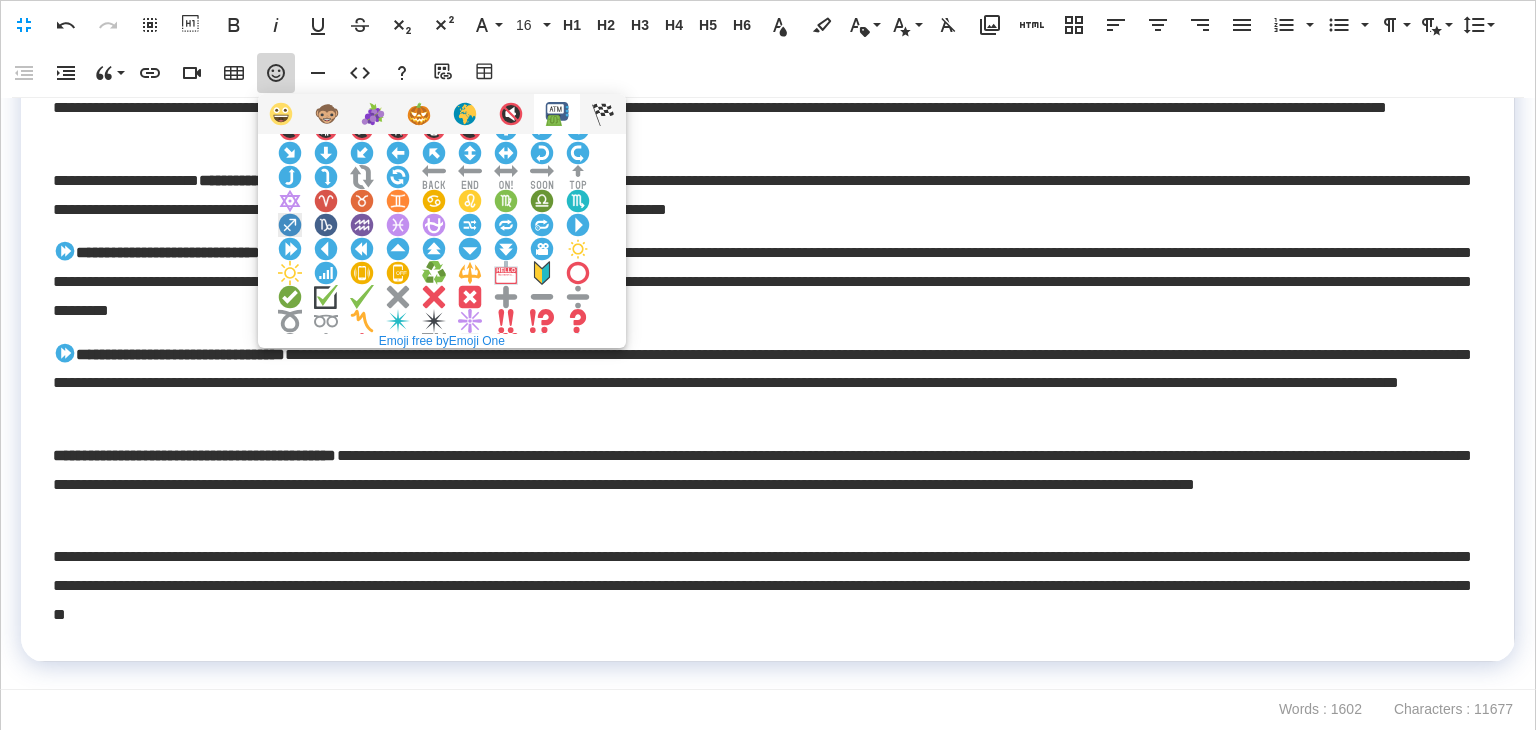 scroll, scrollTop: 44, scrollLeft: 0, axis: vertical 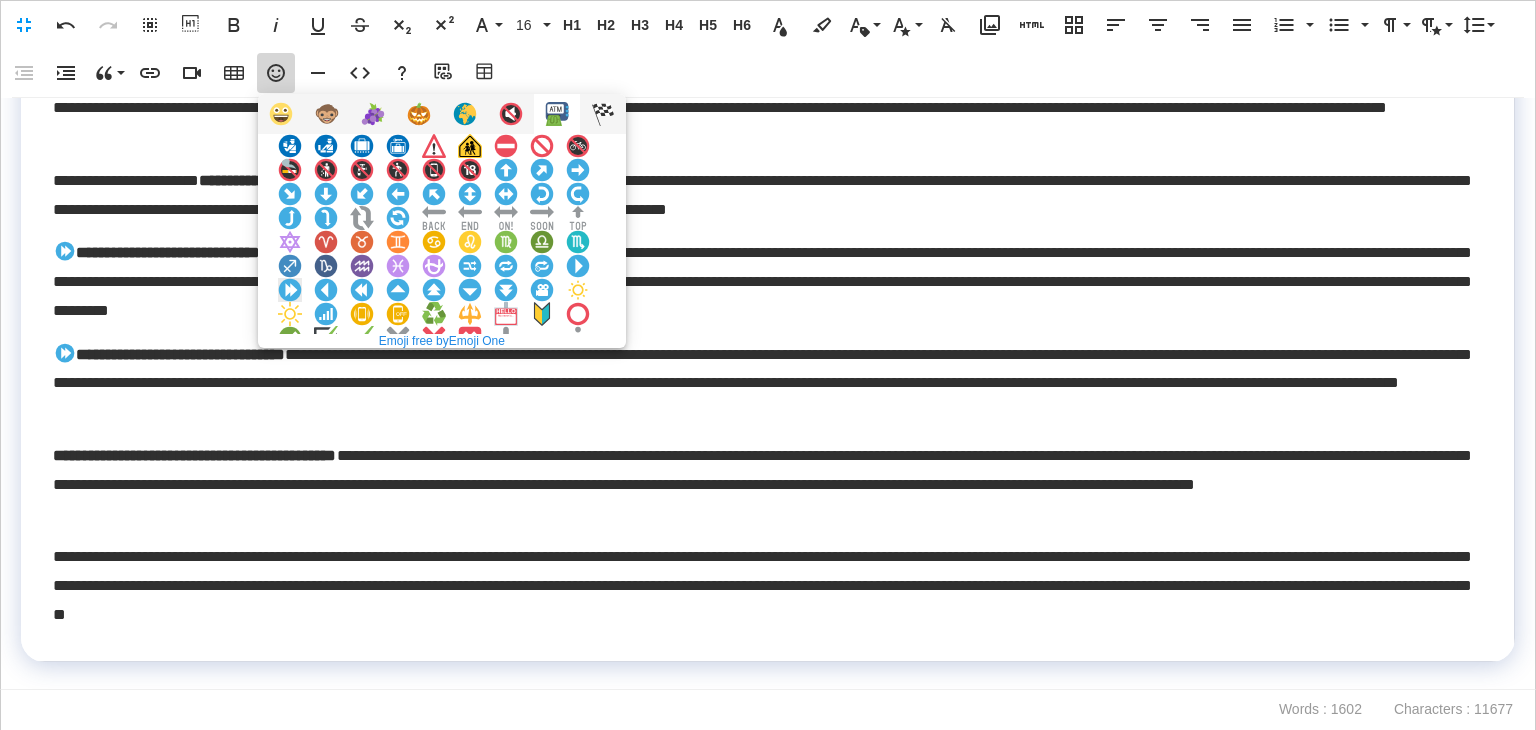 click at bounding box center [290, 290] 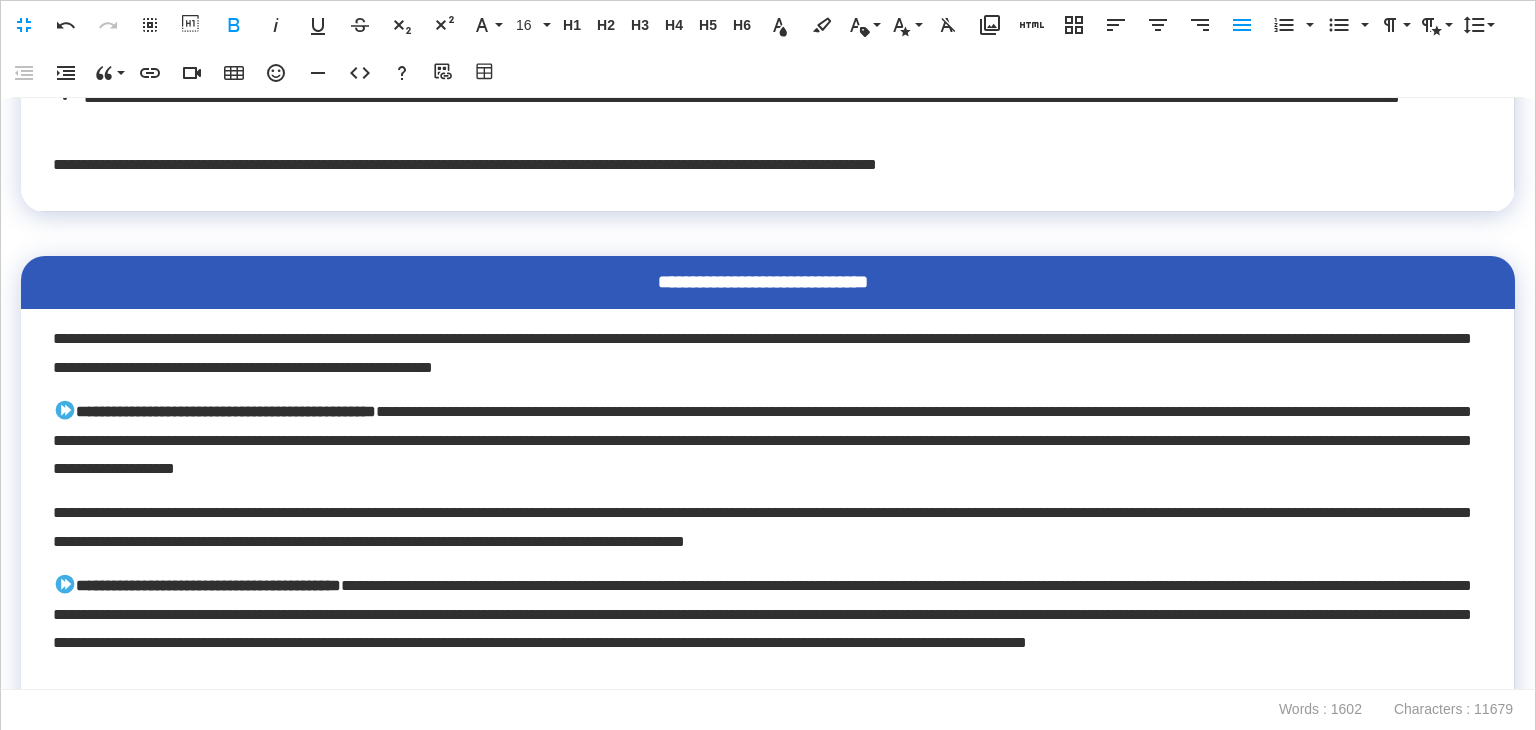 scroll, scrollTop: 1982, scrollLeft: 0, axis: vertical 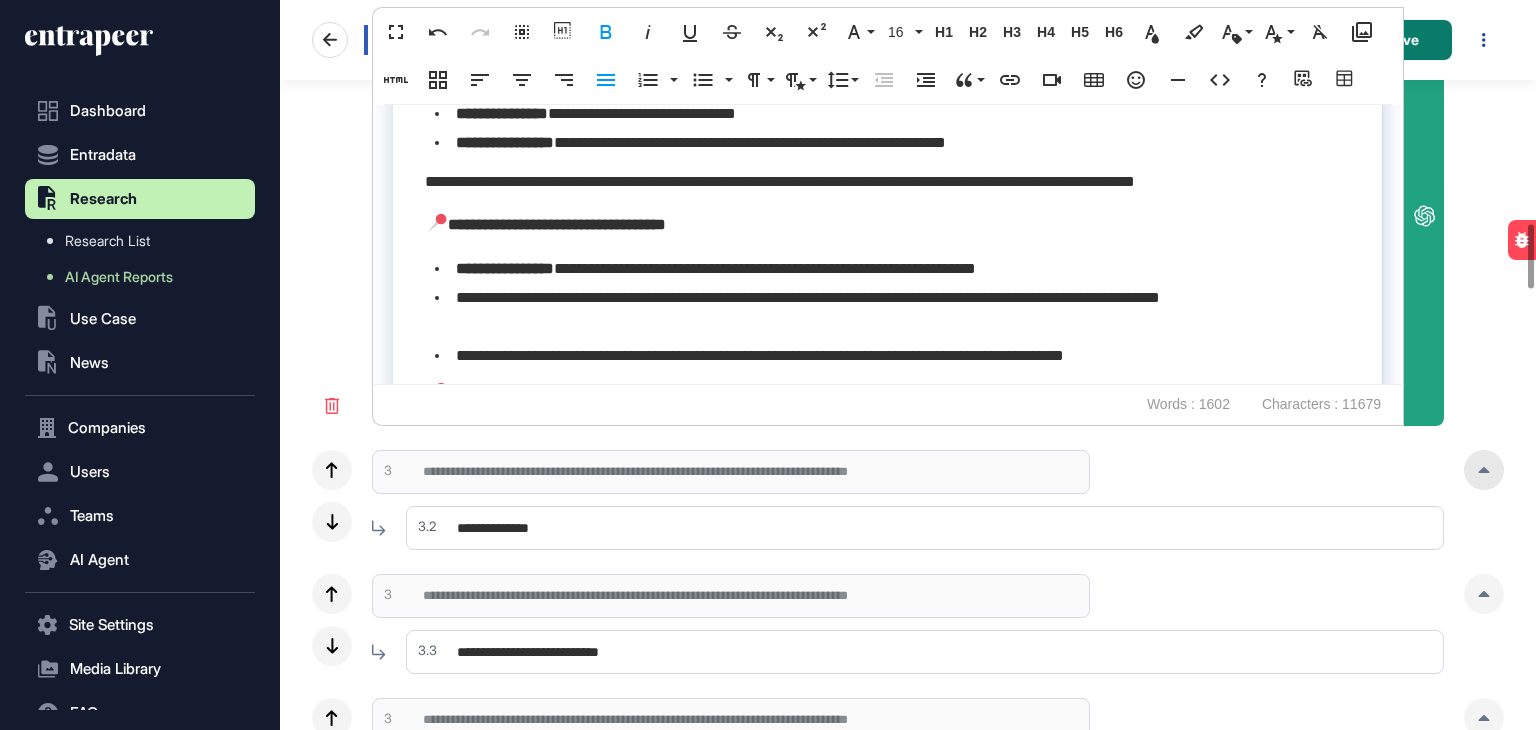click at bounding box center [1484, 470] 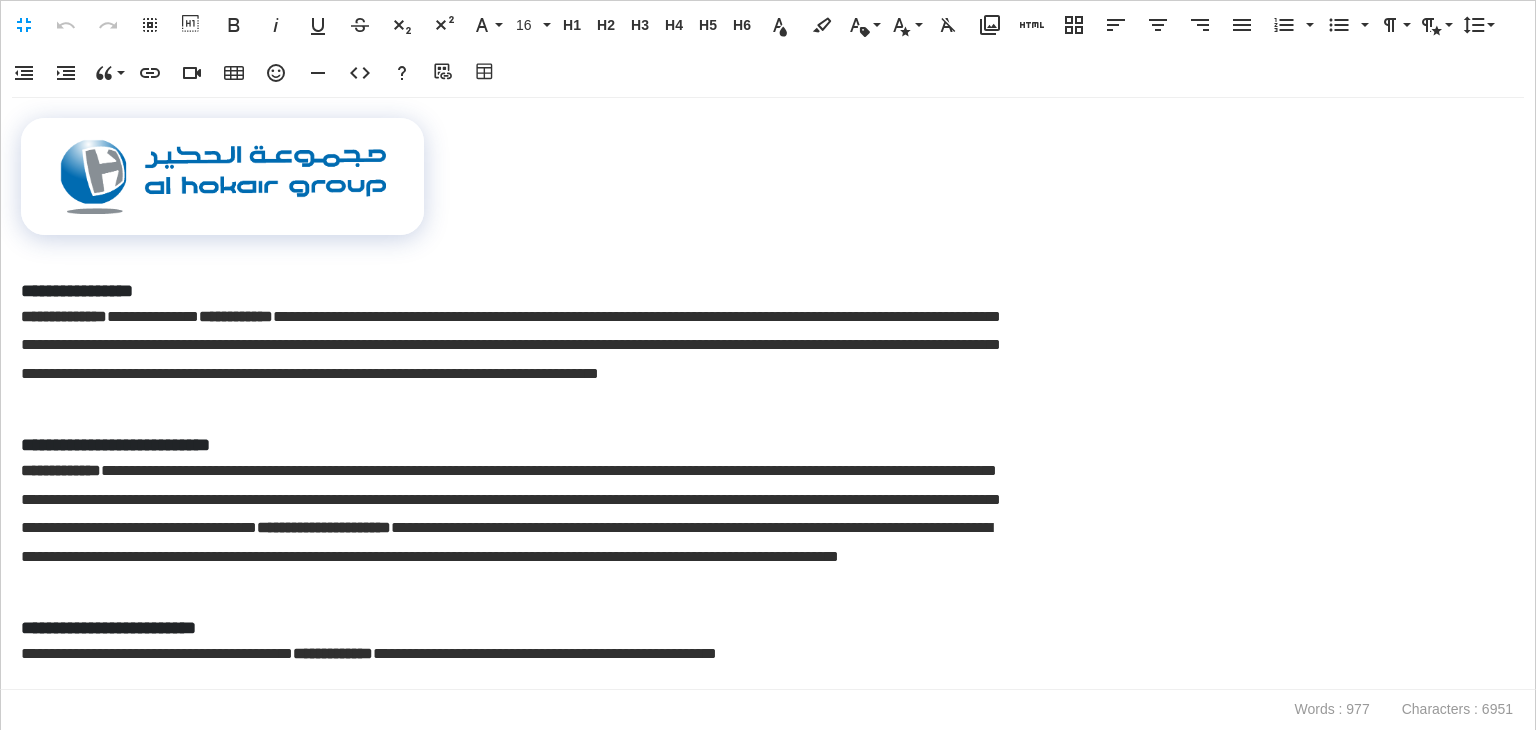 scroll, scrollTop: 0, scrollLeft: 9, axis: horizontal 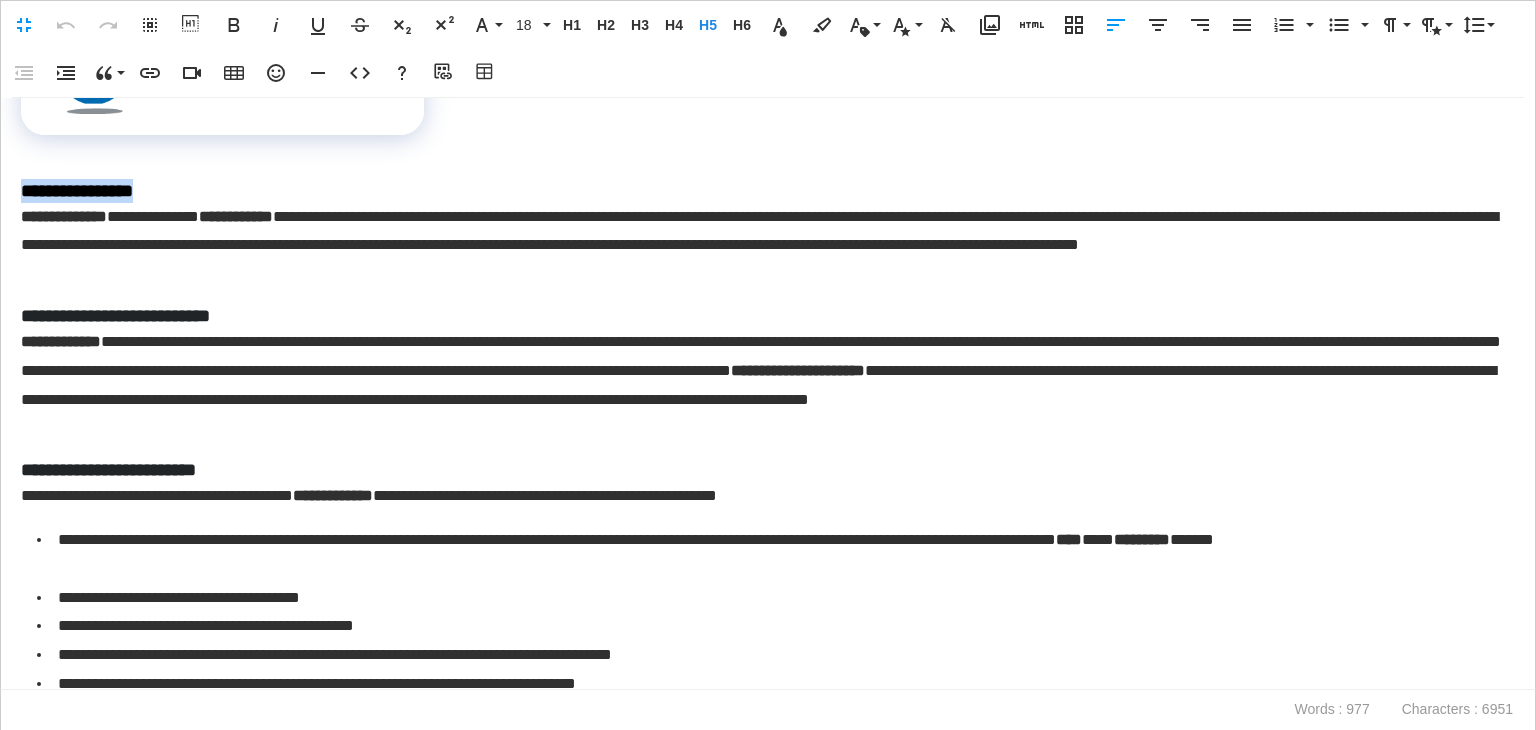 drag, startPoint x: 105, startPoint y: 185, endPoint x: 0, endPoint y: 174, distance: 105.574615 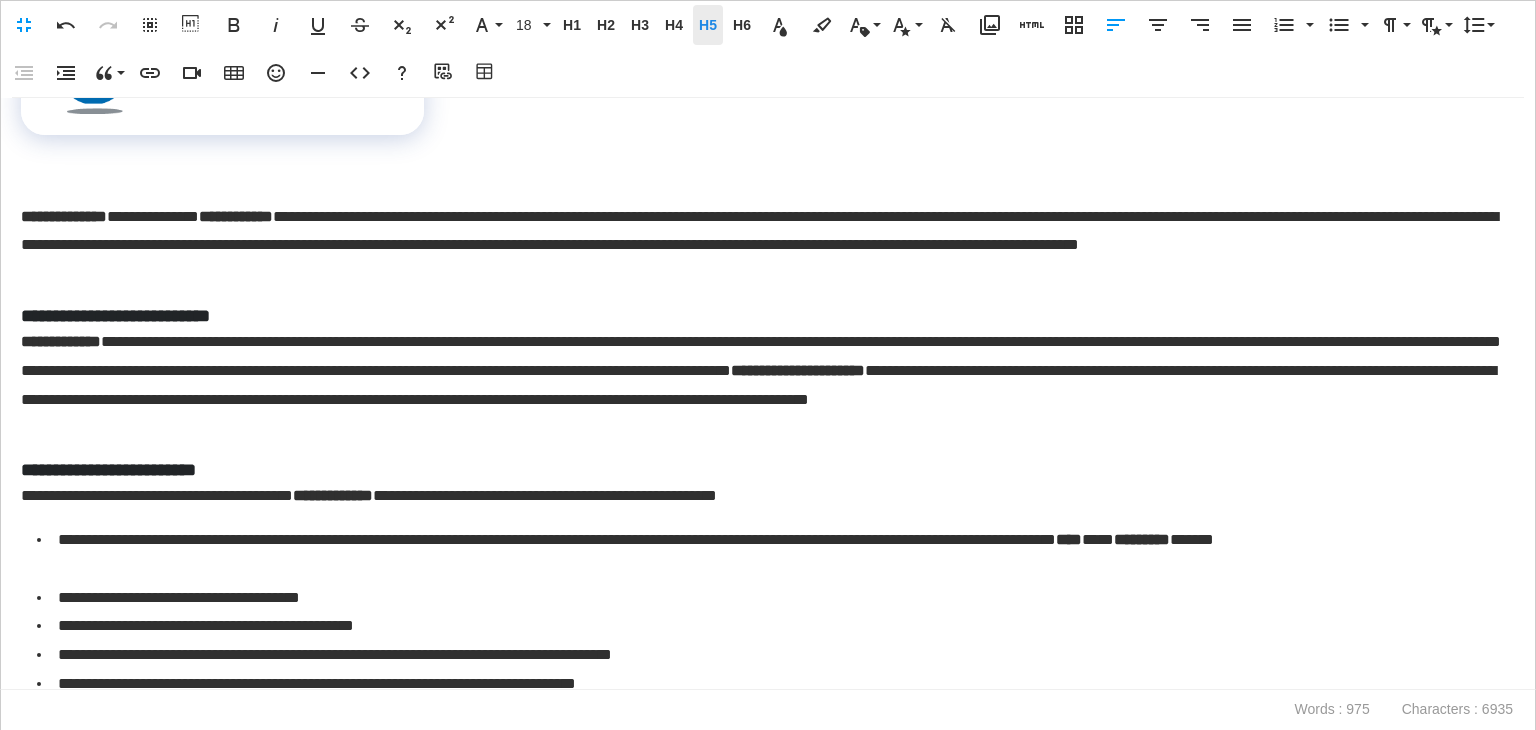 click on "H5" at bounding box center (708, 25) 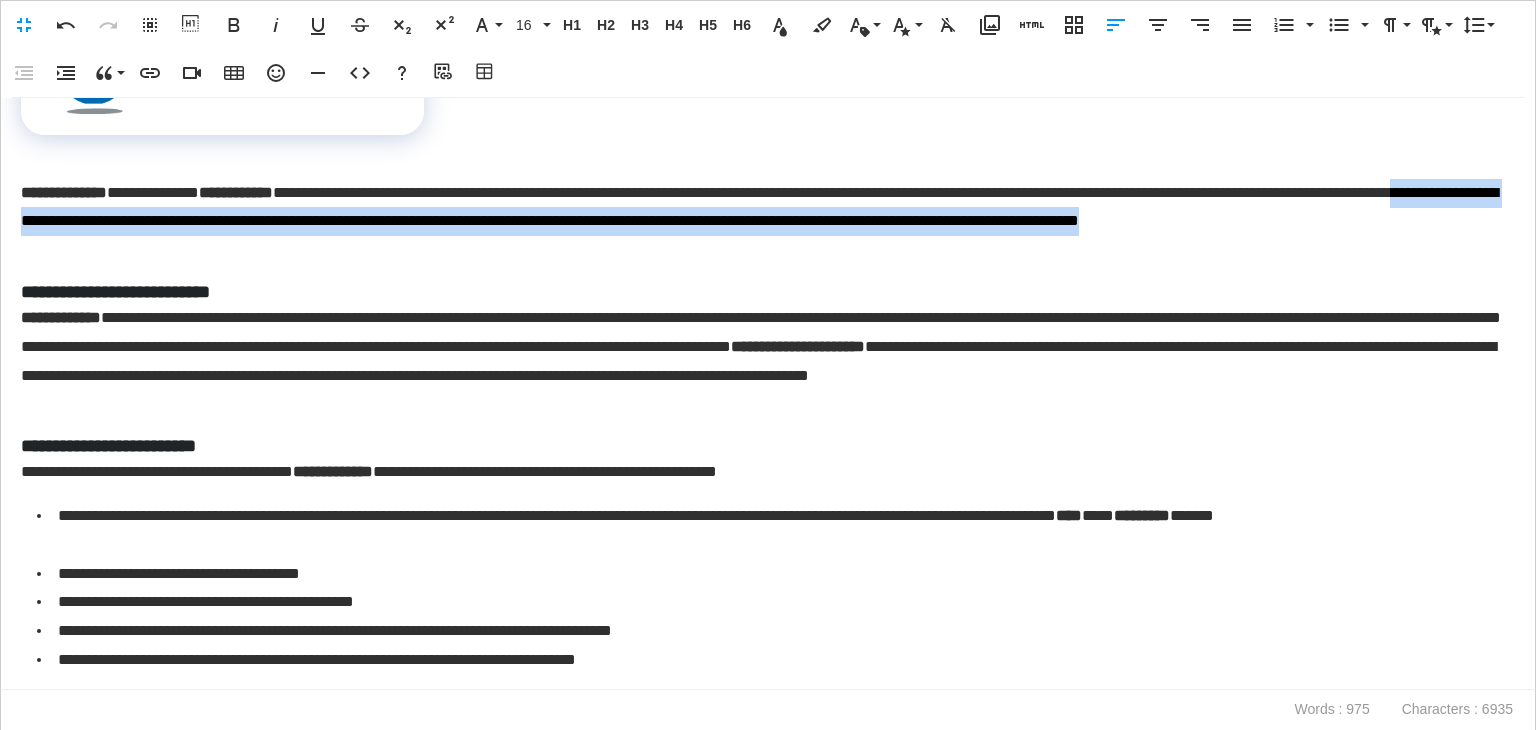 drag, startPoint x: 276, startPoint y: 246, endPoint x: 266, endPoint y: 206, distance: 41.231056 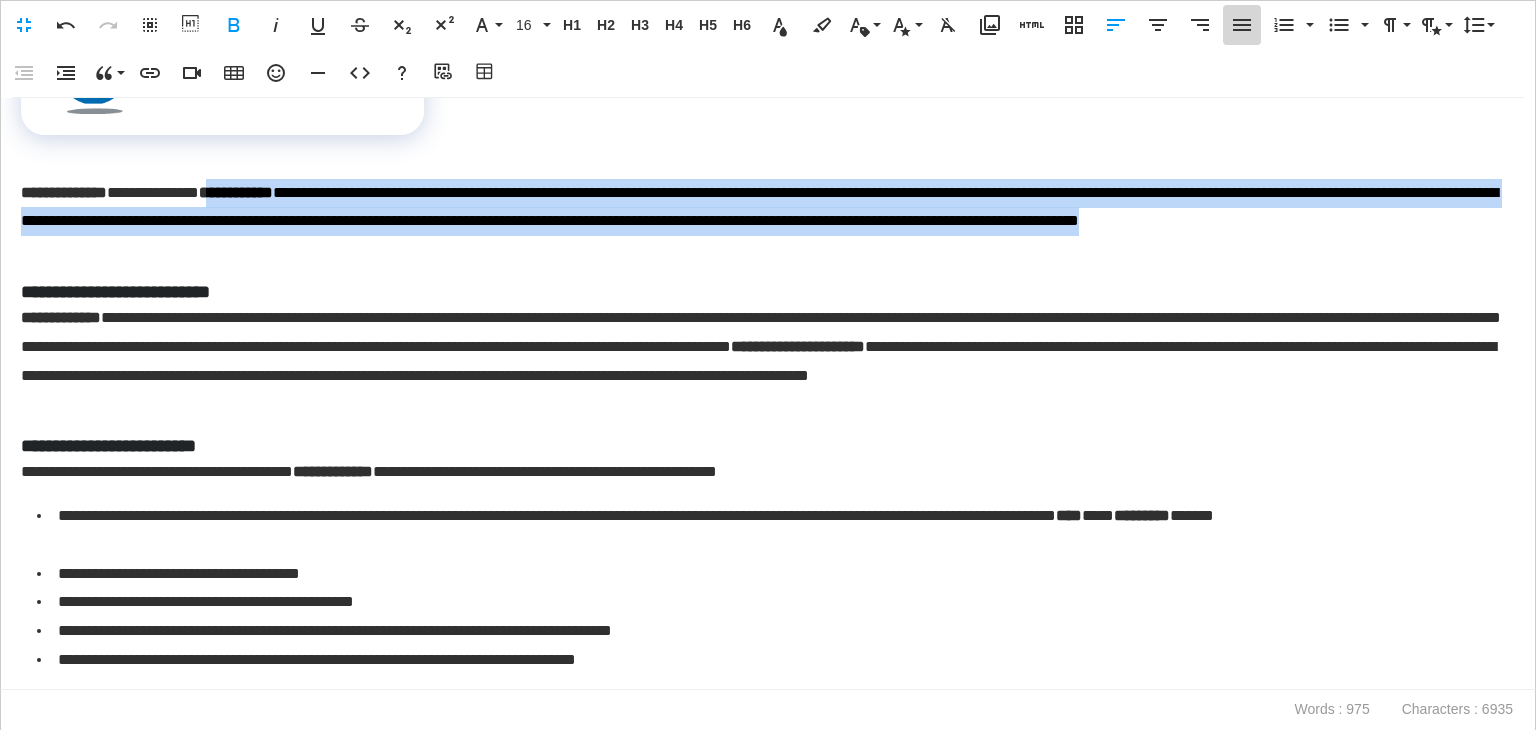 click 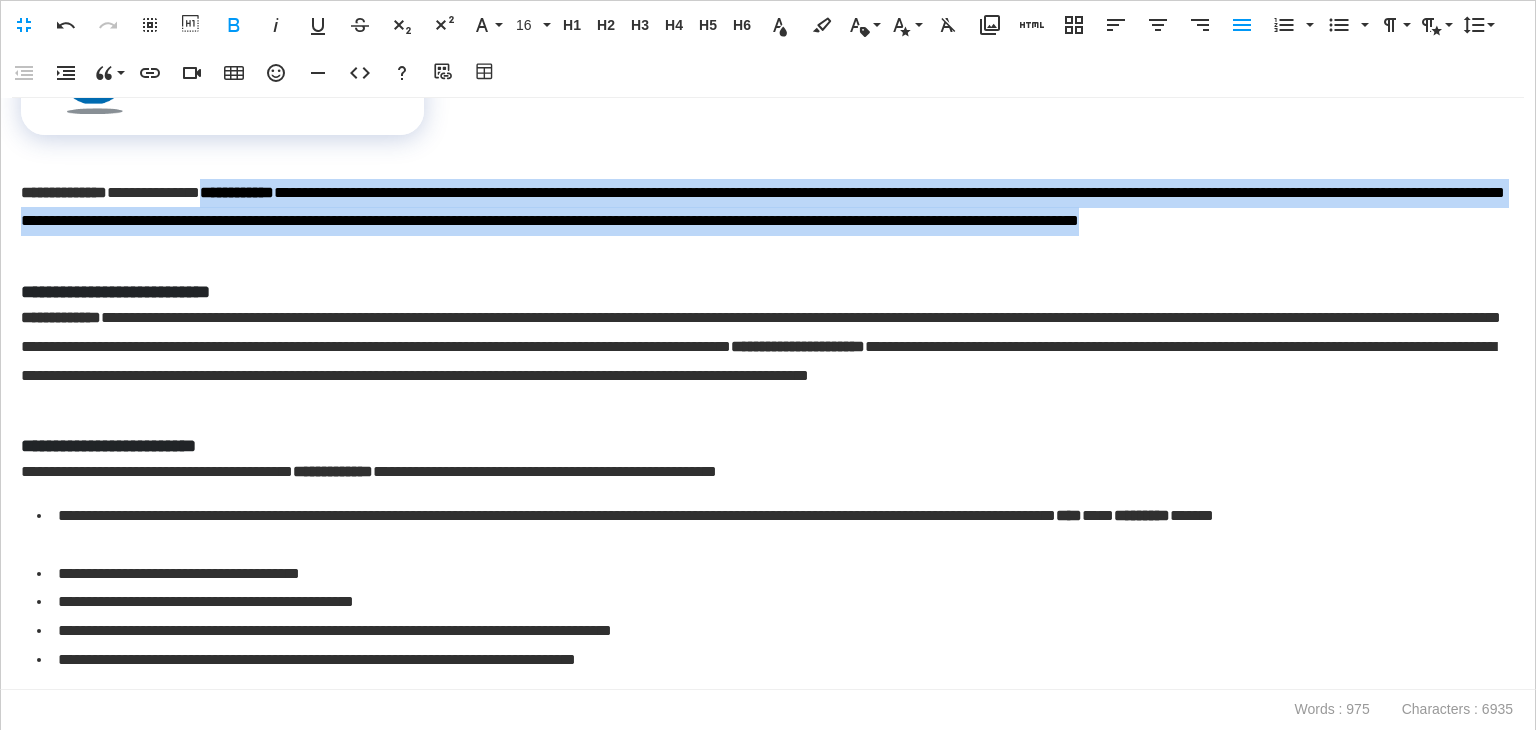click on "**********" at bounding box center [763, 222] 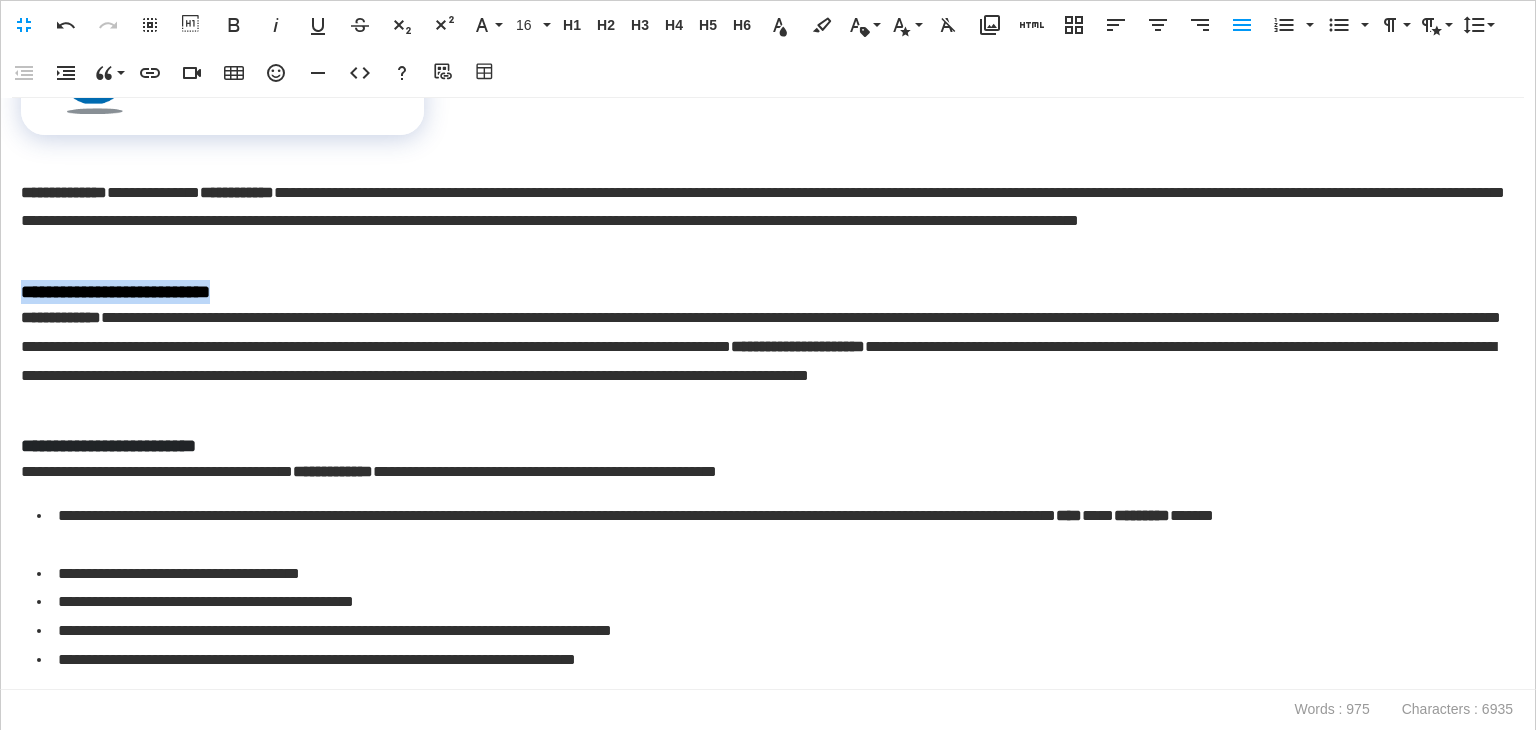 drag, startPoint x: 292, startPoint y: 288, endPoint x: 0, endPoint y: 277, distance: 292.20712 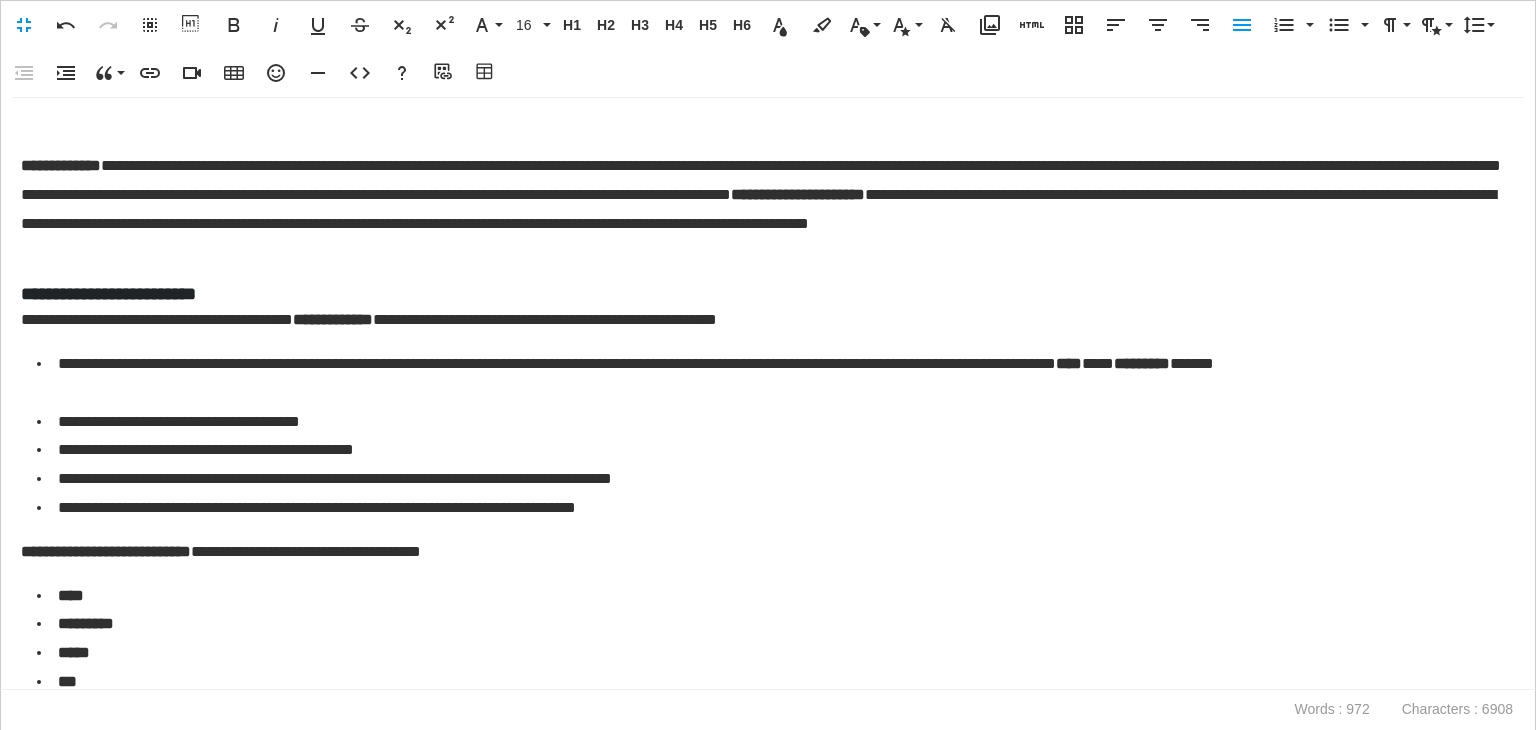 scroll, scrollTop: 300, scrollLeft: 0, axis: vertical 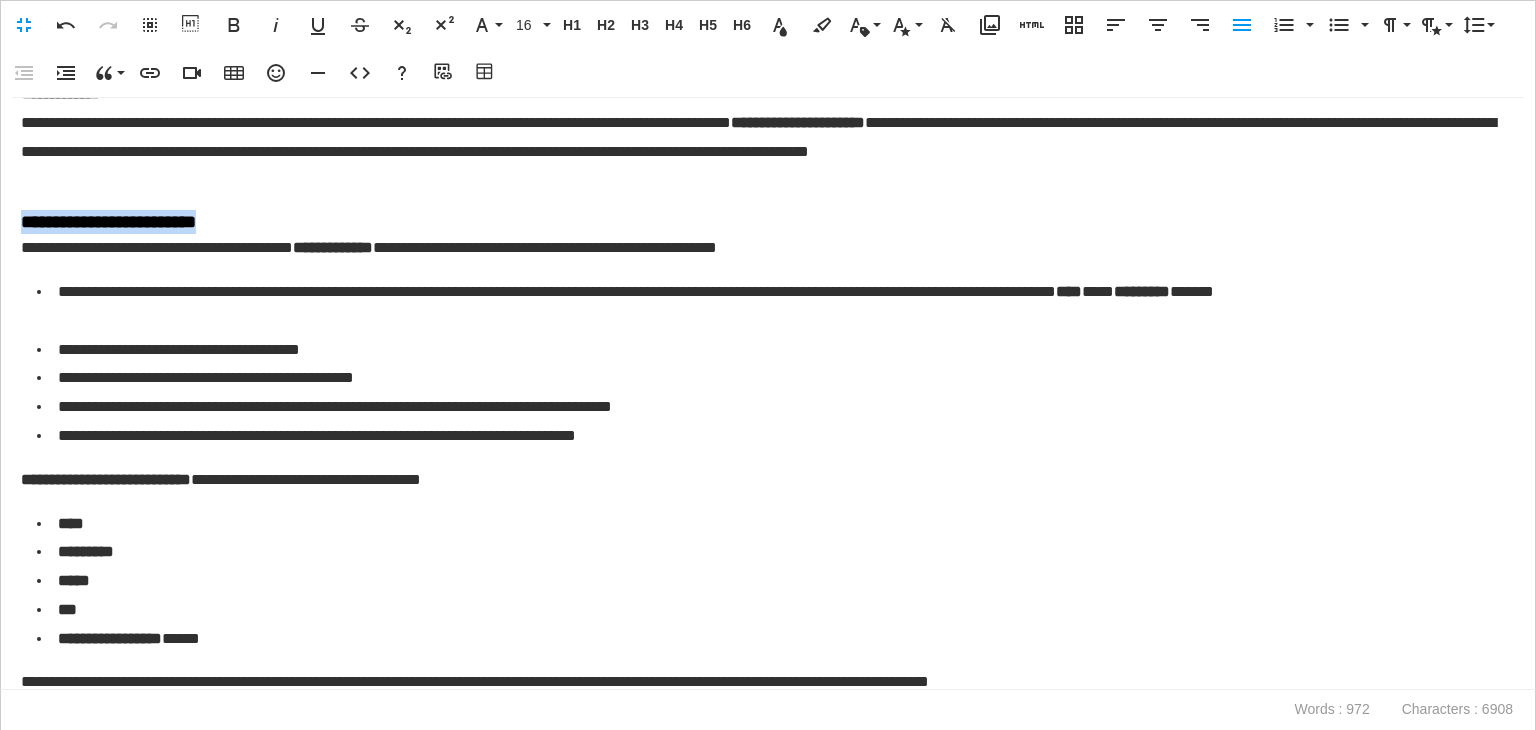 drag, startPoint x: 242, startPoint y: 220, endPoint x: 0, endPoint y: 211, distance: 242.1673 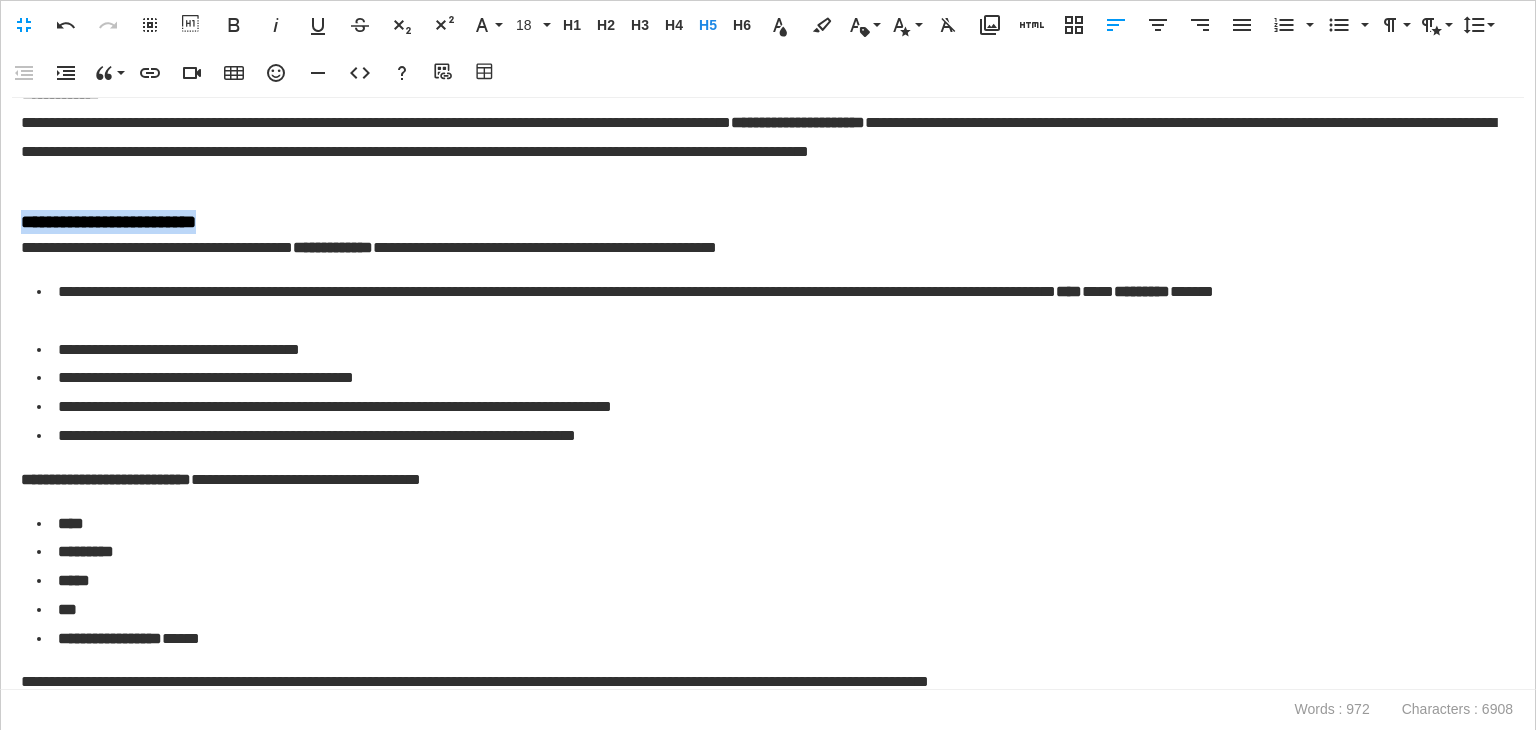 type 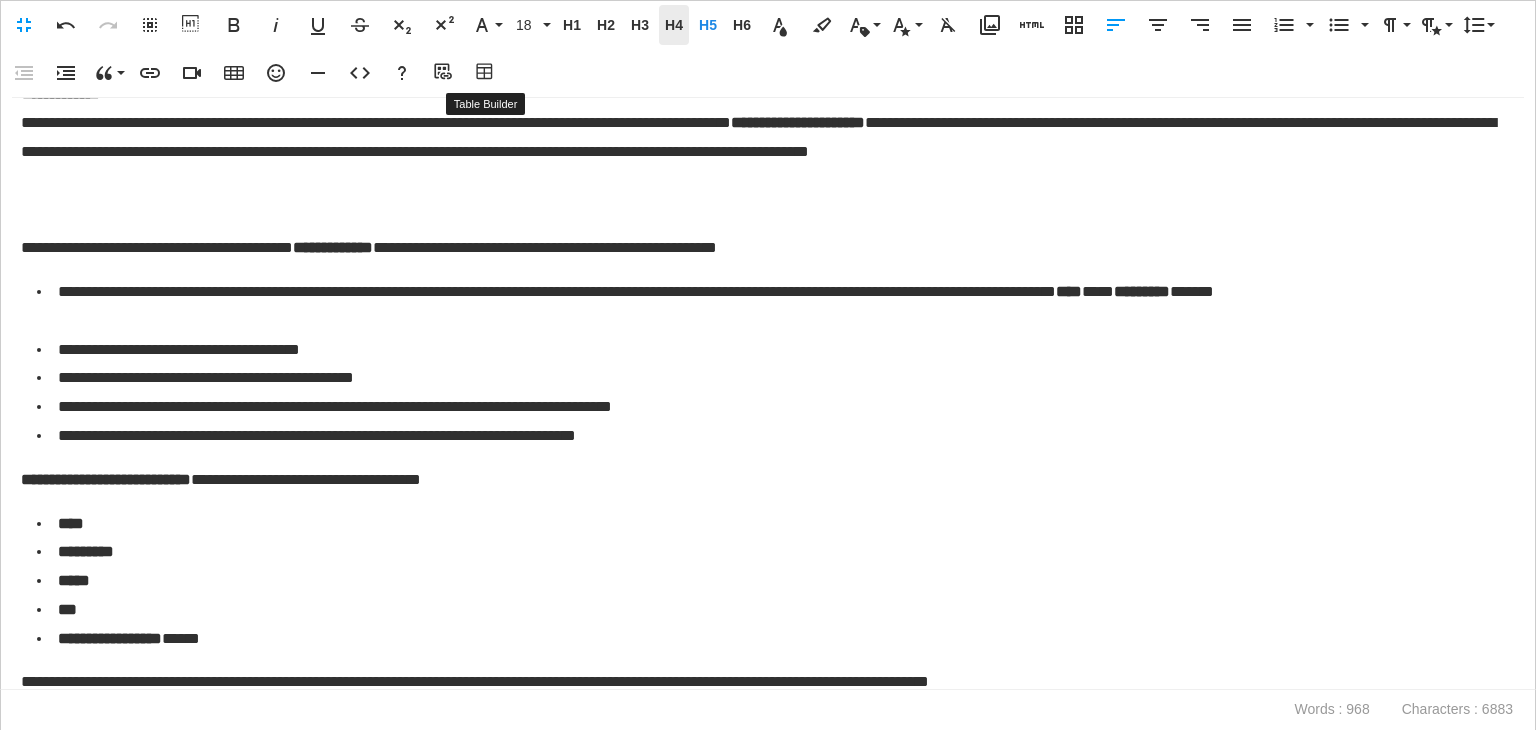 click on "H5" at bounding box center (708, 25) 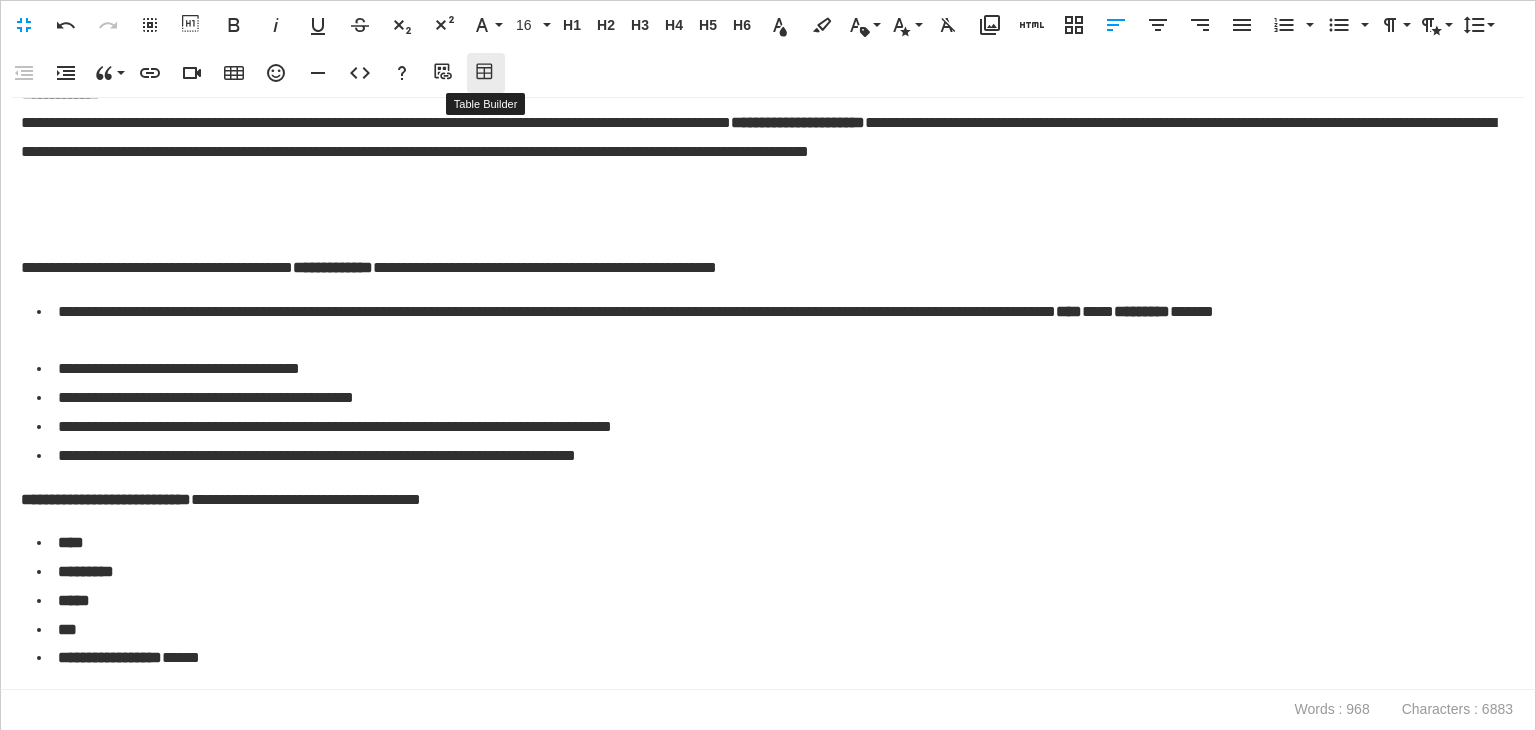 click on "Table Builder" at bounding box center [486, 73] 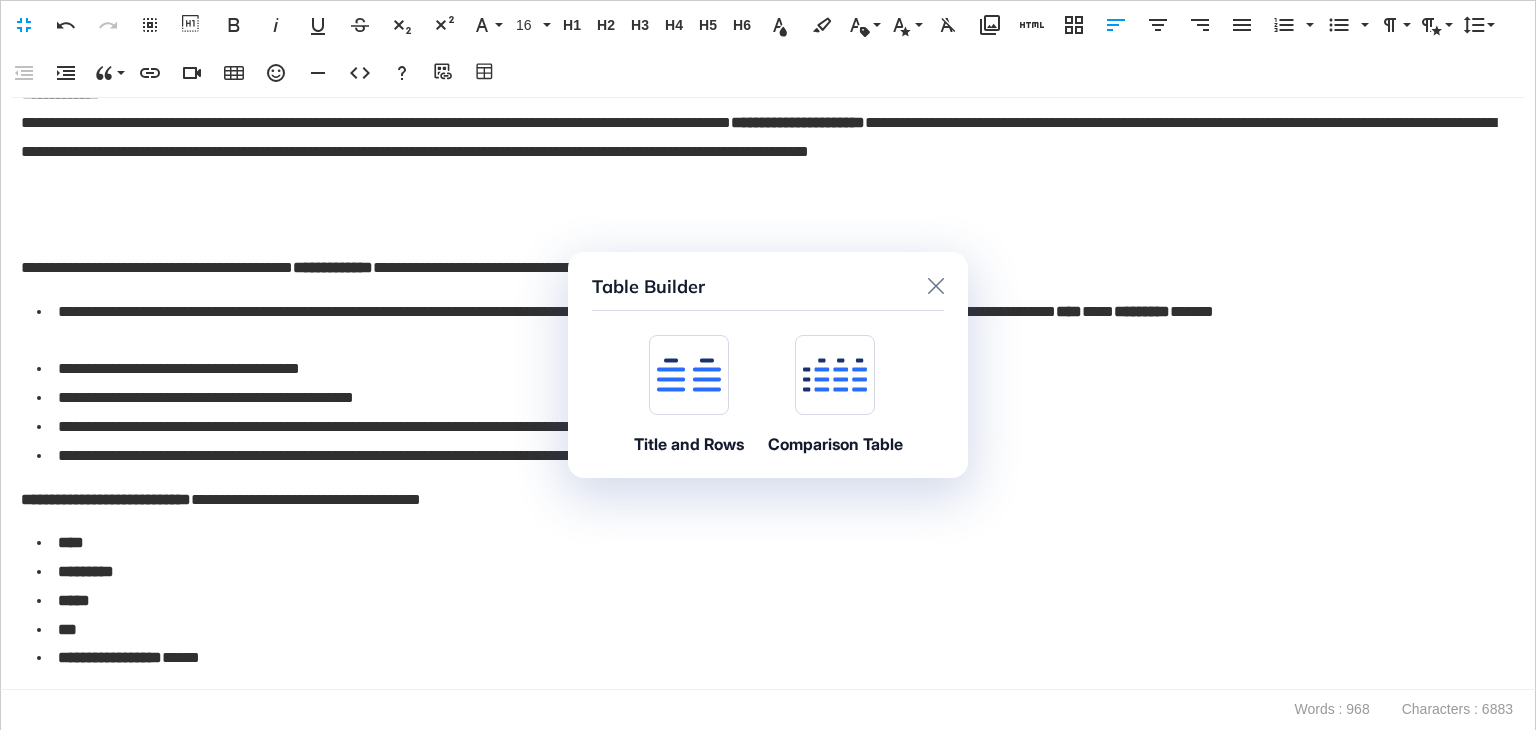 click at bounding box center [689, 375] 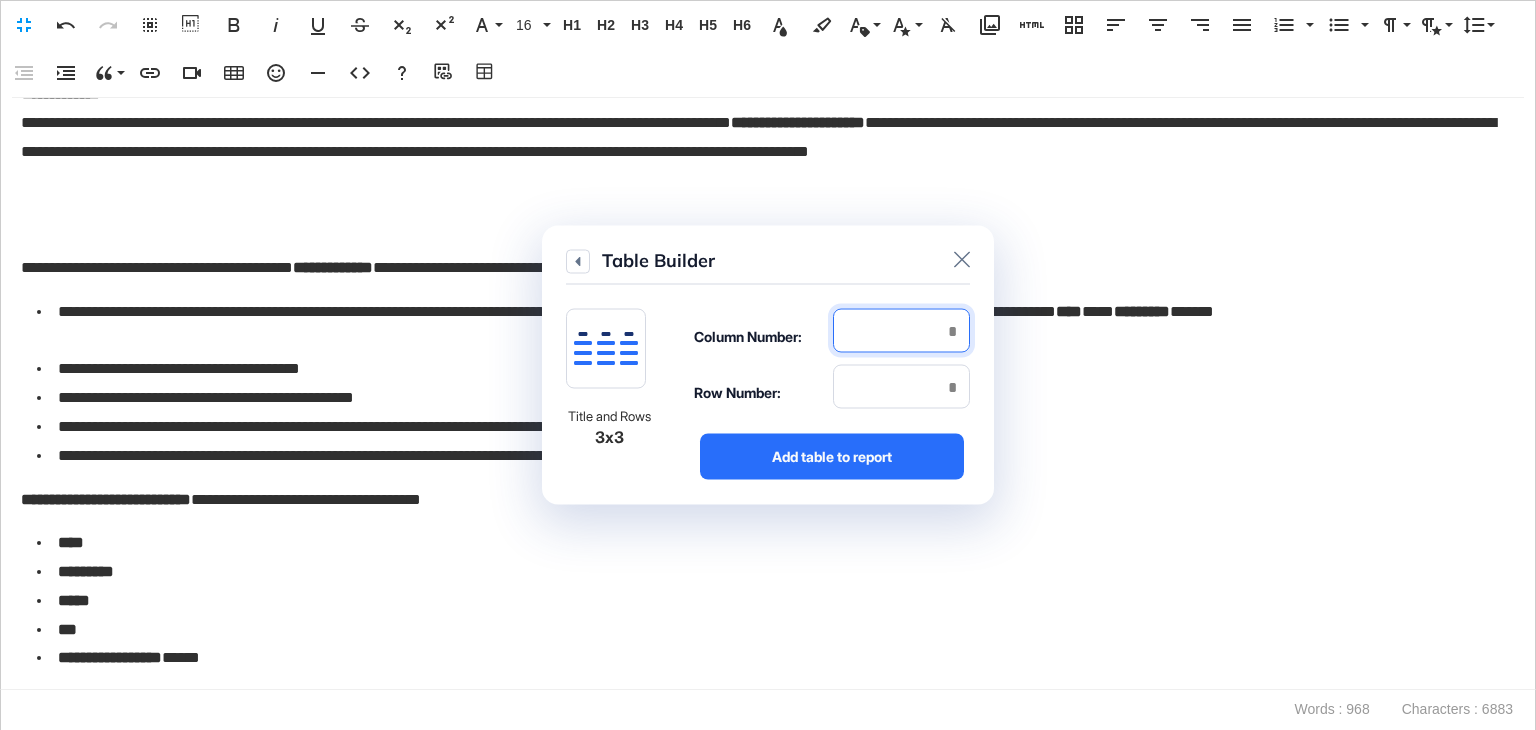 click at bounding box center (901, 331) 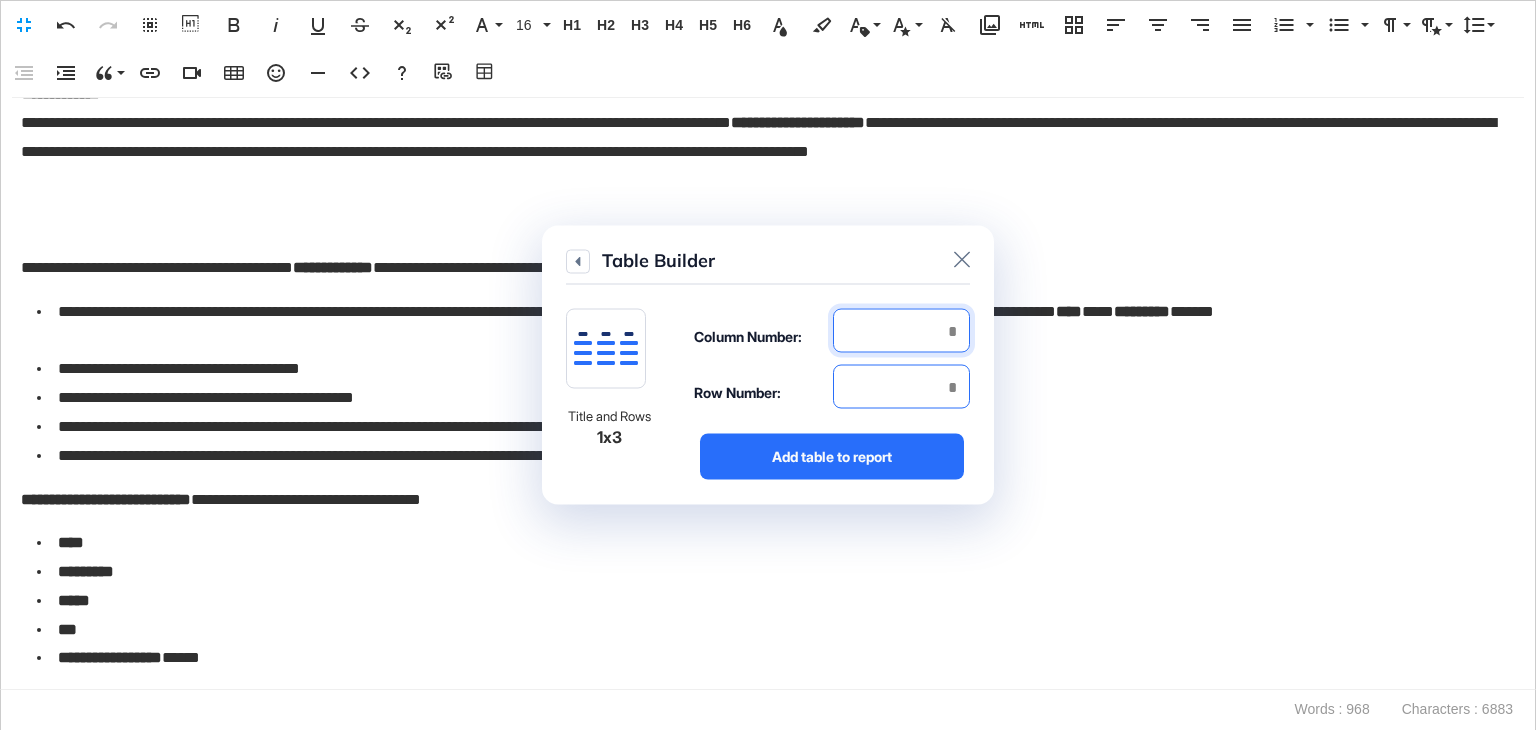 type on "*" 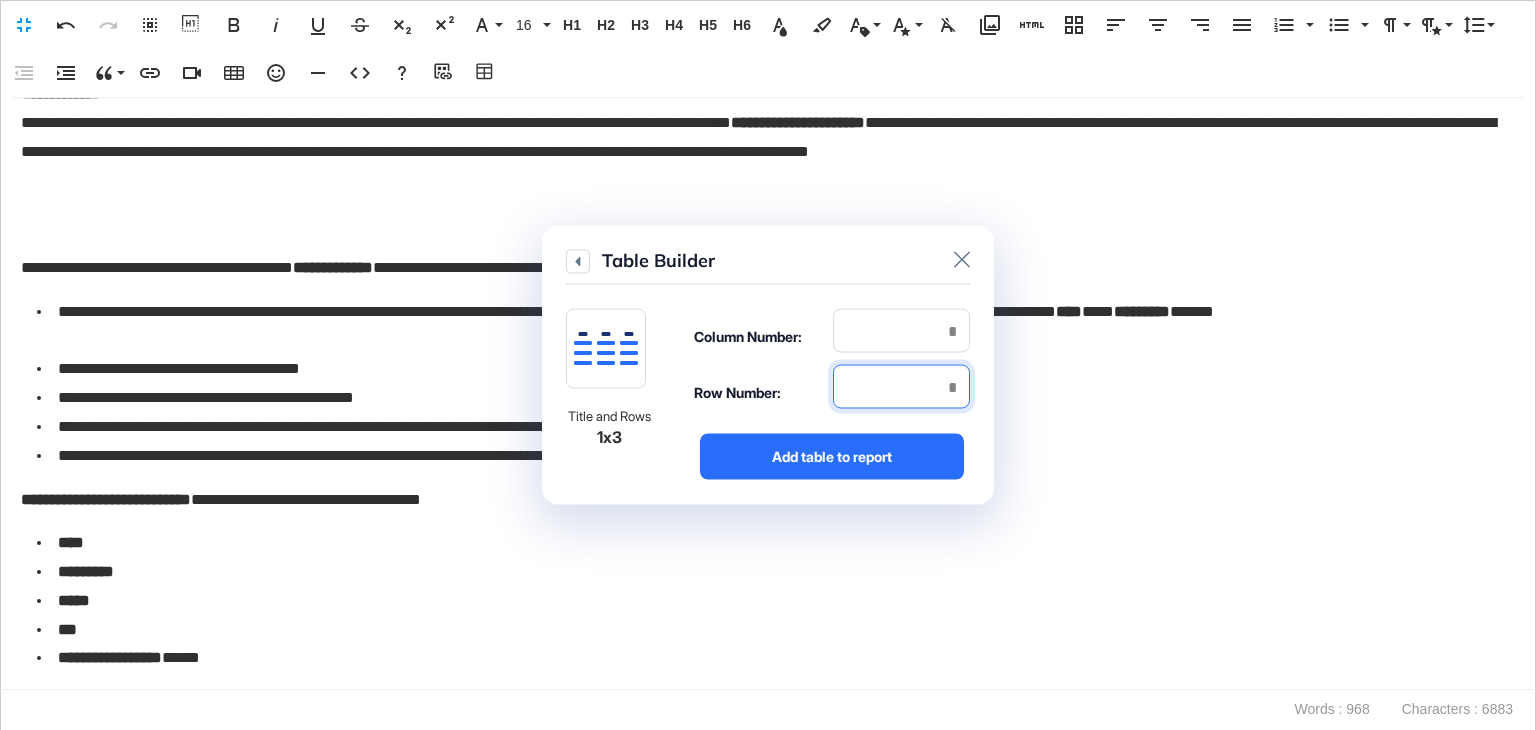 drag, startPoint x: 912, startPoint y: 368, endPoint x: 902, endPoint y: 409, distance: 42.201897 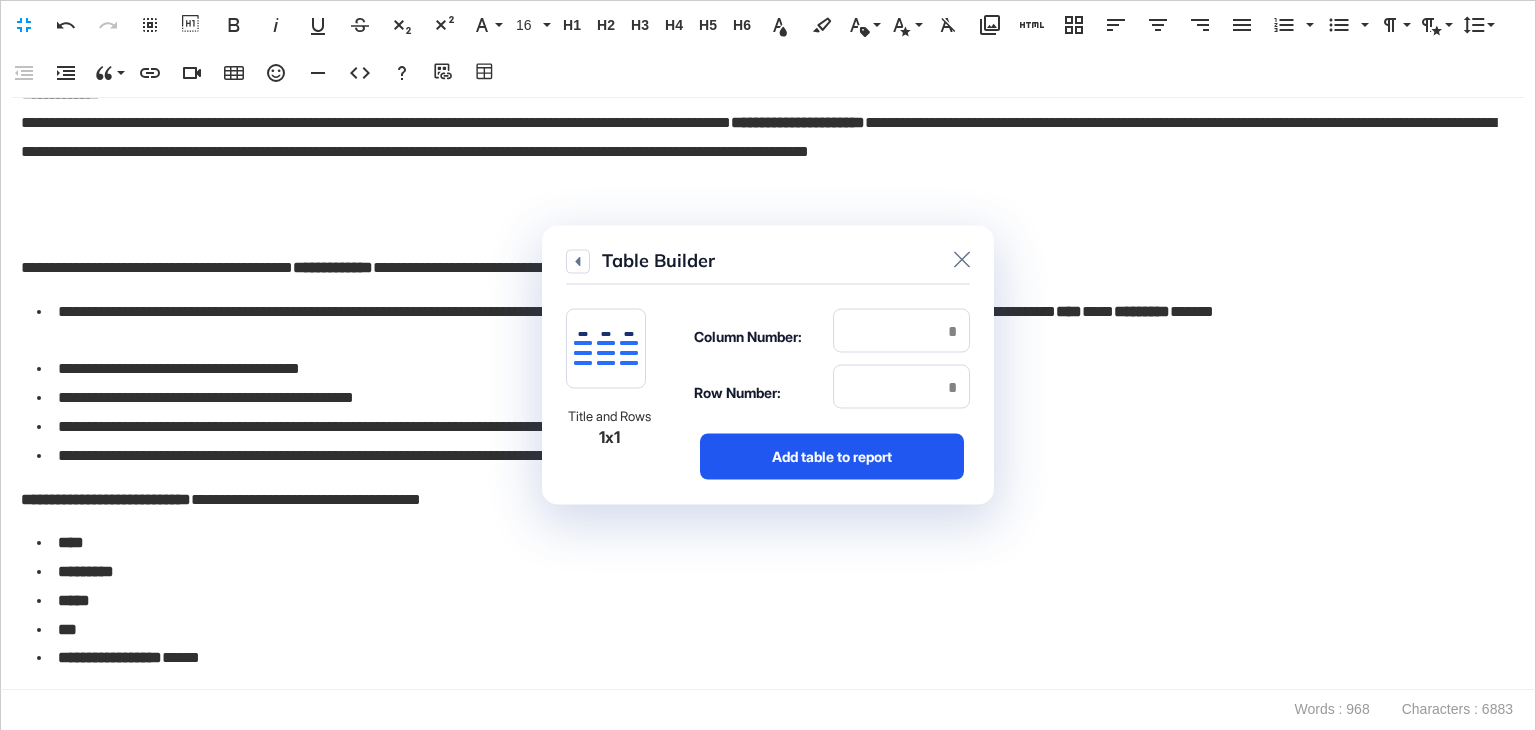 click on "Add table to report" at bounding box center (832, 457) 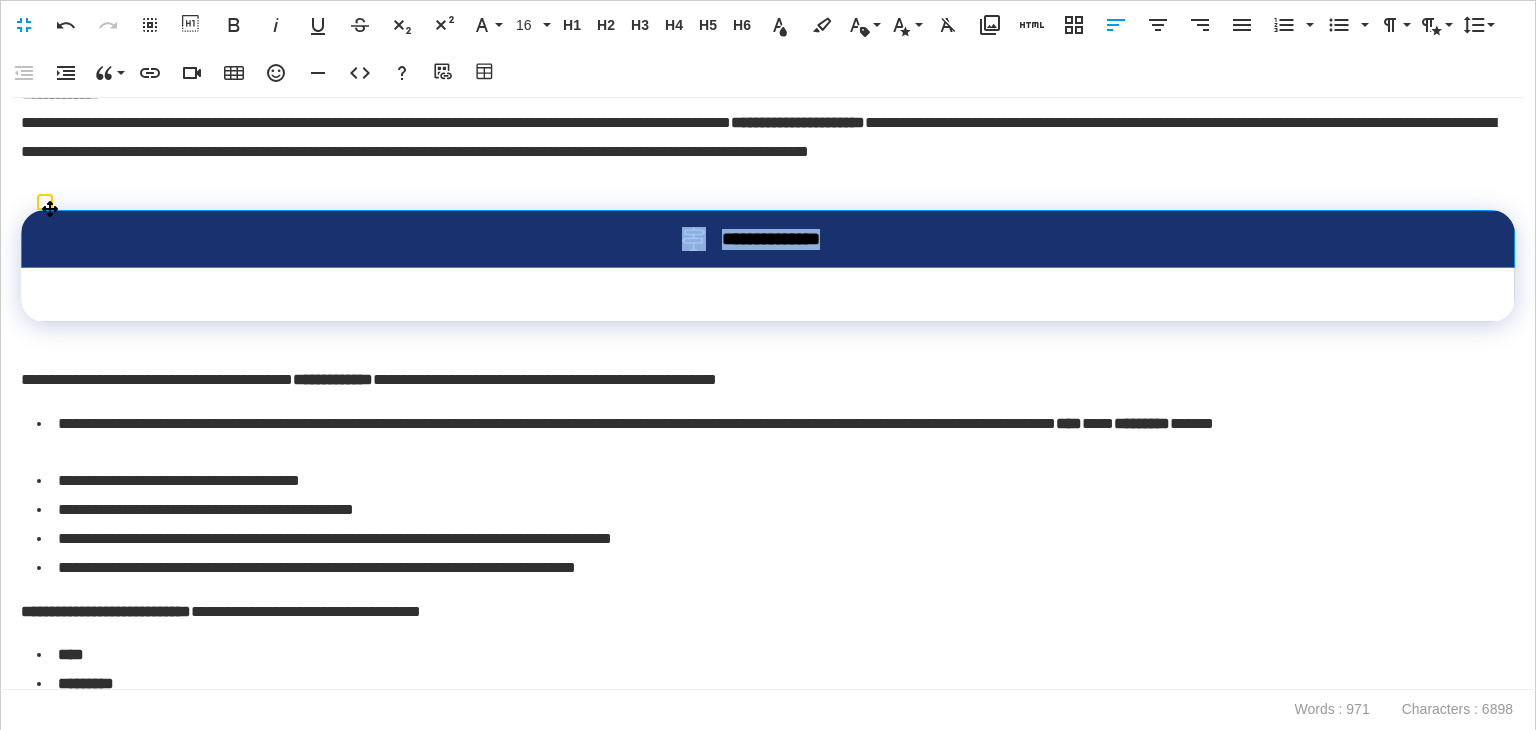drag, startPoint x: 872, startPoint y: 244, endPoint x: 763, endPoint y: 231, distance: 109.77249 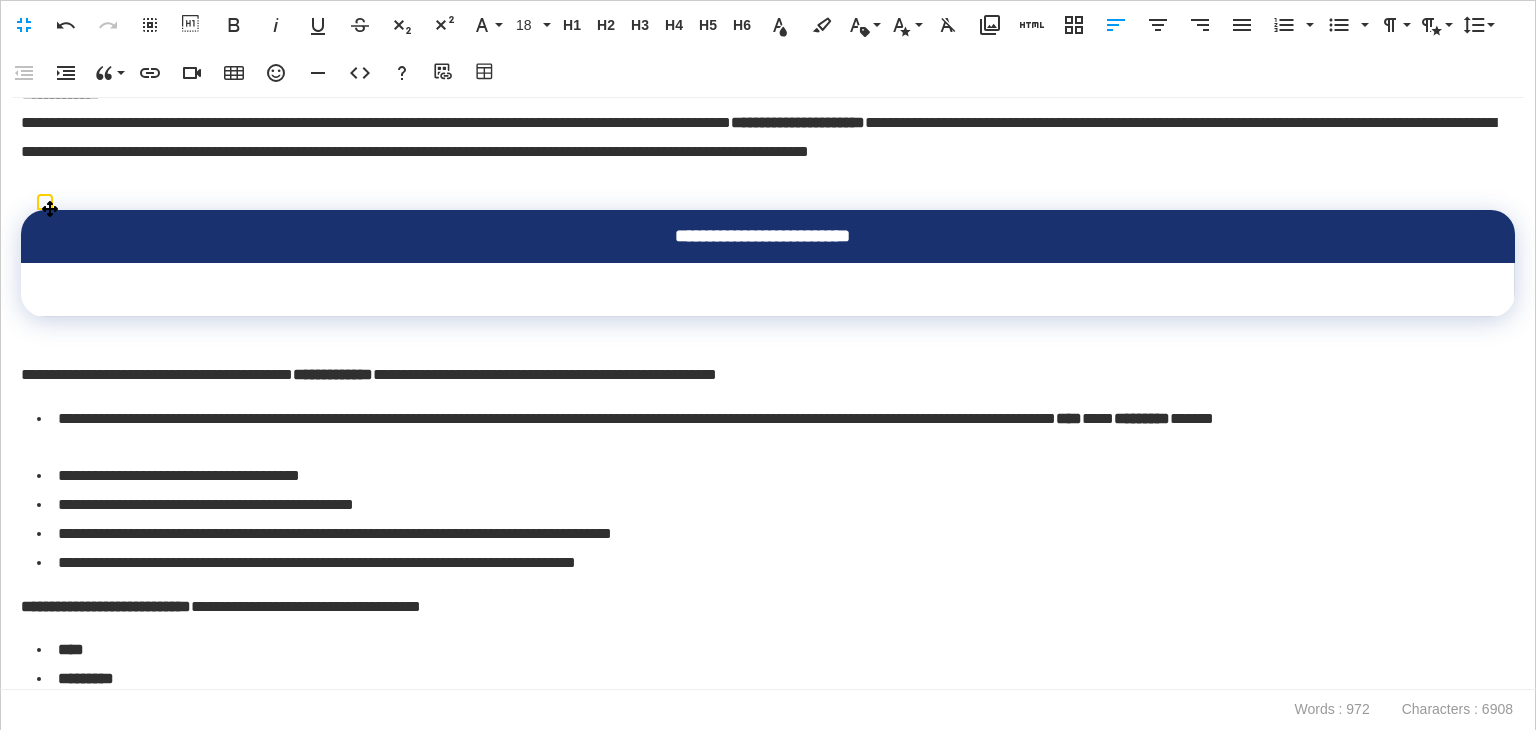 scroll, scrollTop: 0, scrollLeft: 8, axis: horizontal 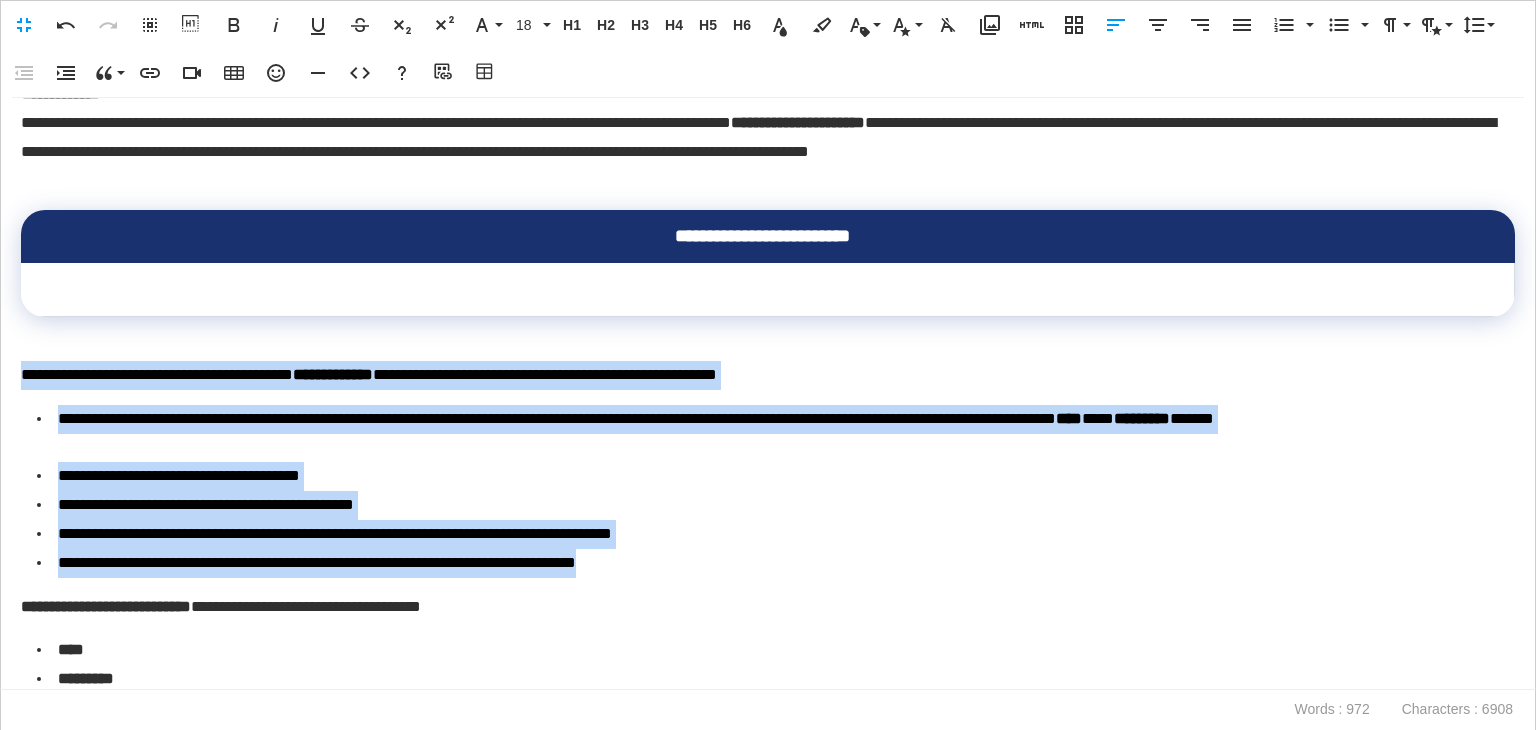 drag, startPoint x: 712, startPoint y: 573, endPoint x: 0, endPoint y: 365, distance: 741.7601 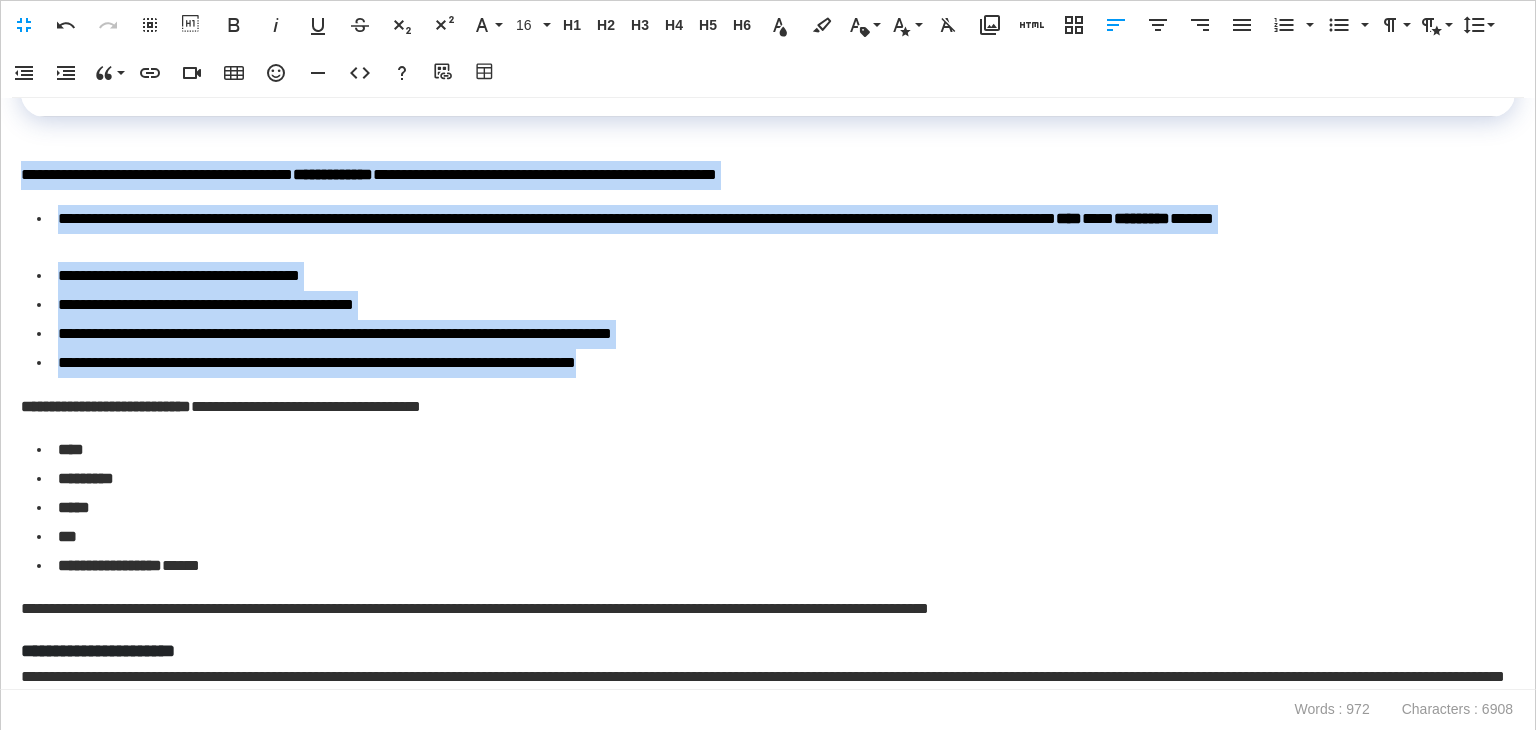 scroll, scrollTop: 300, scrollLeft: 0, axis: vertical 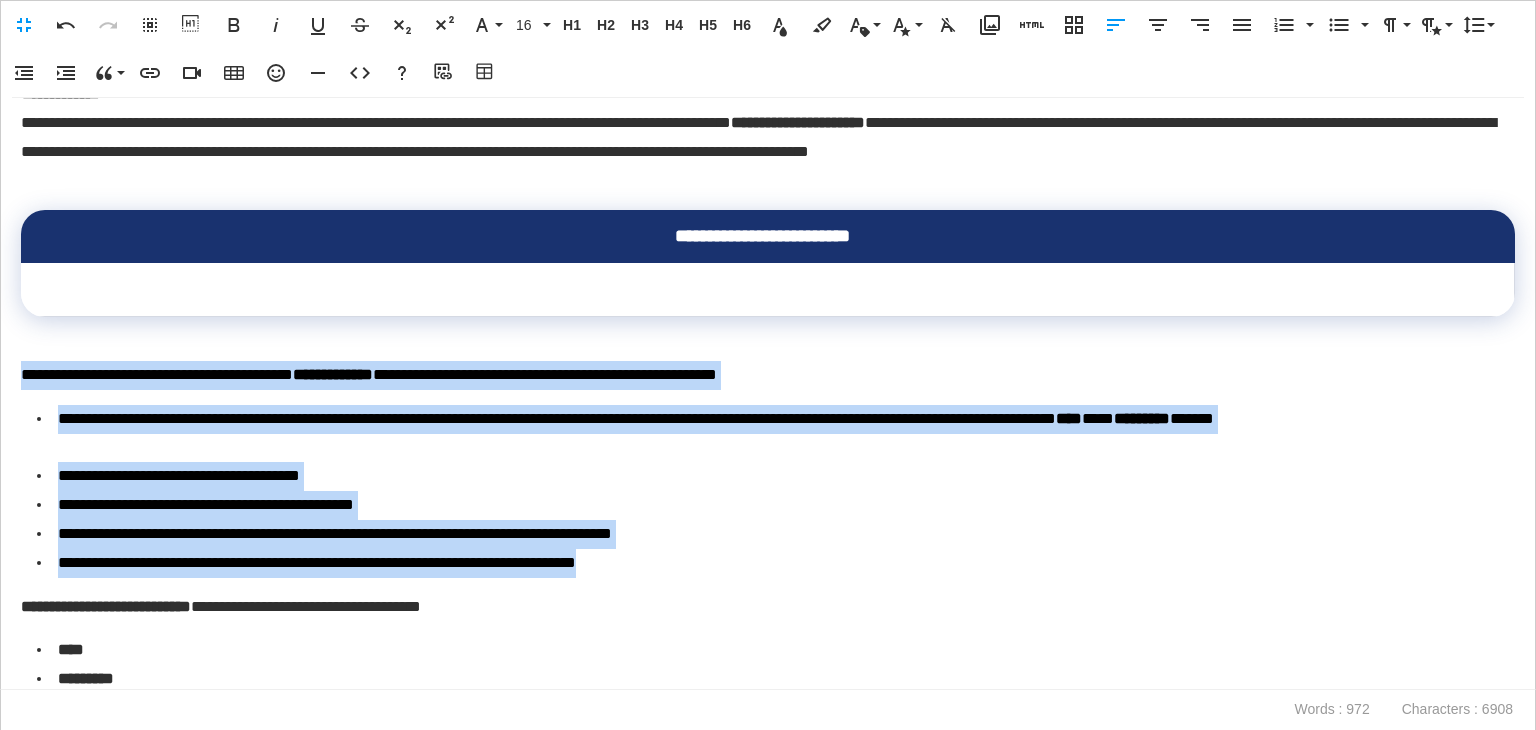 click at bounding box center (768, 290) 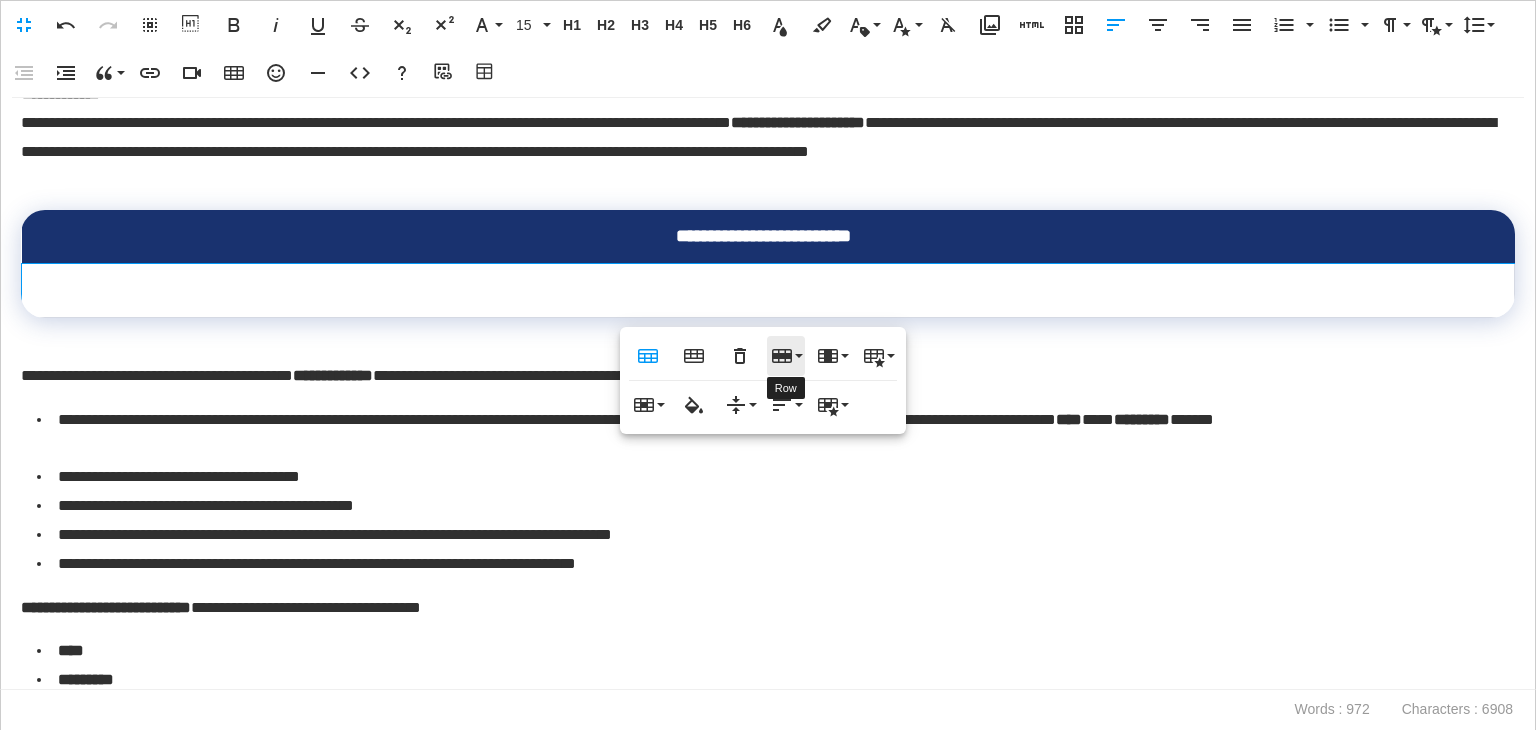 click 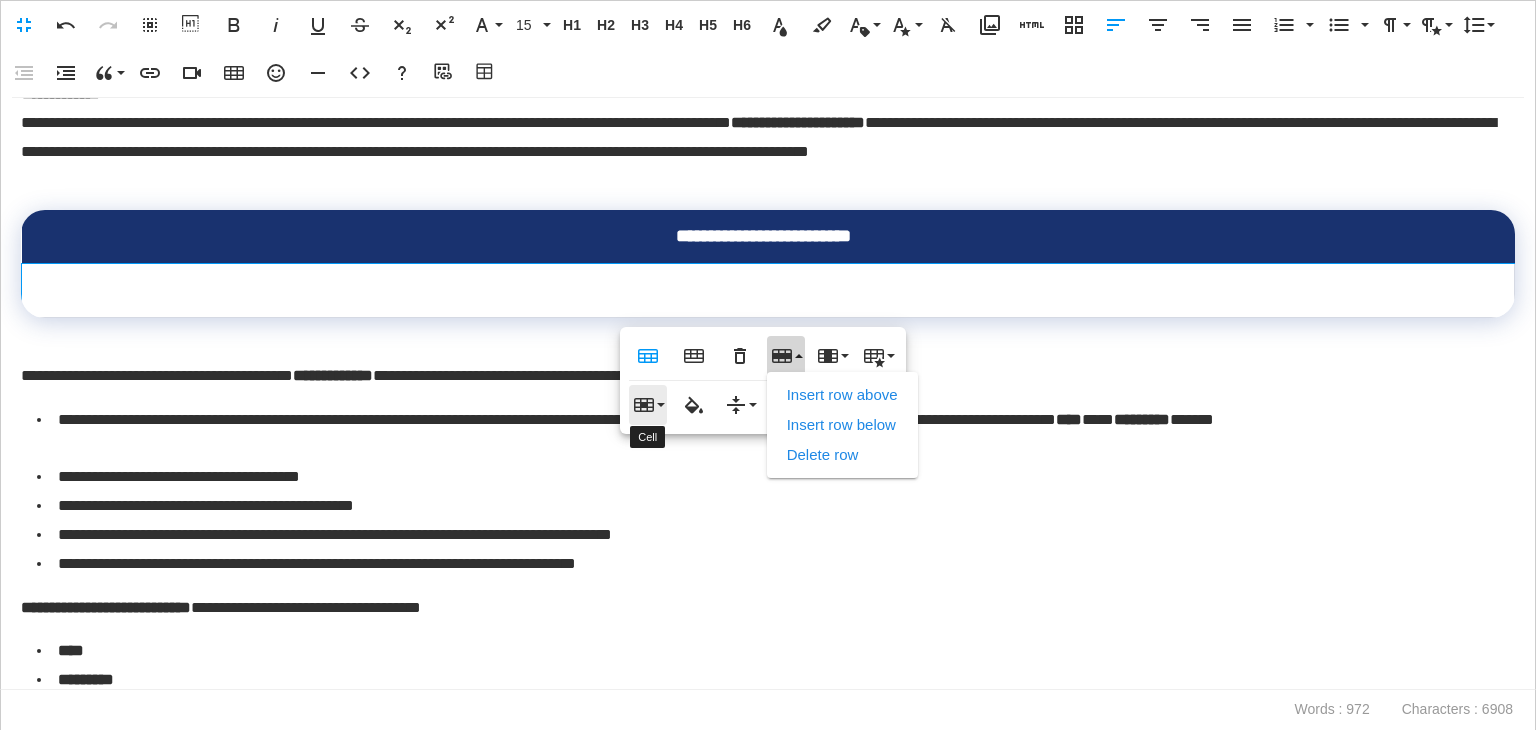 click on "Cell" at bounding box center (648, 405) 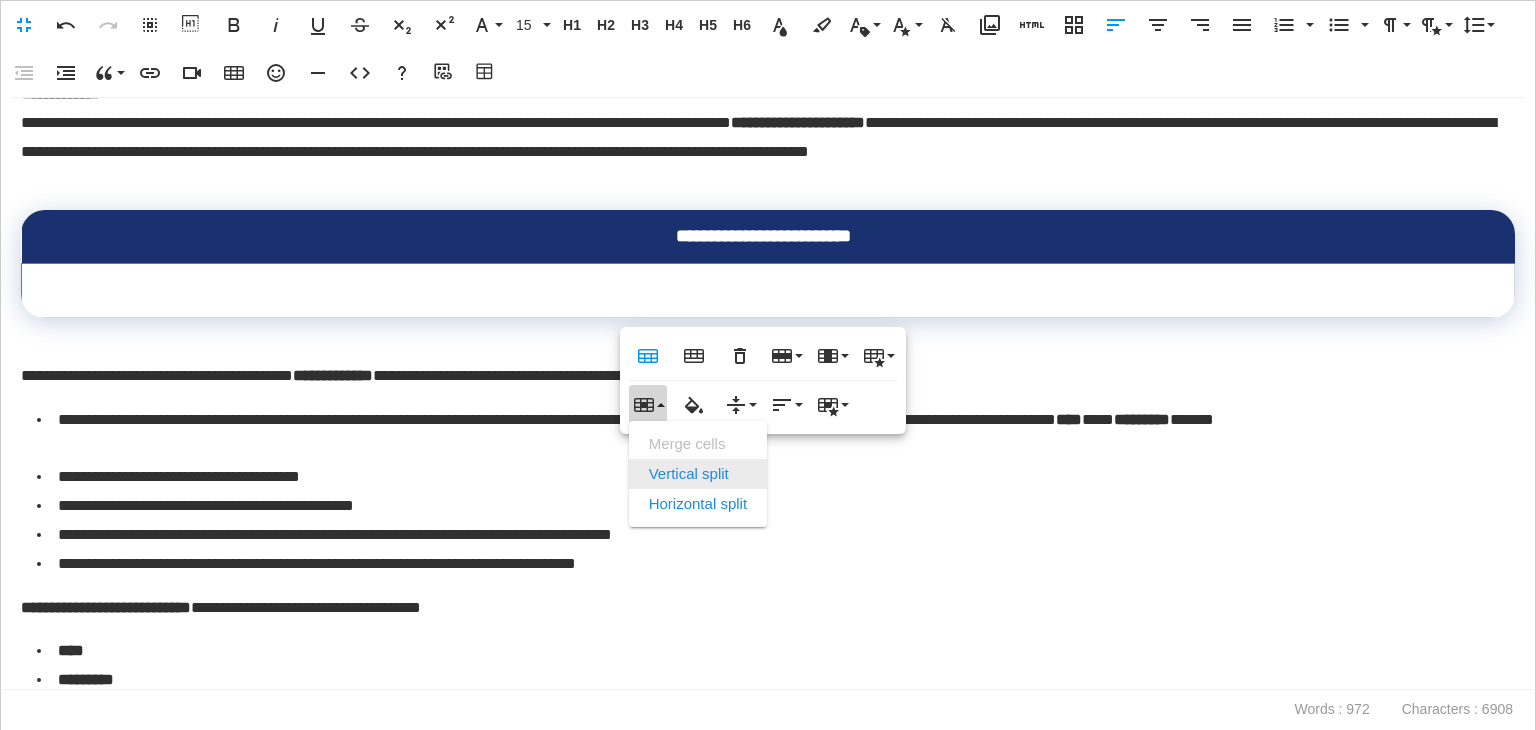 click on "Vertical split" at bounding box center [698, 474] 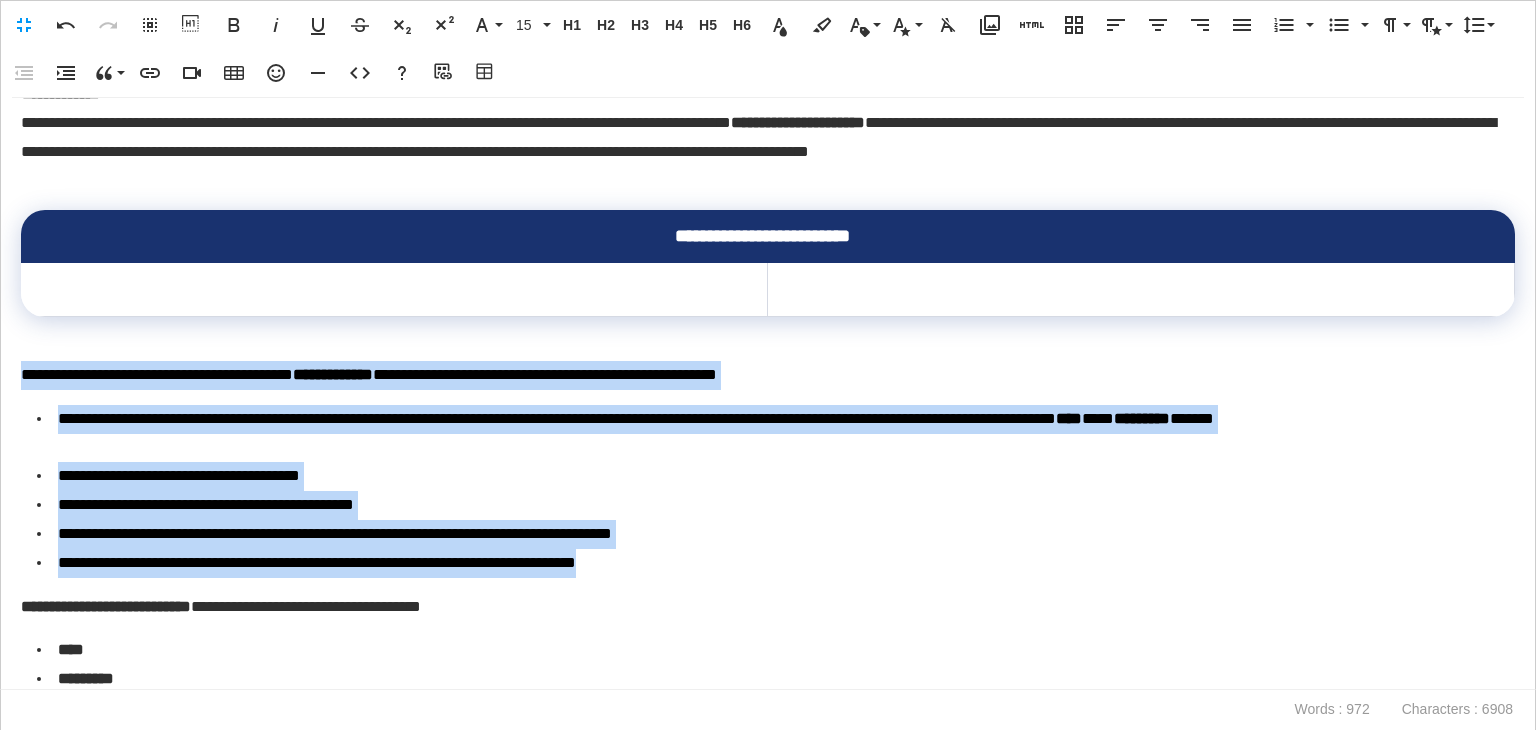 drag, startPoint x: 709, startPoint y: 567, endPoint x: 0, endPoint y: 374, distance: 734.7993 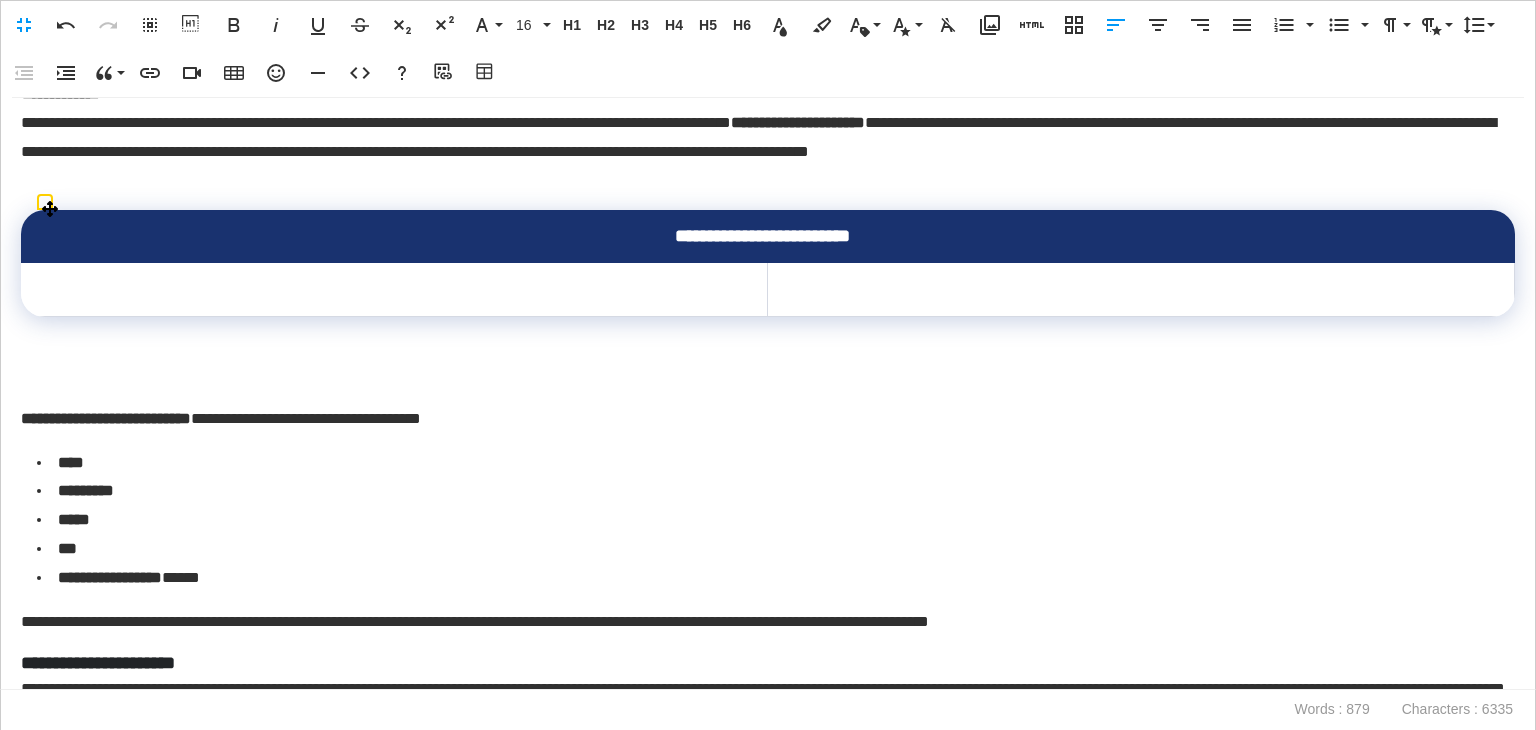 click at bounding box center [394, 290] 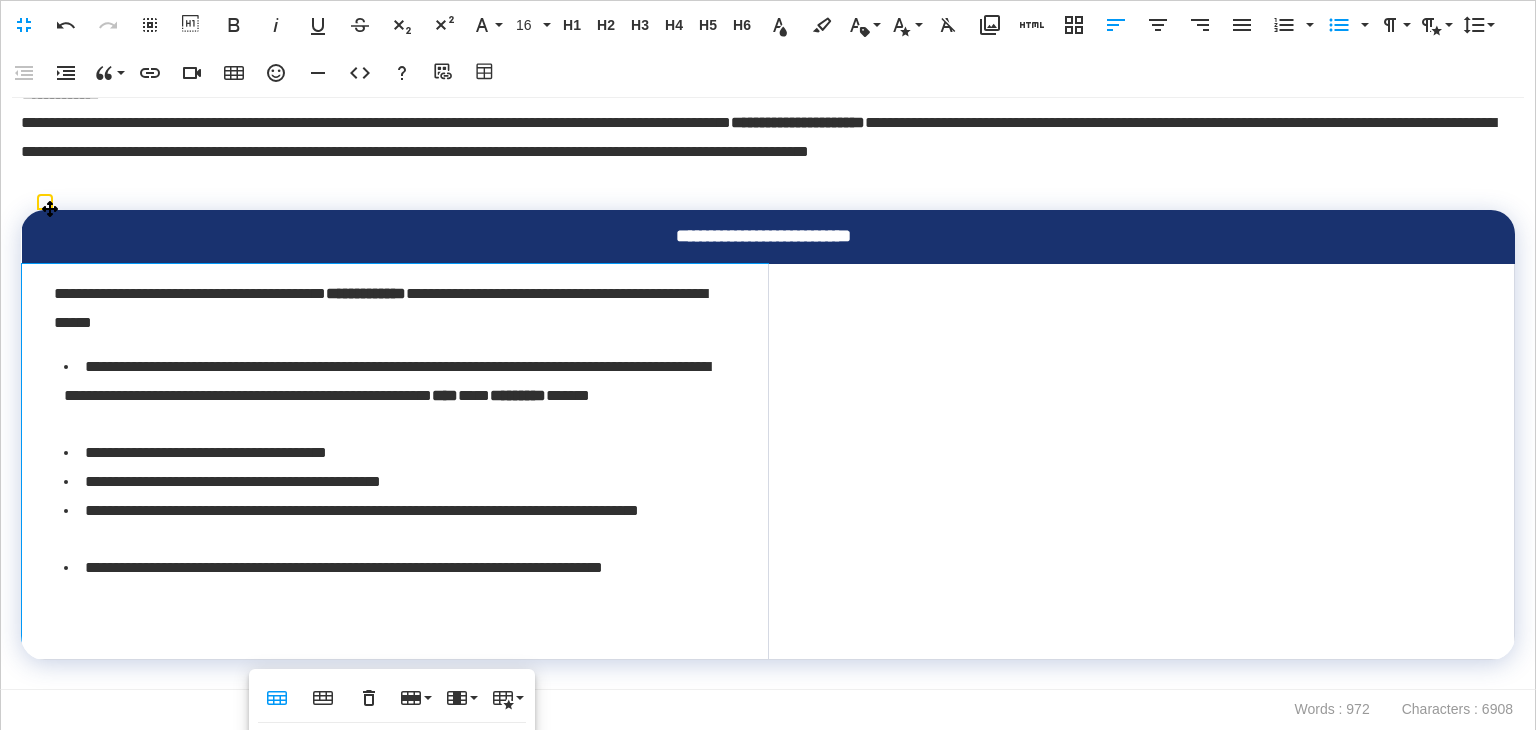 click on "**********" at bounding box center (395, 462) 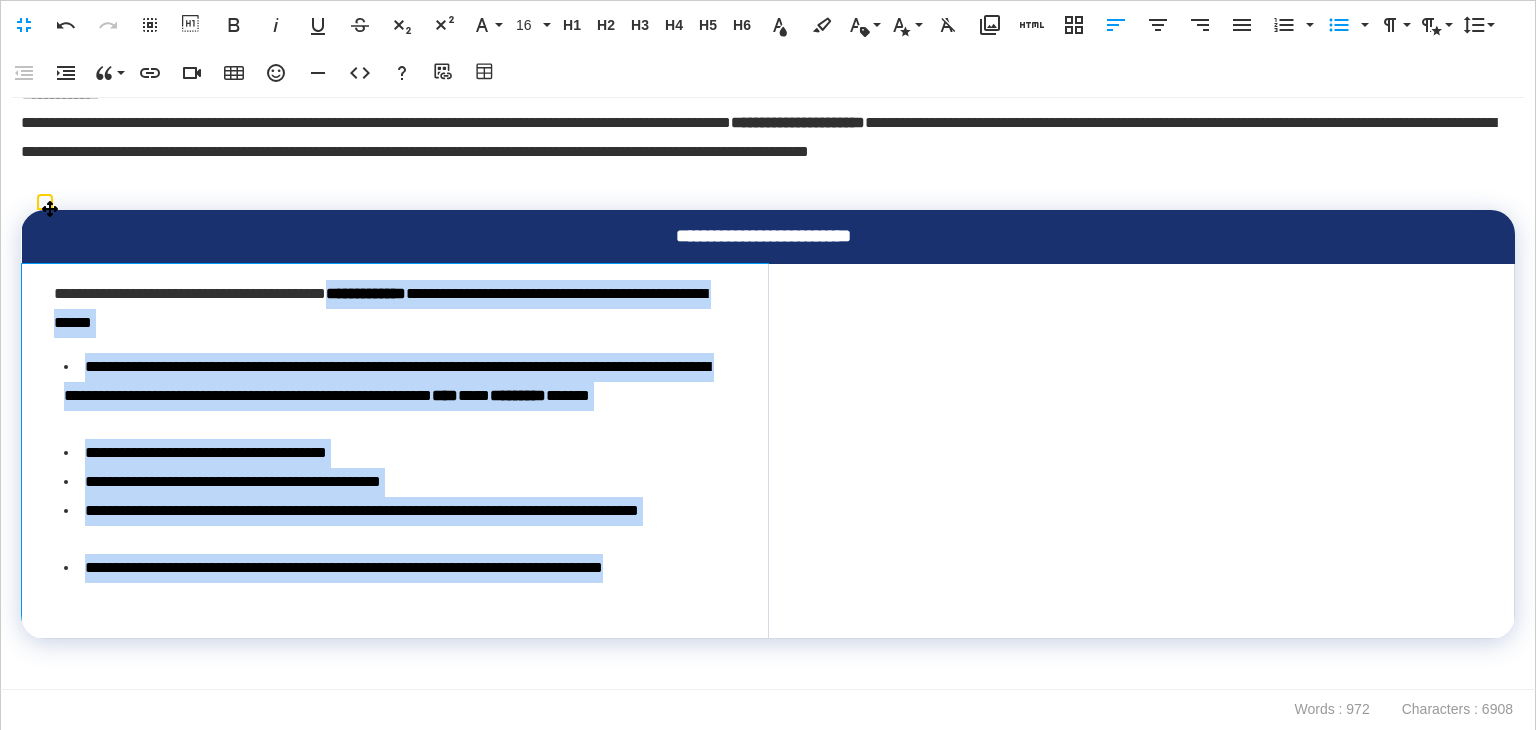 drag, startPoint x: 375, startPoint y: 424, endPoint x: 388, endPoint y: 284, distance: 140.60228 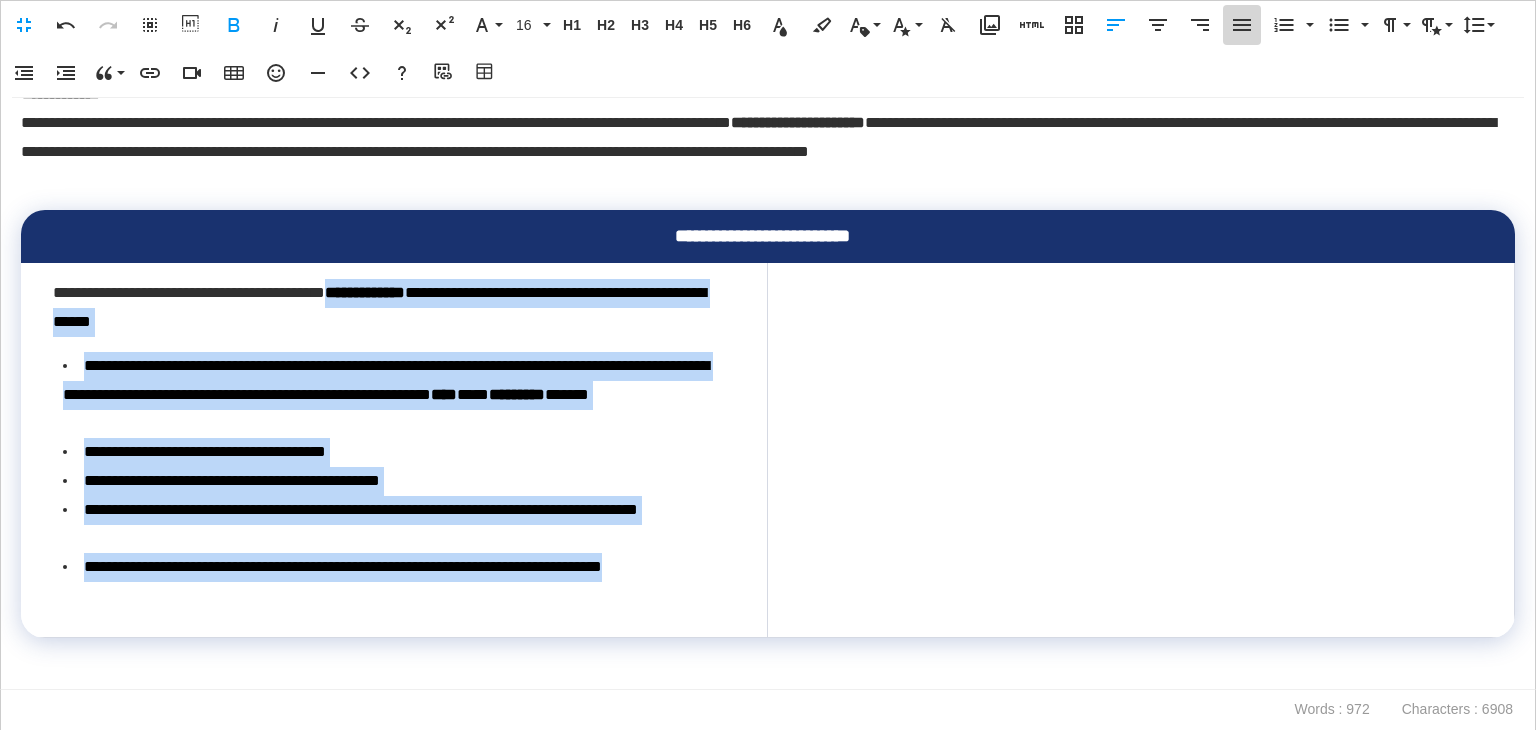 click on "Align Justify" at bounding box center [1242, 25] 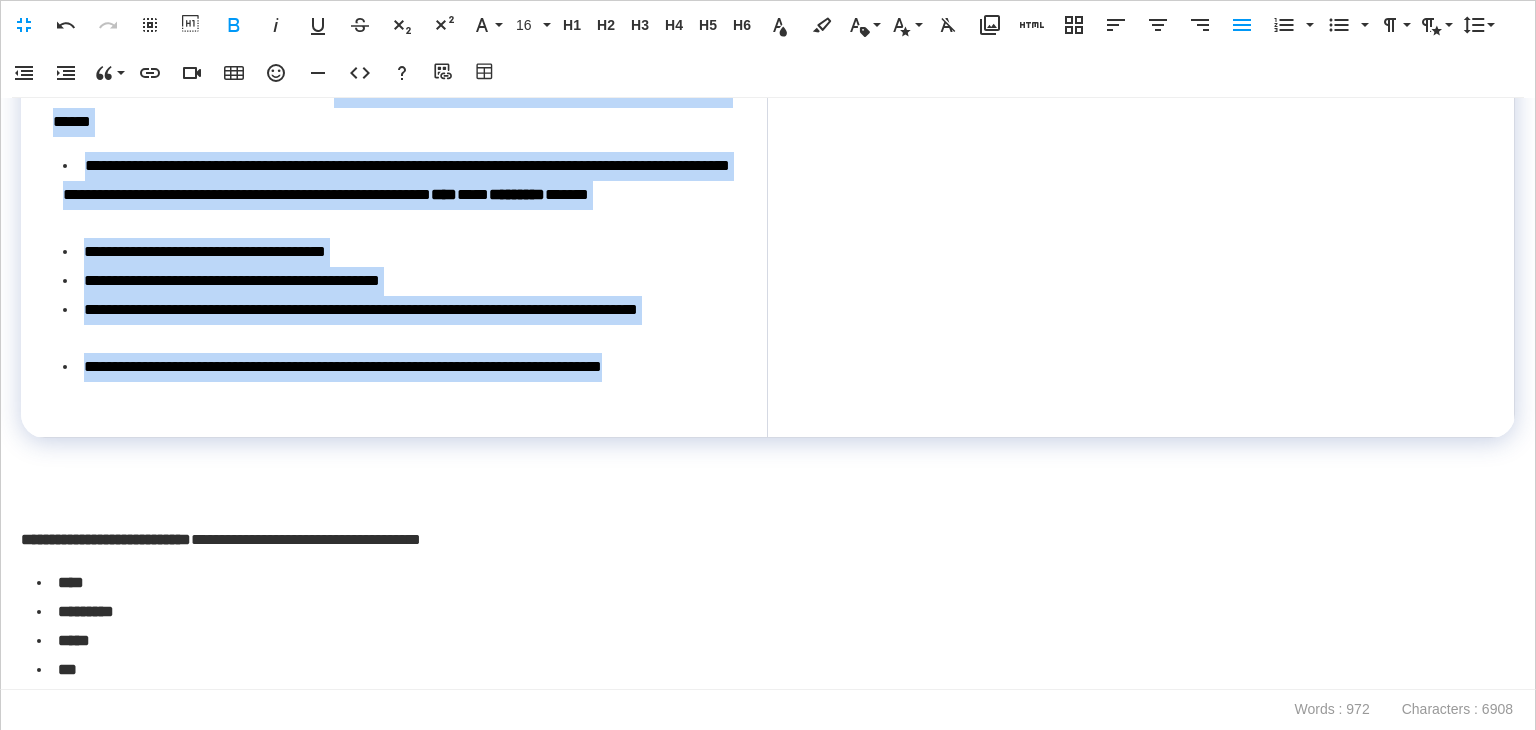 scroll, scrollTop: 700, scrollLeft: 0, axis: vertical 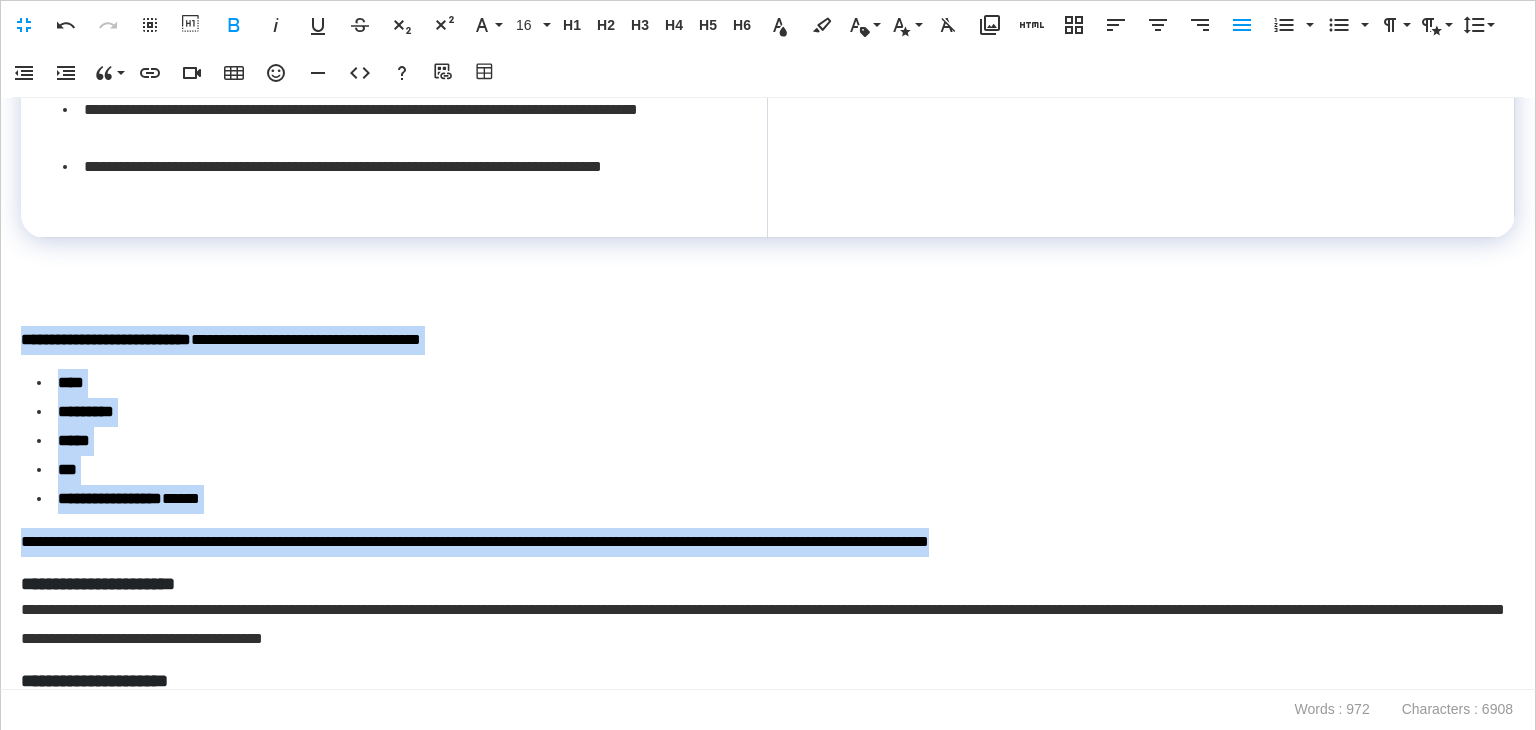 drag, startPoint x: 619, startPoint y: 485, endPoint x: 0, endPoint y: 325, distance: 639.3442 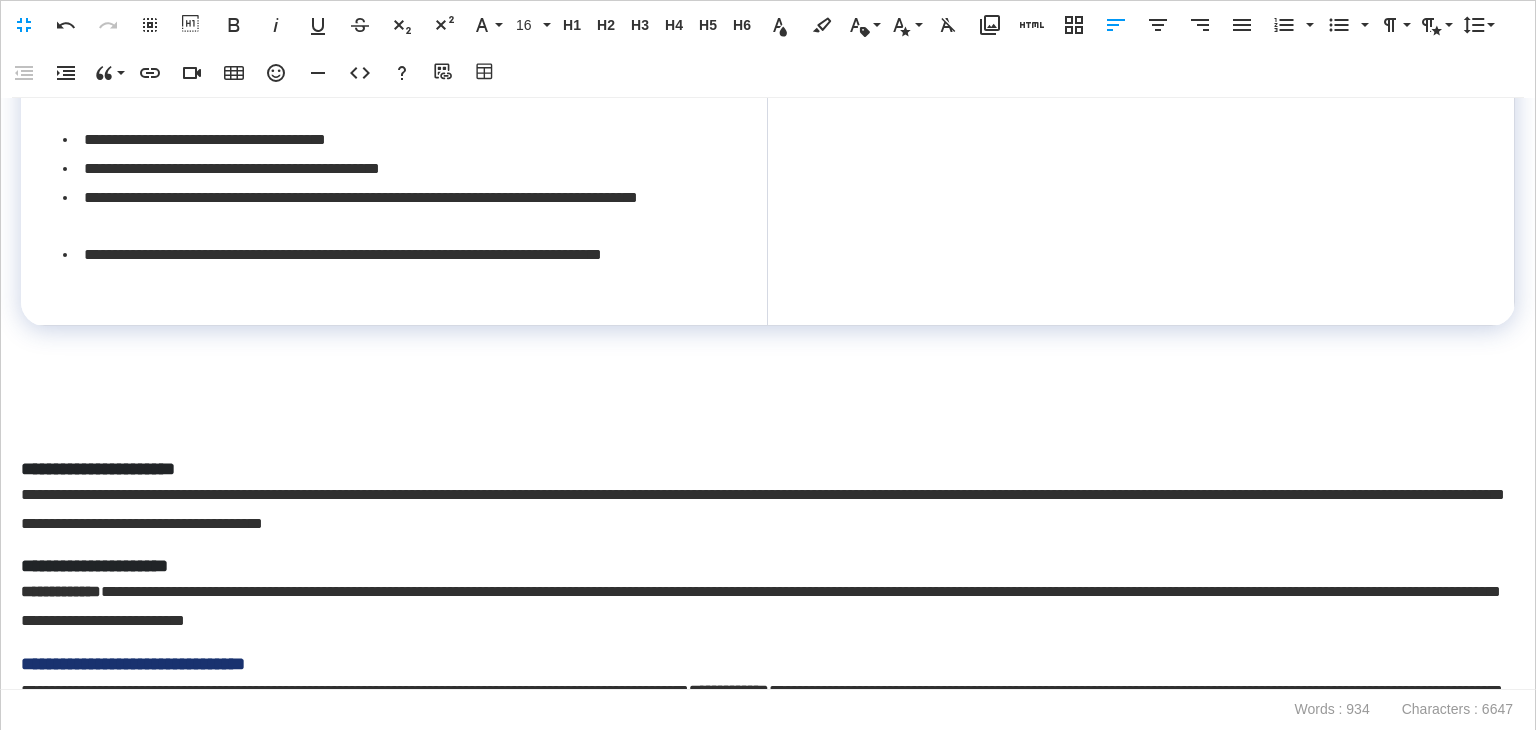 scroll, scrollTop: 500, scrollLeft: 0, axis: vertical 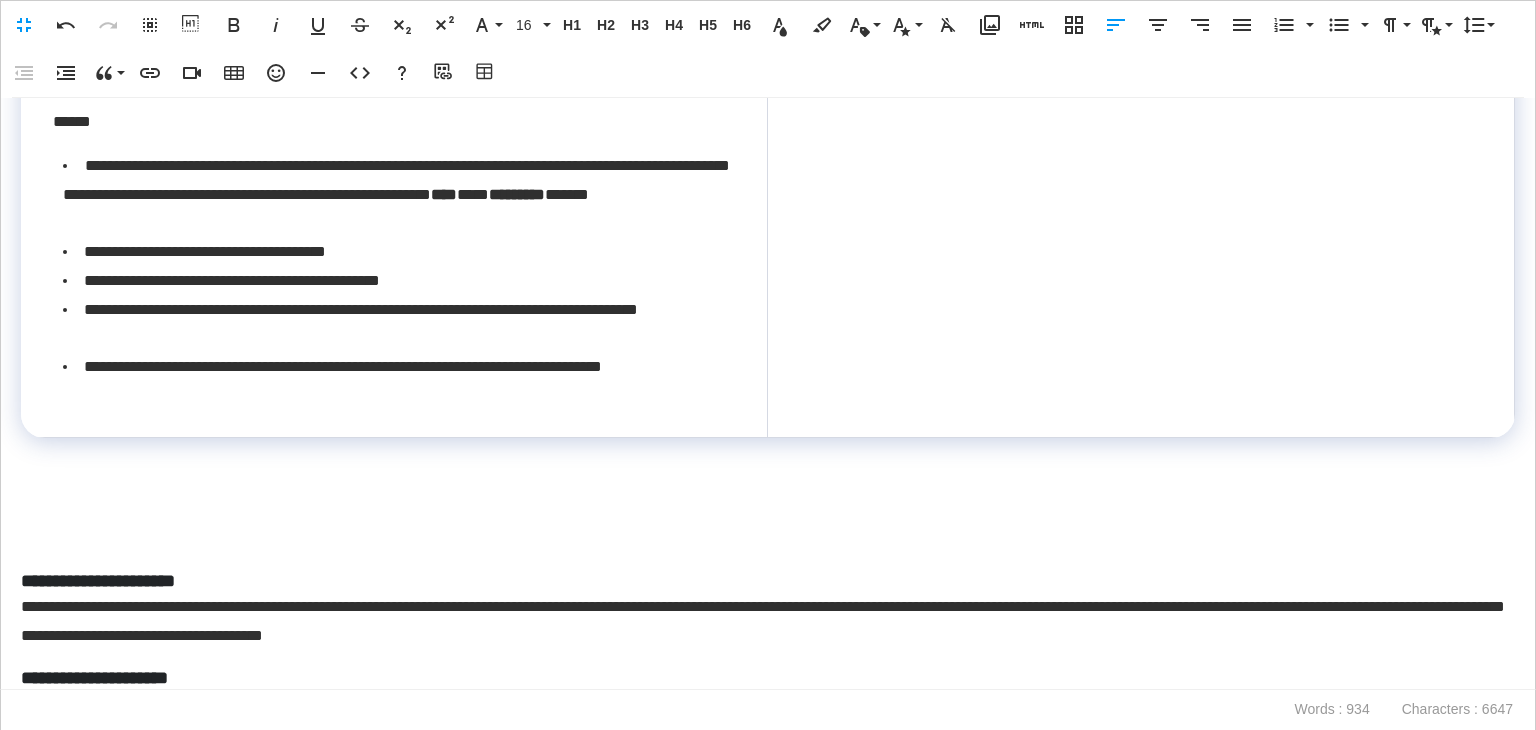 click at bounding box center (1141, 250) 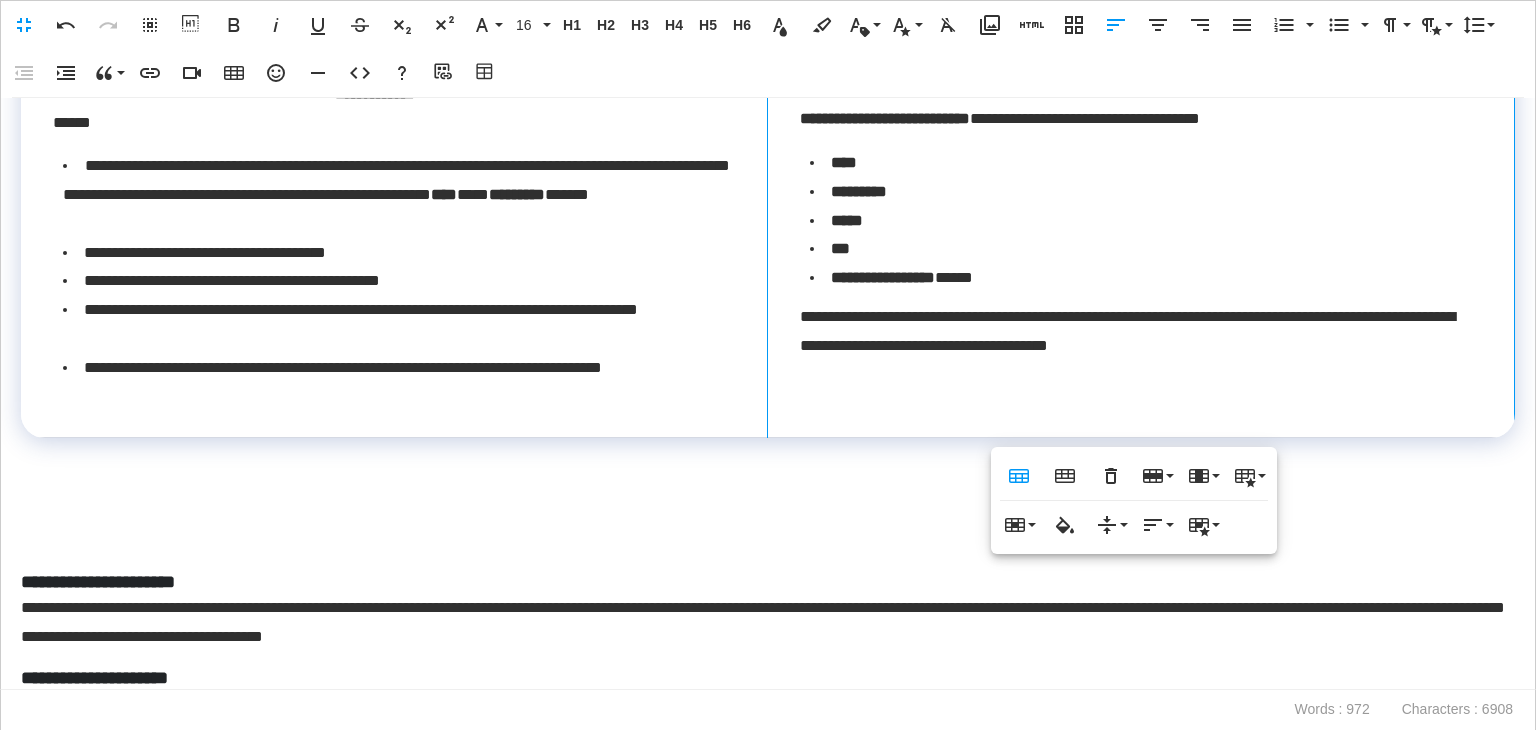 click on "**********" at bounding box center [1141, 251] 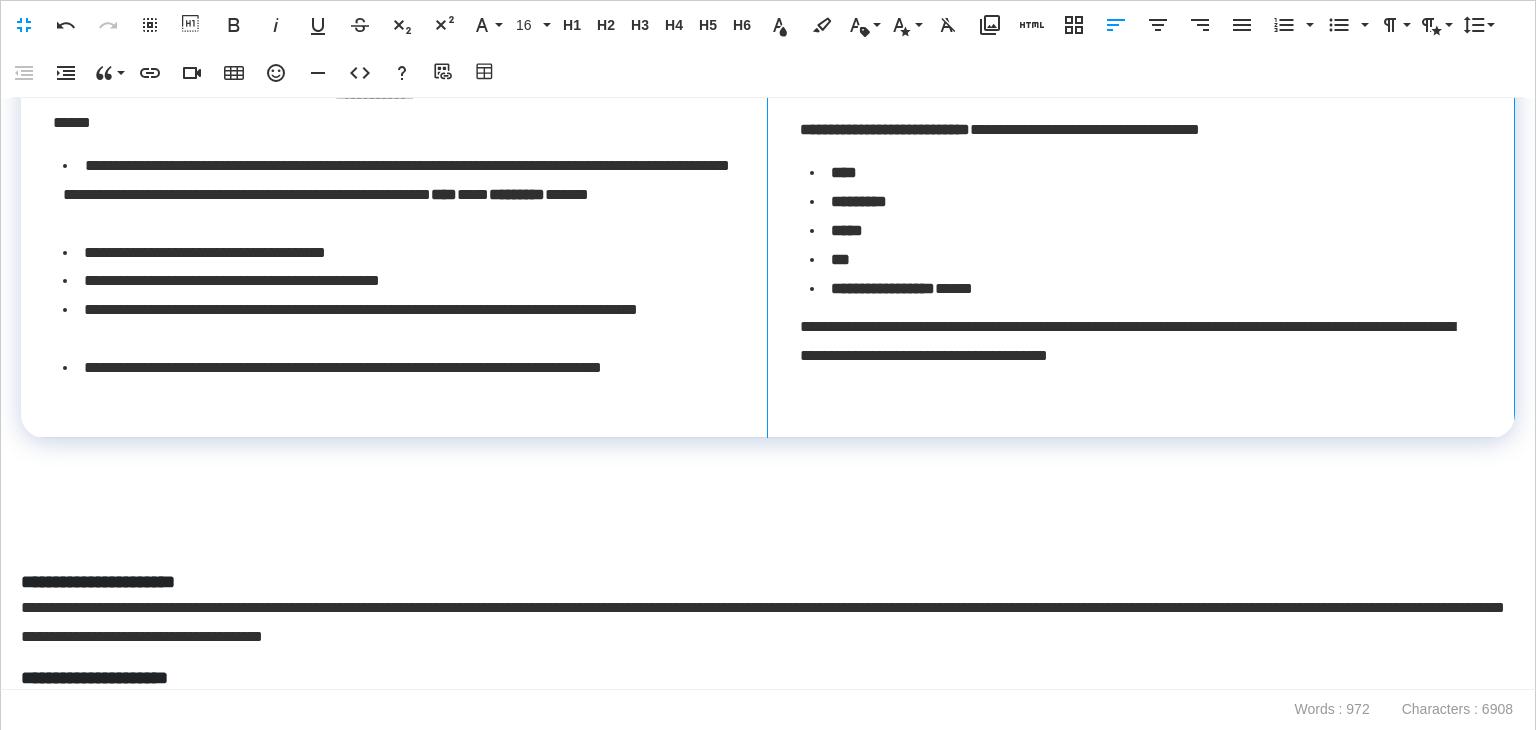 scroll, scrollTop: 400, scrollLeft: 0, axis: vertical 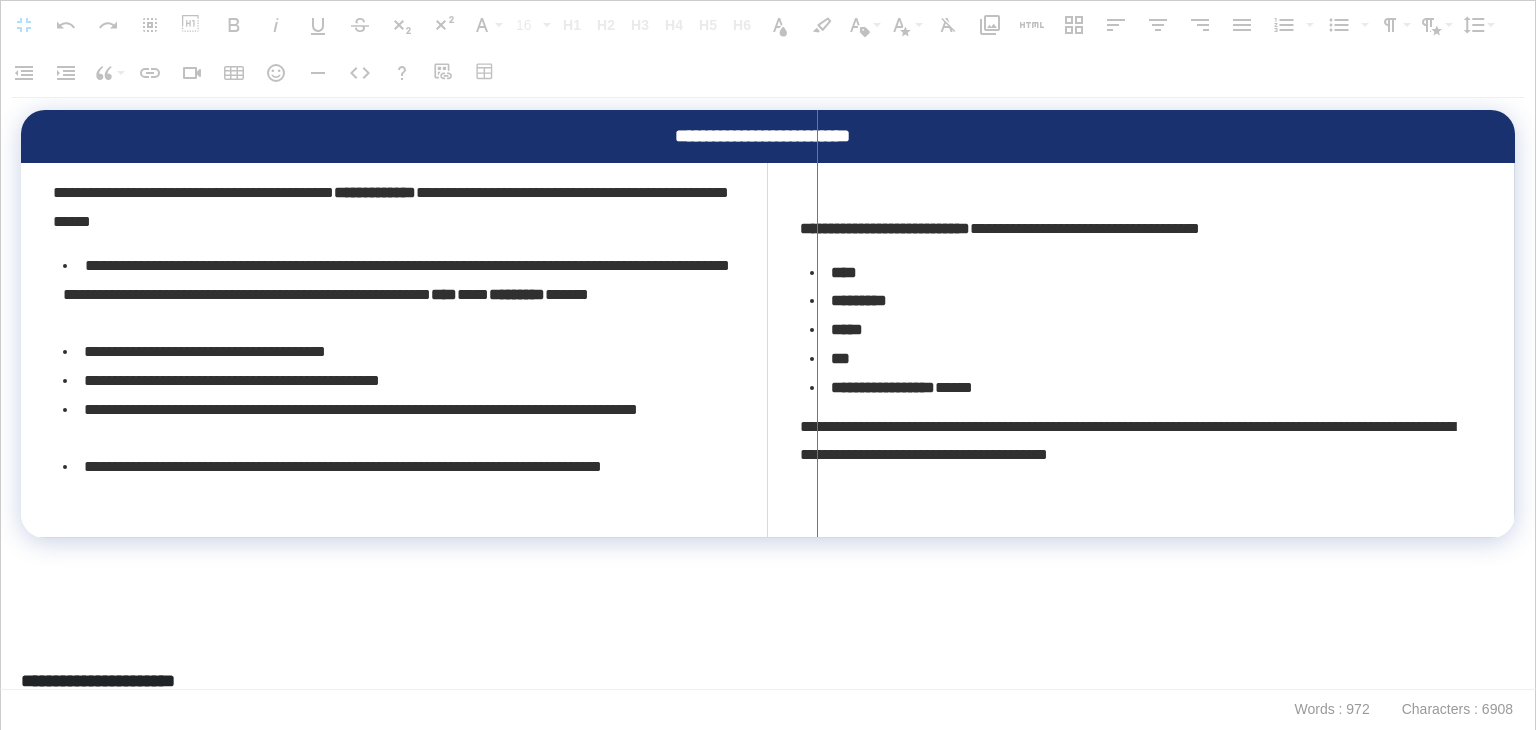 drag, startPoint x: 760, startPoint y: 357, endPoint x: 816, endPoint y: 357, distance: 56 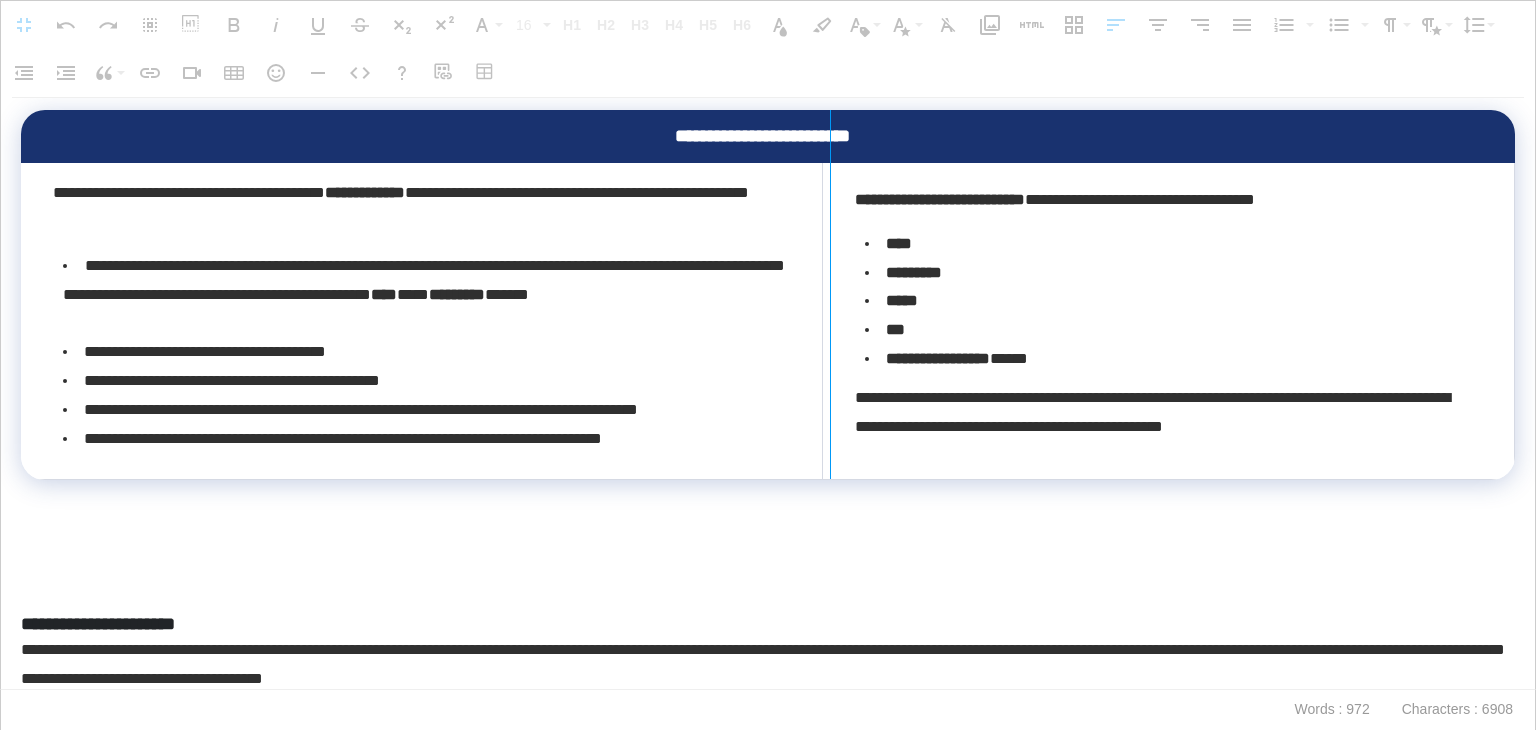 drag, startPoint x: 816, startPoint y: 353, endPoint x: 829, endPoint y: 353, distance: 13 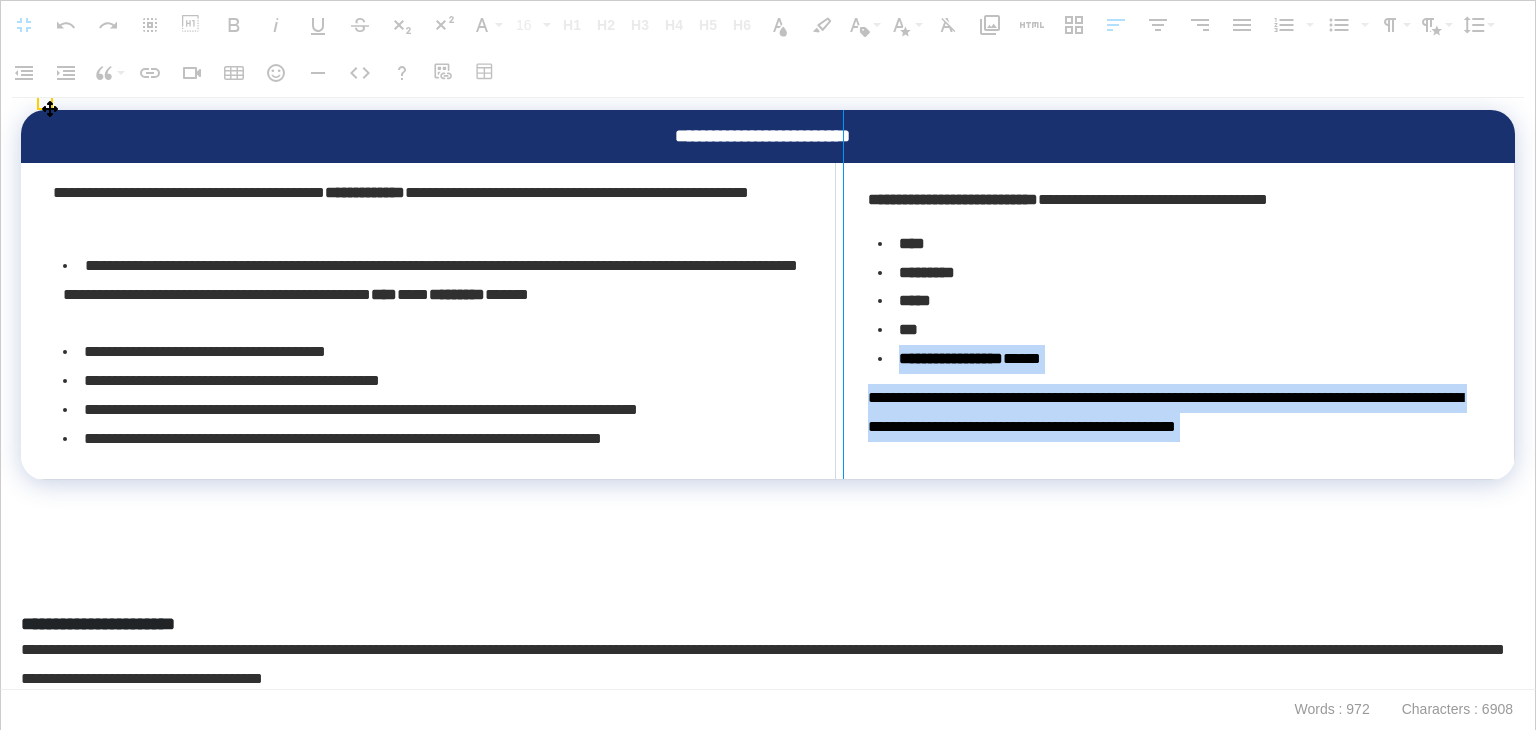drag, startPoint x: 829, startPoint y: 353, endPoint x: 843, endPoint y: 353, distance: 14 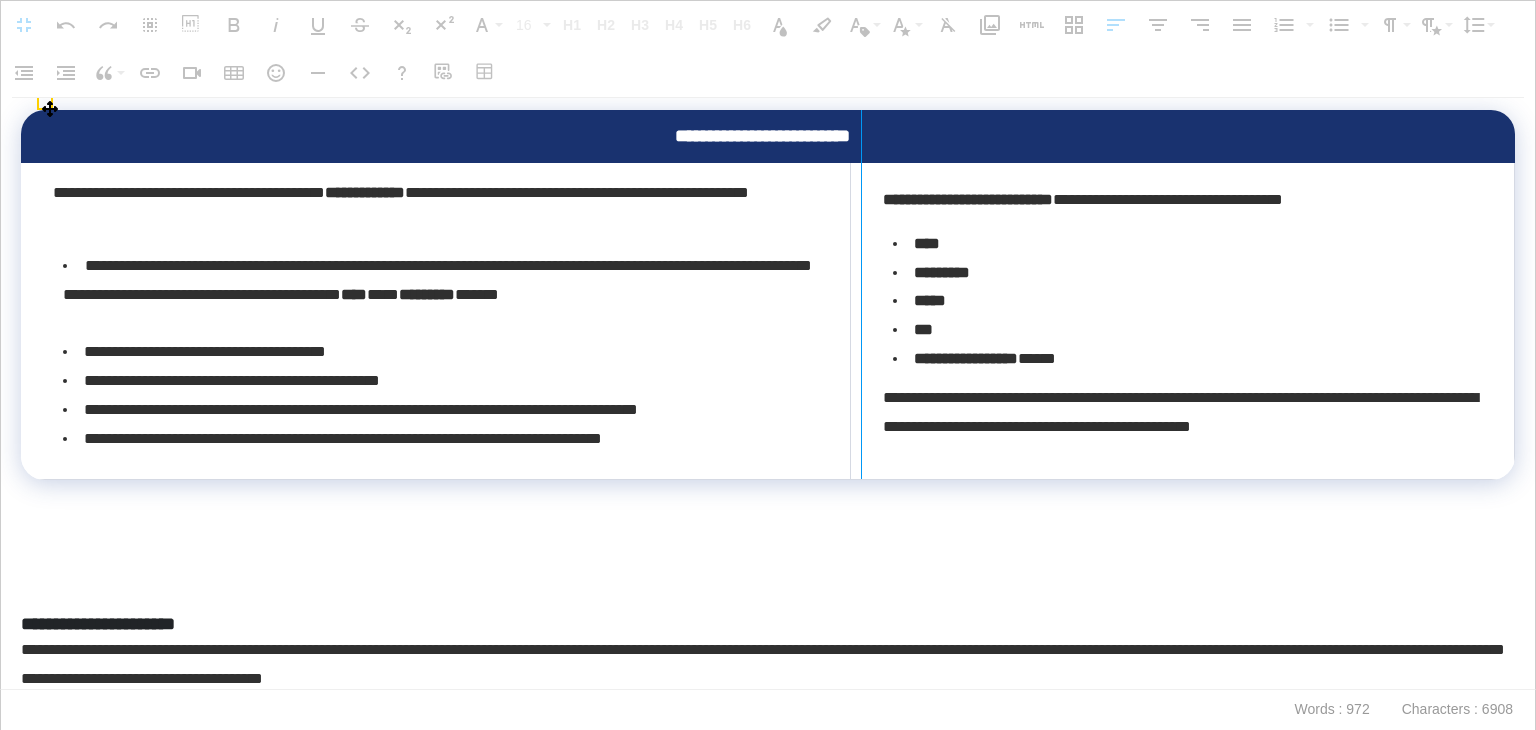 drag, startPoint x: 843, startPoint y: 353, endPoint x: 860, endPoint y: 351, distance: 17.117243 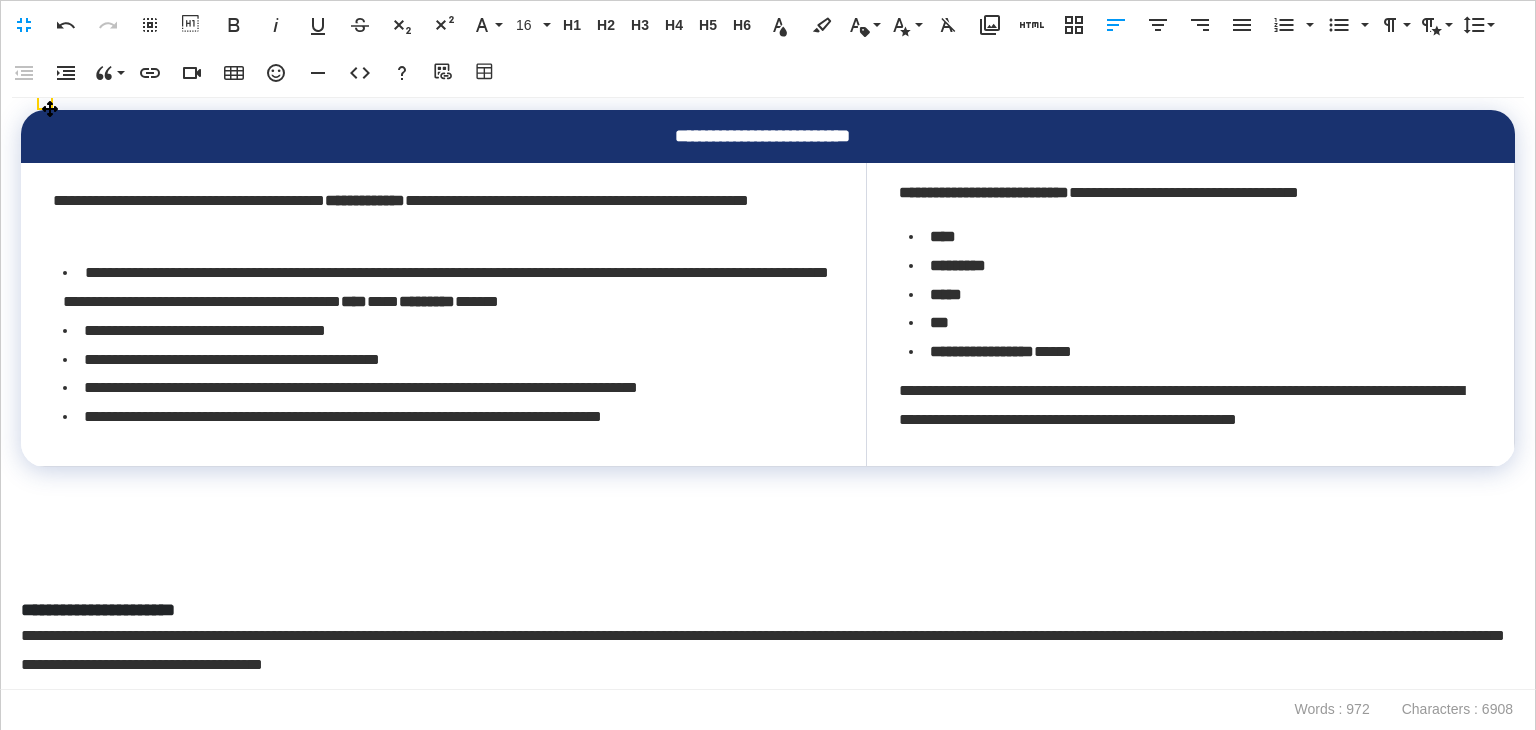 click on "**********" at bounding box center [444, 314] 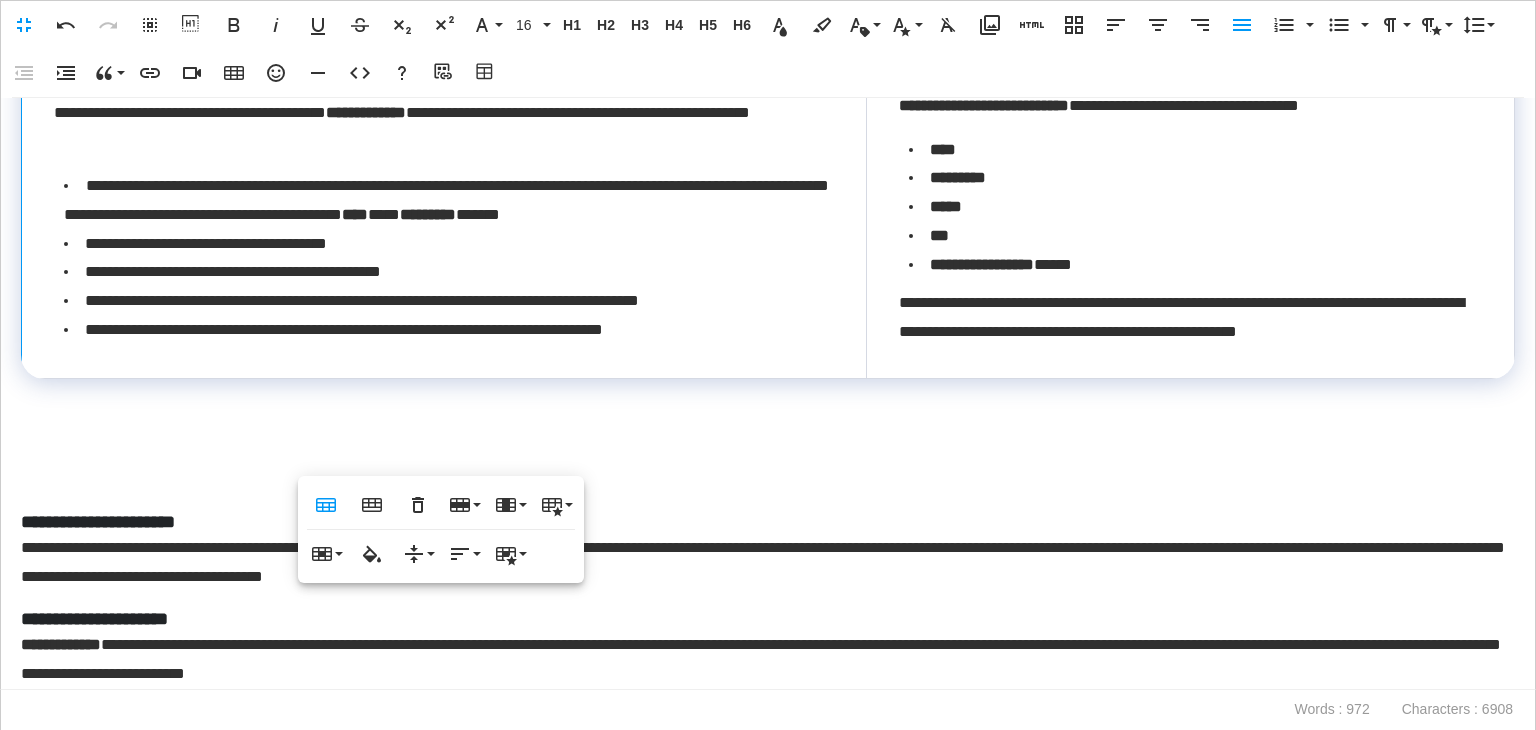 scroll, scrollTop: 500, scrollLeft: 0, axis: vertical 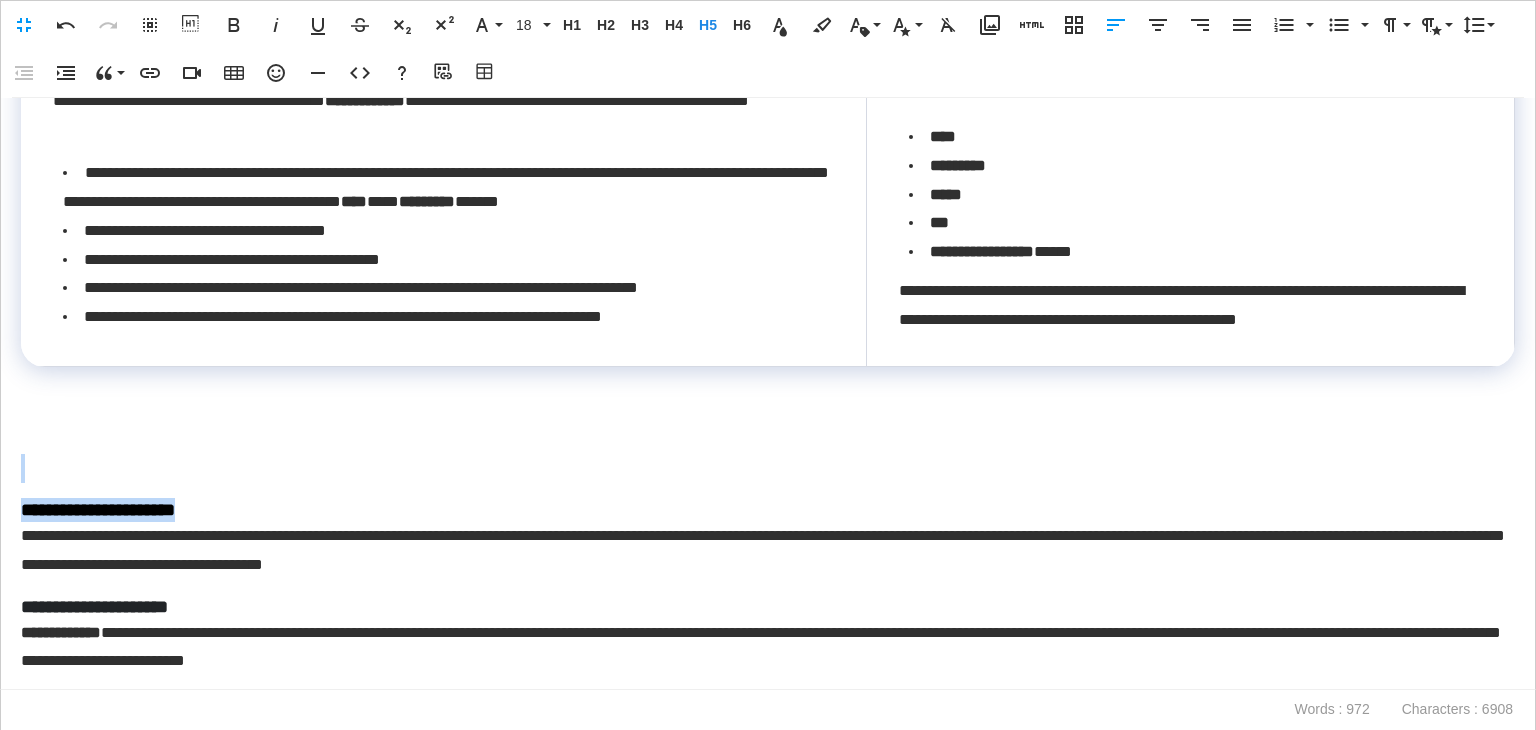 drag, startPoint x: 217, startPoint y: 504, endPoint x: 0, endPoint y: 468, distance: 219.96591 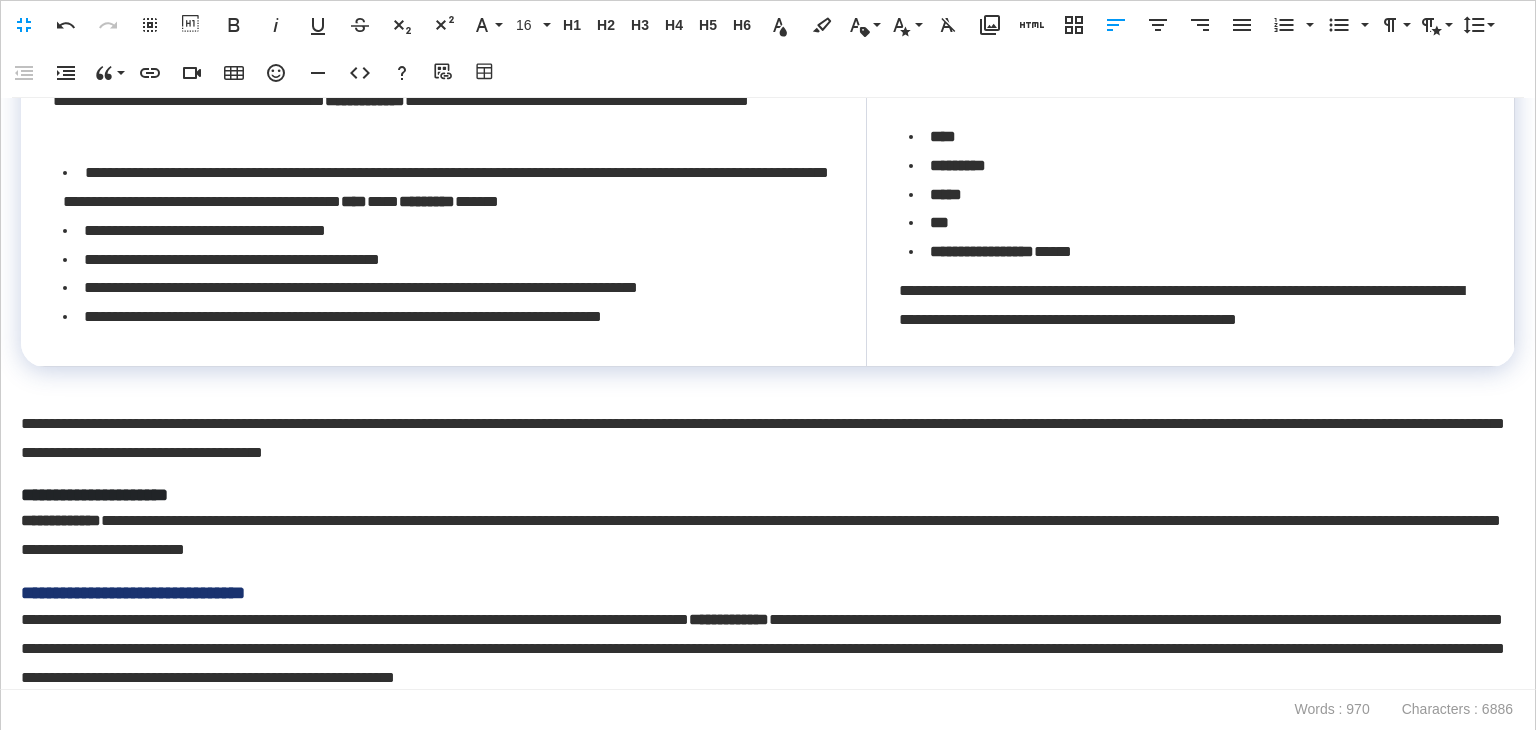 scroll, scrollTop: 600, scrollLeft: 0, axis: vertical 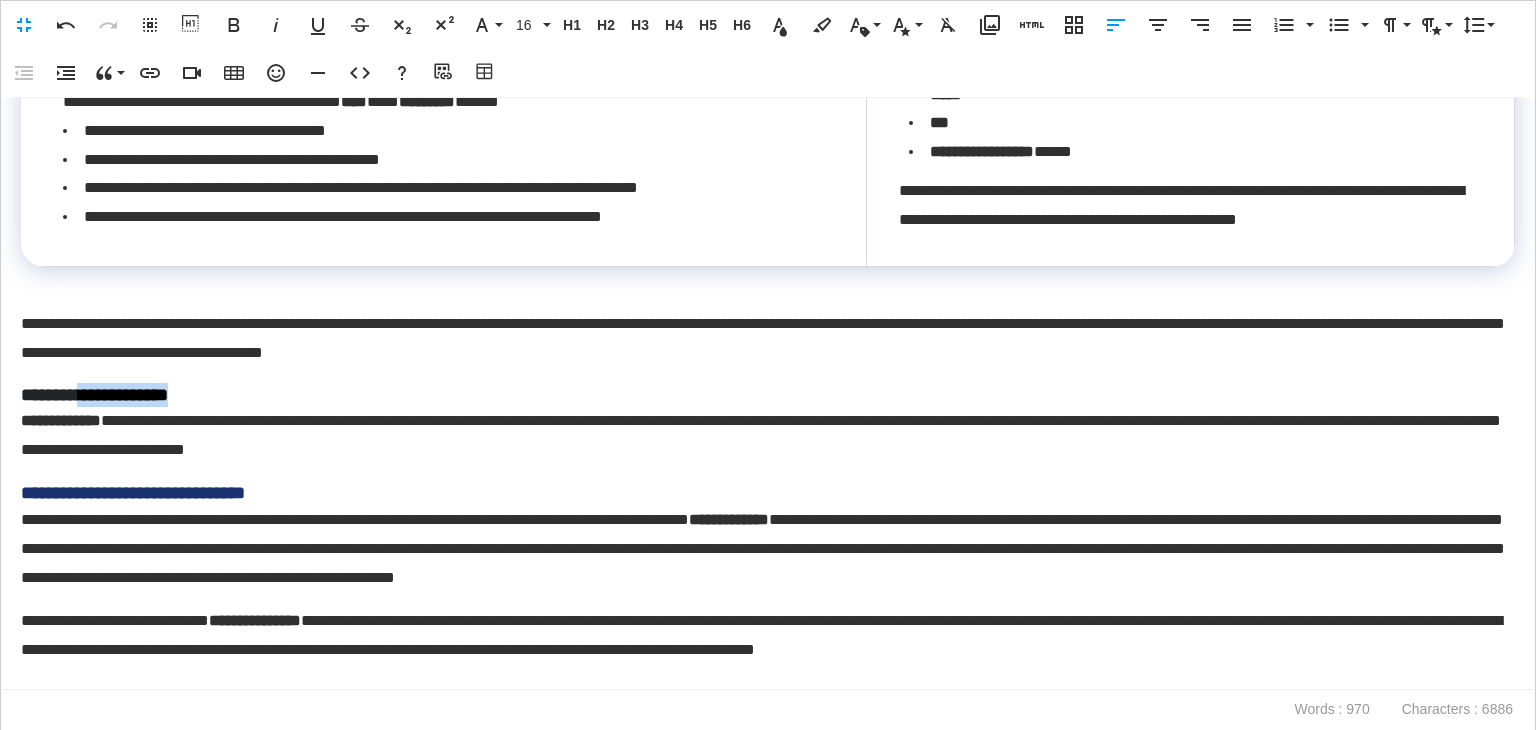 drag, startPoint x: 93, startPoint y: 383, endPoint x: 0, endPoint y: 381, distance: 93.0215 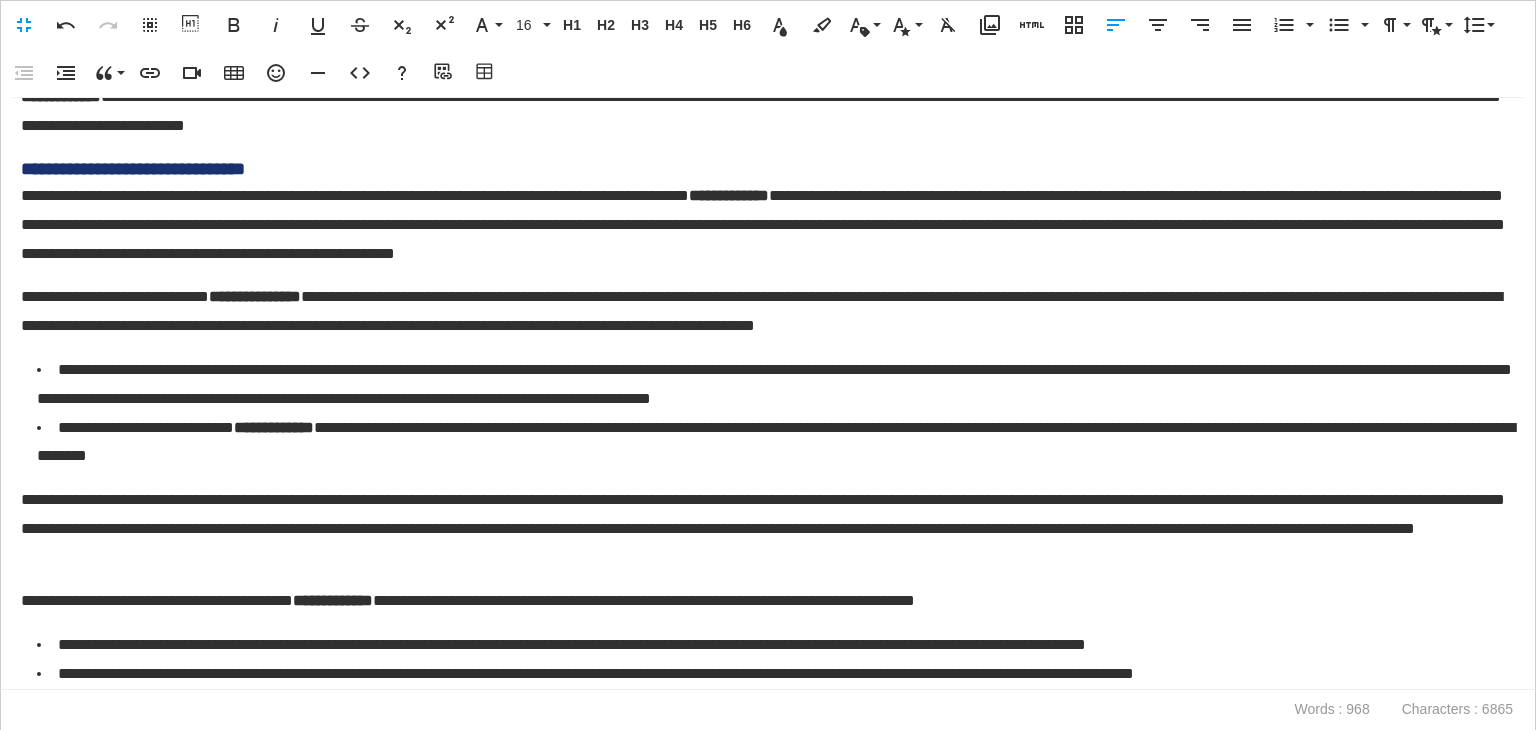 scroll, scrollTop: 800, scrollLeft: 0, axis: vertical 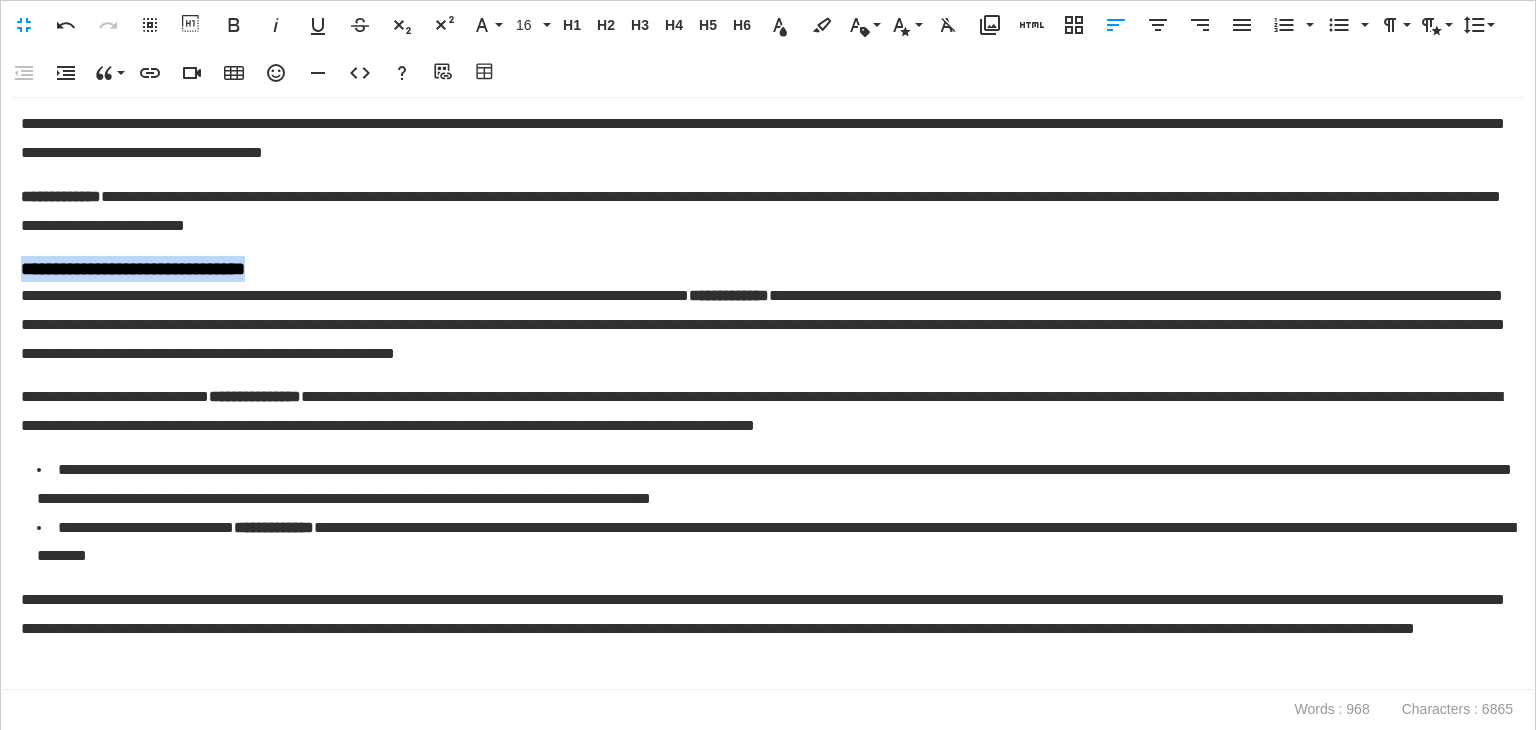 drag, startPoint x: 311, startPoint y: 269, endPoint x: 0, endPoint y: 250, distance: 311.57983 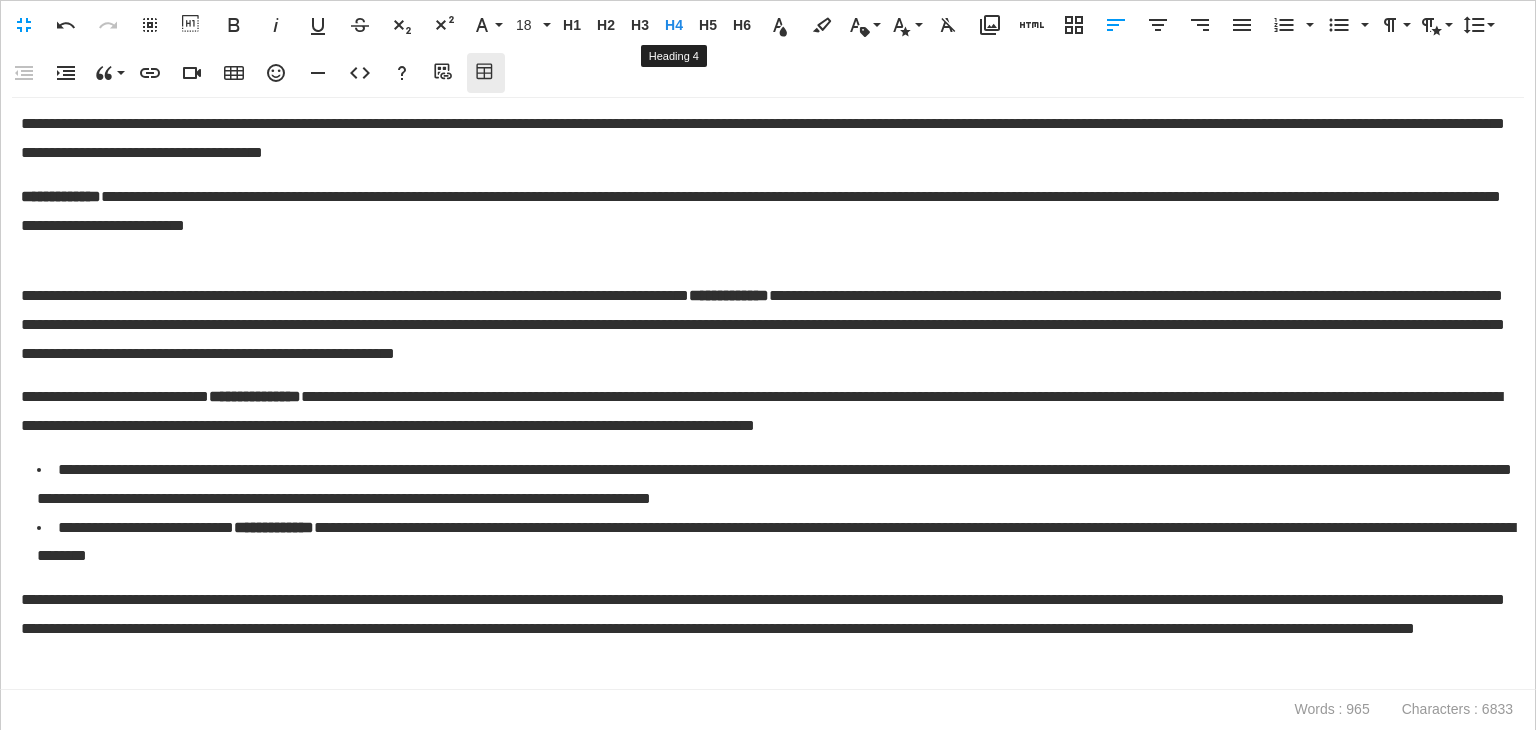 click on "H4" at bounding box center [674, 25] 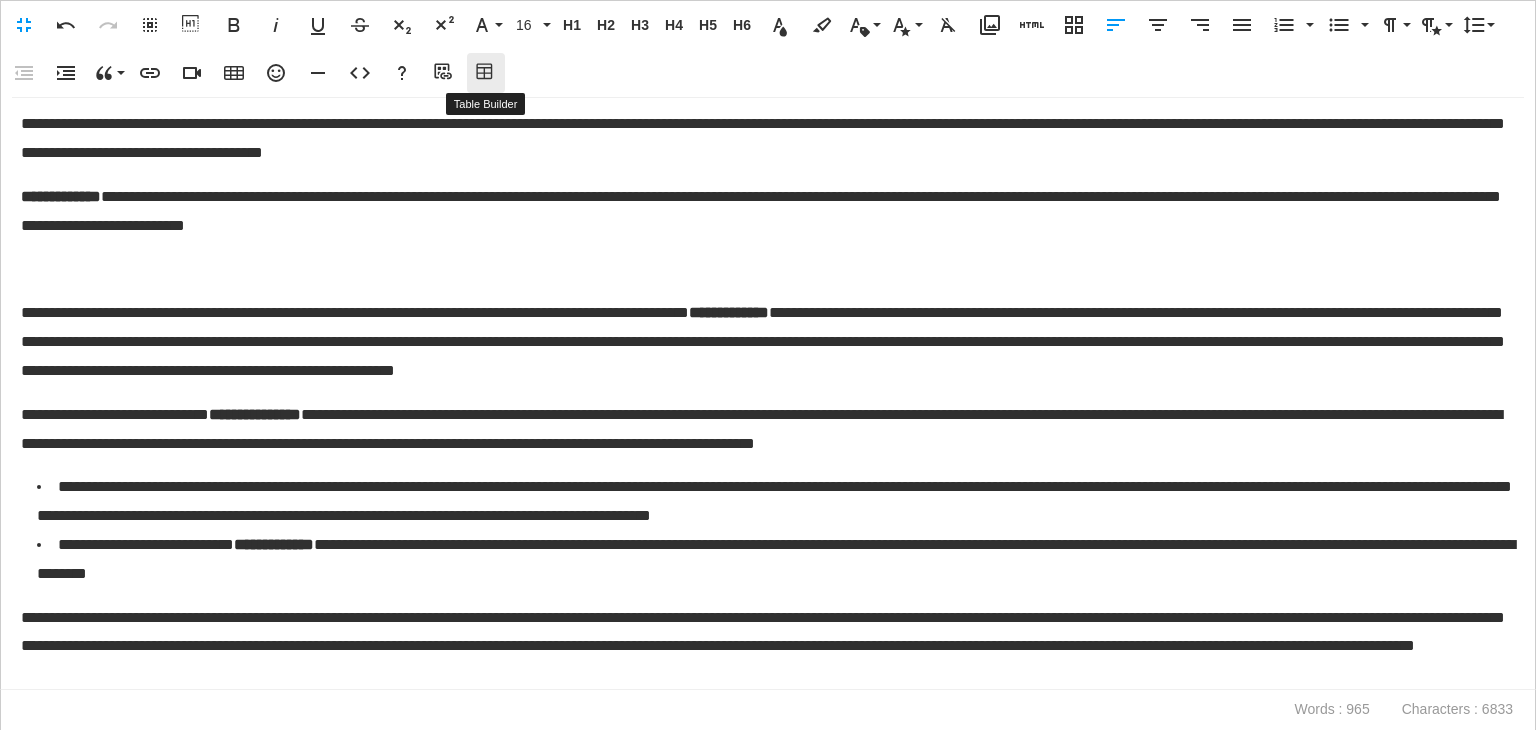 click 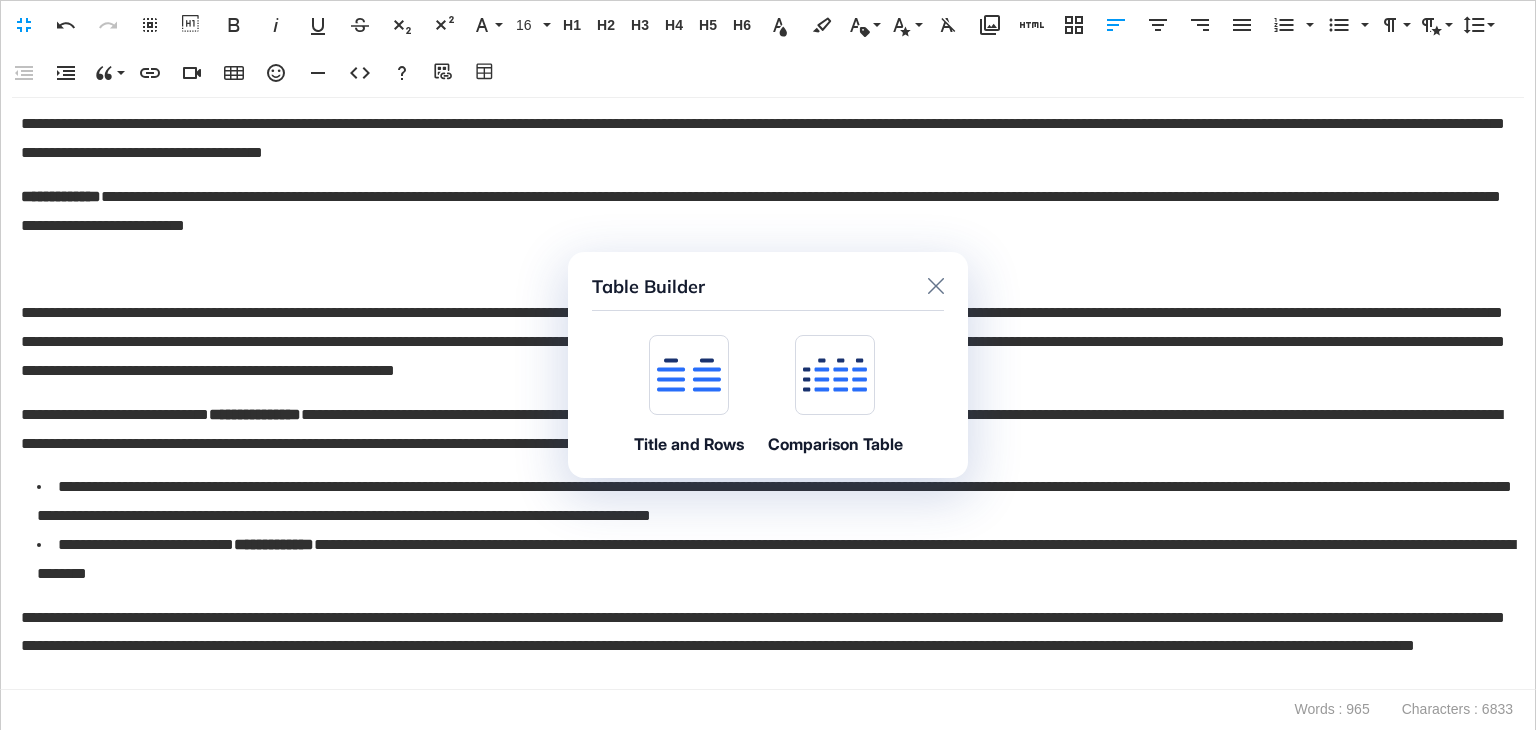 click at bounding box center [689, 375] 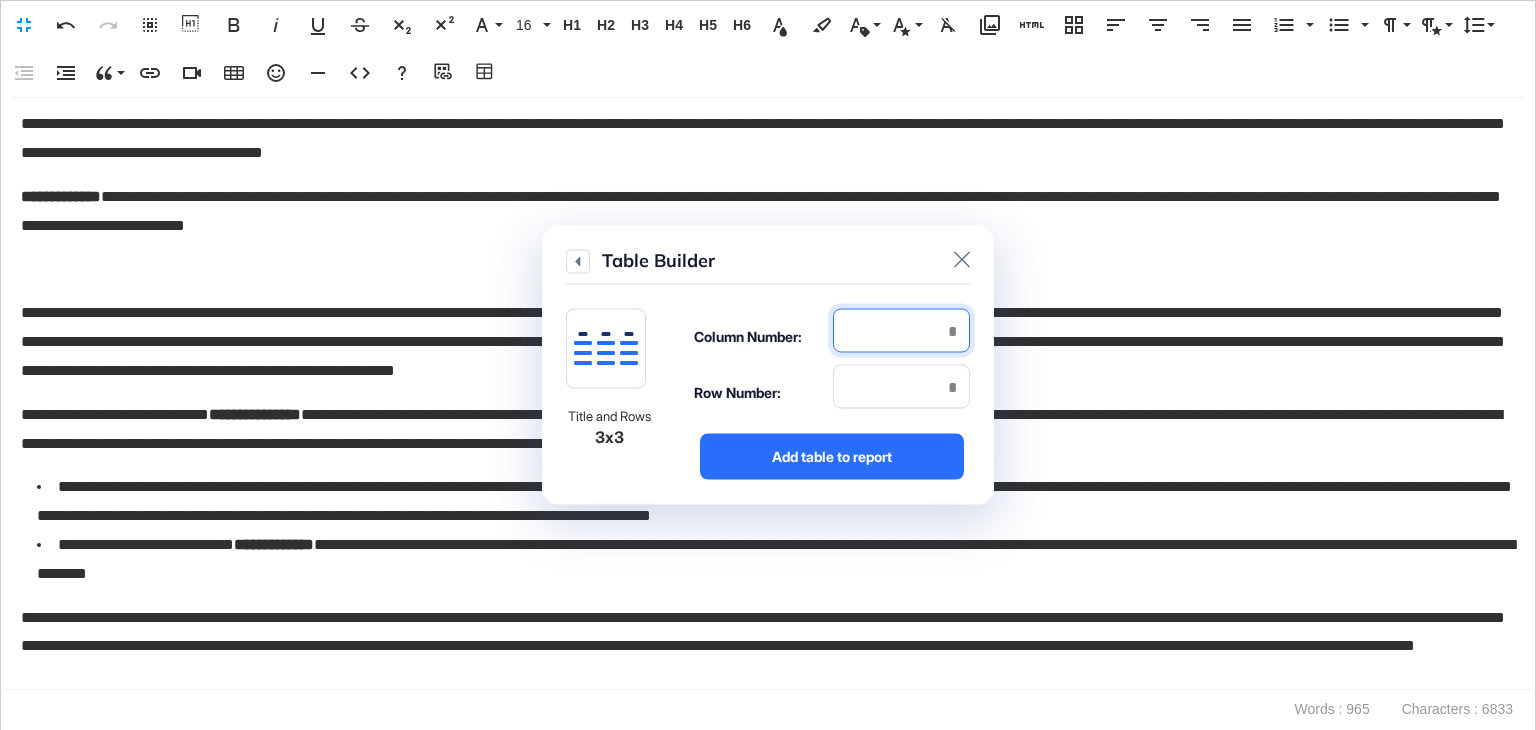click at bounding box center (901, 331) 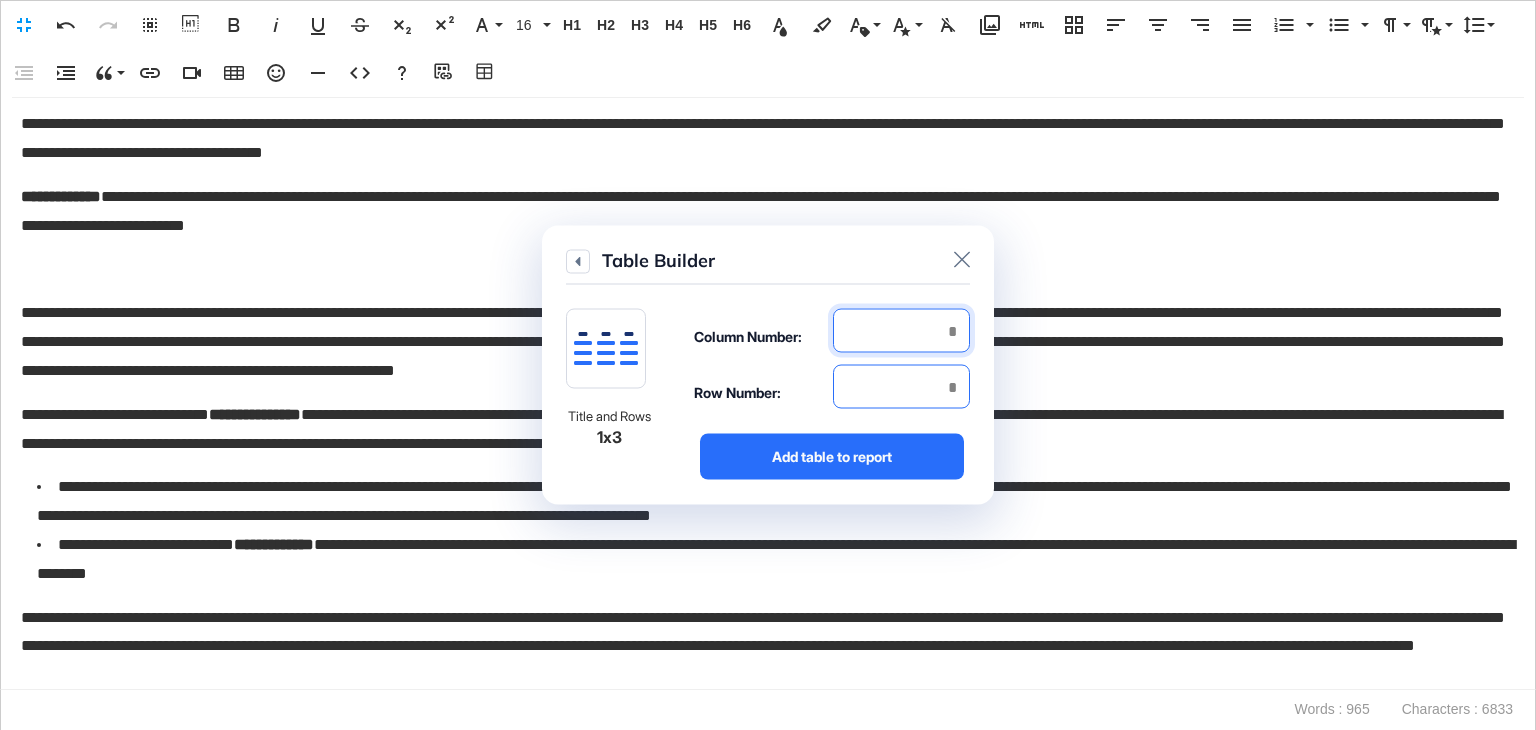 type on "*" 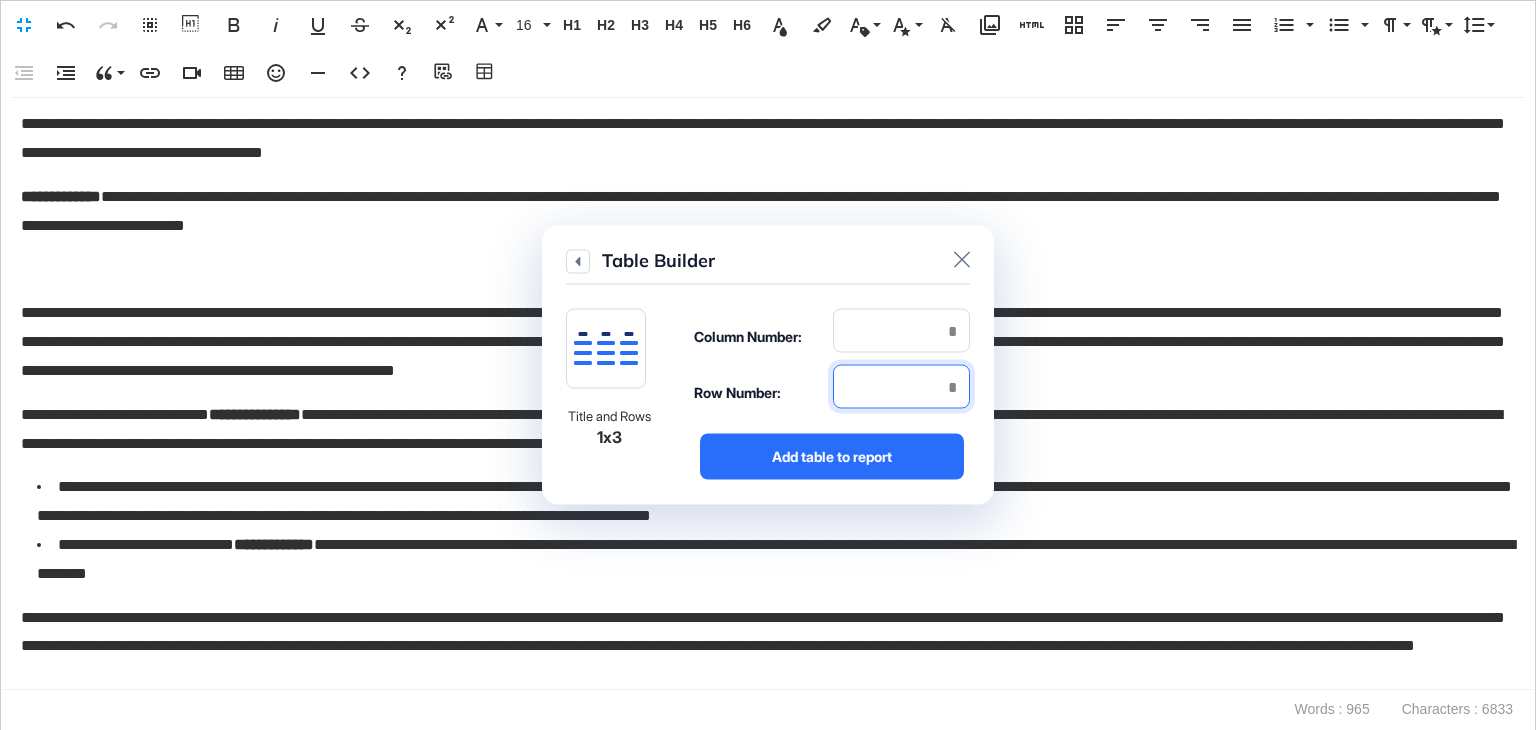 click at bounding box center (901, 387) 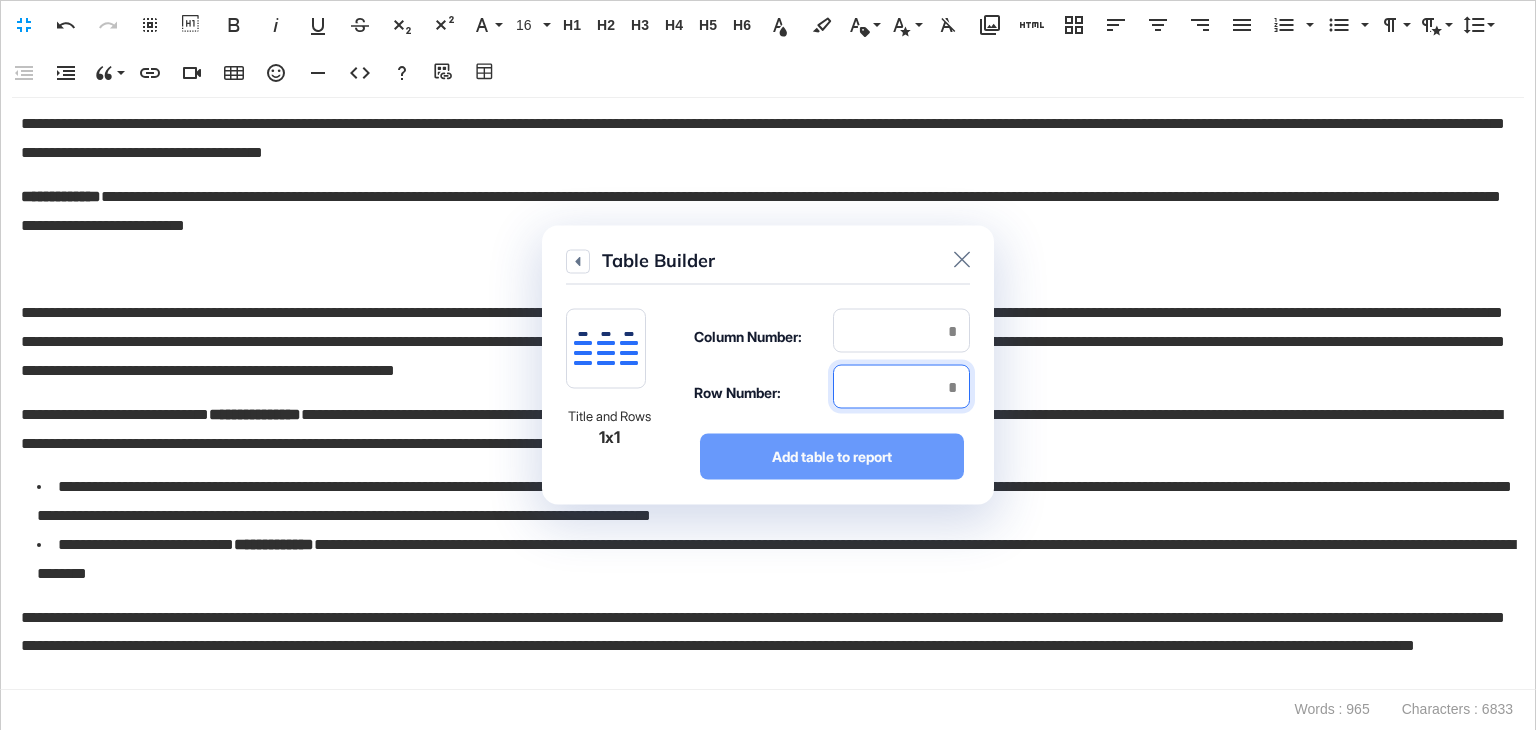 type on "*" 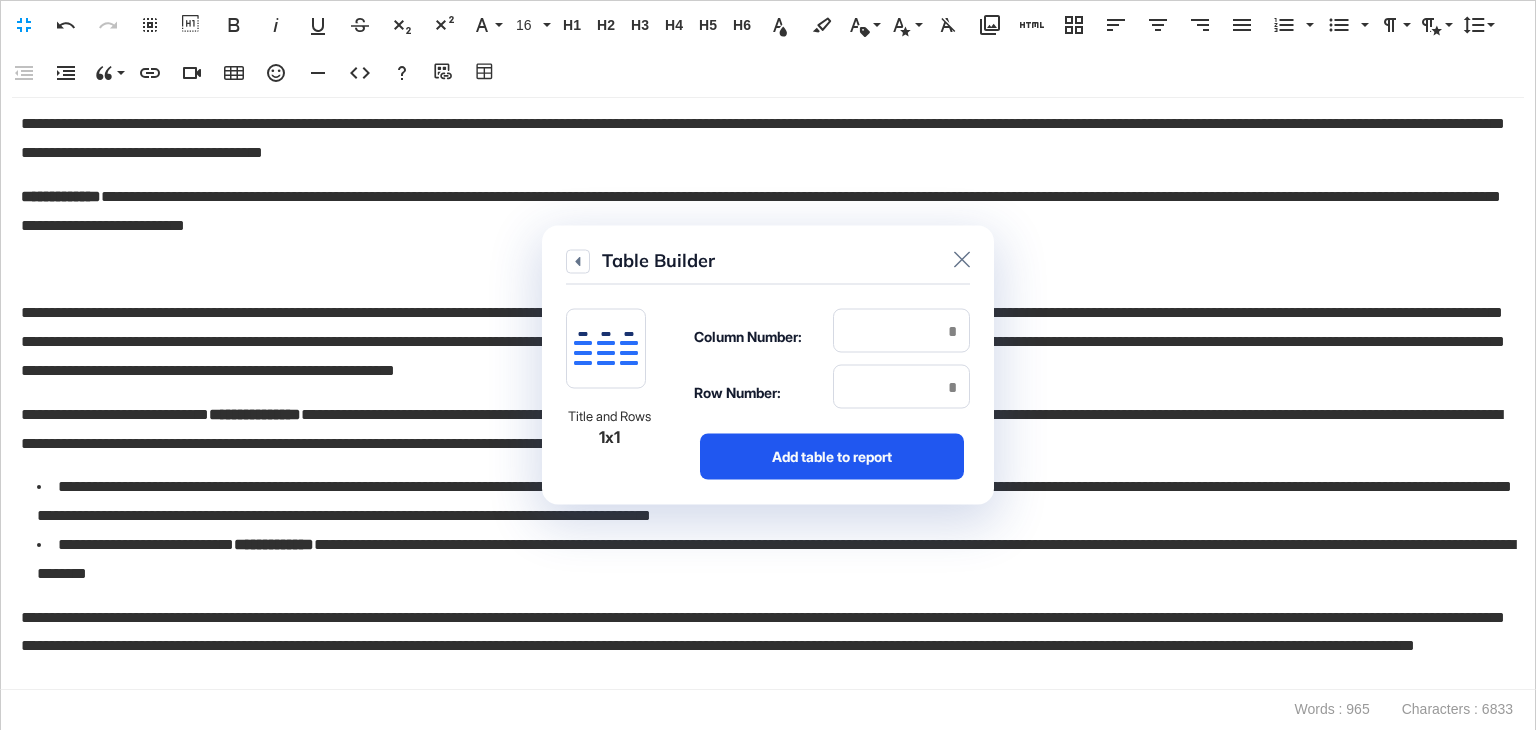 click on "Add table to report" at bounding box center [832, 457] 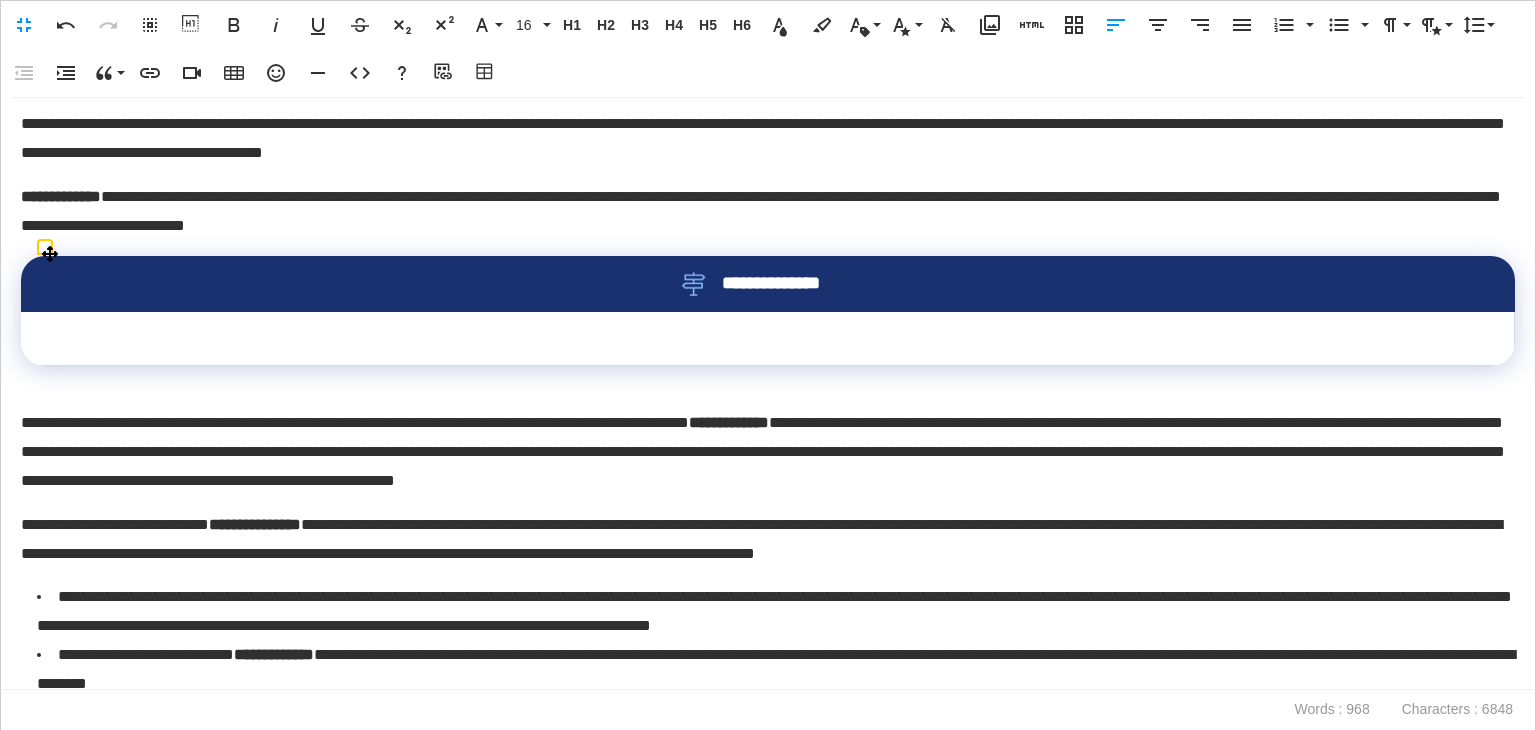 click on "**********" at bounding box center (763, 284) 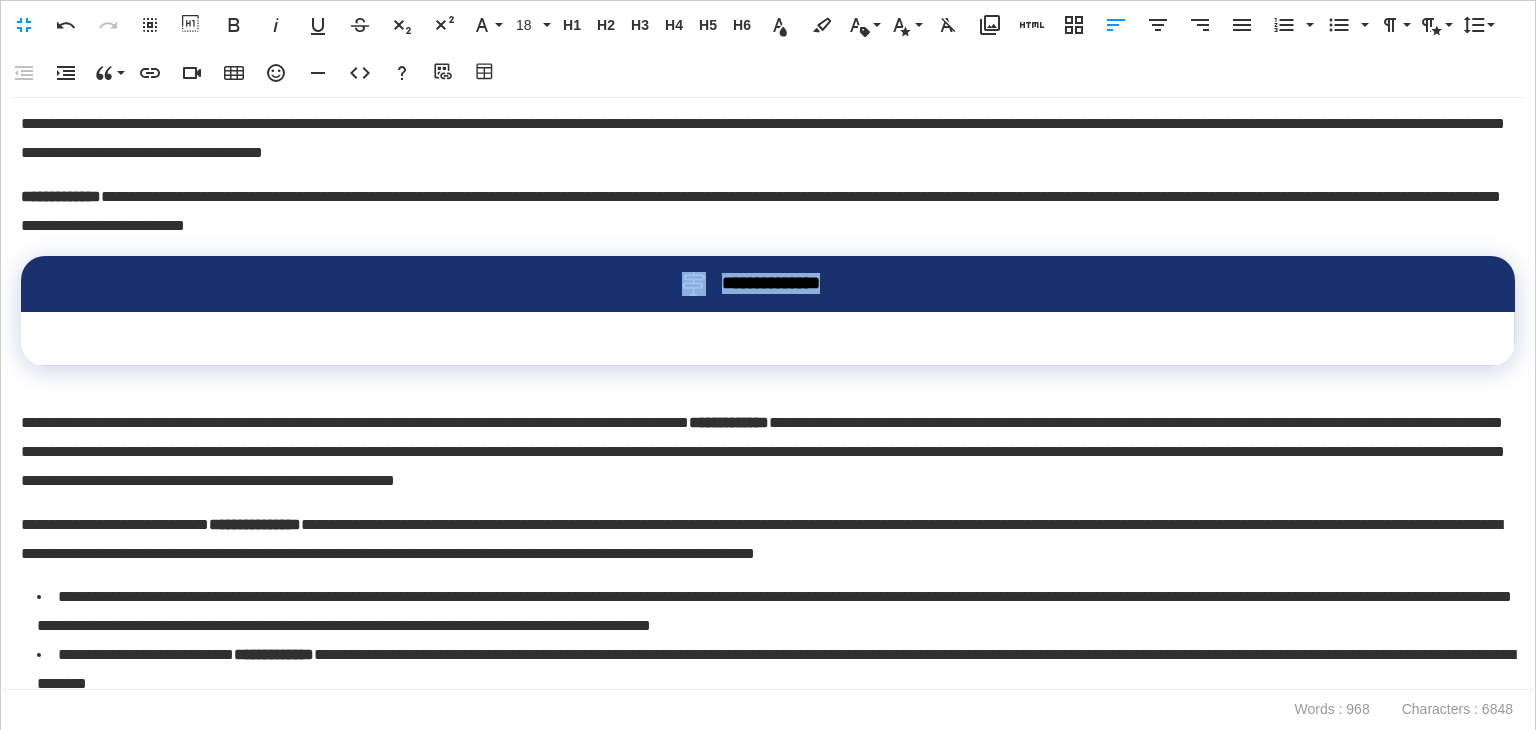 click at bounding box center (768, 339) 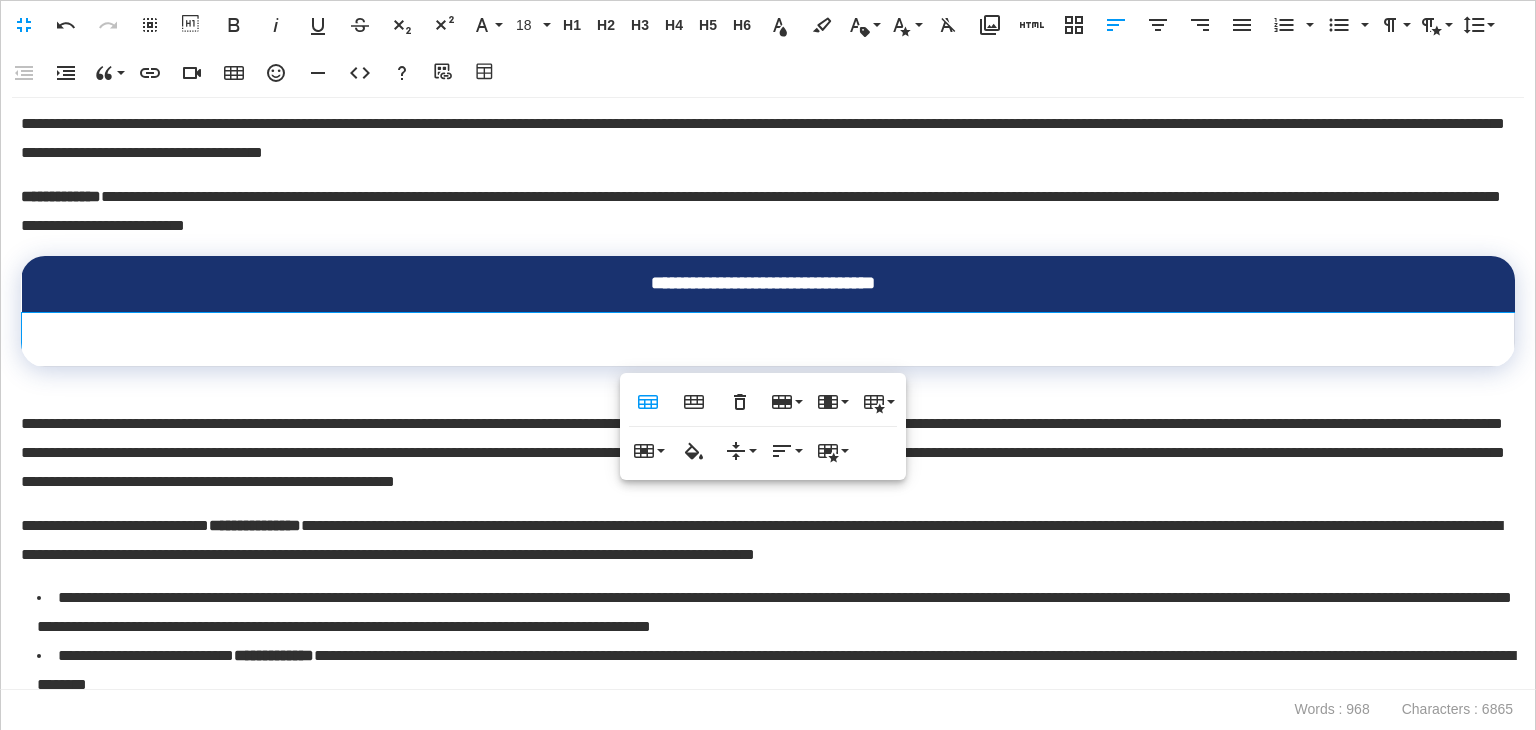 scroll, scrollTop: 0, scrollLeft: 7, axis: horizontal 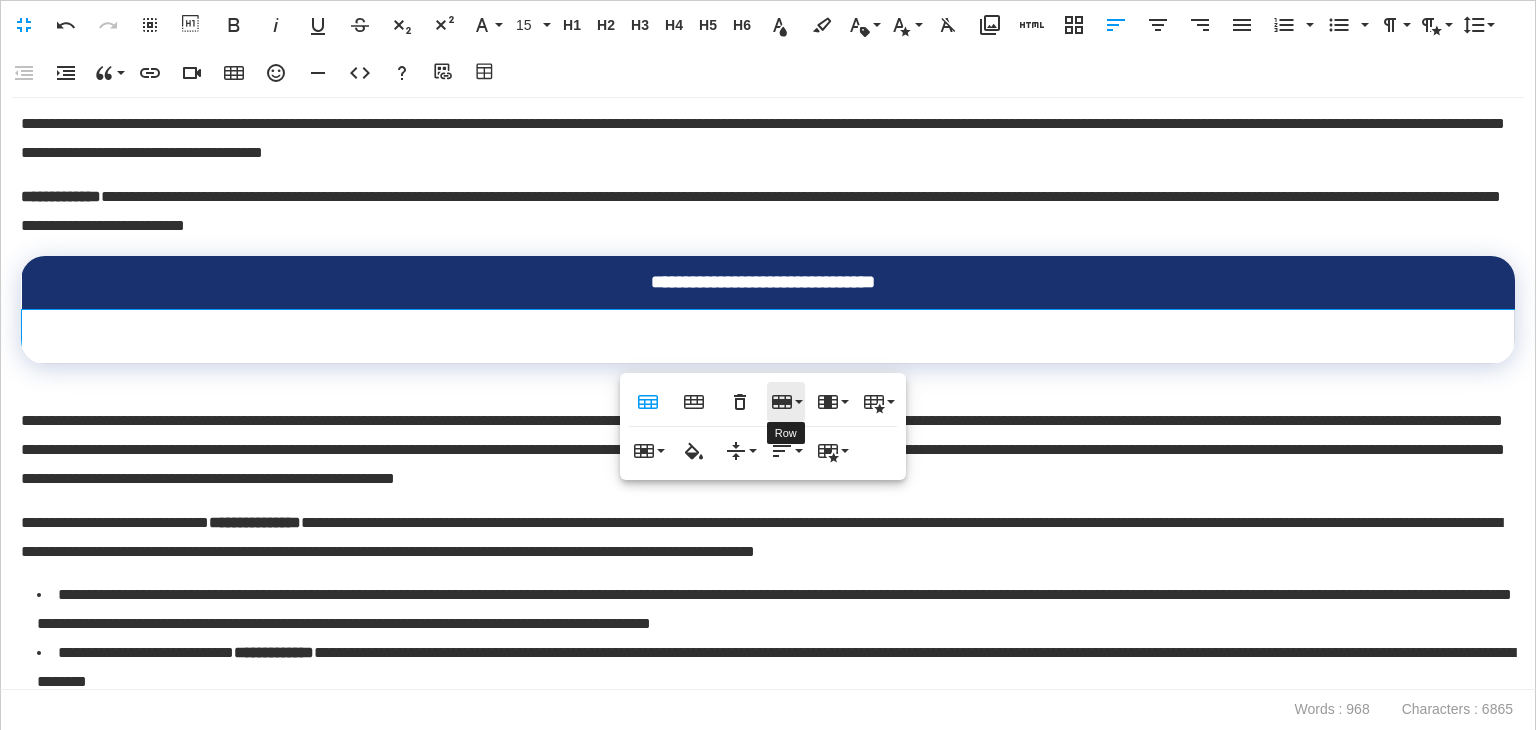 click on "Row" at bounding box center (786, 402) 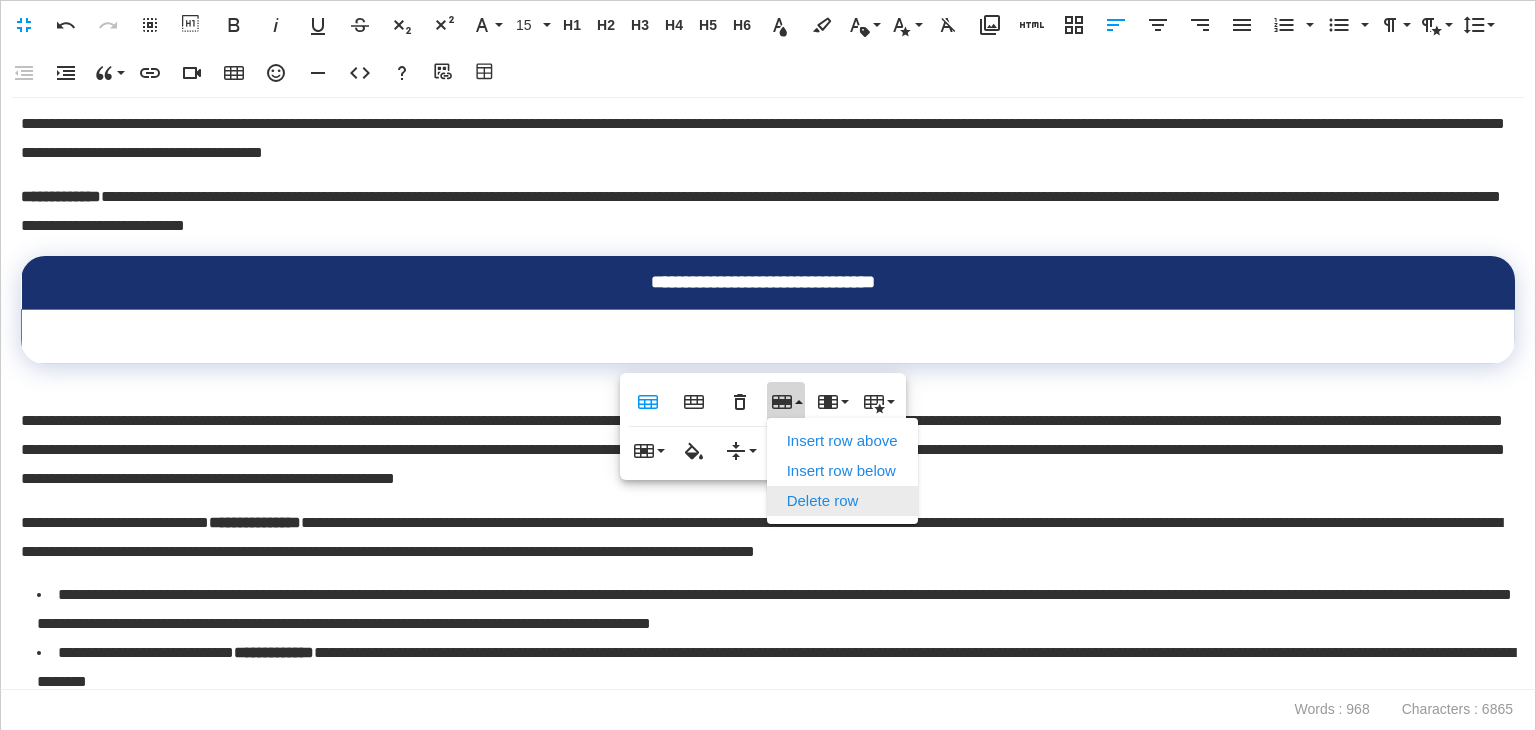 click on "Delete row" at bounding box center [842, 501] 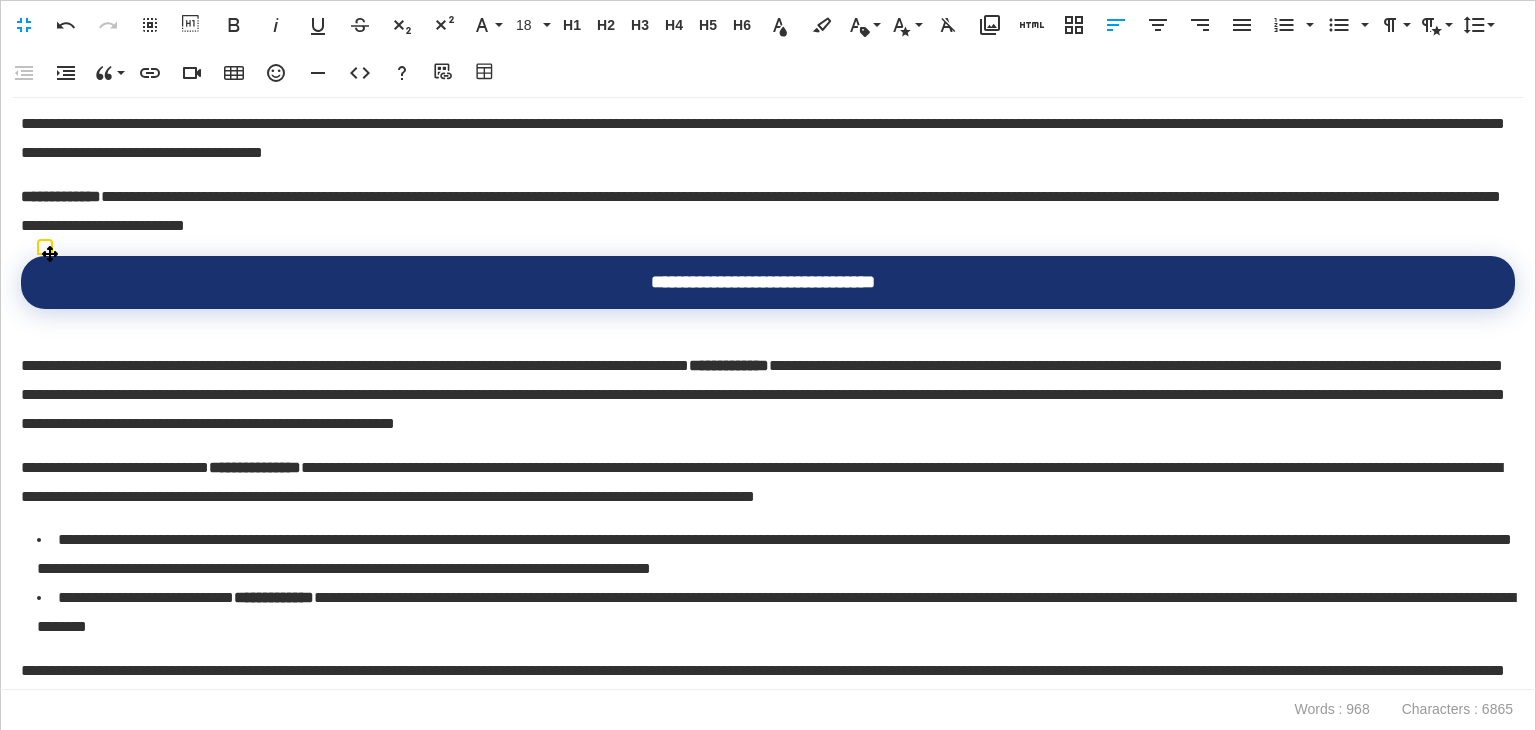 click on "**********" at bounding box center (768, 282) 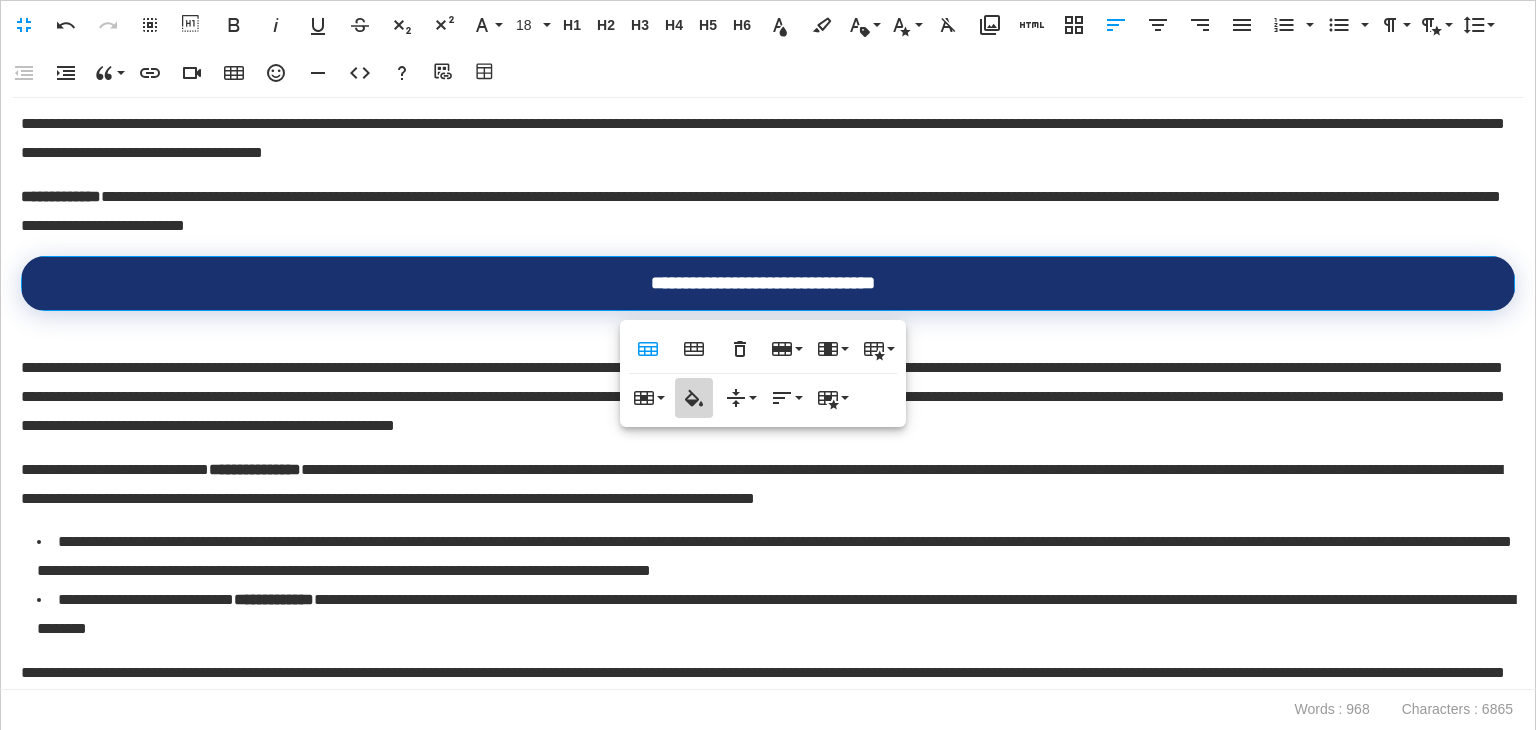 click 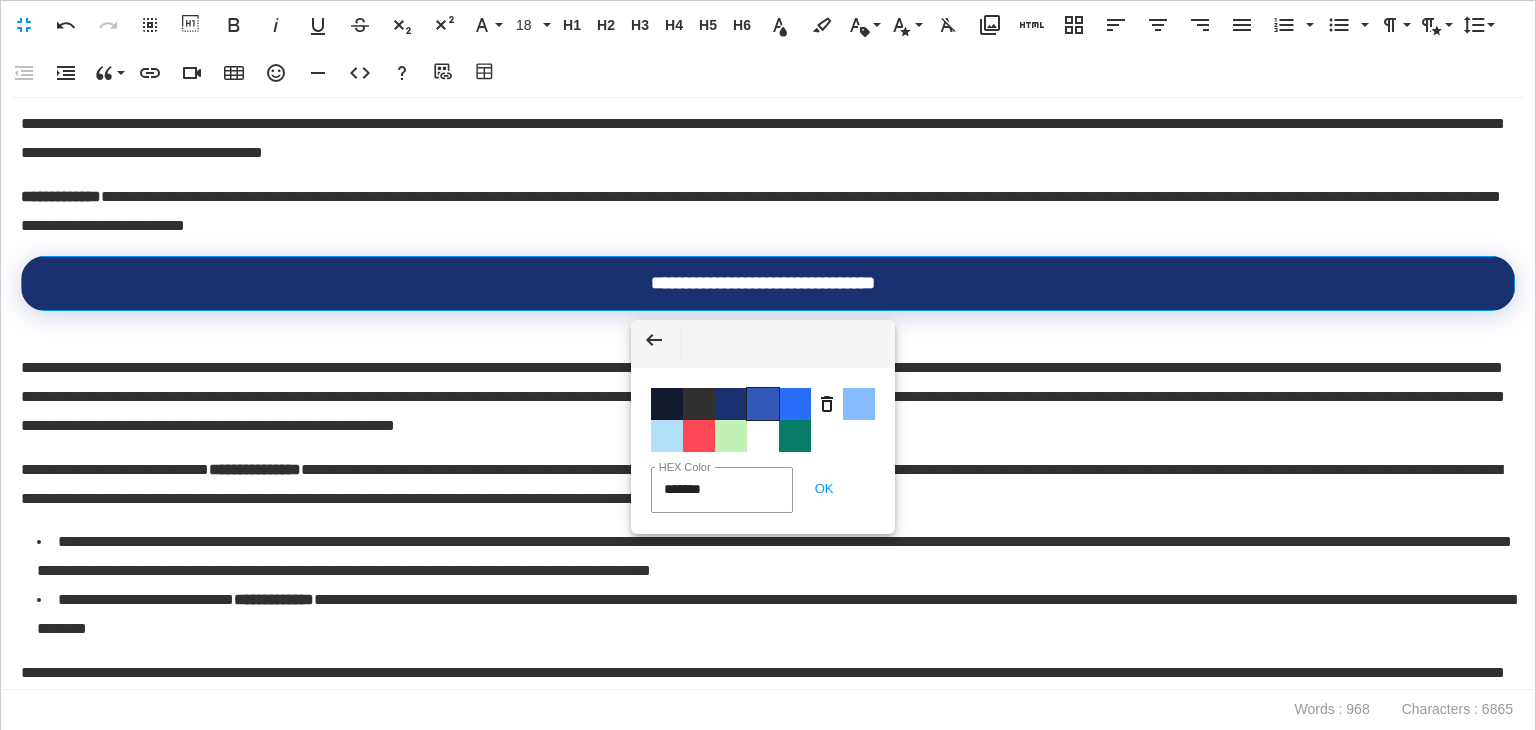 click on "Color #3159BA" at bounding box center (763, 404) 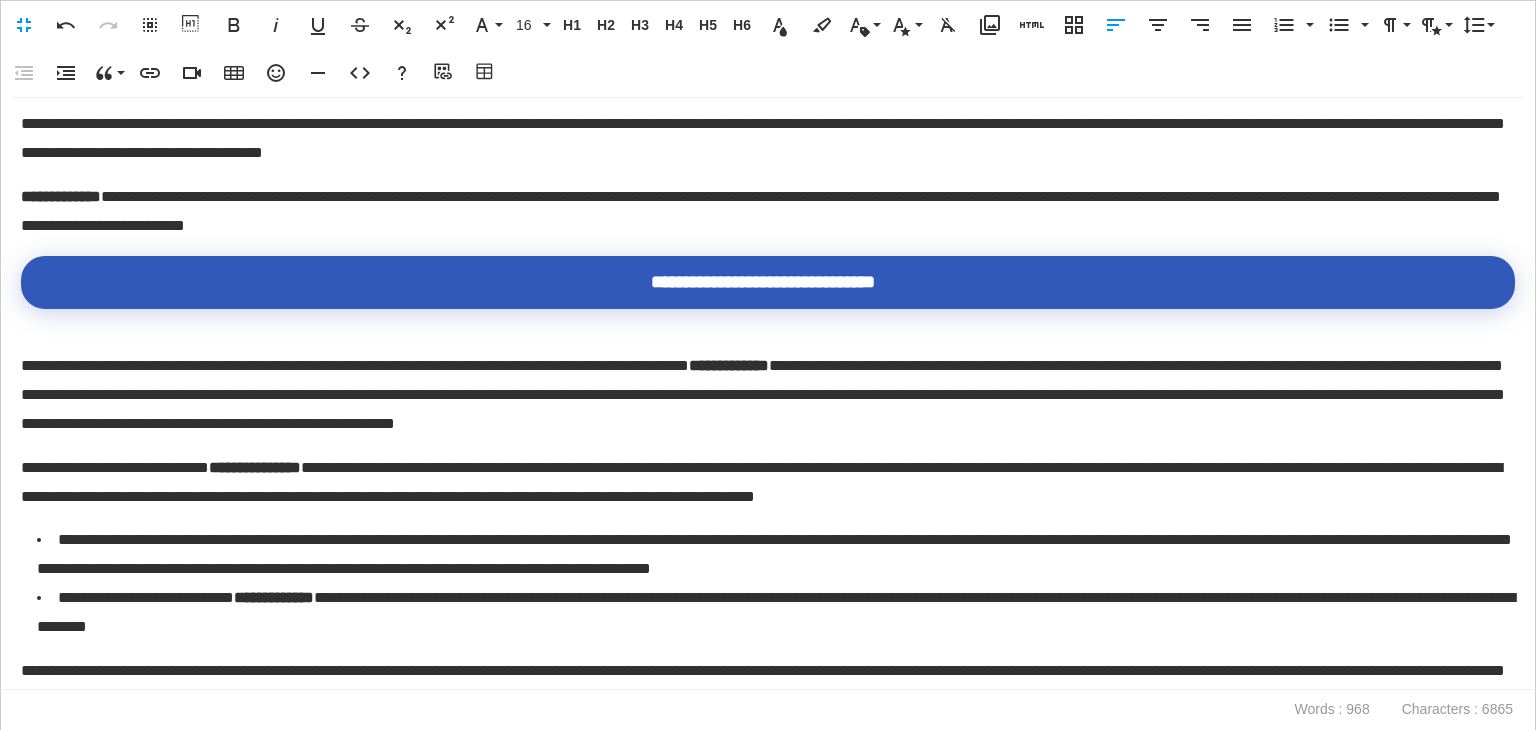 click on "**********" at bounding box center (763, 395) 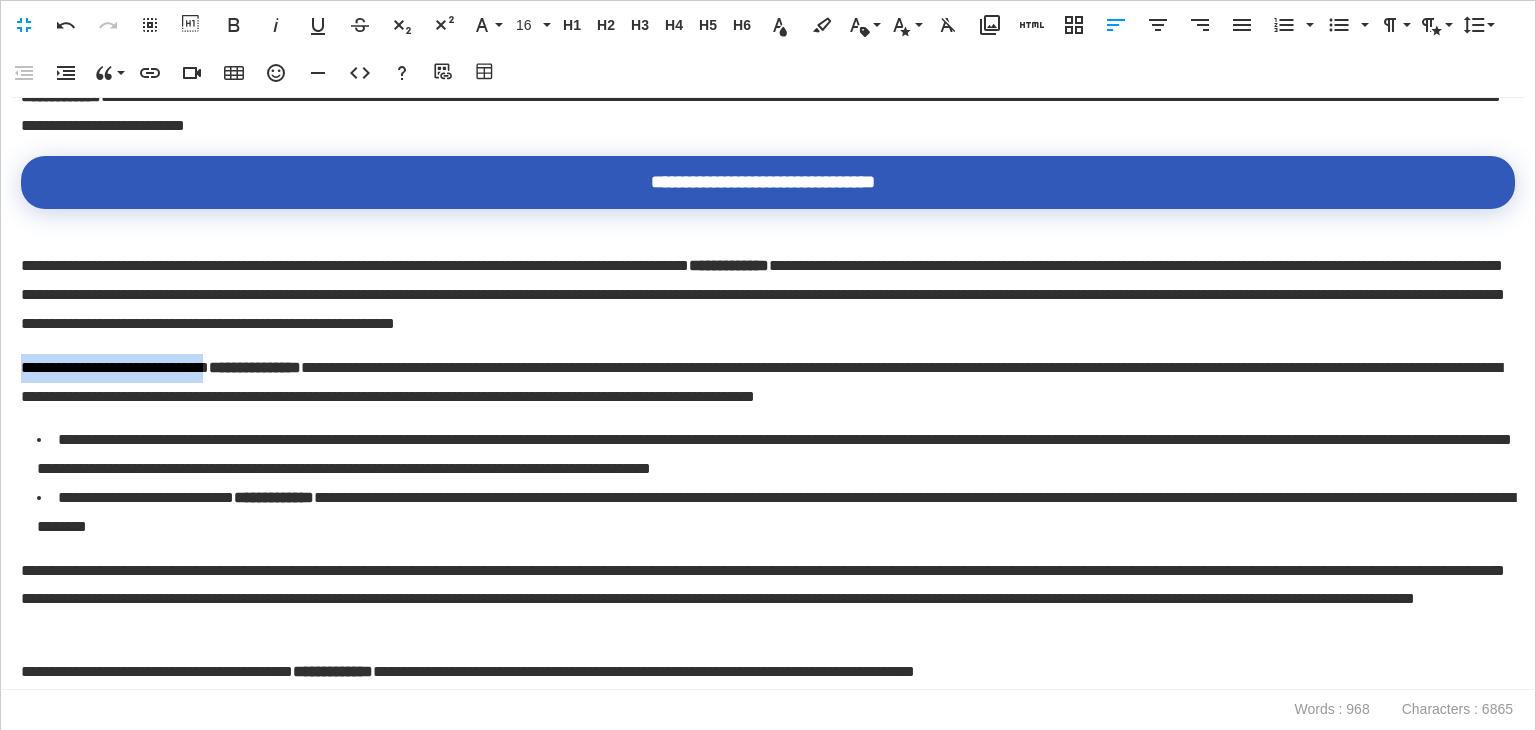 drag, startPoint x: 256, startPoint y: 365, endPoint x: 0, endPoint y: 356, distance: 256.15814 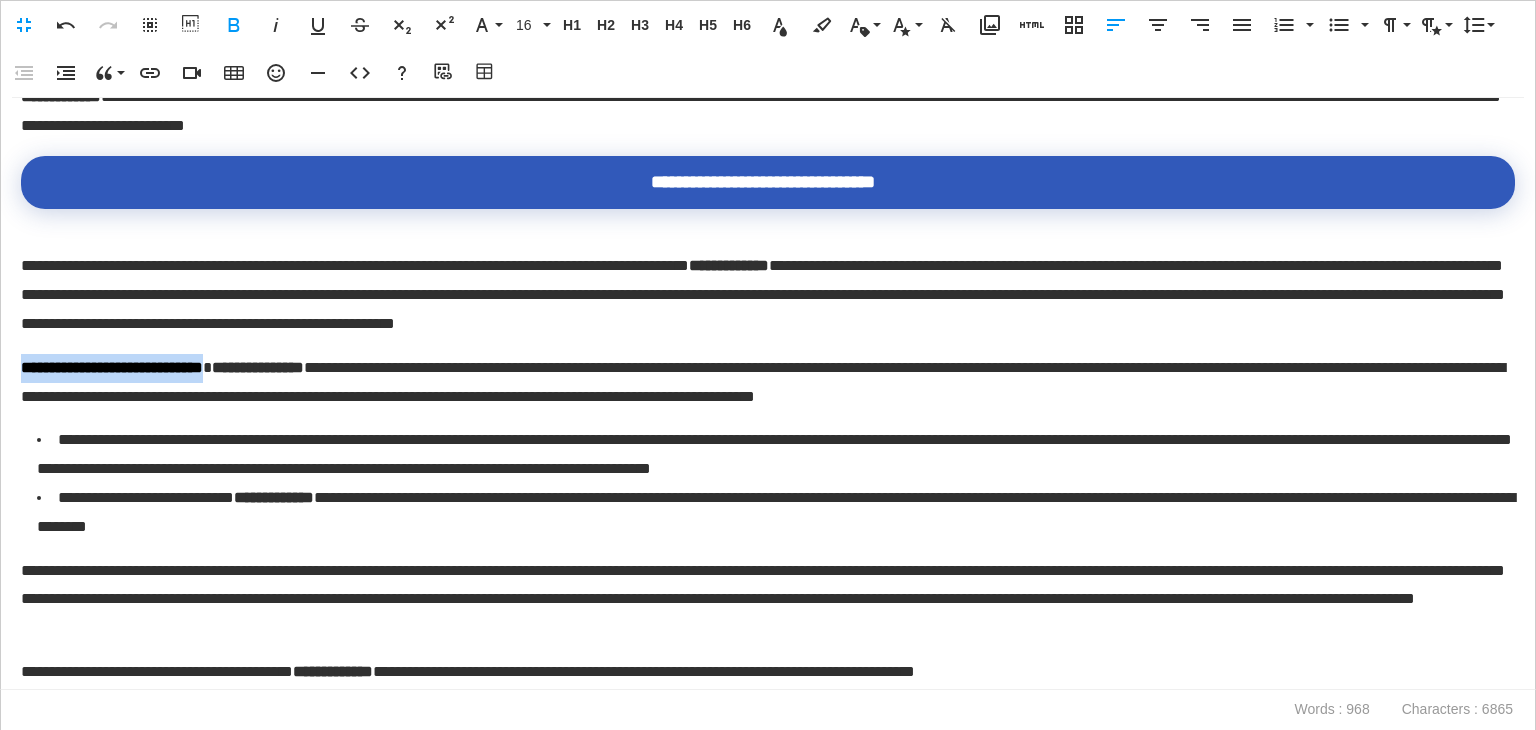 click on "**********" at bounding box center [112, 367] 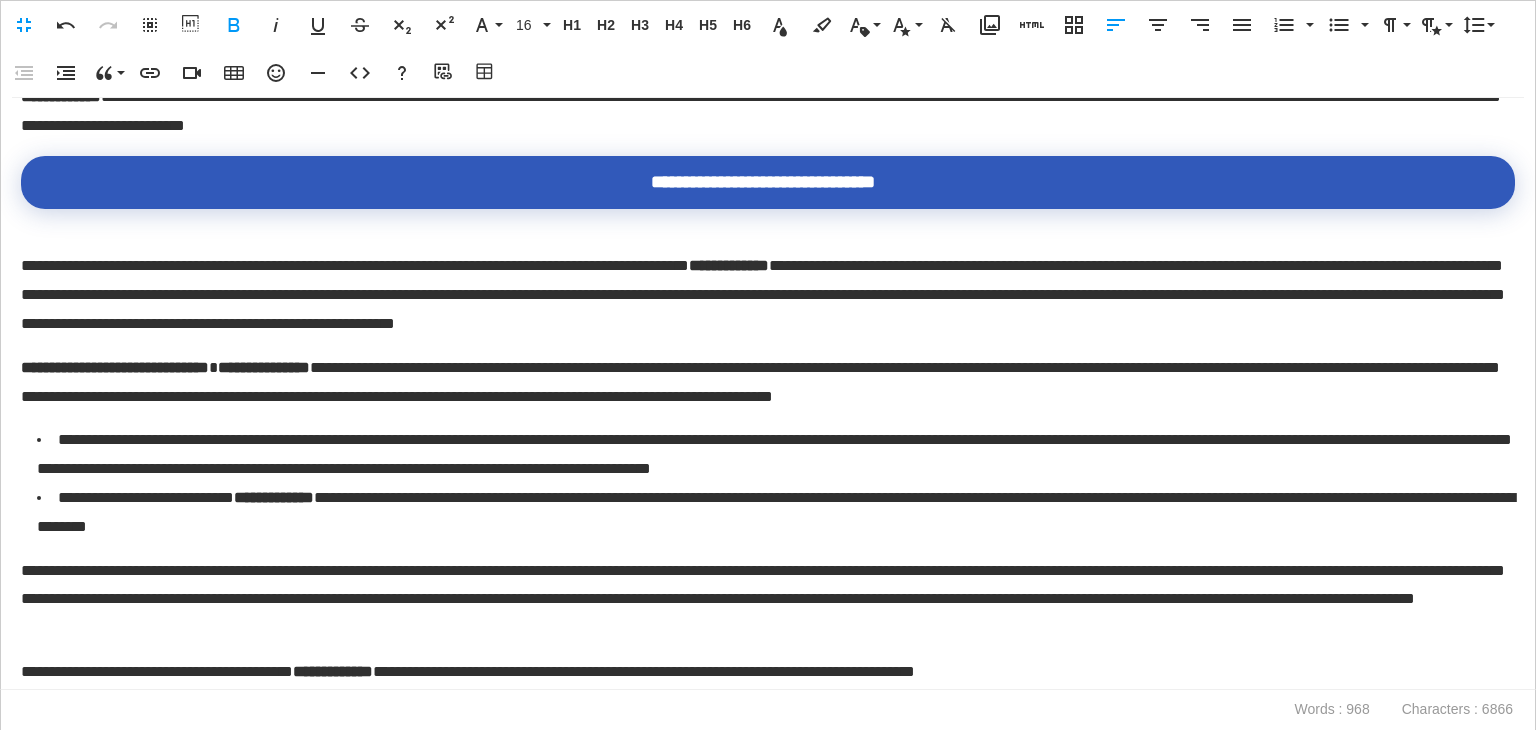 click on "**********" at bounding box center (115, 367) 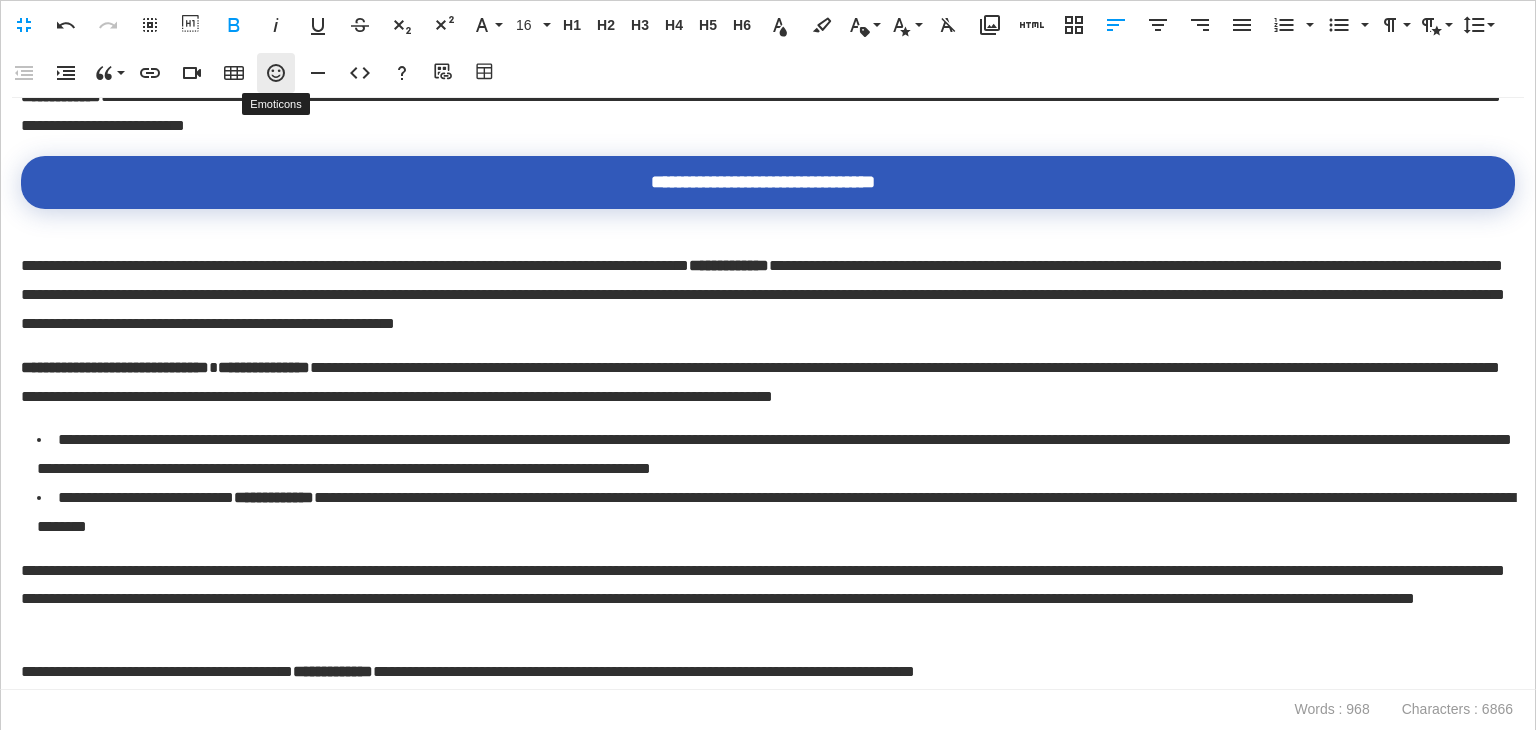 click 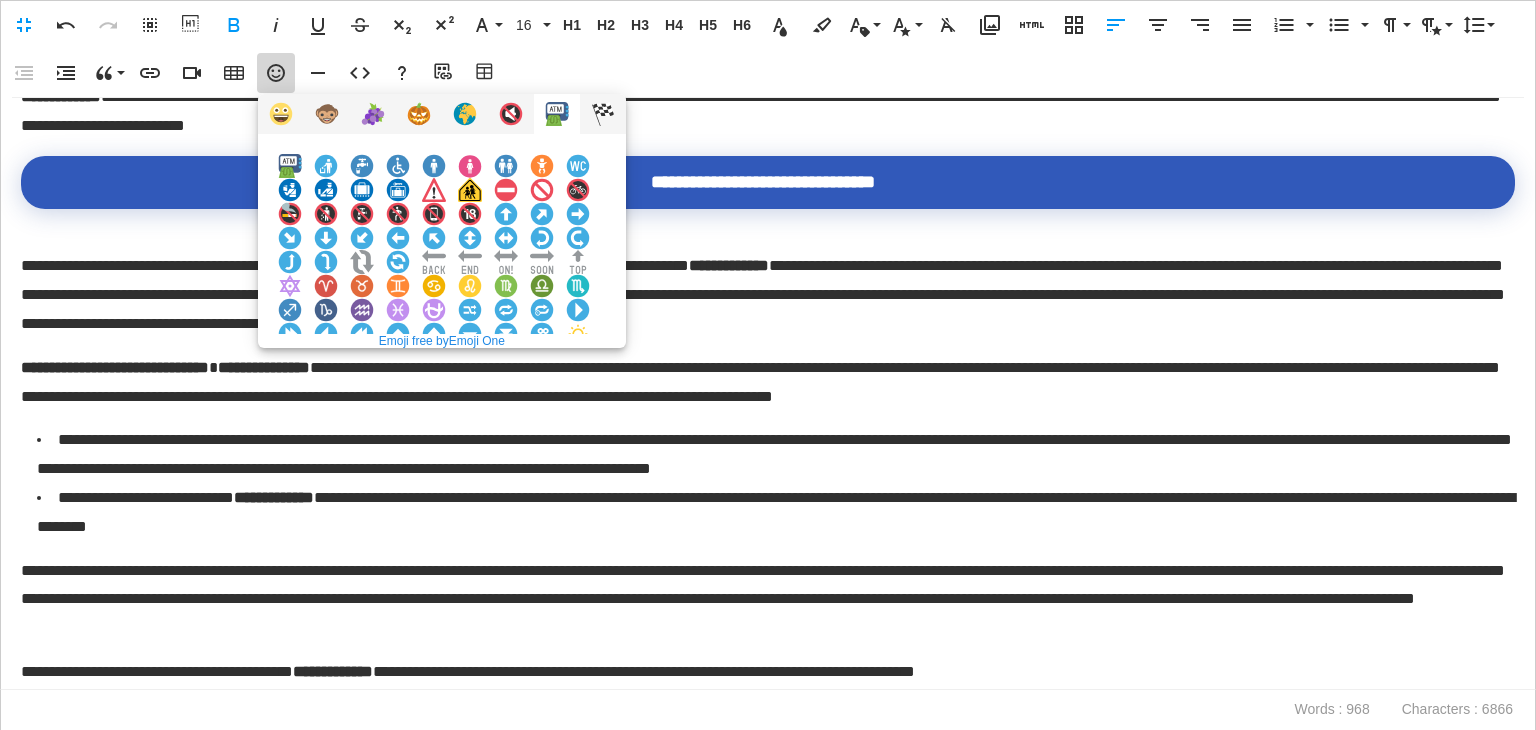 scroll, scrollTop: 100, scrollLeft: 0, axis: vertical 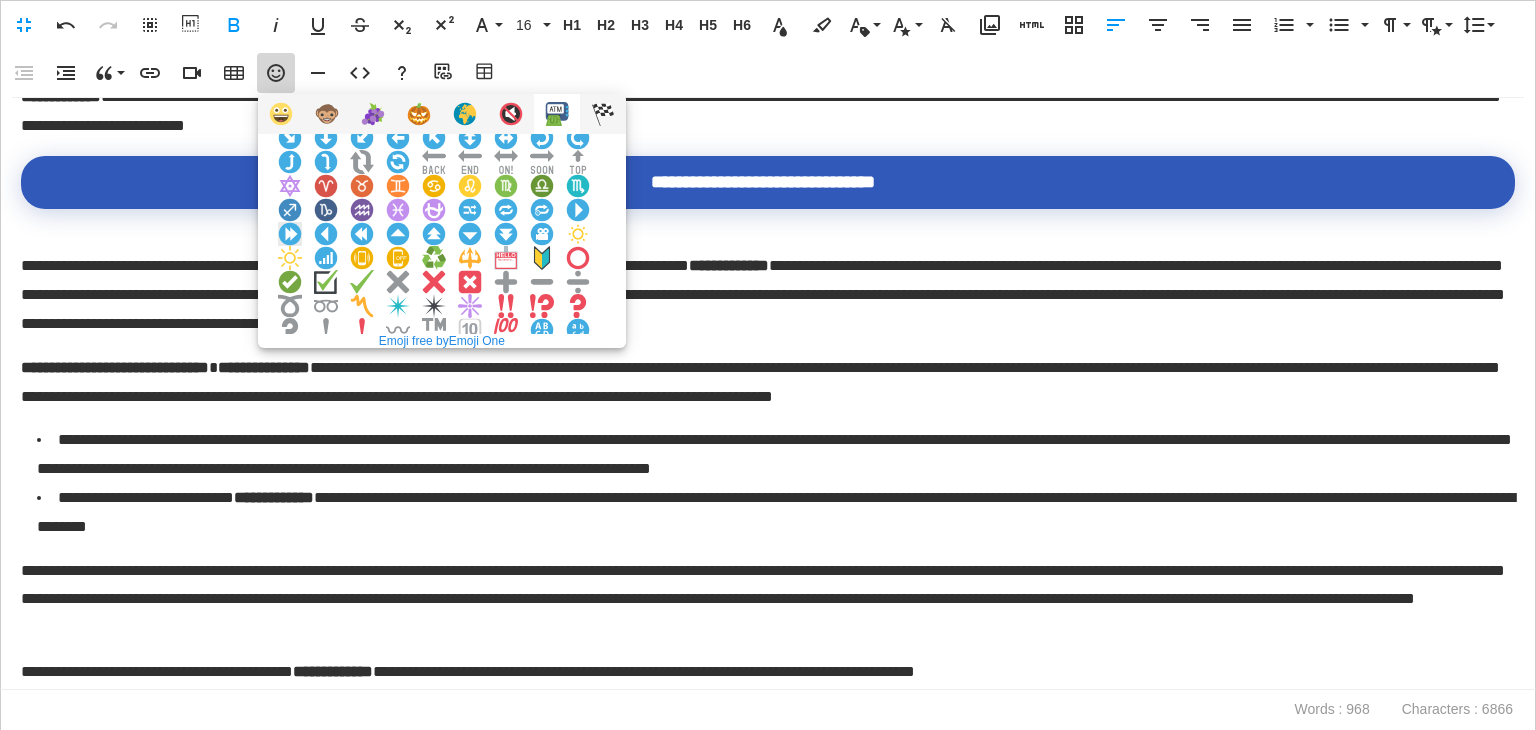 click at bounding box center [290, 234] 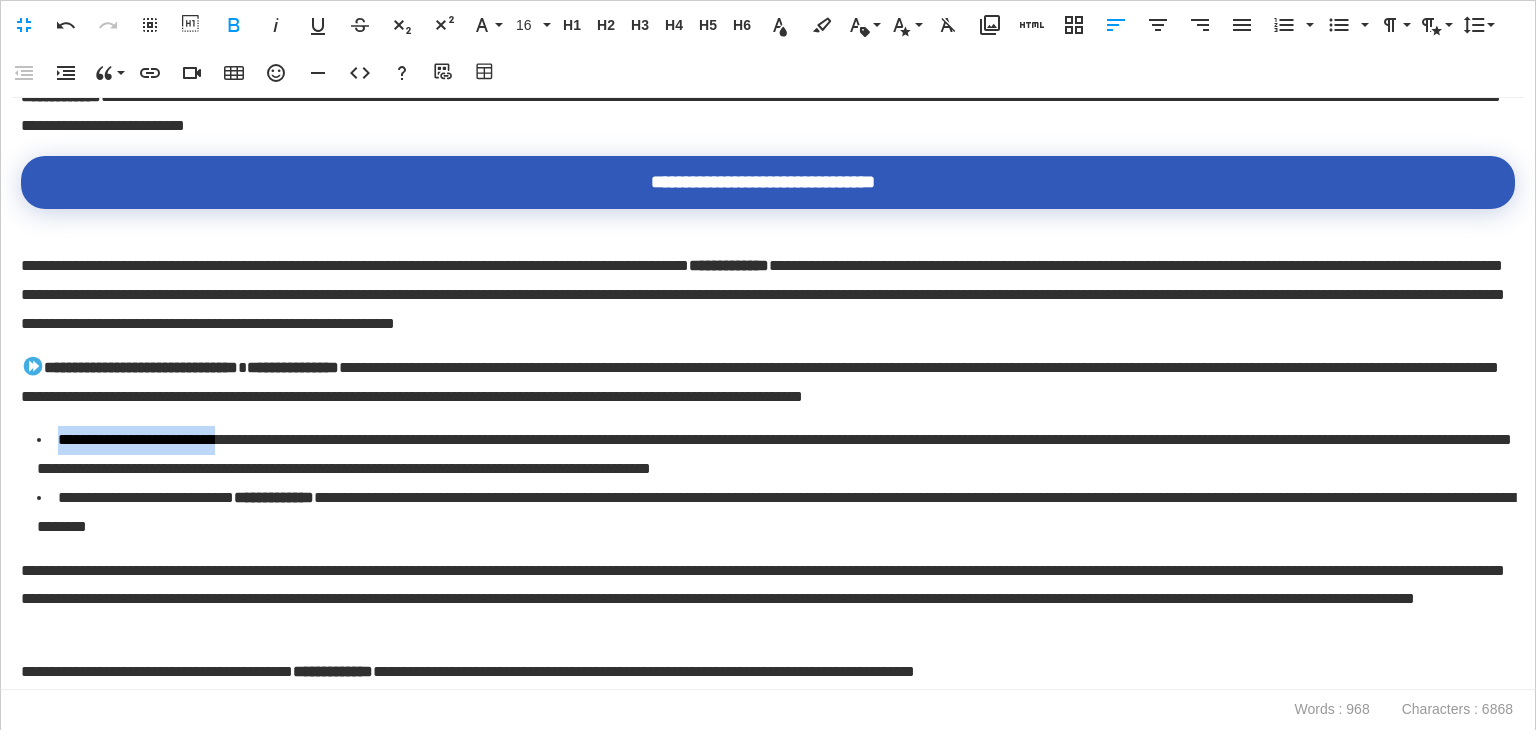 drag, startPoint x: 248, startPoint y: 442, endPoint x: 53, endPoint y: 445, distance: 195.02307 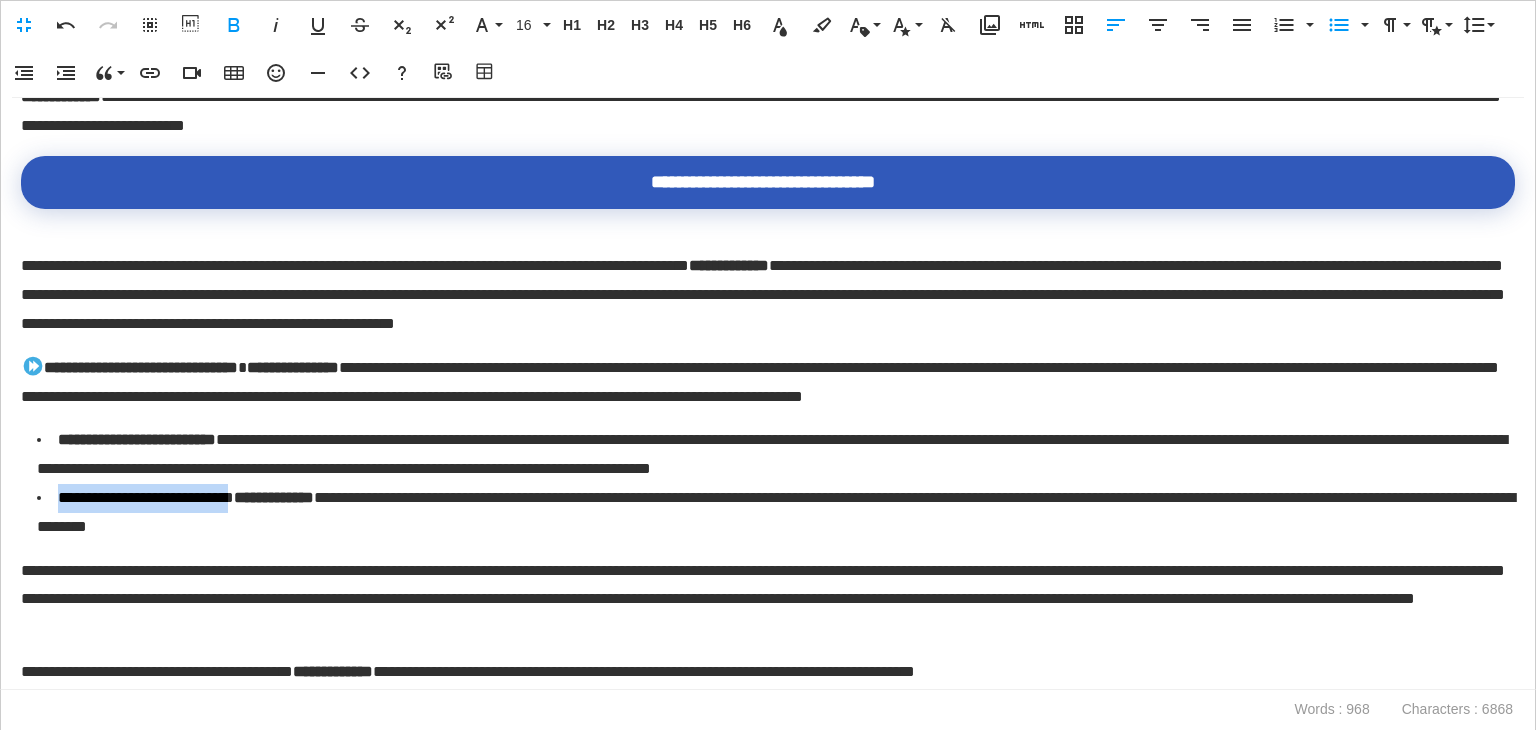 drag, startPoint x: 297, startPoint y: 502, endPoint x: 54, endPoint y: 501, distance: 243.00206 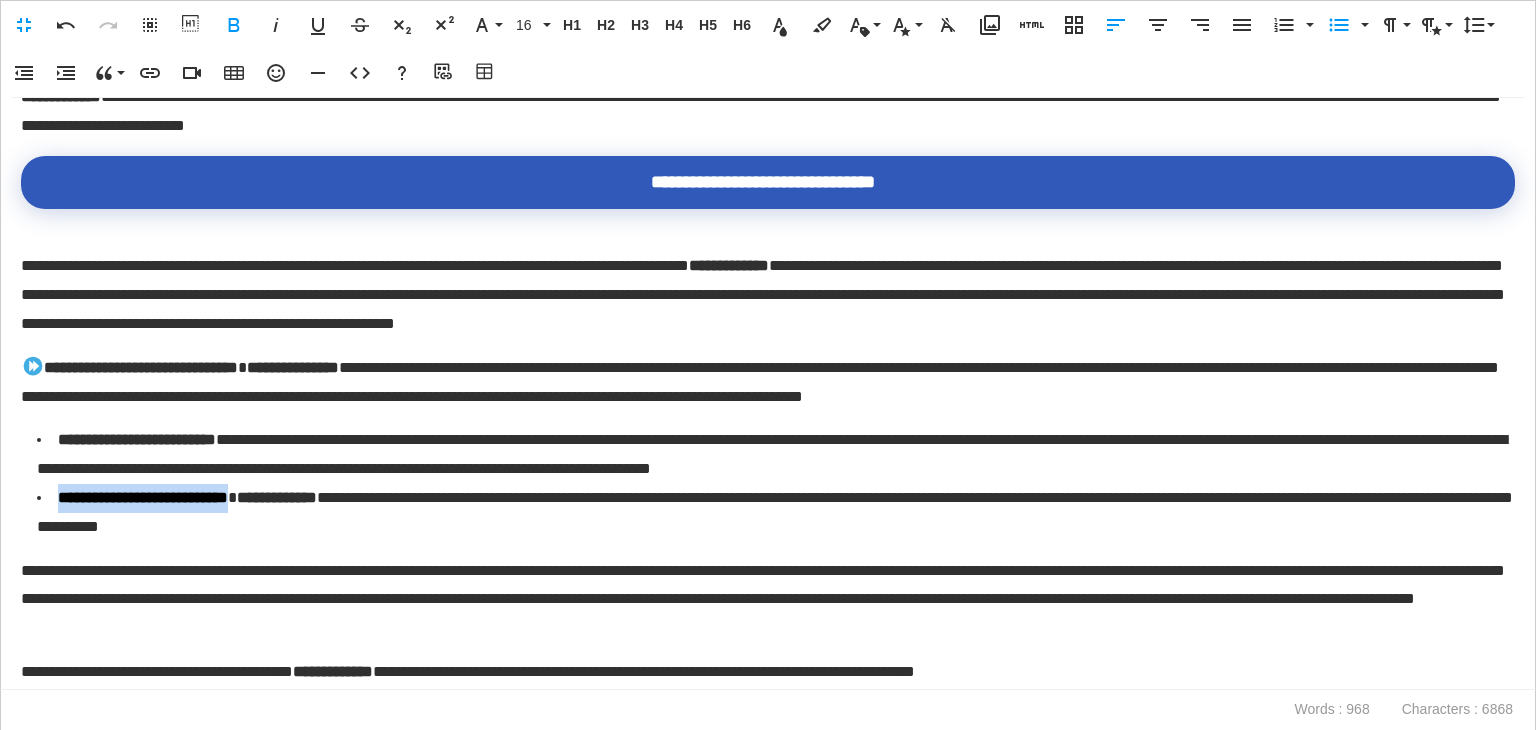 click on "**********" at bounding box center (768, 394) 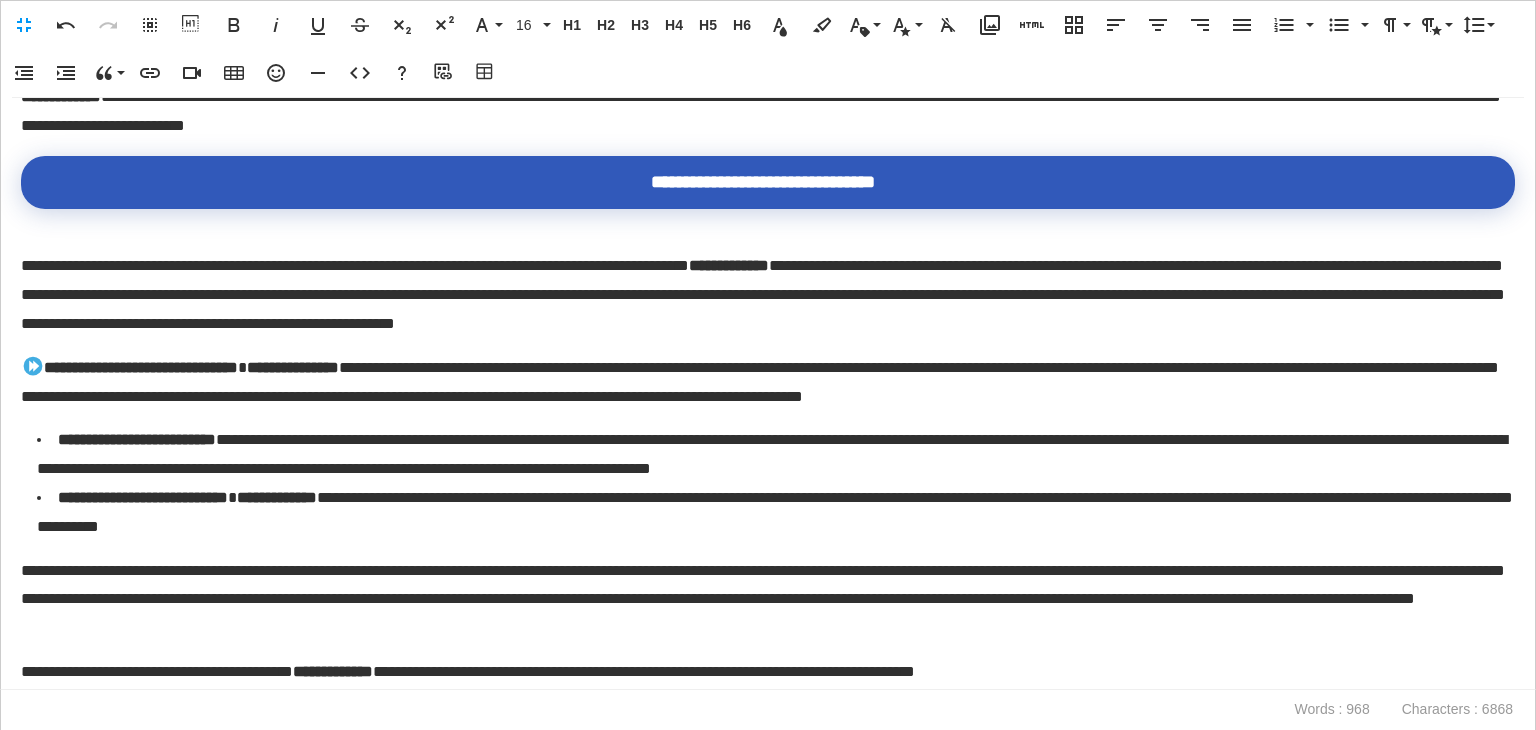 scroll, scrollTop: 1000, scrollLeft: 0, axis: vertical 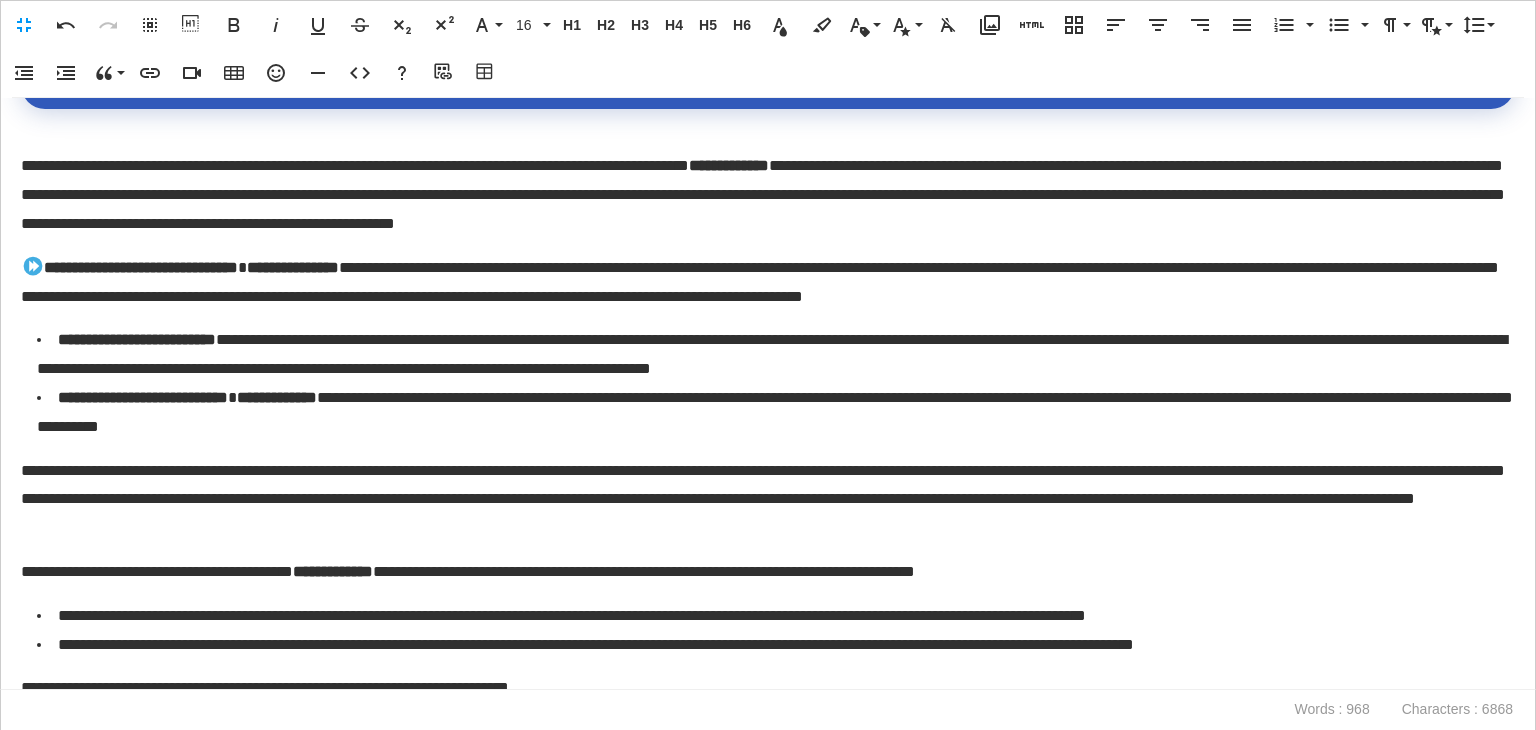 click on "**********" at bounding box center (763, 283) 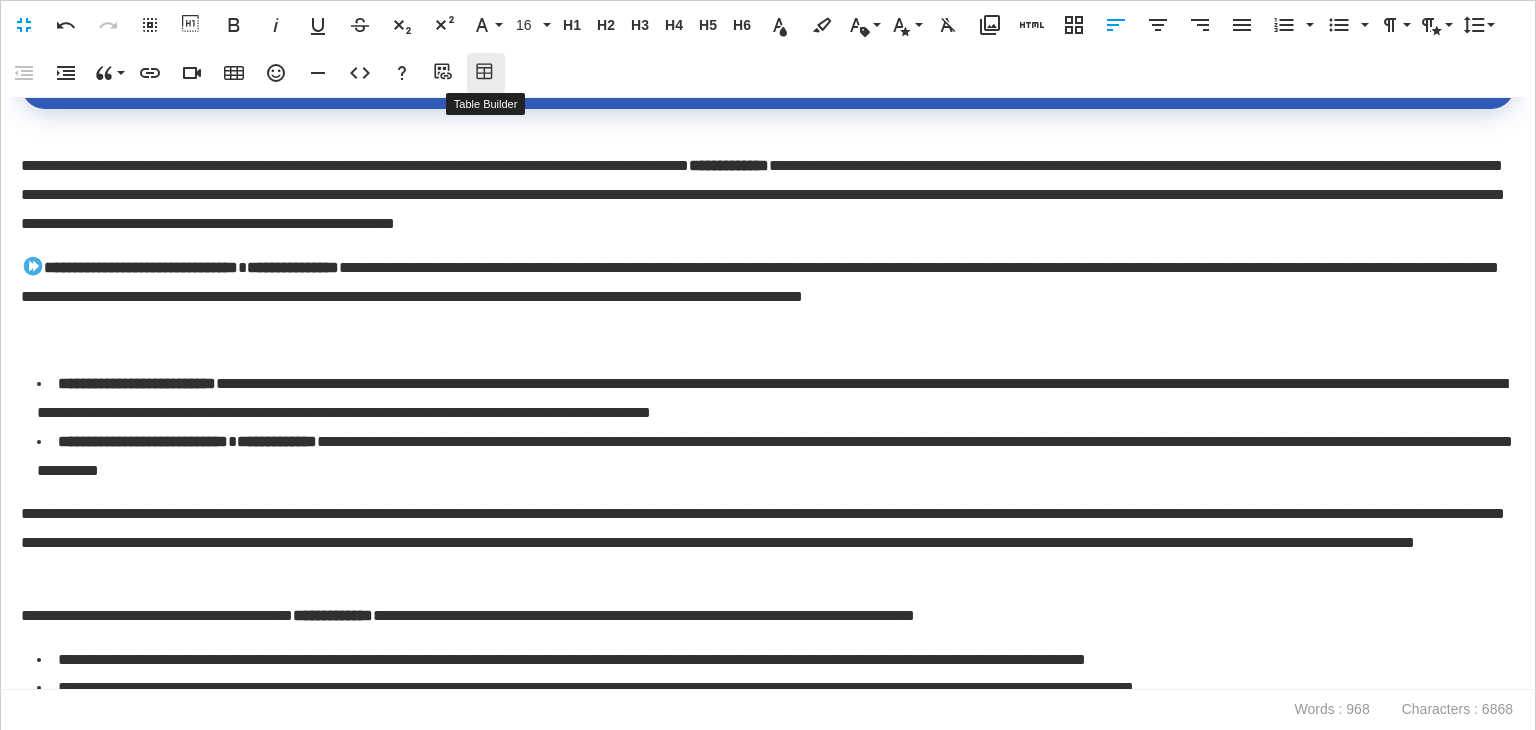 click 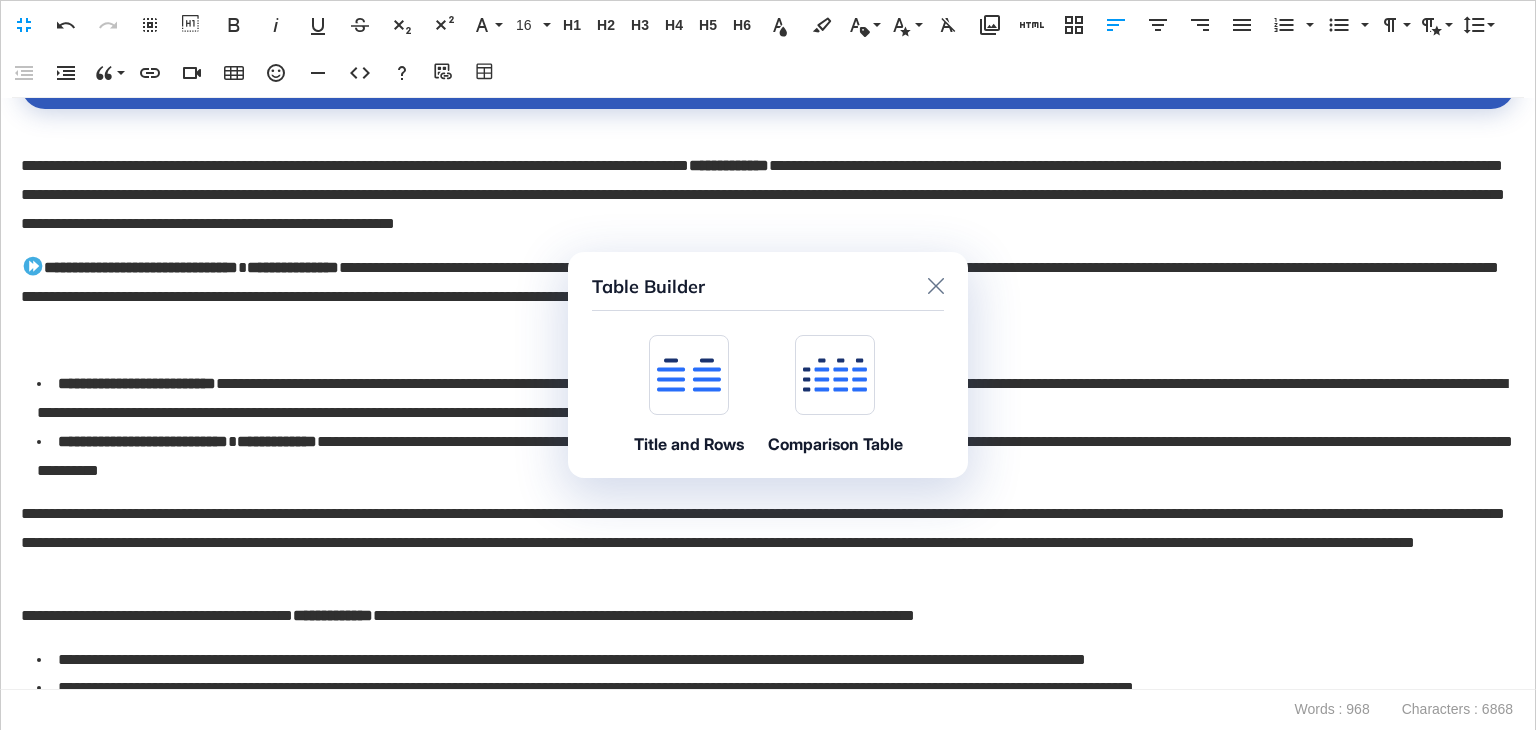 click 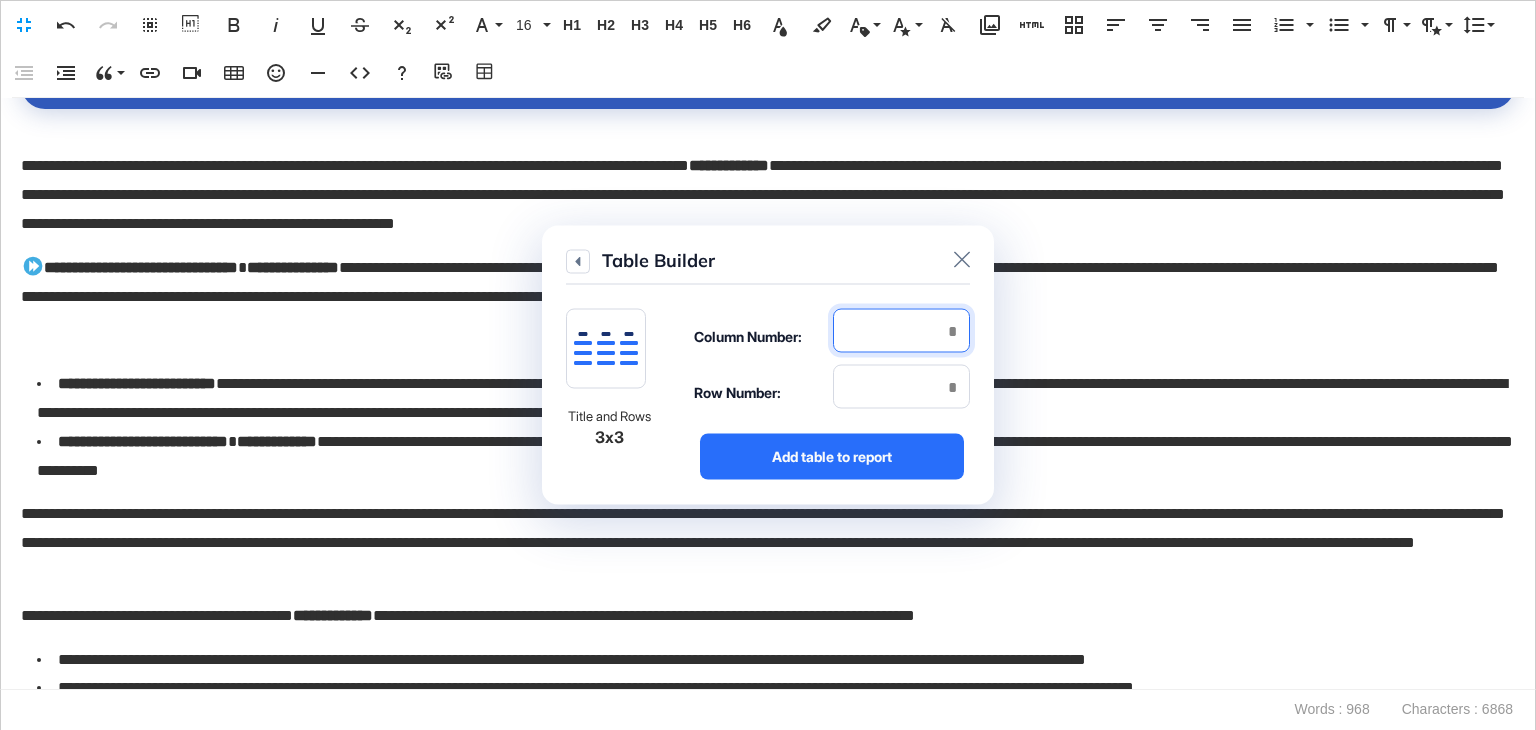 click at bounding box center [901, 331] 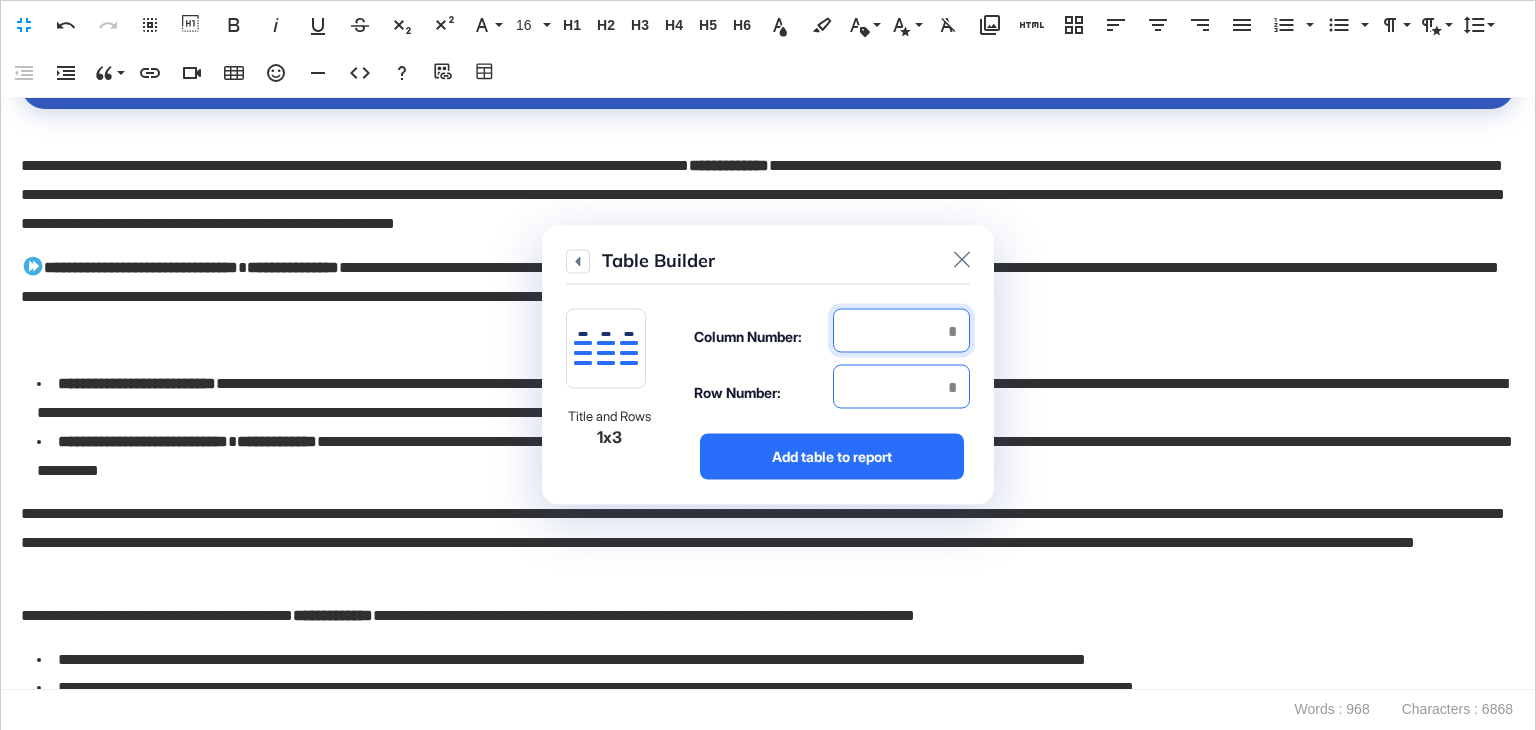 type on "*" 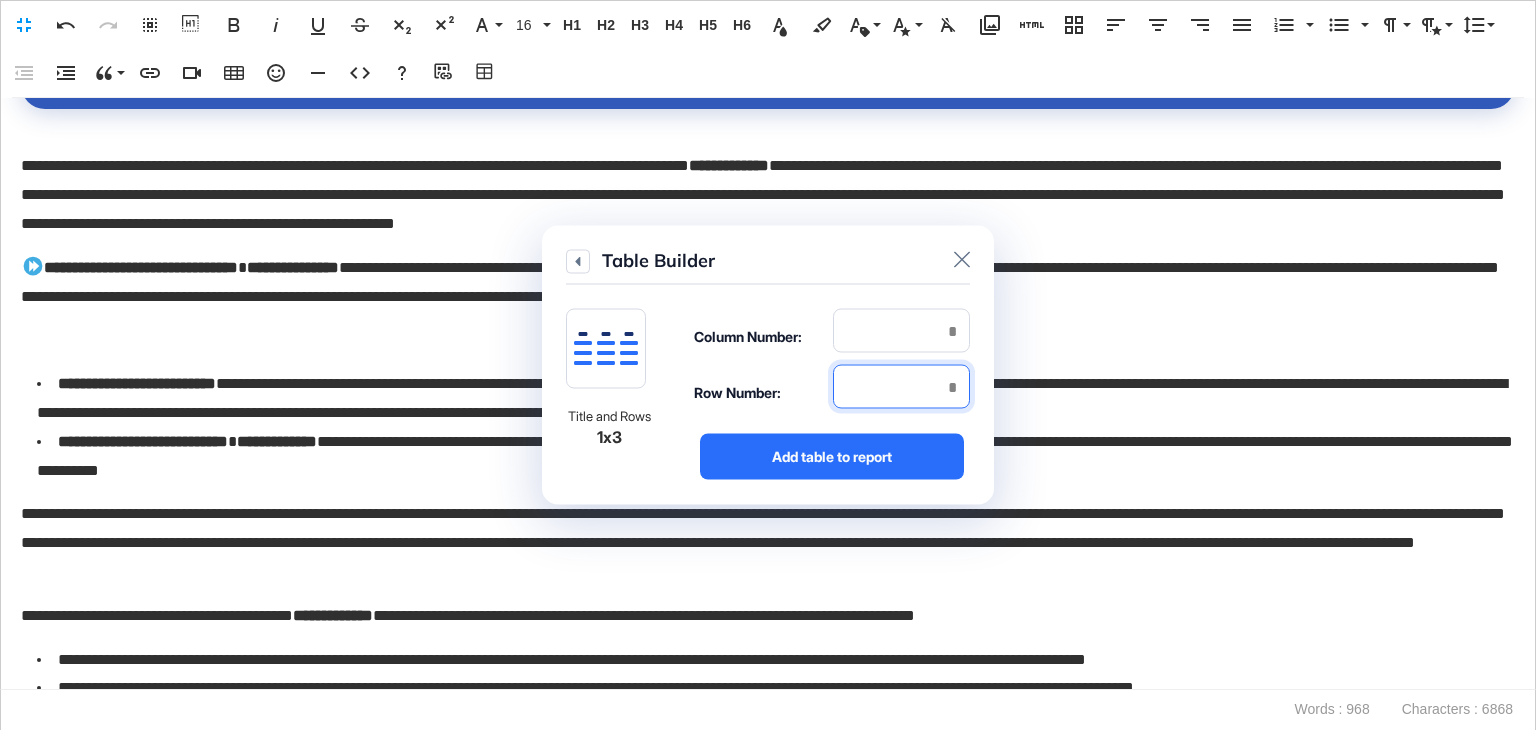 click at bounding box center (901, 387) 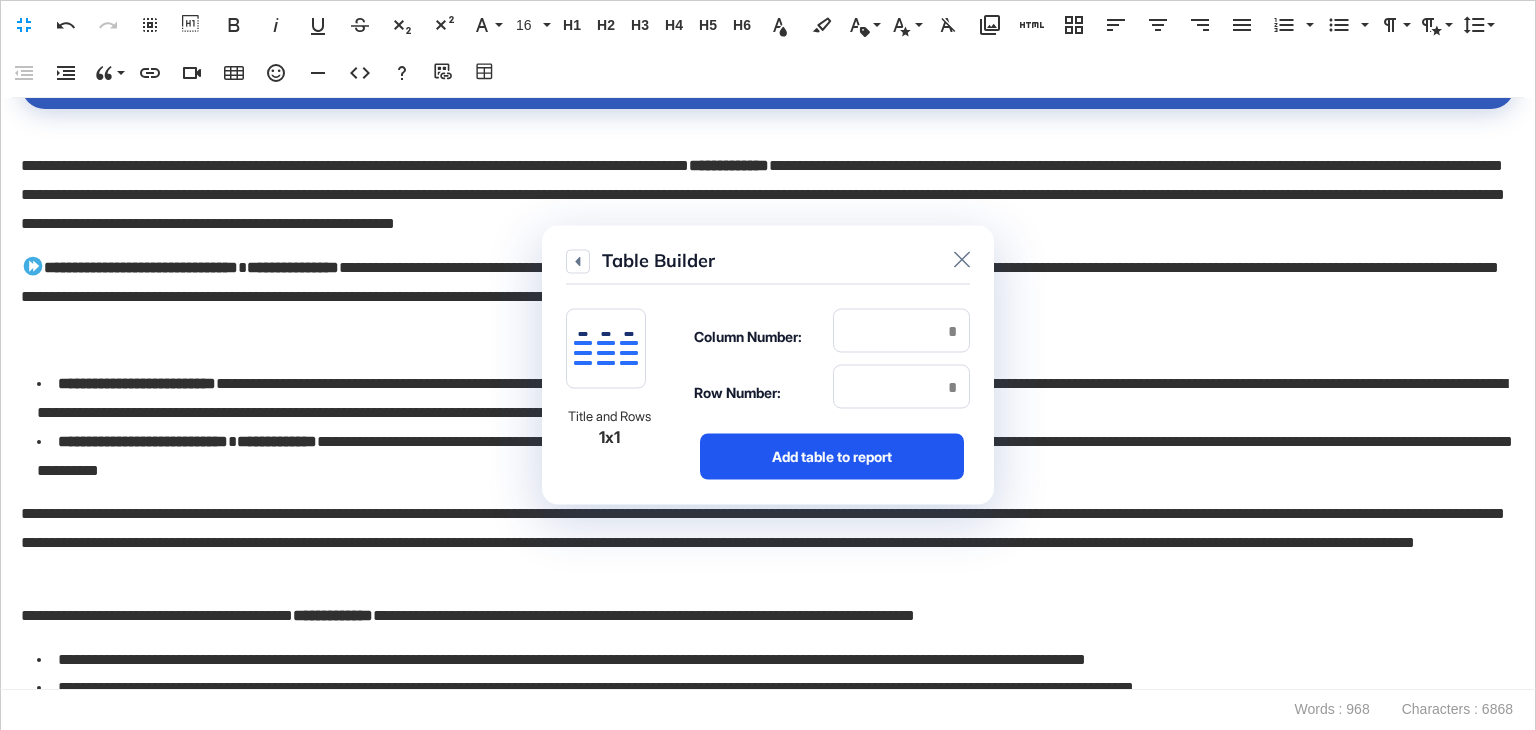 click on "Add table to report" at bounding box center (832, 457) 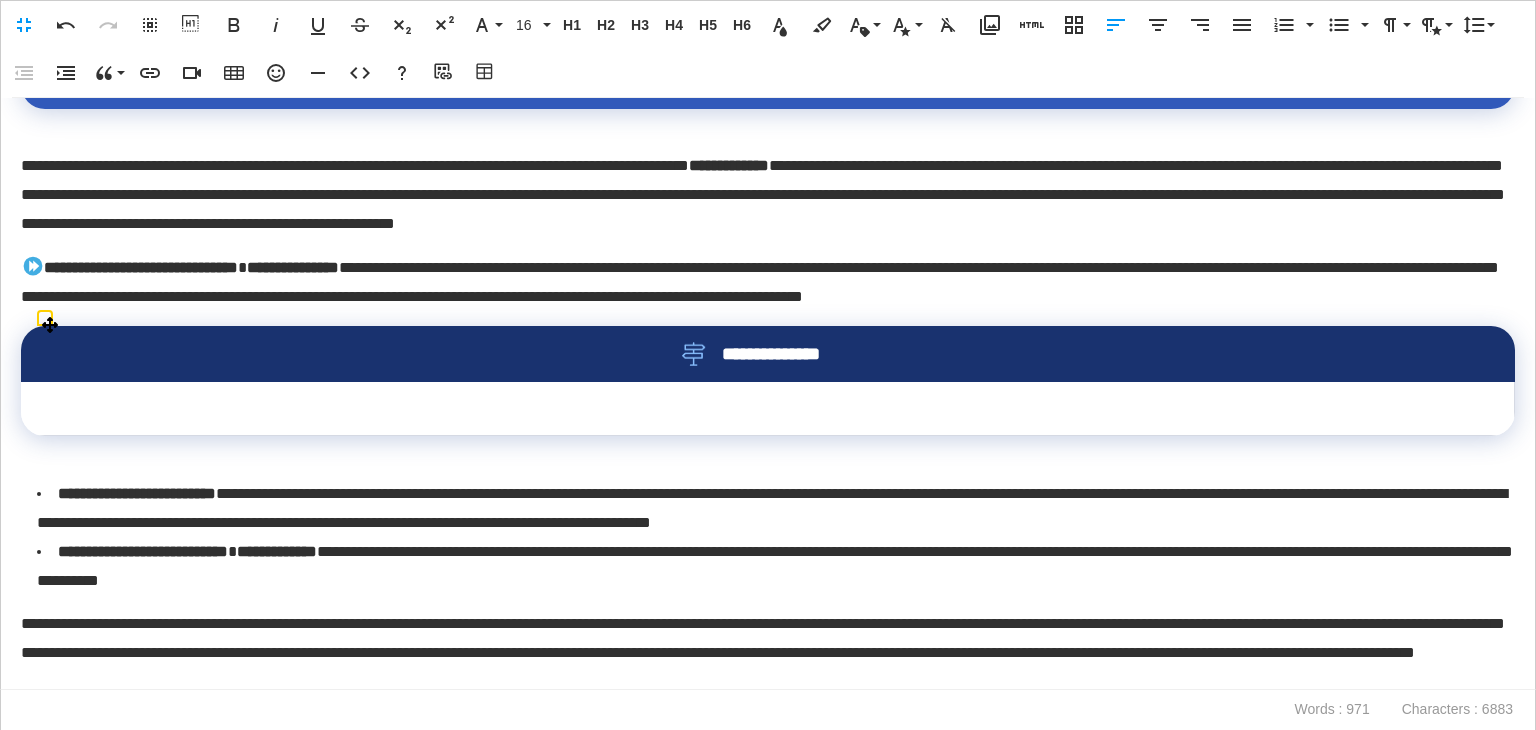 click at bounding box center (768, 409) 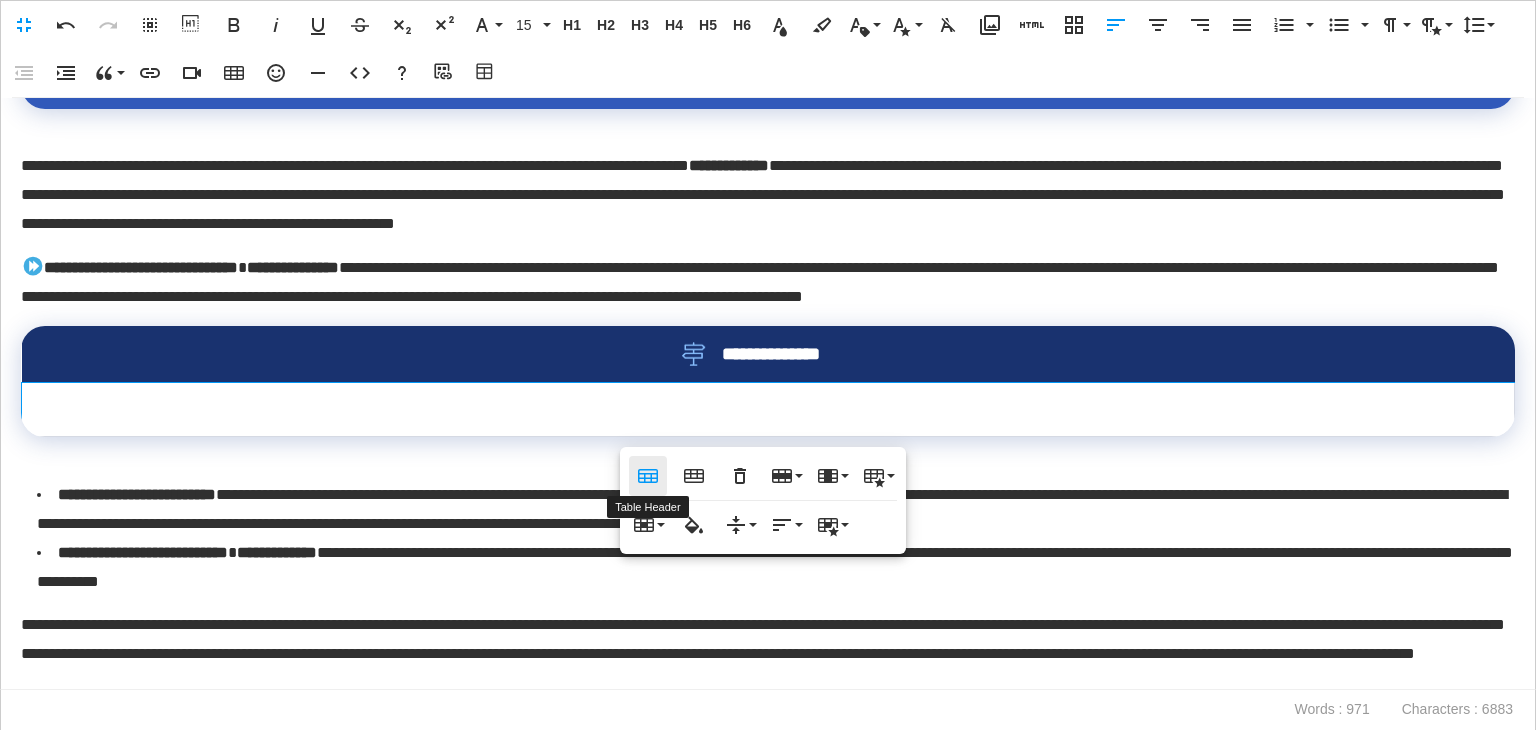 click 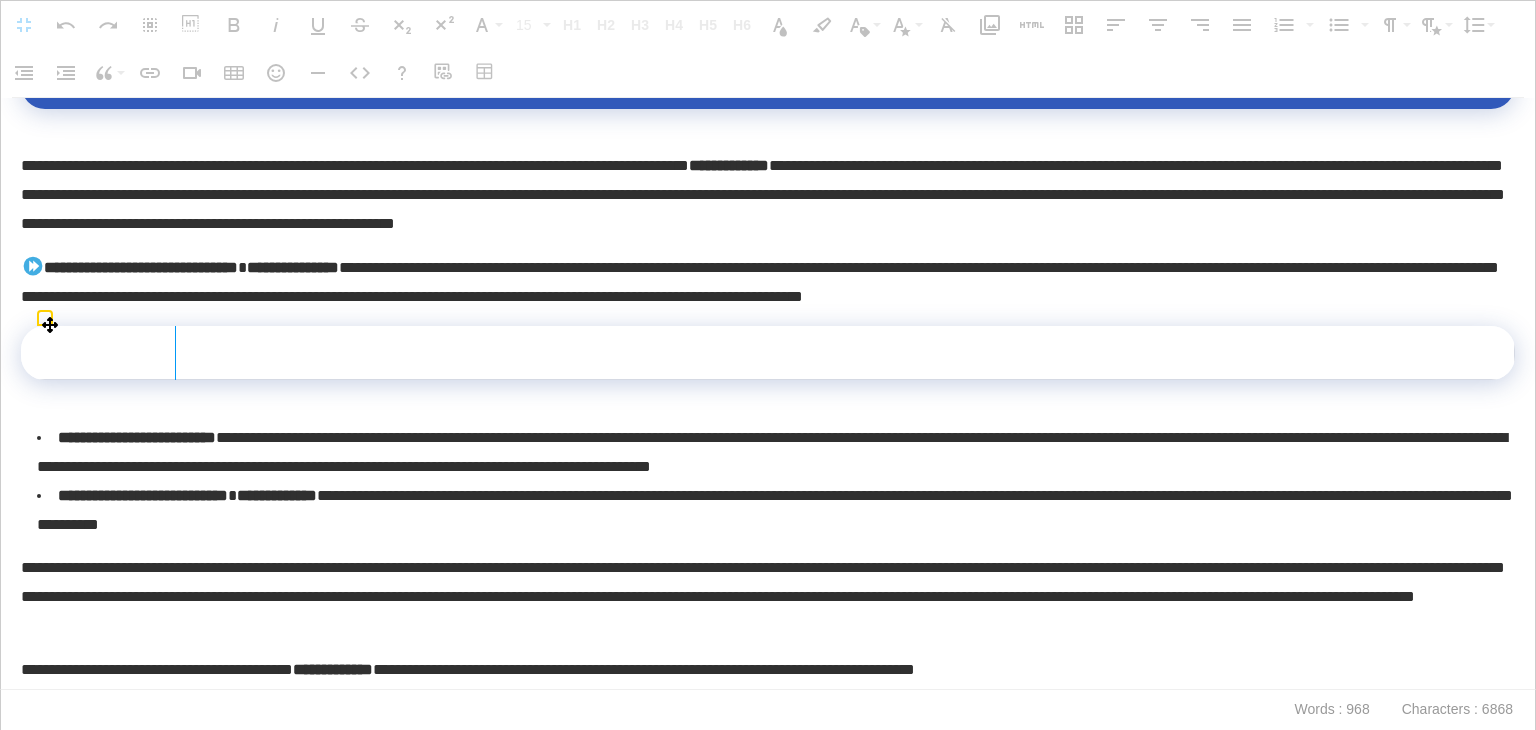 drag, startPoint x: 25, startPoint y: 365, endPoint x: 174, endPoint y: 368, distance: 149.0302 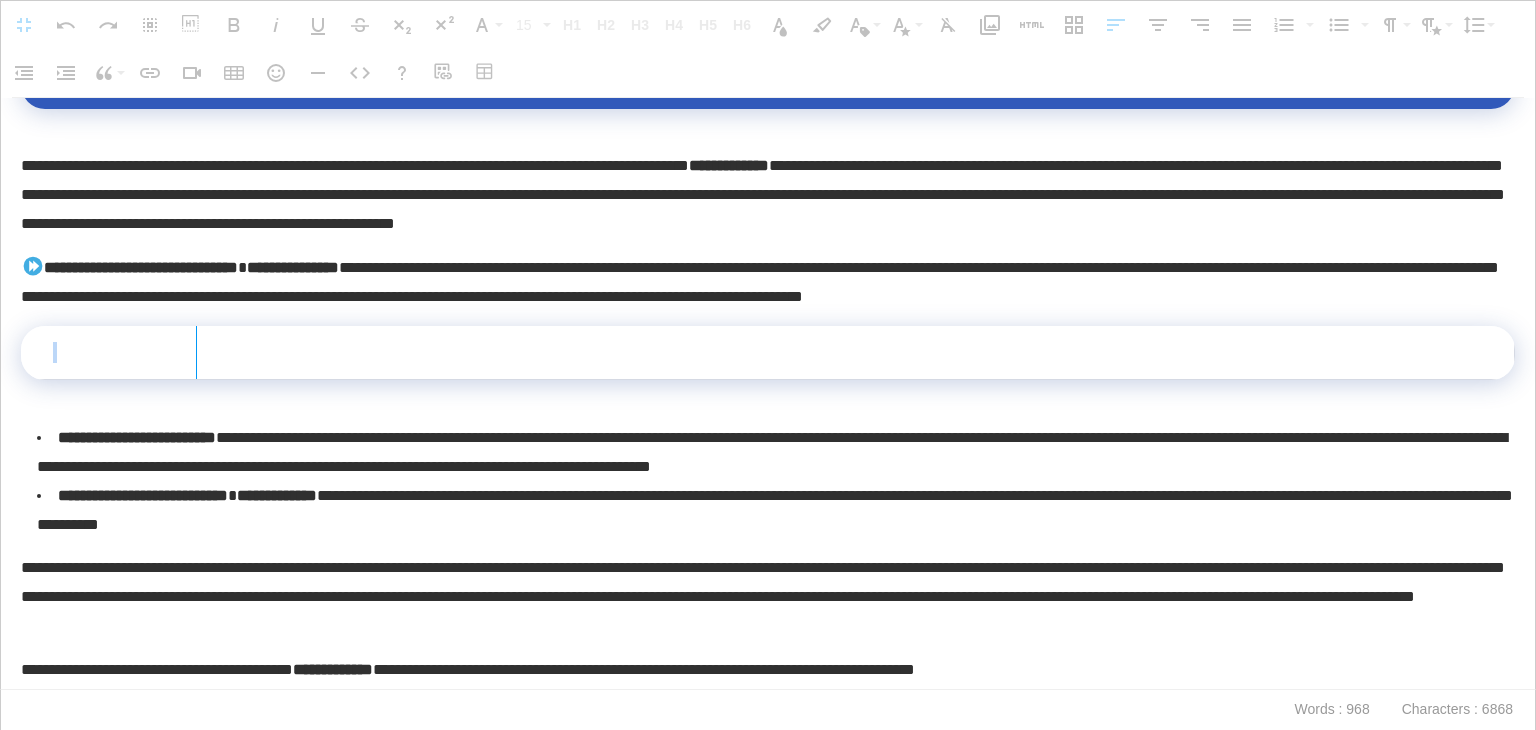 drag, startPoint x: 21, startPoint y: 360, endPoint x: 195, endPoint y: 356, distance: 174.04597 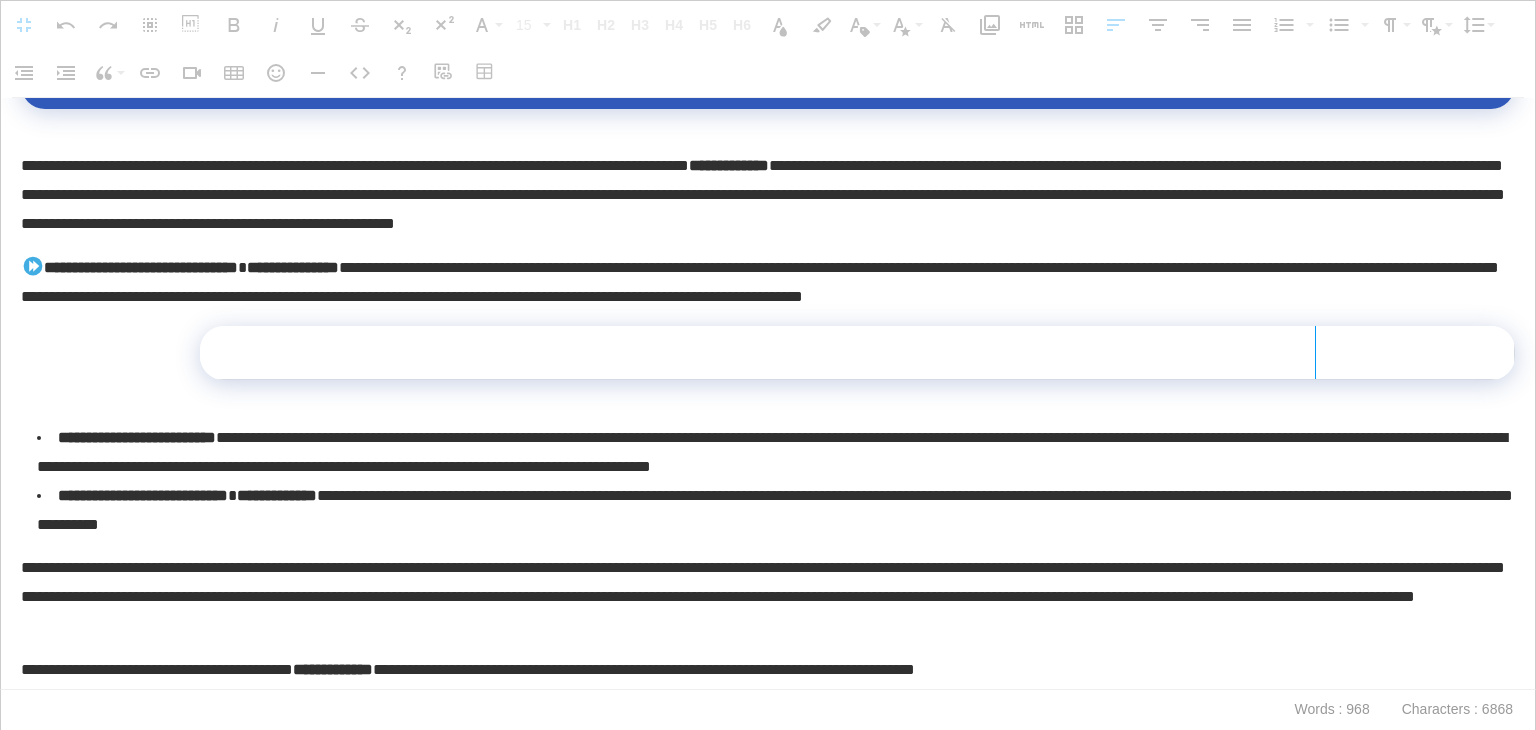 drag, startPoint x: 1503, startPoint y: 353, endPoint x: 1314, endPoint y: 353, distance: 189 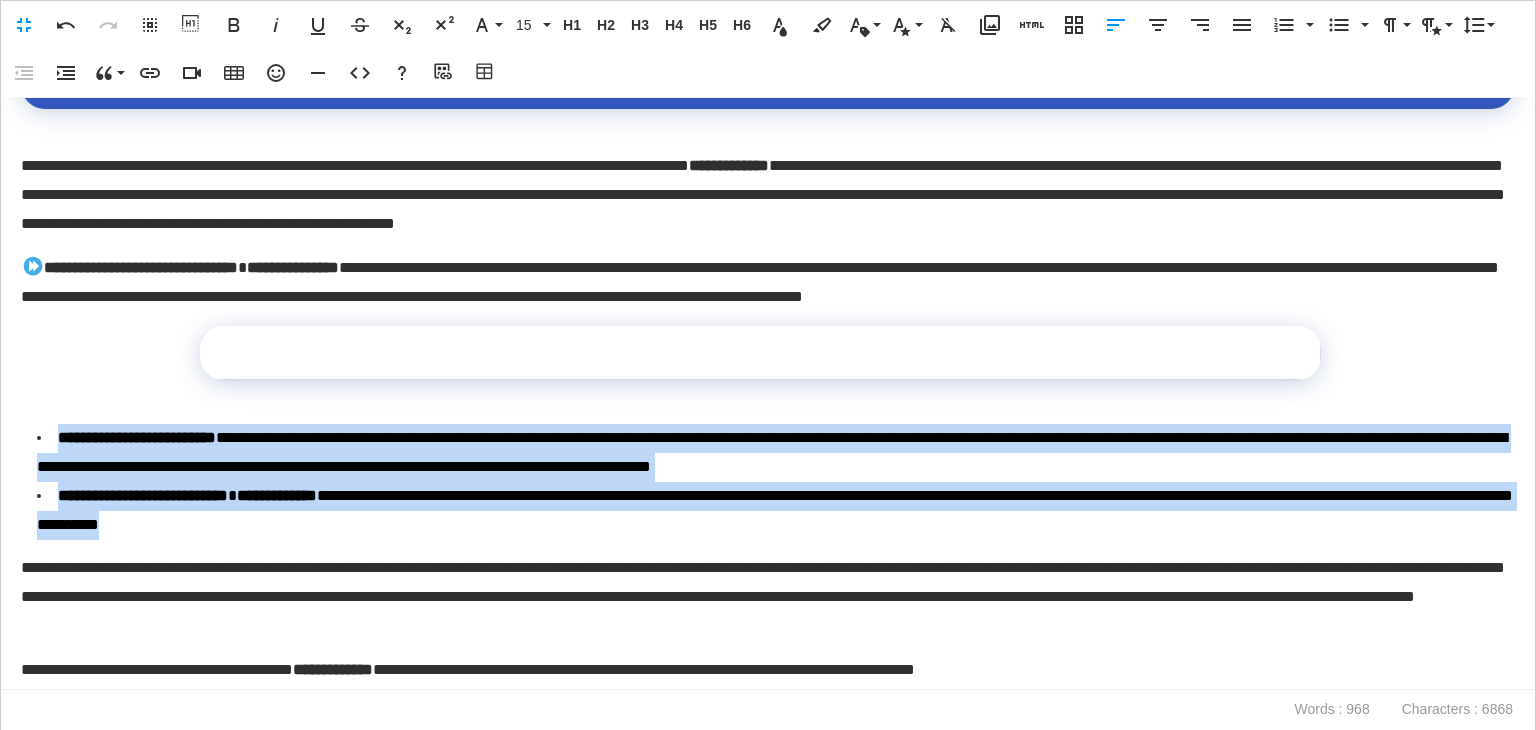 drag, startPoint x: 599, startPoint y: 523, endPoint x: 0, endPoint y: 439, distance: 604.86115 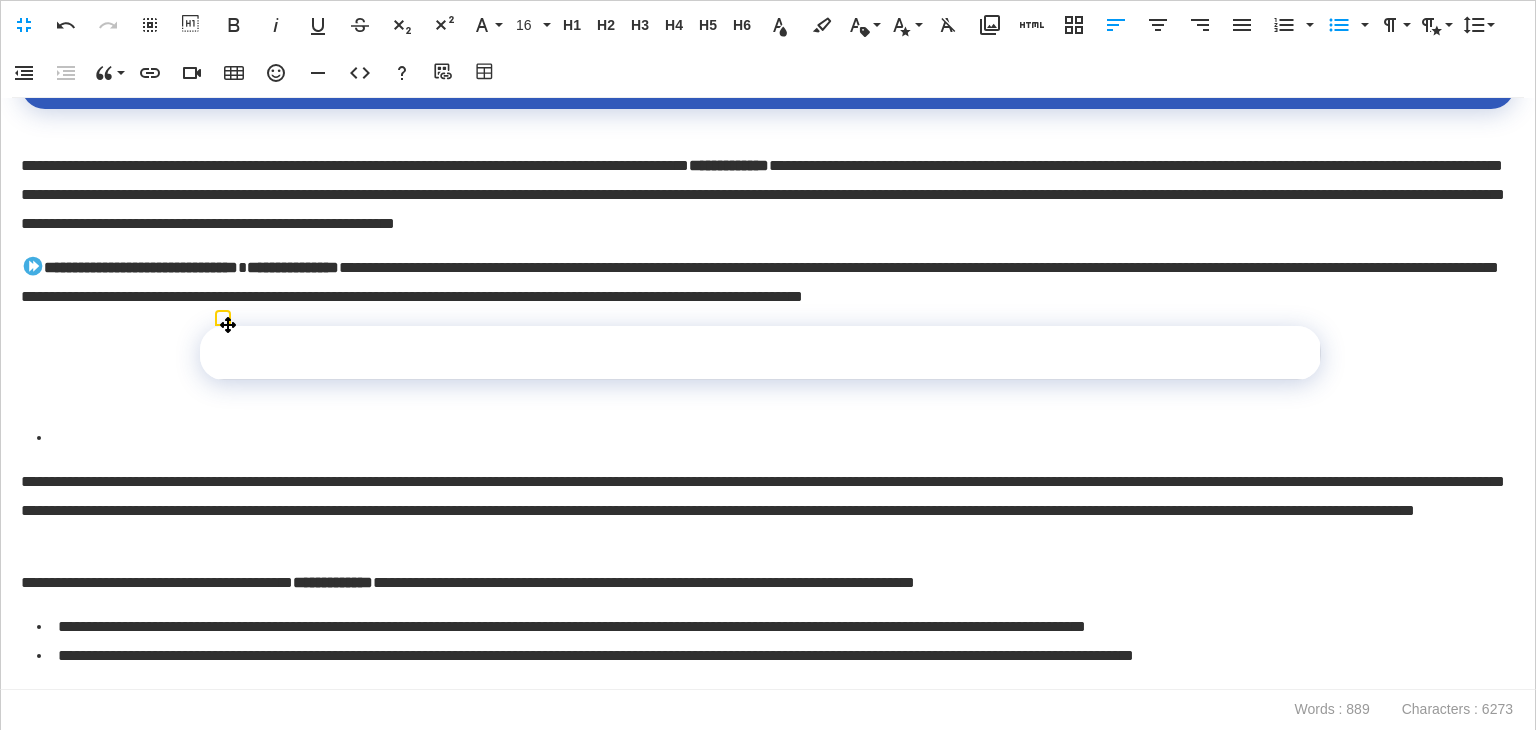 click at bounding box center (760, 353) 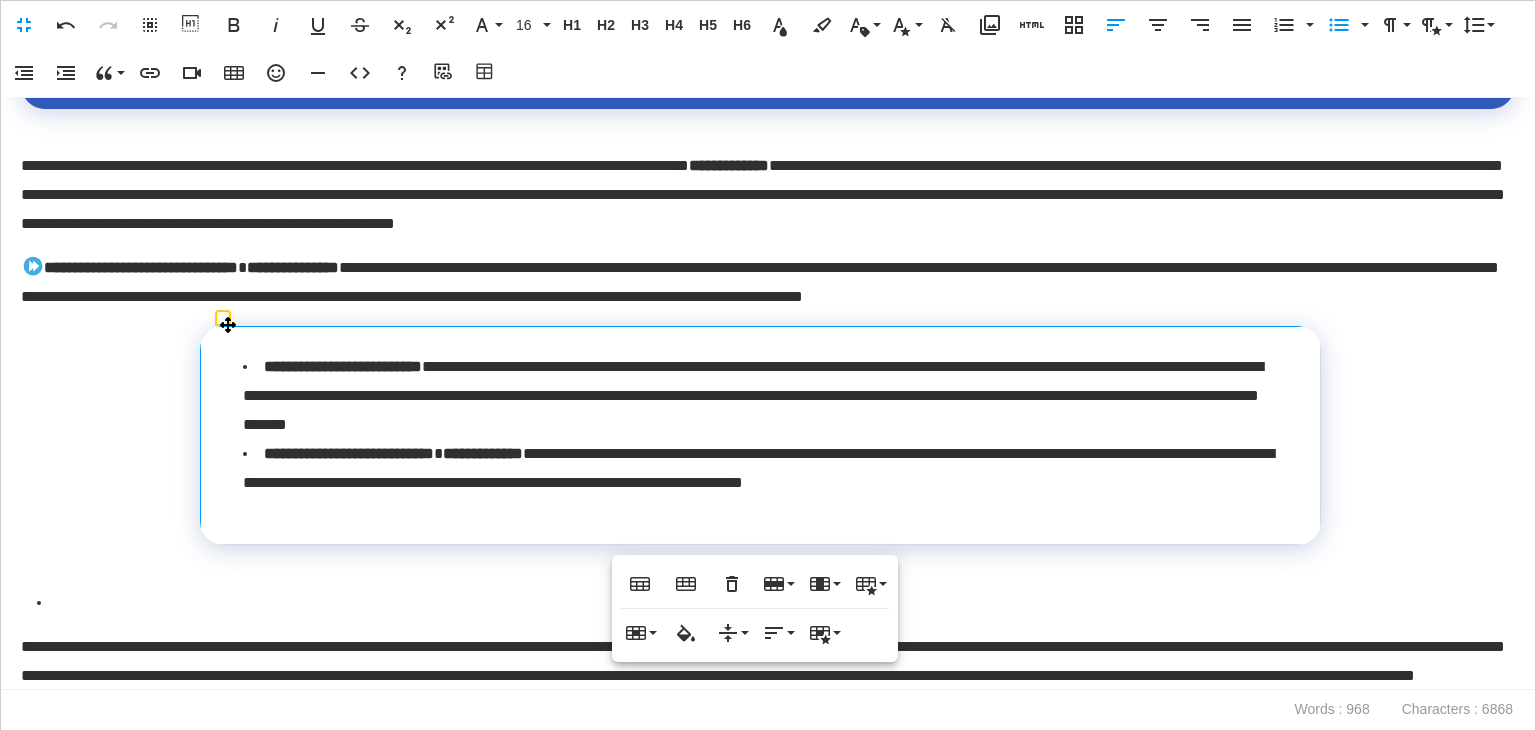 click on "**********" at bounding box center [761, 436] 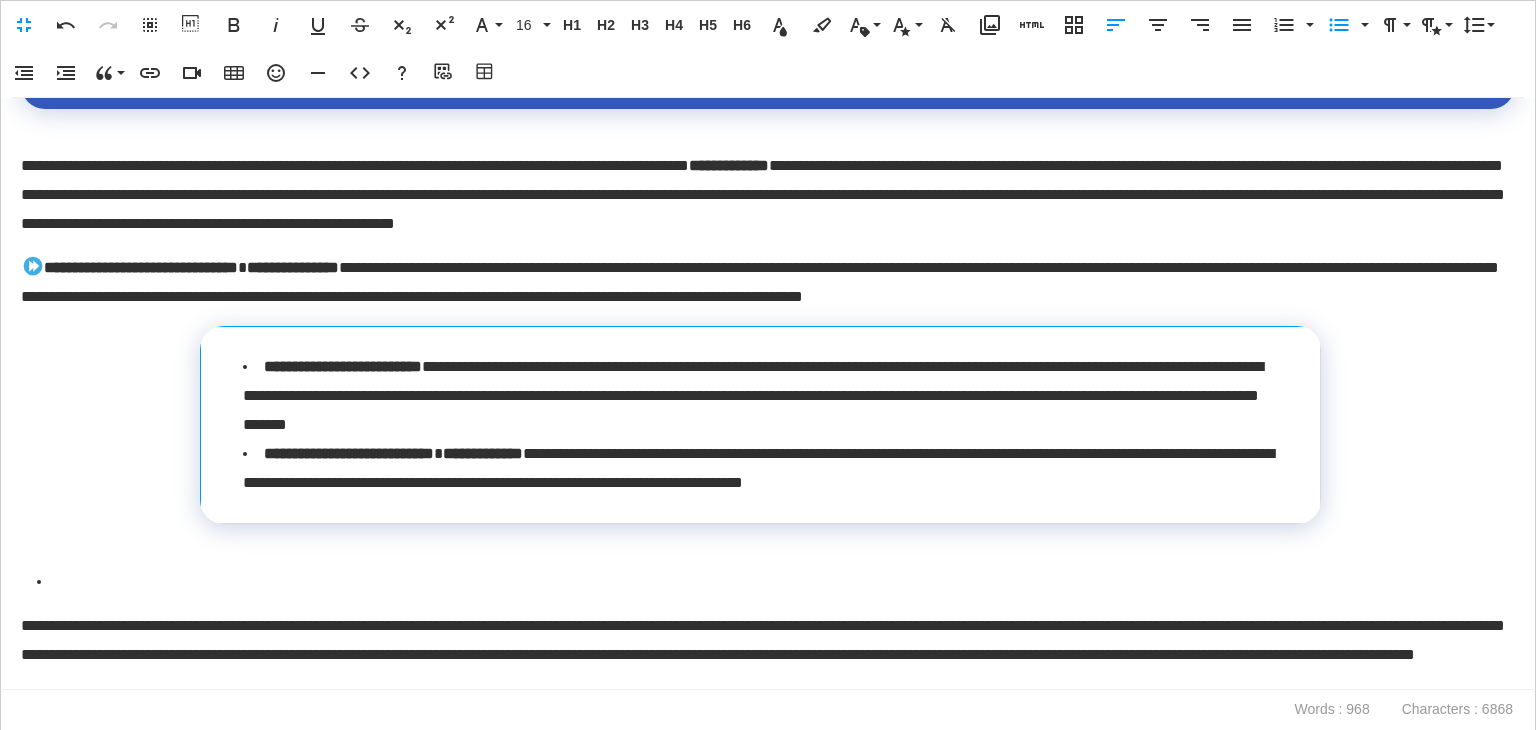 click at bounding box center [776, 582] 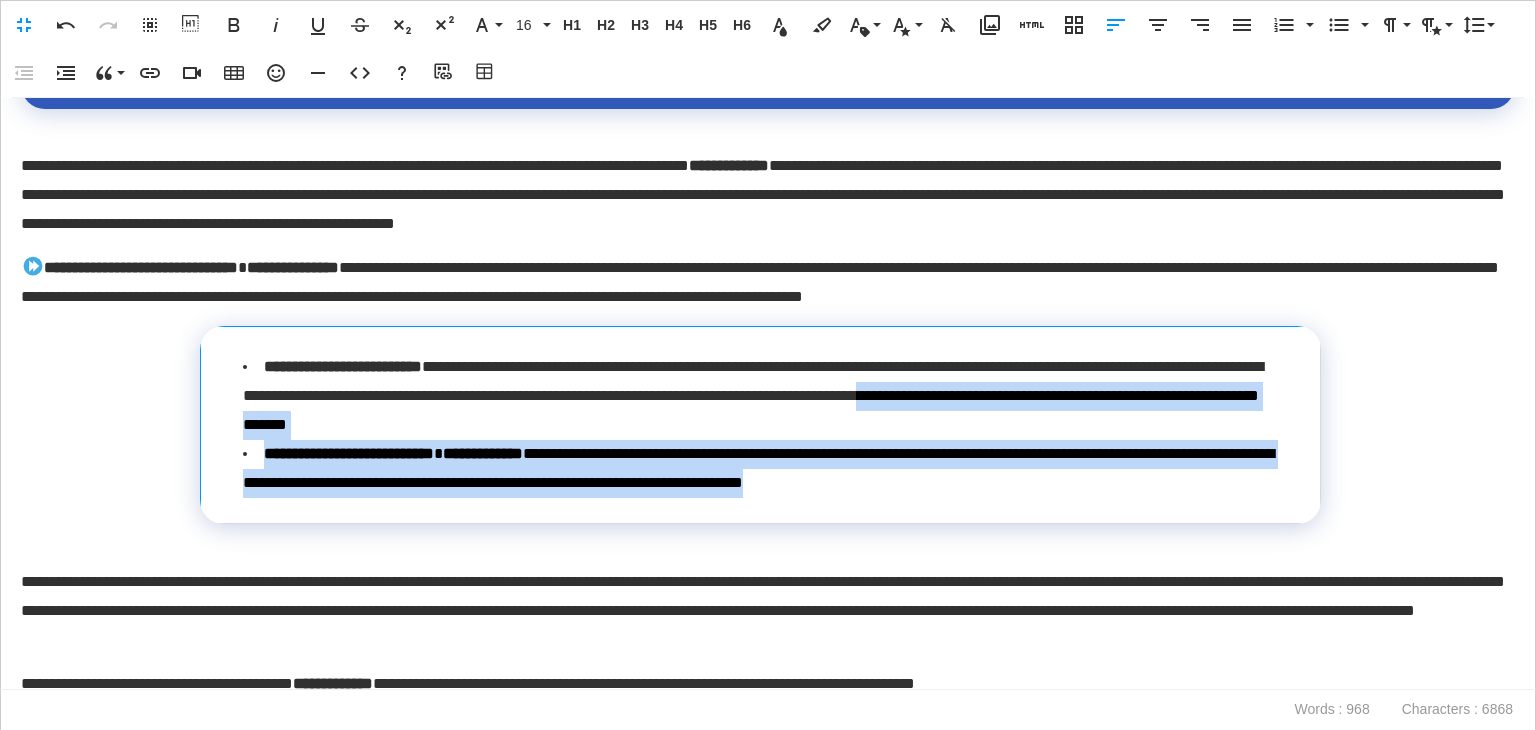 drag, startPoint x: 1241, startPoint y: 497, endPoint x: 1184, endPoint y: 337, distance: 169.84993 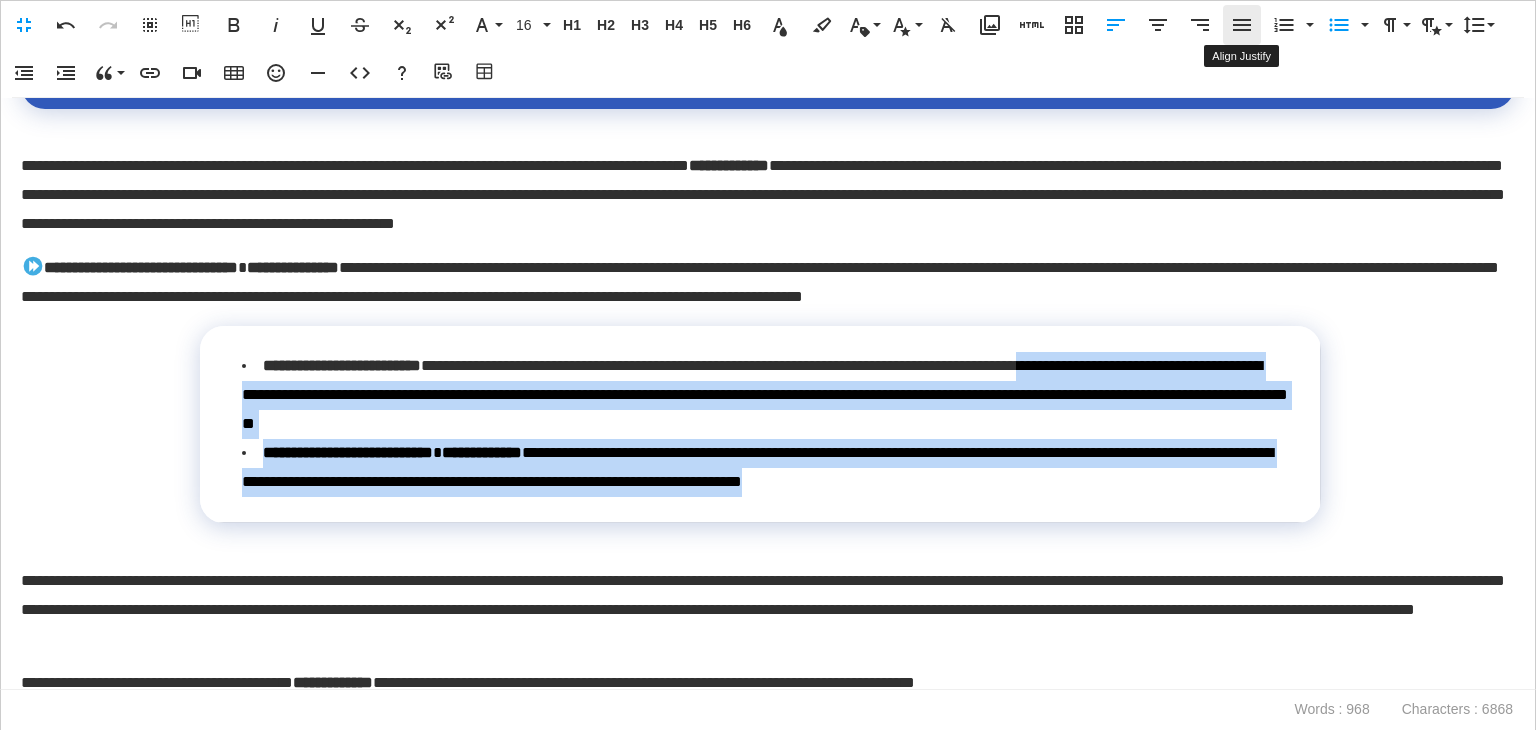 click on "Align Justify" at bounding box center [1242, 25] 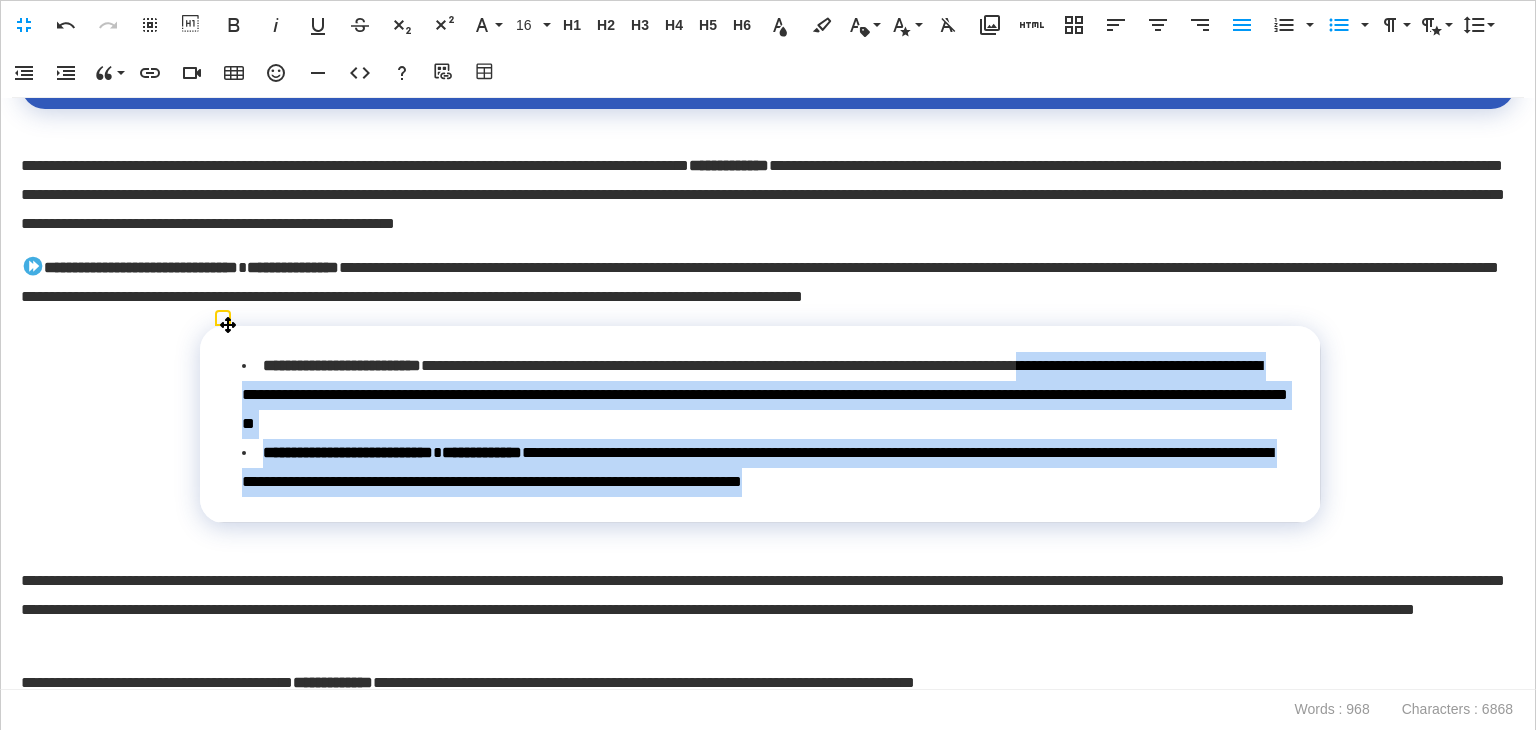 click on "**********" at bounding box center (765, 395) 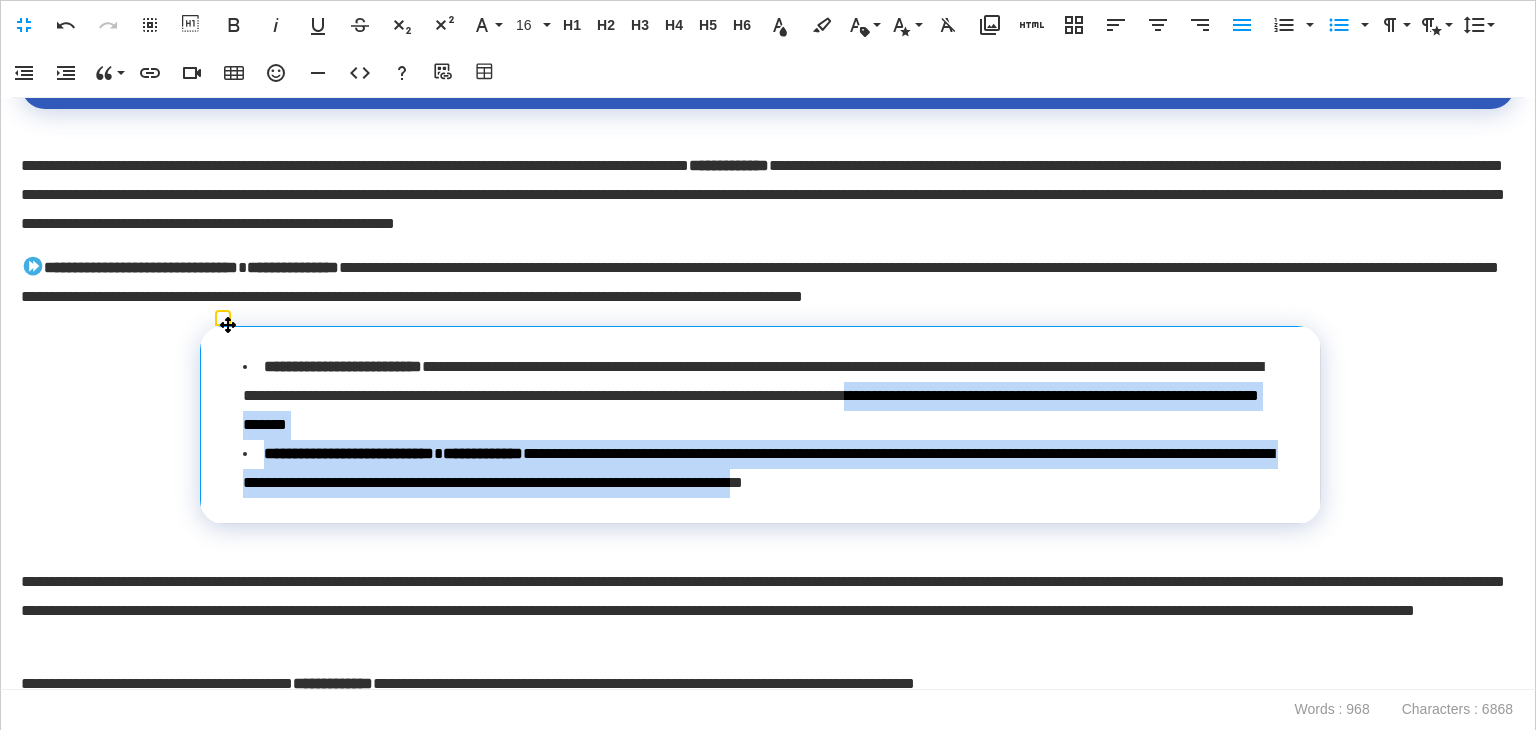 drag, startPoint x: 1216, startPoint y: 478, endPoint x: 1192, endPoint y: 385, distance: 96.04687 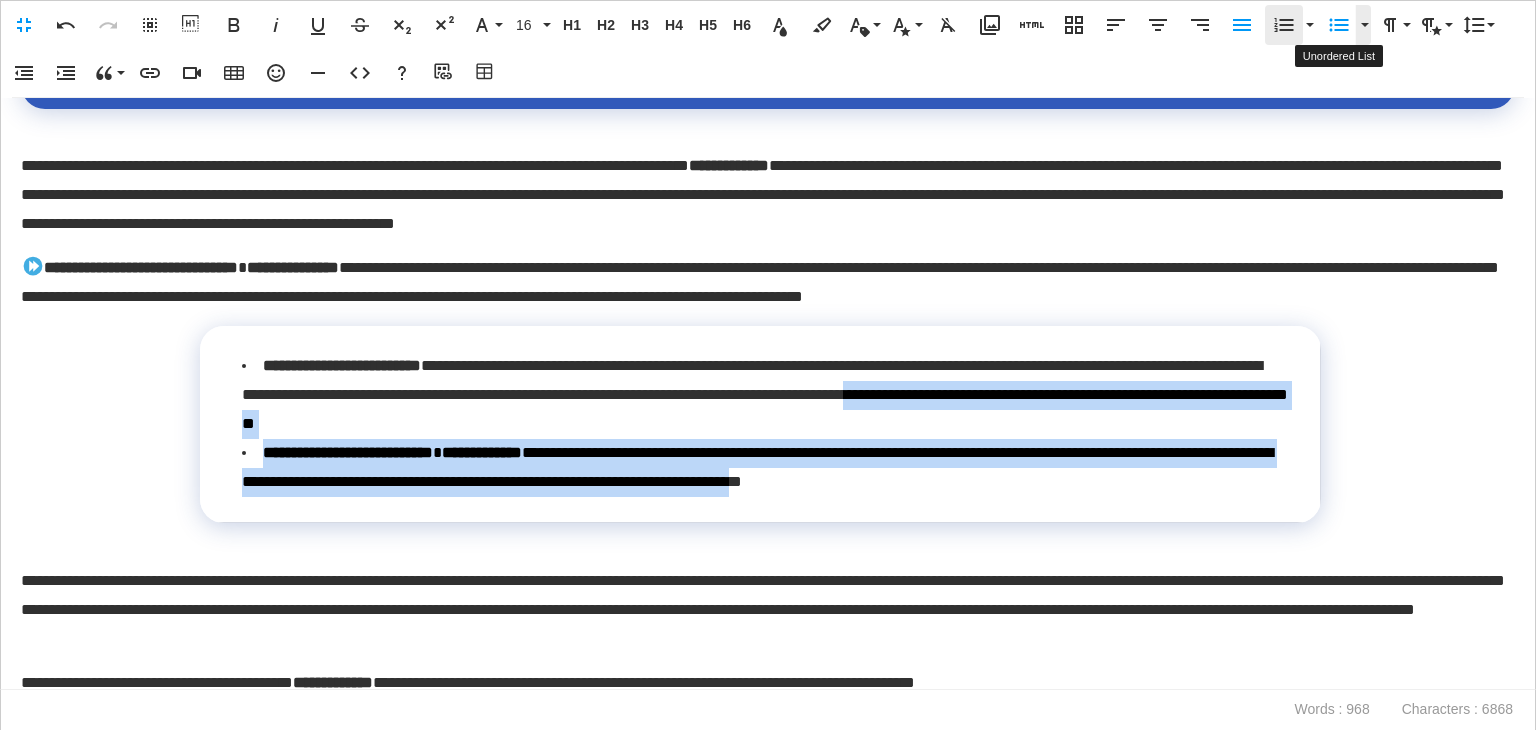 click 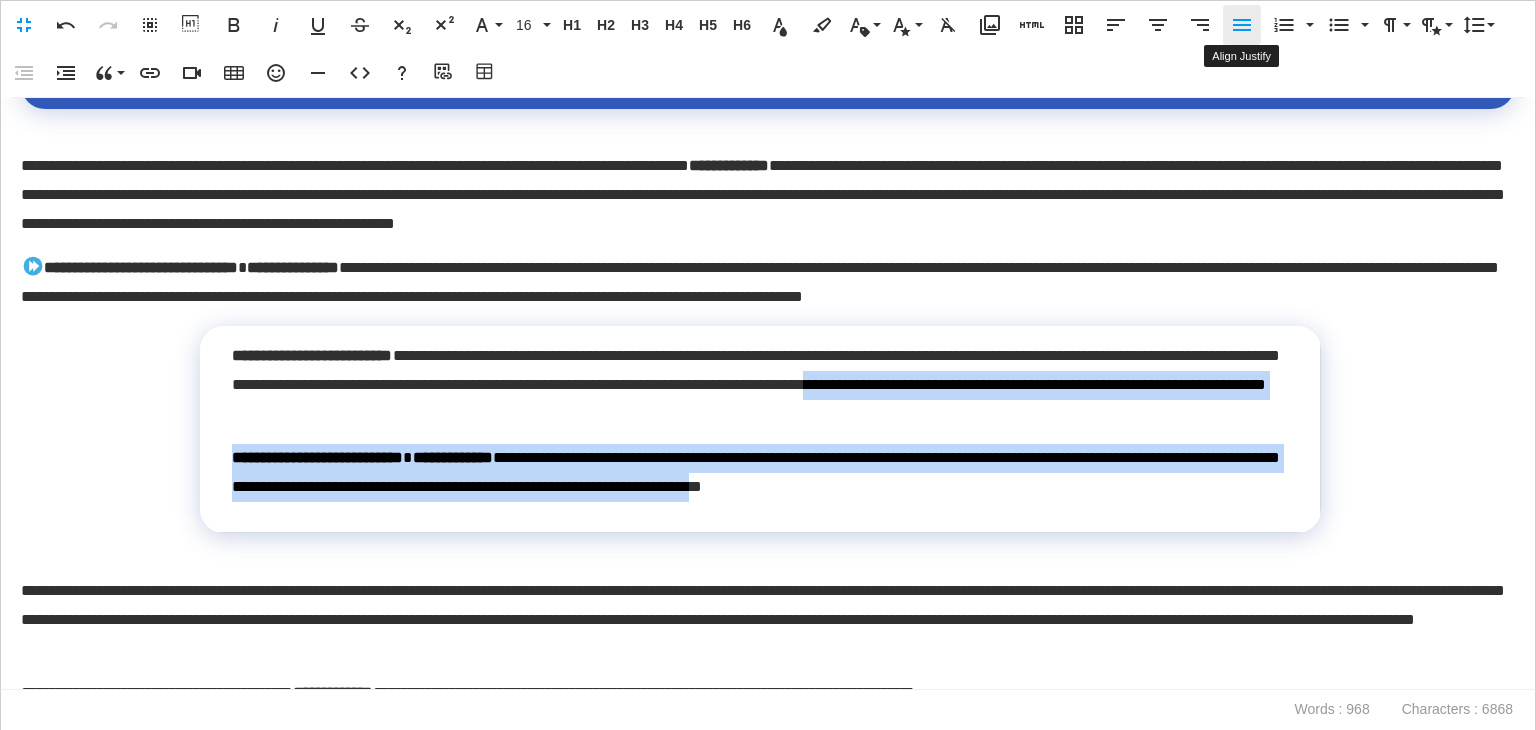 click 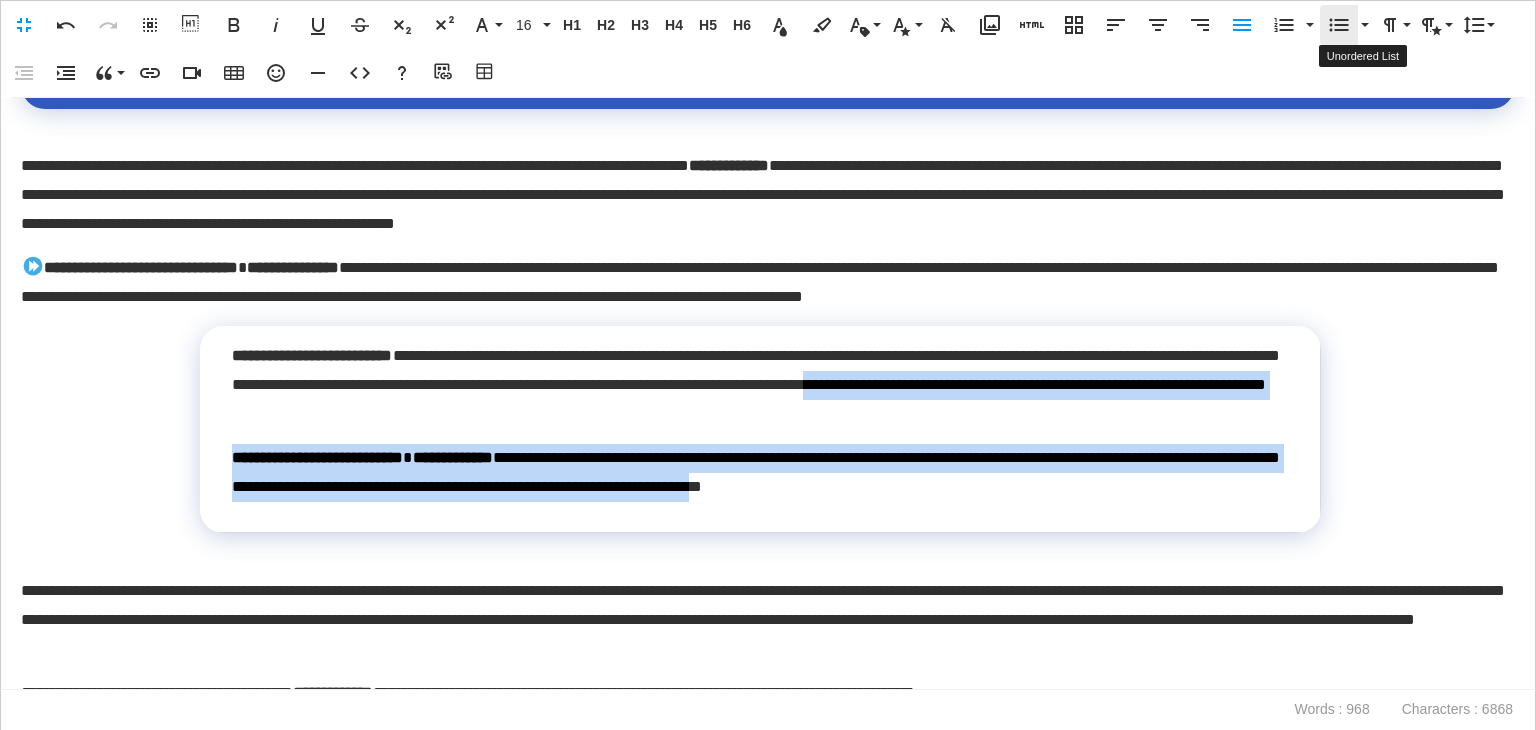 click 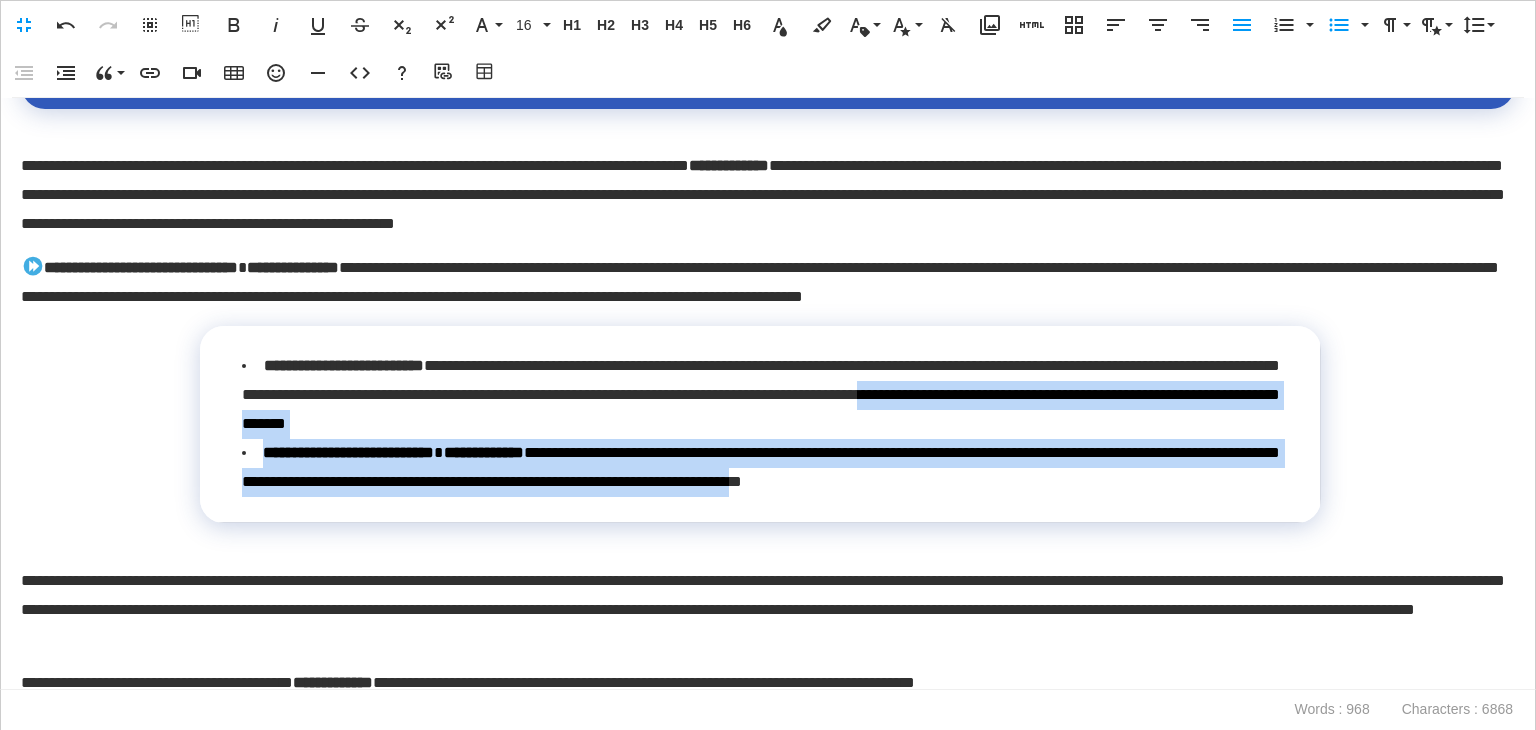 click at bounding box center (768, 537) 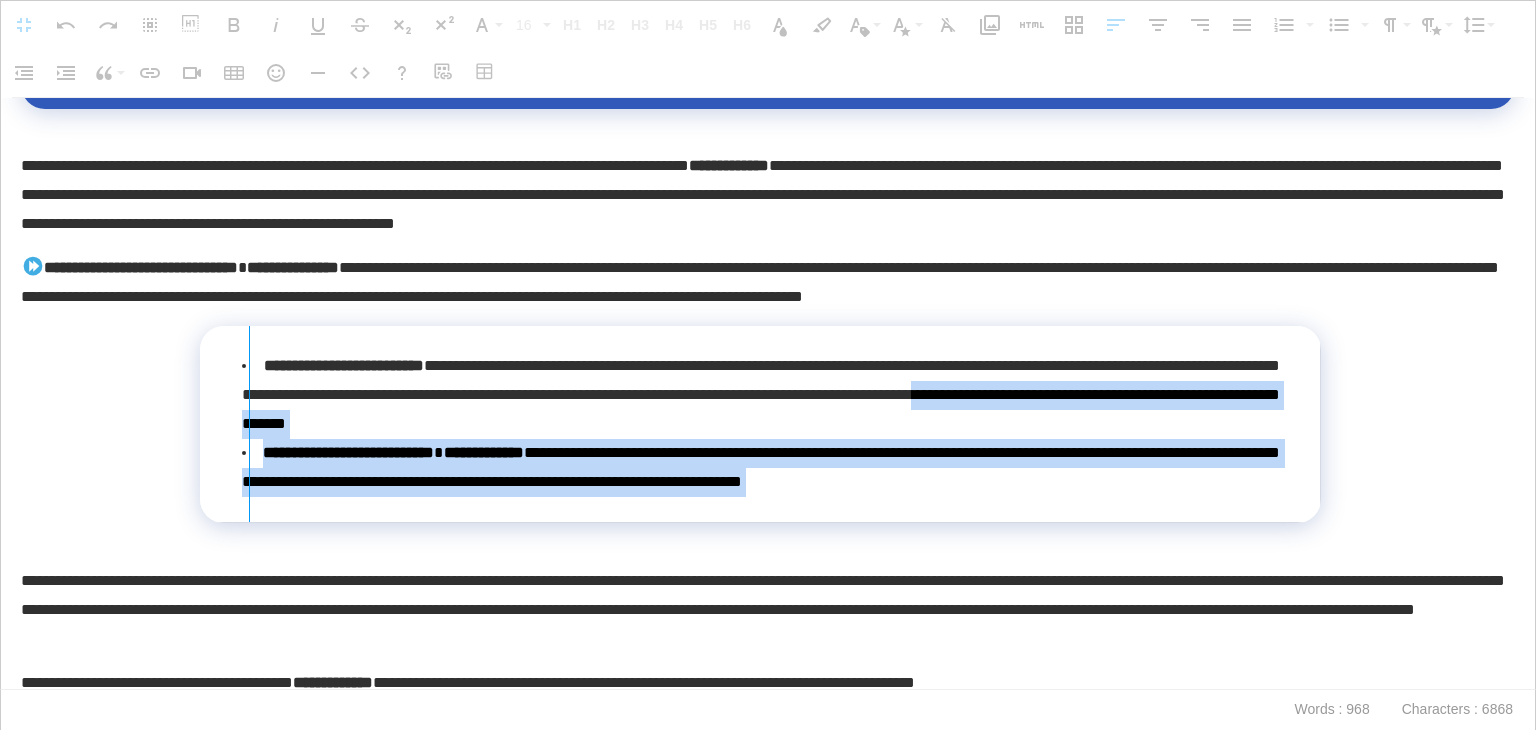 drag, startPoint x: 203, startPoint y: 438, endPoint x: 248, endPoint y: 433, distance: 45.276924 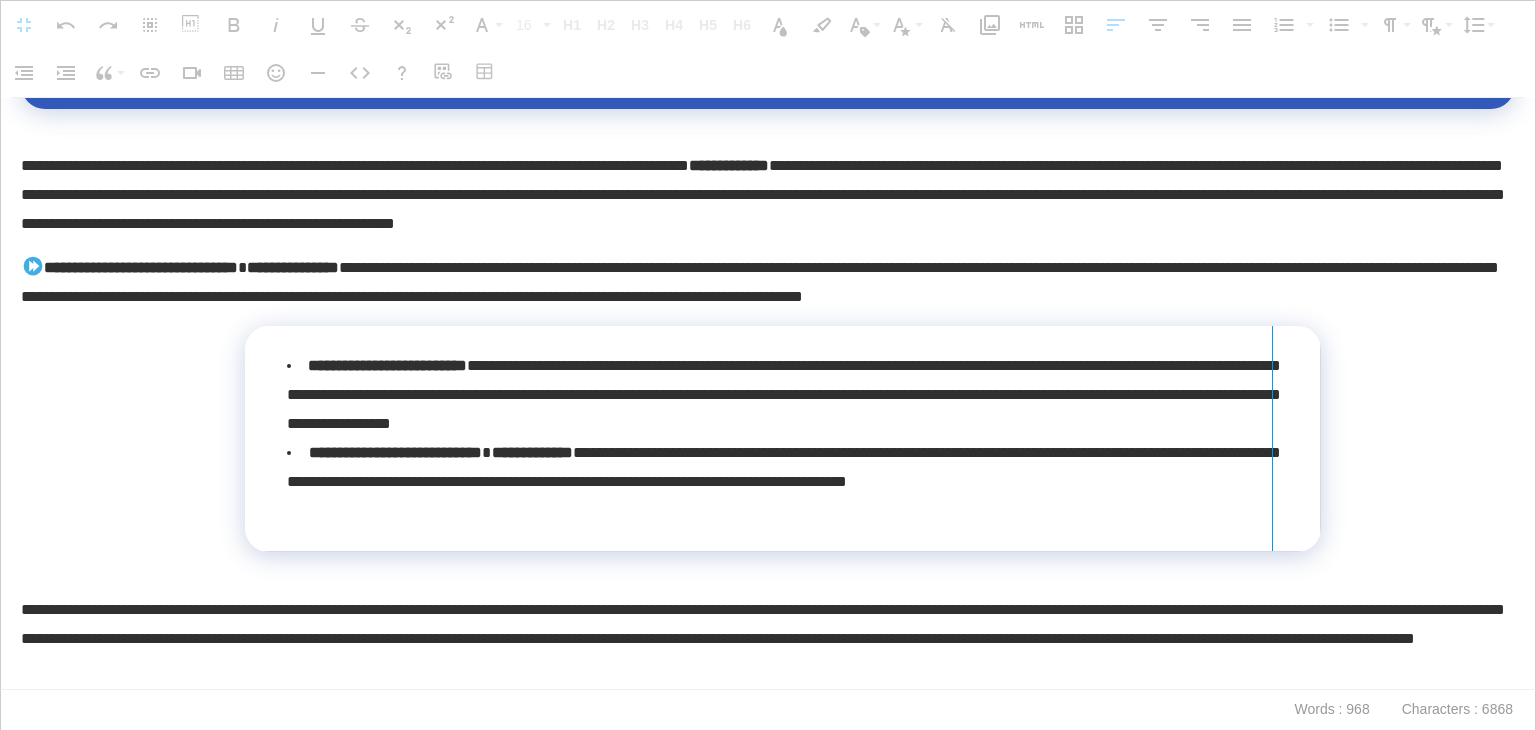 drag, startPoint x: 1309, startPoint y: 411, endPoint x: 1271, endPoint y: 421, distance: 39.293766 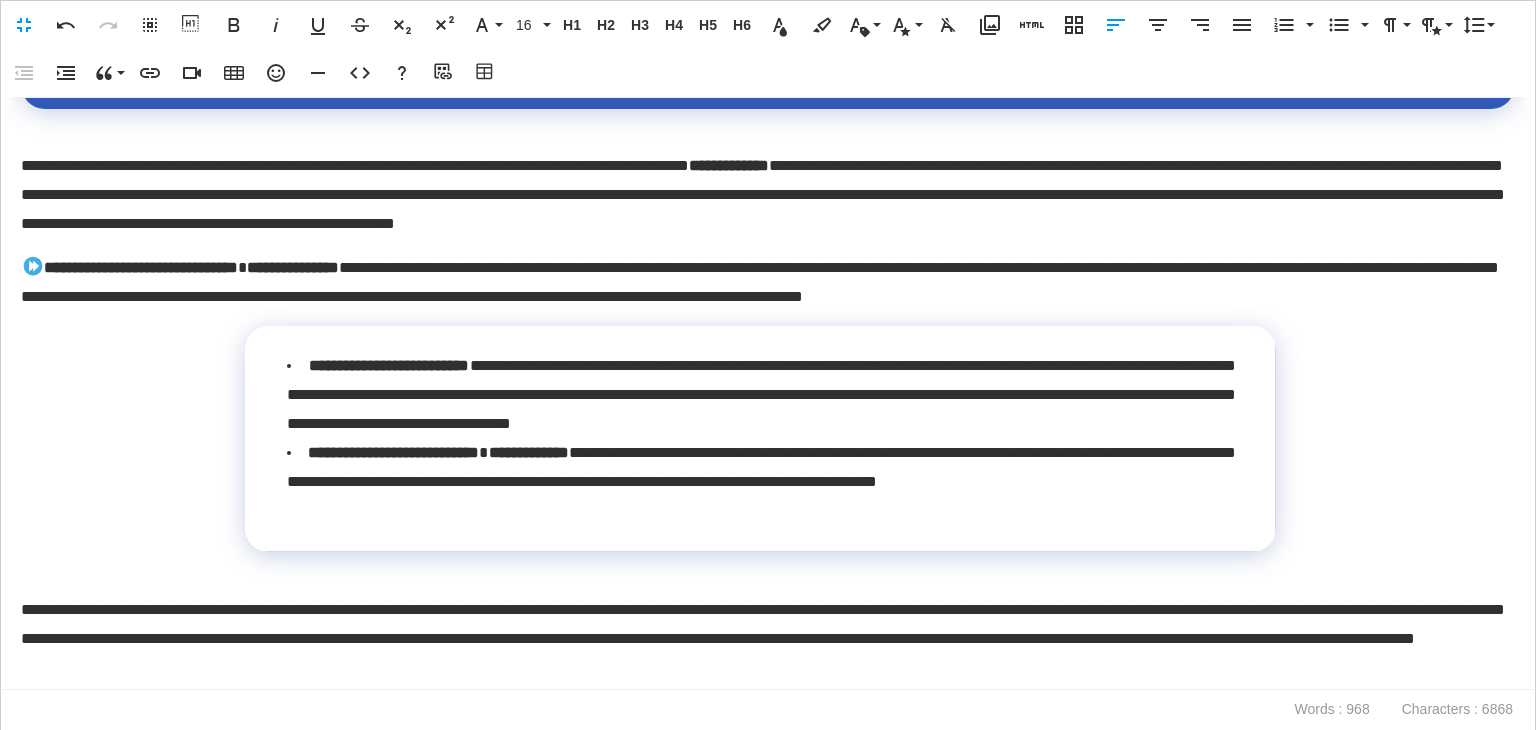 scroll, scrollTop: 1100, scrollLeft: 0, axis: vertical 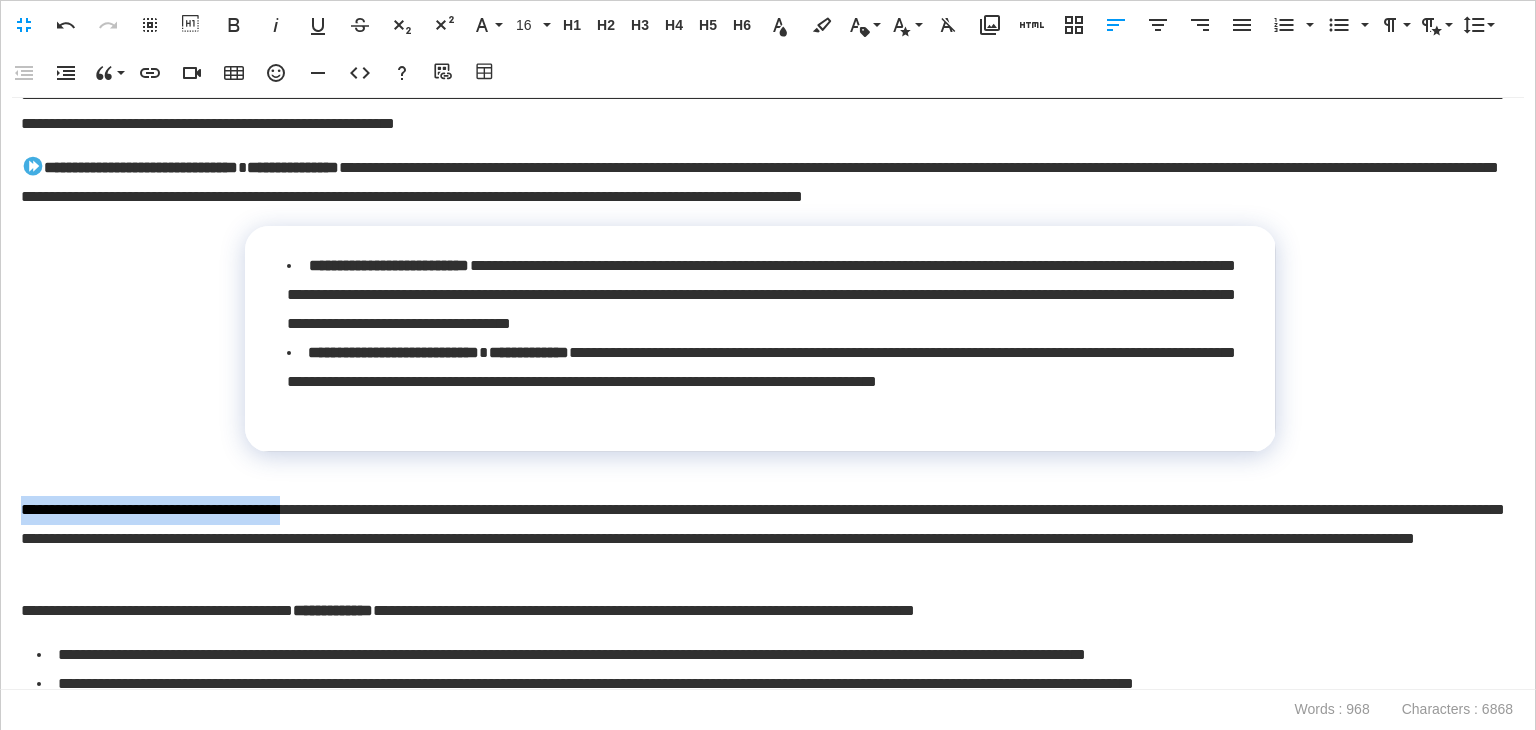 drag, startPoint x: 372, startPoint y: 506, endPoint x: 8, endPoint y: 516, distance: 364.13733 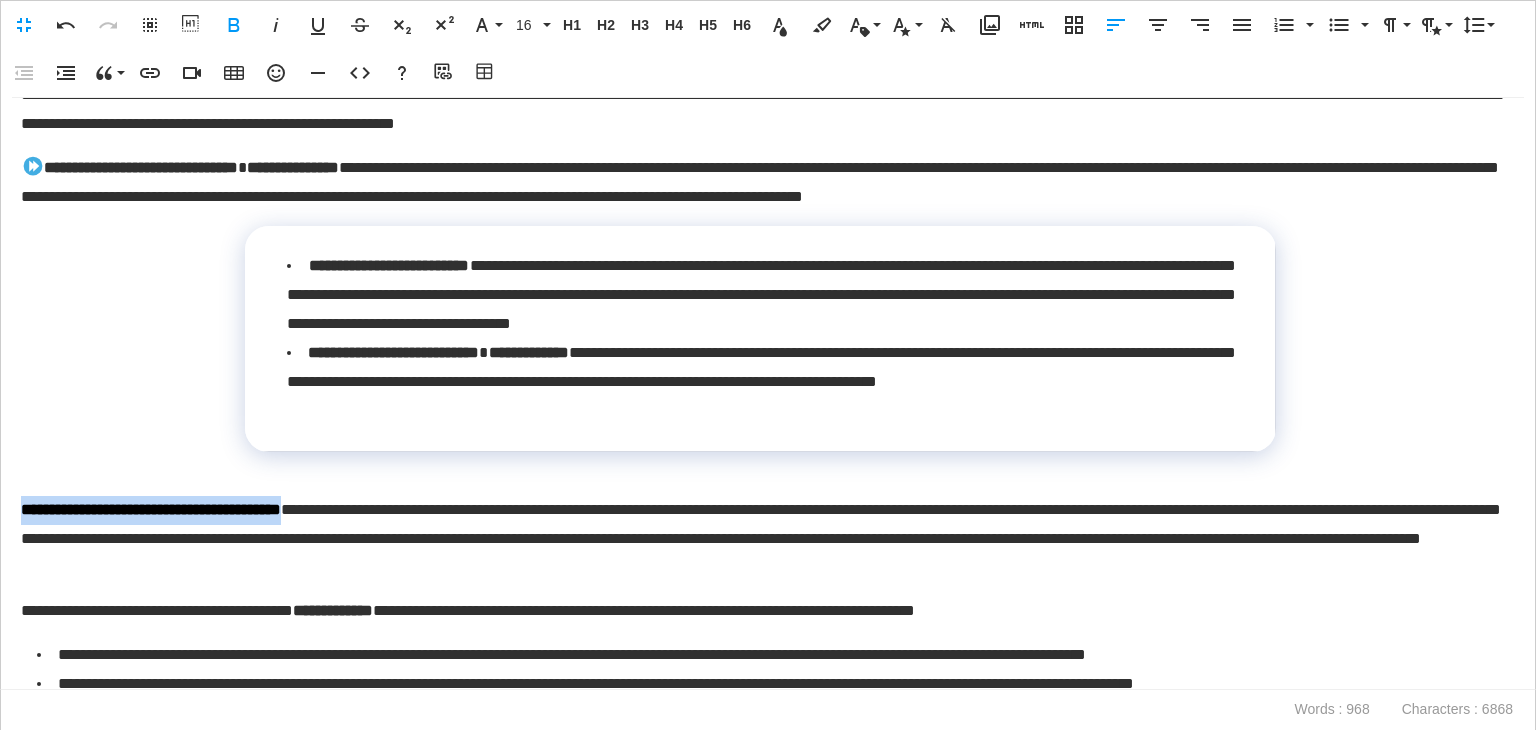 click on "**********" at bounding box center [151, 509] 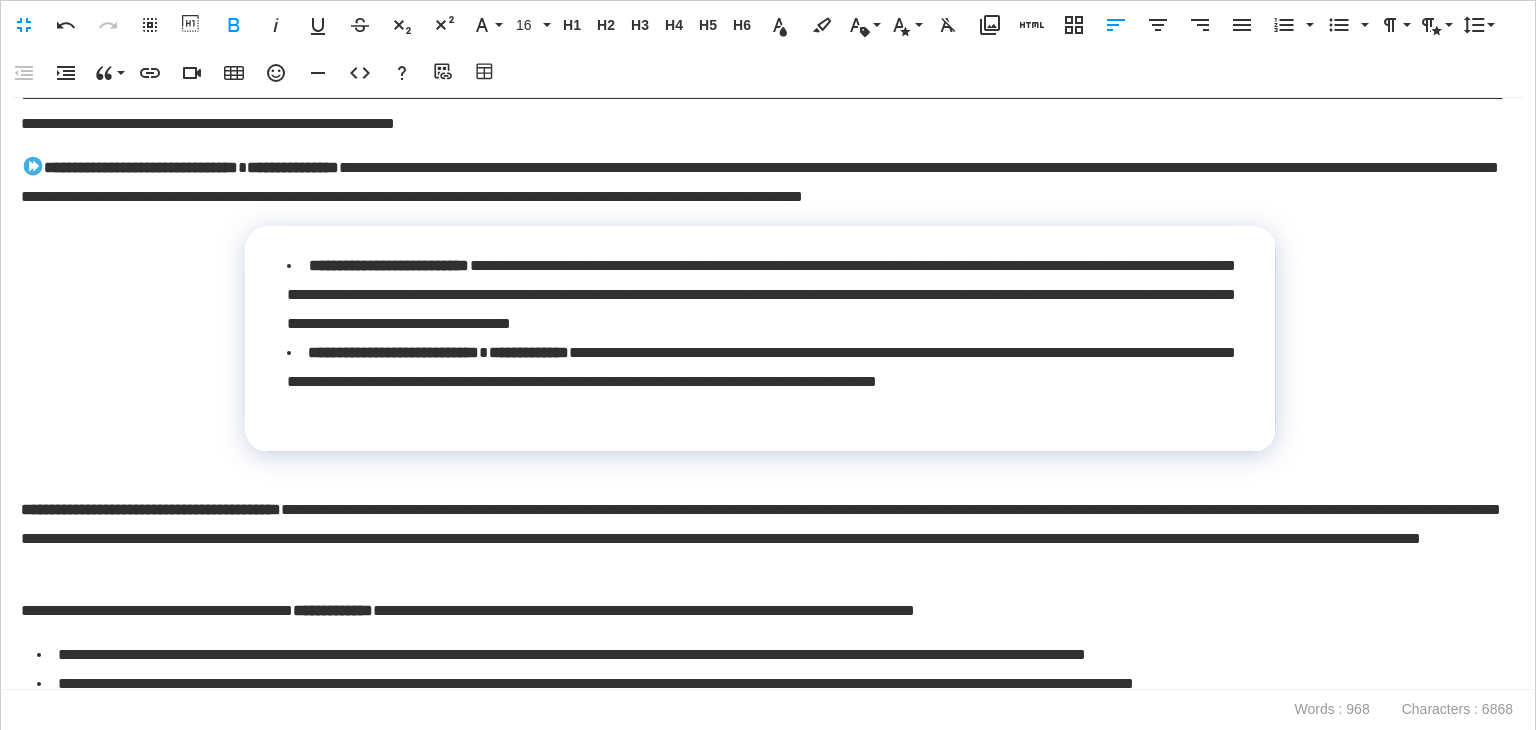 click on "**********" at bounding box center [763, 539] 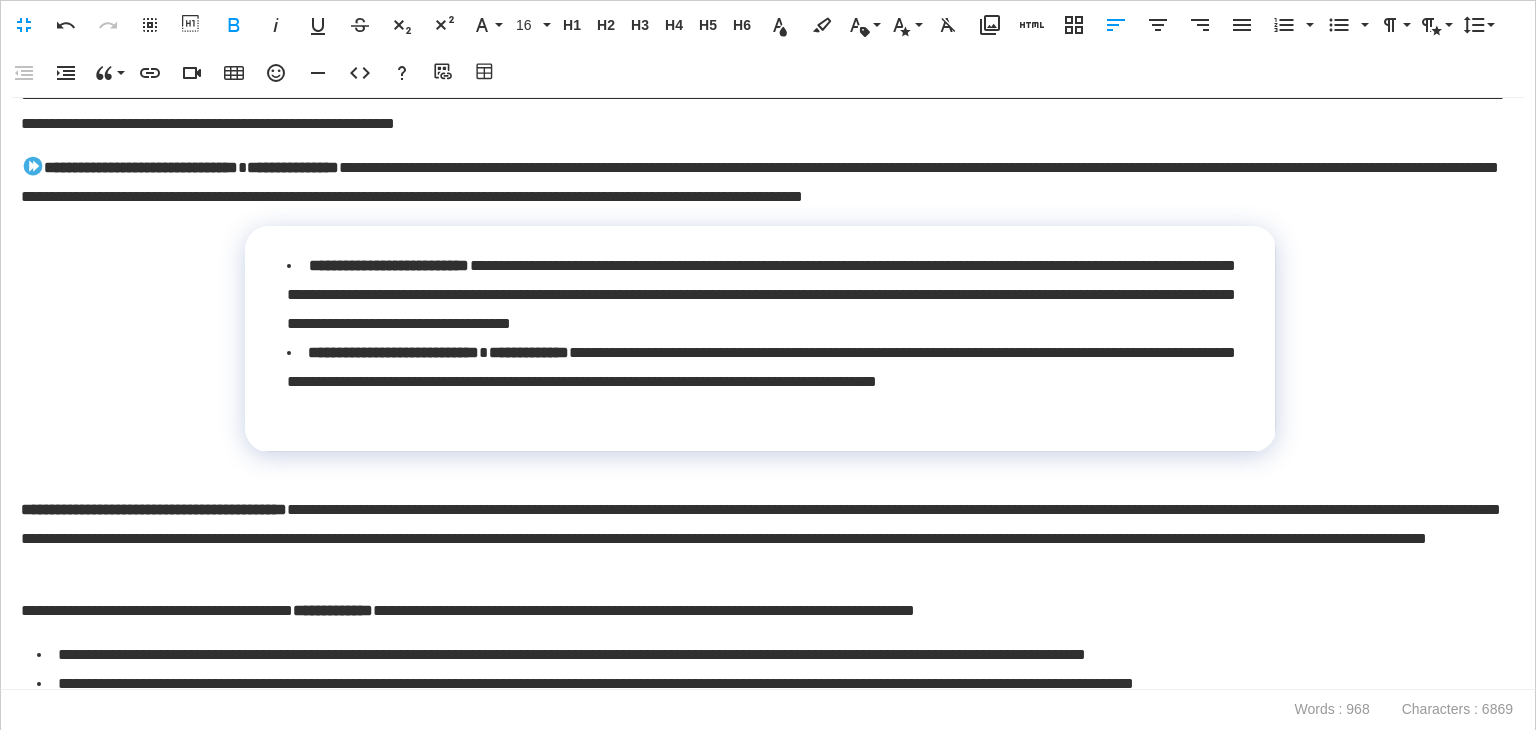 click on "**********" at bounding box center [154, 509] 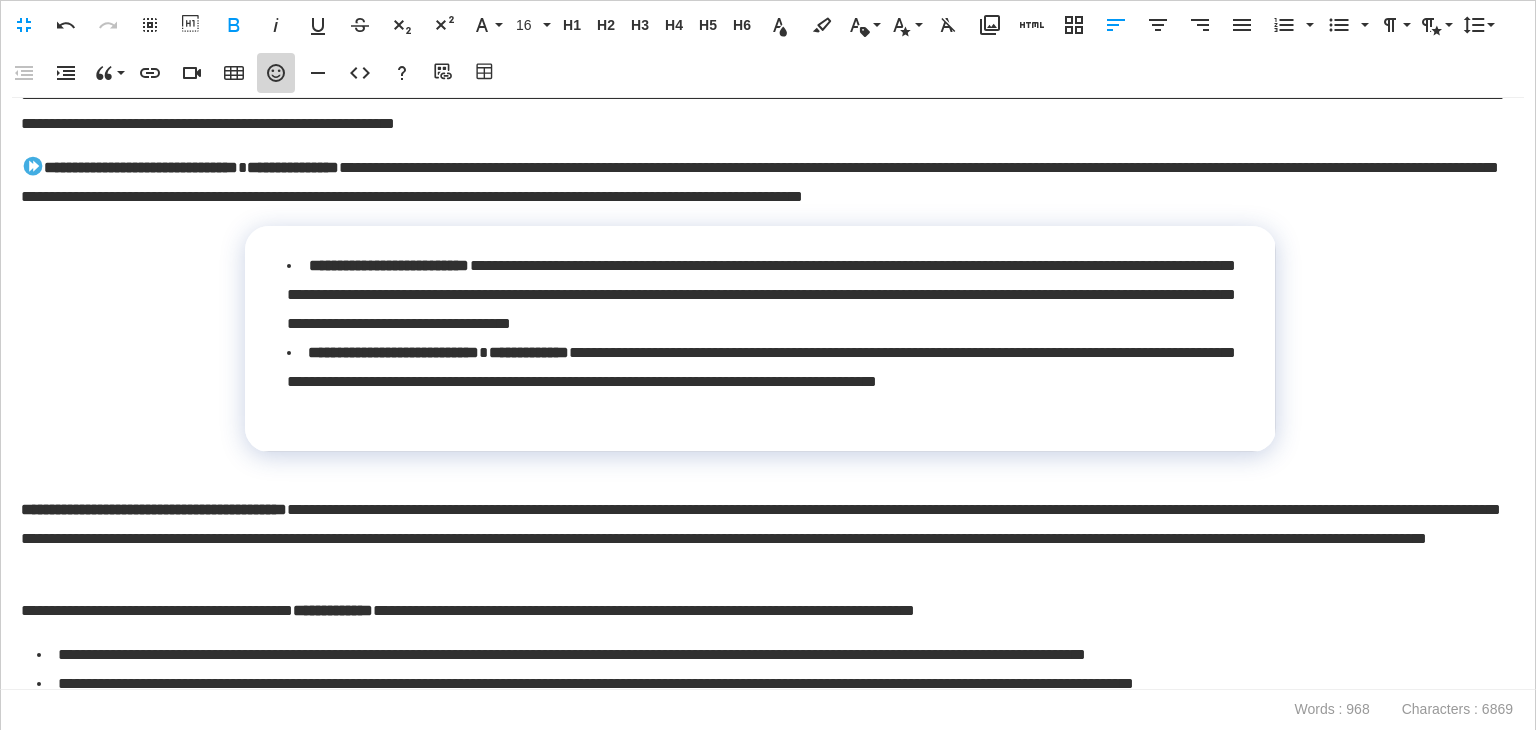 click 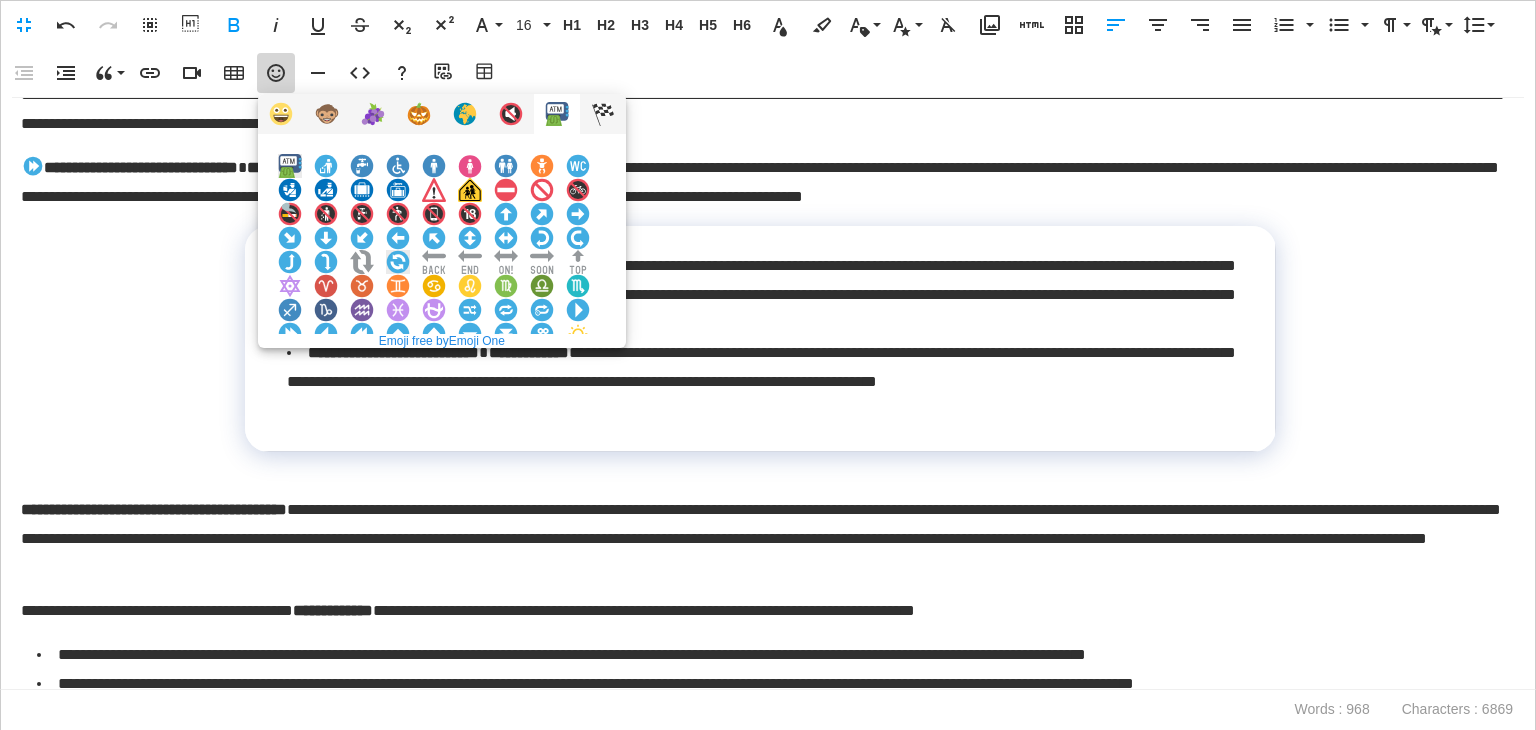 scroll, scrollTop: 100, scrollLeft: 0, axis: vertical 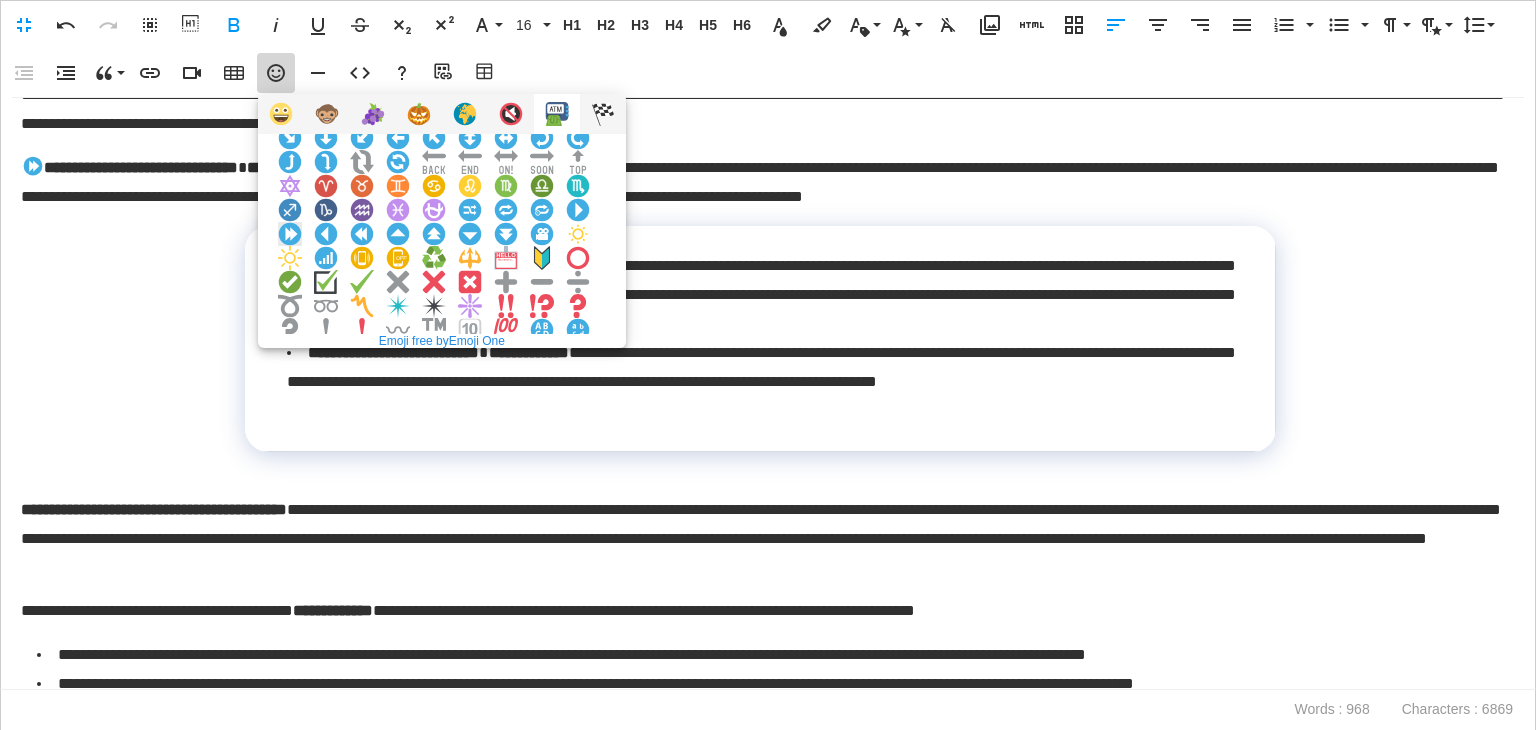 click at bounding box center [290, 234] 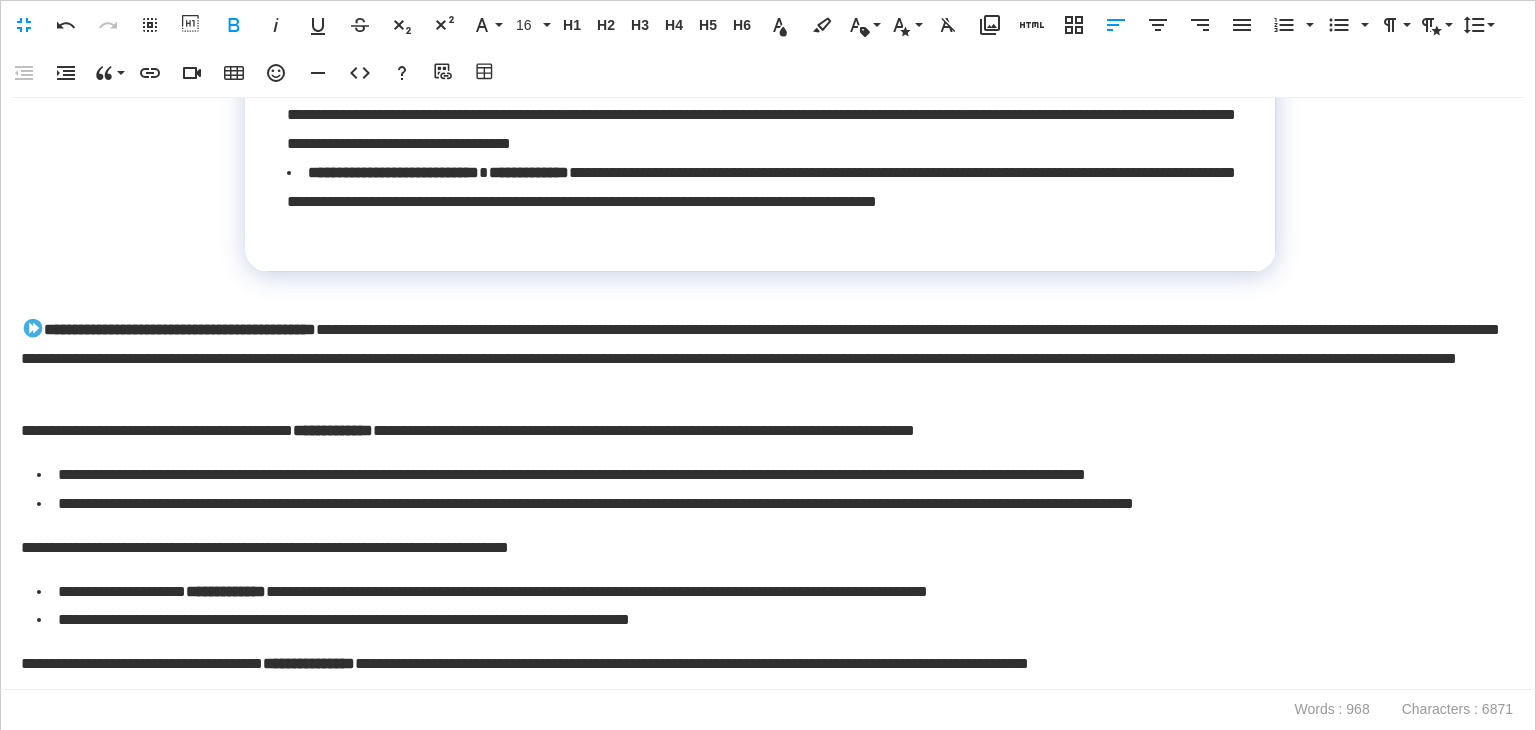scroll, scrollTop: 1300, scrollLeft: 0, axis: vertical 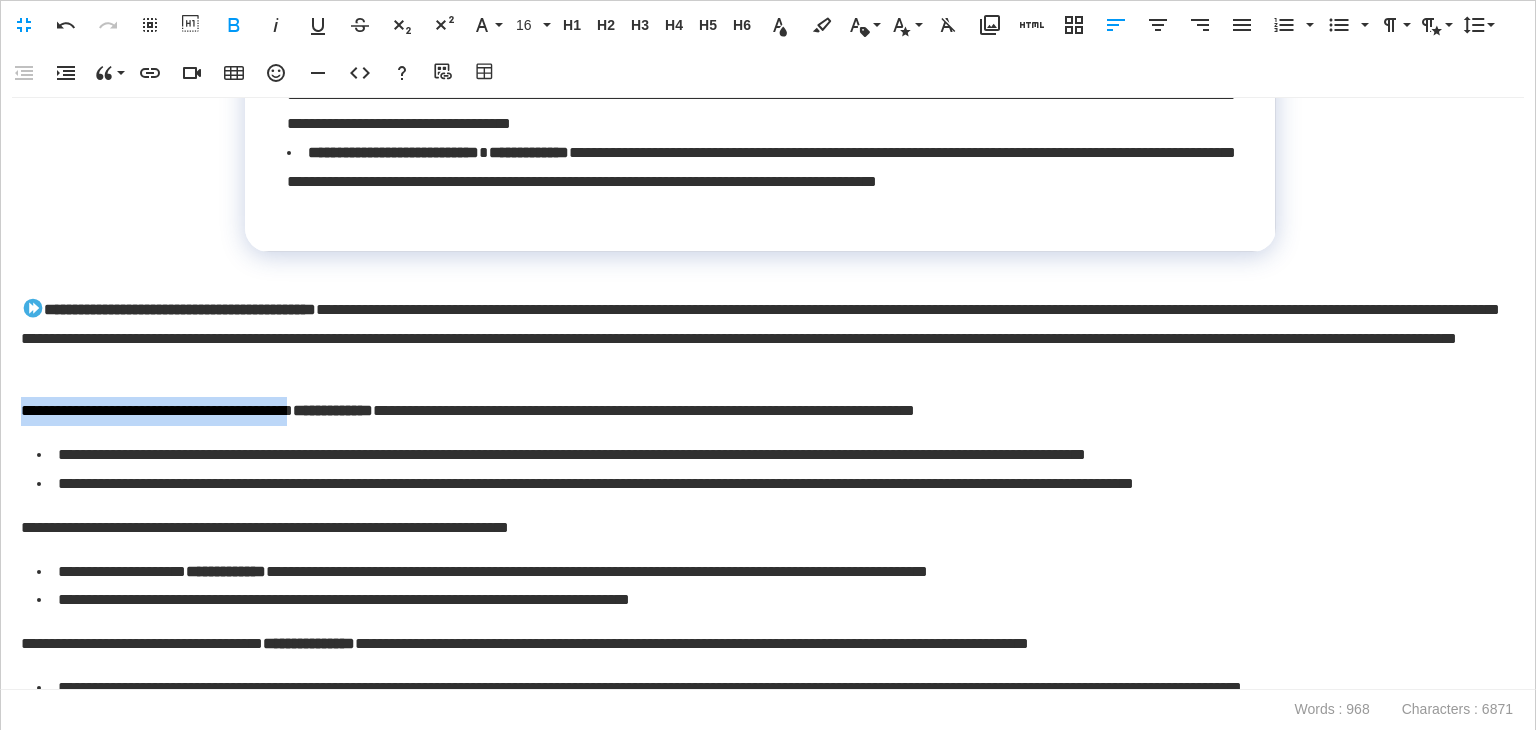 drag, startPoint x: 363, startPoint y: 413, endPoint x: 0, endPoint y: 392, distance: 363.60693 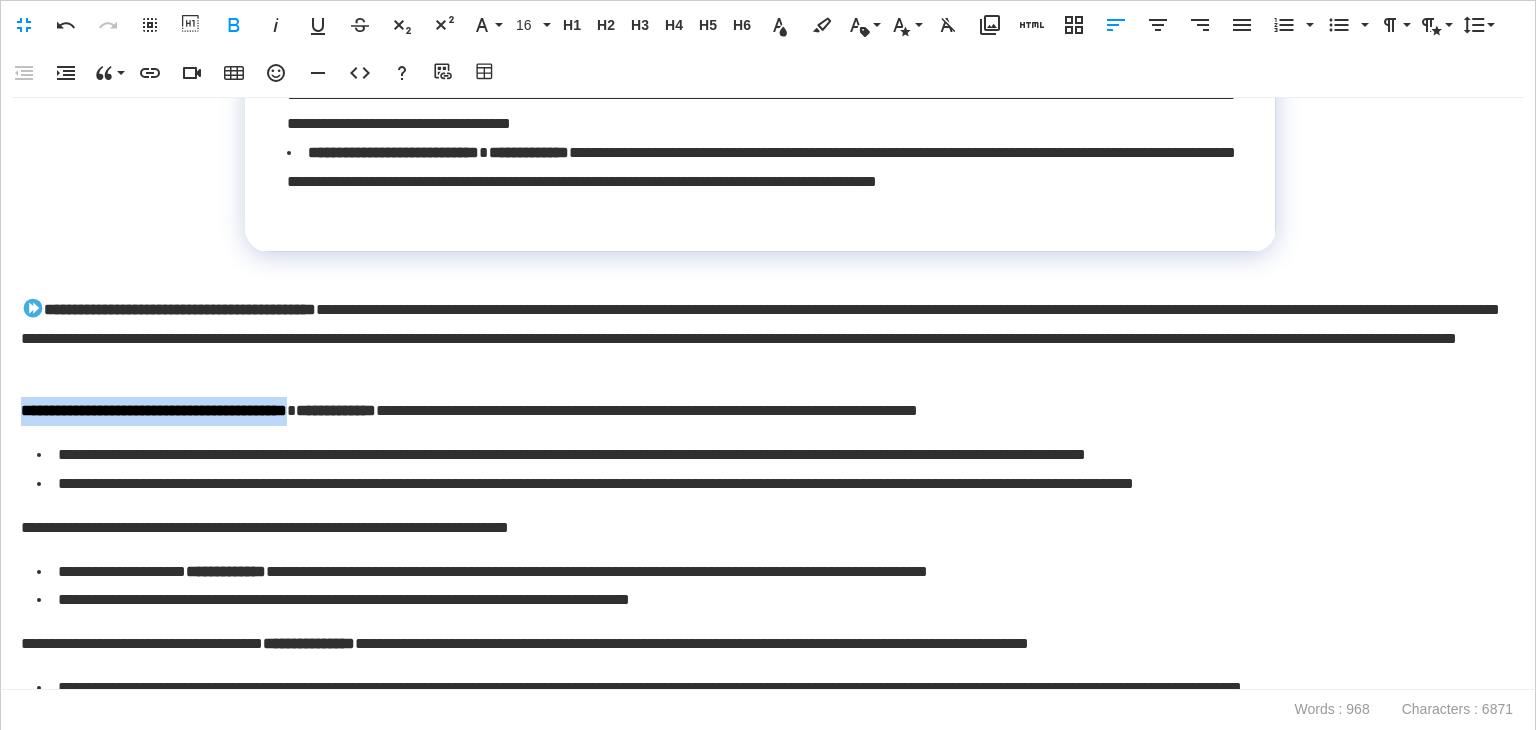 click on "**********" at bounding box center [154, 410] 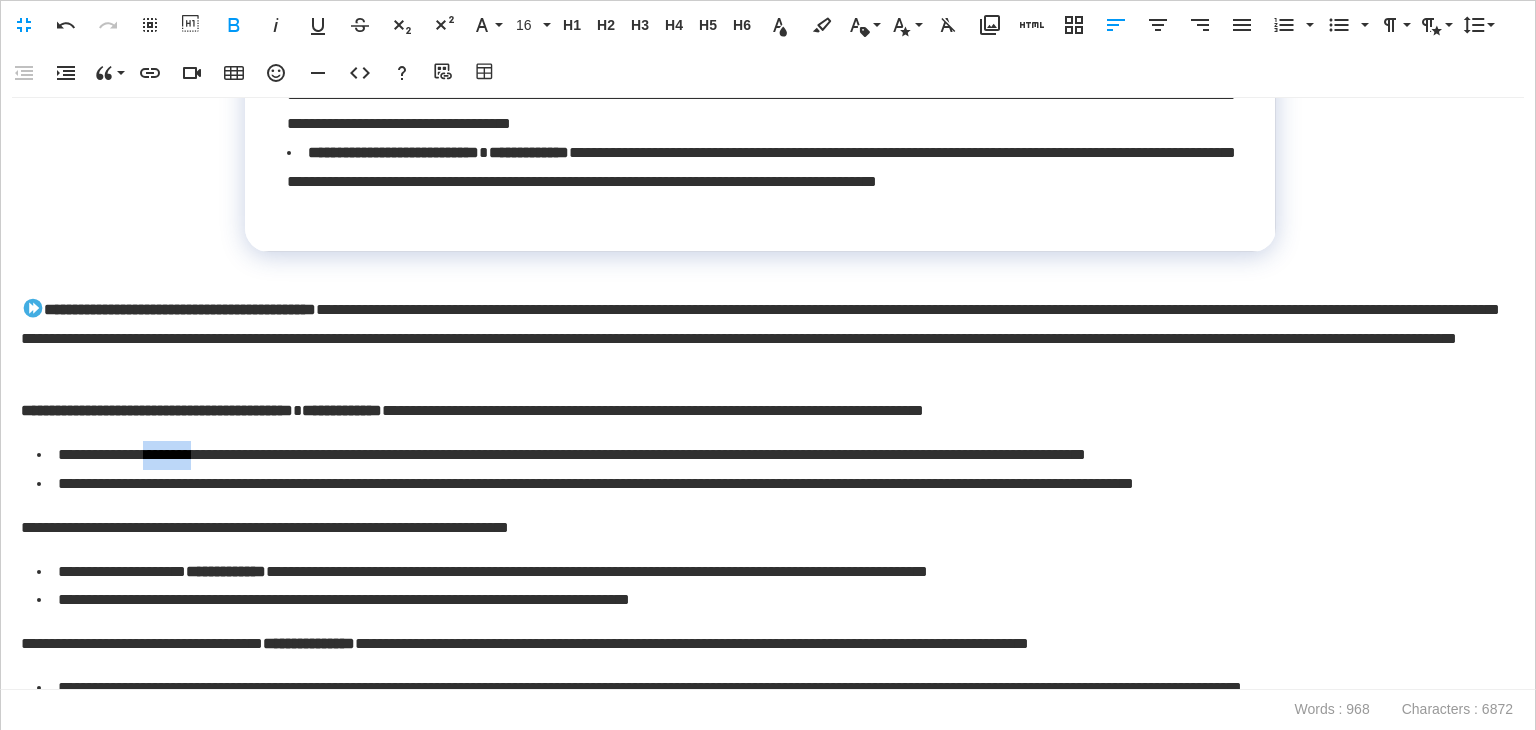 click on "**********" at bounding box center (572, 454) 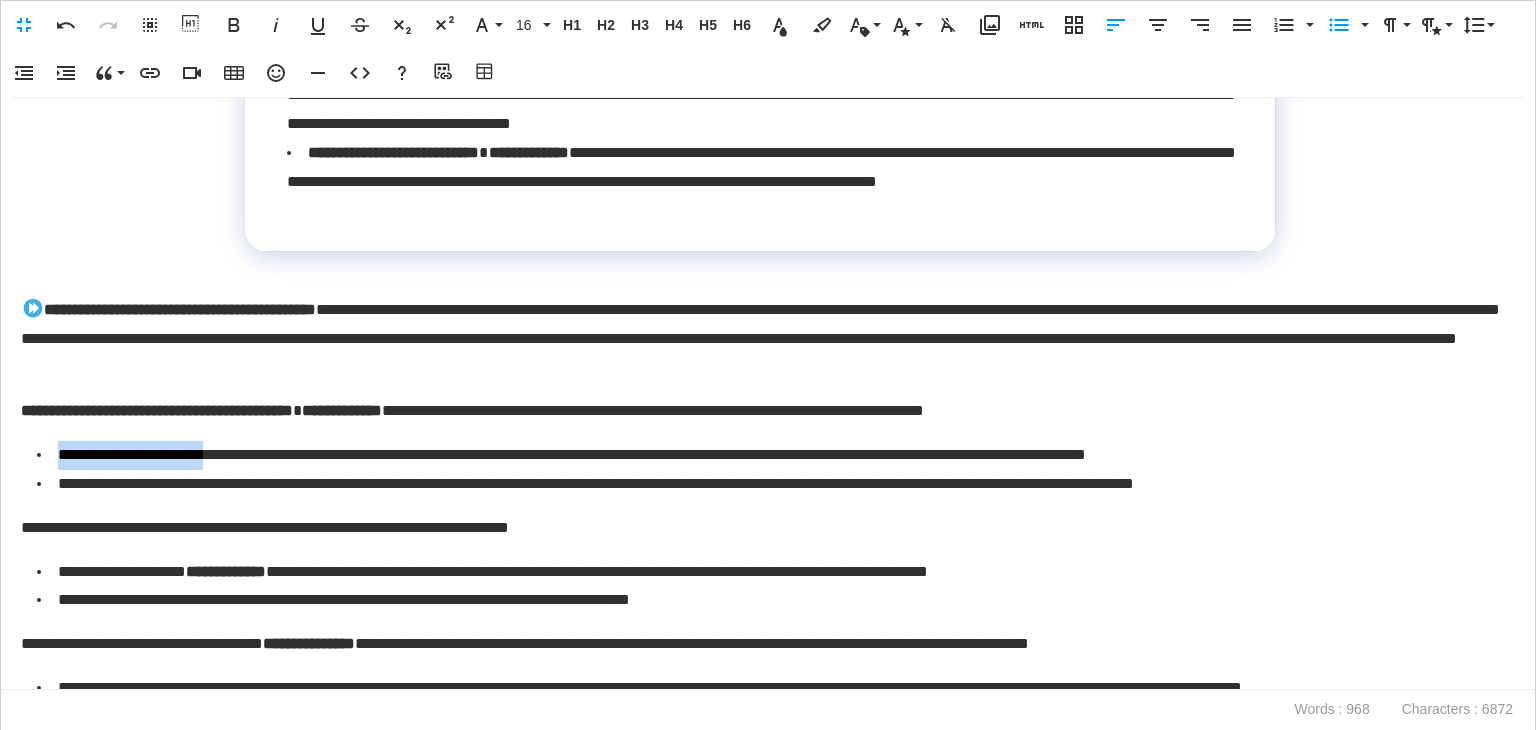 drag, startPoint x: 228, startPoint y: 449, endPoint x: 61, endPoint y: 460, distance: 167.36188 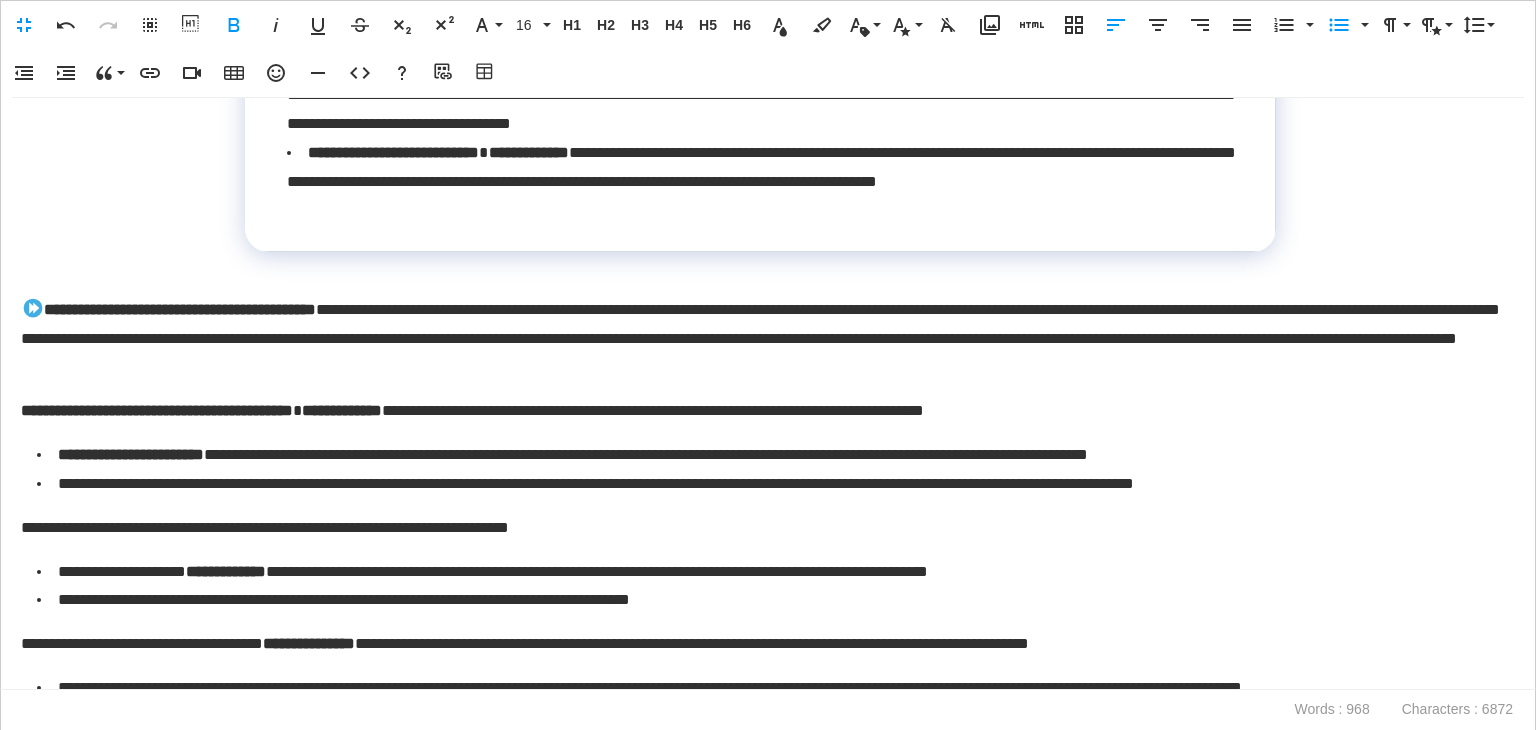 click on "**********" at bounding box center [768, 394] 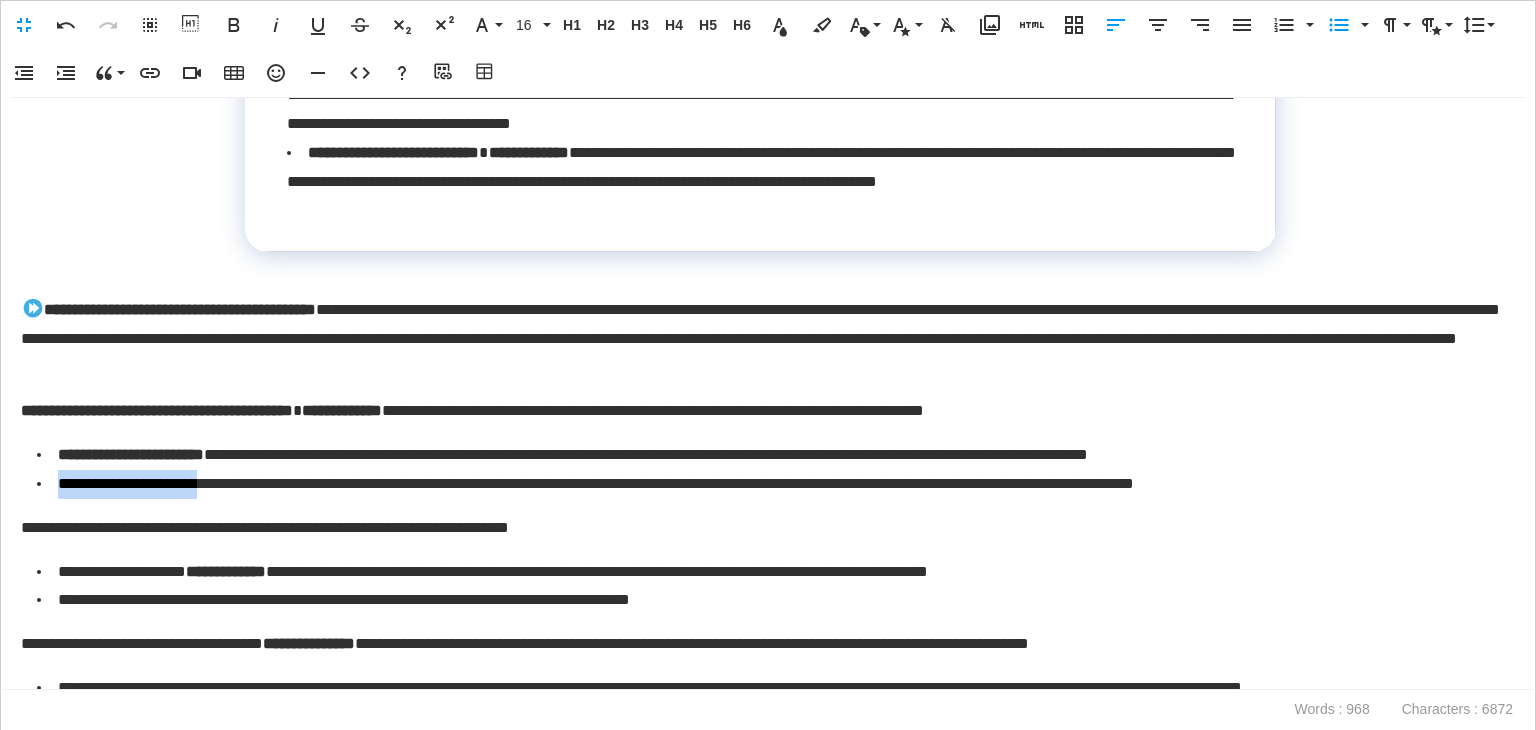 drag, startPoint x: 224, startPoint y: 486, endPoint x: 60, endPoint y: 486, distance: 164 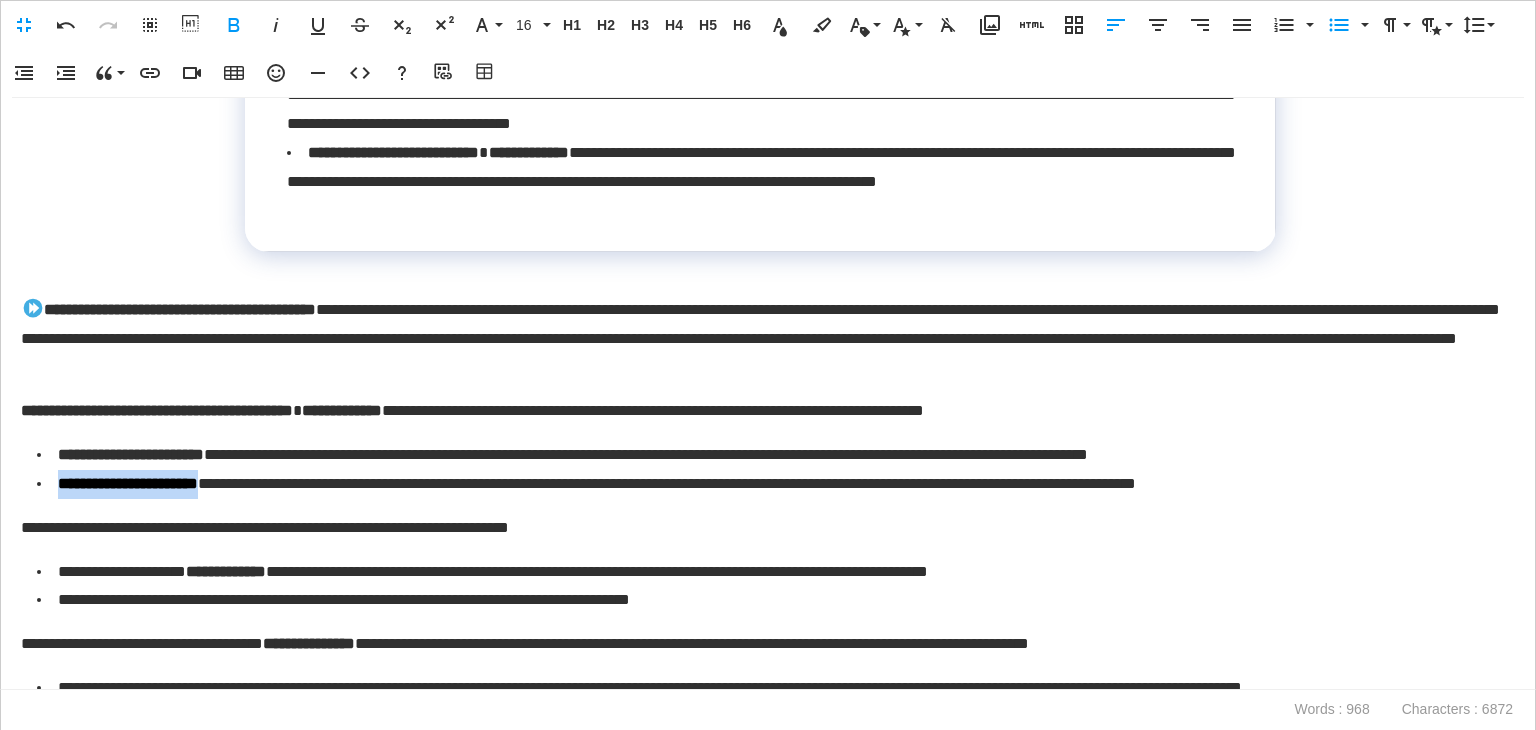 click on "**********" at bounding box center [157, 410] 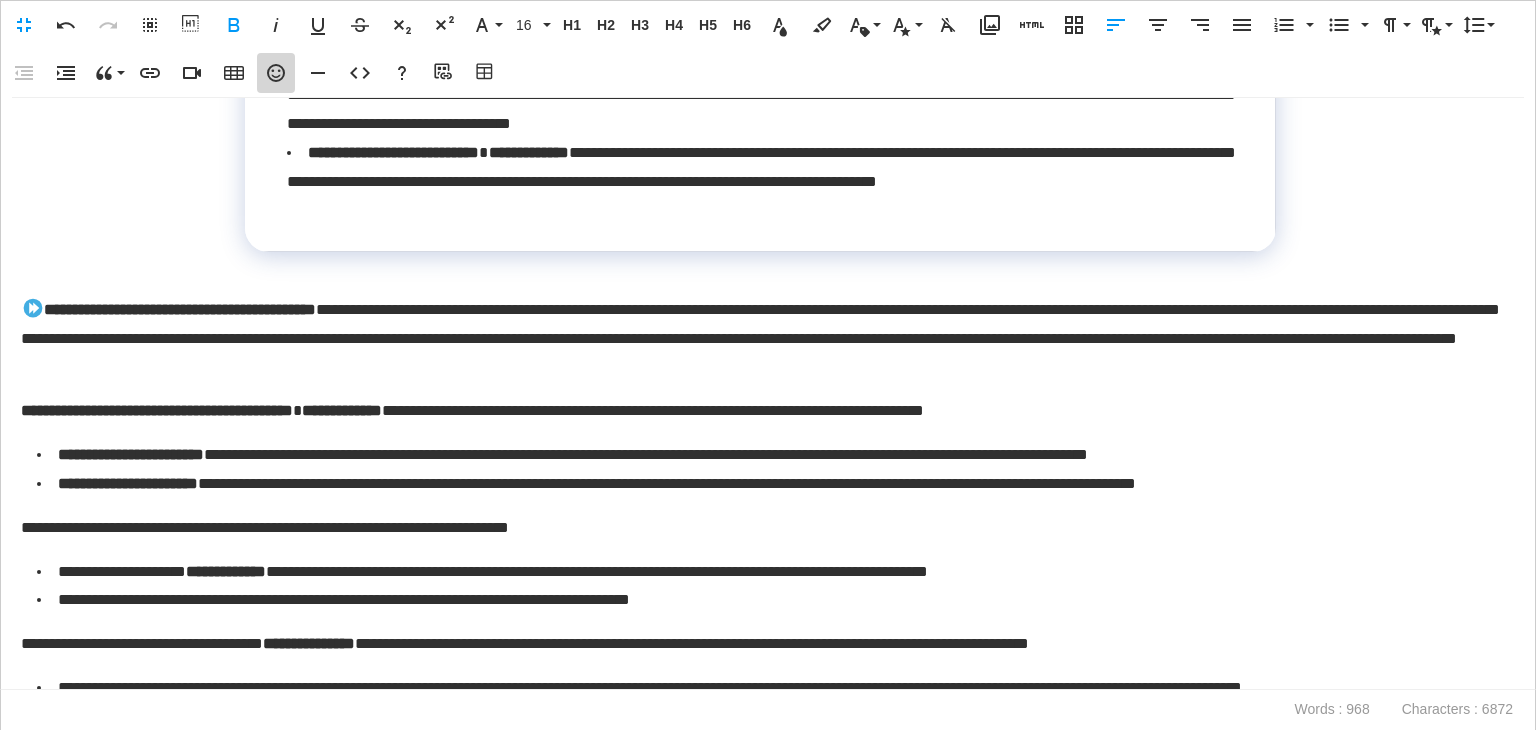 click 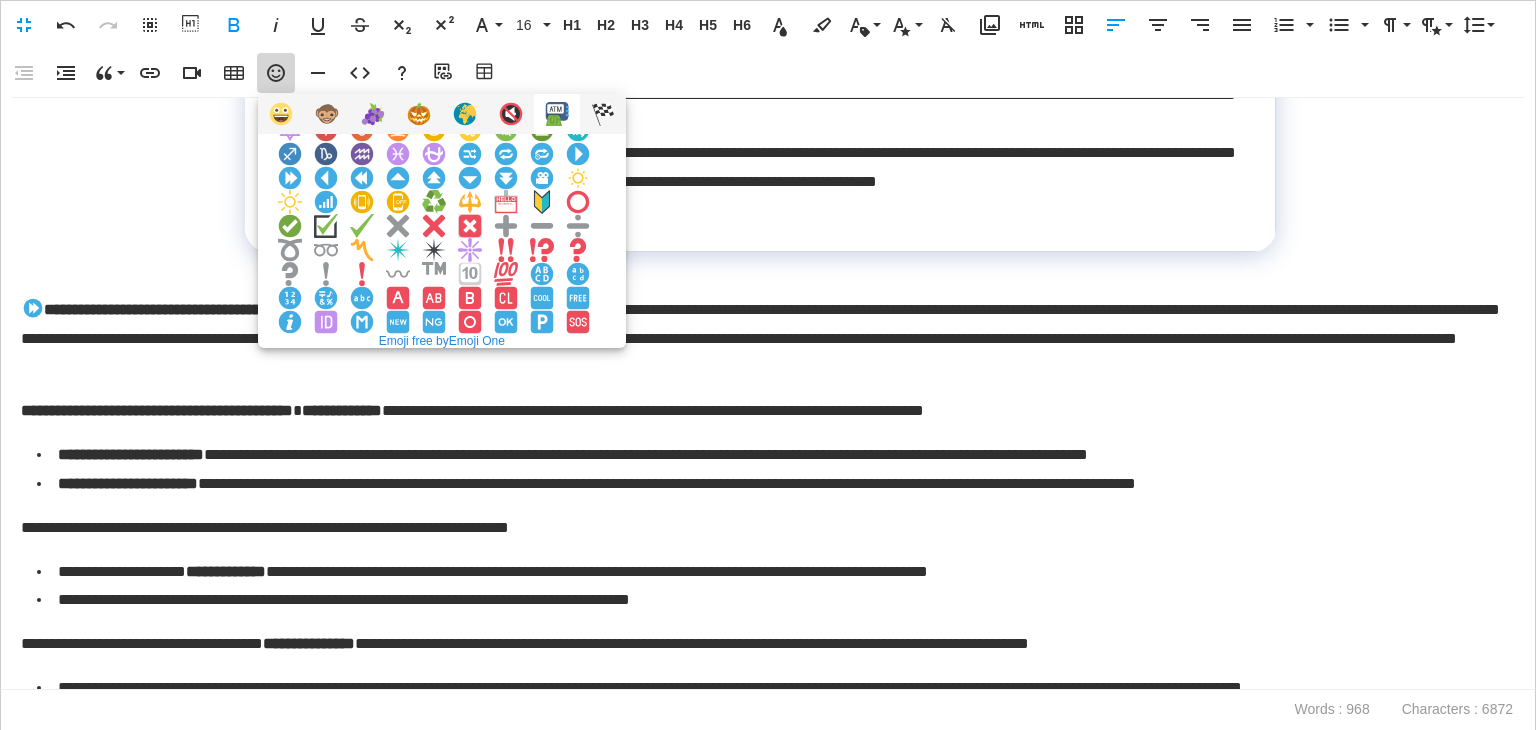 scroll, scrollTop: 100, scrollLeft: 0, axis: vertical 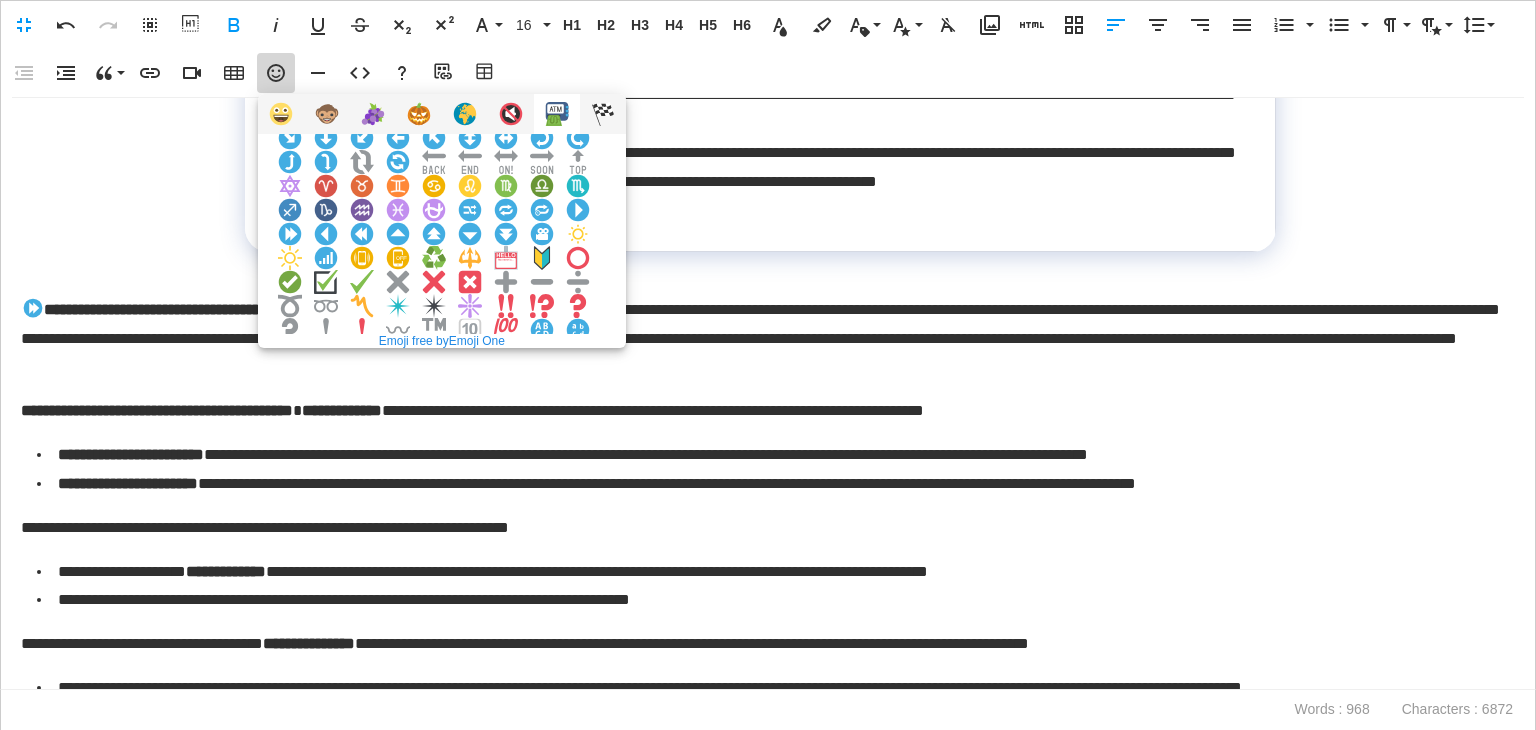 click at bounding box center (290, 234) 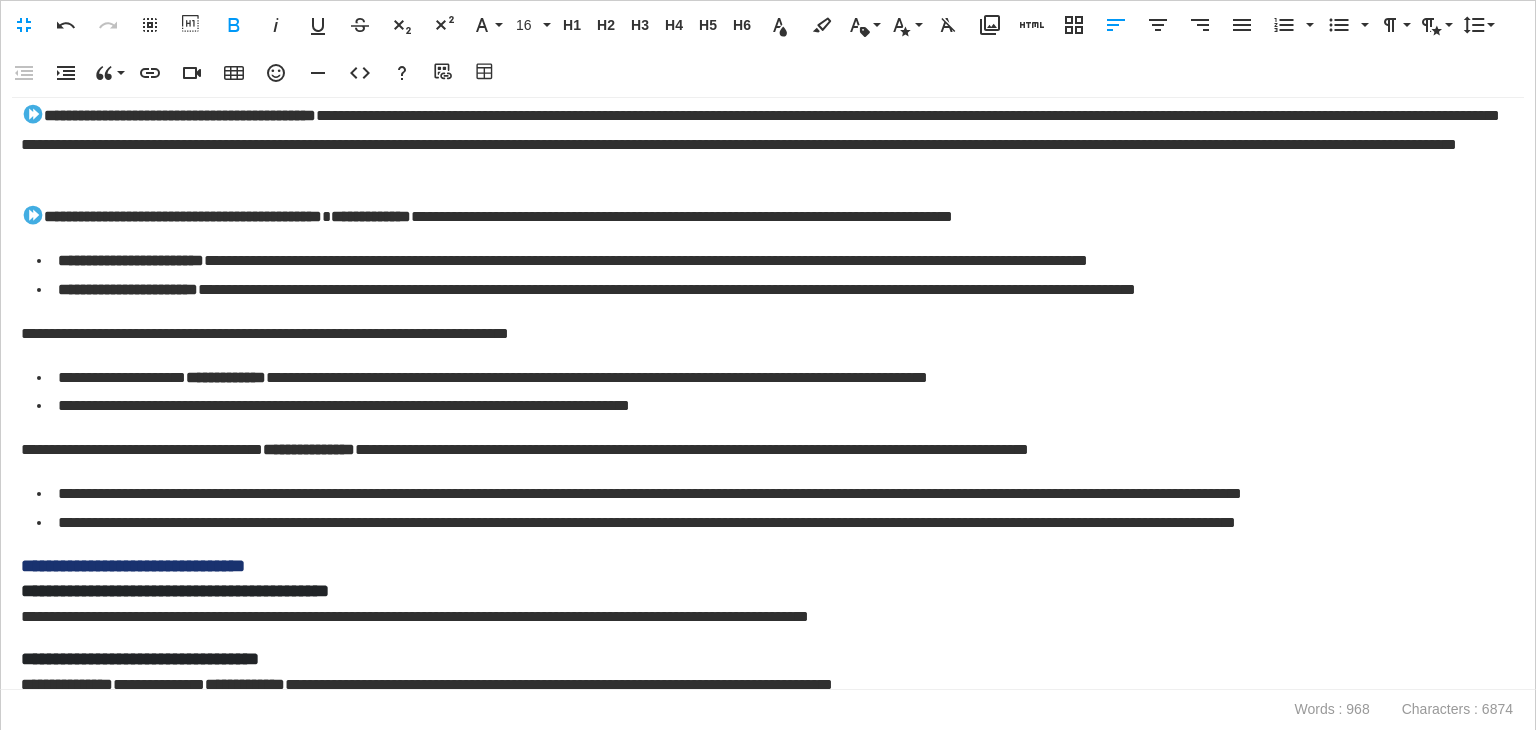 scroll, scrollTop: 1500, scrollLeft: 0, axis: vertical 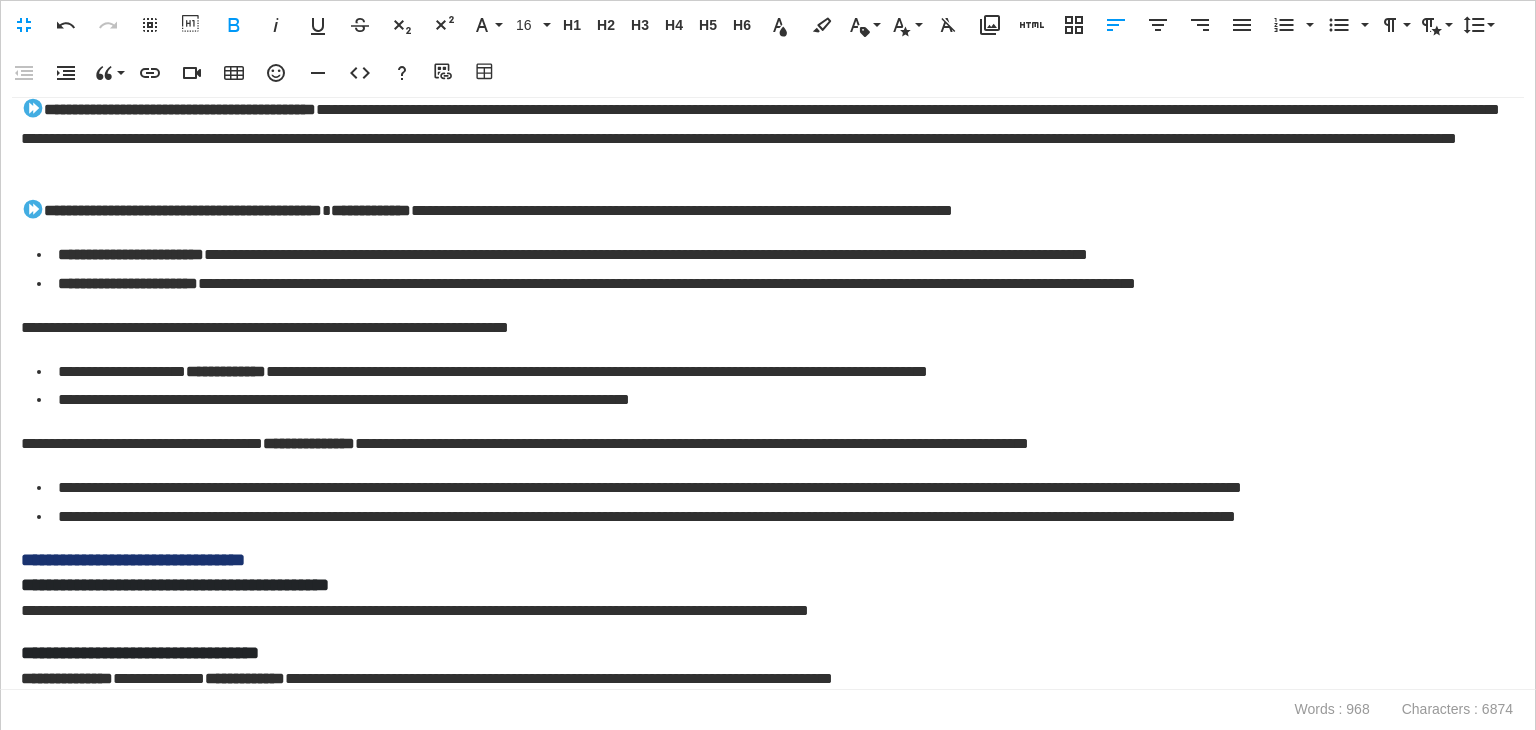 click on "**********" at bounding box center (763, 444) 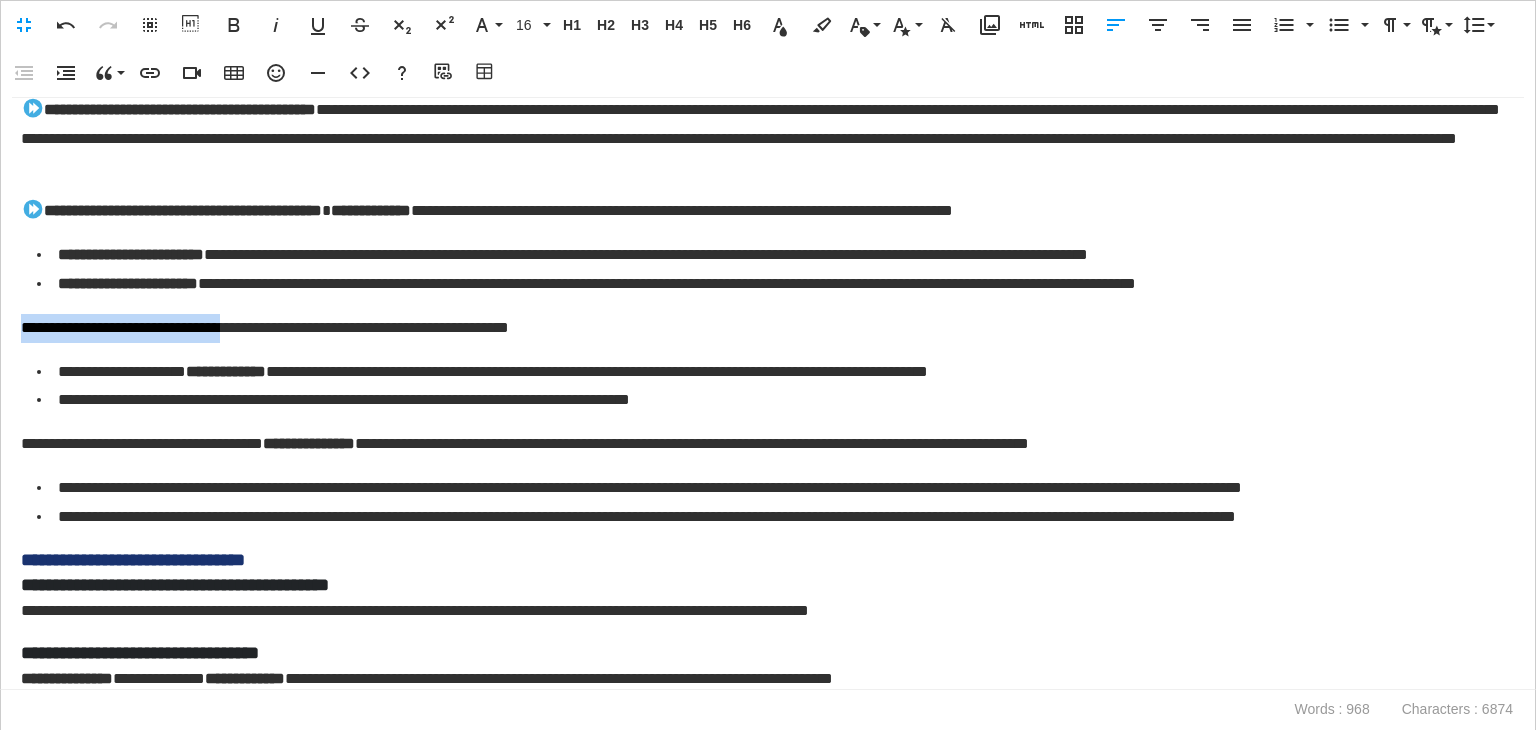 drag, startPoint x: 290, startPoint y: 325, endPoint x: 0, endPoint y: 326, distance: 290.0017 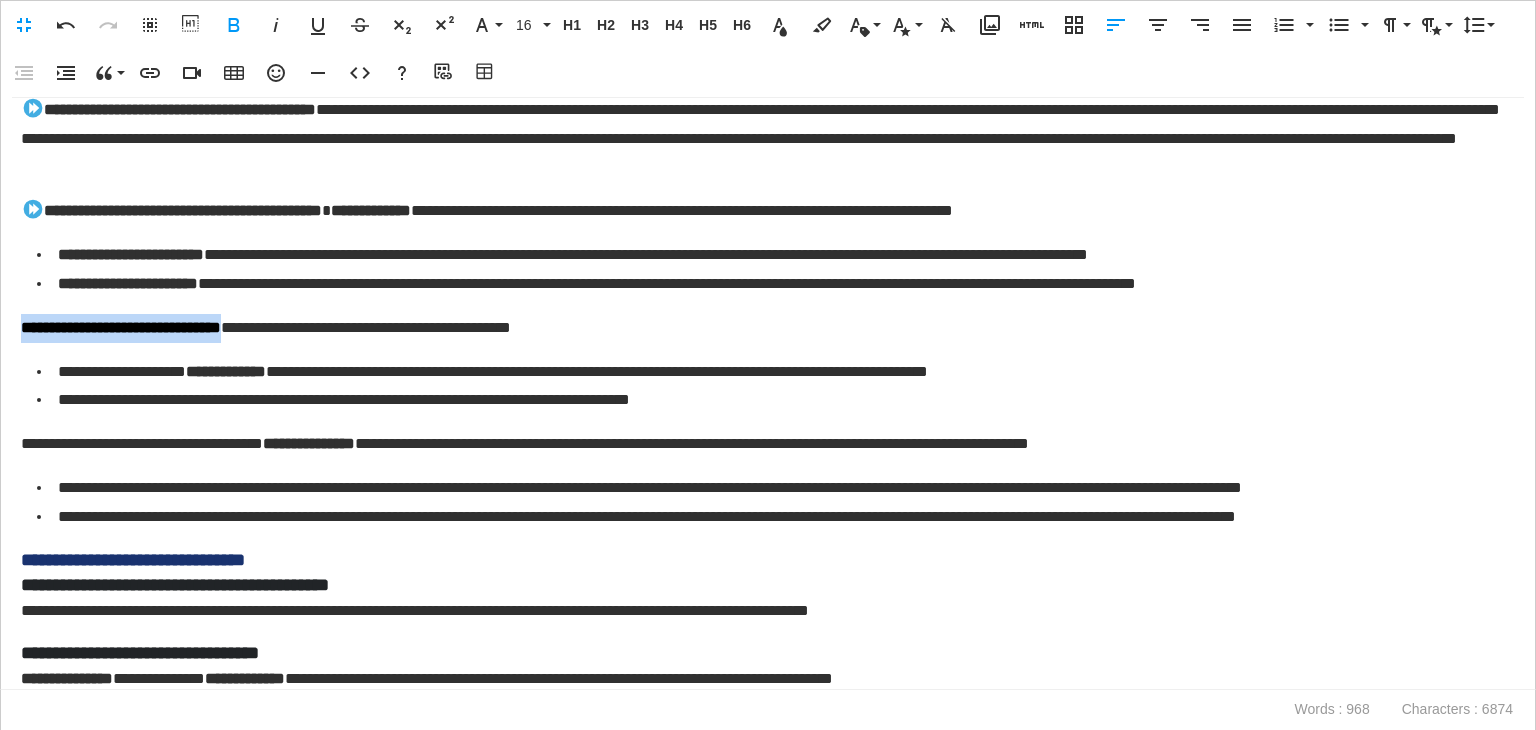 click on "**********" at bounding box center [763, 328] 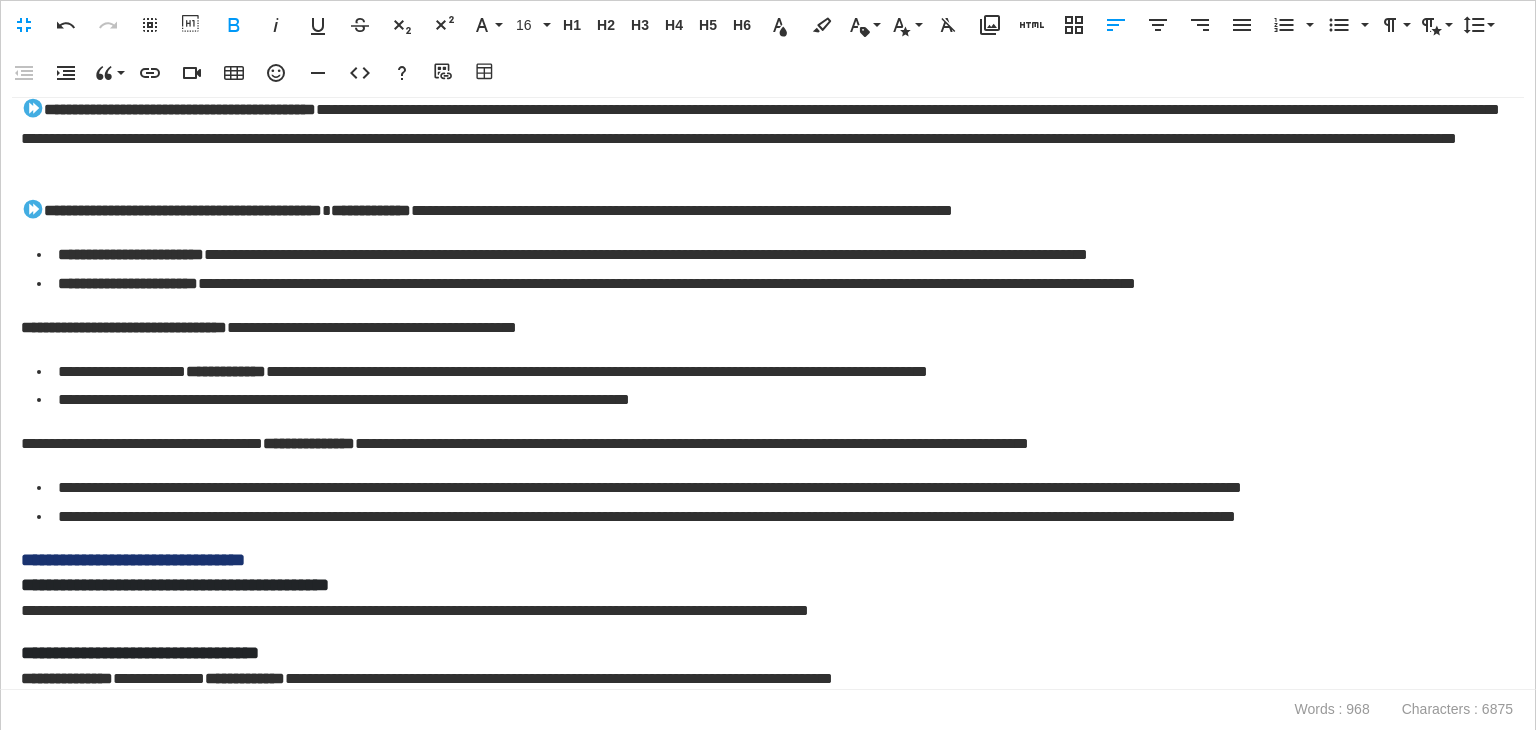 click on "**********" at bounding box center (768, 394) 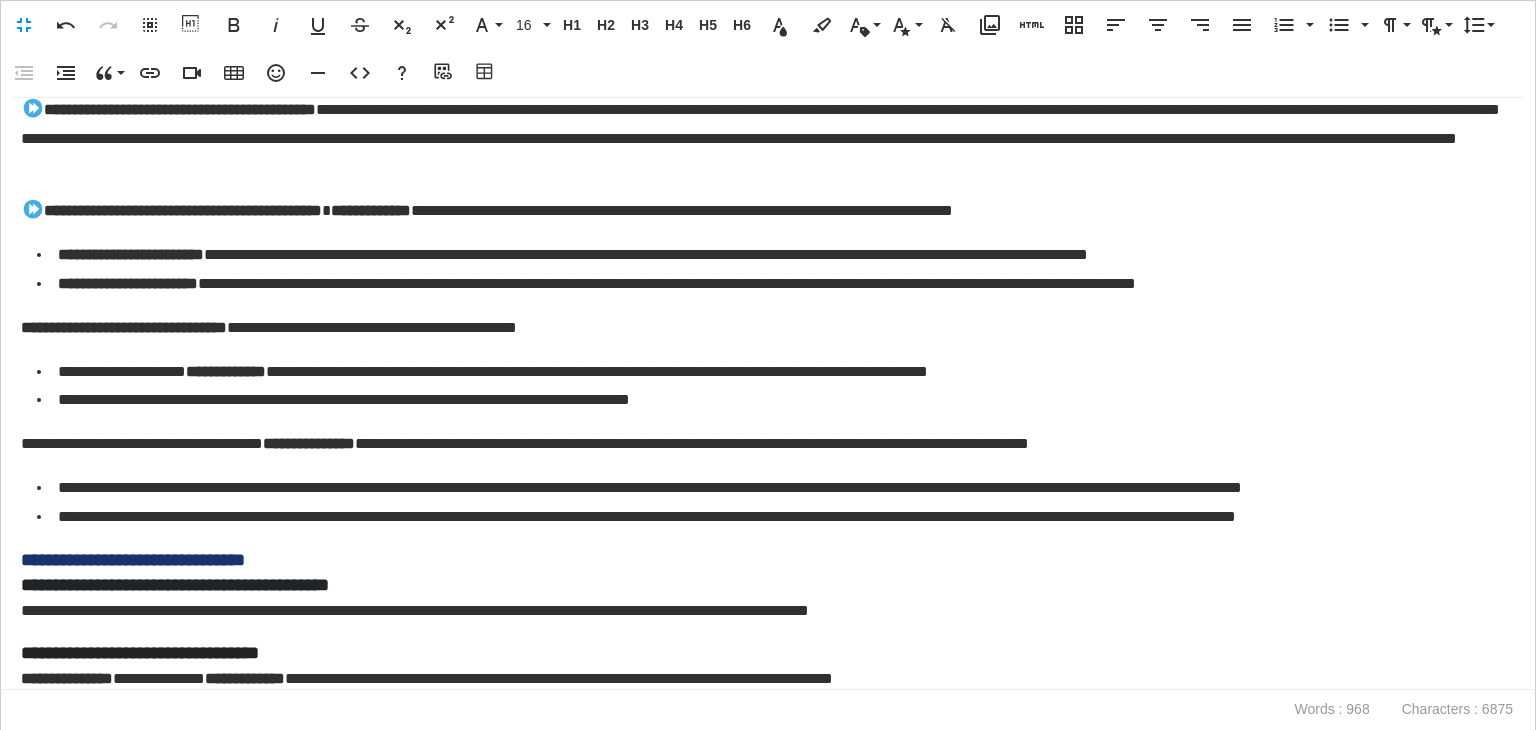 click on "**********" at bounding box center [124, 327] 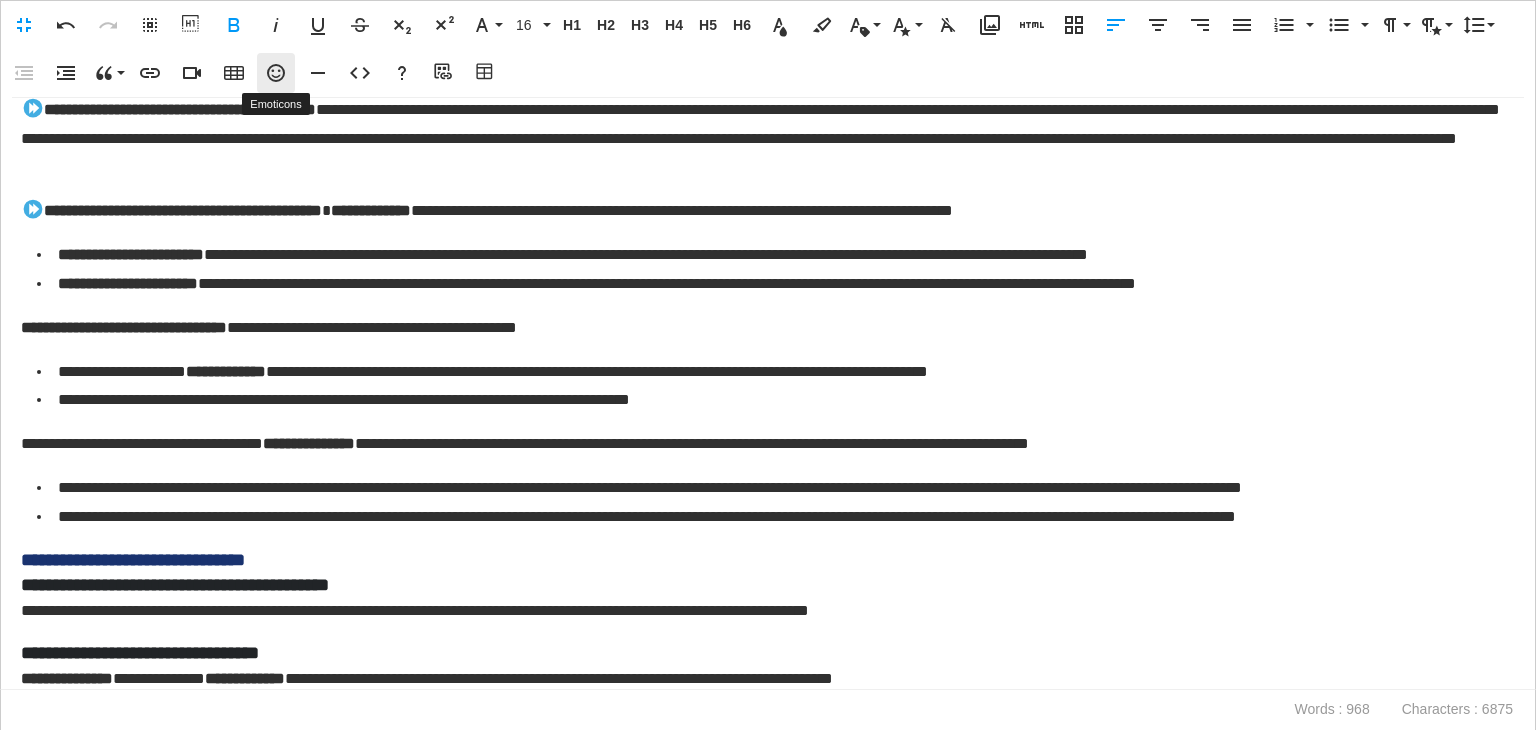 click 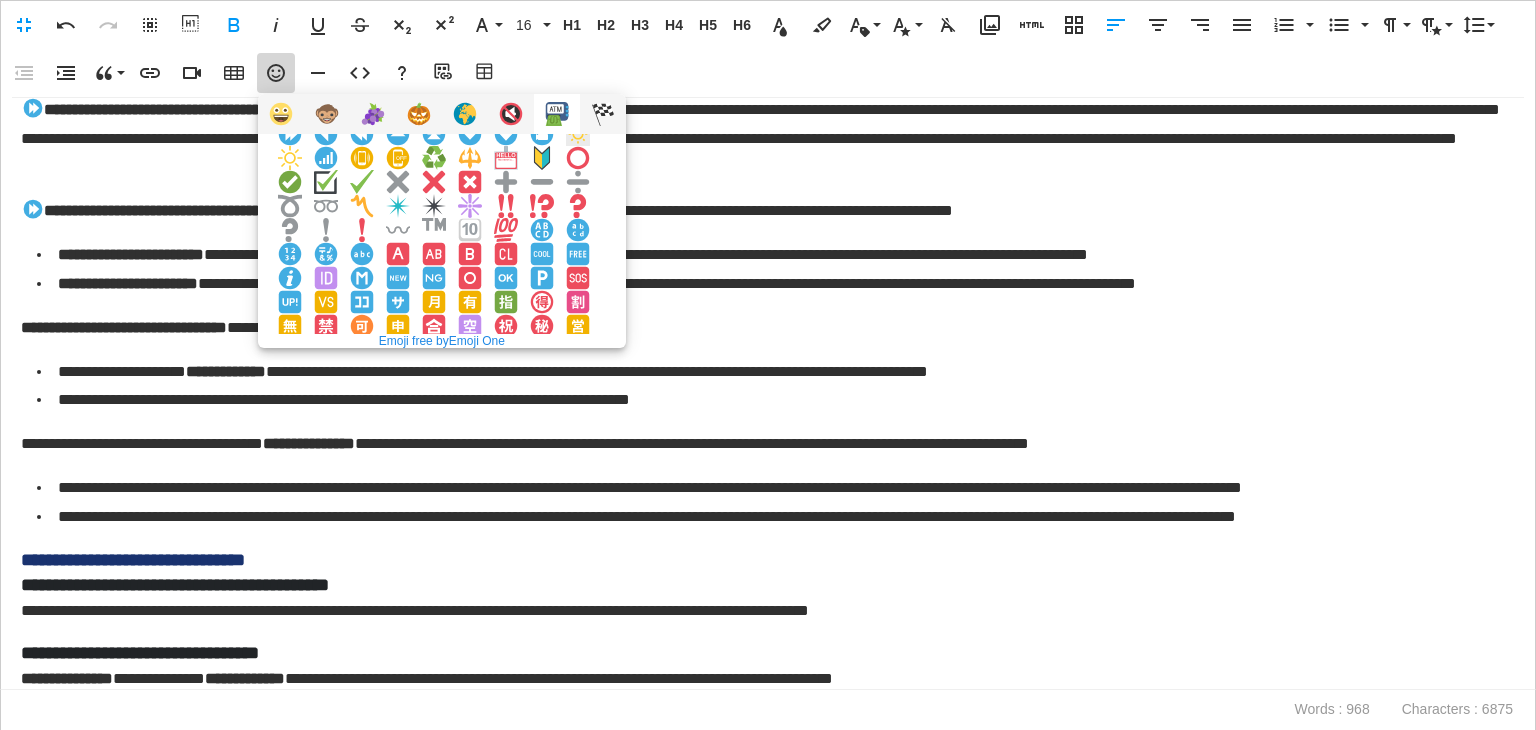 scroll, scrollTop: 100, scrollLeft: 0, axis: vertical 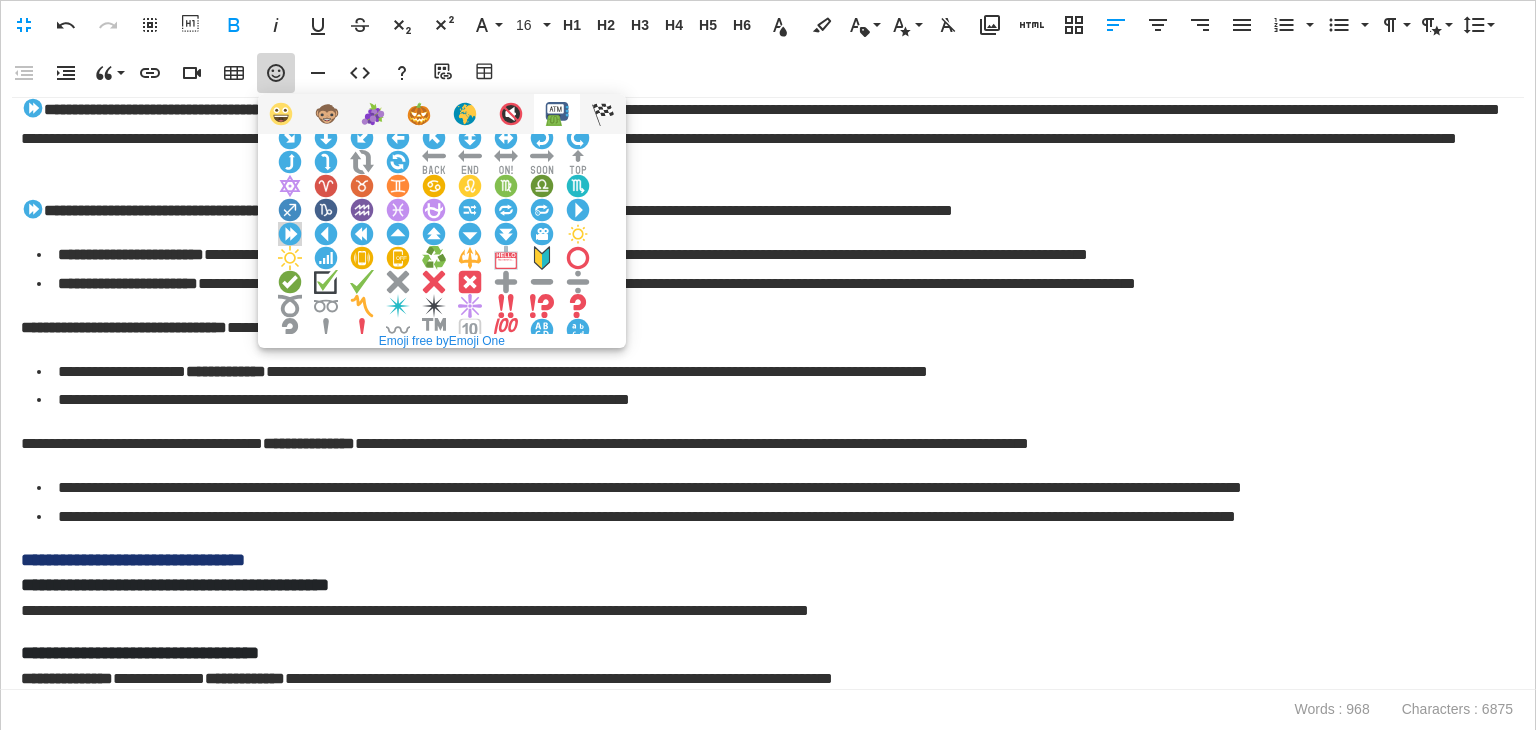 click at bounding box center (290, 234) 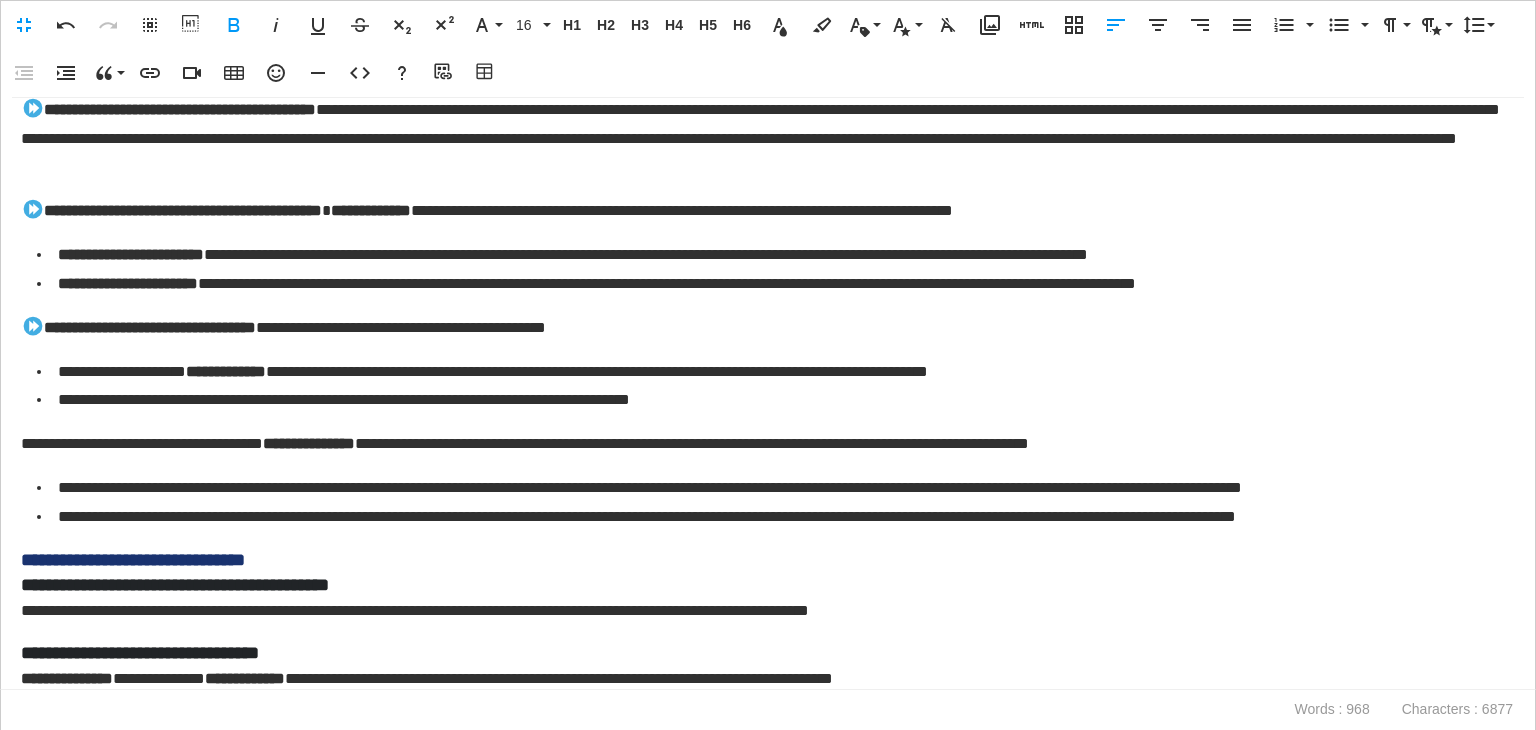 scroll, scrollTop: 1600, scrollLeft: 0, axis: vertical 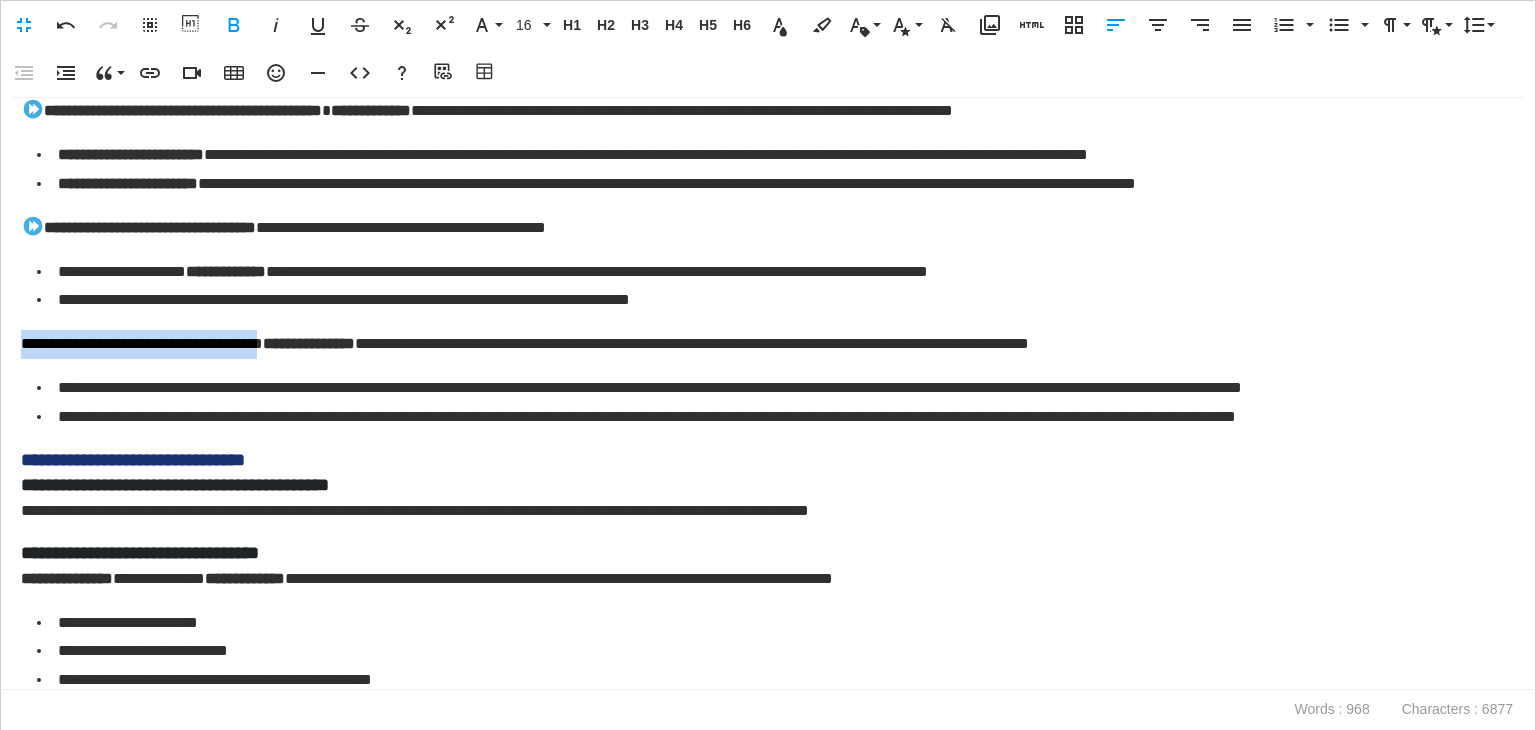 drag, startPoint x: 332, startPoint y: 352, endPoint x: 0, endPoint y: 337, distance: 332.33868 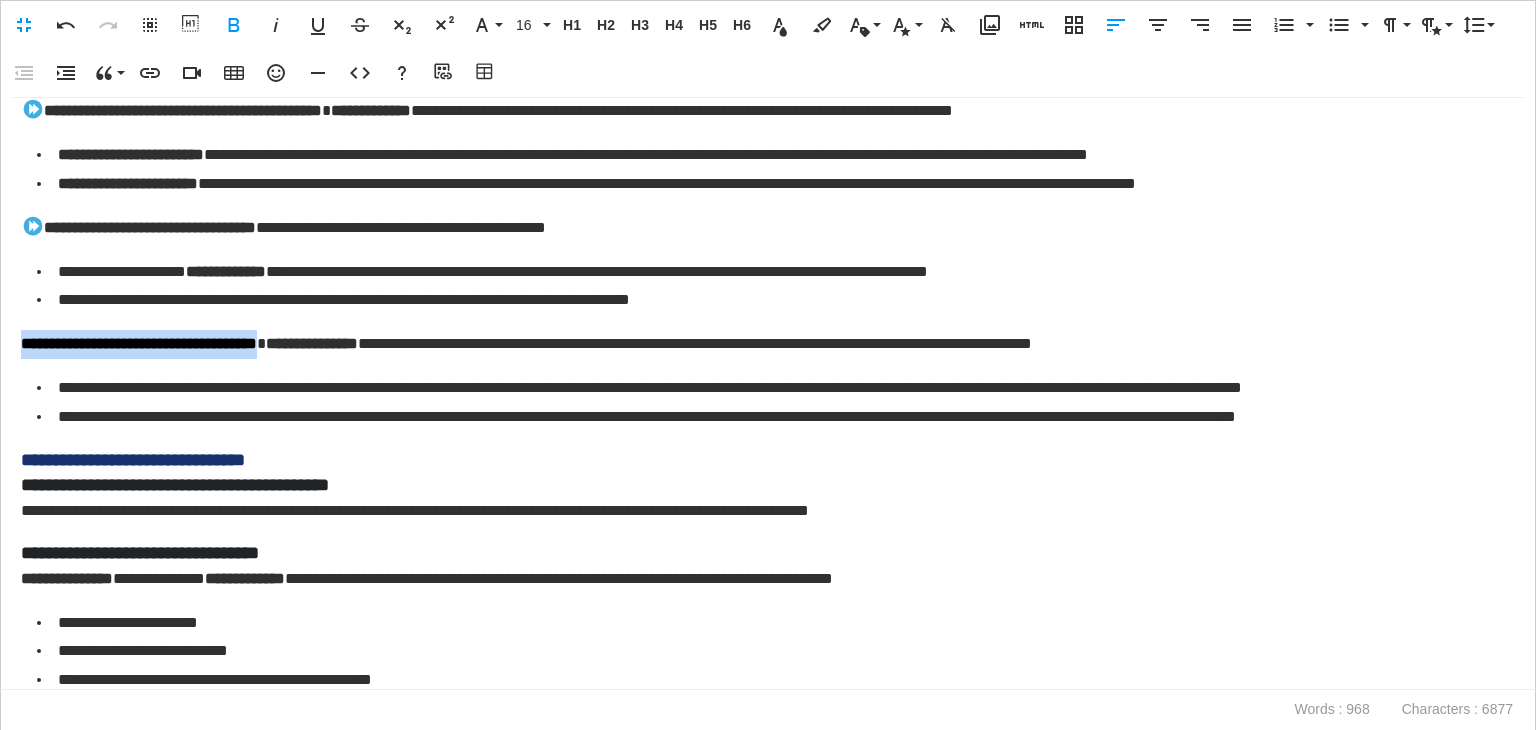 click on "**********" at bounding box center (763, 344) 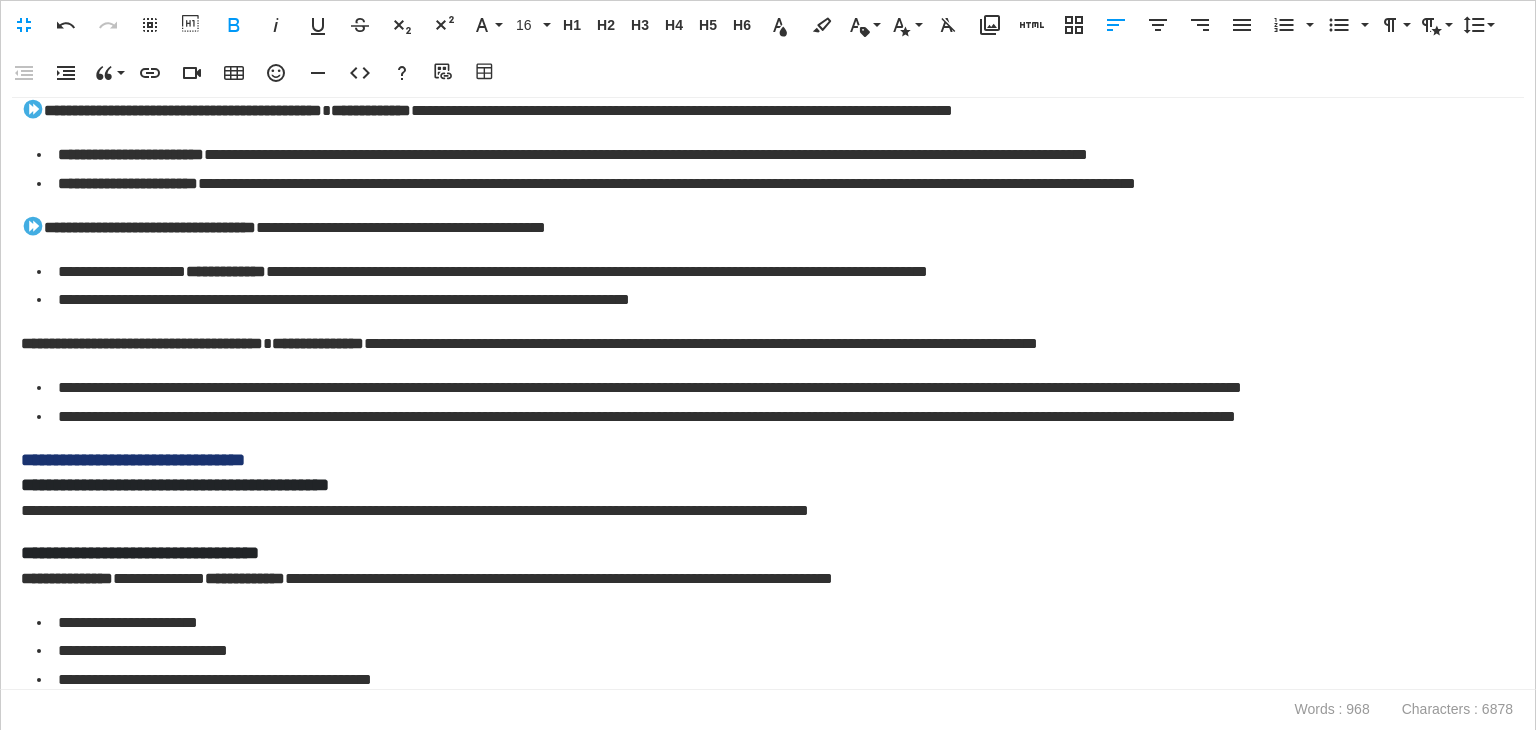 click on "**********" at bounding box center (142, 343) 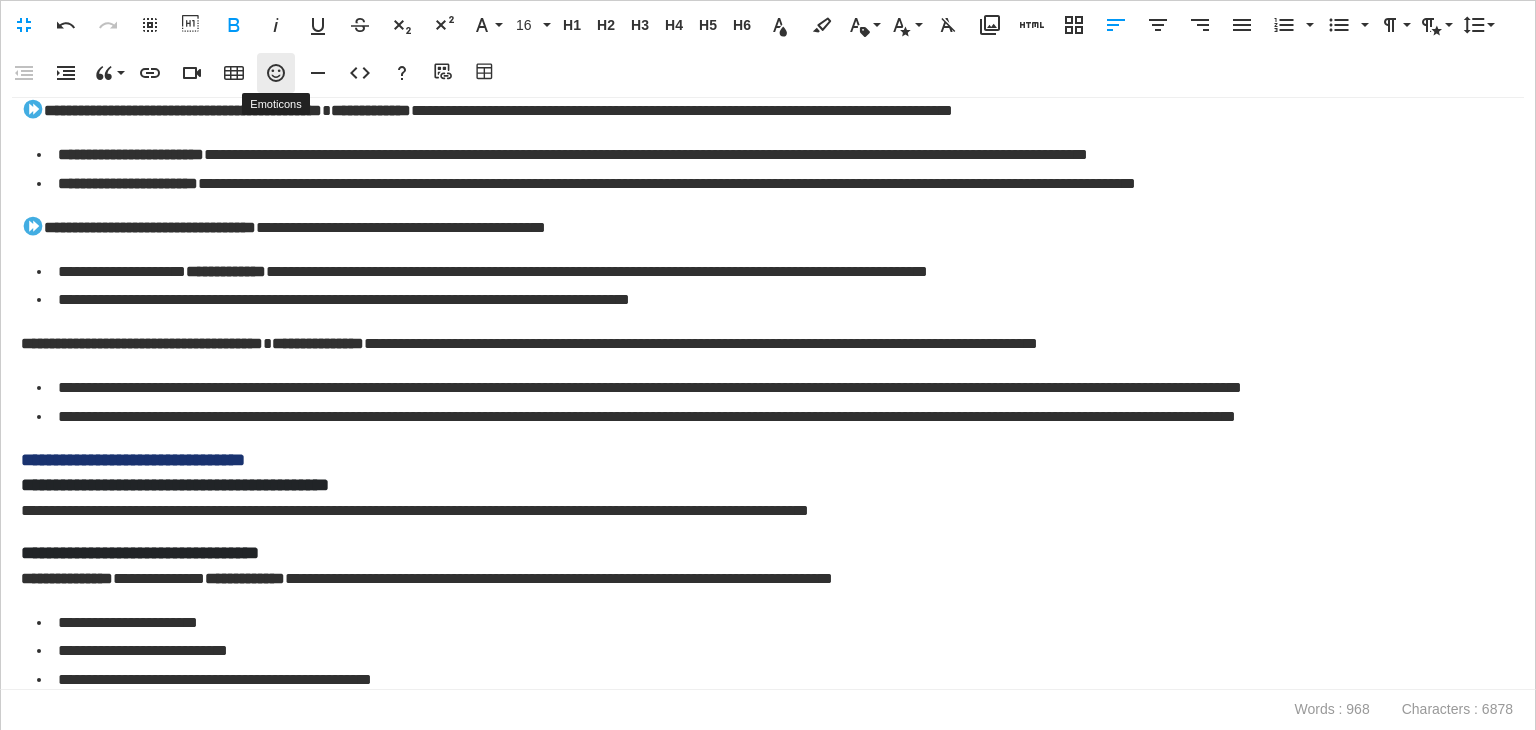 click 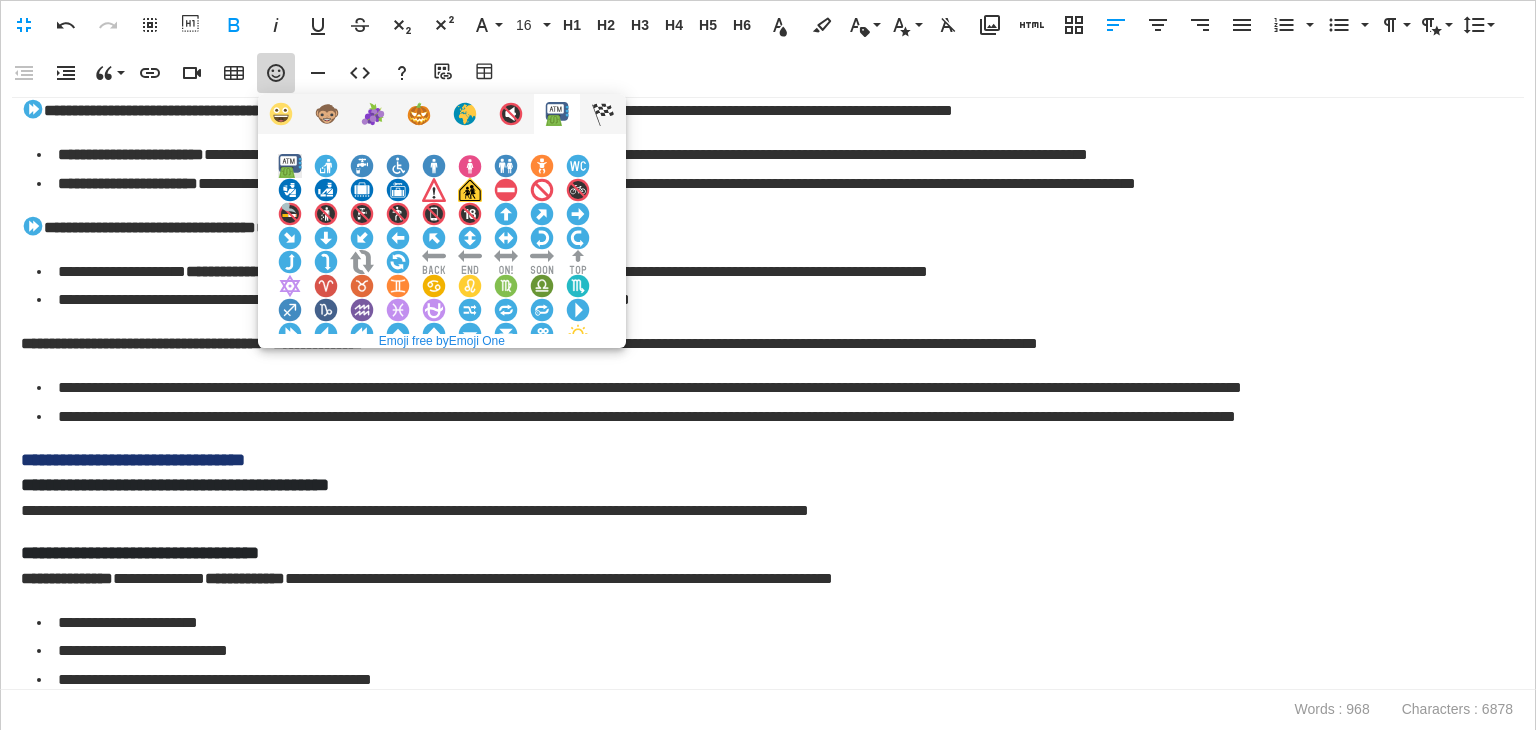 scroll, scrollTop: 100, scrollLeft: 0, axis: vertical 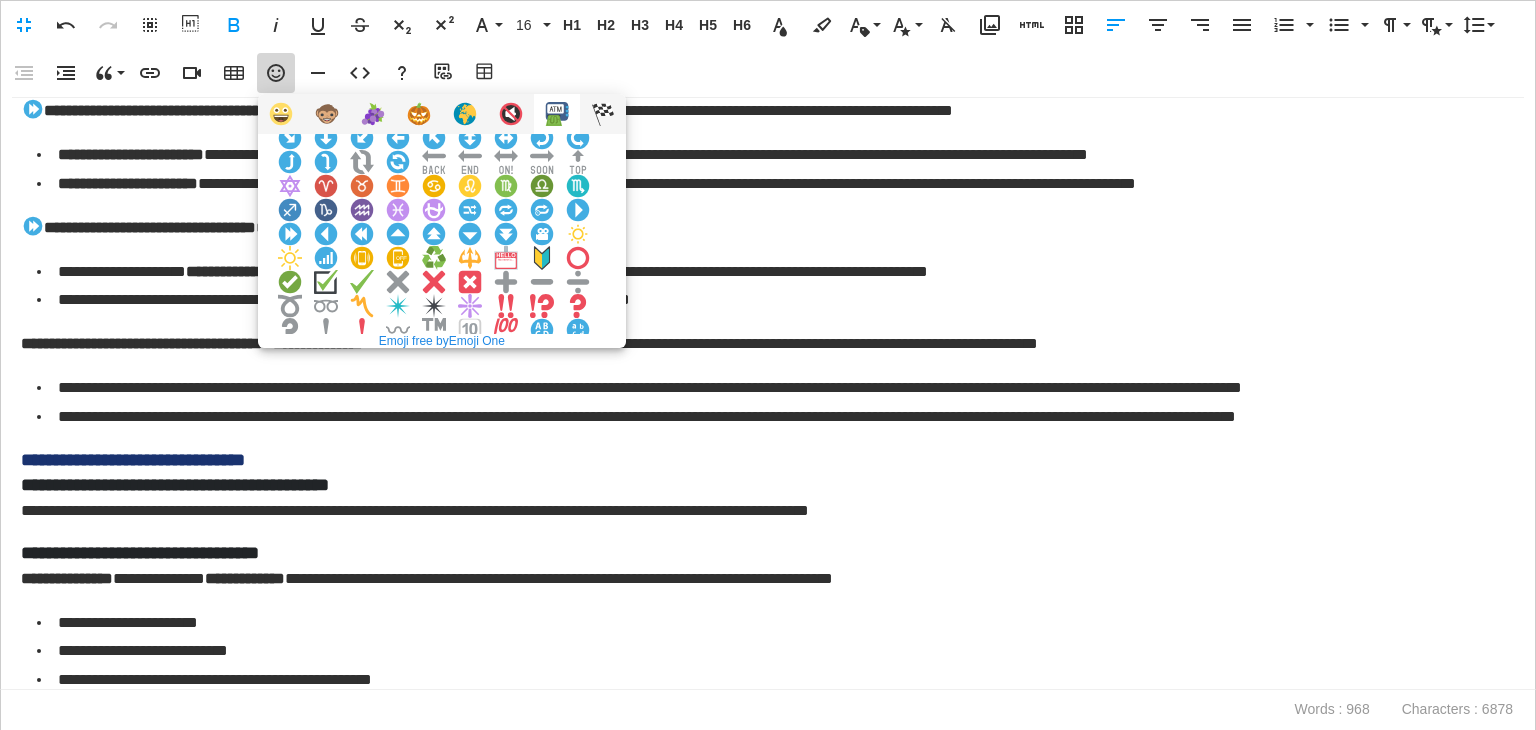 drag, startPoint x: 540, startPoint y: 230, endPoint x: 315, endPoint y: 384, distance: 272.65546 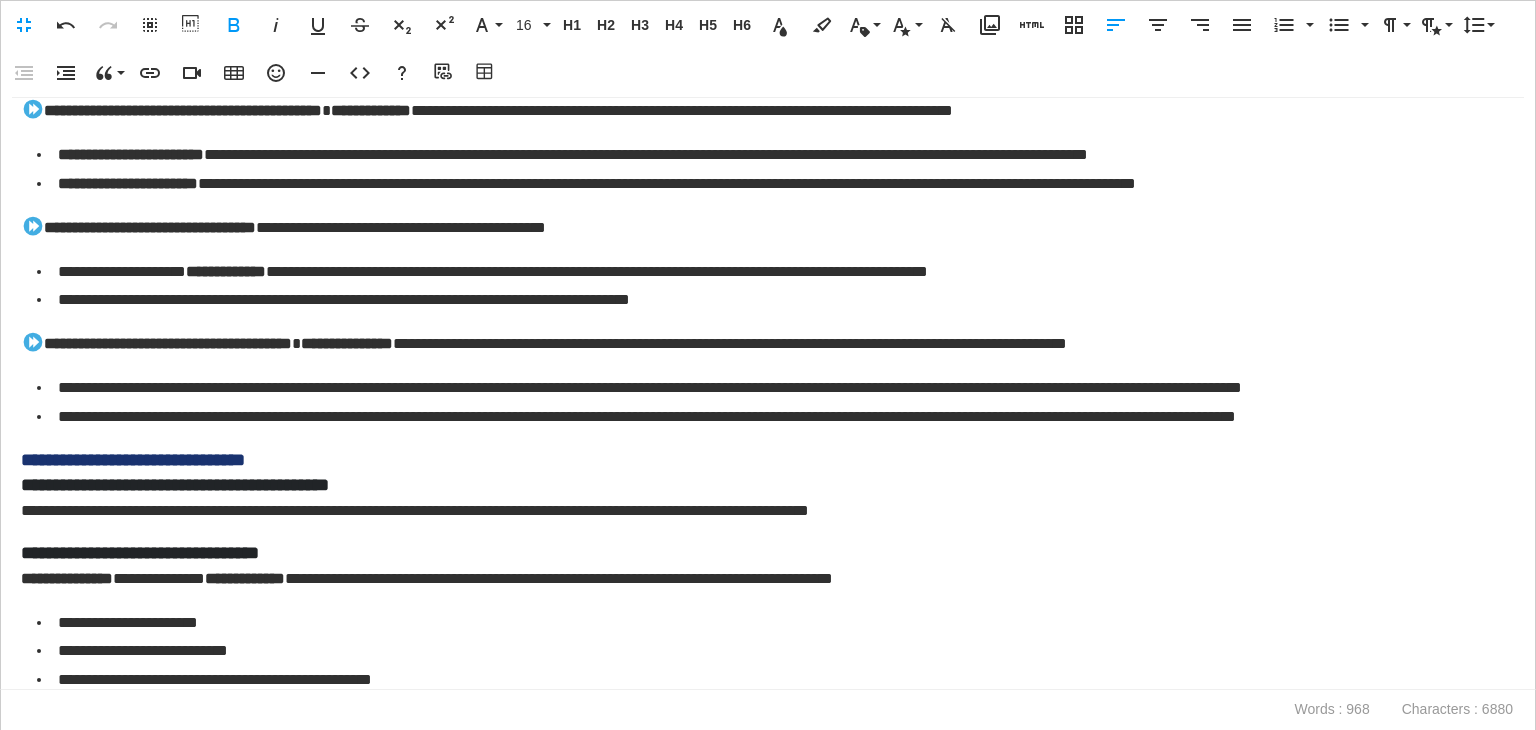 scroll, scrollTop: 1700, scrollLeft: 0, axis: vertical 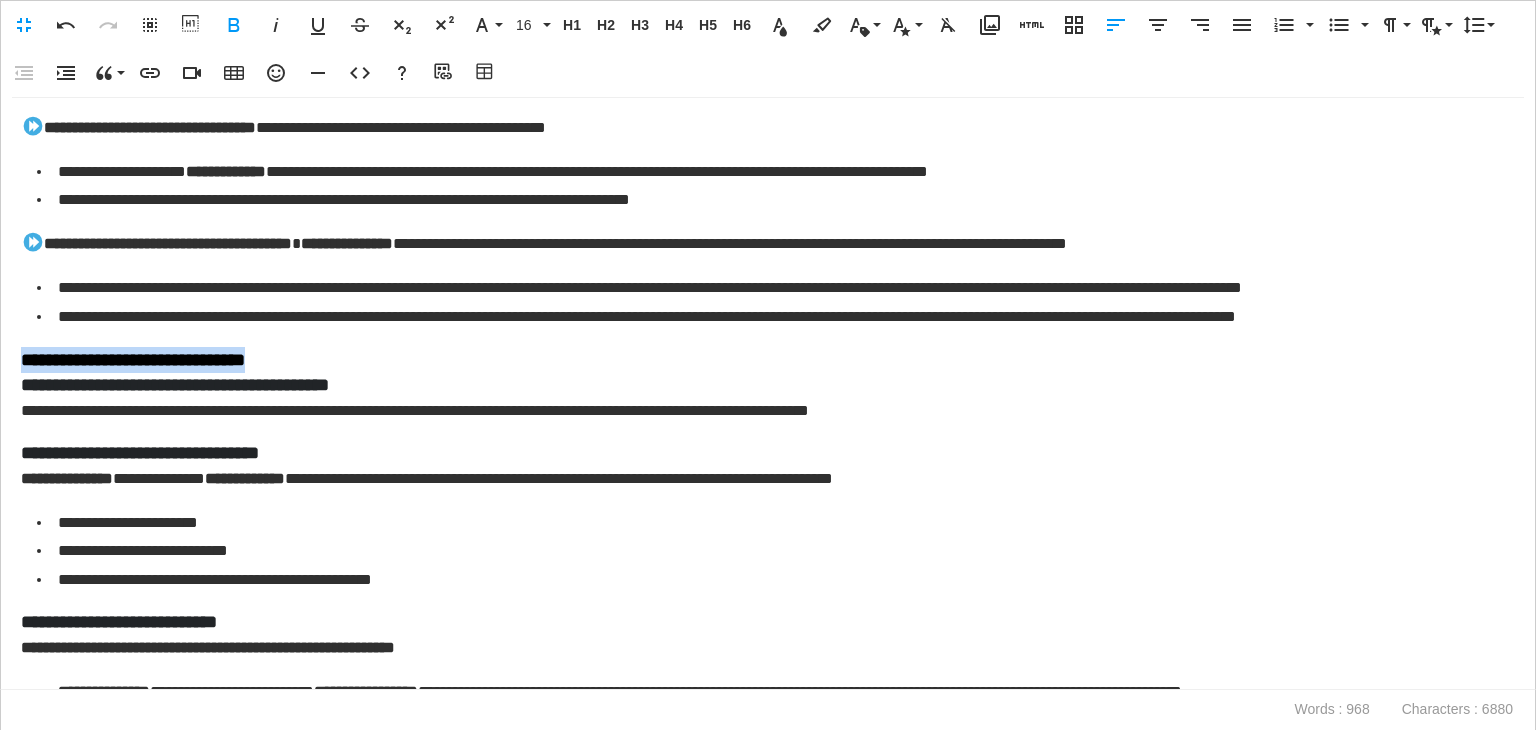 drag, startPoint x: 309, startPoint y: 412, endPoint x: 12, endPoint y: 402, distance: 297.1683 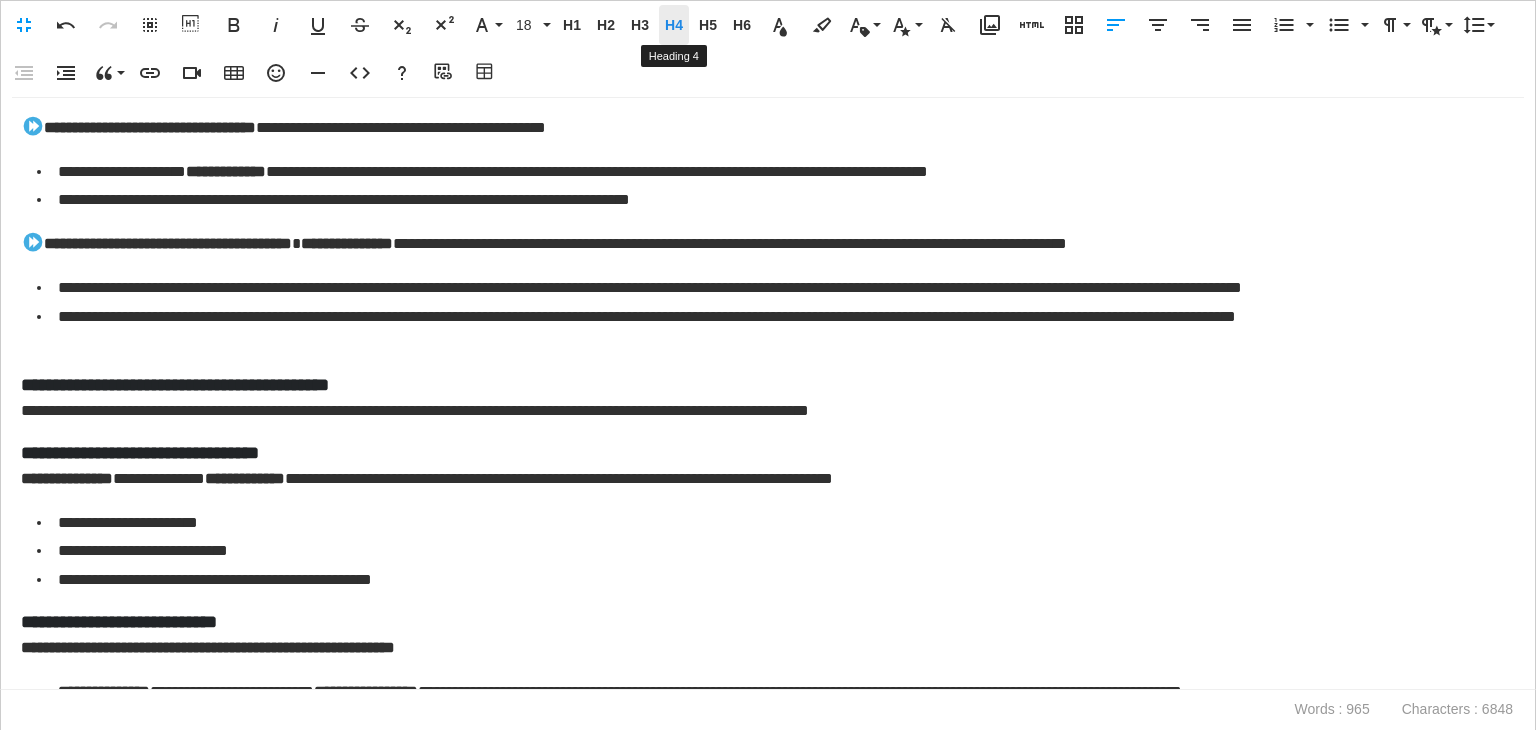 click on "H4" at bounding box center [674, 25] 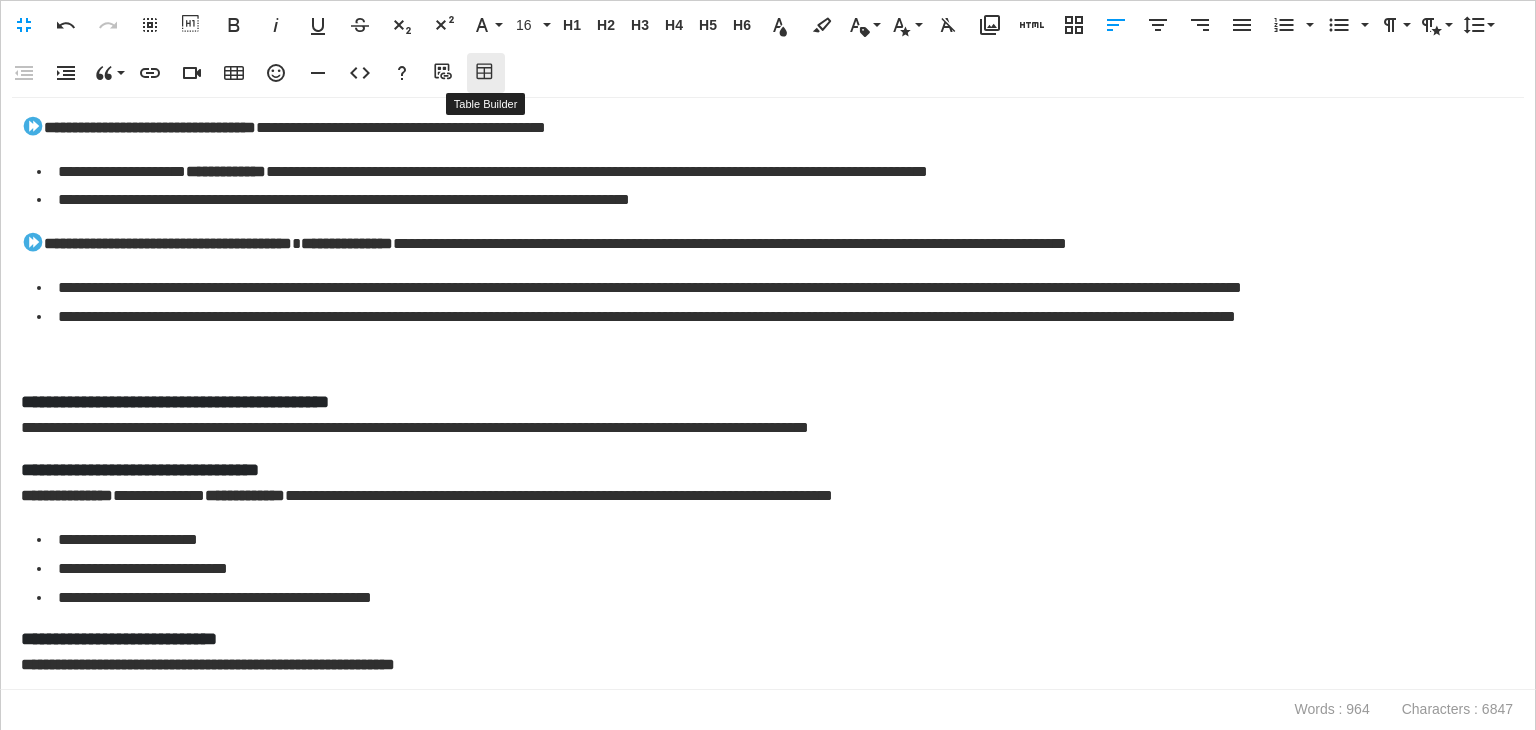 click on "Table Builder" at bounding box center (486, 73) 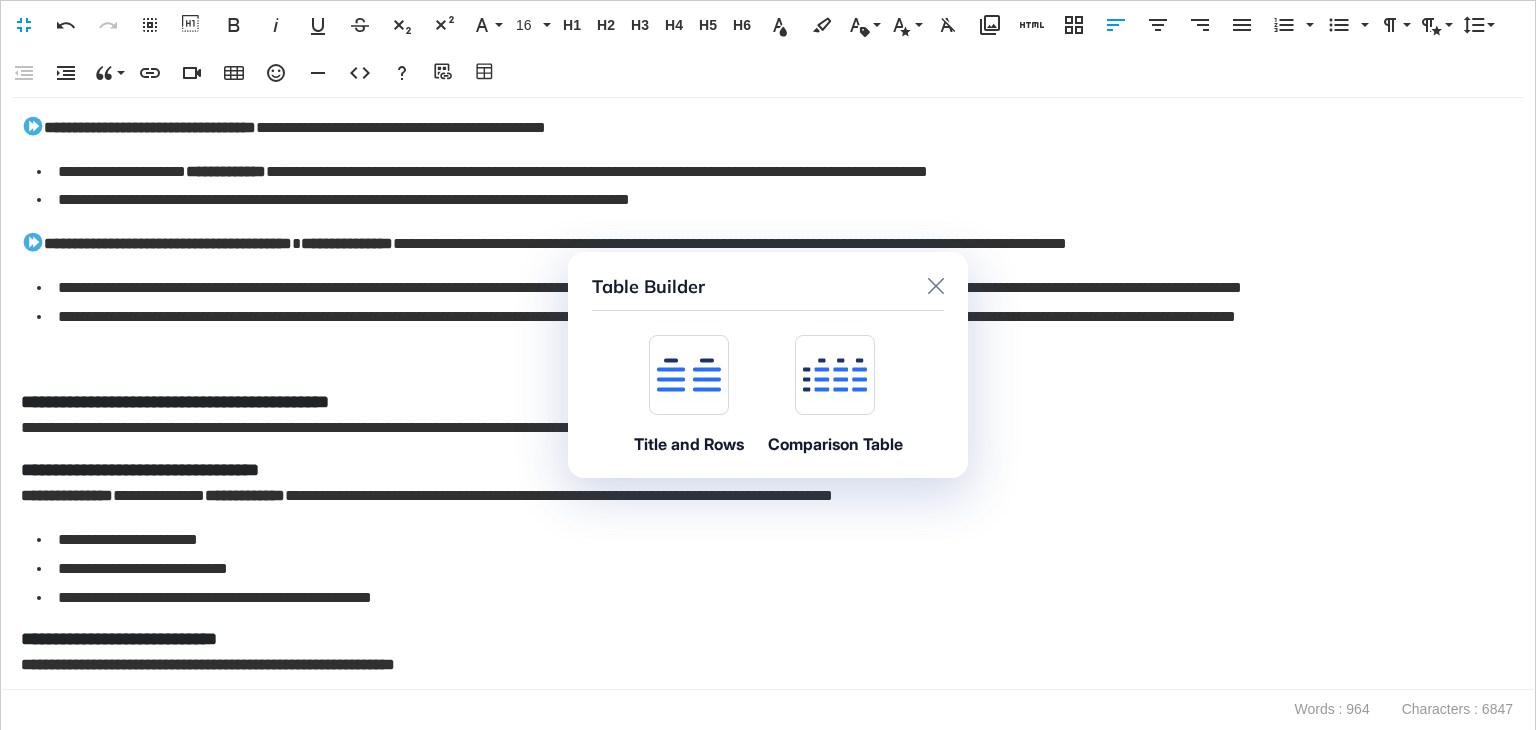 click 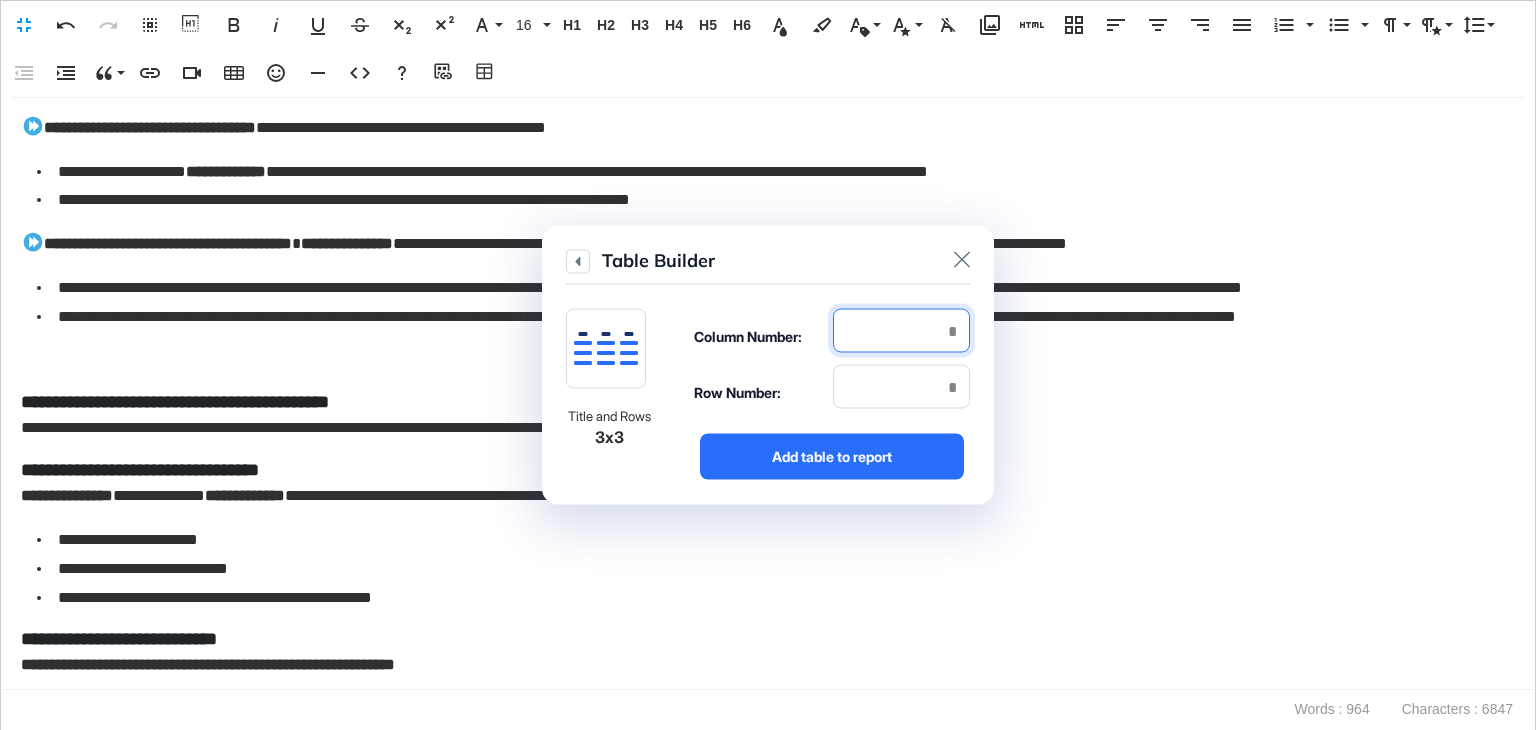 click at bounding box center [901, 331] 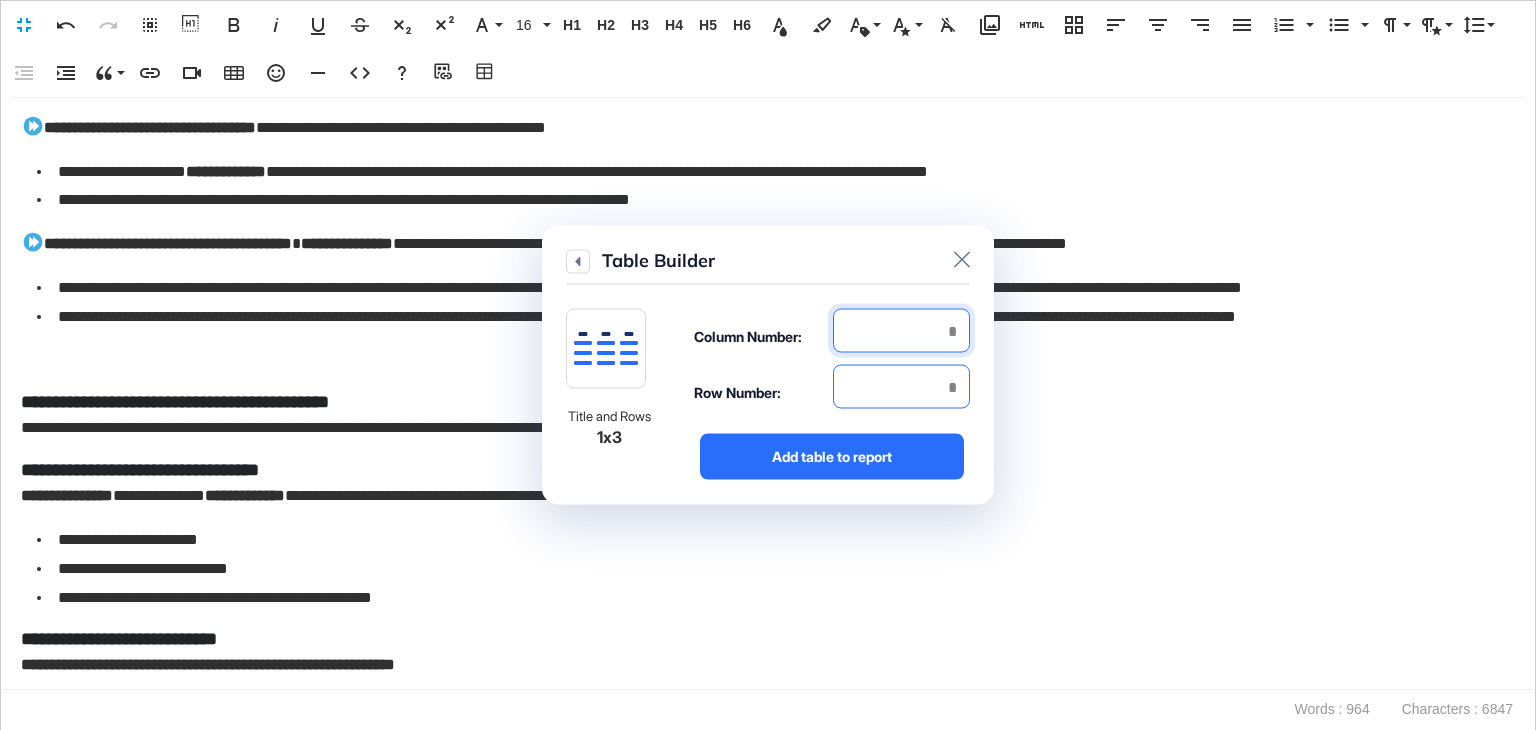 type on "*" 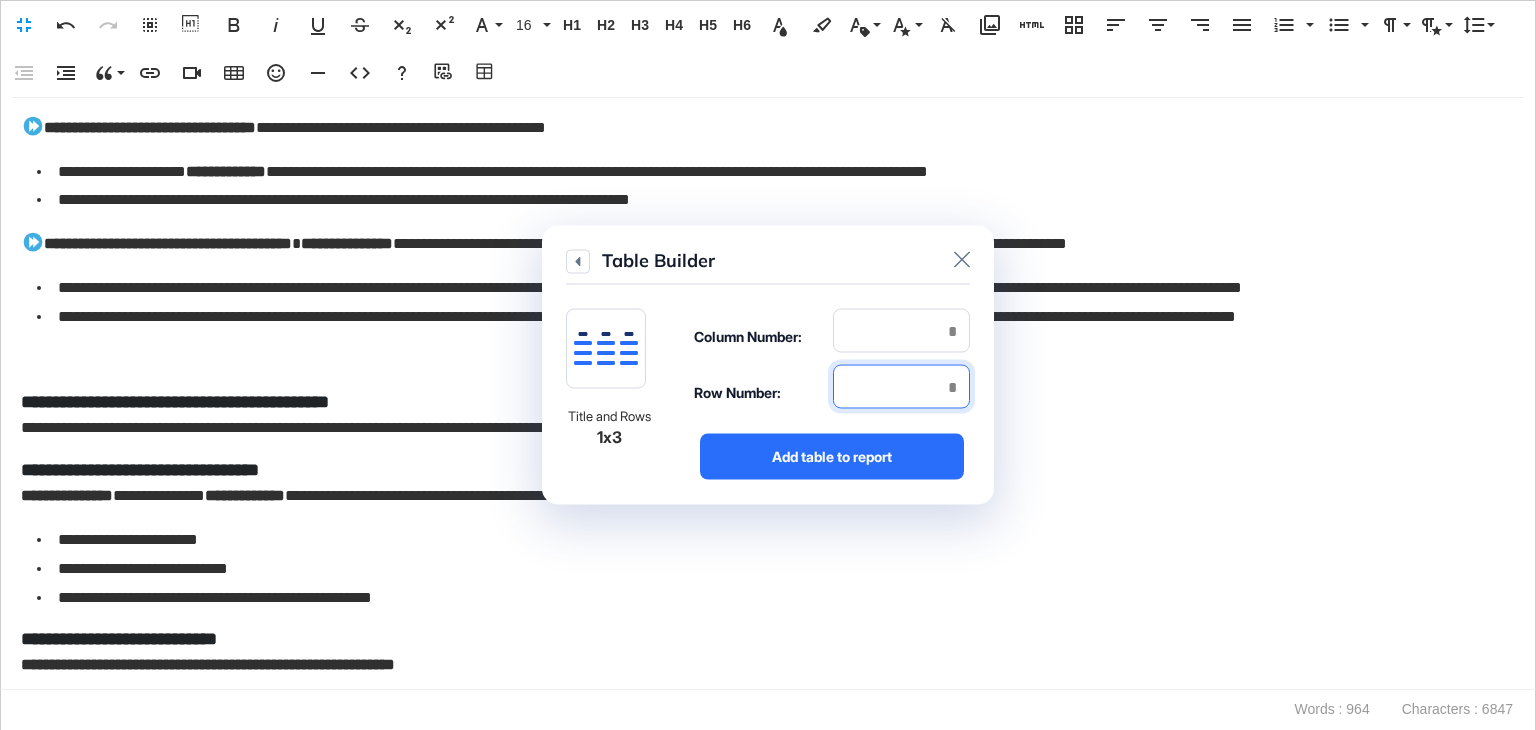 click at bounding box center [901, 387] 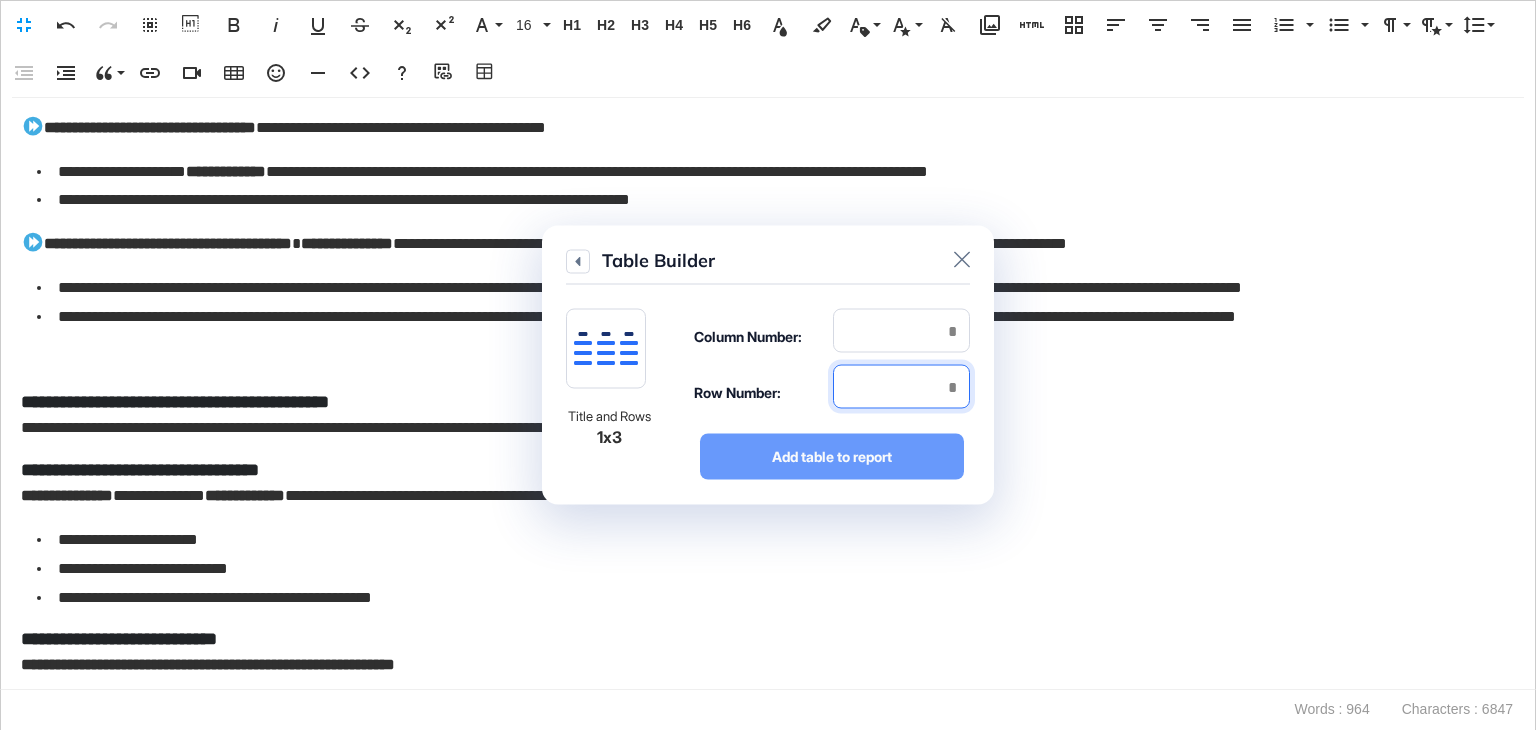 type on "*" 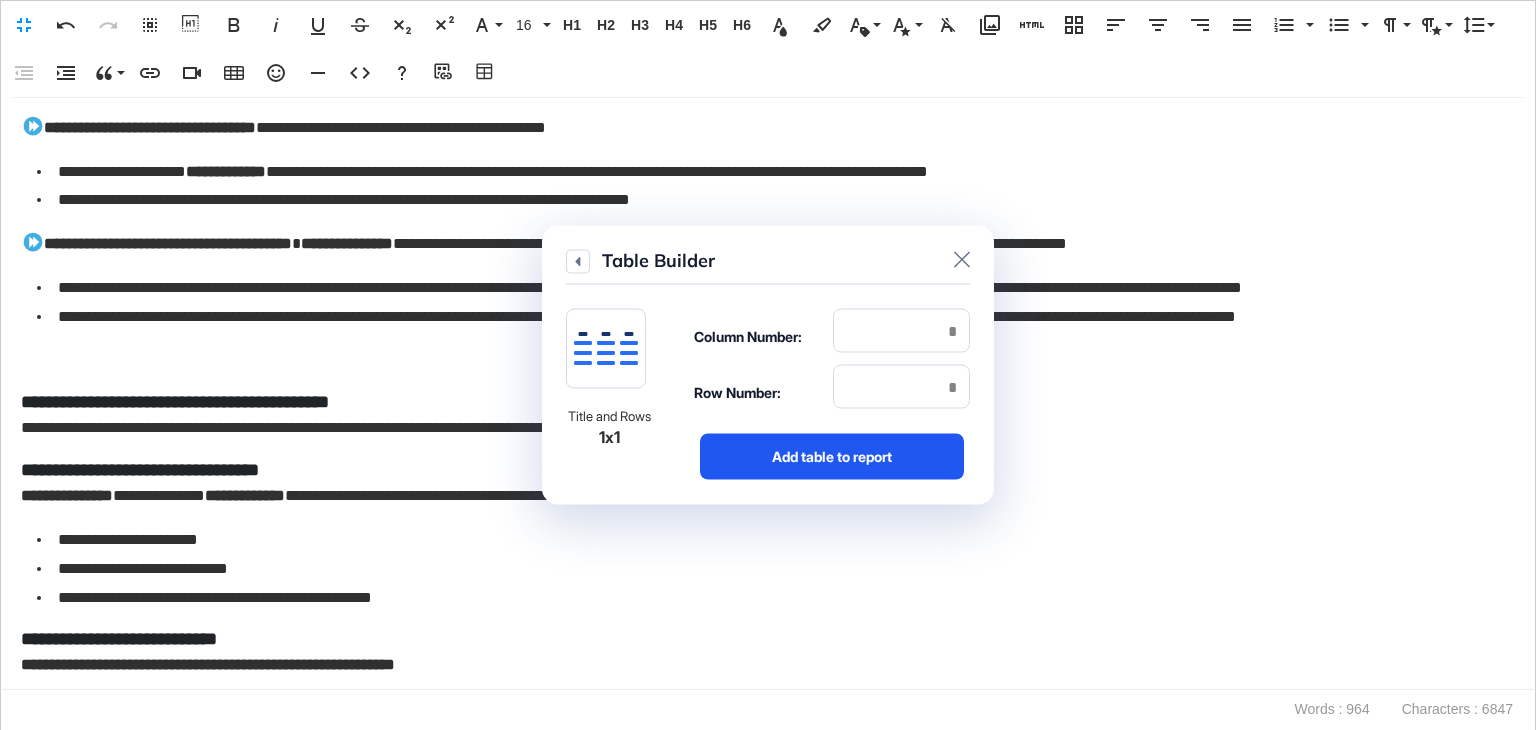 click on "Add table to report" at bounding box center (832, 457) 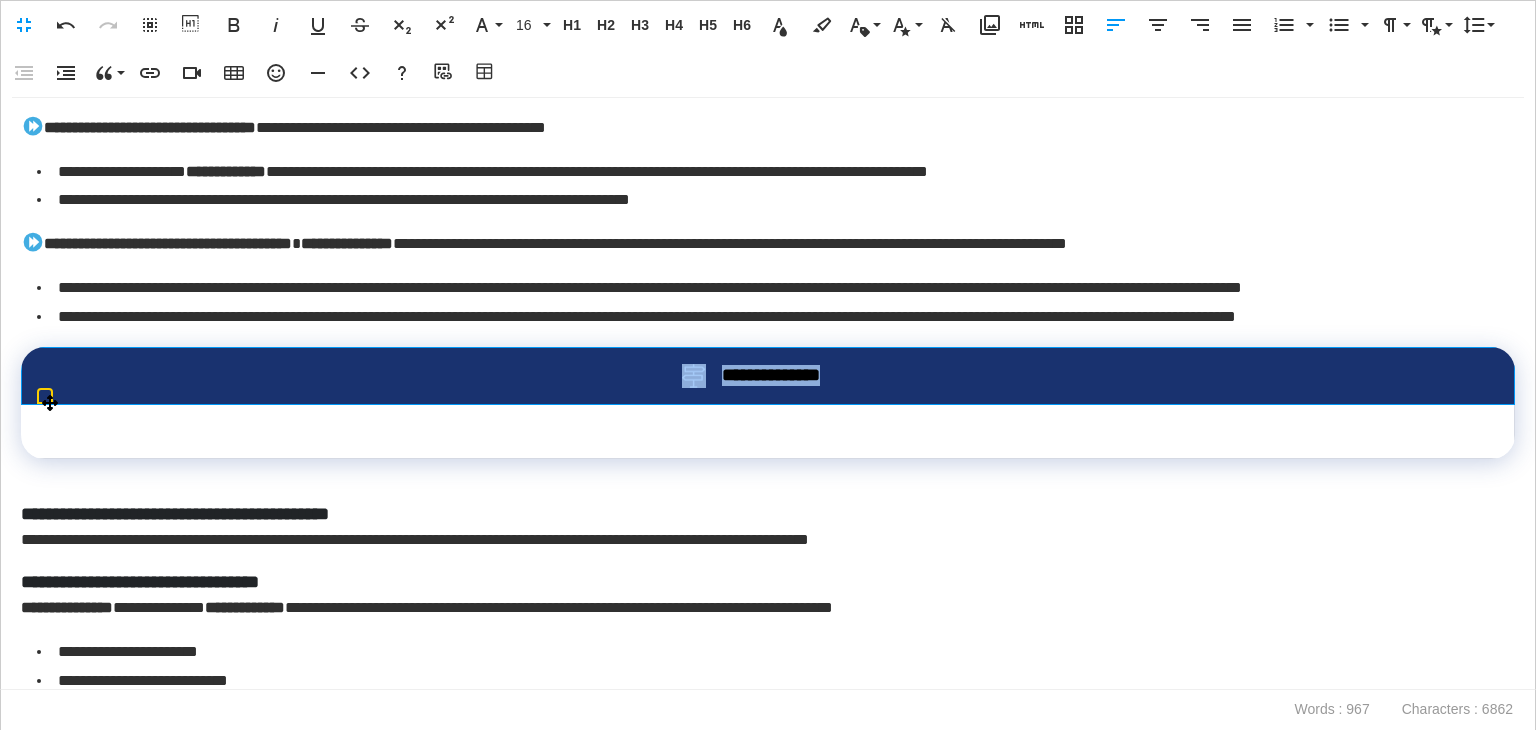 drag, startPoint x: 865, startPoint y: 429, endPoint x: 626, endPoint y: 425, distance: 239.03348 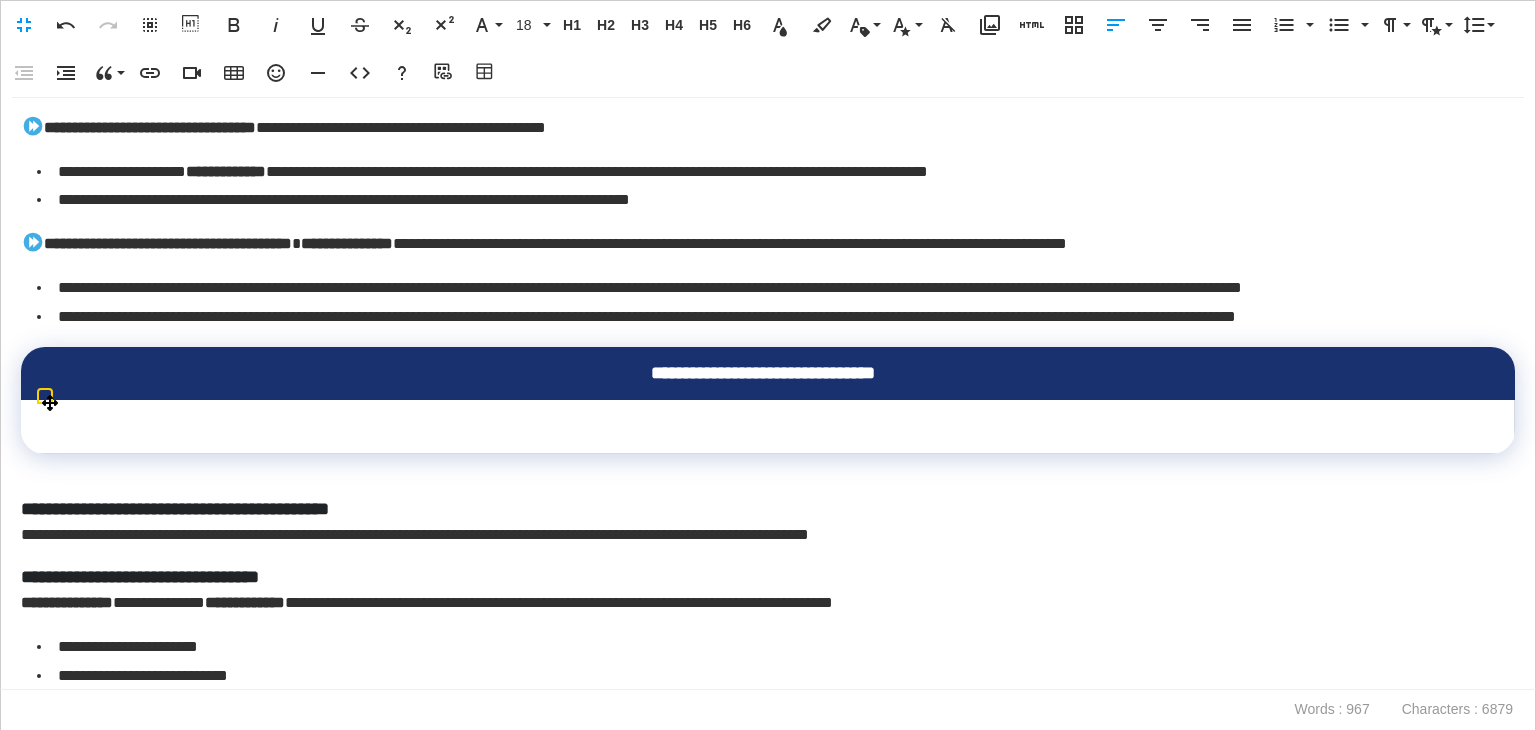 click at bounding box center (768, 427) 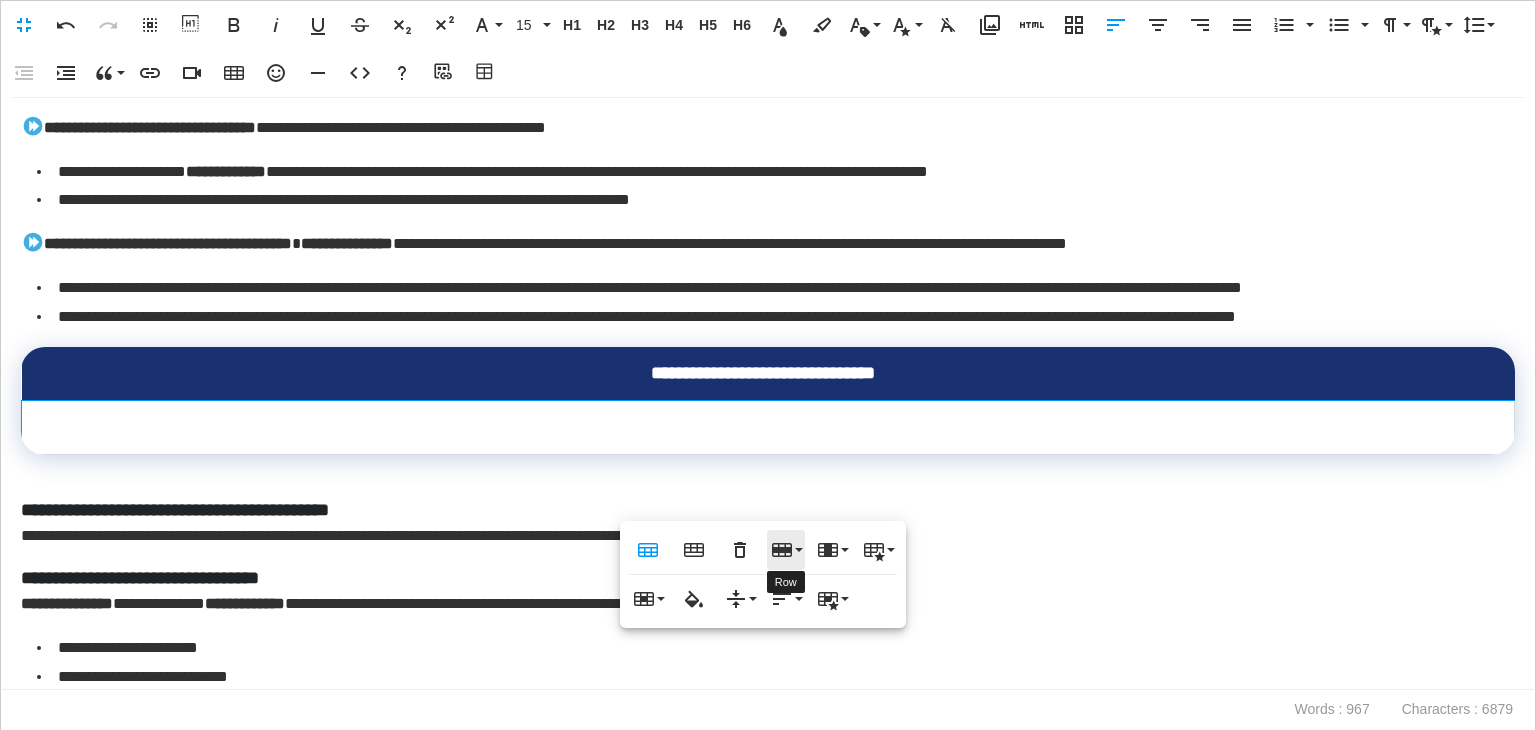click 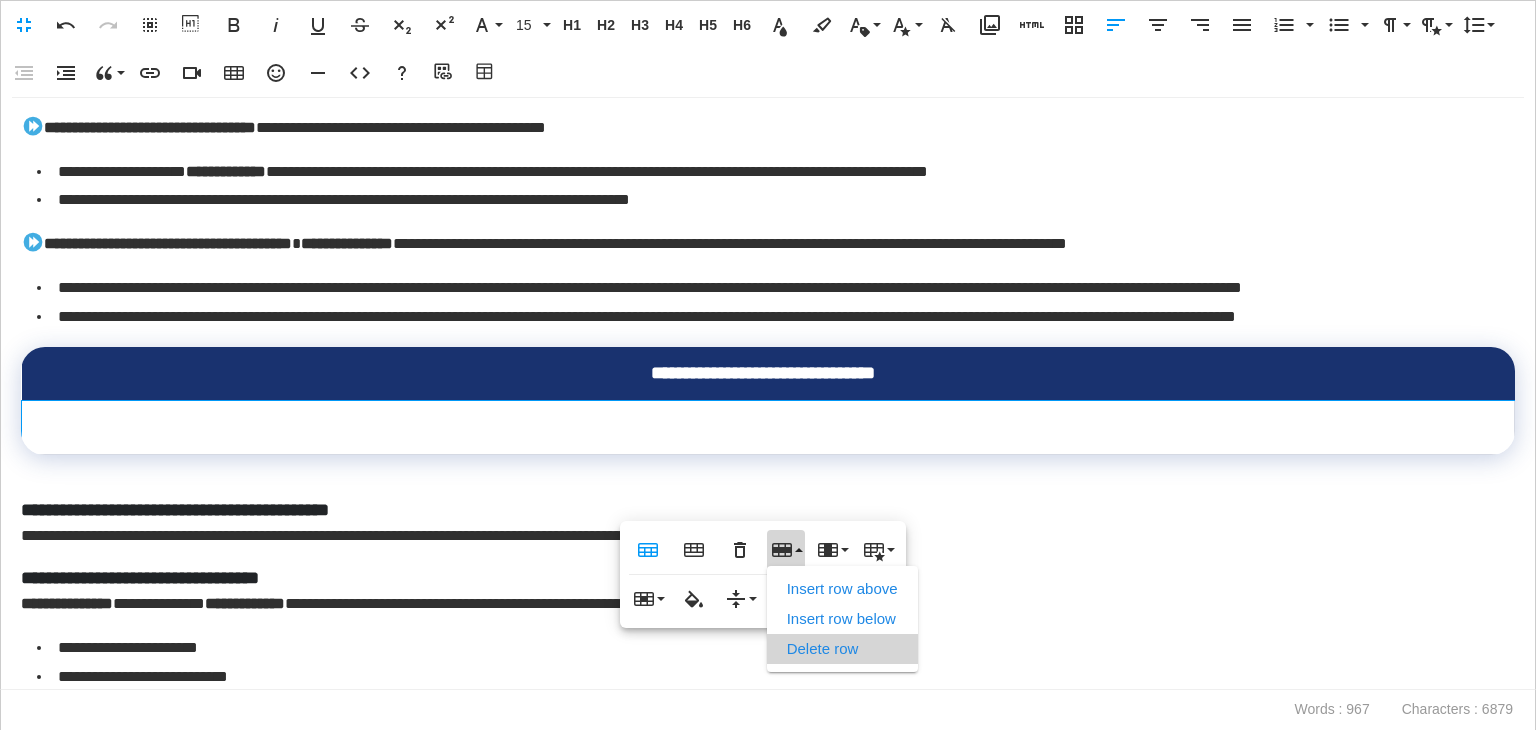 click on "Delete row" at bounding box center [842, 649] 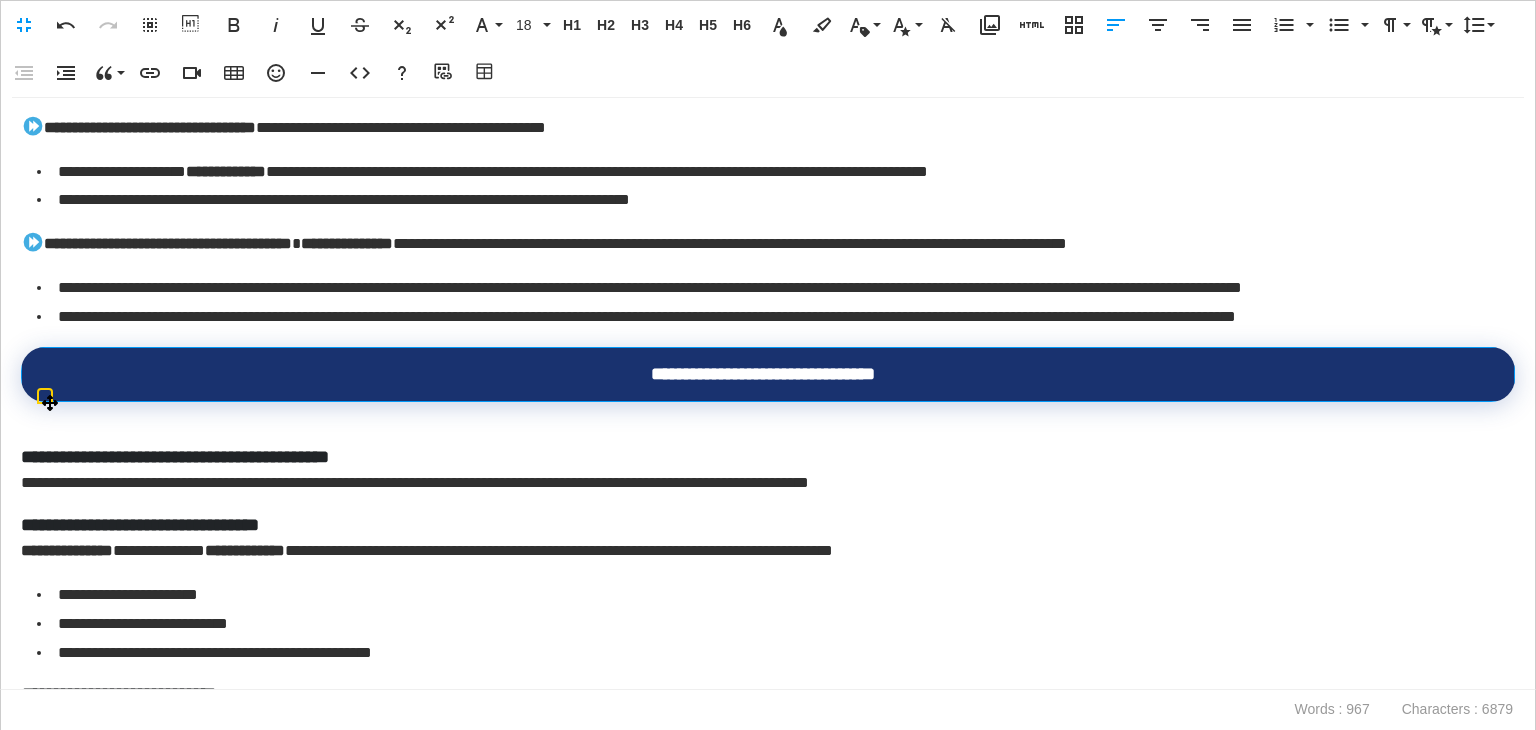 click on "**********" at bounding box center [763, 374] 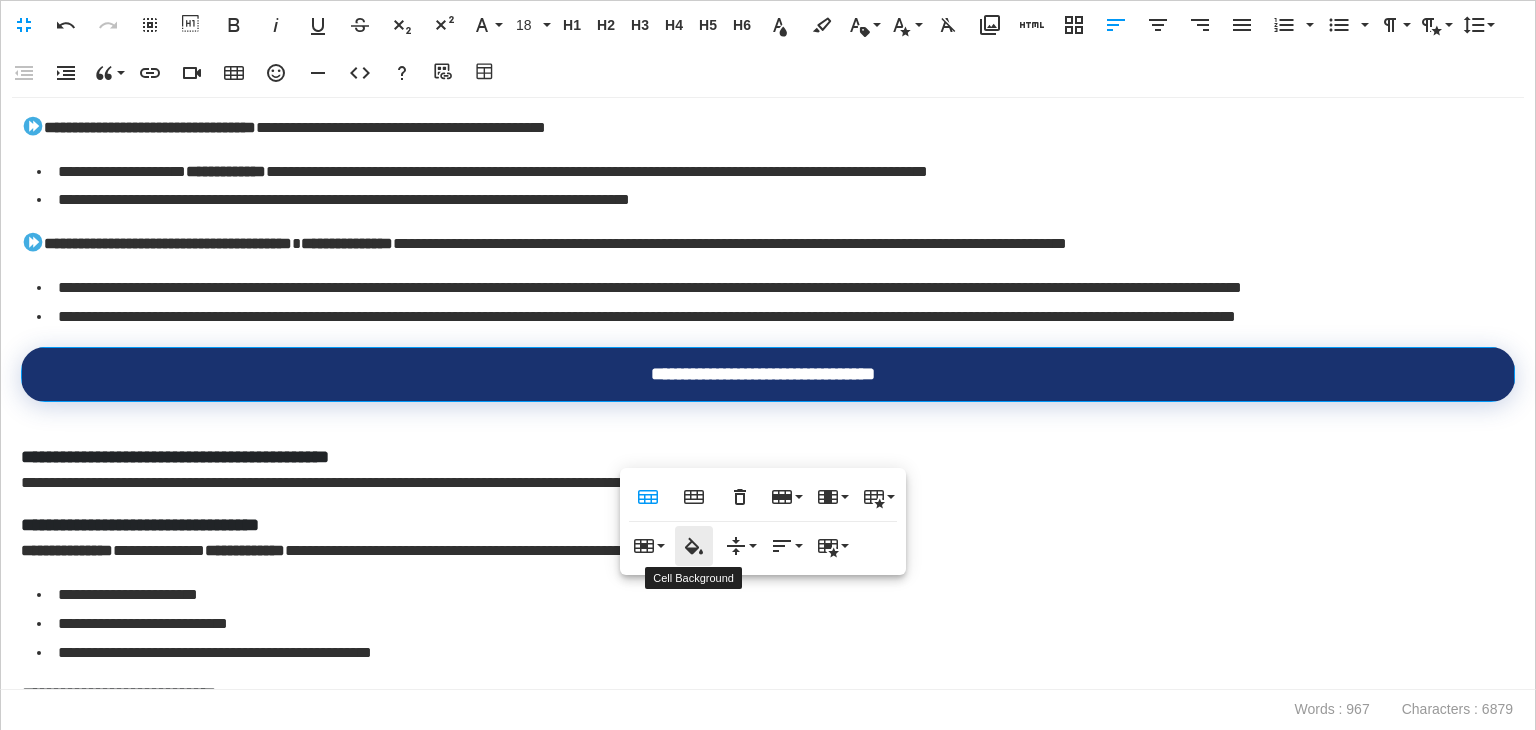 click 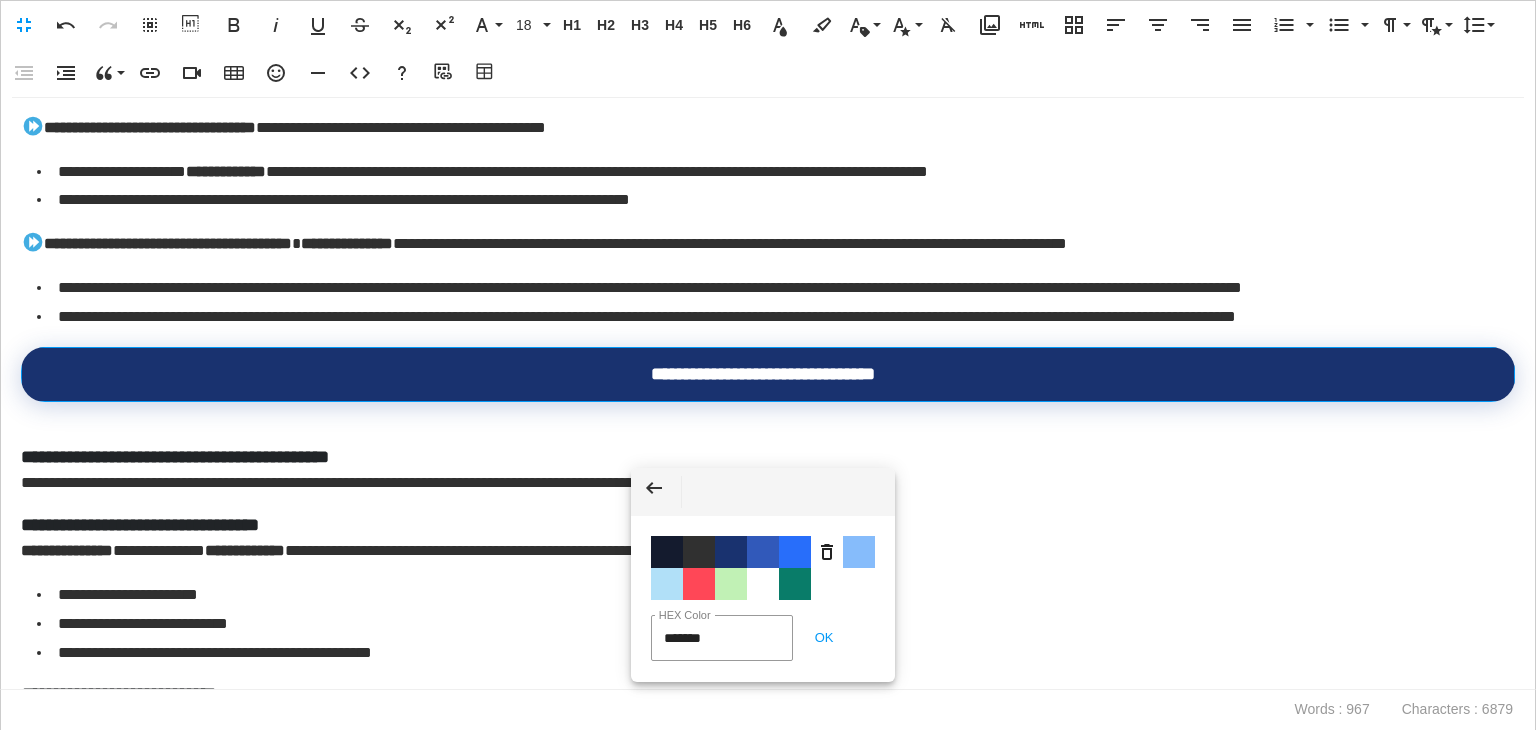 click on "Color #3159BA" at bounding box center [763, 552] 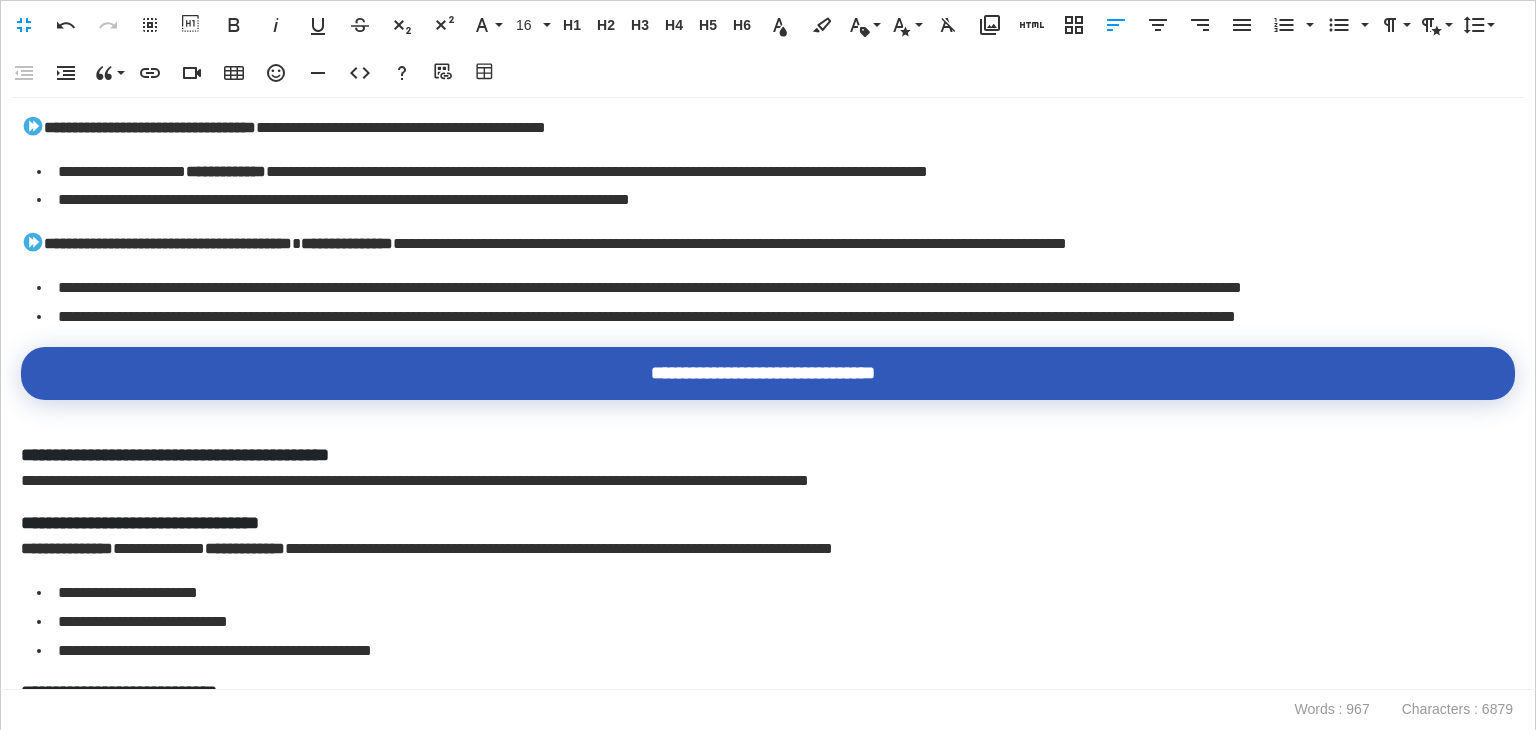 click on "**********" at bounding box center [763, 481] 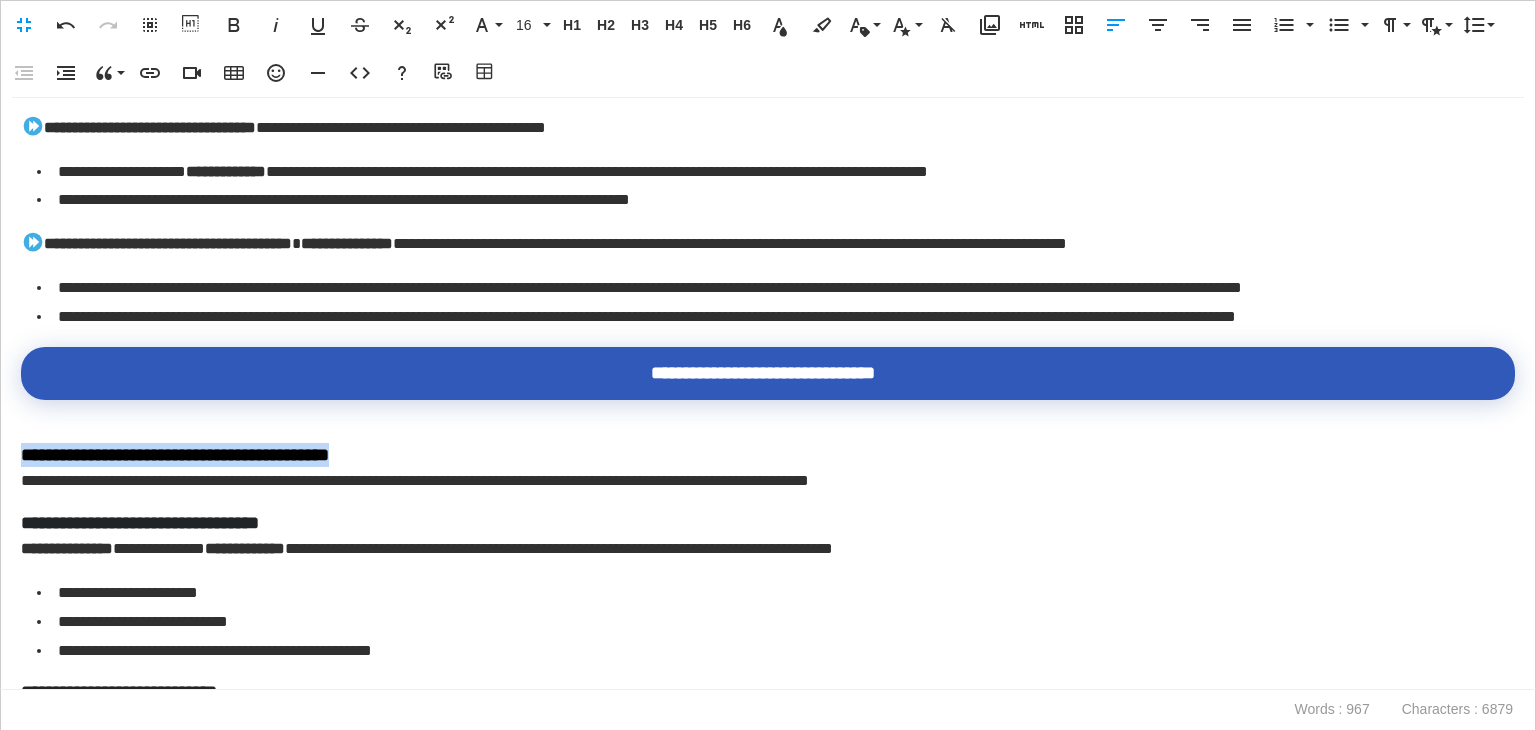 drag, startPoint x: 428, startPoint y: 509, endPoint x: 0, endPoint y: 496, distance: 428.1974 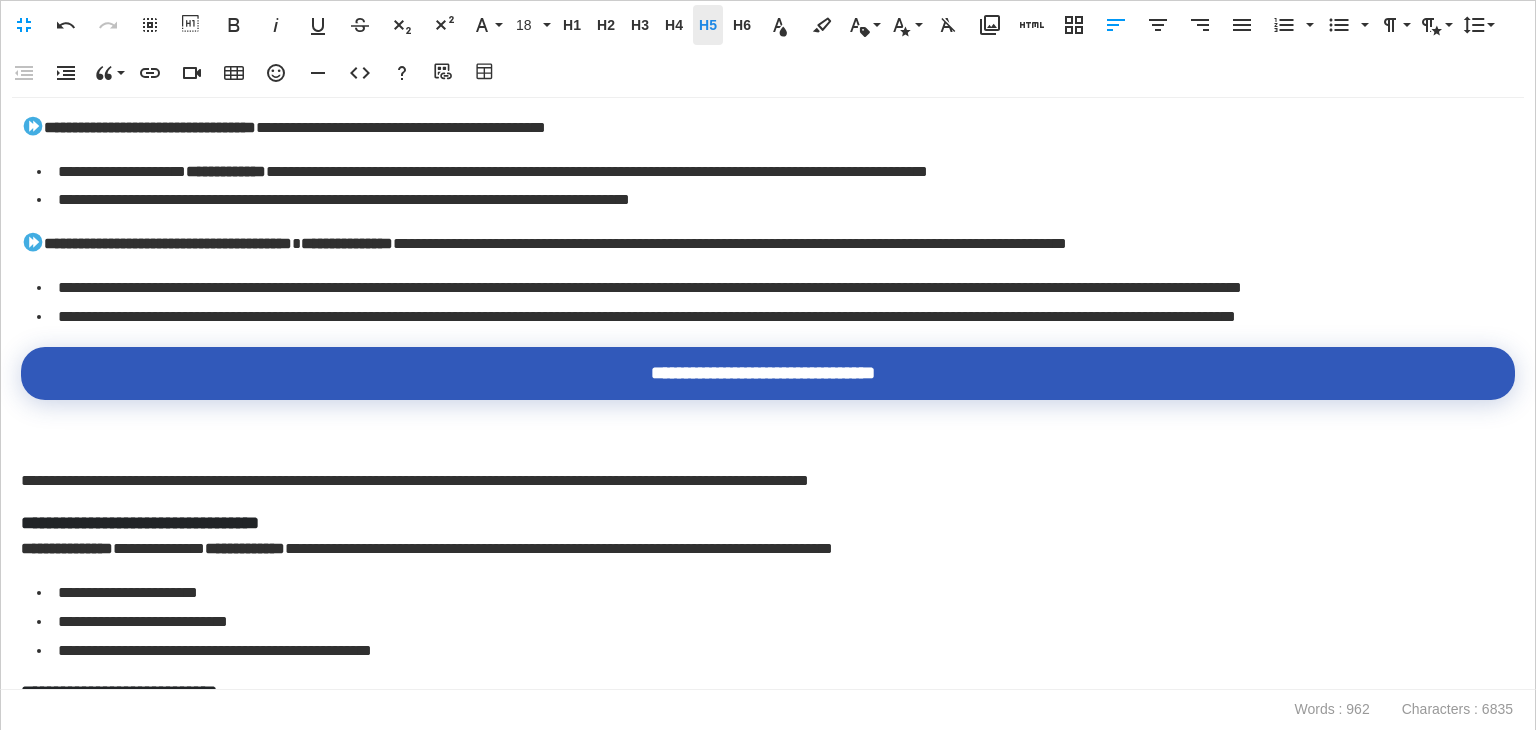 click on "H5" at bounding box center [708, 25] 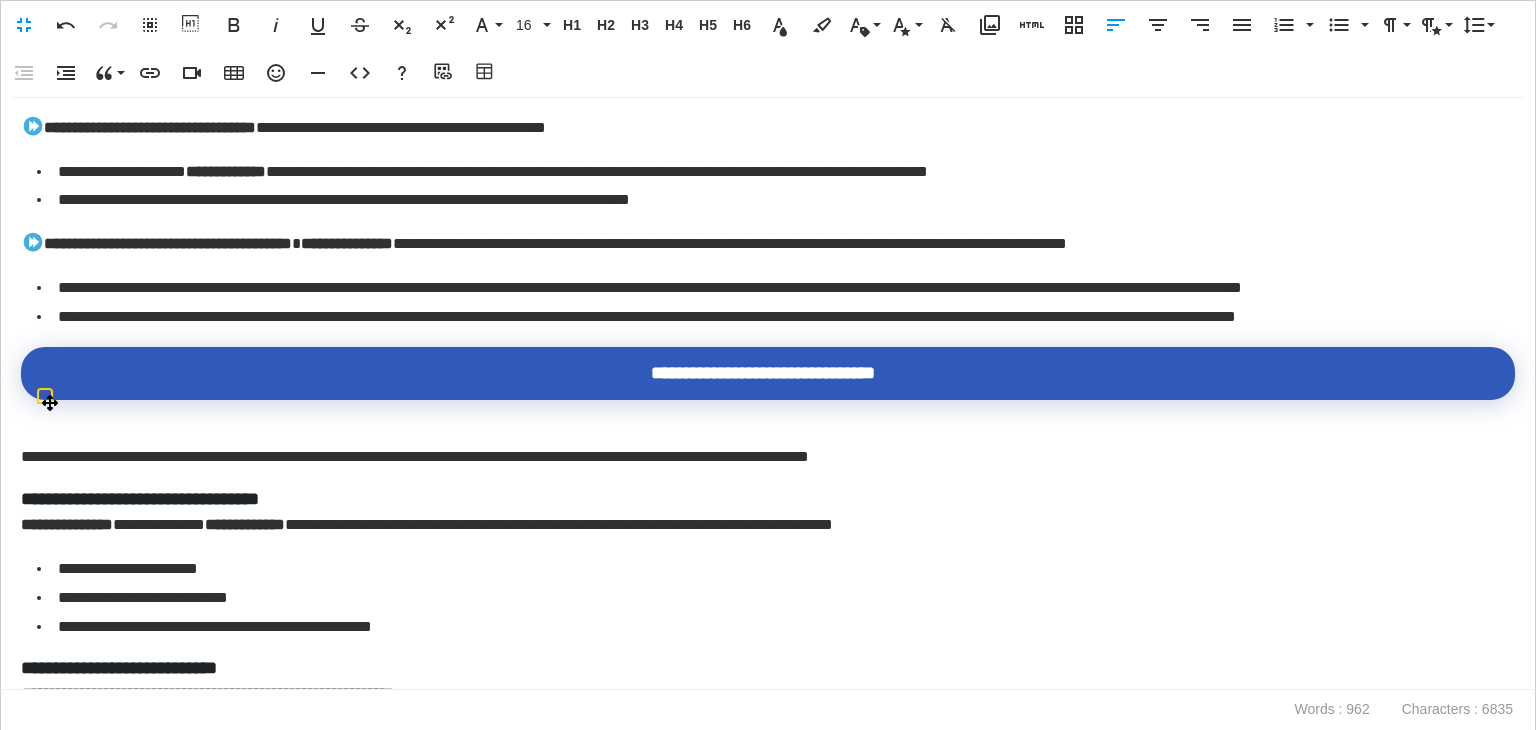 scroll, scrollTop: 1800, scrollLeft: 0, axis: vertical 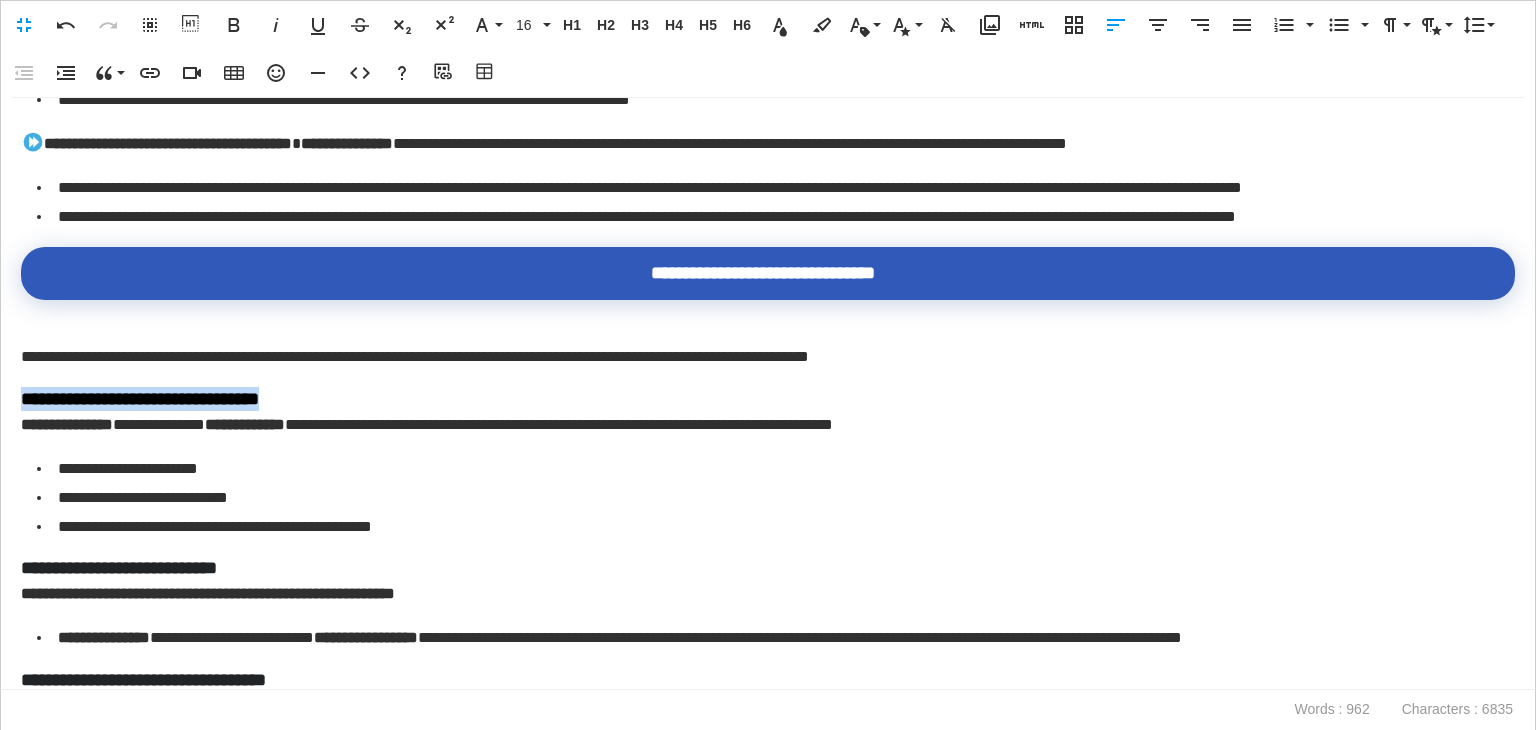 drag, startPoint x: 362, startPoint y: 453, endPoint x: 0, endPoint y: 468, distance: 362.31064 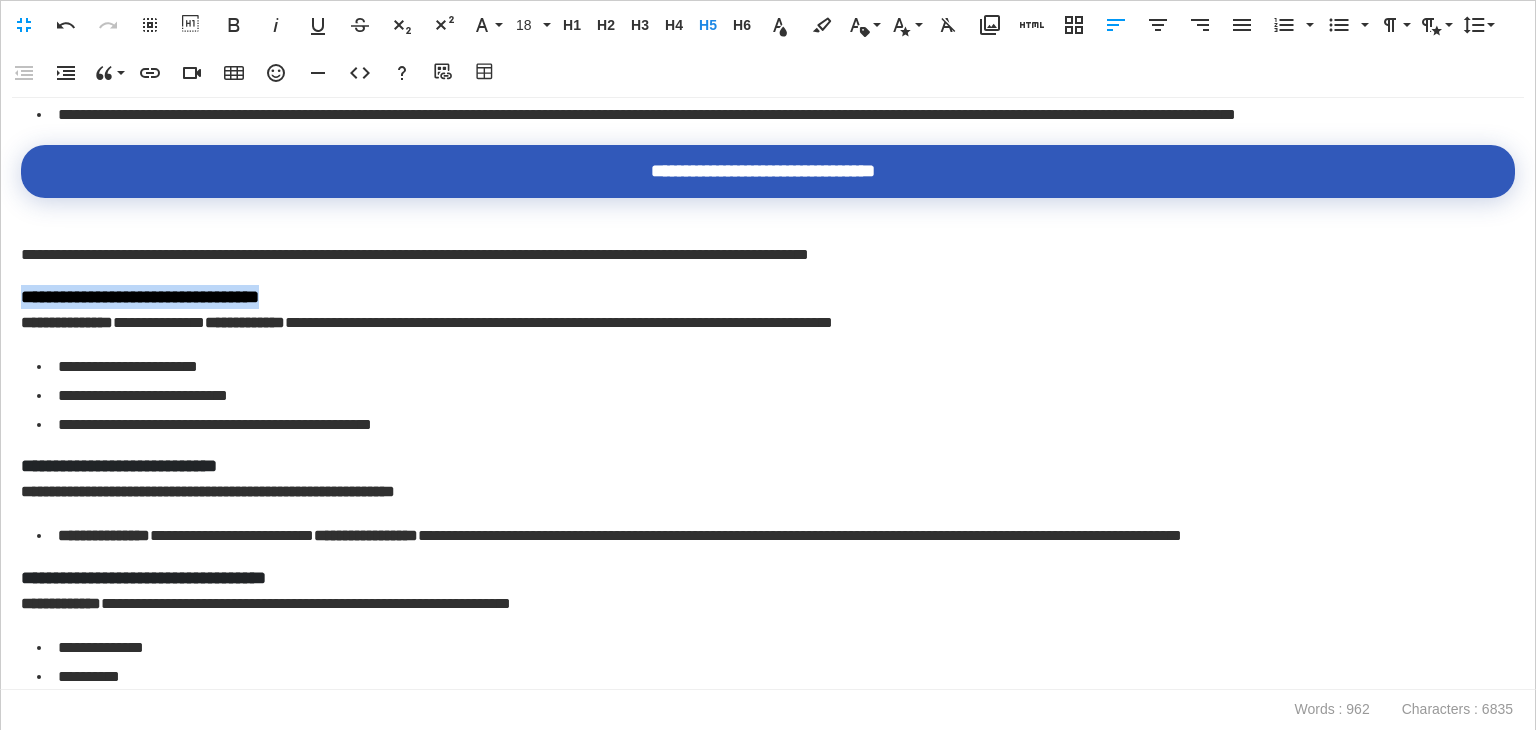scroll, scrollTop: 2000, scrollLeft: 0, axis: vertical 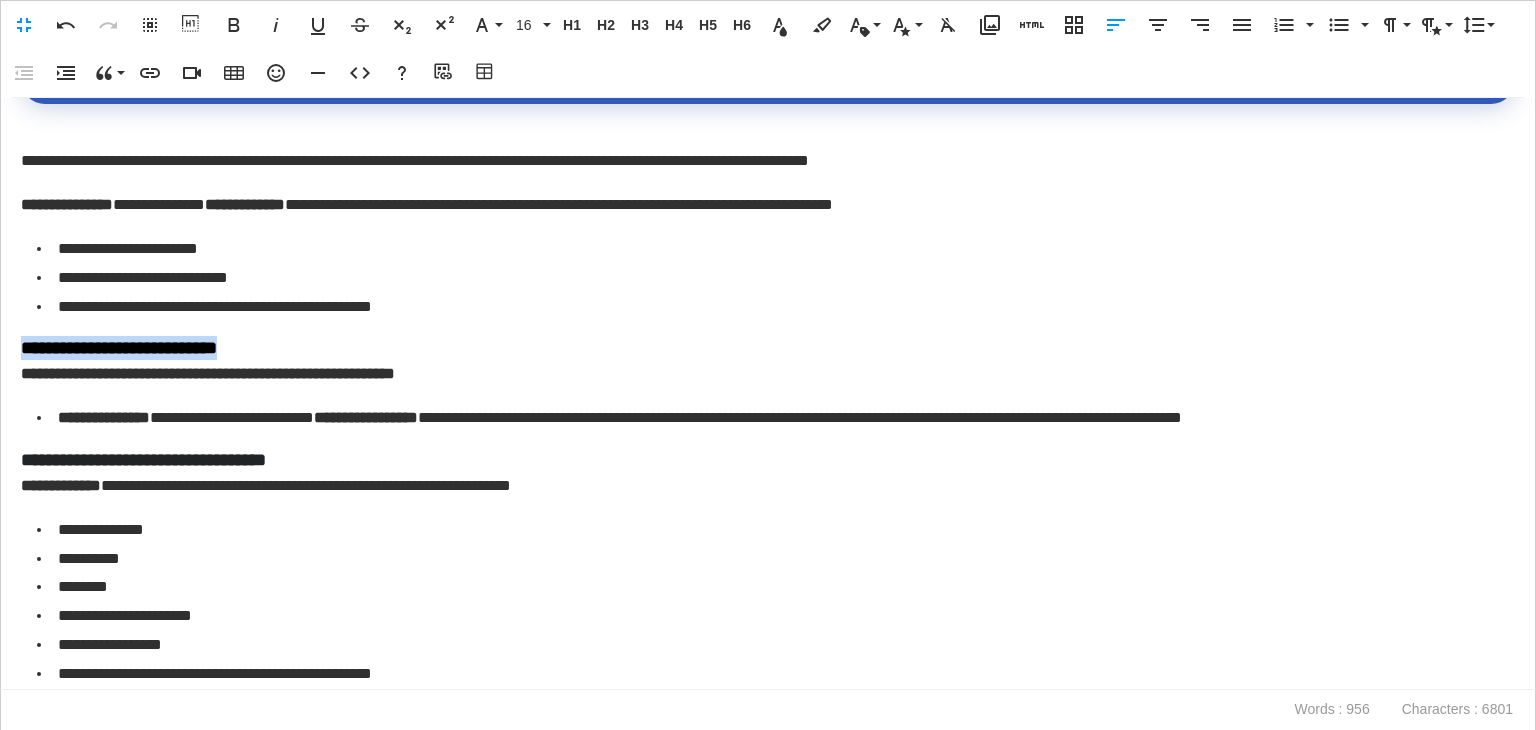 drag, startPoint x: 122, startPoint y: 406, endPoint x: 0, endPoint y: 402, distance: 122.06556 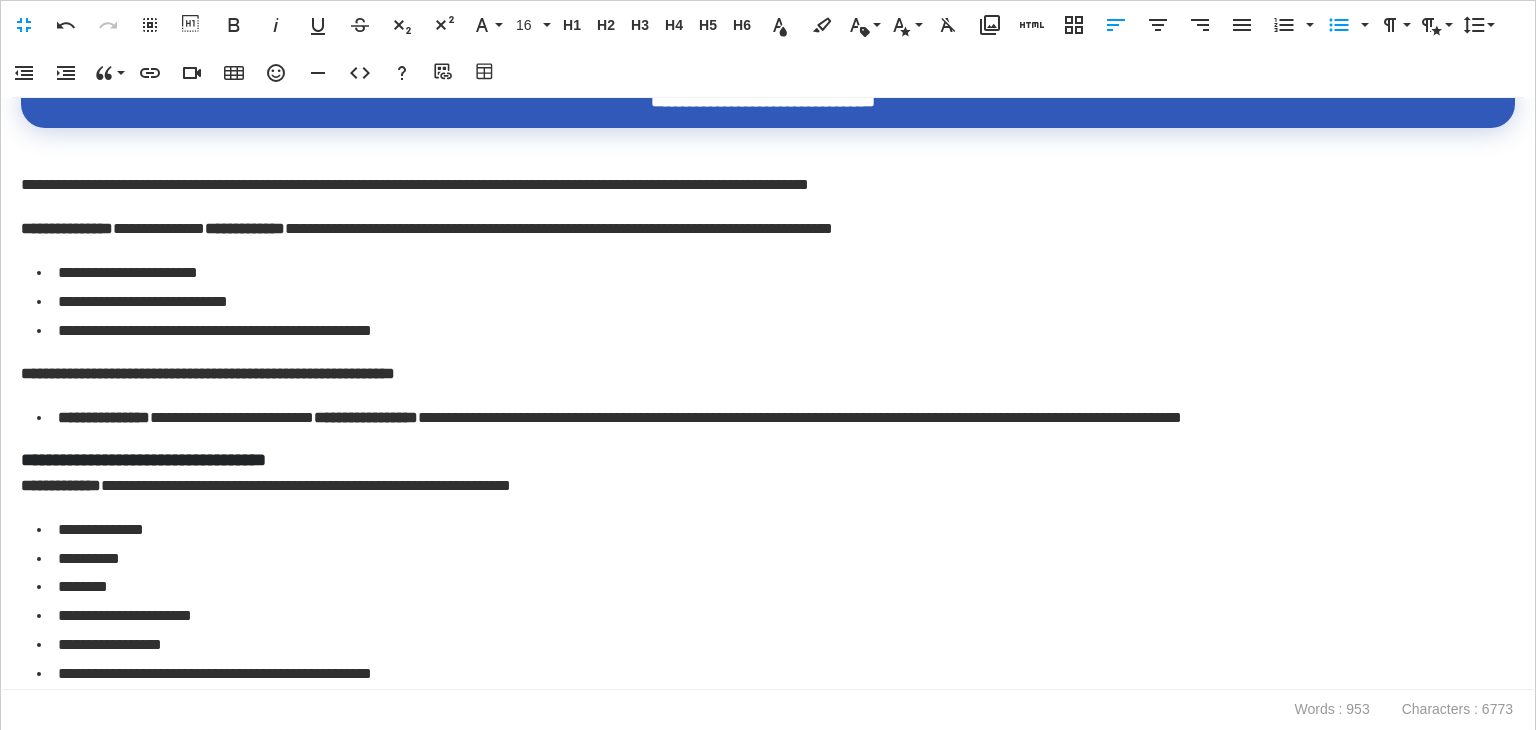 scroll, scrollTop: 2028, scrollLeft: 0, axis: vertical 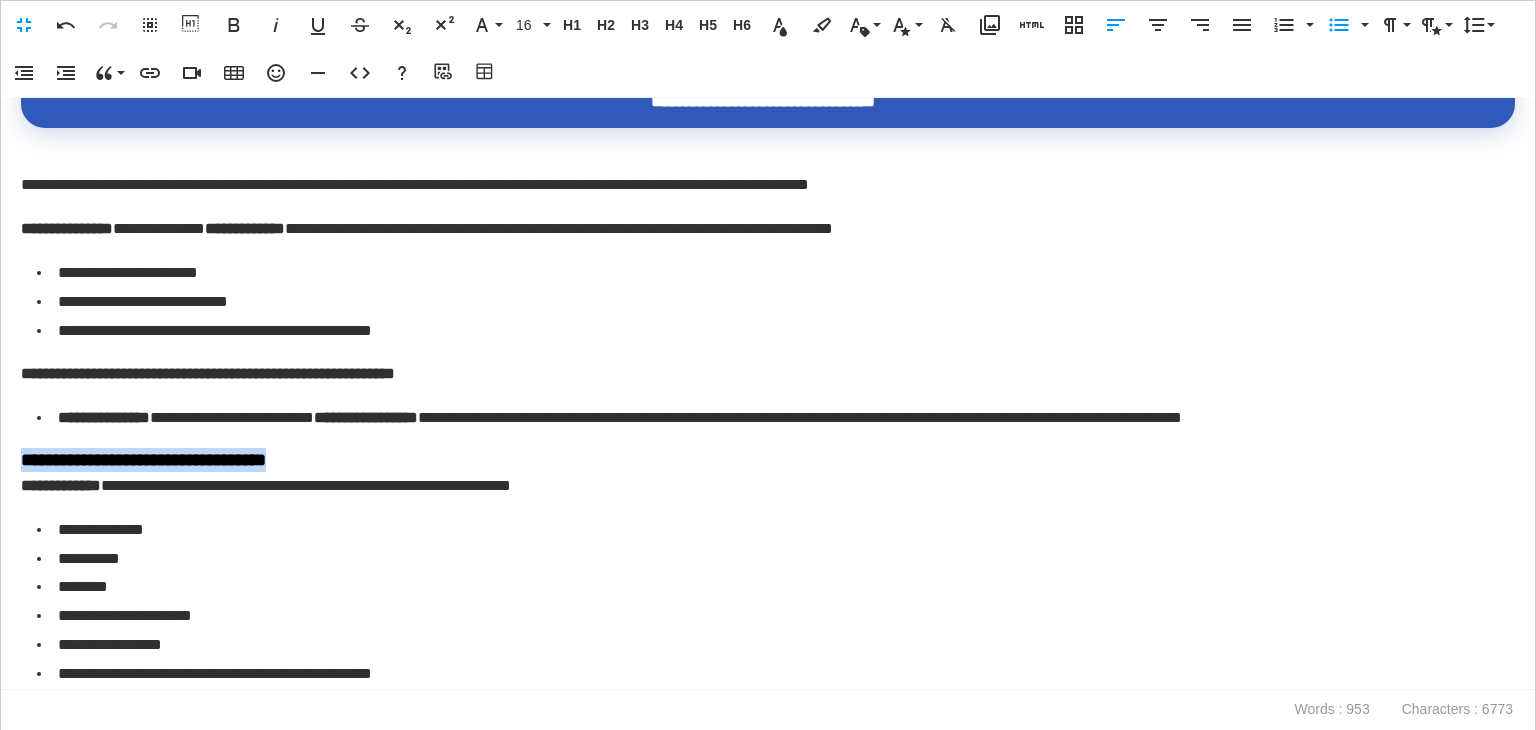 drag, startPoint x: 0, startPoint y: 461, endPoint x: 20, endPoint y: 479, distance: 26.907248 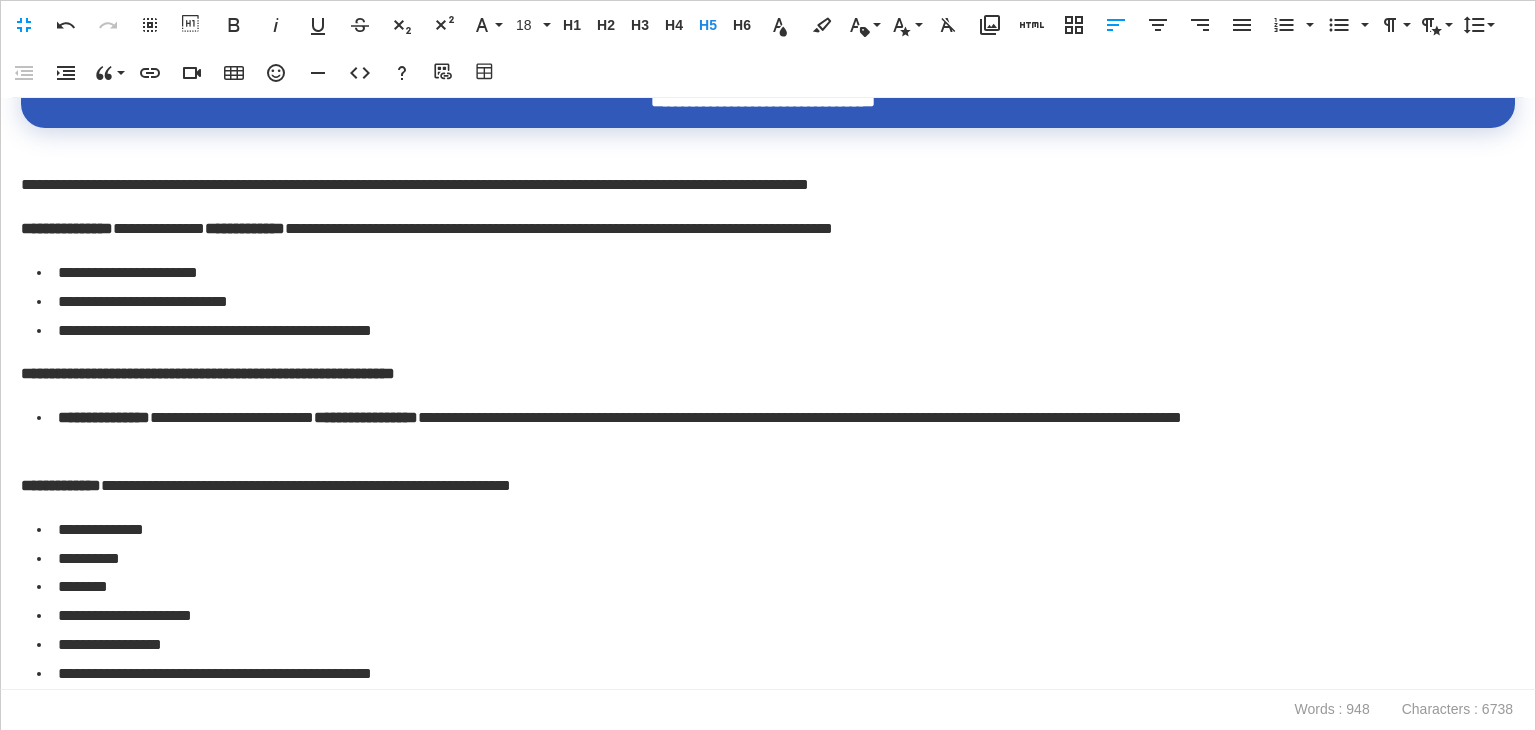 scroll, scrollTop: 2004, scrollLeft: 0, axis: vertical 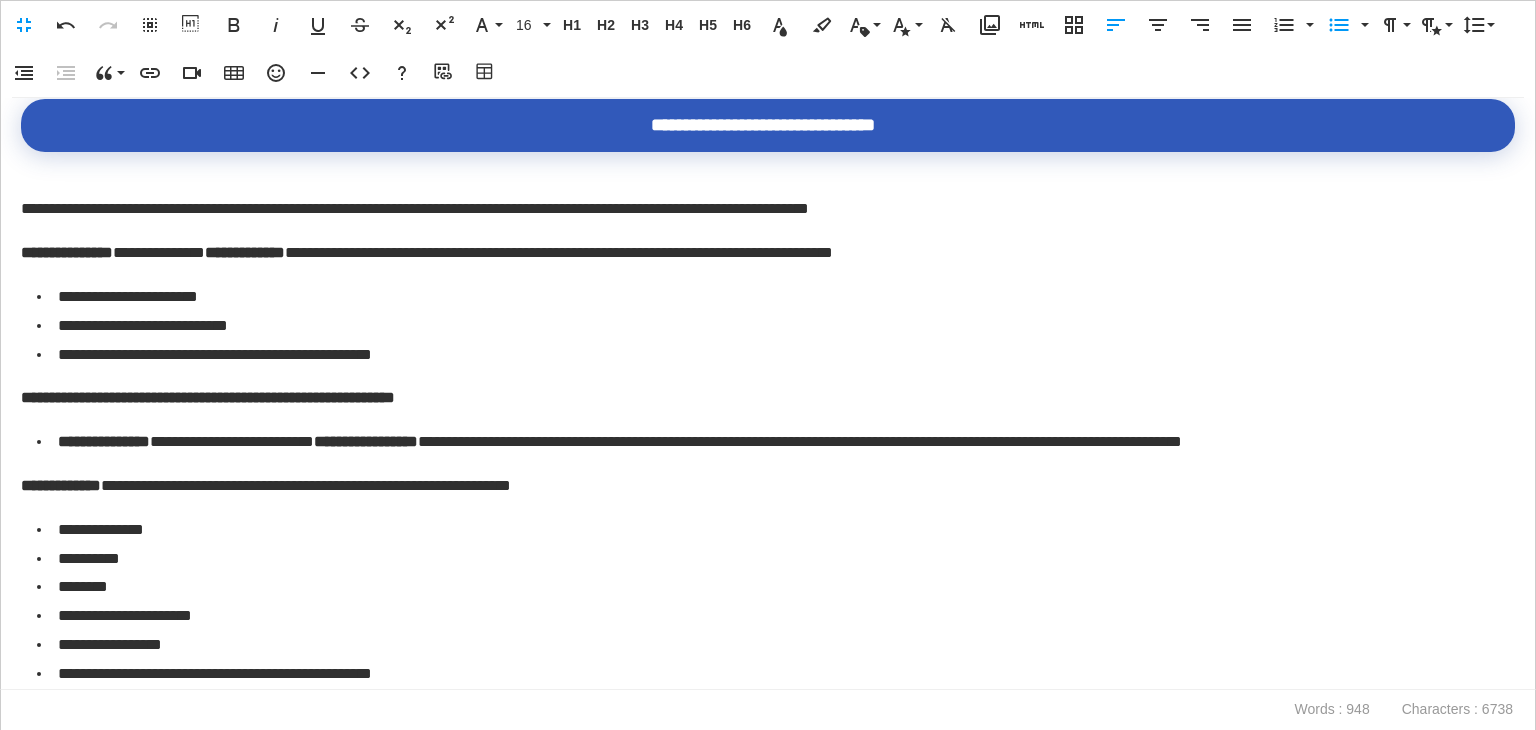 click on "**********" at bounding box center [67, 252] 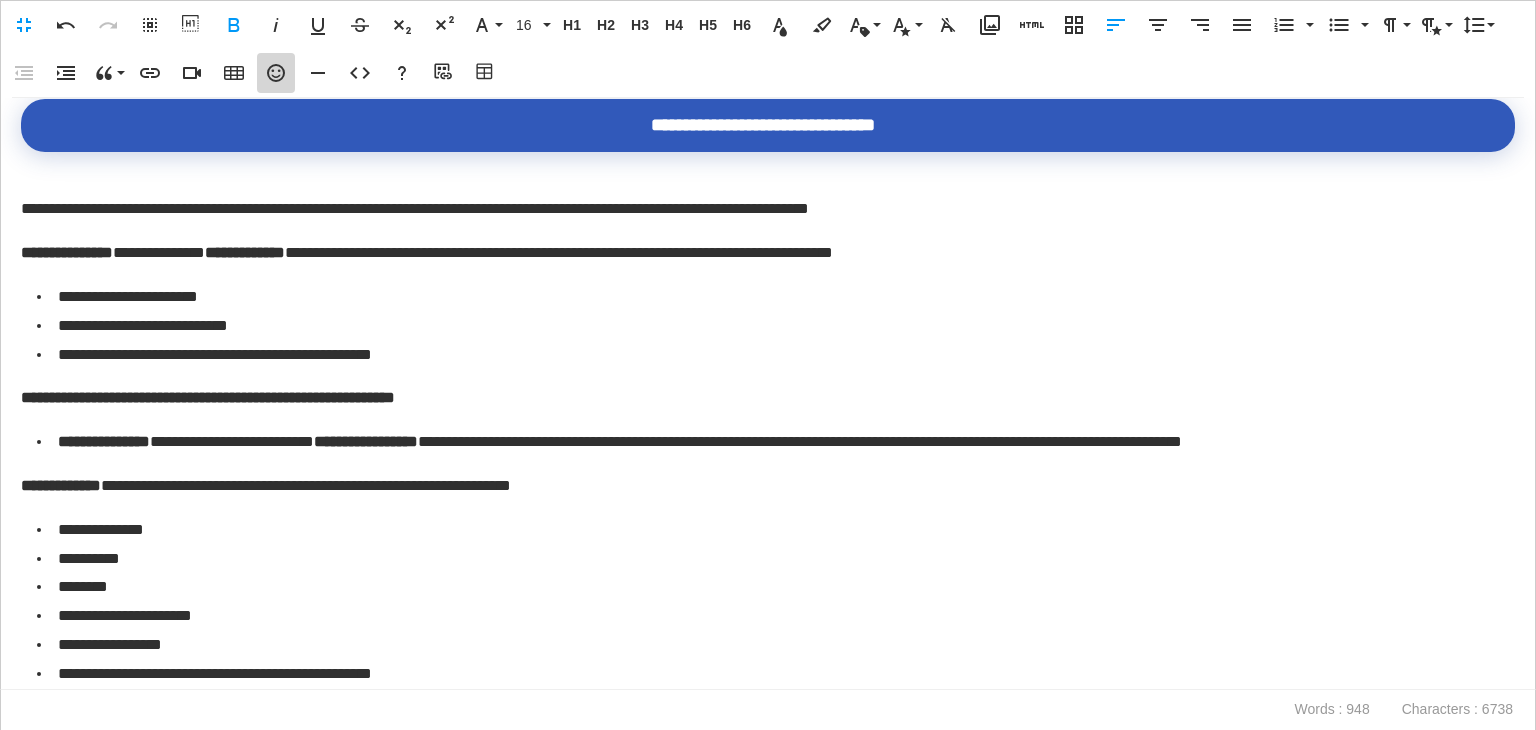 click 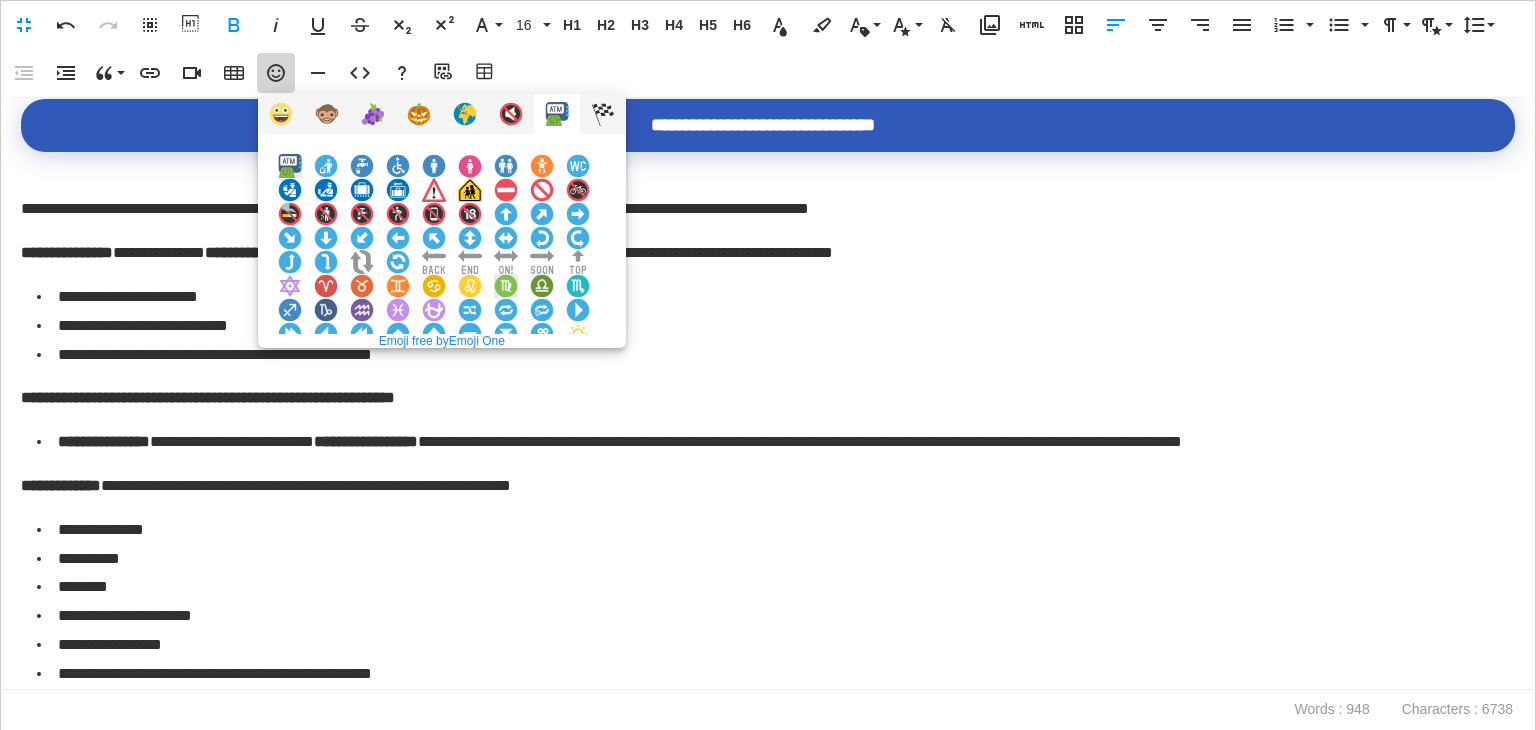 scroll, scrollTop: 344, scrollLeft: 0, axis: vertical 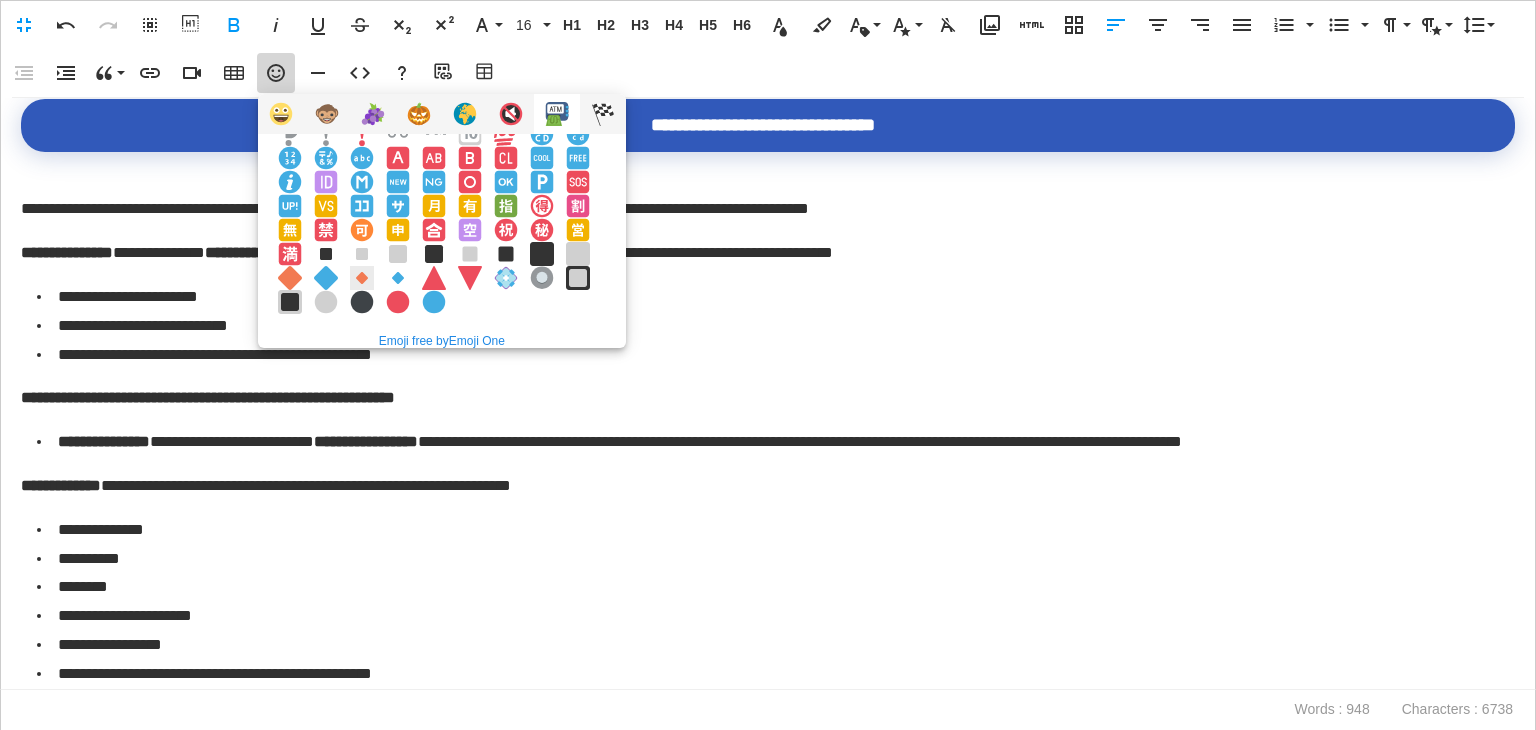 click at bounding box center [362, 278] 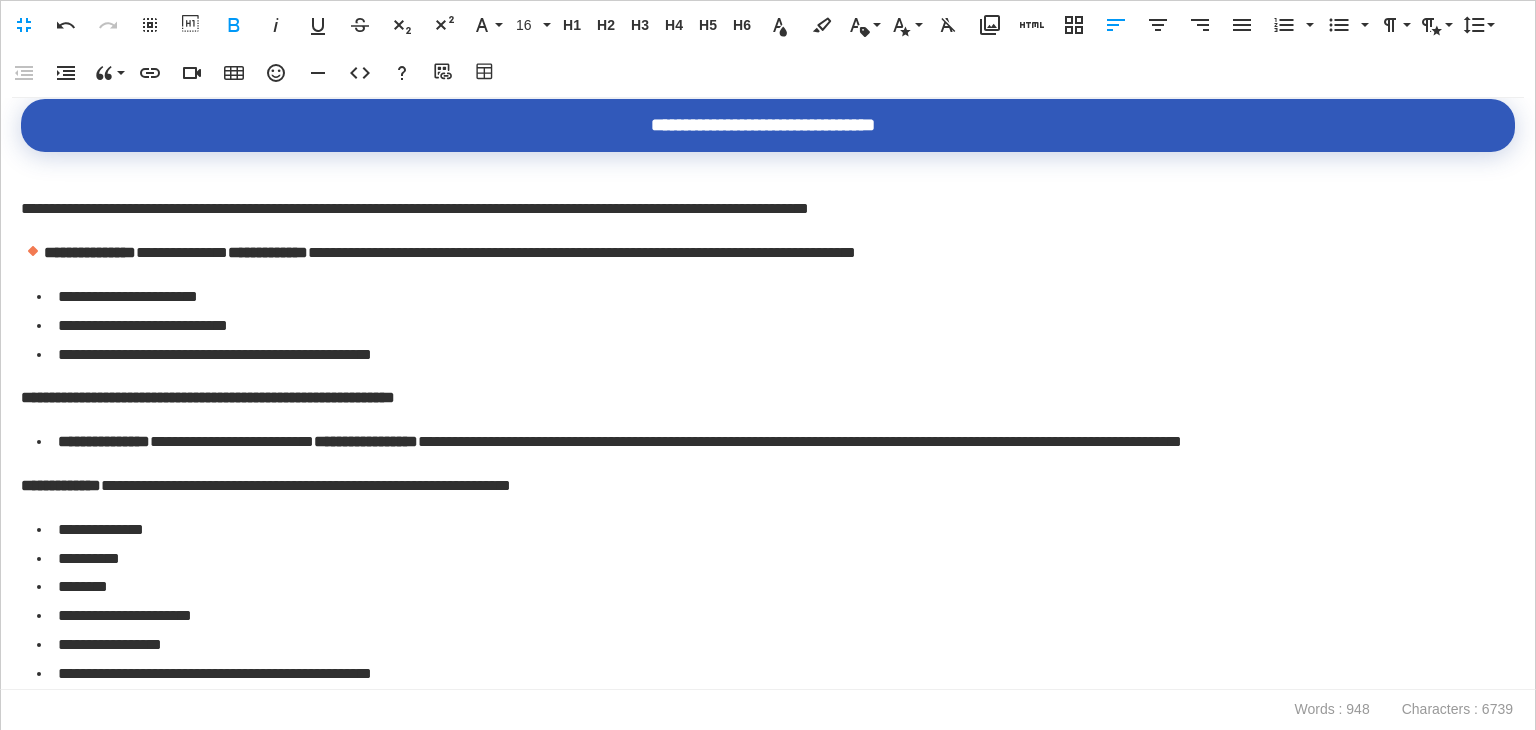 click on "**********" at bounding box center (208, 397) 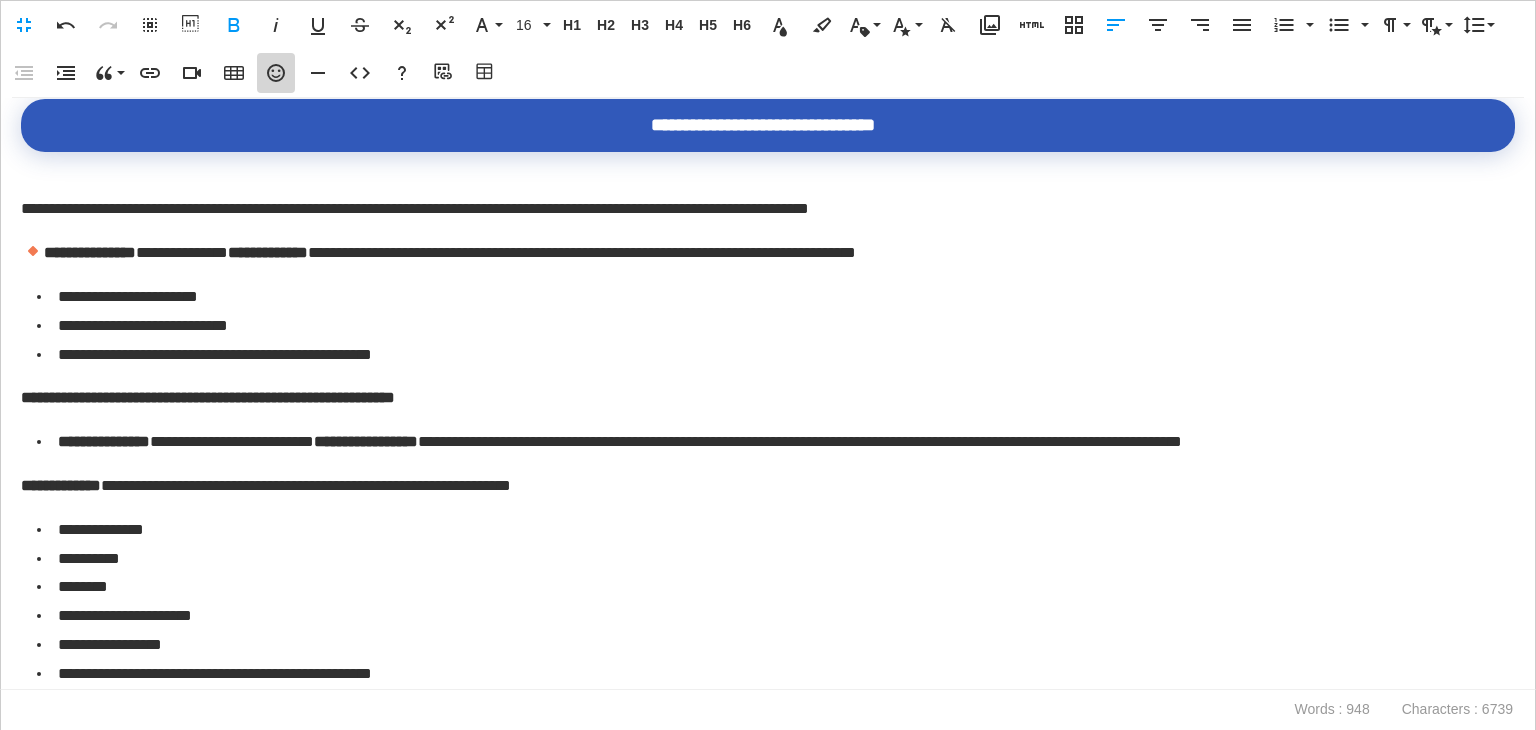 click 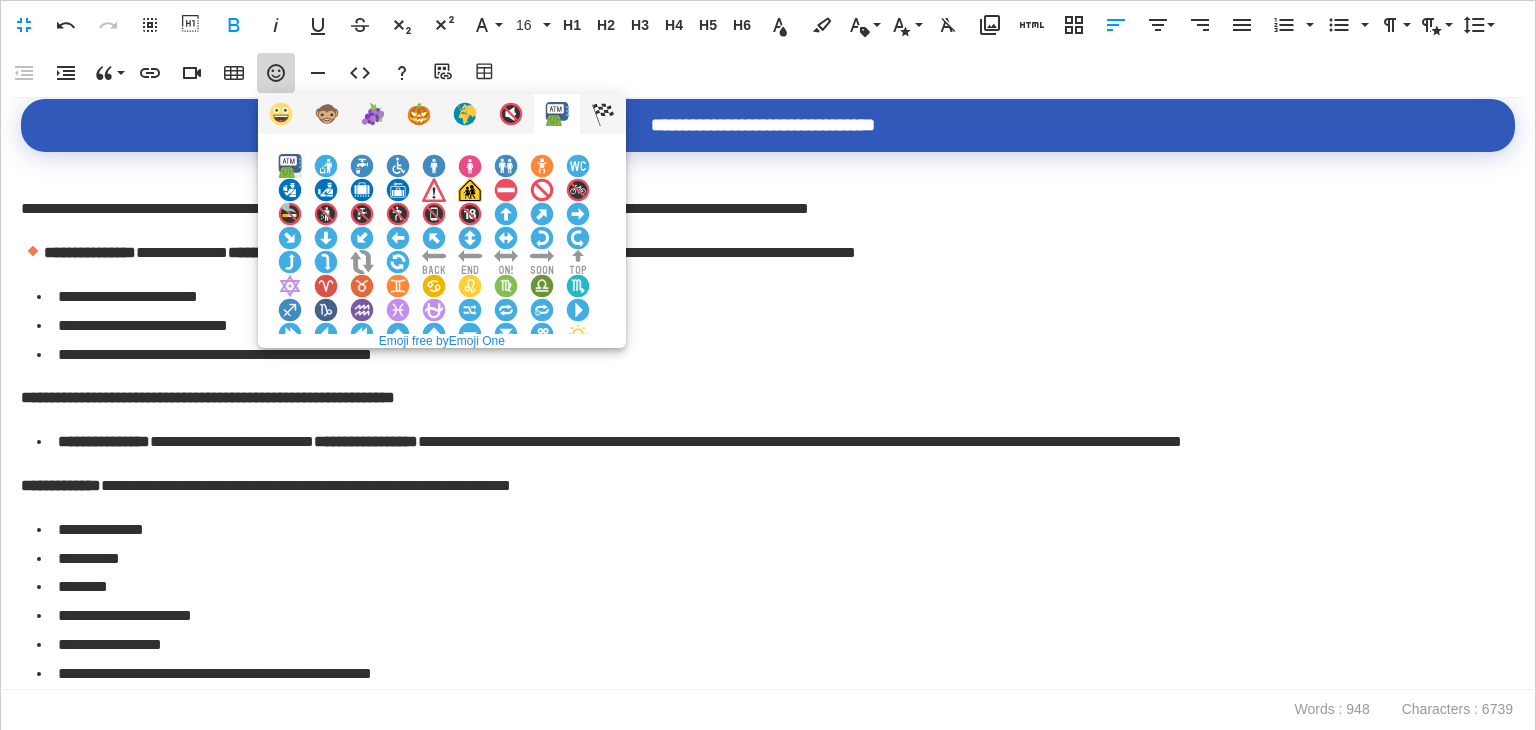 scroll, scrollTop: 344, scrollLeft: 0, axis: vertical 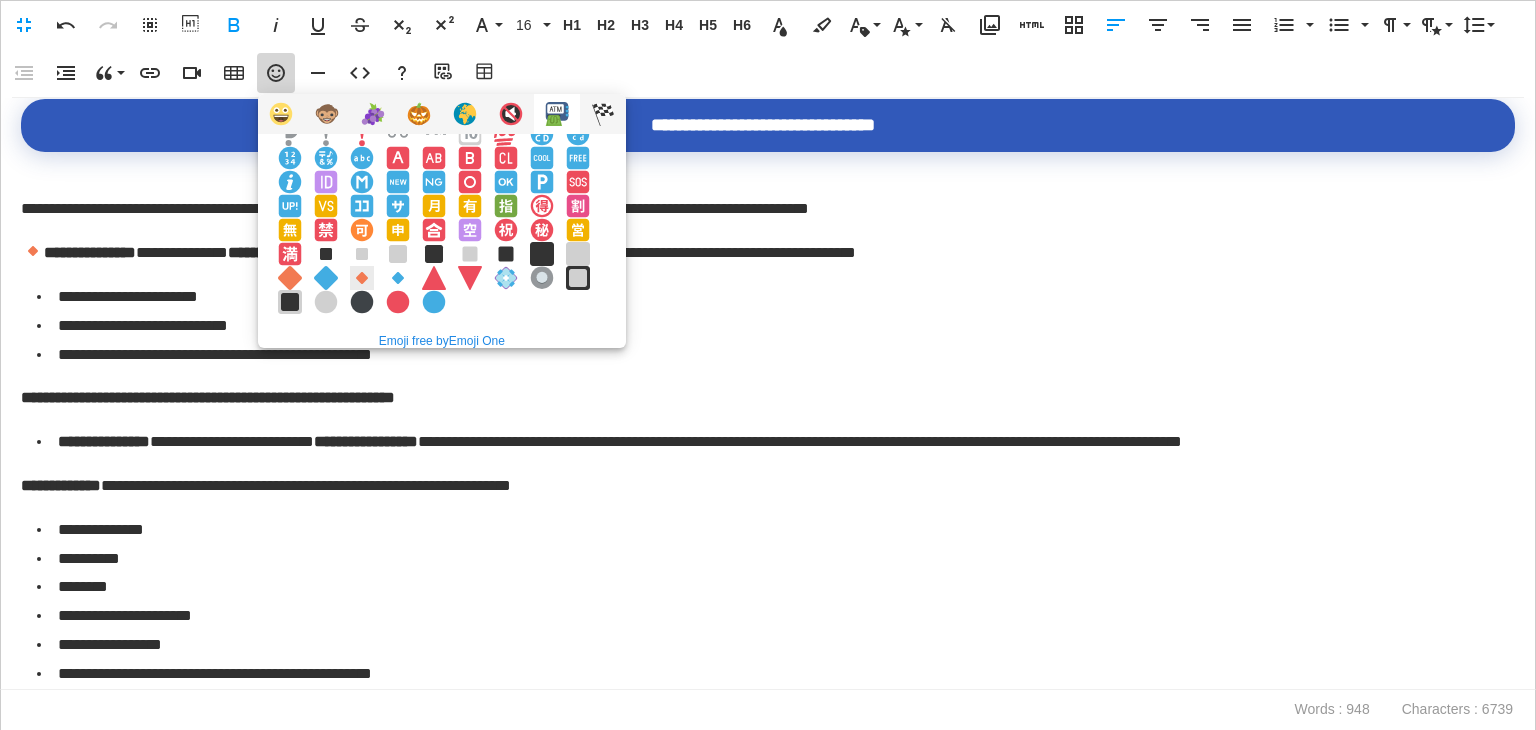 click at bounding box center (362, 278) 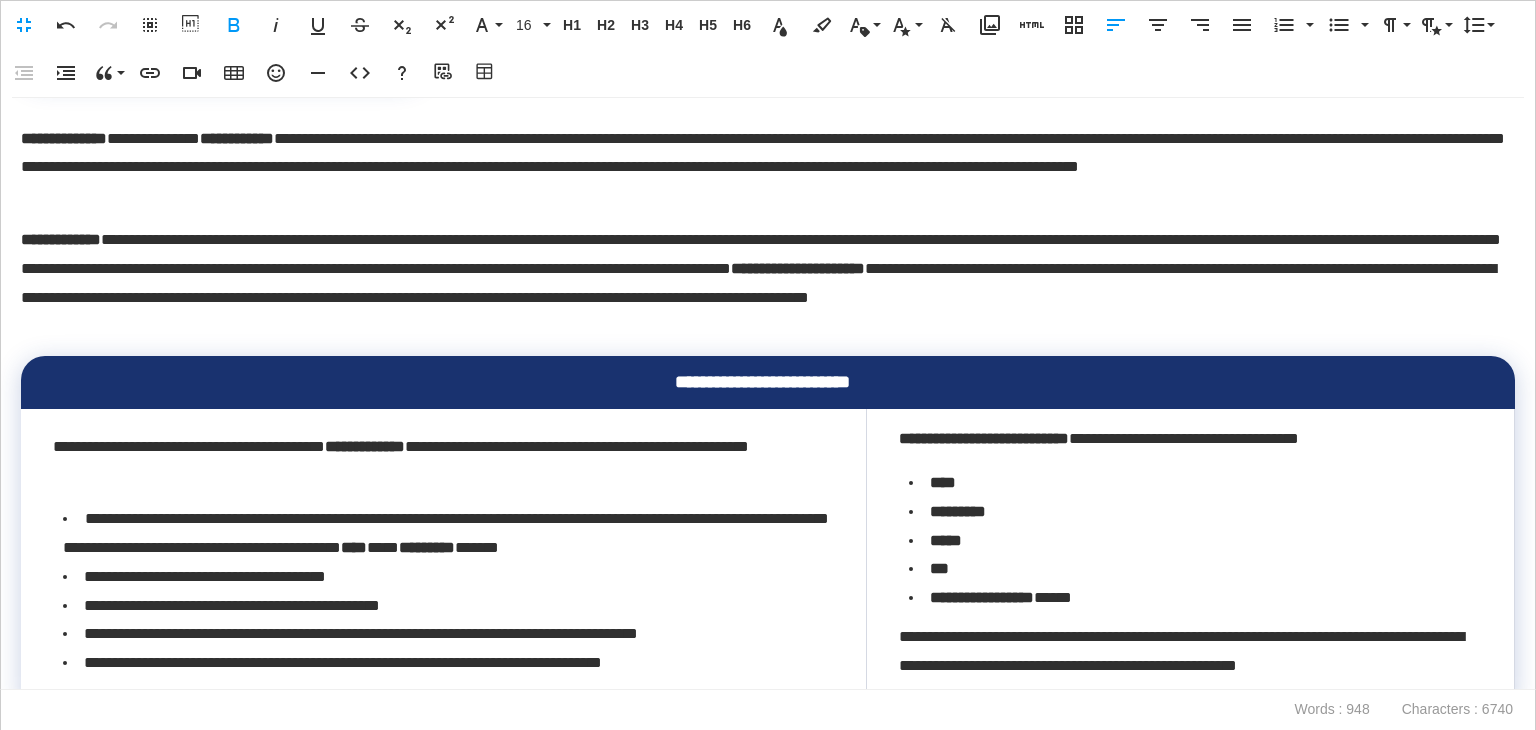 scroll, scrollTop: 0, scrollLeft: 0, axis: both 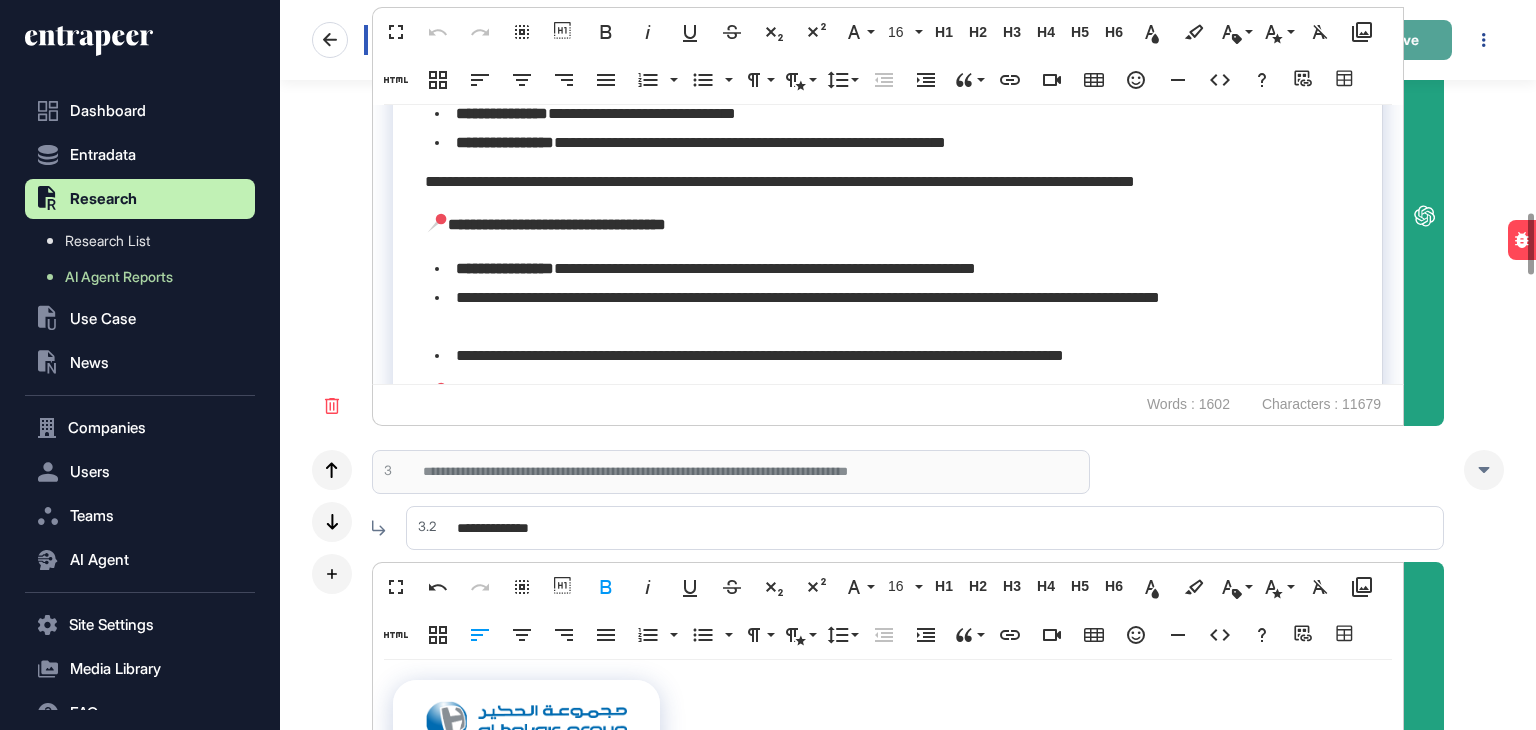 click on "Save" at bounding box center [1402, 40] 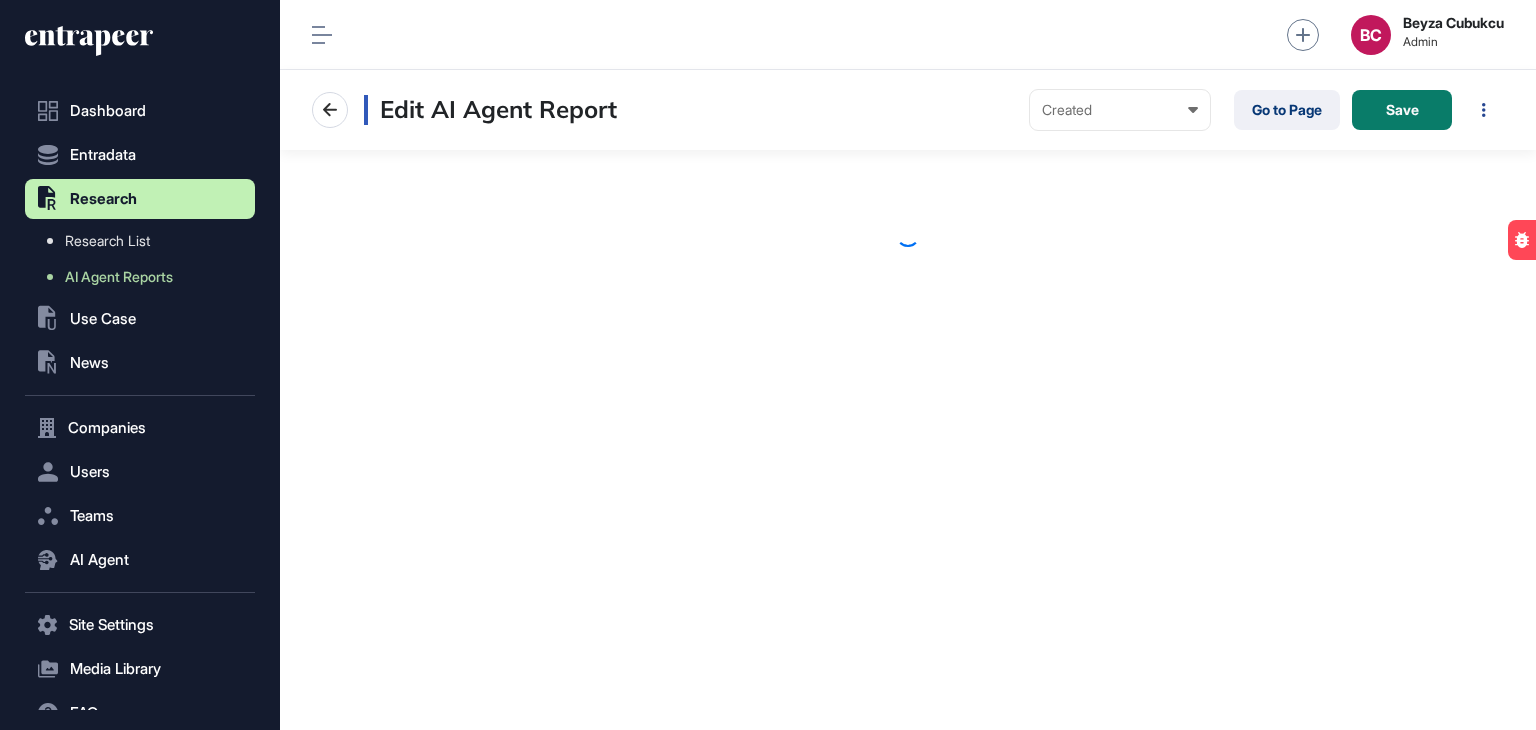 scroll, scrollTop: 0, scrollLeft: 0, axis: both 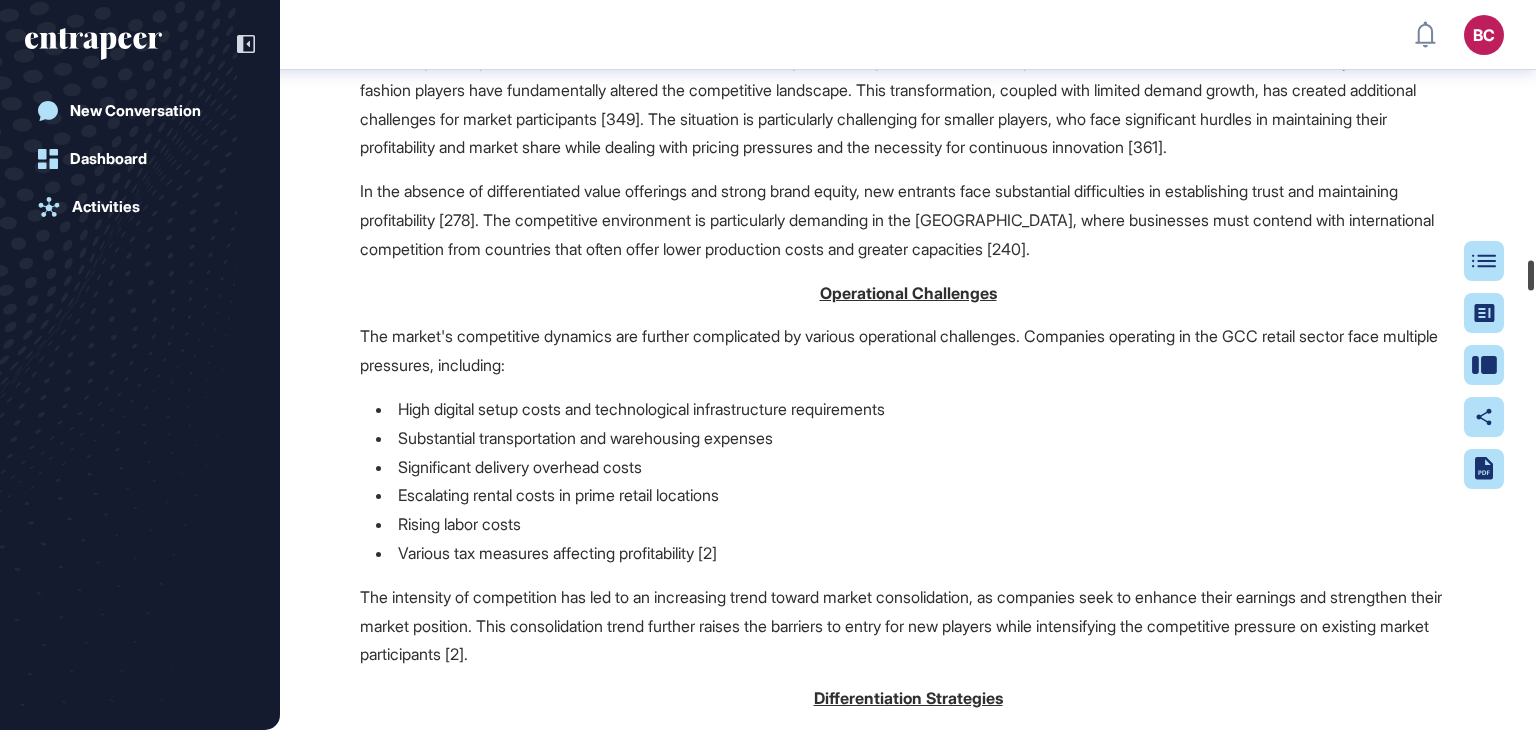 drag, startPoint x: 1535, startPoint y: 121, endPoint x: 981, endPoint y: 402, distance: 621.19 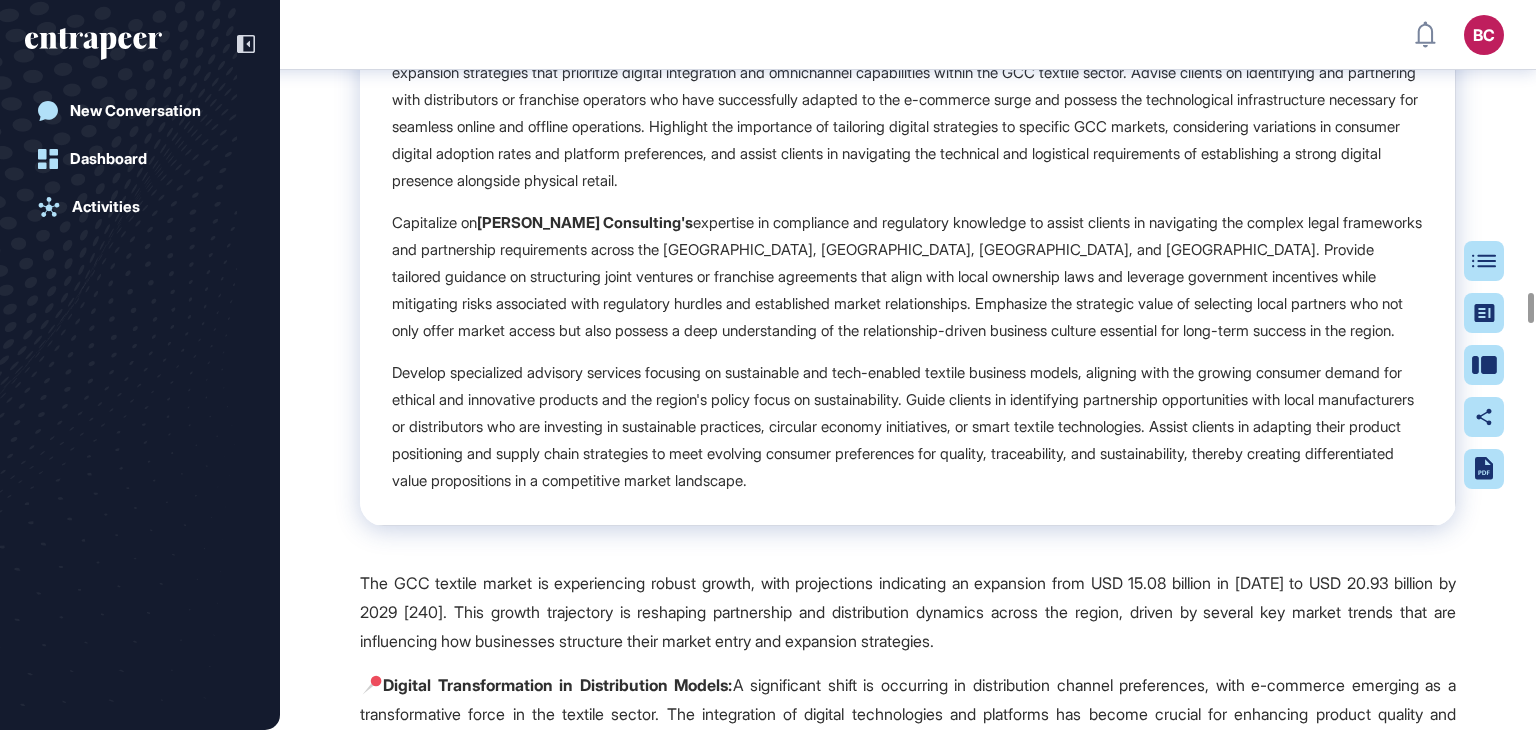 scroll, scrollTop: 92728, scrollLeft: 0, axis: vertical 